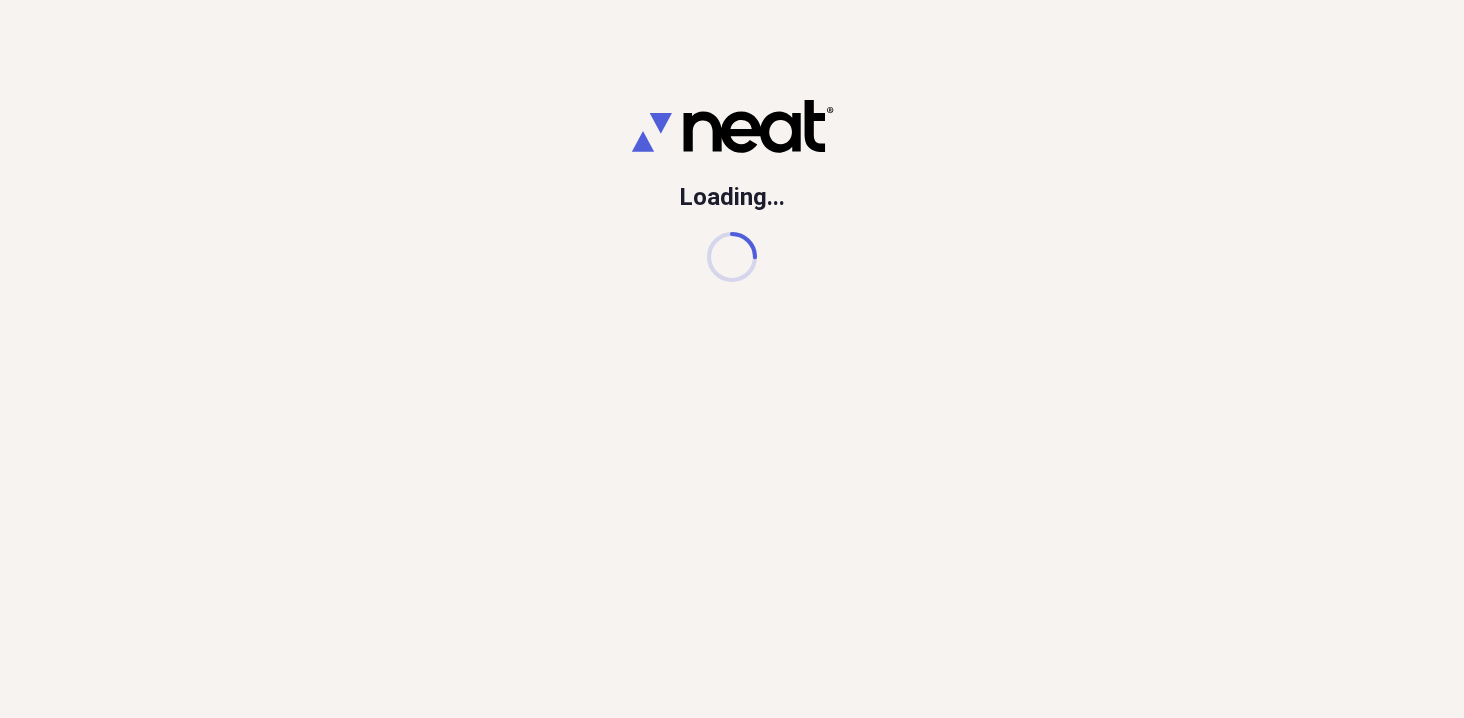 scroll, scrollTop: 0, scrollLeft: 0, axis: both 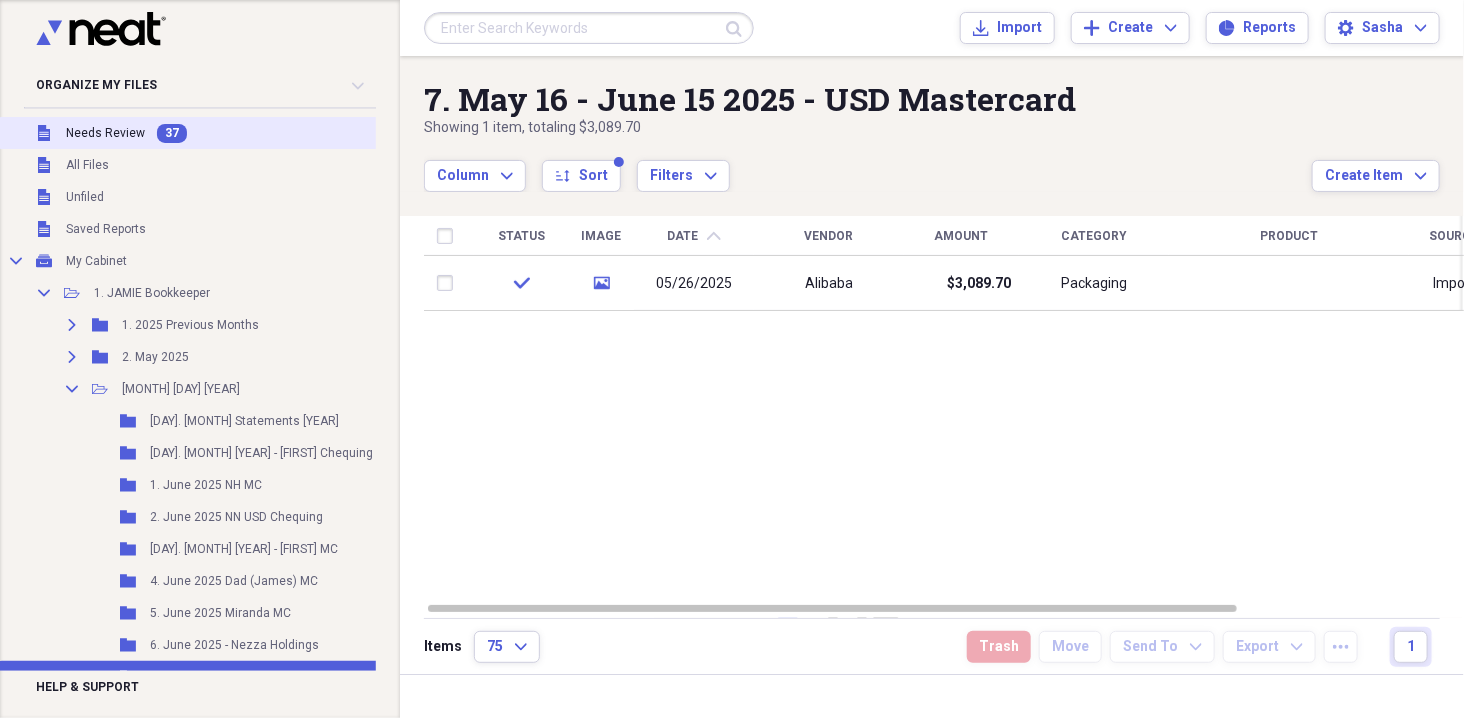 click on "Unfiled Needs Review 37" at bounding box center [227, 133] 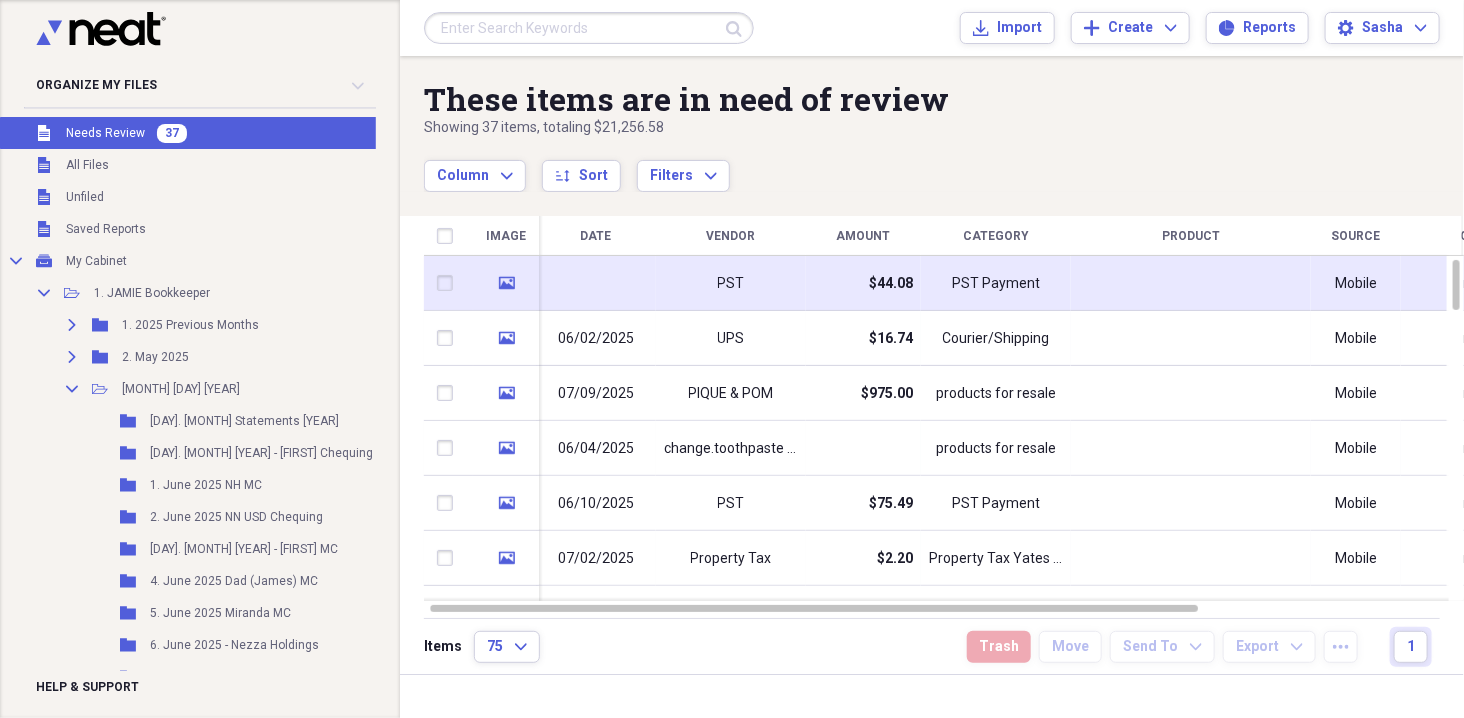 click on "$44.08" at bounding box center [863, 283] 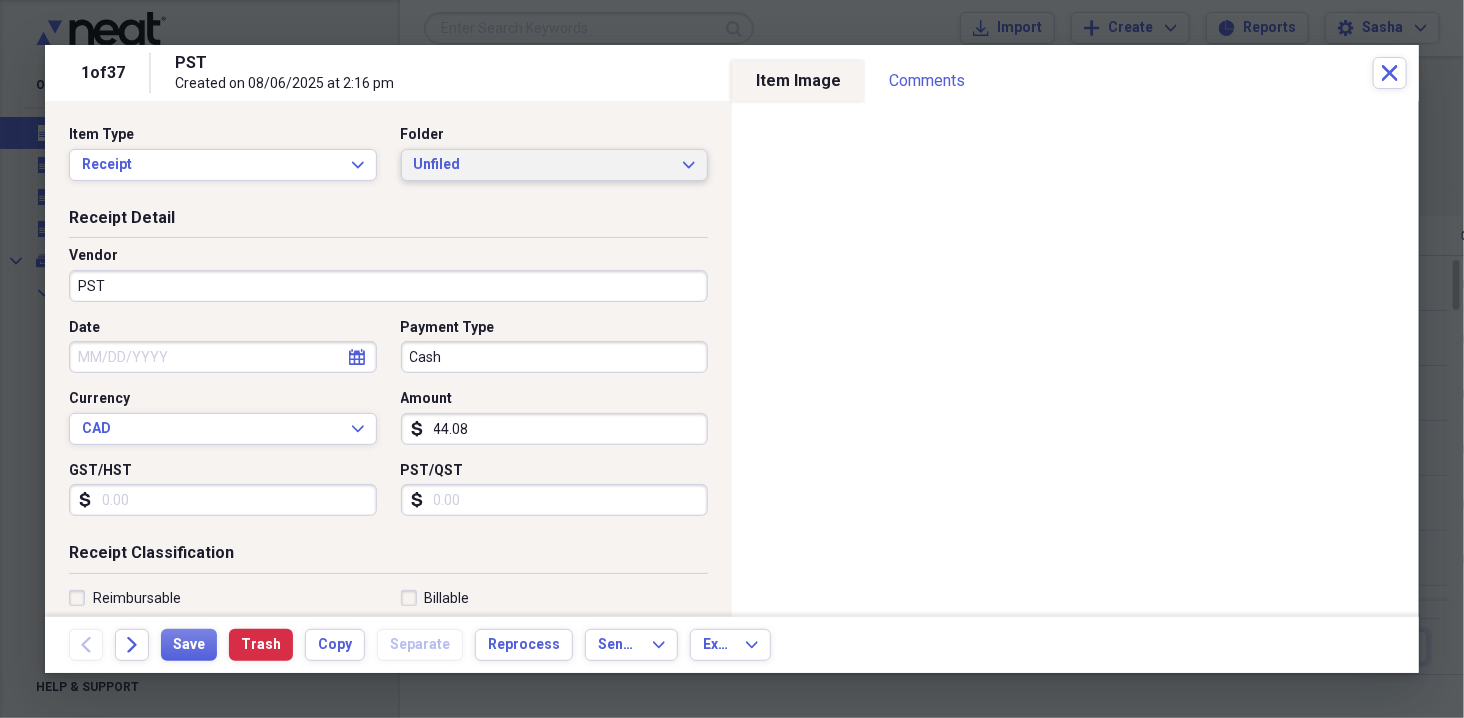 click on "Unfiled" at bounding box center [543, 165] 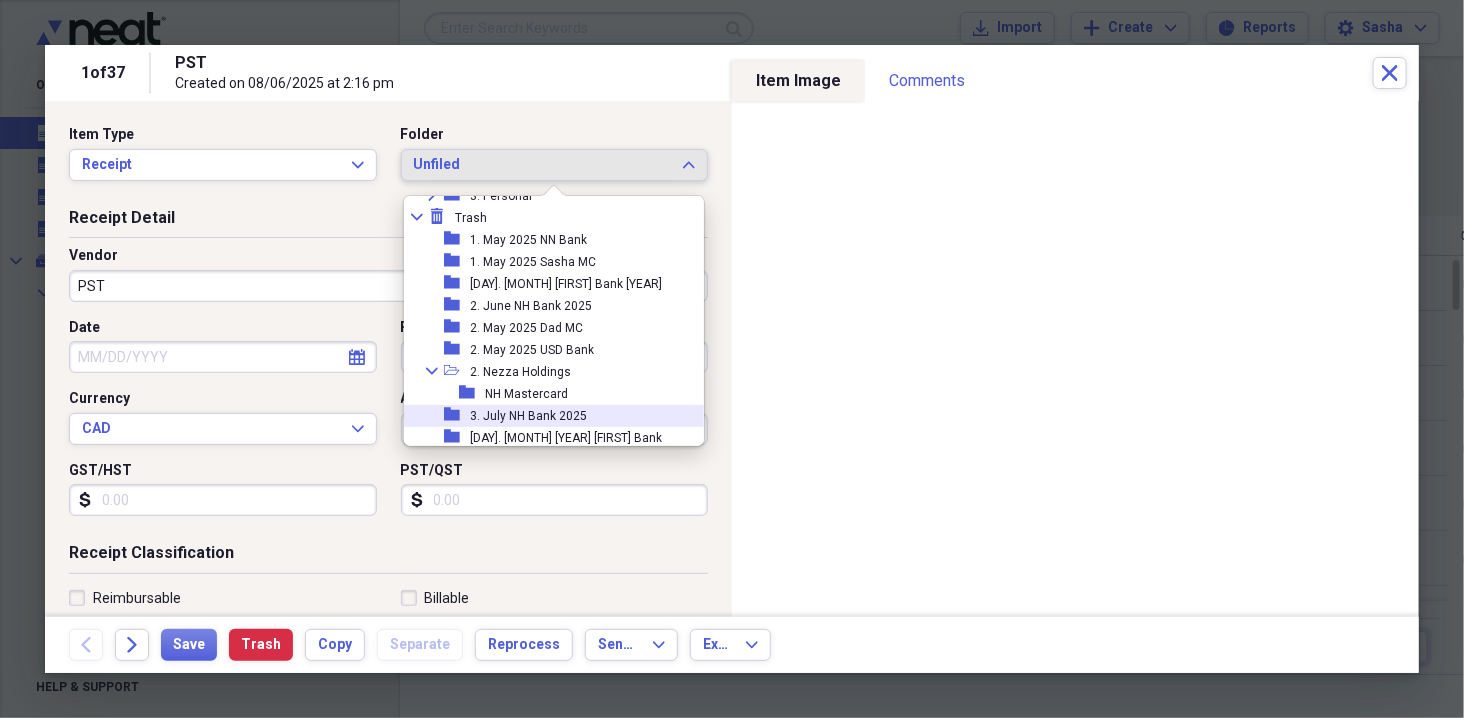 scroll, scrollTop: 1052, scrollLeft: 0, axis: vertical 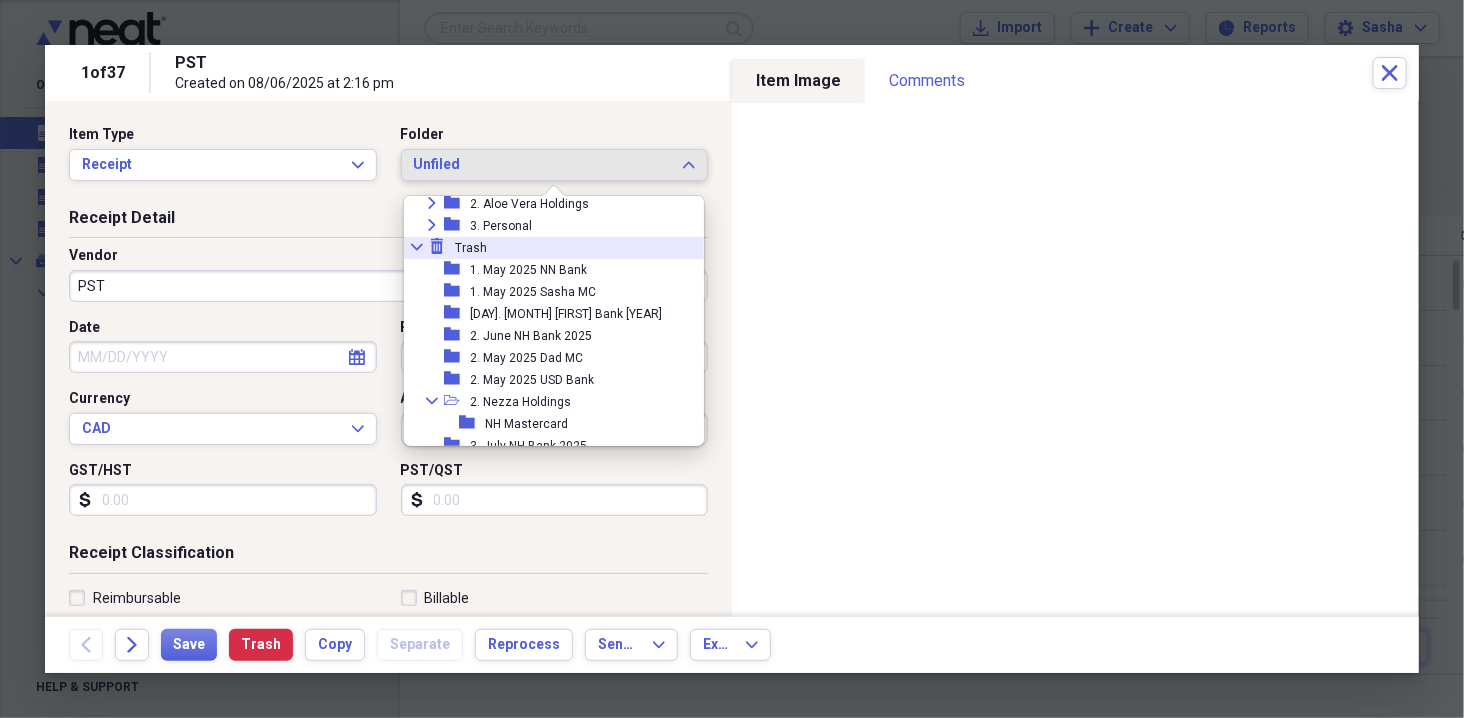 click on "Collapse" 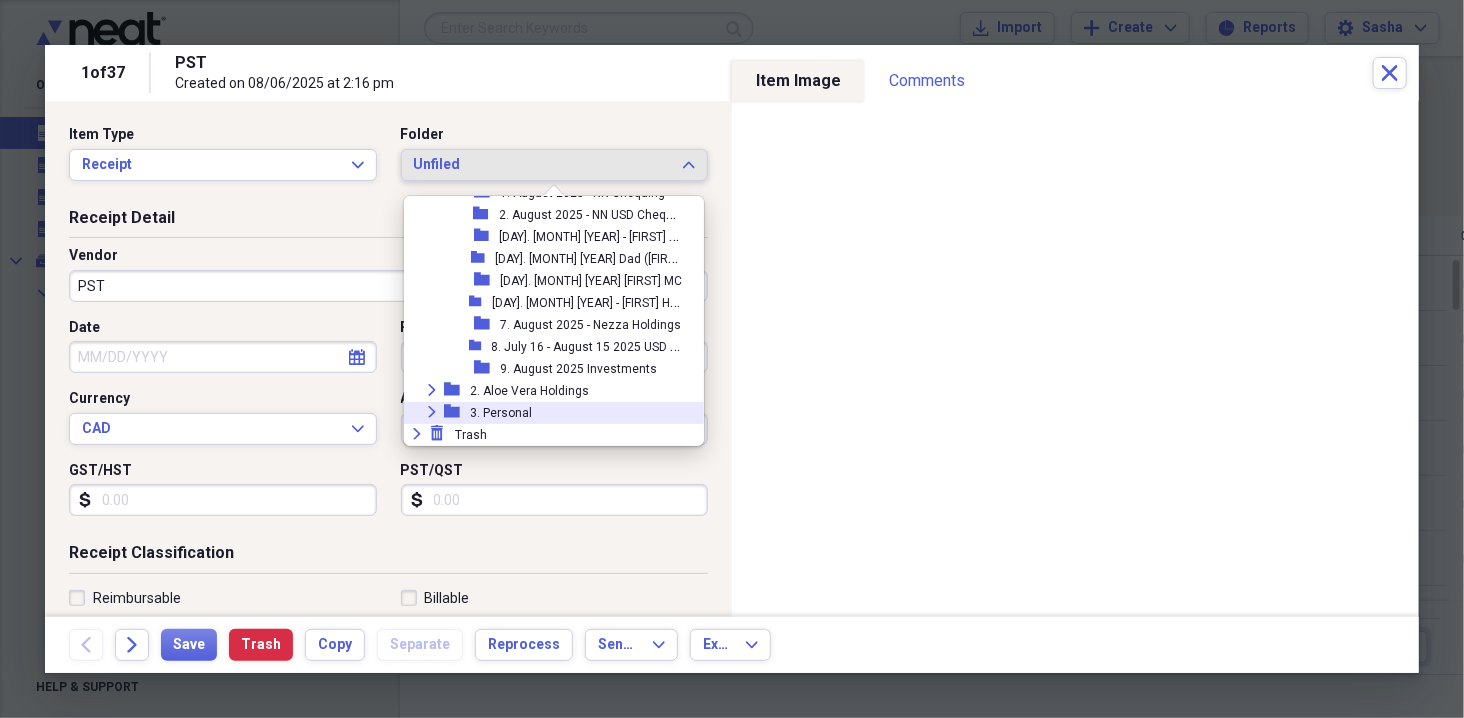 click on "Expand" 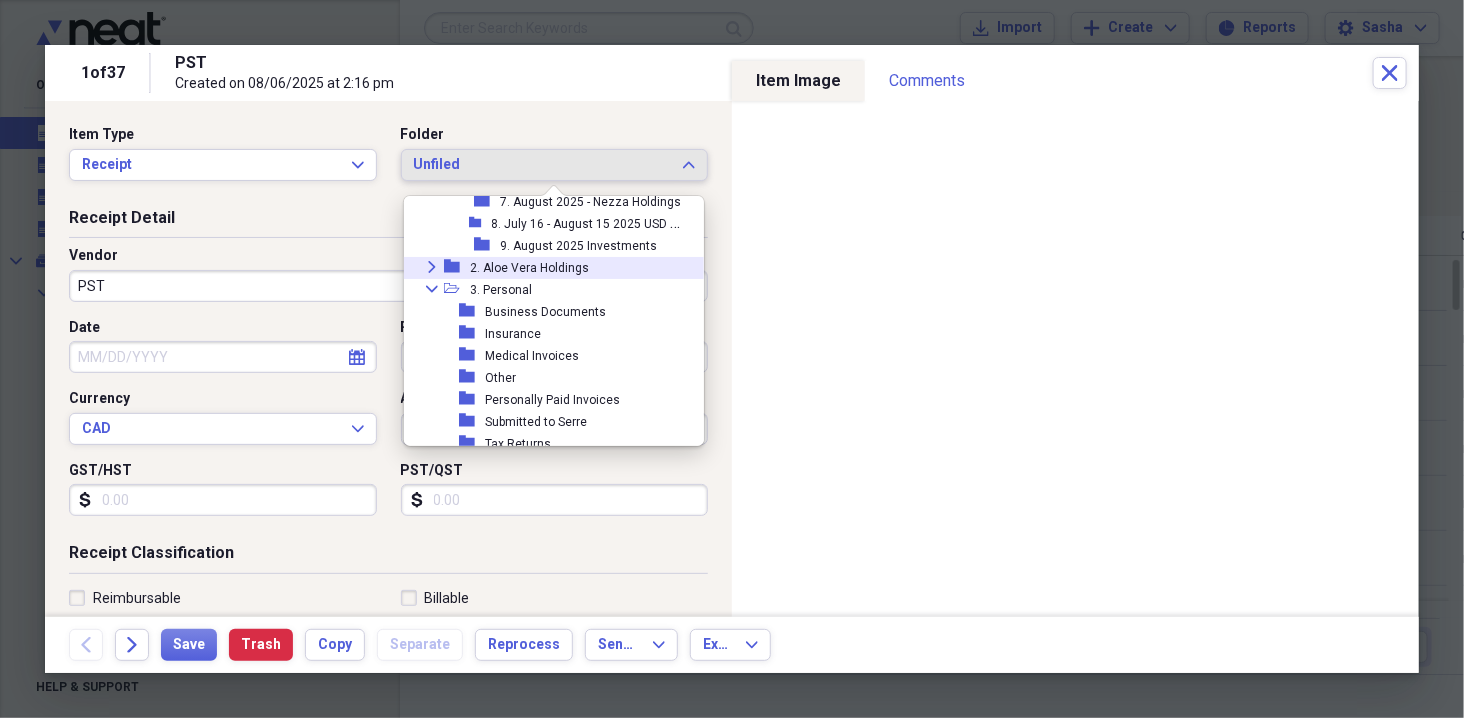 scroll, scrollTop: 1020, scrollLeft: 0, axis: vertical 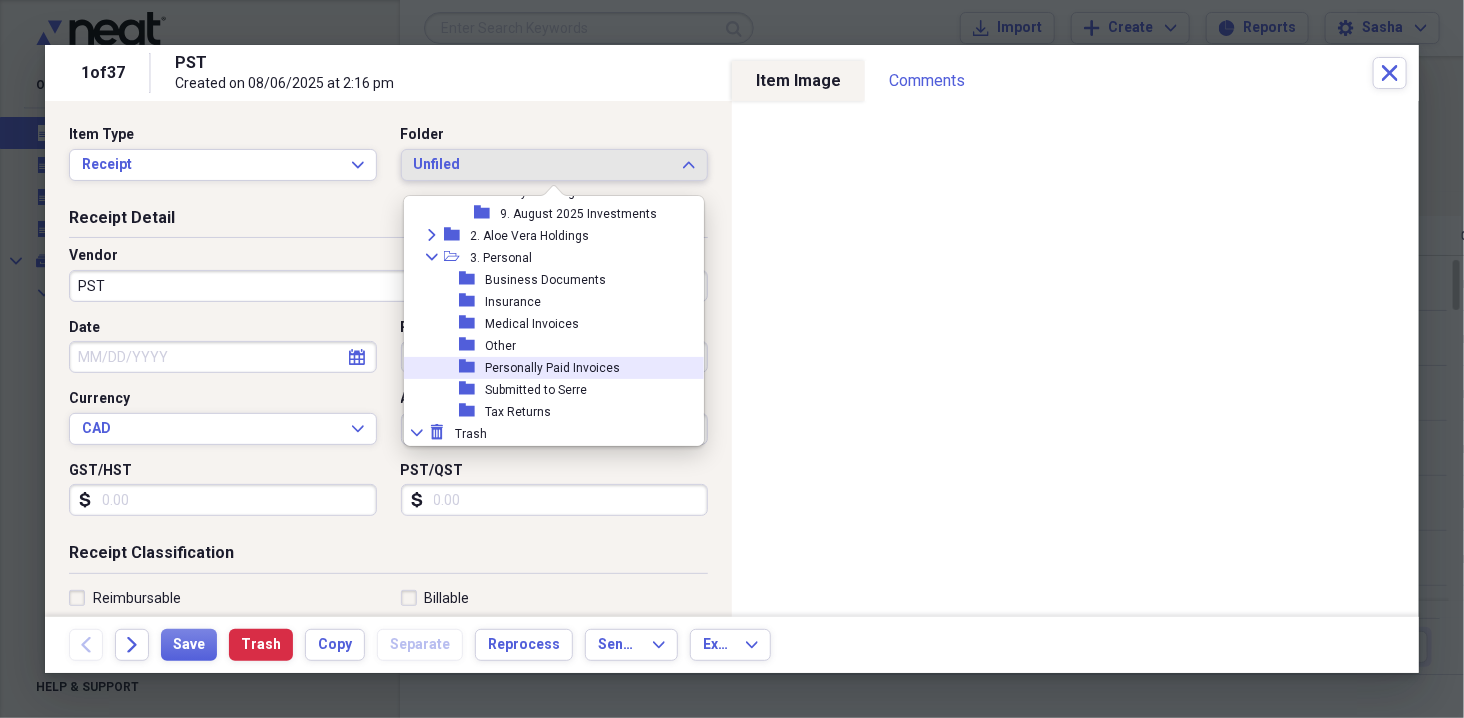 click on "Personally Paid Invoices" at bounding box center (552, 368) 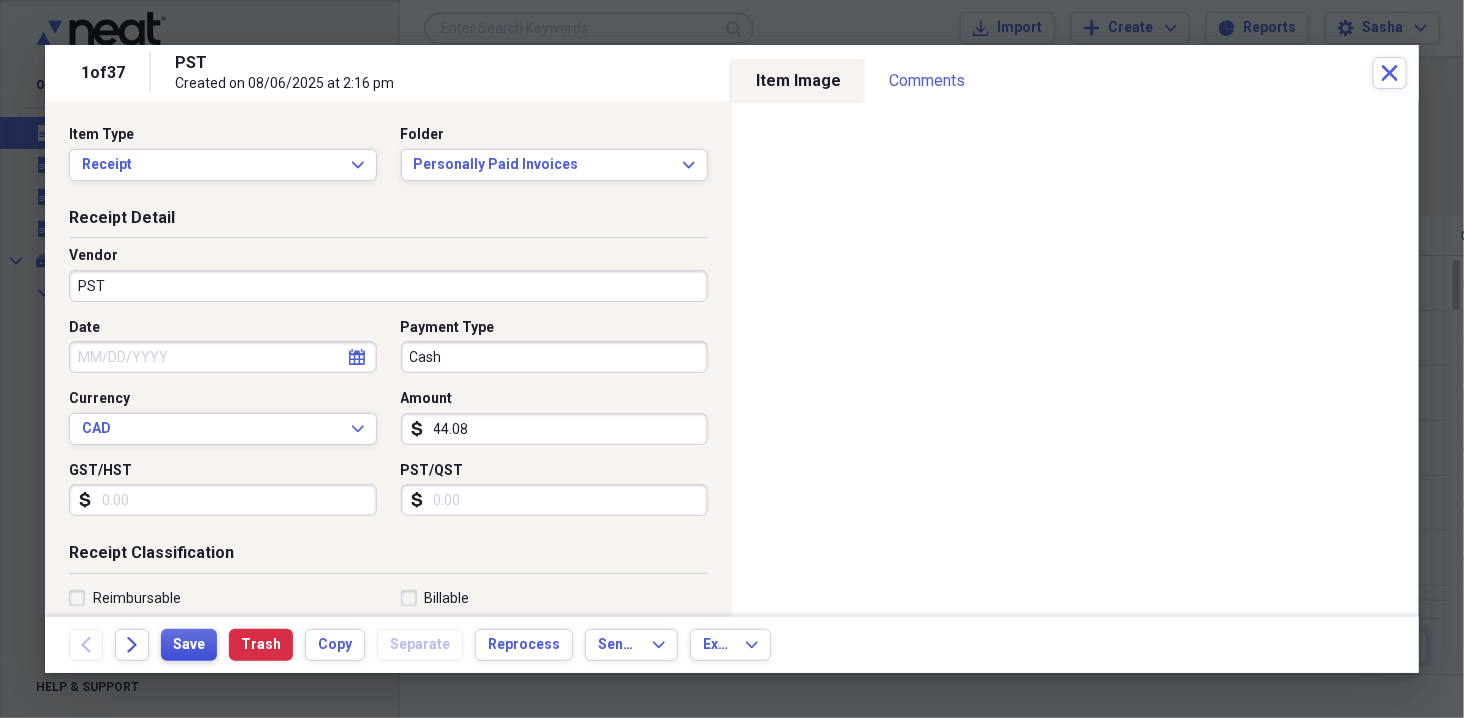 click on "Save" at bounding box center [189, 645] 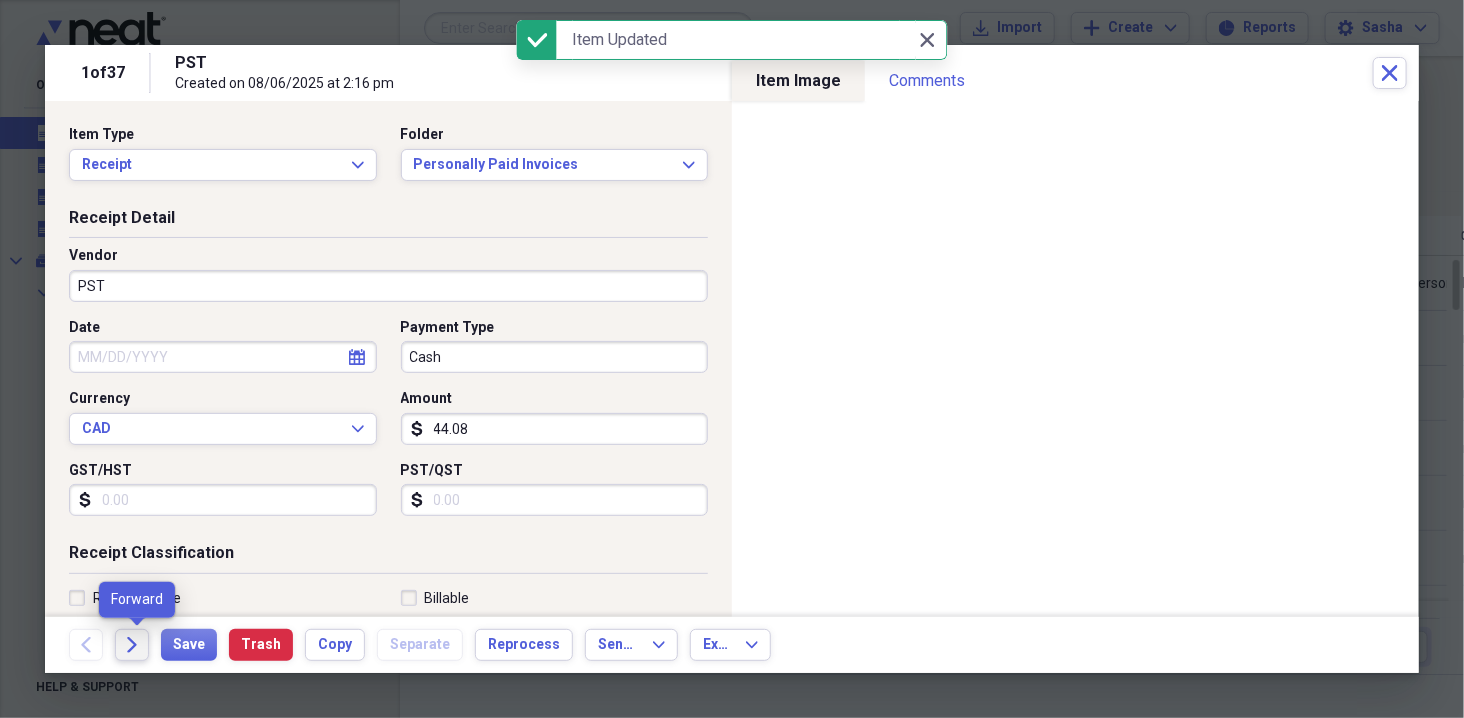 click 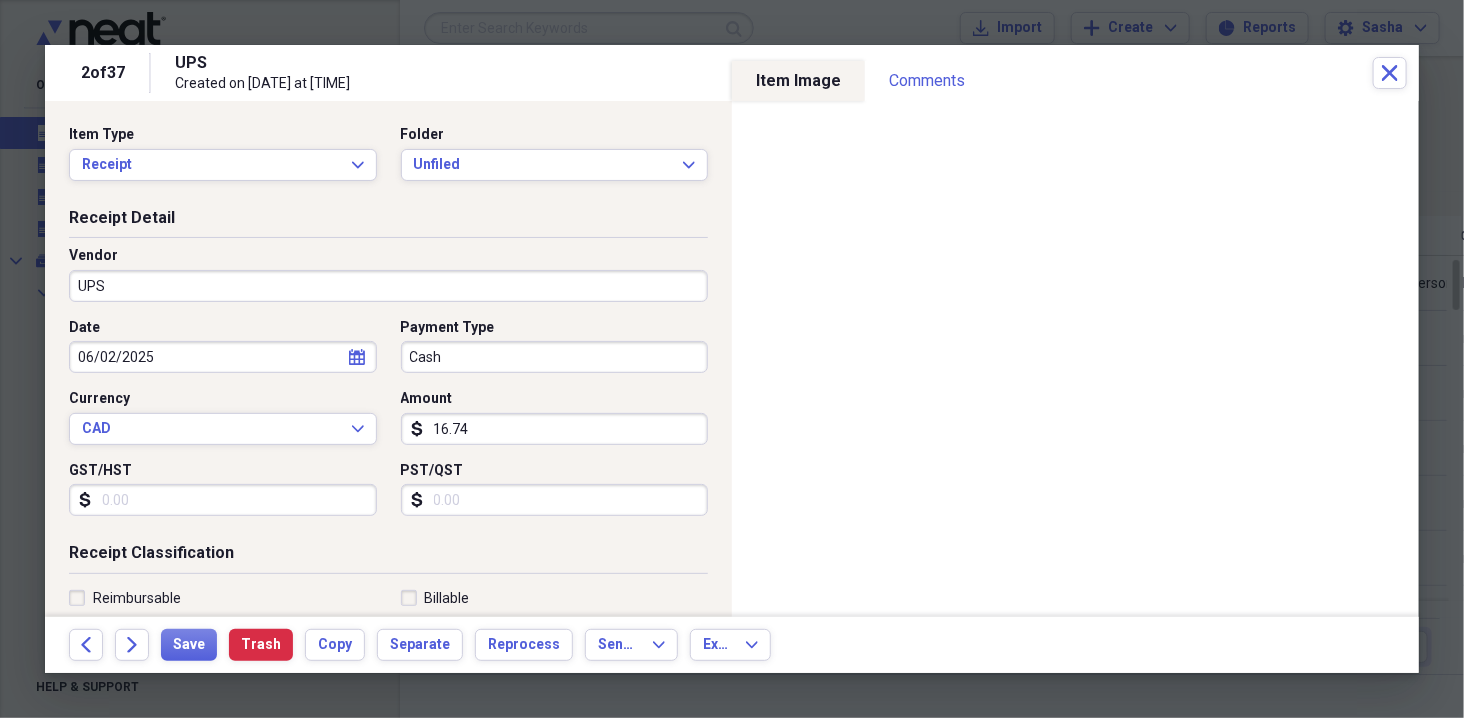 click on "Cash" at bounding box center [555, 357] 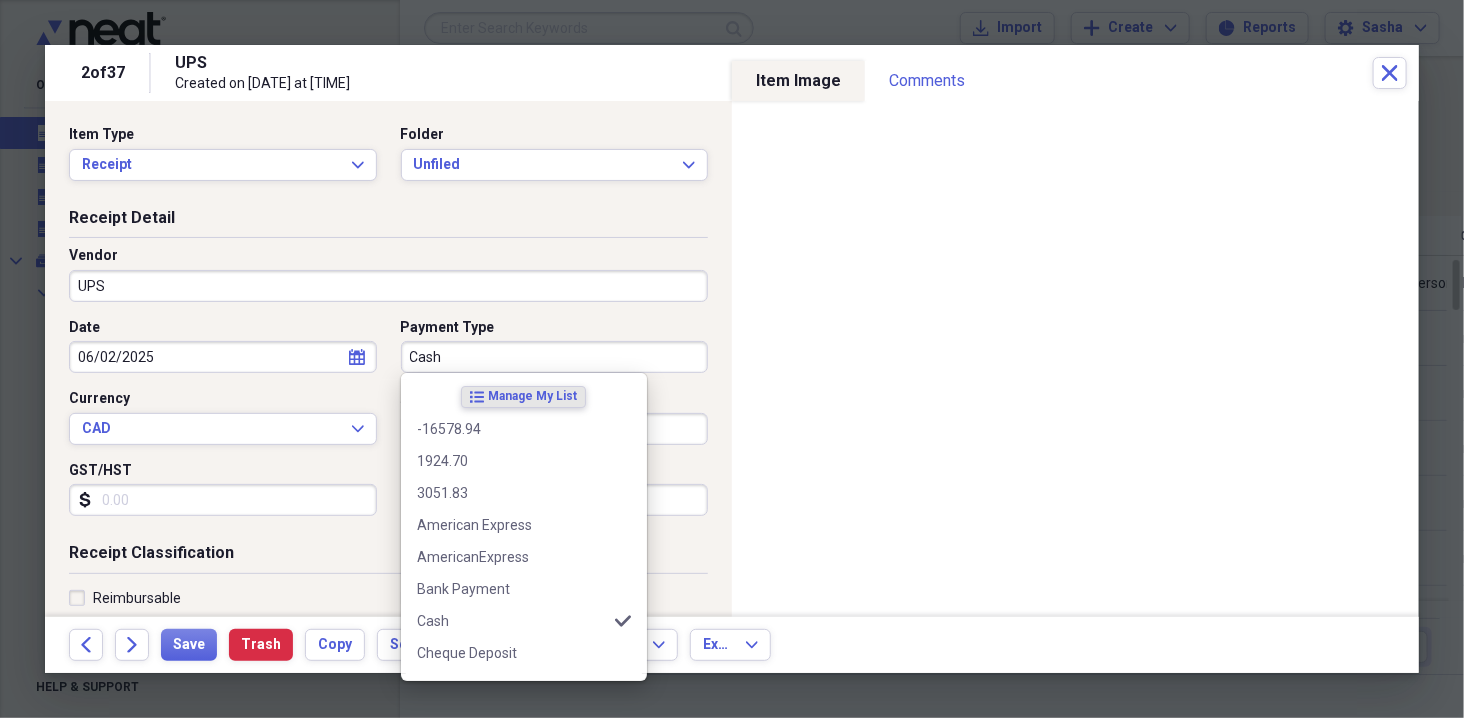 click on "Cash" at bounding box center [555, 357] 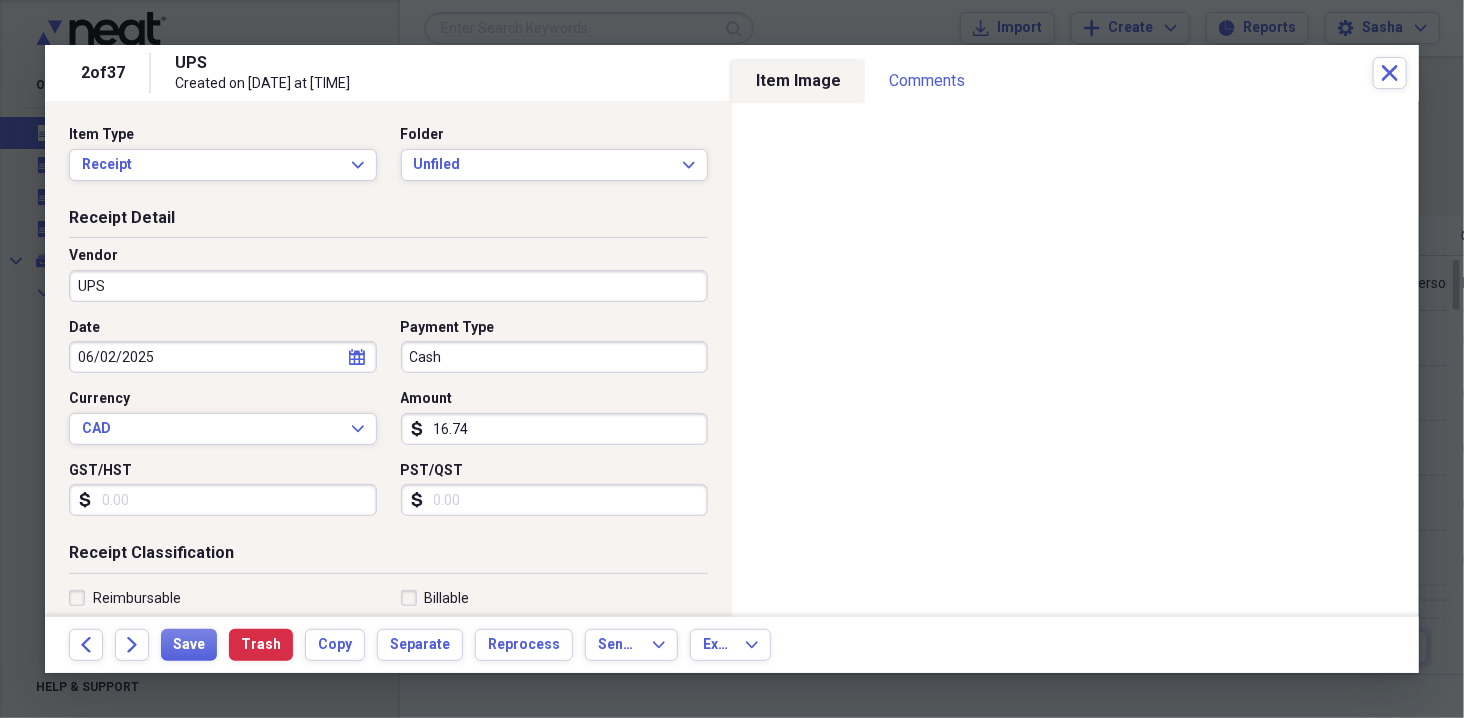 select on "5" 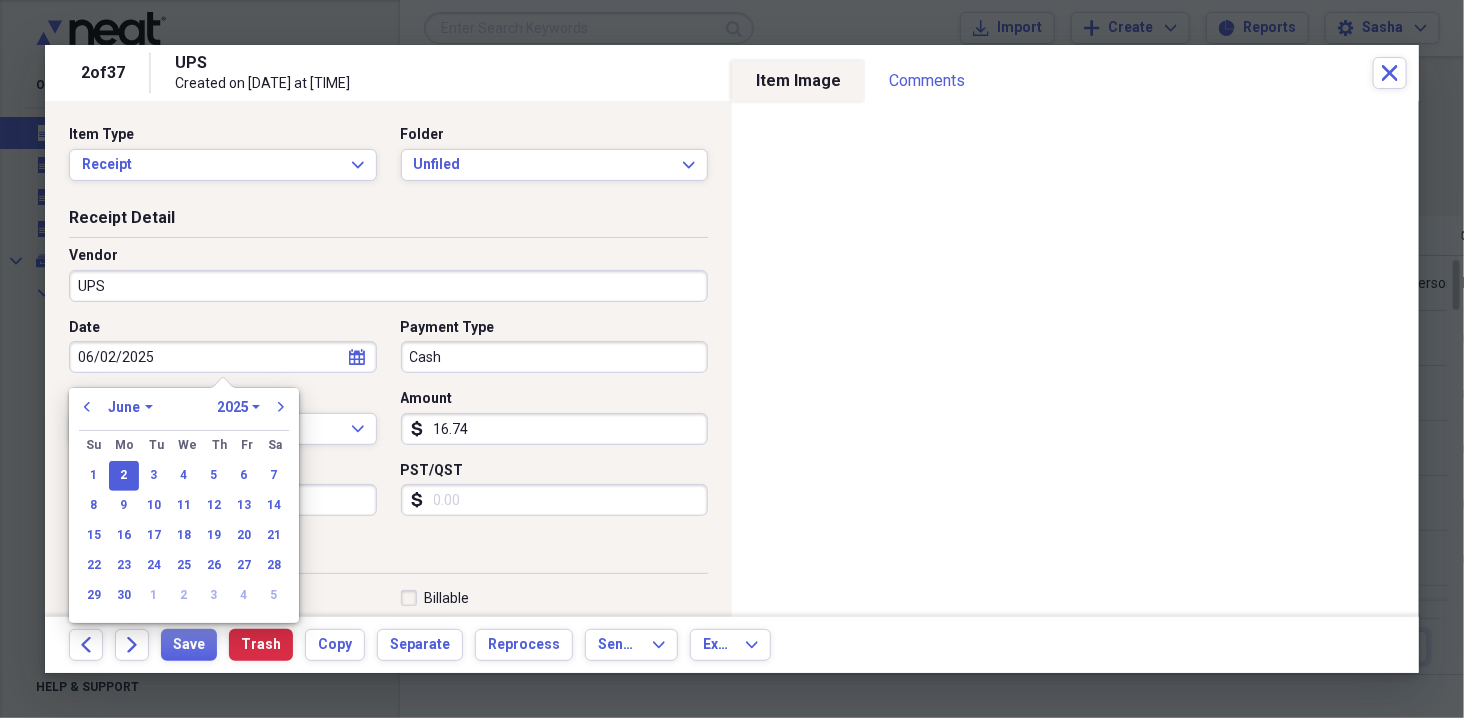 click on "06/02/2025" at bounding box center [223, 357] 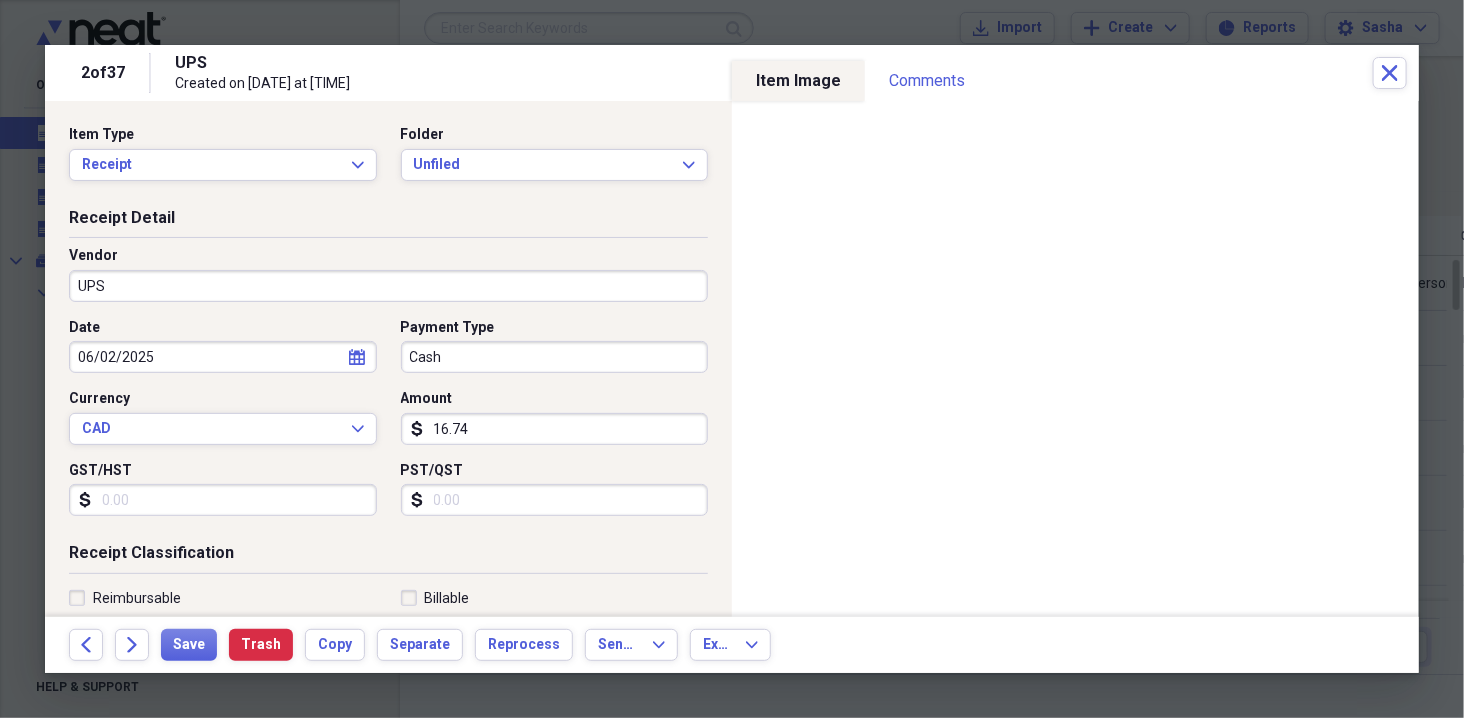 click on "Receipt Detail" at bounding box center (388, 222) 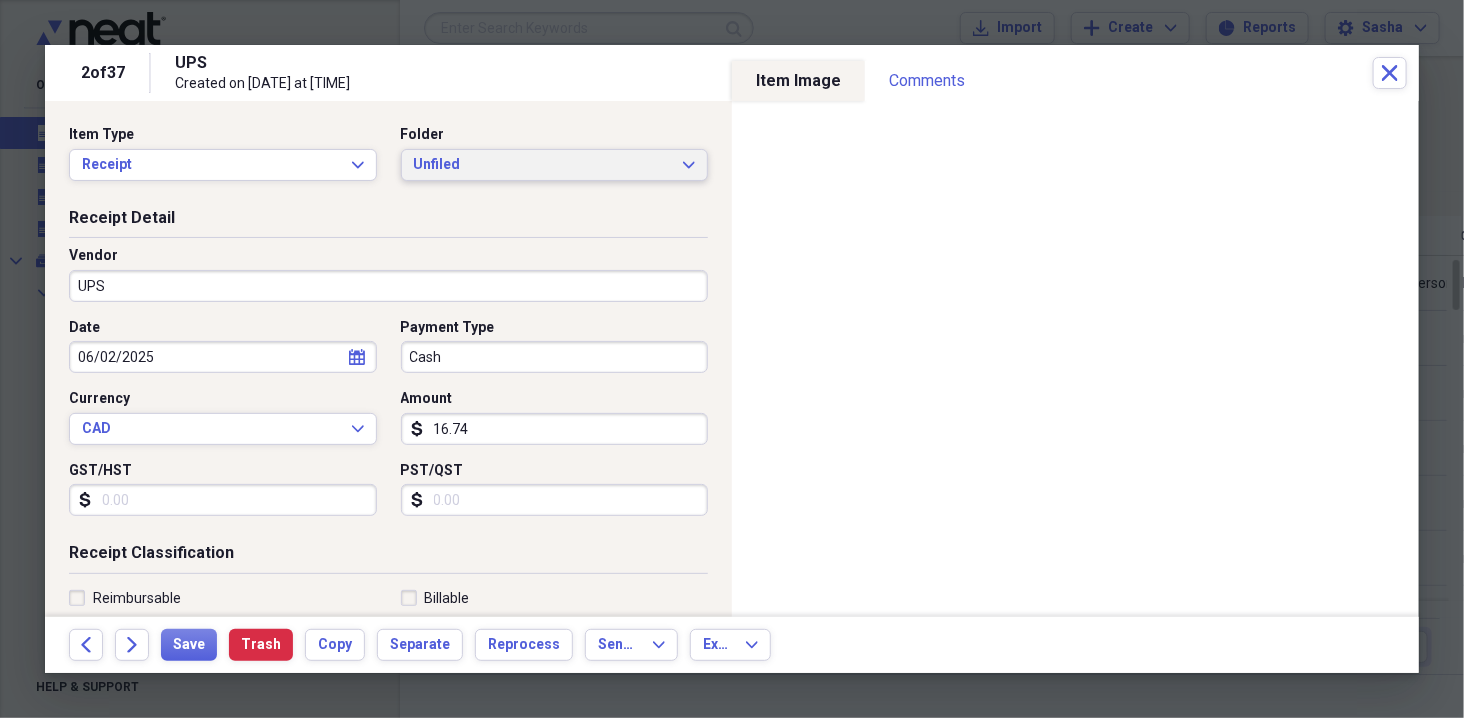 click on "Unfiled" at bounding box center [543, 165] 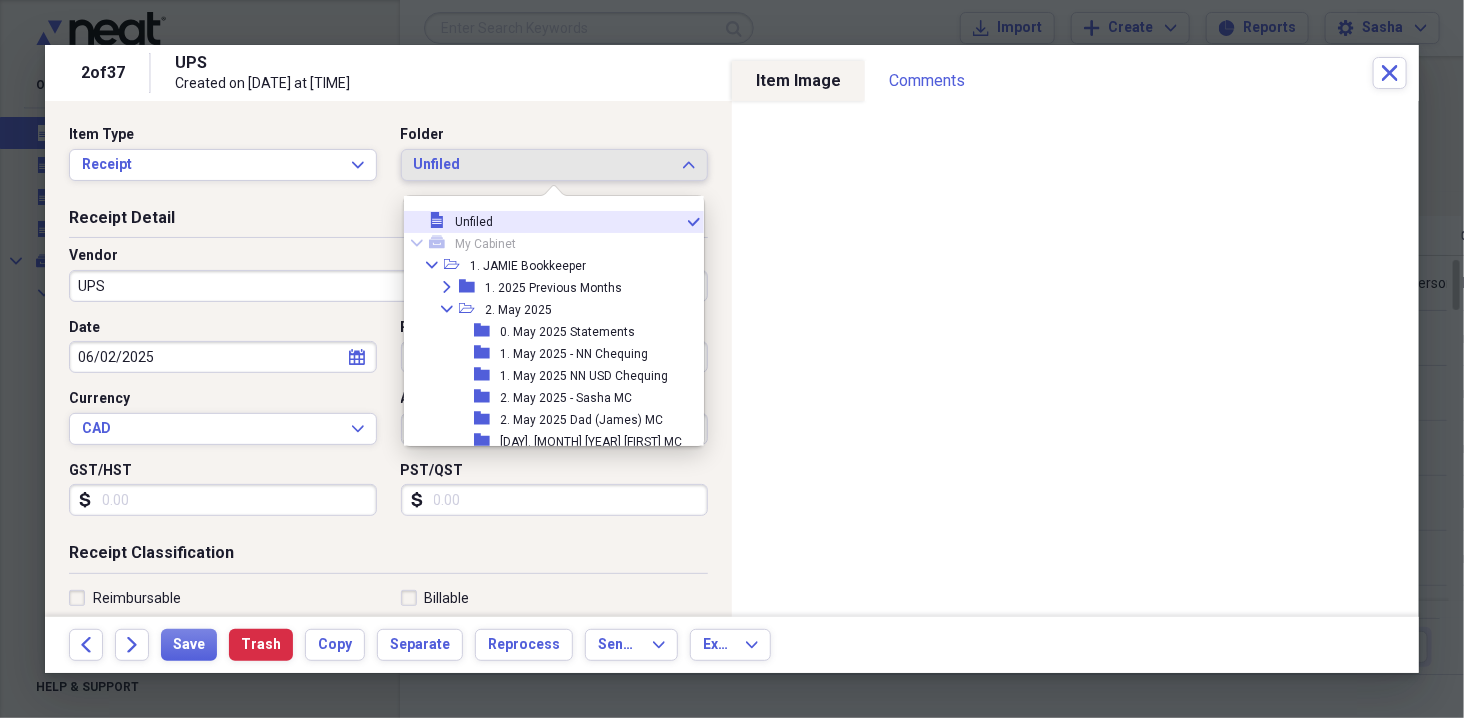 click on "file Unfiled   check" at bounding box center (546, 222) 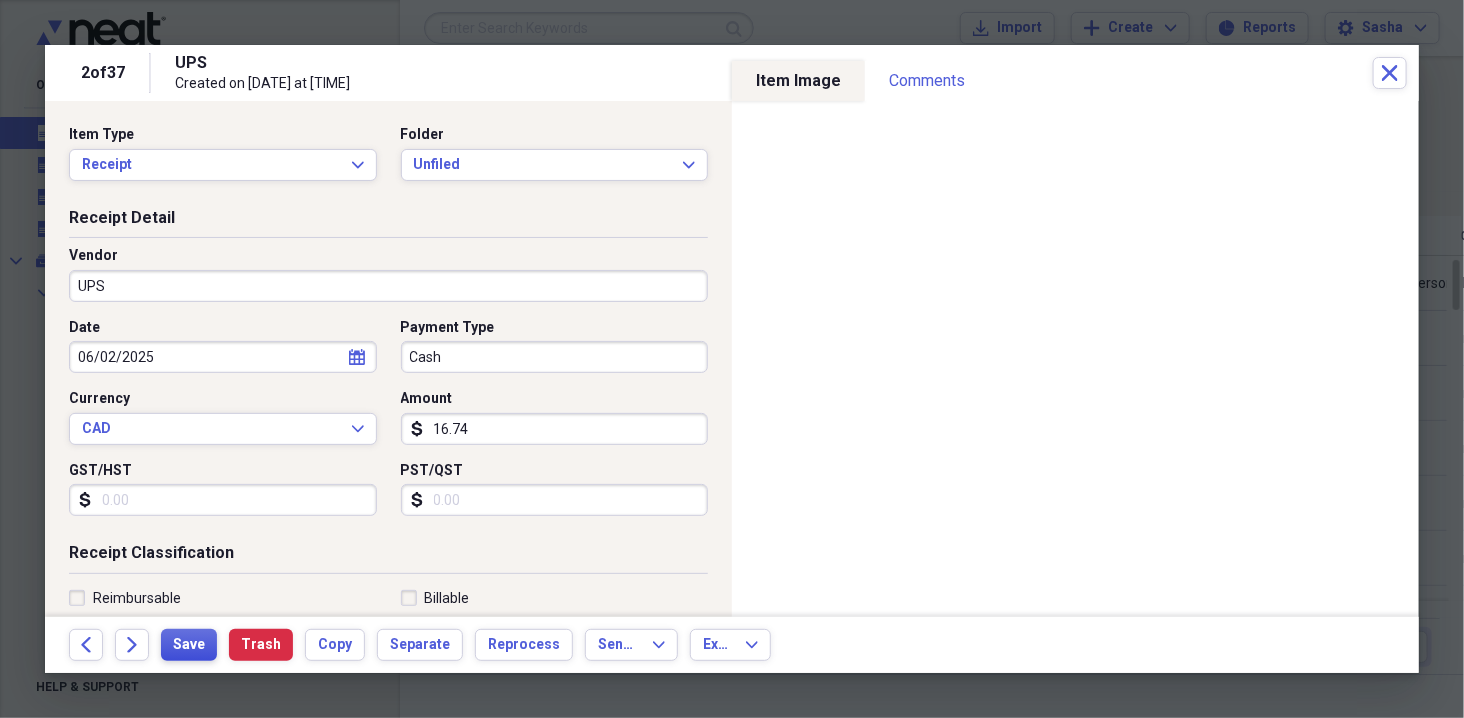 click on "Save" at bounding box center (189, 645) 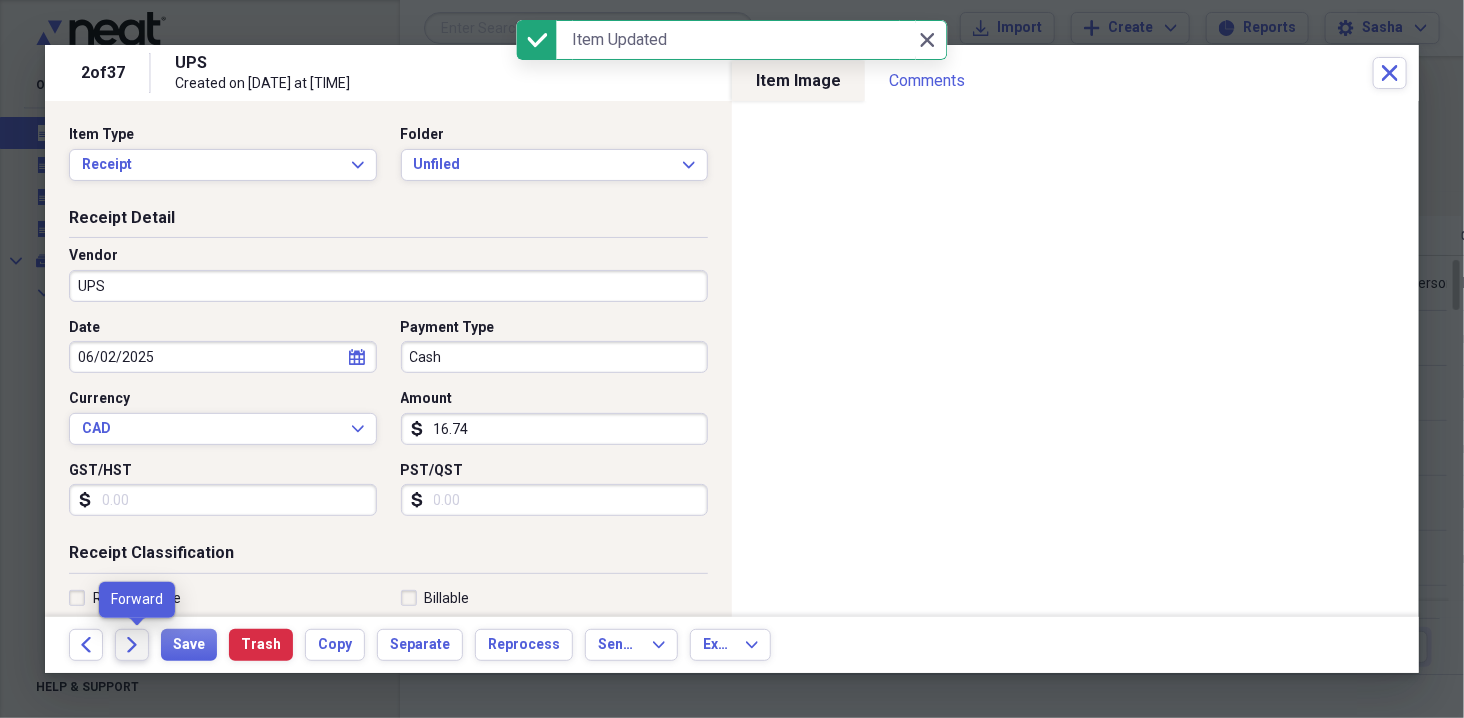 click on "Forward" at bounding box center (132, 645) 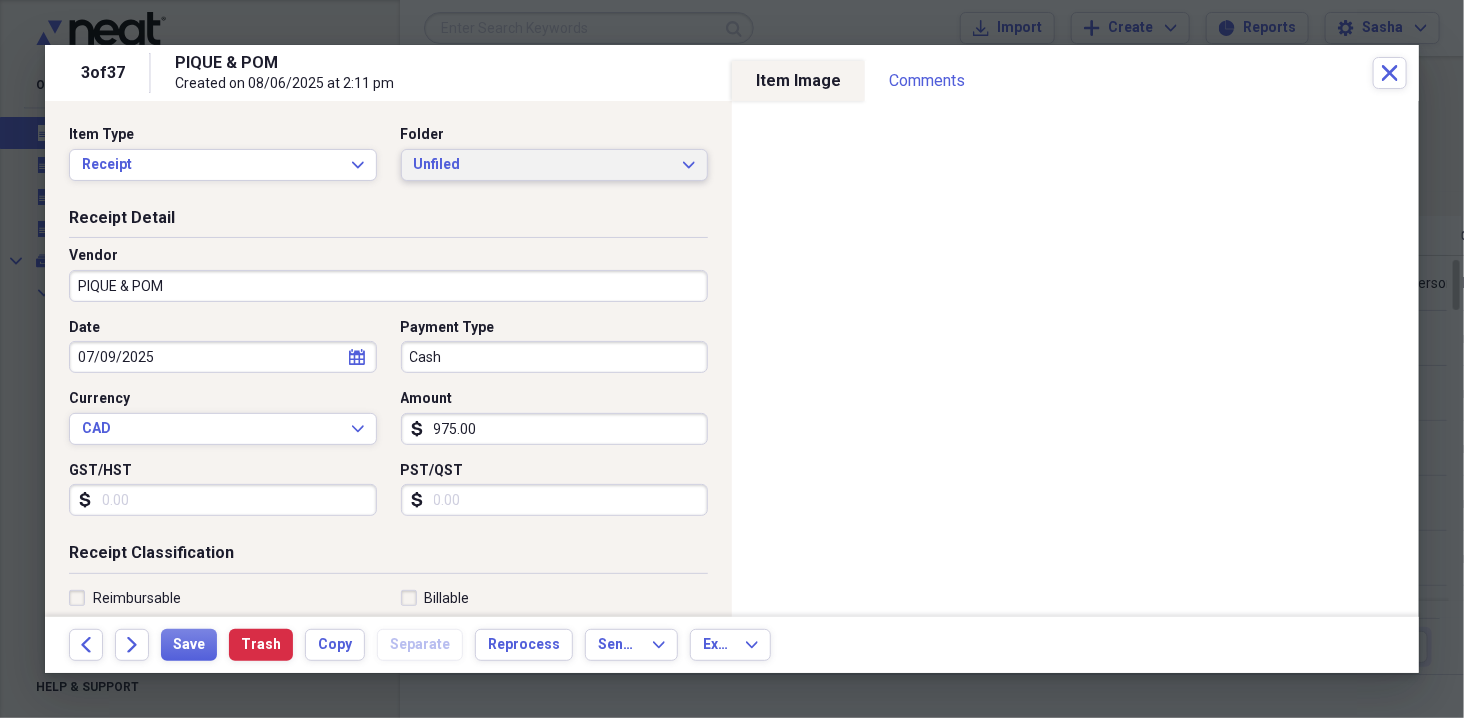 click on "Unfiled" at bounding box center (543, 165) 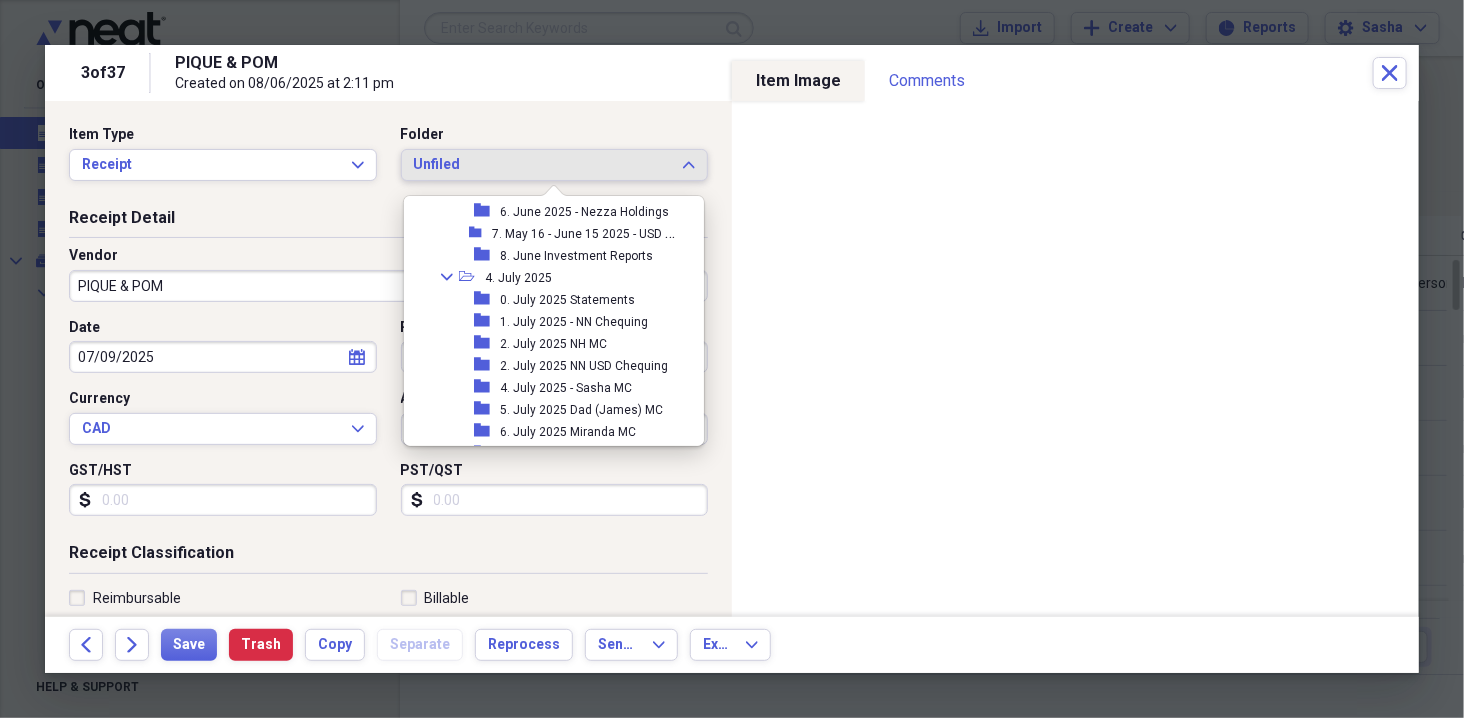 scroll, scrollTop: 498, scrollLeft: 0, axis: vertical 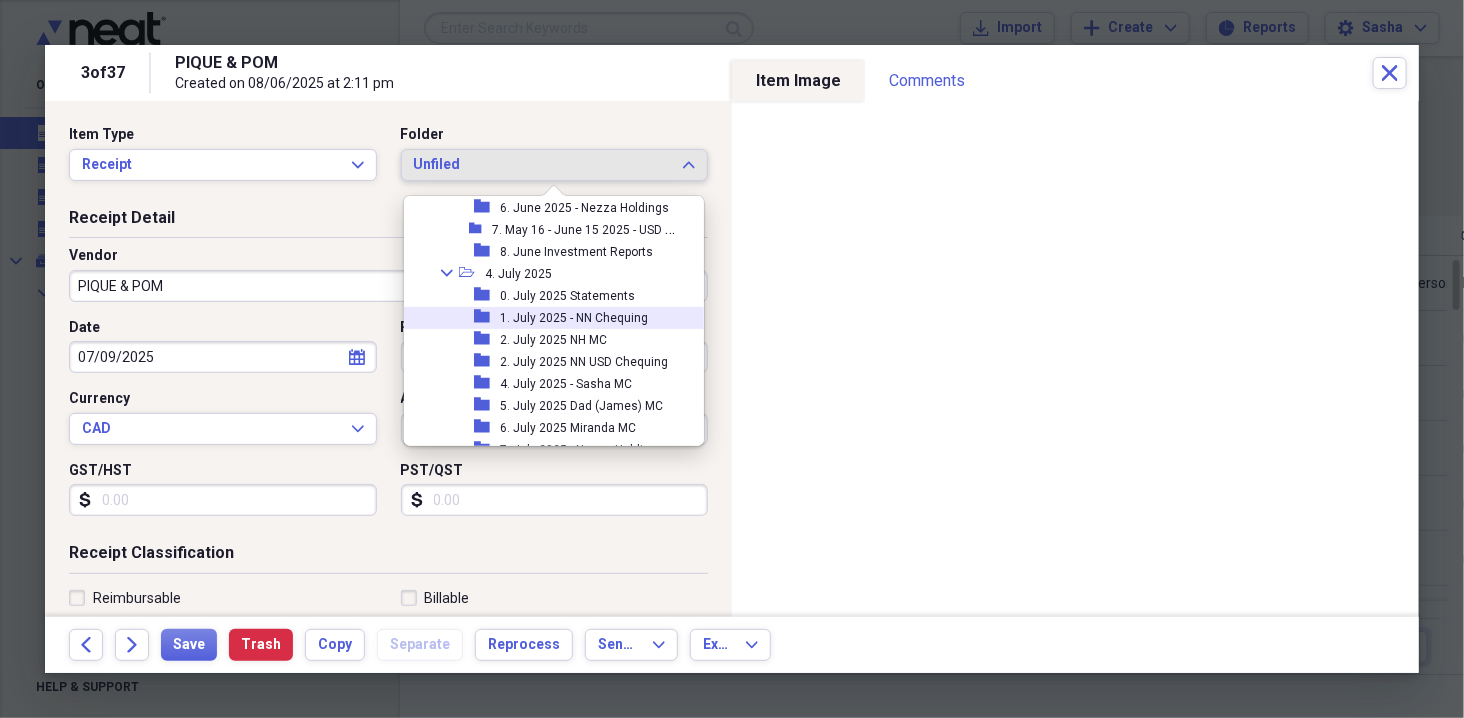 click on "1. July 2025 - NN Chequing" at bounding box center (574, 318) 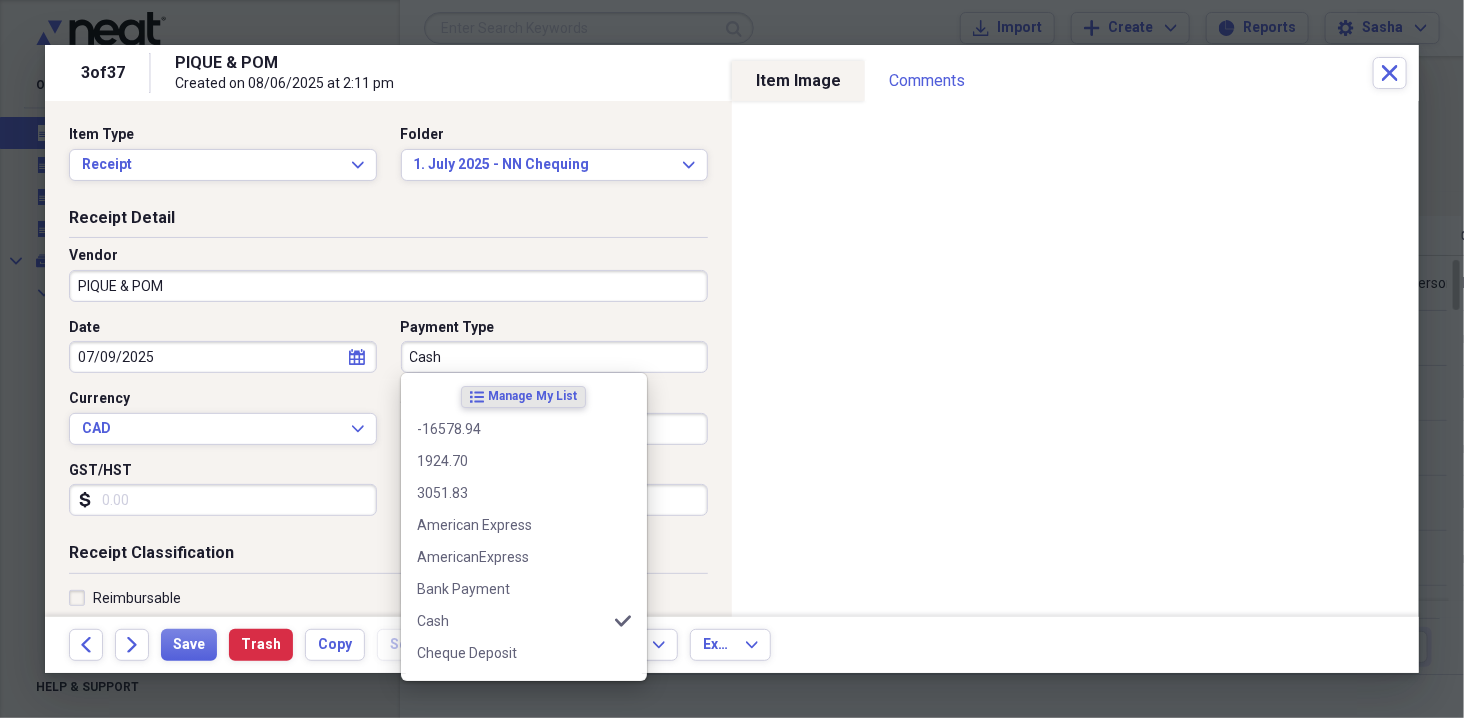 click on "Cash" at bounding box center (555, 357) 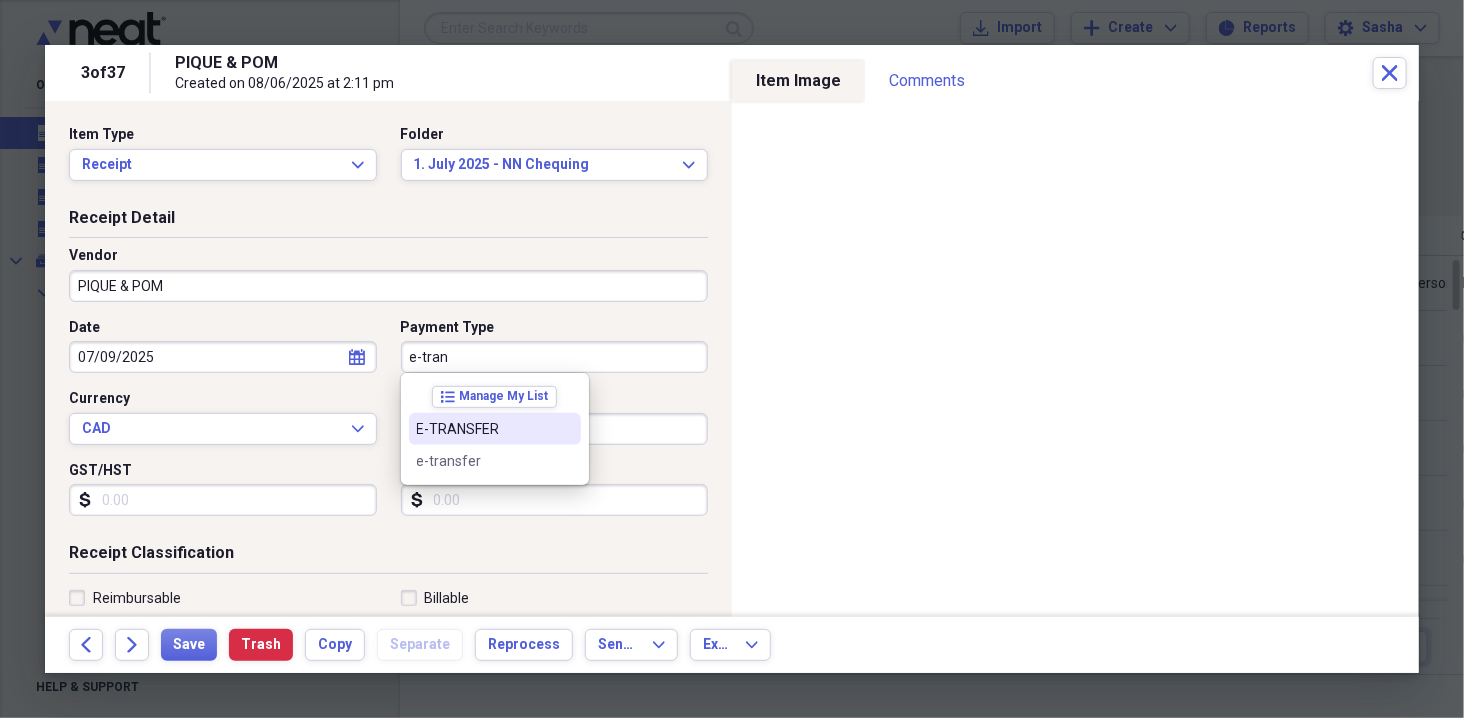 click on "E-TRANSFER" at bounding box center (495, 429) 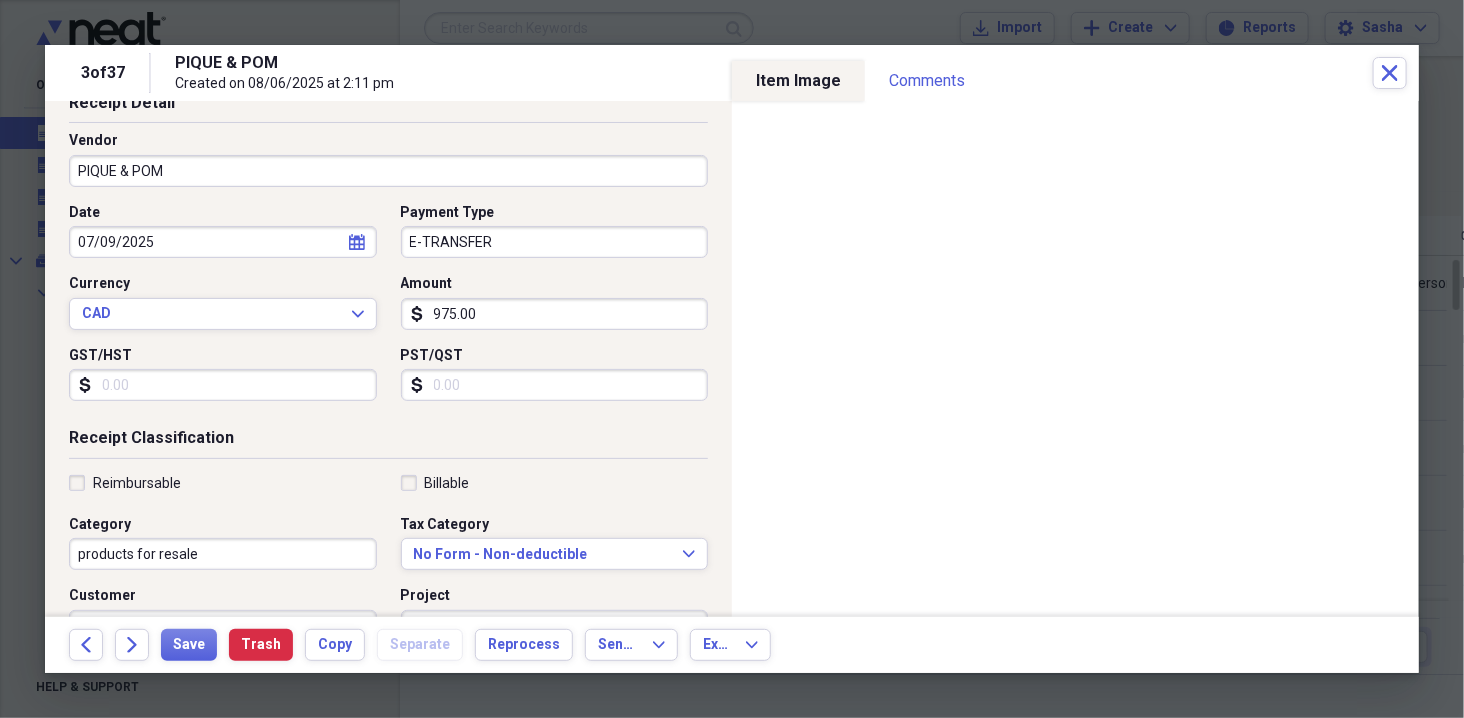 scroll, scrollTop: 116, scrollLeft: 0, axis: vertical 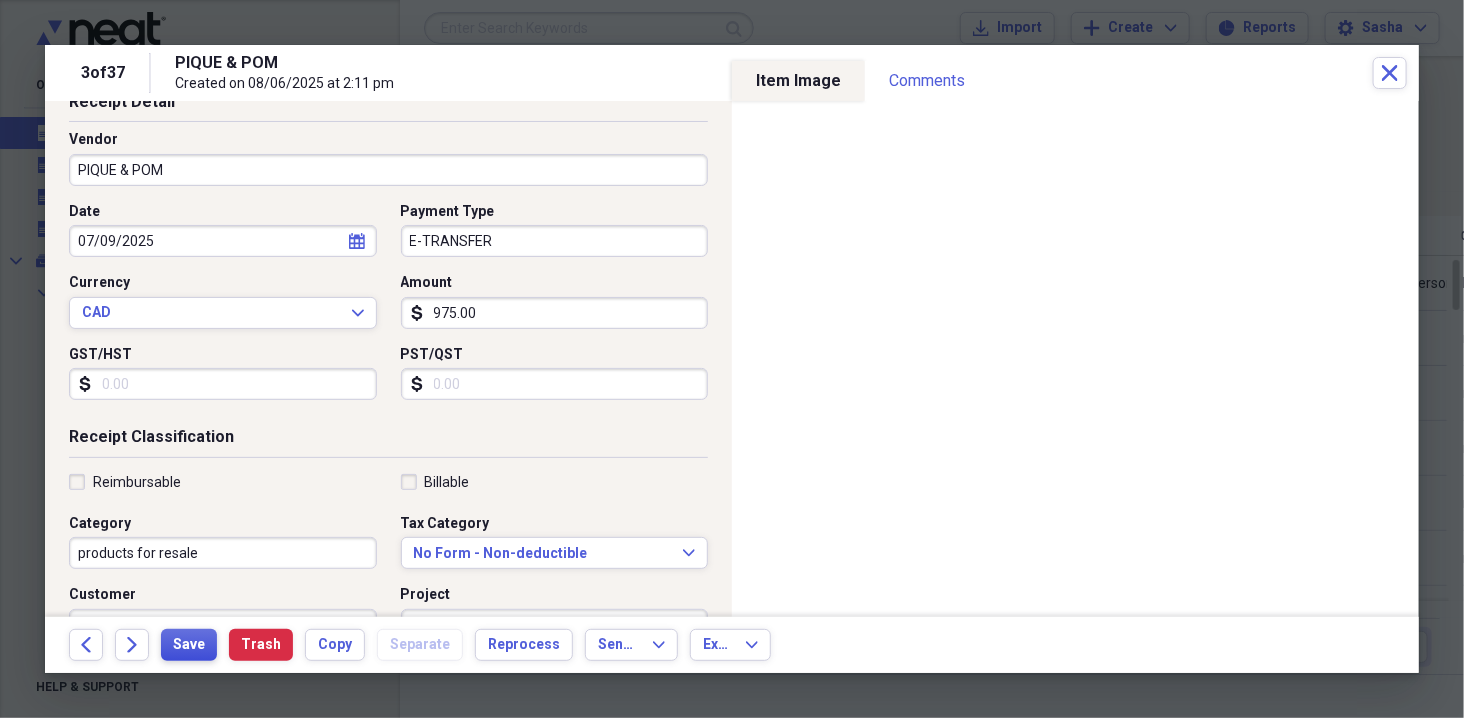 click on "Save" at bounding box center [189, 645] 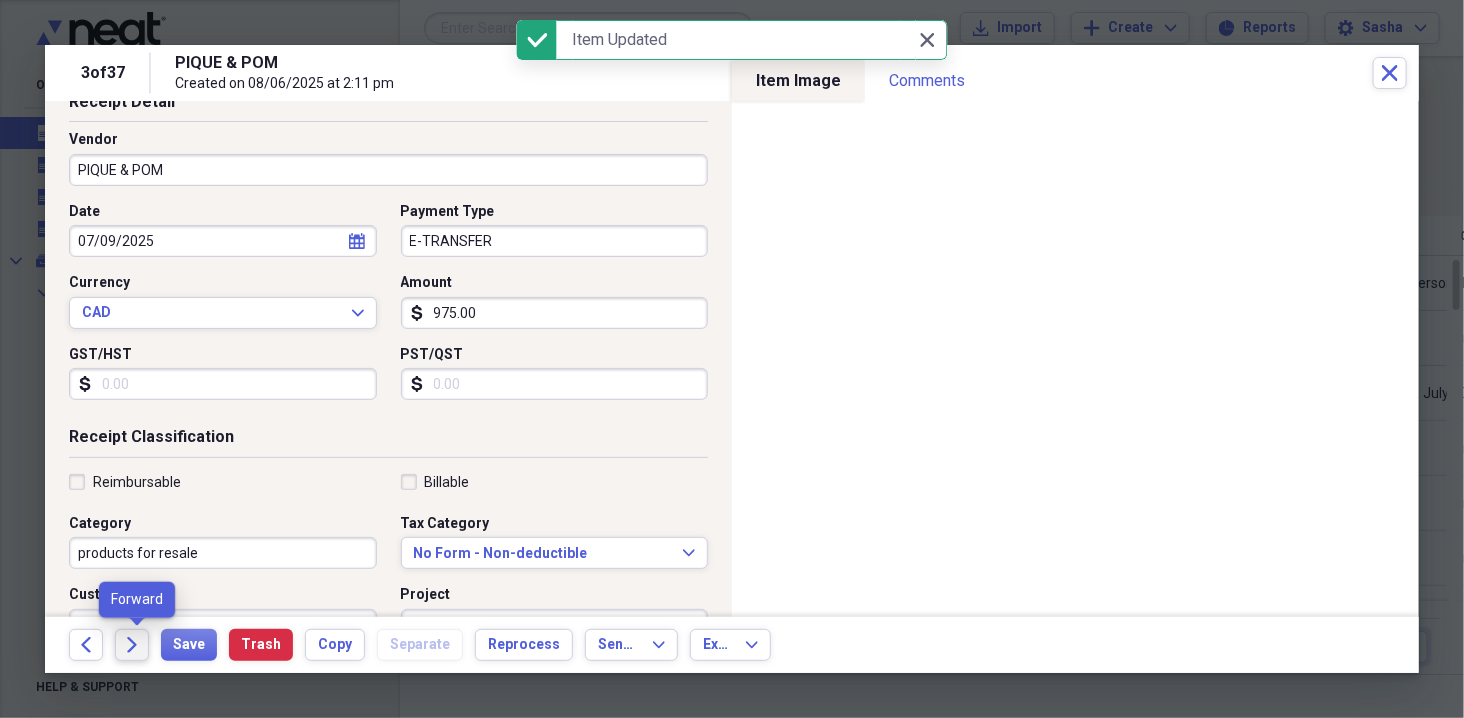 click on "Forward" at bounding box center (132, 645) 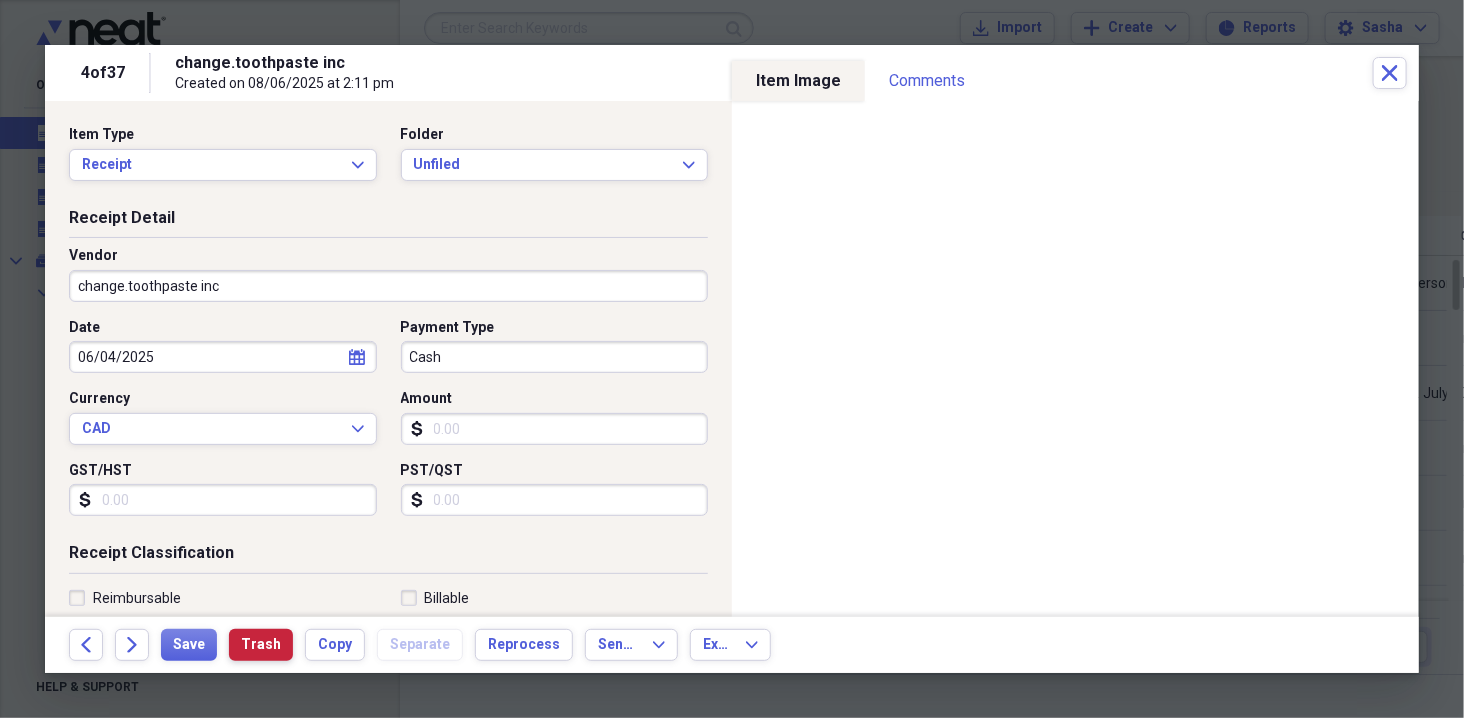 click on "Trash" at bounding box center (261, 645) 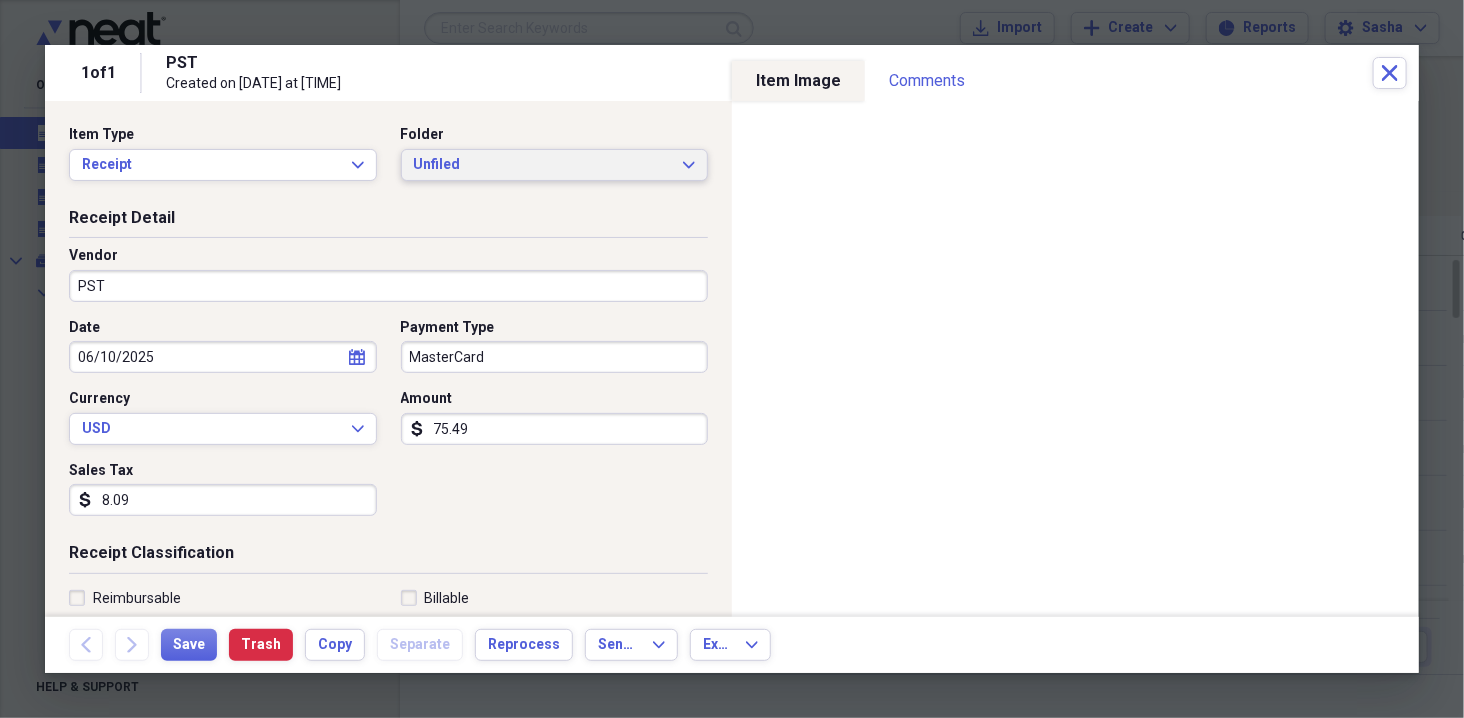 click on "Unfiled" at bounding box center (543, 165) 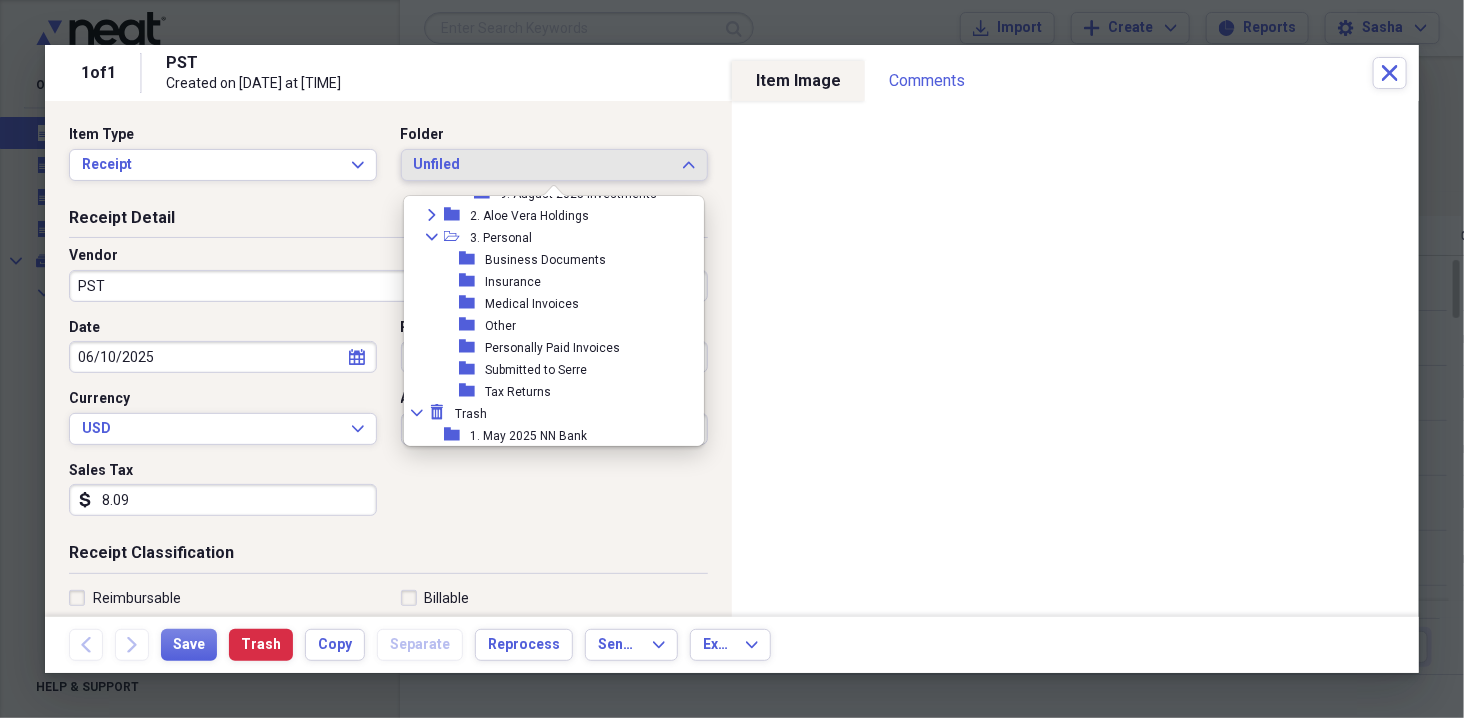 scroll, scrollTop: 1035, scrollLeft: 0, axis: vertical 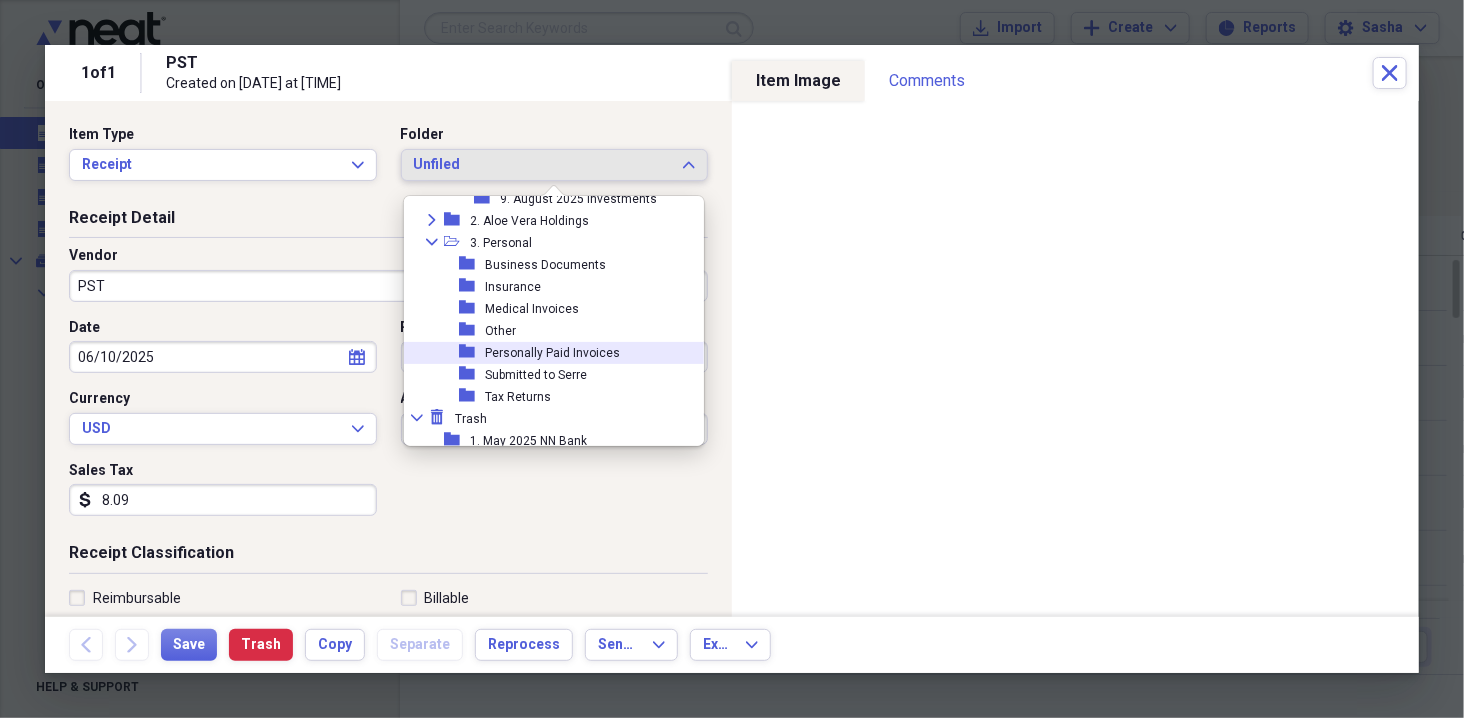 click on "Personally Paid Invoices" at bounding box center (552, 353) 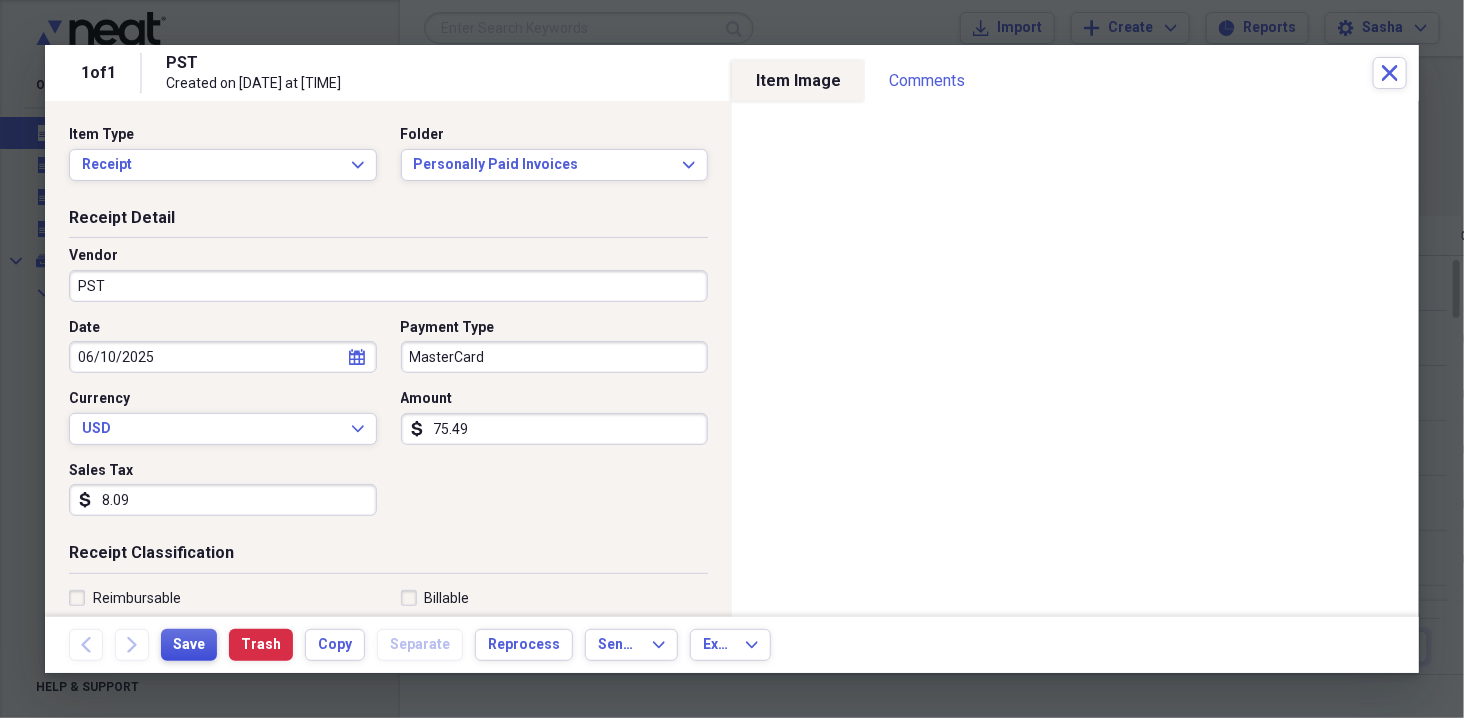 click on "Save" at bounding box center [189, 645] 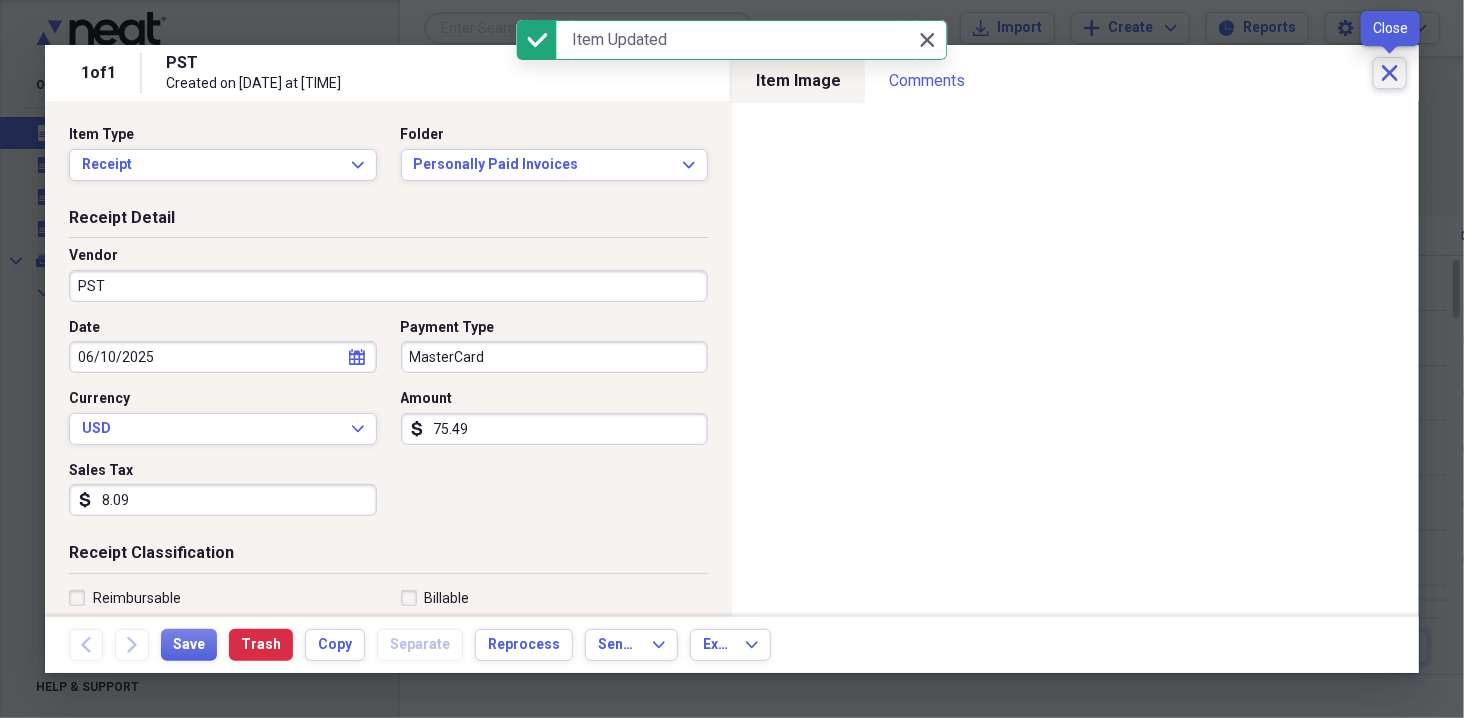 click on "Close" 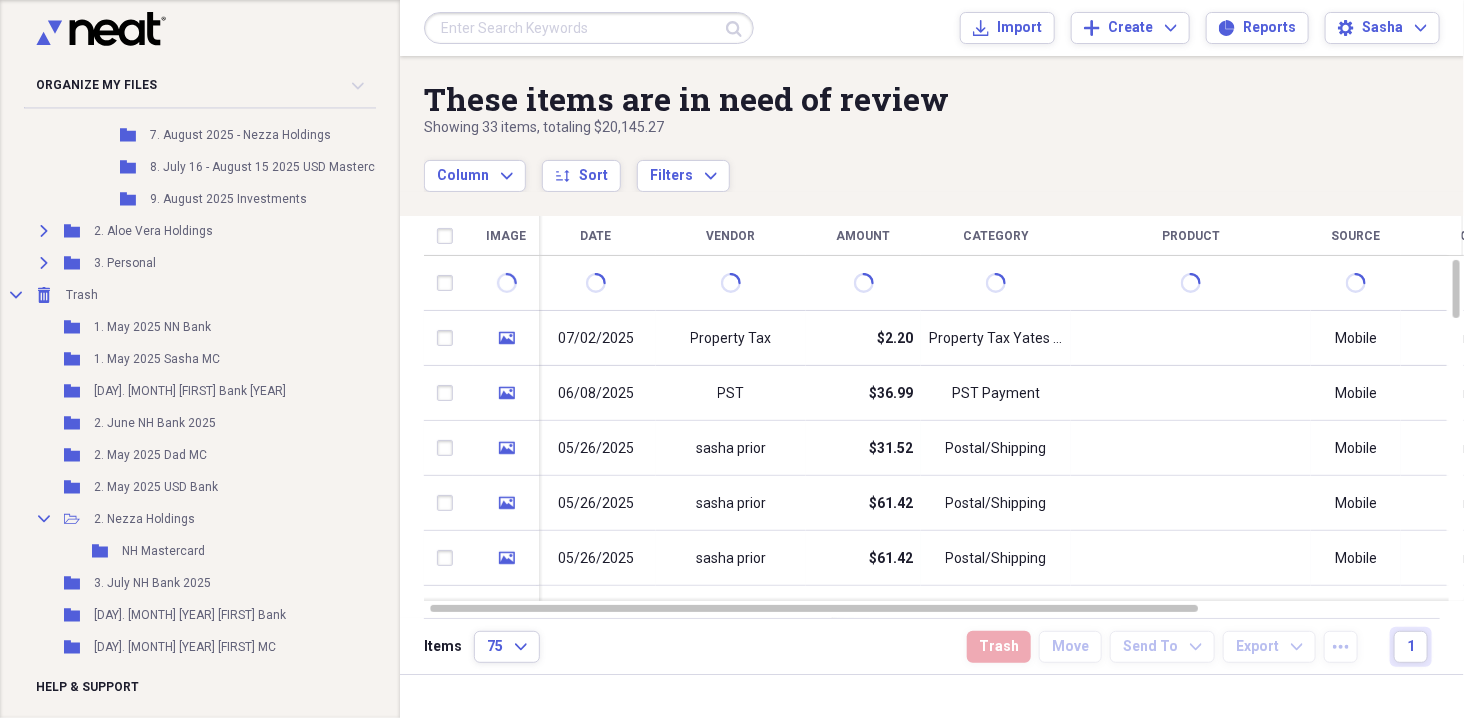 scroll, scrollTop: 1181, scrollLeft: 0, axis: vertical 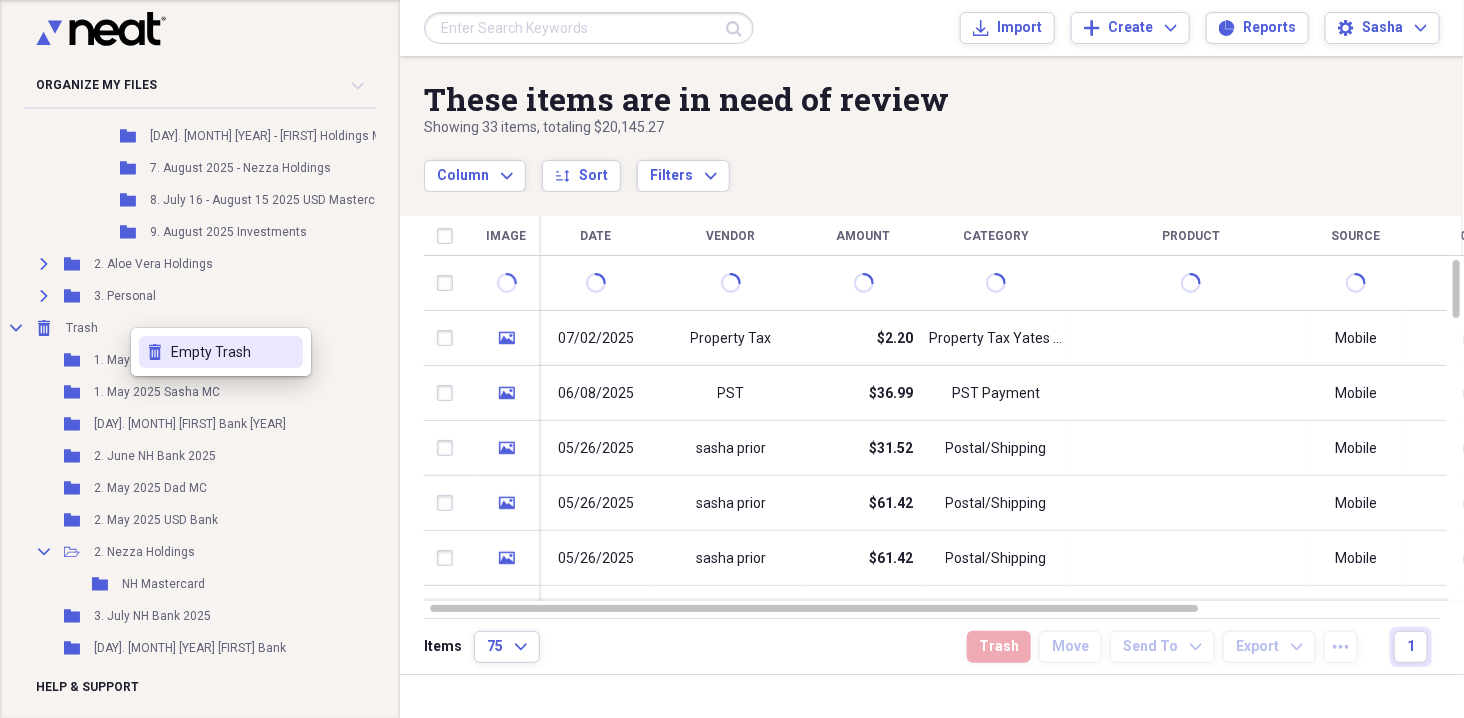 click on "Empty Trash" at bounding box center [233, 352] 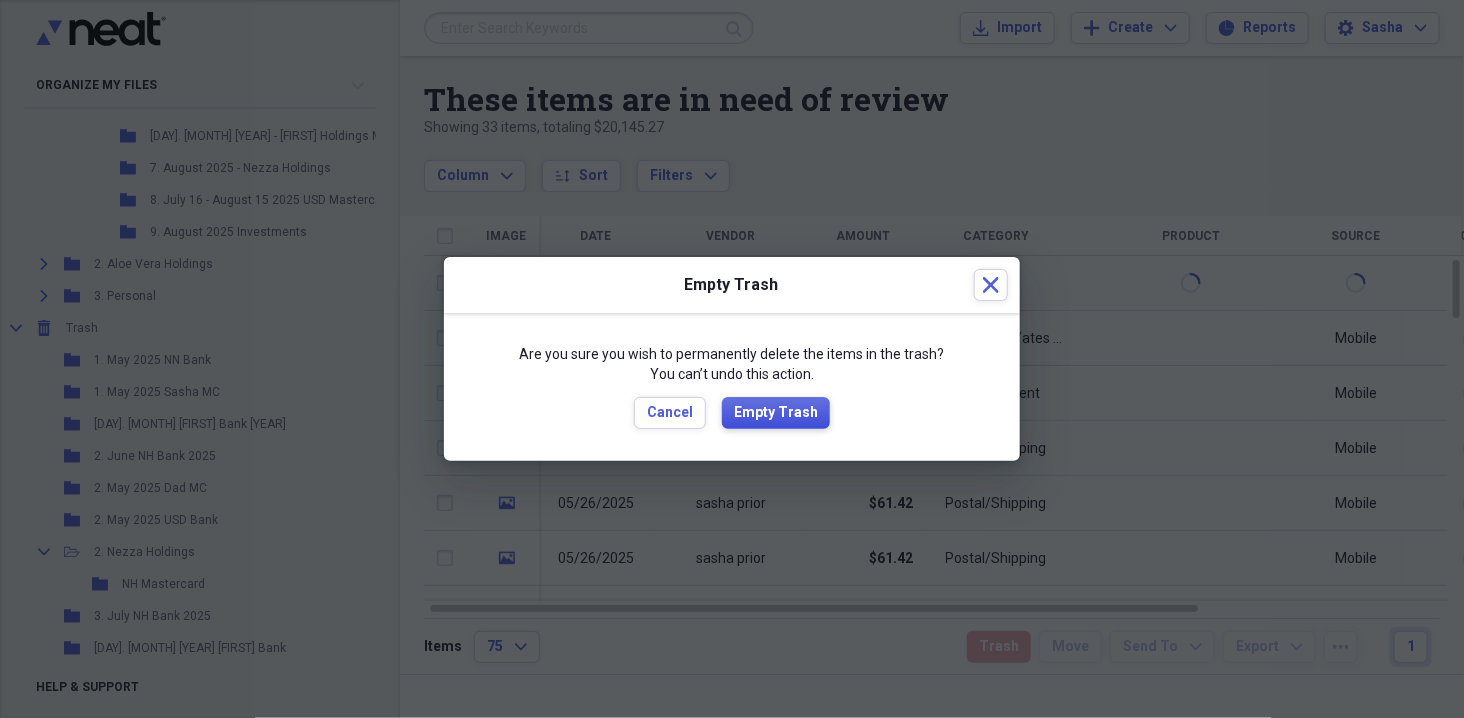 click on "Empty Trash" at bounding box center [776, 413] 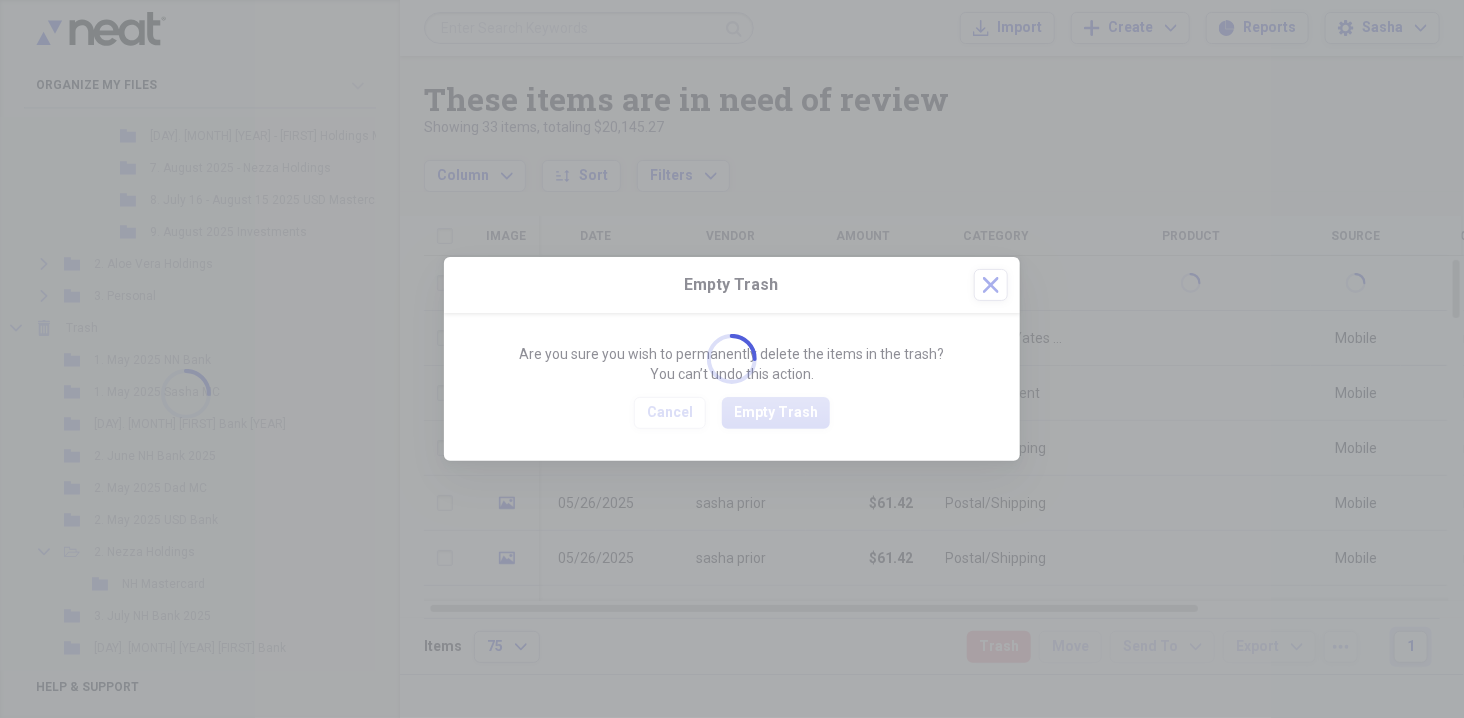 scroll, scrollTop: 852, scrollLeft: 0, axis: vertical 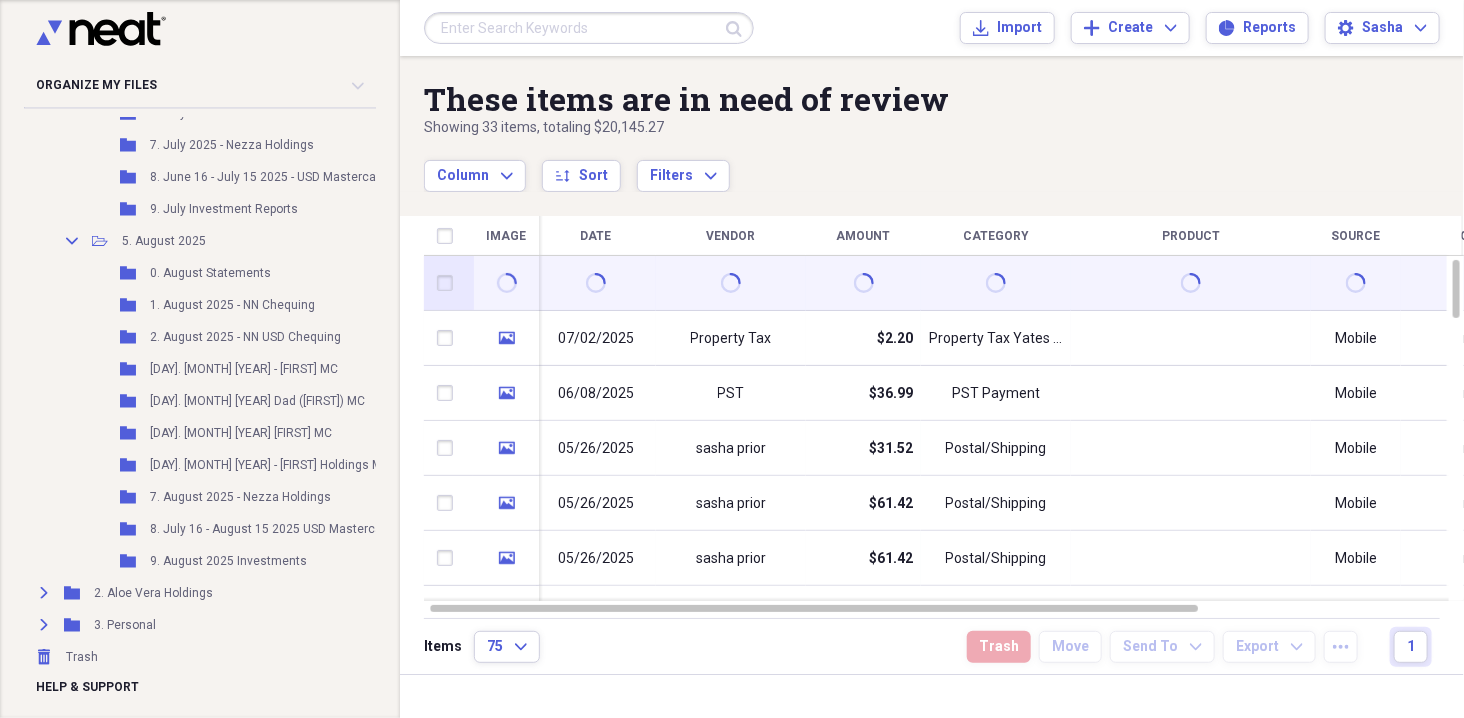 click at bounding box center [449, 283] 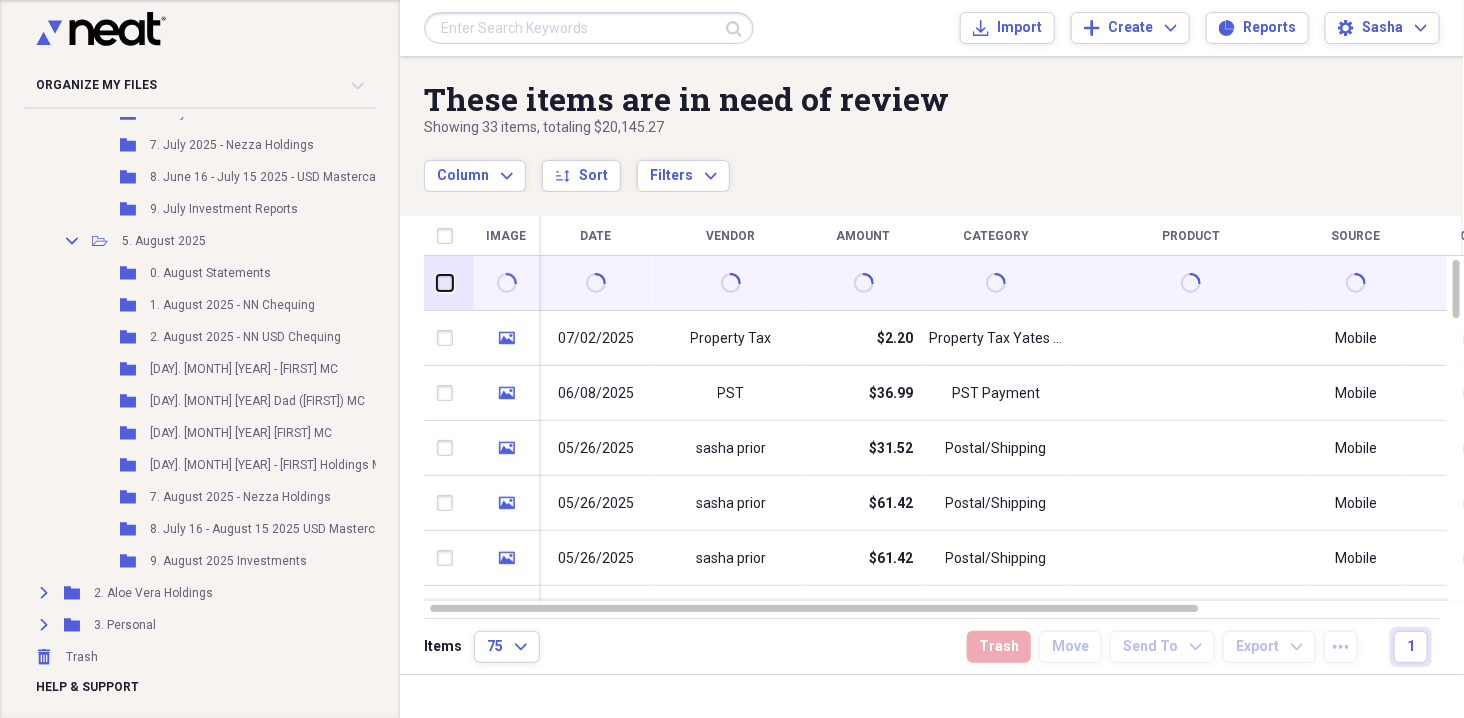 click at bounding box center [437, 283] 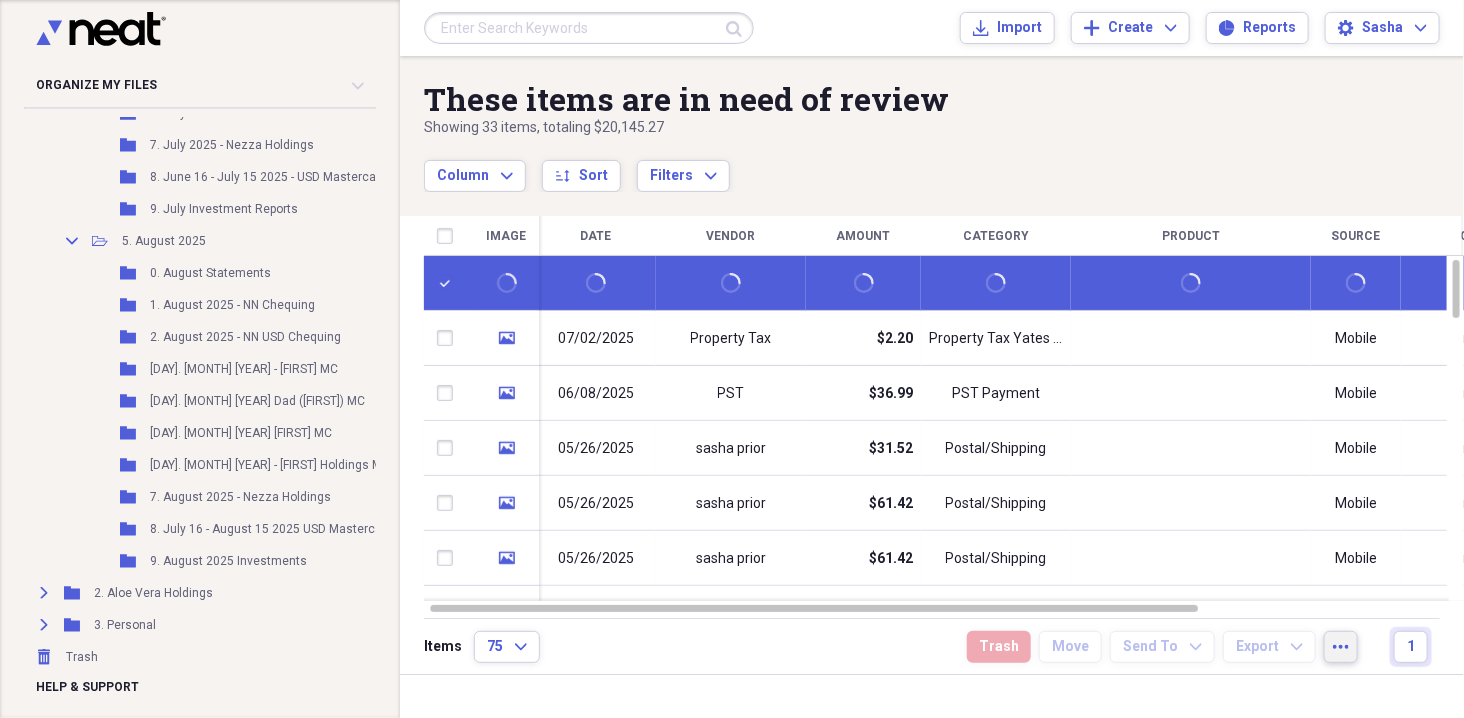 click on "more" 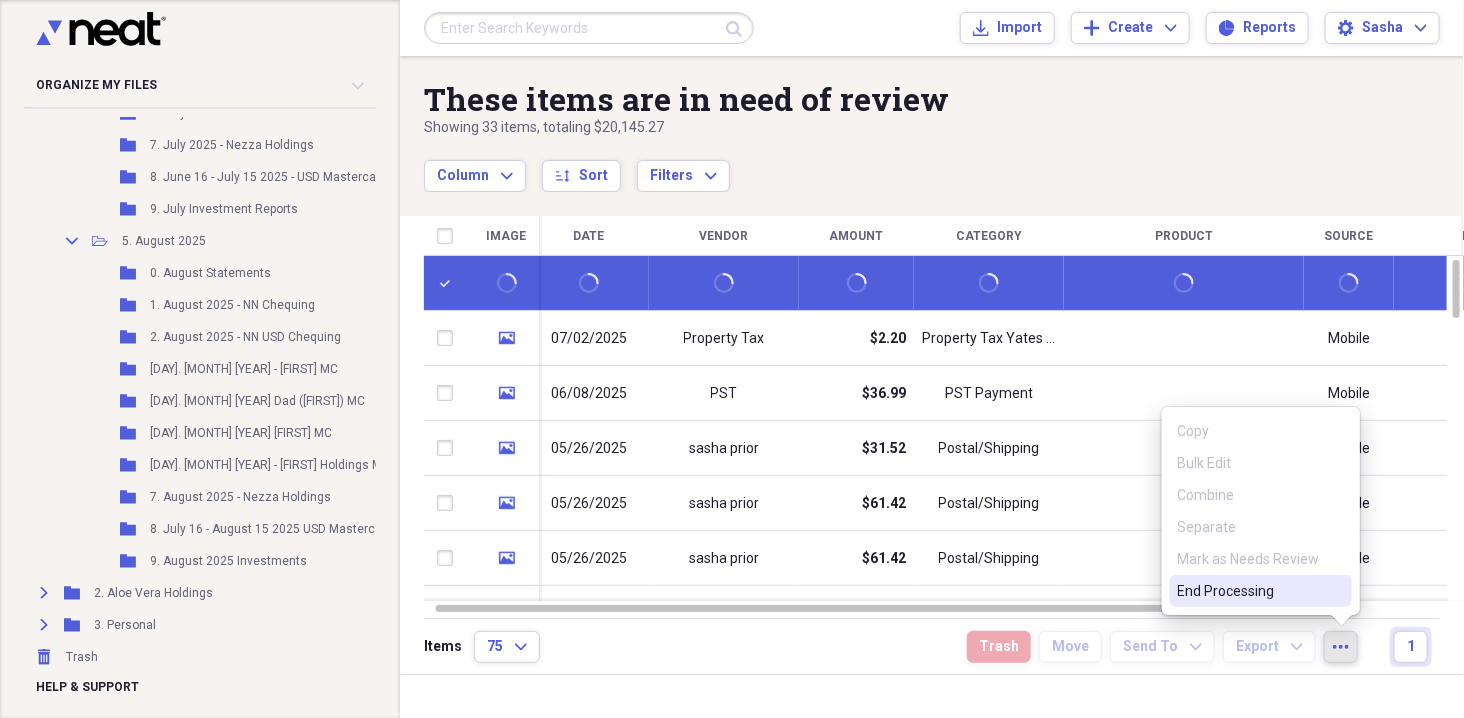 click on "End Processing" at bounding box center [1249, 591] 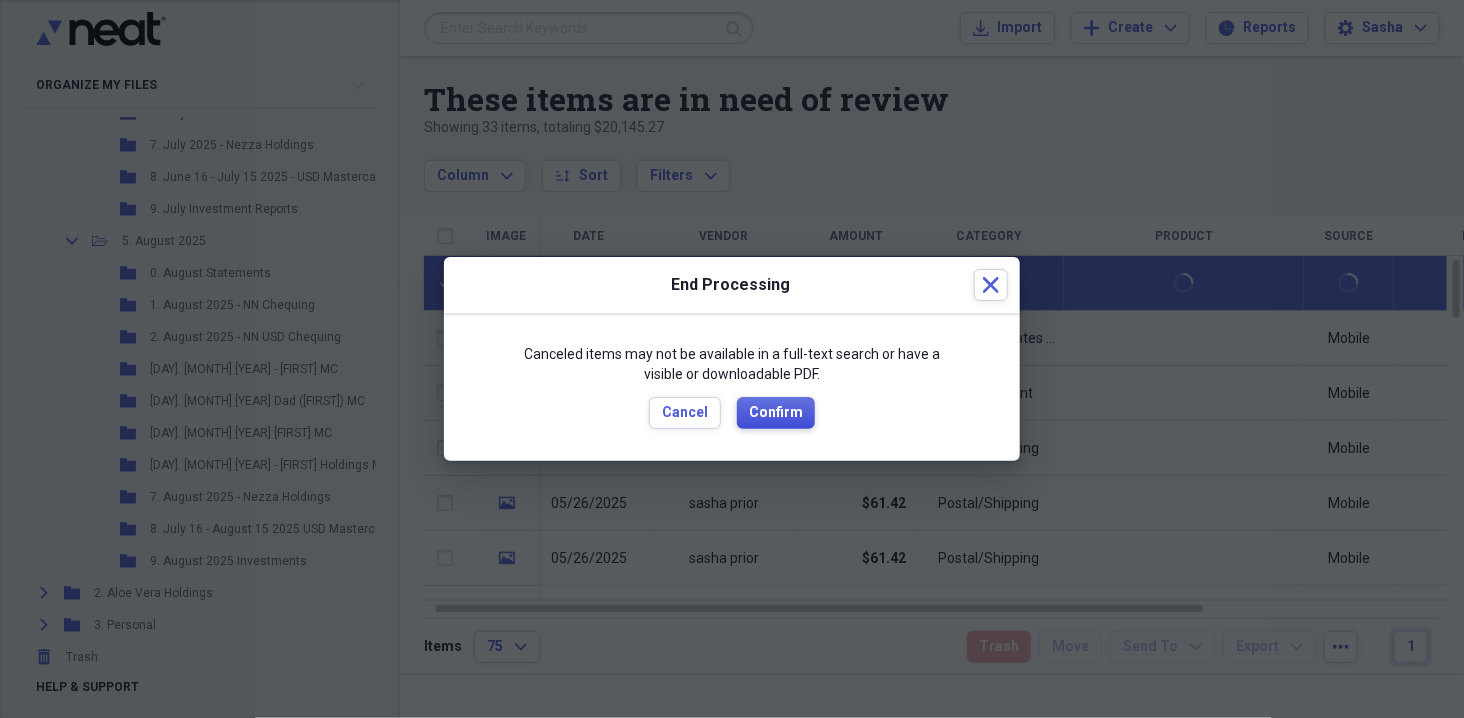 click on "Confirm" at bounding box center (776, 413) 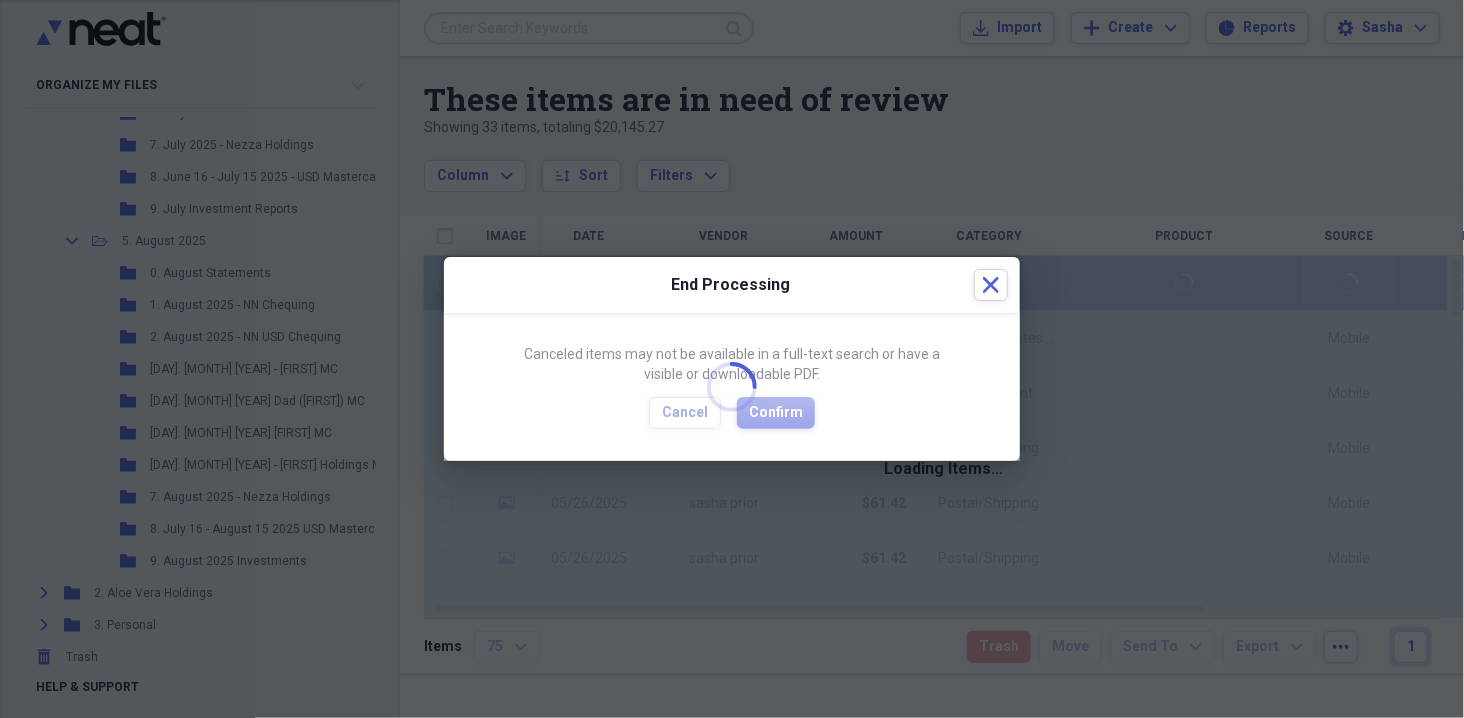 checkbox on "false" 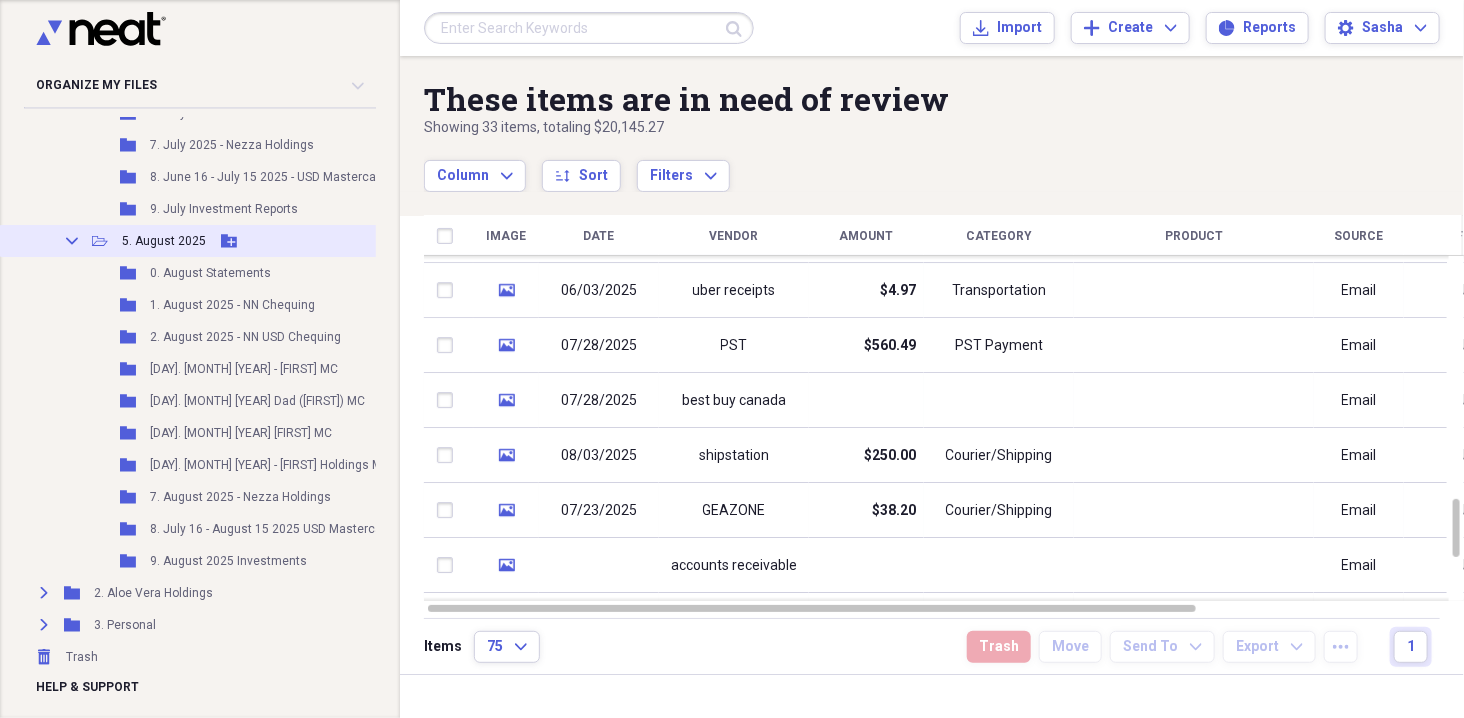 scroll, scrollTop: 0, scrollLeft: 0, axis: both 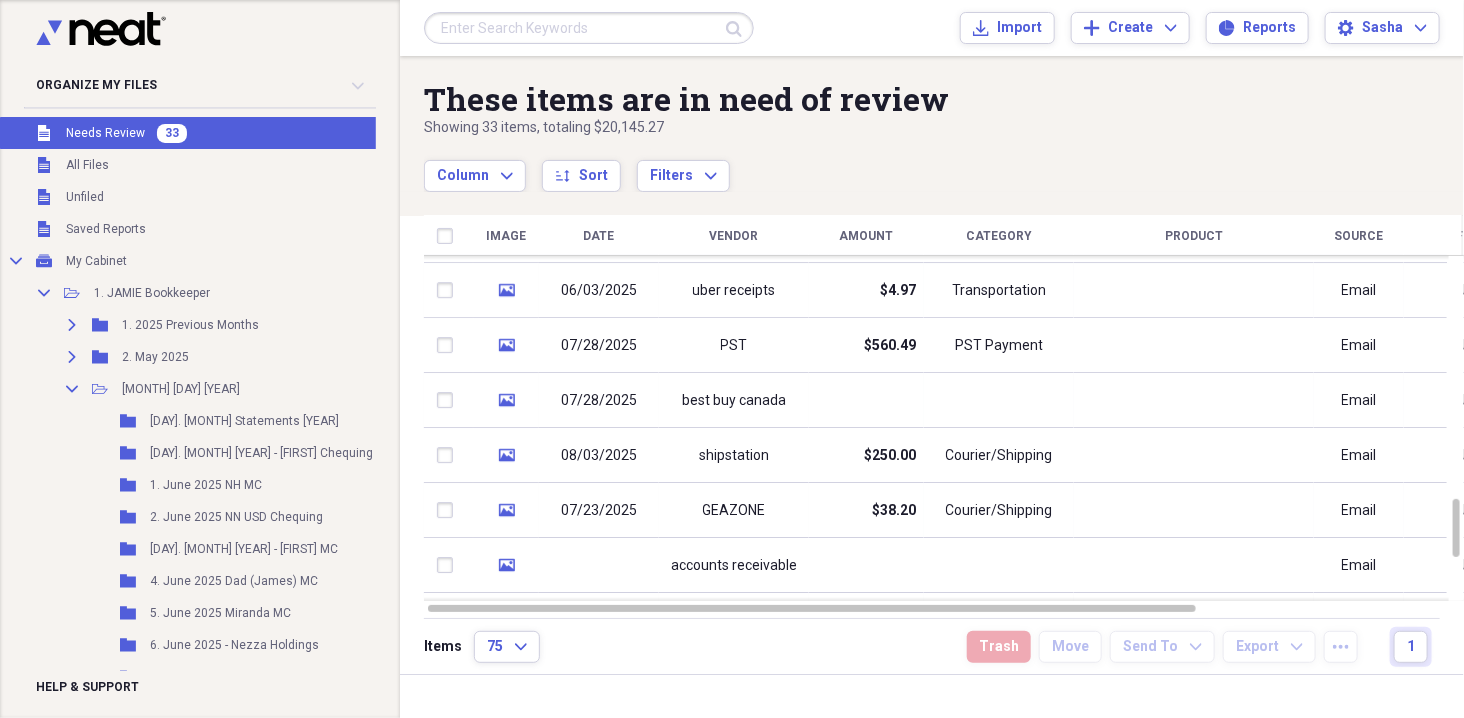 click on "Unfiled Needs Review 33" at bounding box center [227, 133] 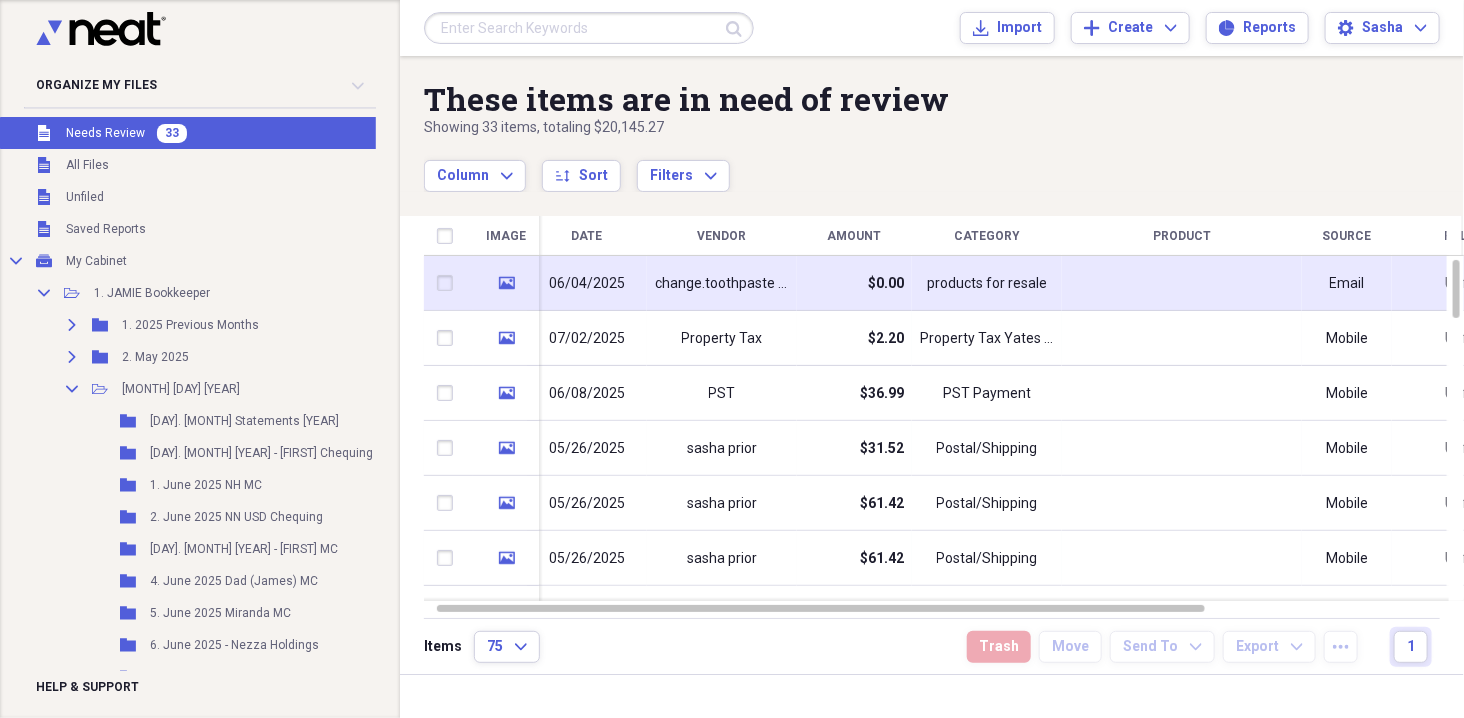 click on "change.toothpaste inc" at bounding box center [722, 284] 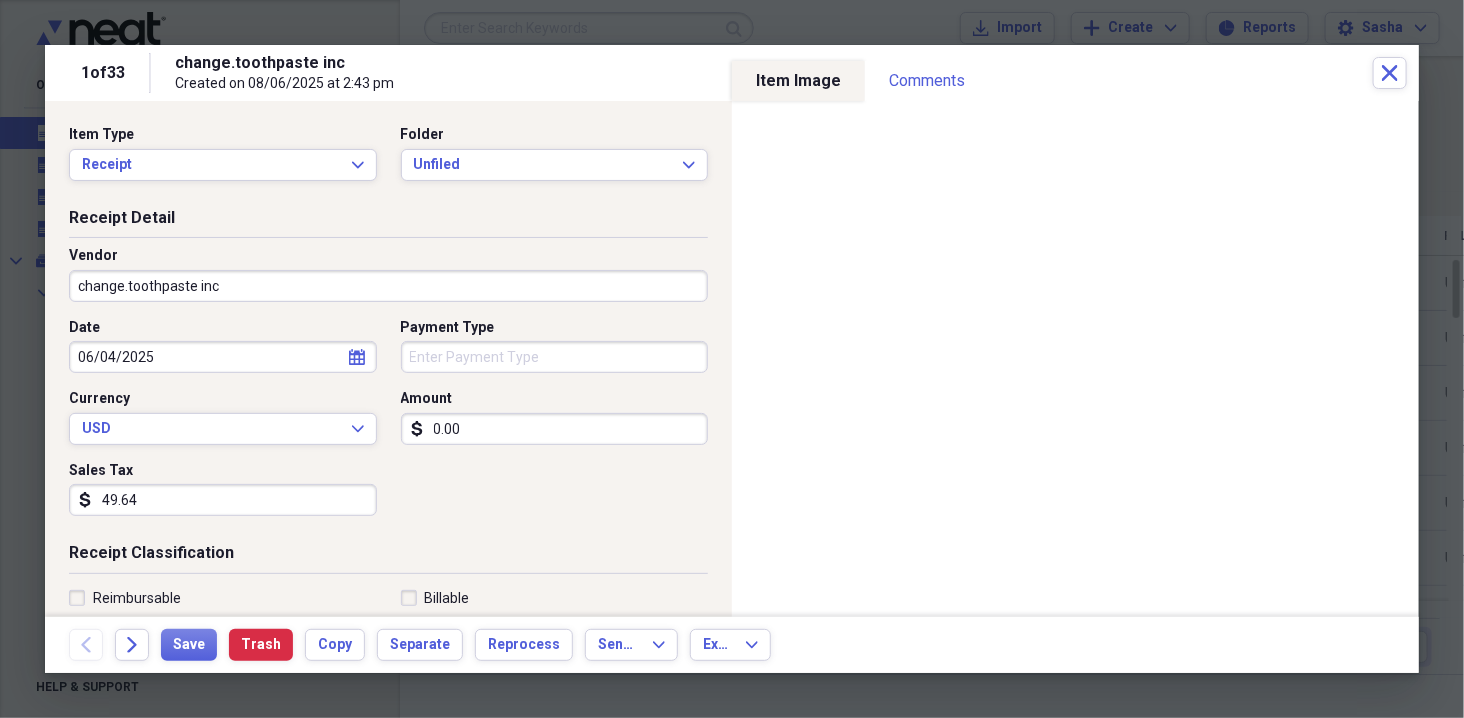 click on "change.toothpaste inc" at bounding box center (388, 286) 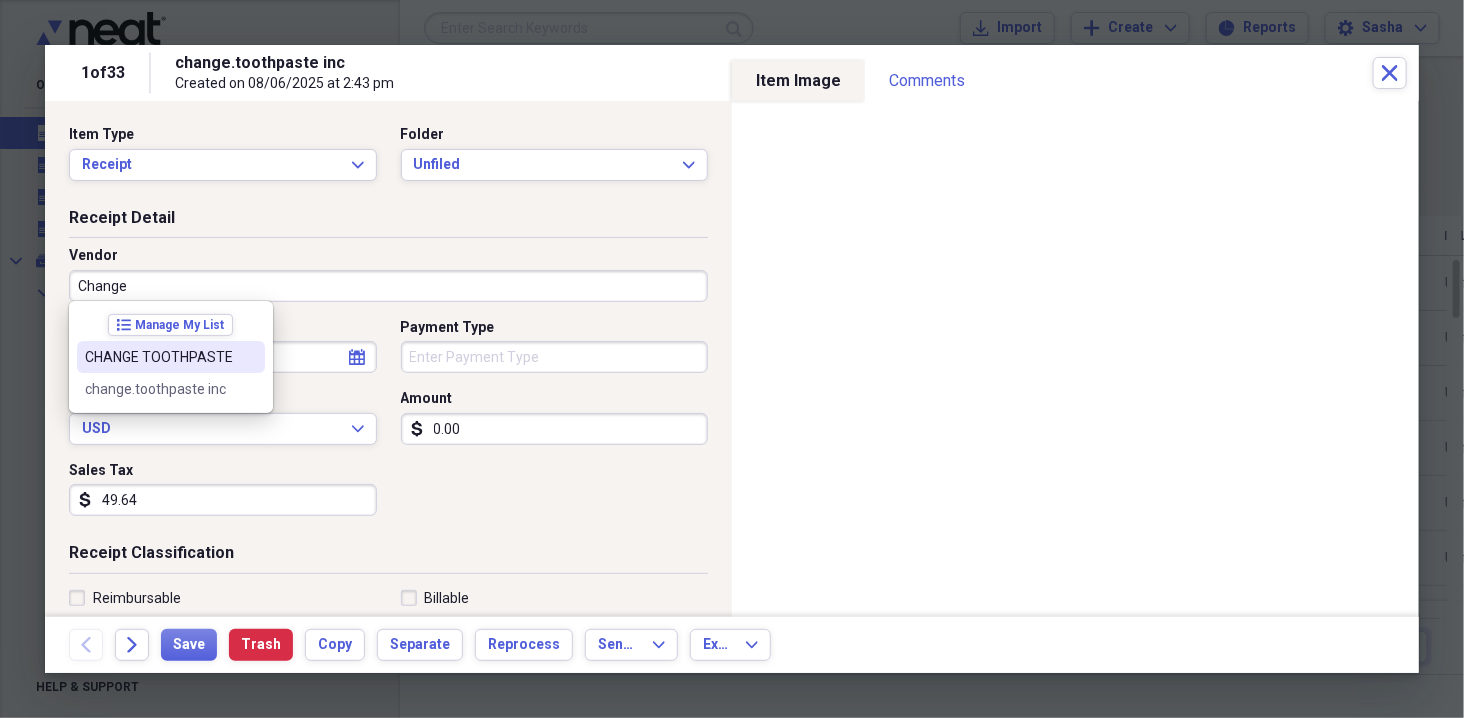 click on "CHANGE TOOTHPASTE" at bounding box center [159, 357] 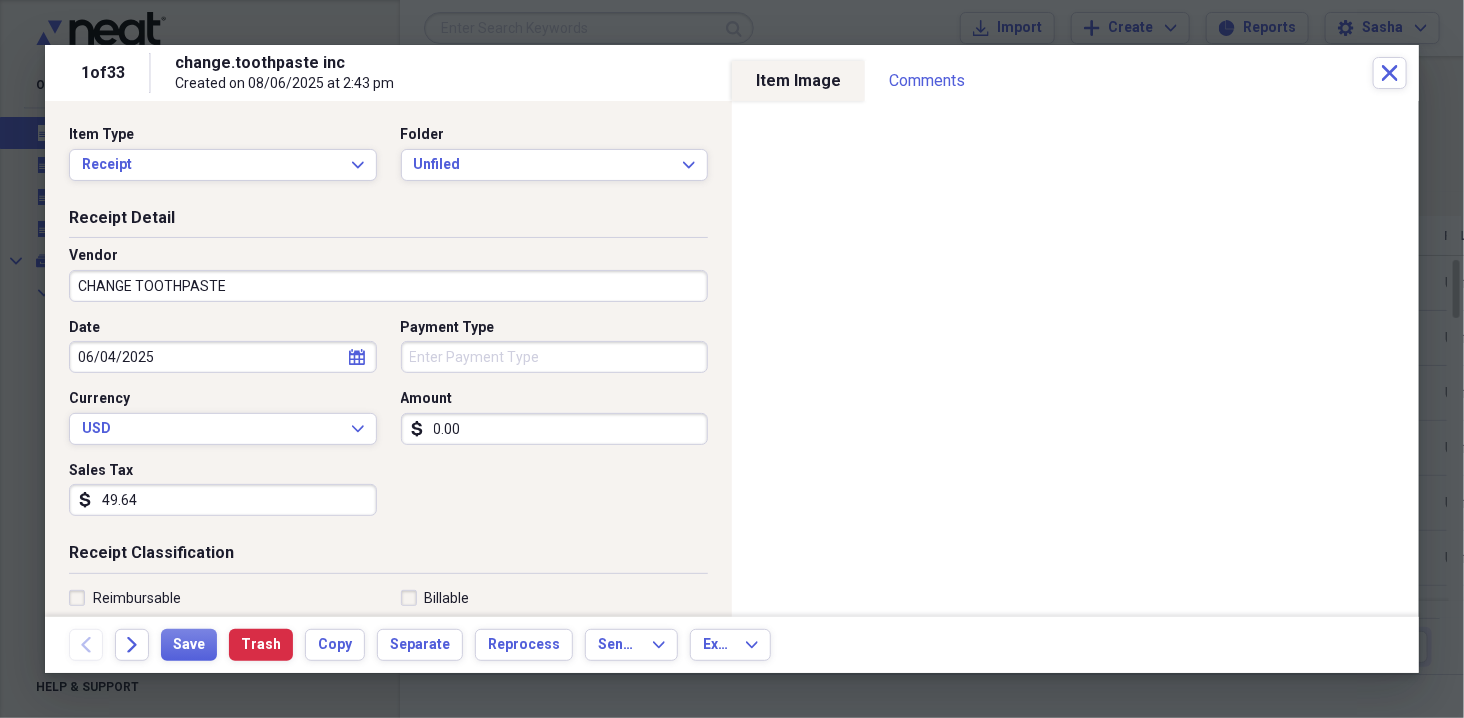 type on "Products for resale" 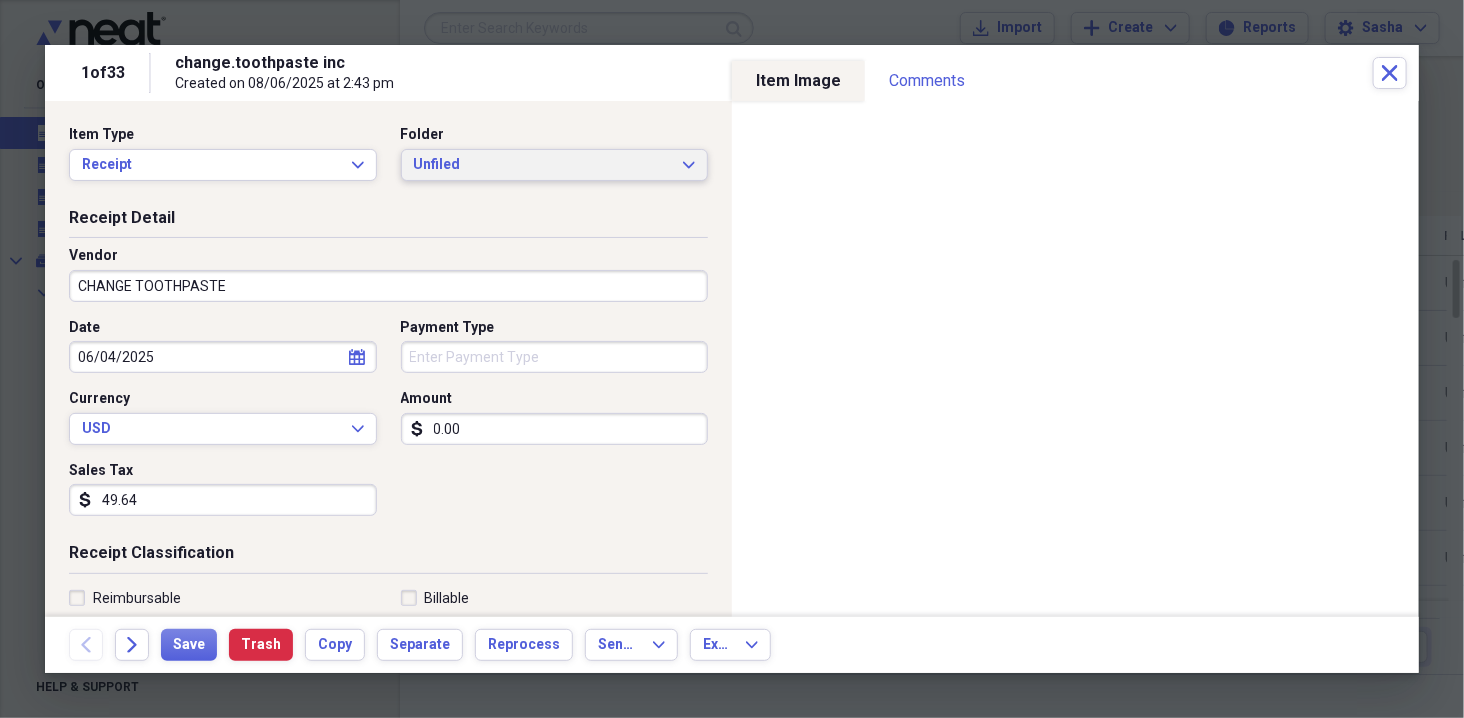 click on "Unfiled" at bounding box center (543, 165) 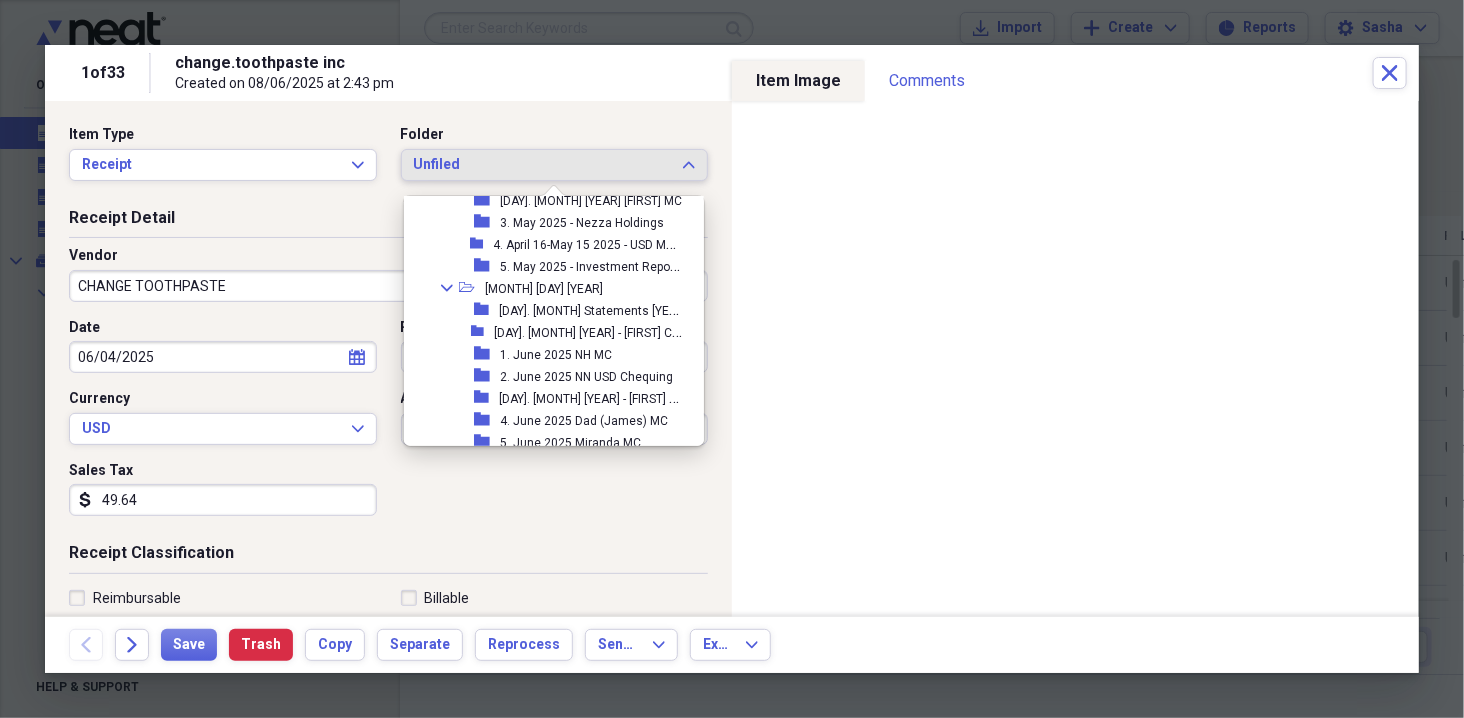 scroll, scrollTop: 307, scrollLeft: 0, axis: vertical 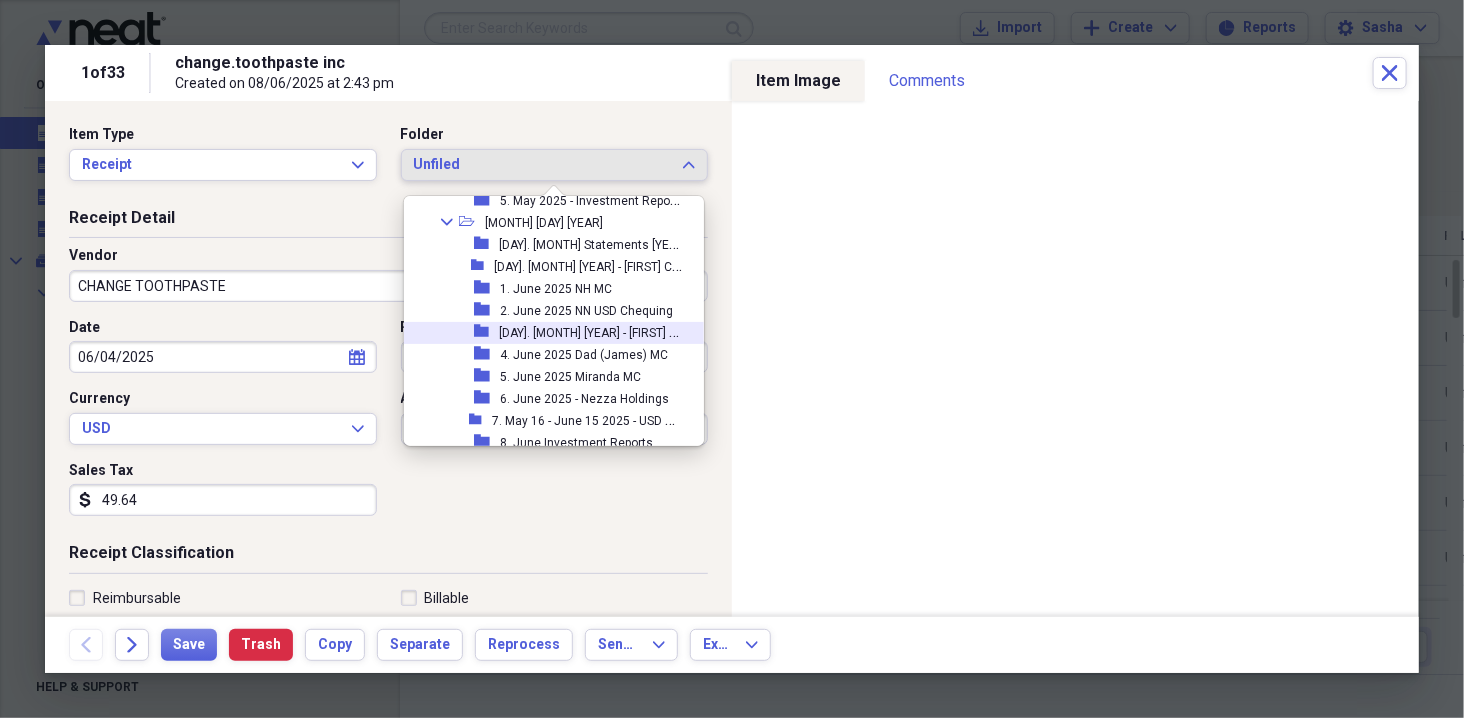 click on "[NUMBER]. [MONTH] [YEAR] - [FIRST] [INITIAL]" at bounding box center [593, 331] 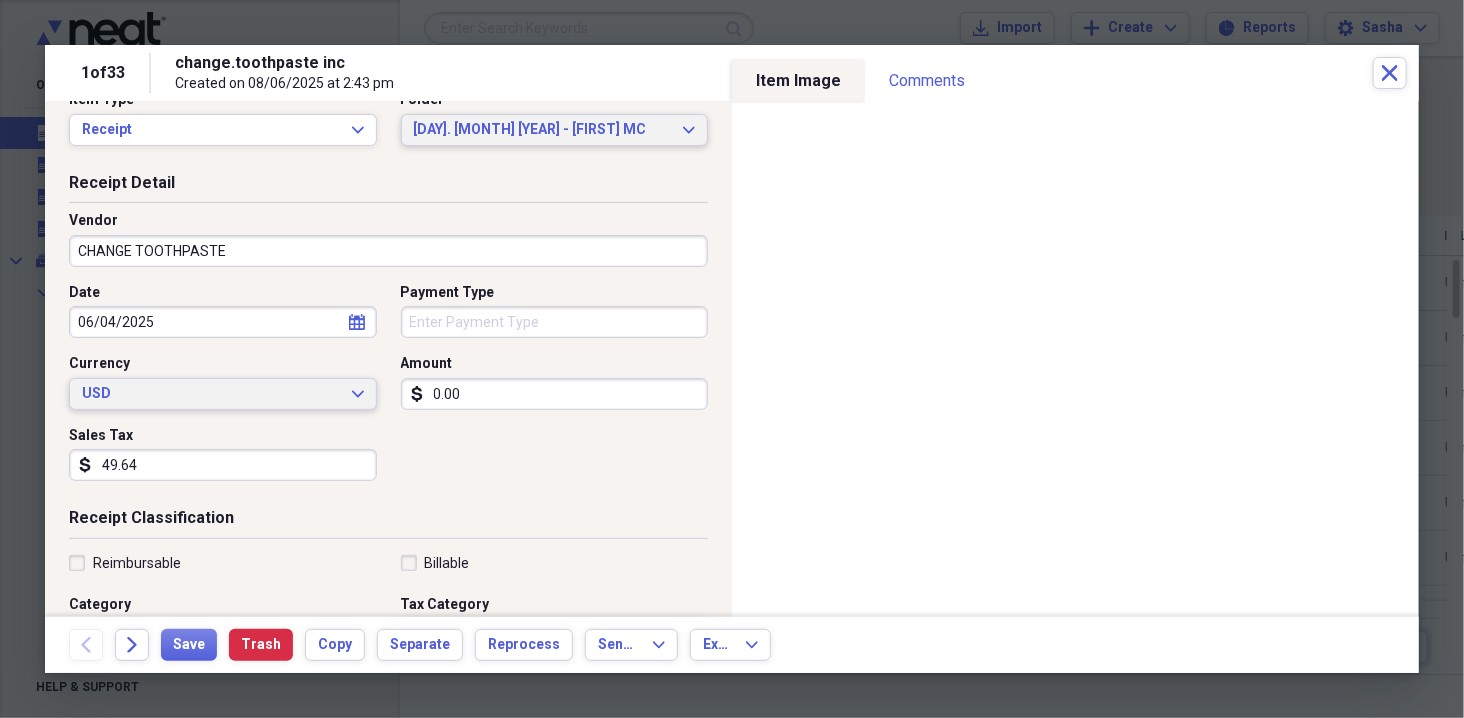 scroll, scrollTop: 48, scrollLeft: 0, axis: vertical 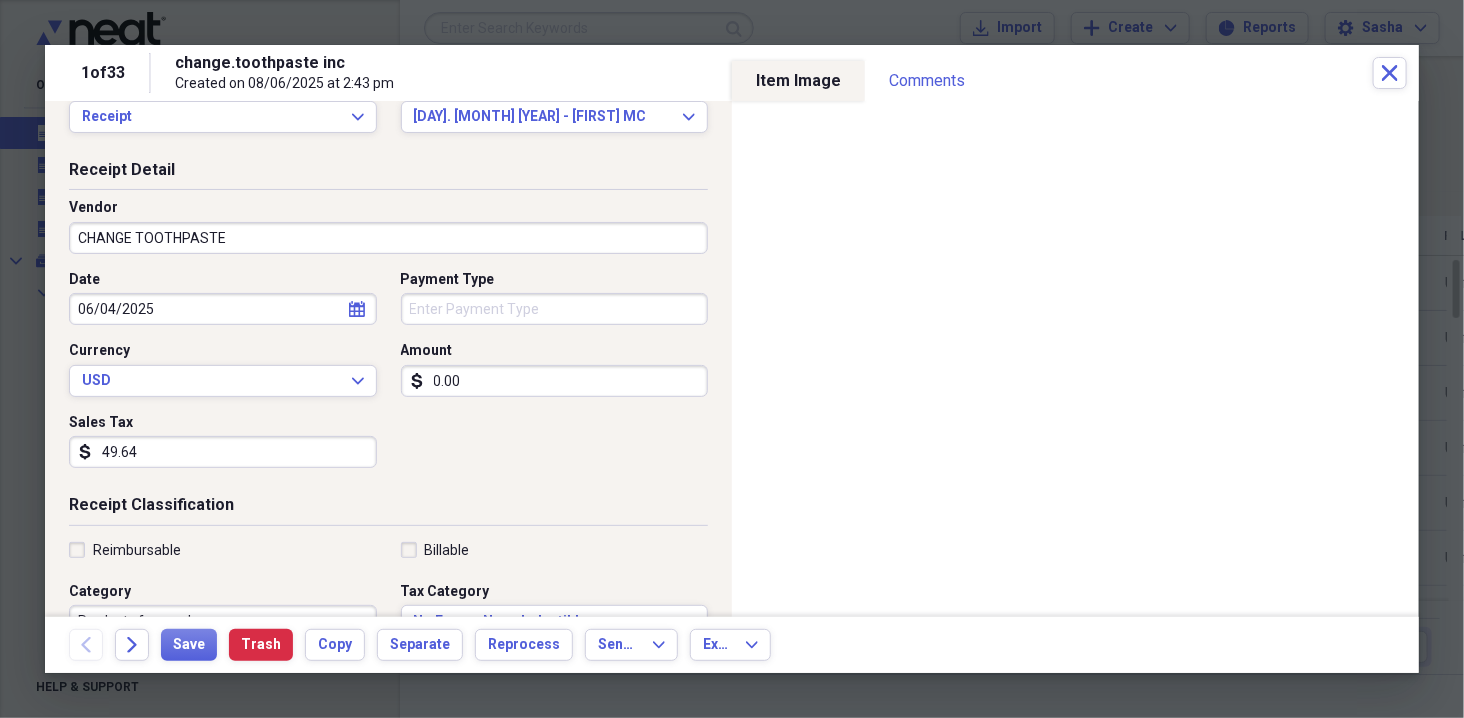 click on "0.00" at bounding box center [555, 381] 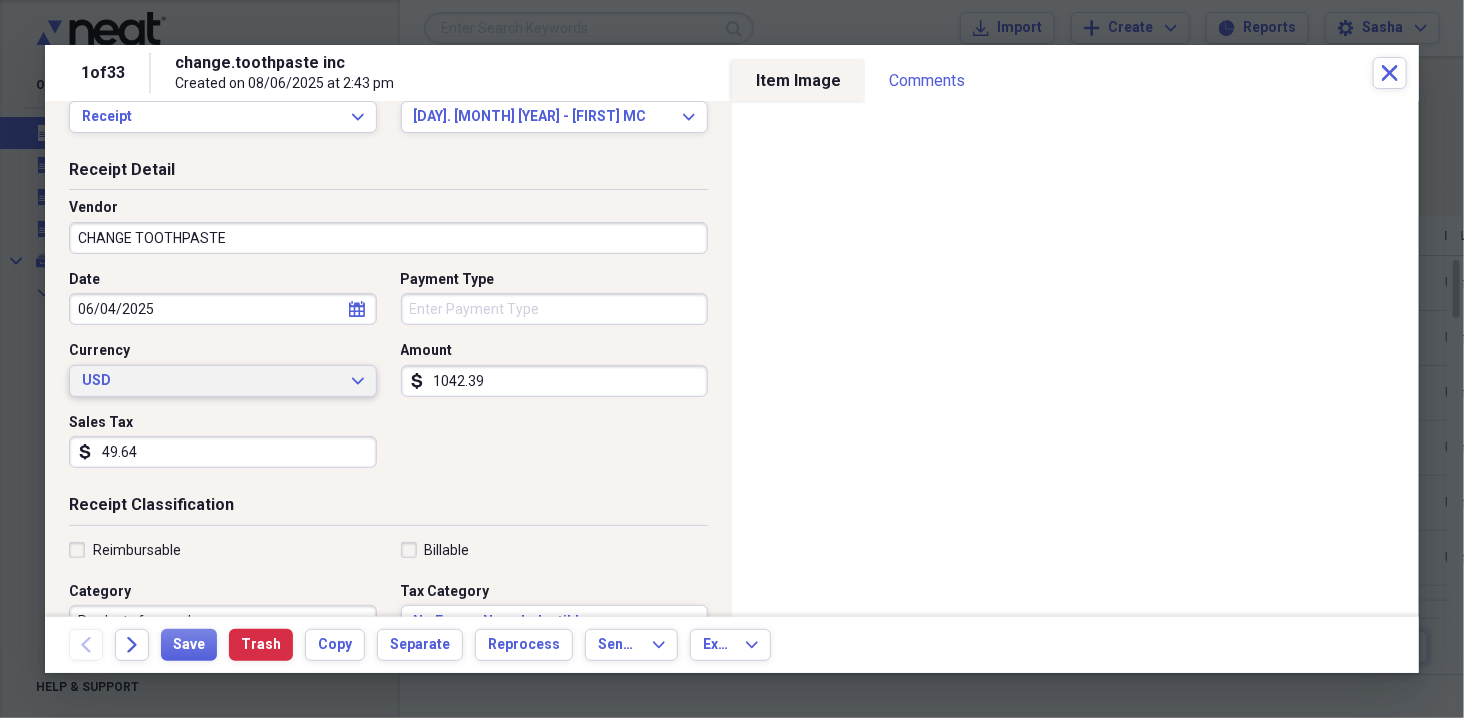 type on "1042.39" 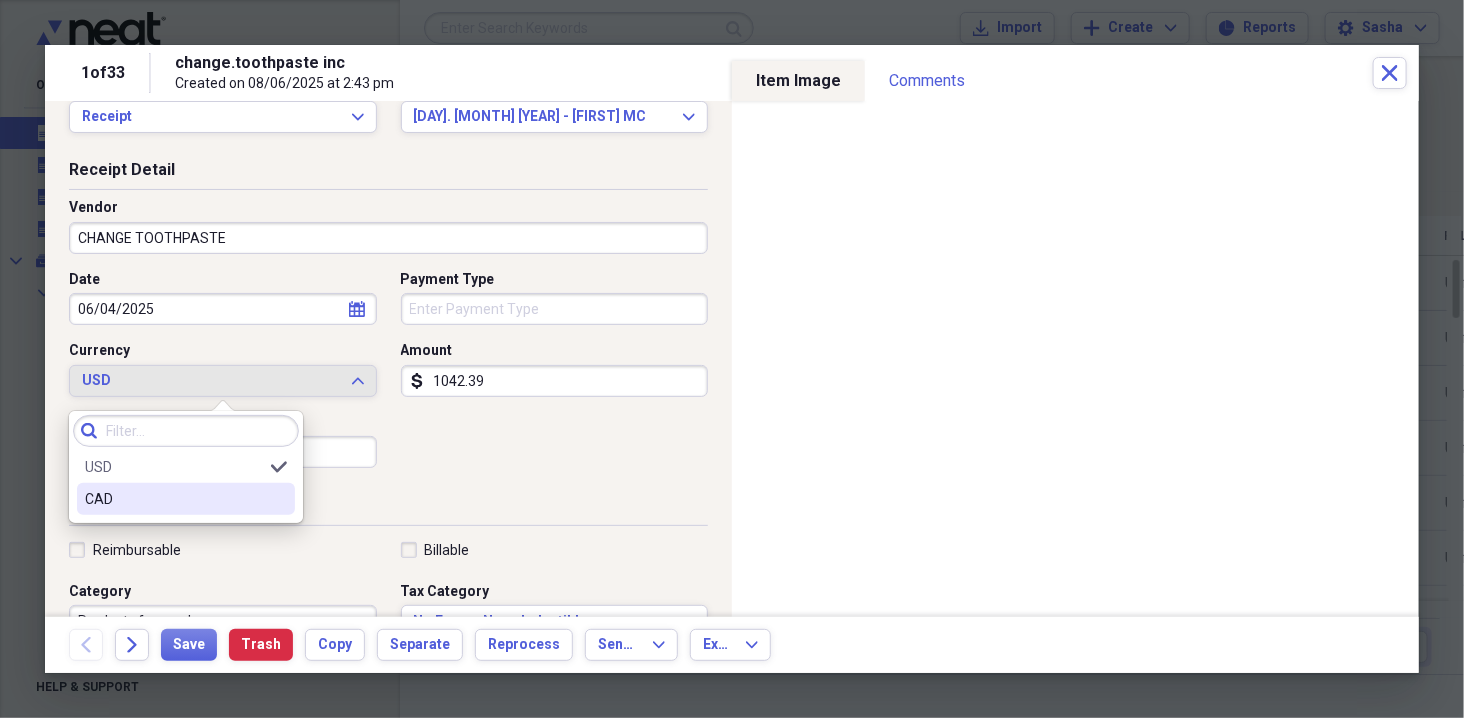 click on "CAD" at bounding box center [174, 499] 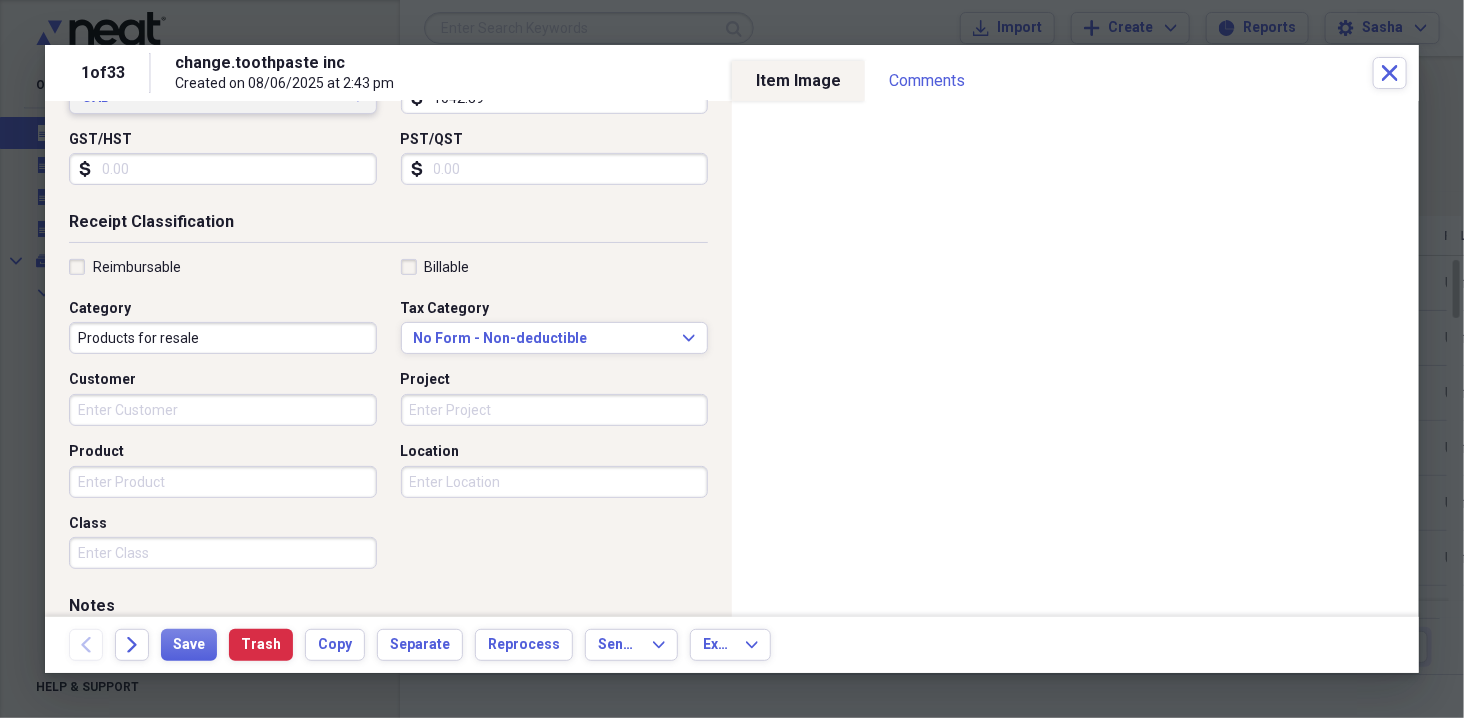 scroll, scrollTop: 0, scrollLeft: 0, axis: both 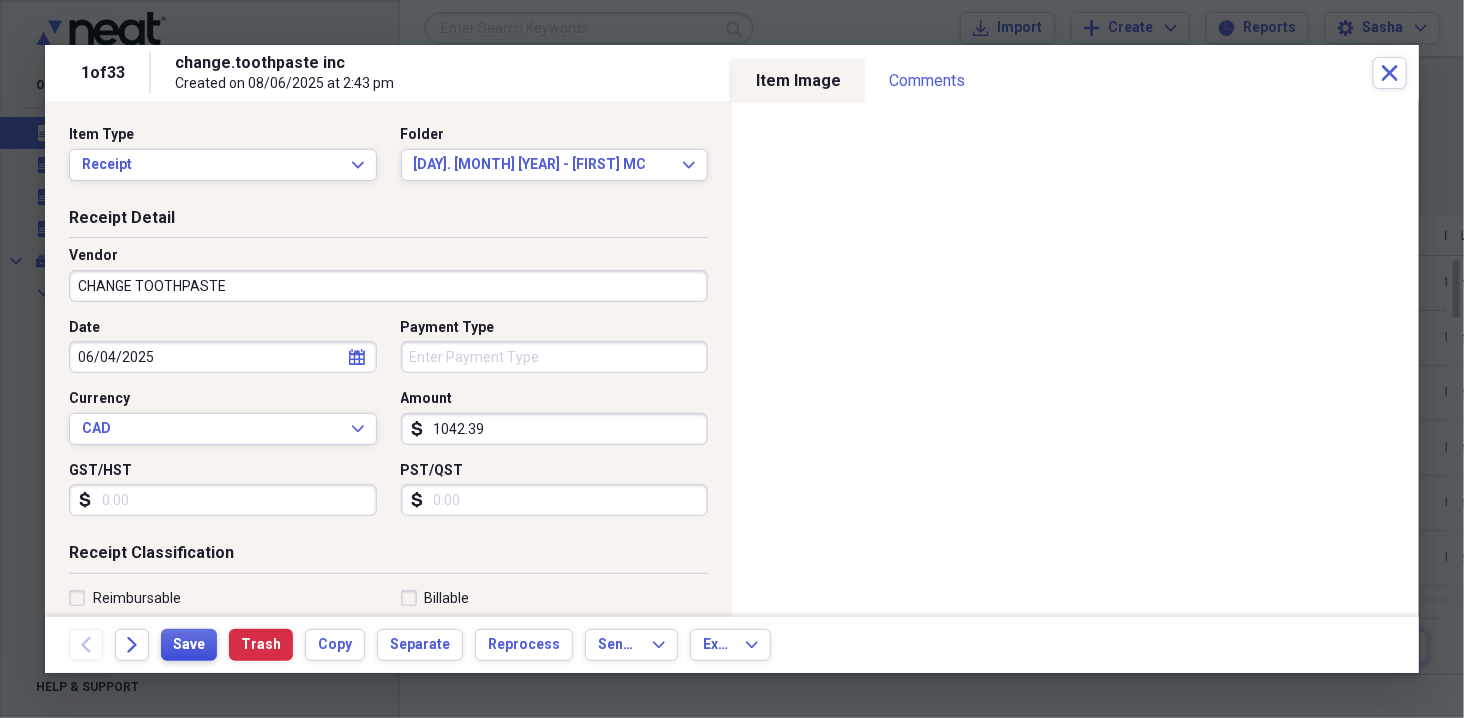 click on "Save" at bounding box center [189, 645] 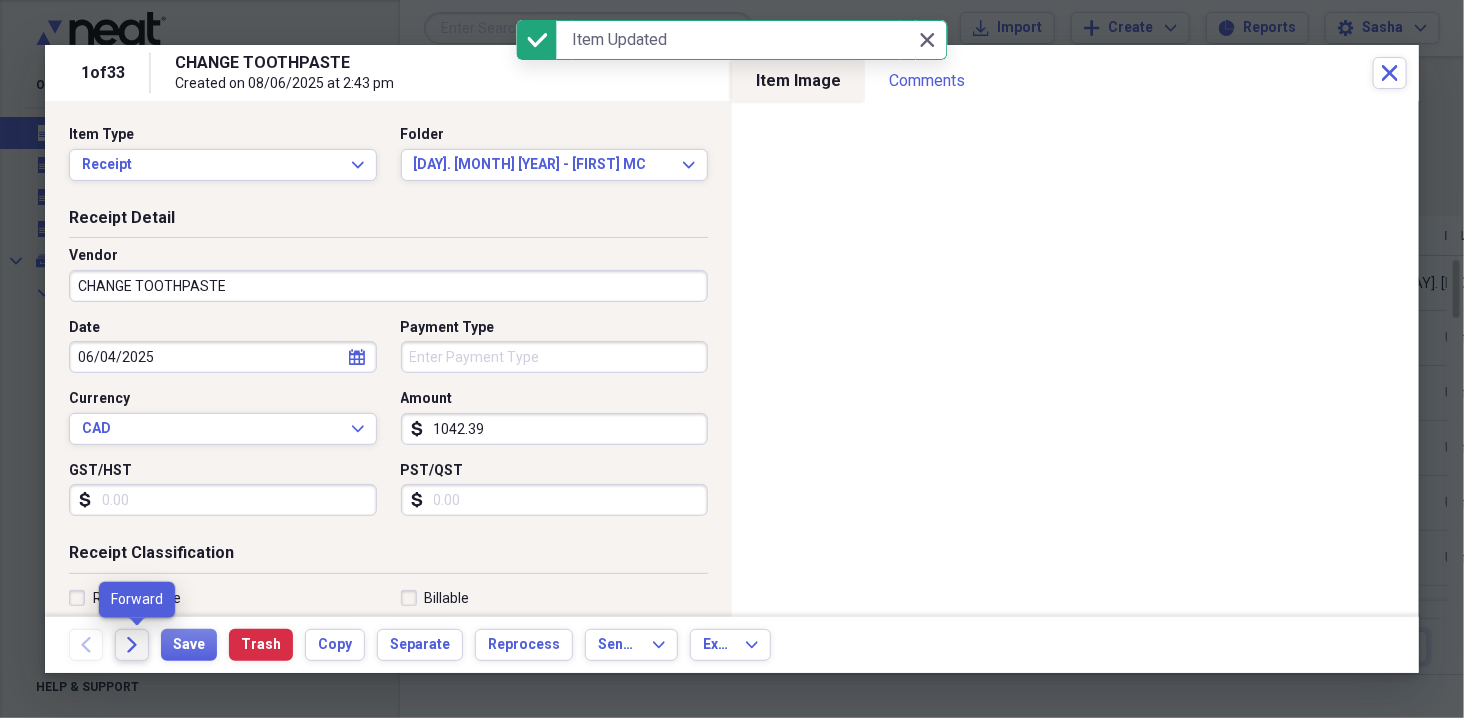click on "Forward" 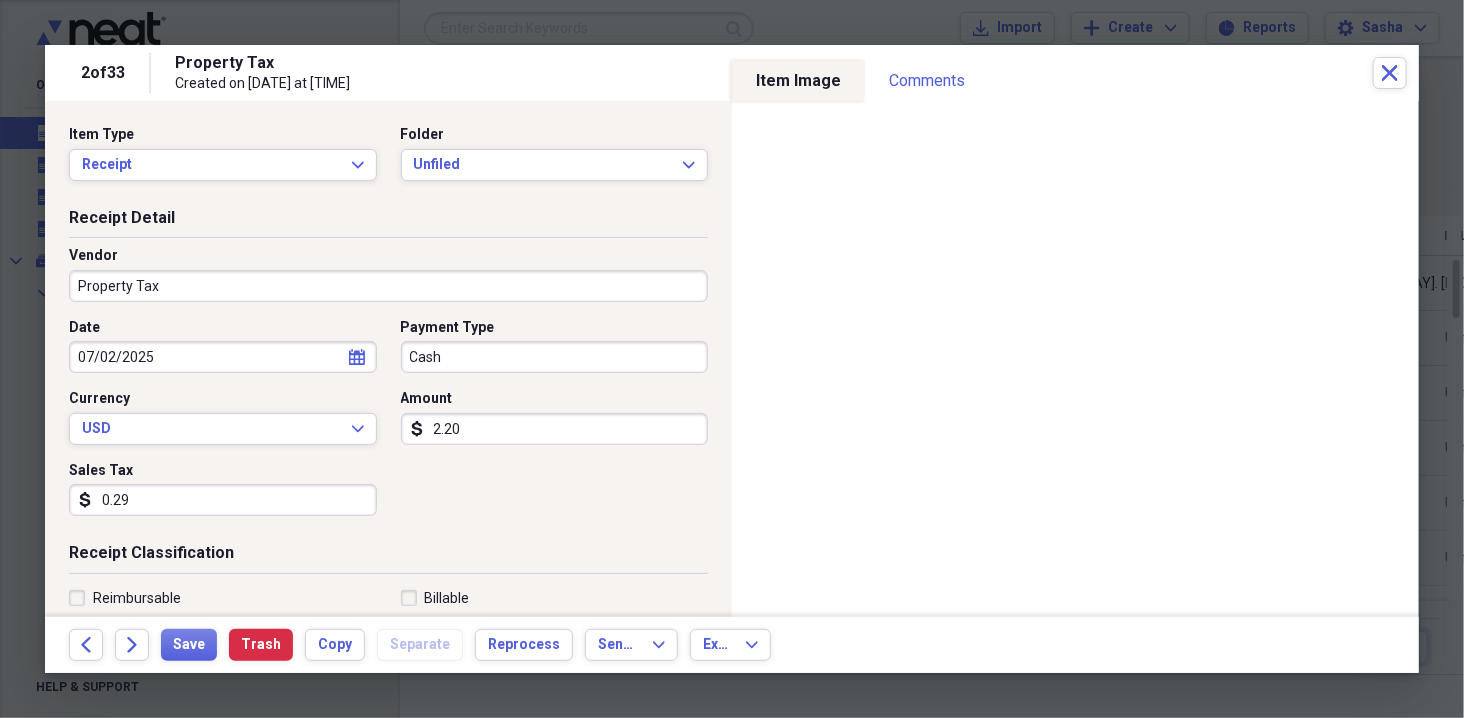 click on "2.20" at bounding box center [555, 429] 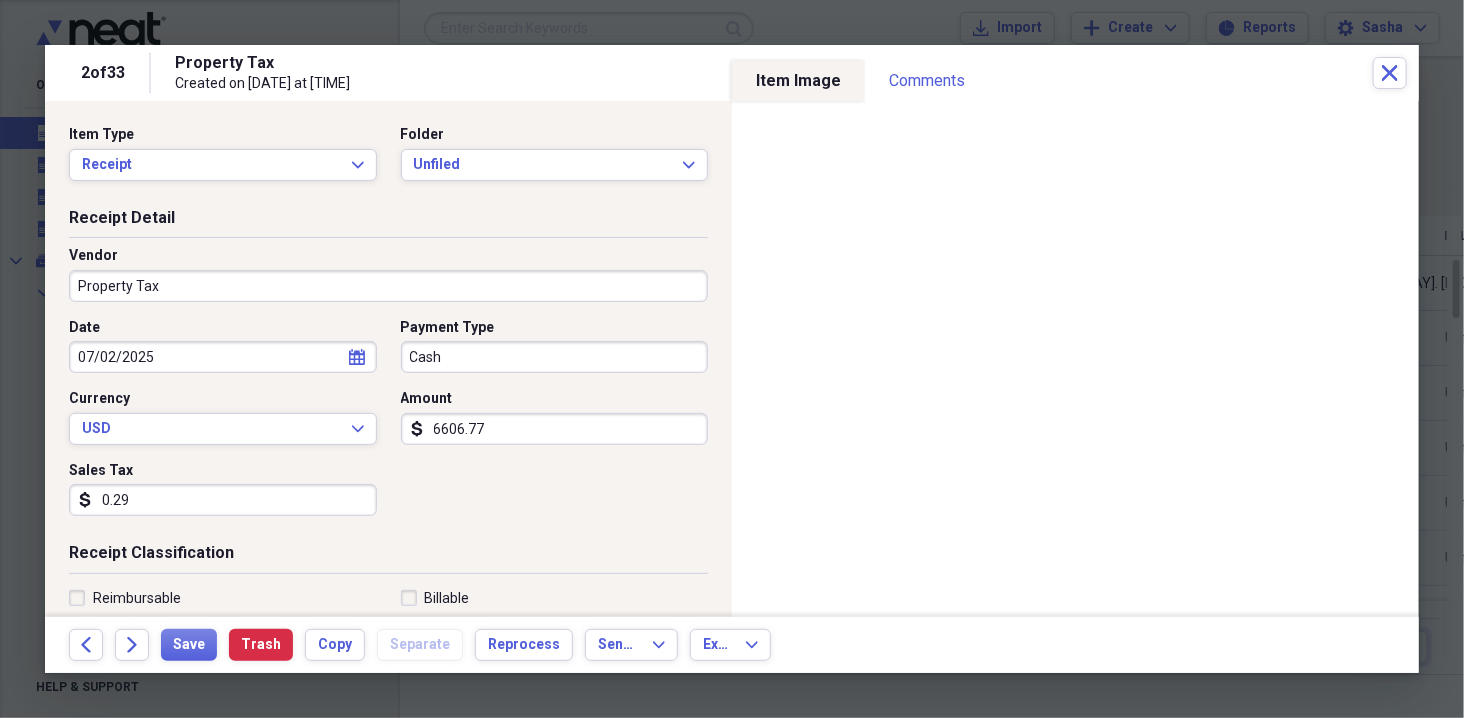 type on "6606.77" 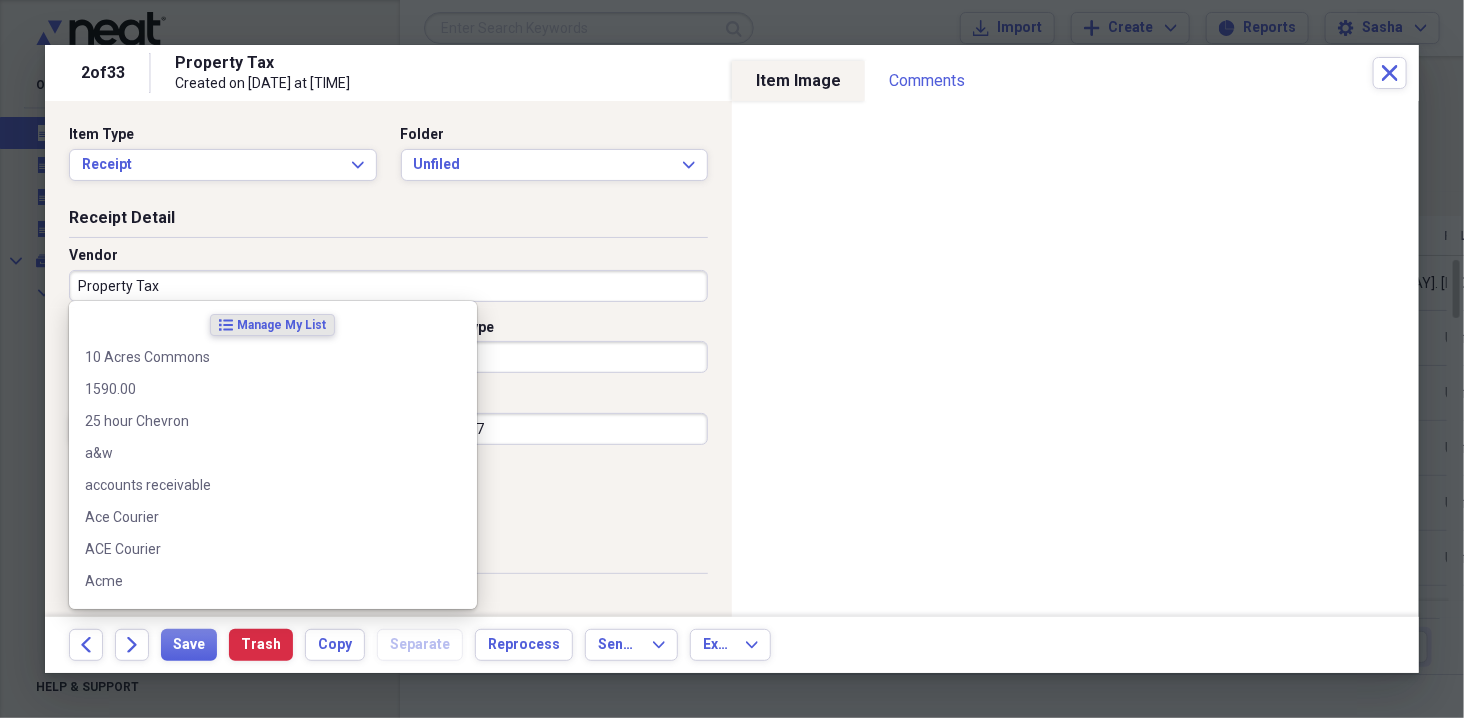 click on "Property Tax" at bounding box center [388, 286] 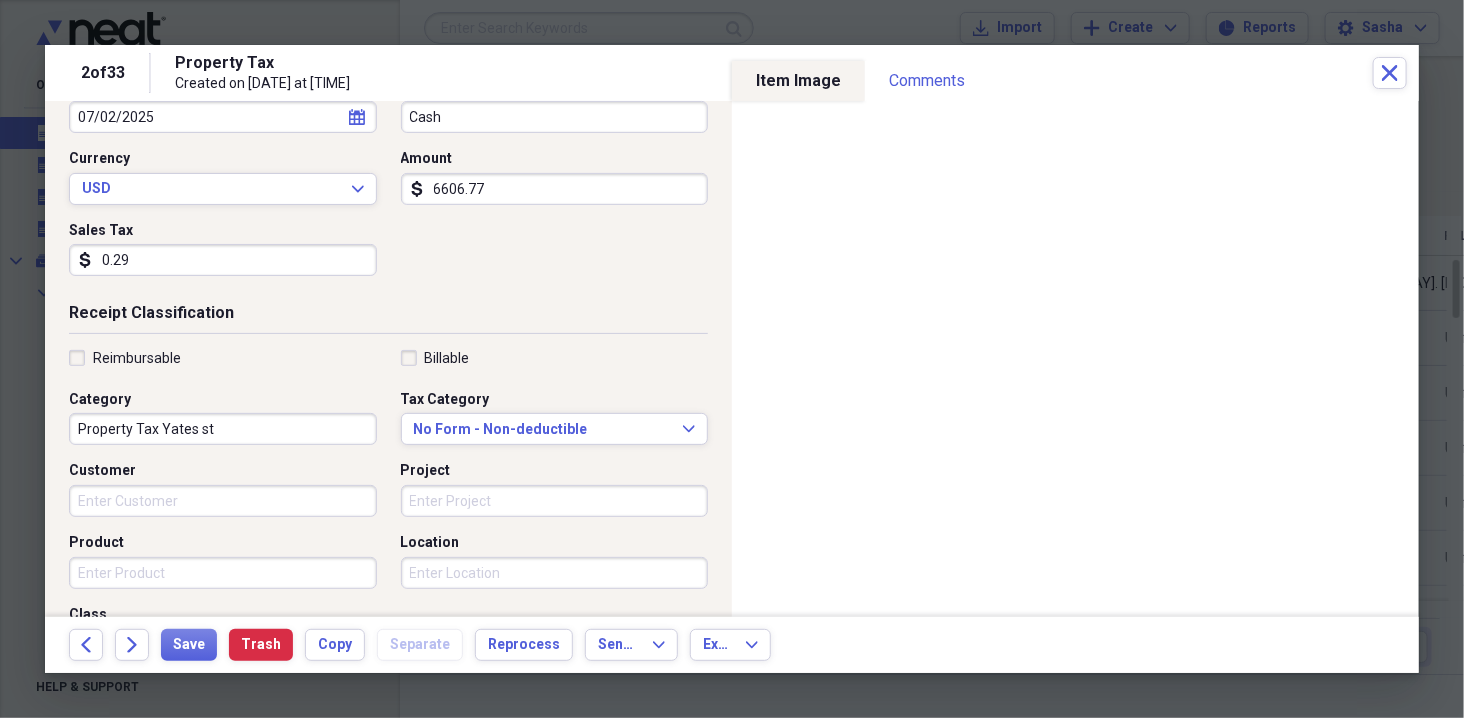 scroll, scrollTop: 502, scrollLeft: 0, axis: vertical 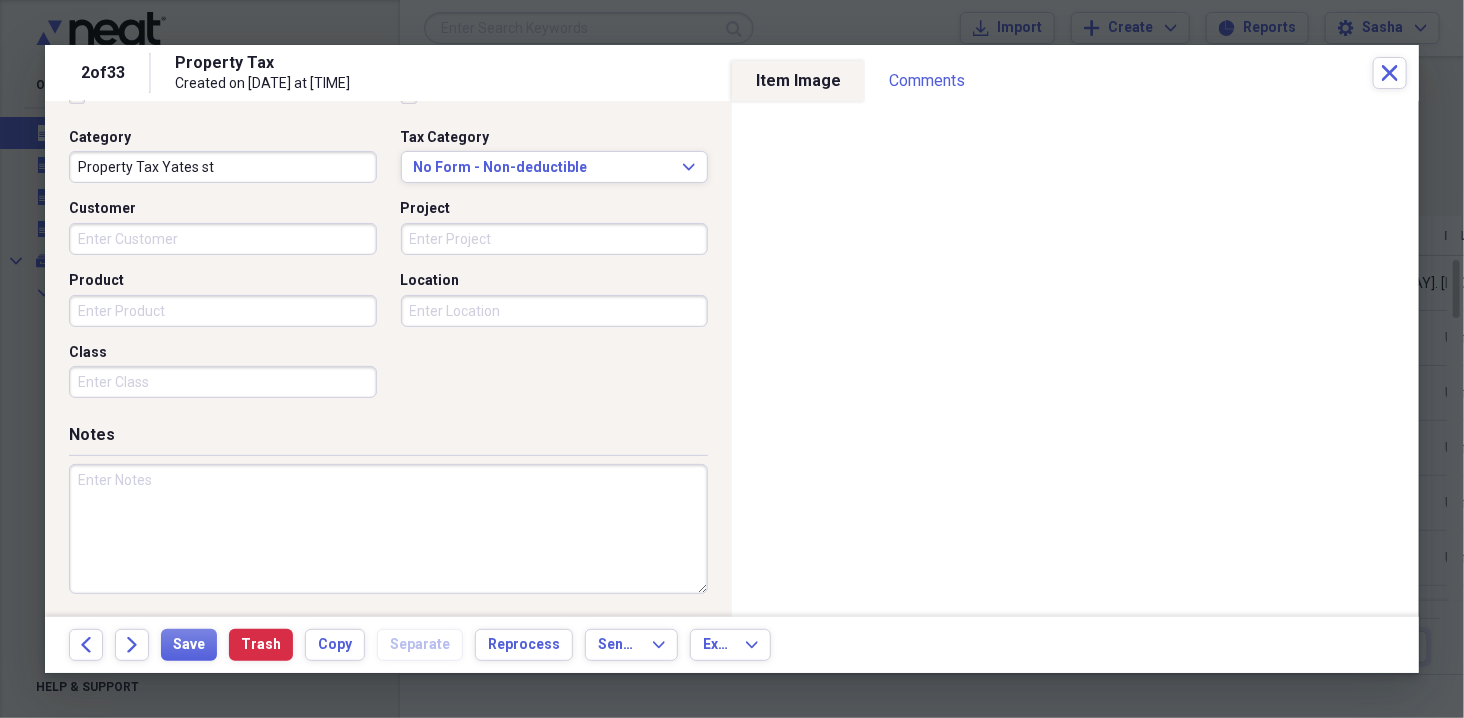 type on "Property Tax Lake Cowichan" 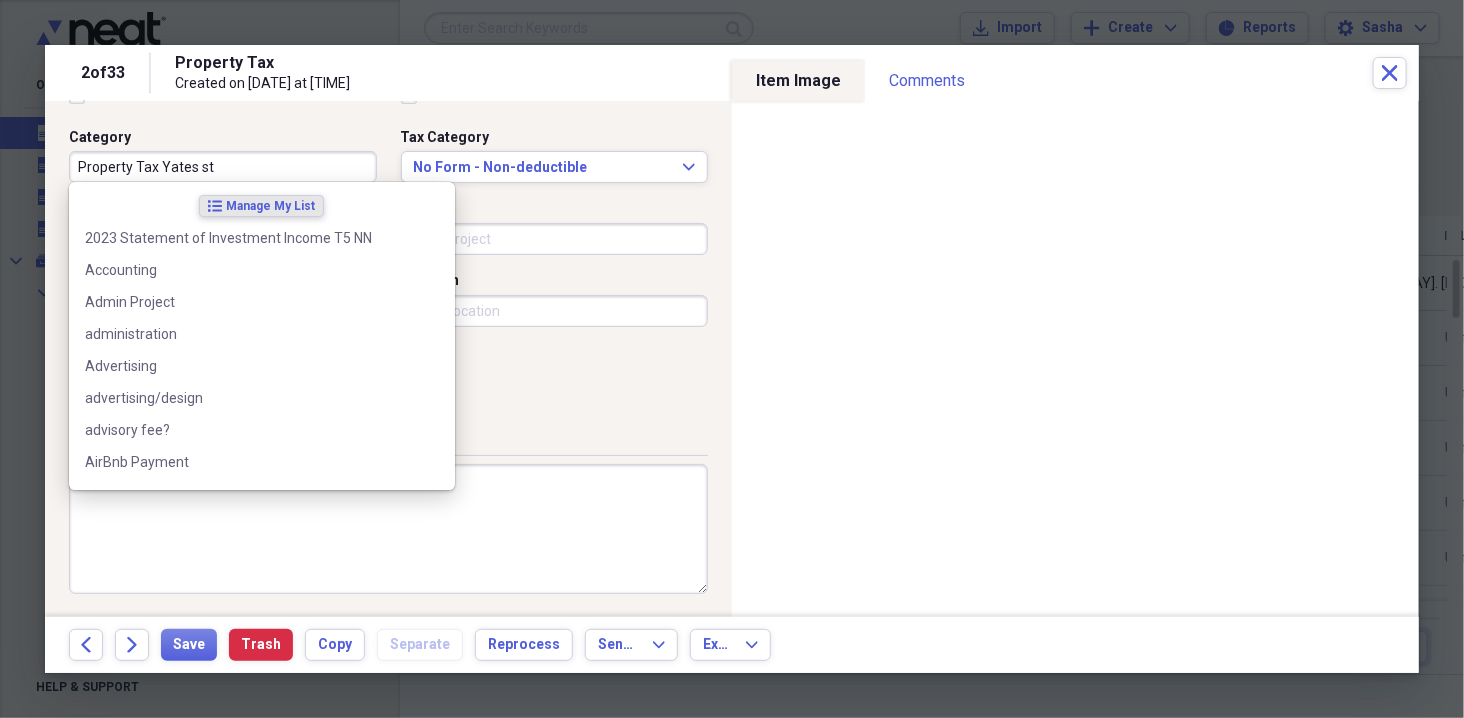 click on "Property Tax Yates st" at bounding box center [223, 167] 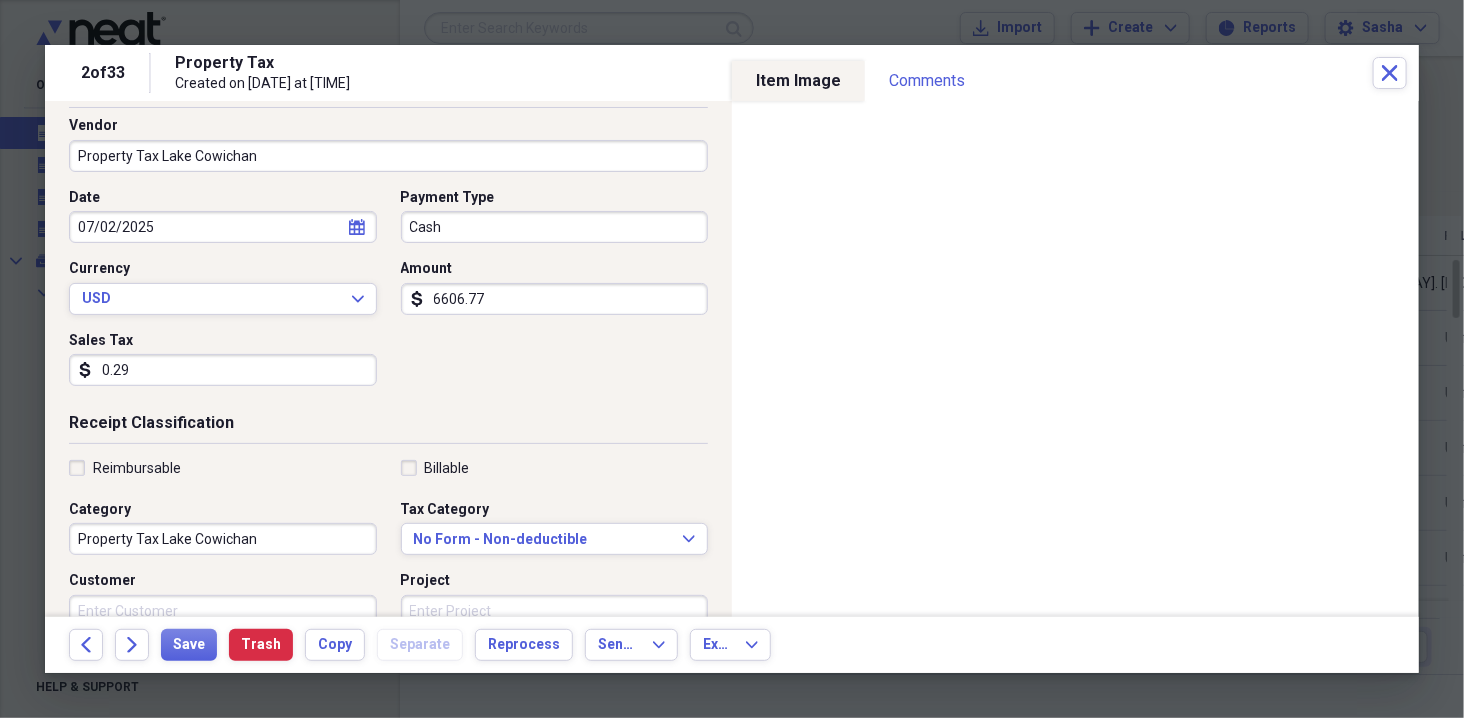 scroll, scrollTop: 0, scrollLeft: 0, axis: both 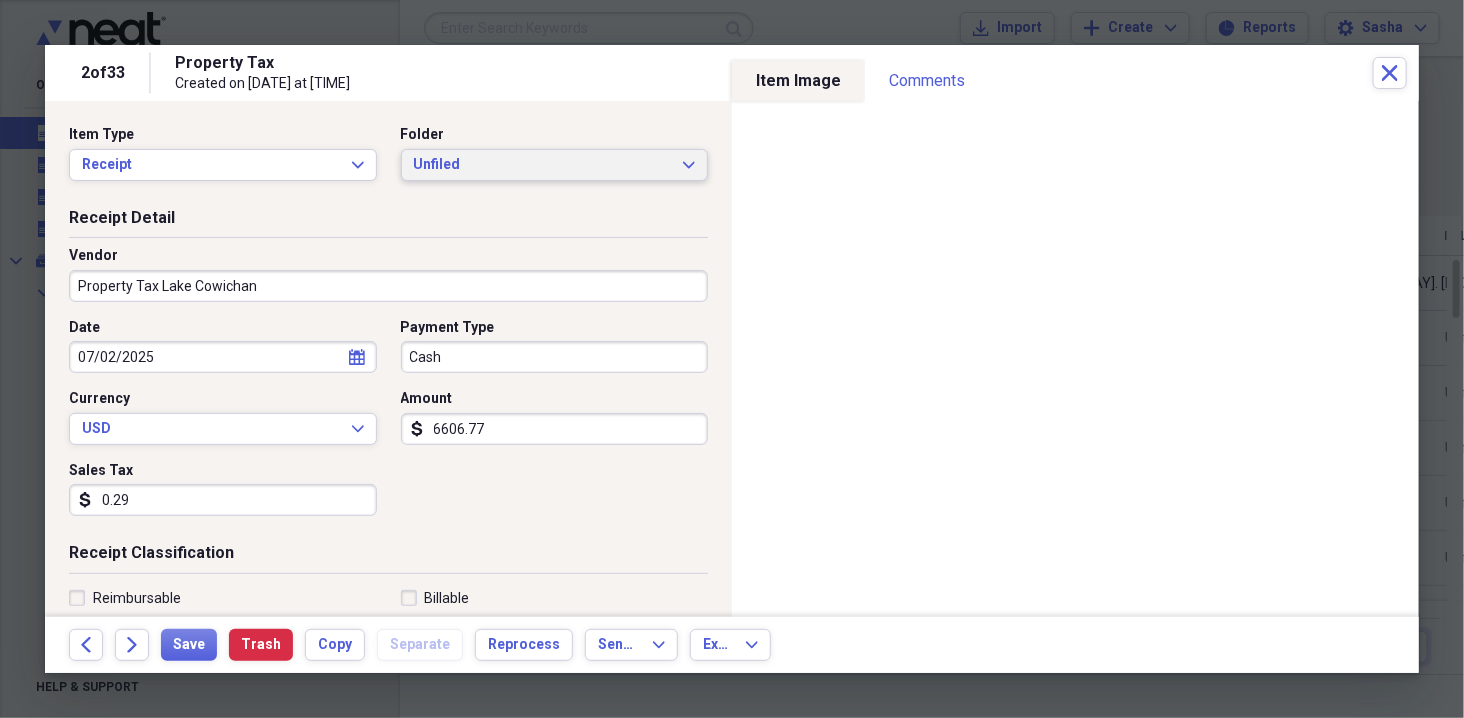 type on "Property Tax Lake Cowichan" 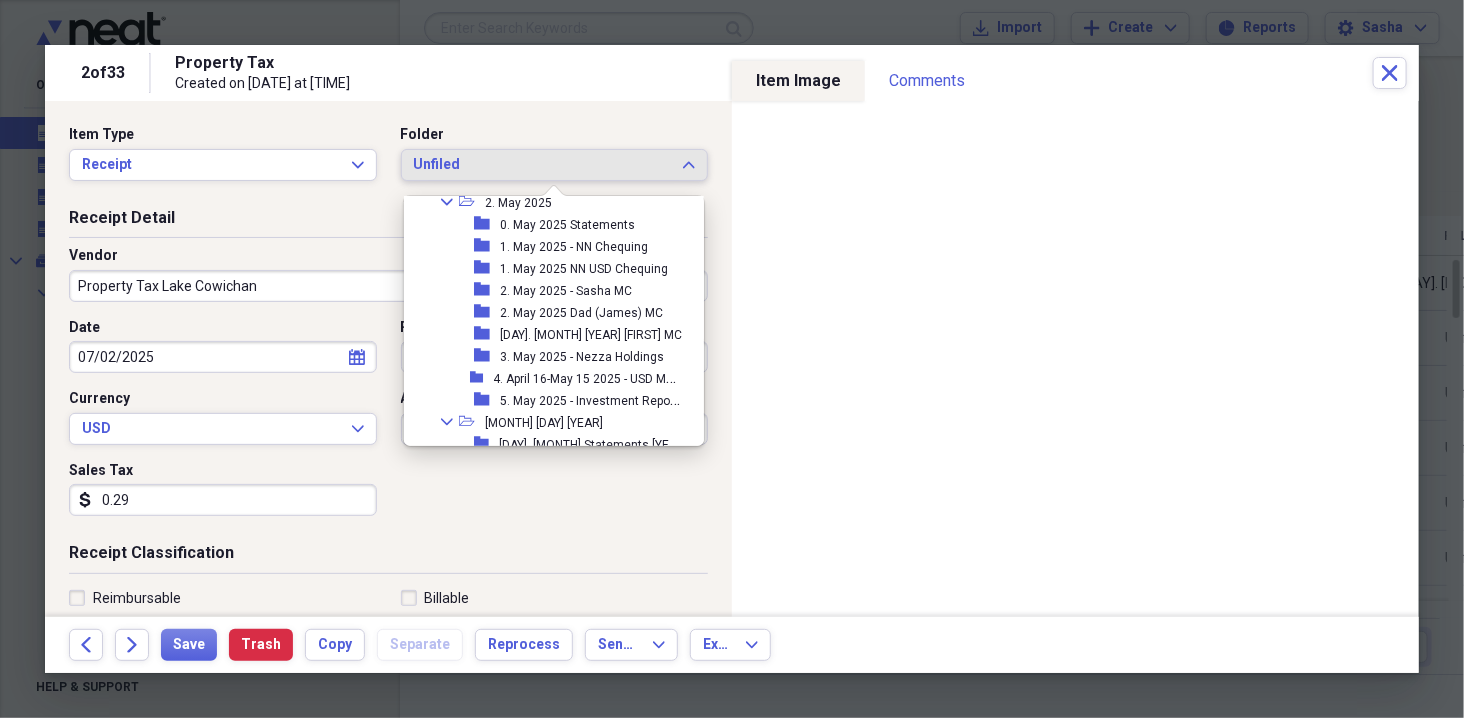 scroll, scrollTop: 114, scrollLeft: 0, axis: vertical 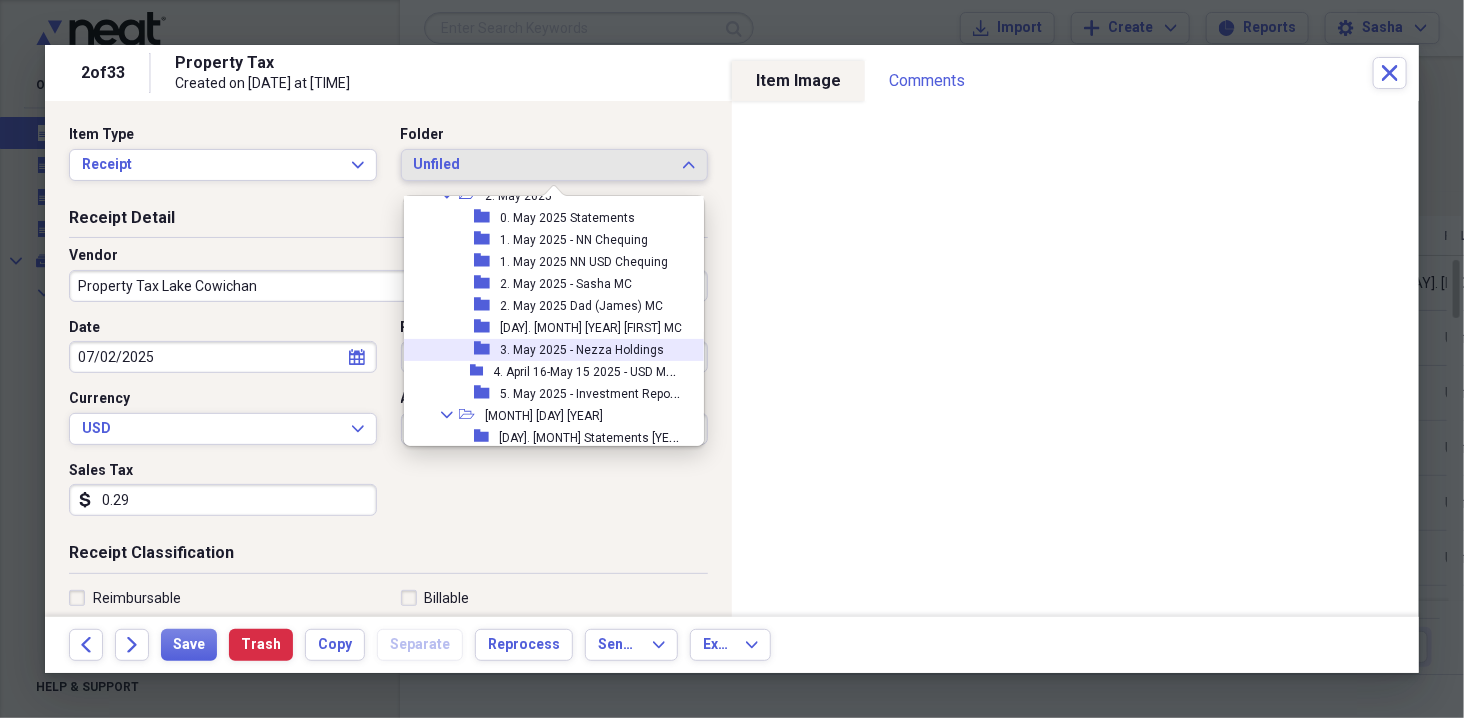 click on "3. May 2025 - Nezza Holdings" at bounding box center (582, 350) 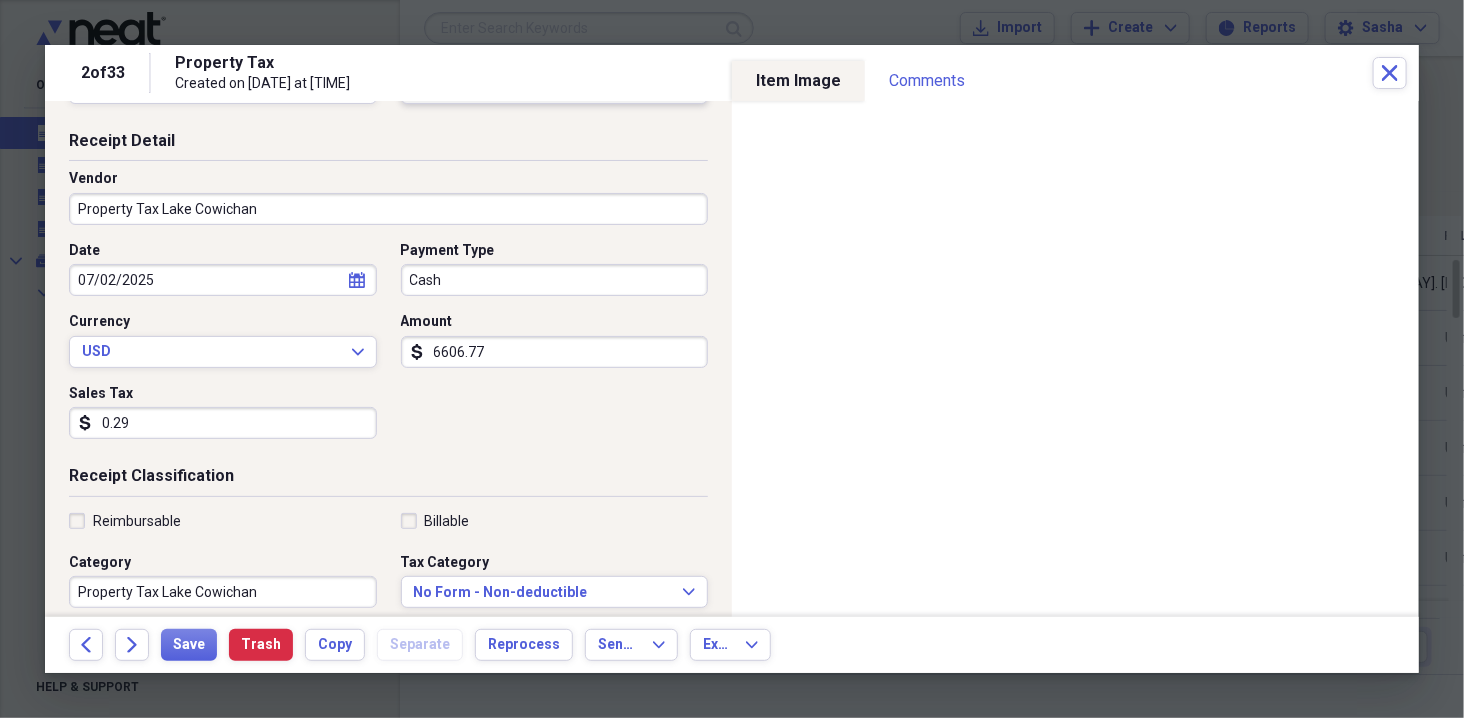 scroll, scrollTop: 82, scrollLeft: 0, axis: vertical 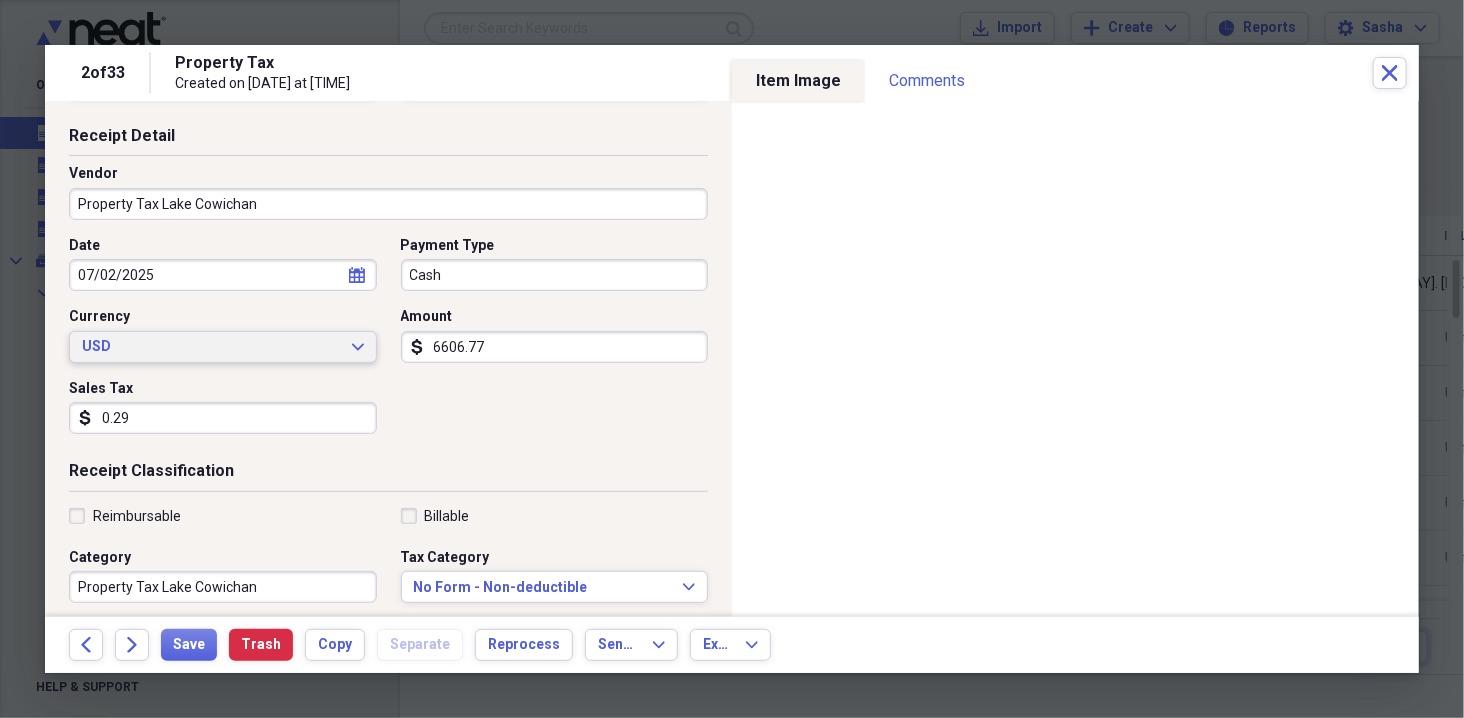 click on "USD" at bounding box center (211, 347) 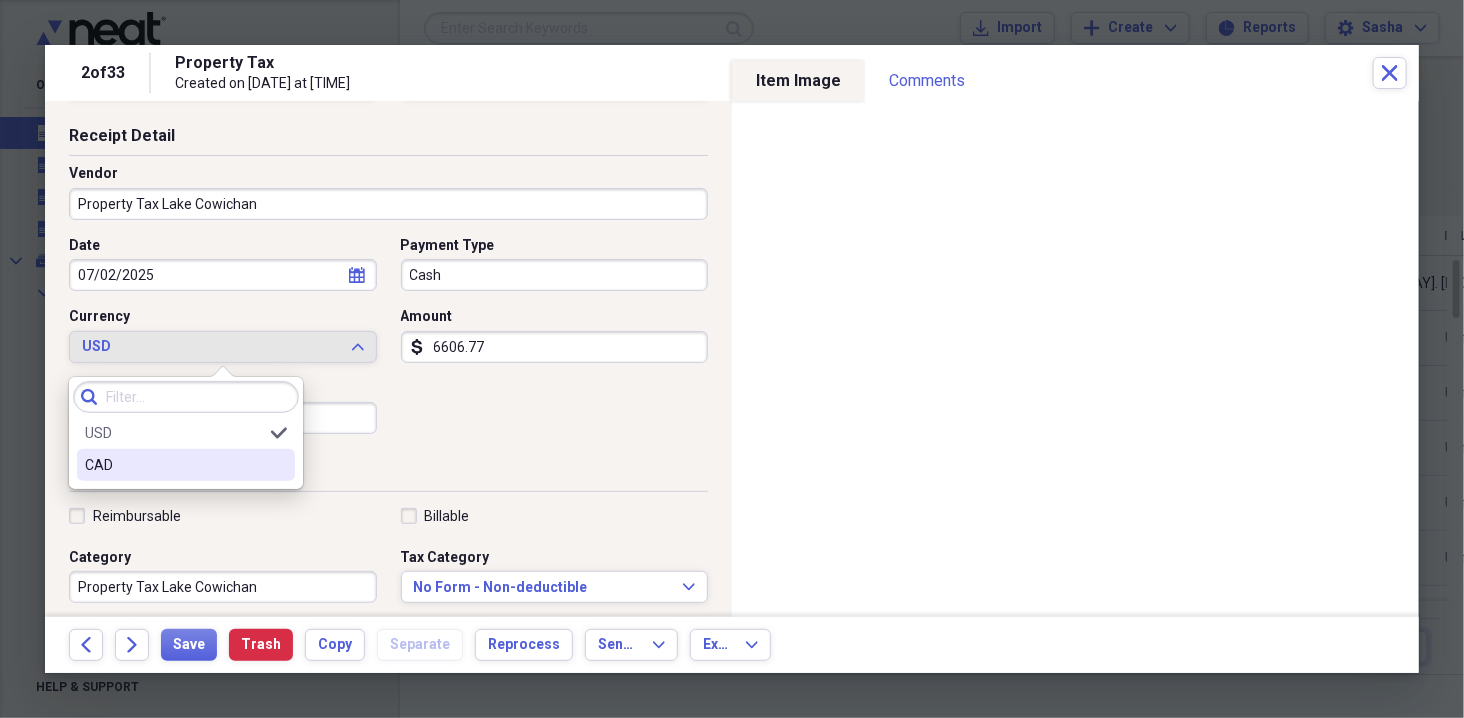 click on "CAD" at bounding box center (174, 465) 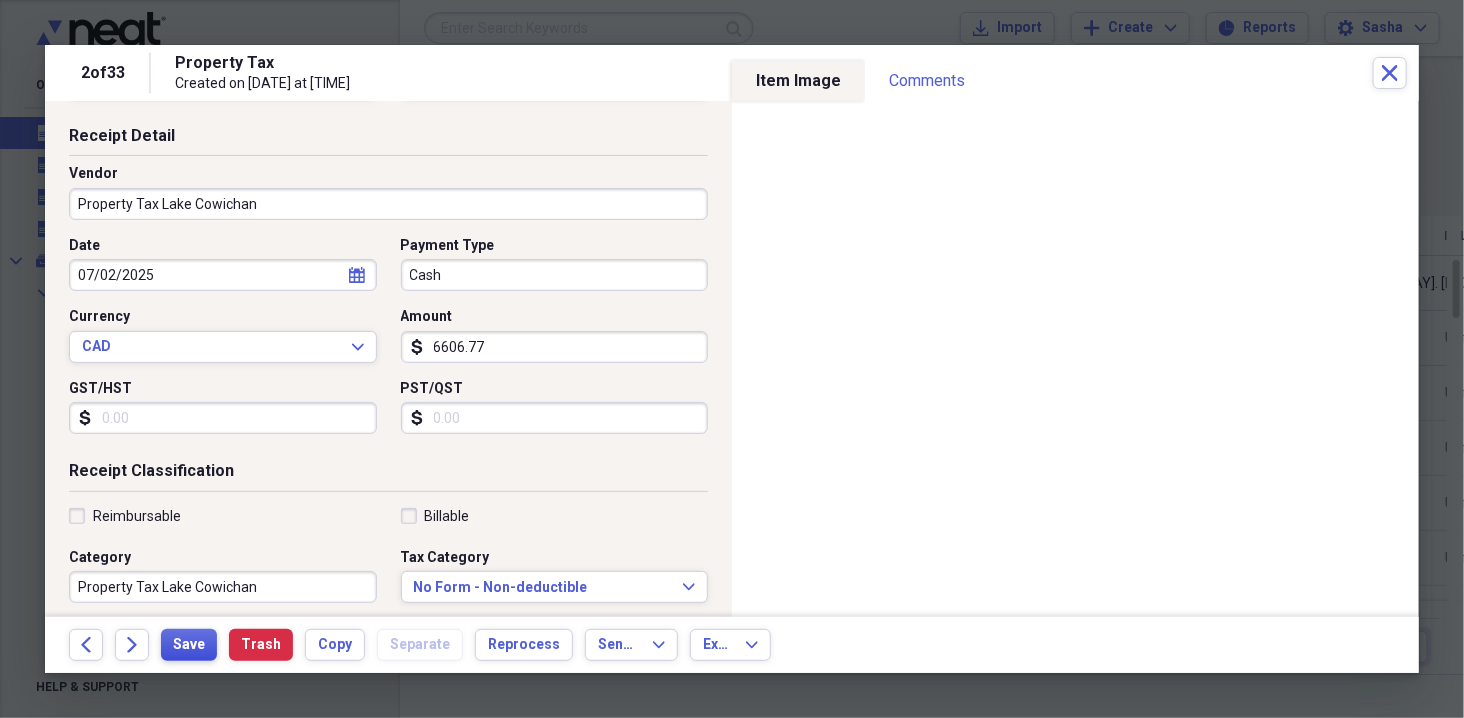 click on "Save" at bounding box center (189, 645) 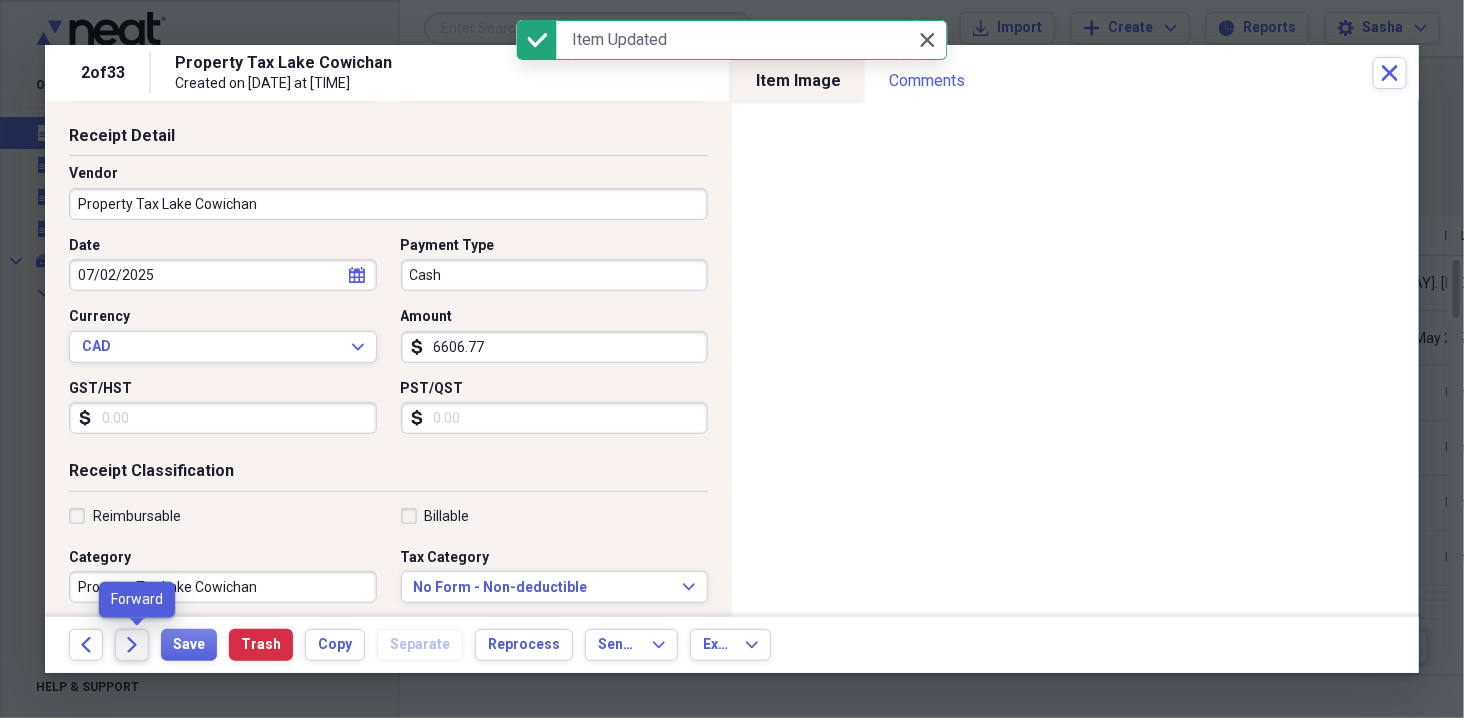 click on "Forward" 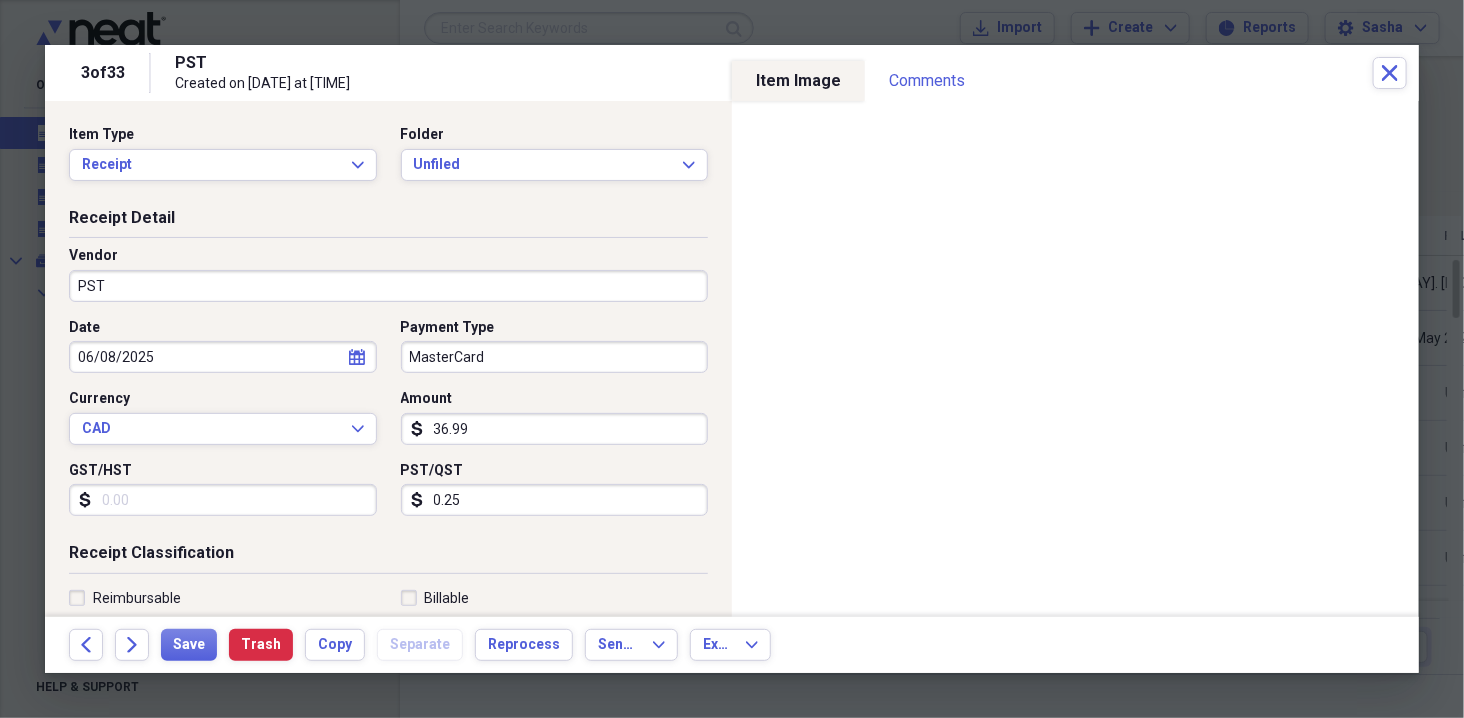 click on "PST" at bounding box center [388, 286] 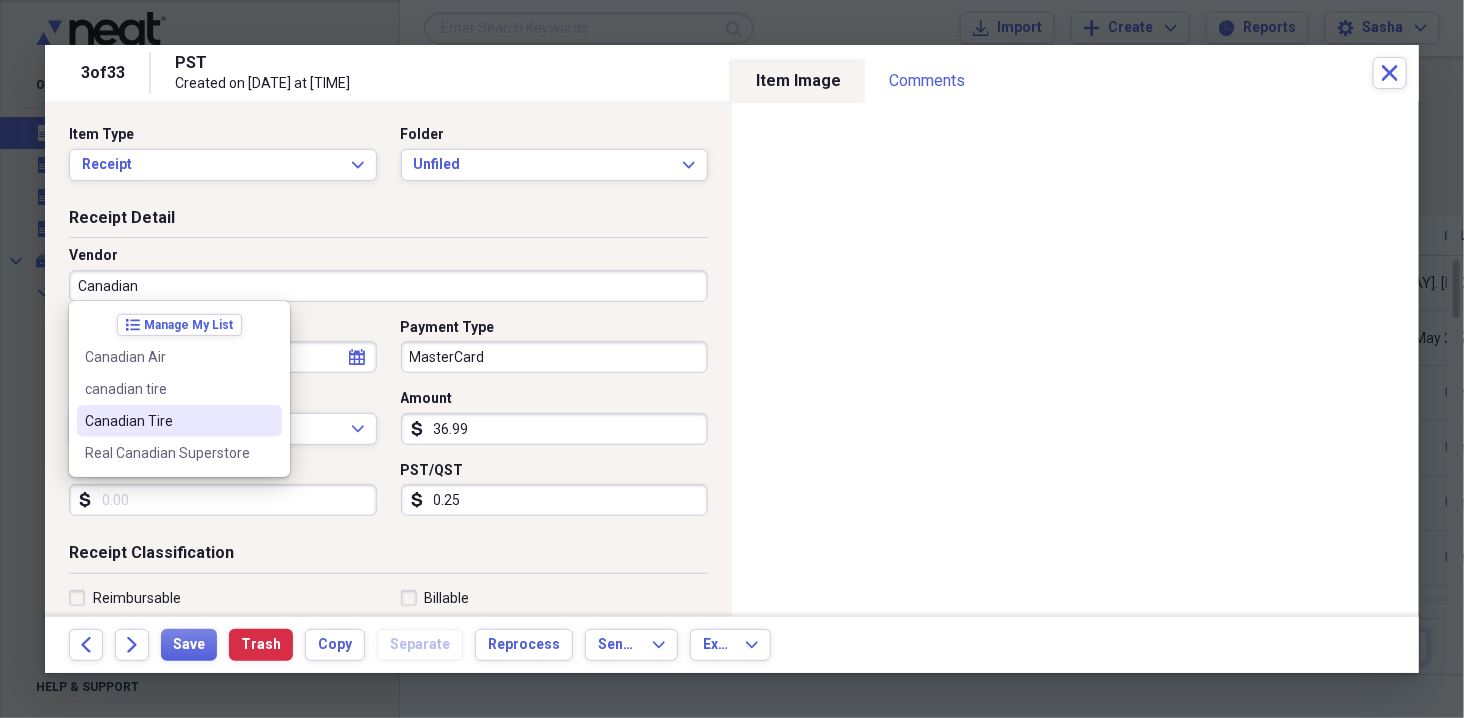 type on "Canadian Tire" 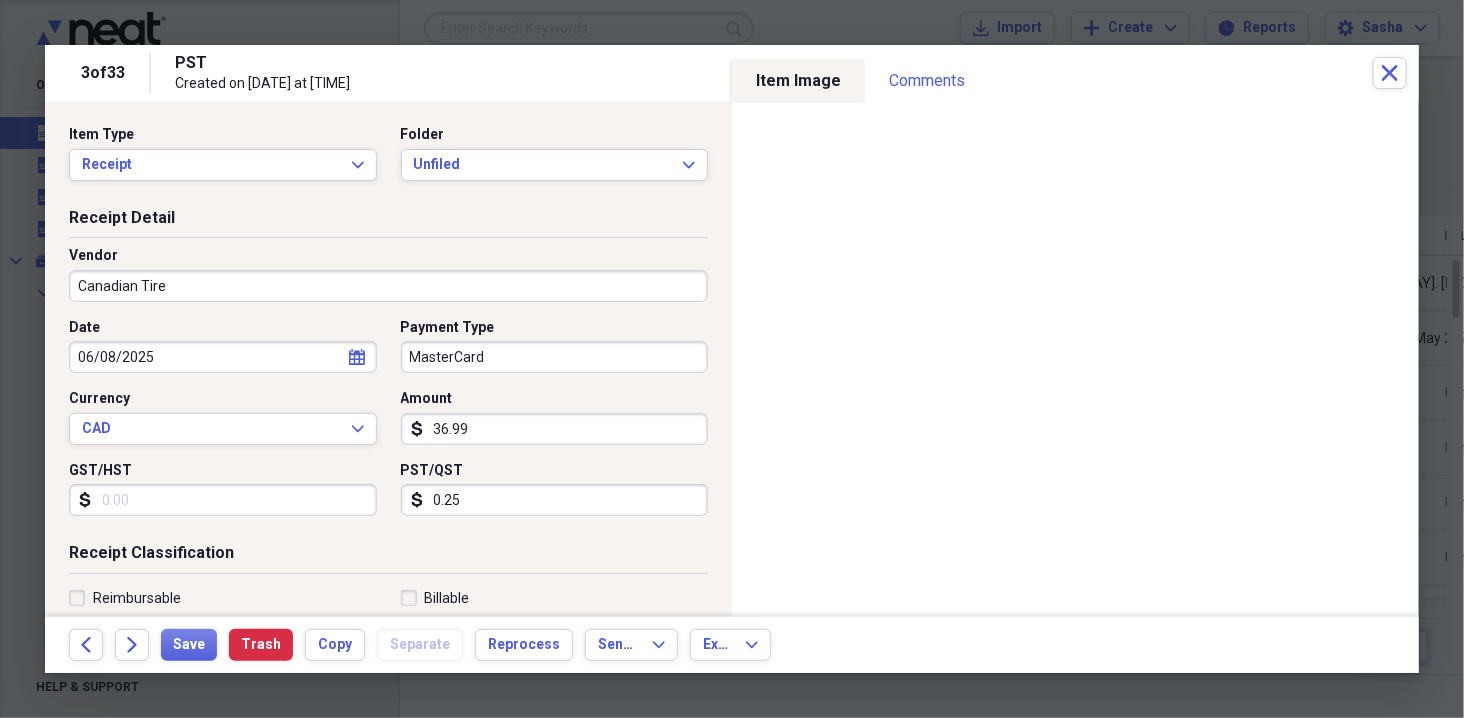 type on "Office Supplies" 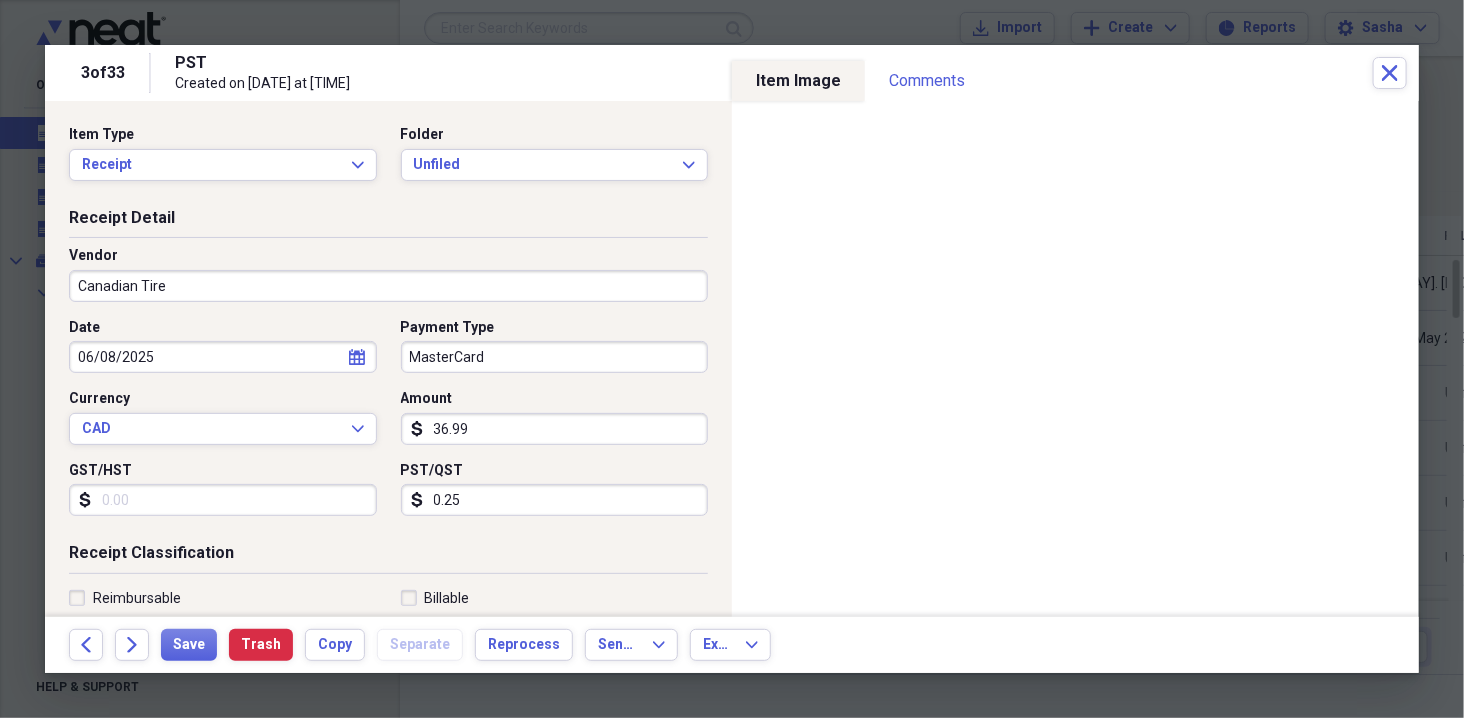 click on "36.99" at bounding box center [555, 429] 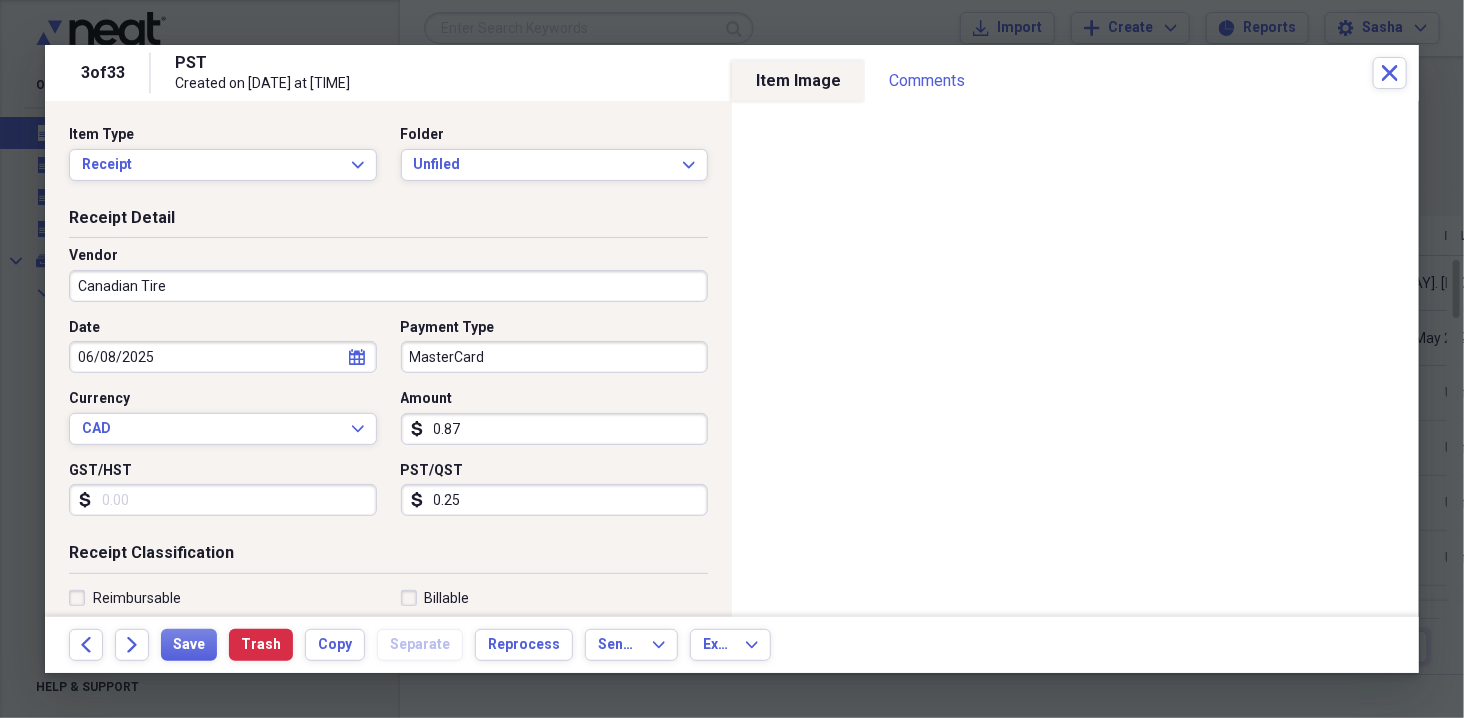 type on "0.08" 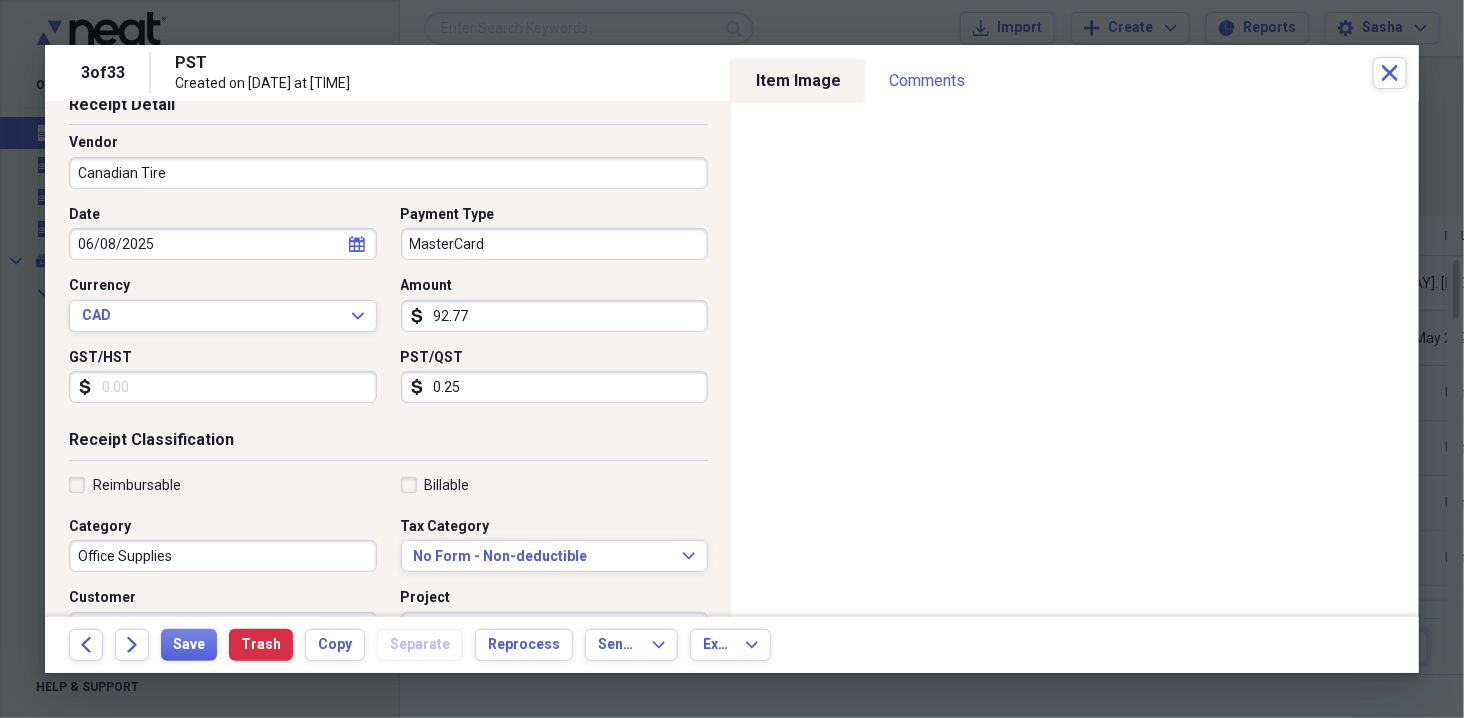 scroll, scrollTop: 253, scrollLeft: 0, axis: vertical 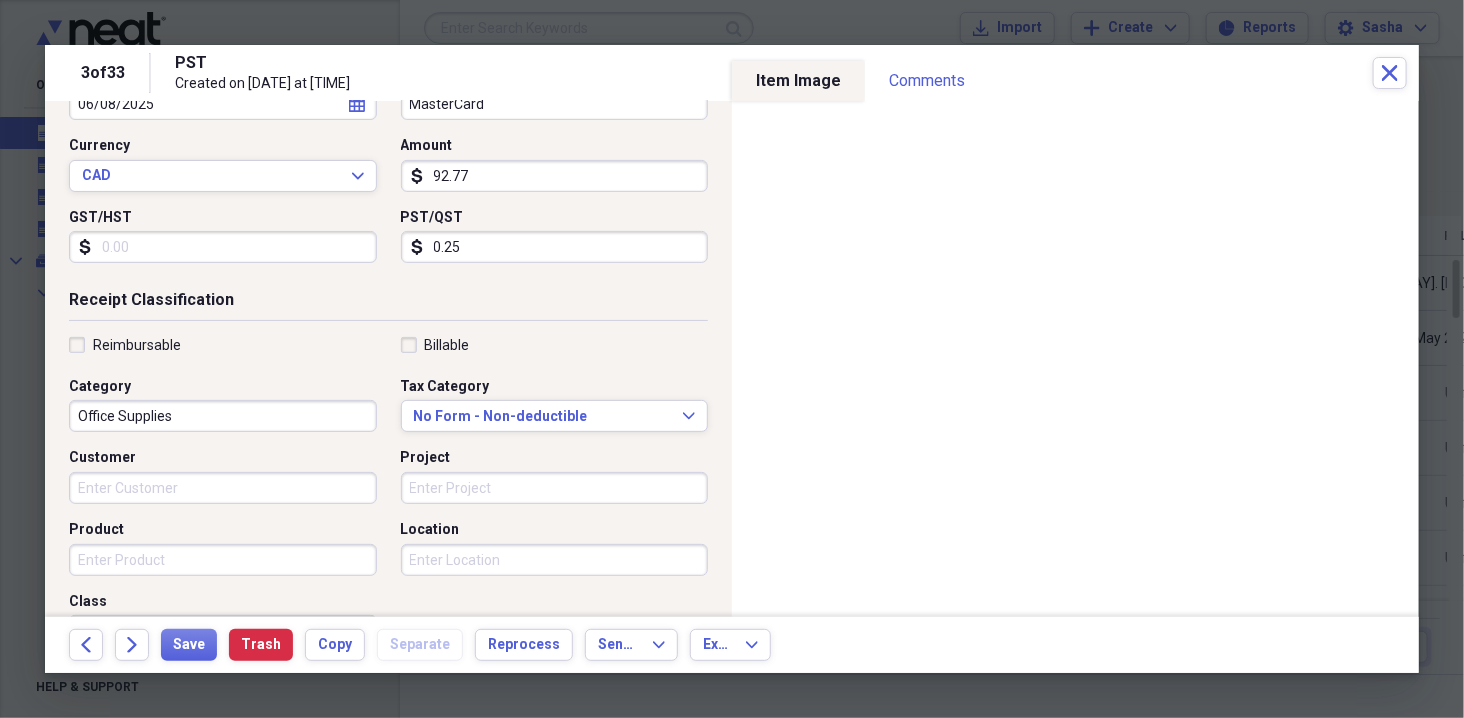 type on "92.77" 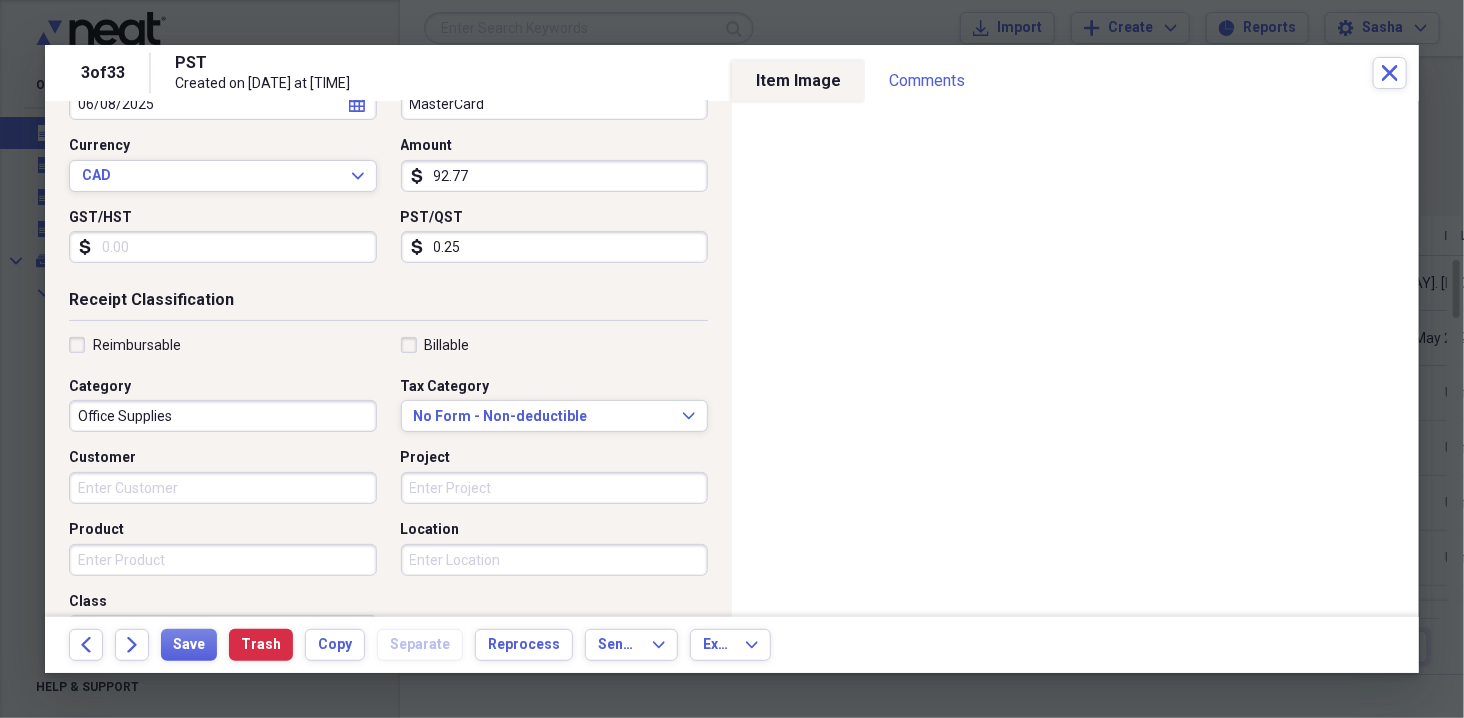 click on "Office Supplies" at bounding box center (223, 416) 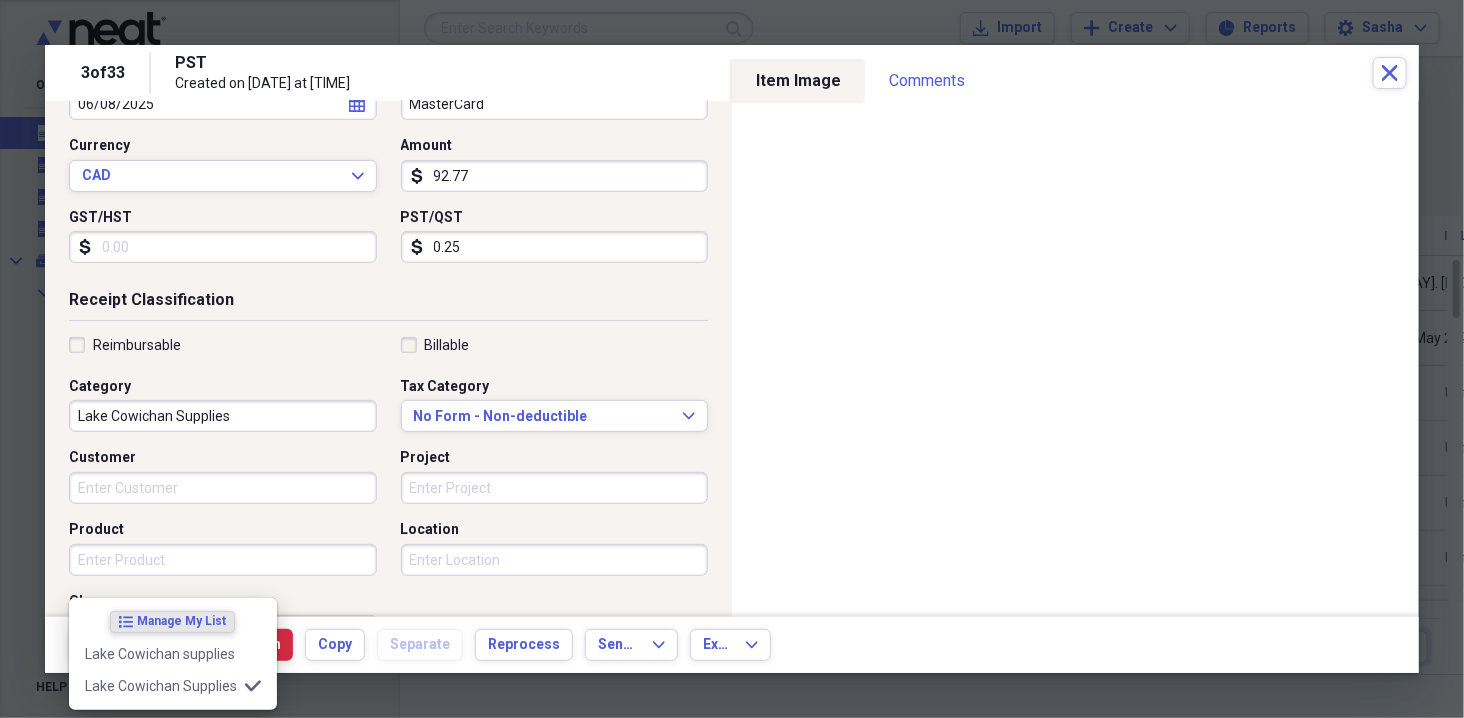 scroll, scrollTop: 0, scrollLeft: 0, axis: both 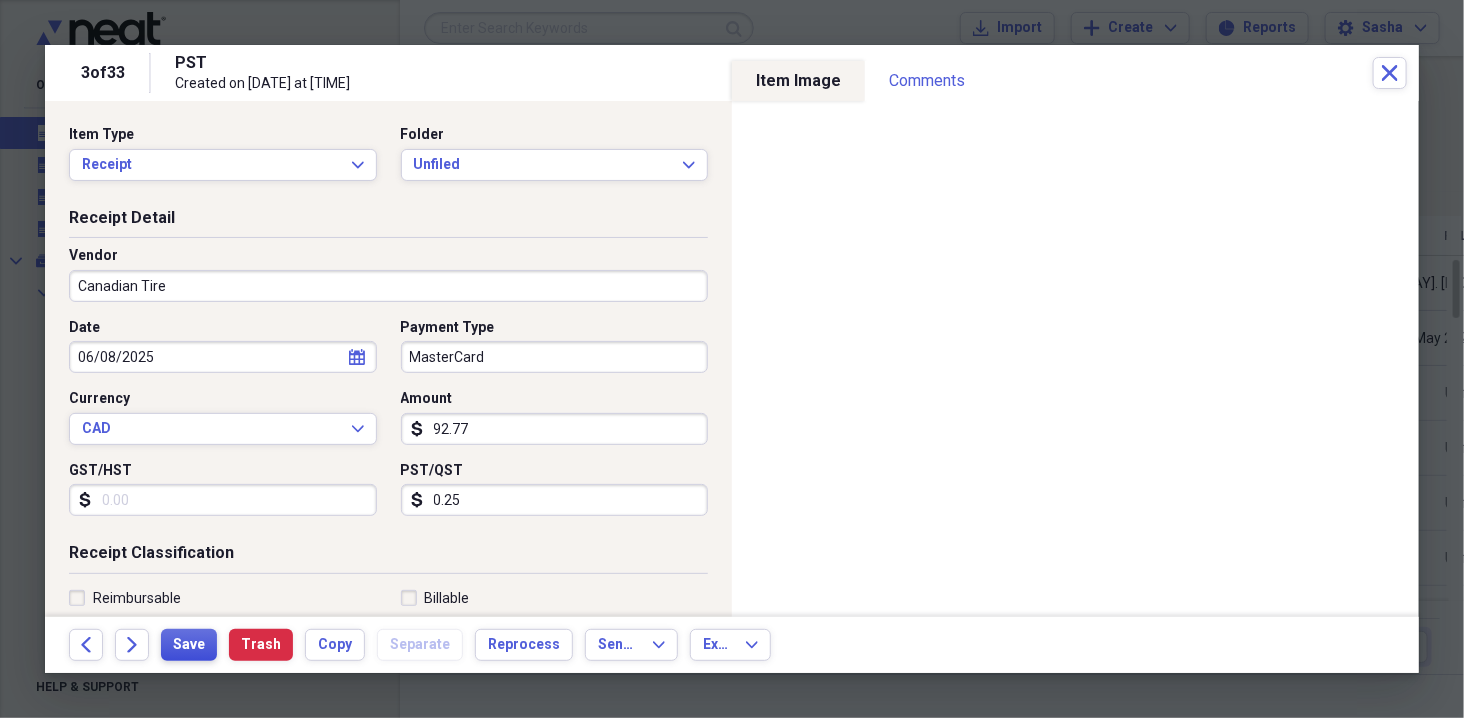 type on "Lake Cowichan Supplies" 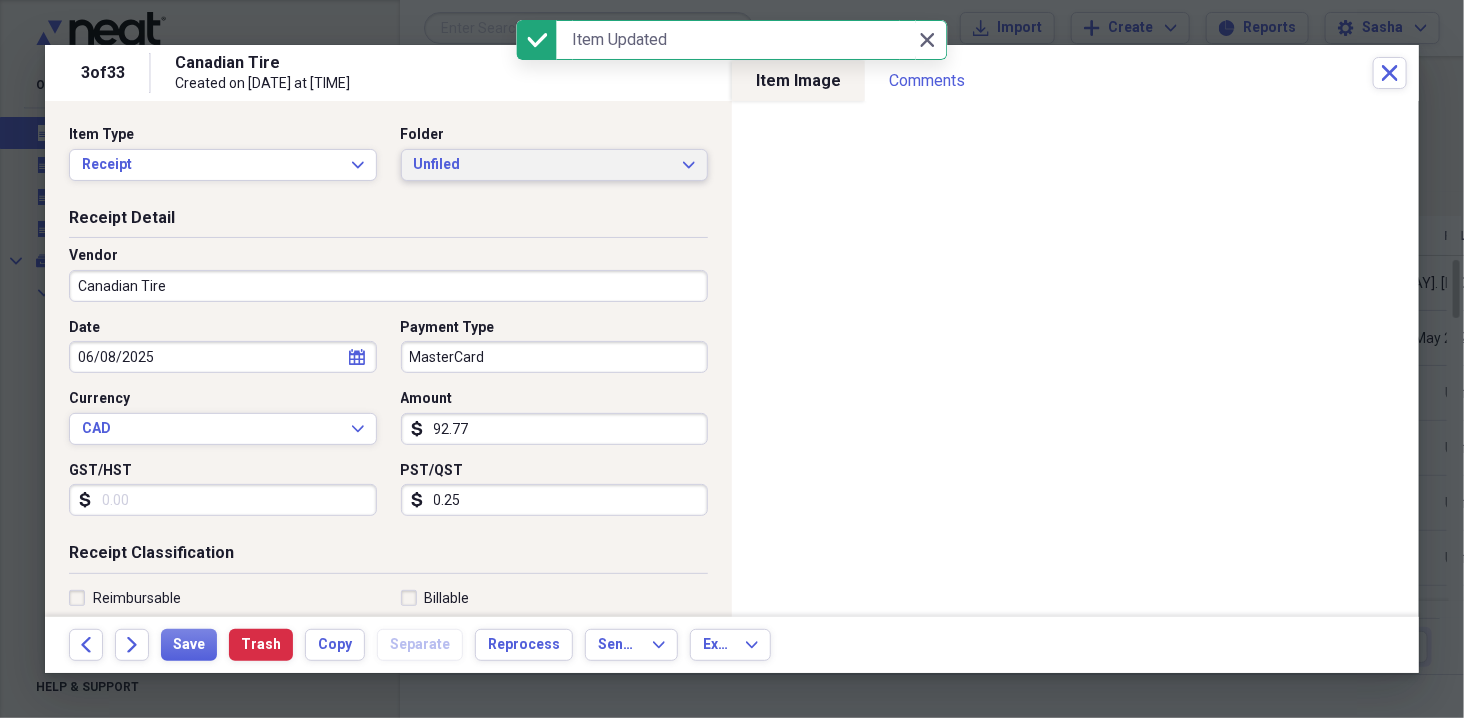 click on "Unfiled" at bounding box center [543, 165] 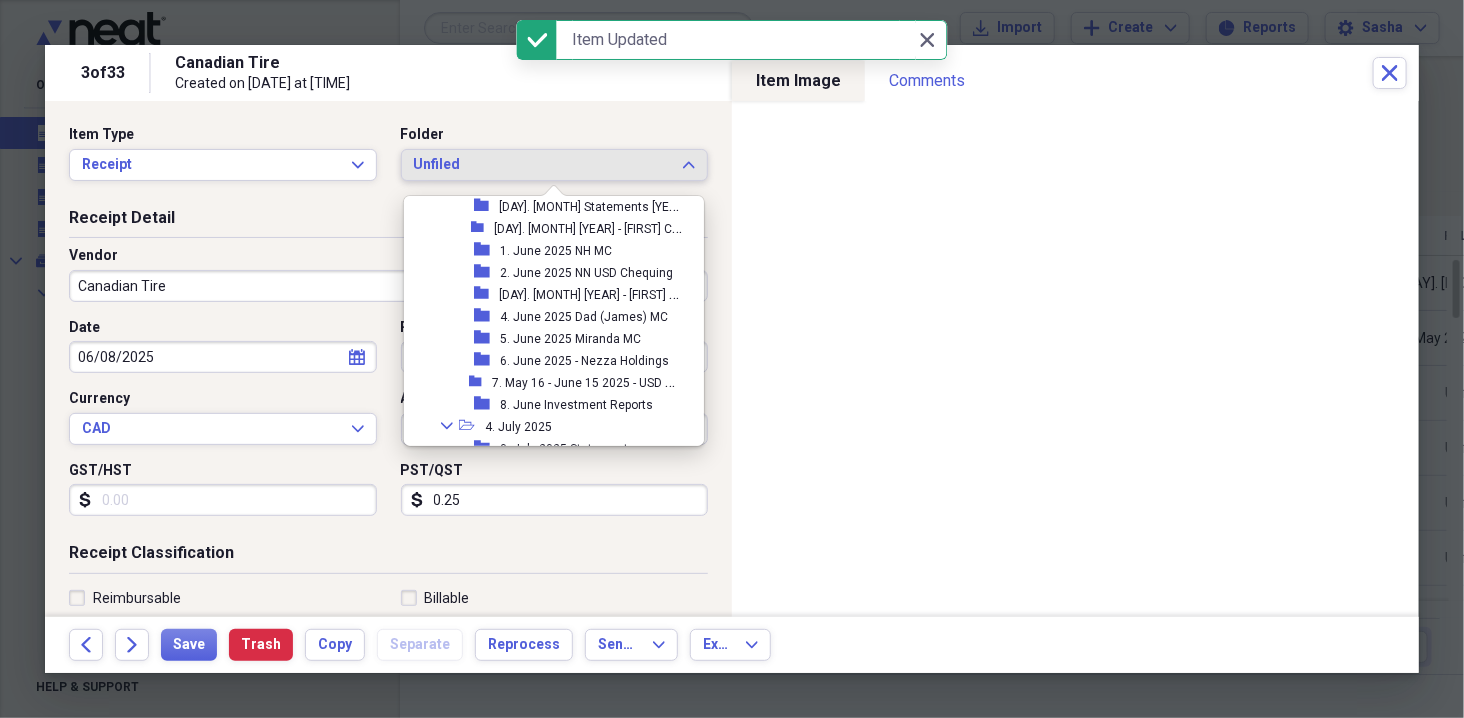 scroll, scrollTop: 354, scrollLeft: 0, axis: vertical 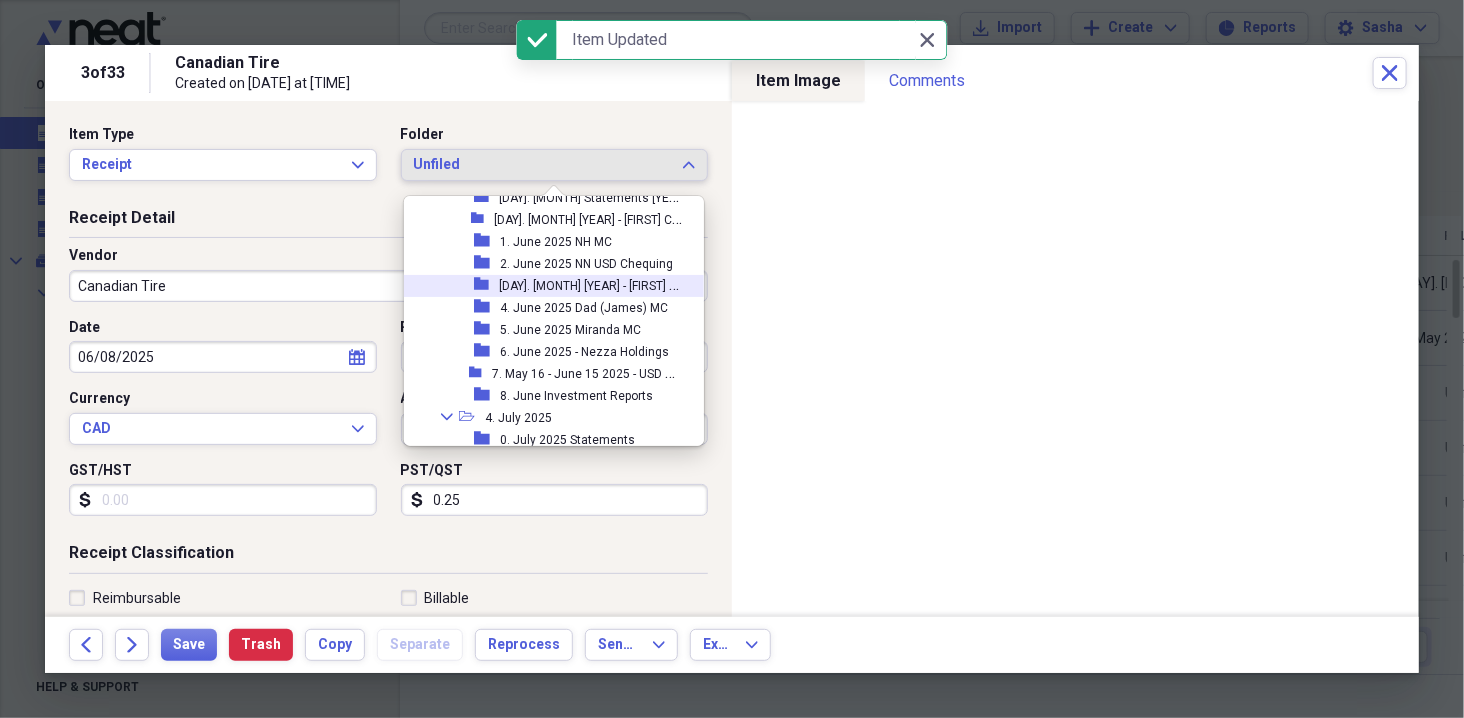 click on "[NUMBER]. [MONTH] [YEAR] - [FIRST] [INITIAL]" at bounding box center (593, 284) 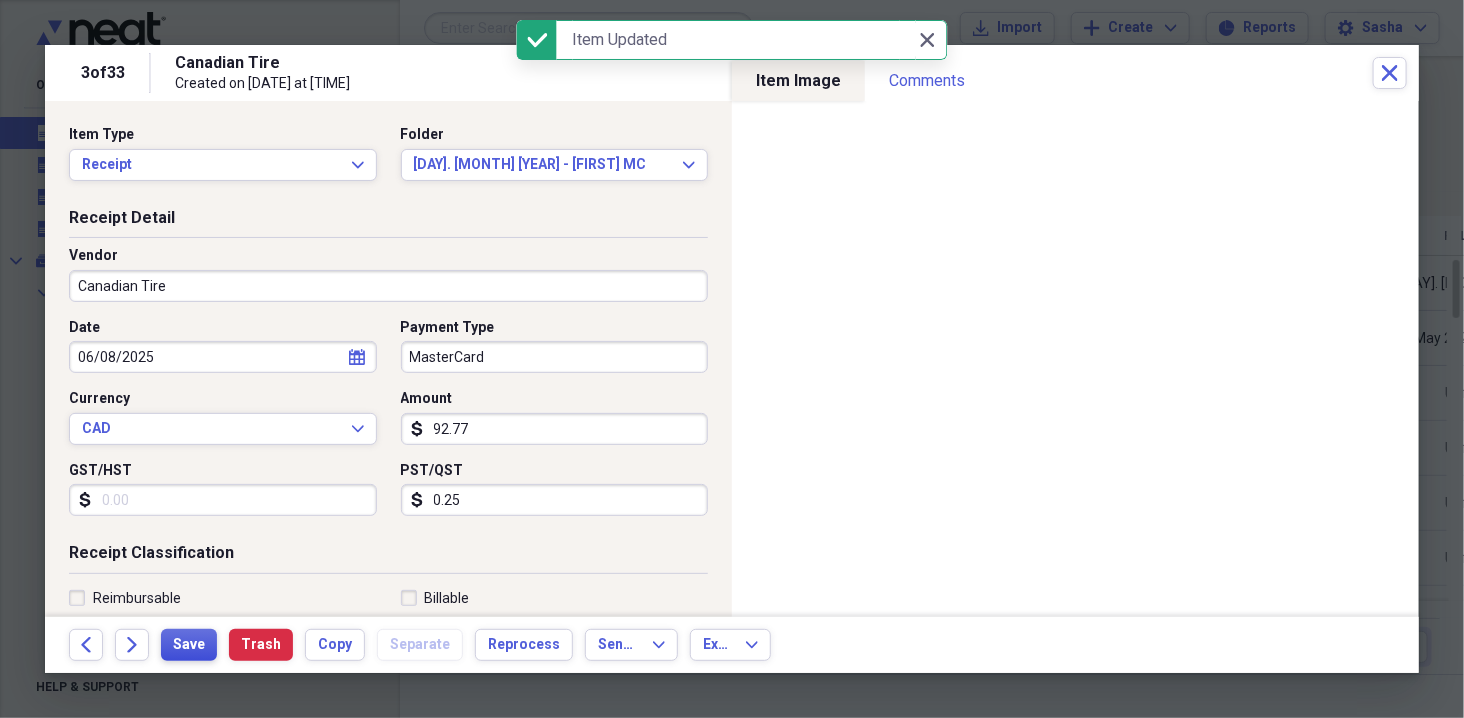 click on "Save" at bounding box center [189, 645] 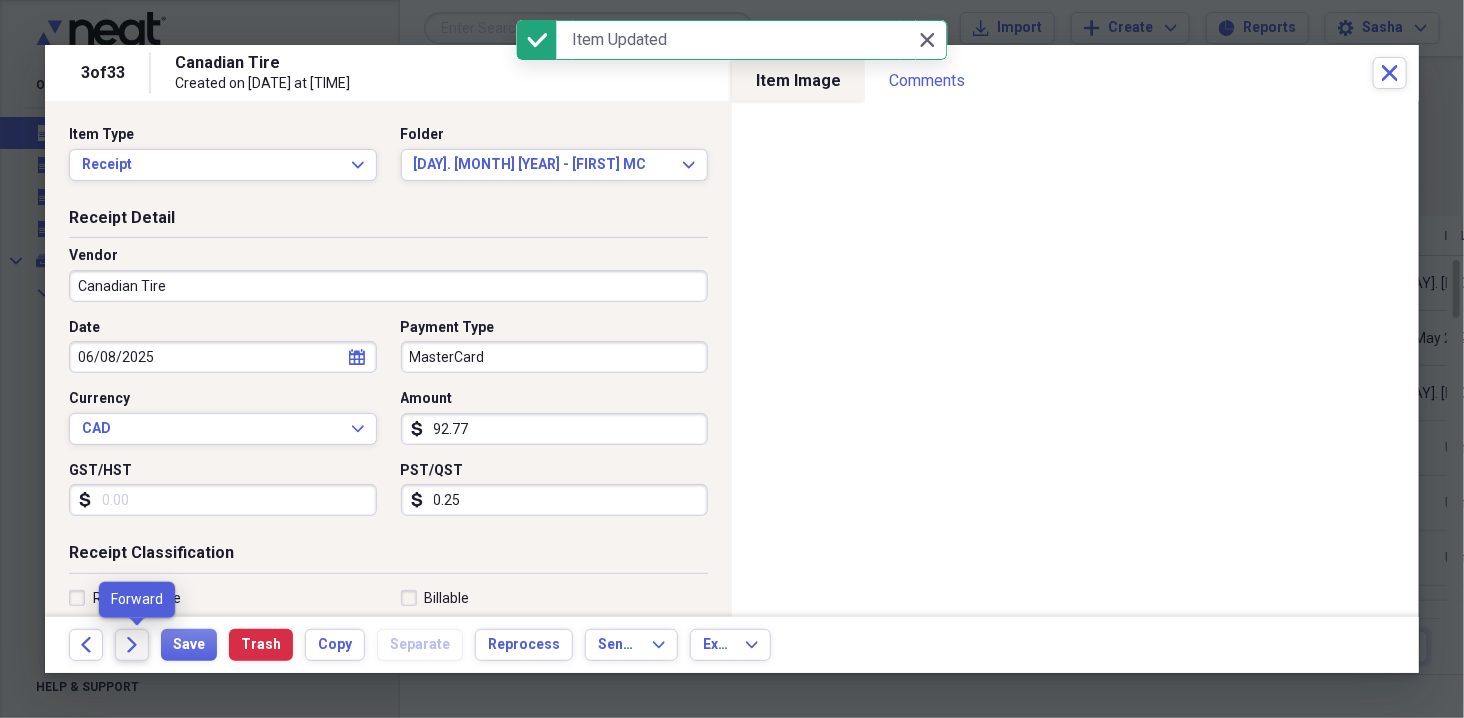 click on "Forward" 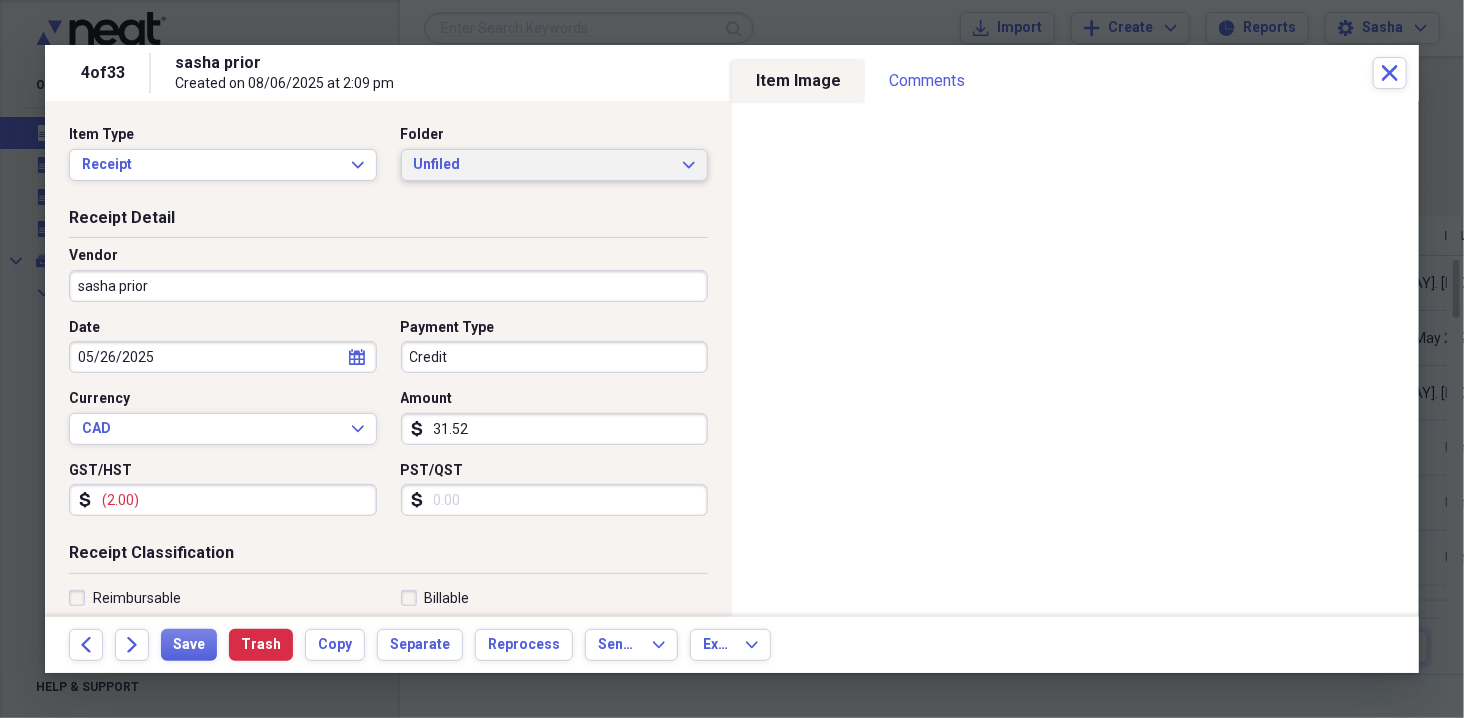 click on "Unfiled" at bounding box center [543, 165] 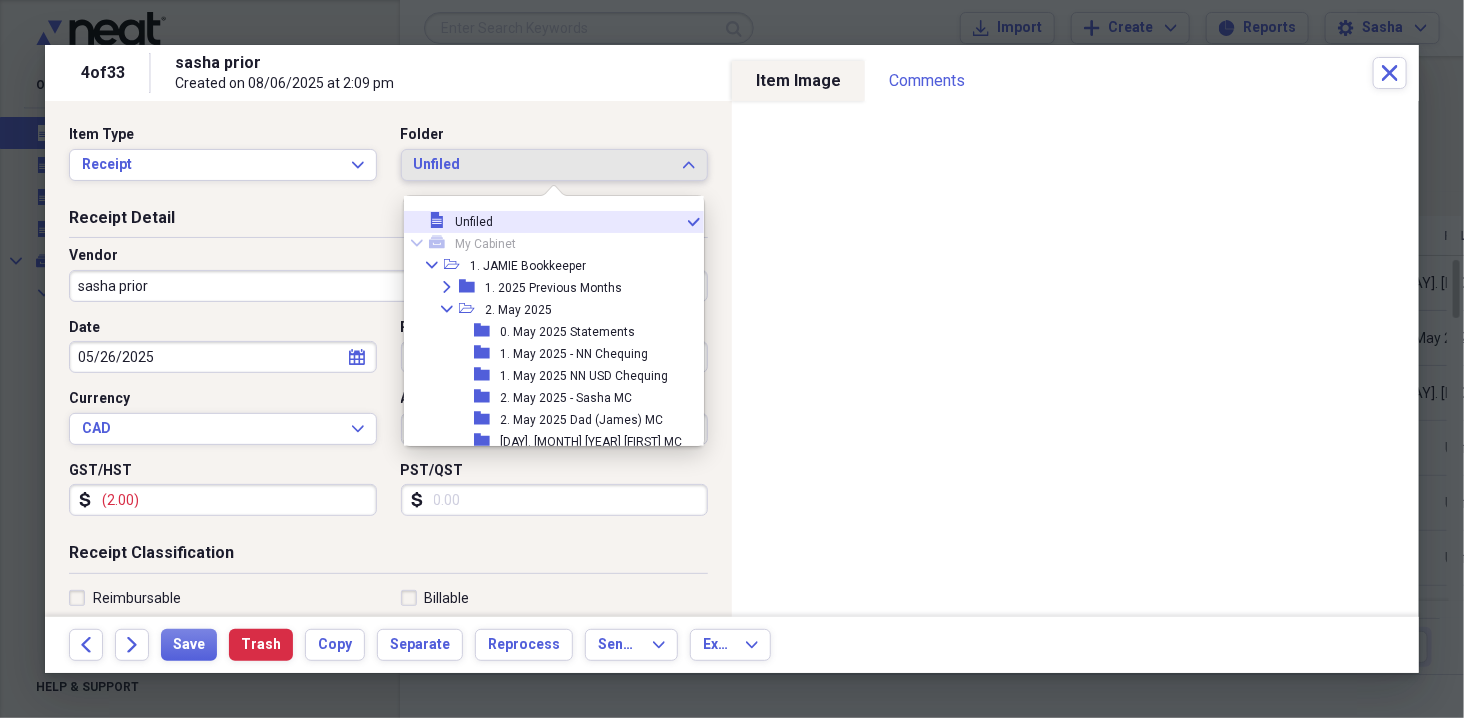 click on "Unfiled" at bounding box center (543, 165) 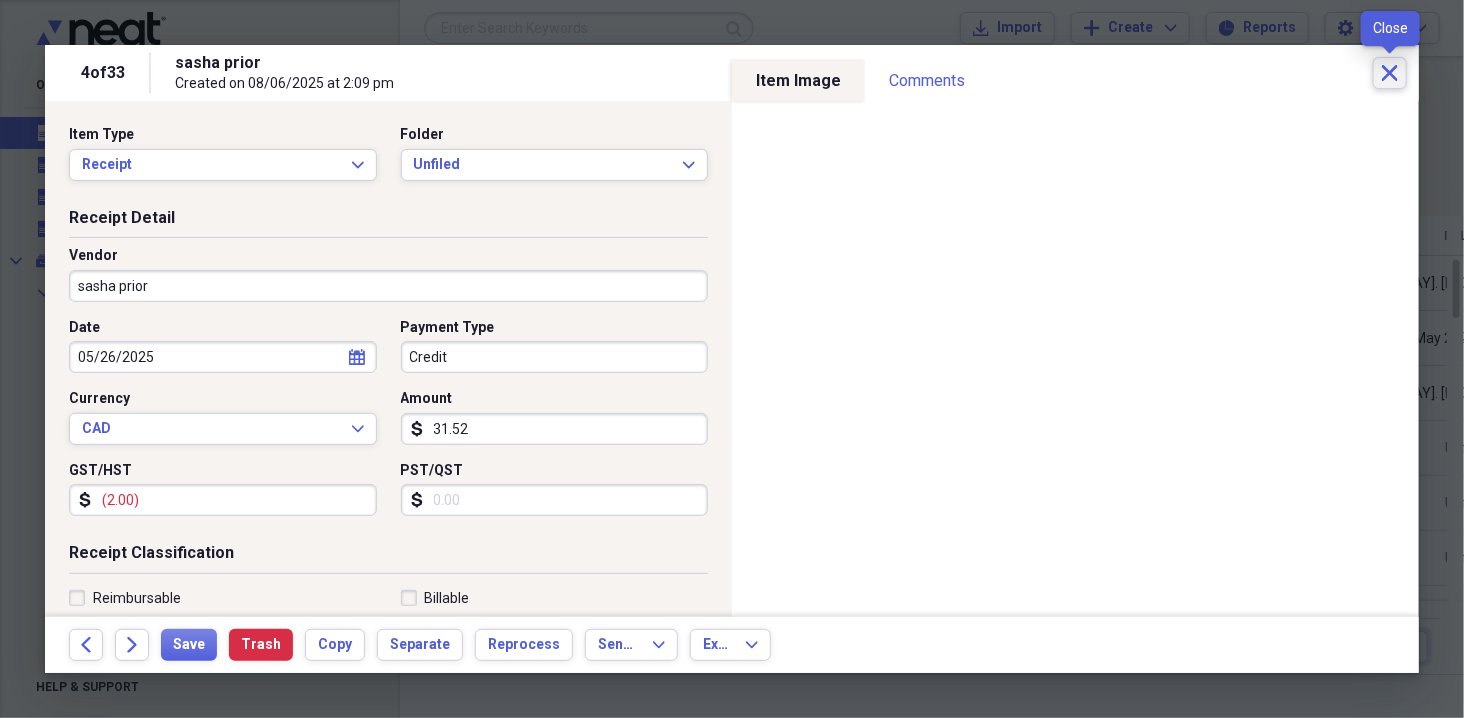 click on "Close" 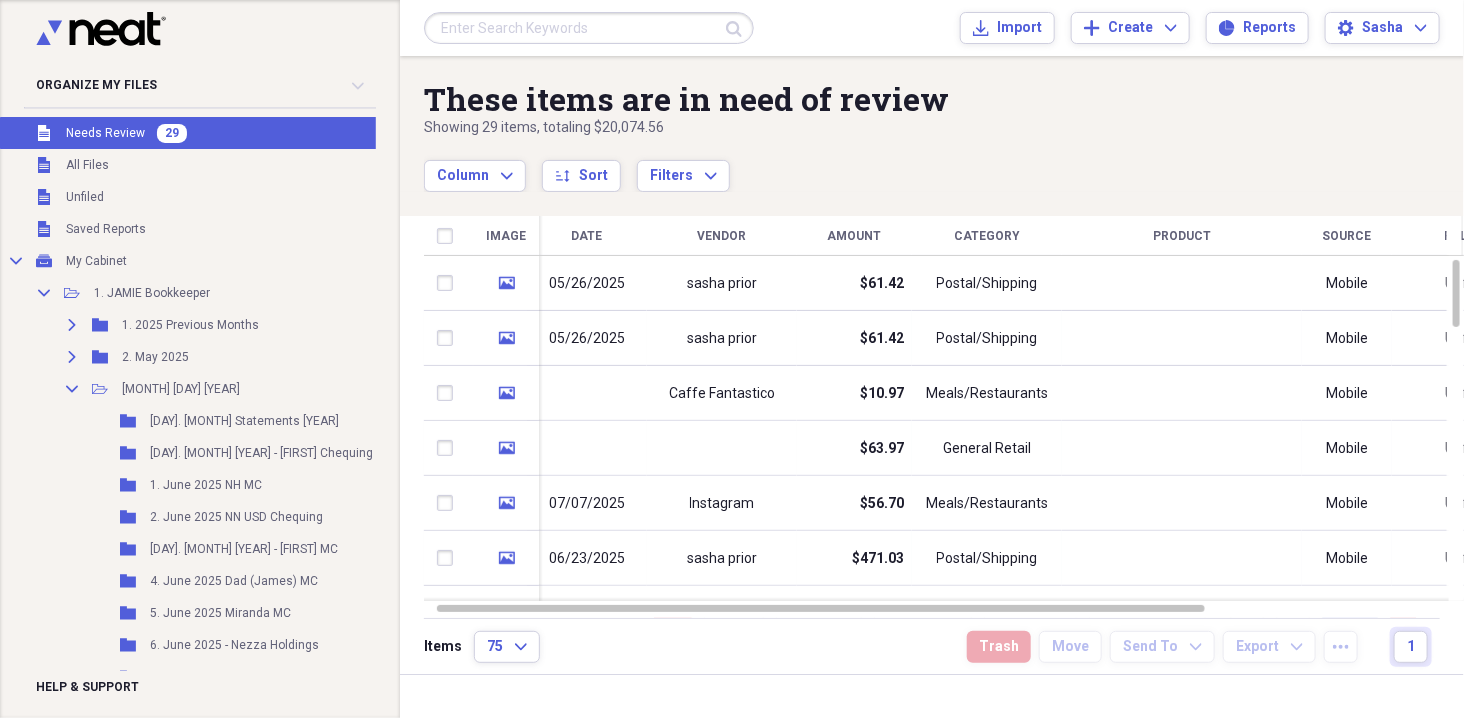 click at bounding box center [589, 28] 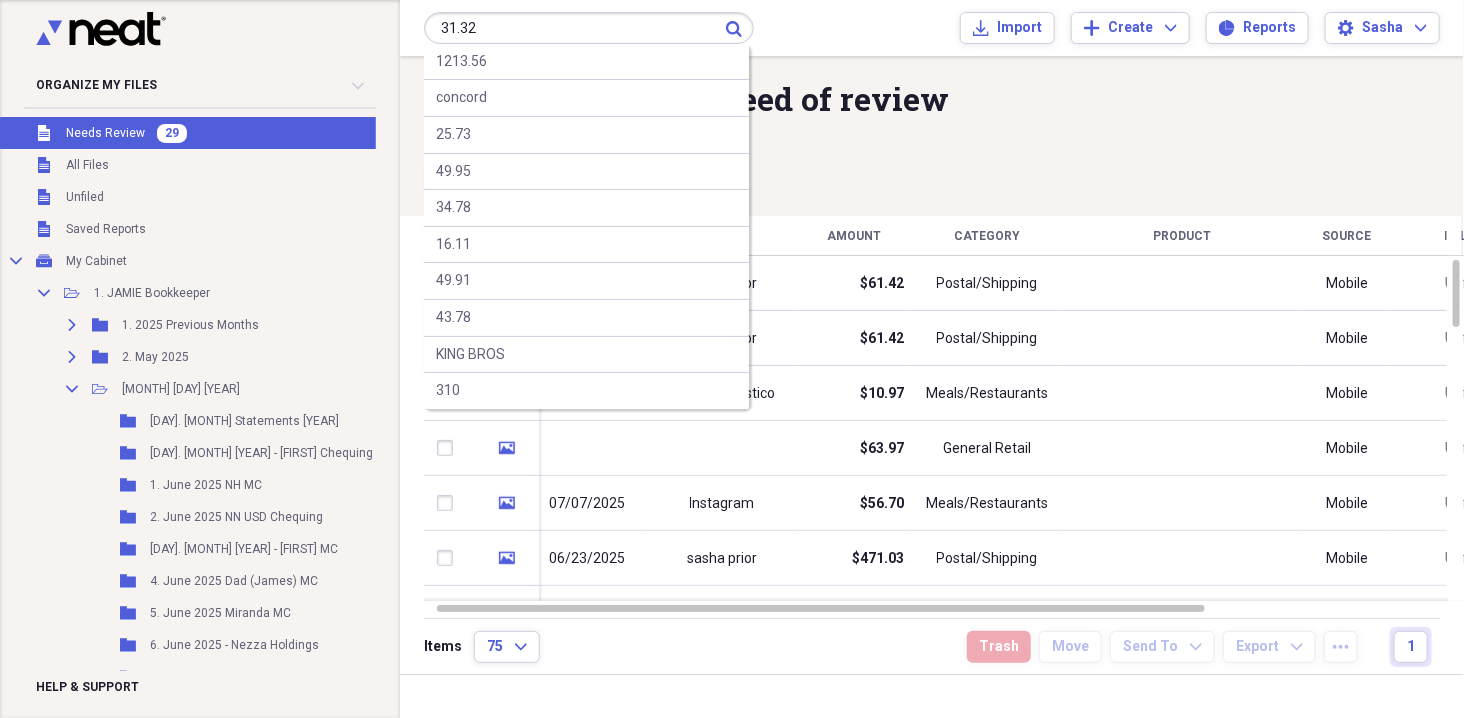 type on "31.32" 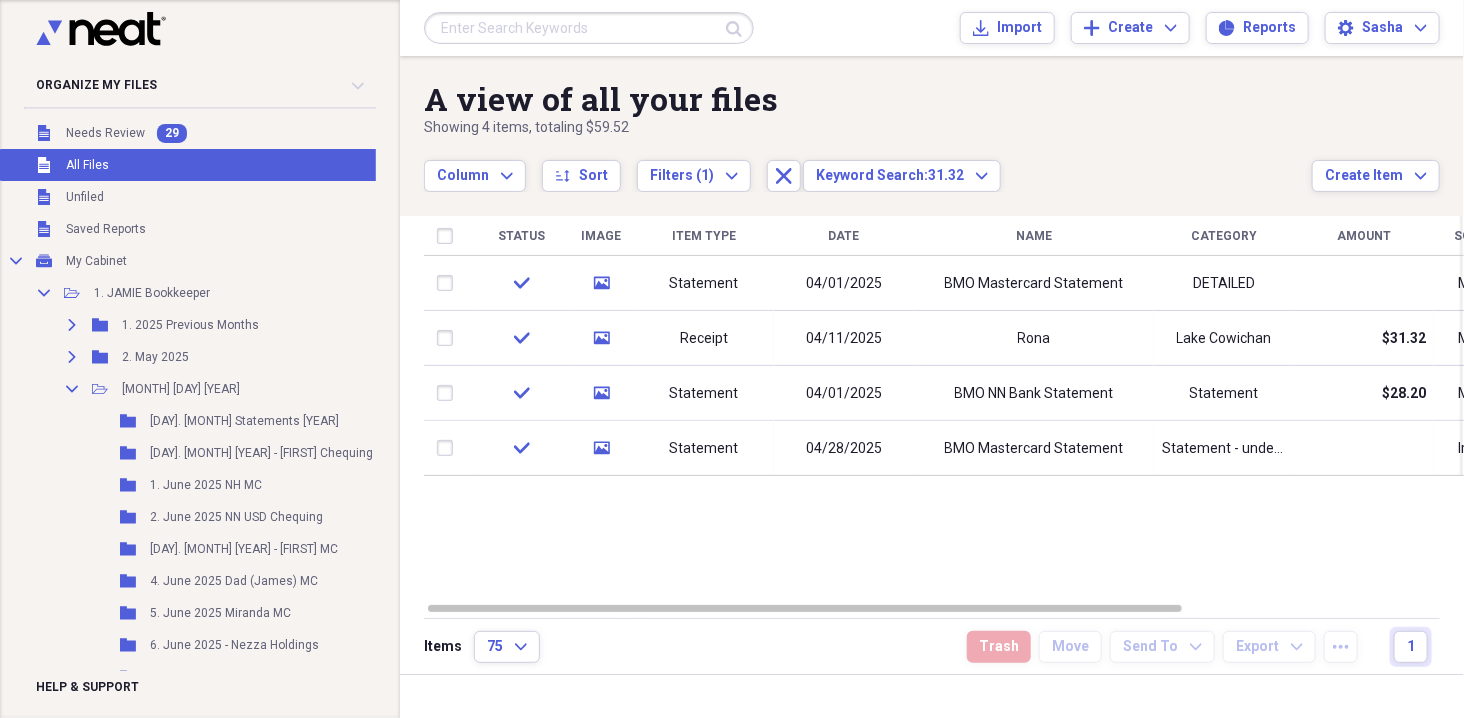 click at bounding box center [589, 28] 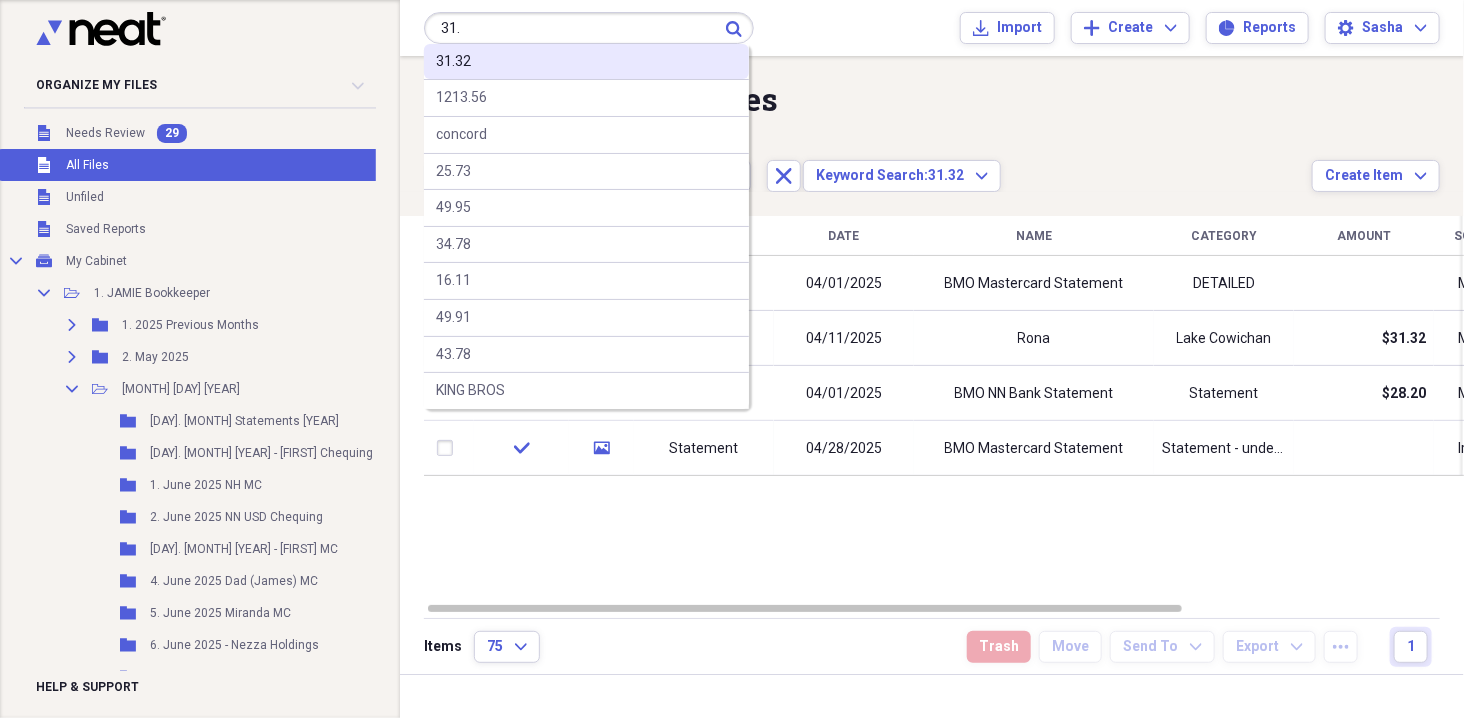 type on "31." 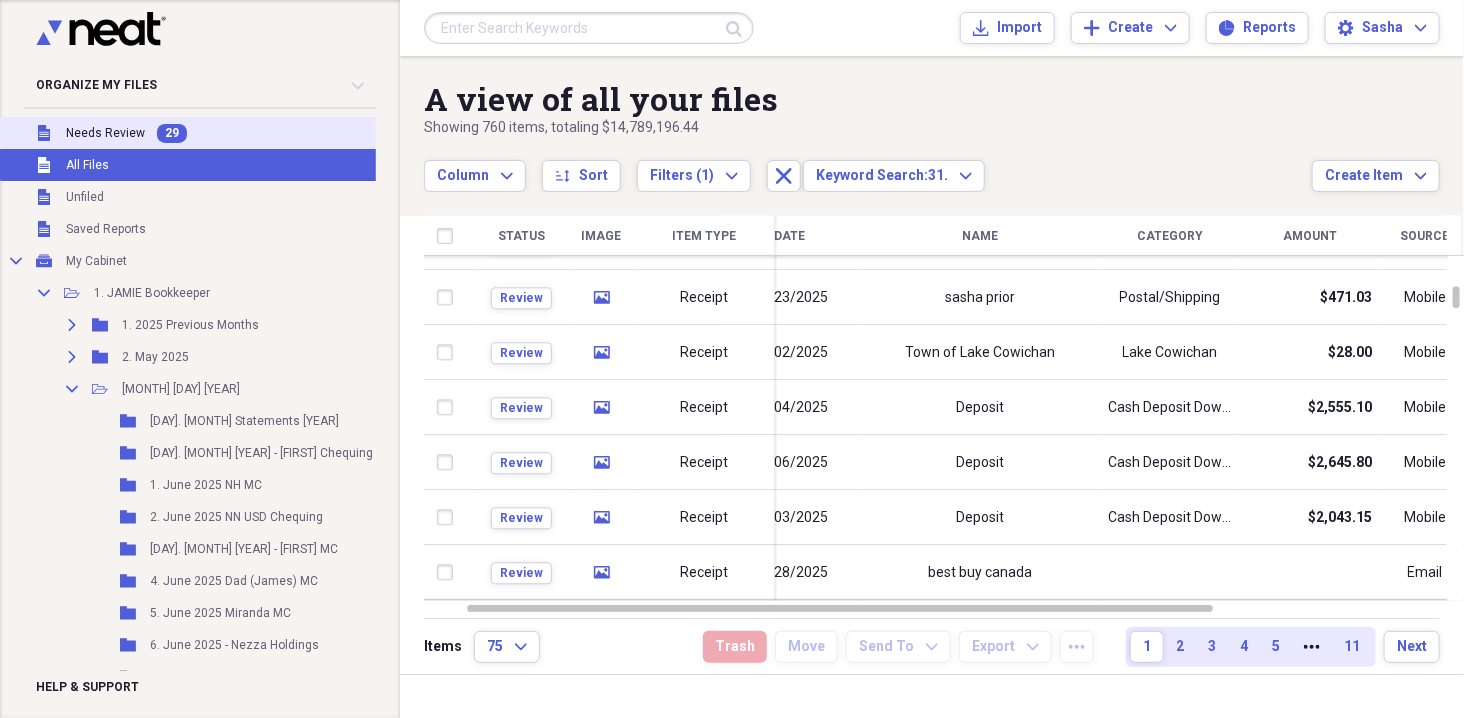 click on "Unfiled Needs Review 29" at bounding box center [227, 133] 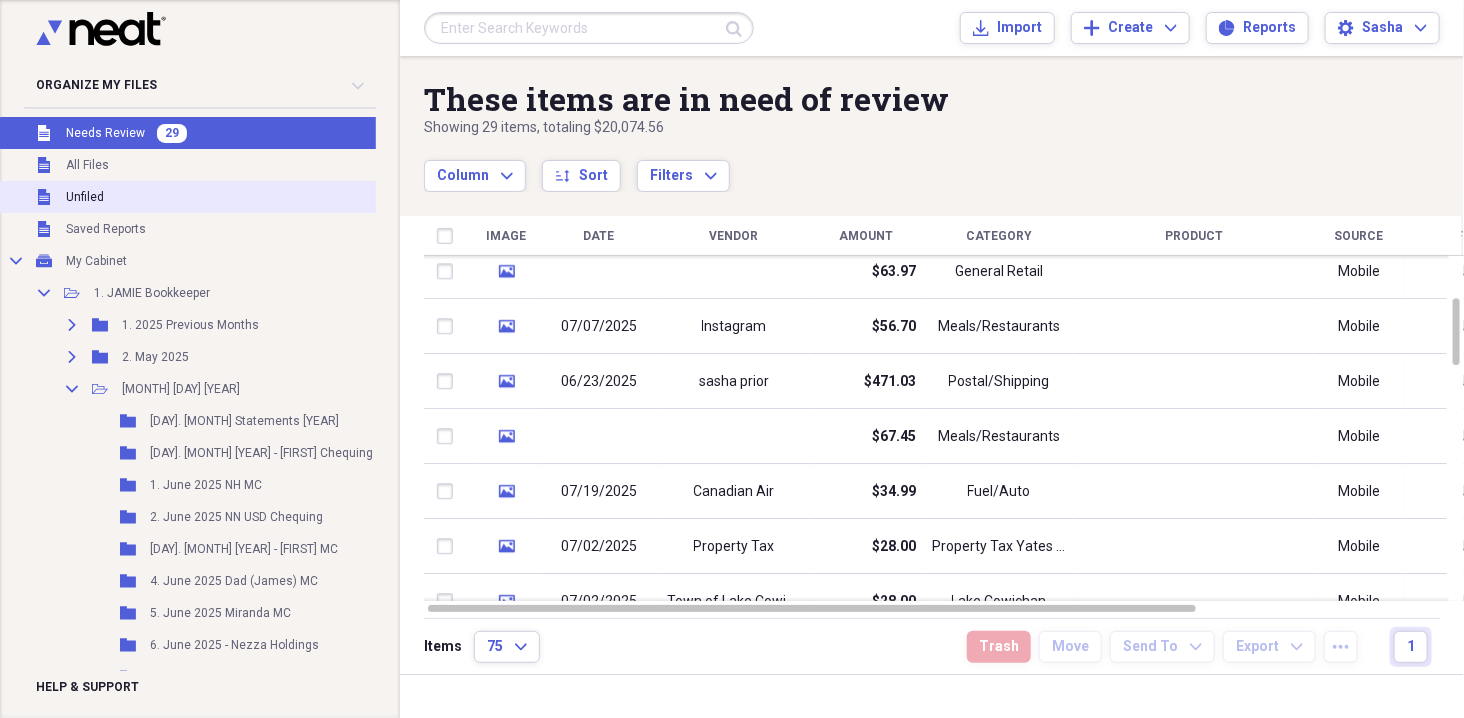 click on "Unfiled Unfiled" at bounding box center [227, 197] 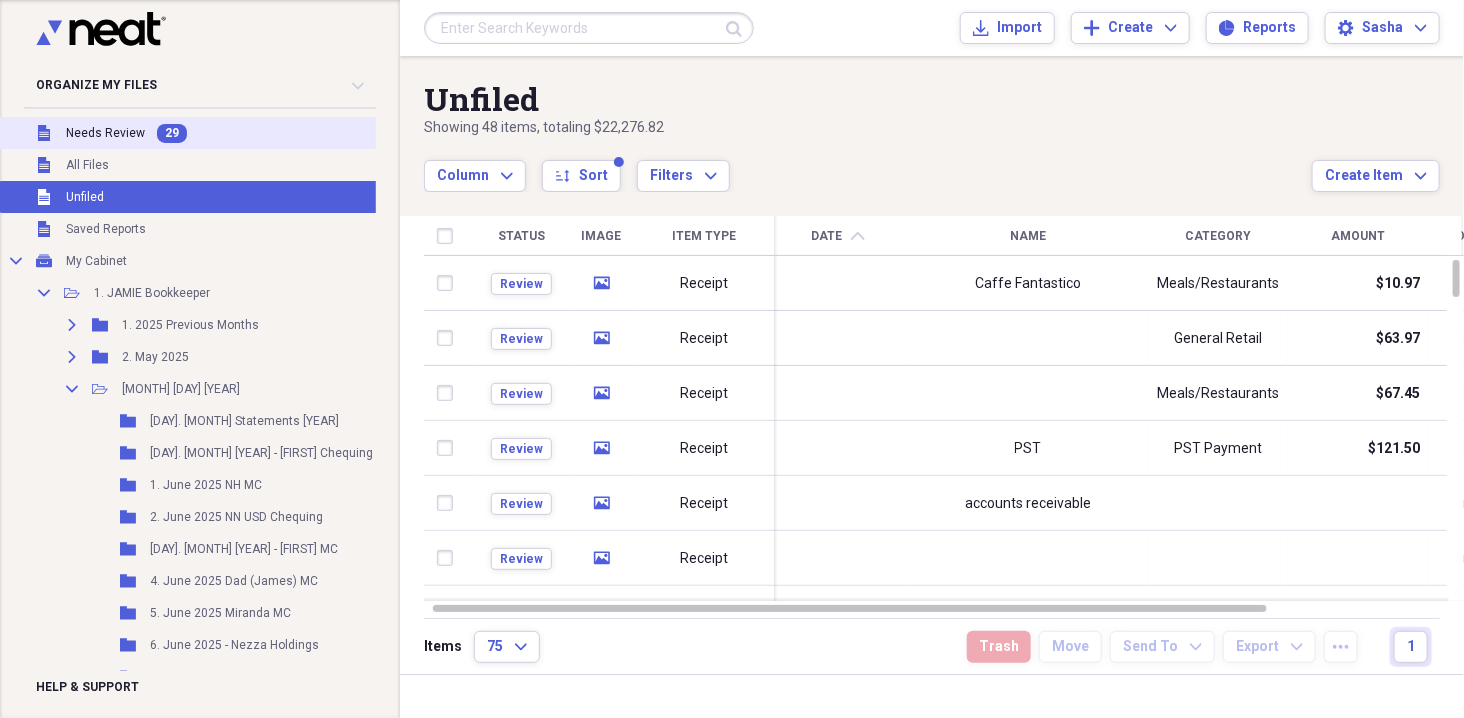 click on "Unfiled Needs Review 29" at bounding box center (227, 133) 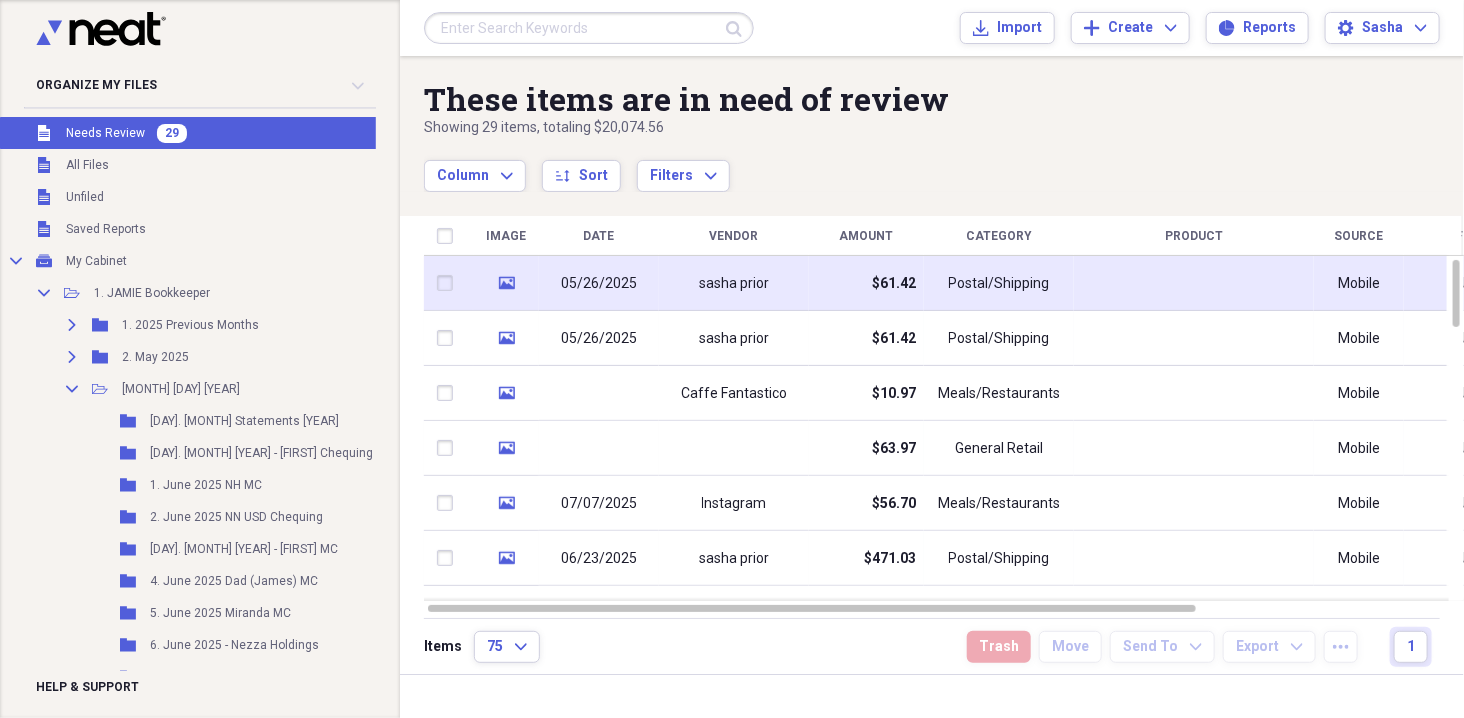 click on "$61.42" at bounding box center [866, 283] 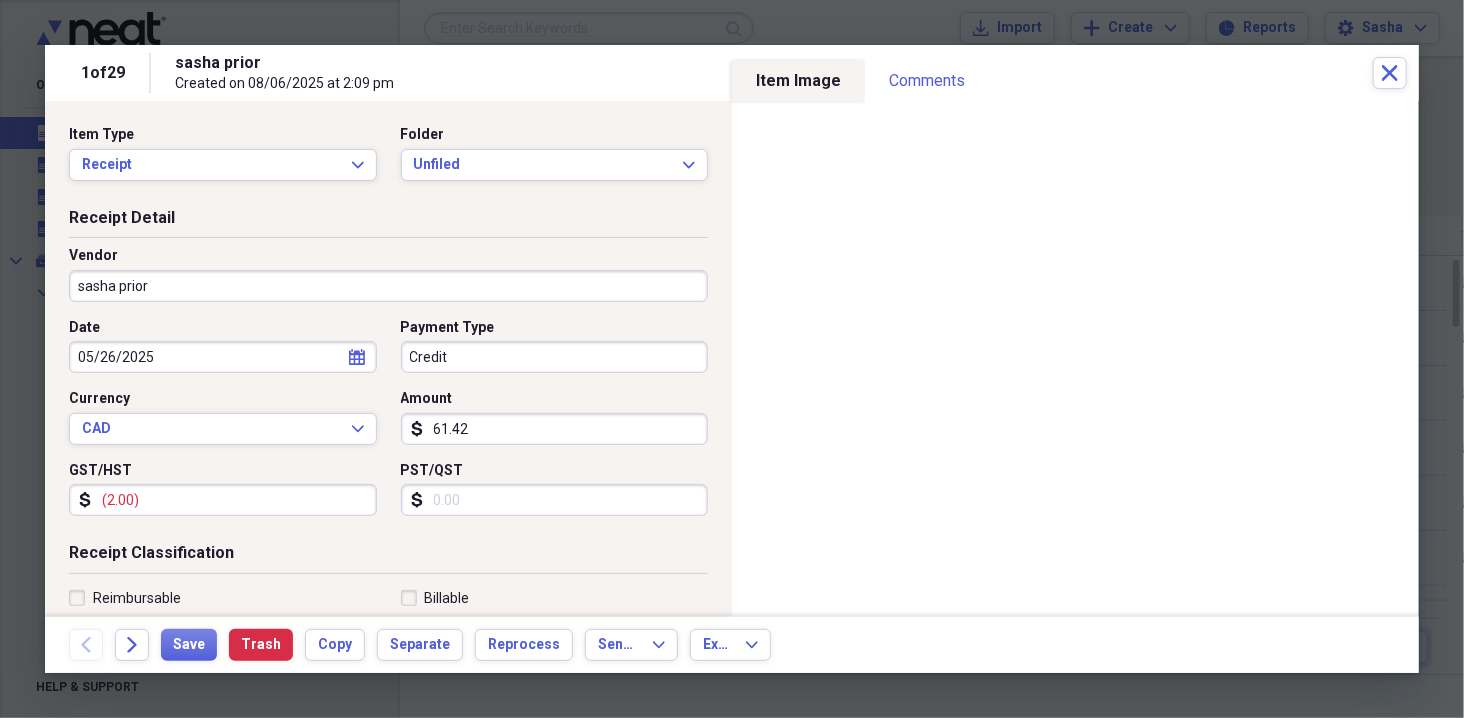 click on "05/26/2025" at bounding box center (223, 357) 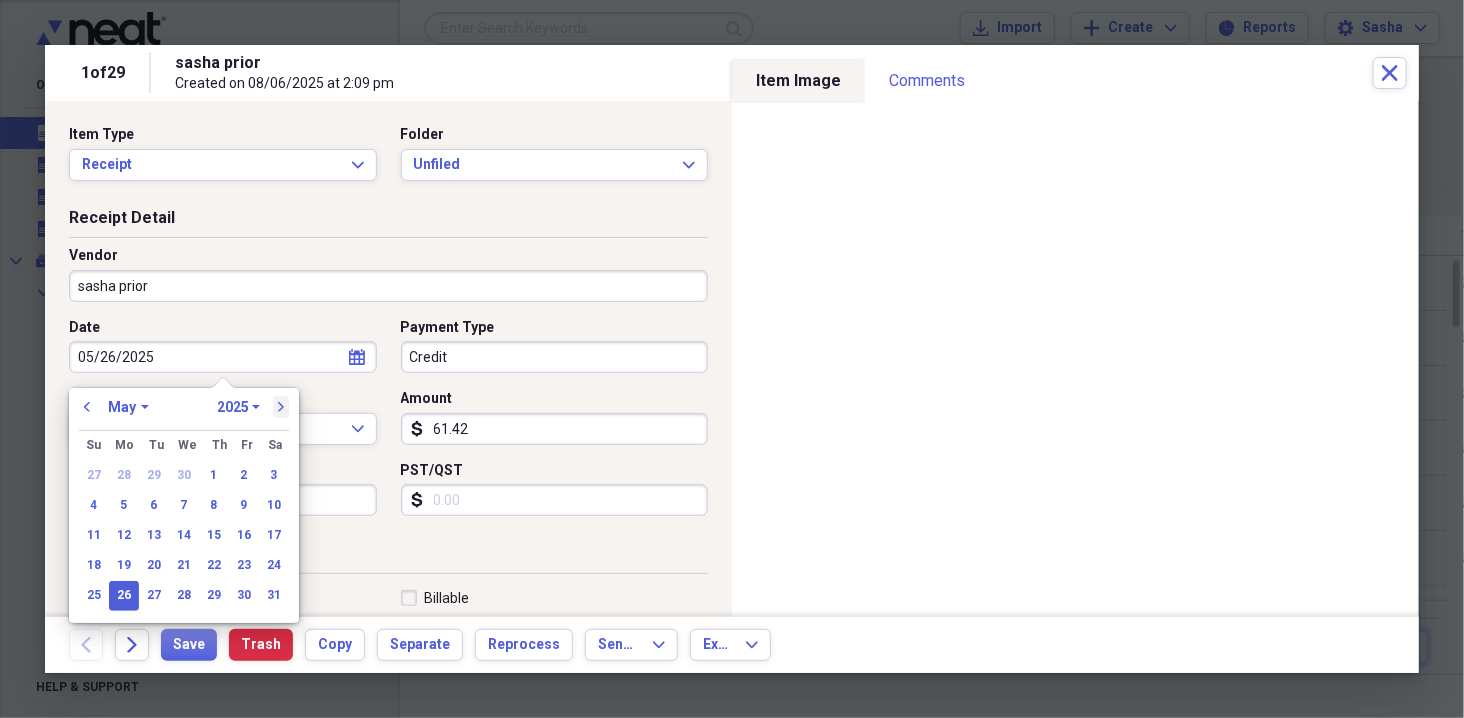 click on "next" at bounding box center [281, 407] 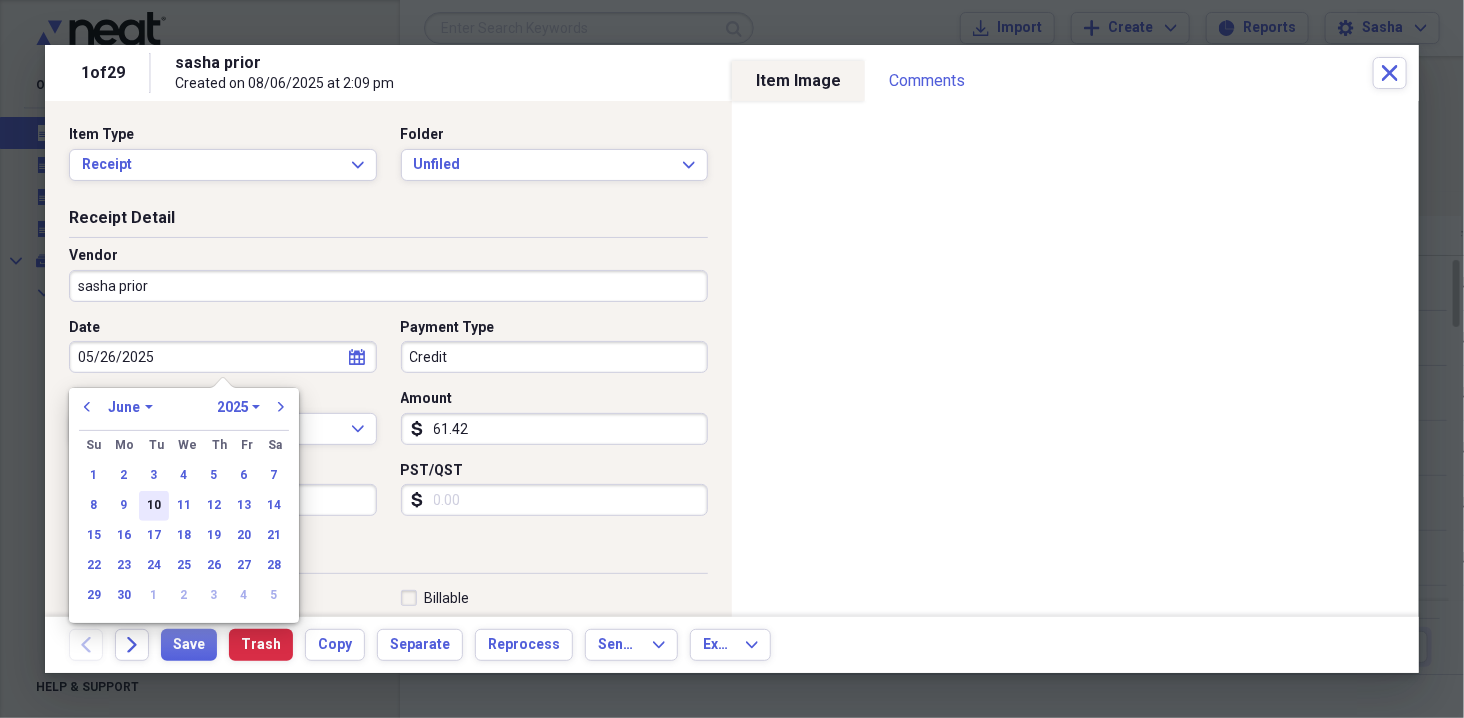 click on "10" at bounding box center [154, 506] 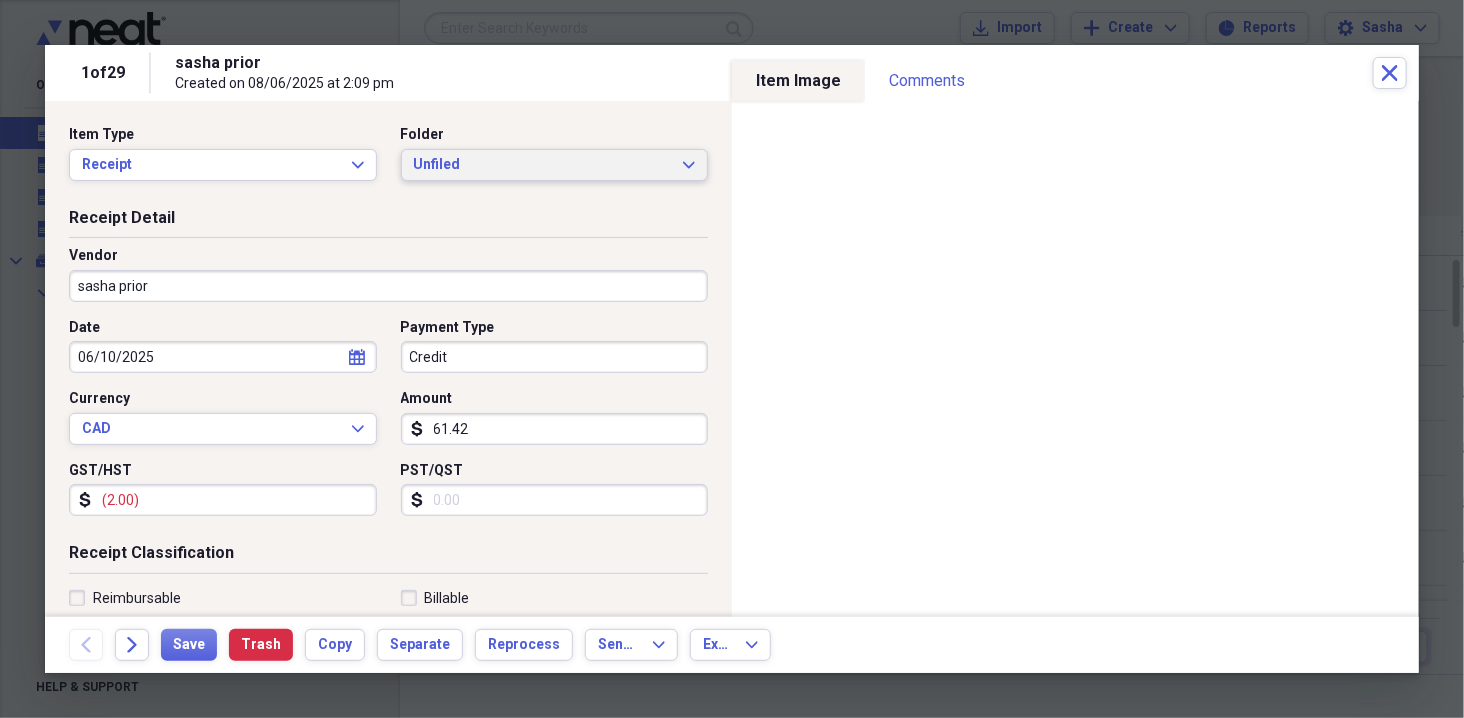 click on "Unfiled Expand" at bounding box center [555, 165] 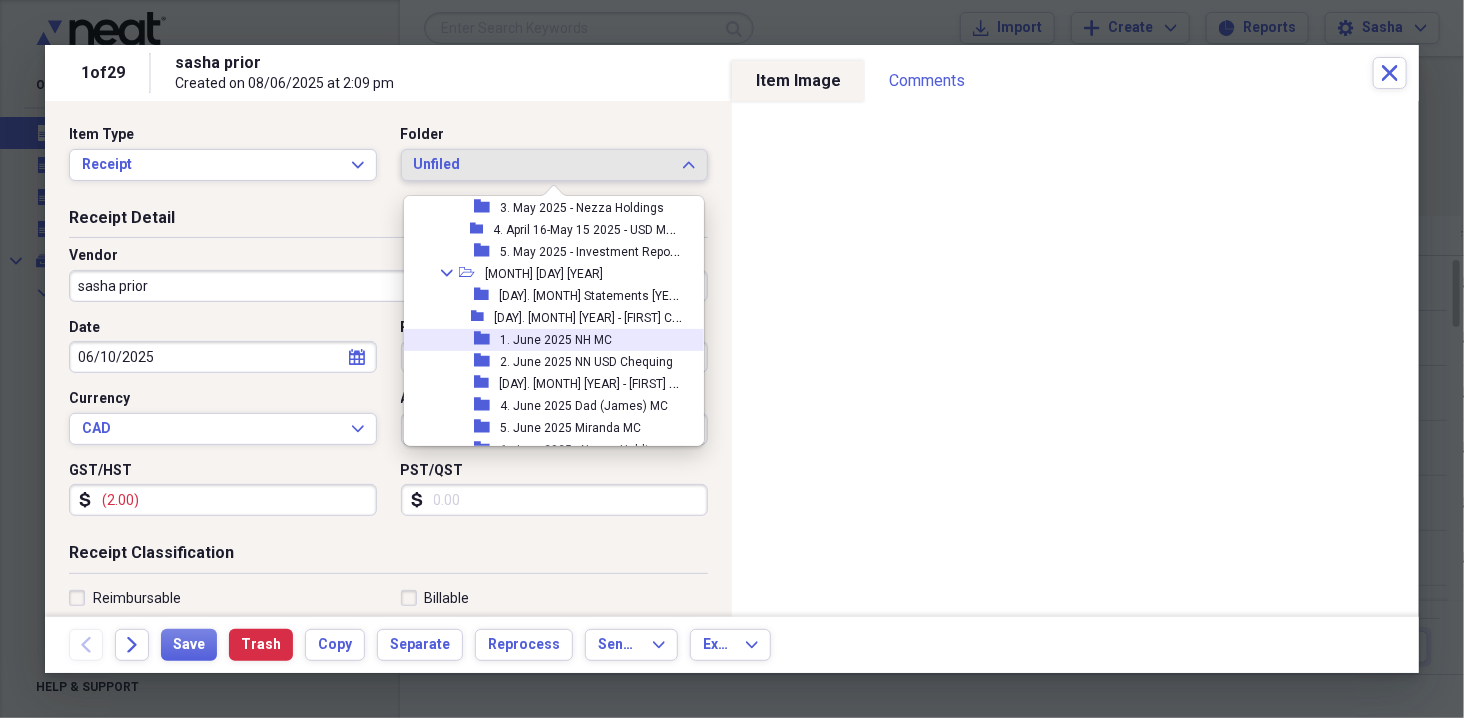scroll, scrollTop: 254, scrollLeft: 0, axis: vertical 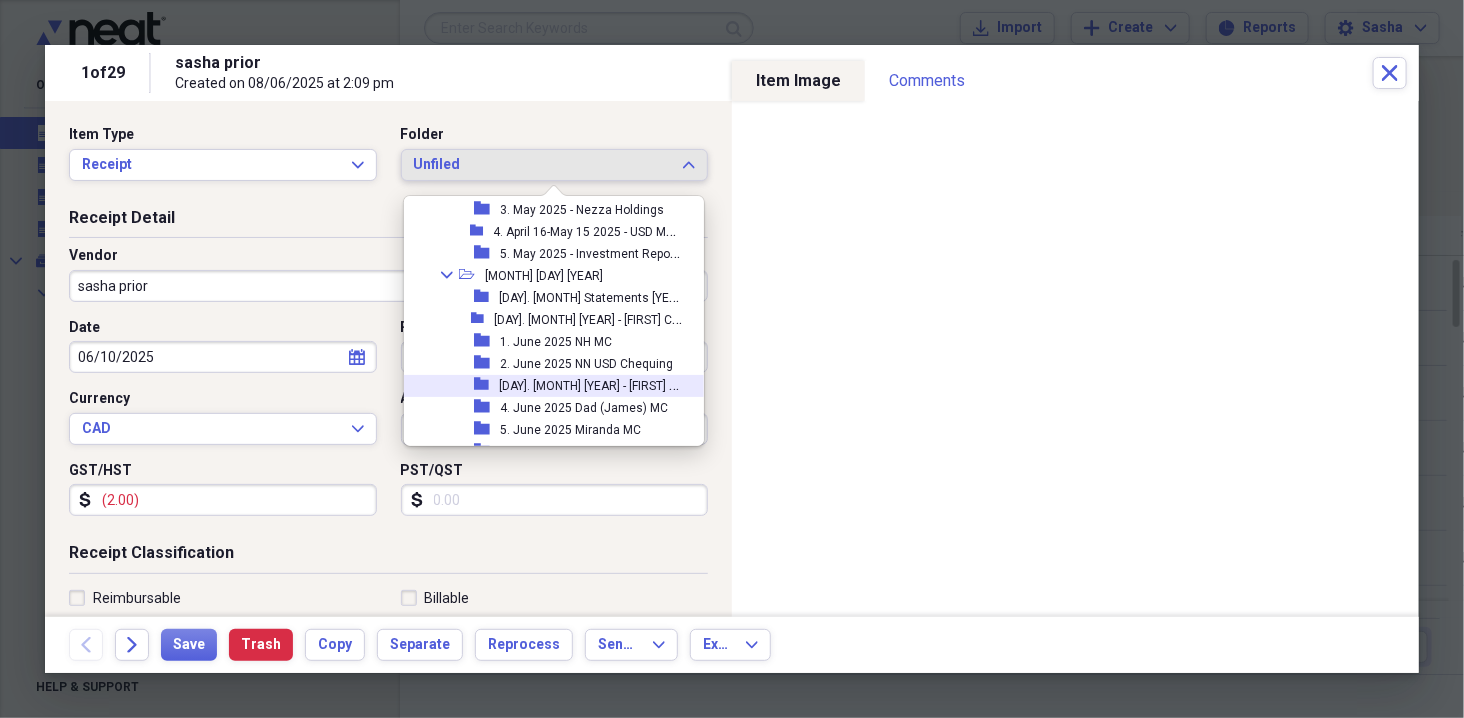 click on "[NUMBER]. [MONTH] [YEAR] - [FIRST] [INITIAL]" at bounding box center [593, 384] 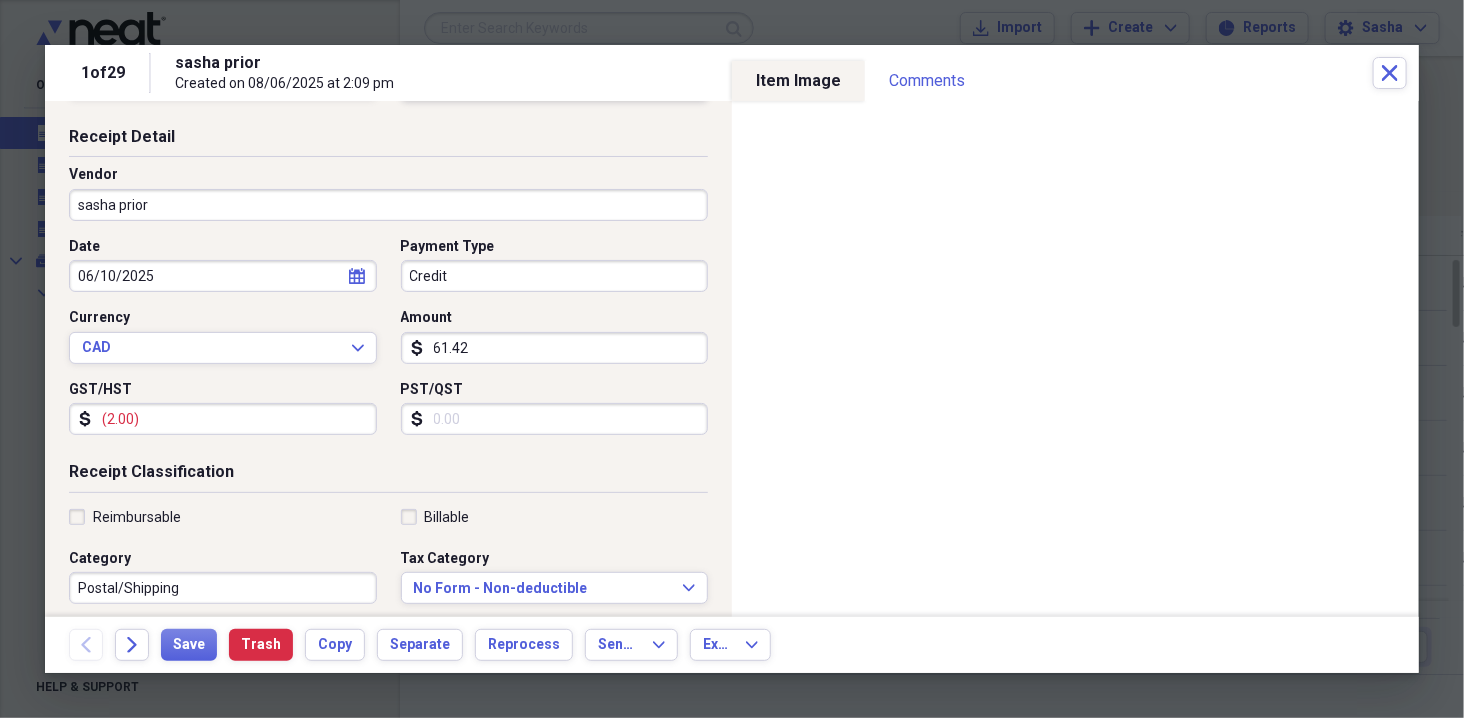 scroll, scrollTop: 184, scrollLeft: 0, axis: vertical 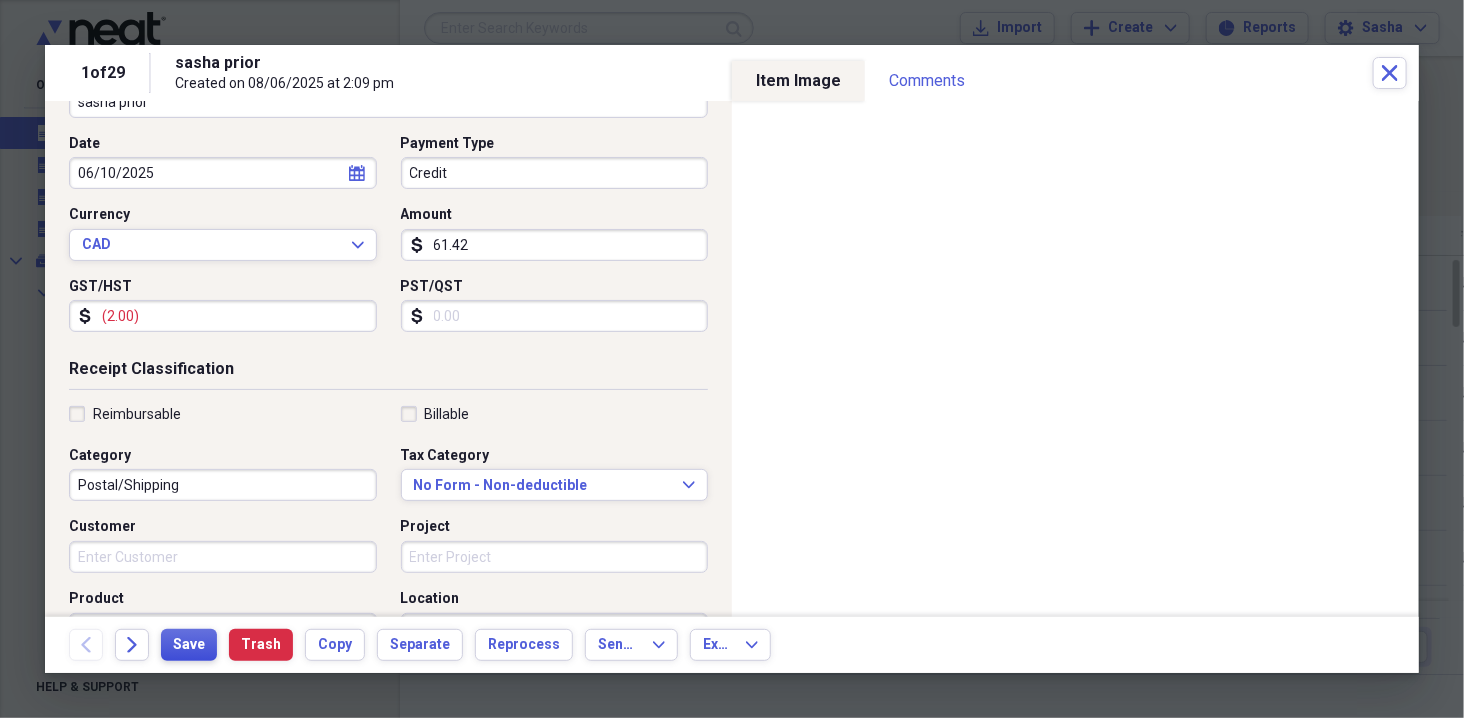 click on "Save" at bounding box center (189, 645) 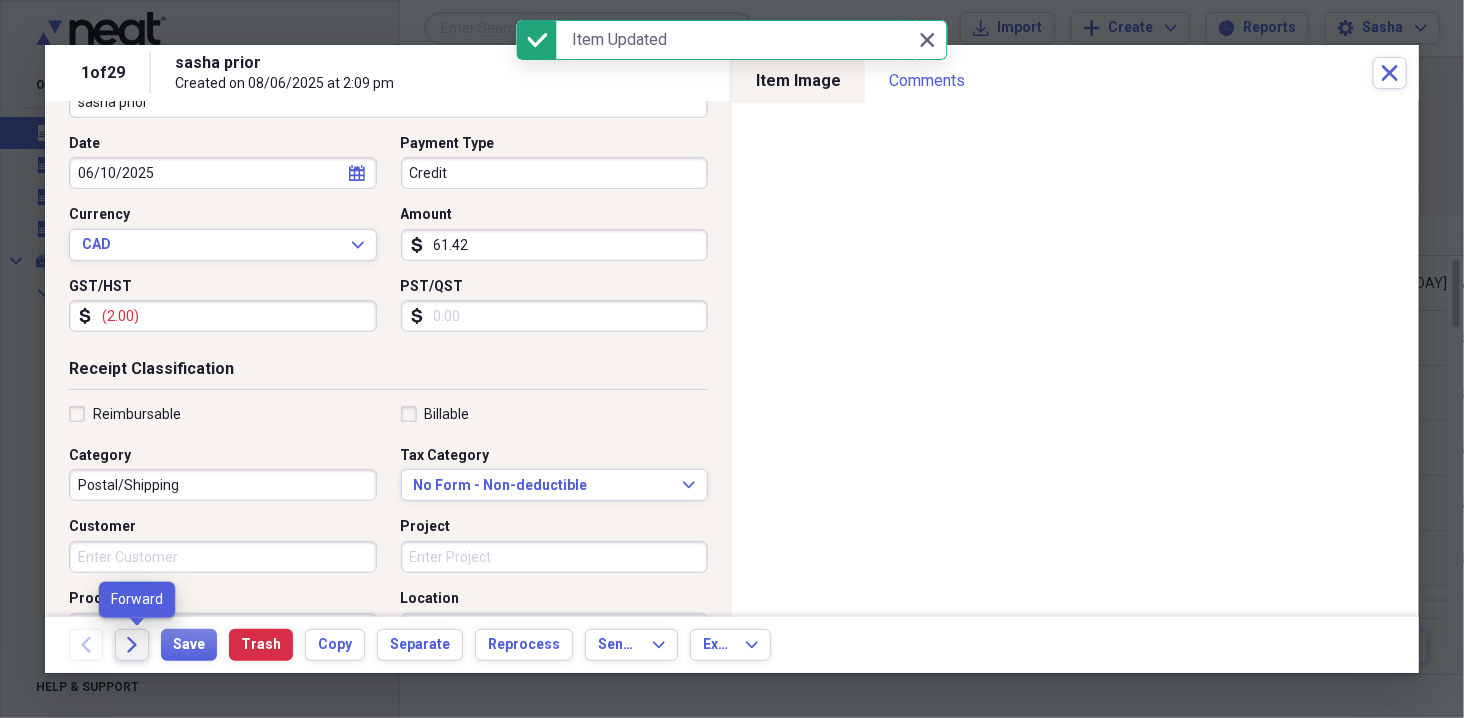 click on "Forward" 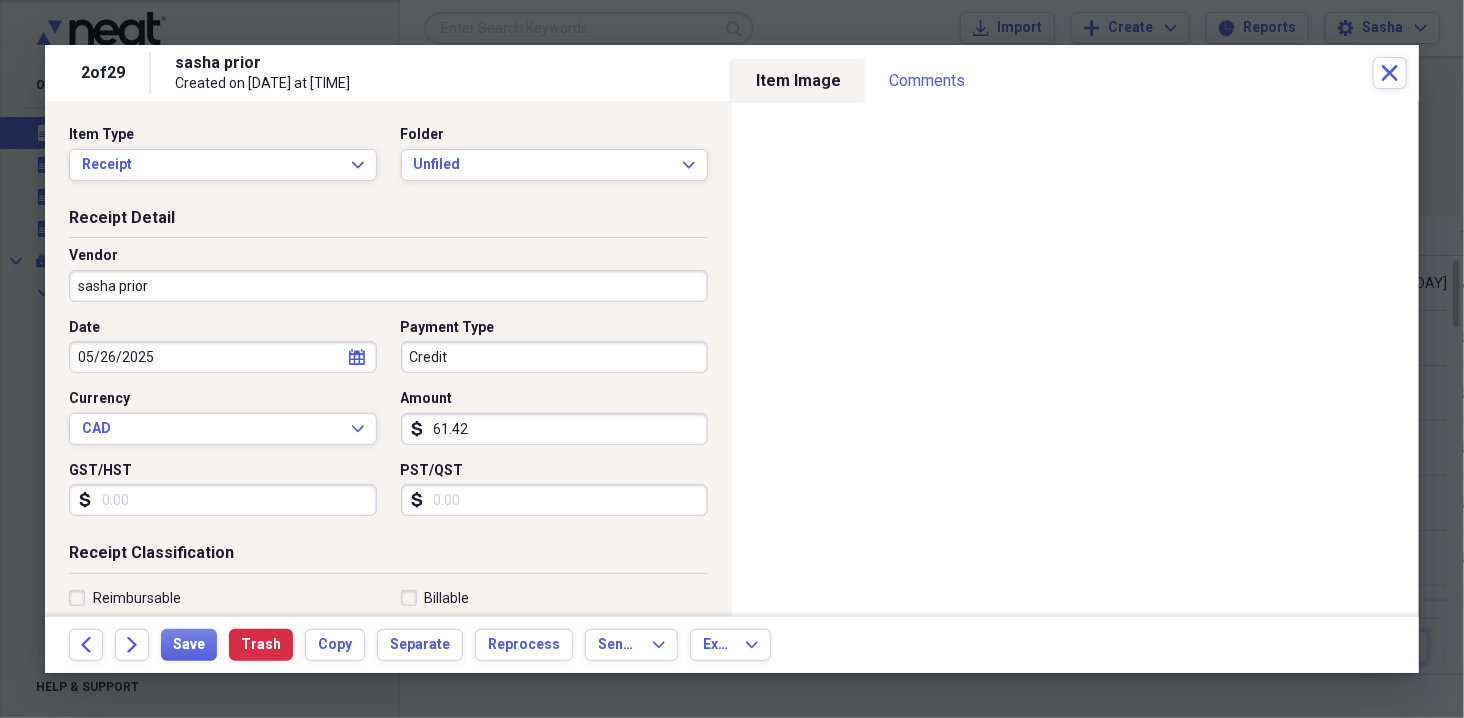 click on "61.42" at bounding box center [555, 429] 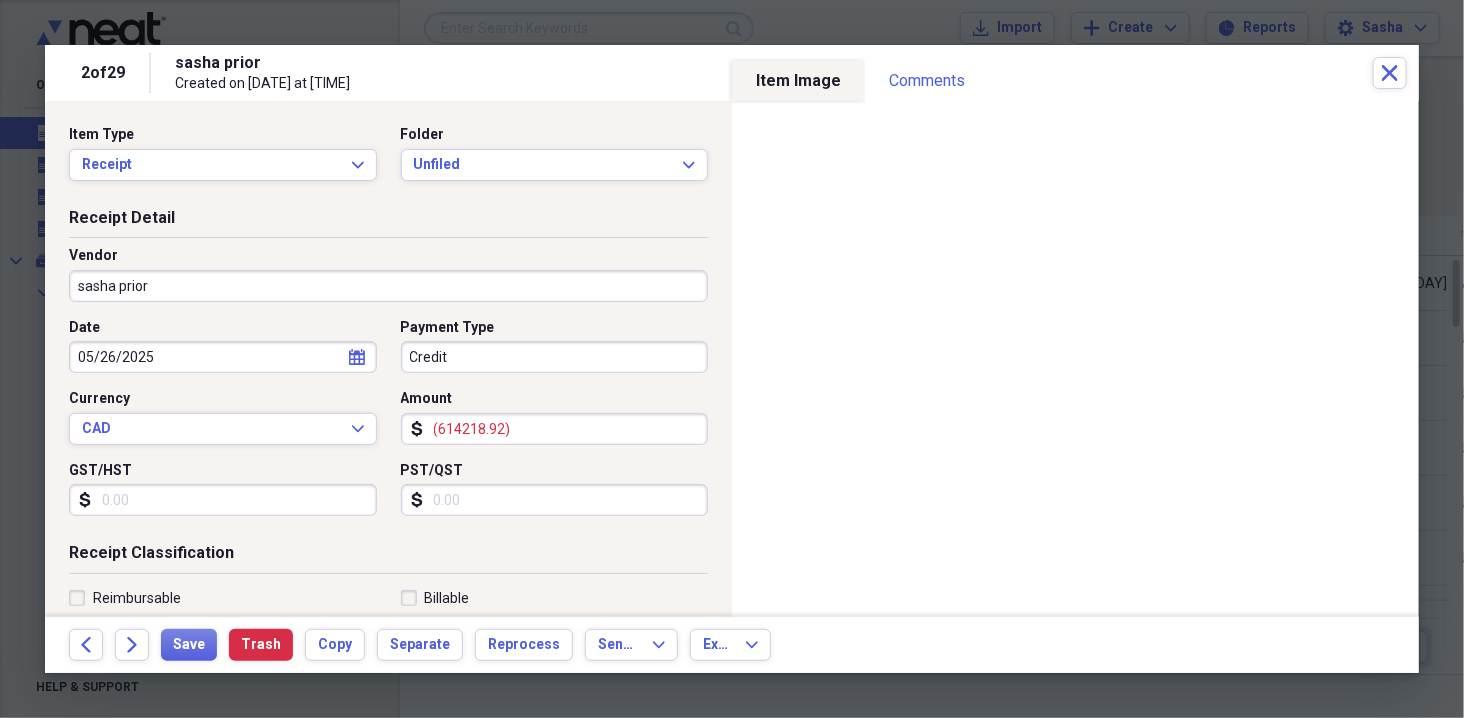 click on "(614218.92)" at bounding box center (555, 429) 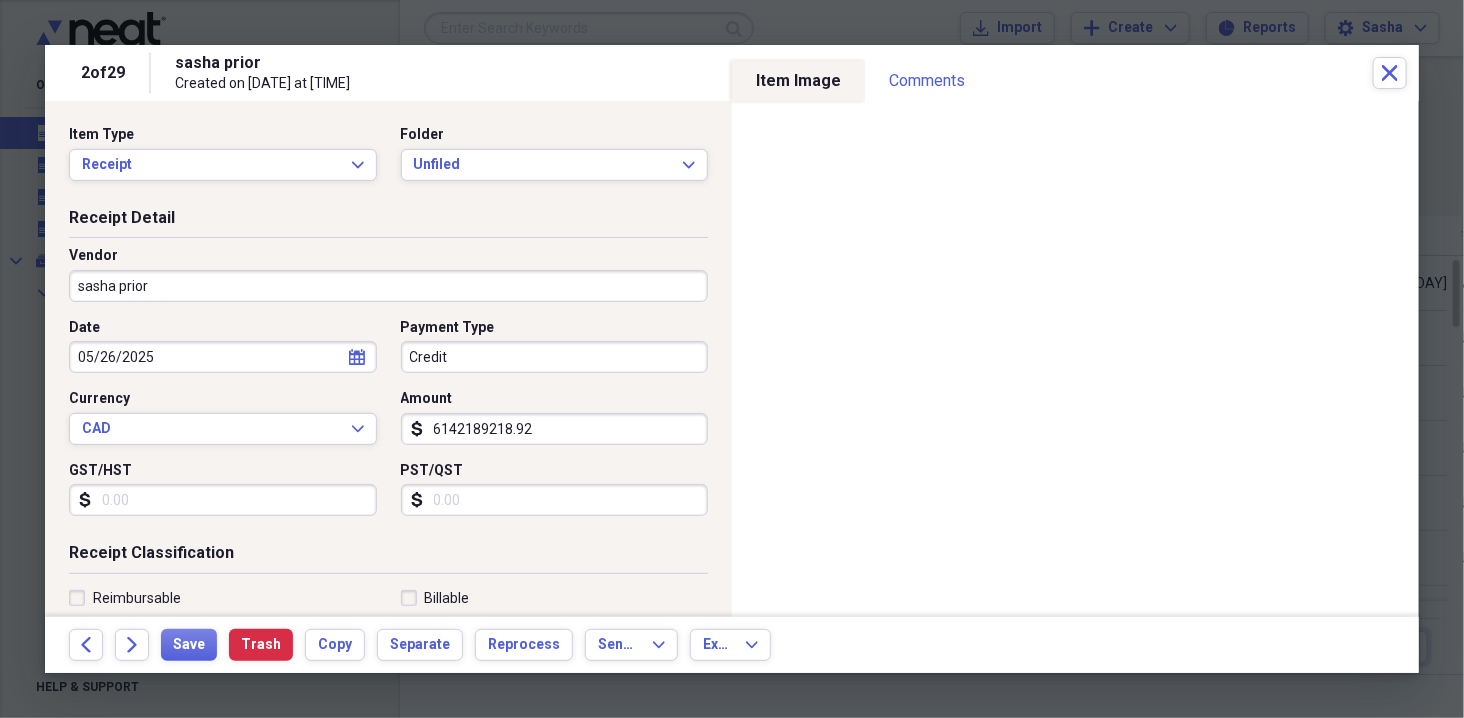 click on "6142189218.92" at bounding box center (555, 429) 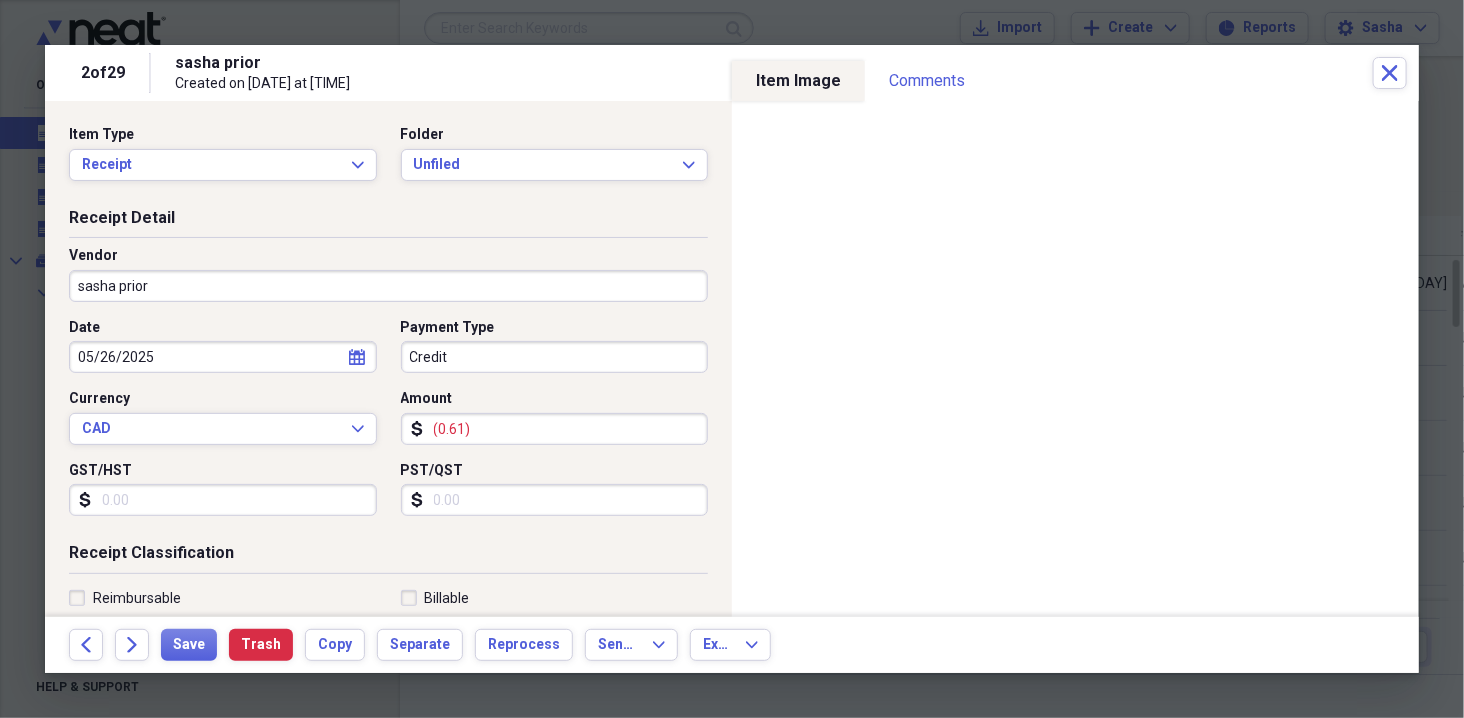 type on "(0.06)" 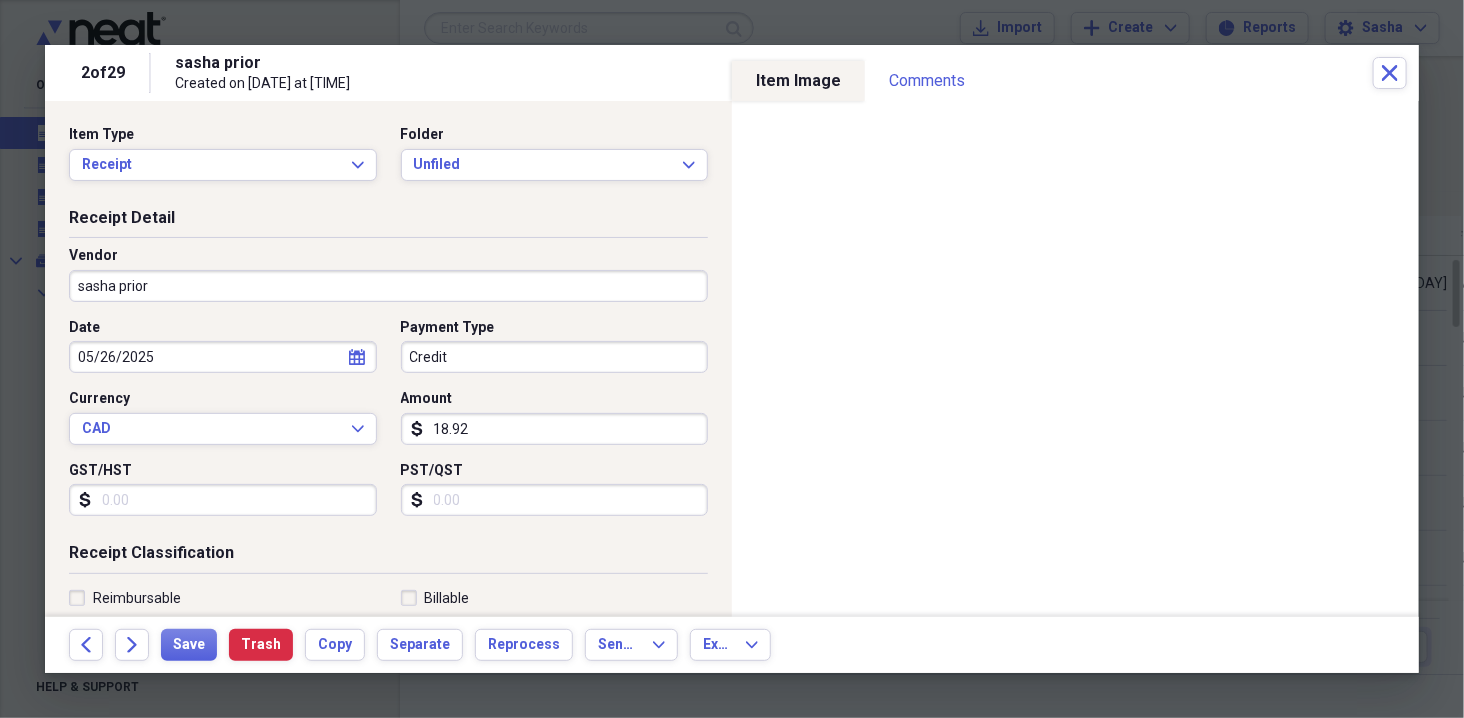 type on "18.92" 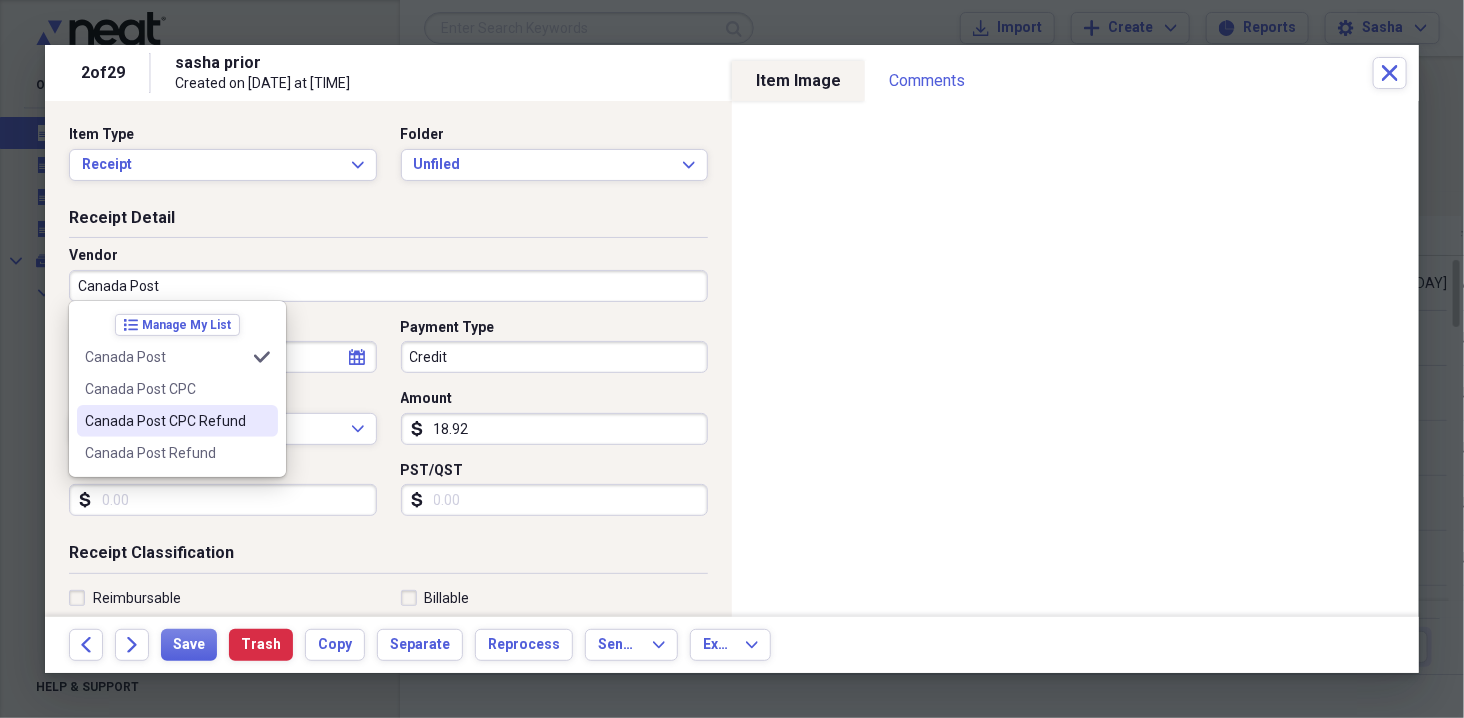 click on "Canada Post CPC Refund" at bounding box center [177, 421] 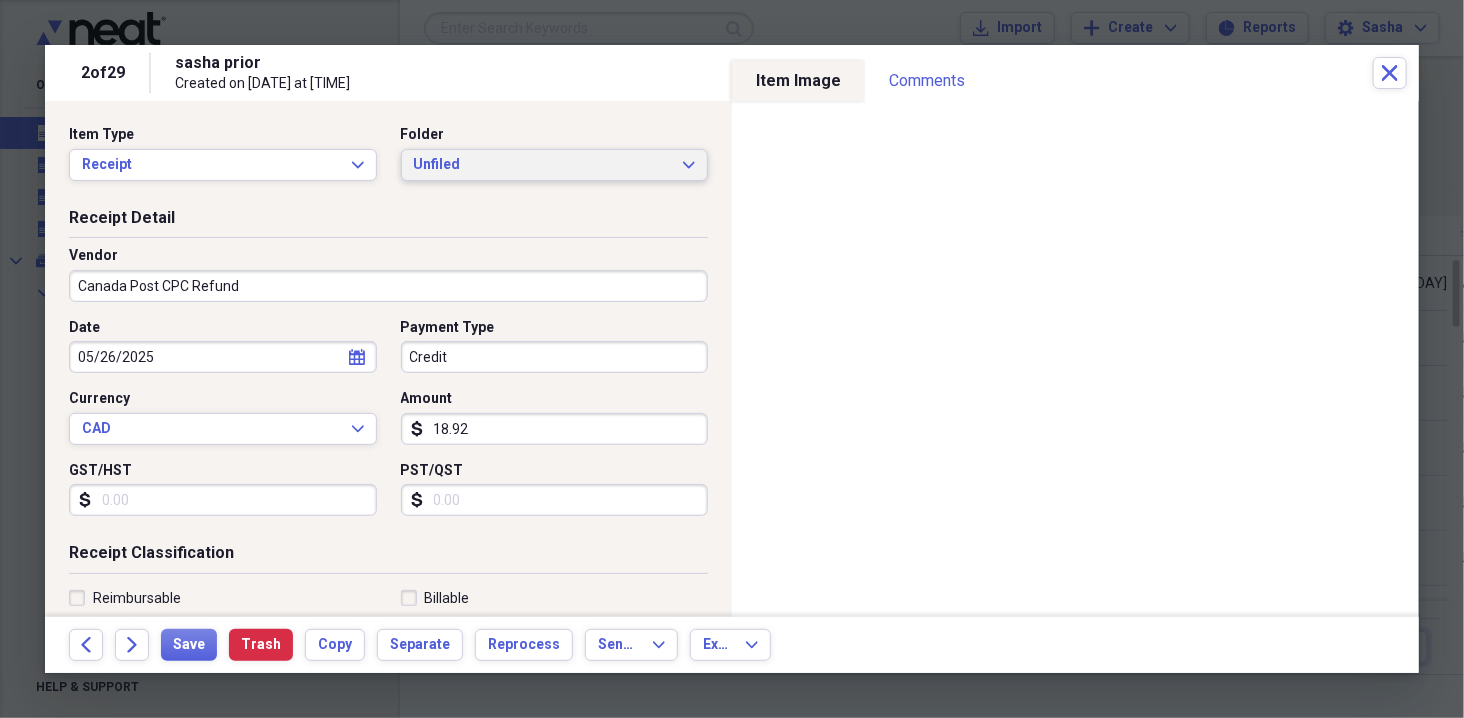 type on "Canada Post Refund" 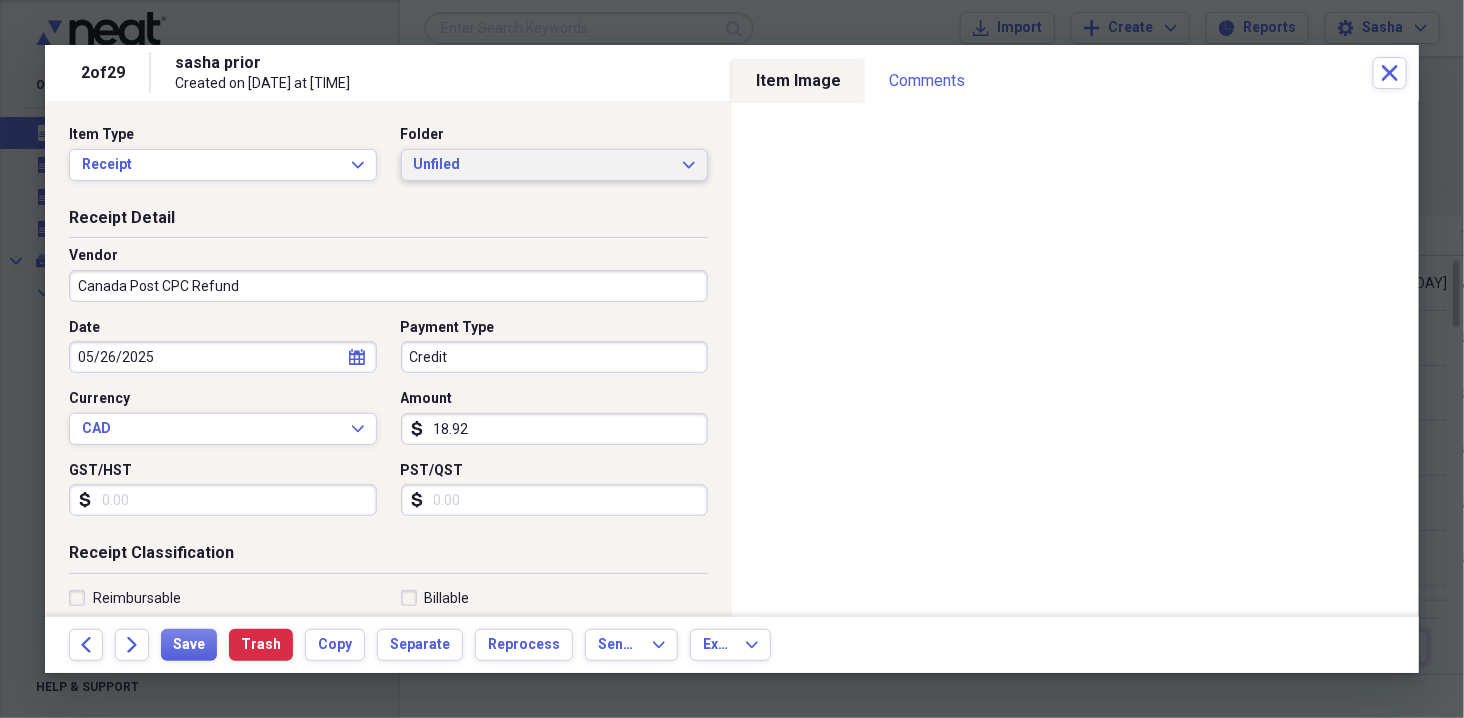 click on "Unfiled" at bounding box center [543, 165] 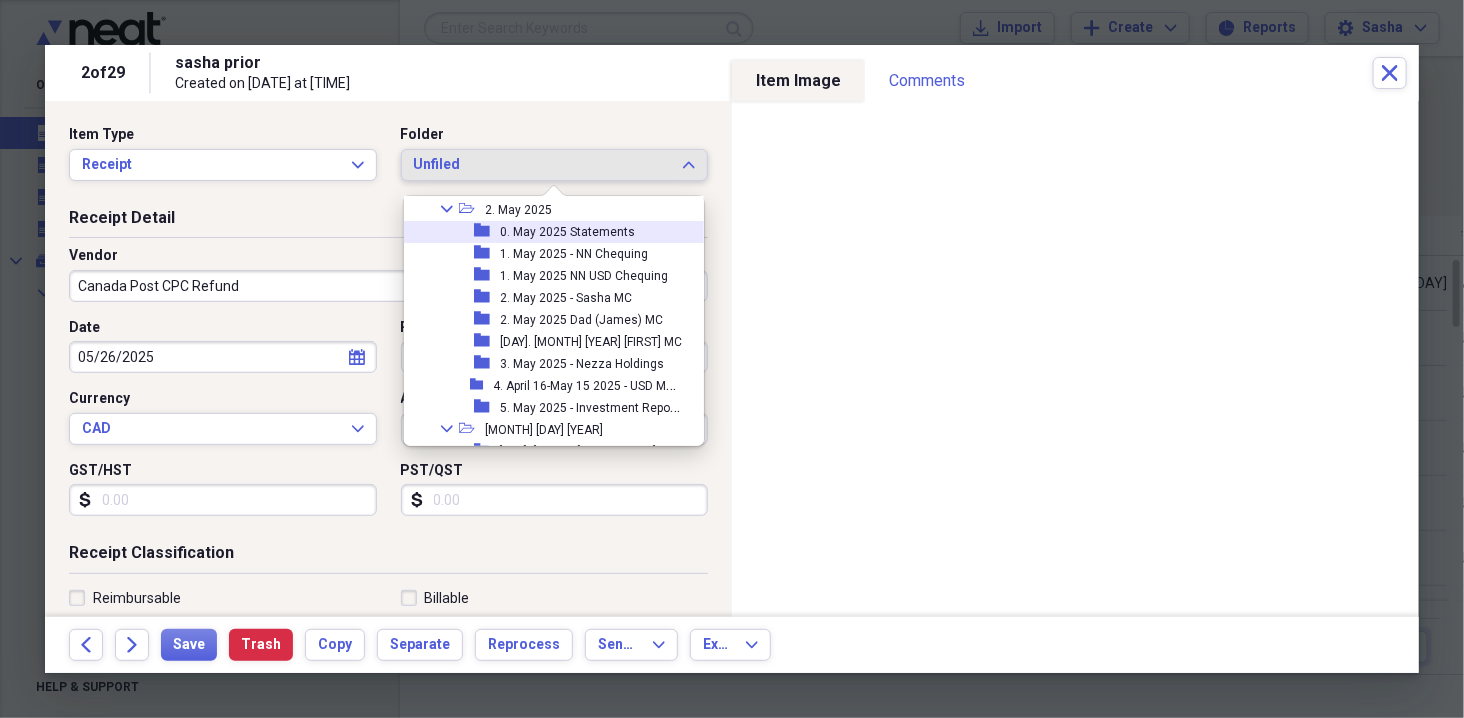 scroll, scrollTop: 101, scrollLeft: 0, axis: vertical 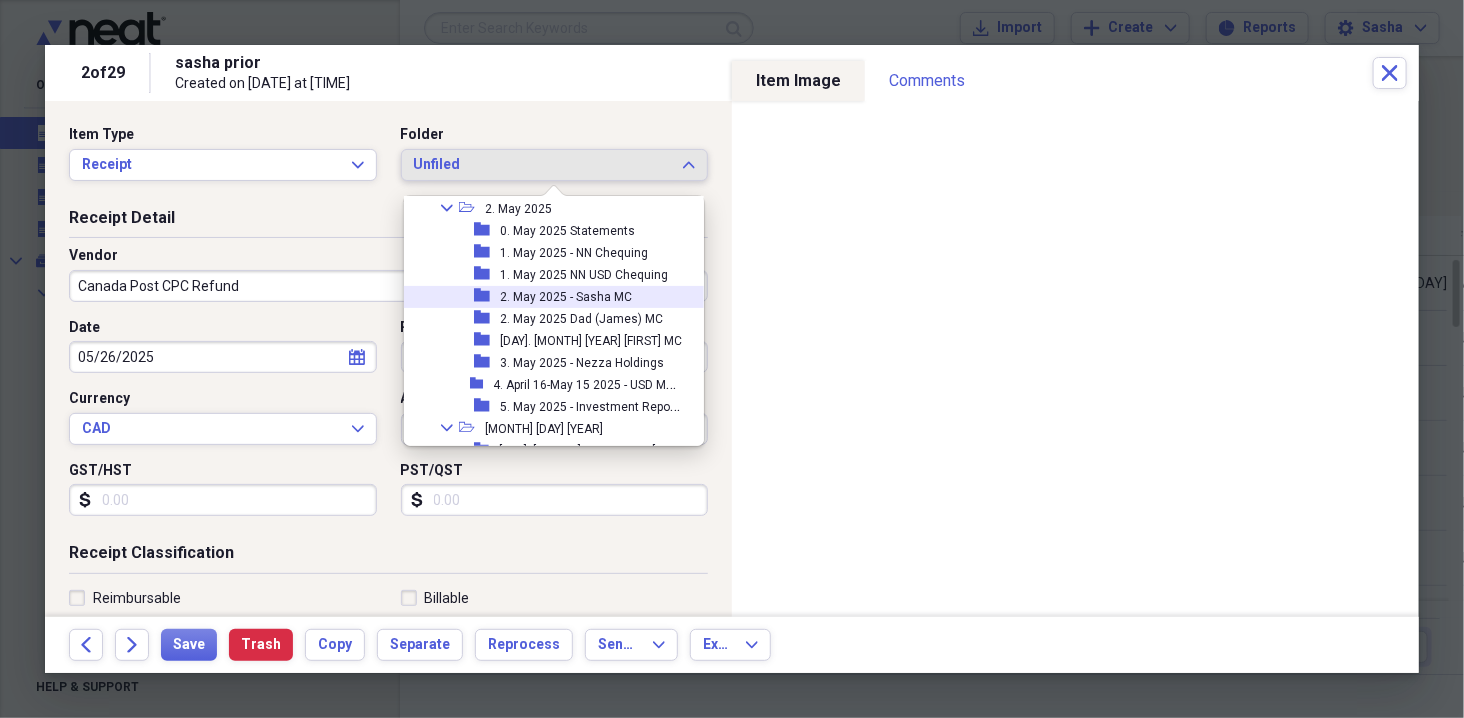 click on "2. May 2025 - Sasha MC" at bounding box center (566, 297) 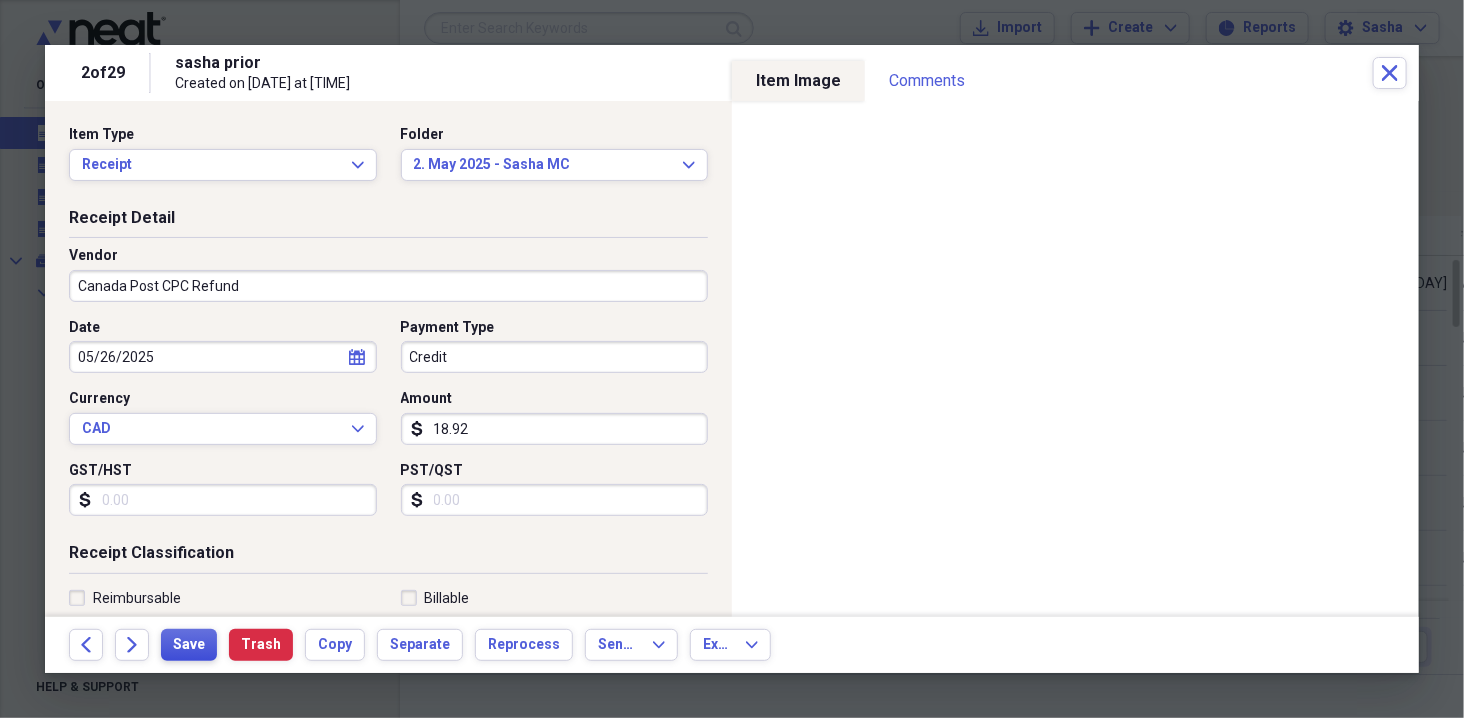 click on "Save" at bounding box center [189, 645] 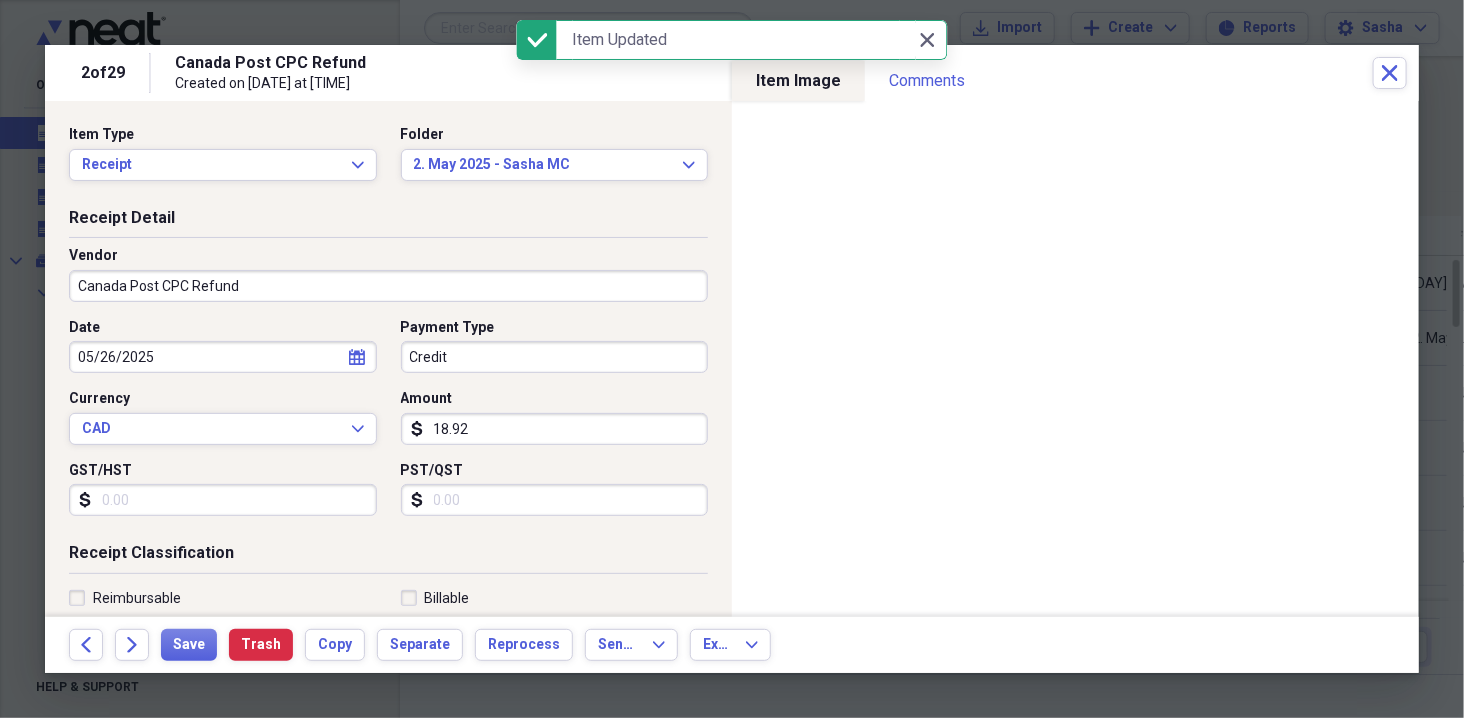 click on "18.92" at bounding box center (555, 429) 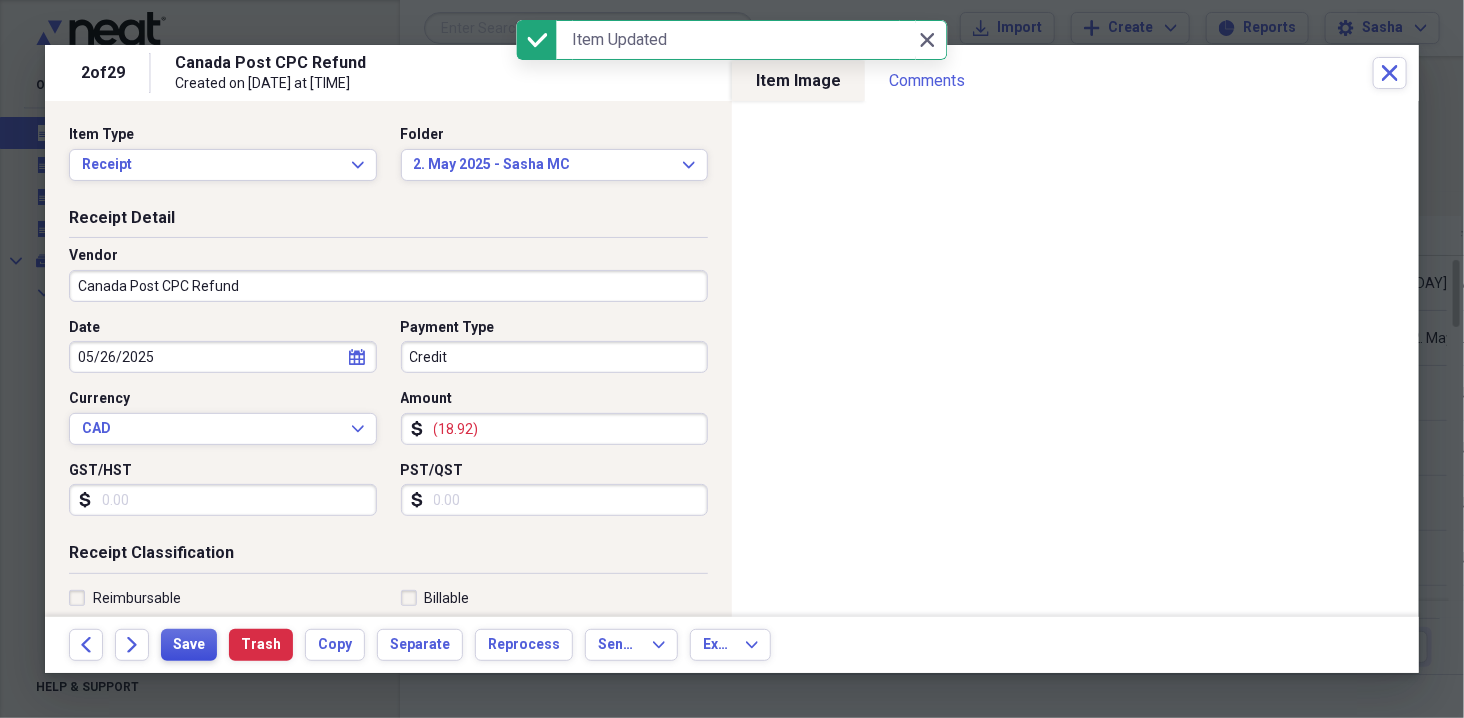 click on "Save" at bounding box center [189, 645] 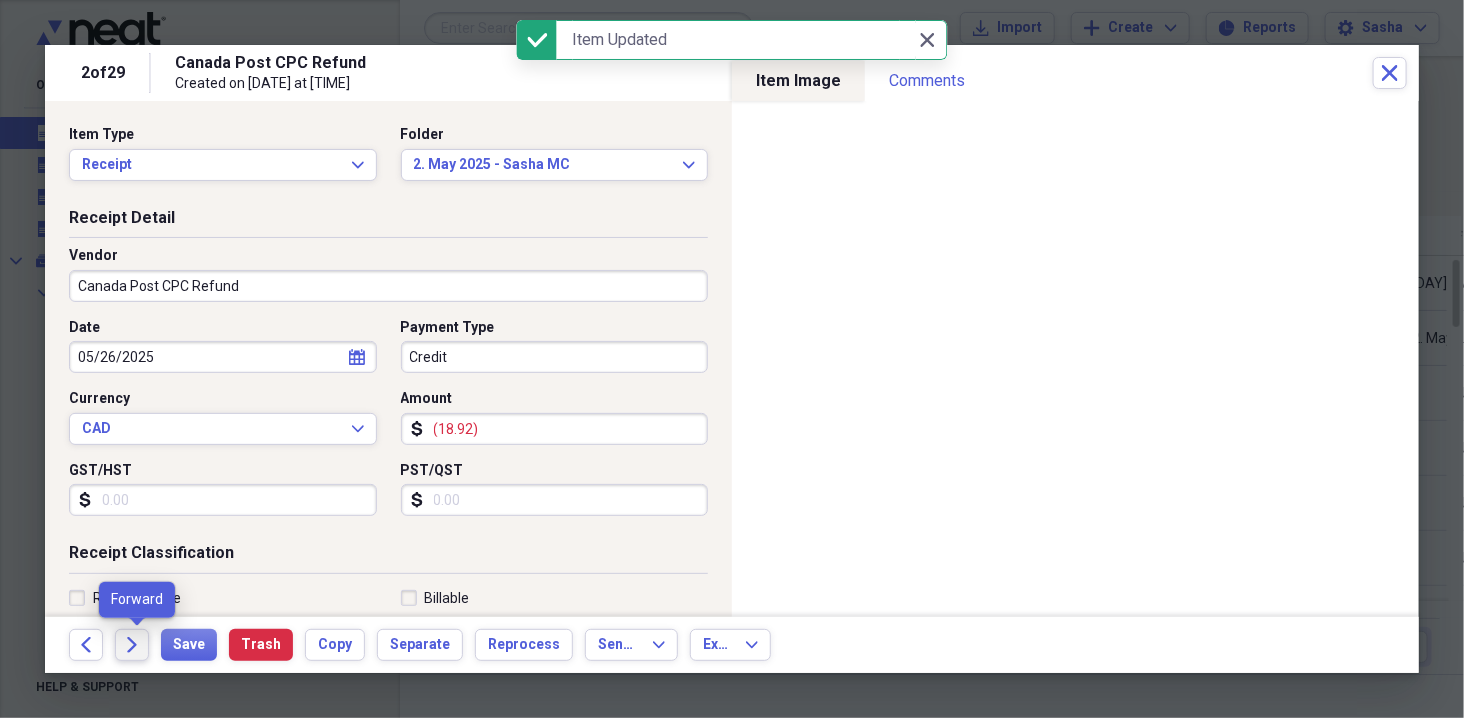 click on "Forward" at bounding box center [132, 645] 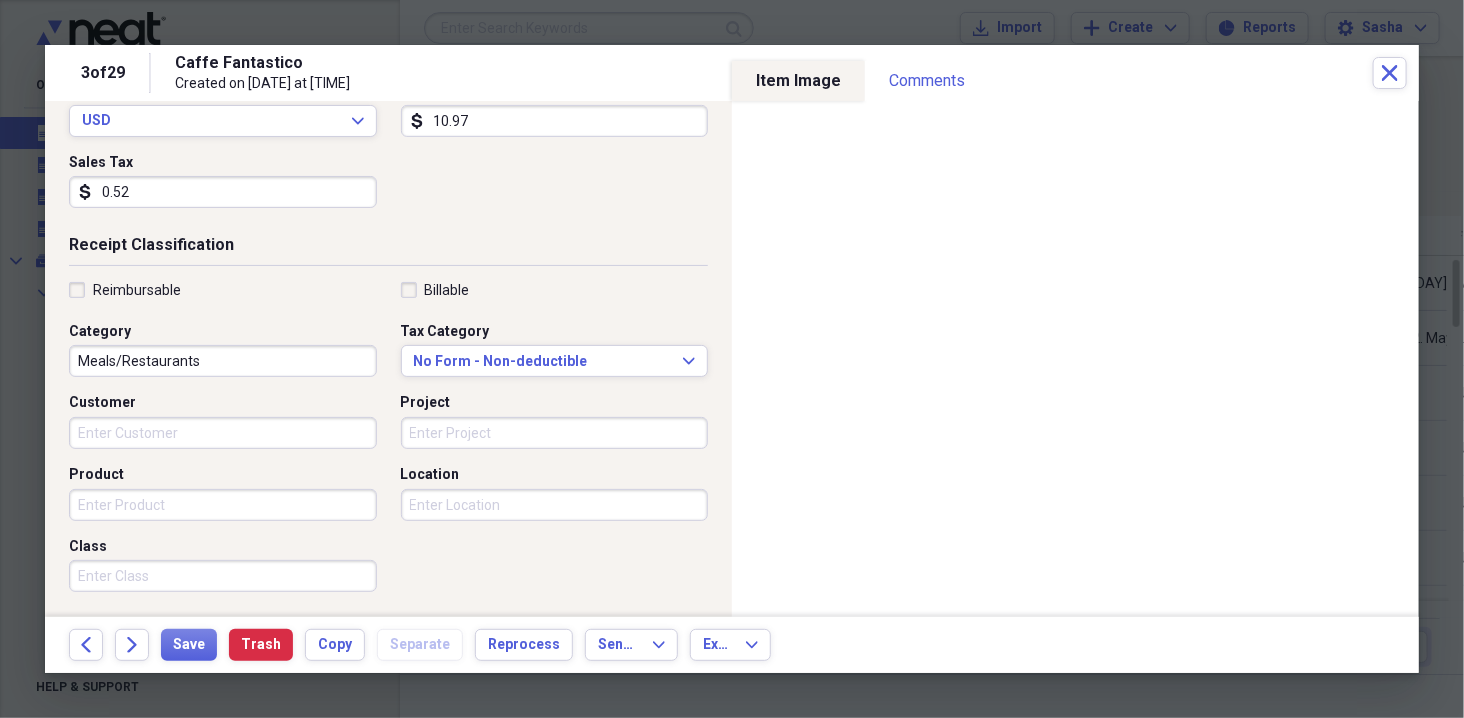 scroll, scrollTop: 0, scrollLeft: 0, axis: both 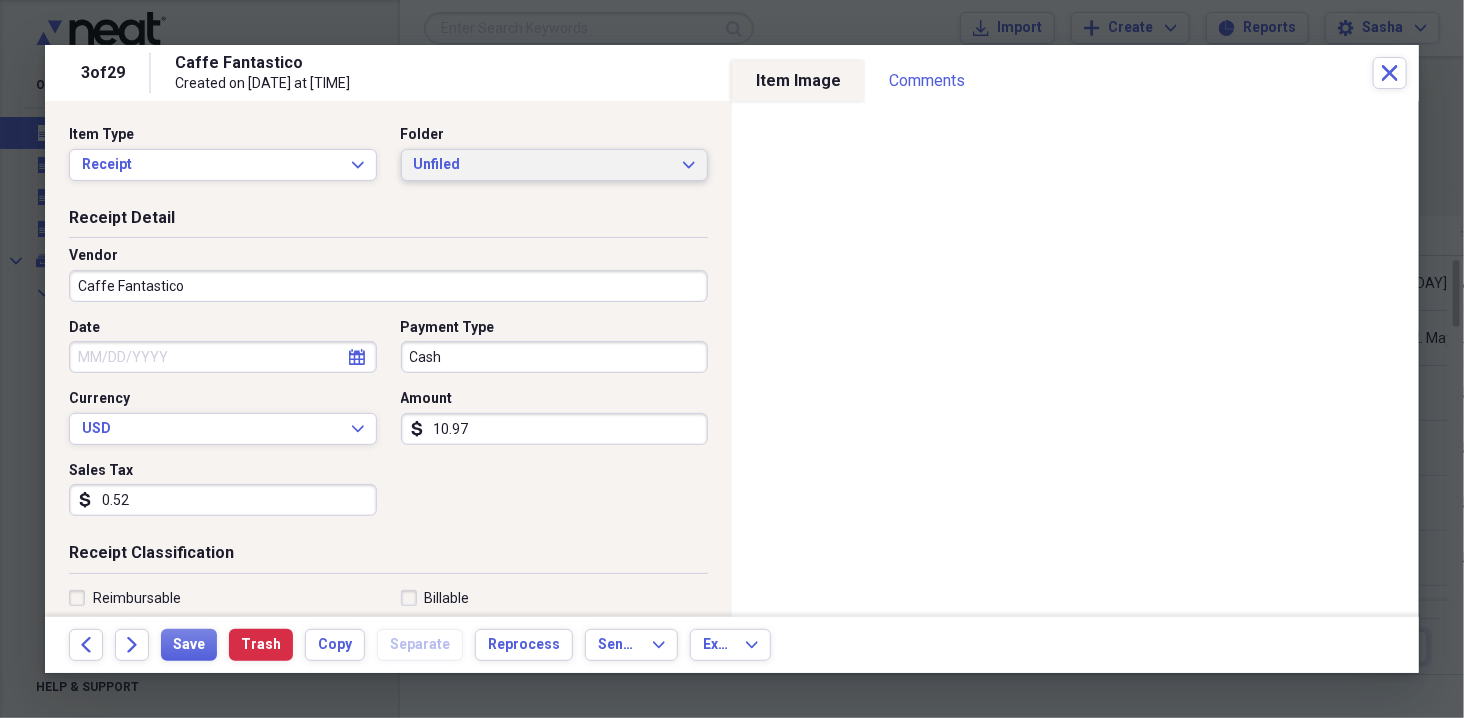 click on "Unfiled" at bounding box center (543, 165) 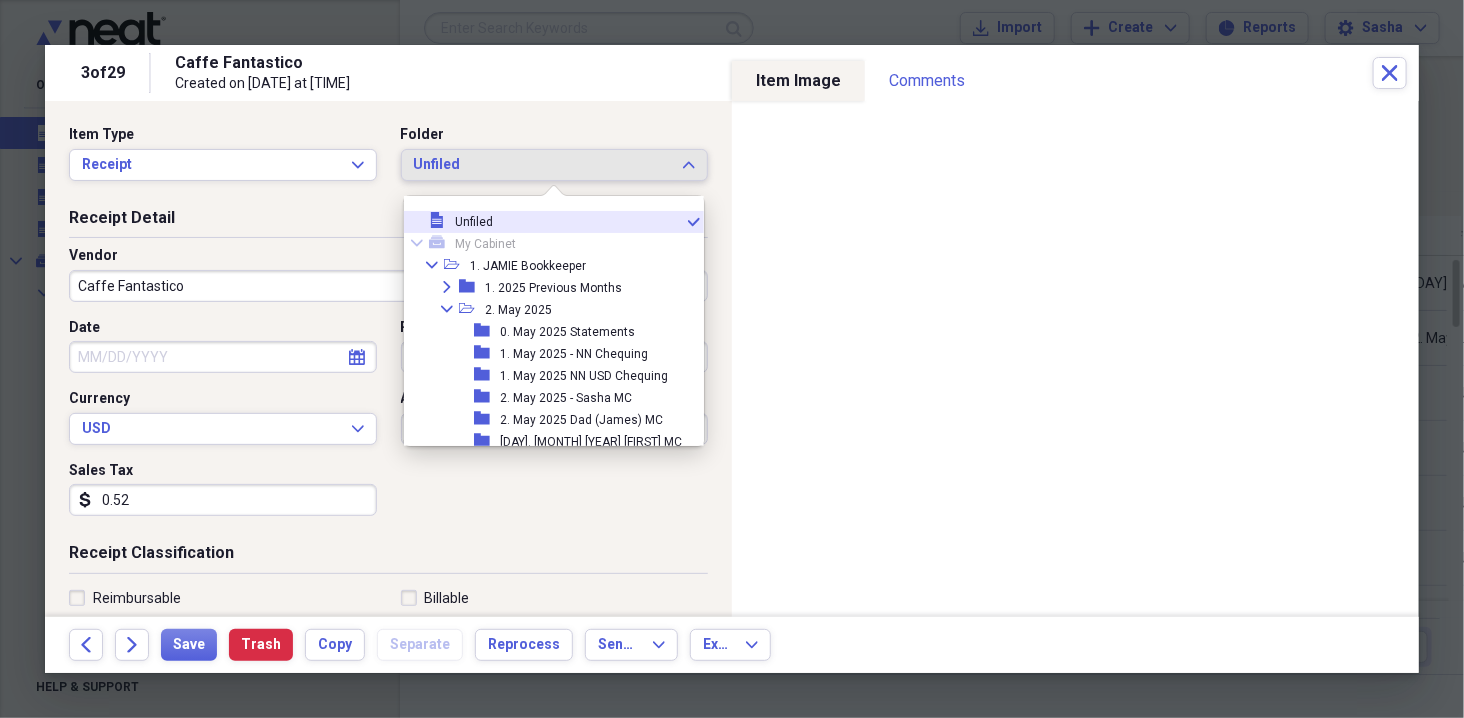 click on "Unfiled" at bounding box center [543, 165] 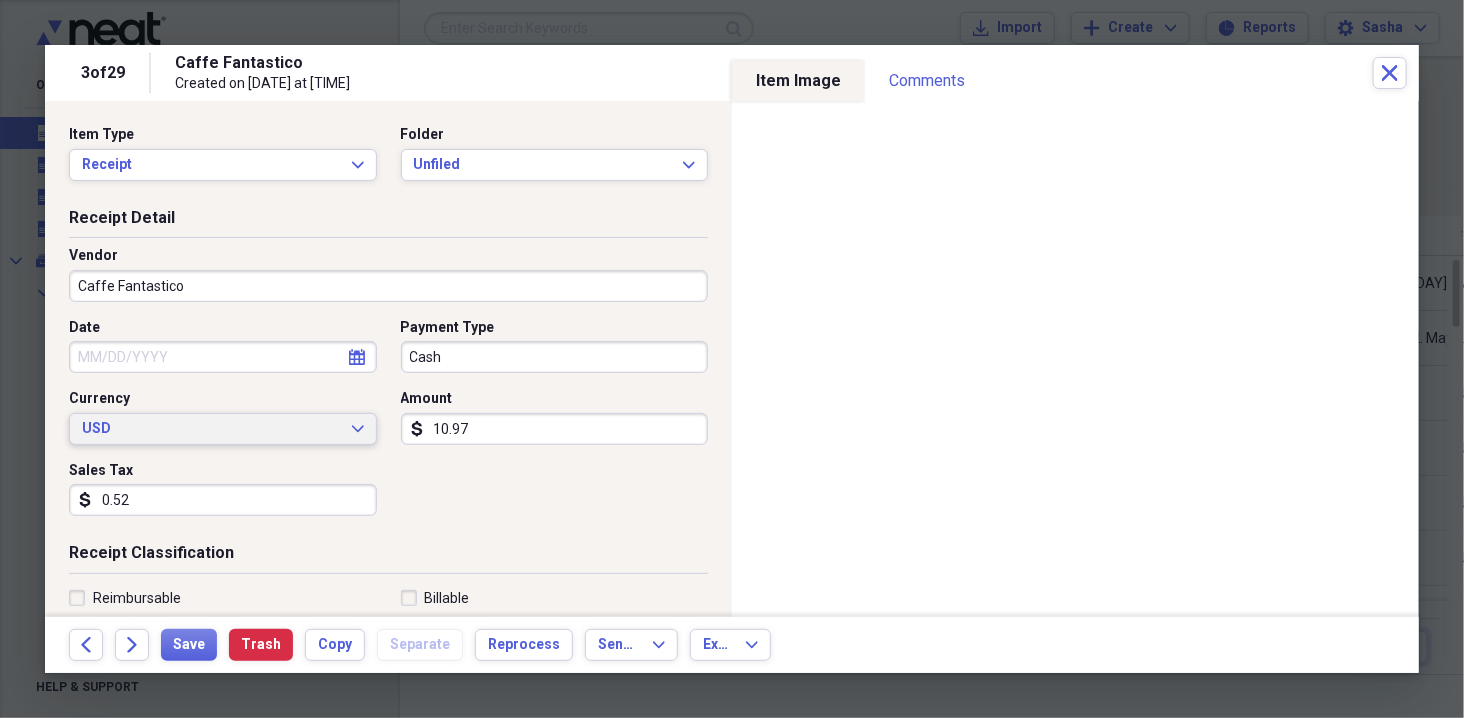 click on "USD" at bounding box center [211, 429] 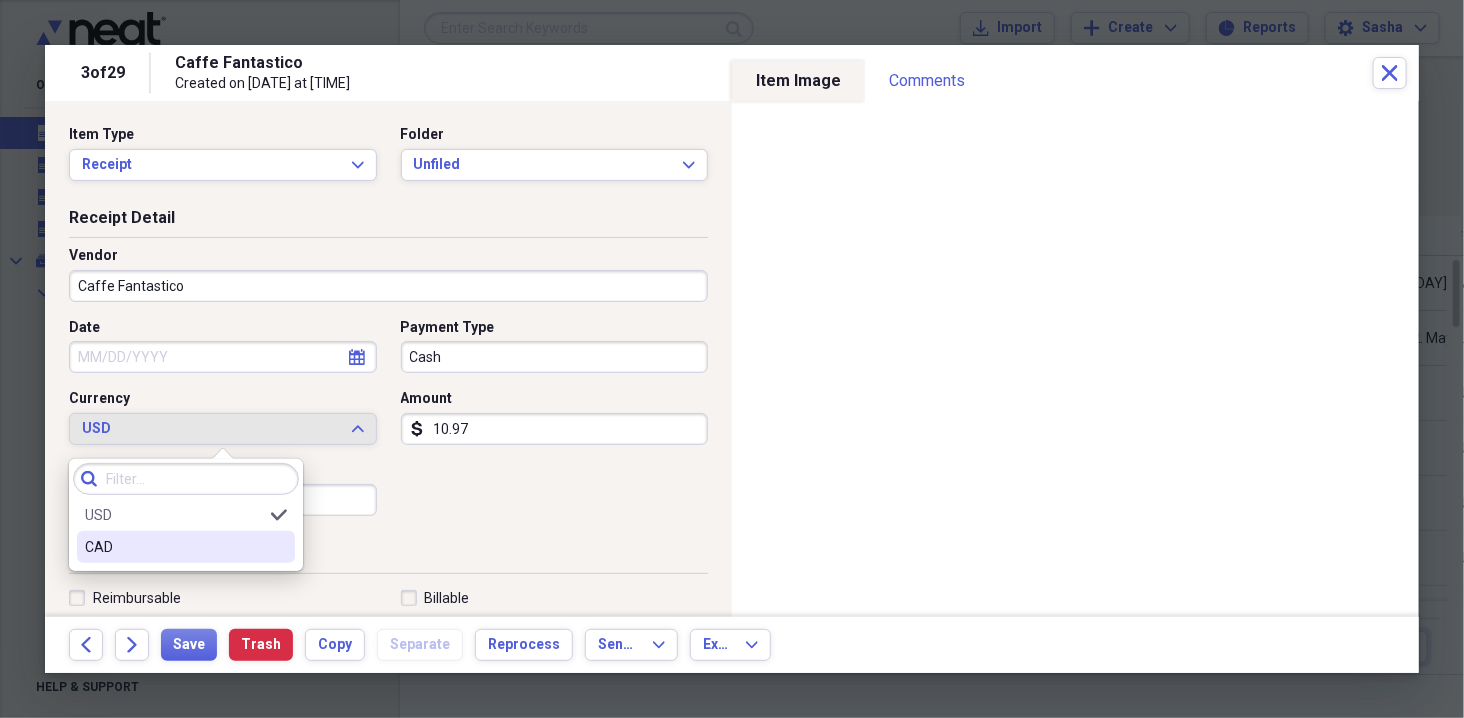click on "CAD" at bounding box center [186, 547] 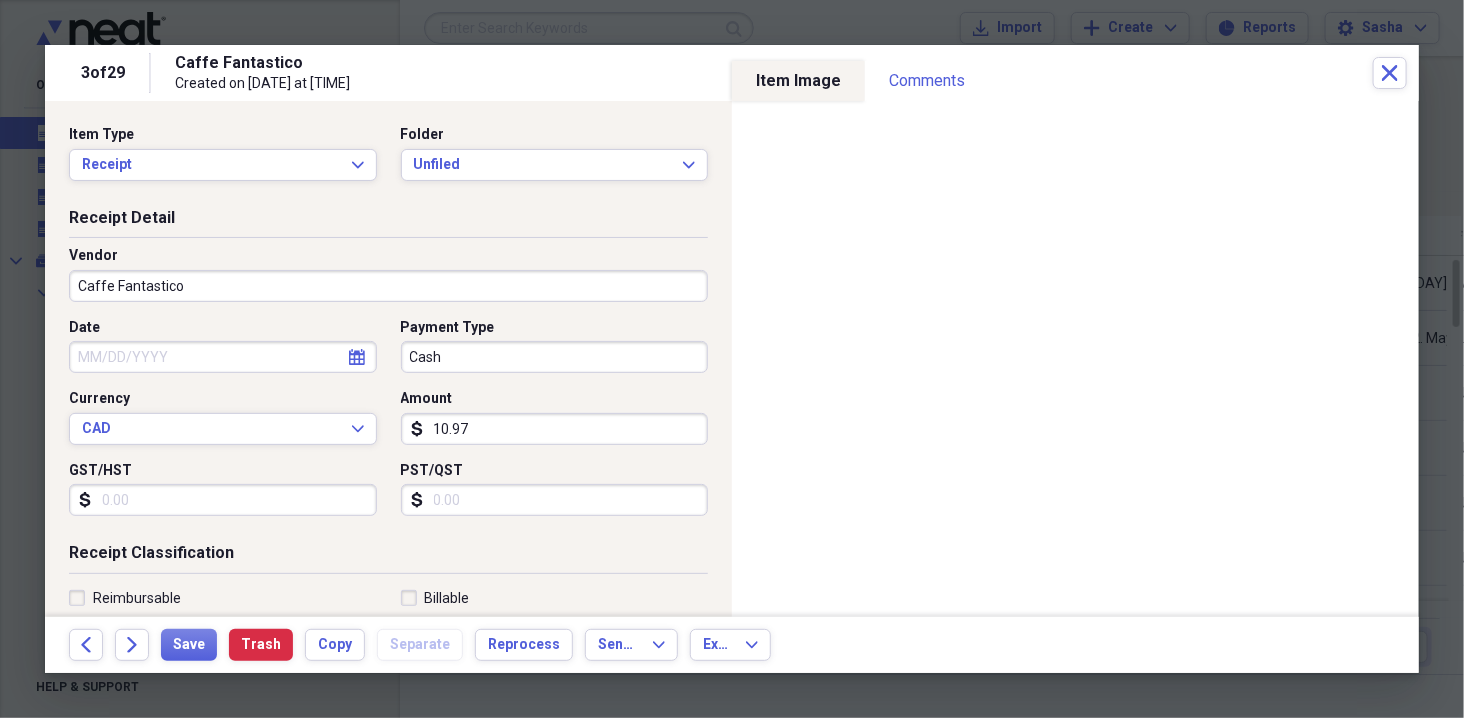 click on "Date" at bounding box center [223, 357] 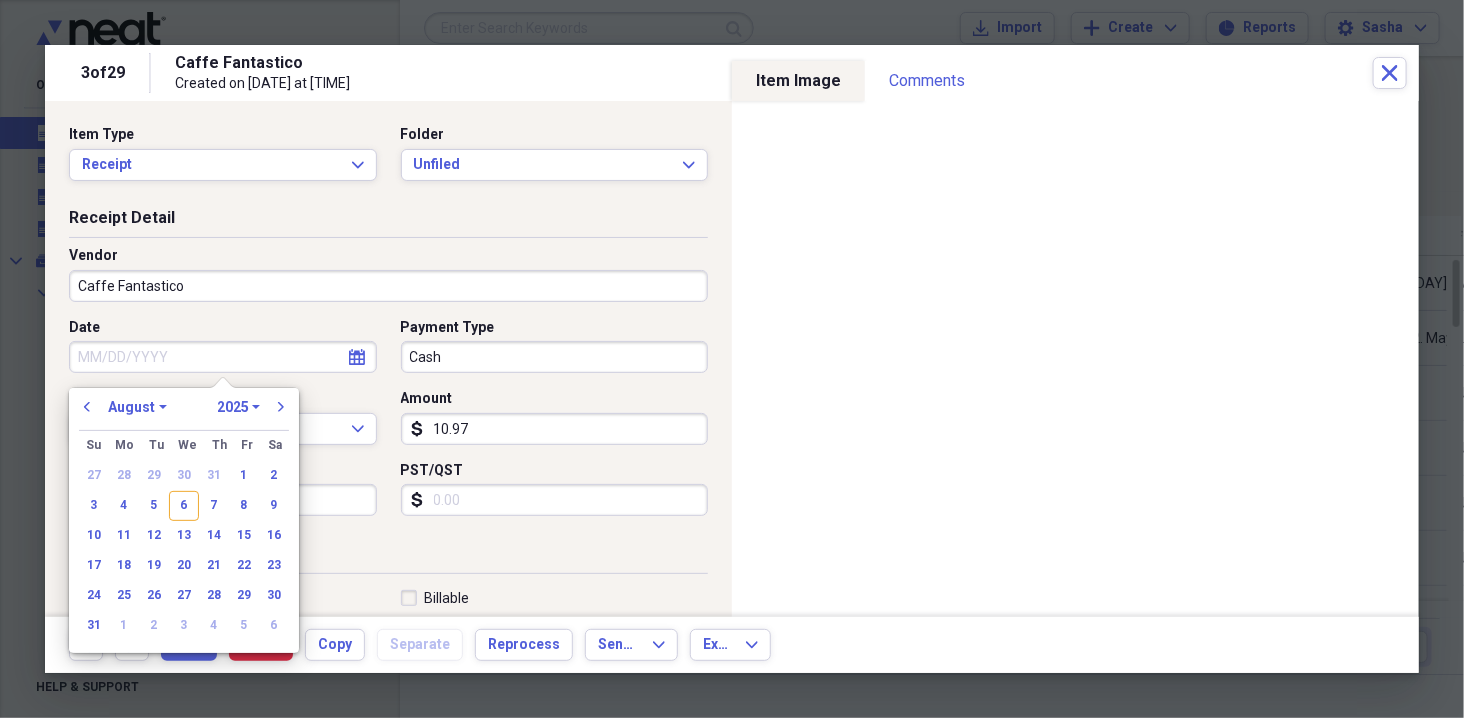 click on "previous January February March April May June July August September October November December 1970 1971 1972 1973 1974 1975 1976 1977 1978 1979 1980 1981 1982 1983 1984 1985 1986 1987 1988 1989 1990 1991 1992 1993 1994 1995 1996 1997 1998 1999 2000 2001 2002 2003 2004 2005 2006 2007 2008 2009 2010 2011 2012 2013 2014 2015 2016 2017 2018 2019 2020 2021 2022 2023 2024 2025 2026 2027 2028 2029 2030 2031 2032 2033 2034 2035 next" at bounding box center [184, 413] 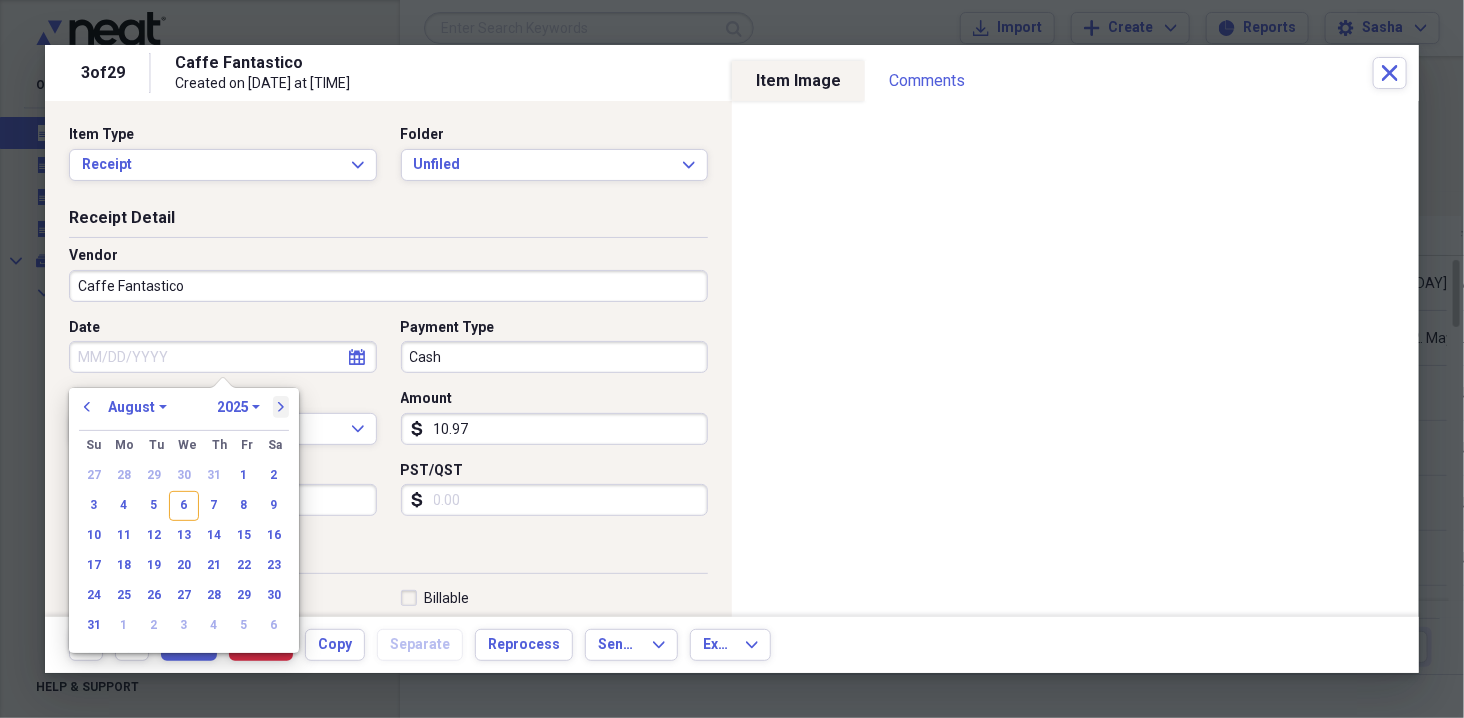 click on "next" at bounding box center [281, 407] 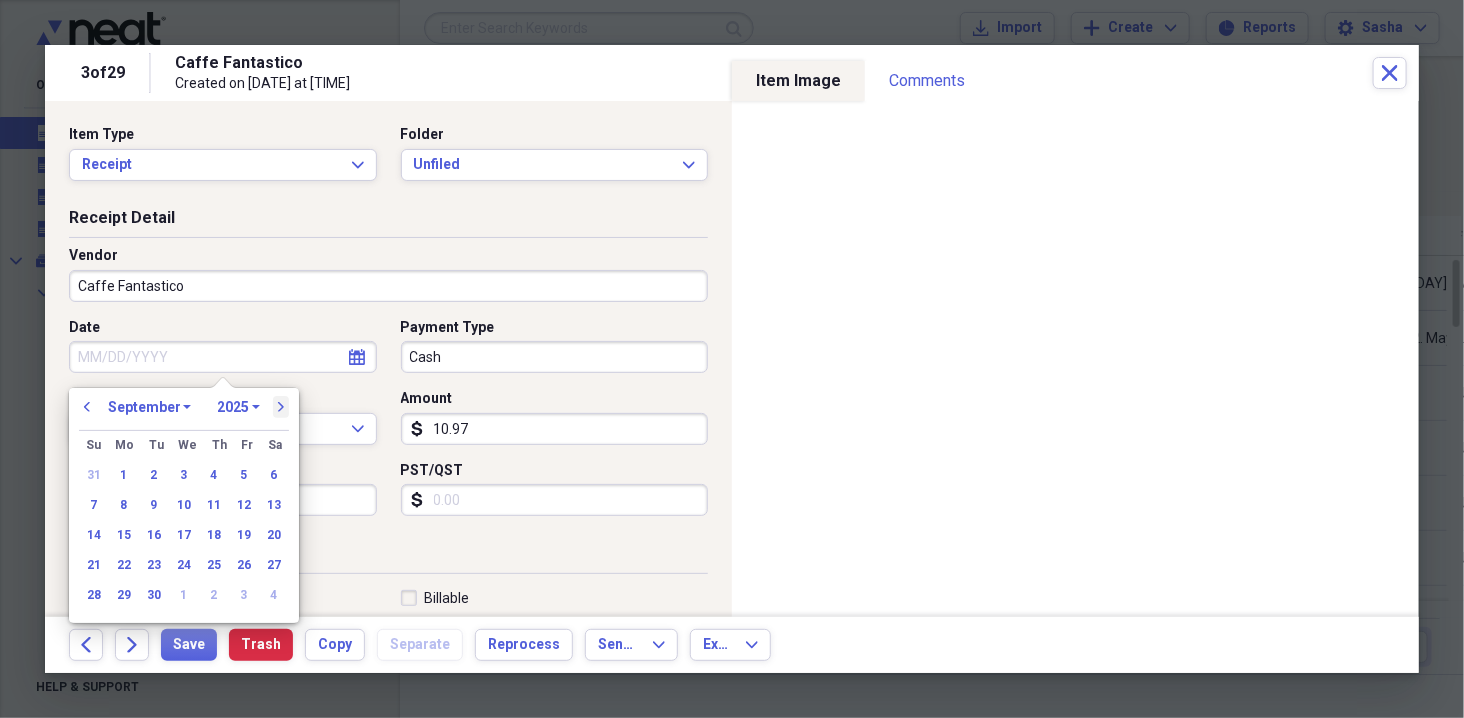 click on "next" at bounding box center [281, 407] 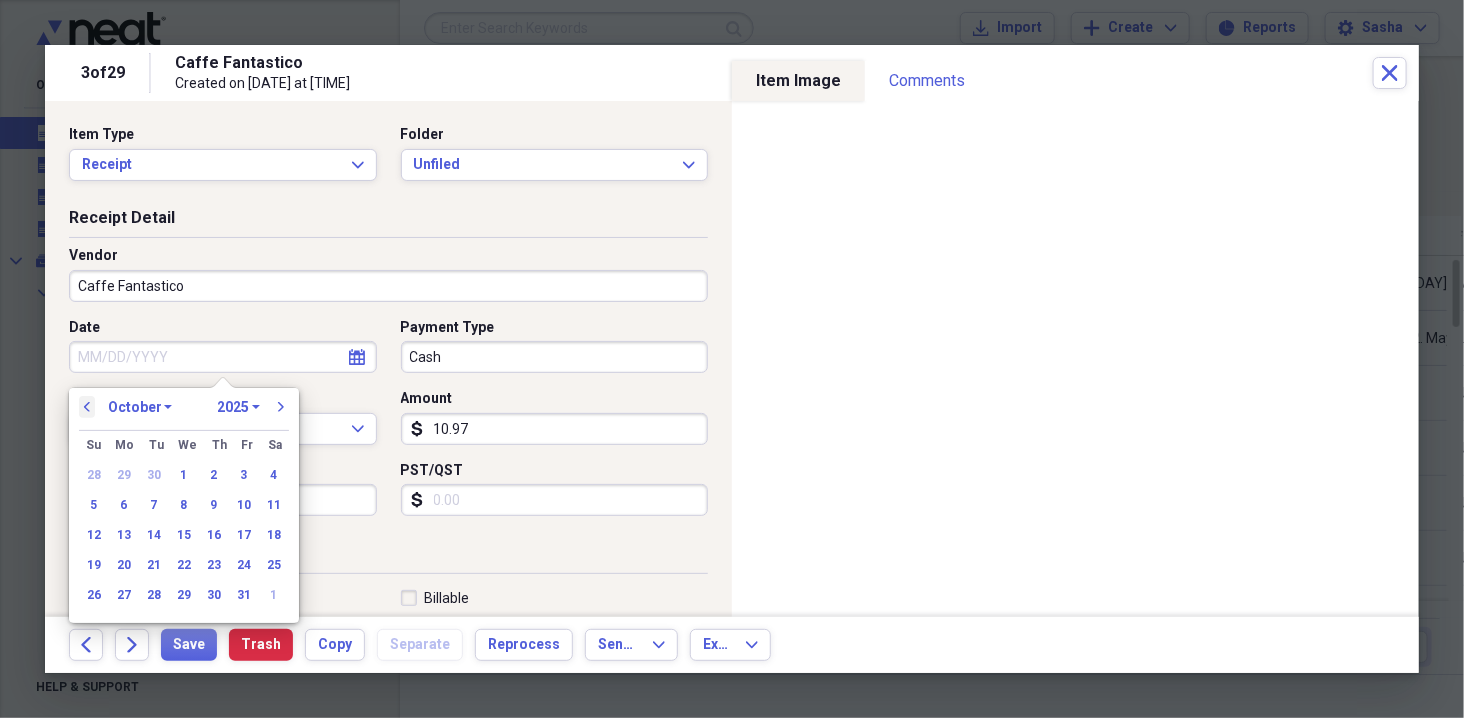 click on "previous" at bounding box center [87, 407] 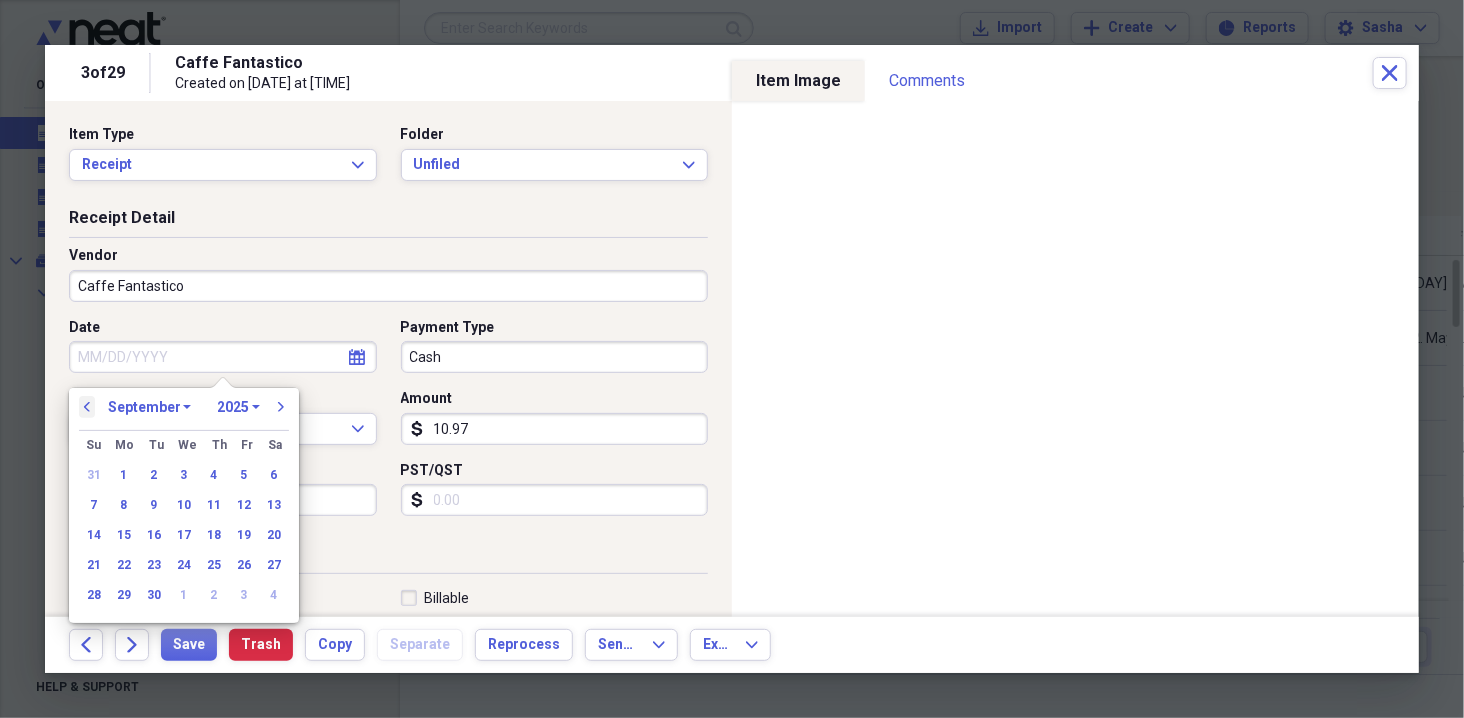 click on "previous" at bounding box center (87, 407) 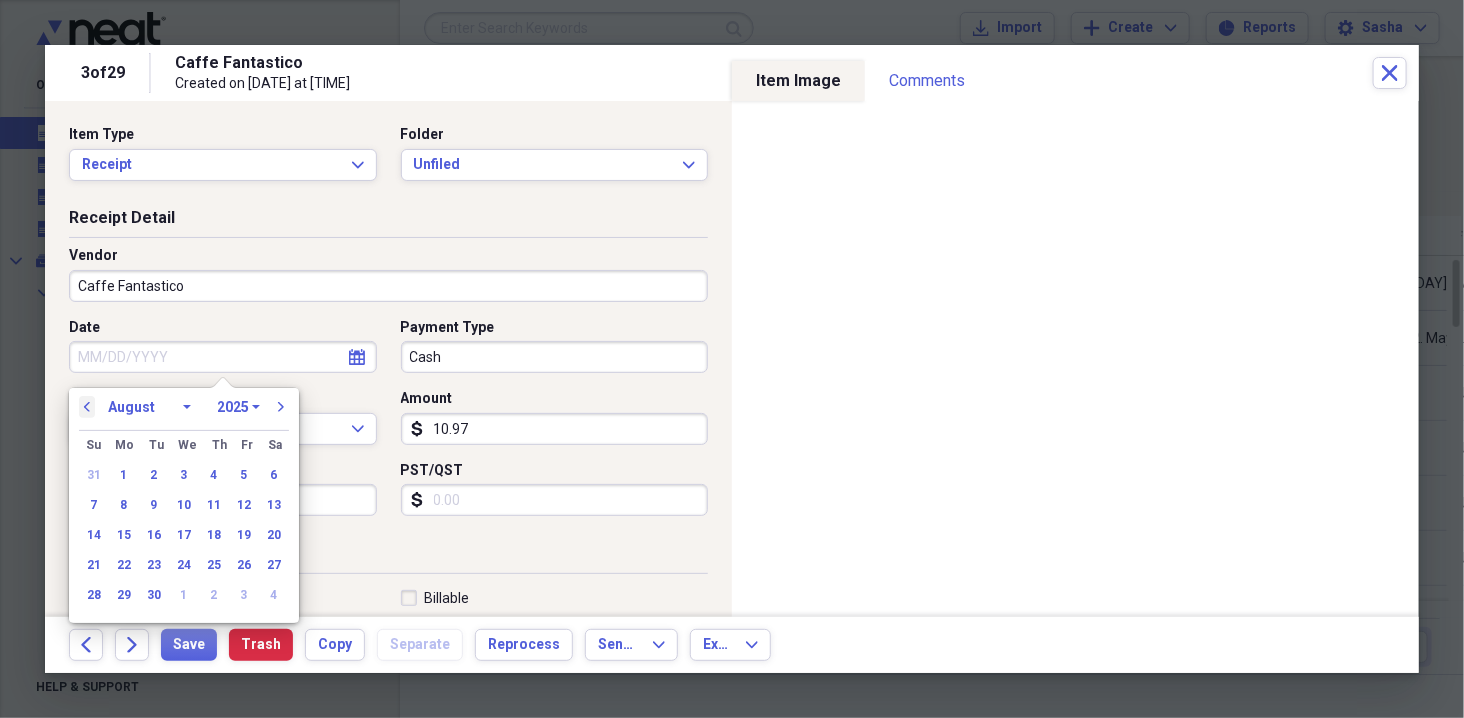 click on "previous" at bounding box center [87, 407] 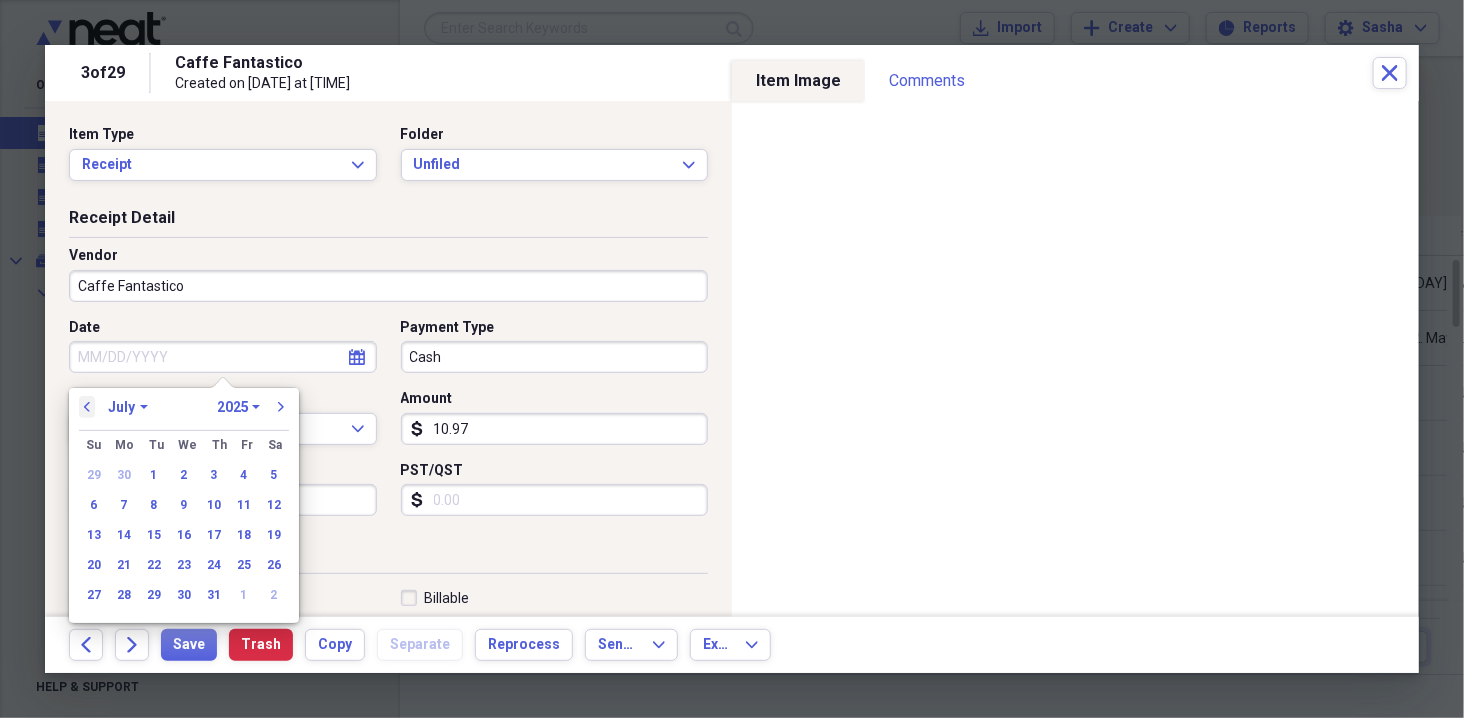 click on "previous" at bounding box center (87, 407) 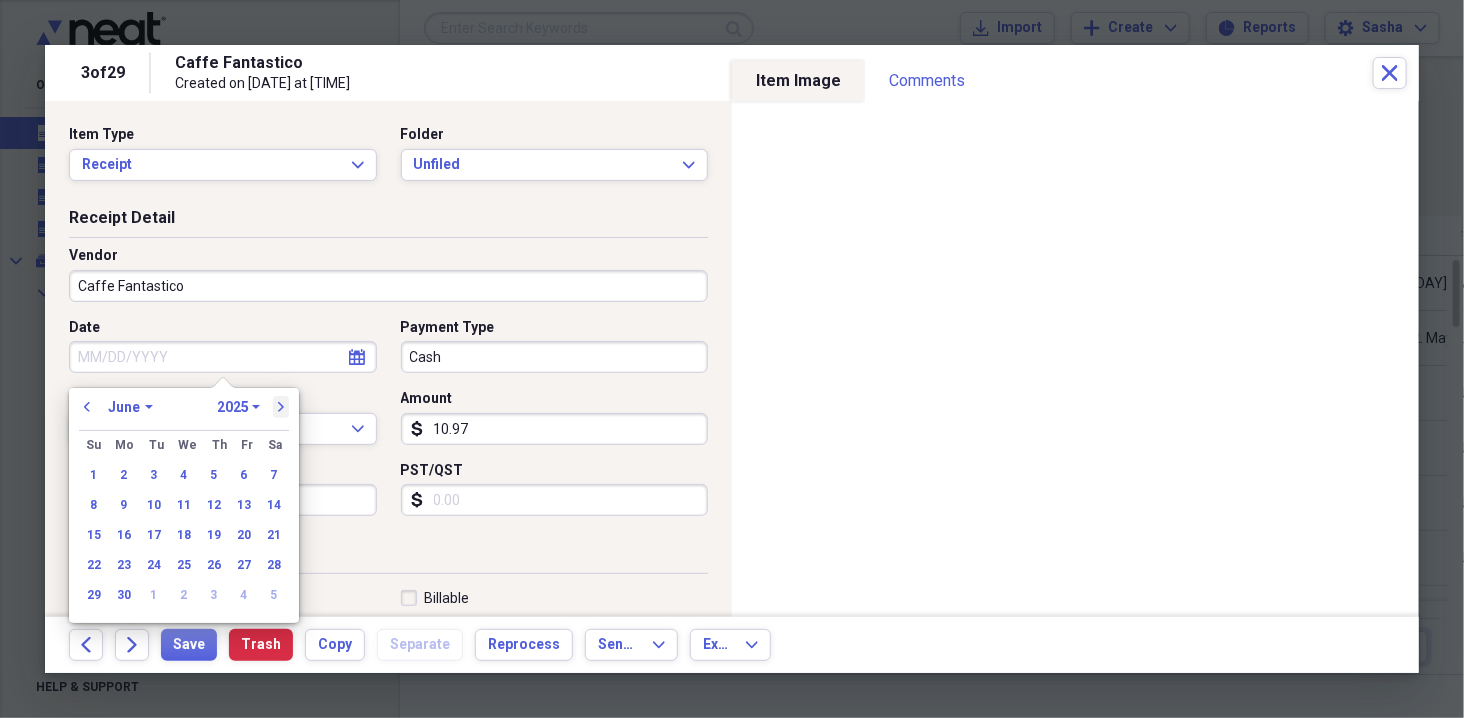 click on "next" at bounding box center [281, 407] 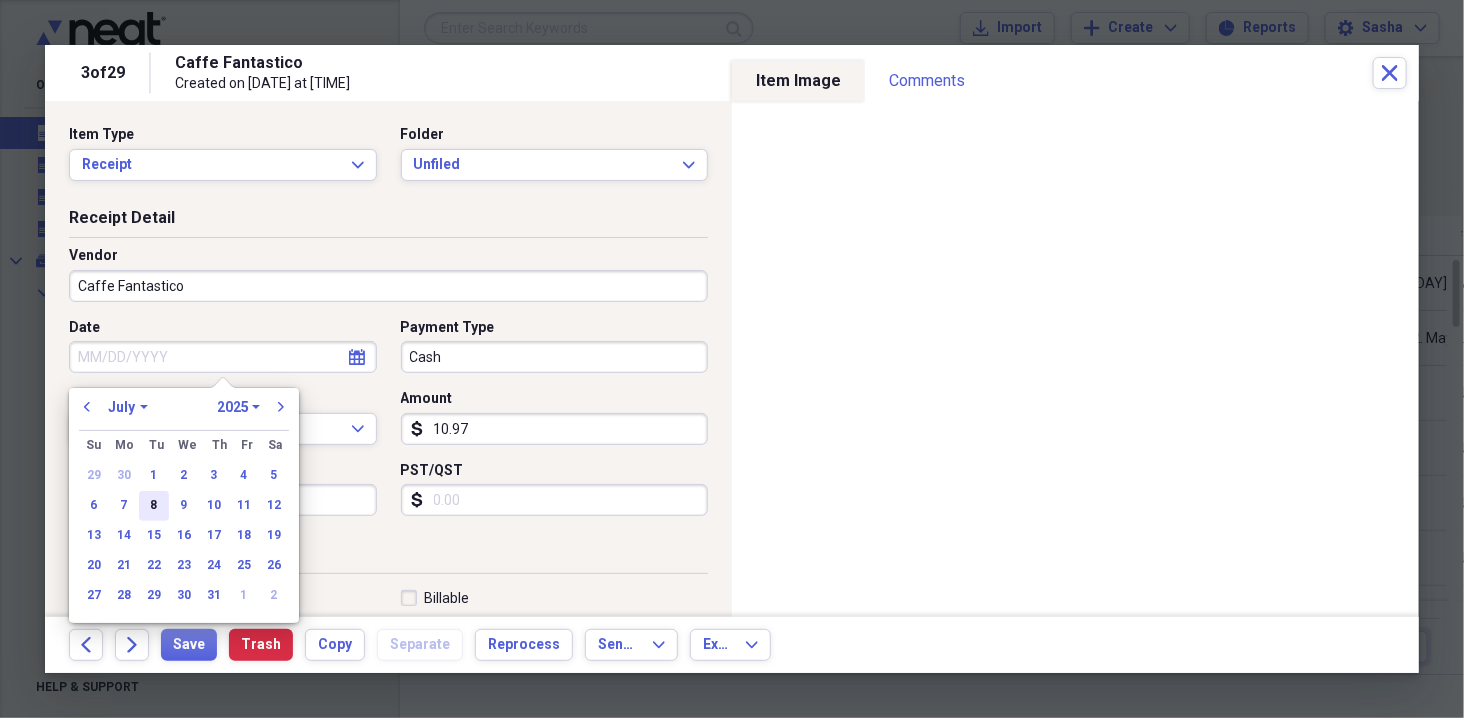 click on "8" at bounding box center (154, 506) 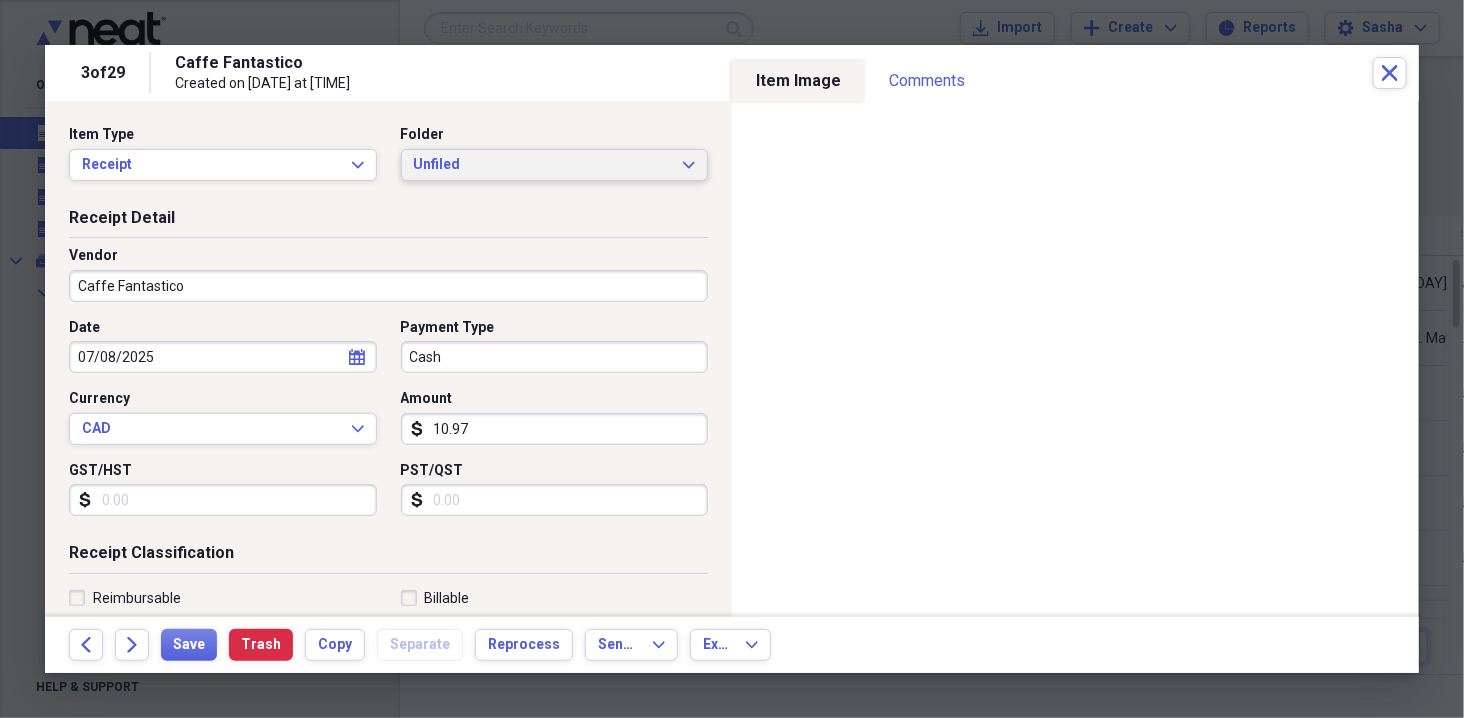 click on "Unfiled Expand" at bounding box center [555, 165] 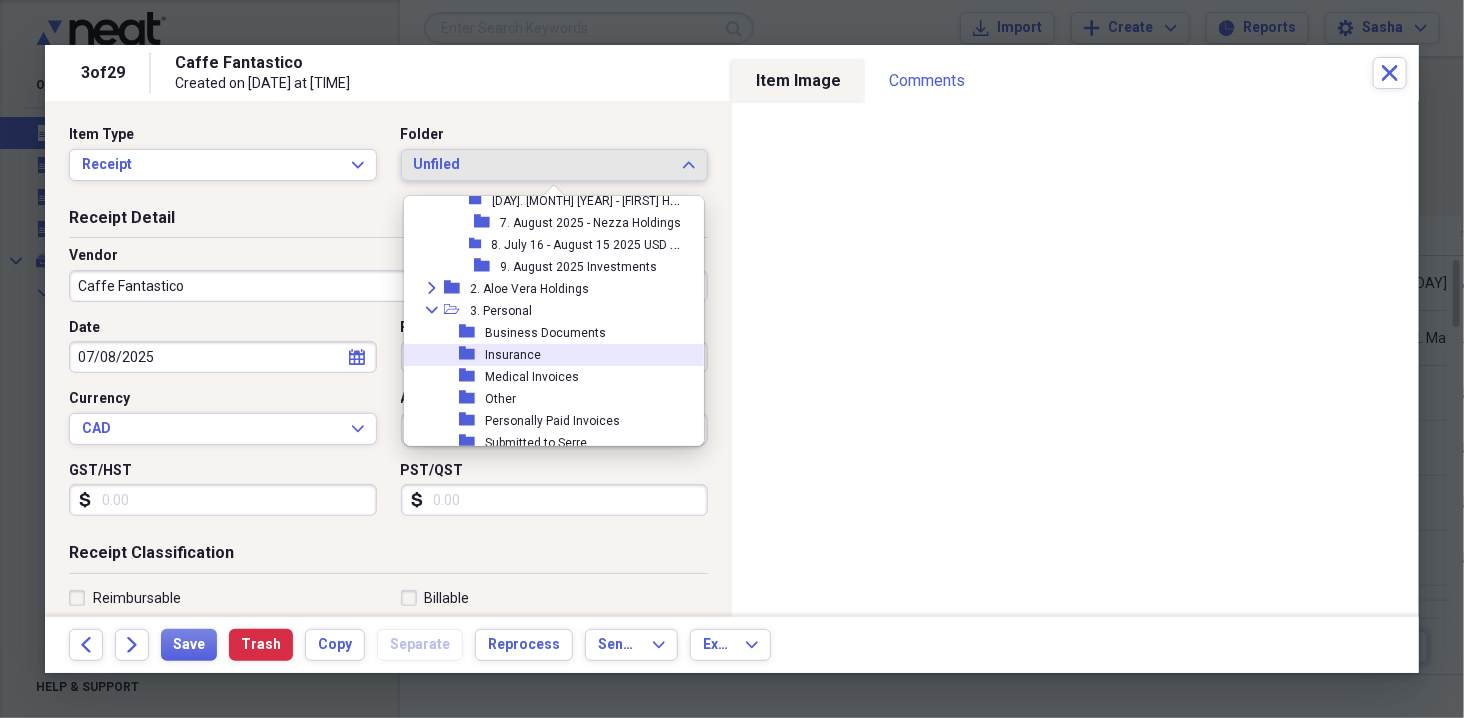 scroll, scrollTop: 972, scrollLeft: 0, axis: vertical 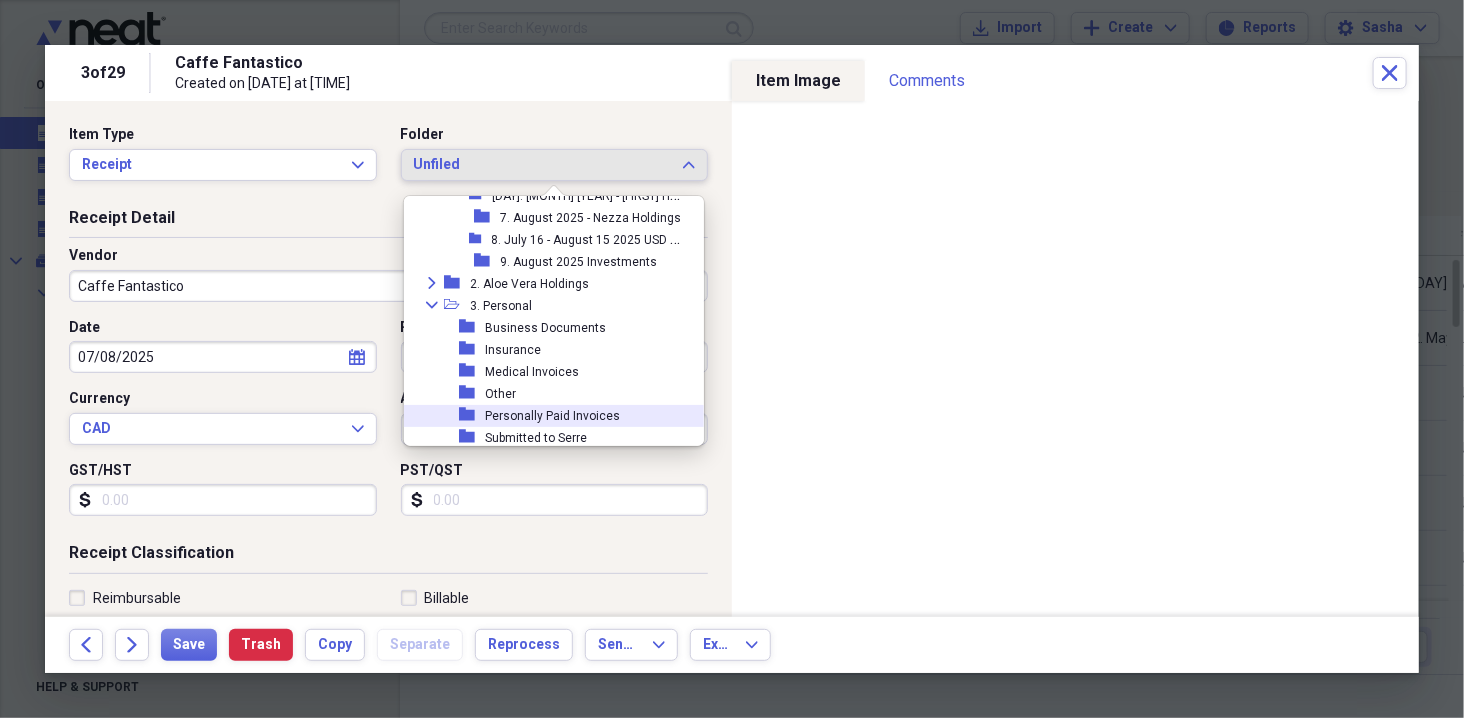 click on "Personally Paid Invoices" at bounding box center (552, 416) 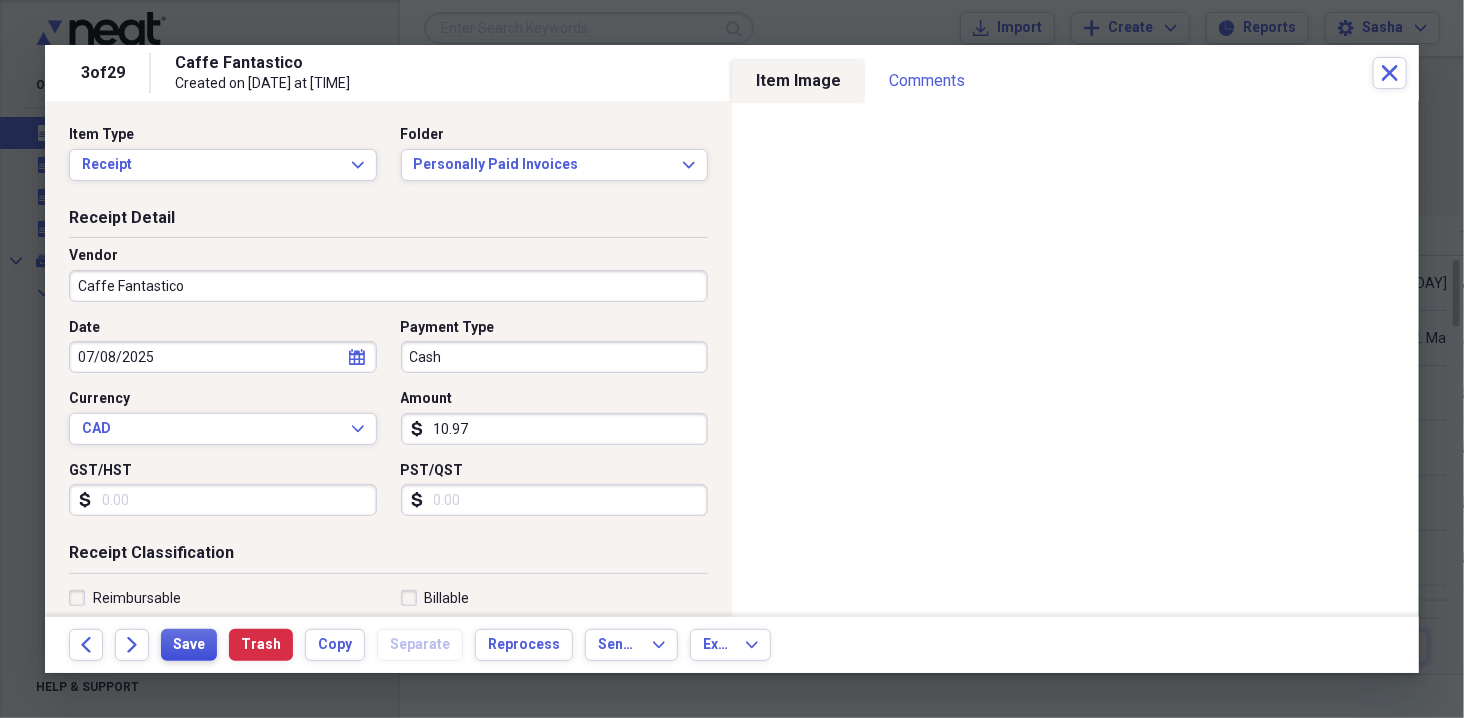 click on "Save" at bounding box center (189, 645) 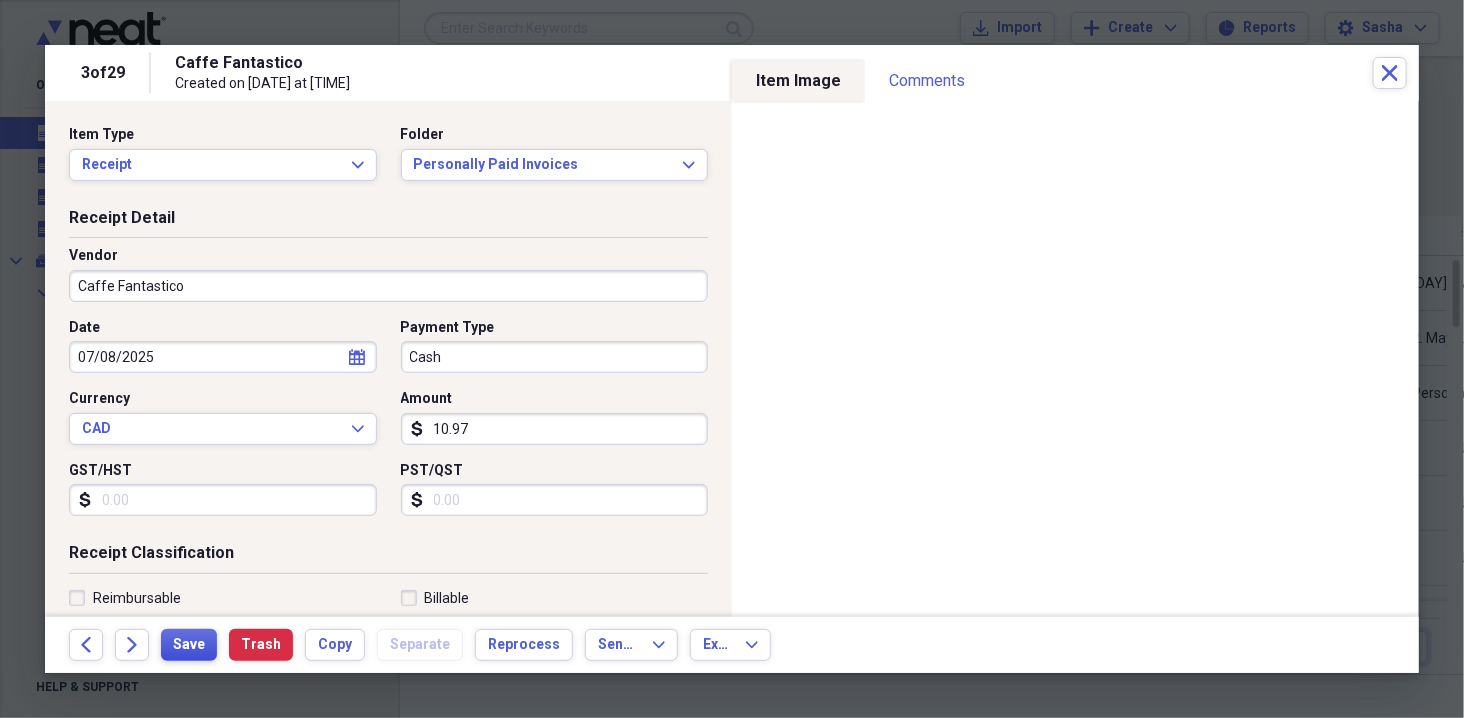 click on "Save" at bounding box center [189, 645] 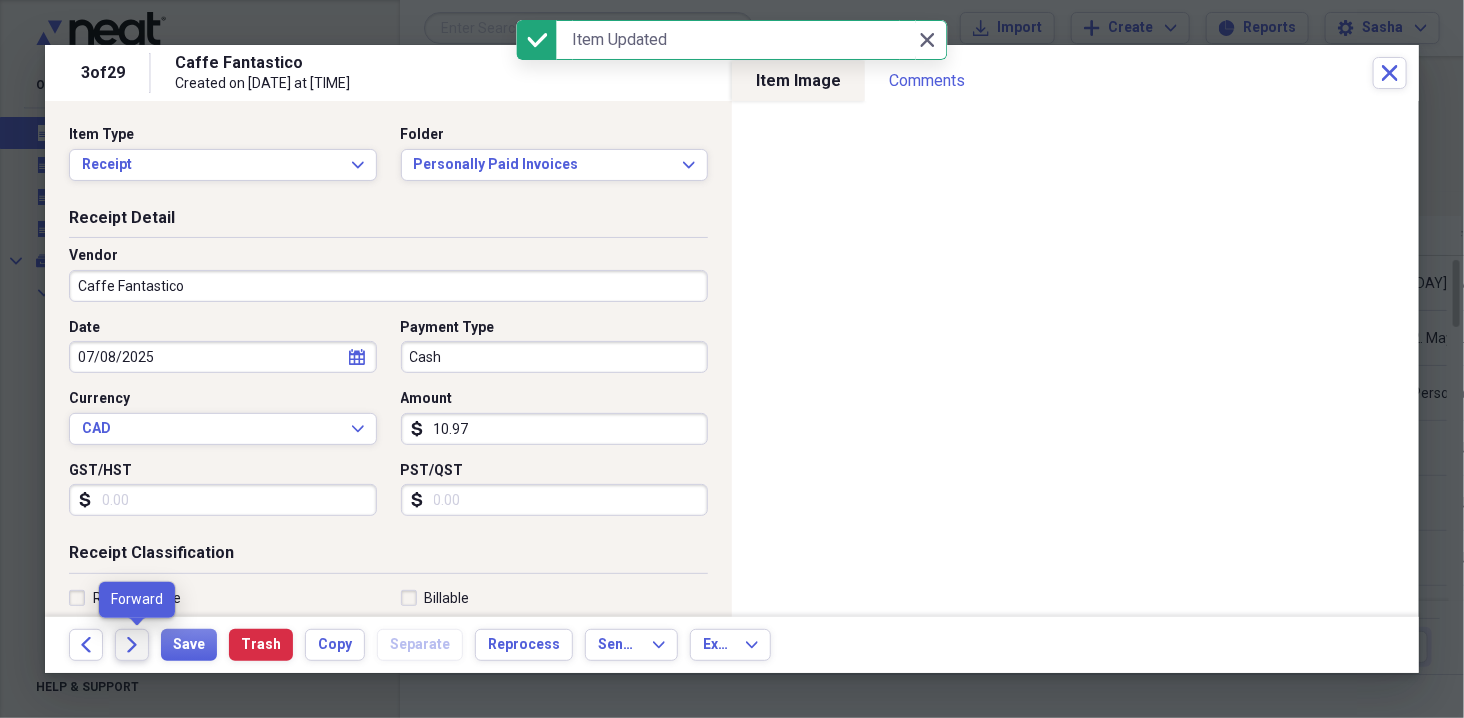 click on "Forward" at bounding box center [132, 645] 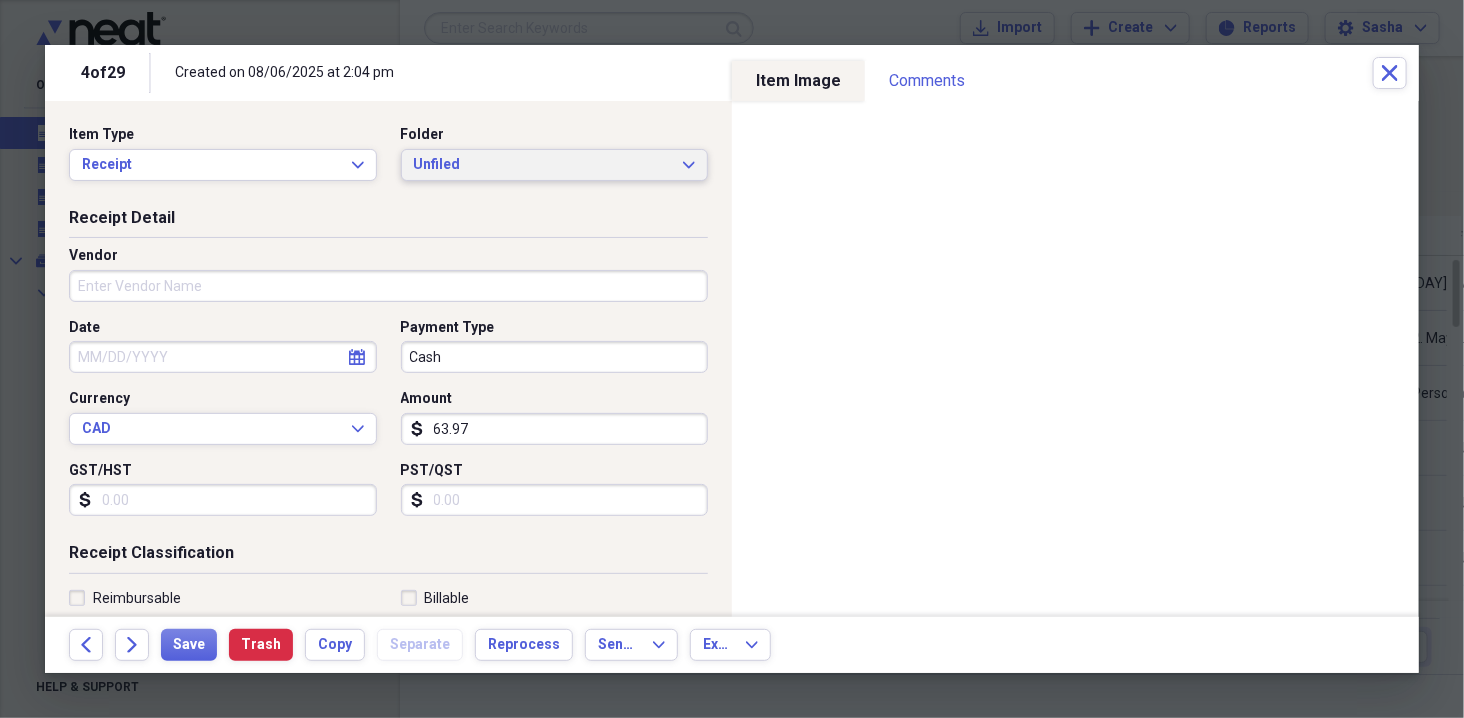 click on "Unfiled Expand" at bounding box center [555, 165] 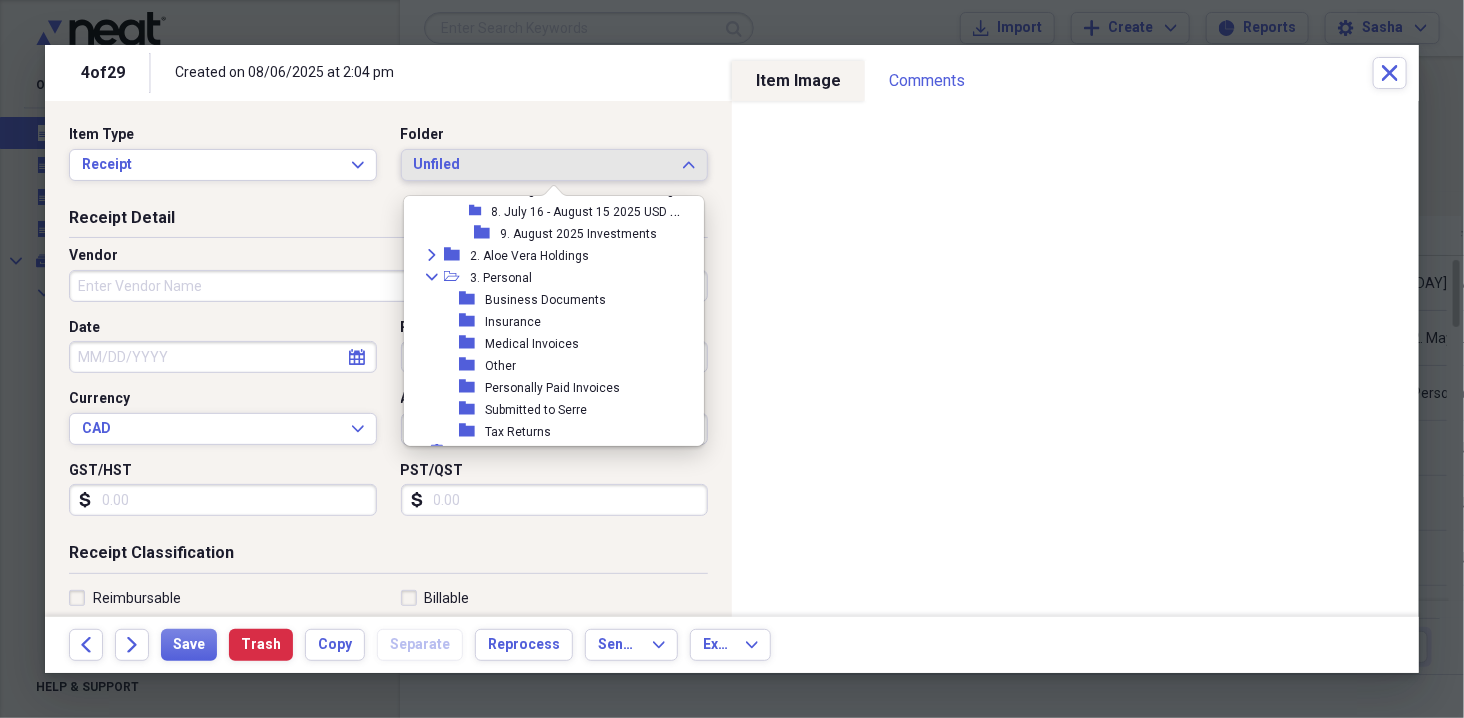 scroll, scrollTop: 1002, scrollLeft: 0, axis: vertical 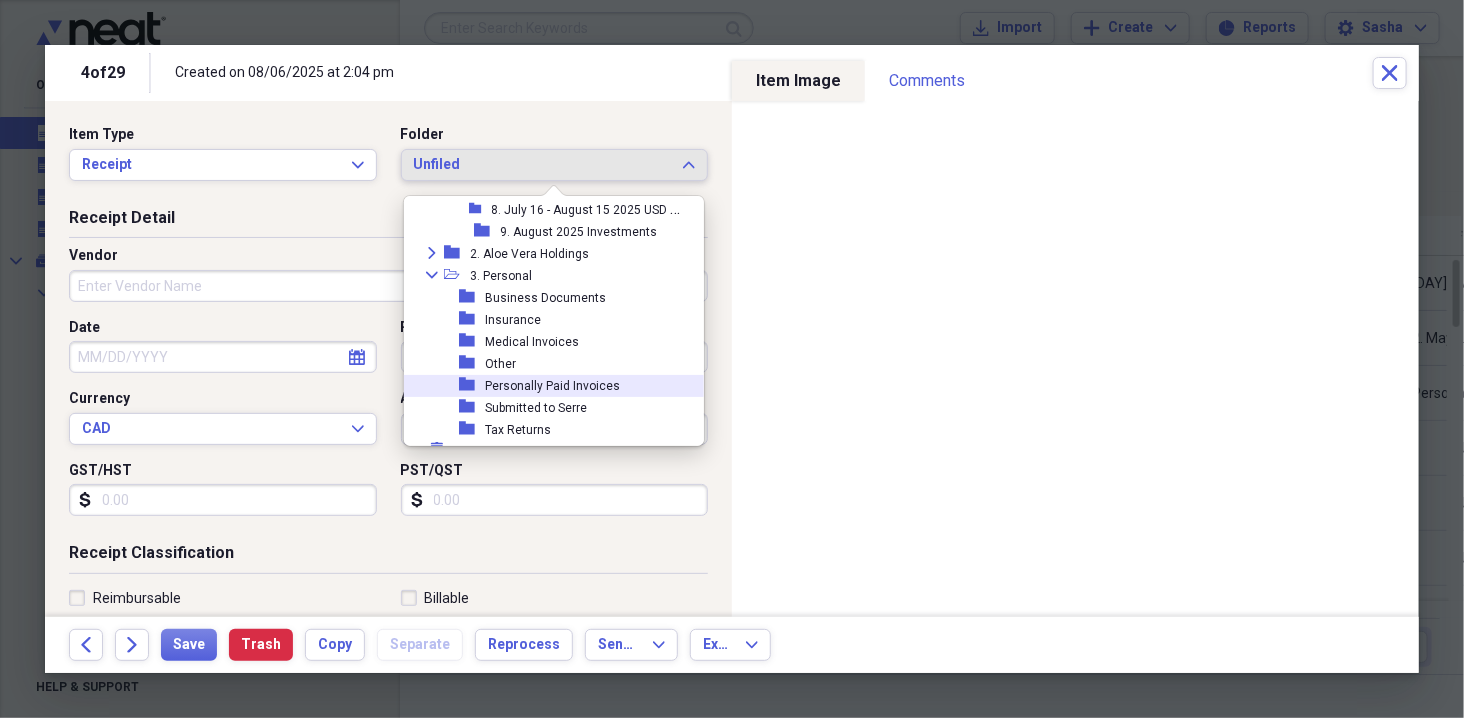 click on "Personally Paid Invoices" at bounding box center [552, 386] 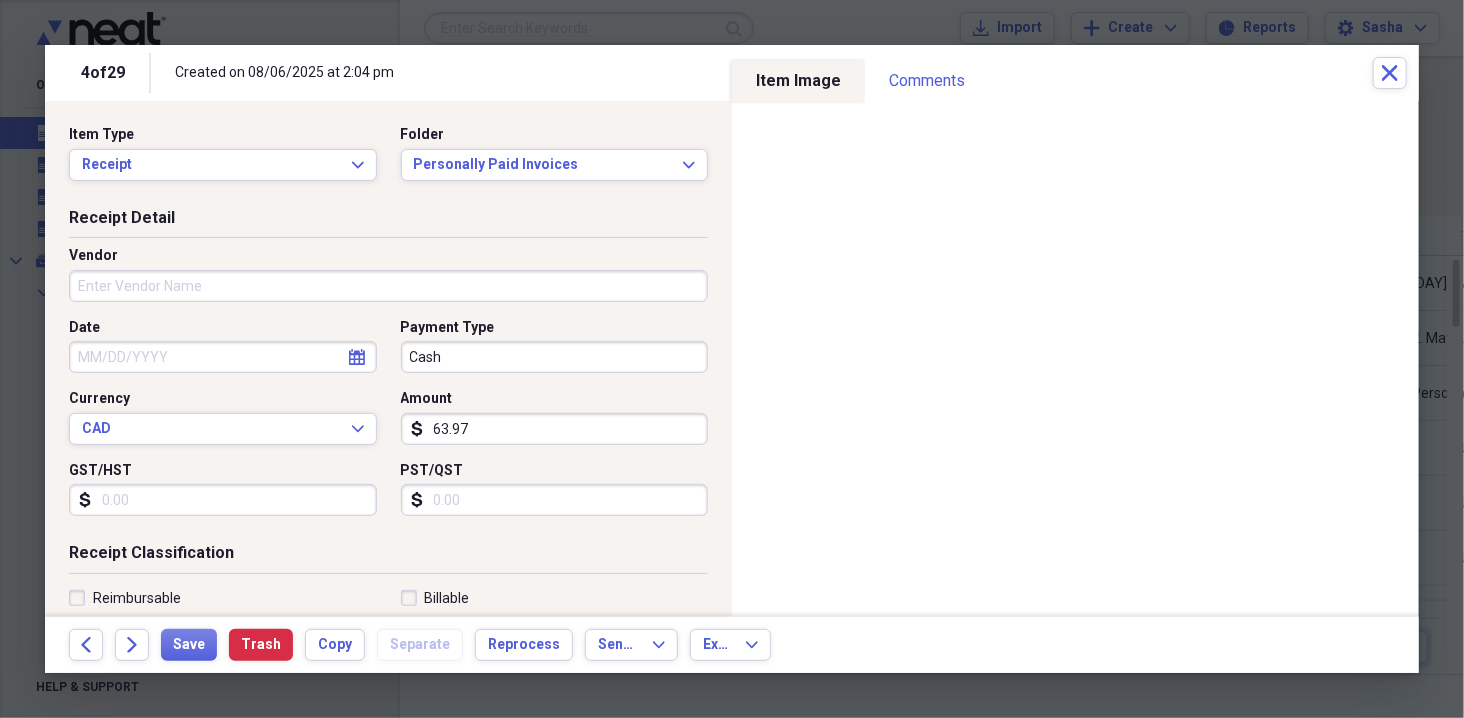 click on "Vendor" at bounding box center (388, 286) 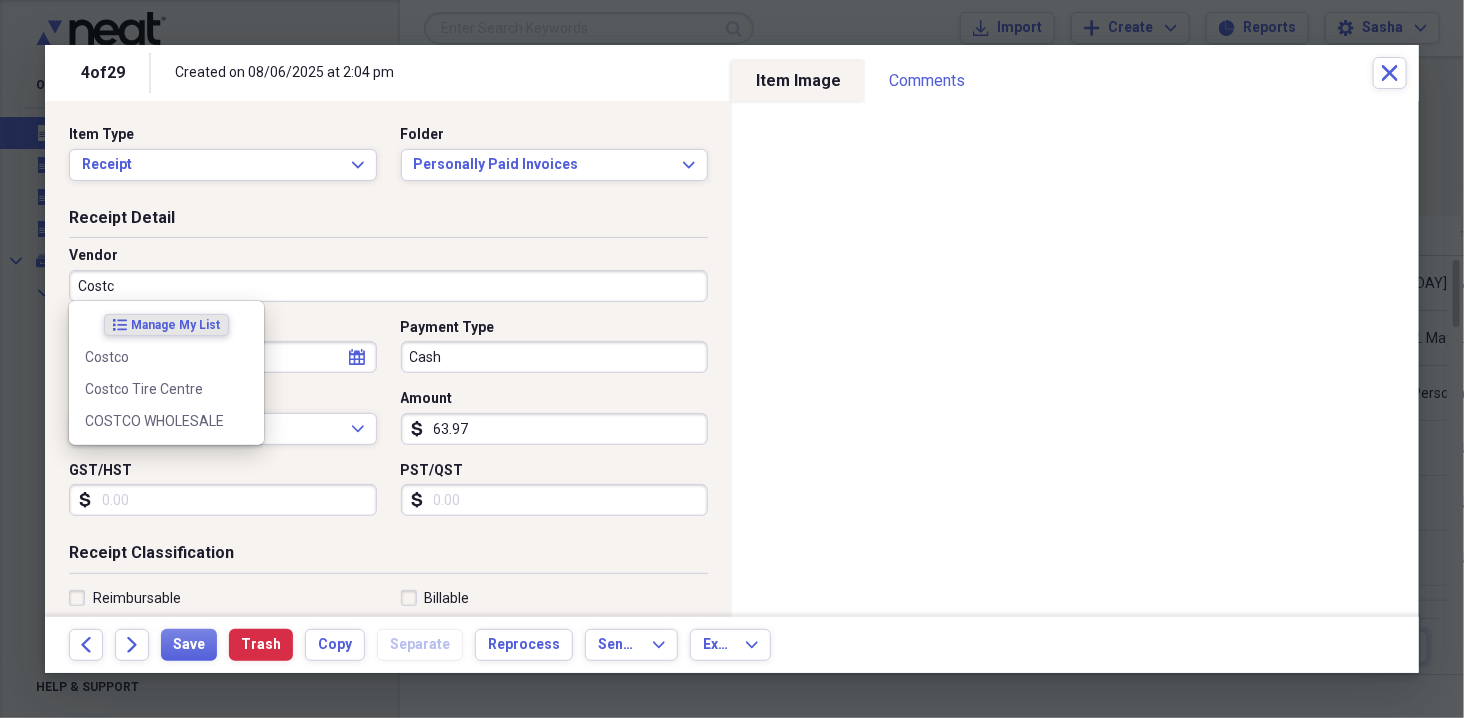 type on "Costco" 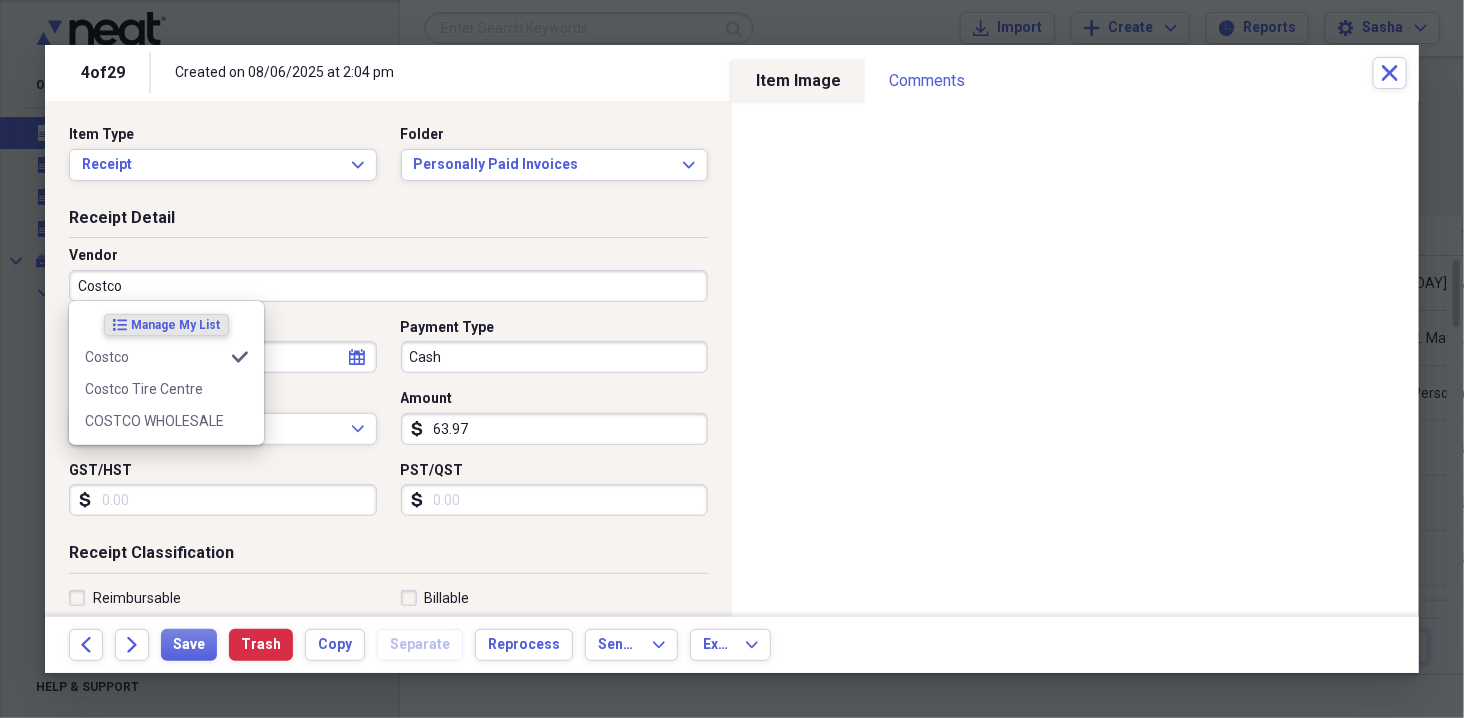 type on "Office Supplies" 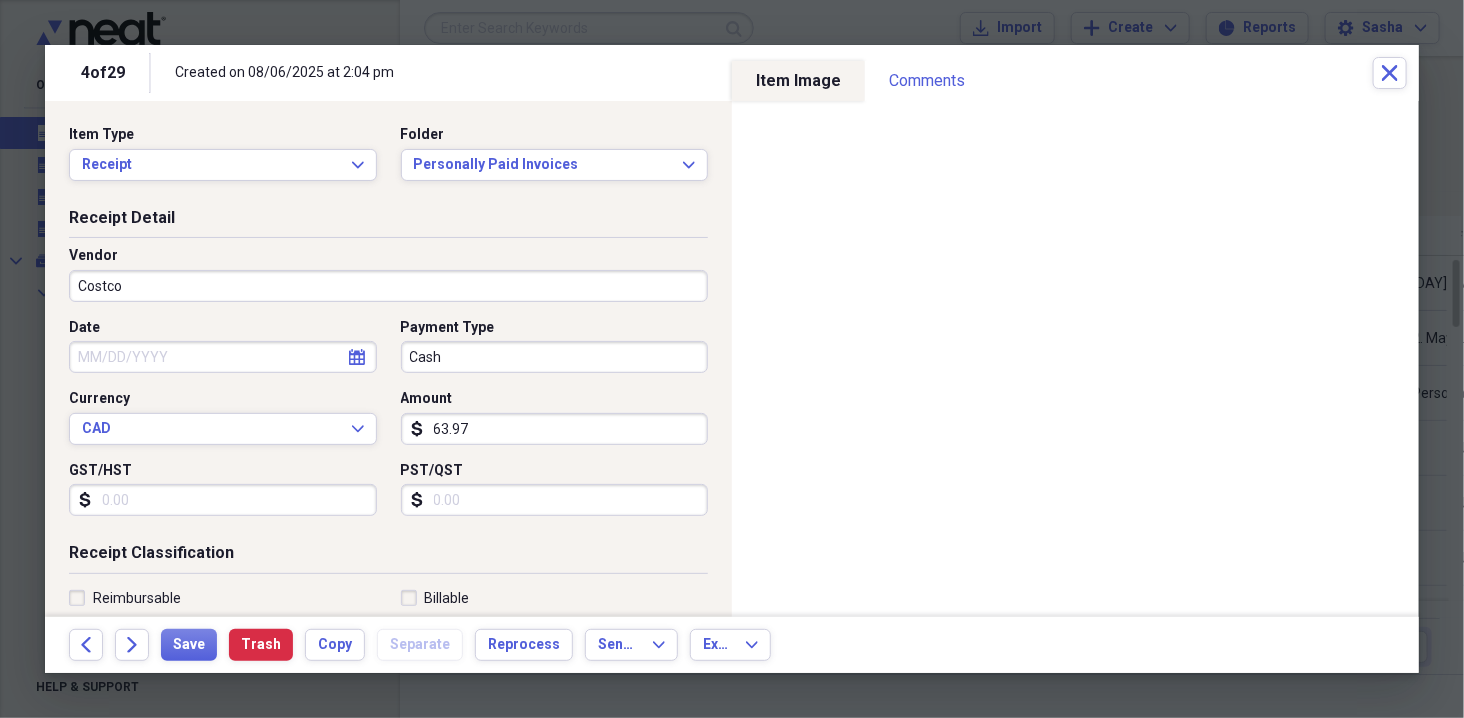 click on "Date" at bounding box center [223, 357] 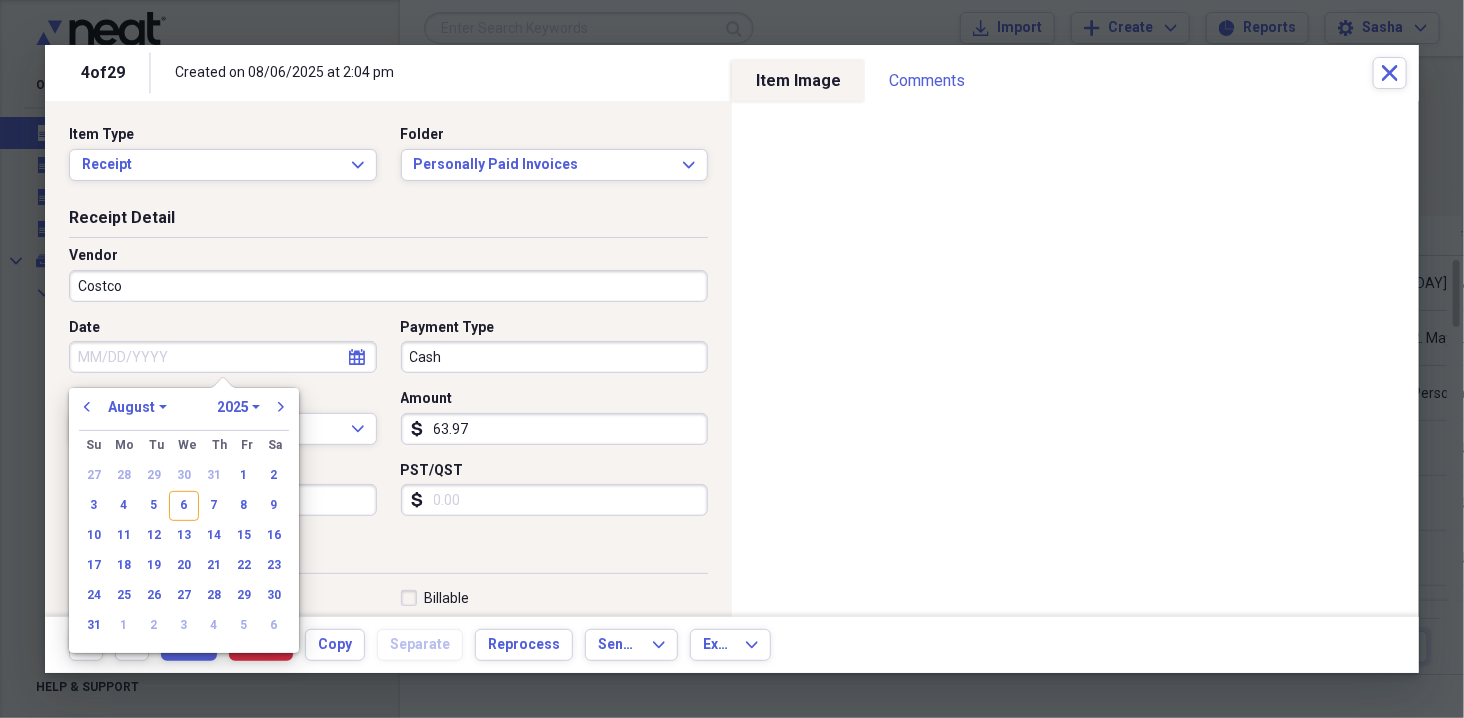 click on "Vendor" at bounding box center [388, 256] 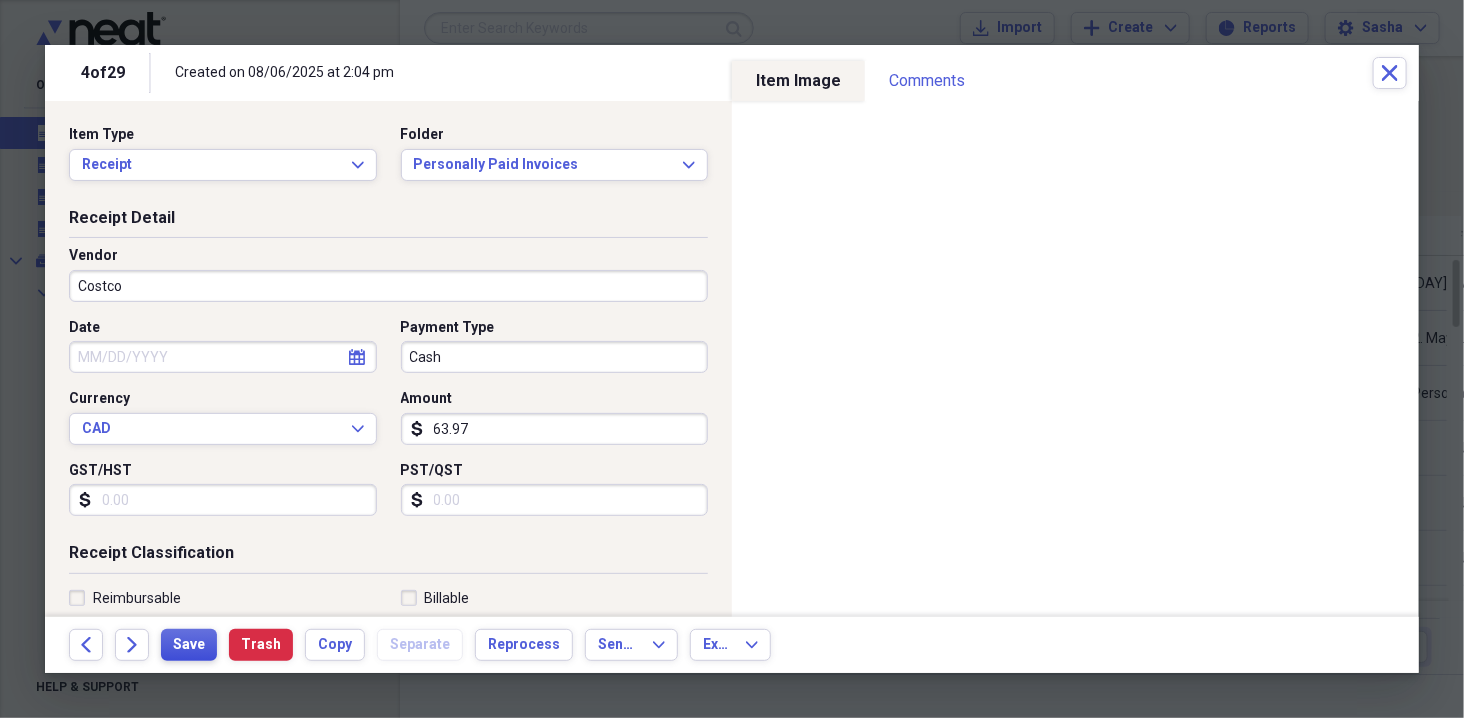 click on "Save" at bounding box center (189, 645) 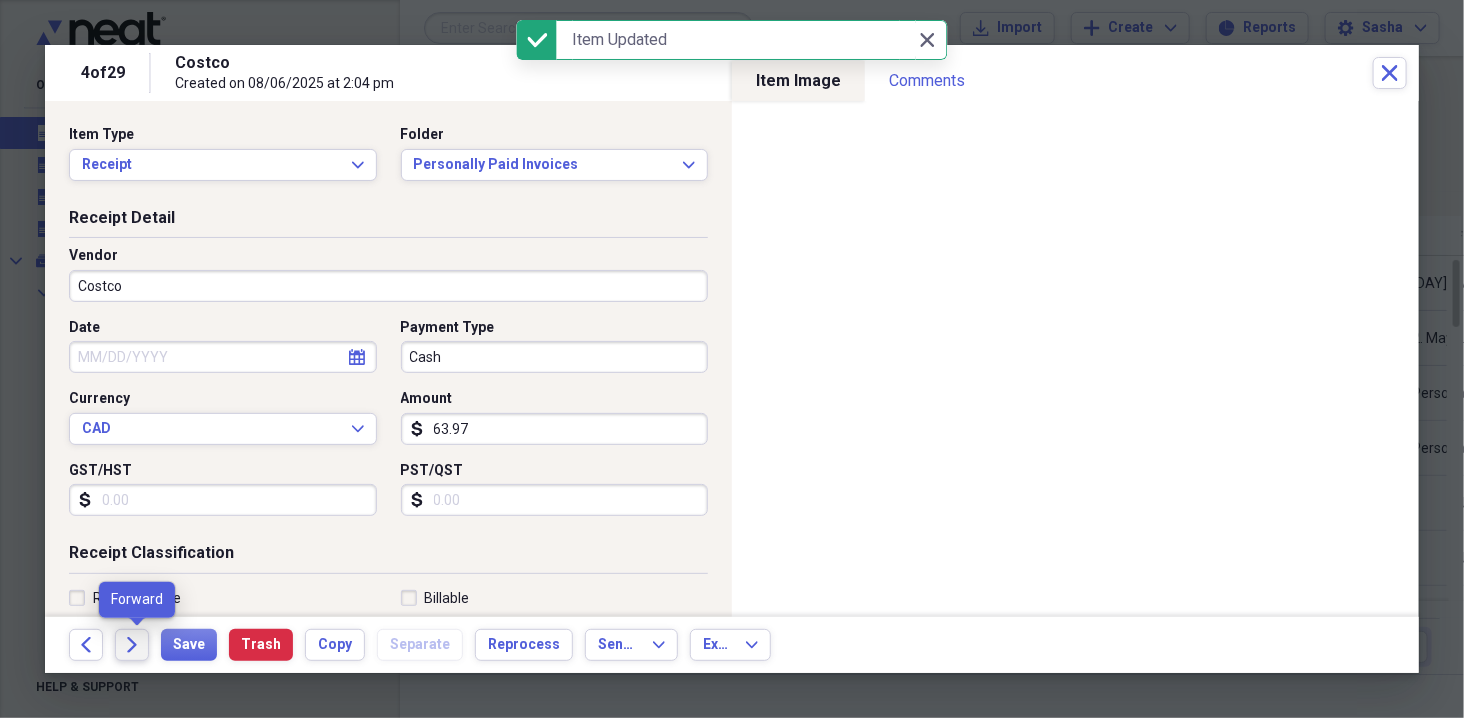 click on "Forward" 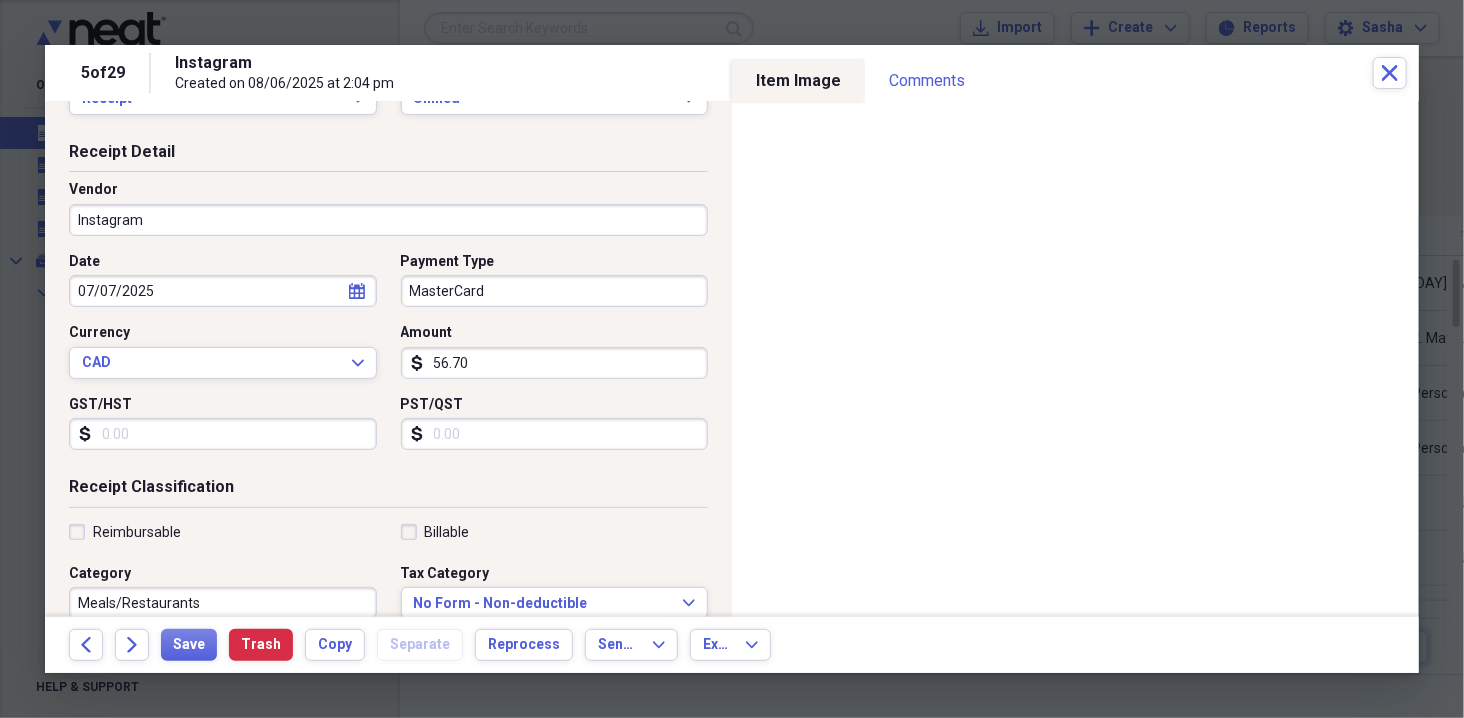 scroll, scrollTop: 0, scrollLeft: 0, axis: both 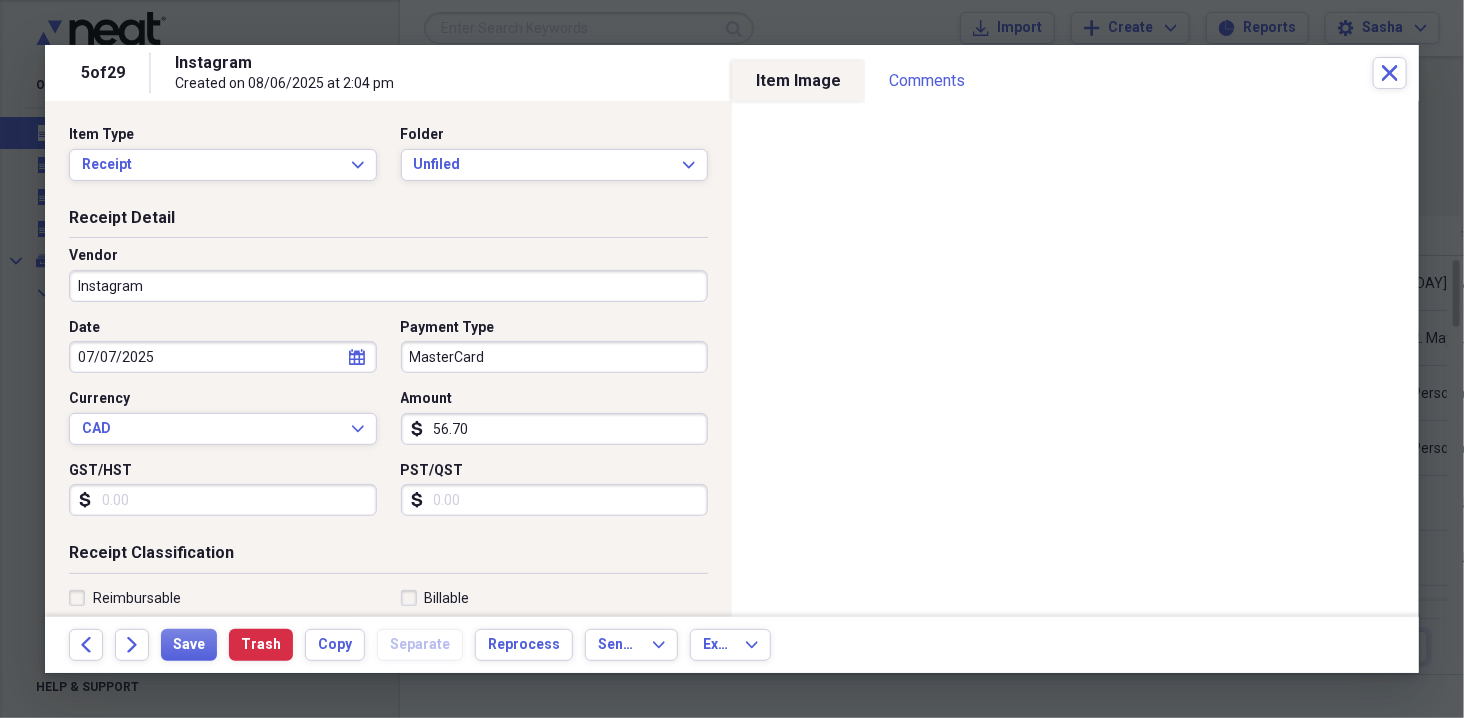 click on "Instagram" at bounding box center [388, 286] 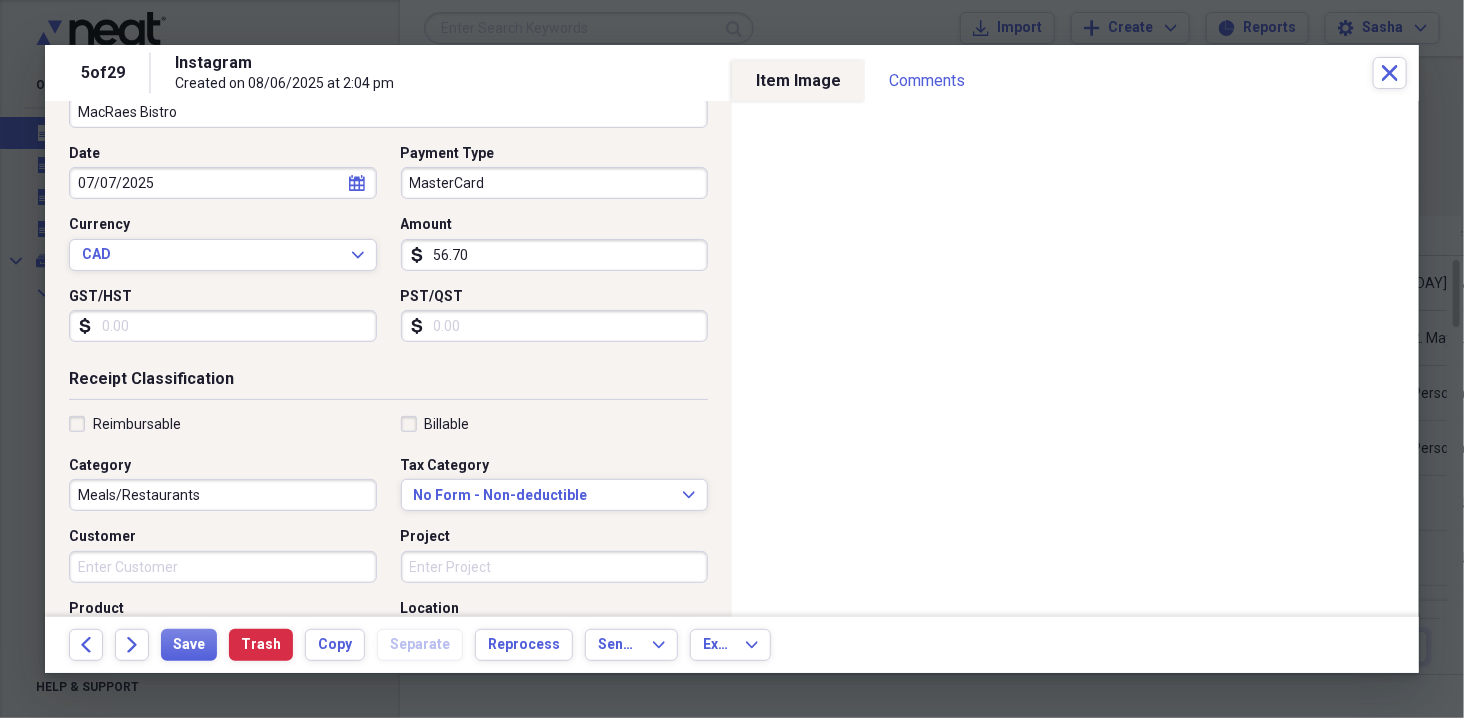 scroll, scrollTop: 0, scrollLeft: 0, axis: both 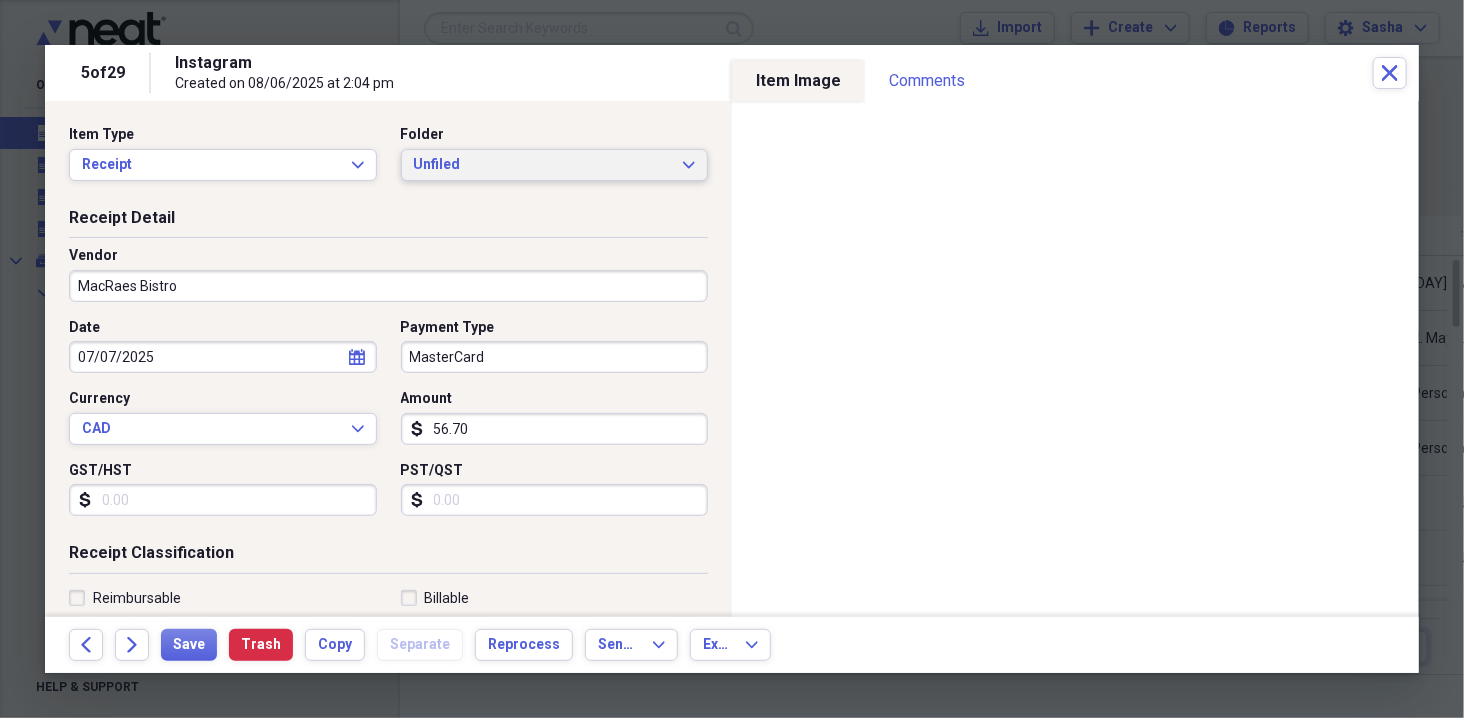 type on "MacRaes Bistro" 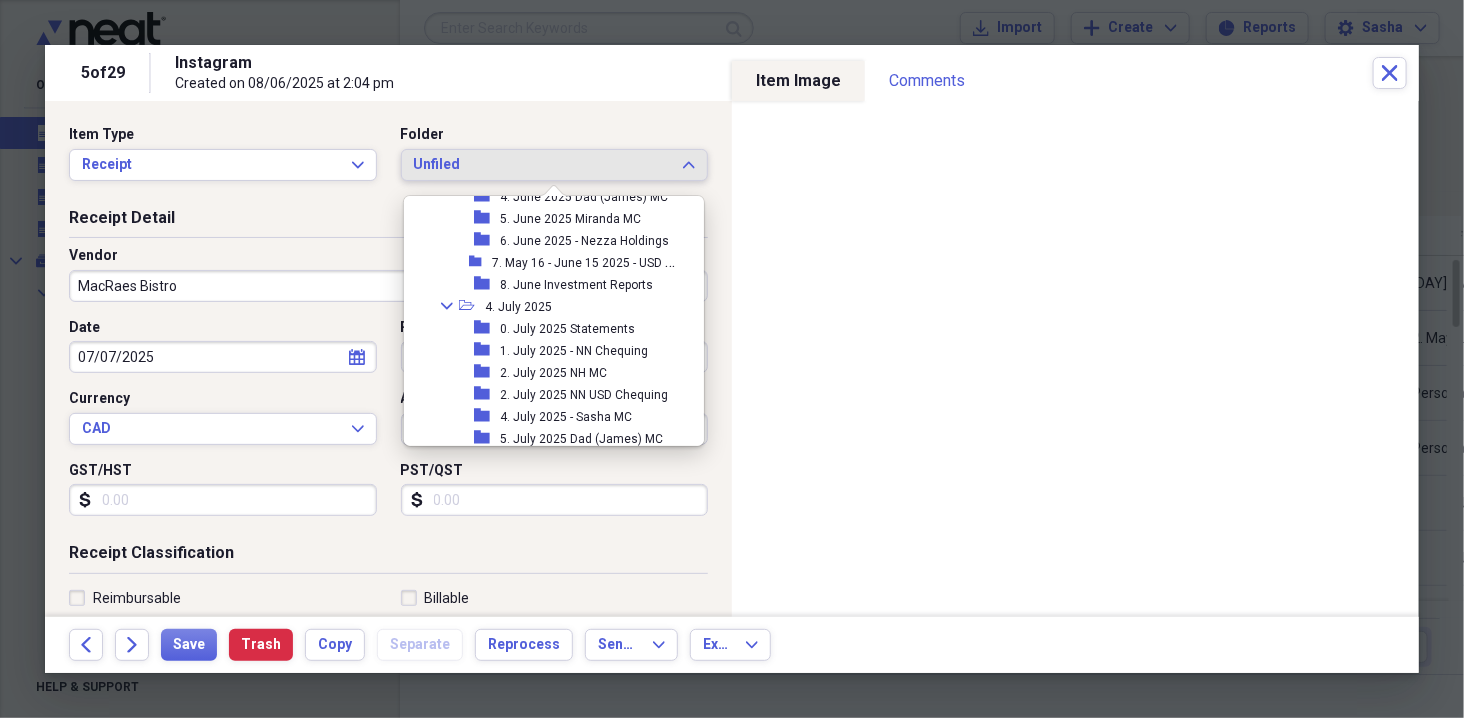 scroll, scrollTop: 484, scrollLeft: 0, axis: vertical 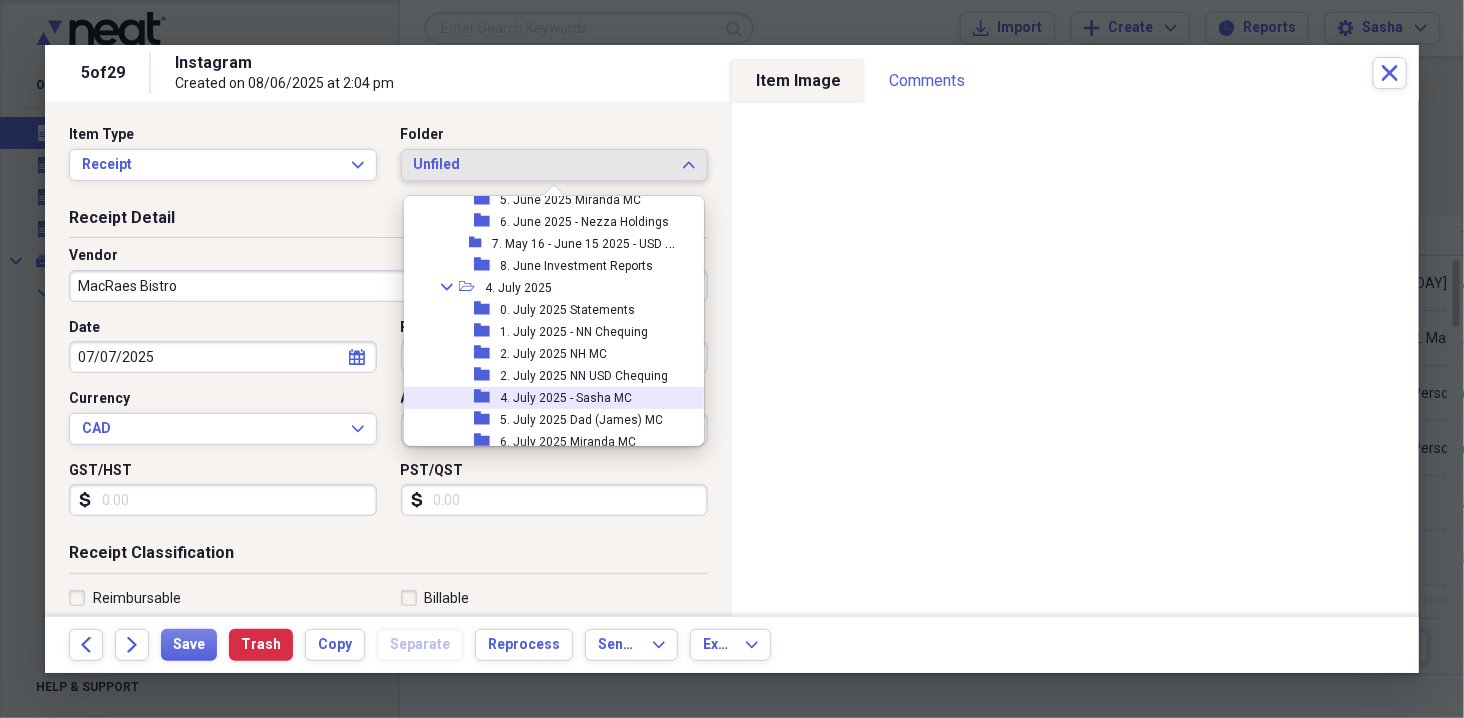click on "4. July 2025 - Sasha MC" at bounding box center (566, 398) 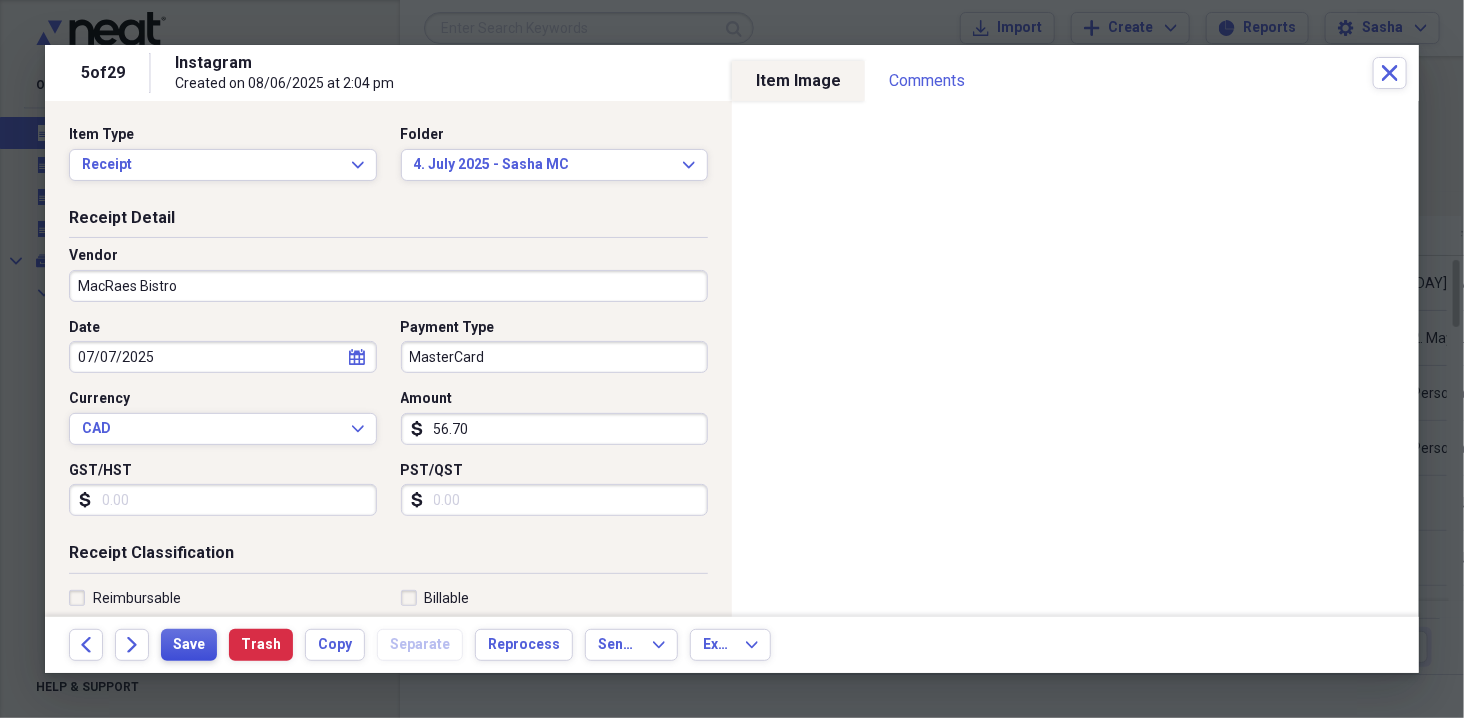 click on "Save" at bounding box center (189, 645) 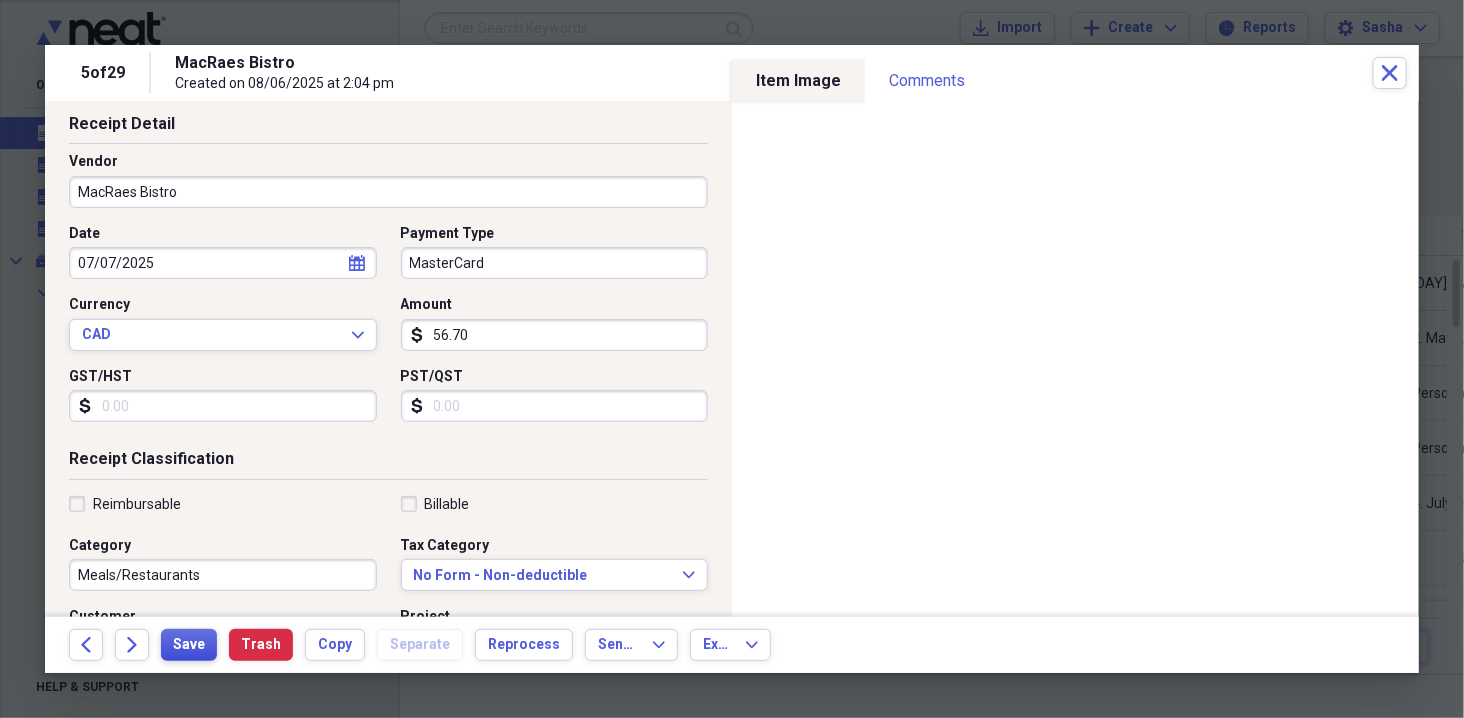 scroll, scrollTop: 96, scrollLeft: 0, axis: vertical 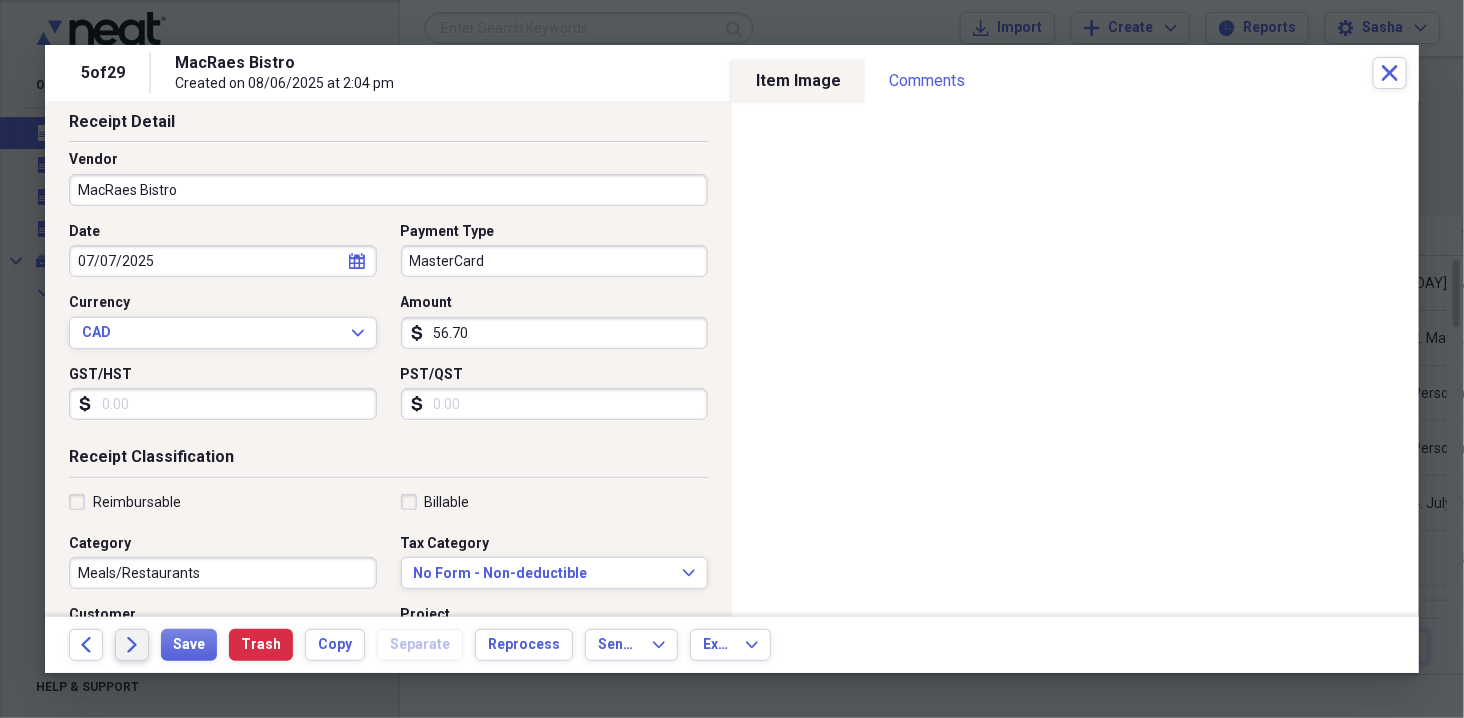 click on "Forward" at bounding box center [132, 645] 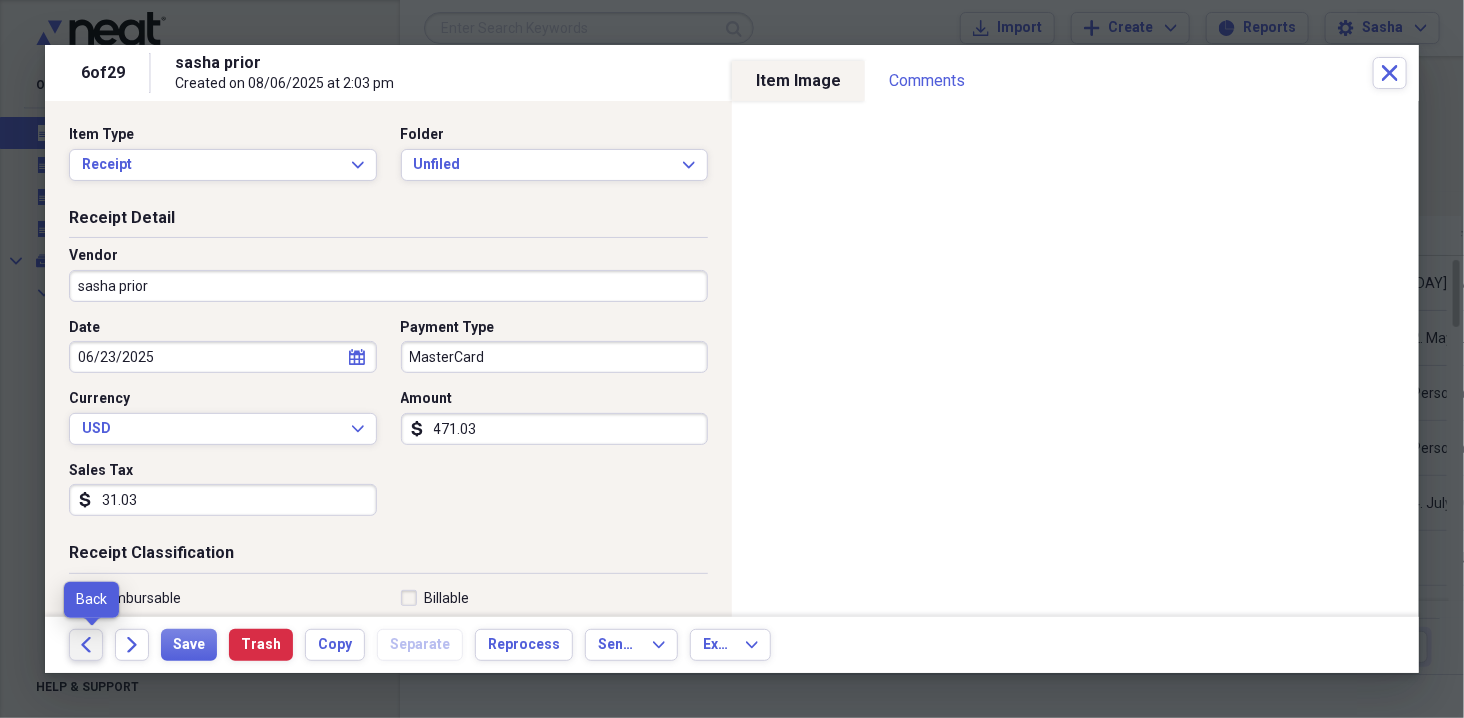 click on "Back" 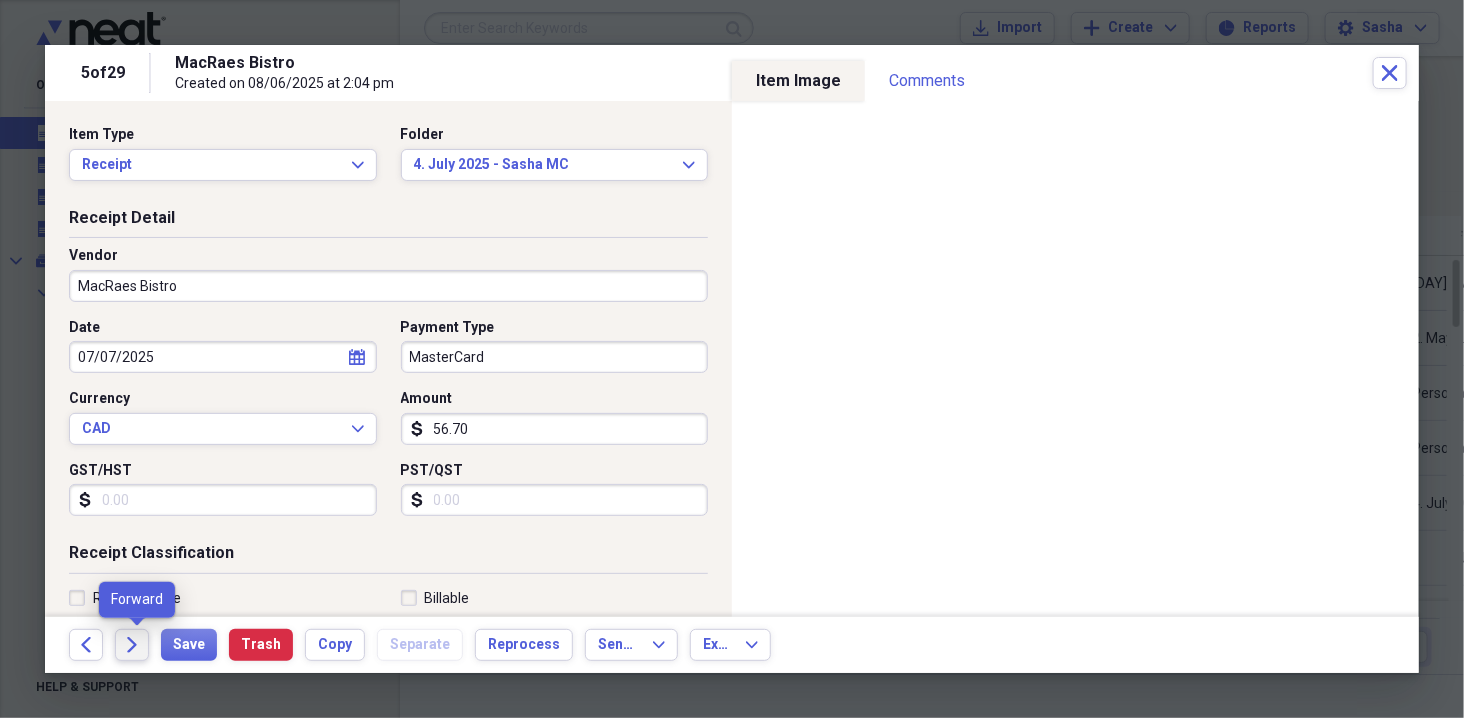 click on "Forward" 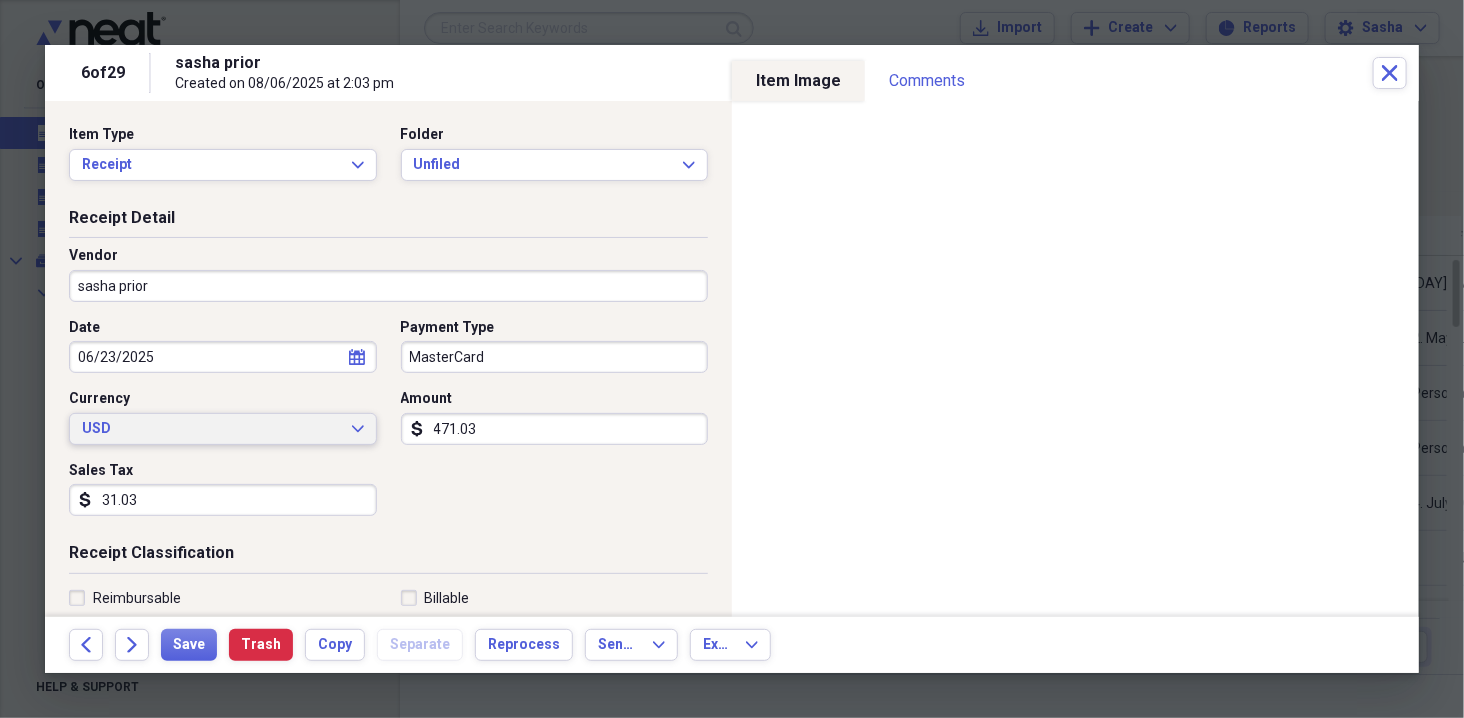 click on "USD" at bounding box center (211, 429) 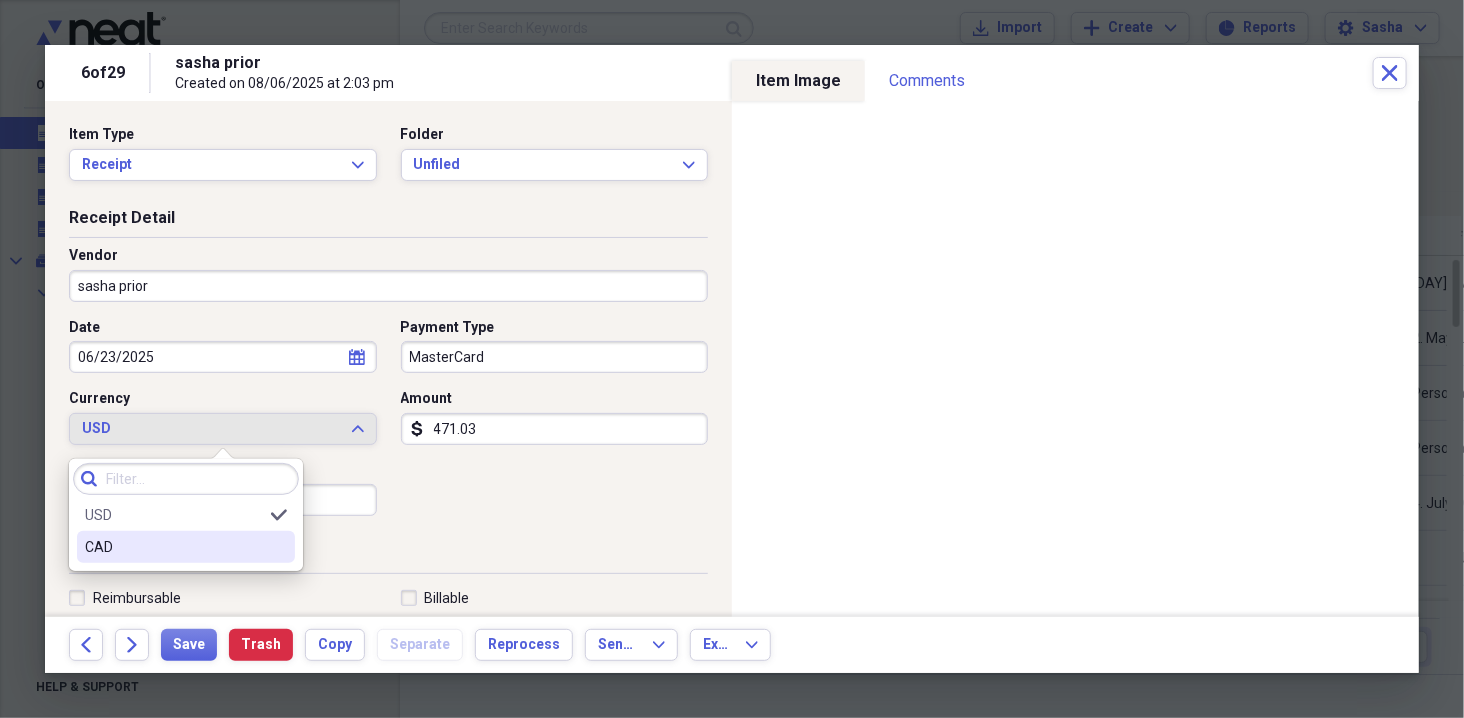 click on "CAD" at bounding box center [174, 547] 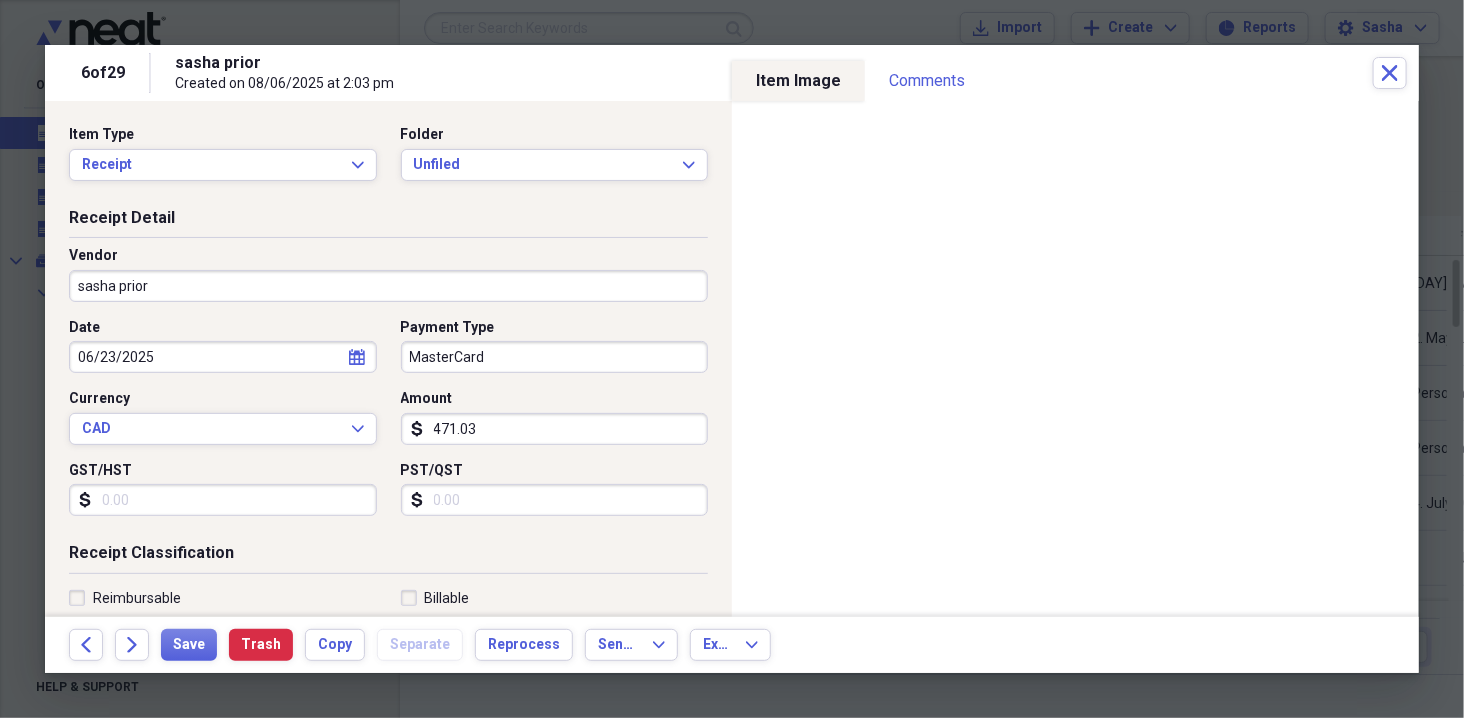 click on "sasha prior" at bounding box center [388, 286] 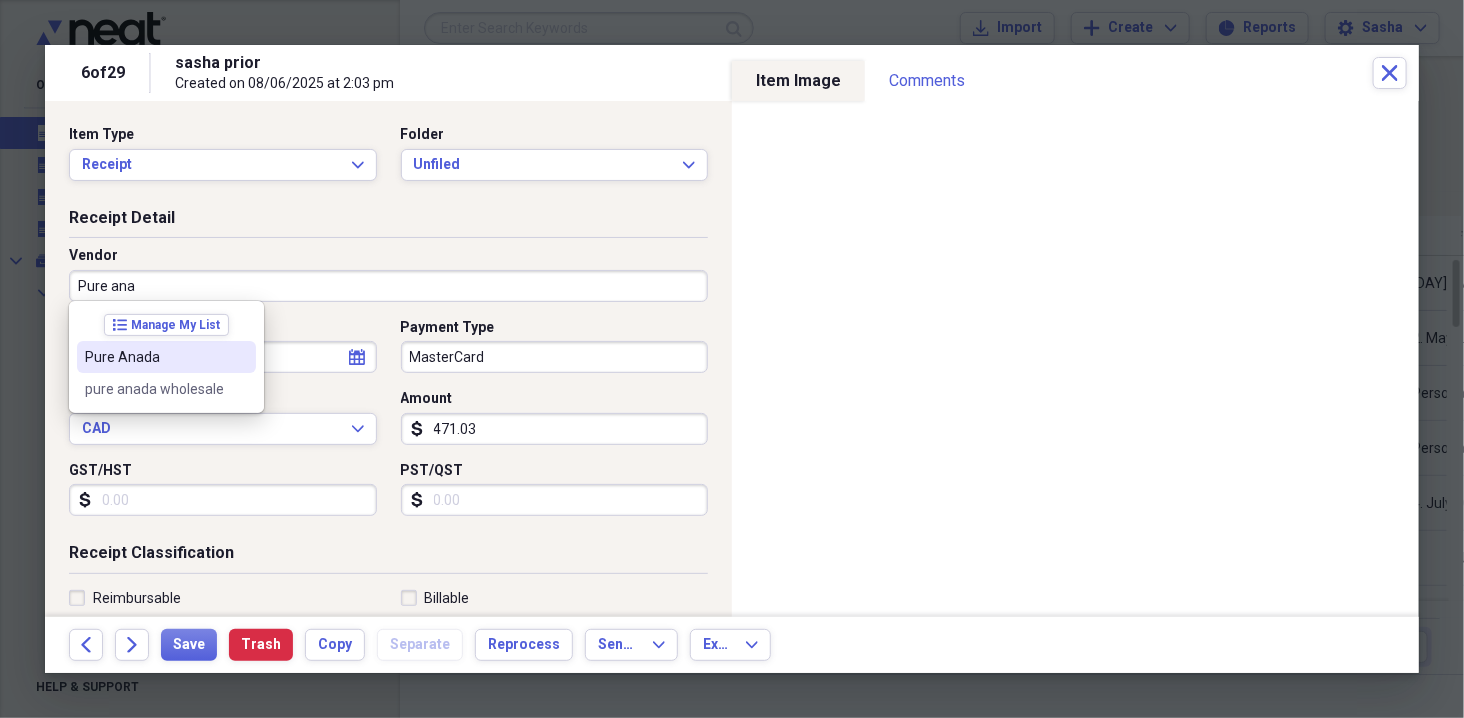 type on "Pure Anada" 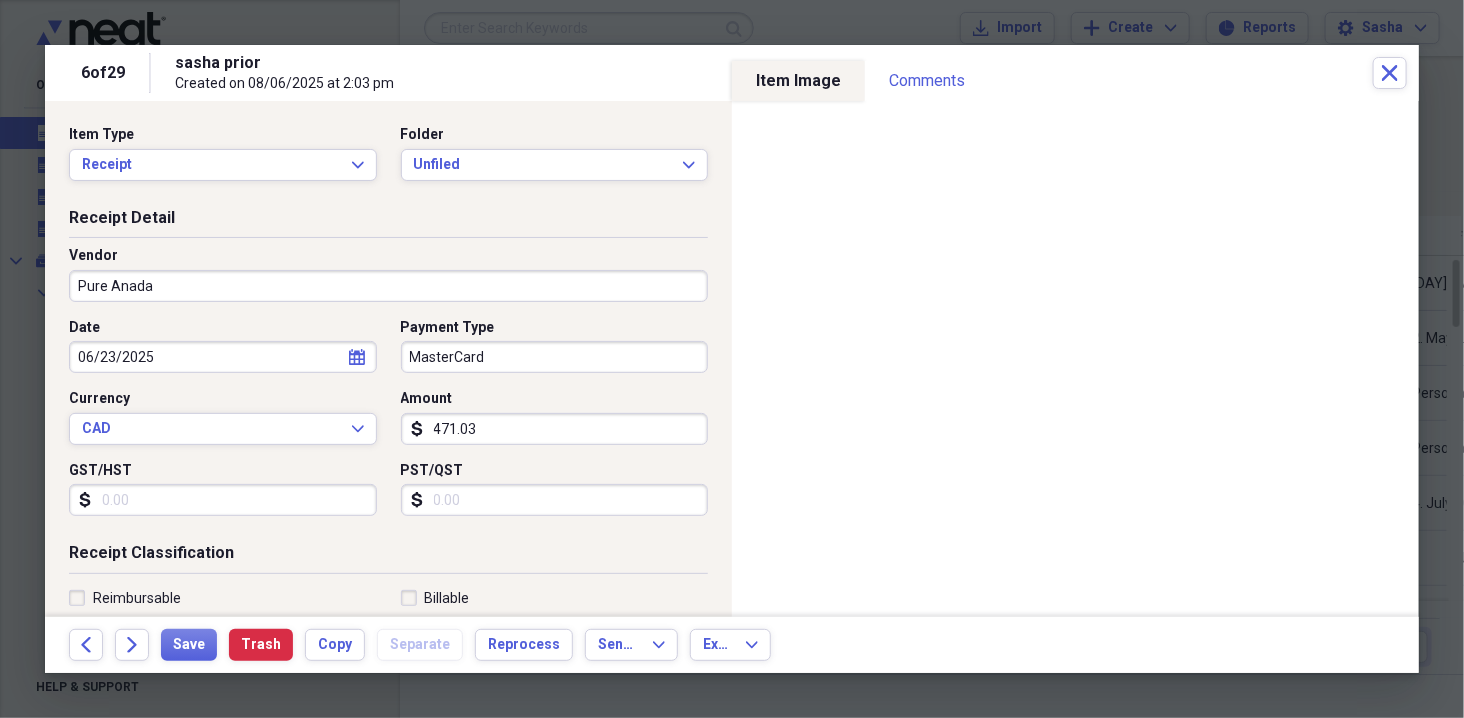type on "Inventory Purchase" 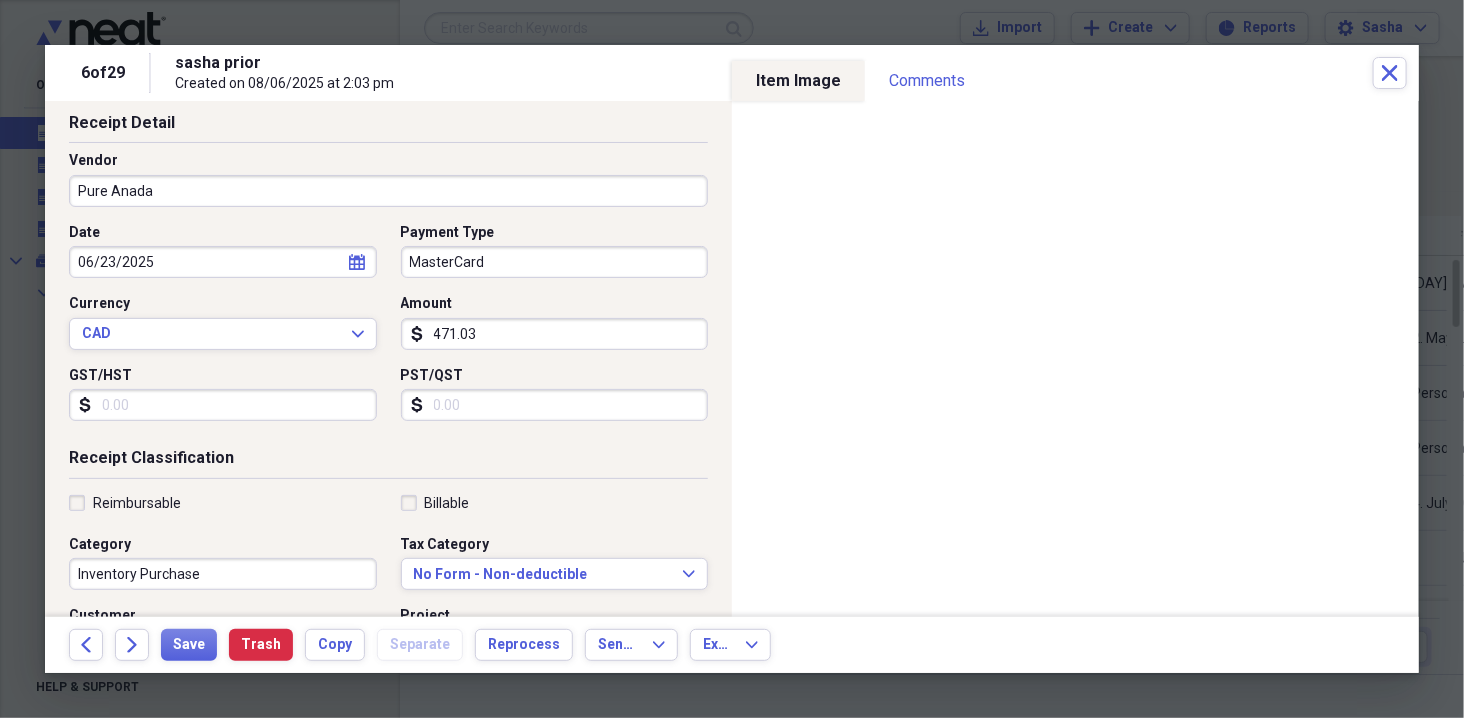 scroll, scrollTop: 103, scrollLeft: 0, axis: vertical 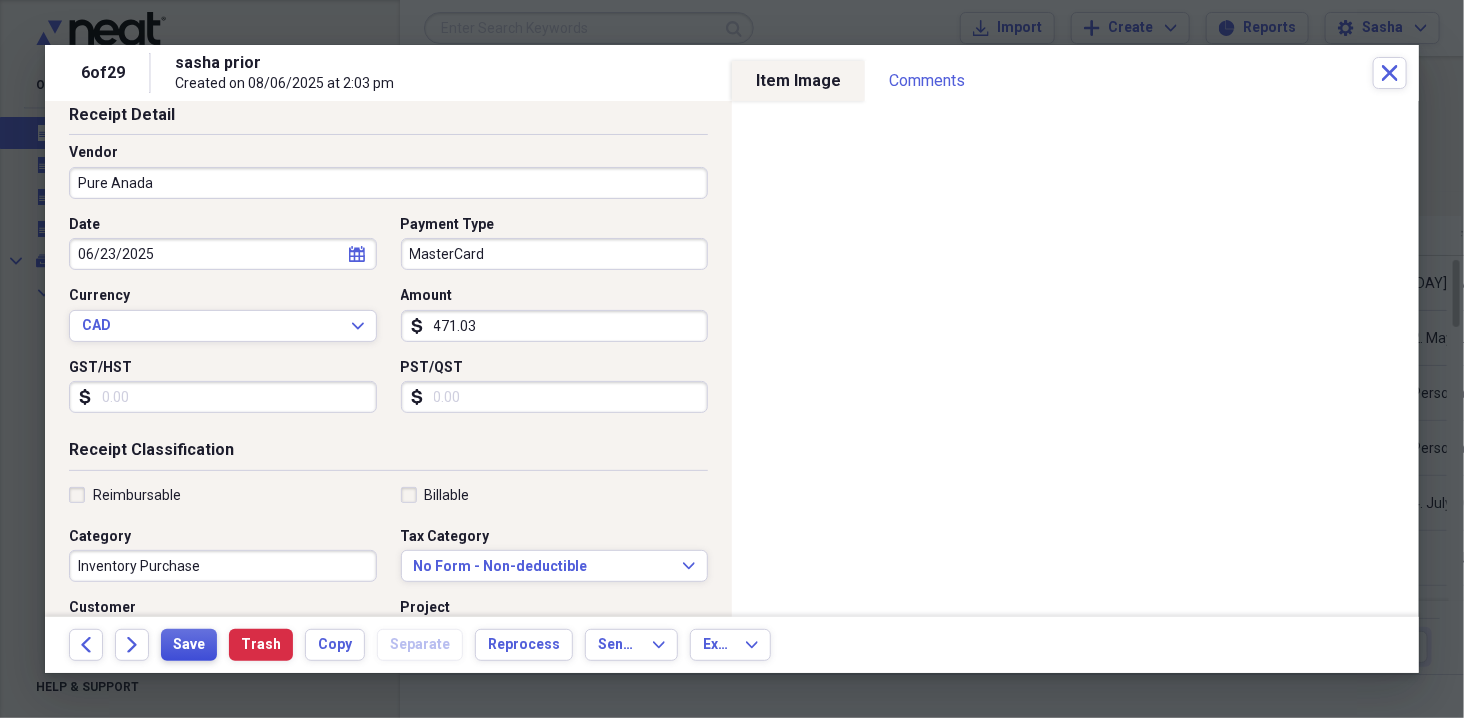 click on "Save" at bounding box center (189, 645) 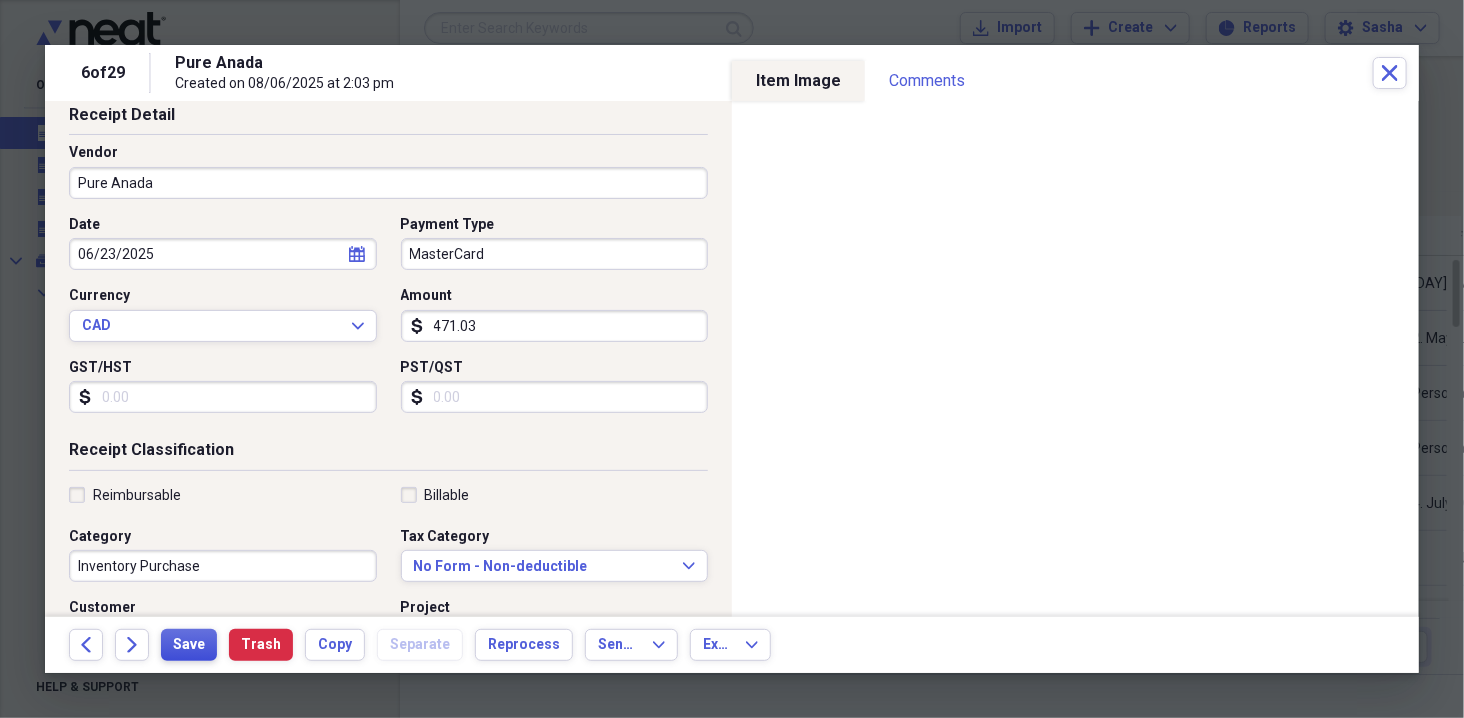 scroll, scrollTop: 0, scrollLeft: 0, axis: both 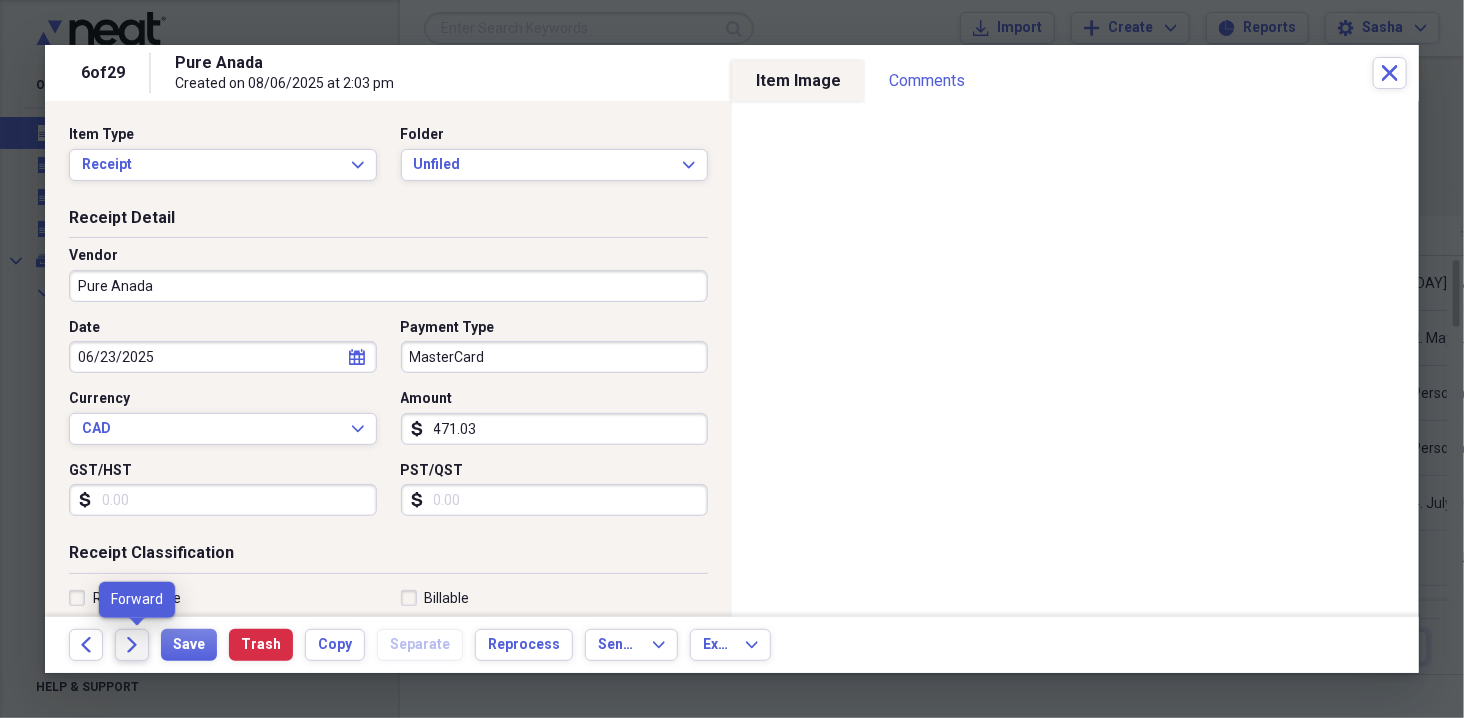 click on "Forward" 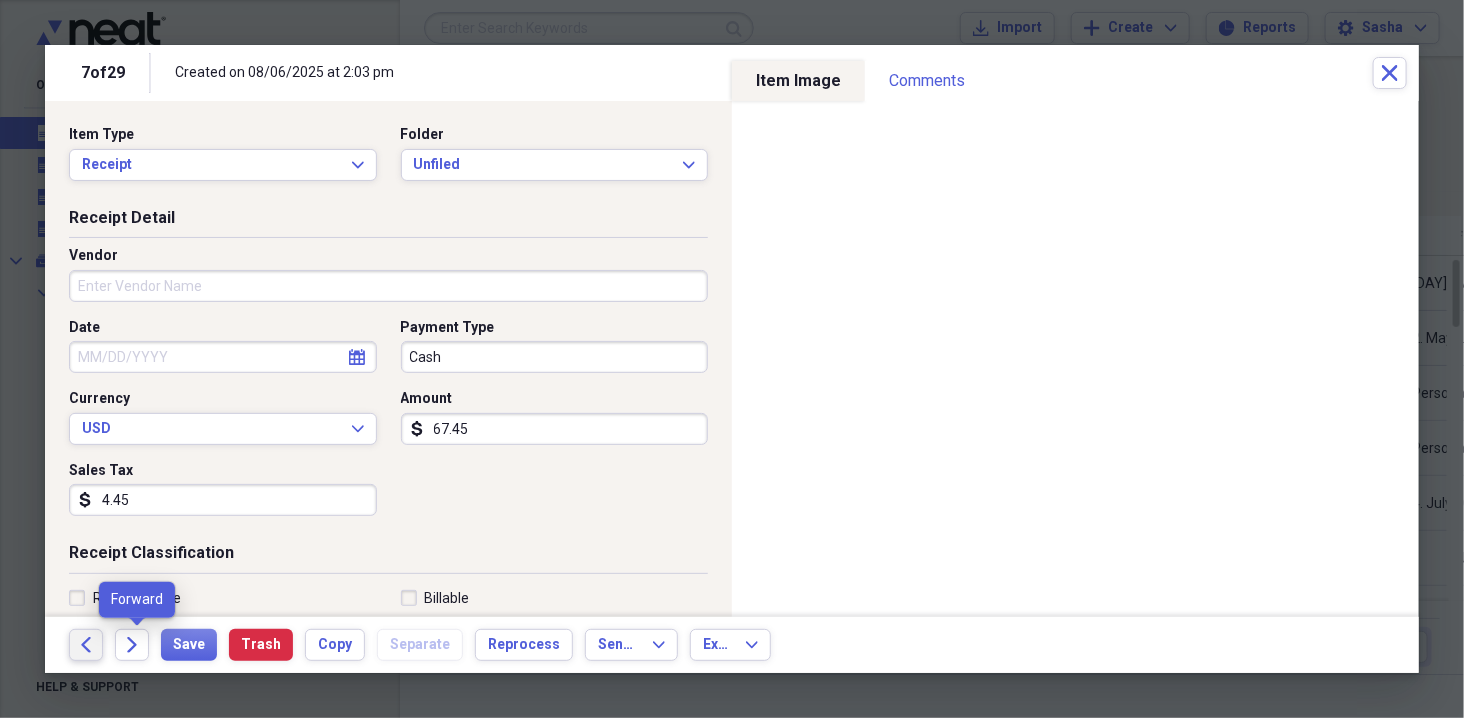 click on "Back" 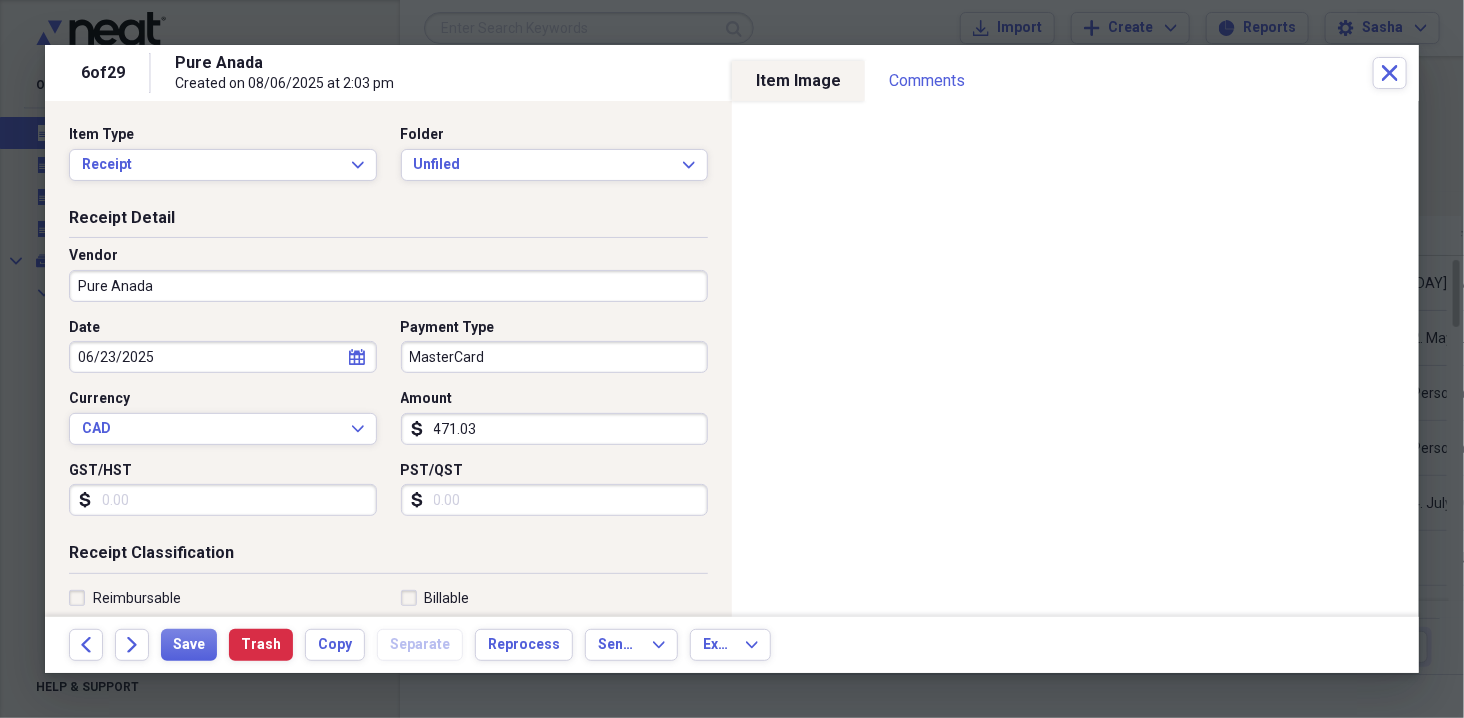 click on "Item Type Receipt Expand Folder Unfiled Expand" at bounding box center [388, 161] 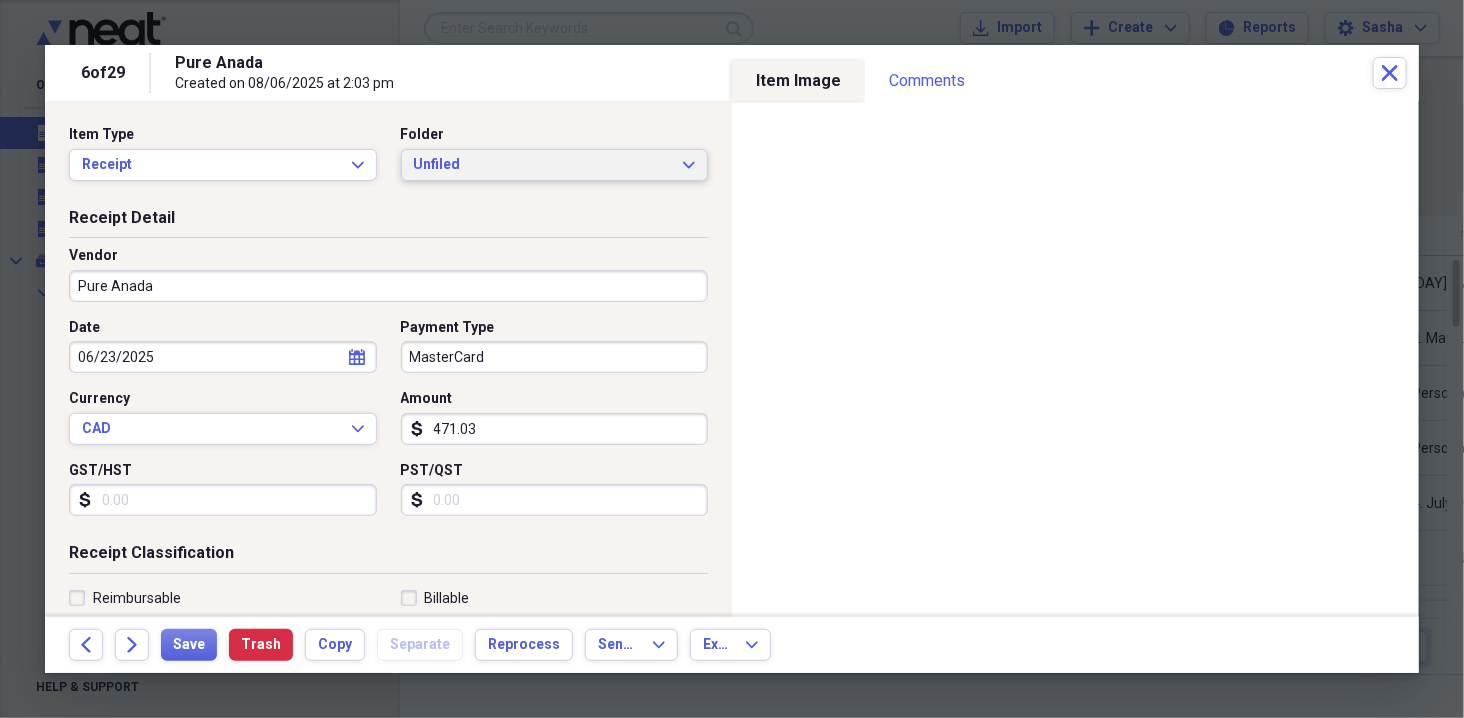 click on "Unfiled Expand" at bounding box center [555, 165] 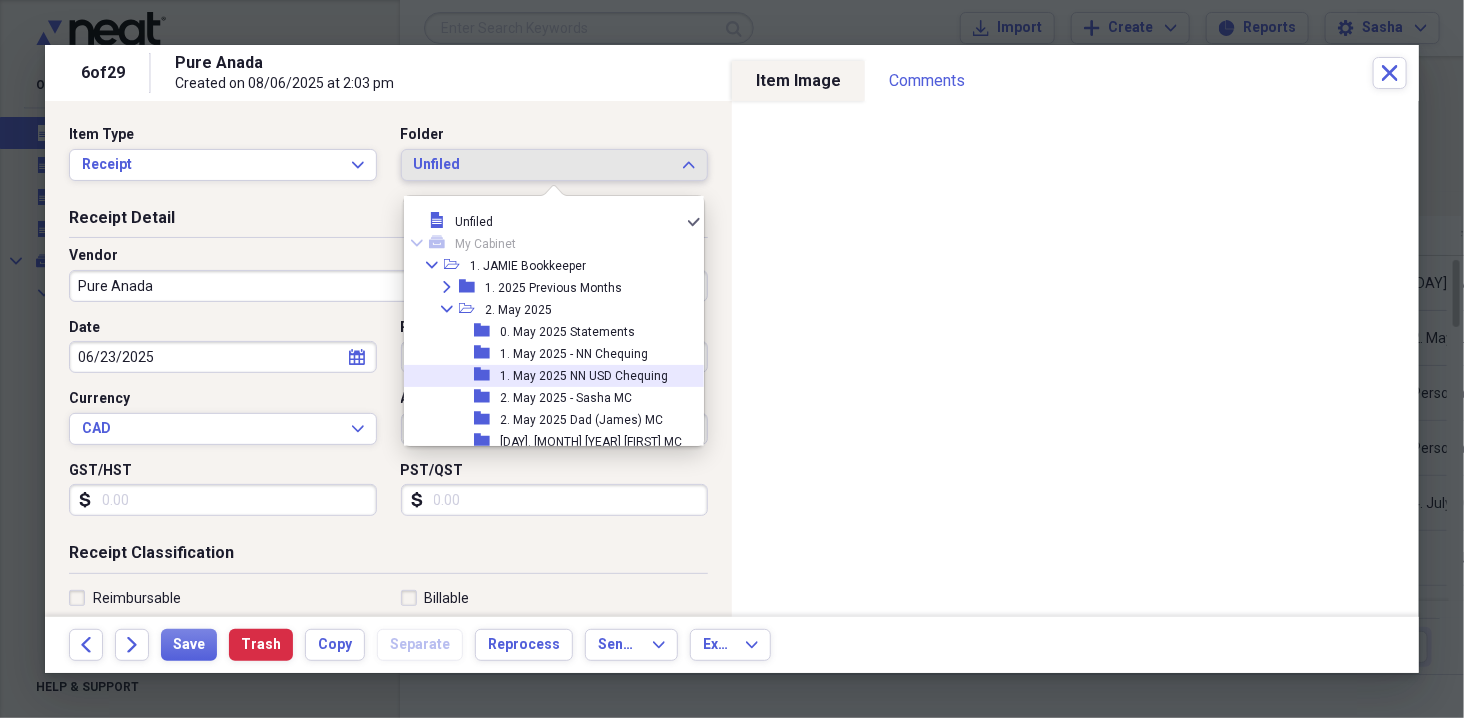 scroll, scrollTop: 233, scrollLeft: 0, axis: vertical 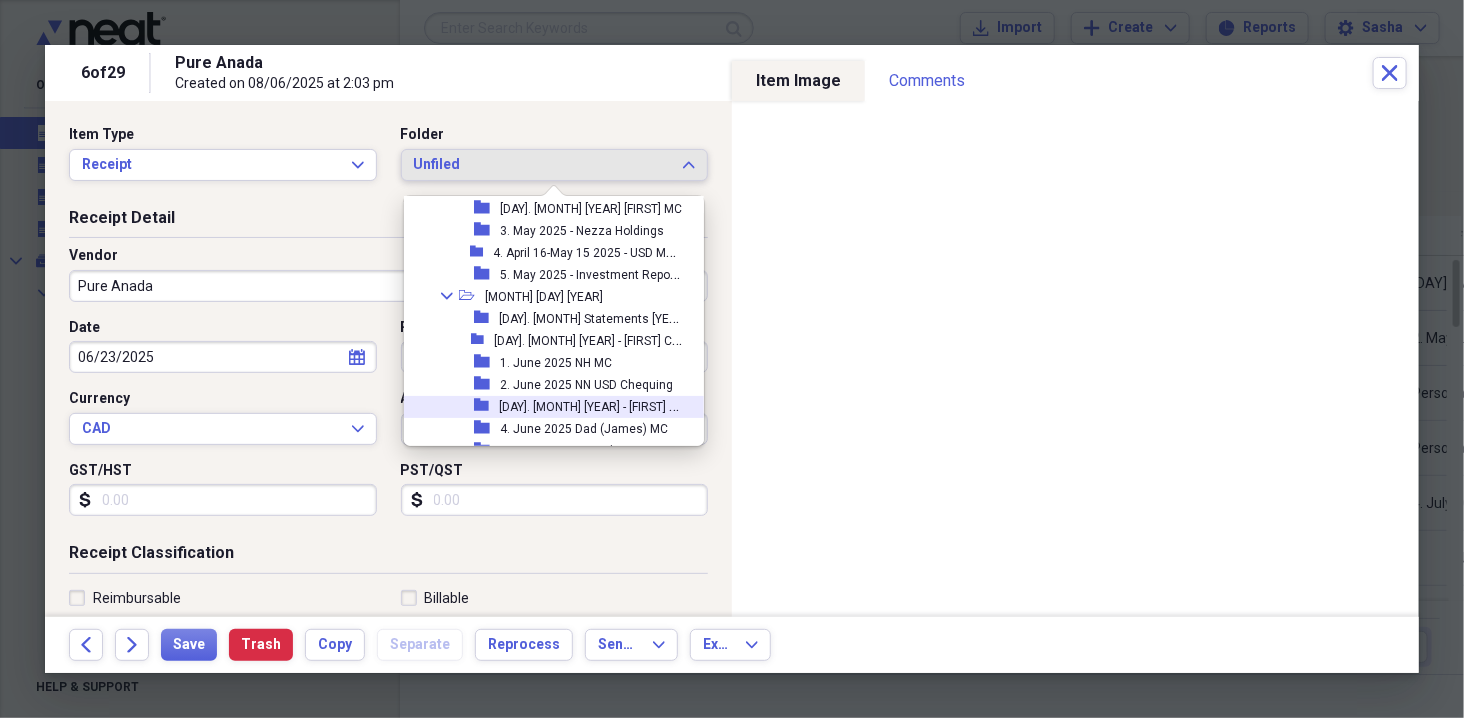 click on "[NUMBER]. [MONTH] [YEAR] - [FIRST] [INITIAL]" at bounding box center [593, 405] 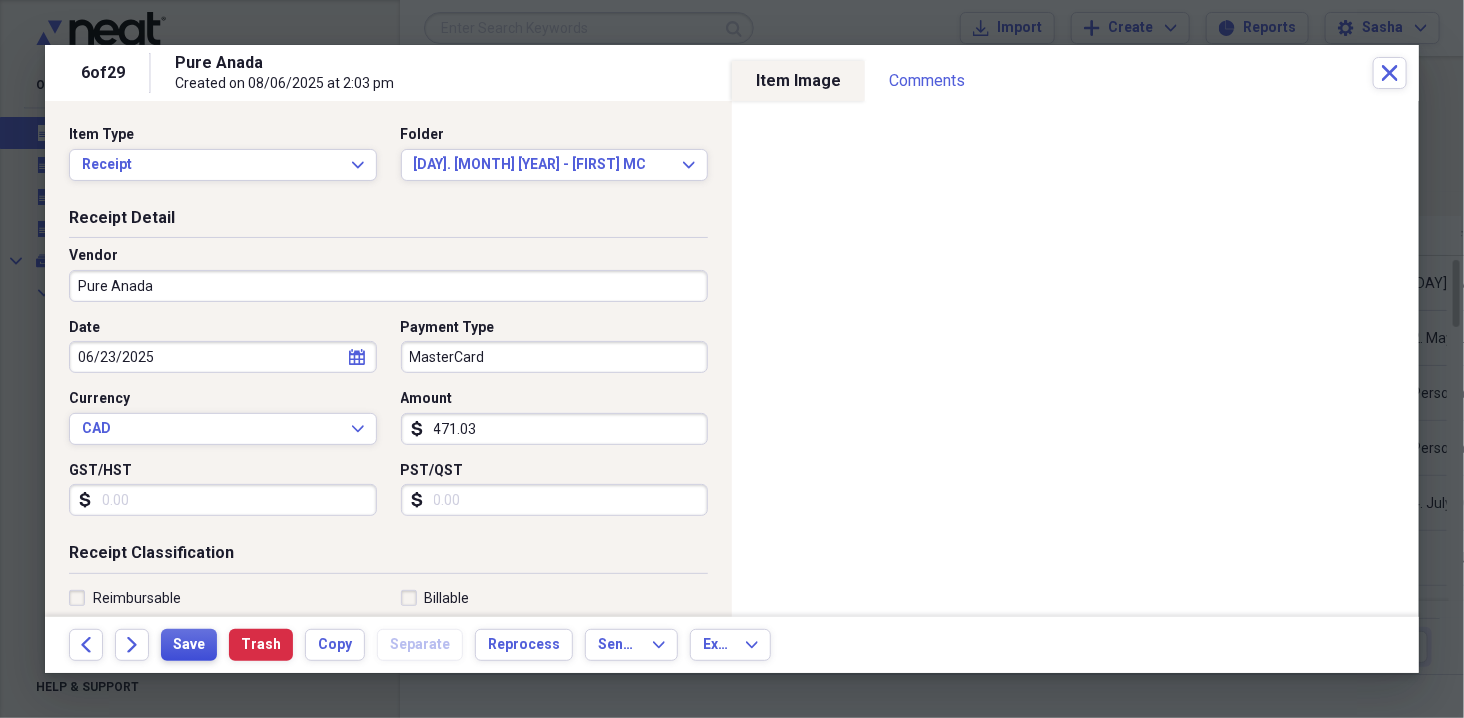 click on "Save" at bounding box center (189, 645) 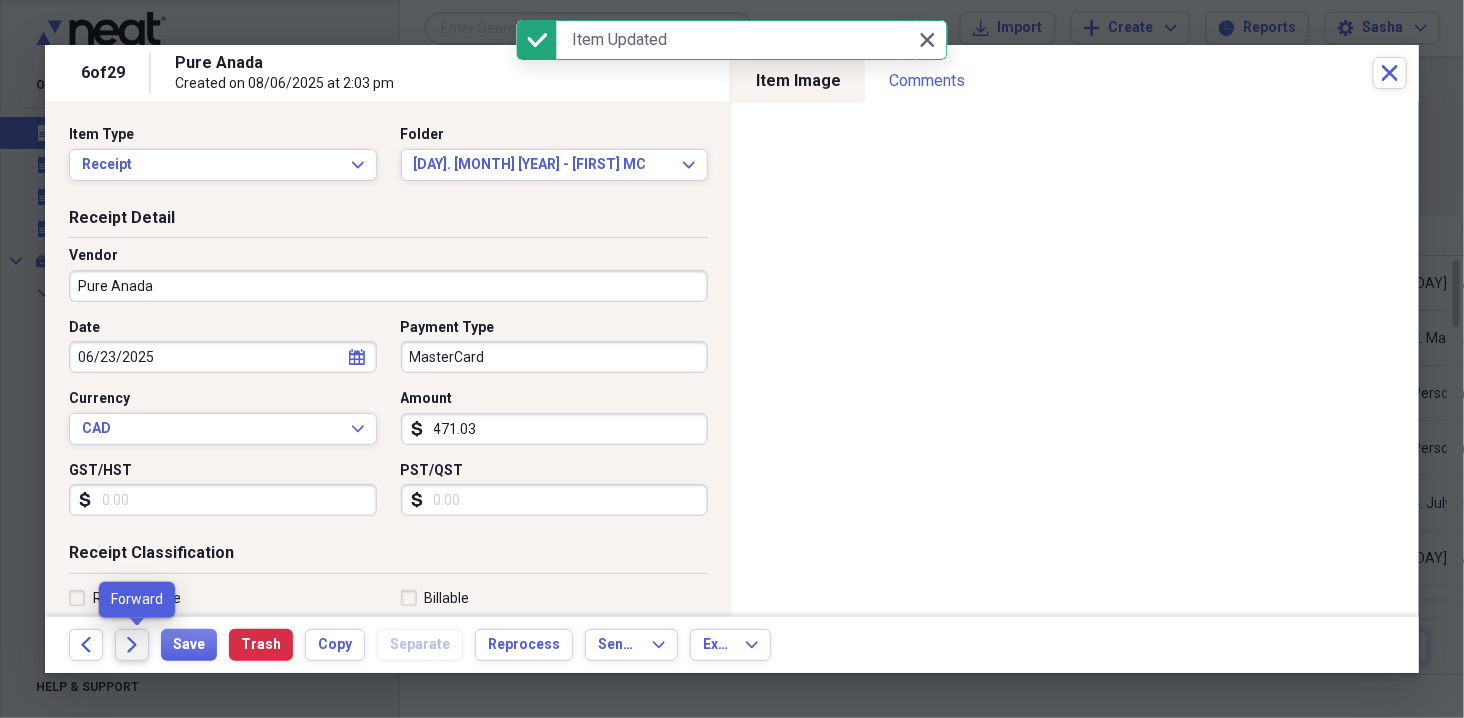 click on "Forward" at bounding box center (132, 645) 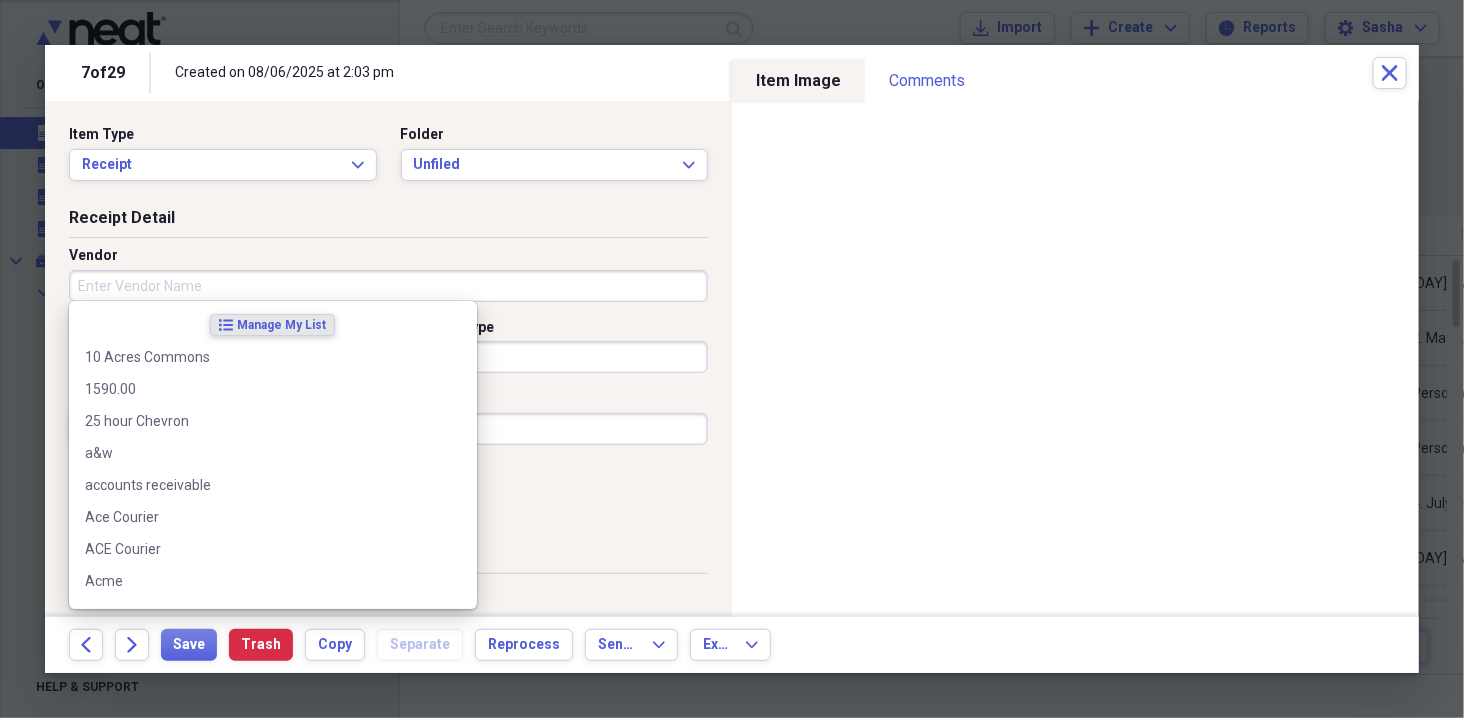 click on "Vendor" at bounding box center [388, 286] 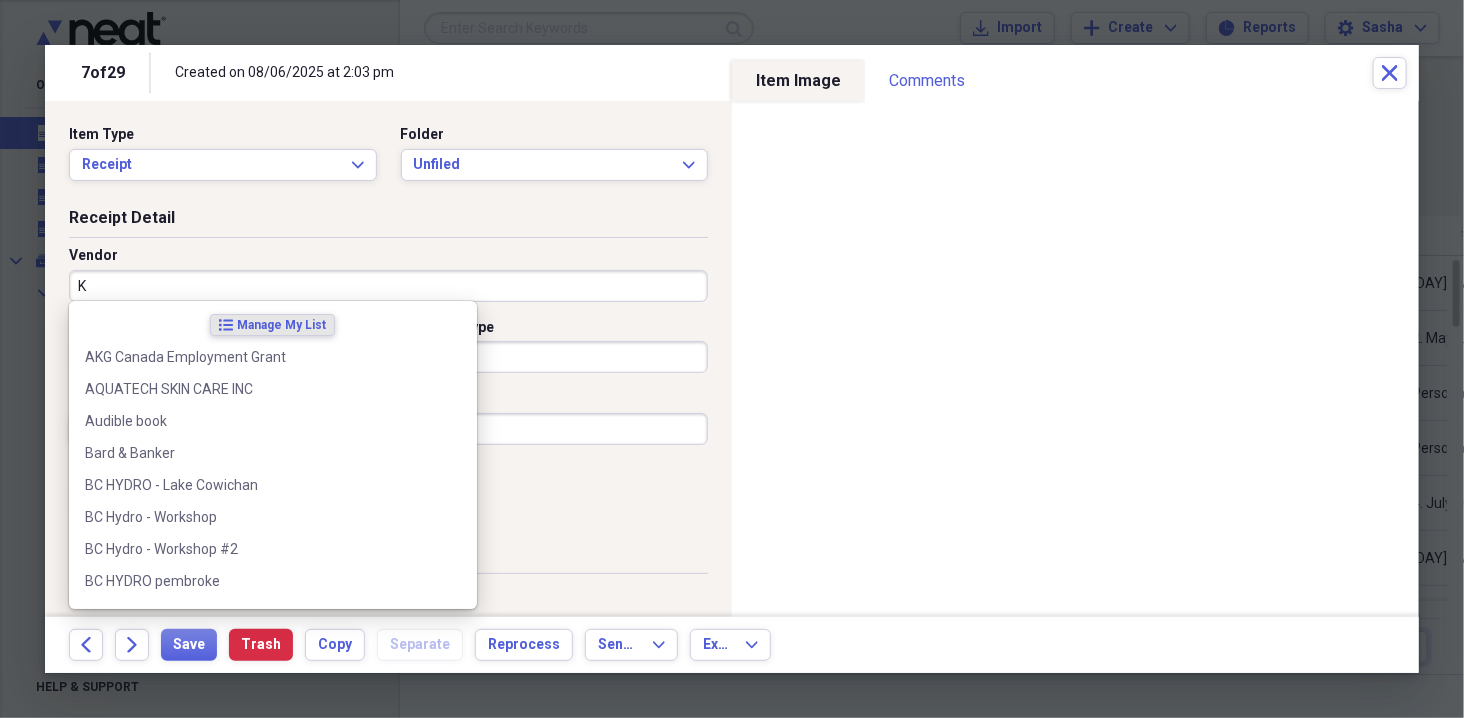 type on "K" 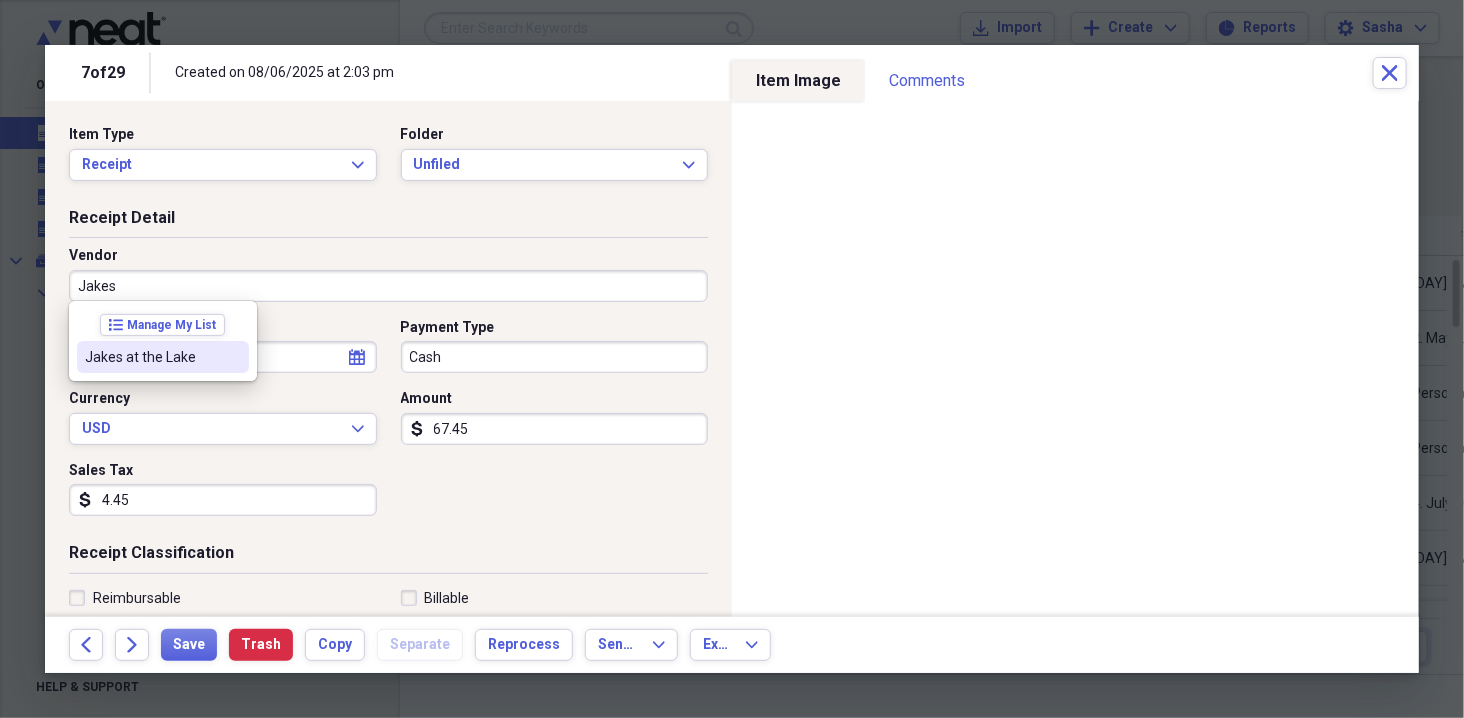 type on "Jakes at the Lake" 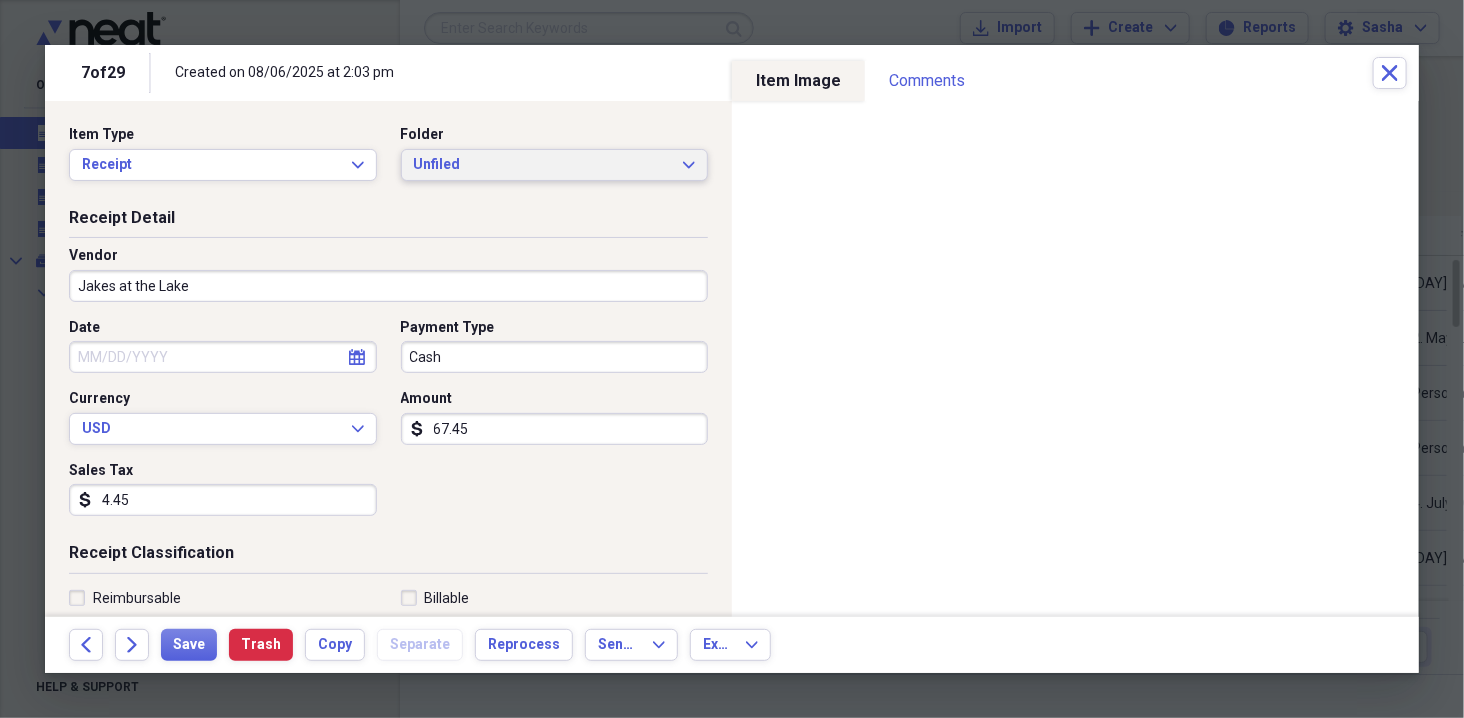 click on "Unfiled" at bounding box center (543, 165) 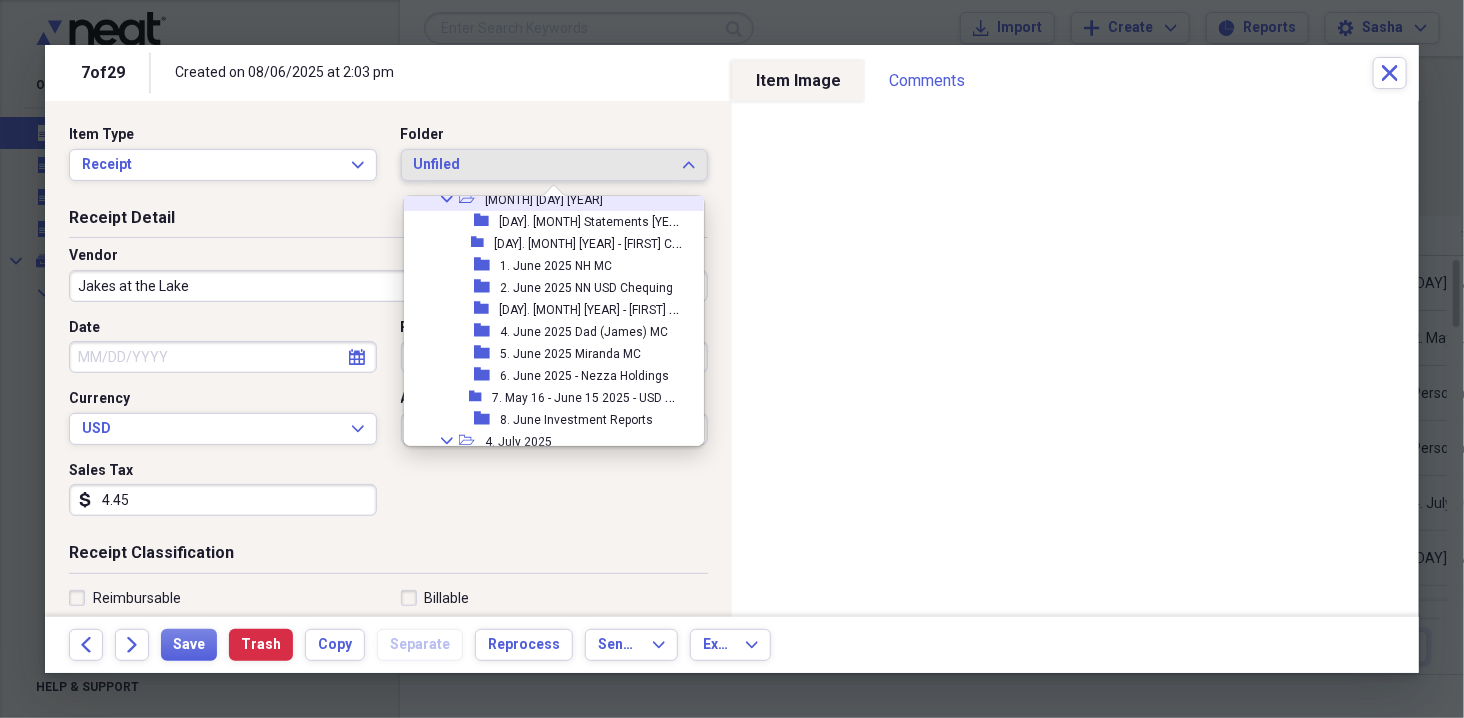 scroll, scrollTop: 345, scrollLeft: 0, axis: vertical 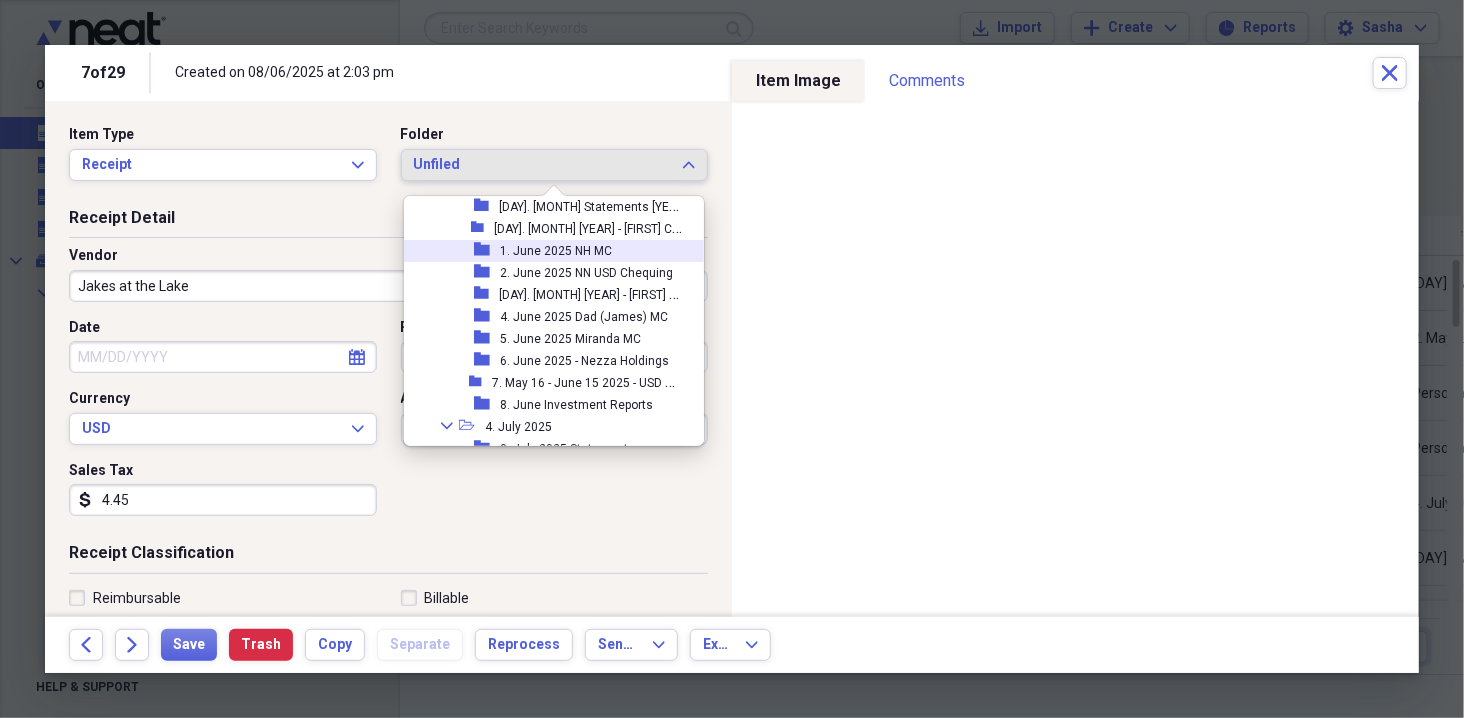 click on "folder 1. June 2025 NH MC" at bounding box center [546, 251] 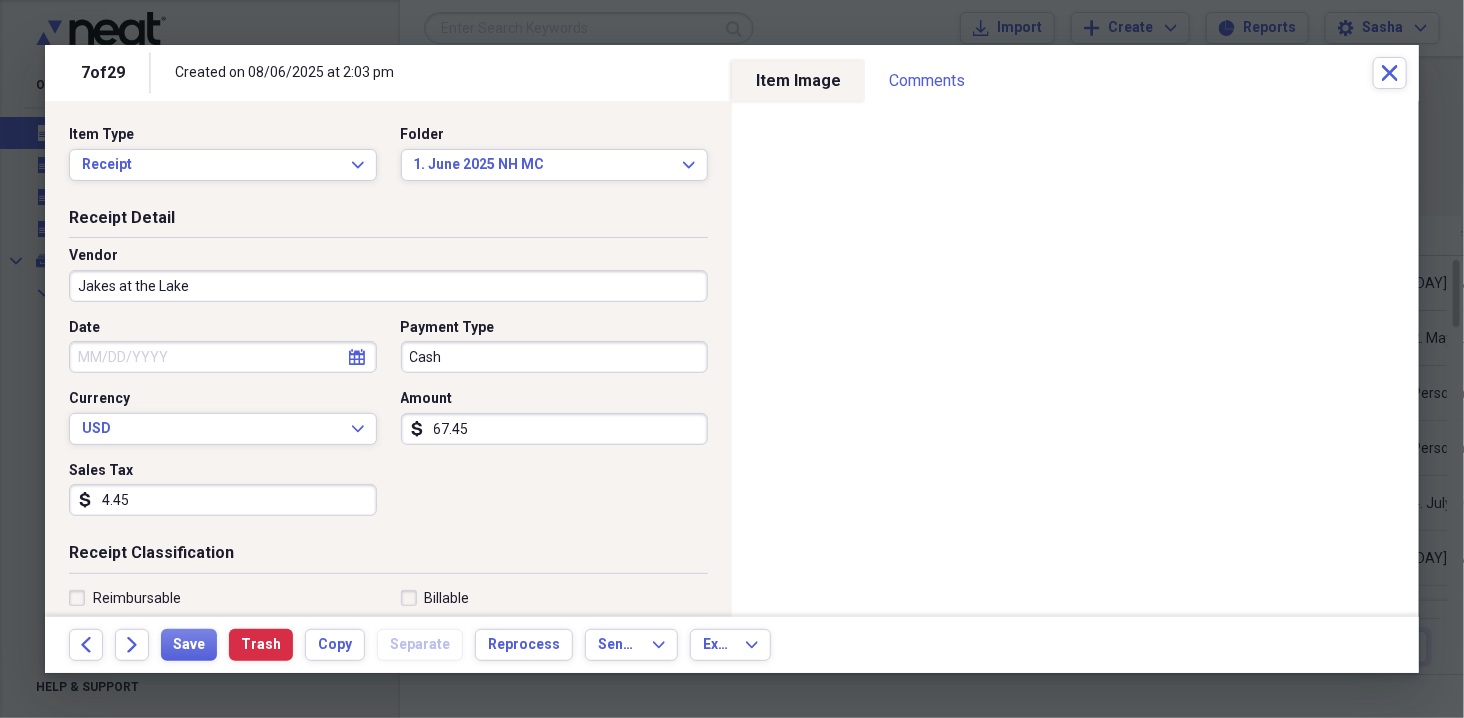 click on "Cash" at bounding box center [555, 357] 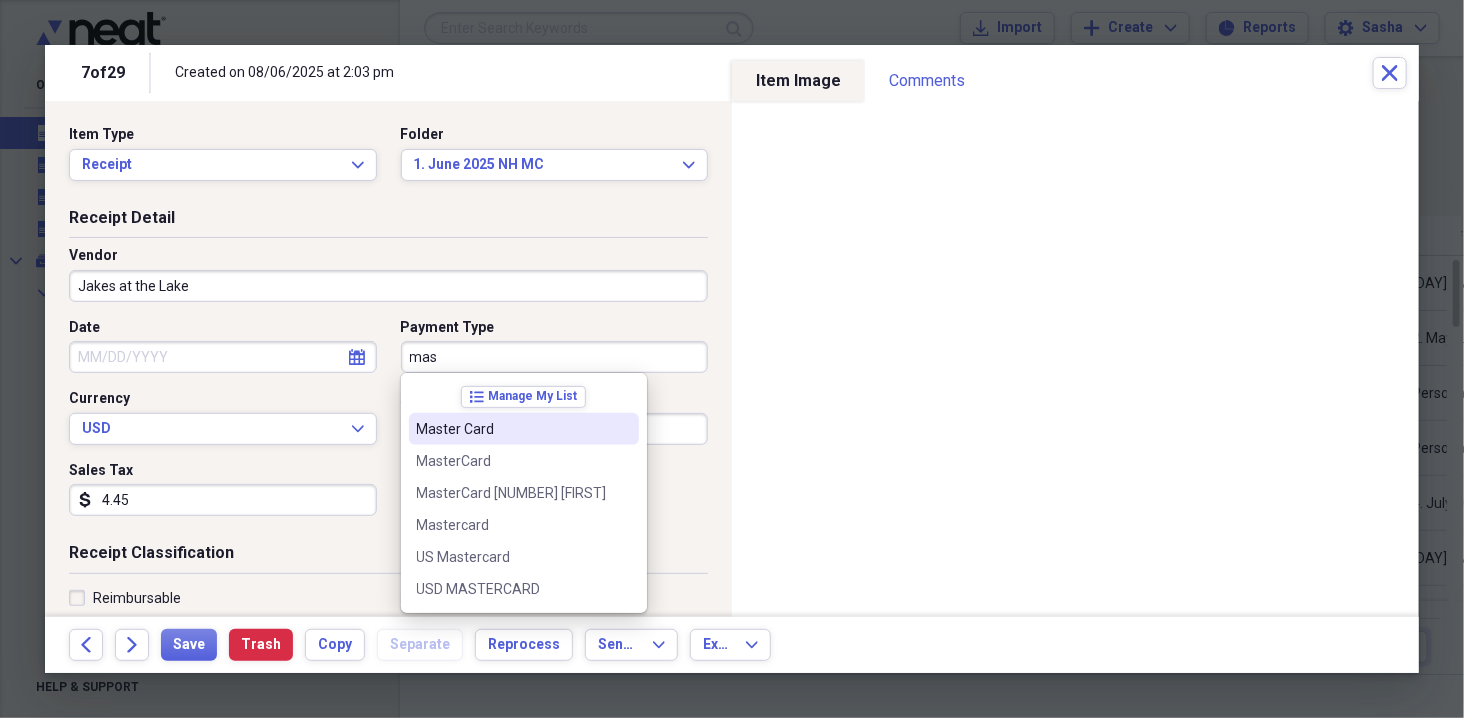 click on "Master Card" at bounding box center (512, 429) 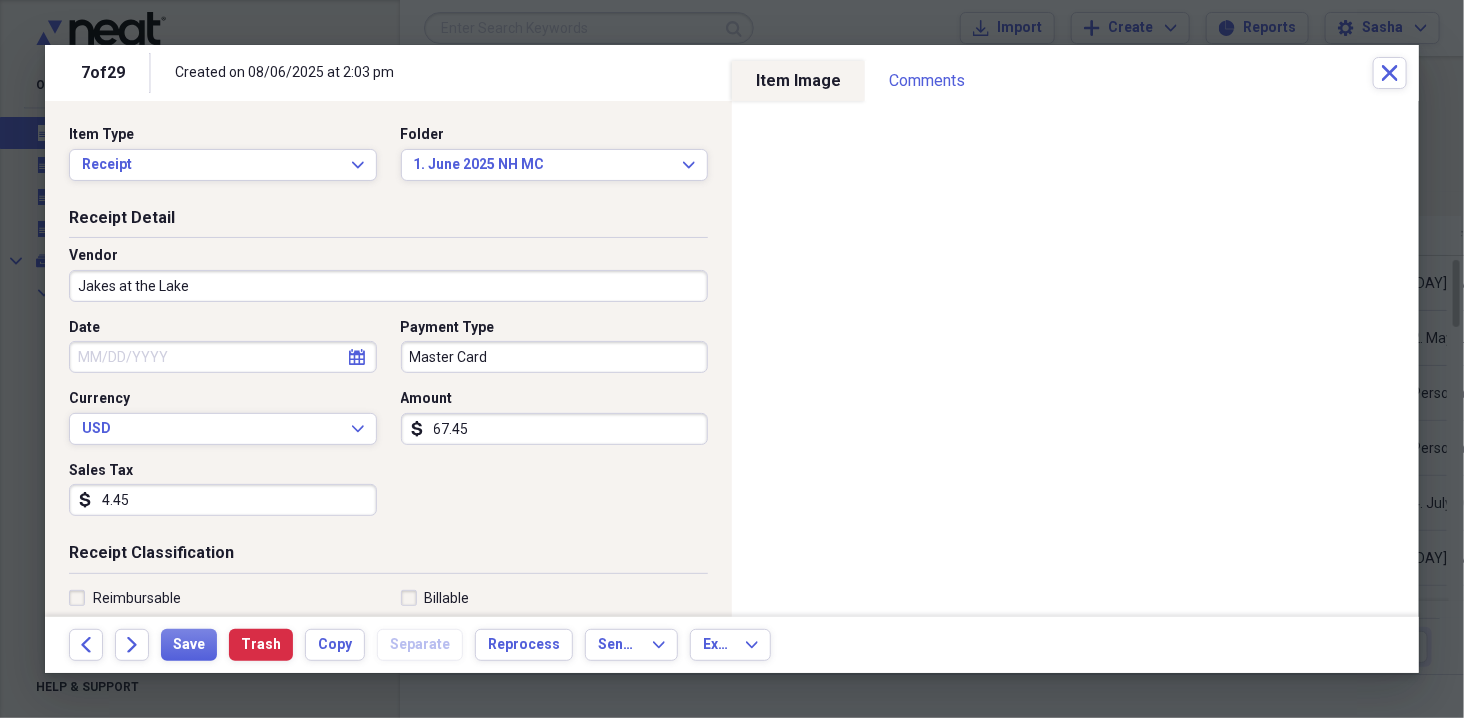 click on "Date" at bounding box center (223, 357) 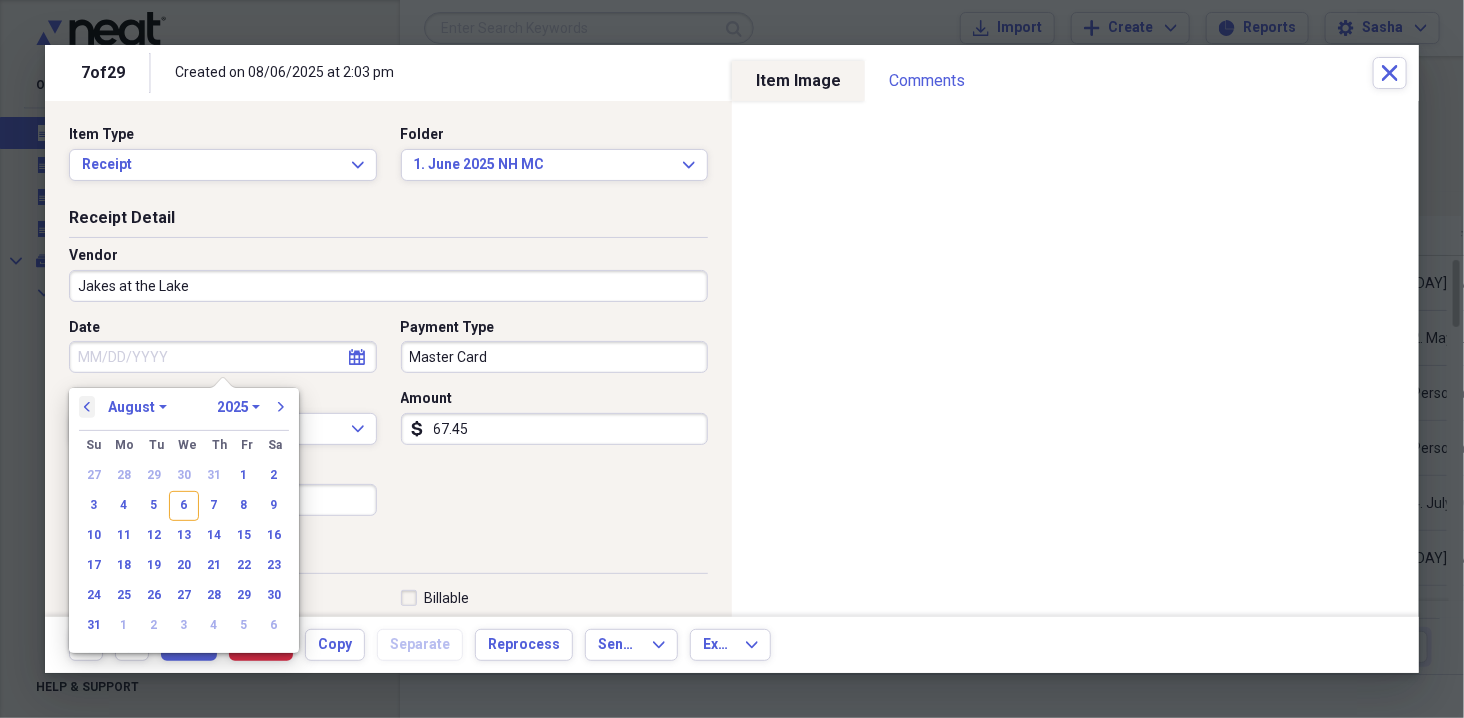 click on "previous" at bounding box center (87, 407) 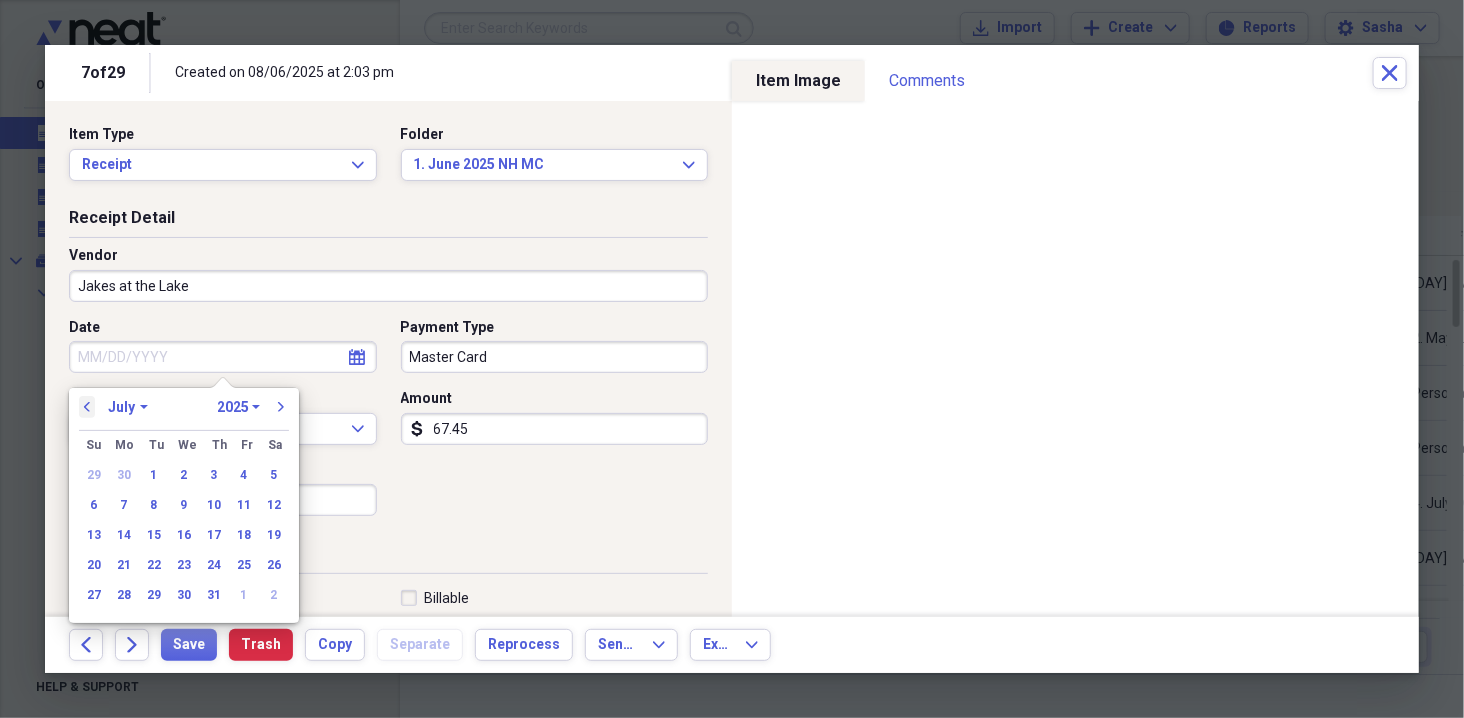 click on "previous" at bounding box center (87, 407) 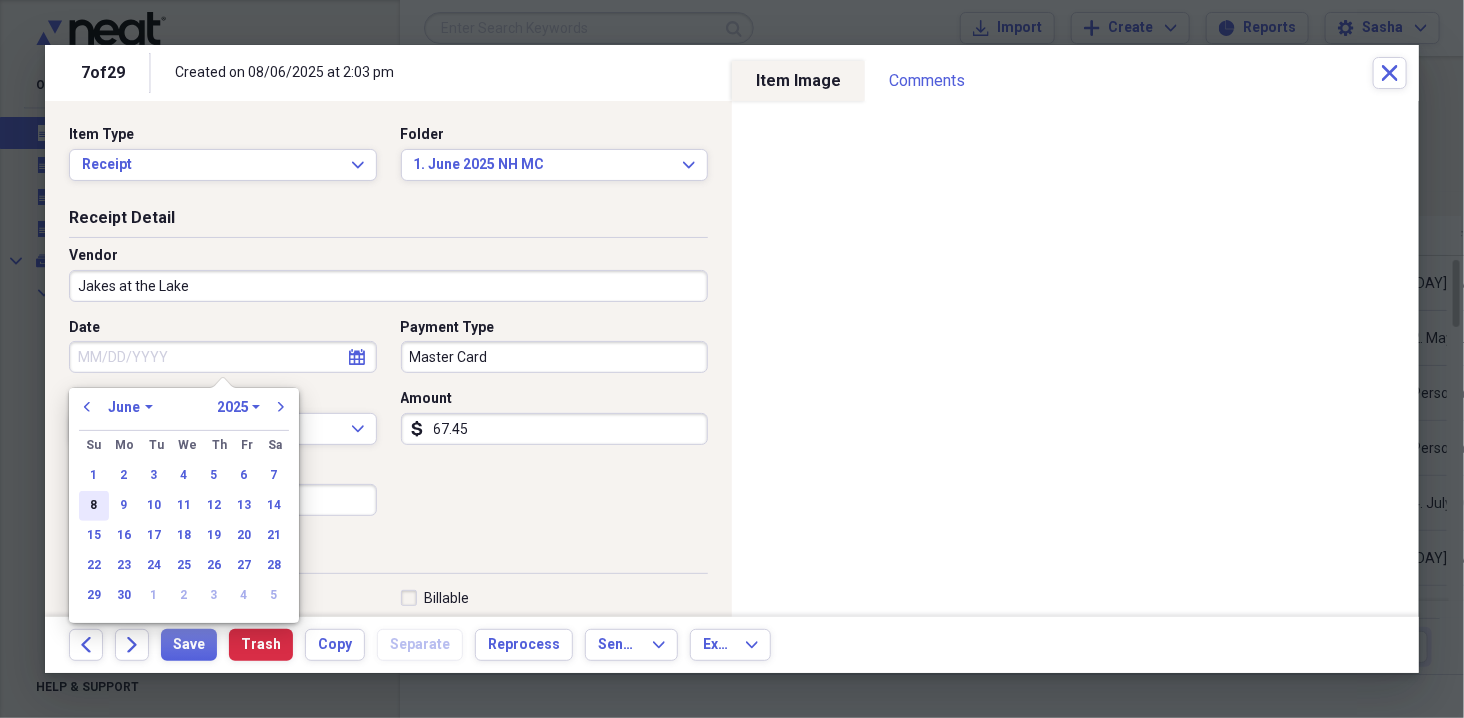 click on "8" at bounding box center [94, 506] 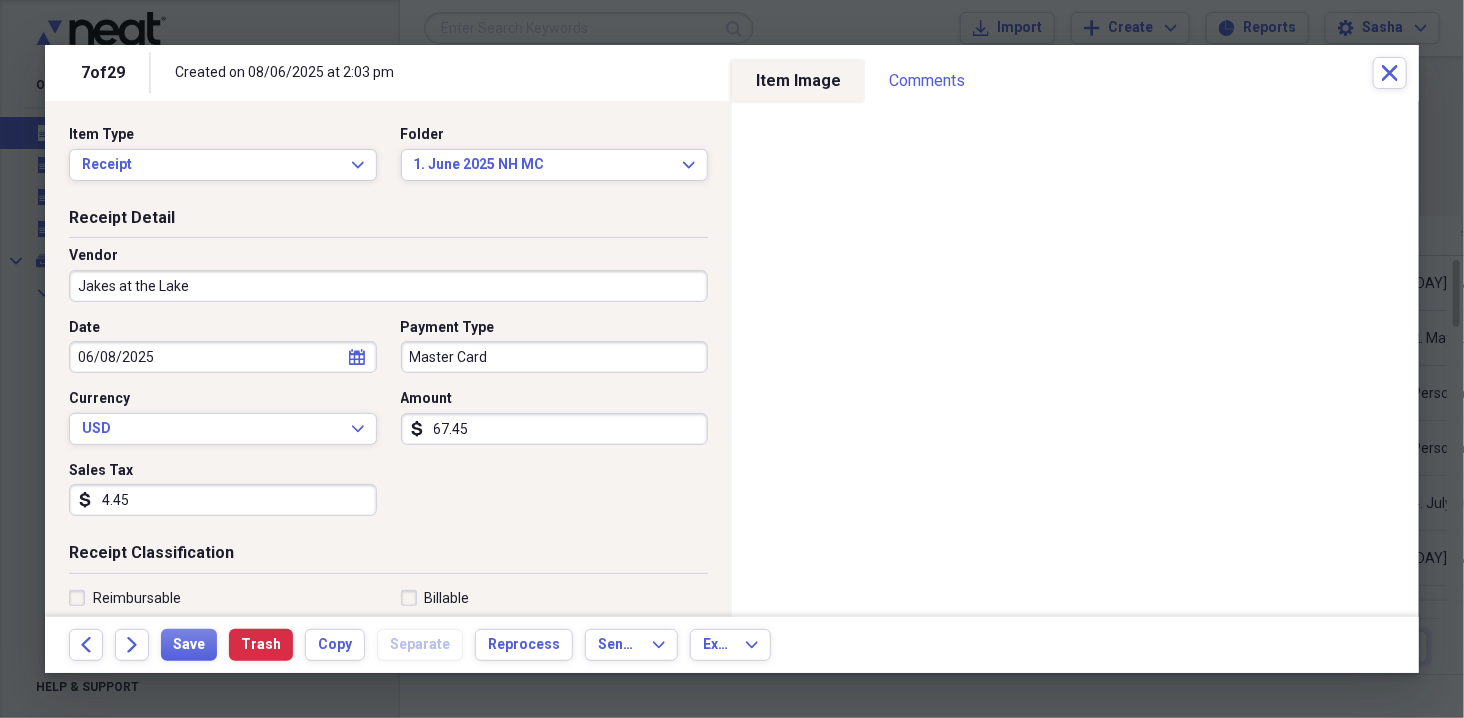 type on "06/08/2025" 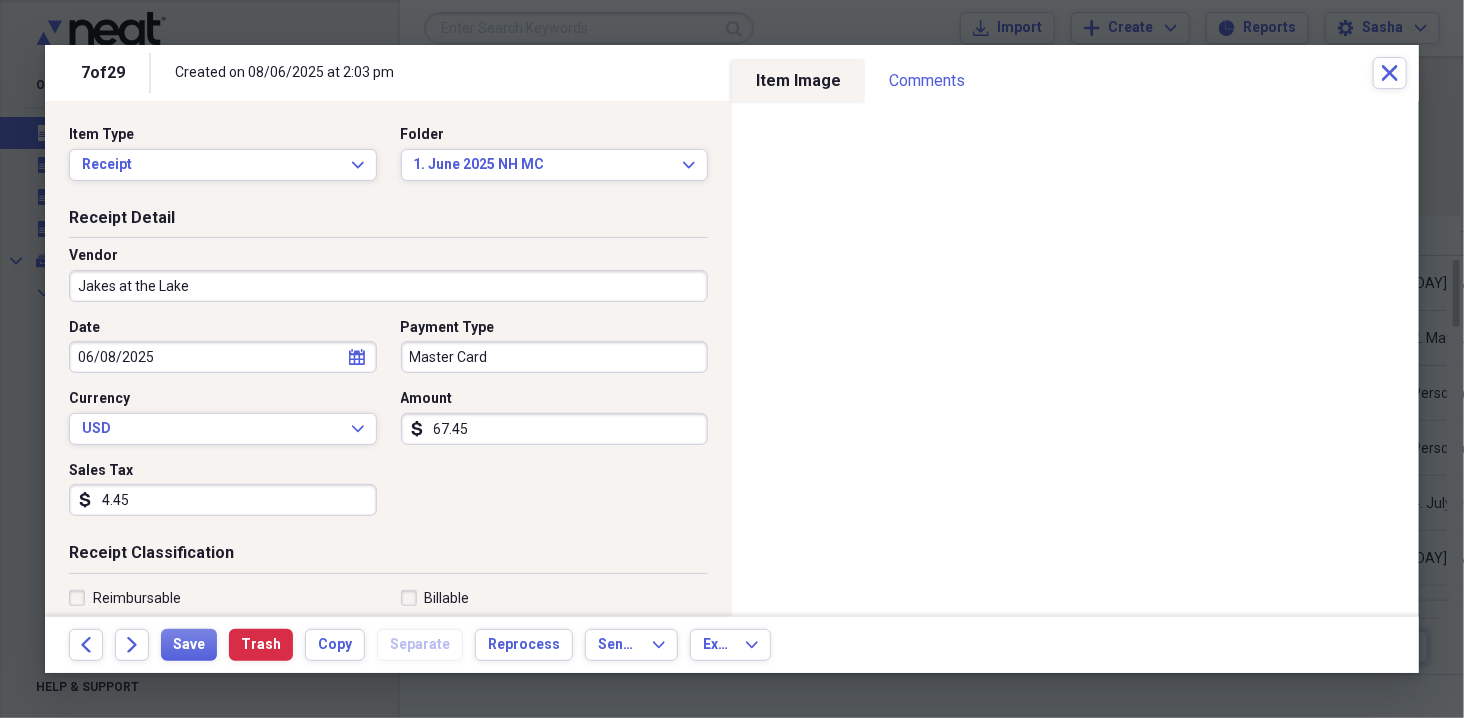 click on "Date 06/08/2025 calendar Calendar Payment Type Master Card Currency USD Expand Amount dollar-sign 67.45 Sales Tax dollar-sign 4.45" at bounding box center [388, 425] 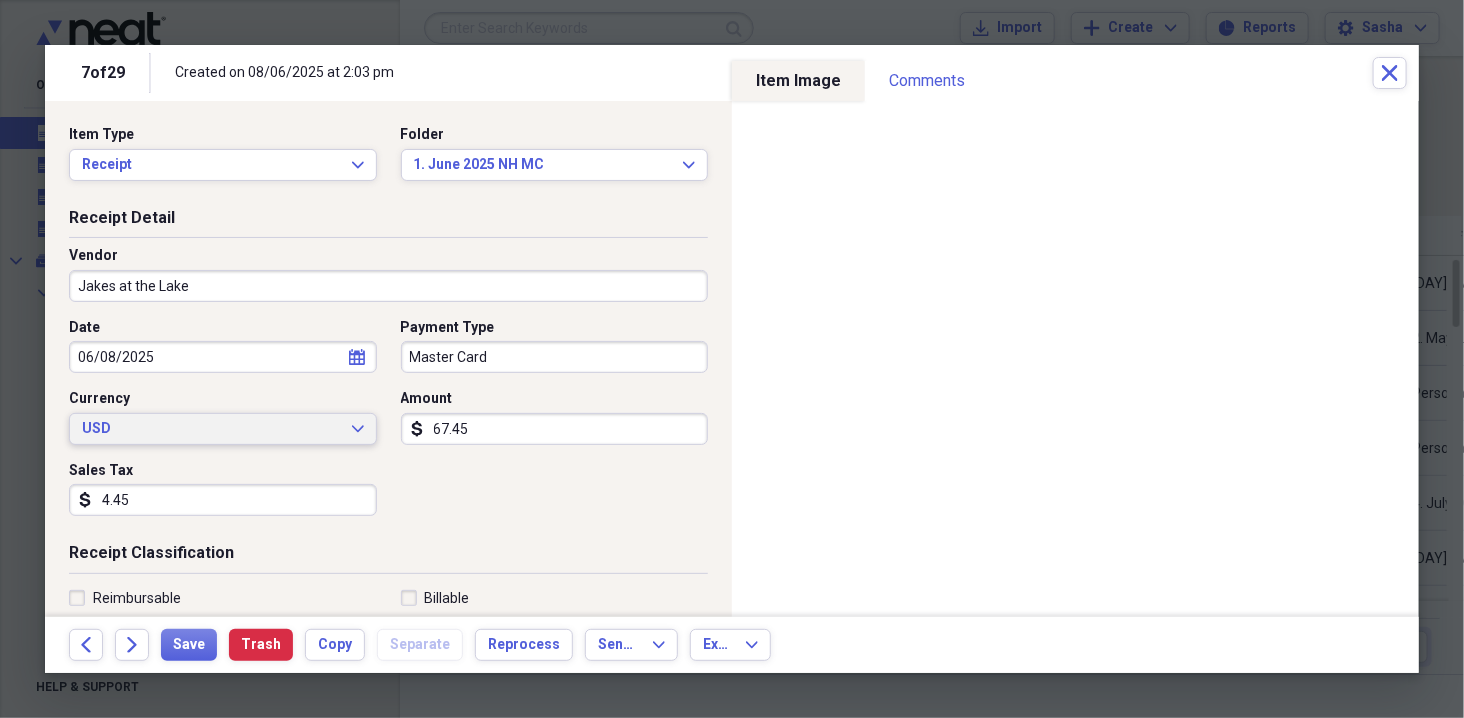 click on "USD Expand" at bounding box center (223, 429) 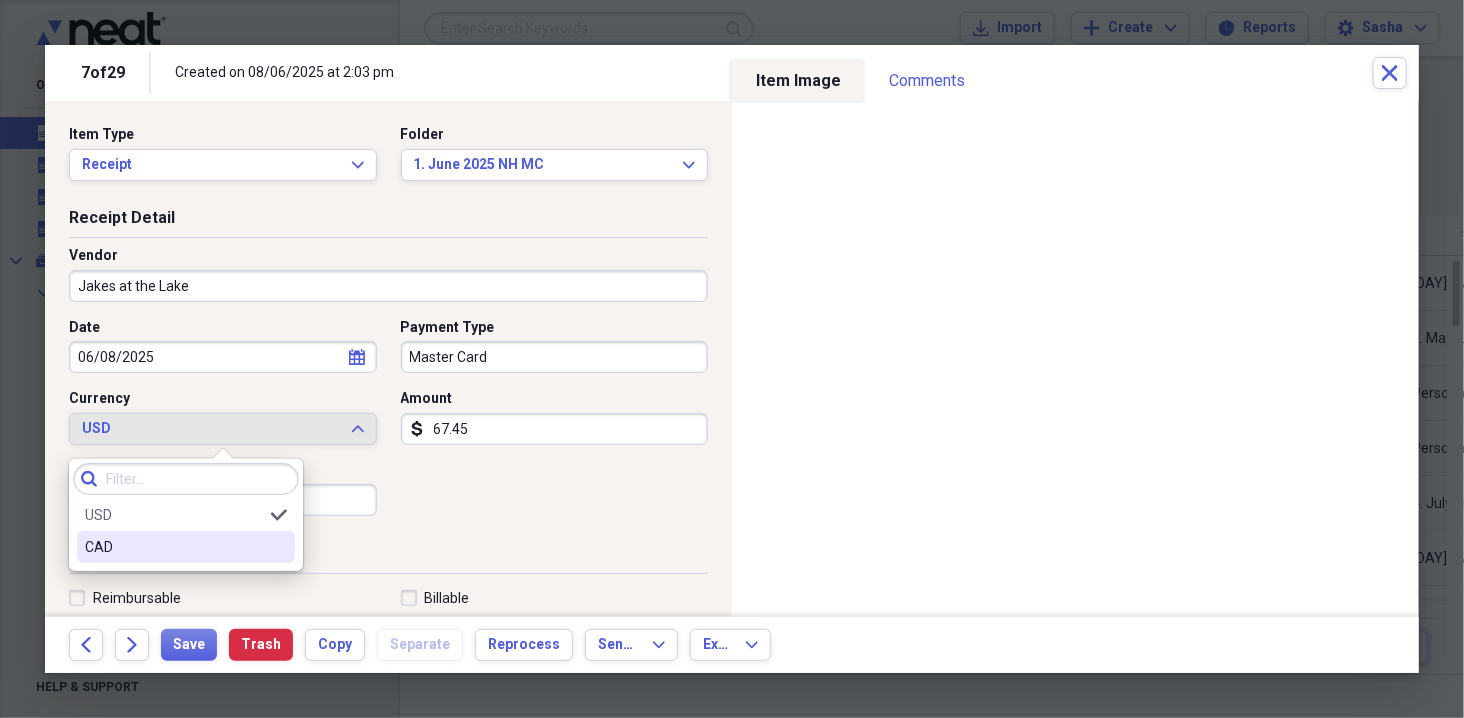 click on "CAD" at bounding box center (174, 547) 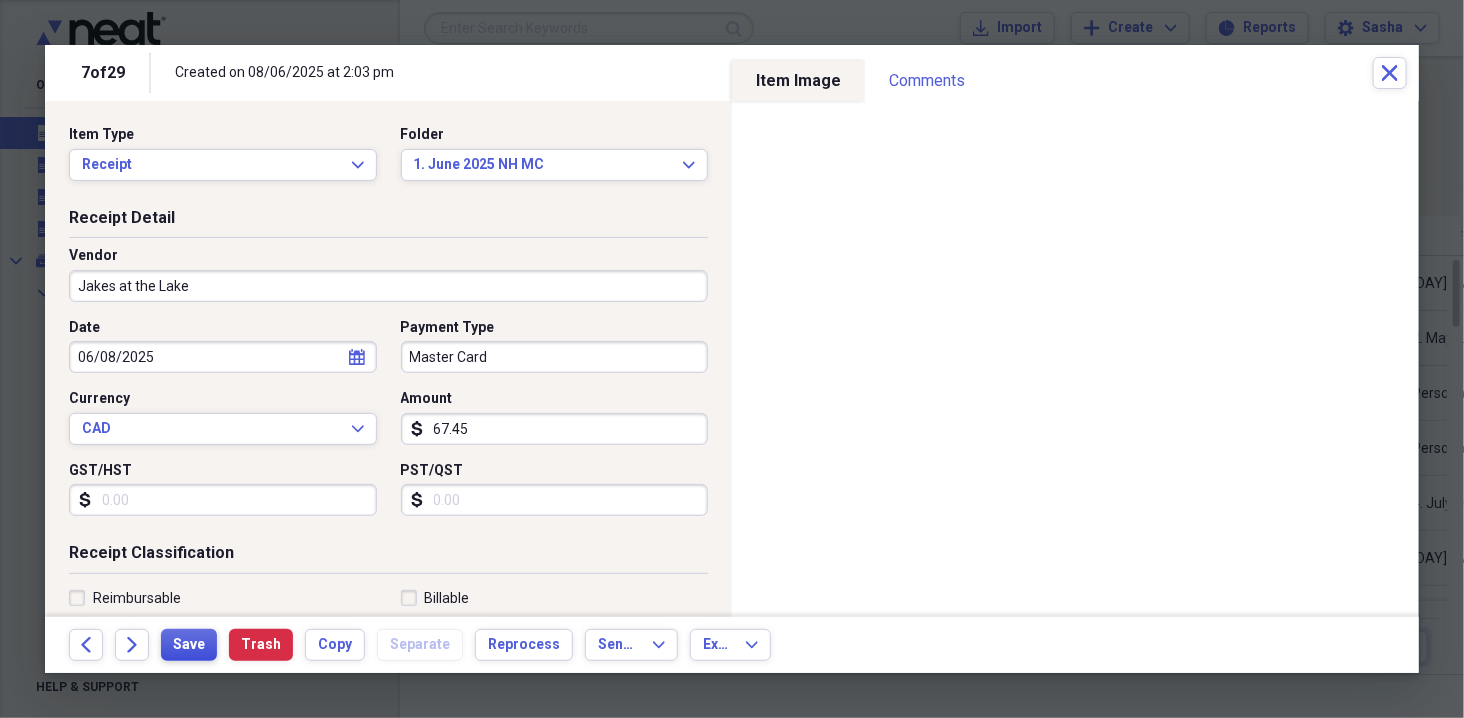 click on "Save" at bounding box center (189, 645) 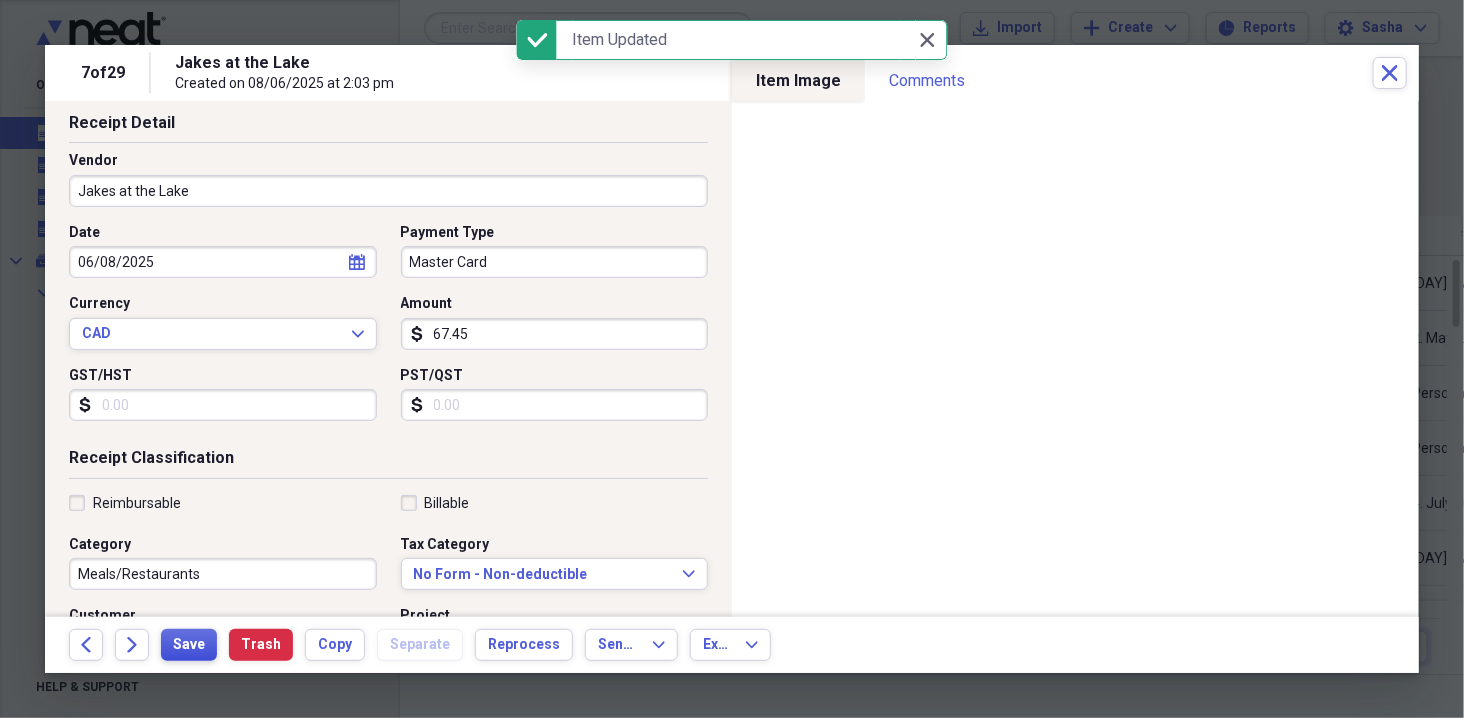 scroll, scrollTop: 206, scrollLeft: 0, axis: vertical 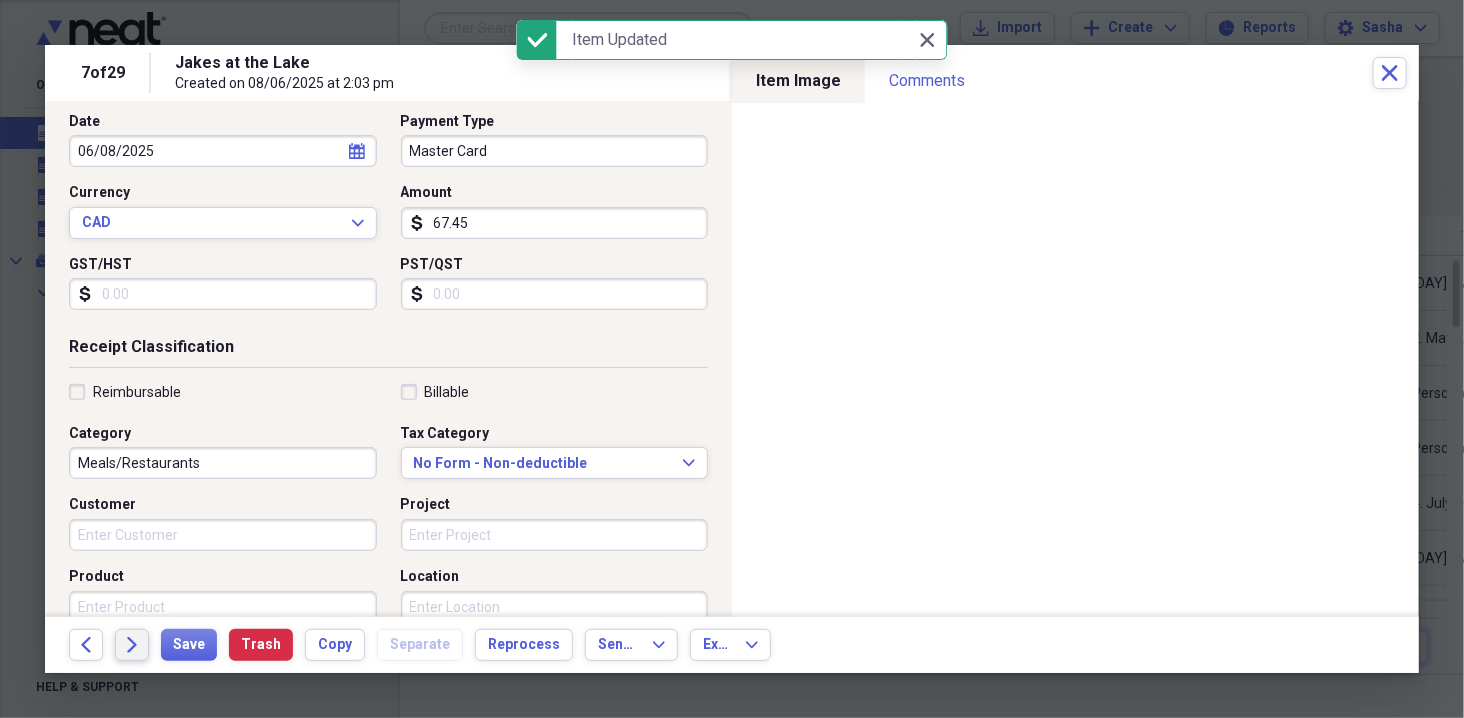 click on "Forward" 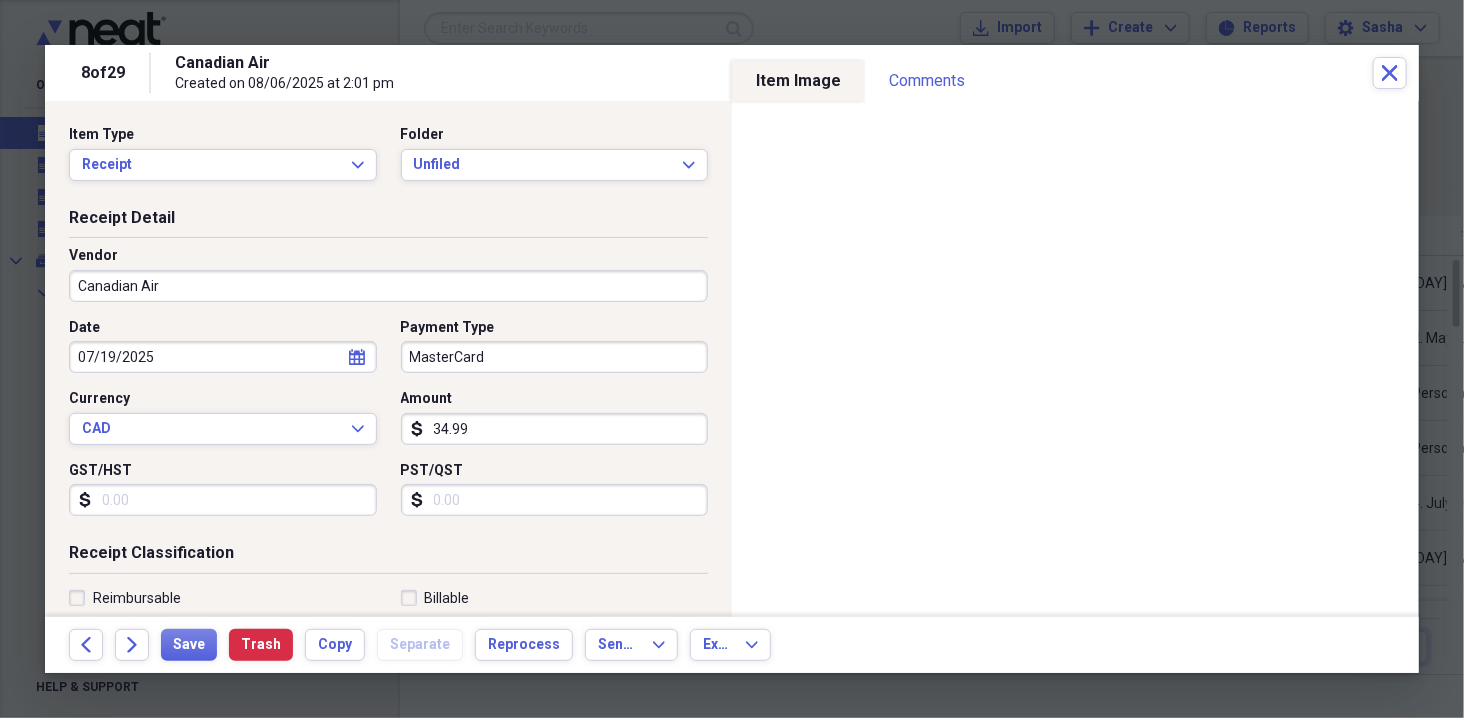 click on "34.99" at bounding box center [555, 429] 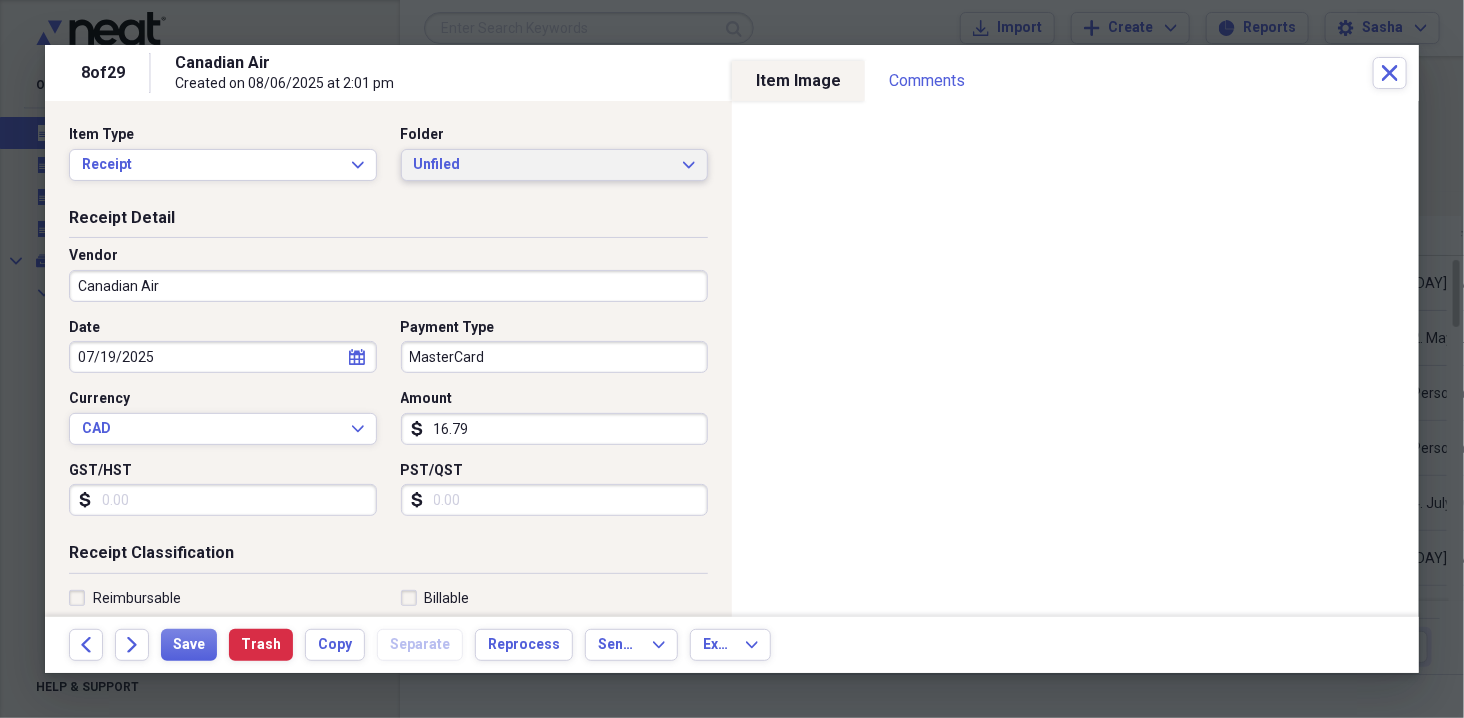 type on "16.79" 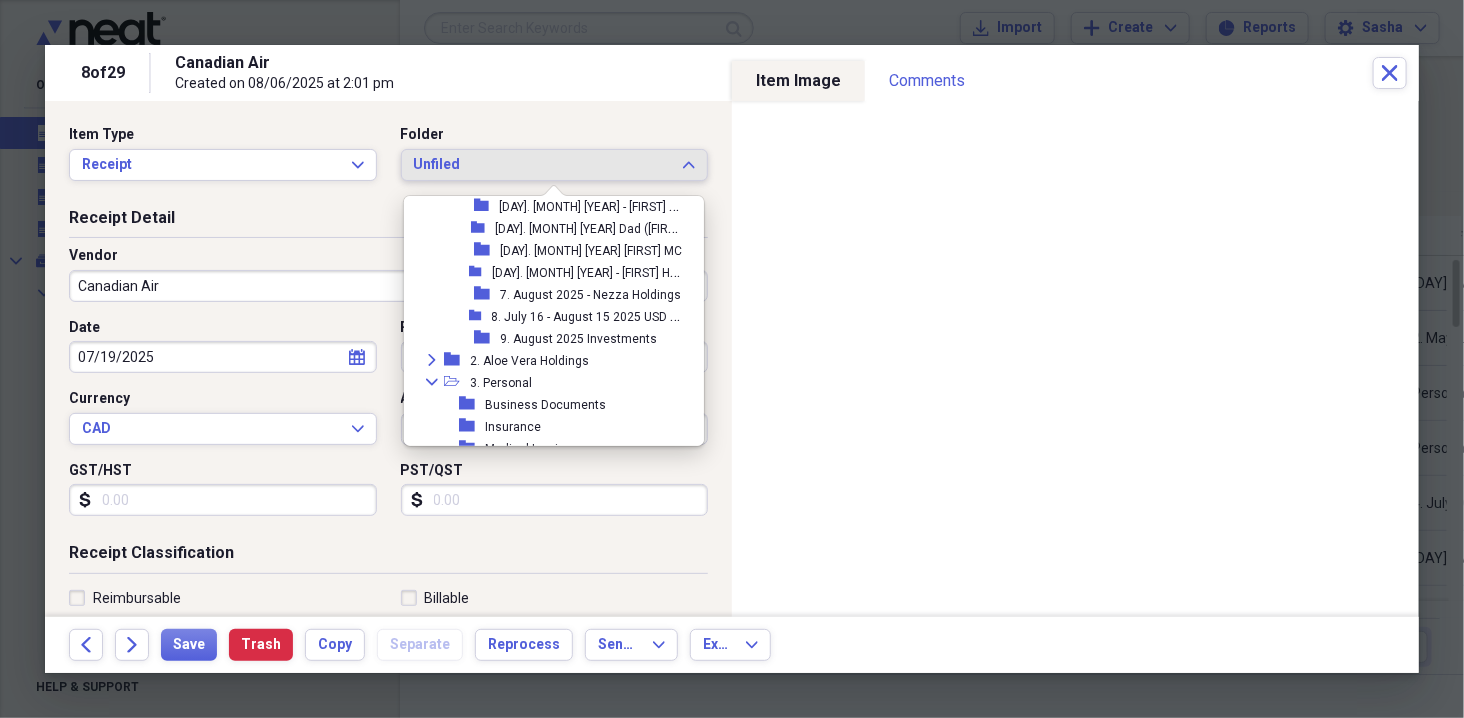 scroll, scrollTop: 1018, scrollLeft: 0, axis: vertical 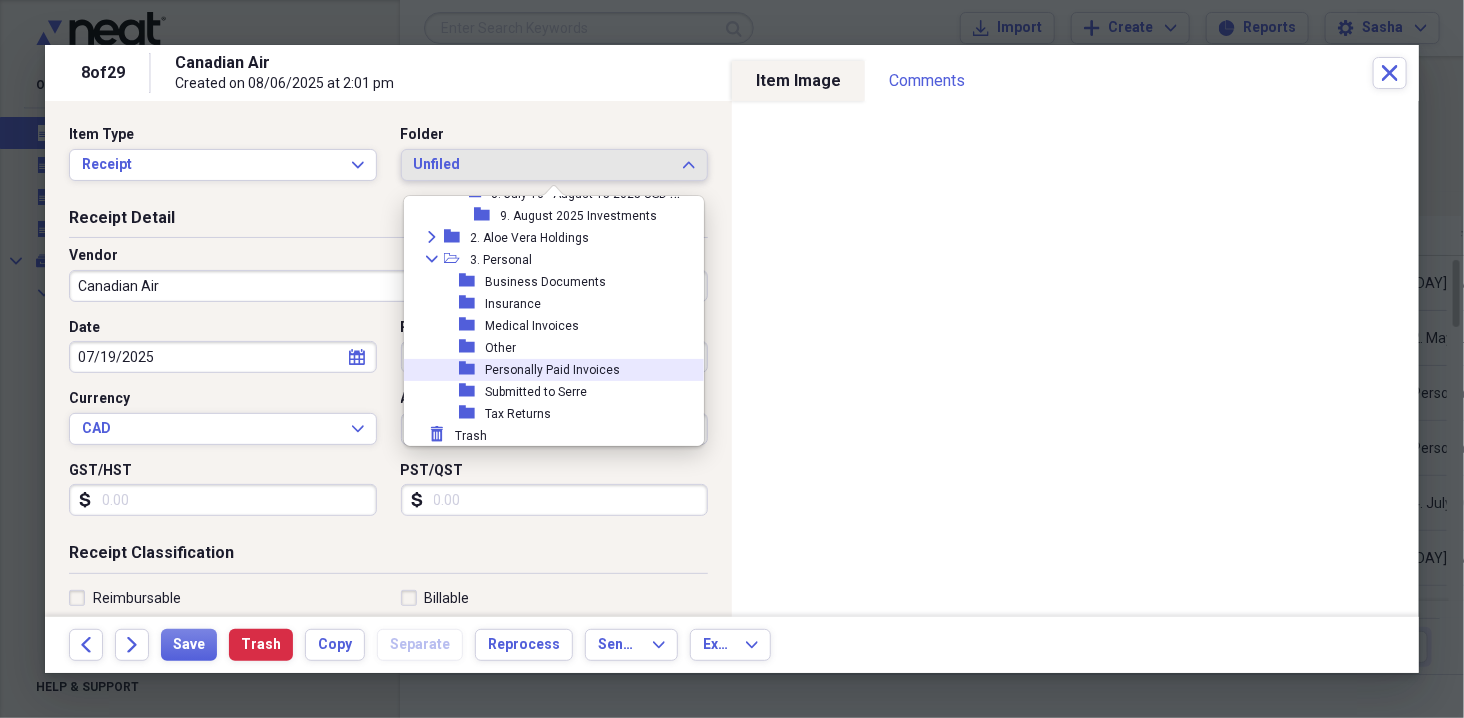 click on "Personally Paid Invoices" at bounding box center (552, 370) 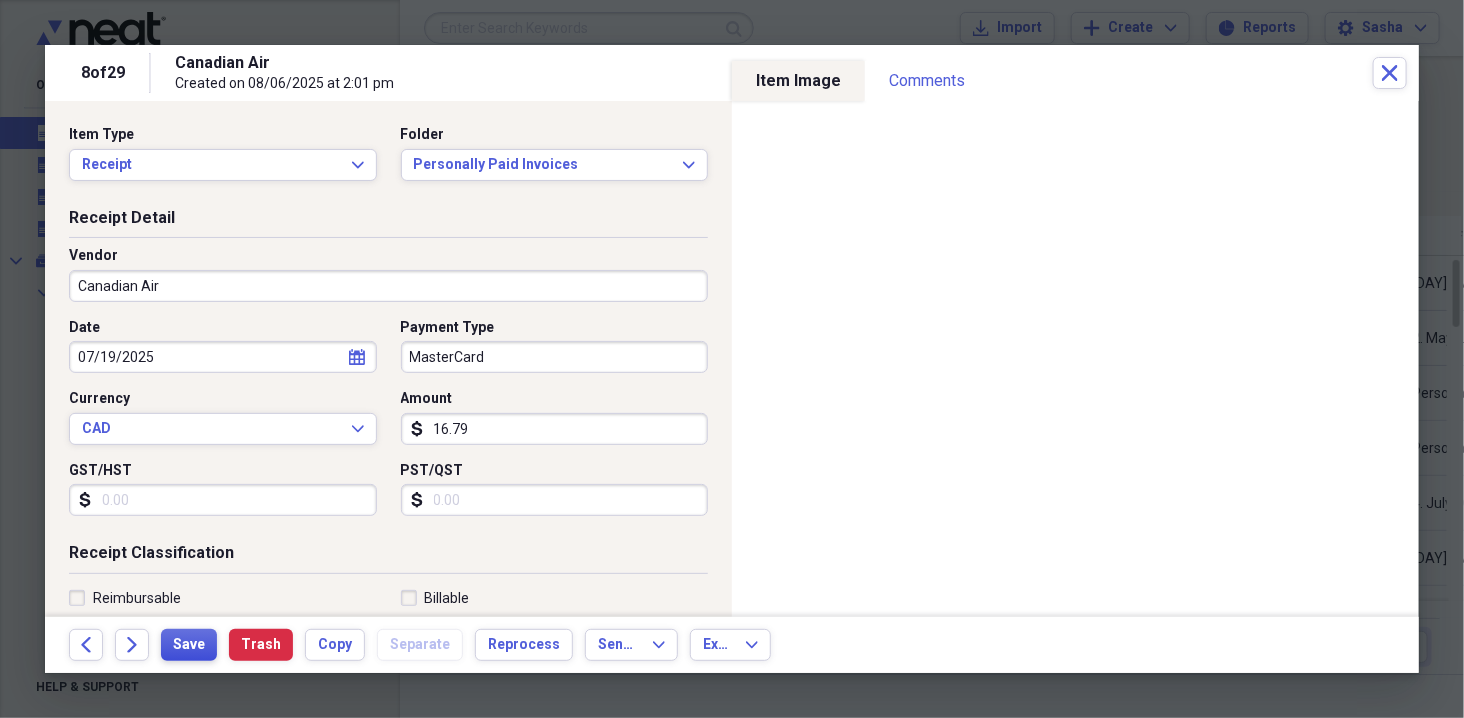 click on "Save" at bounding box center (189, 645) 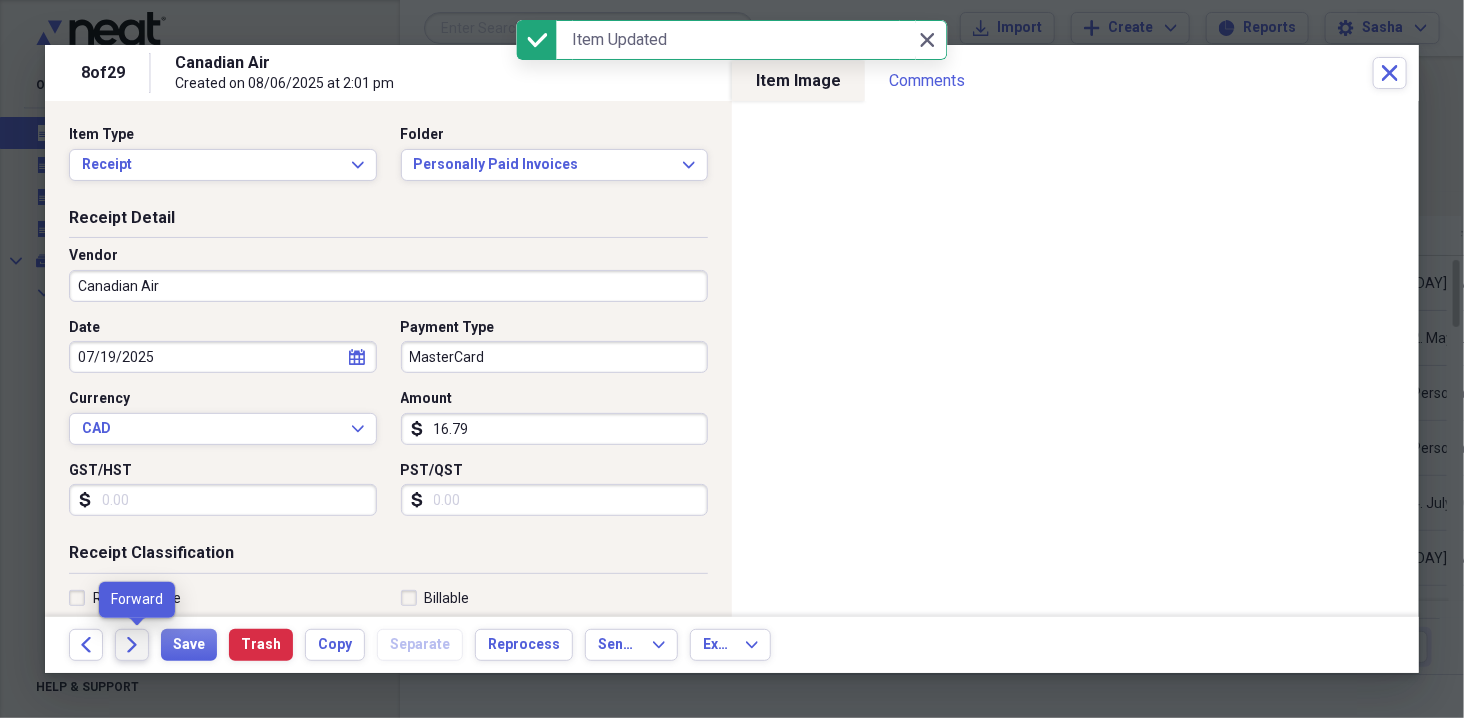 click 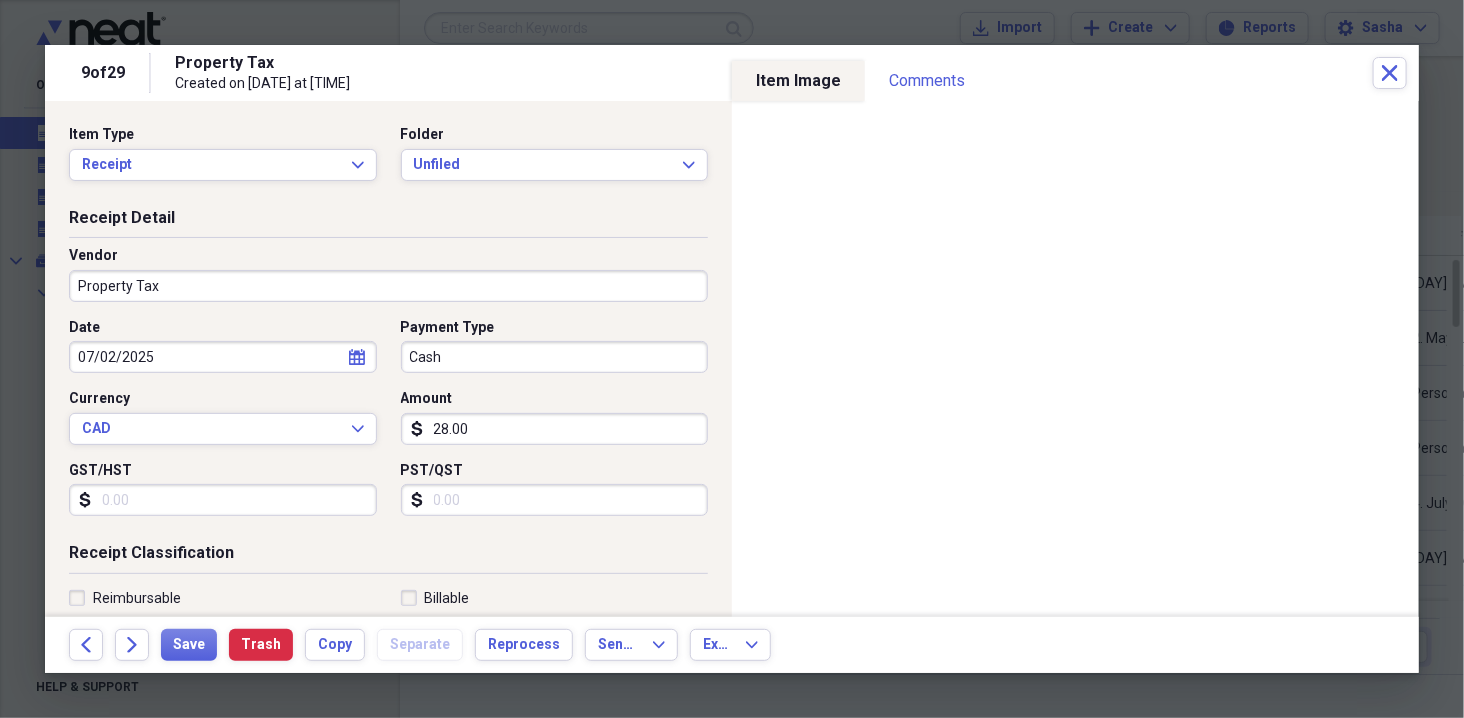 click on "28.00" at bounding box center (555, 429) 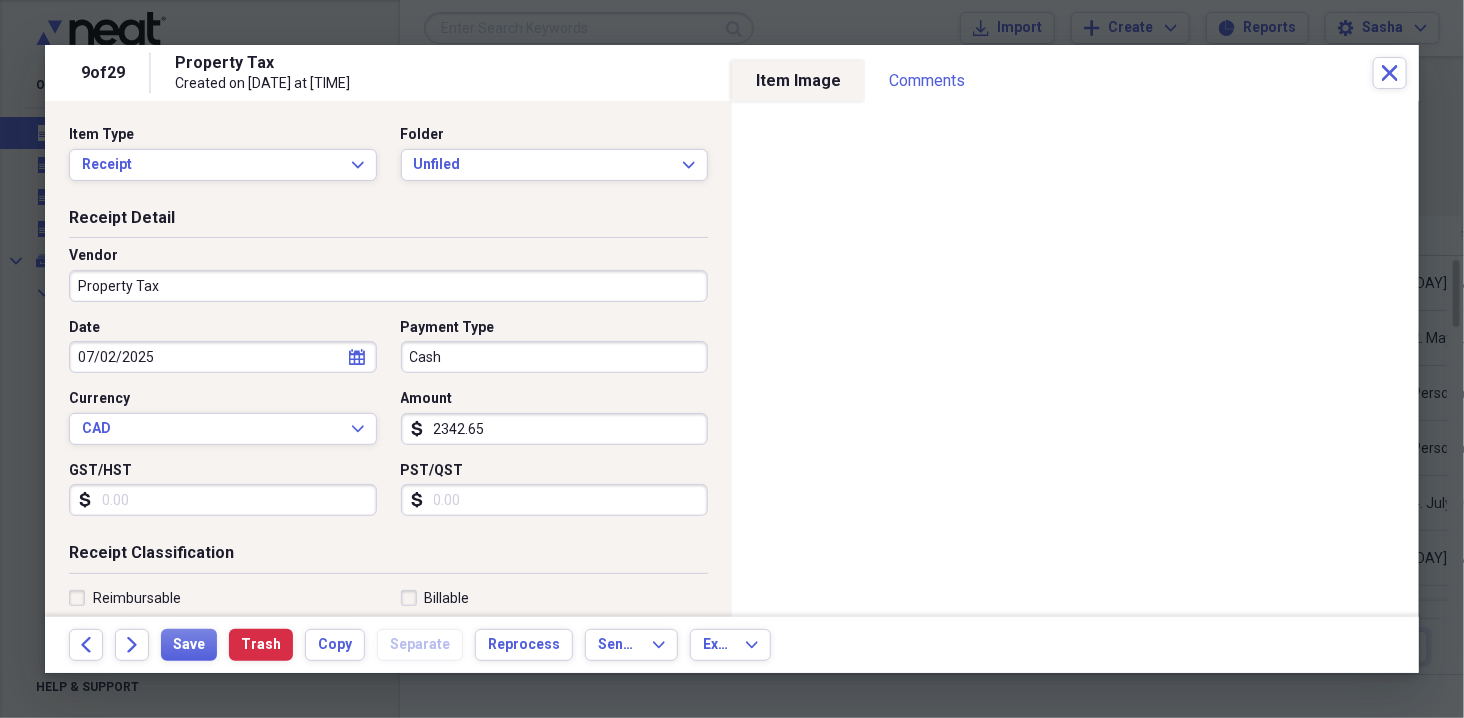 type on "2342.65" 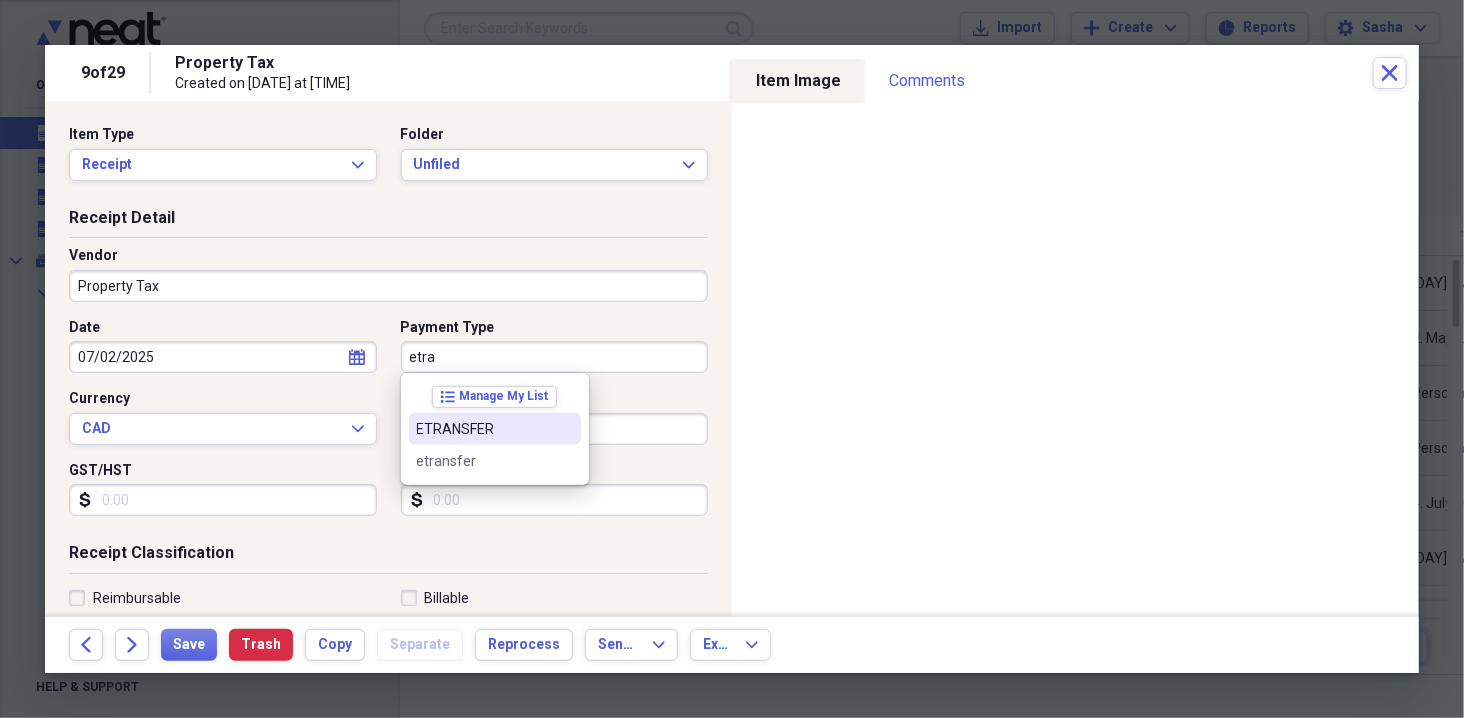 click on "ETRANSFER" at bounding box center [483, 429] 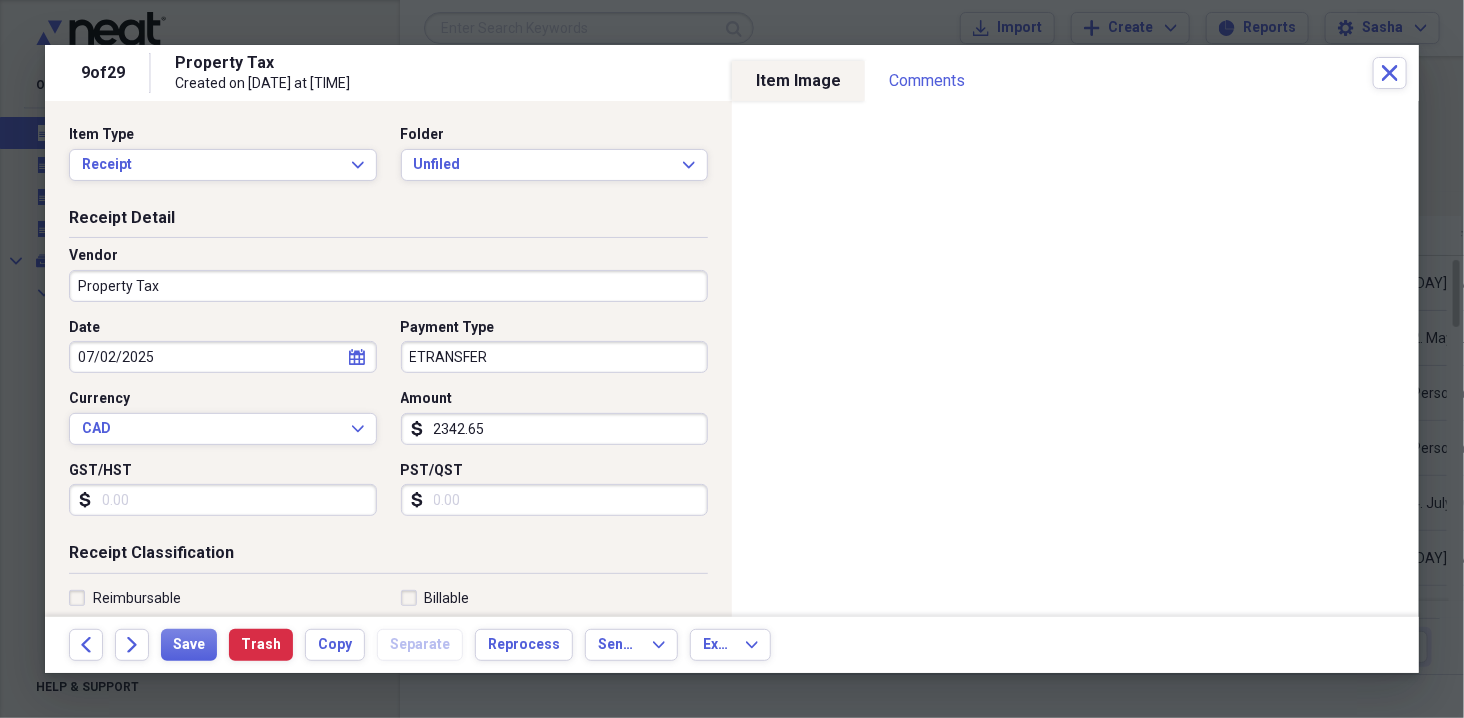click on "Property Tax" at bounding box center [388, 286] 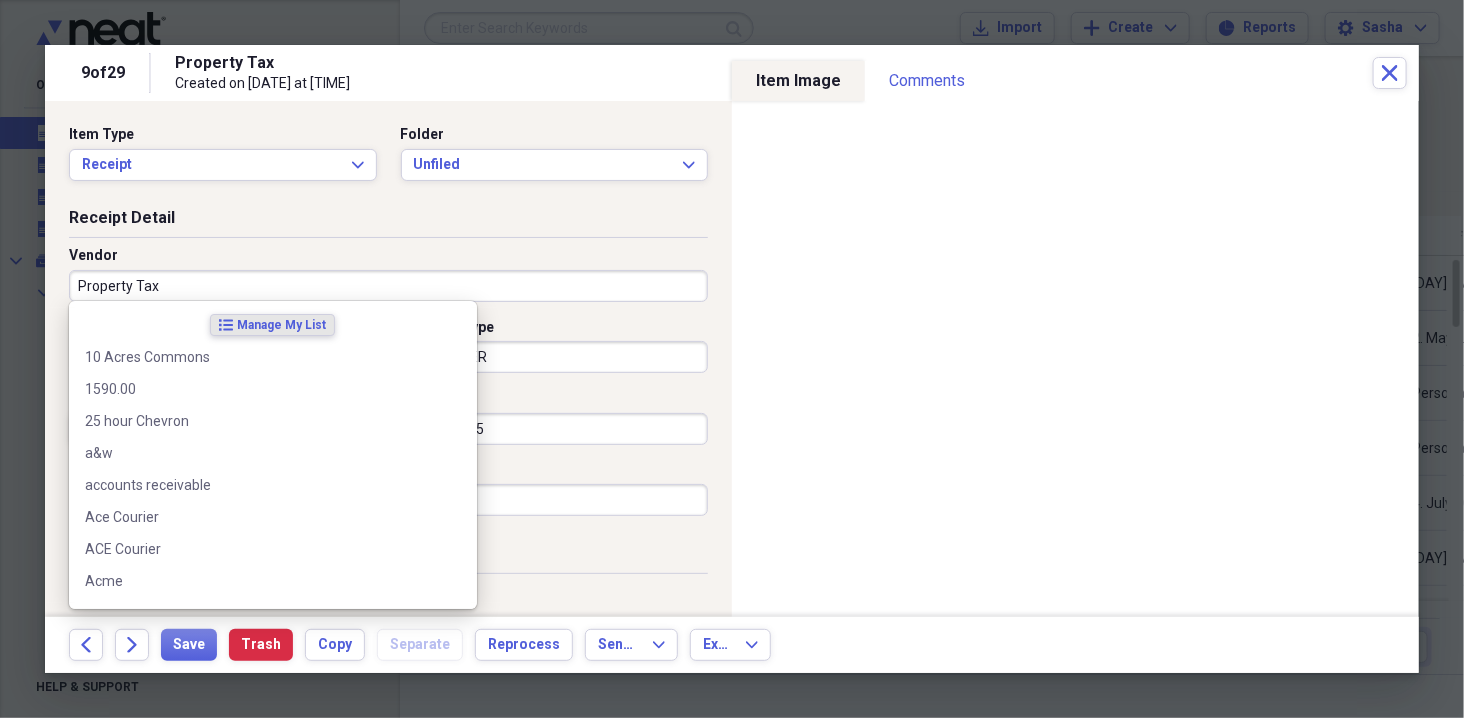 click on "Property Tax" at bounding box center [388, 286] 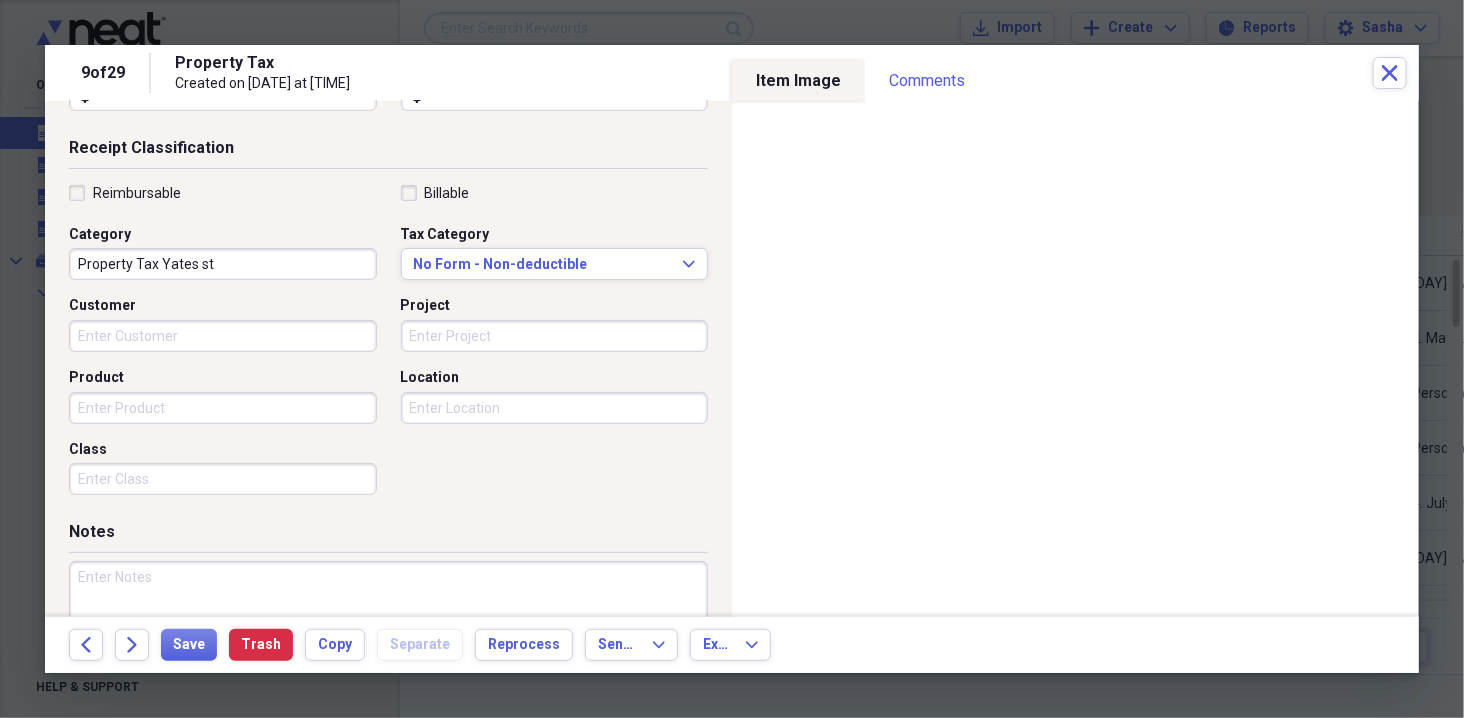 scroll, scrollTop: 0, scrollLeft: 0, axis: both 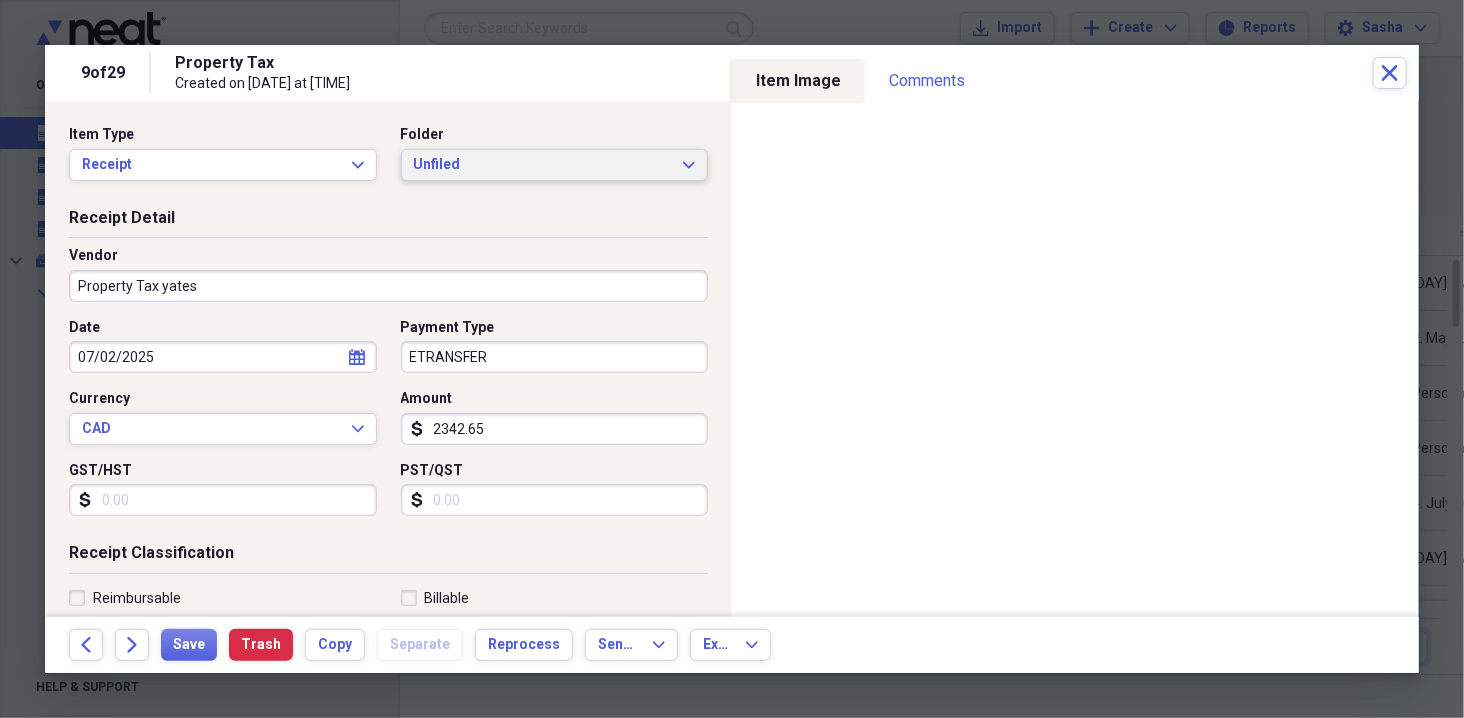 type on "Property Tax yates" 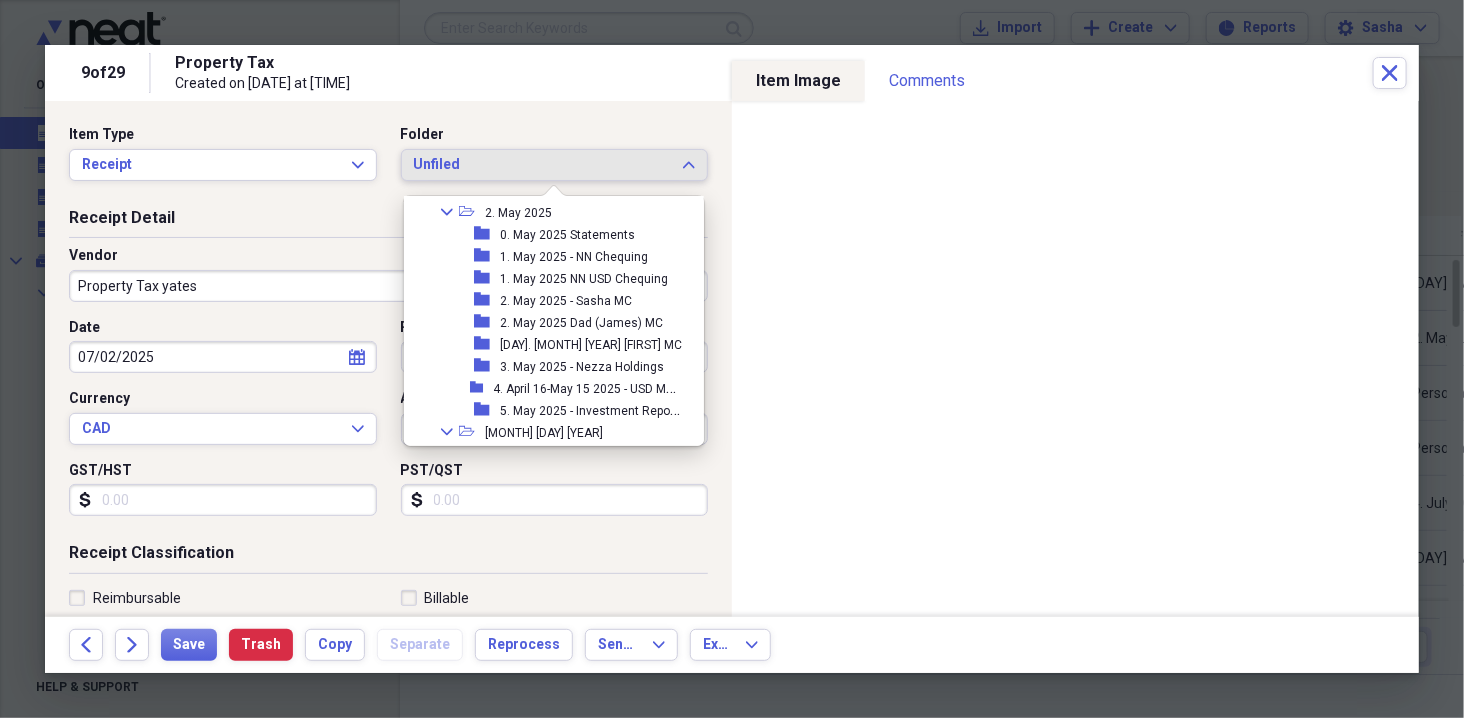 scroll, scrollTop: 98, scrollLeft: 0, axis: vertical 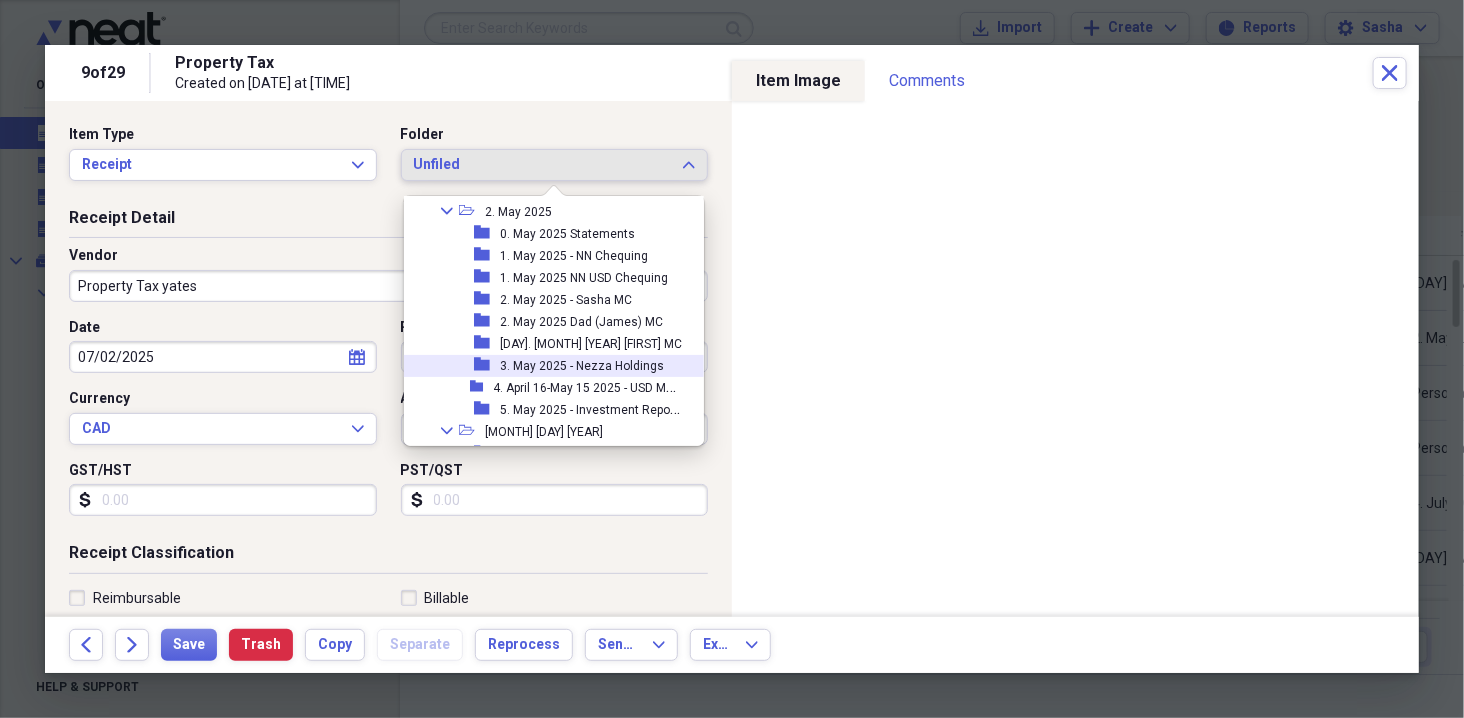 click on "3. May 2025 - Nezza Holdings" at bounding box center (582, 366) 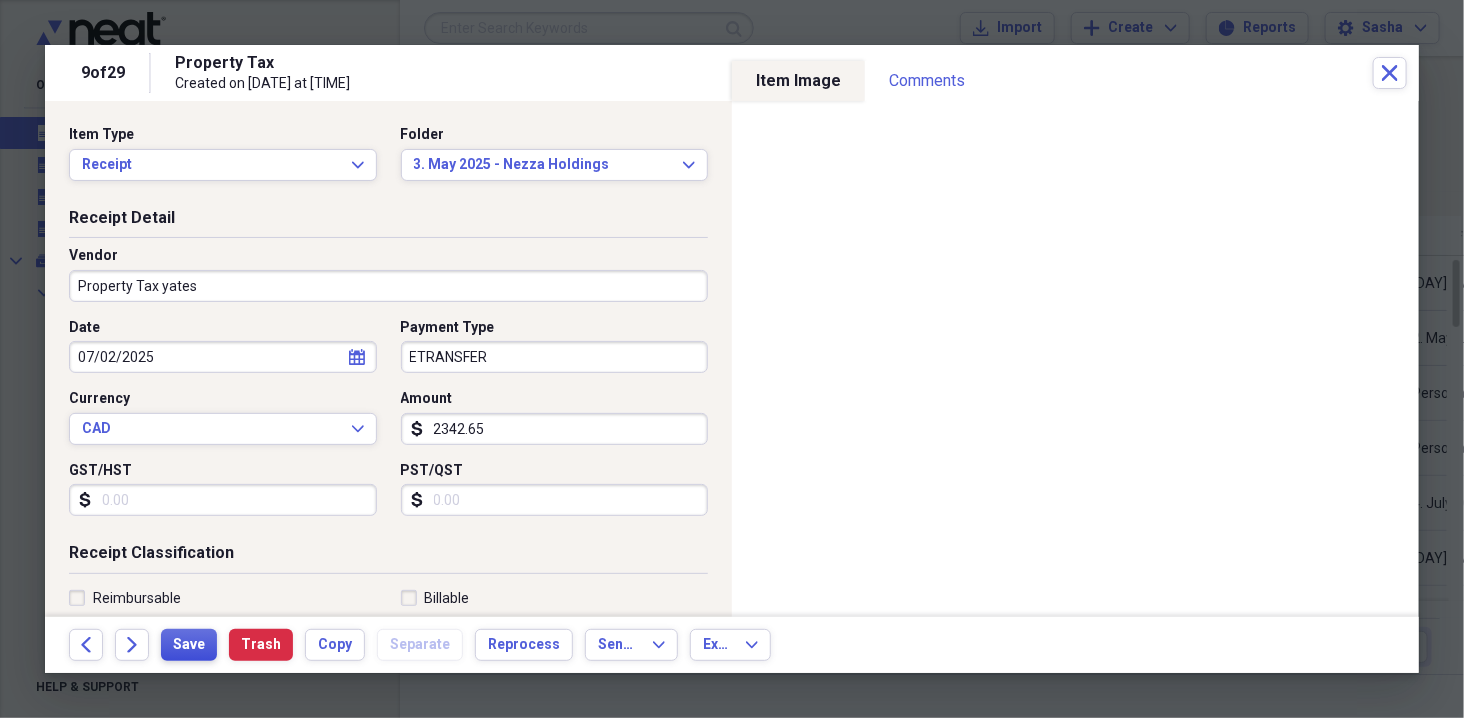 click on "Save" at bounding box center (189, 645) 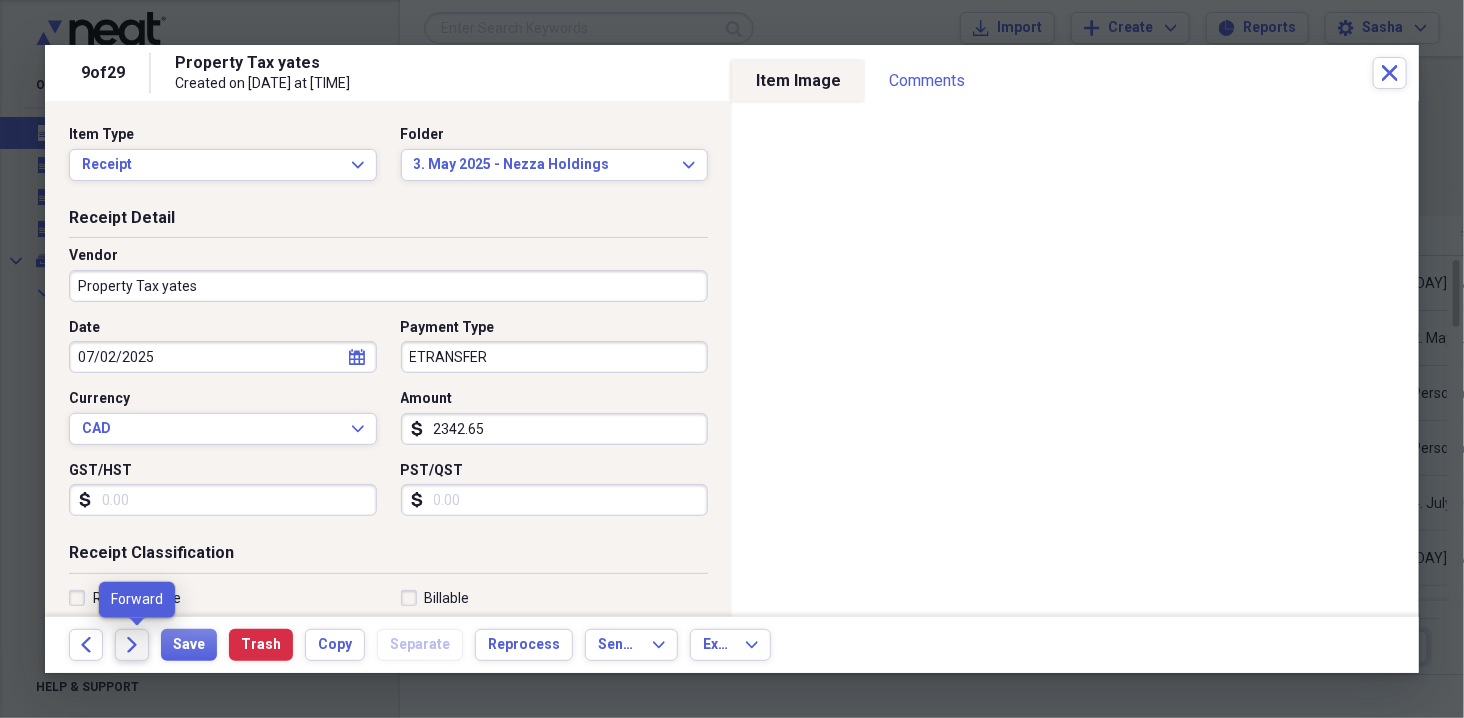 click on "Forward" 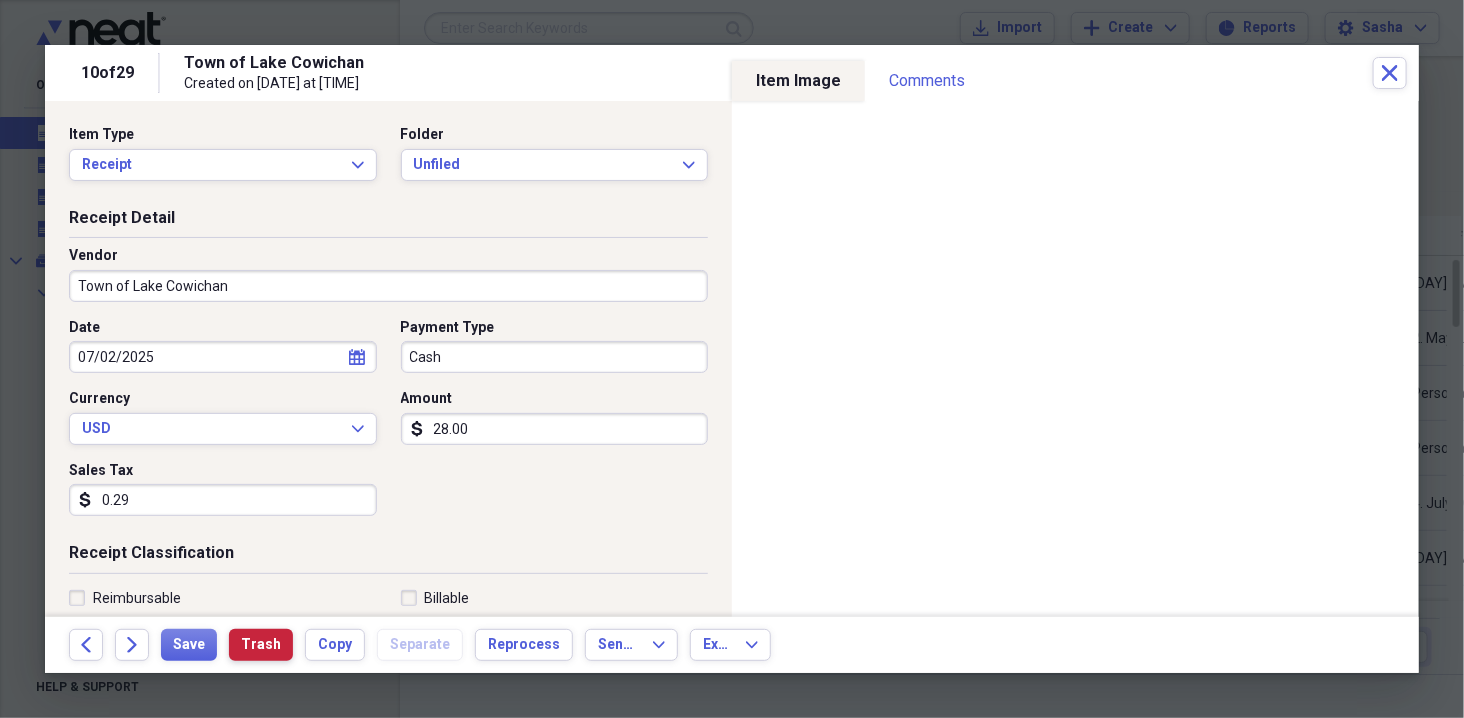 click on "Trash" at bounding box center [261, 645] 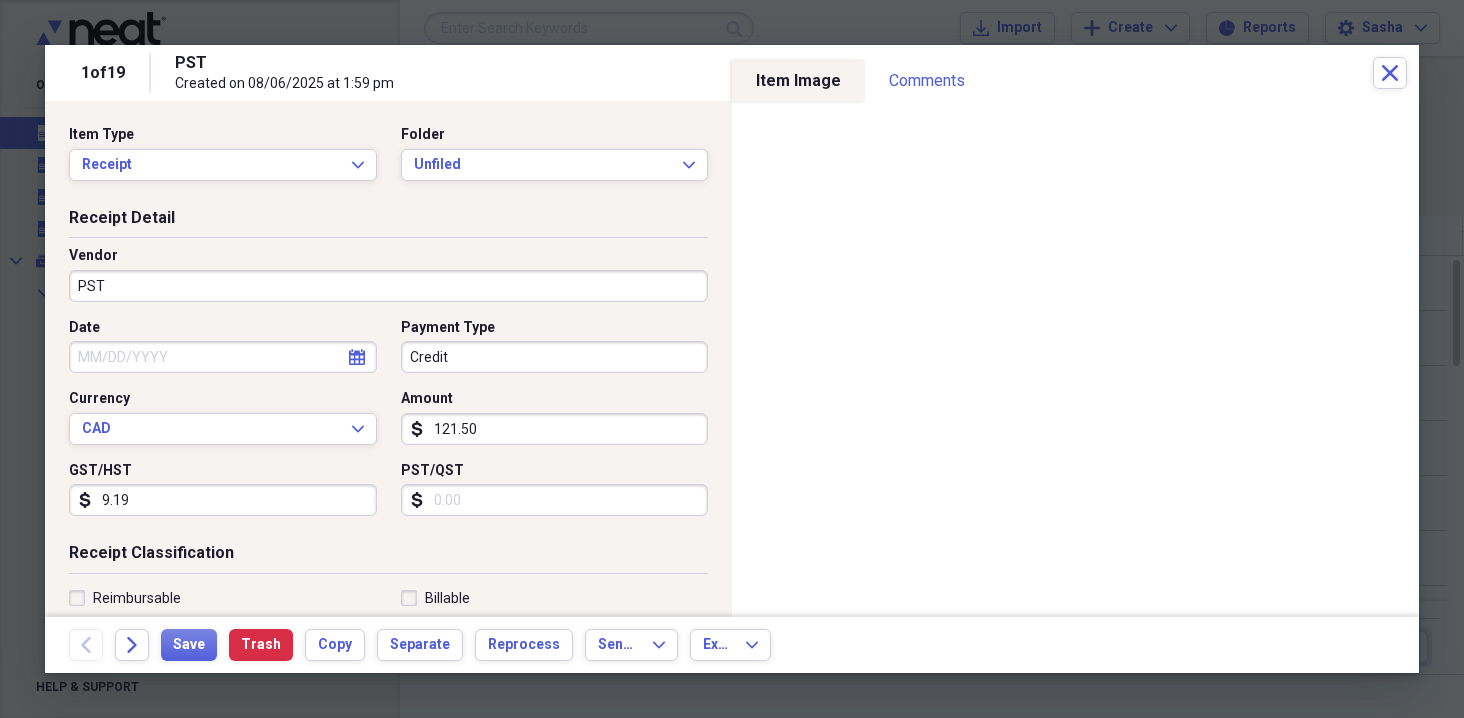 scroll, scrollTop: 0, scrollLeft: 0, axis: both 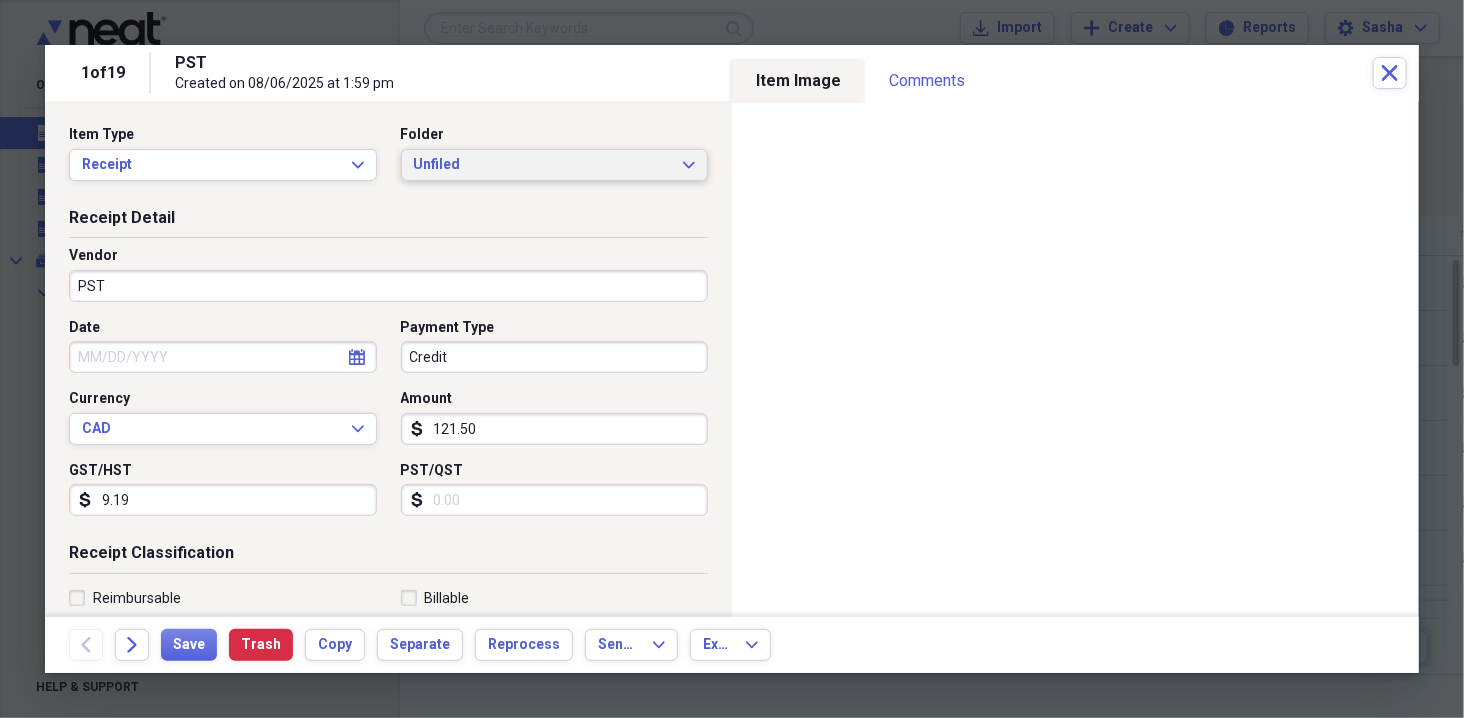 click on "Unfiled" at bounding box center (543, 165) 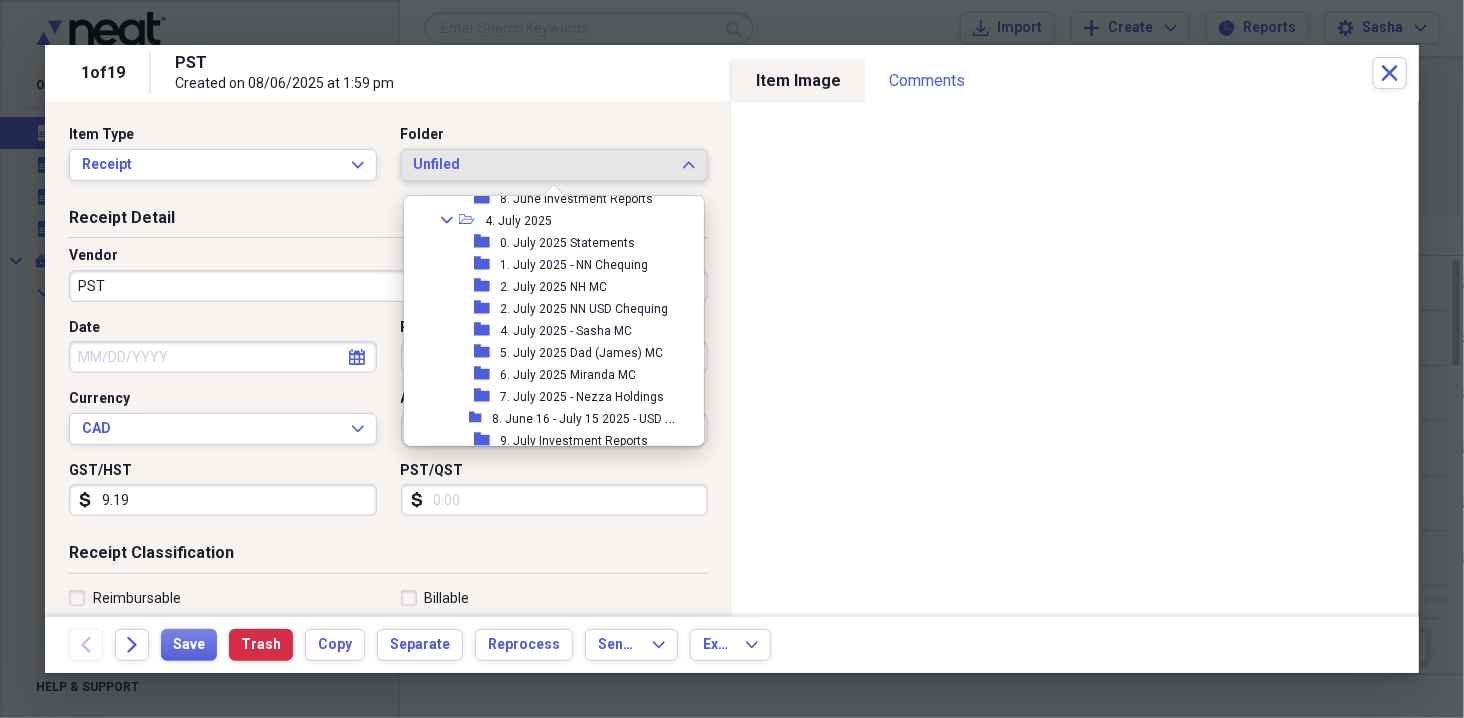 scroll, scrollTop: 573, scrollLeft: 0, axis: vertical 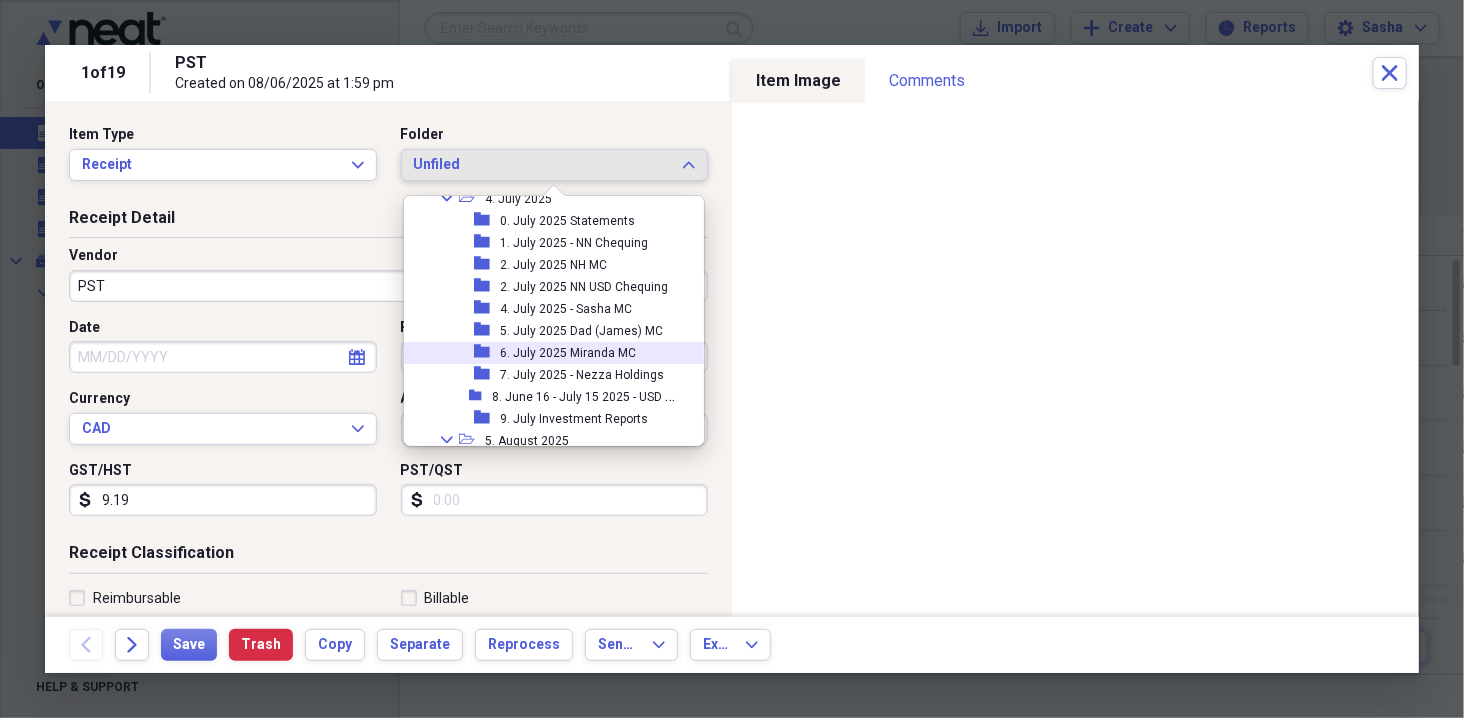 click on "6. July 2025 Miranda MC" at bounding box center (568, 353) 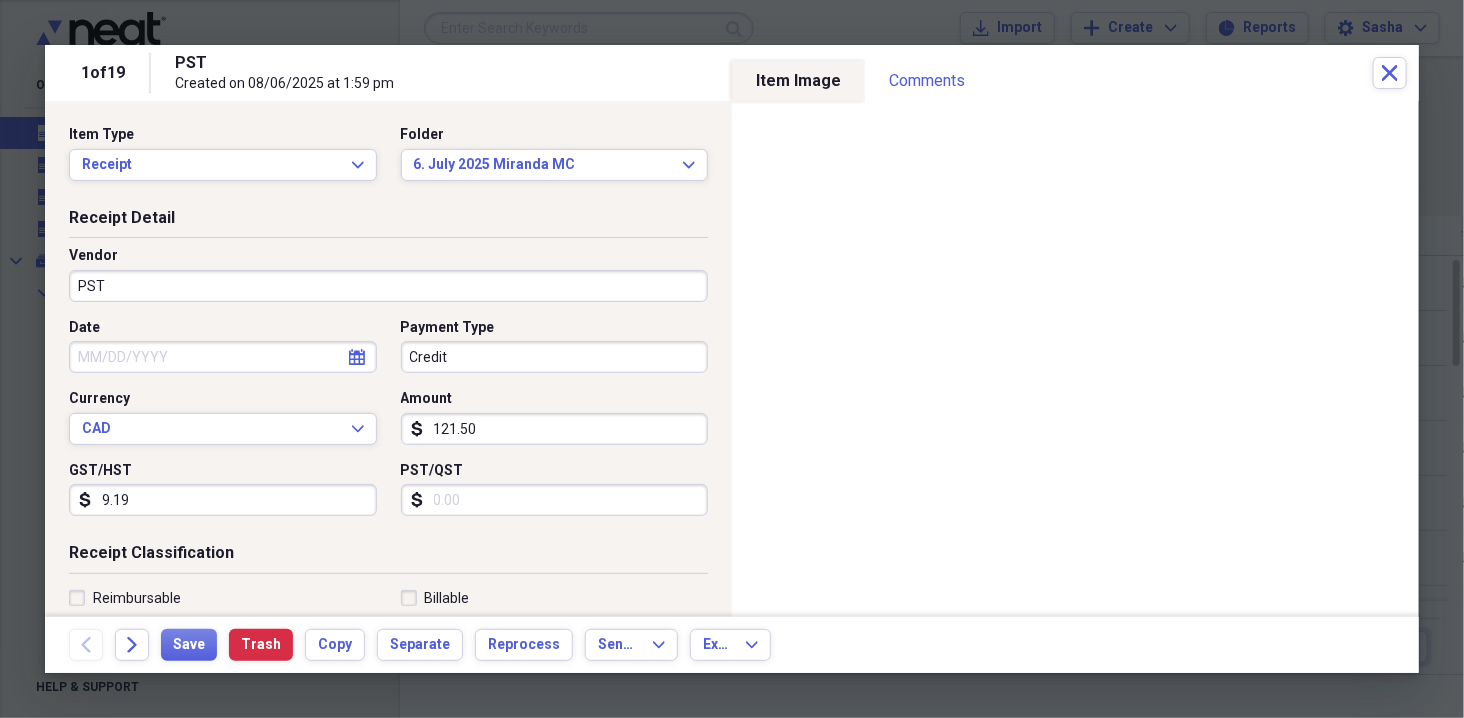 click on "PST" at bounding box center [388, 286] 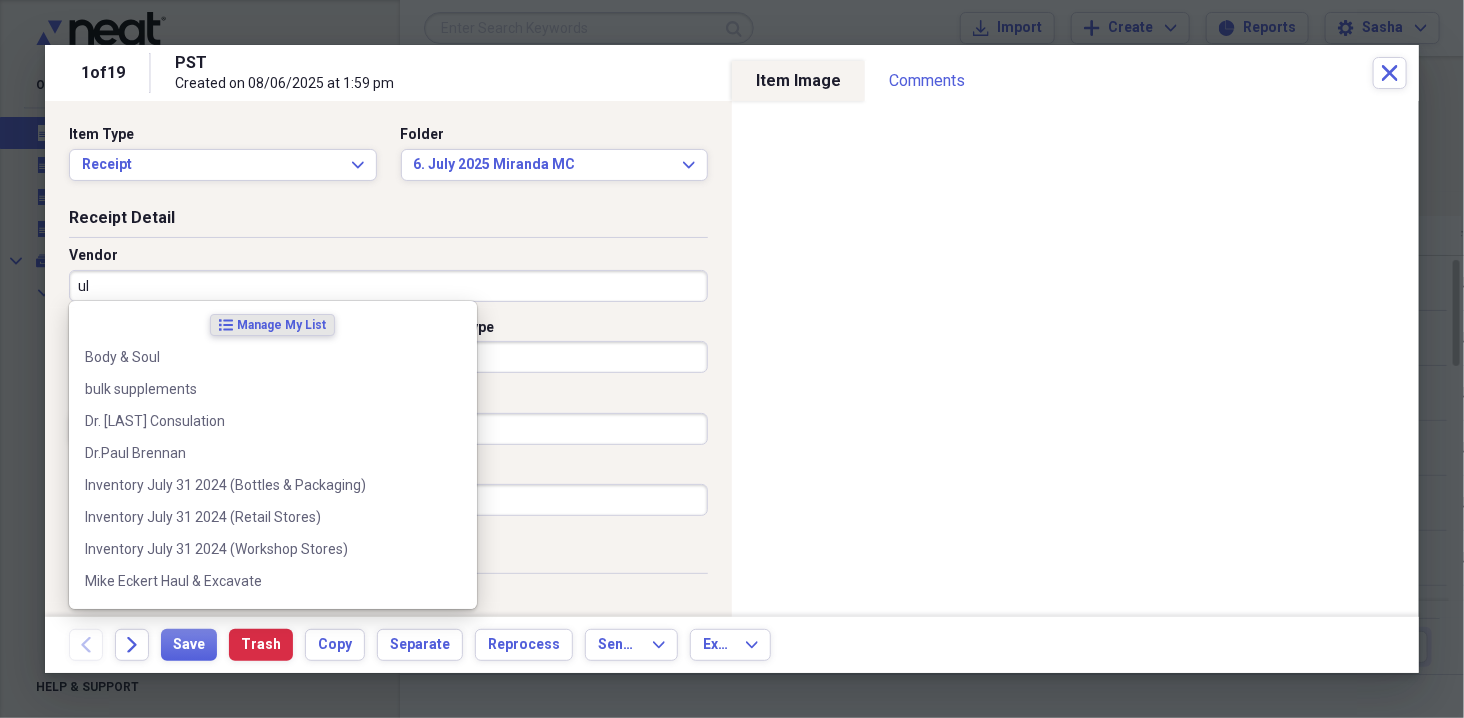 type on "u" 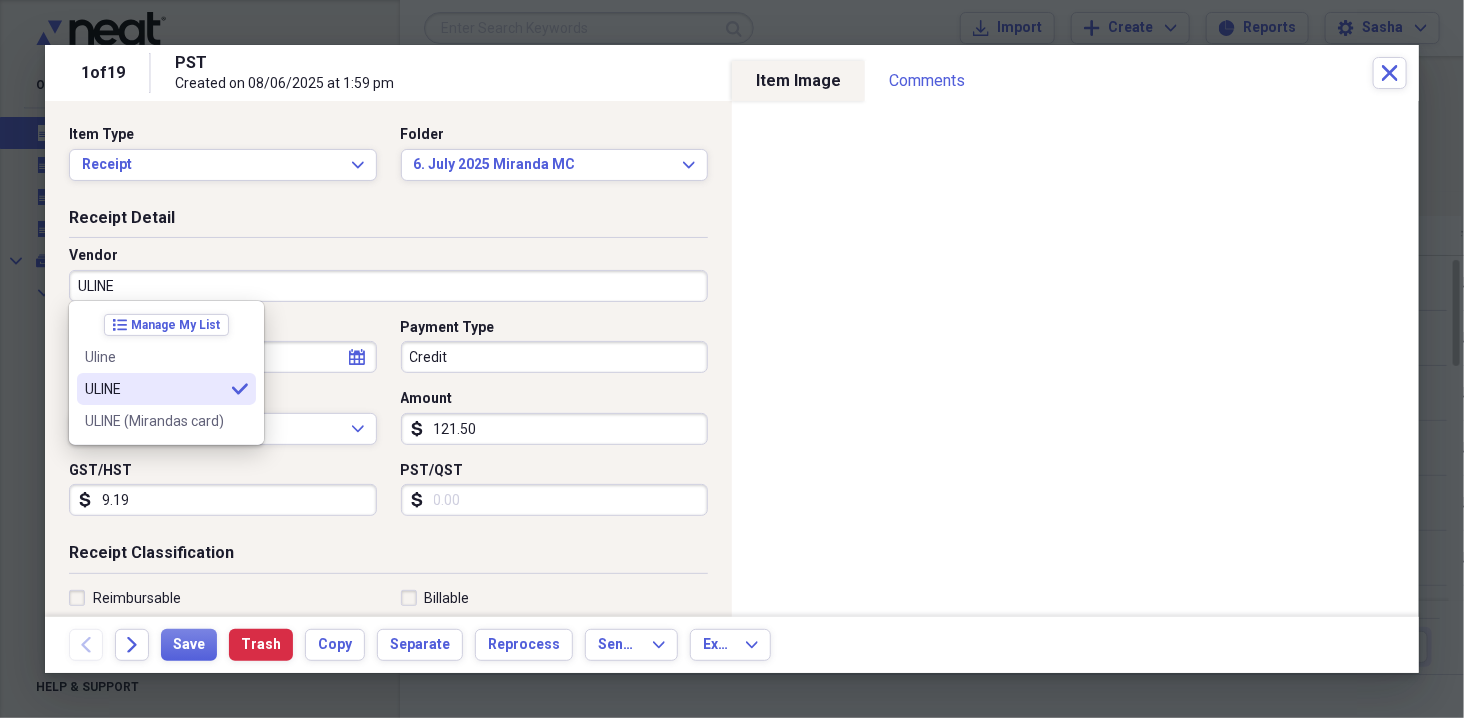 type on "ULINE" 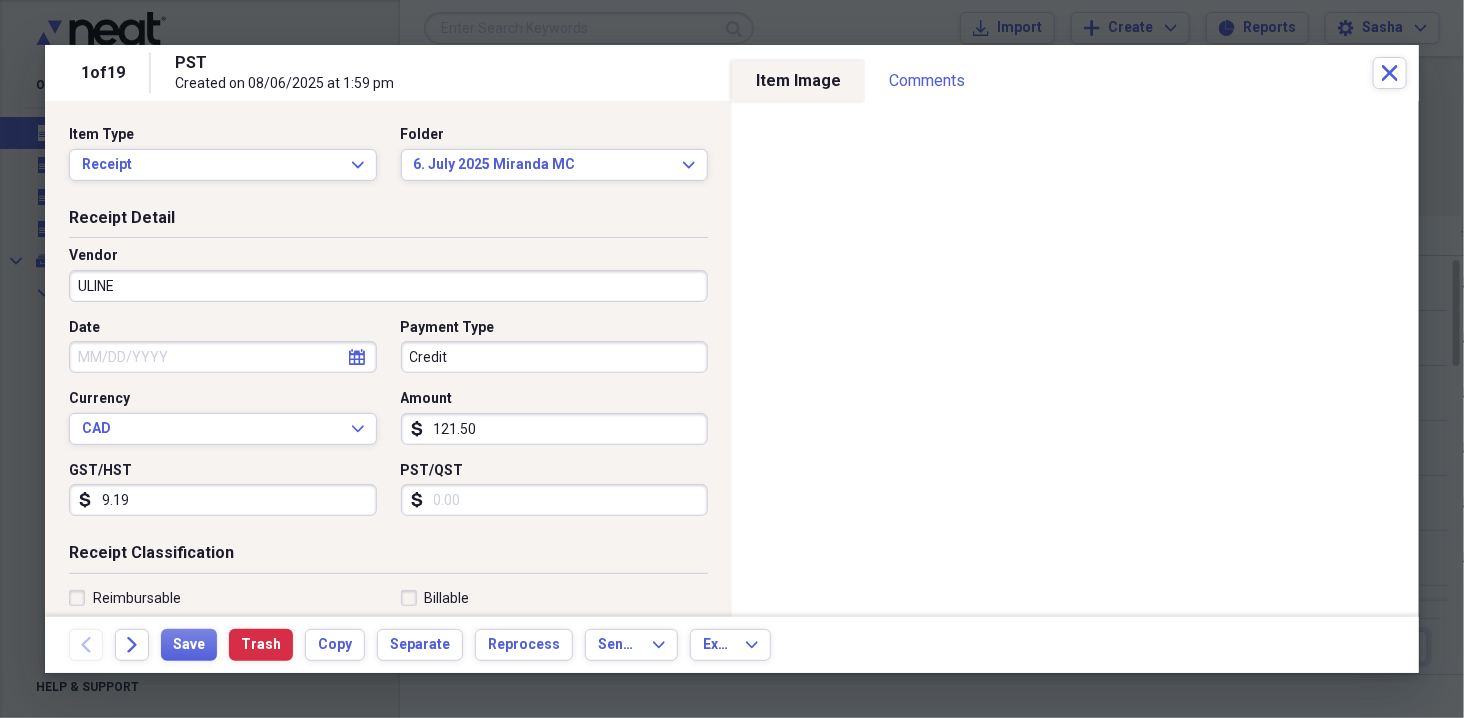 click on "121.50" at bounding box center (555, 429) 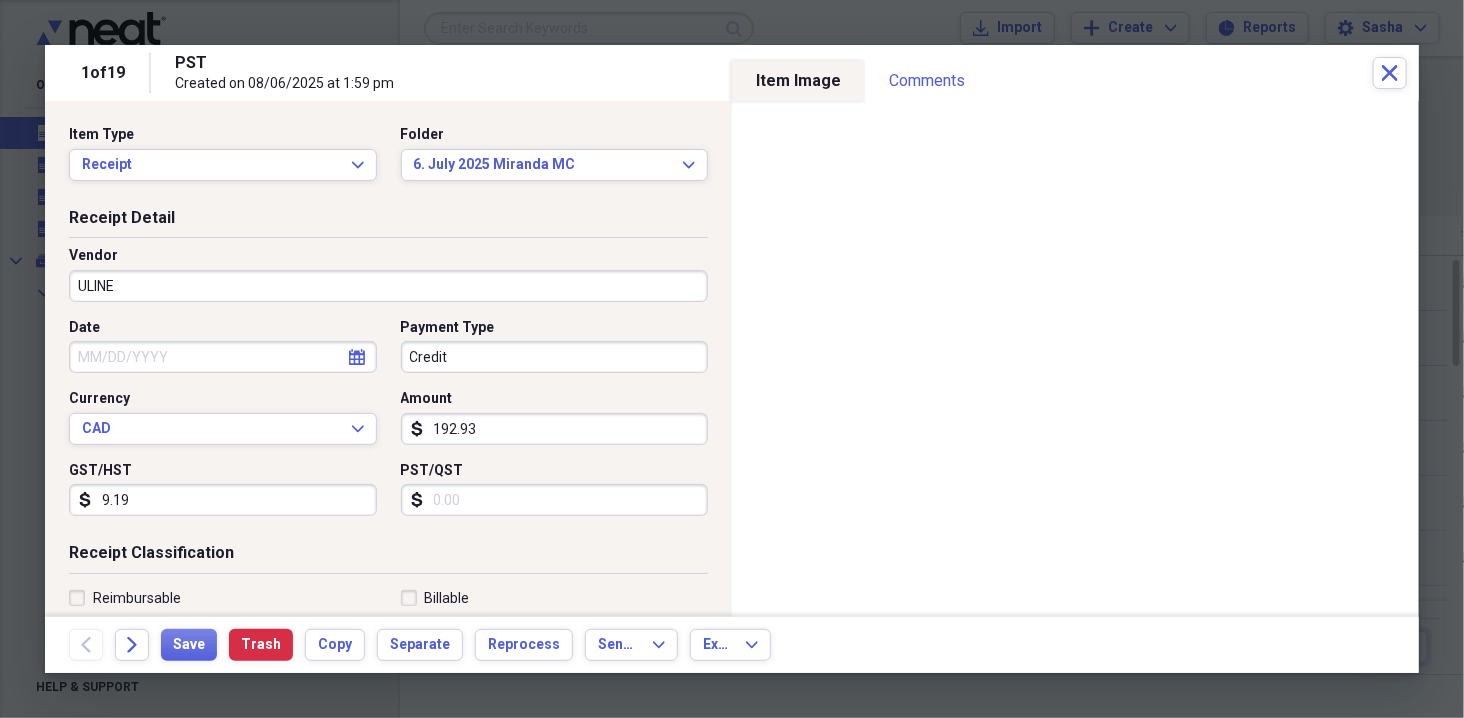 type on "192.93" 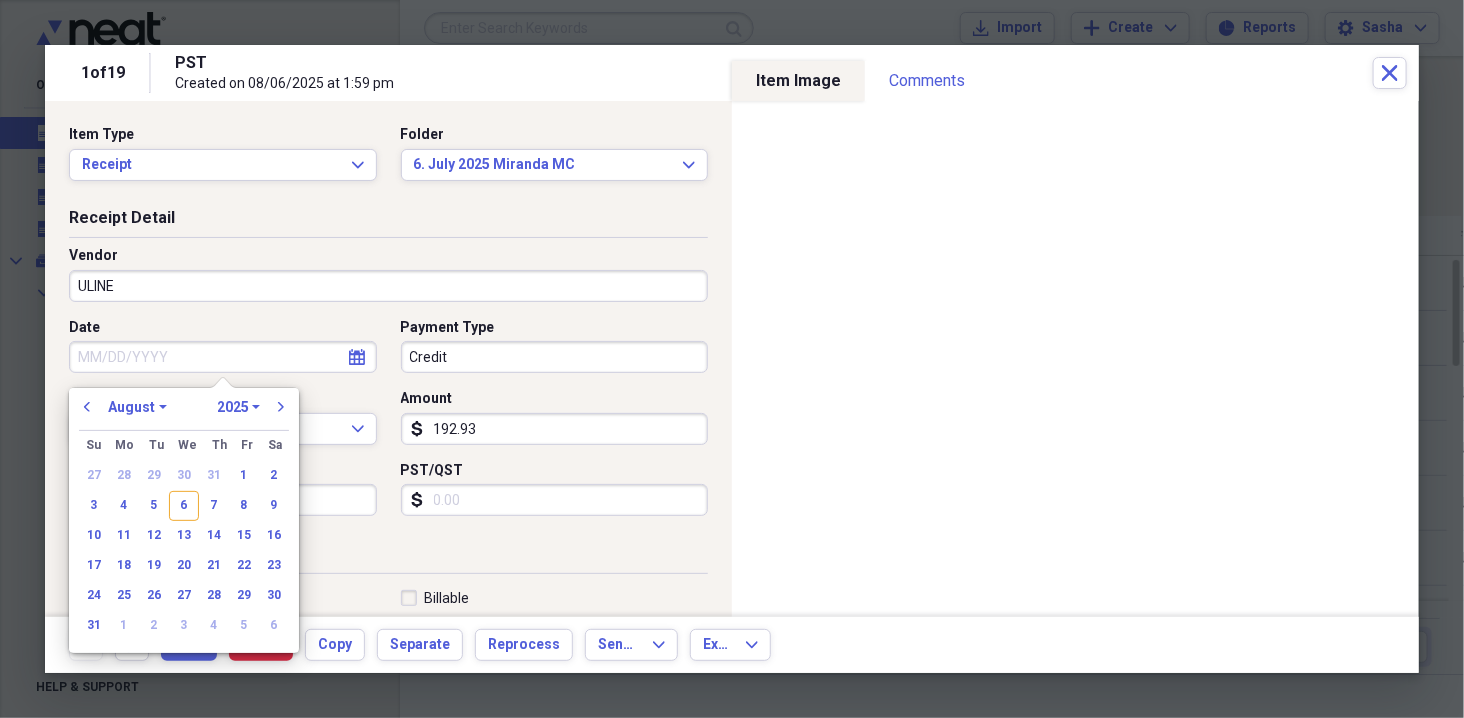 click on "Date calendar Calendar" at bounding box center [229, 346] 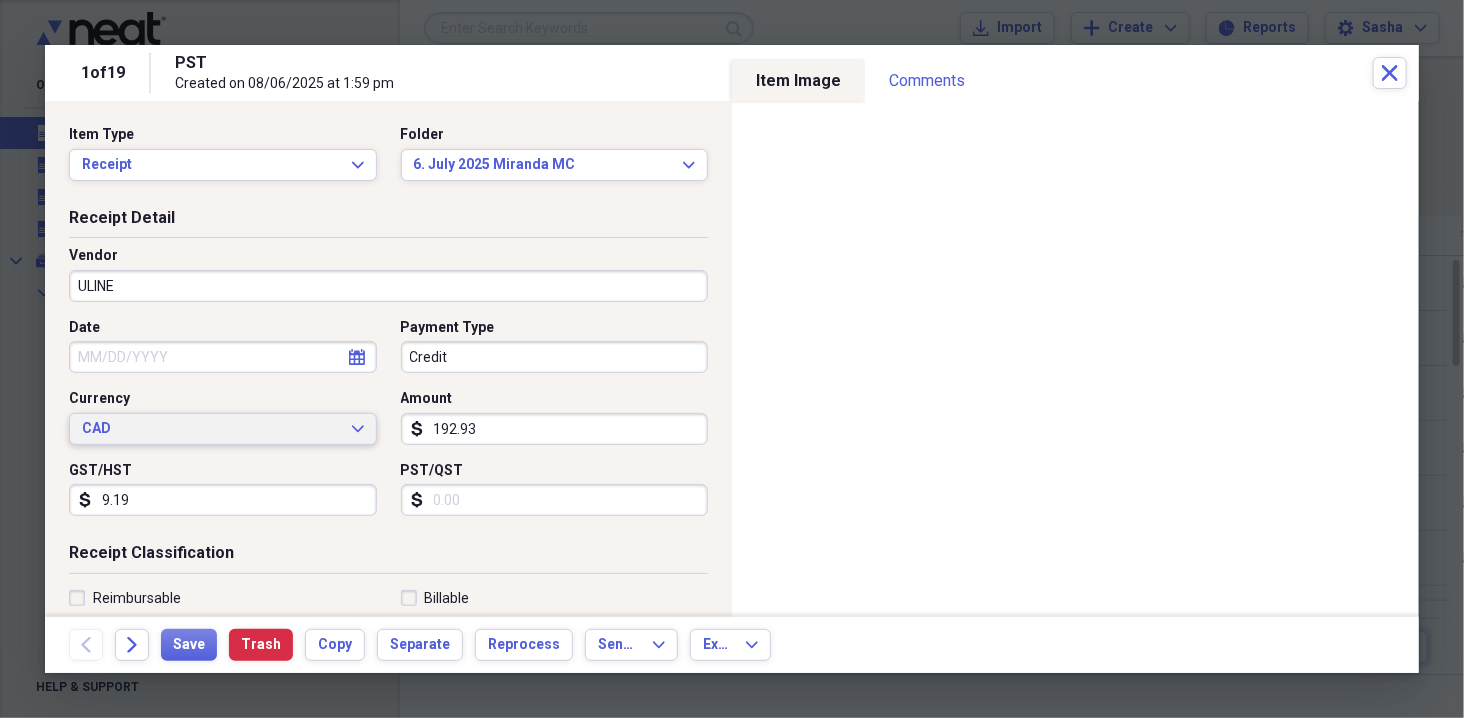click on "CAD Expand" at bounding box center (223, 429) 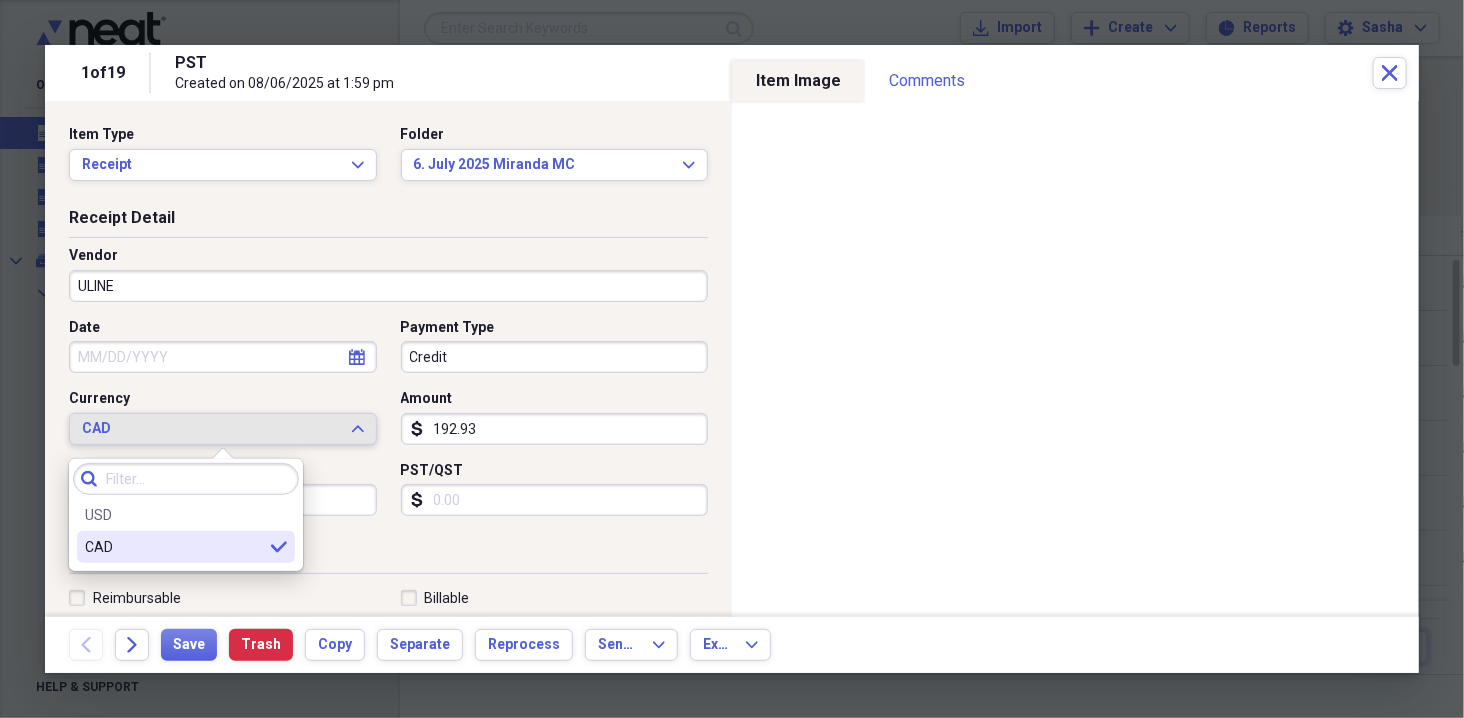 click on "CAD Expand" at bounding box center (223, 429) 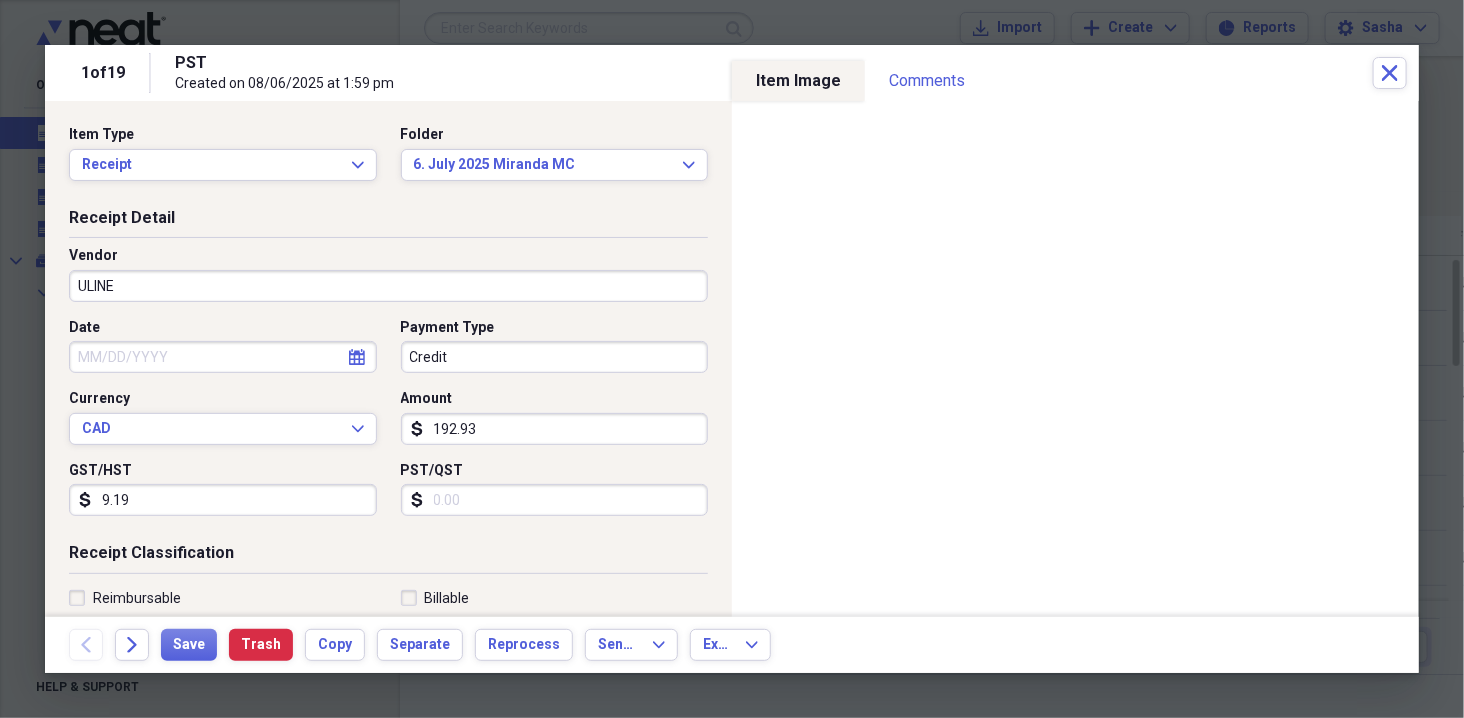 click on "Date" at bounding box center [223, 357] 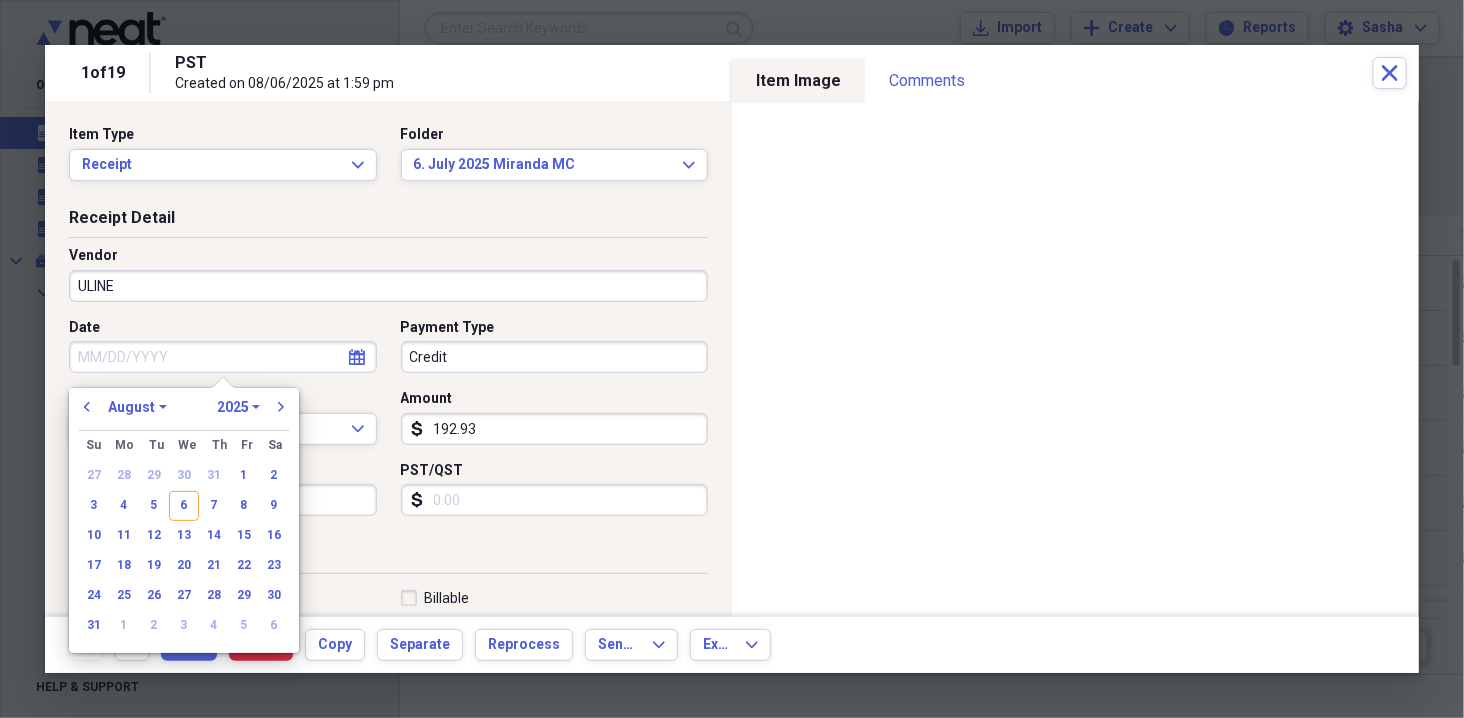 click on "Date" at bounding box center (223, 357) 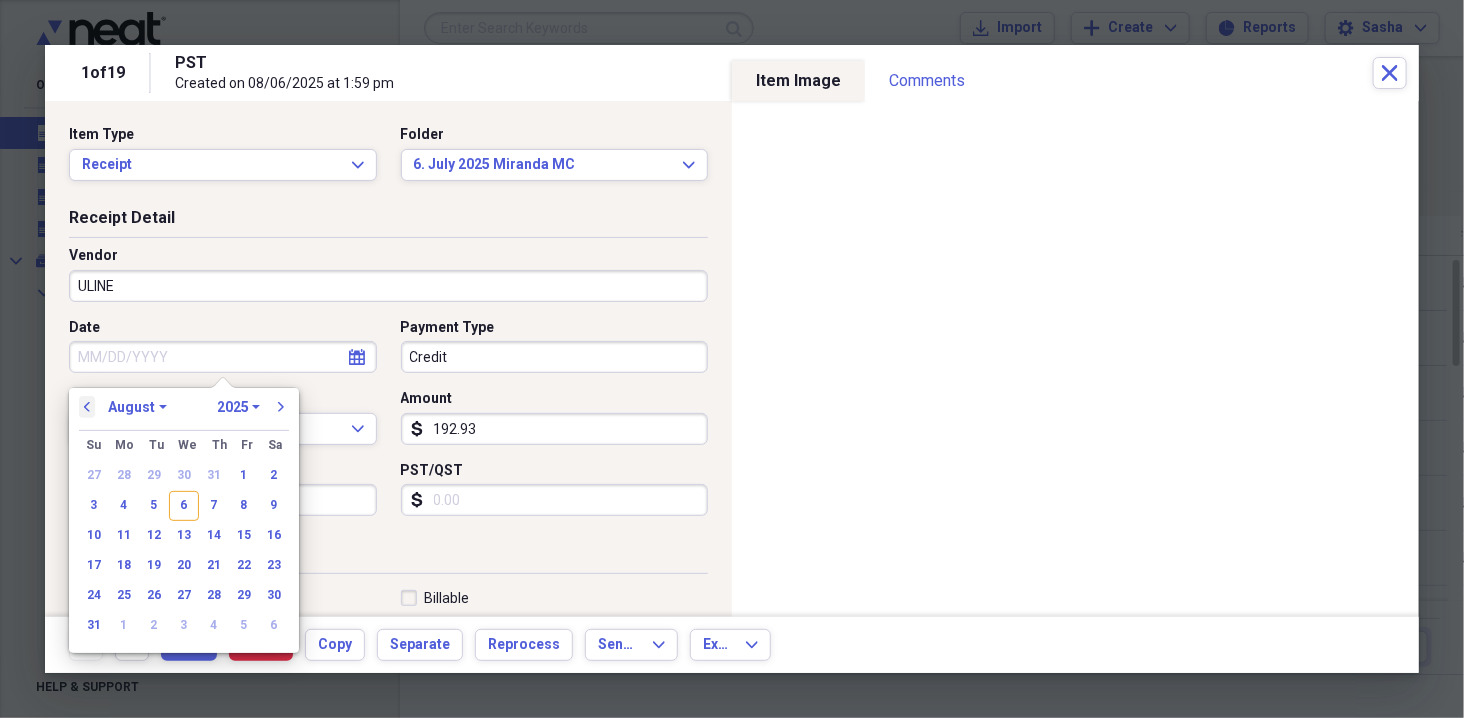 click on "previous" at bounding box center (87, 407) 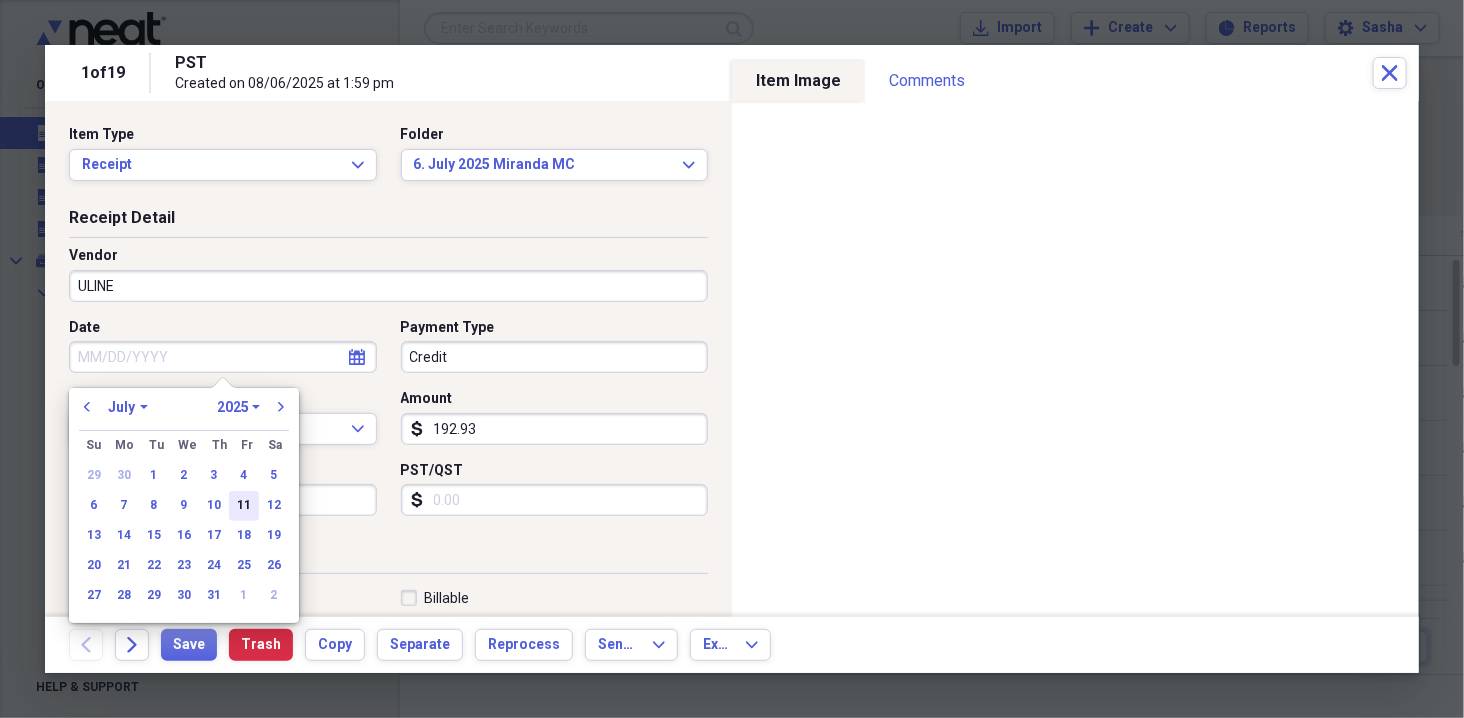 click on "11" at bounding box center [244, 506] 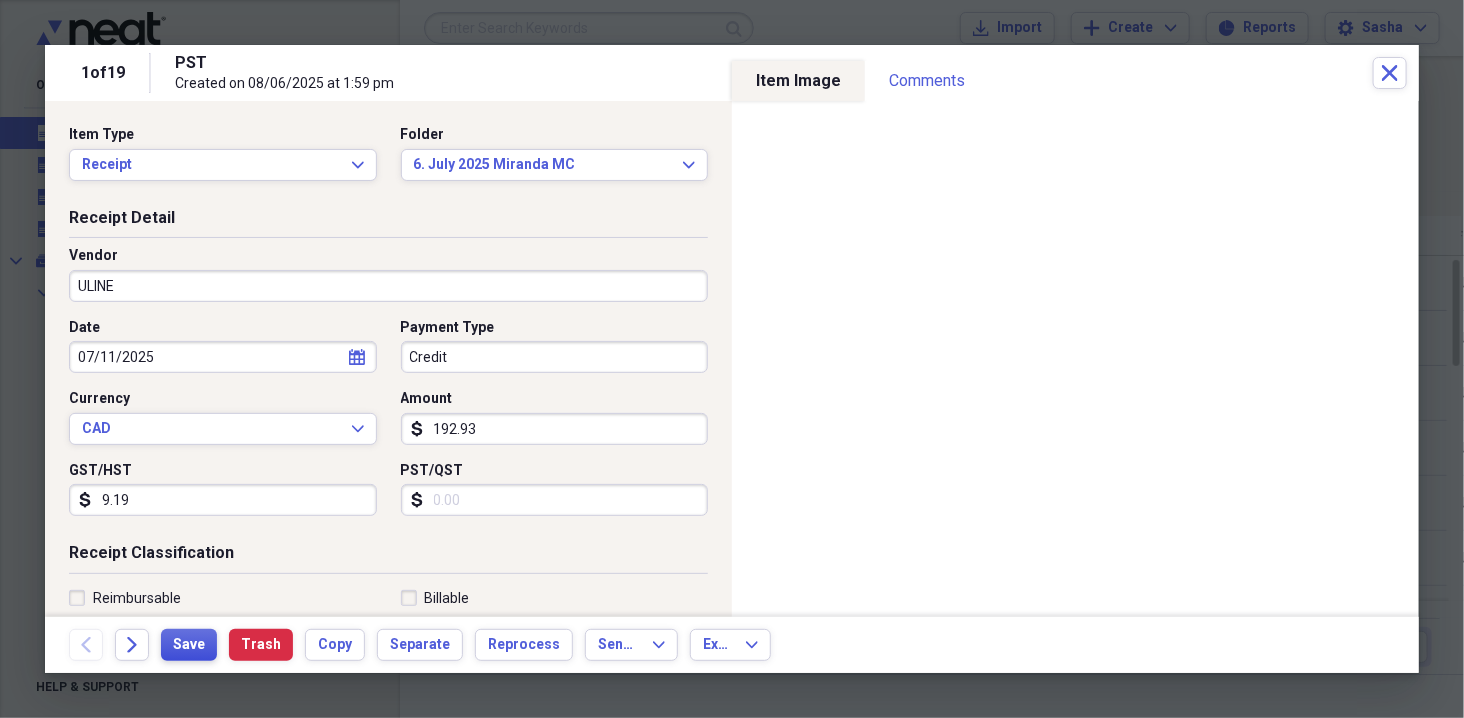 click on "Save" at bounding box center [189, 645] 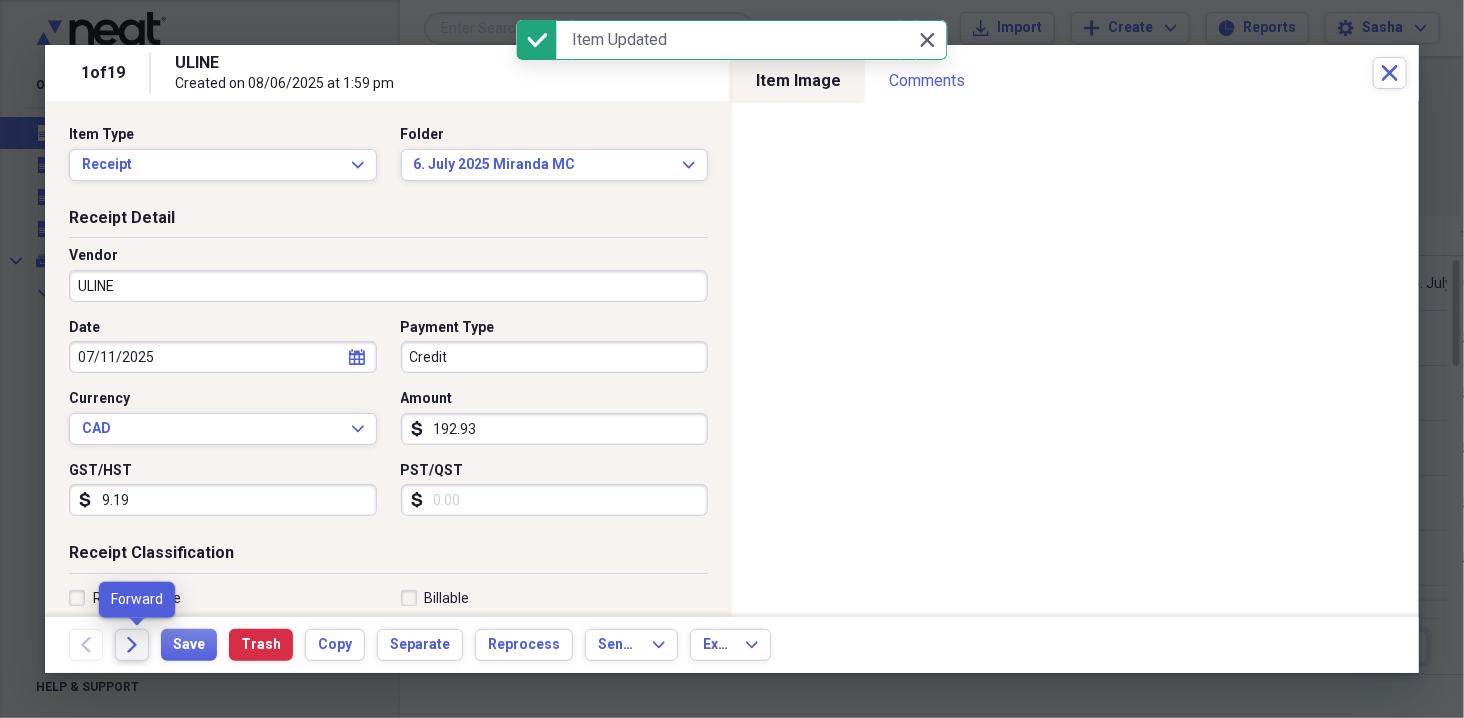 click on "Forward" 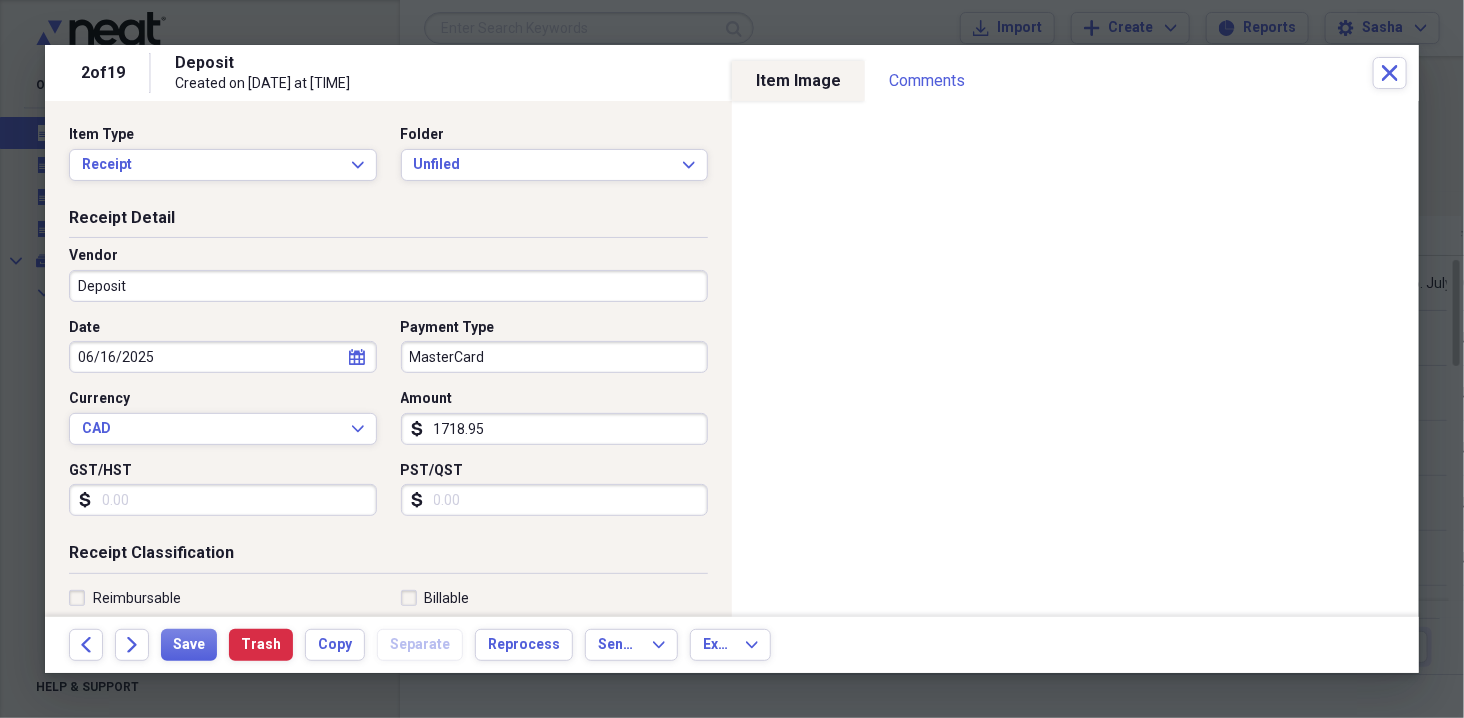click on "Deposit" at bounding box center (388, 286) 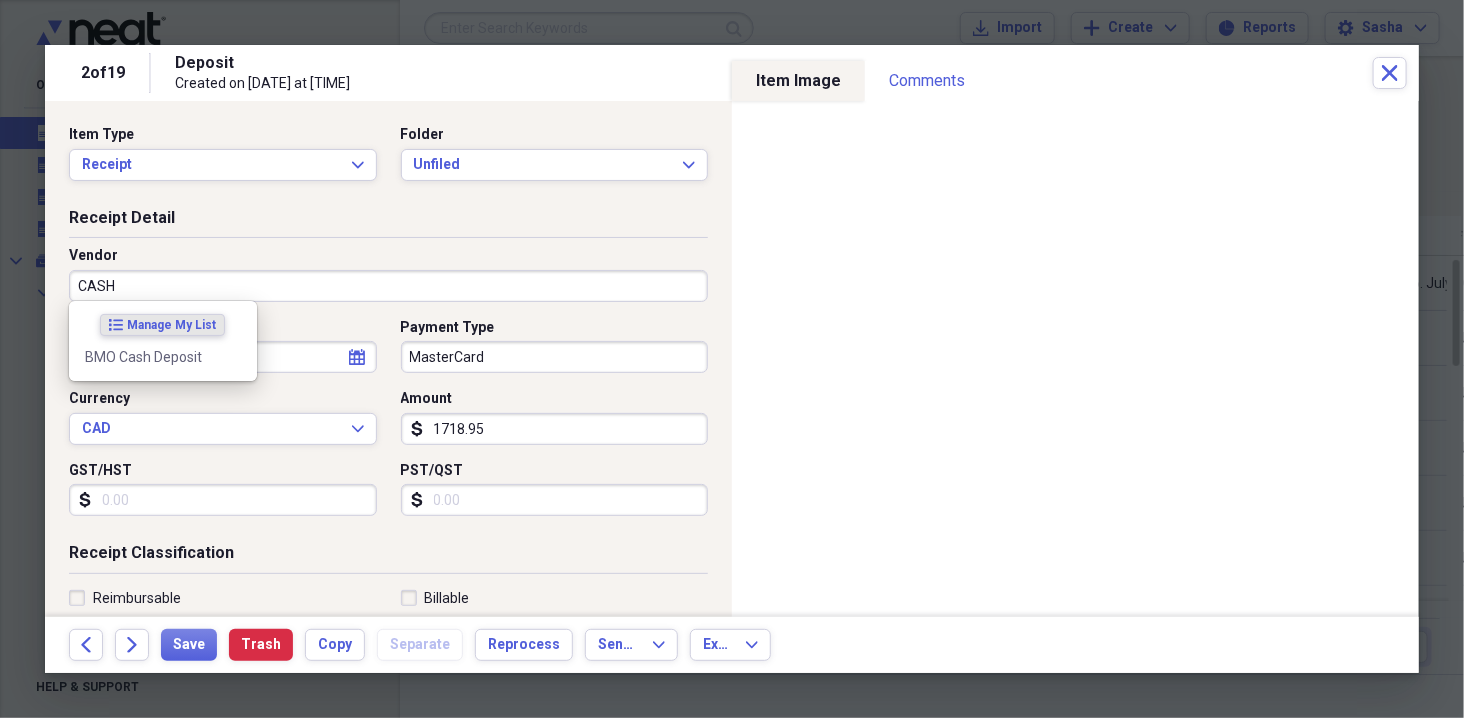 click at bounding box center [233, 357] 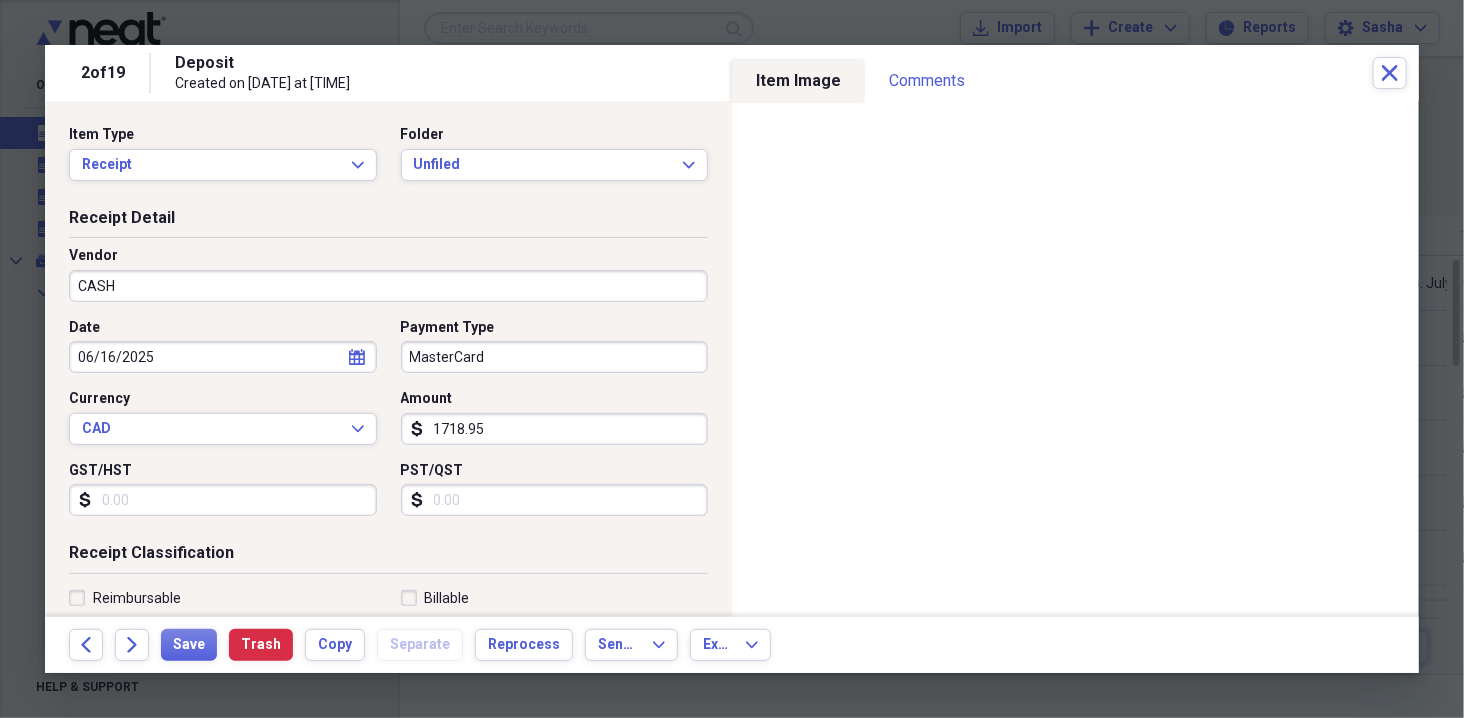 type on "BMO Cash Deposit" 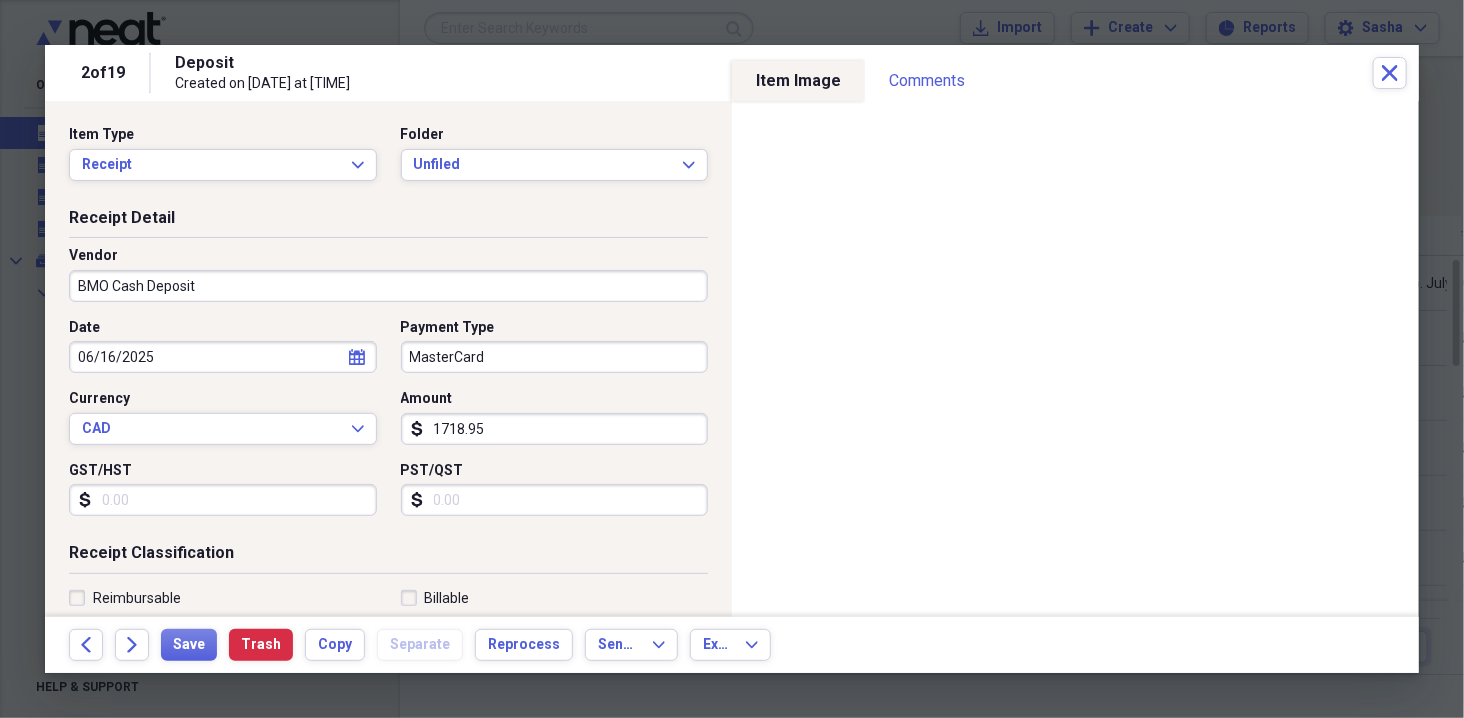 click on "06/16/2025" at bounding box center (223, 357) 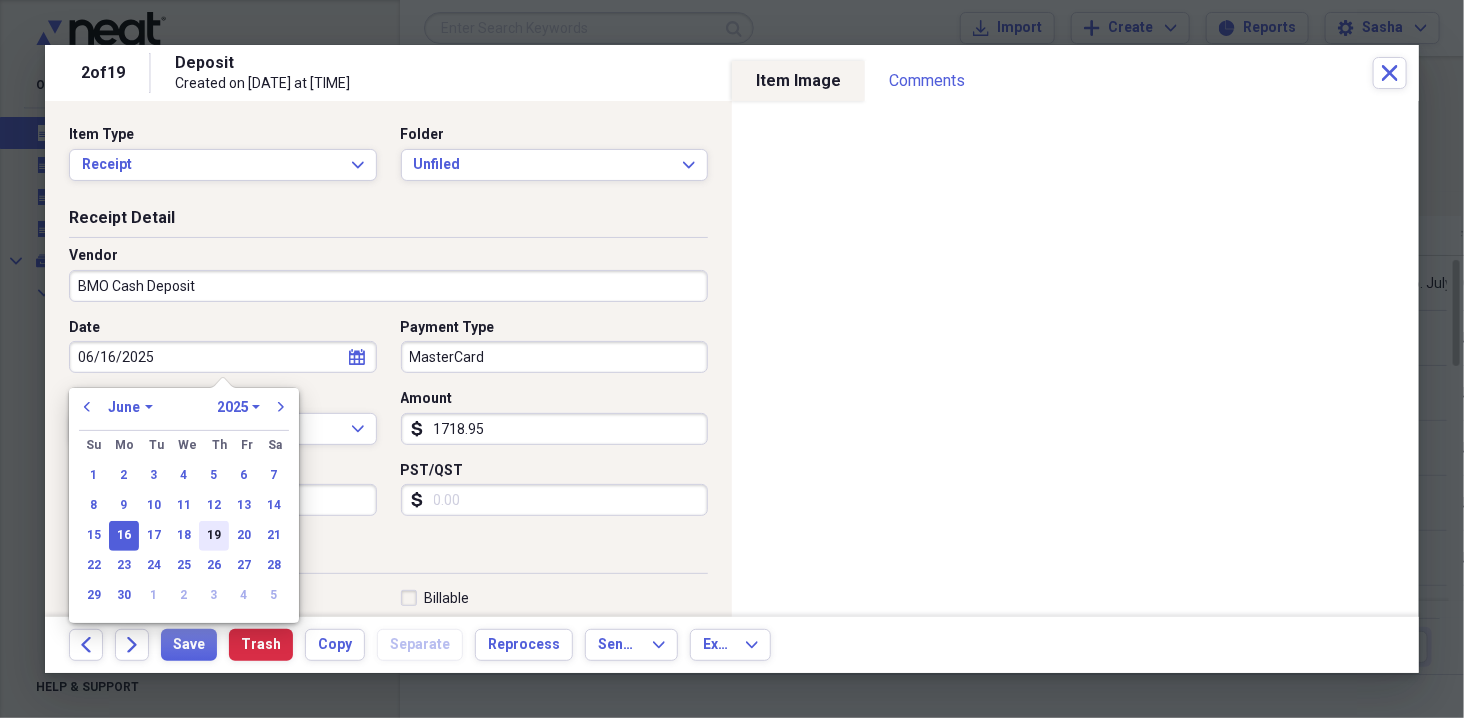 click on "19" at bounding box center [214, 536] 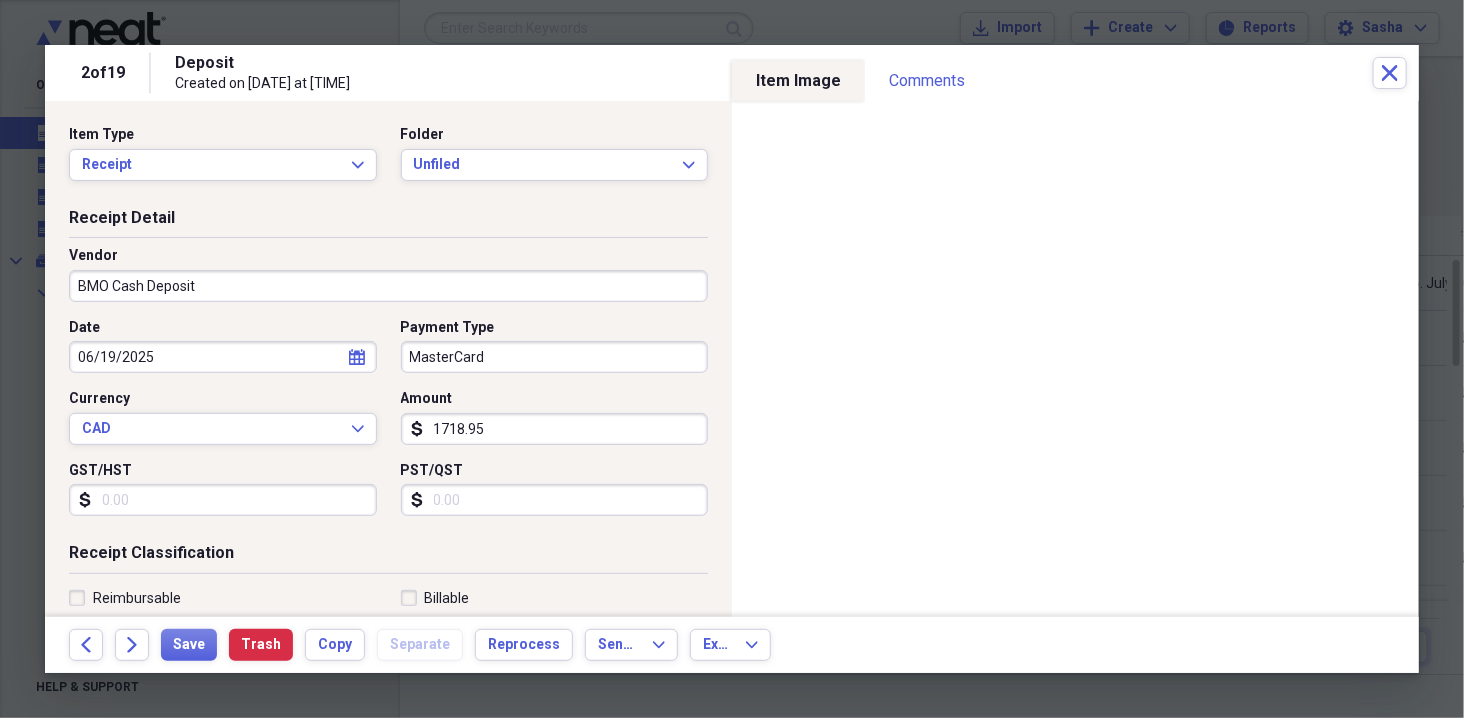 type on "06/19/2025" 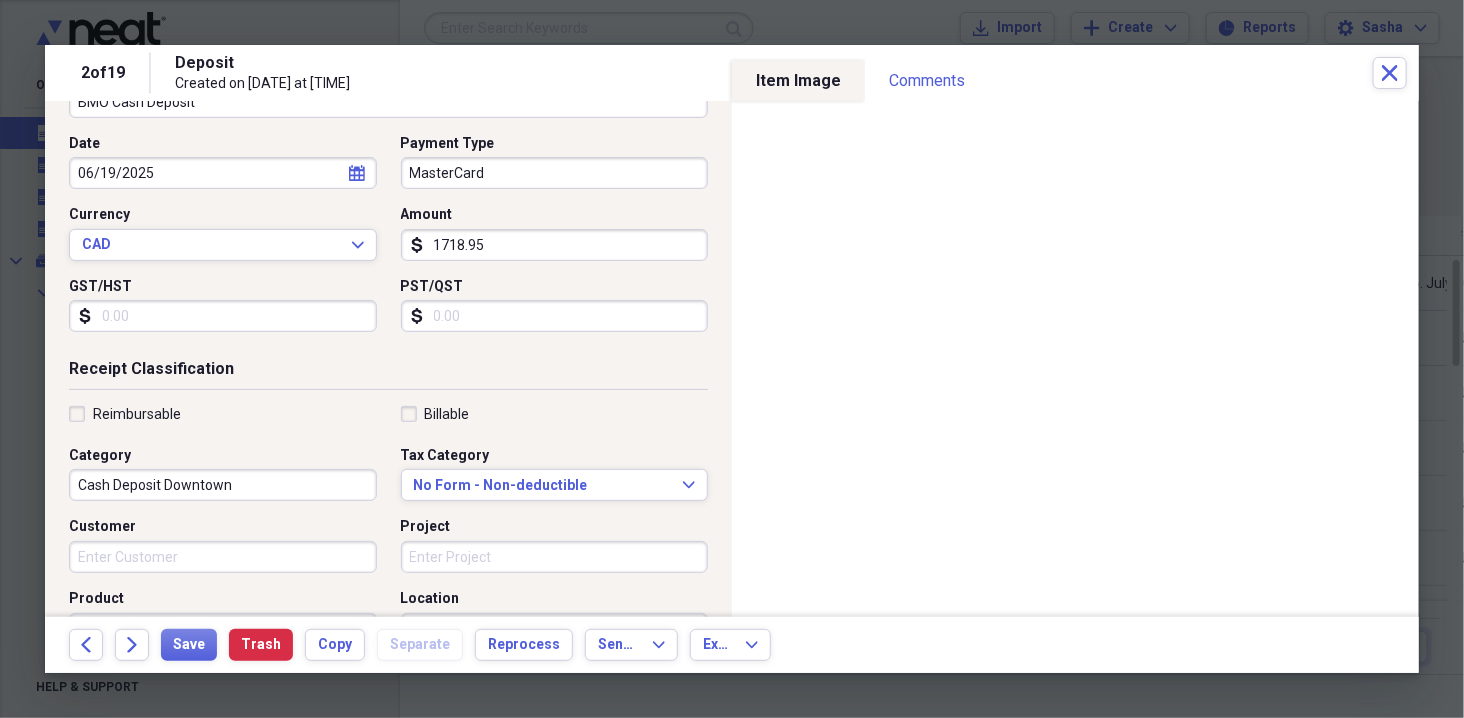 scroll, scrollTop: 190, scrollLeft: 0, axis: vertical 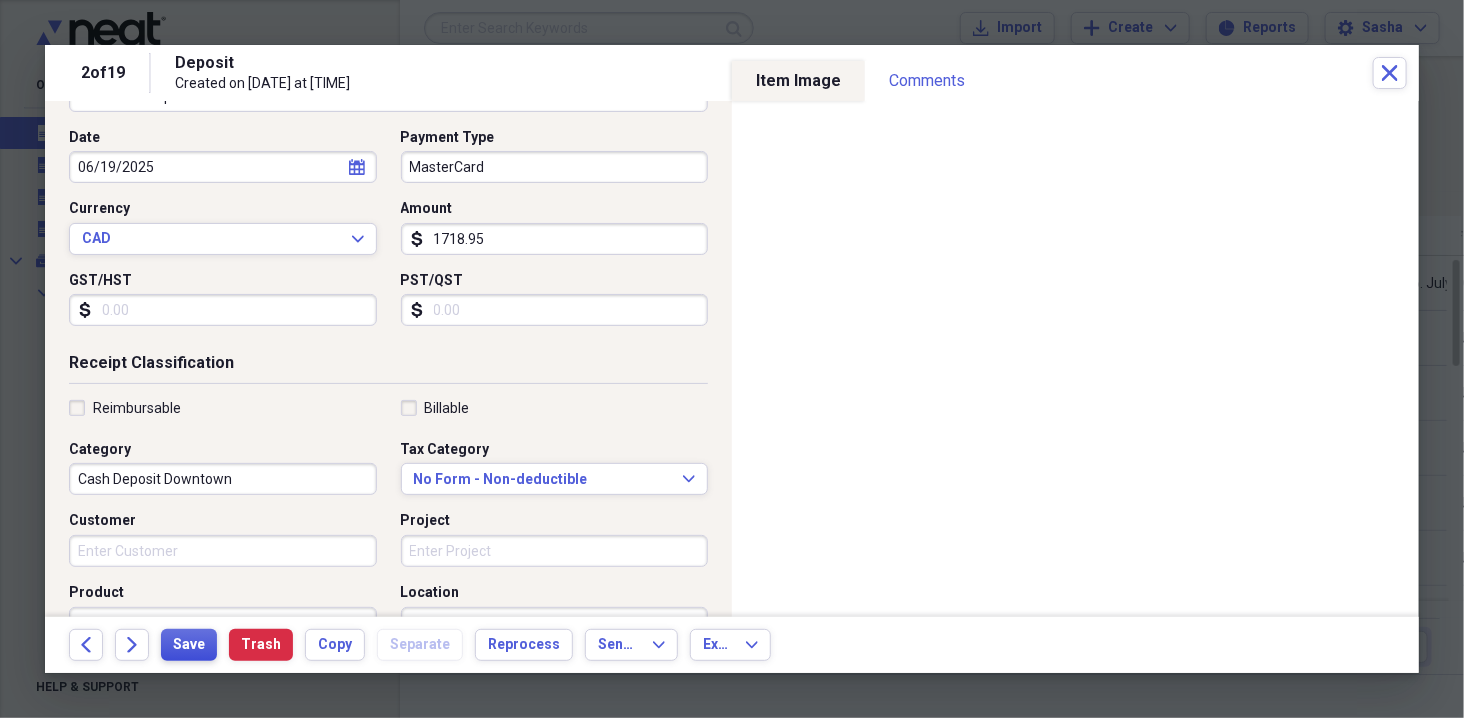 click on "Save" at bounding box center (189, 645) 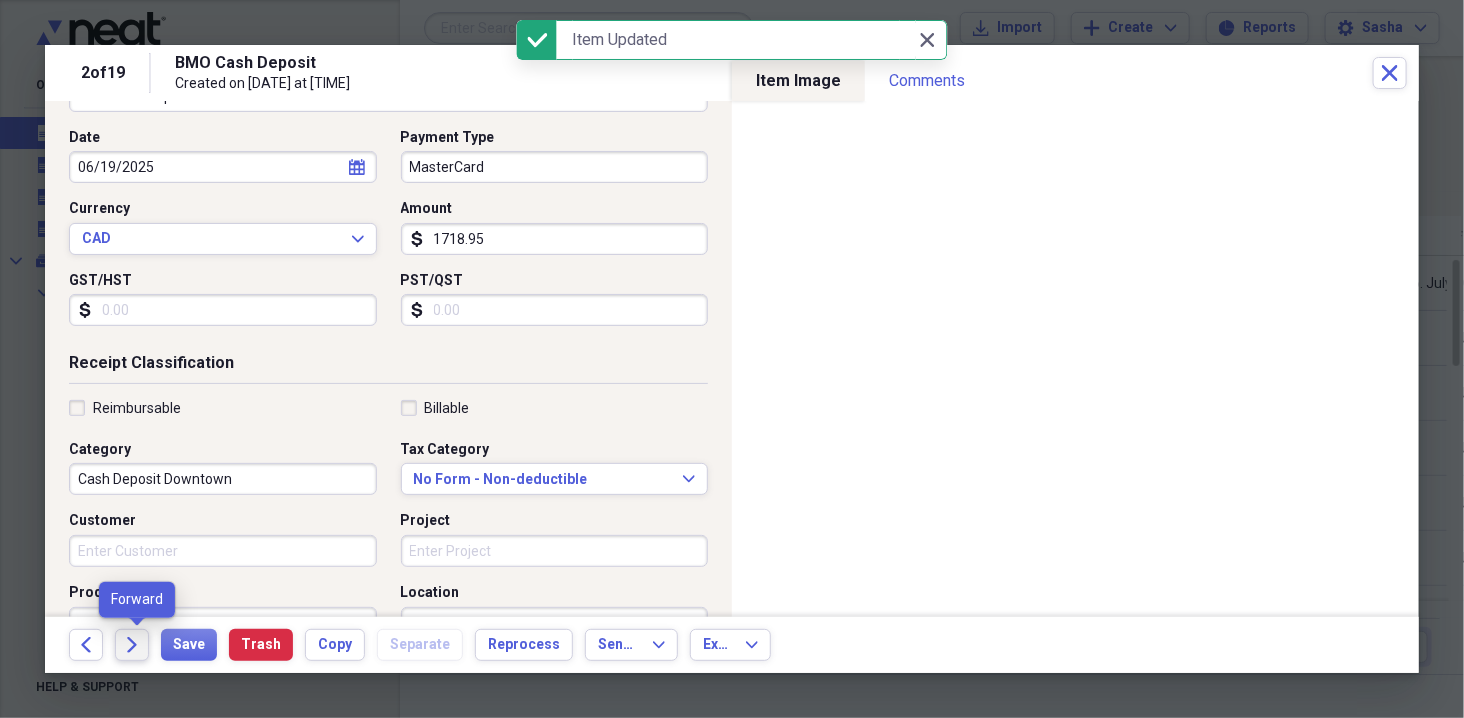 click on "Forward" 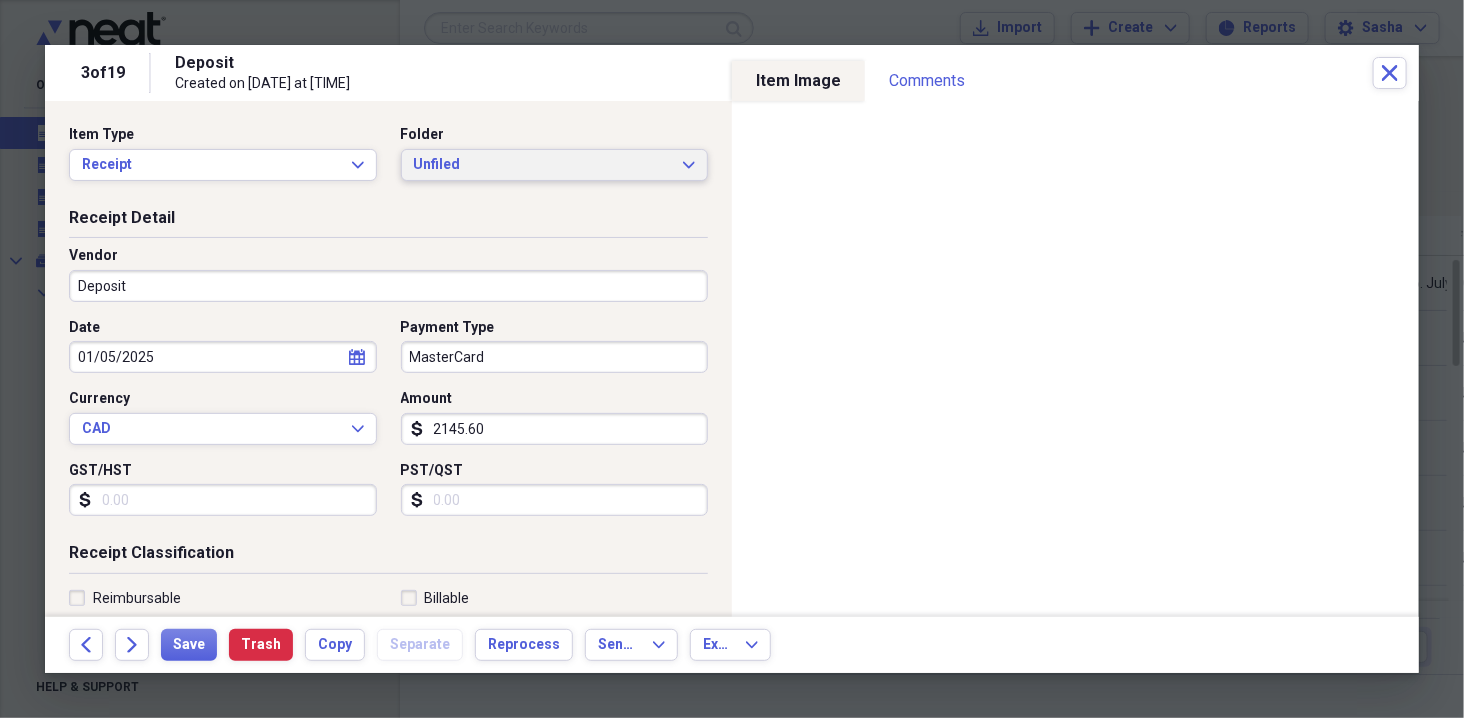 click on "Unfiled" at bounding box center [543, 165] 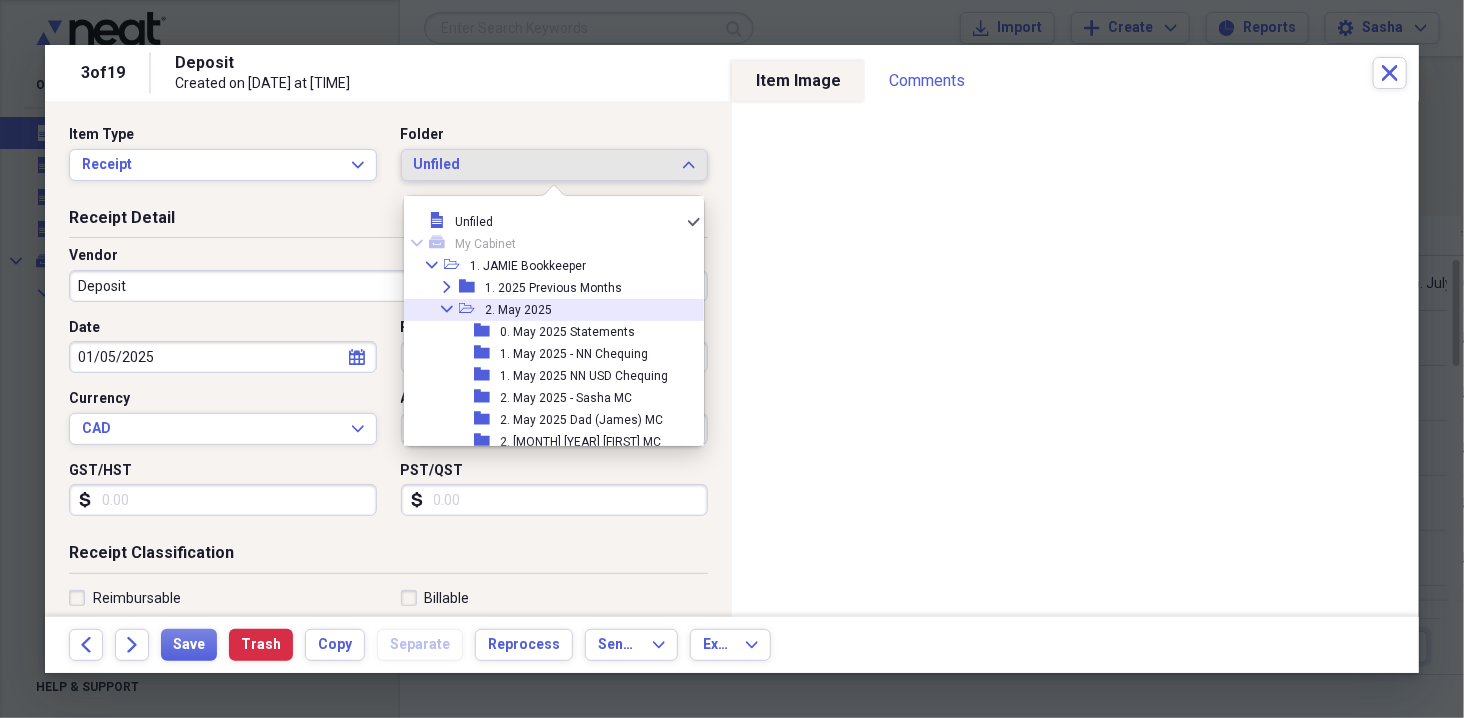 scroll, scrollTop: 81, scrollLeft: 0, axis: vertical 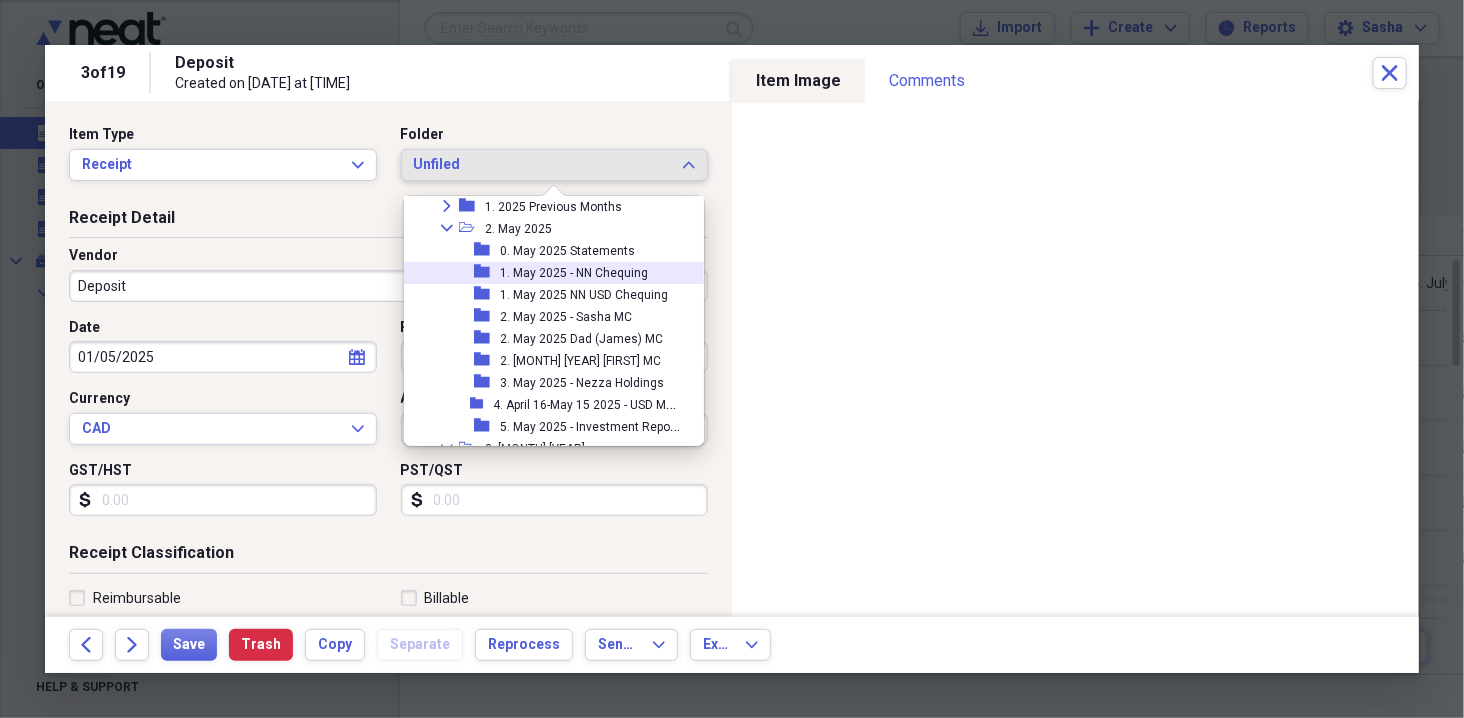 click on "1. May 2025 - NN Chequing" at bounding box center (574, 273) 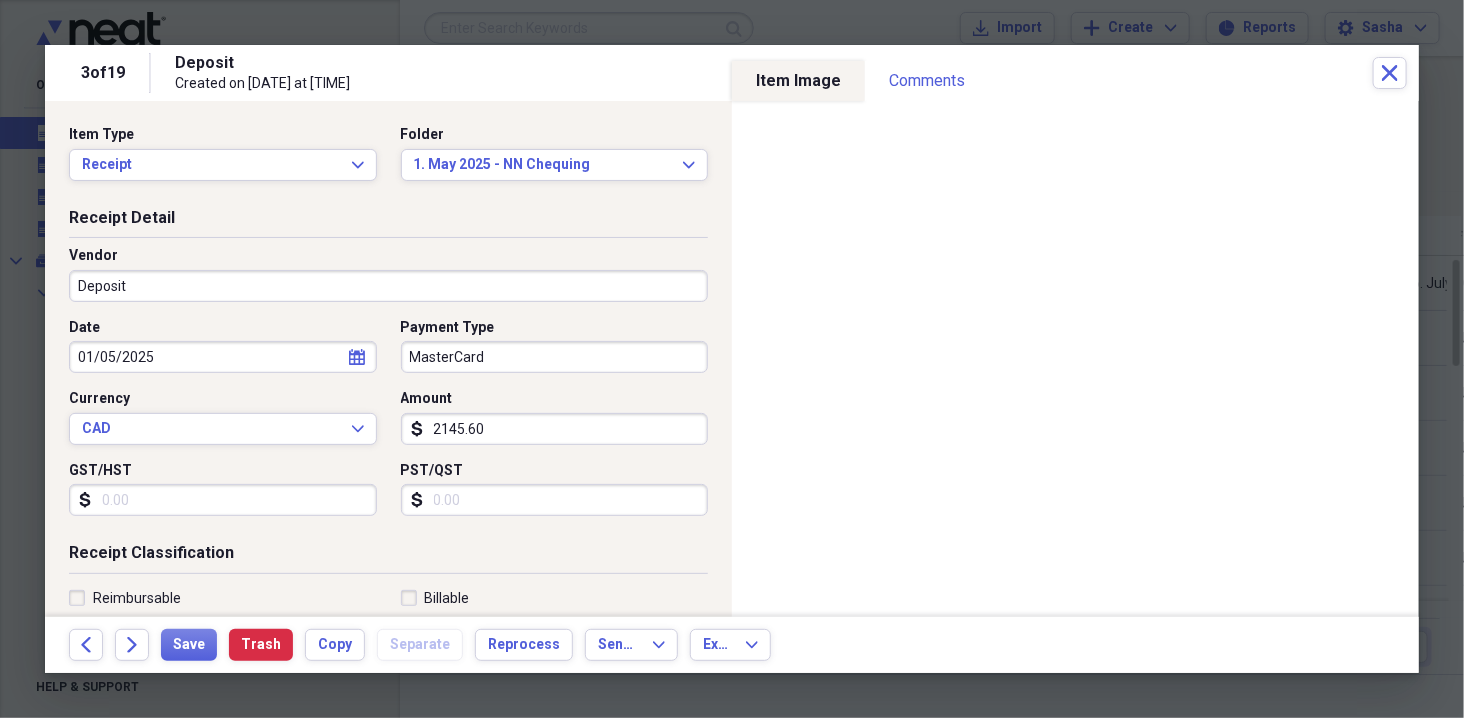 click on "Deposit" at bounding box center (388, 286) 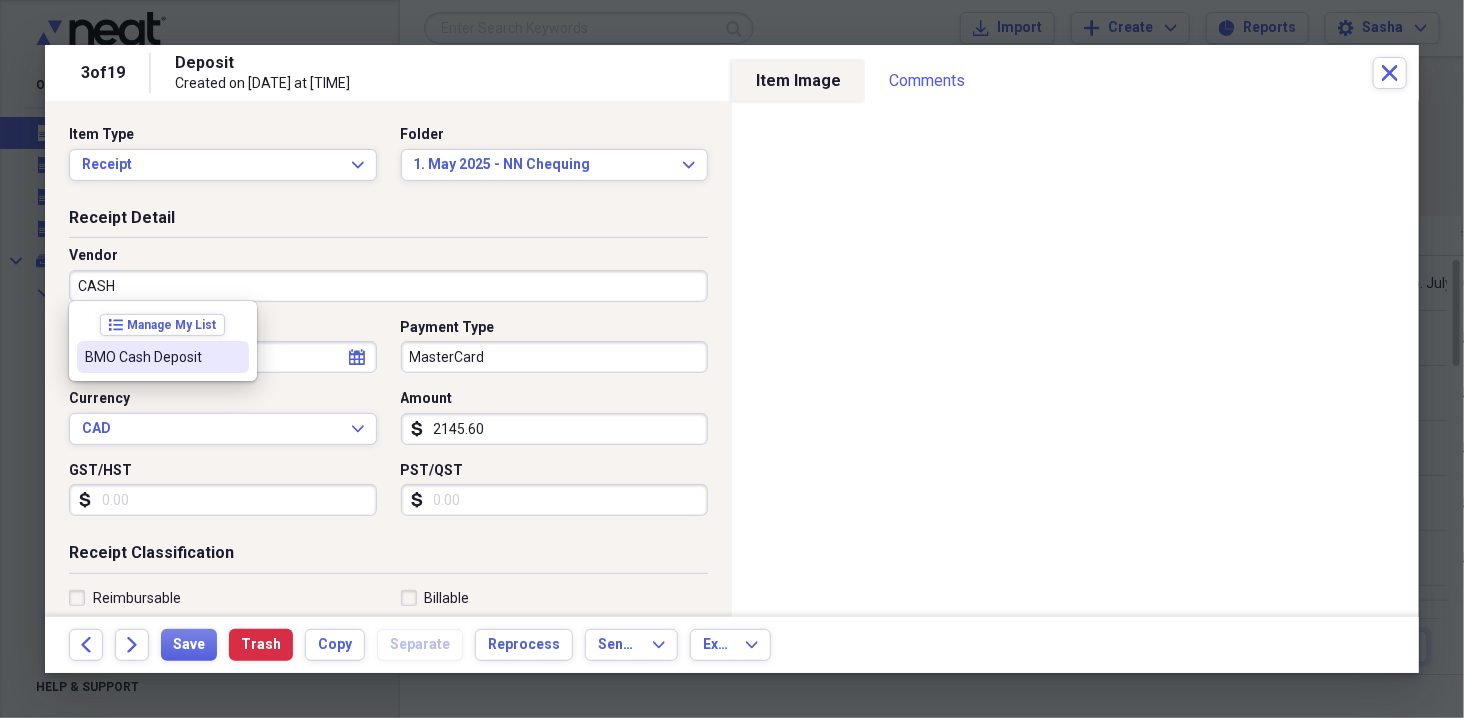 click on "BMO Cash Deposit" at bounding box center [163, 357] 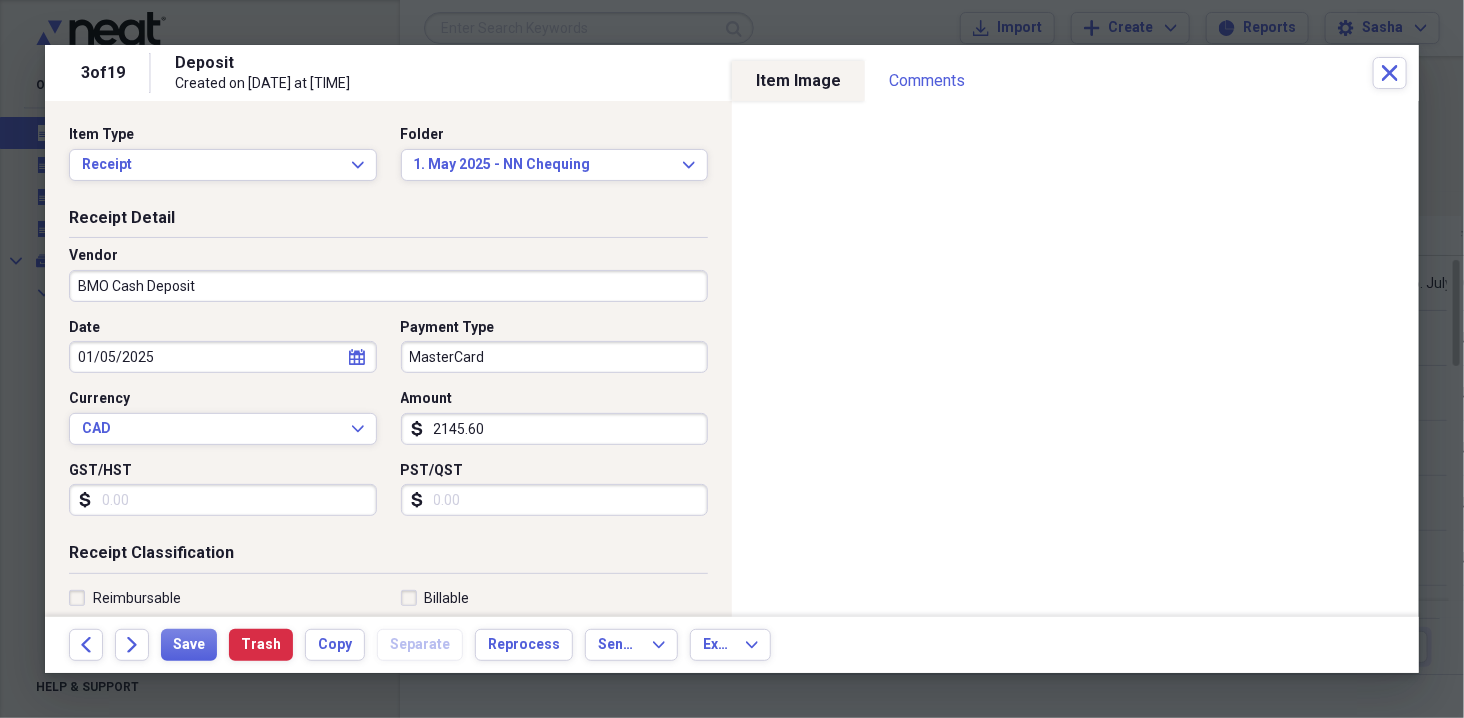 click on "01/05/2025" at bounding box center (223, 357) 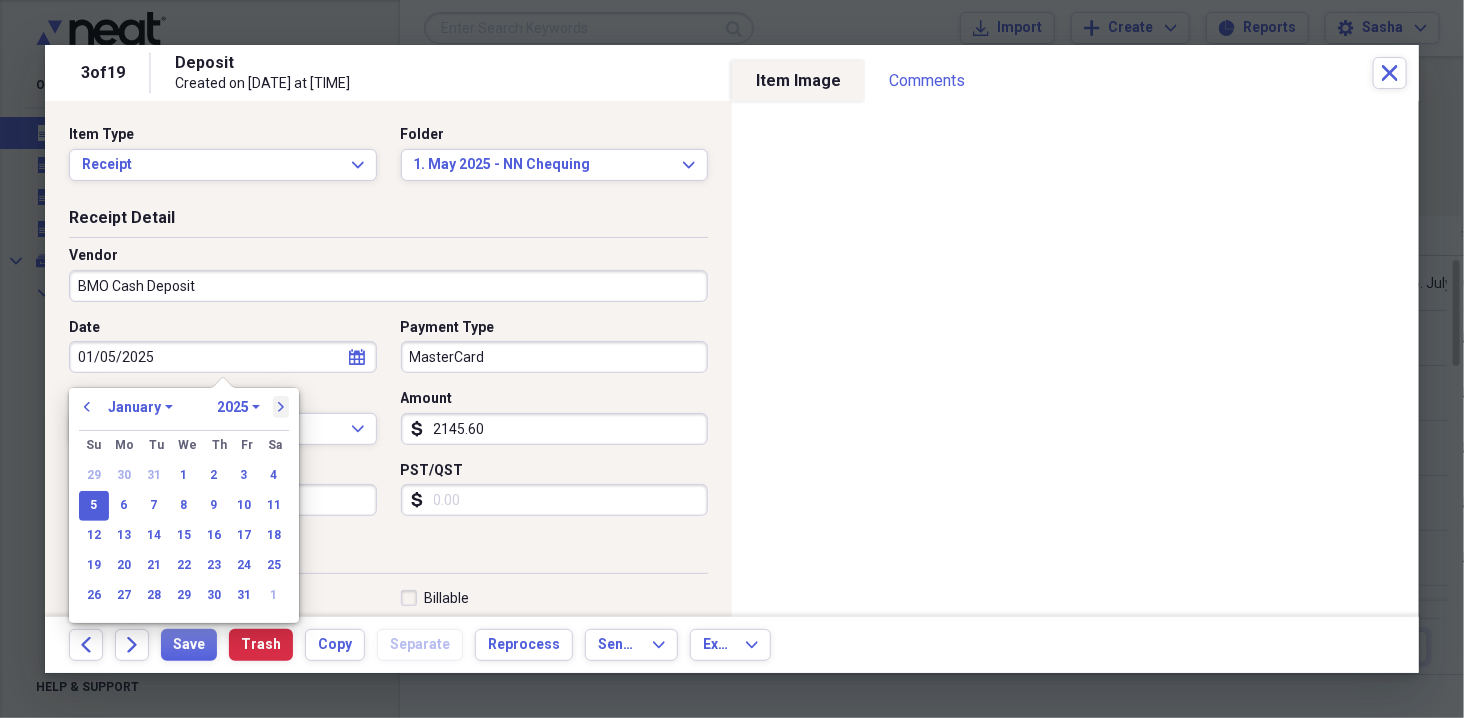 click on "next" at bounding box center (281, 407) 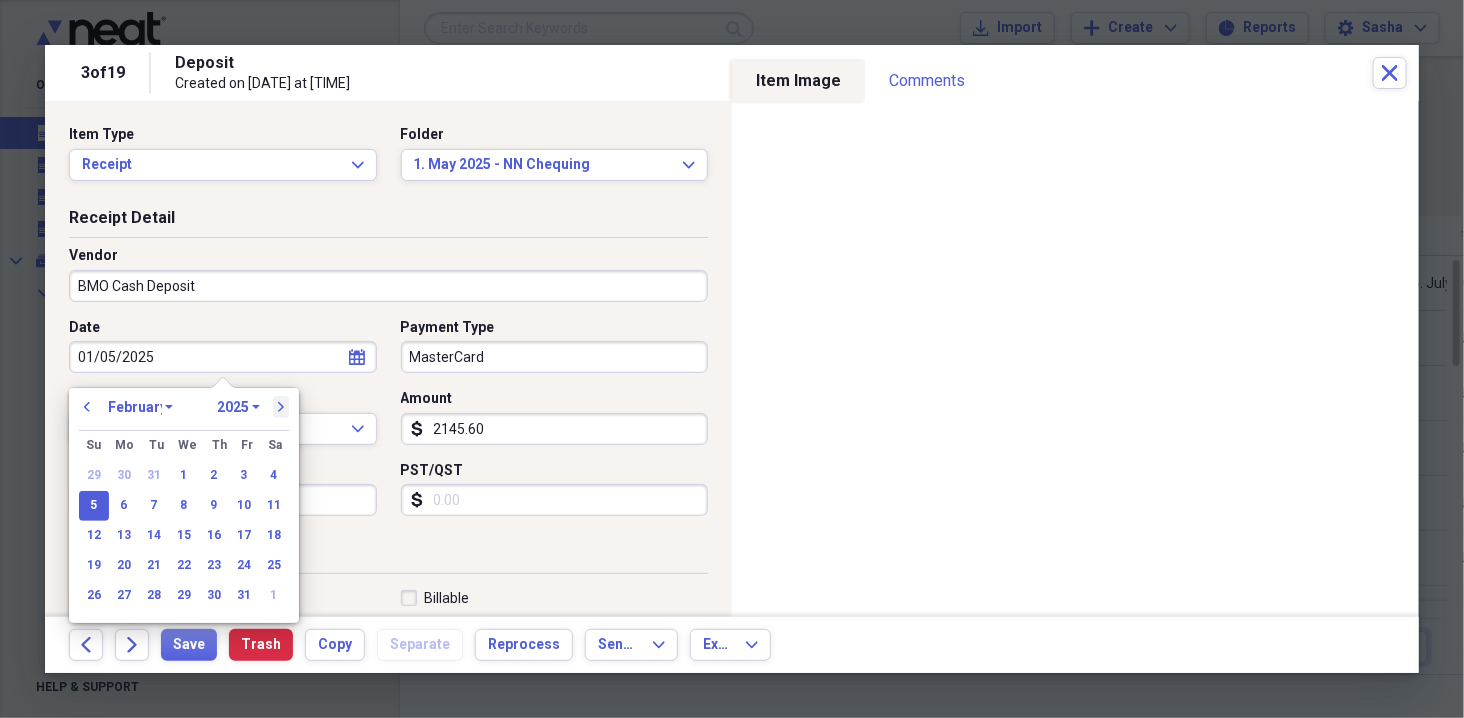 click on "next" at bounding box center [281, 407] 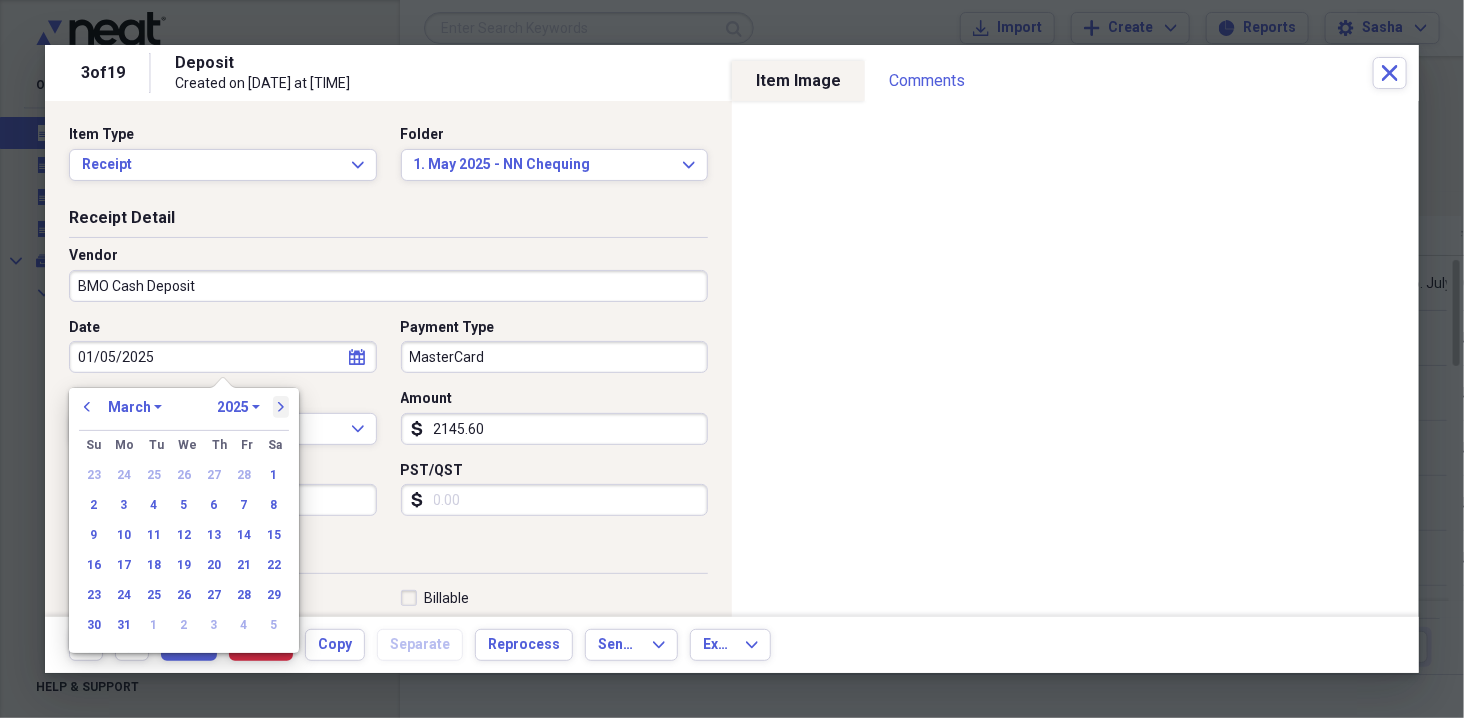 click on "next" at bounding box center (281, 407) 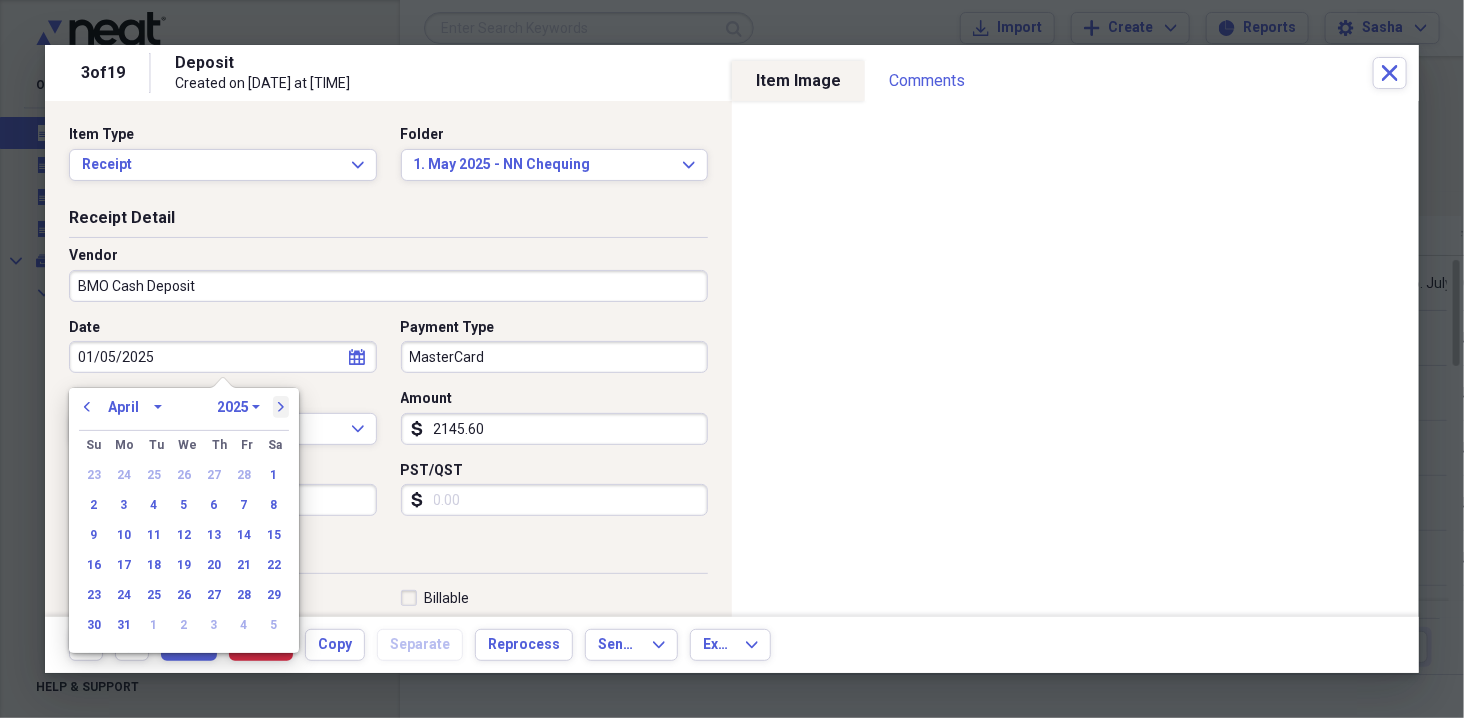 click on "next" at bounding box center [281, 407] 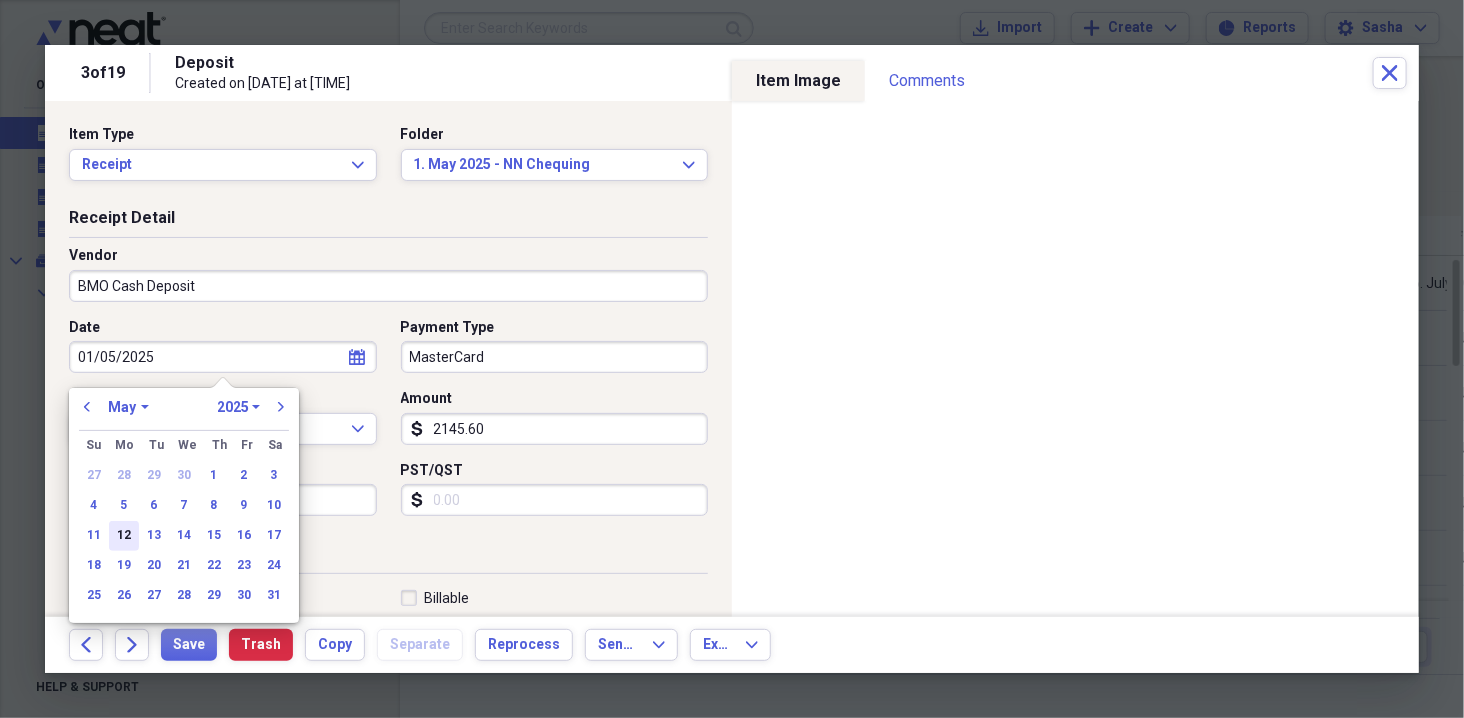 click on "12" at bounding box center (124, 536) 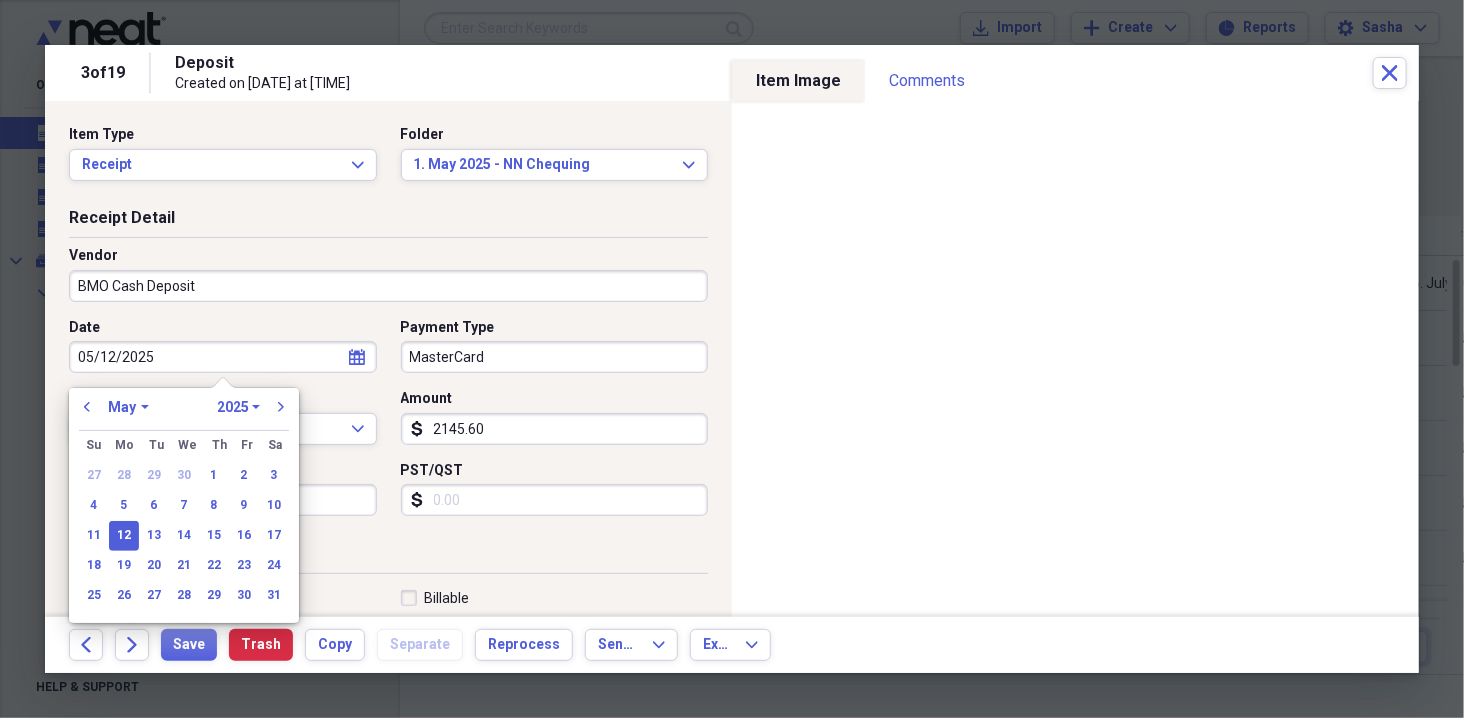 type on "05/12/2025" 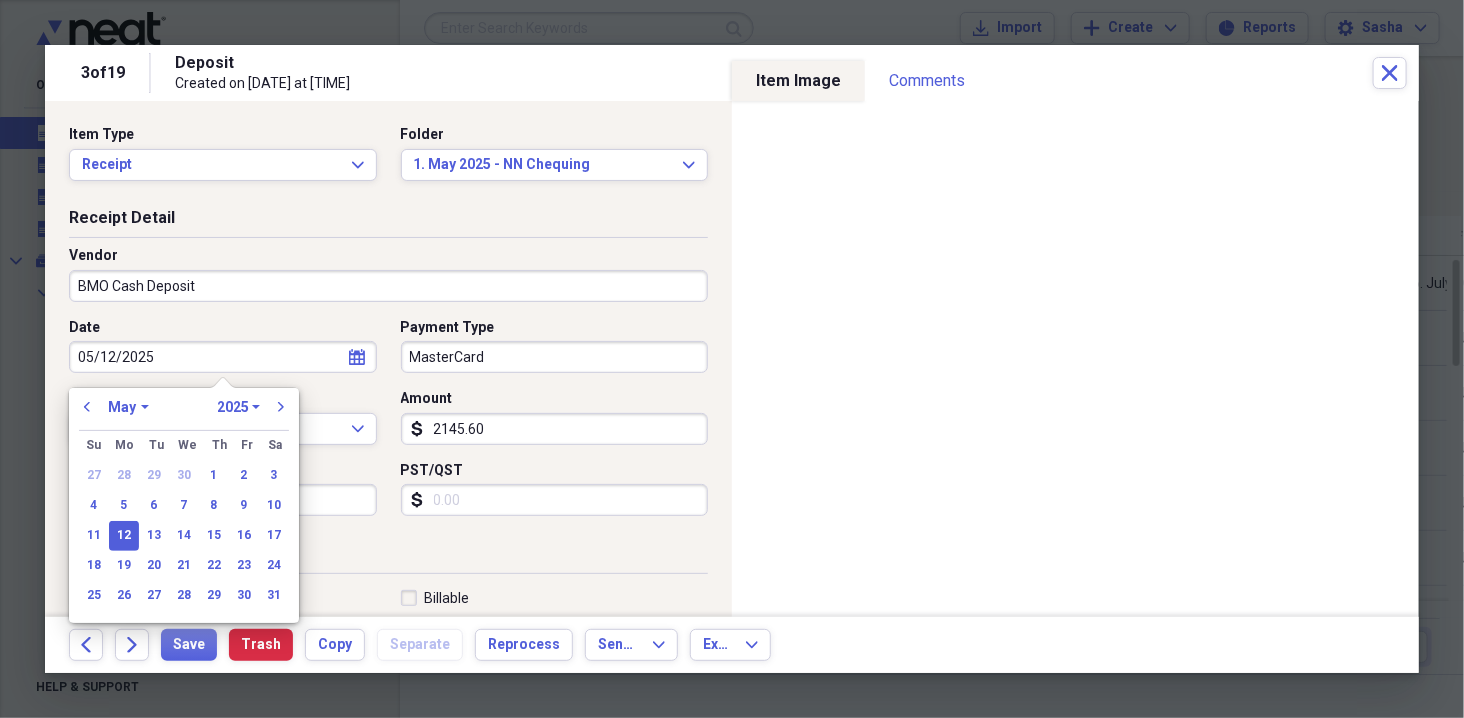 click on "Vendor BMO Cash Deposit" at bounding box center (388, 282) 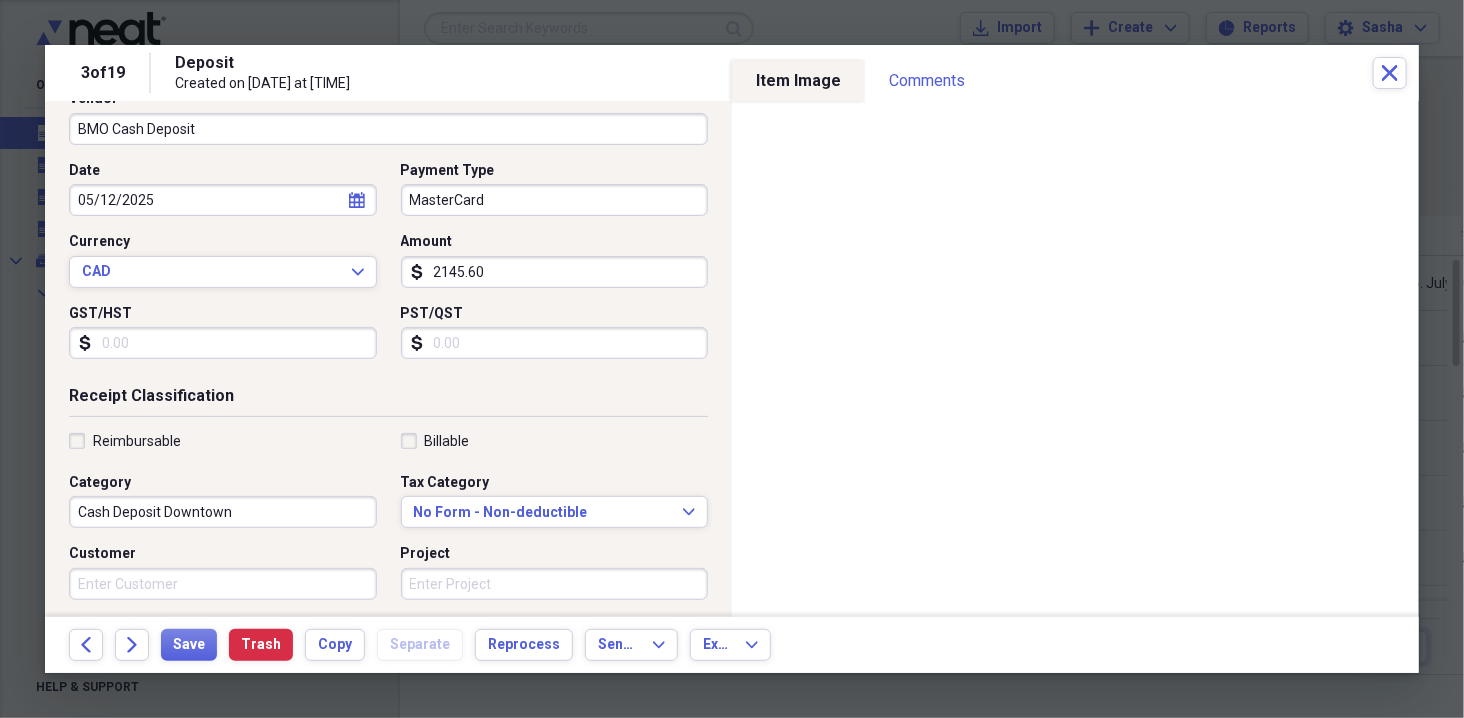 scroll, scrollTop: 232, scrollLeft: 0, axis: vertical 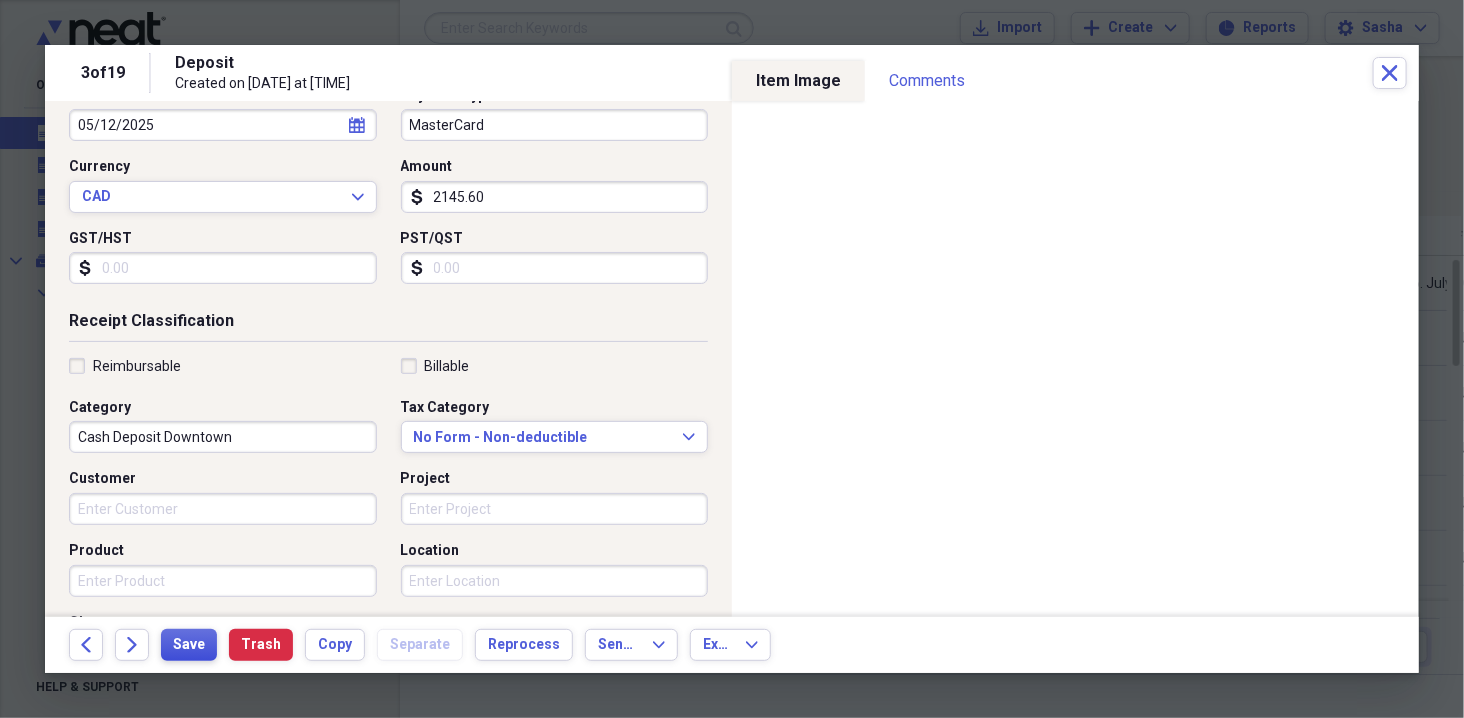 click on "Save" at bounding box center (189, 645) 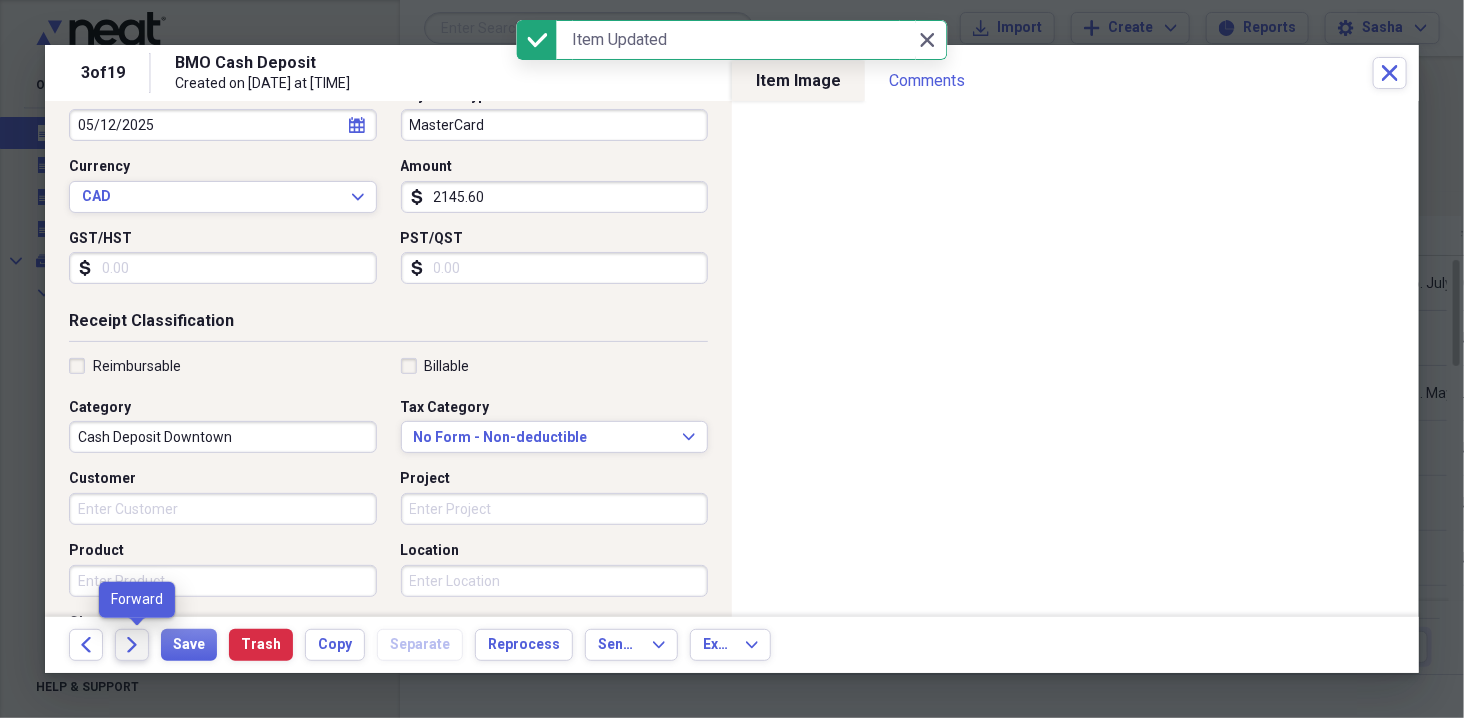 click on "Forward" at bounding box center (132, 645) 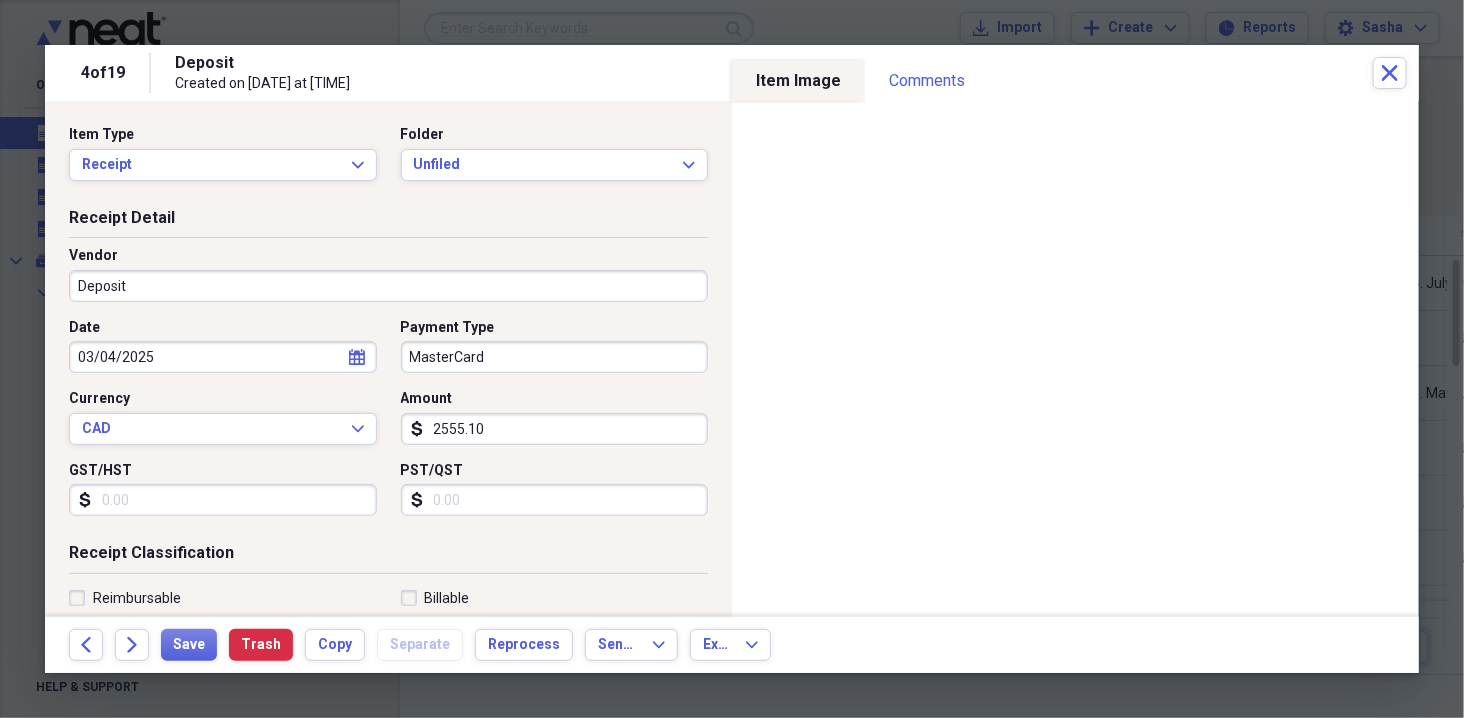 click on "Deposit" at bounding box center (388, 286) 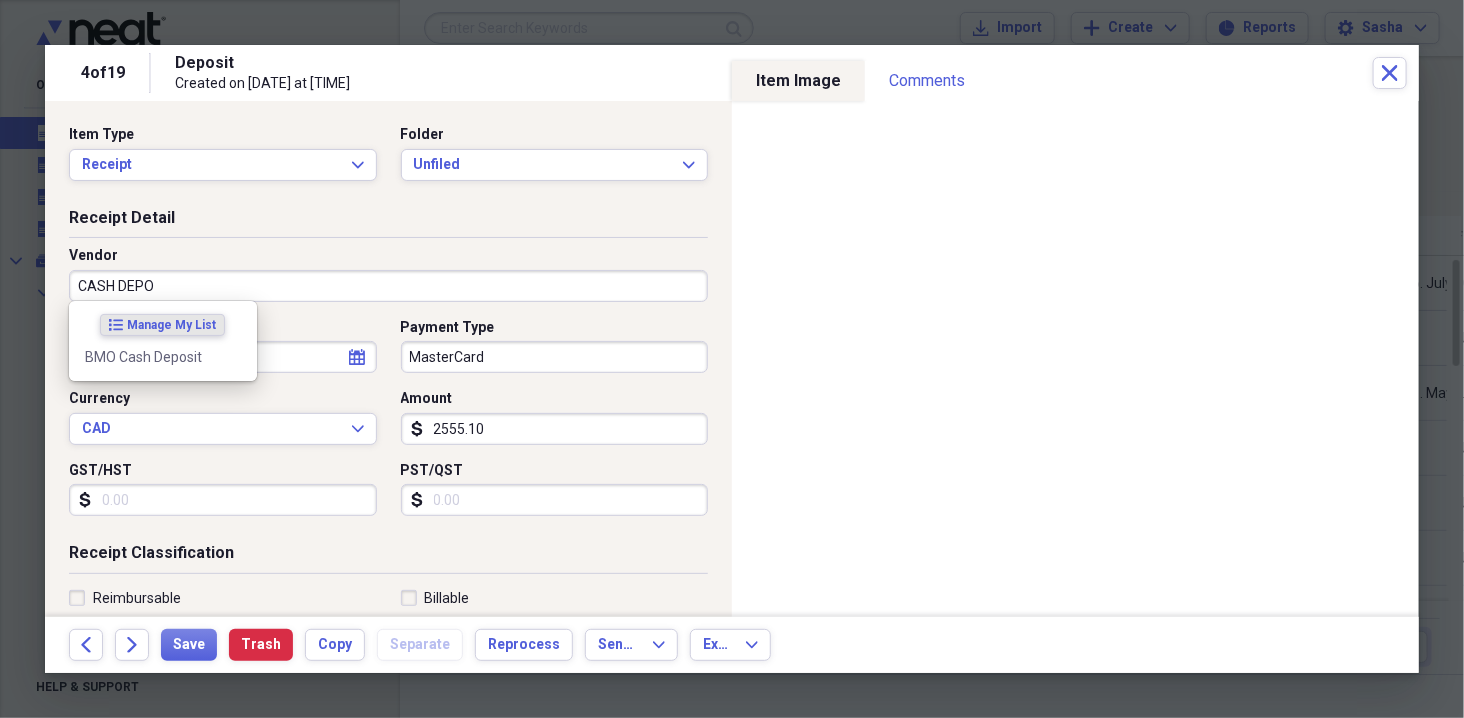 click on "BMO Cash Deposit" at bounding box center [151, 357] 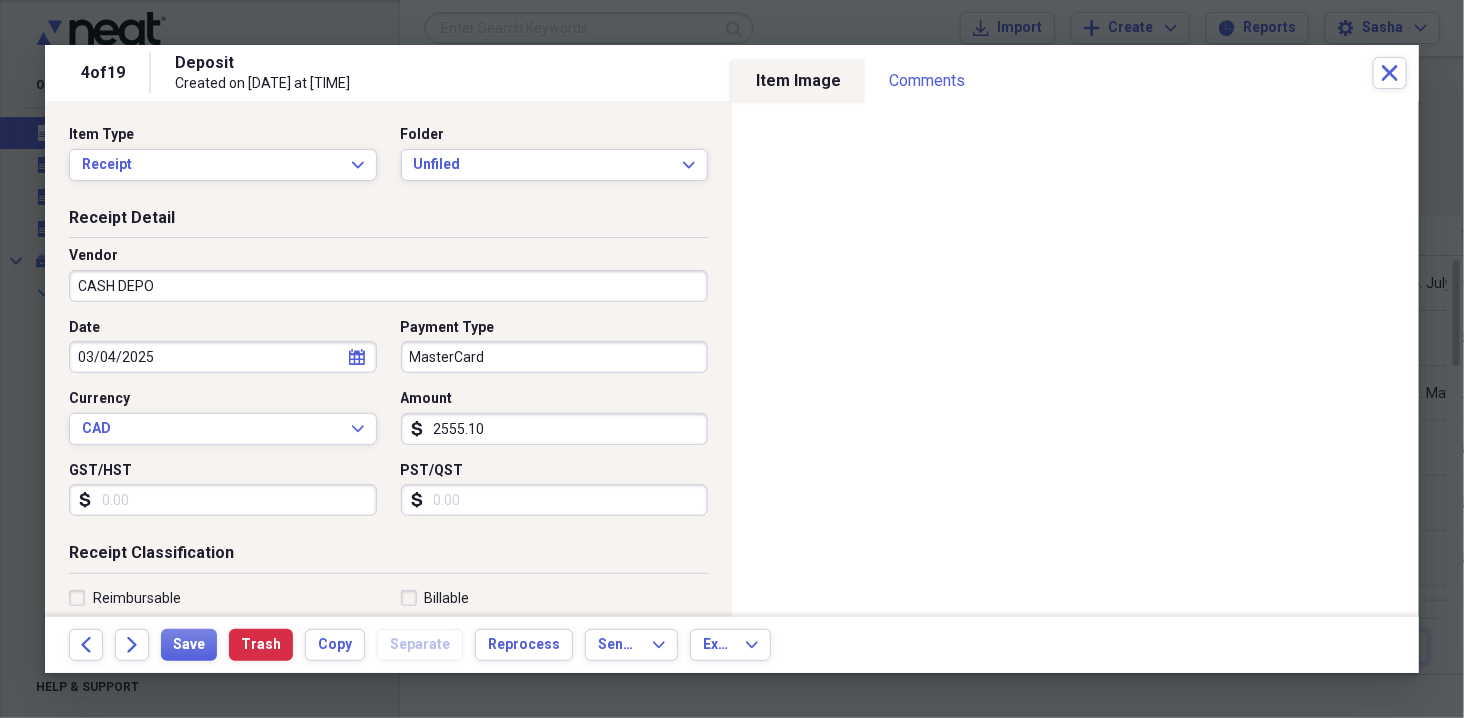 type on "BMO Cash Deposit" 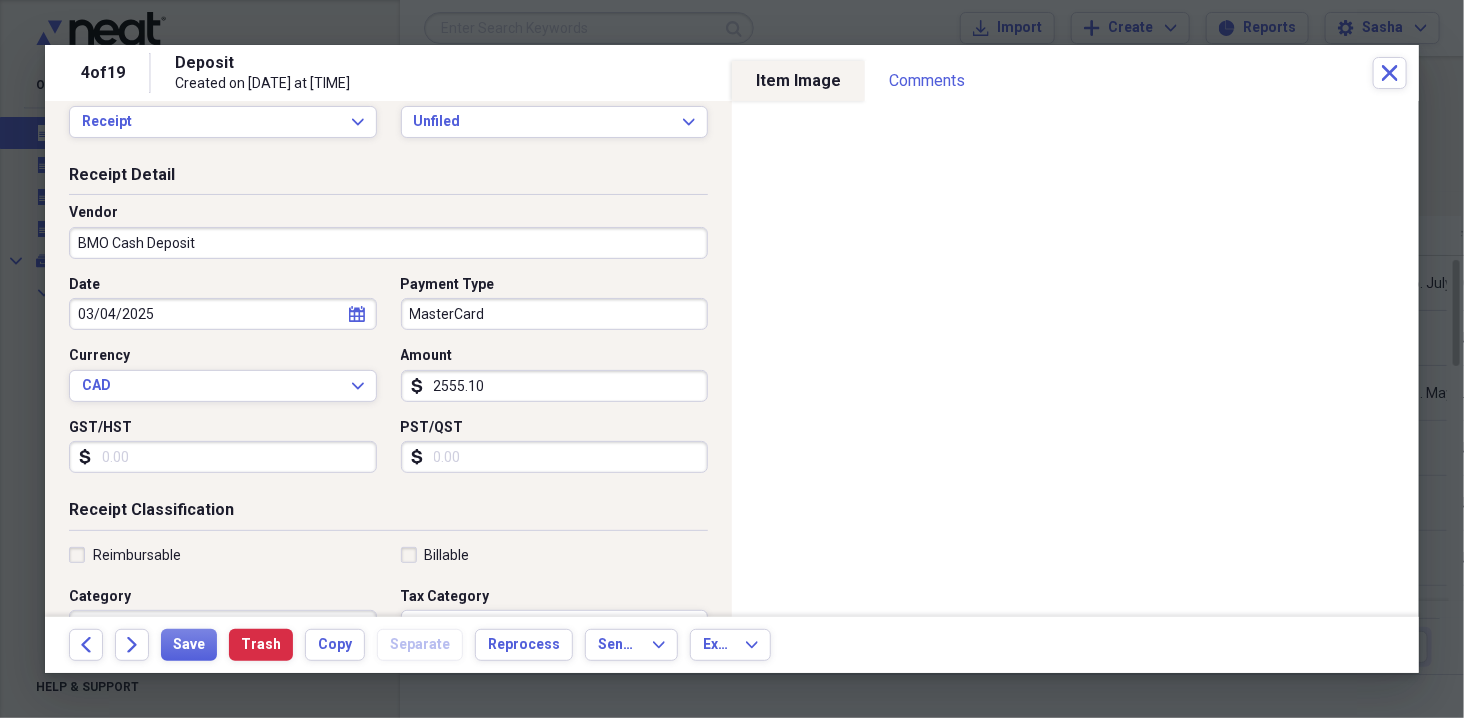 scroll, scrollTop: 56, scrollLeft: 0, axis: vertical 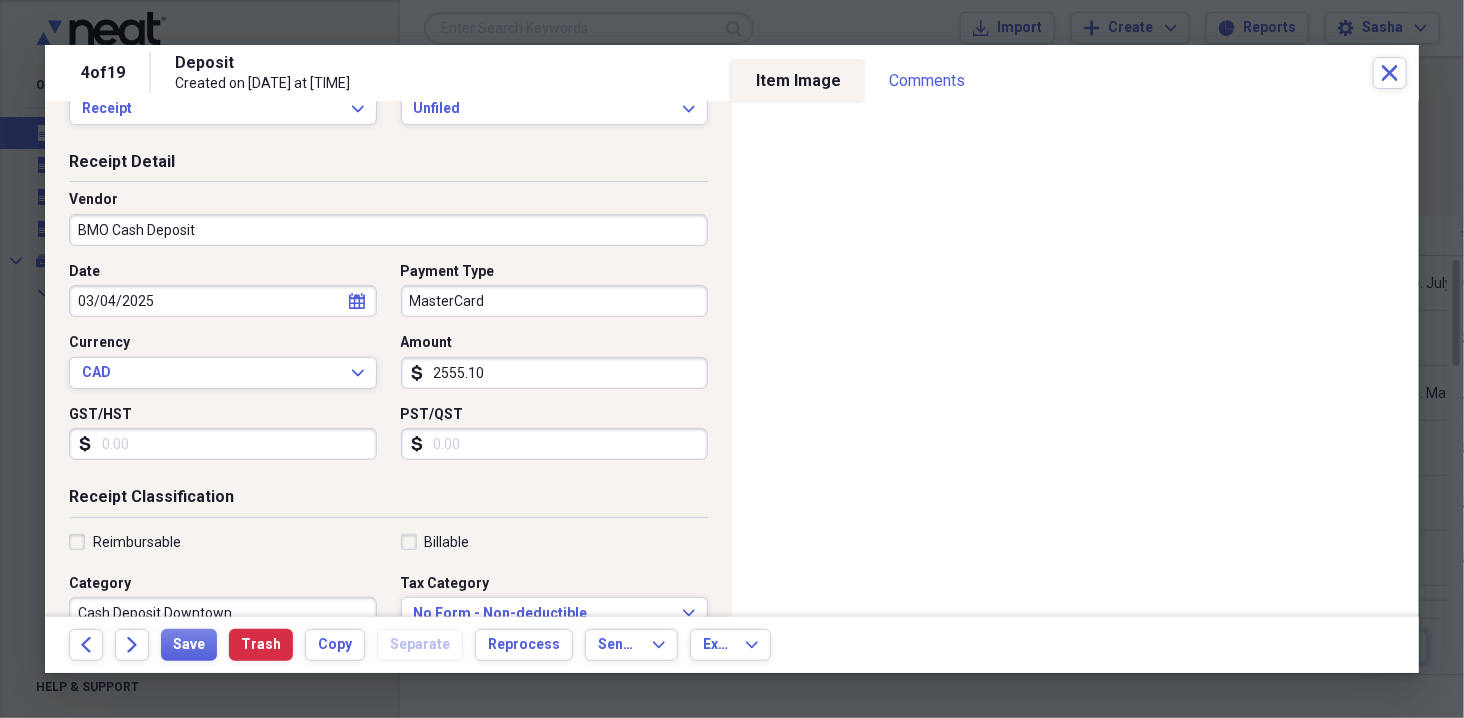 click on "2555.10" at bounding box center (555, 373) 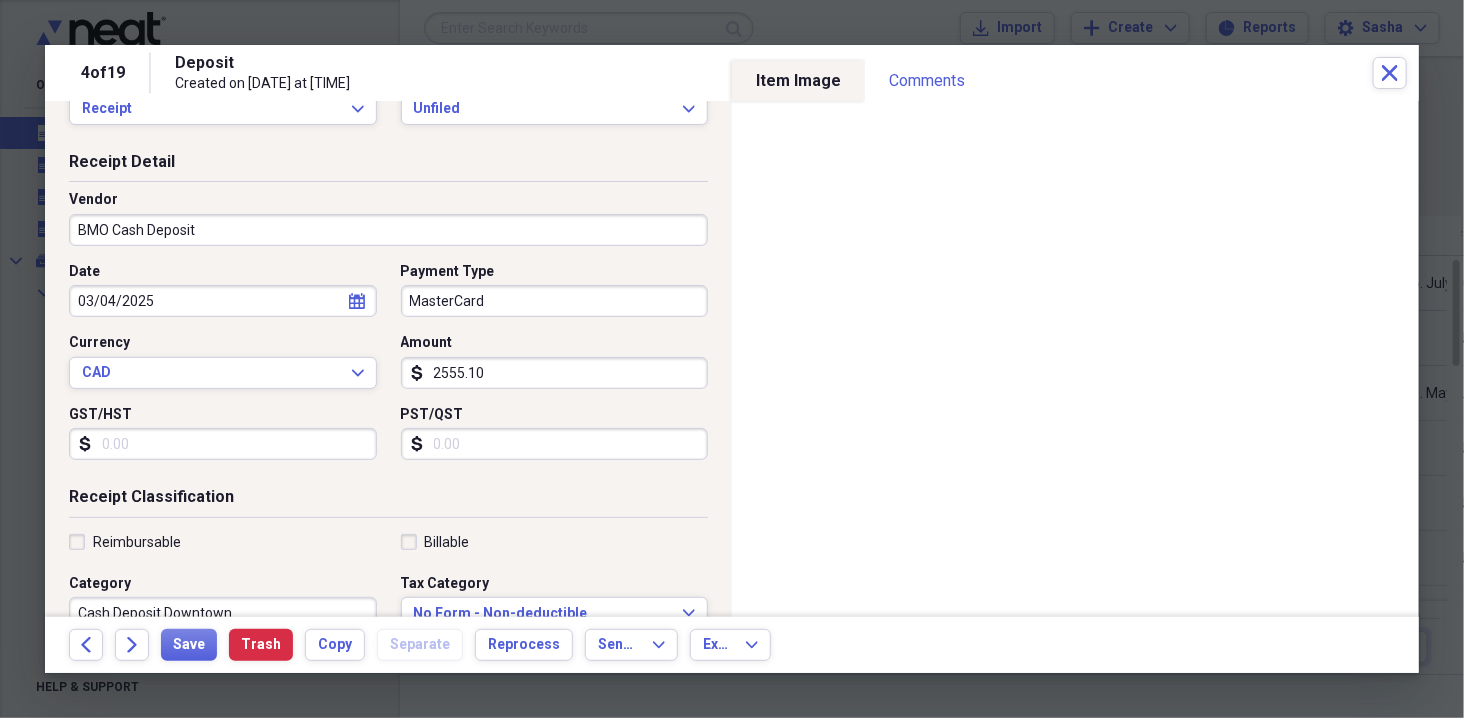 type on "(2555.10)" 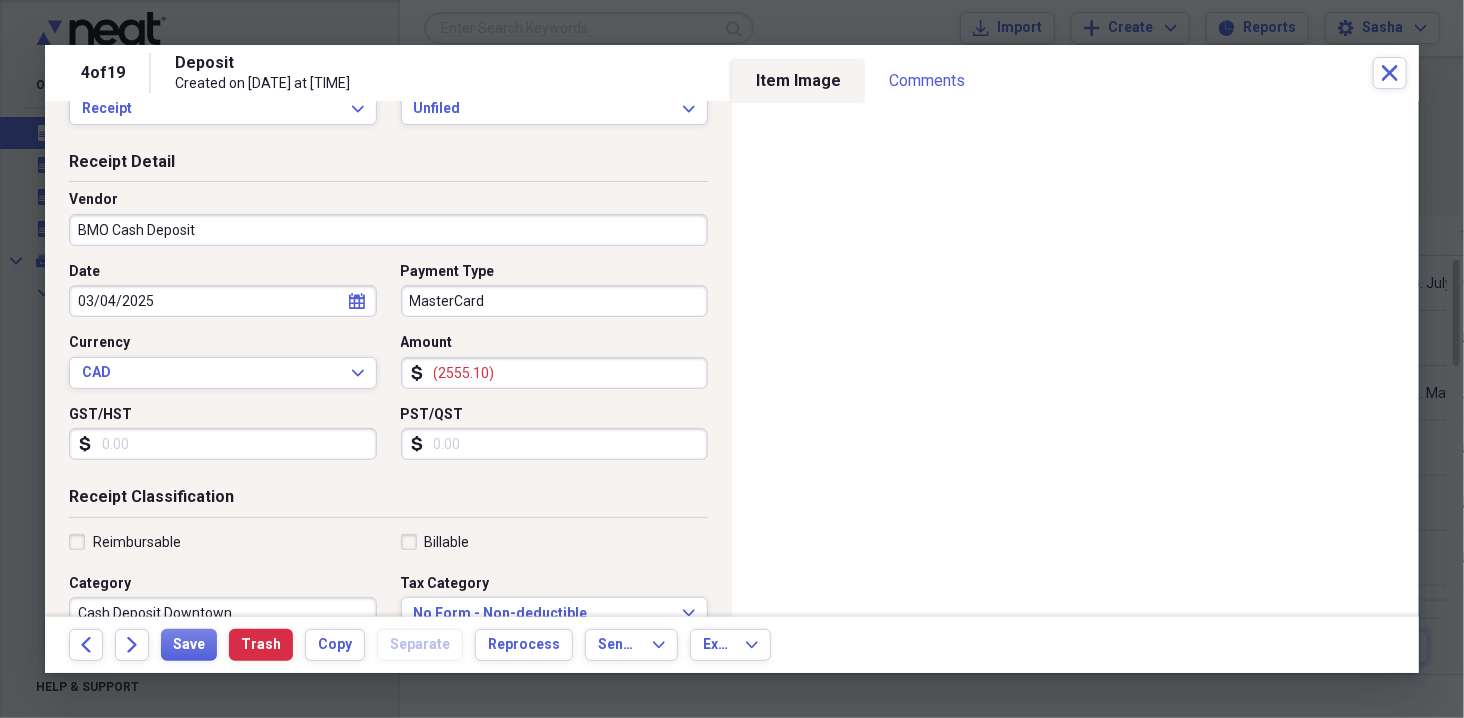 click on "03/04/2025" at bounding box center [223, 301] 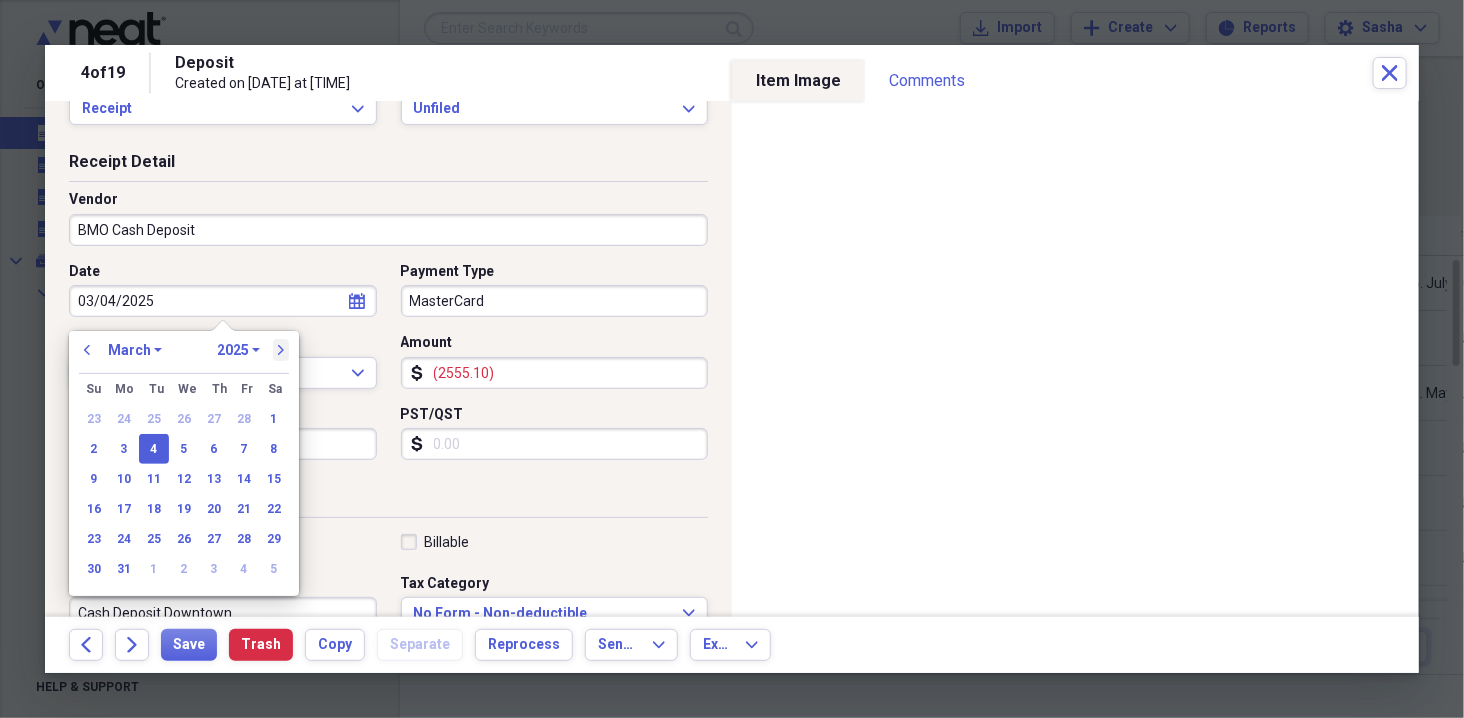 click on "next" at bounding box center [281, 350] 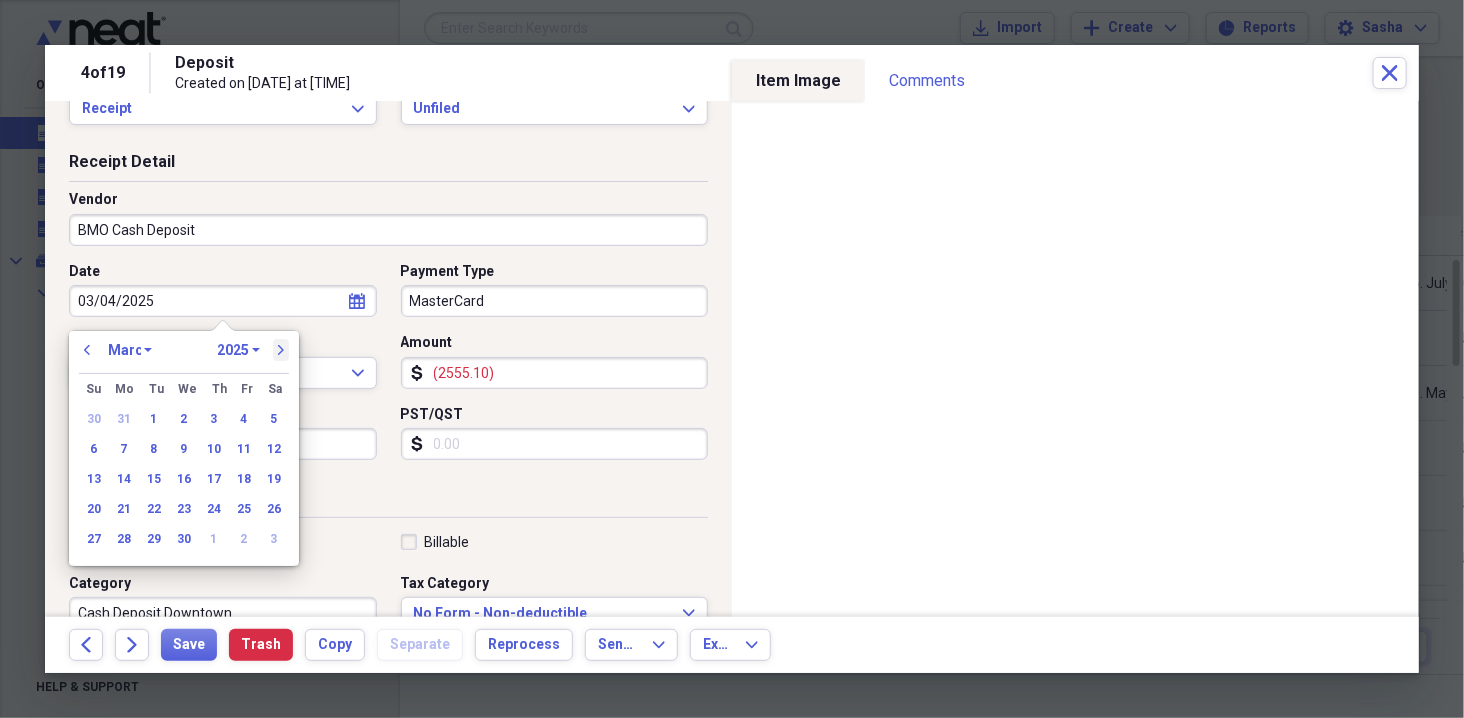 select on "3" 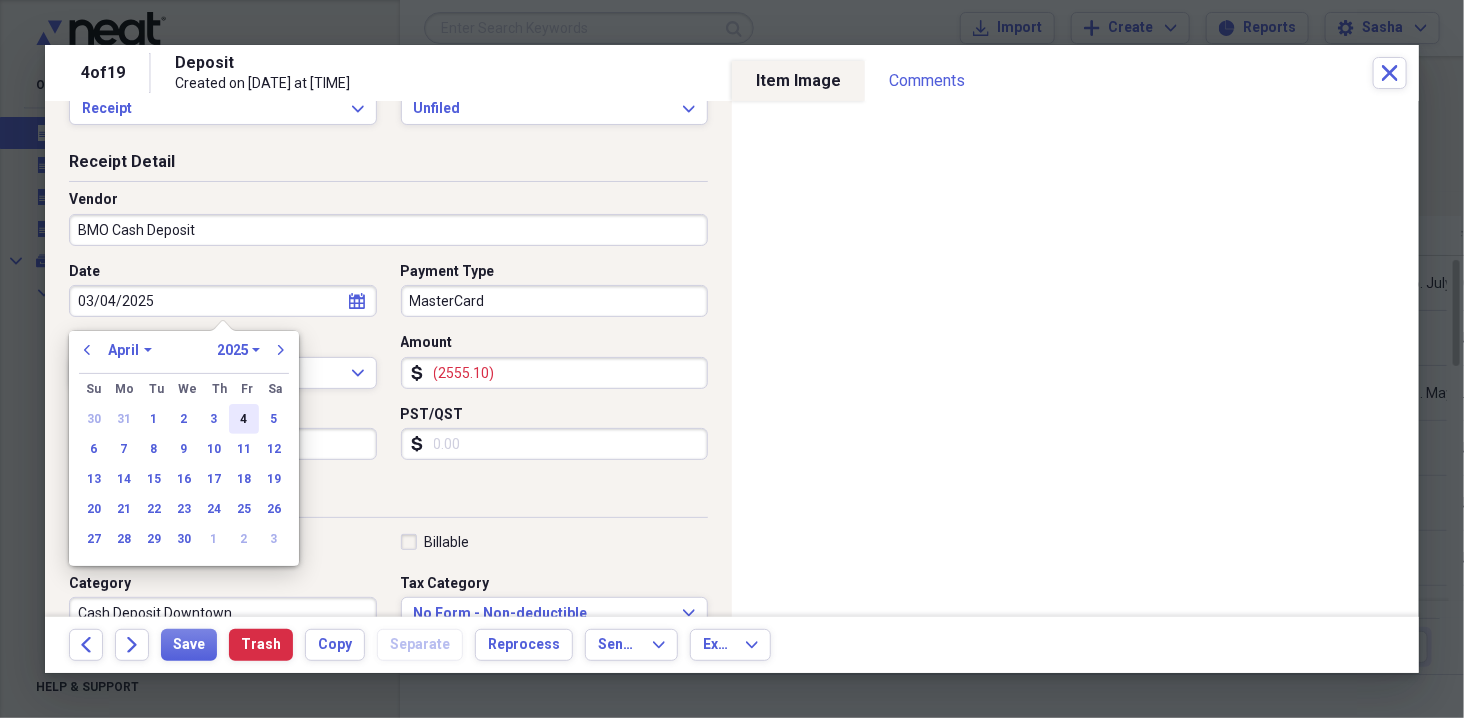 click on "4" at bounding box center (244, 419) 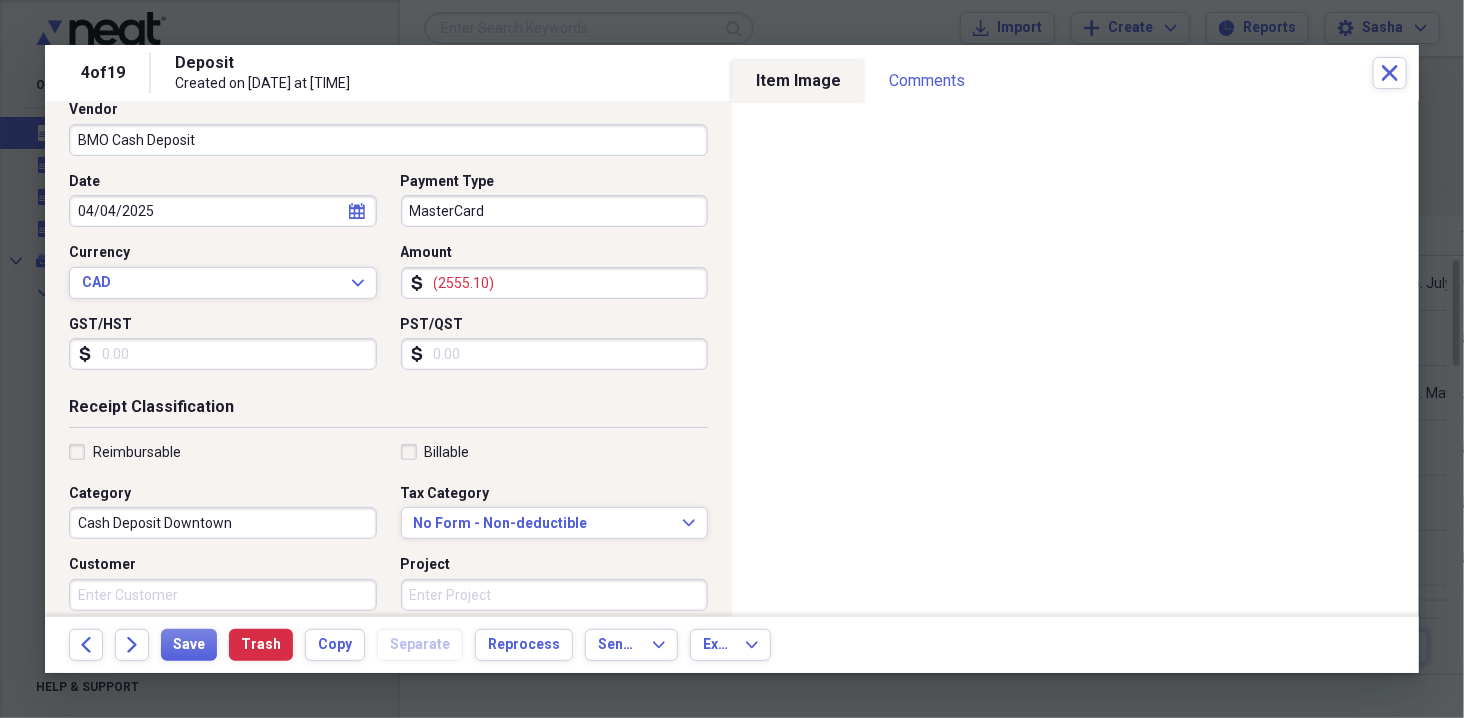 scroll, scrollTop: 0, scrollLeft: 0, axis: both 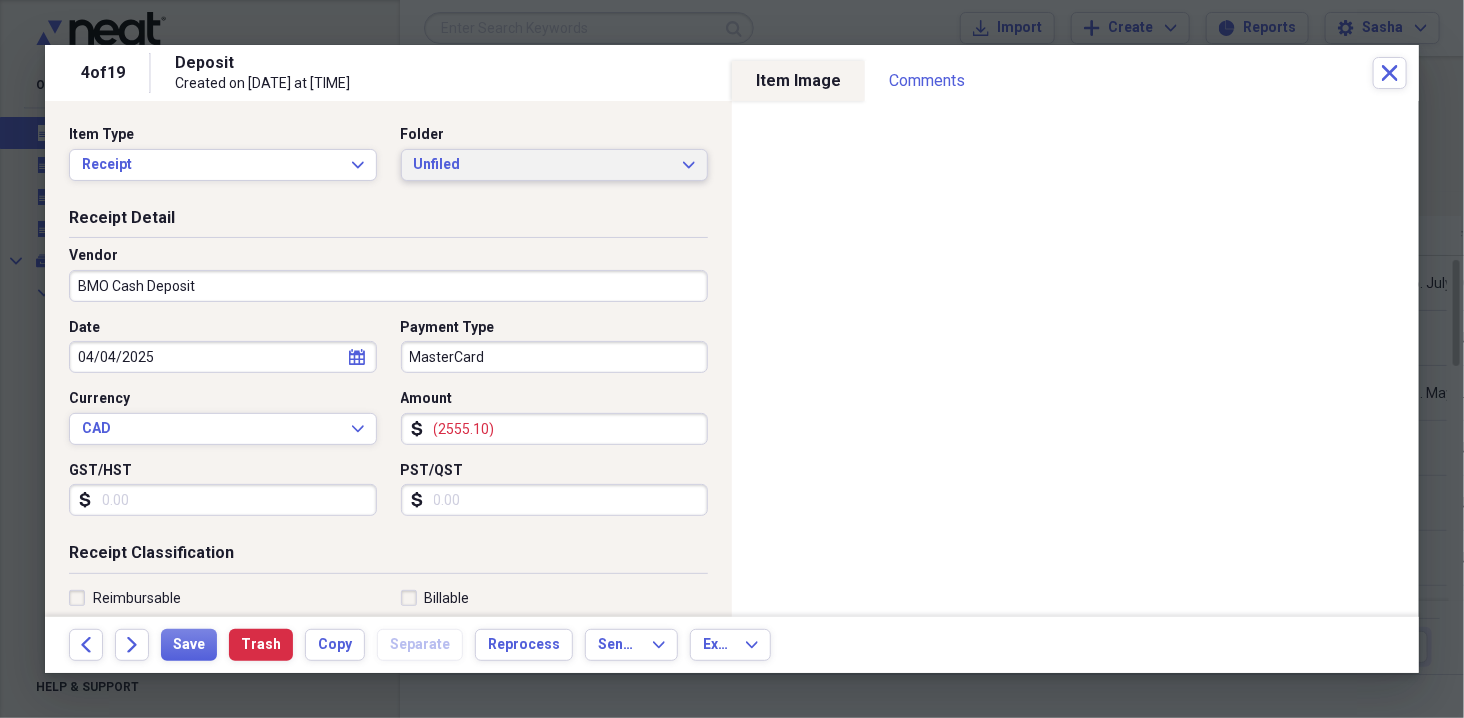 click on "Unfiled" at bounding box center (543, 165) 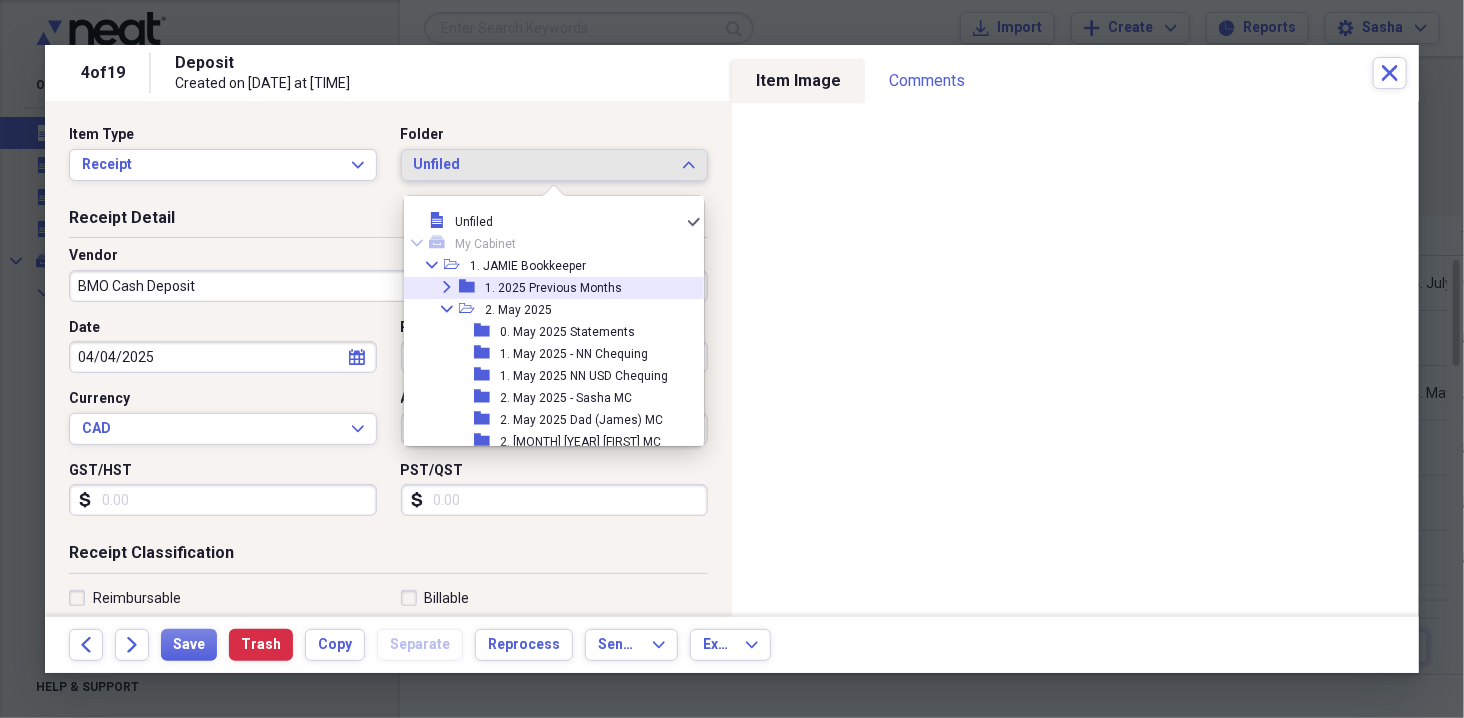 click 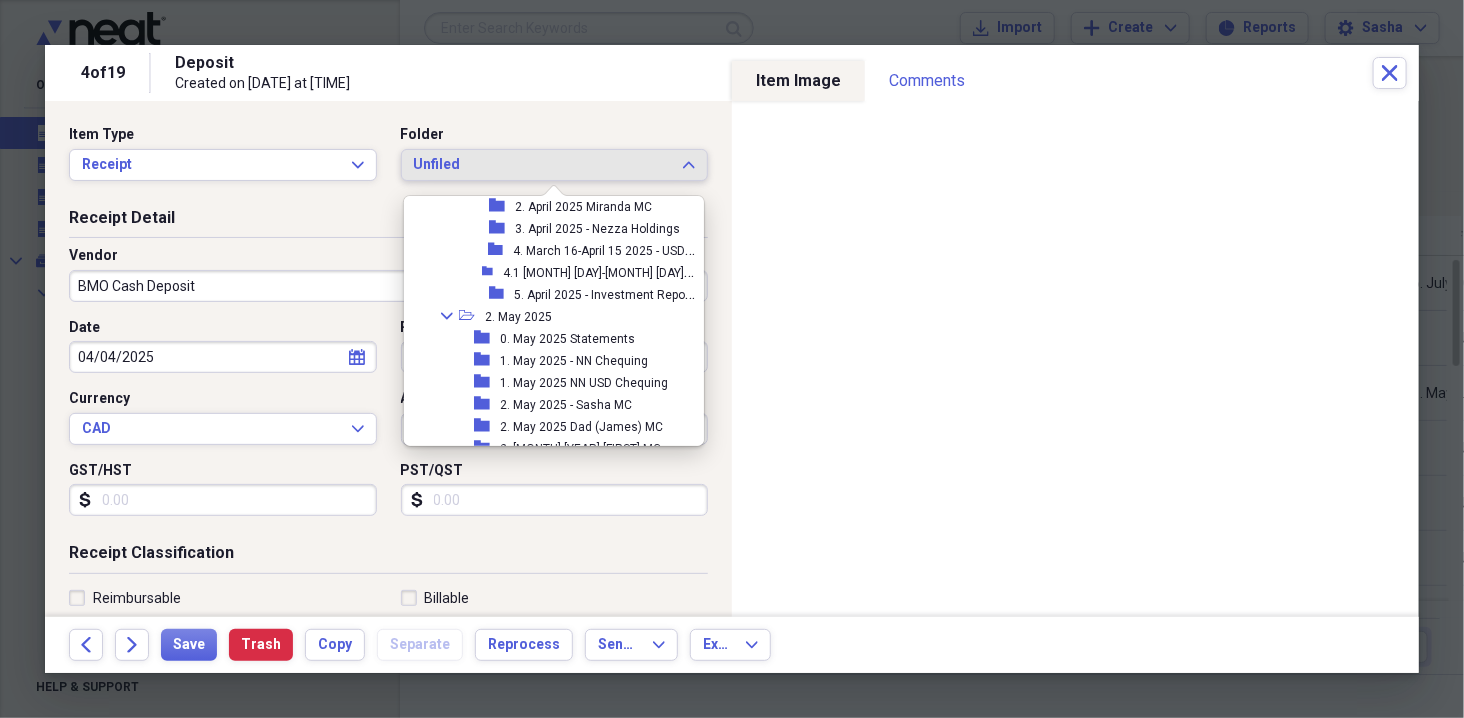scroll, scrollTop: 382, scrollLeft: 0, axis: vertical 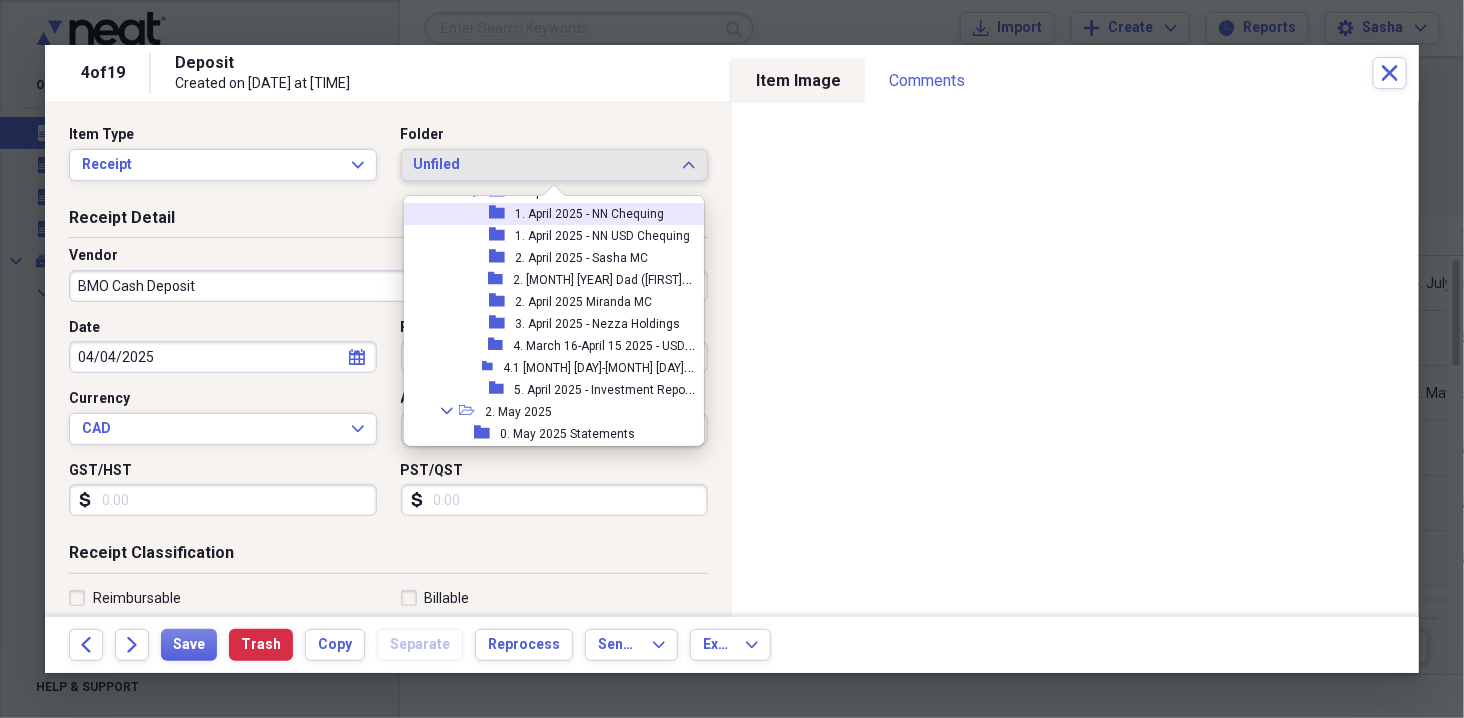 click on "1. April 2025 - NN Chequing" at bounding box center [589, 214] 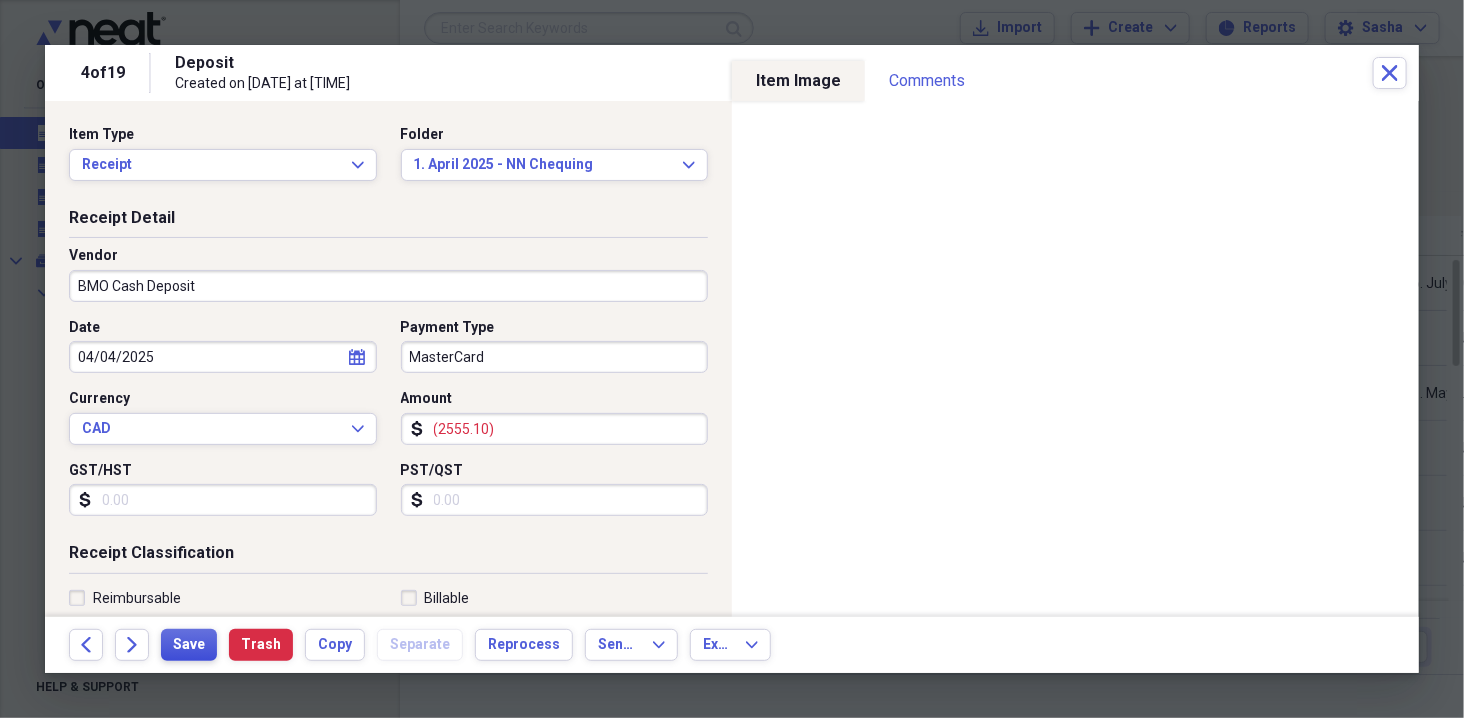 click on "Save" at bounding box center (189, 645) 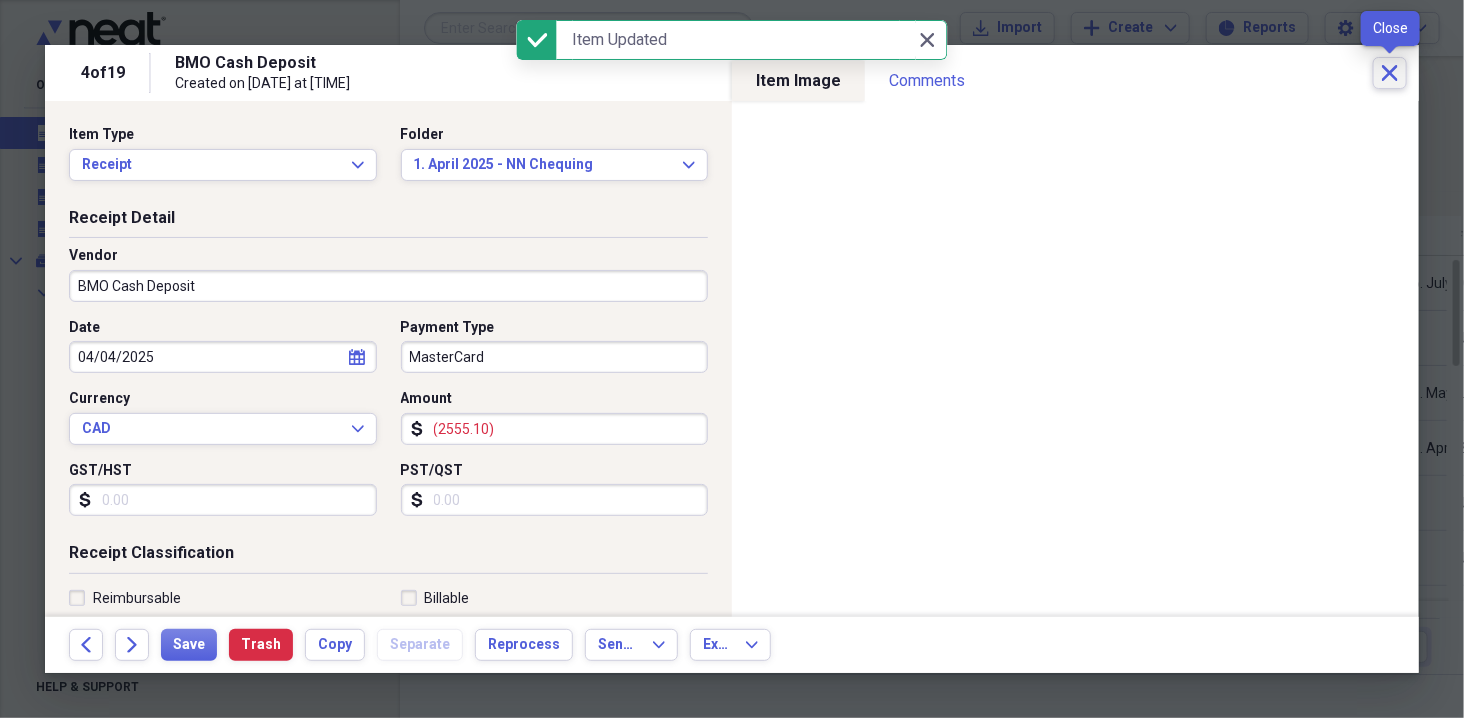 click on "Close" 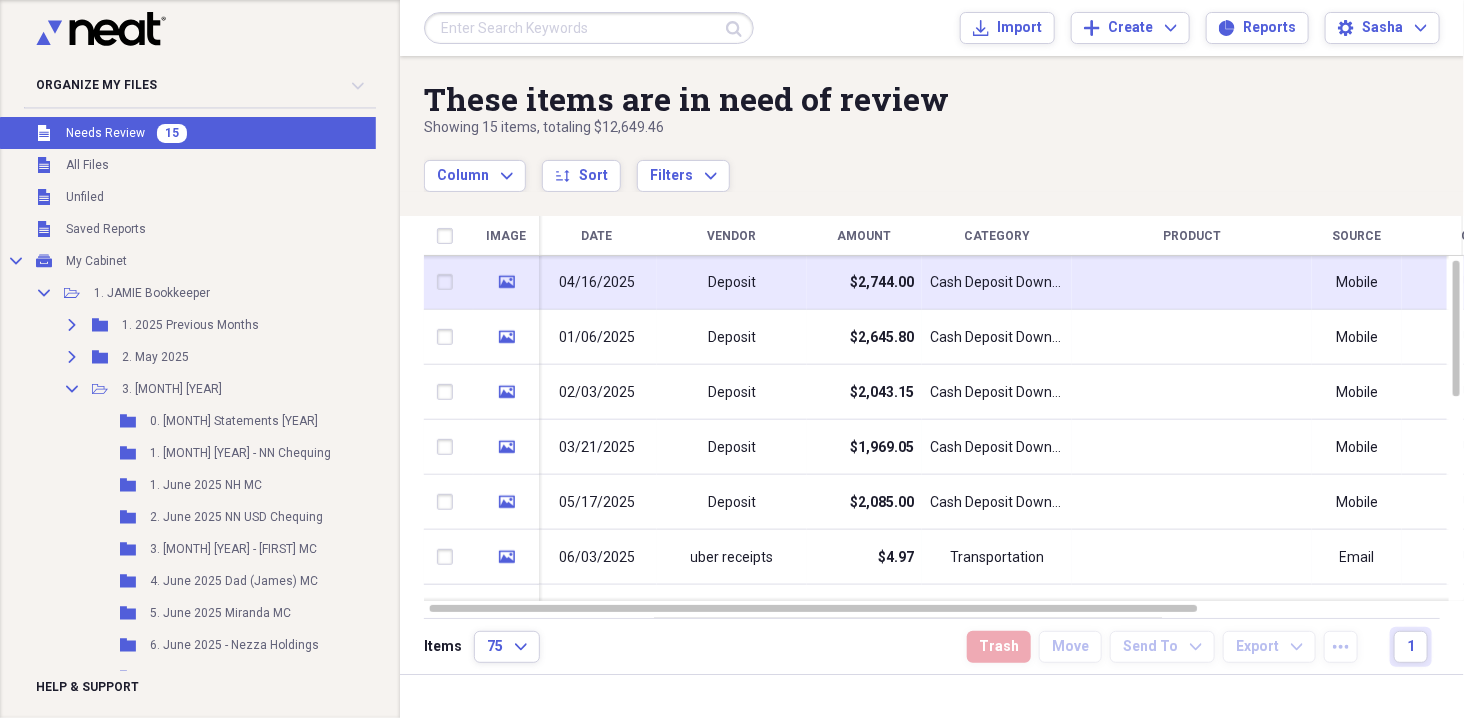click on "$2,744.00" at bounding box center (882, 283) 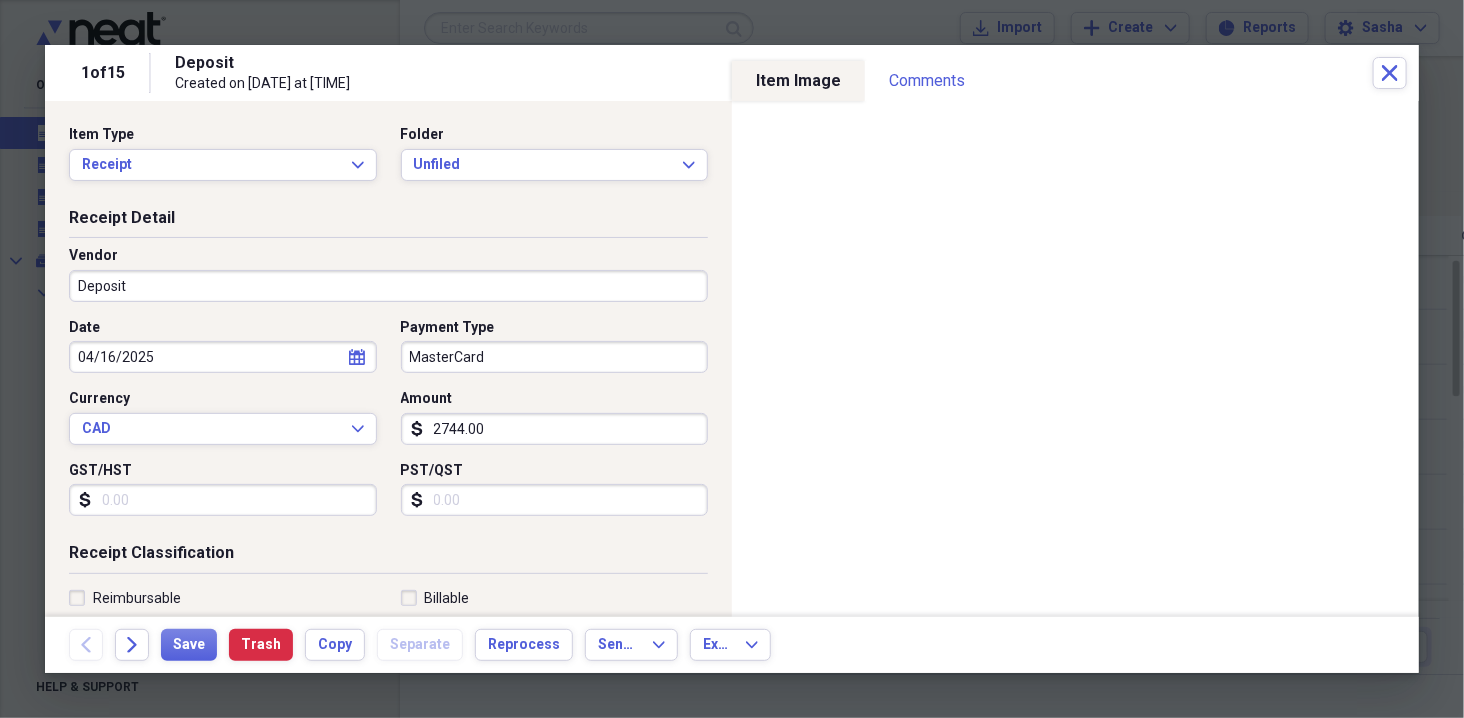 click on "2744.00" at bounding box center (555, 429) 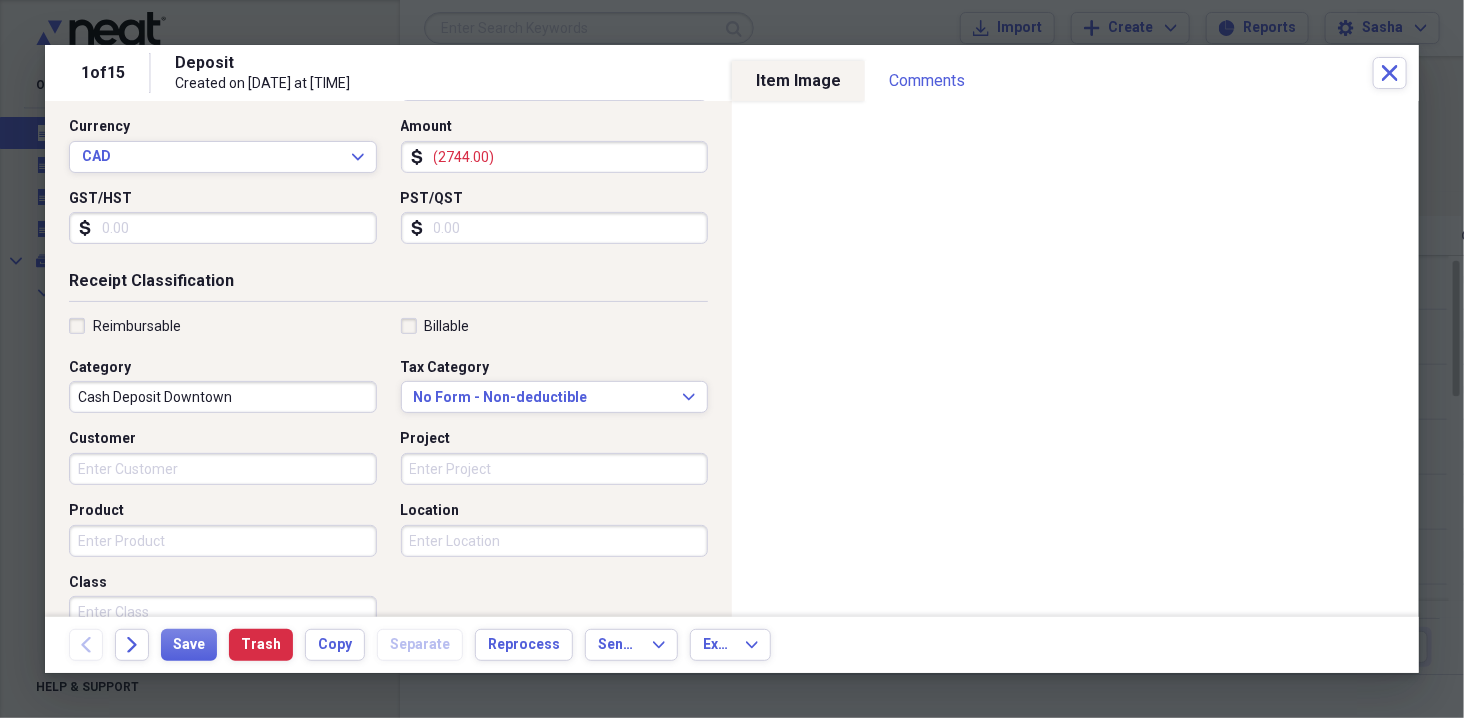 scroll, scrollTop: 0, scrollLeft: 0, axis: both 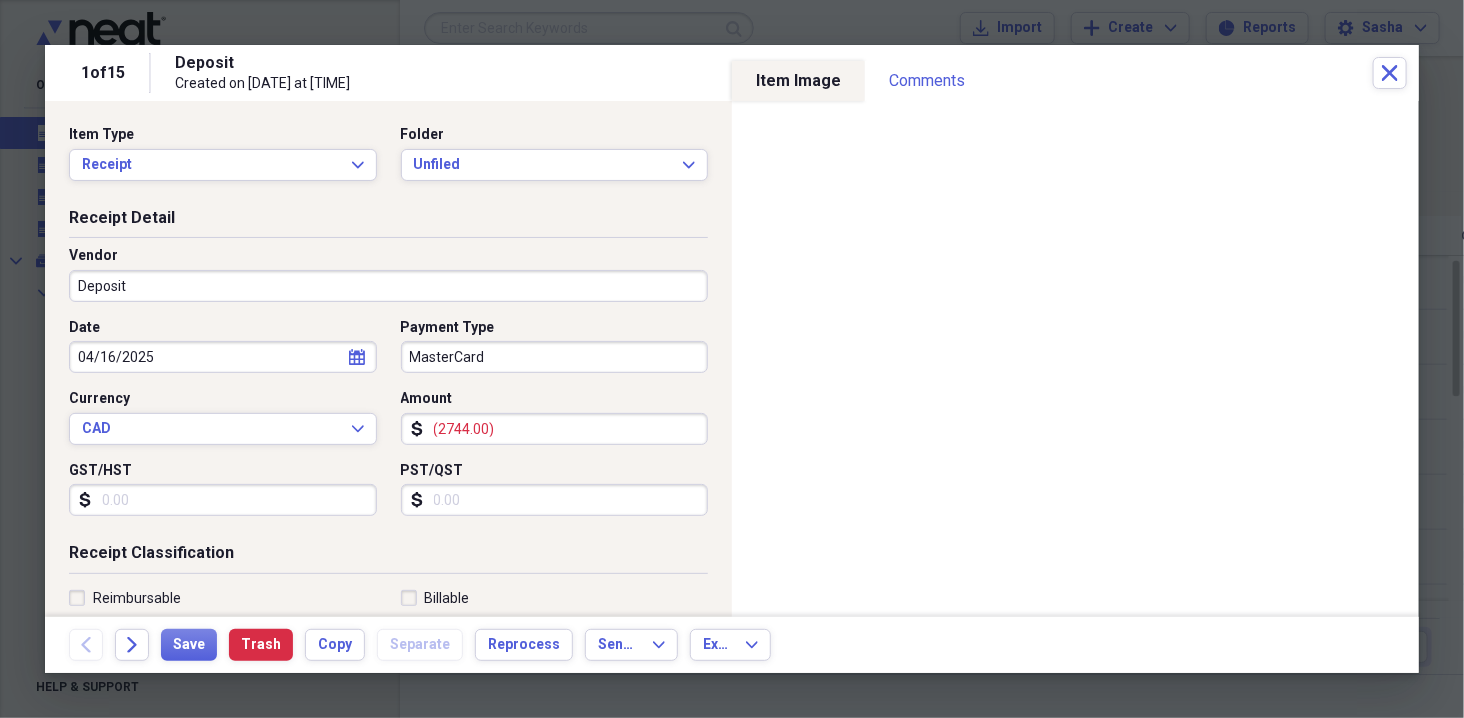 click on "04/16/2025" at bounding box center [223, 357] 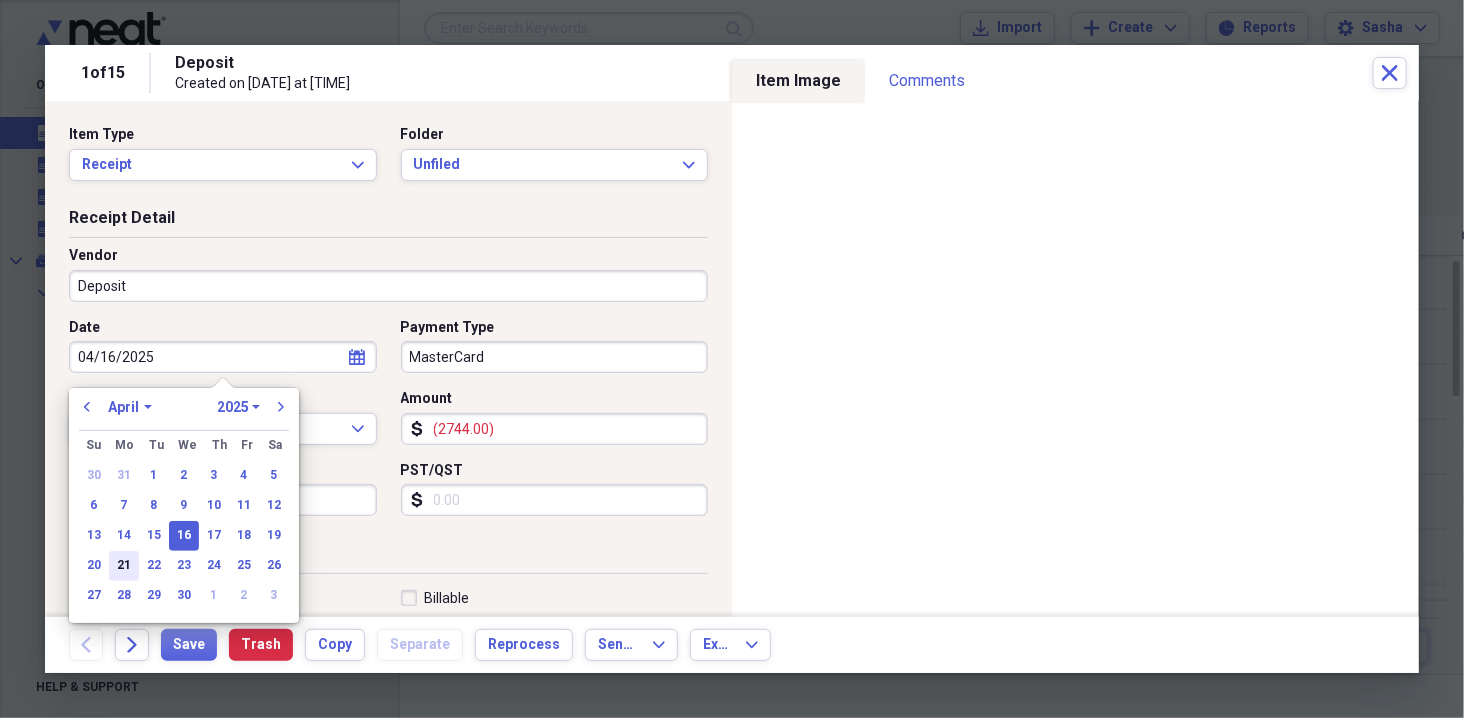 click on "21" at bounding box center [124, 566] 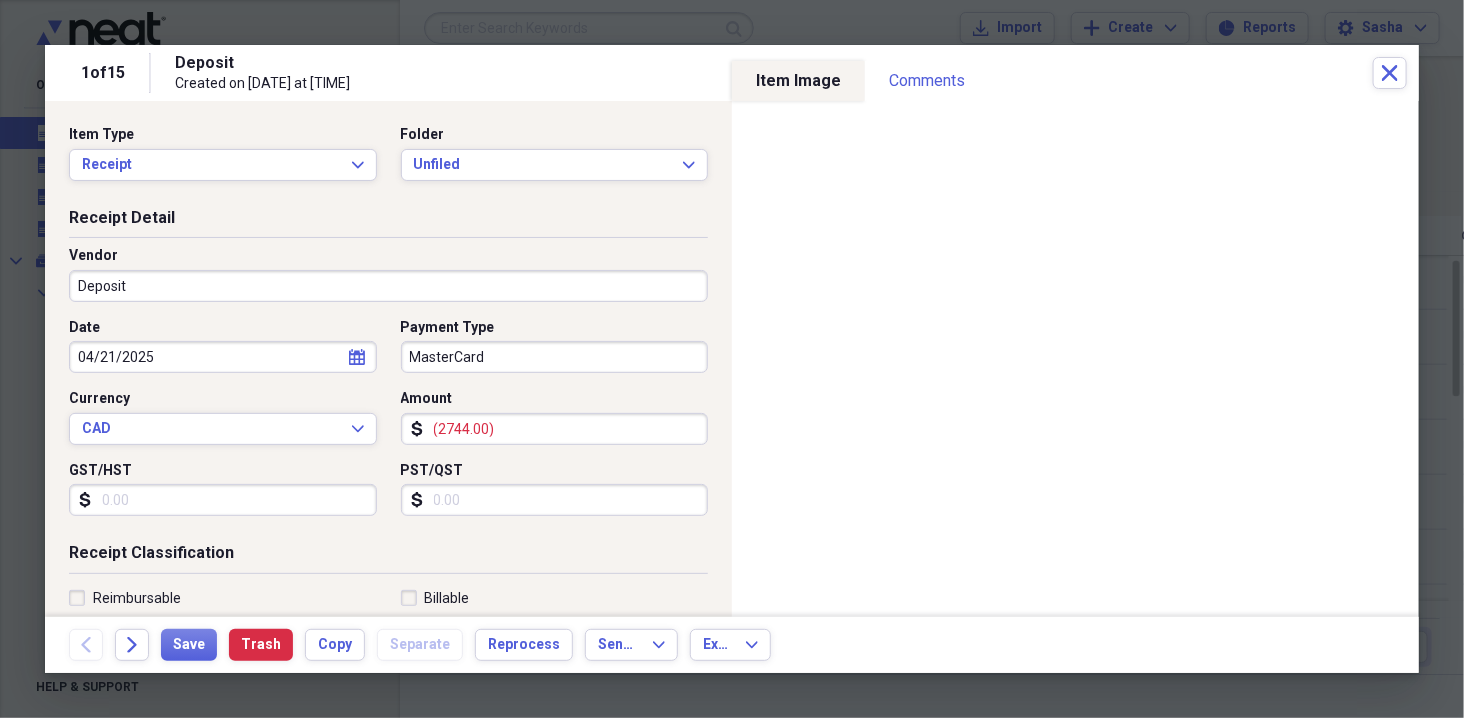 type on "04/21/2025" 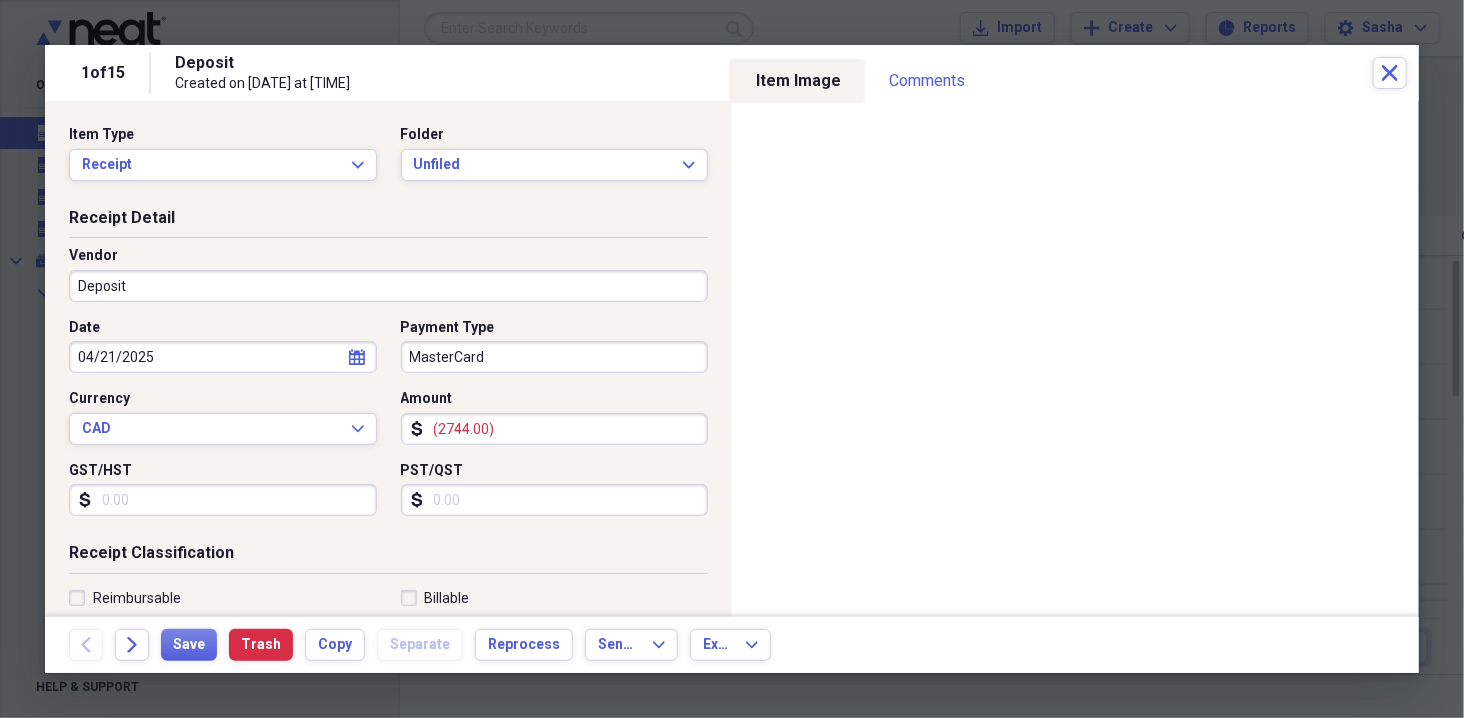 click on "Vendor Deposit" at bounding box center (388, 282) 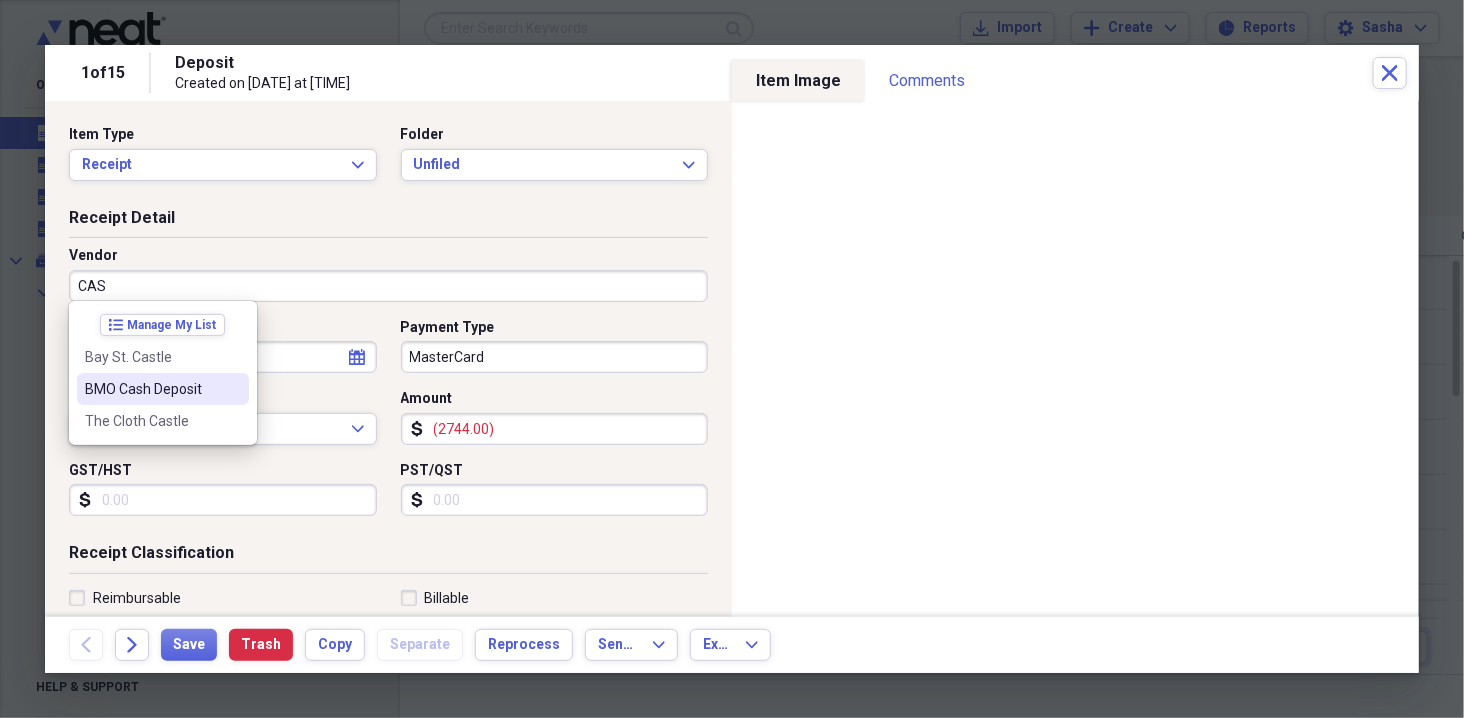 click on "BMO Cash Deposit" at bounding box center (151, 389) 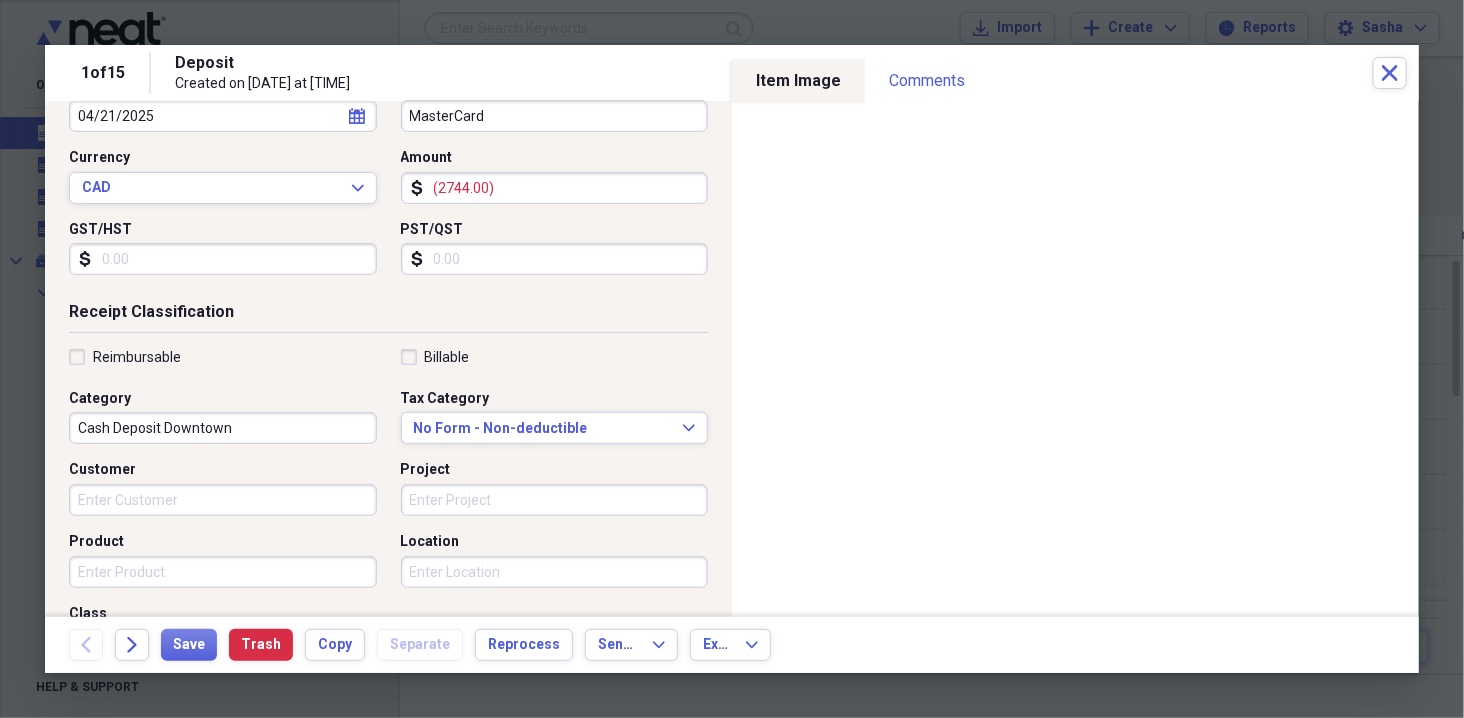 scroll, scrollTop: 0, scrollLeft: 0, axis: both 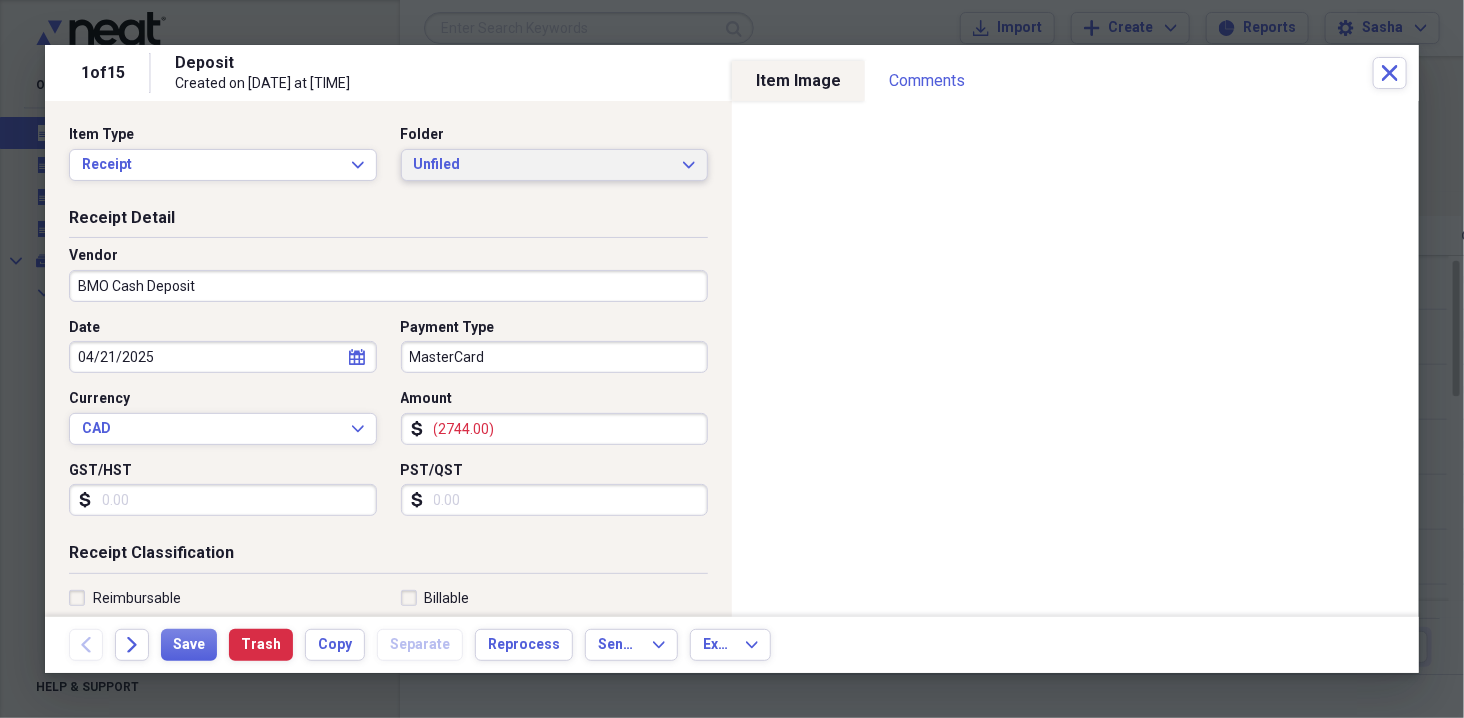 click on "Unfiled" at bounding box center [543, 165] 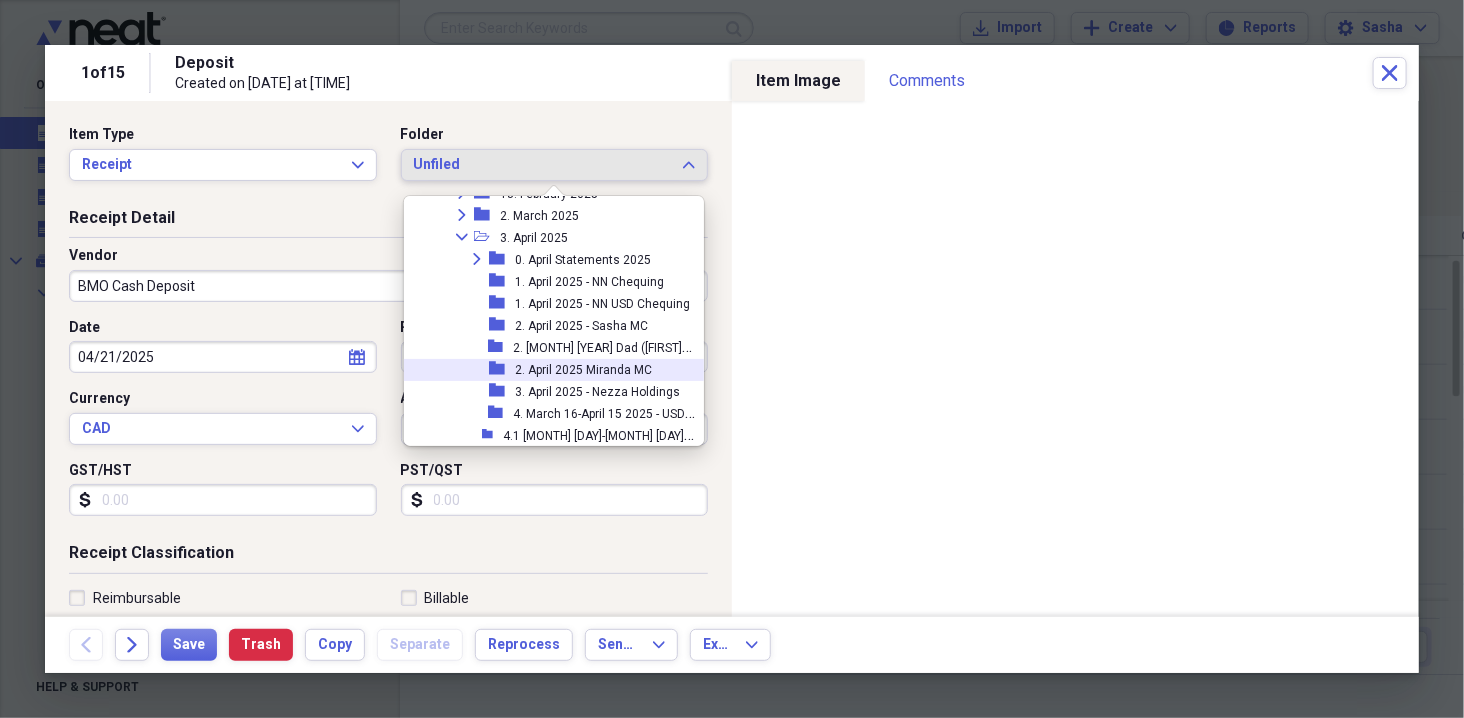 scroll, scrollTop: 311, scrollLeft: 0, axis: vertical 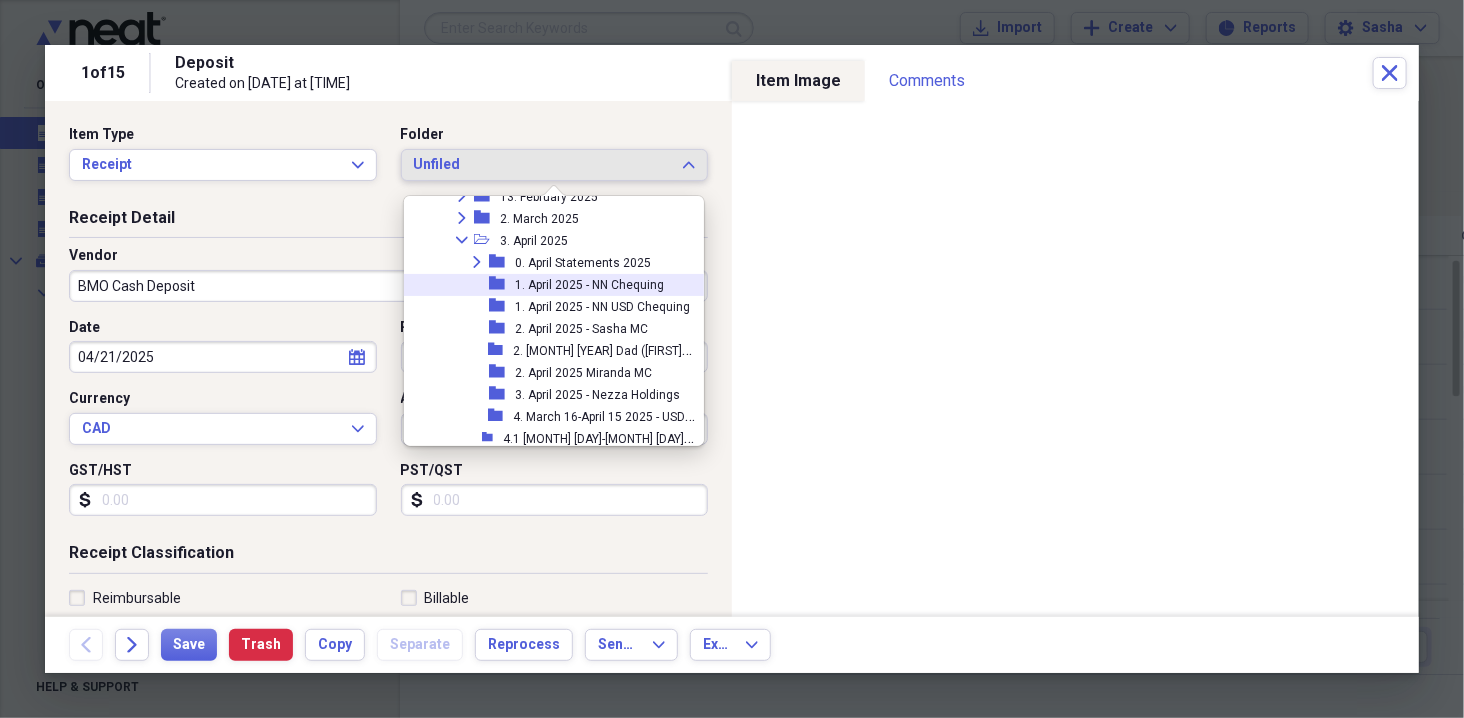click on "1. April 2025 - NN Chequing" at bounding box center [589, 285] 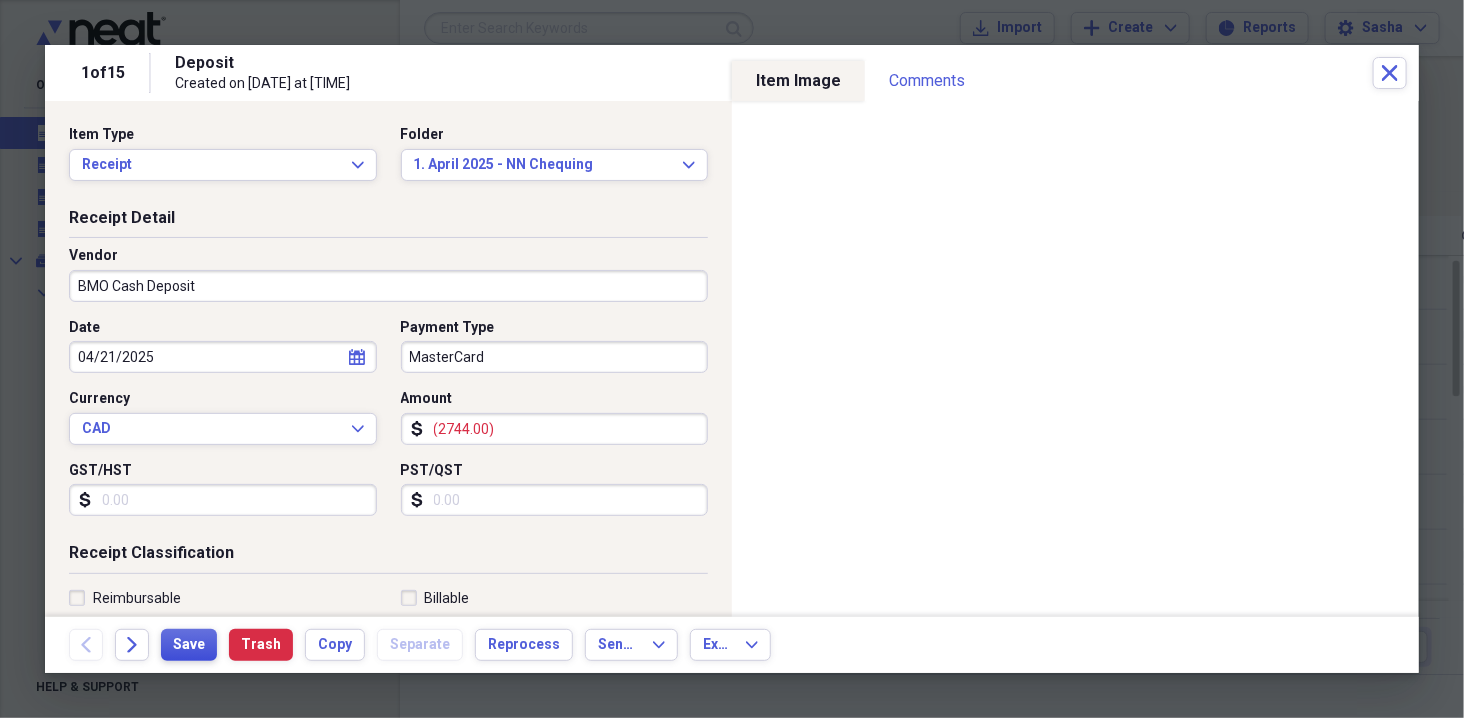 click on "Save" at bounding box center [189, 645] 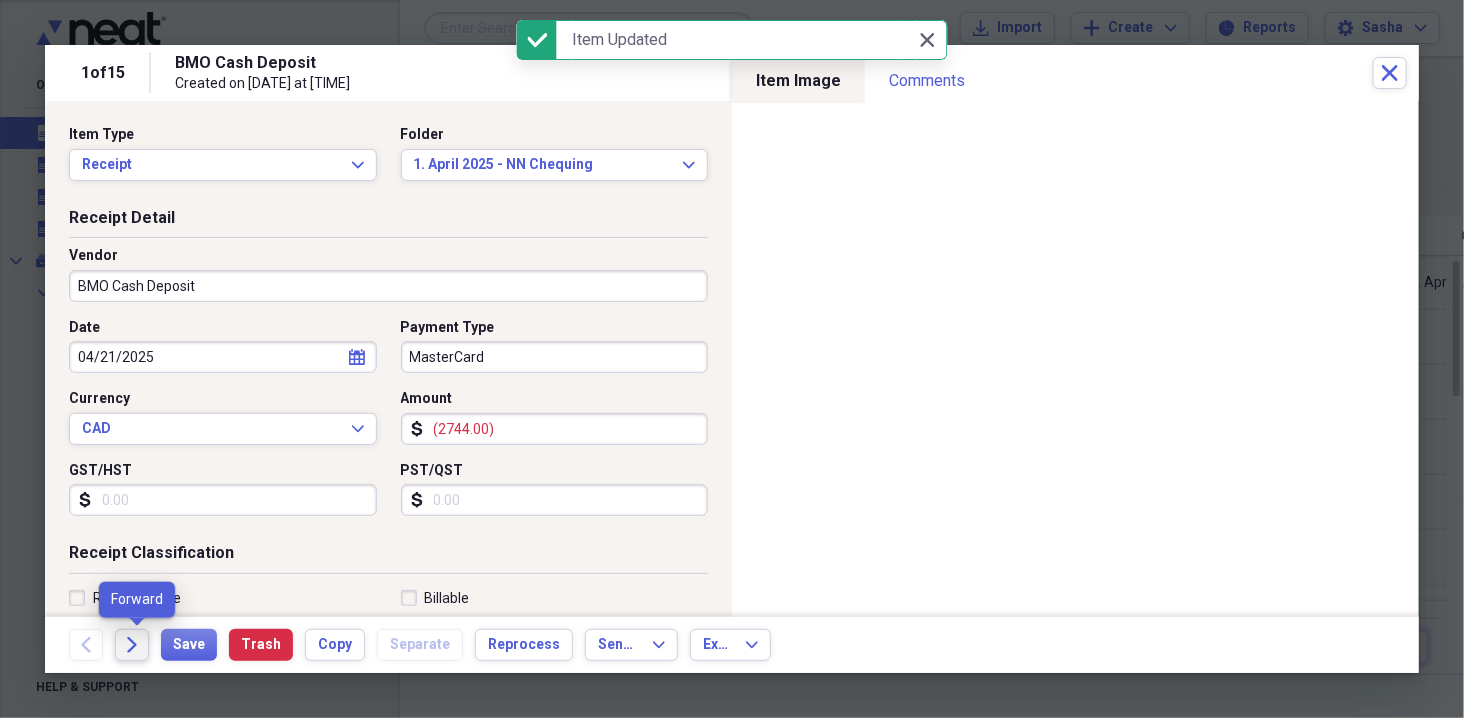 click on "Forward" 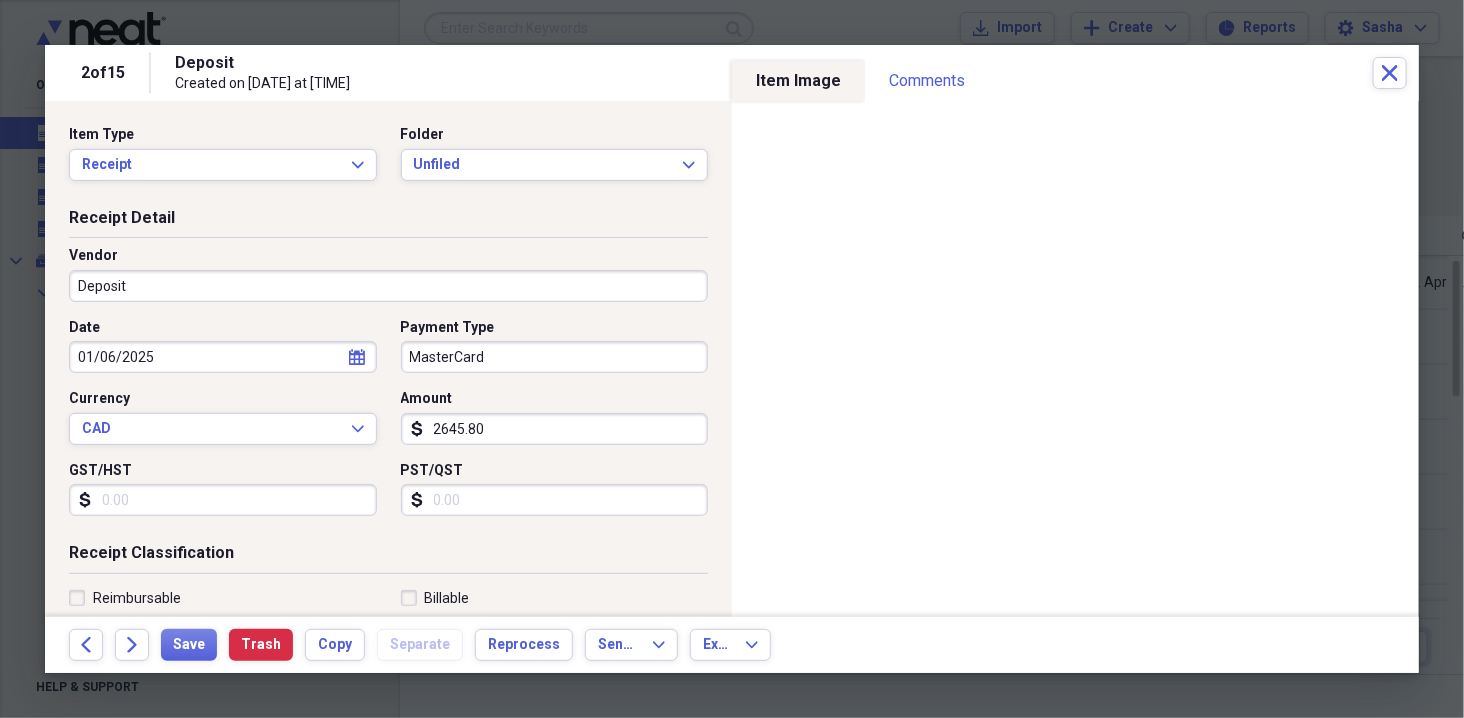 click on "01/06/2025" at bounding box center [223, 357] 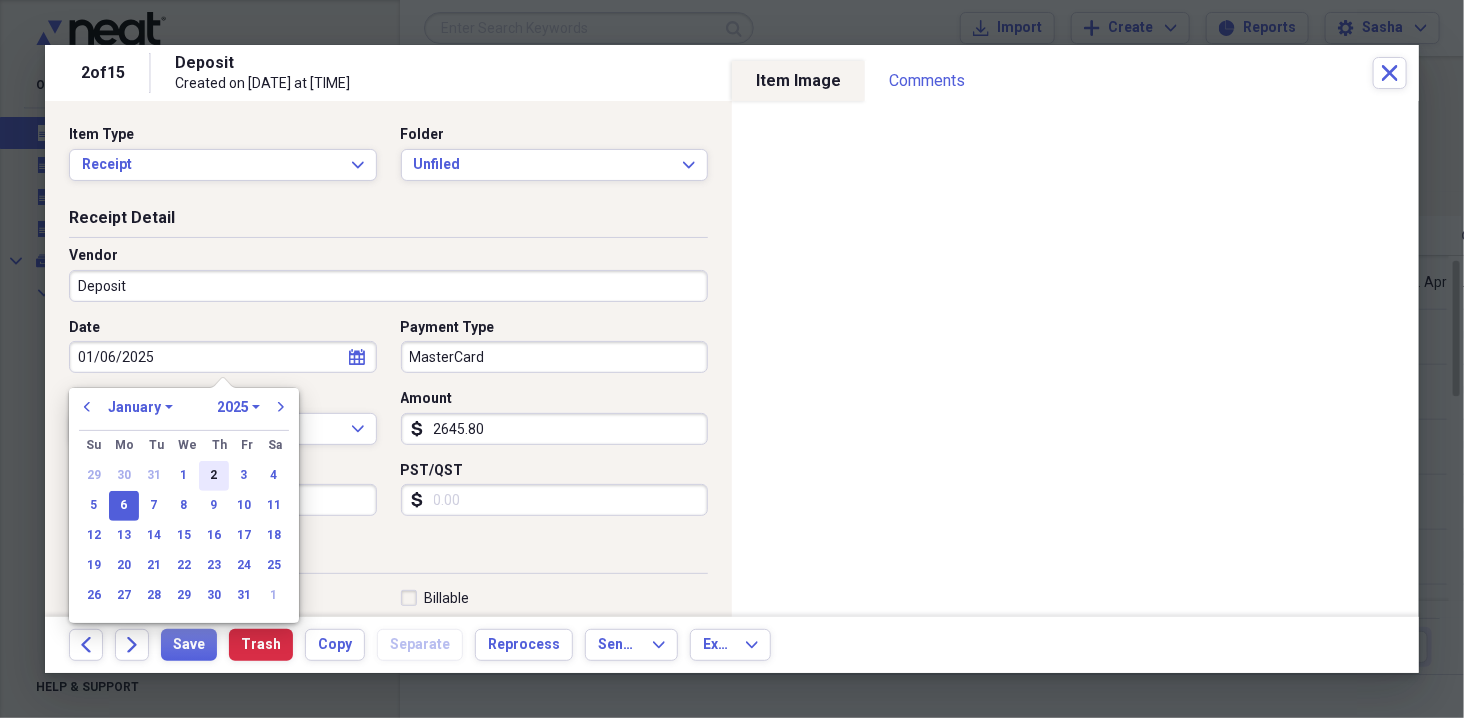 click on "2" at bounding box center [214, 476] 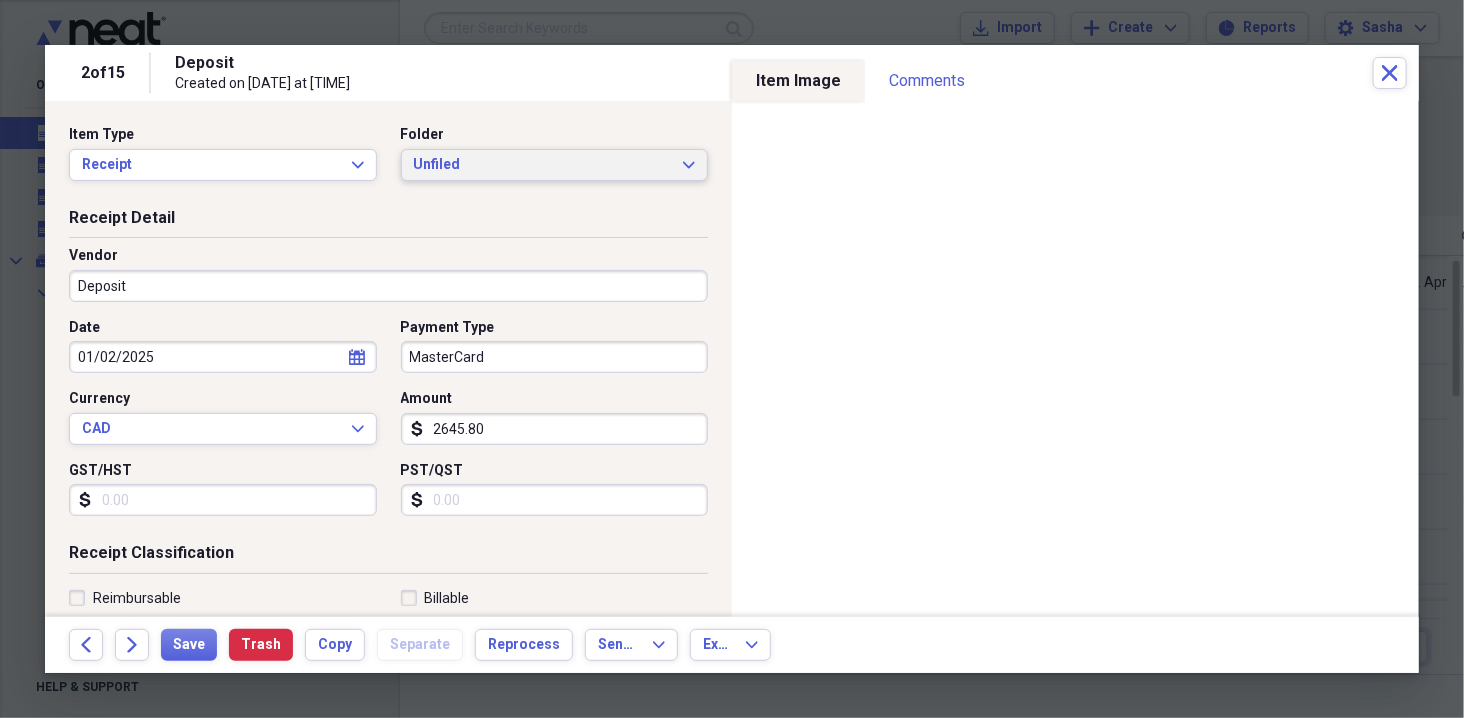 type on "01/02/2025" 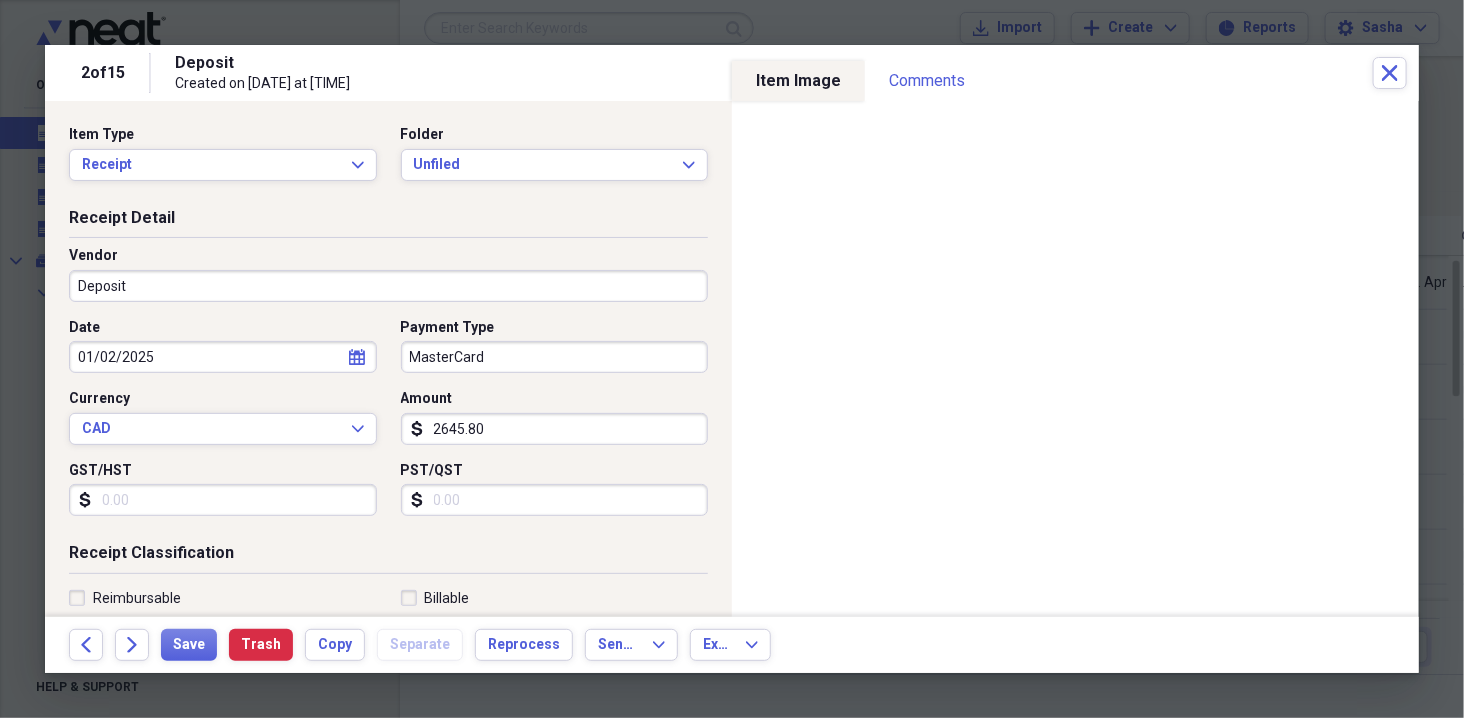 click on "Deposit" at bounding box center [388, 286] 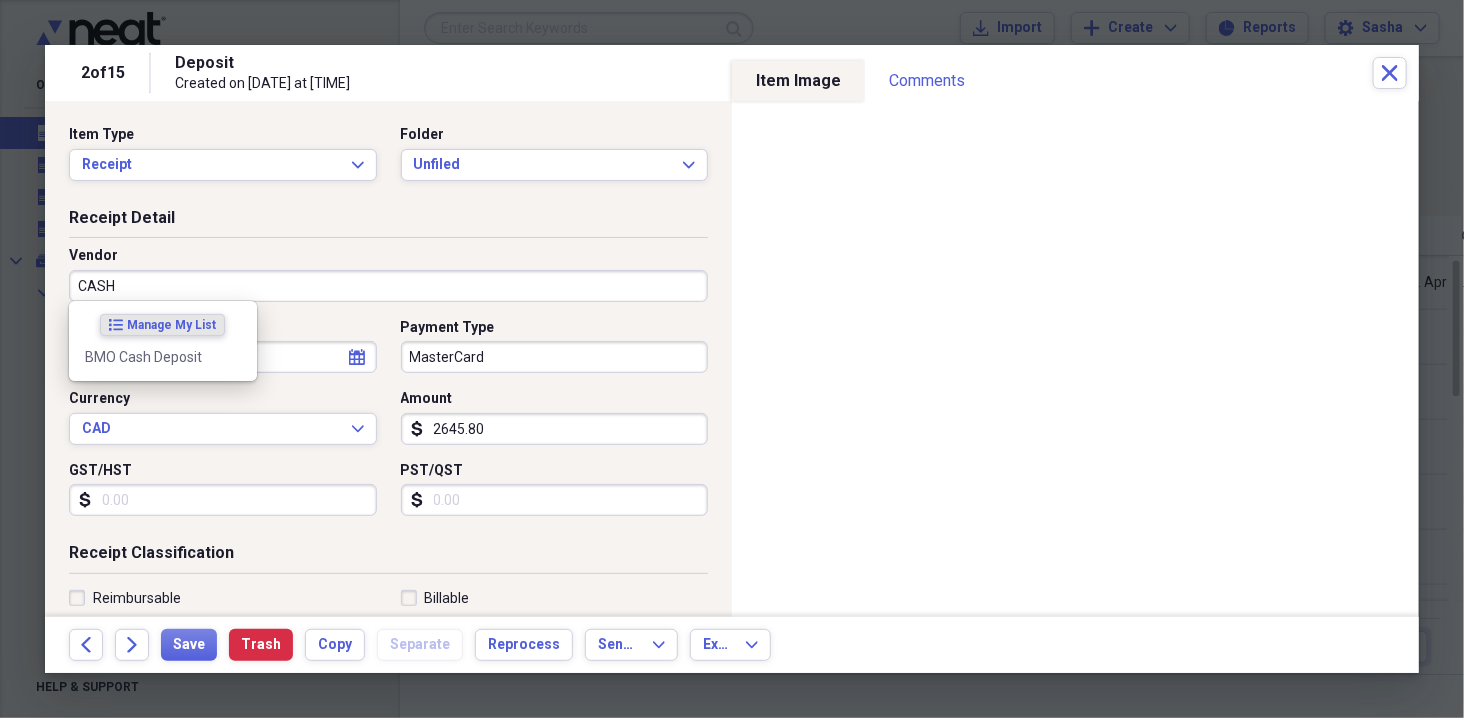click on "BMO Cash Deposit" at bounding box center (163, 357) 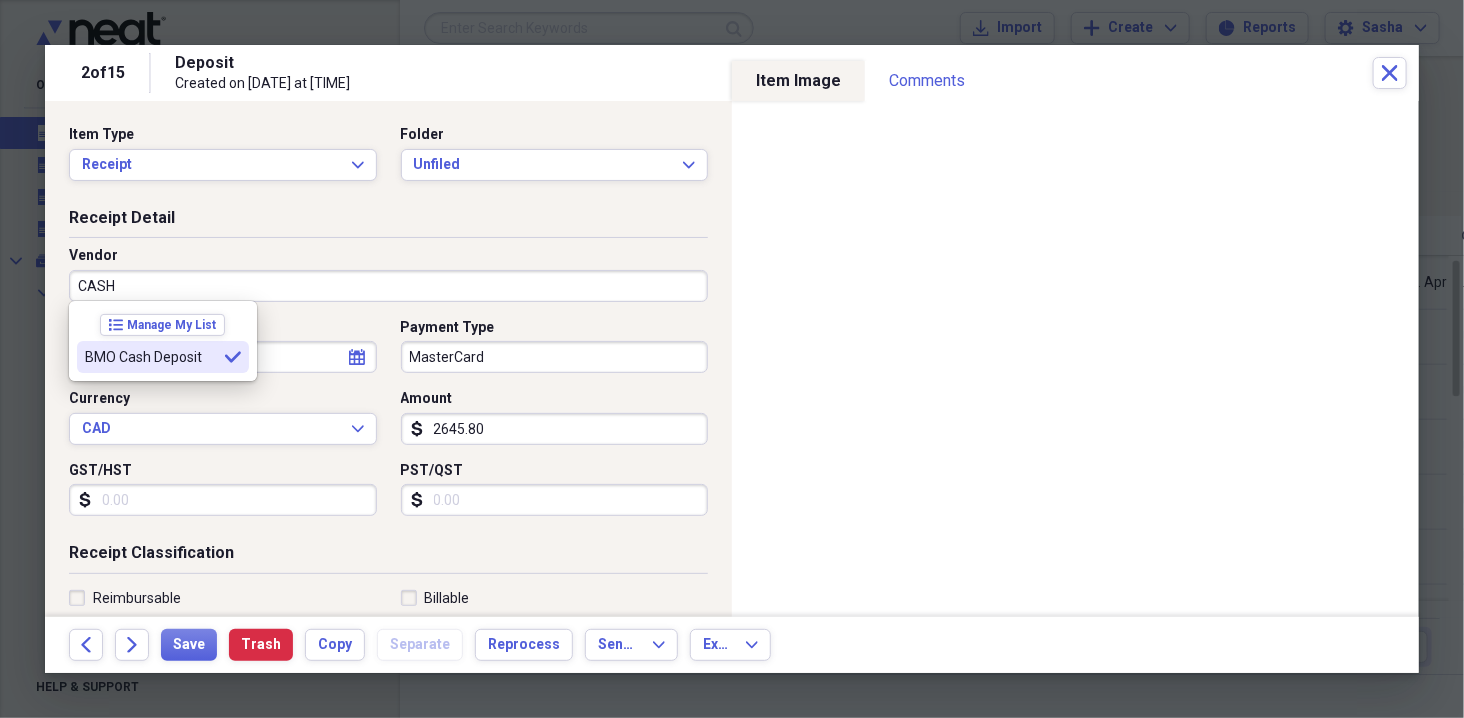 type on "BMO Cash Deposit" 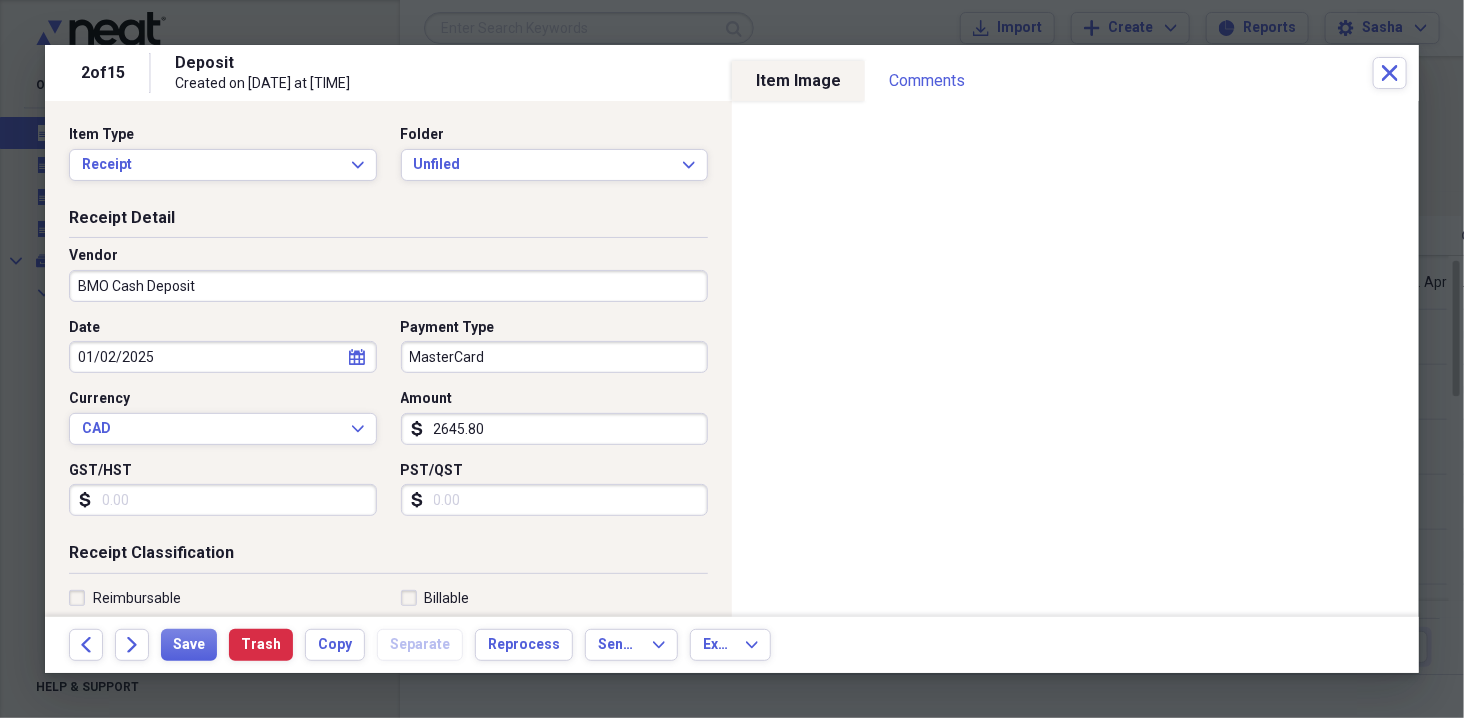 click on "2645.80" at bounding box center (555, 429) 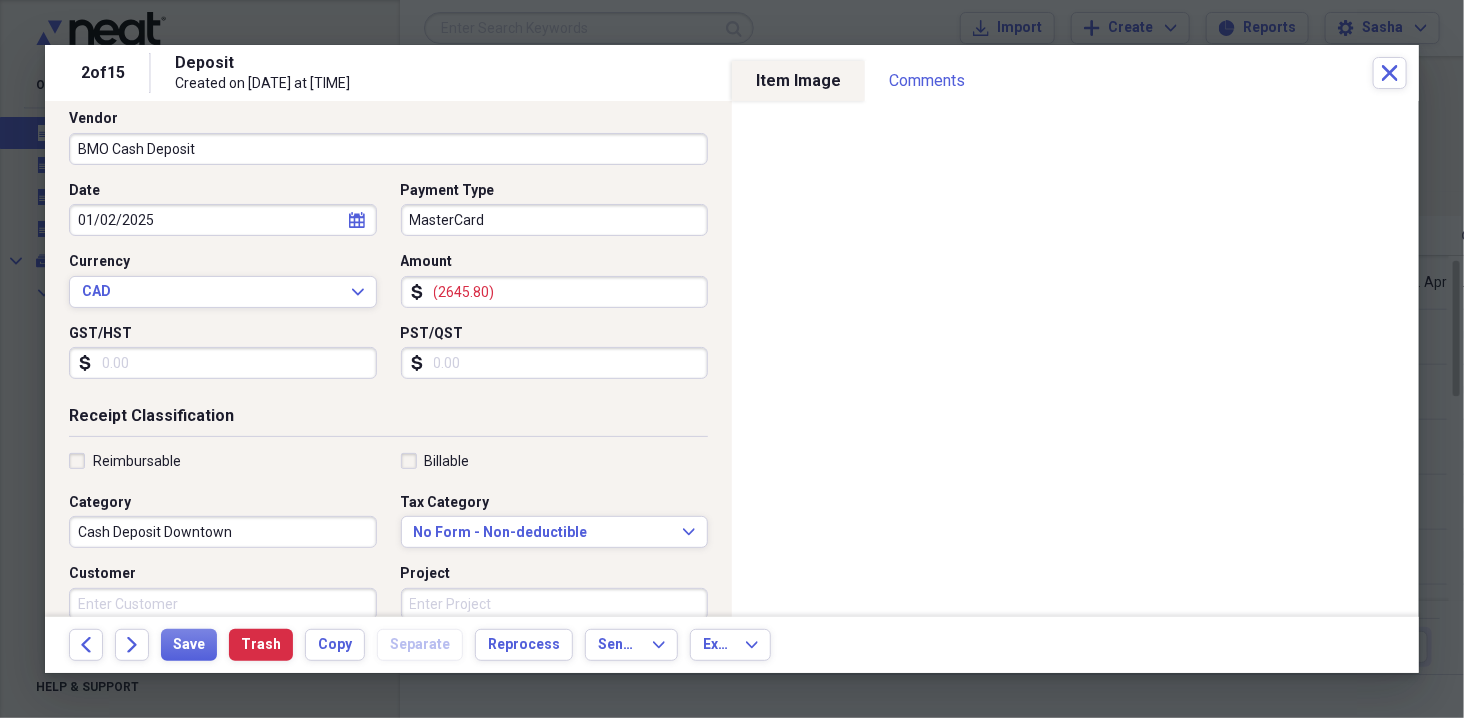 scroll, scrollTop: 0, scrollLeft: 0, axis: both 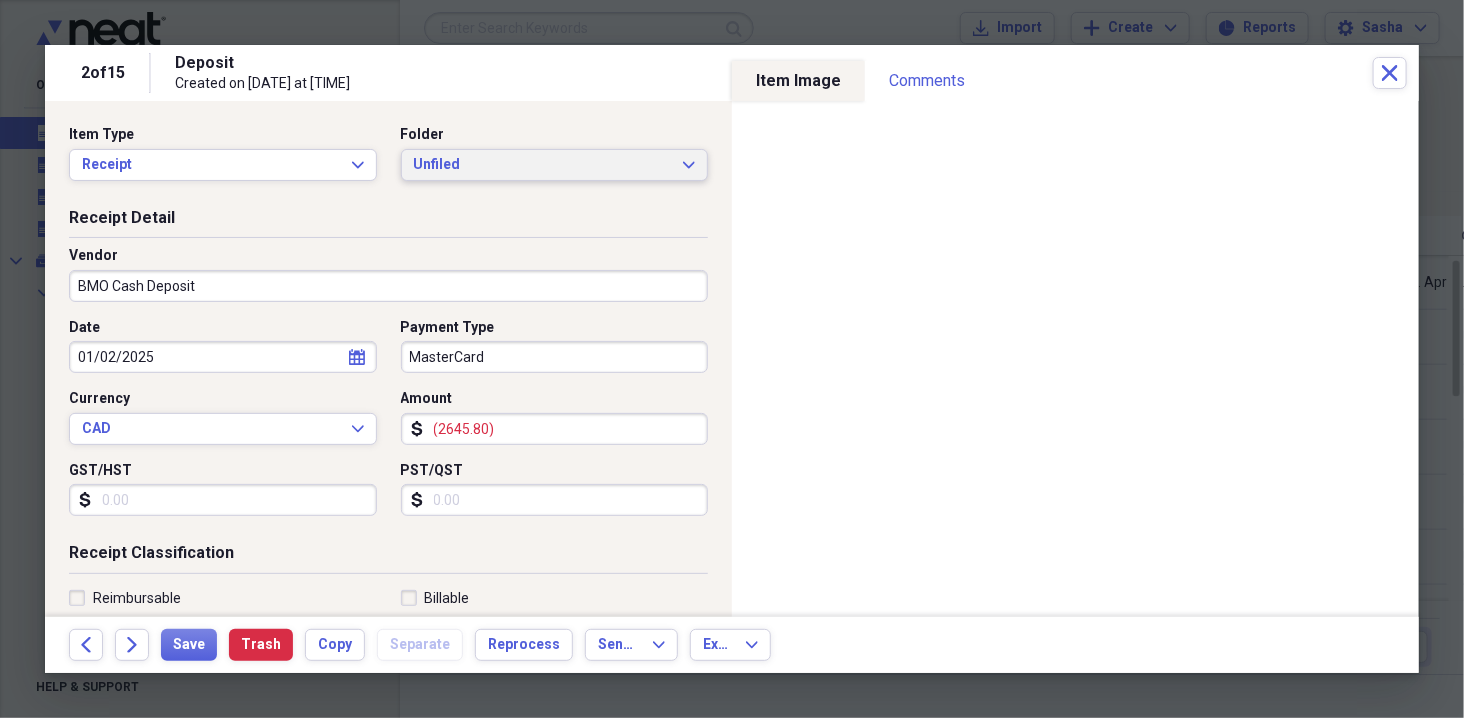 click on "Unfiled" at bounding box center [543, 165] 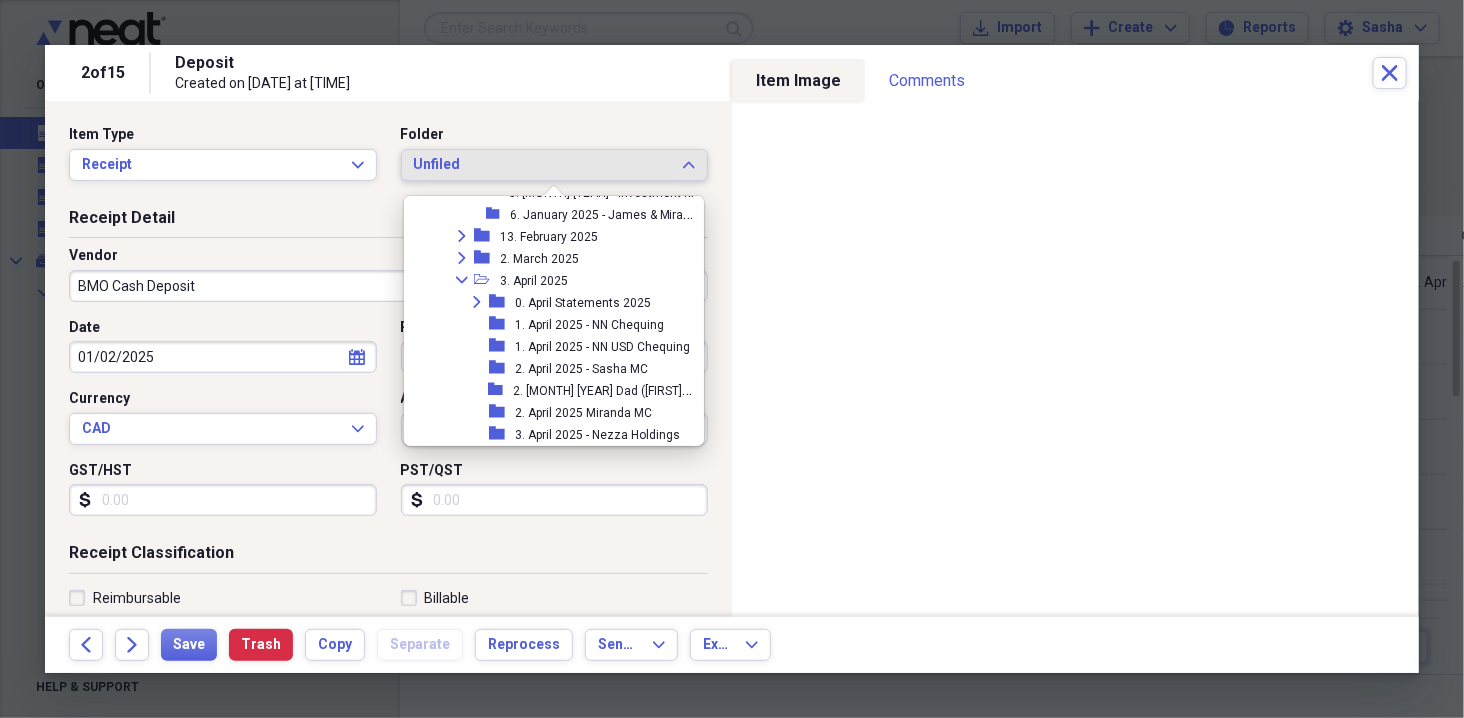 scroll, scrollTop: 20, scrollLeft: 0, axis: vertical 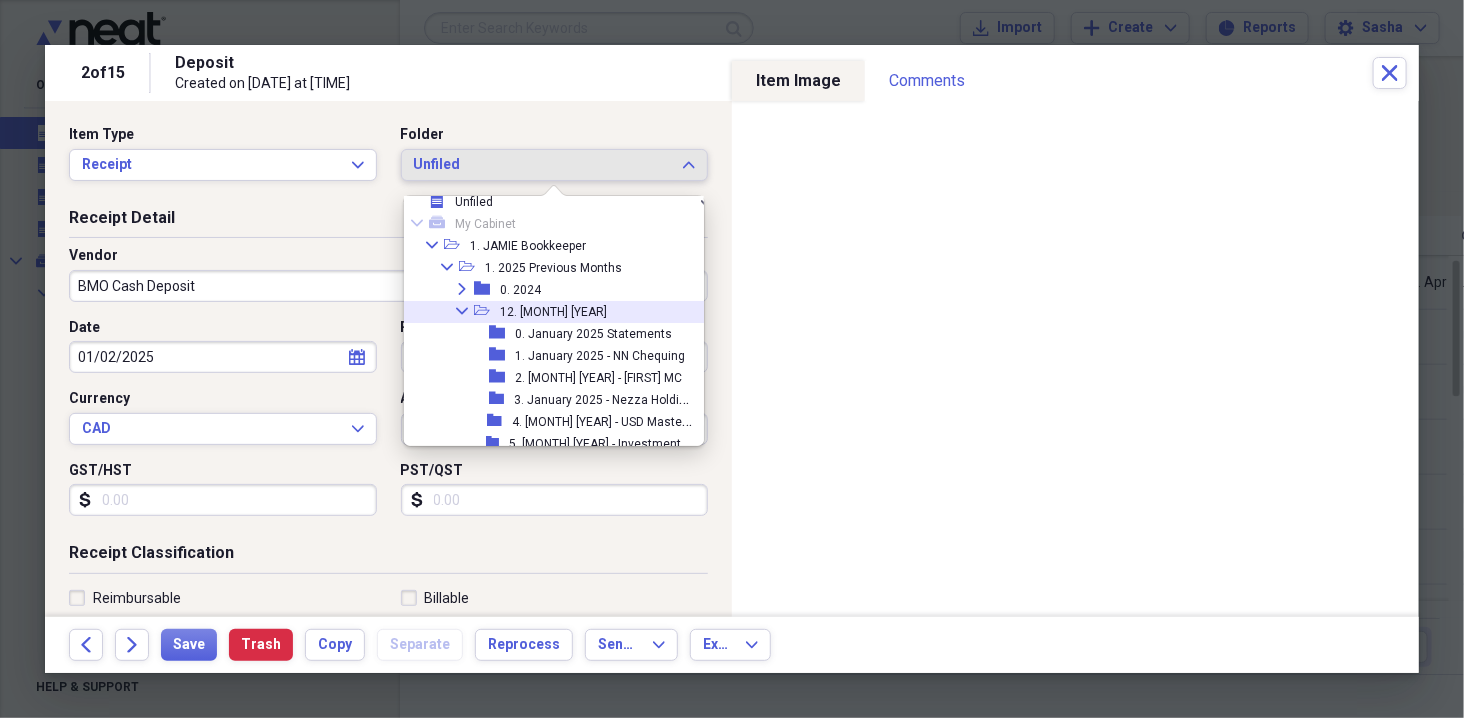click 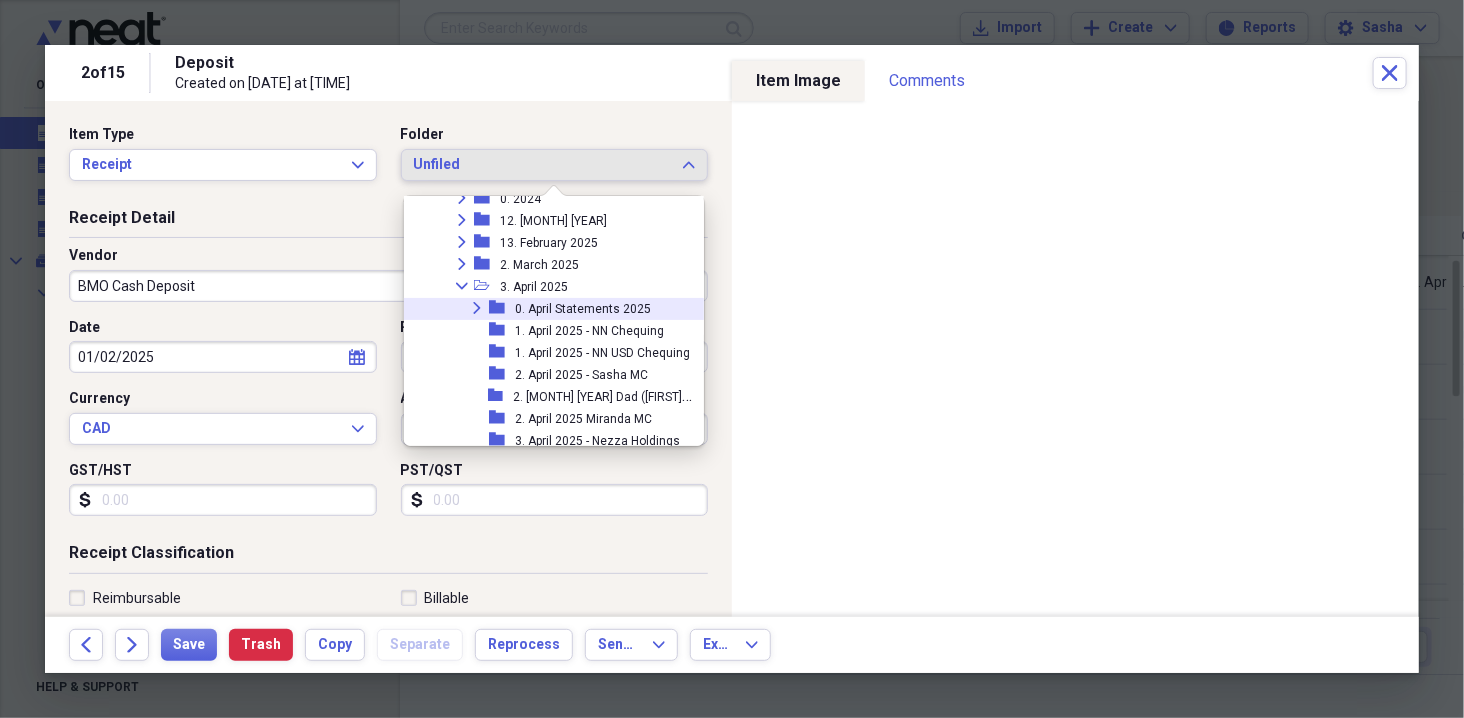 scroll, scrollTop: 107, scrollLeft: 0, axis: vertical 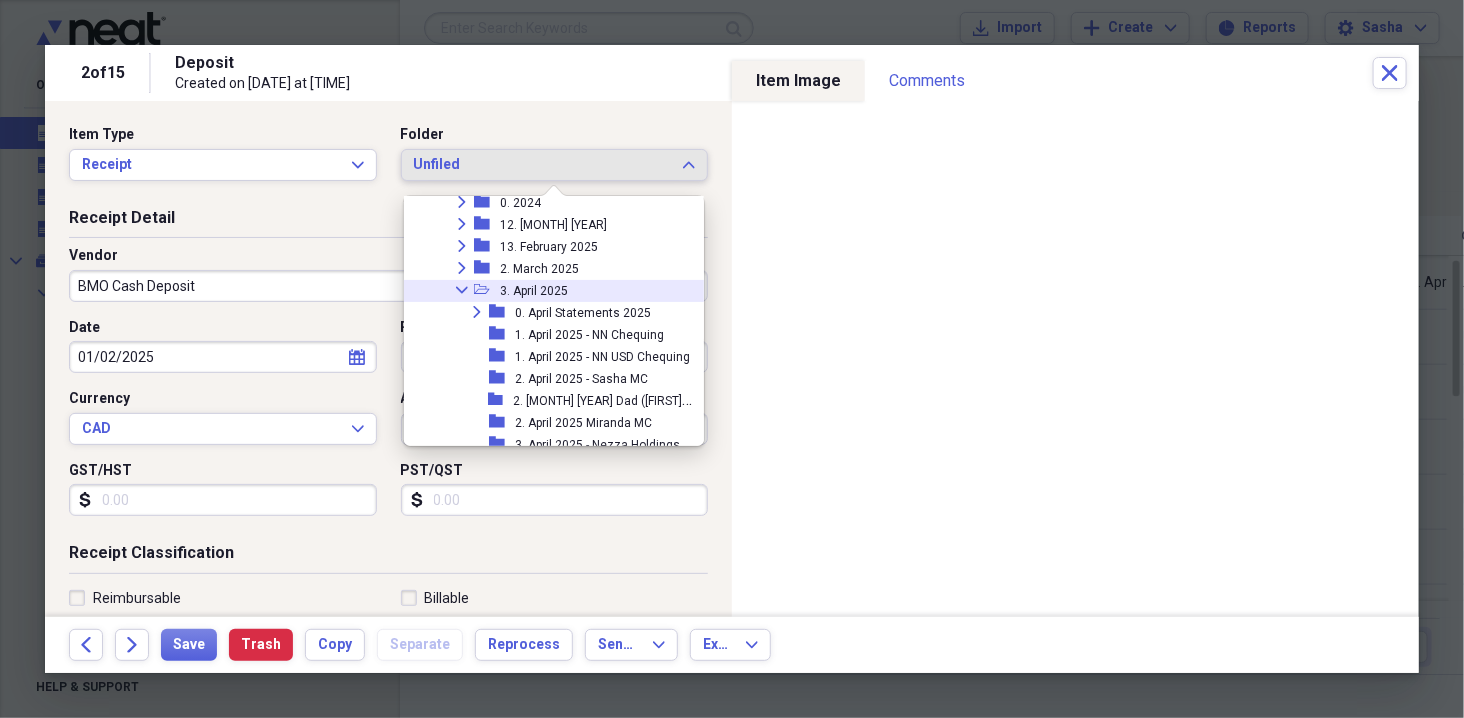 click on "Collapse" 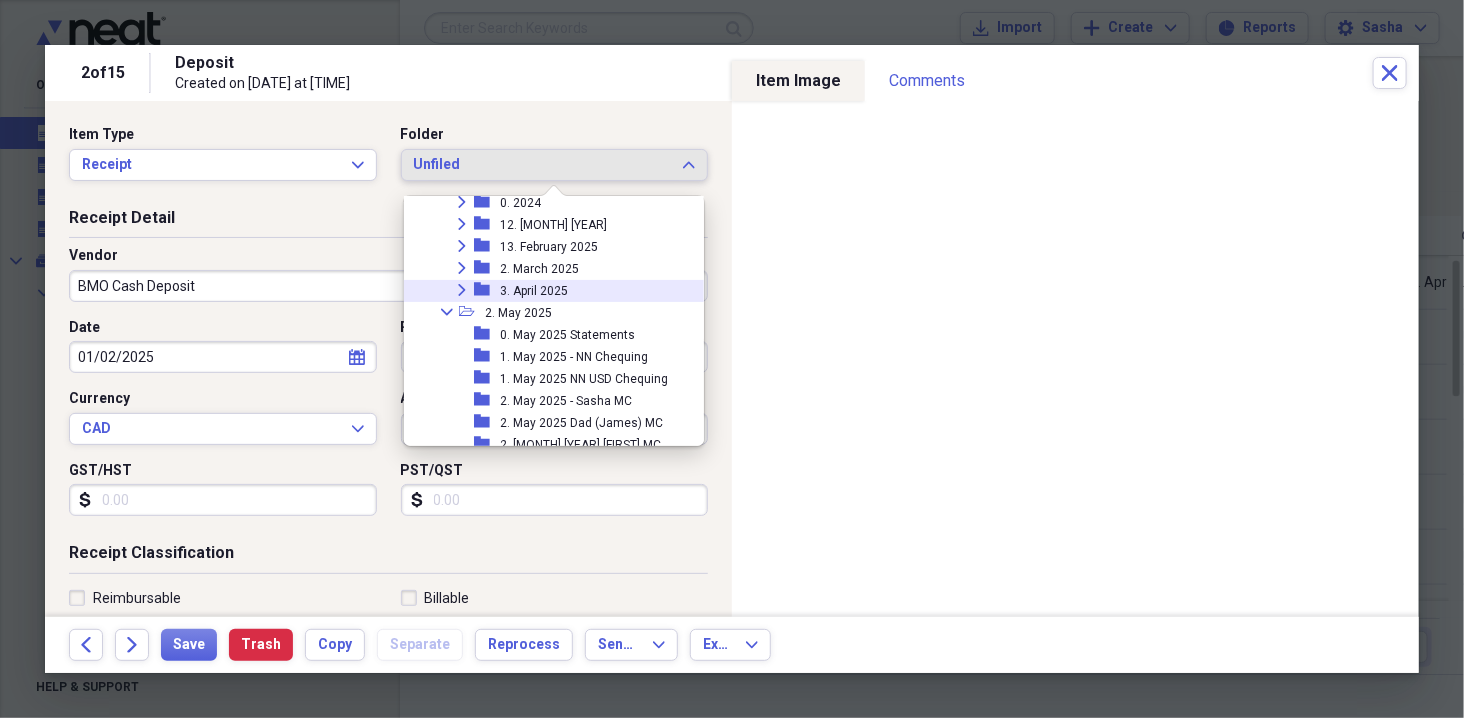 scroll, scrollTop: 33, scrollLeft: 0, axis: vertical 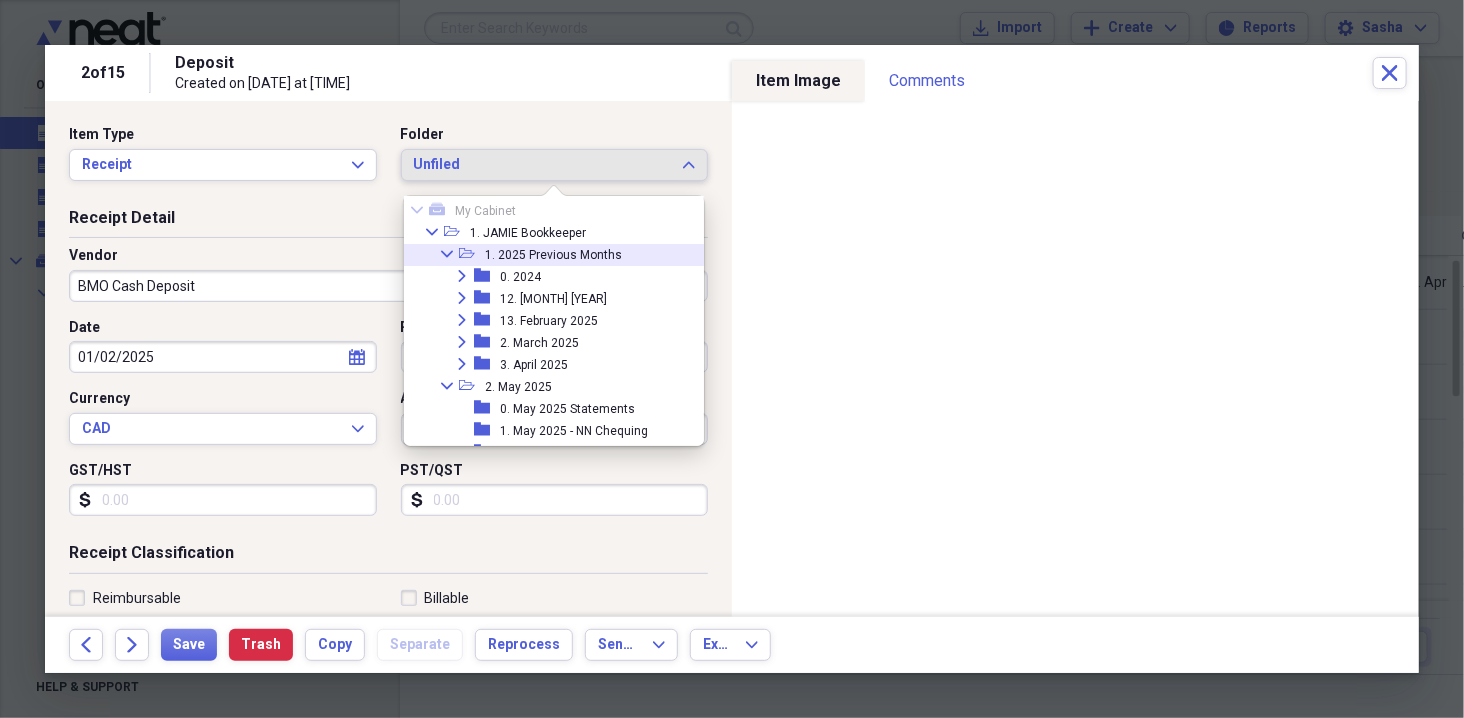 click on "Collapse" 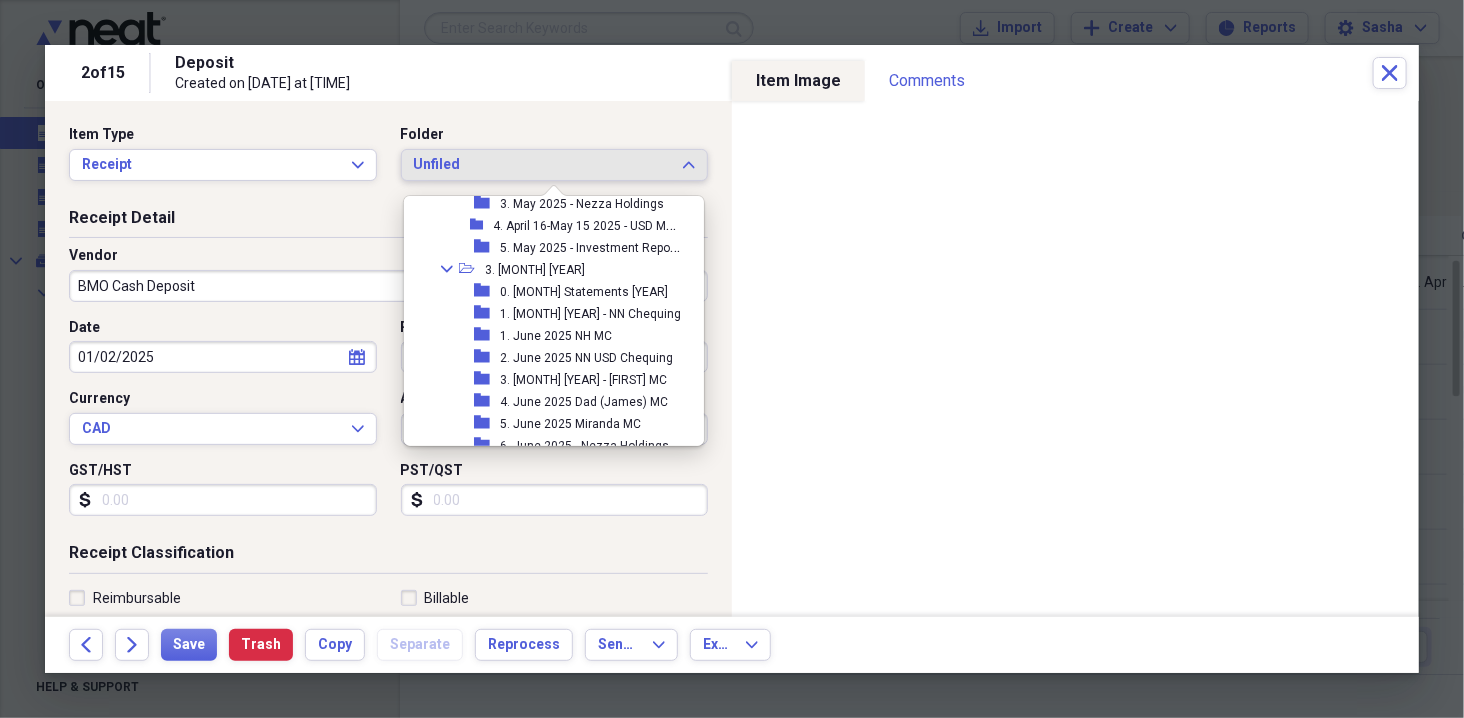 scroll, scrollTop: 287, scrollLeft: 0, axis: vertical 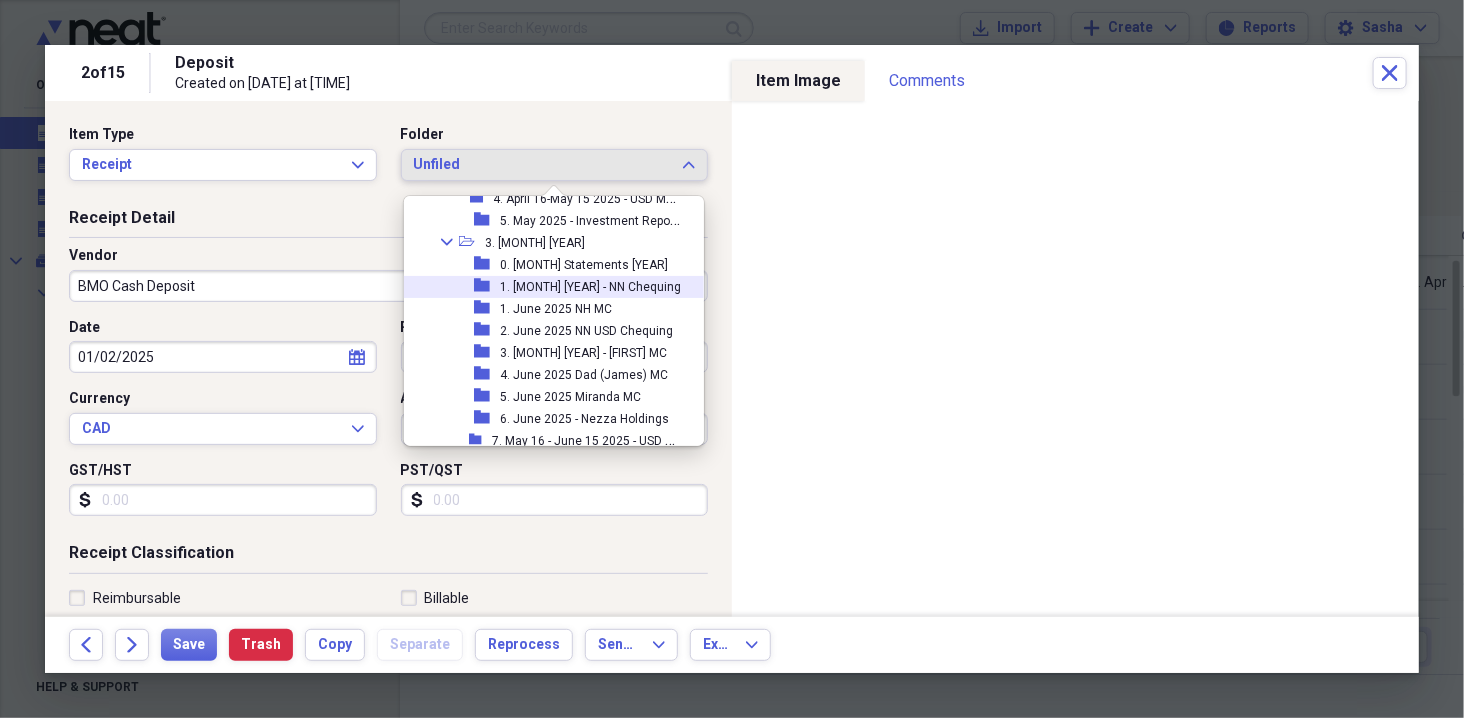 click 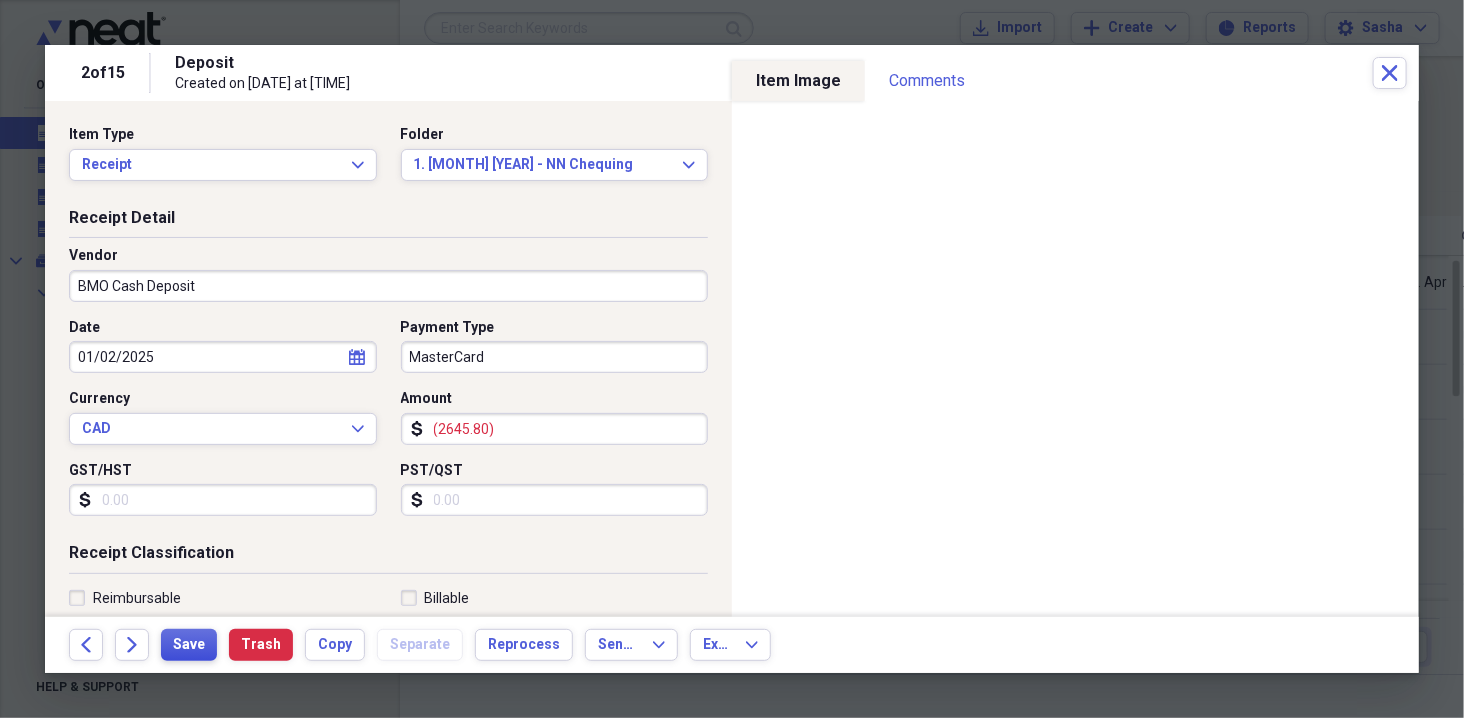 click on "Save" at bounding box center [189, 645] 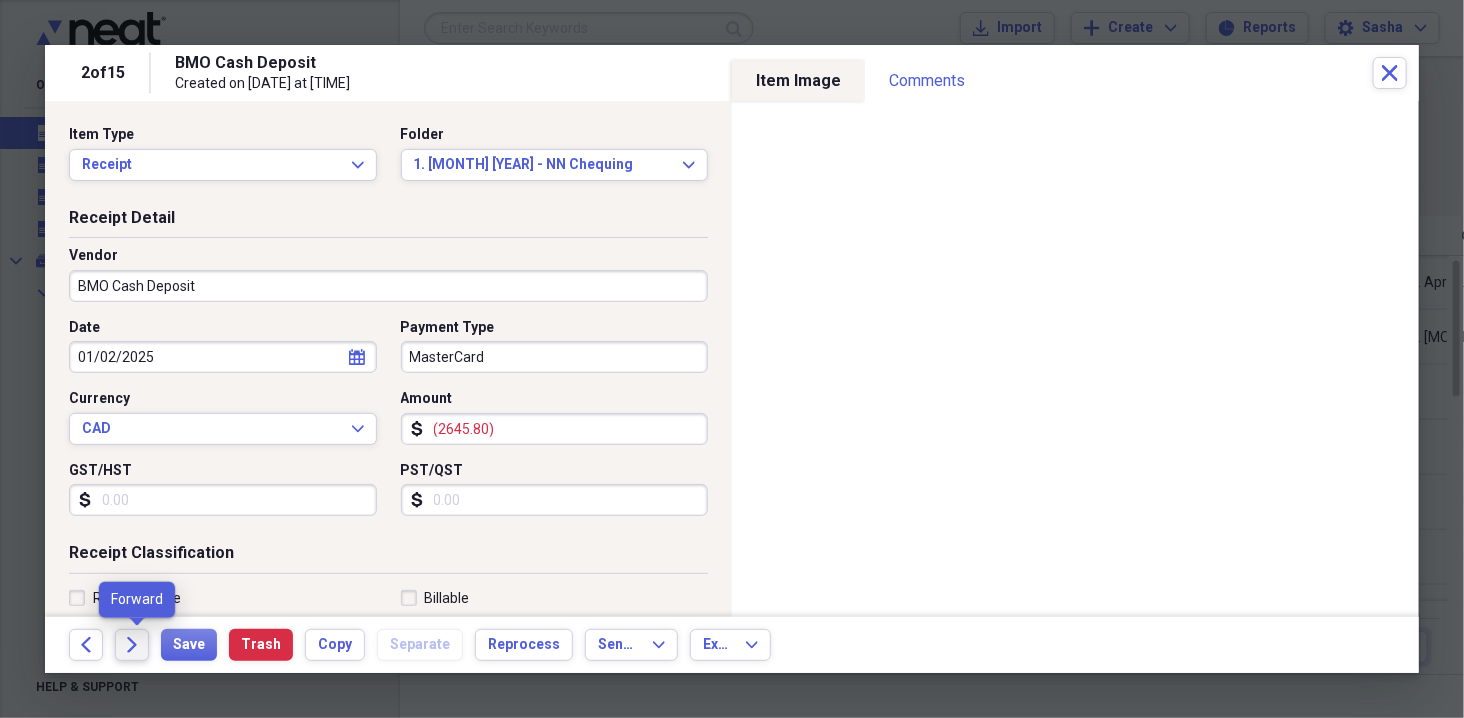 click on "Forward" 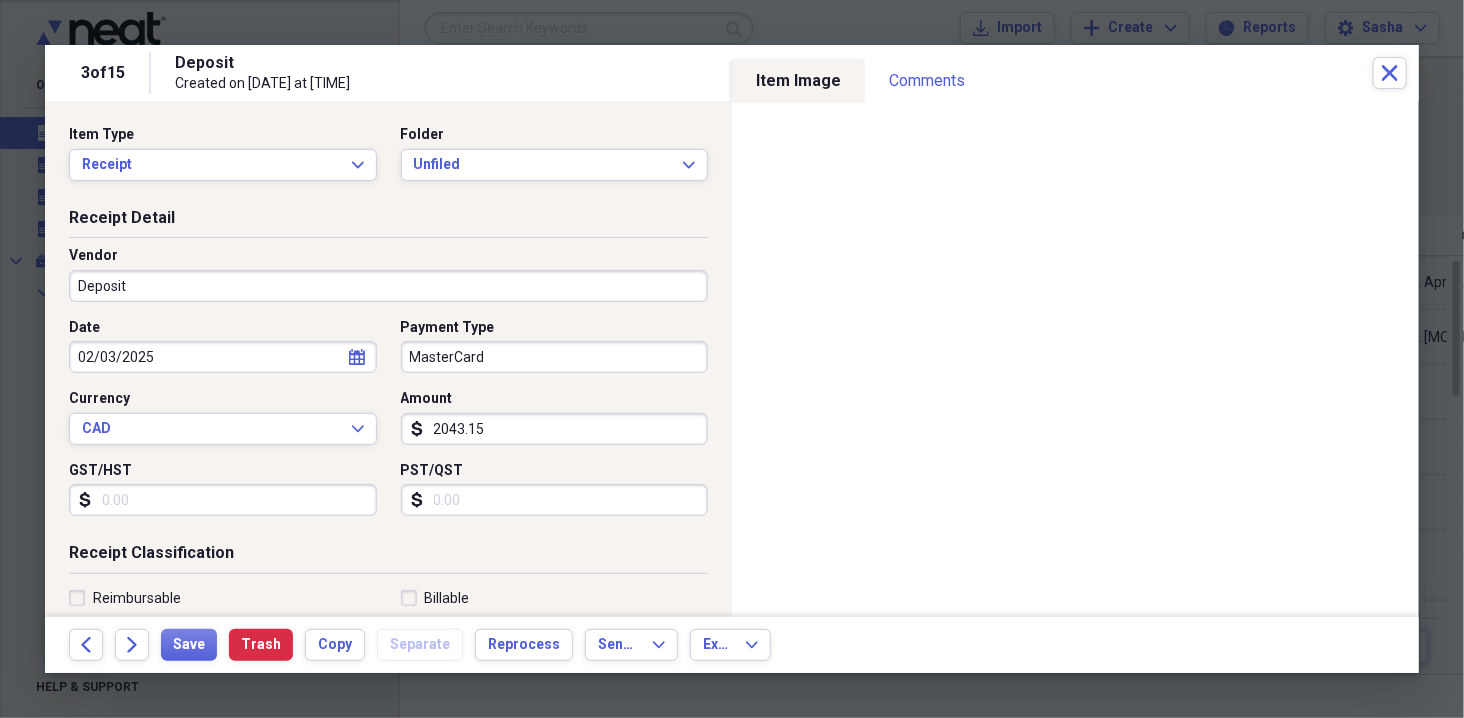 click on "2043.15" at bounding box center (555, 429) 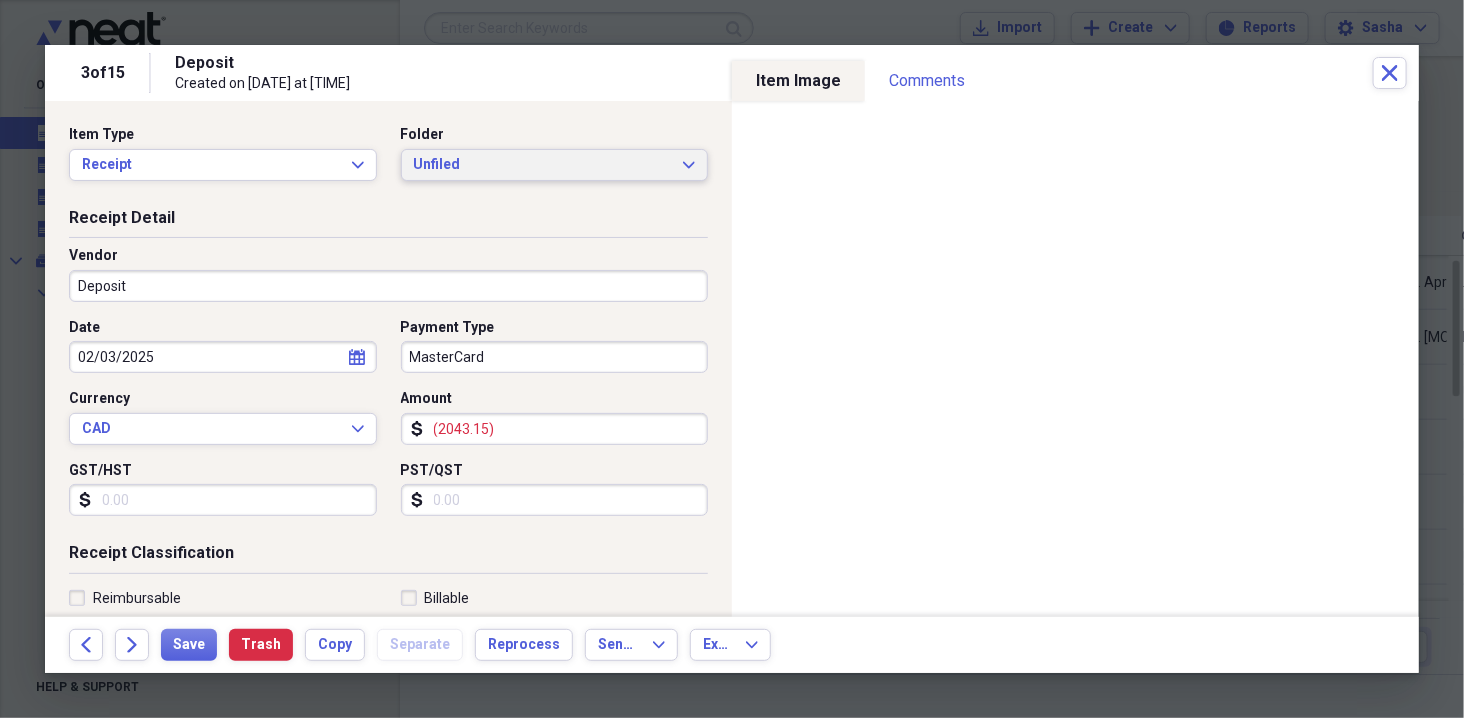 click on "Unfiled" at bounding box center (543, 165) 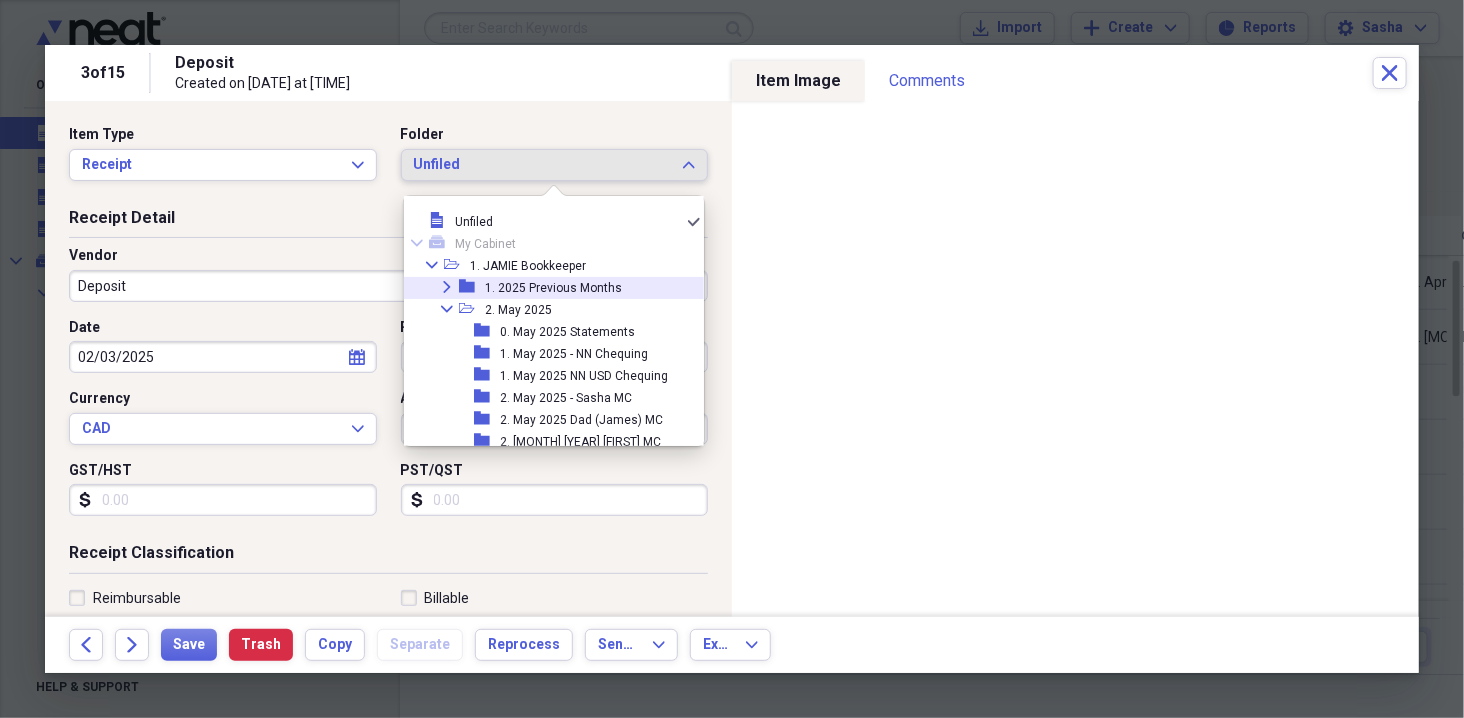 click on "Expand" 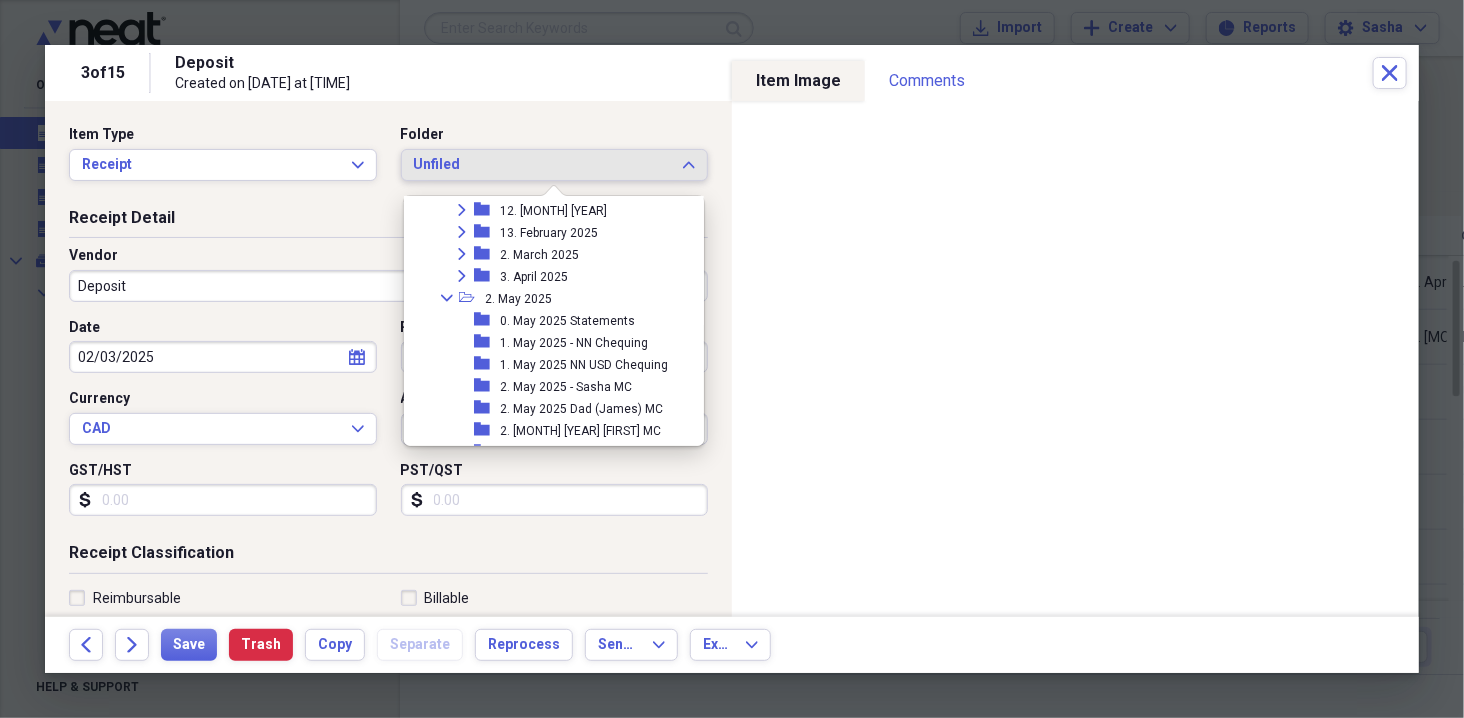 scroll, scrollTop: 110, scrollLeft: 0, axis: vertical 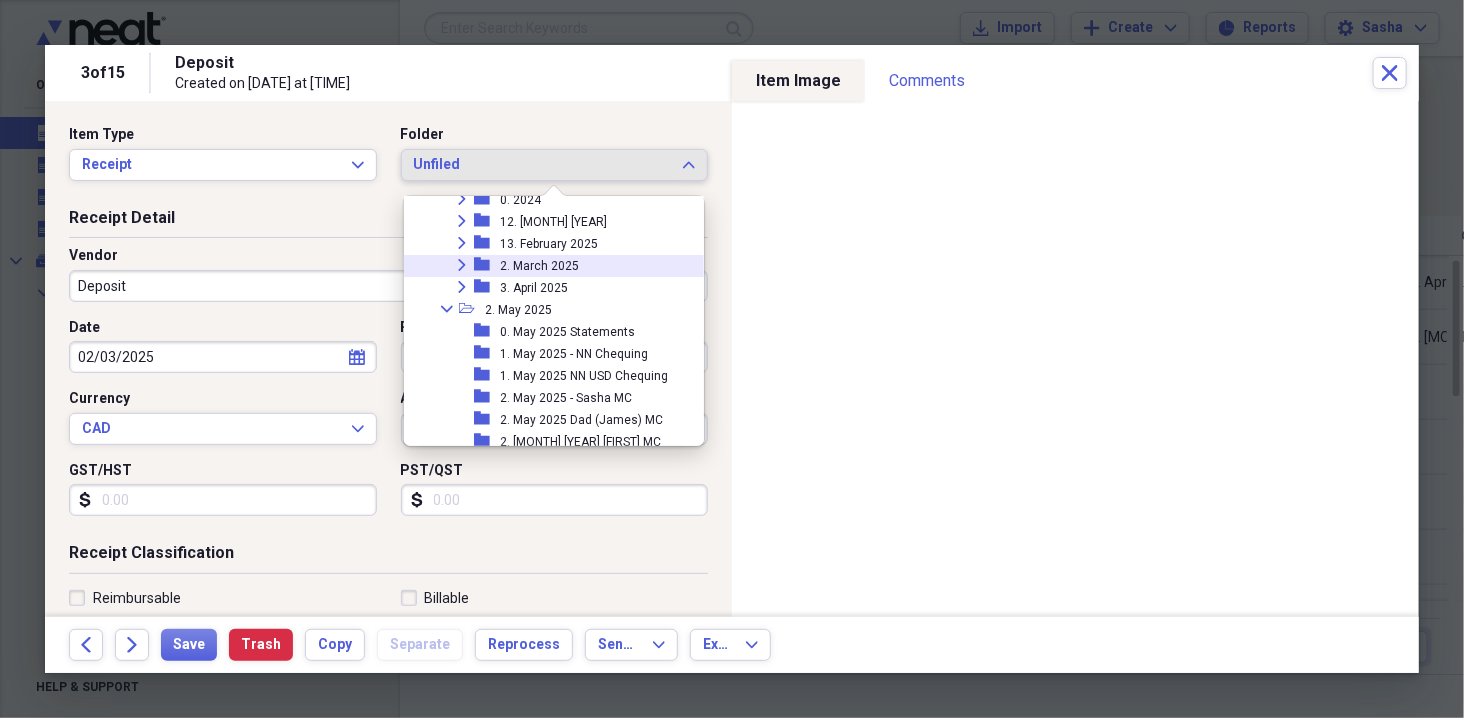 click on "Expand" 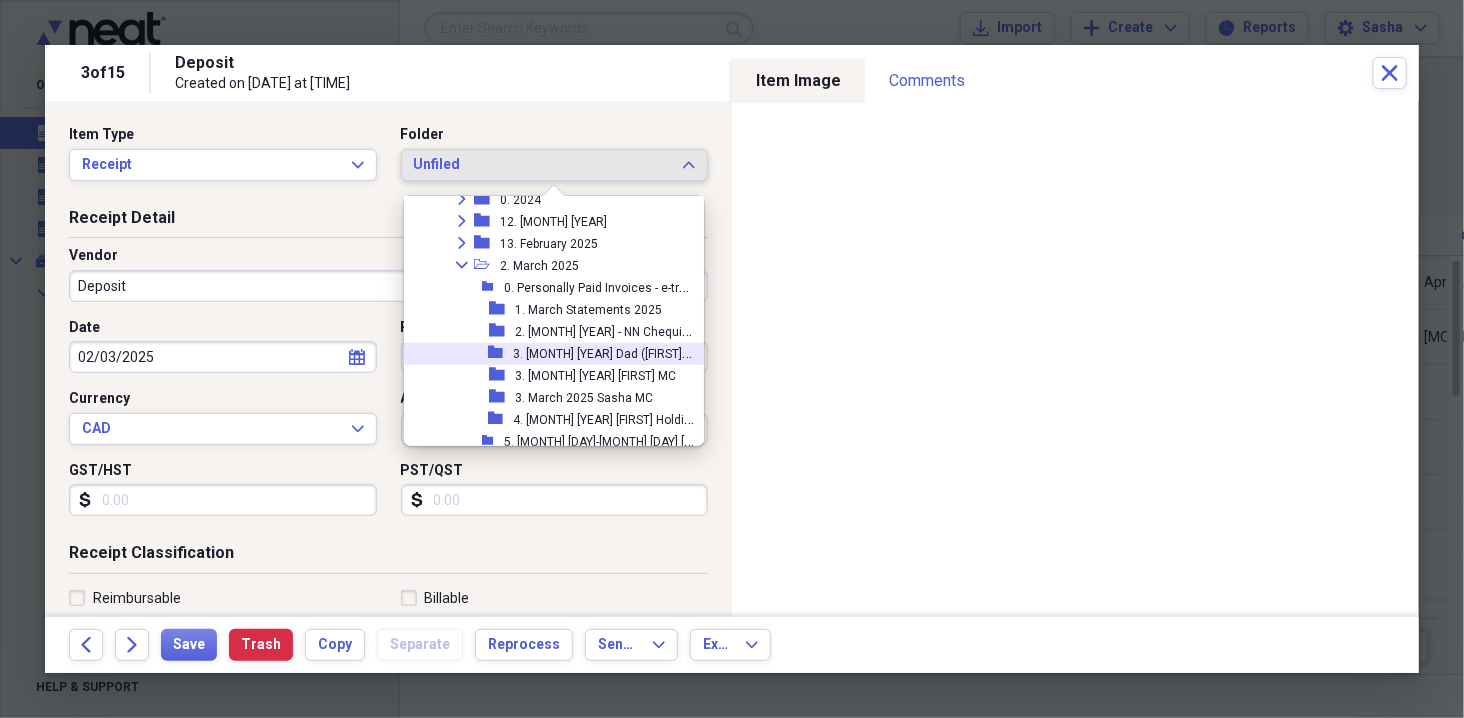 click on "folder 3. March 2025 Dad (James) MC" at bounding box center [553, 354] 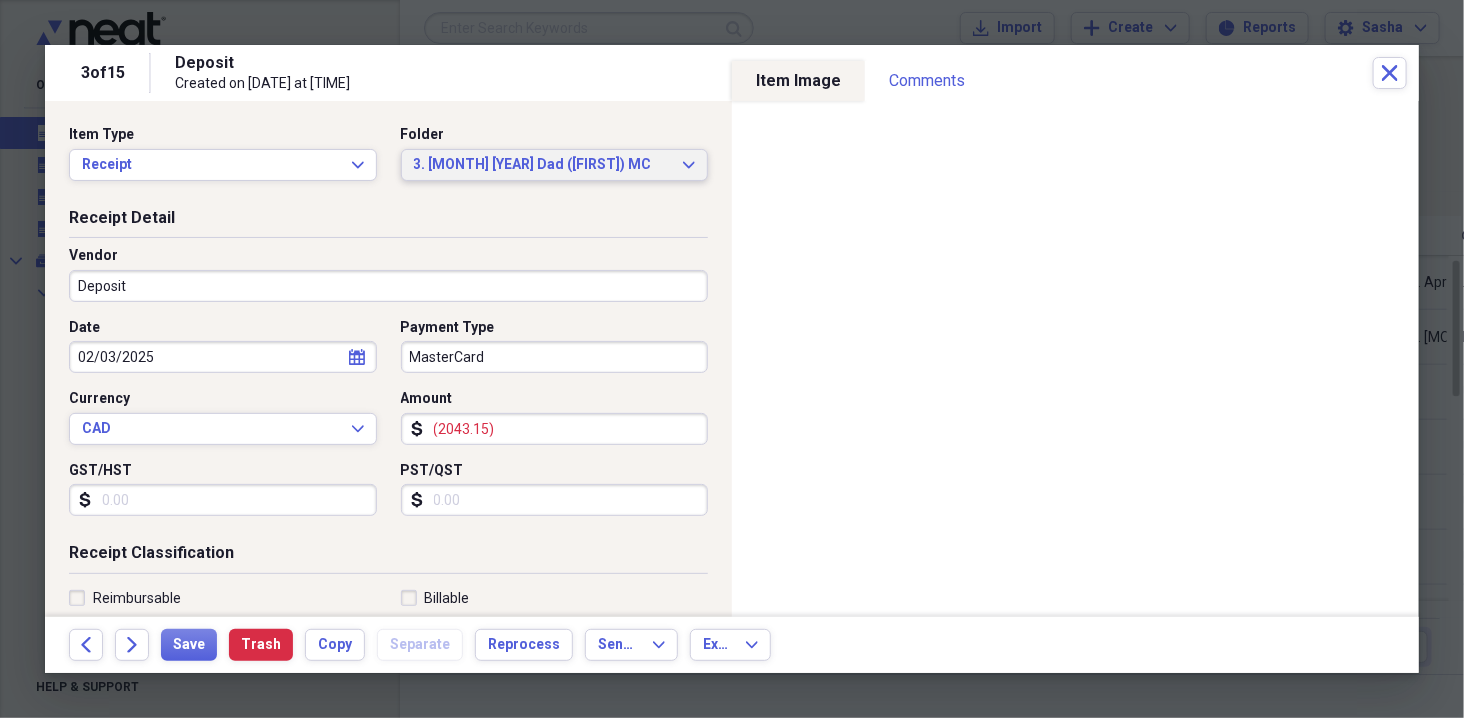 click on "3. March 2025 Dad (James) MC Expand" at bounding box center (555, 165) 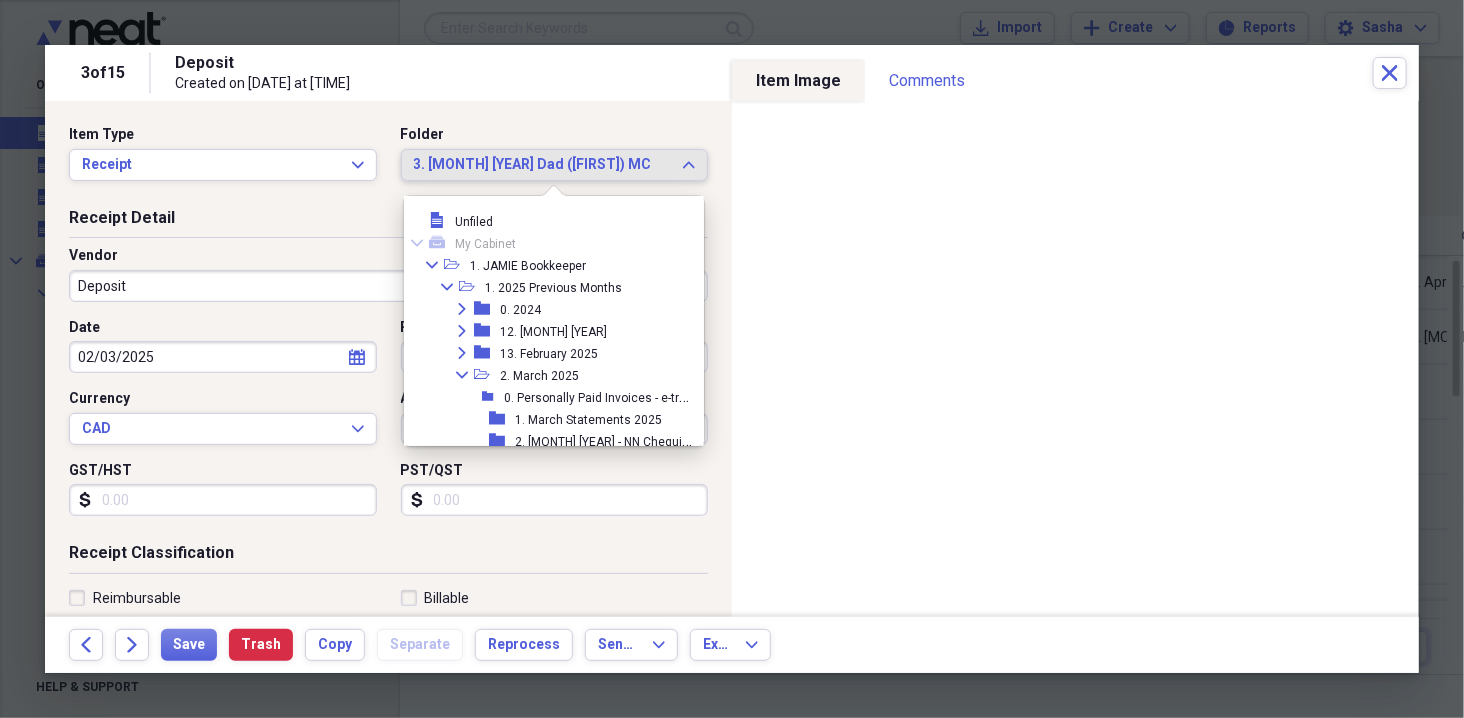 scroll, scrollTop: 142, scrollLeft: 0, axis: vertical 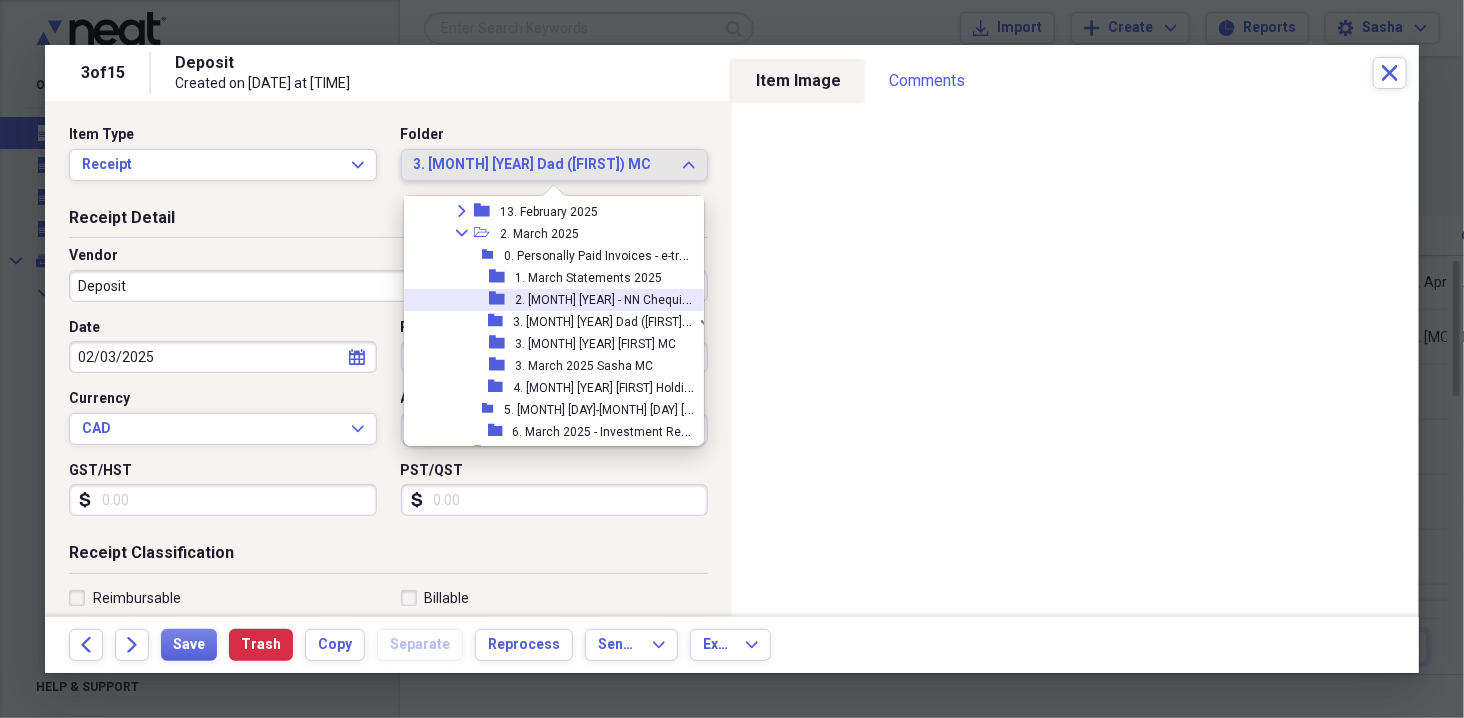 click 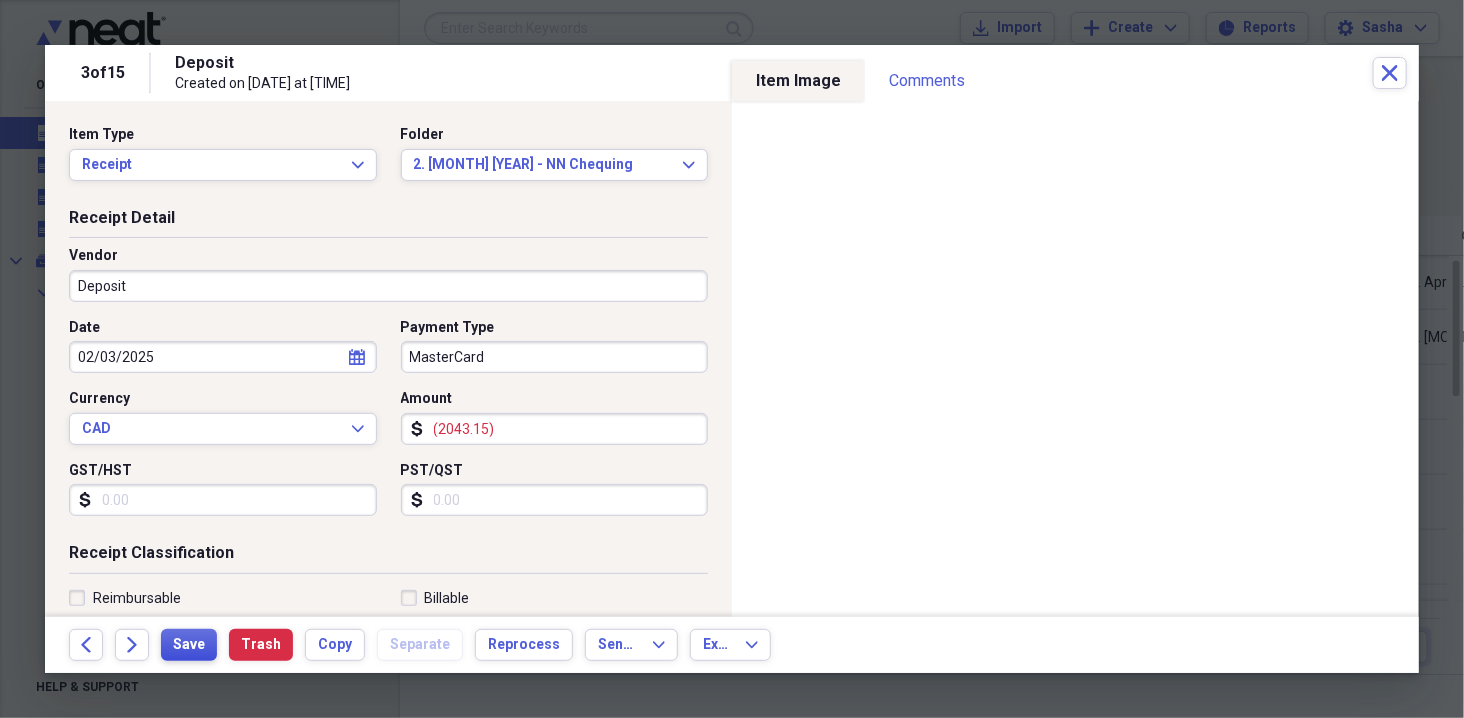 click on "Save" at bounding box center [189, 645] 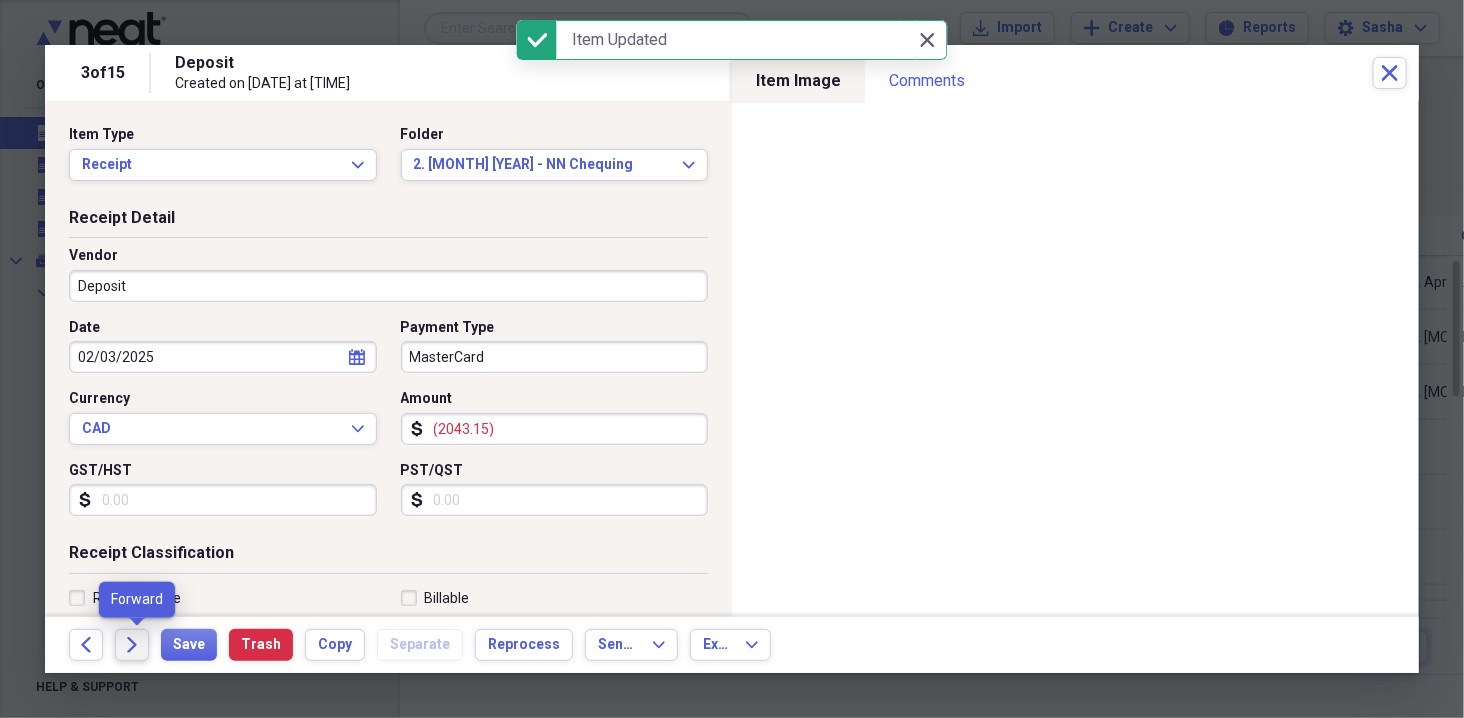 click on "Forward" 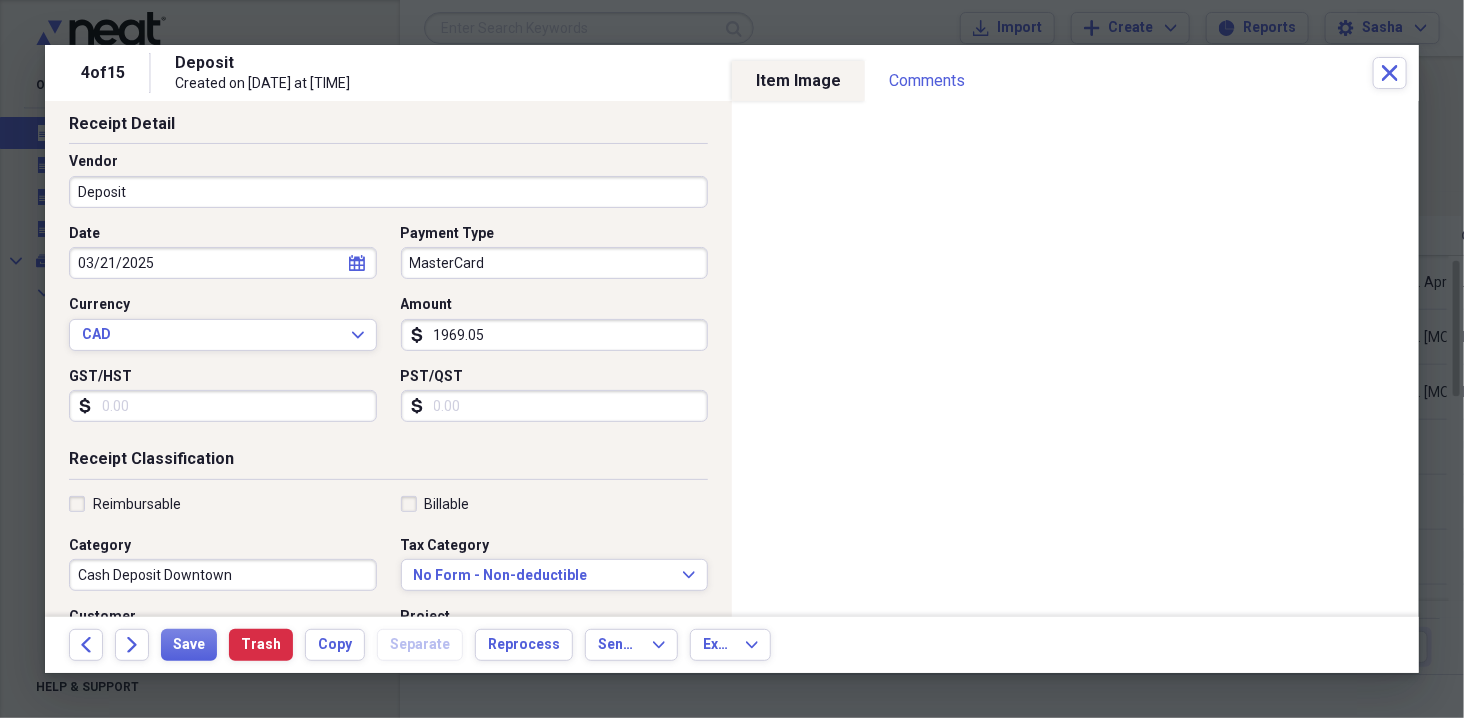 scroll, scrollTop: 0, scrollLeft: 0, axis: both 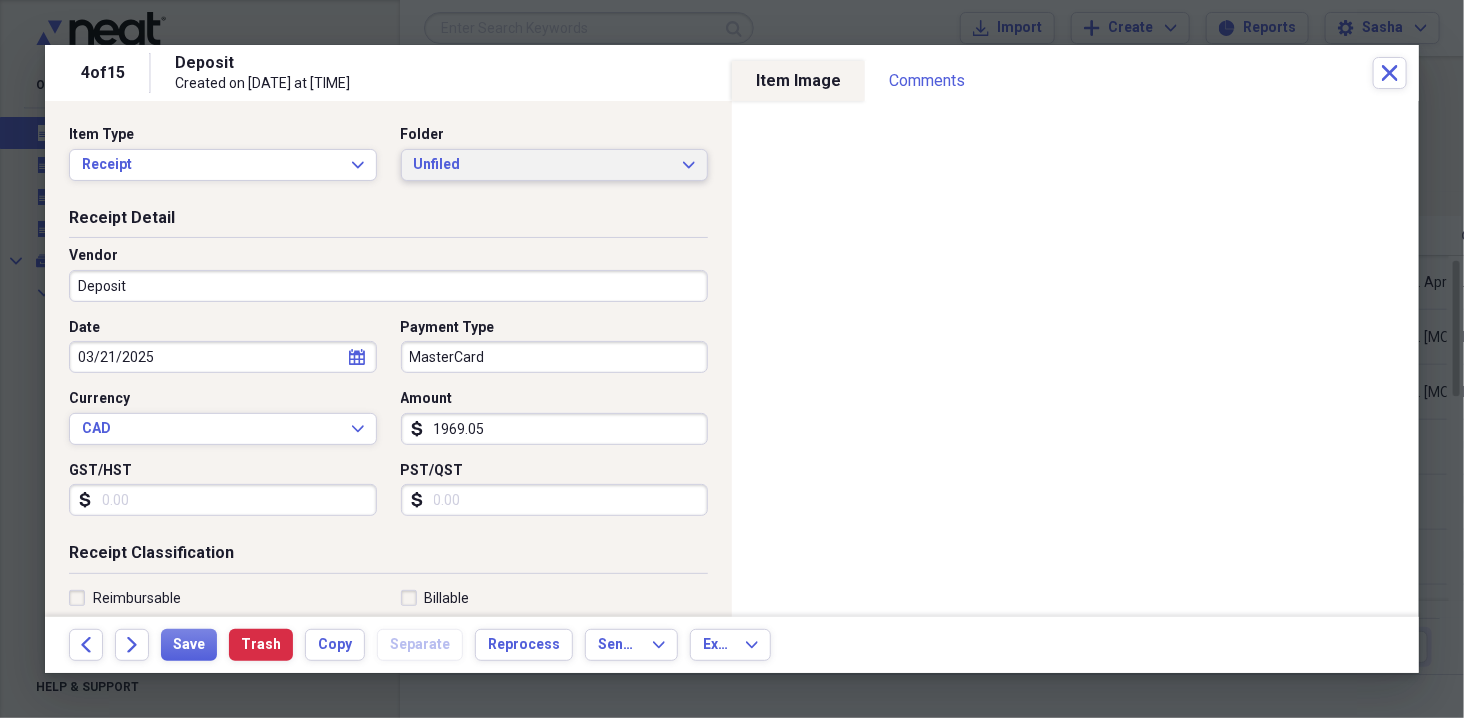 click on "Unfiled" at bounding box center [543, 165] 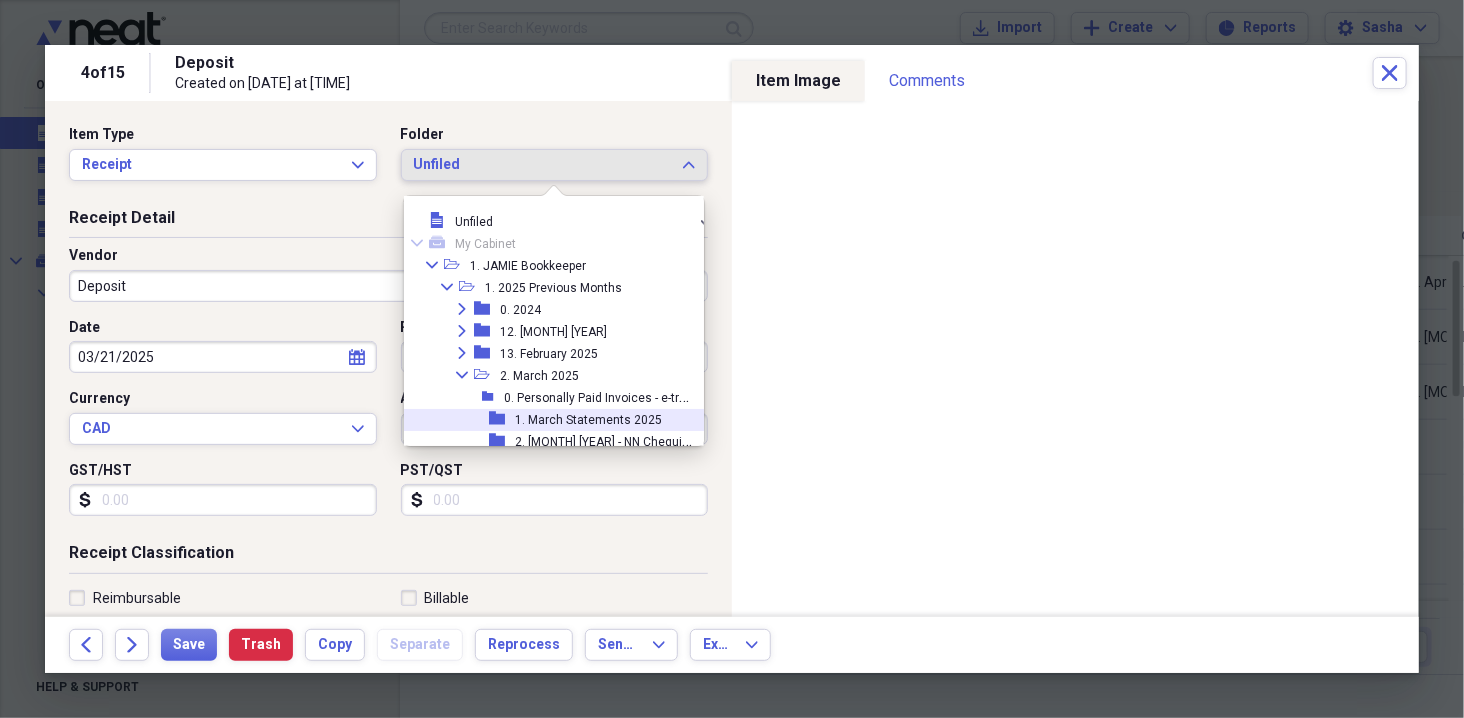 scroll, scrollTop: 82, scrollLeft: 0, axis: vertical 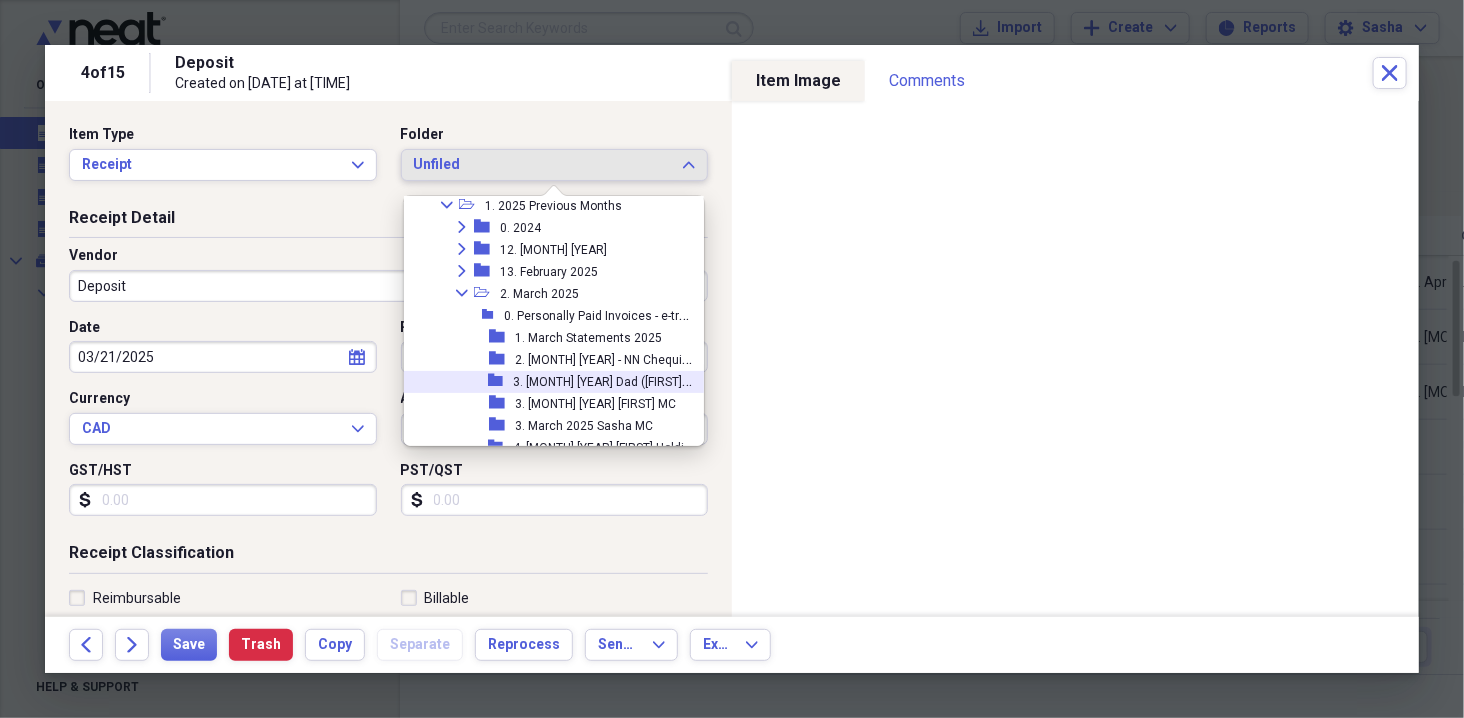 click on "2. March 2025 - NN Chequing" at bounding box center (605, 358) 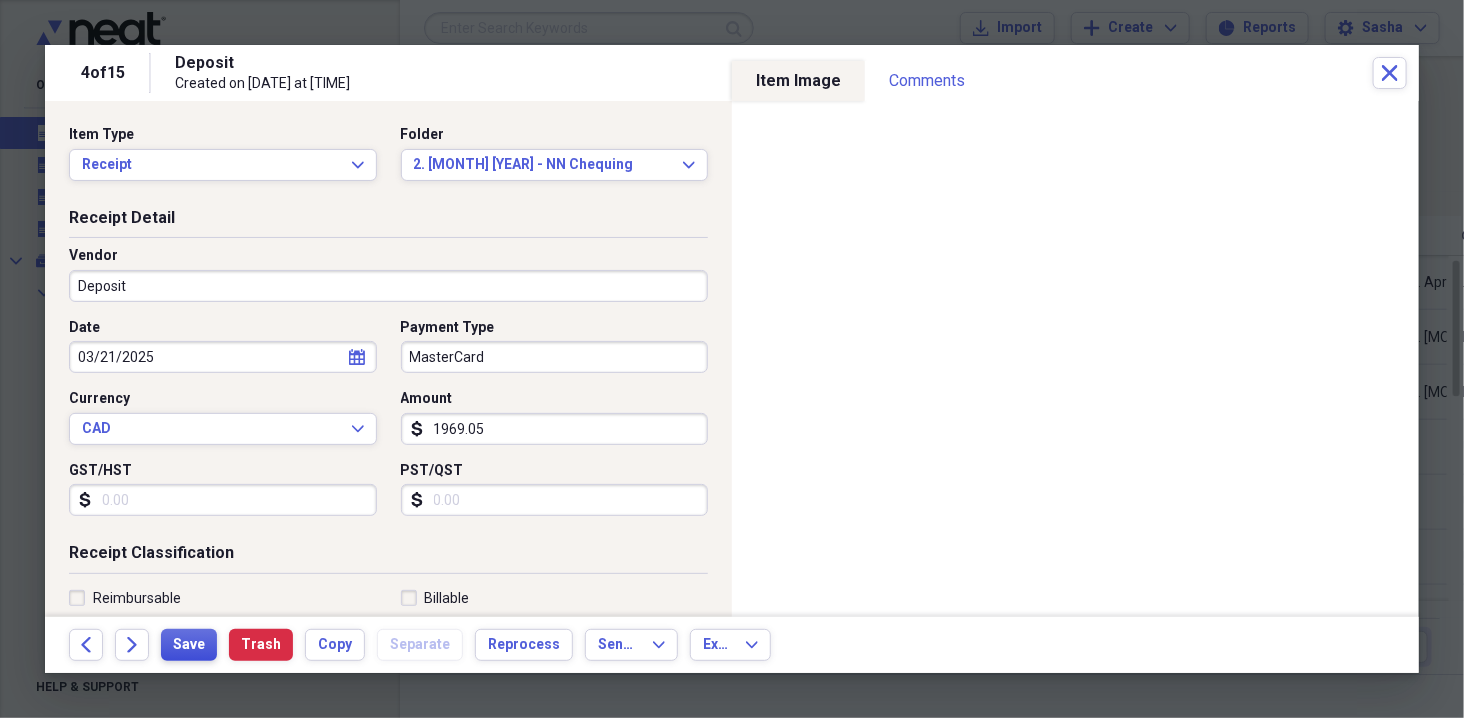 click on "Save" at bounding box center (189, 645) 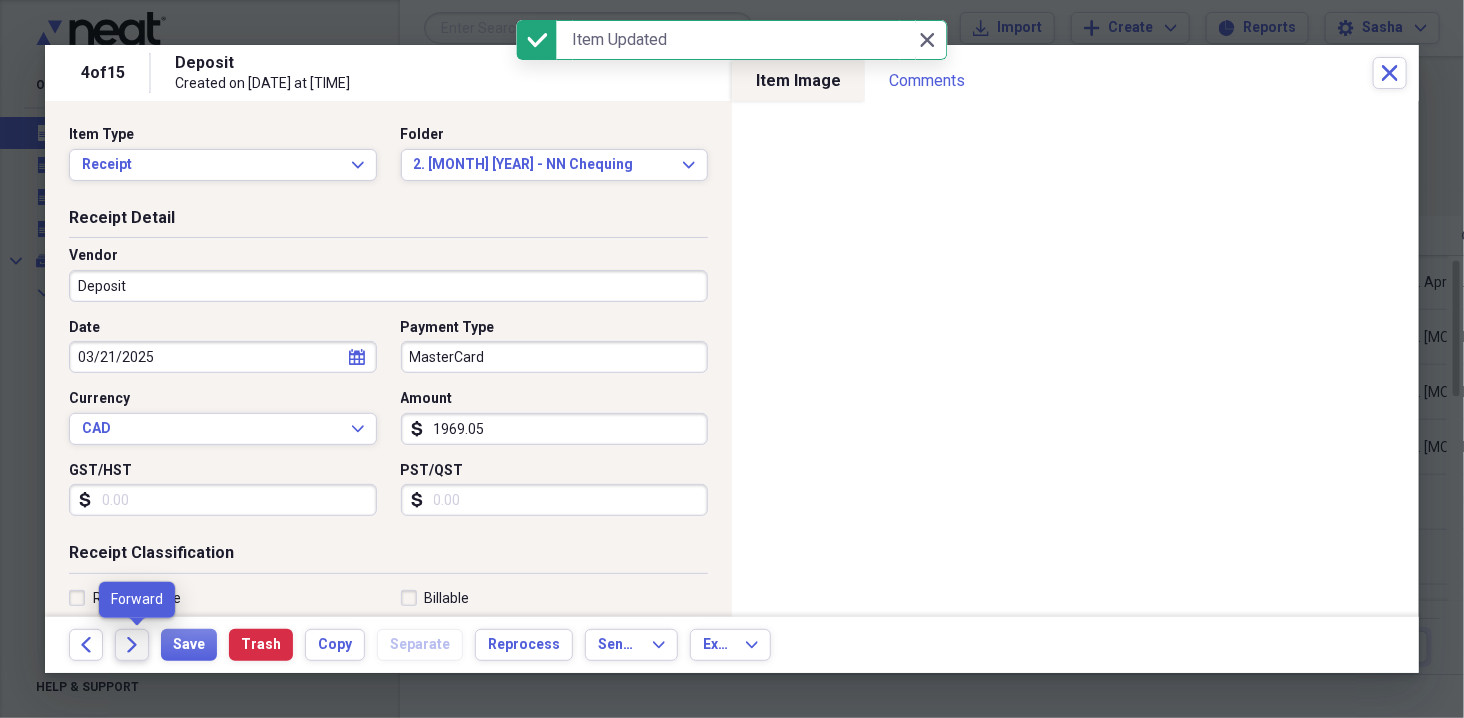 click on "Forward" 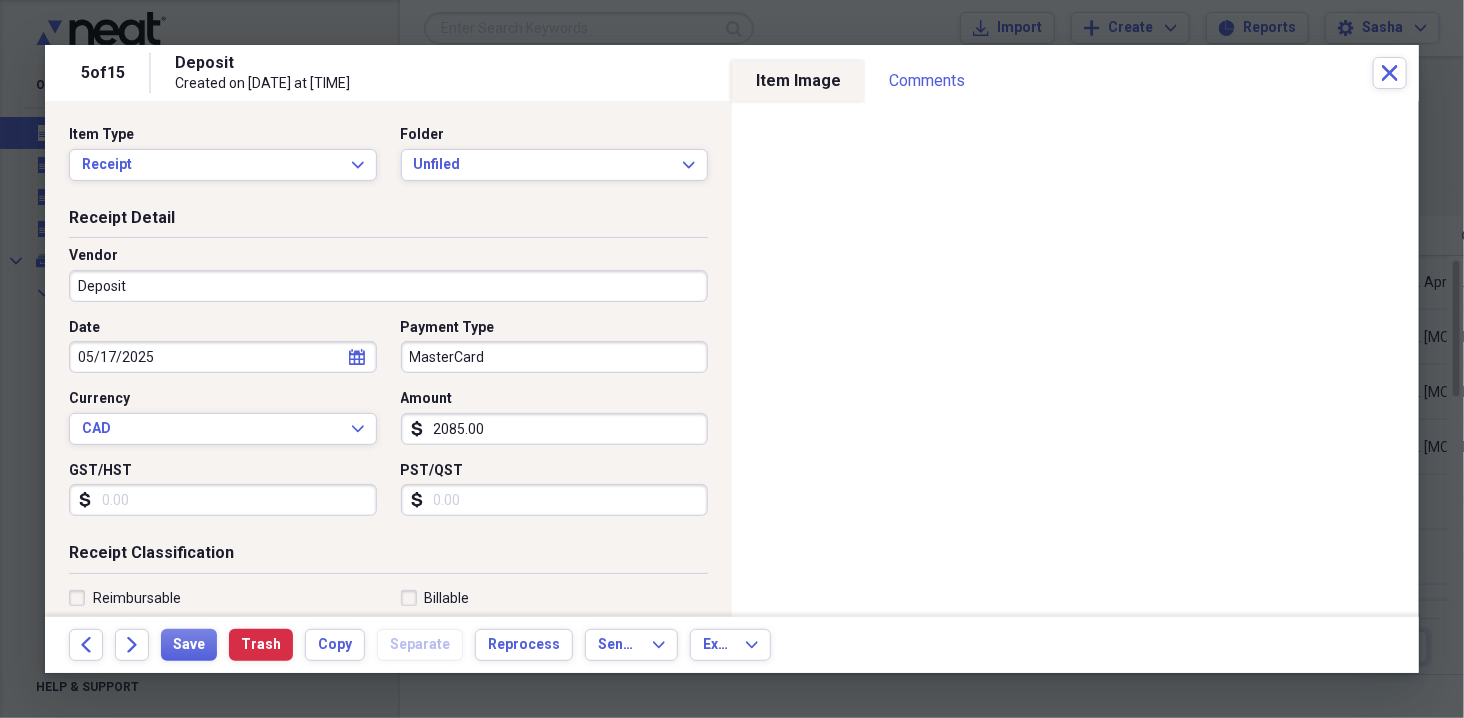 click on "2085.00" at bounding box center (555, 429) 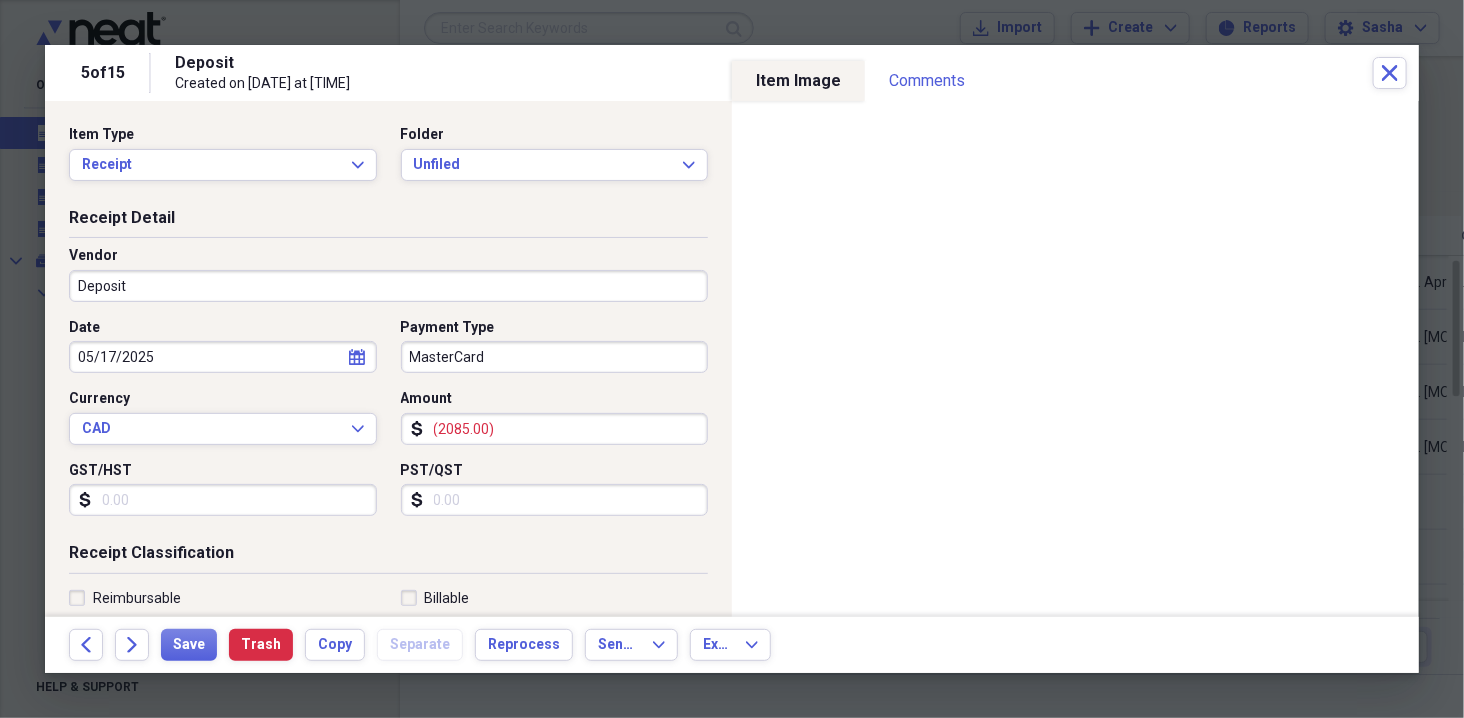 type on "(2085.00)" 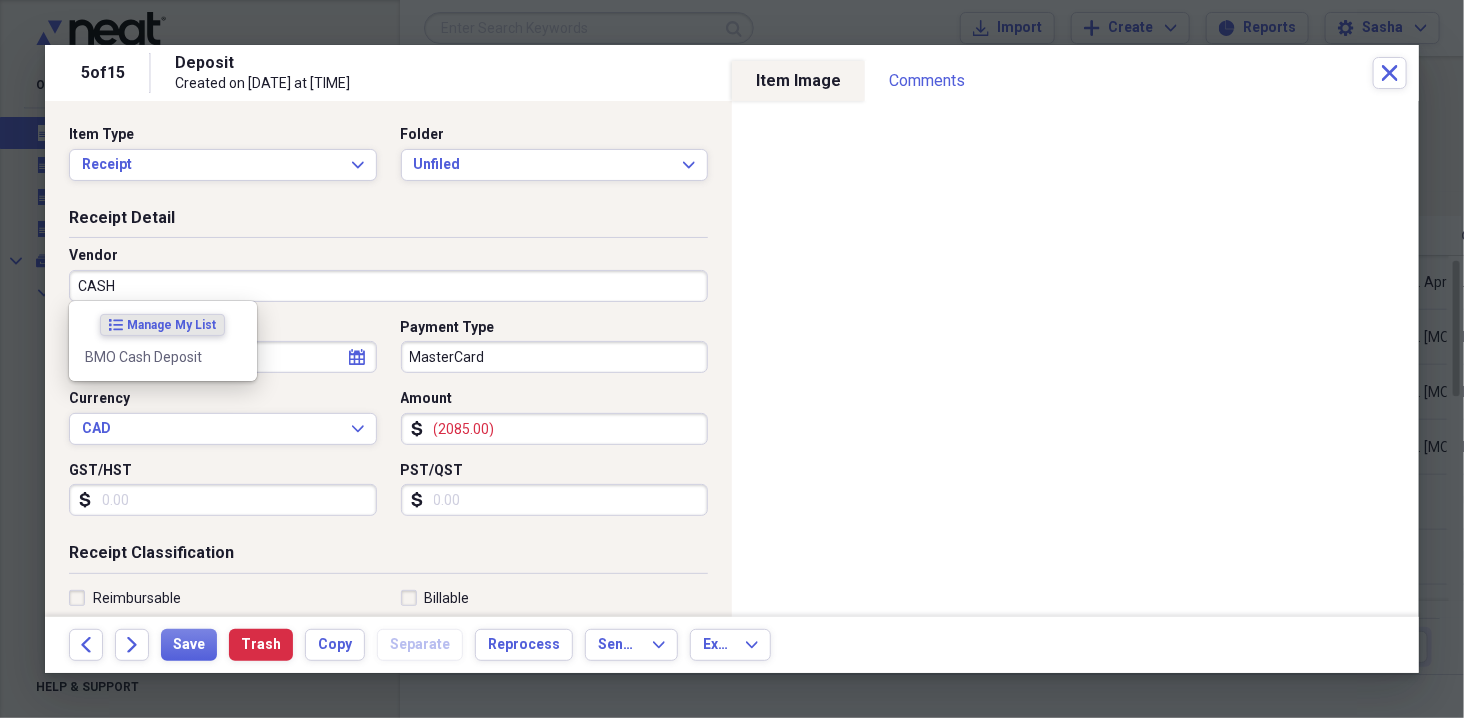 click on "BMO Cash Deposit" at bounding box center (163, 357) 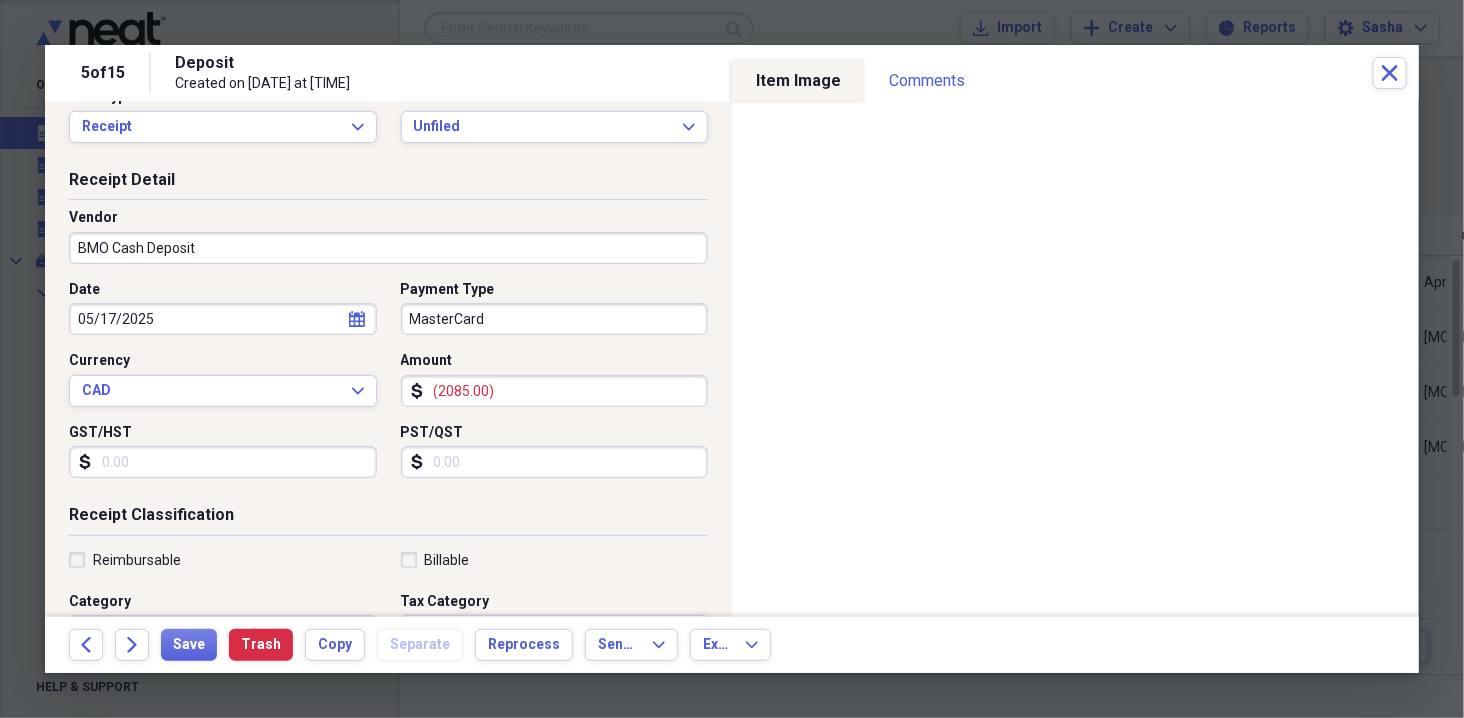 scroll, scrollTop: 41, scrollLeft: 0, axis: vertical 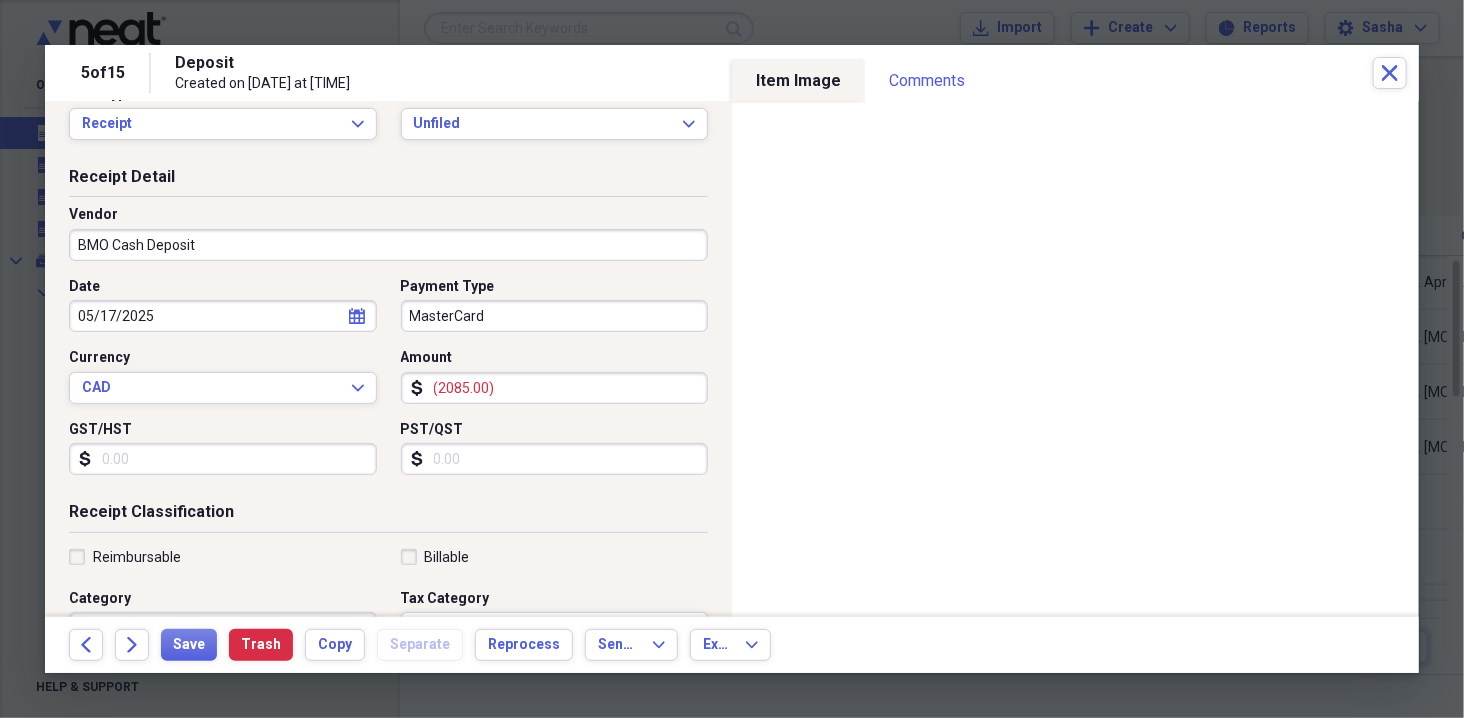 click on "05/17/2025" at bounding box center (223, 316) 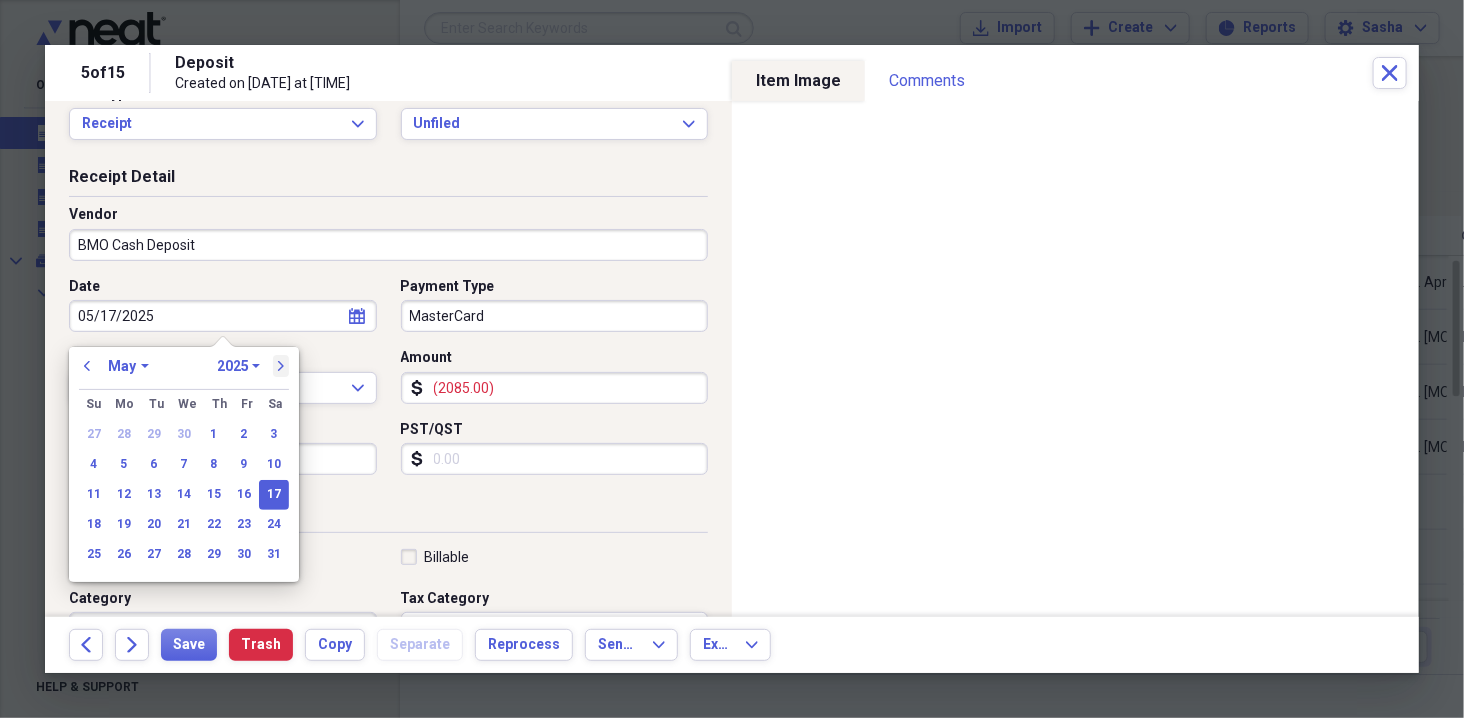 click on "next" at bounding box center (281, 366) 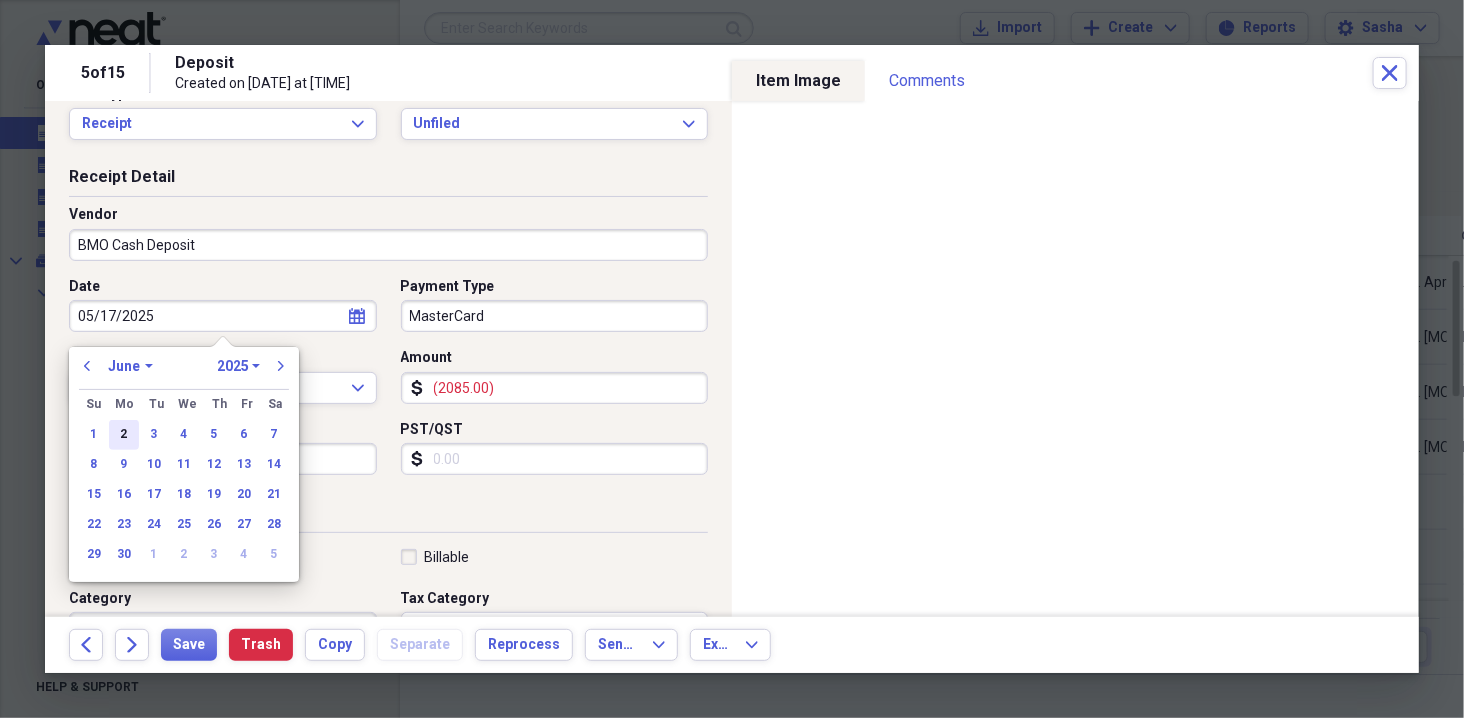click on "2" at bounding box center (124, 435) 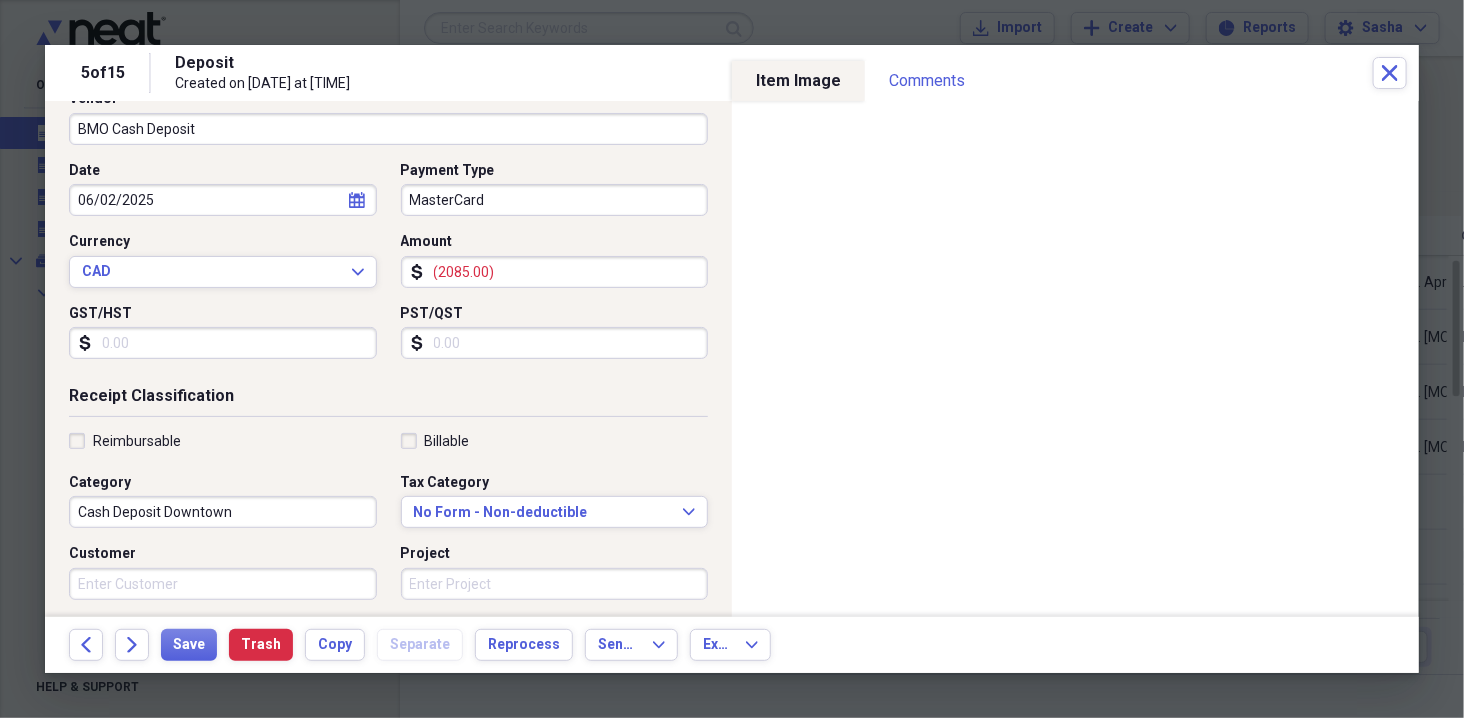 scroll, scrollTop: 0, scrollLeft: 0, axis: both 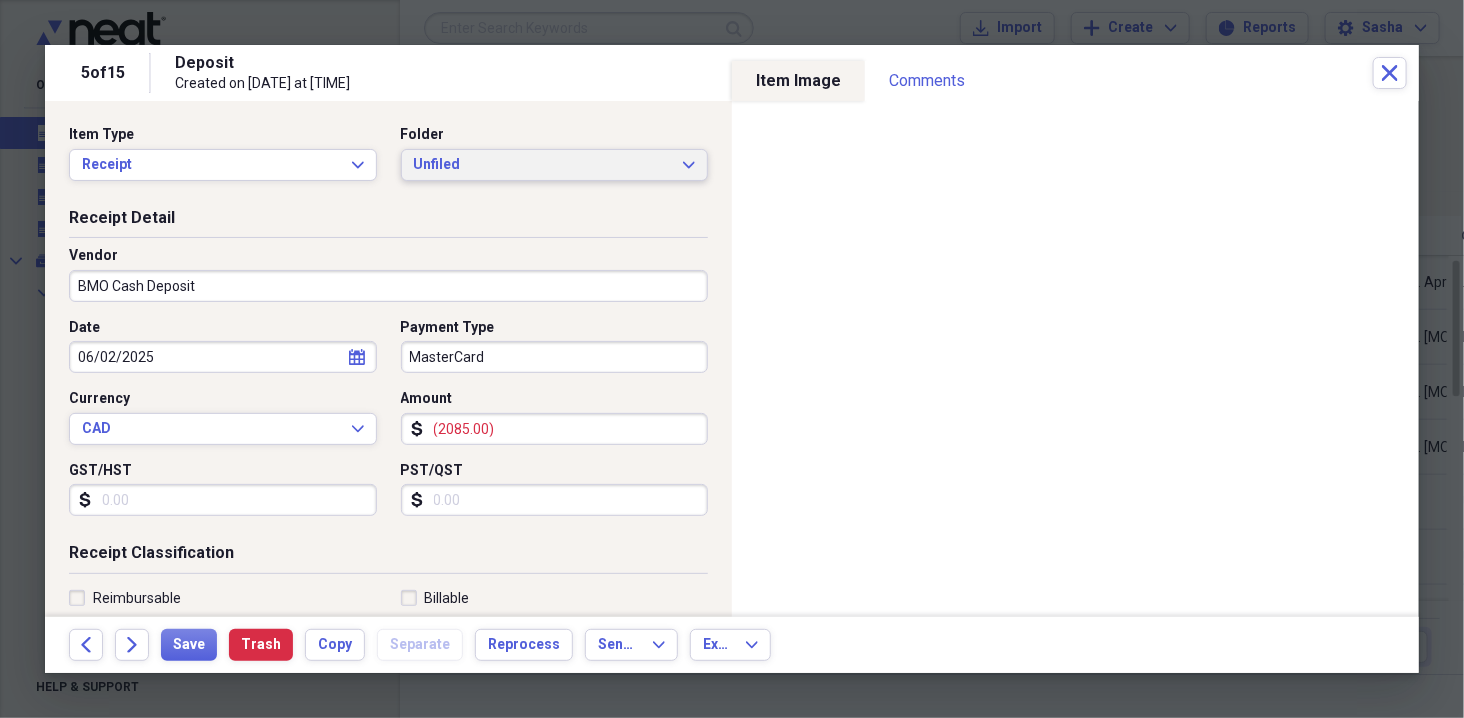 click on "Unfiled" at bounding box center (543, 165) 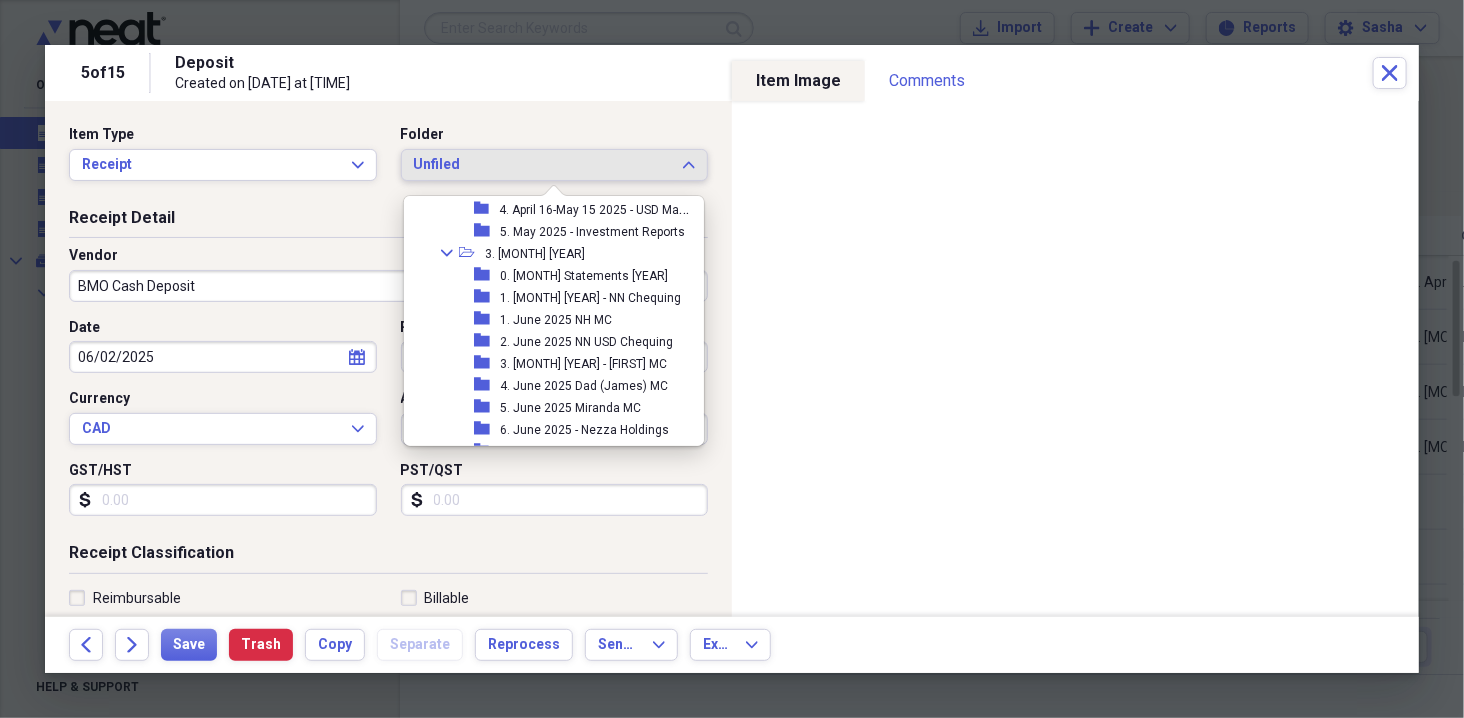 scroll, scrollTop: 602, scrollLeft: 0, axis: vertical 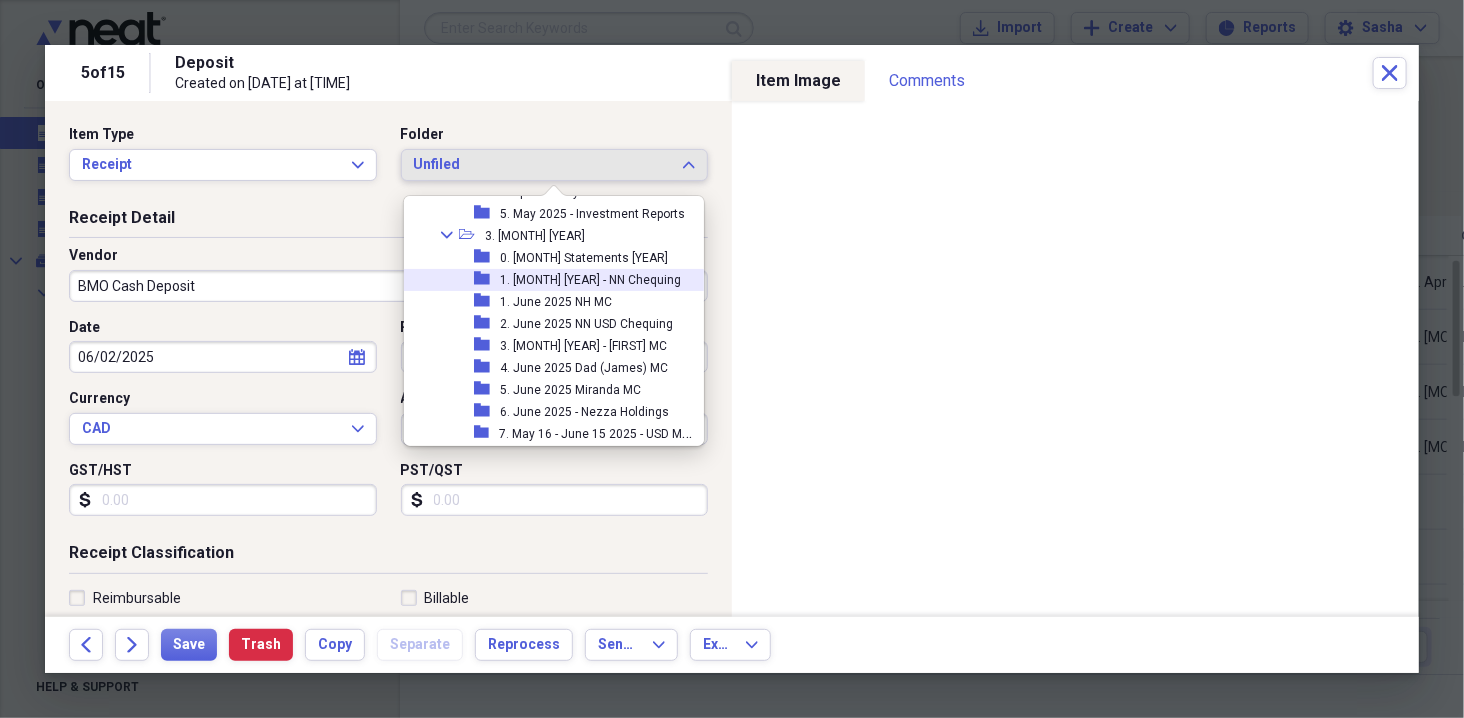 click on "1. June 2025 - NN Chequing" at bounding box center (590, 280) 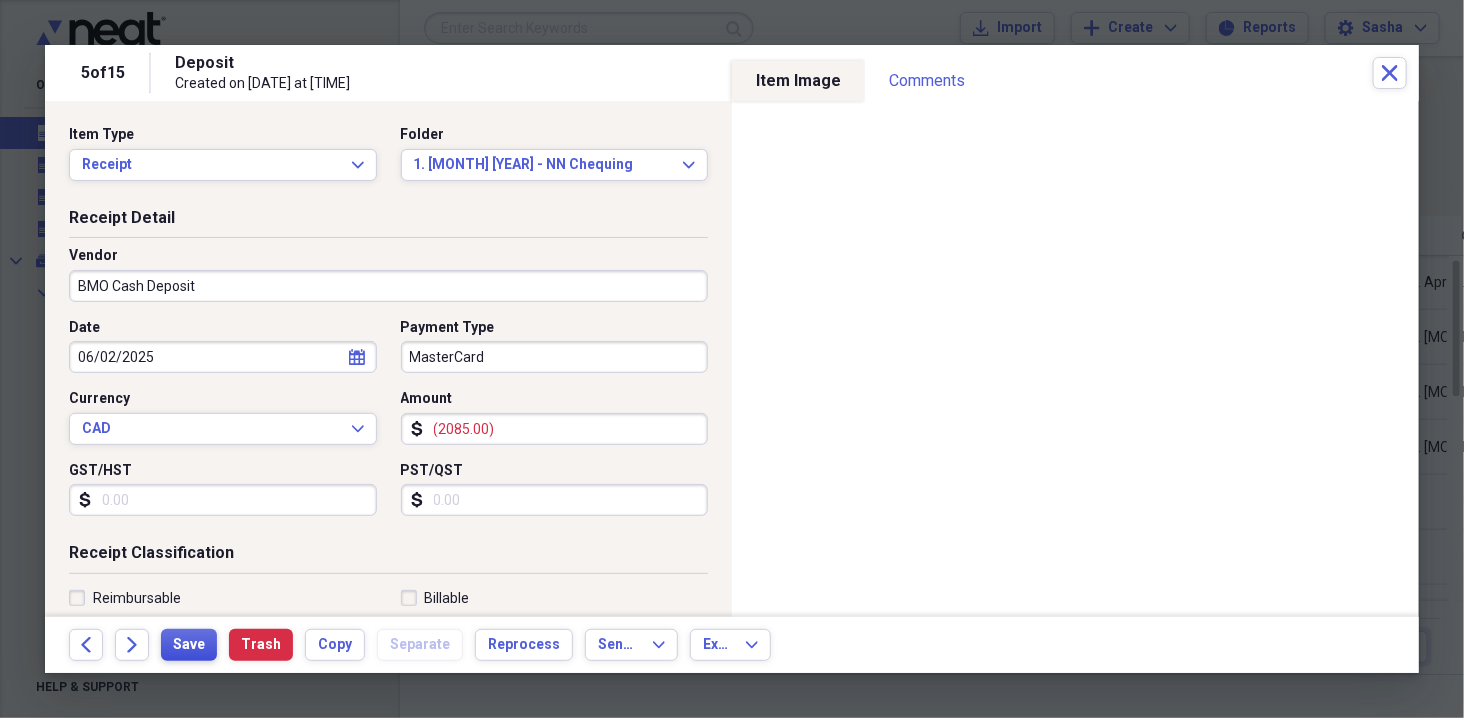 click on "Save" at bounding box center [189, 645] 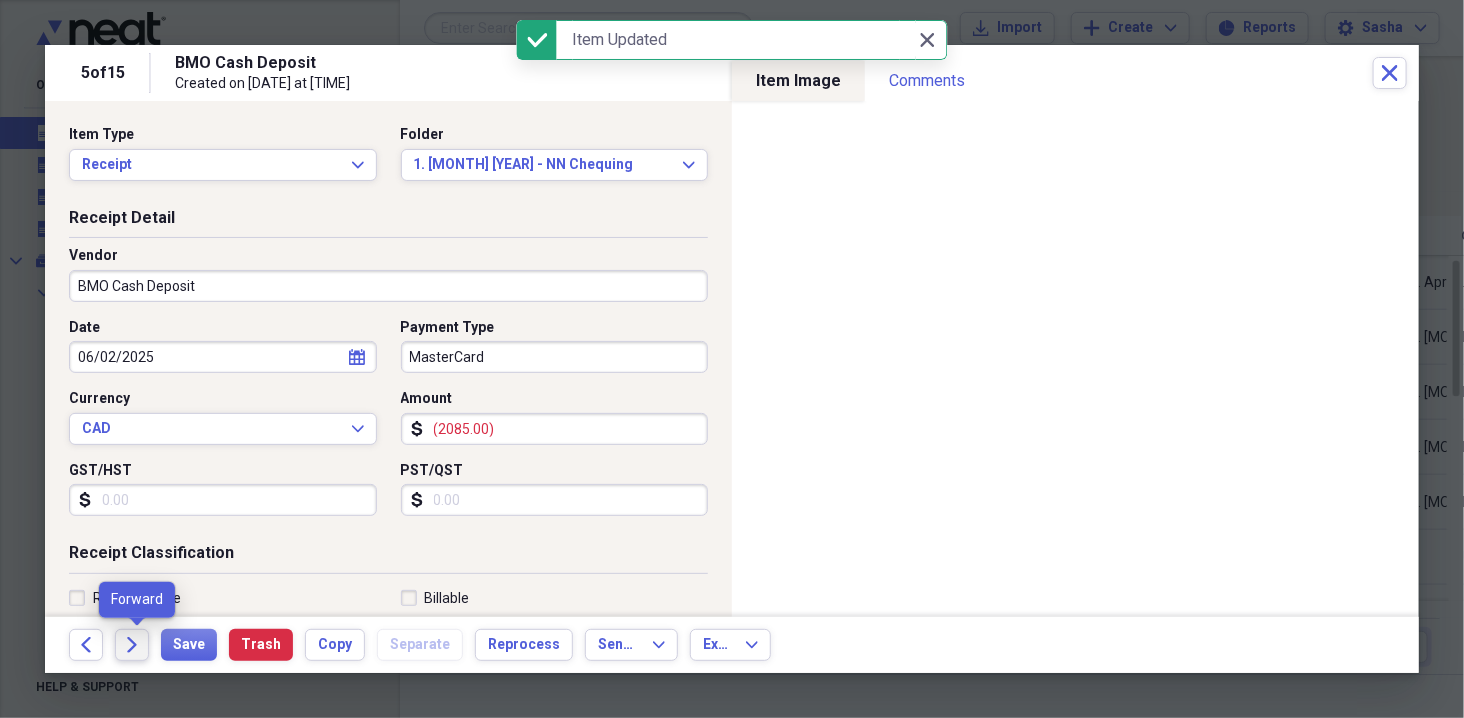 click on "Forward" 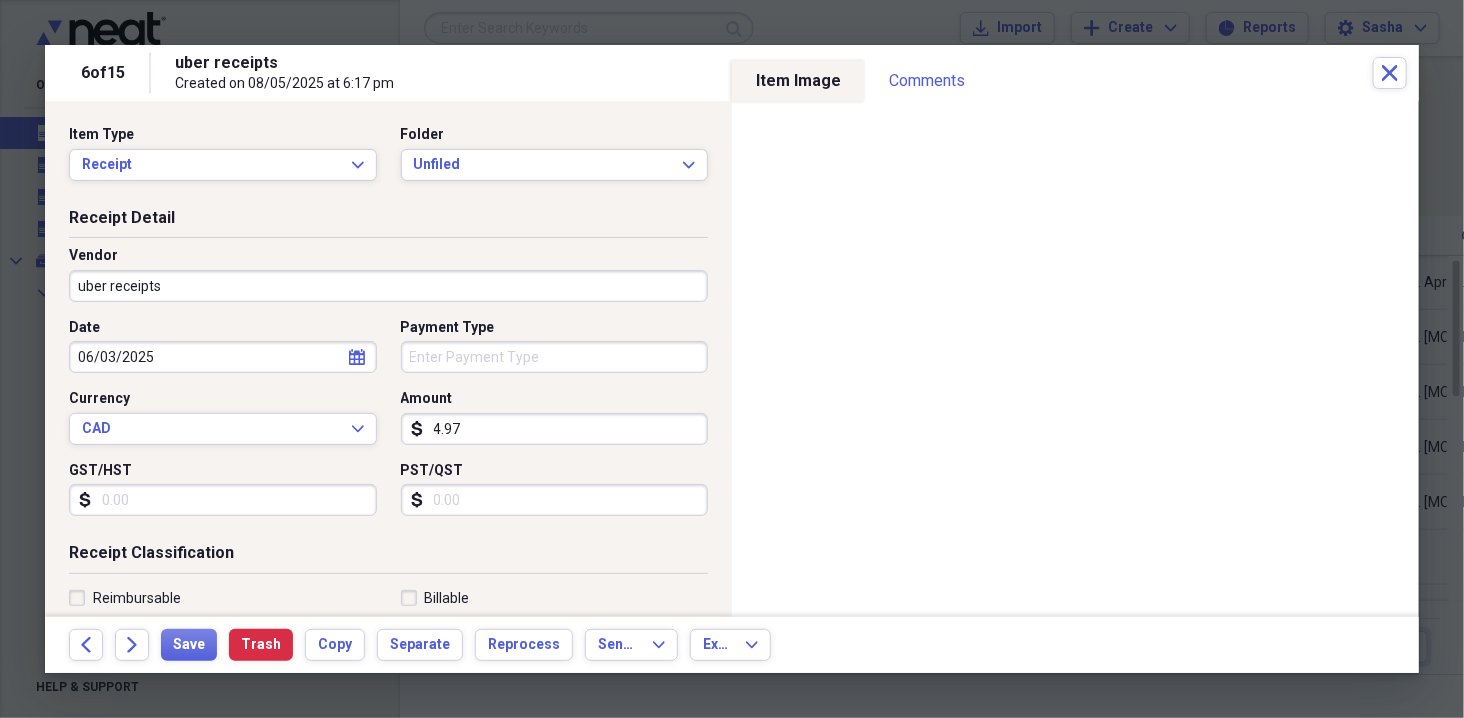 select on "5" 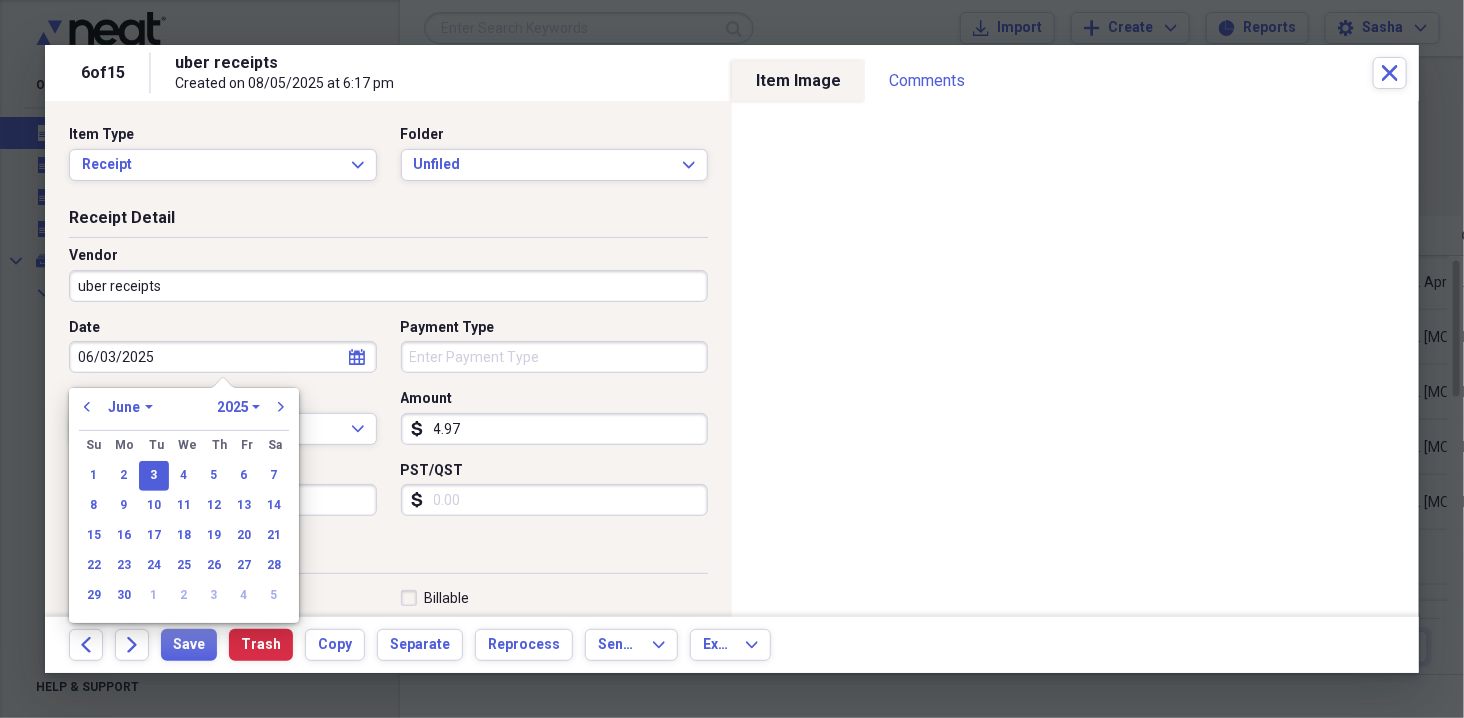 click on "06/03/2025" at bounding box center [223, 357] 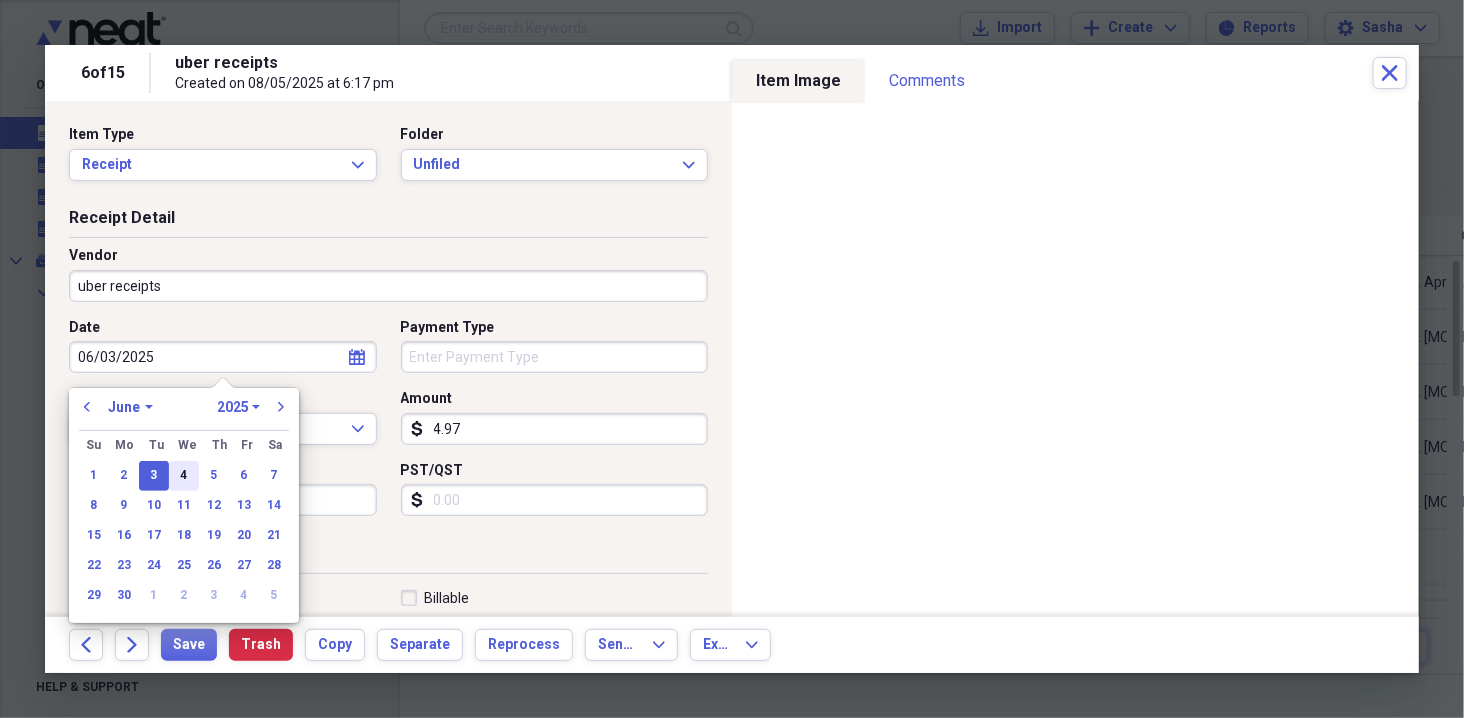 click on "4" at bounding box center (184, 476) 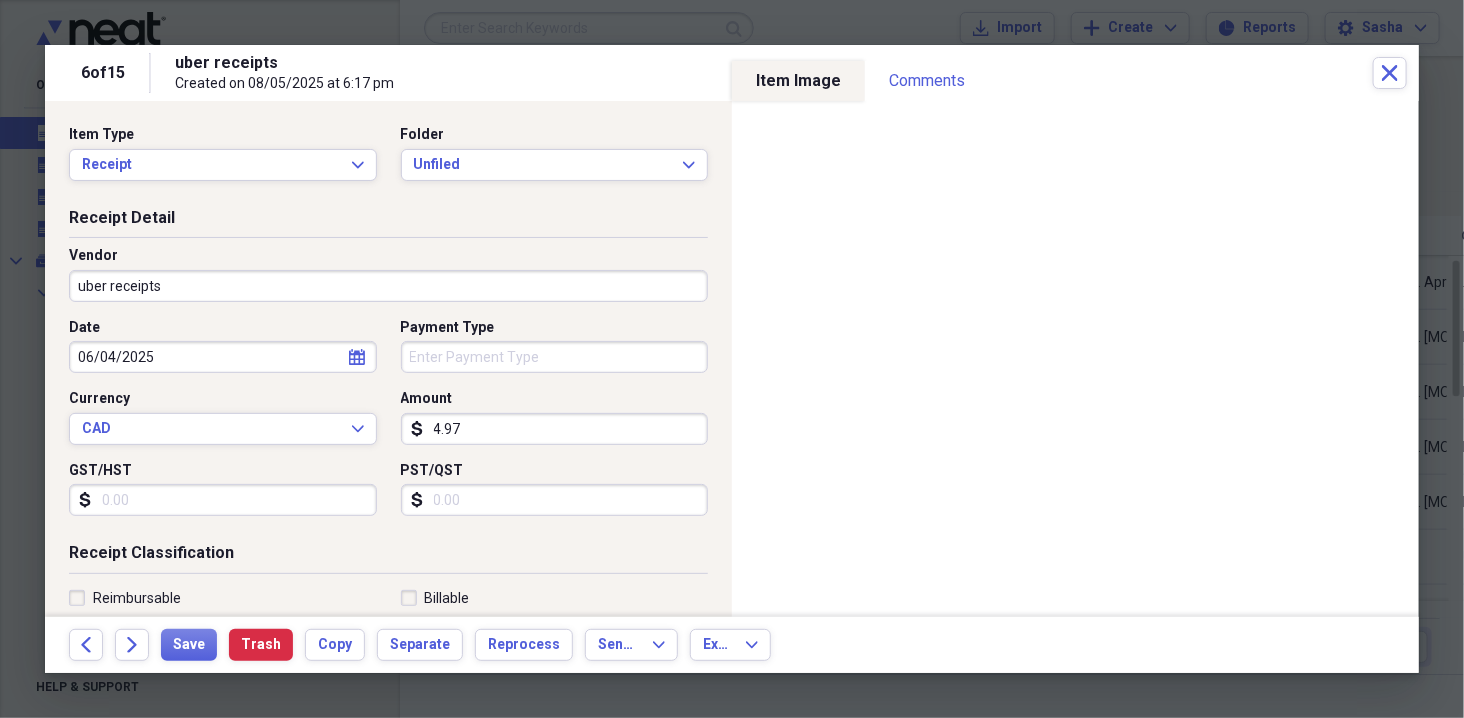 click on "4.97" at bounding box center [555, 429] 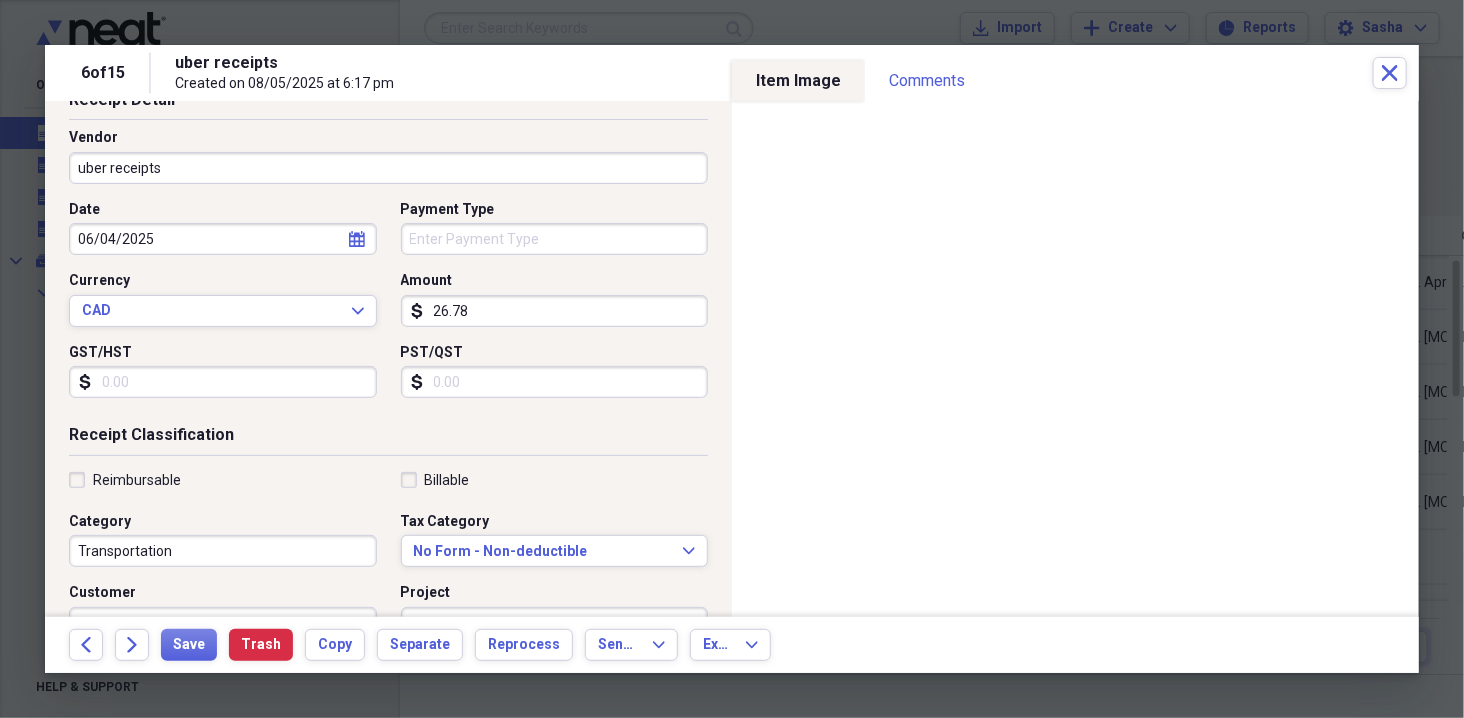 scroll, scrollTop: 0, scrollLeft: 0, axis: both 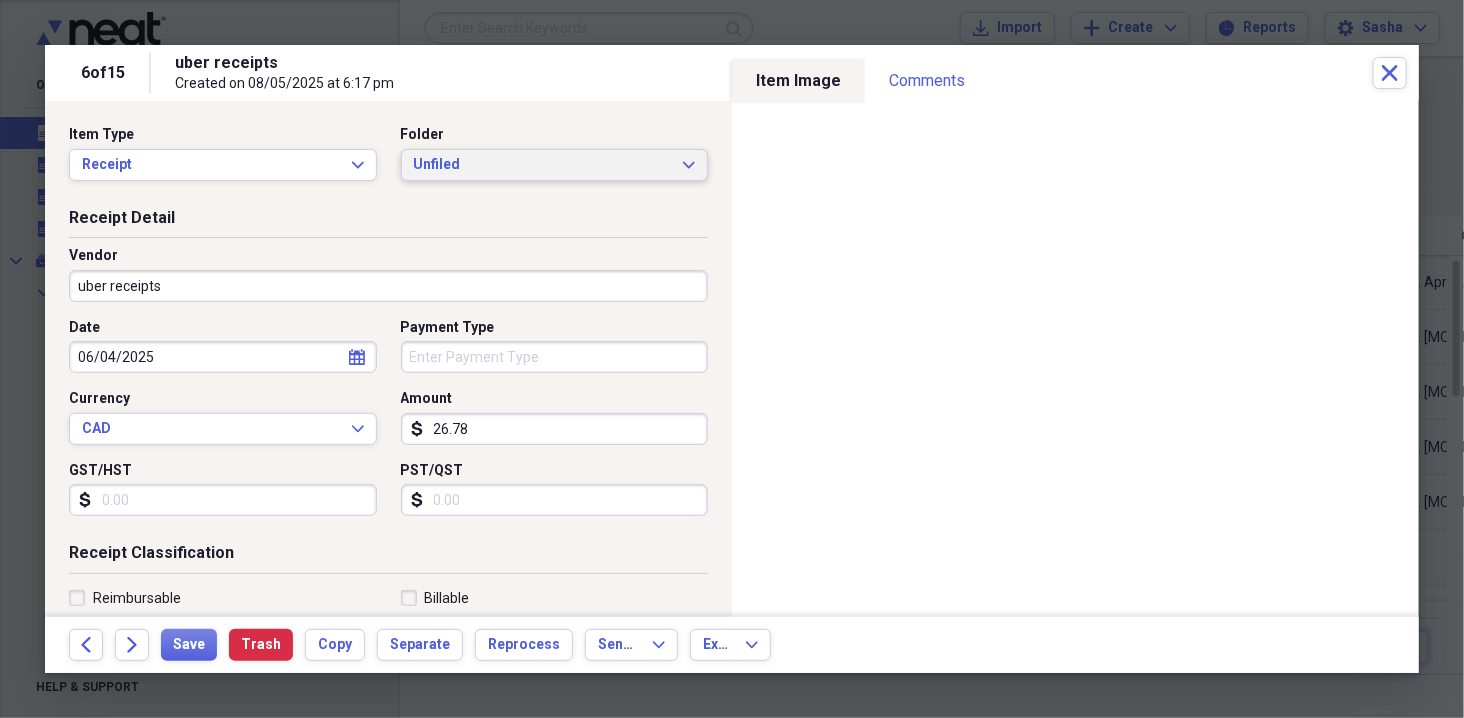 type on "26.78" 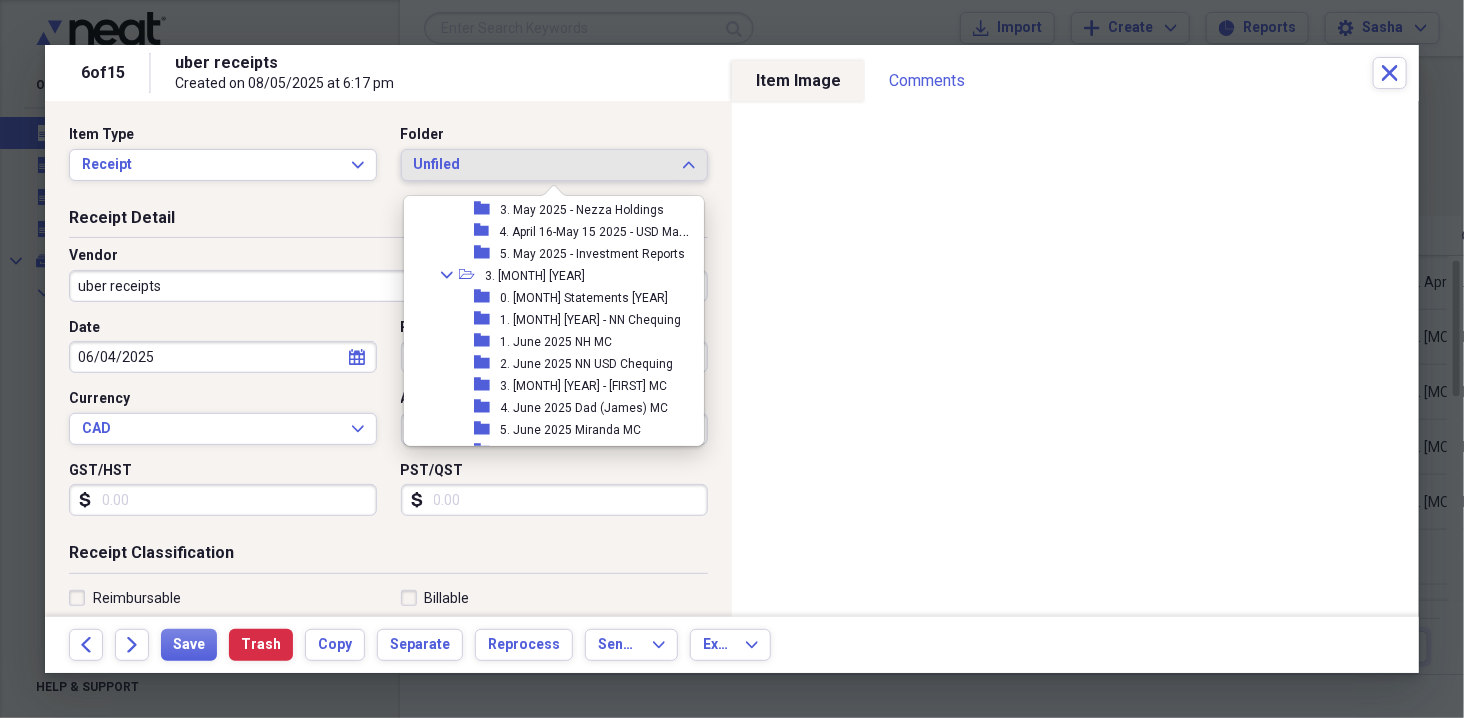 scroll, scrollTop: 567, scrollLeft: 0, axis: vertical 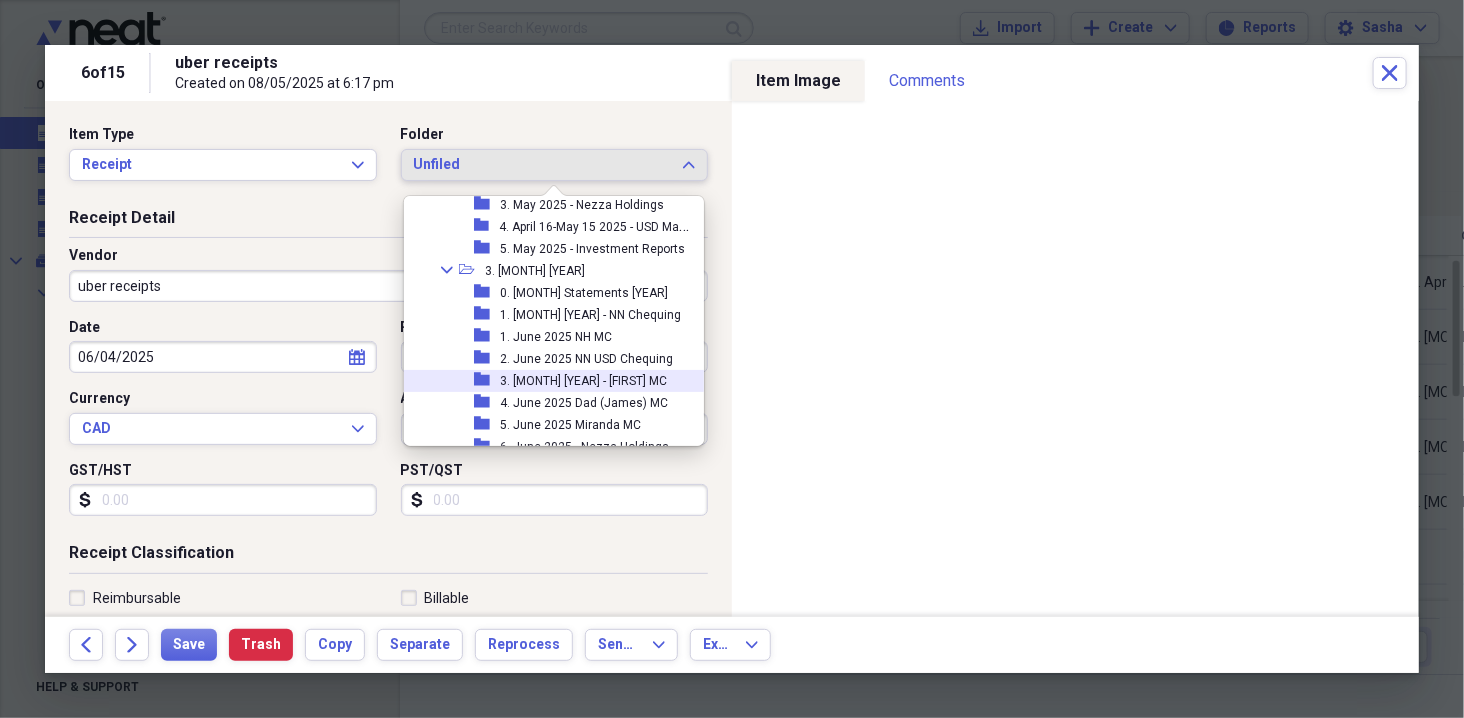 click on "[NUMBER]. [MONTH] [YEAR] - [FIRST] [INITIAL]" at bounding box center [583, 381] 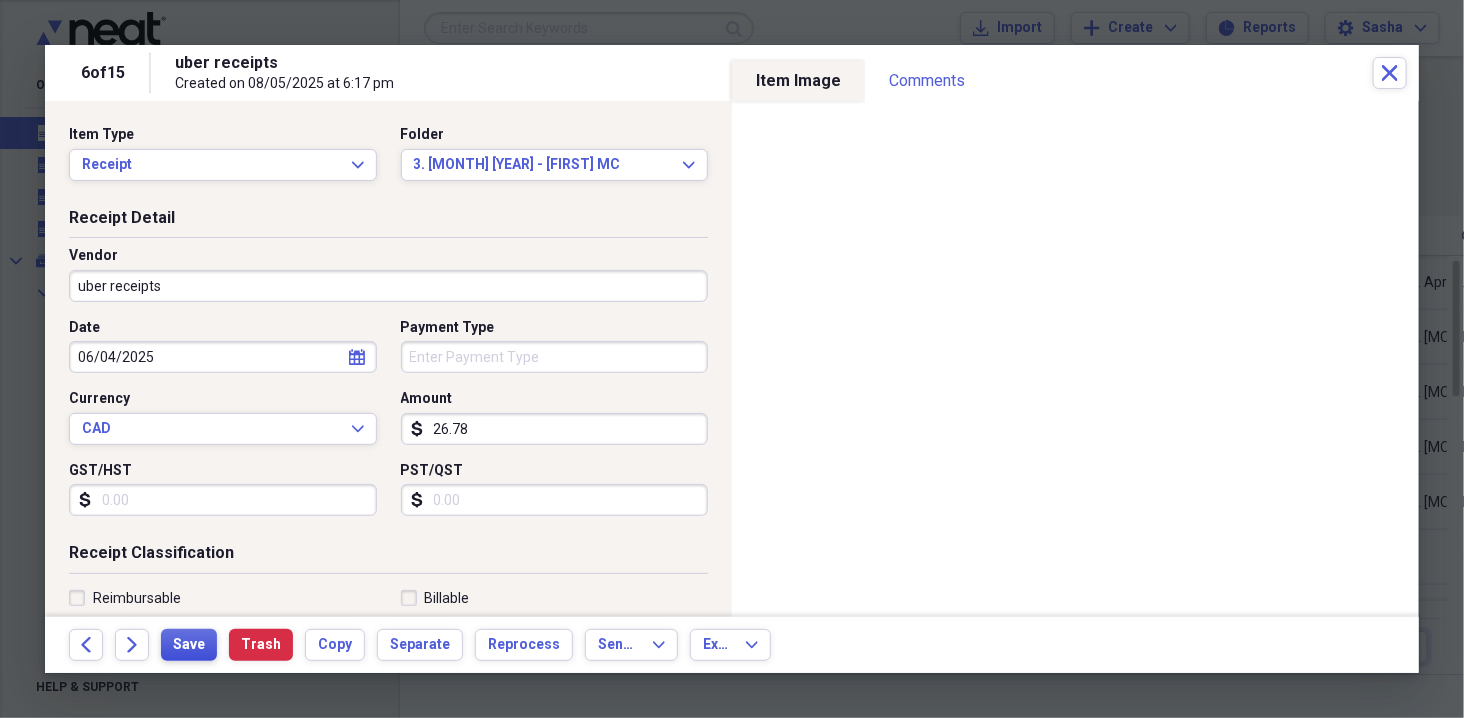 click on "Save" at bounding box center (189, 645) 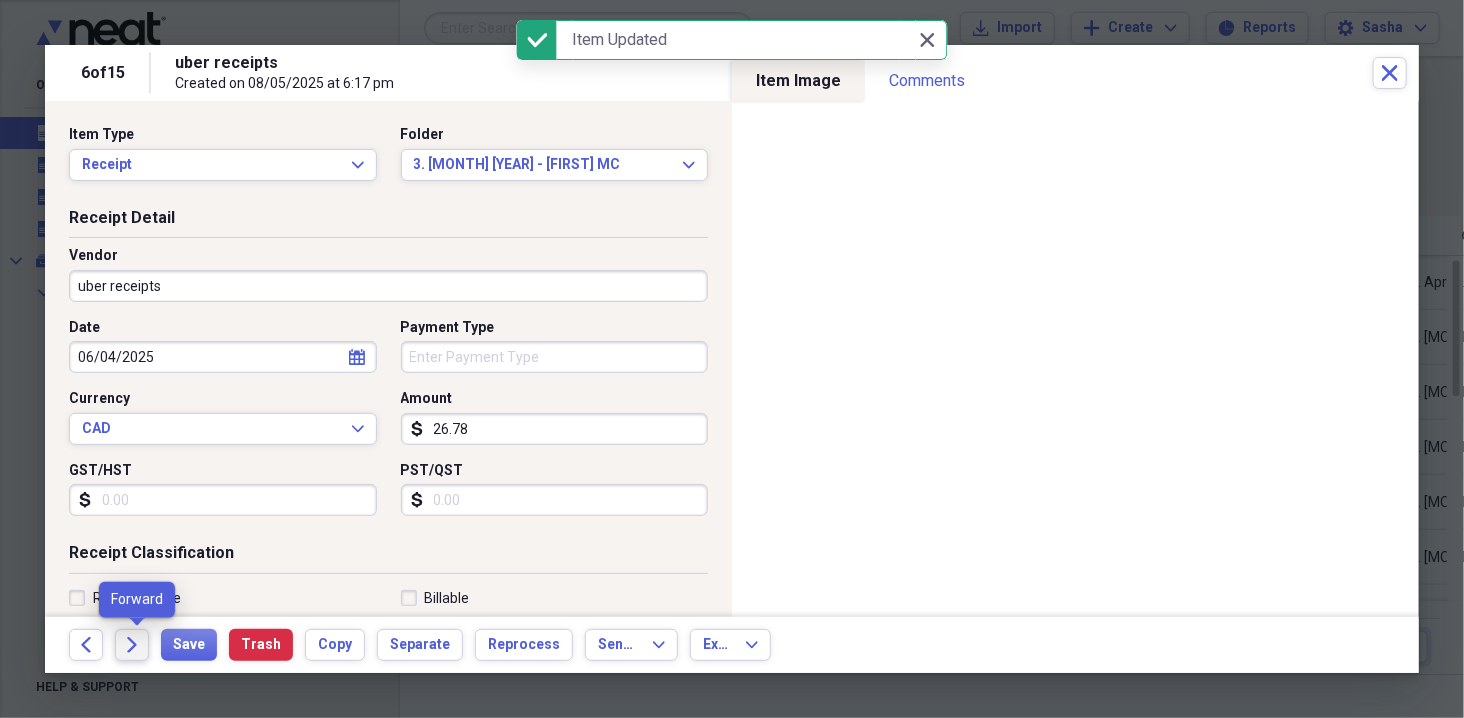 click on "Forward" 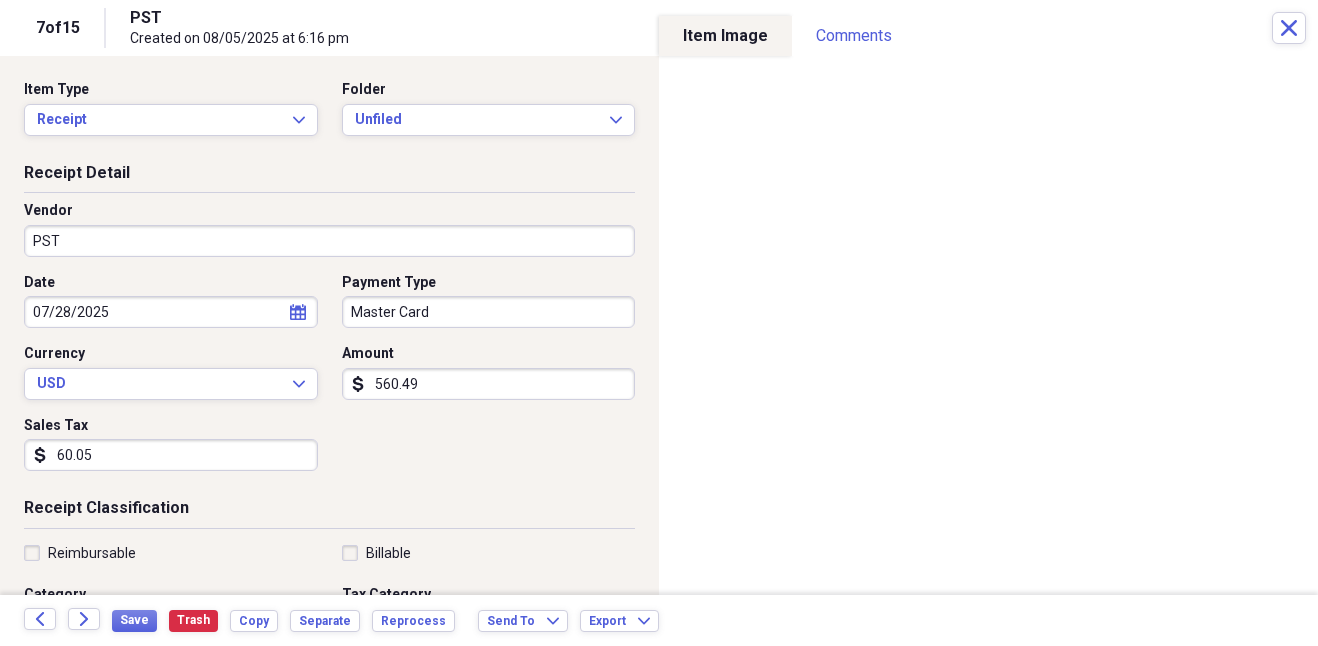 click on "PST" at bounding box center (329, 241) 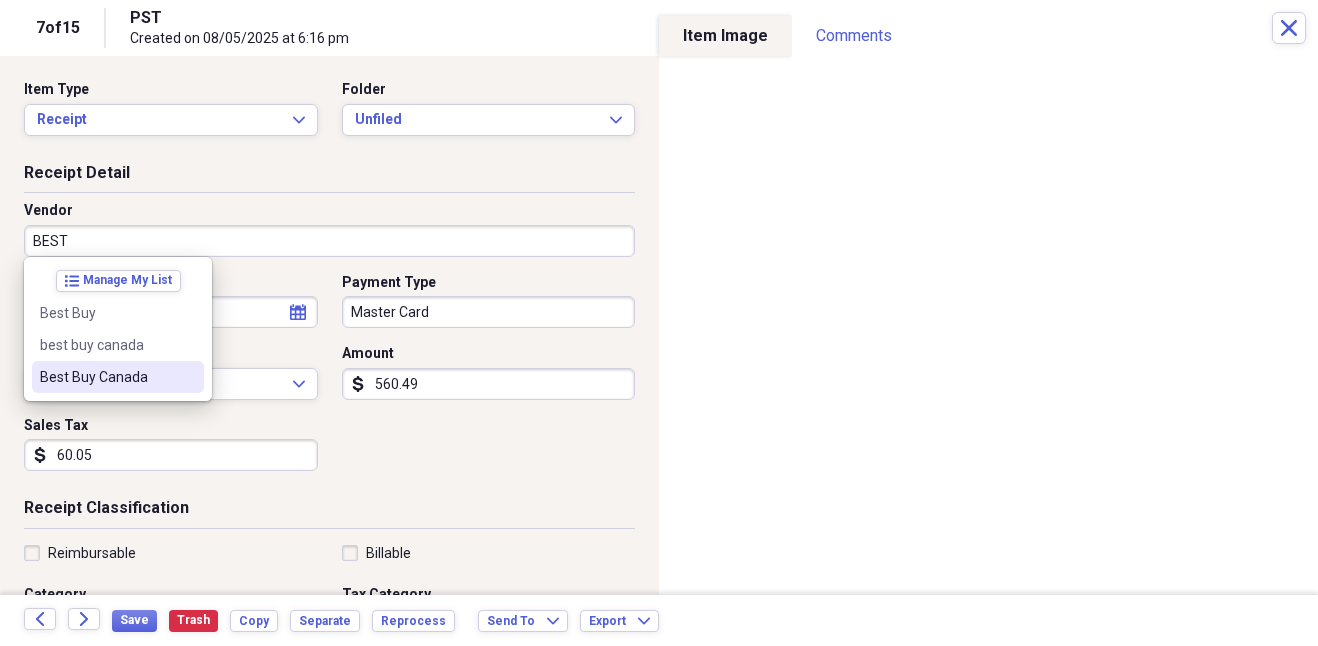 type on "Best Buy Canada" 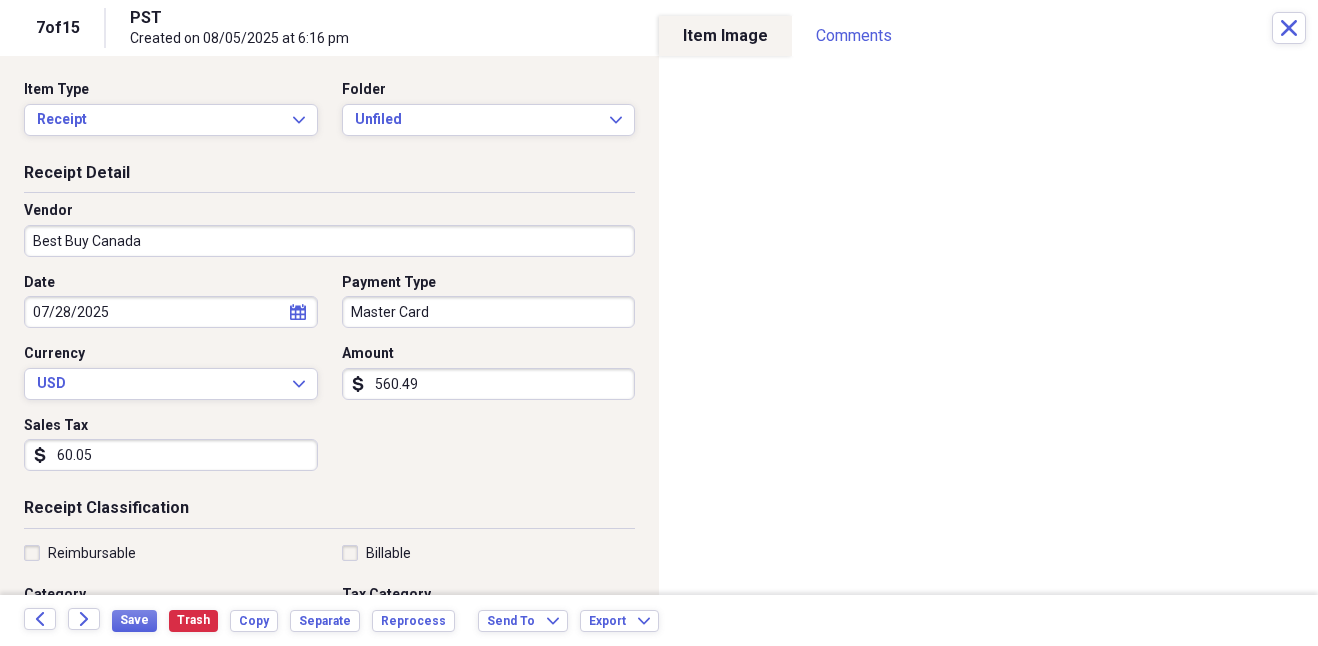 type on "equipment" 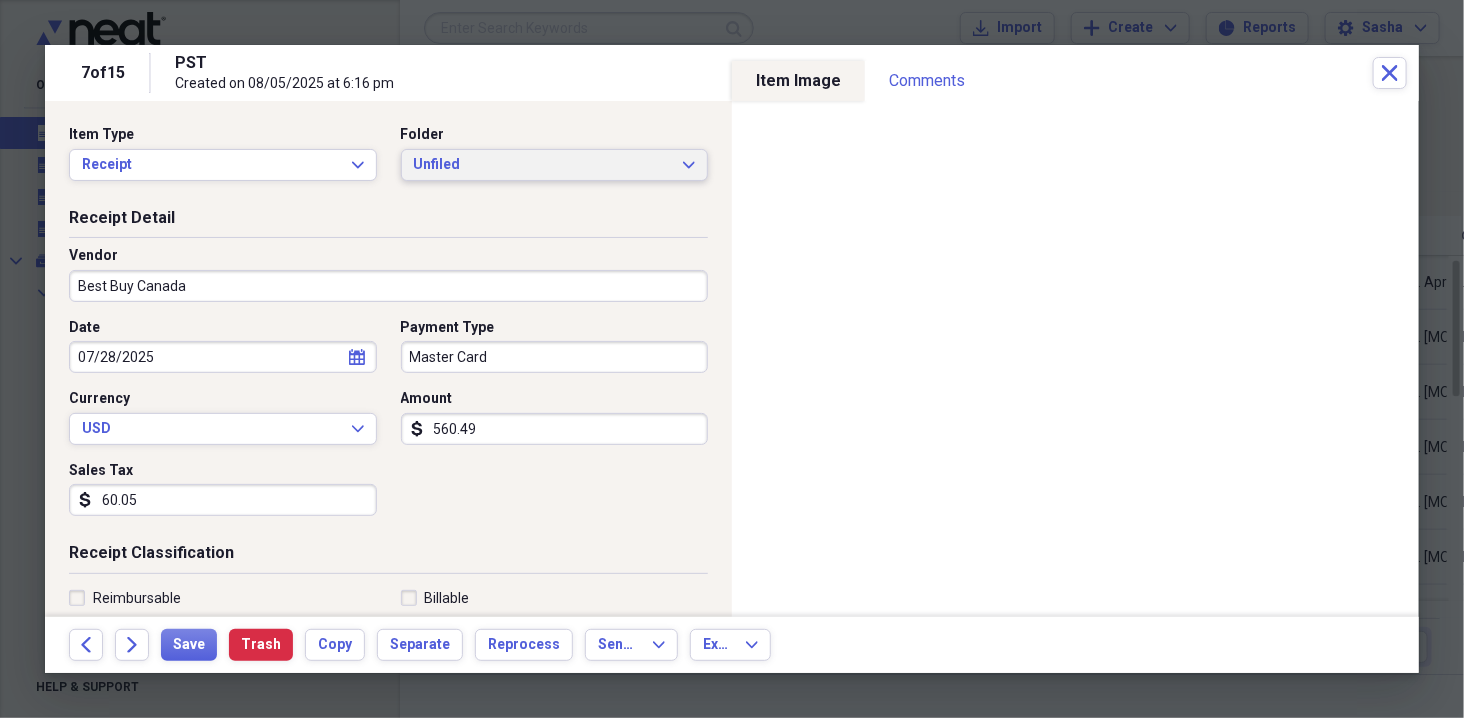 click on "Unfiled Expand" at bounding box center (555, 165) 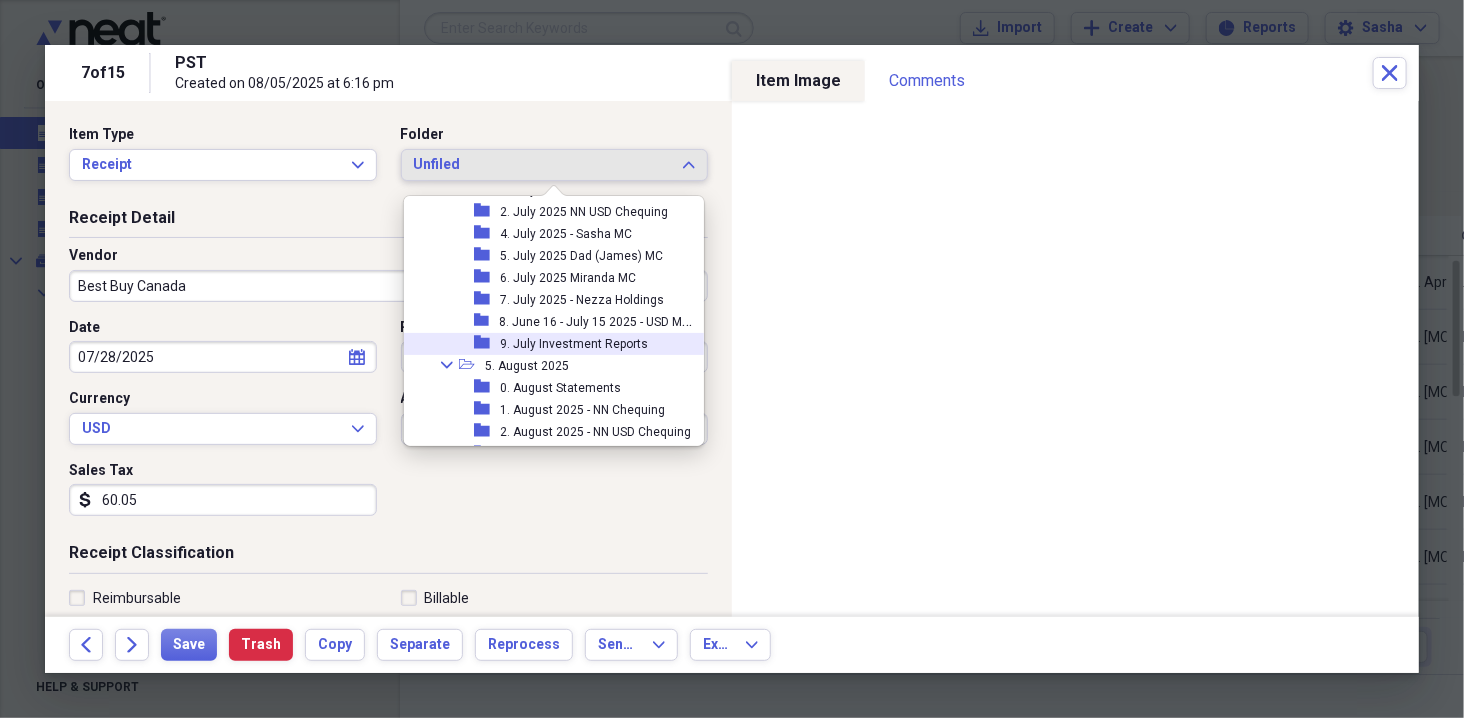 scroll, scrollTop: 911, scrollLeft: 0, axis: vertical 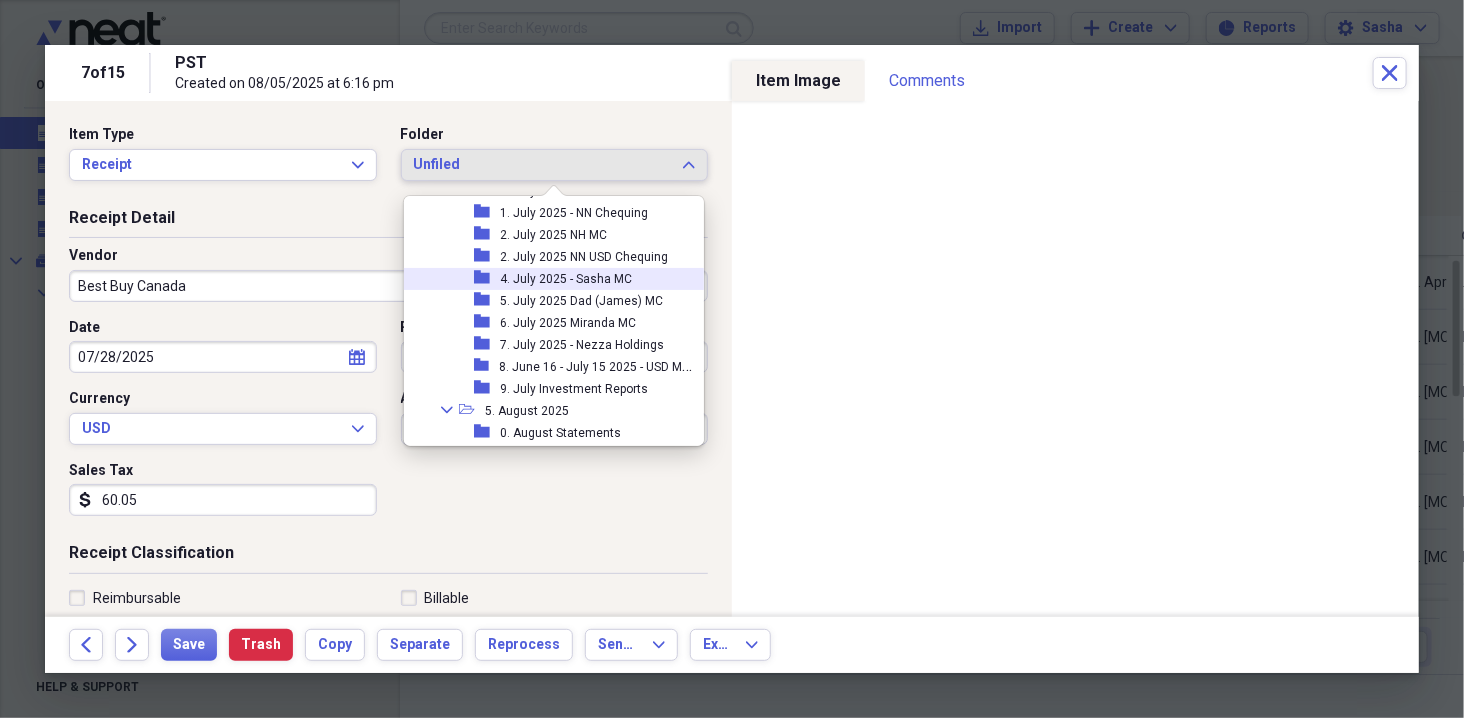 click on "4. July 2025 - Sasha MC" at bounding box center (566, 279) 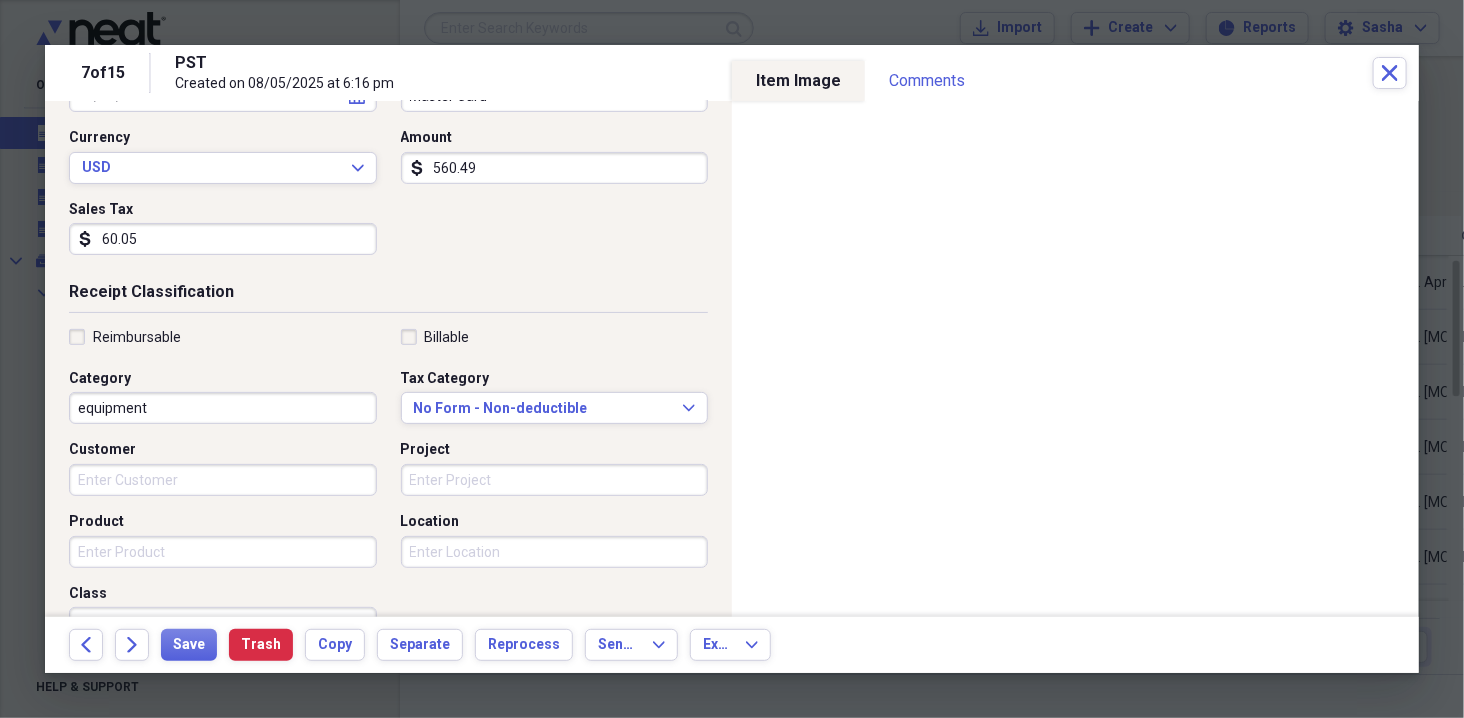 scroll, scrollTop: 293, scrollLeft: 0, axis: vertical 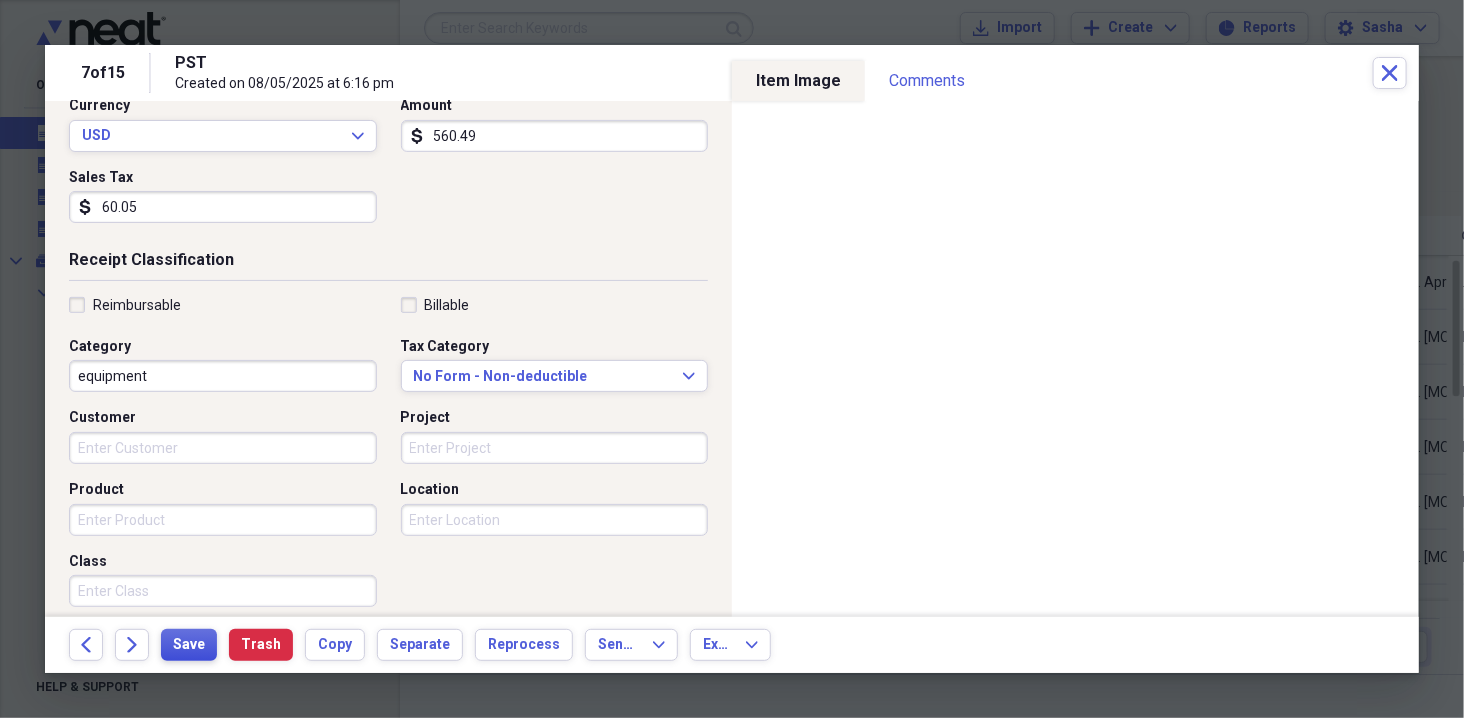 click on "Save" at bounding box center (189, 645) 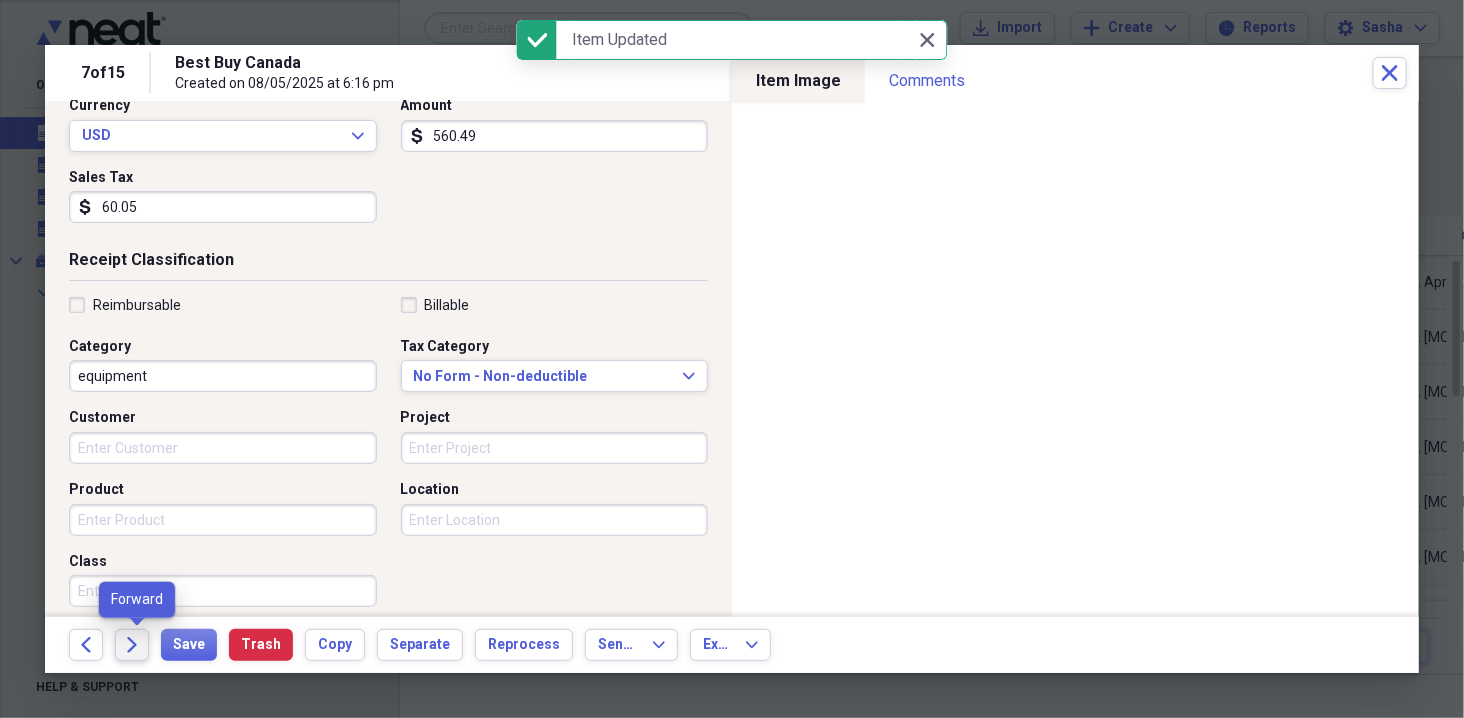 click on "Forward" at bounding box center (132, 645) 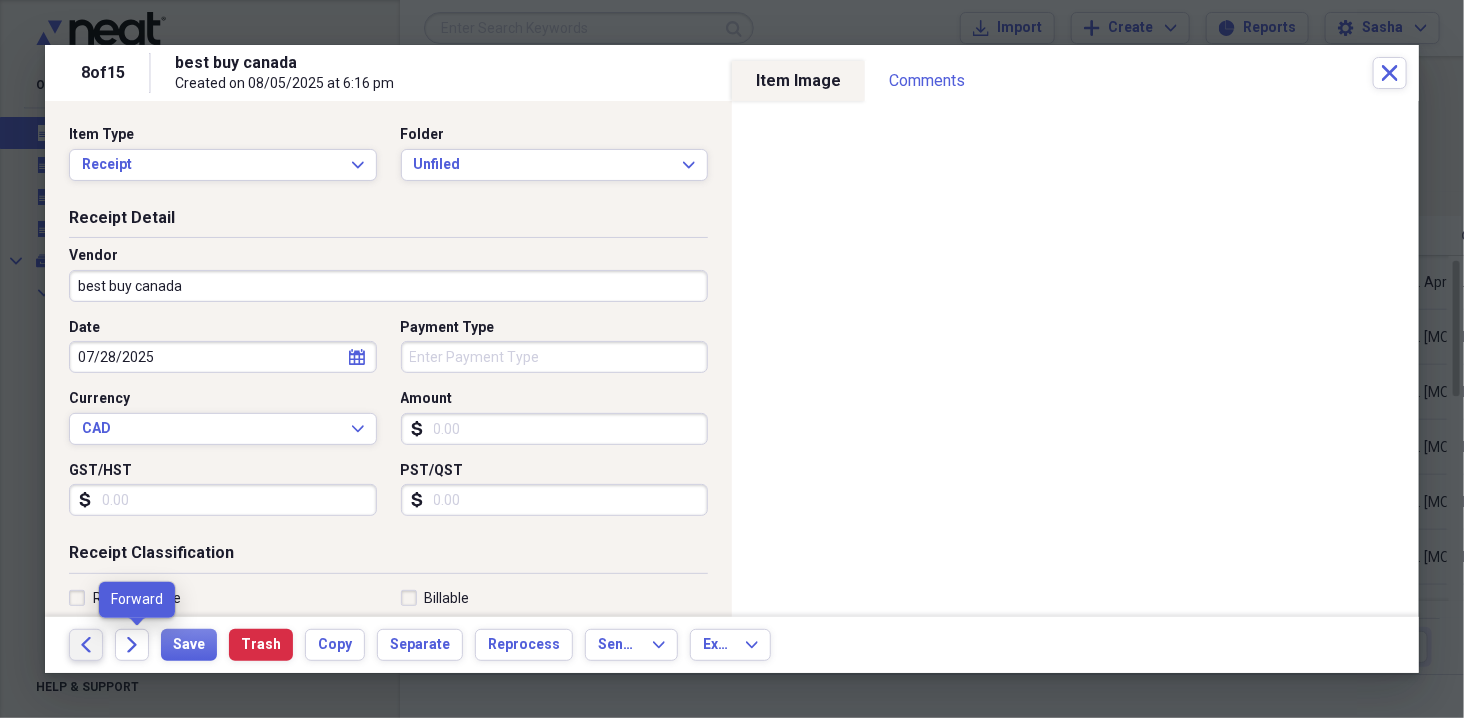 click on "Back" 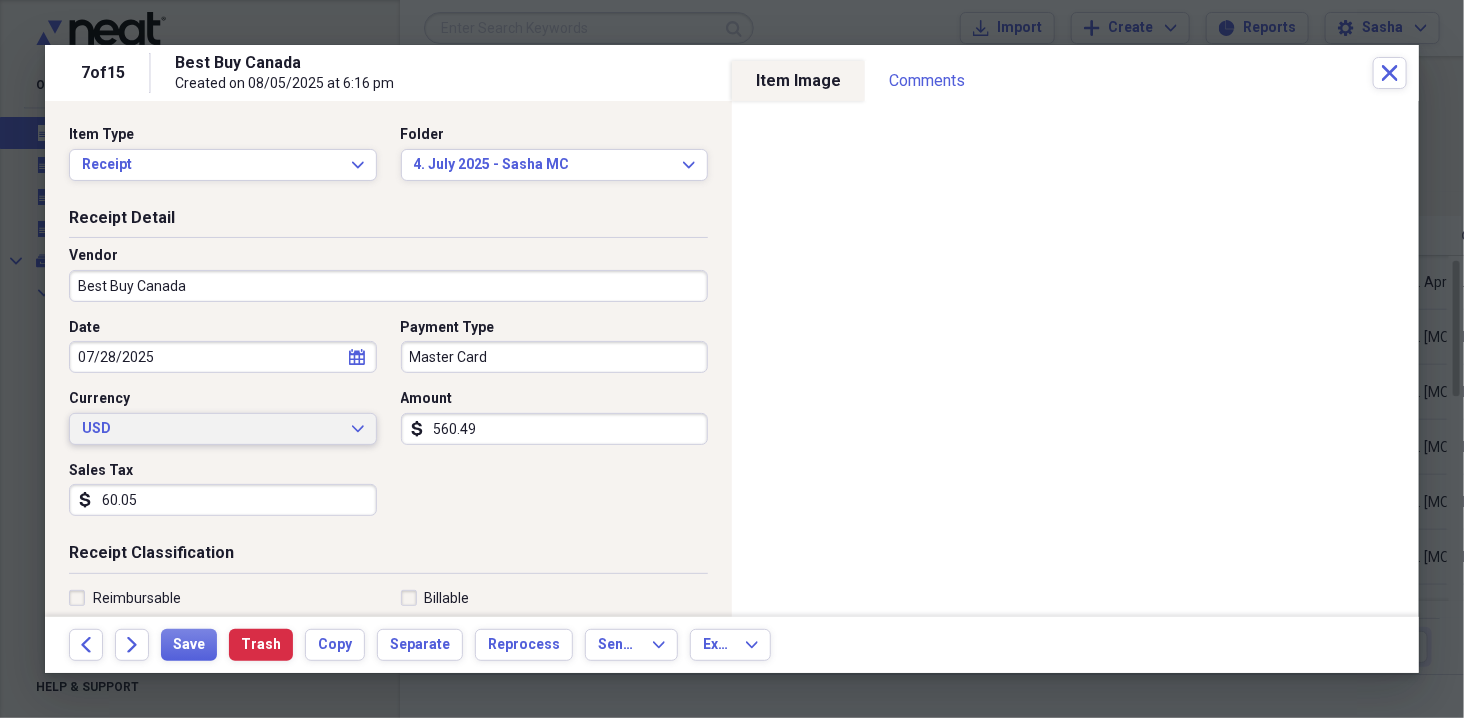 click on "USD" at bounding box center (211, 429) 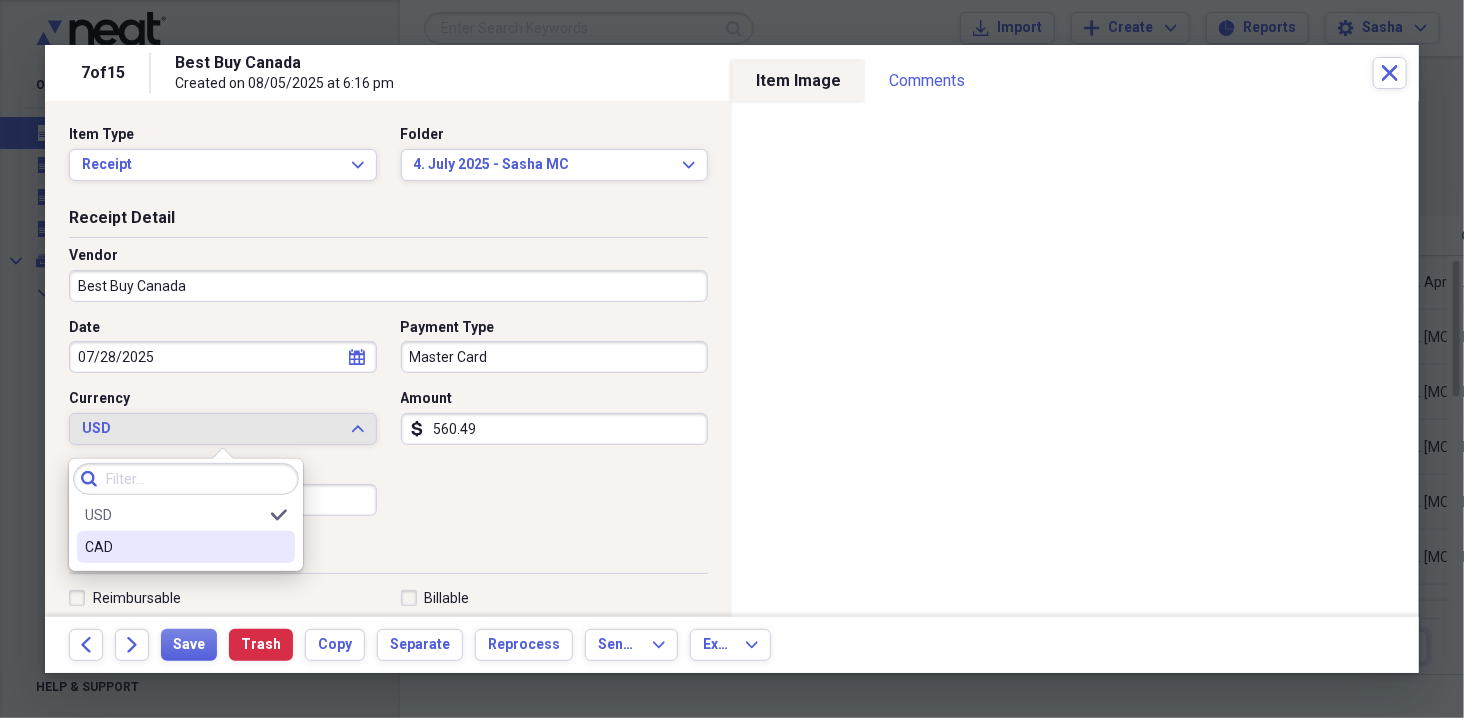 click on "CAD" at bounding box center (174, 547) 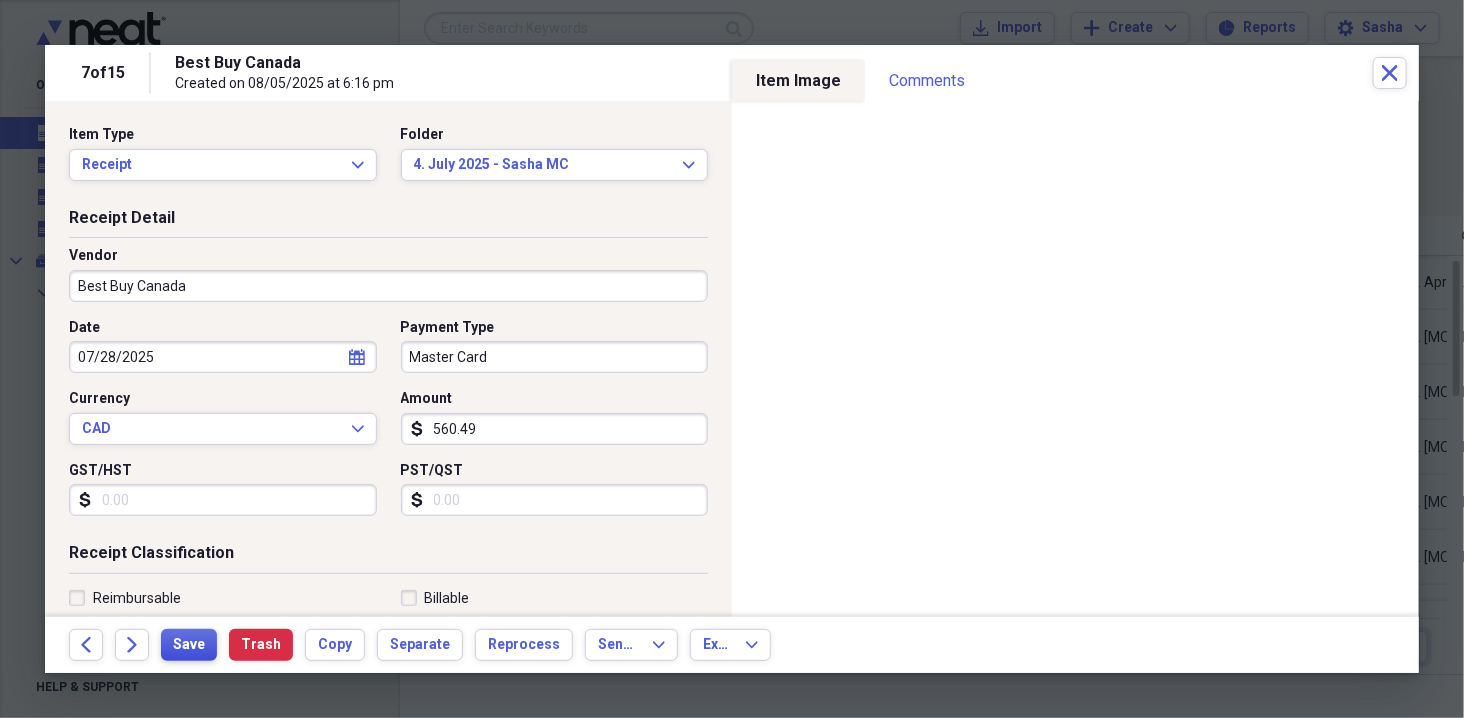 click on "Save" at bounding box center (189, 645) 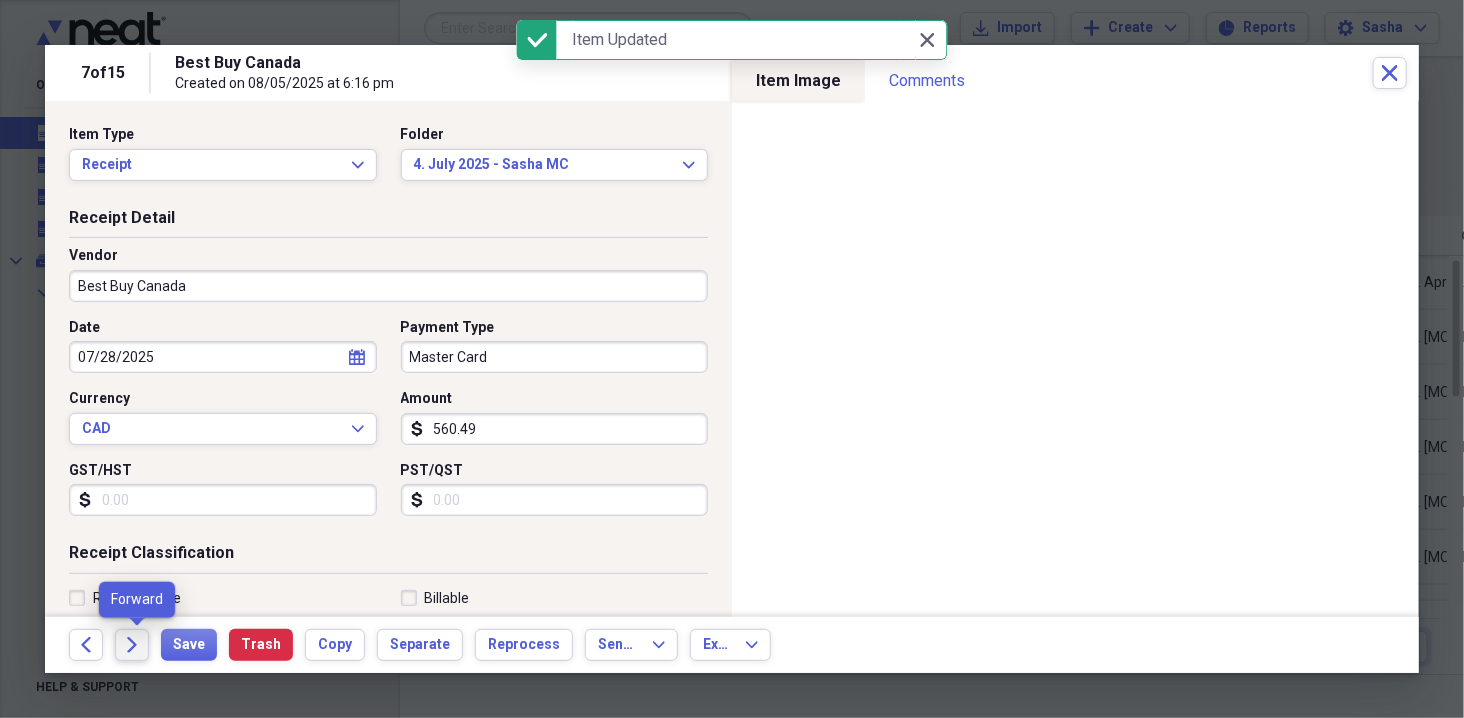 click on "Forward" 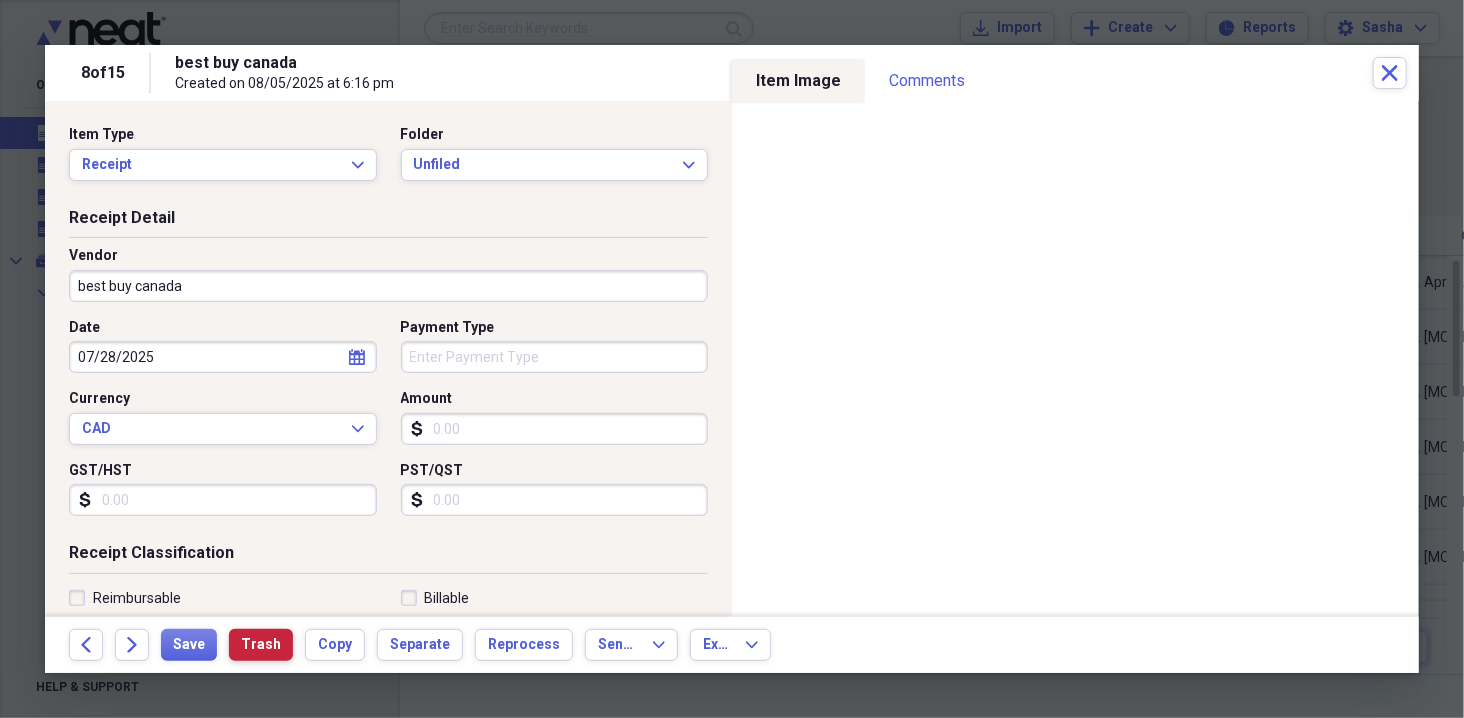 click on "Trash" at bounding box center (261, 645) 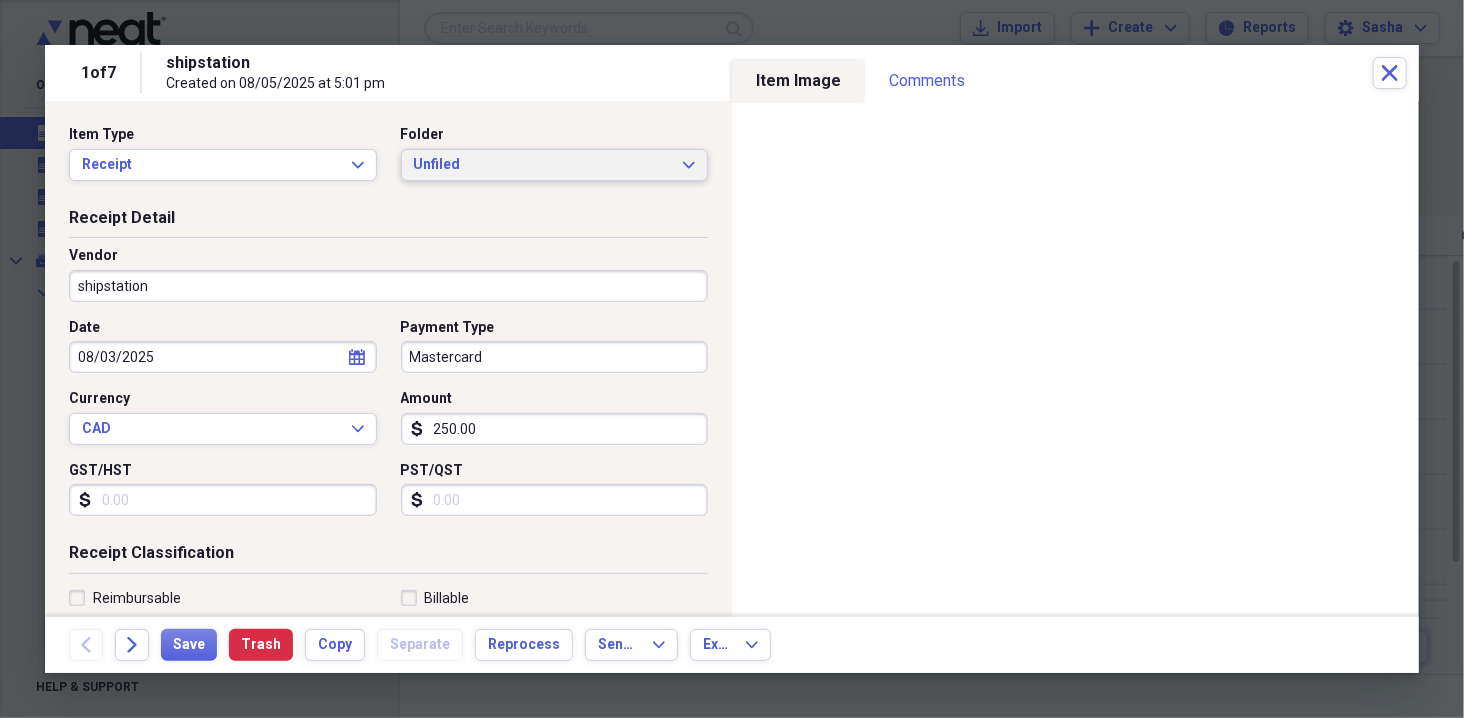 click on "Unfiled" at bounding box center [543, 165] 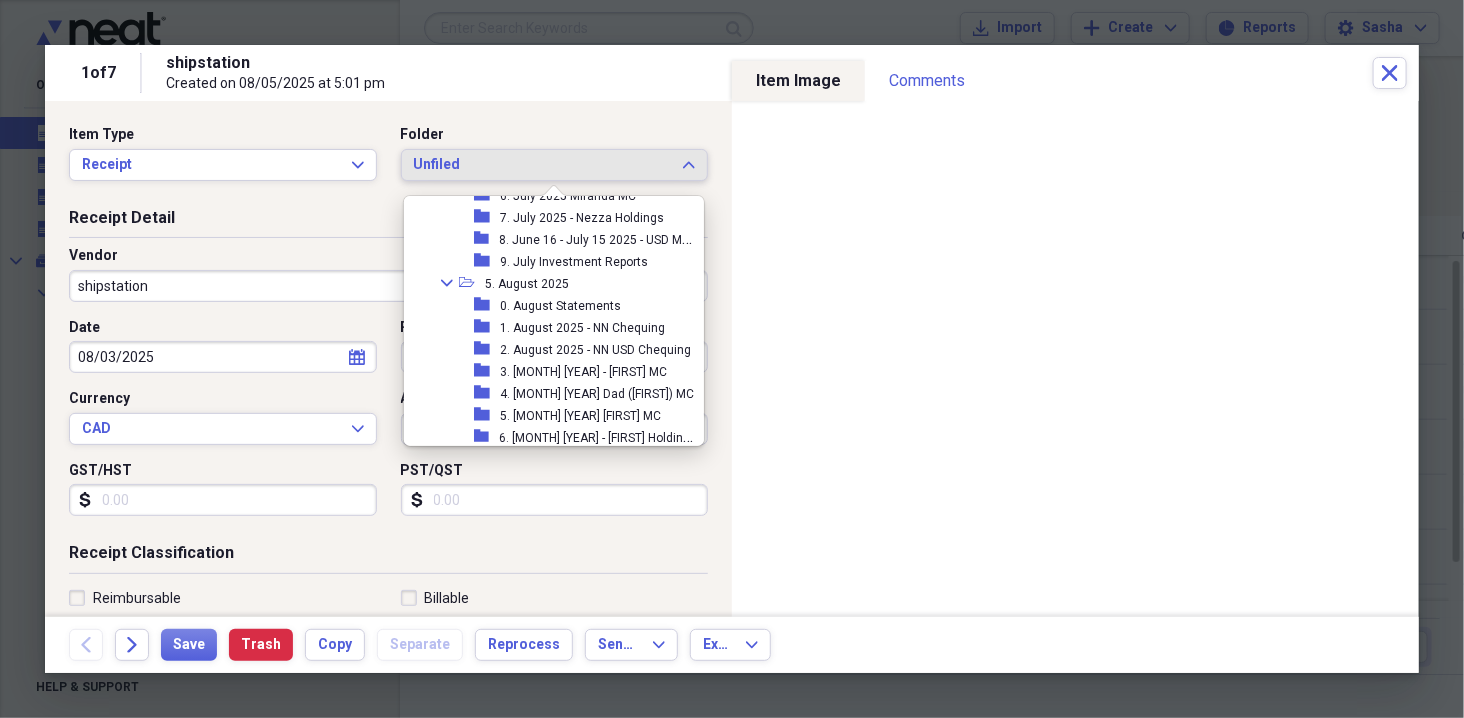 scroll, scrollTop: 1034, scrollLeft: 0, axis: vertical 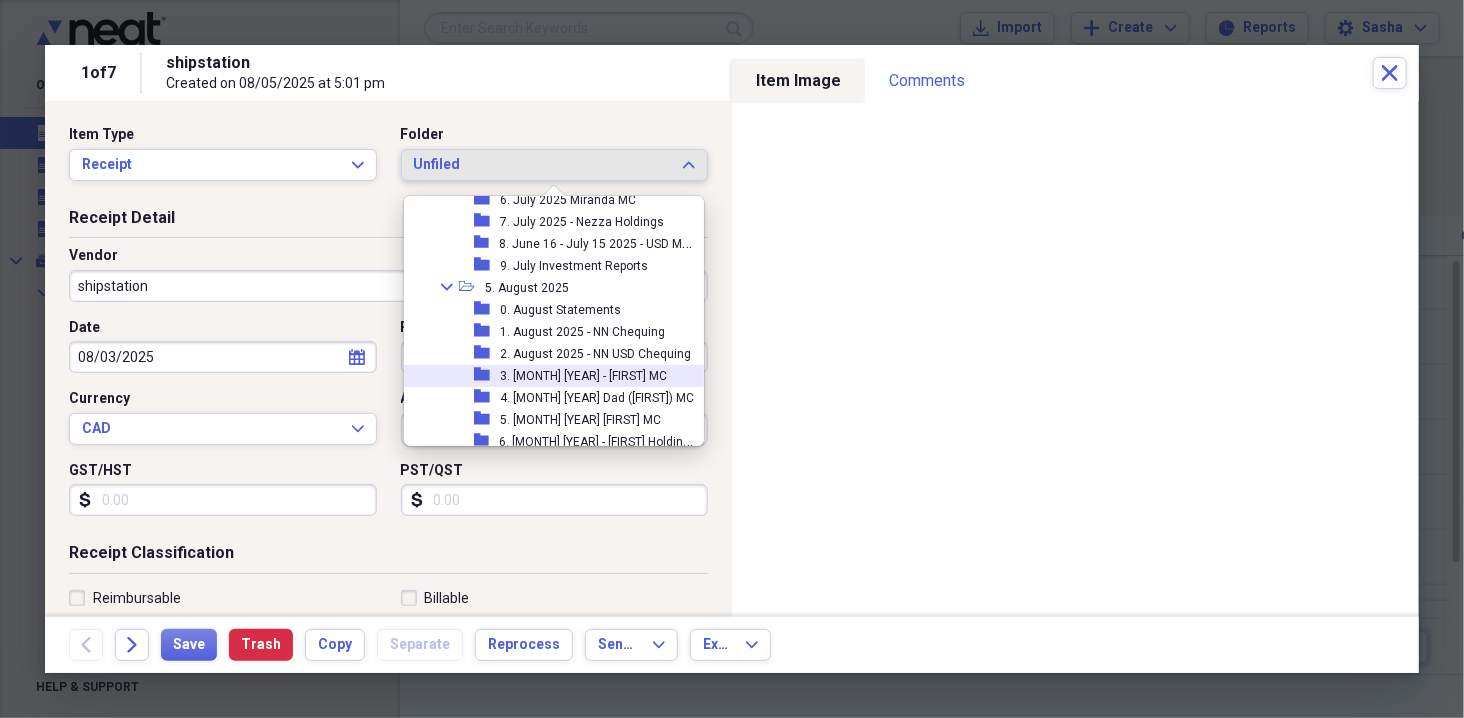 click on "[NUMBER]. [MONTH] [YEAR] - [FIRST] [INITIAL]" at bounding box center [583, 376] 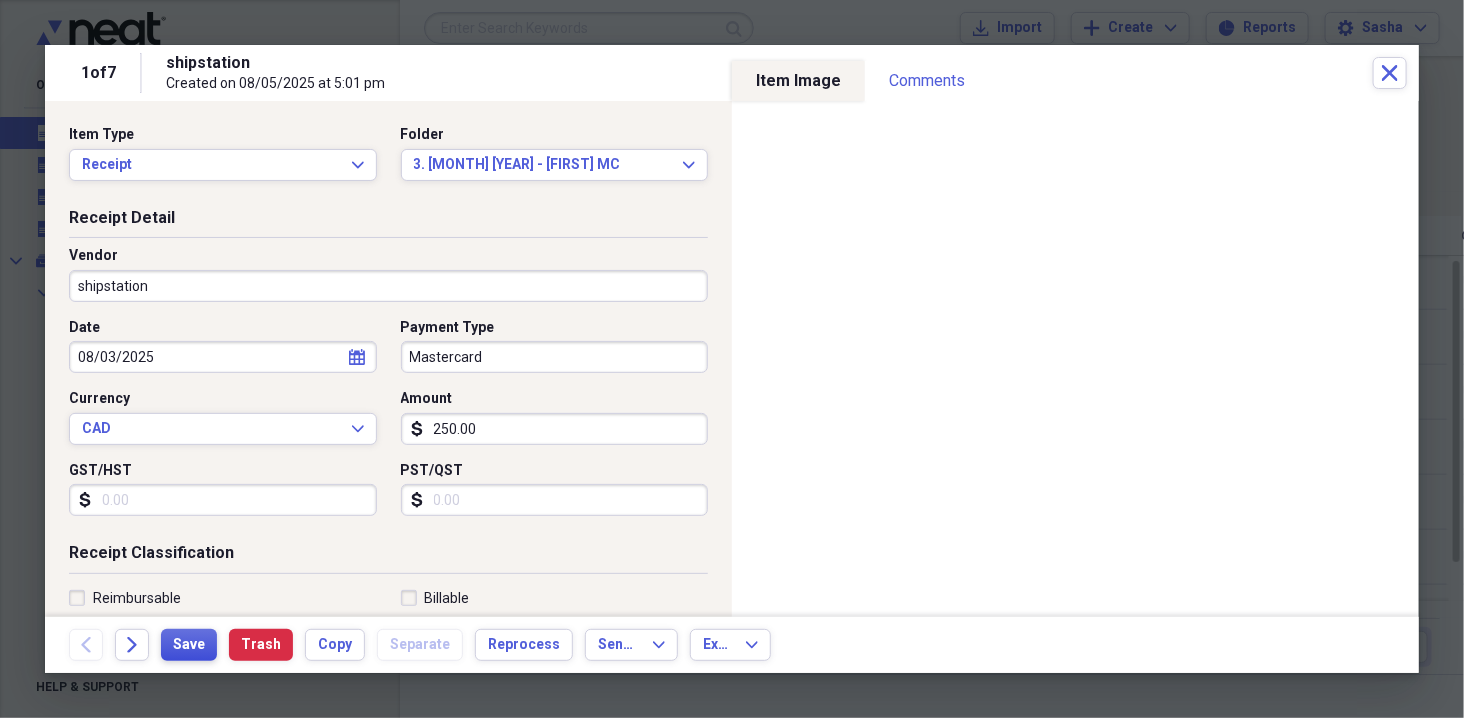 click on "Save" at bounding box center (189, 645) 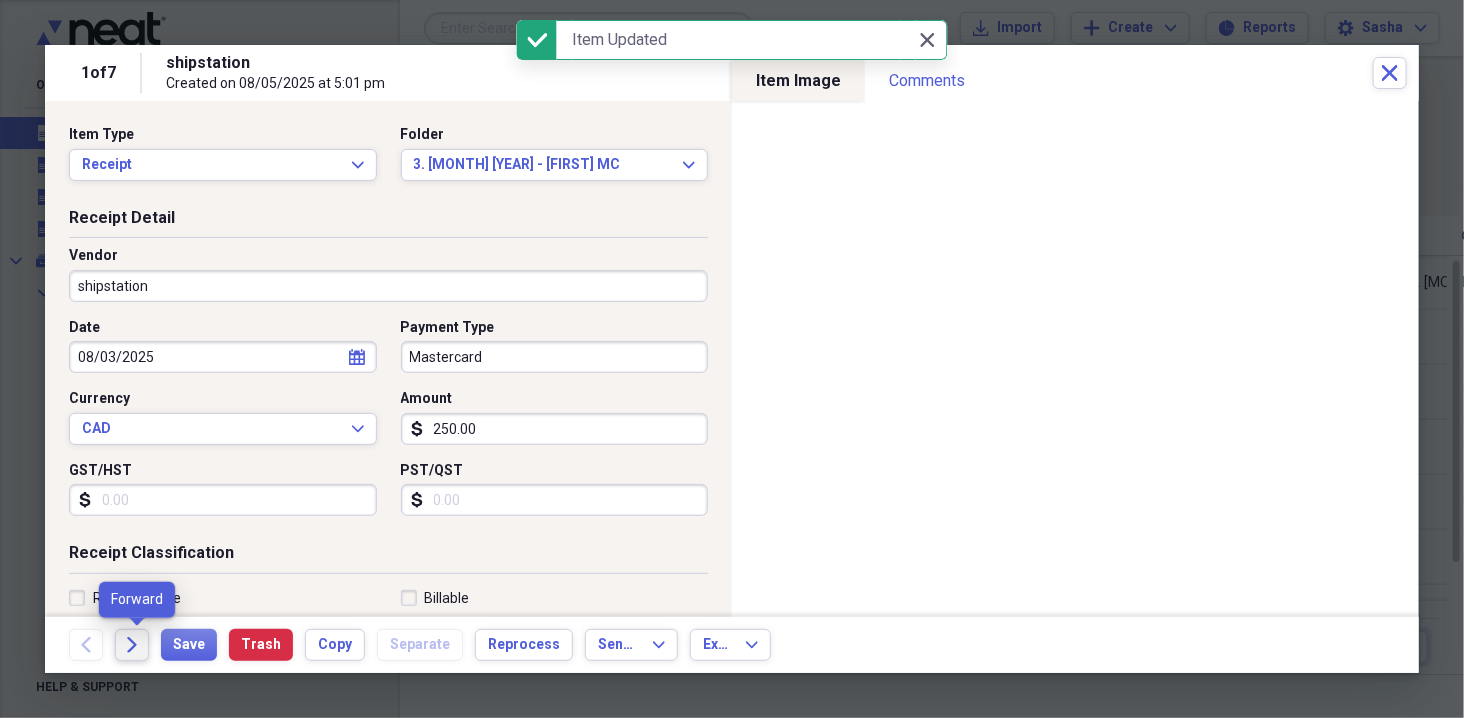 click on "Forward" 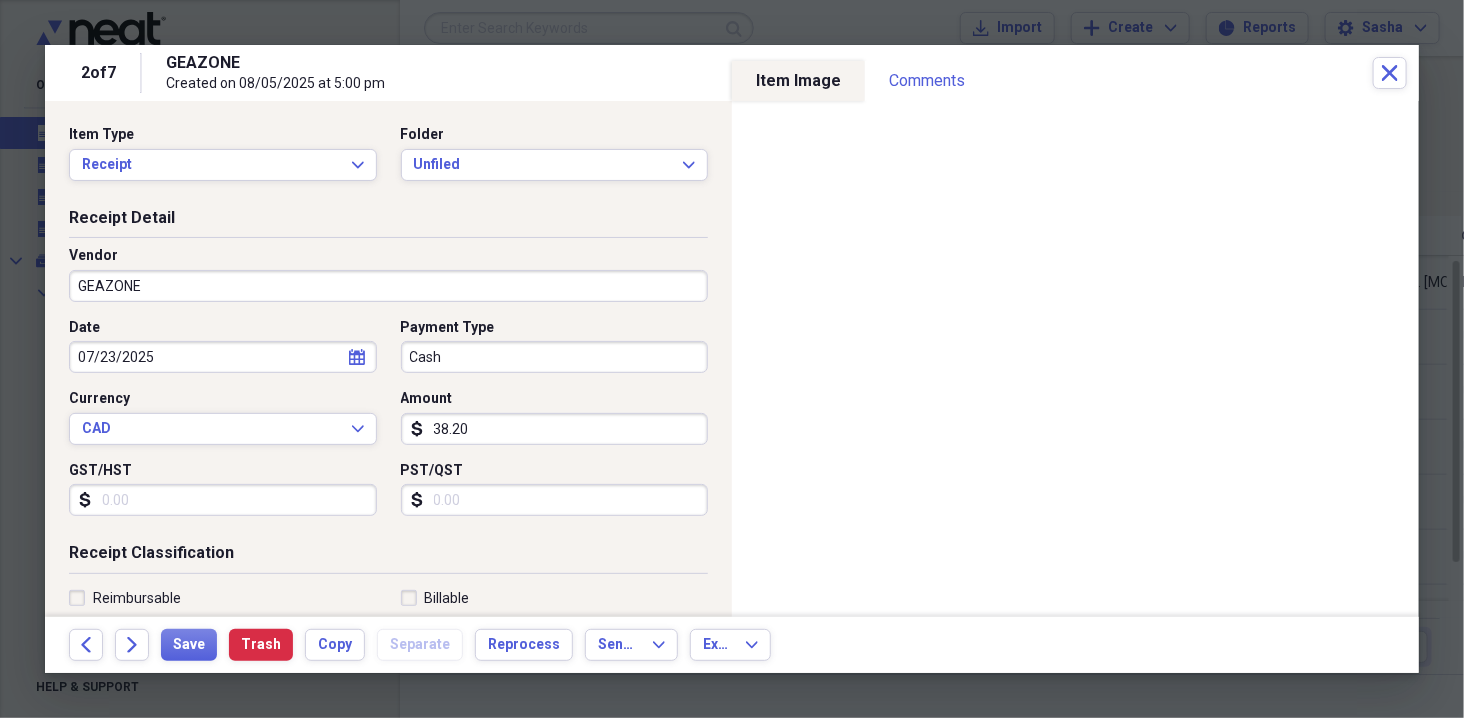 click on "07/23/2025" at bounding box center [223, 357] 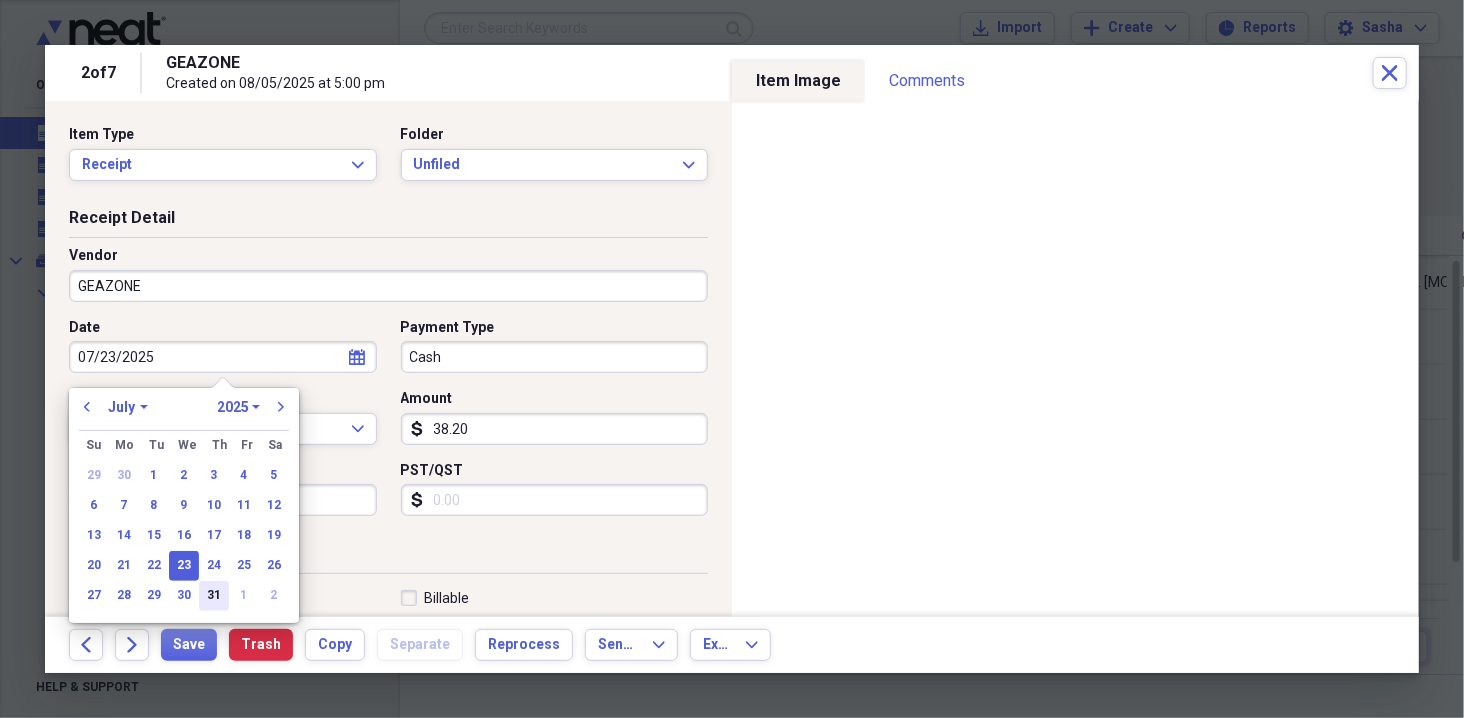 click on "31" at bounding box center (214, 596) 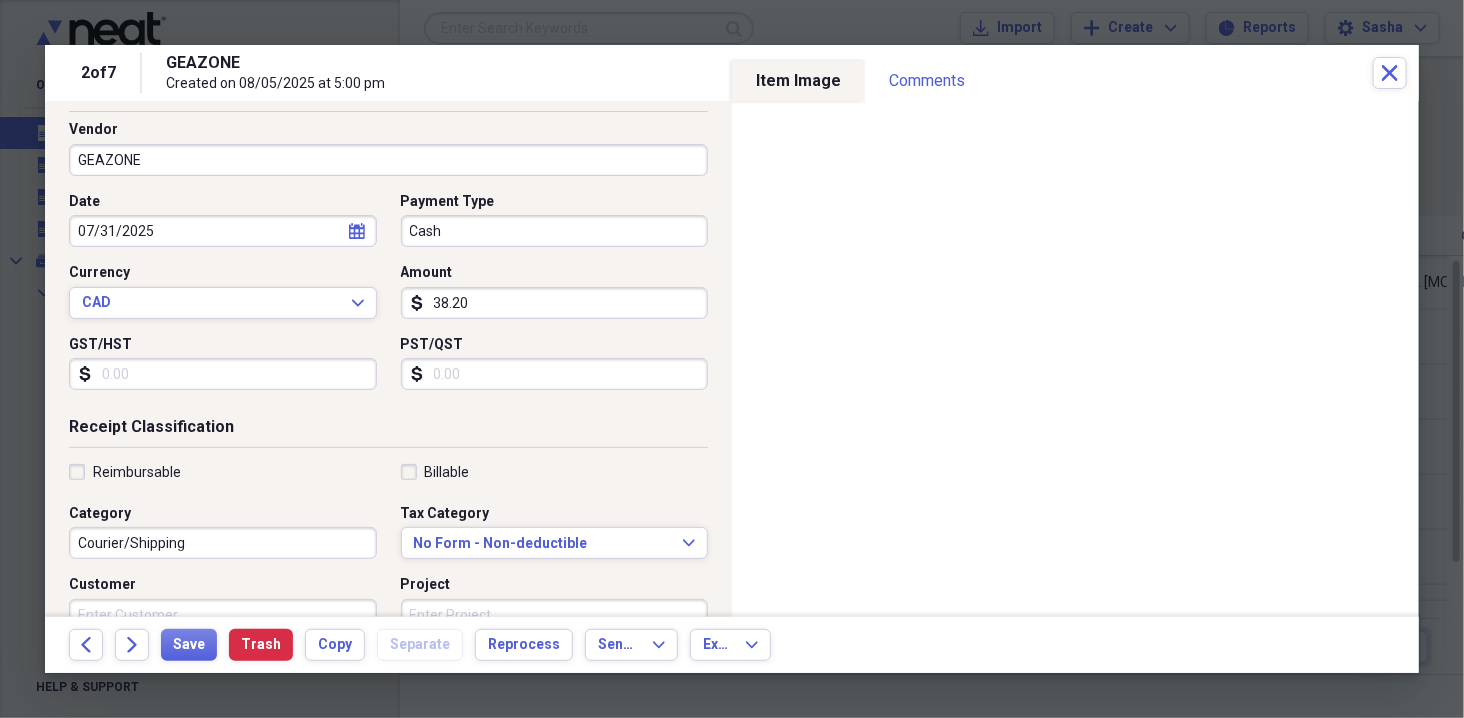 scroll, scrollTop: 0, scrollLeft: 0, axis: both 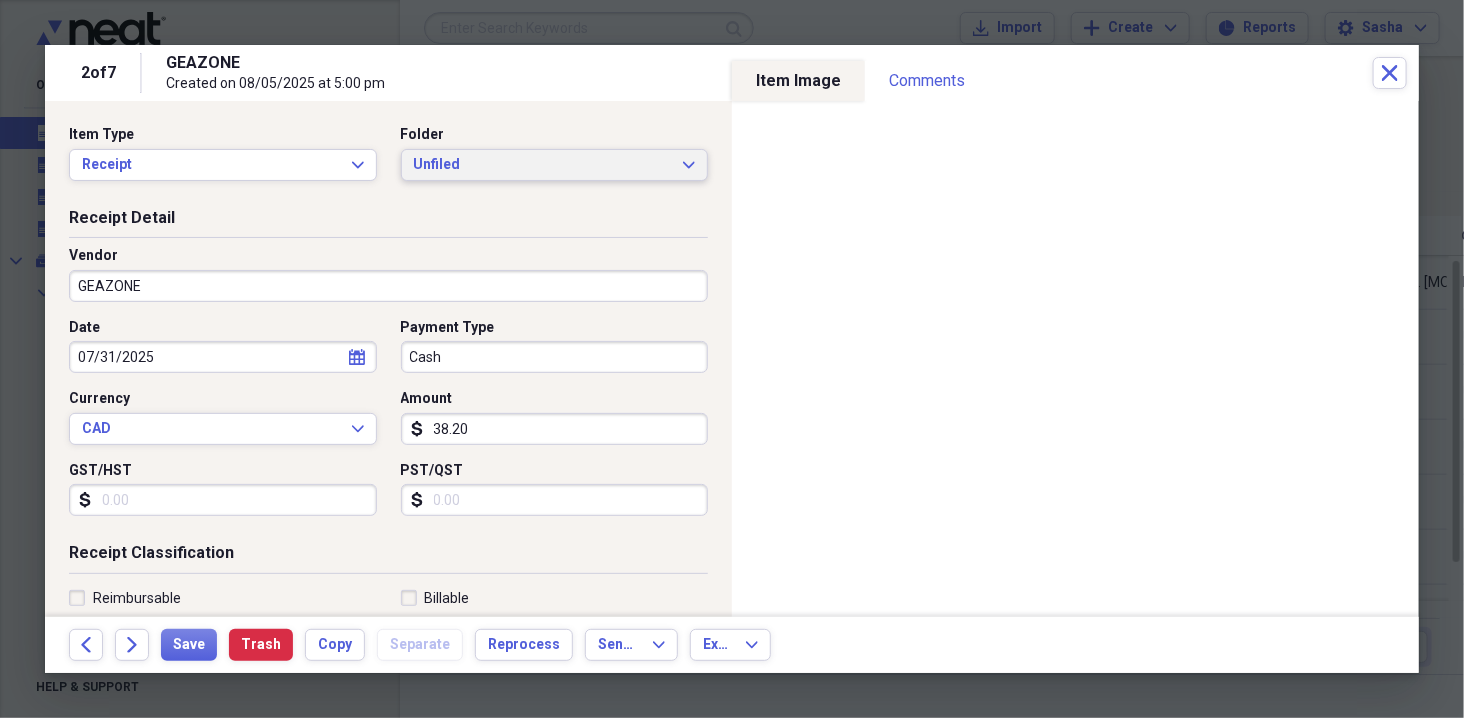 click on "Unfiled" at bounding box center [543, 165] 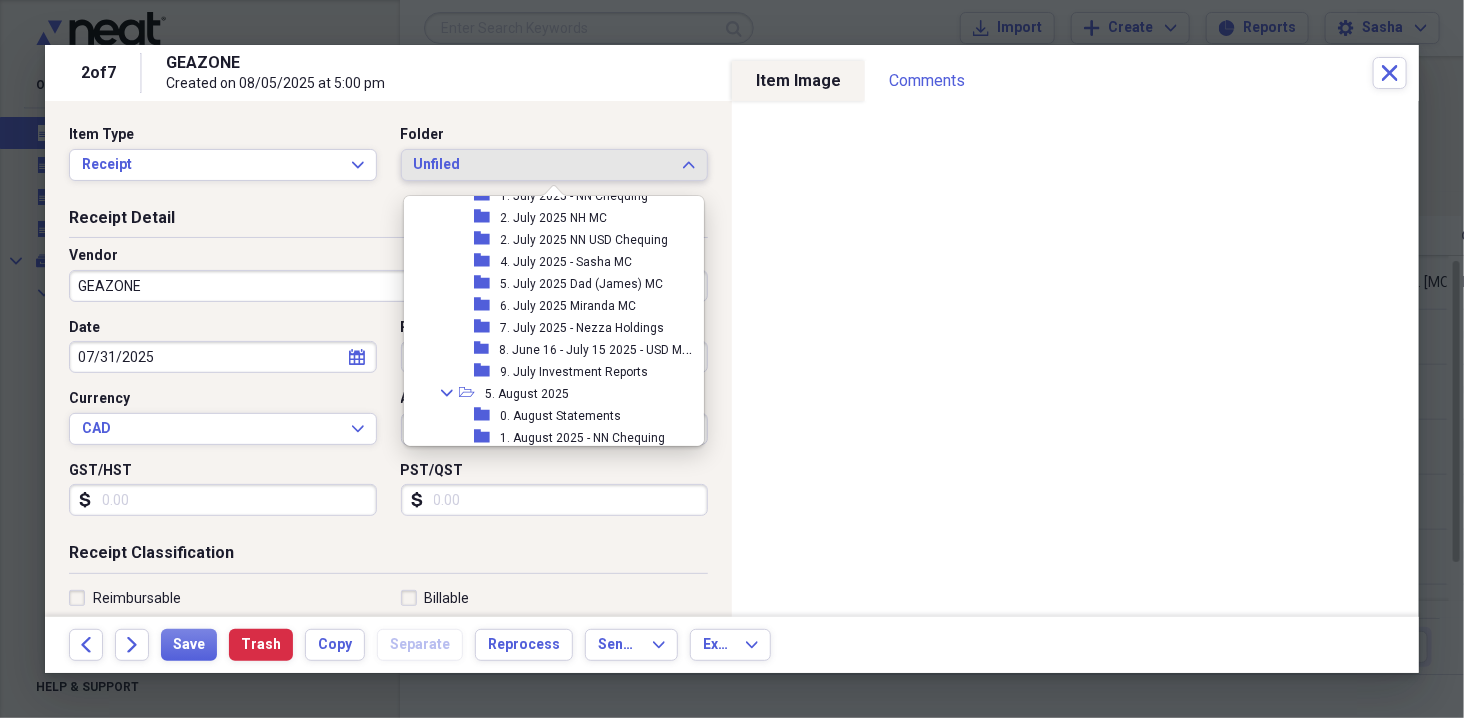 scroll, scrollTop: 935, scrollLeft: 0, axis: vertical 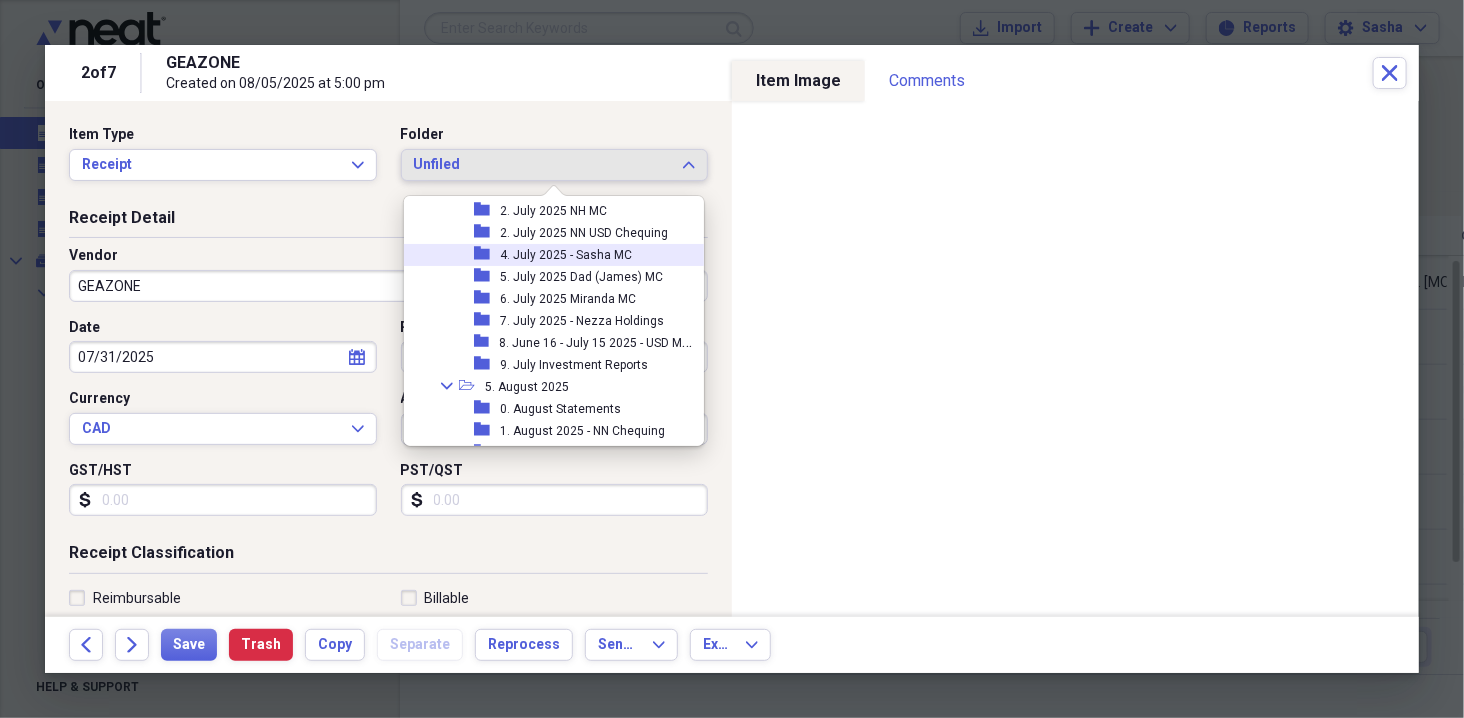 click on "4. July 2025 - Sasha MC" at bounding box center [566, 255] 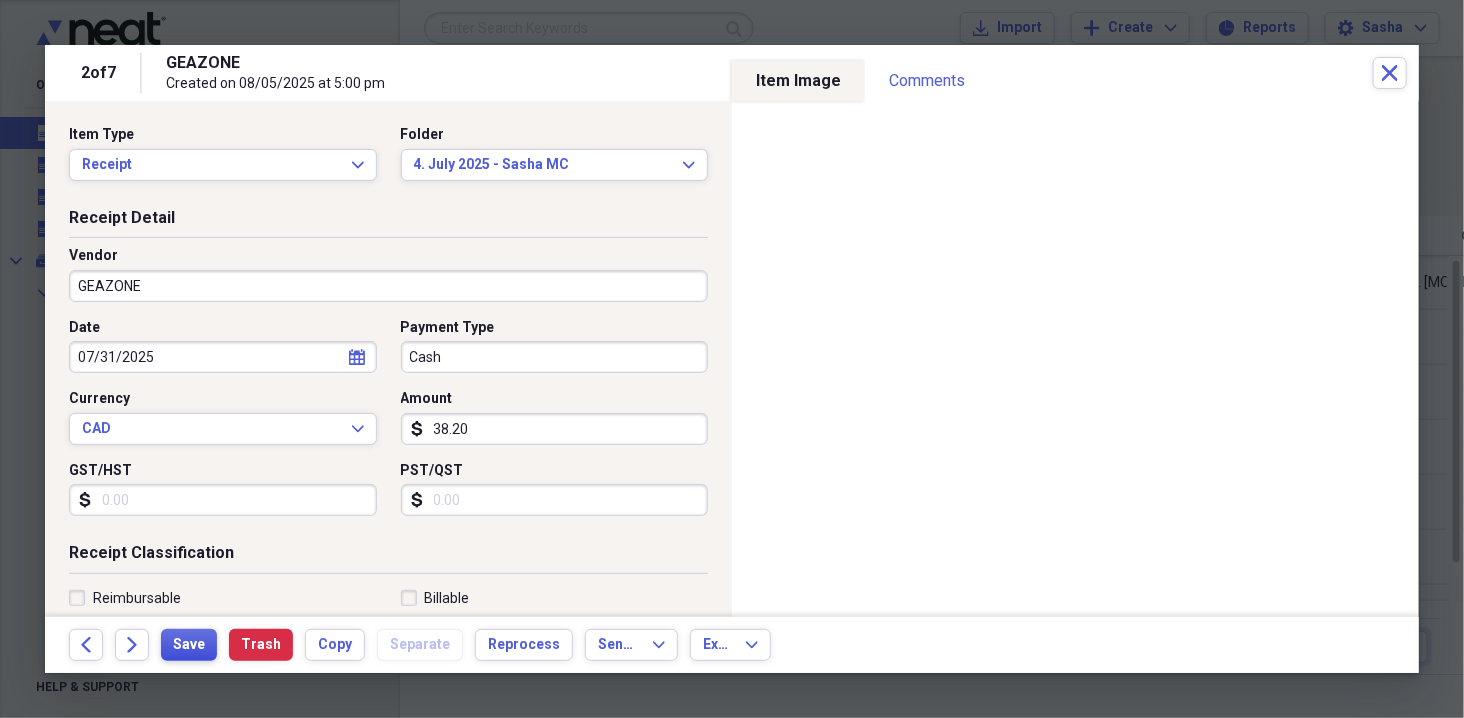 click on "Save" at bounding box center (189, 645) 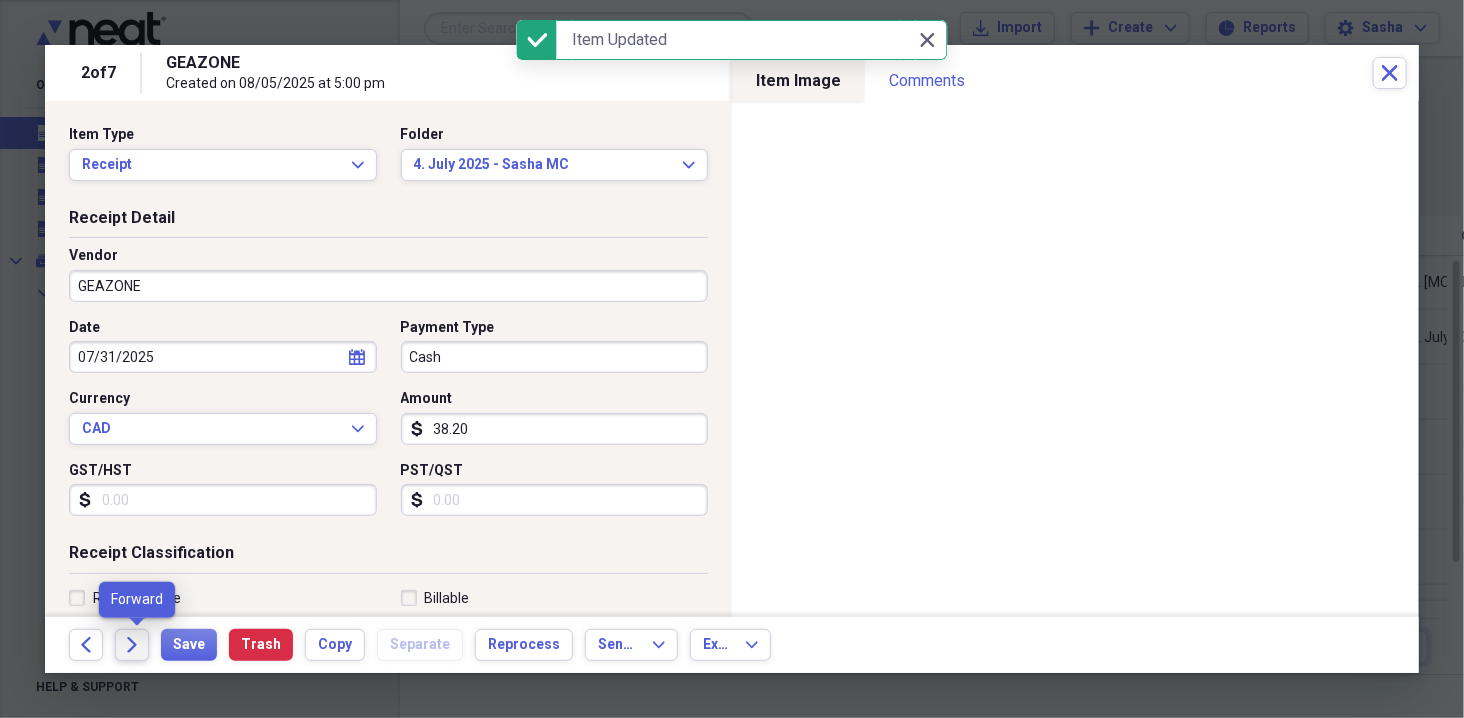 click on "Forward" 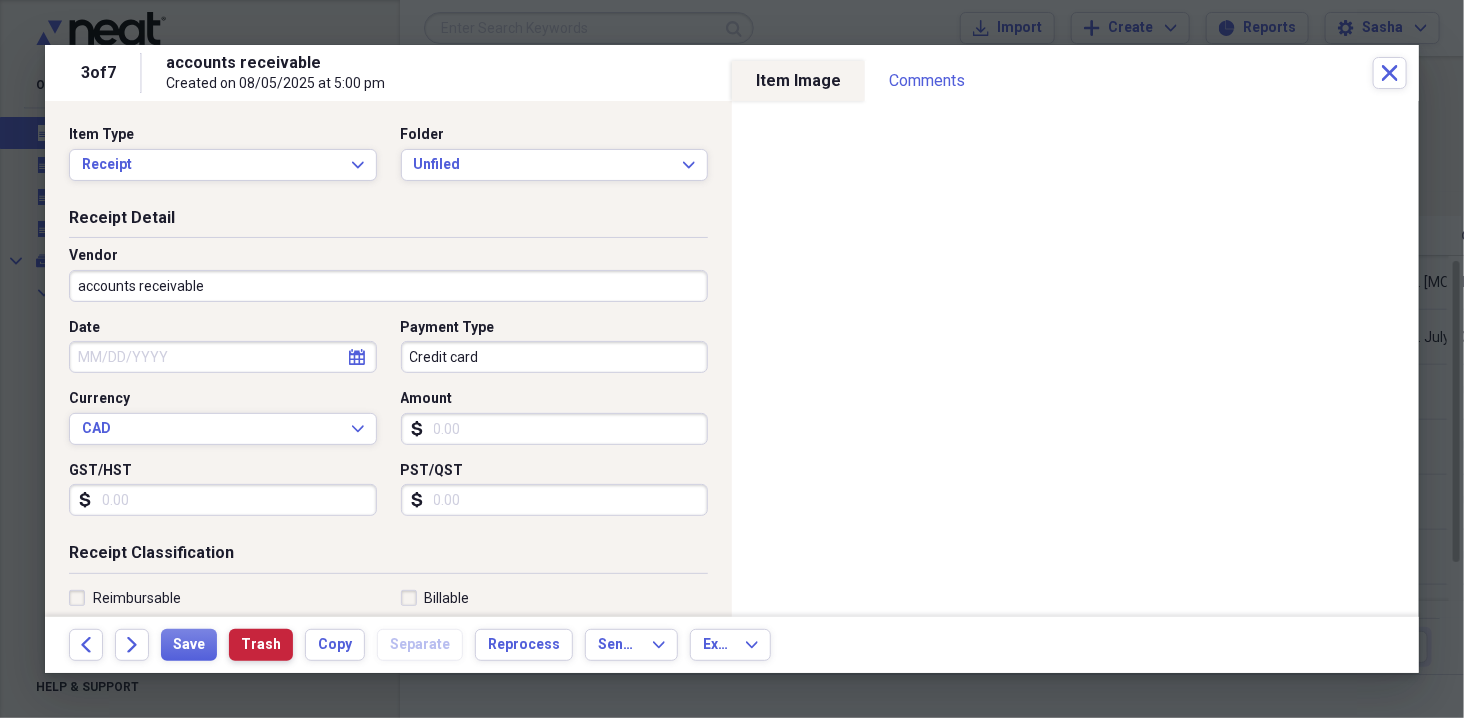 click on "Trash" at bounding box center [261, 645] 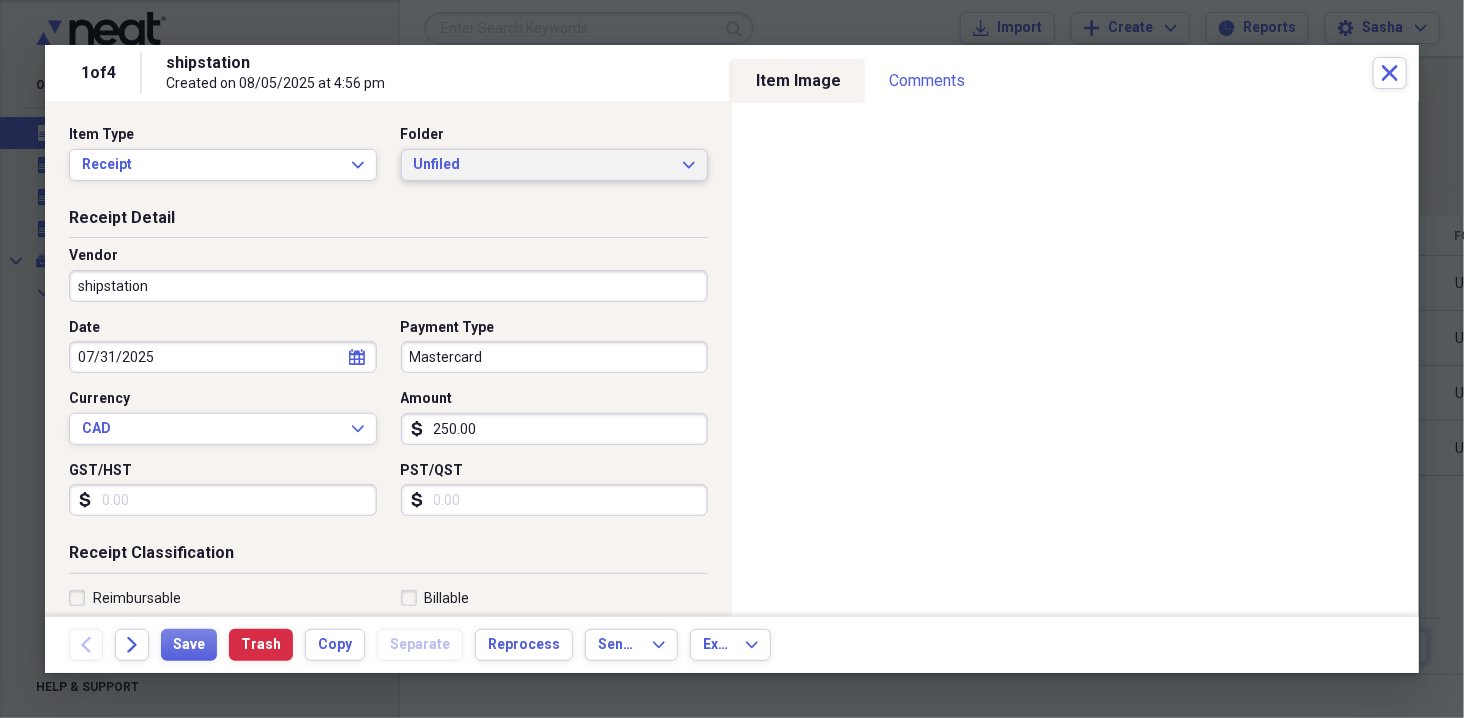 click on "Unfiled" at bounding box center [543, 165] 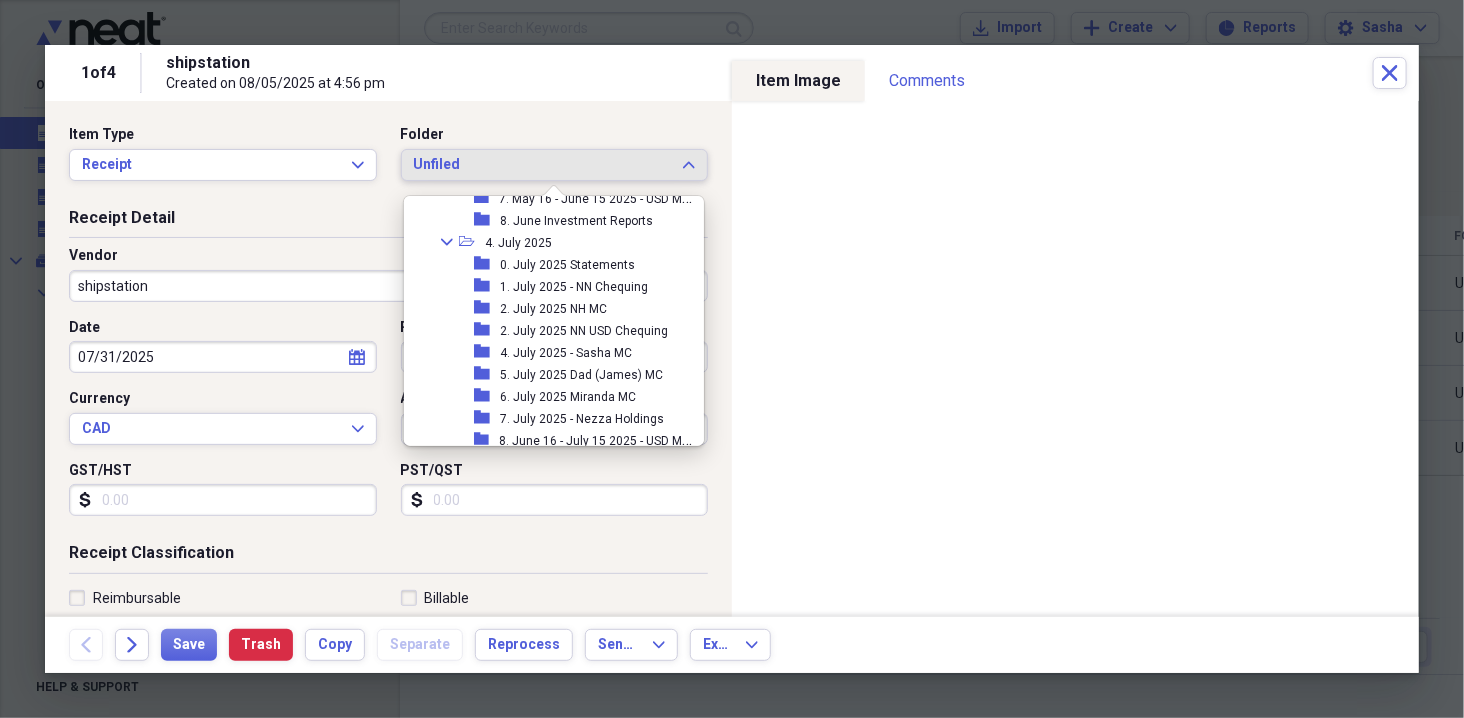 scroll, scrollTop: 845, scrollLeft: 0, axis: vertical 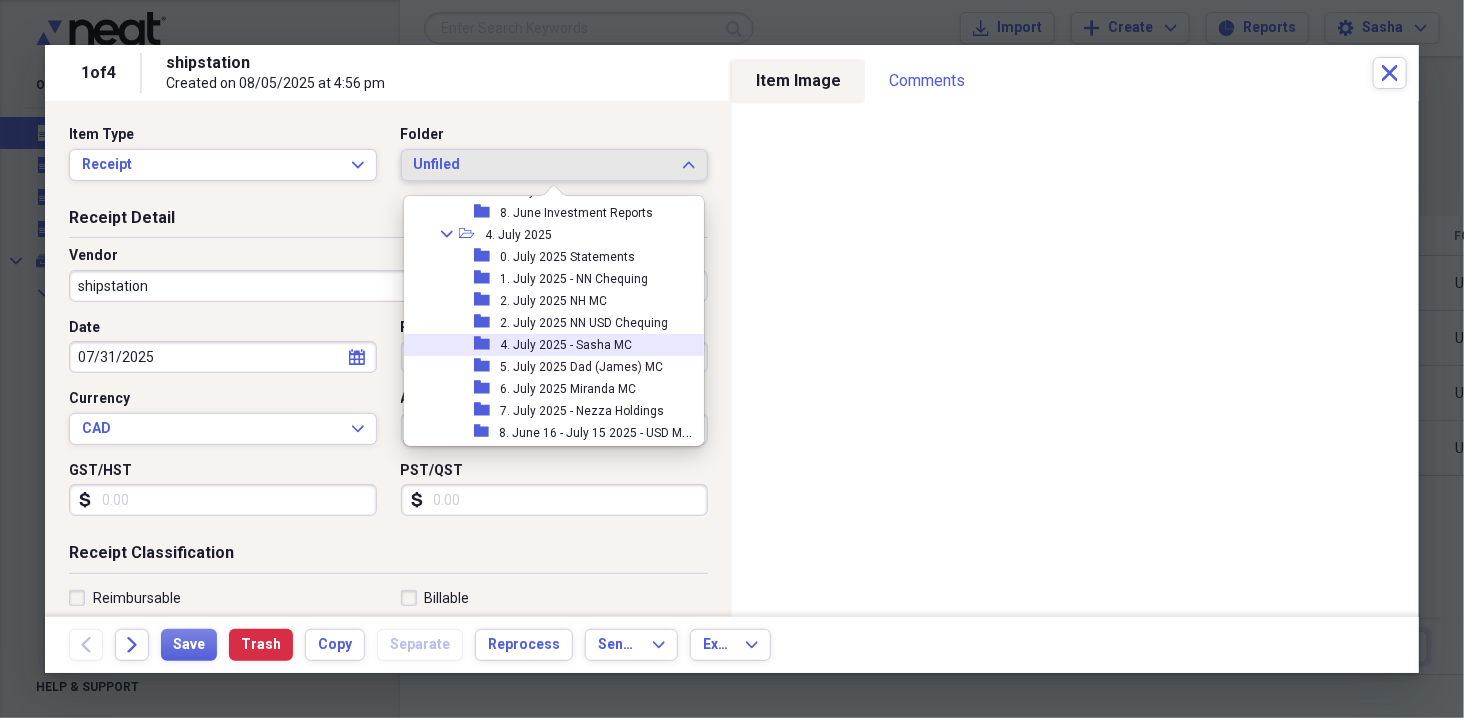 click on "4. July 2025 - Sasha MC" at bounding box center [566, 345] 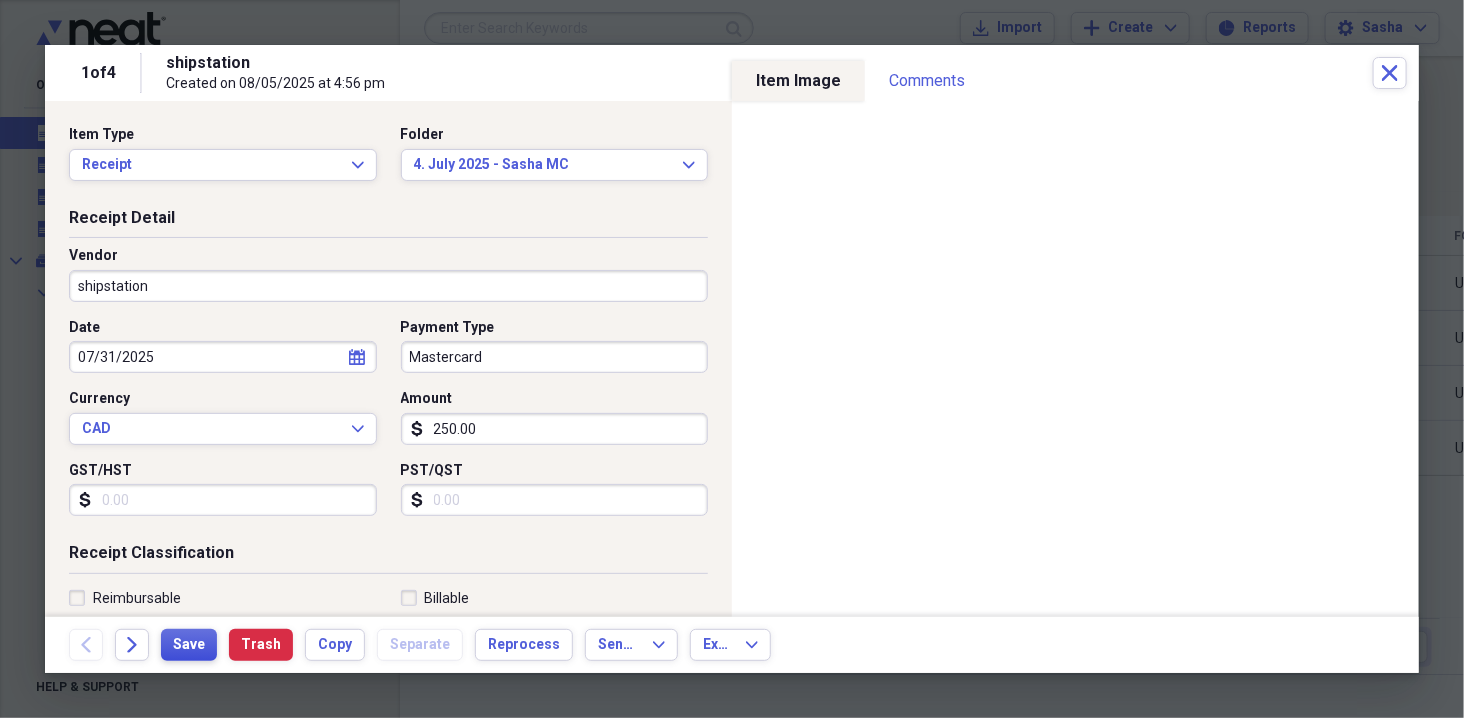 click on "Save" at bounding box center (189, 645) 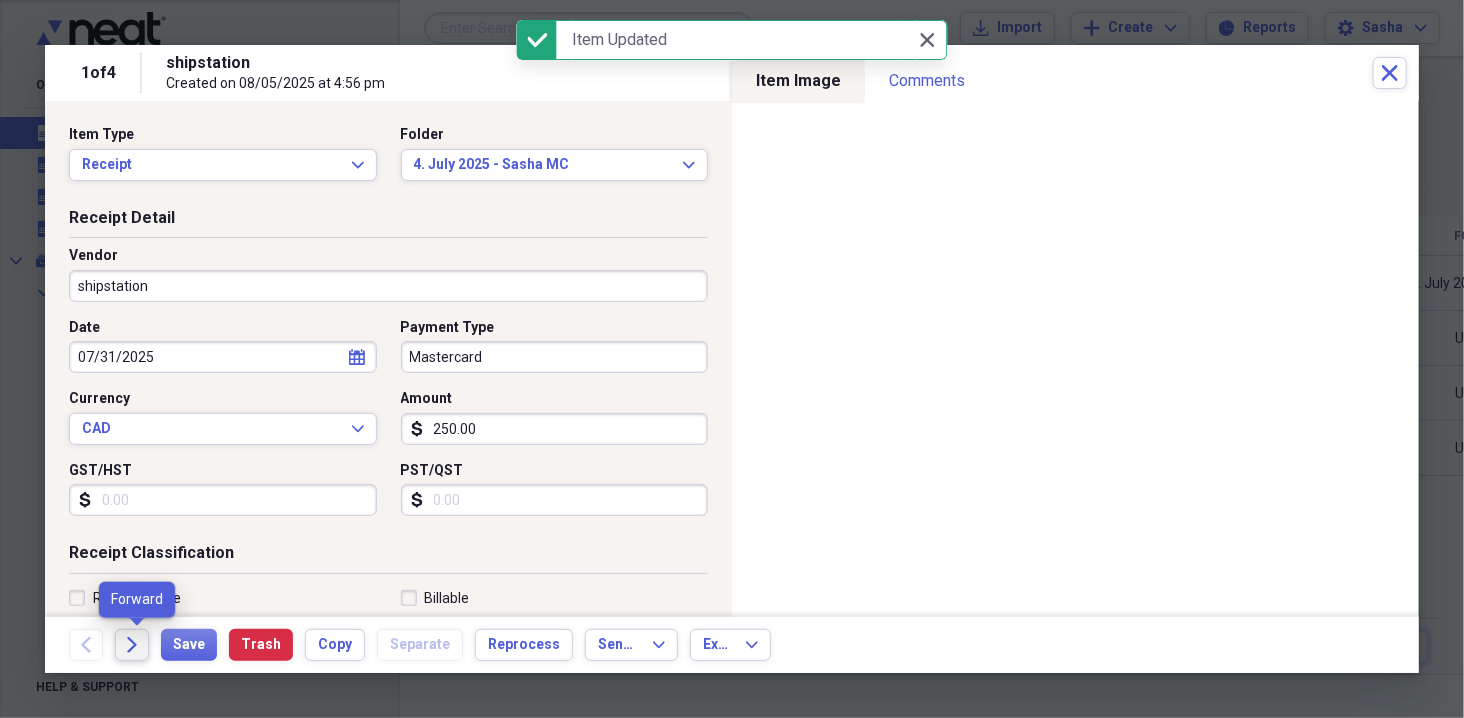 click on "Forward" 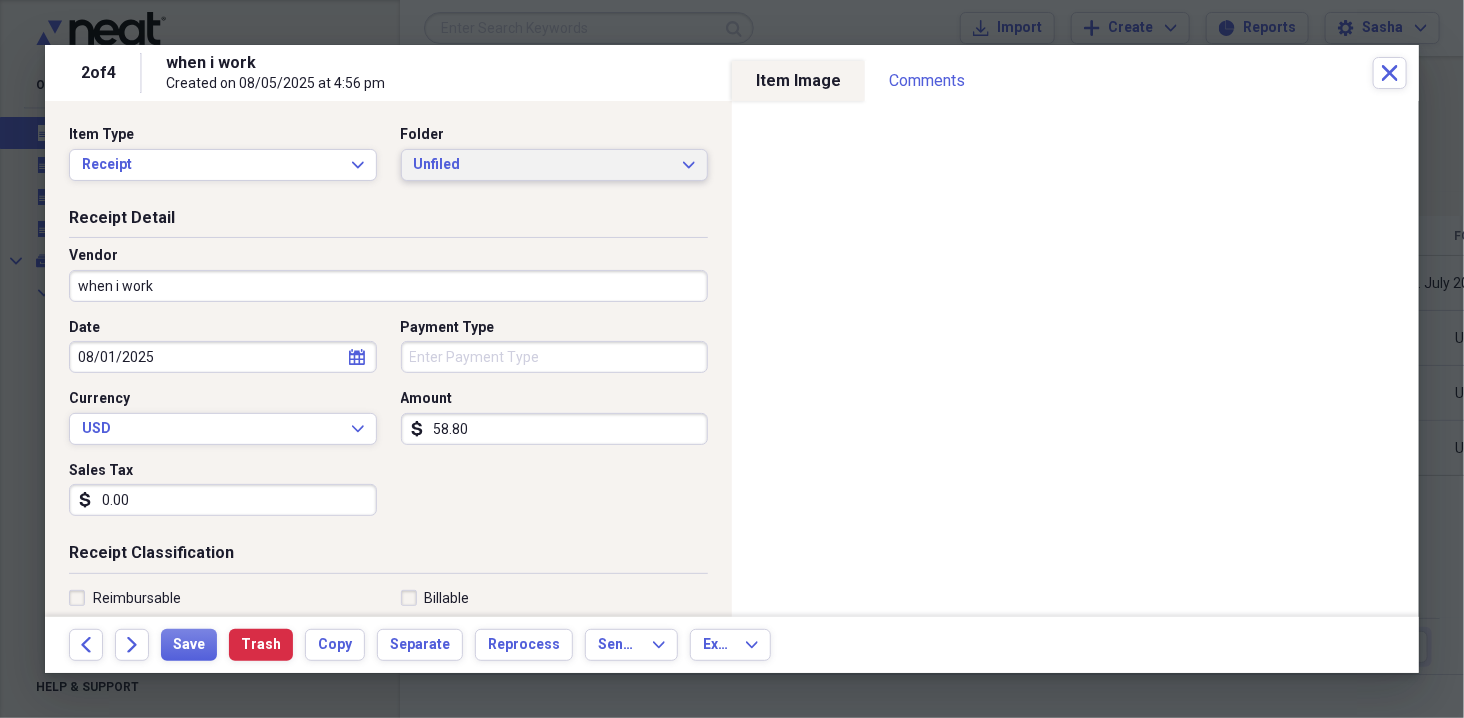 click on "Unfiled" at bounding box center (543, 165) 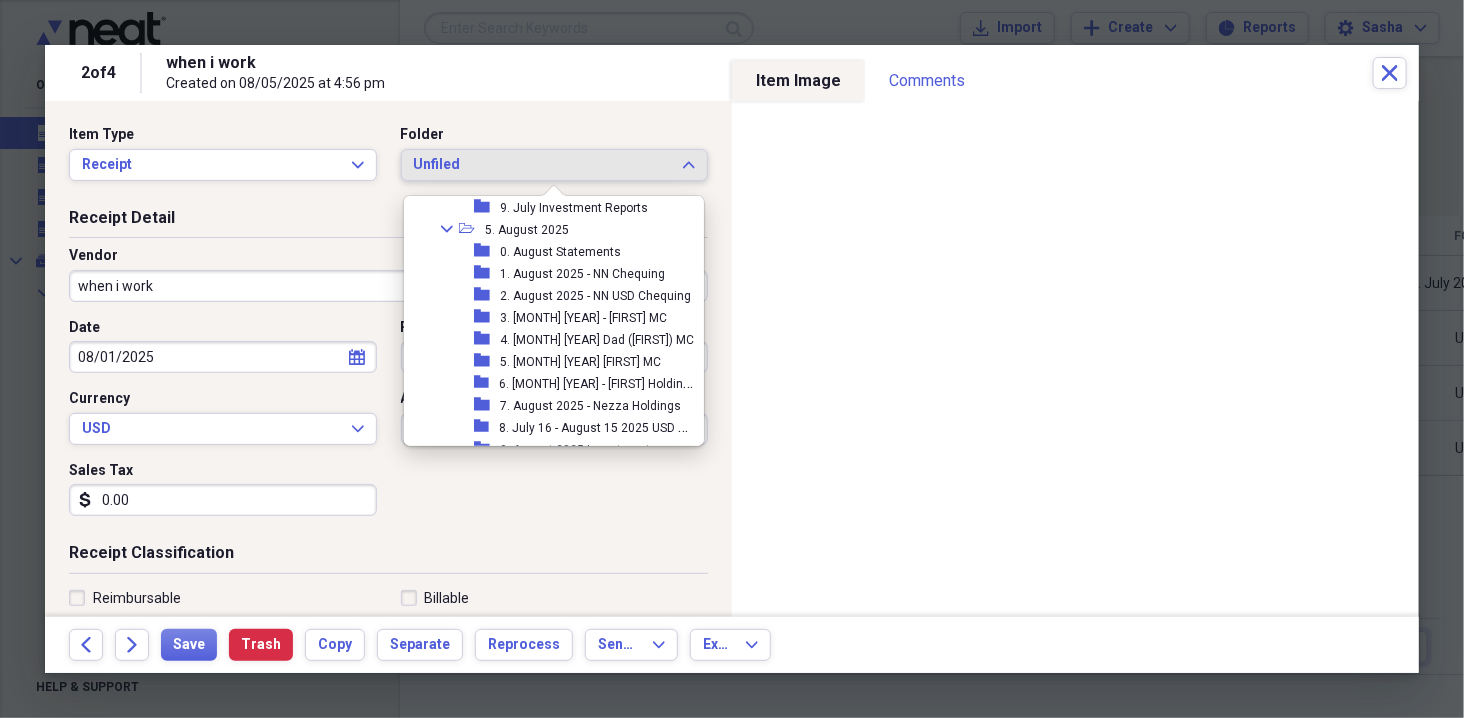 scroll, scrollTop: 1093, scrollLeft: 0, axis: vertical 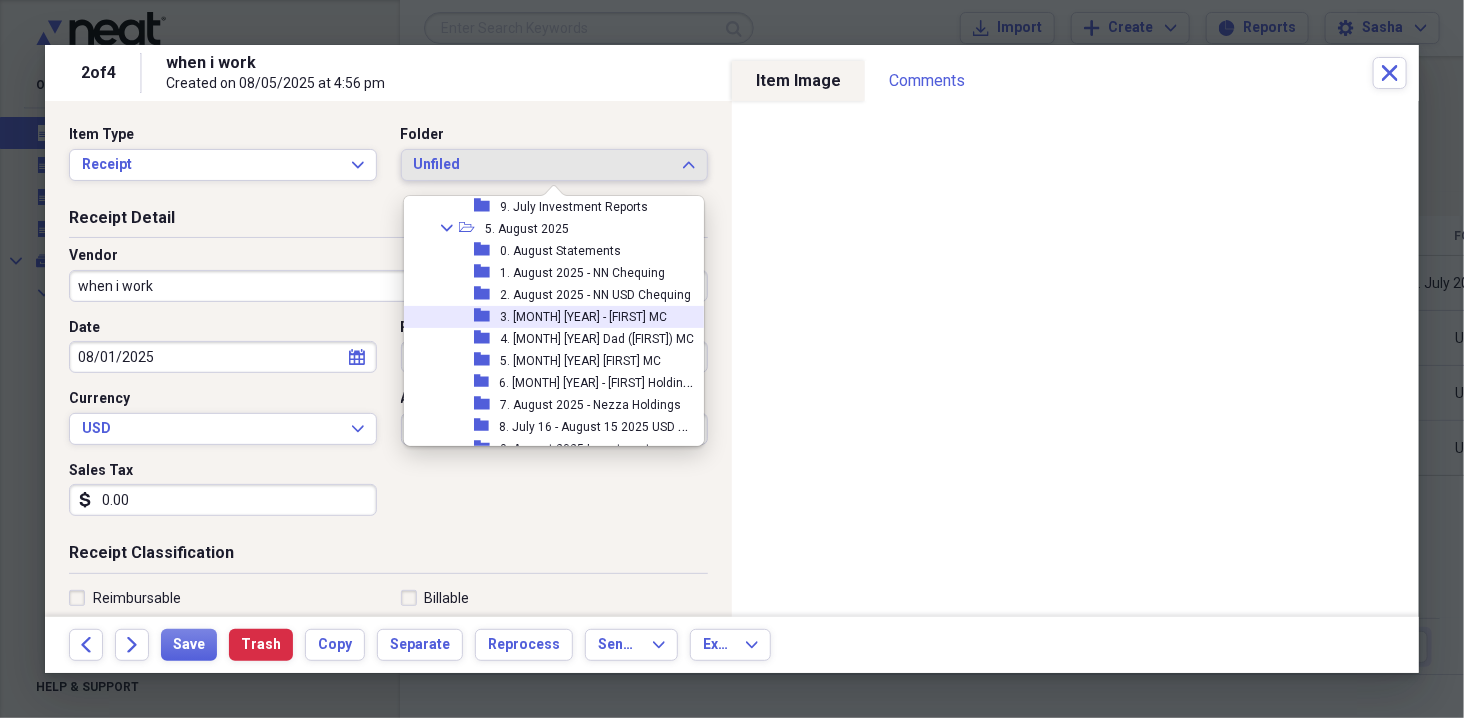 click on "[NUMBER]. [MONTH] [YEAR] - [FIRST] [INITIAL]" at bounding box center [583, 317] 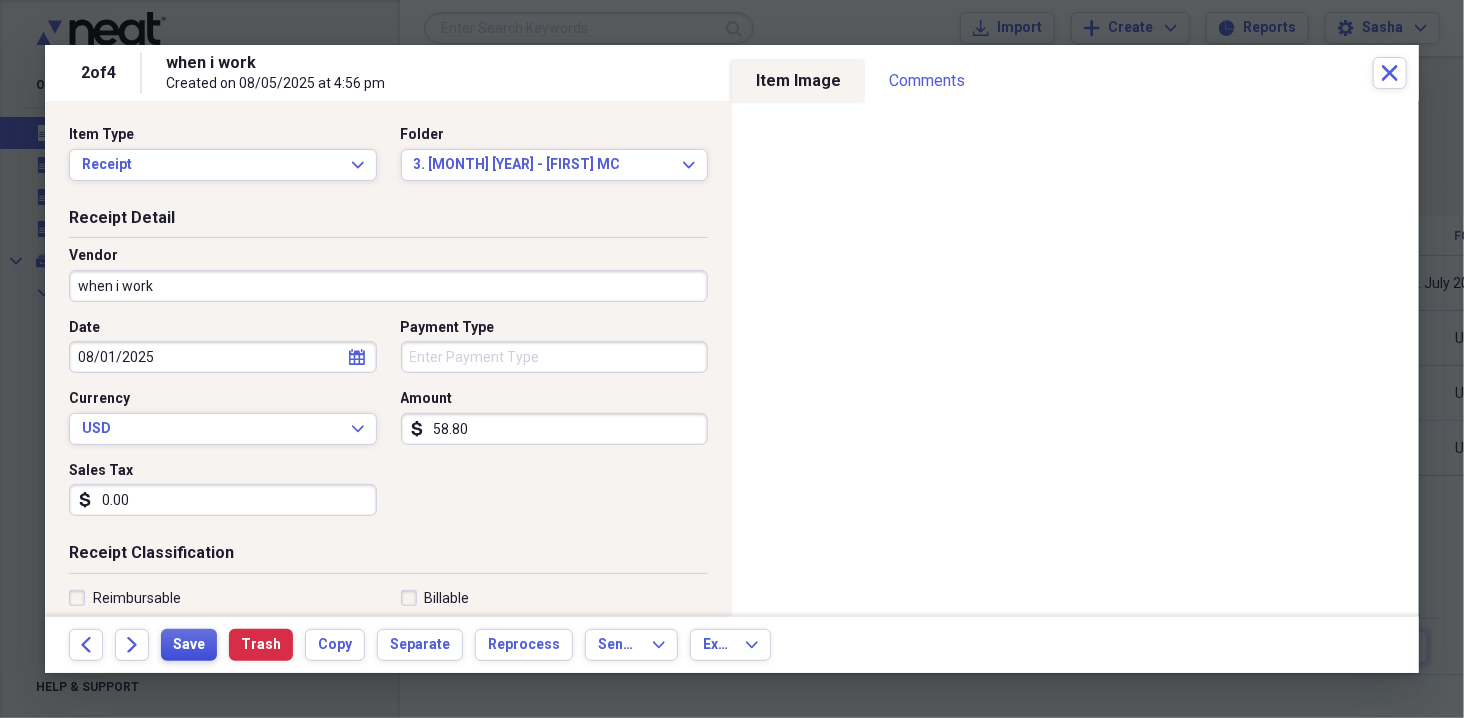 click on "Save" at bounding box center [189, 645] 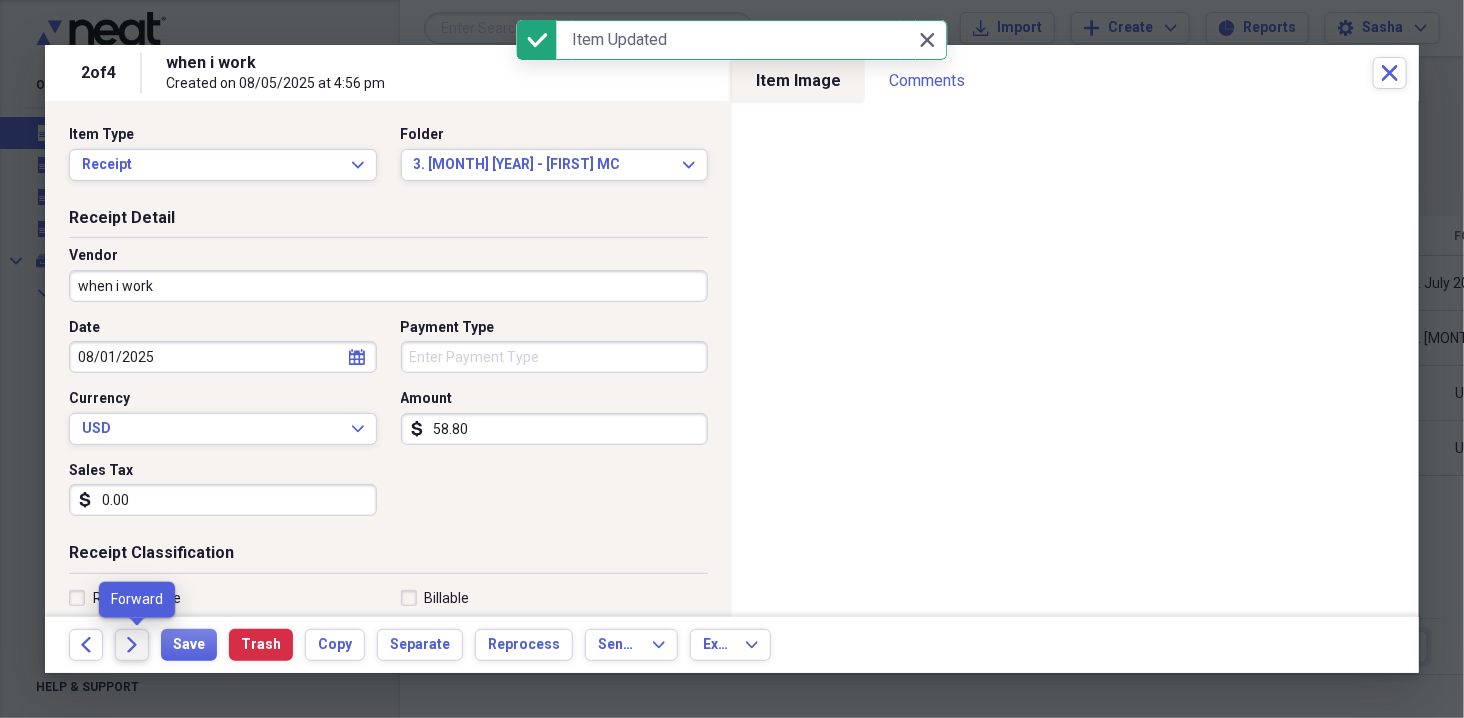 click on "Forward" 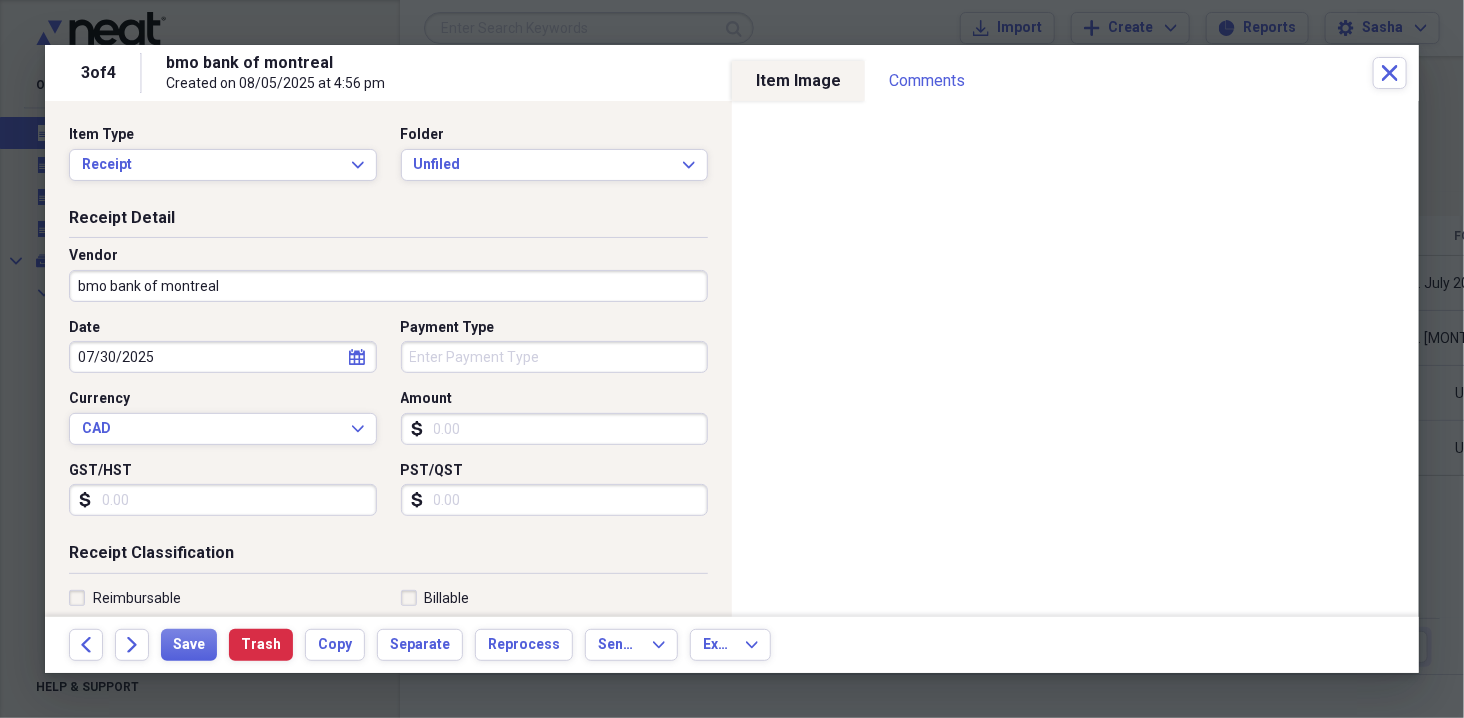 click on "Amount" at bounding box center [555, 429] 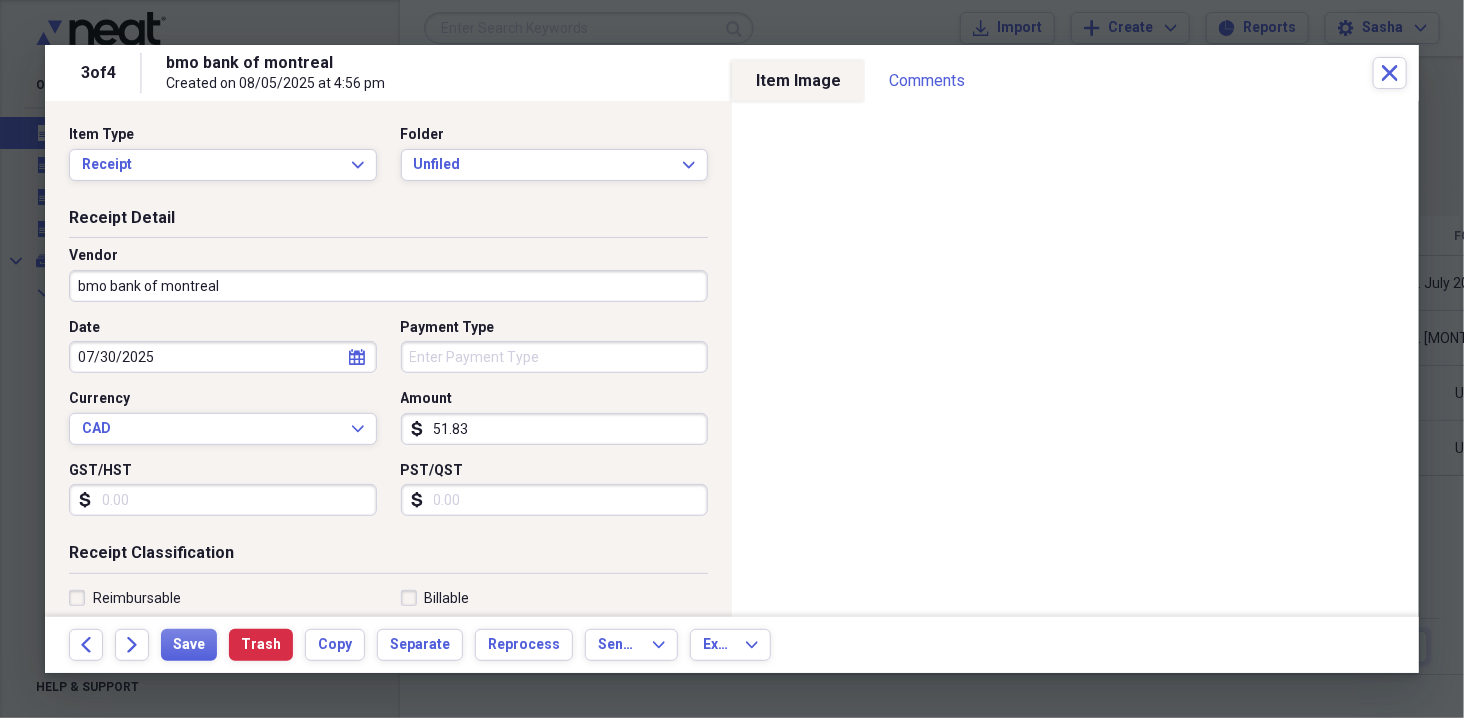 type on "51.83" 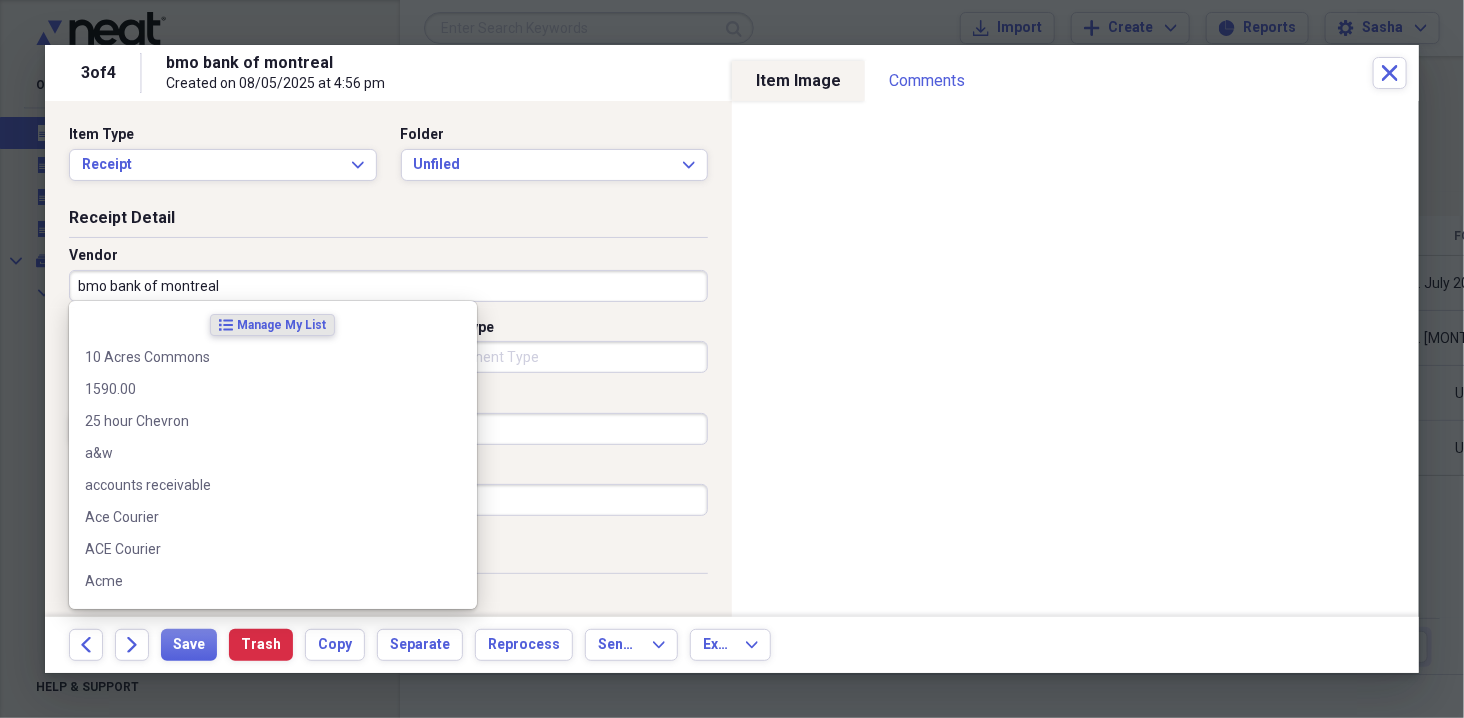 click on "bmo bank of montreal" at bounding box center [388, 286] 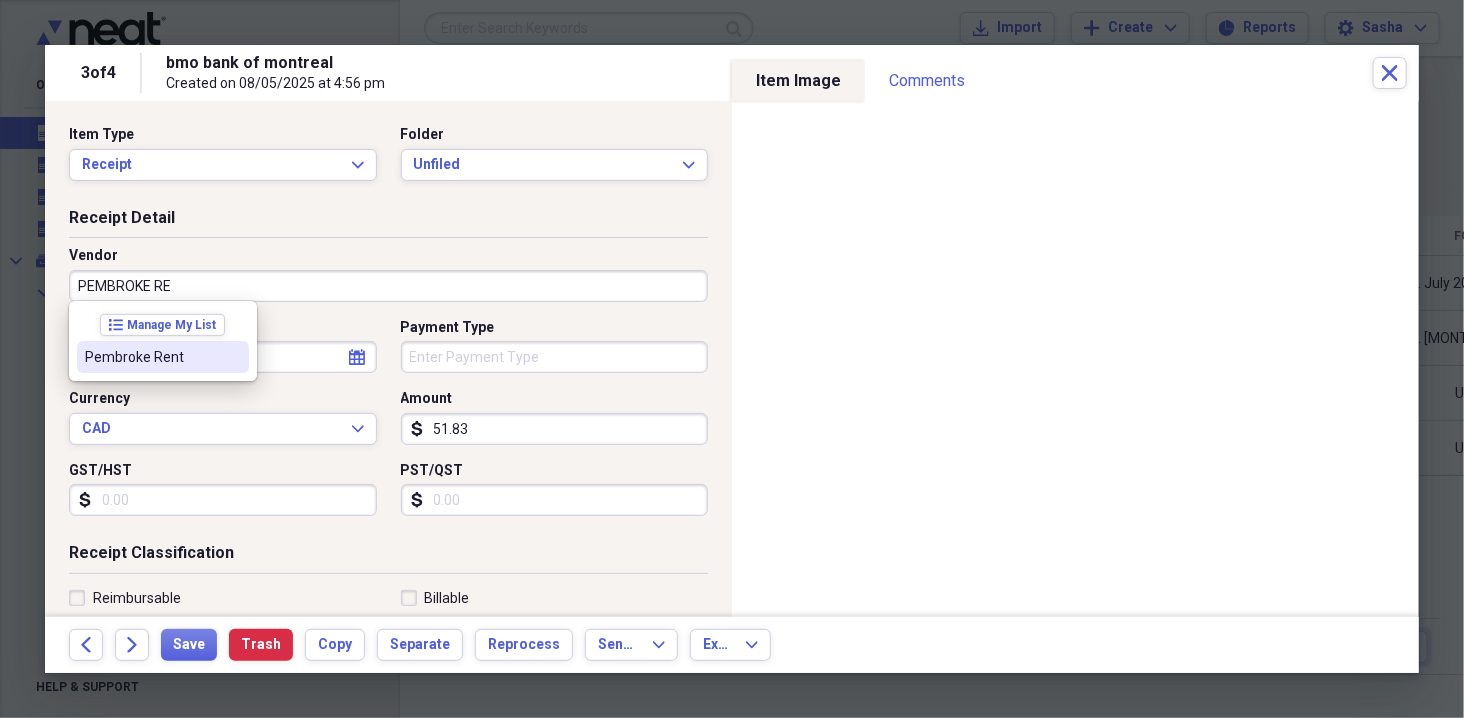 click on "Pembroke Rent" at bounding box center [163, 357] 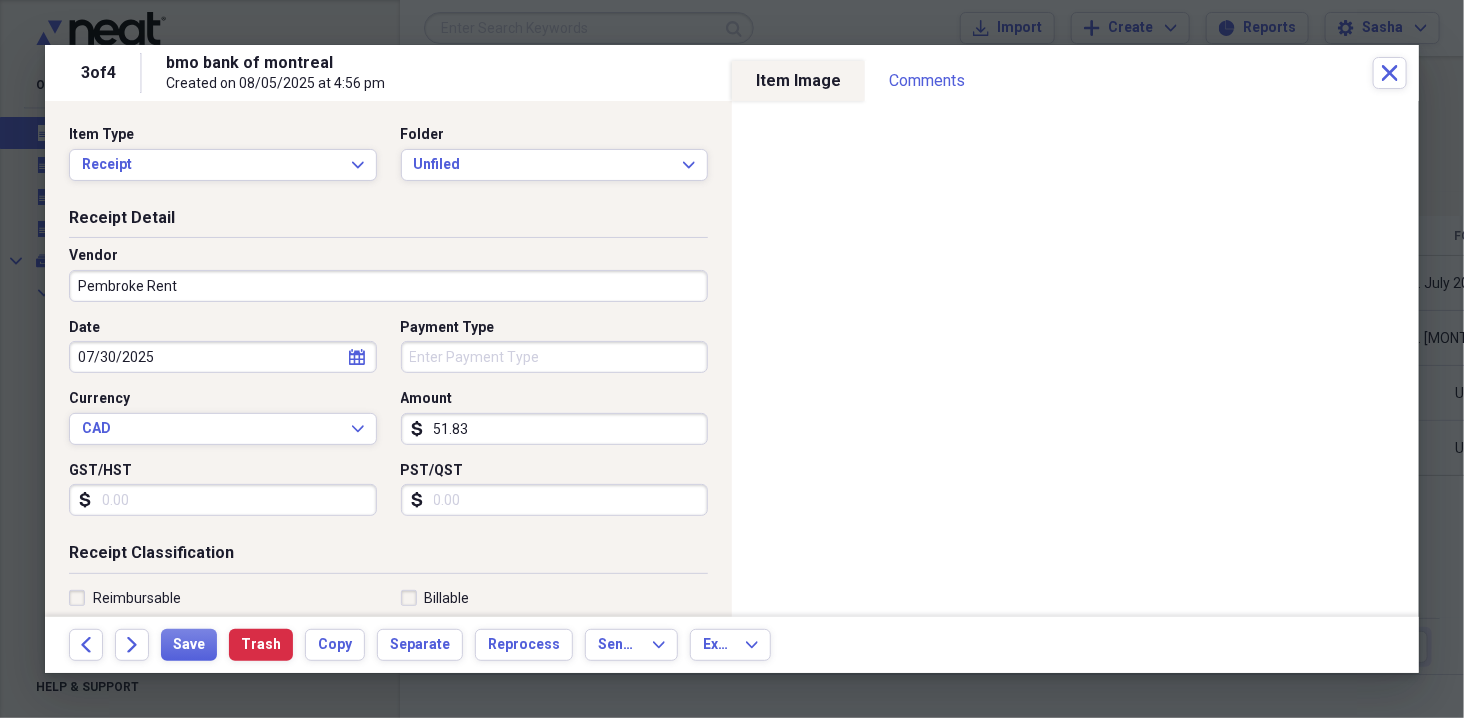 type on "Pembroke Rent" 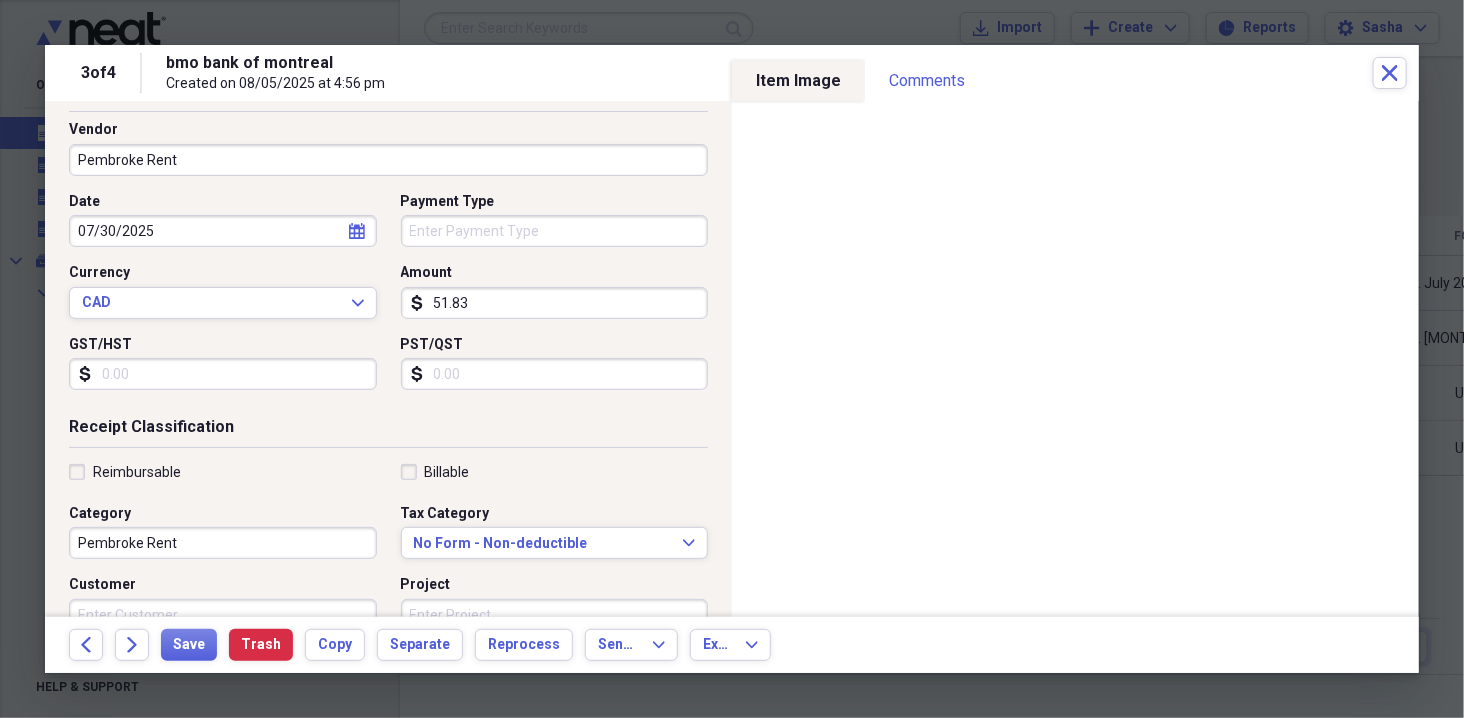 scroll, scrollTop: 0, scrollLeft: 0, axis: both 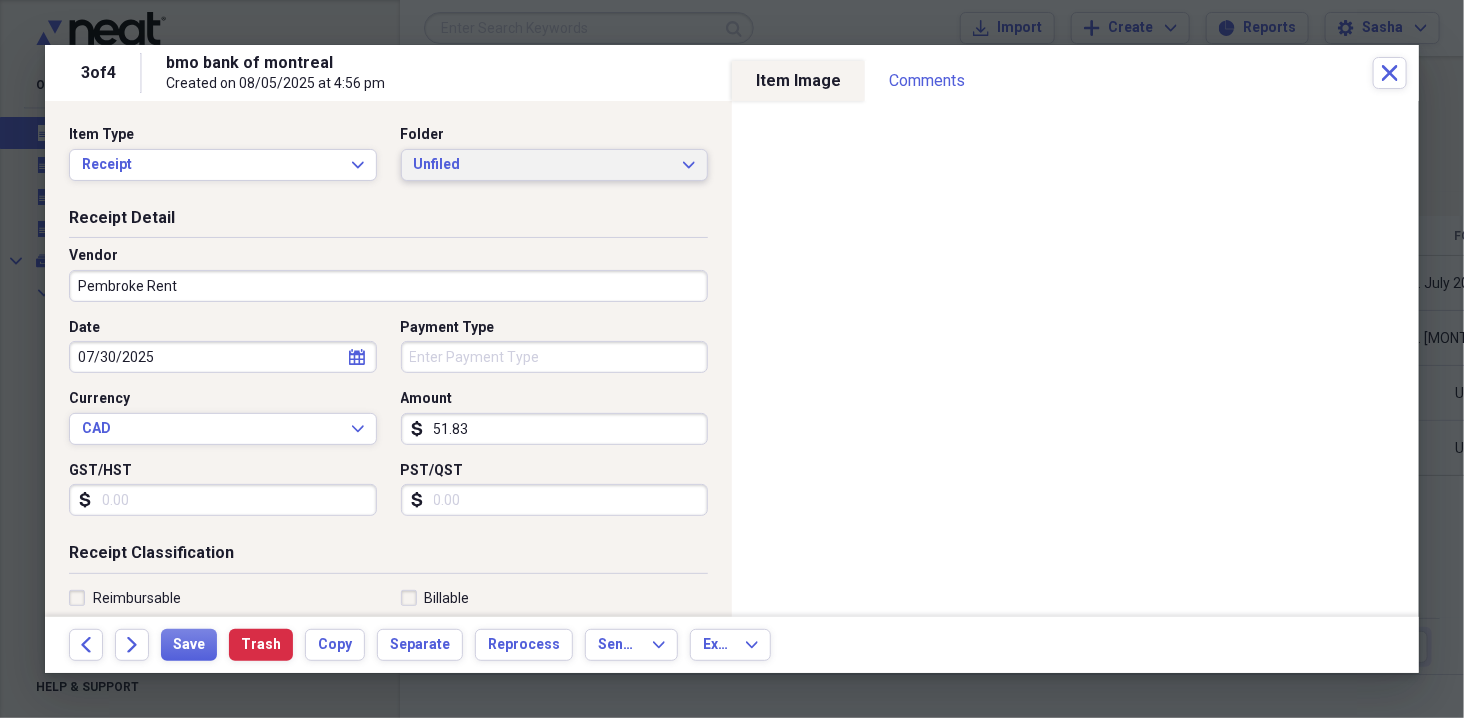 click on "Unfiled" at bounding box center (543, 165) 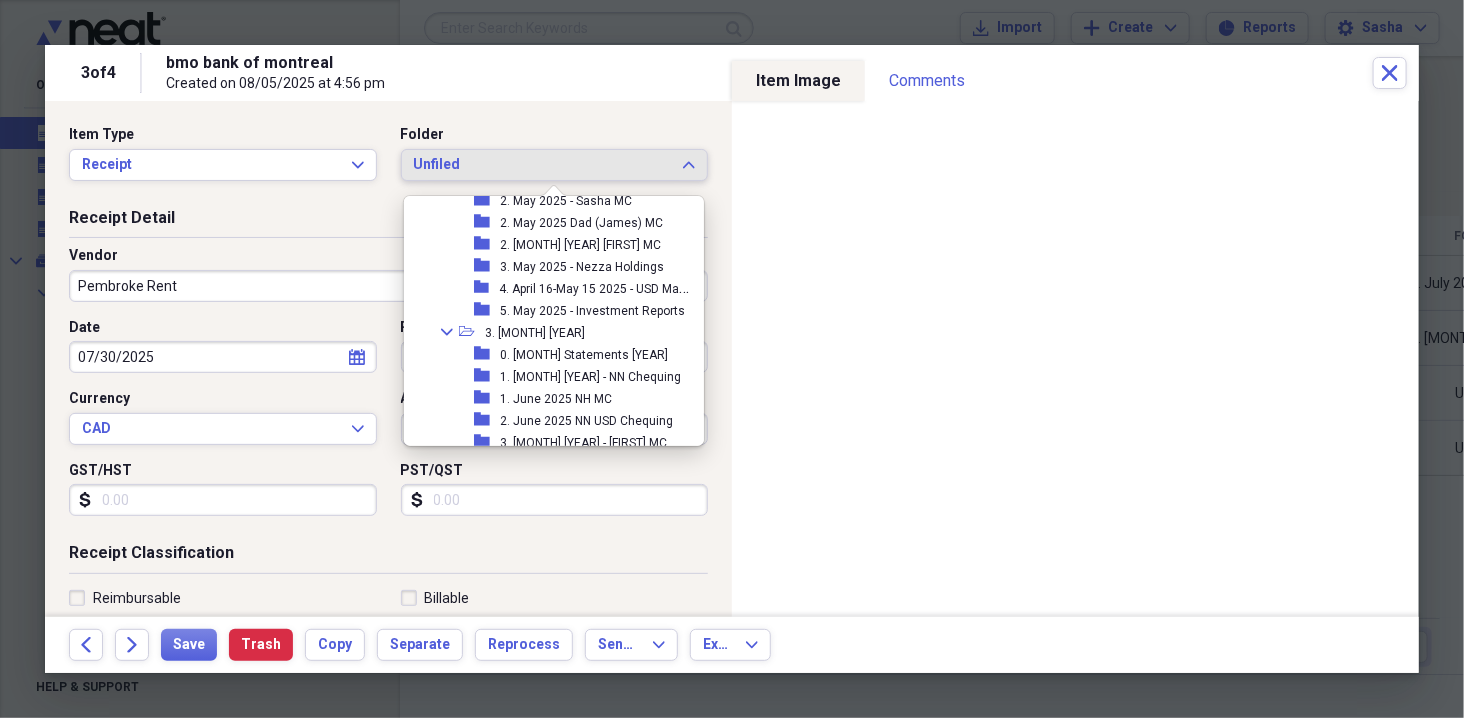 scroll, scrollTop: 1121, scrollLeft: 0, axis: vertical 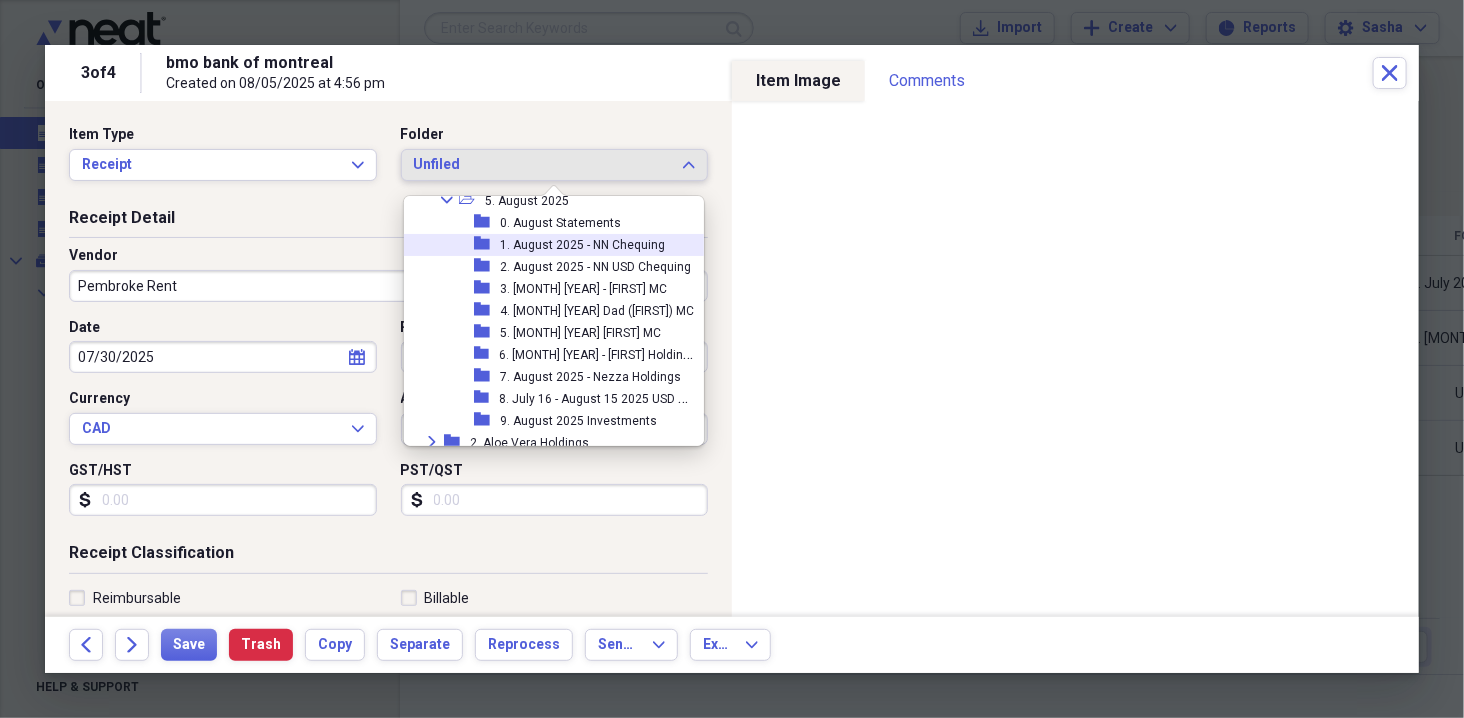 click on "1. August 2025 - NN Chequing" at bounding box center (582, 245) 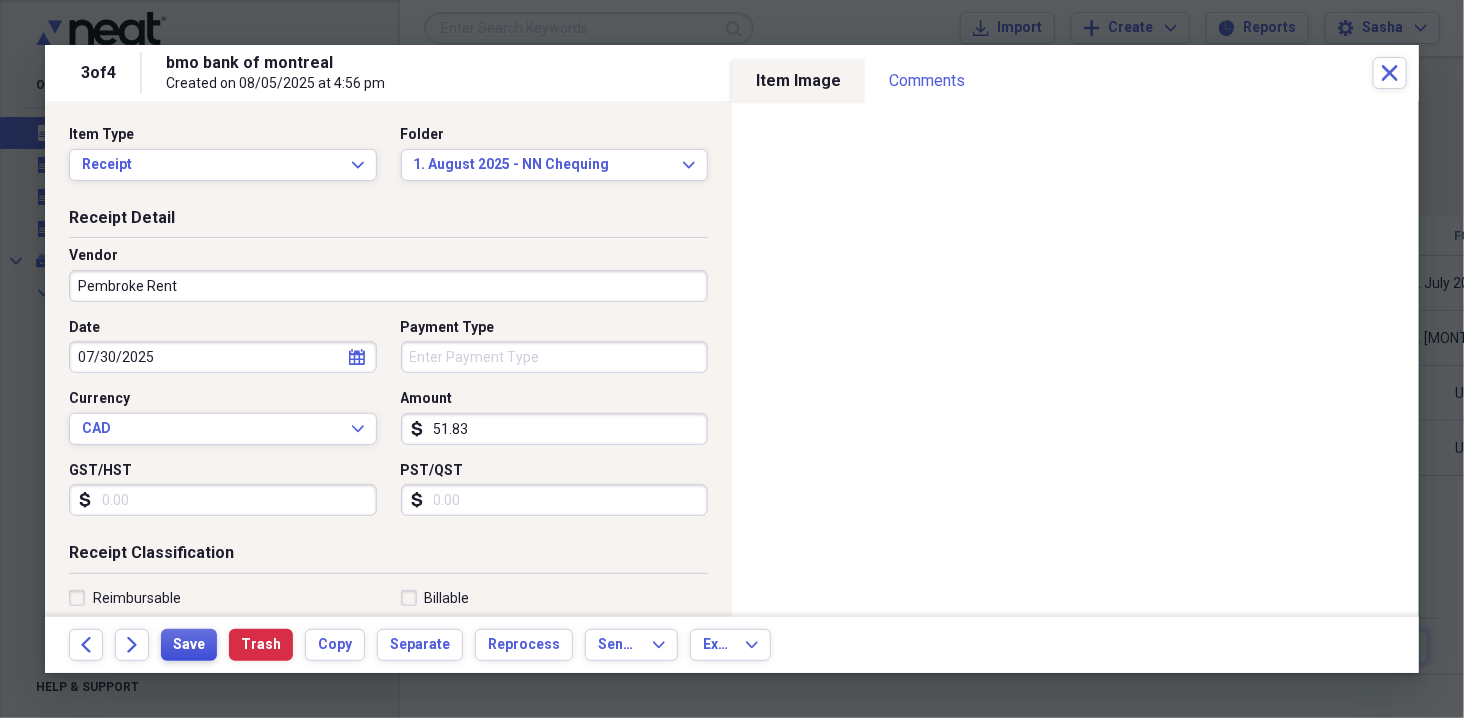 click on "Save" at bounding box center [189, 645] 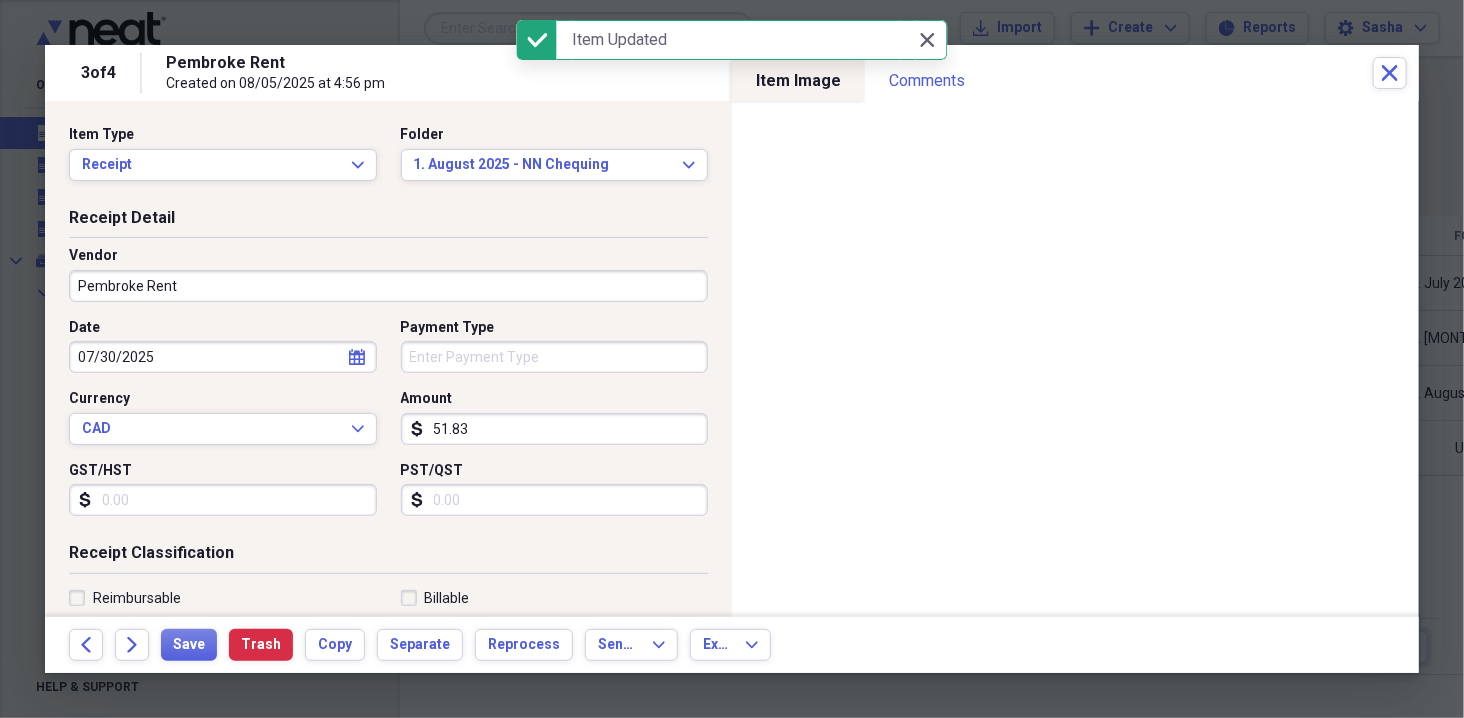 click on "51.83" at bounding box center [555, 429] 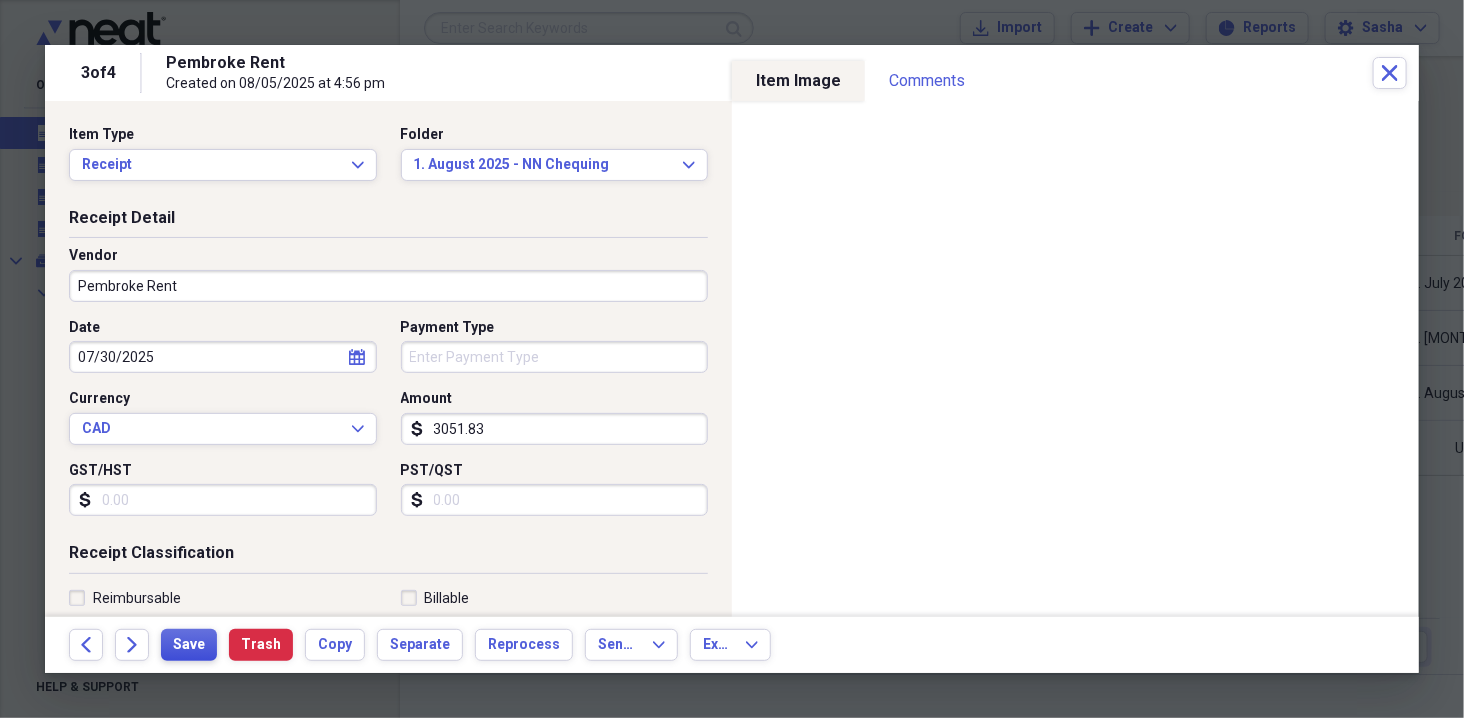 type on "3051.83" 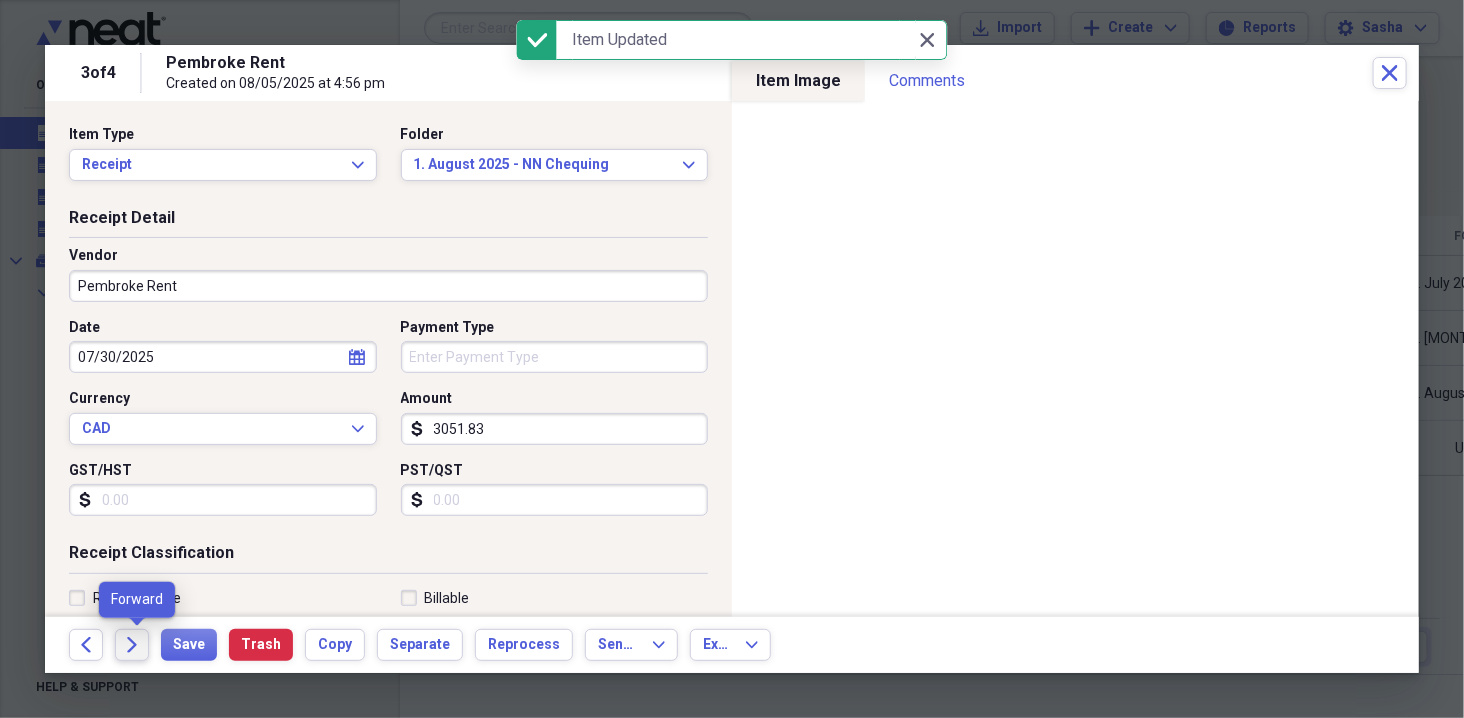 click on "Forward" at bounding box center (132, 645) 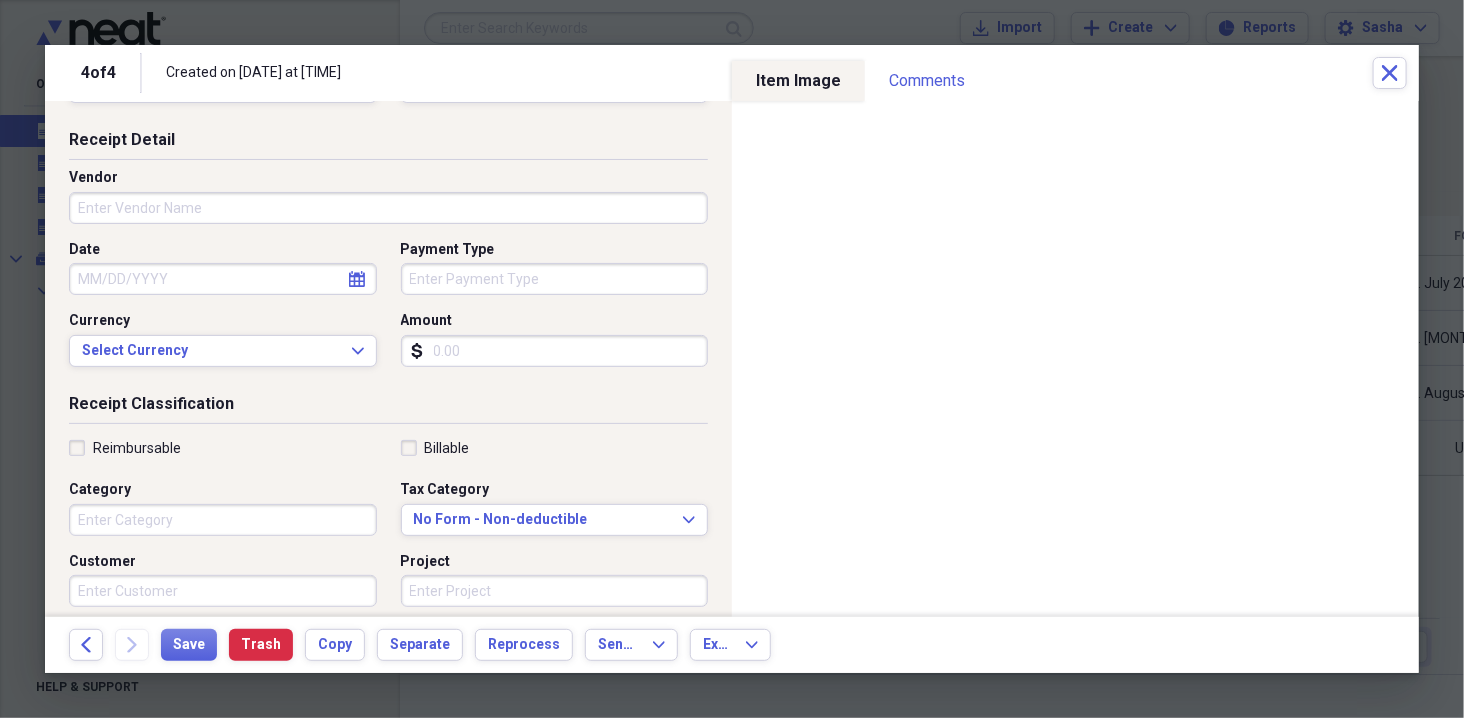 scroll, scrollTop: 0, scrollLeft: 0, axis: both 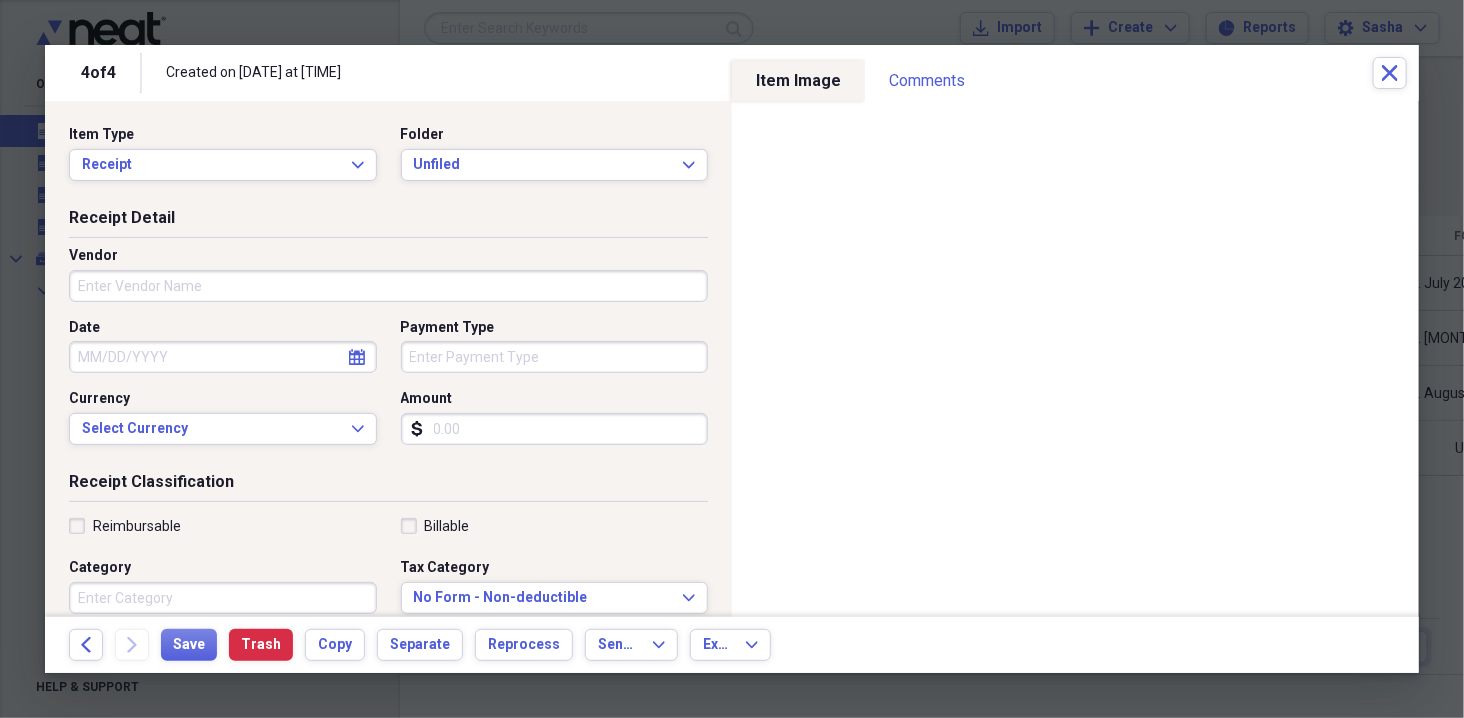 click on "Vendor" at bounding box center (388, 286) 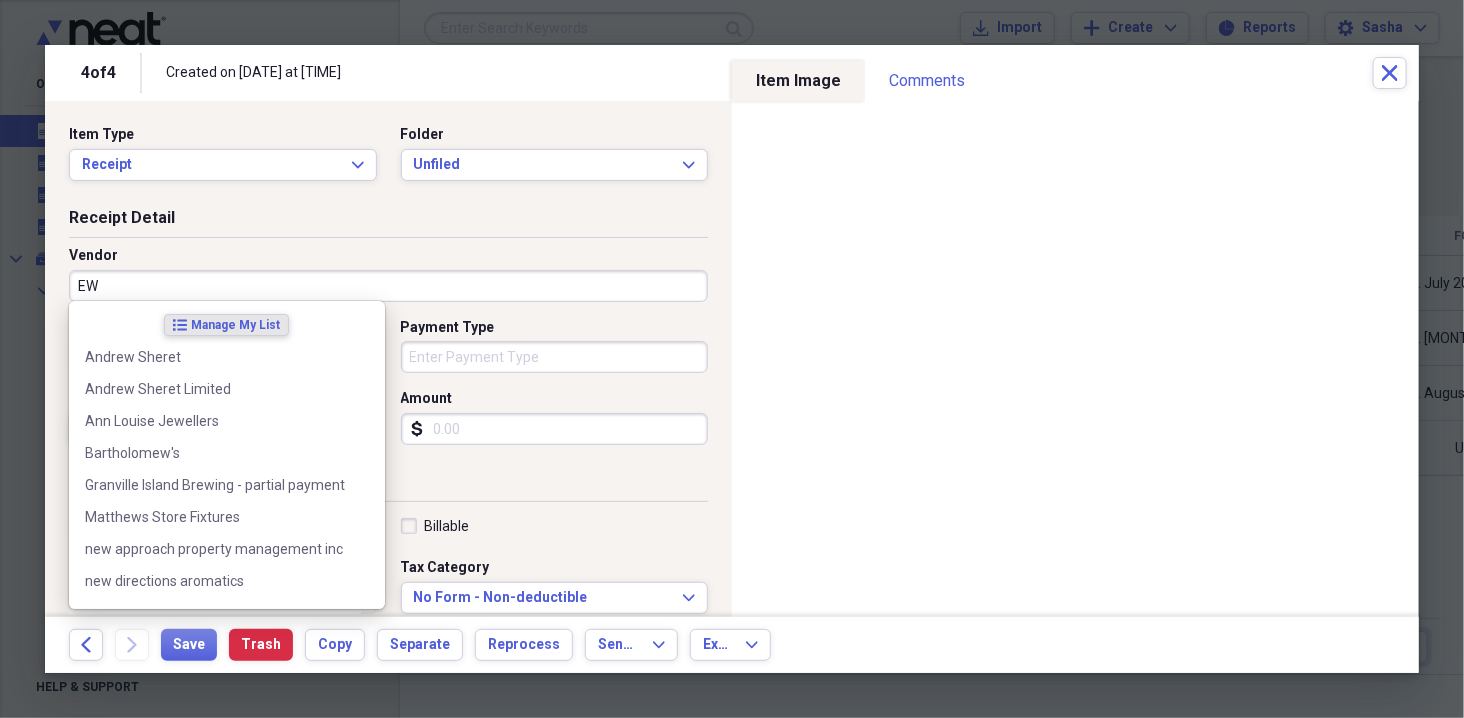 type on "E" 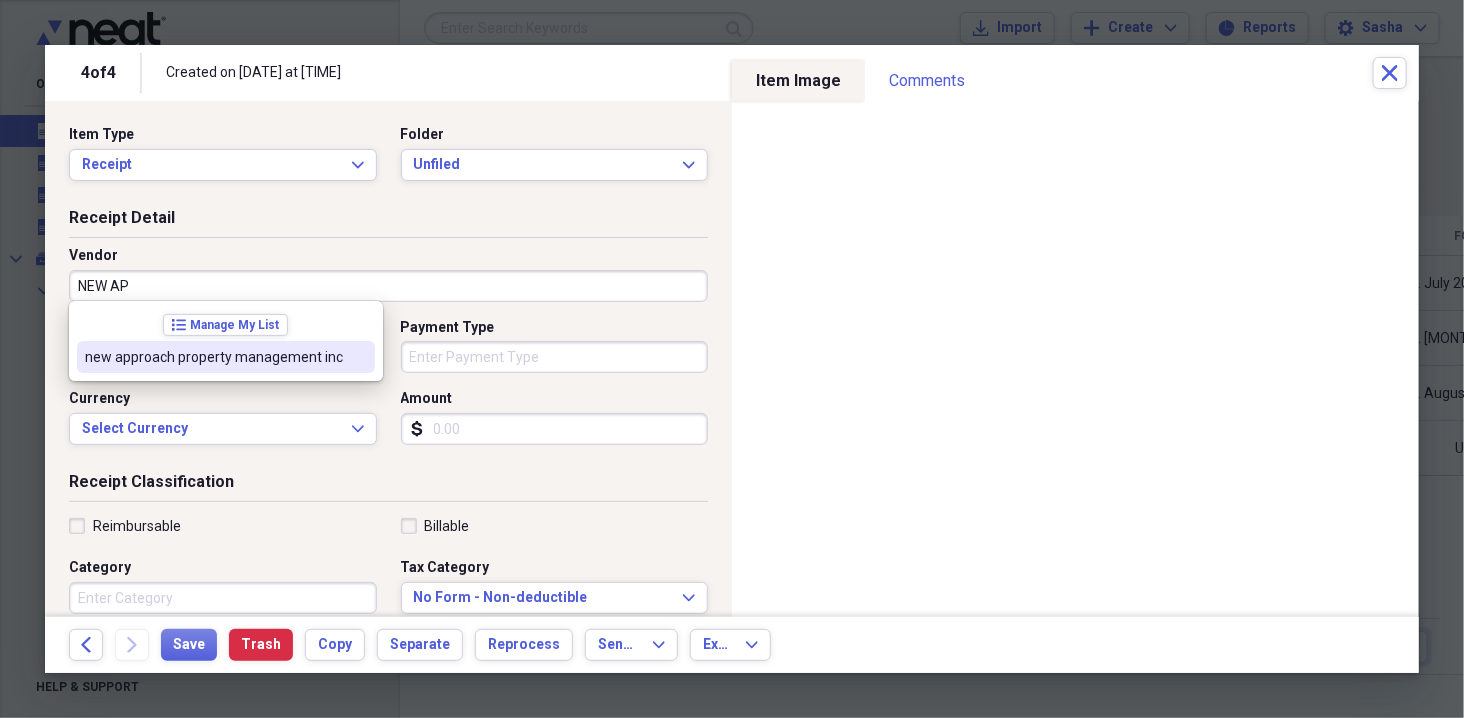 type on "new approach property management inc" 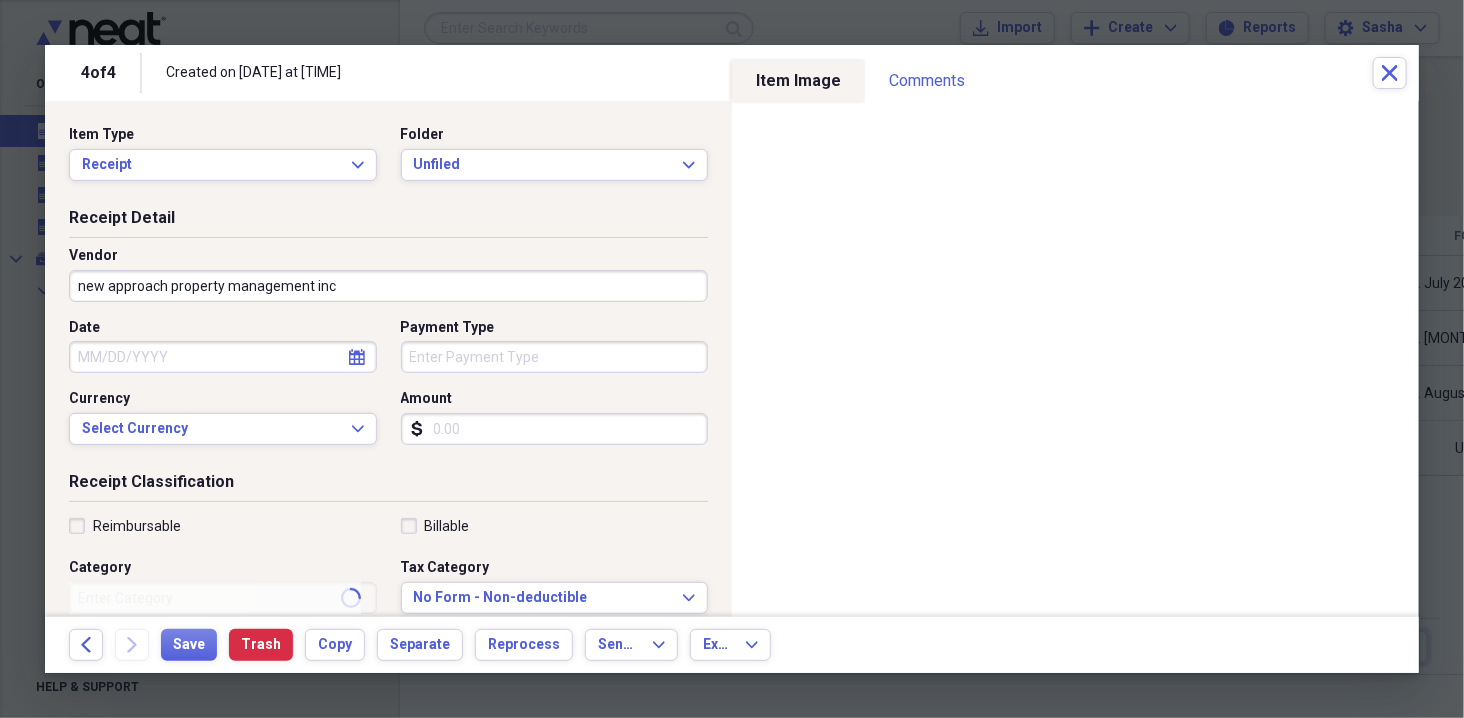 type on "Property Management" 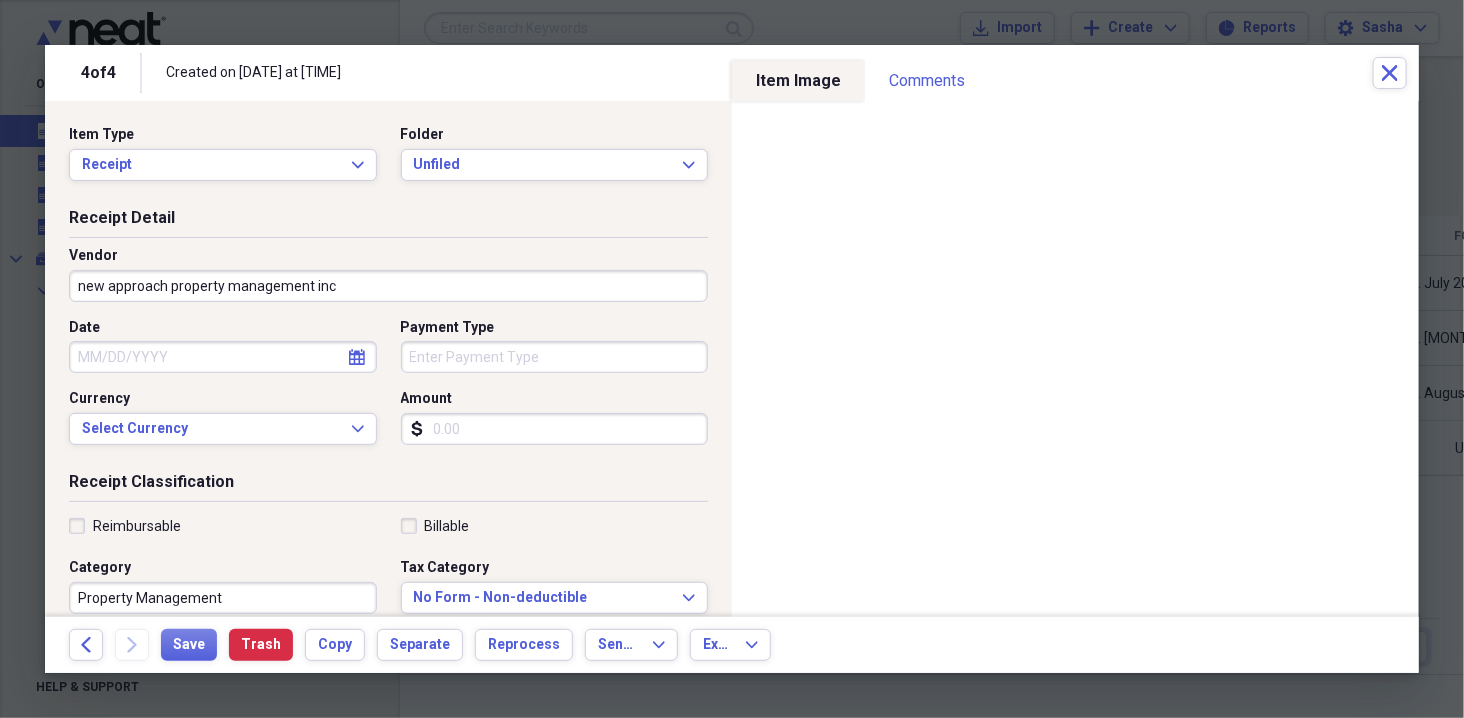 click on "Date" at bounding box center (223, 357) 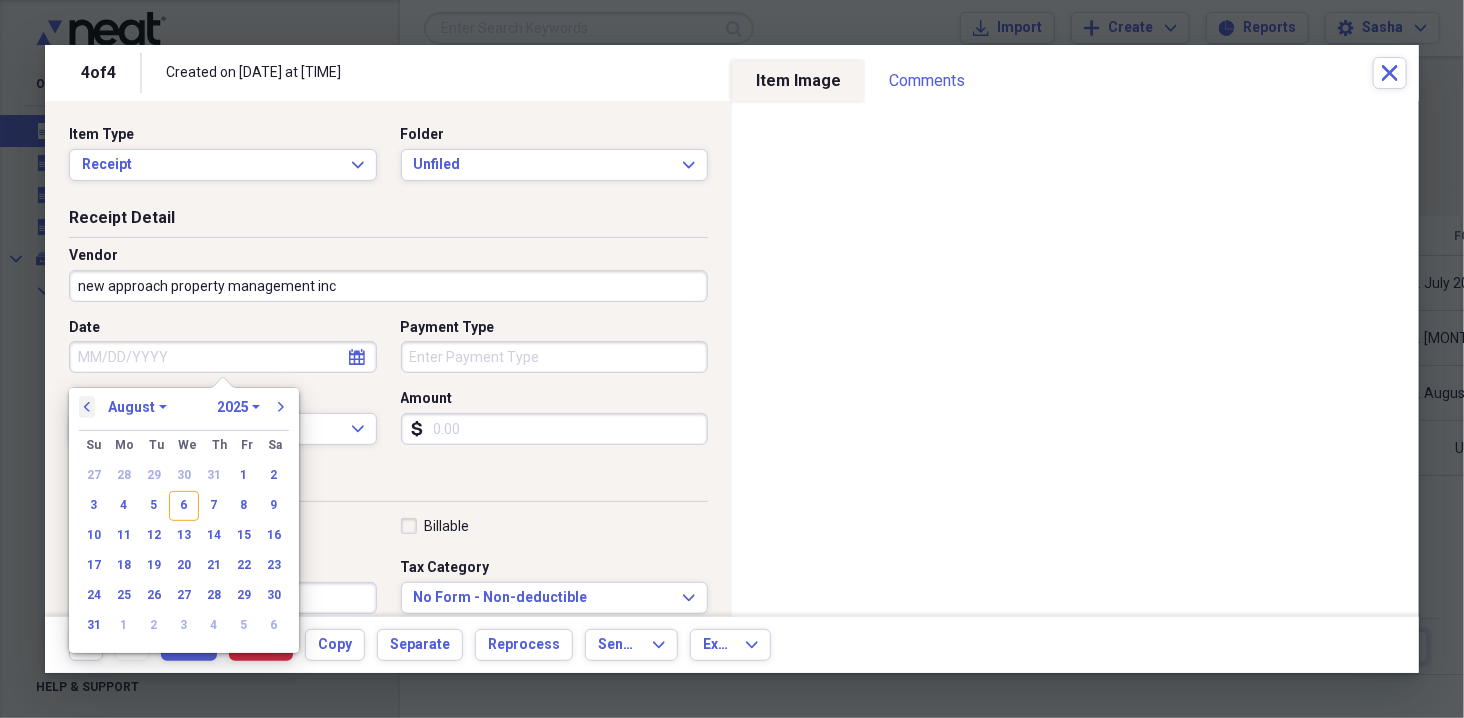 click on "previous" at bounding box center (87, 407) 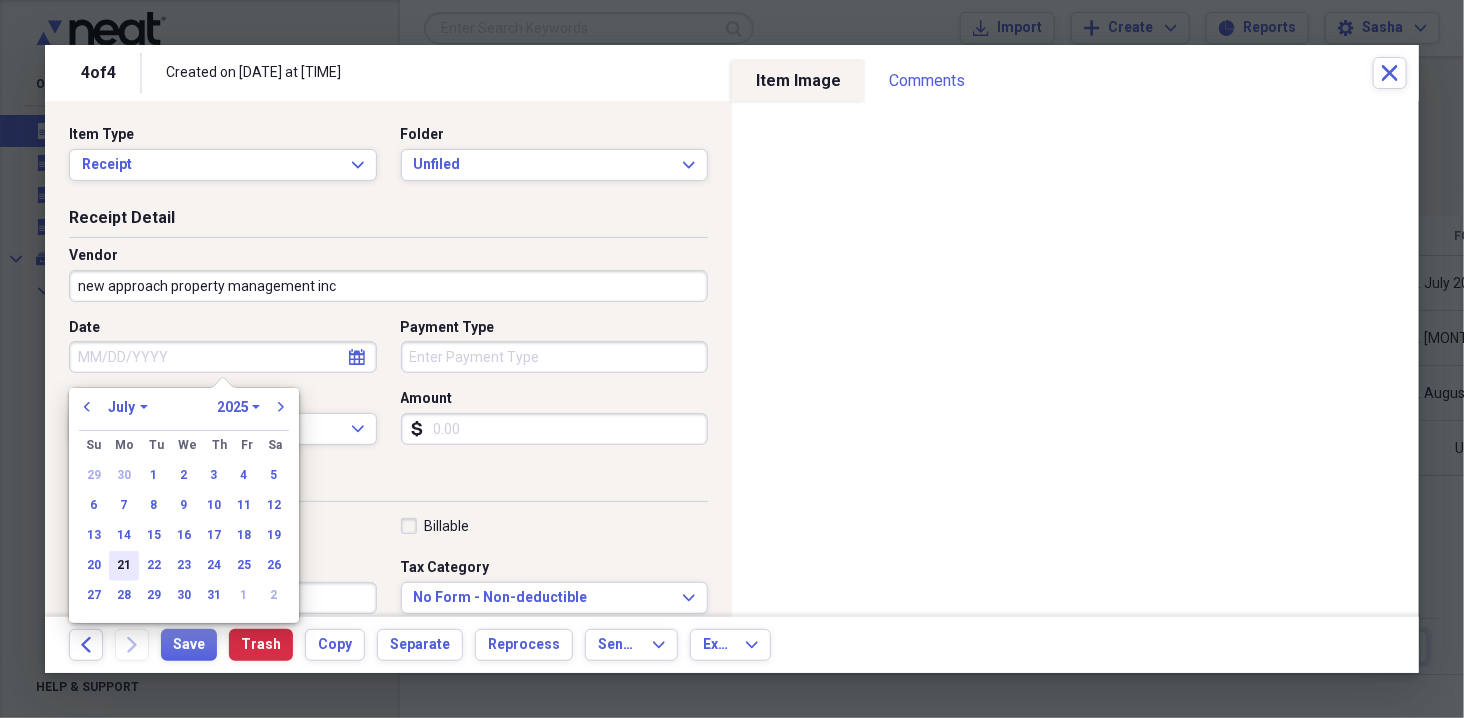 click on "21" at bounding box center [124, 566] 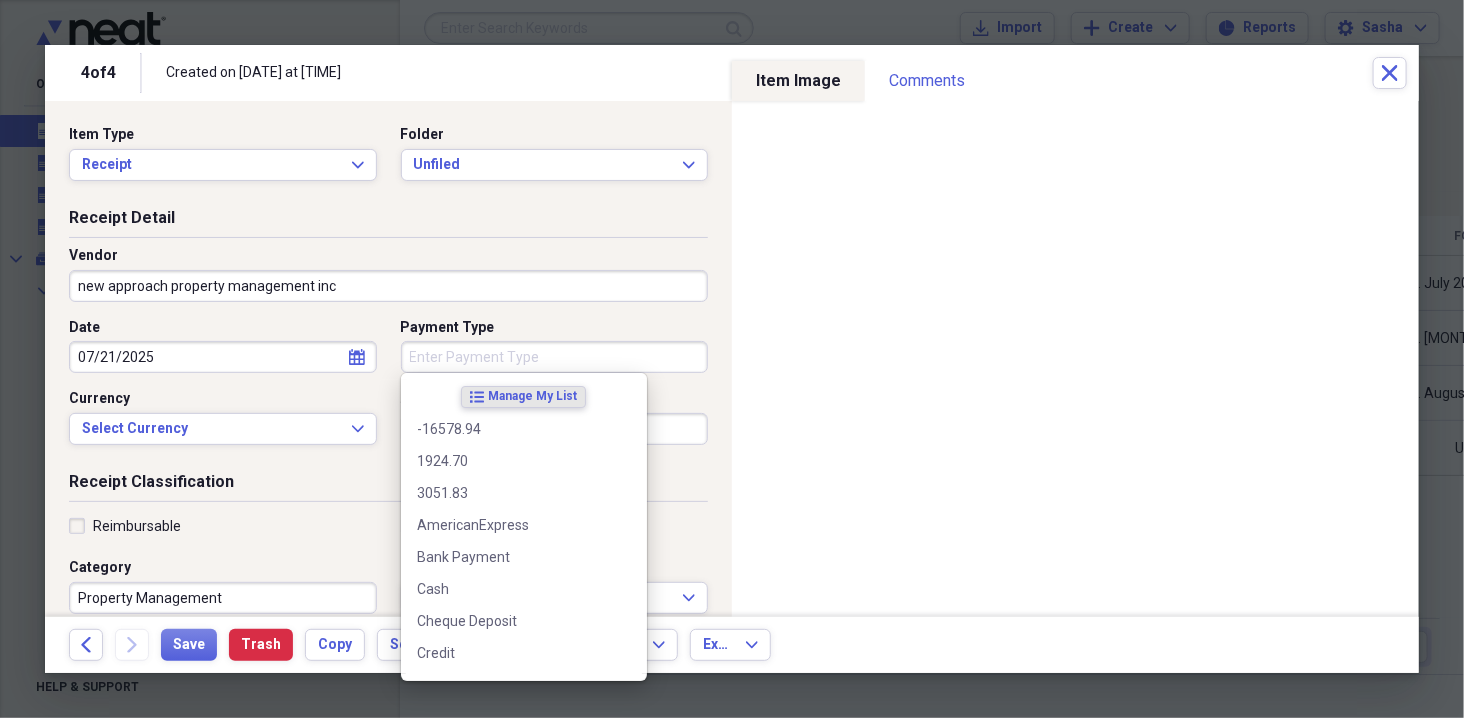 click on "Payment Type" at bounding box center [555, 357] 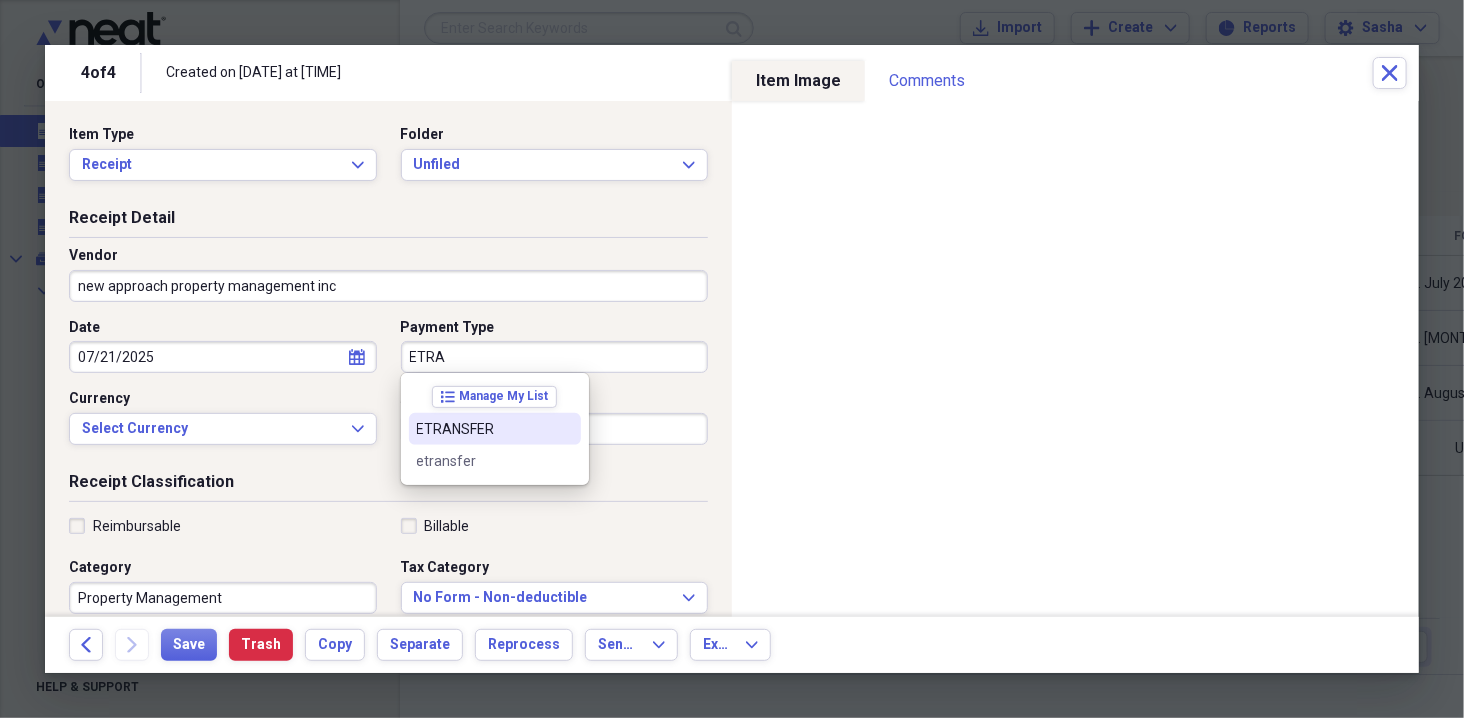 click on "ETRANSFER" at bounding box center [483, 429] 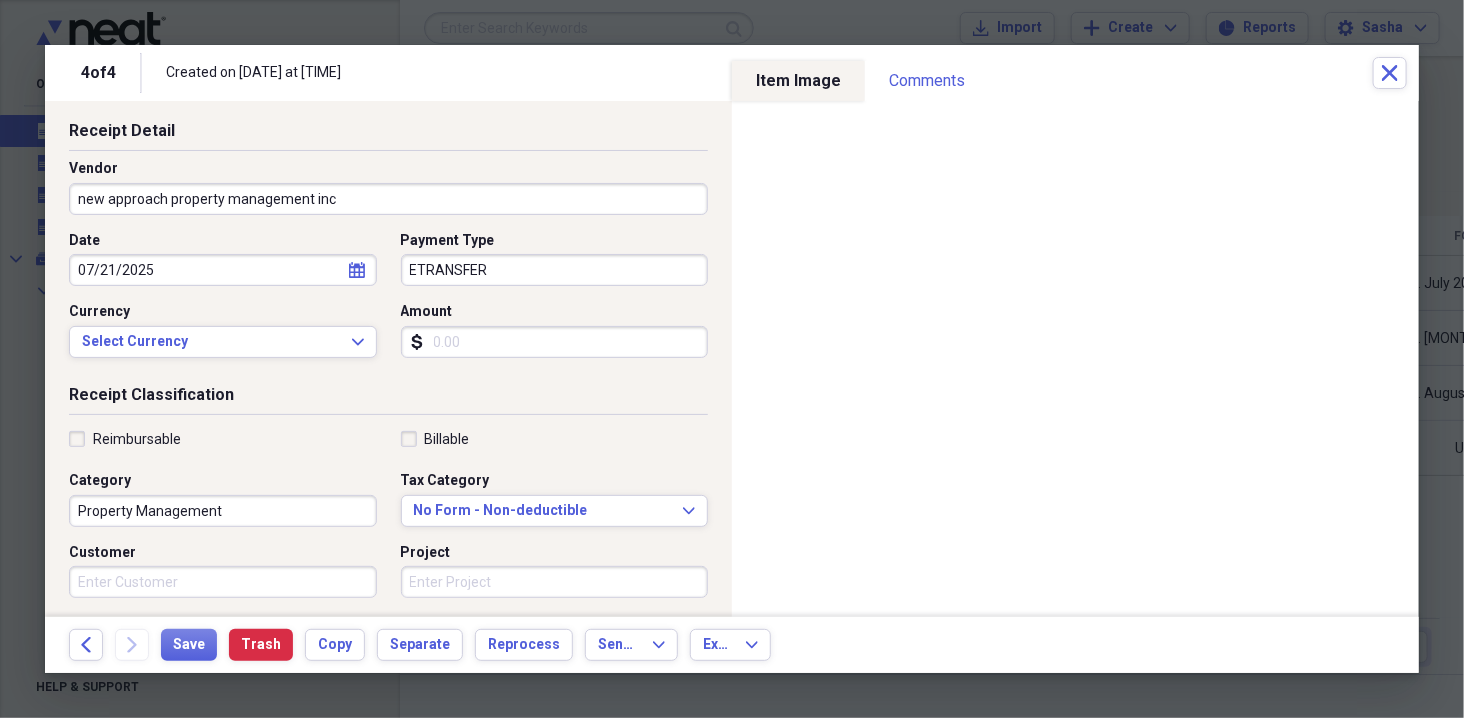 scroll, scrollTop: 92, scrollLeft: 0, axis: vertical 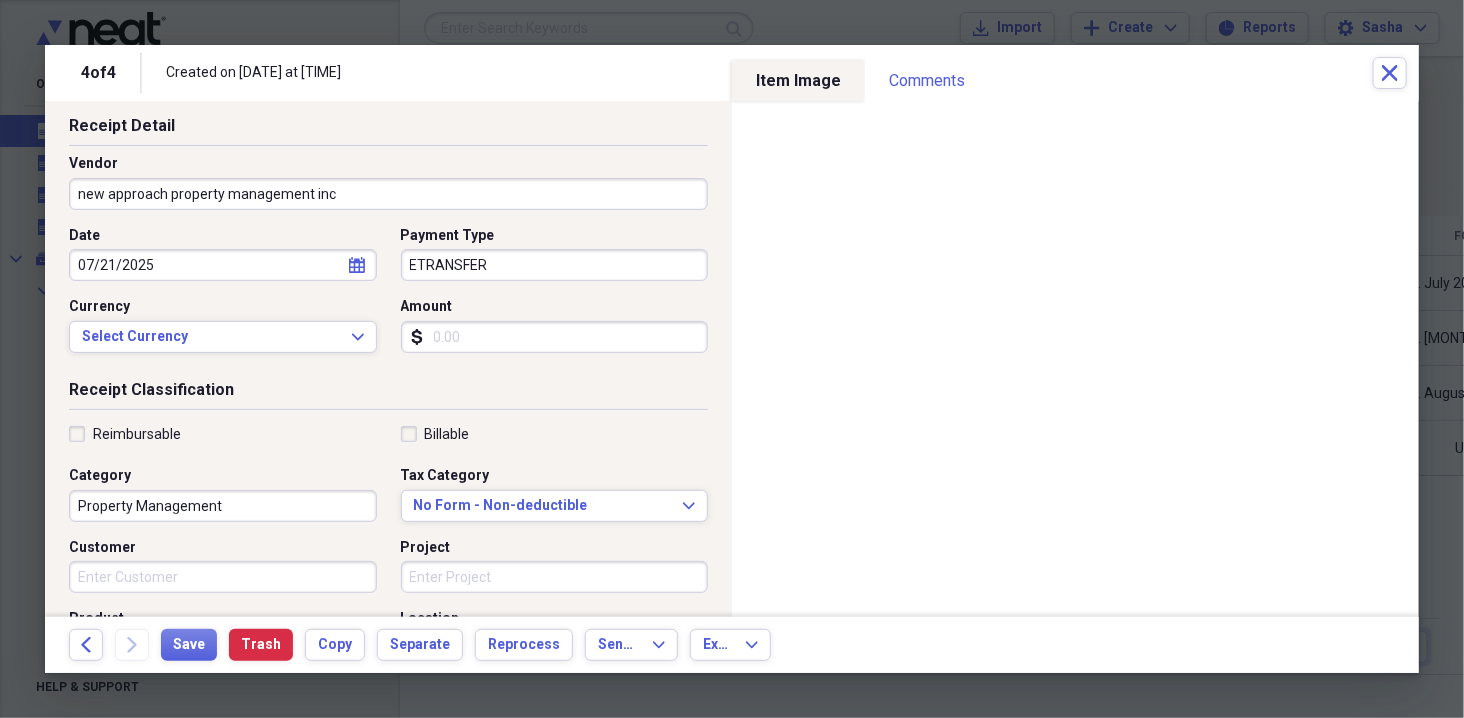 click on "Amount" at bounding box center (555, 337) 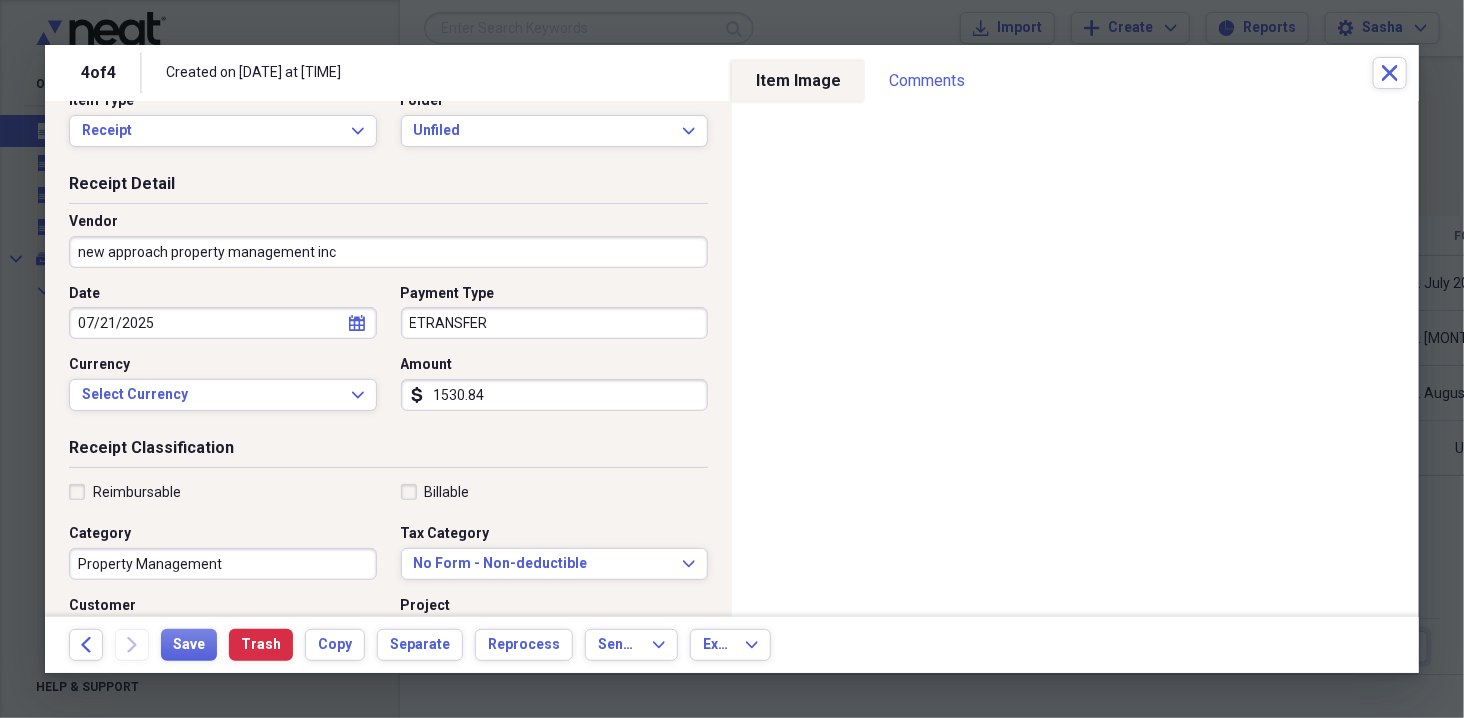 scroll, scrollTop: 0, scrollLeft: 0, axis: both 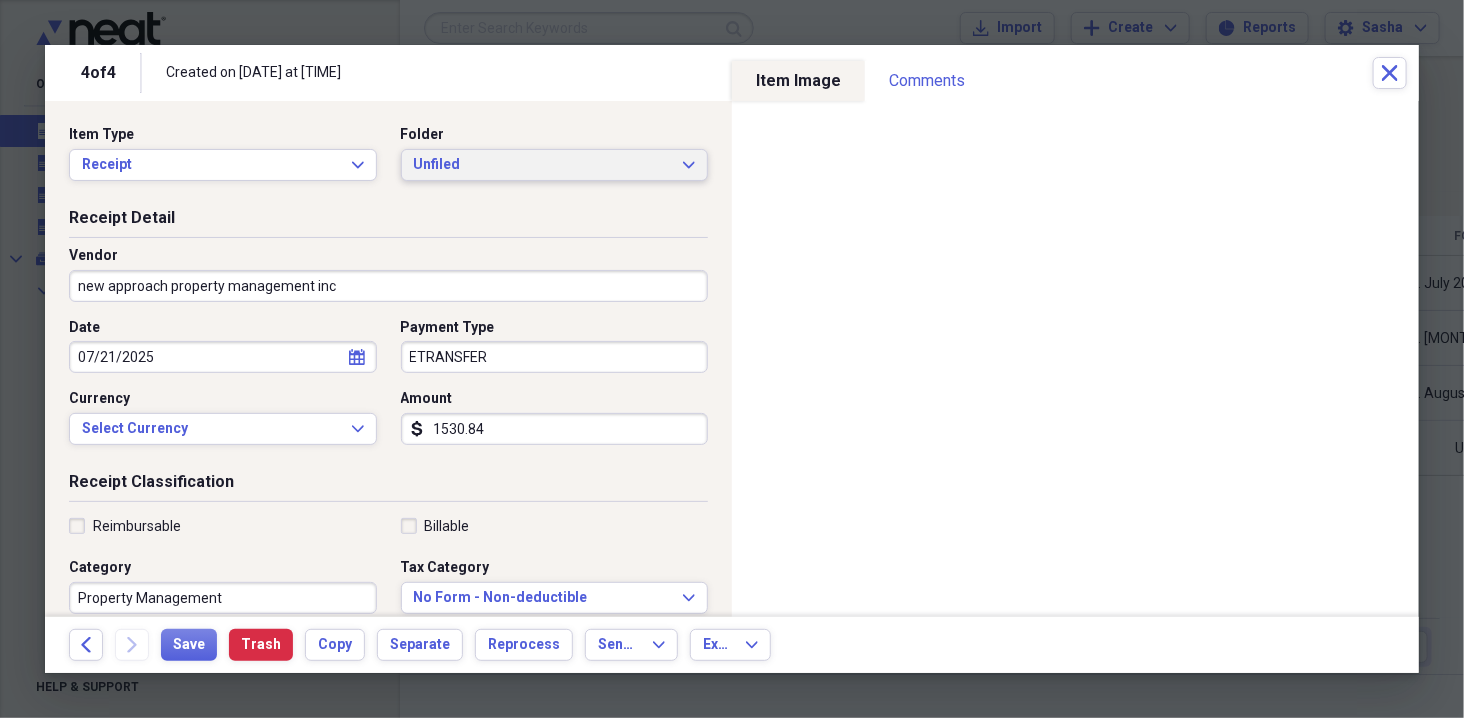 type on "1530.84" 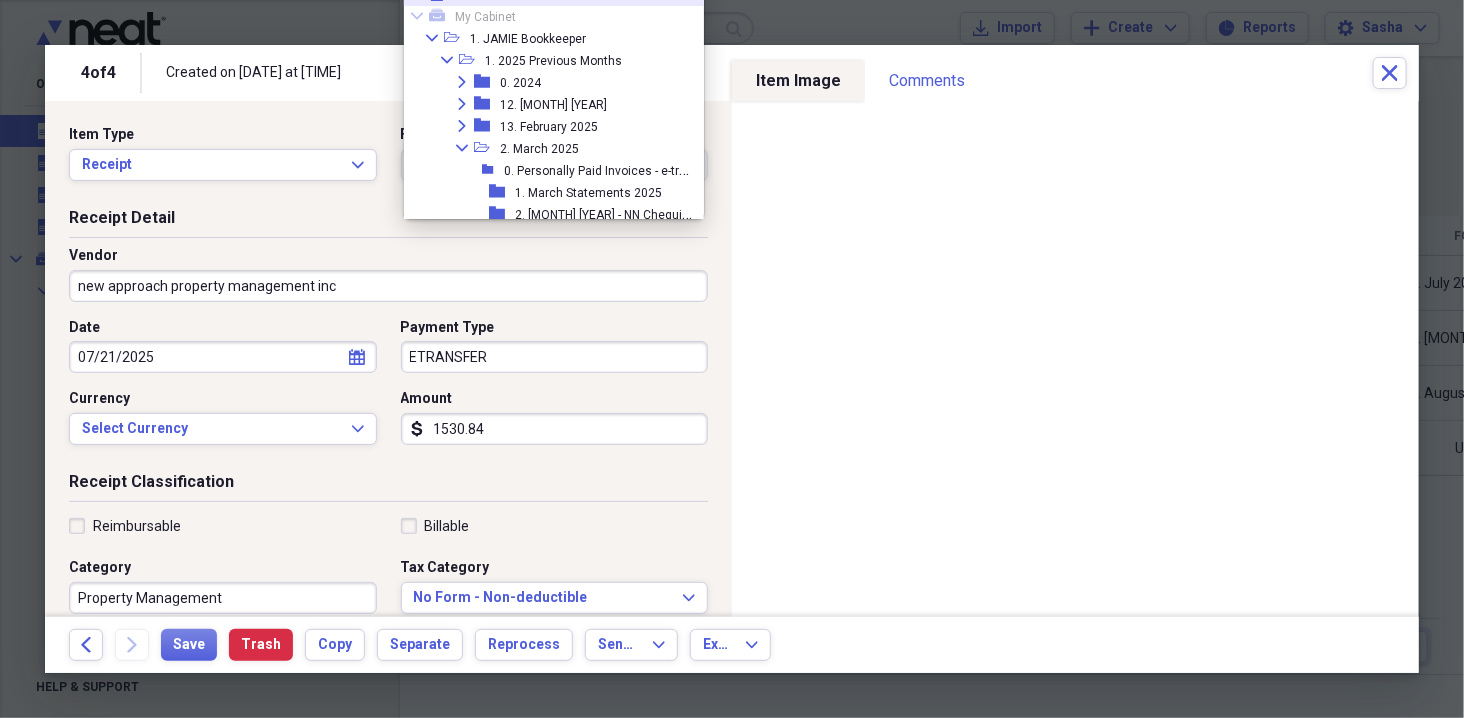 click on "Property Management" at bounding box center (223, 598) 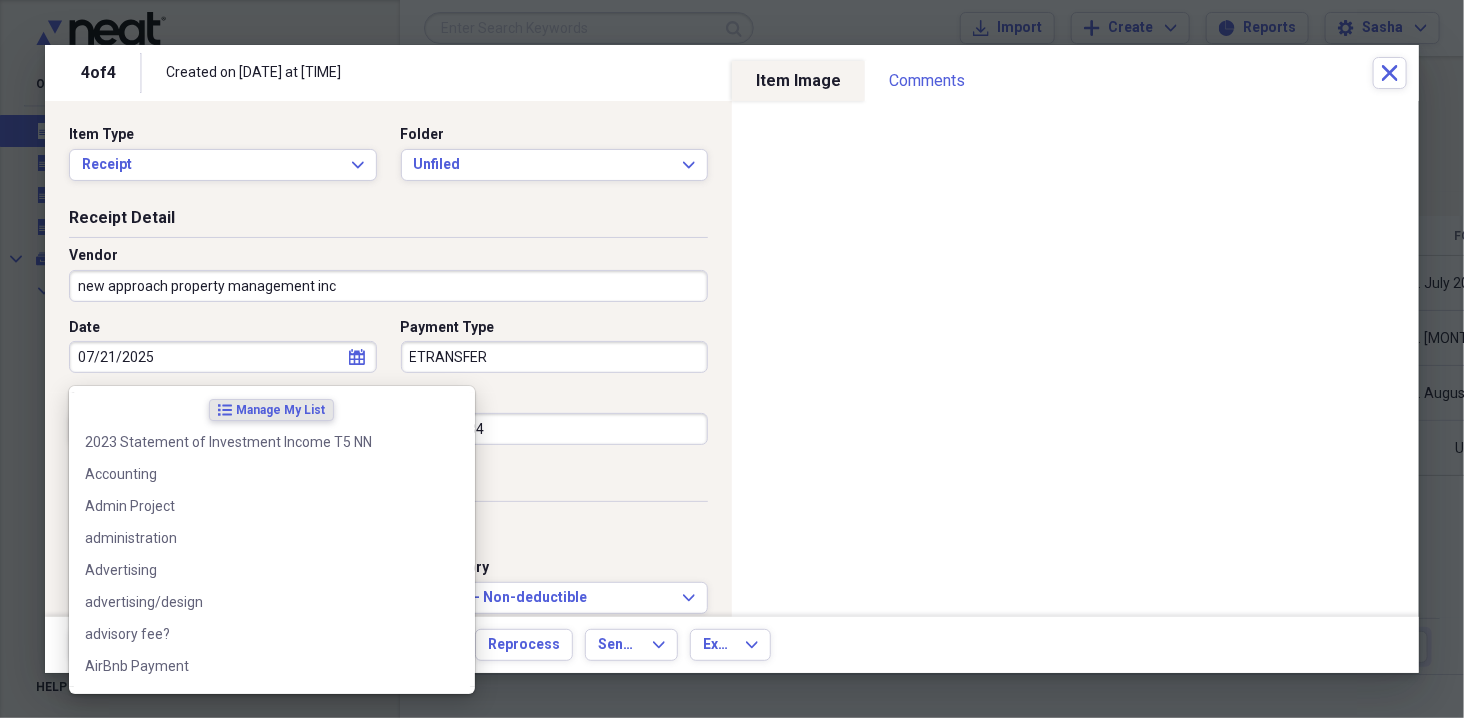 scroll, scrollTop: 226, scrollLeft: 0, axis: vertical 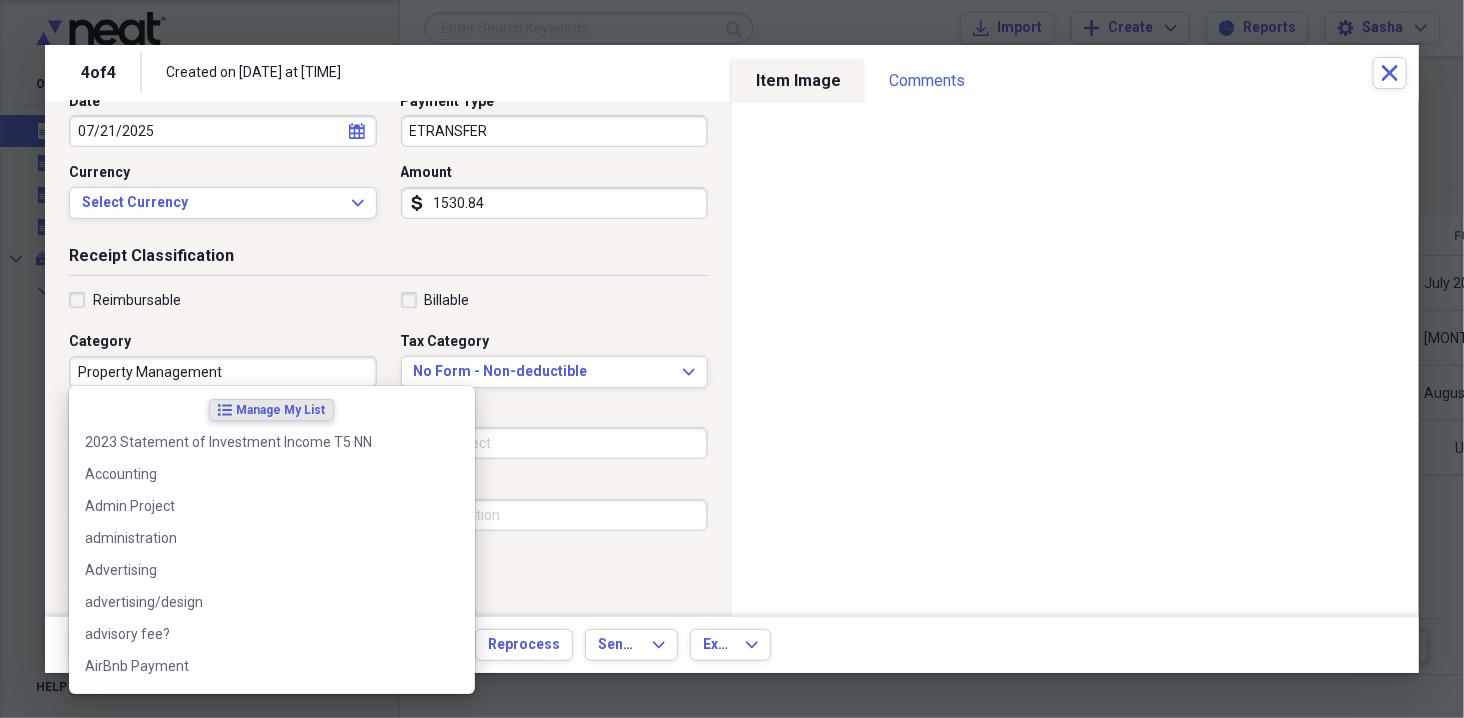 click on "Property Management" at bounding box center (223, 372) 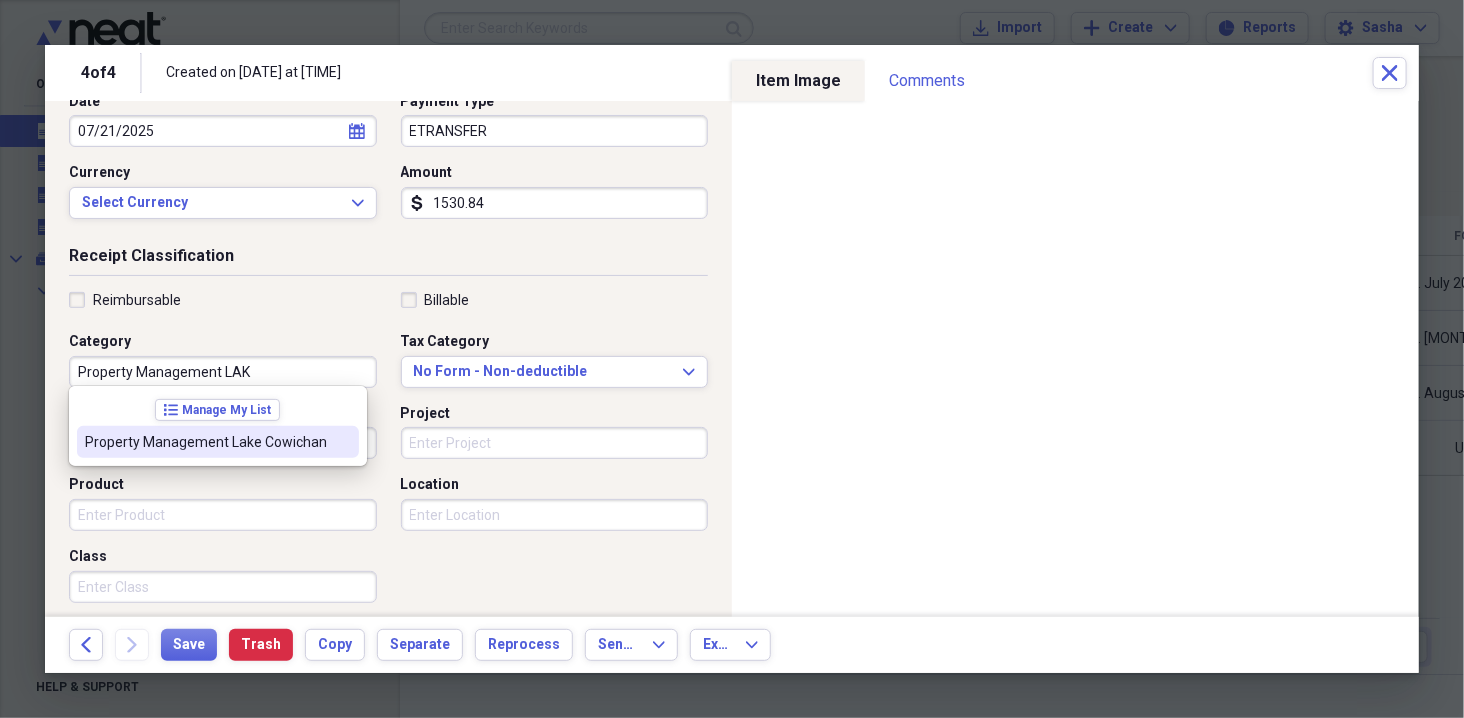 click on "list Manage My List Property Management Lake Cowichan" at bounding box center [218, 426] 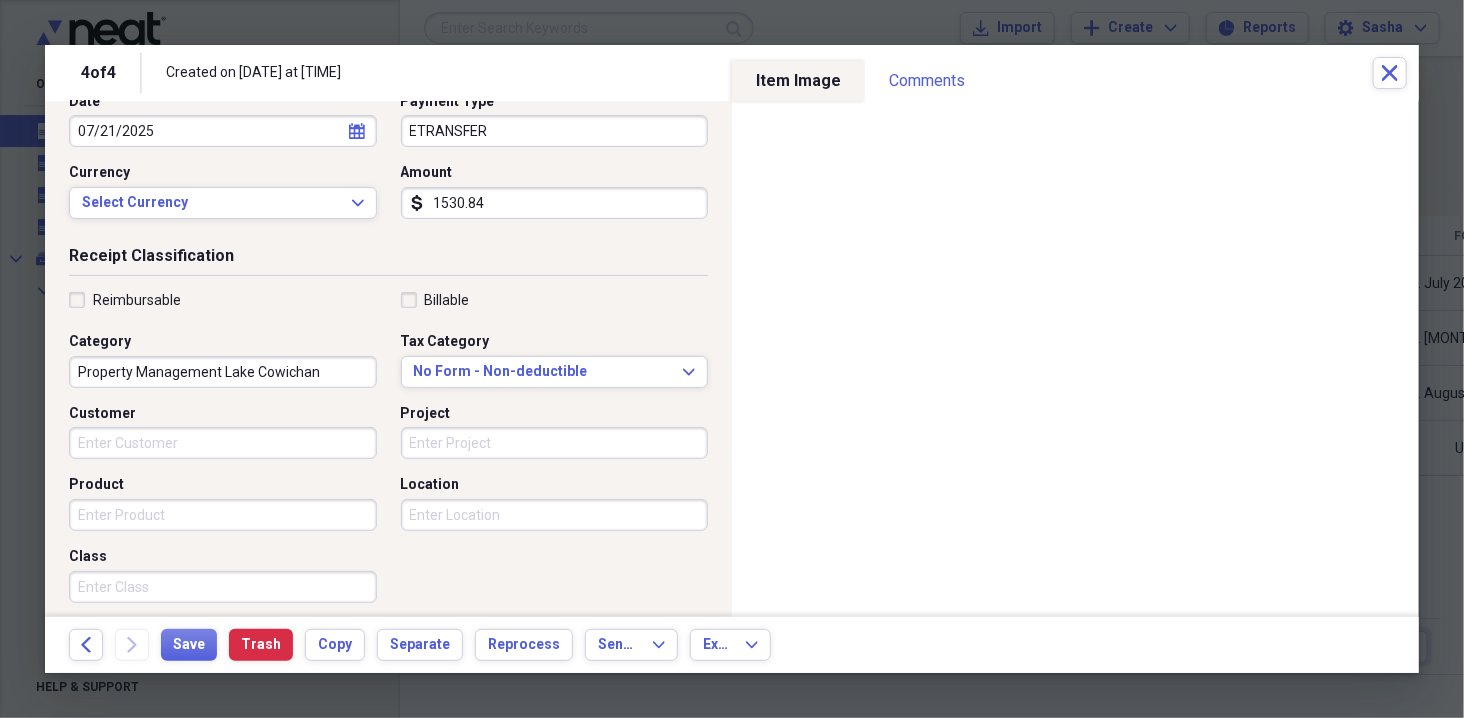 scroll, scrollTop: 0, scrollLeft: 0, axis: both 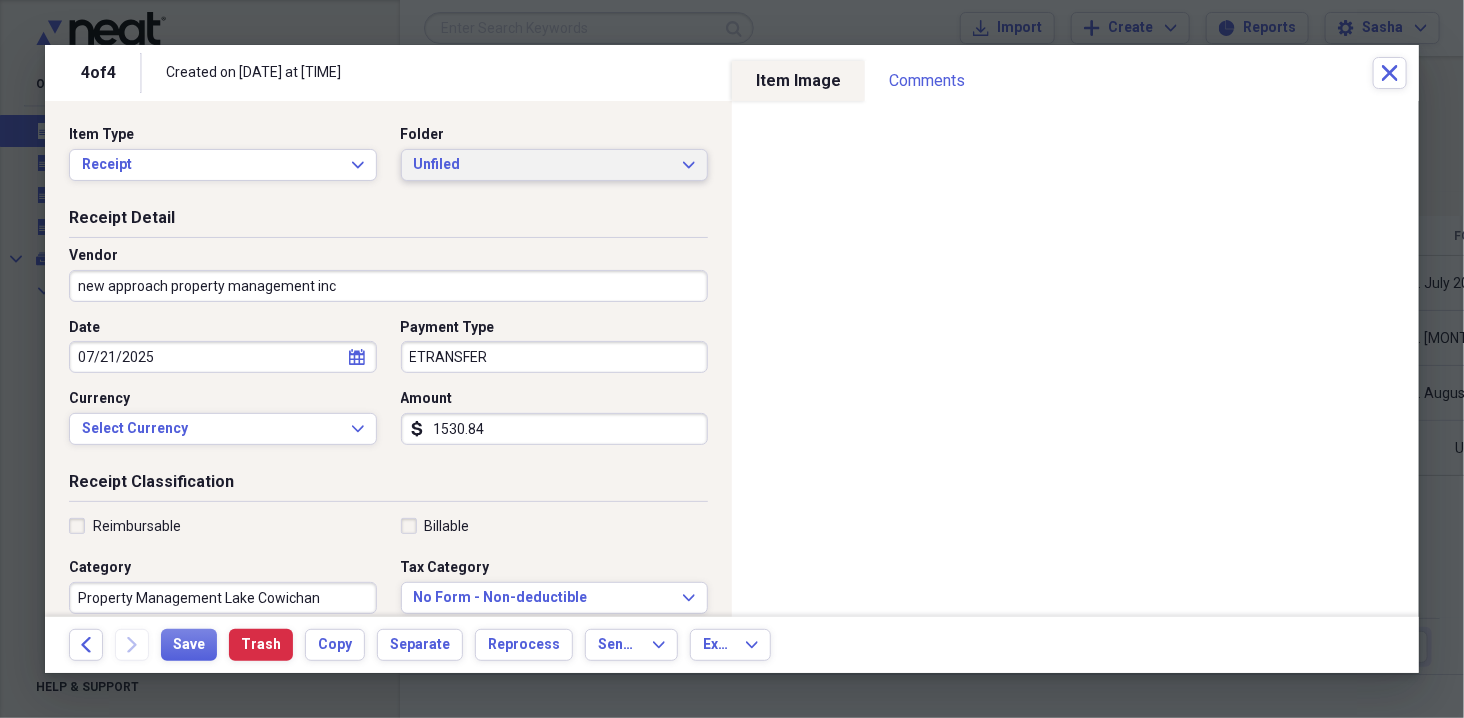 click on "Unfiled" at bounding box center [543, 165] 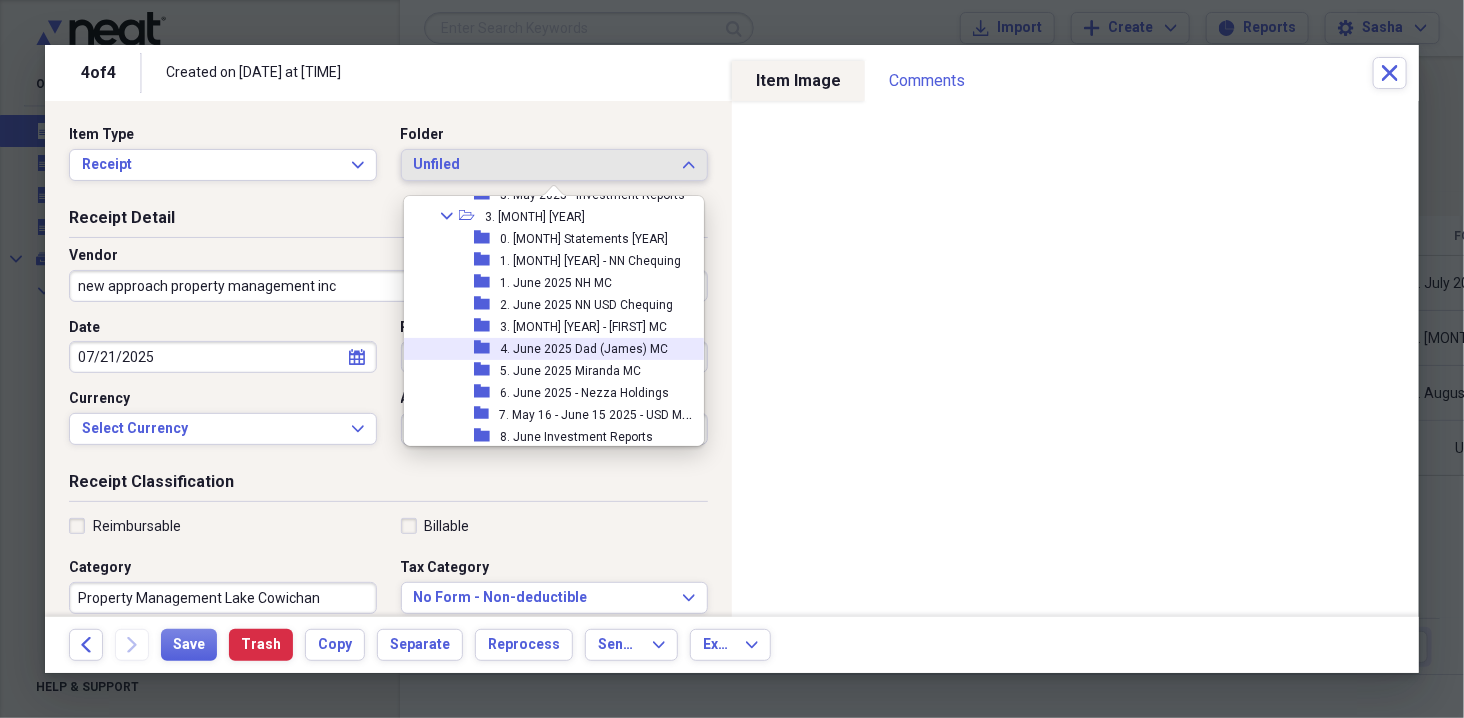 scroll, scrollTop: 608, scrollLeft: 0, axis: vertical 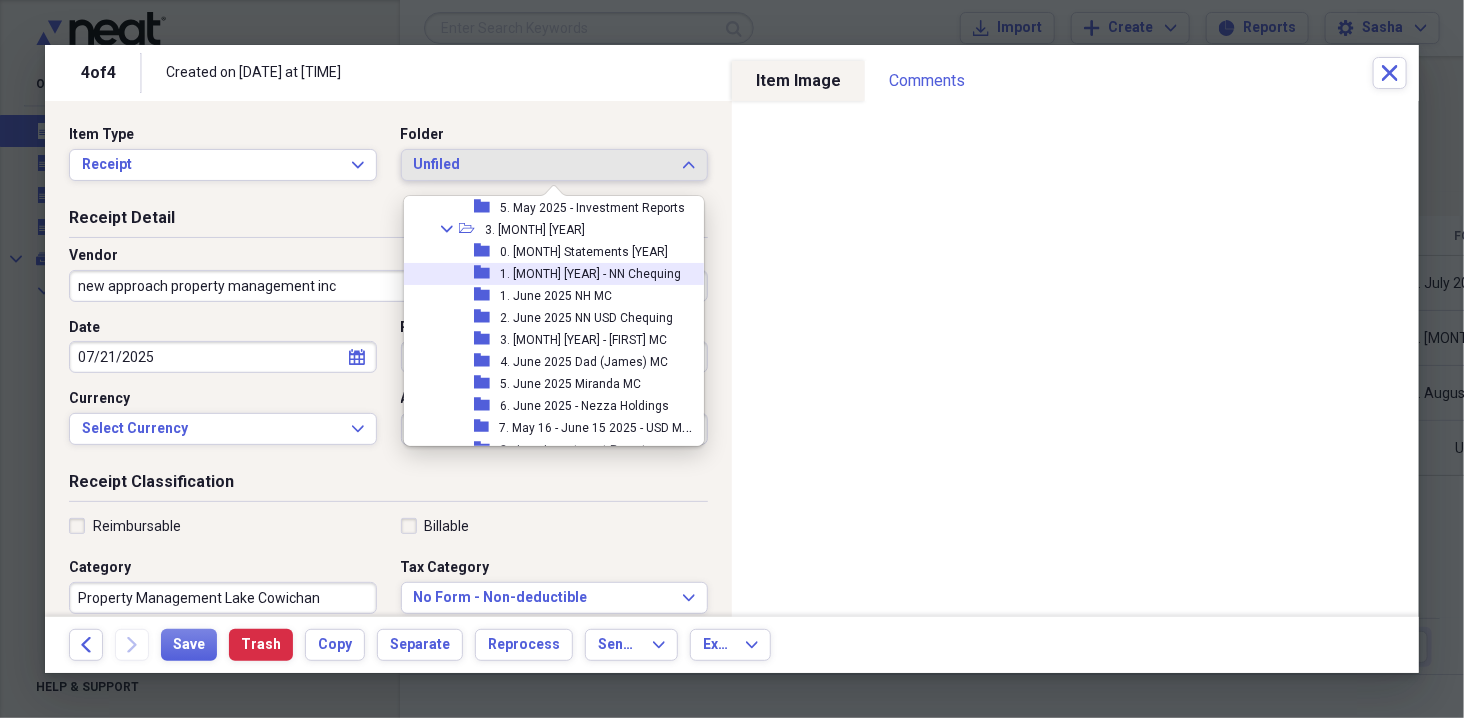 click on "1. June 2025 - NN Chequing" at bounding box center [590, 274] 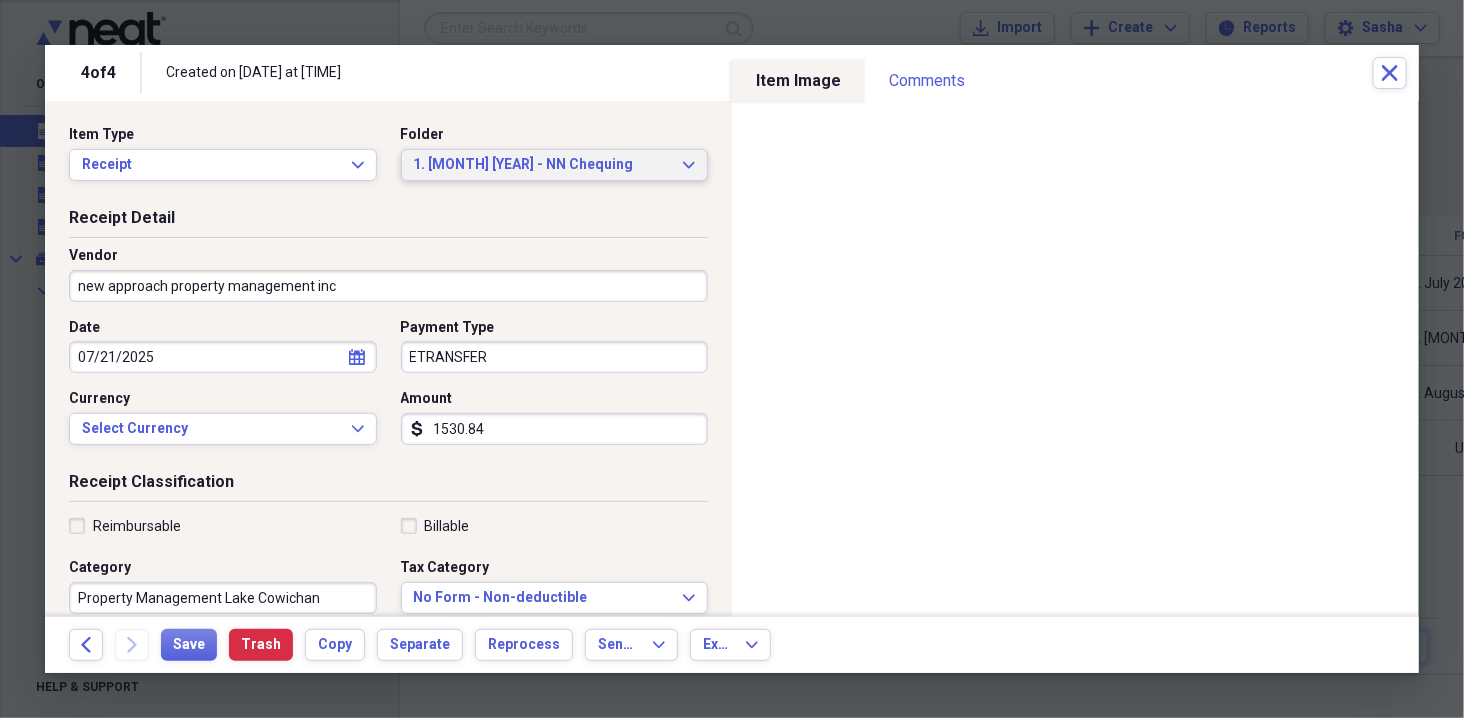 click on "1. June 2025 - NN Chequing" at bounding box center (543, 165) 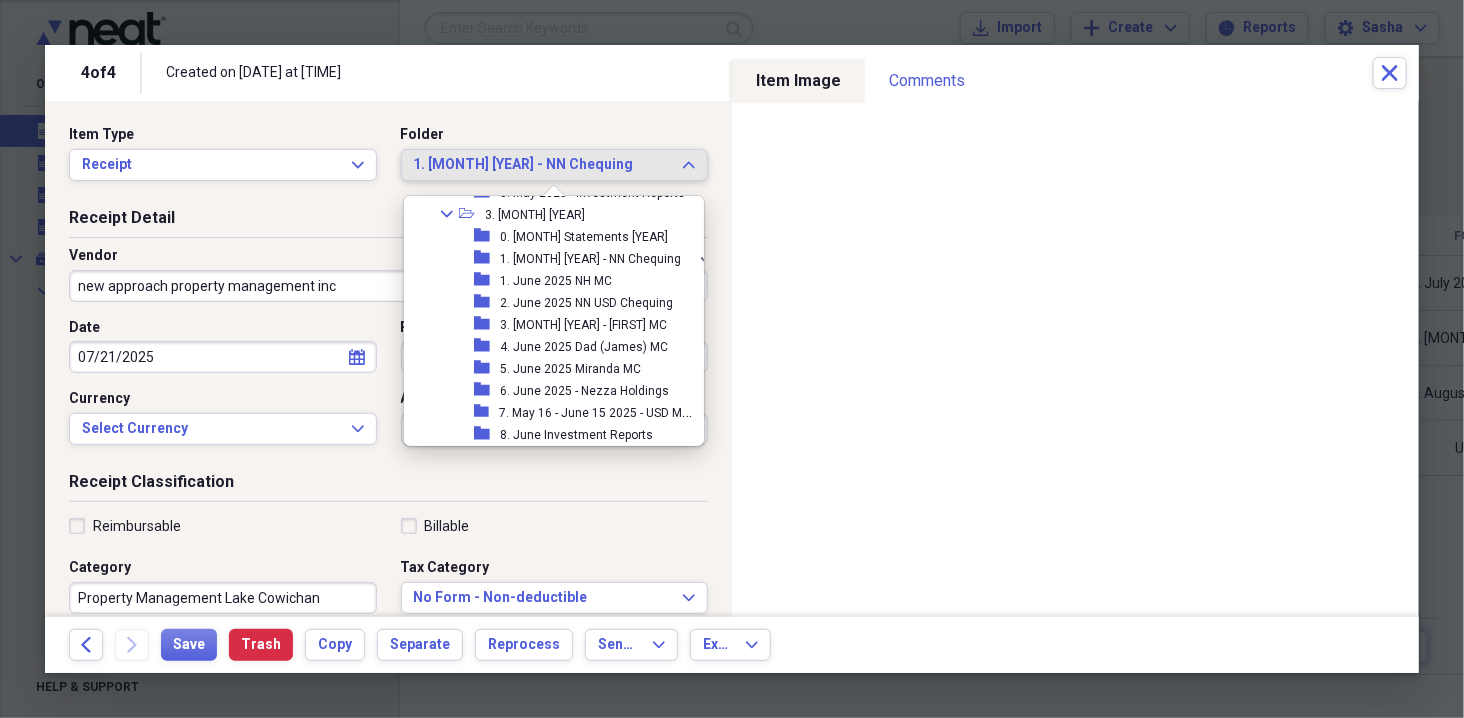 scroll, scrollTop: 627, scrollLeft: 0, axis: vertical 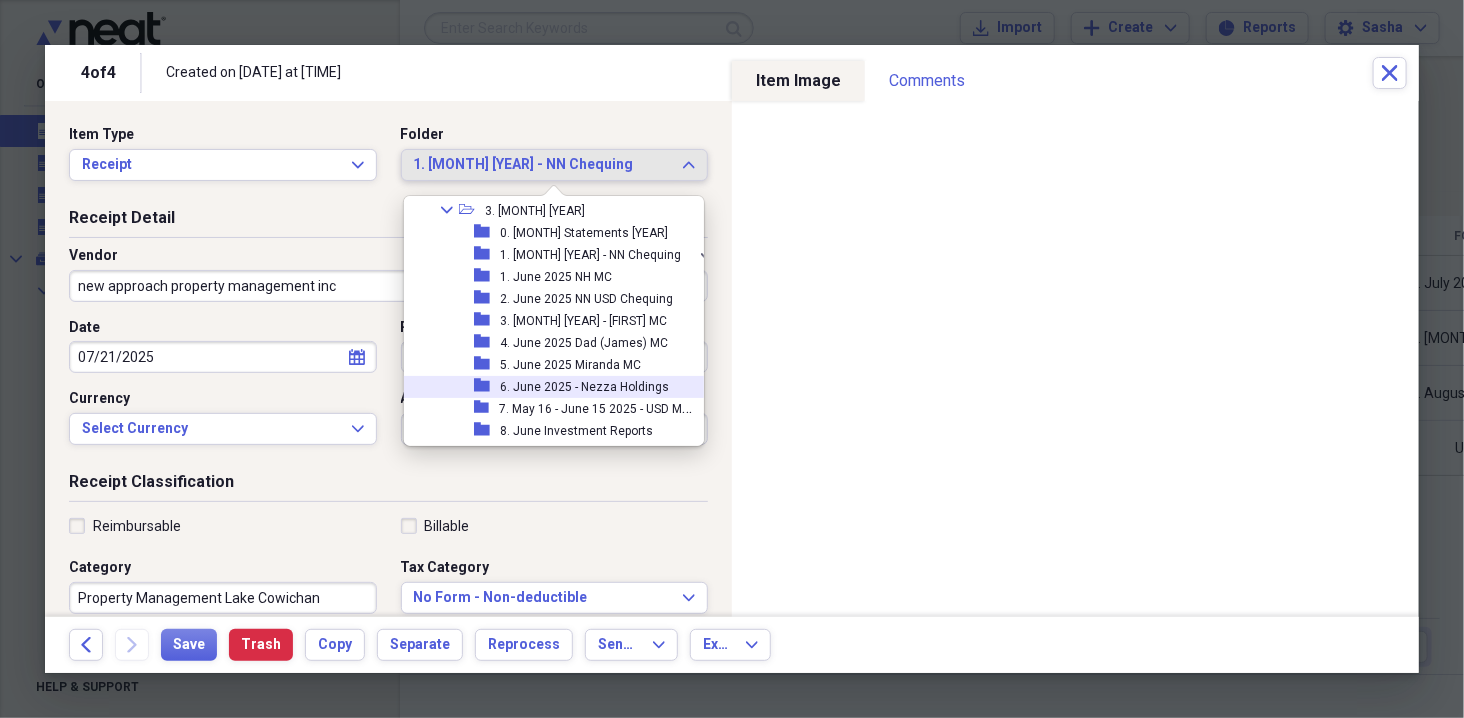 click on "6. June 2025 - Nezza Holdings" at bounding box center [584, 387] 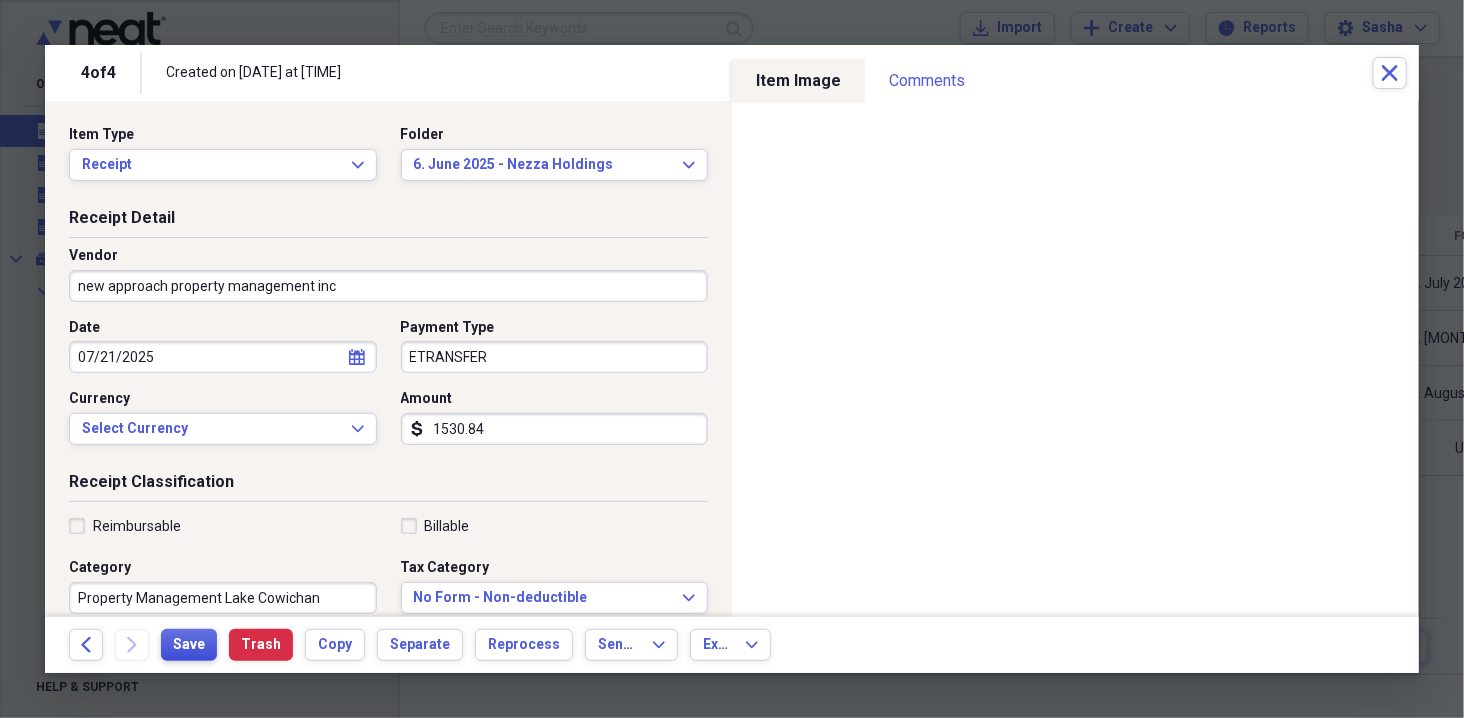 click on "Save" at bounding box center (189, 645) 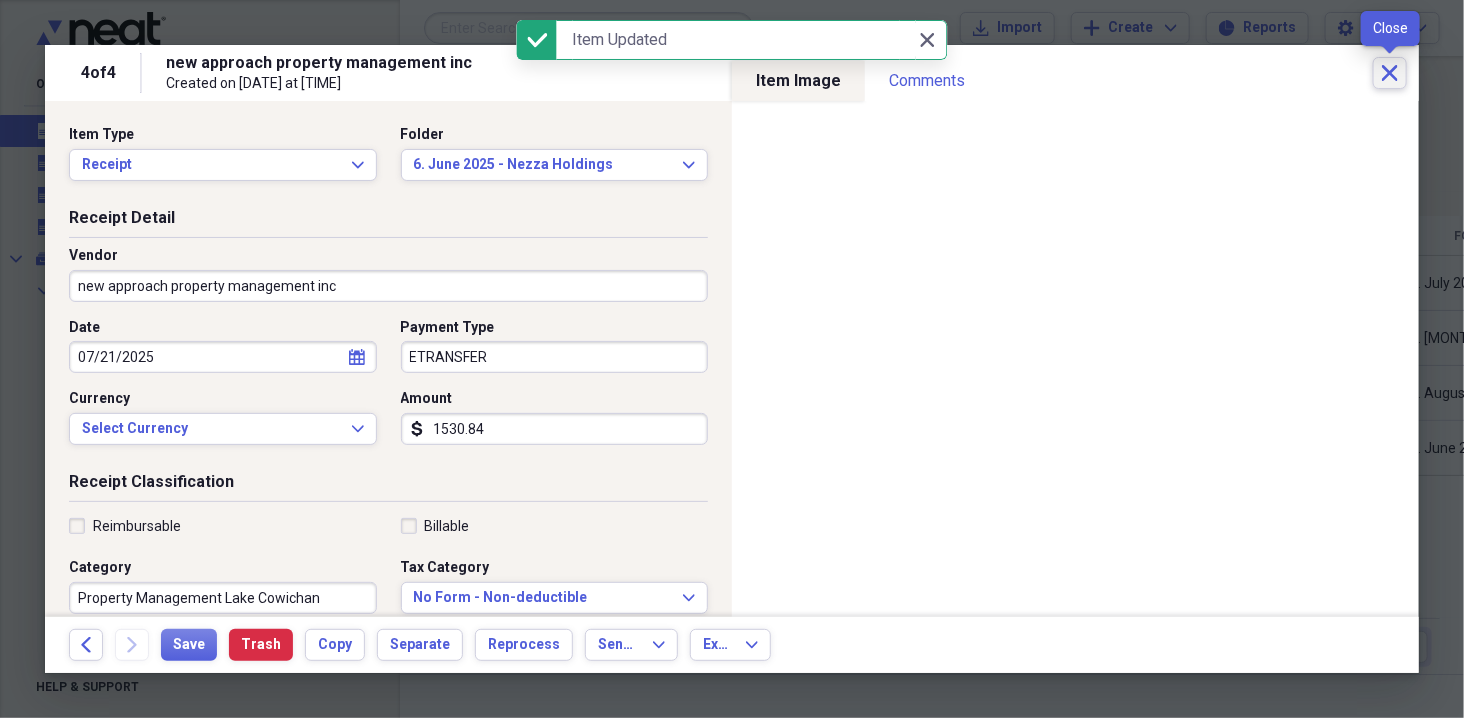 click on "Close" 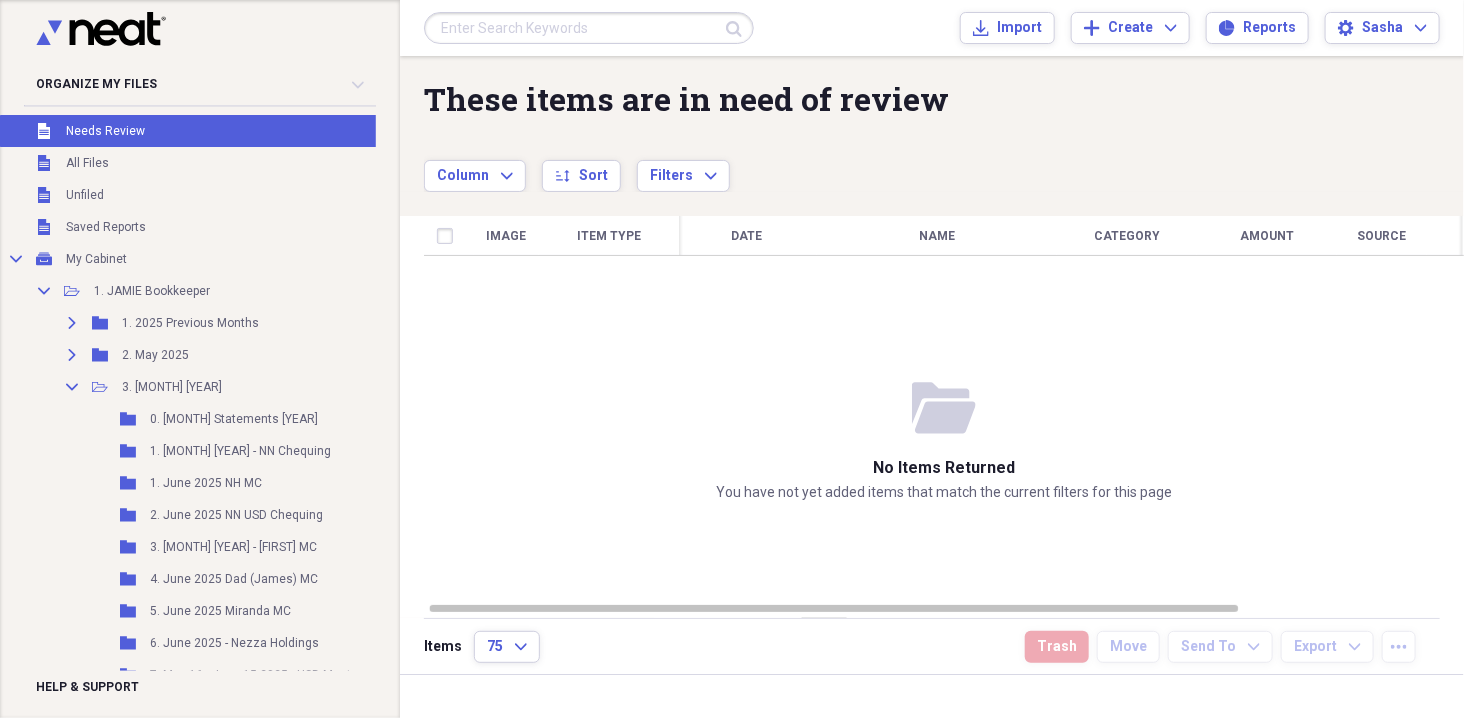 click on "Unfiled Needs Review" at bounding box center [227, 131] 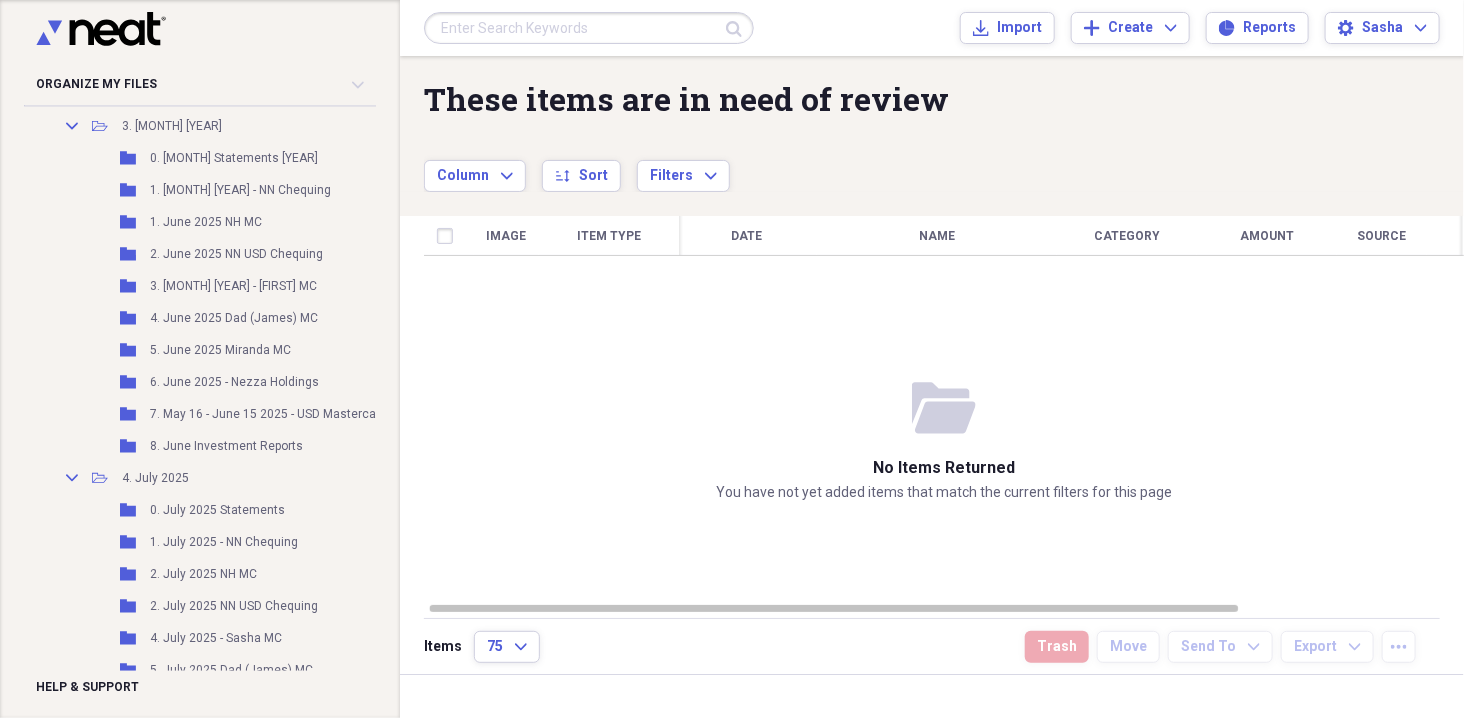scroll, scrollTop: 202, scrollLeft: 0, axis: vertical 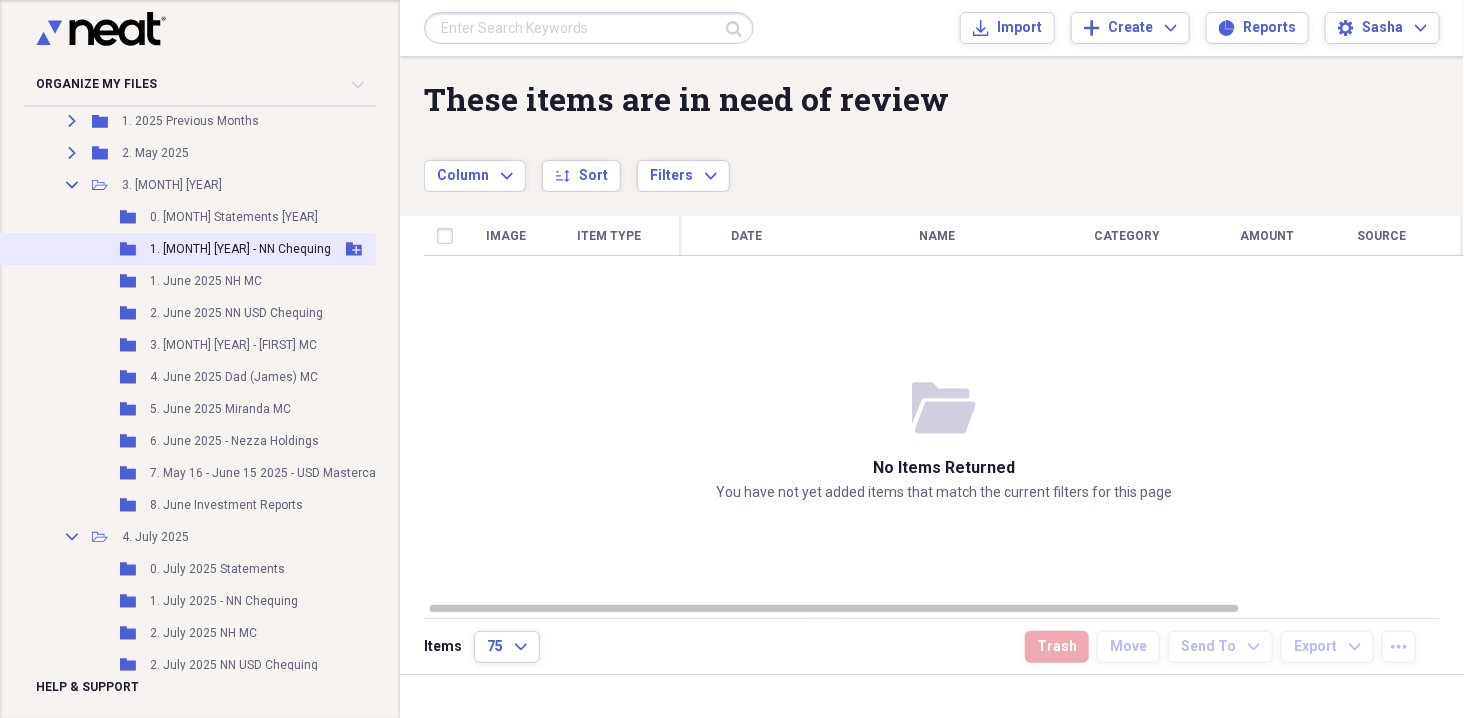 click on "1. June 2025 - NN Chequing" at bounding box center [240, 249] 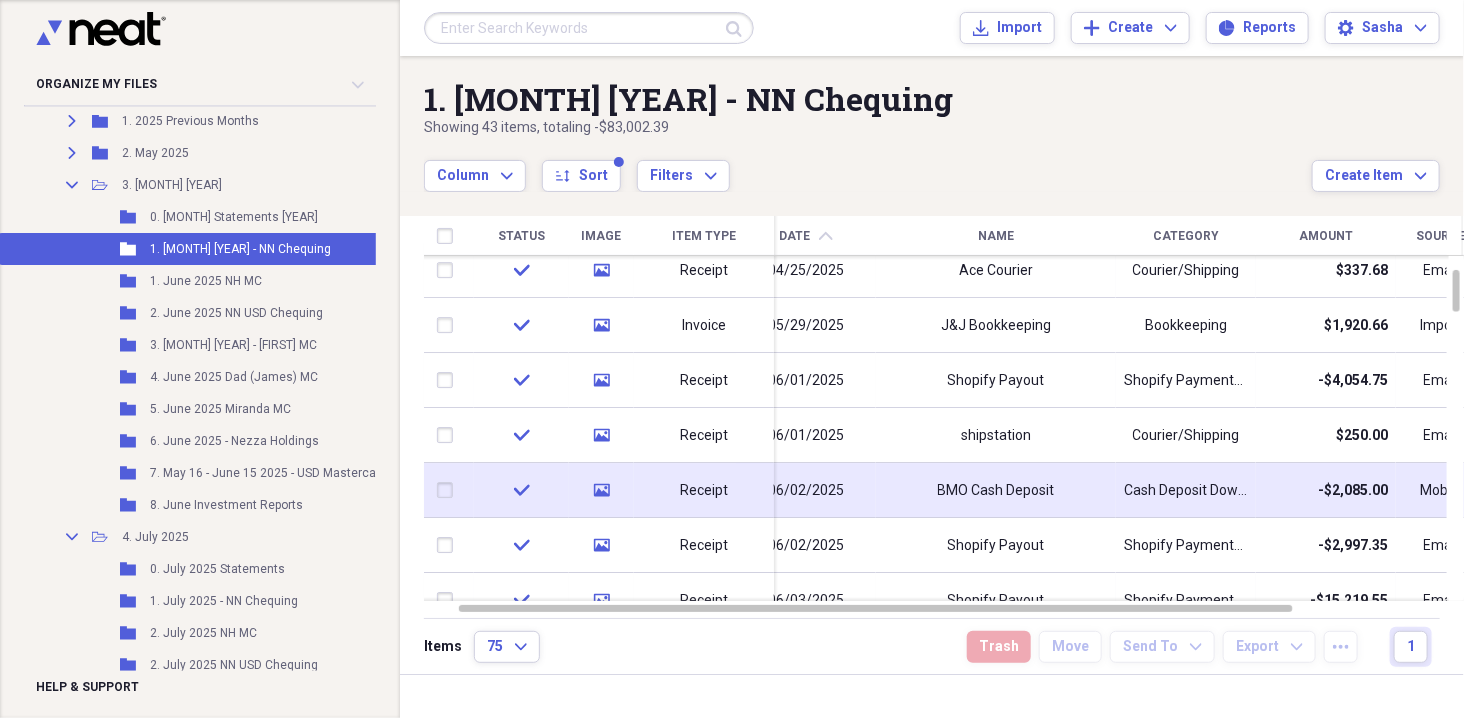 click on "06/02/2025" at bounding box center (806, 490) 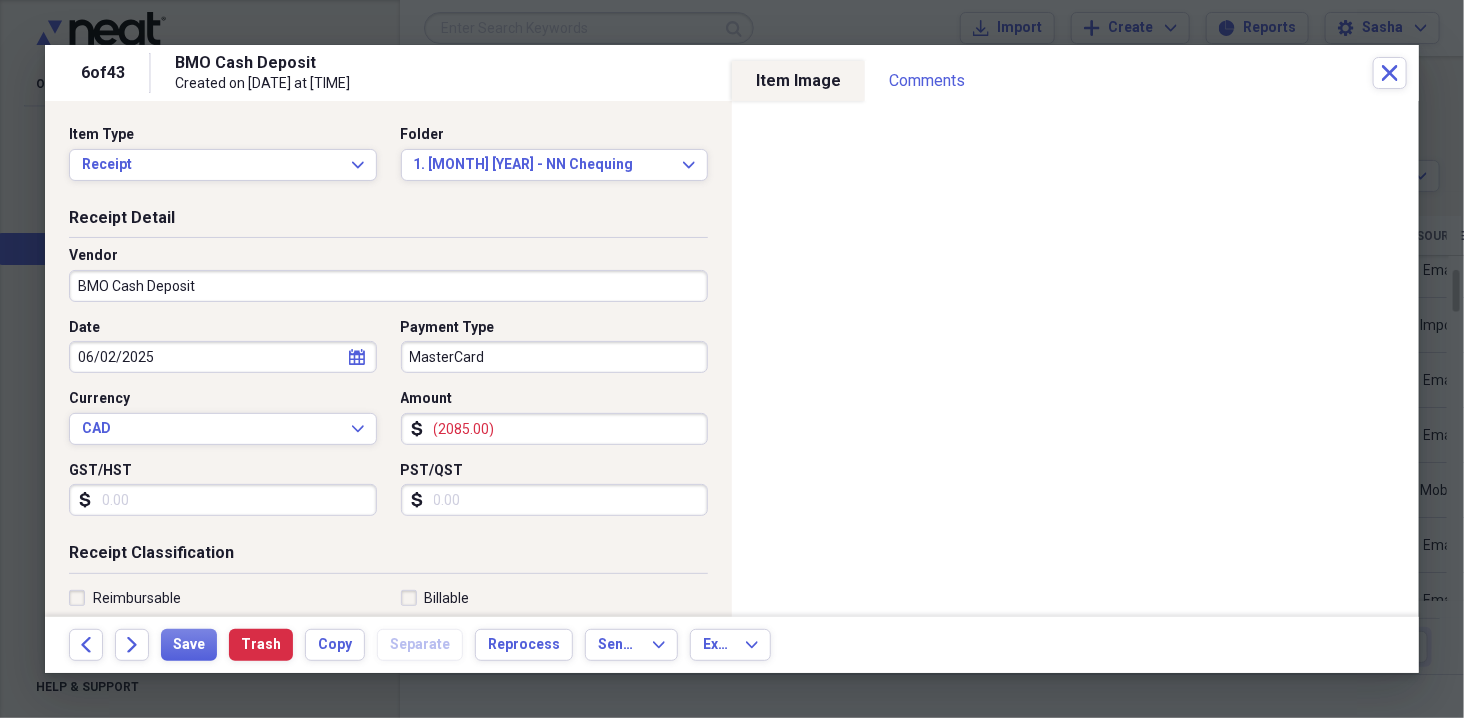 click on "(2085.00)" at bounding box center [555, 429] 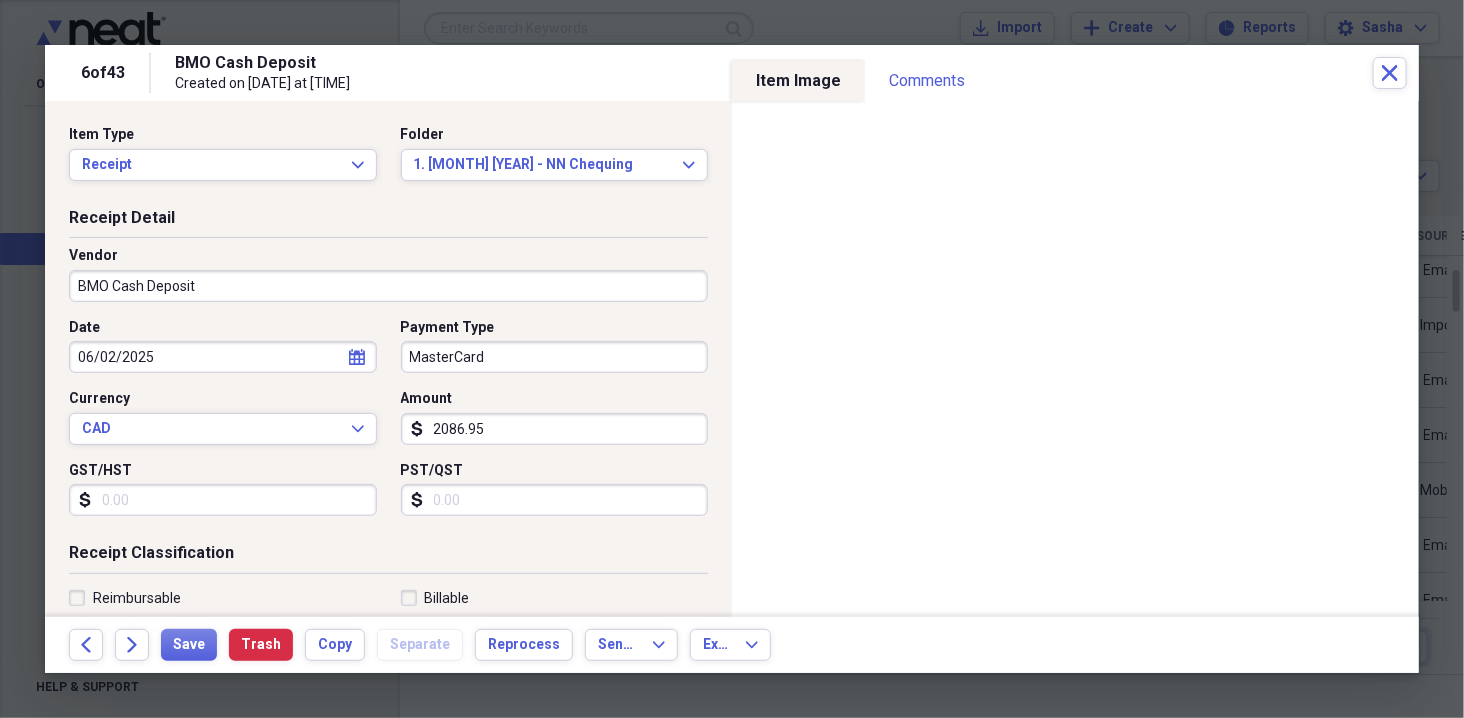 click on "2086.95" at bounding box center [555, 429] 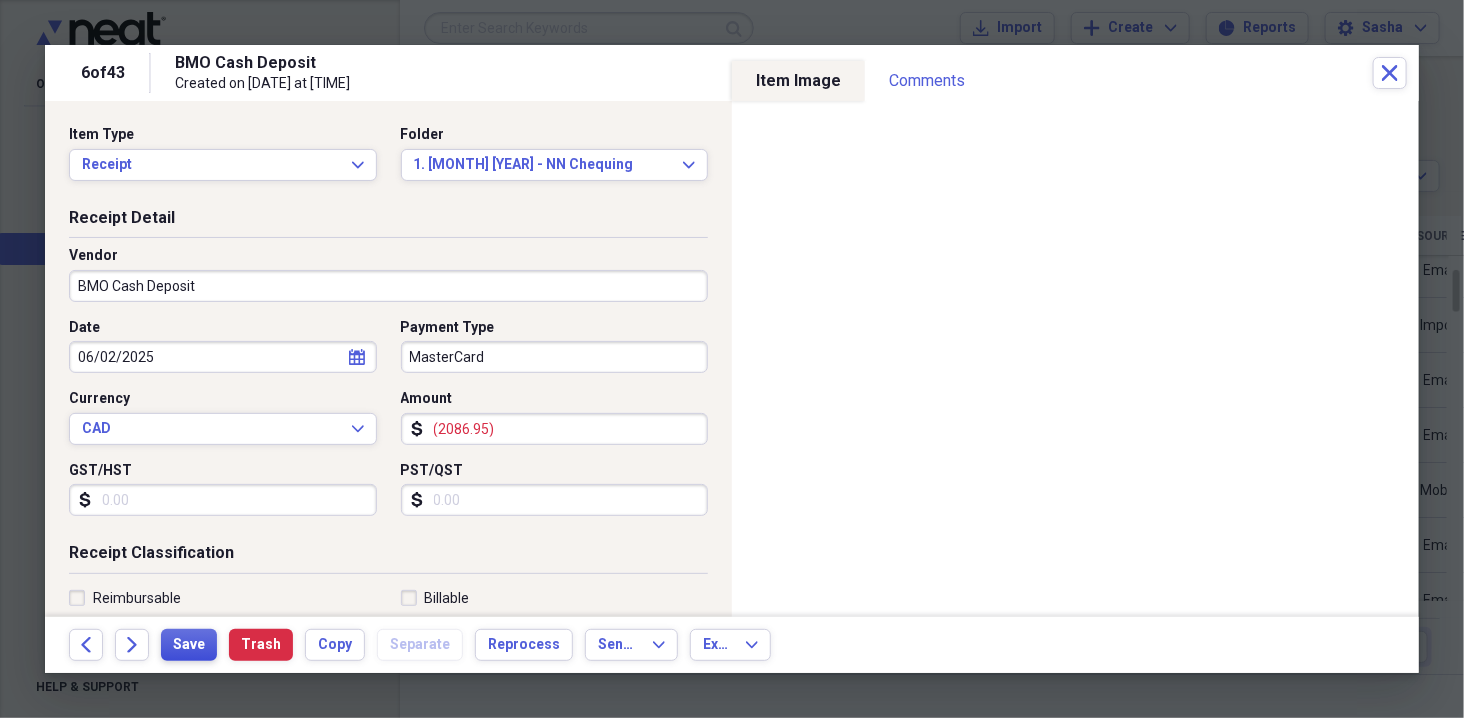 scroll, scrollTop: 107, scrollLeft: 0, axis: vertical 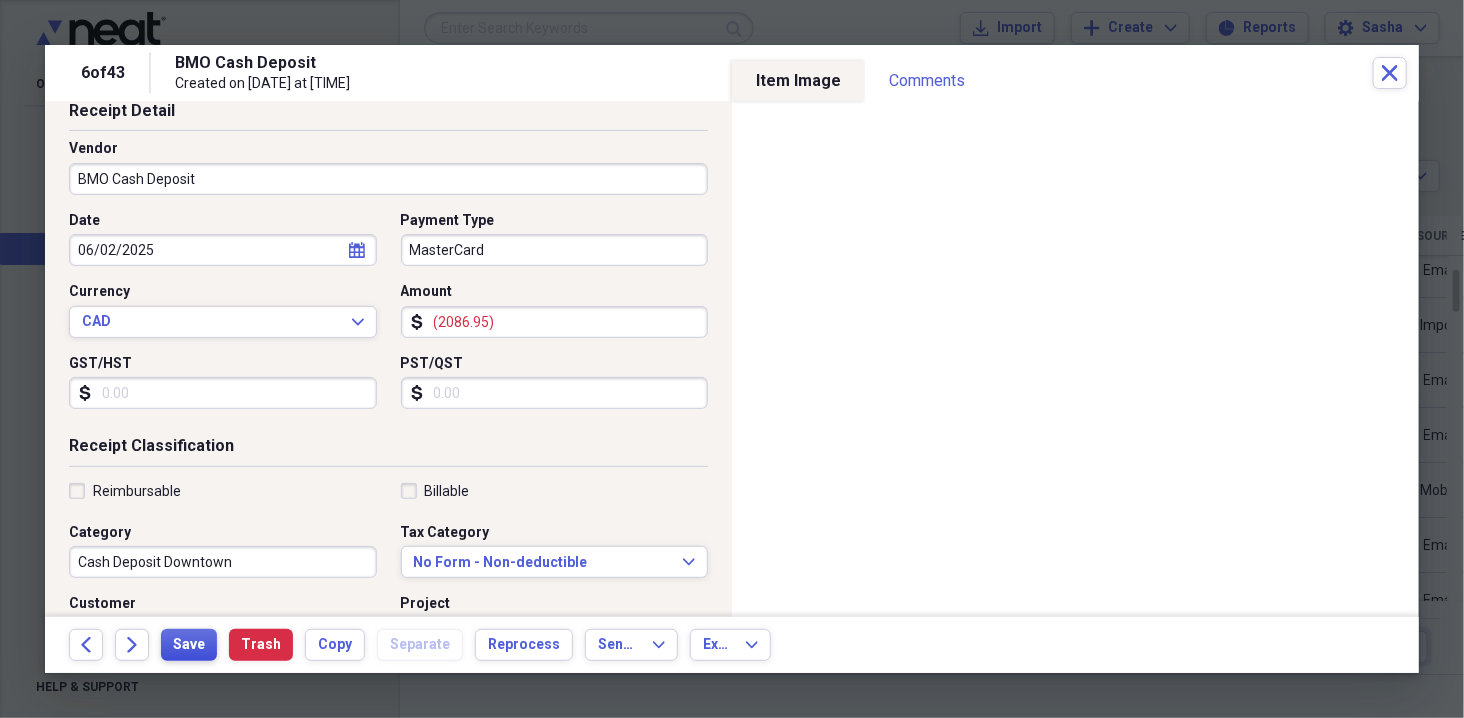 type on "(2086.95)" 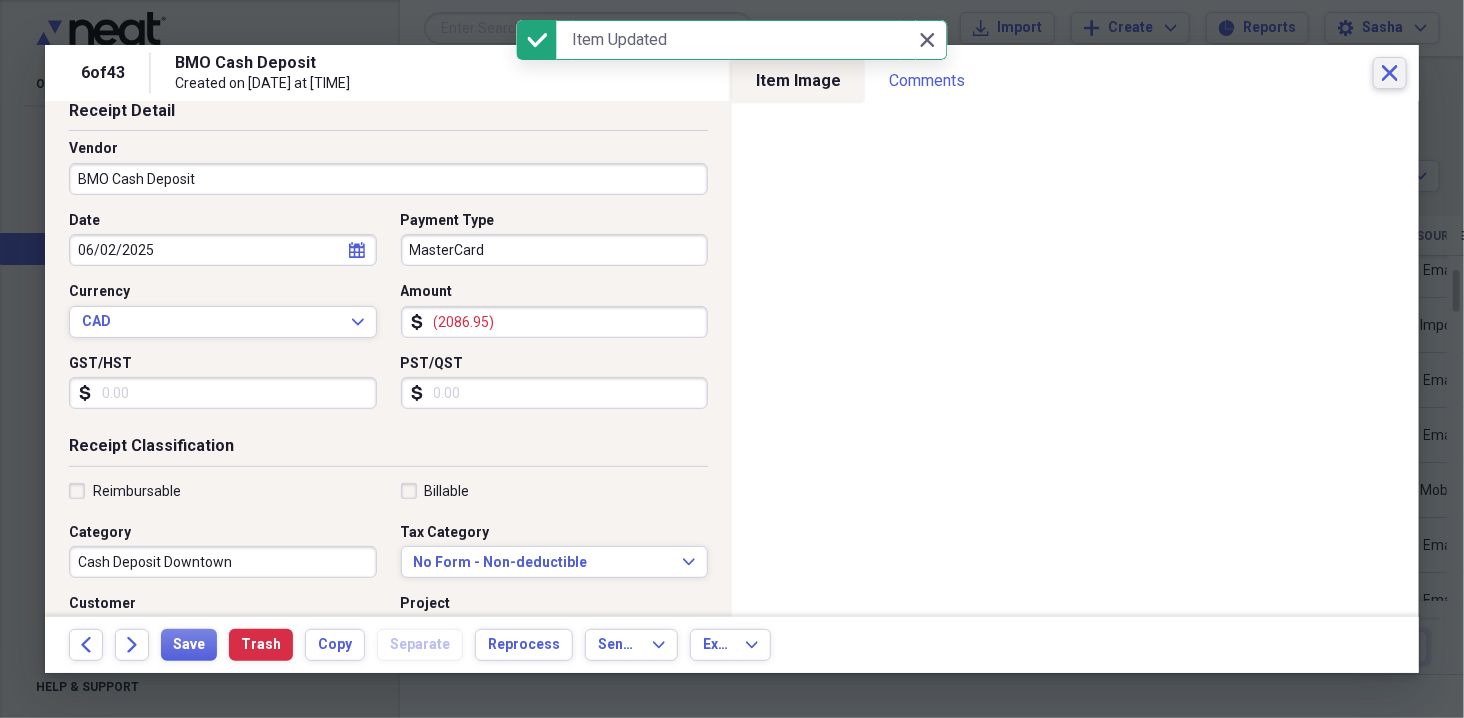 click on "Close" at bounding box center (1390, 73) 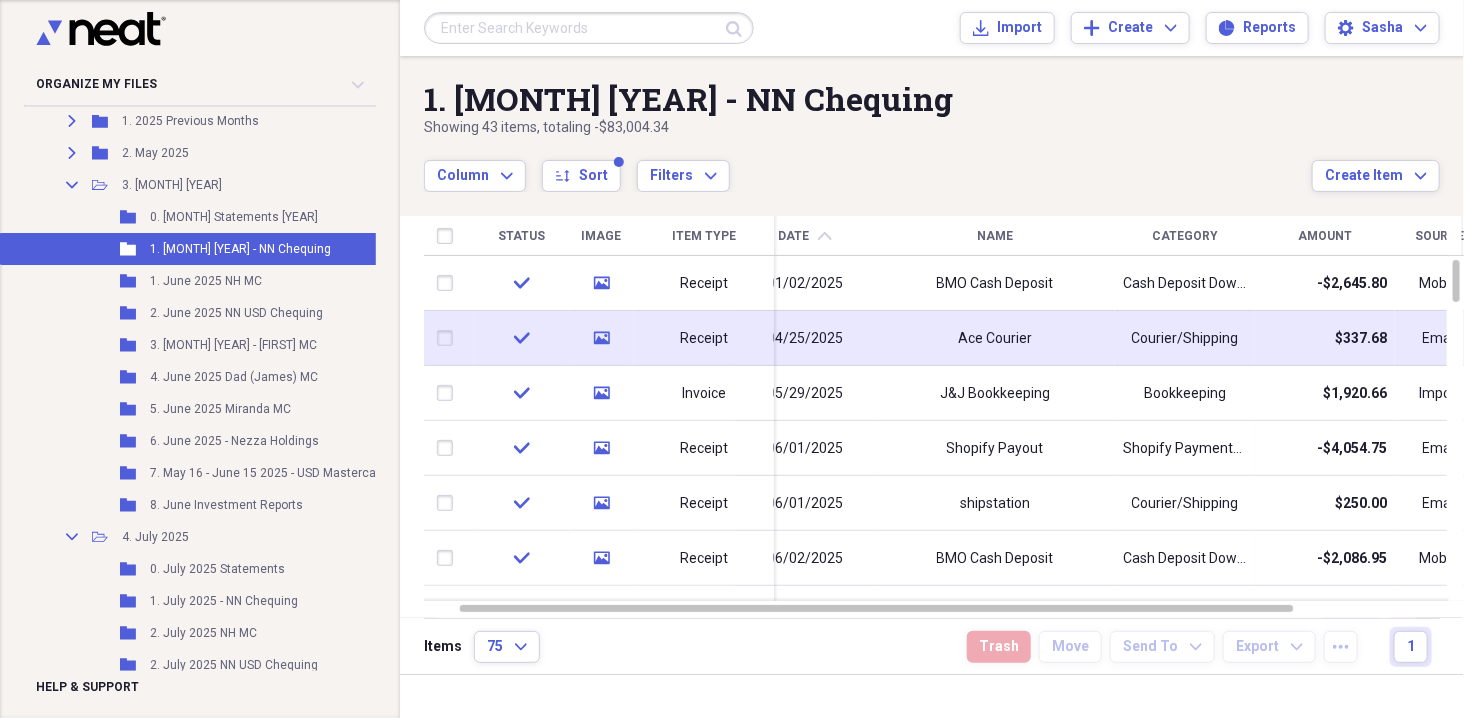 click on "Courier/Shipping" at bounding box center [1185, 338] 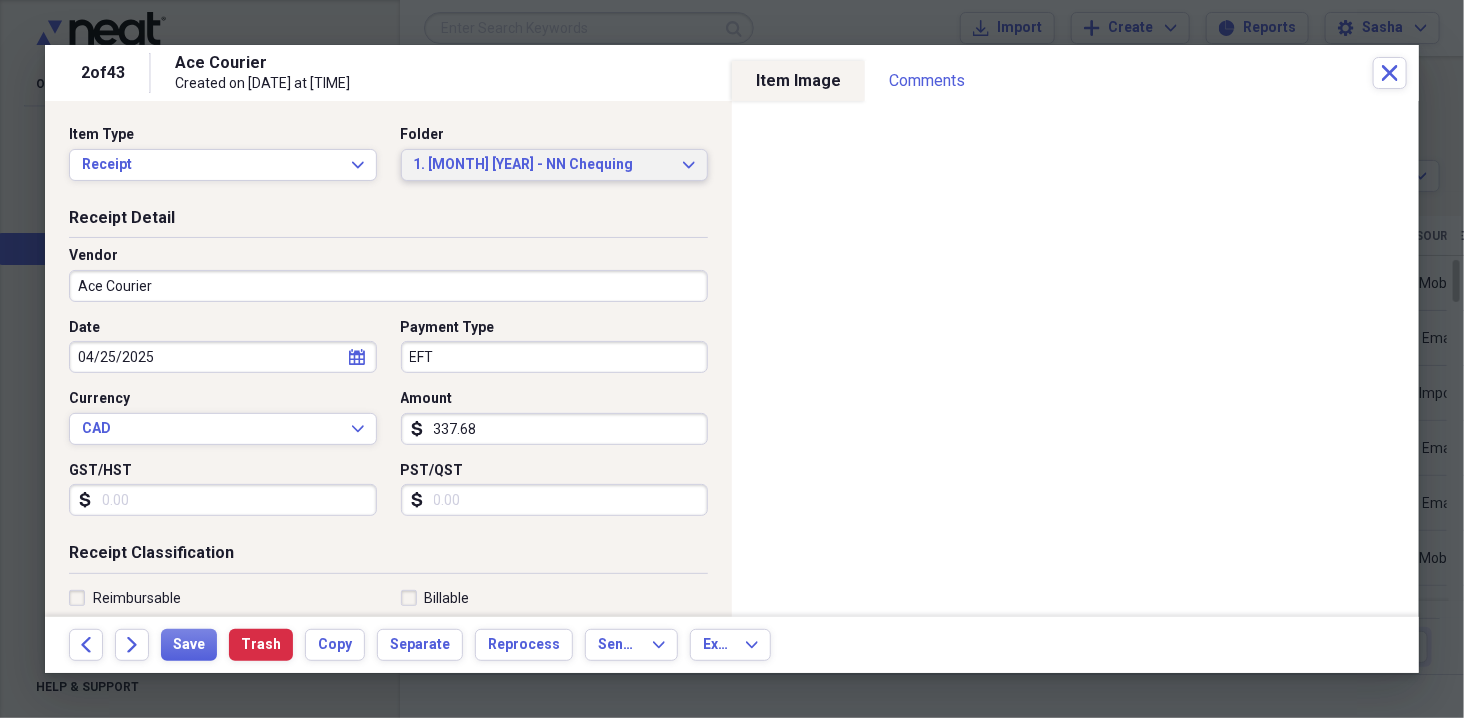 click on "1. June 2025 - NN Chequing" at bounding box center [543, 165] 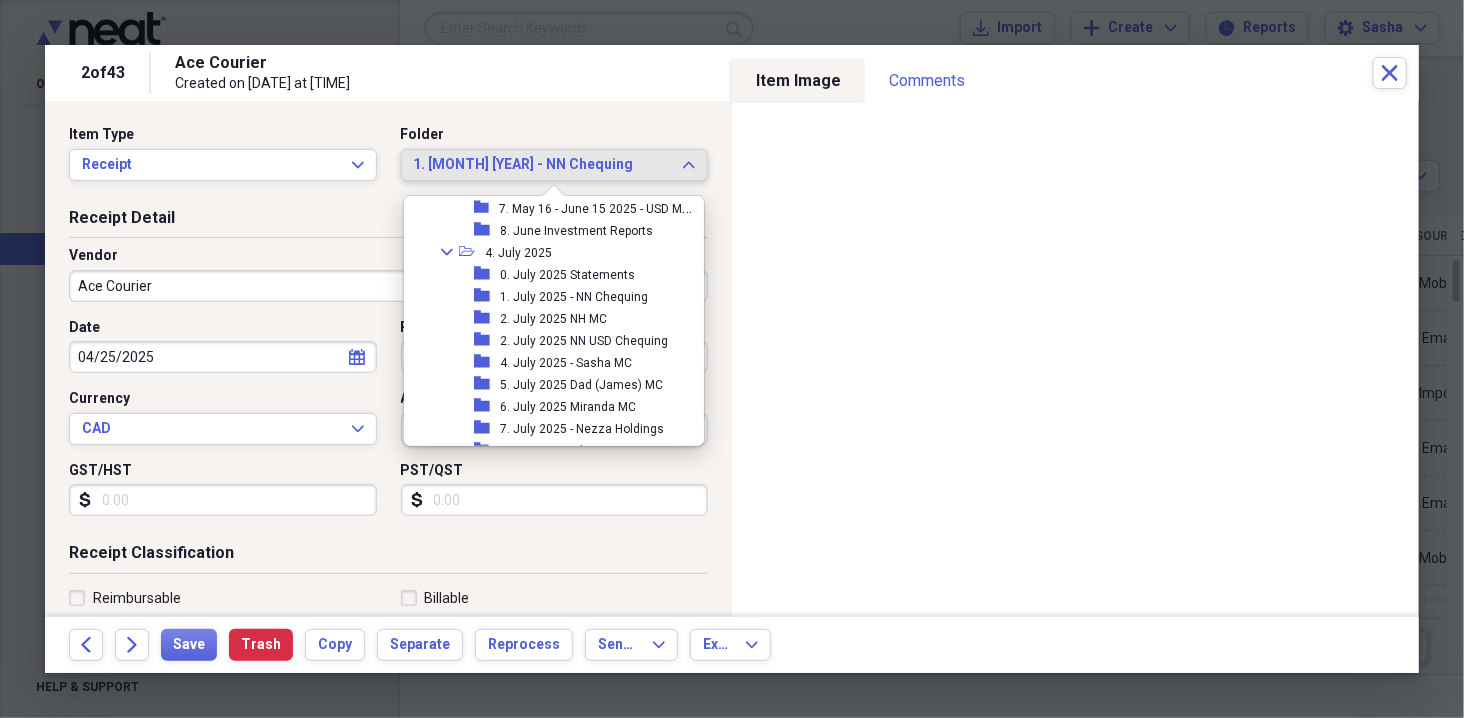 scroll, scrollTop: 842, scrollLeft: 0, axis: vertical 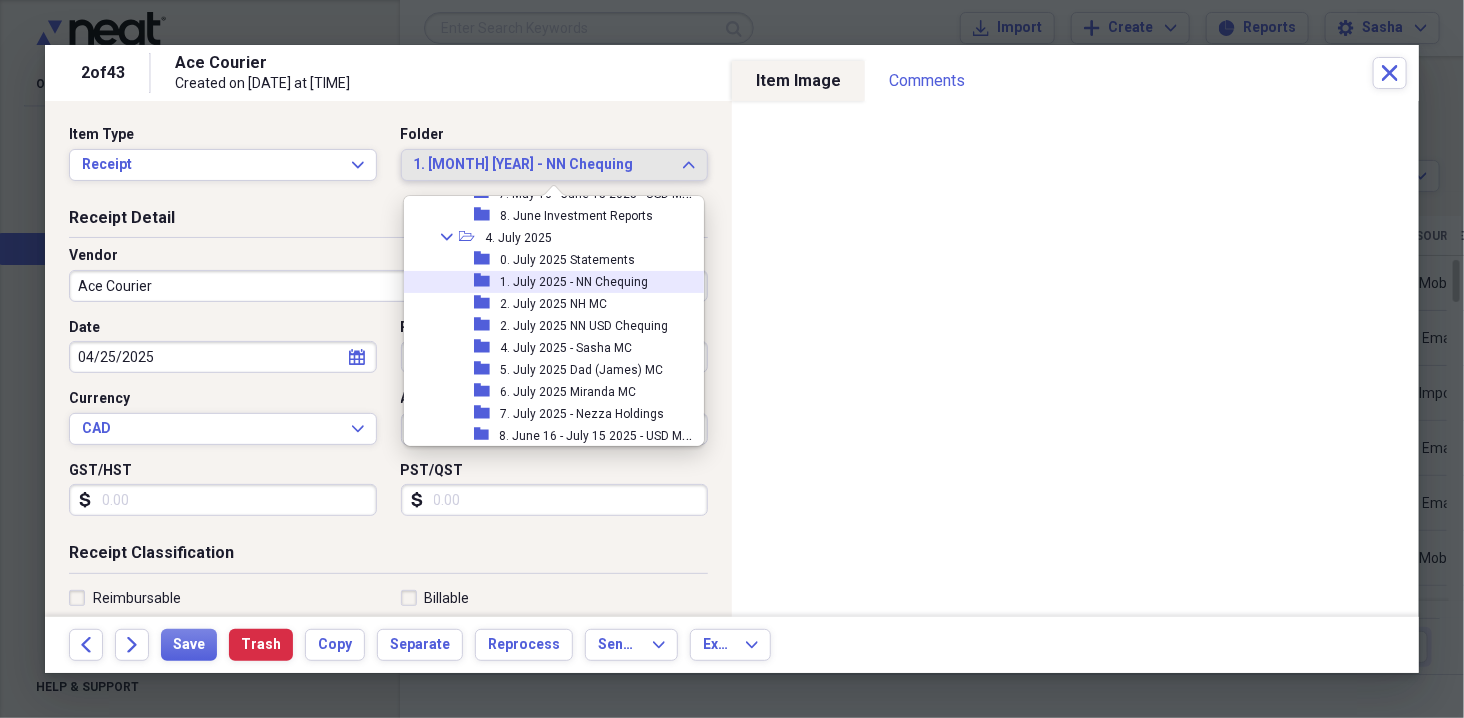 click on "1. July 2025 - NN Chequing" at bounding box center [574, 282] 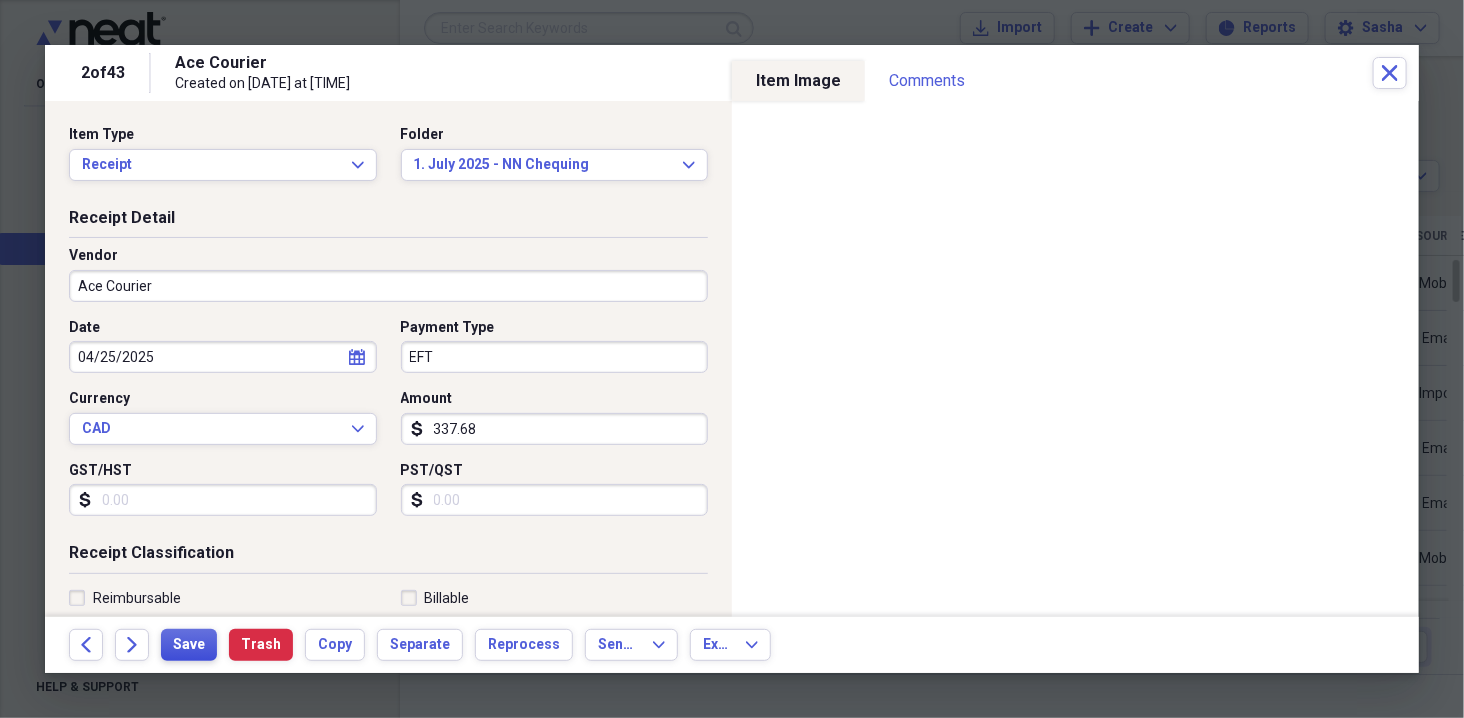 click on "Save" at bounding box center (189, 645) 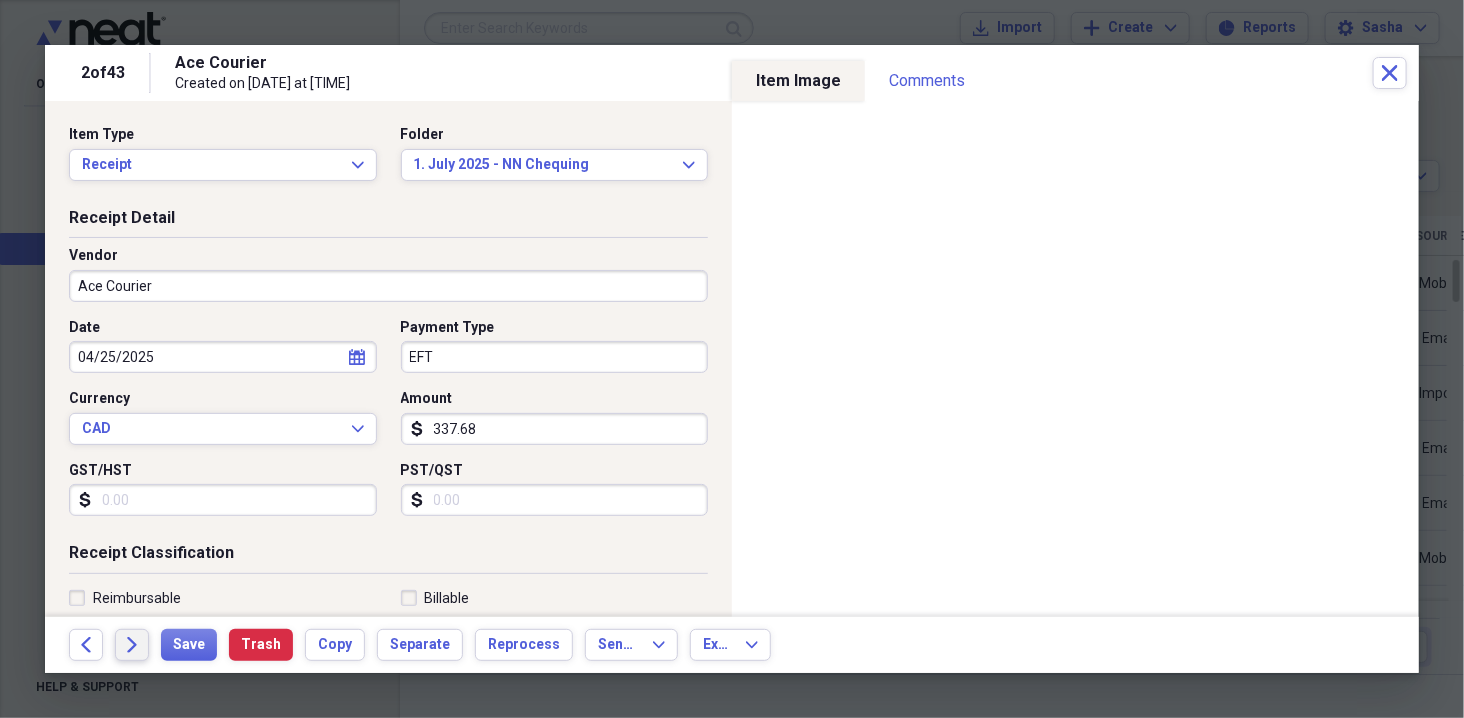 click on "Forward" 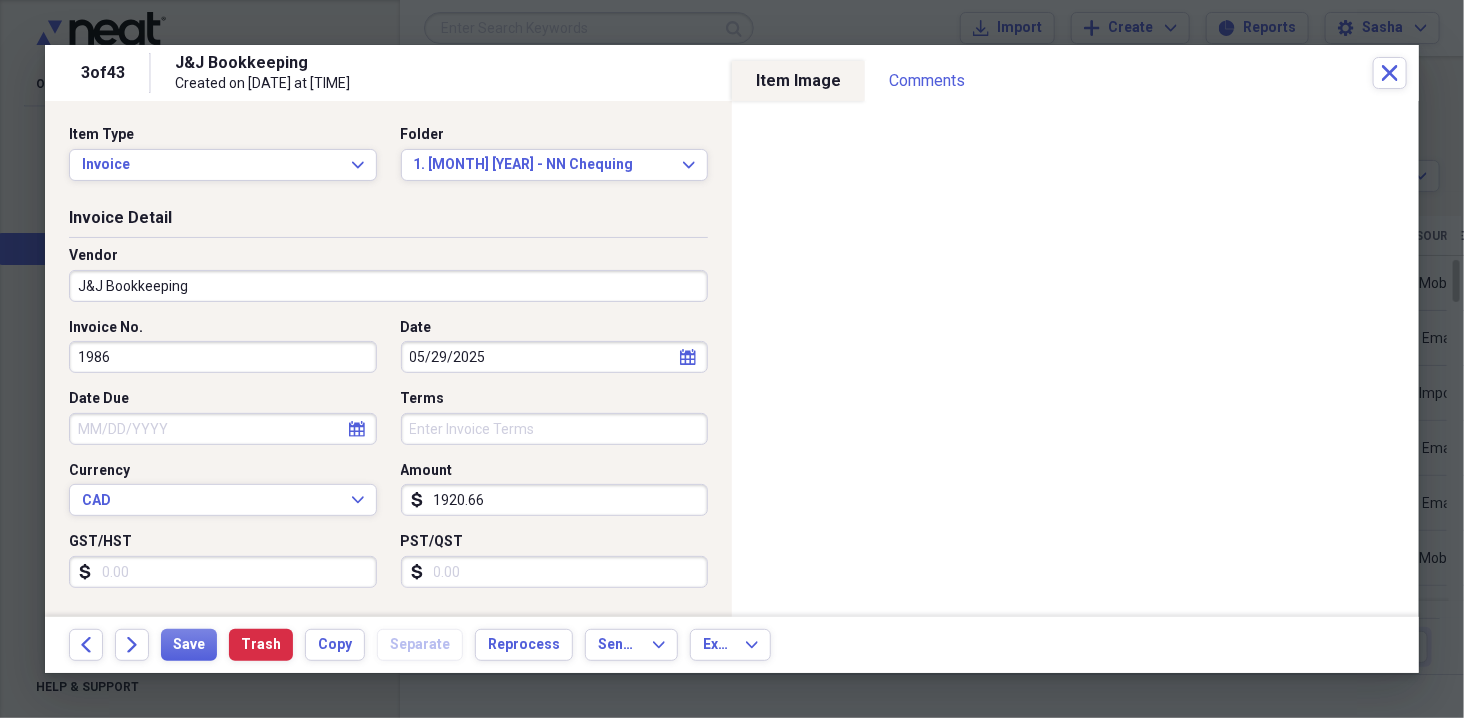 click on "05/29/2025" at bounding box center [555, 357] 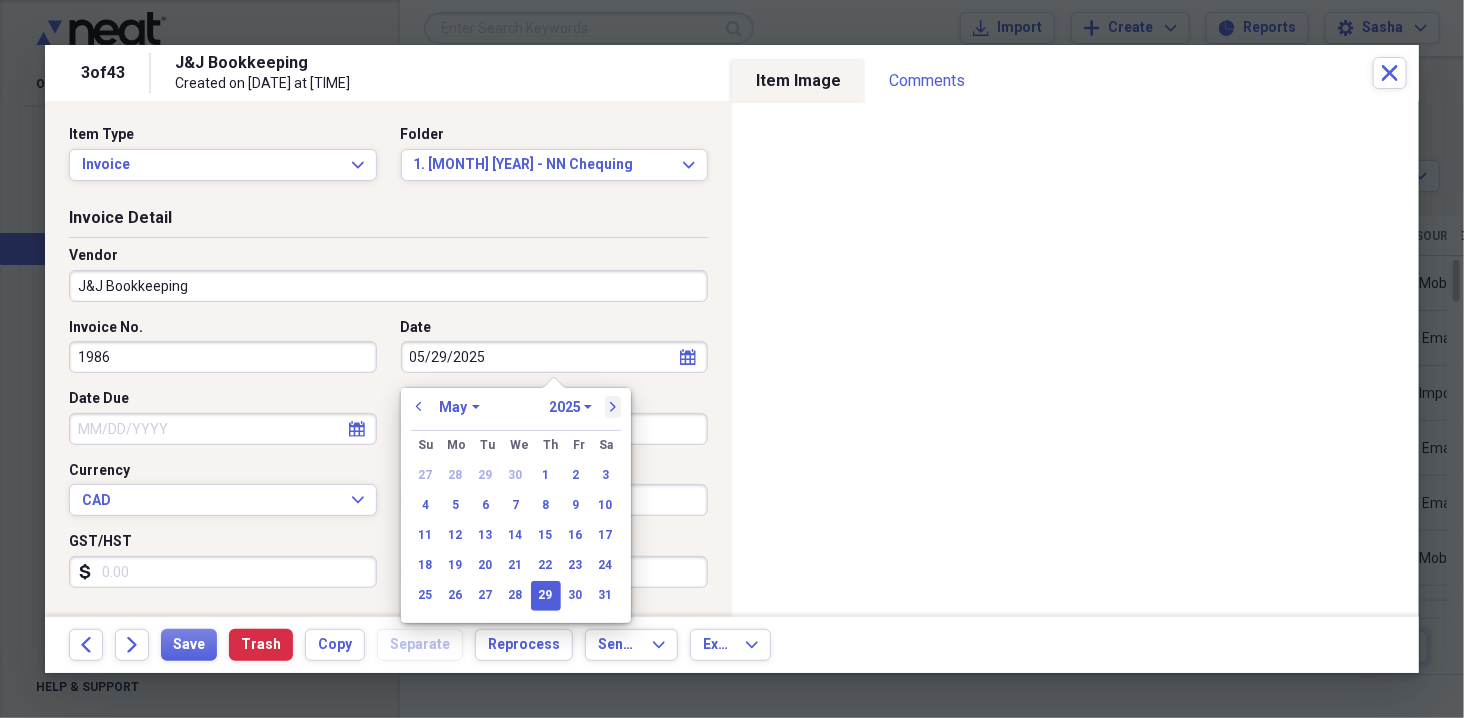 click on "next" at bounding box center [613, 407] 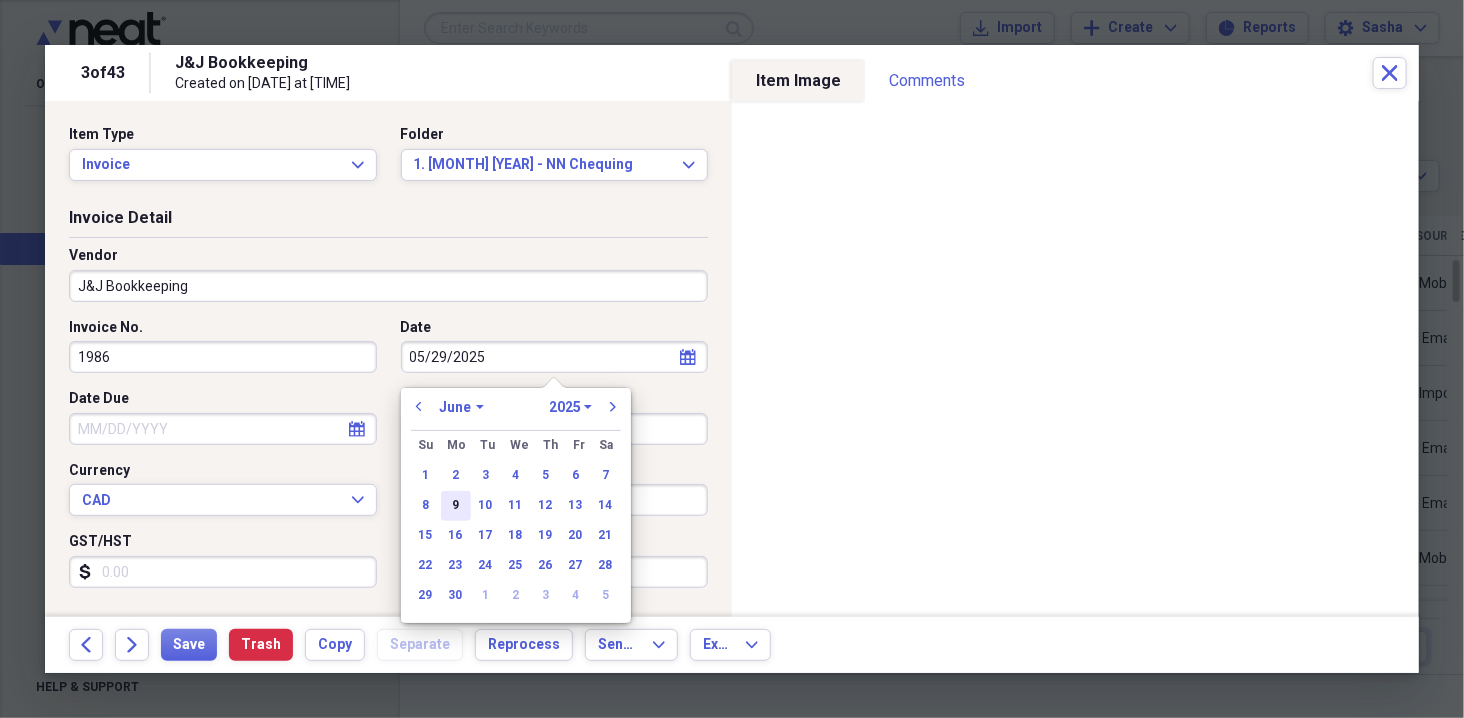 click on "9" at bounding box center [456, 506] 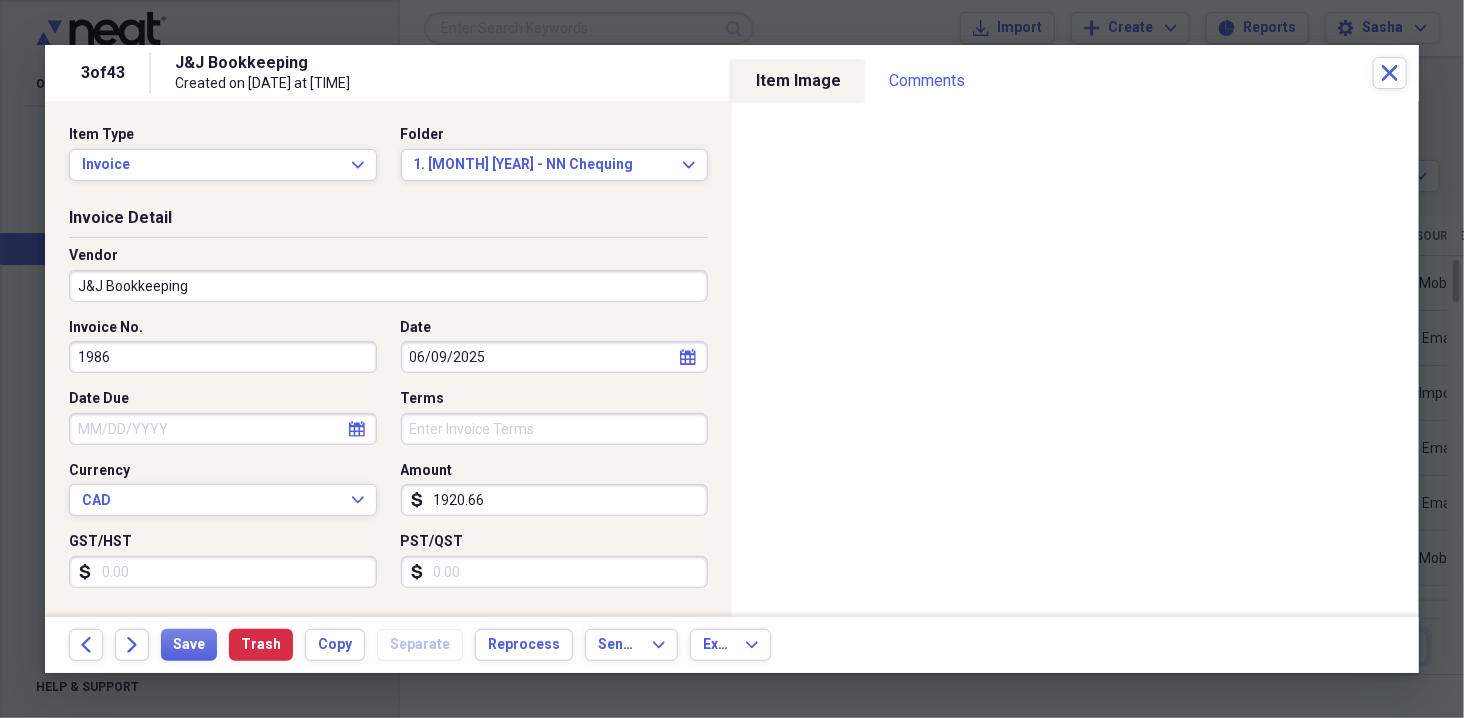 type on "06/09/2025" 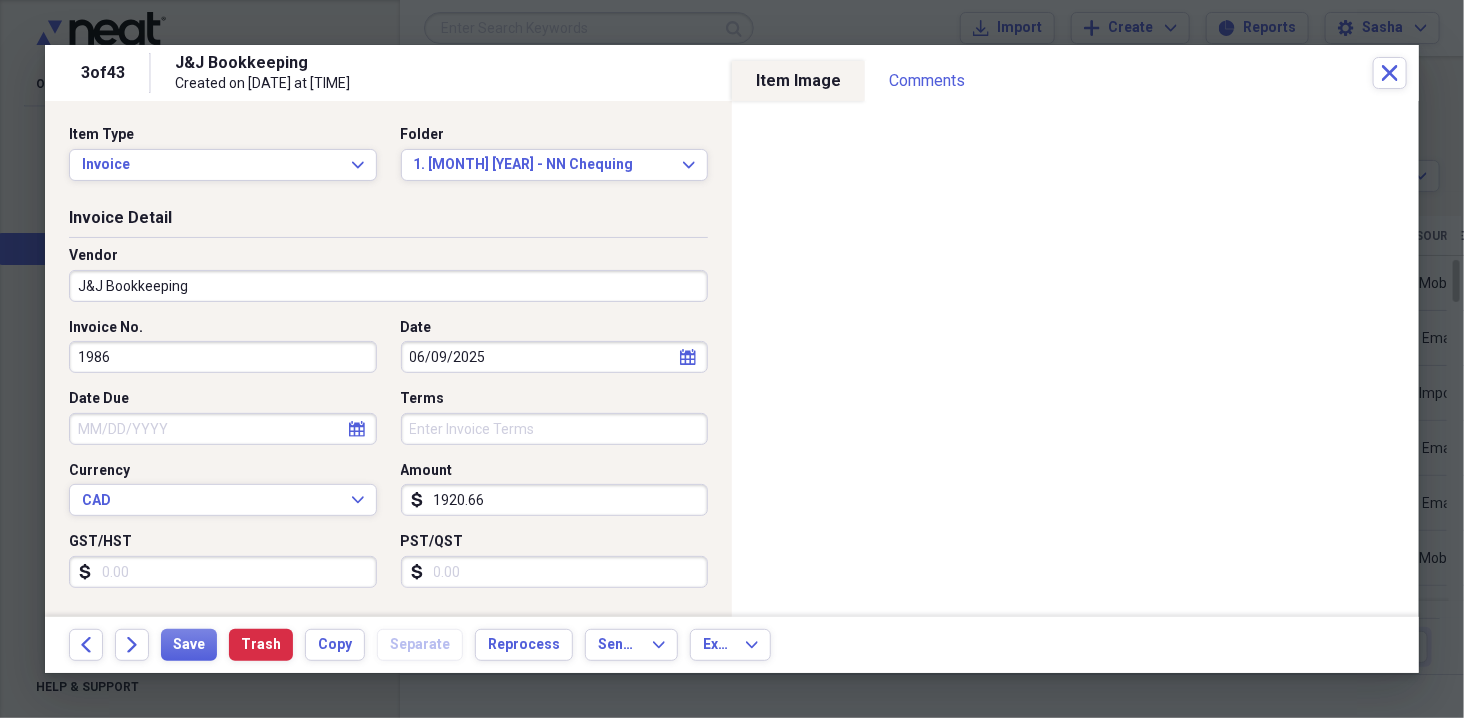 click on "Invoice Detail" at bounding box center (388, 222) 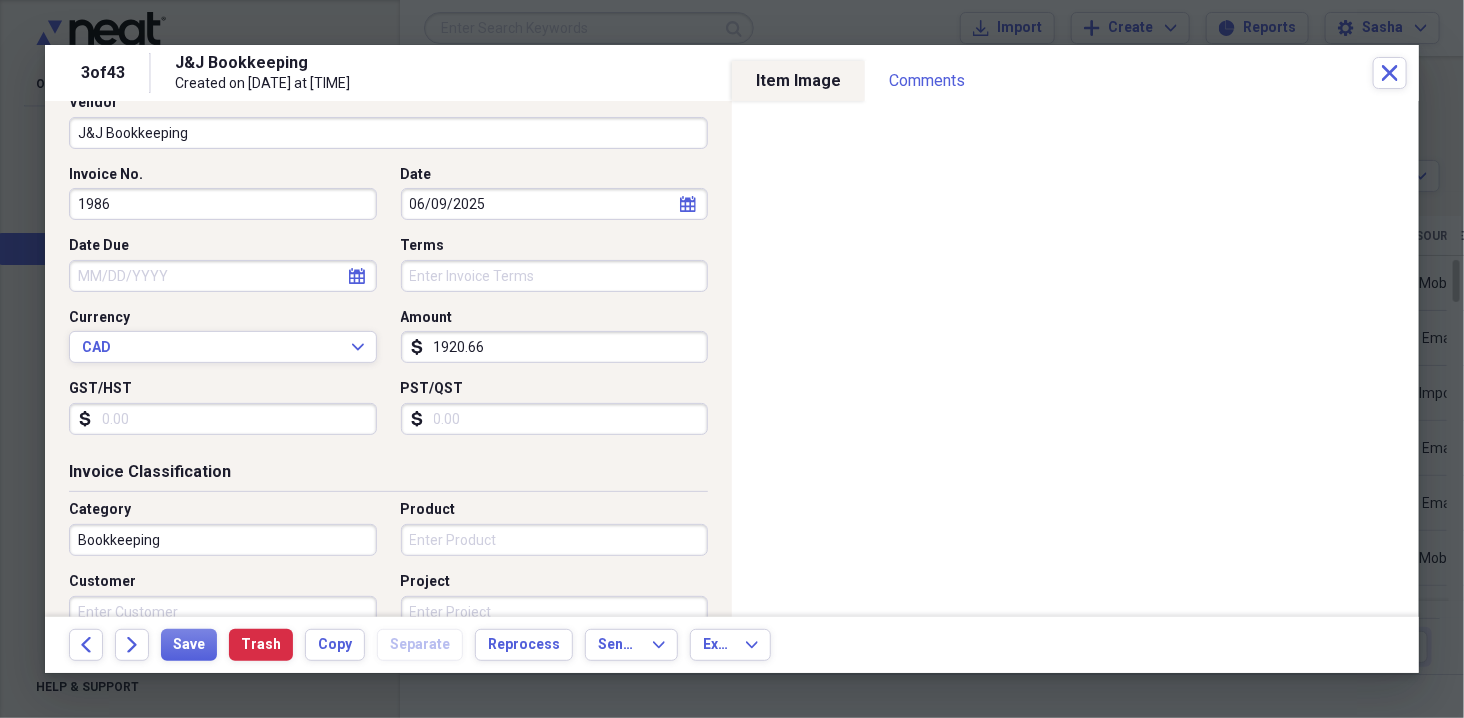 scroll, scrollTop: 234, scrollLeft: 0, axis: vertical 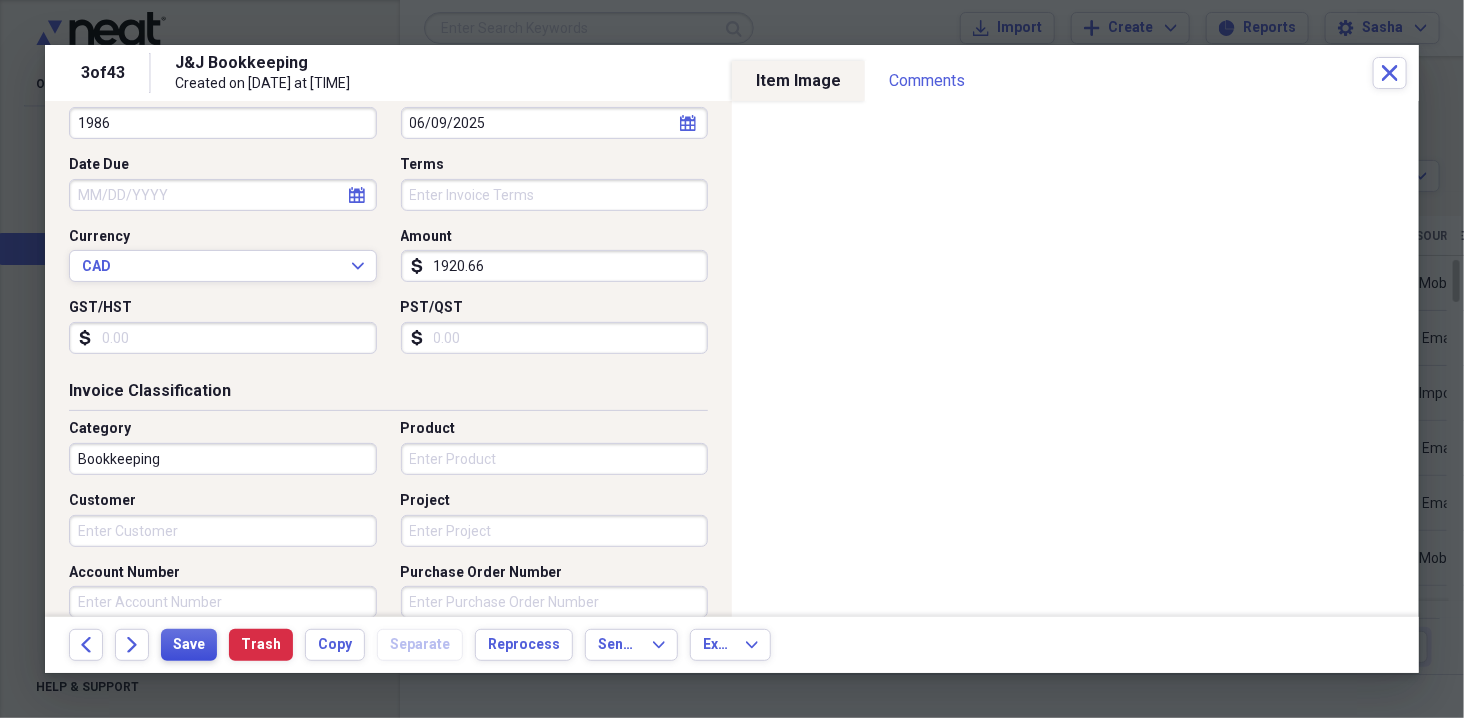 click on "Save" at bounding box center (189, 645) 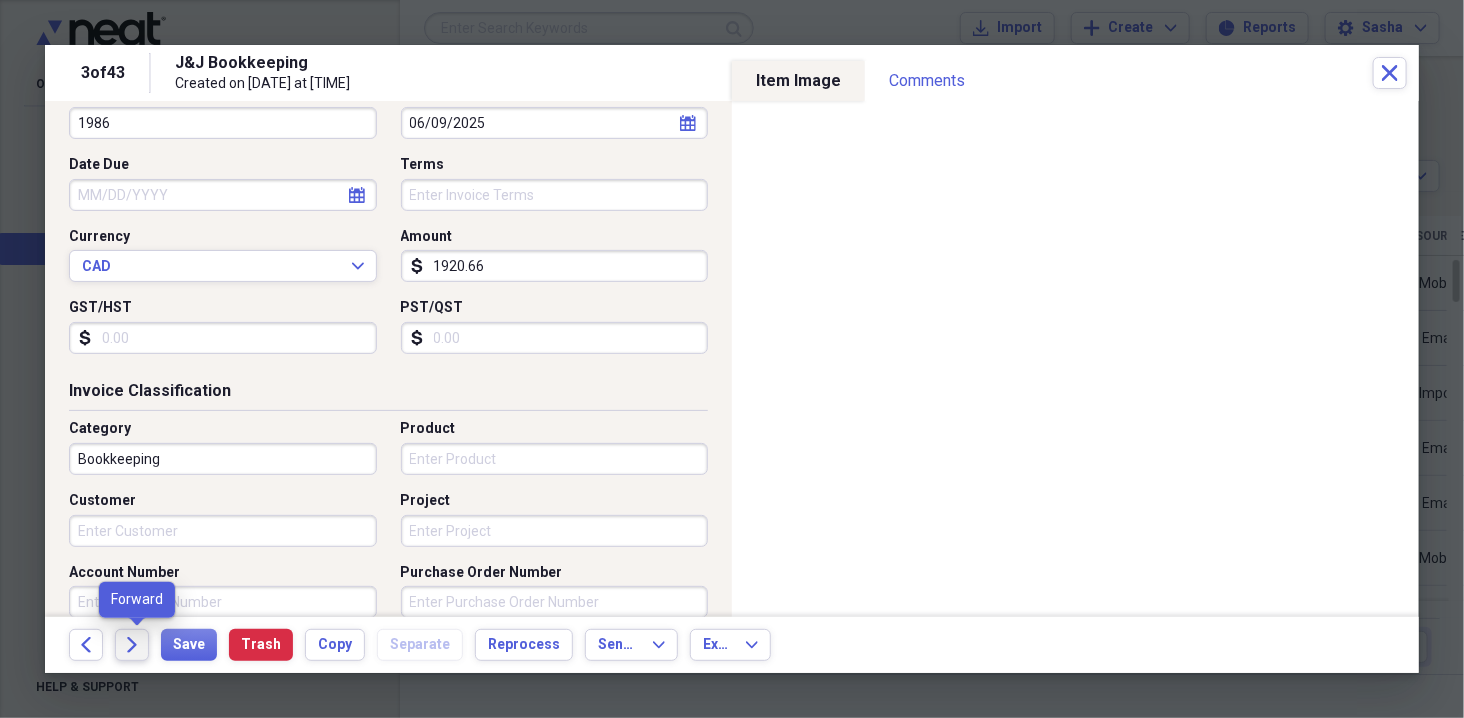 click 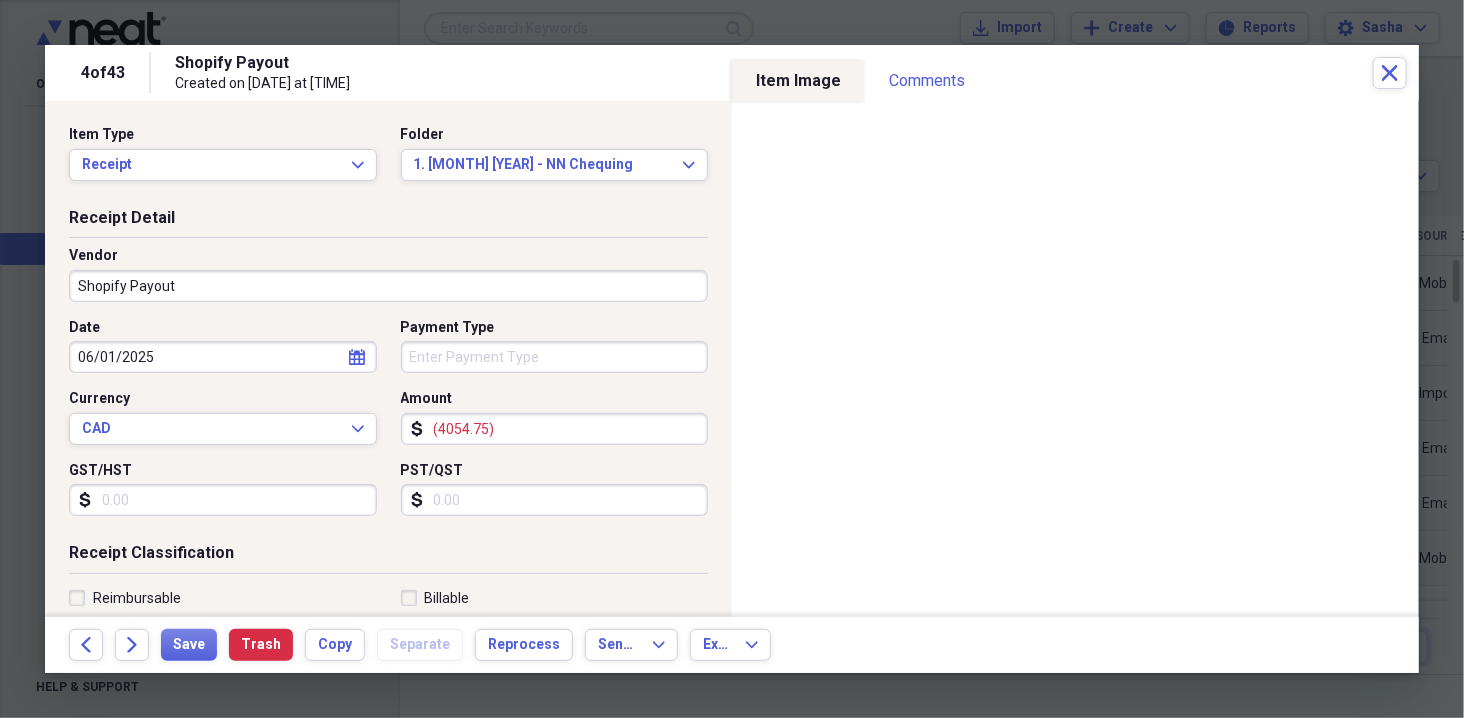 click on "06/01/2025" at bounding box center (223, 357) 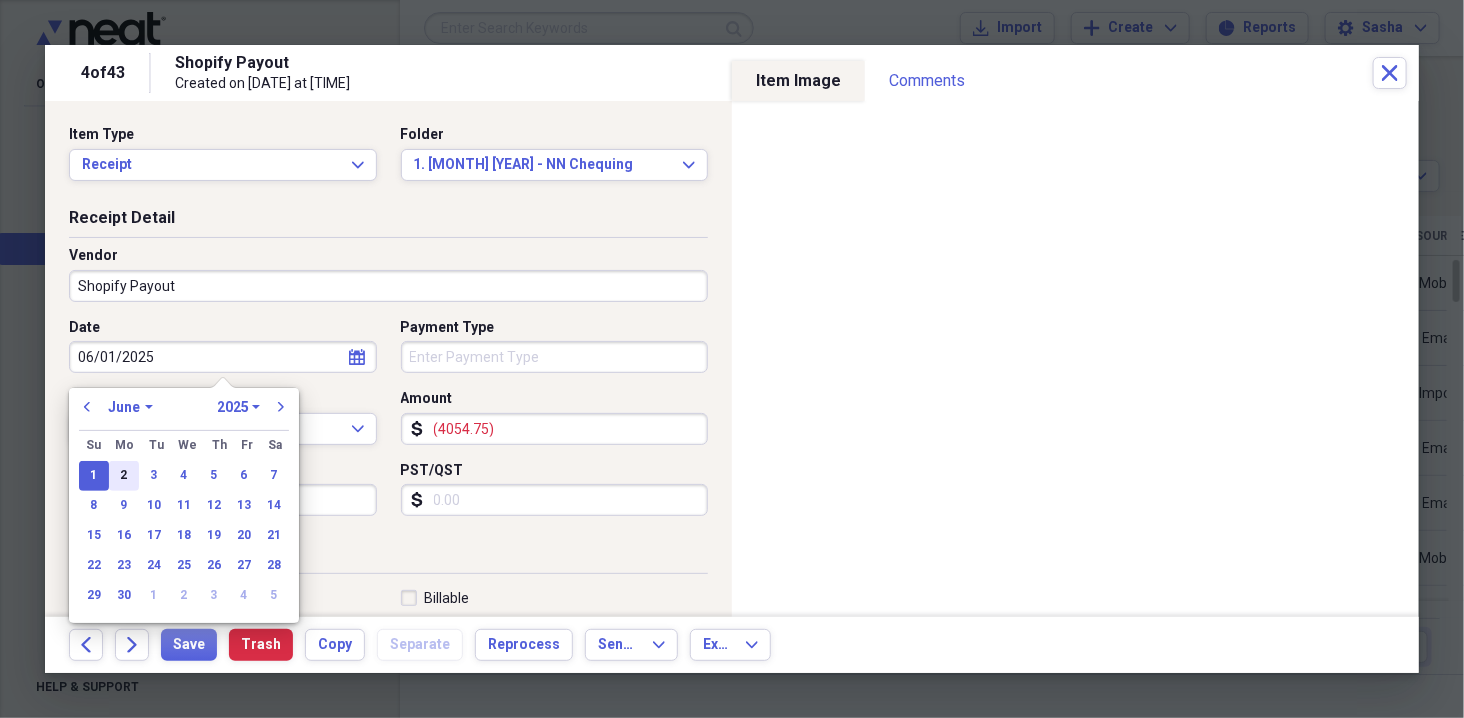 click on "2" at bounding box center [124, 476] 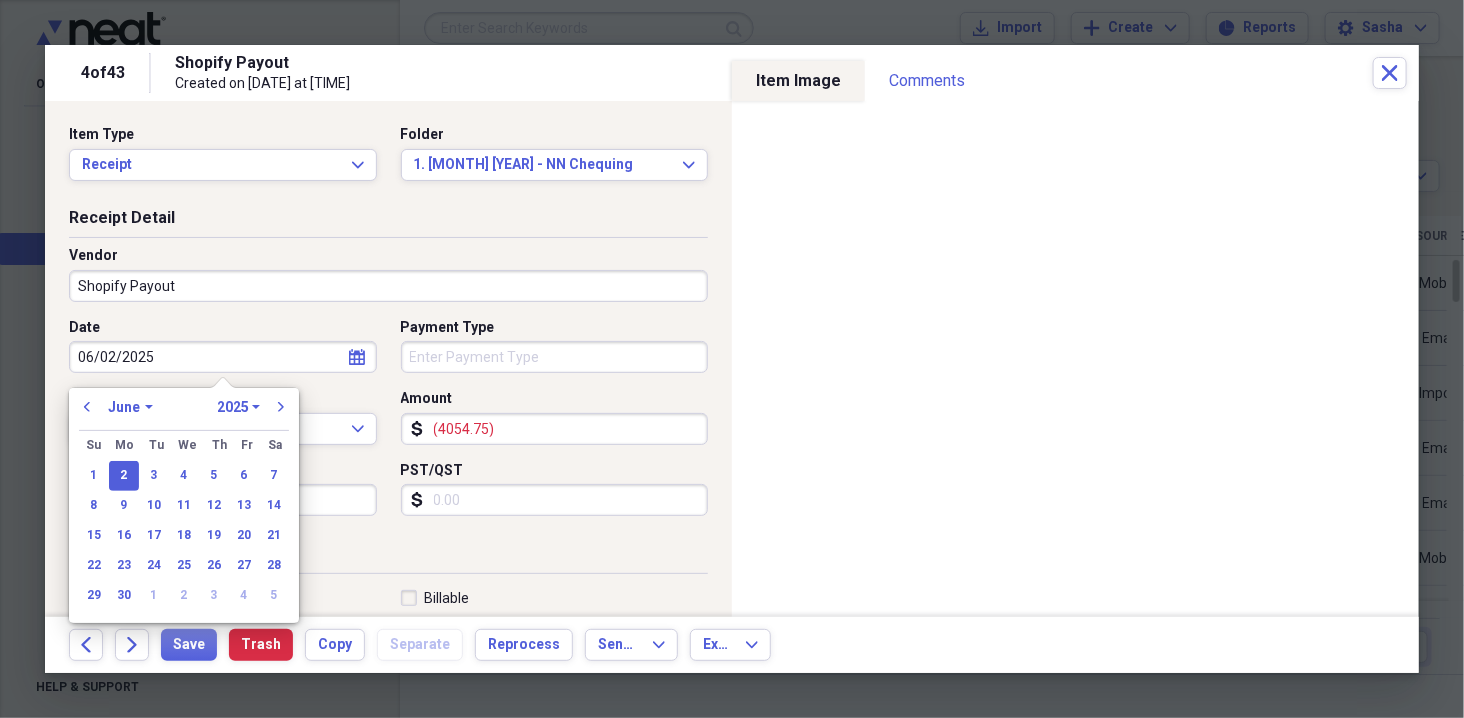 type on "06/02/2025" 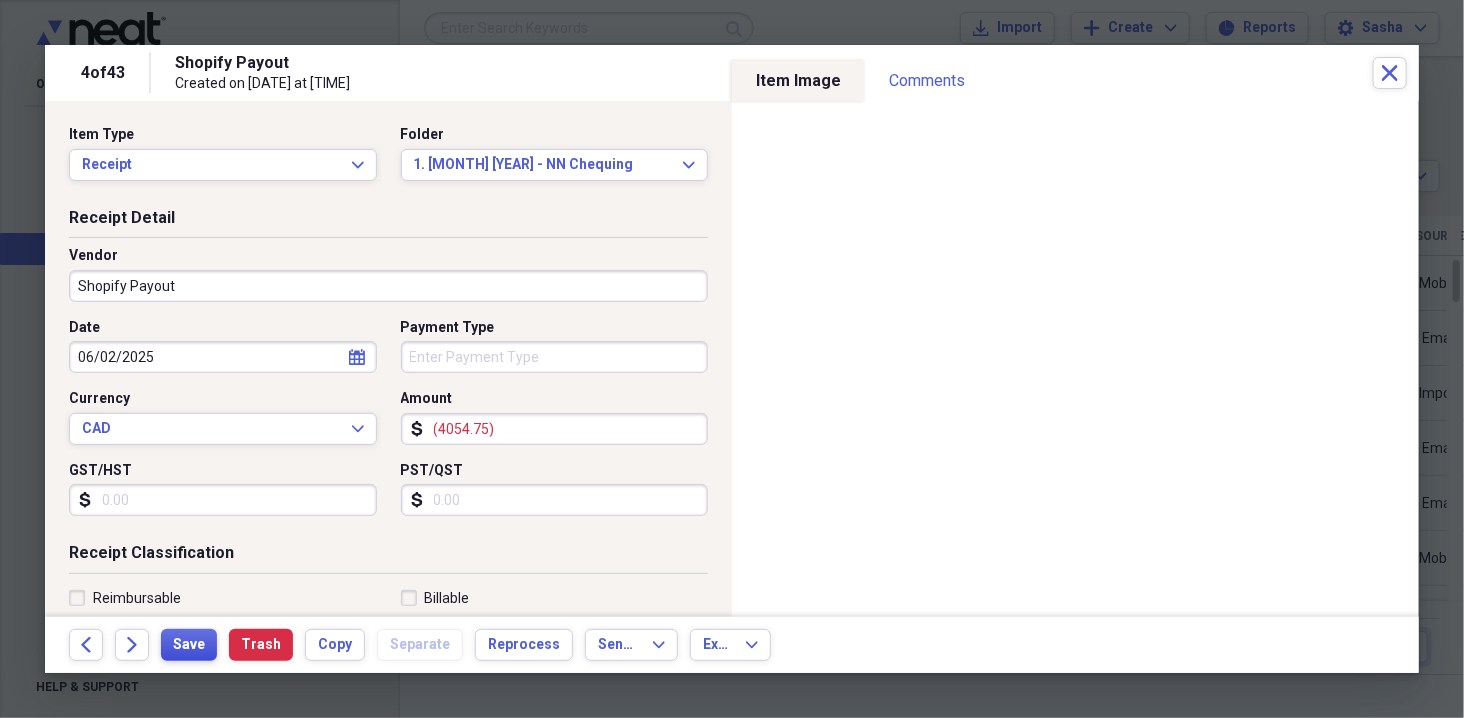 click on "Save" at bounding box center (189, 645) 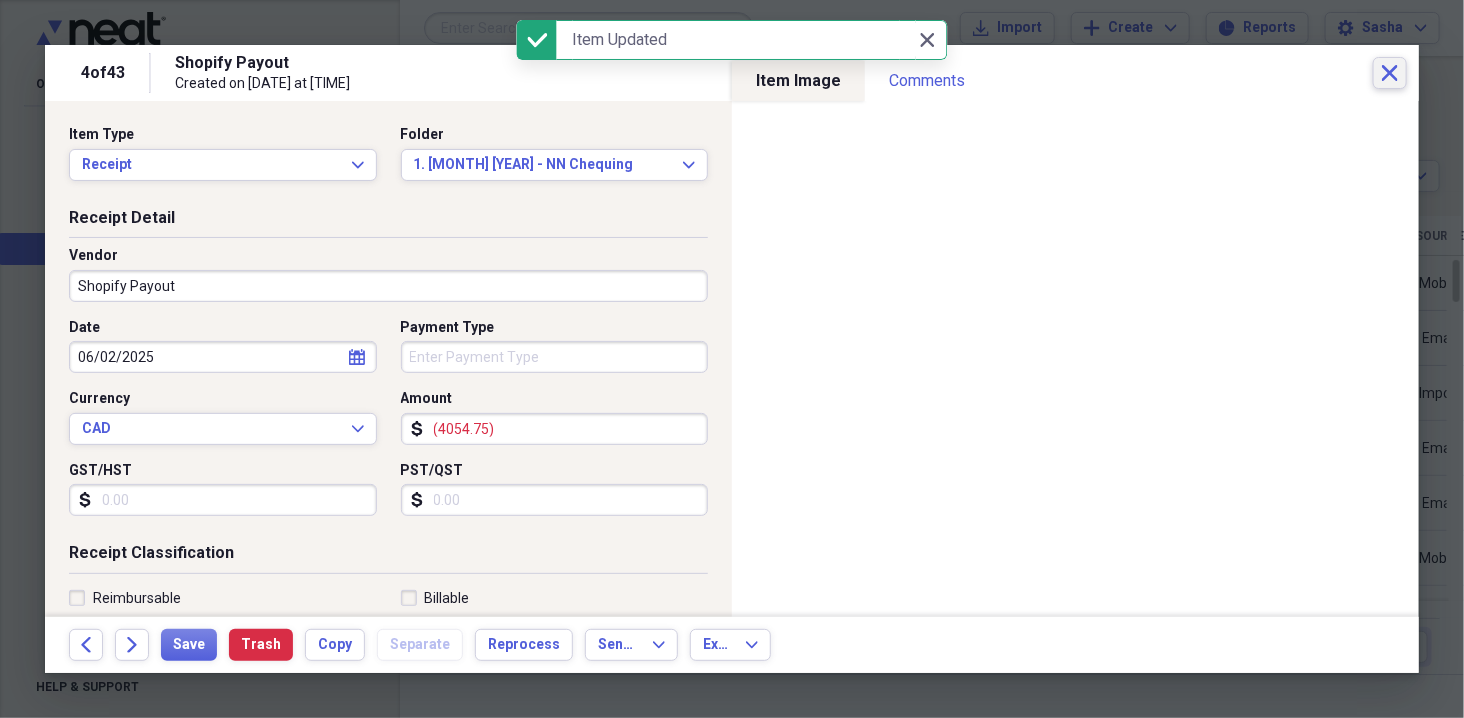 click on "Close" 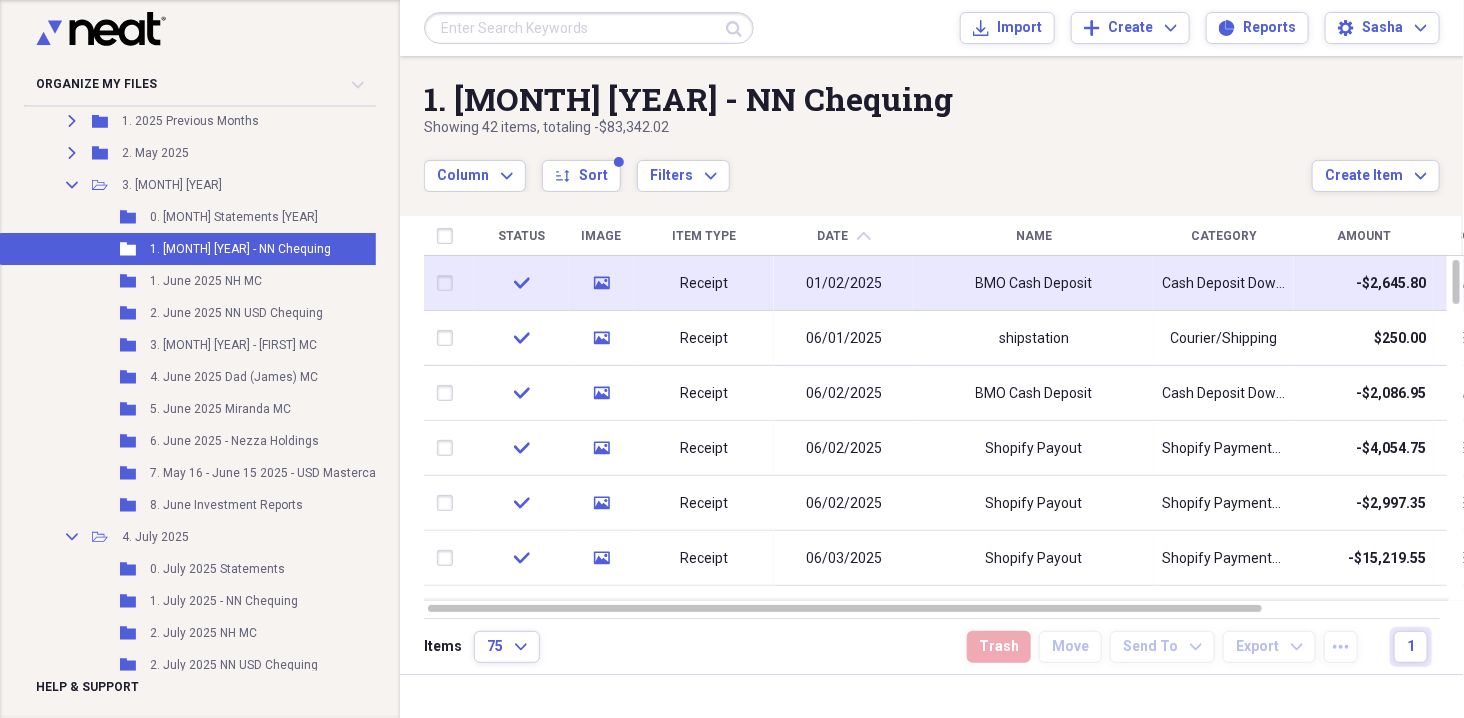 click on "BMO Cash Deposit" at bounding box center [1034, 283] 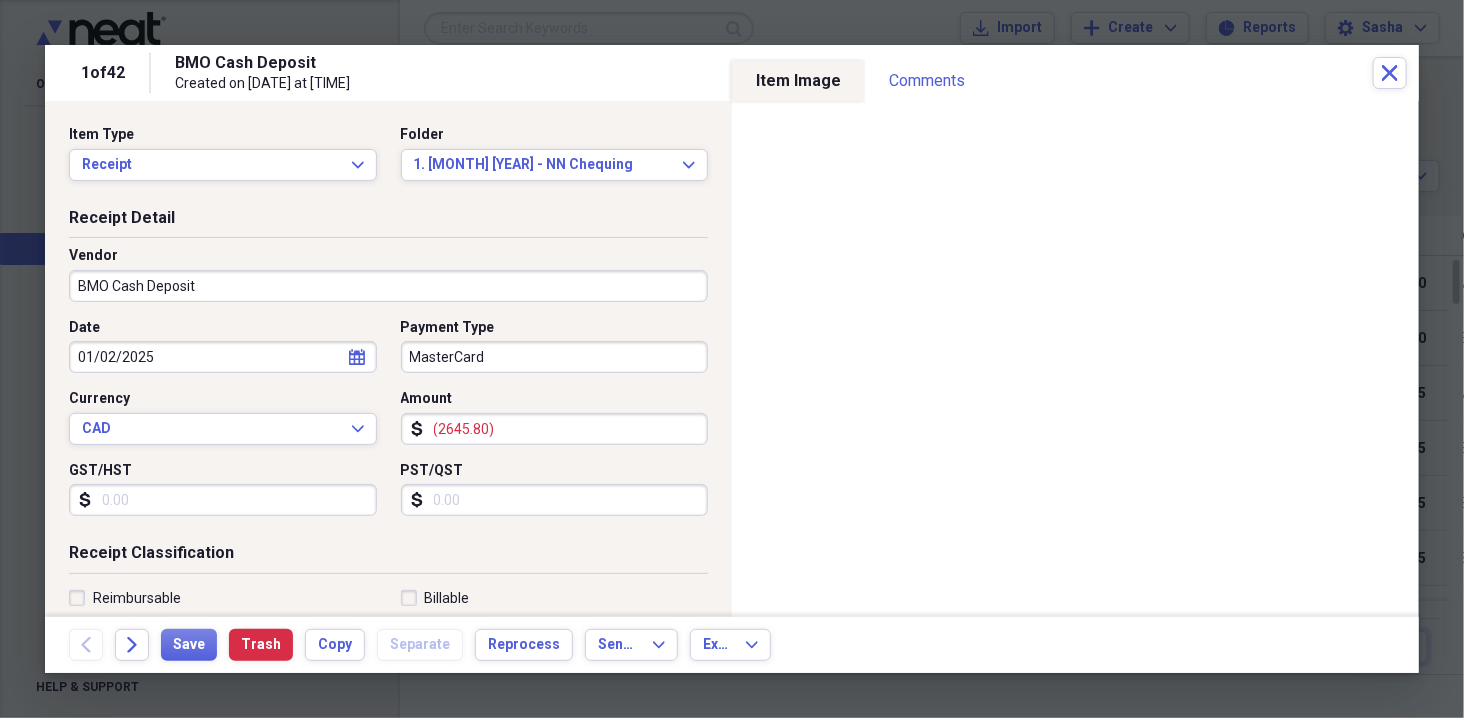 click on "01/02/2025" at bounding box center [223, 357] 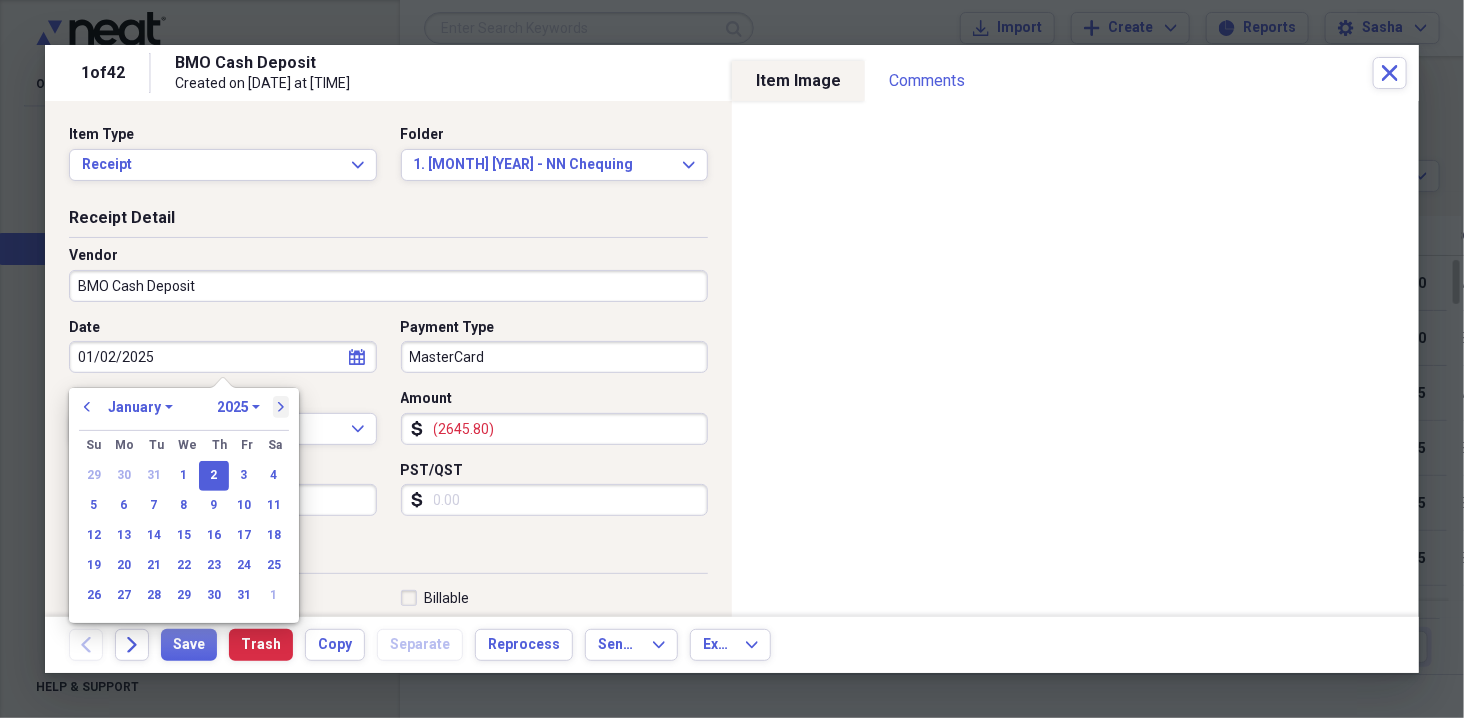 click on "next" at bounding box center (281, 407) 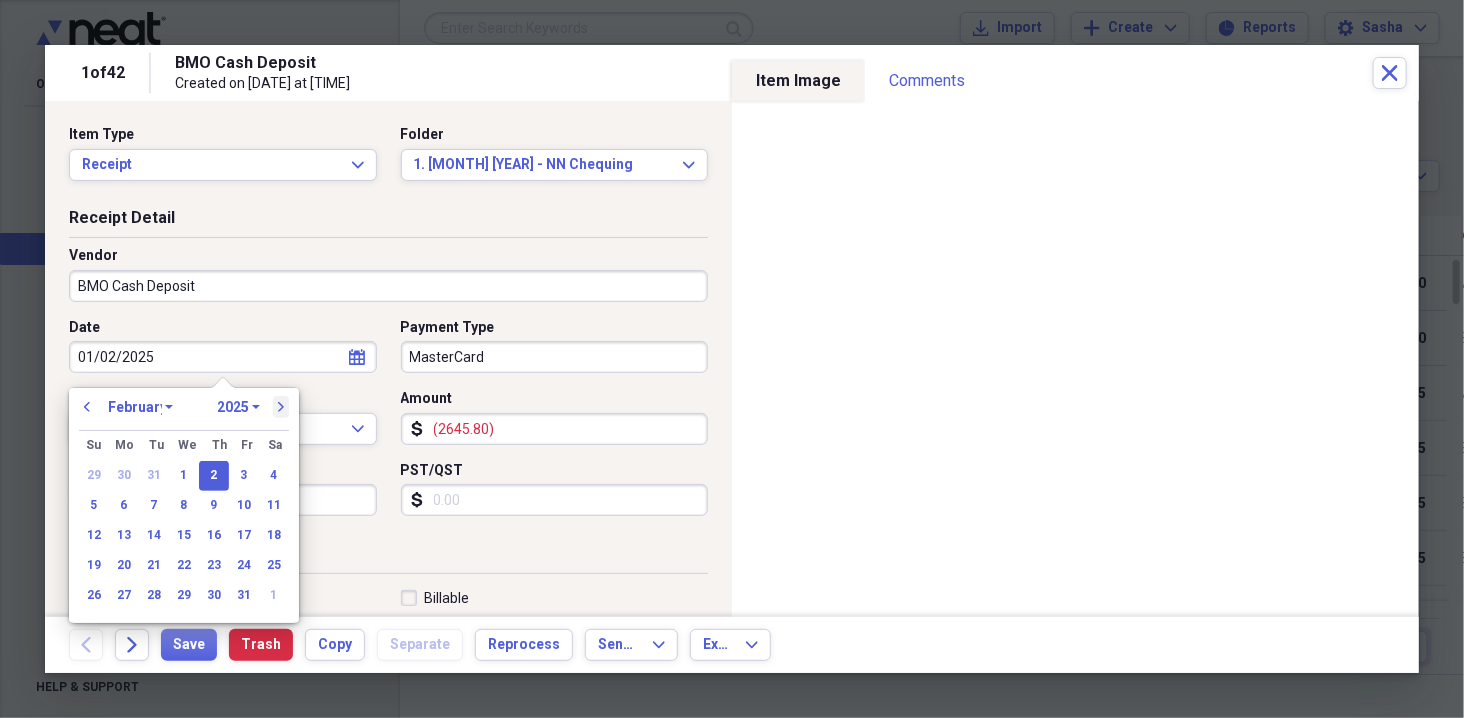 click on "next" at bounding box center [281, 407] 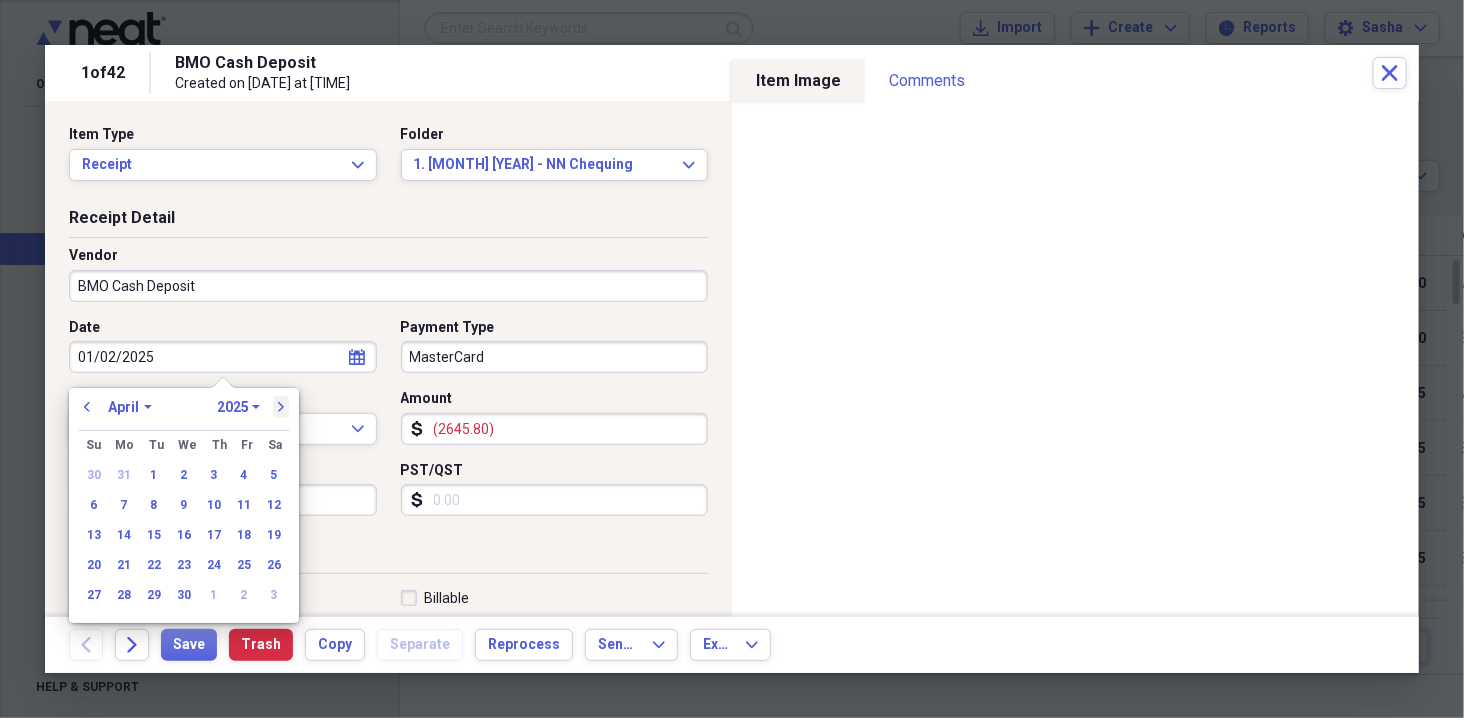 click on "next" at bounding box center (281, 407) 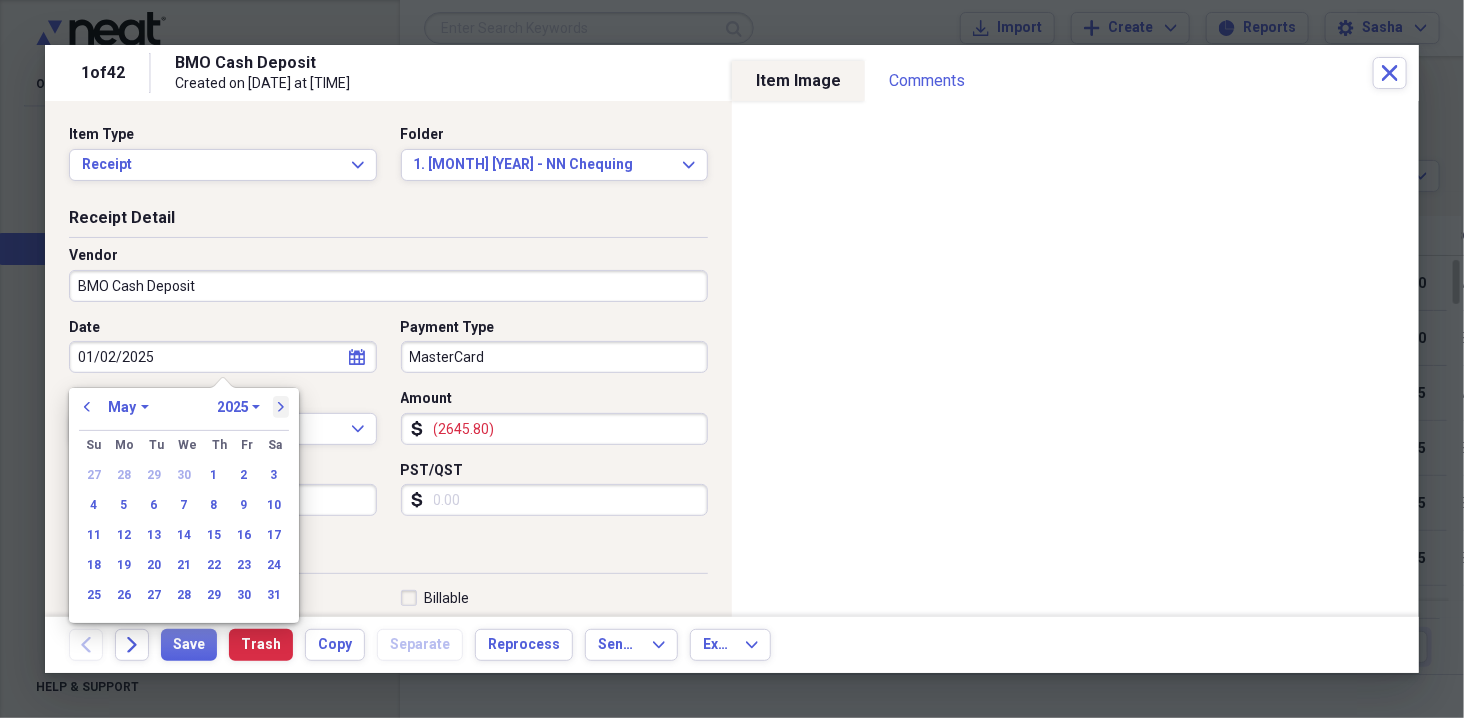 click on "next" at bounding box center (281, 407) 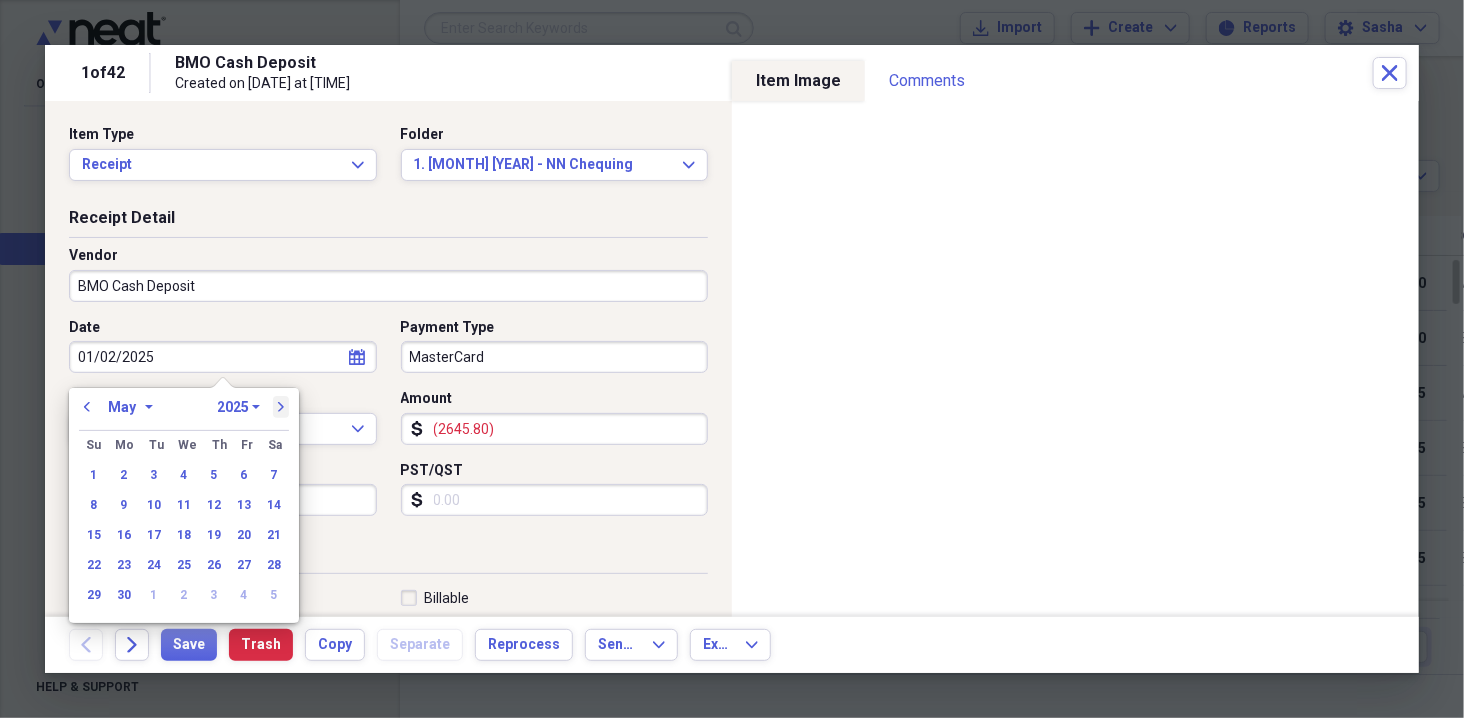 select on "5" 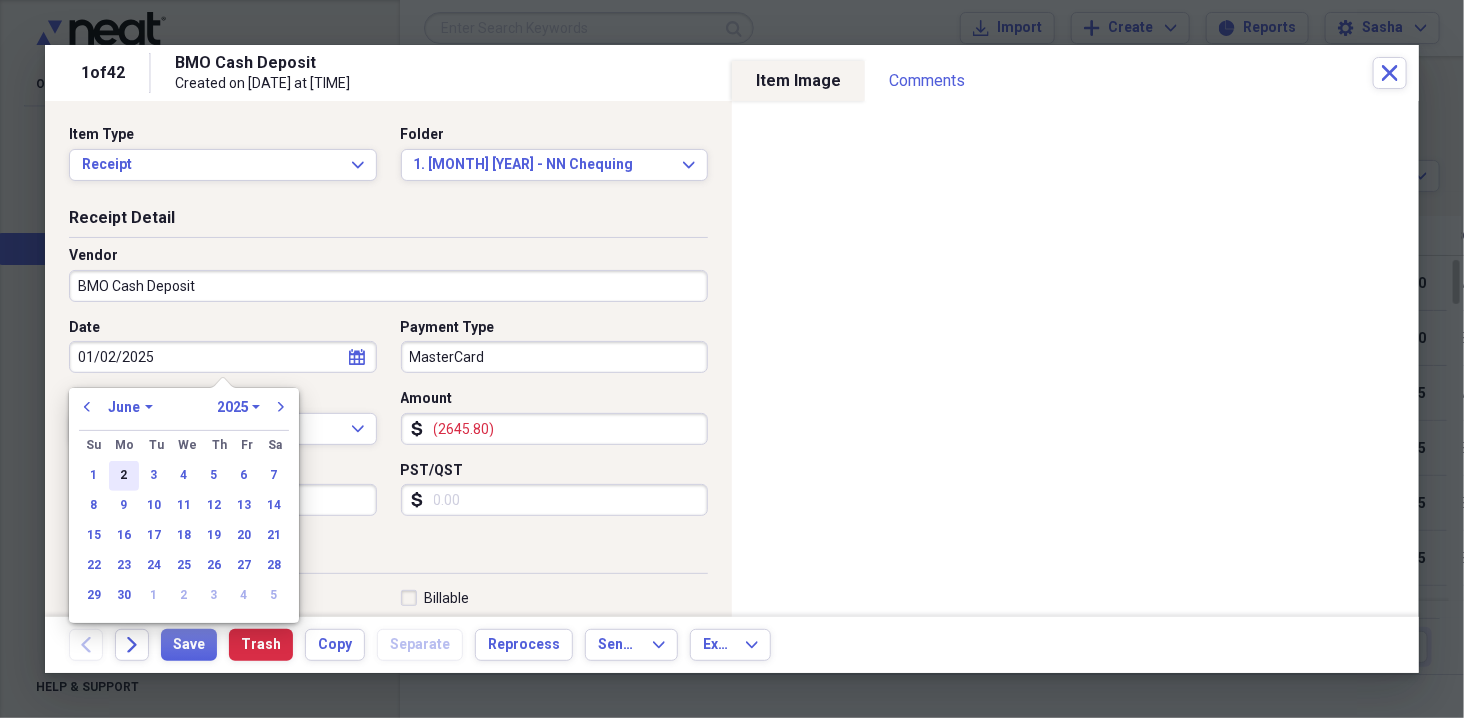 click on "2" at bounding box center (124, 476) 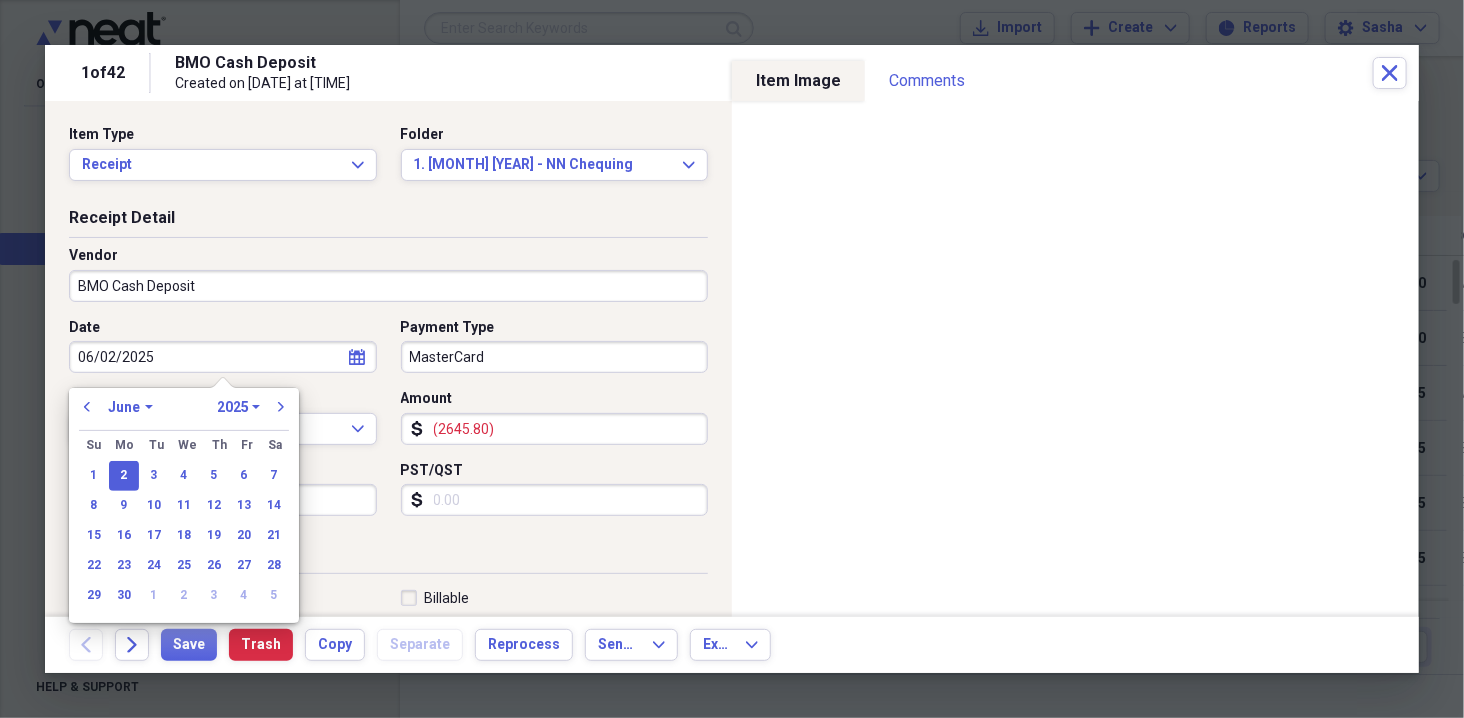 type on "06/02/2025" 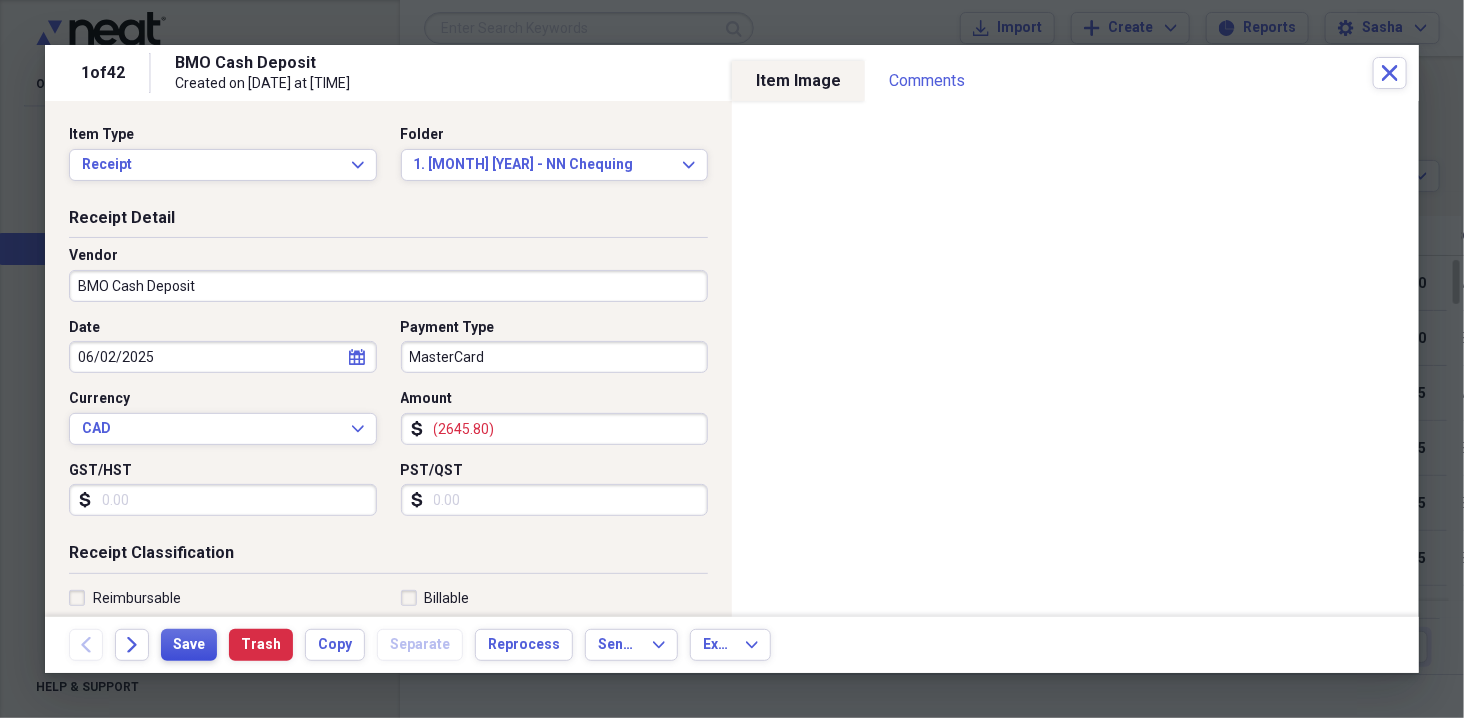click on "Save" at bounding box center [189, 645] 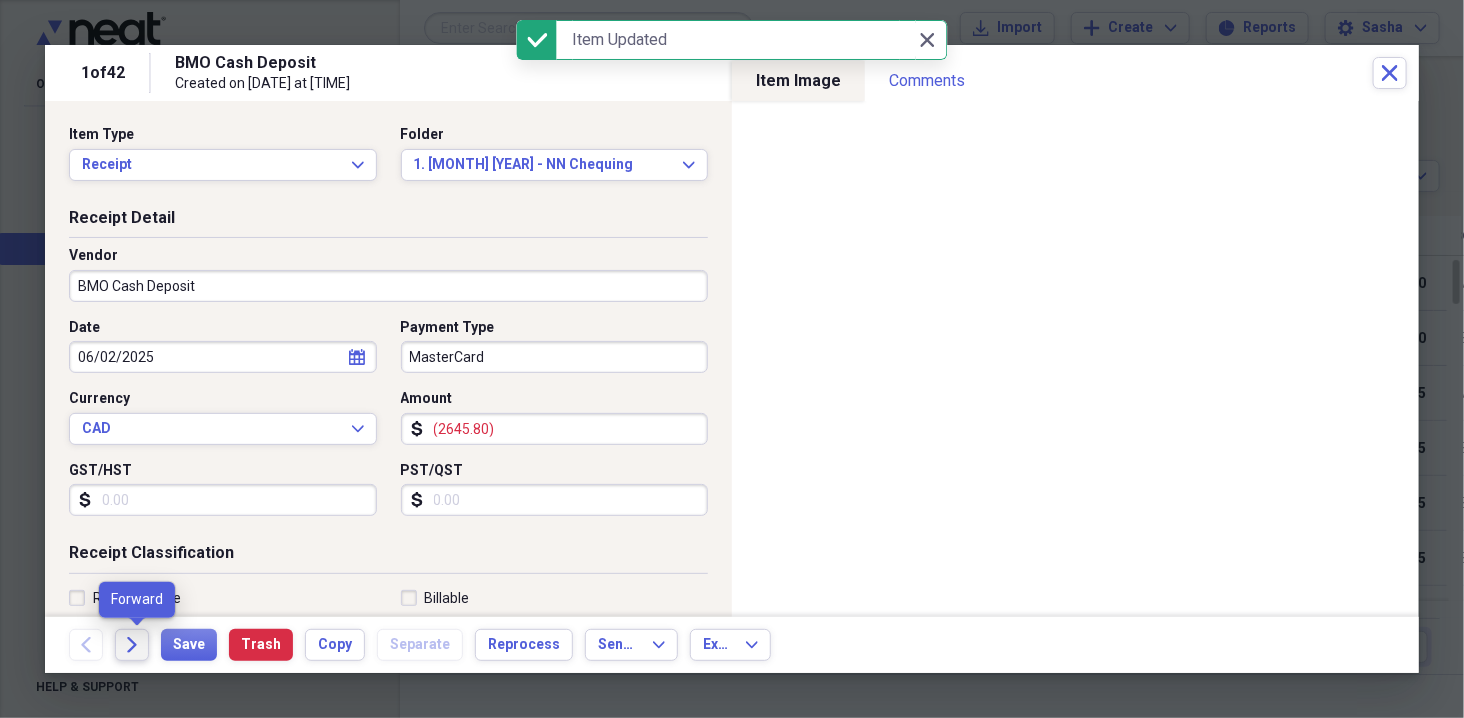 click on "Forward" 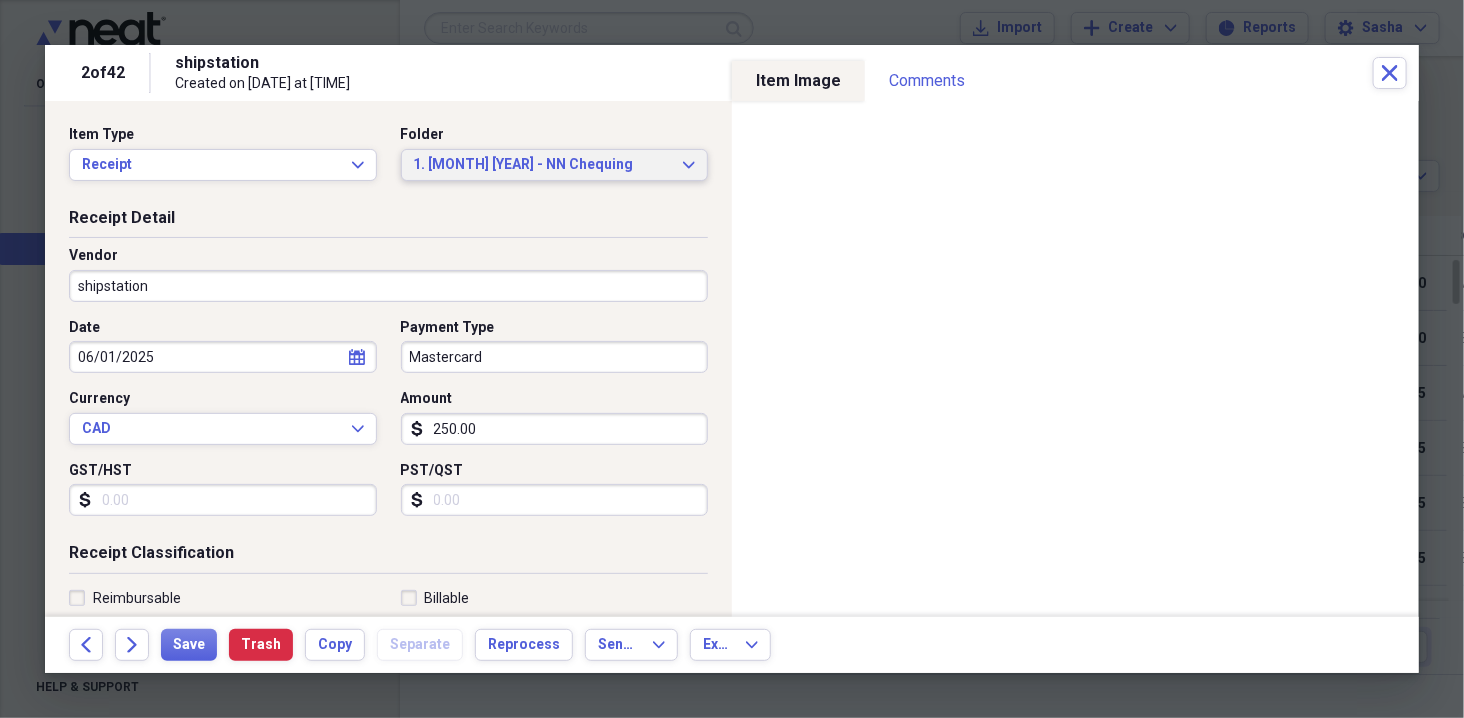 click on "1. June 2025 - NN Chequing" at bounding box center [543, 165] 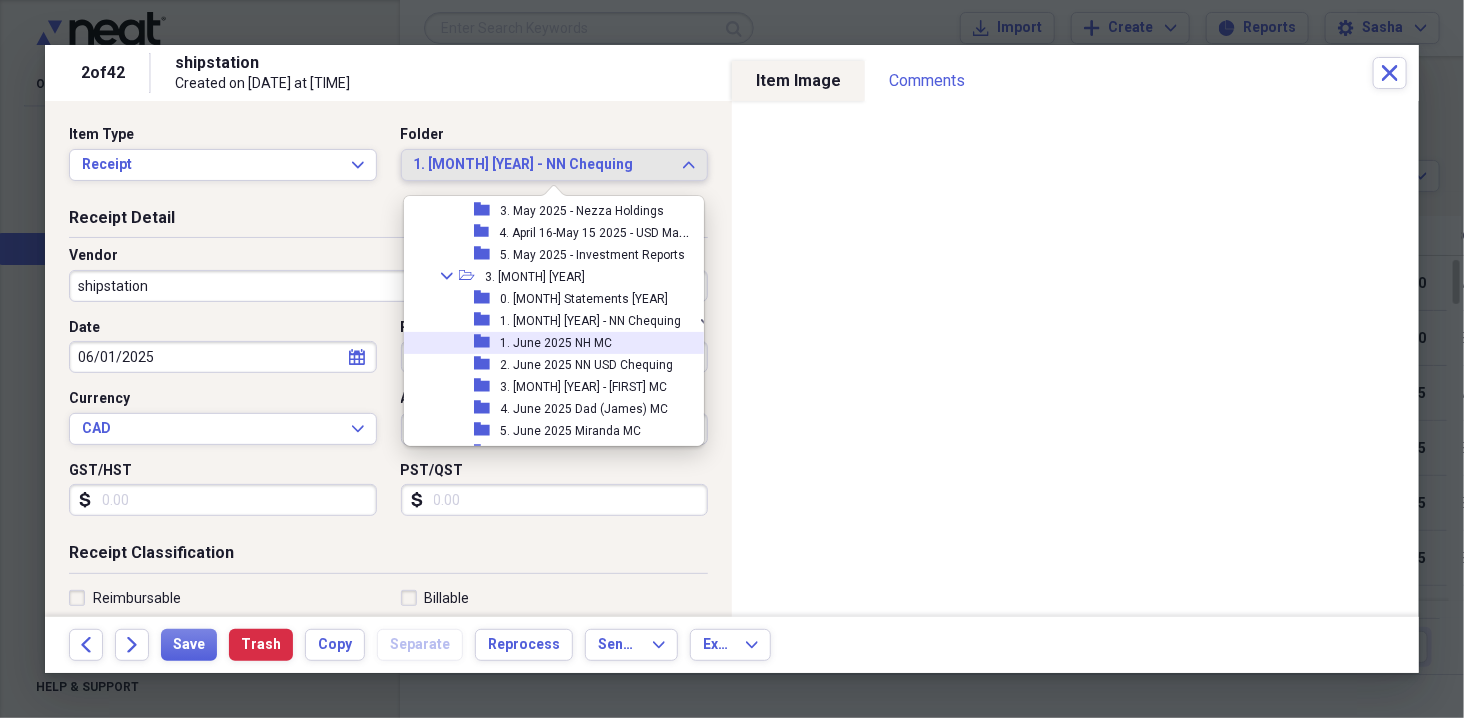 scroll, scrollTop: 585, scrollLeft: 0, axis: vertical 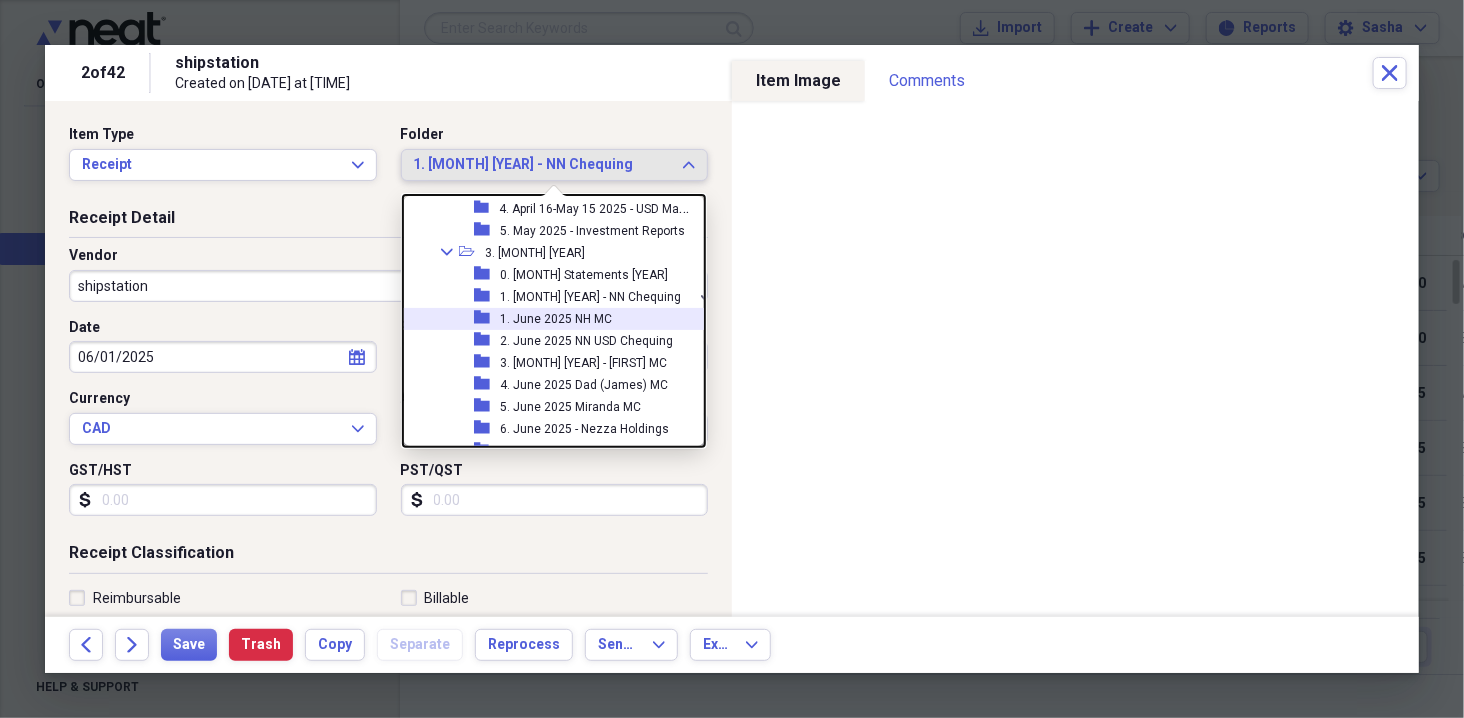 click on "[DAY] [MONTH] [YEAR] - [FIRST] [LAST]" at bounding box center [583, 363] 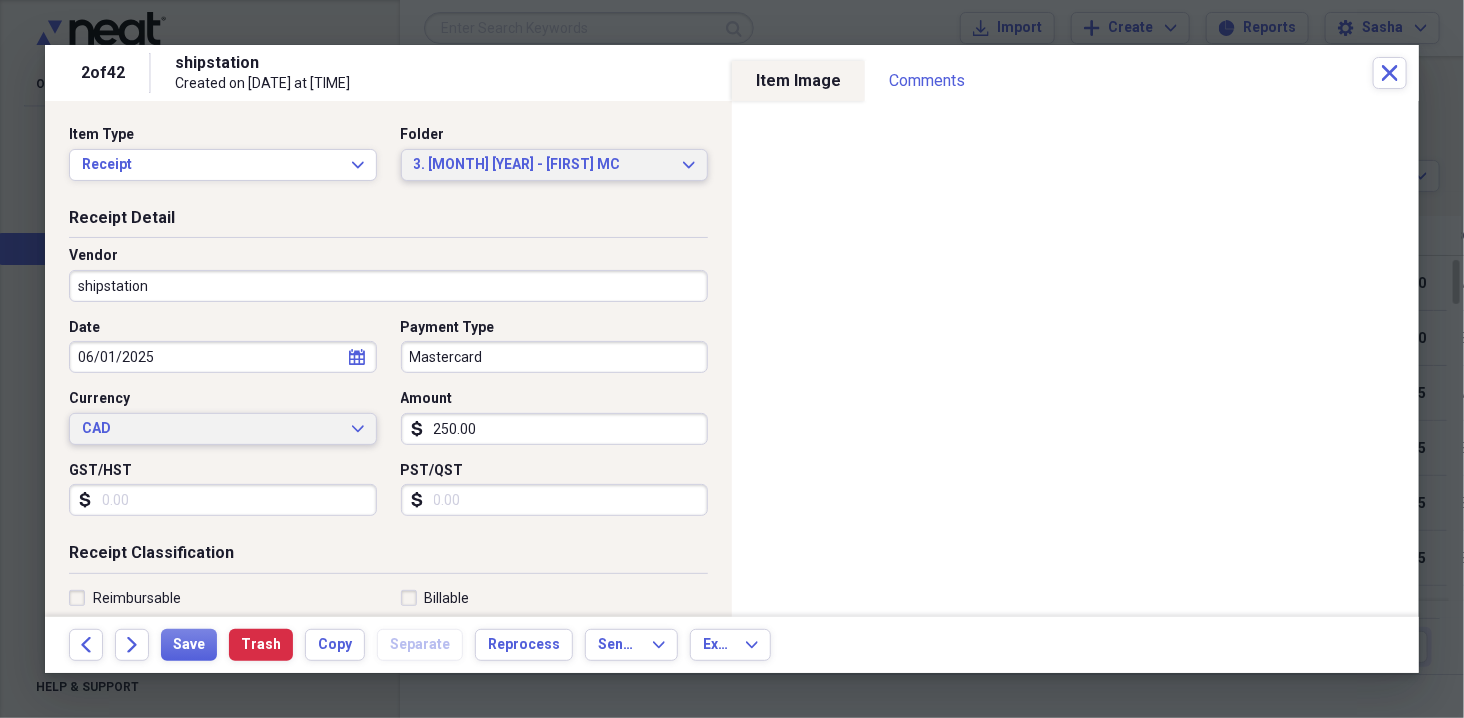 scroll, scrollTop: 600, scrollLeft: 0, axis: vertical 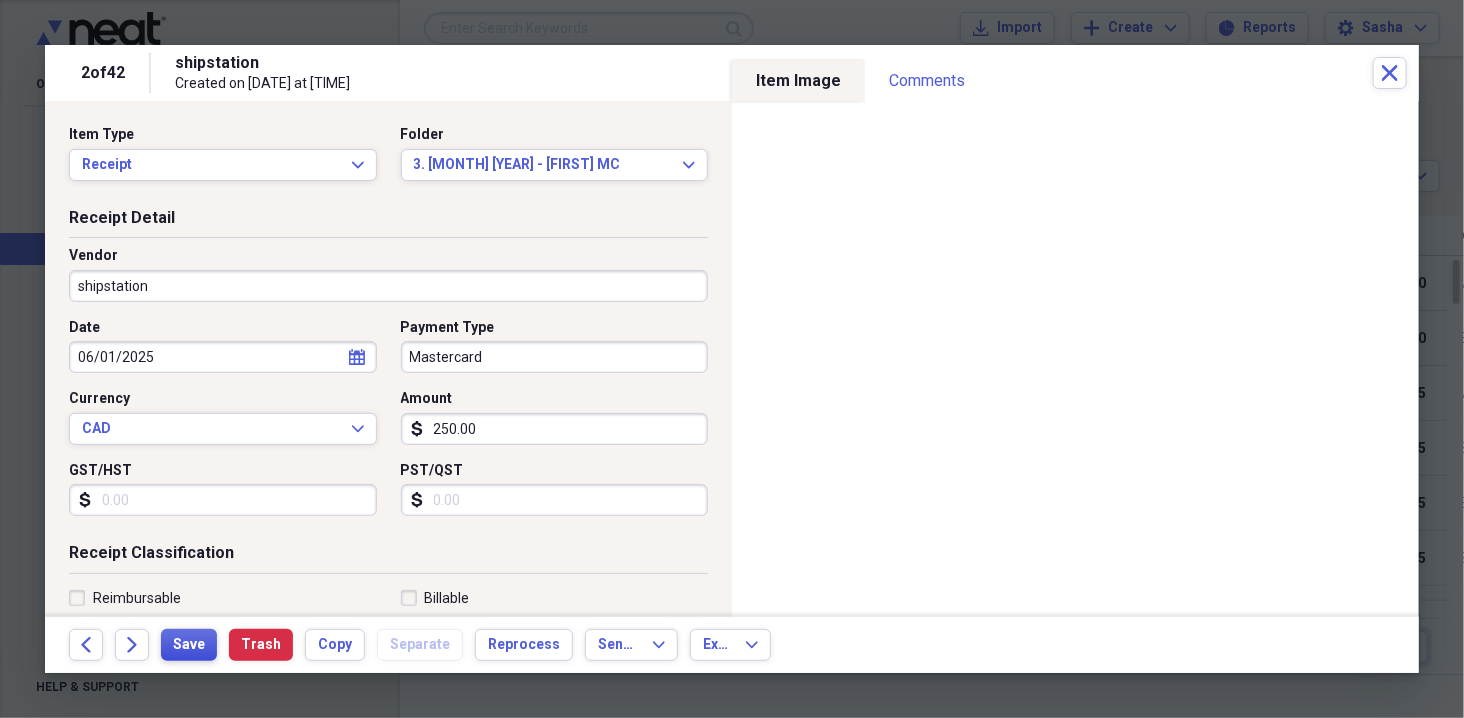 click on "Save" at bounding box center [189, 645] 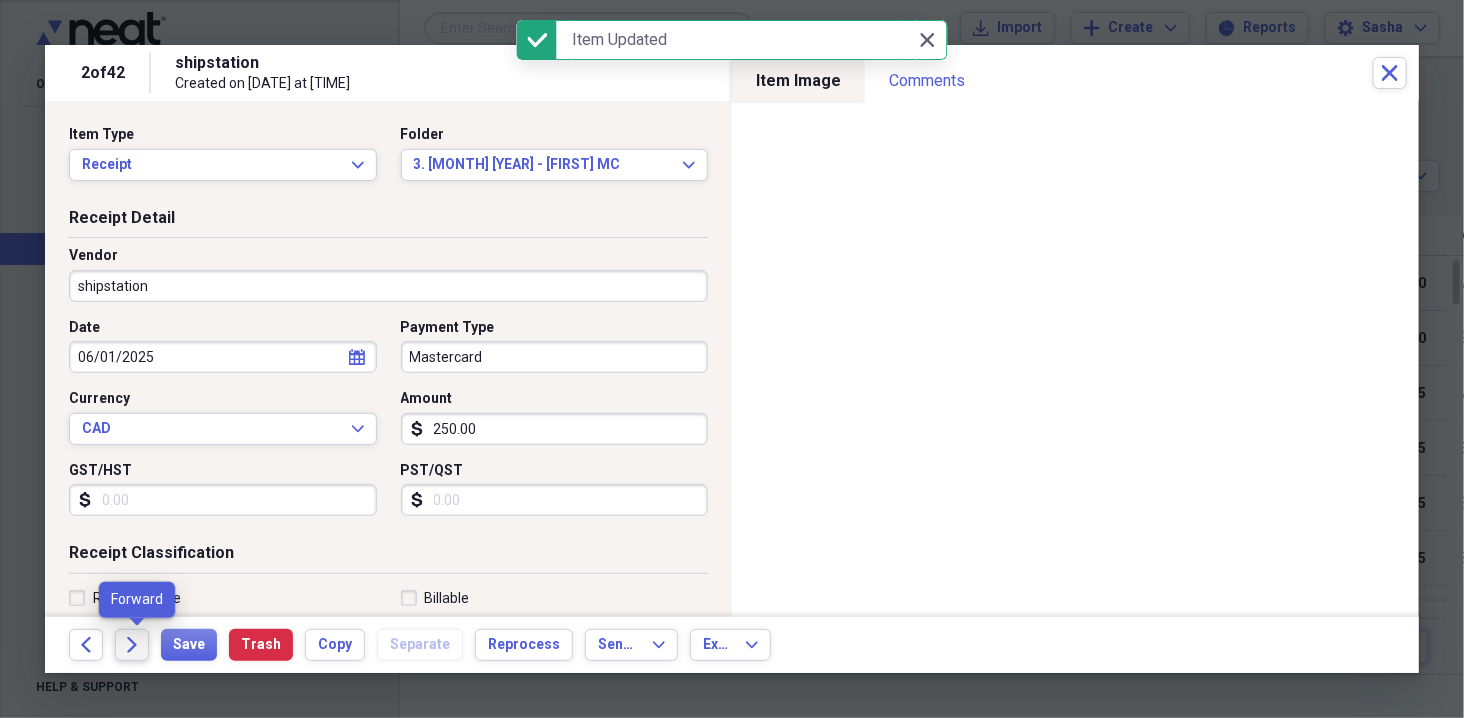 click on "Forward" 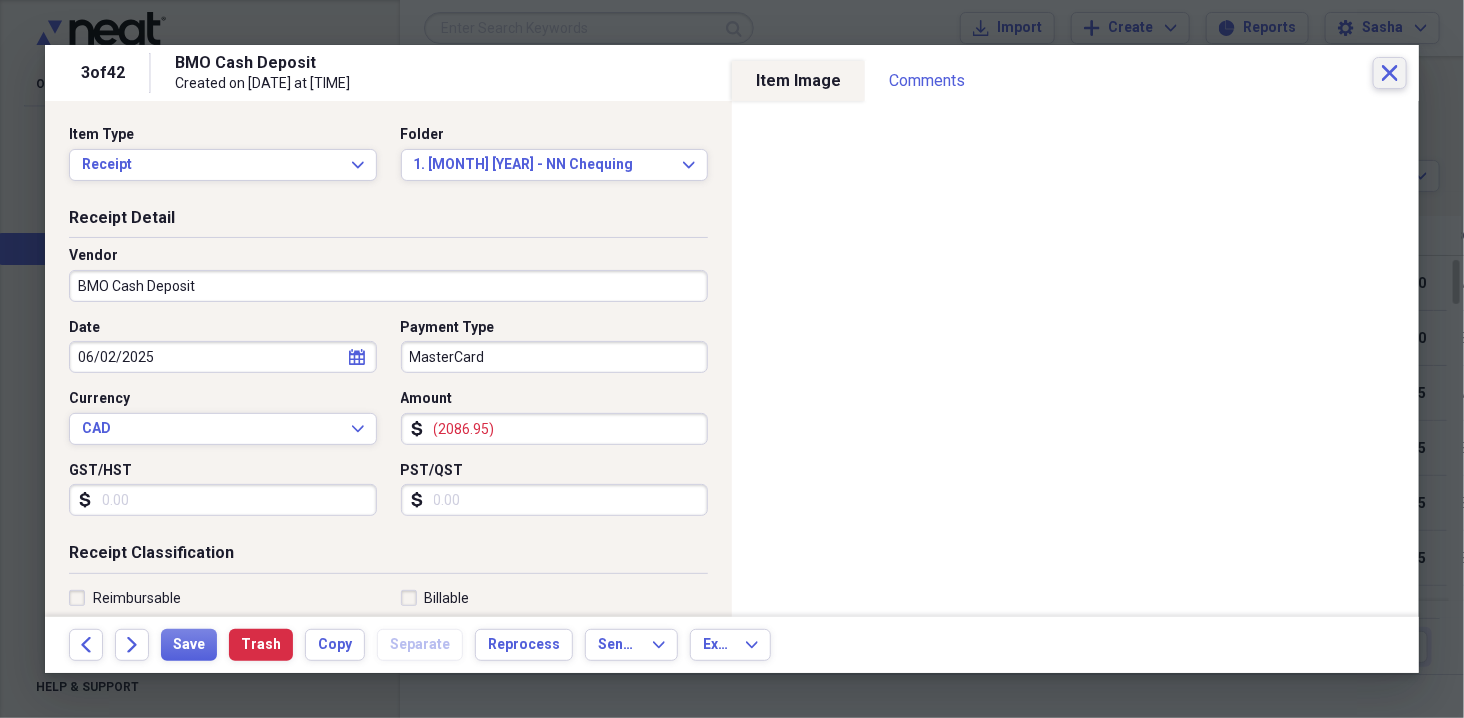 click on "Close" 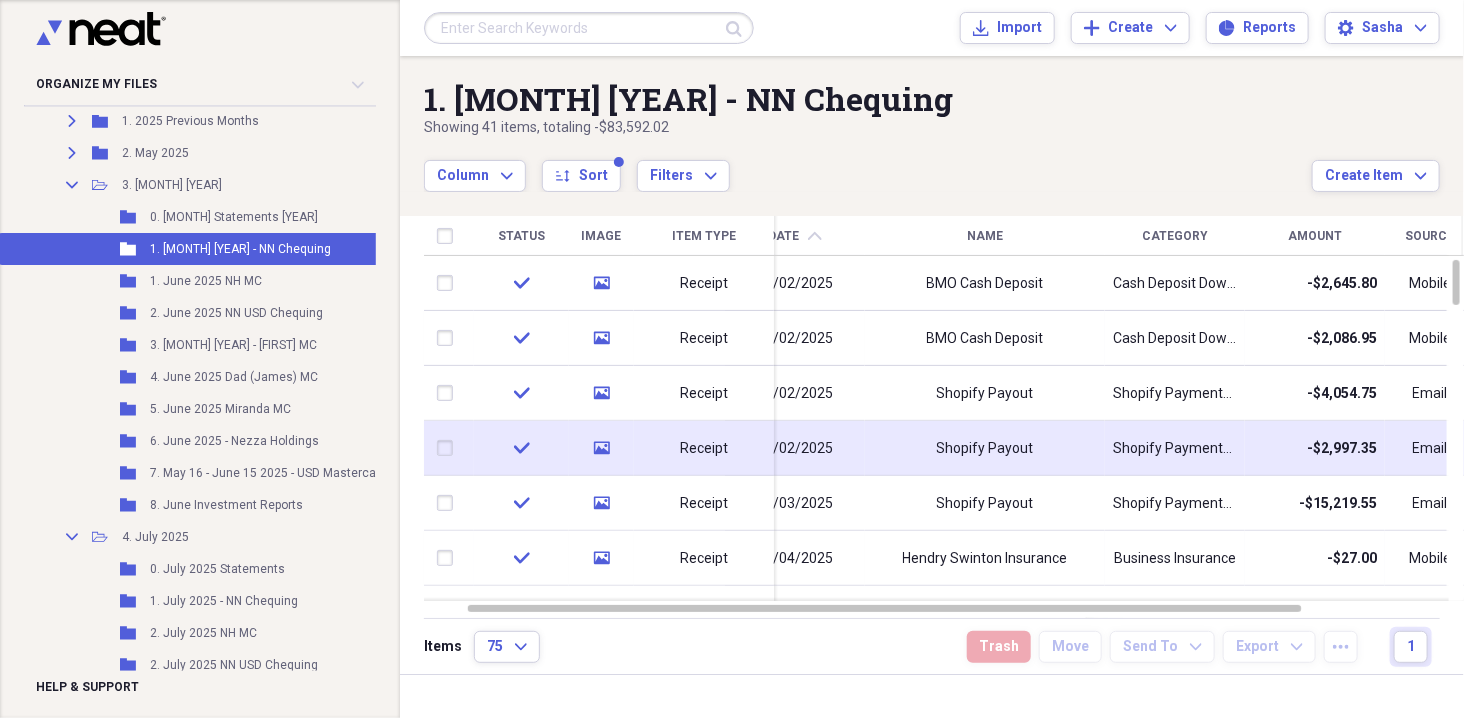click on "Shopify Payments Payout" at bounding box center [1175, 449] 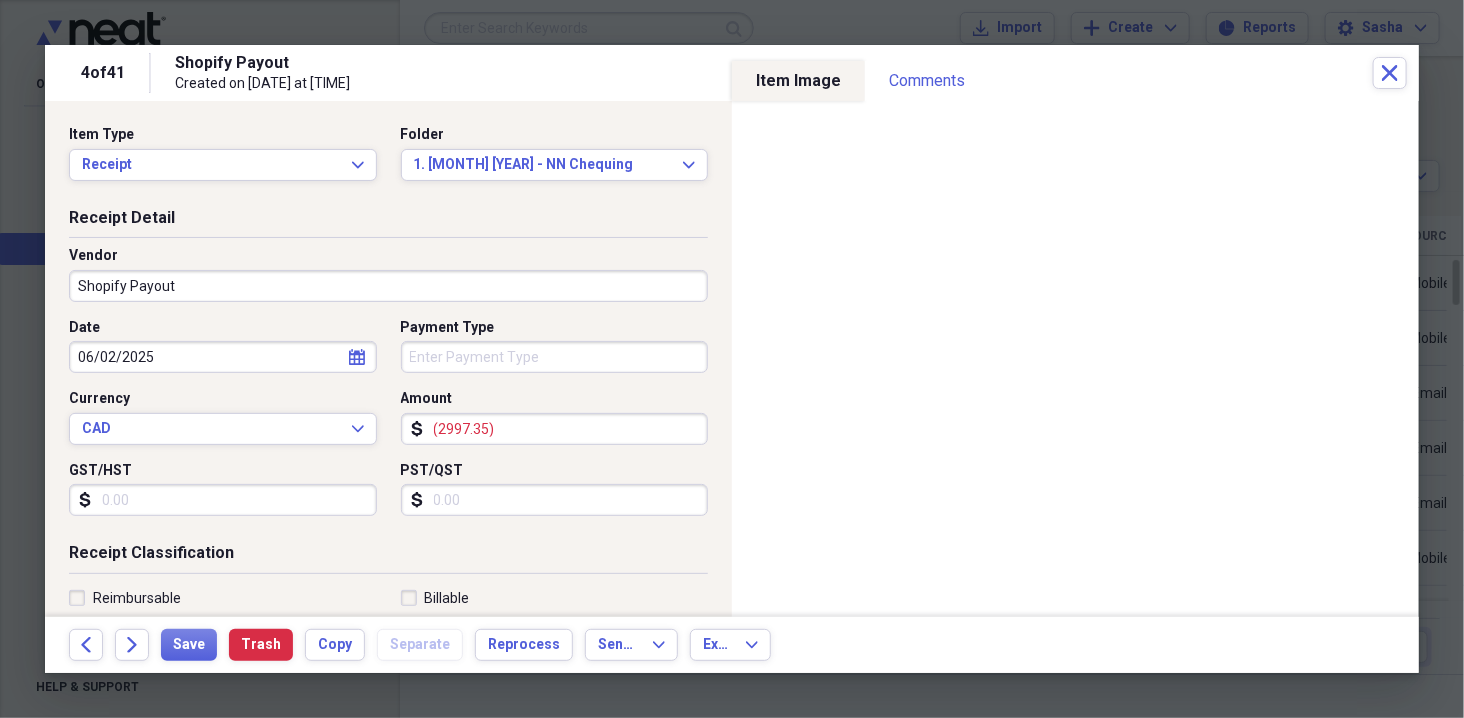 click on "06/02/2025" at bounding box center [223, 357] 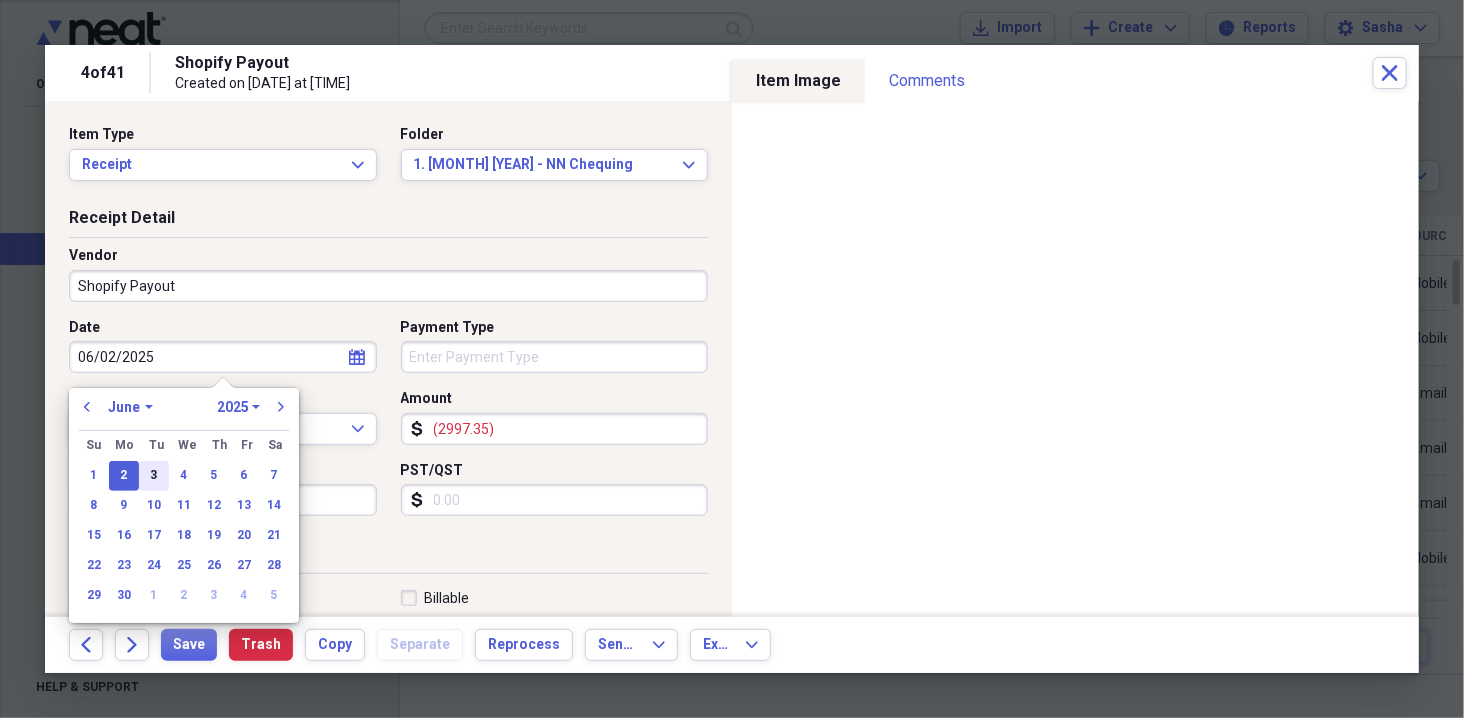 click on "3" at bounding box center [154, 476] 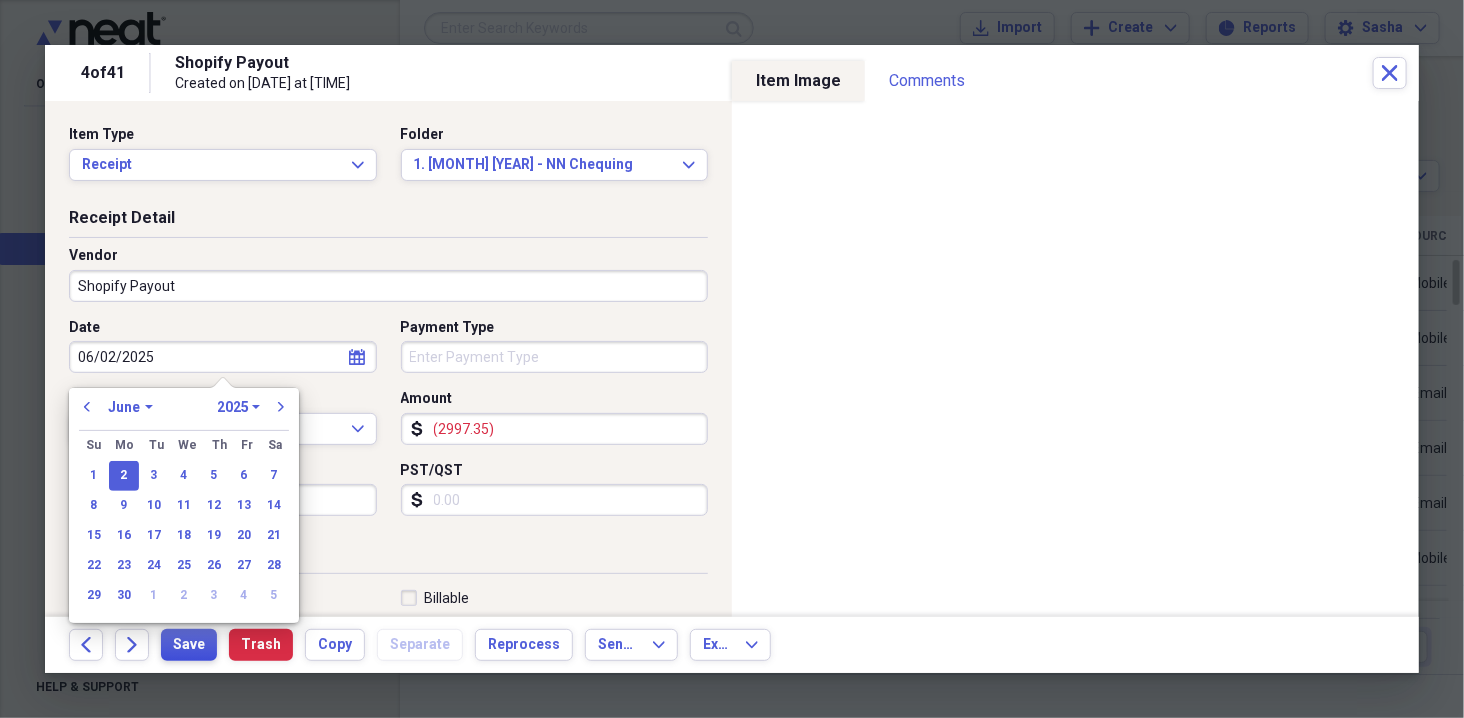 click on "Save" at bounding box center (189, 645) 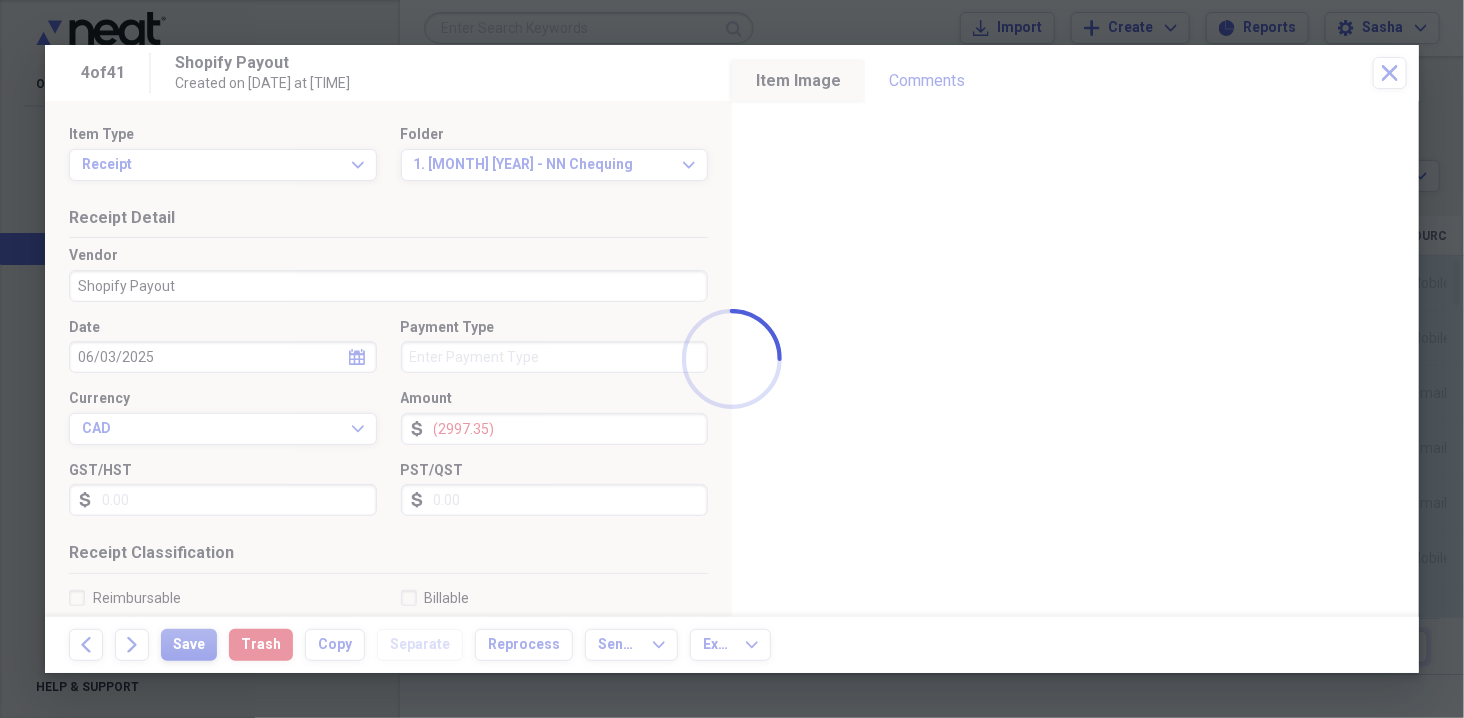 type on "06/03/2025" 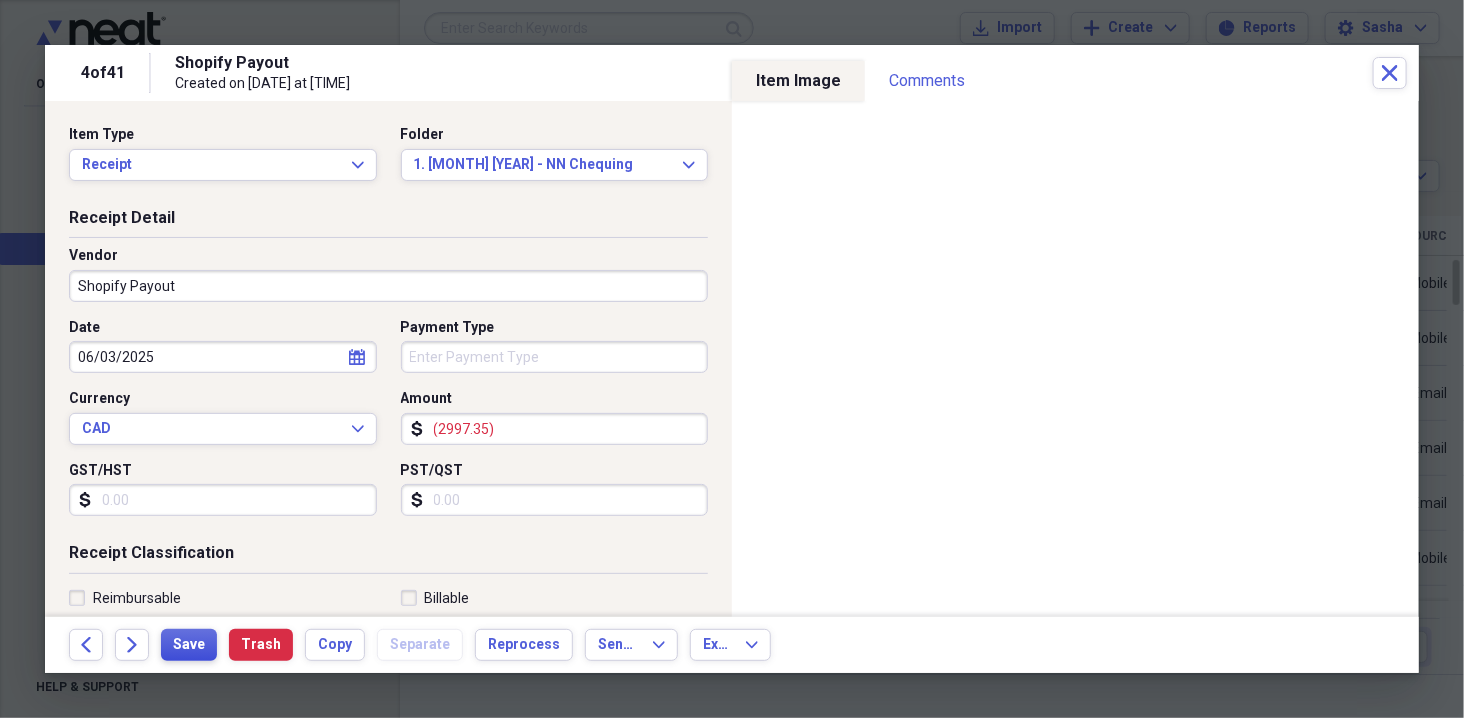 click on "Save" at bounding box center [189, 645] 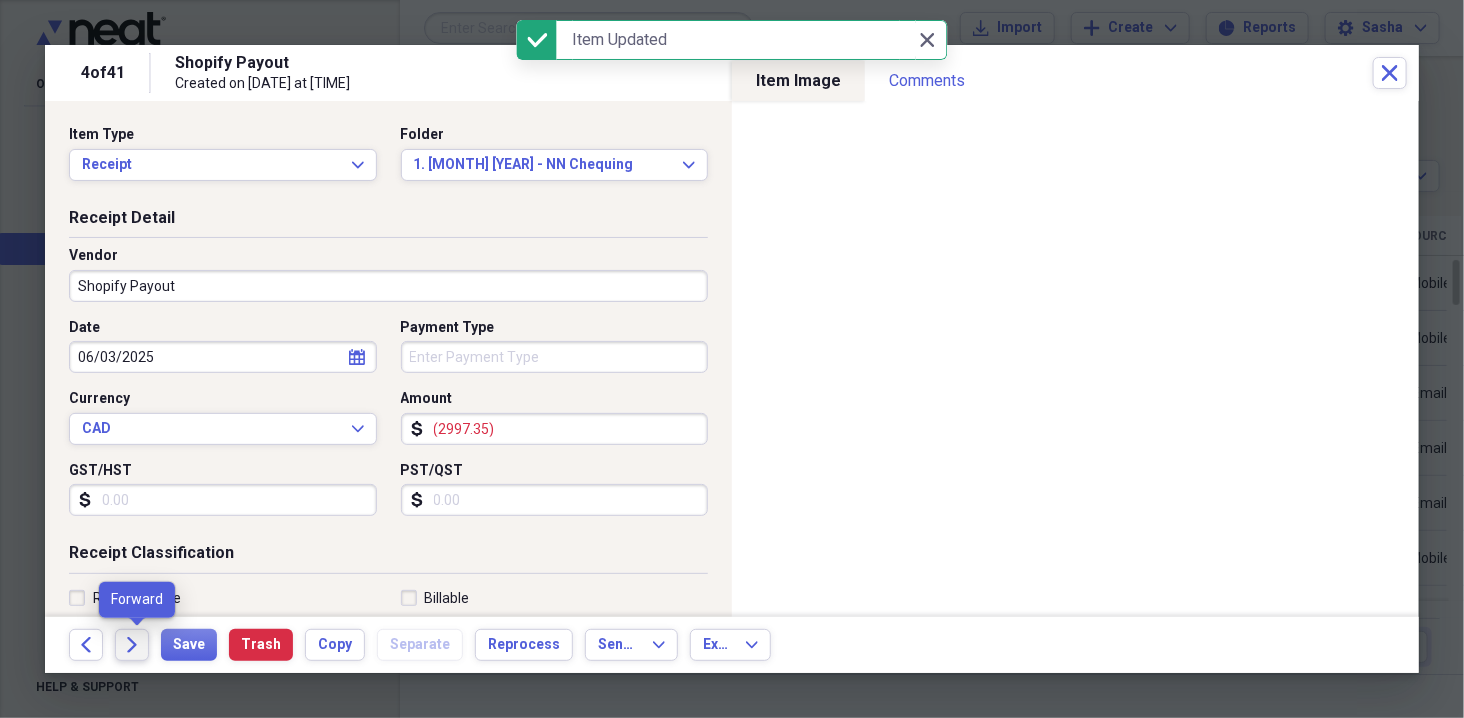 click on "Forward" 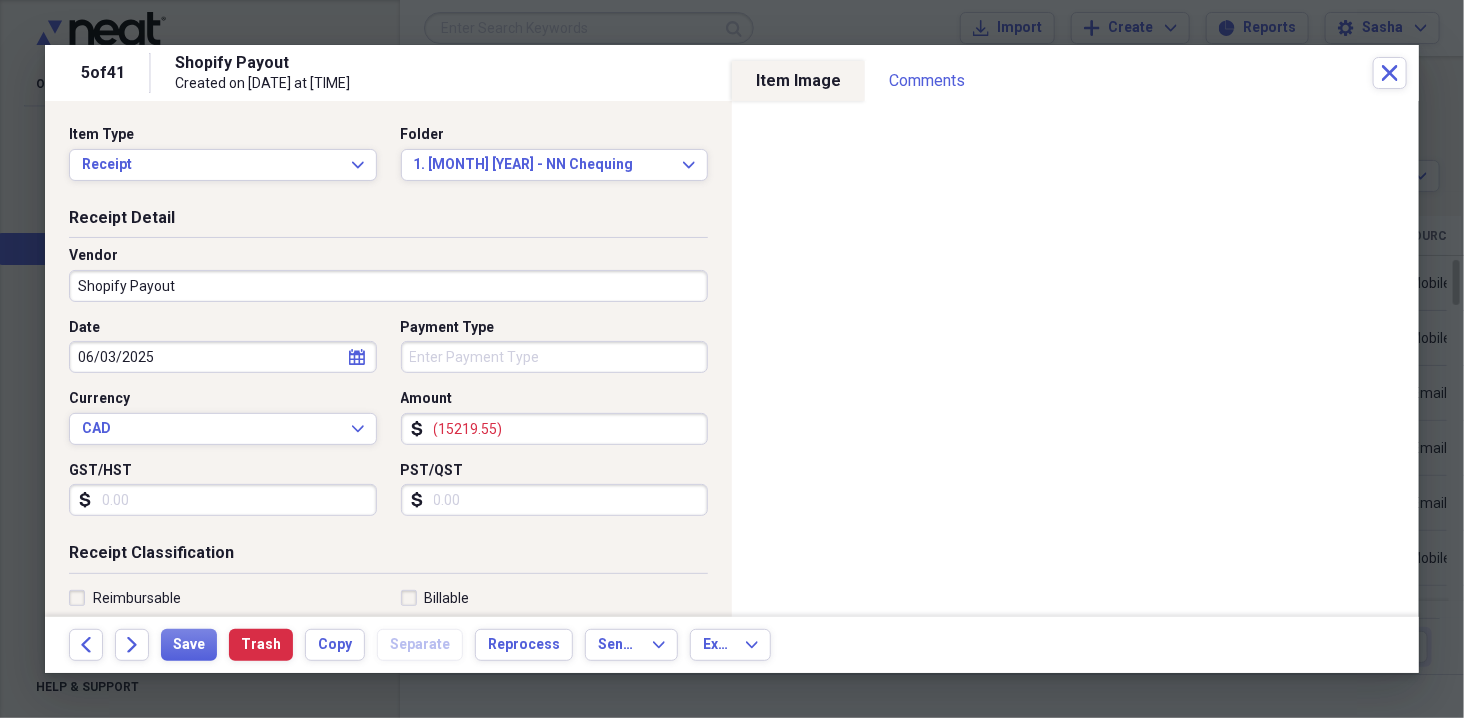 click on "06/03/2025" at bounding box center (223, 357) 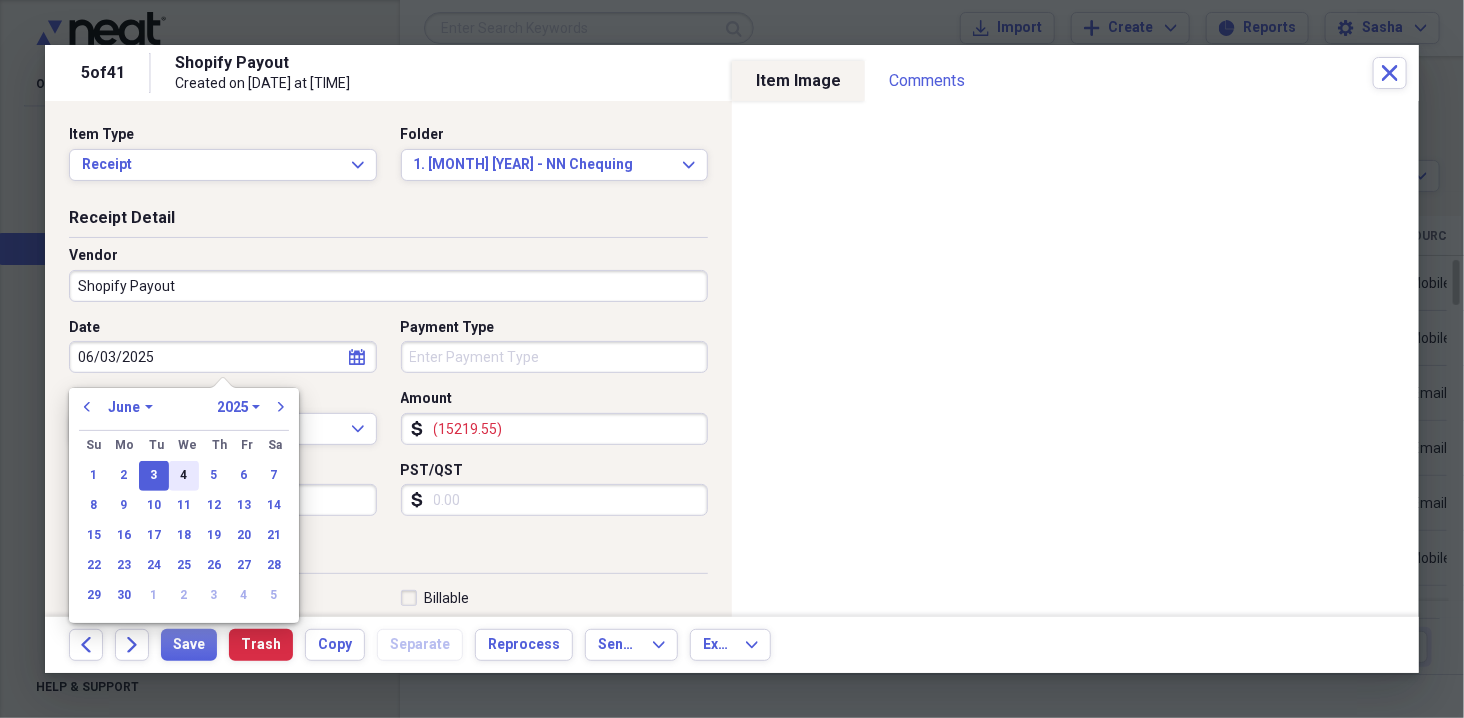 click on "4" at bounding box center [184, 476] 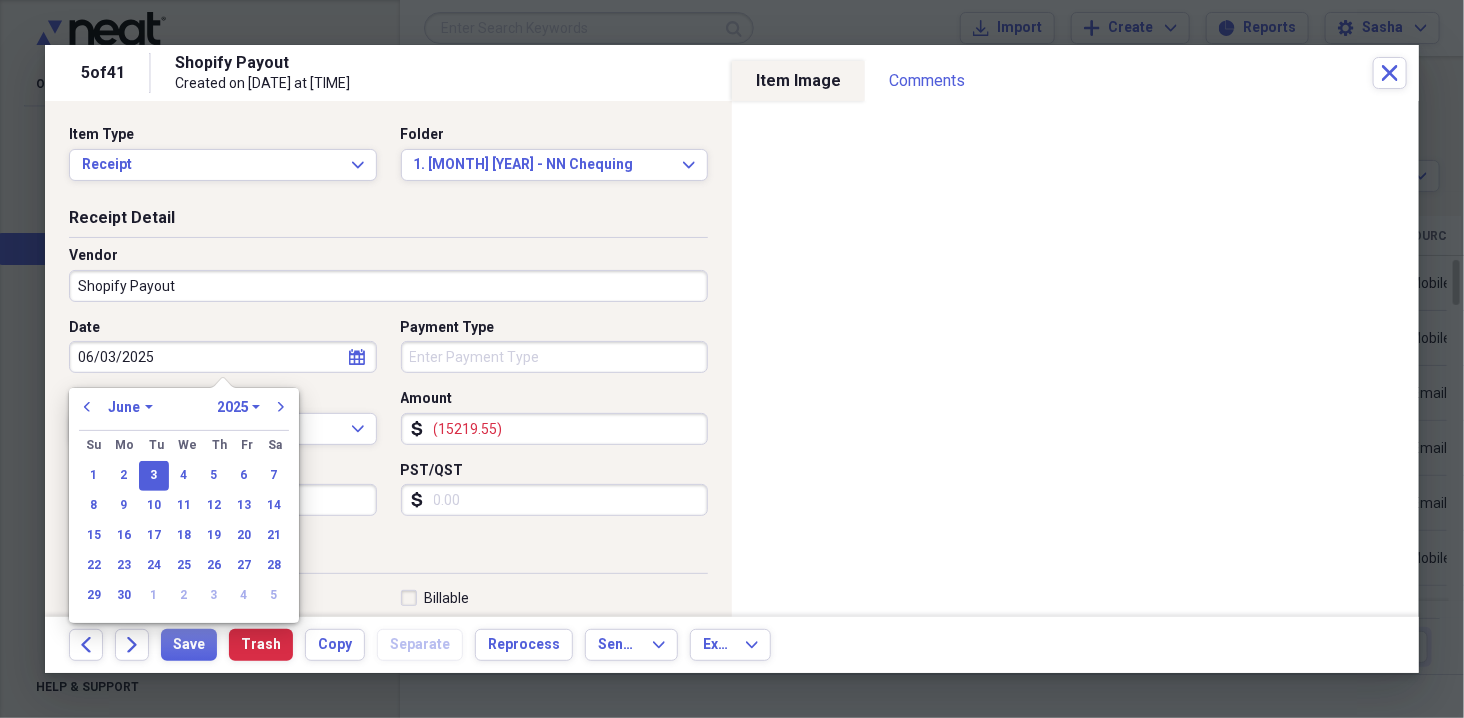 type on "06/04/2025" 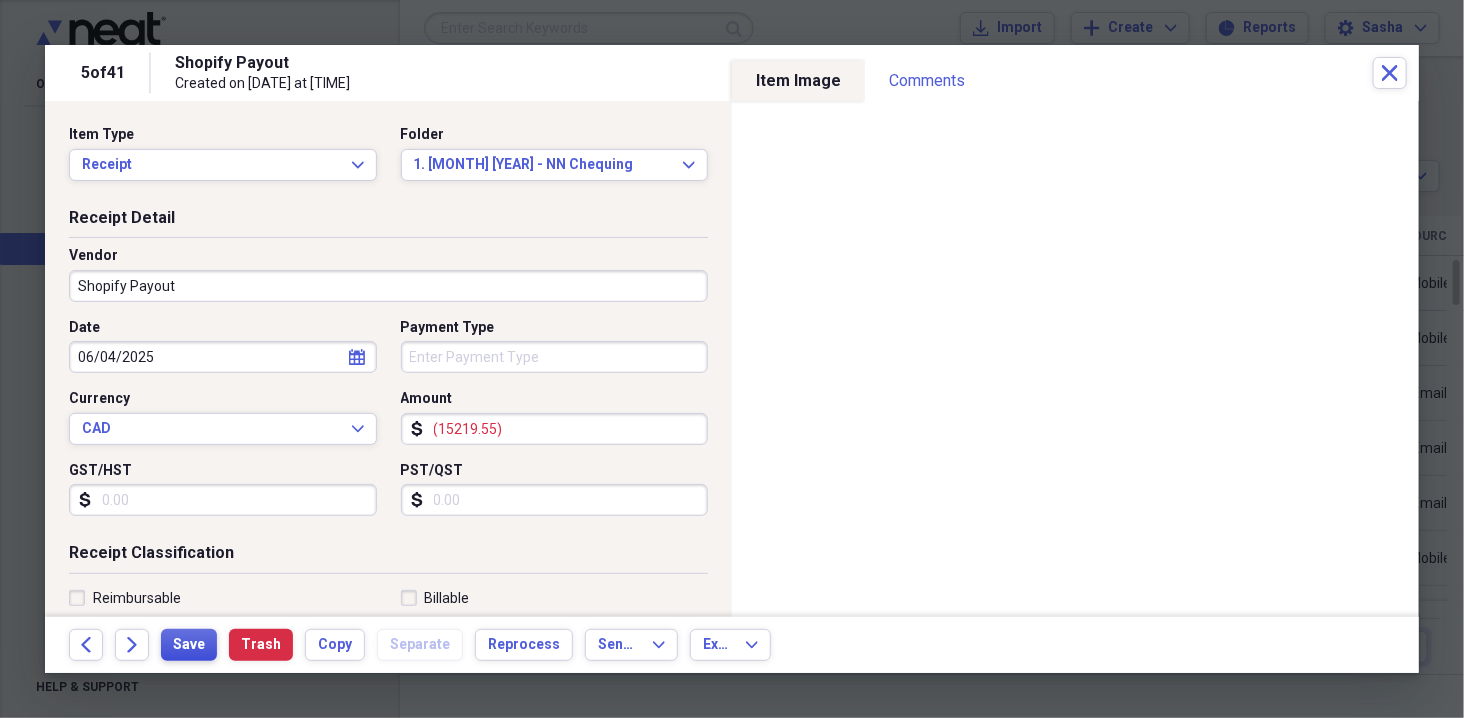 click on "Save" at bounding box center [189, 645] 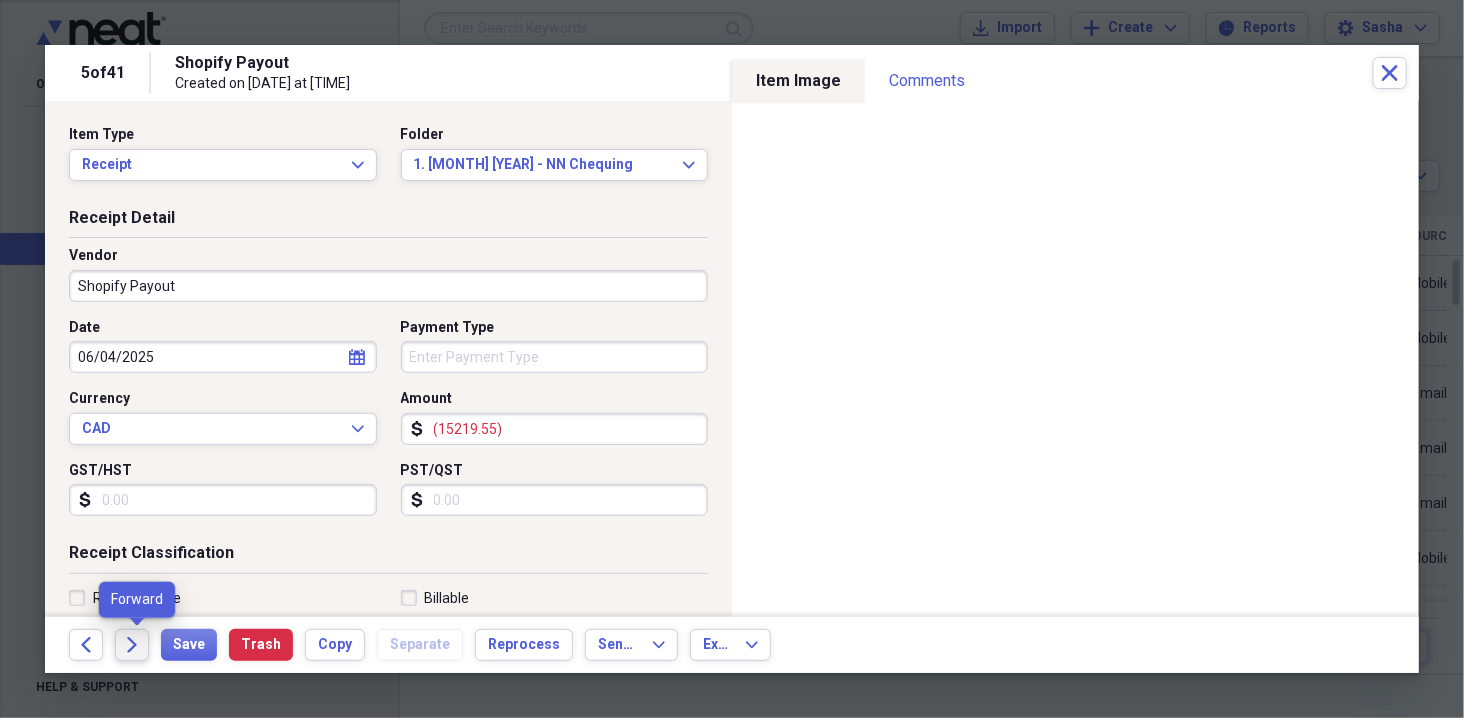 click on "Forward" 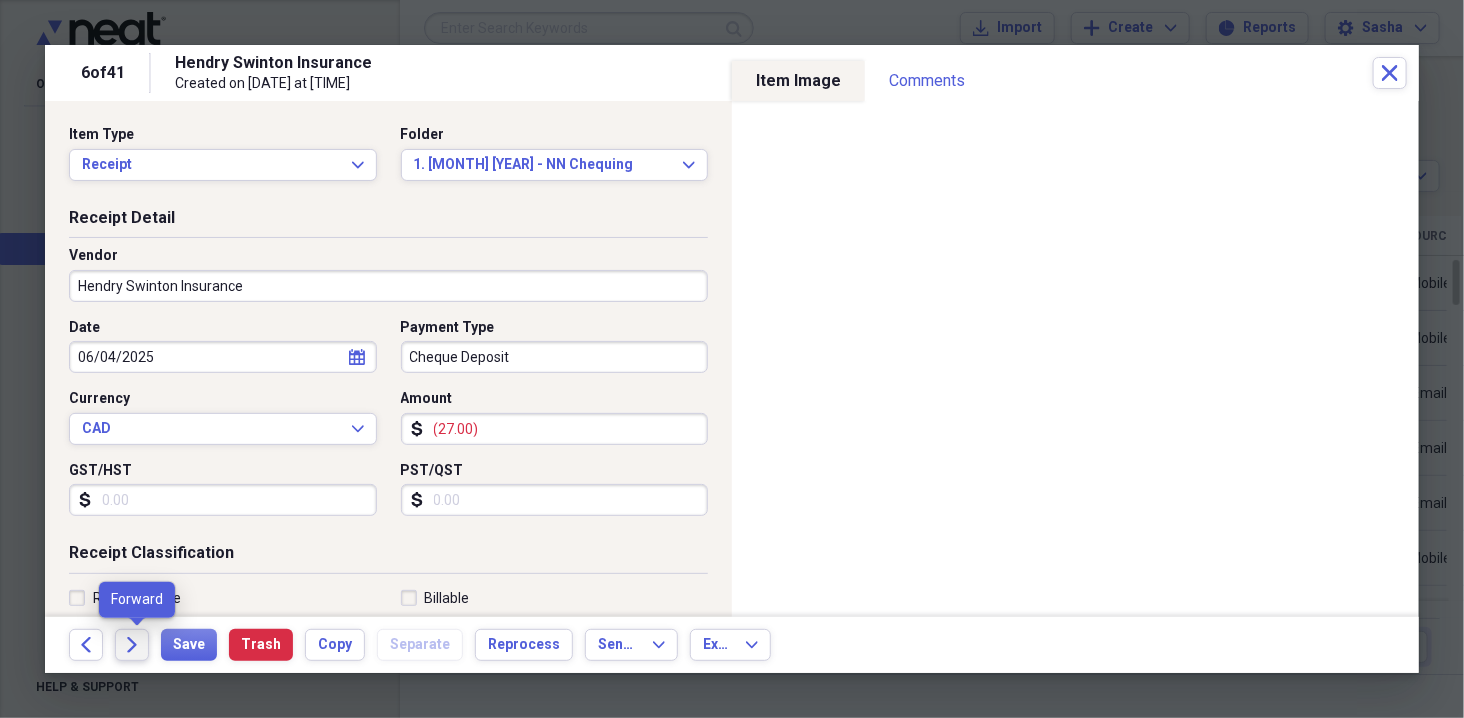 click on "Forward" 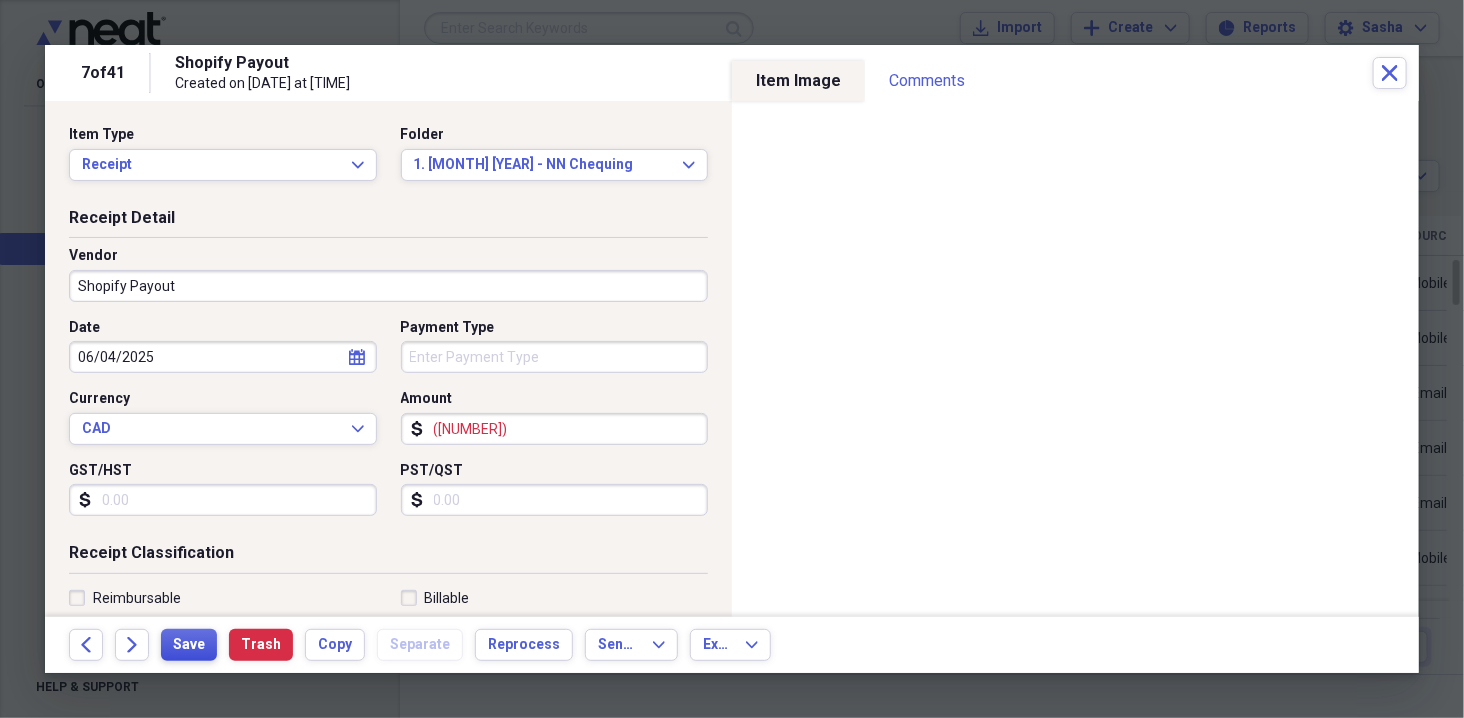 click on "Save" at bounding box center [189, 645] 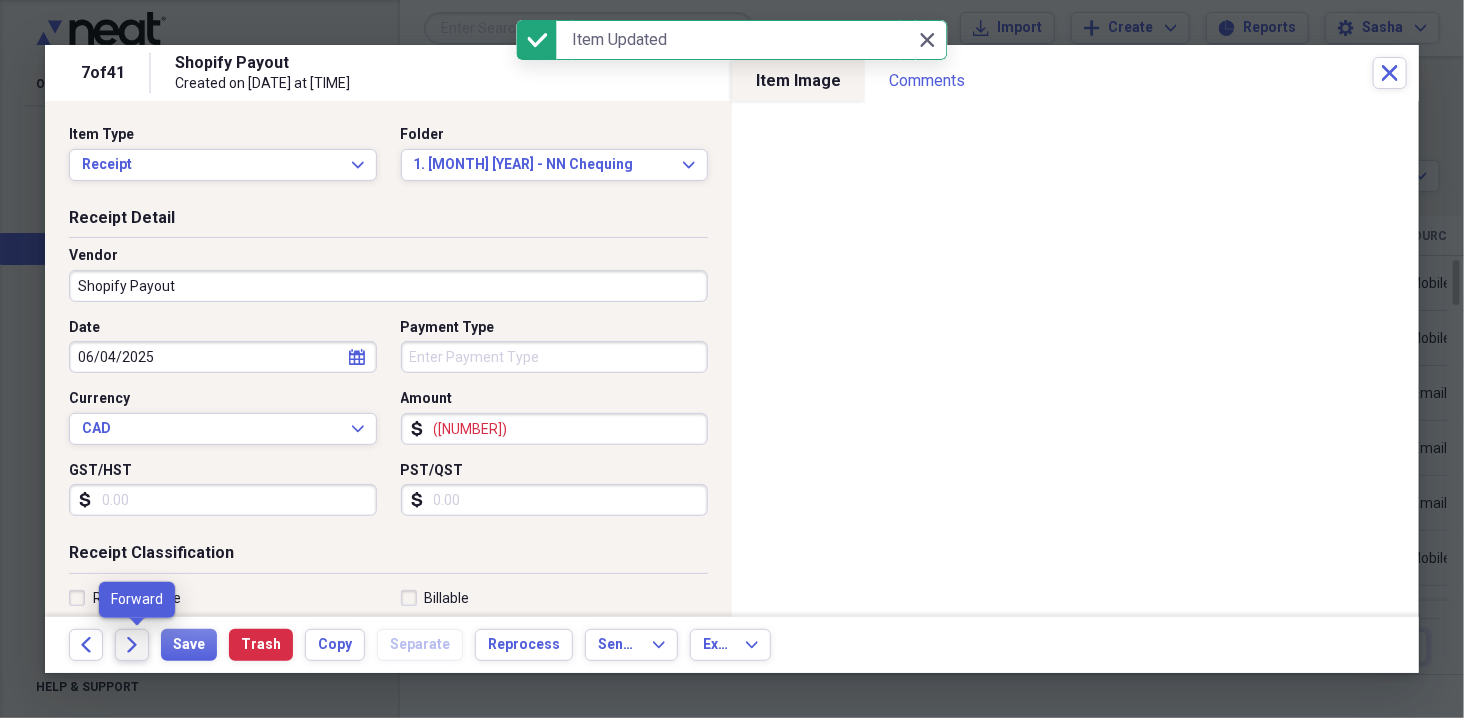 click on "Forward" 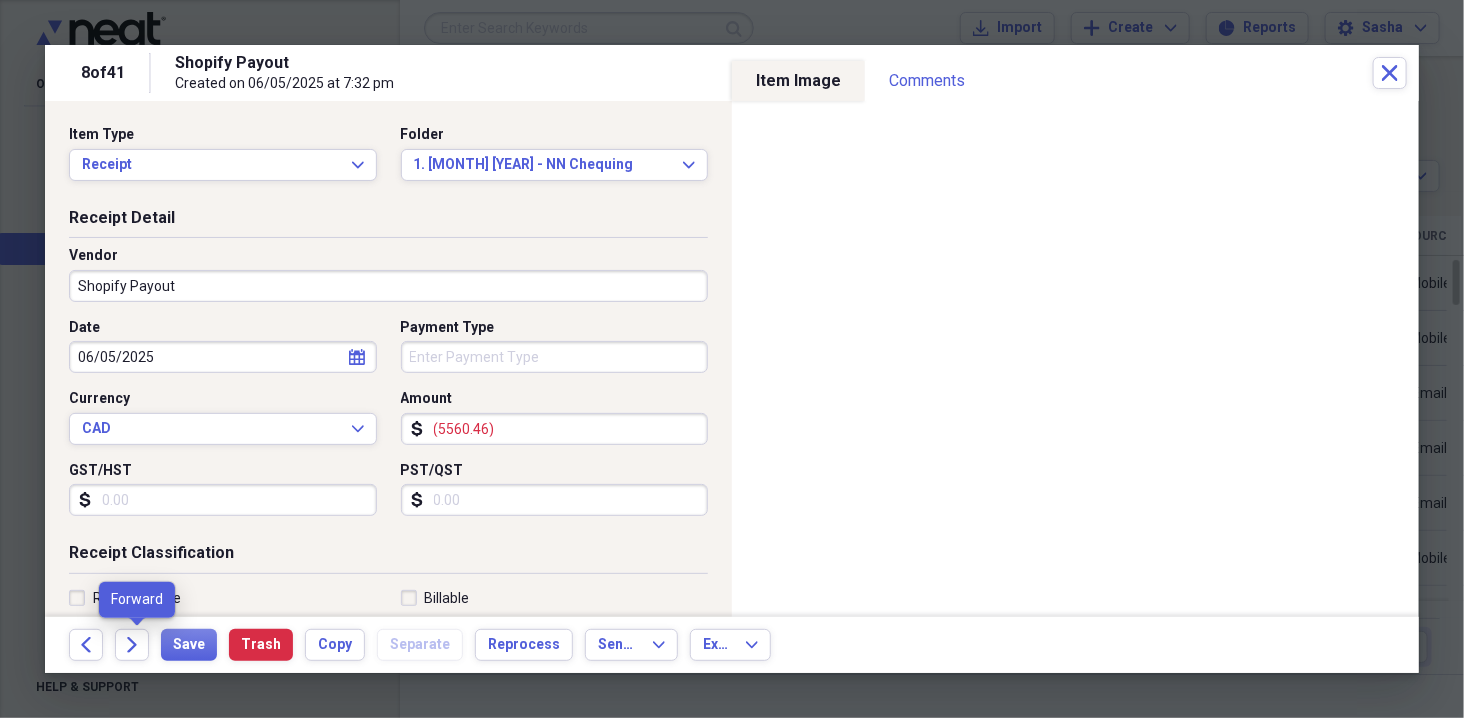 click on "Forward" at bounding box center [138, 645] 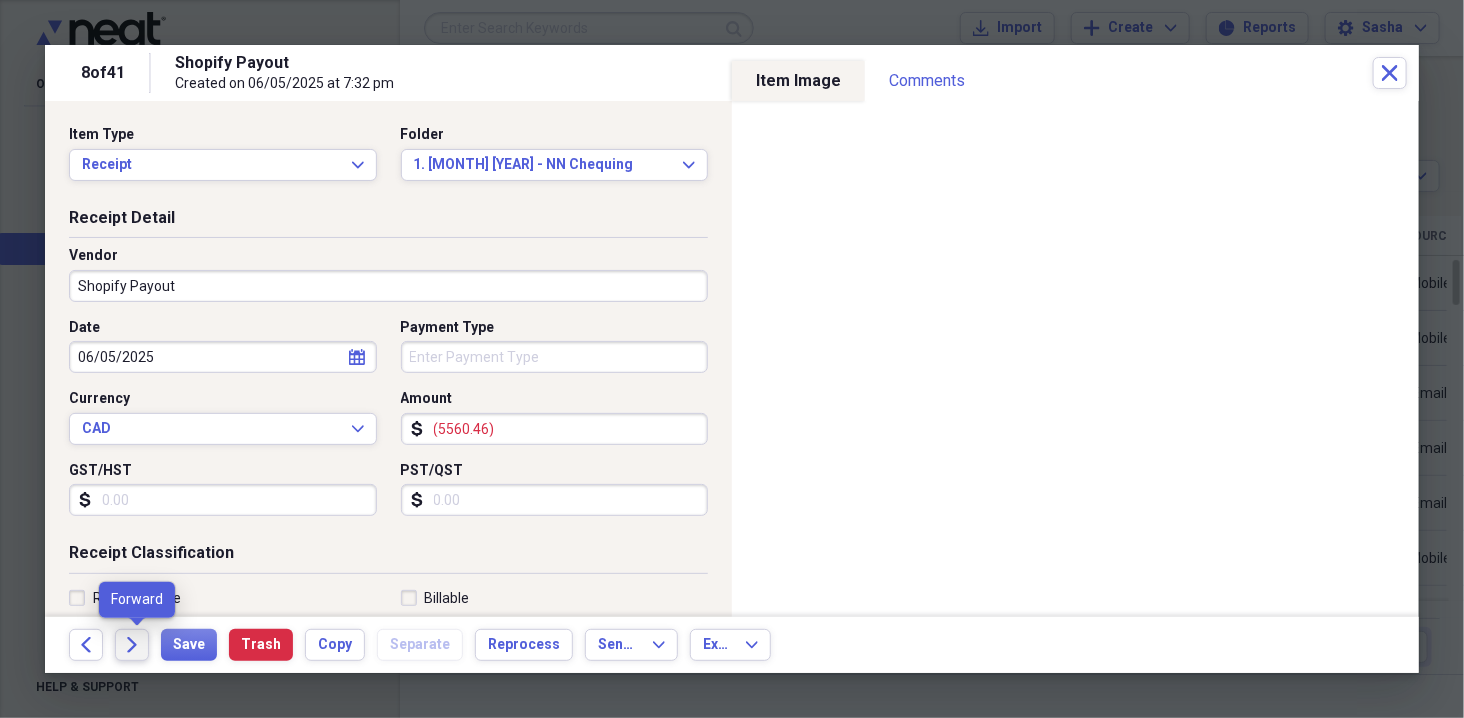 click on "Forward" at bounding box center [132, 645] 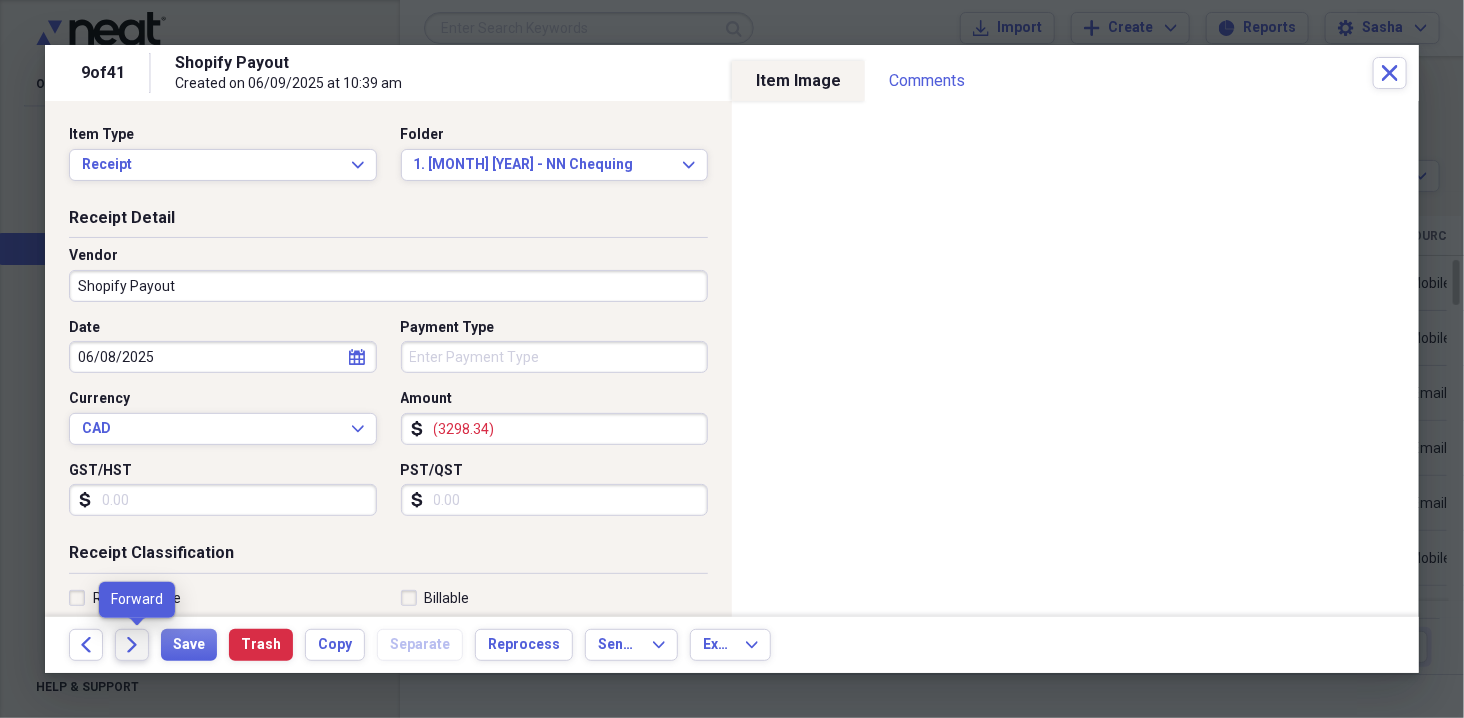 click on "Forward" at bounding box center [132, 645] 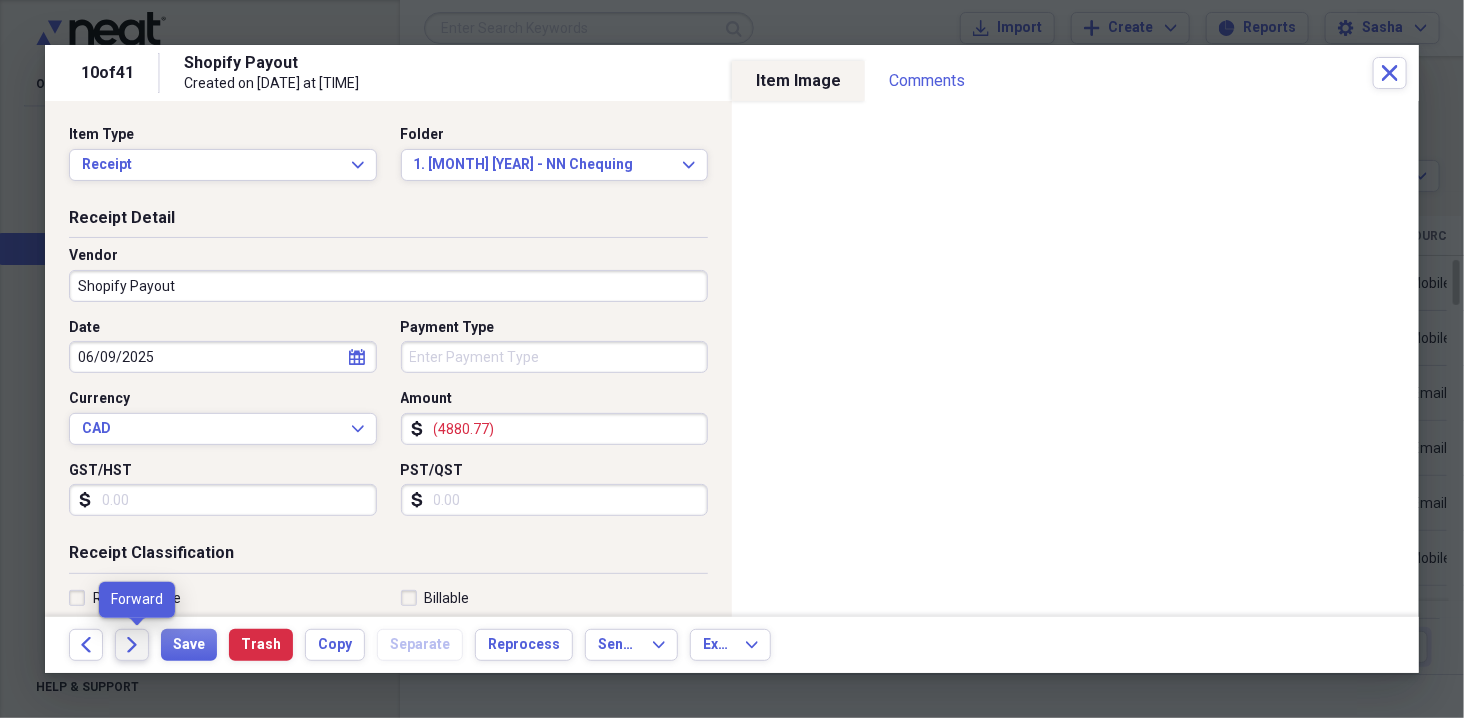 click on "Forward" at bounding box center [132, 645] 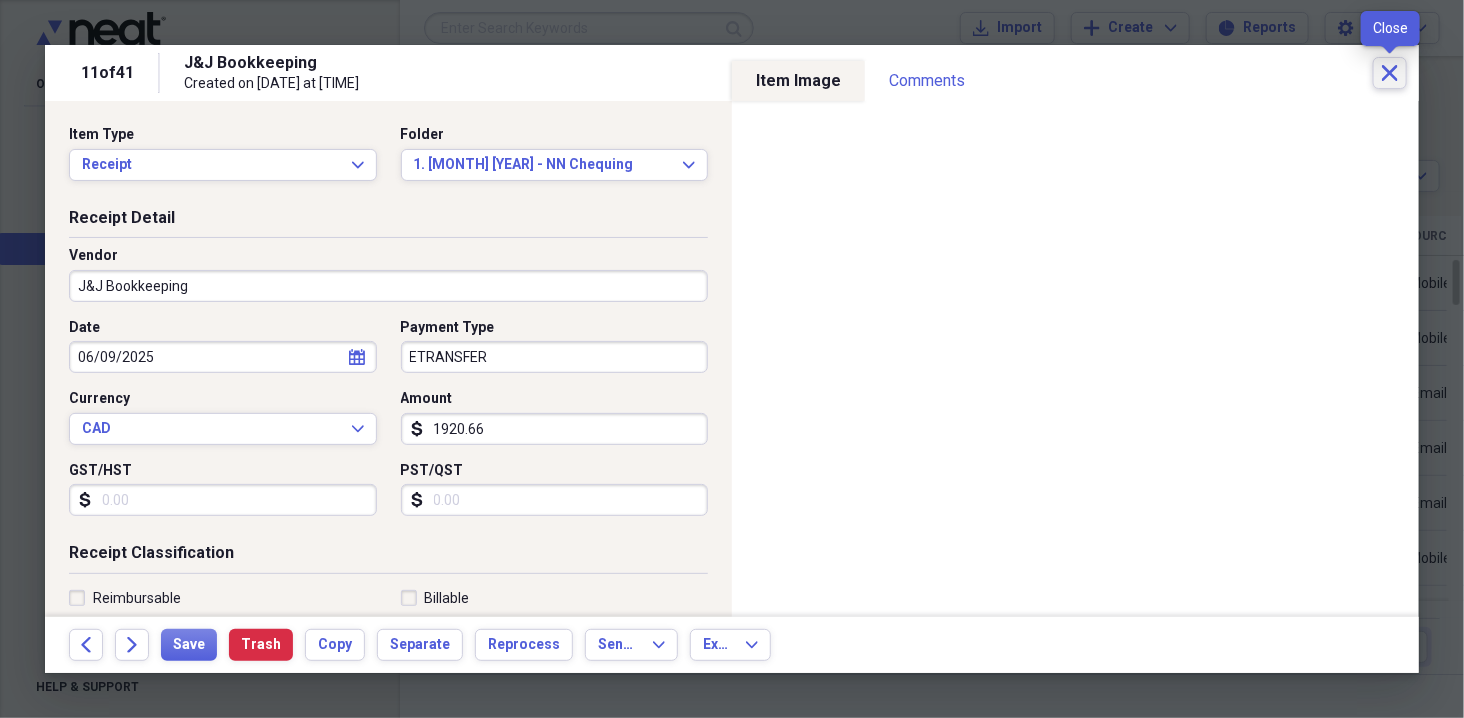click on "Close" at bounding box center (1390, 73) 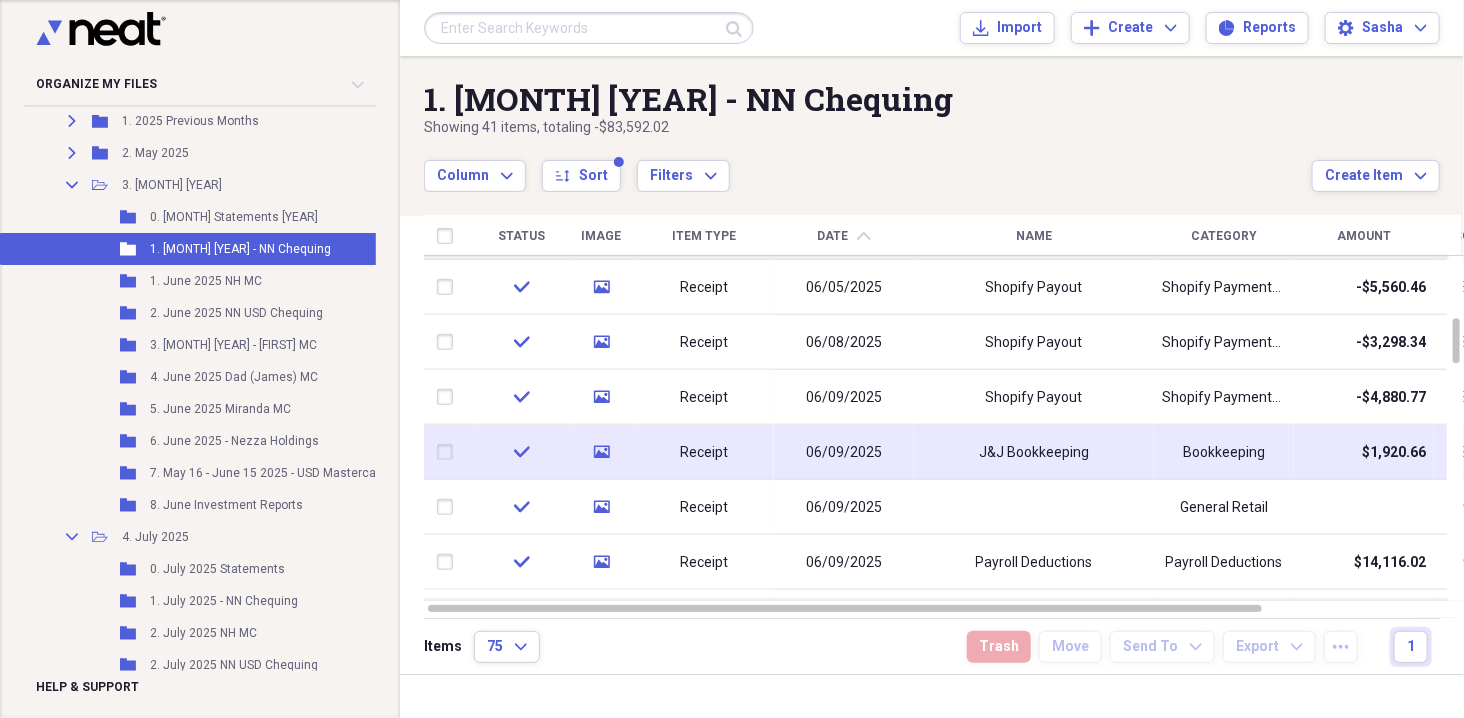 click at bounding box center (449, 452) 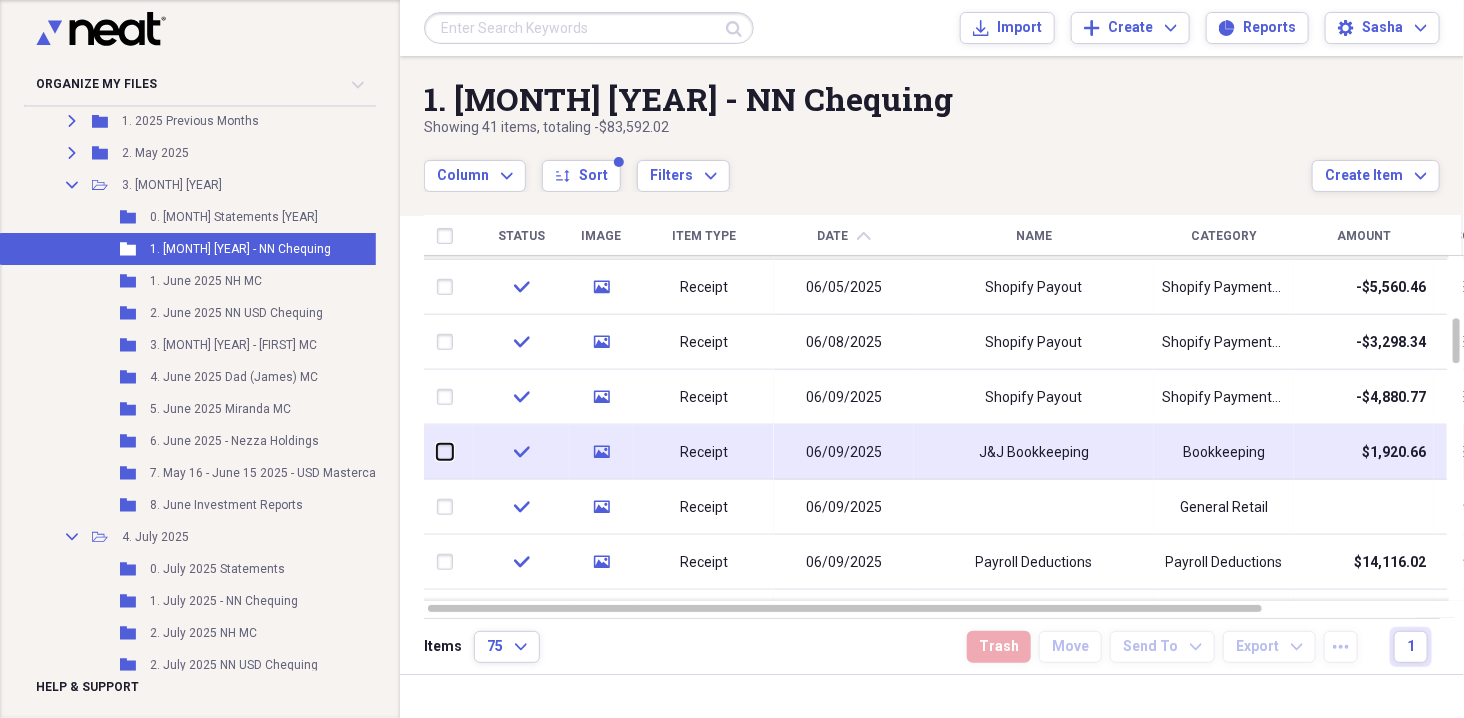 click at bounding box center [437, 452] 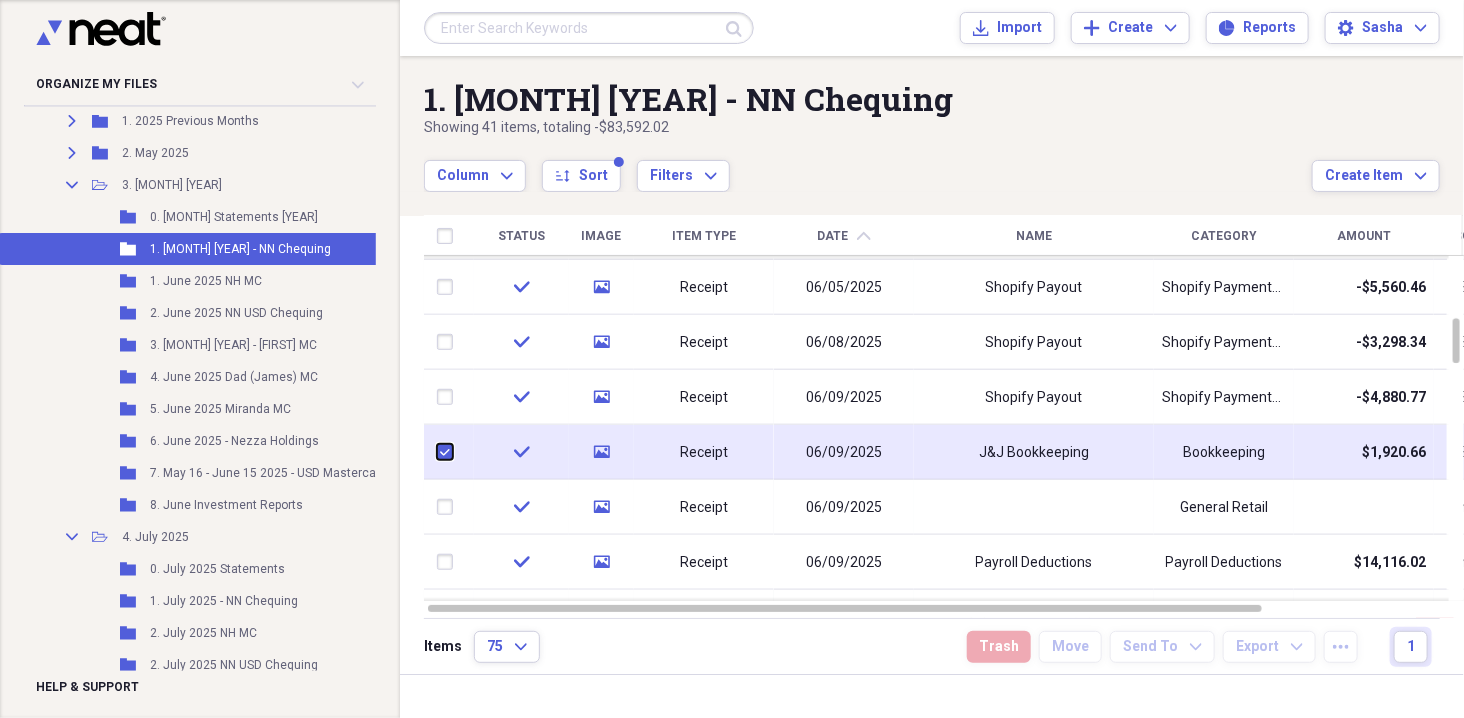 checkbox on "true" 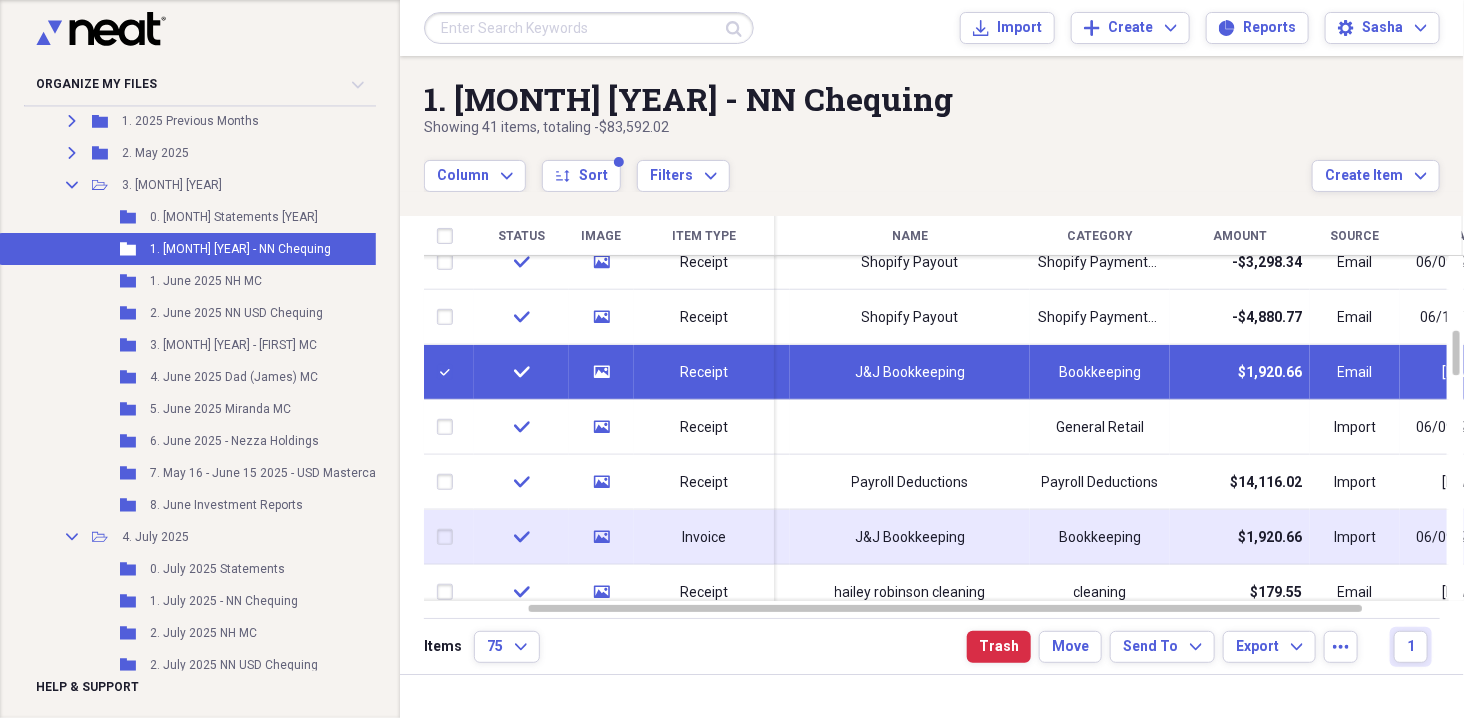 click at bounding box center [449, 537] 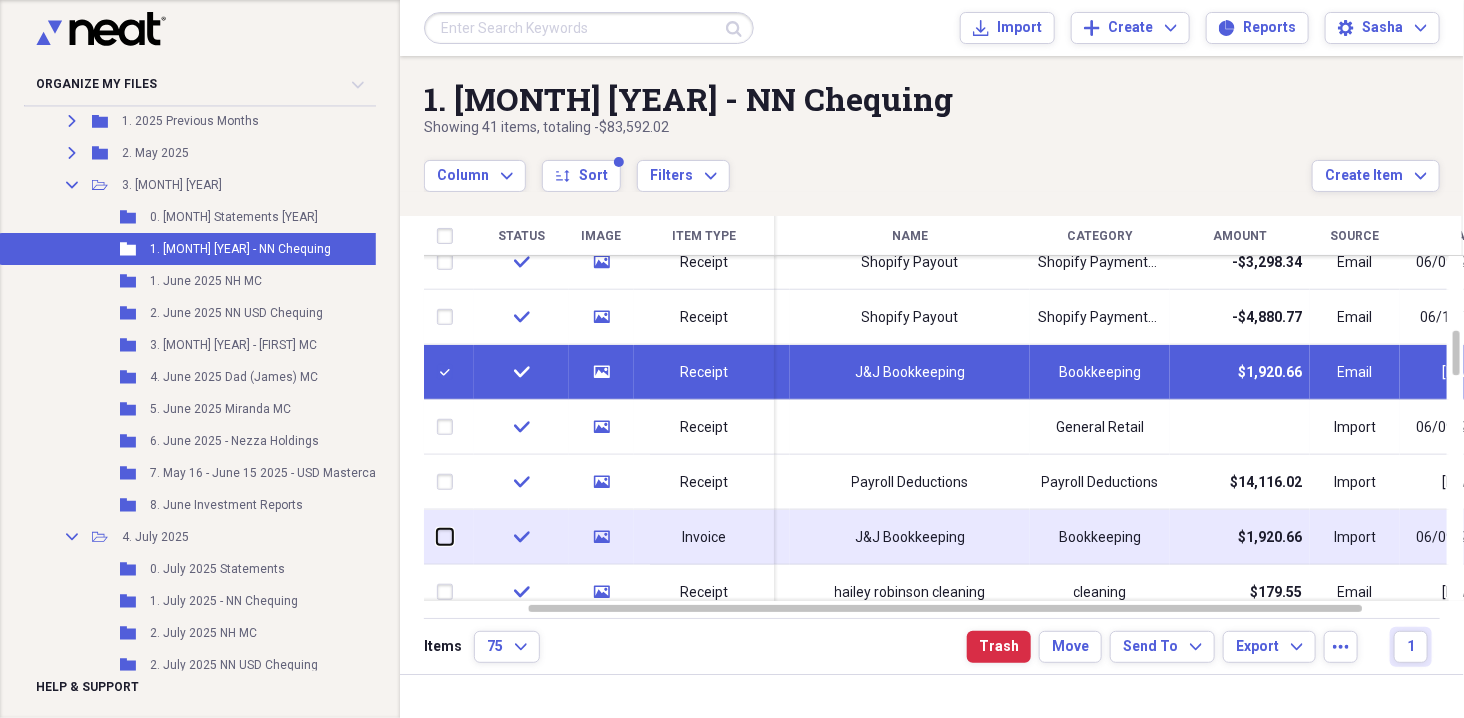 click at bounding box center (437, 537) 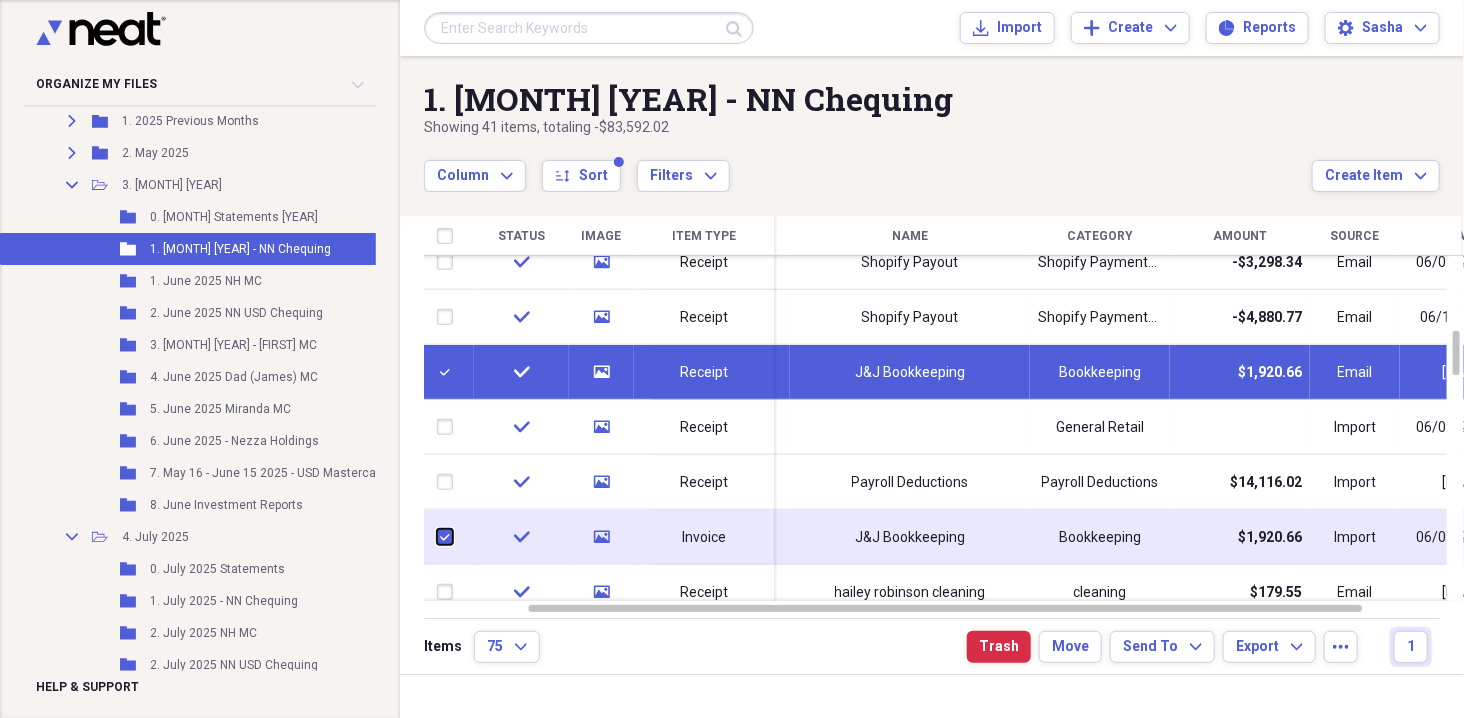 checkbox on "true" 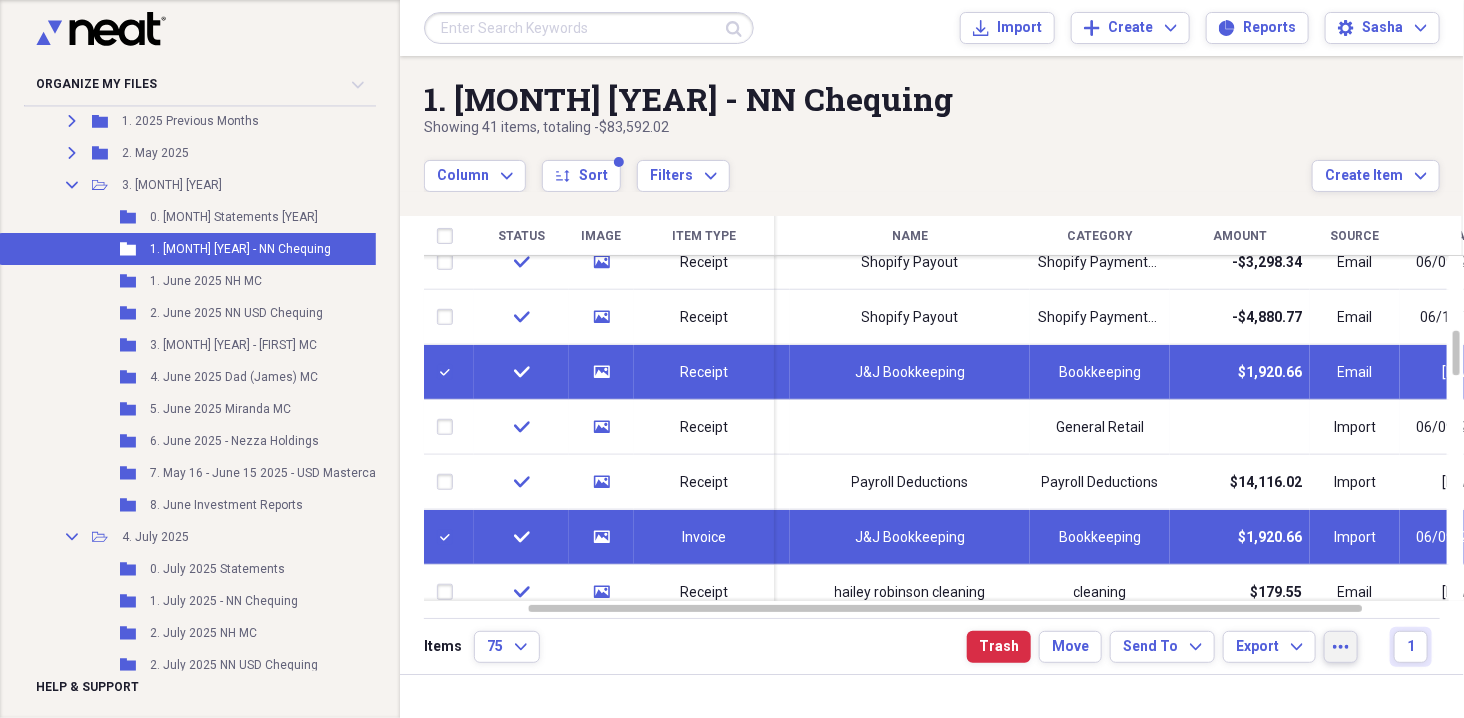 click on "more" 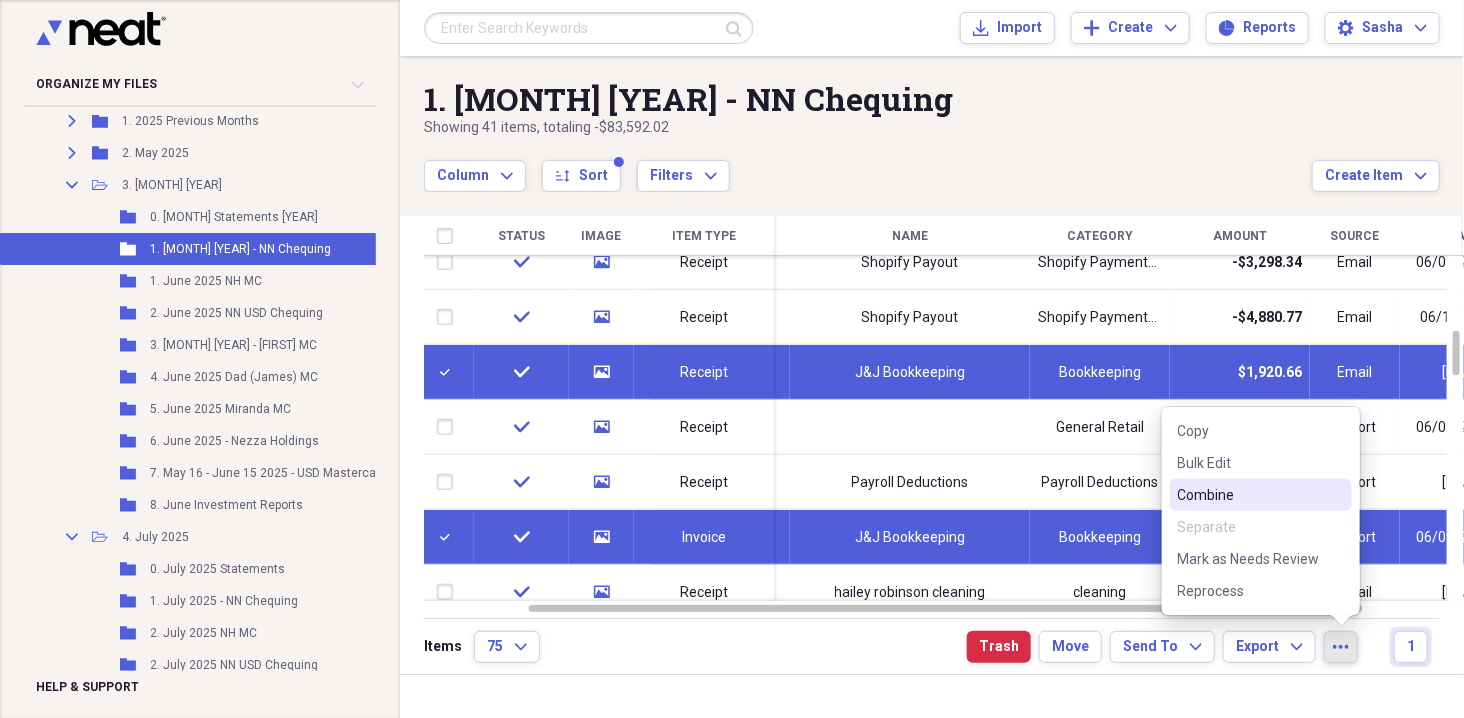 click on "Combine" at bounding box center (1249, 495) 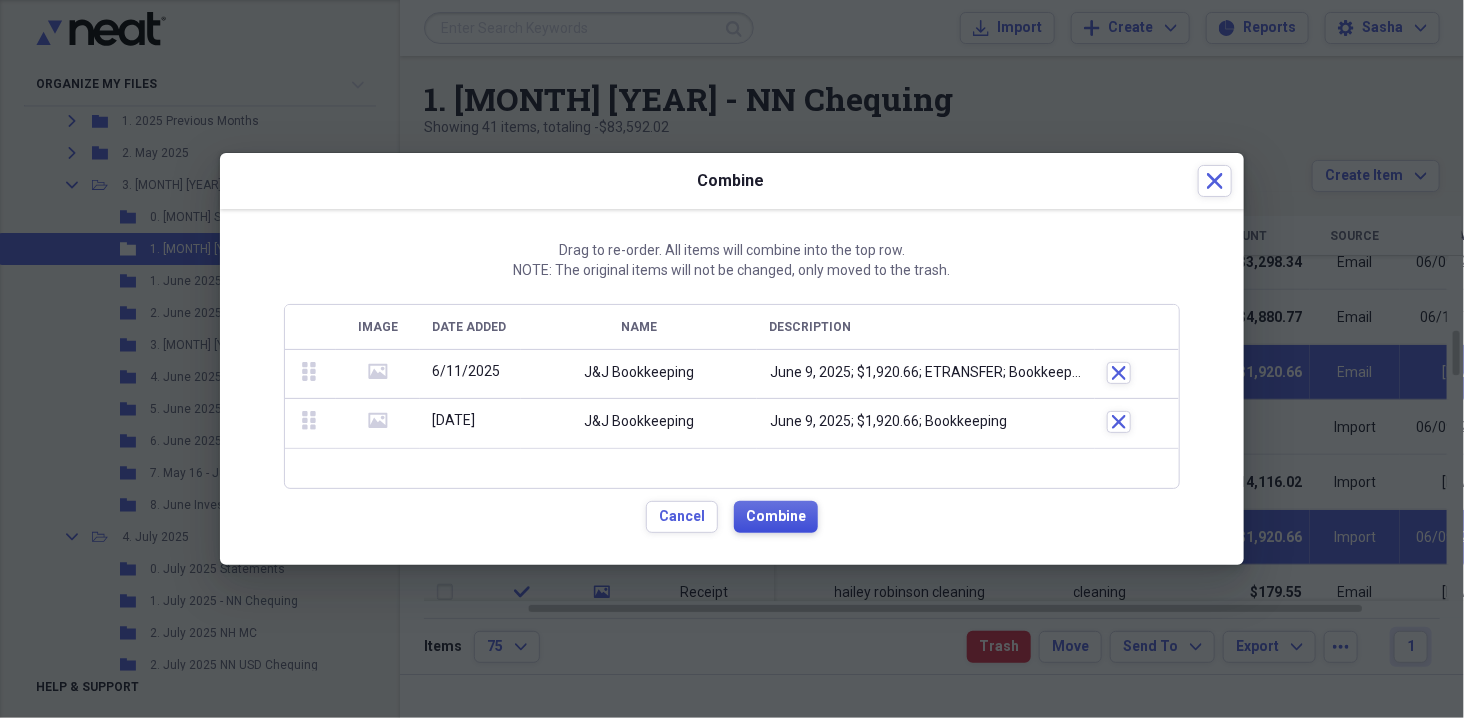 click on "Combine" at bounding box center [776, 517] 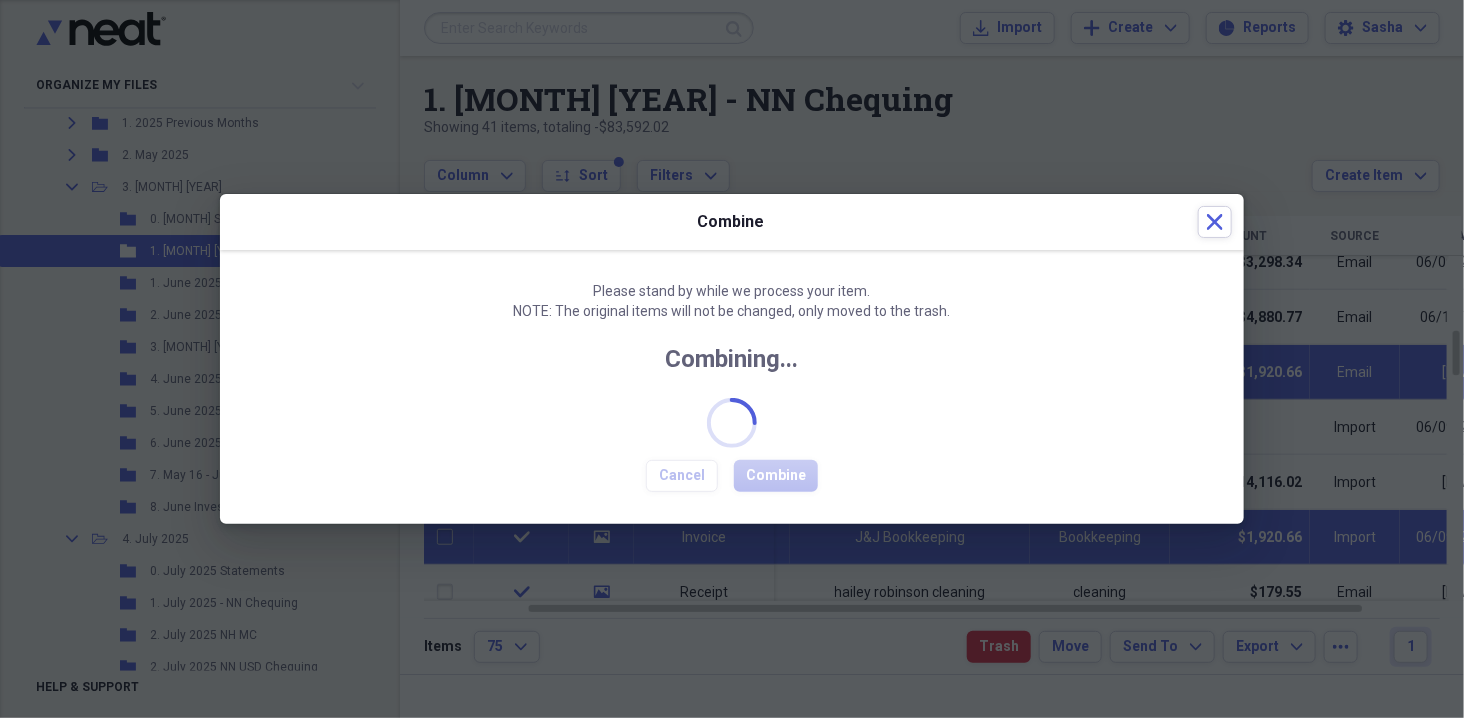 checkbox on "false" 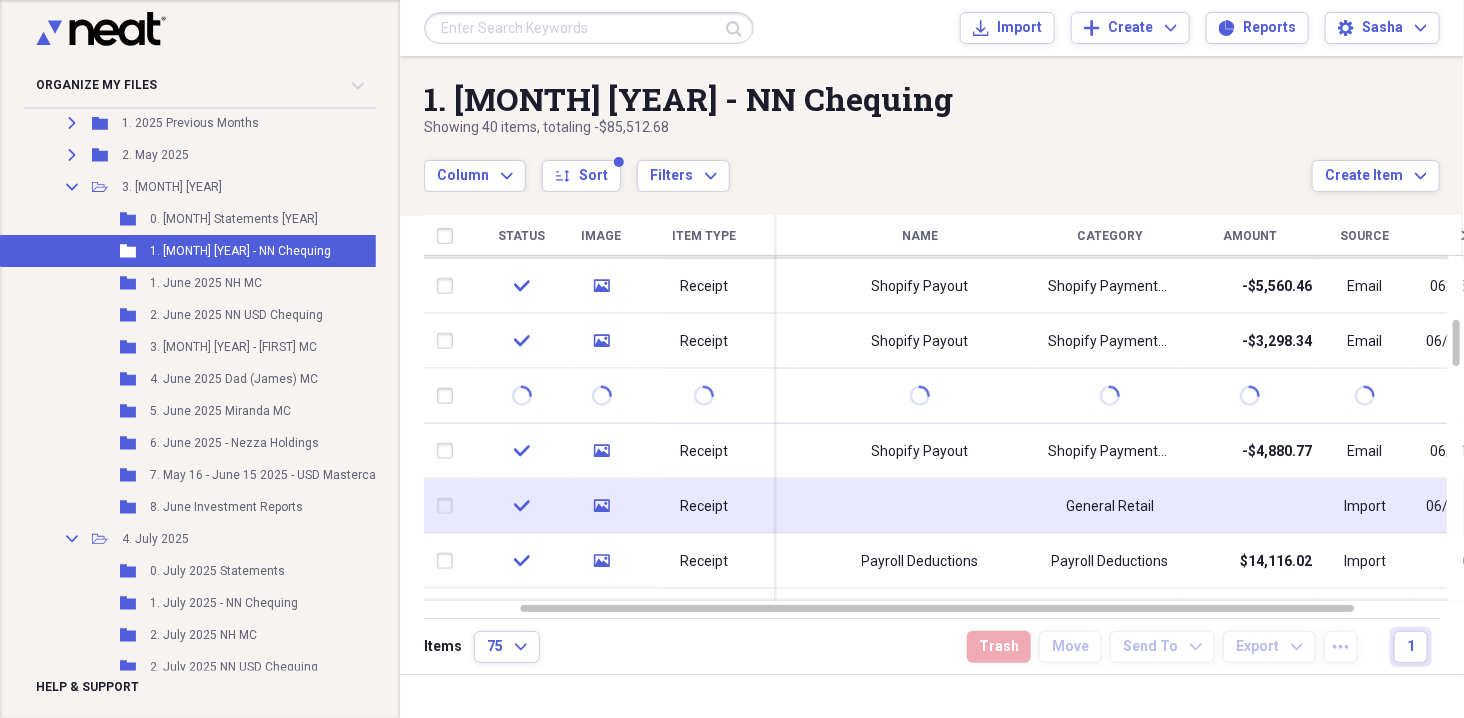 click at bounding box center (920, 506) 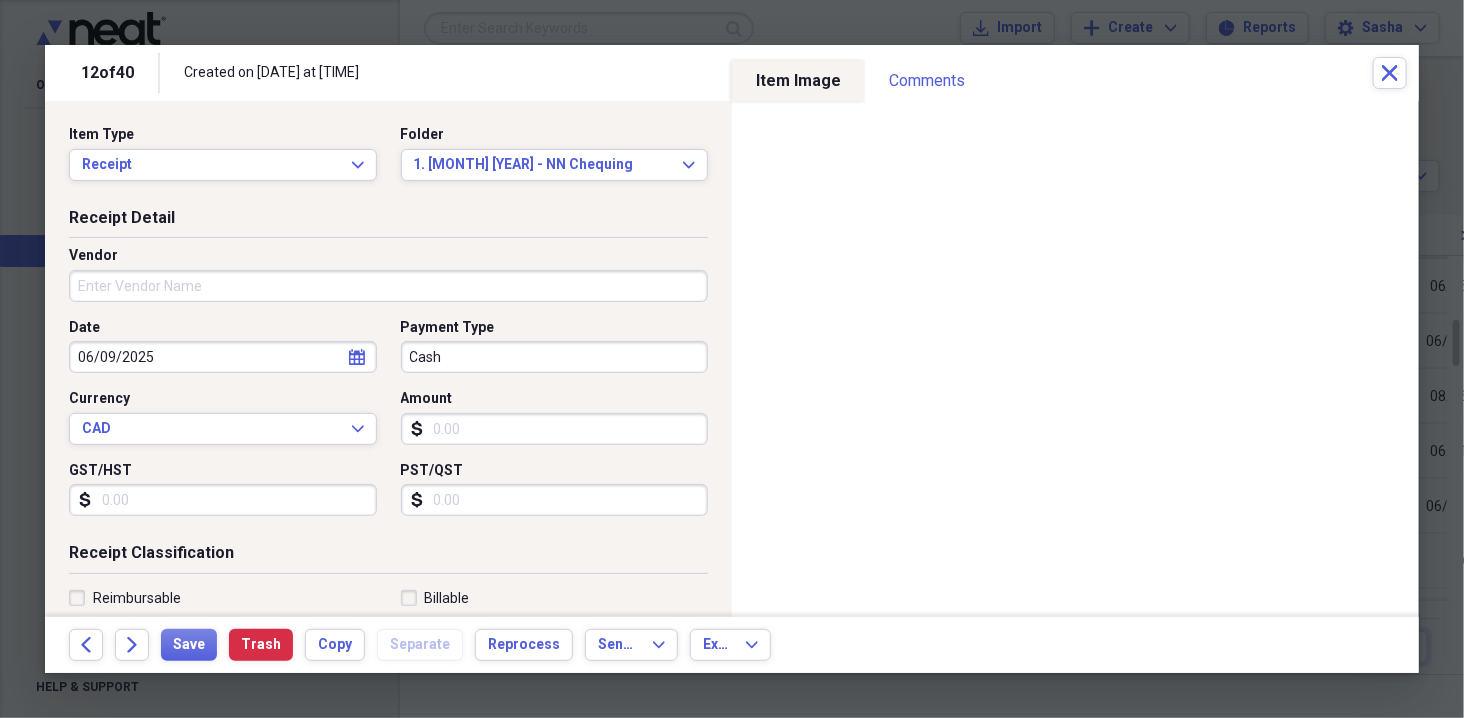 click on "Amount" at bounding box center (555, 429) 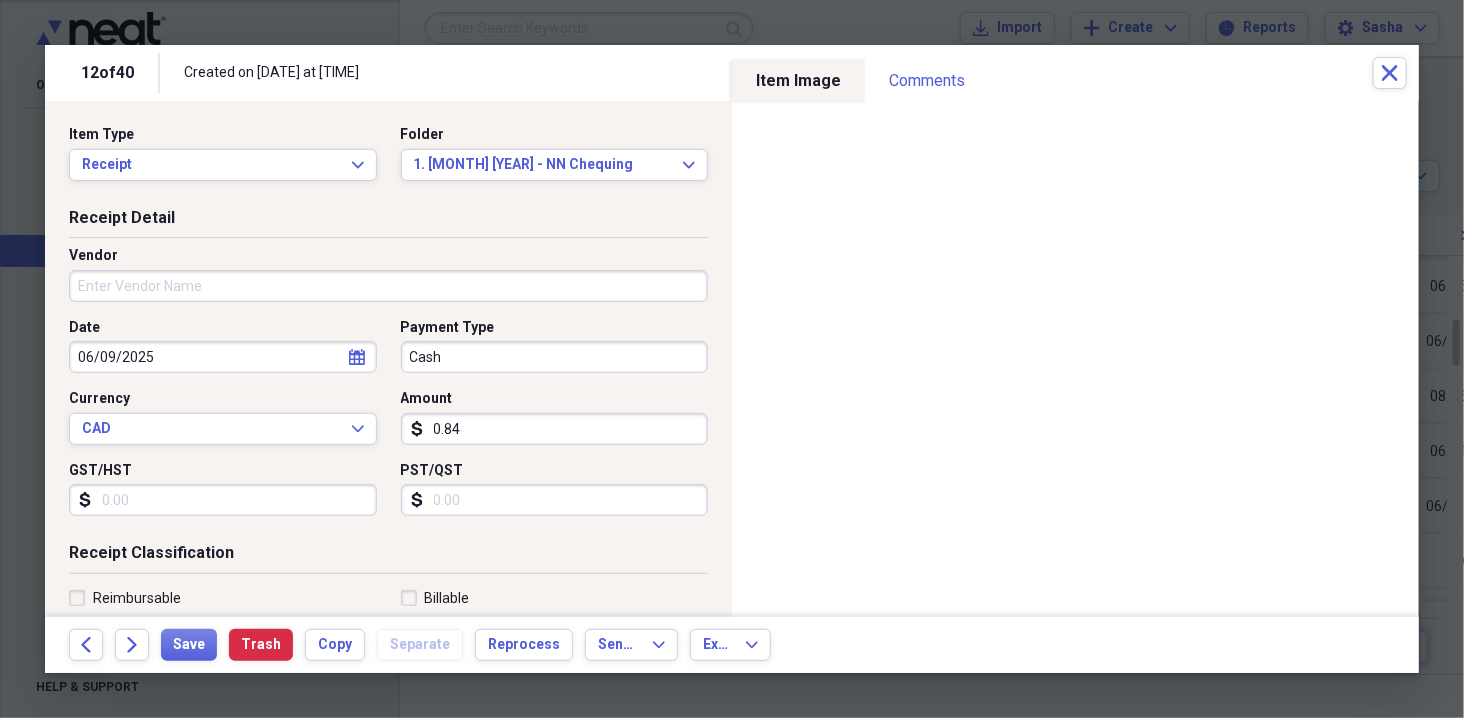 type on "0.08" 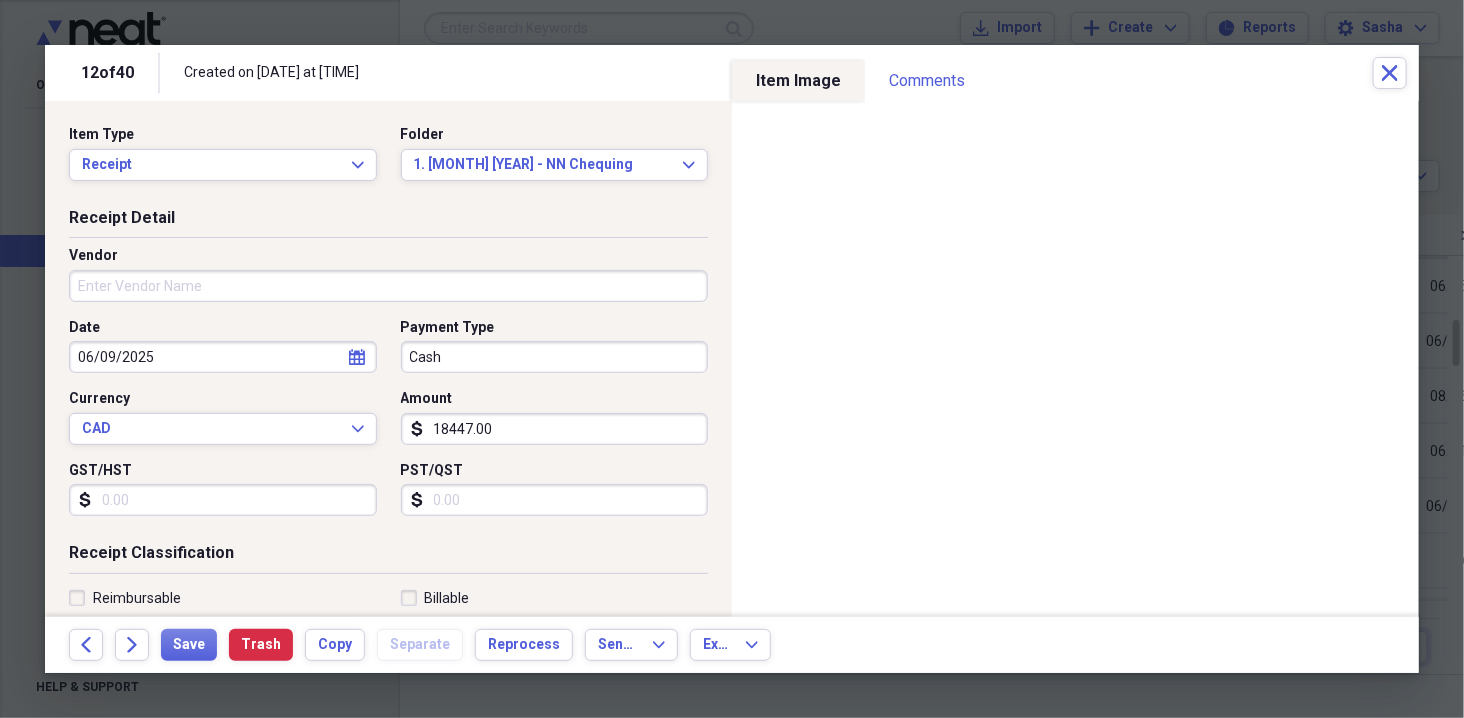 type on "18447.00" 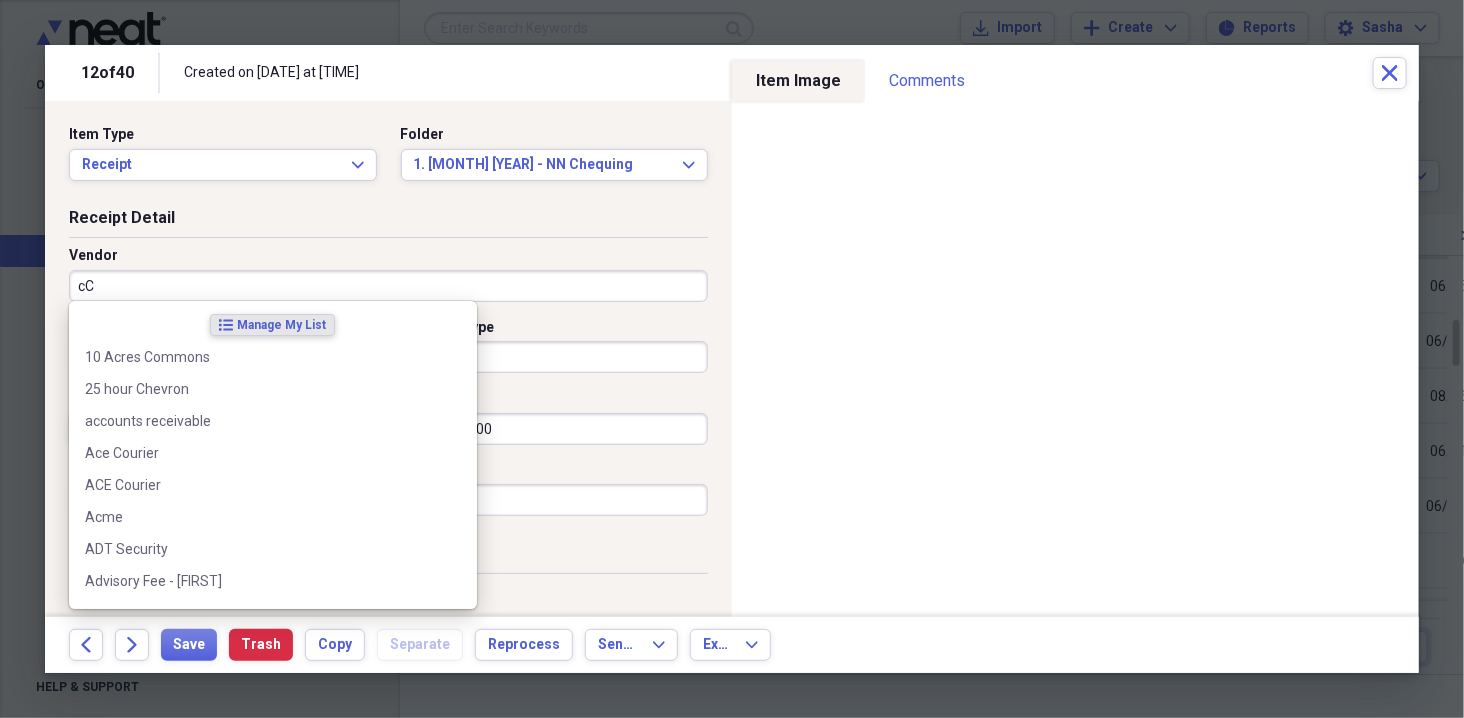 type on "c" 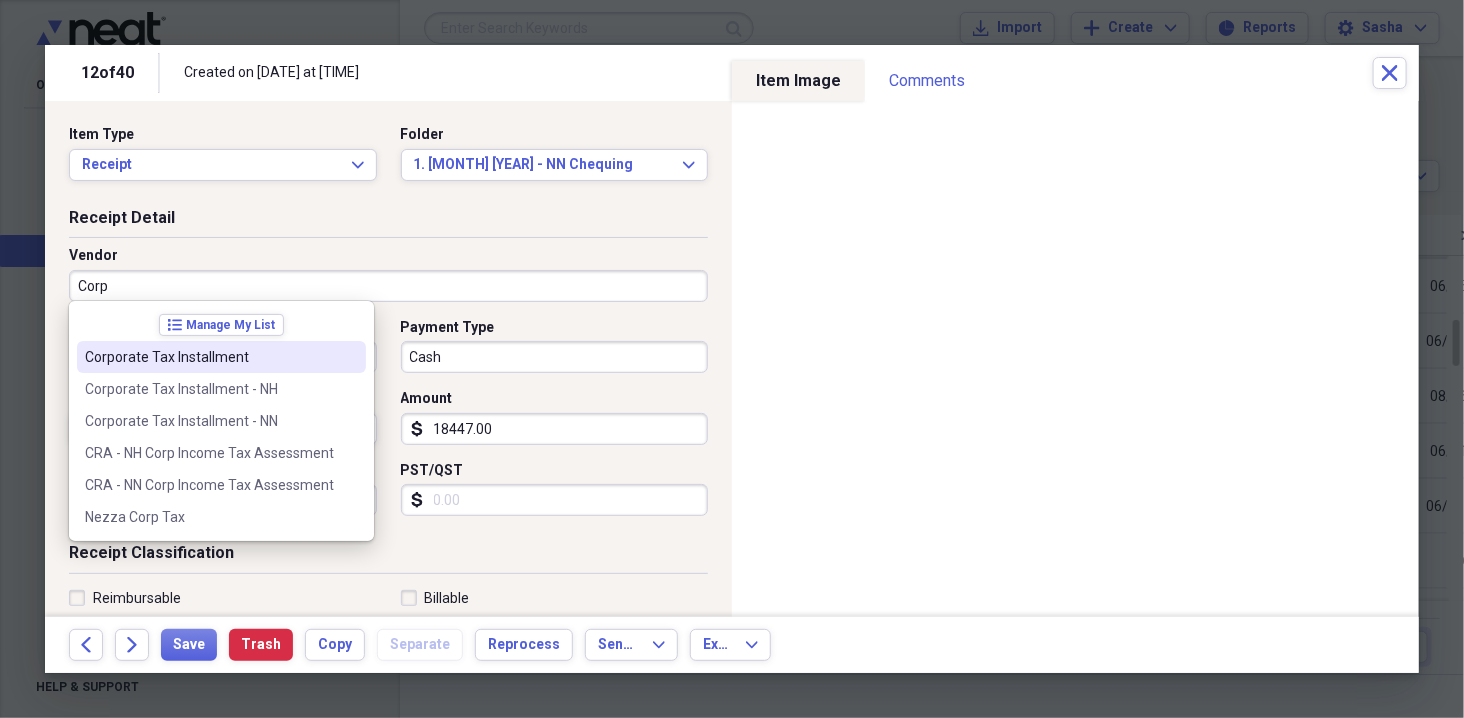 click on "Corporate Tax Installment - NN" at bounding box center (221, 421) 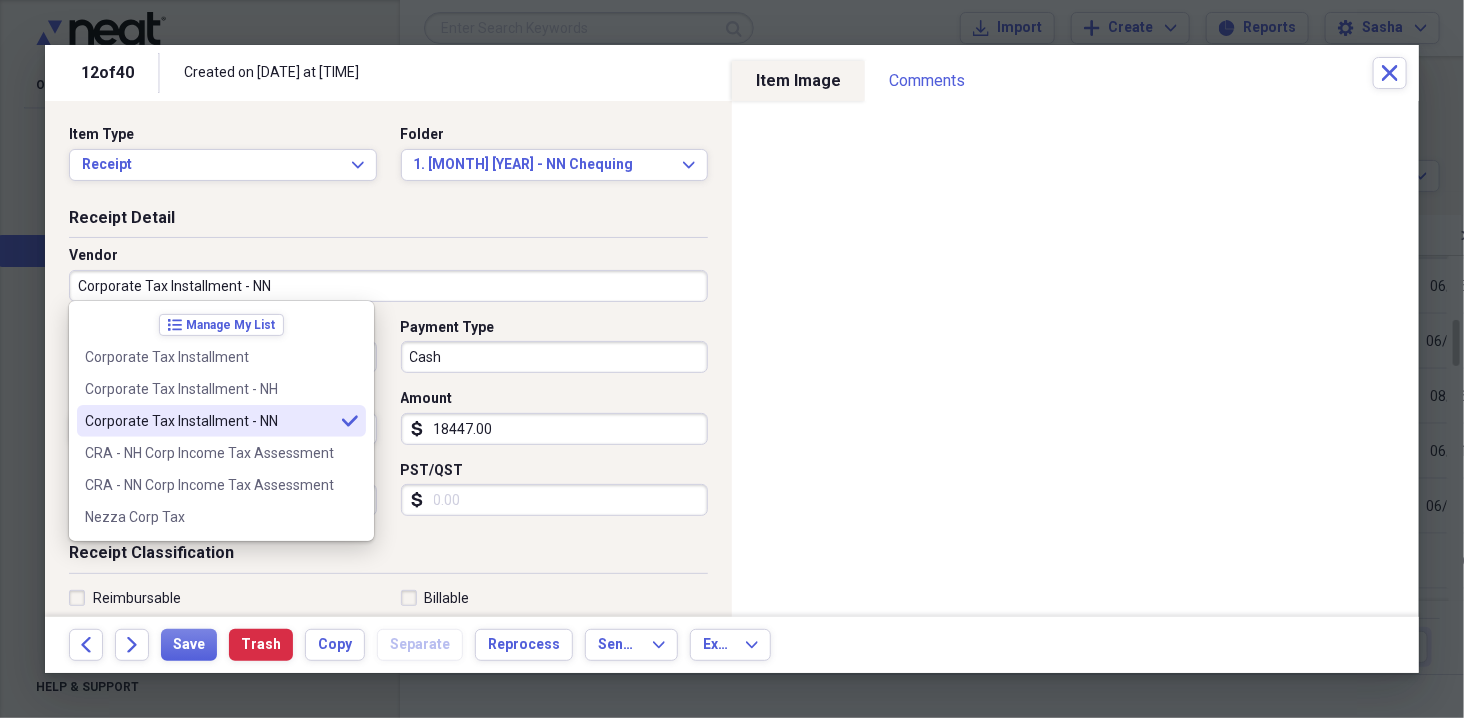 click on "Receipt Detail" at bounding box center [388, 222] 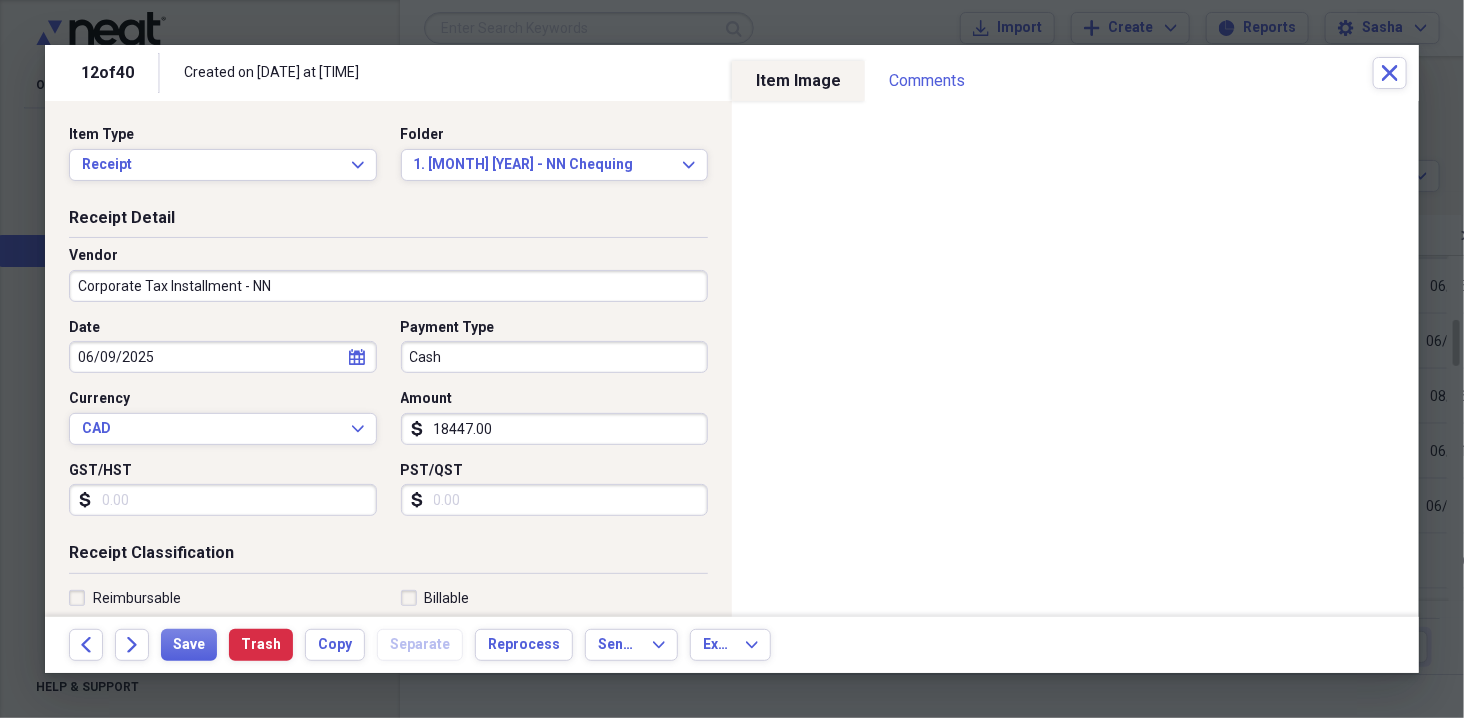 type on "Corporate Tax" 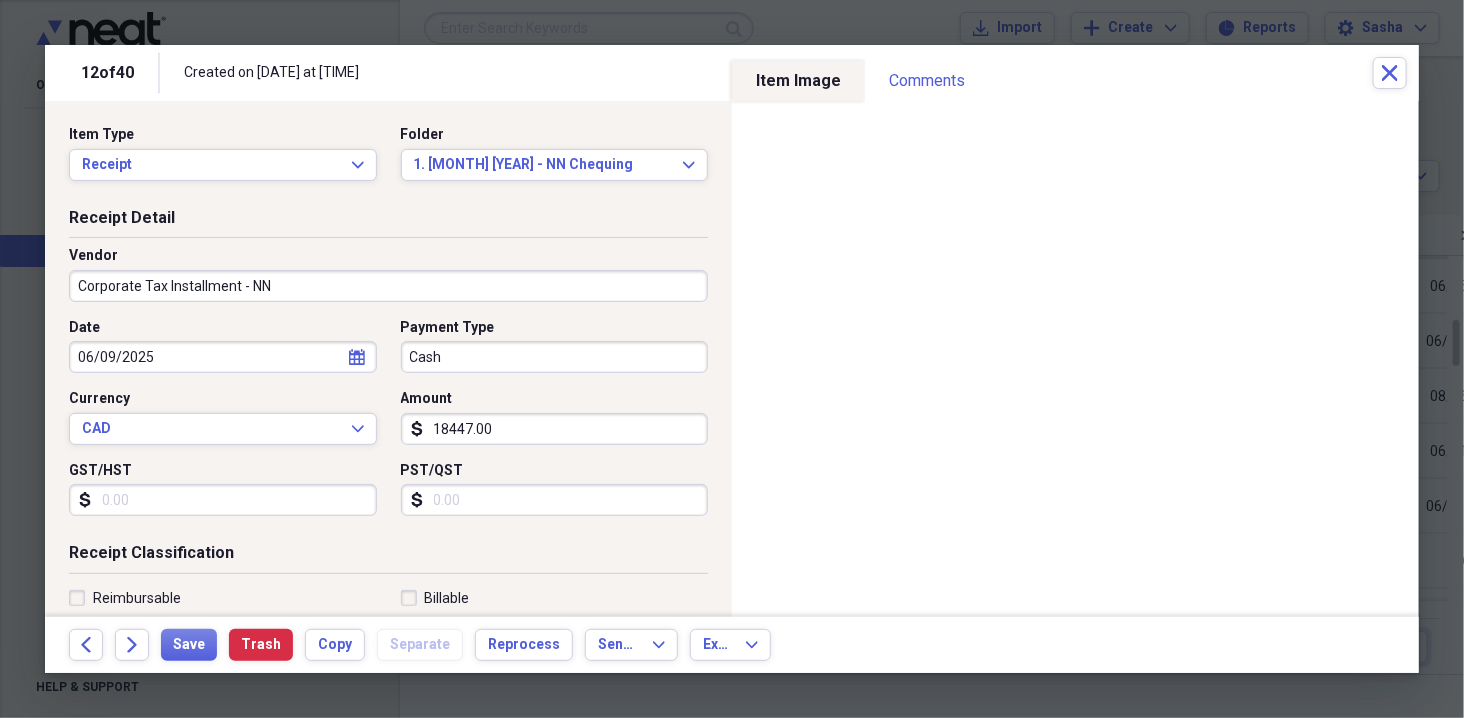 click on "06/09/2025" at bounding box center [223, 357] 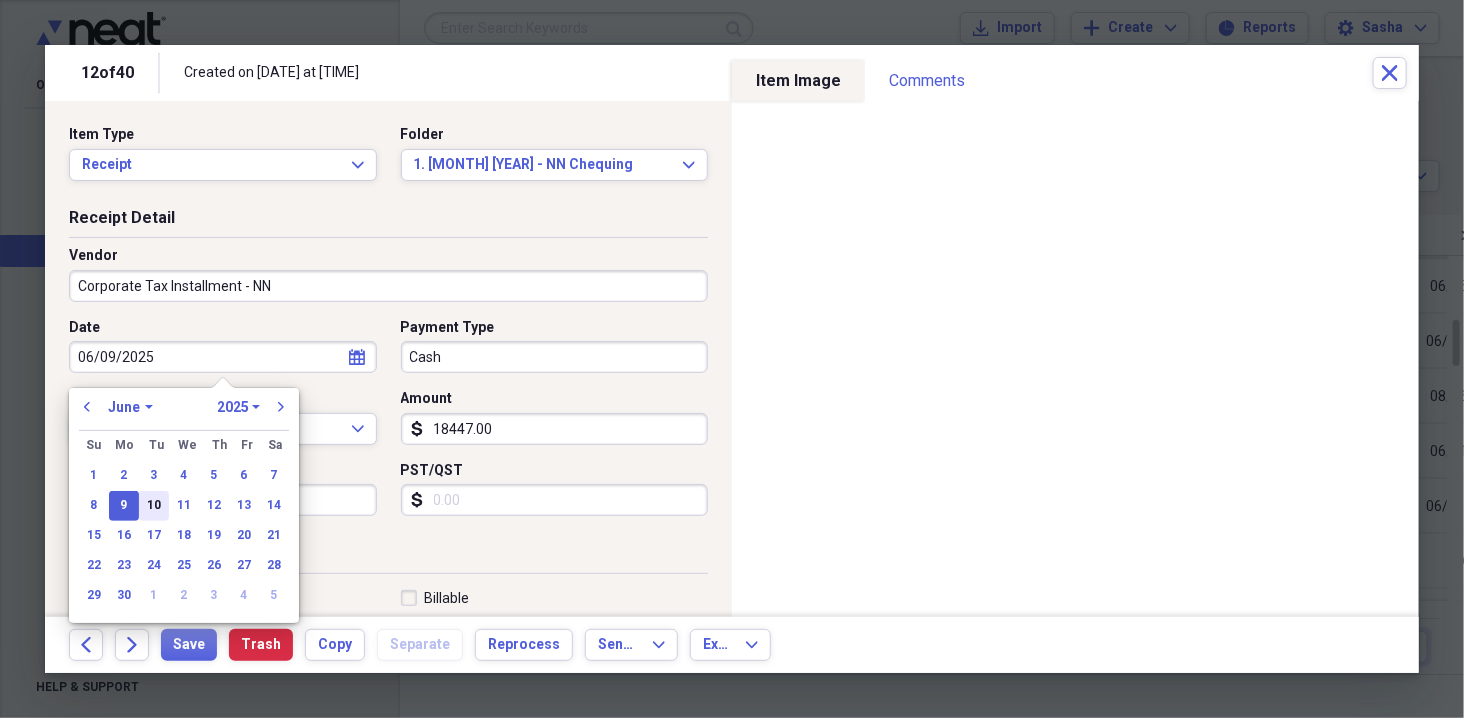 click on "10" at bounding box center (154, 506) 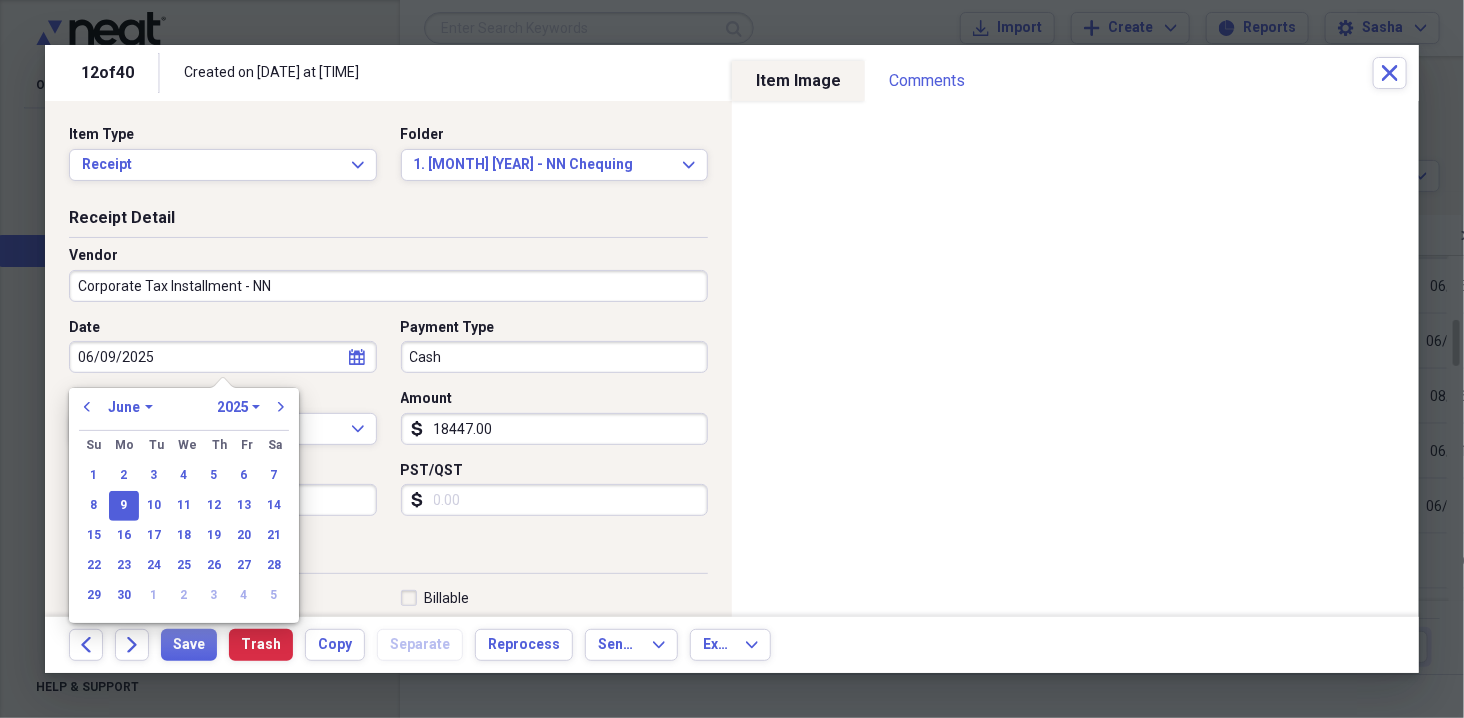 type on "06/10/2025" 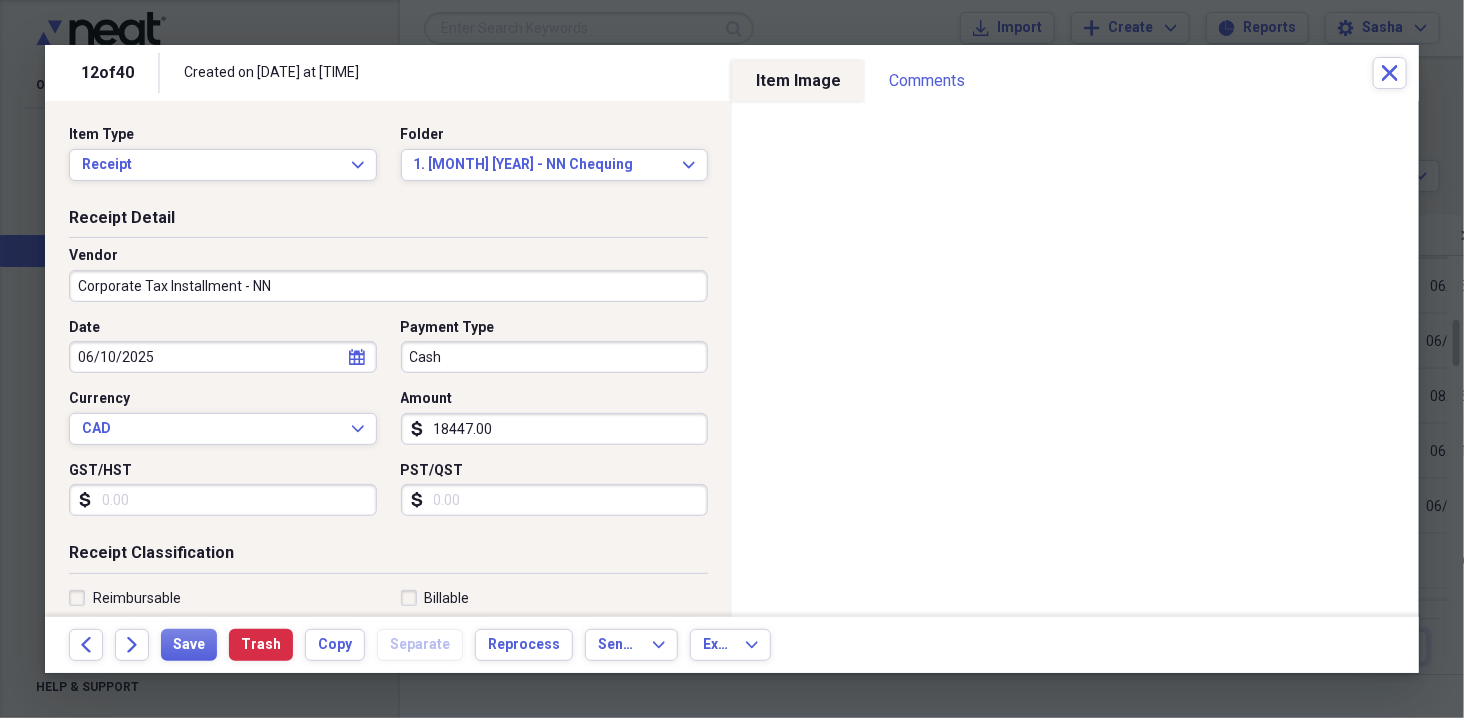 scroll, scrollTop: 102, scrollLeft: 0, axis: vertical 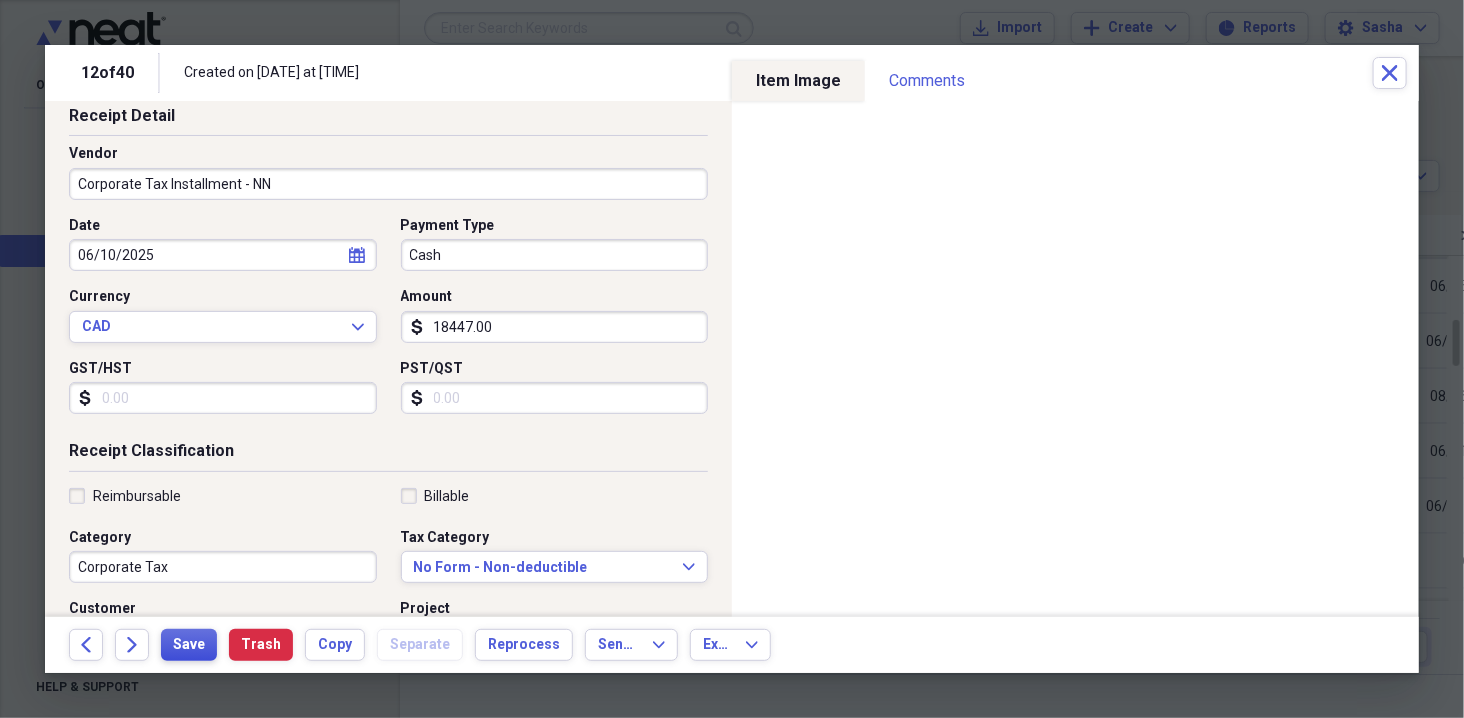 click on "Save" at bounding box center (189, 645) 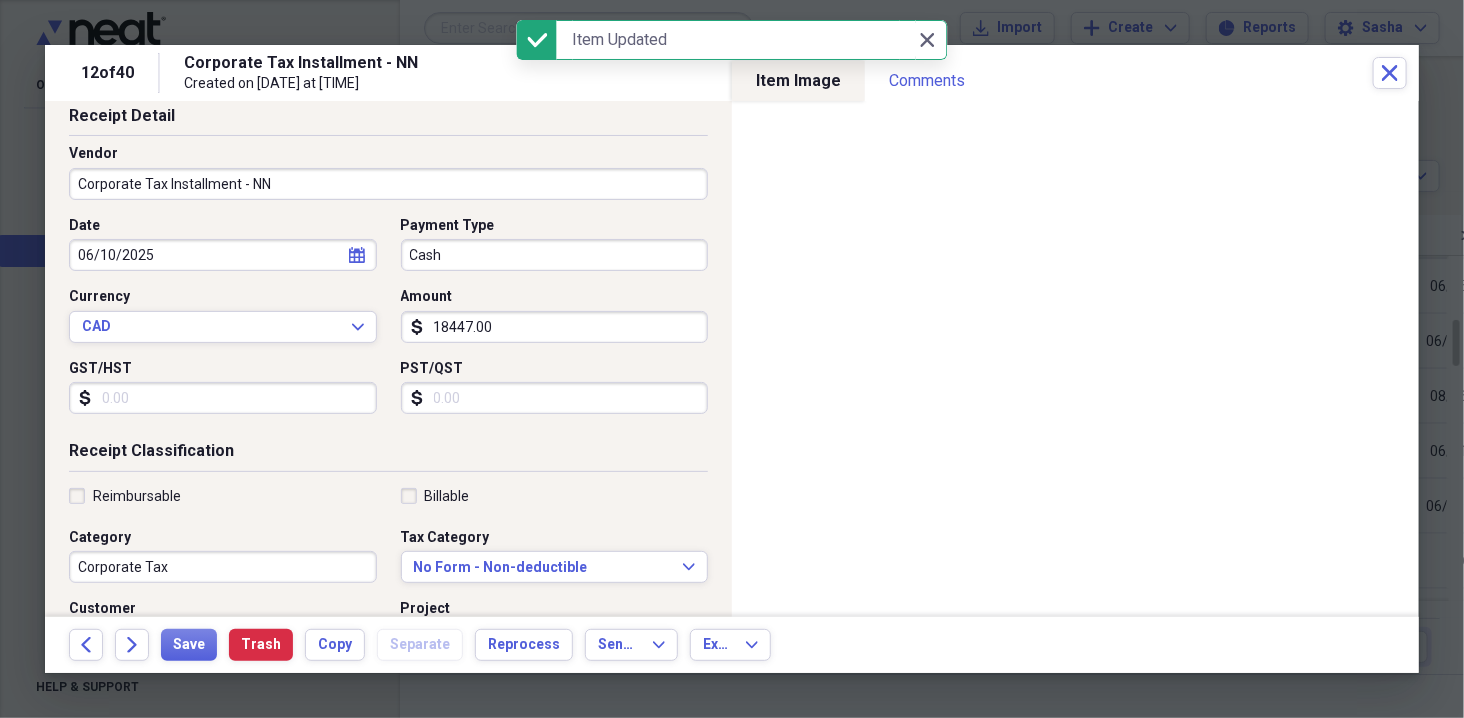 click on "Cash" at bounding box center [555, 255] 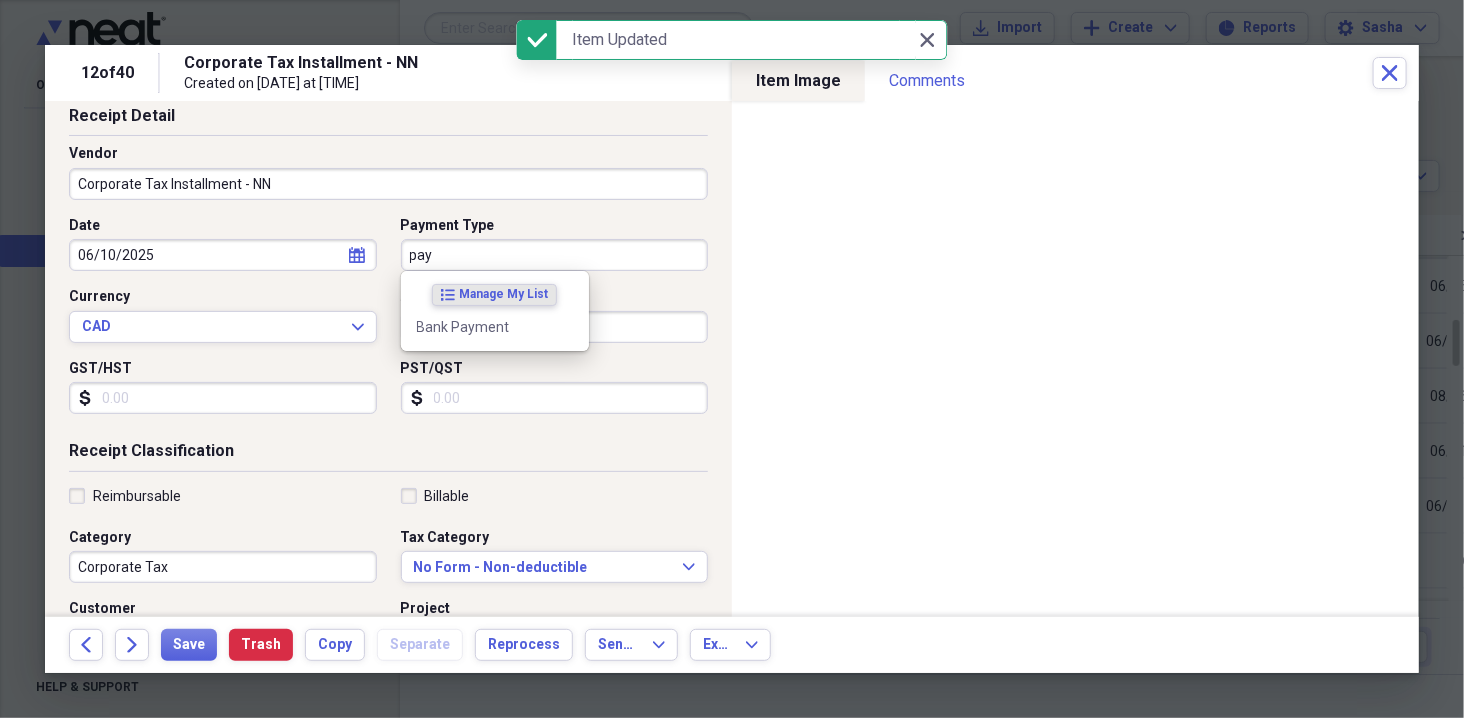 click on "Bank Payment" at bounding box center (483, 327) 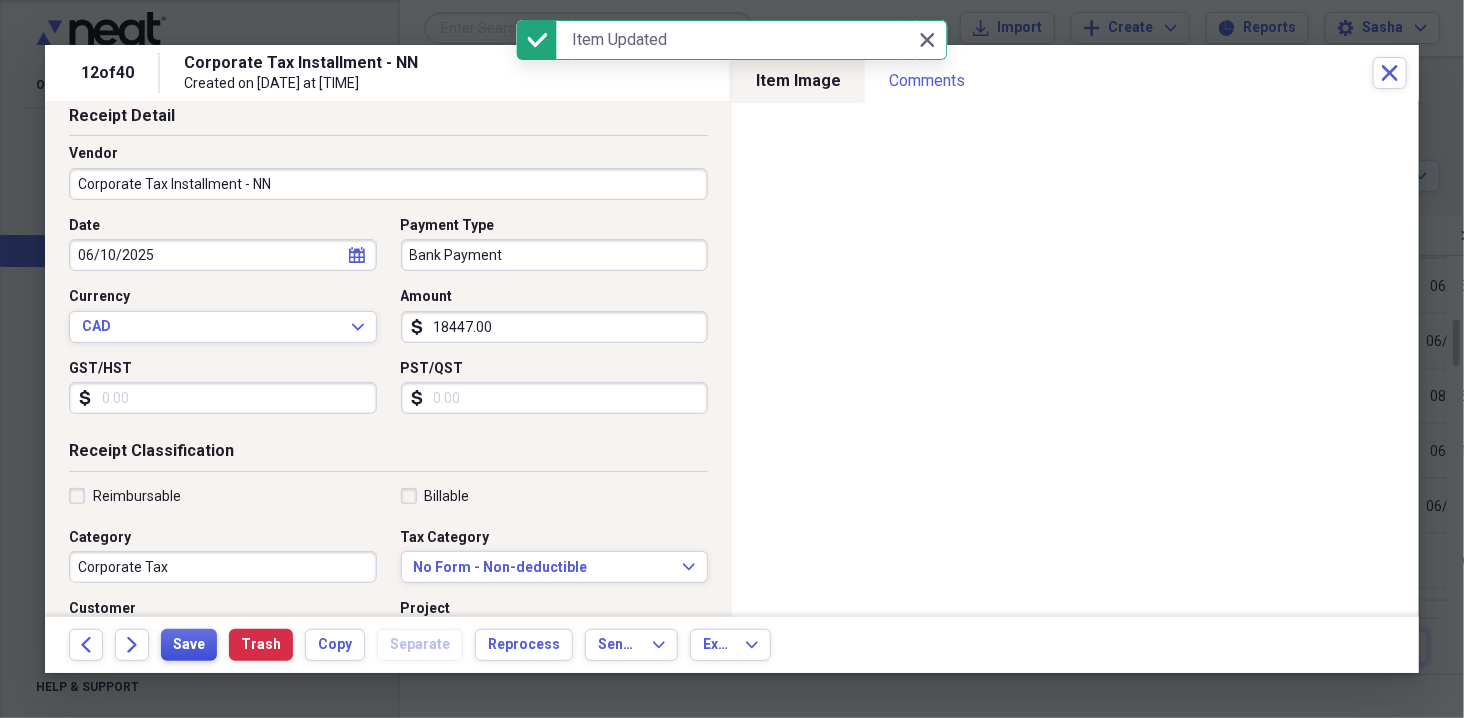 click on "Save" at bounding box center (189, 645) 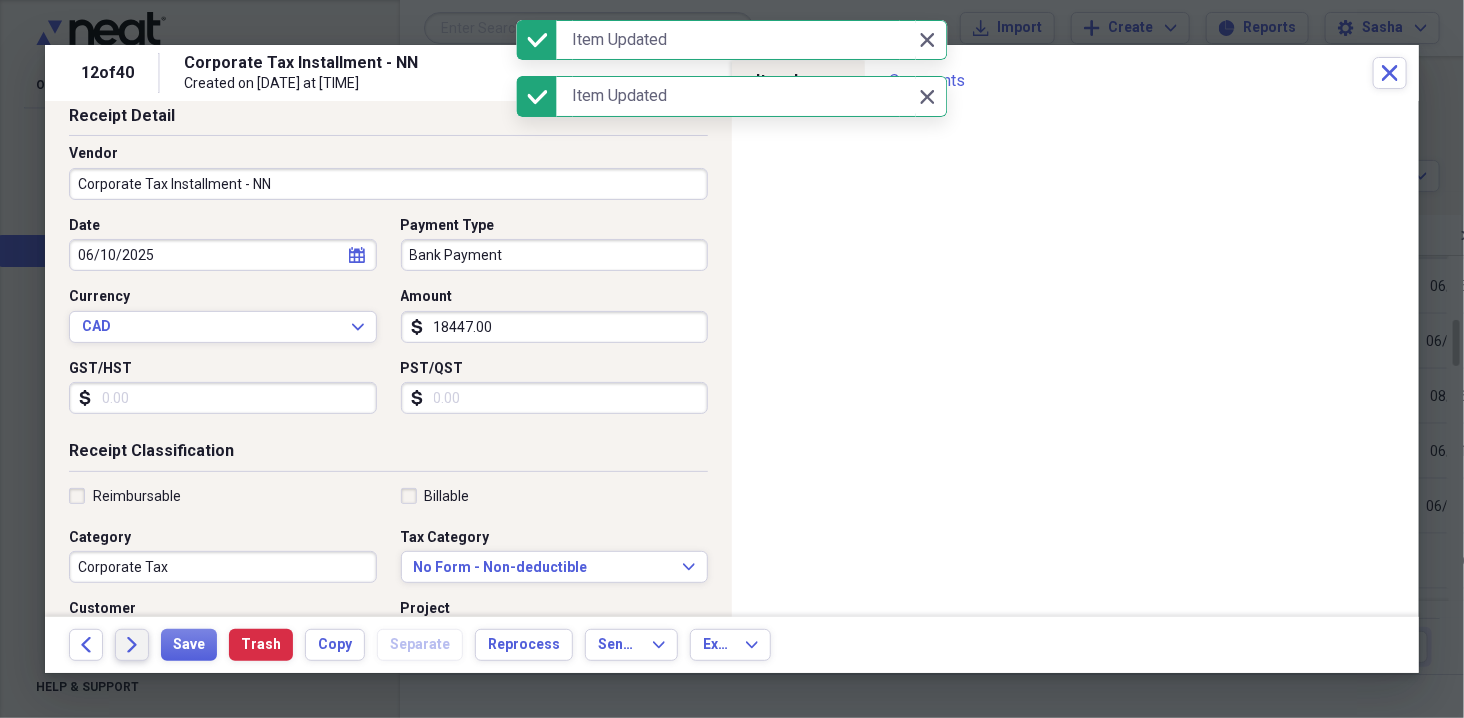 click on "Forward" 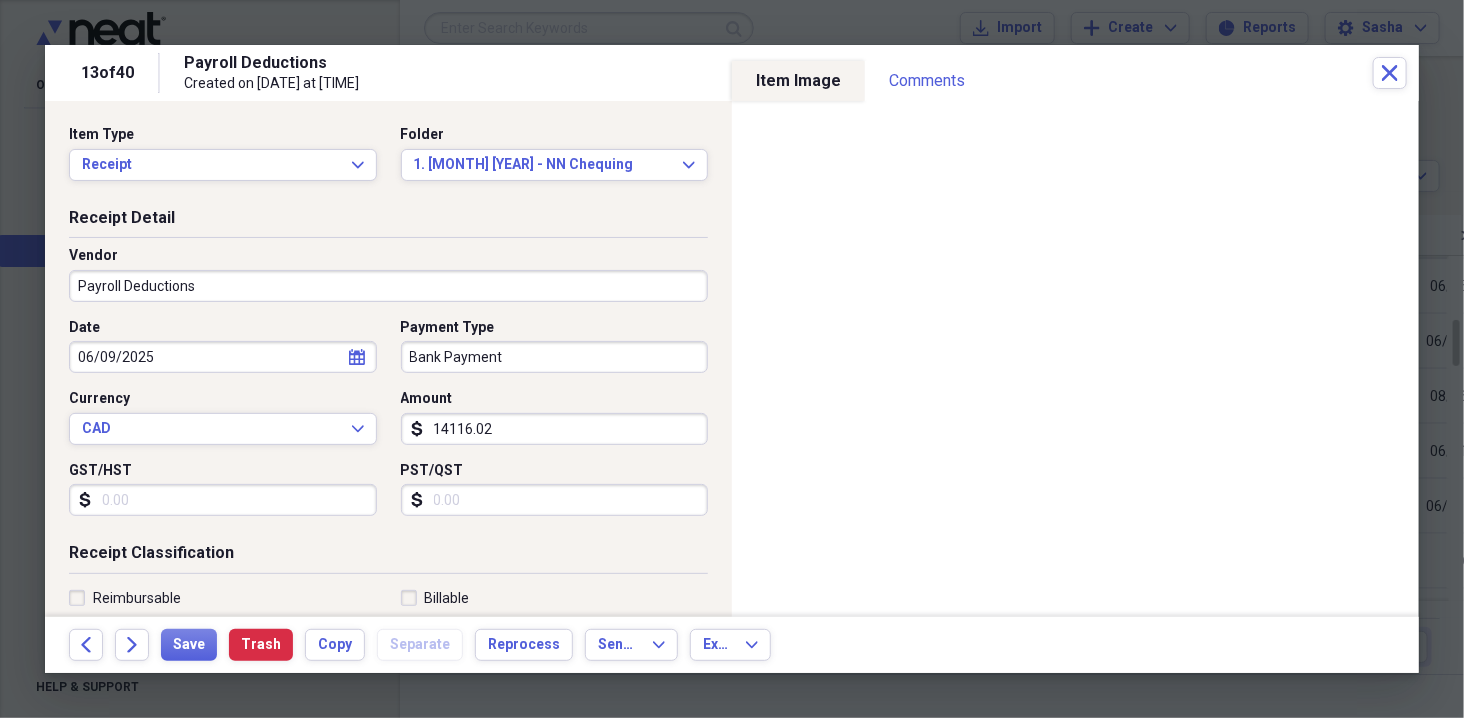 click on "06/09/2025" at bounding box center [223, 357] 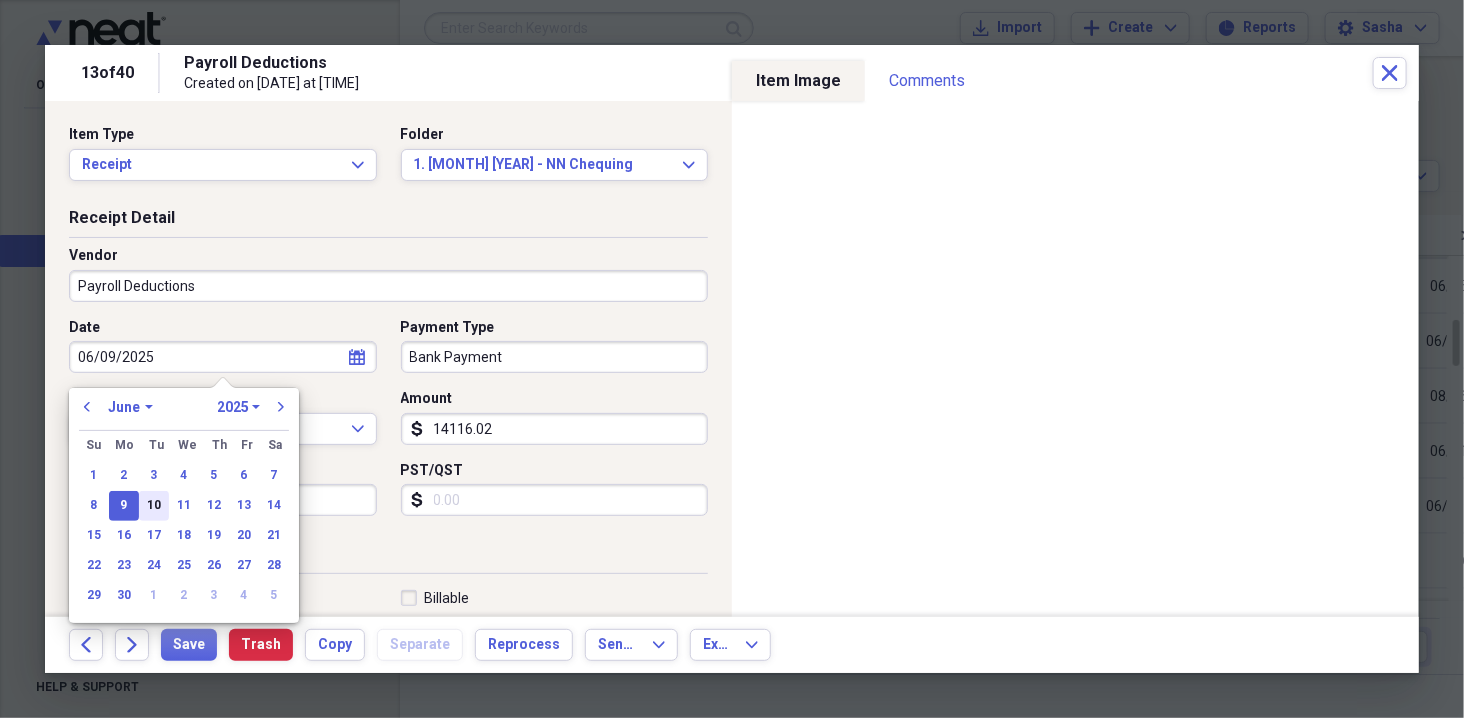 click on "10" at bounding box center (154, 506) 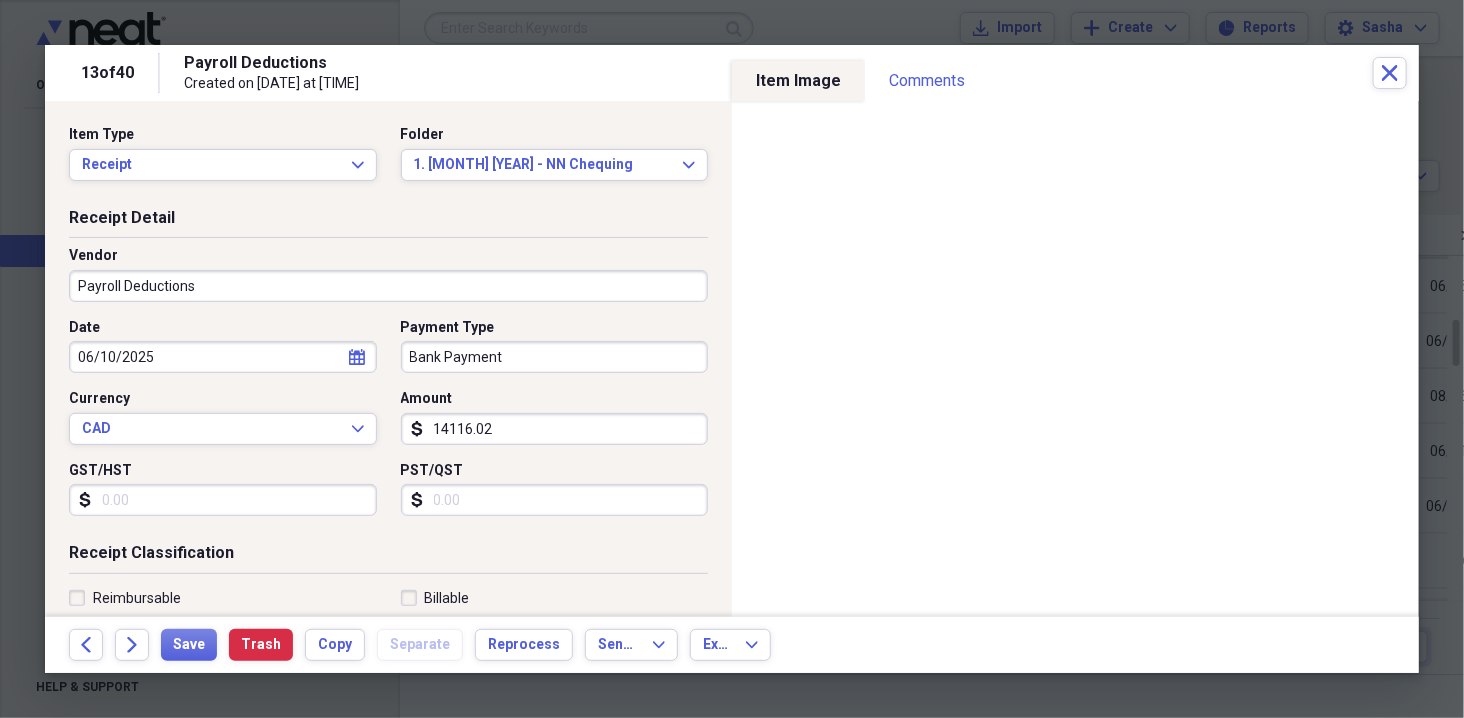 scroll, scrollTop: 291, scrollLeft: 0, axis: vertical 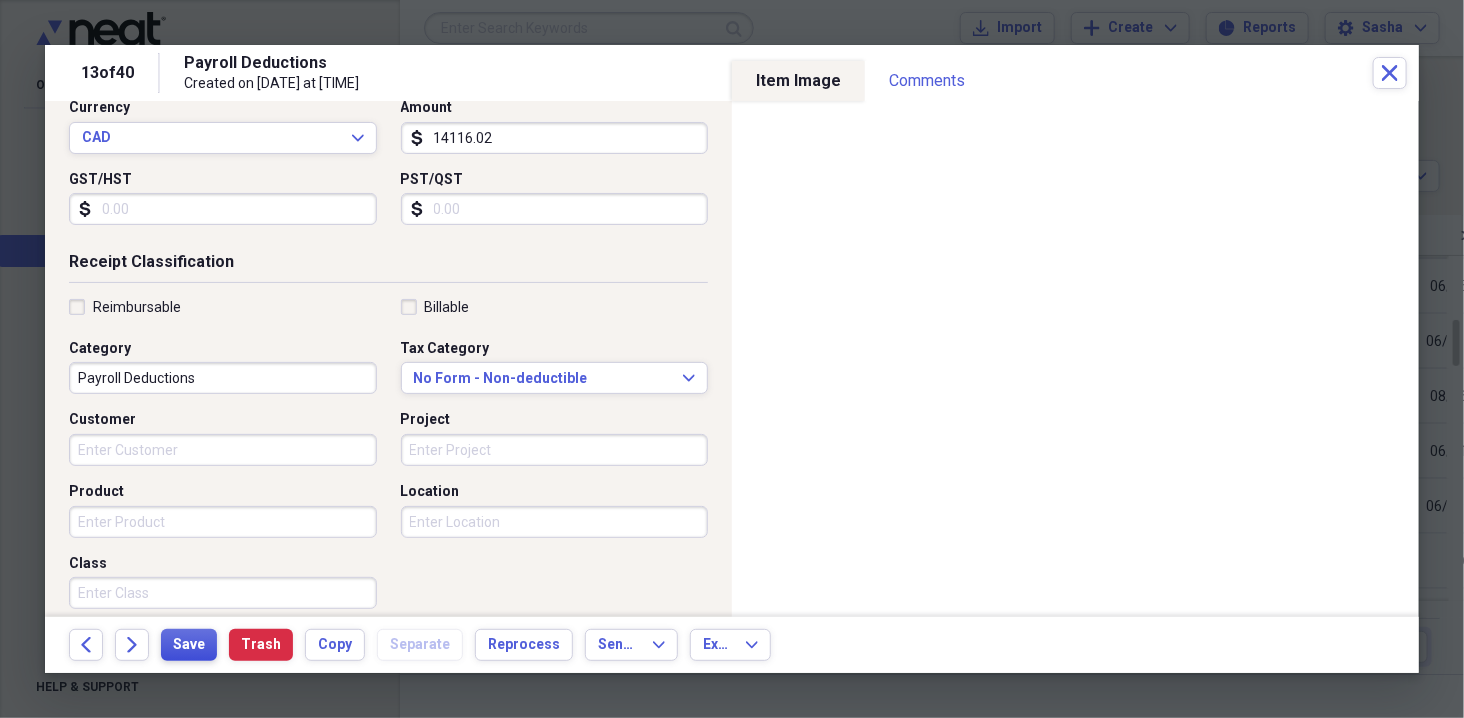 click on "Save" at bounding box center (189, 645) 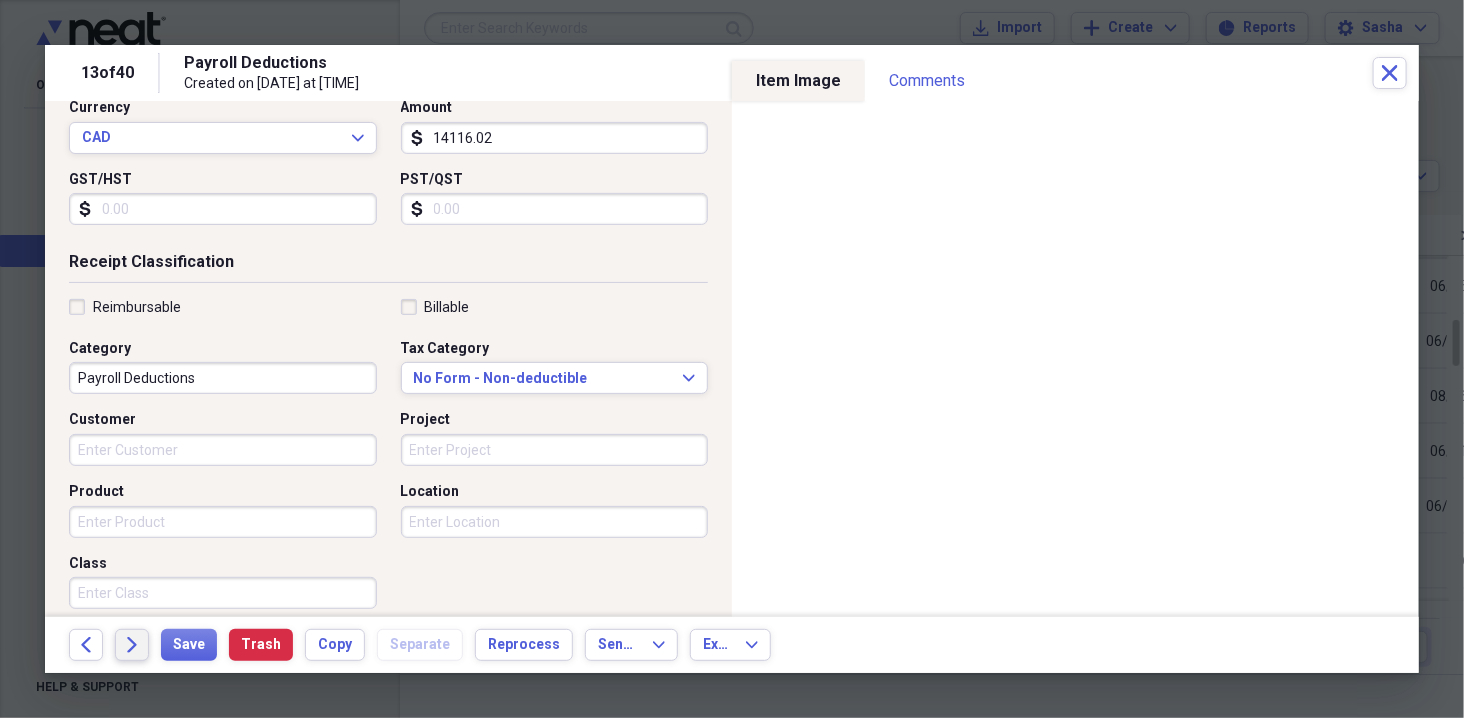 click 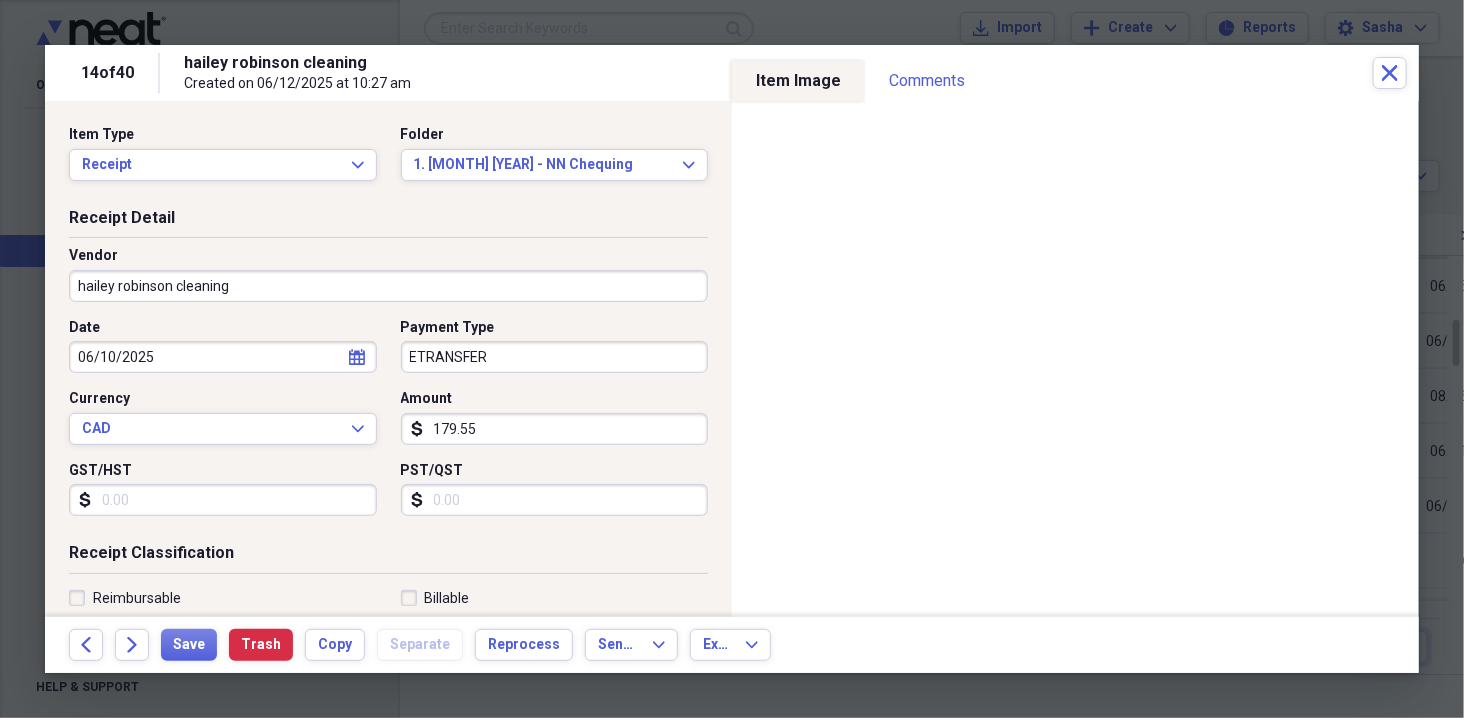 click on "06/10/2025" at bounding box center [223, 357] 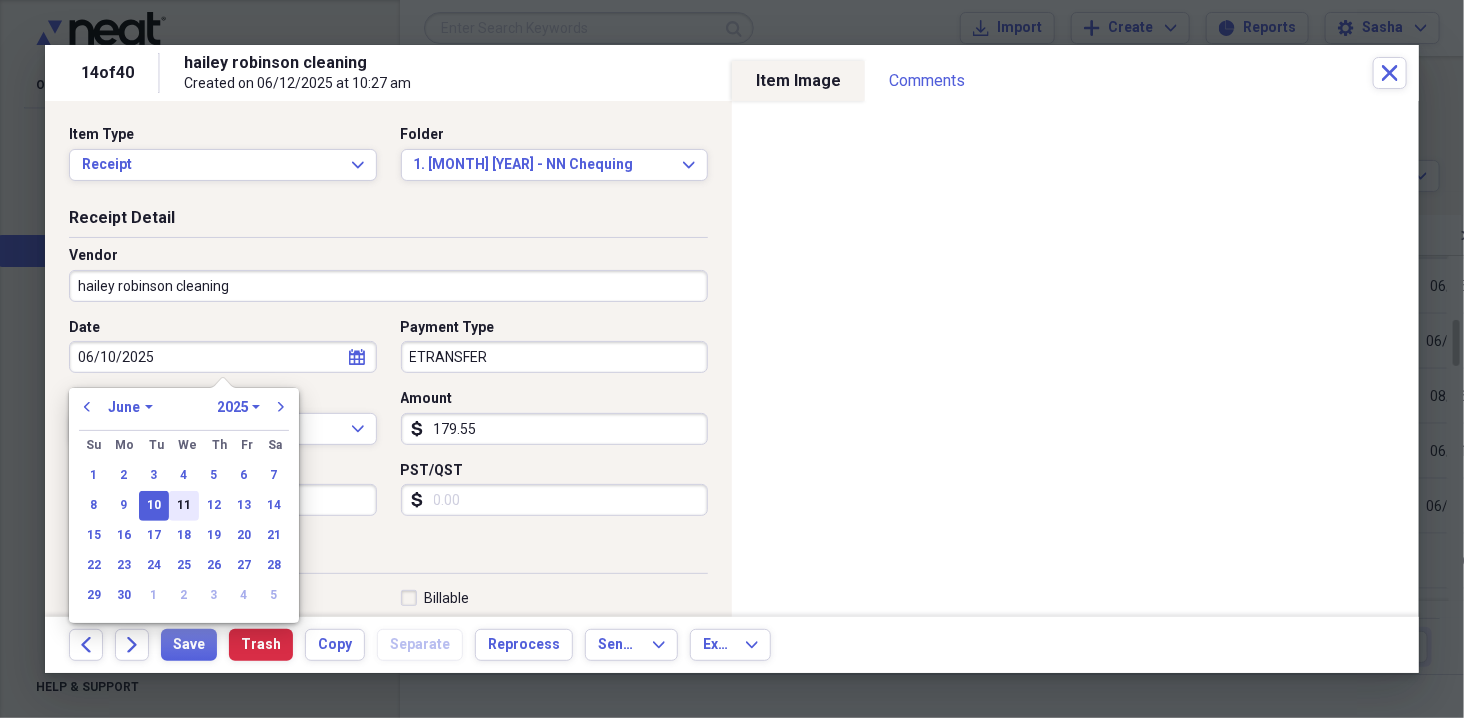 click on "11" at bounding box center (184, 506) 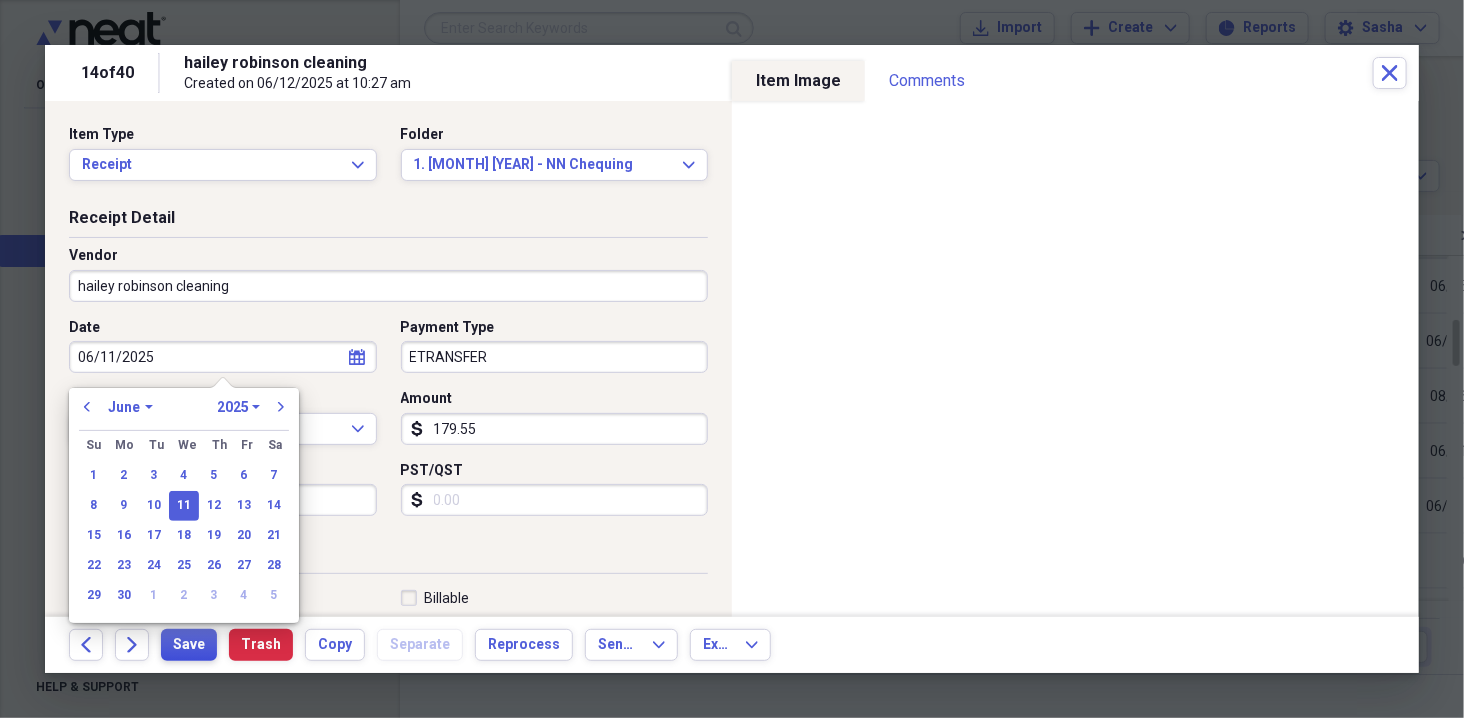 type on "06/11/2025" 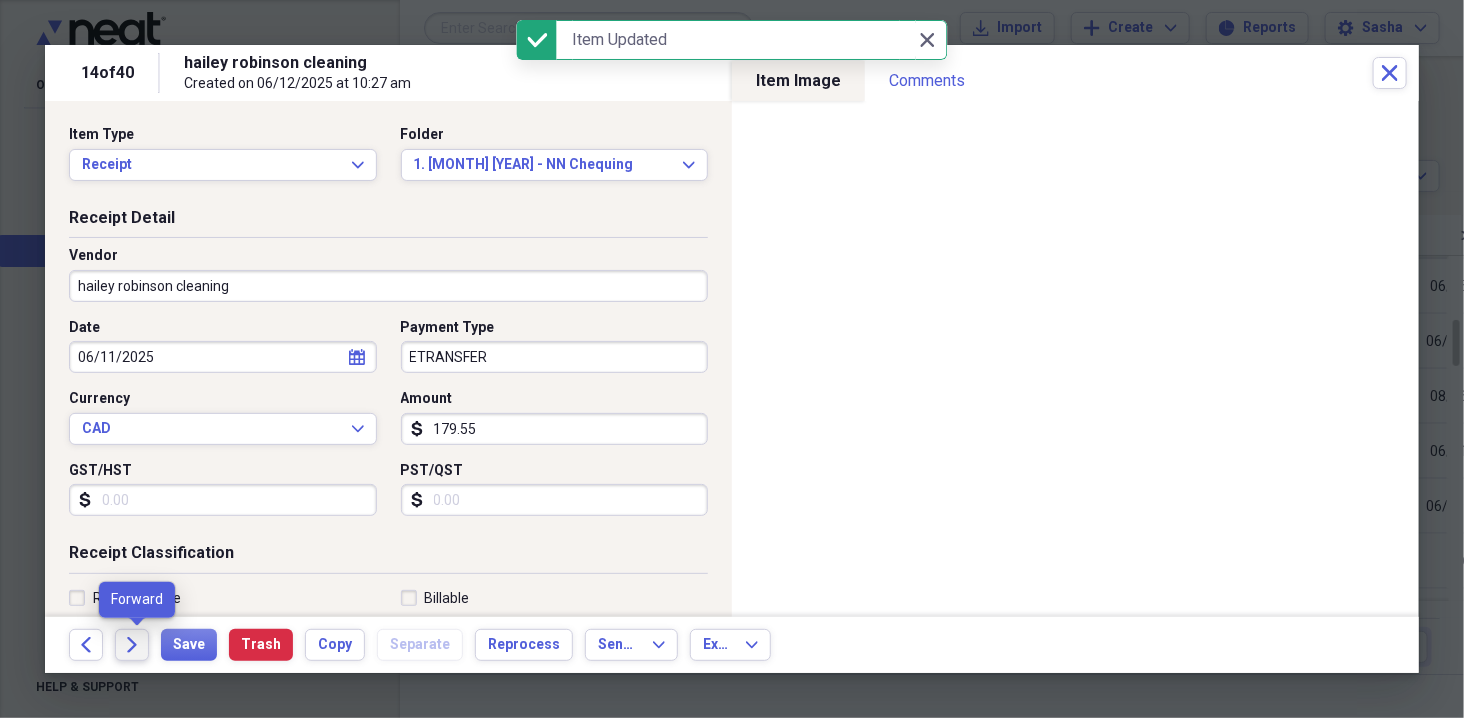 click on "Forward" at bounding box center [132, 645] 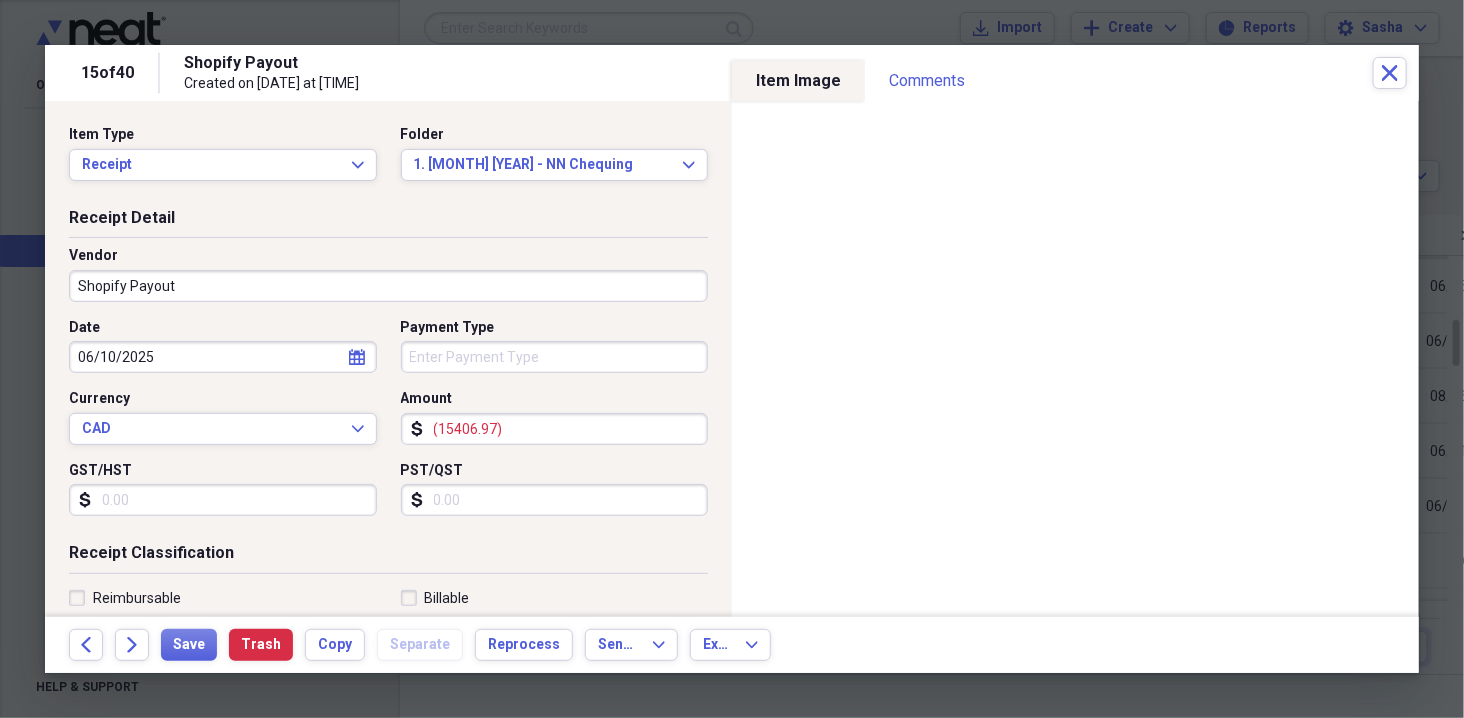 click on "06/10/2025" at bounding box center [223, 357] 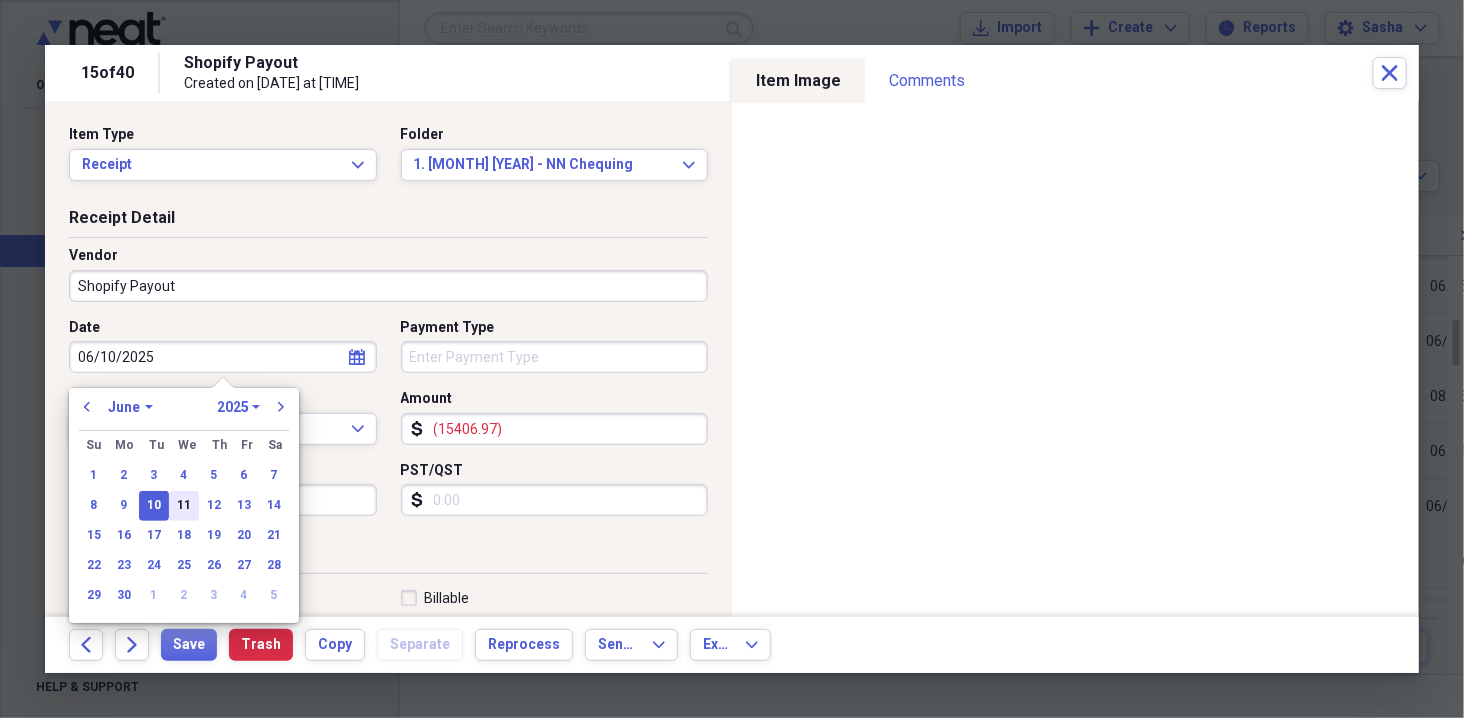 click on "11" at bounding box center [184, 506] 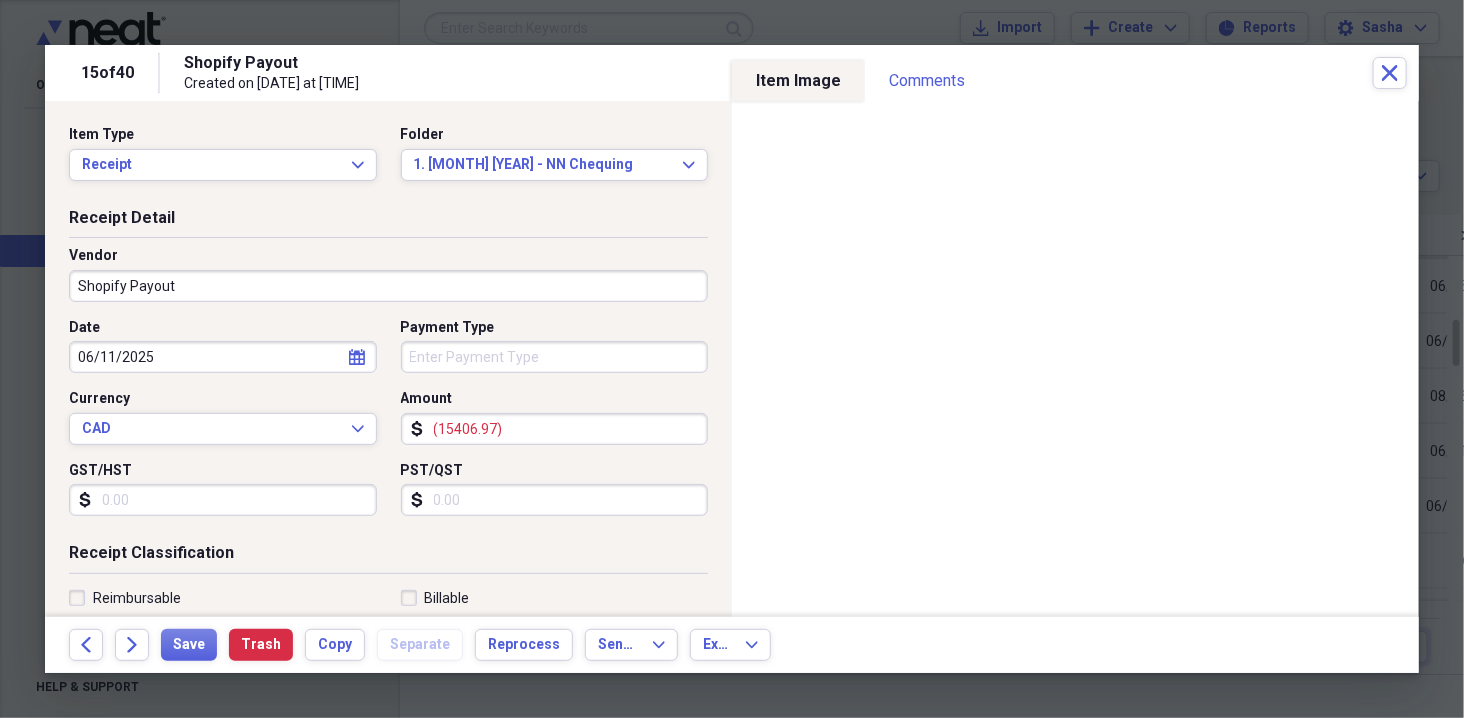 type on "06/11/2025" 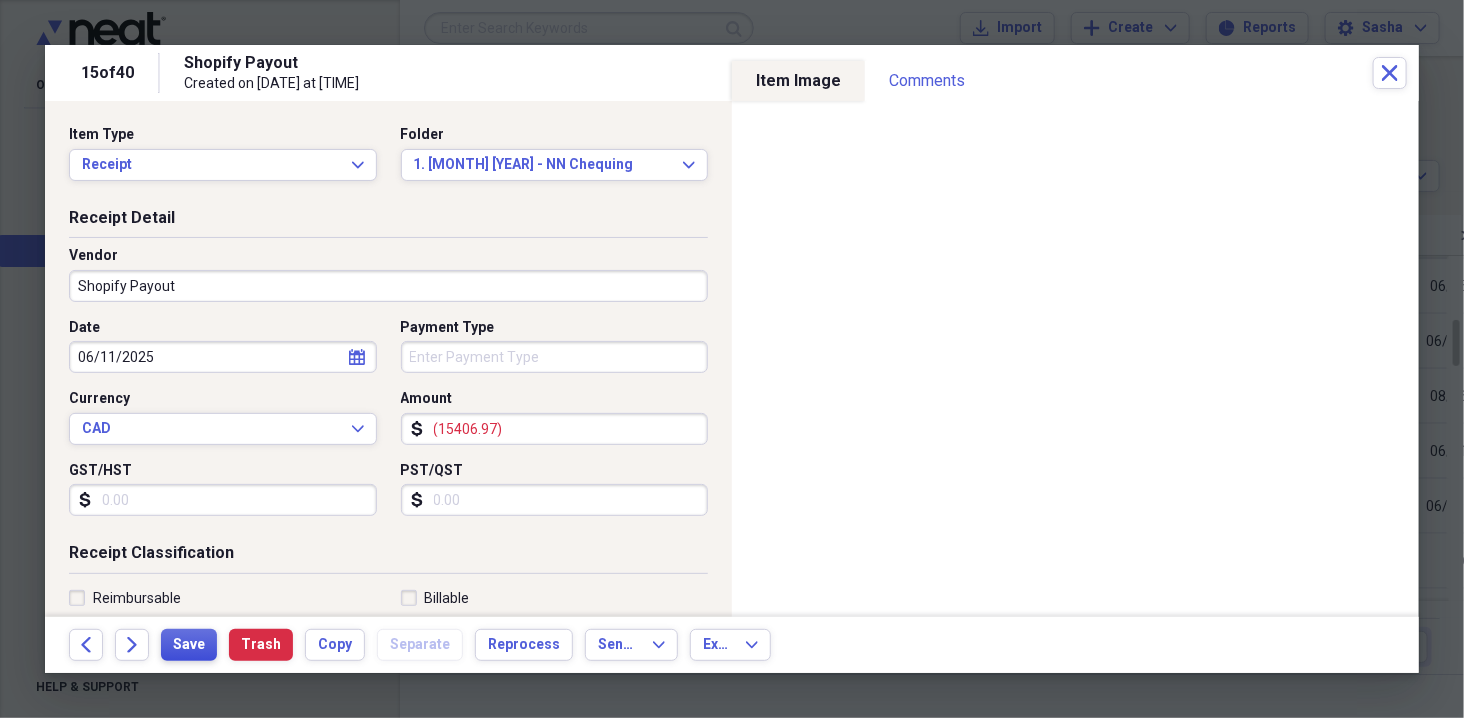 click on "Save" at bounding box center [189, 645] 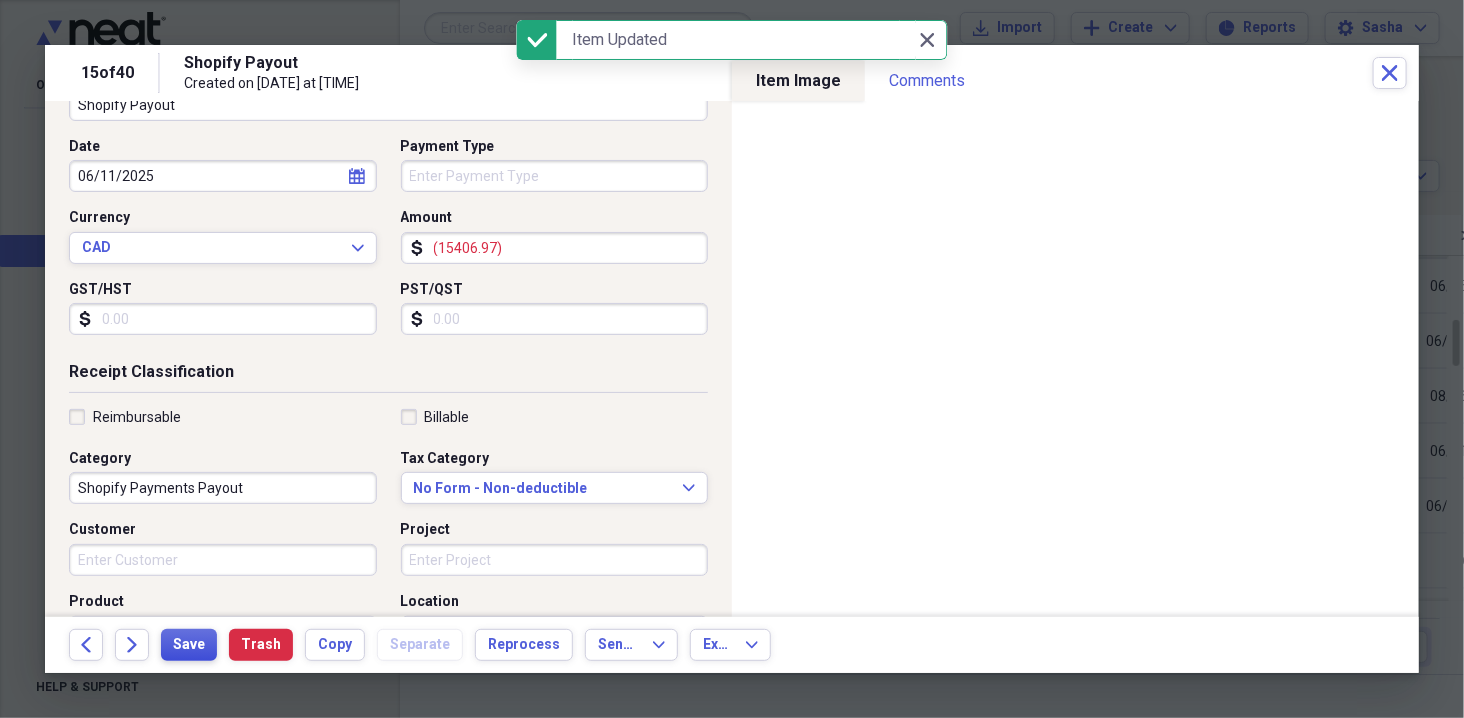 scroll, scrollTop: 184, scrollLeft: 0, axis: vertical 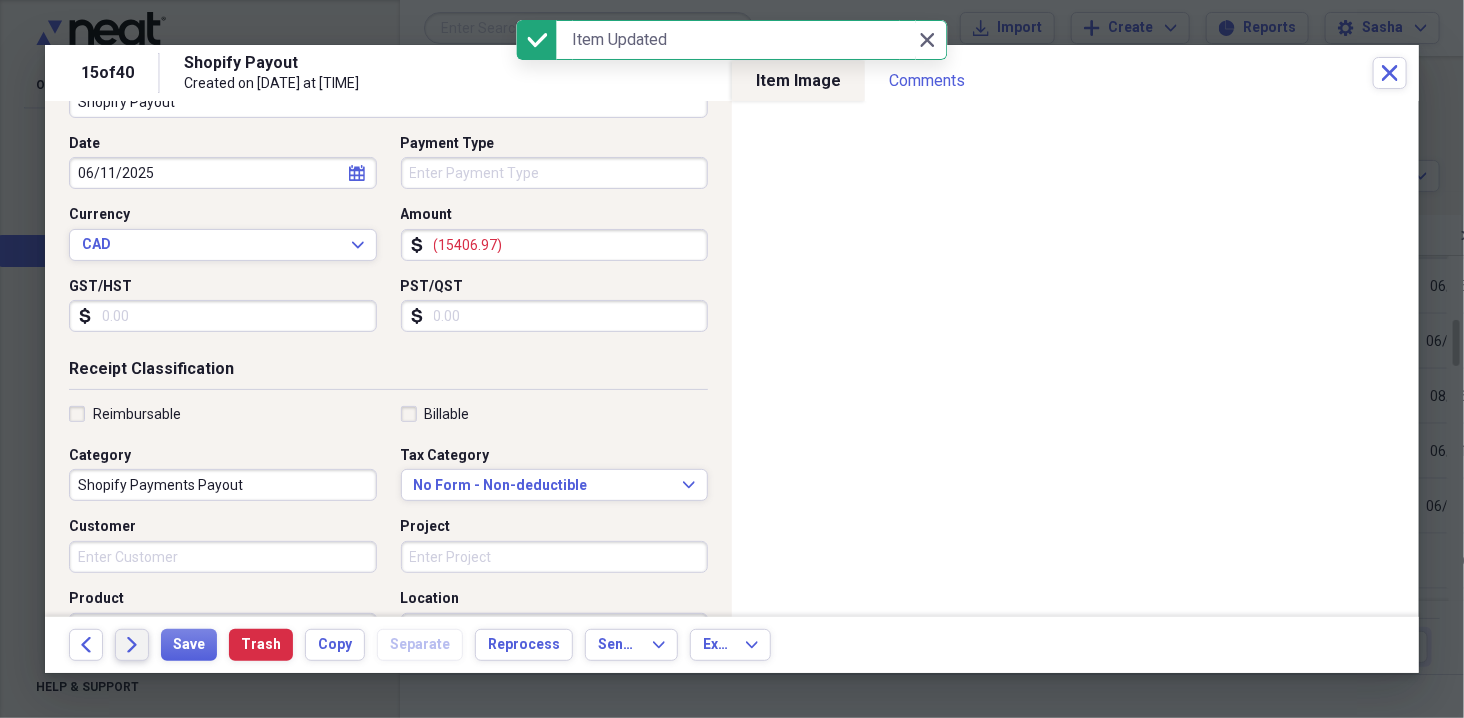 click on "Forward" 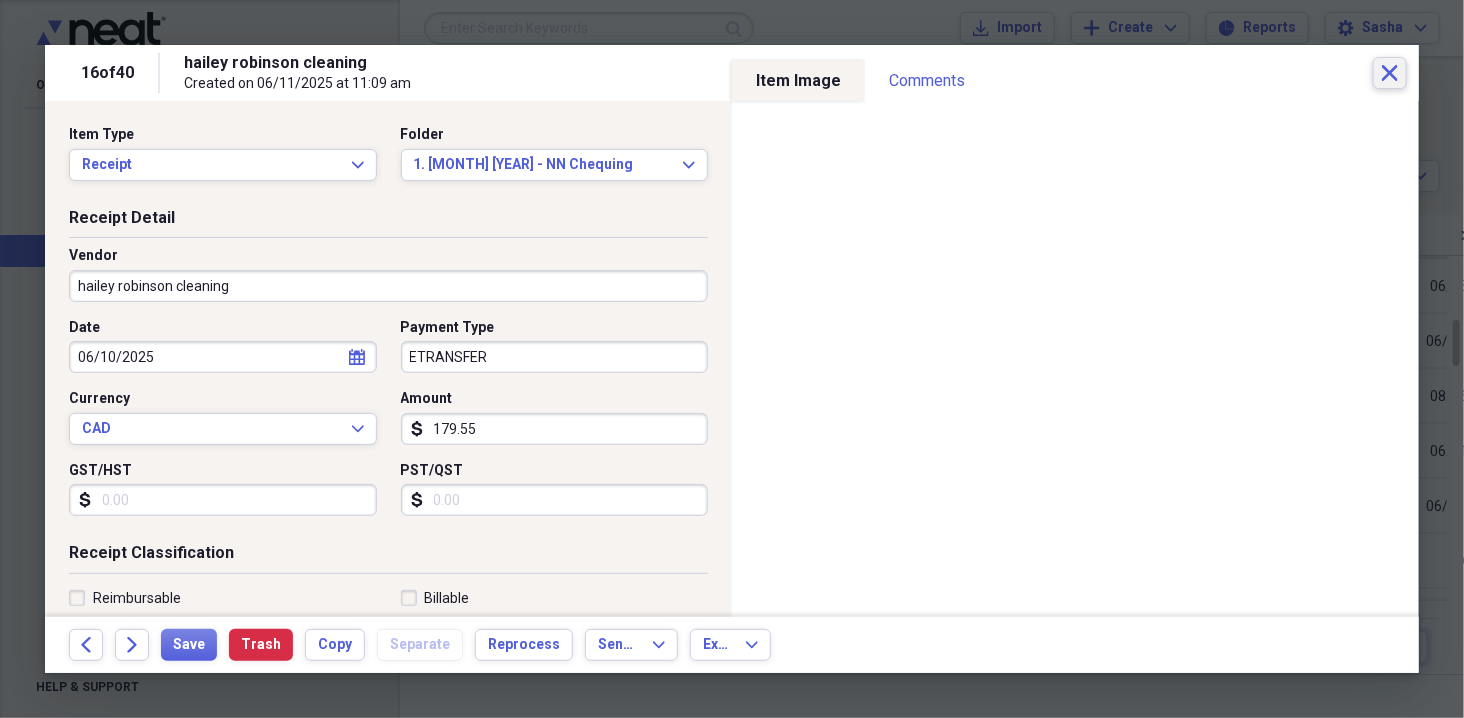 click 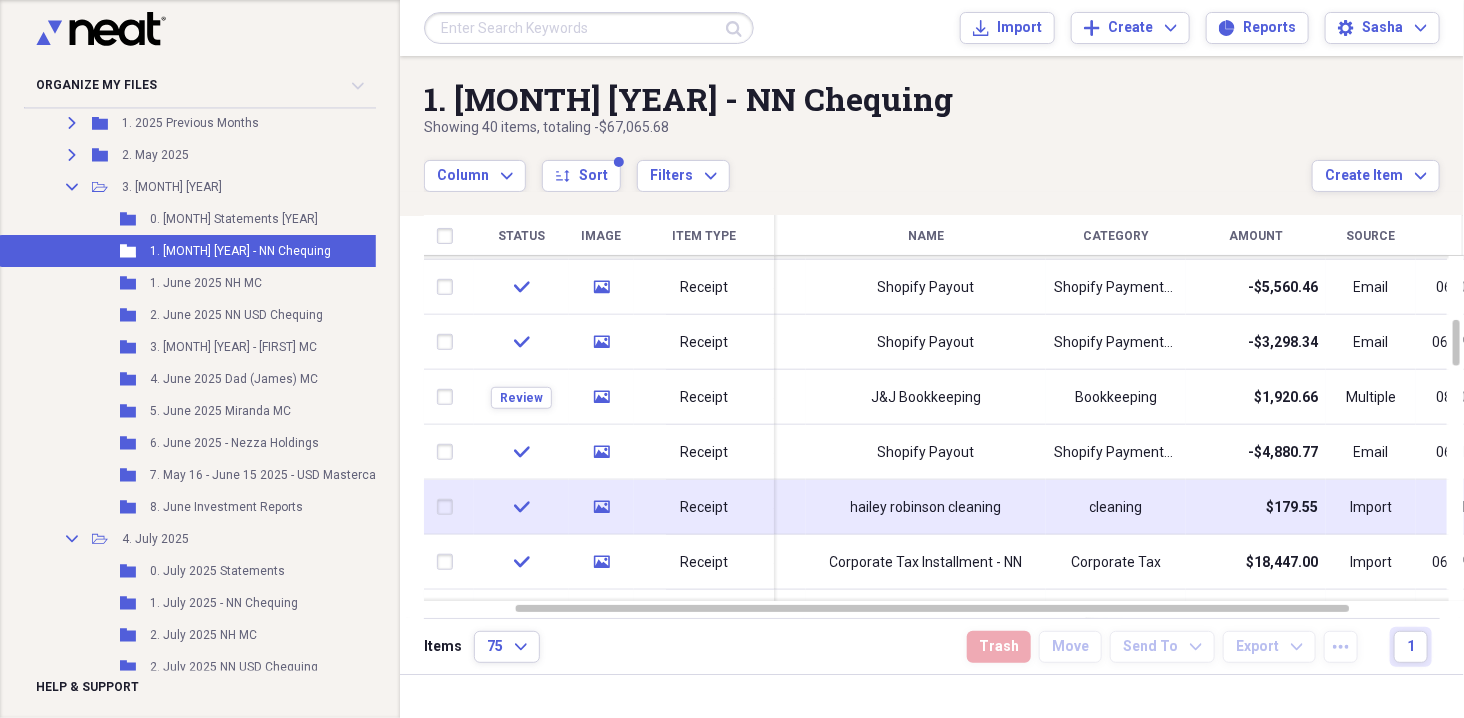 click at bounding box center (449, 507) 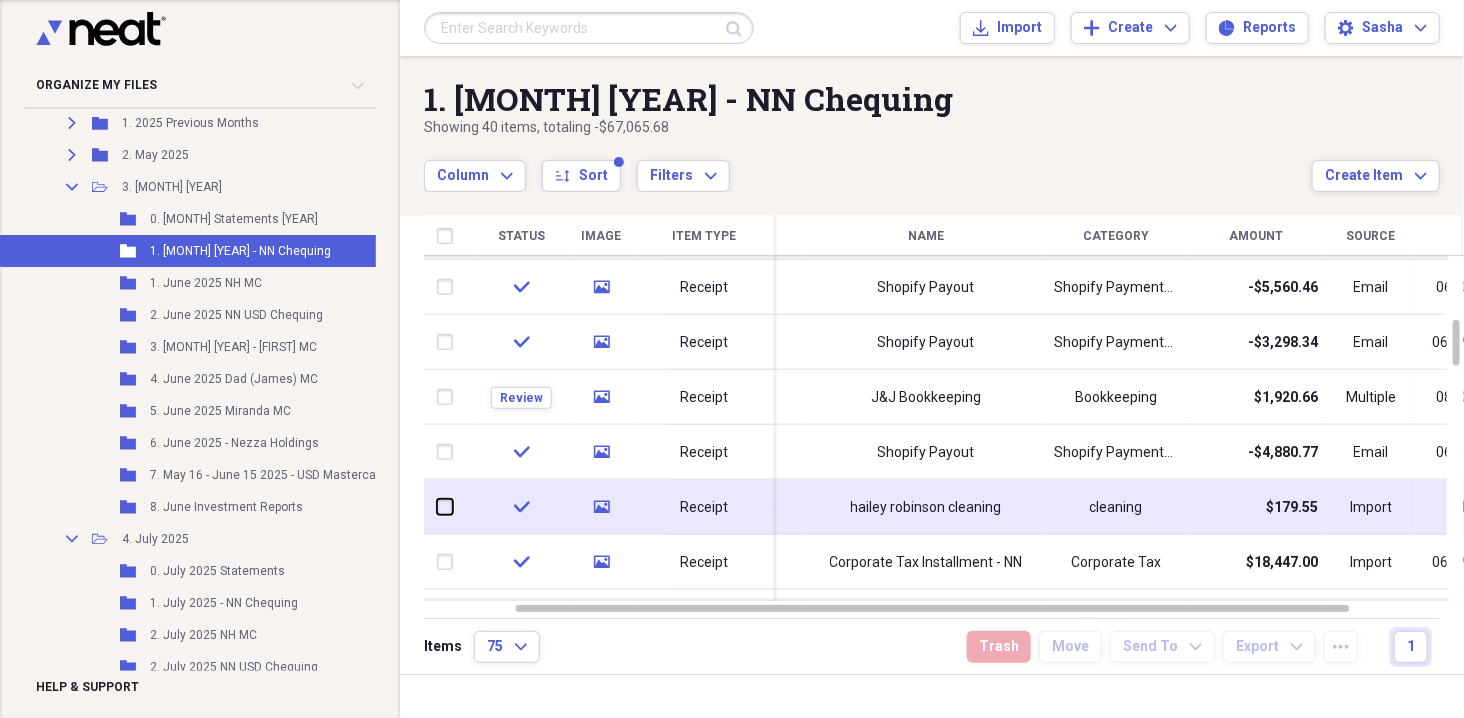 click at bounding box center (437, 507) 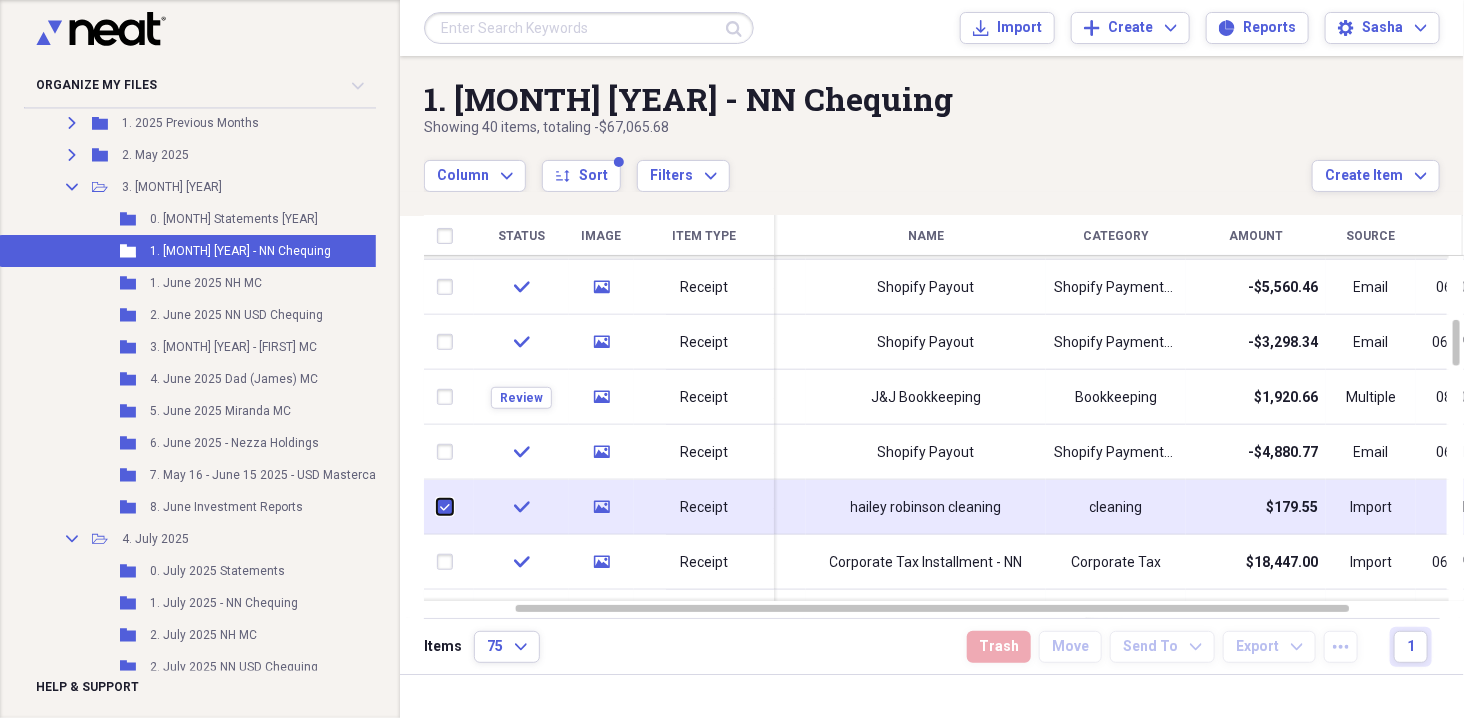 checkbox on "true" 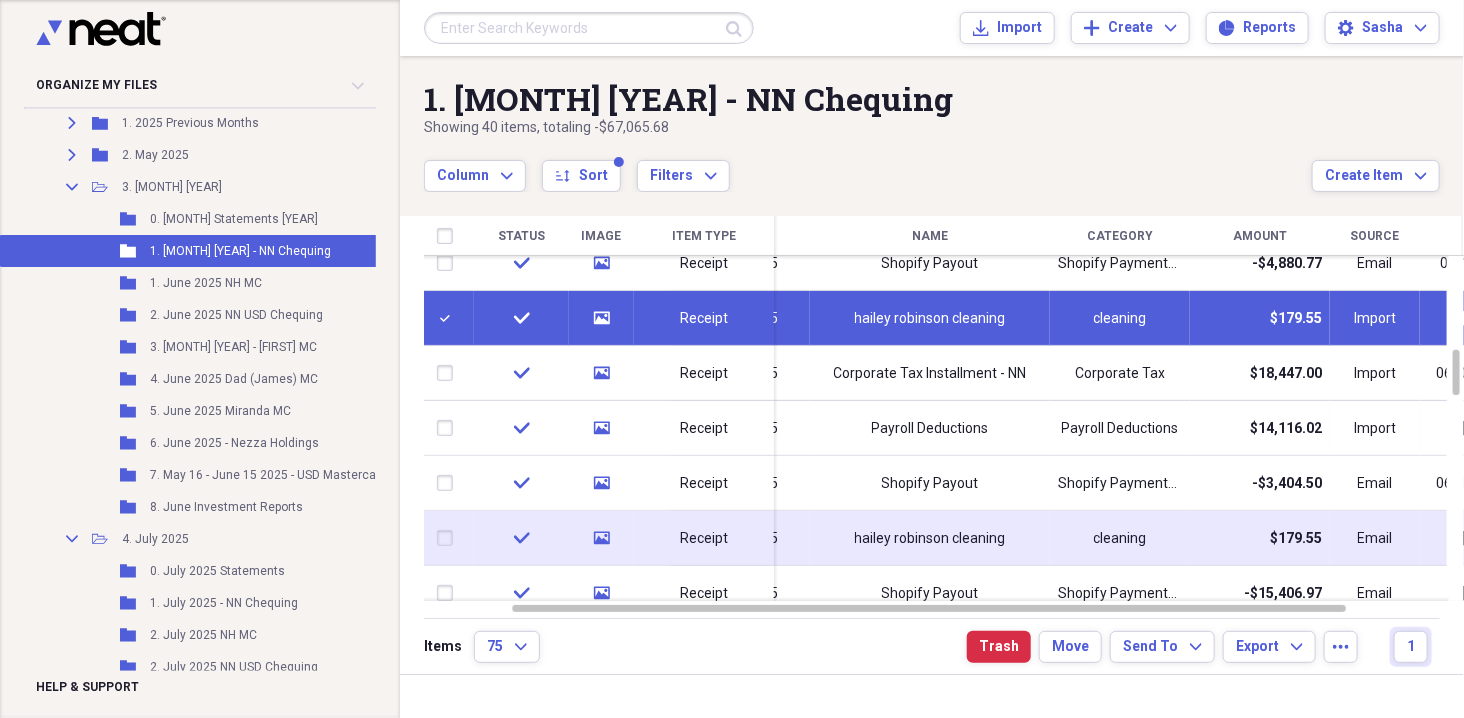 click at bounding box center [449, 538] 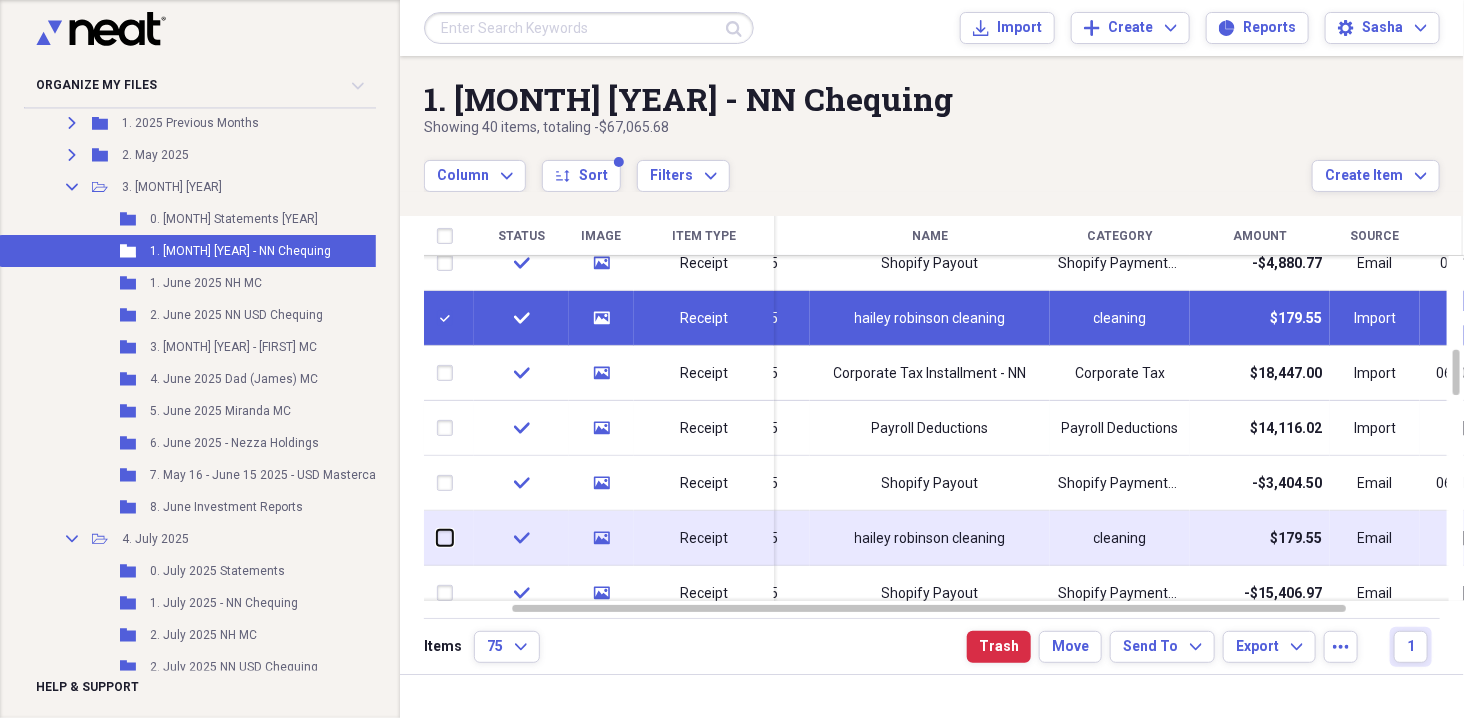 click at bounding box center [437, 538] 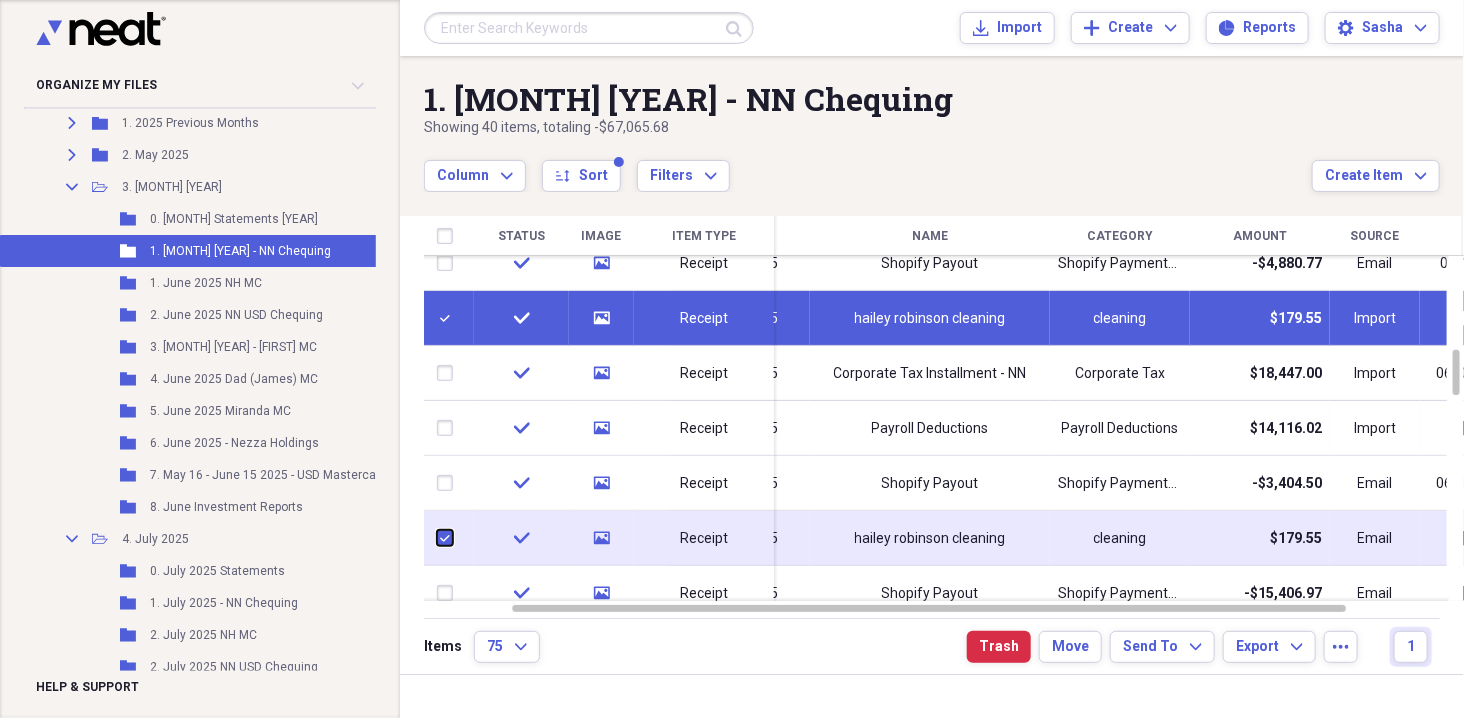 checkbox on "true" 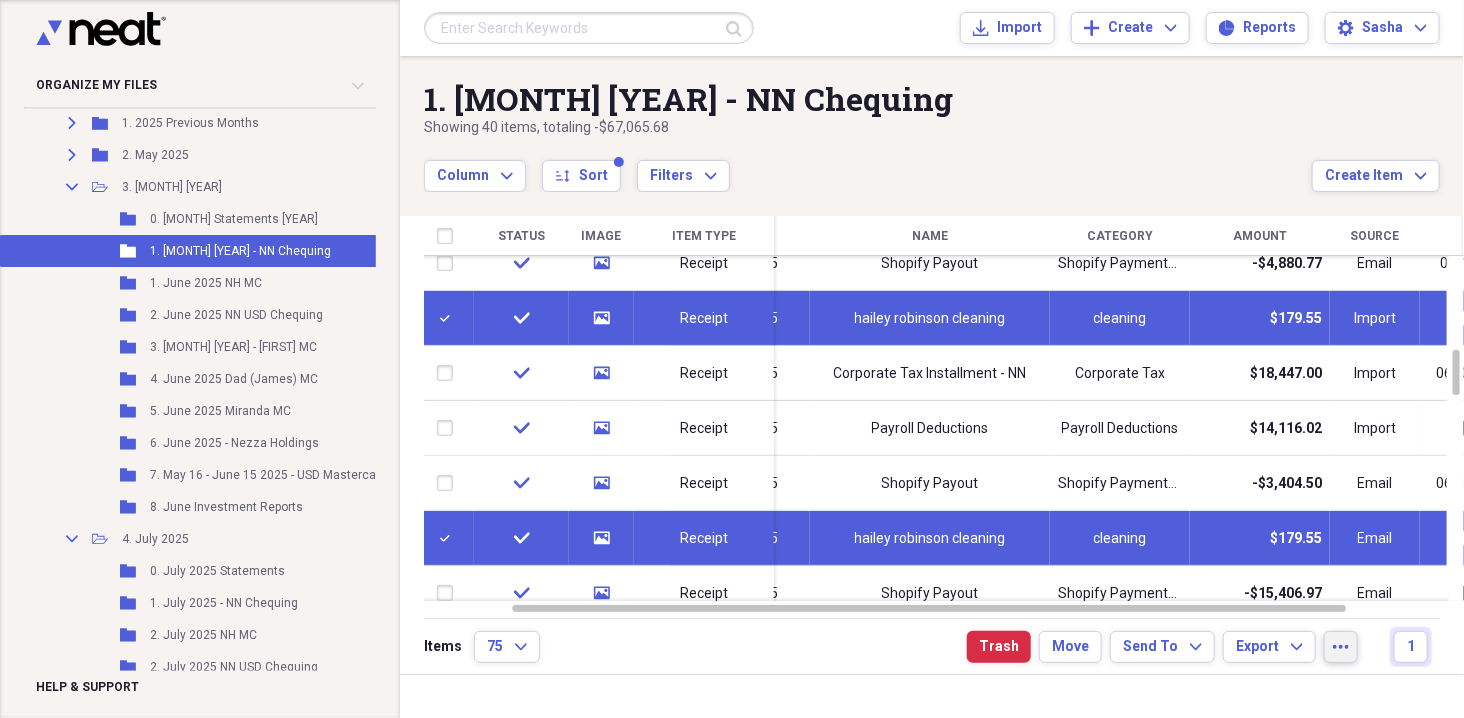 click on "more" 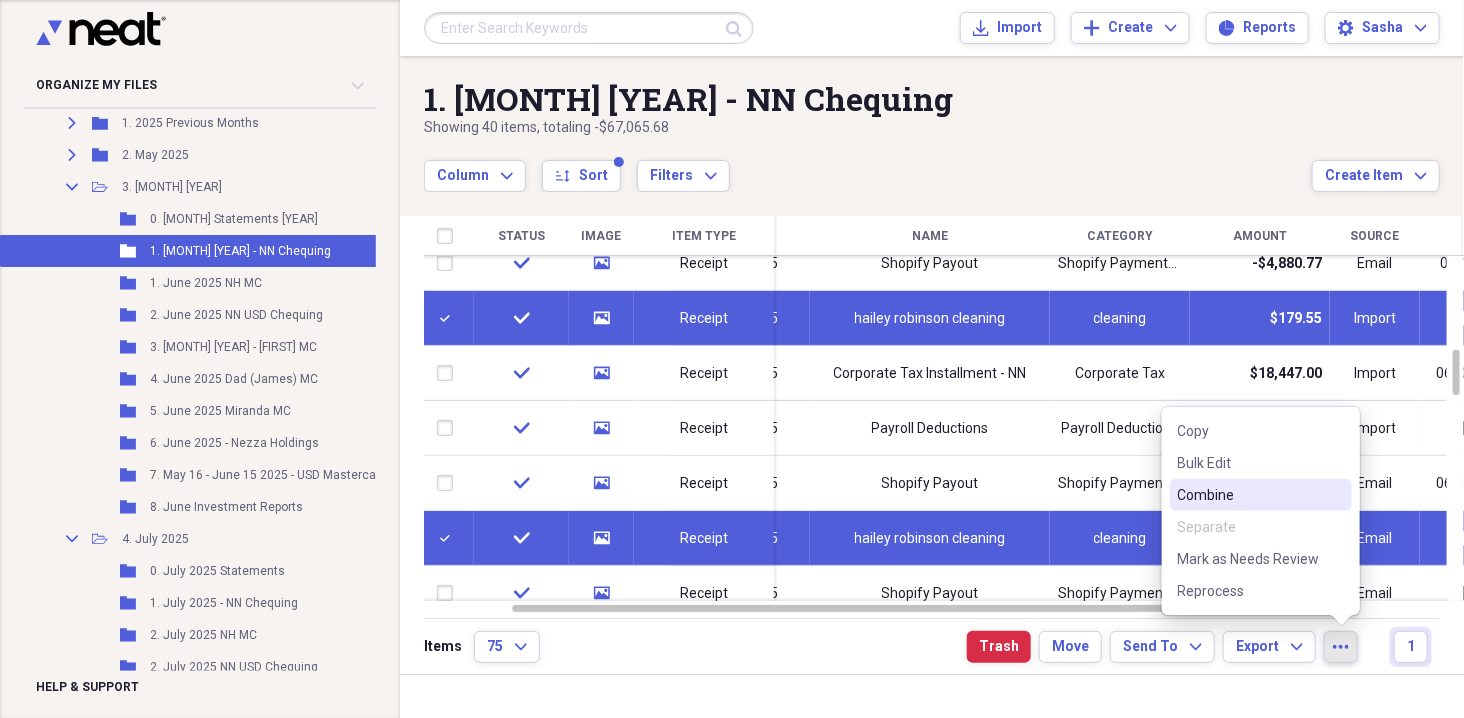 click on "Combine" at bounding box center [1249, 495] 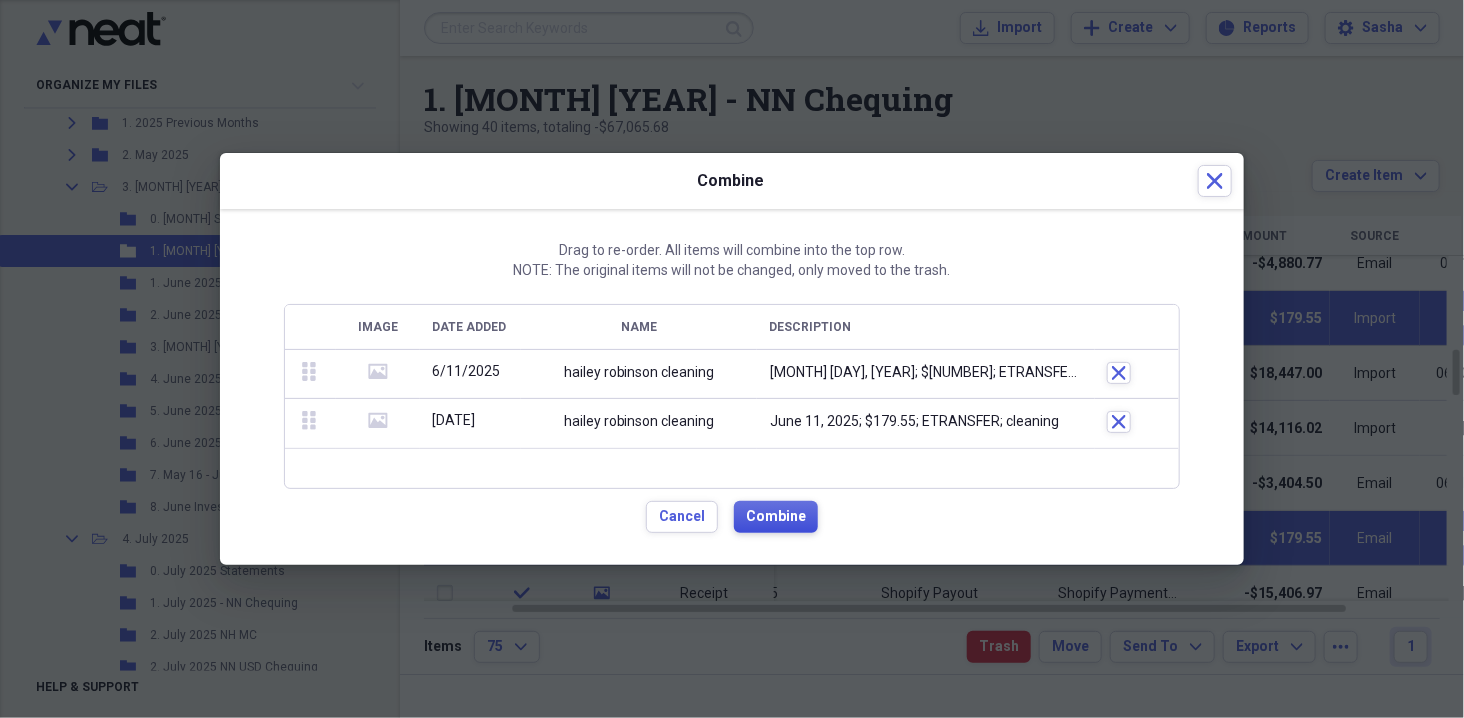 click on "Combine" at bounding box center [776, 517] 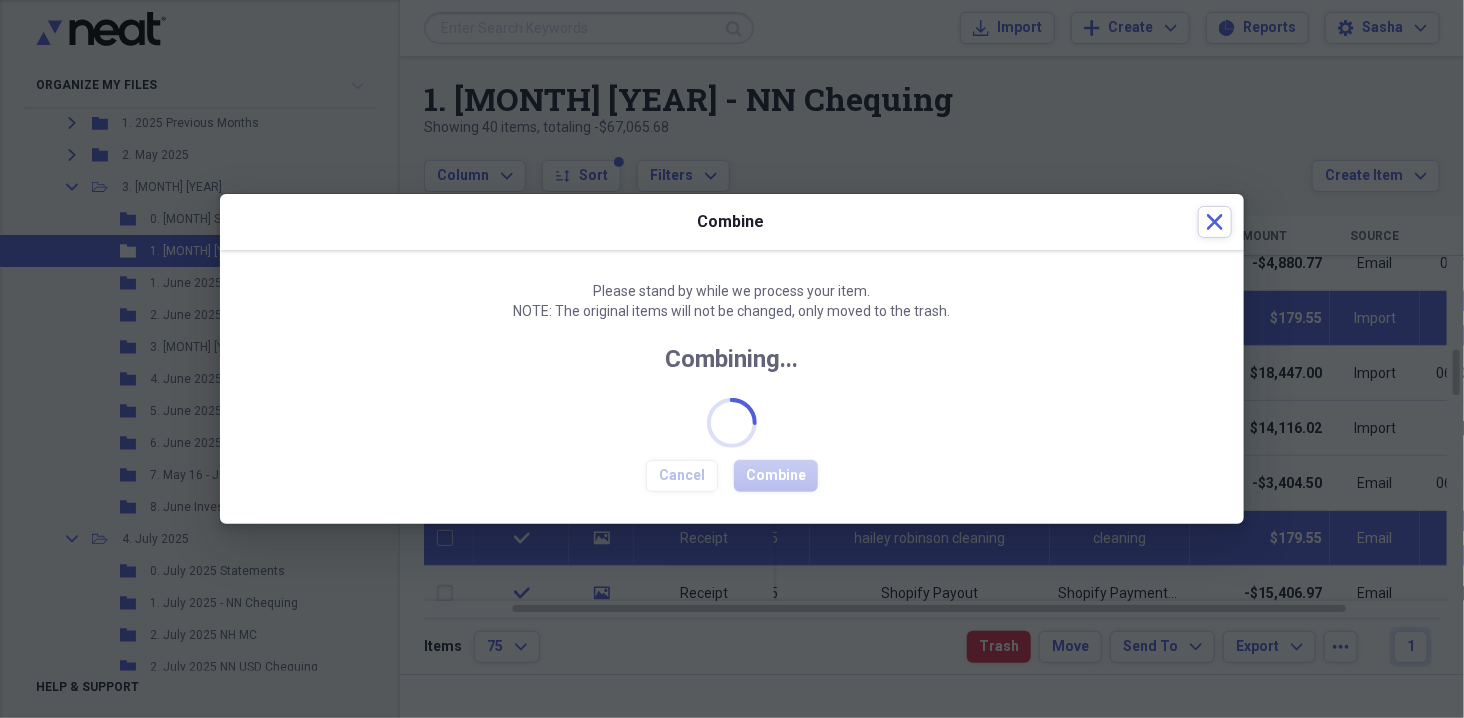 checkbox on "false" 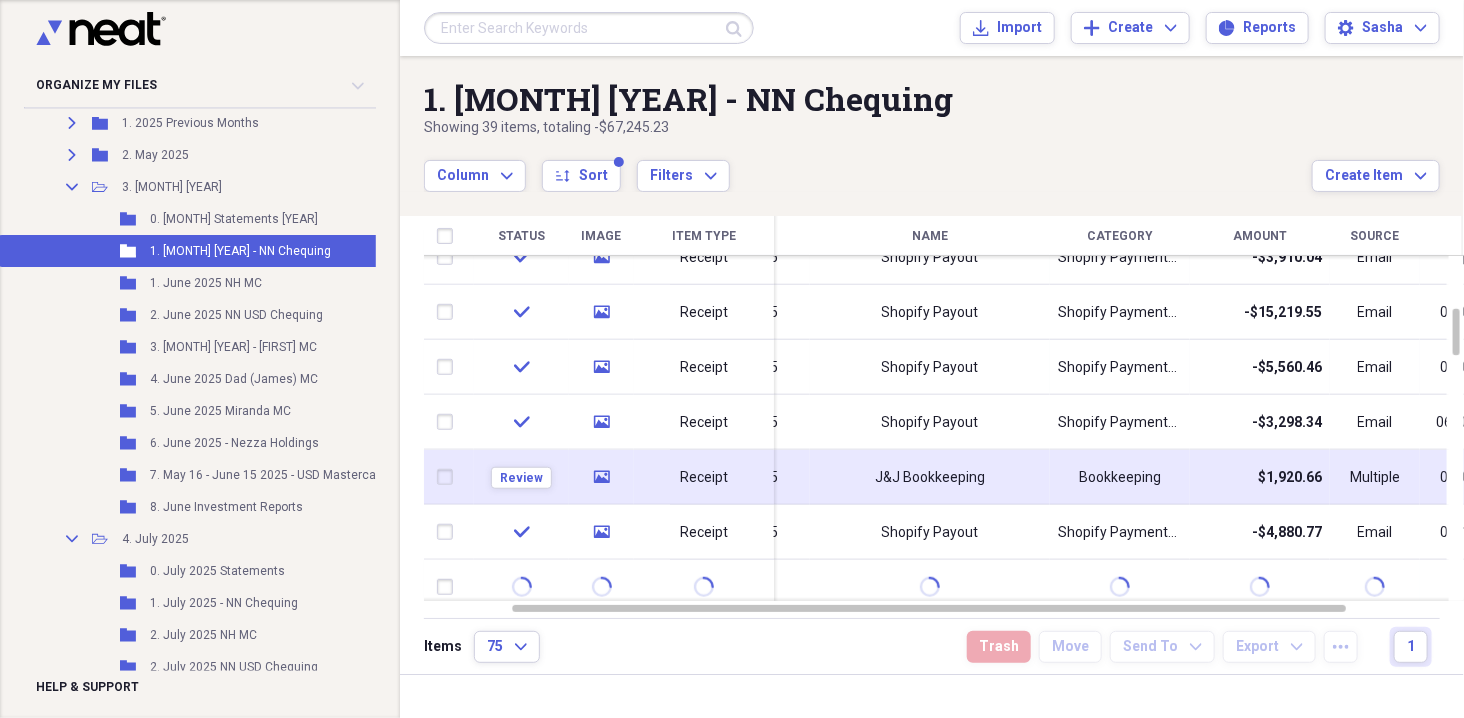 click on "J&J Bookkeeping" at bounding box center [930, 477] 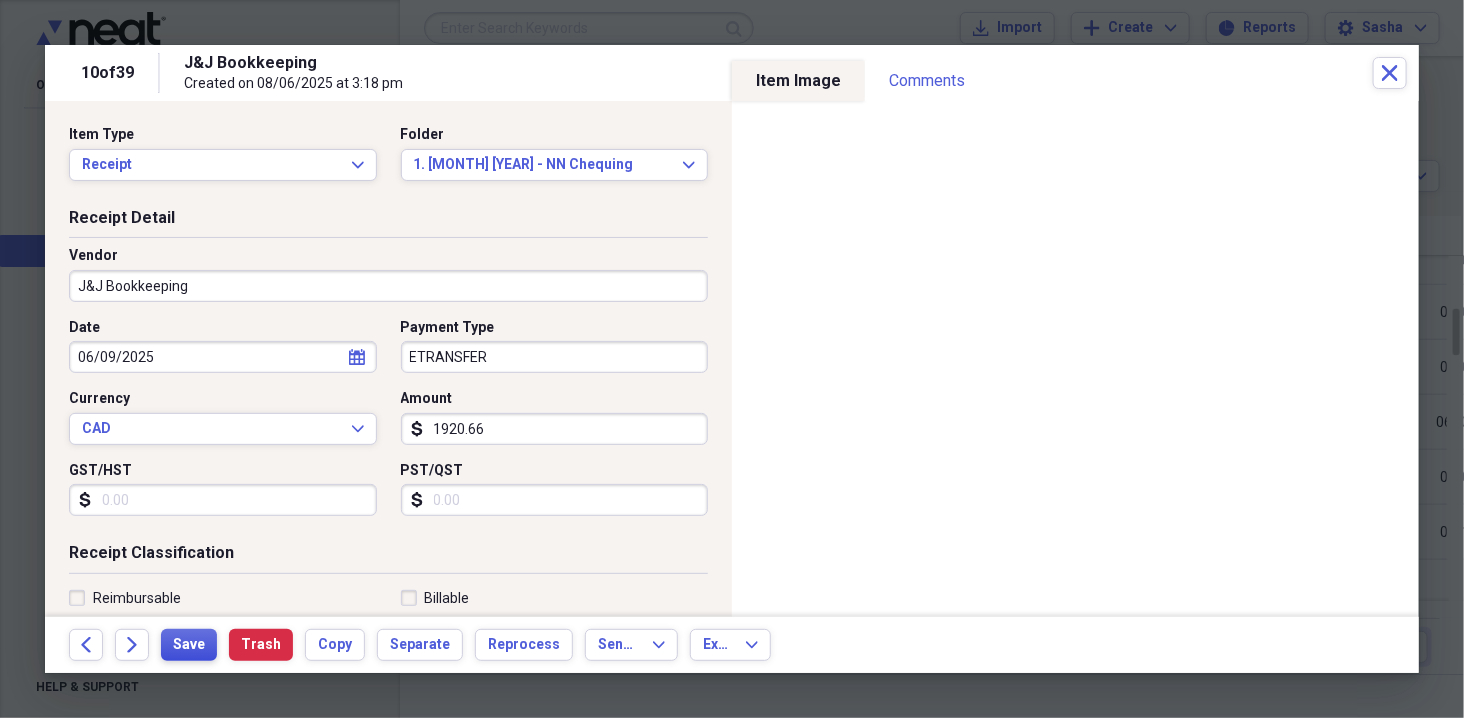click on "Save" at bounding box center (189, 645) 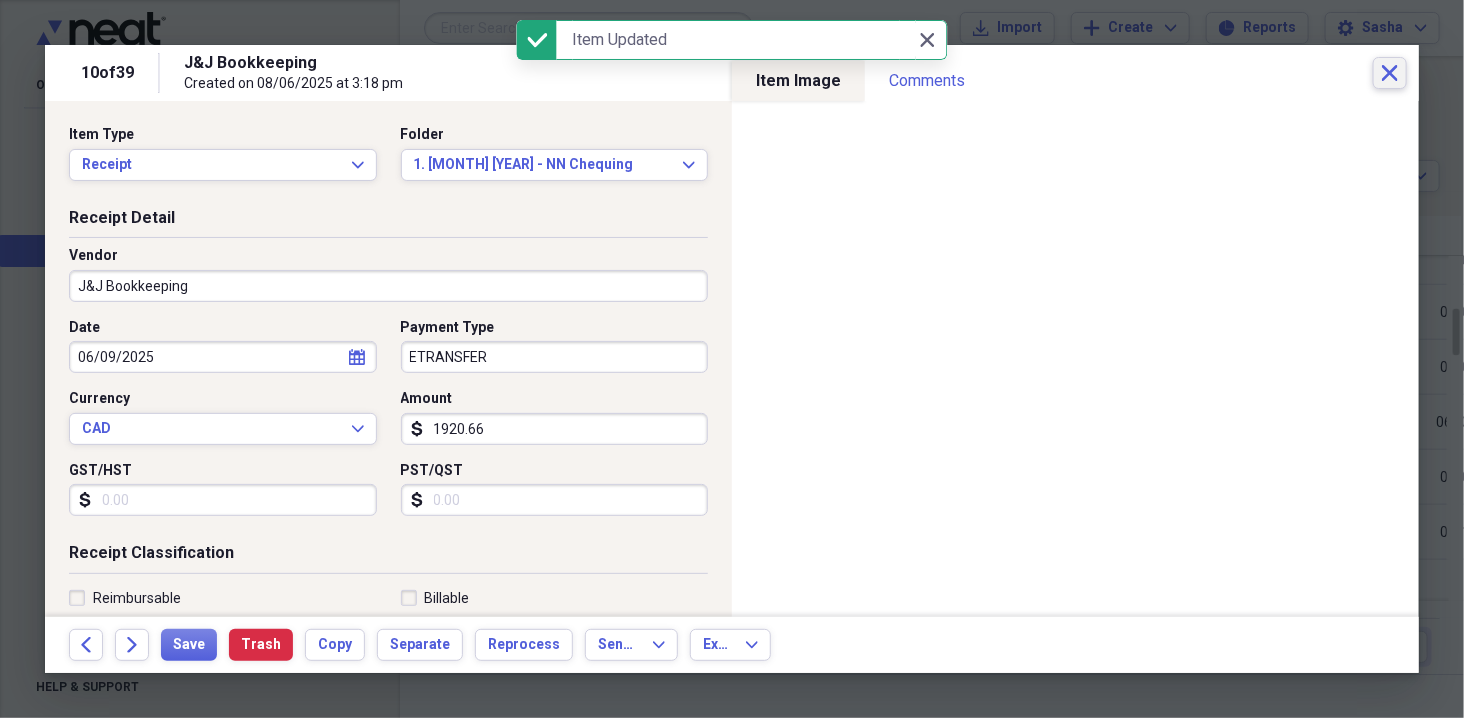 click 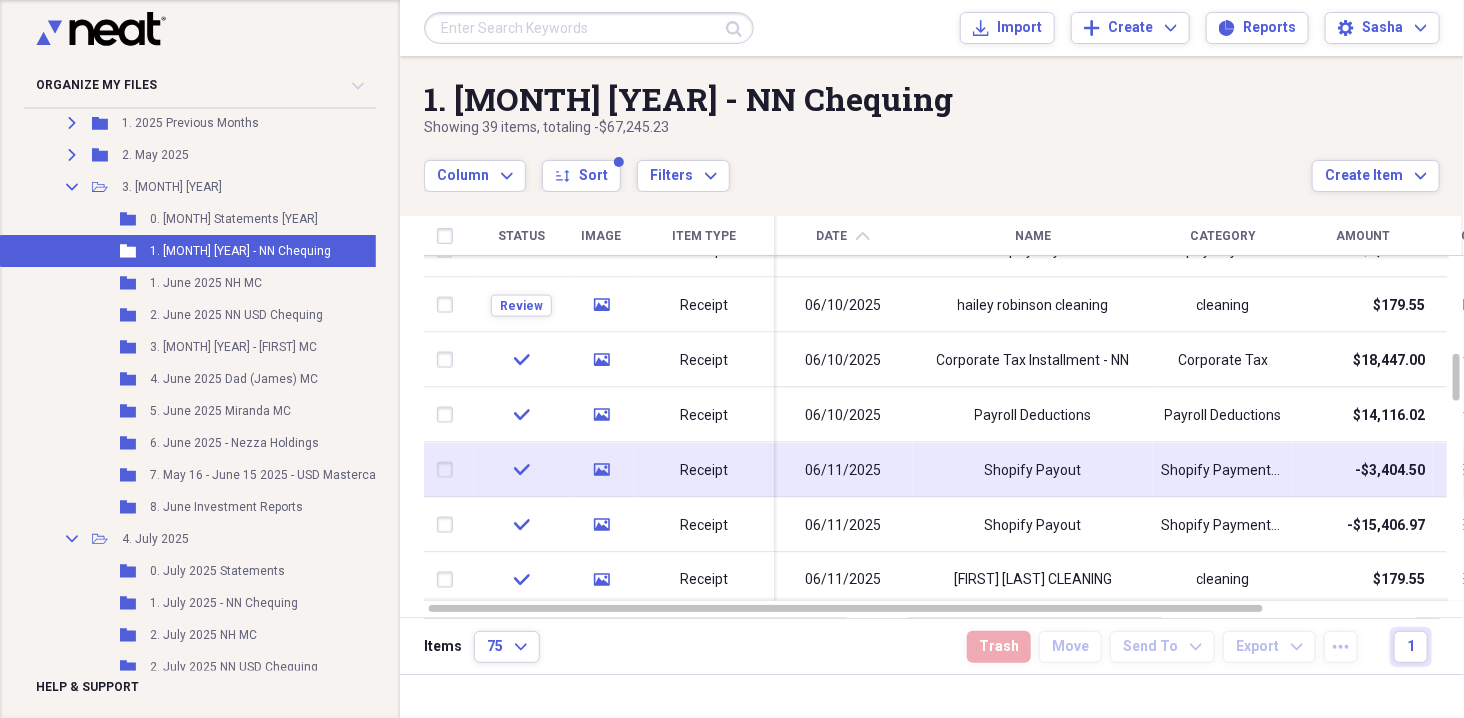 click on "Shopify Payout" at bounding box center (1033, 470) 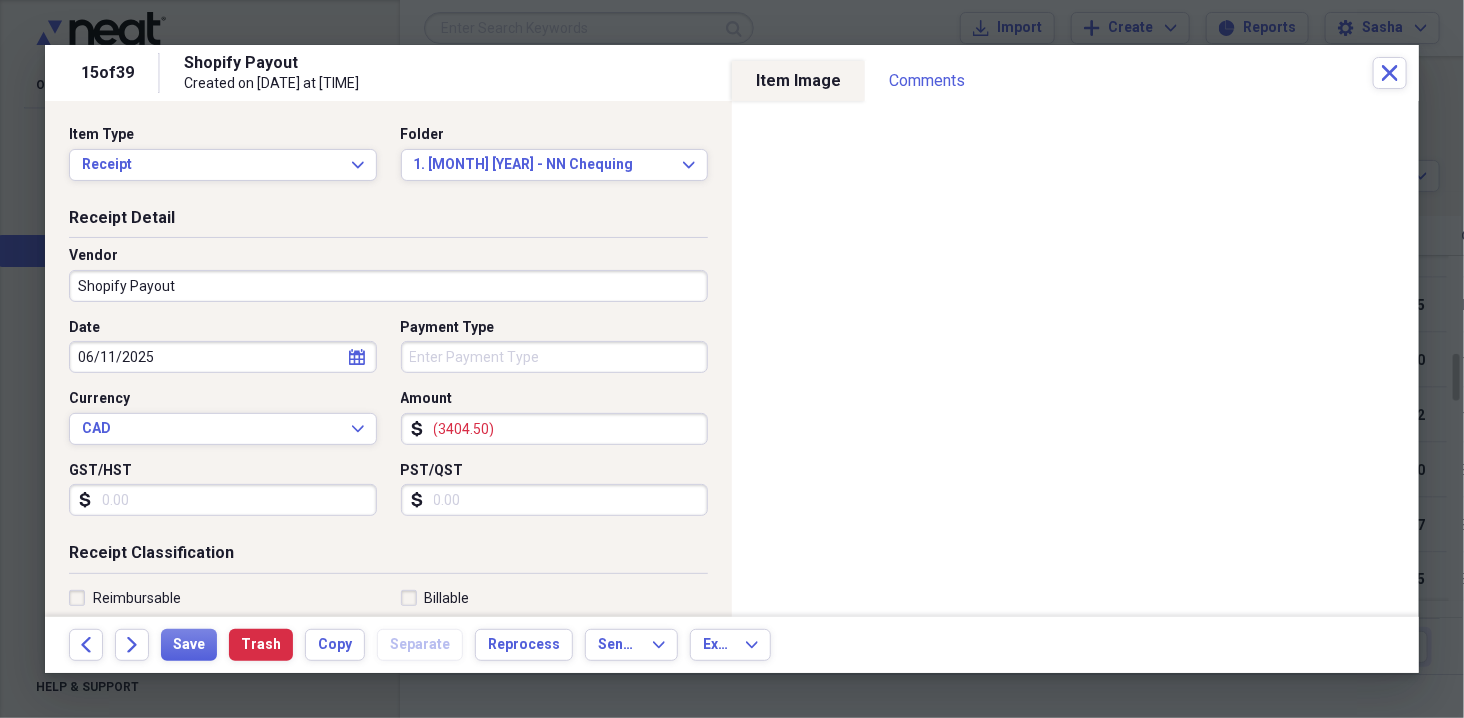 click on "06/11/2025" at bounding box center (223, 357) 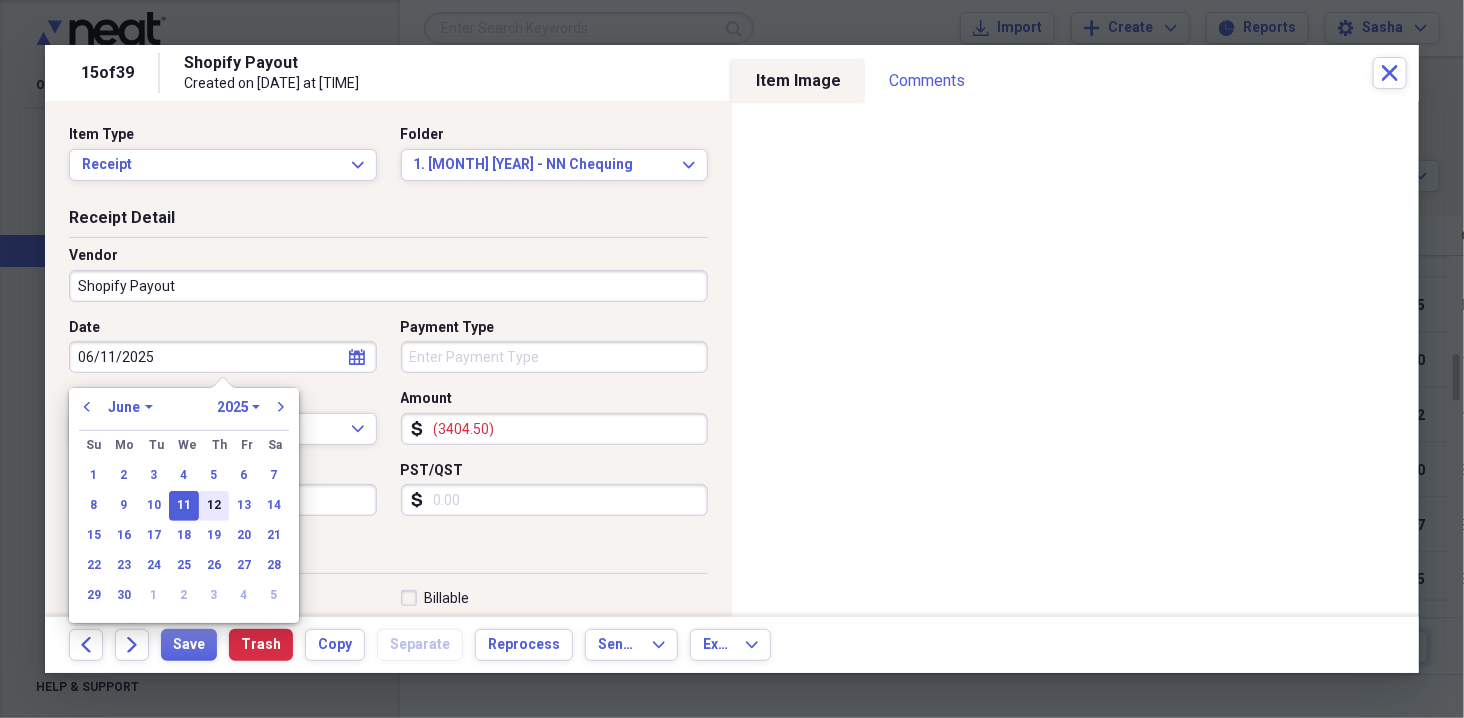 click on "12" at bounding box center [214, 506] 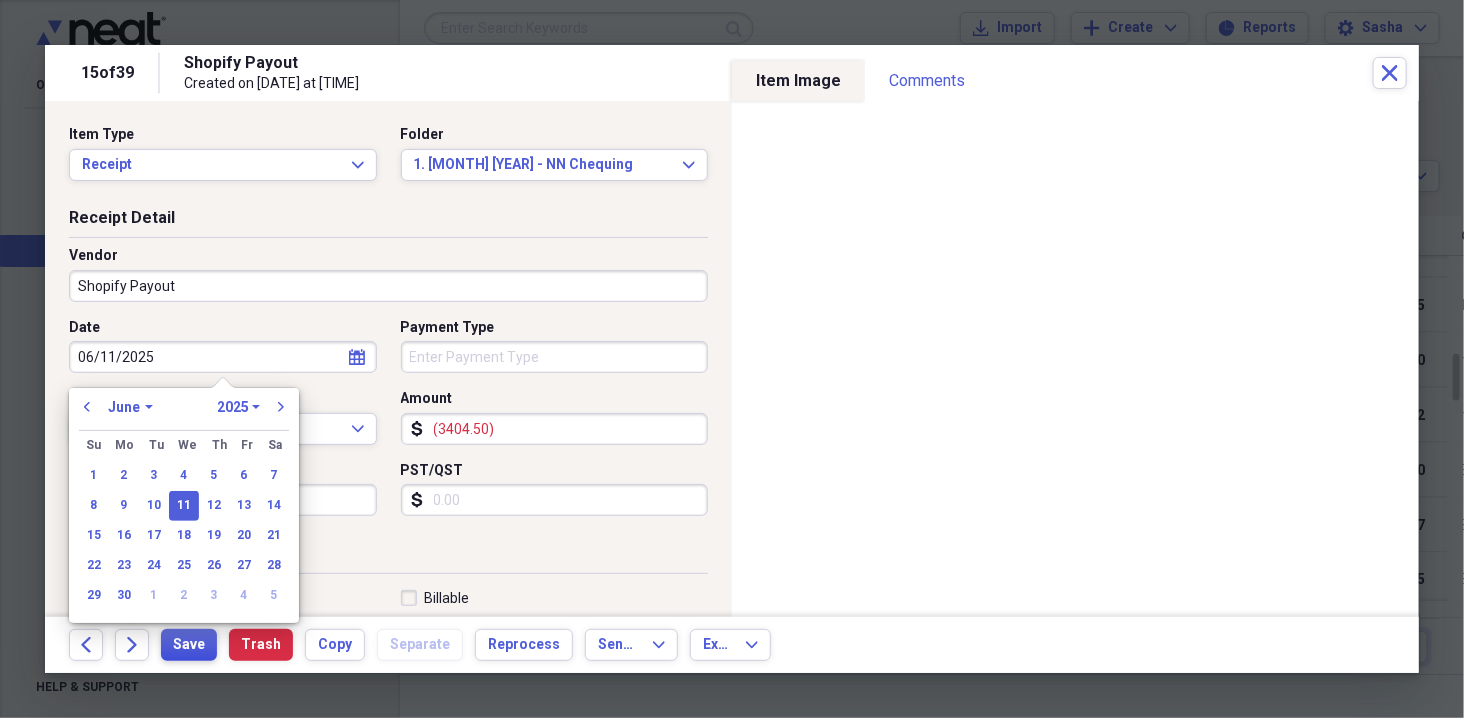 type on "06/12/2025" 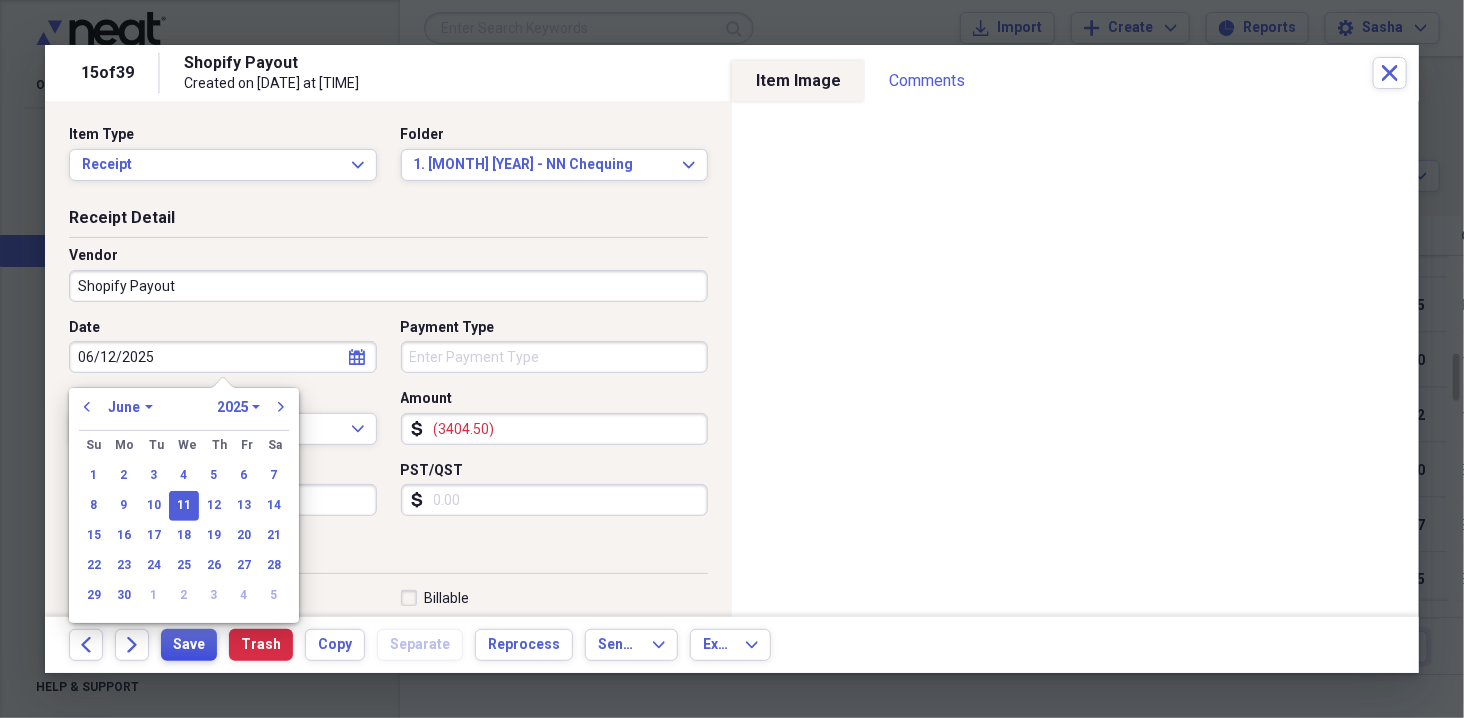 click on "Save" at bounding box center [189, 645] 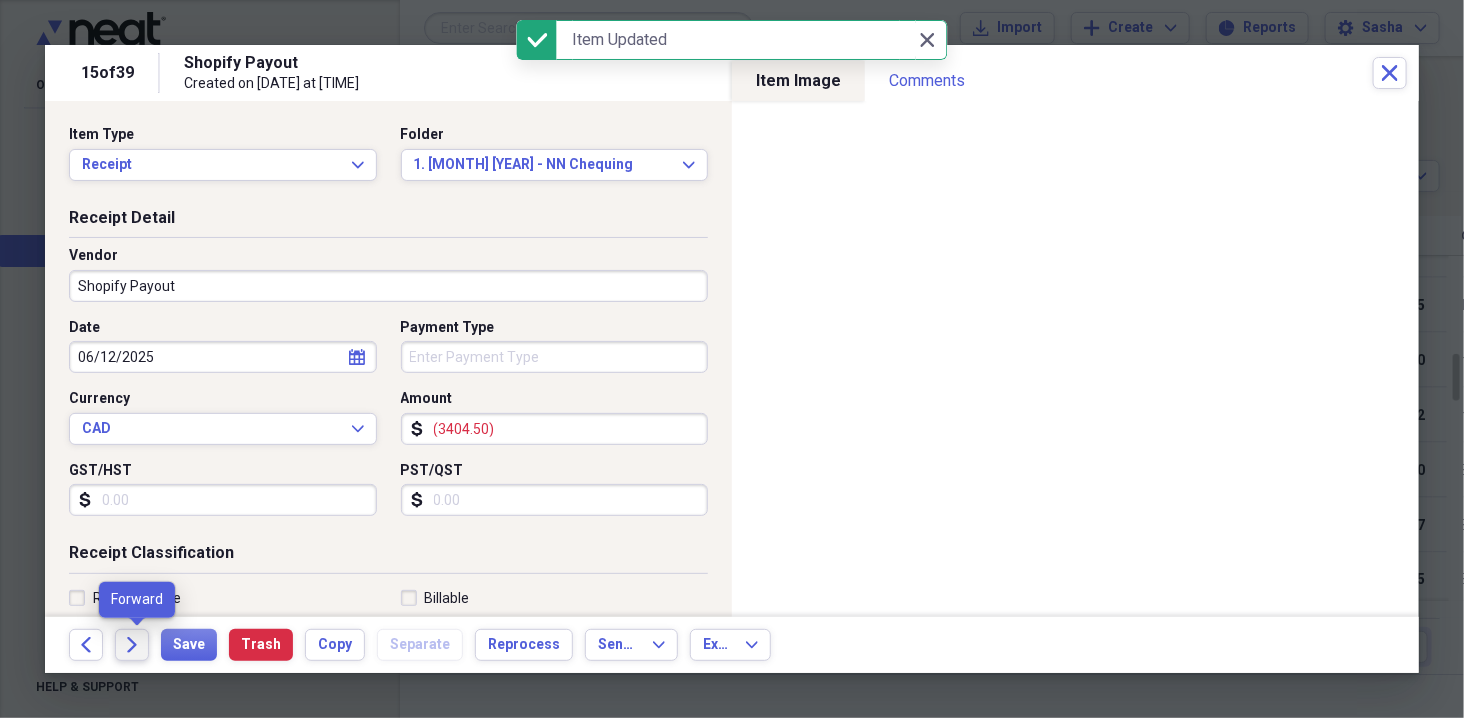 click 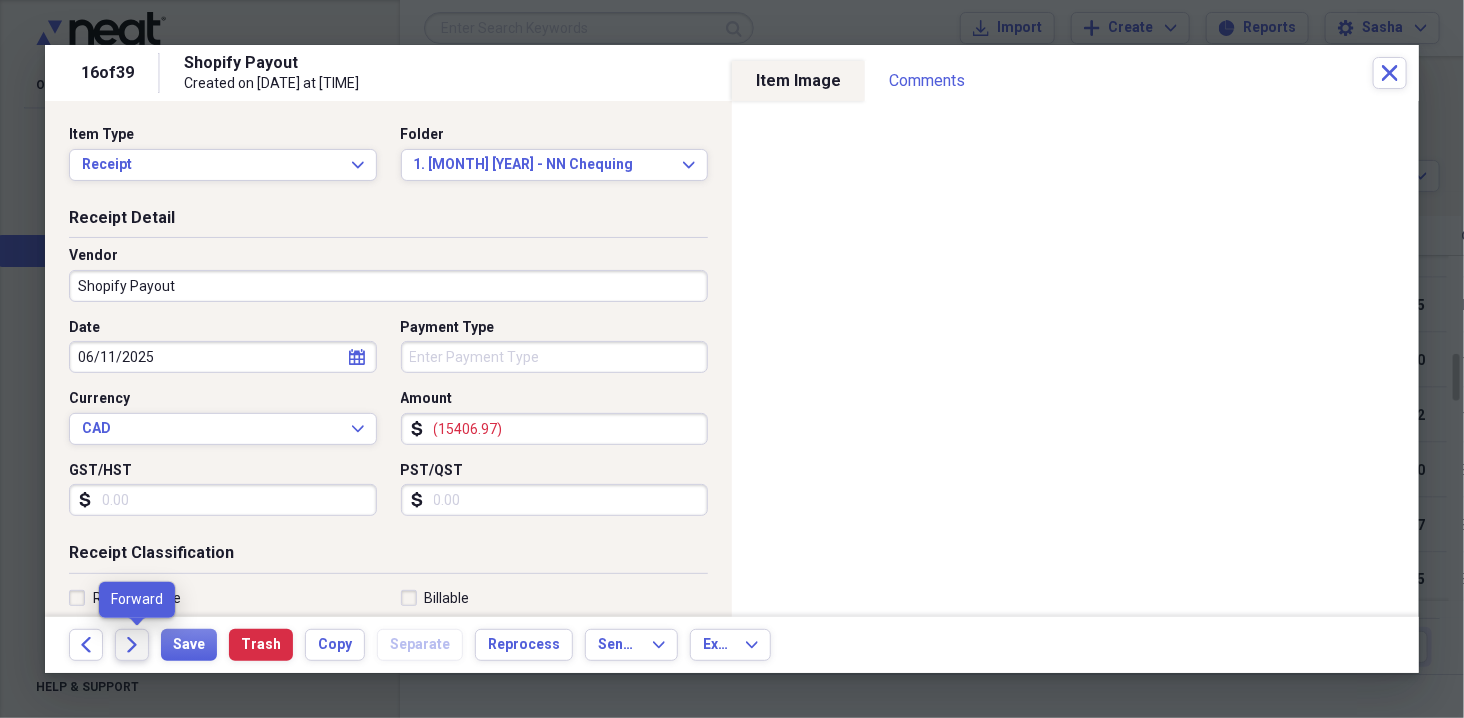 click 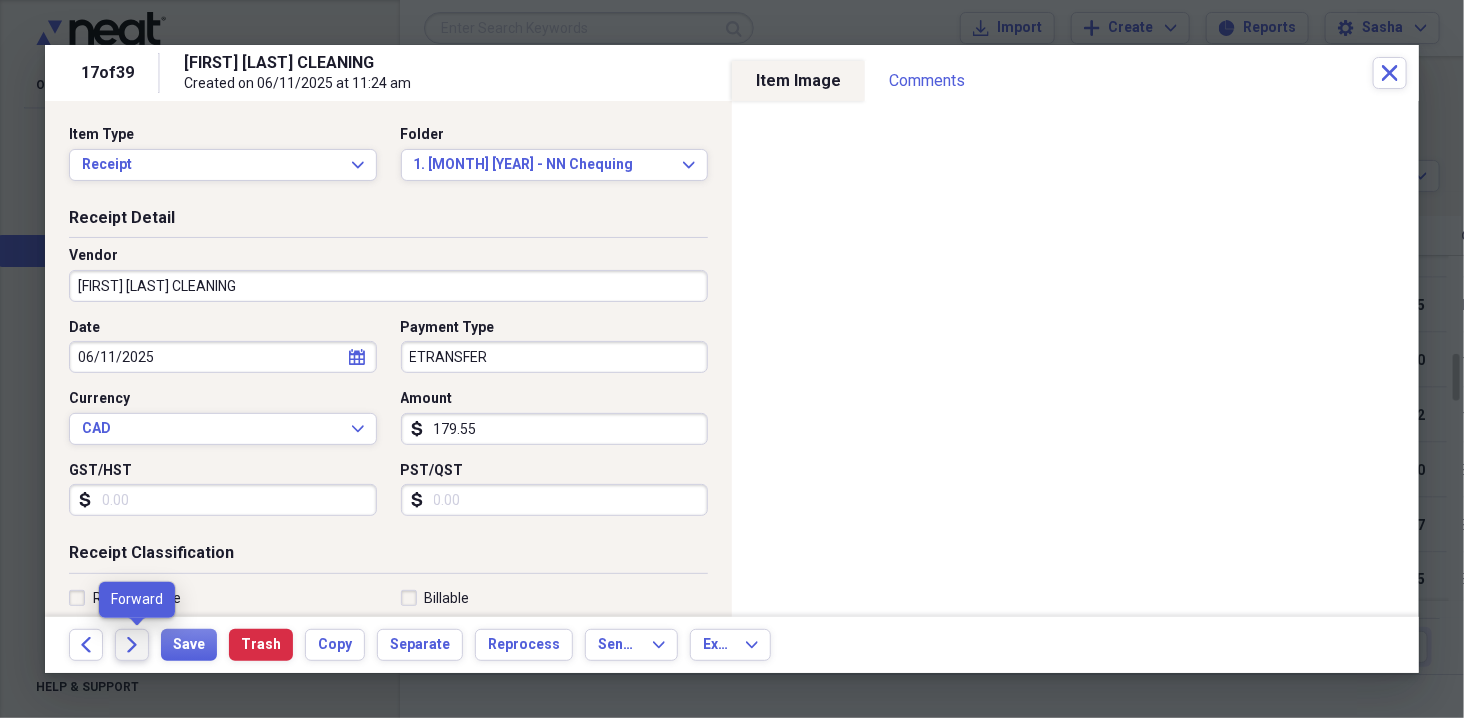 click 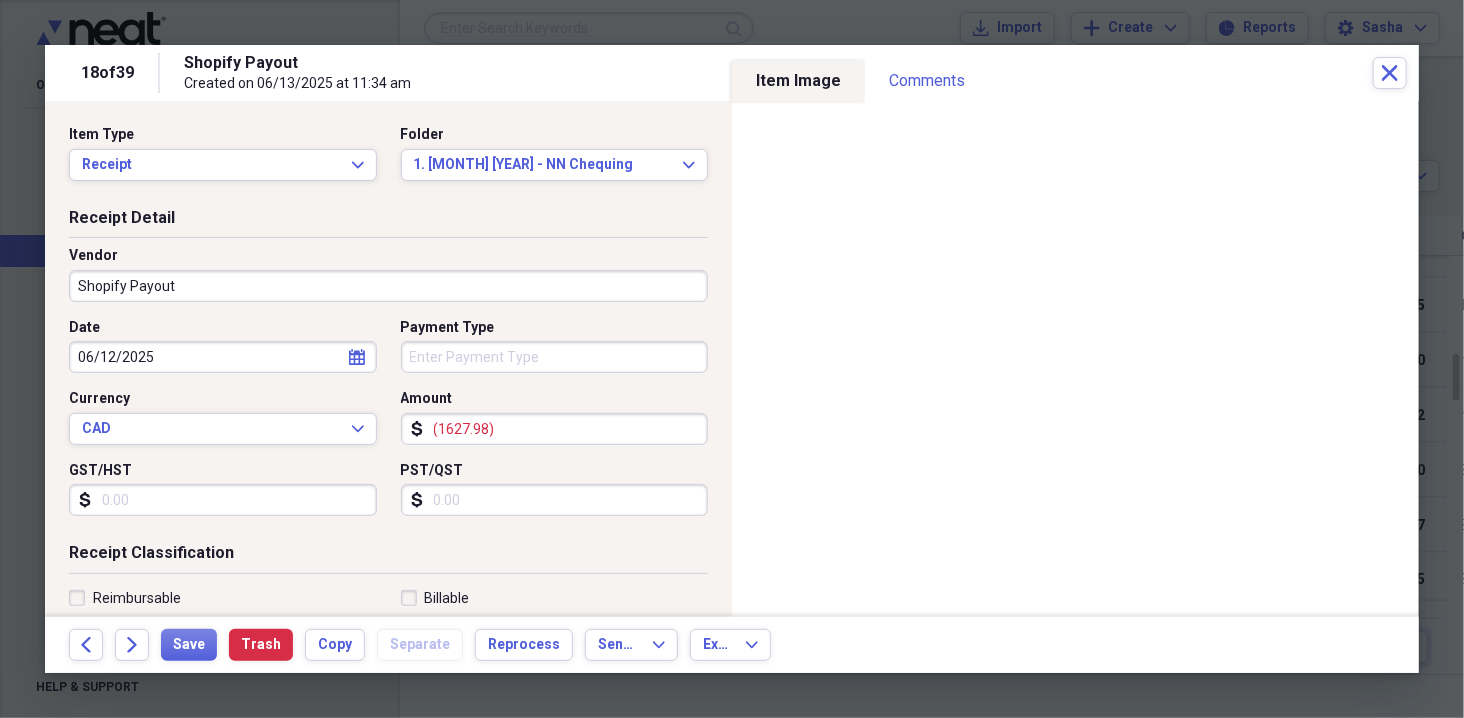click on "06/12/2025" at bounding box center [223, 357] 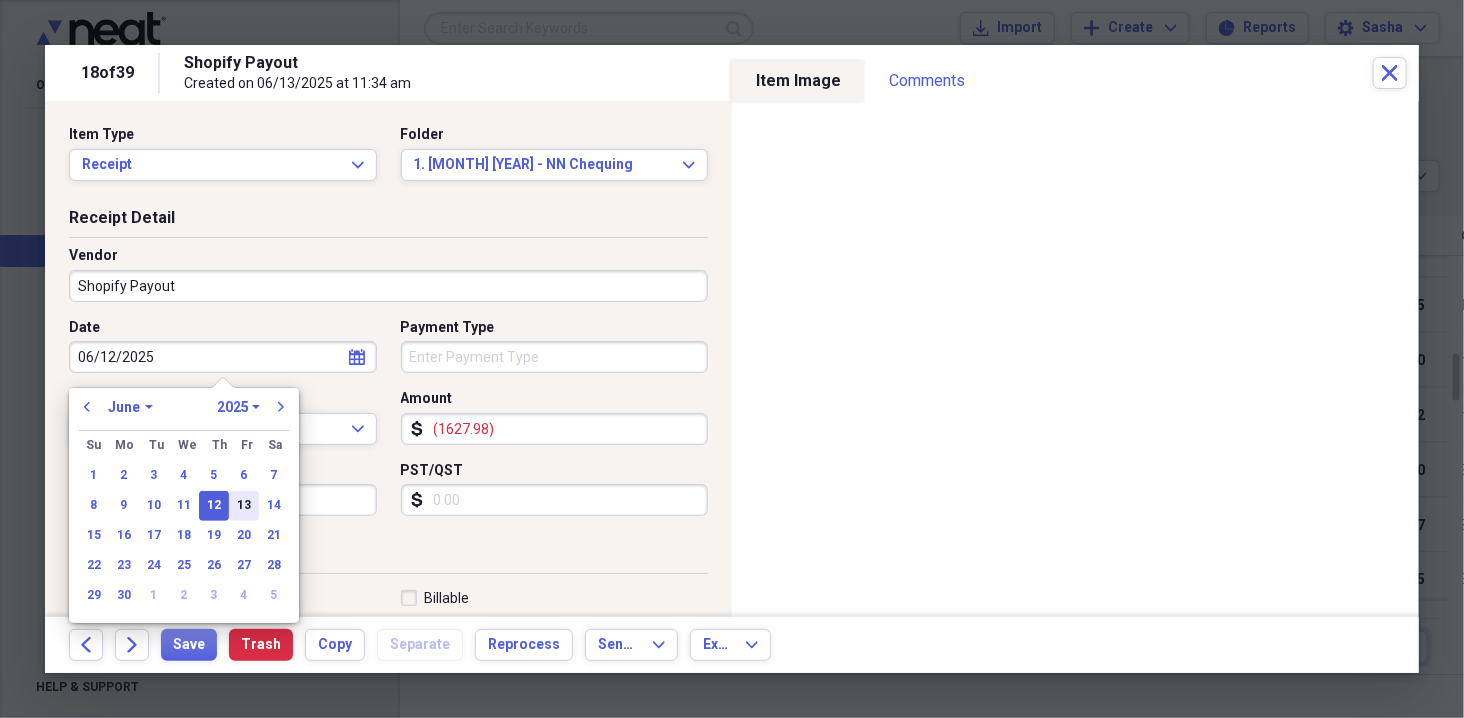 click on "13" at bounding box center [244, 506] 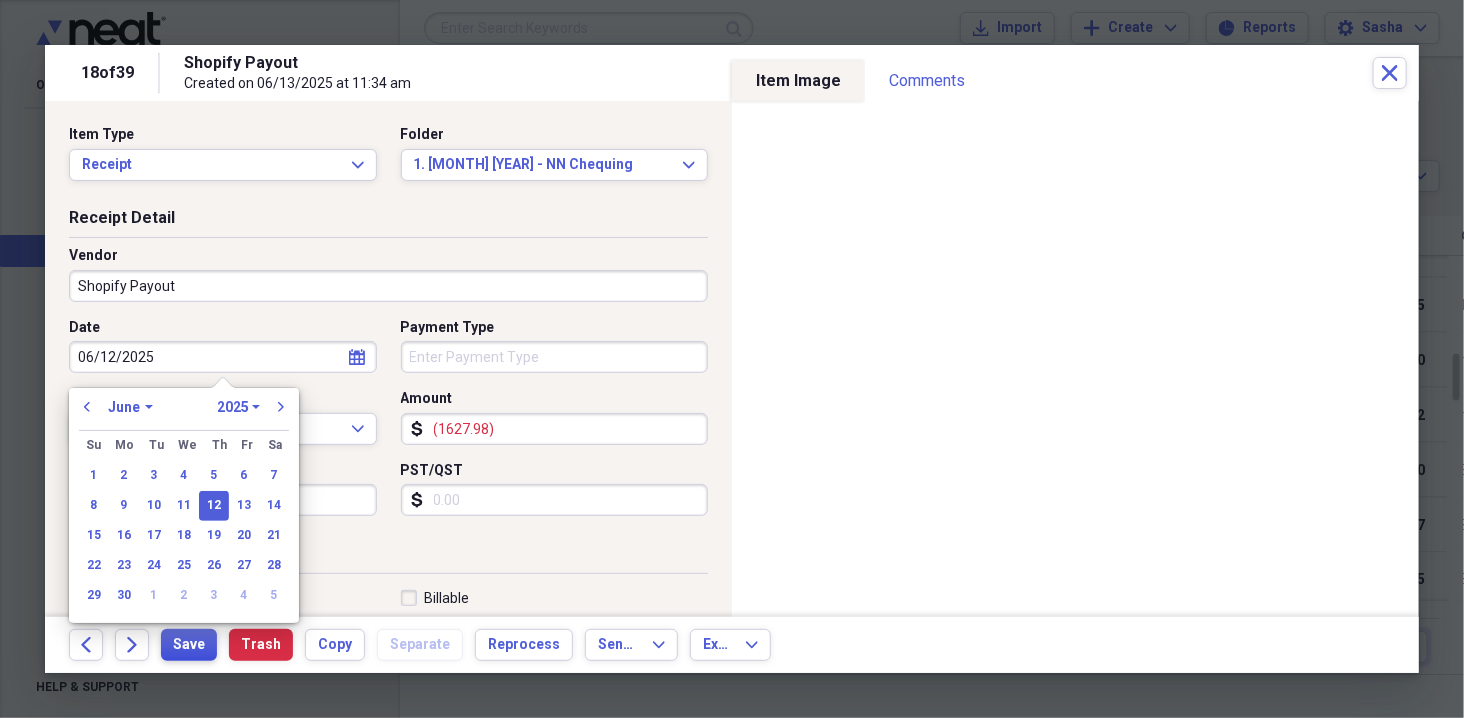 type on "06/13/2025" 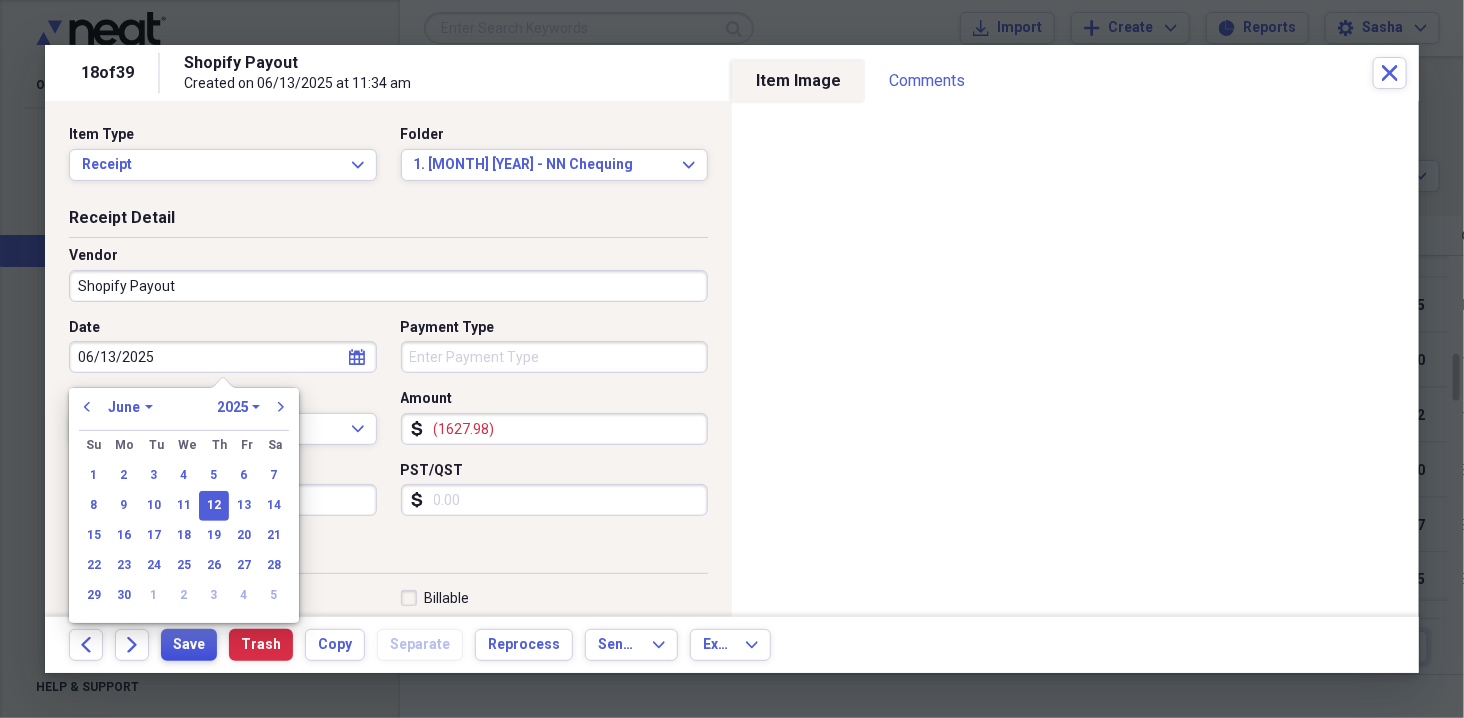 click on "Save" at bounding box center [189, 645] 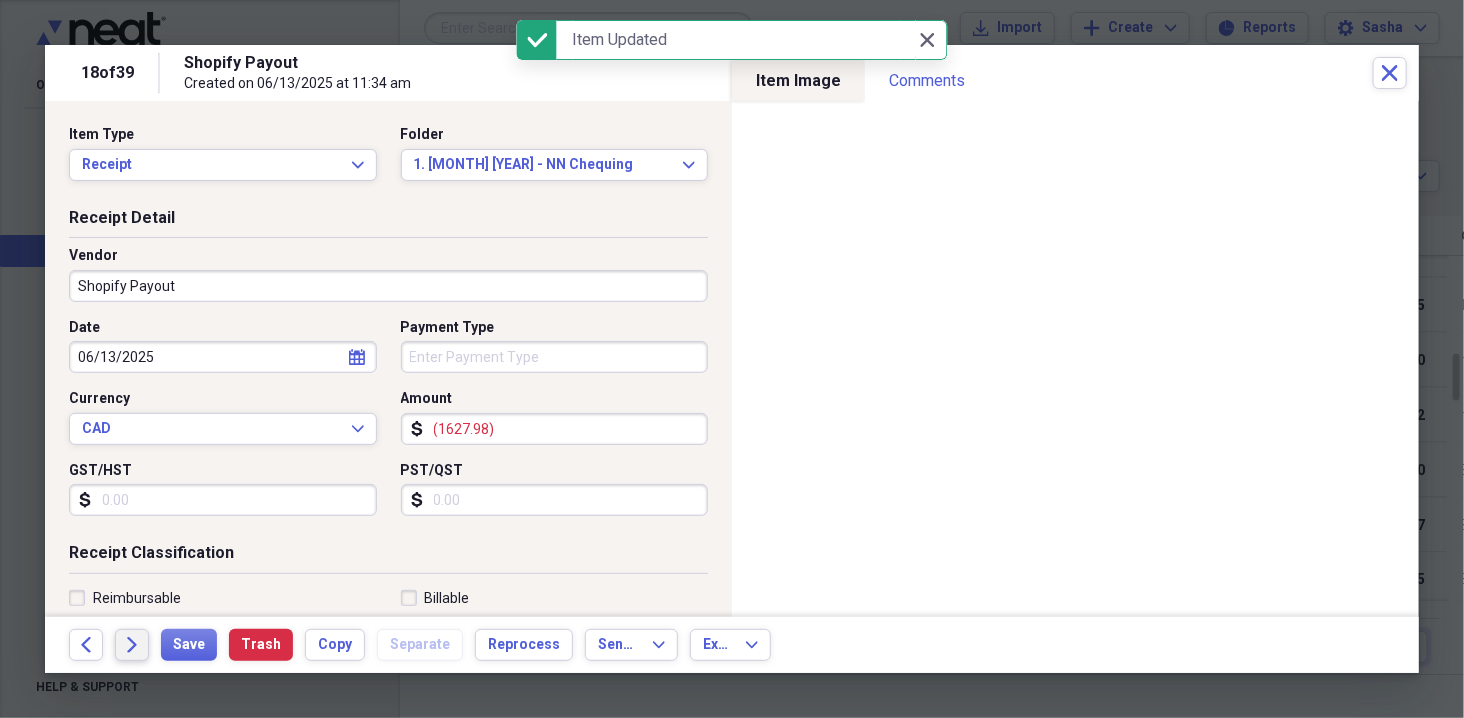 click on "Forward" at bounding box center (132, 645) 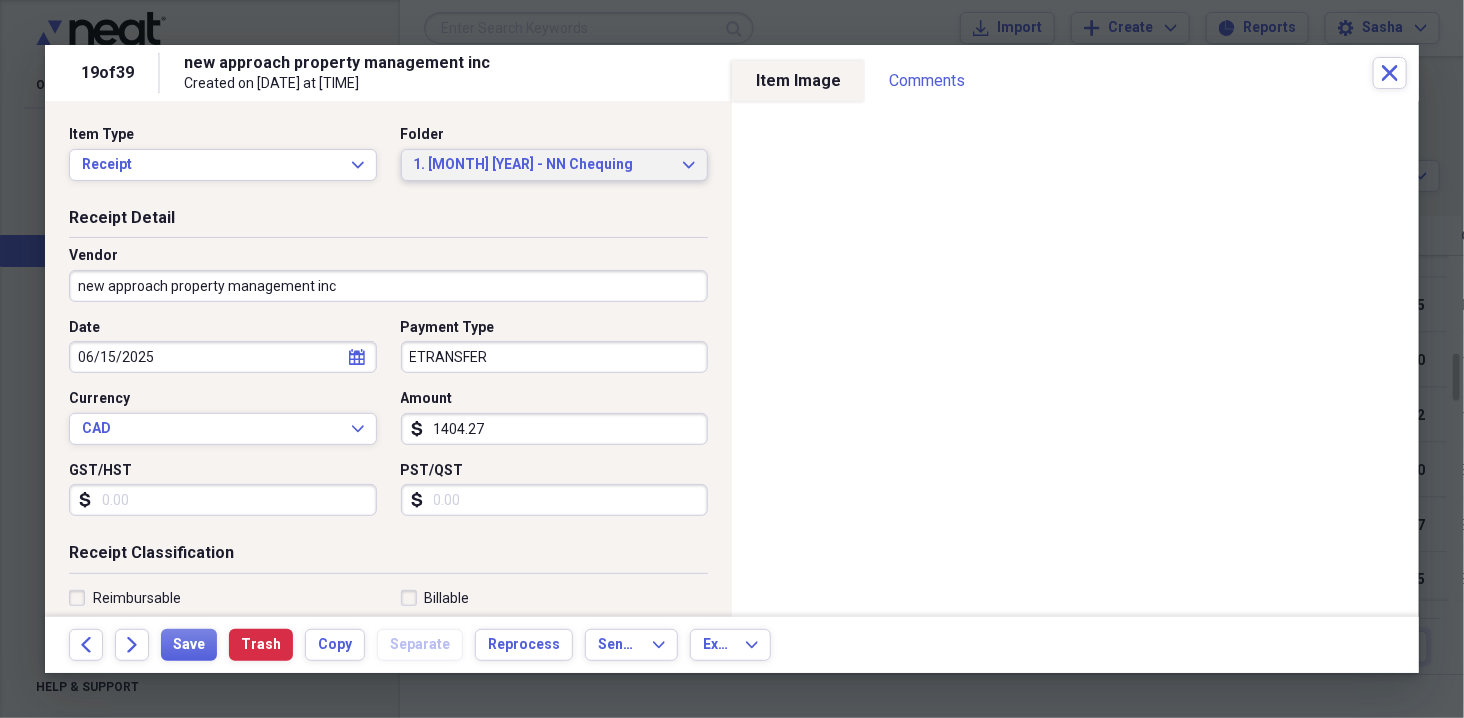 click on "1. June 2025 - NN Chequing" at bounding box center (543, 165) 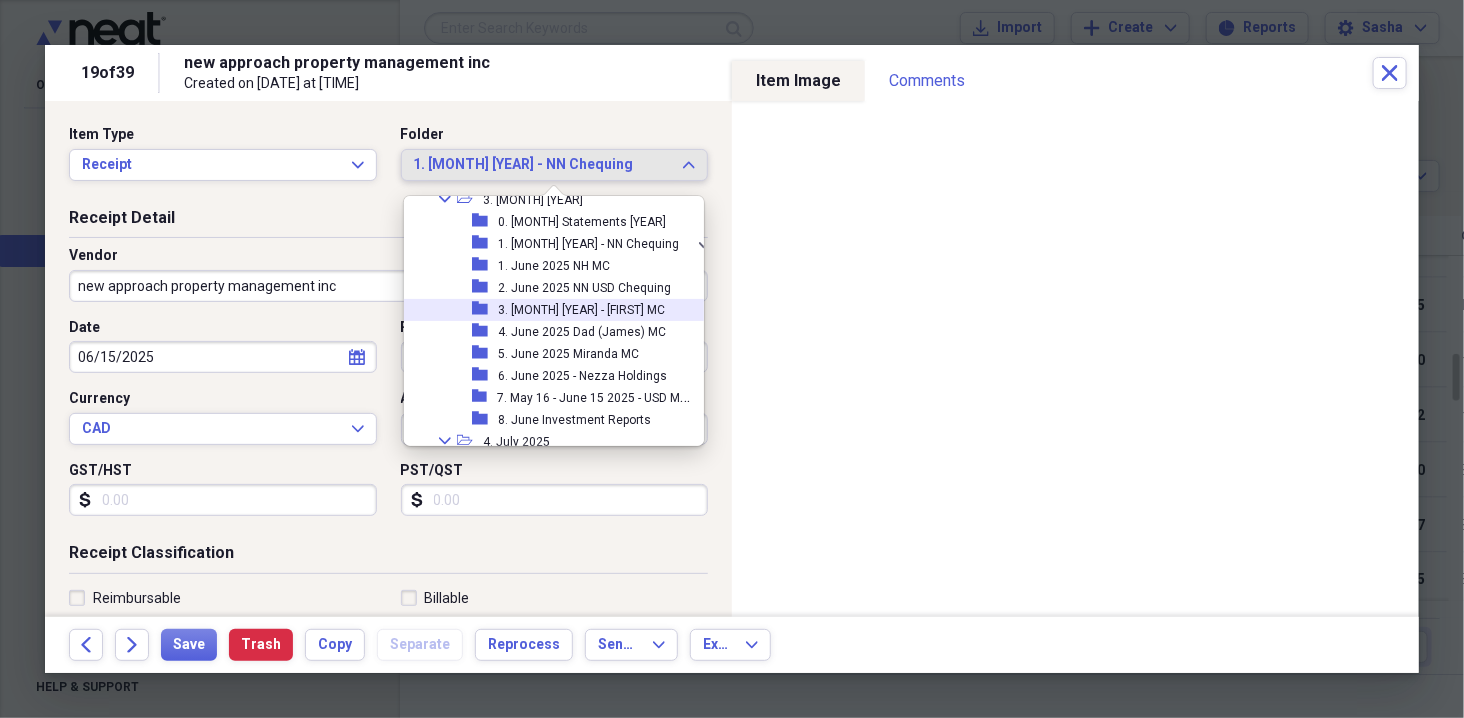 scroll, scrollTop: 650, scrollLeft: 2, axis: both 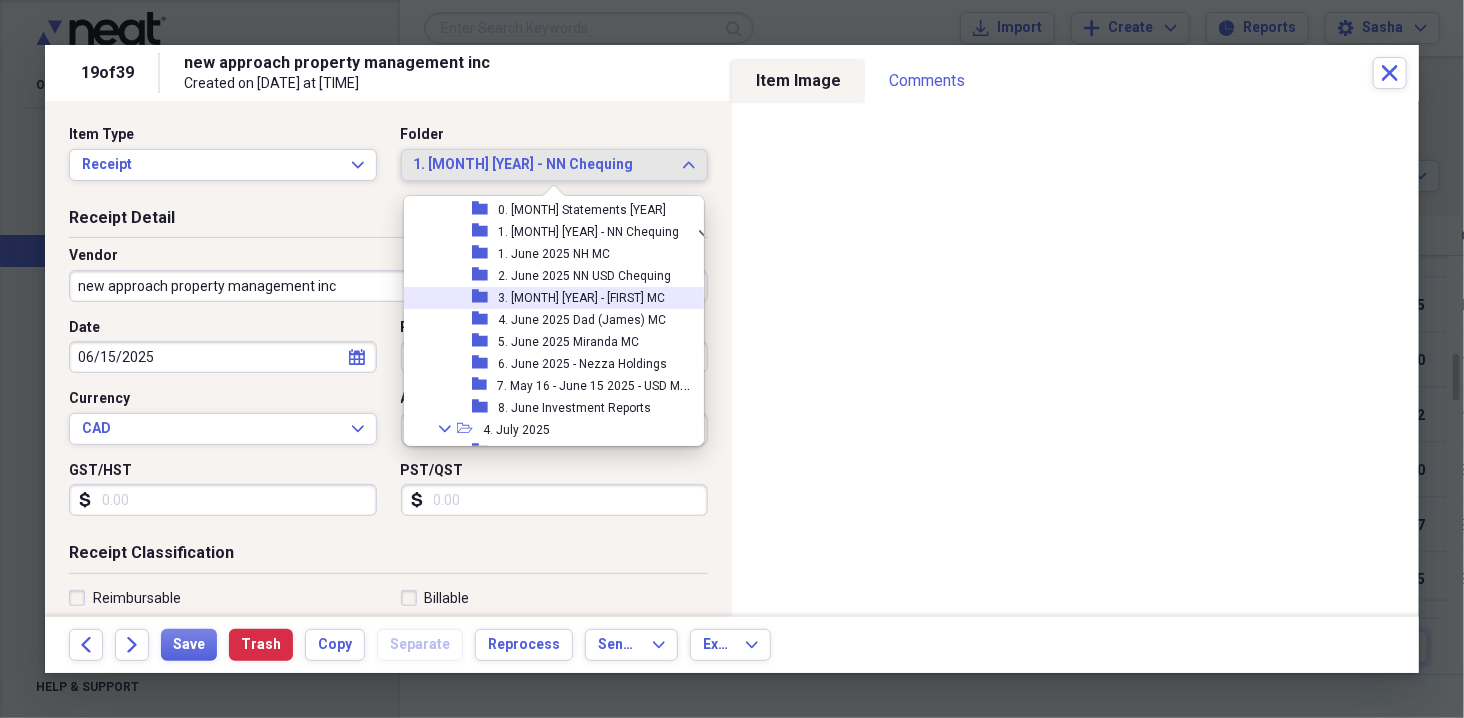 click on "6. June 2025 - Nezza Holdings" at bounding box center (582, 364) 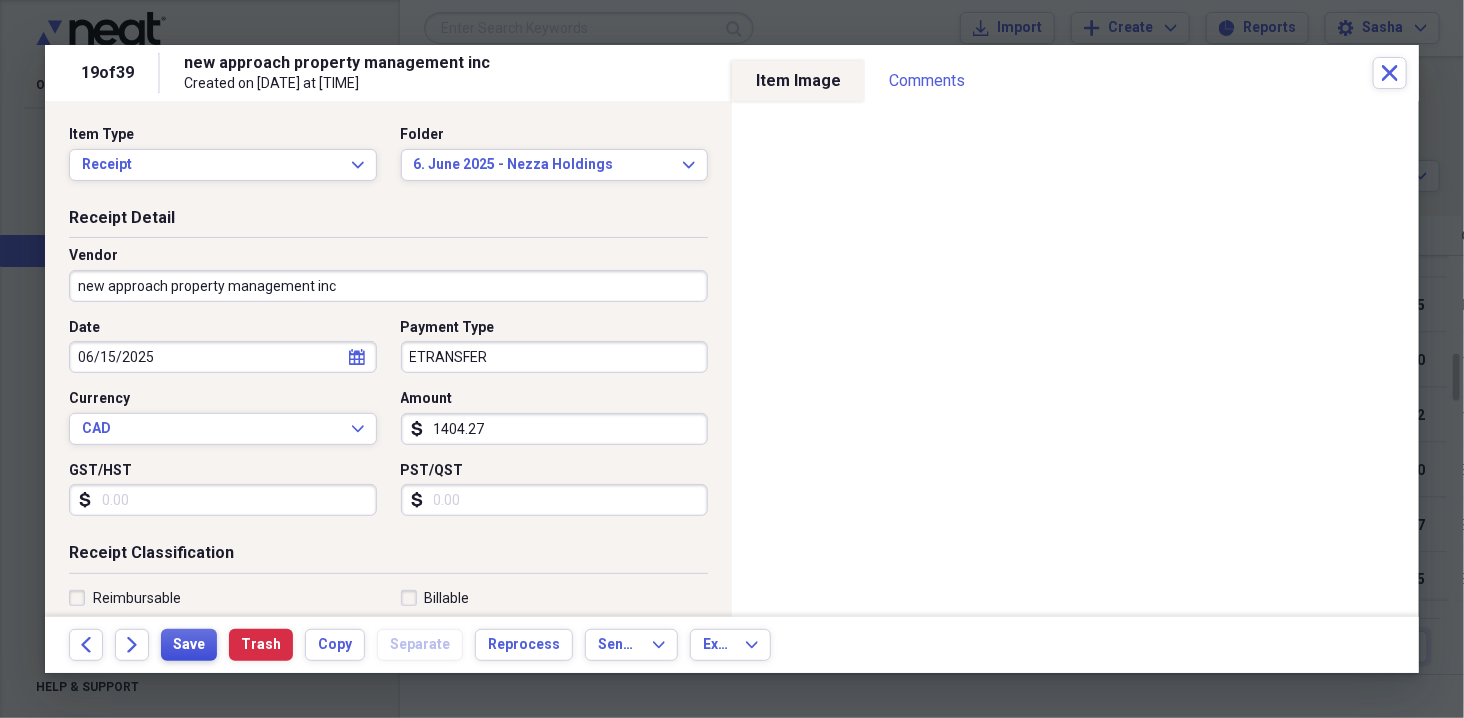click on "Save" at bounding box center [189, 645] 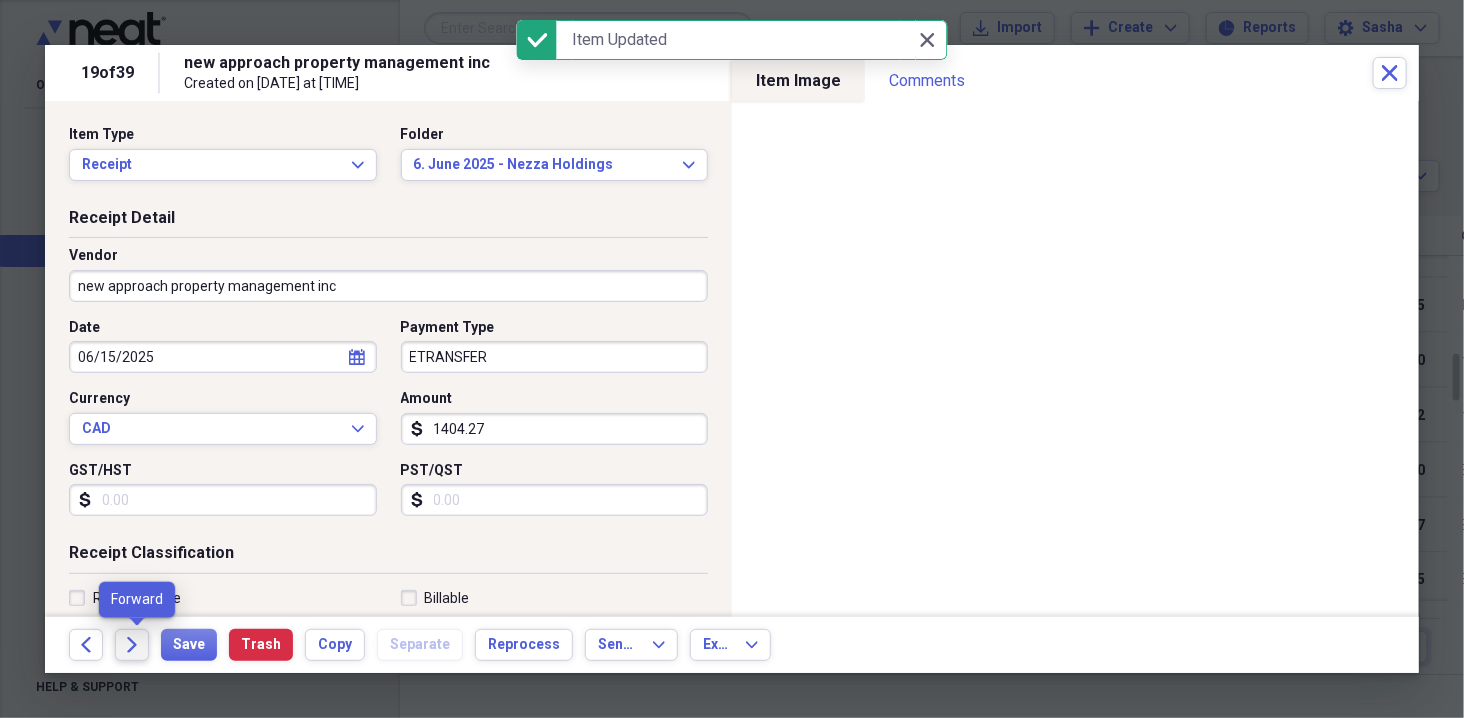 click on "Forward" at bounding box center (132, 645) 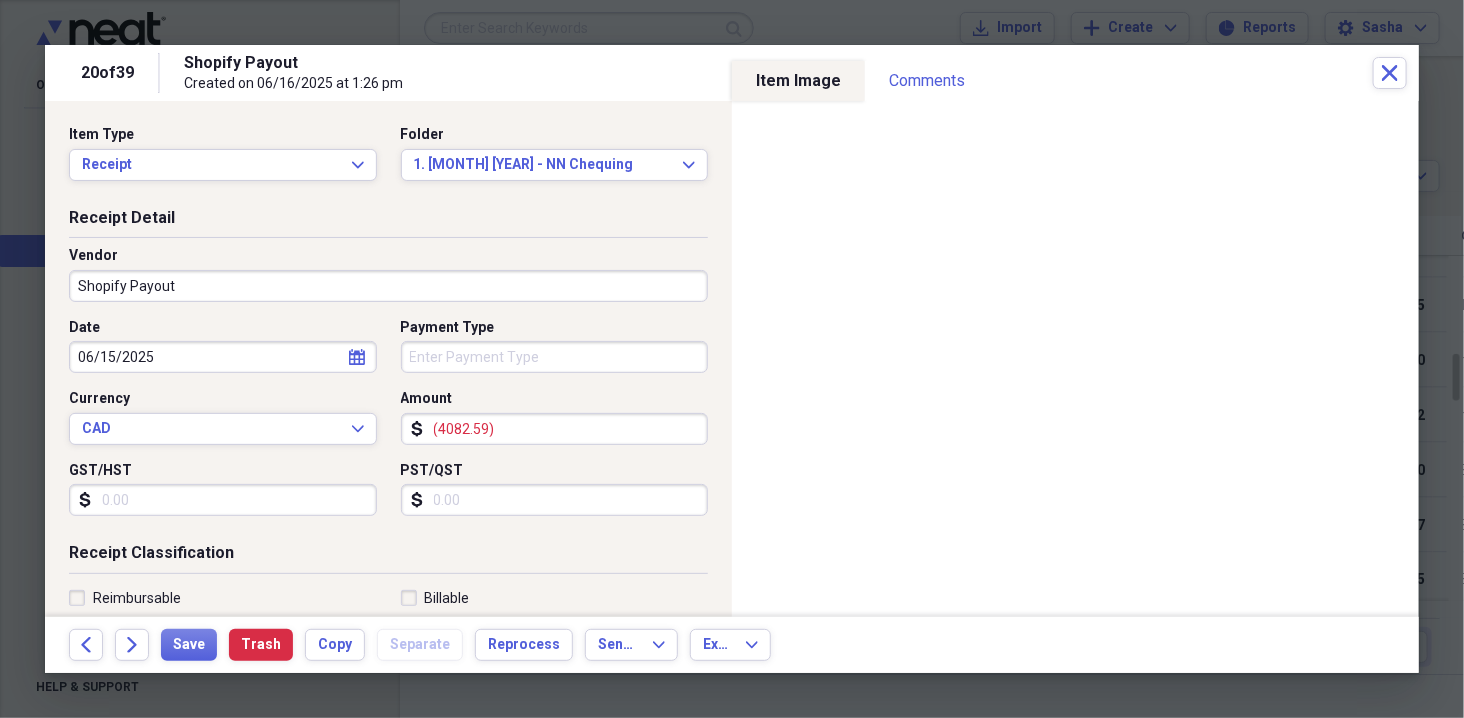 click on "06/15/2025" at bounding box center [223, 357] 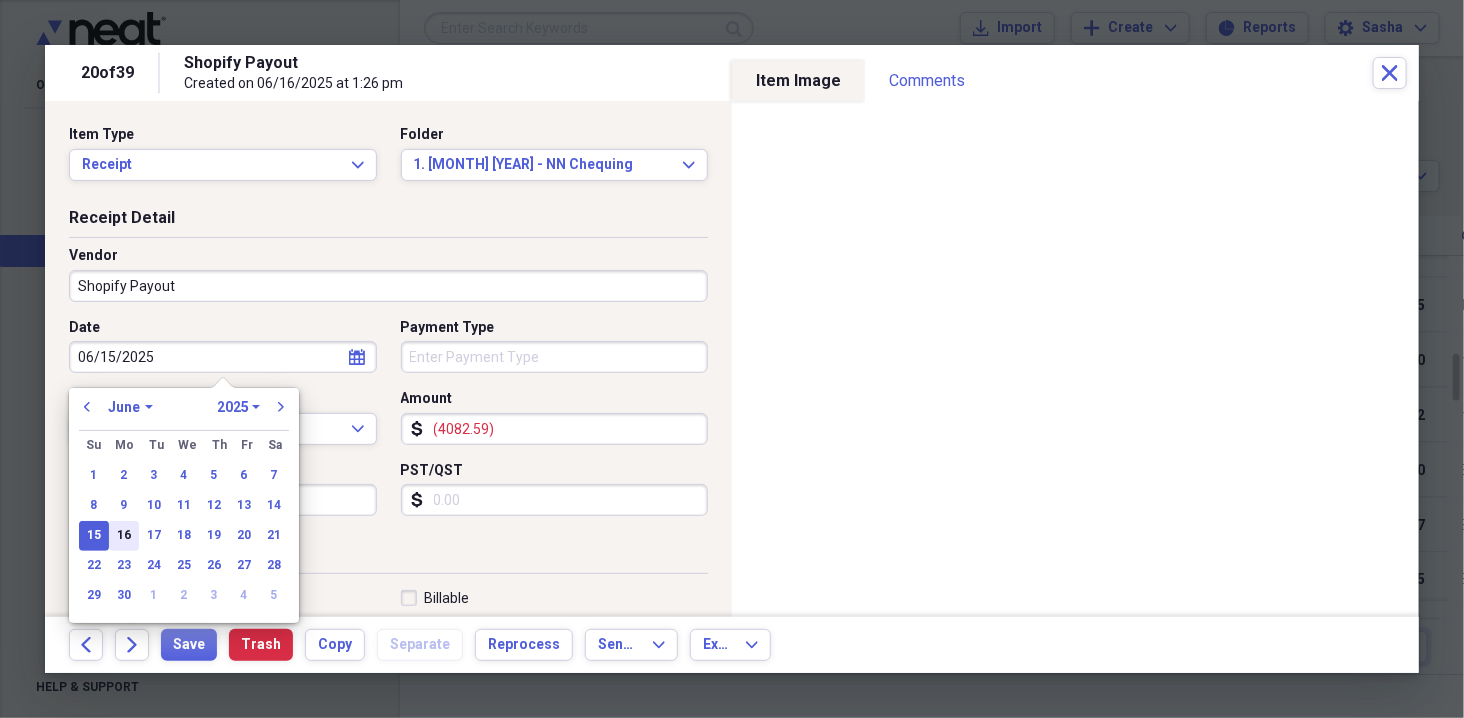 click on "16" at bounding box center [124, 536] 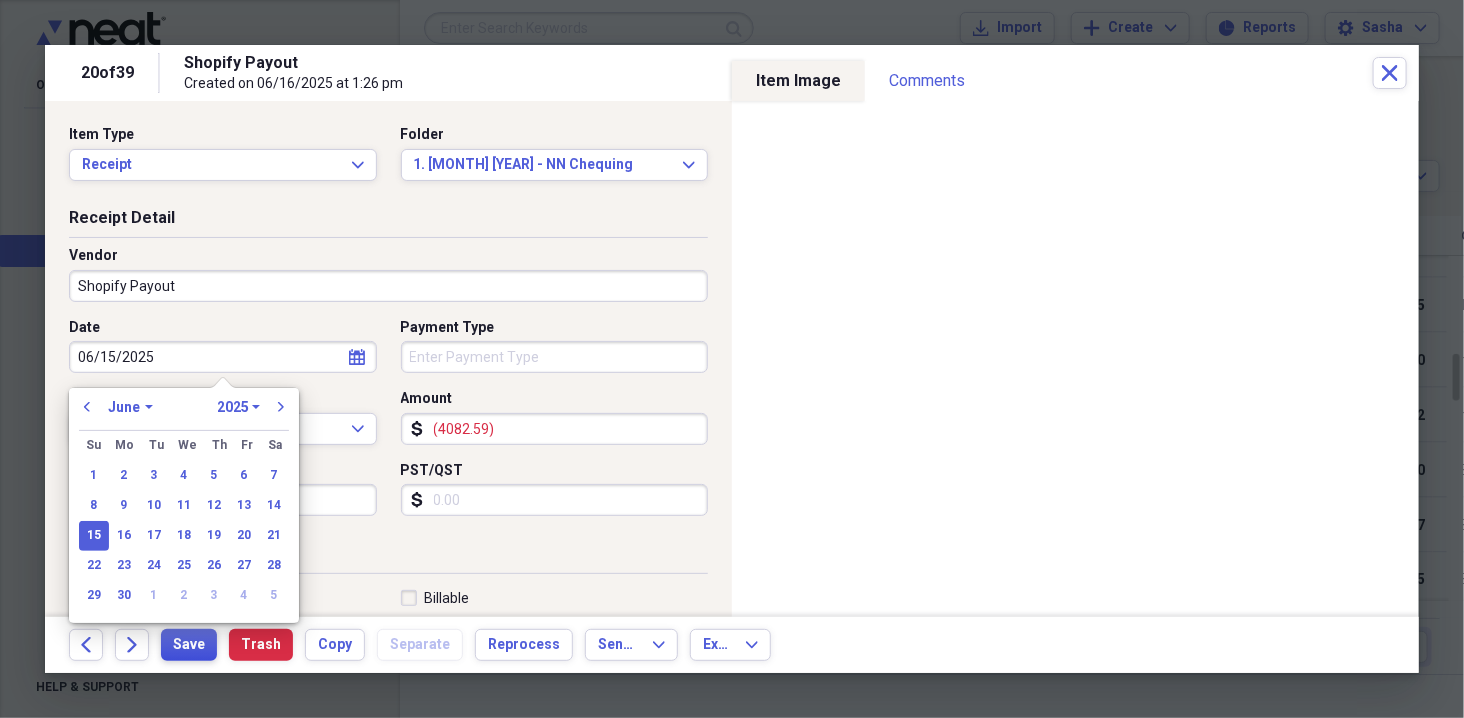 type on "06/16/2025" 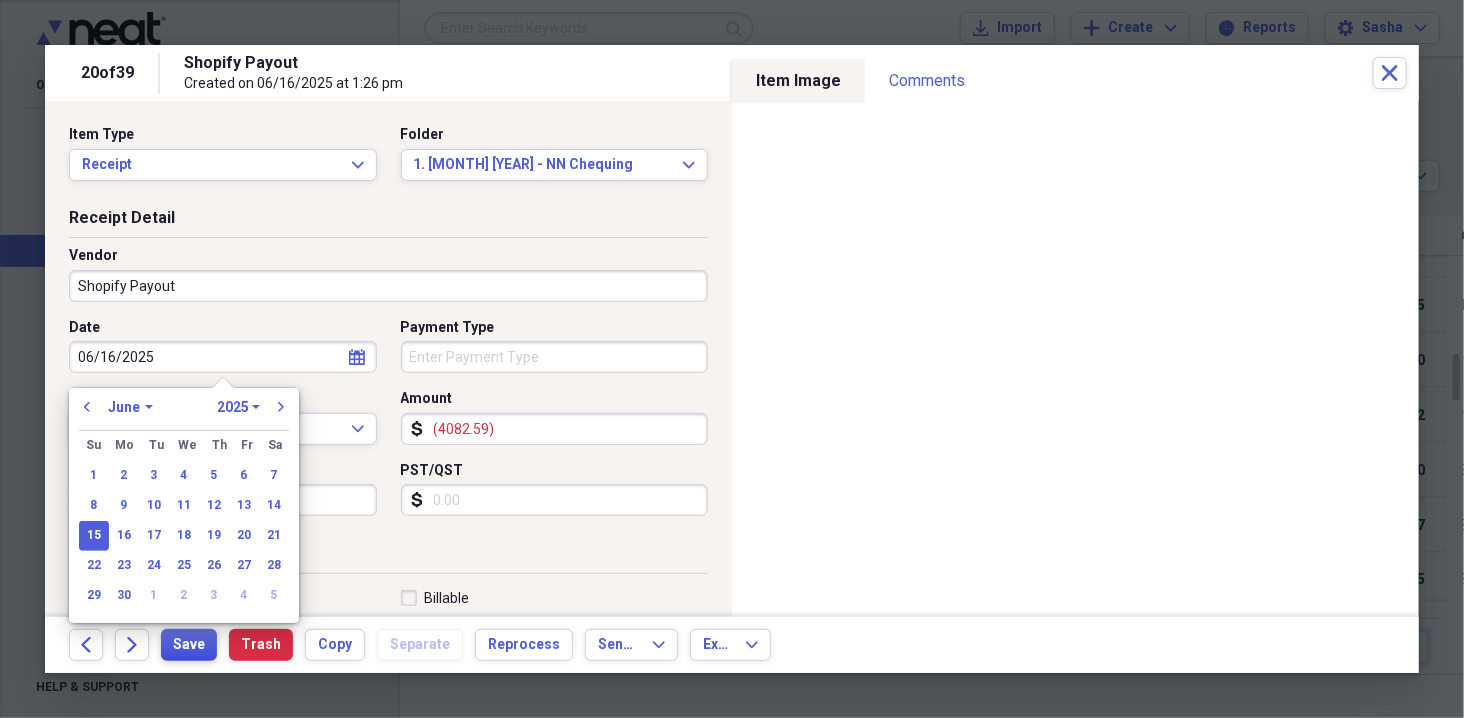 click on "Save" at bounding box center (189, 645) 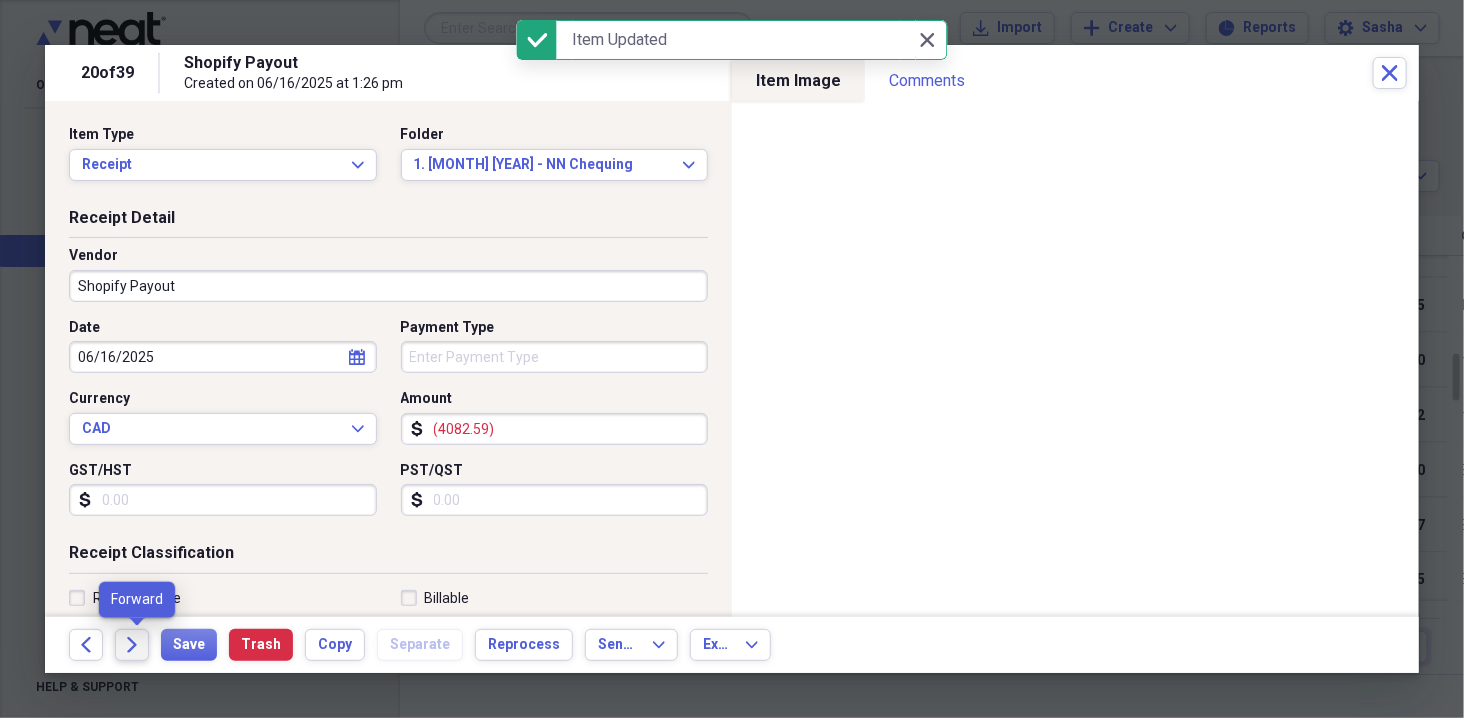 click on "Forward" 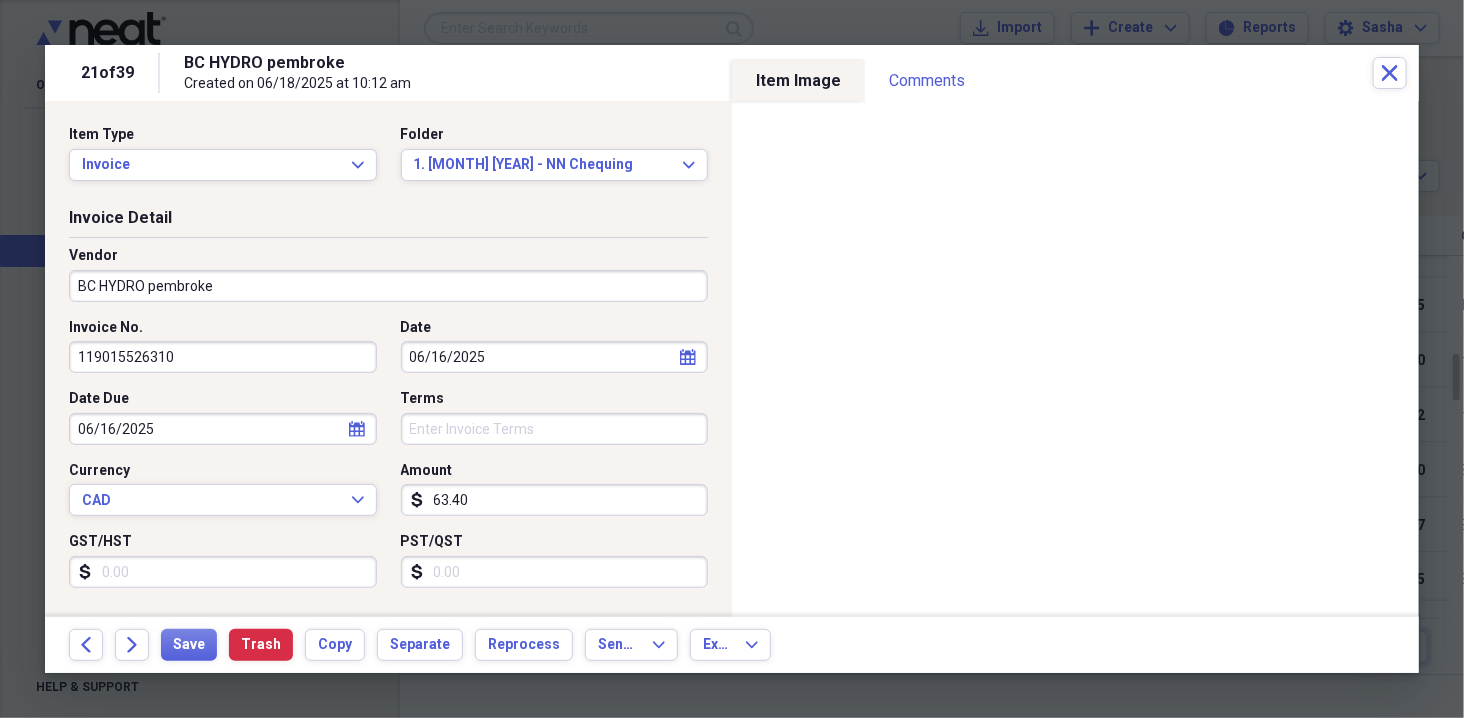 click on "06/16/2025" at bounding box center (223, 429) 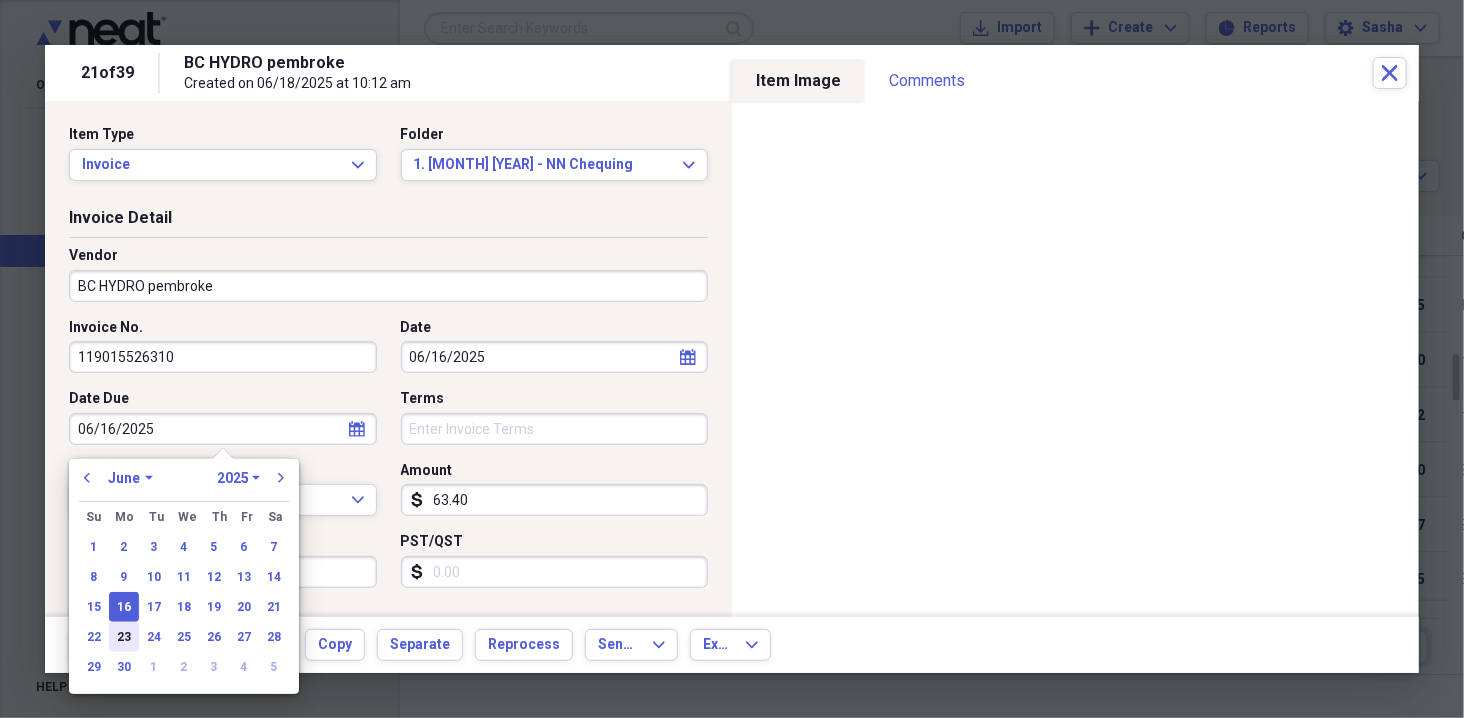 click on "23" at bounding box center (124, 637) 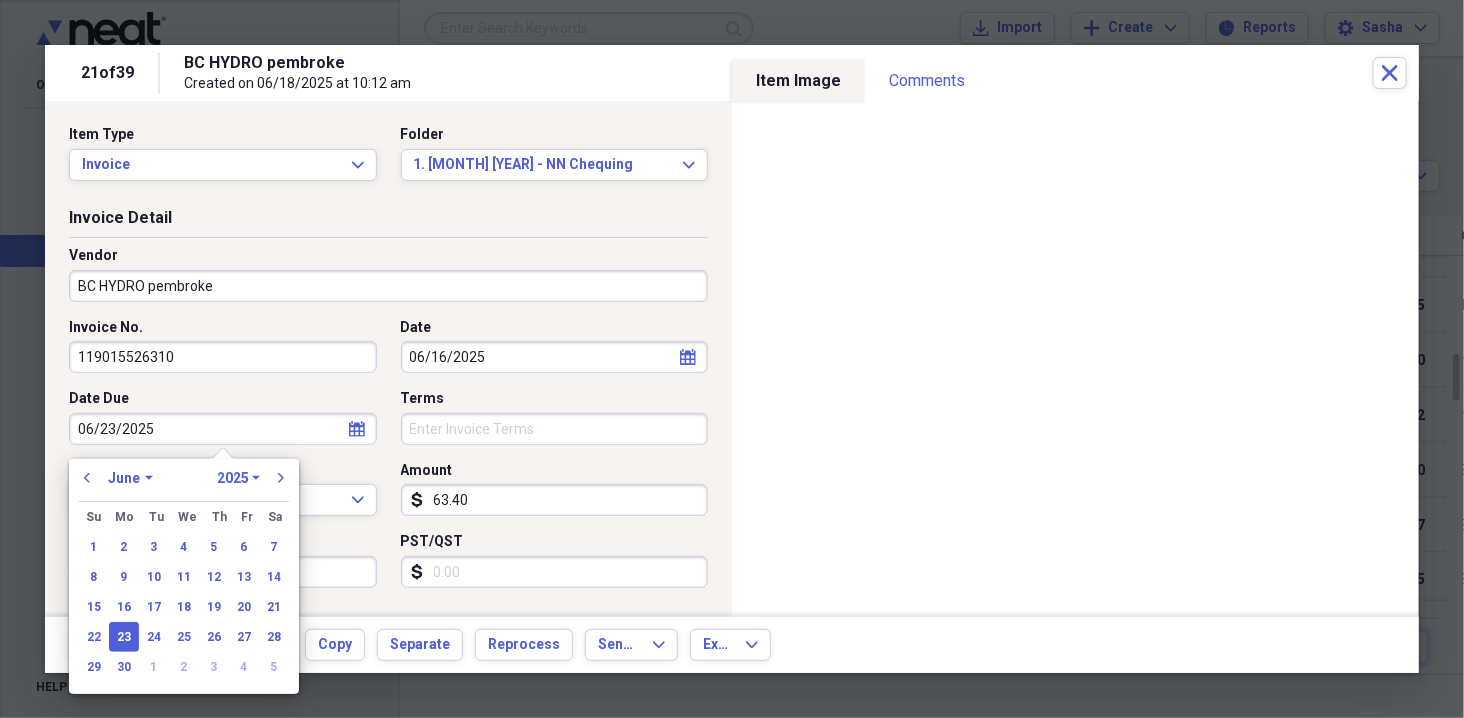 type on "06/23/2025" 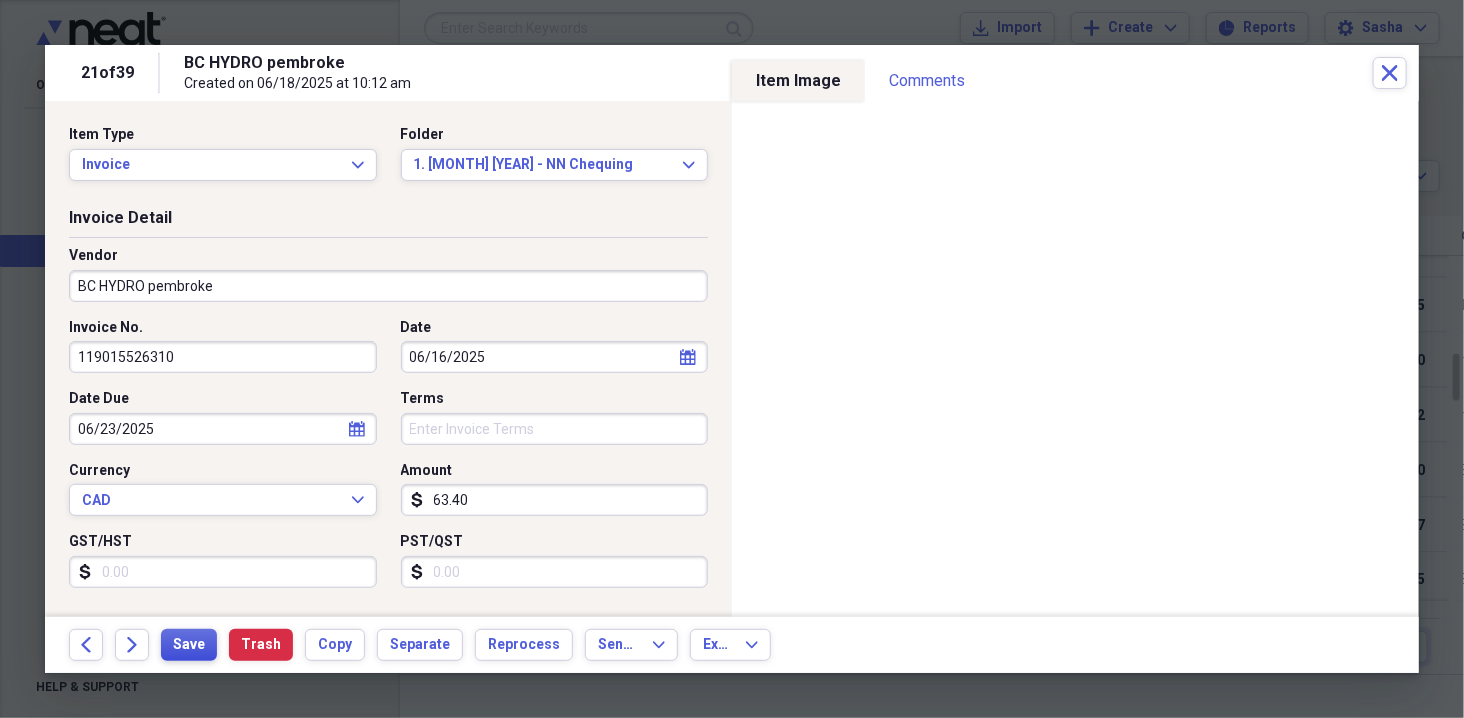 click on "Save" at bounding box center [189, 645] 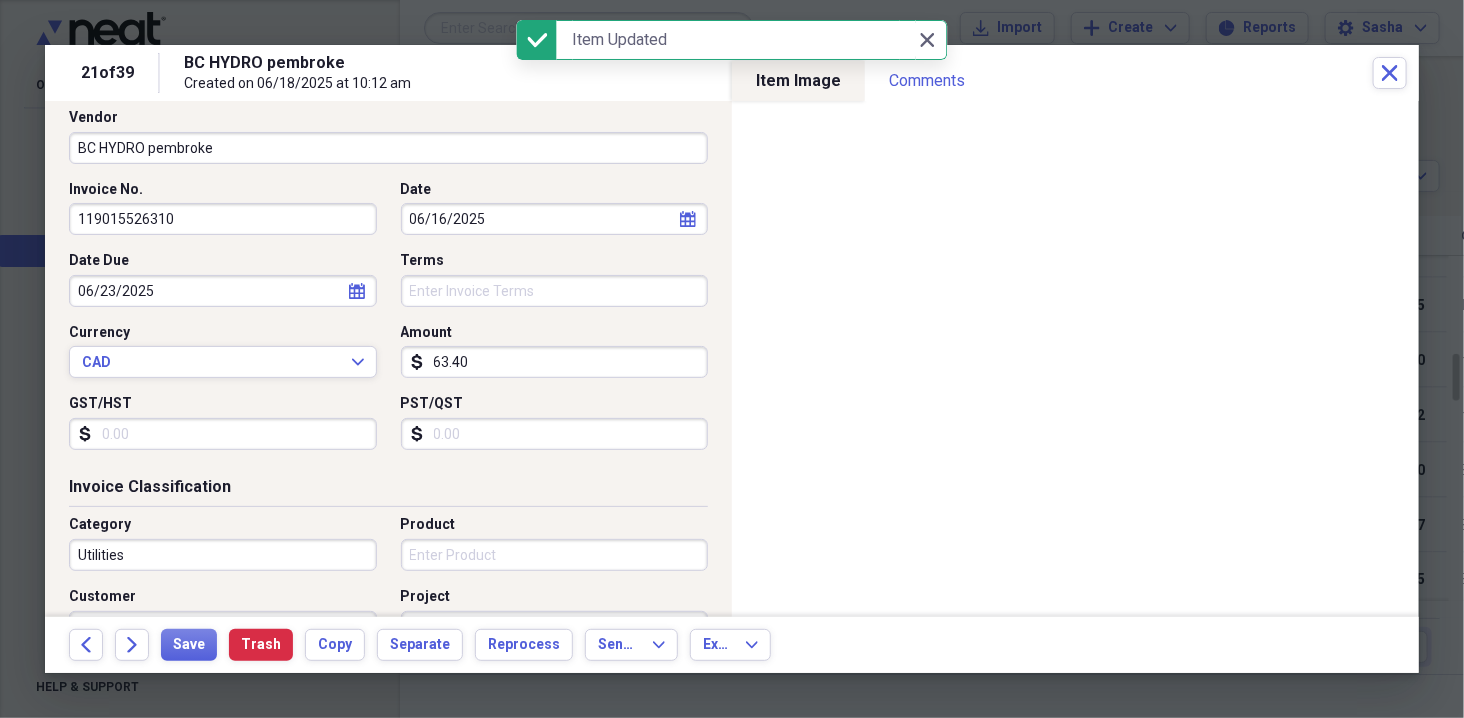 click on "06/16/2025" at bounding box center [555, 219] 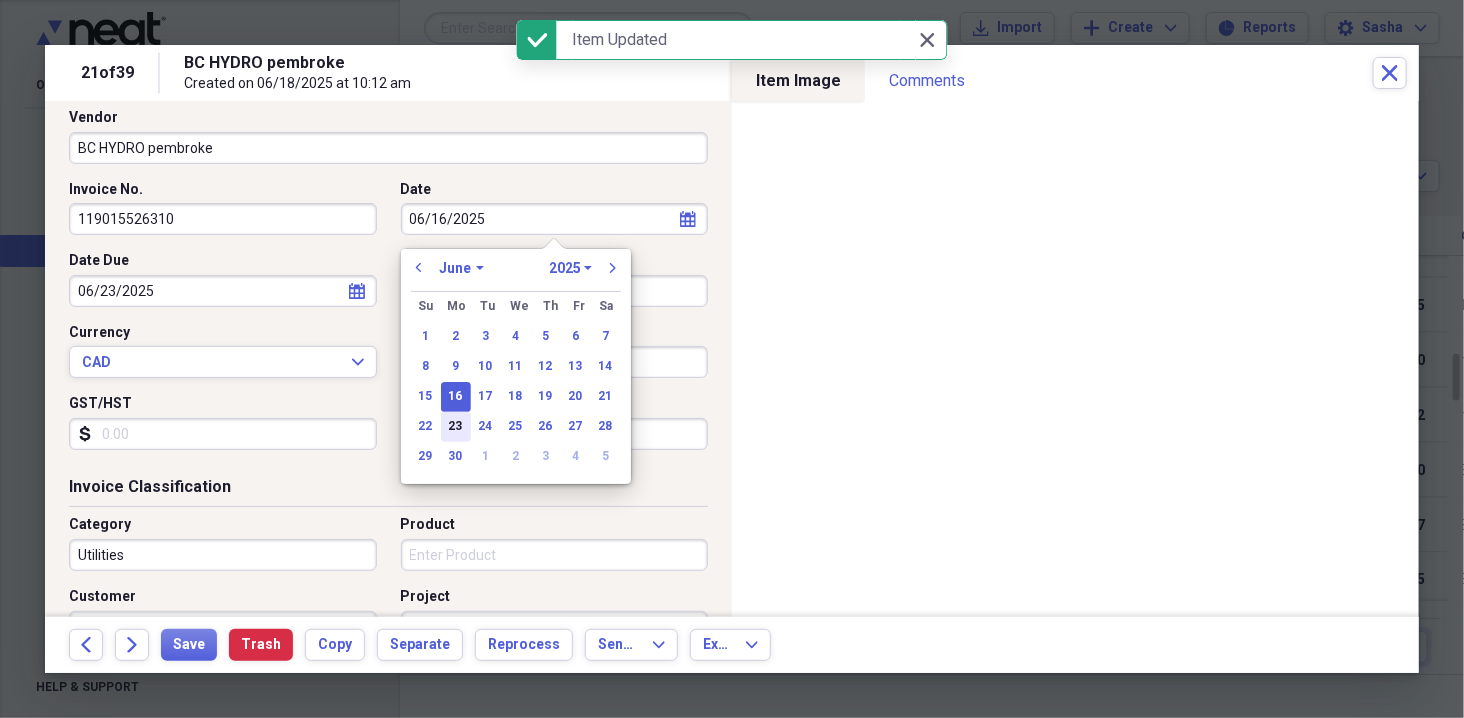 click on "23" at bounding box center [456, 427] 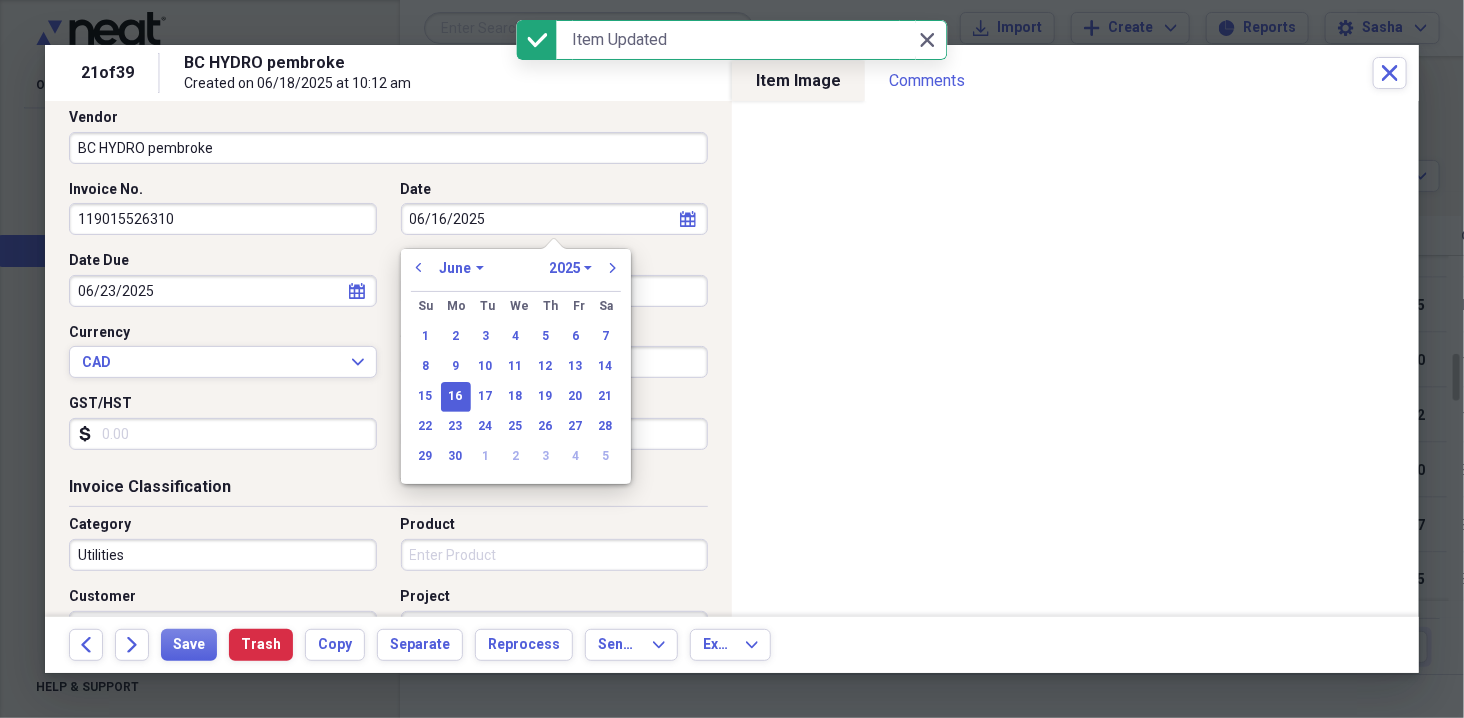 type on "06/23/2025" 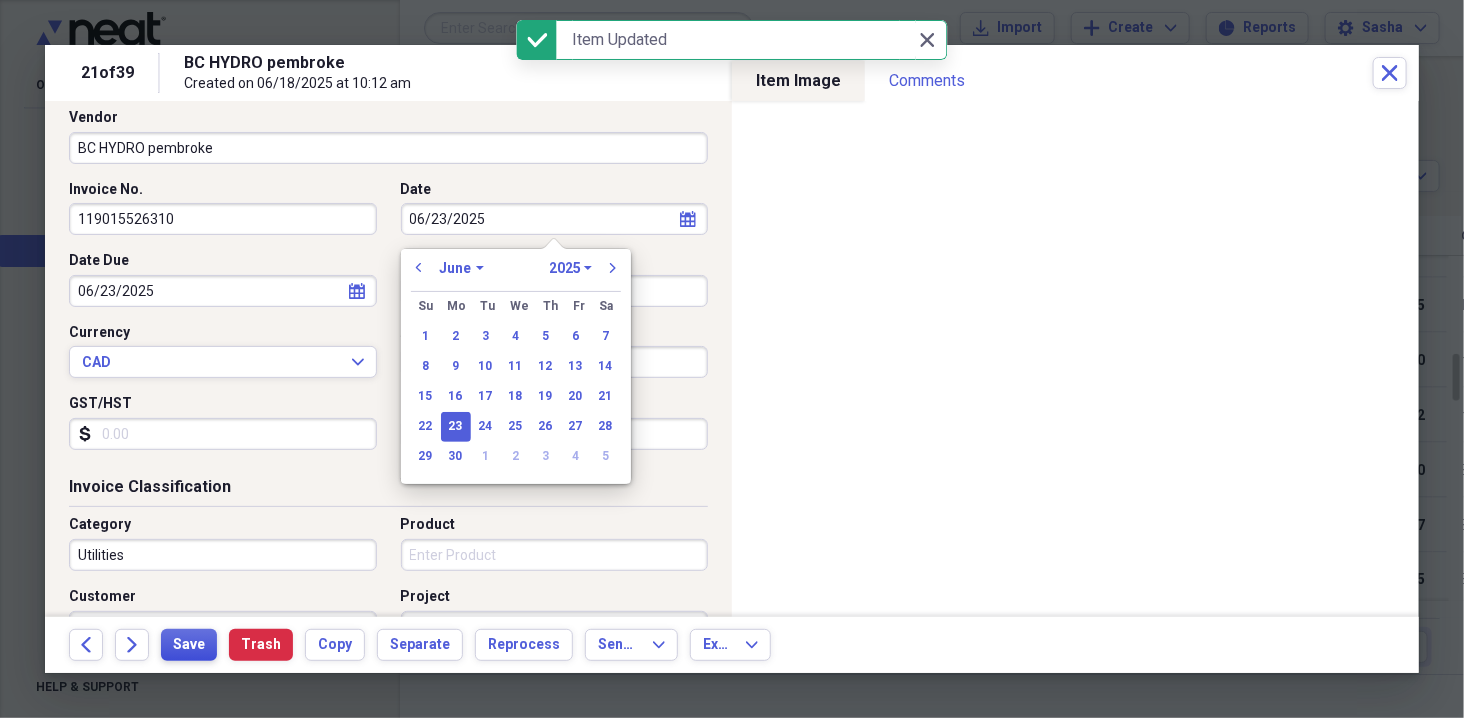 click on "Save" at bounding box center (189, 645) 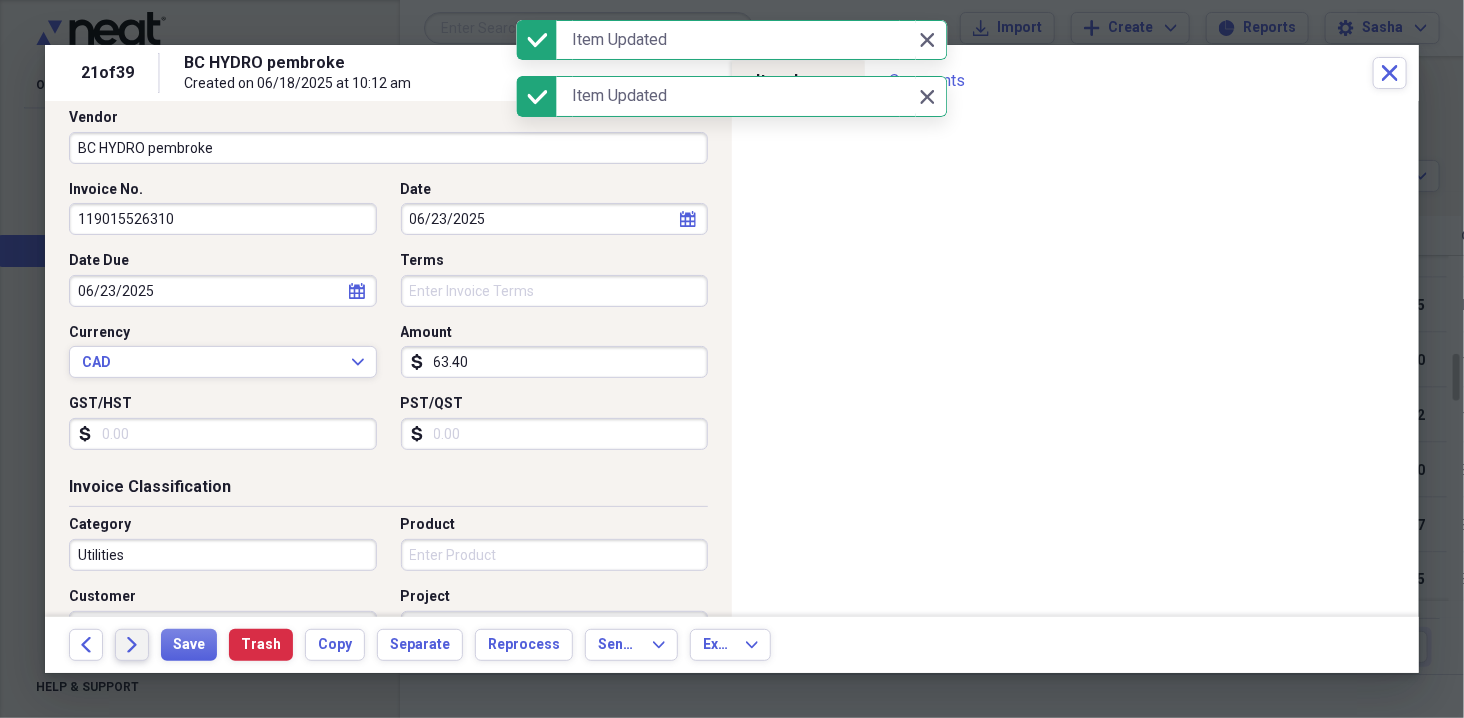 click 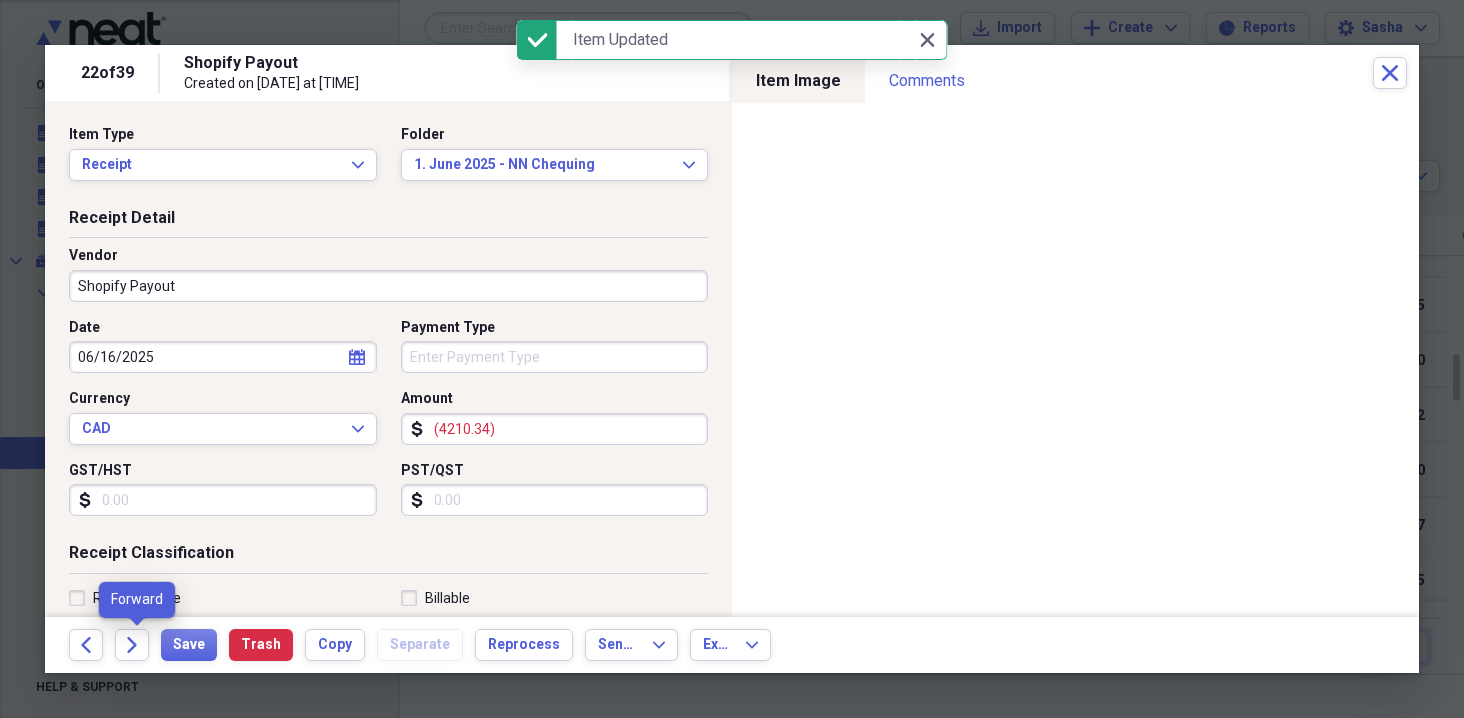 scroll, scrollTop: 0, scrollLeft: 0, axis: both 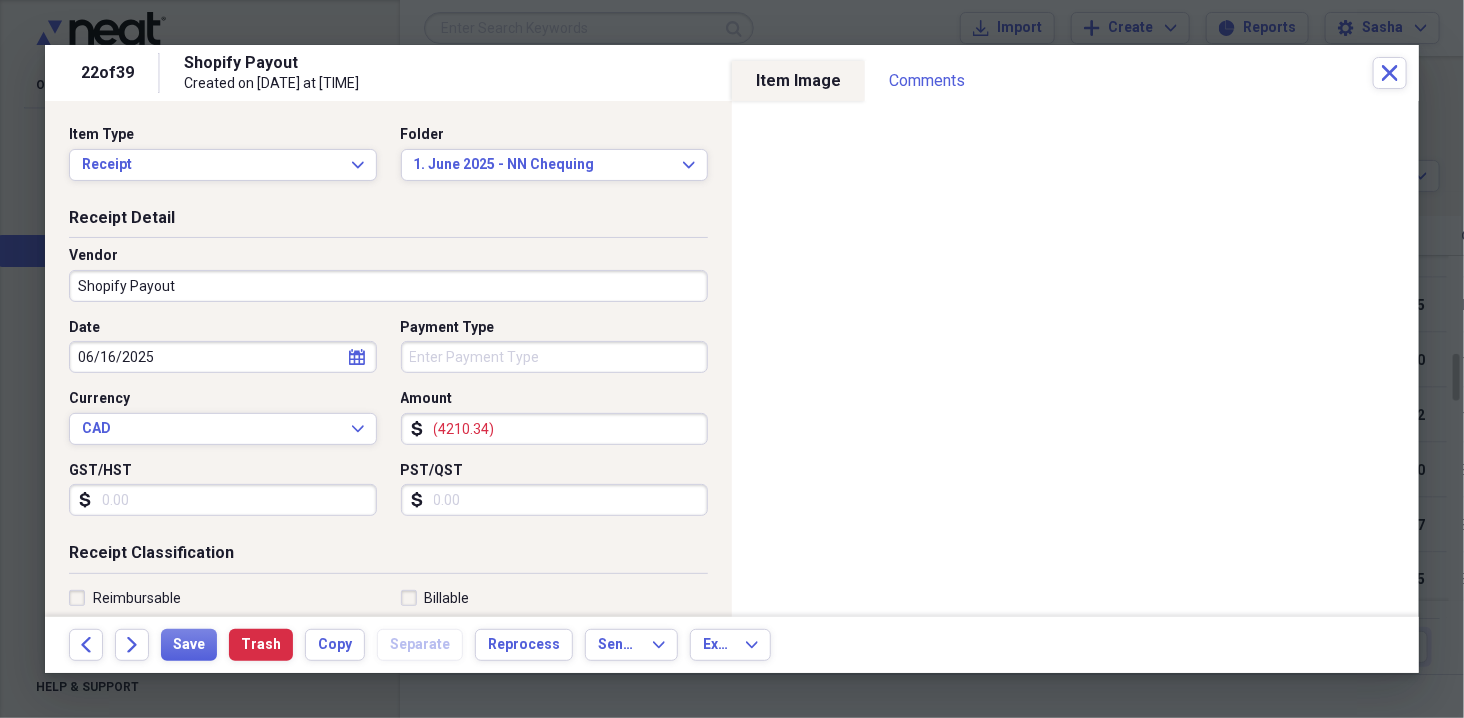 click on "06/16/2025" at bounding box center [223, 357] 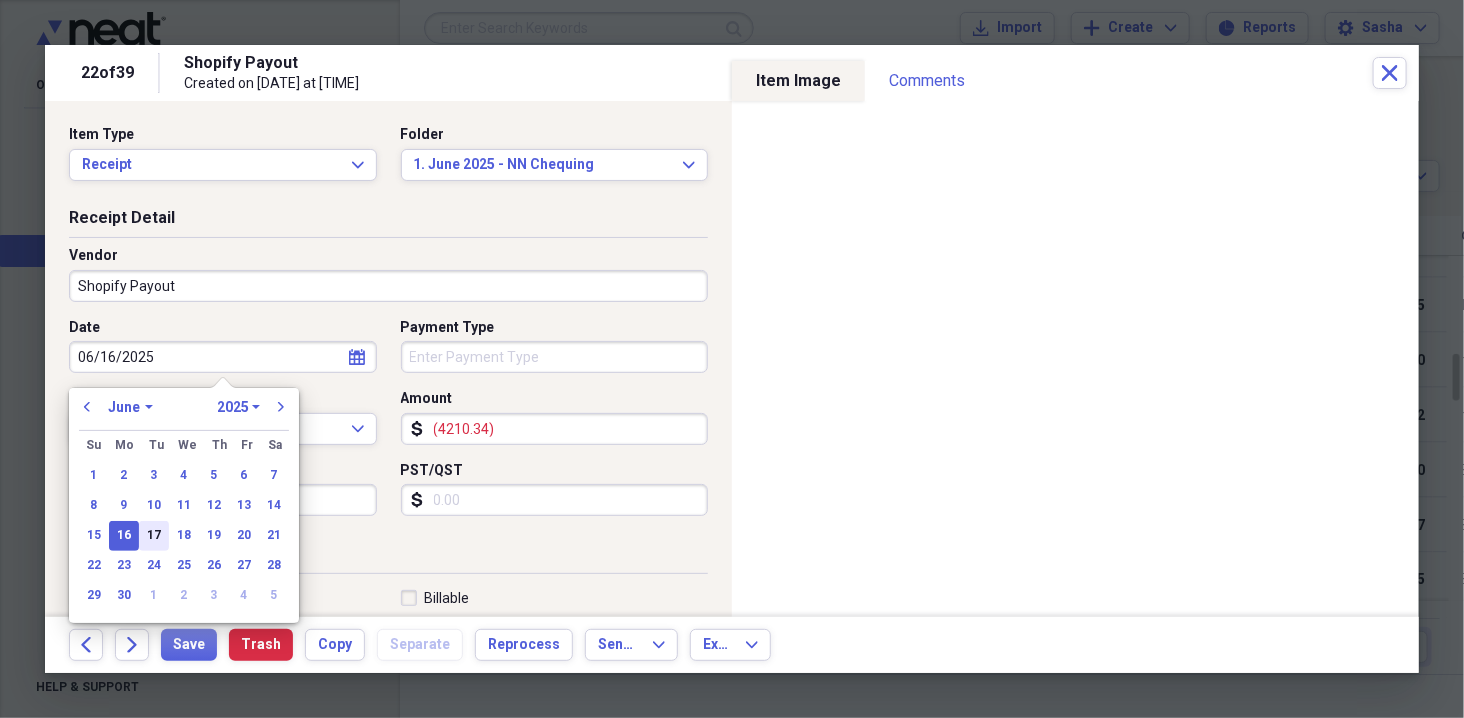 click on "17" at bounding box center (154, 536) 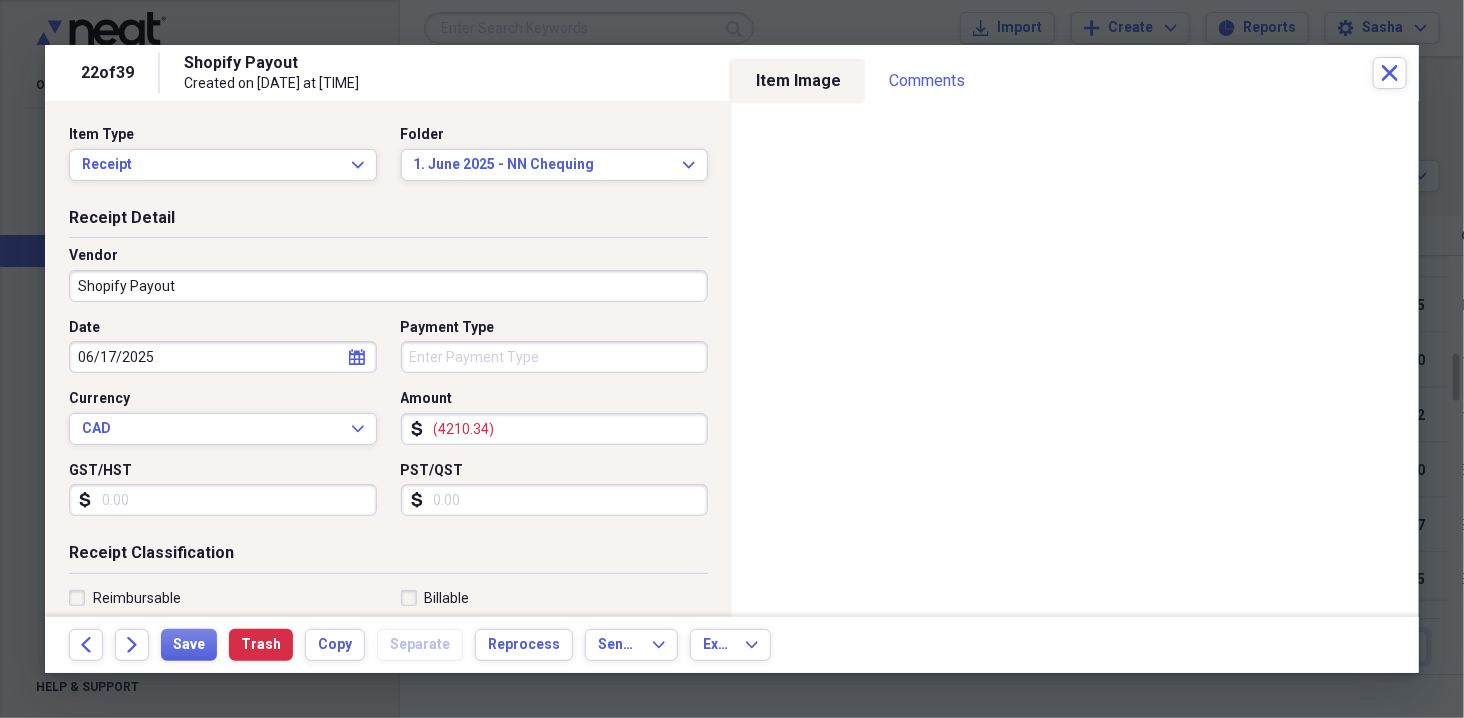 type on "06/17/2025" 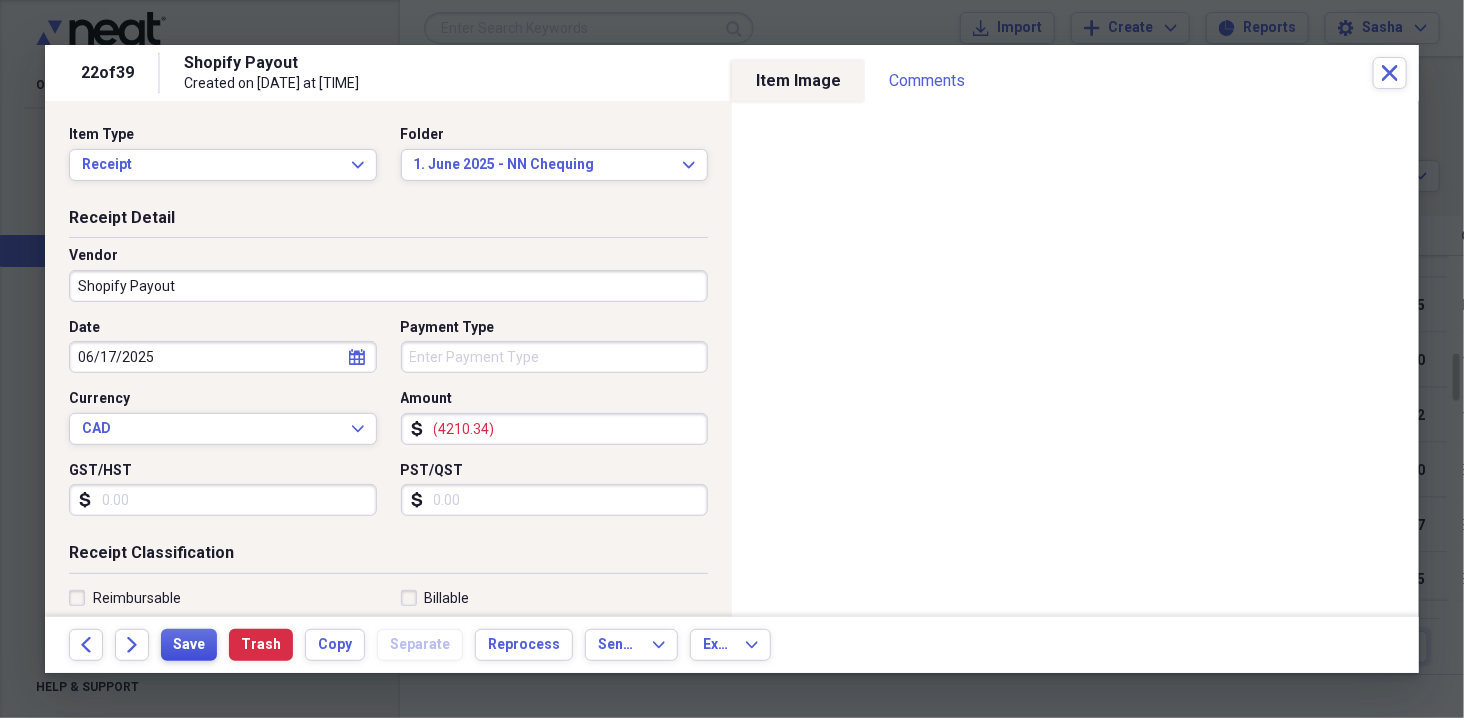 click on "Save" at bounding box center [189, 645] 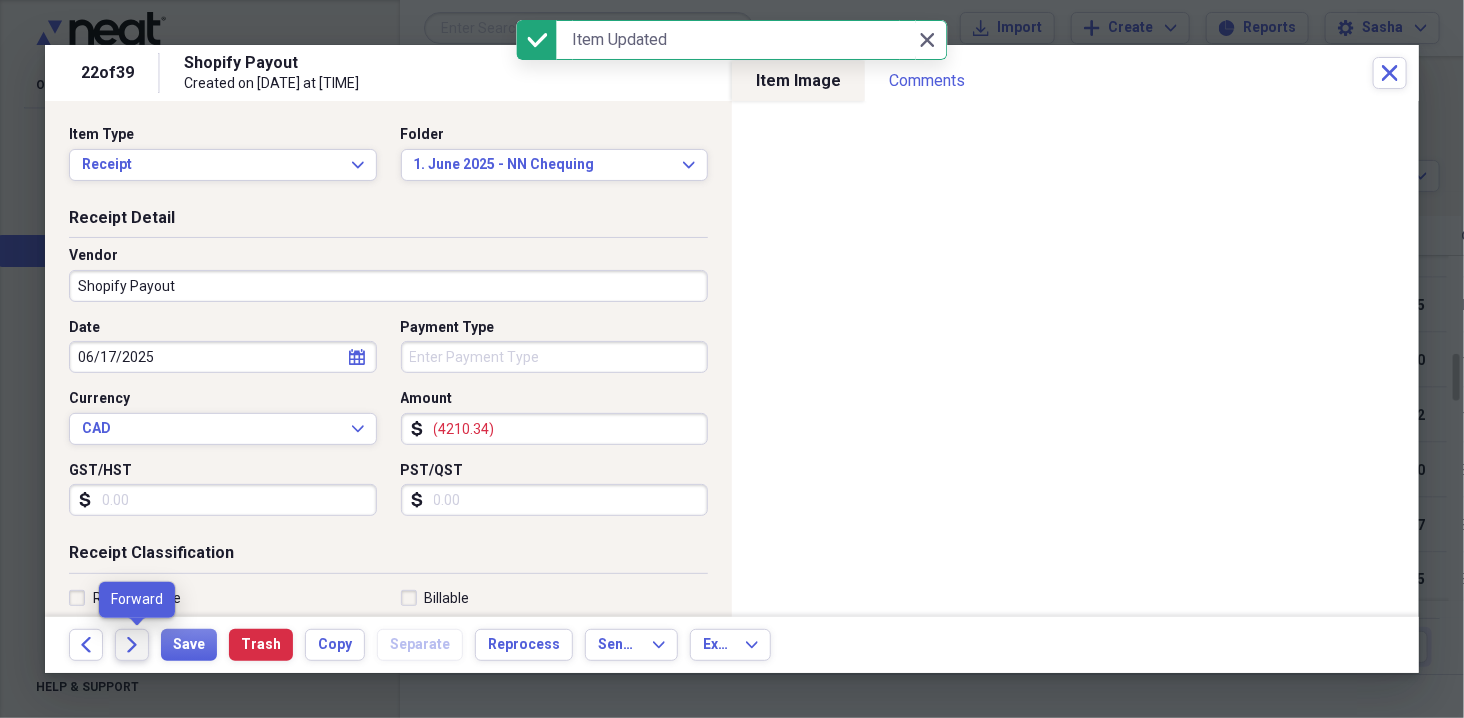 click on "Forward" 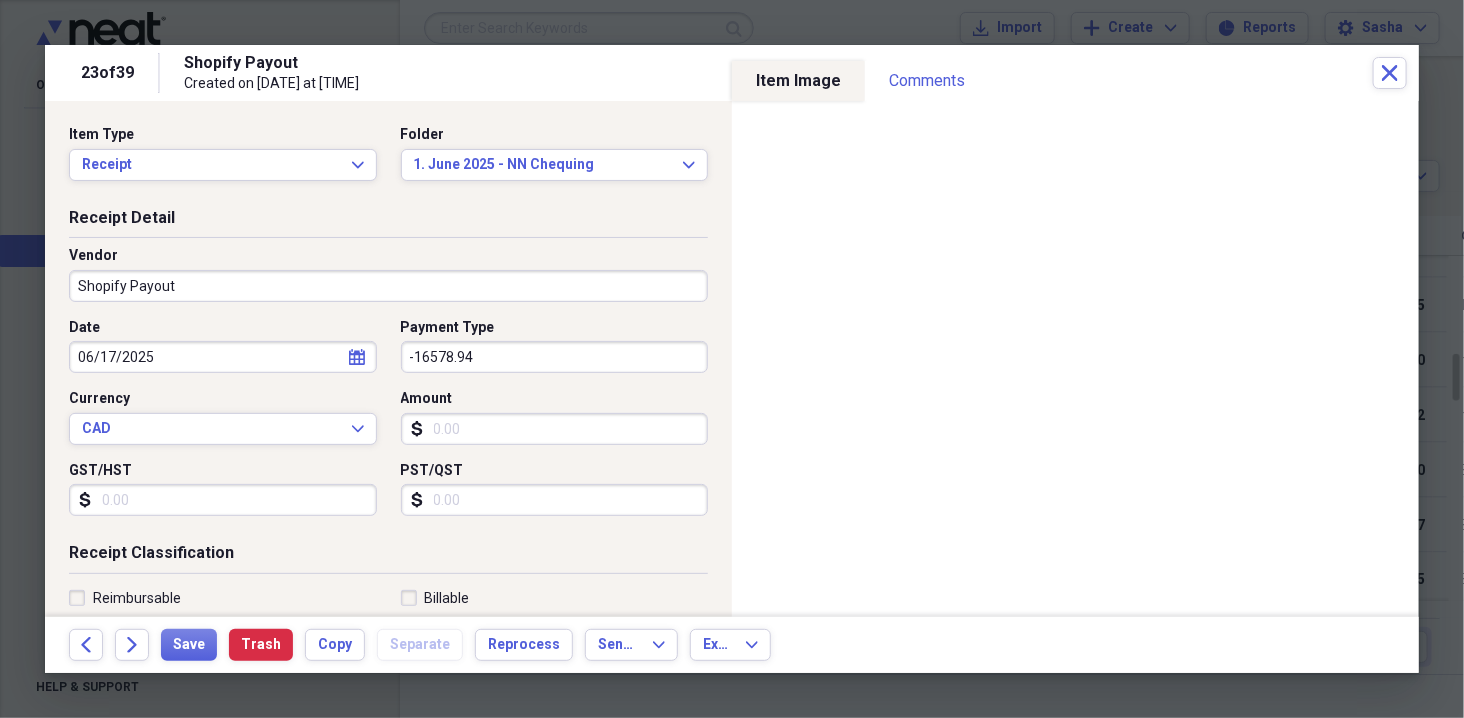 scroll, scrollTop: 81, scrollLeft: 0, axis: vertical 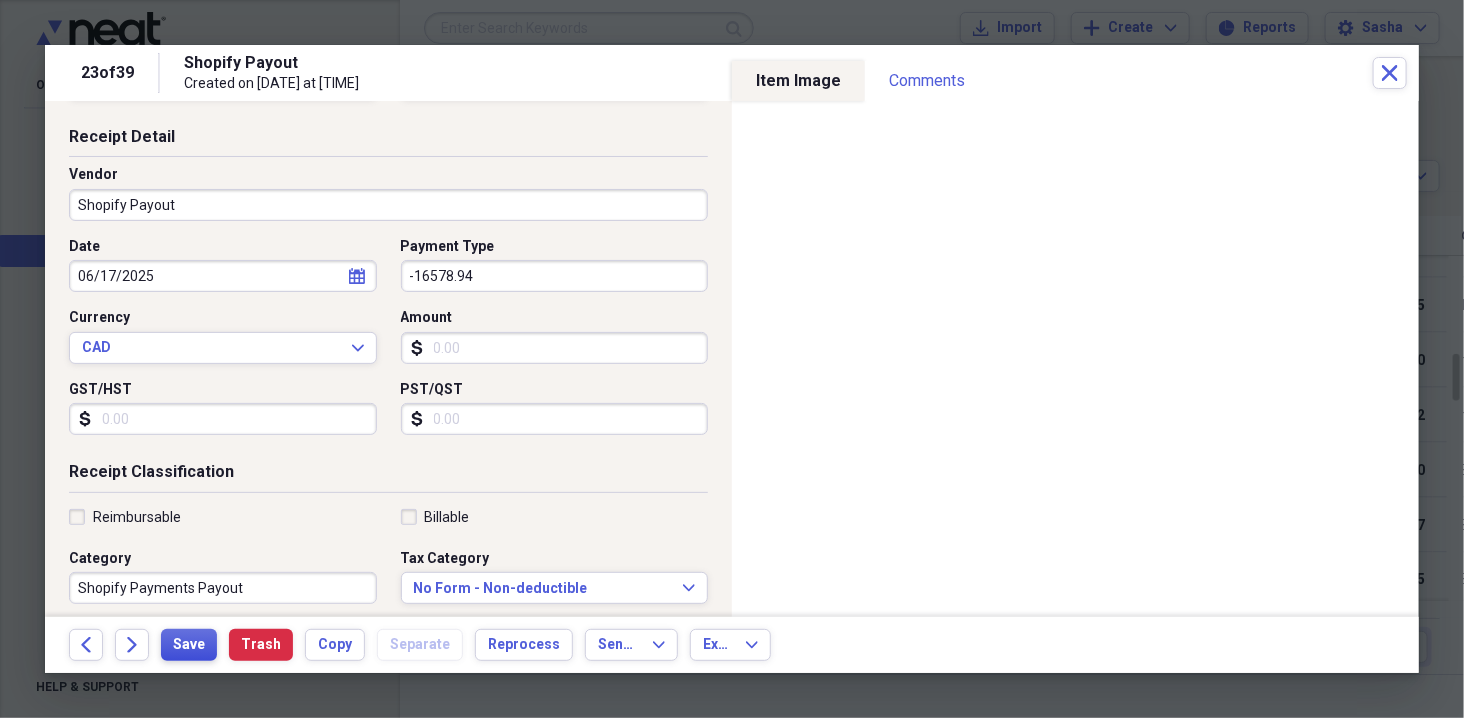 click on "Save" at bounding box center [189, 645] 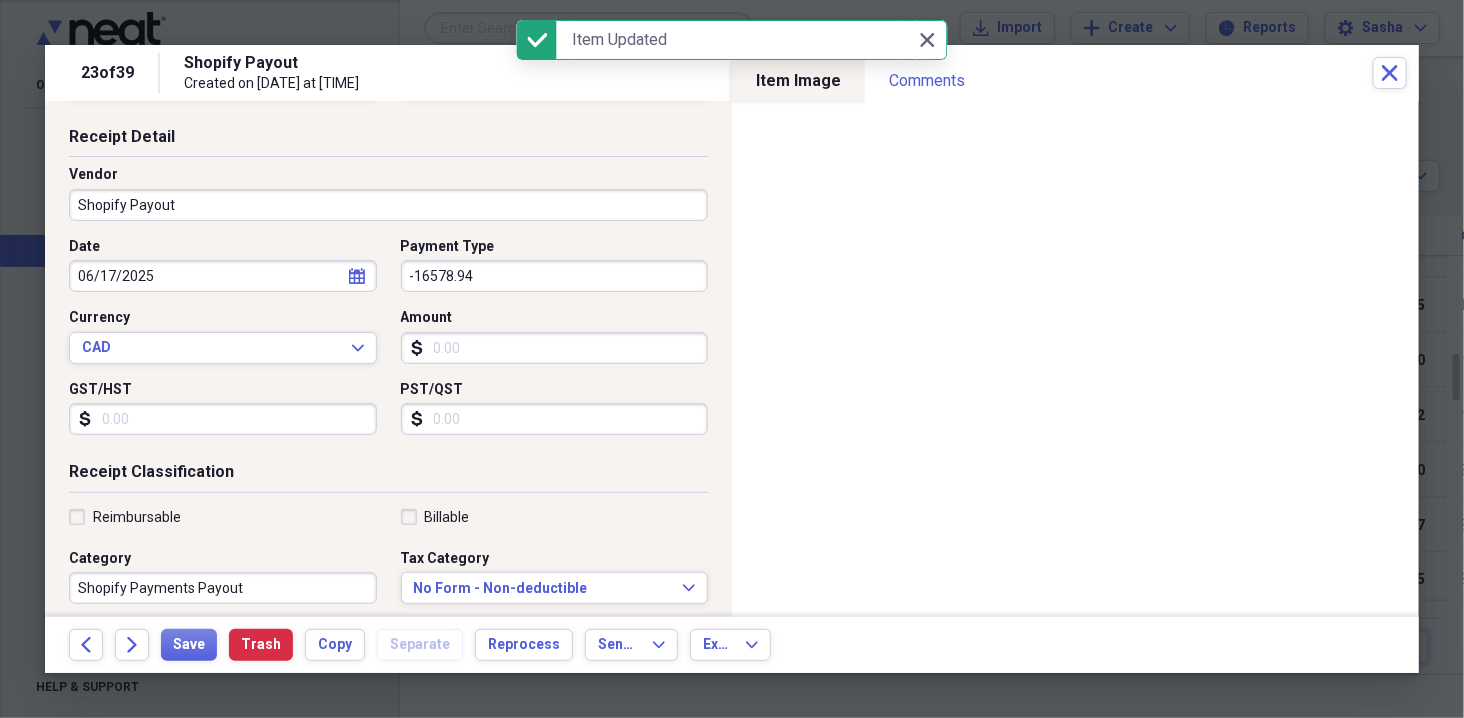 click on "-16578.94" at bounding box center (555, 276) 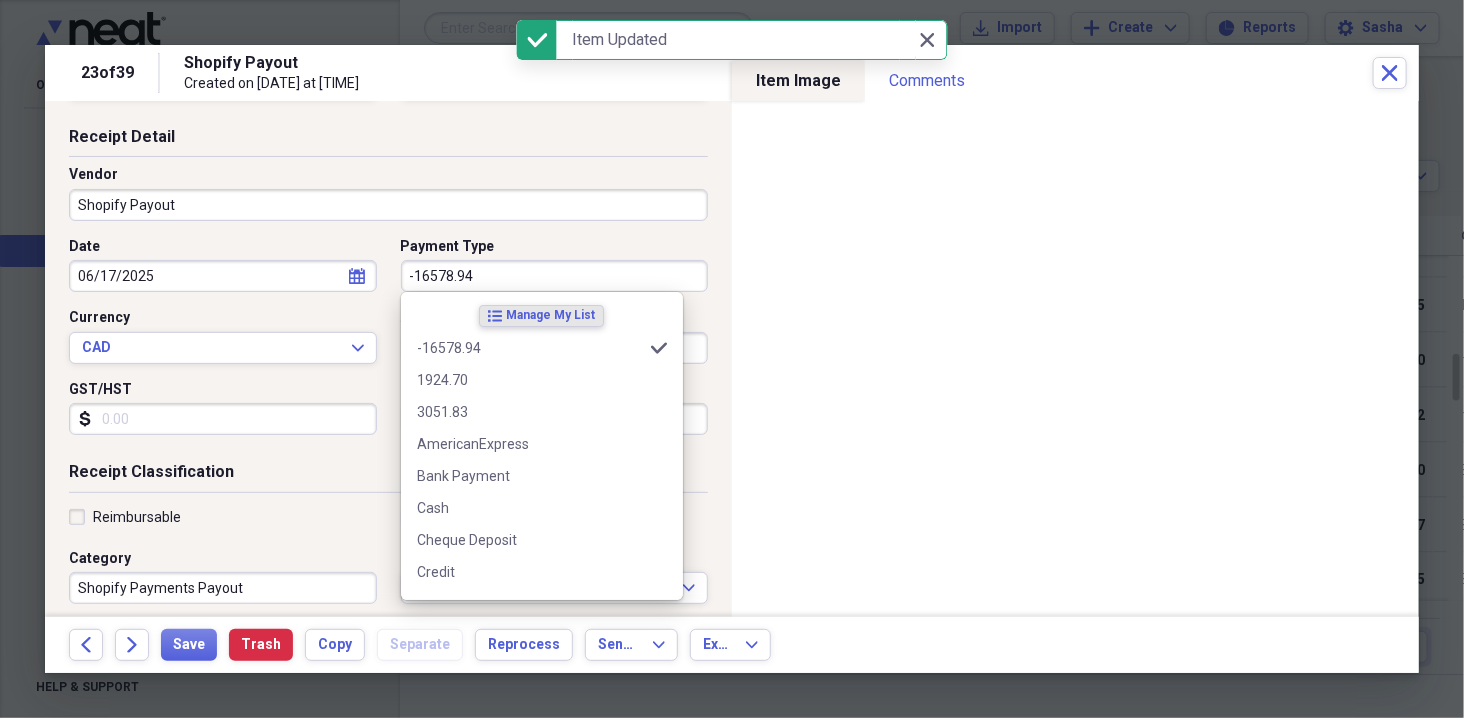 click on "Amount" at bounding box center (555, 348) 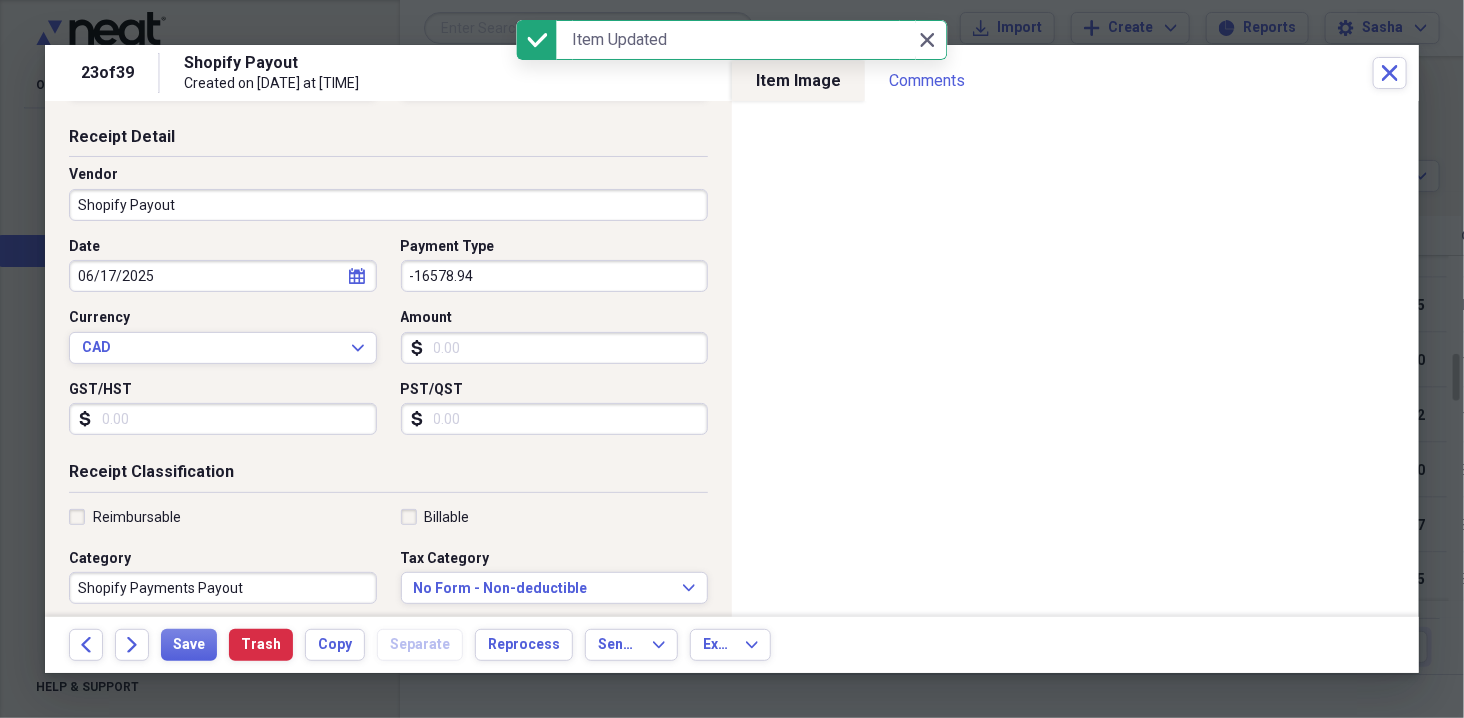 click on "Amount" at bounding box center [555, 348] 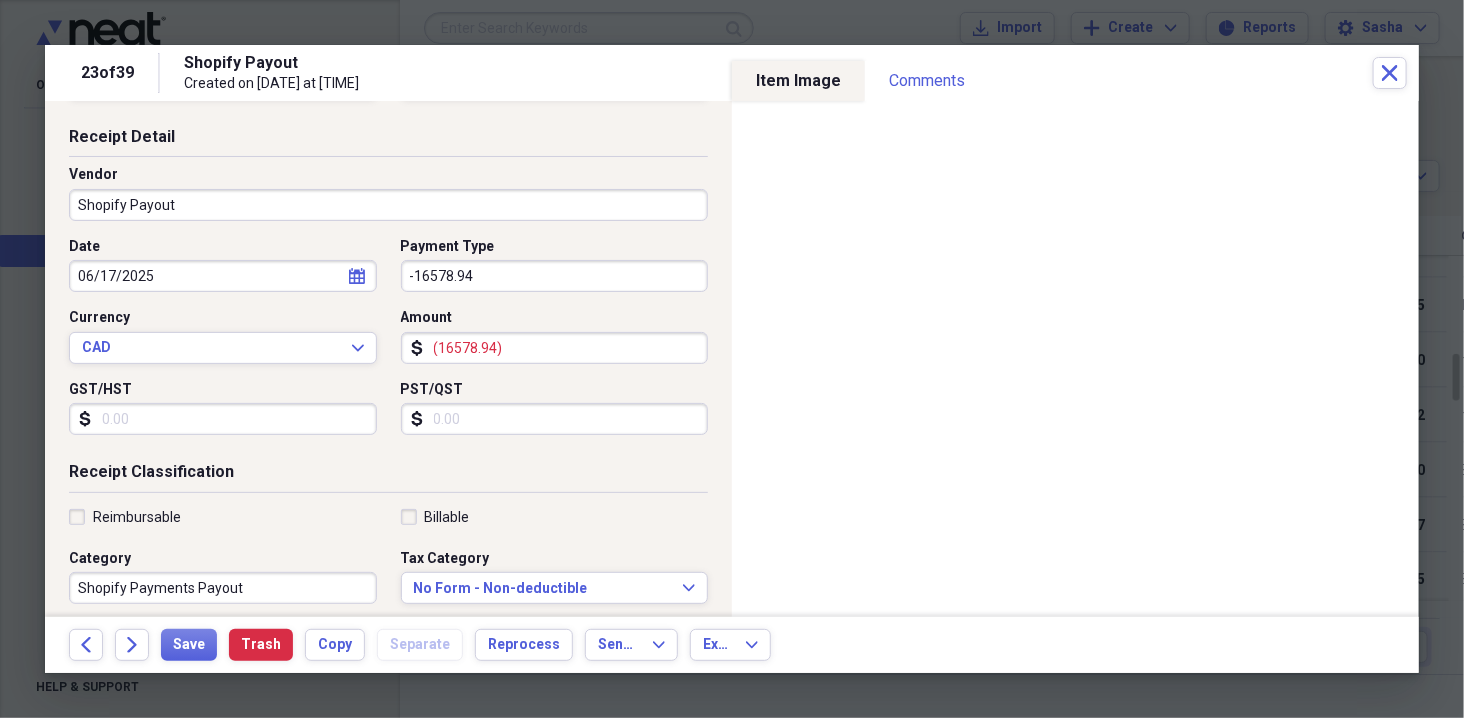 type on "(16578.94)" 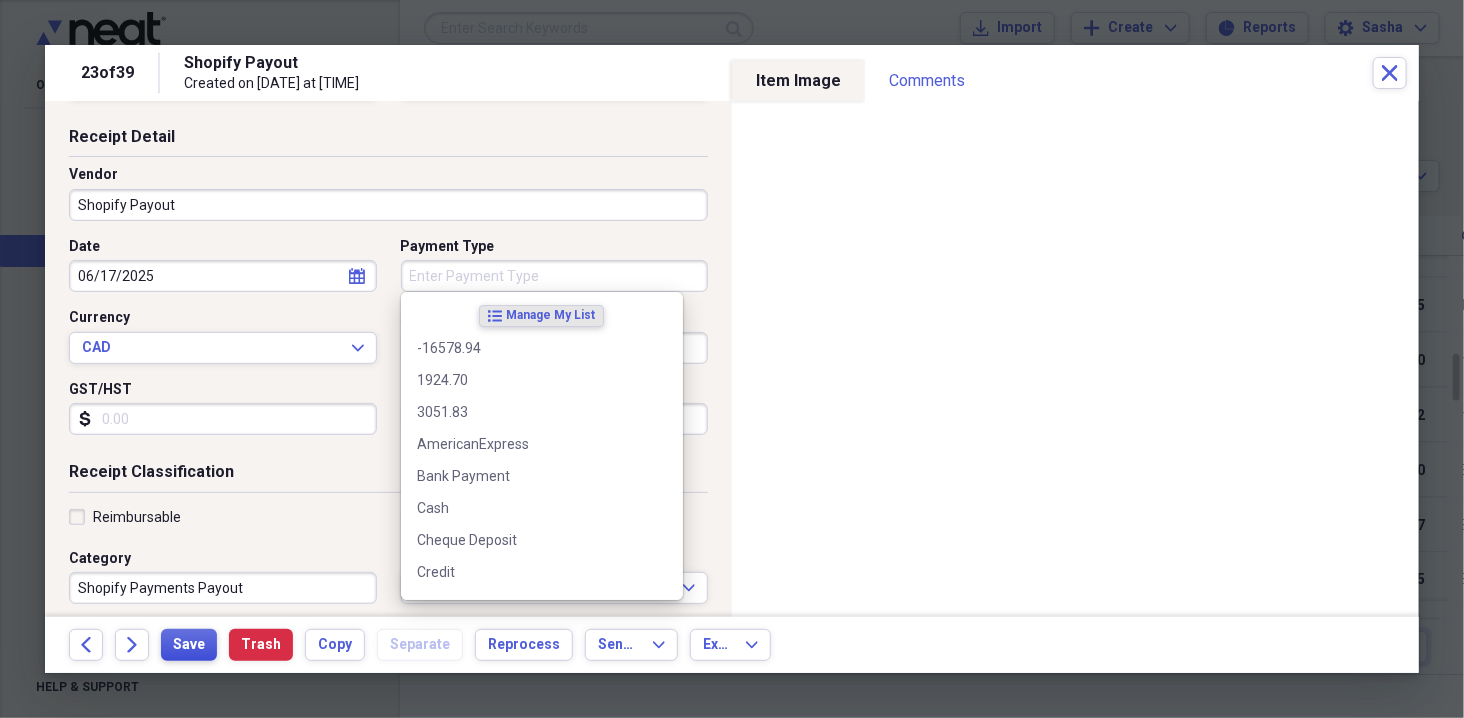 type 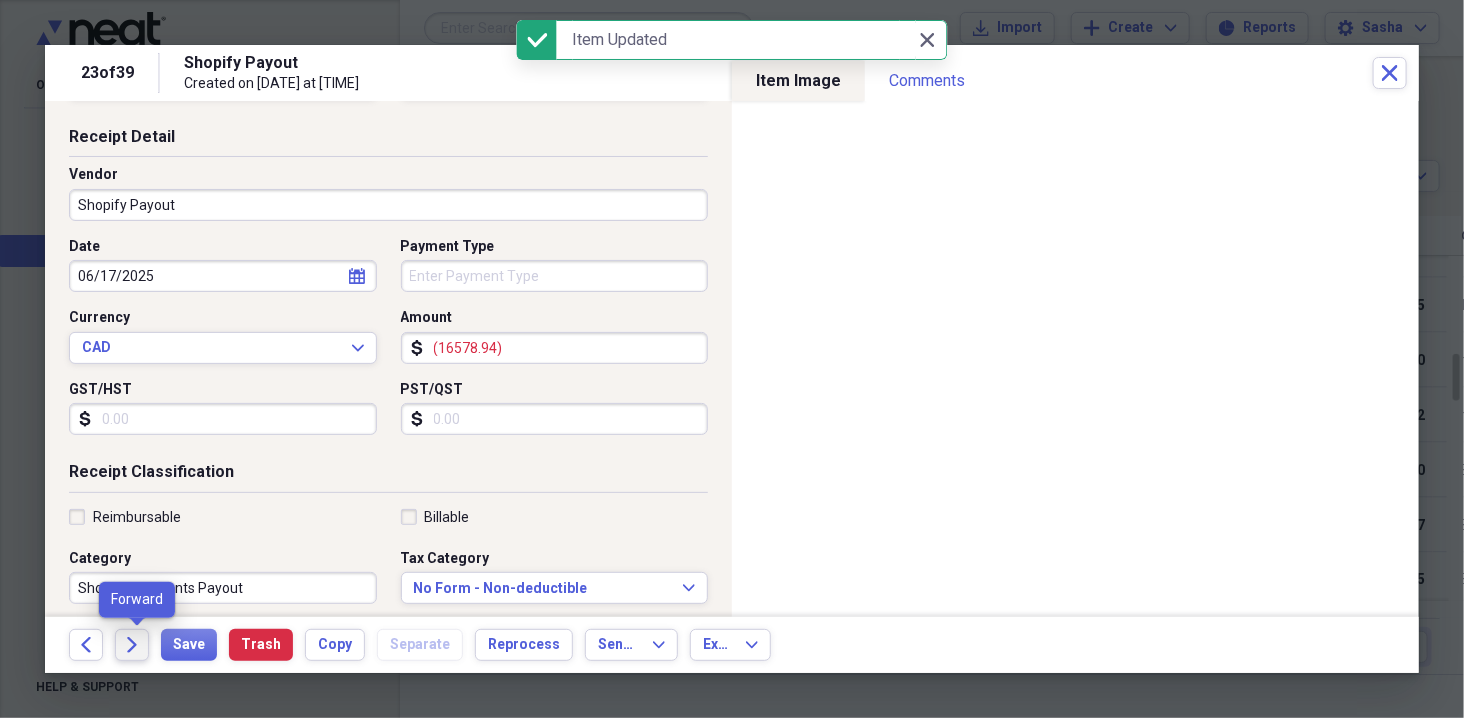 click 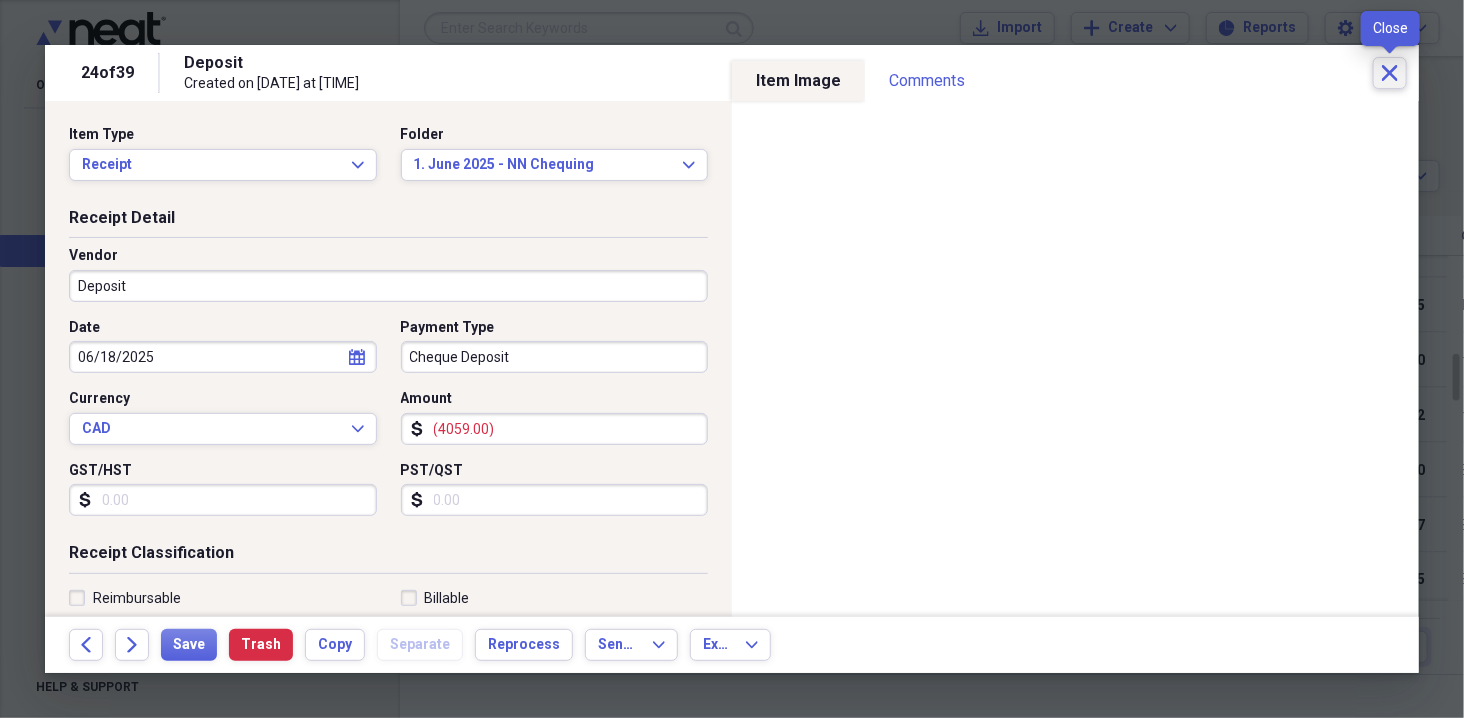 click 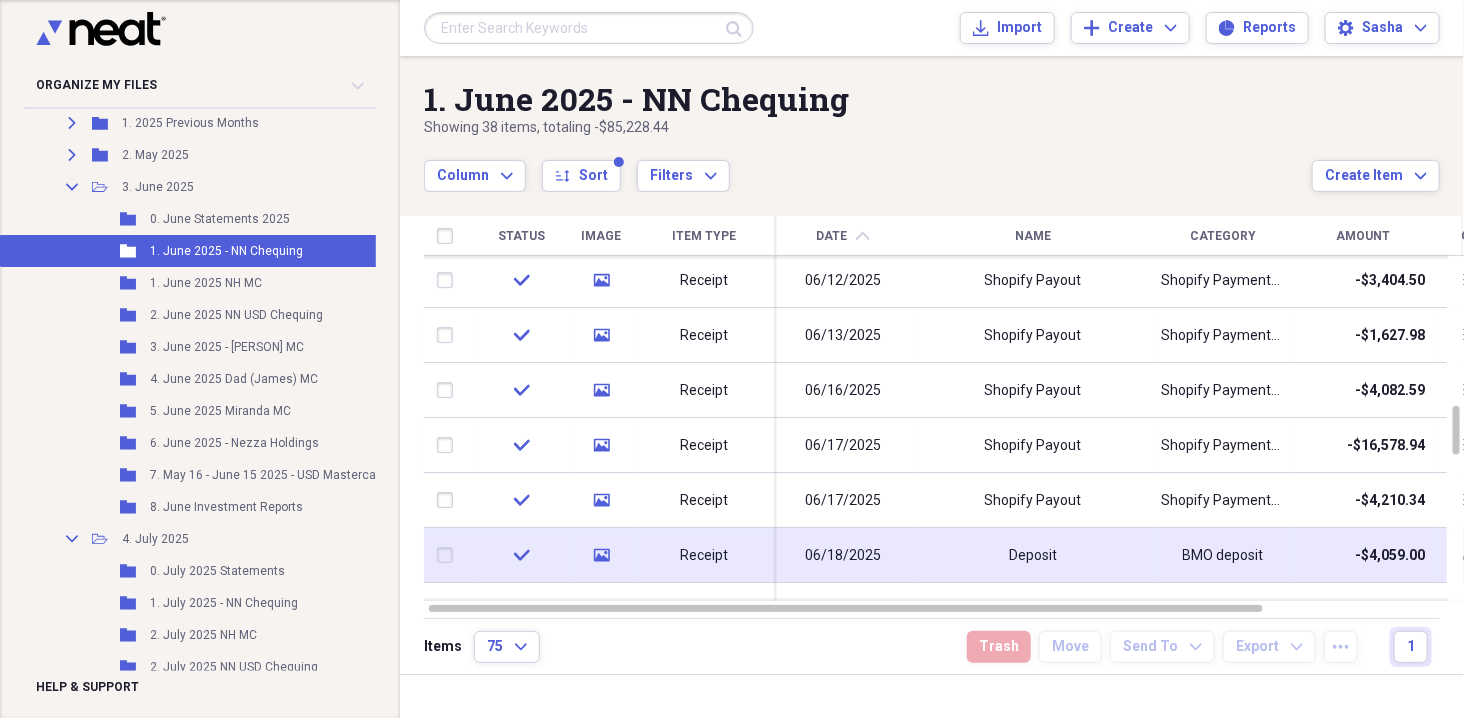 click at bounding box center [449, 556] 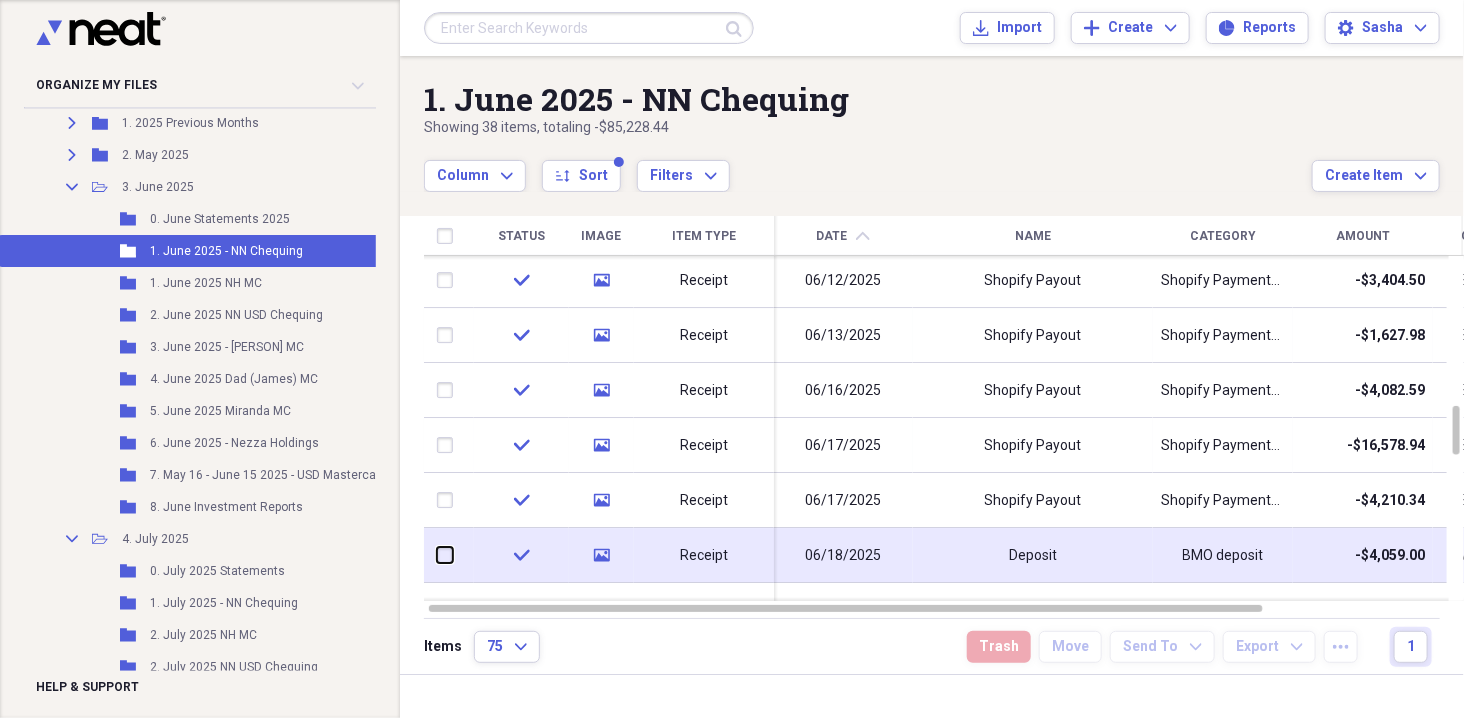click at bounding box center [437, 555] 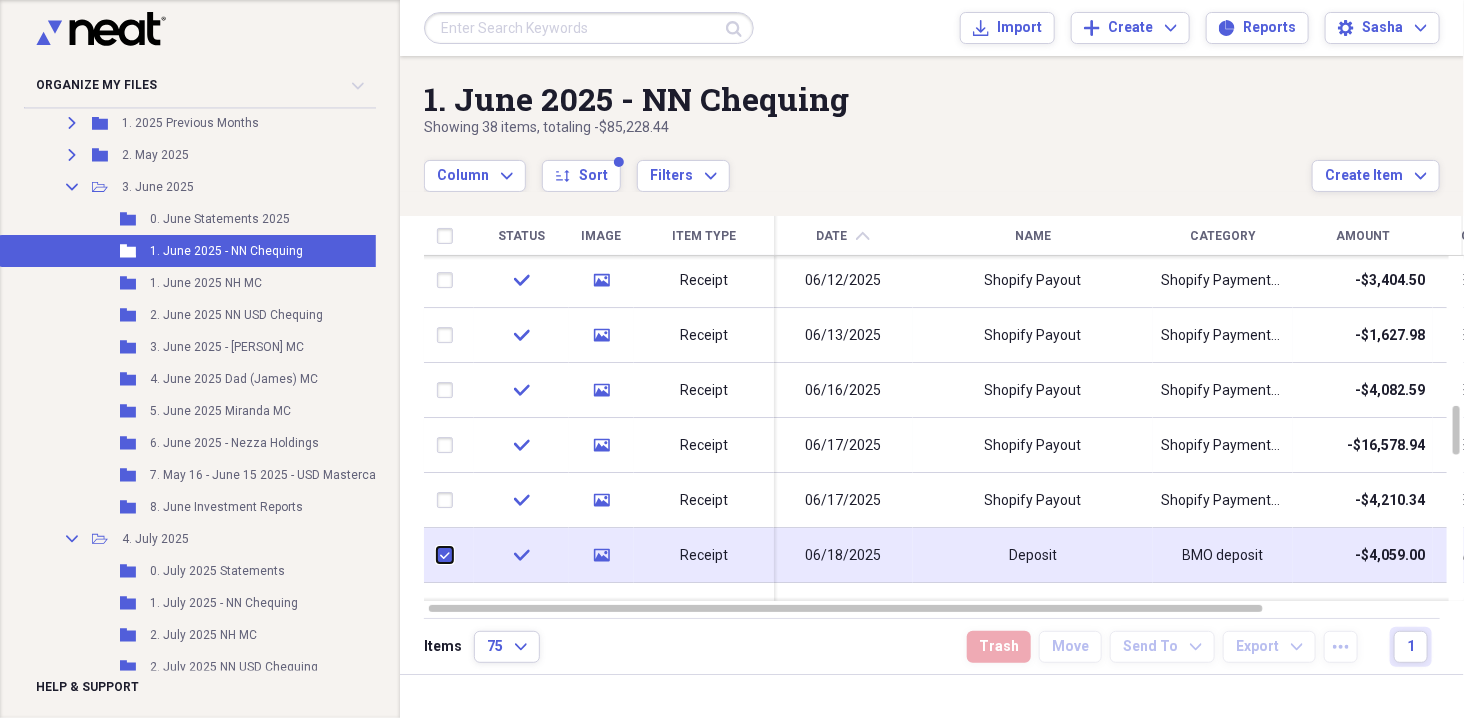 checkbox on "true" 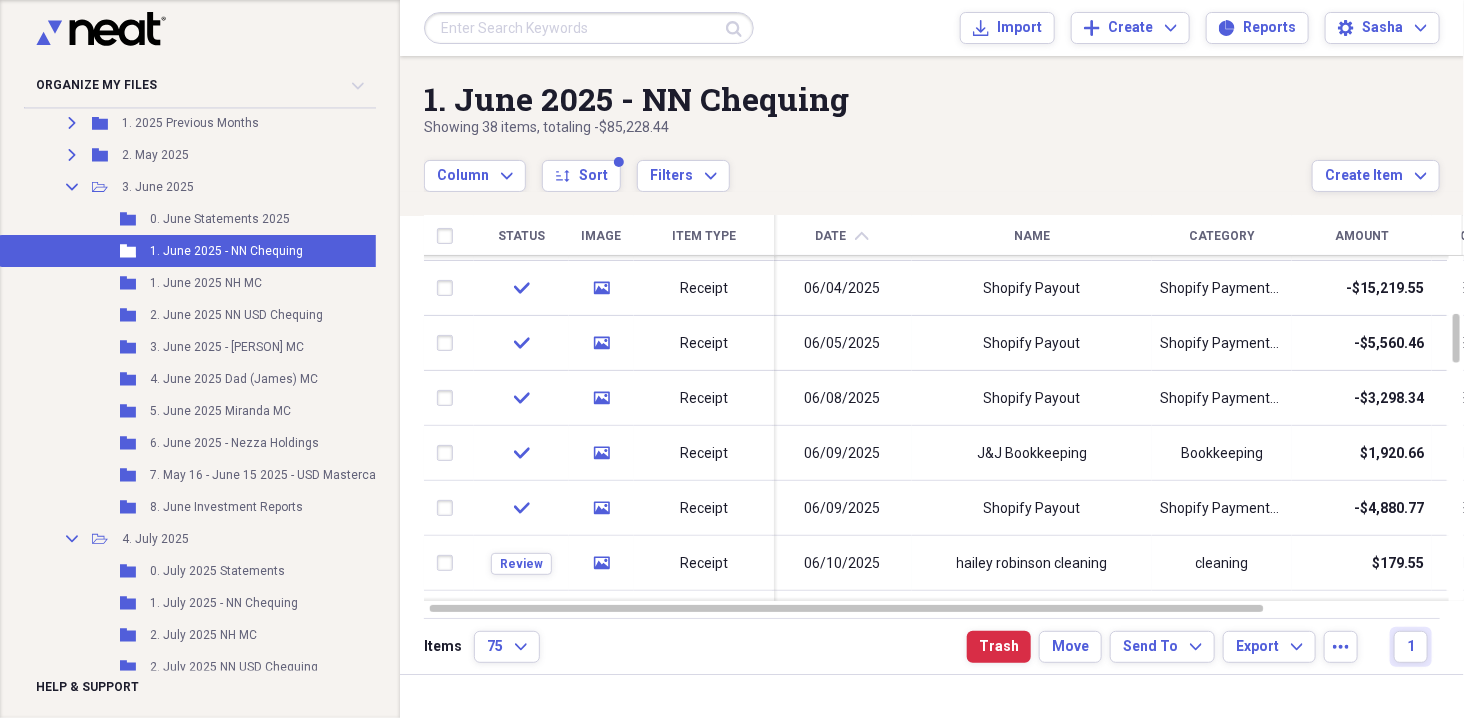 checkbox on "false" 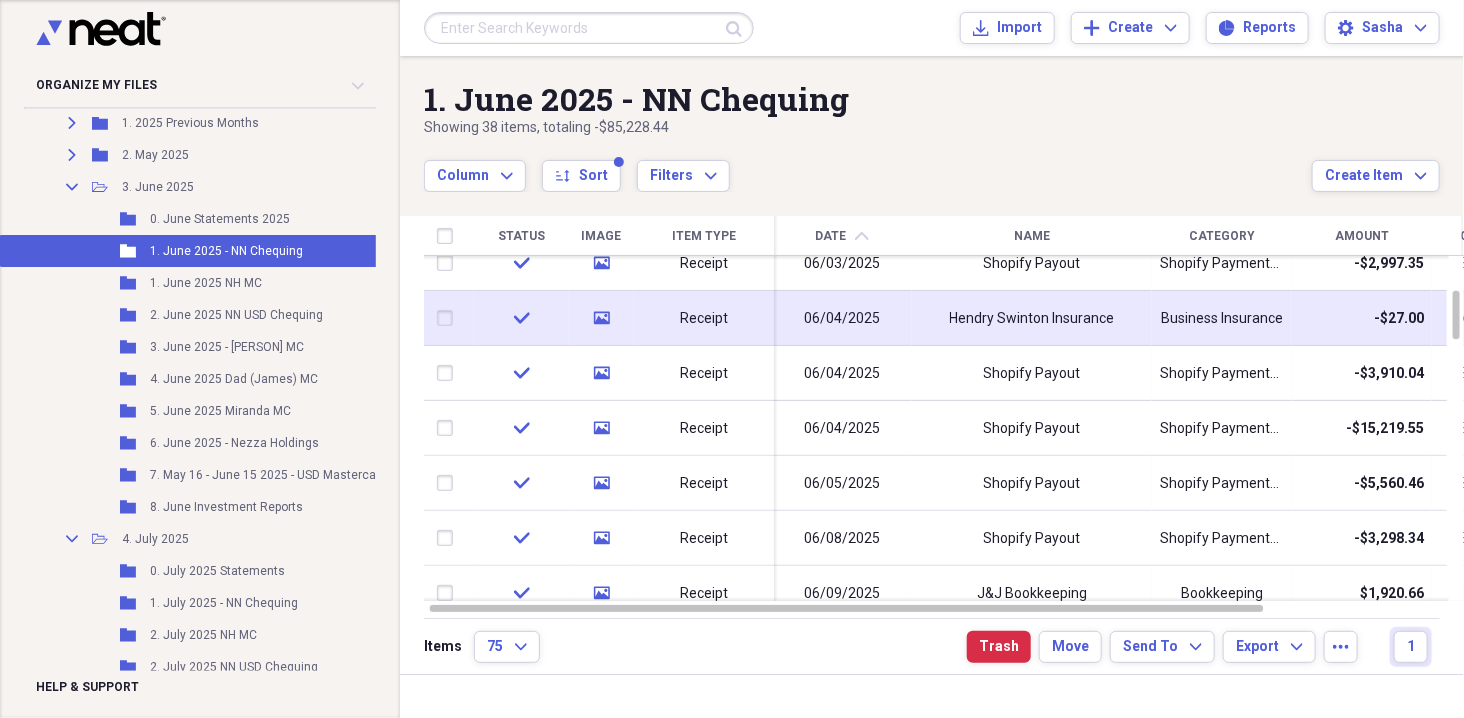 click at bounding box center [449, 318] 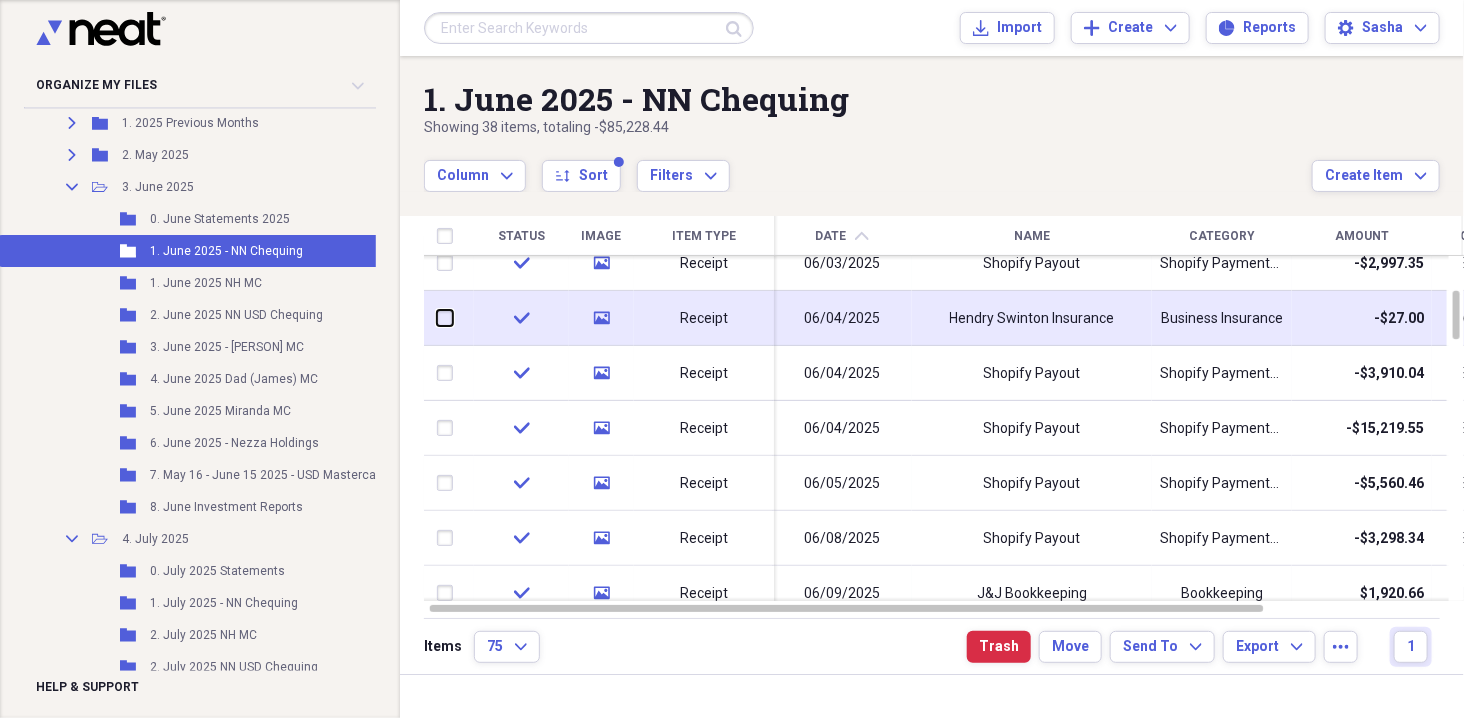 click at bounding box center [437, 318] 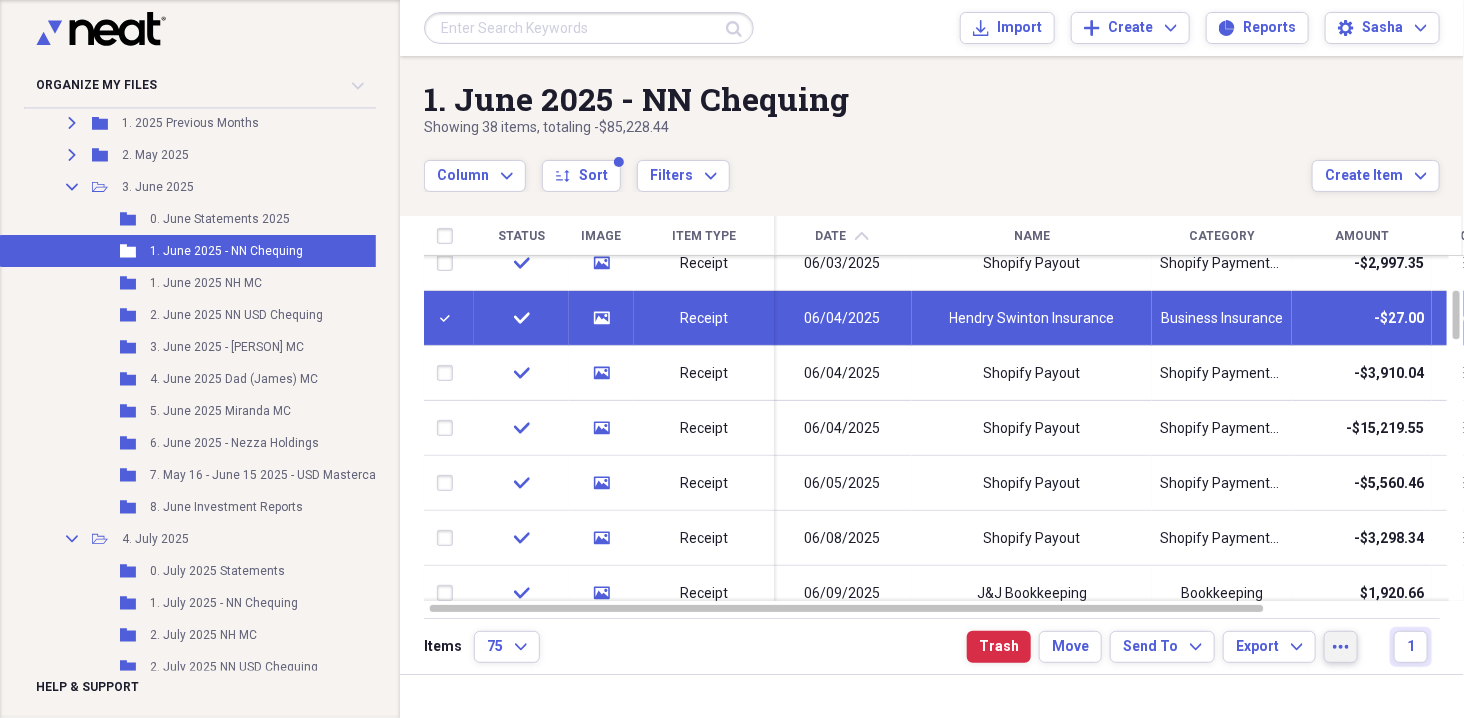 click on "more" at bounding box center (1341, 647) 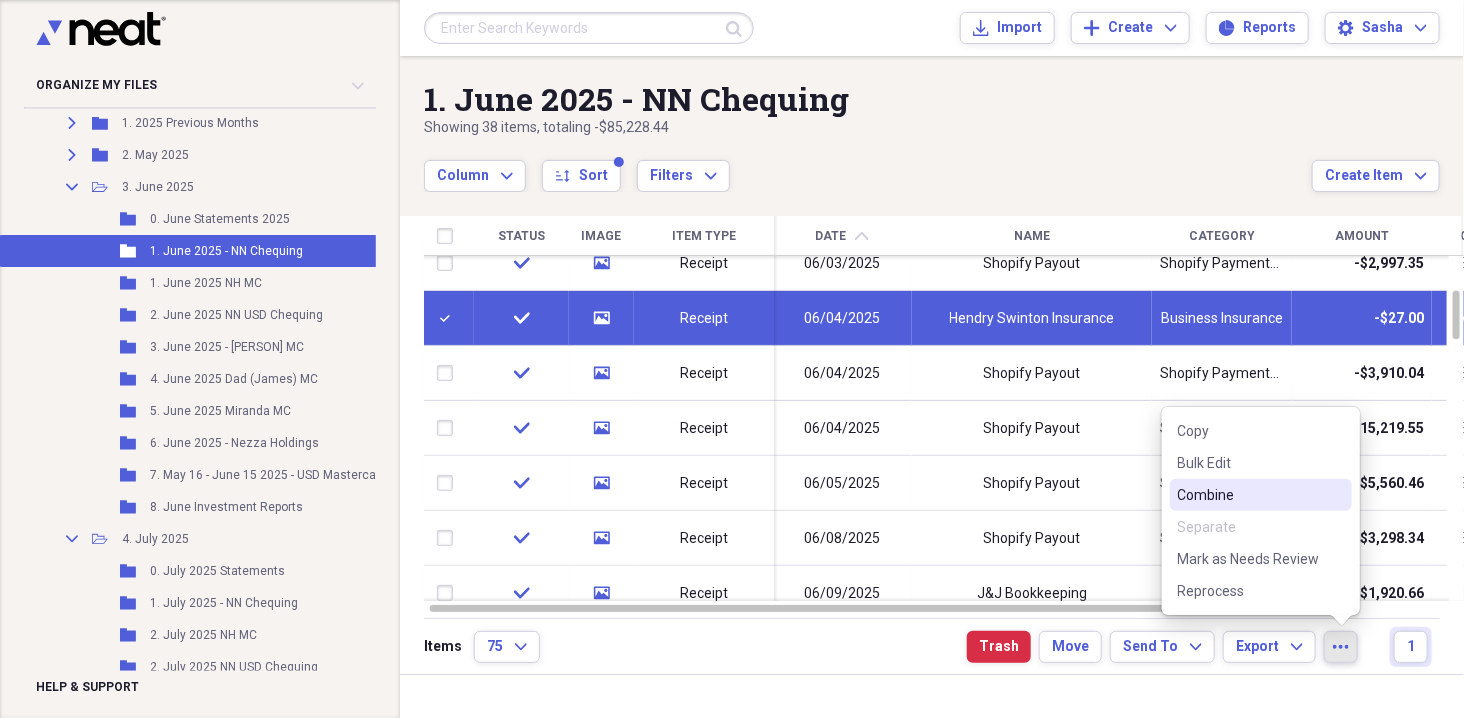 click on "Combine" at bounding box center [1261, 495] 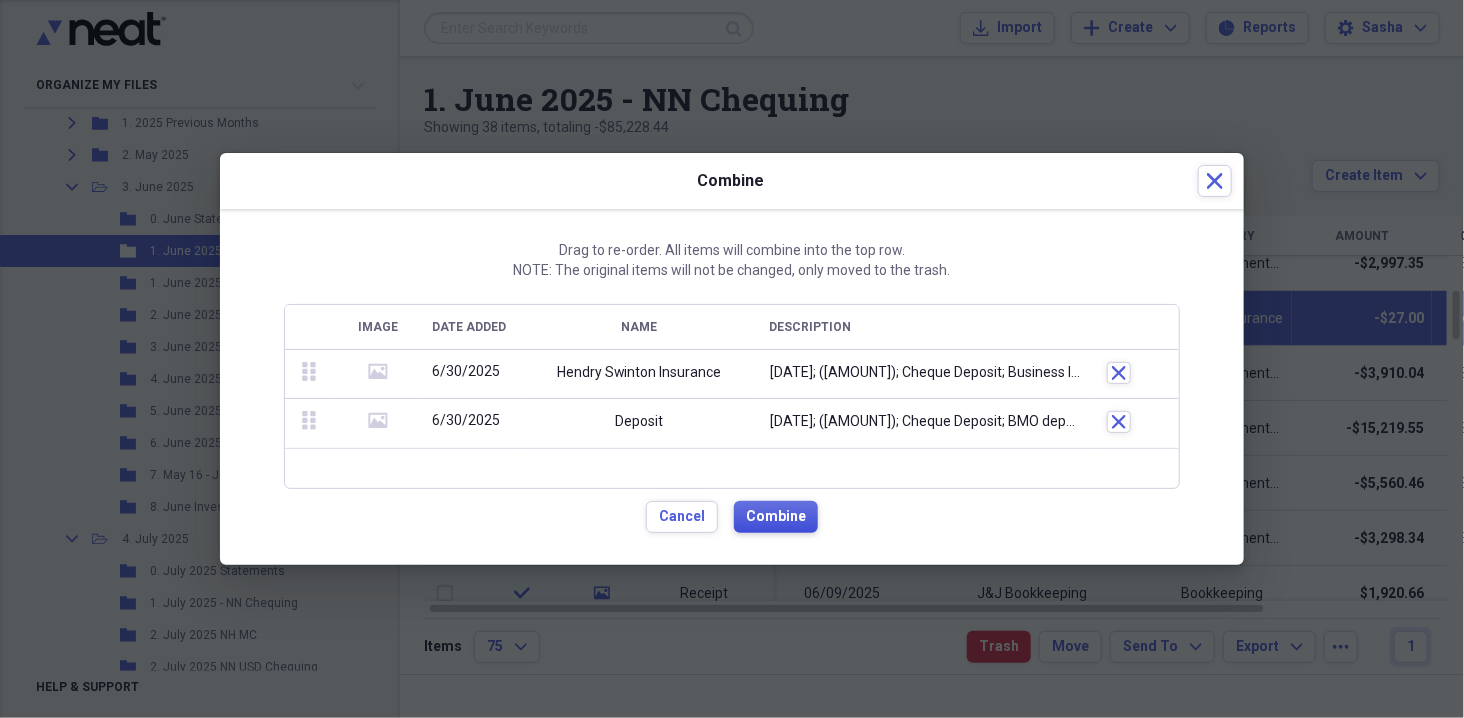 click on "Combine" at bounding box center [776, 517] 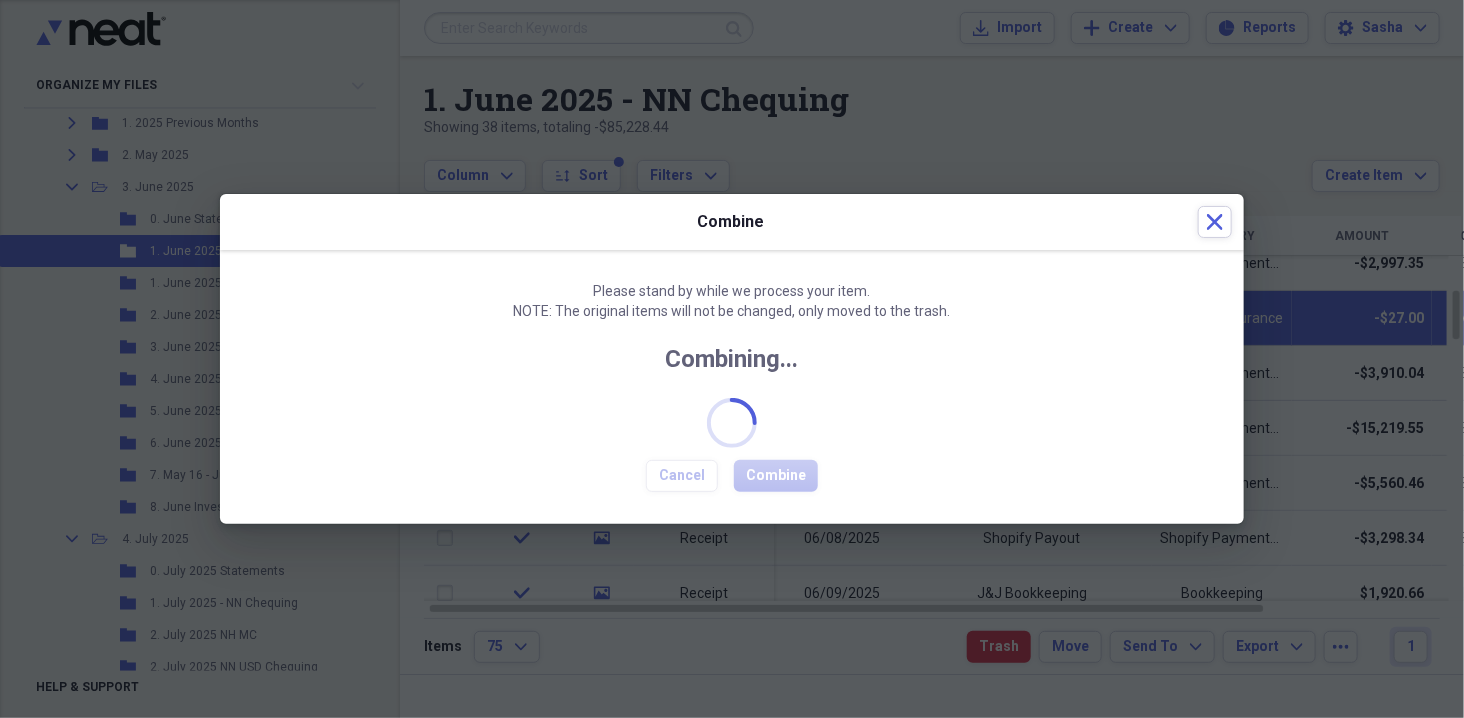 checkbox on "false" 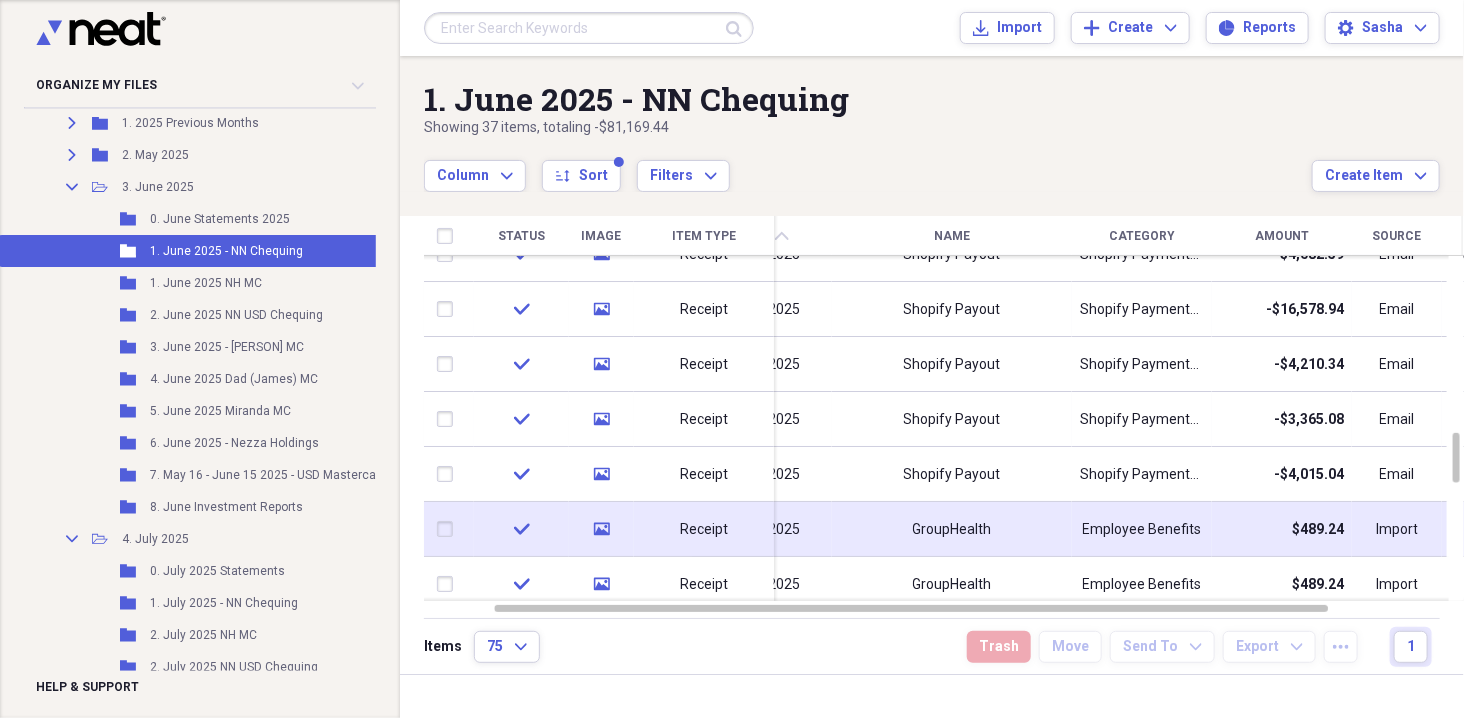 click on "GroupHealth" at bounding box center (952, 529) 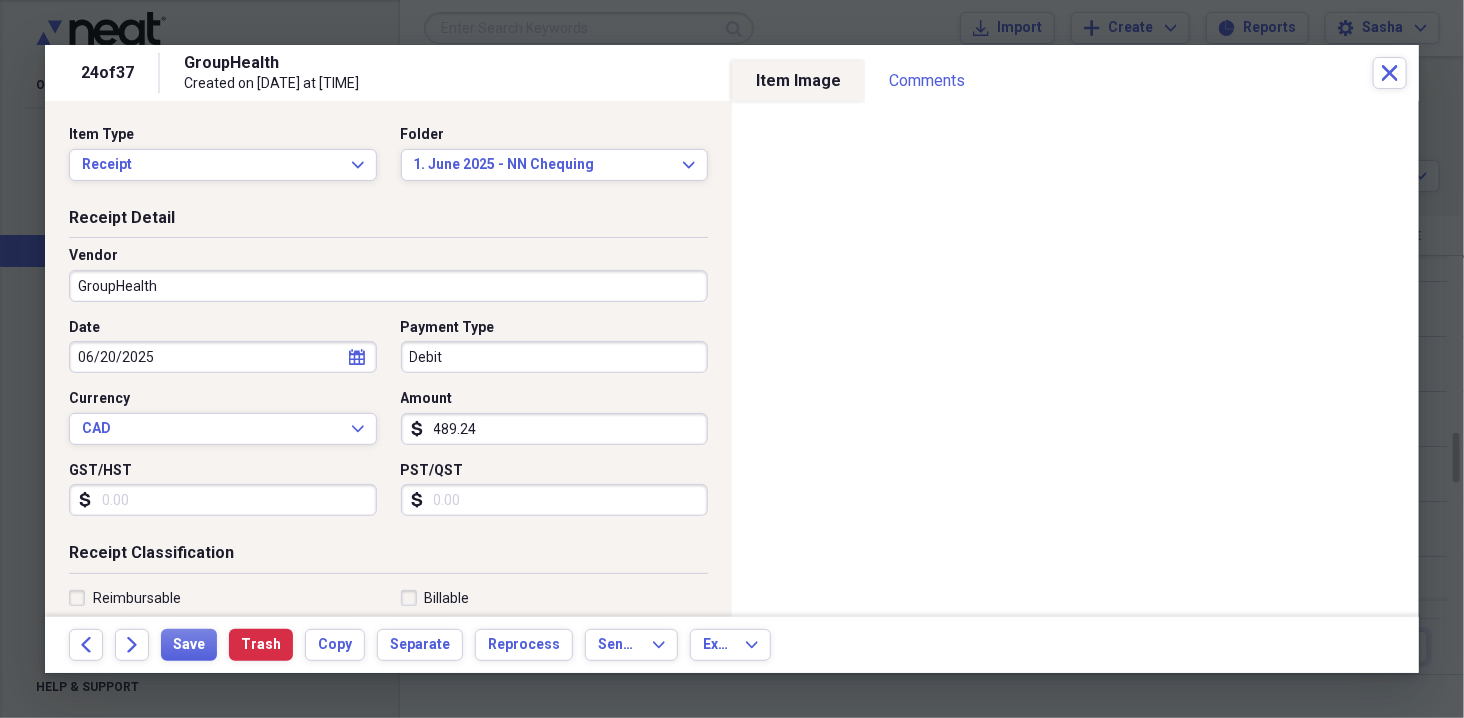 click on "06/20/2025" at bounding box center [223, 357] 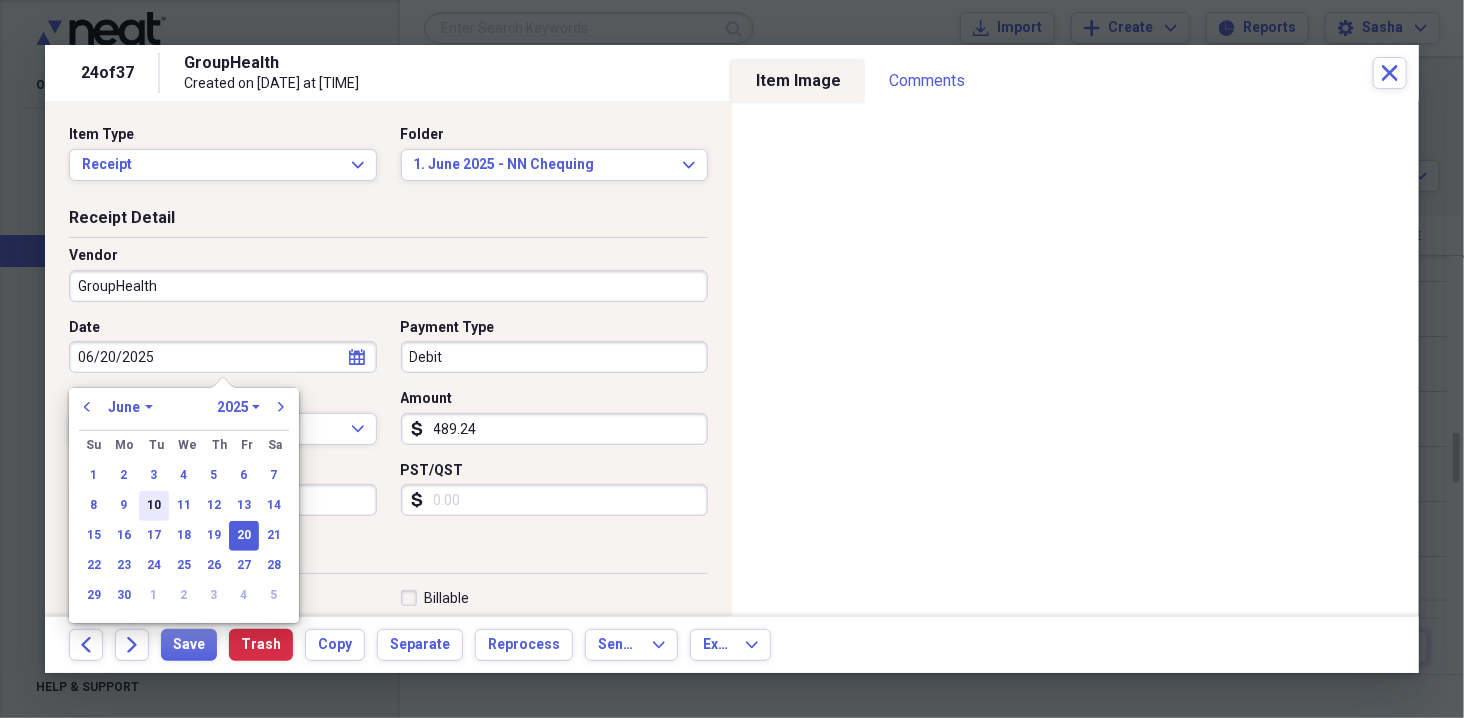 click on "10" at bounding box center [154, 506] 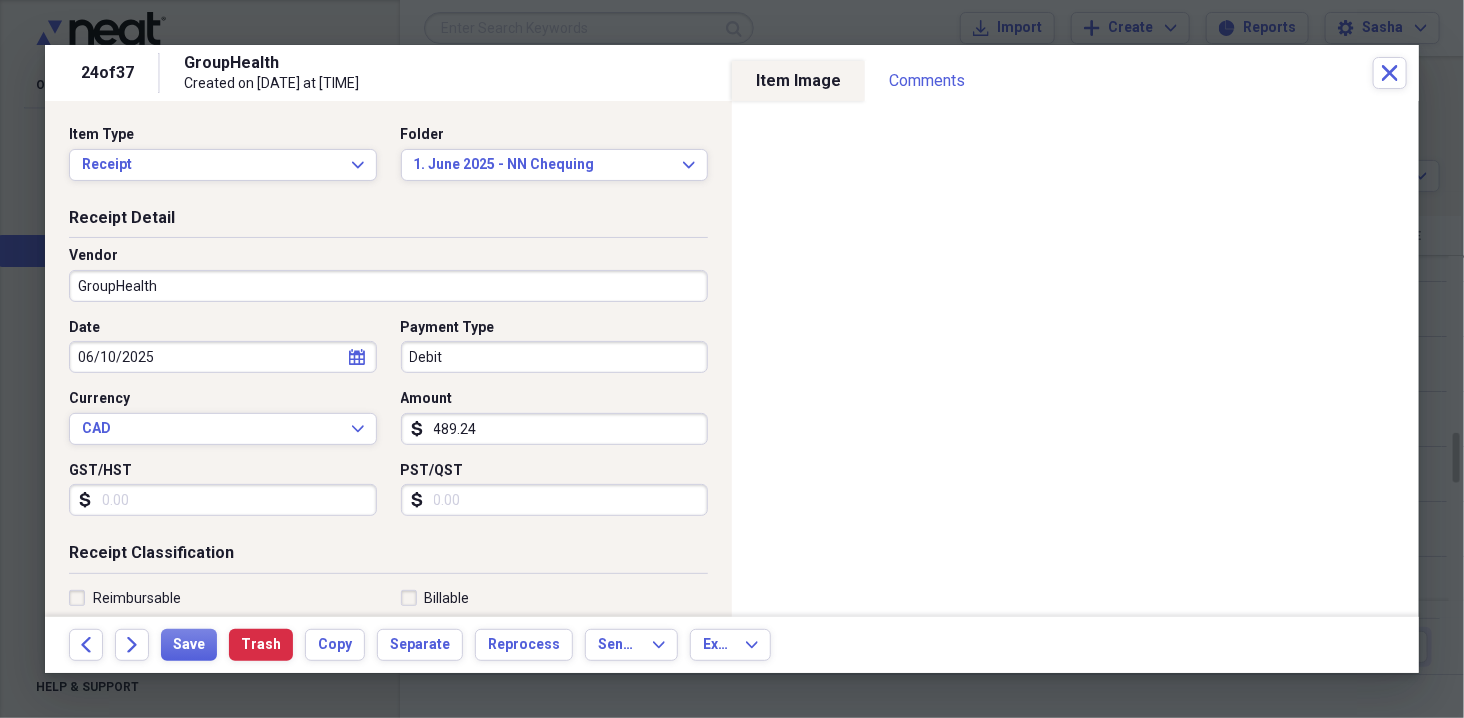 type on "06/10/2025" 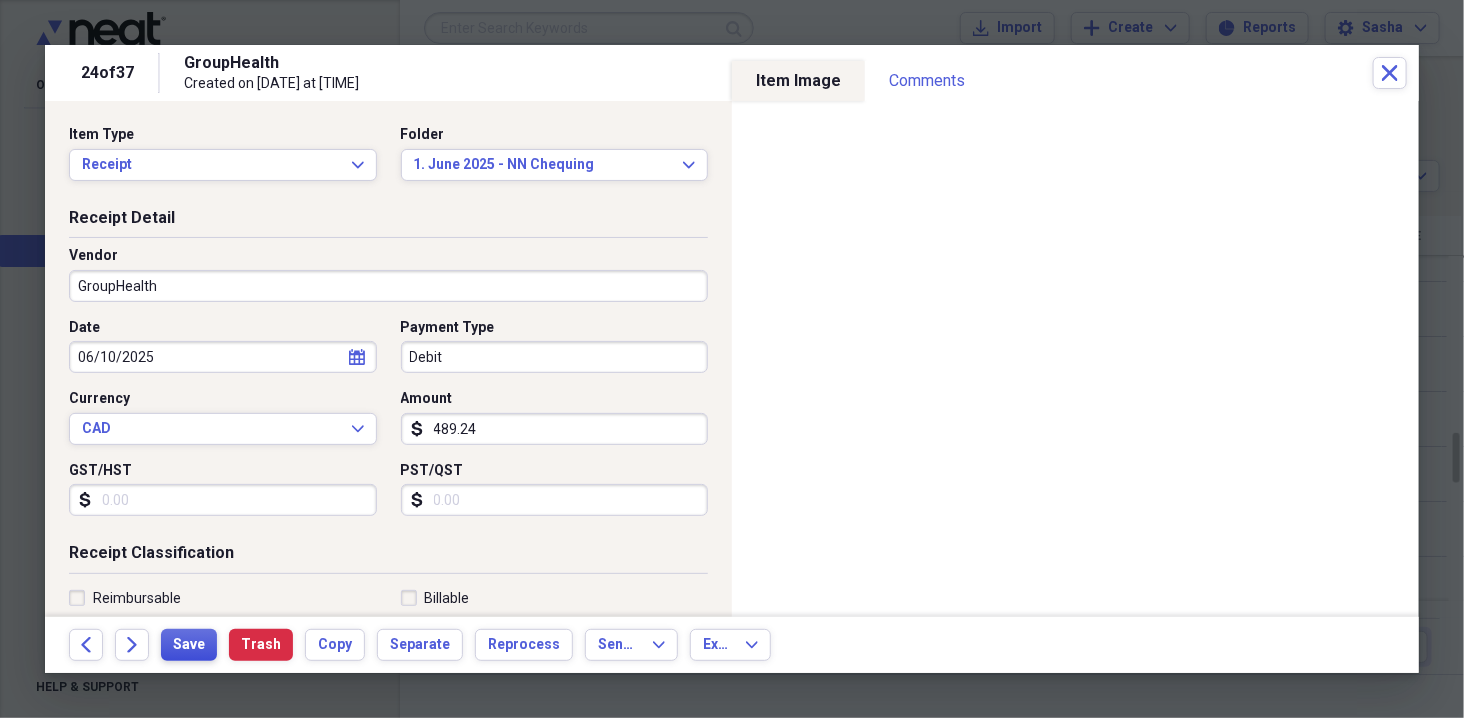 click on "Save" at bounding box center (189, 645) 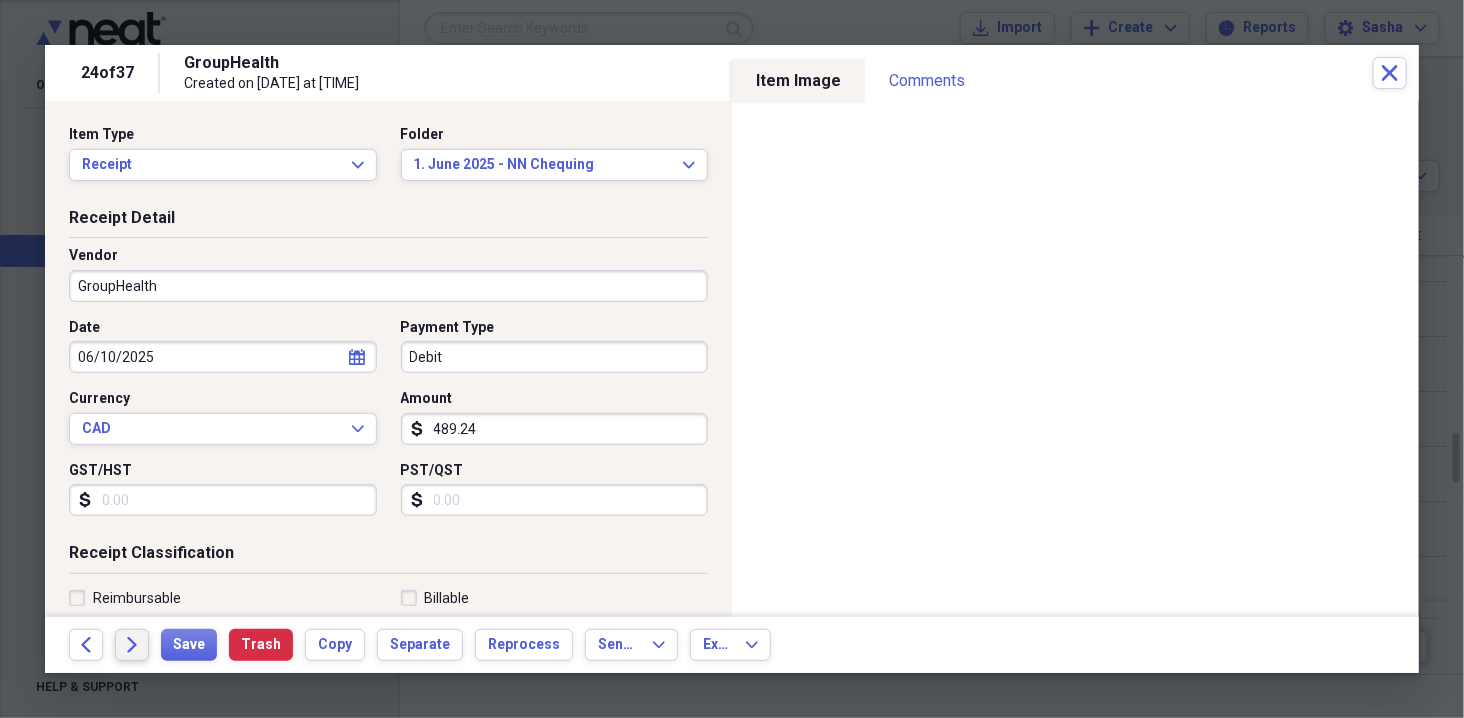 click on "Forward" 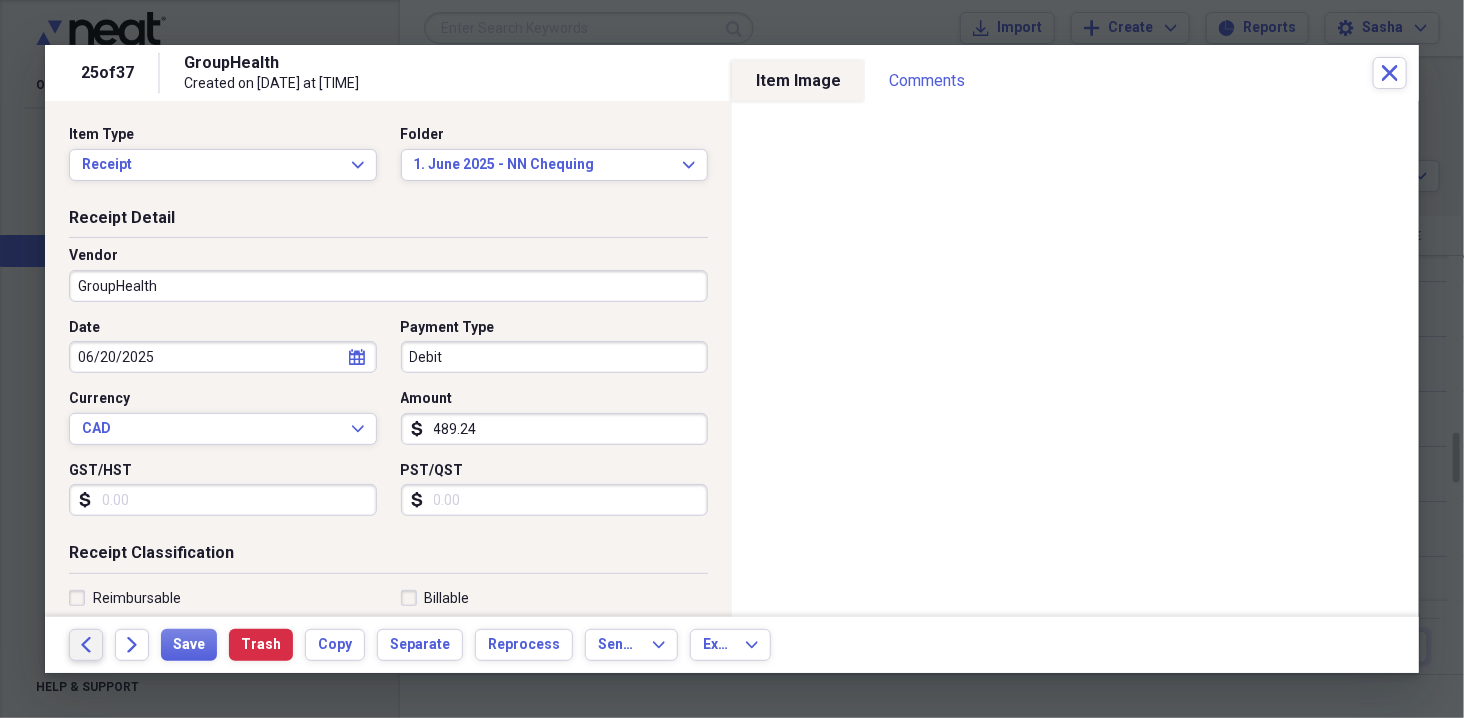 click on "Back" 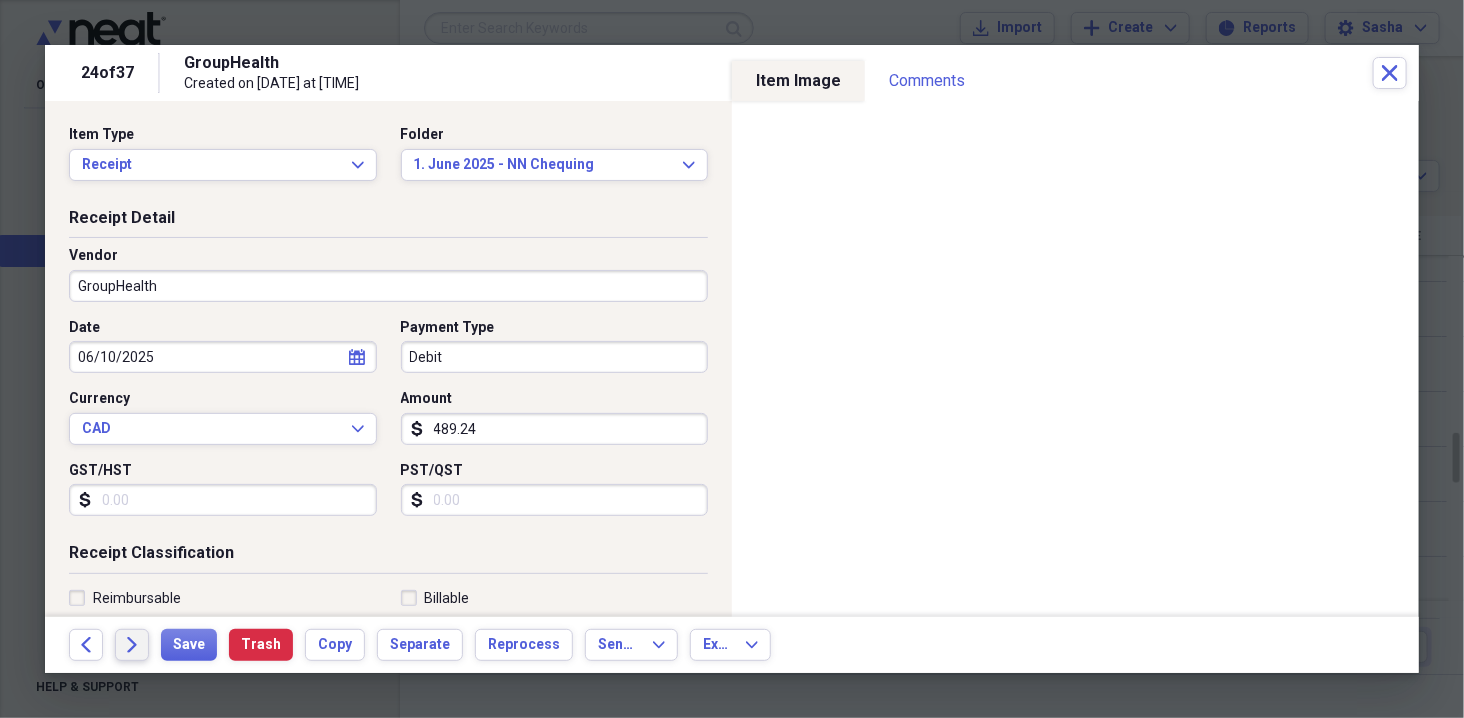 click on "Forward" 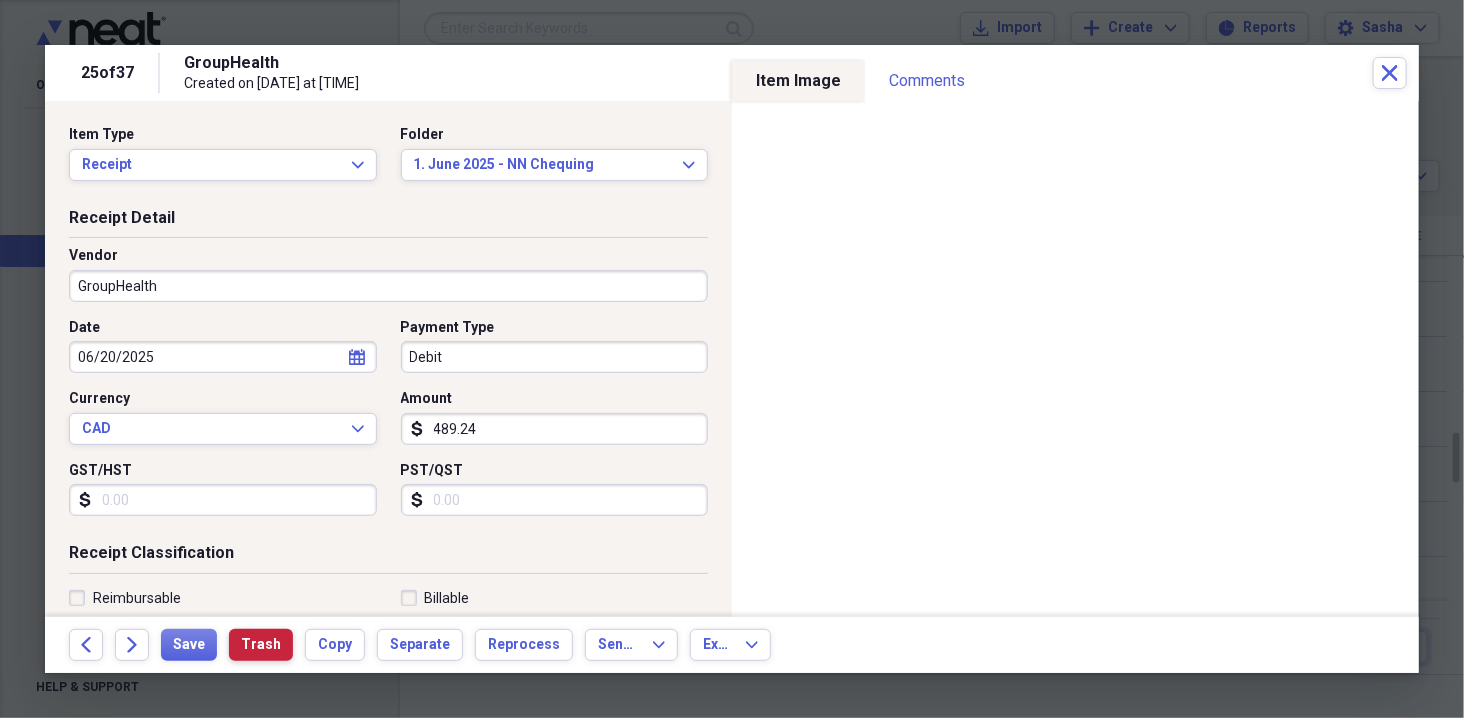 click on "Trash" at bounding box center (261, 645) 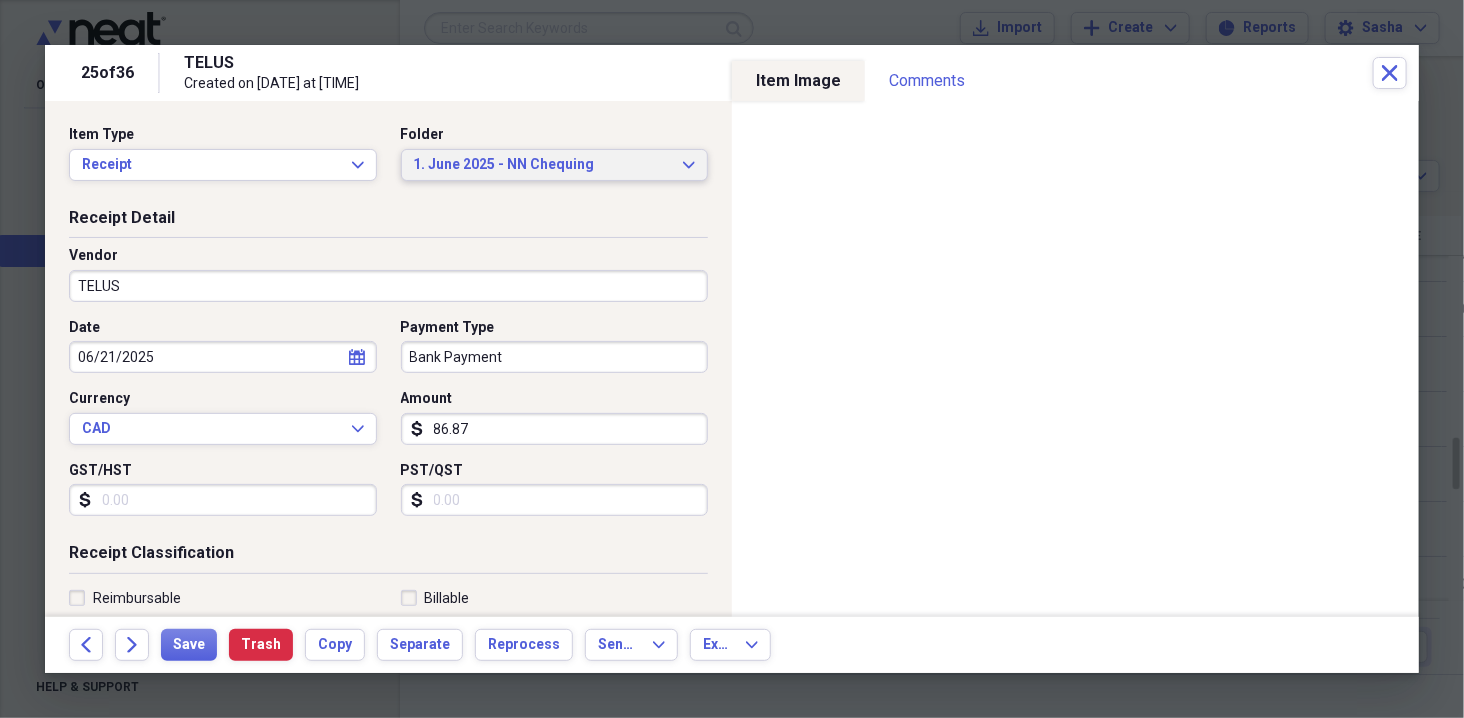 click on "1. June 2025 - NN Chequing" at bounding box center (543, 165) 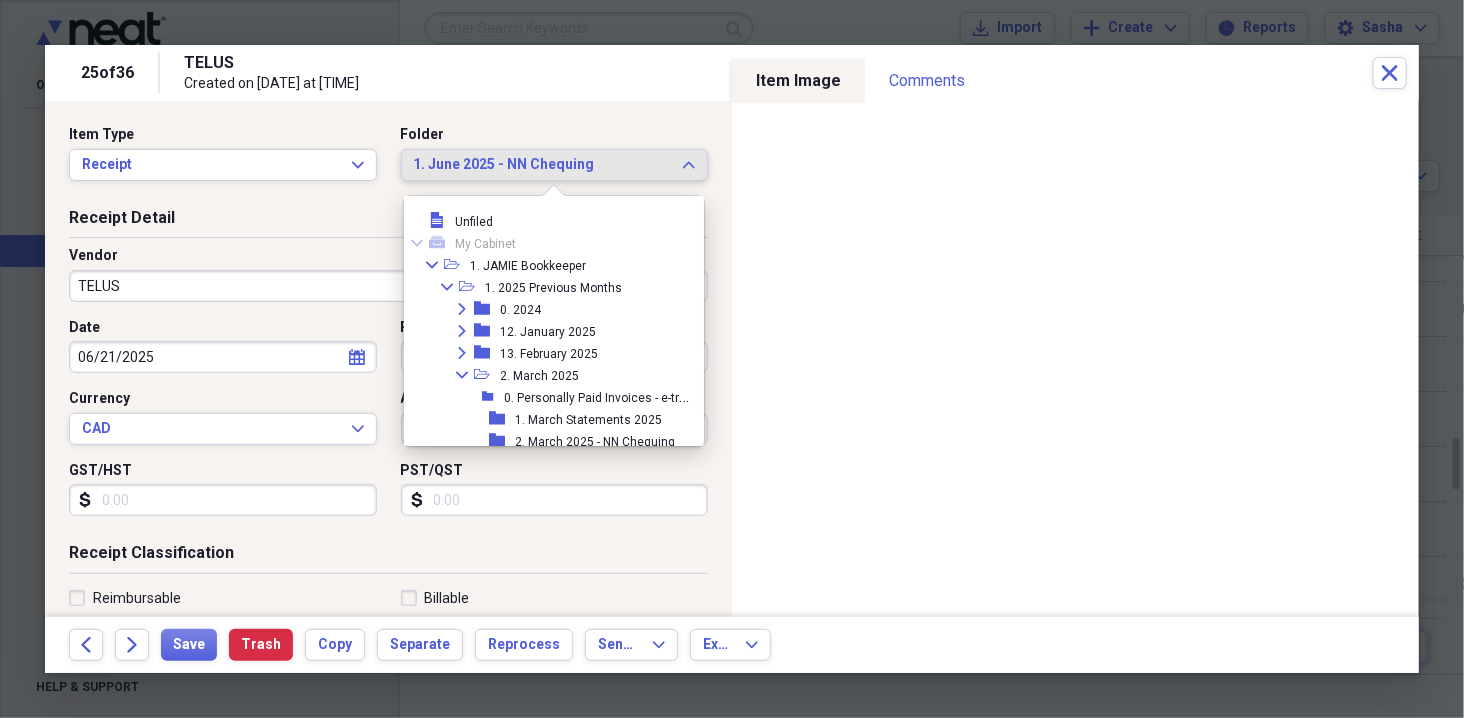 click on "[DAY]. [MONTH] [YEAR] - [FIRST] MC" at bounding box center (577, 948) 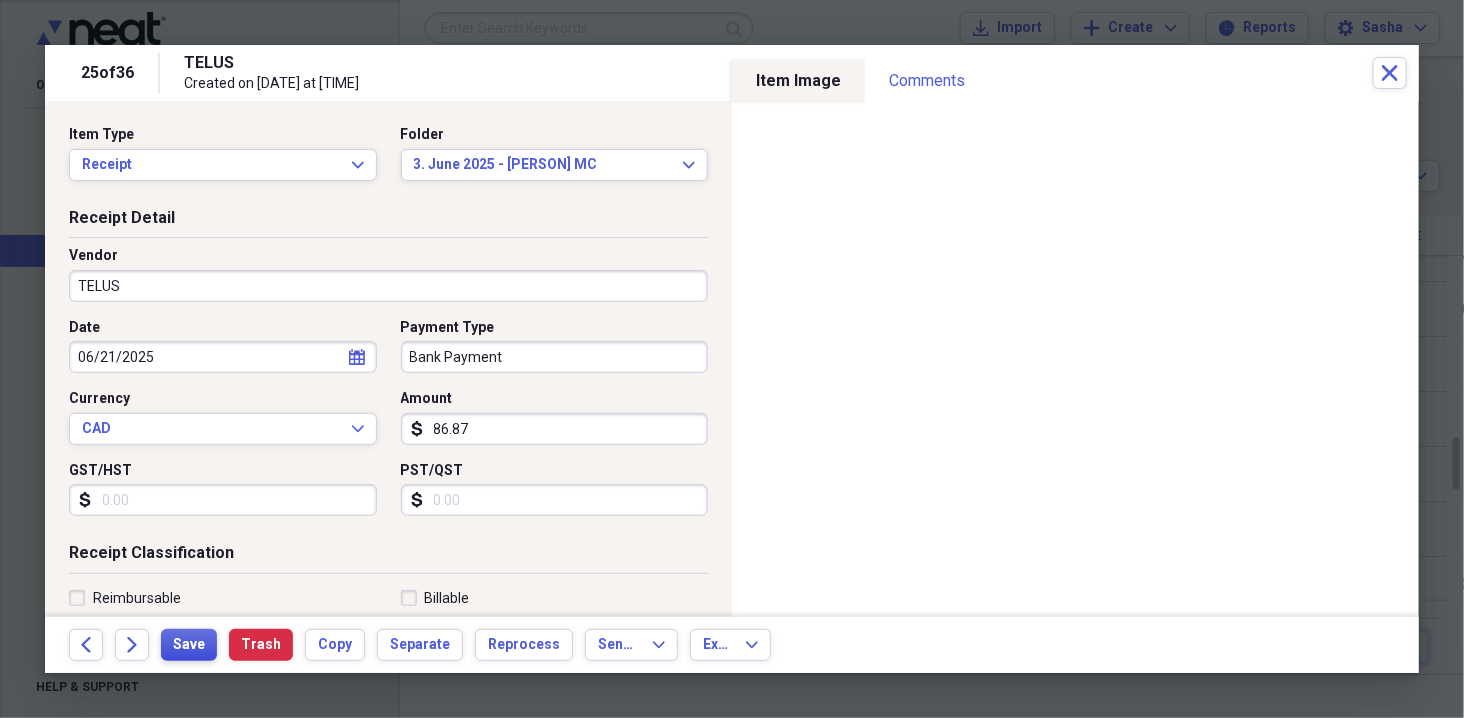 click on "Save" at bounding box center (189, 645) 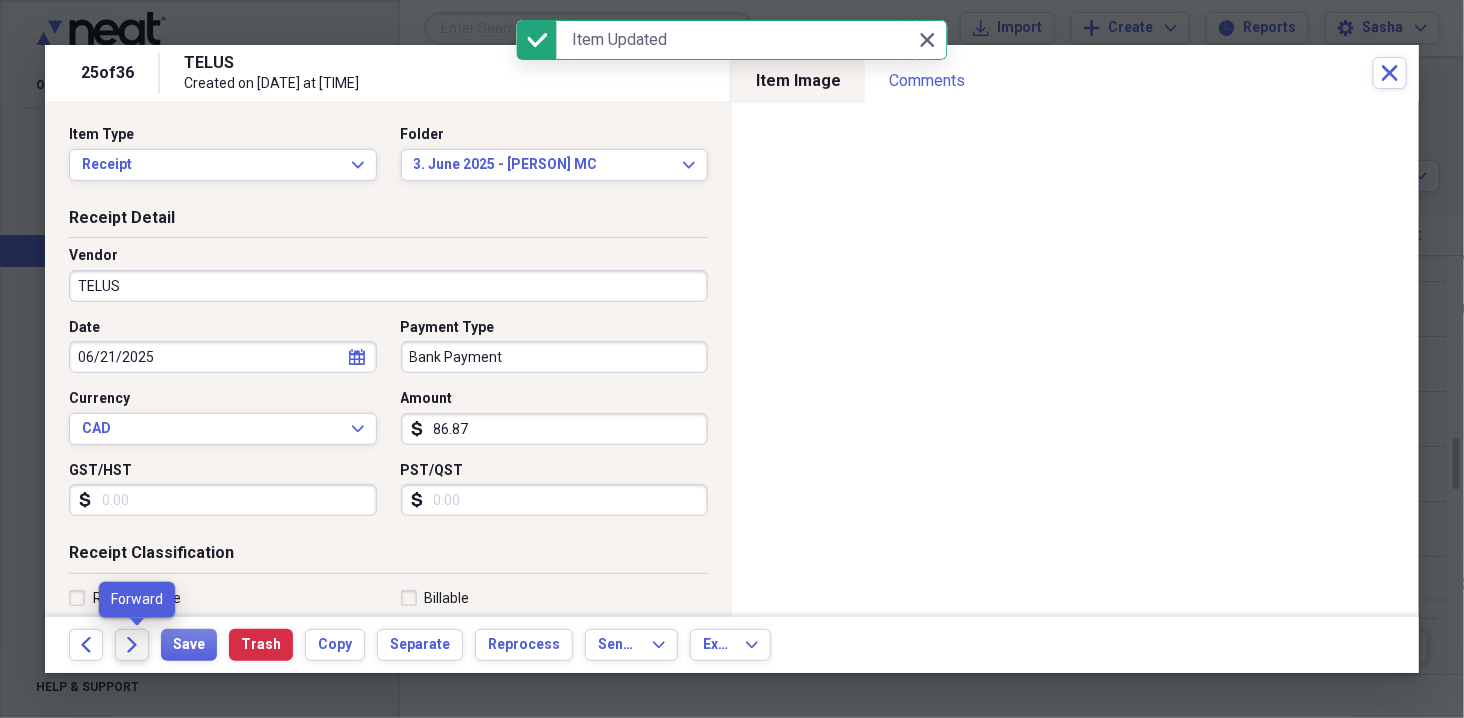 click on "Forward" 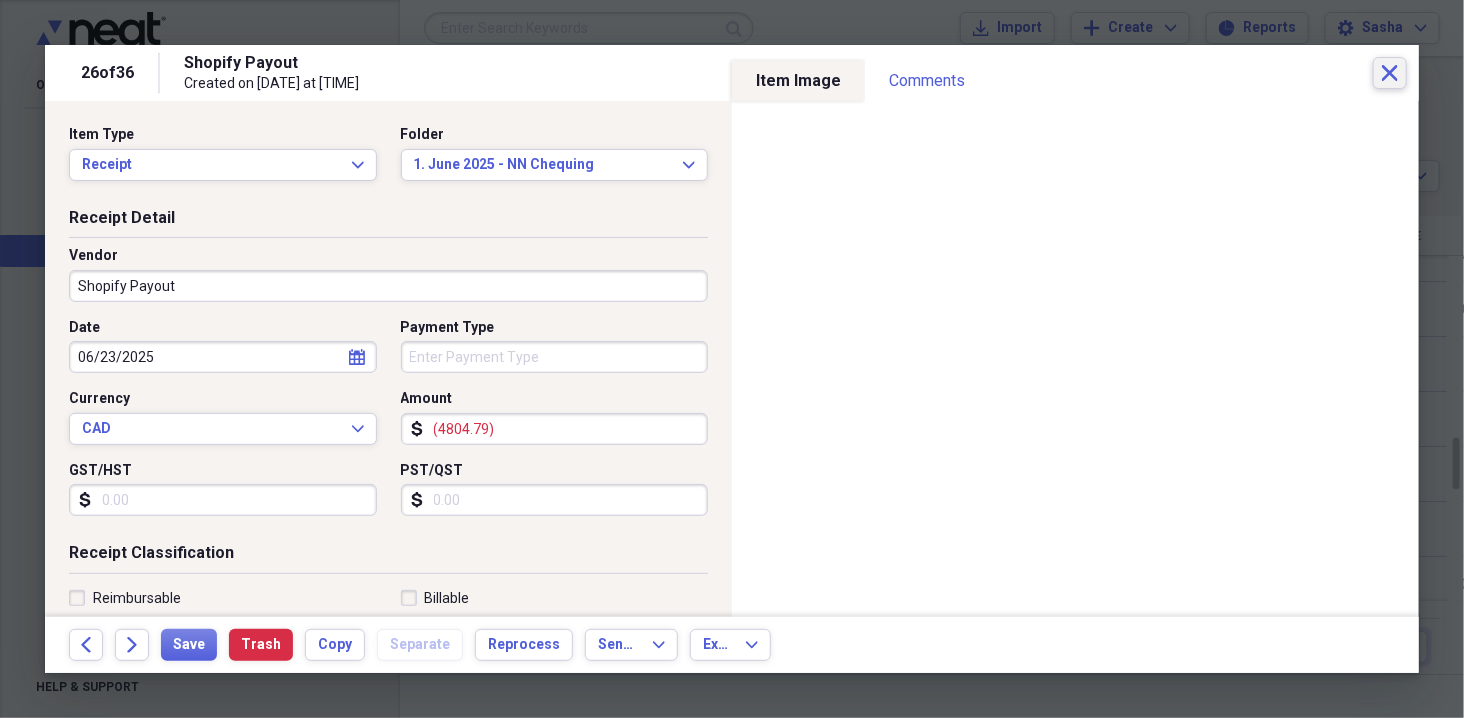 click on "Close" 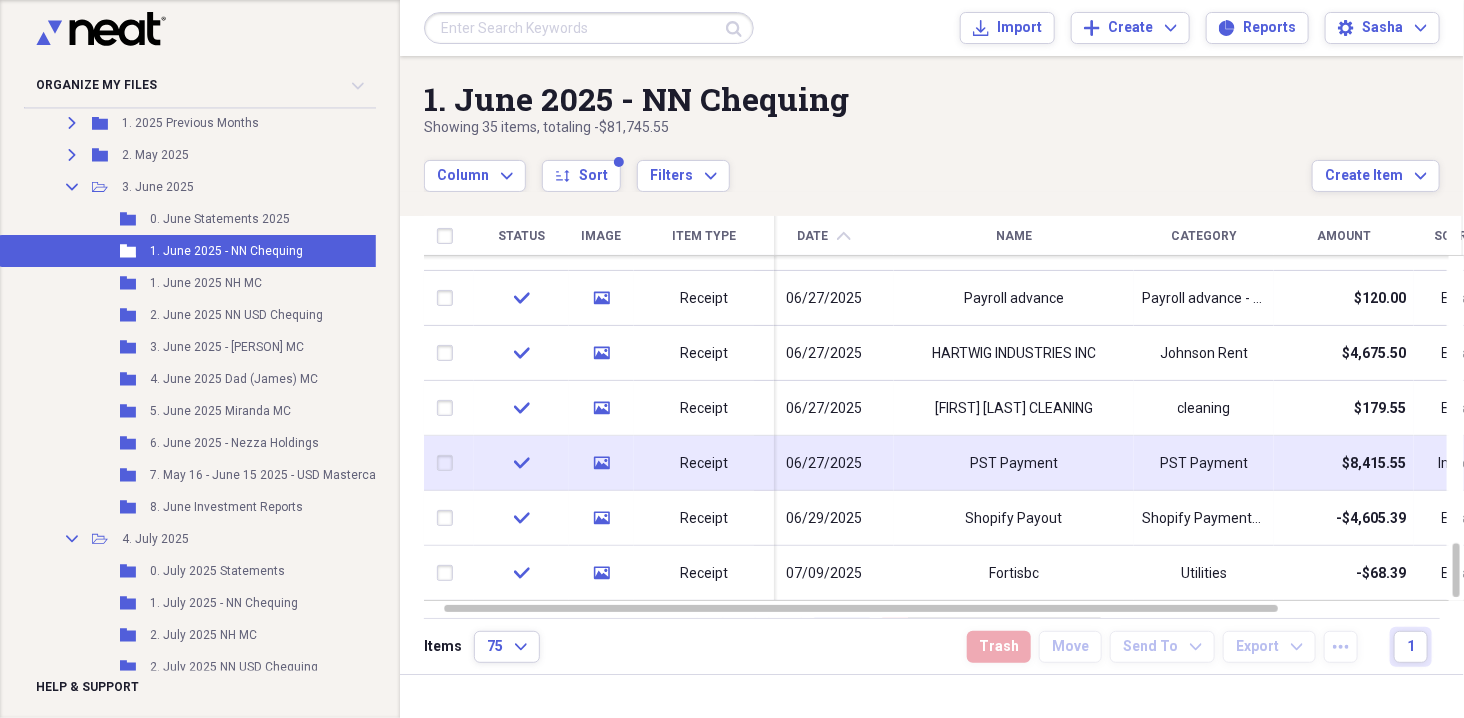 click on "PST Payment" at bounding box center [1014, 463] 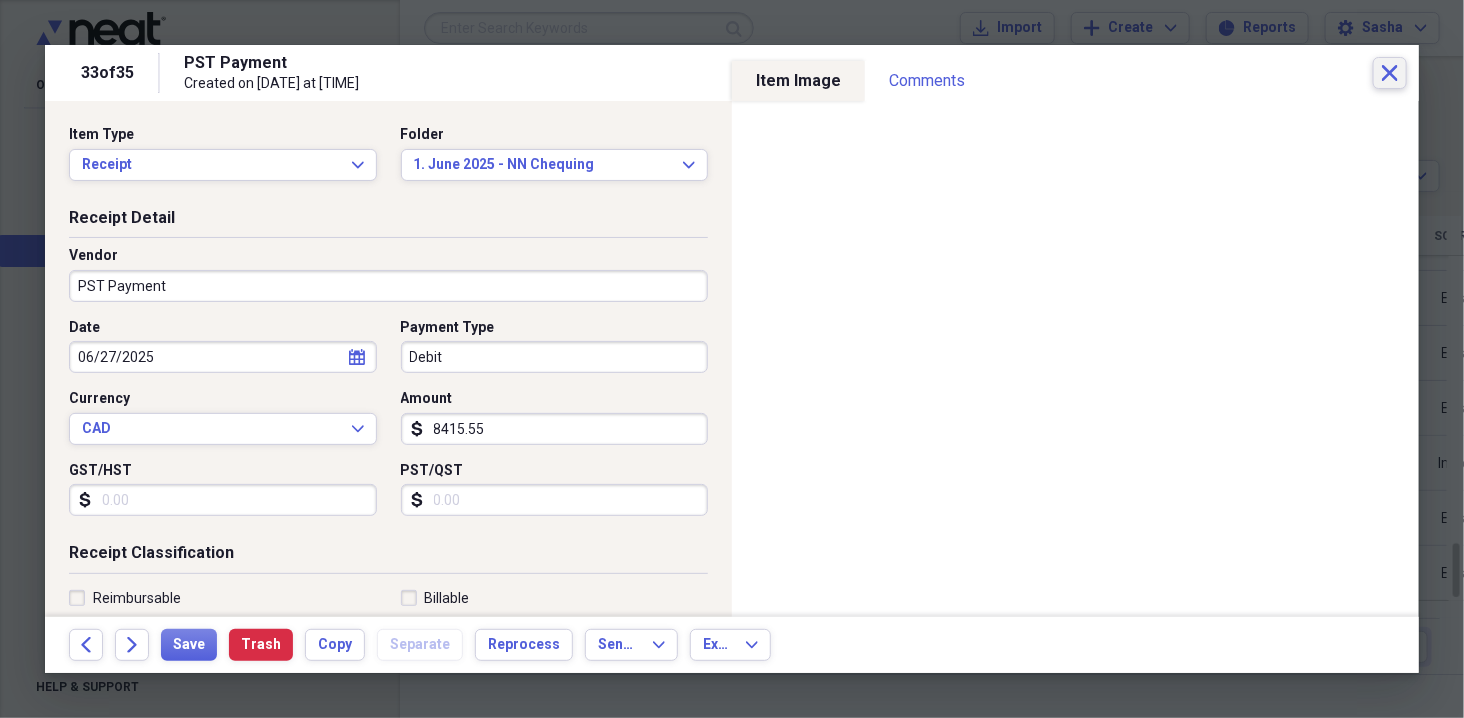 click on "Close" 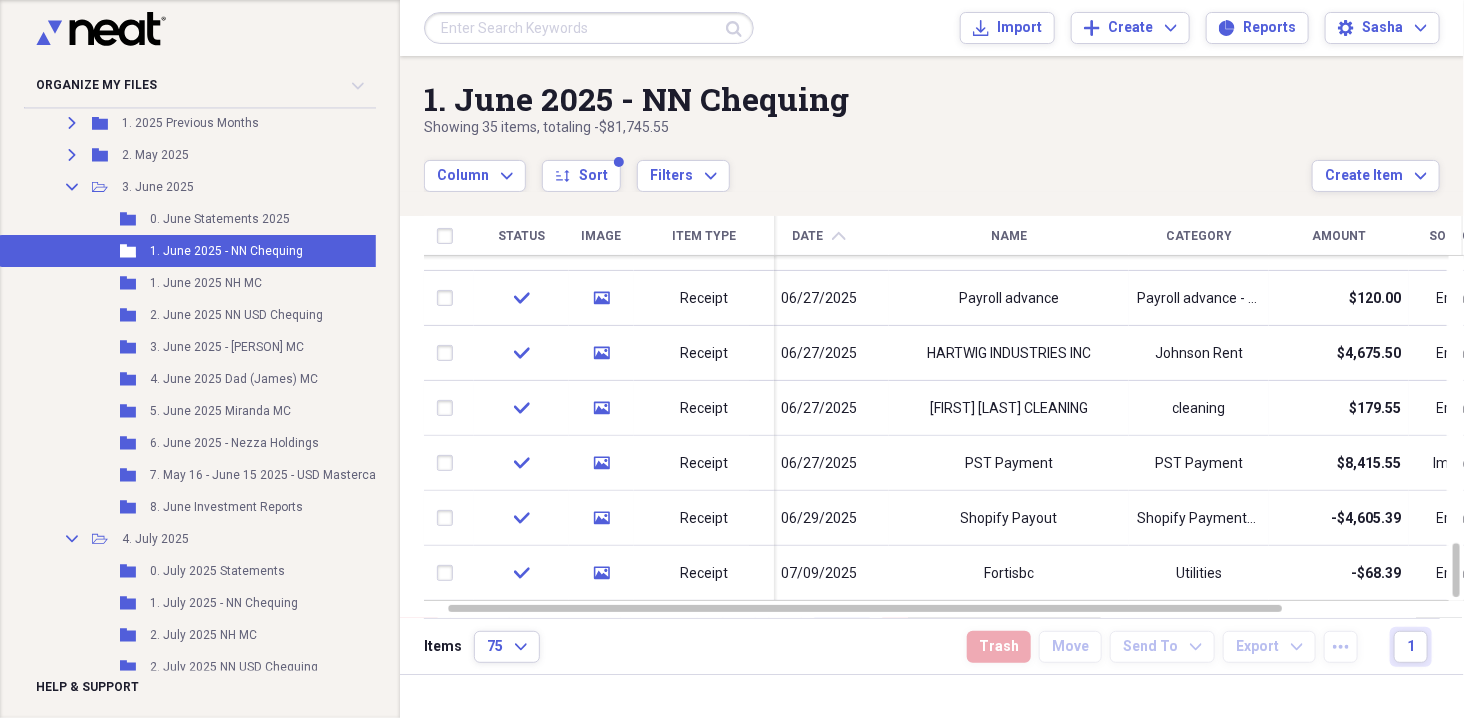 click at bounding box center [589, 28] 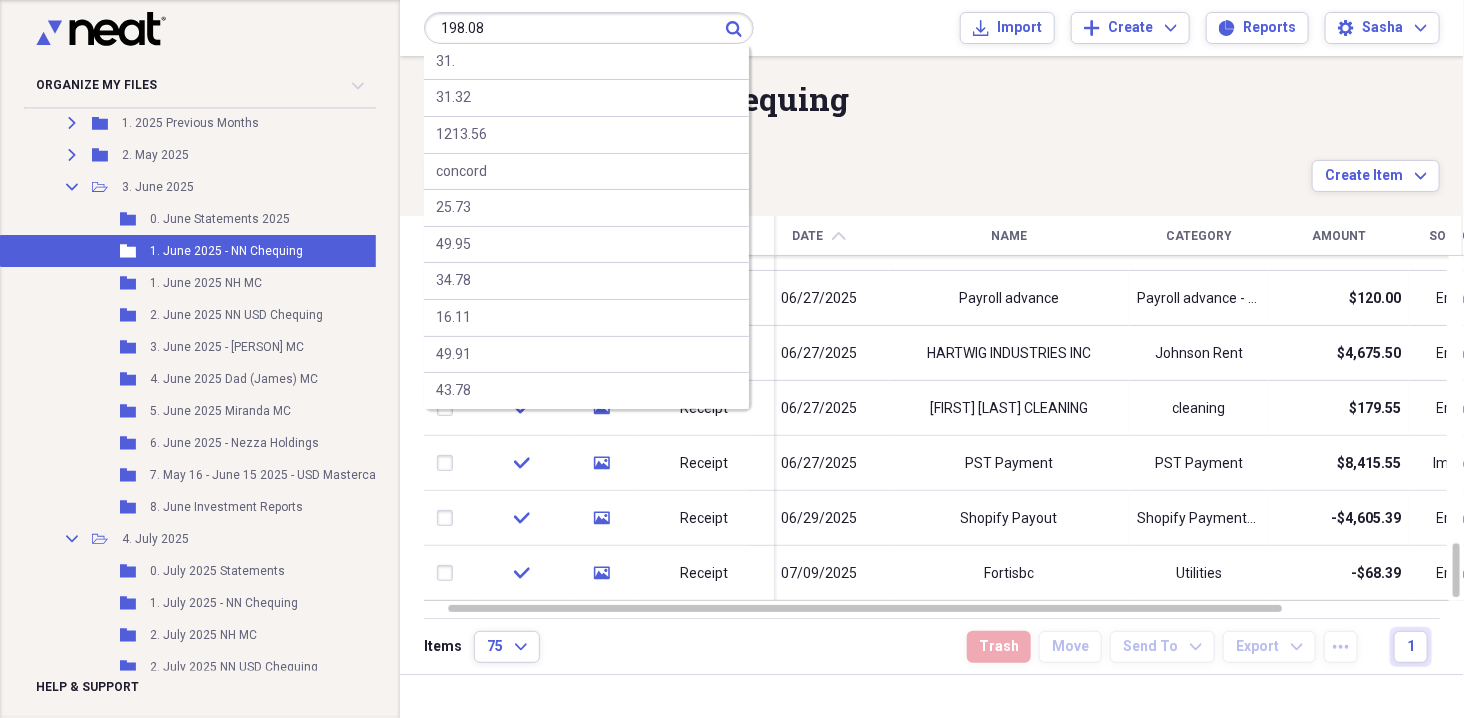 type on "198.08" 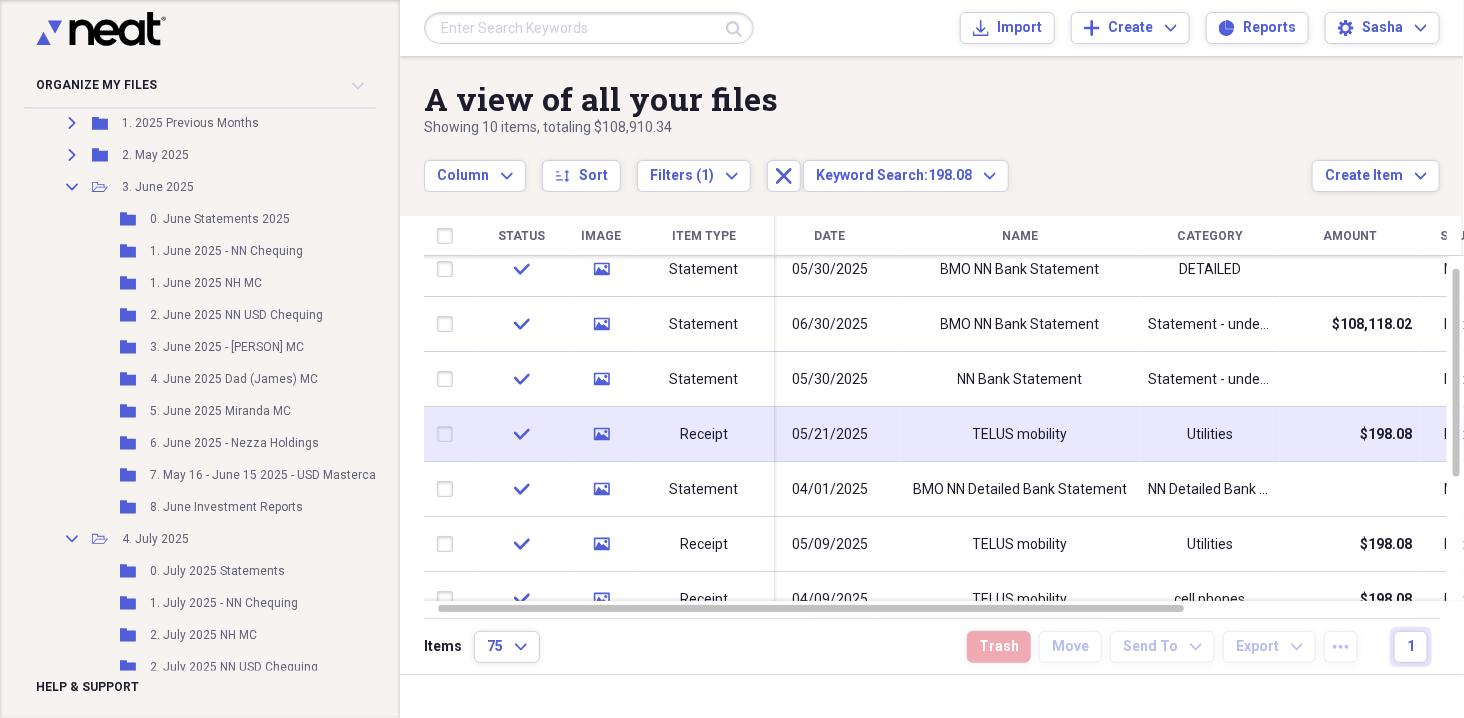 click on "TELUS mobility" at bounding box center (1020, 435) 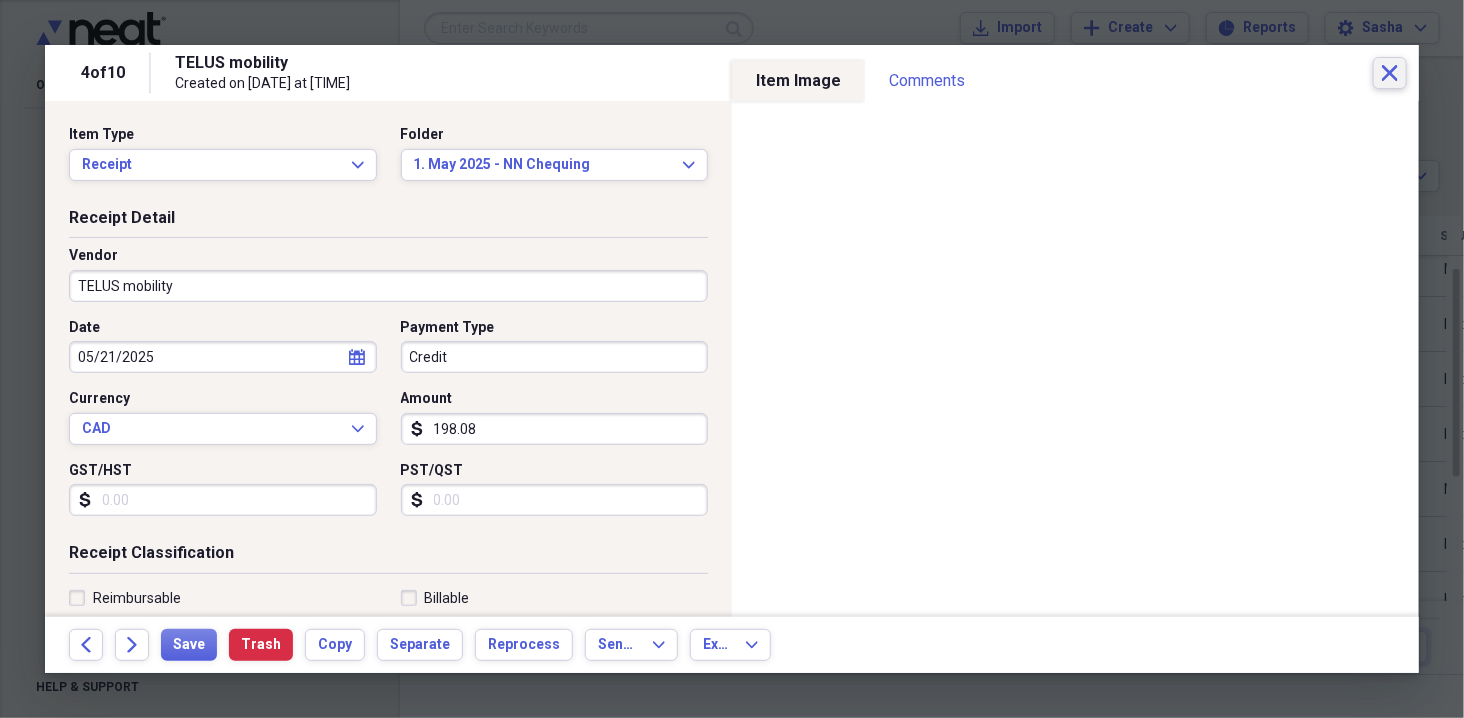 click on "Close" 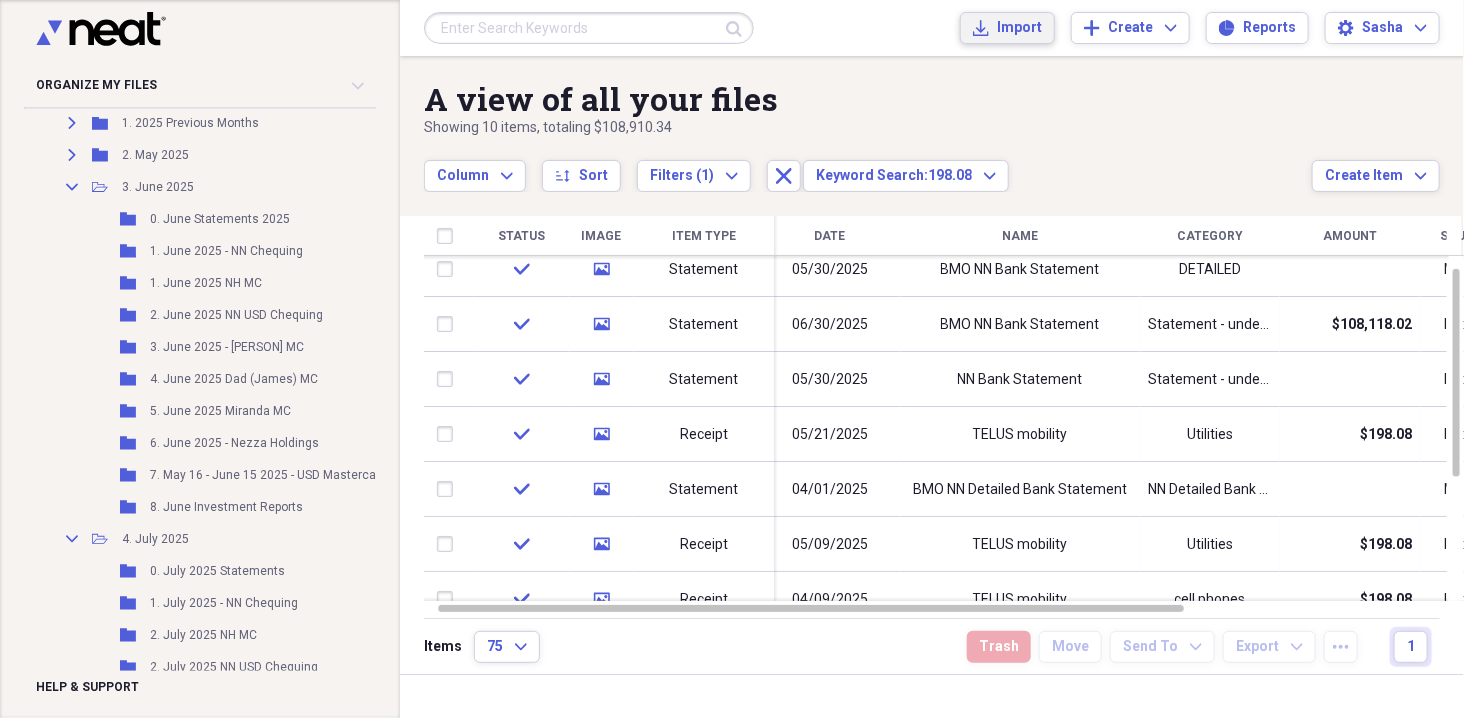 click on "Import" at bounding box center [1019, 28] 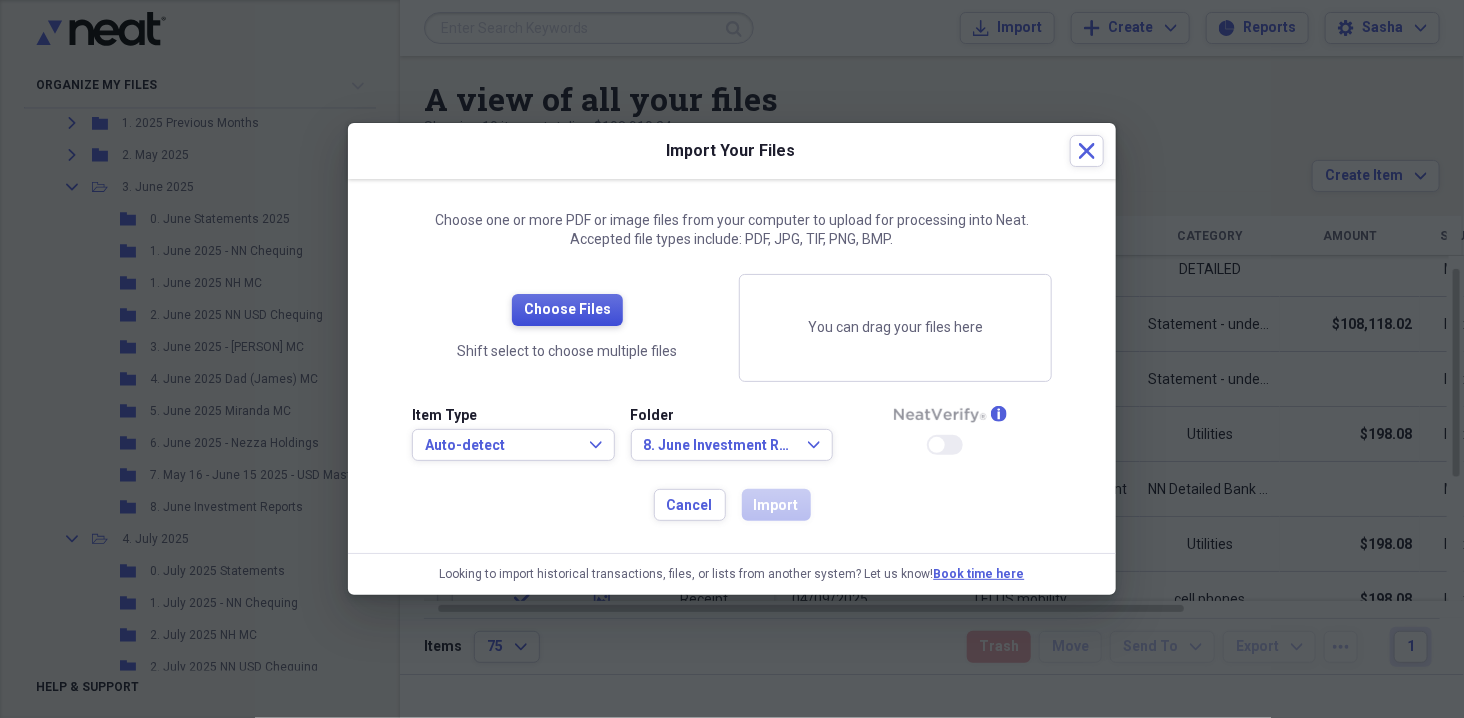 click on "Choose Files" at bounding box center (567, 310) 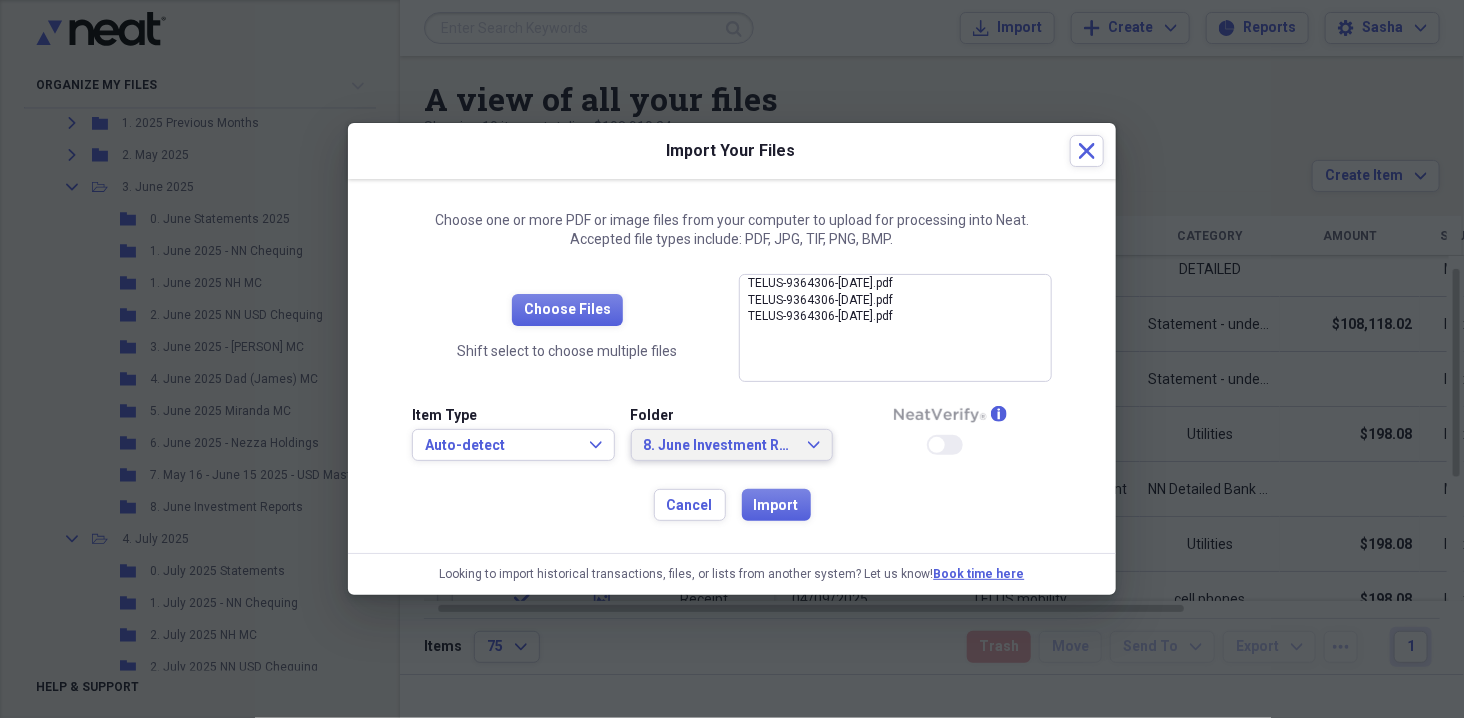 click on "8. June Investment Reports" at bounding box center (720, 446) 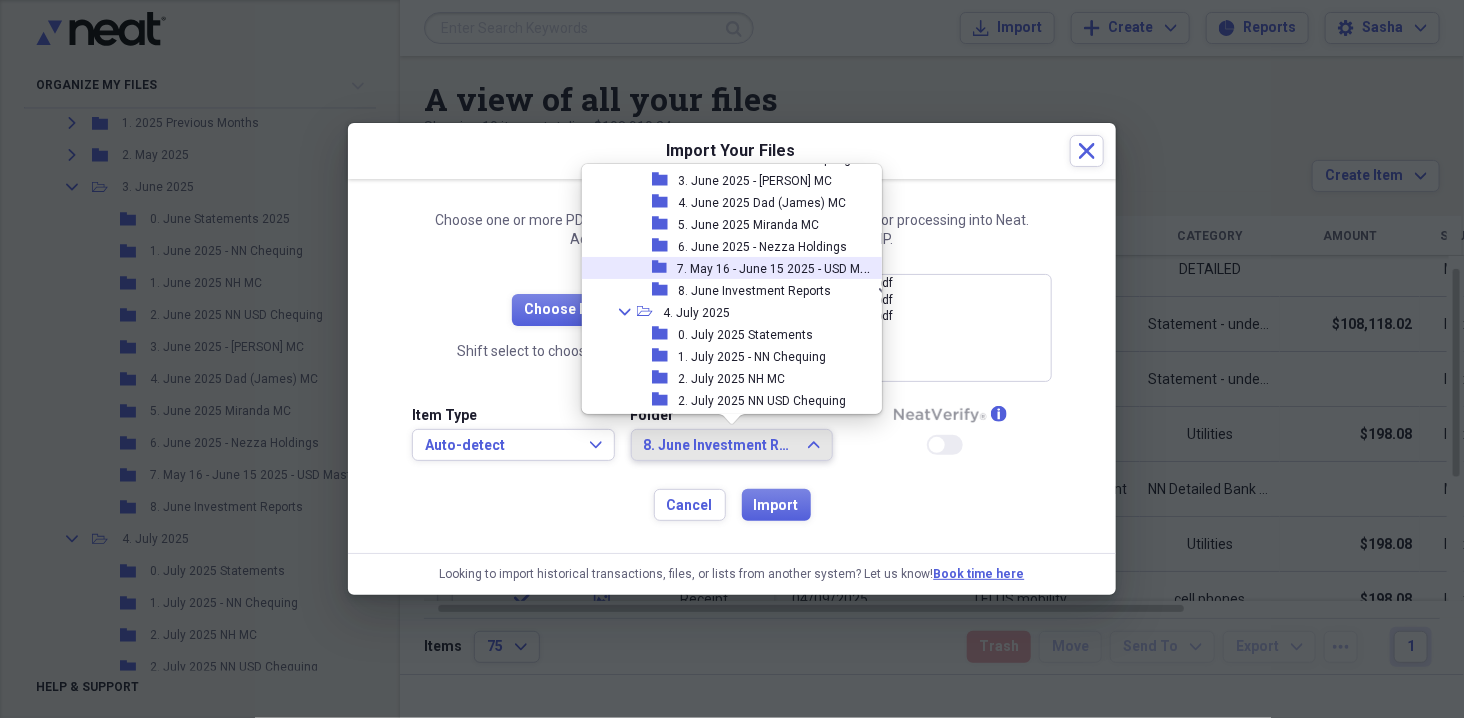 scroll, scrollTop: 0, scrollLeft: 0, axis: both 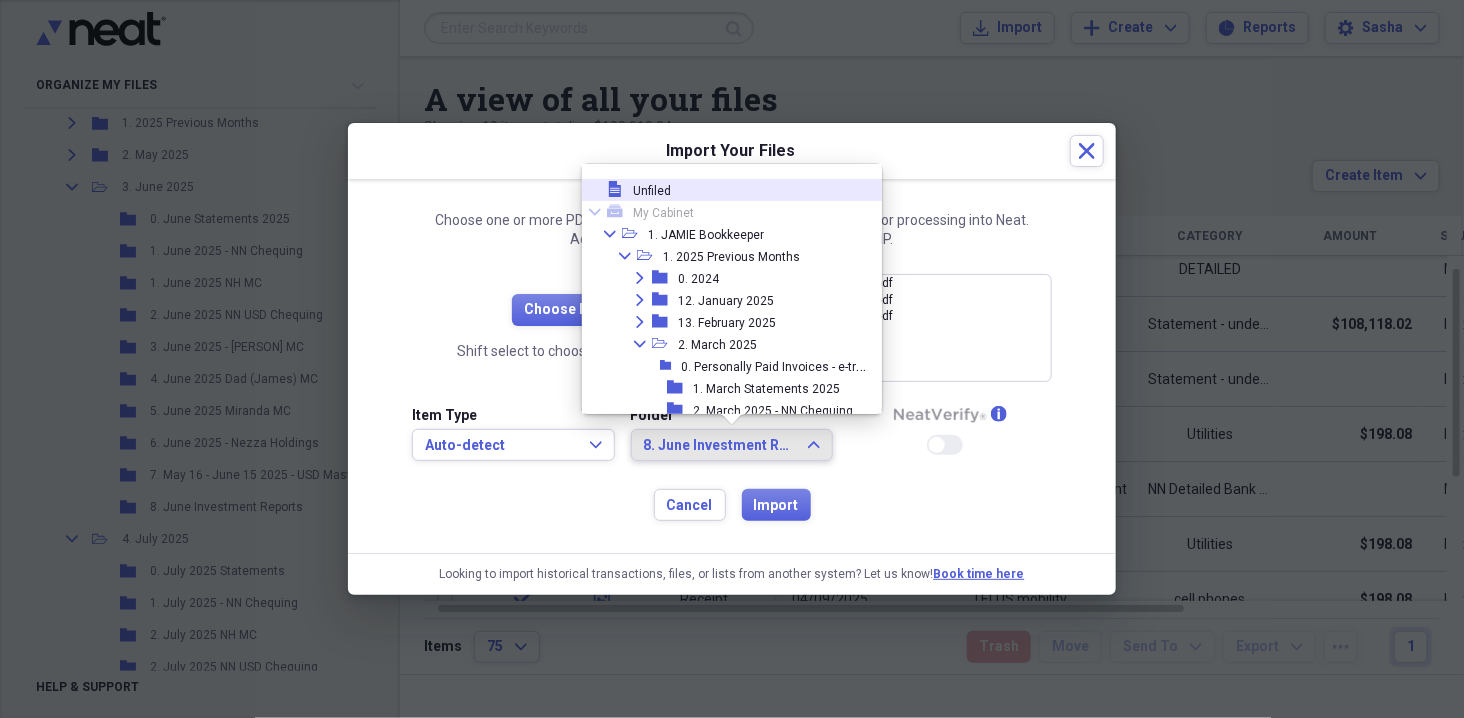 click on "file Unfiled" at bounding box center [731, 190] 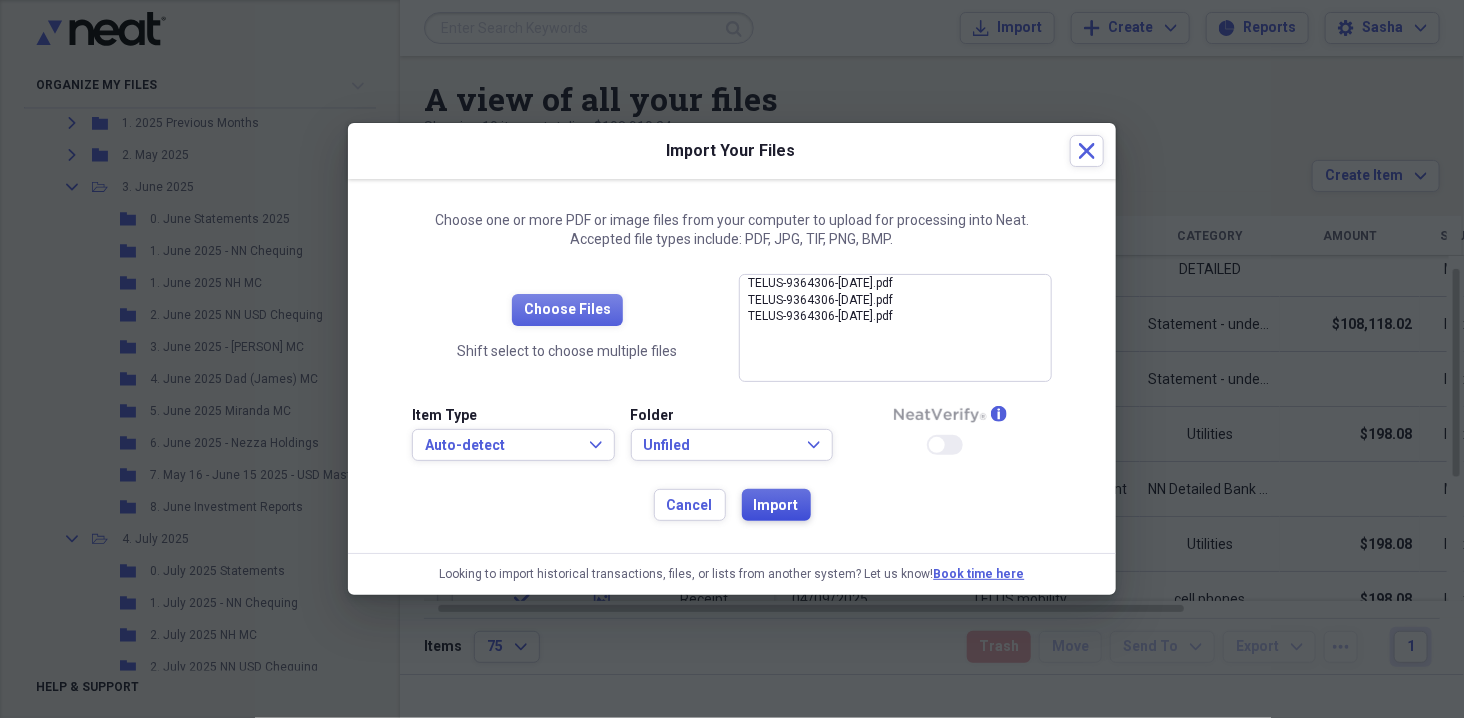 click on "Import" at bounding box center (776, 506) 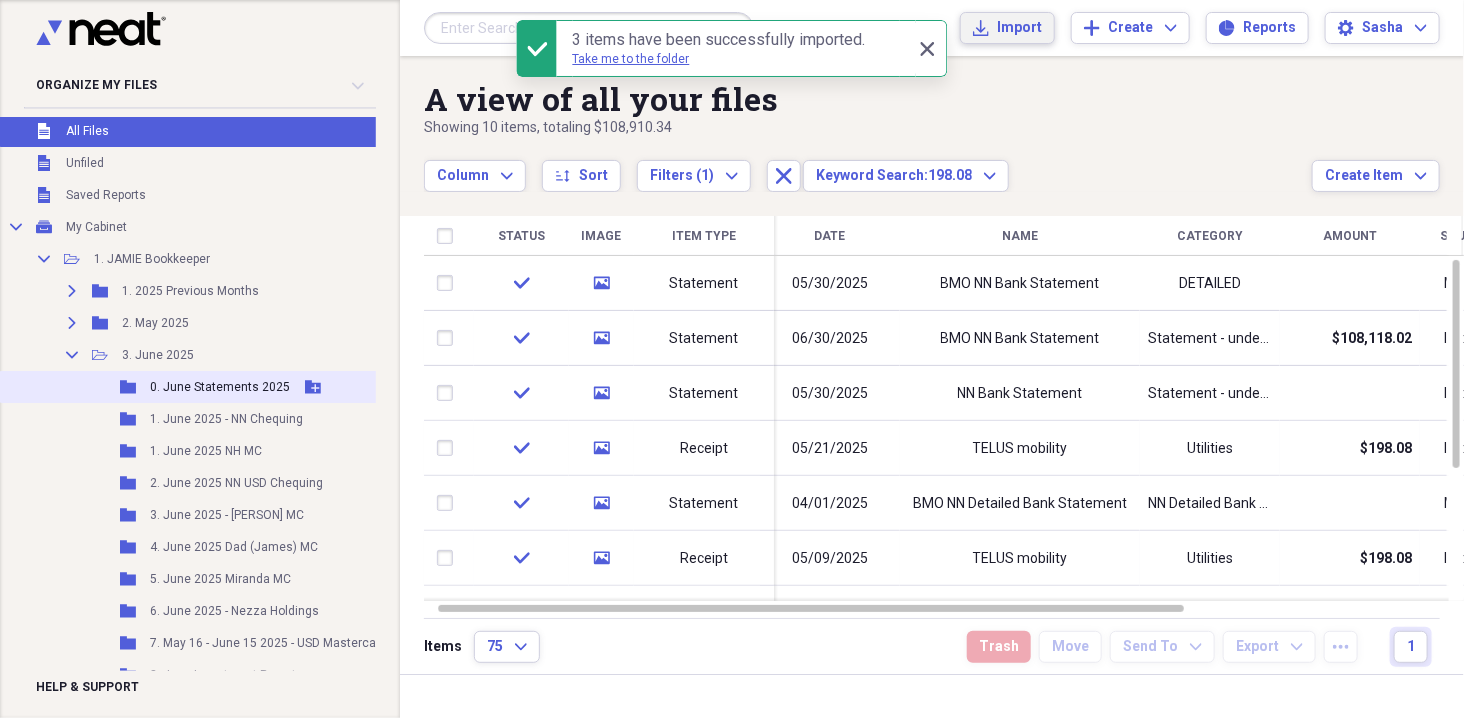 scroll, scrollTop: 0, scrollLeft: 0, axis: both 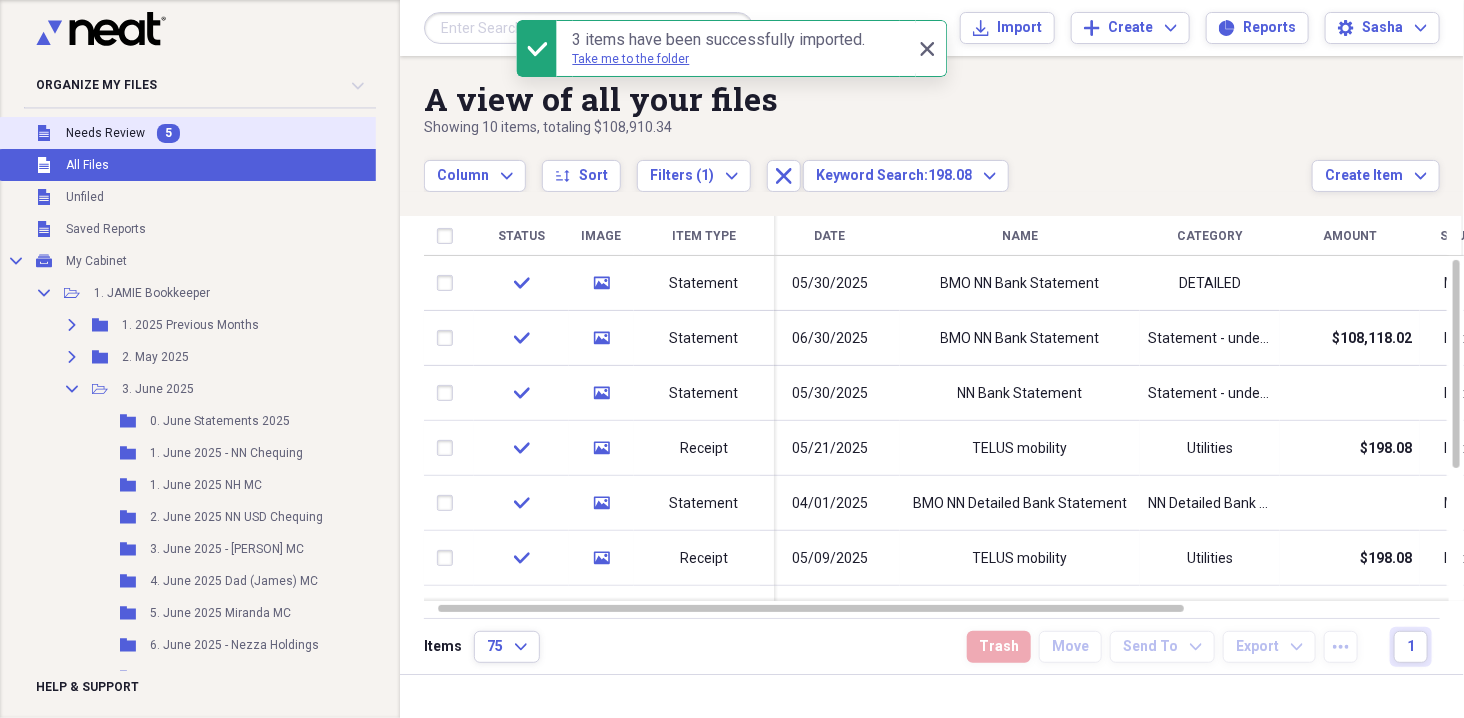 click on "Unfiled Needs Review 5" at bounding box center (227, 133) 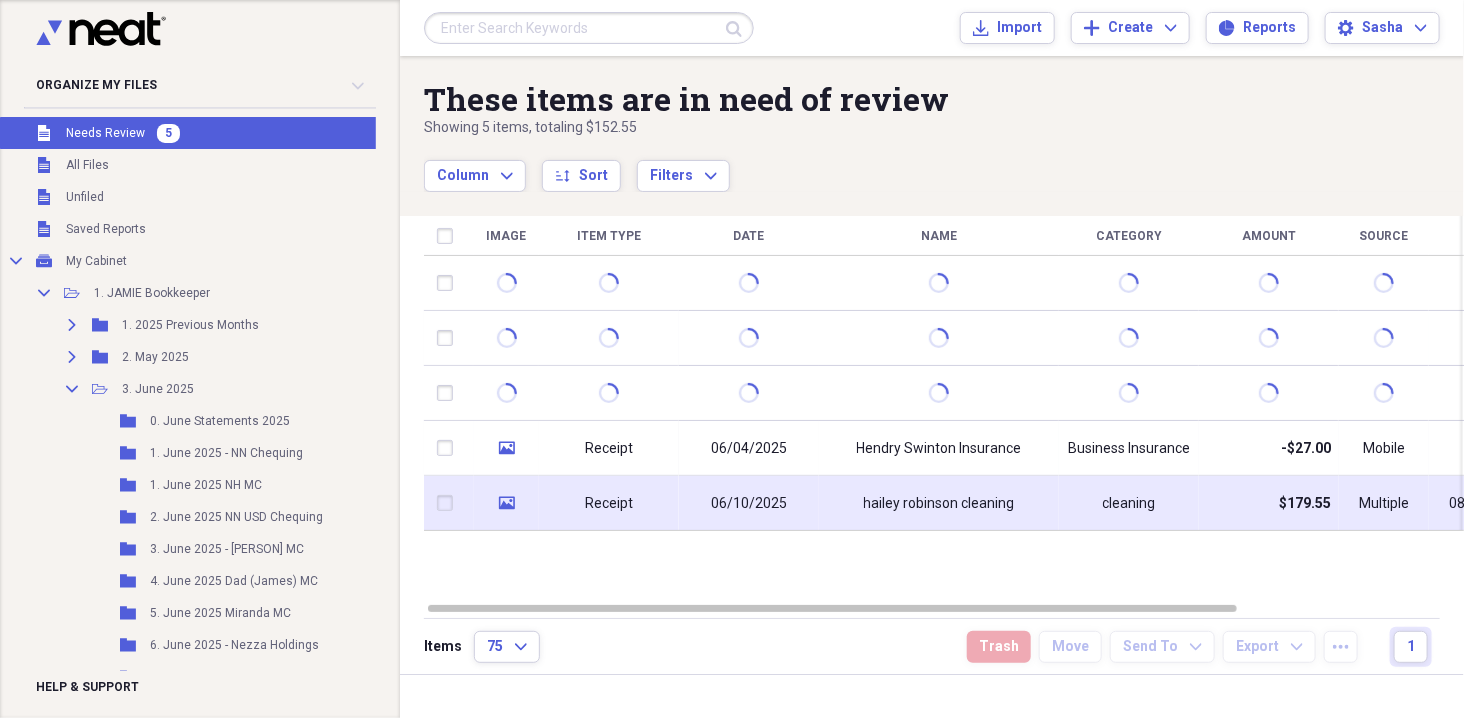 click on "06/10/2025" at bounding box center (749, 504) 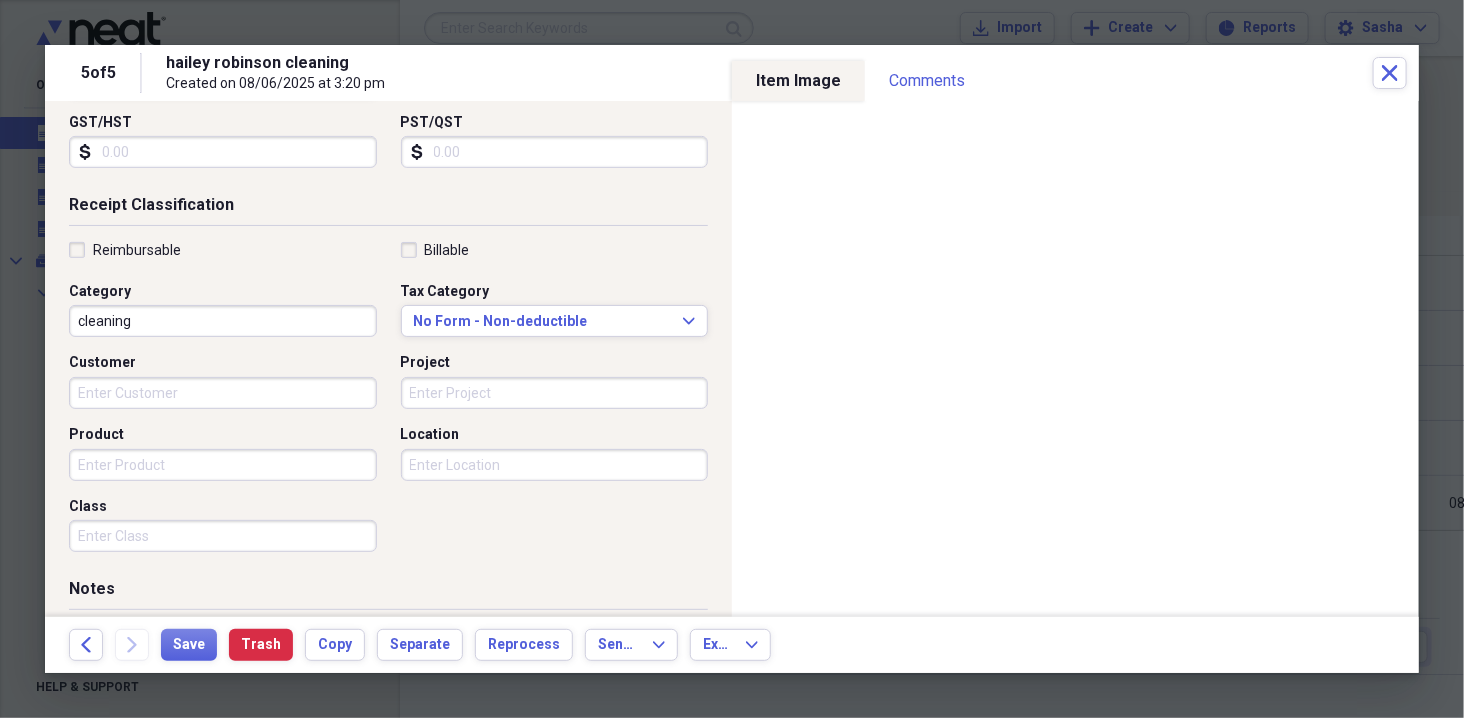 scroll, scrollTop: 0, scrollLeft: 0, axis: both 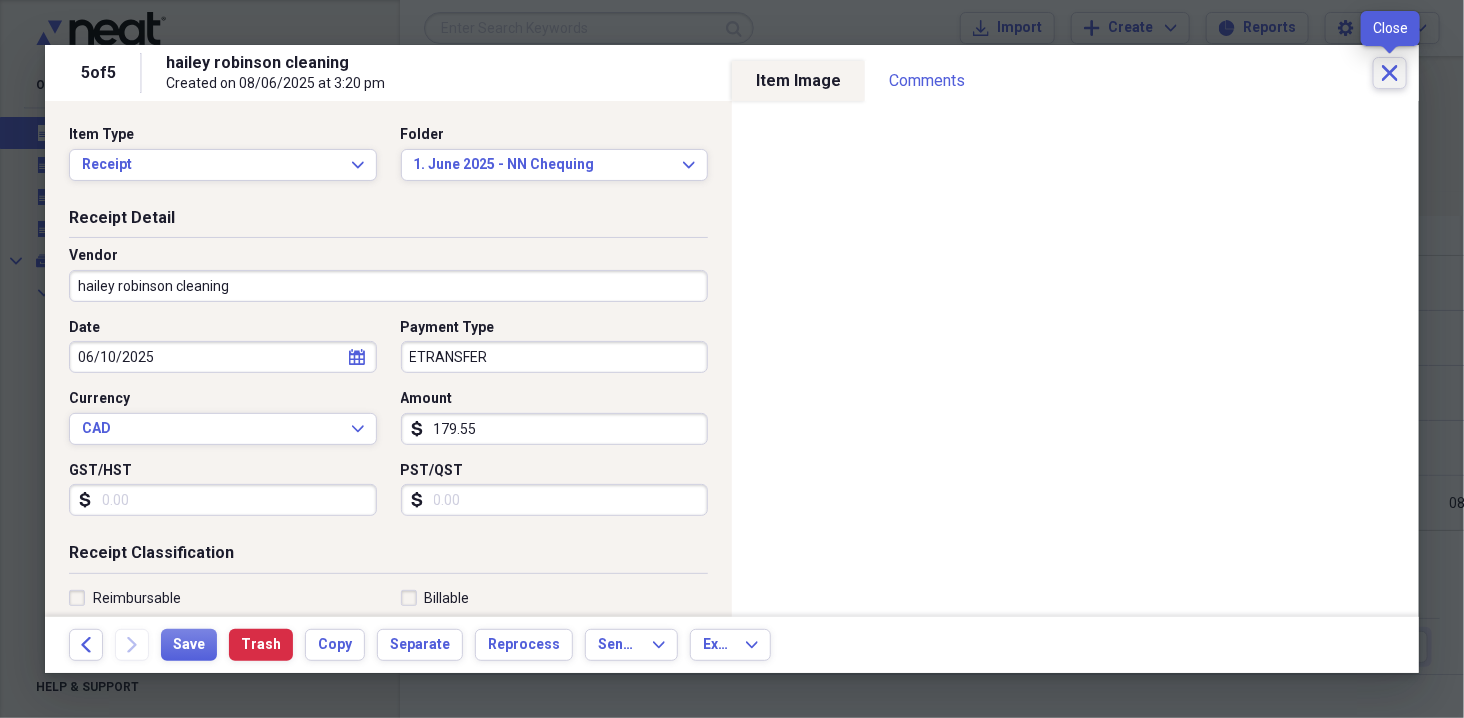 click on "Close" 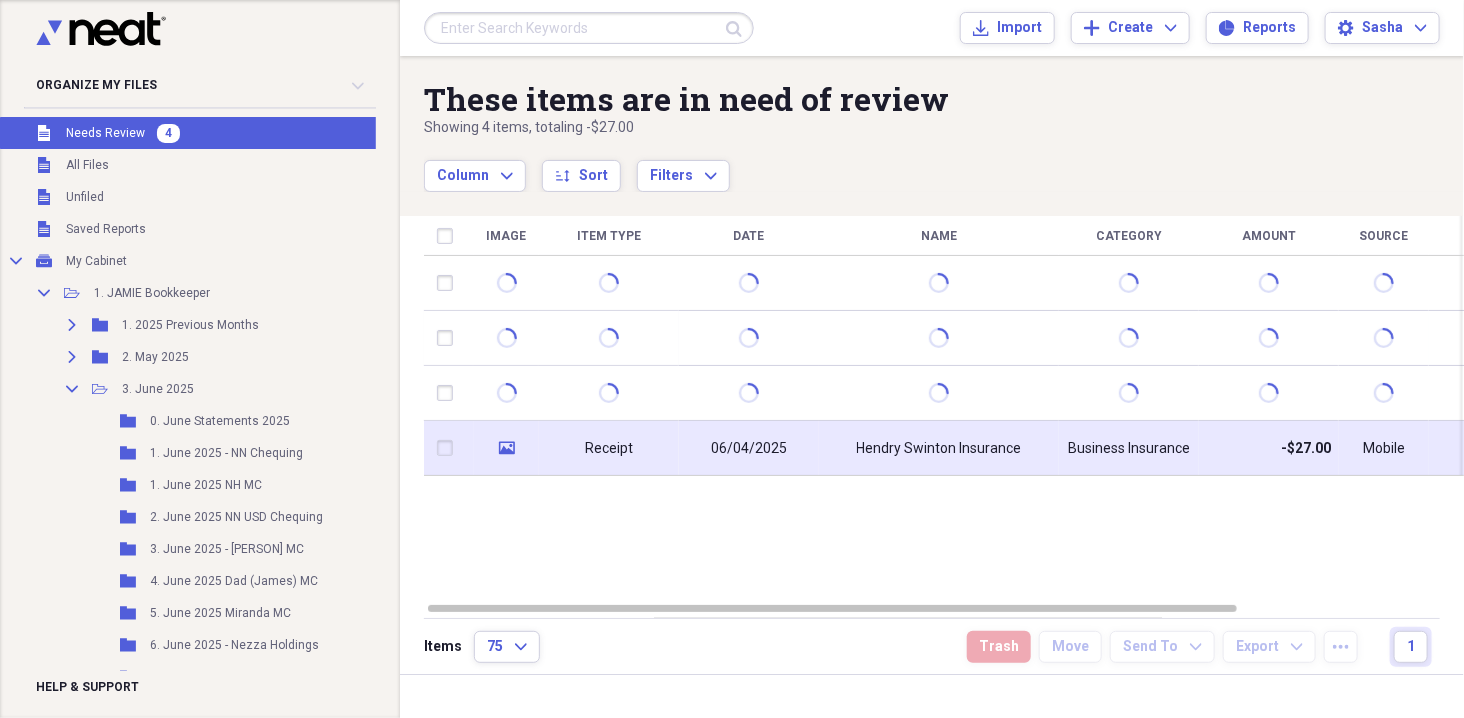 click on "06/04/2025" at bounding box center (749, 449) 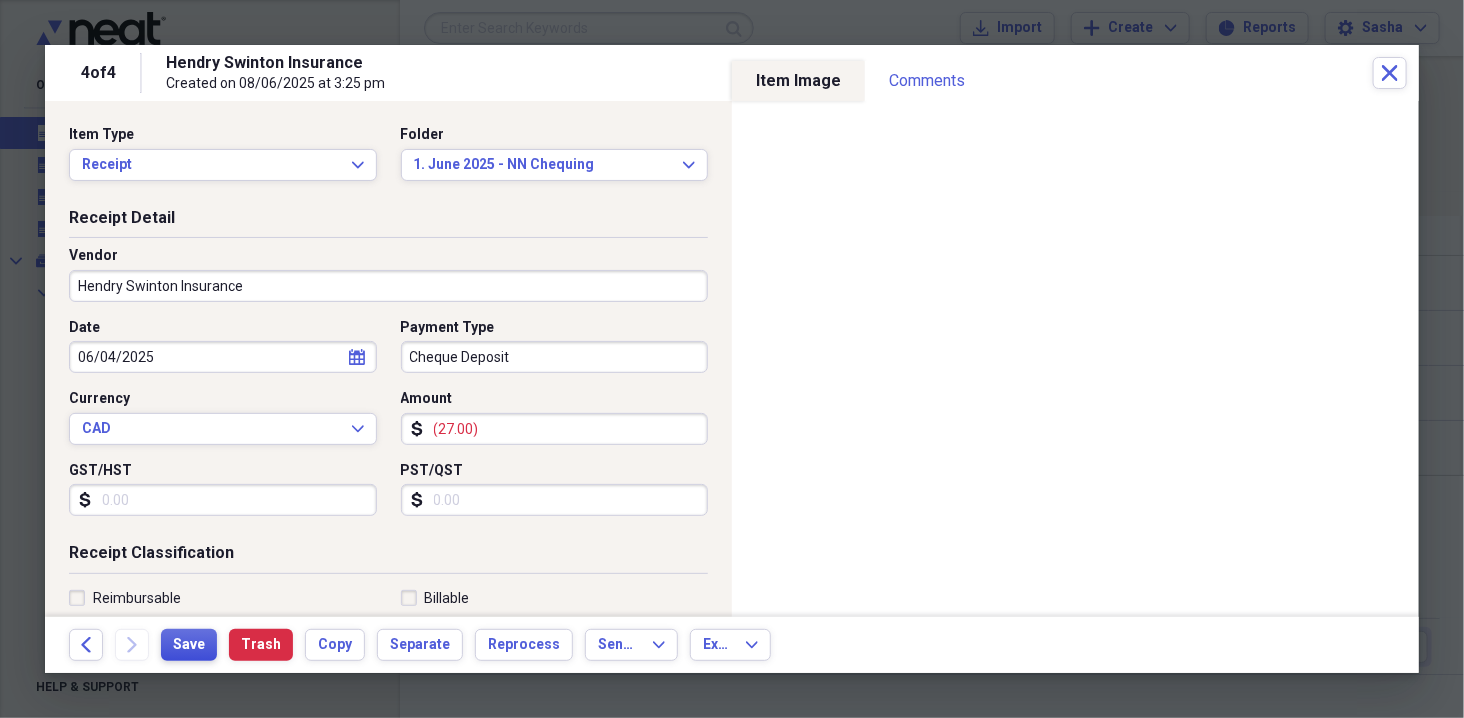 click on "Save" at bounding box center [189, 645] 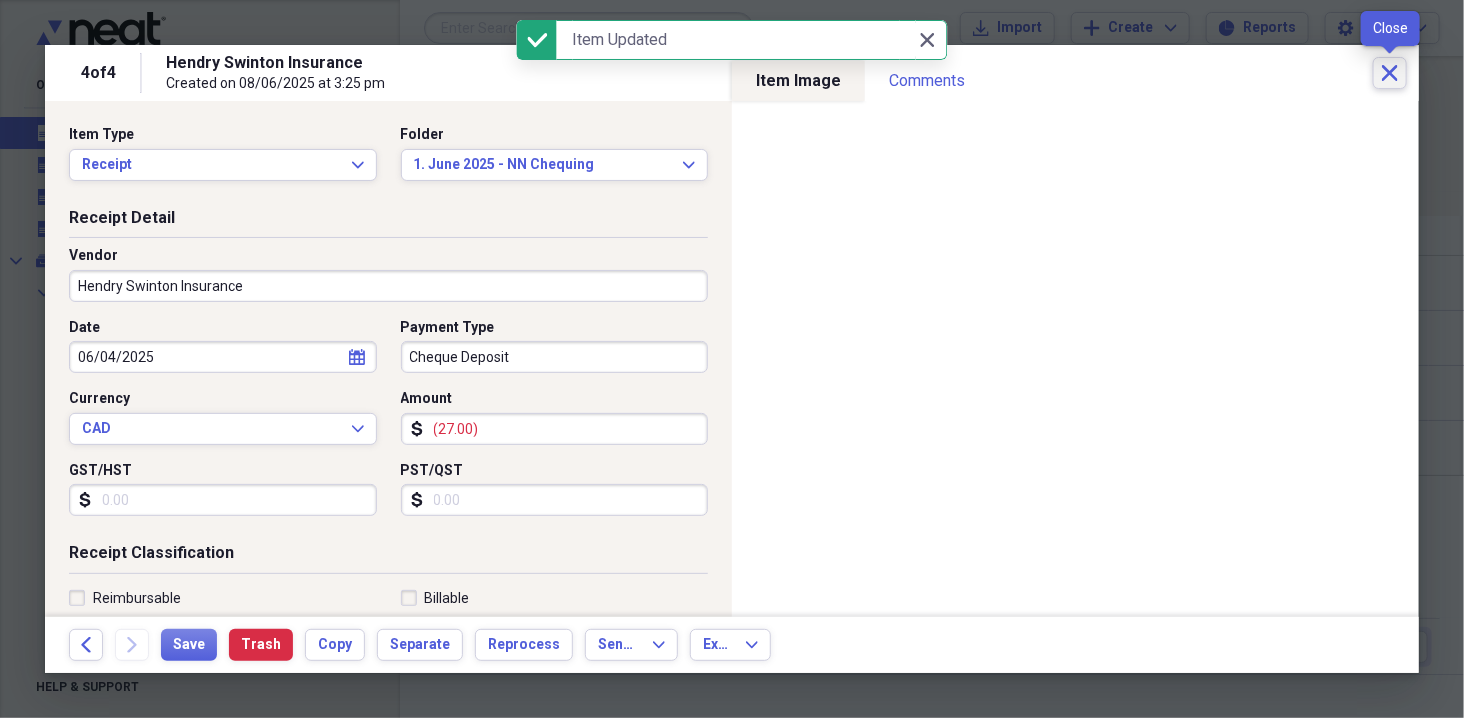click on "Close" 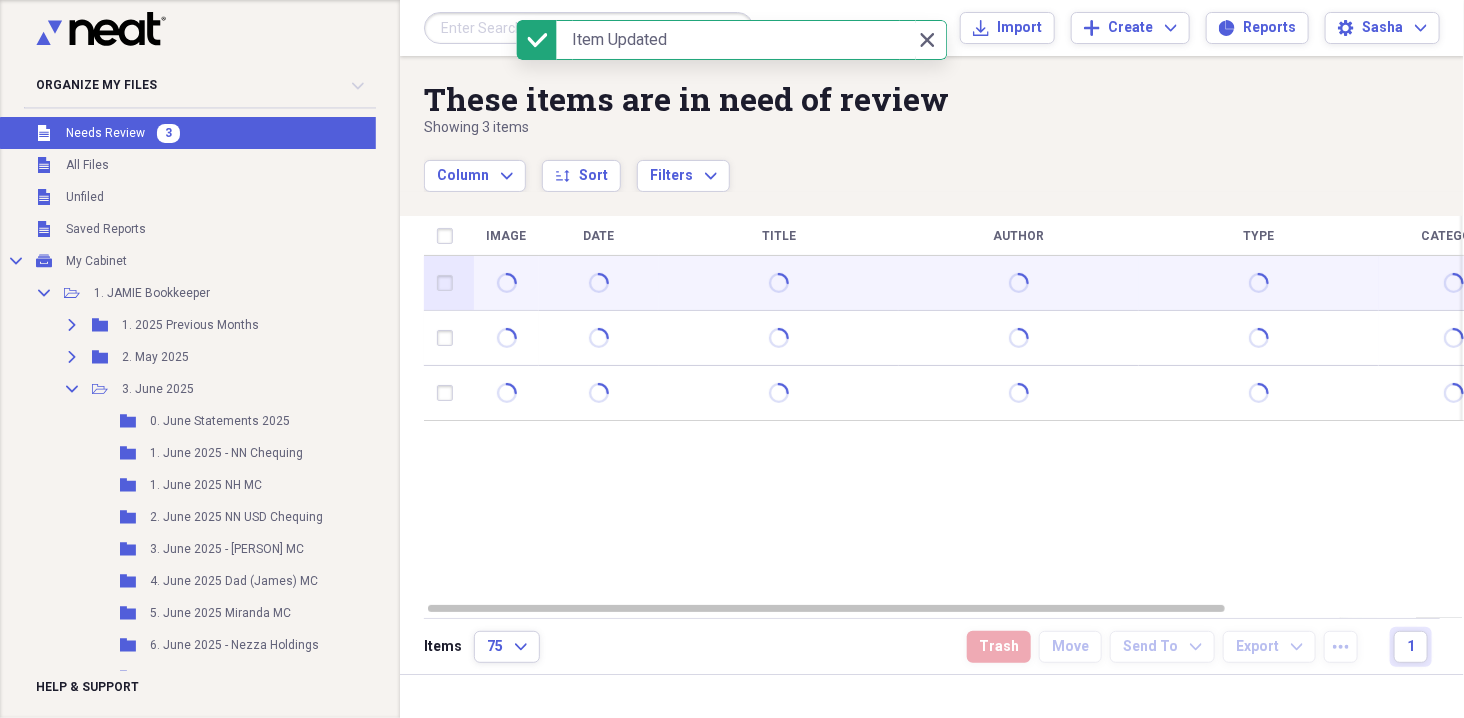 click at bounding box center [779, 283] 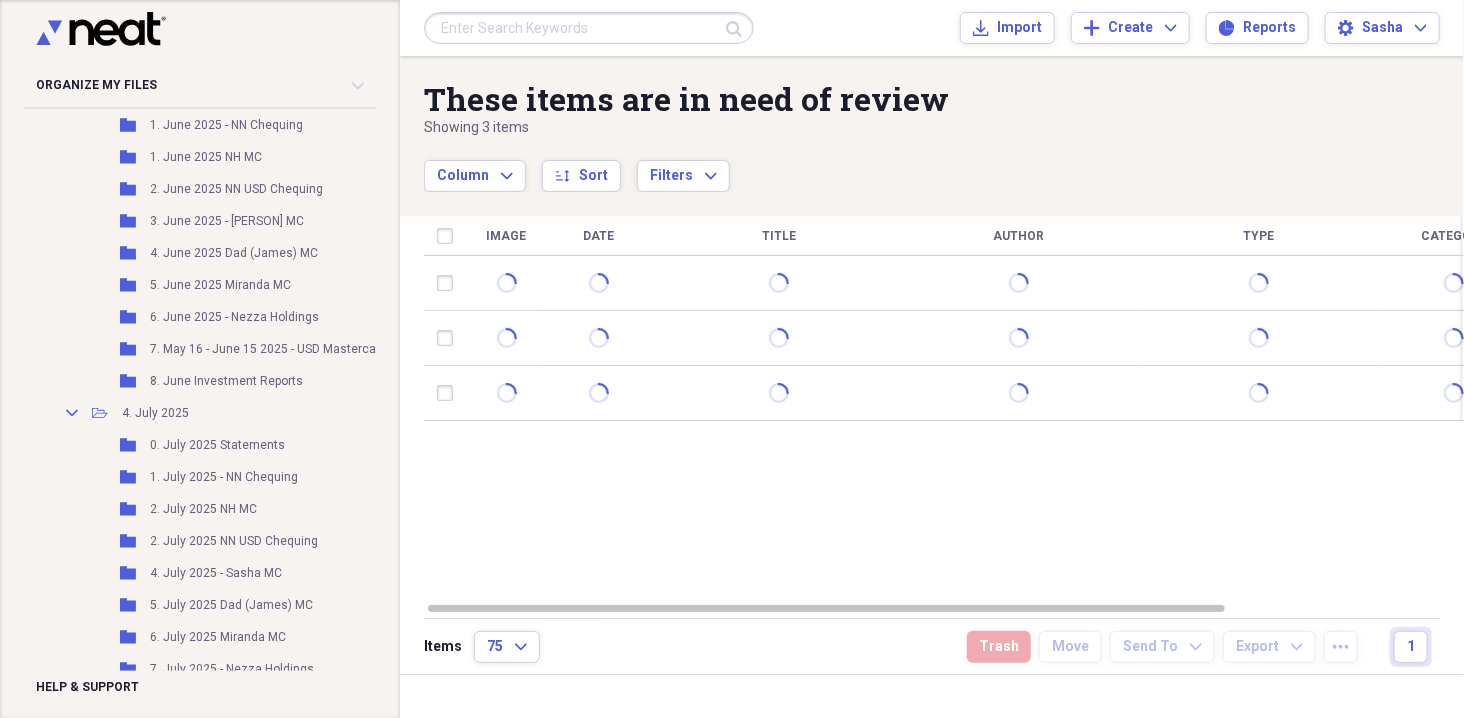 scroll, scrollTop: 330, scrollLeft: 0, axis: vertical 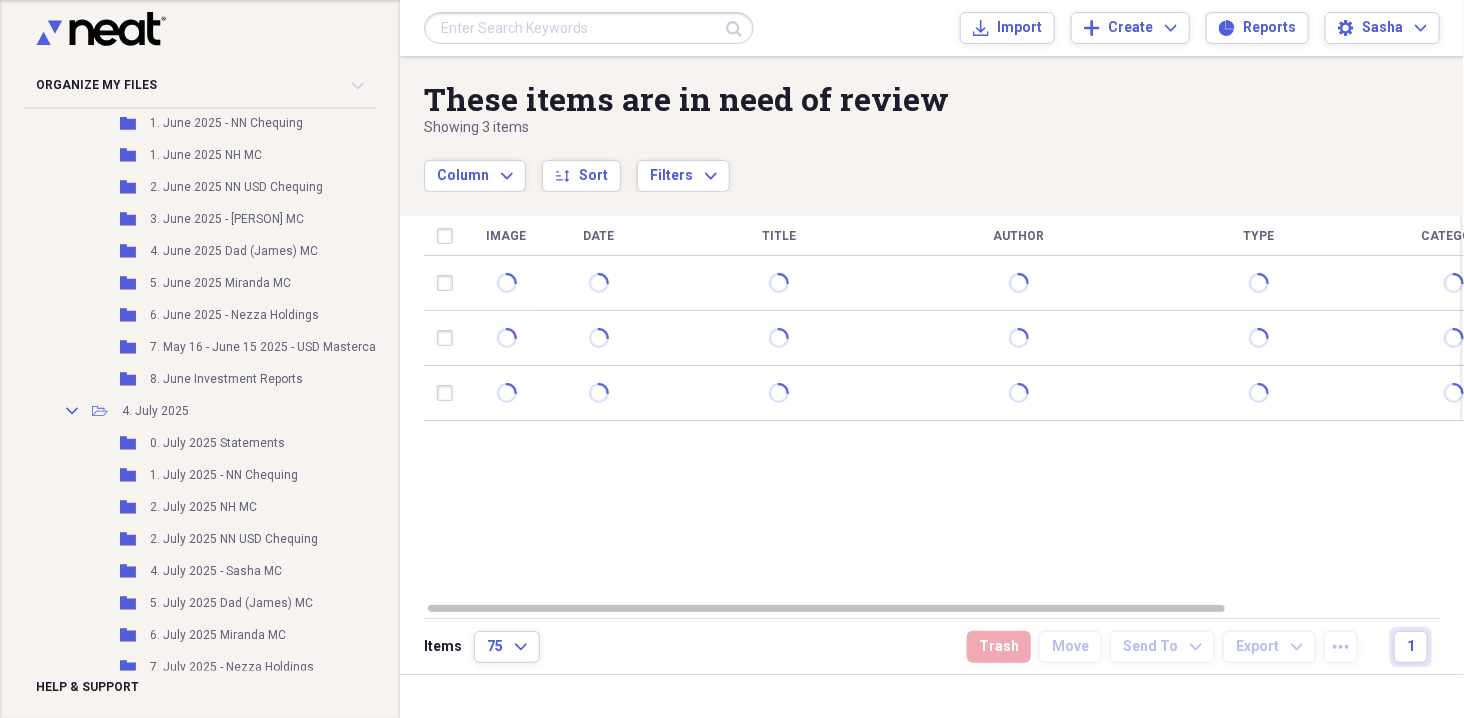 click at bounding box center (589, 28) 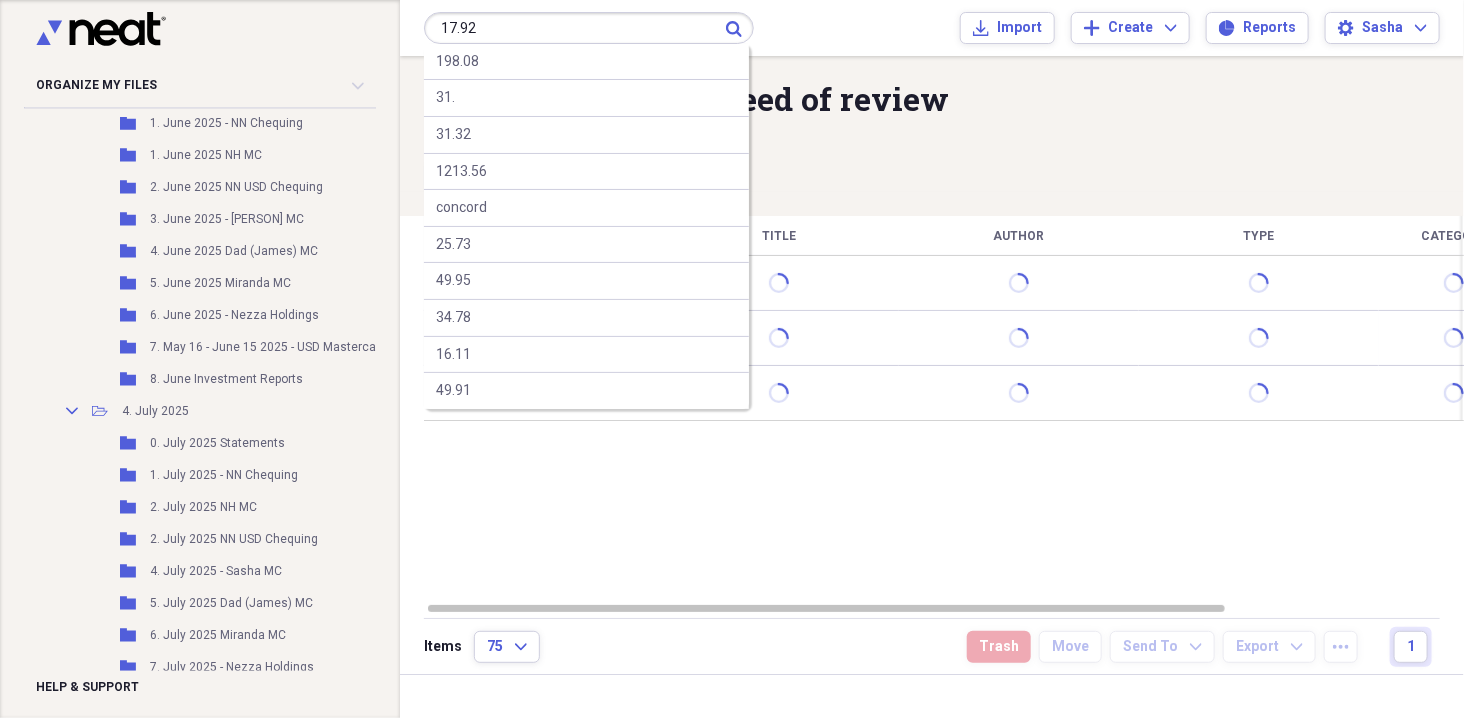 type on "17.92" 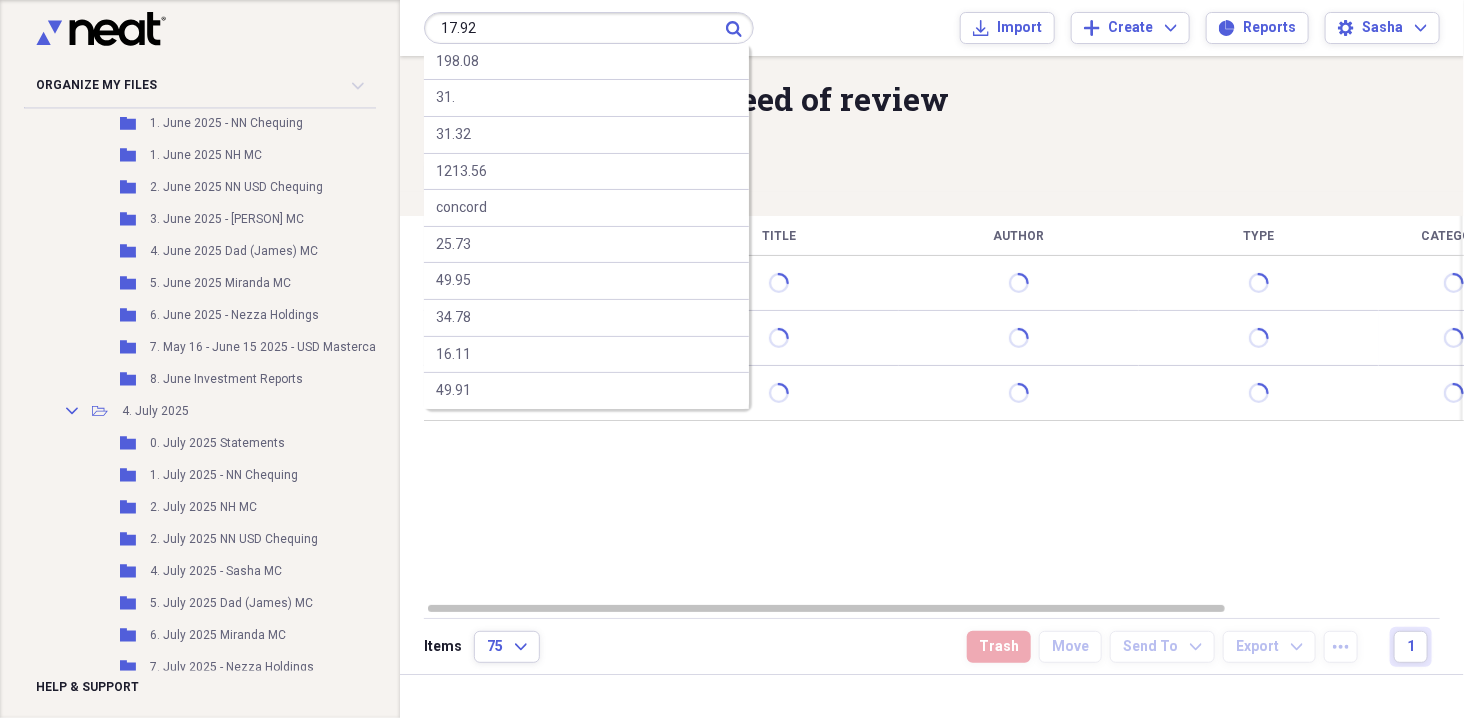 type 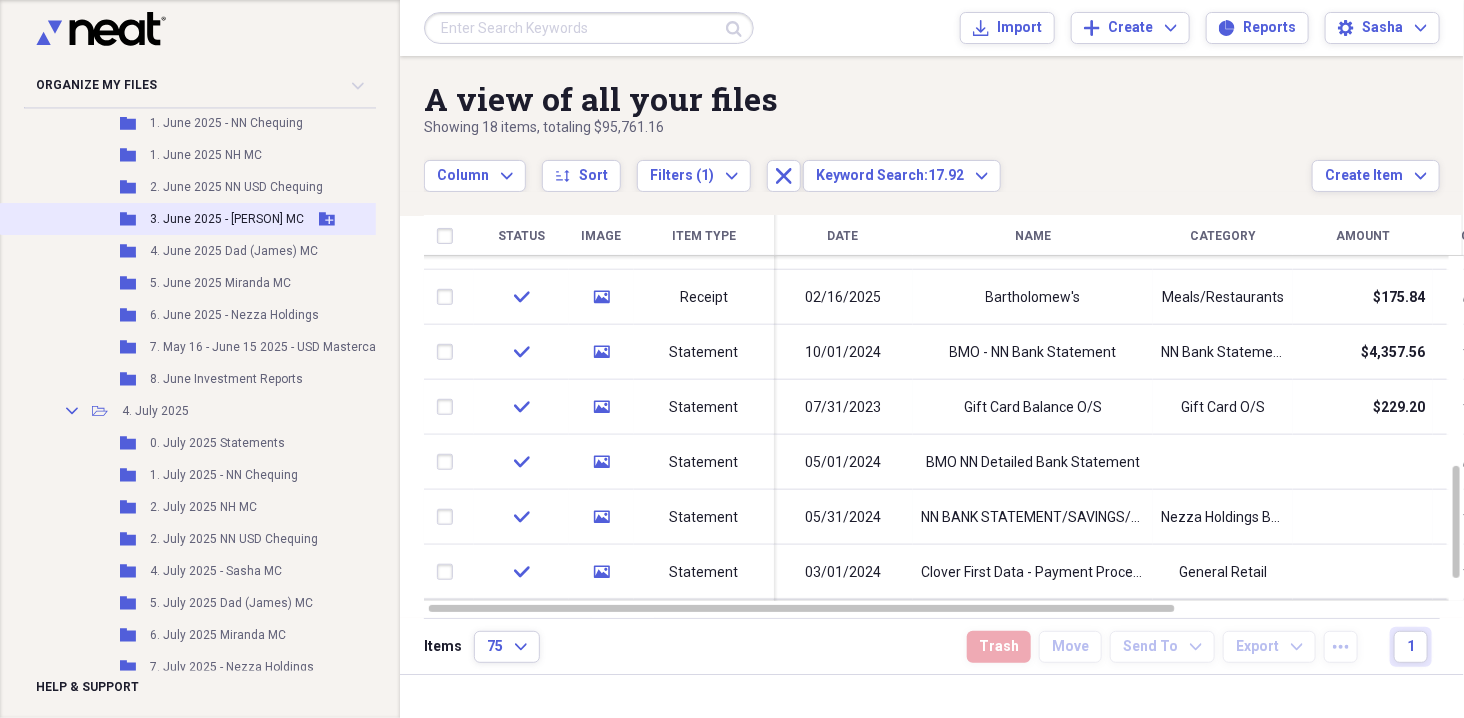 scroll, scrollTop: 0, scrollLeft: 0, axis: both 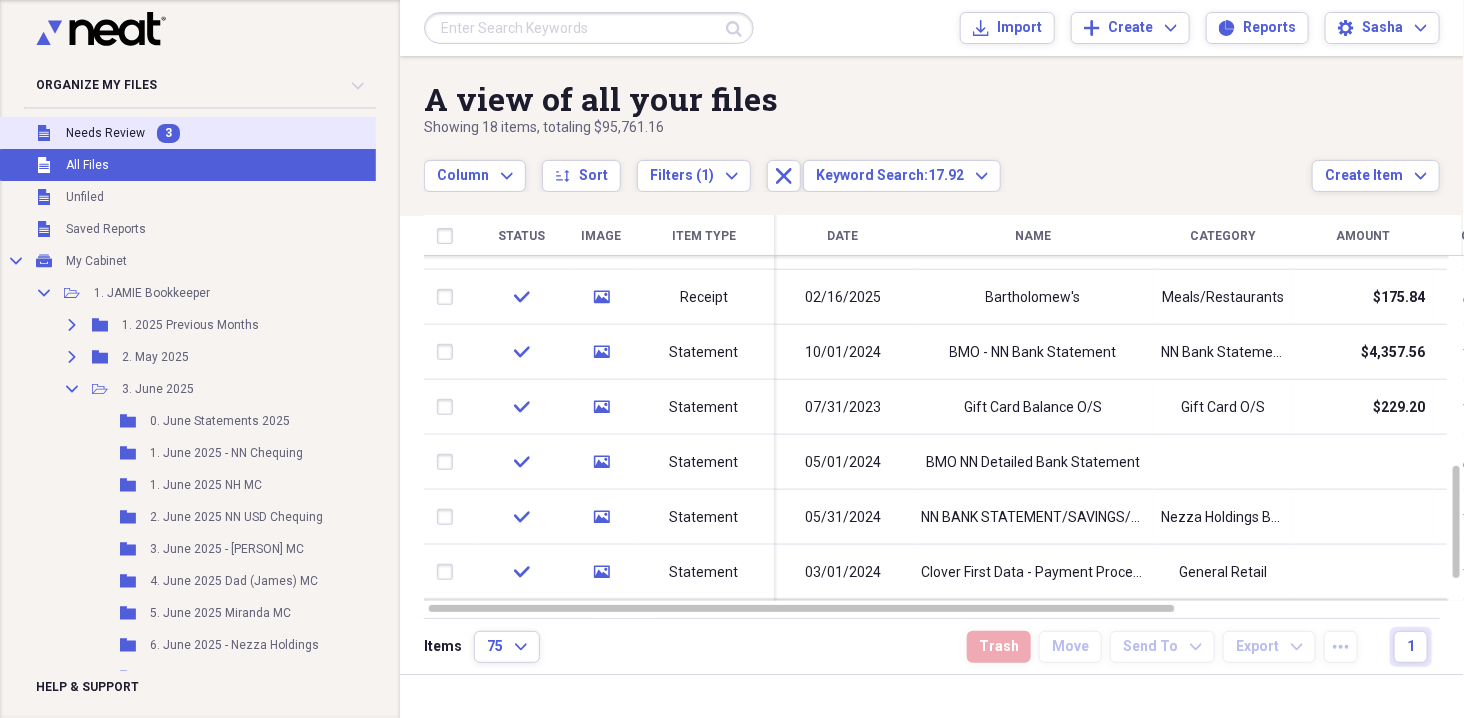 click on "Unfiled Needs Review 3" at bounding box center [227, 133] 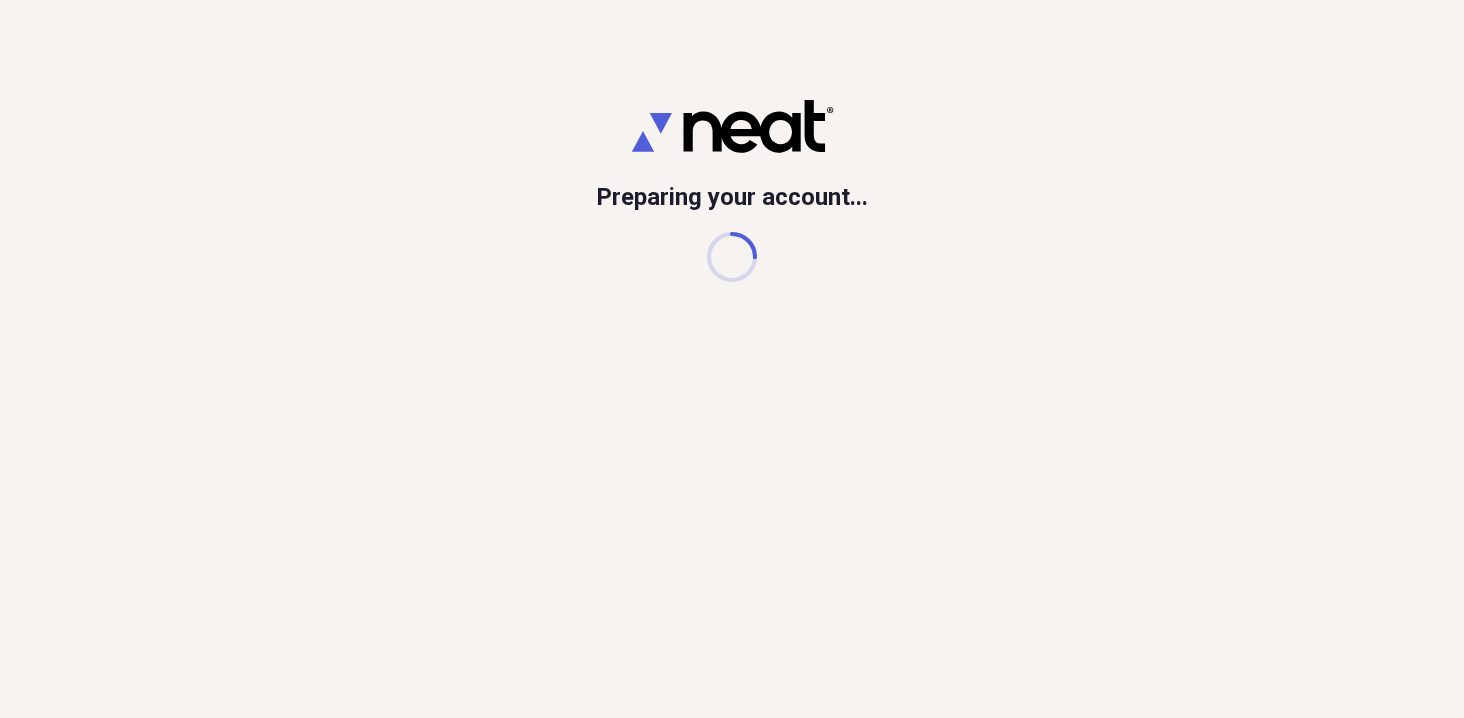 scroll, scrollTop: 0, scrollLeft: 0, axis: both 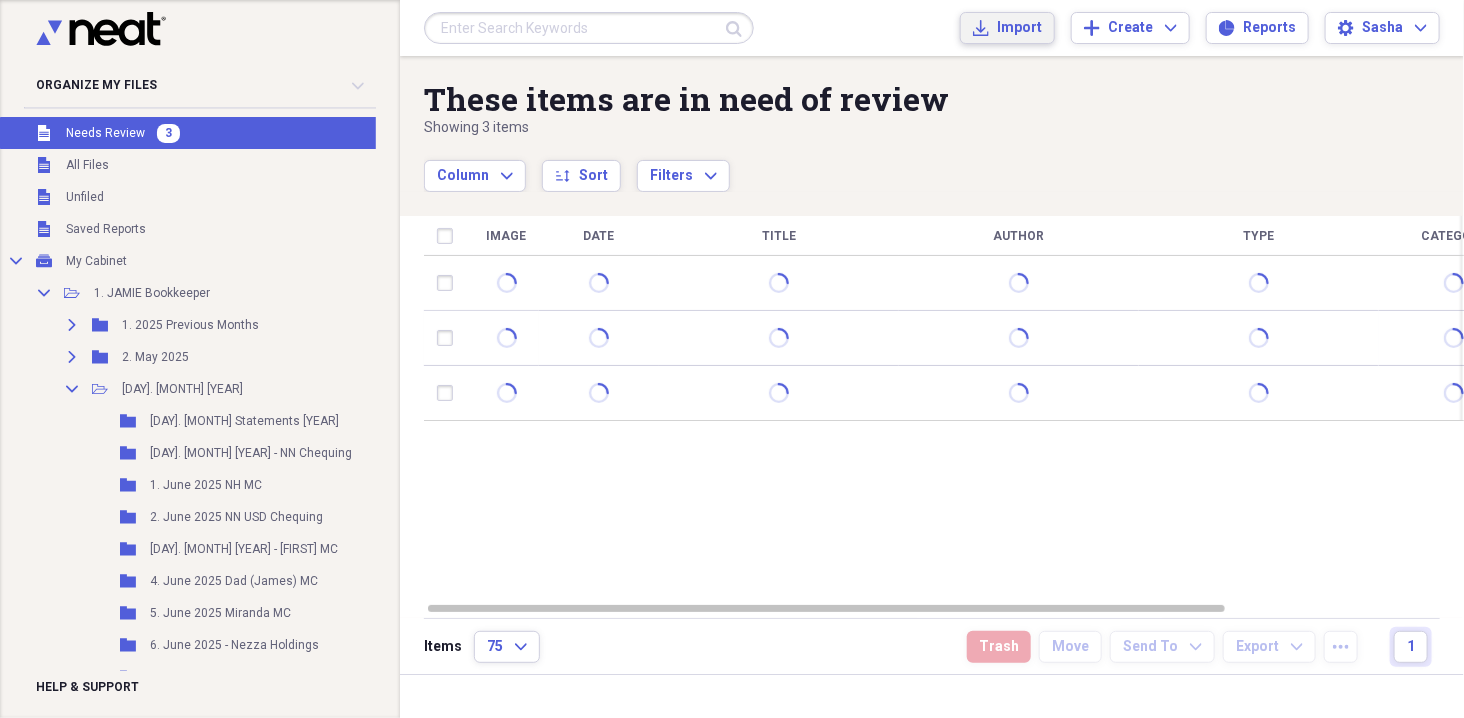 click on "Import" at bounding box center [1019, 28] 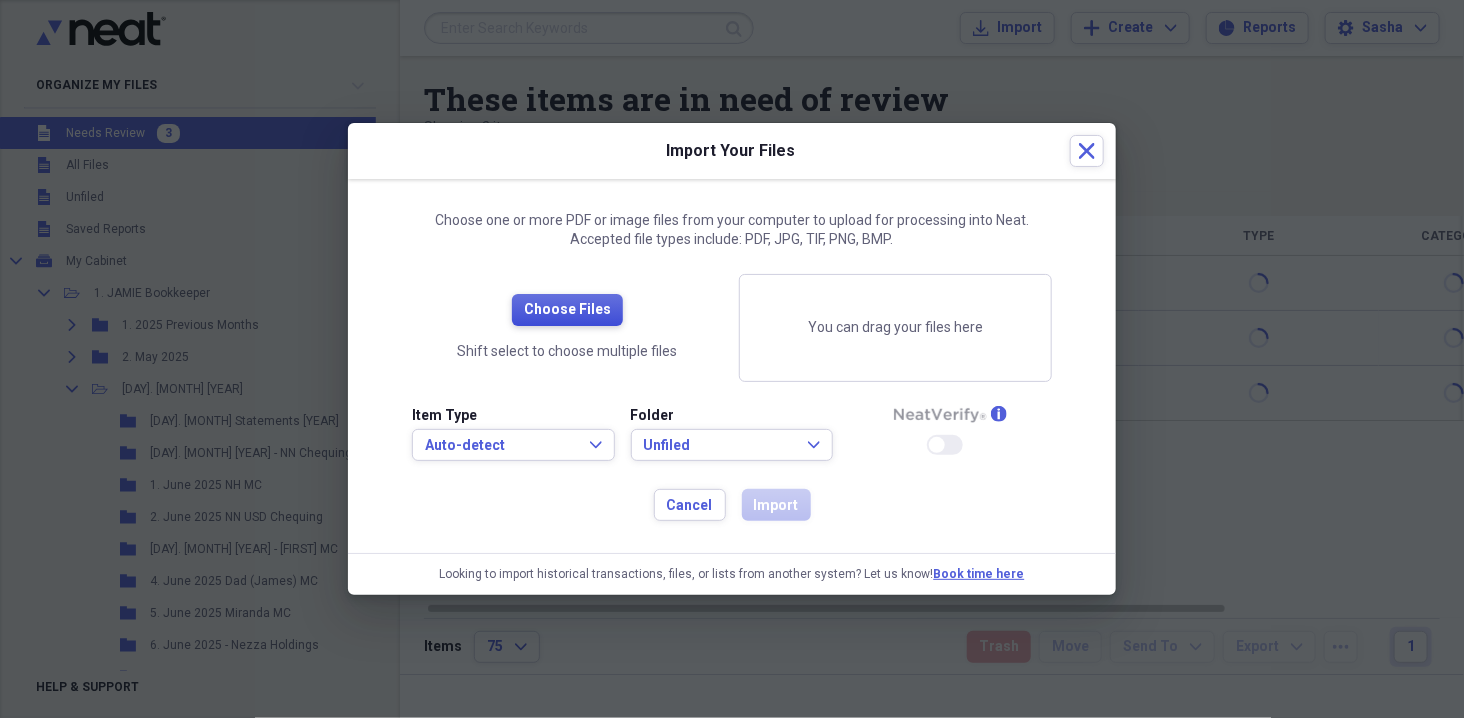 click on "Choose Files" at bounding box center [567, 310] 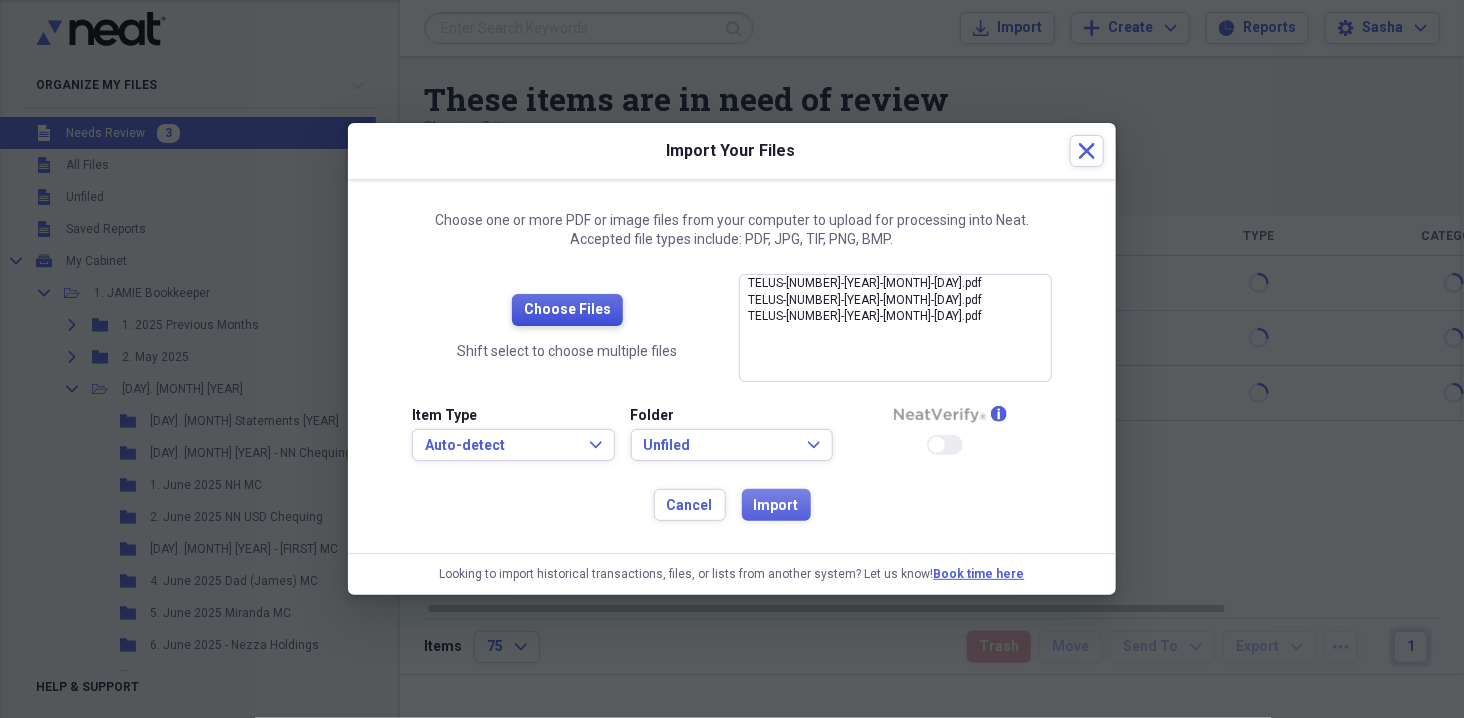 type 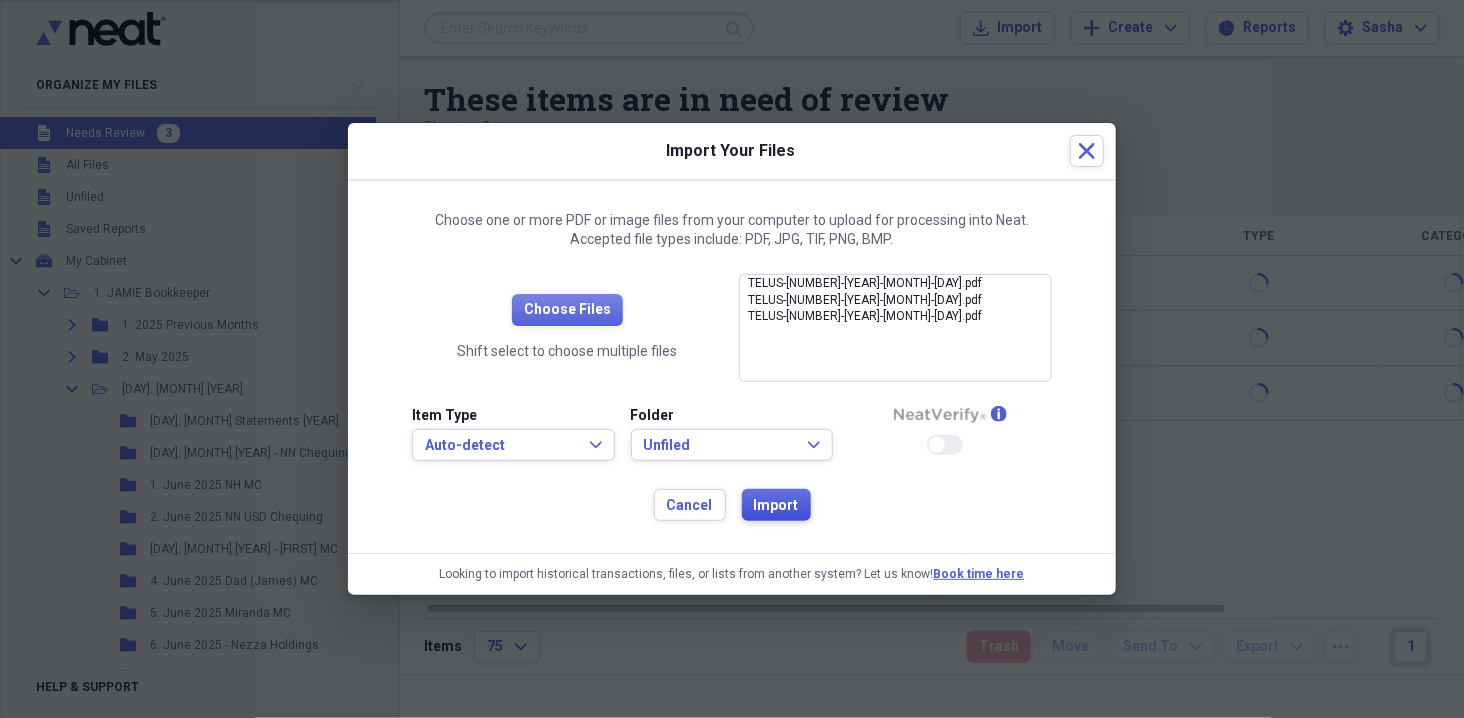 click on "Import" at bounding box center [776, 506] 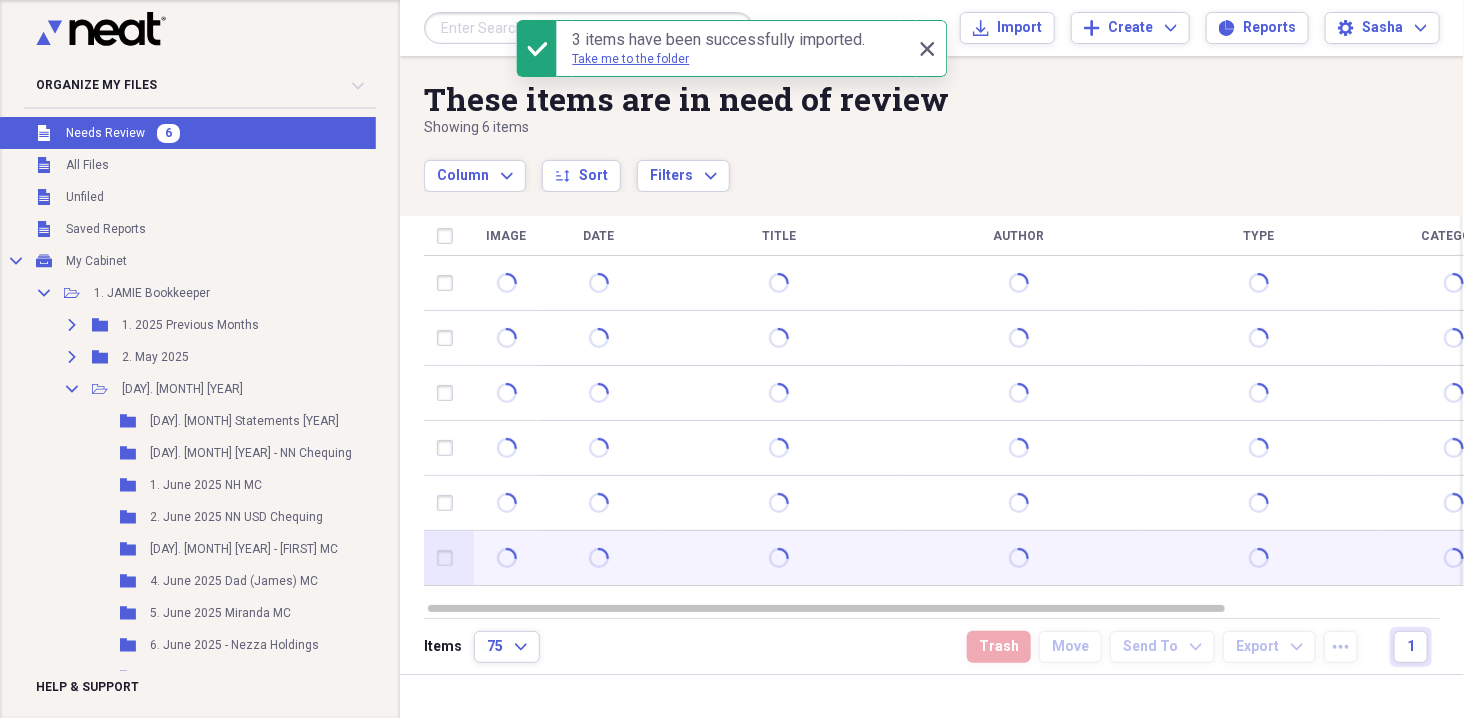 click at bounding box center [449, 558] 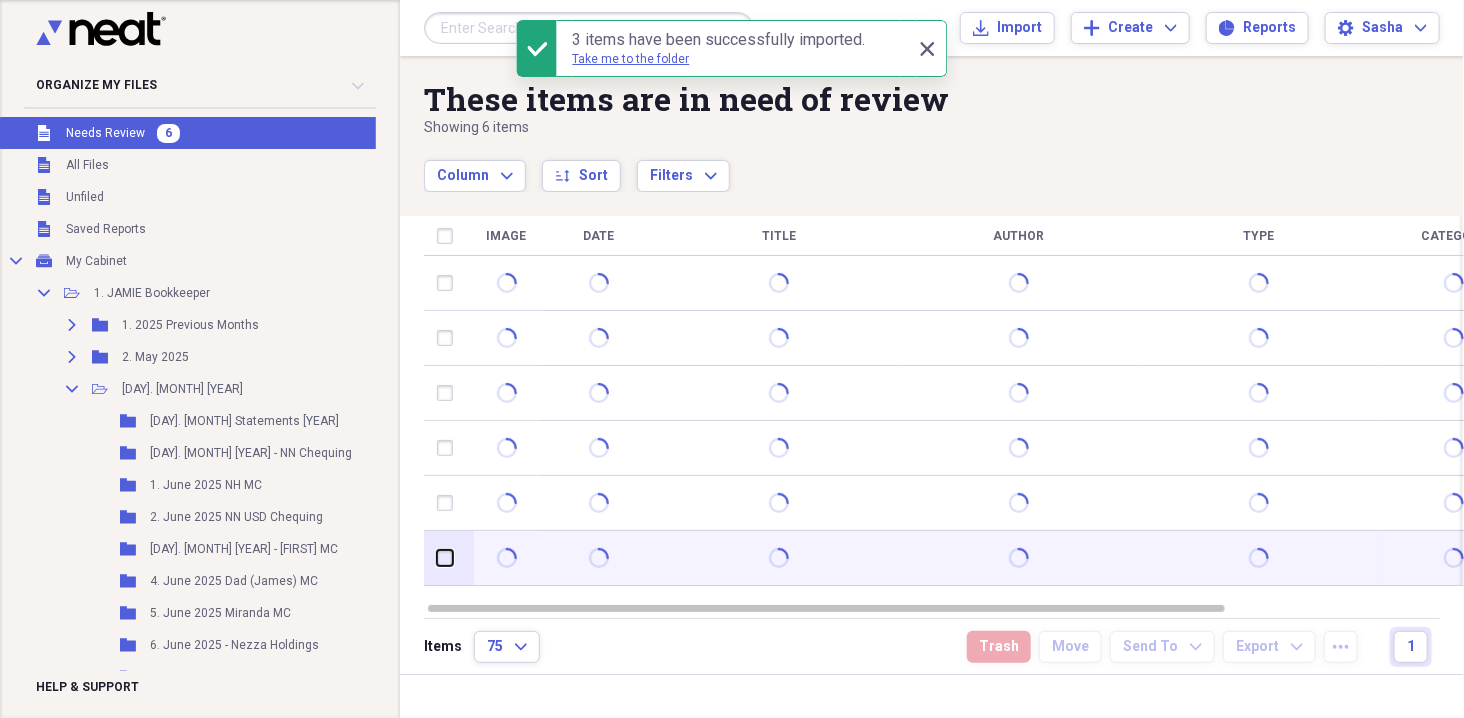 click at bounding box center (437, 558) 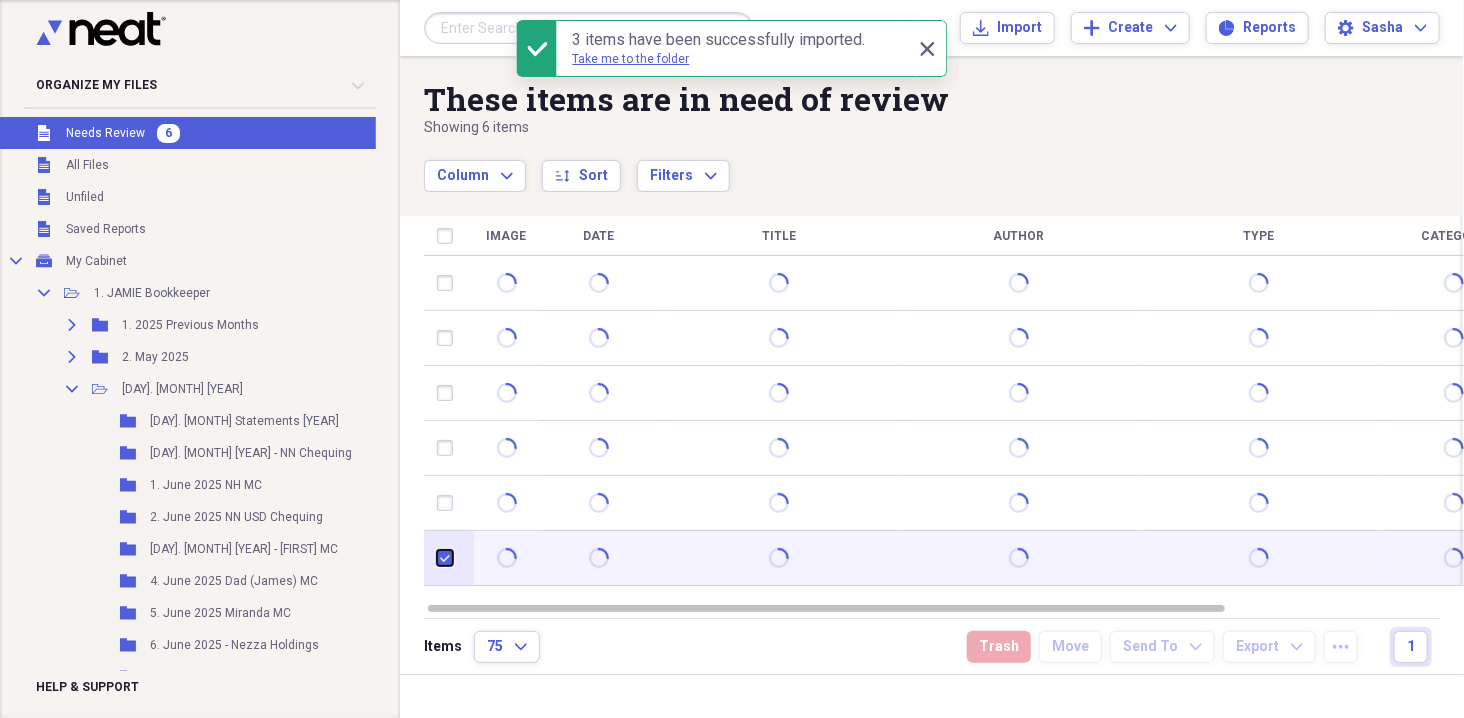 checkbox on "true" 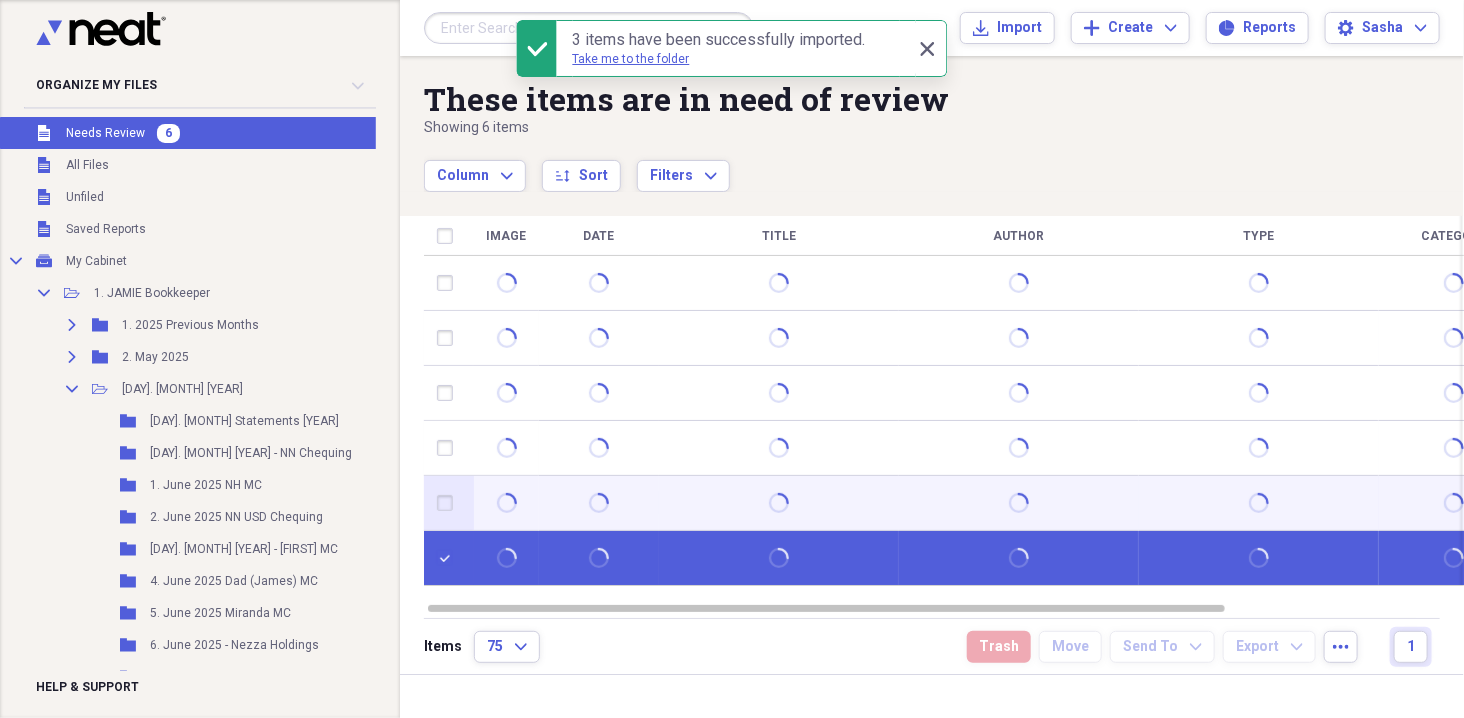 click at bounding box center [449, 503] 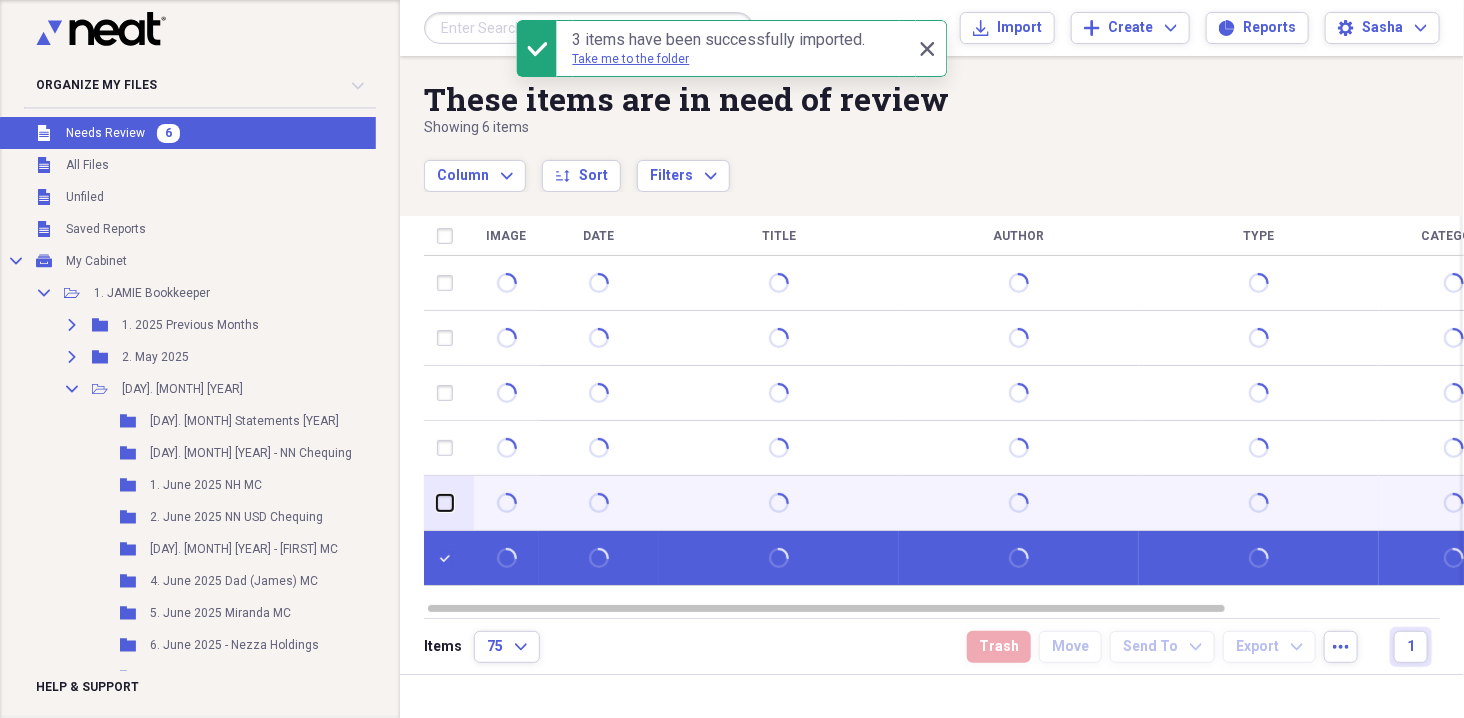 click at bounding box center [437, 503] 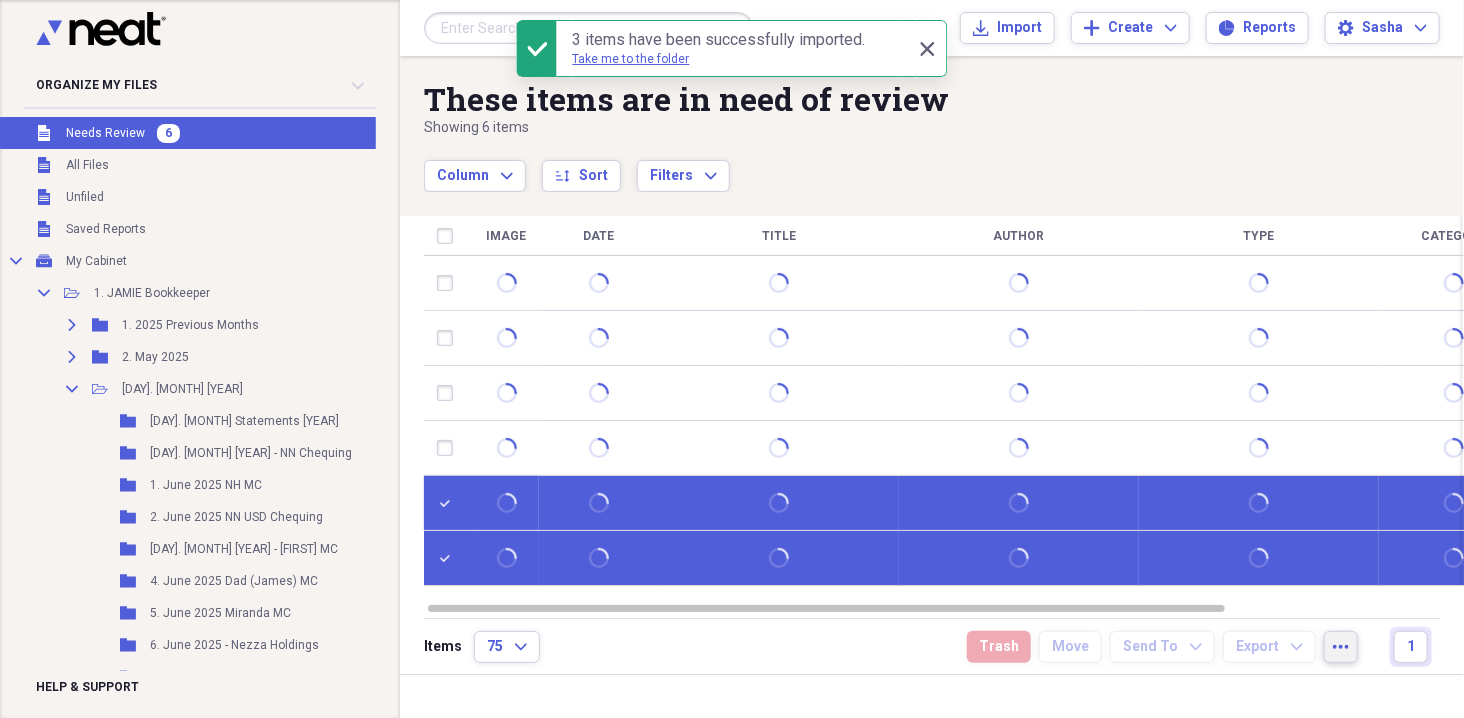 click on "more" 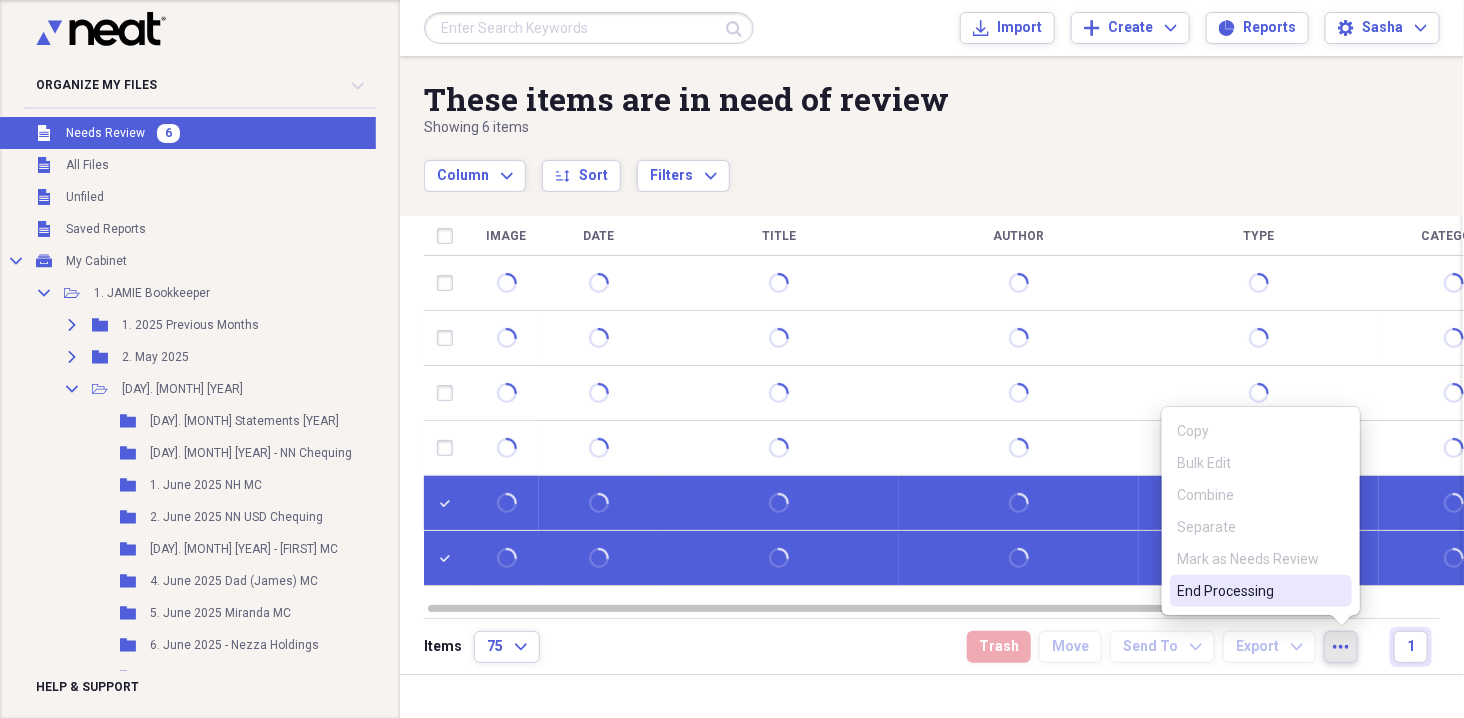 click on "End Processing" at bounding box center [1249, 591] 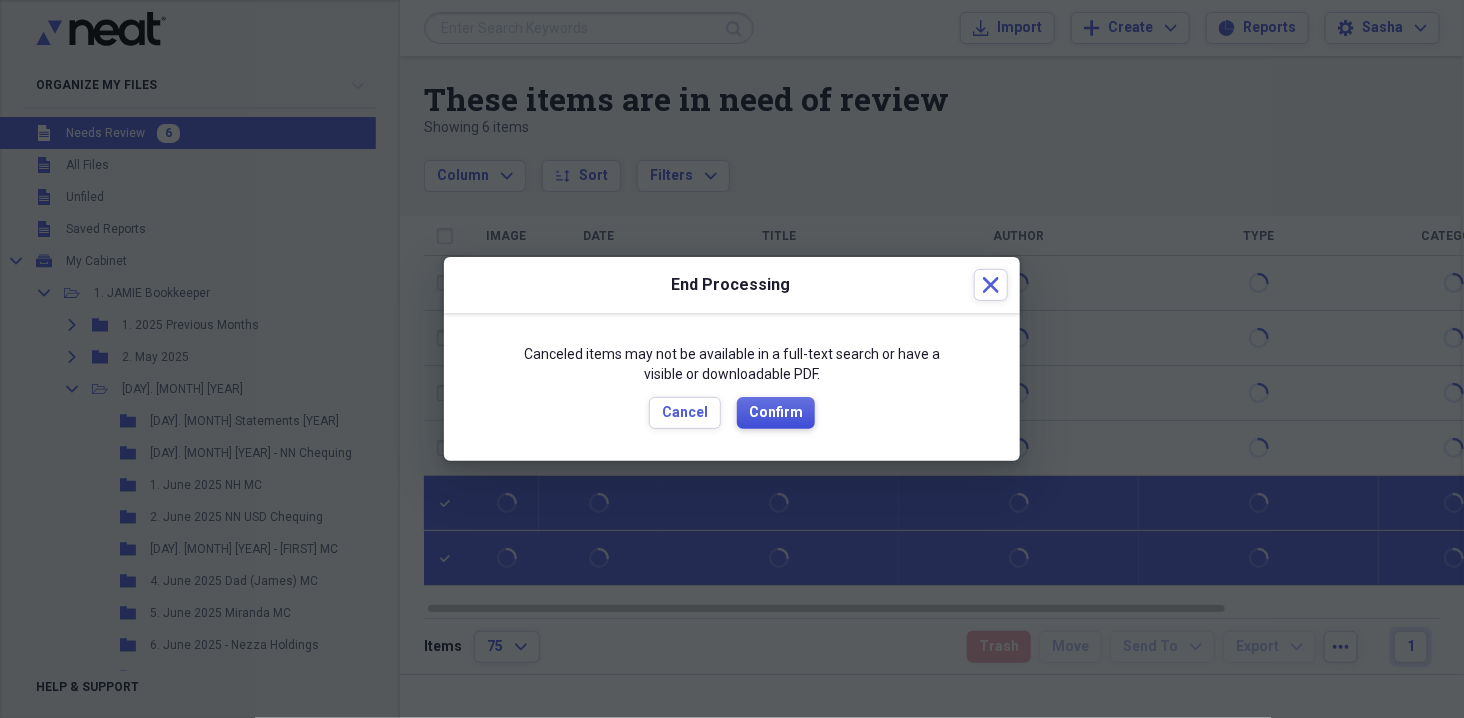 click on "Confirm" at bounding box center (776, 413) 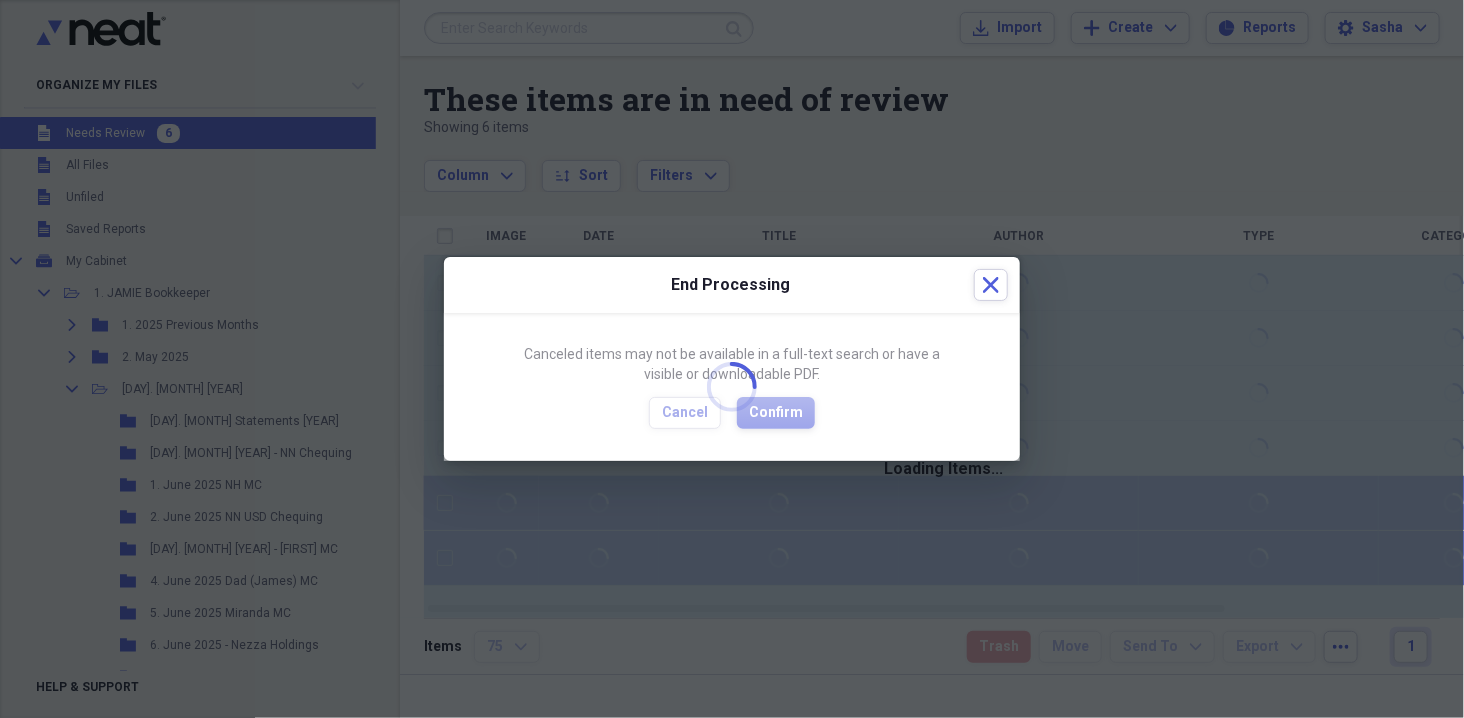 checkbox on "false" 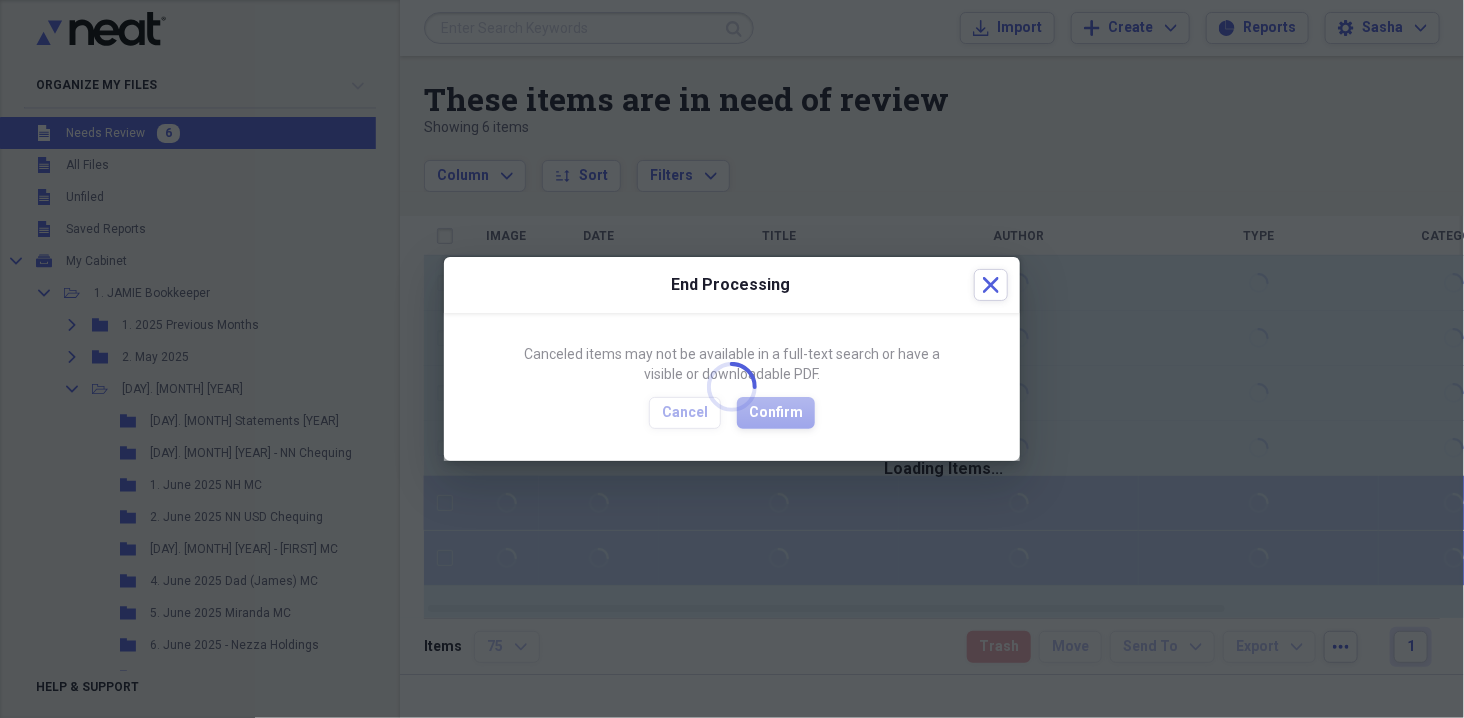 checkbox on "false" 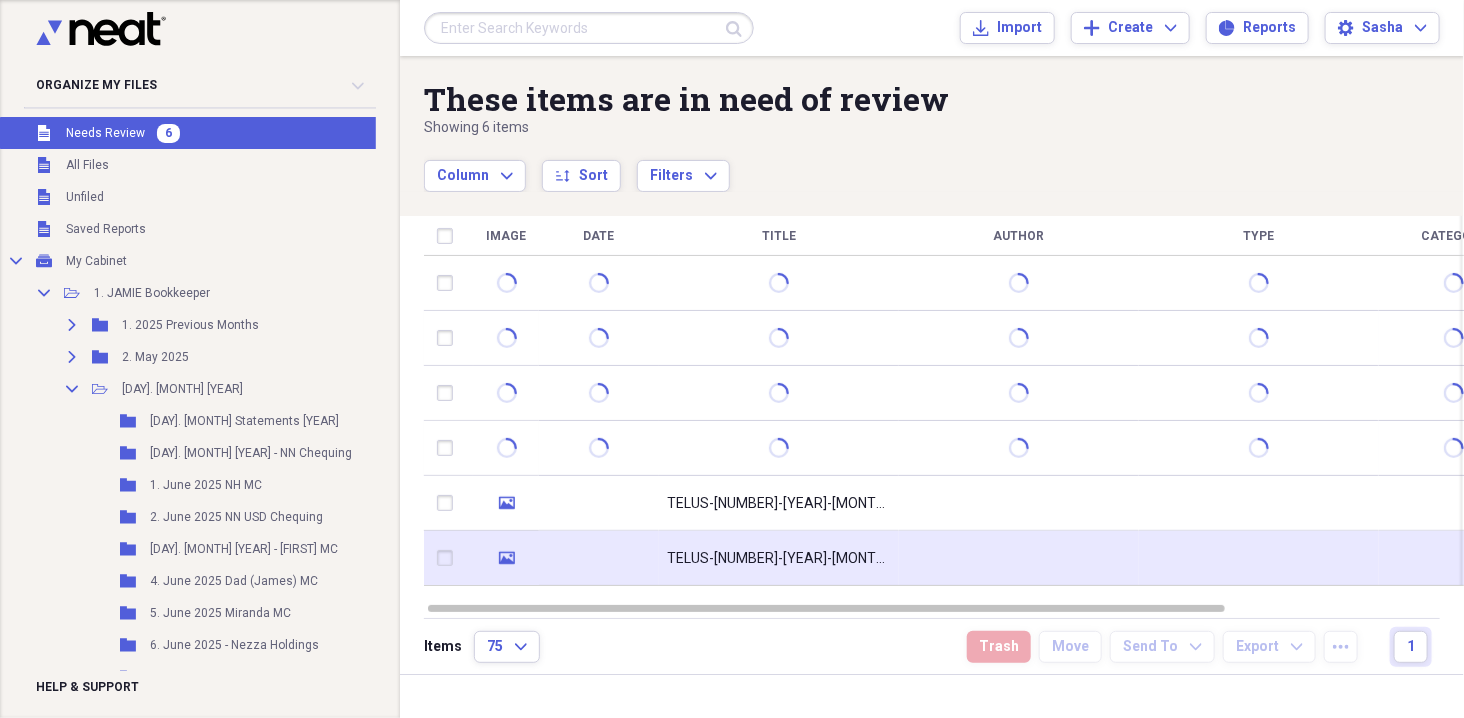 click on "TELUS-9364306-2025-05-21" at bounding box center (779, 559) 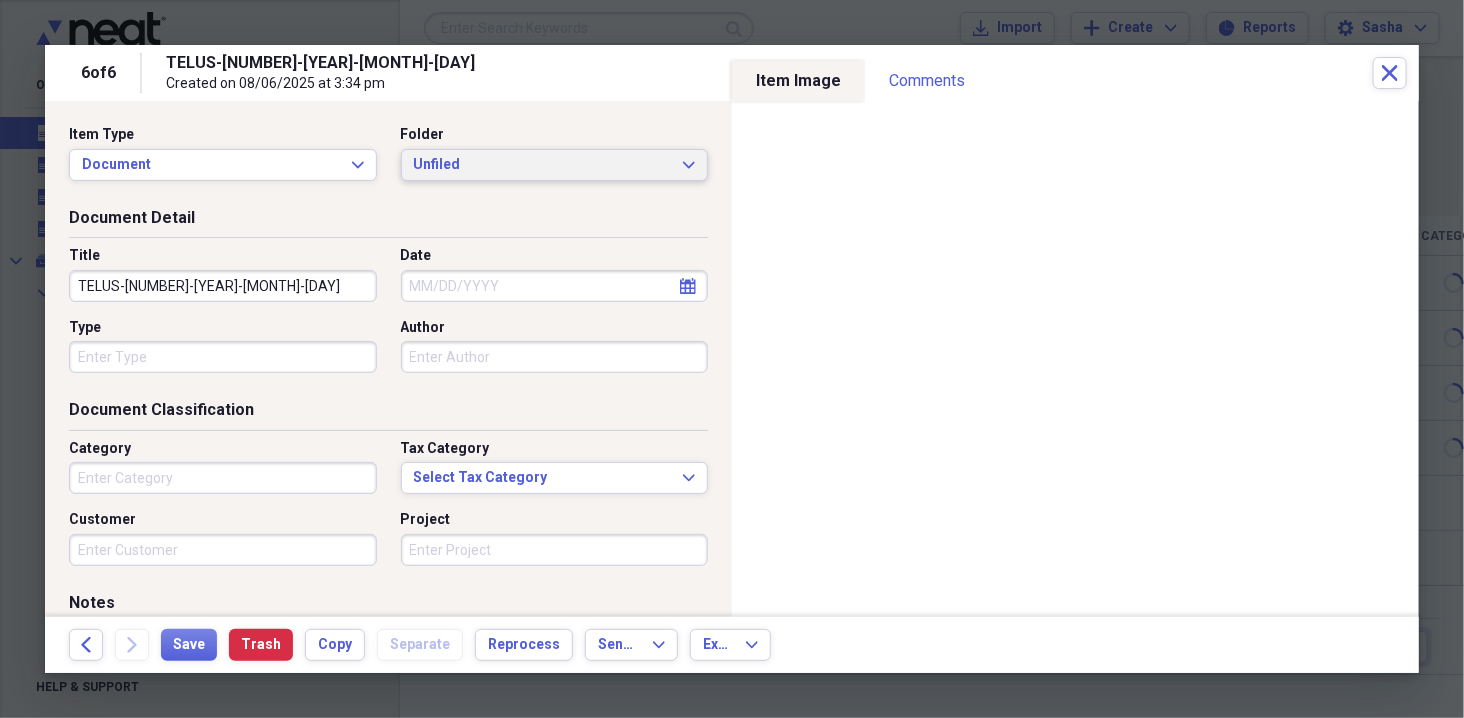click on "Unfiled" at bounding box center [543, 165] 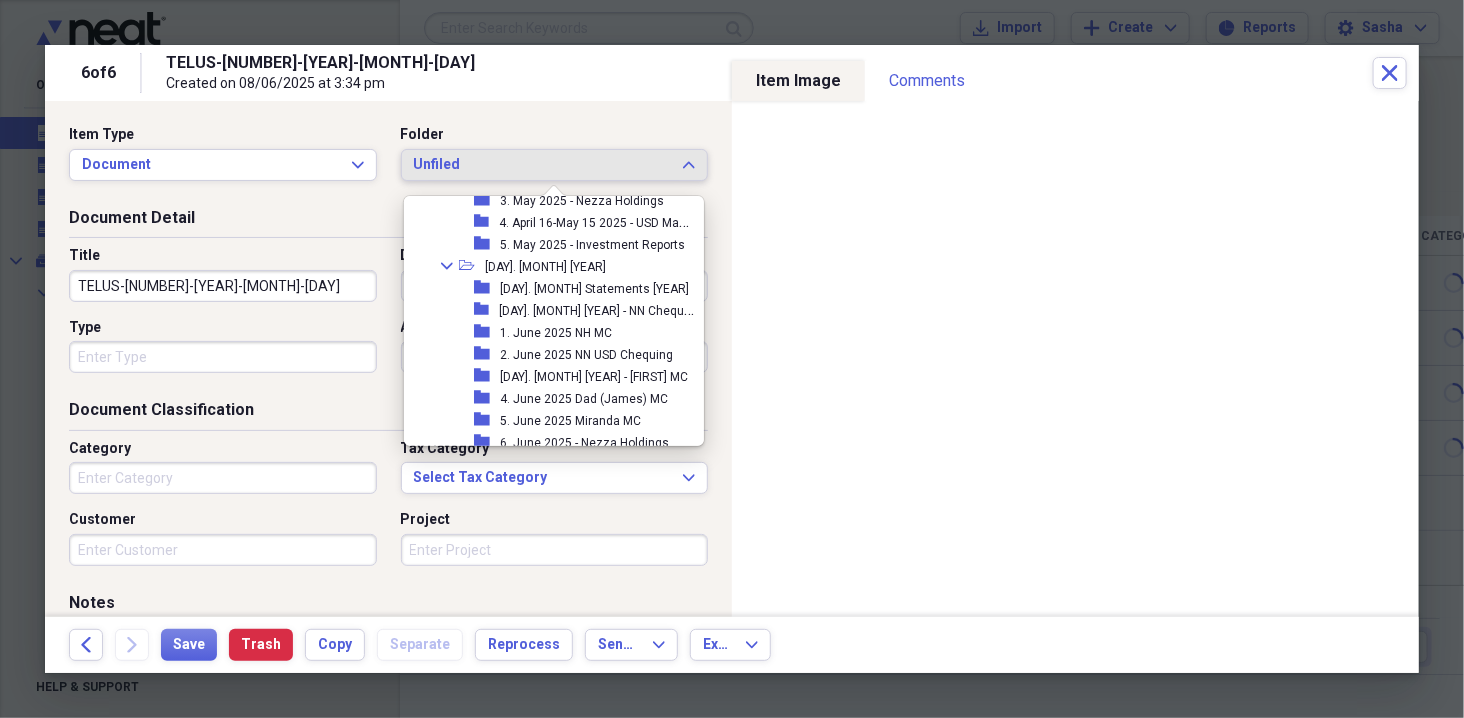 scroll, scrollTop: 623, scrollLeft: 0, axis: vertical 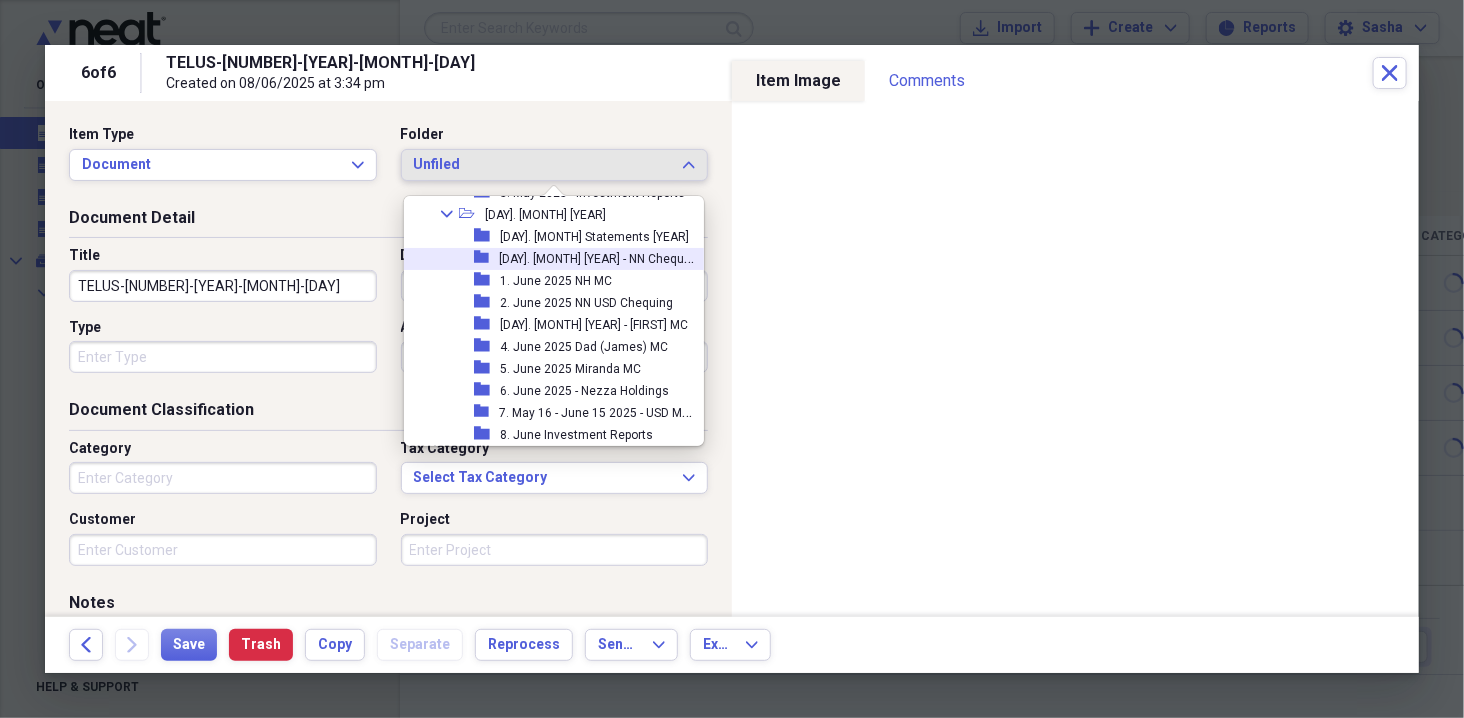 click on "1. [MONTH] [YEAR] - NN Chequing" at bounding box center [600, 257] 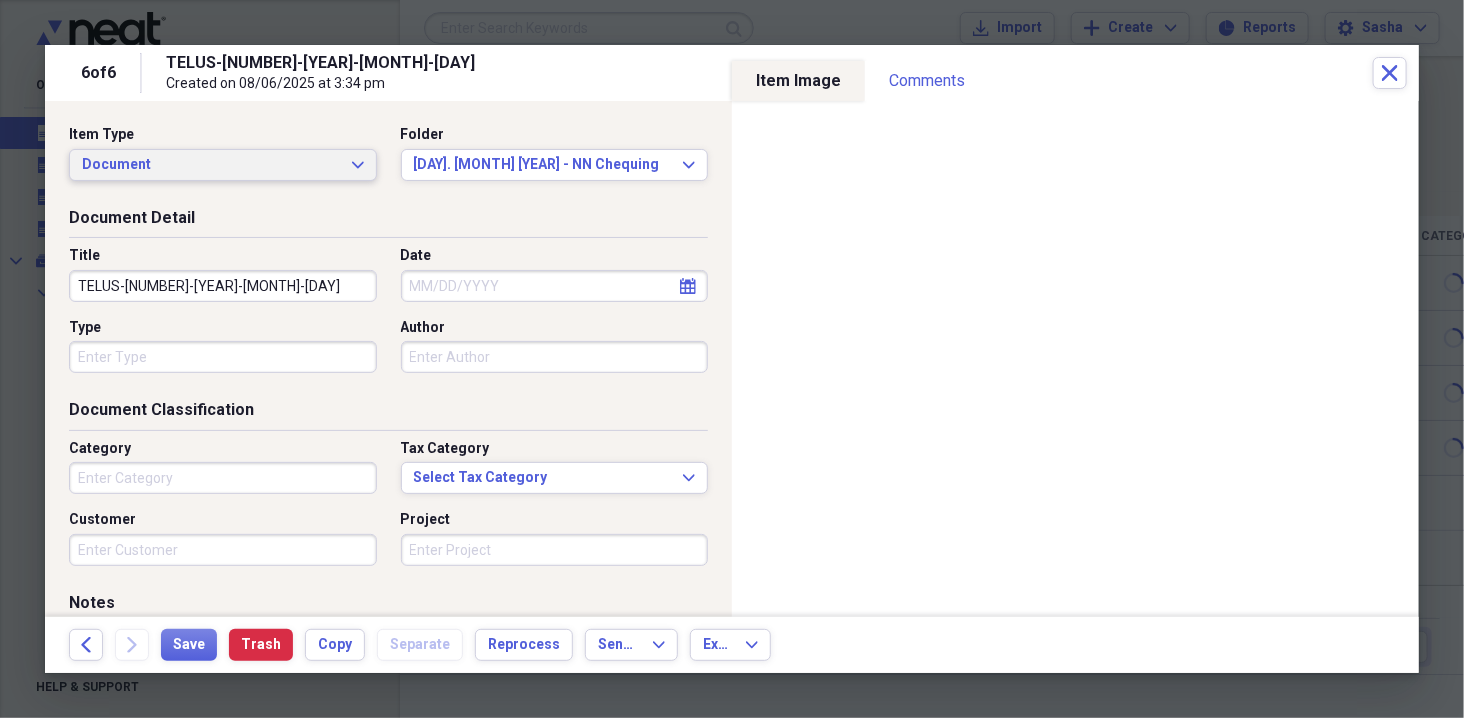 click on "Document" at bounding box center (211, 165) 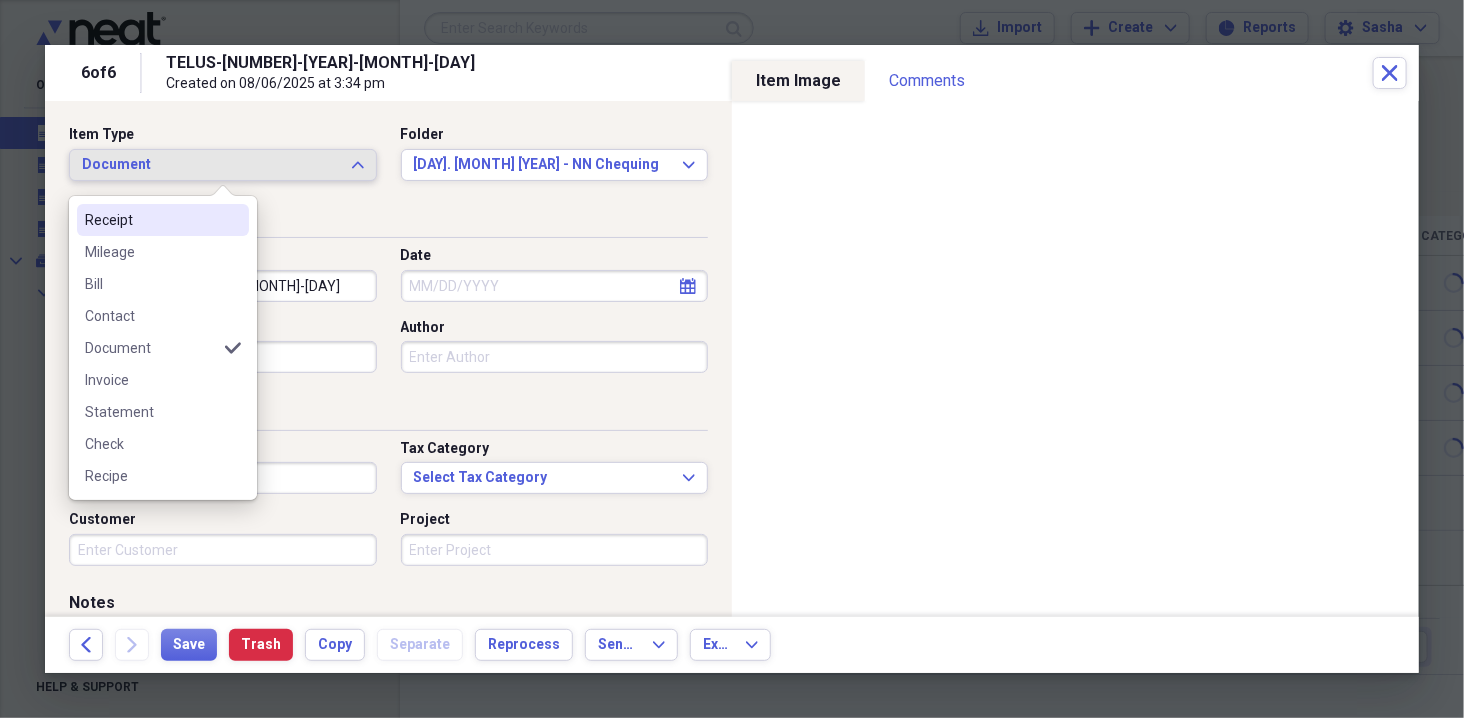 click at bounding box center [233, 220] 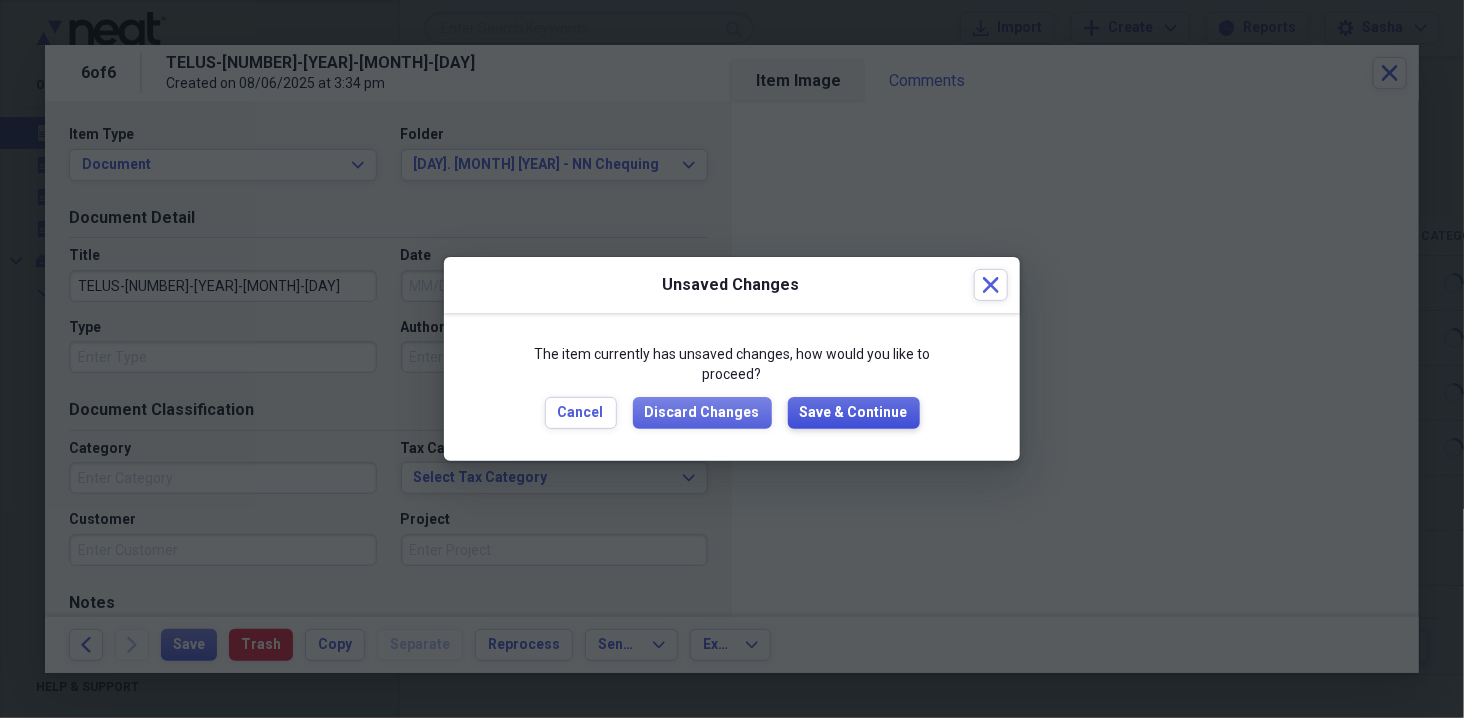 click on "Save & Continue" at bounding box center [854, 413] 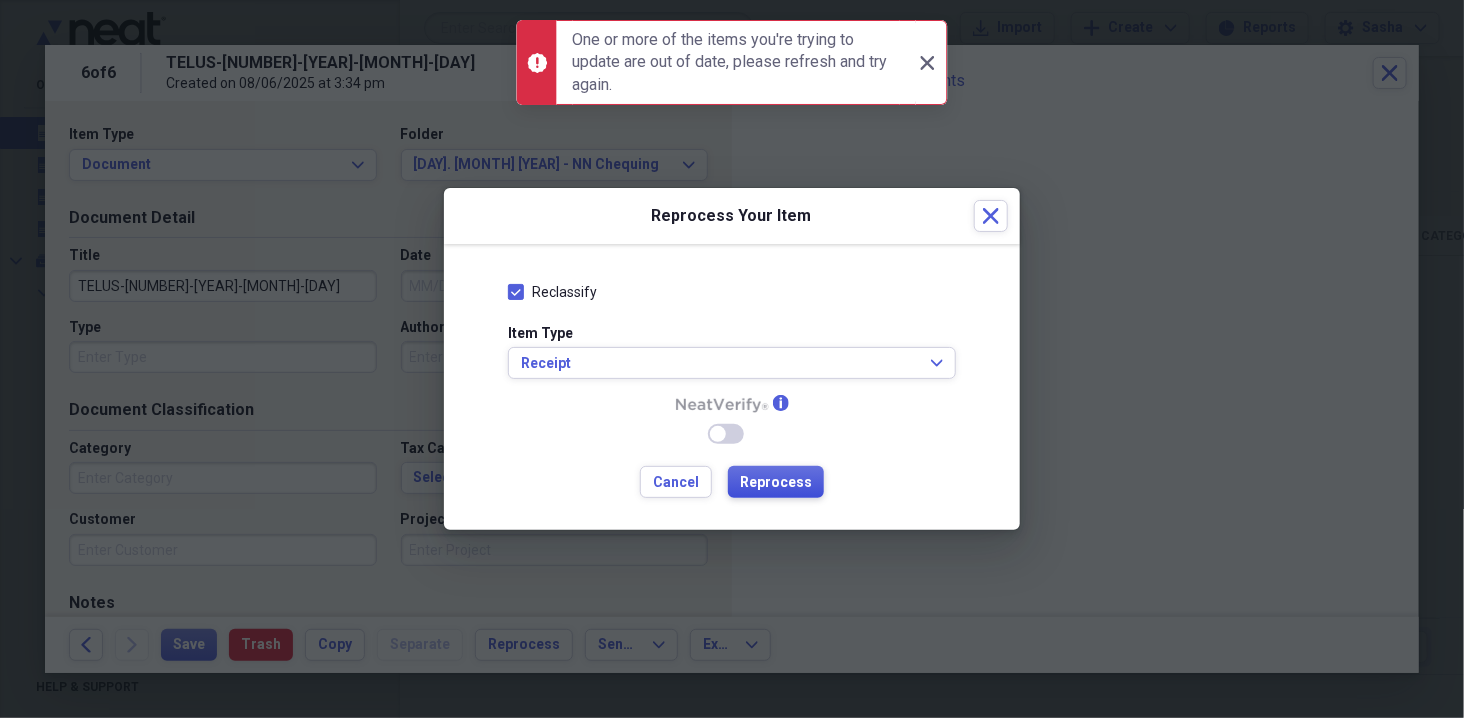 click on "Reprocess" at bounding box center (776, 483) 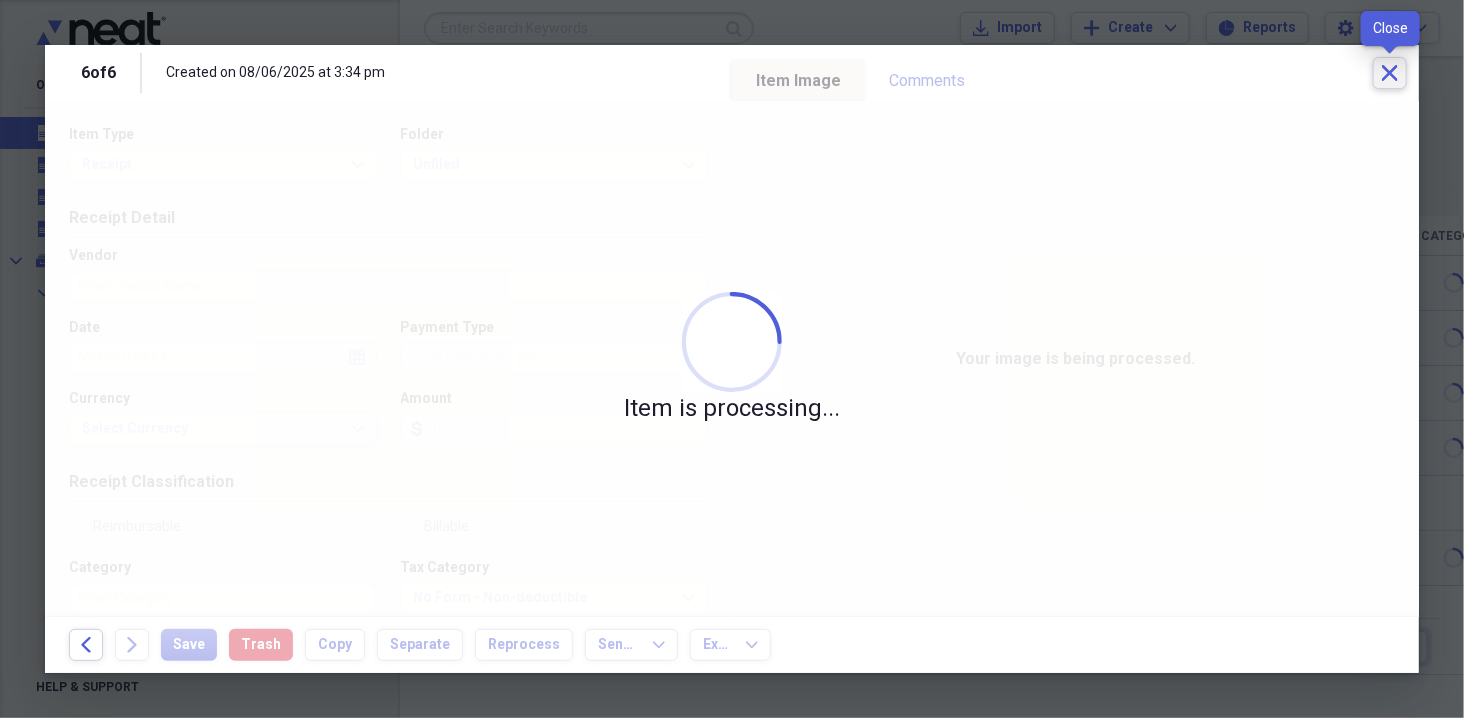 click on "Close" at bounding box center [1390, 73] 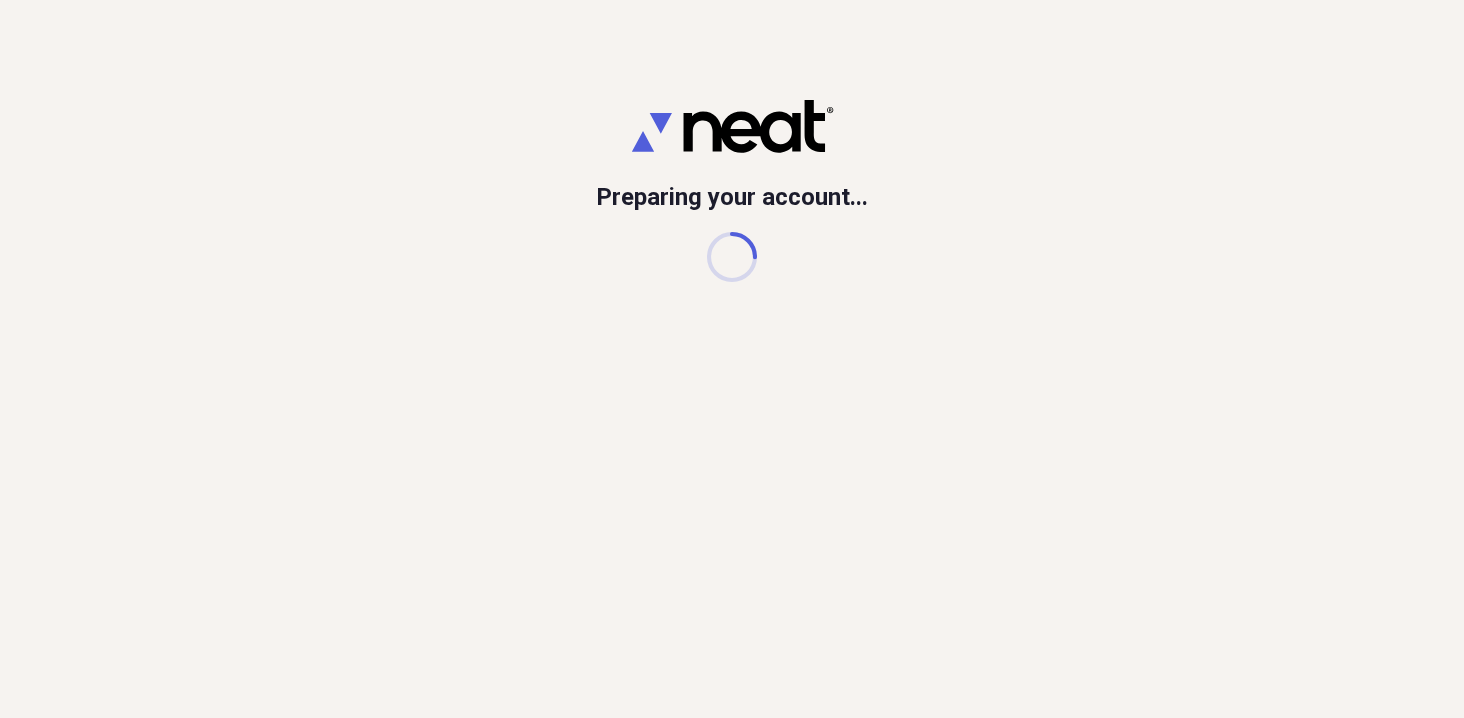 scroll, scrollTop: 0, scrollLeft: 0, axis: both 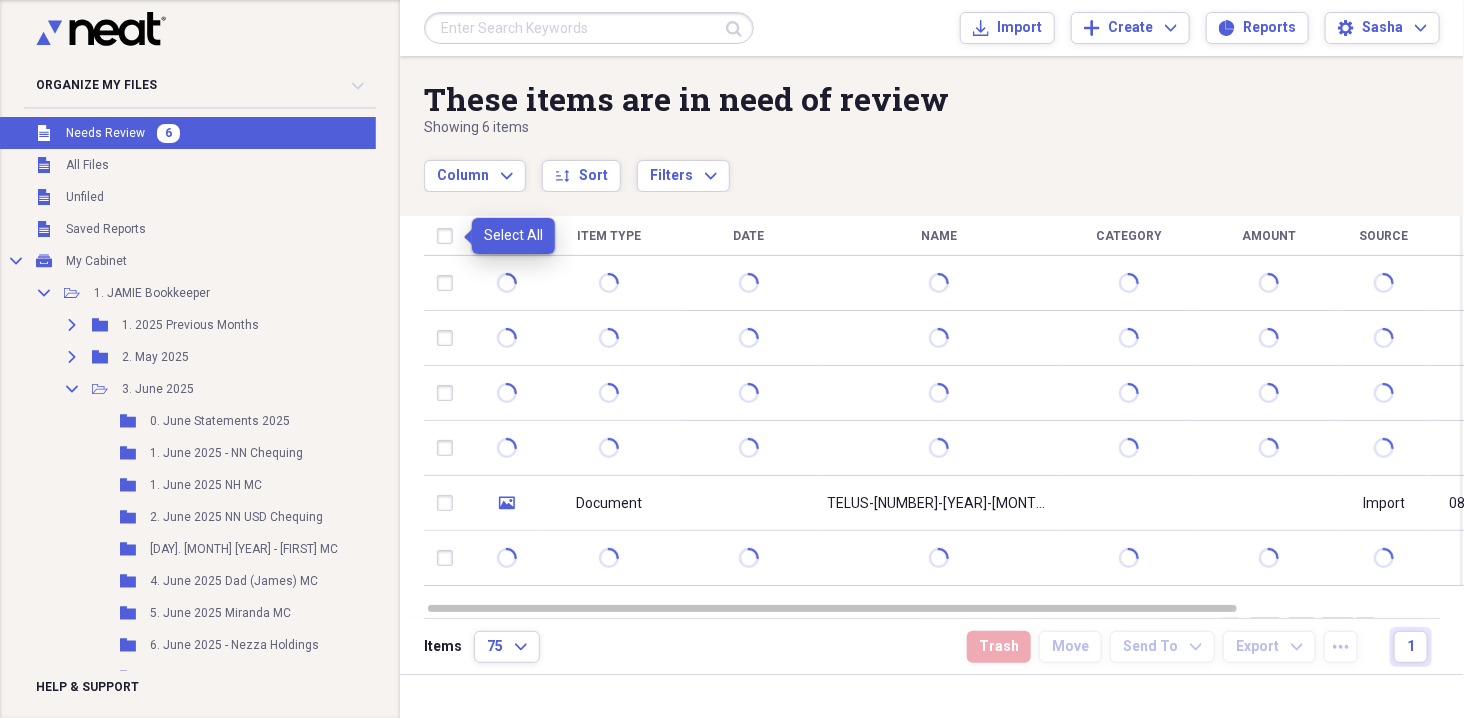 click at bounding box center [449, 236] 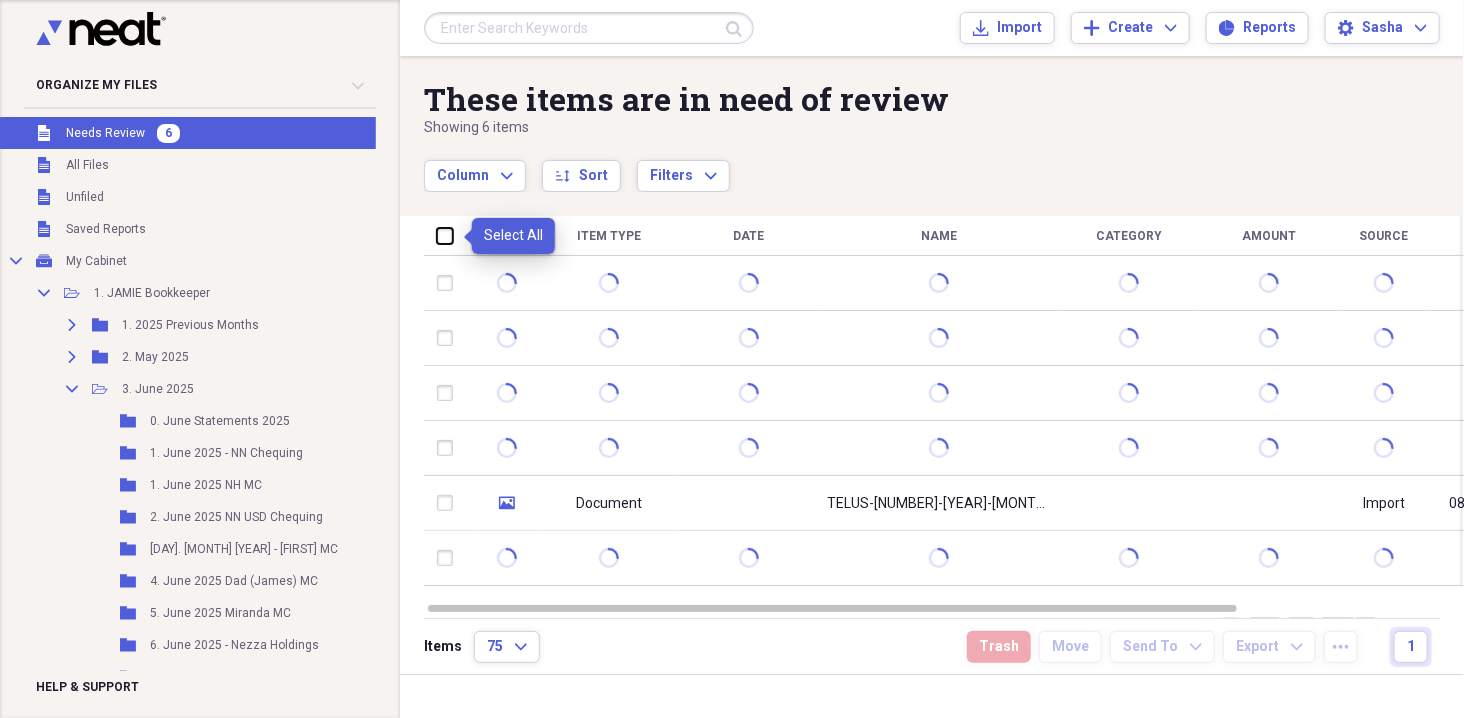 click at bounding box center (437, 235) 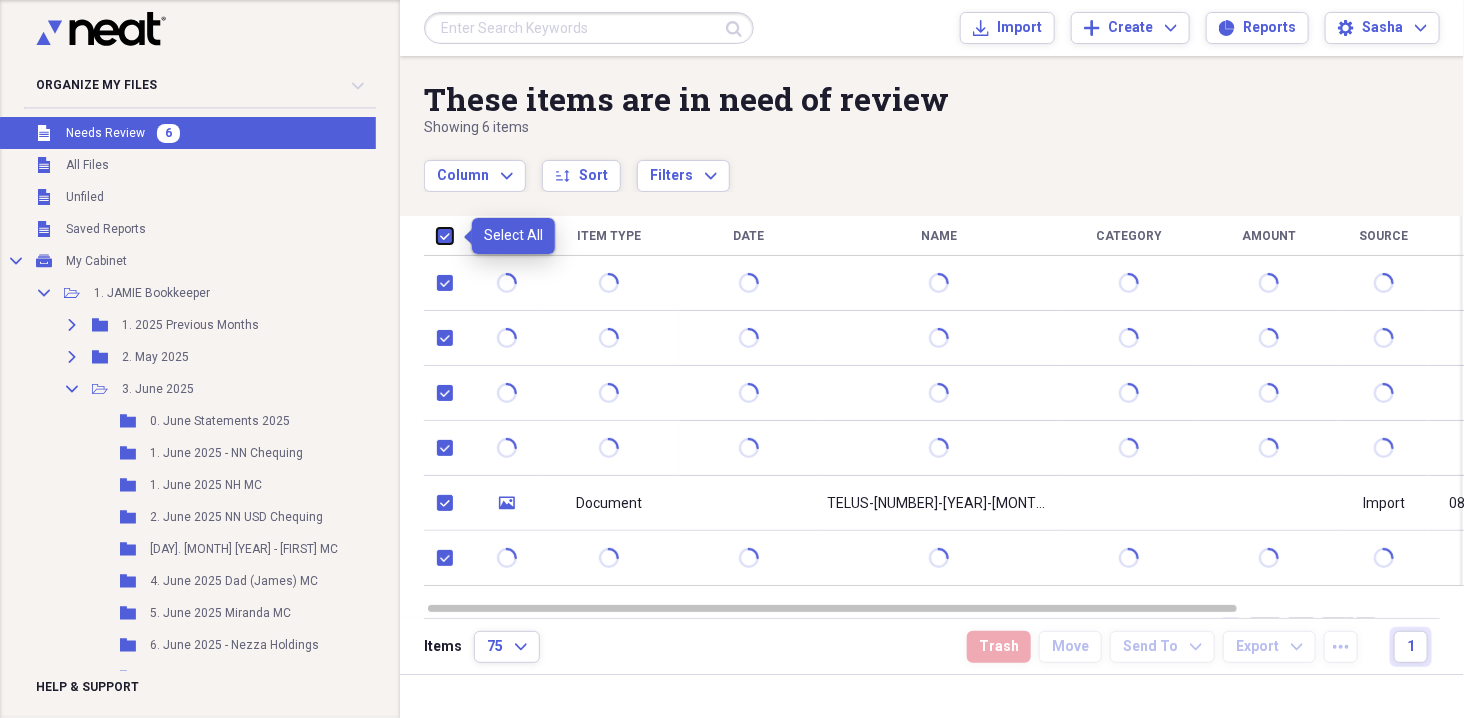 checkbox on "true" 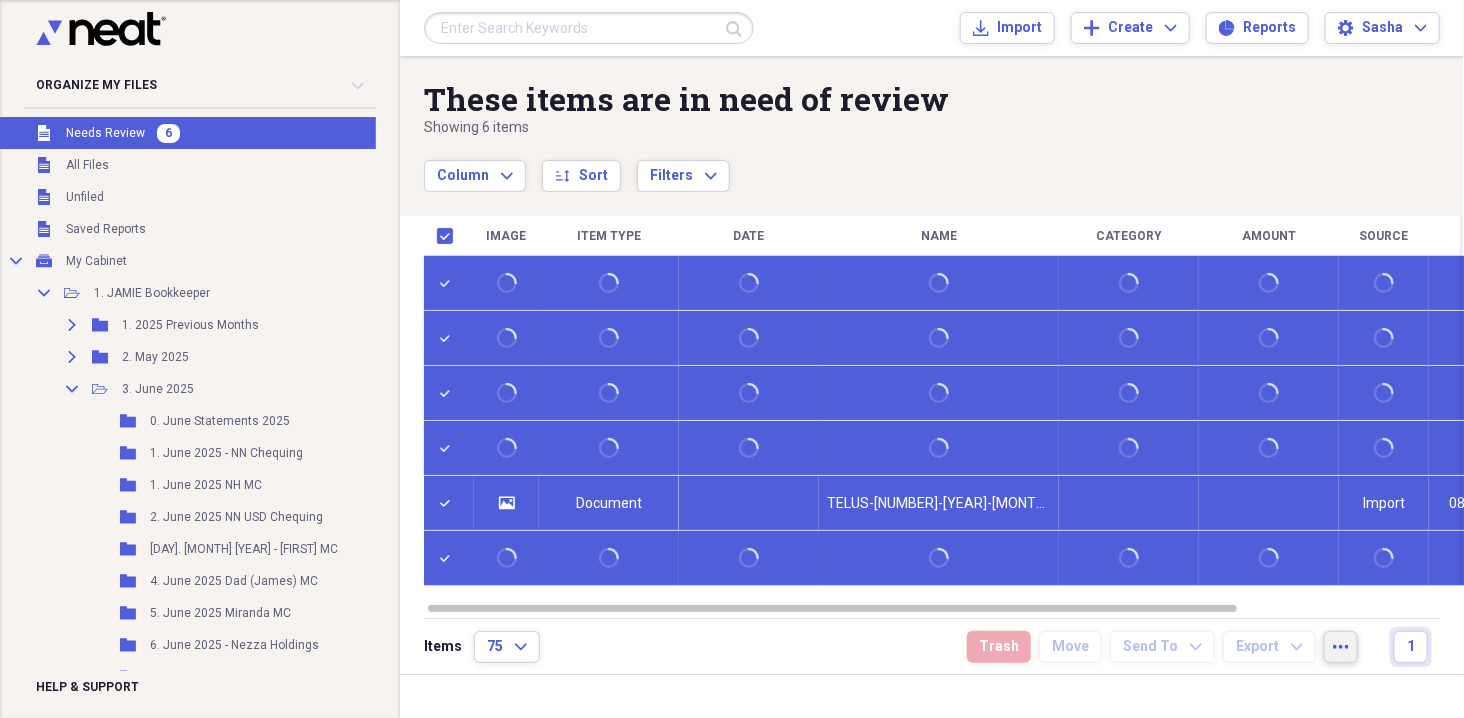 click on "more" at bounding box center (1341, 647) 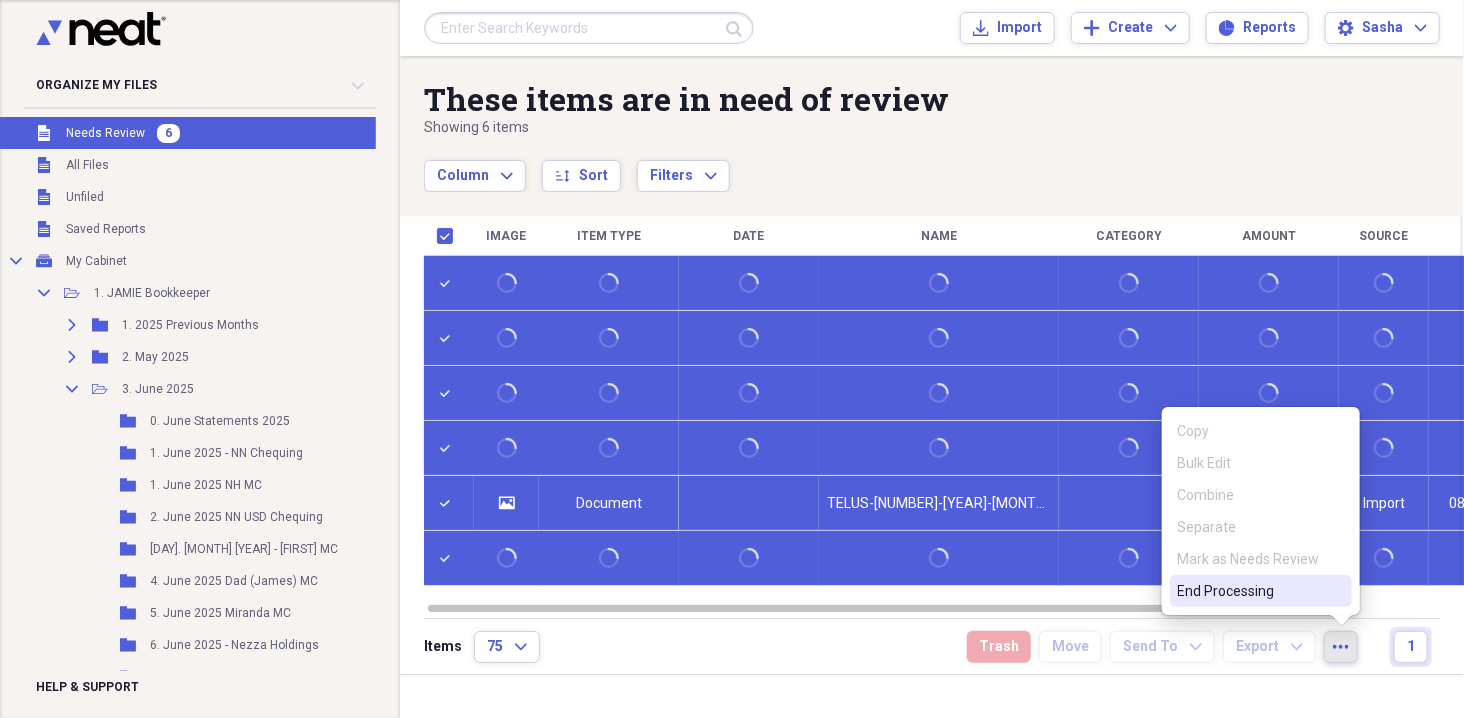 click on "End Processing" at bounding box center (1249, 591) 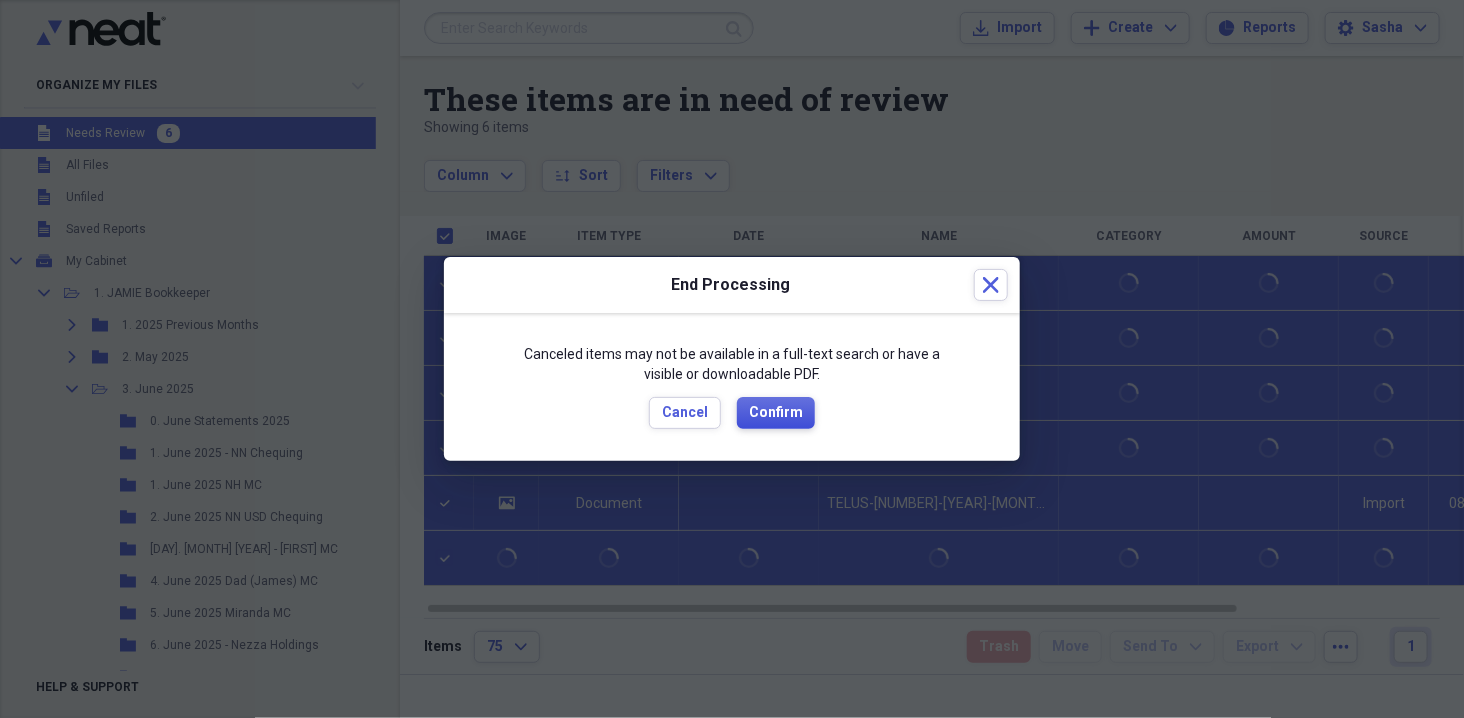 click on "Confirm" at bounding box center [776, 413] 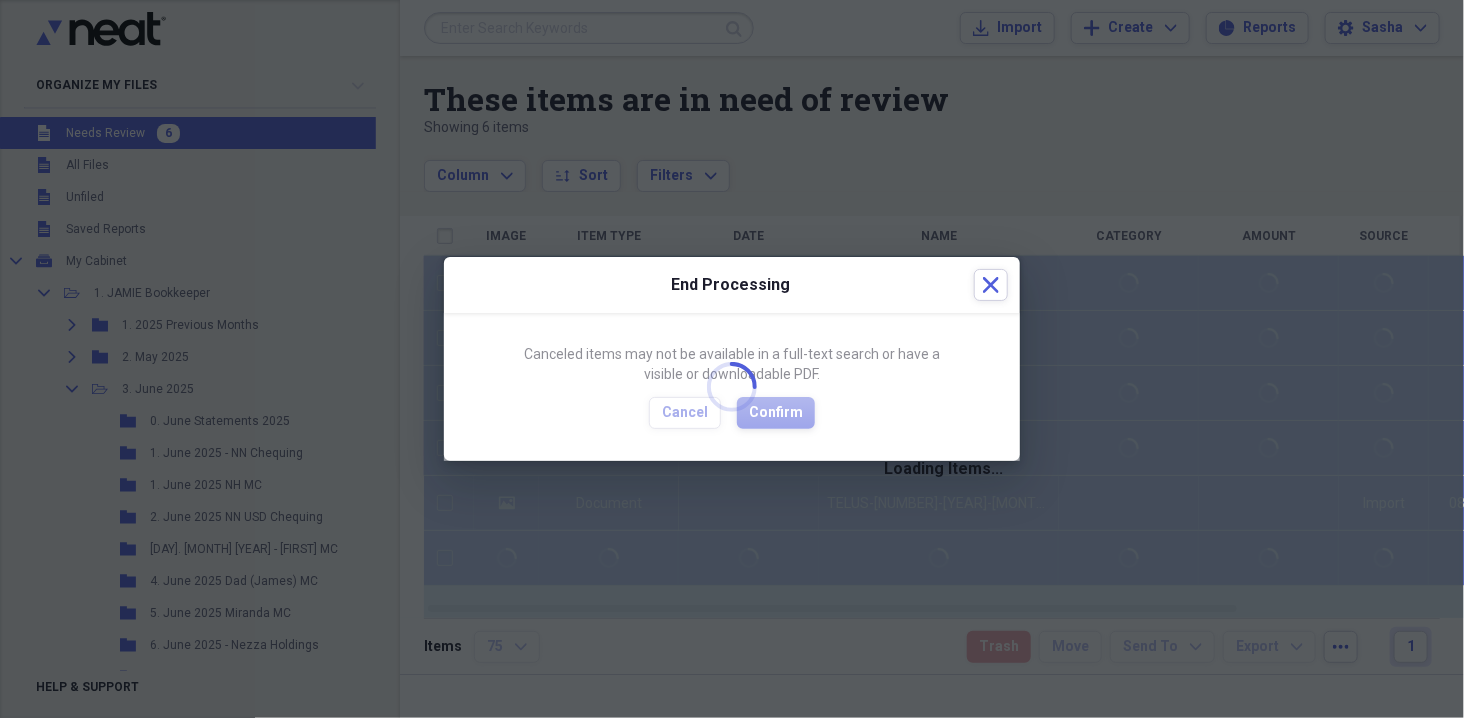 checkbox on "false" 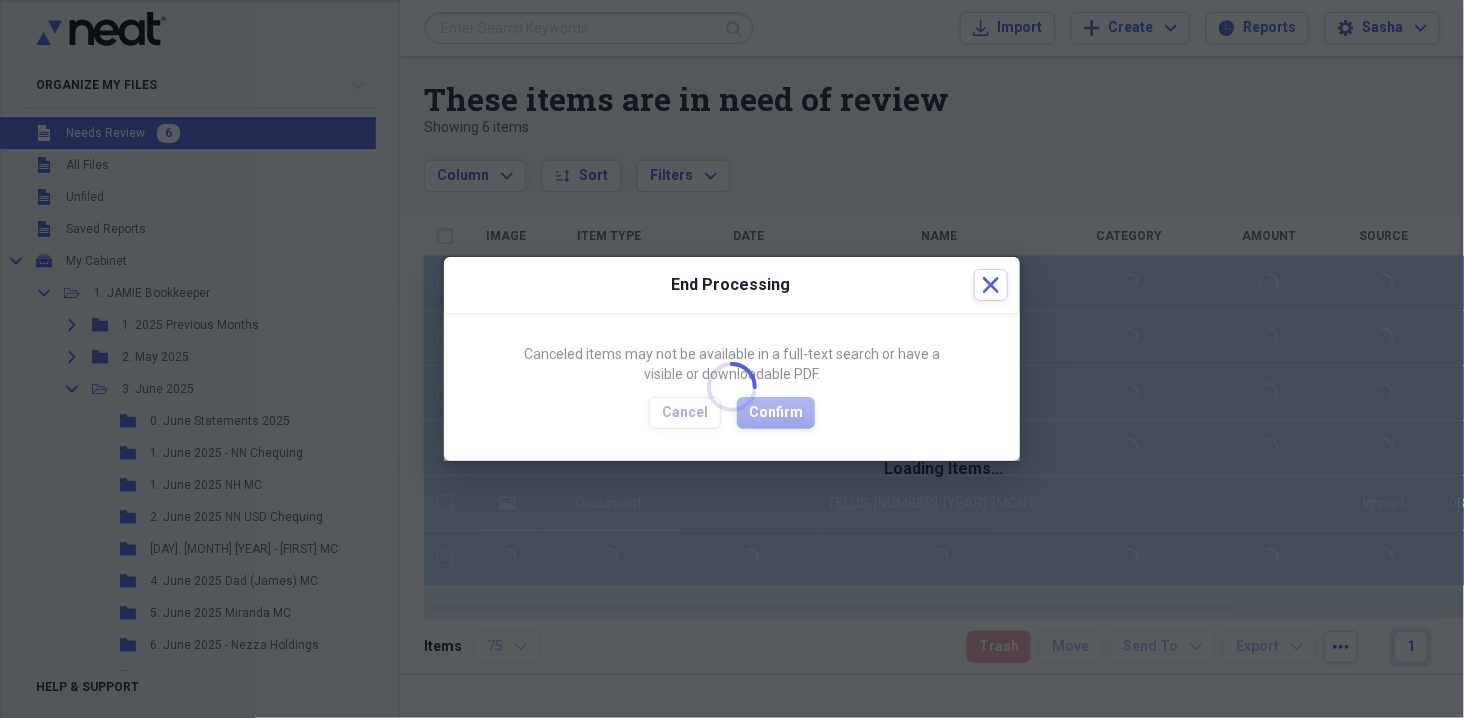 checkbox on "false" 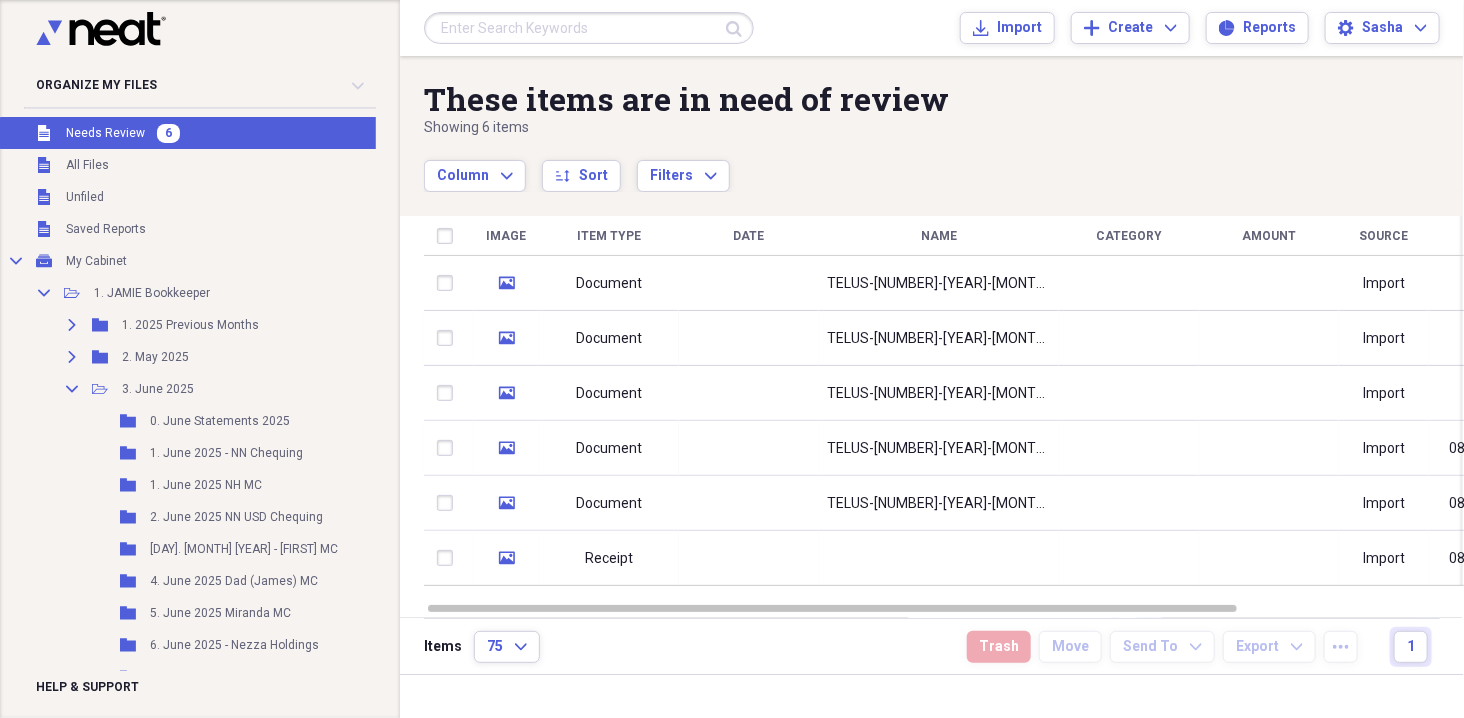 click at bounding box center [449, 236] 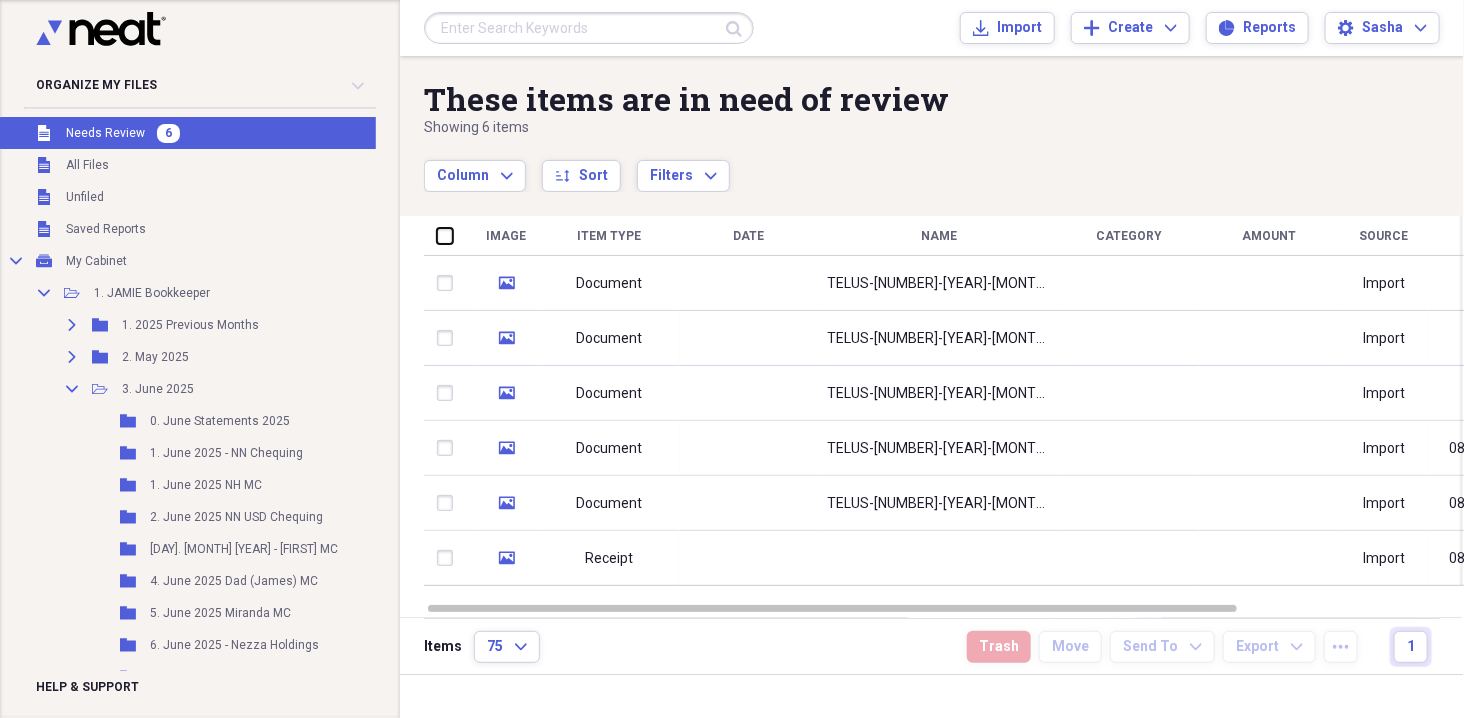 click at bounding box center [437, 235] 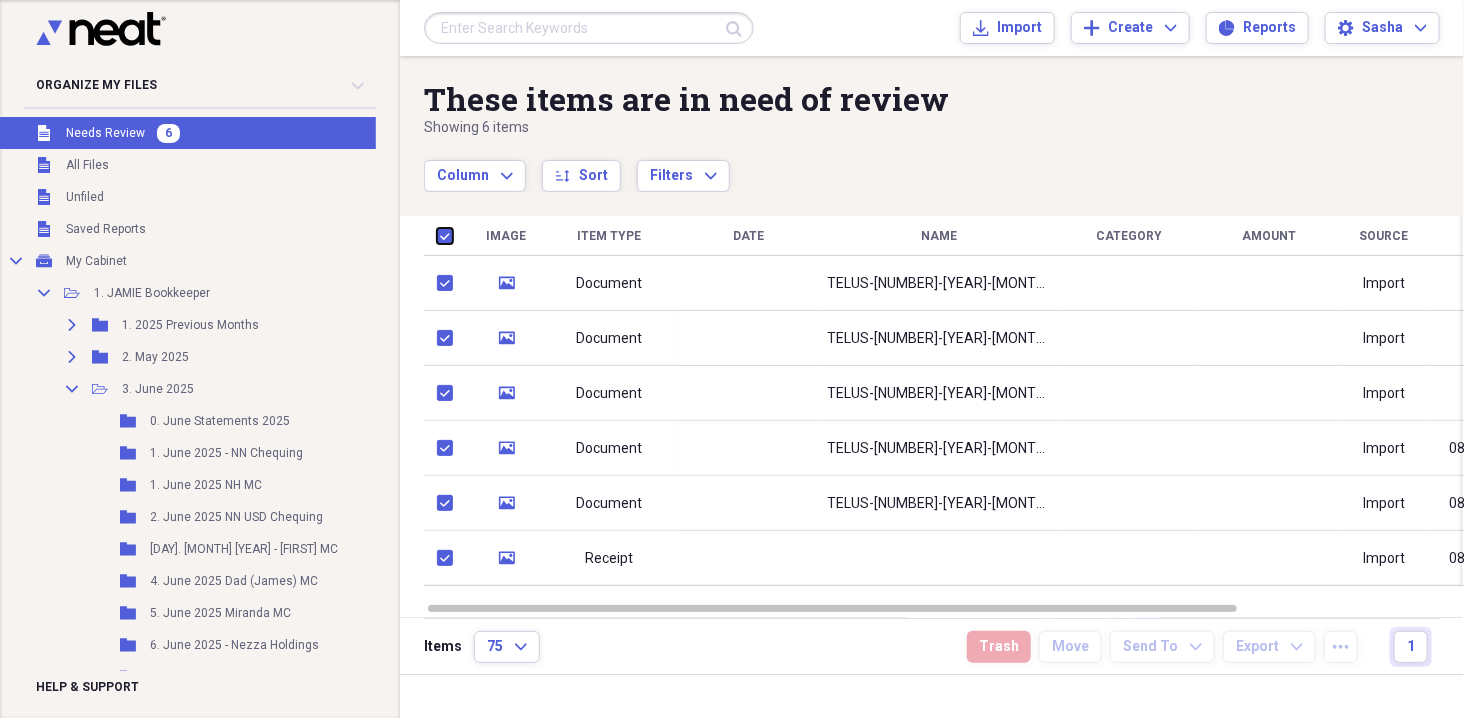 checkbox on "true" 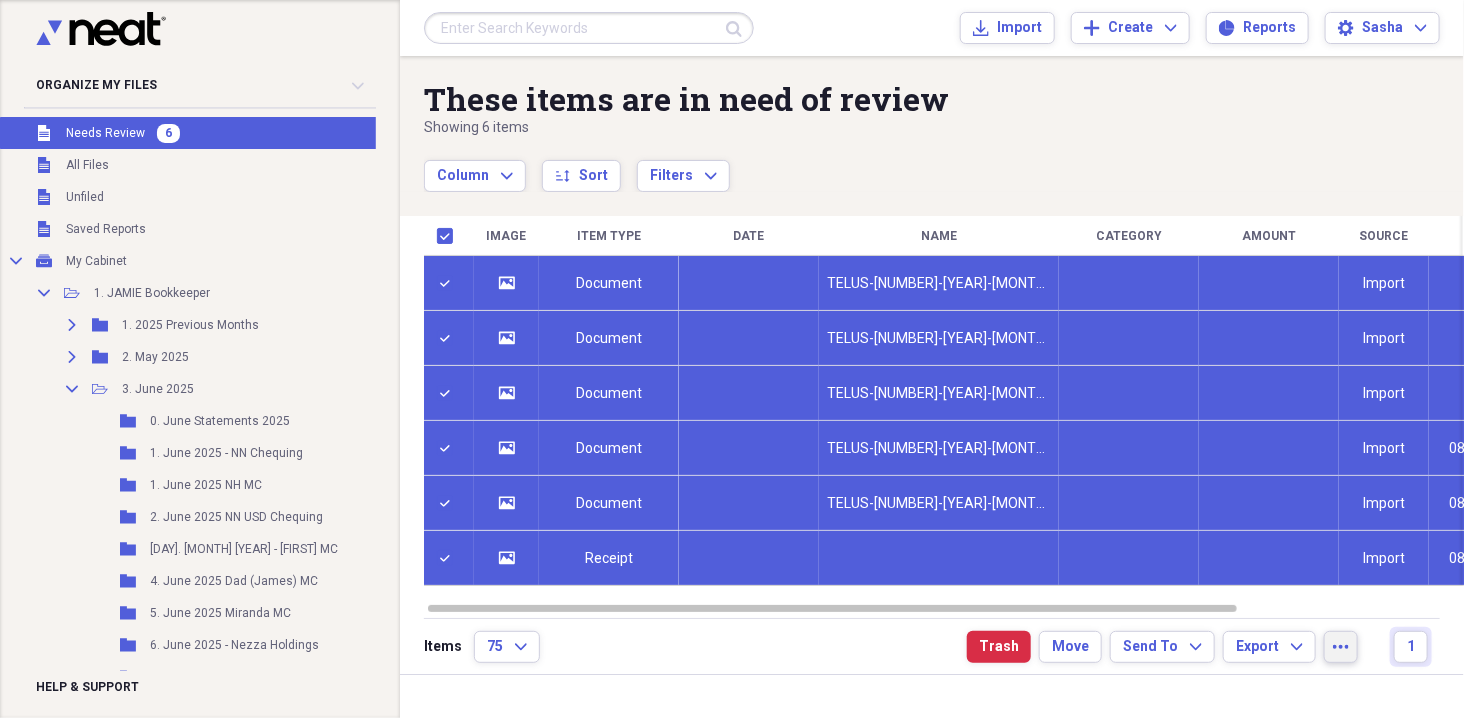 click on "more" 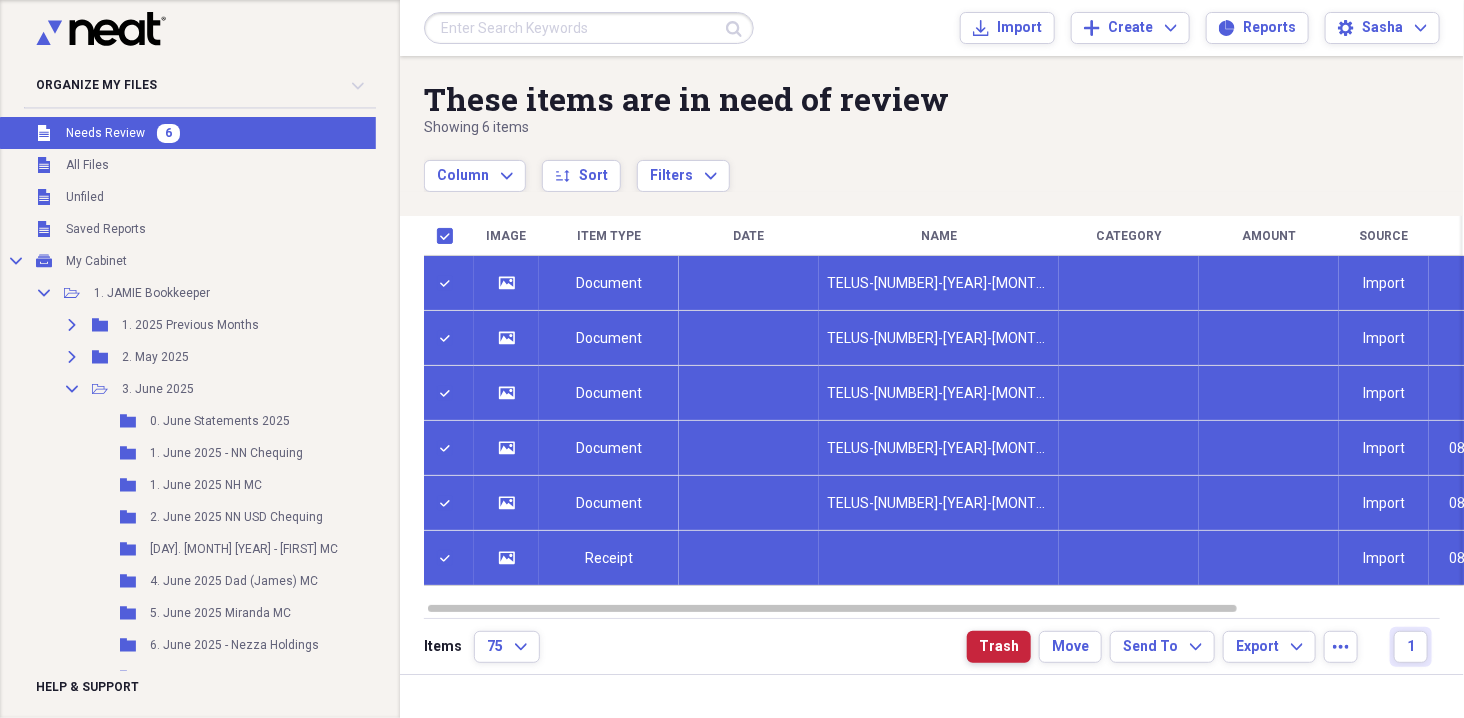 click on "Trash" at bounding box center (999, 647) 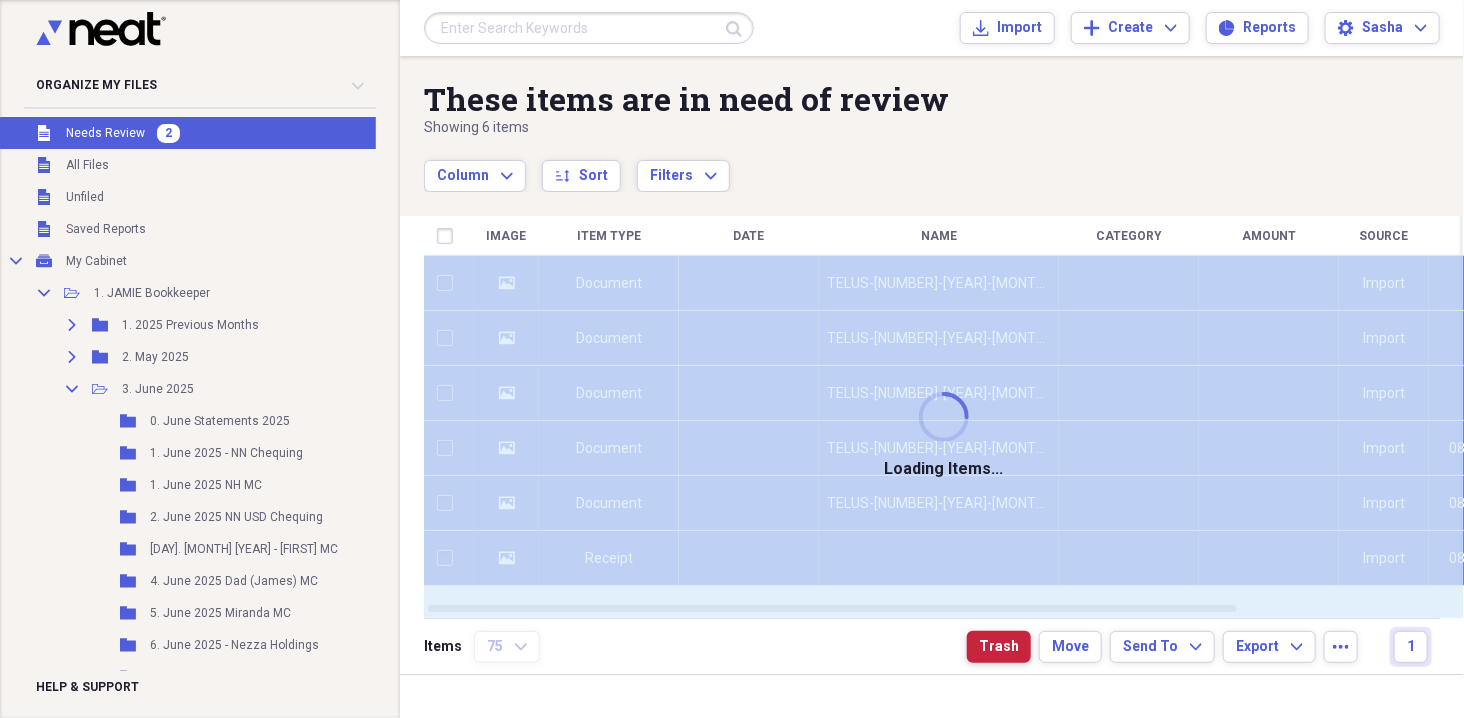 checkbox on "false" 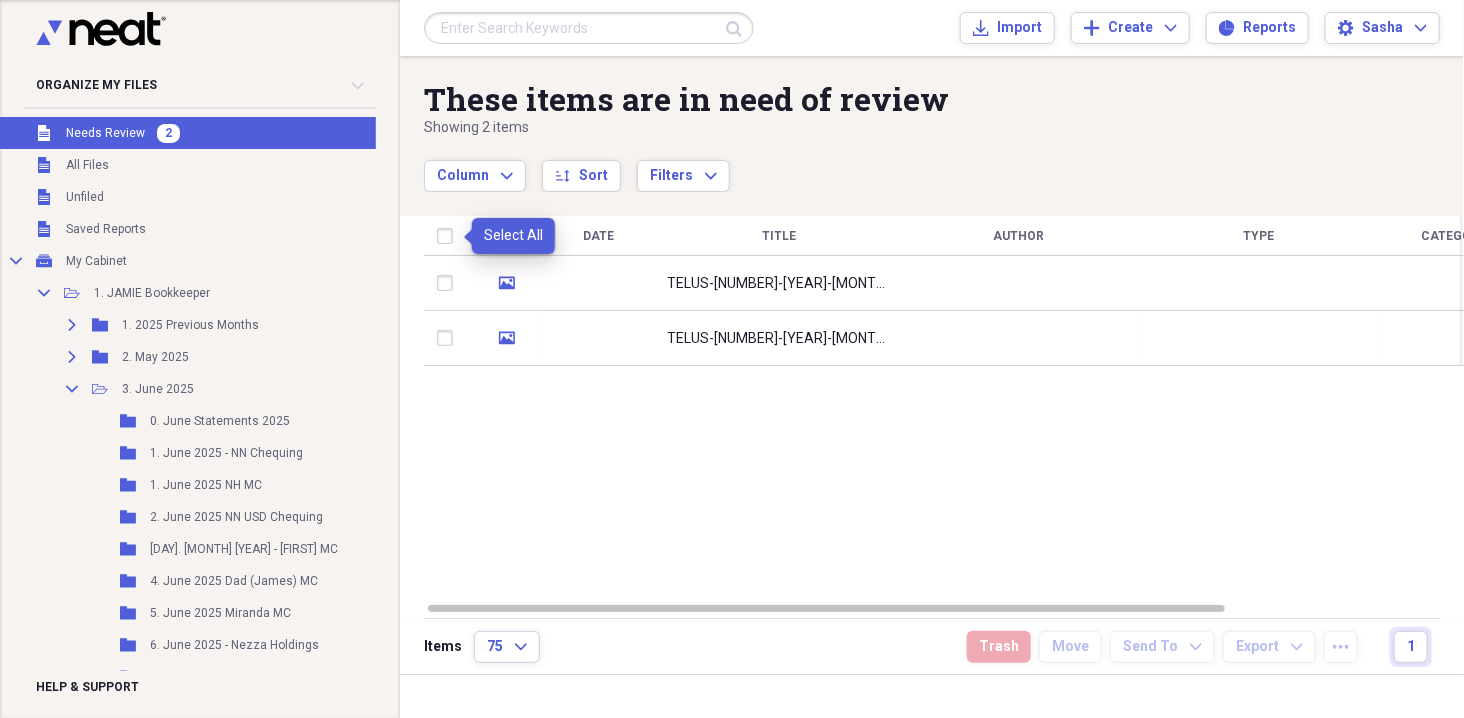 click at bounding box center [449, 236] 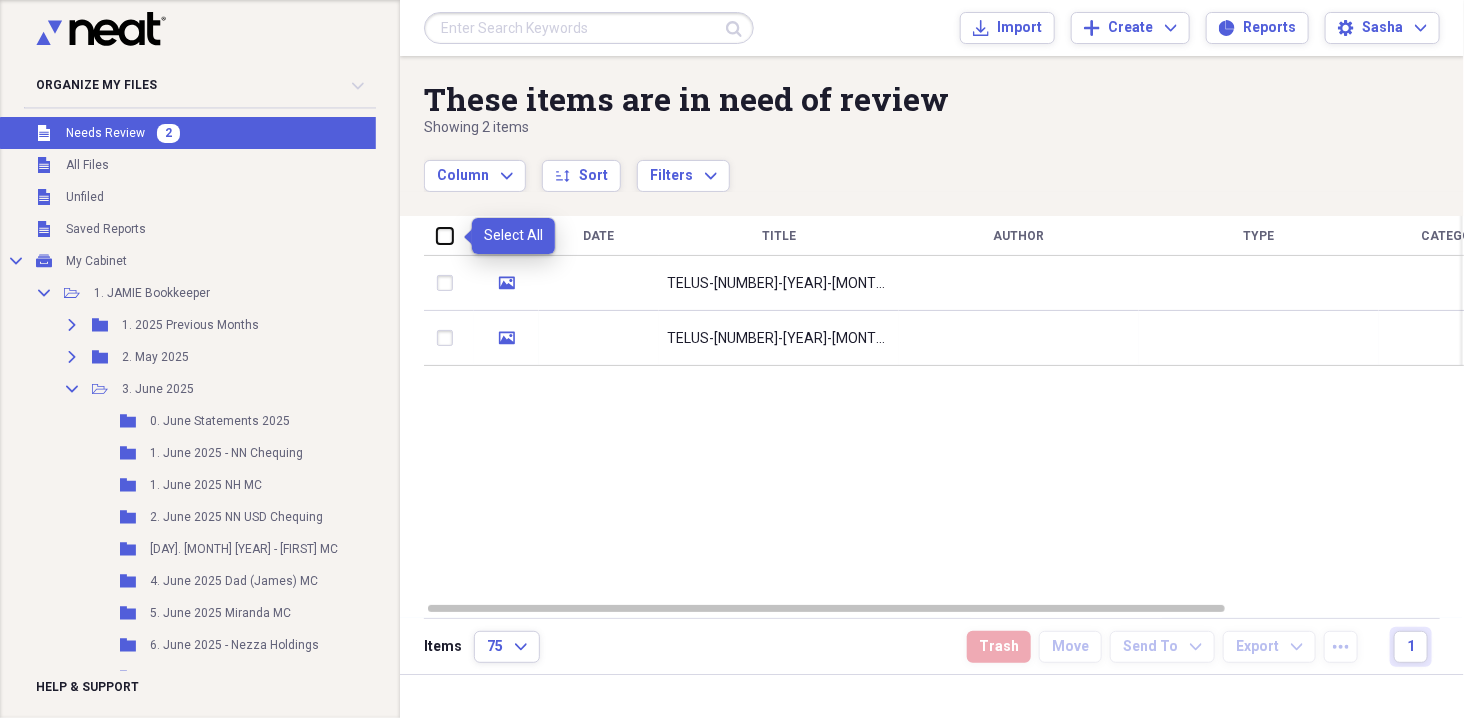 click at bounding box center (437, 235) 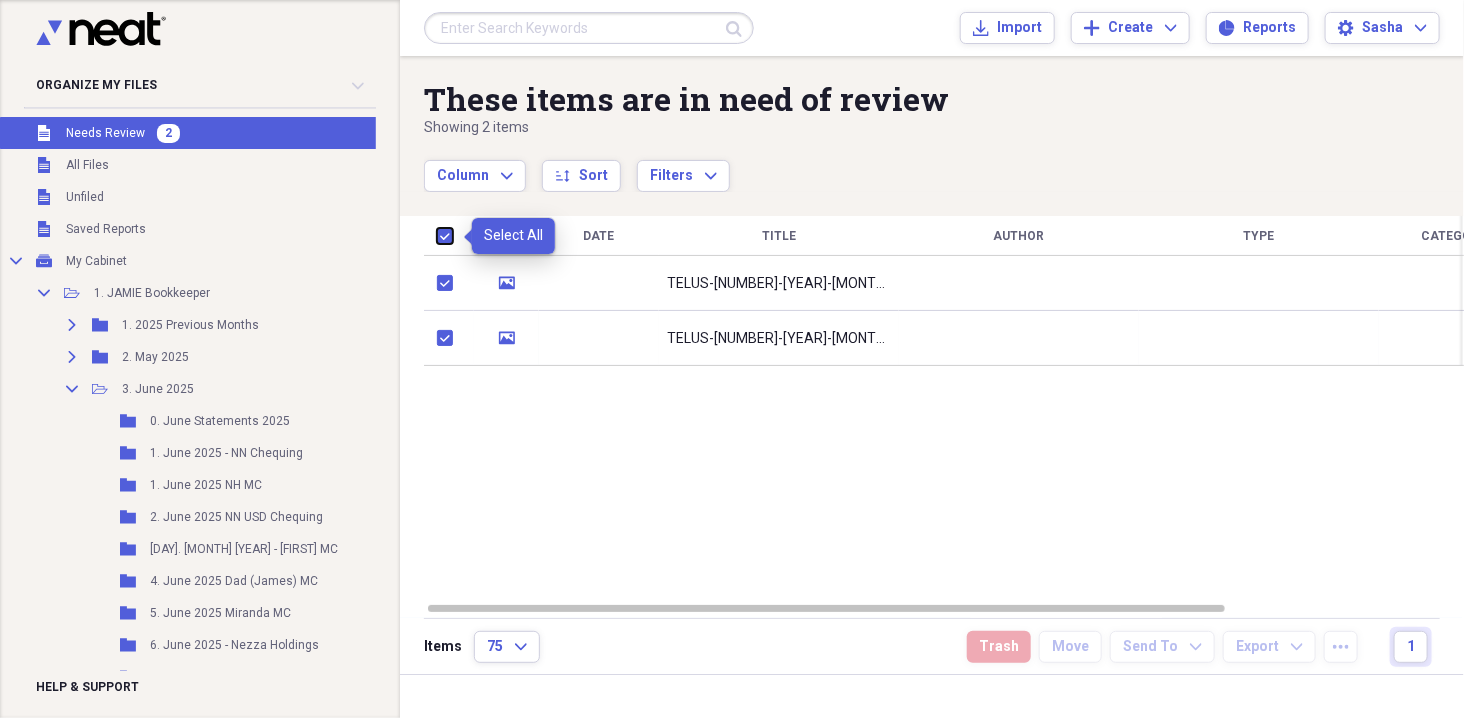 checkbox on "true" 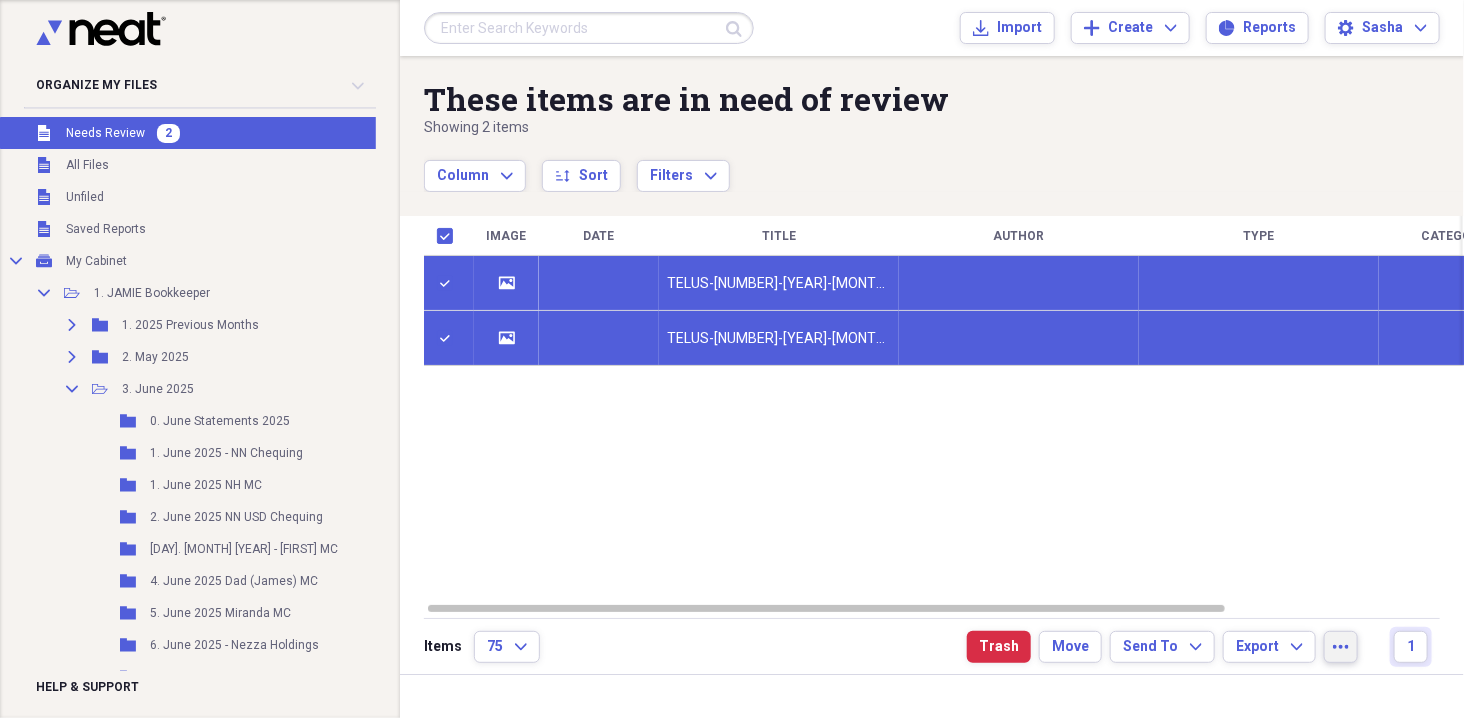 click on "more" 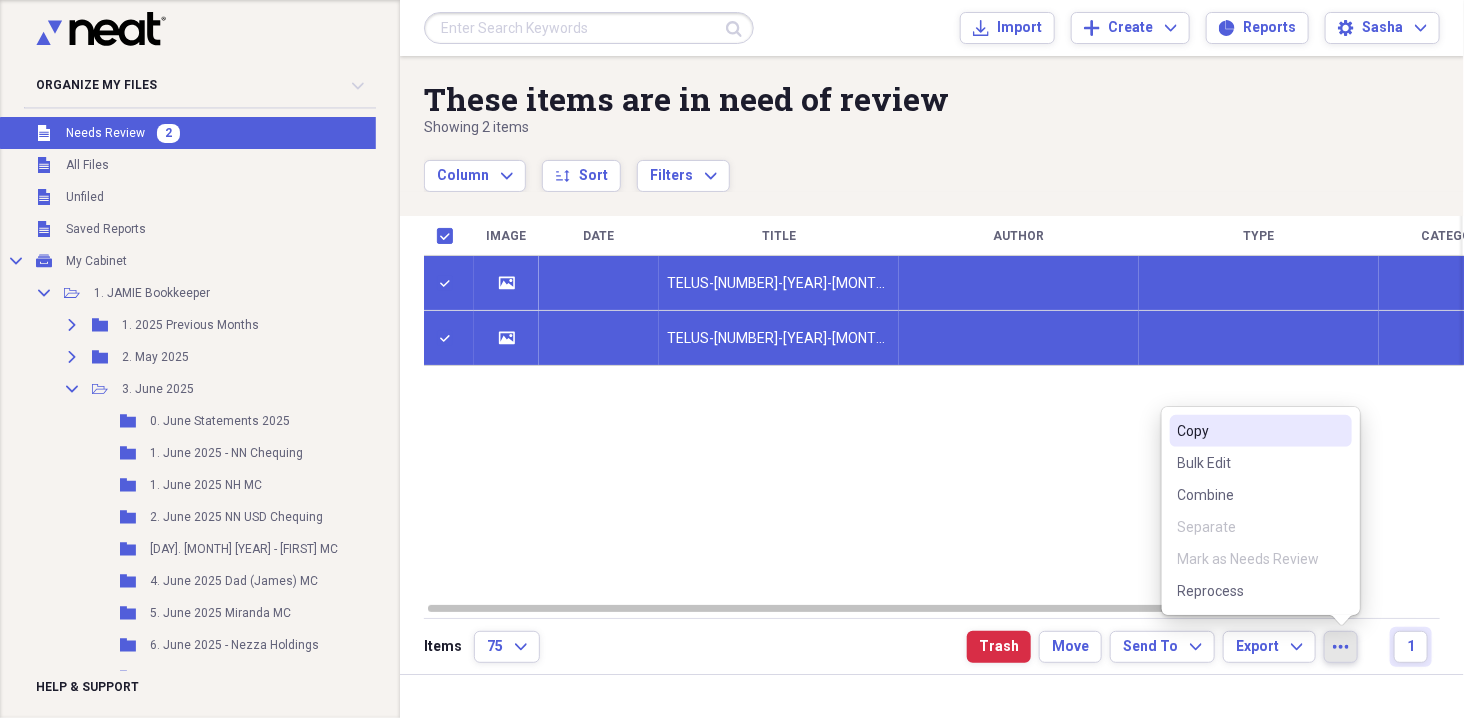 click on "more" 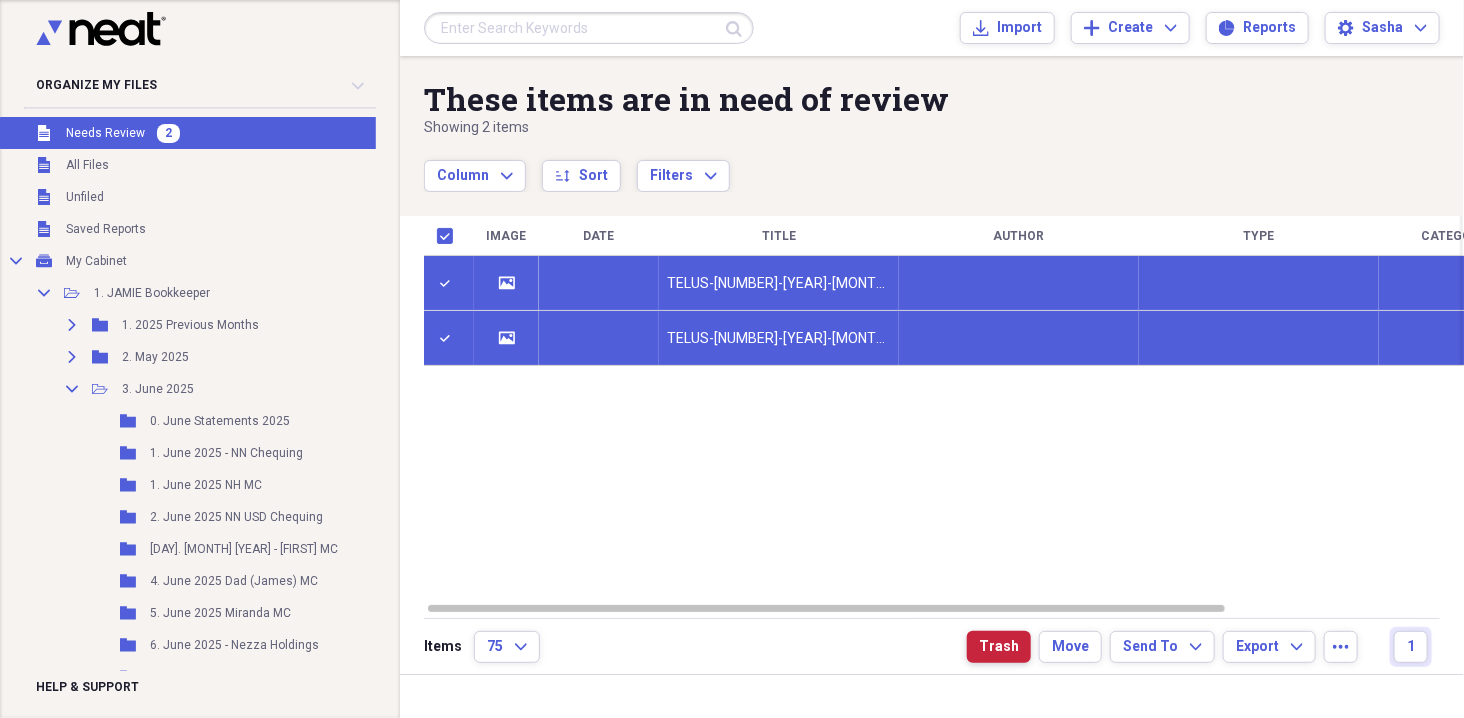 click on "Trash" at bounding box center (999, 647) 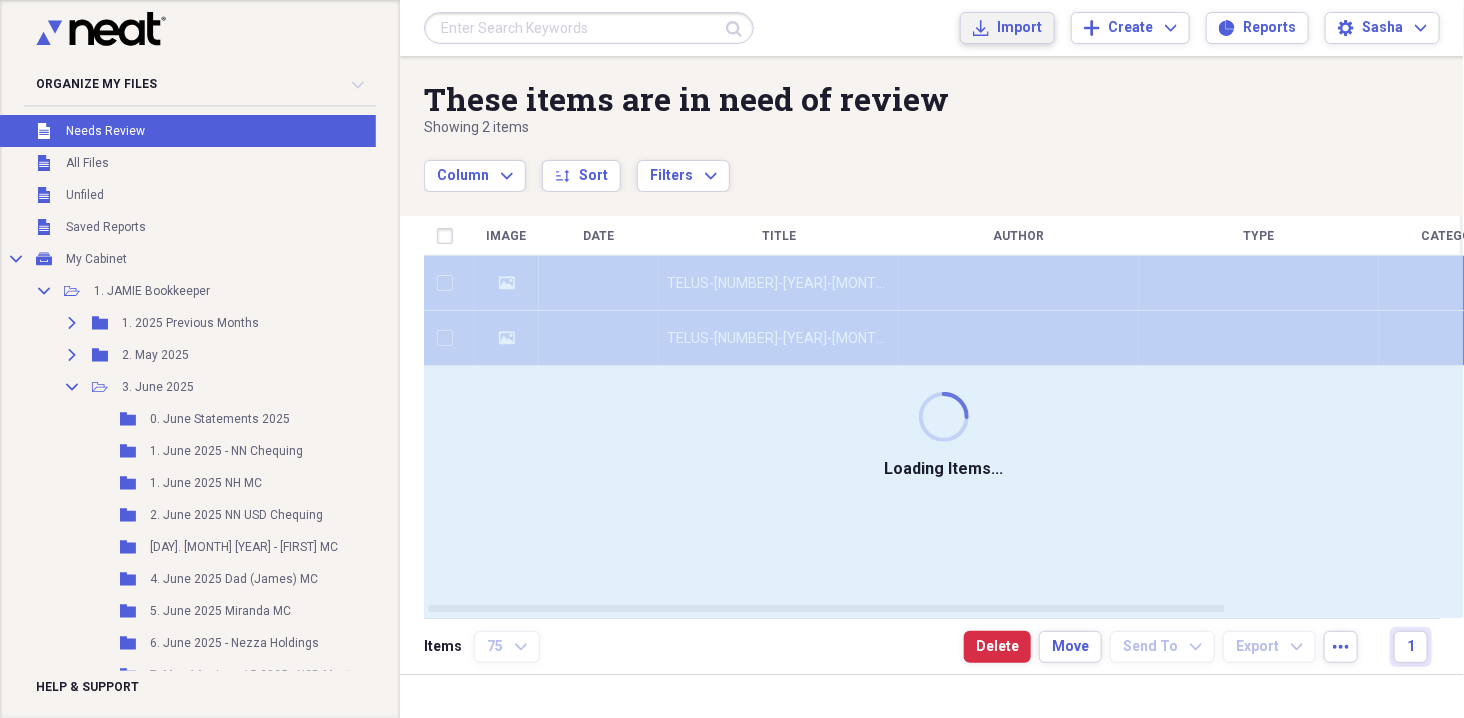 checkbox on "false" 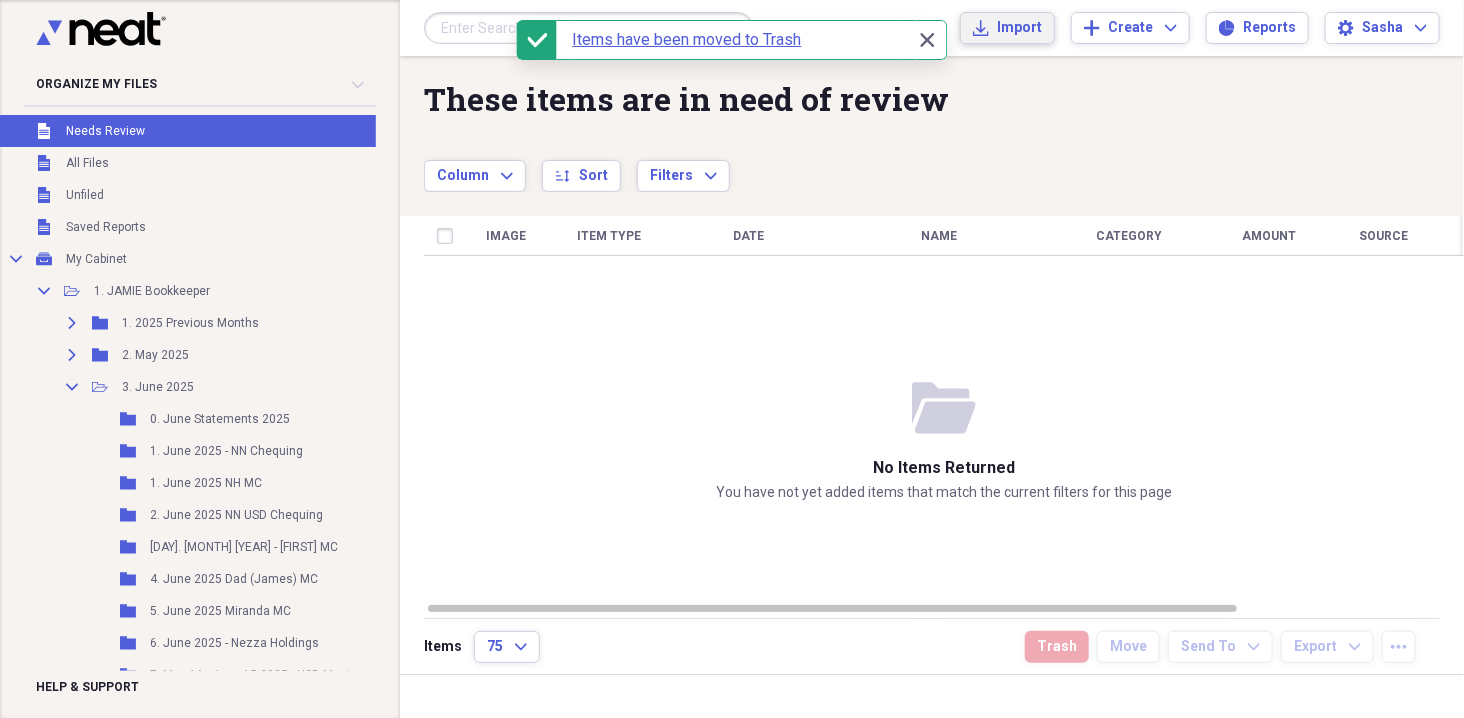 click on "Import" at bounding box center (1019, 28) 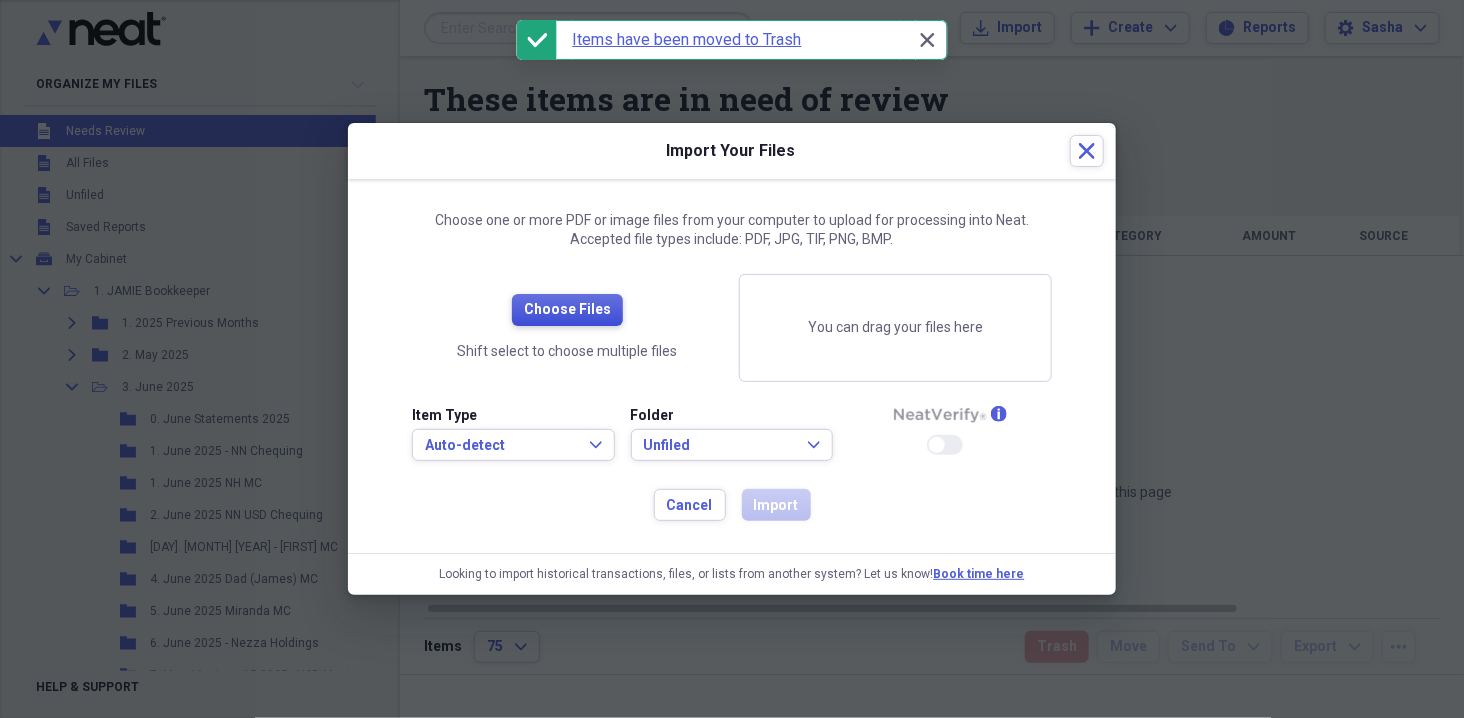 click on "Choose Files" at bounding box center (567, 310) 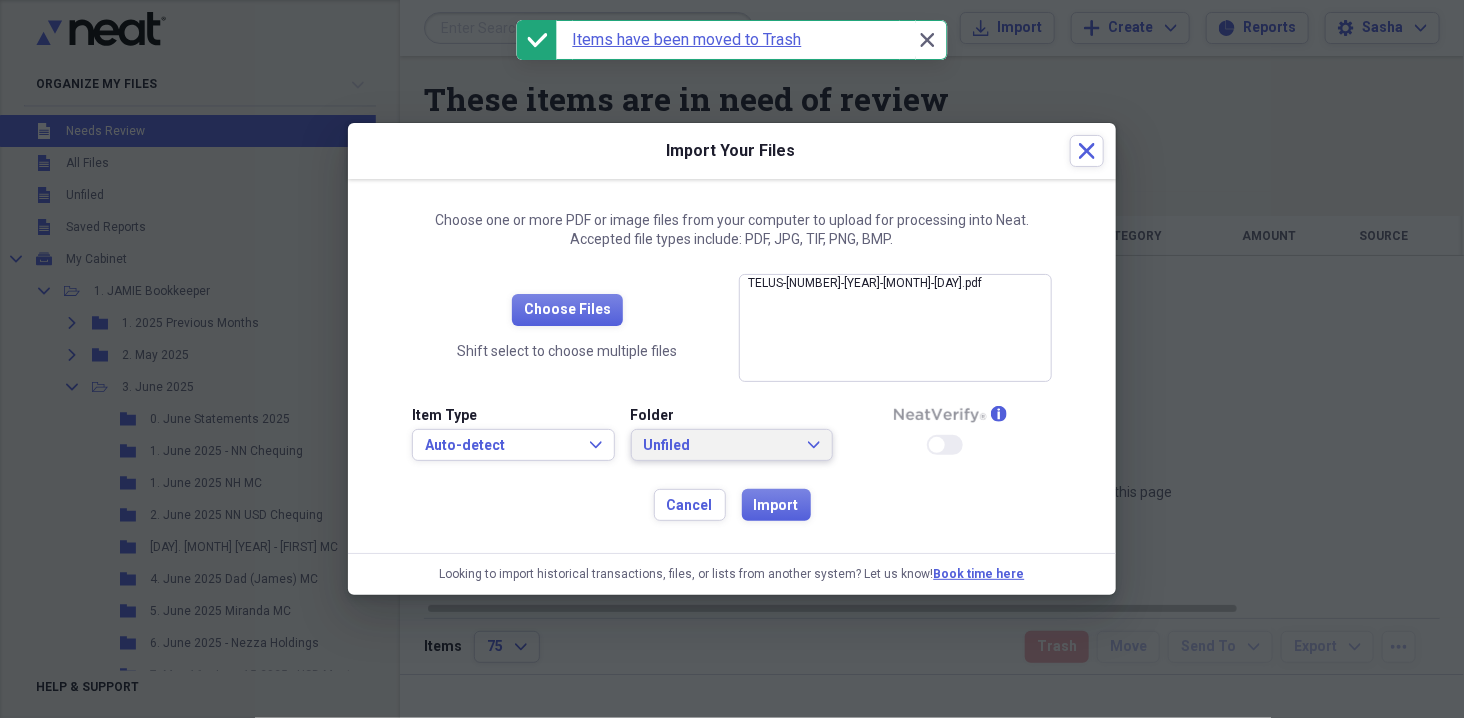 click on "Unfiled" at bounding box center [720, 446] 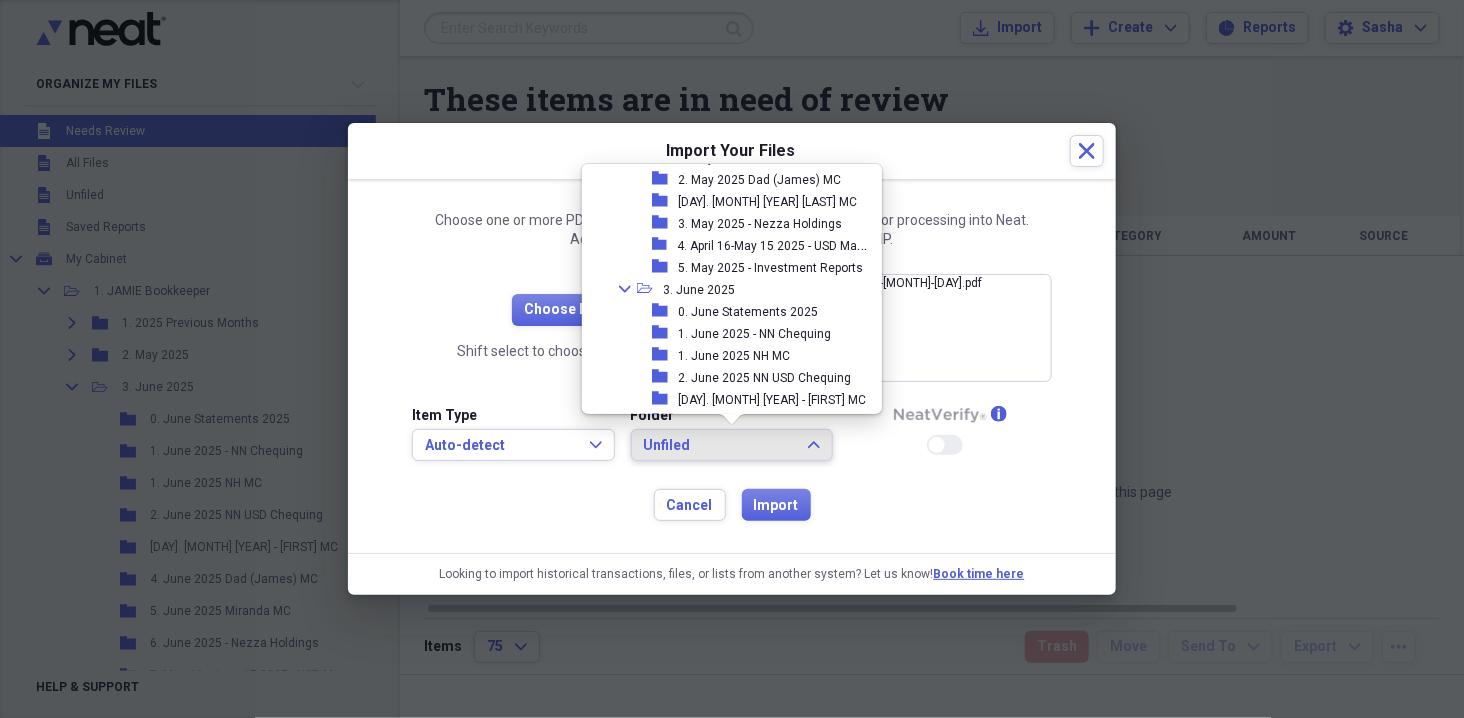 scroll, scrollTop: 552, scrollLeft: 0, axis: vertical 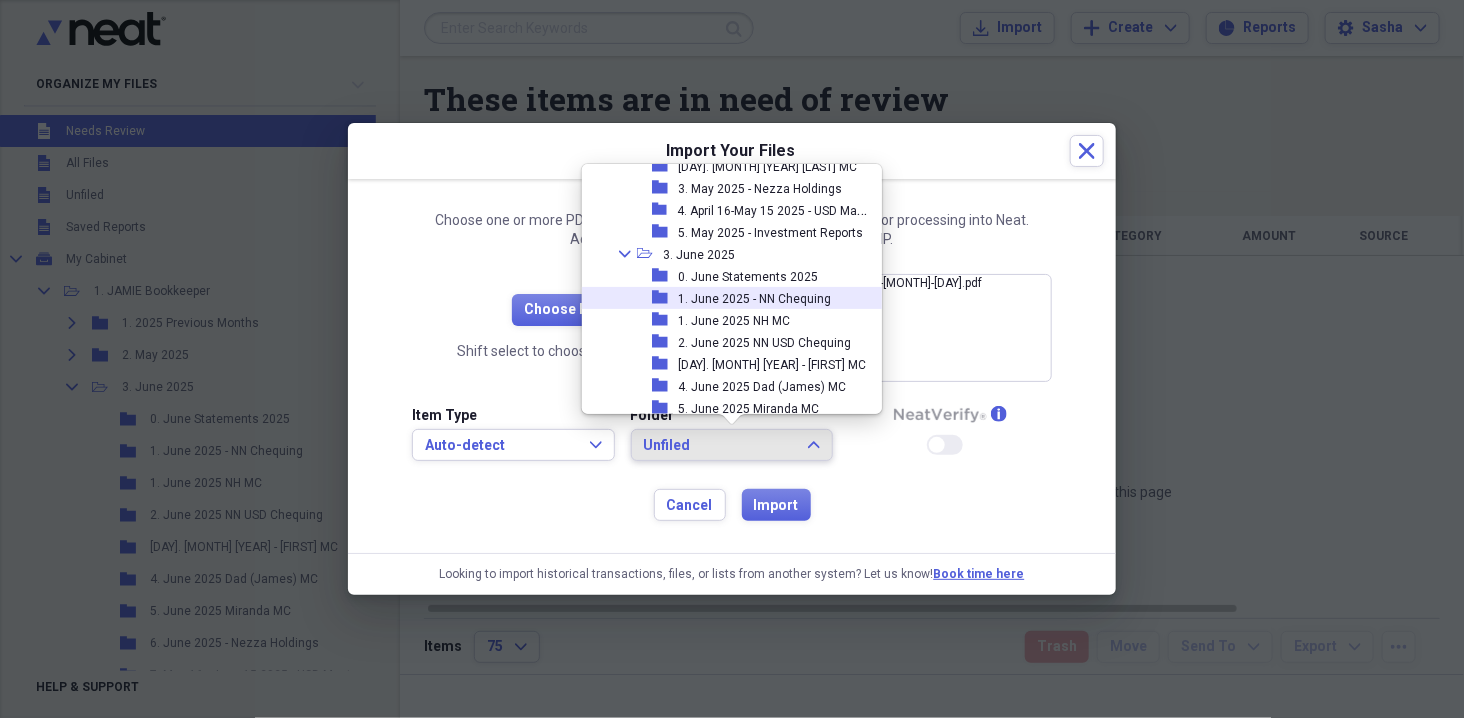 click on "1. June 2025 - NN Chequing" at bounding box center (754, 299) 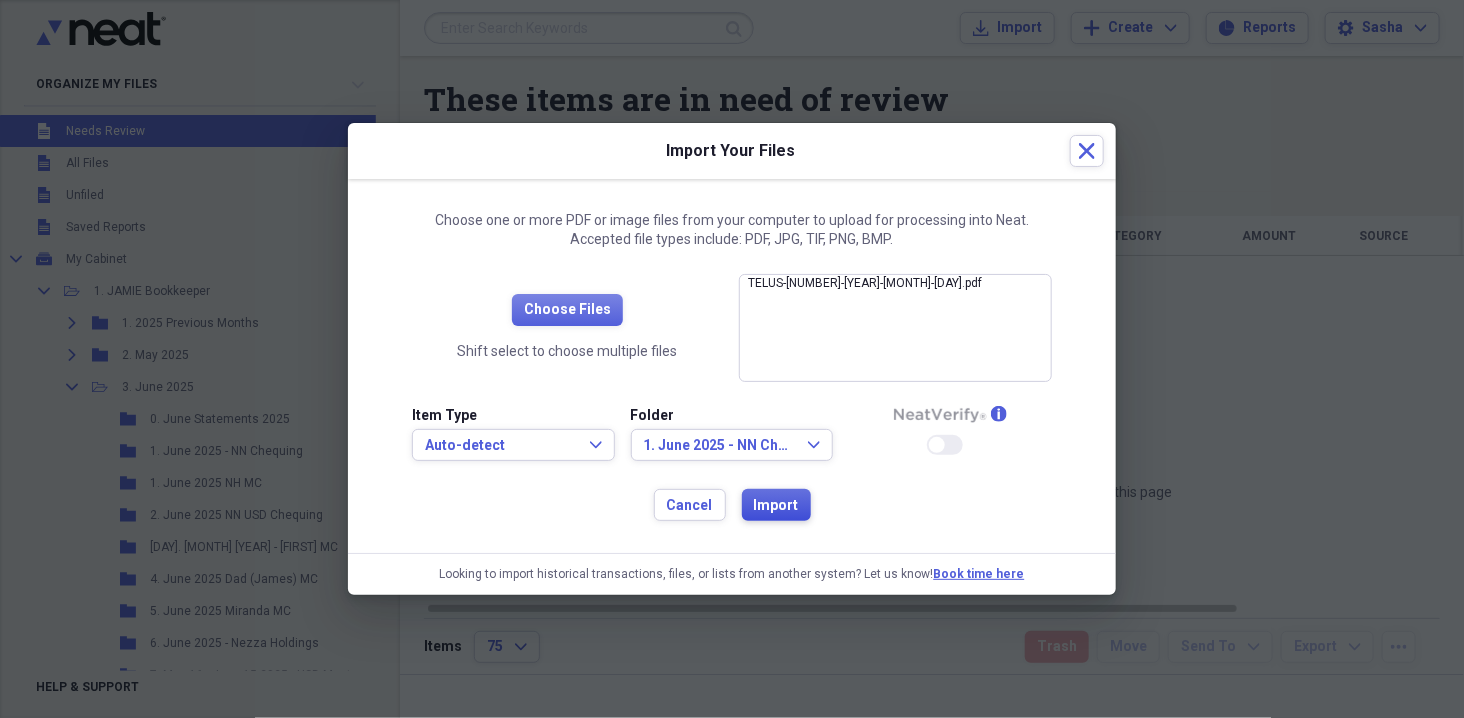click on "Import" at bounding box center [776, 506] 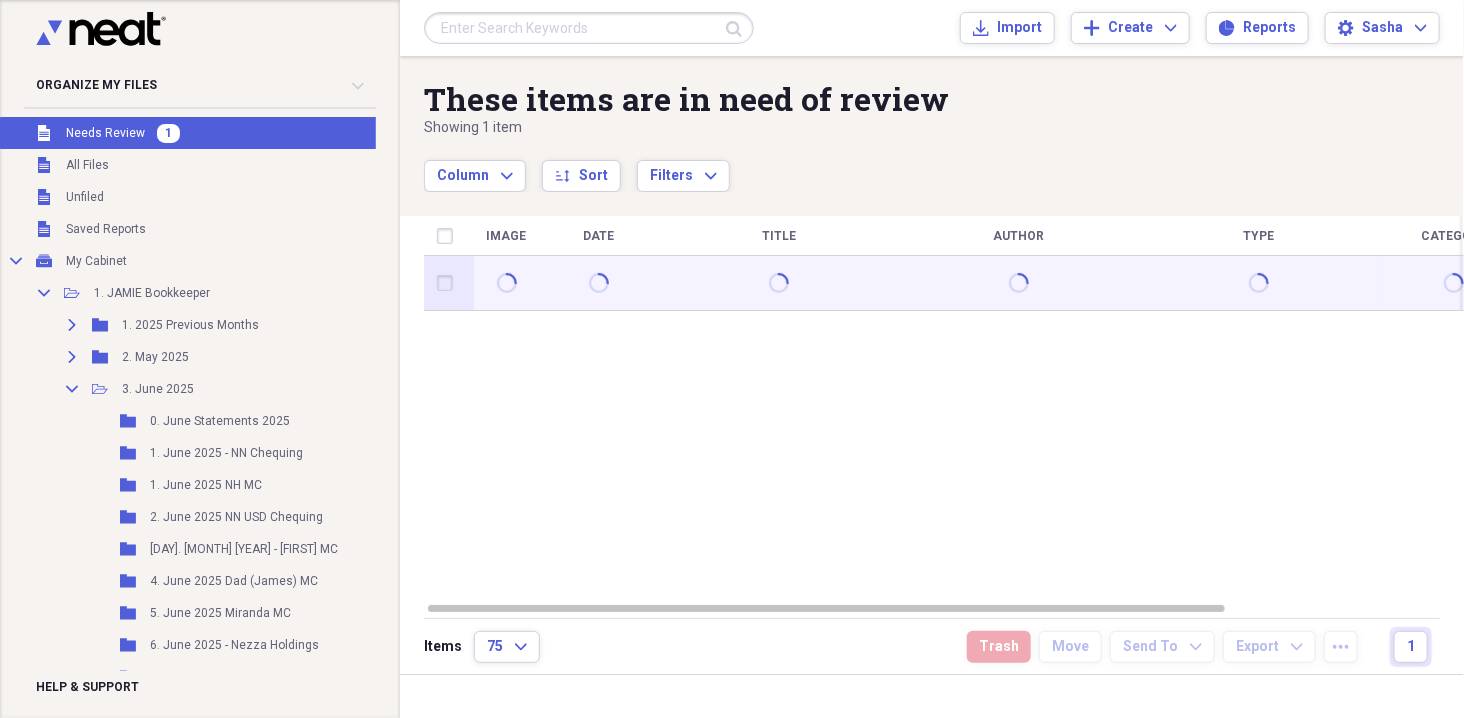 click at bounding box center [599, 283] 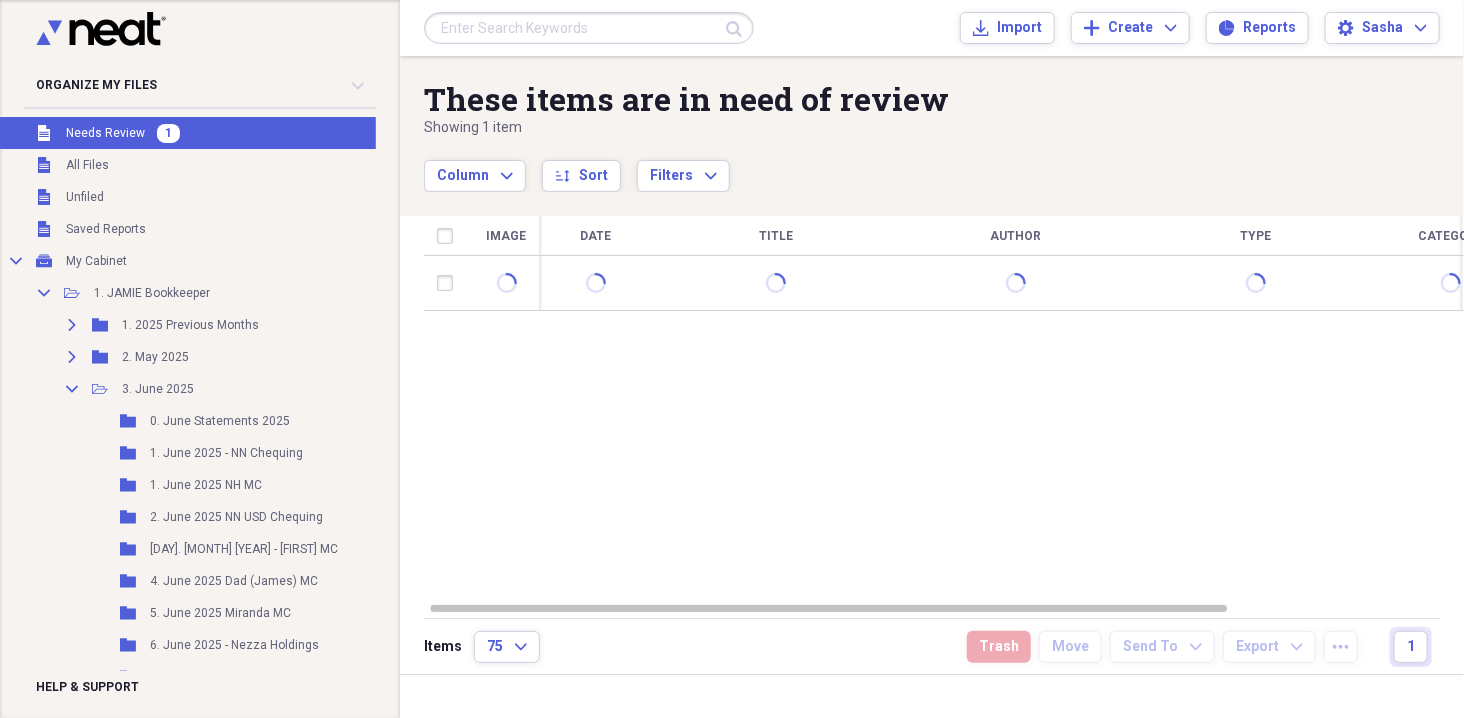 click on "list Manage My List Amazon AMAZON Amazon Channels Amazon.com" at bounding box center (932, 28) 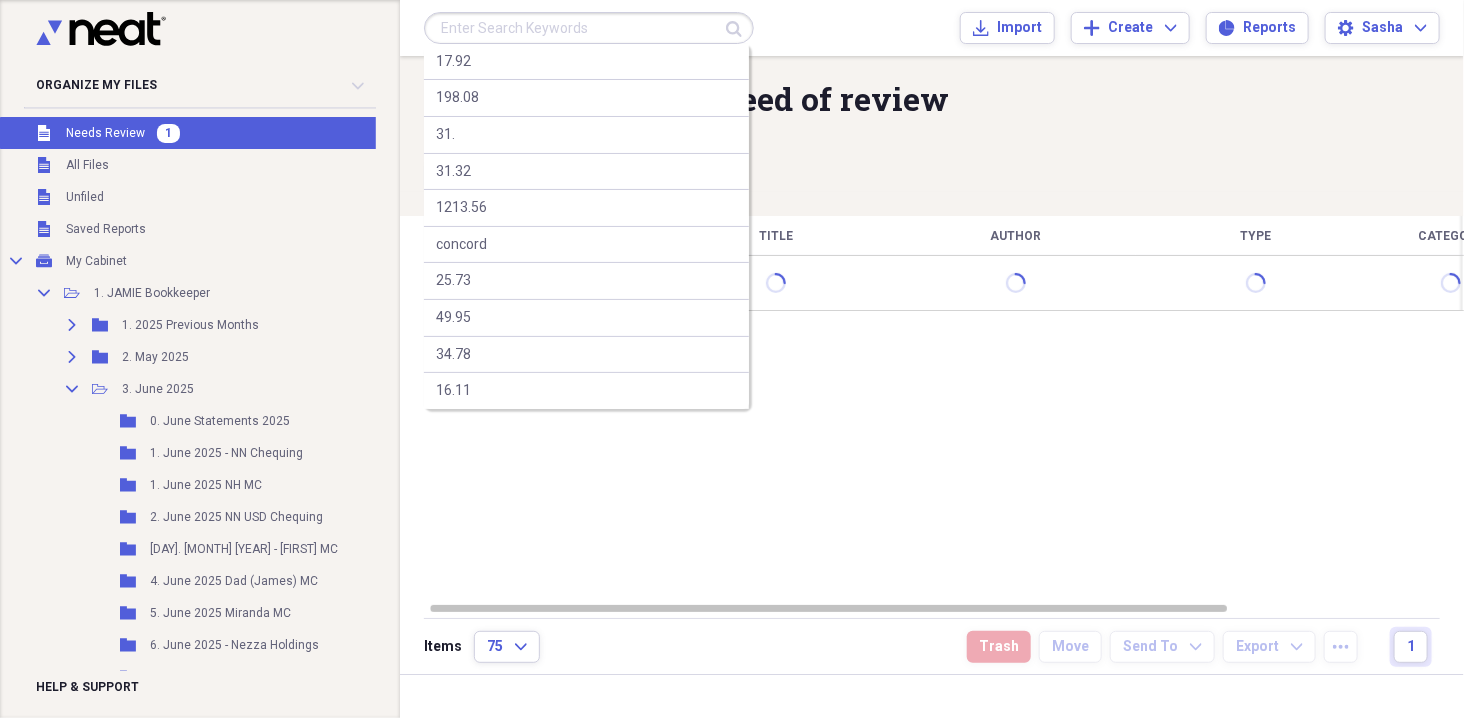 paste on "265.28" 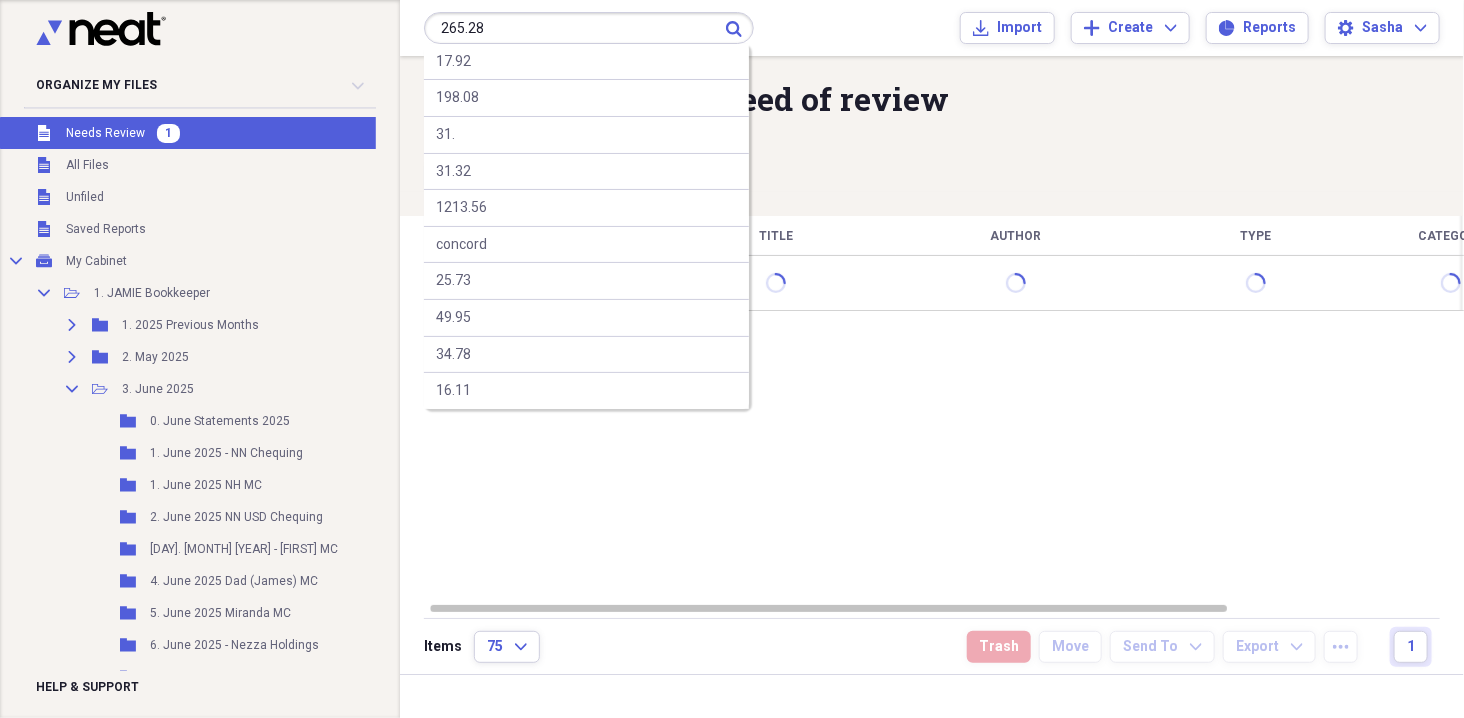 type on "265.28" 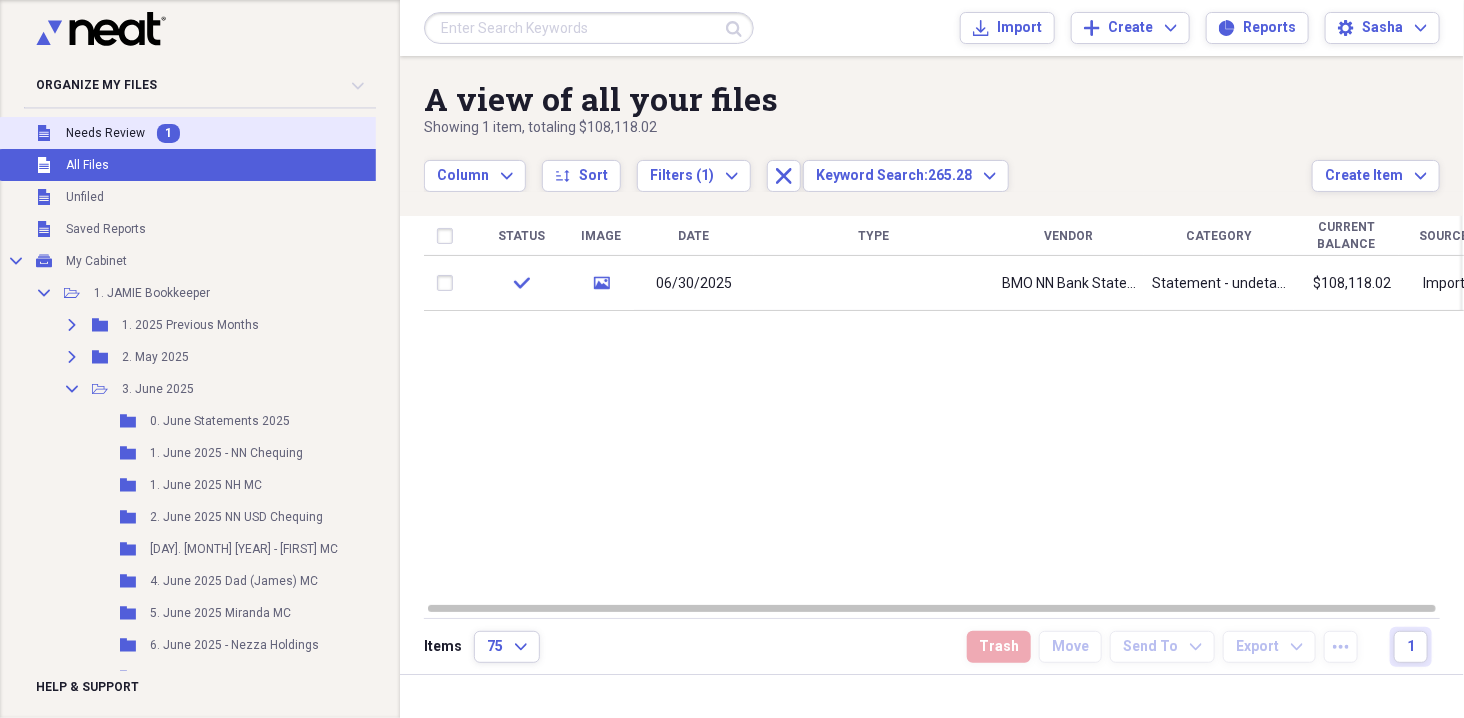 click on "Unfiled Needs Review 1" at bounding box center [227, 133] 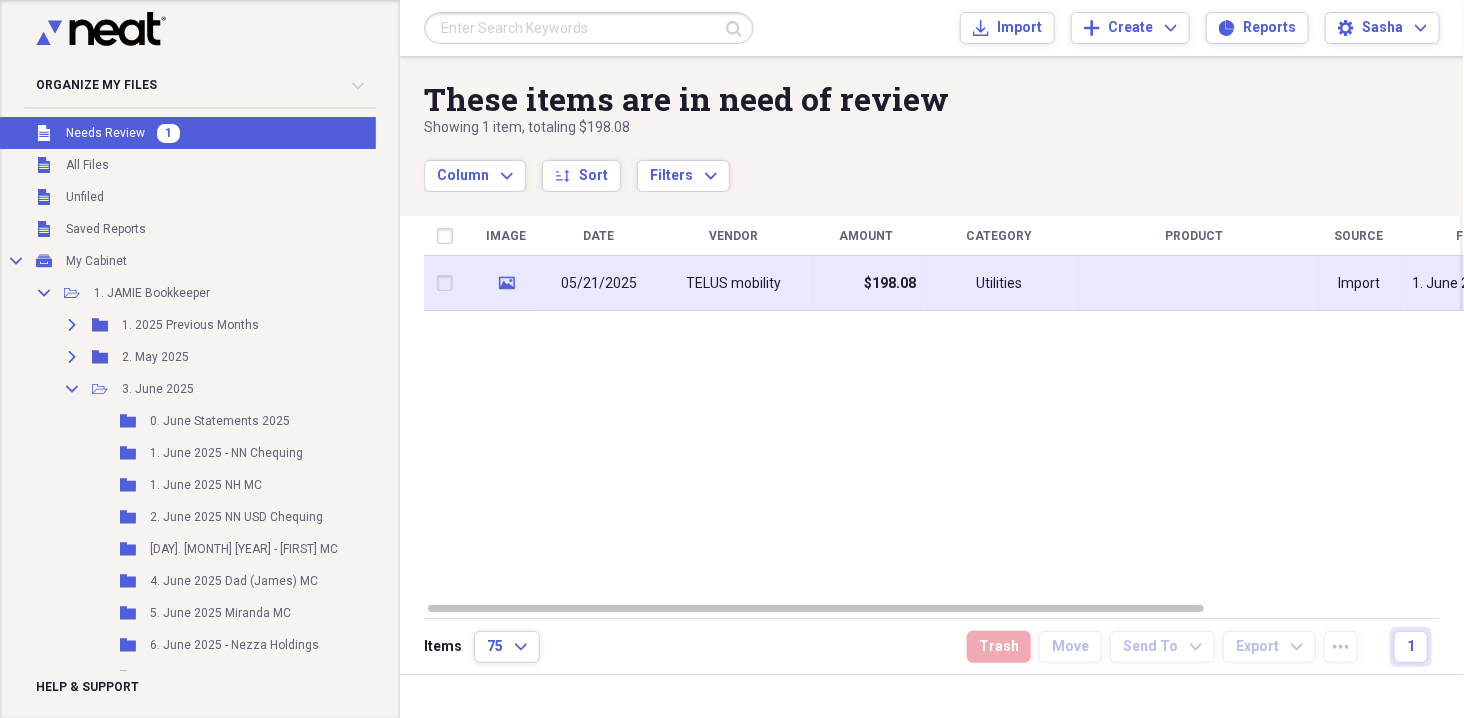 click on "$198.08" at bounding box center (866, 283) 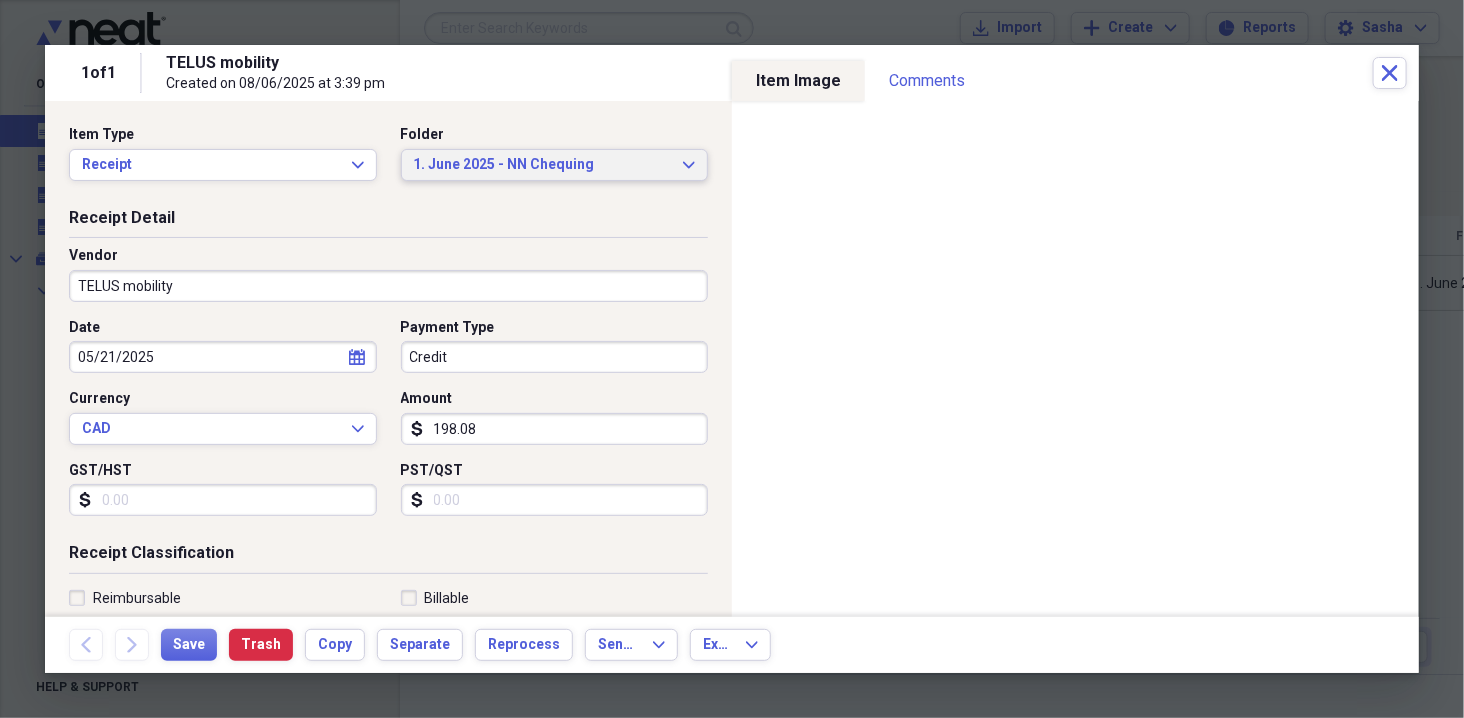 click on "1. June 2025 - NN Chequing" at bounding box center (543, 165) 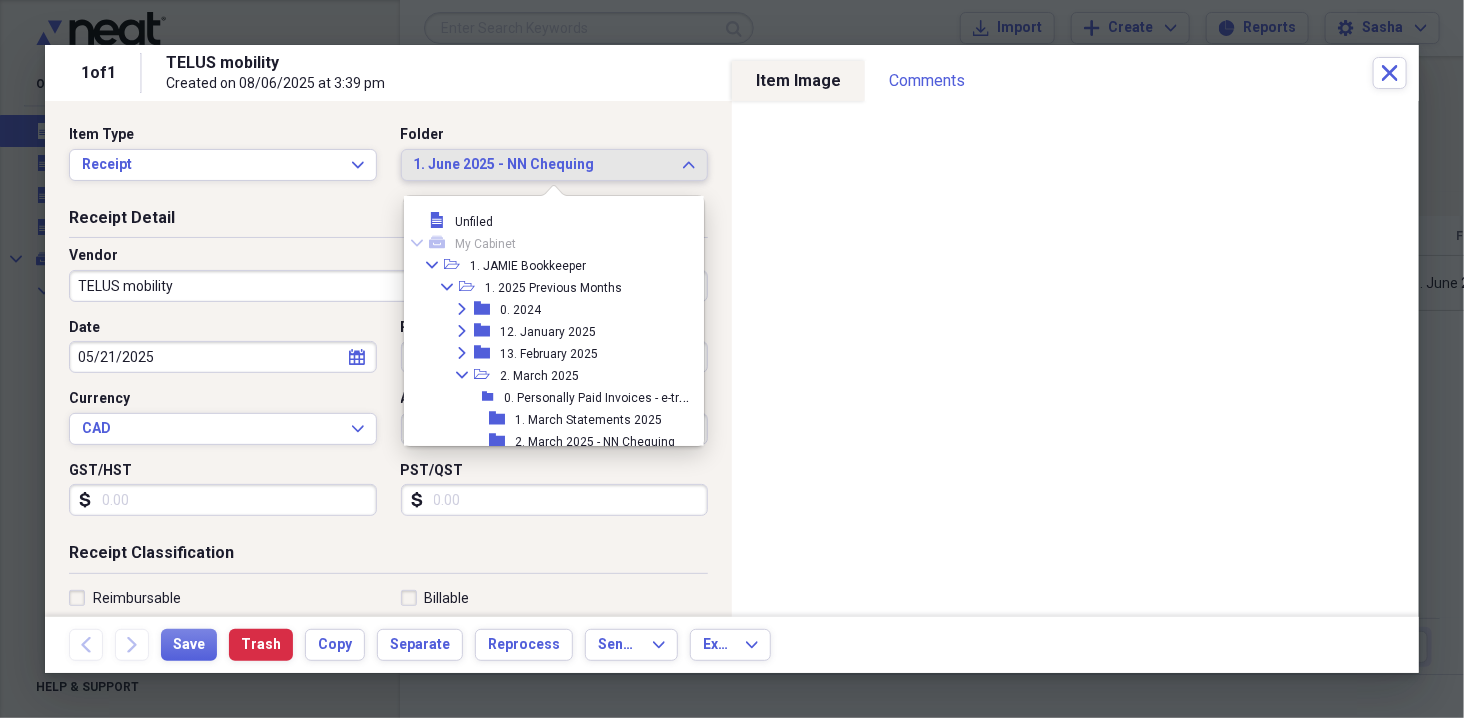scroll, scrollTop: 561, scrollLeft: 0, axis: vertical 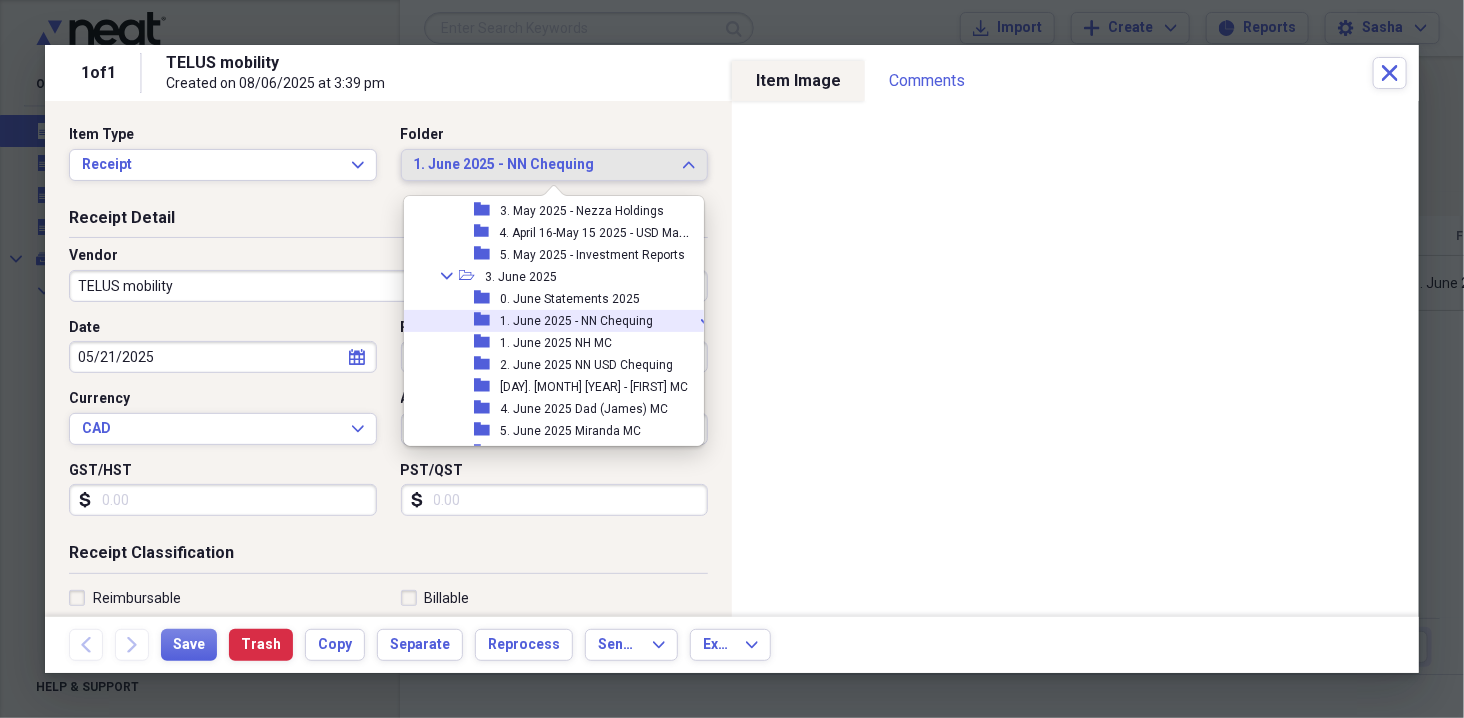 click on "1. June 2025 - NN Chequing" at bounding box center (576, 321) 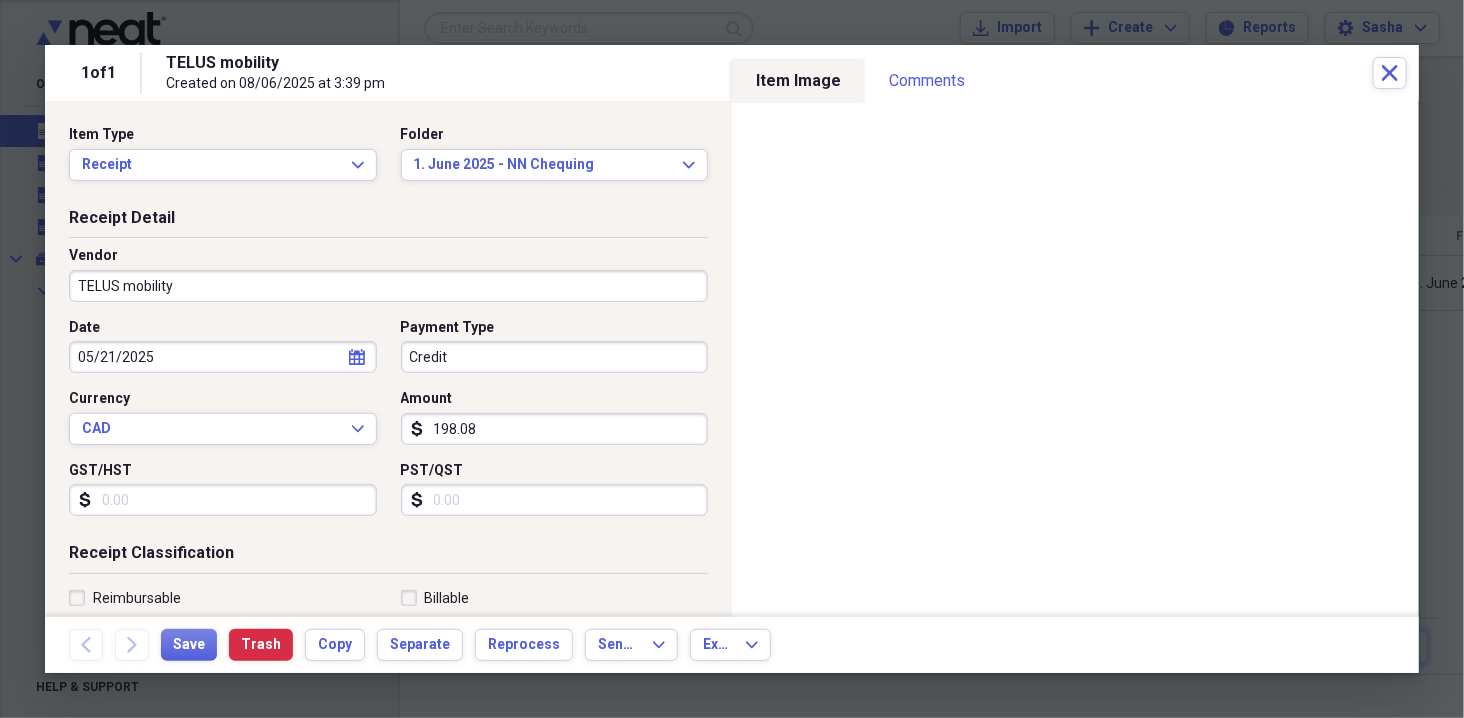 click on "05/21/2025" at bounding box center (223, 357) 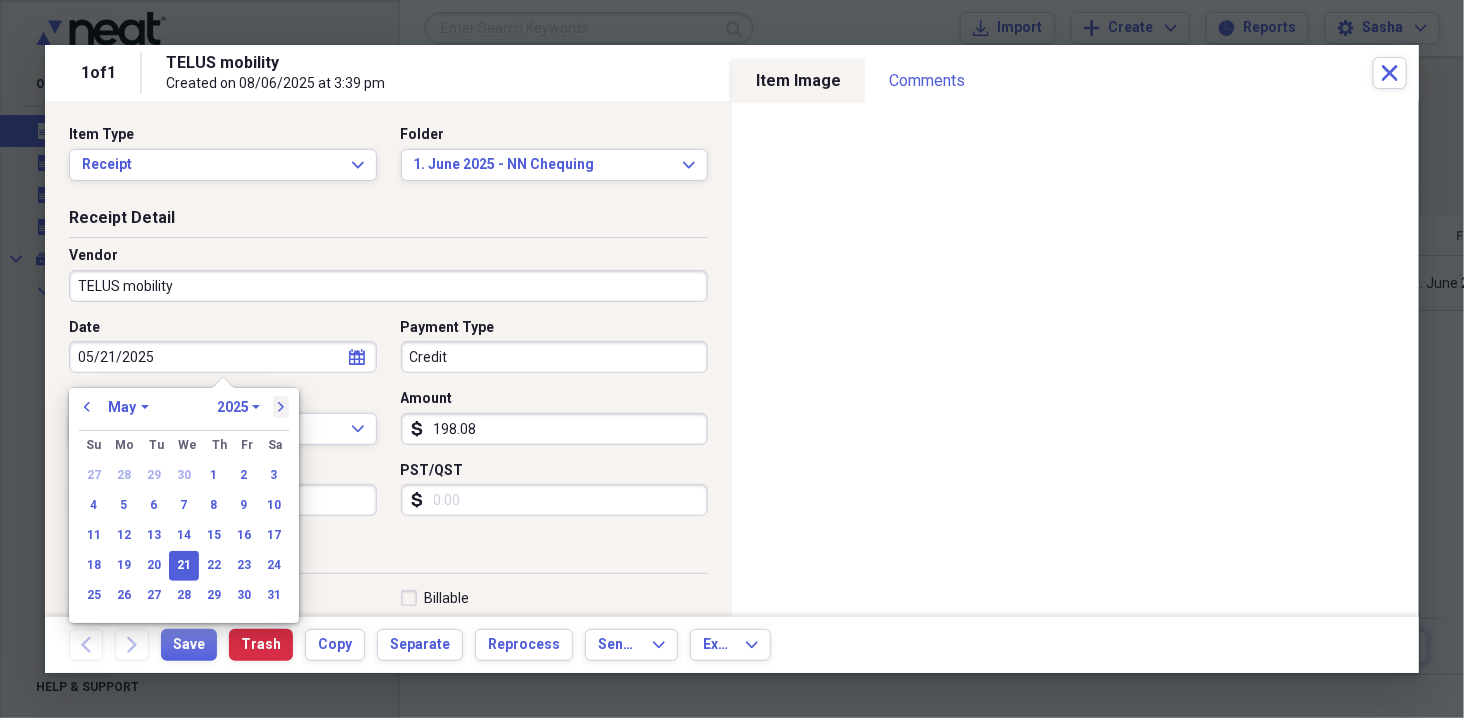 click on "next" at bounding box center (281, 407) 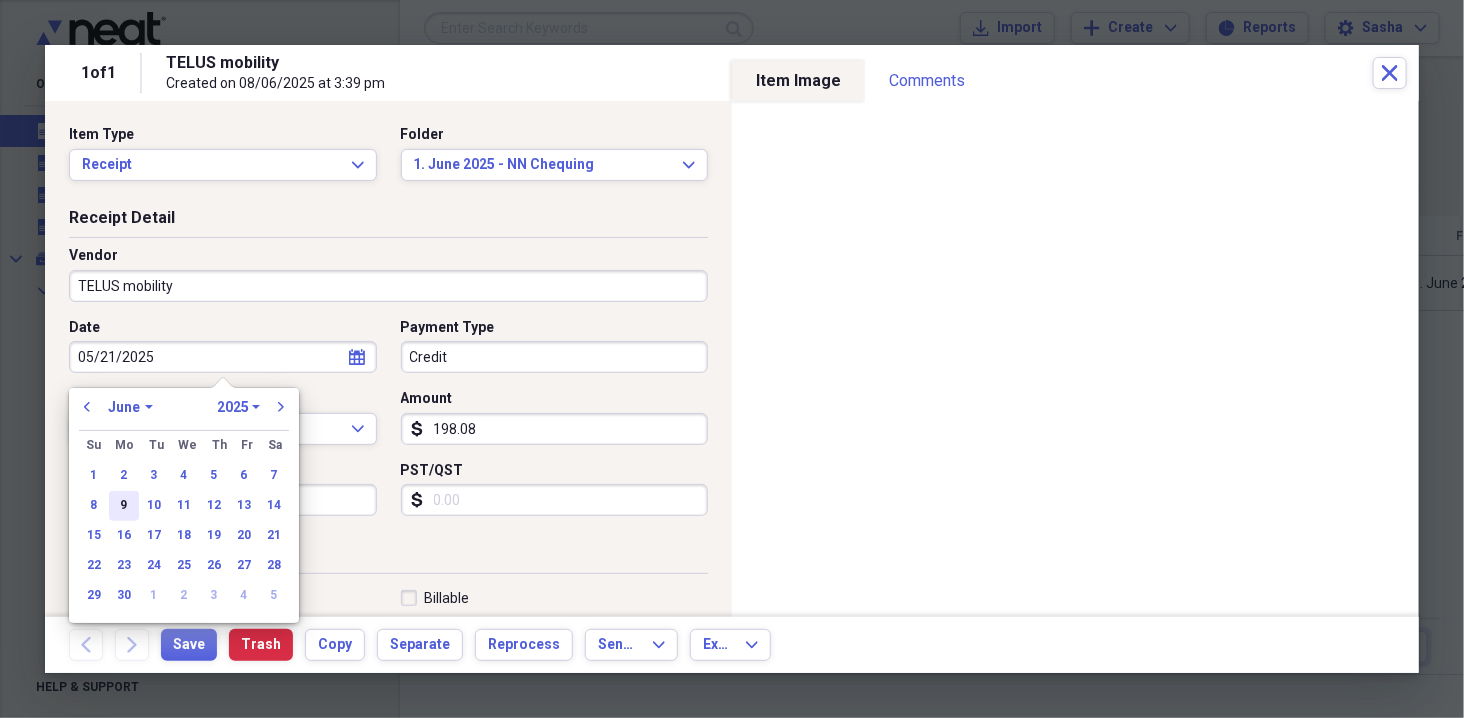 click on "9" at bounding box center (124, 506) 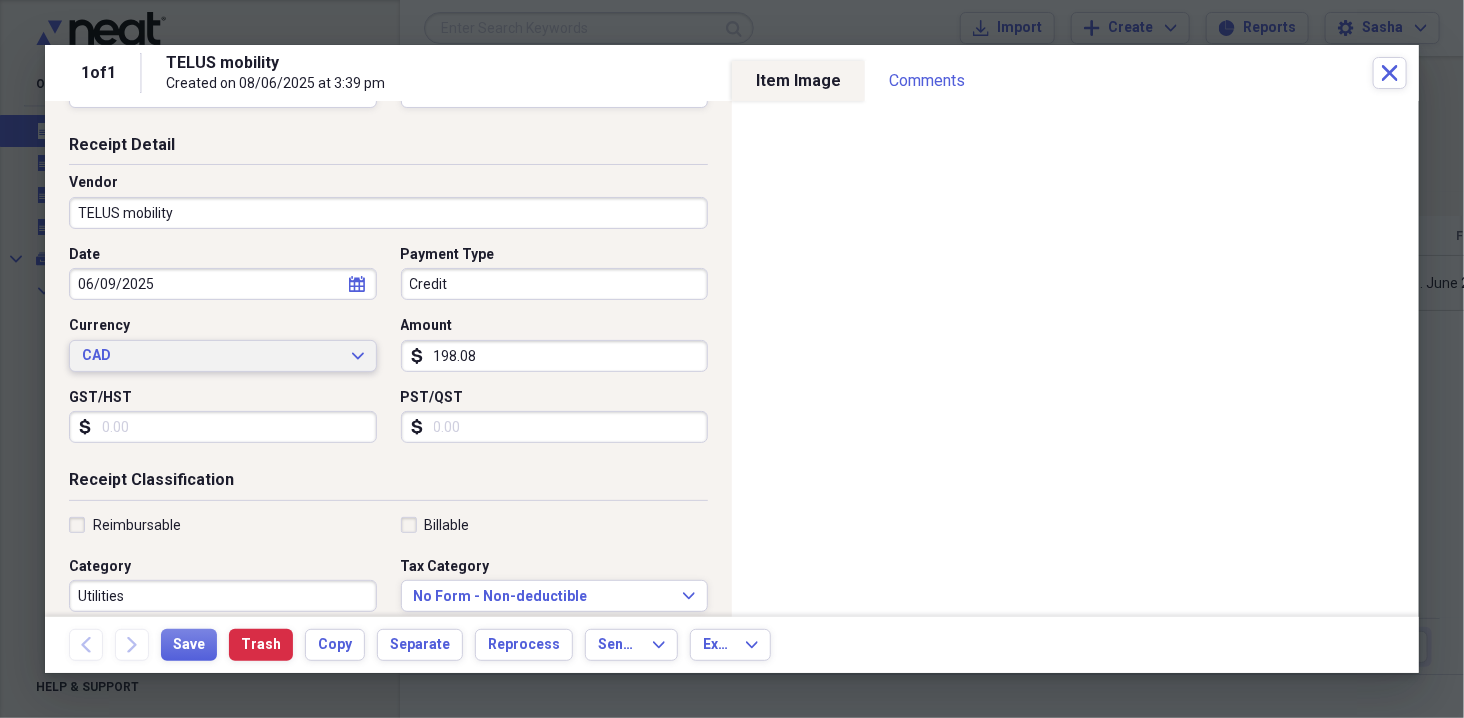 scroll, scrollTop: 114, scrollLeft: 0, axis: vertical 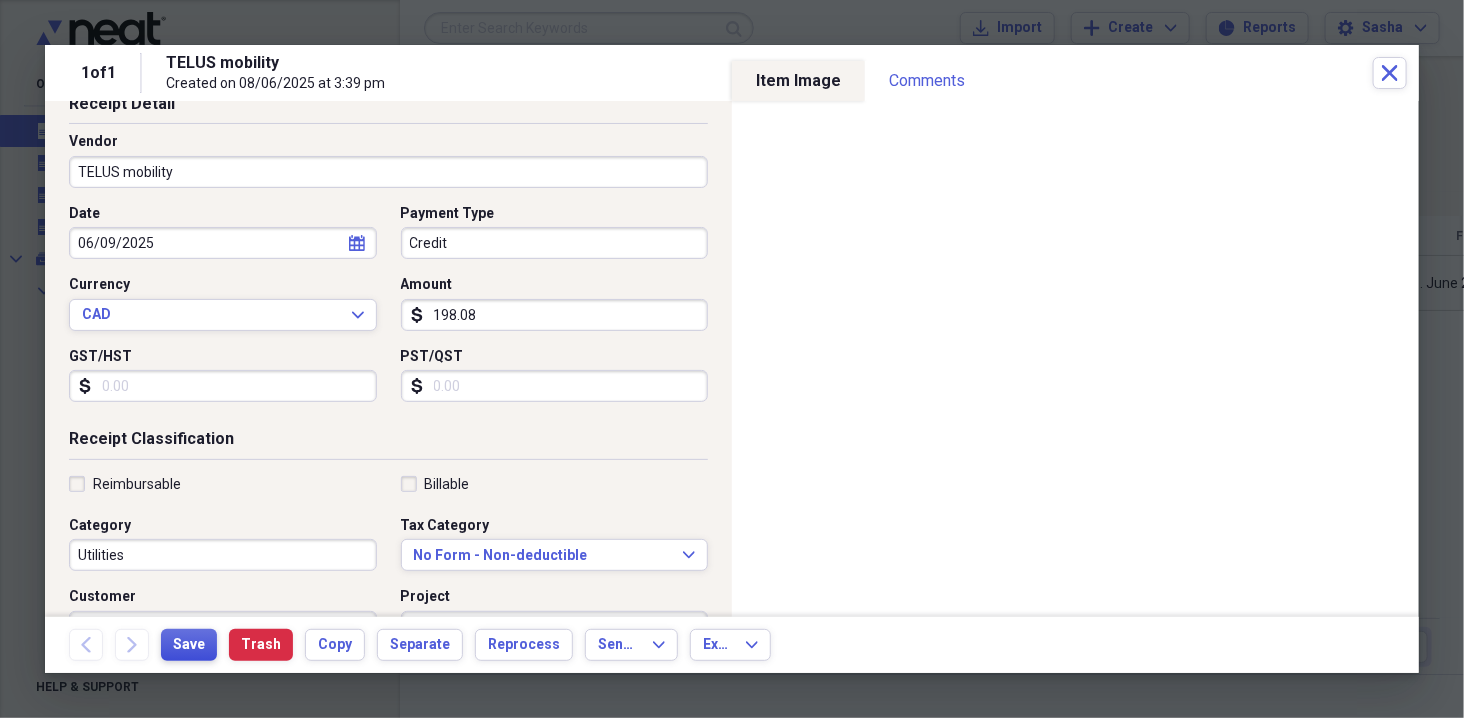click on "Save" at bounding box center (189, 645) 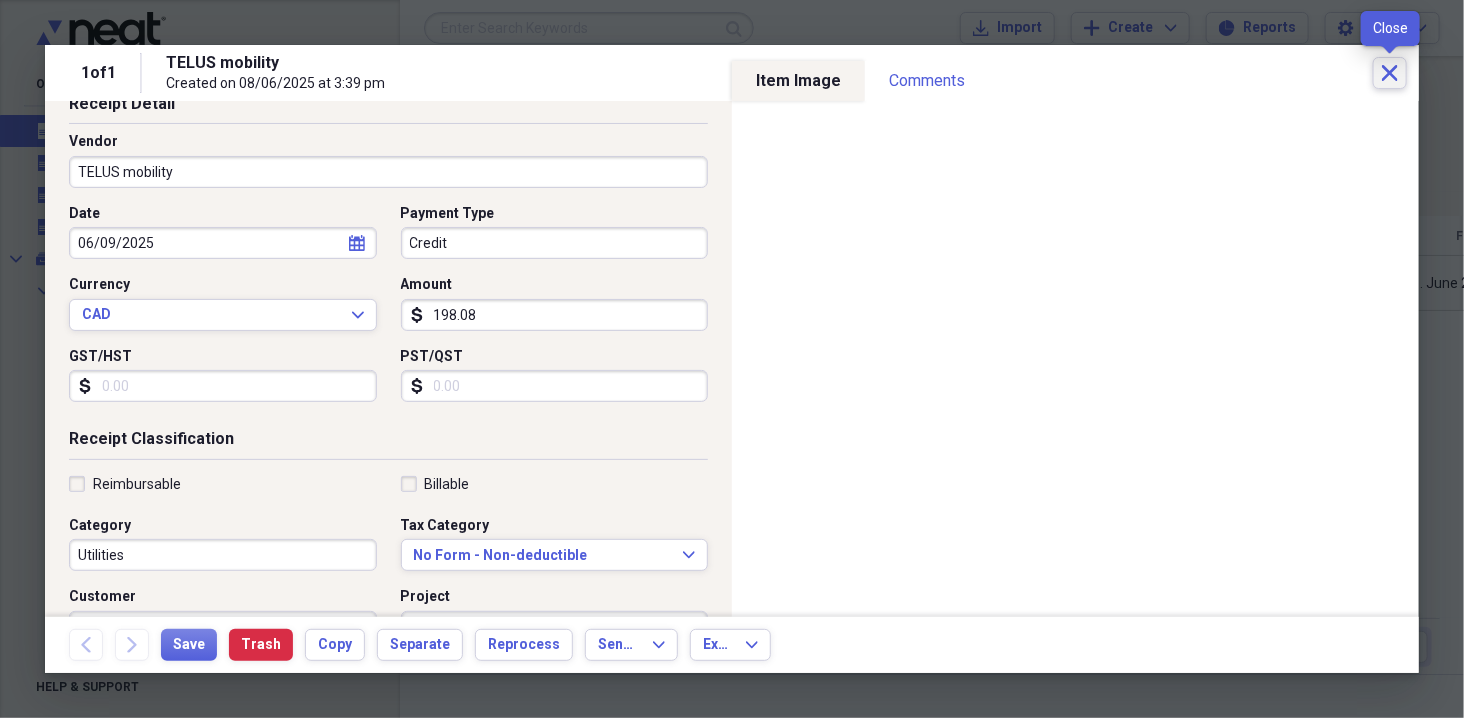 click on "Close" at bounding box center (1390, 73) 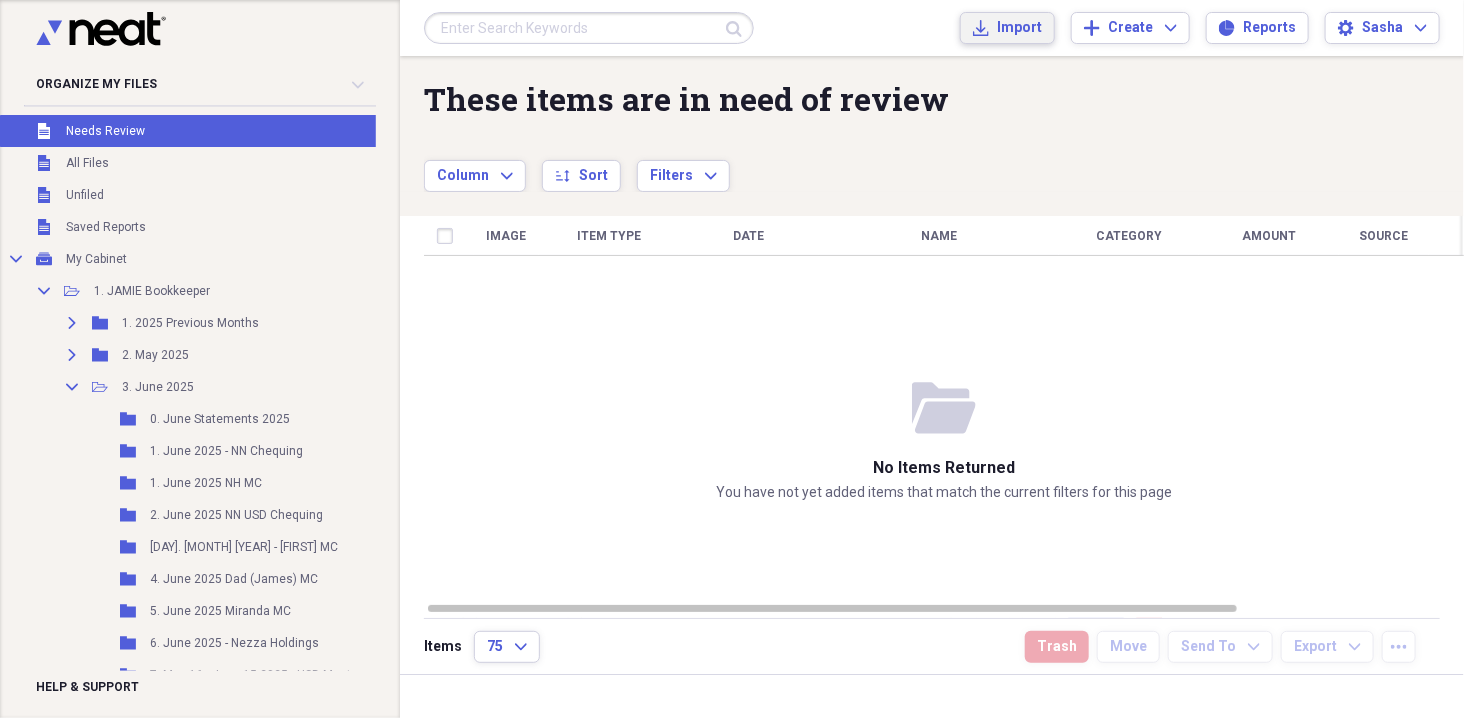 click on "Import Import" at bounding box center (1007, 28) 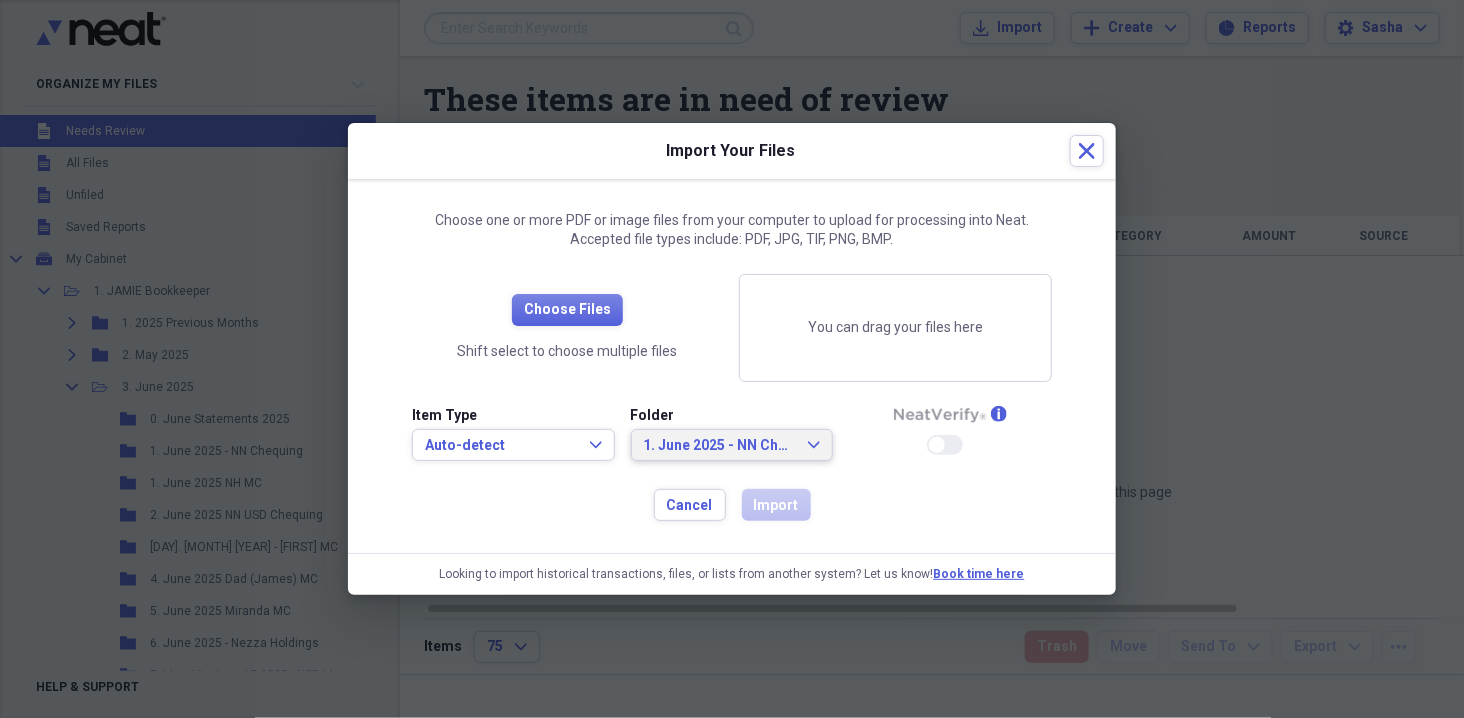 click on "1. June 2025 - NN Chequing" at bounding box center (720, 446) 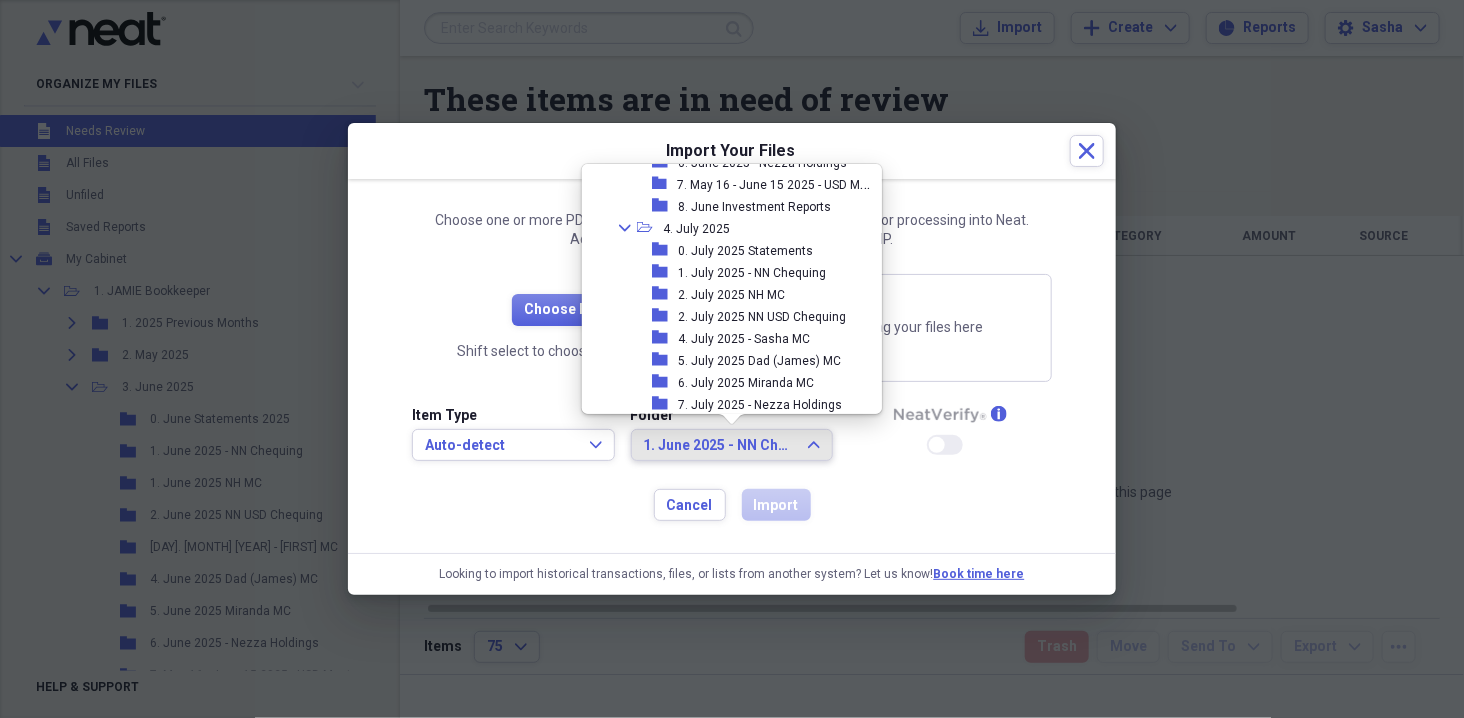scroll, scrollTop: 826, scrollLeft: 0, axis: vertical 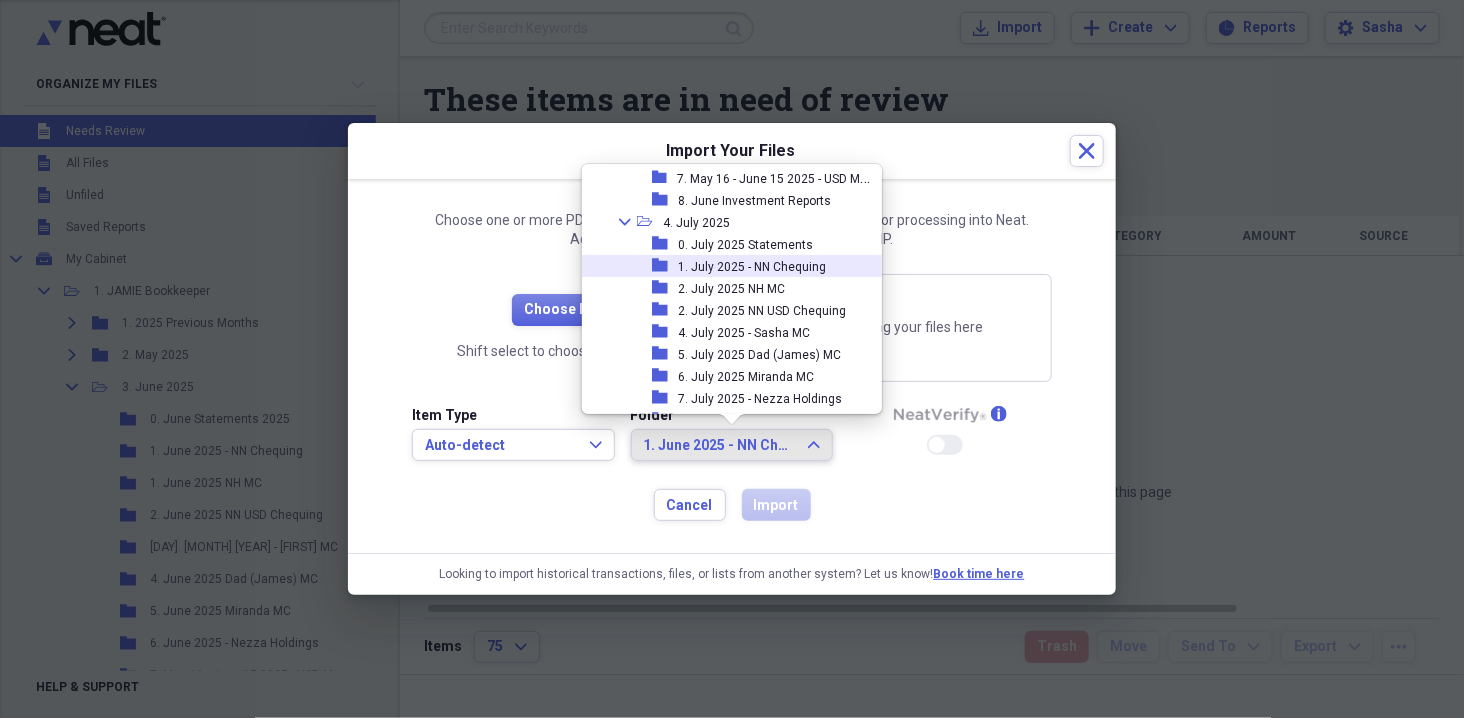 click on "1. July 2025 - NN Chequing" at bounding box center (752, 267) 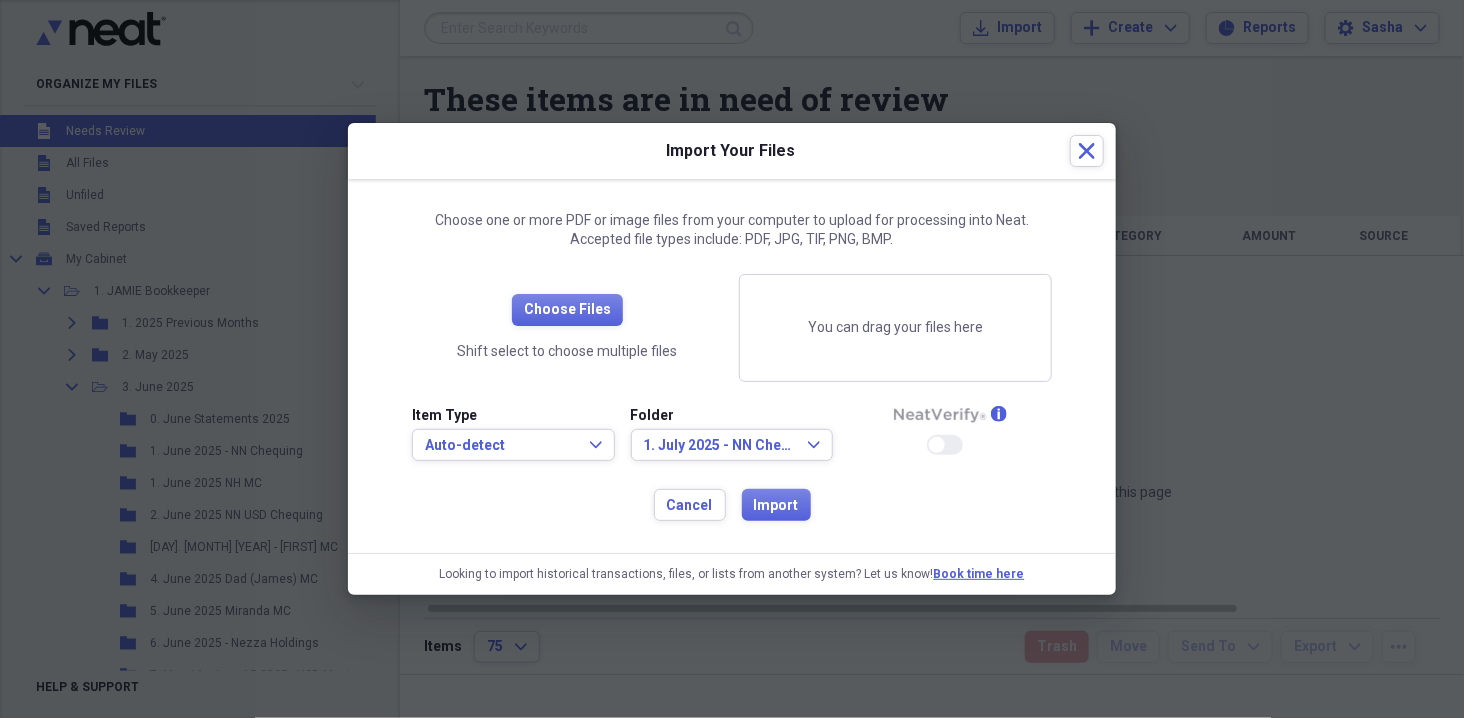 click on "Choose Files Shift select to choose multiple files" at bounding box center [567, 328] 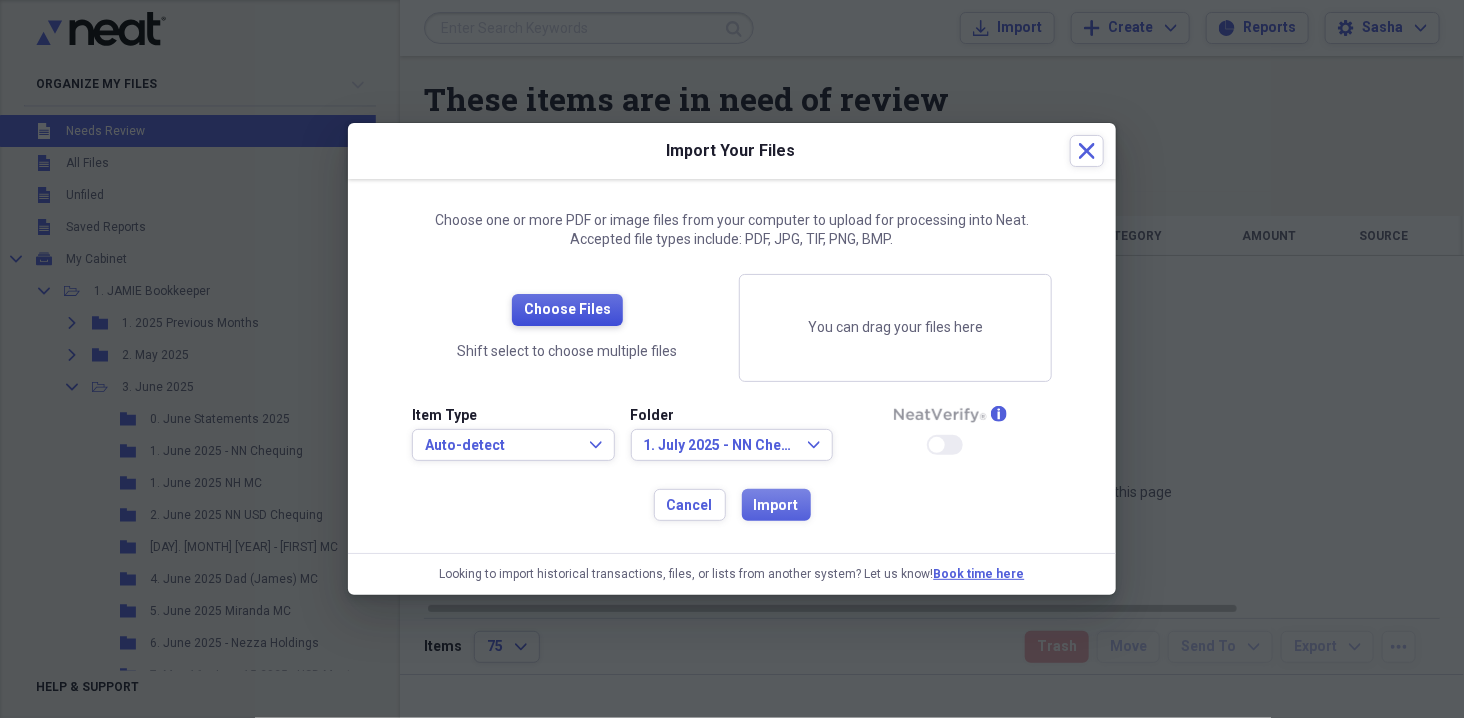 click on "Choose Files" at bounding box center (567, 310) 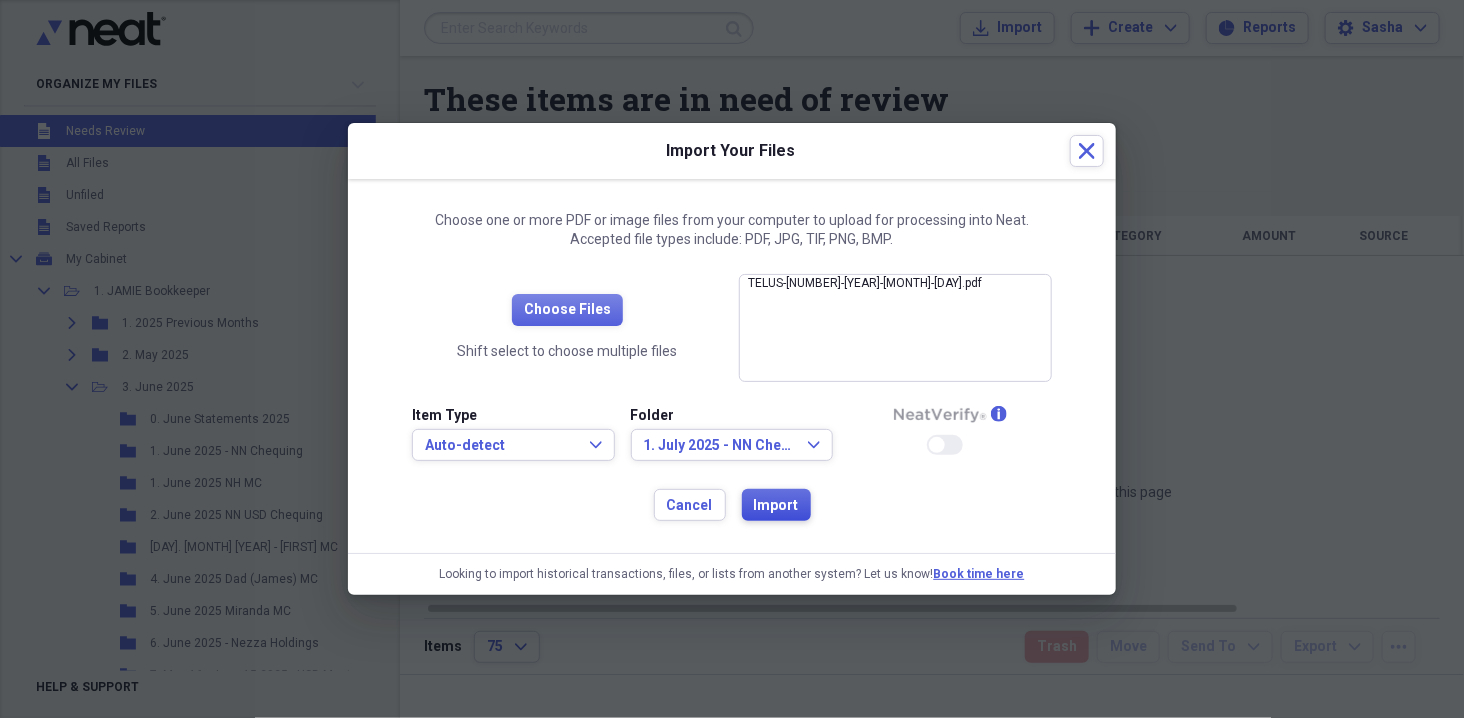 click on "Import" at bounding box center [776, 506] 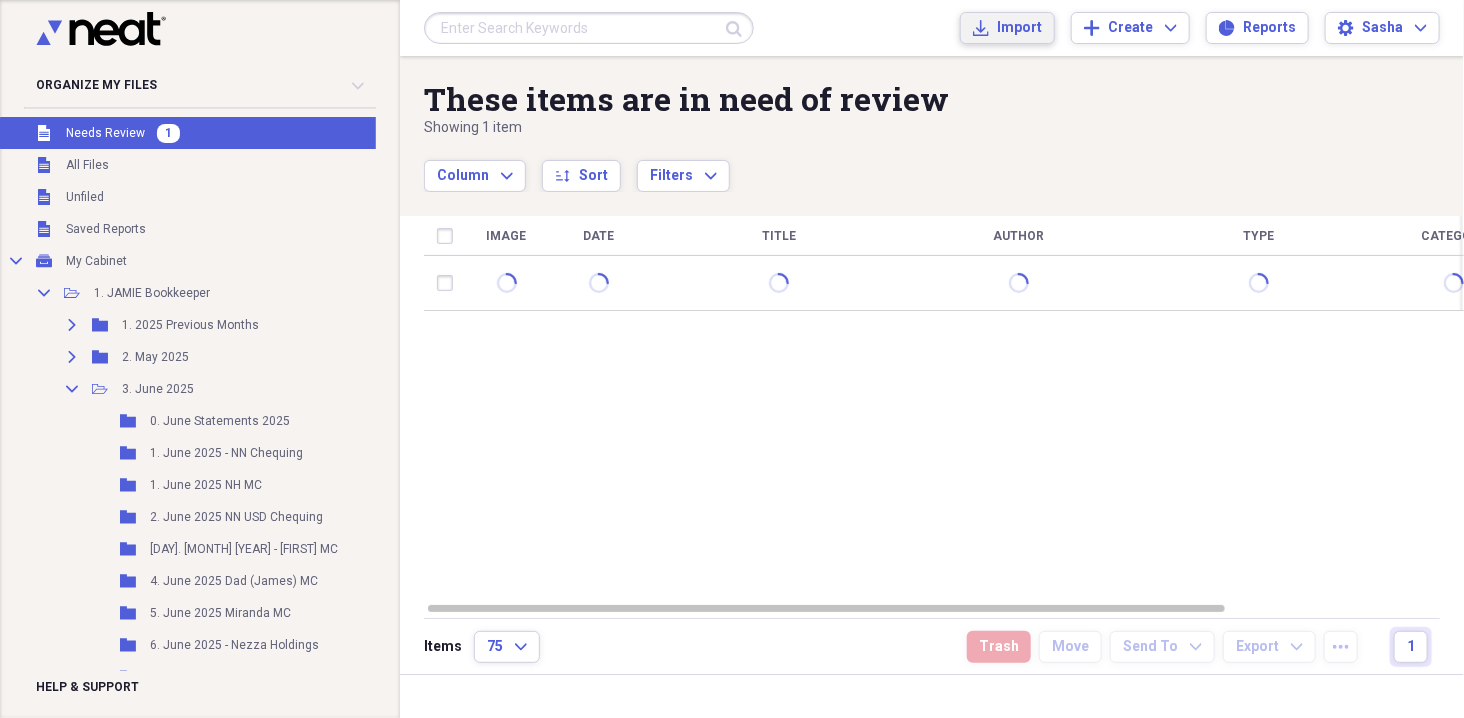 click on "Import" at bounding box center [1019, 28] 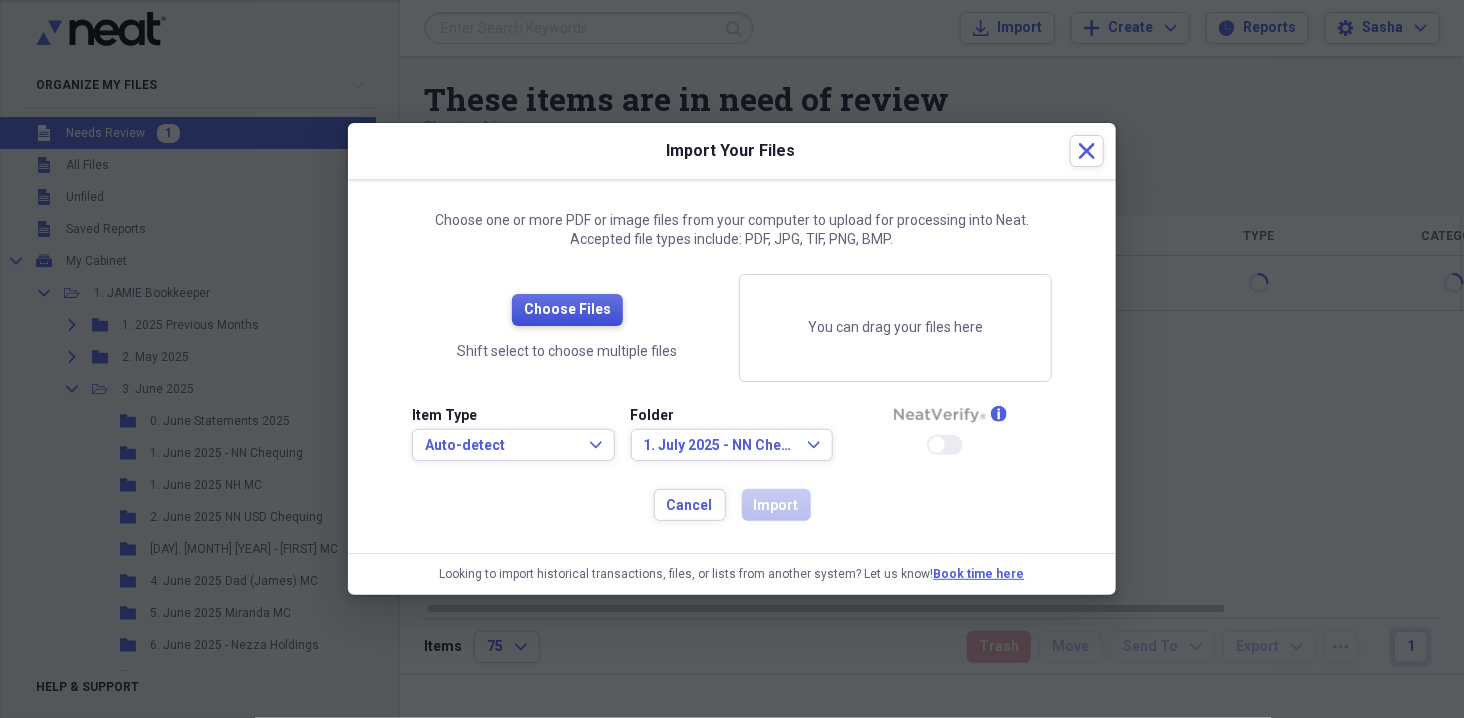 click on "Choose Files" at bounding box center (567, 310) 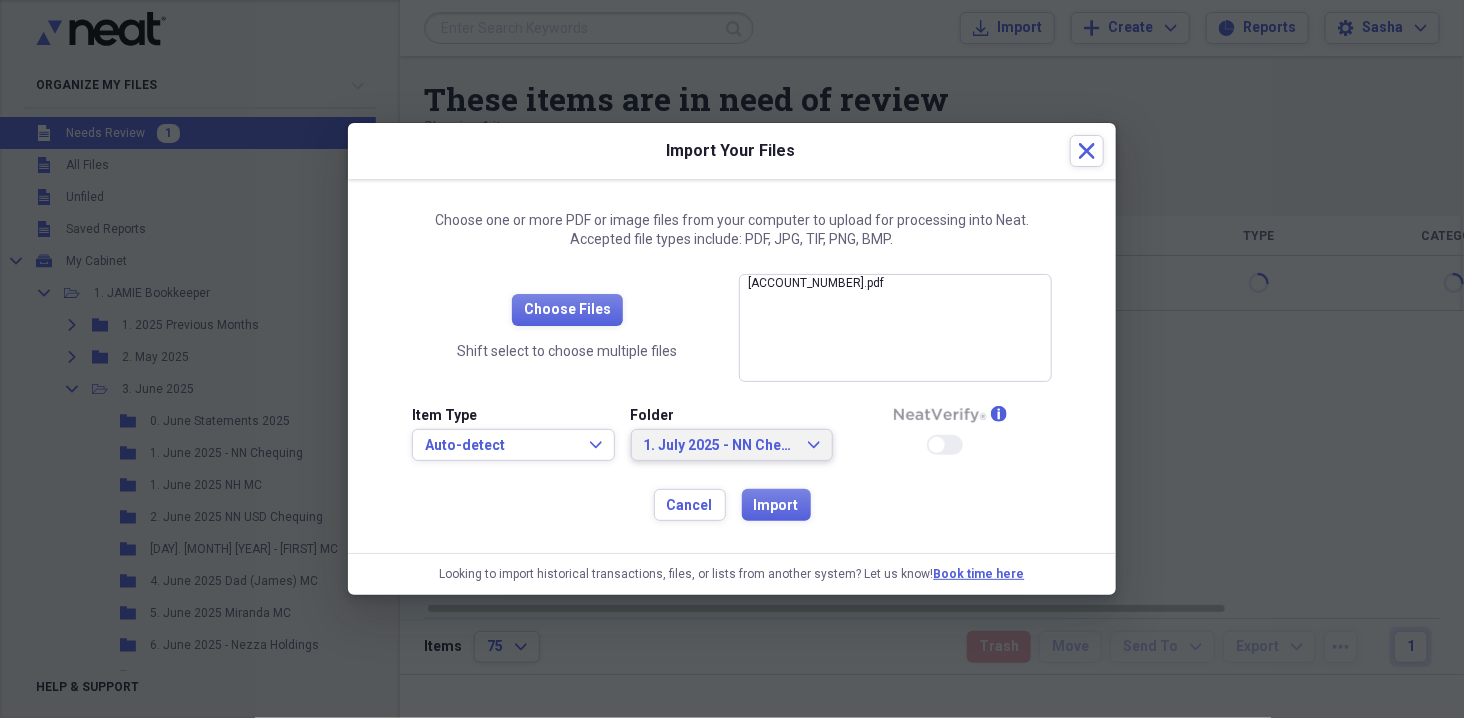 click on "1. July 2025 - NN Chequing" at bounding box center [720, 446] 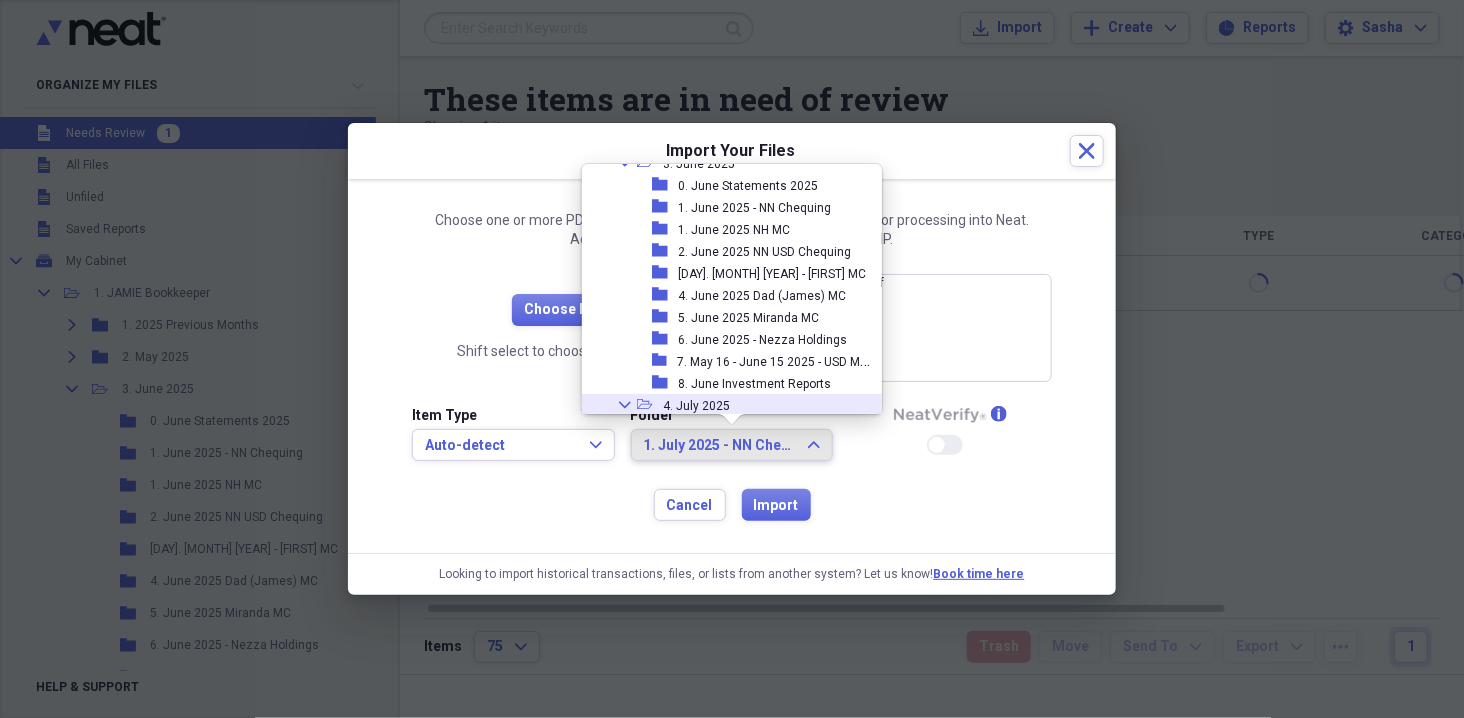 scroll, scrollTop: 633, scrollLeft: 0, axis: vertical 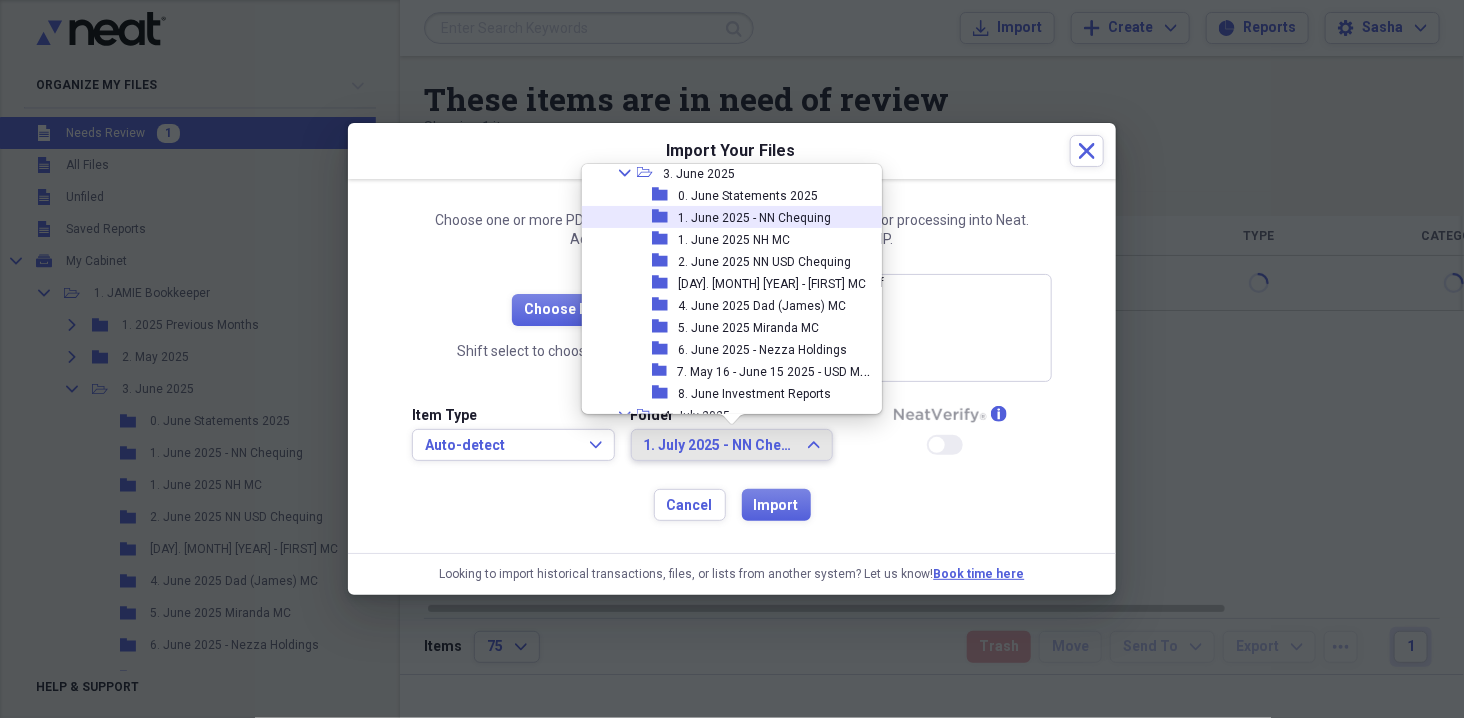 click on "1. June 2025 - NN Chequing" at bounding box center [754, 218] 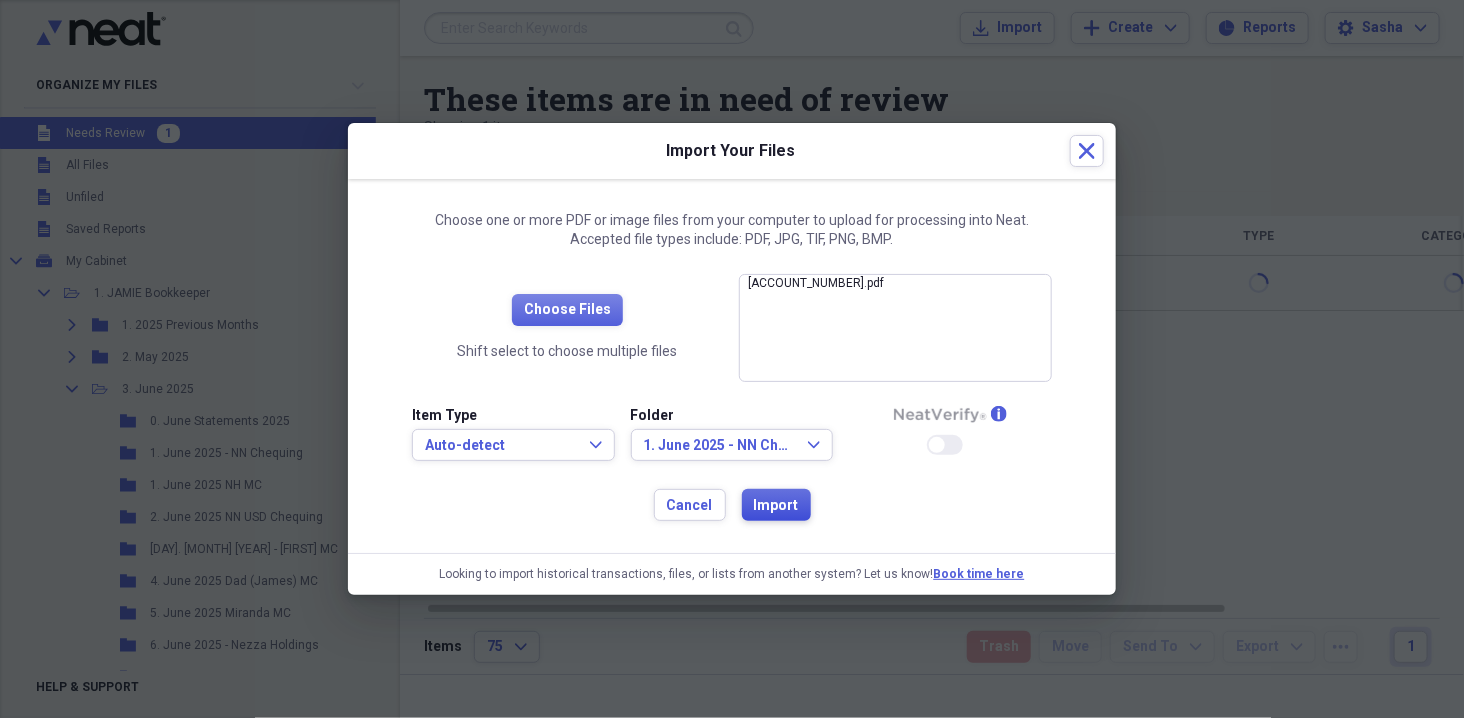 click on "Import" at bounding box center [776, 506] 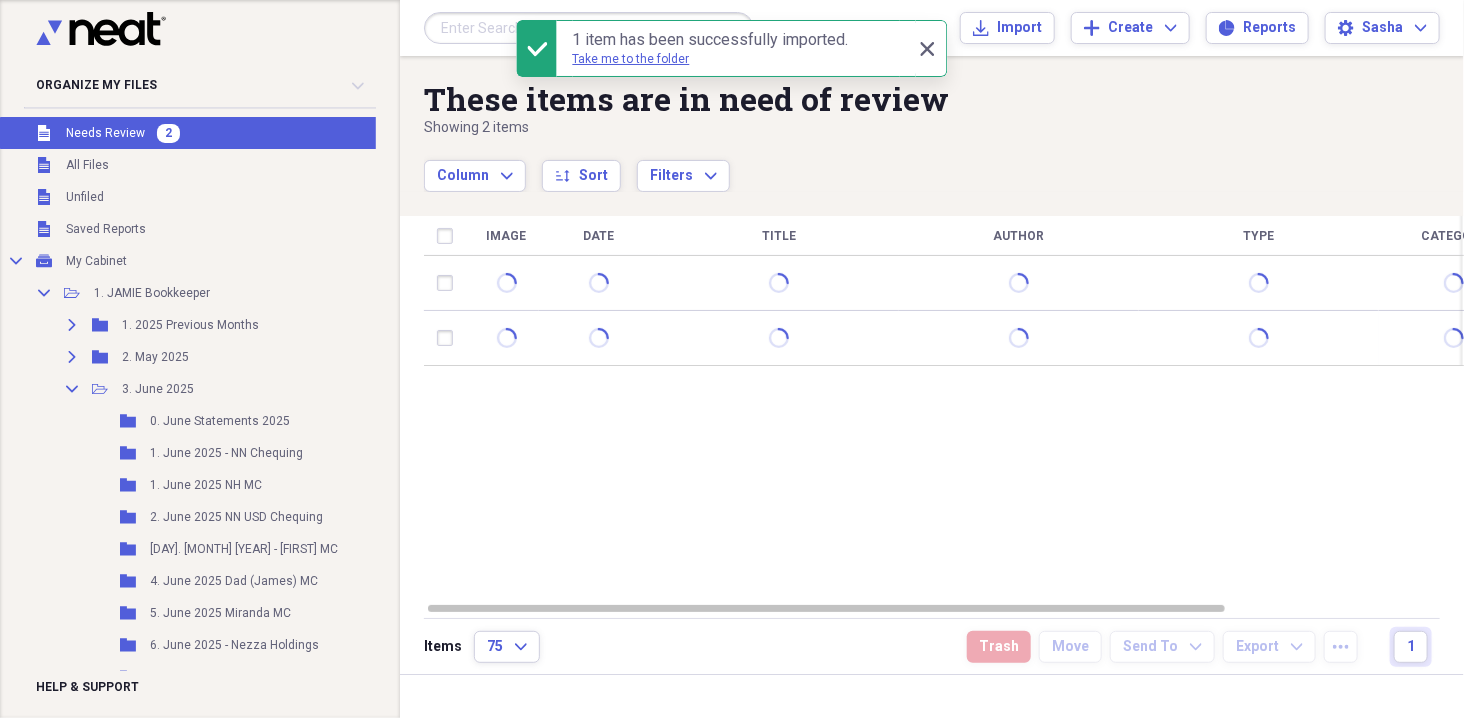 click on "Submit Import Import Add Create Expand Reports Reports Settings Sasha Expand" at bounding box center (932, 28) 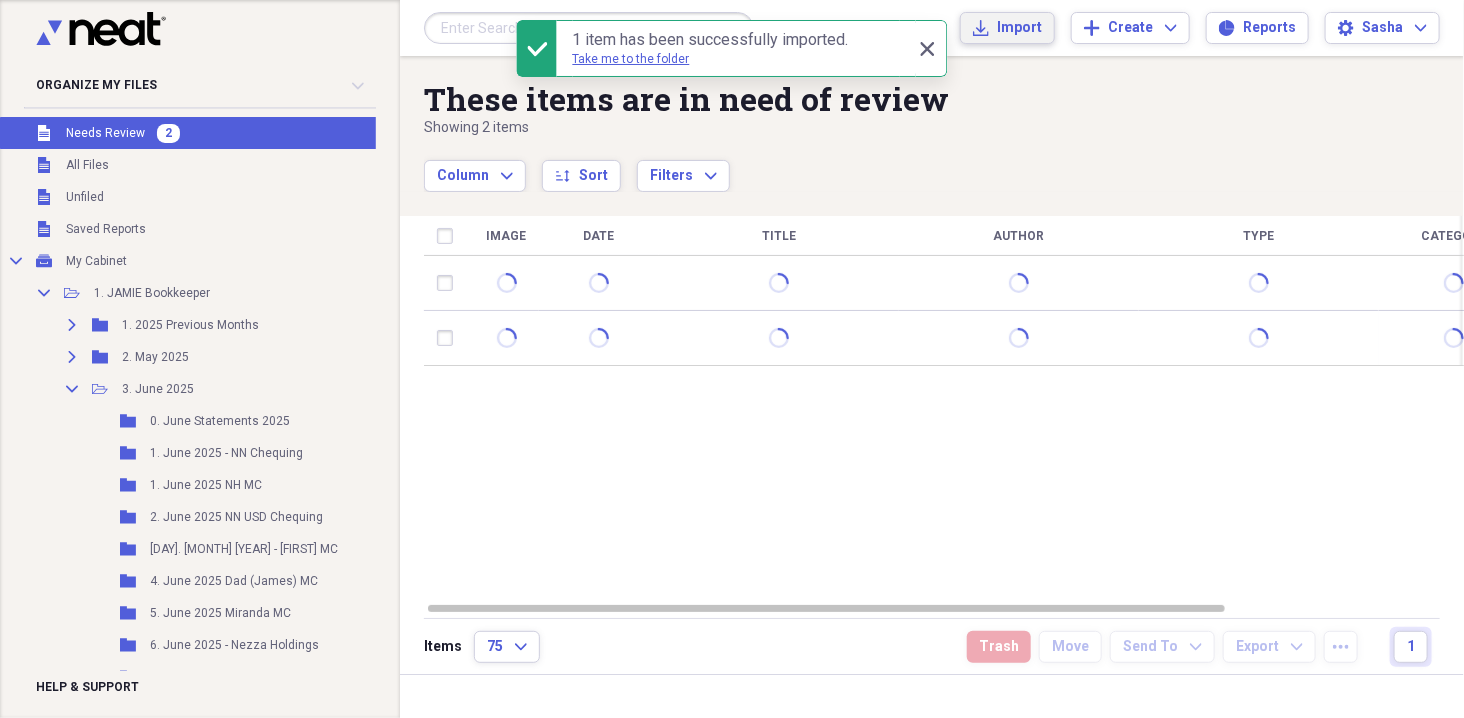 click on "Import" at bounding box center [1019, 28] 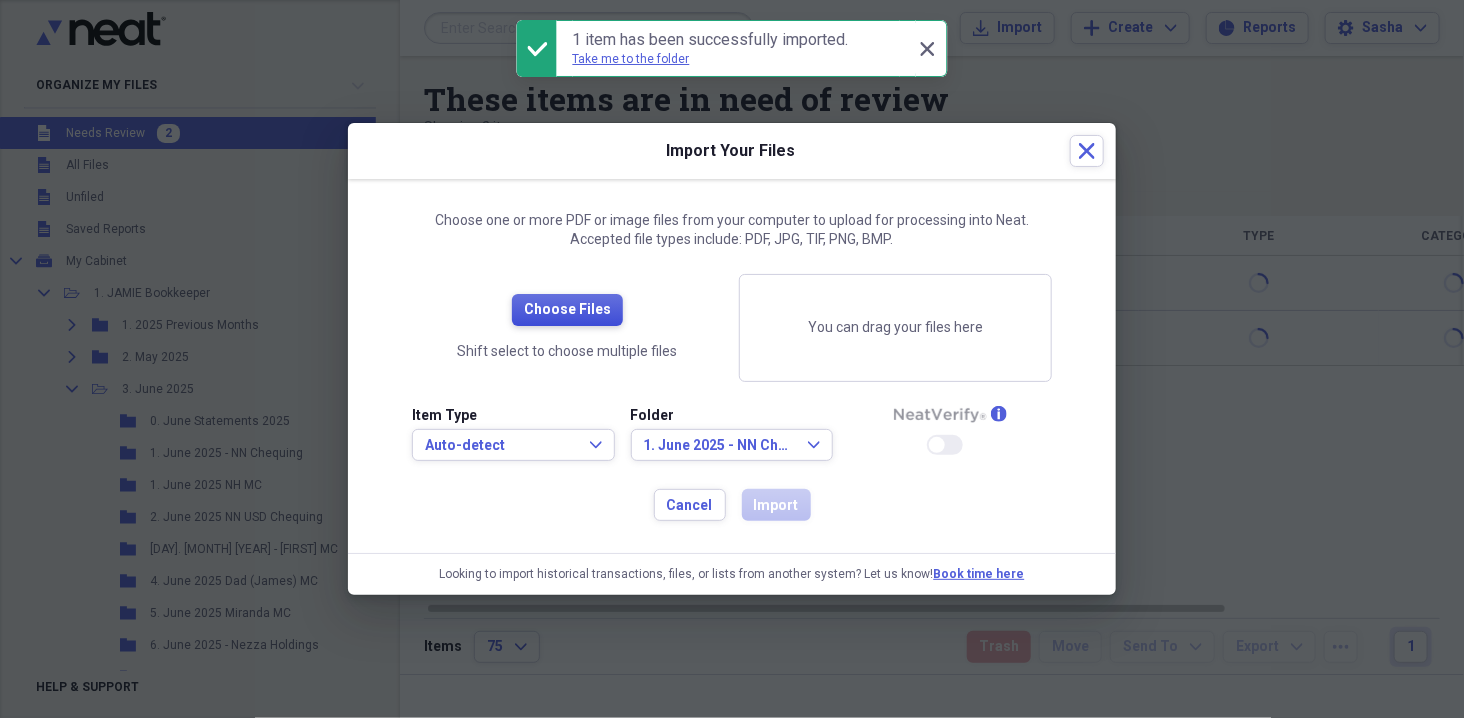 click on "Choose Files" at bounding box center [567, 310] 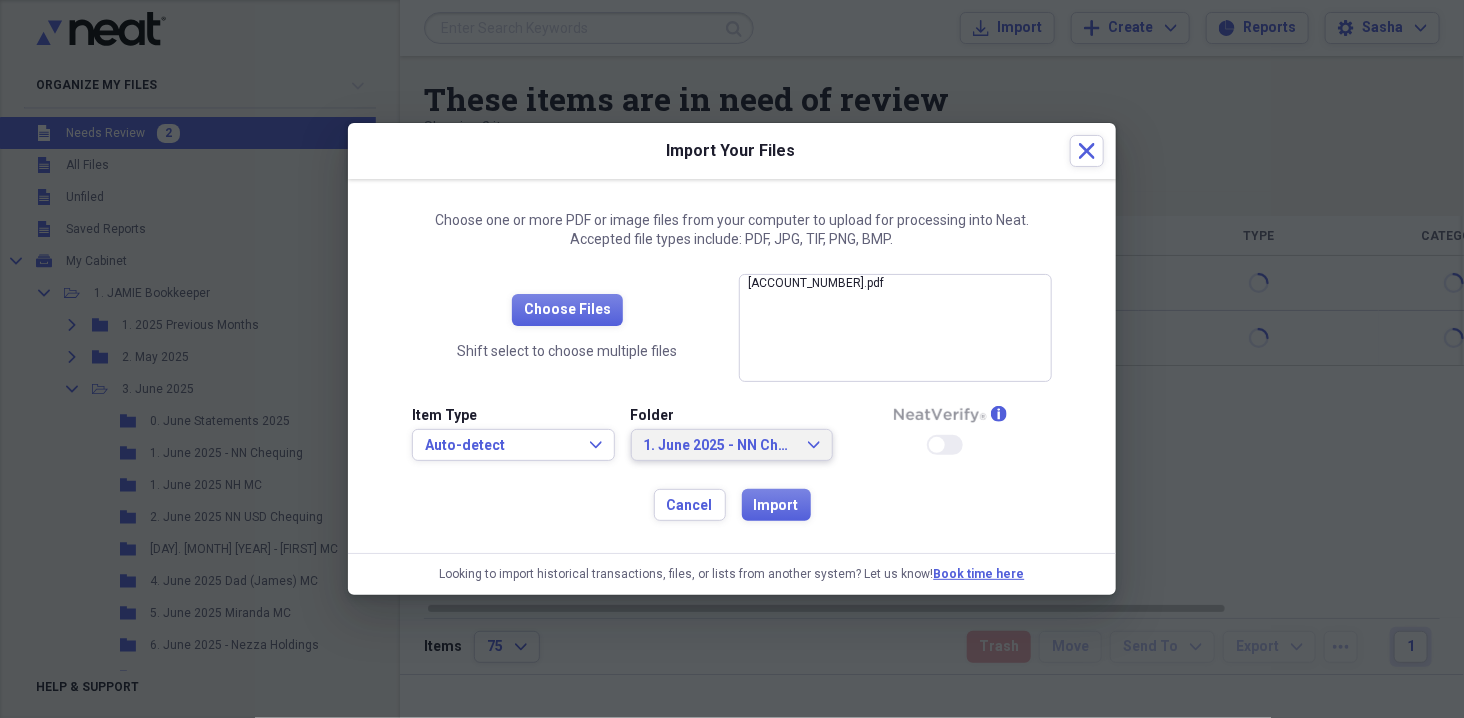 click on "1. June 2025 - NN Chequing" at bounding box center (720, 446) 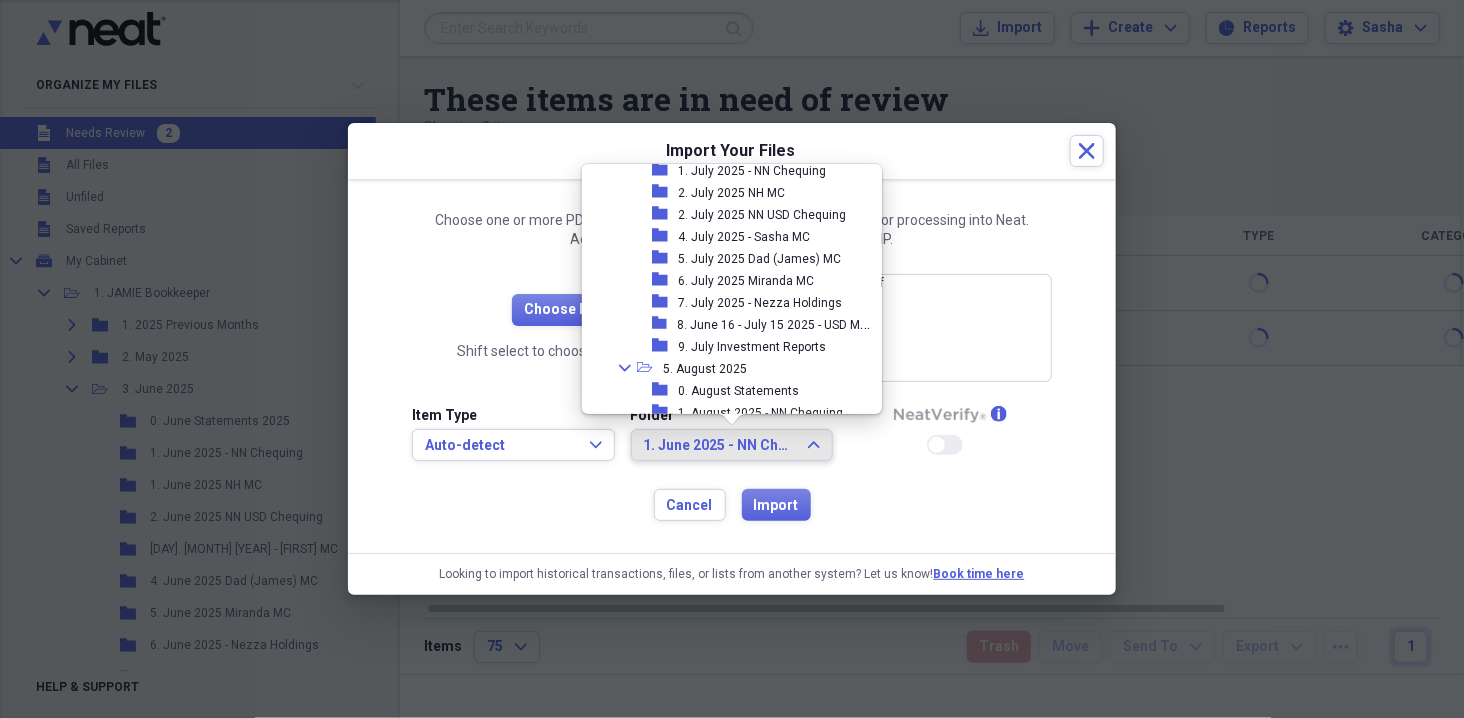 scroll, scrollTop: 895, scrollLeft: 0, axis: vertical 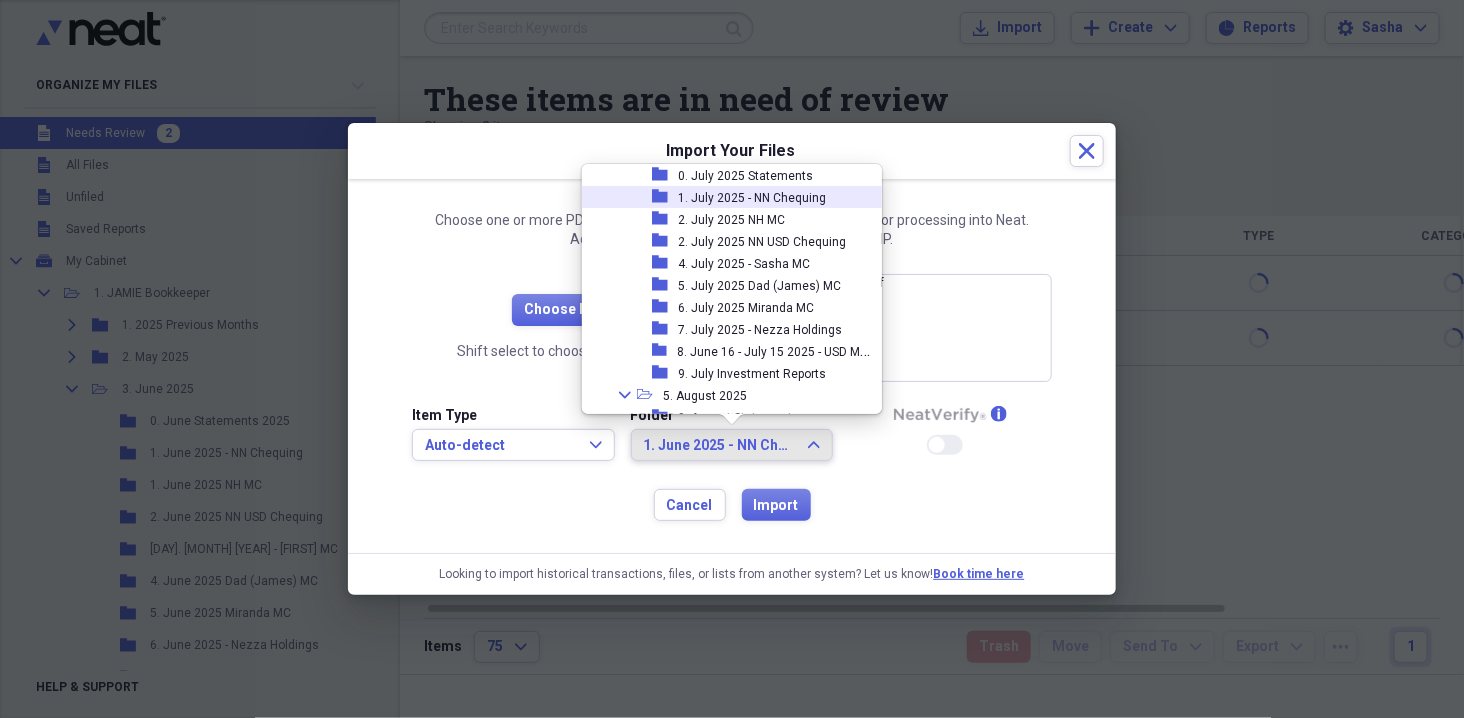 click on "1. July 2025 - NN Chequing" at bounding box center [752, 198] 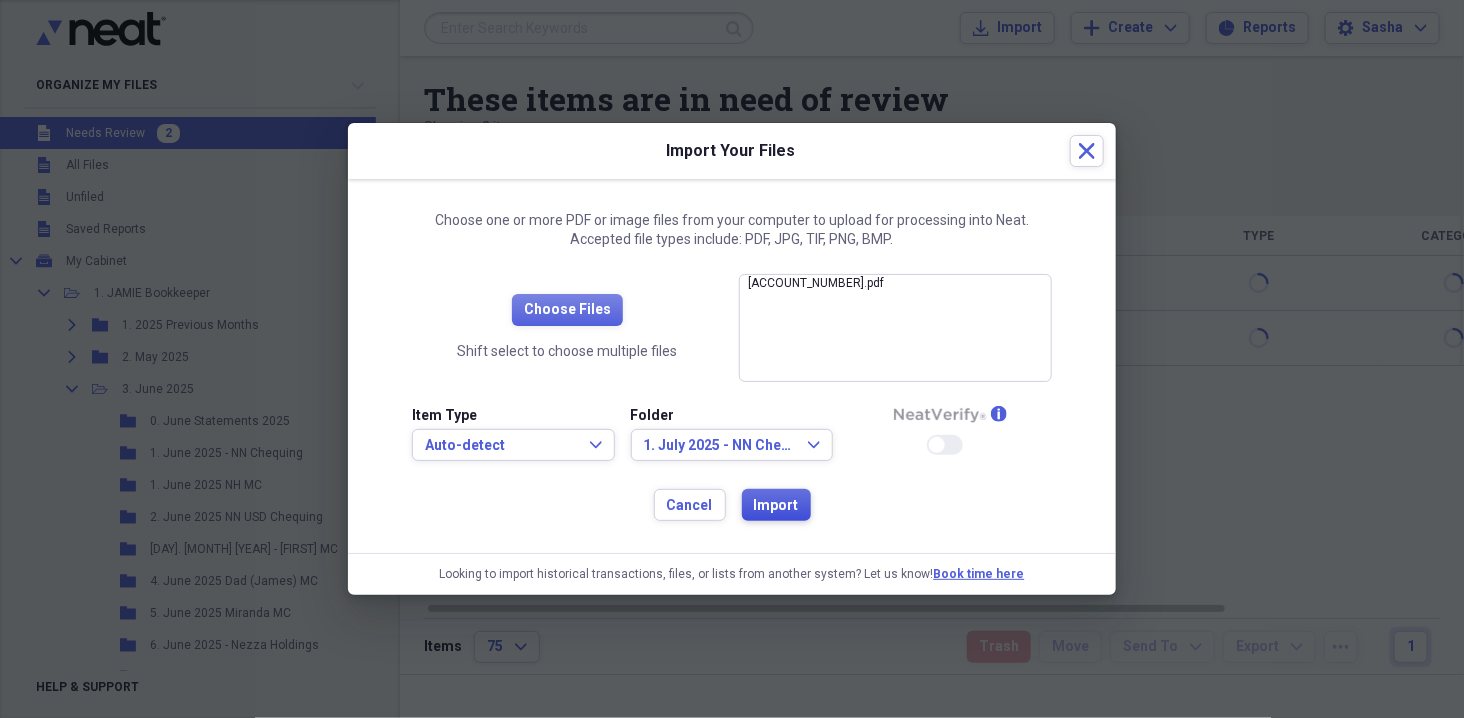 click on "Import" at bounding box center [776, 506] 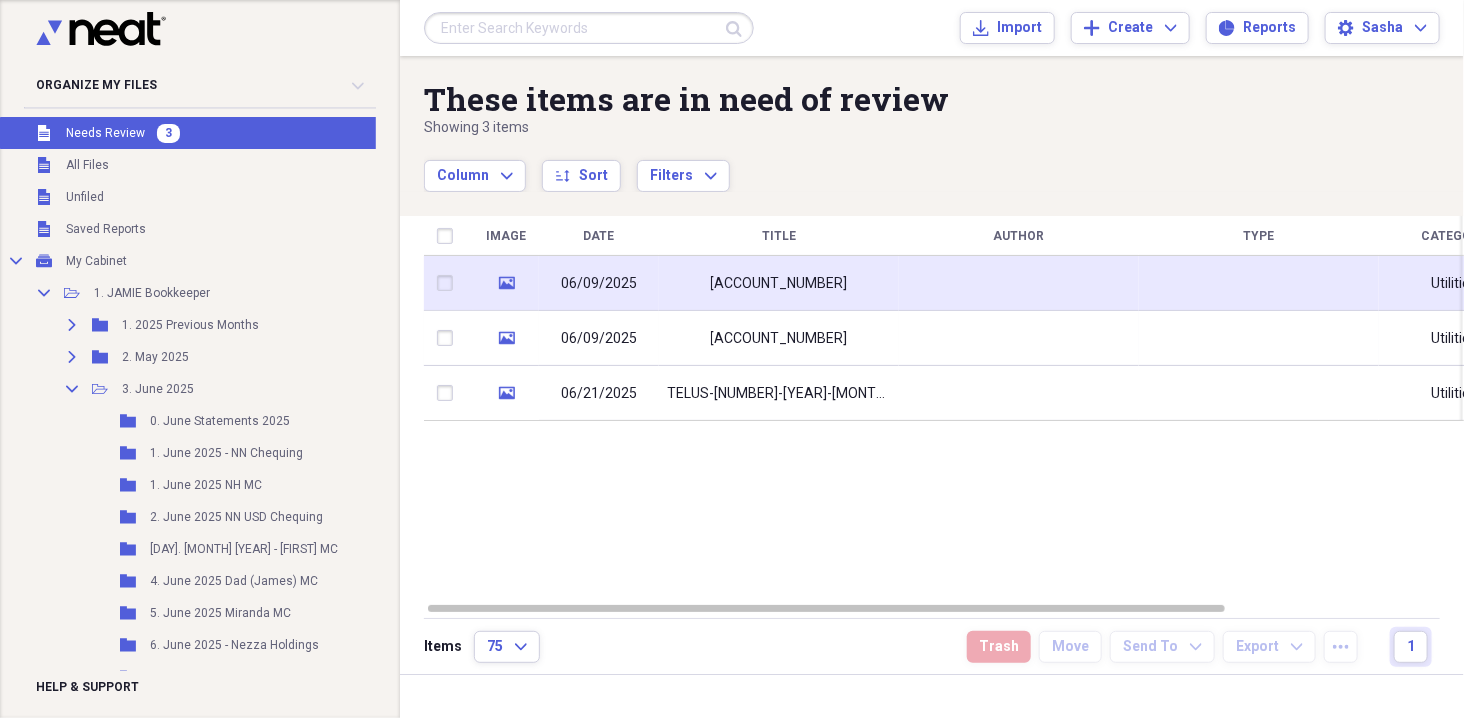 click on "000009134655-119015510856" at bounding box center (779, 284) 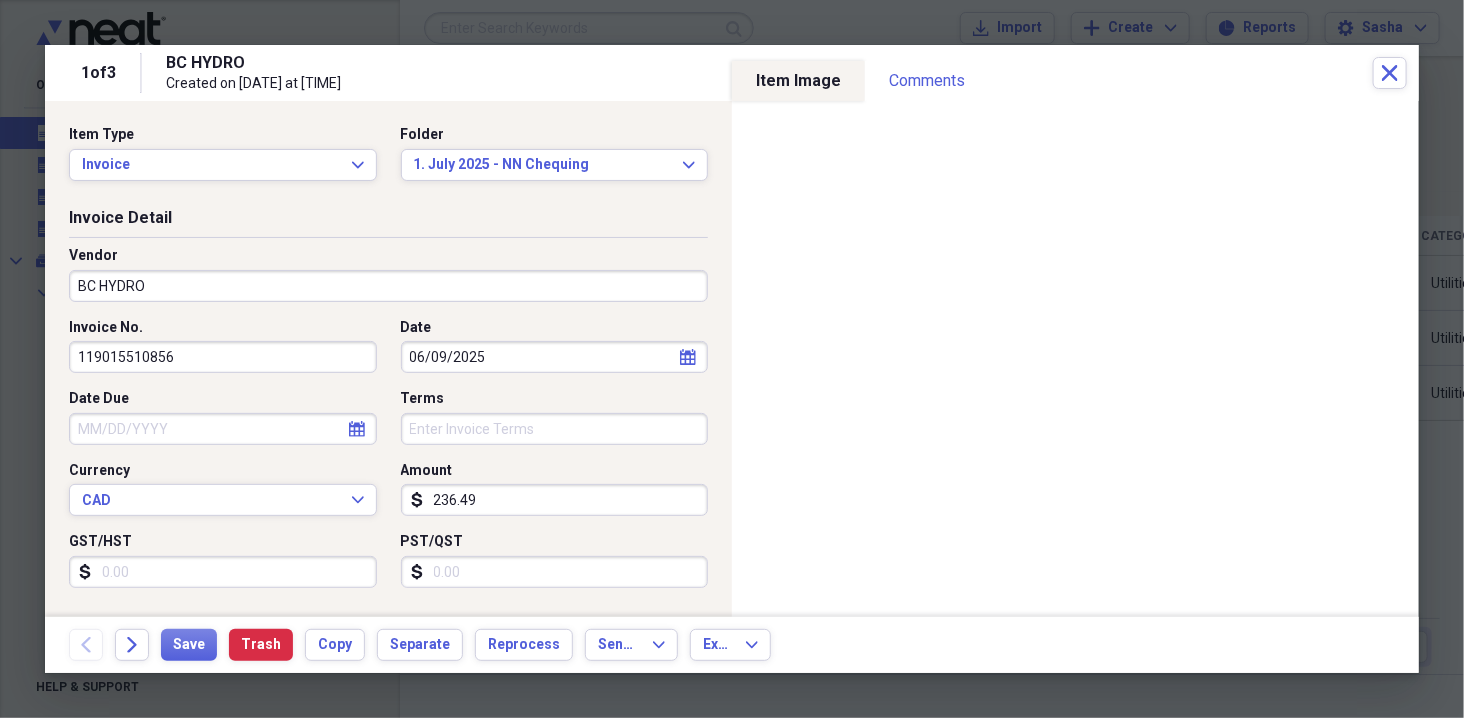 click on "06/09/2025" at bounding box center (555, 357) 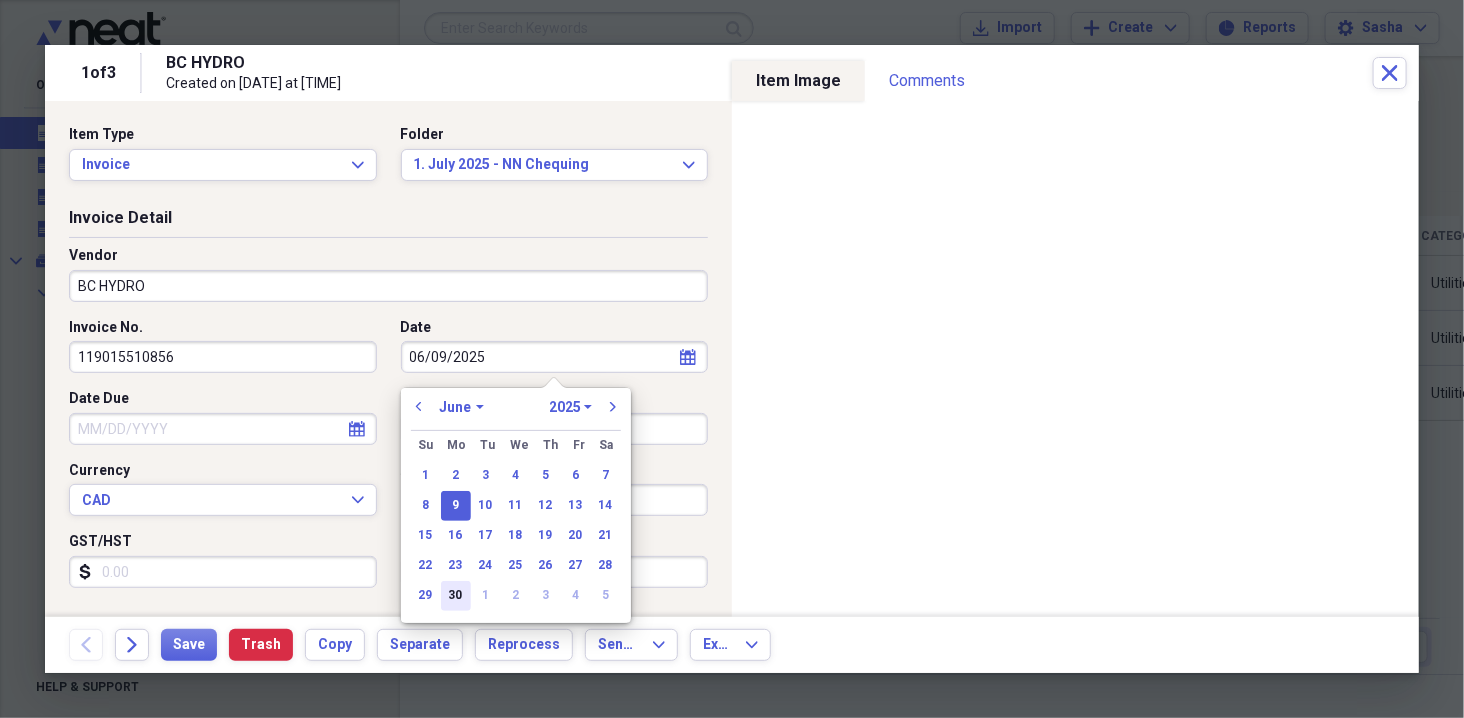 click on "30" at bounding box center [456, 596] 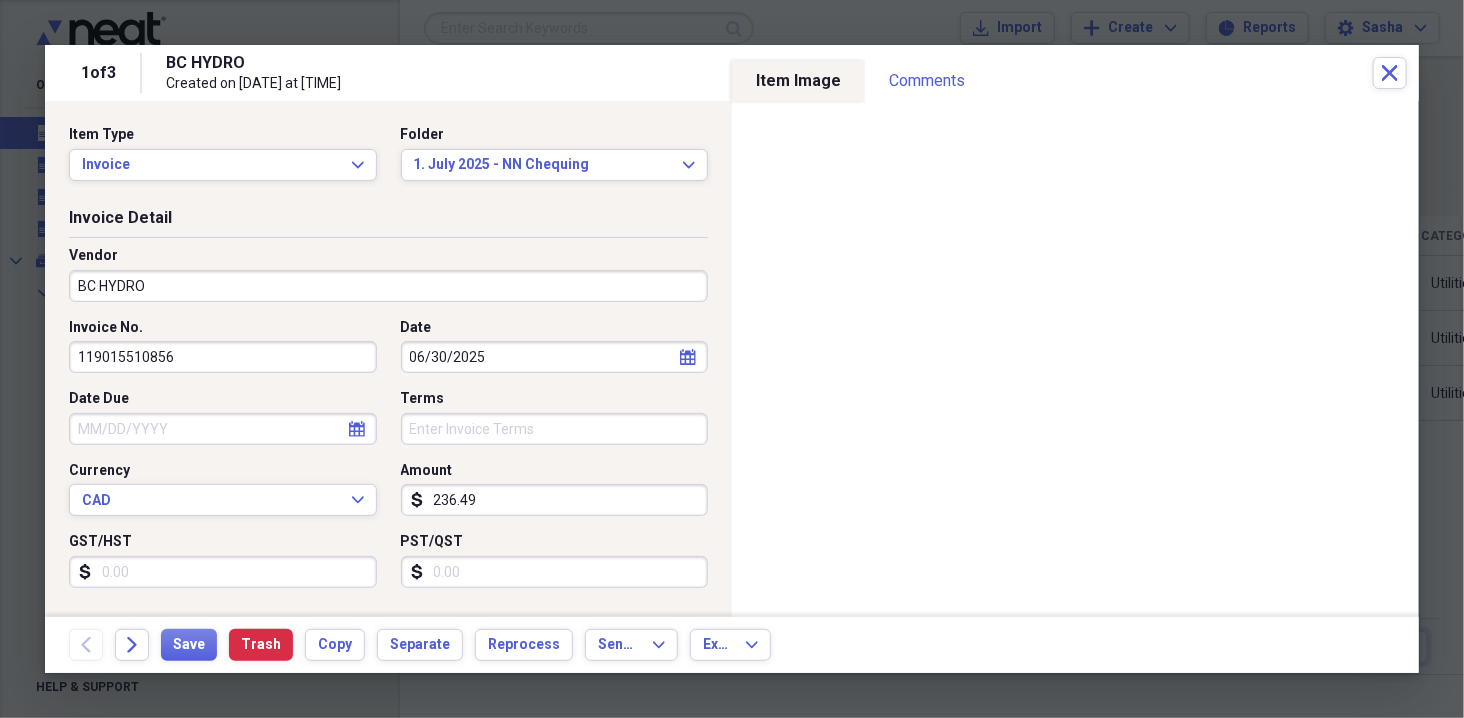 type on "06/30/2025" 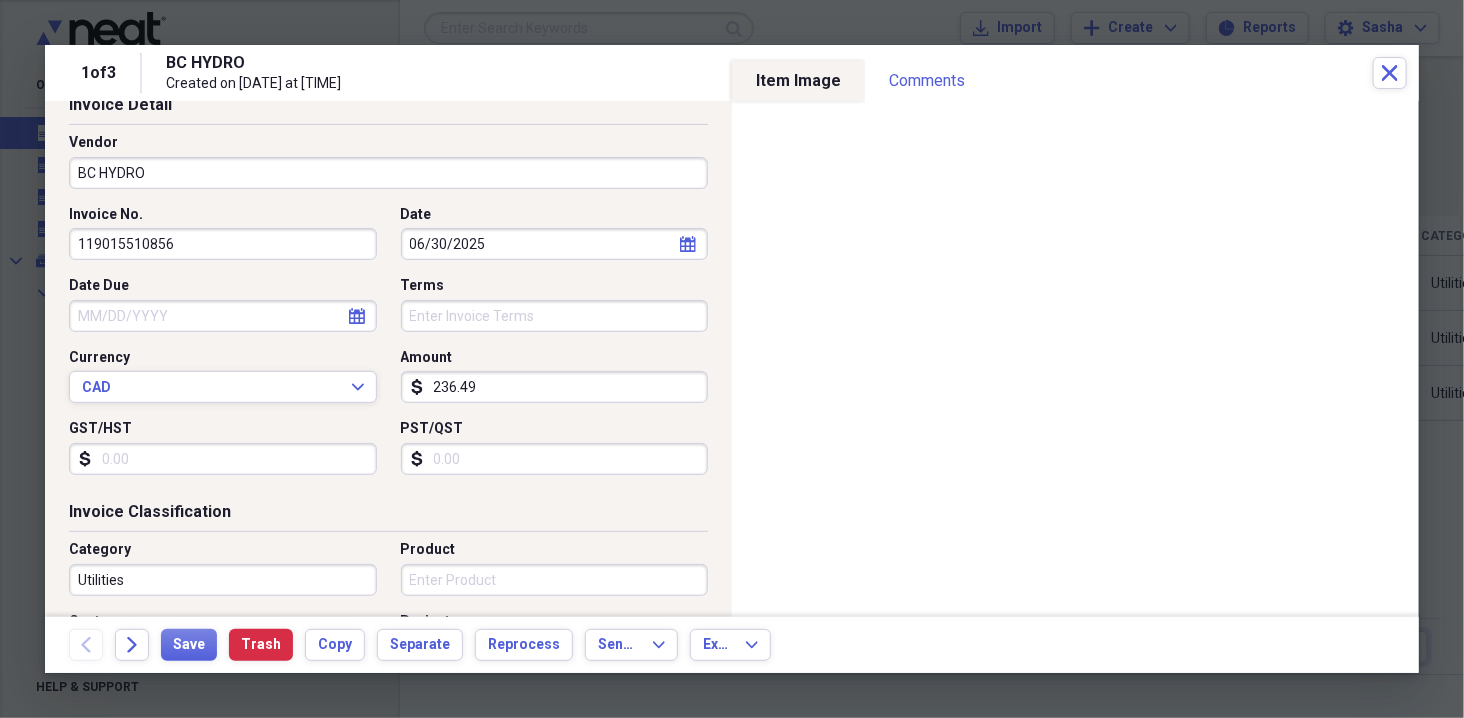 scroll, scrollTop: 114, scrollLeft: 0, axis: vertical 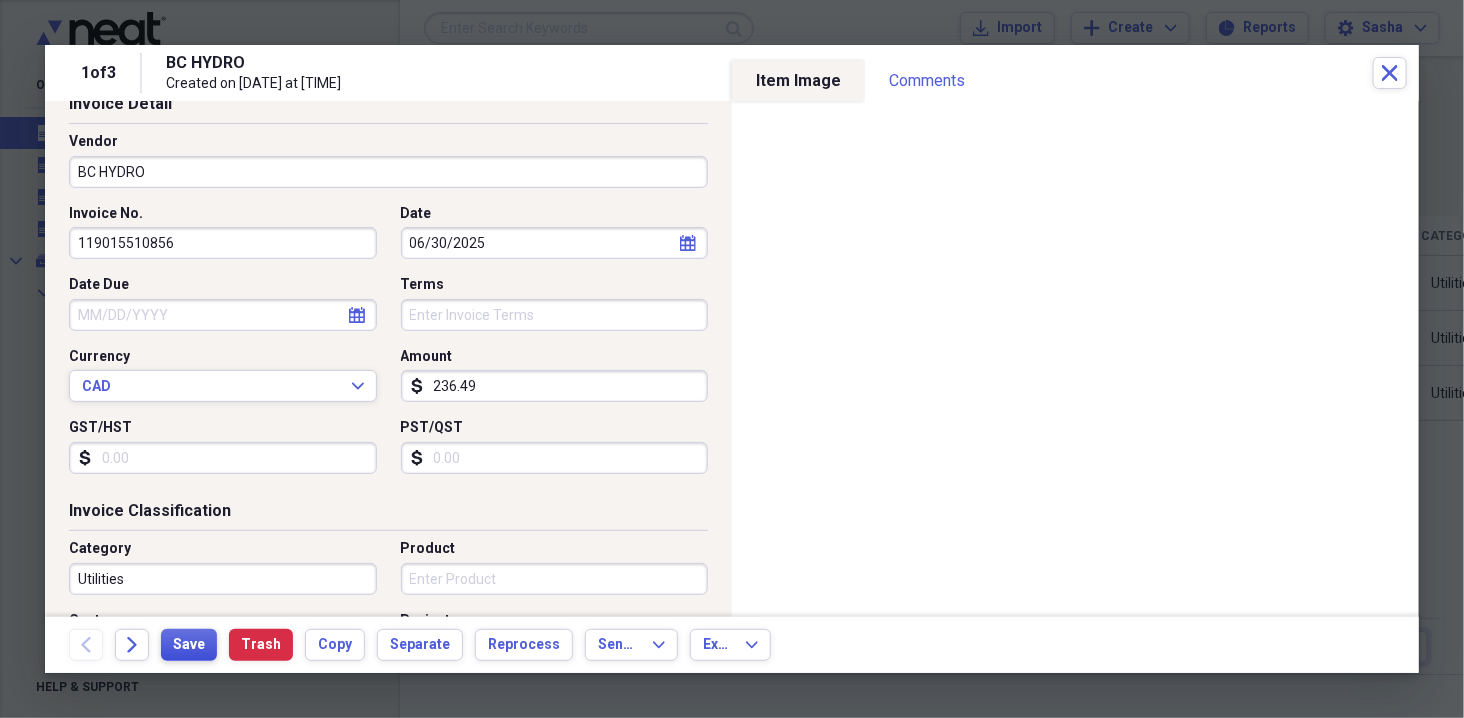 click on "Save" at bounding box center (189, 645) 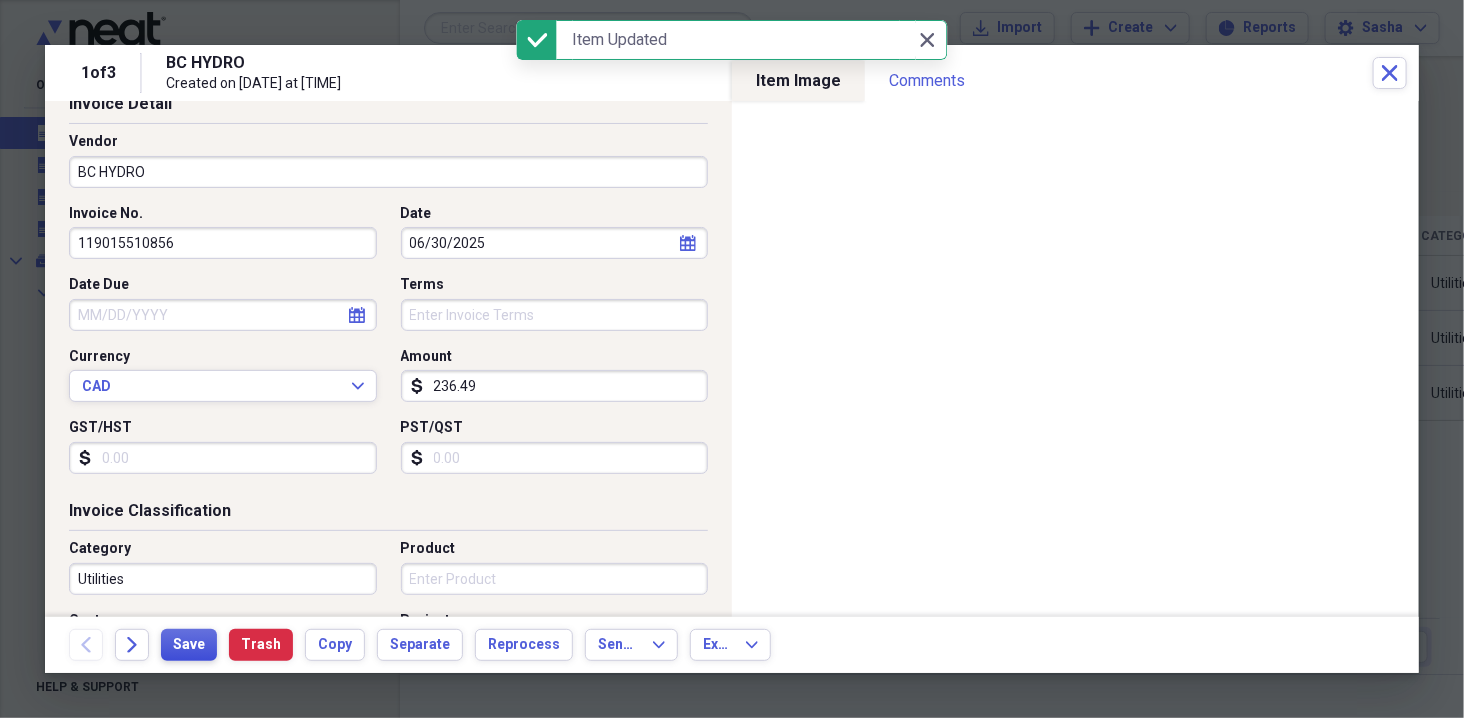 scroll, scrollTop: 0, scrollLeft: 0, axis: both 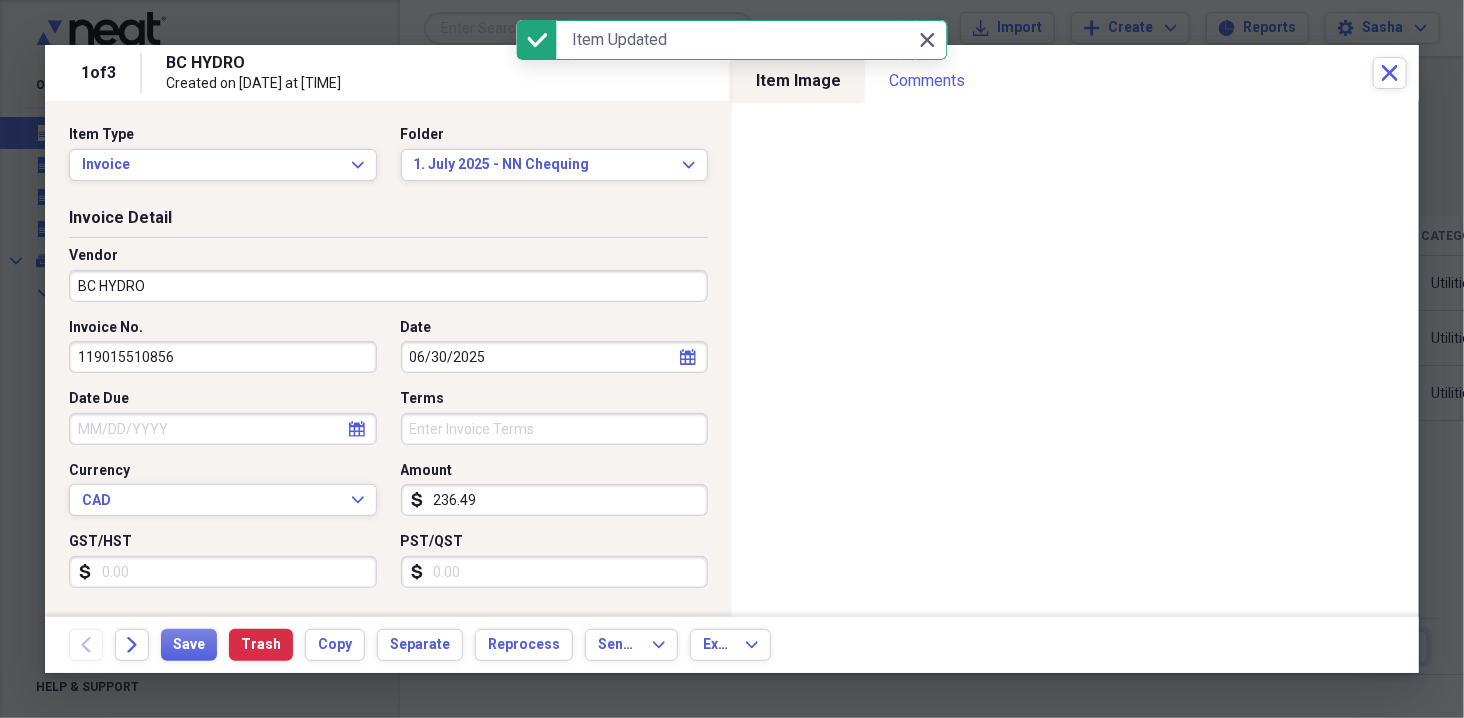 click on "BC HYDRO" at bounding box center (388, 286) 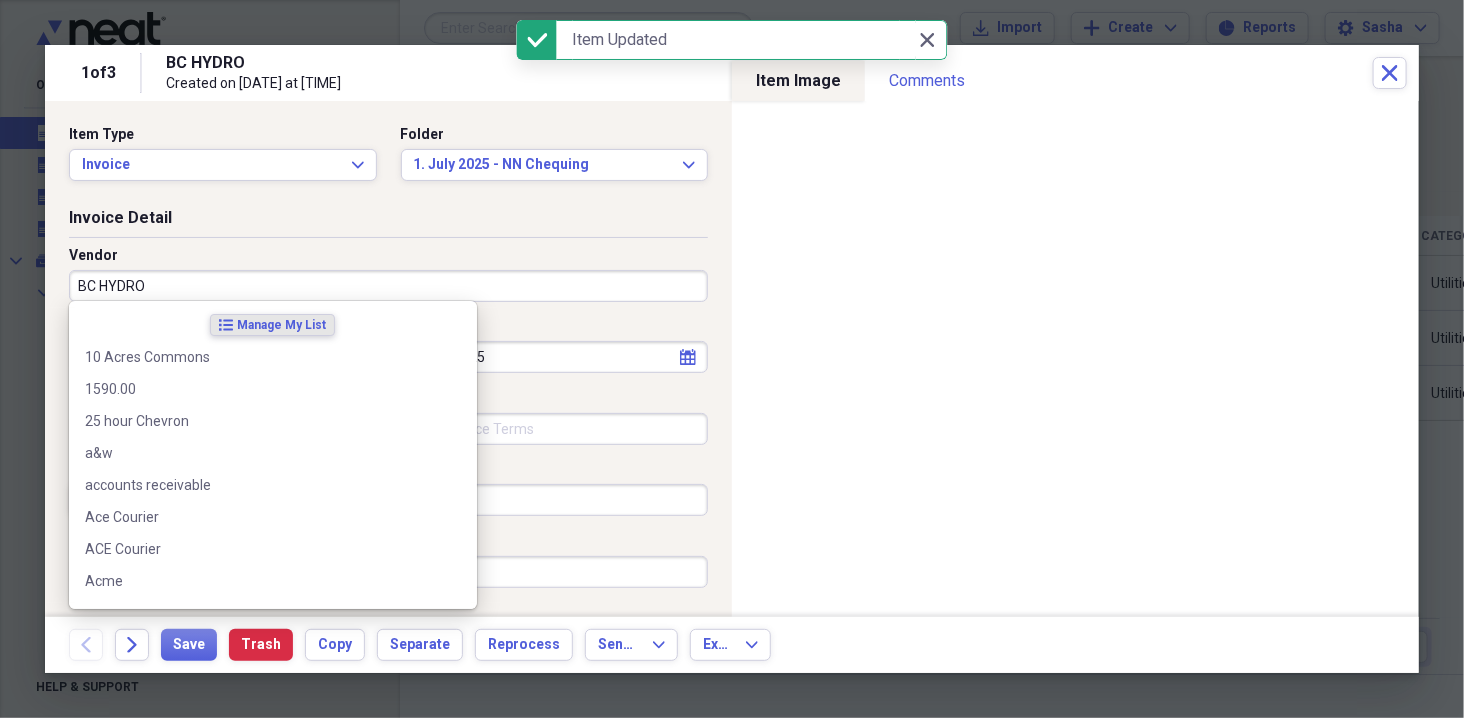 click on "BC HYDRO" at bounding box center (388, 286) 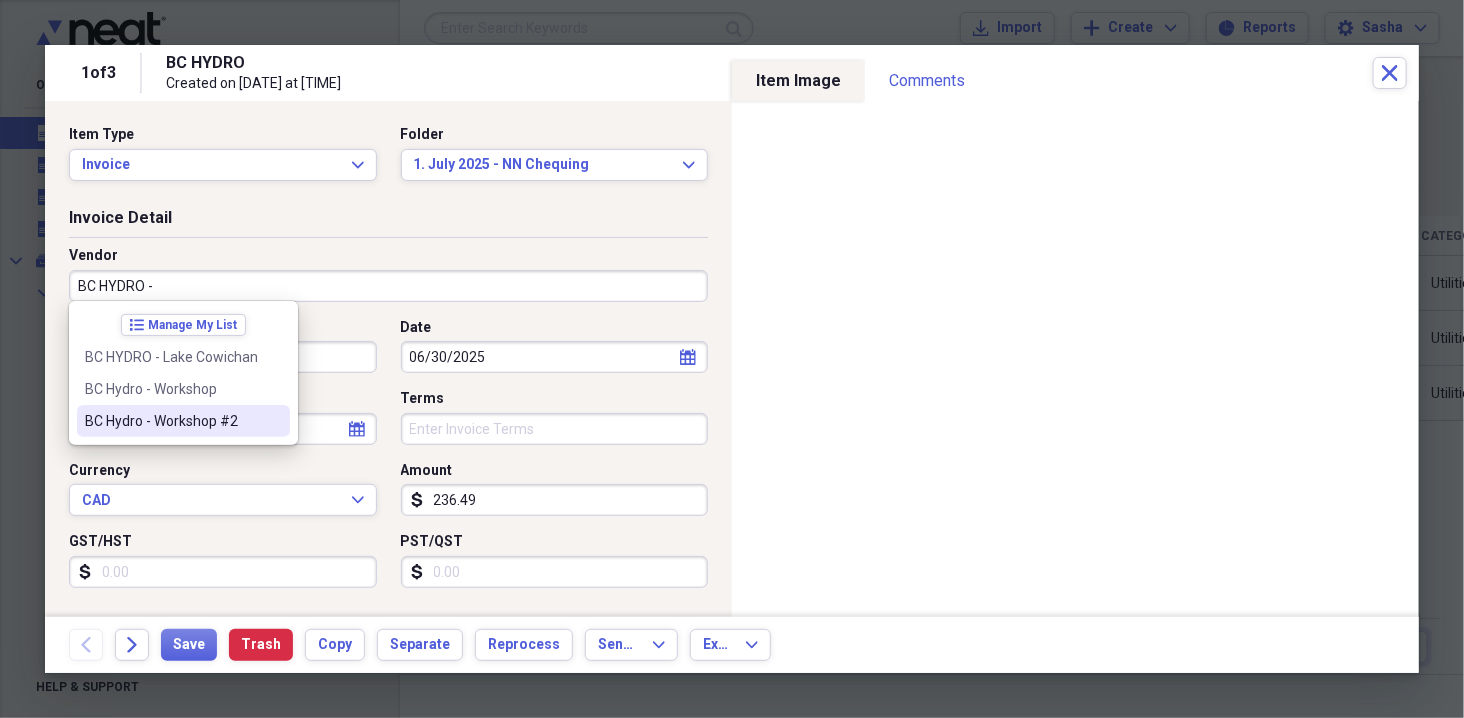 type on "BC Hydro - Workshop #2" 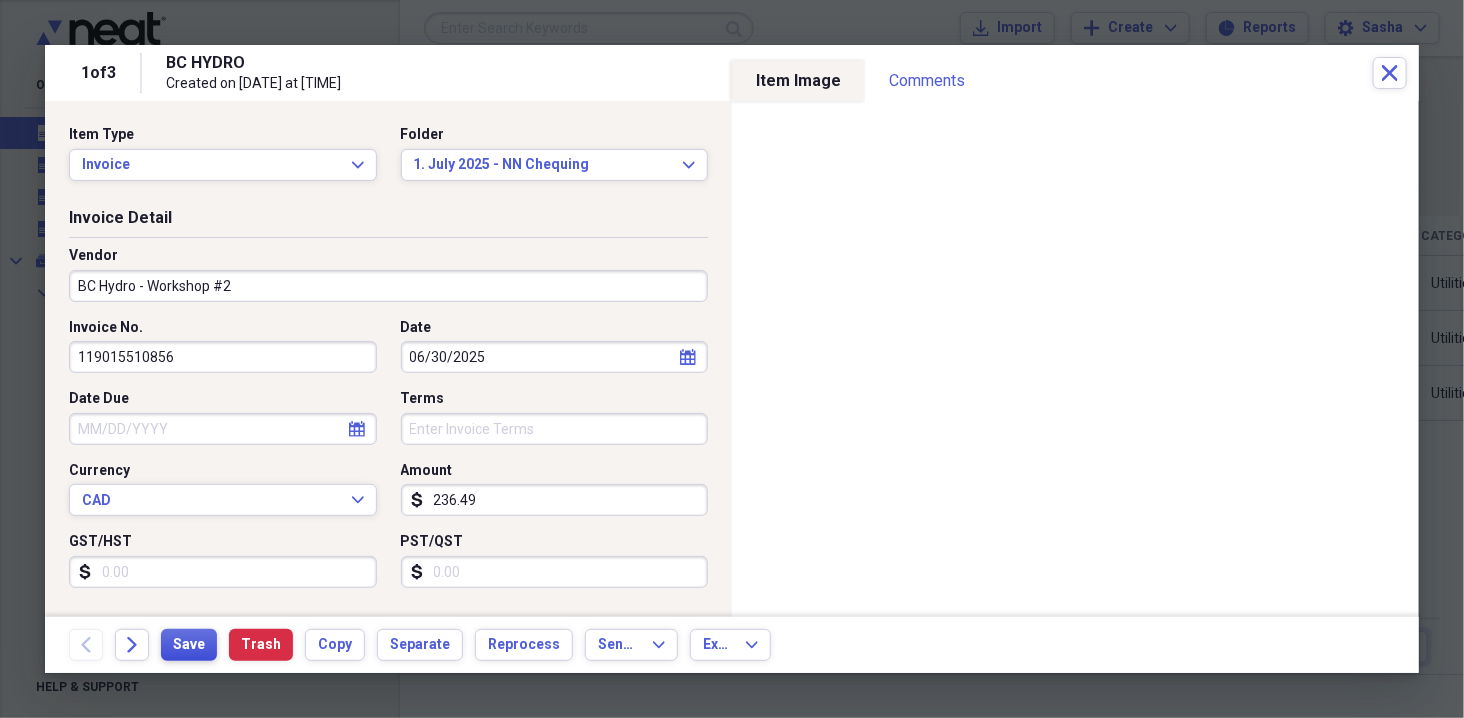 click on "Save" at bounding box center (189, 645) 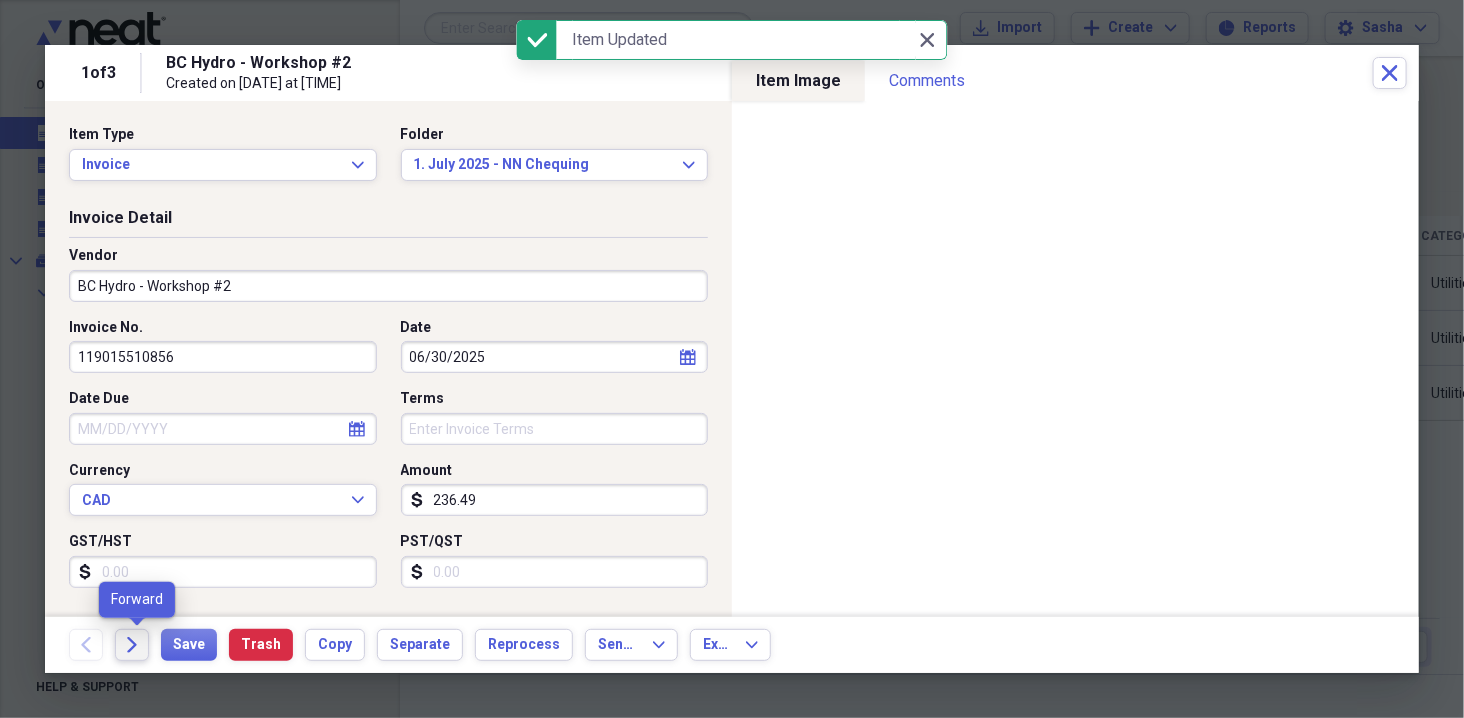 click on "Forward" at bounding box center [132, 645] 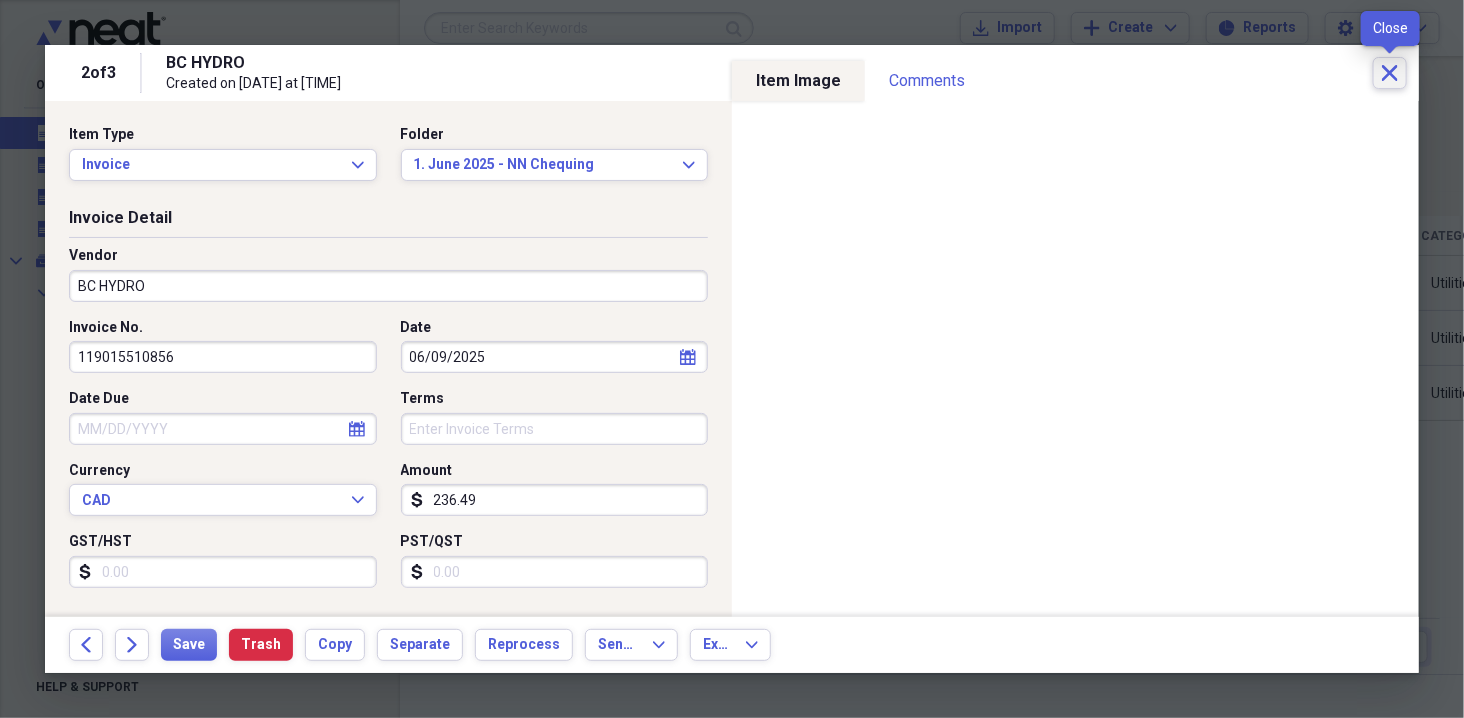 click on "Close" 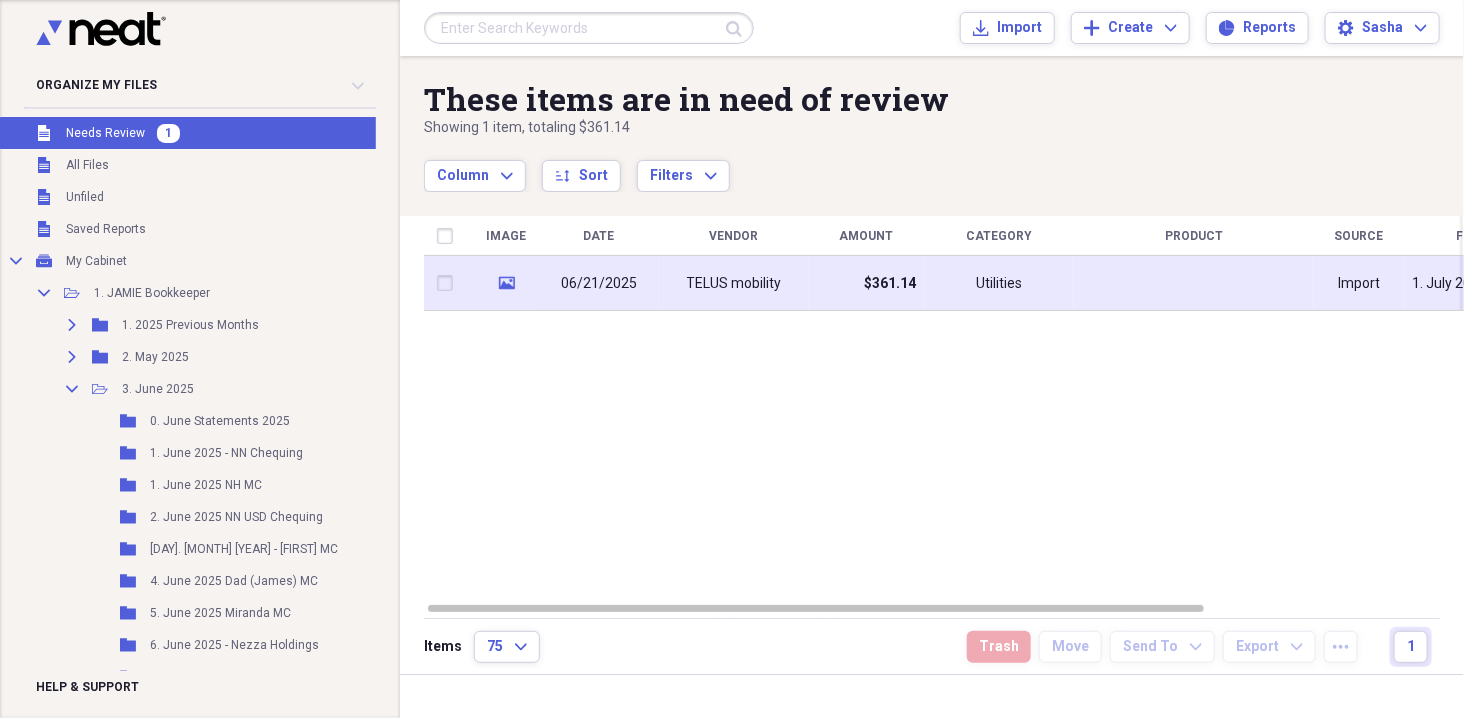 click on "Utilities" at bounding box center [999, 283] 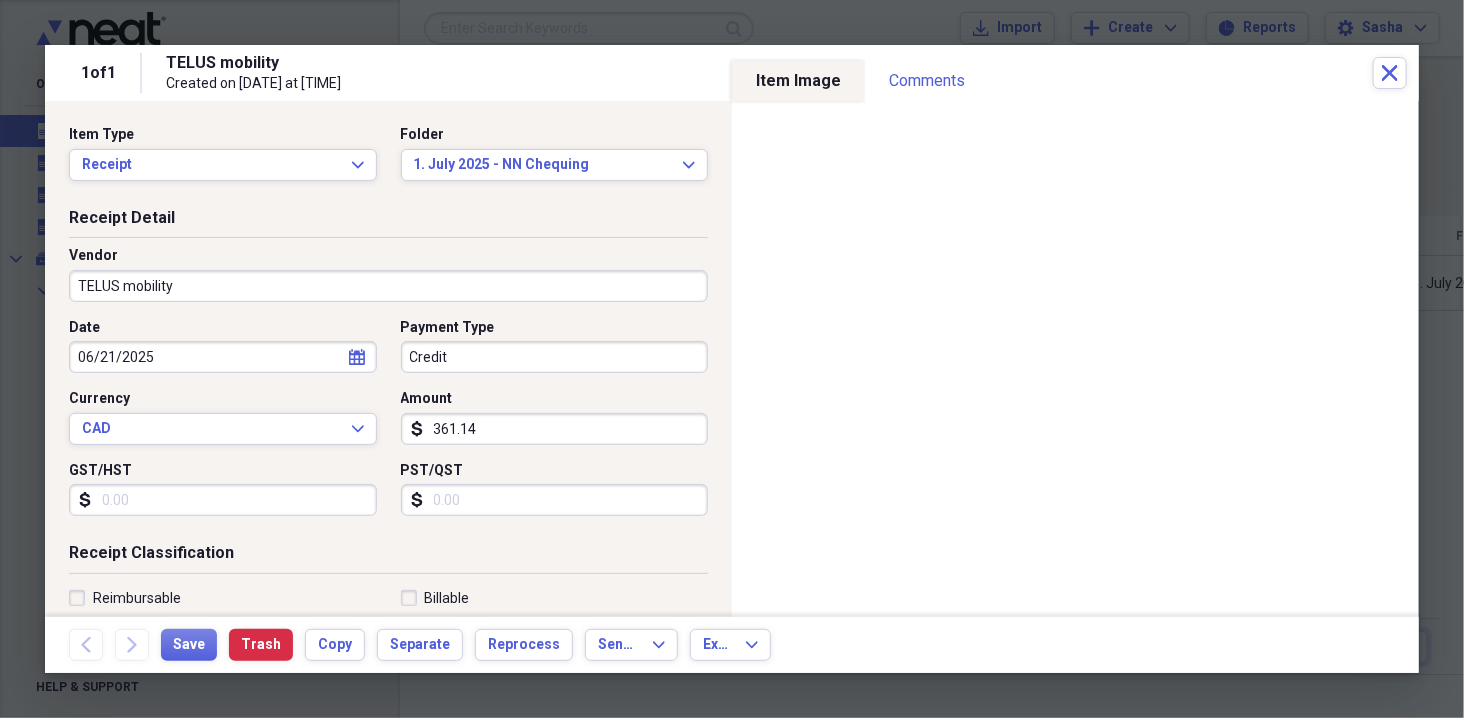 click on "06/21/2025" at bounding box center (223, 357) 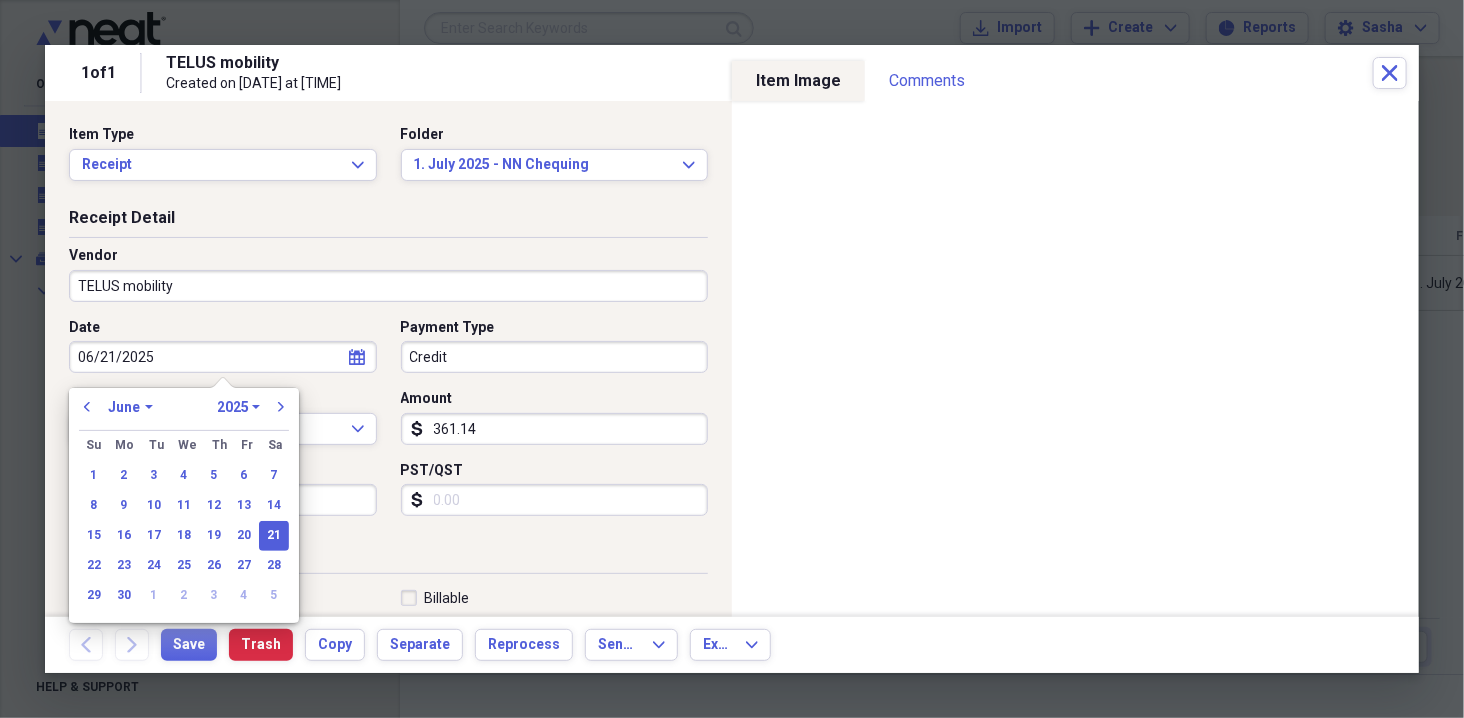 click on "06/21/2025" at bounding box center [223, 357] 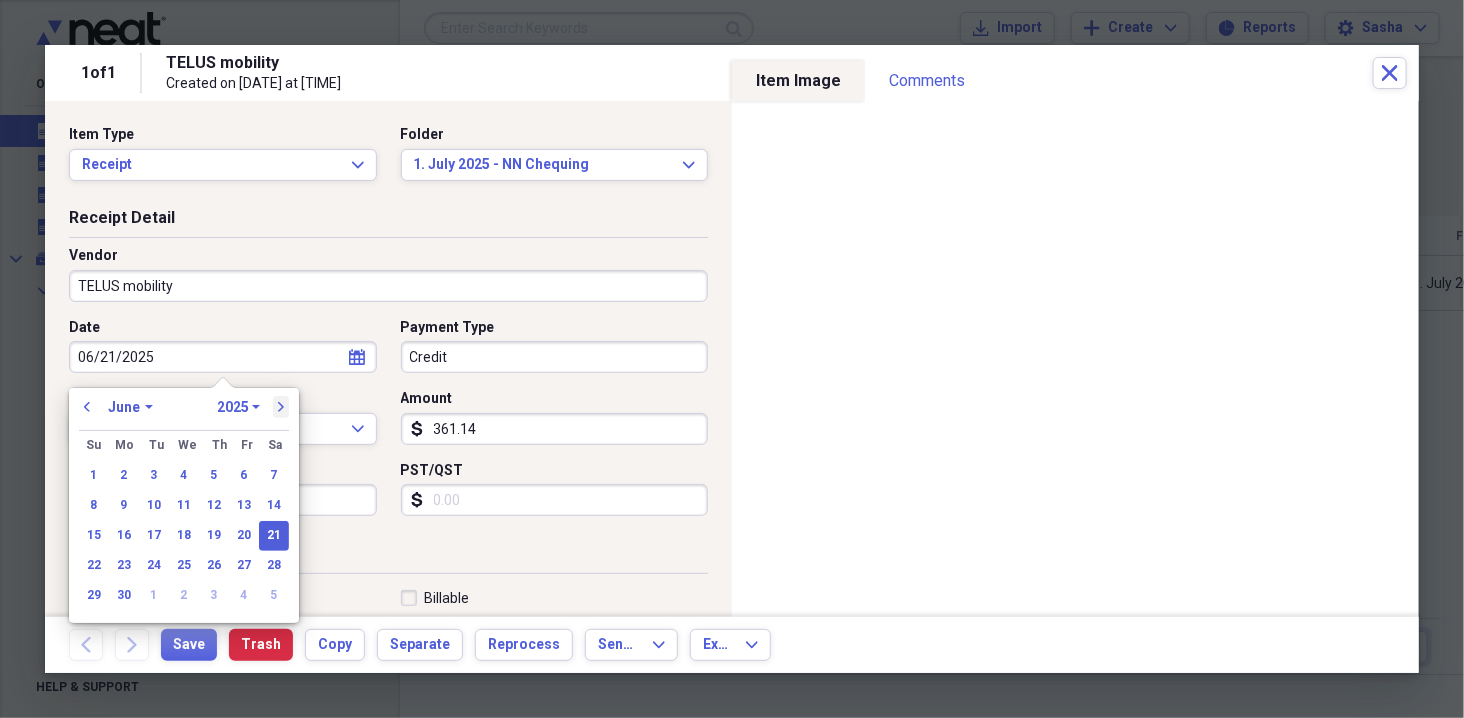 click on "next" at bounding box center (281, 407) 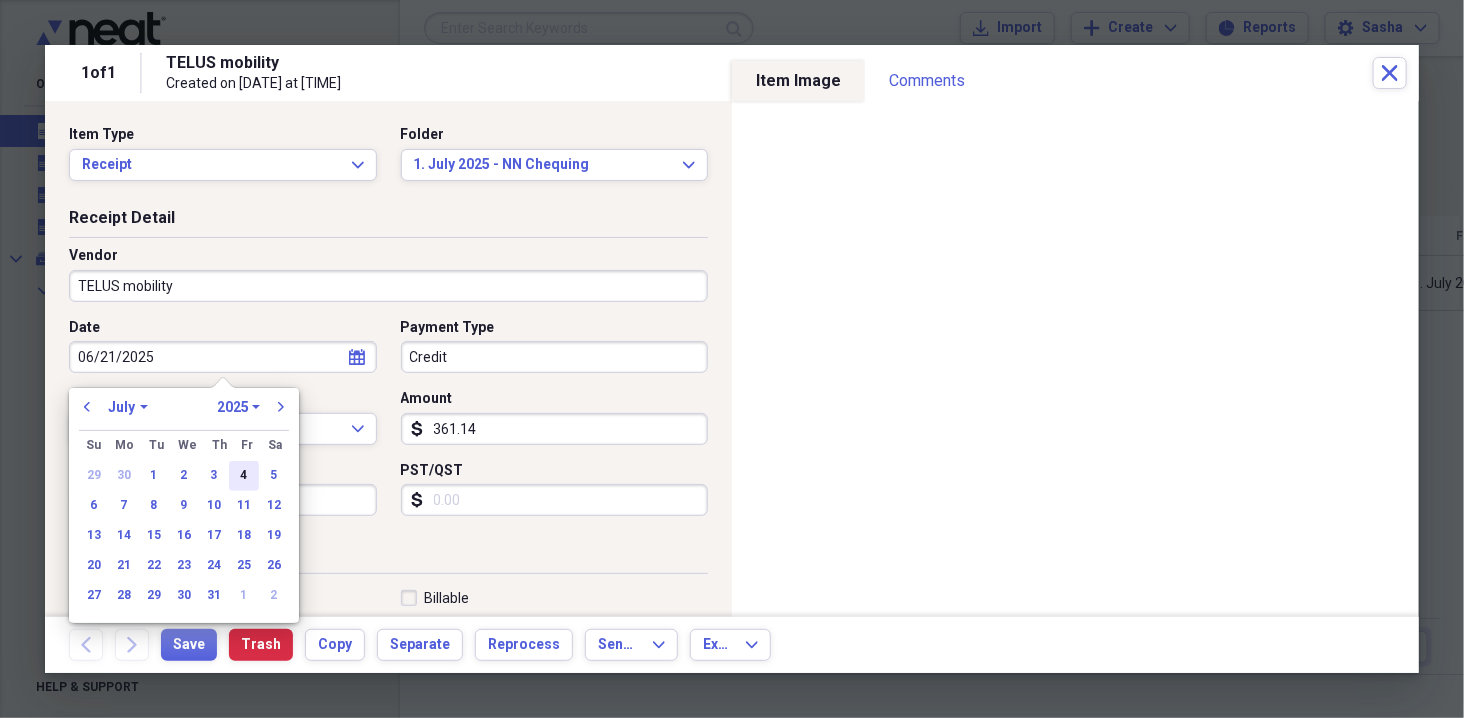 click on "4" at bounding box center (244, 476) 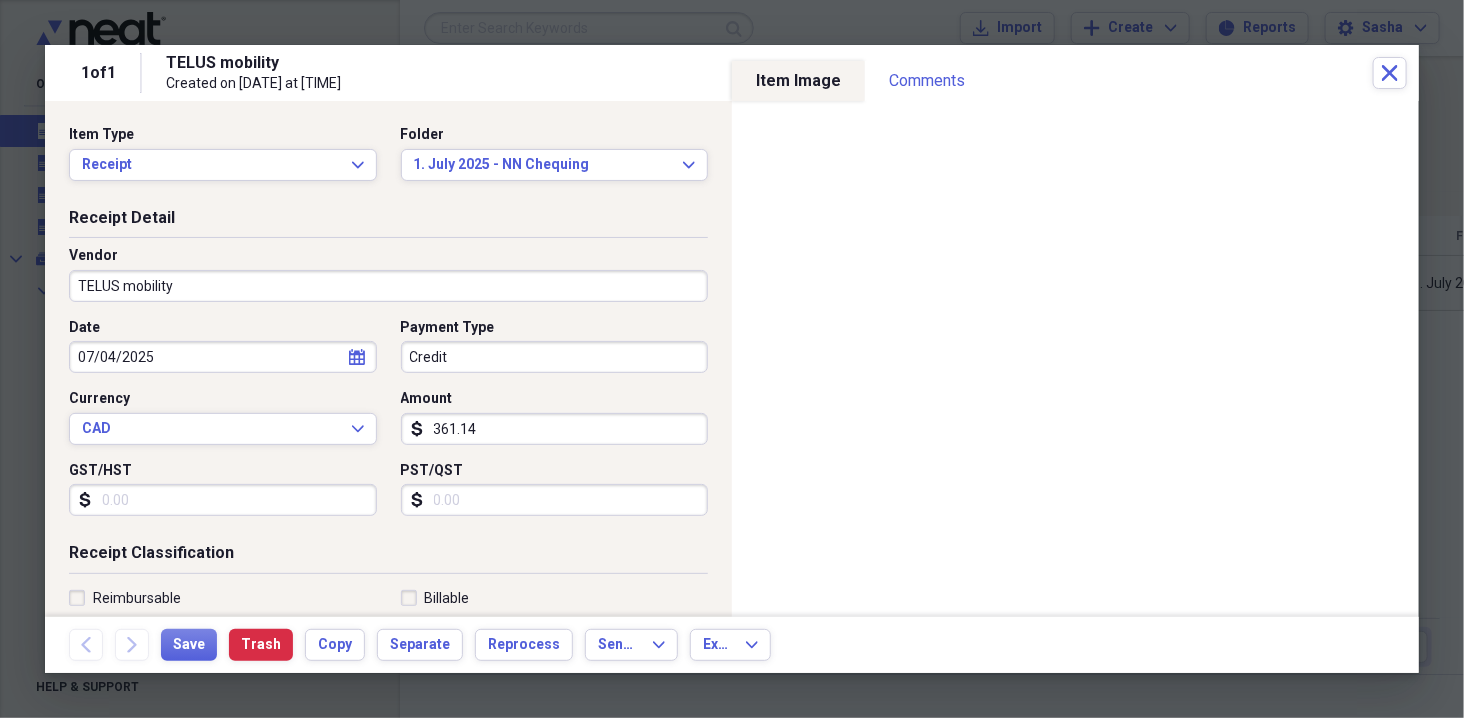 type on "07/04/2025" 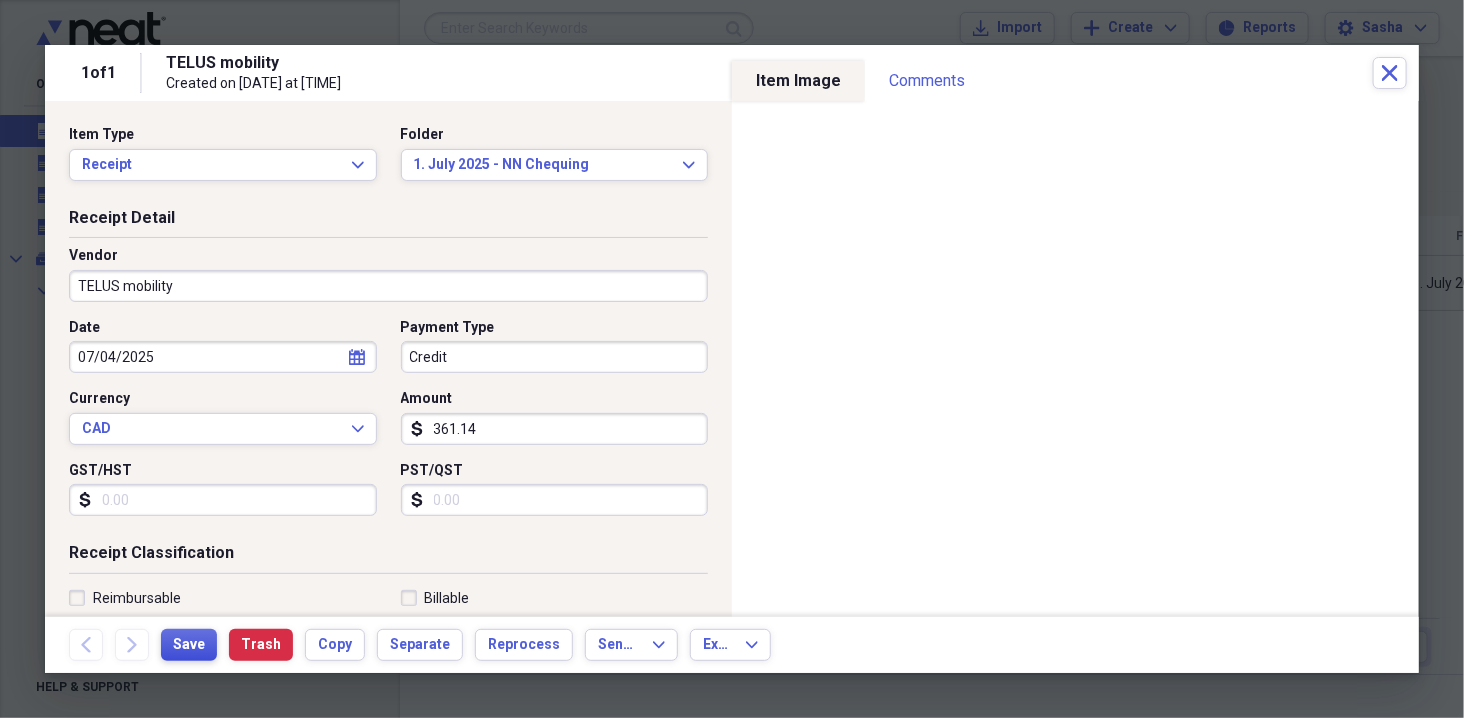 click on "Save" at bounding box center [189, 645] 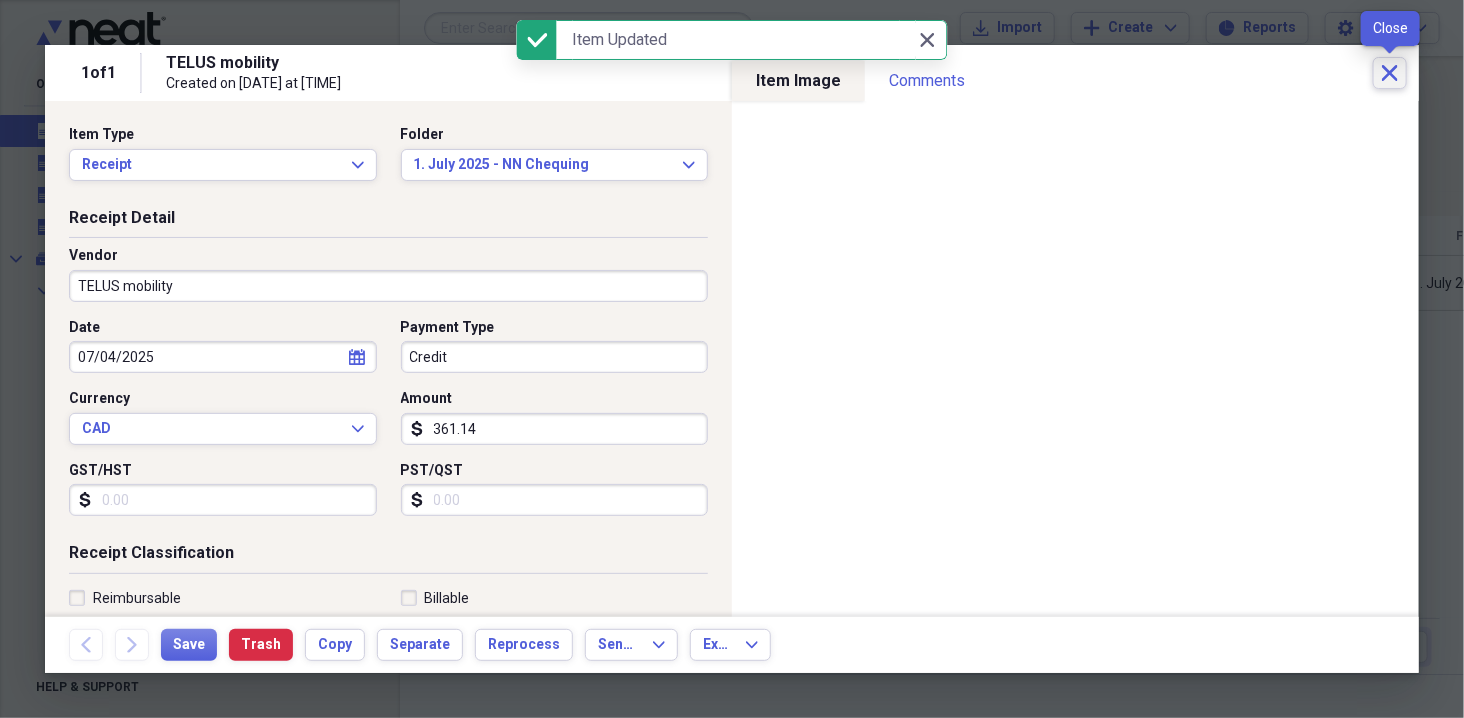 click on "Close" at bounding box center [1390, 73] 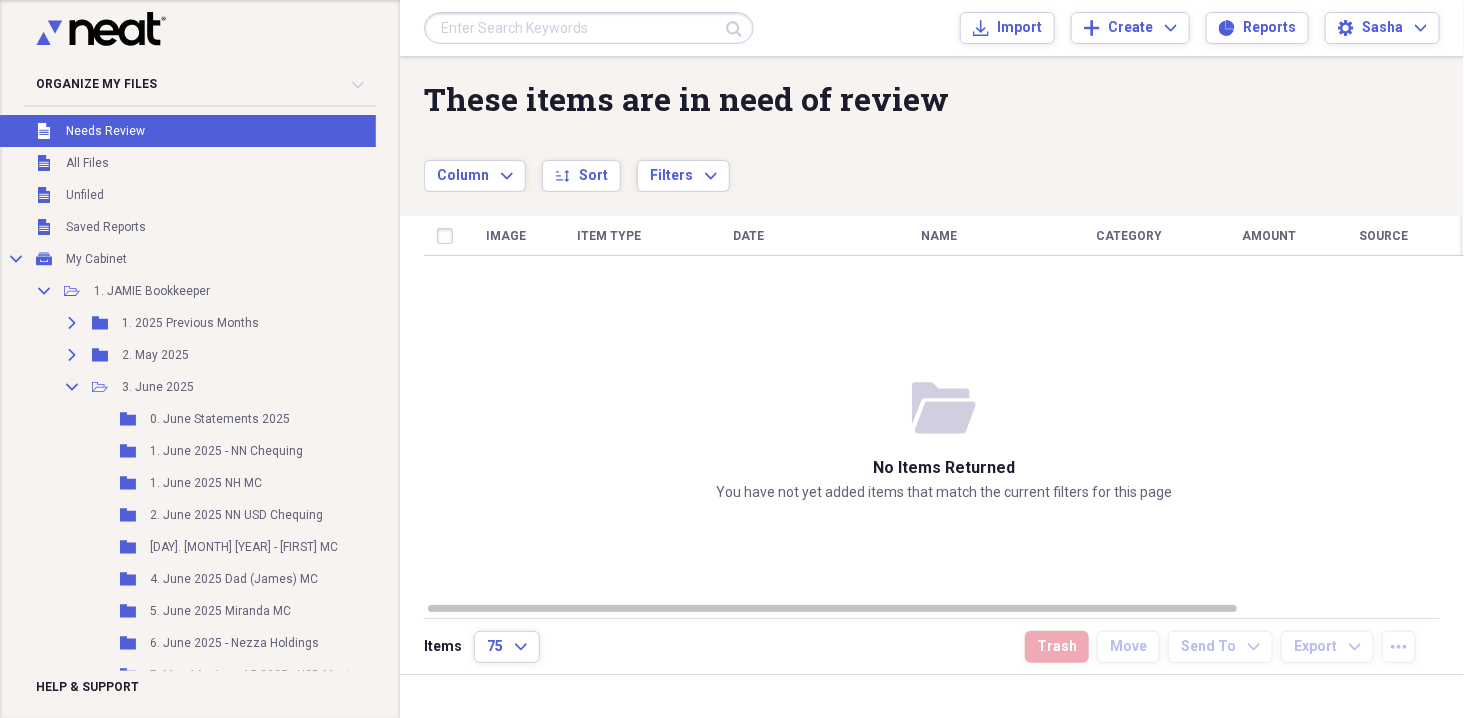 click at bounding box center [589, 28] 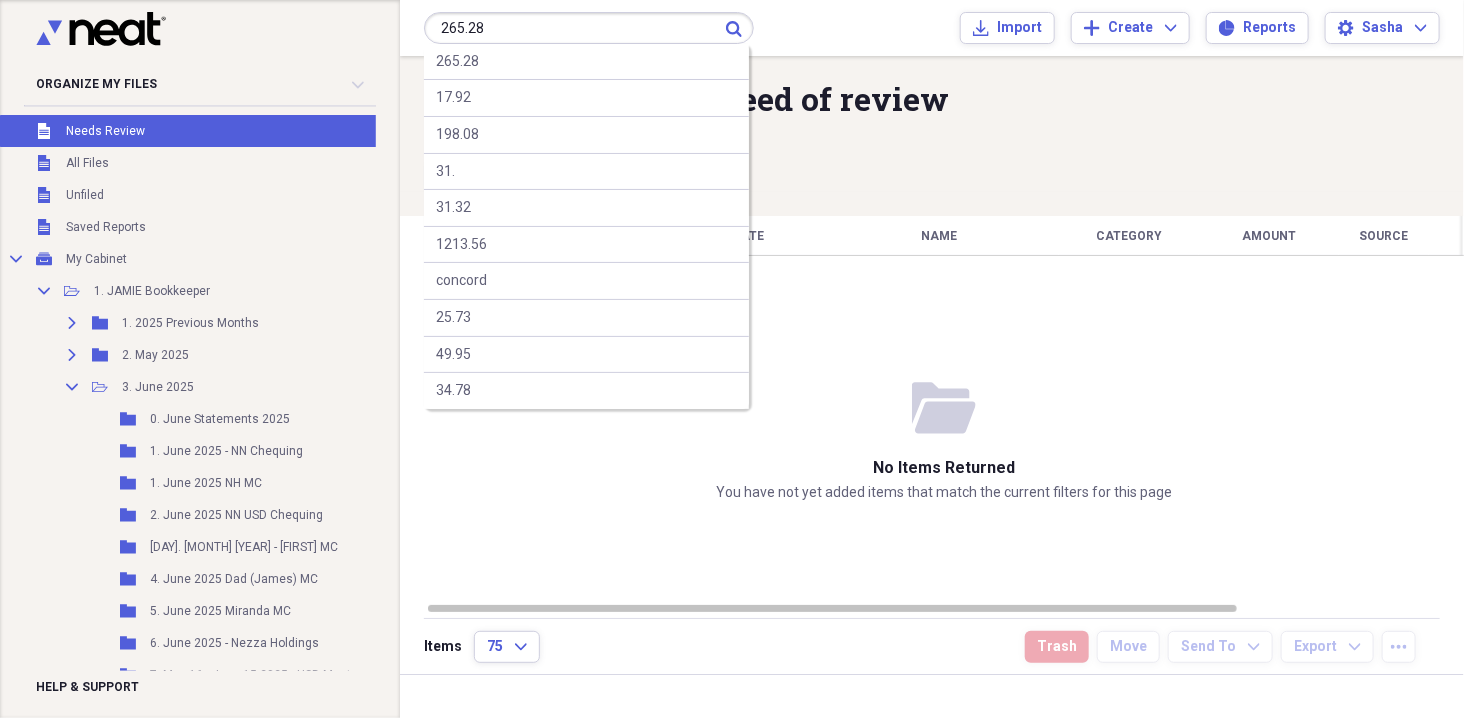 type on "265.28" 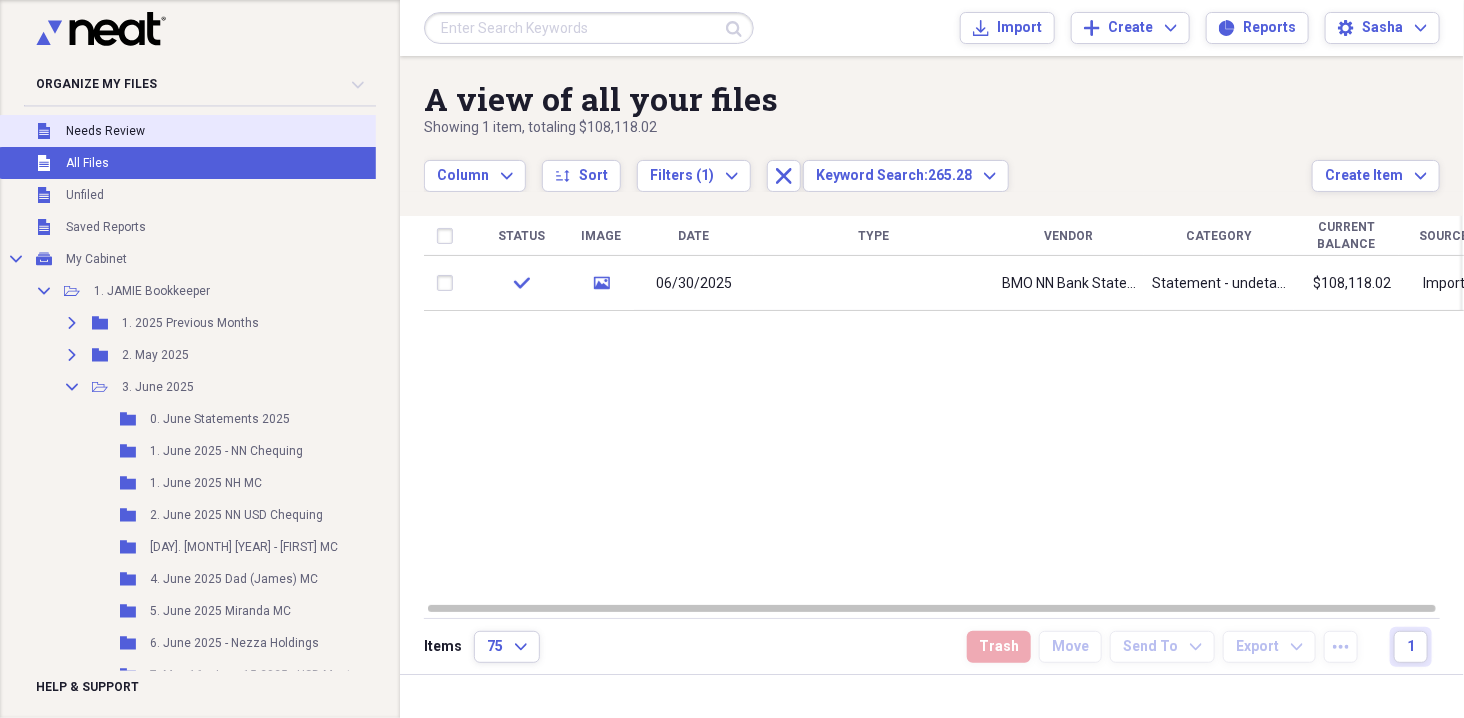 click on "Unfiled Needs Review" at bounding box center (227, 131) 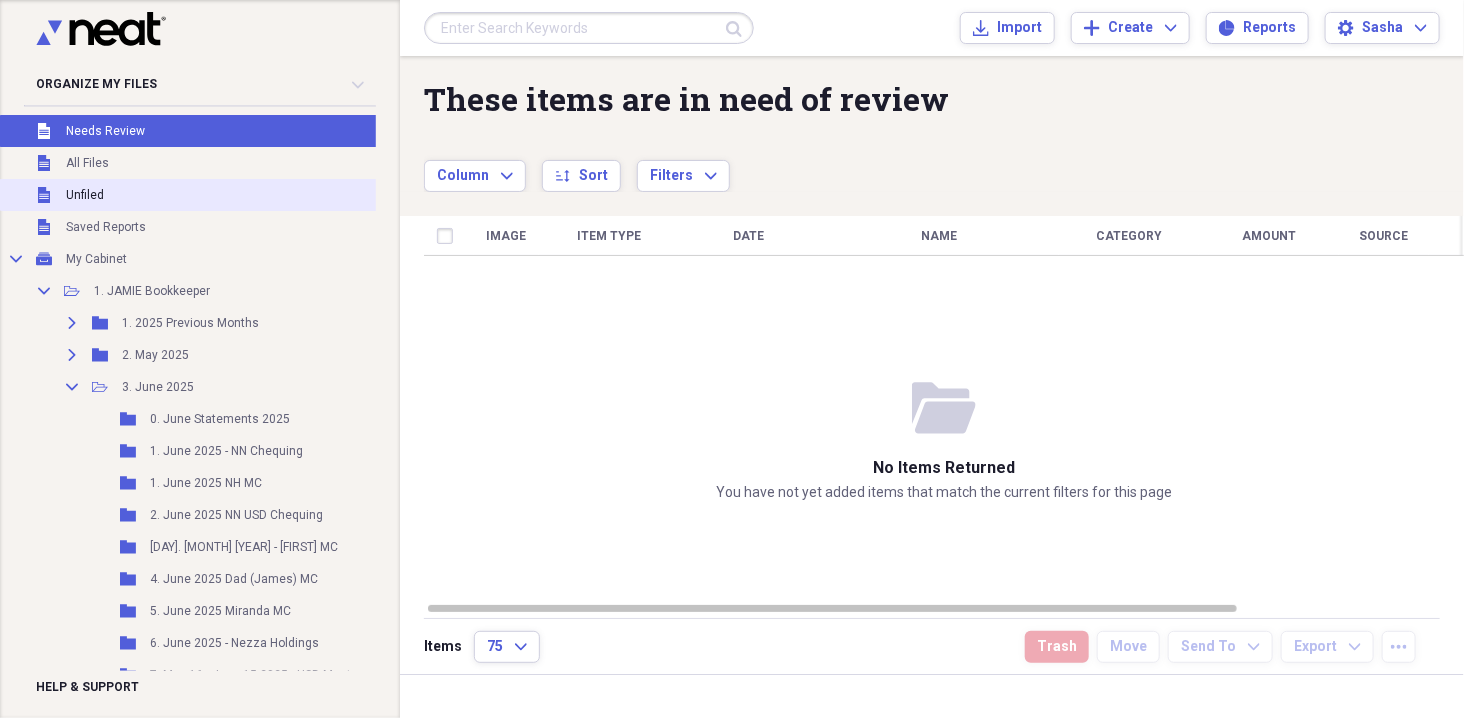 click on "Unfiled Unfiled" at bounding box center (227, 195) 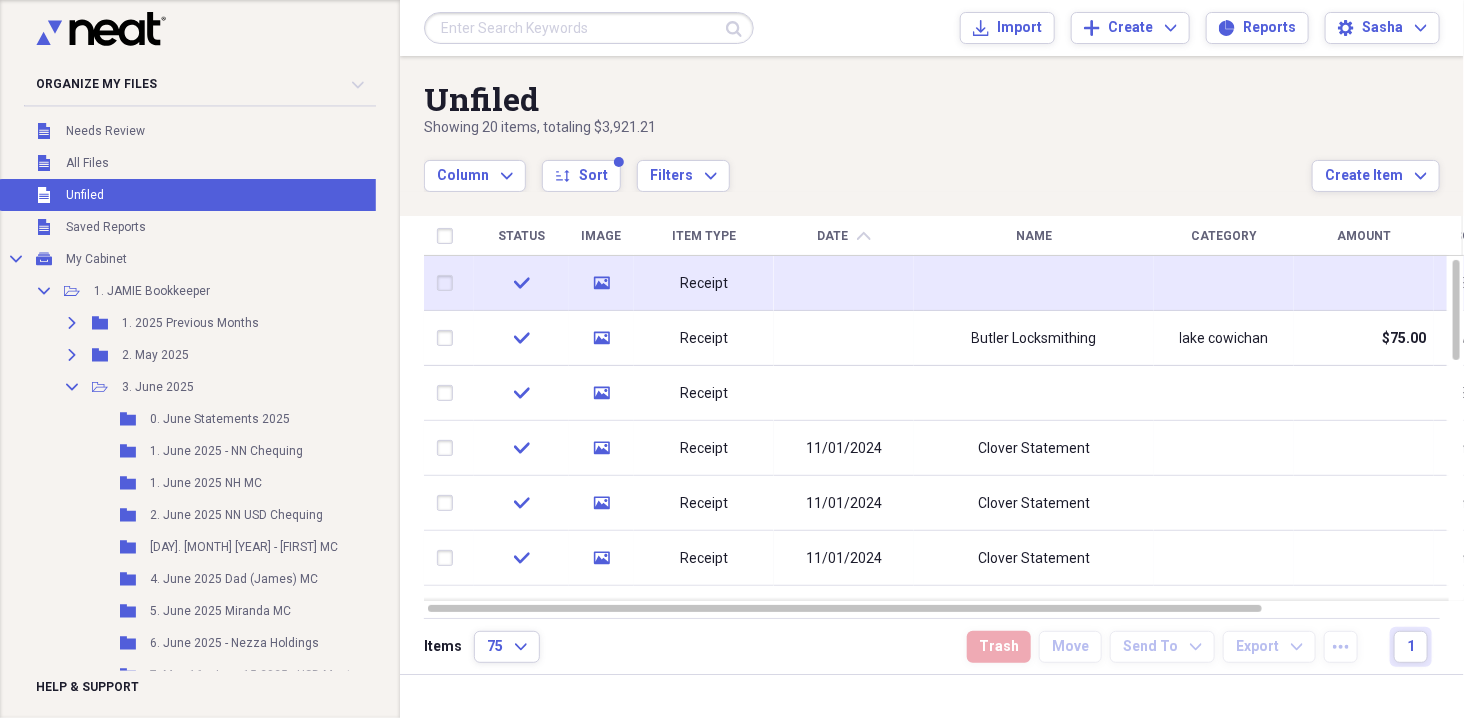 click at bounding box center [844, 283] 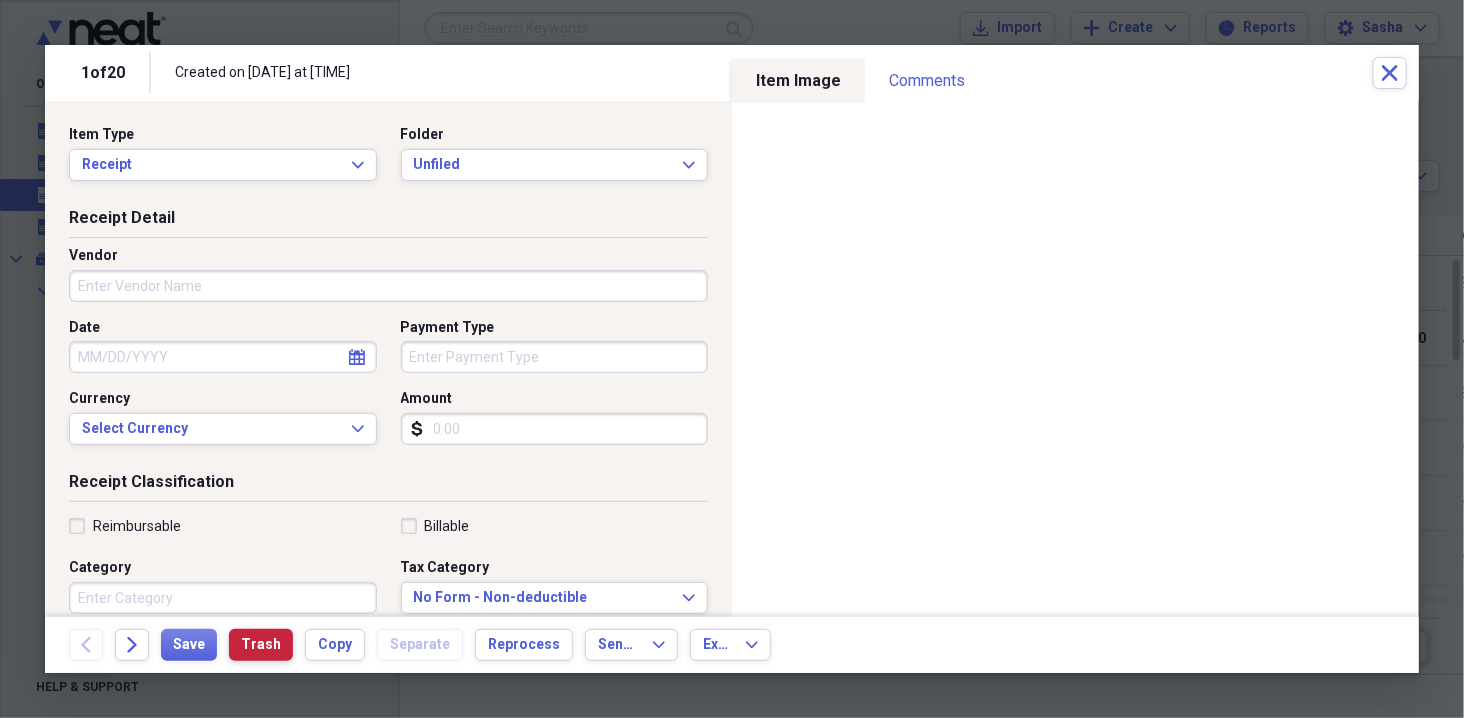 click on "Trash" at bounding box center [261, 645] 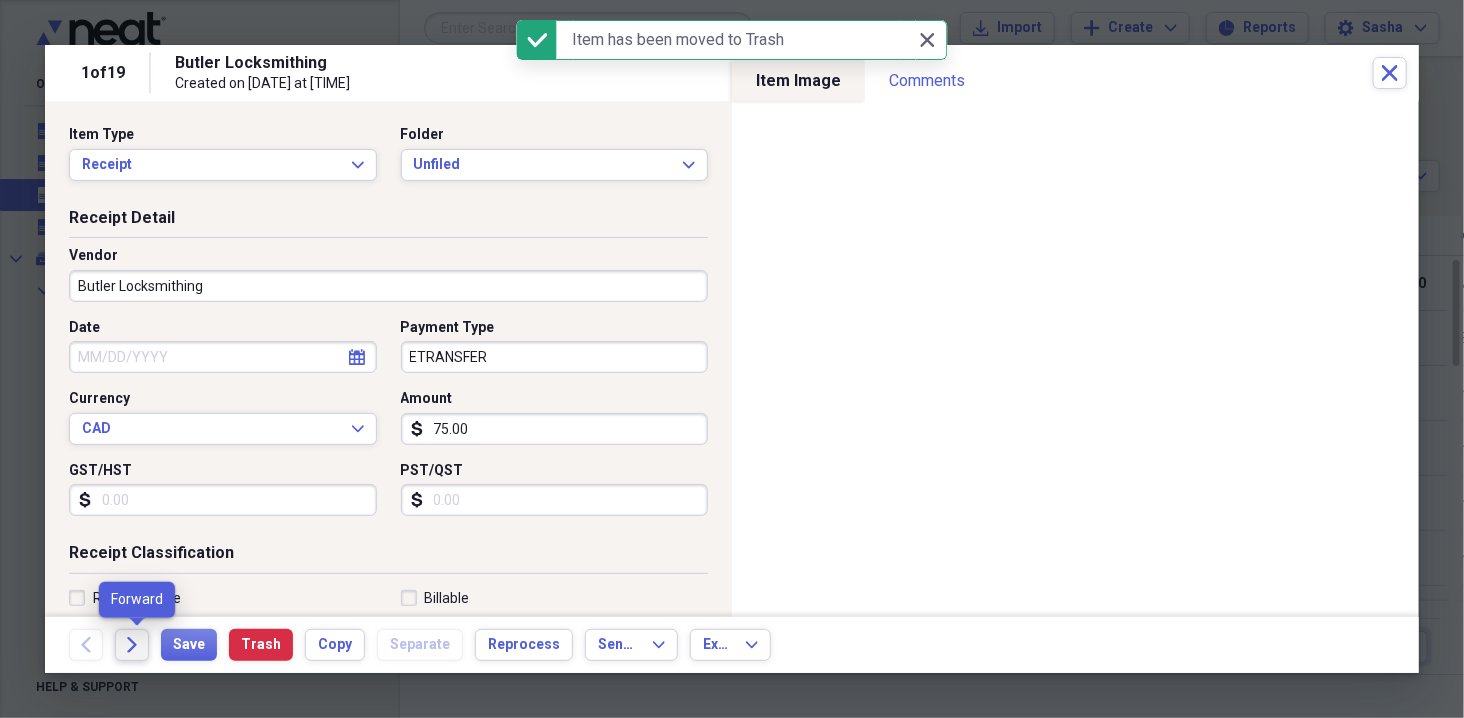 click 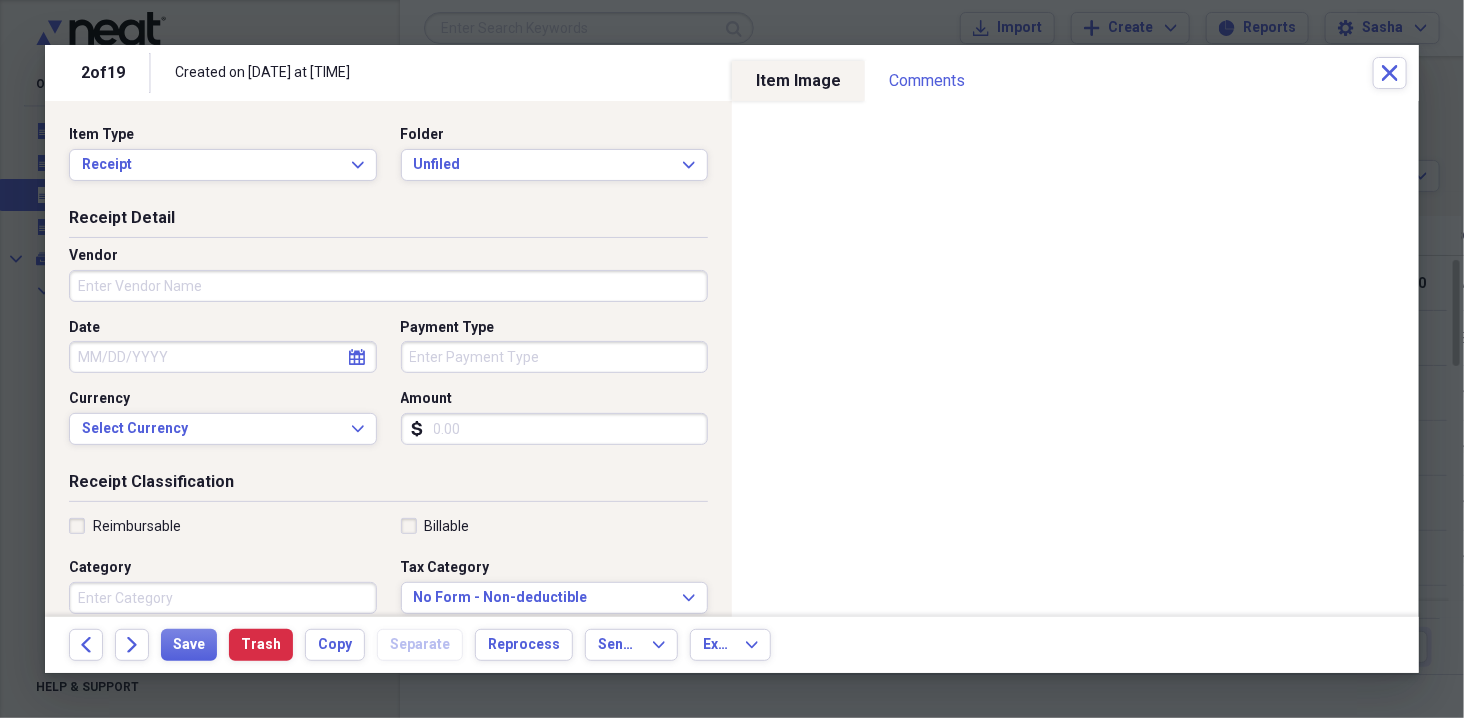 click on "Vendor" at bounding box center (388, 286) 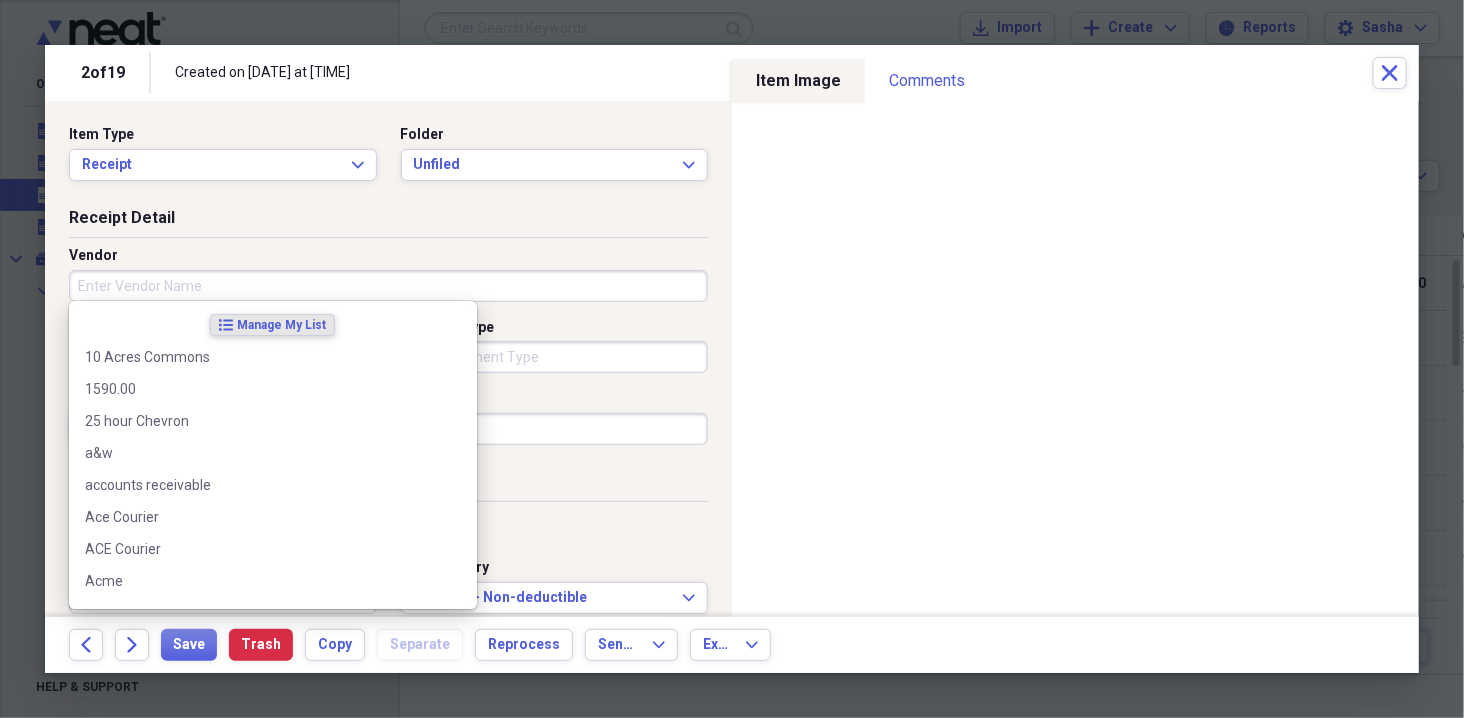 click on "Receipt Detail" at bounding box center [388, 222] 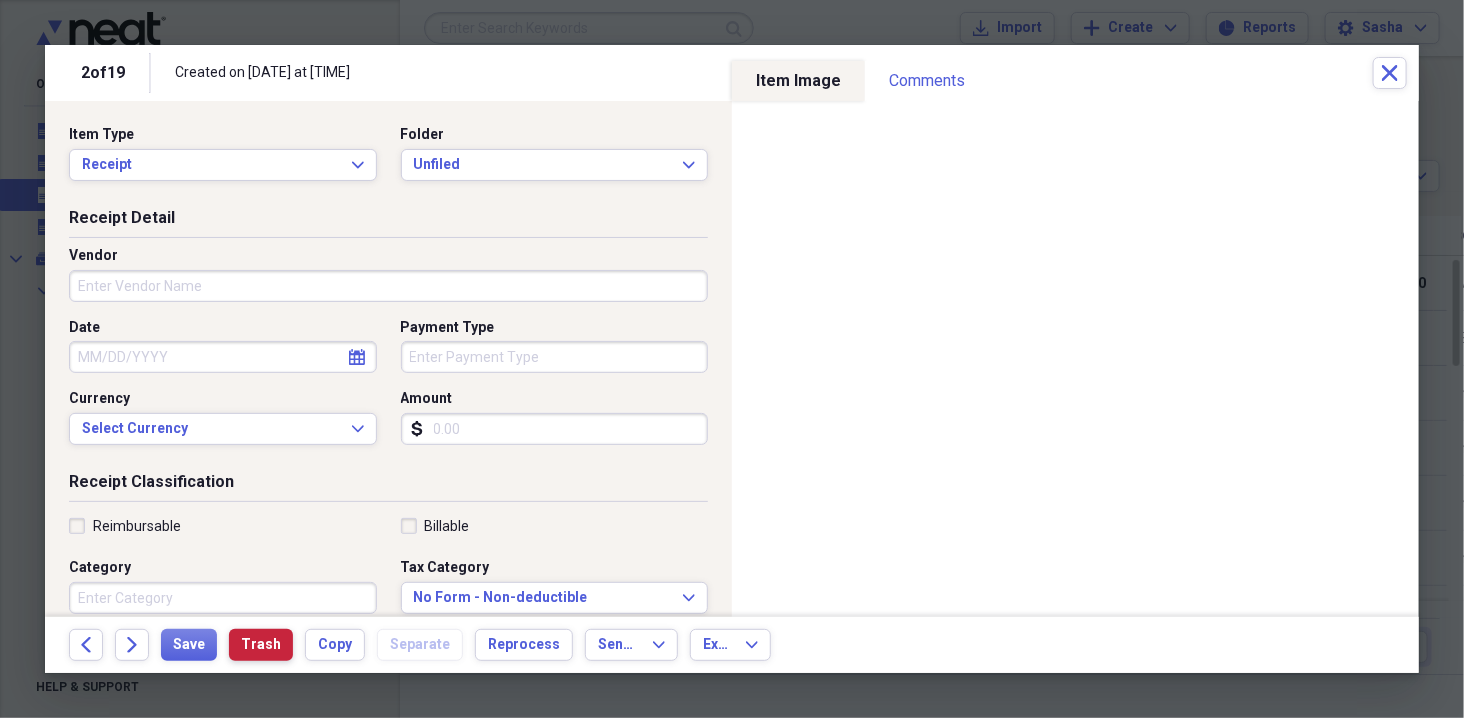 click on "Trash" at bounding box center [261, 645] 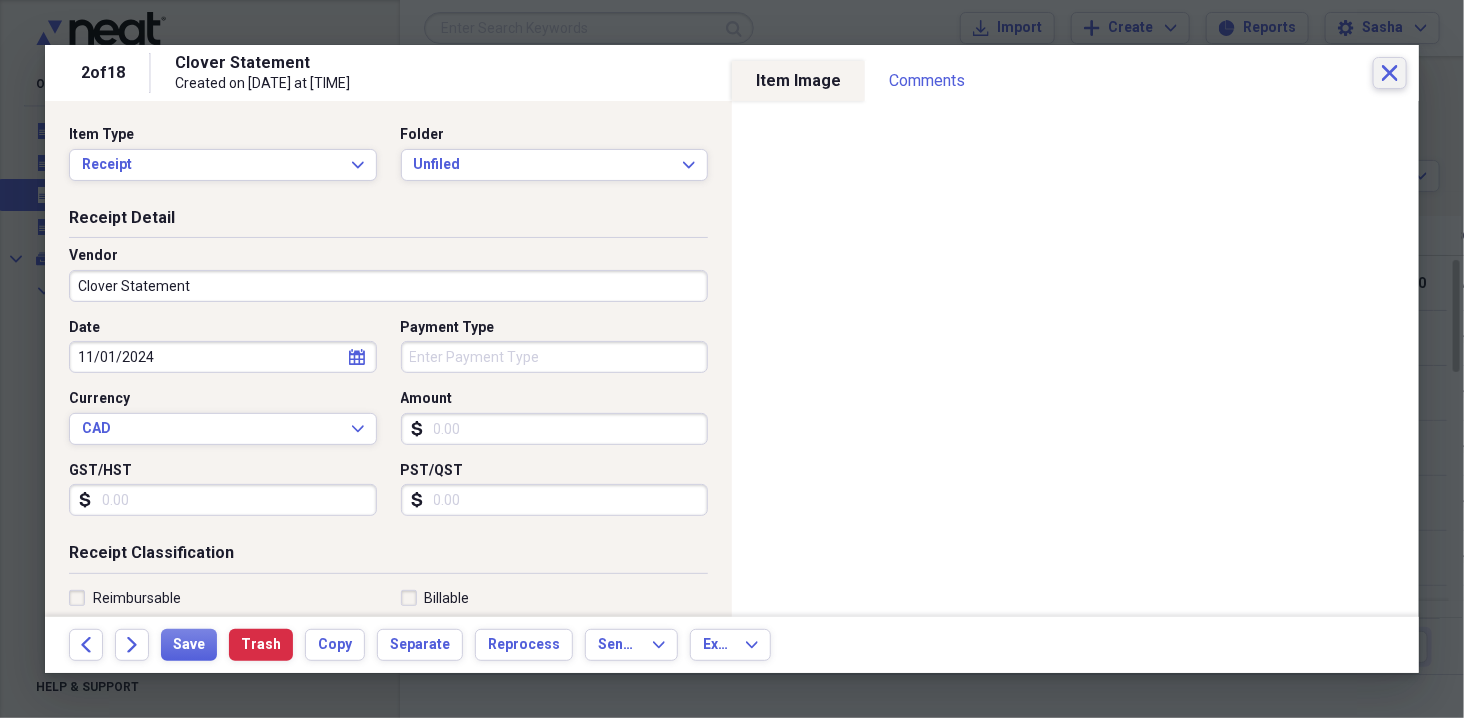 click on "Close" 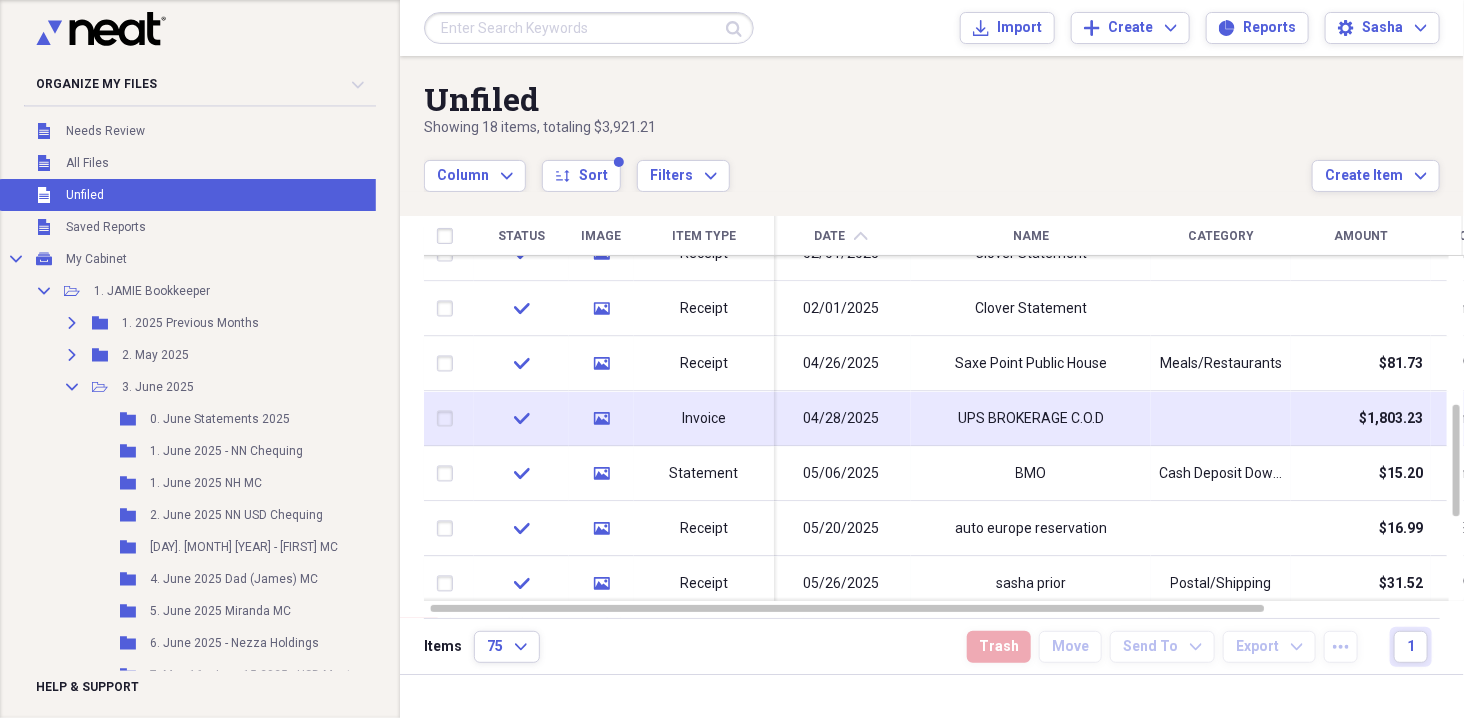 click on "UPS  BROKERAGE  C.O.D" at bounding box center (1031, 419) 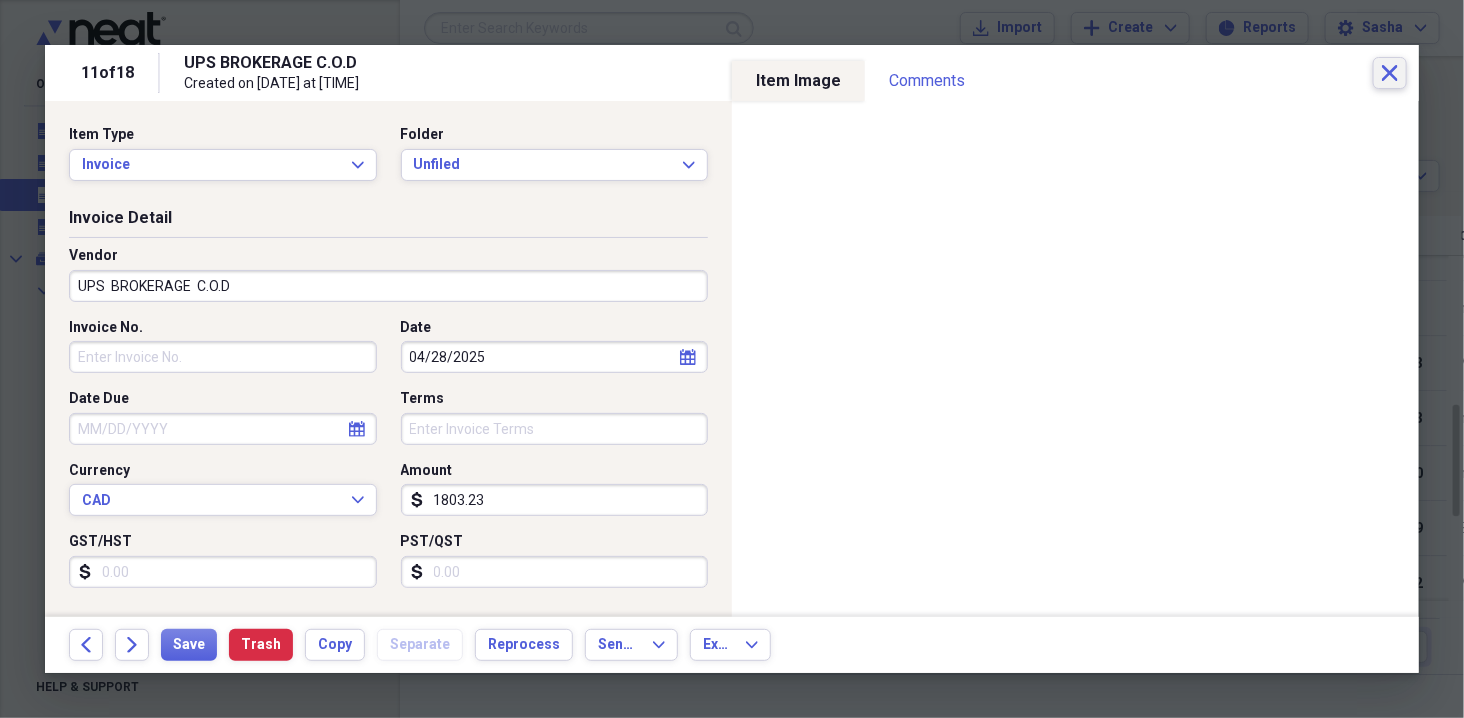click on "Close" at bounding box center (1390, 73) 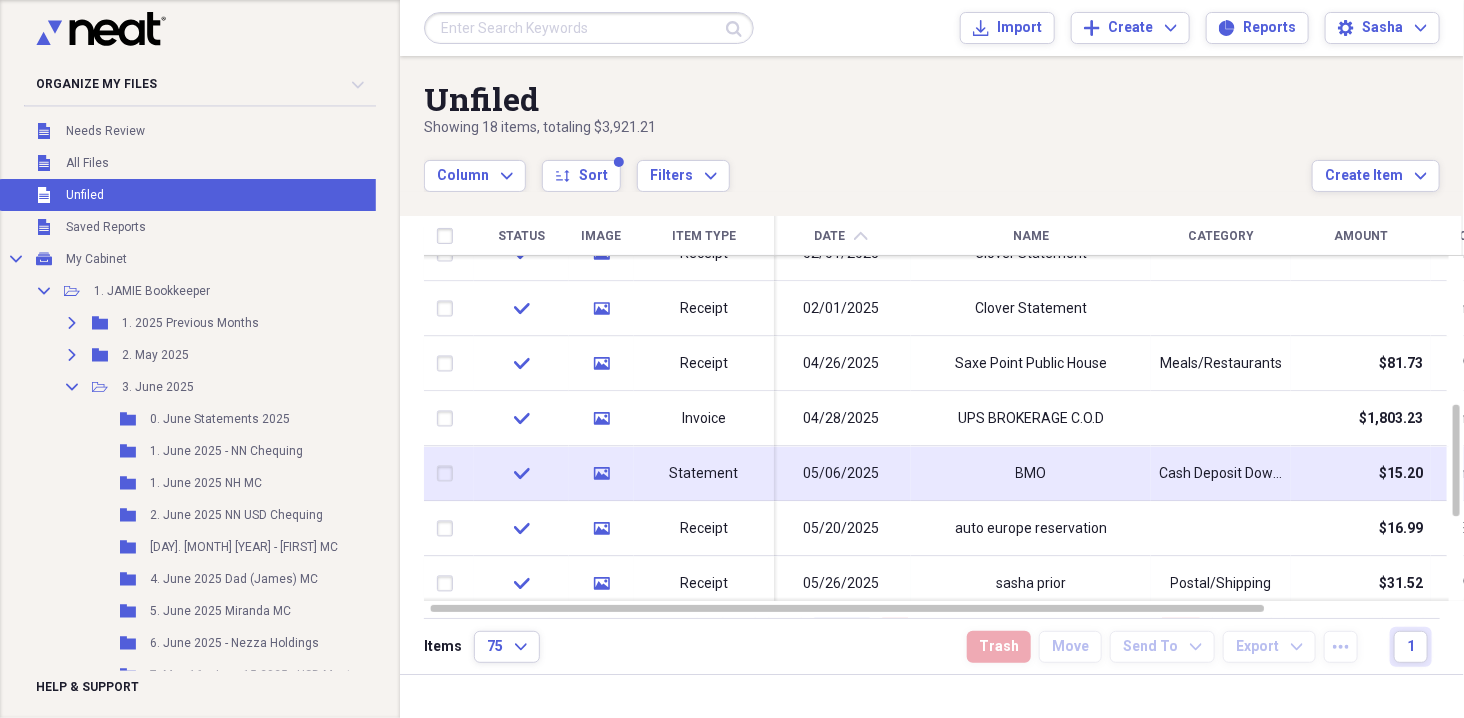 click on "BMO" at bounding box center (1031, 474) 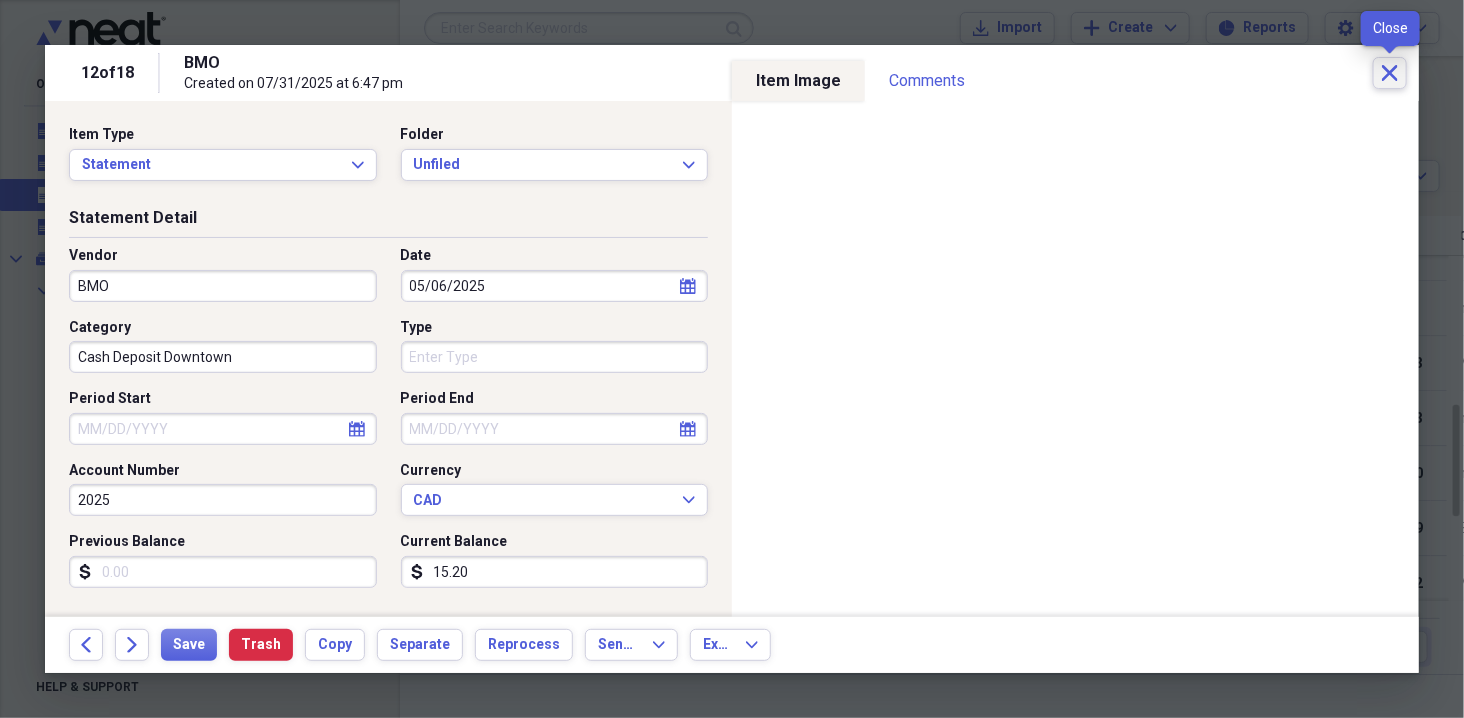 click 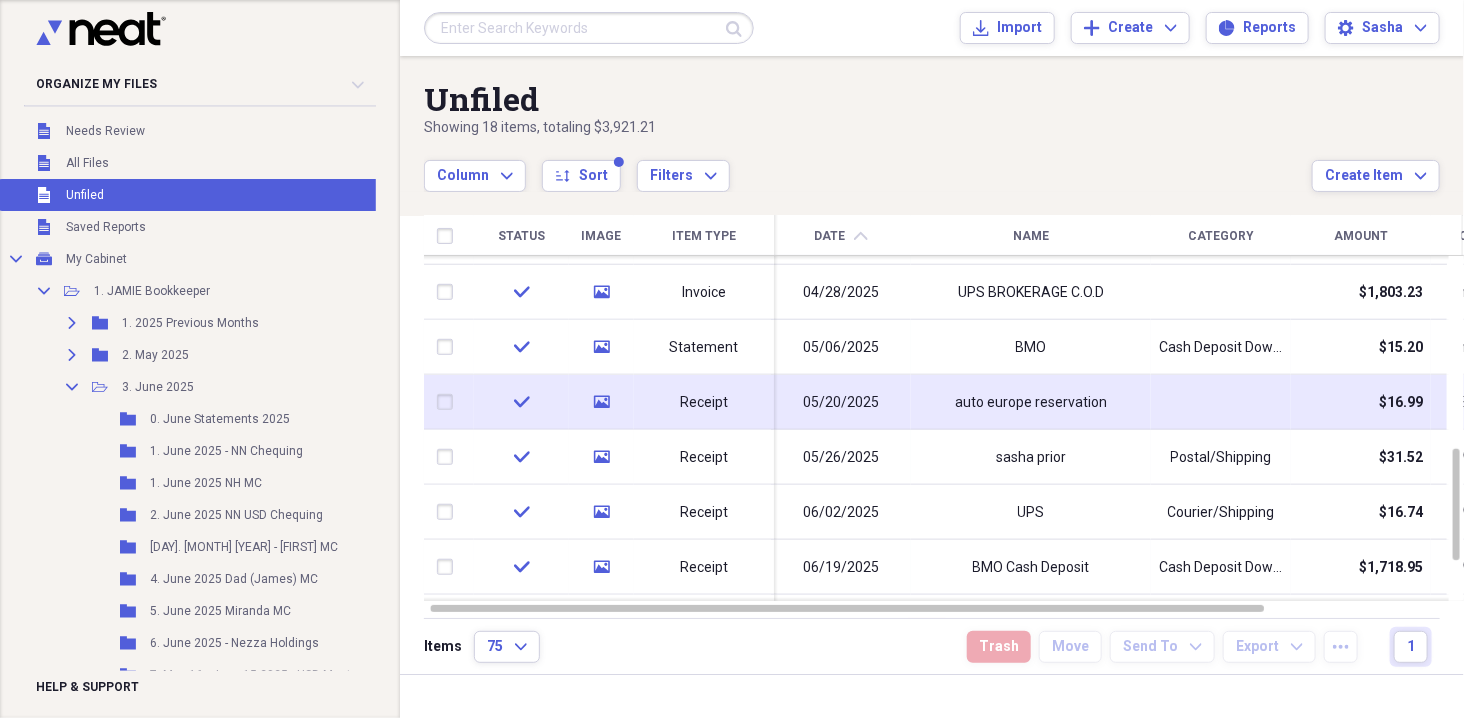 click on "auto europe reservation" at bounding box center [1031, 402] 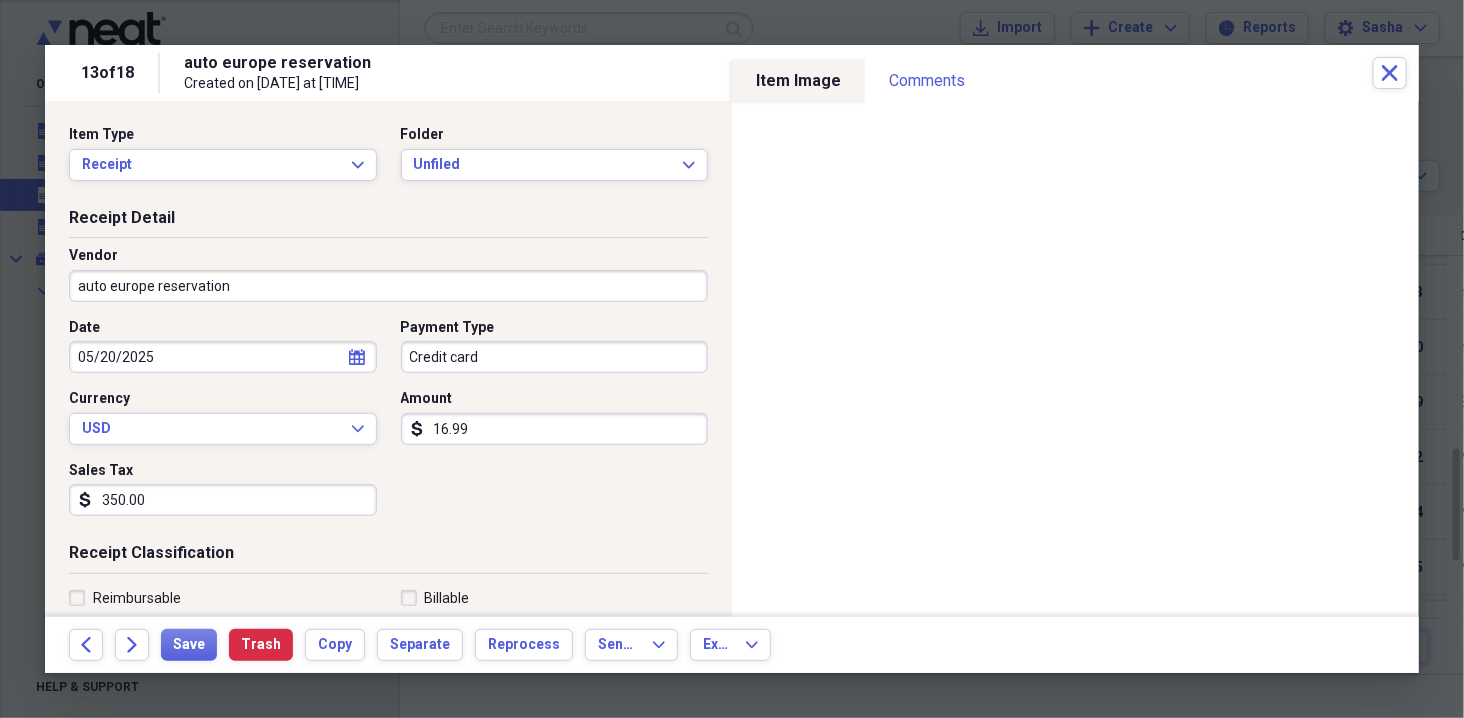 click on "16.99" at bounding box center [555, 429] 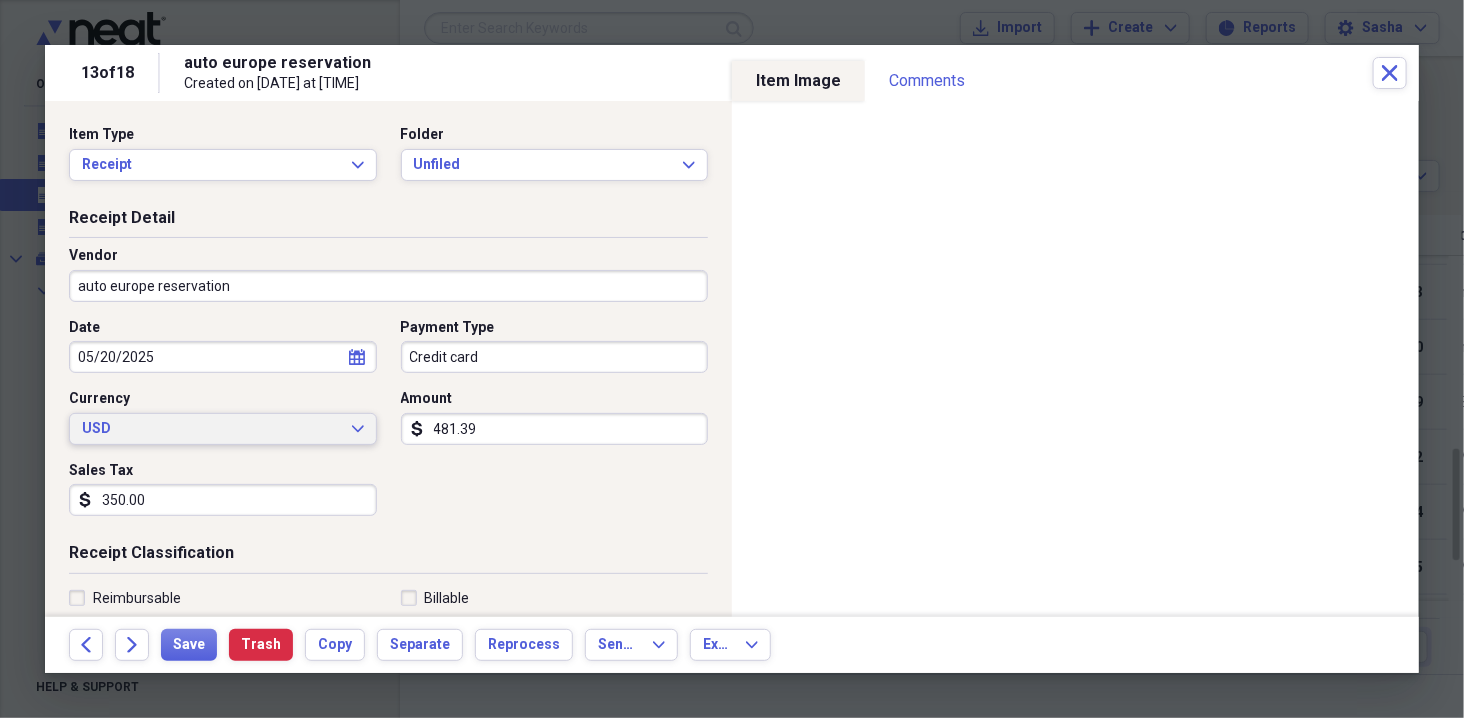 type on "481.39" 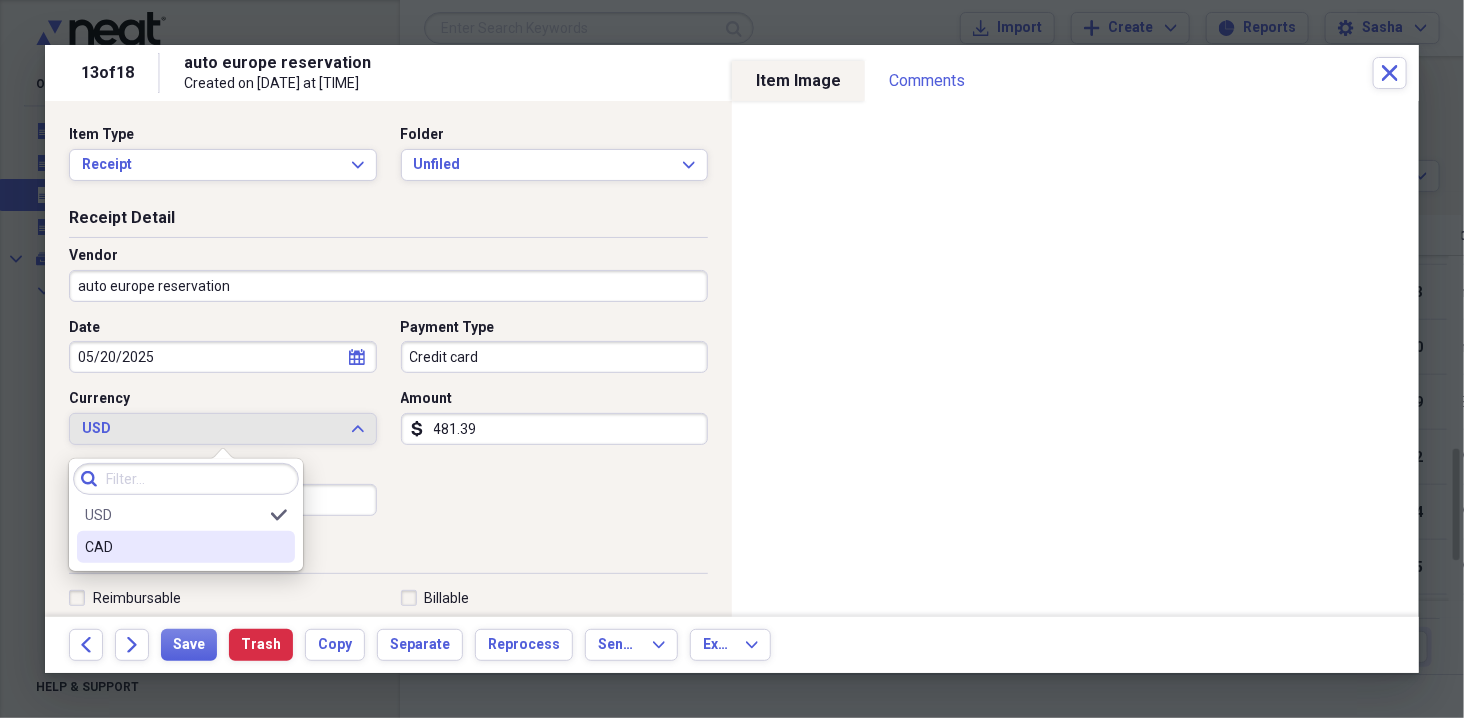 click on "CAD" at bounding box center (174, 547) 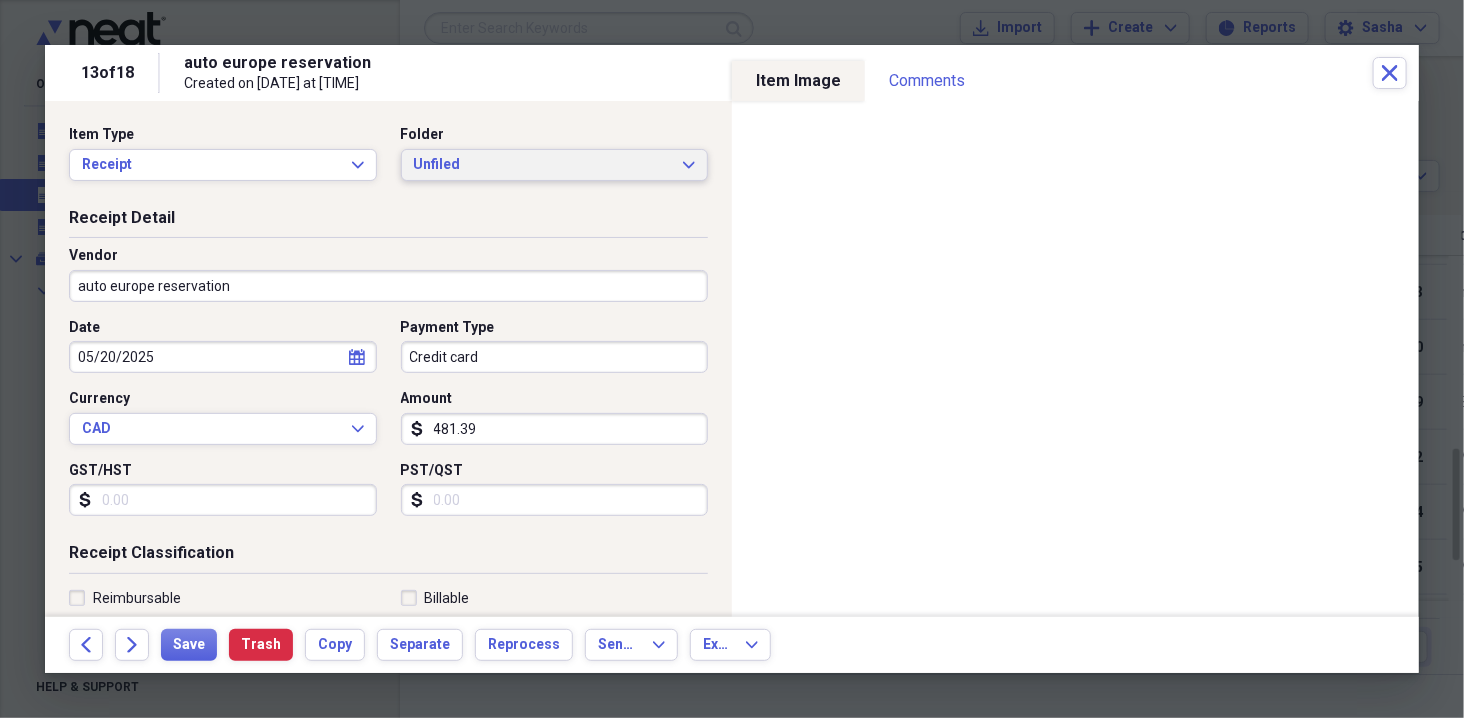 click on "Unfiled Expand" at bounding box center (555, 165) 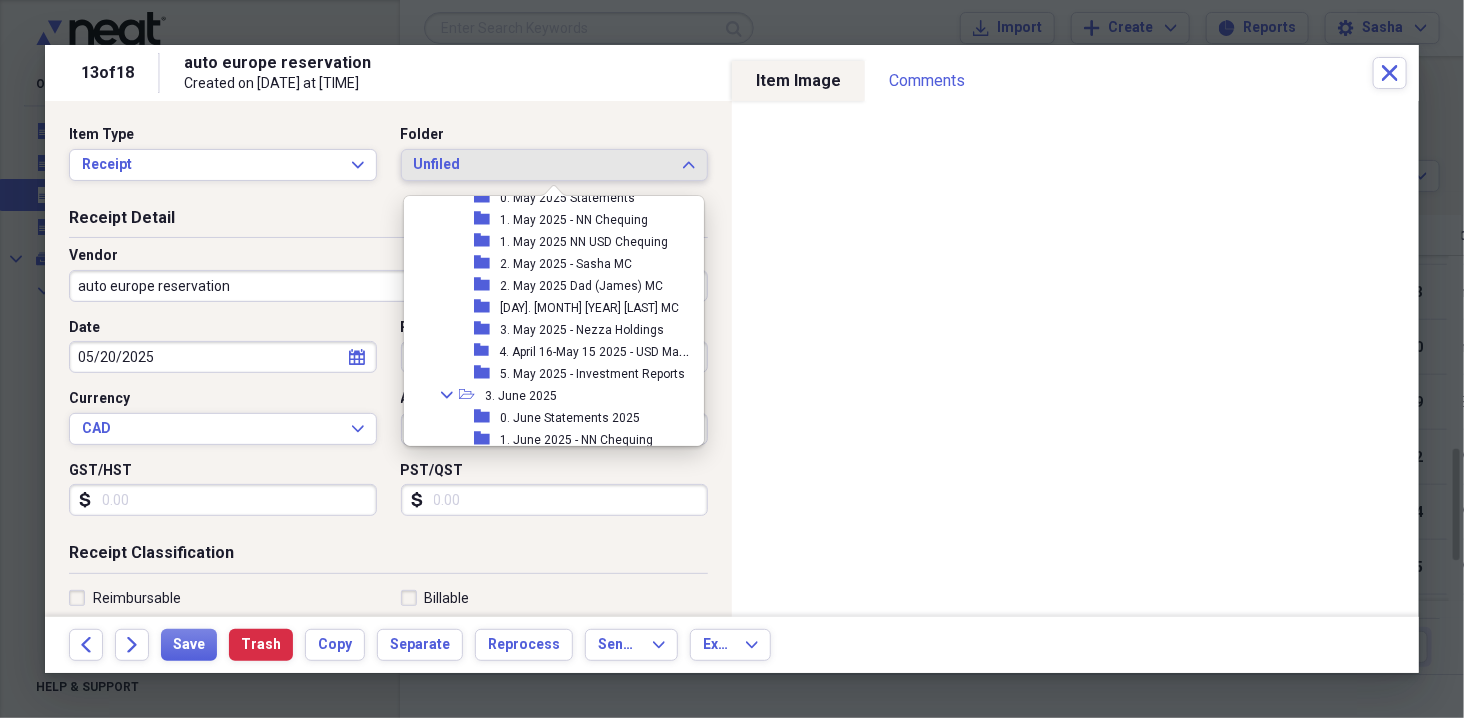 scroll, scrollTop: 428, scrollLeft: 0, axis: vertical 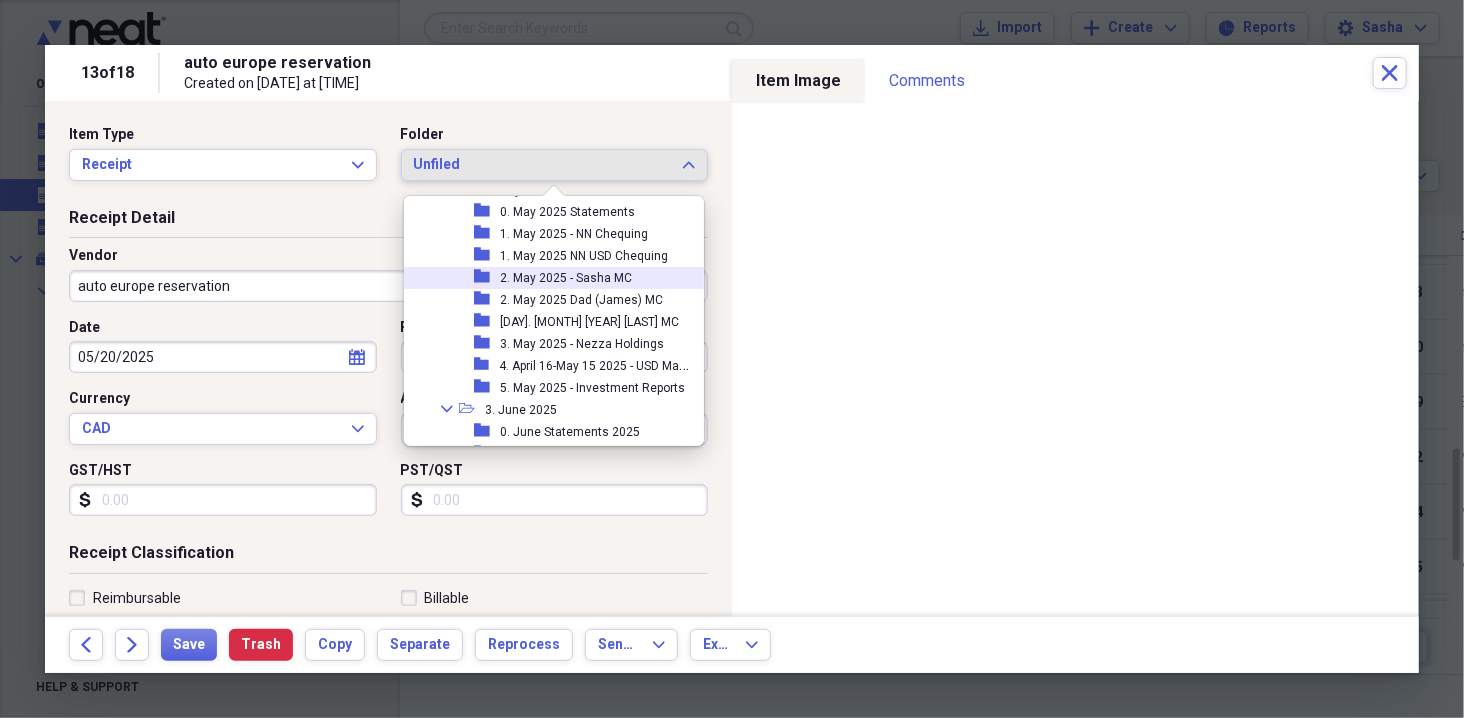 click on "2. May 2025 - Sasha MC" at bounding box center (566, 278) 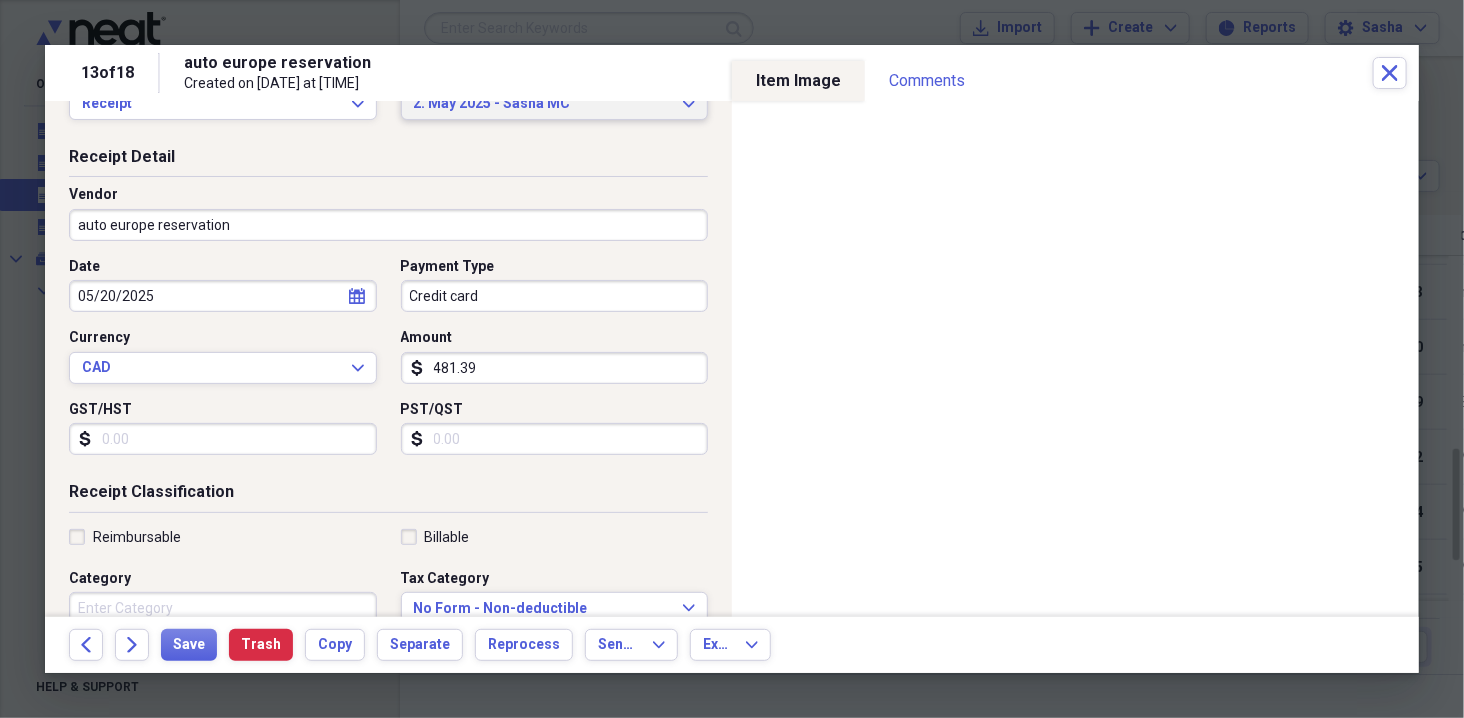 scroll, scrollTop: 66, scrollLeft: 0, axis: vertical 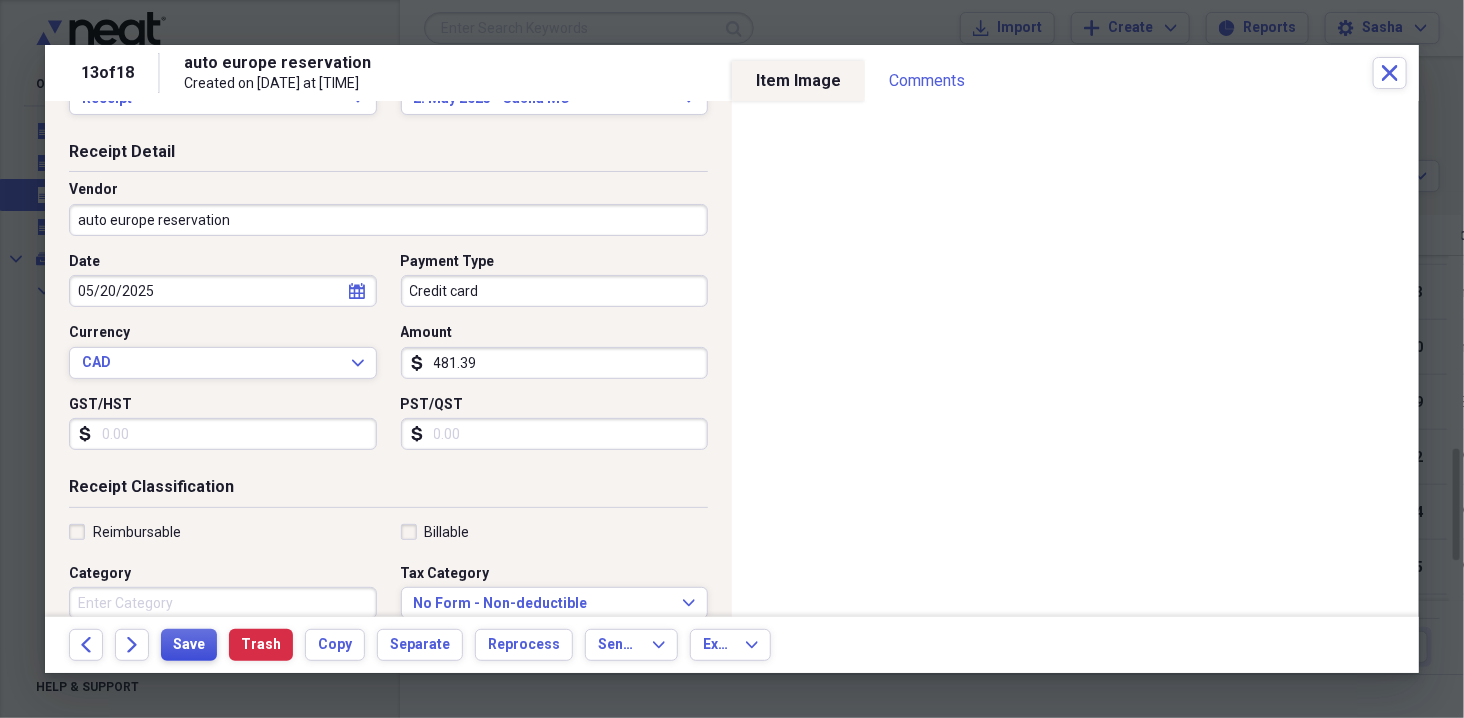 click on "Save" at bounding box center [189, 645] 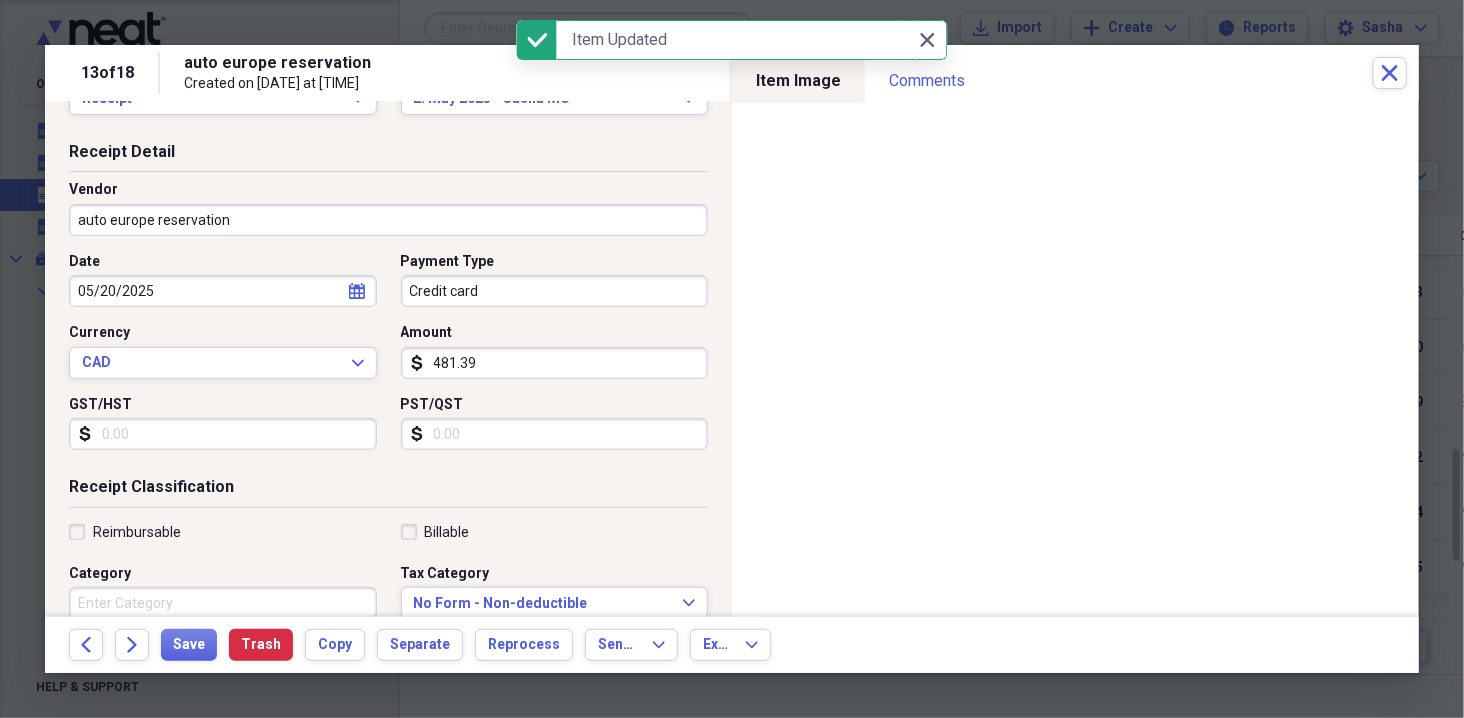 click on "Category" at bounding box center (223, 603) 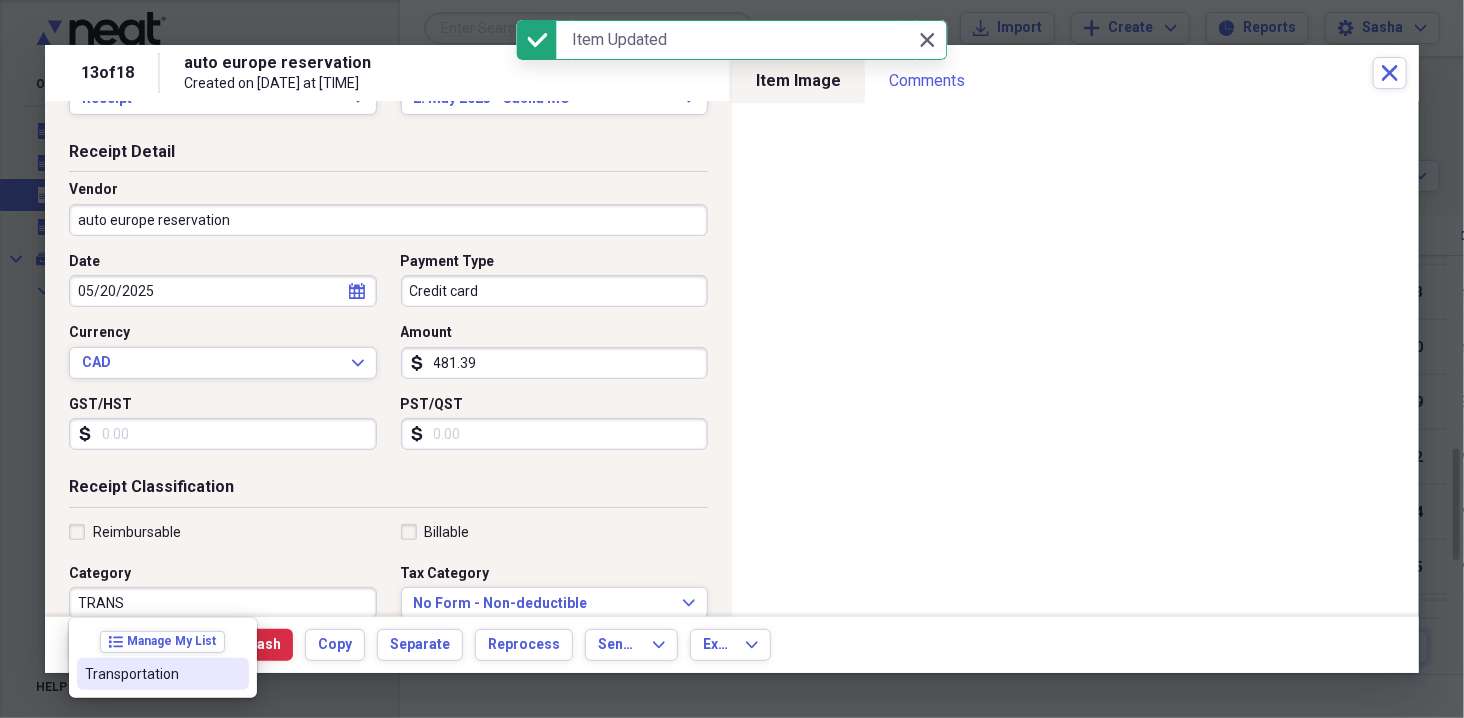 click on "Transportation" at bounding box center [151, 674] 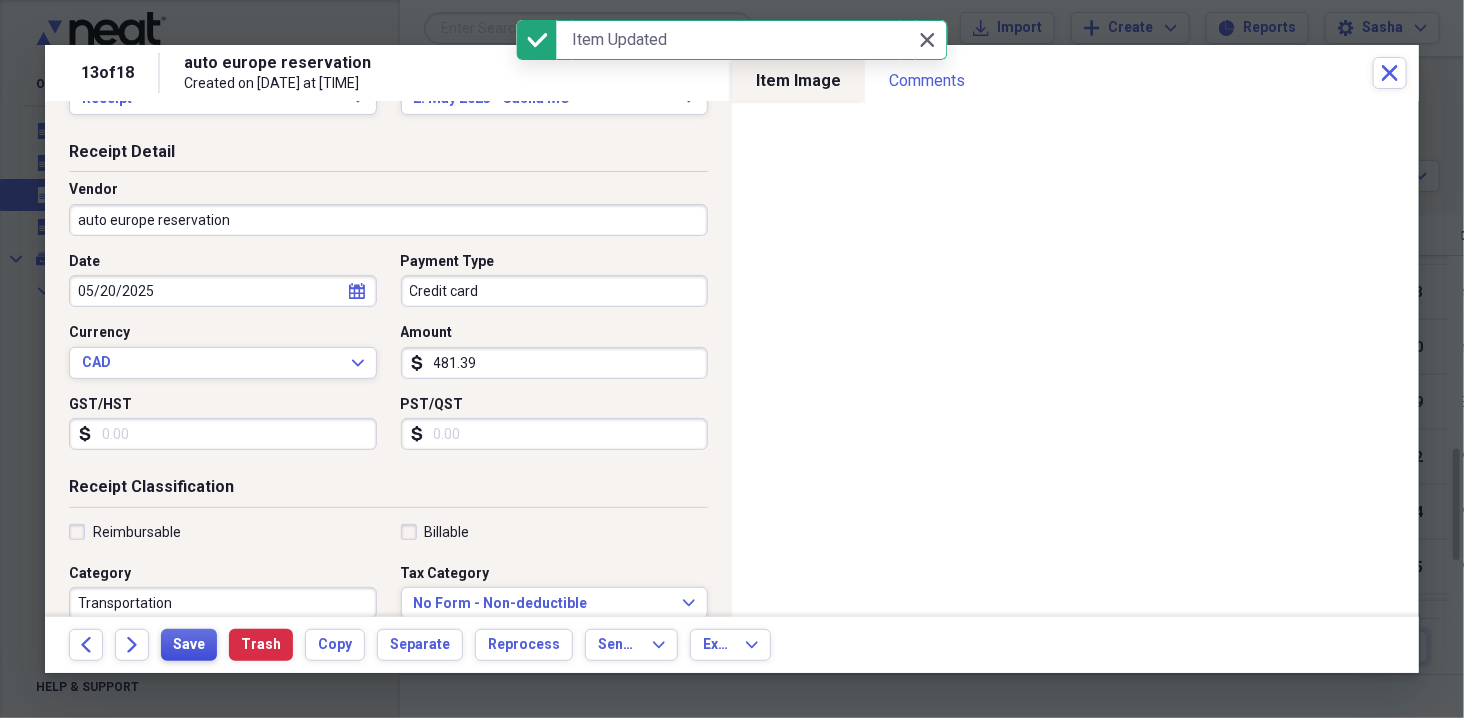 scroll, scrollTop: 67, scrollLeft: 0, axis: vertical 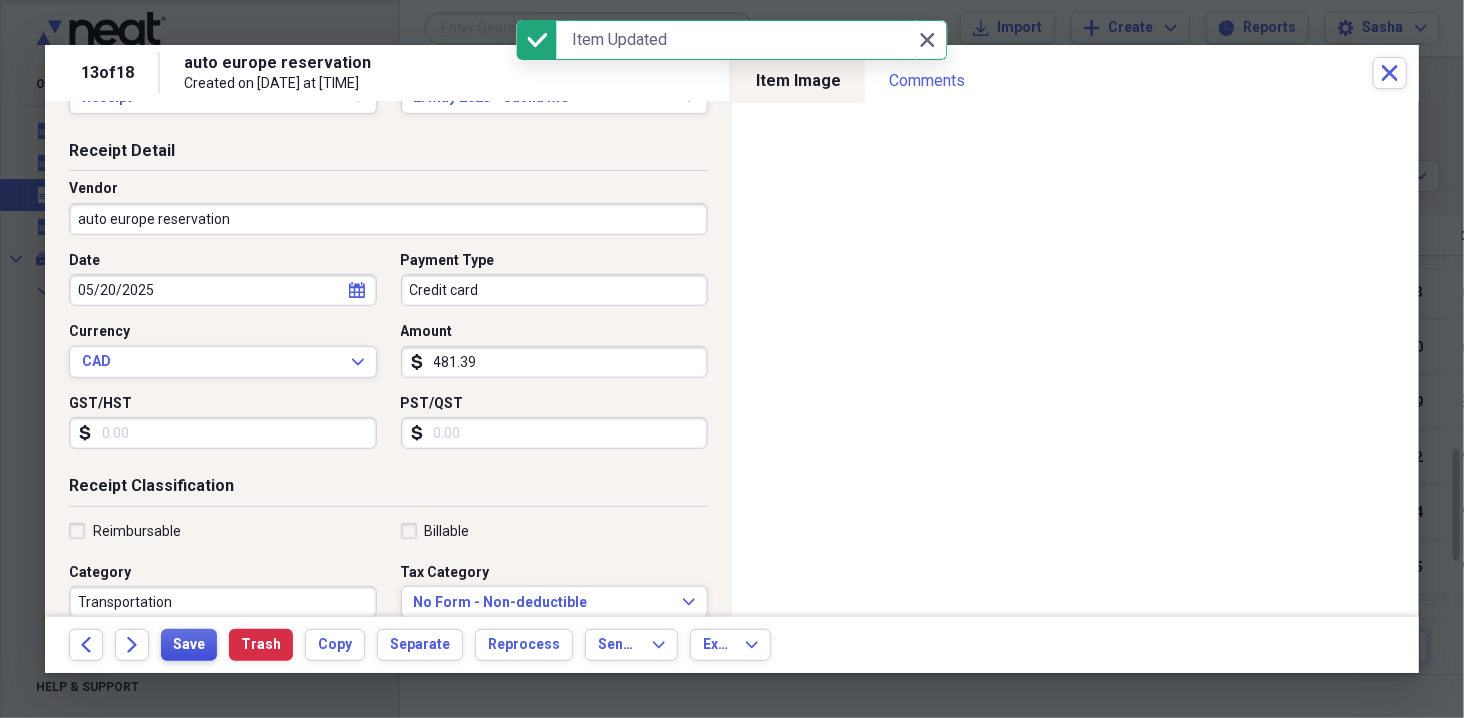 click on "Save" at bounding box center [189, 645] 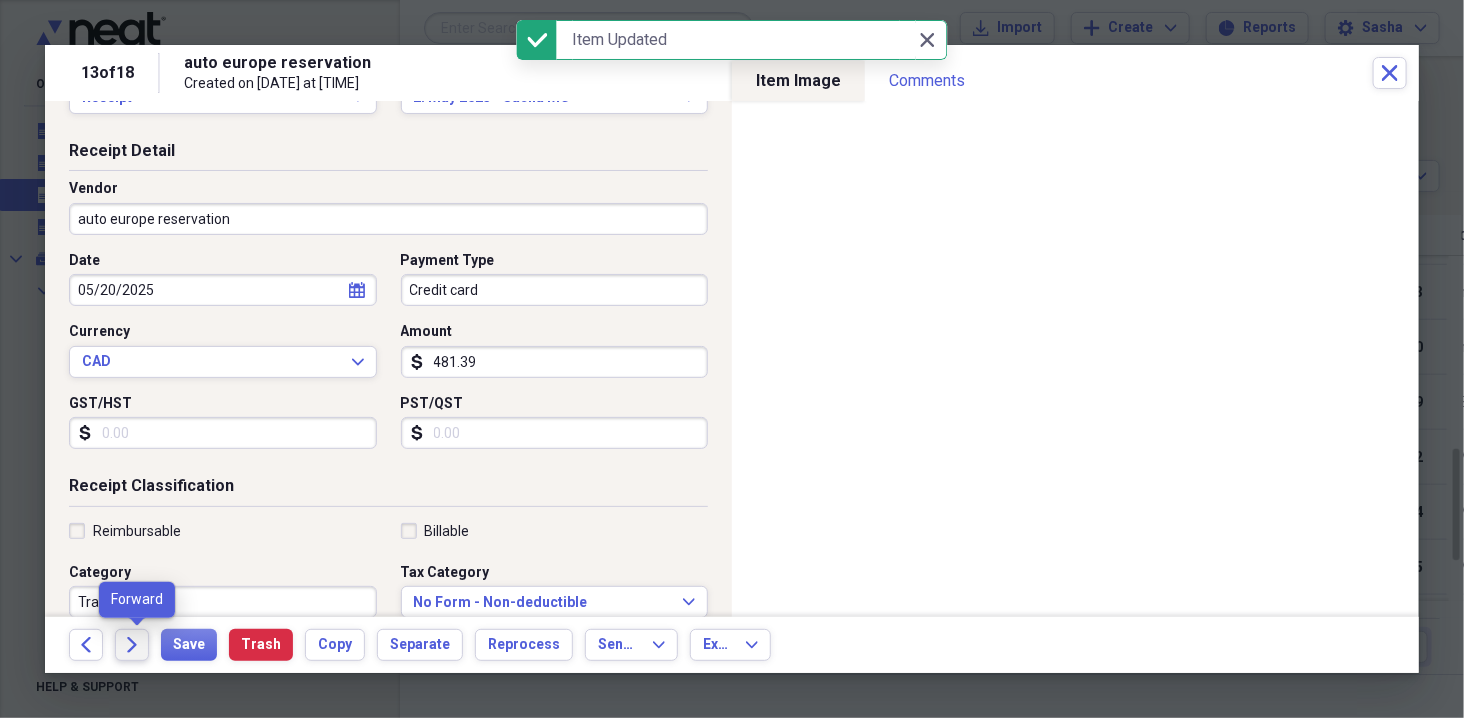 click on "Forward" 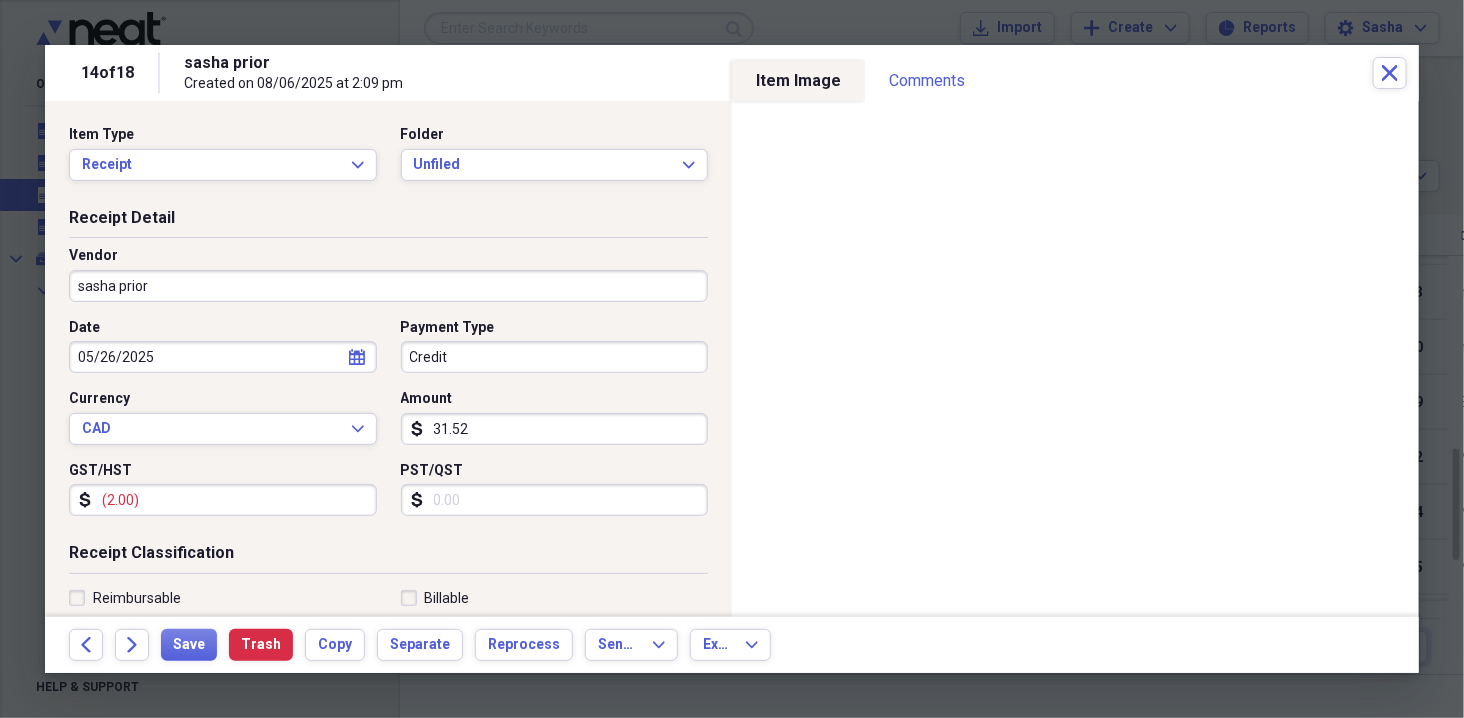 click on "31.52" at bounding box center (555, 429) 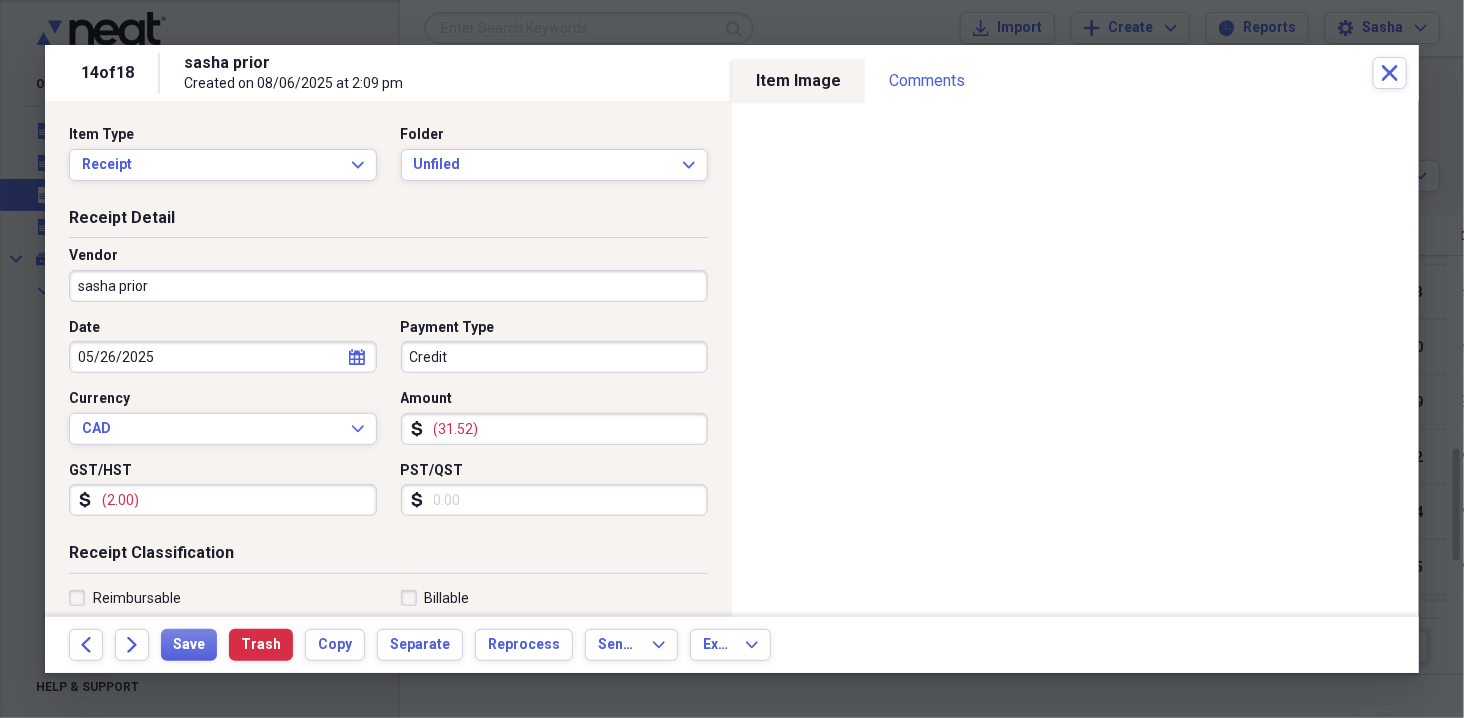 type on "(31.52)" 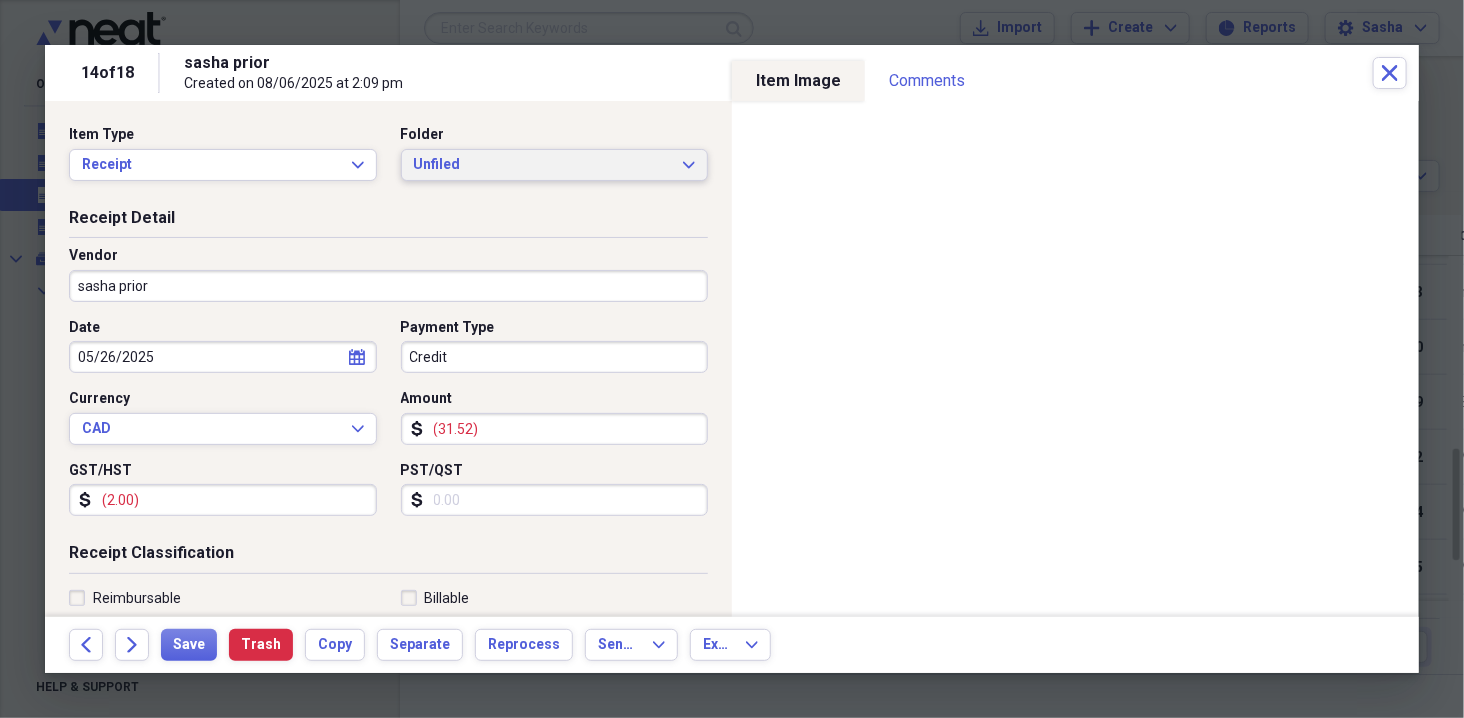 click on "Unfiled" at bounding box center (543, 165) 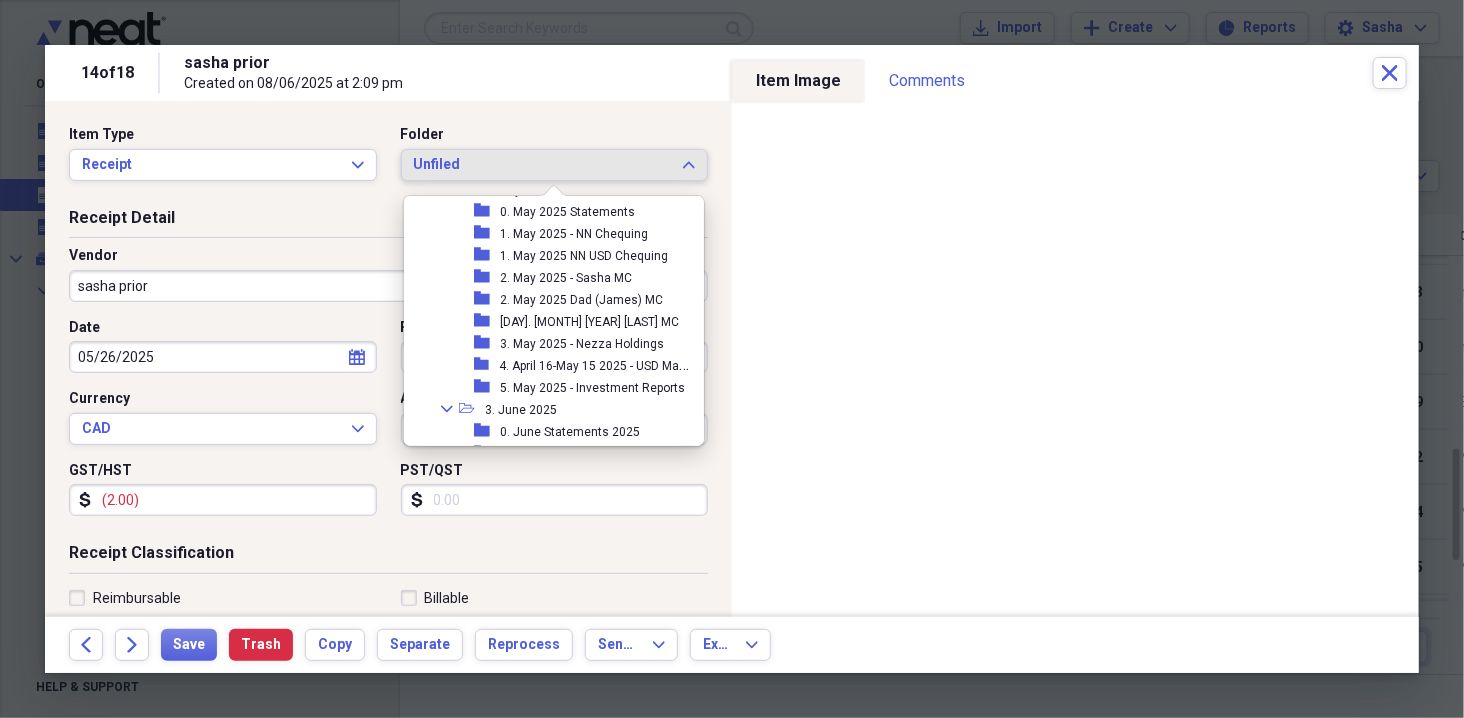 scroll, scrollTop: 455, scrollLeft: 0, axis: vertical 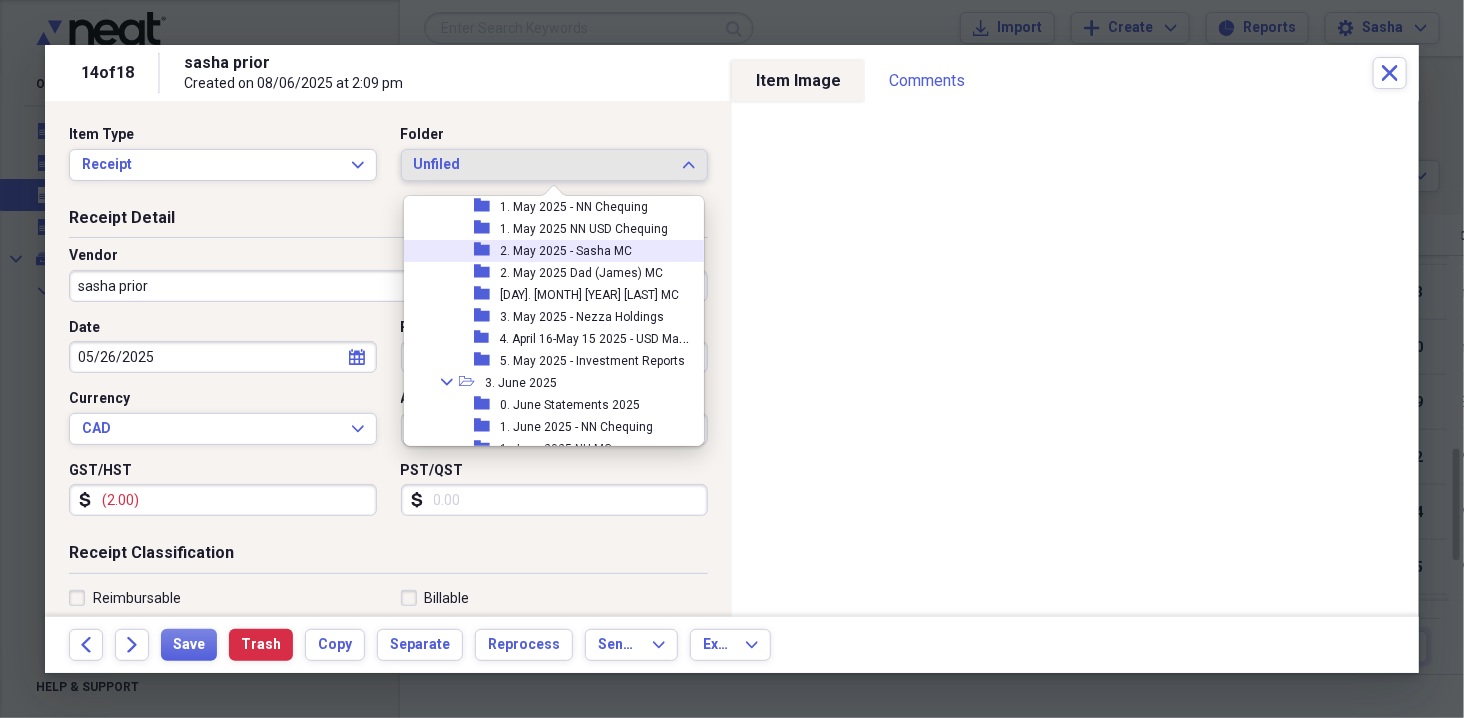 click on "2. May 2025 - Sasha MC" at bounding box center [566, 251] 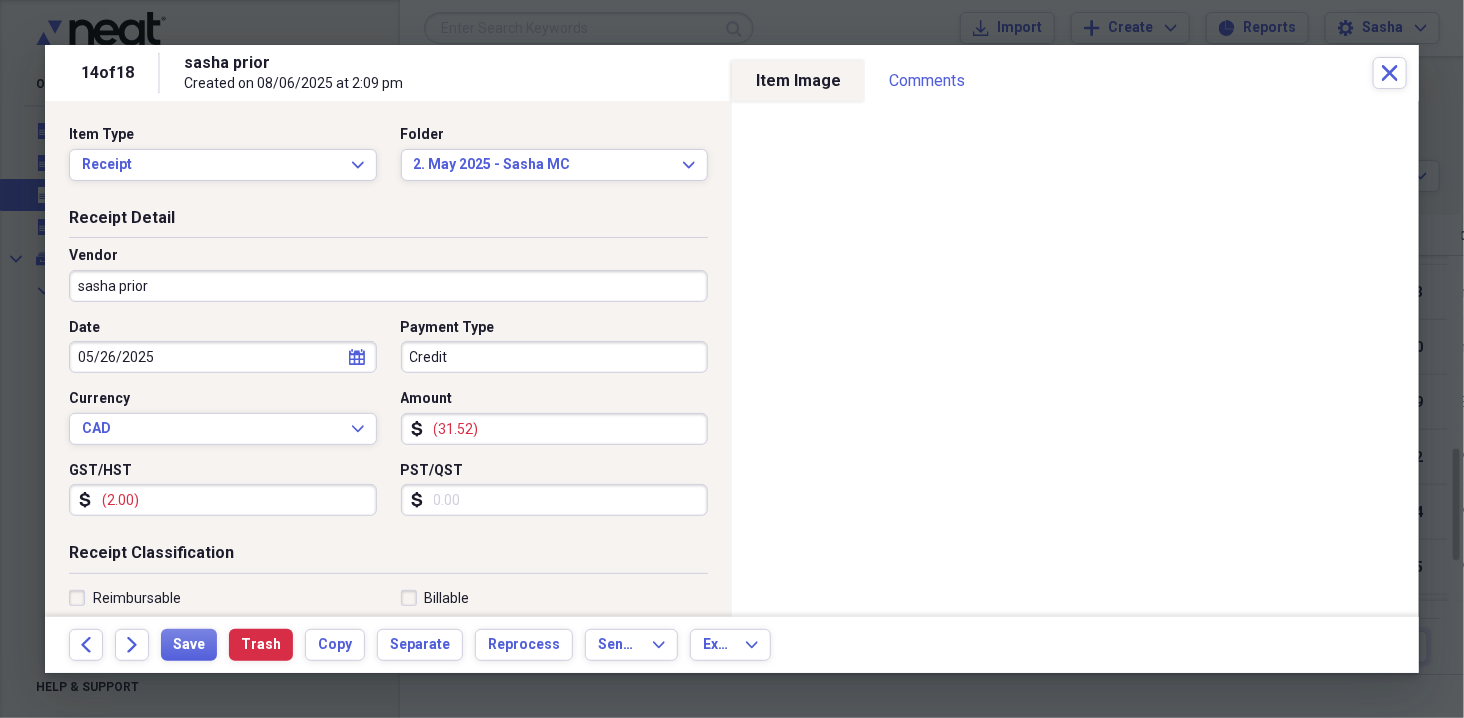 click on "sasha prior" at bounding box center [388, 286] 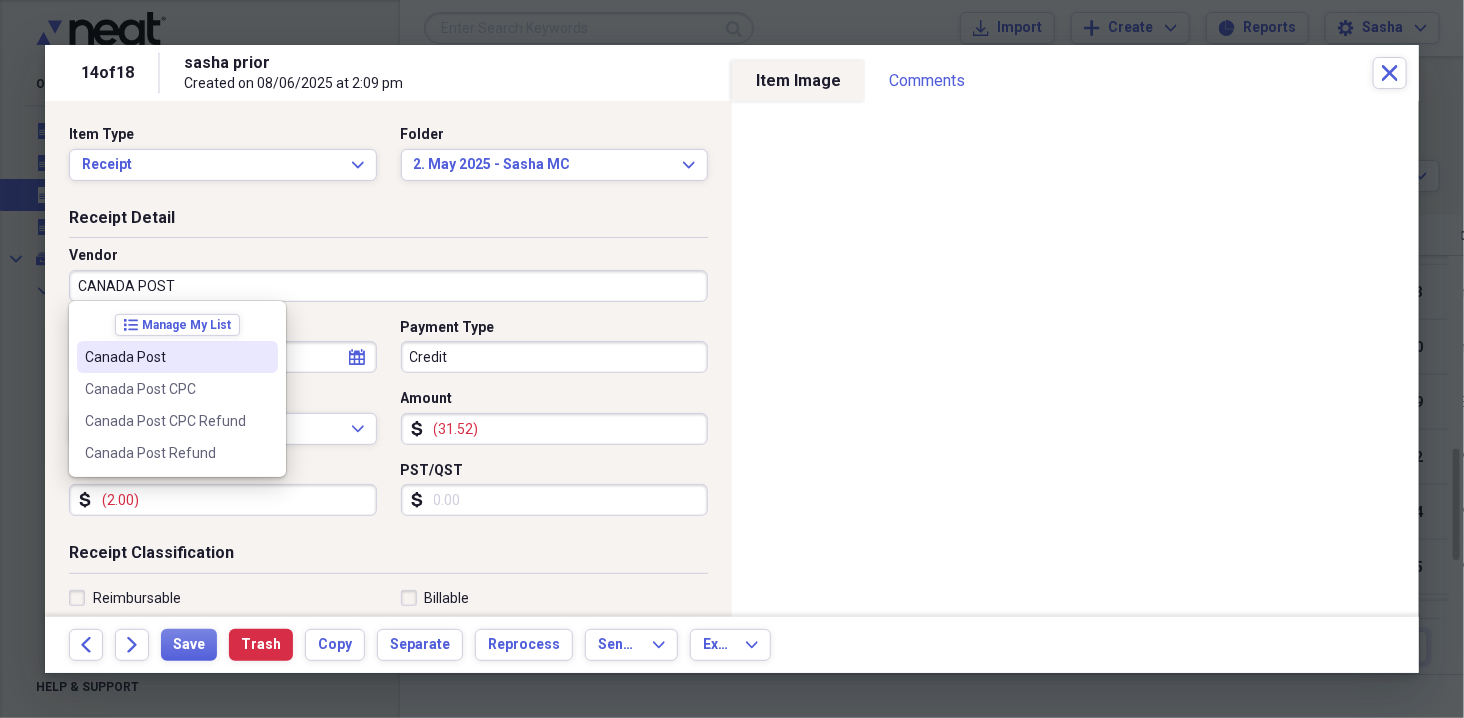 click on "Canada Post" at bounding box center [165, 357] 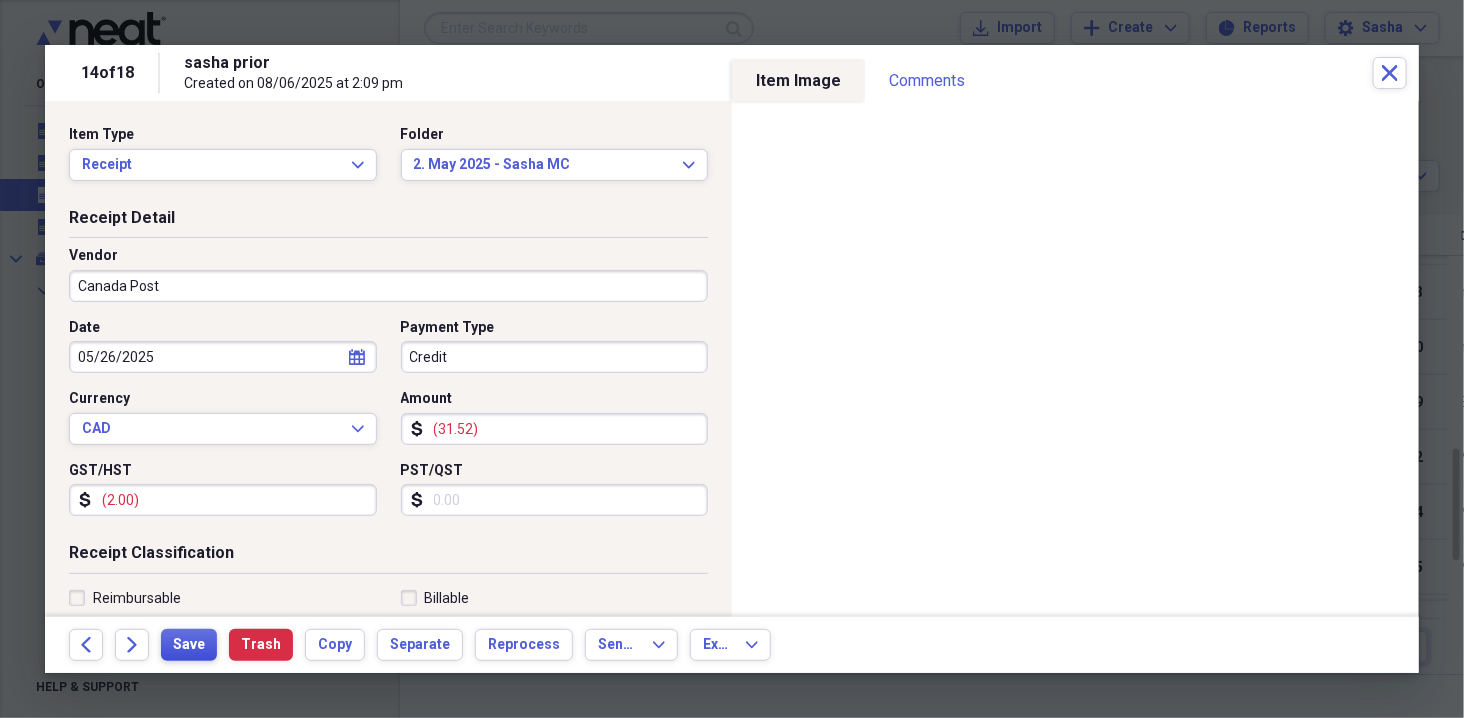 click on "Save" at bounding box center [189, 645] 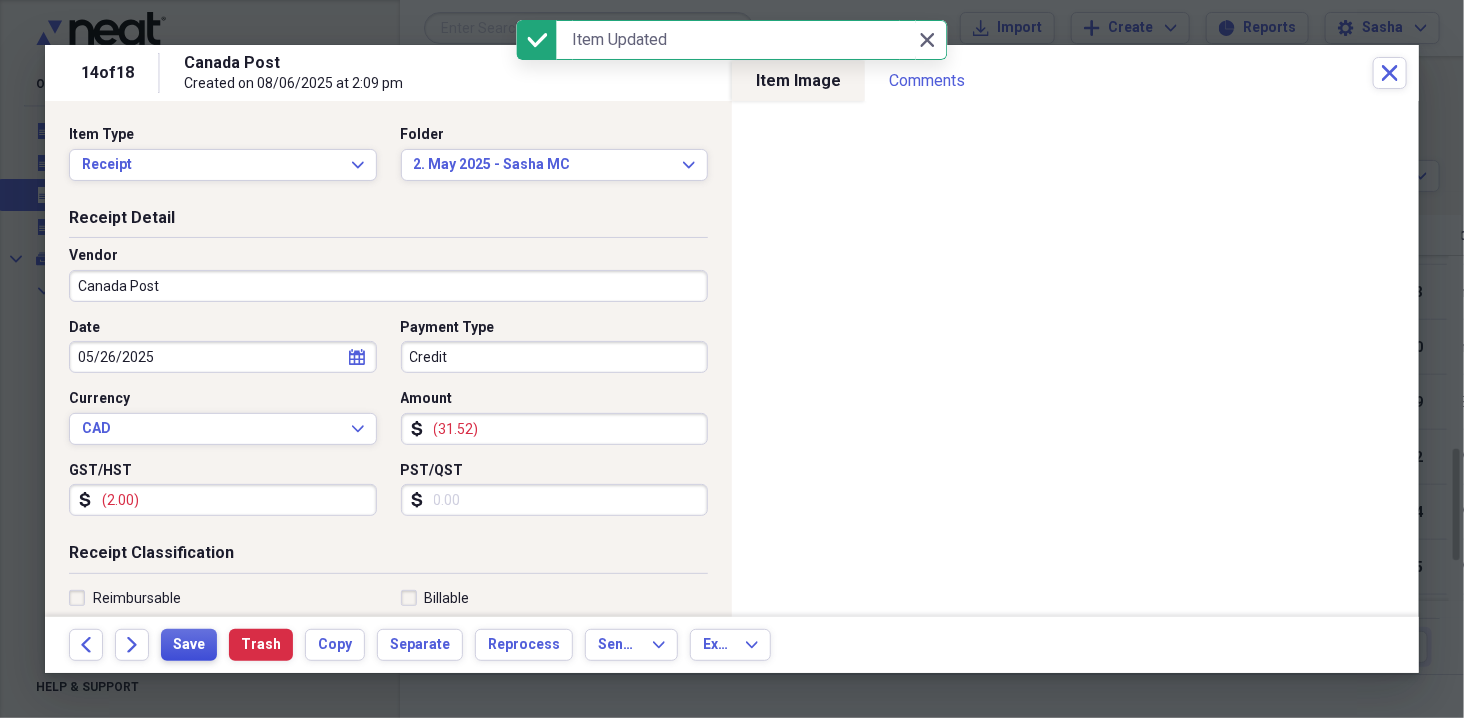 scroll, scrollTop: 318, scrollLeft: 0, axis: vertical 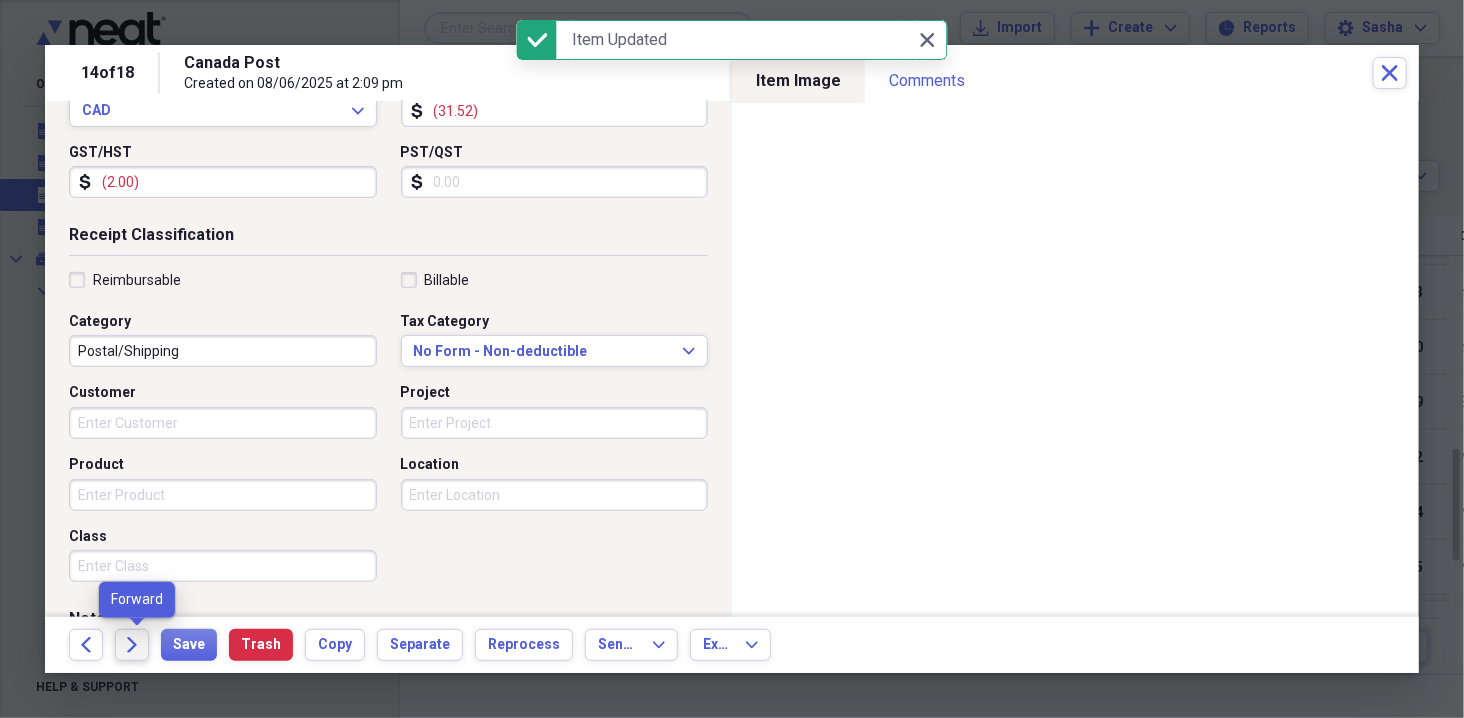 click on "Forward" 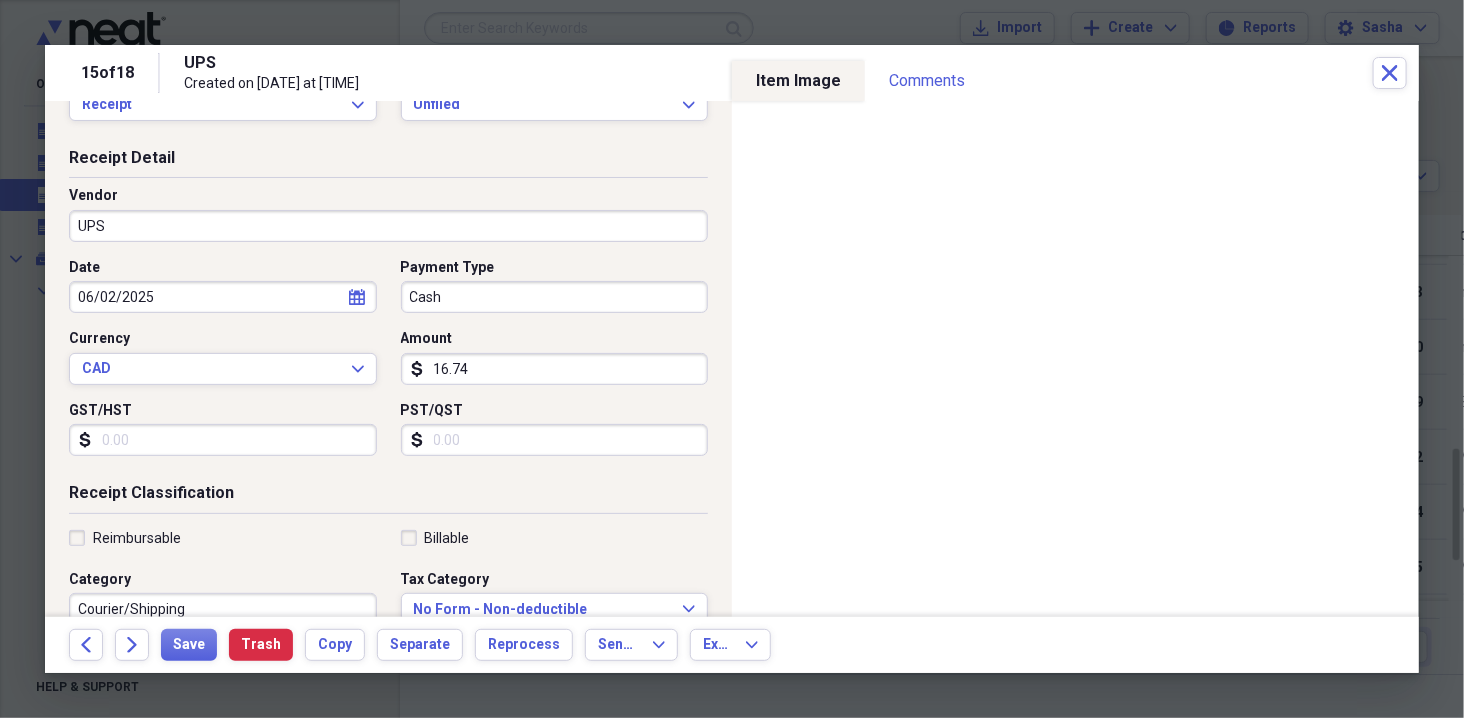 scroll, scrollTop: 70, scrollLeft: 0, axis: vertical 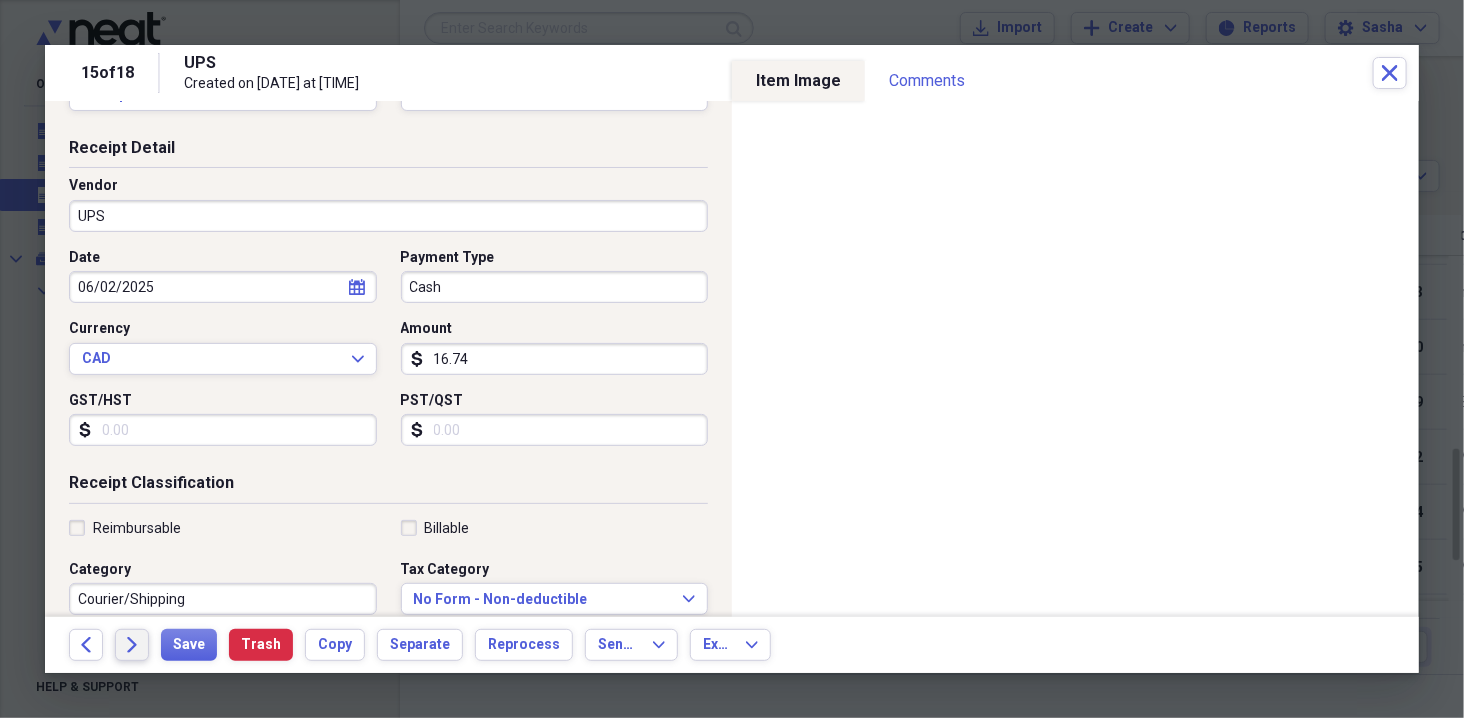 click on "Forward" 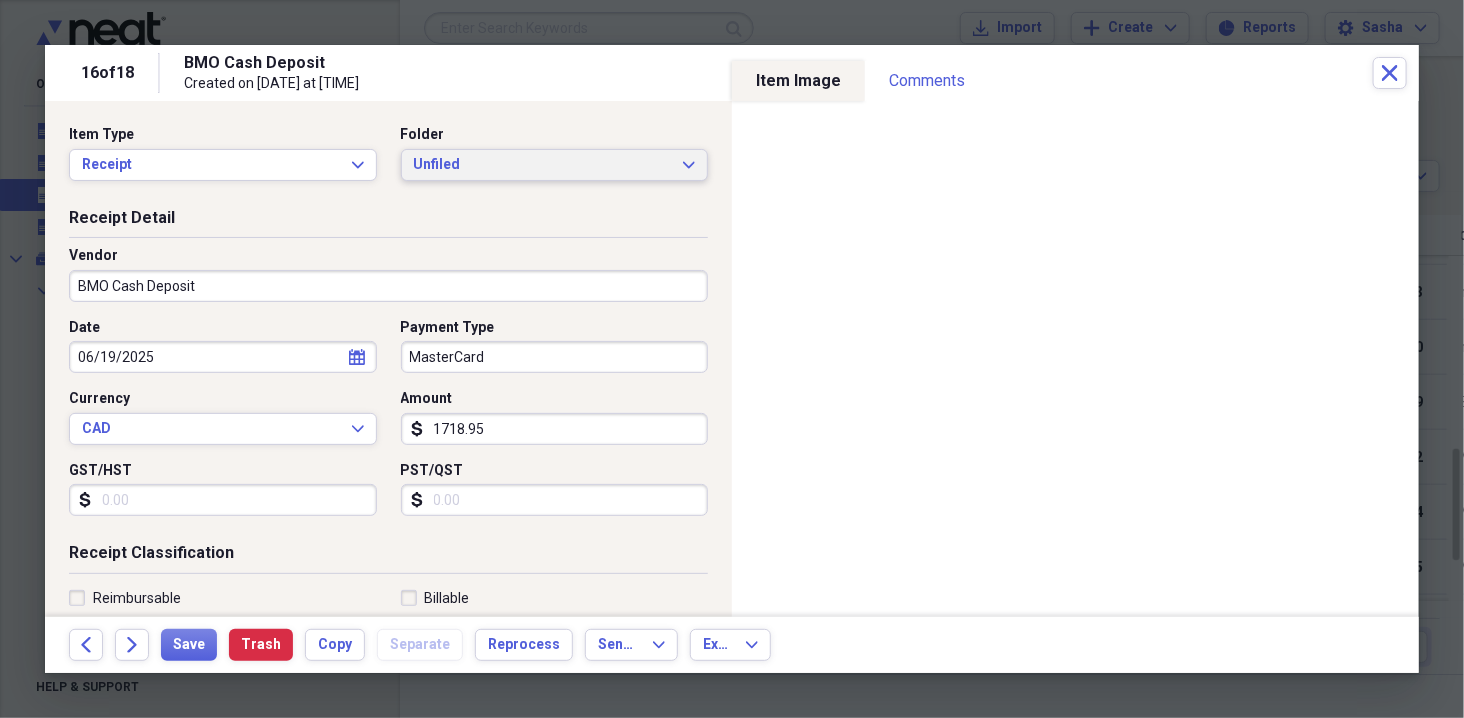 click on "Unfiled" at bounding box center (543, 165) 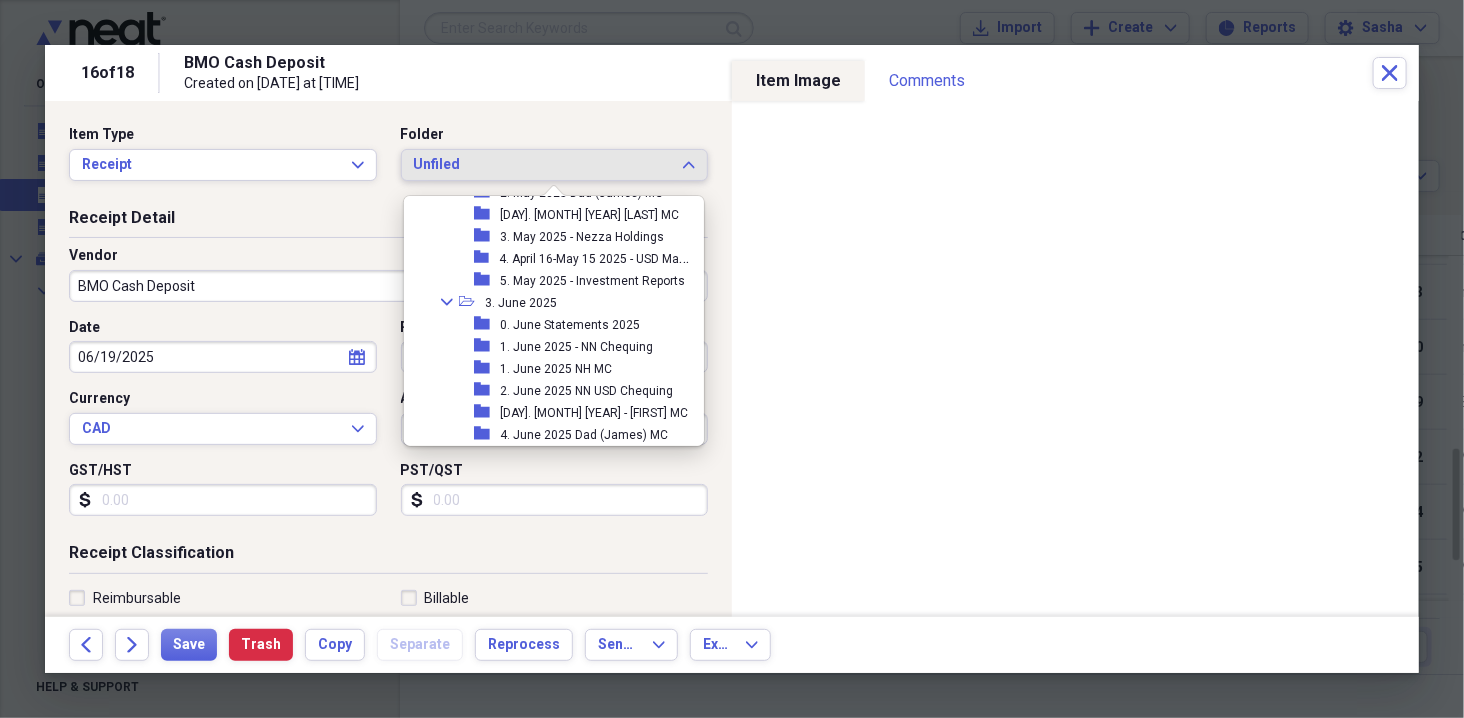 scroll, scrollTop: 554, scrollLeft: 0, axis: vertical 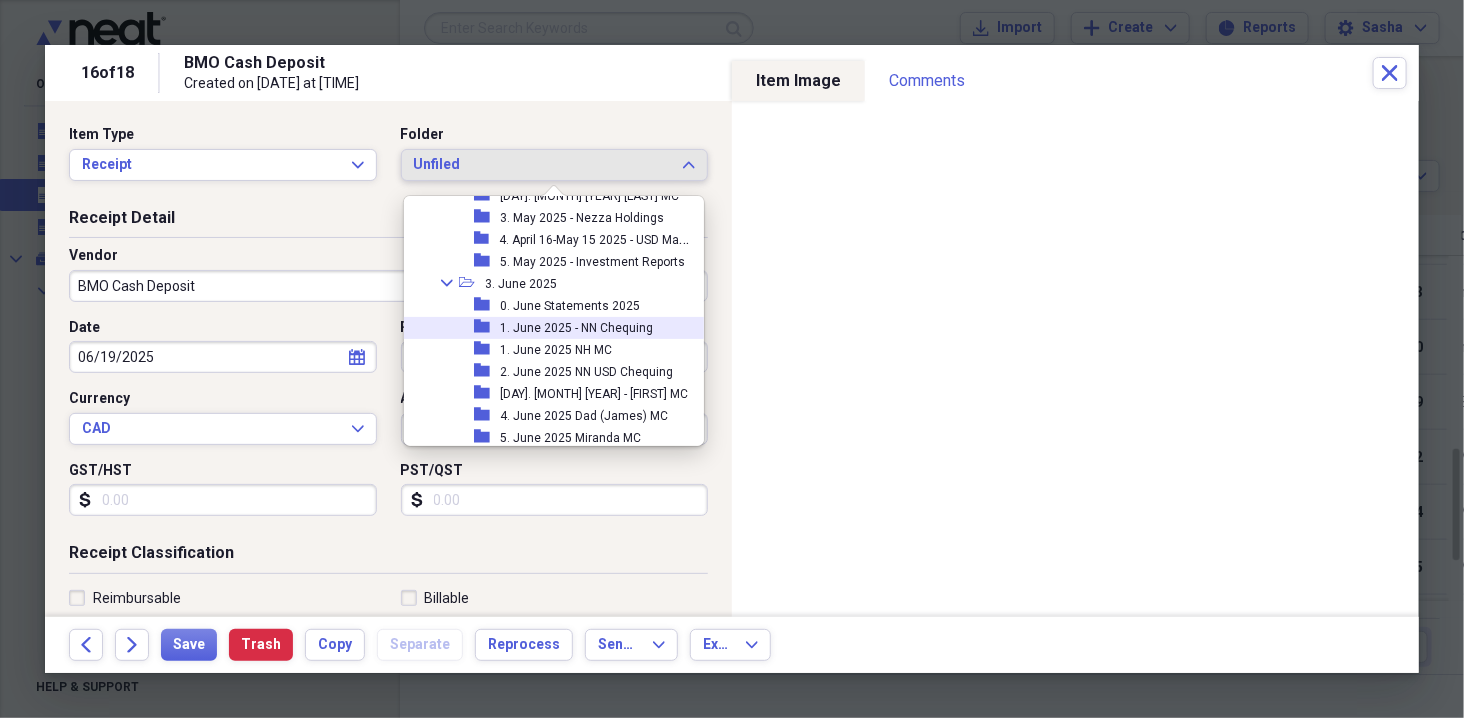 click on "1. June 2025 - NN Chequing" at bounding box center (576, 328) 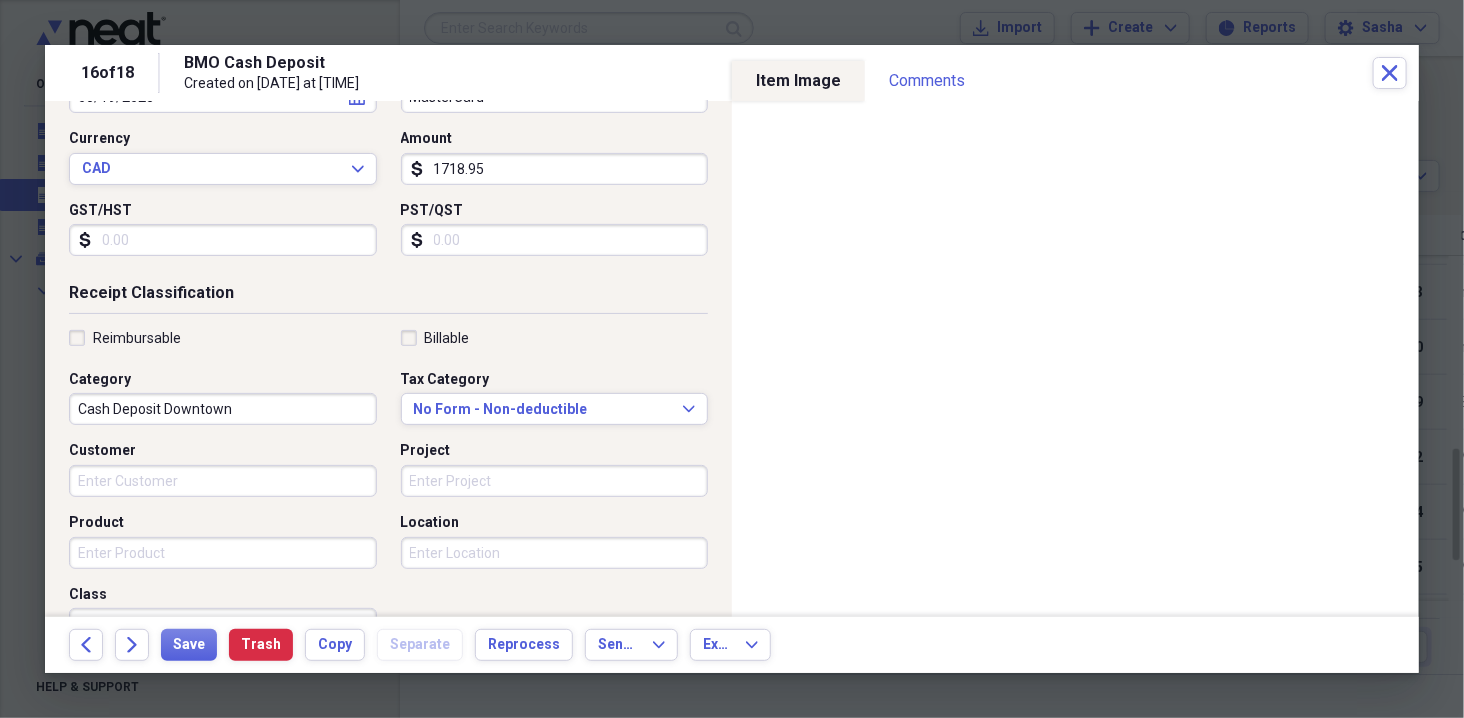 scroll, scrollTop: 267, scrollLeft: 0, axis: vertical 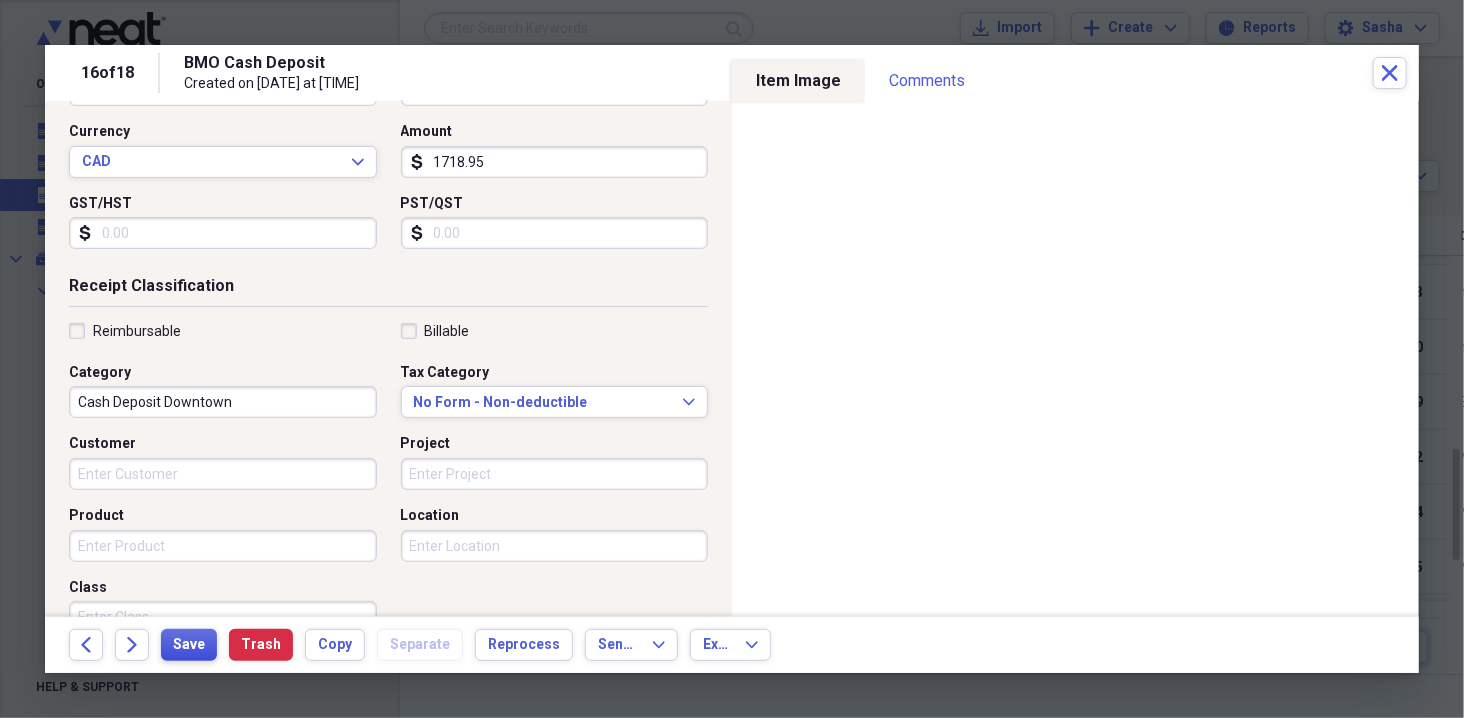 click on "Save" at bounding box center [189, 645] 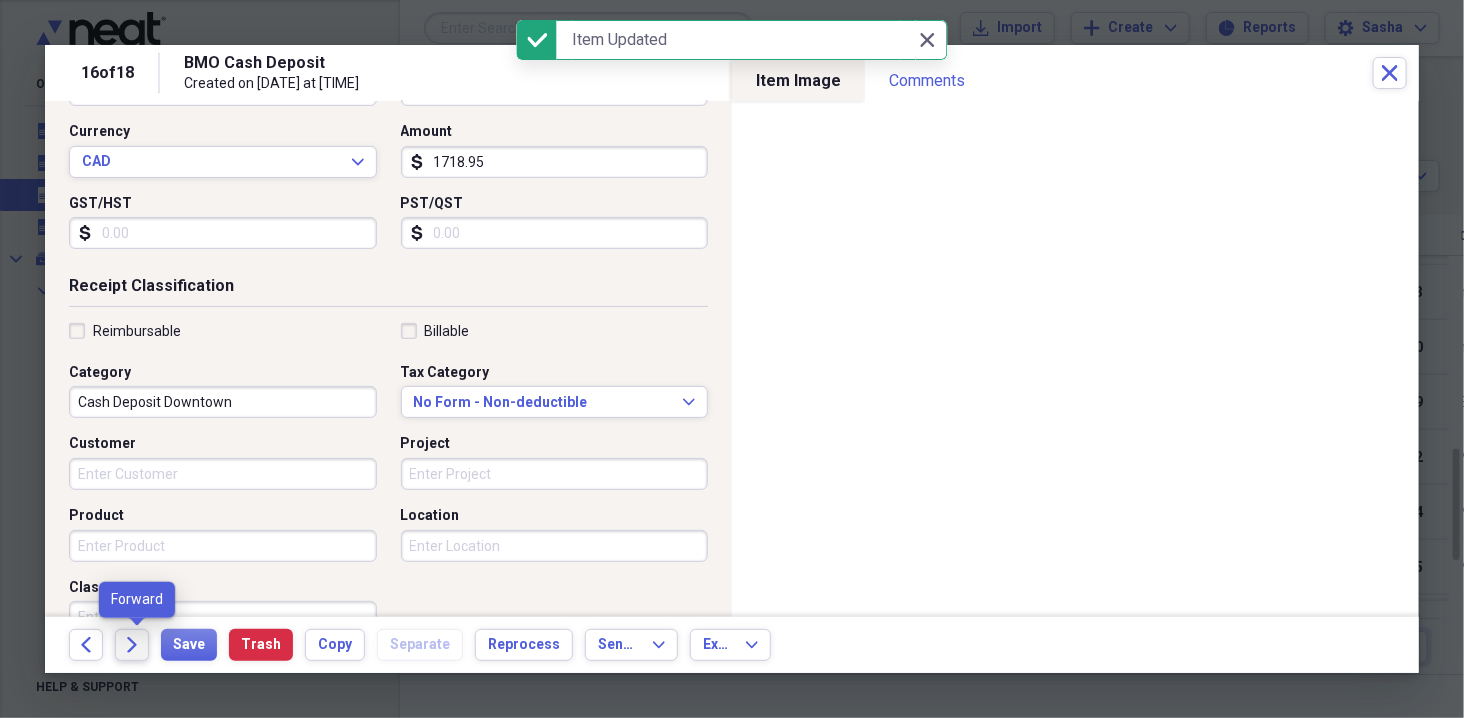click on "Forward" at bounding box center (132, 645) 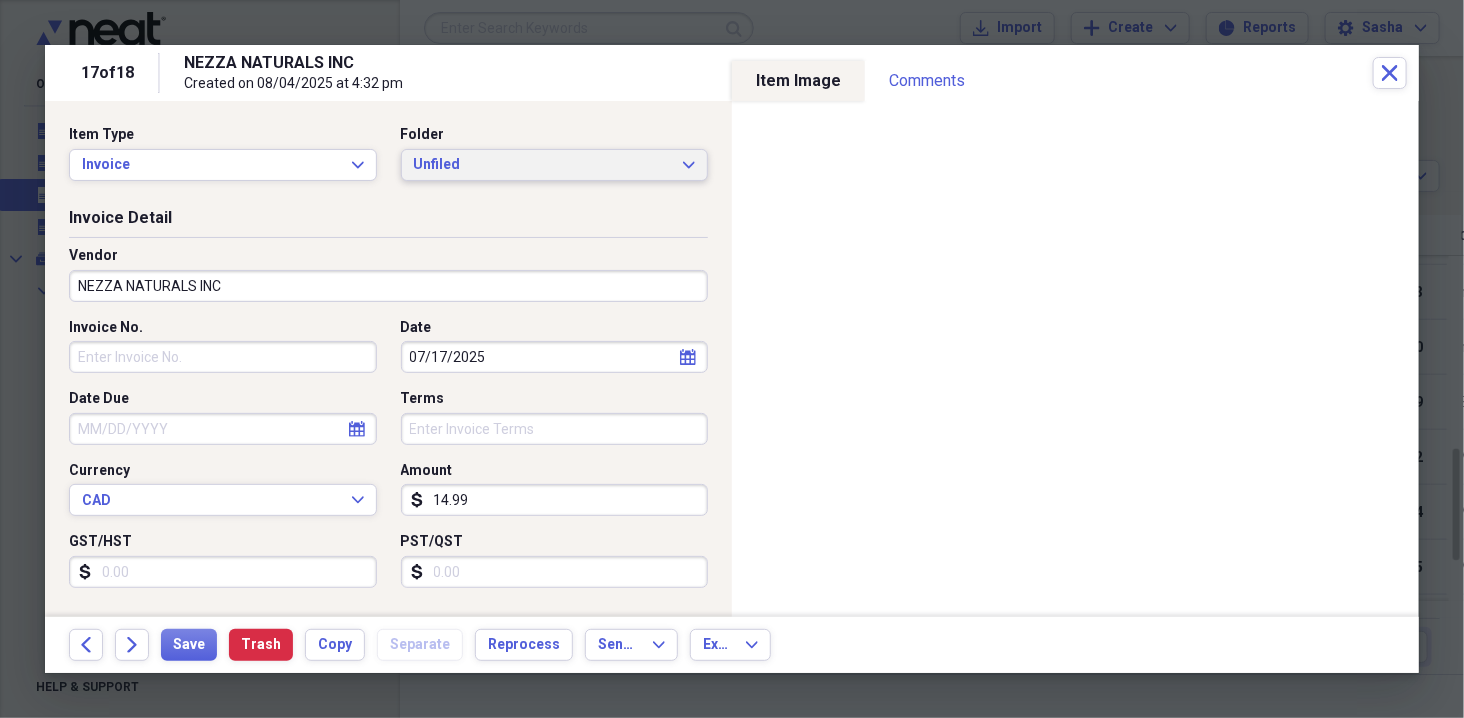 click on "Unfiled" at bounding box center [543, 165] 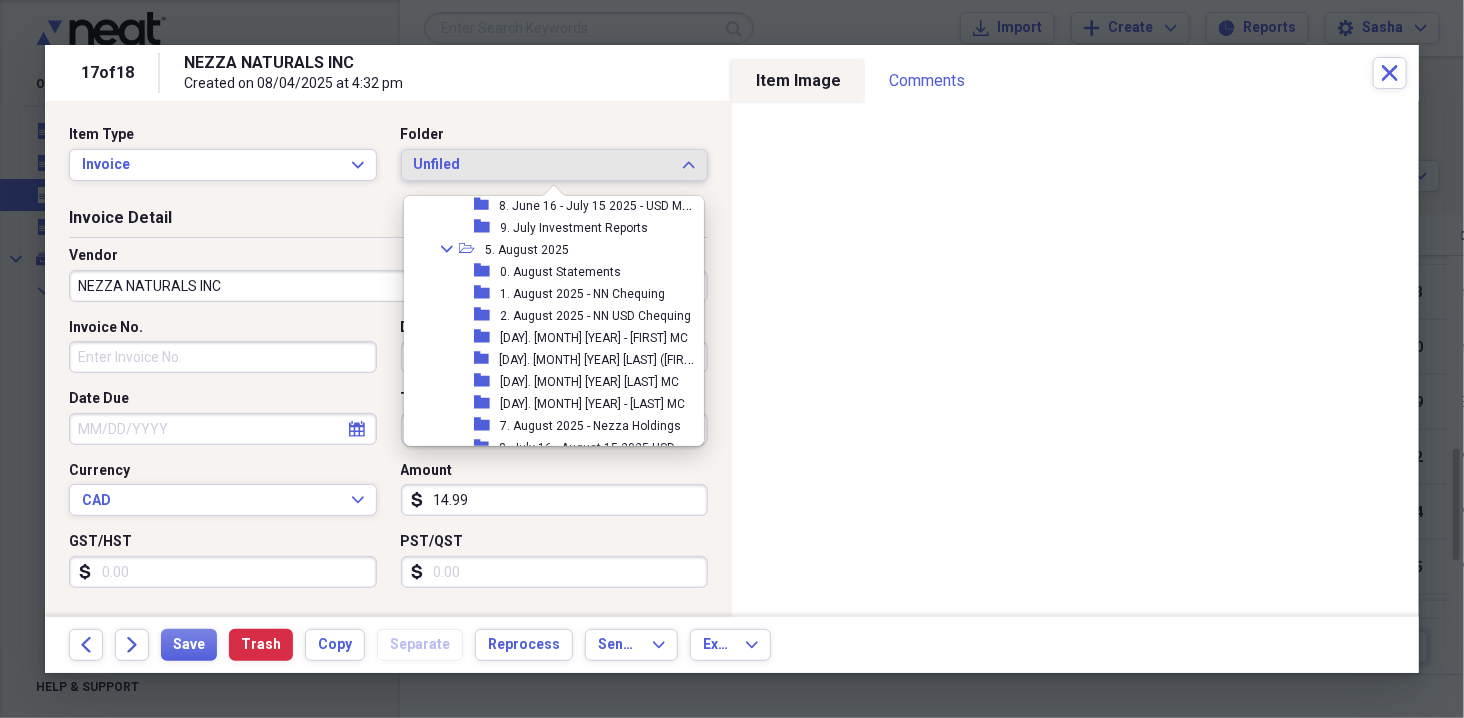 scroll, scrollTop: 1140, scrollLeft: 0, axis: vertical 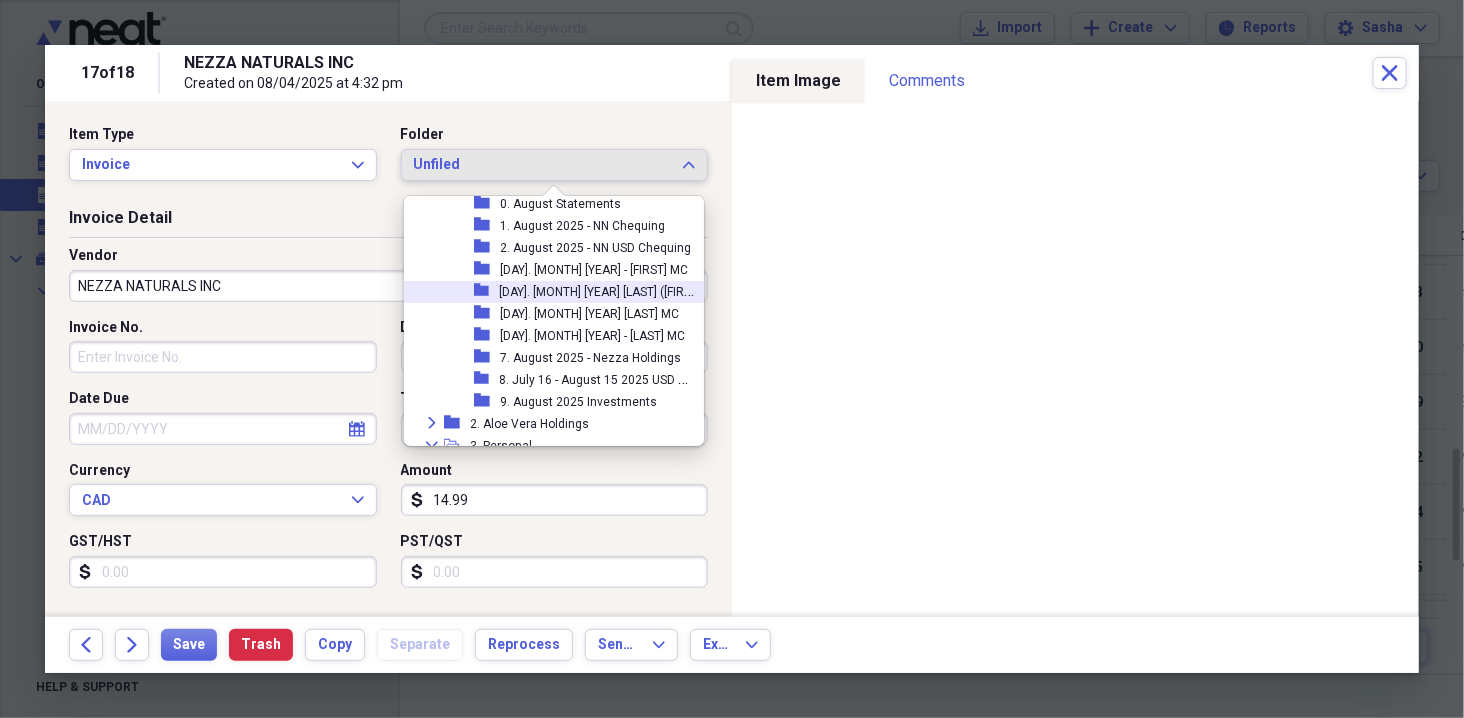 click on "[NUMBER]. [MONTH] [YEAR] [LAST] ([FIRST]) [INITIAL]" at bounding box center (612, 290) 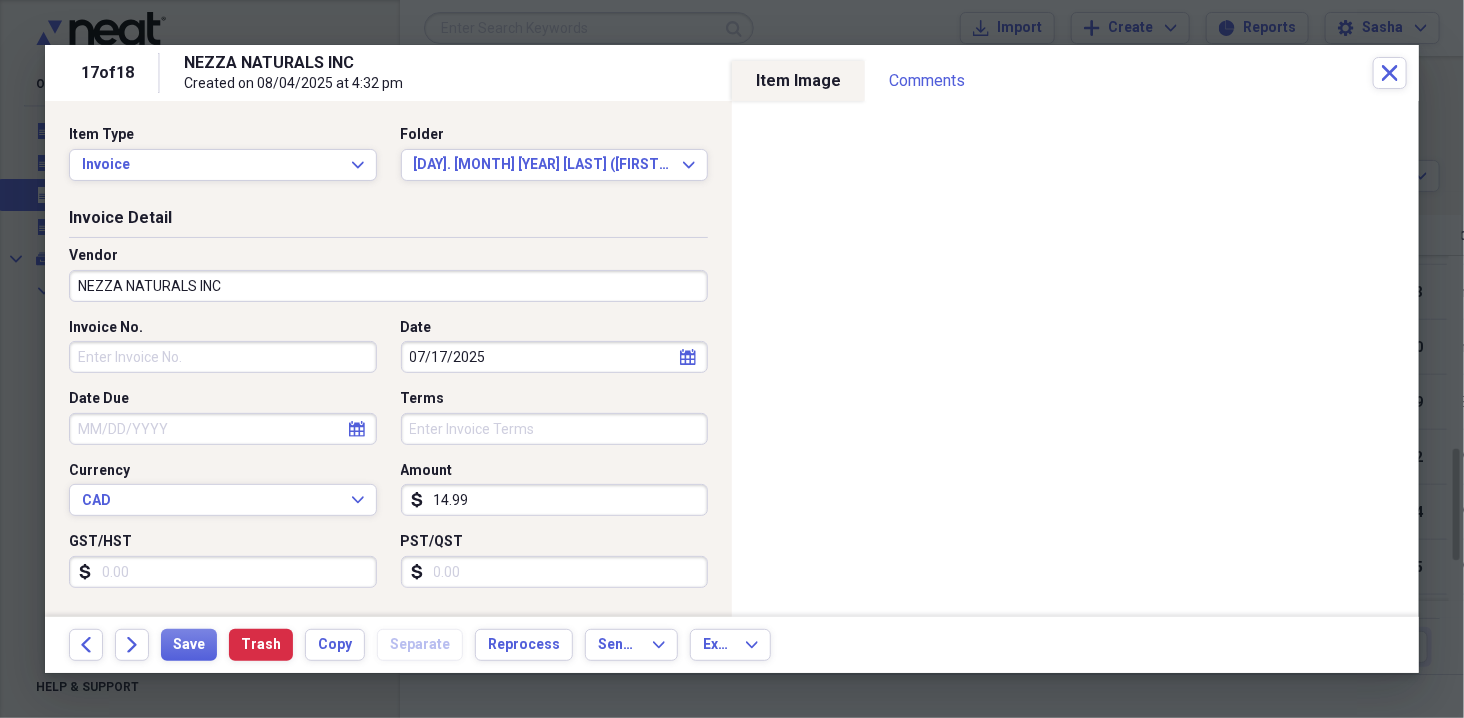 click on "NEZZA NATURALS INC" at bounding box center [388, 286] 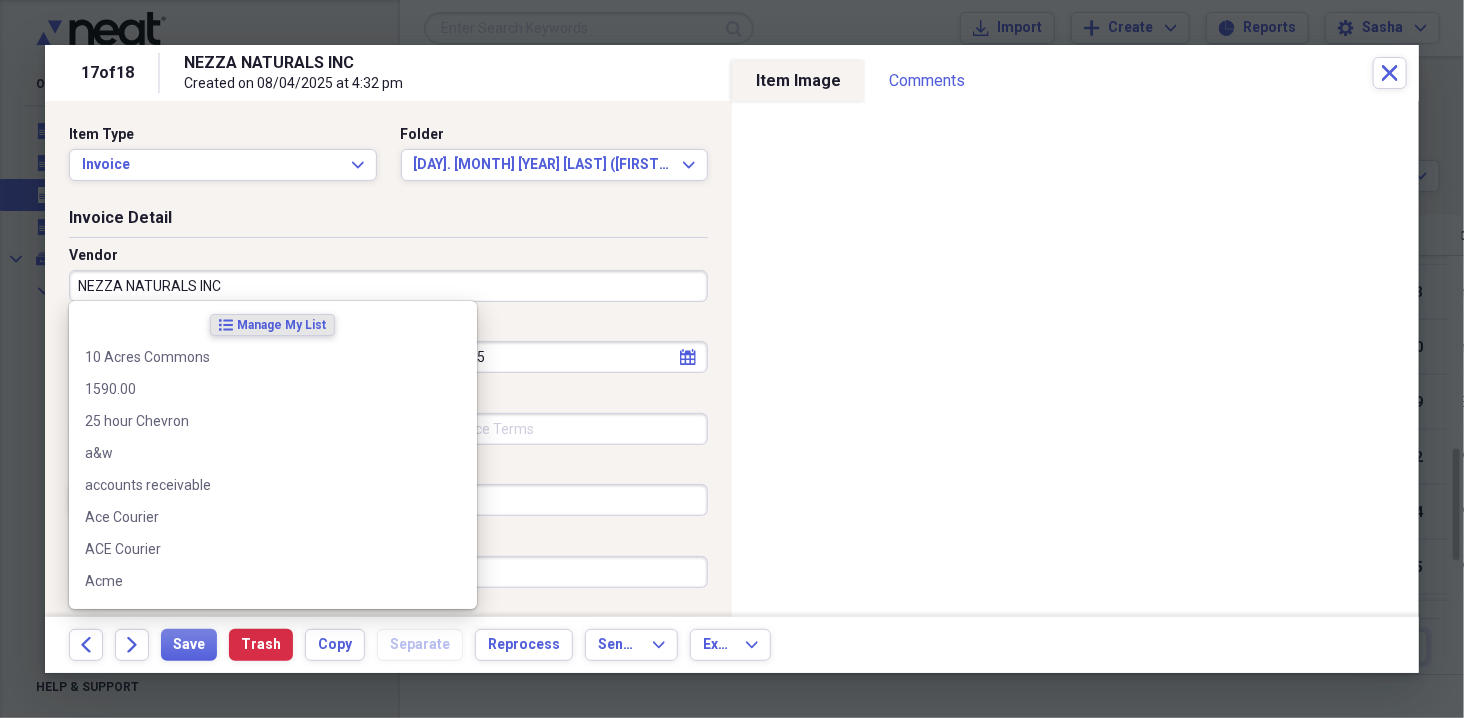 type on "m" 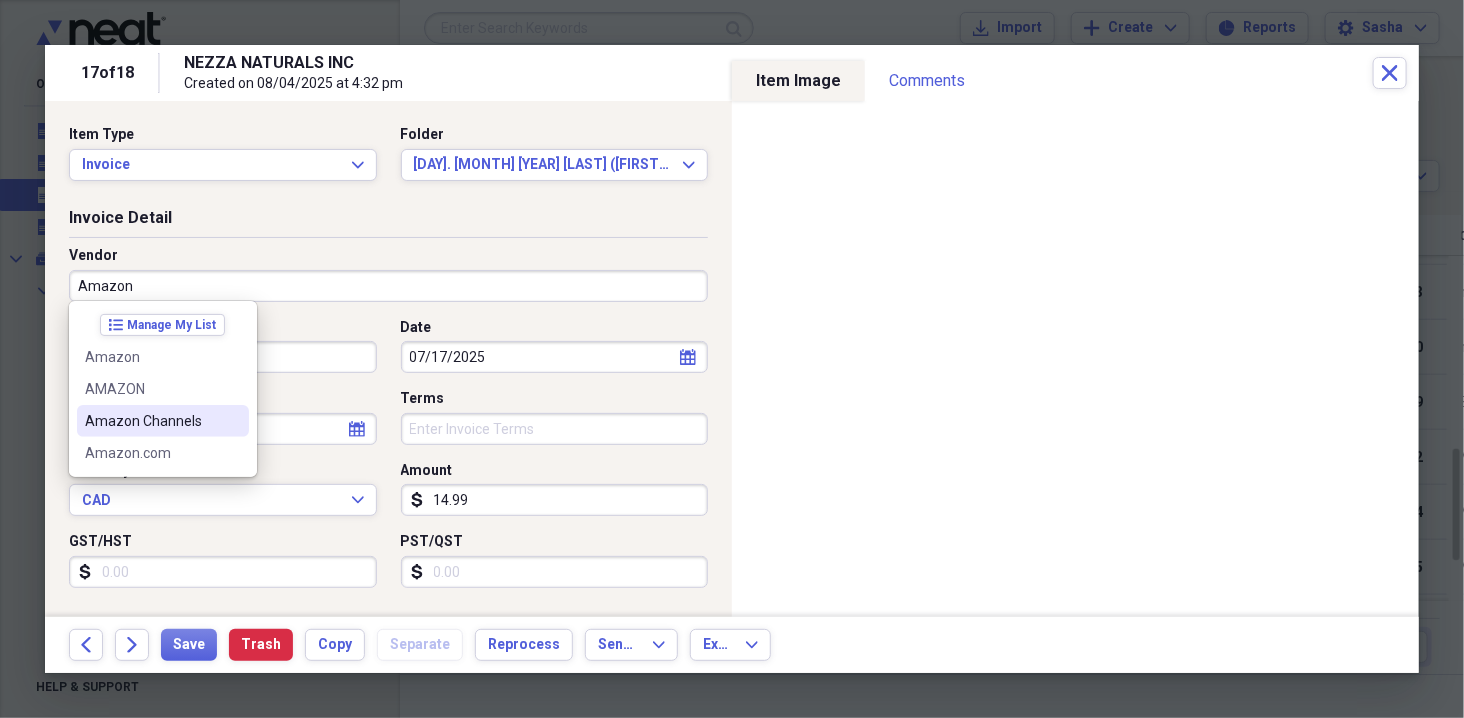 click on "Amazon Channels" at bounding box center [163, 421] 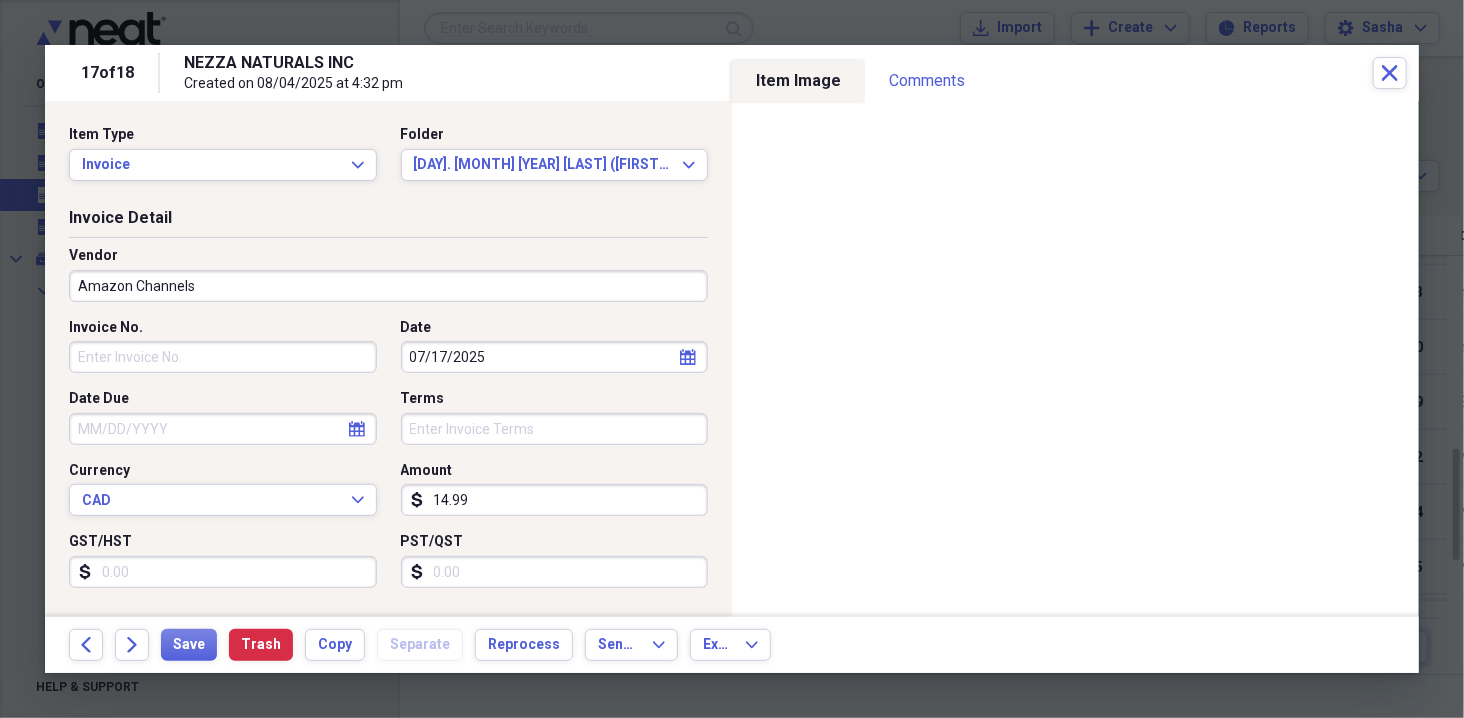type on "Education" 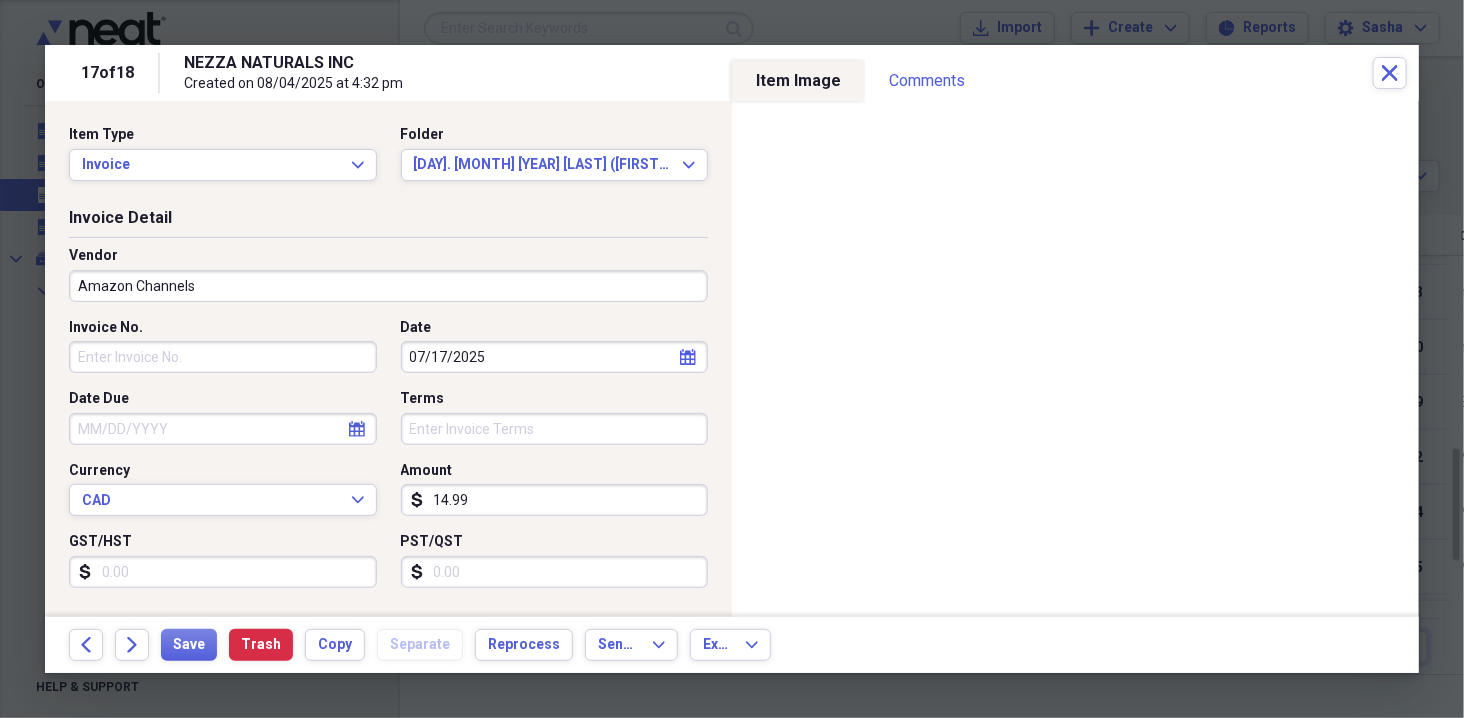 click on "07/17/2025" at bounding box center [555, 357] 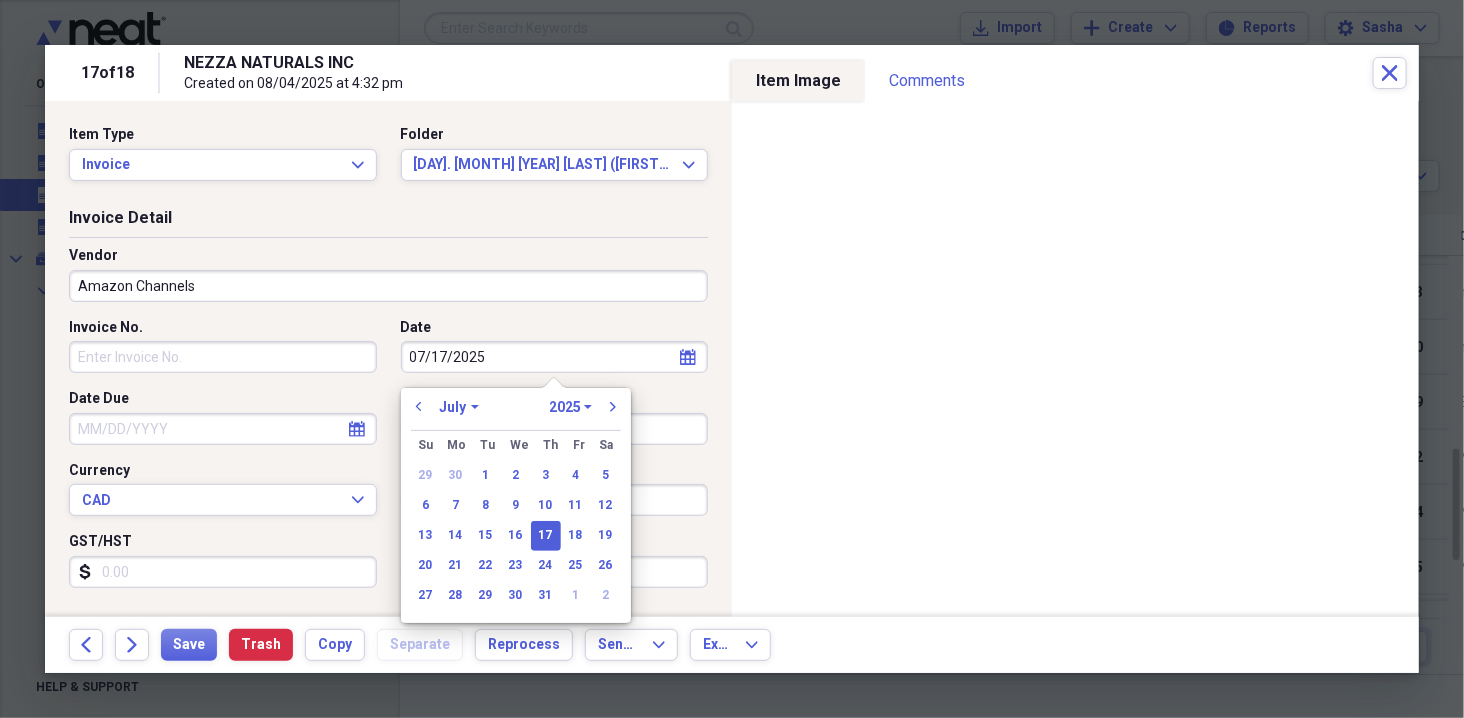 click on "17" at bounding box center [546, 536] 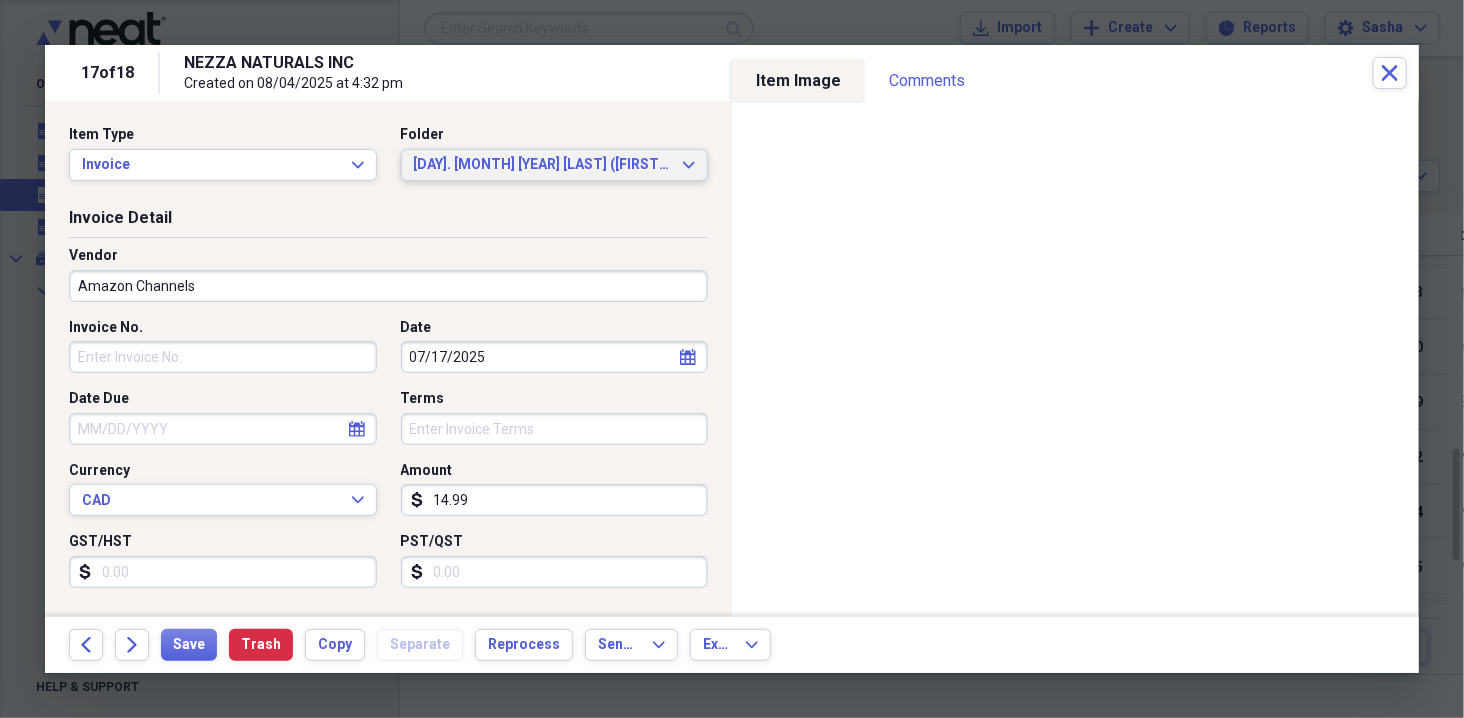 click on "[NUMBER]. [MONTH] [YEAR] [LAST] ([FIRST]) [INITIAL]" at bounding box center (543, 165) 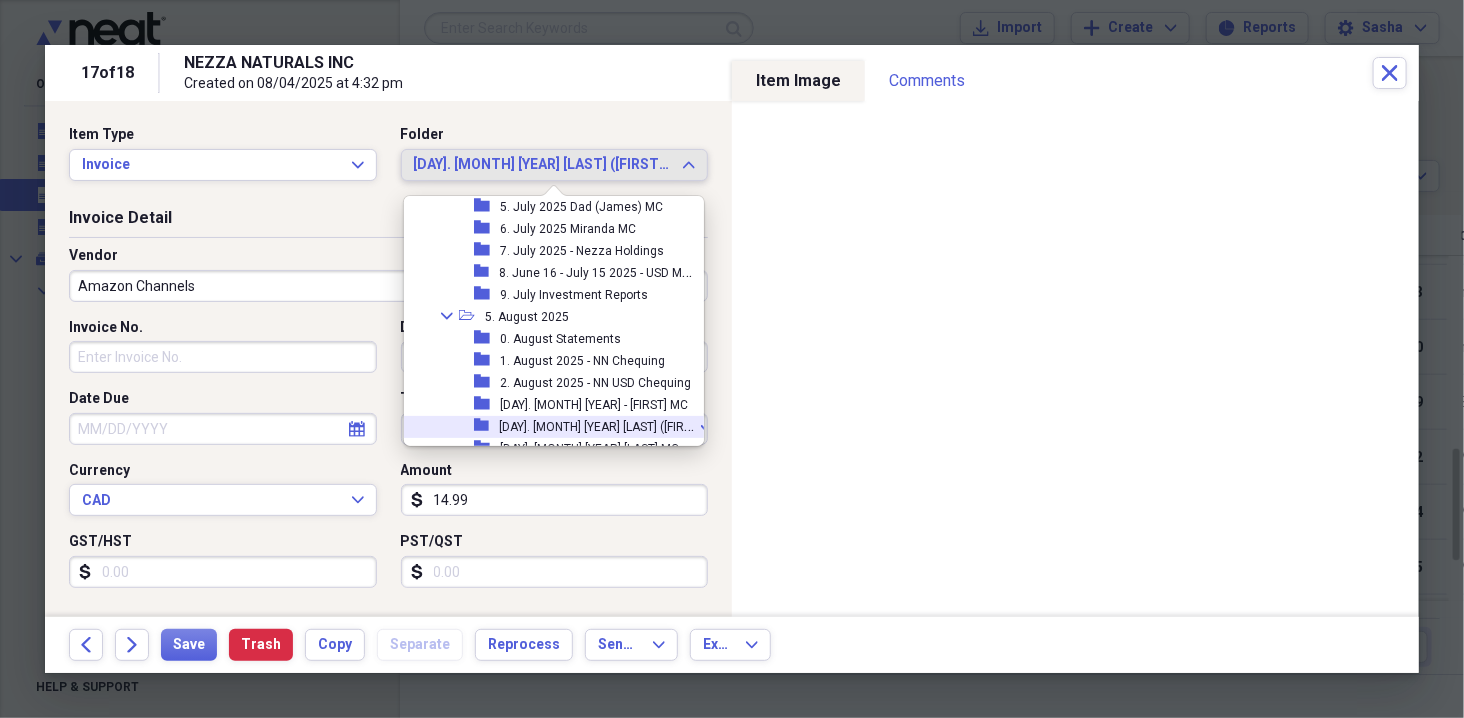 scroll, scrollTop: 945, scrollLeft: 0, axis: vertical 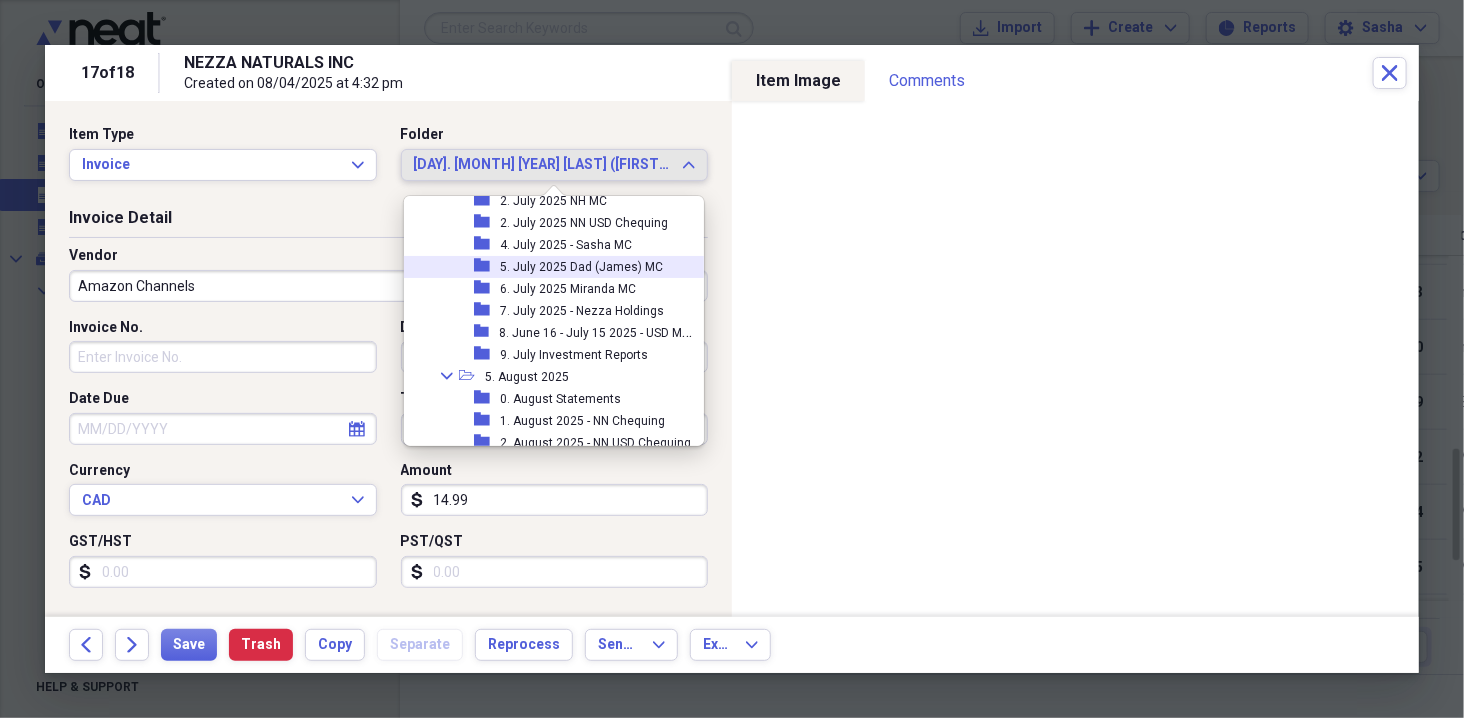 click on "5. July 2025 Dad (James) MC" at bounding box center [581, 267] 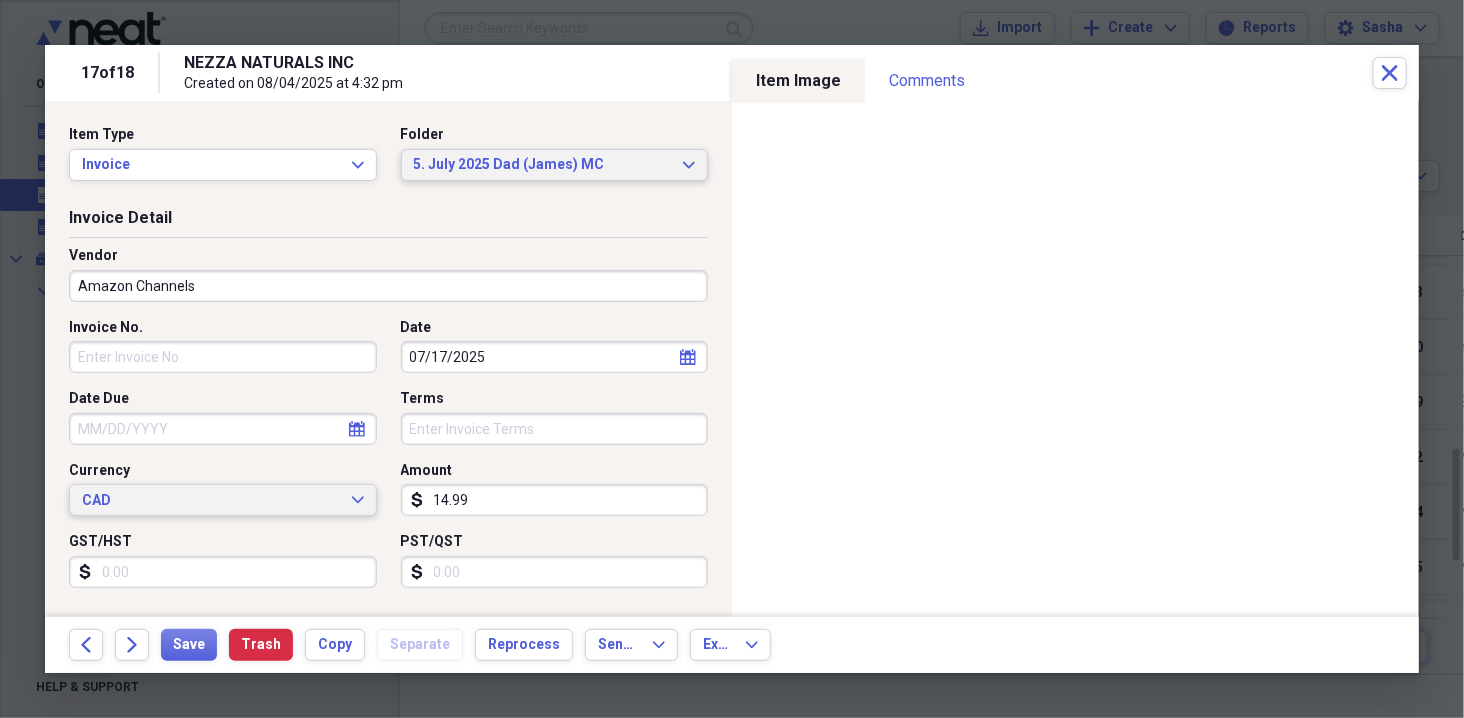 scroll, scrollTop: 72, scrollLeft: 0, axis: vertical 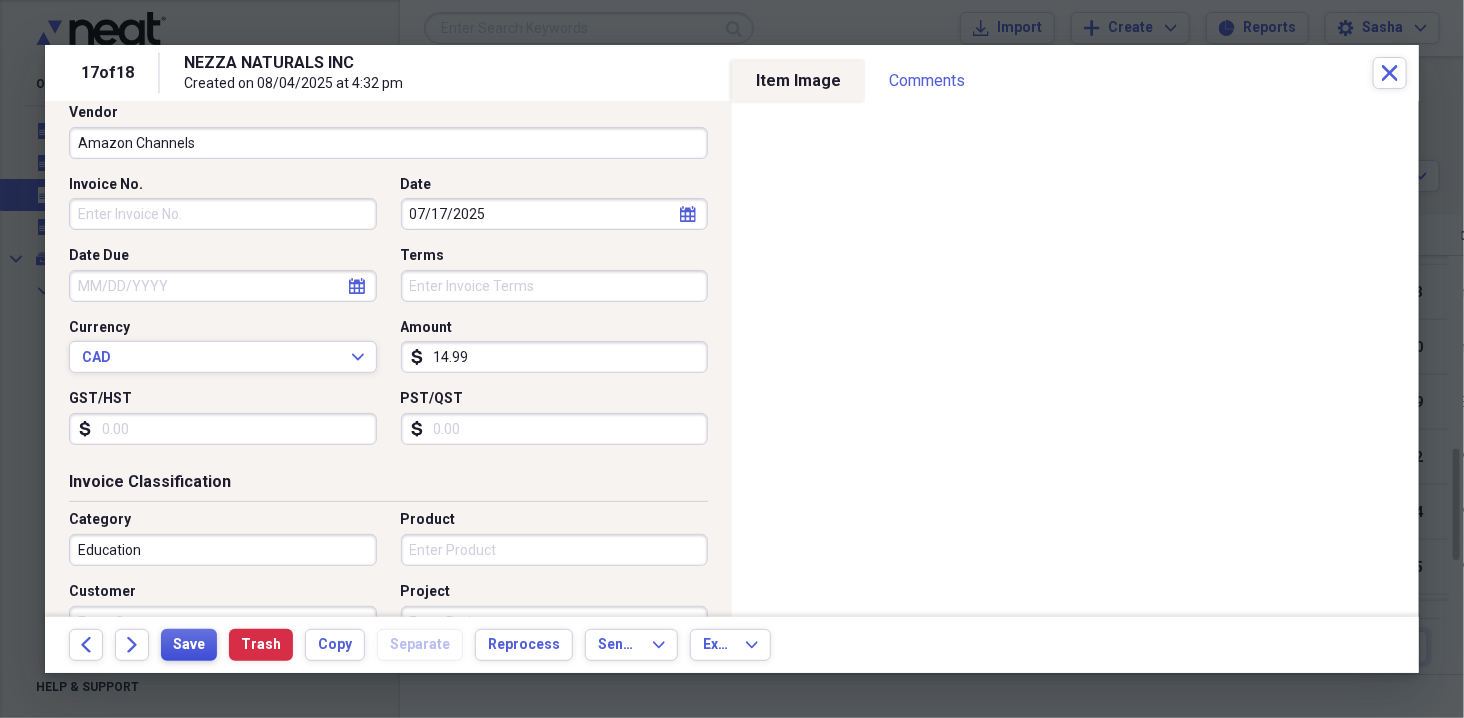 click on "Save" at bounding box center [189, 645] 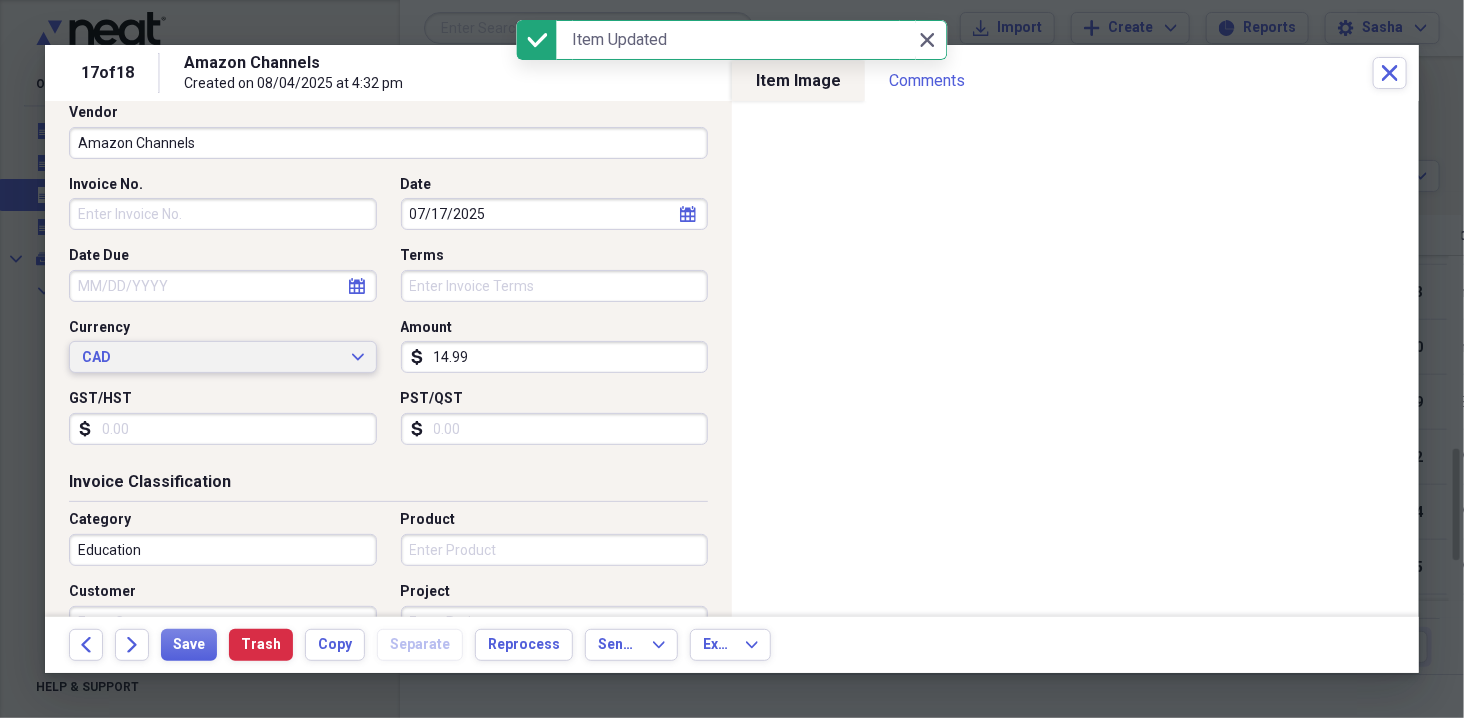 click on "CAD" at bounding box center [211, 358] 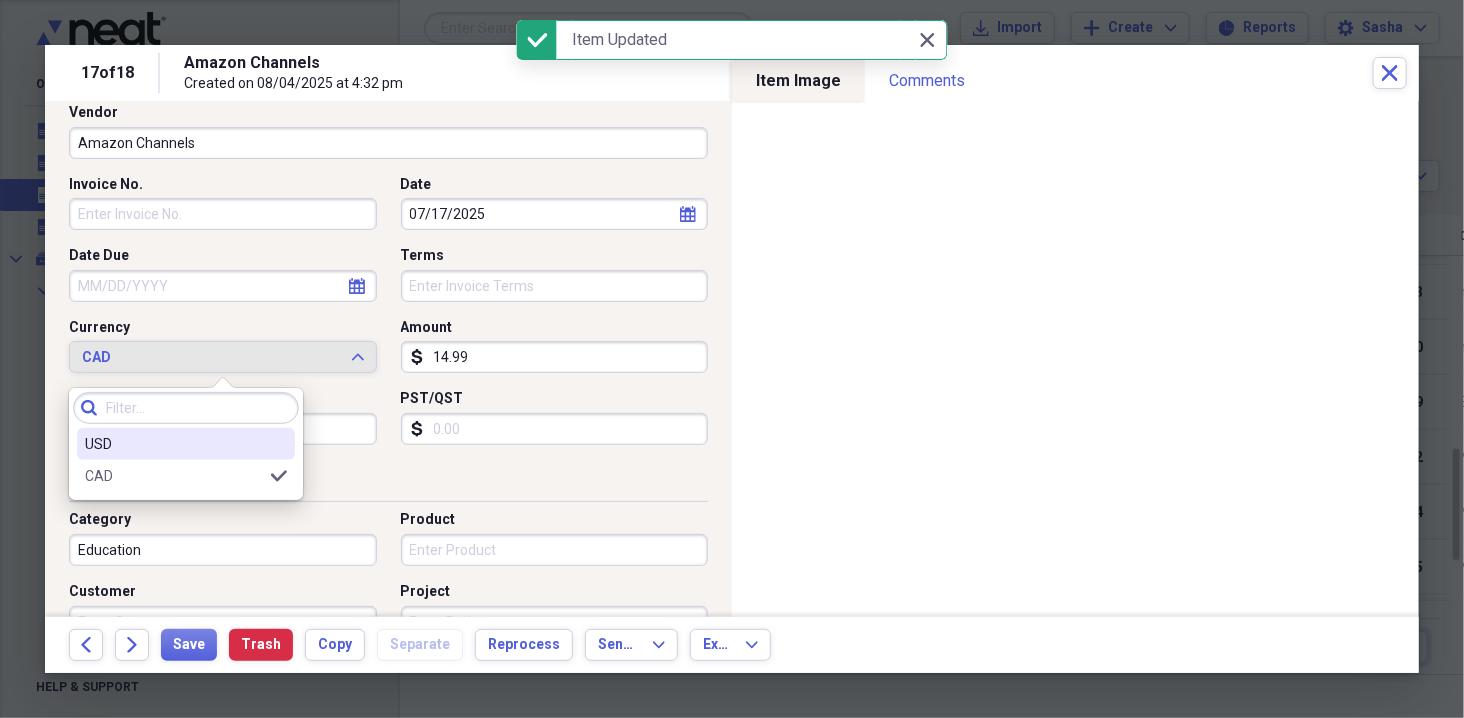 click on "USD" at bounding box center (174, 444) 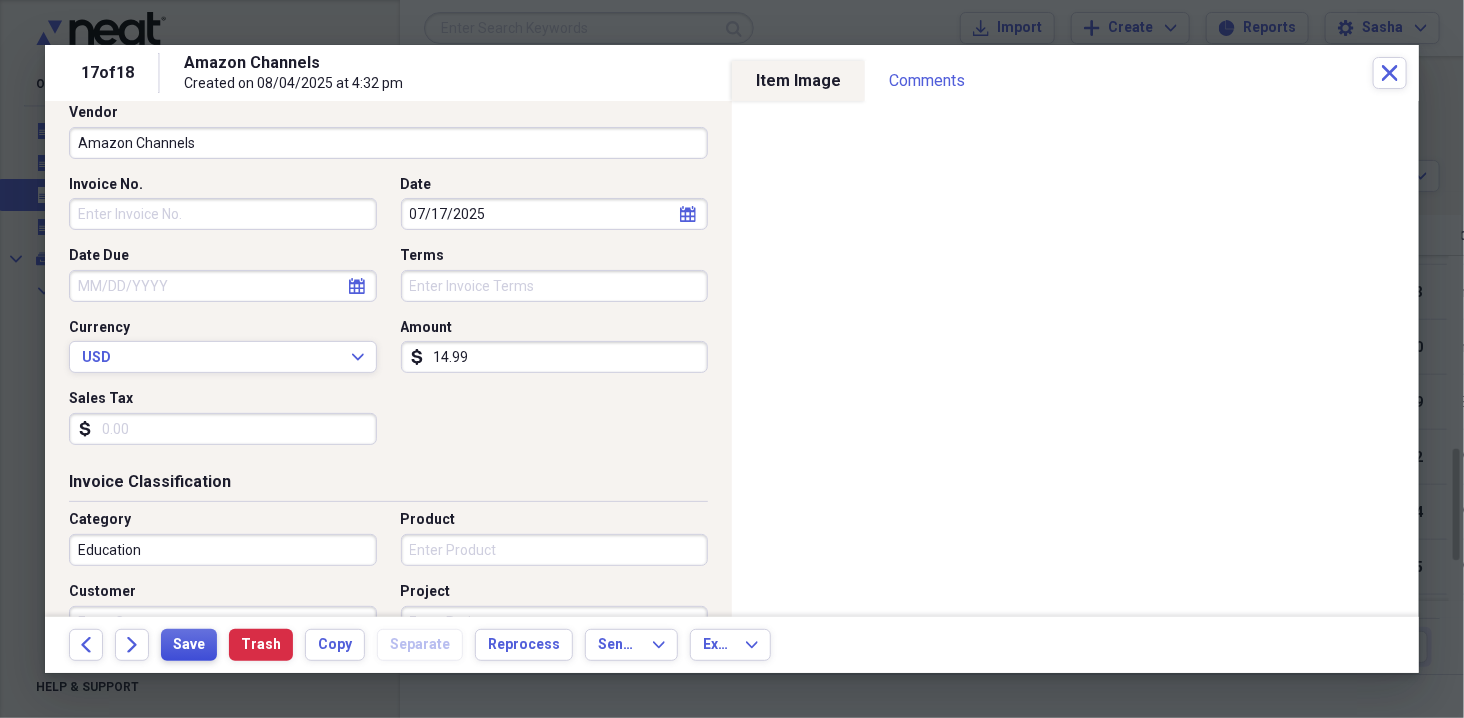 click on "Save" at bounding box center [189, 645] 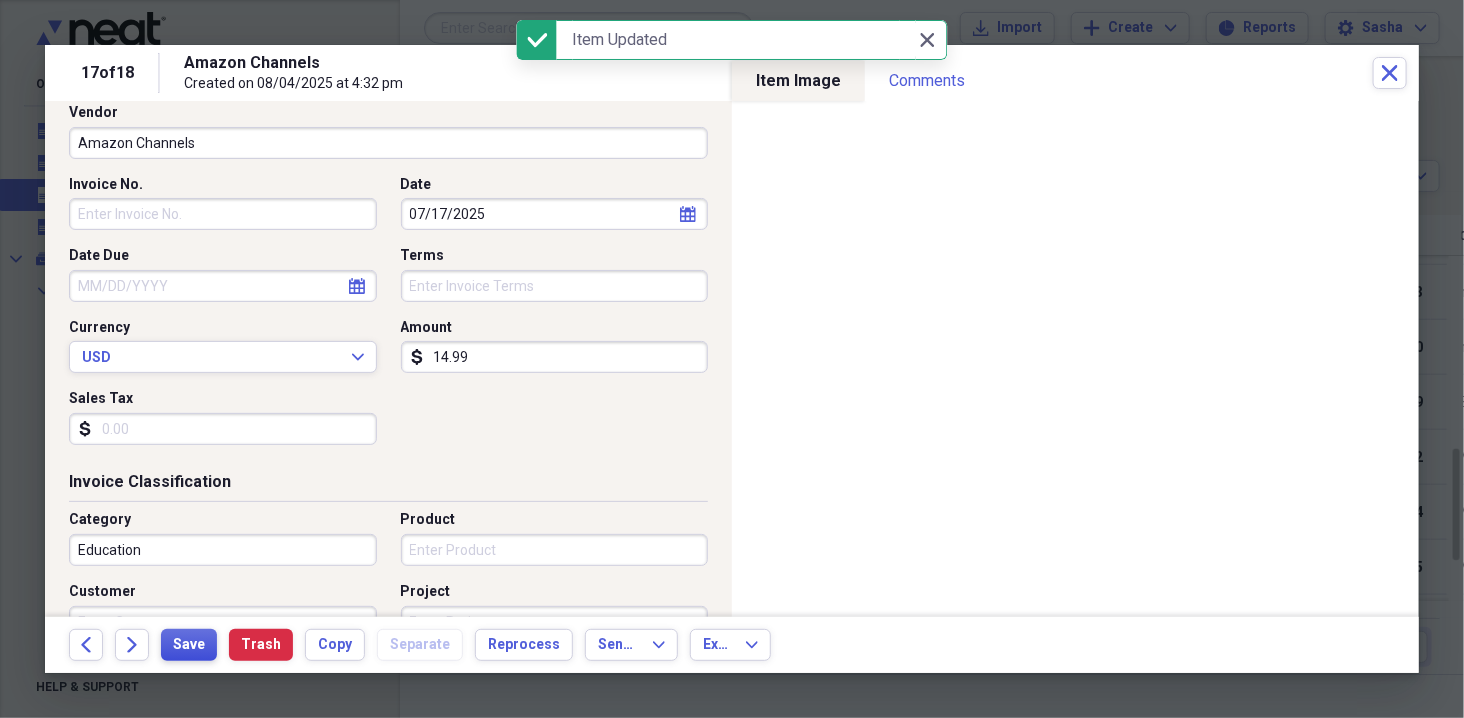 scroll, scrollTop: 0, scrollLeft: 0, axis: both 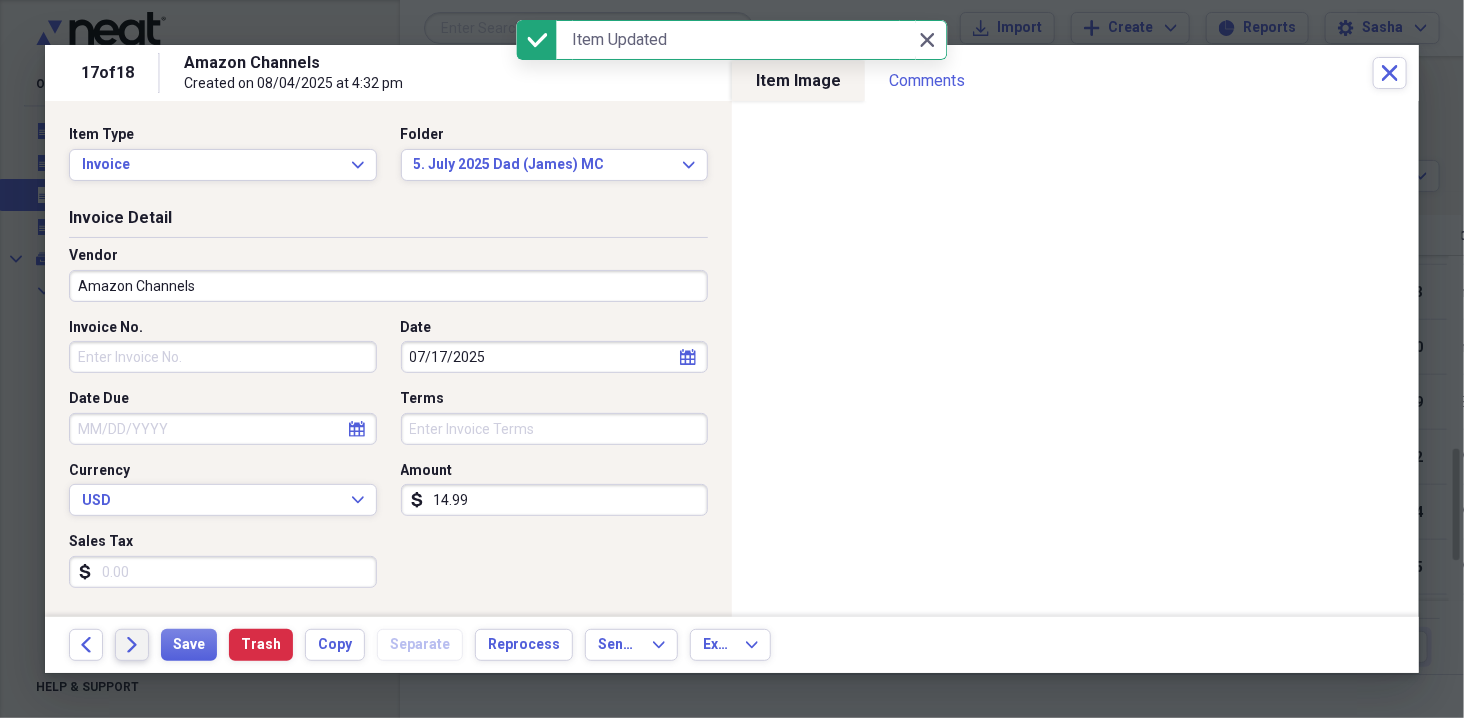click on "Forward" at bounding box center [132, 645] 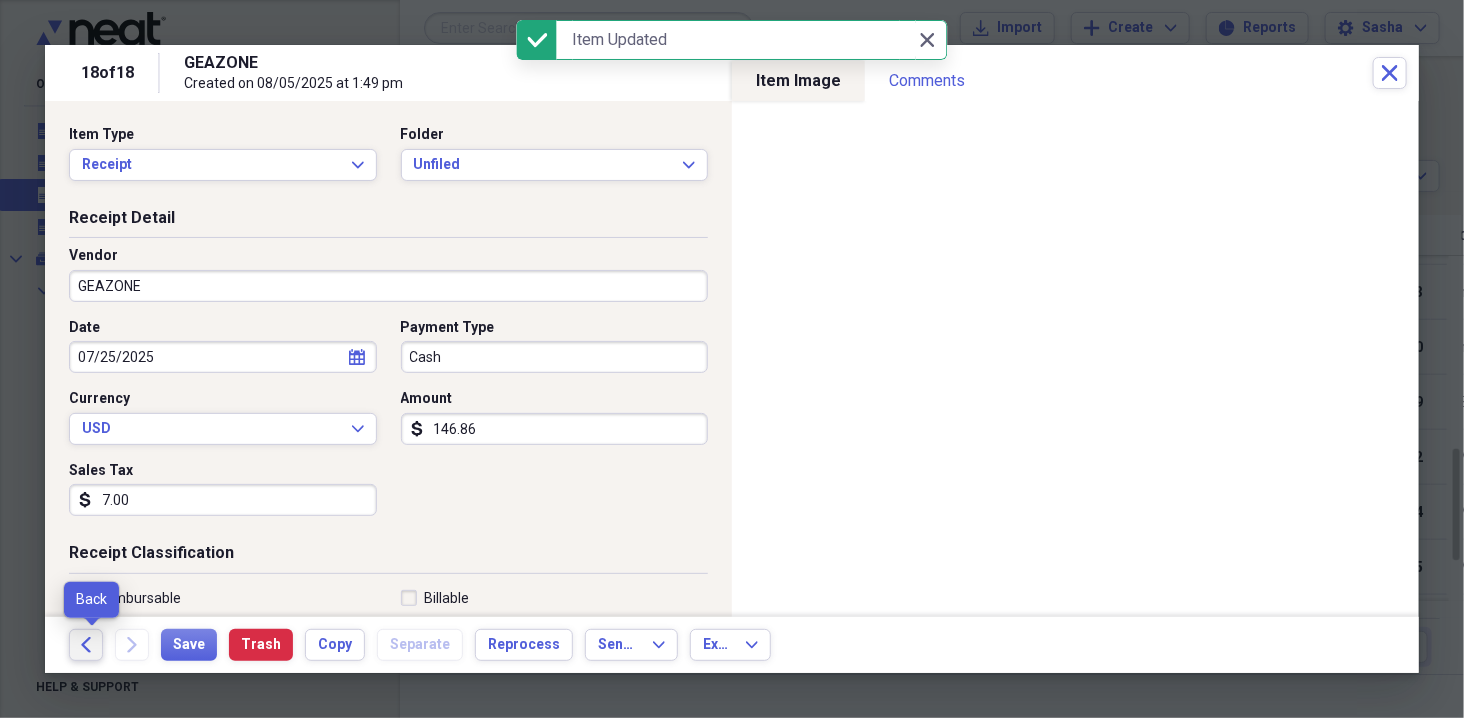 click on "Back" at bounding box center [86, 645] 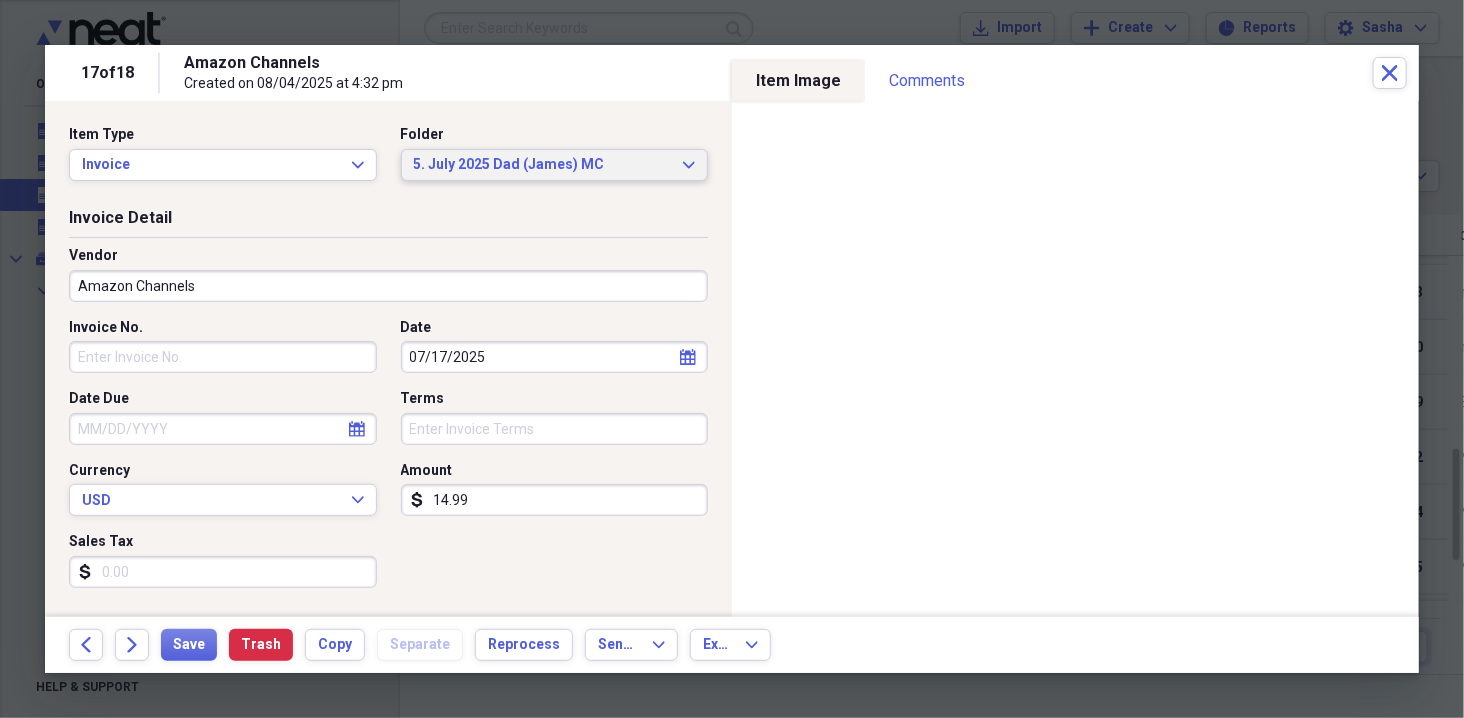 click on "5. July 2025 Dad (James) MC" at bounding box center (543, 165) 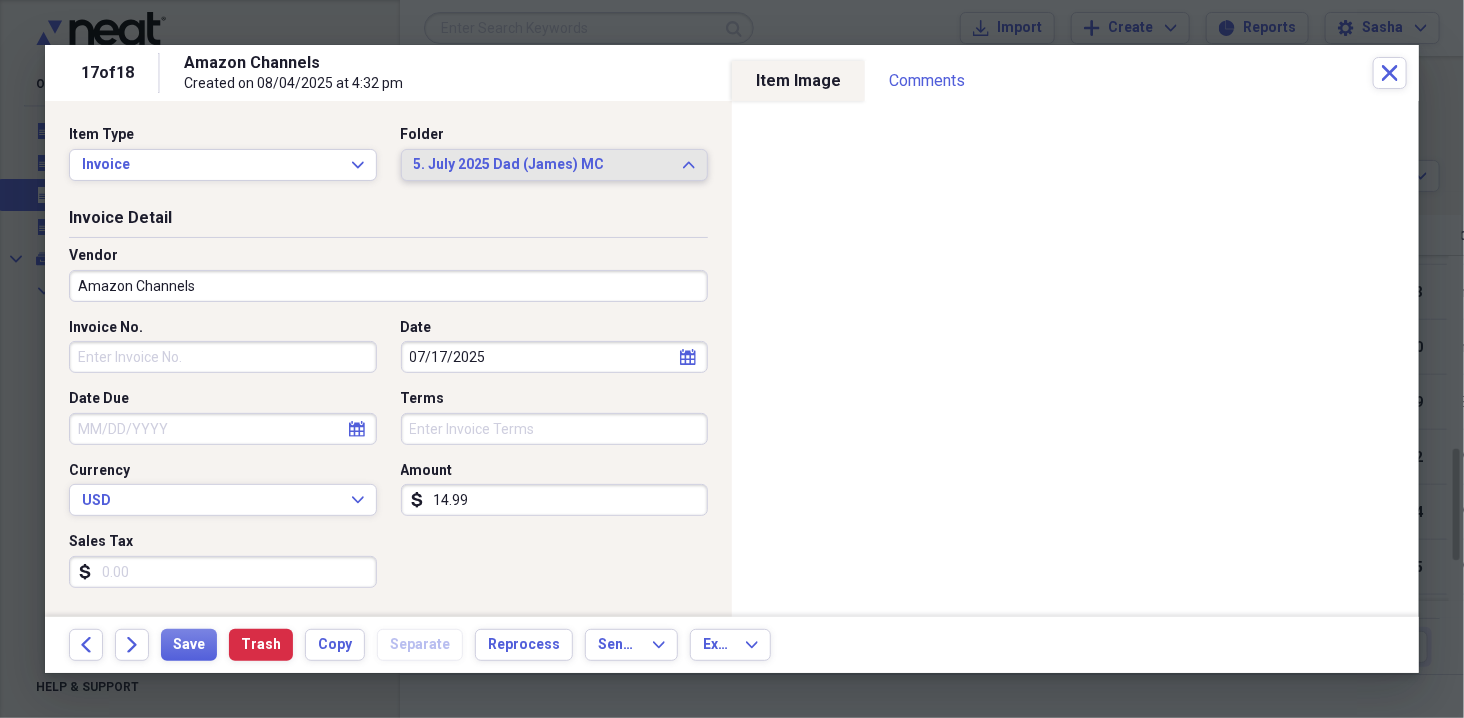 click on "5. July 2025 Dad (James) MC" at bounding box center (543, 165) 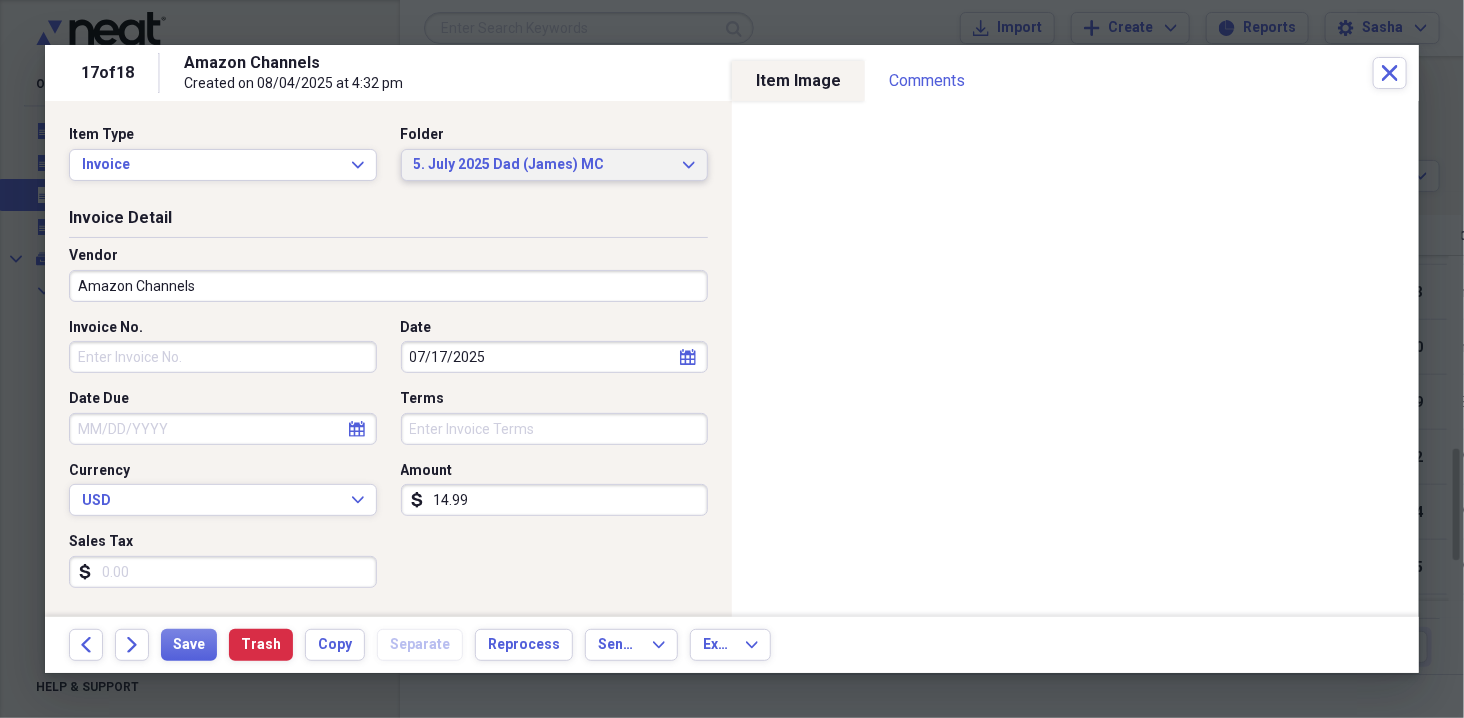 click on "5. July 2025 Dad (James) MC" at bounding box center (543, 165) 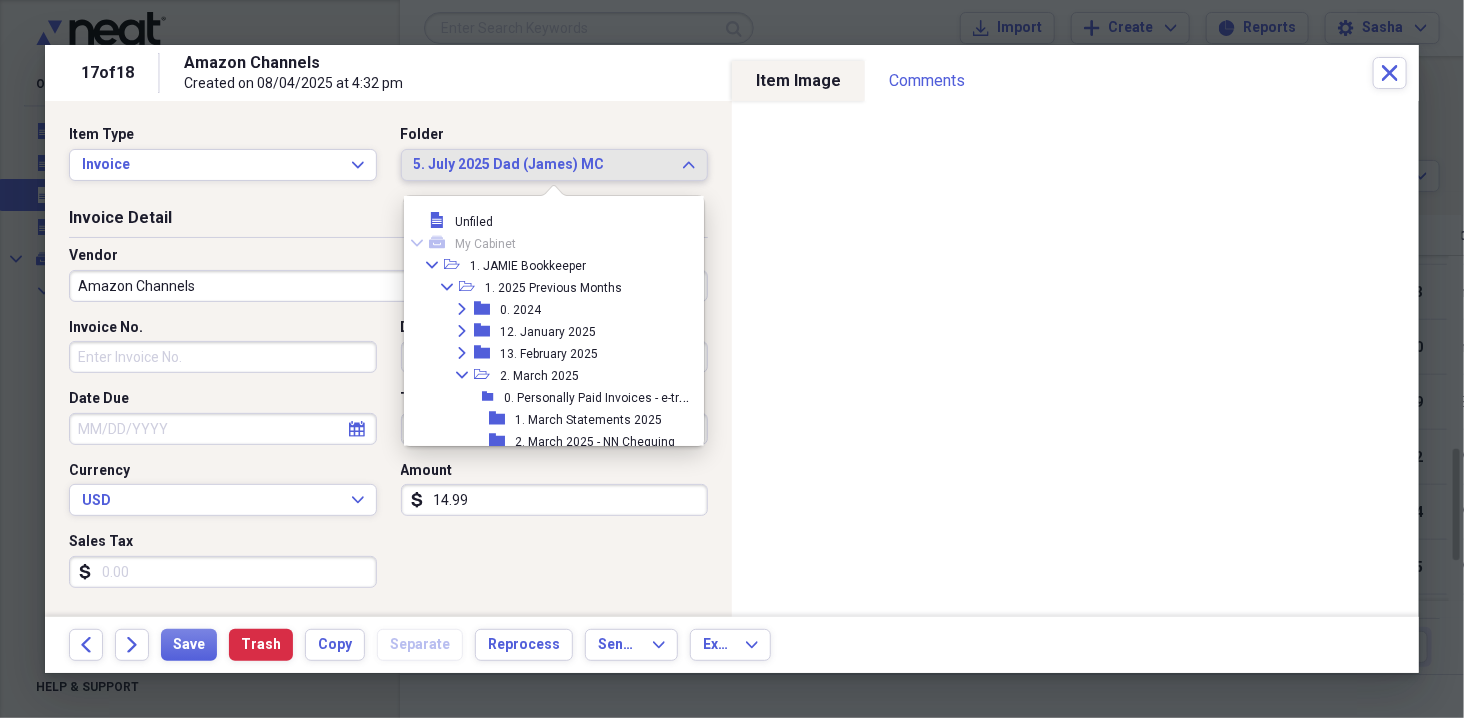 scroll, scrollTop: 891, scrollLeft: 0, axis: vertical 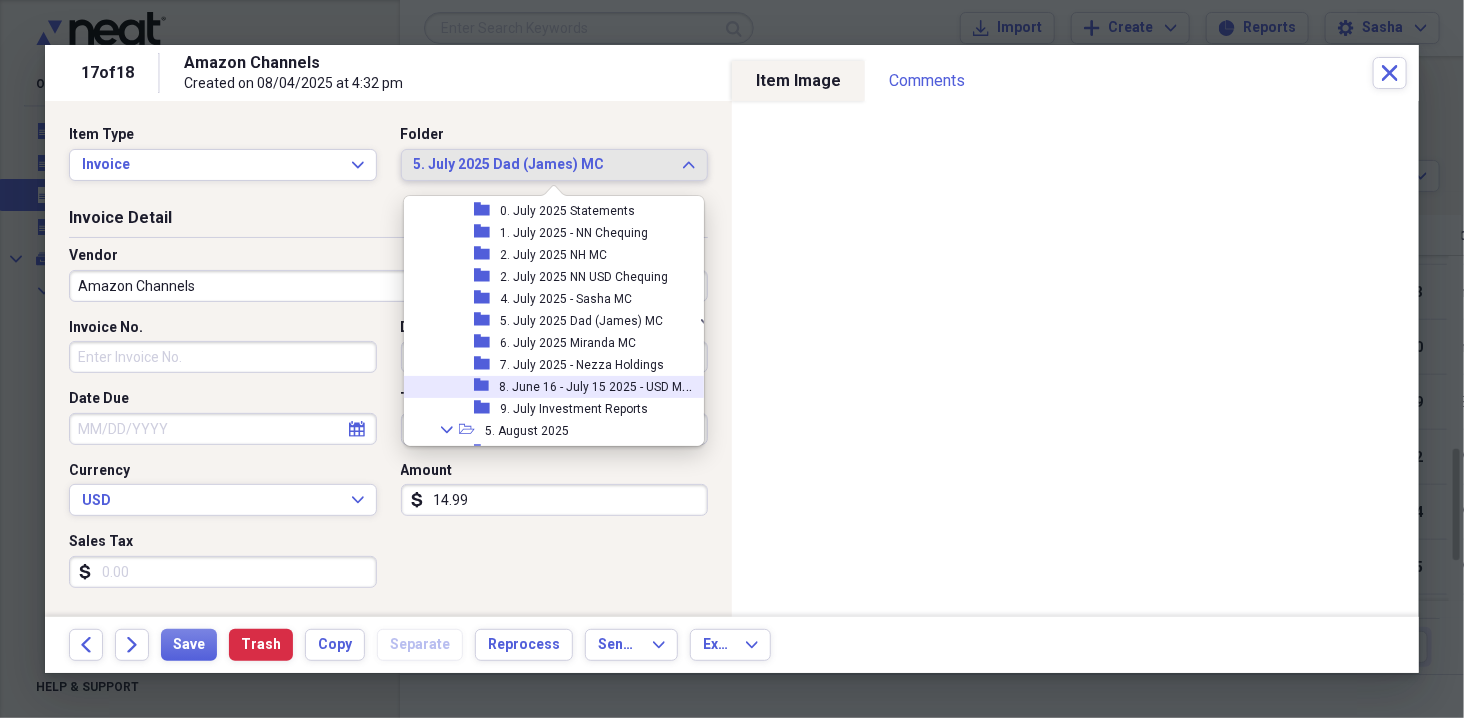 click on "8. June 16 - July 15 2025 - USD Mastercard" at bounding box center (597, 387) 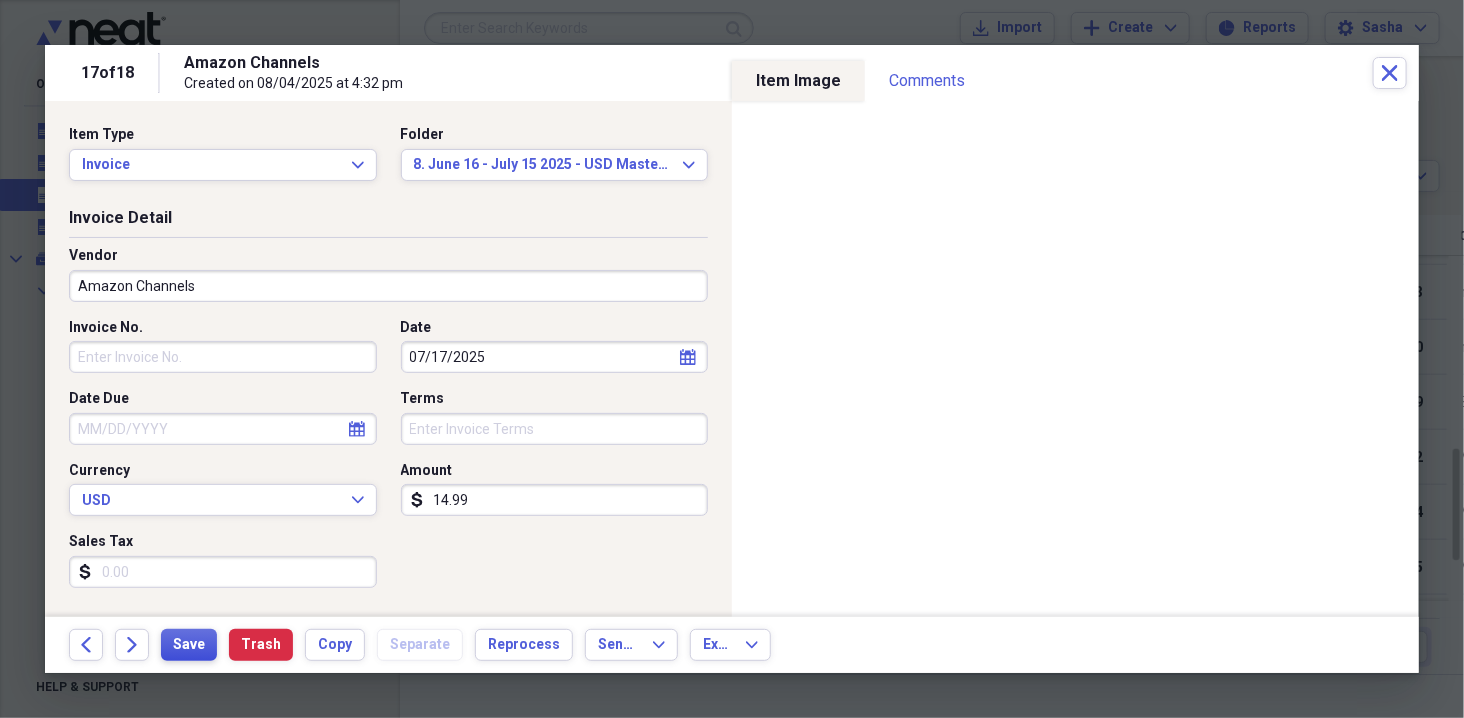 click on "Save" at bounding box center [189, 645] 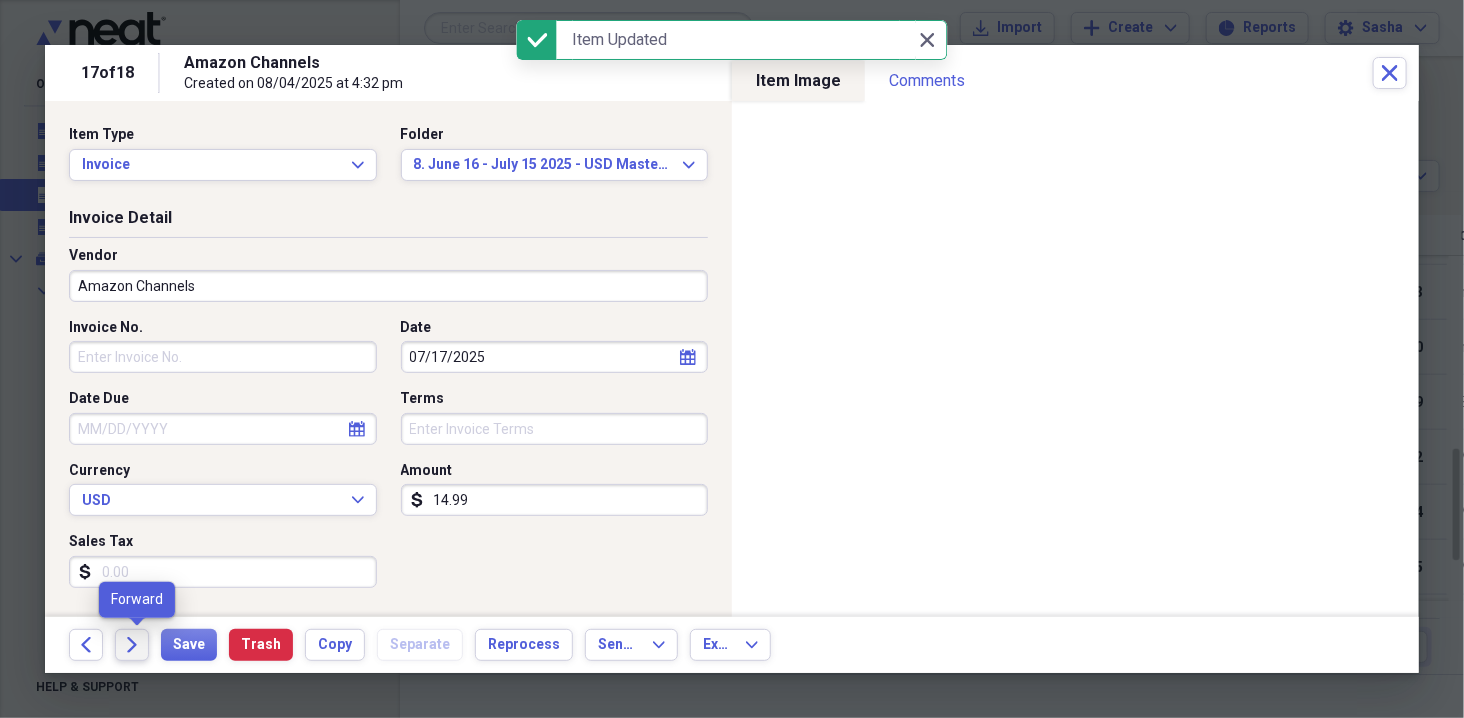 click on "Forward" 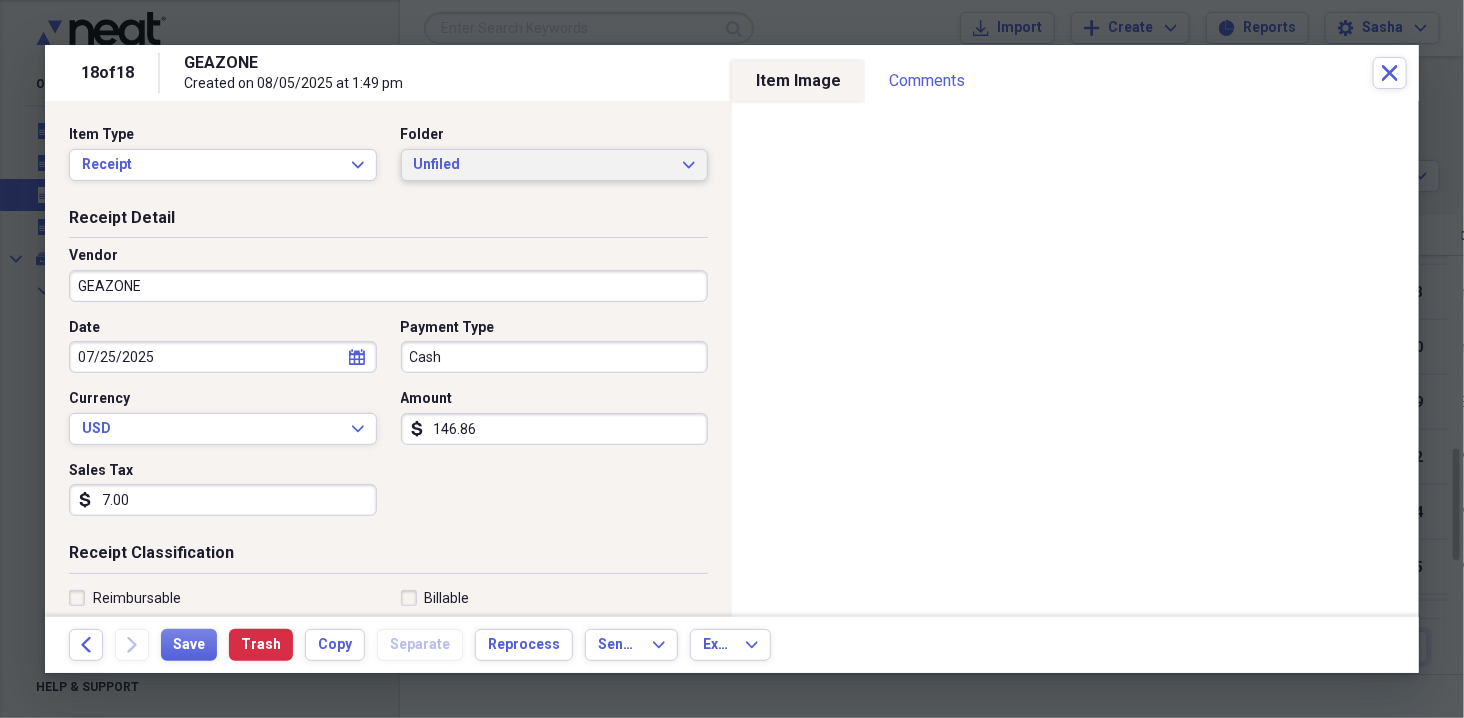 click on "Unfiled" at bounding box center (543, 165) 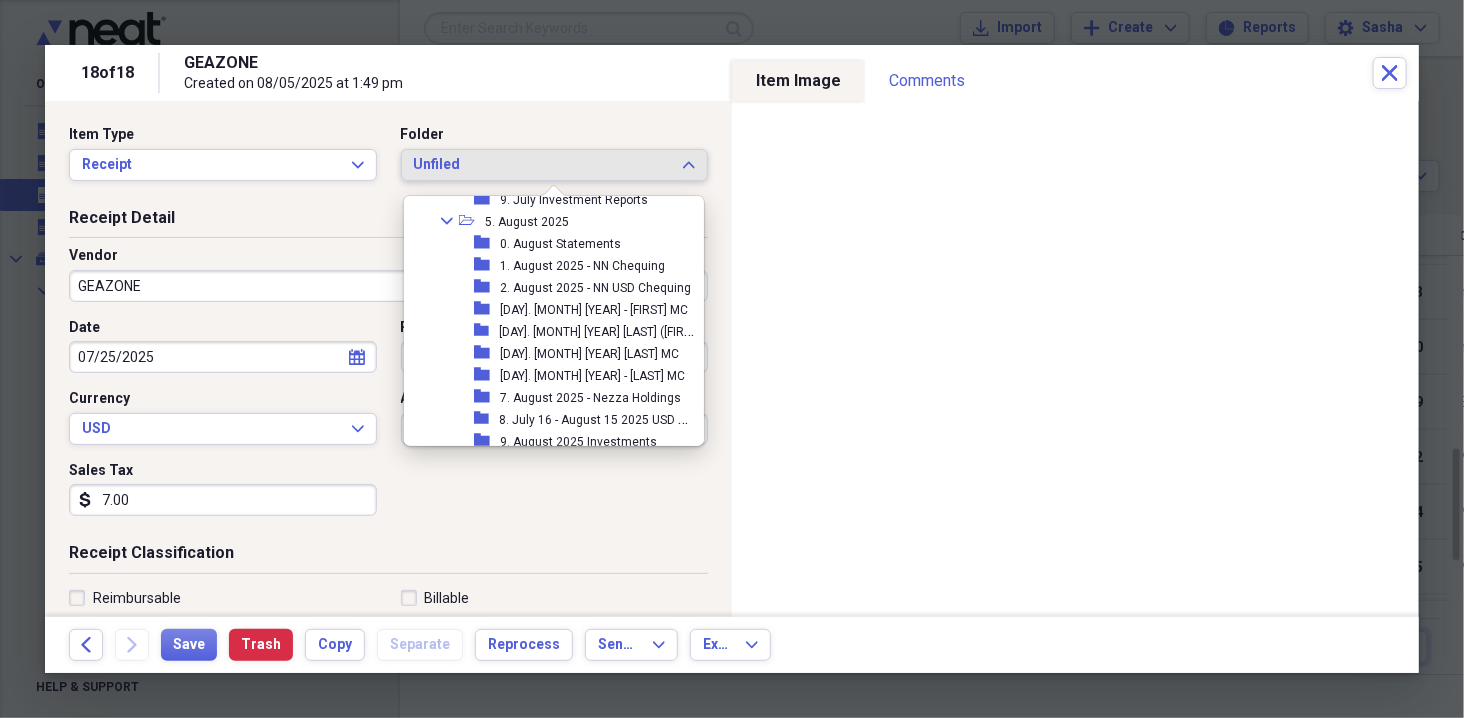 scroll, scrollTop: 1122, scrollLeft: 0, axis: vertical 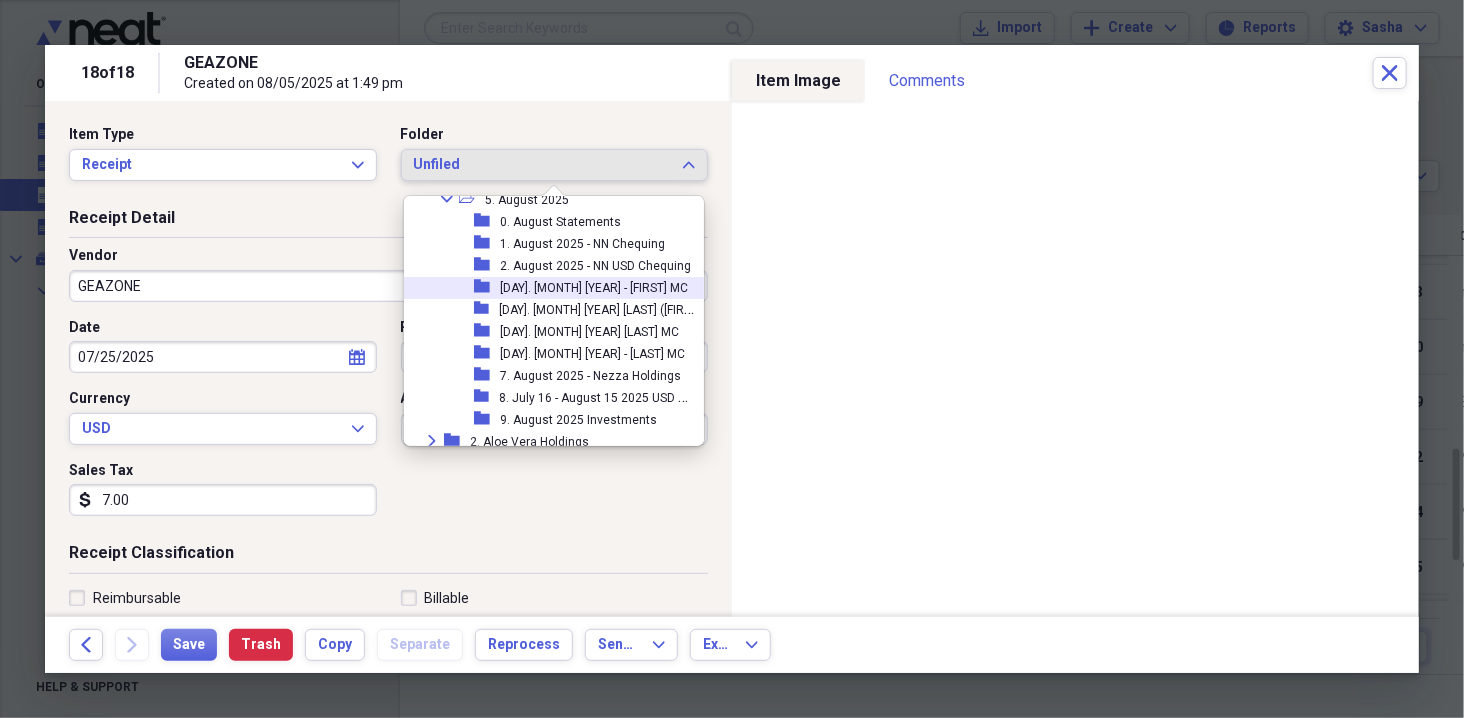 click on "[NUMBER]. [MONTH] [YEAR] - [FIRST] [INITIAL]" at bounding box center (594, 288) 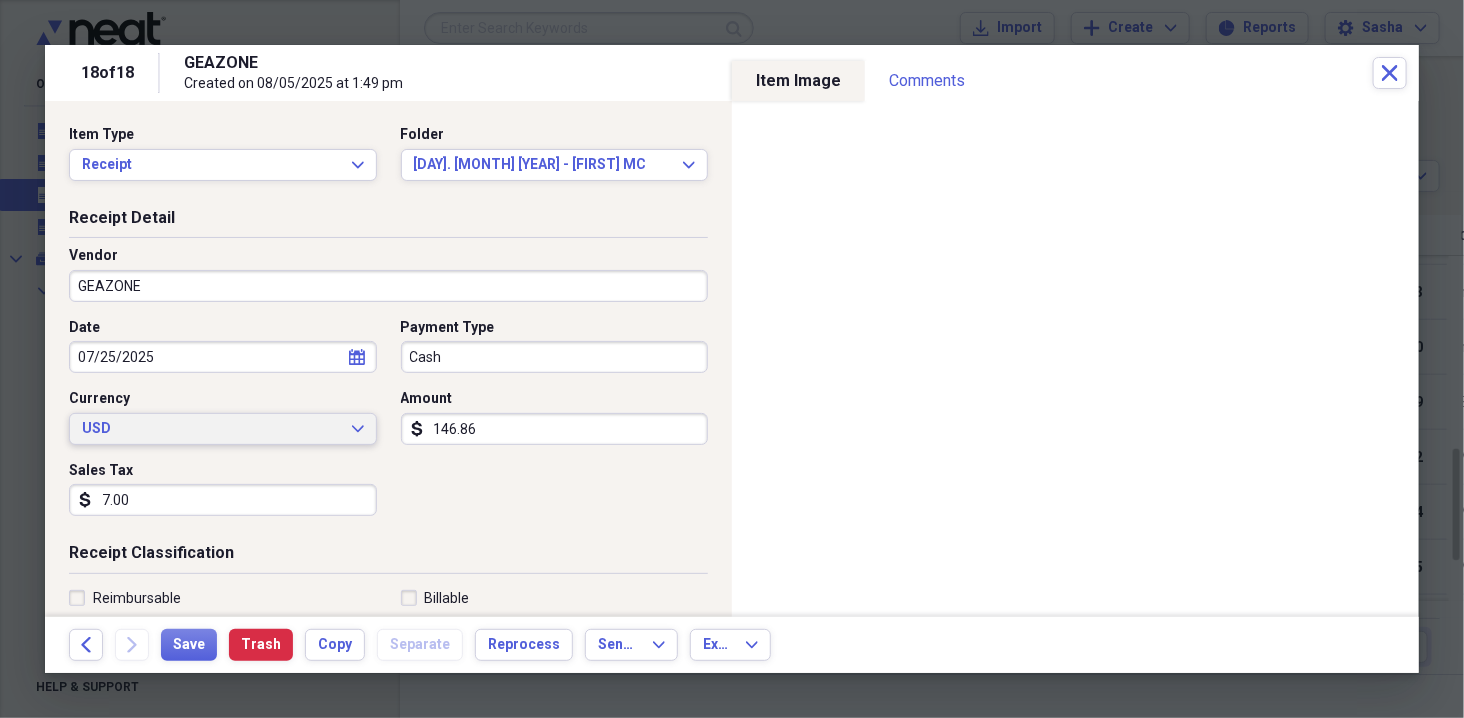 click on "USD Expand" at bounding box center [223, 429] 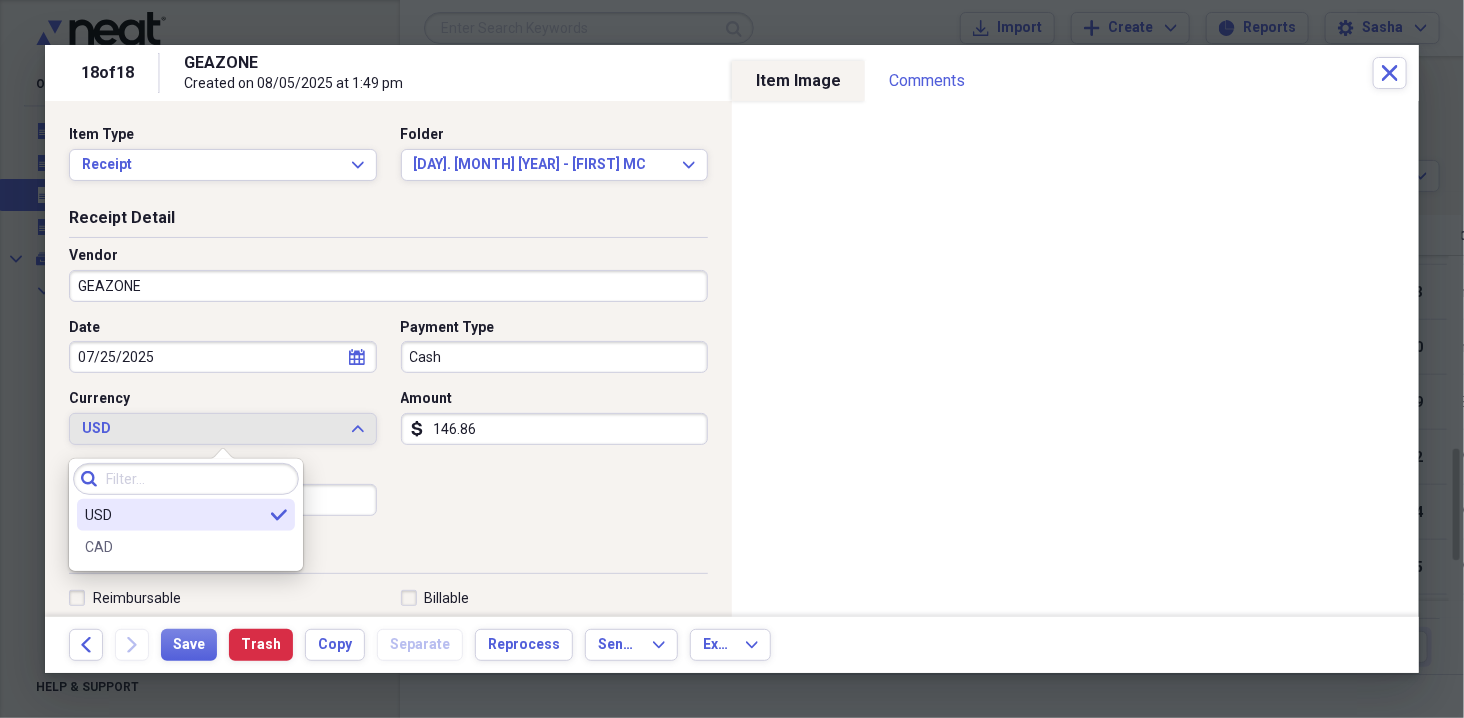 click on "CAD" at bounding box center (174, 547) 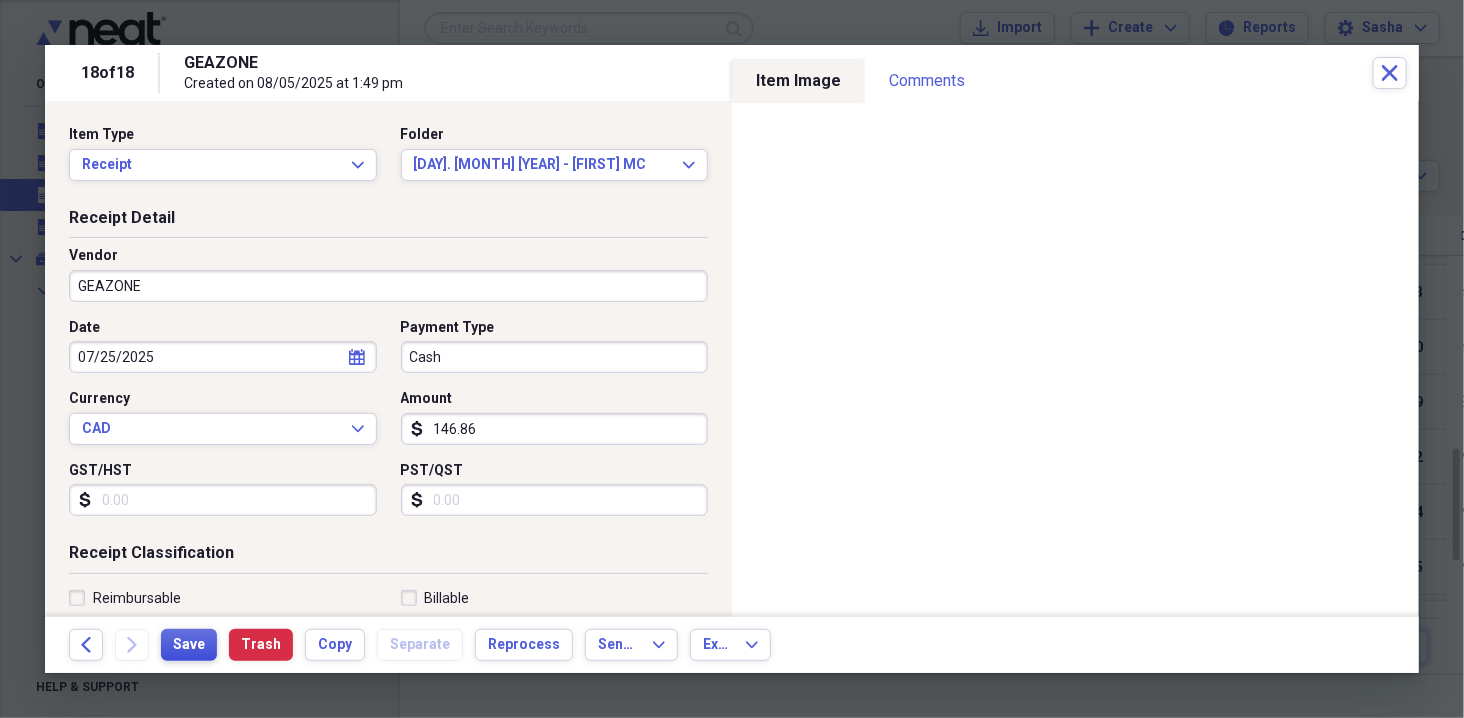 click on "Save" at bounding box center (189, 645) 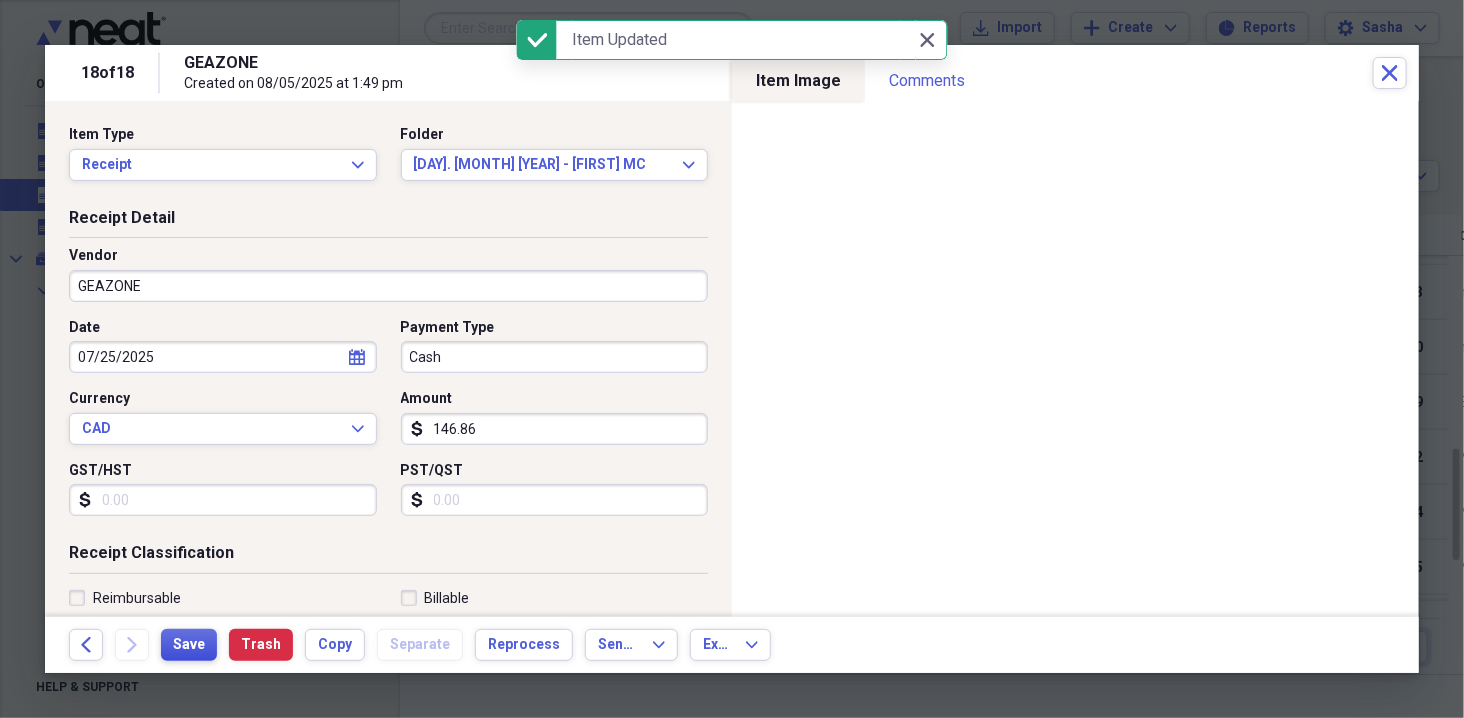 scroll, scrollTop: 17, scrollLeft: 0, axis: vertical 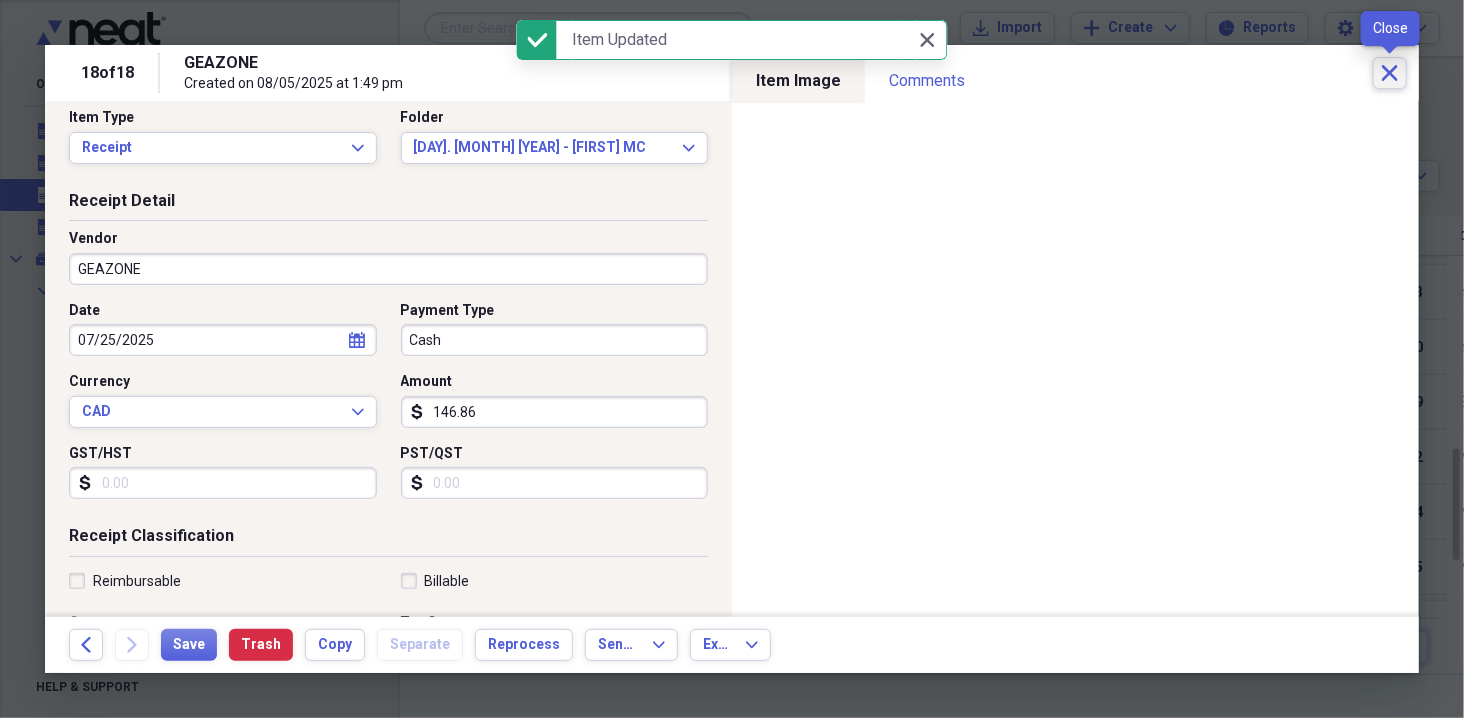 click on "Close" 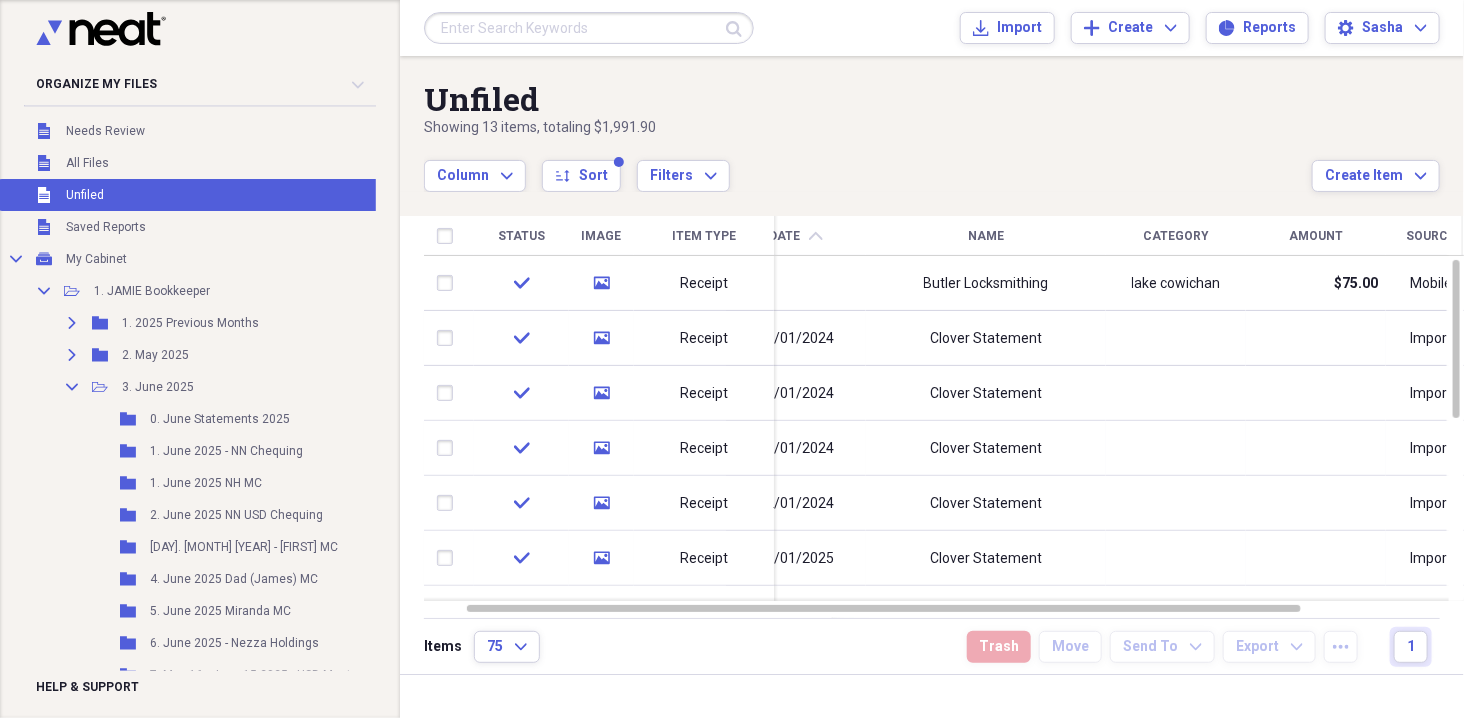 click on "Showing 13 items , totaling $1,991.90" at bounding box center [868, 128] 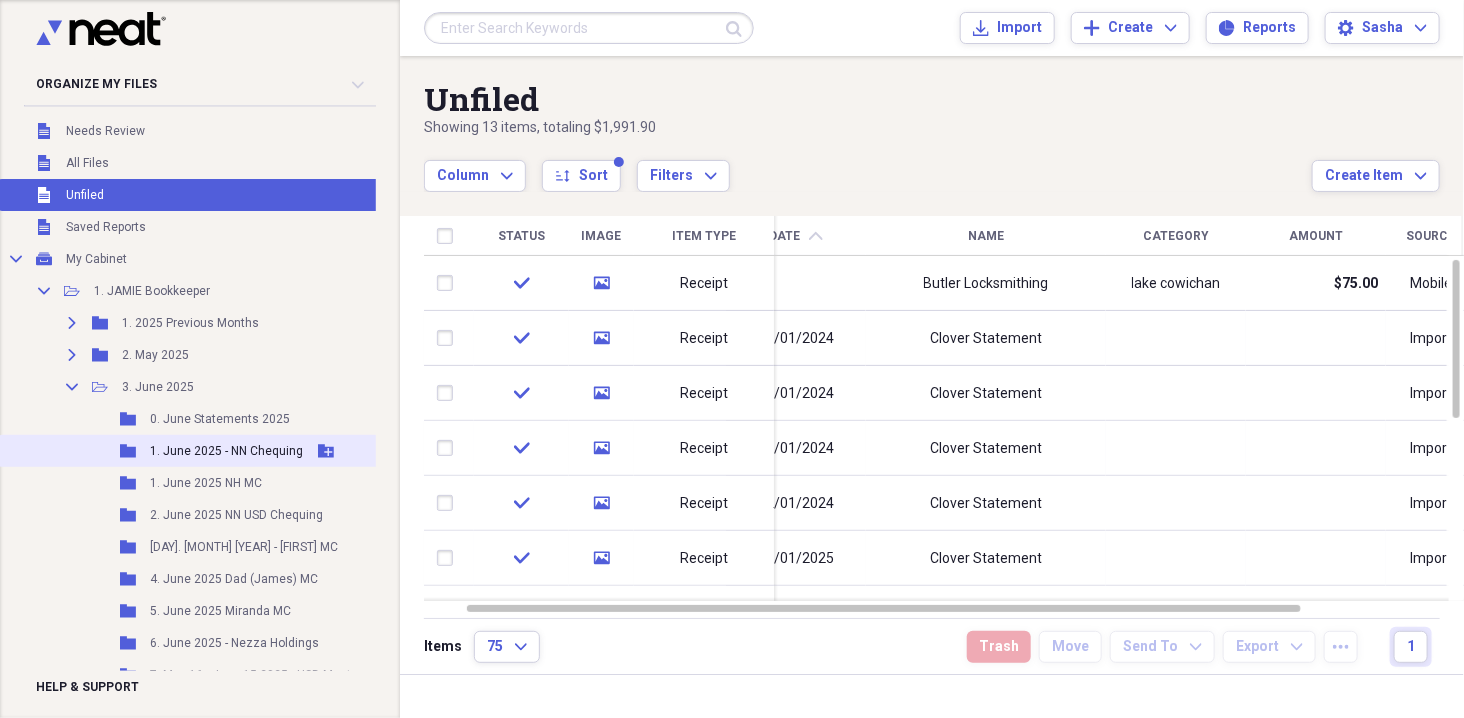 click on "Folder 1. June 2025 - NN Chequing Add Folder" at bounding box center (227, 451) 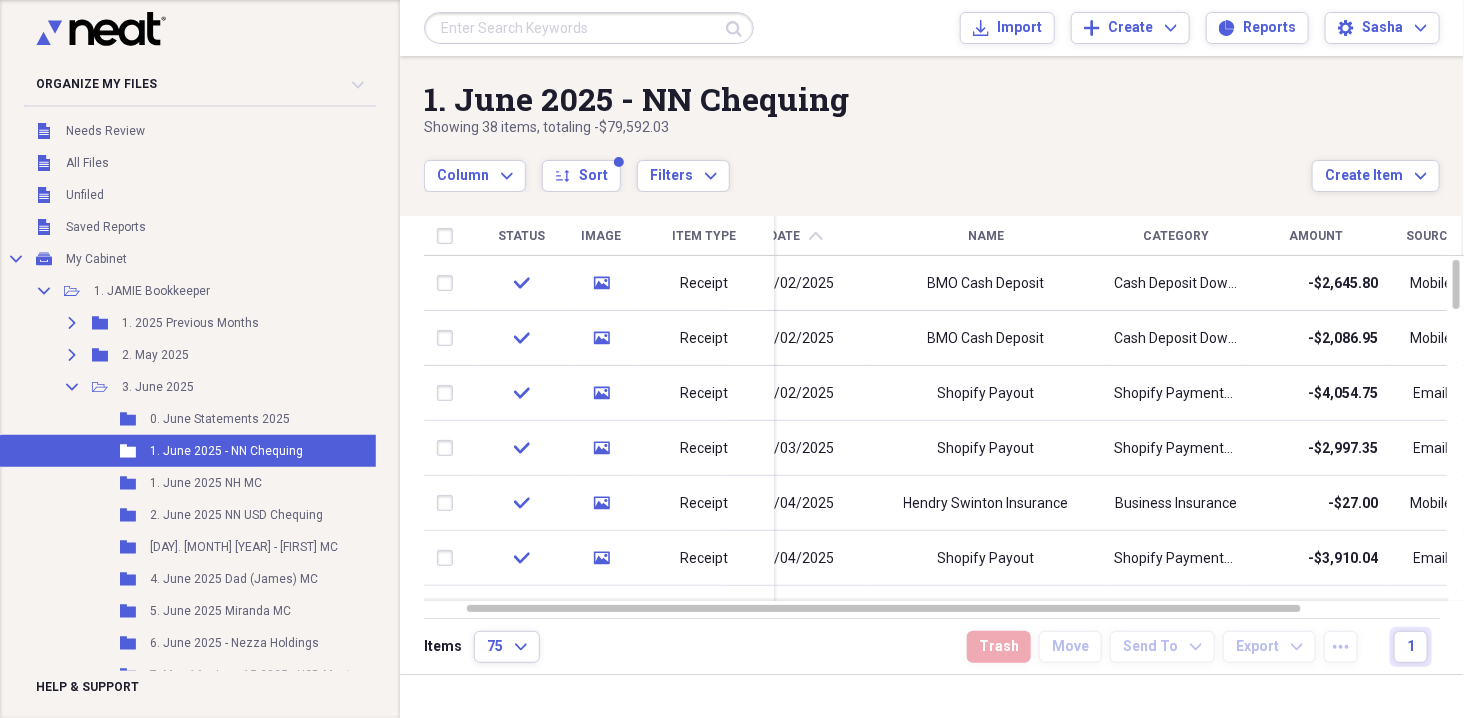 click at bounding box center (589, 28) 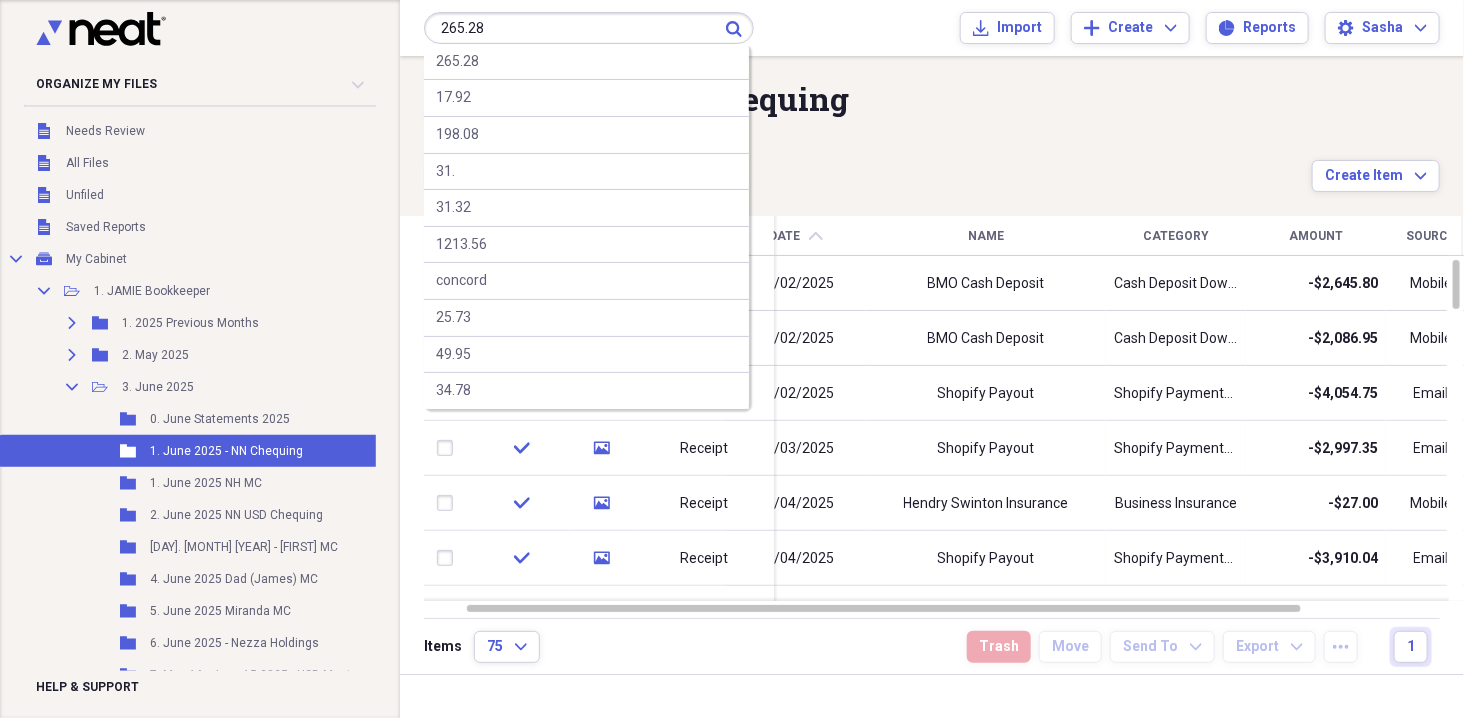 type on "265.28" 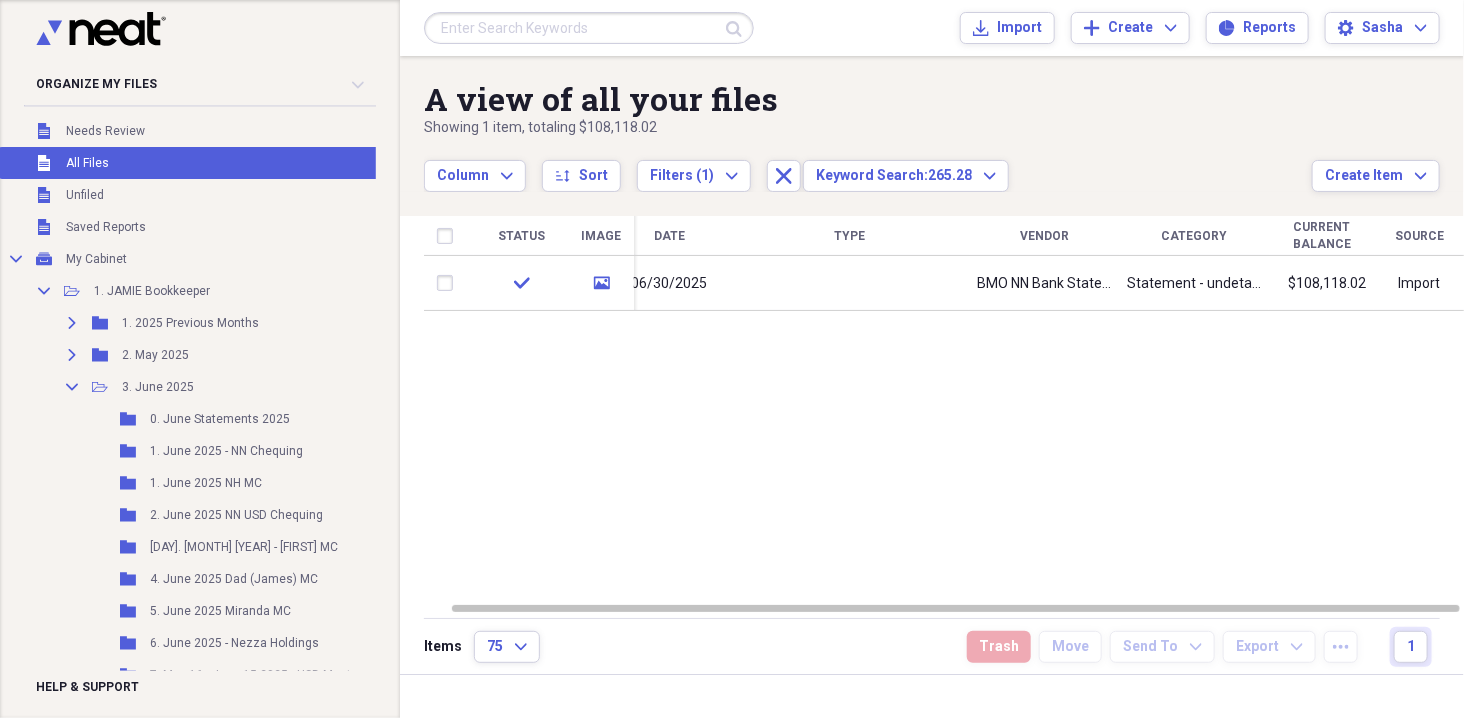 click at bounding box center (589, 28) 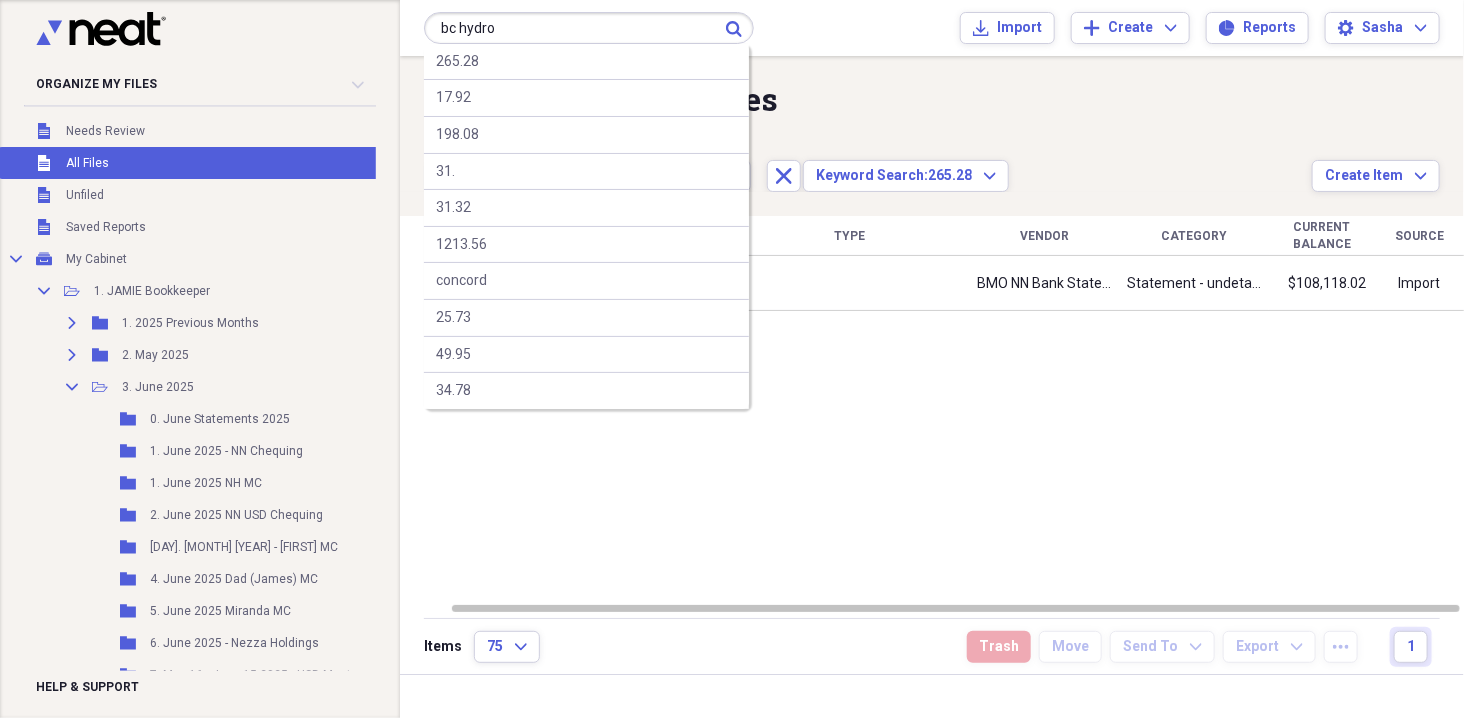 type on "bc hydro" 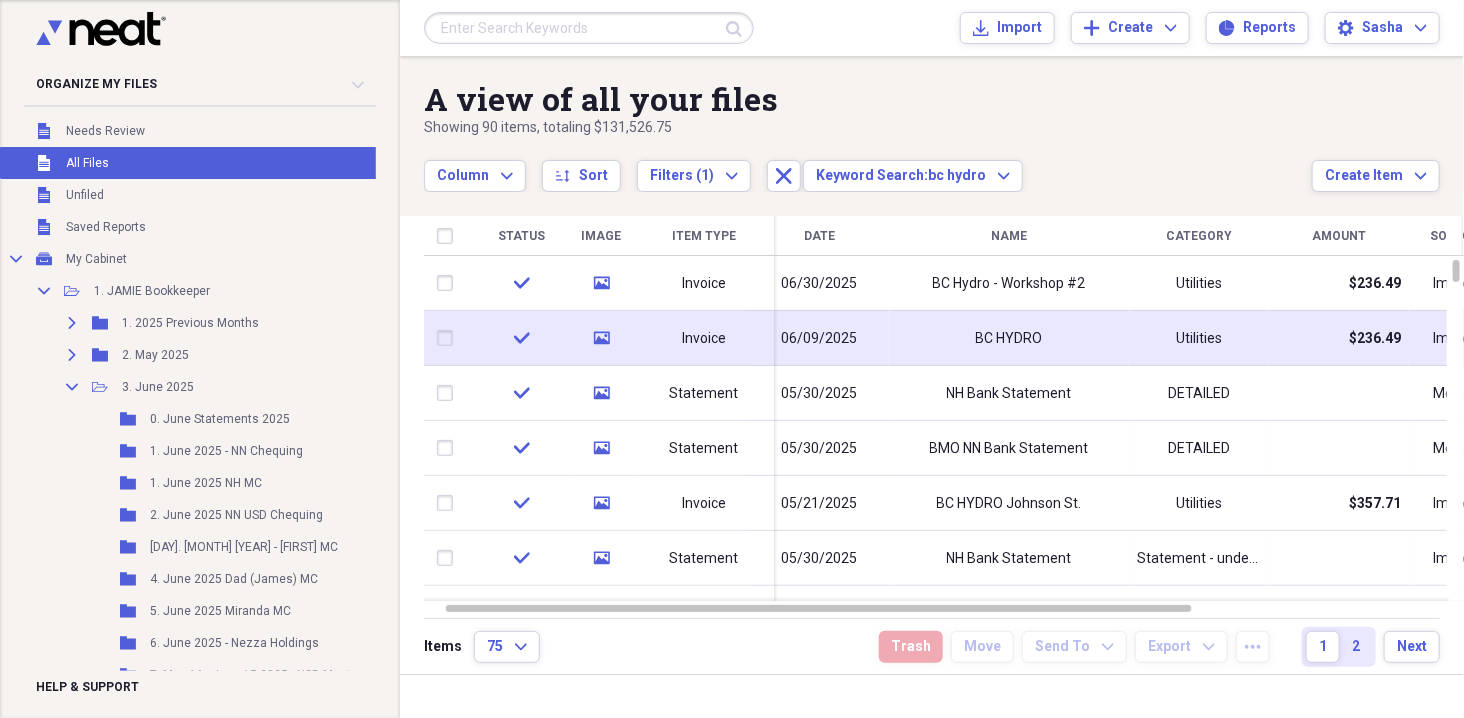click on "BC HYDRO" at bounding box center (1009, 338) 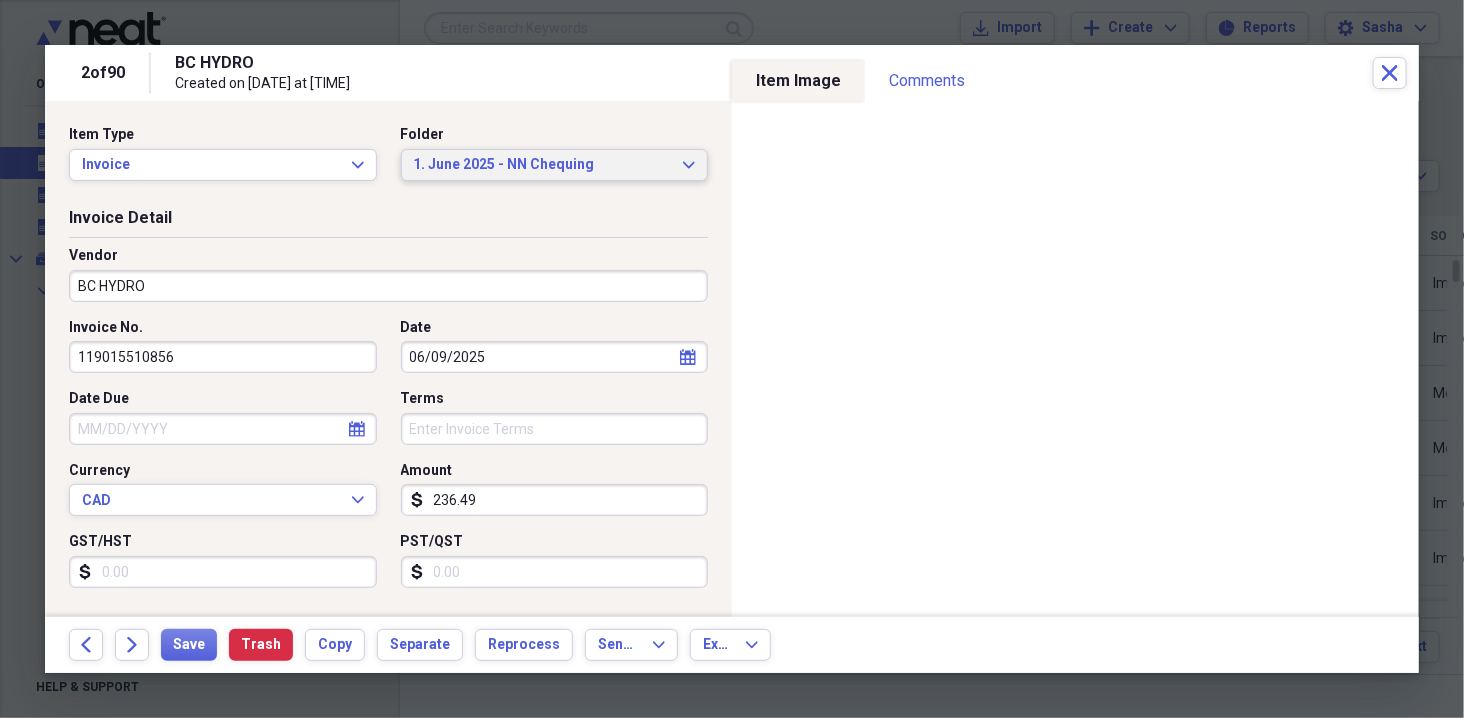 click on "1. June 2025 - NN Chequing" at bounding box center (543, 165) 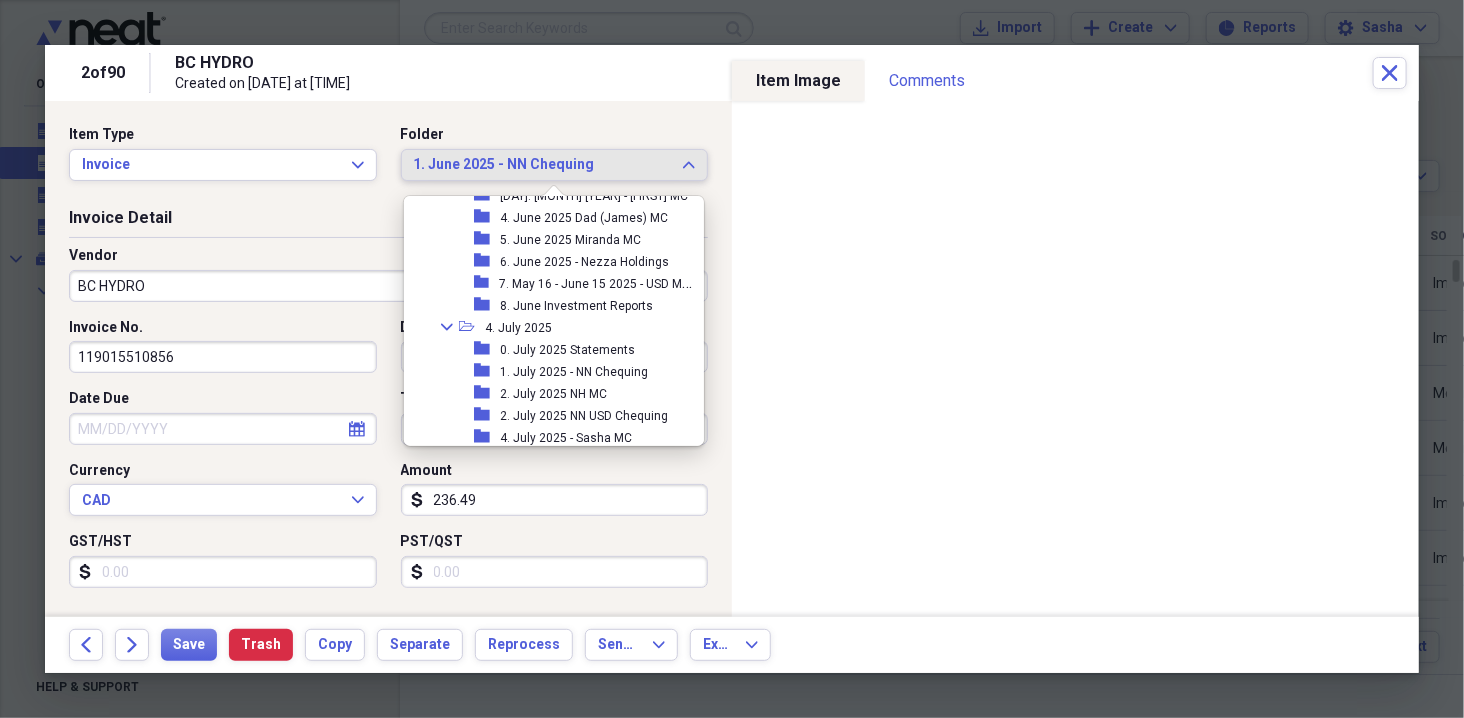 scroll, scrollTop: 763, scrollLeft: 0, axis: vertical 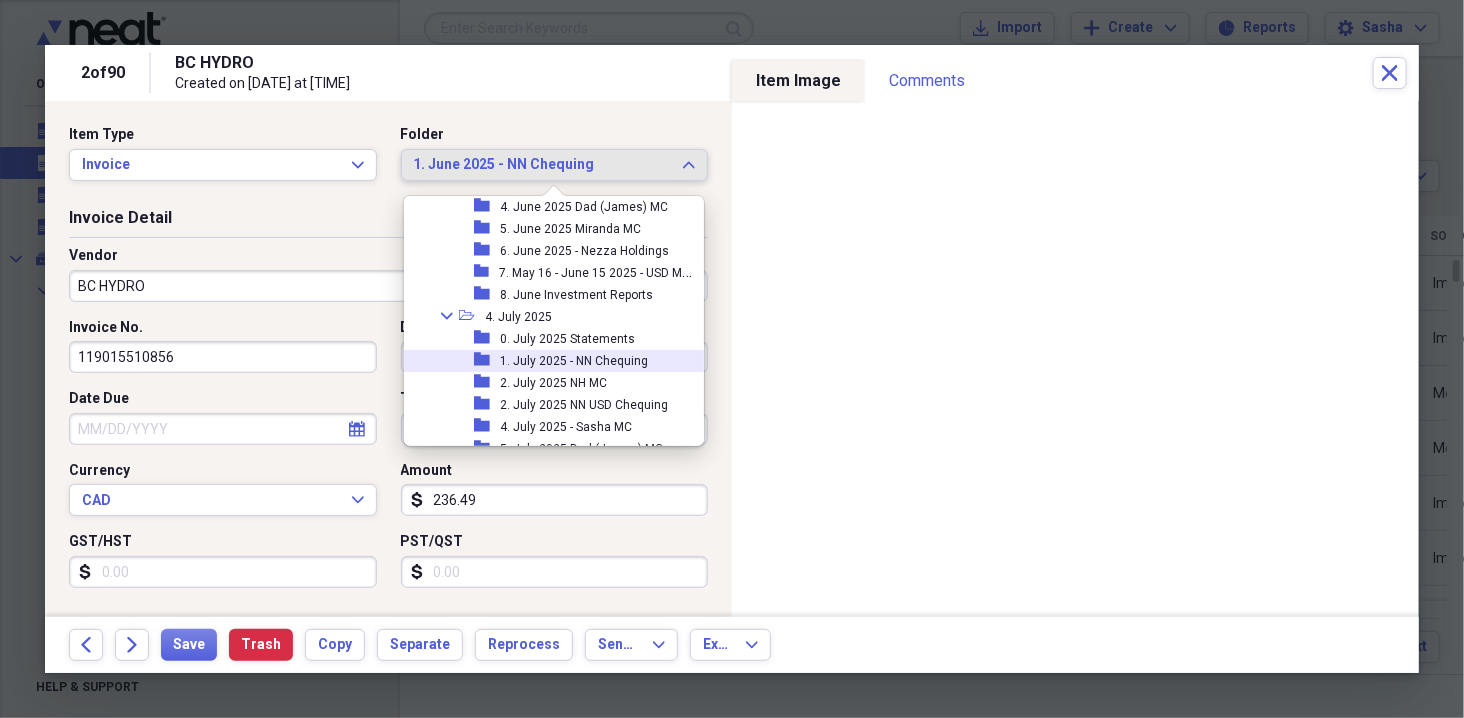 click on "1. July 2025 - NN Chequing" at bounding box center (574, 361) 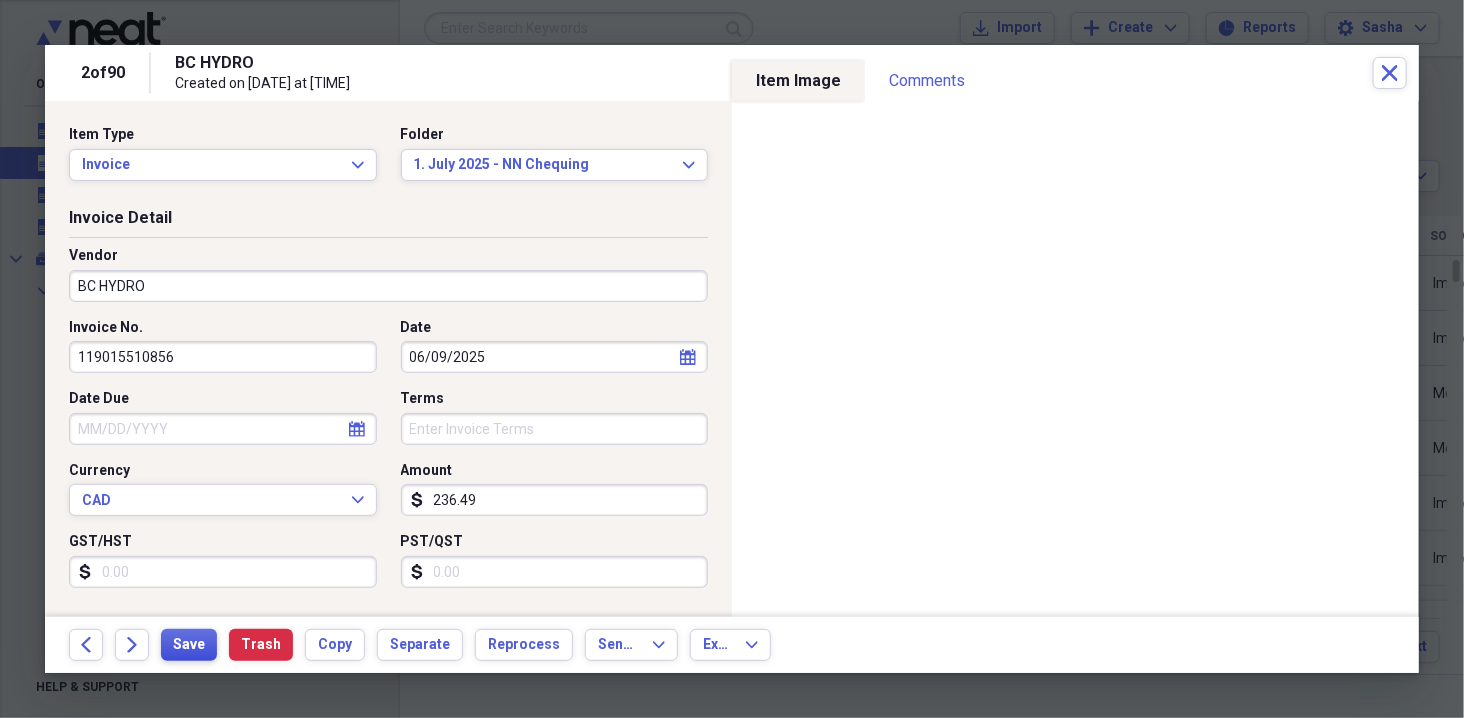 click on "Save" at bounding box center (189, 645) 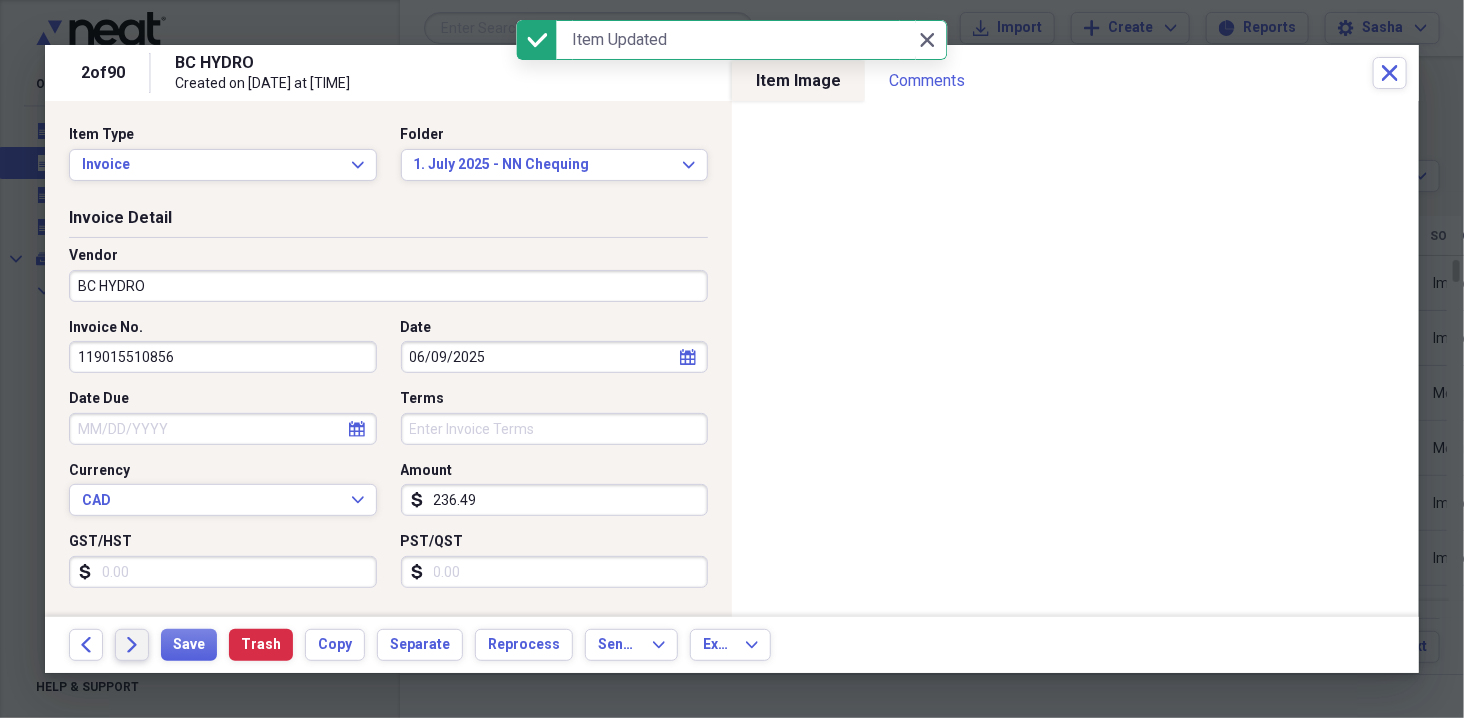 click on "Forward" 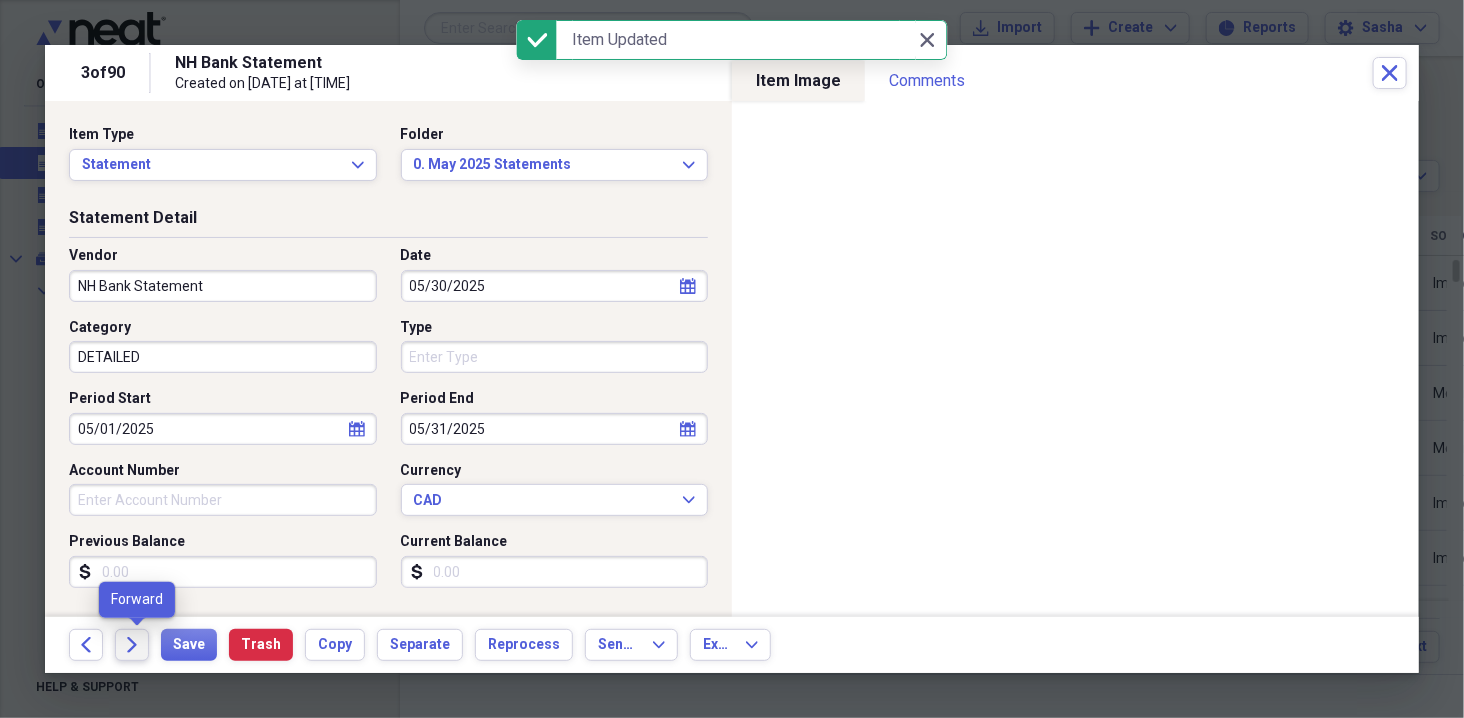 click on "Forward" 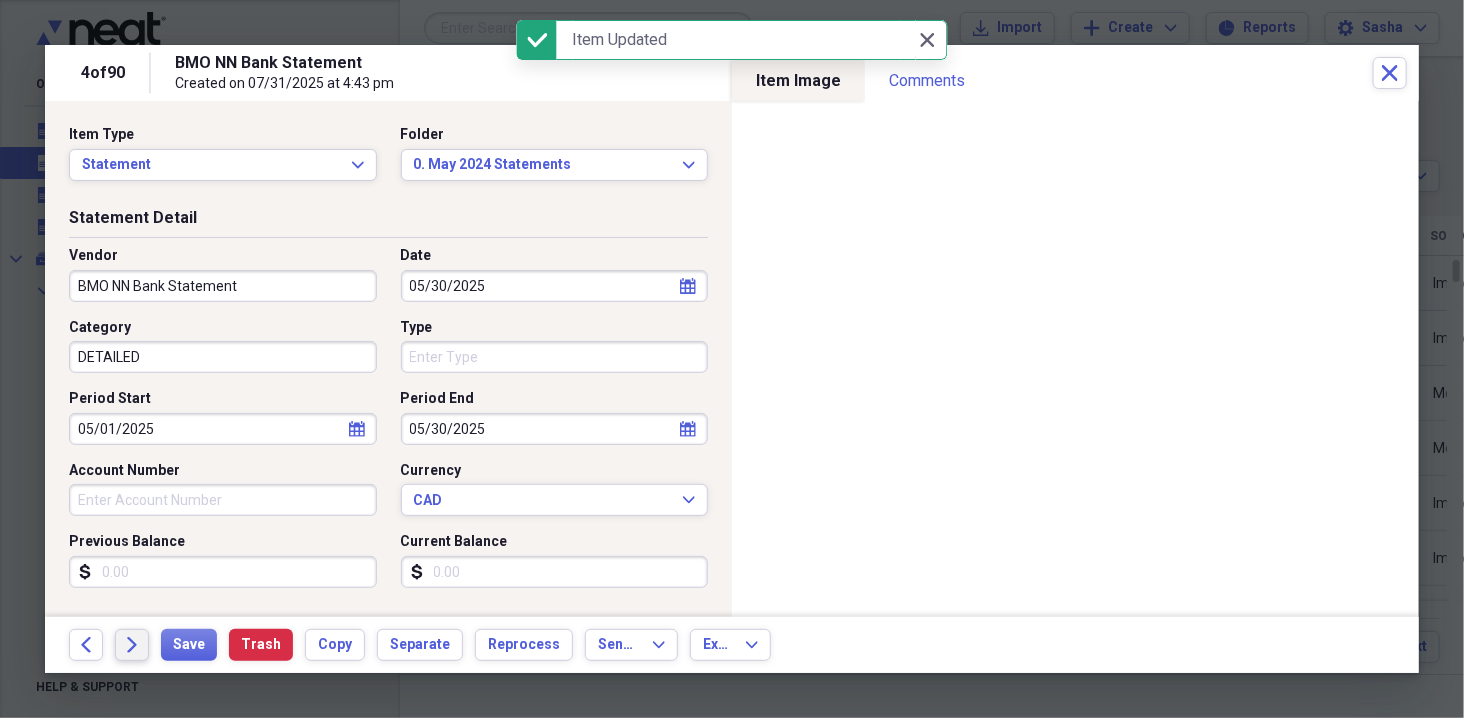 click on "Forward" 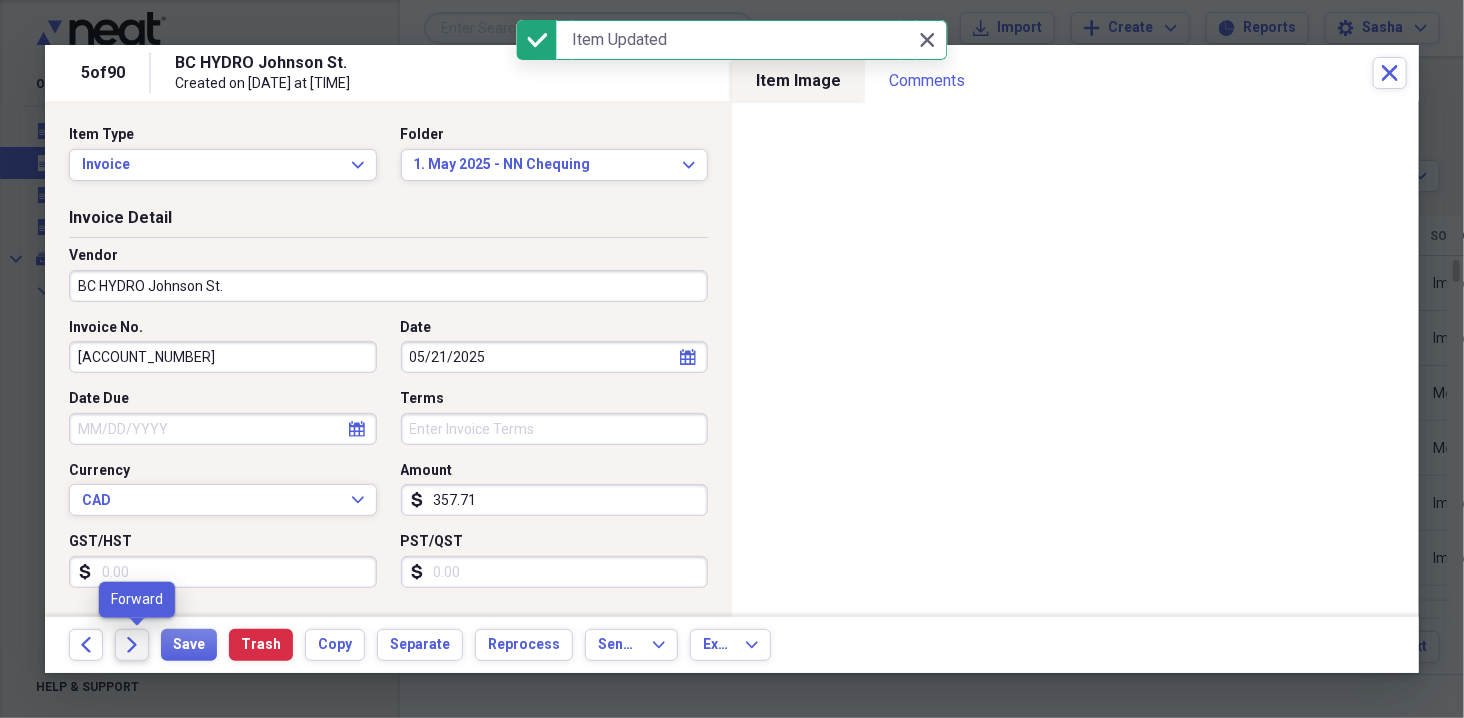 click on "Forward" 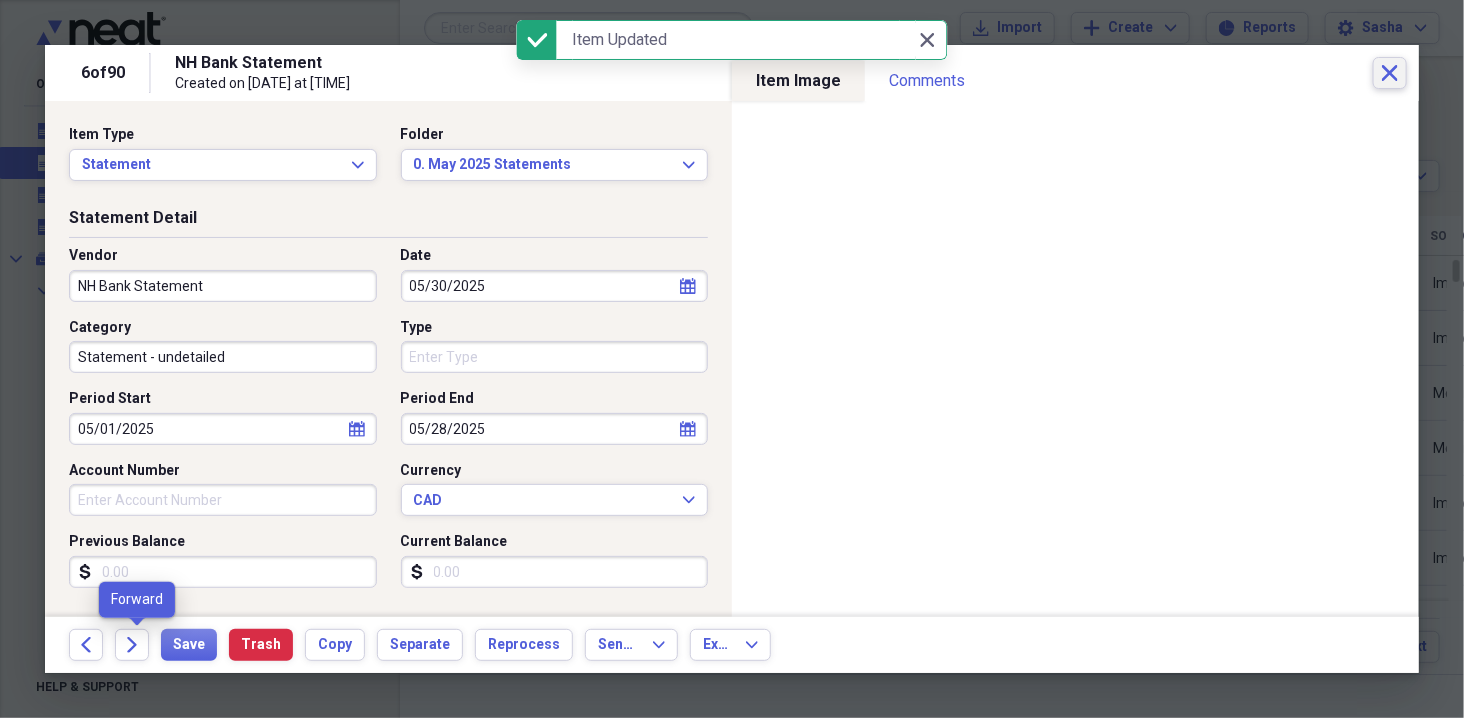 click on "Close" at bounding box center (1390, 73) 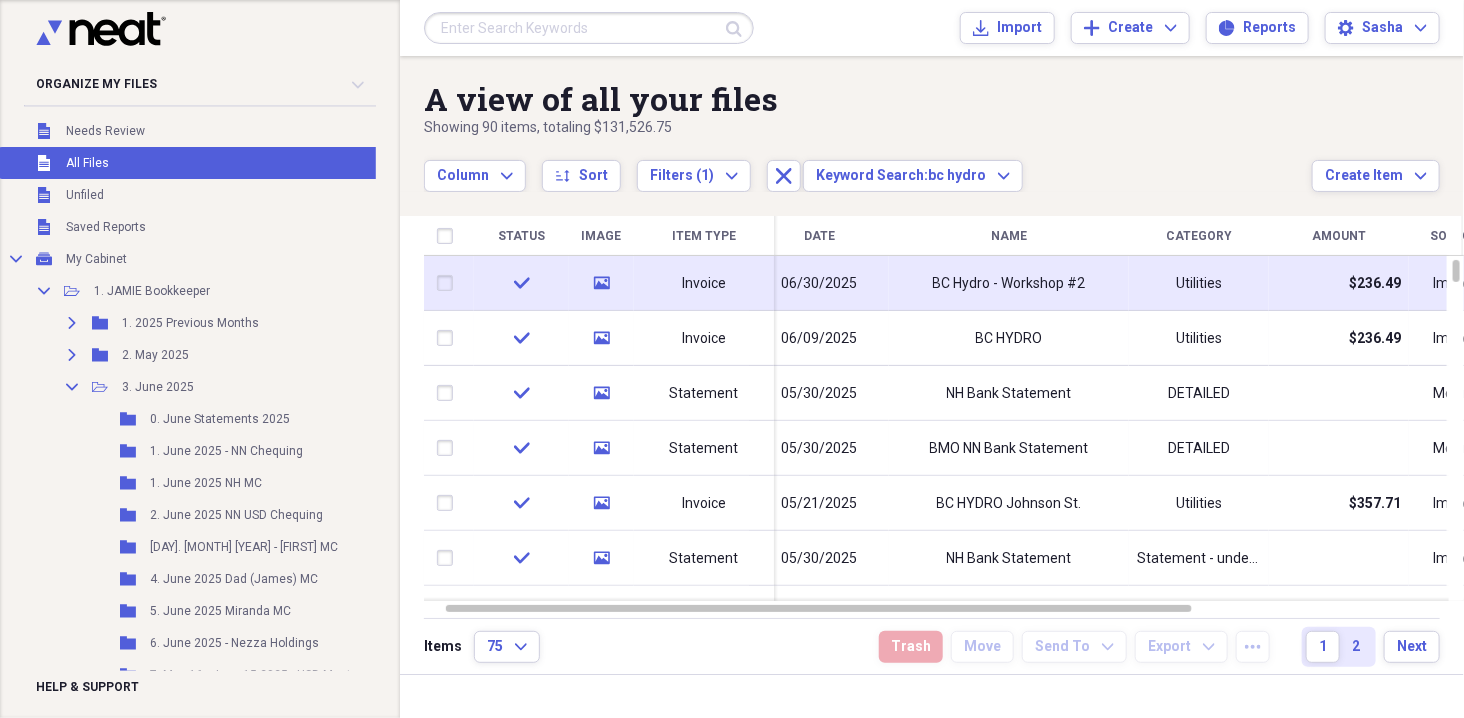 click on "BC Hydro - Workshop #2" at bounding box center [1009, 283] 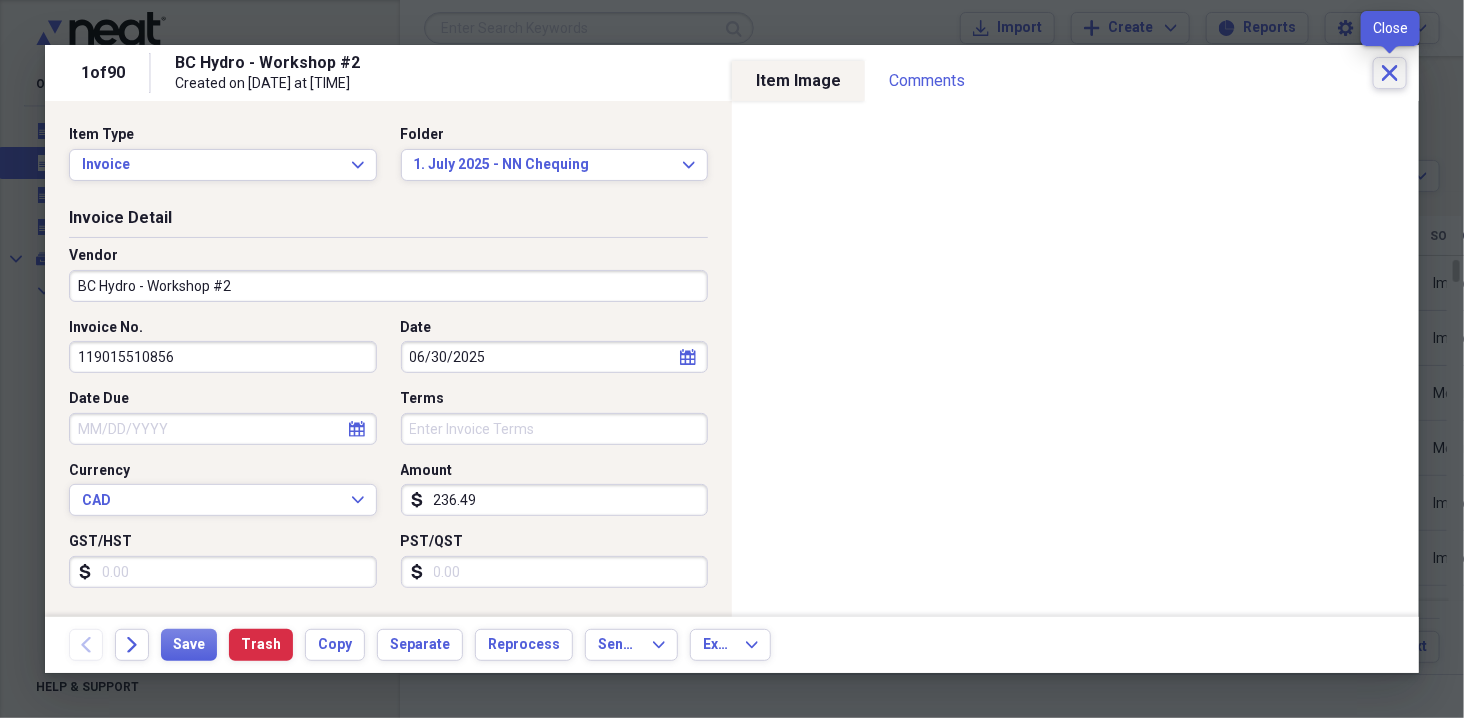 click 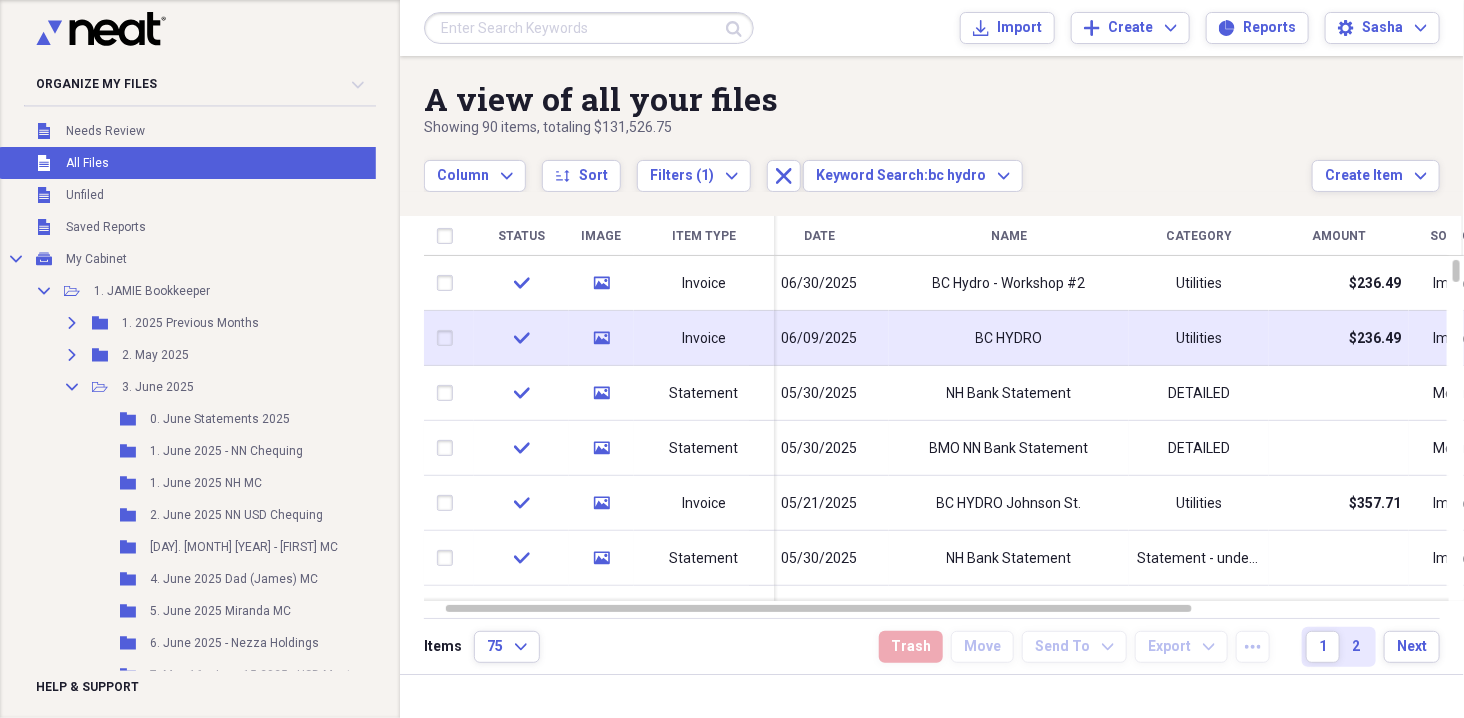 click on "06/09/2025" at bounding box center (819, 338) 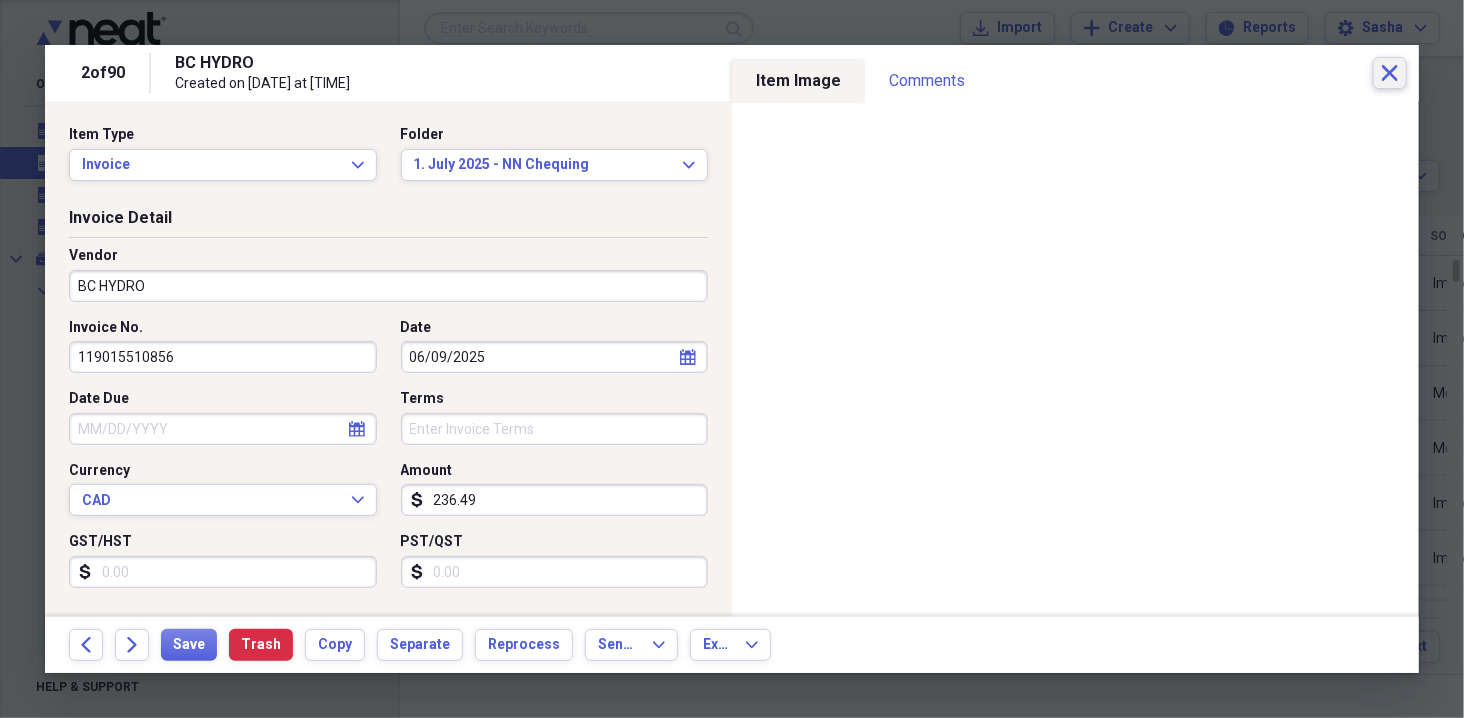 click on "Close" 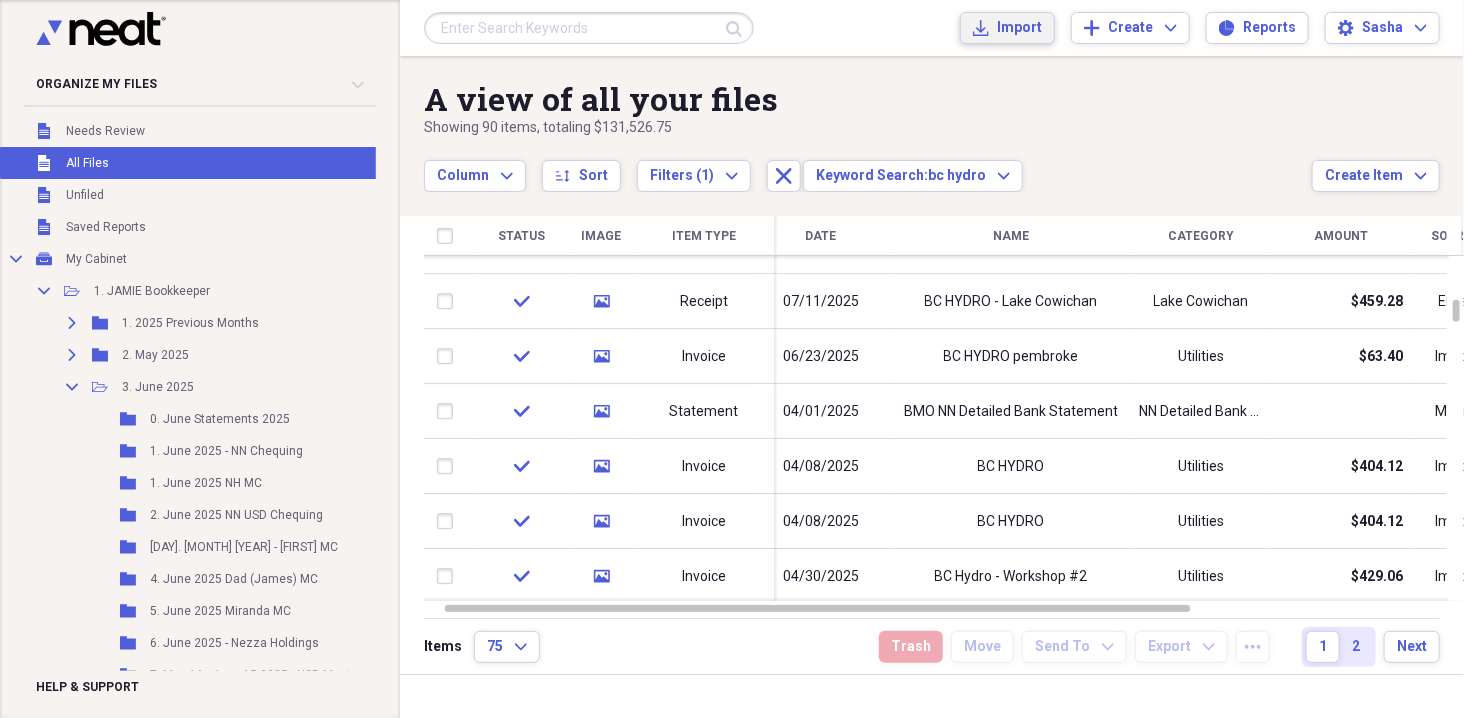 click on "Import" at bounding box center (1019, 28) 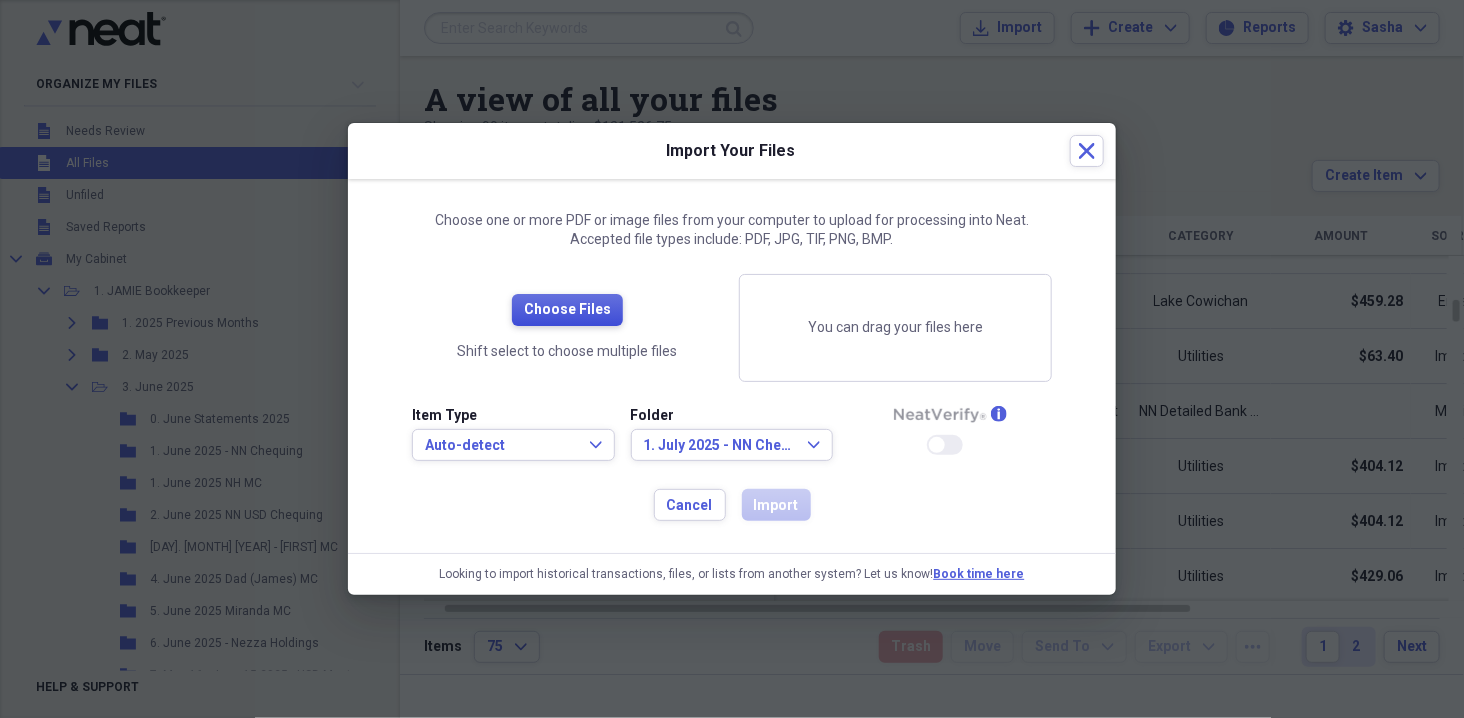 click on "Choose Files" at bounding box center (567, 310) 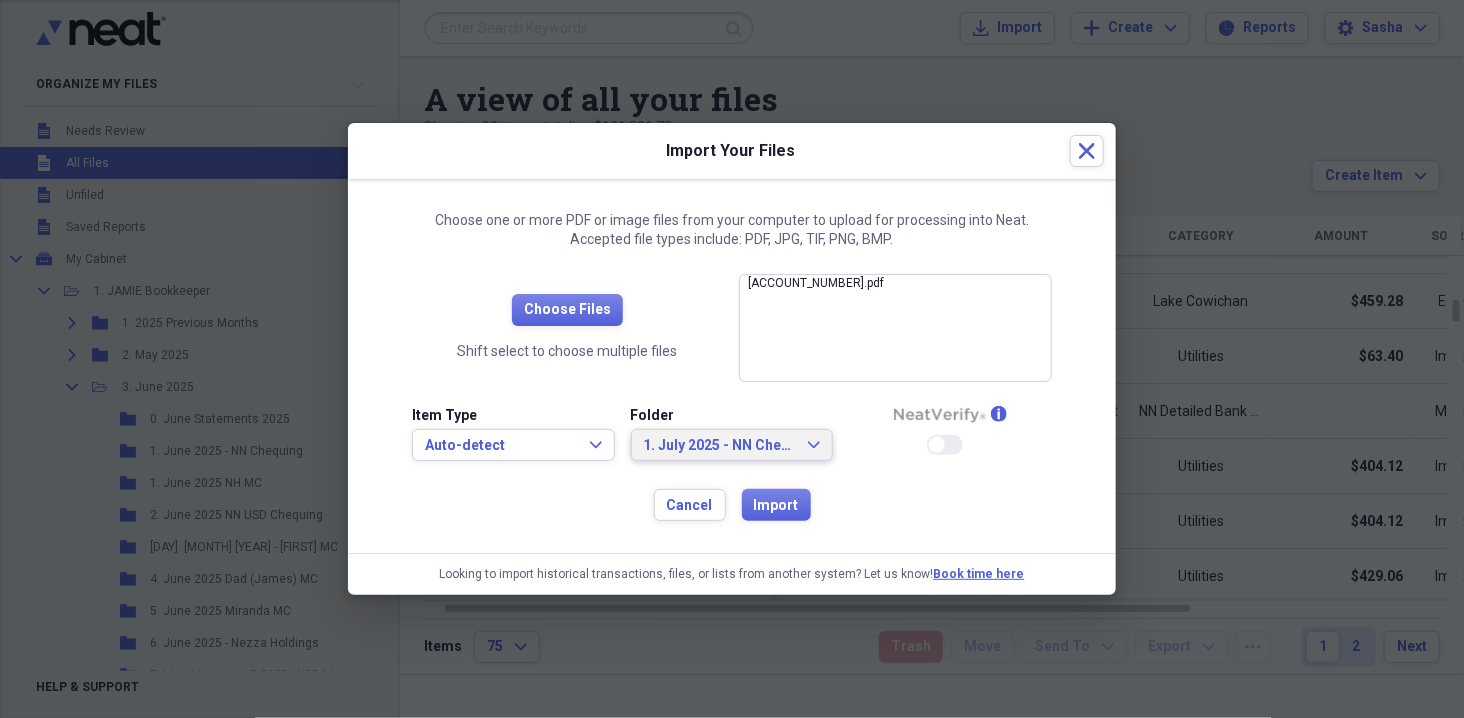 click on "1. July 2025 - NN Chequing" at bounding box center (720, 446) 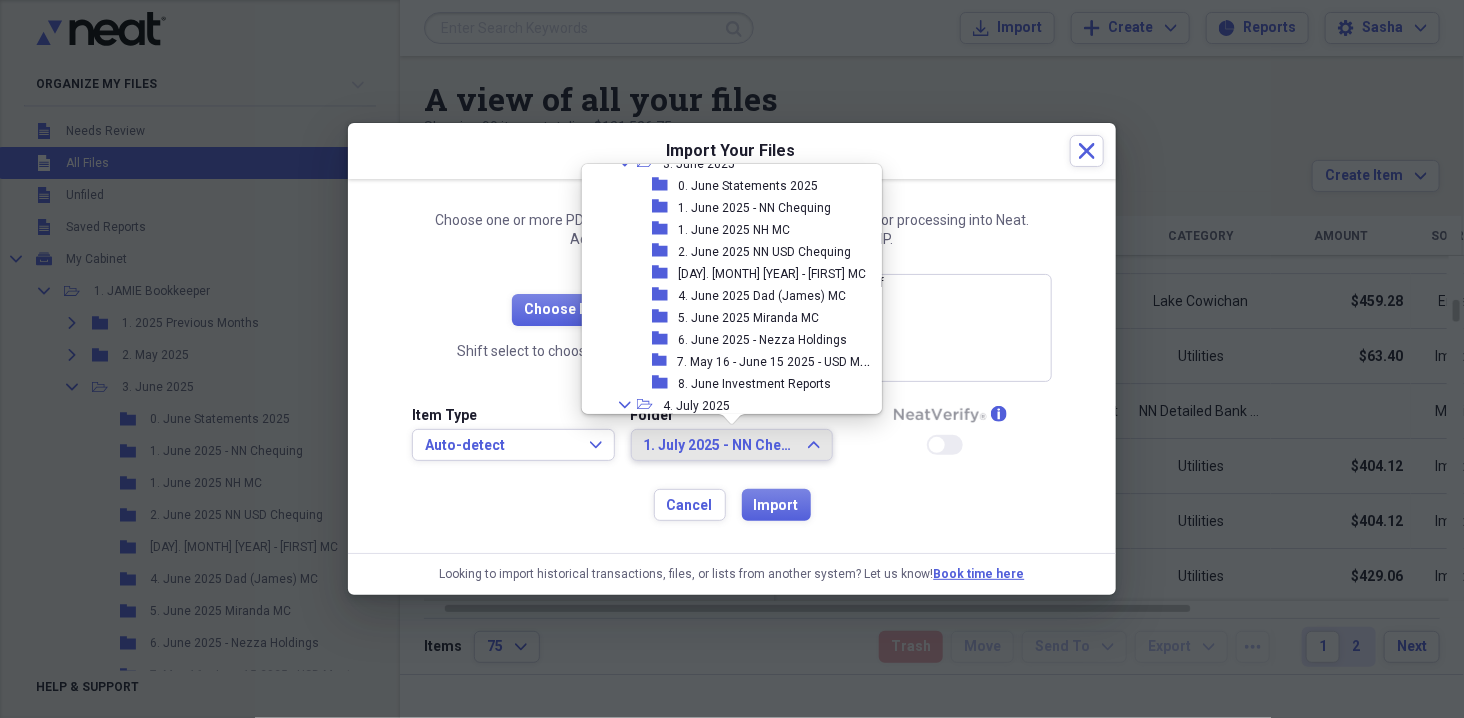 scroll, scrollTop: 632, scrollLeft: 0, axis: vertical 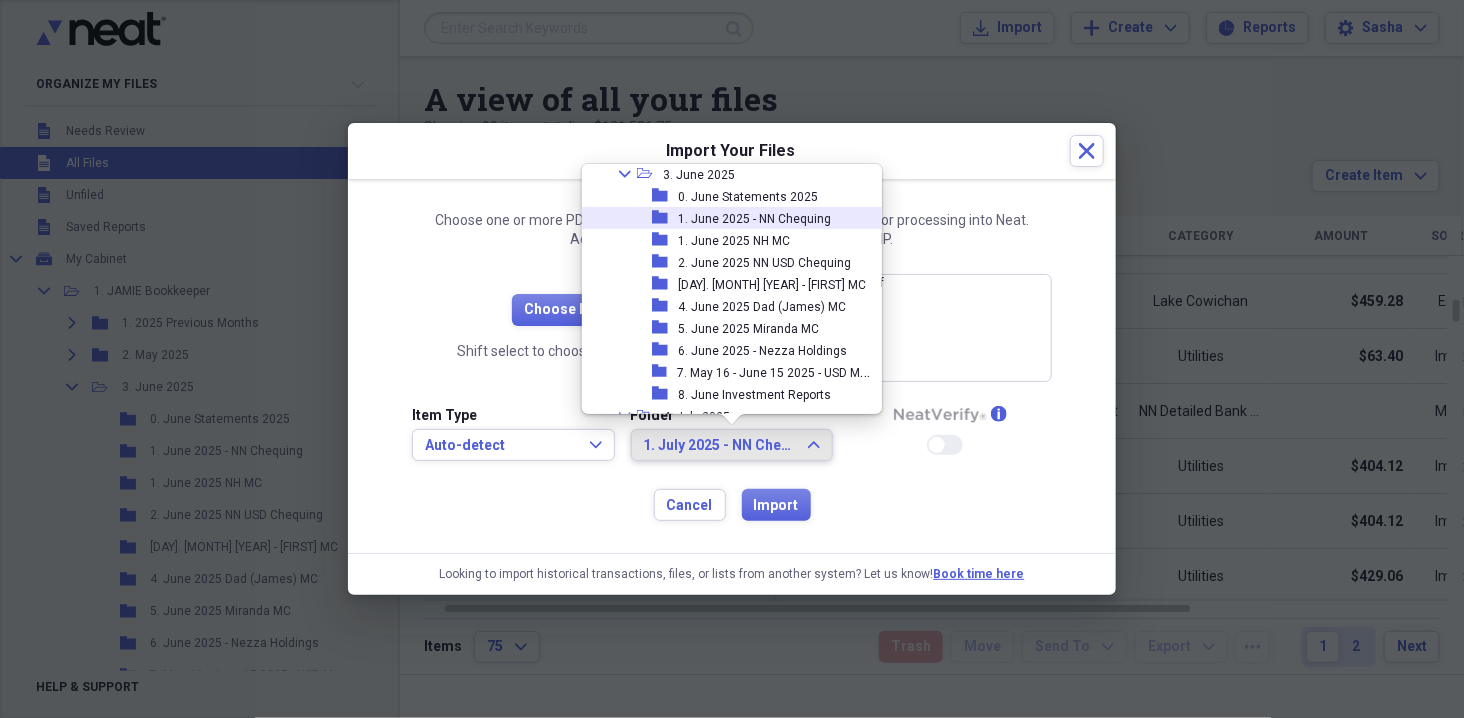 click on "1. June 2025 - NN Chequing" at bounding box center [754, 219] 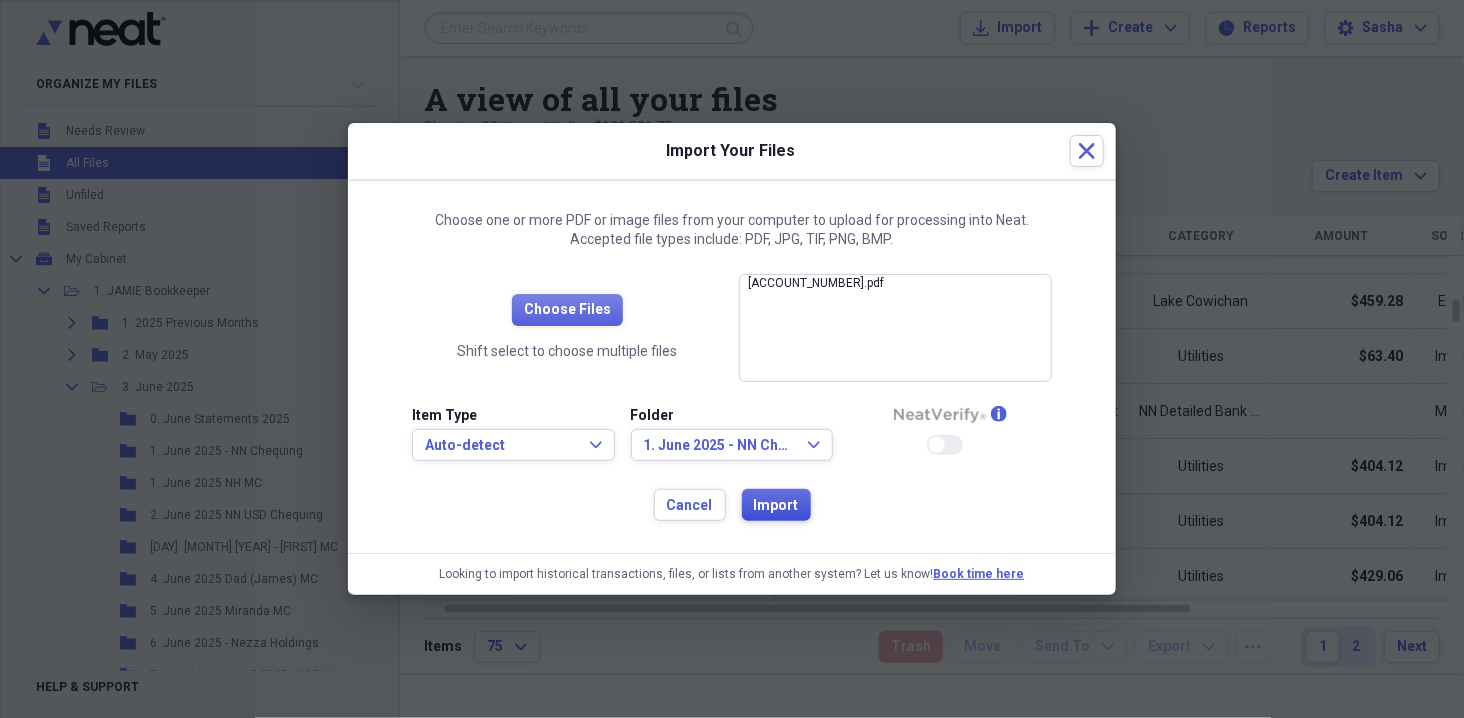click on "Import" at bounding box center [776, 505] 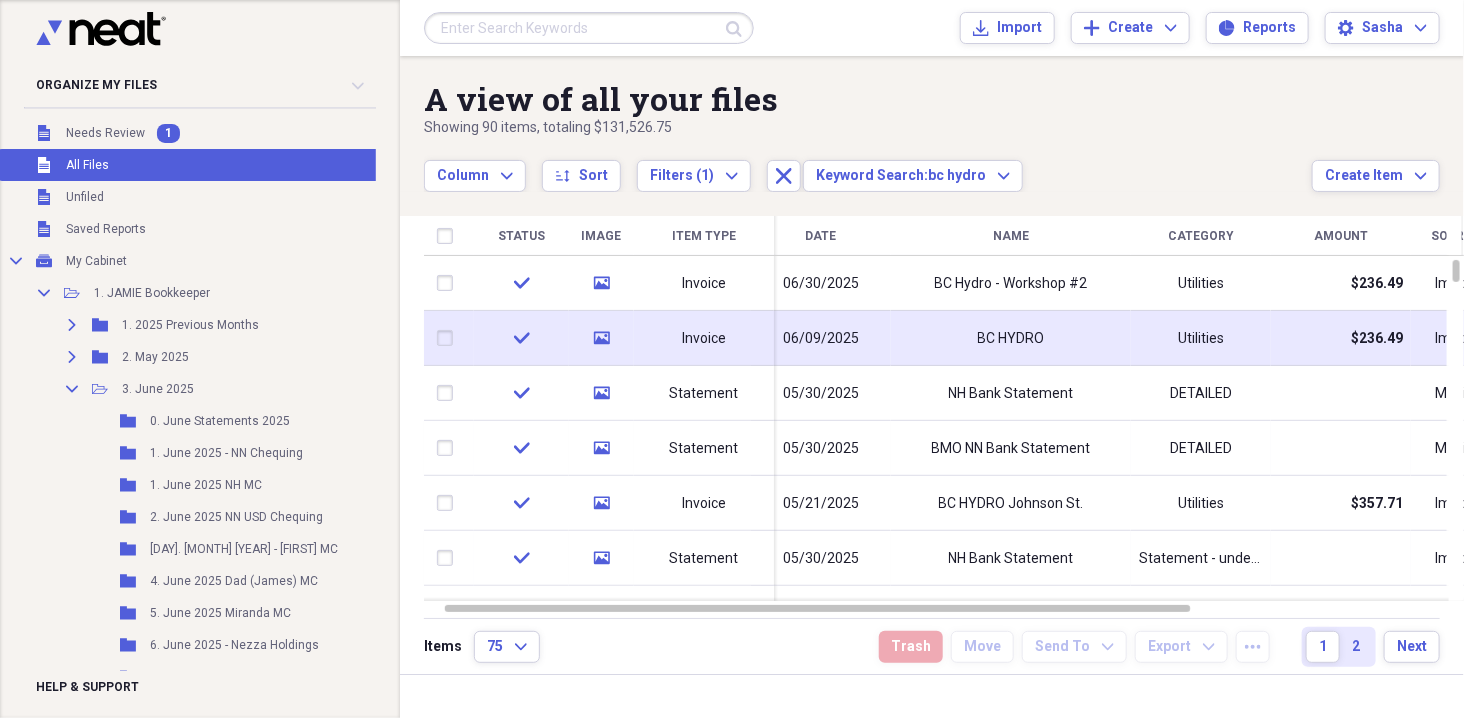 click at bounding box center (449, 338) 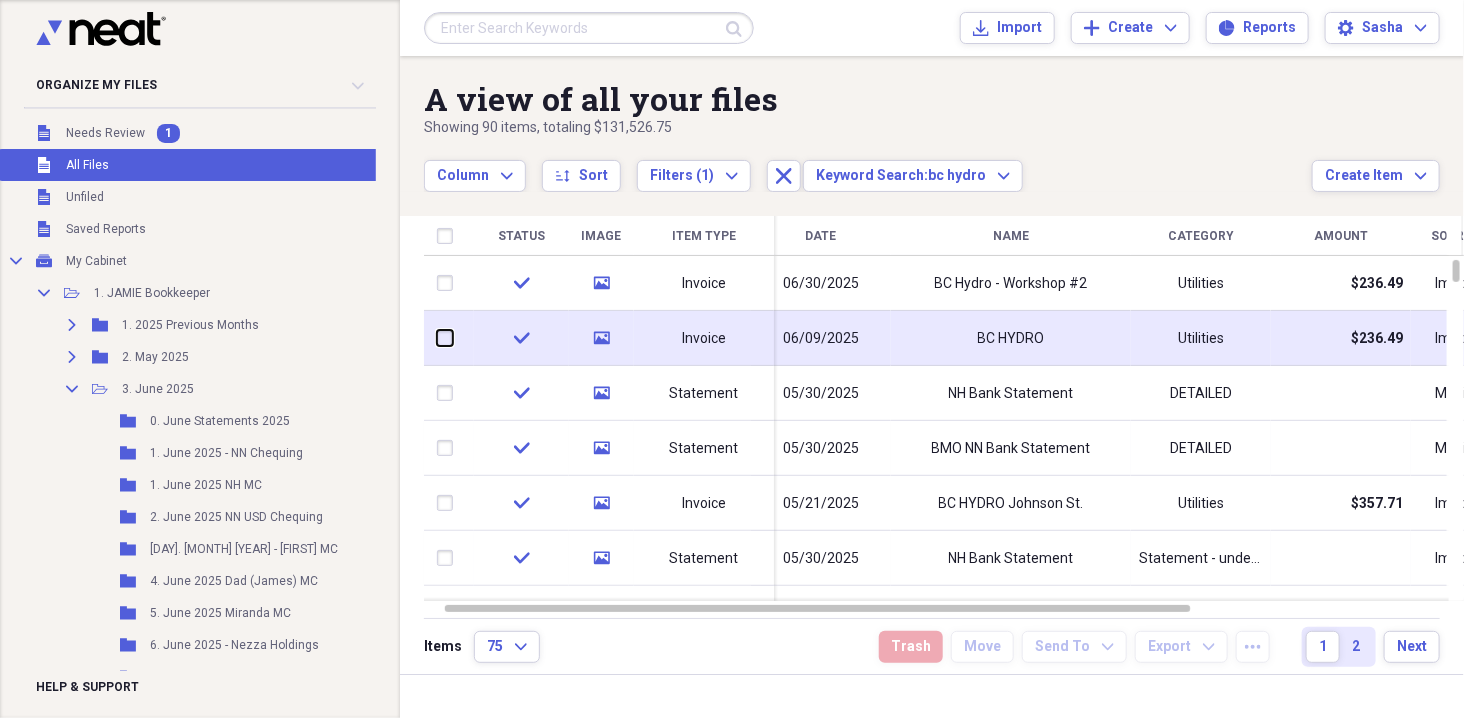 click at bounding box center (437, 338) 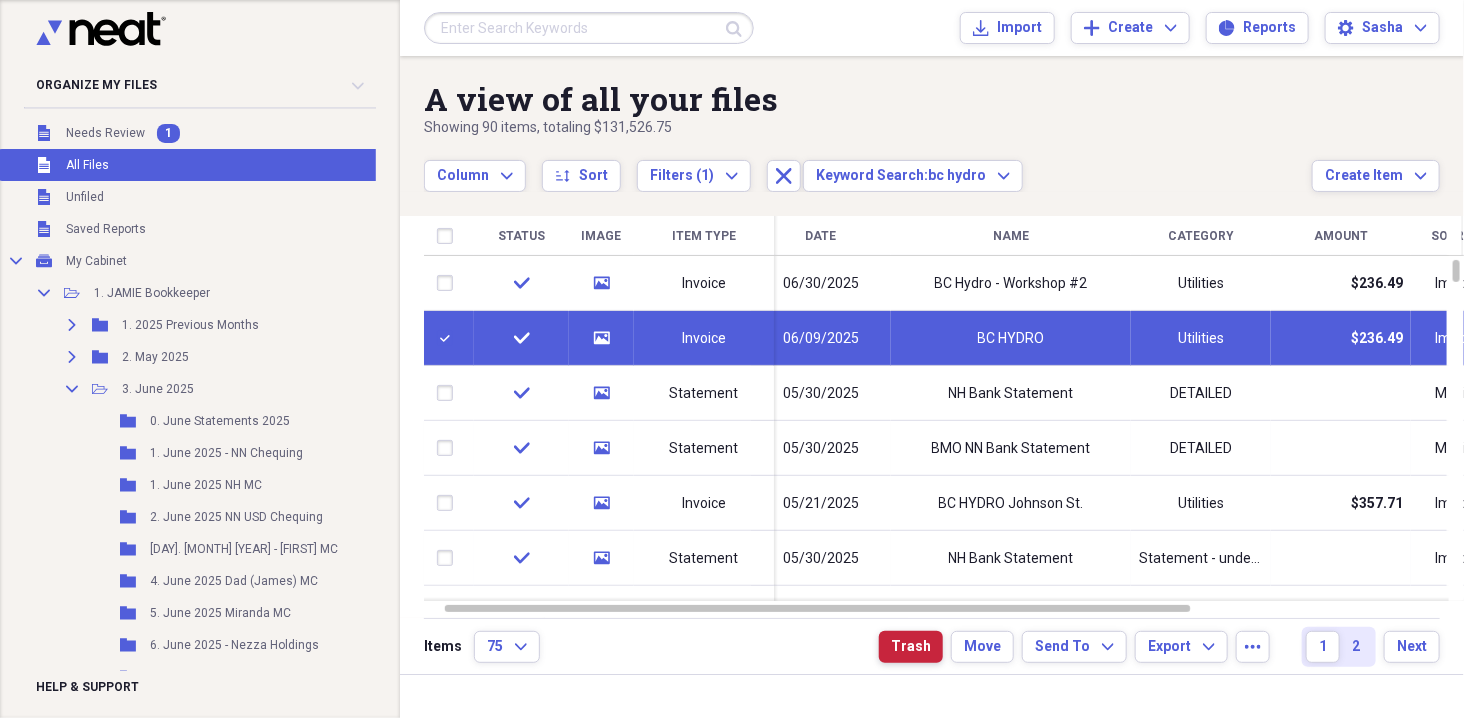 click on "Trash" at bounding box center (911, 647) 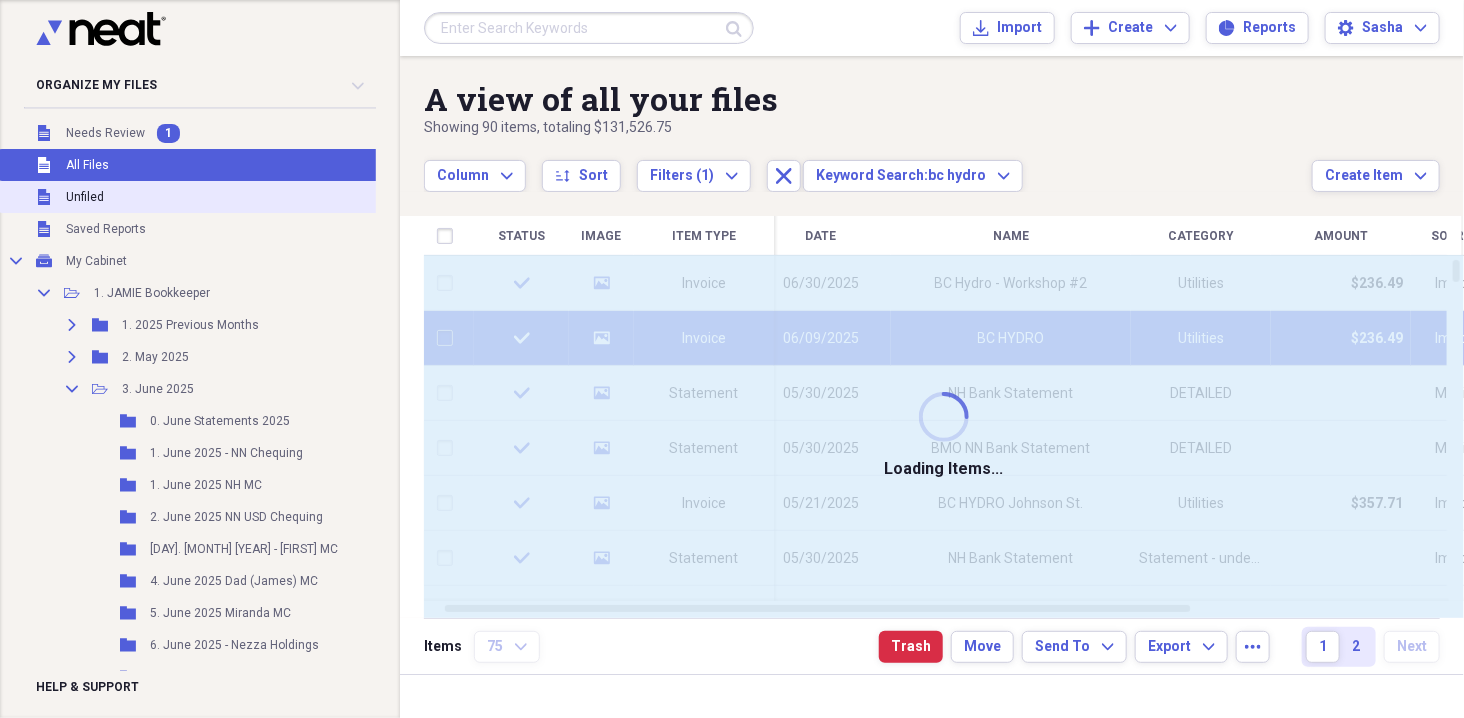 checkbox on "false" 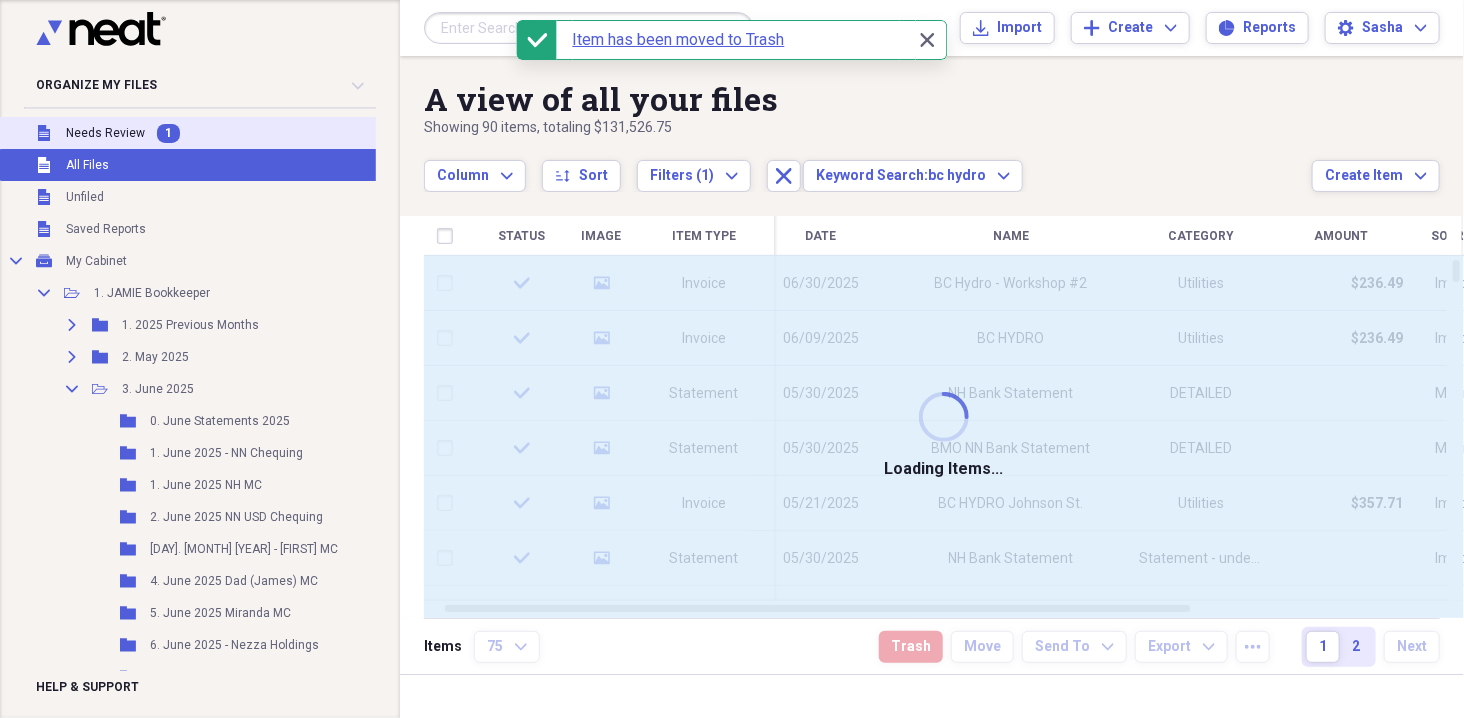 click on "Unfiled Needs Review 1" at bounding box center (227, 133) 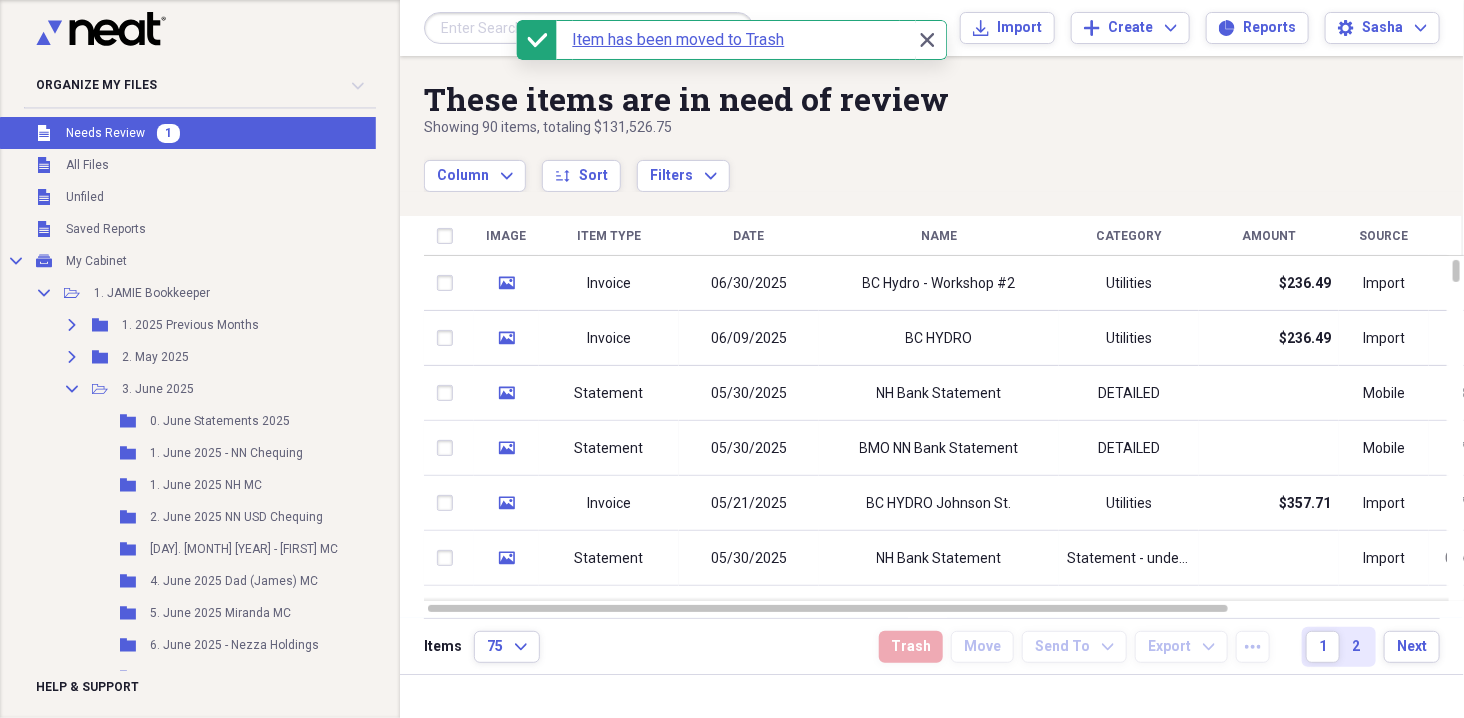 click on "Unfiled Needs Review 1" at bounding box center [227, 133] 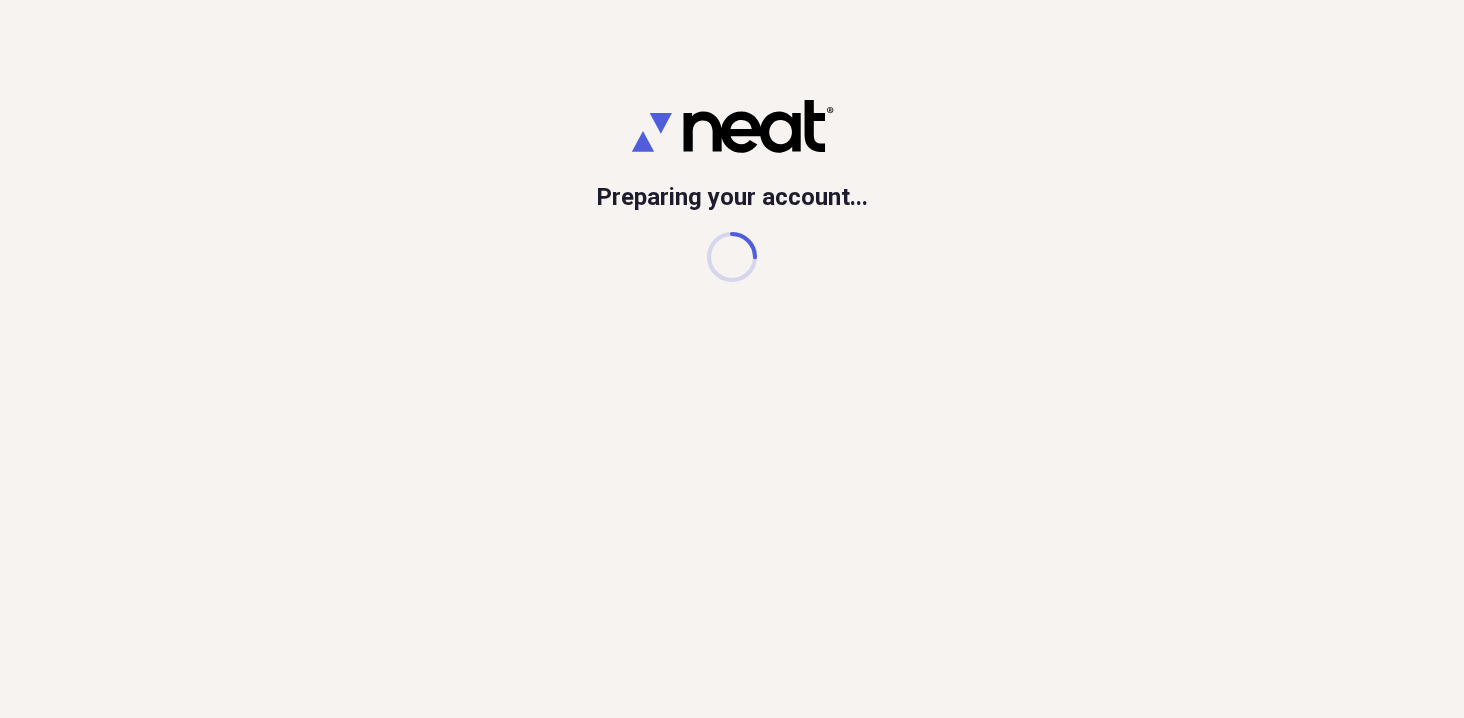 scroll, scrollTop: 0, scrollLeft: 0, axis: both 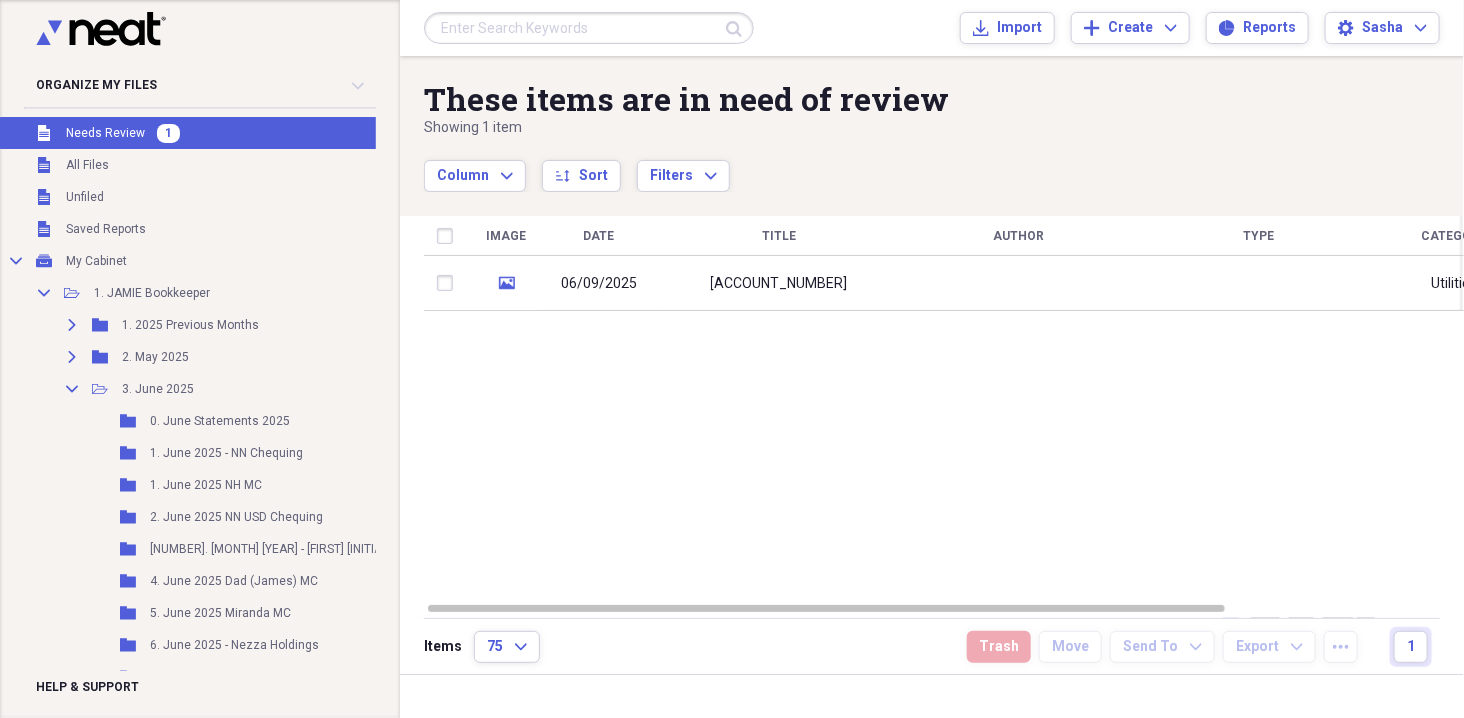 click at bounding box center (589, 28) 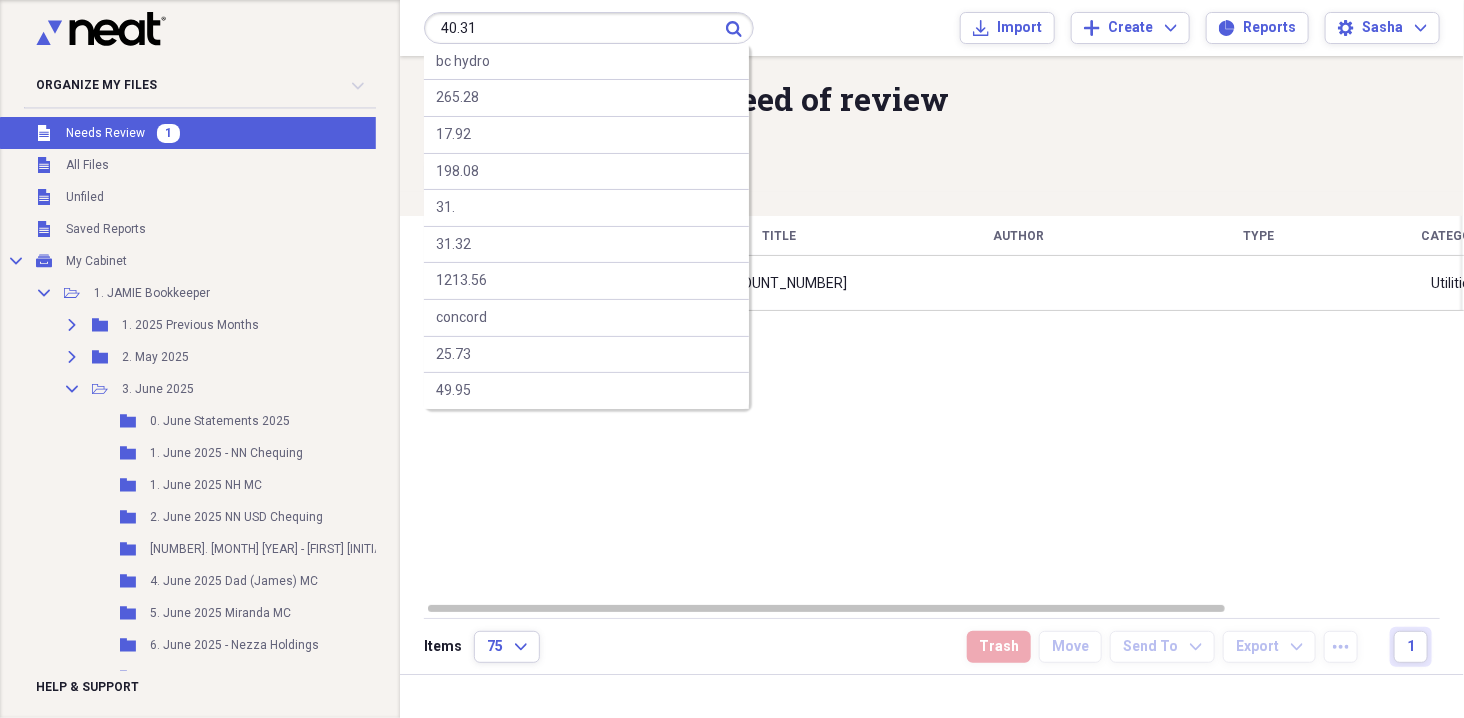 type on "40.31" 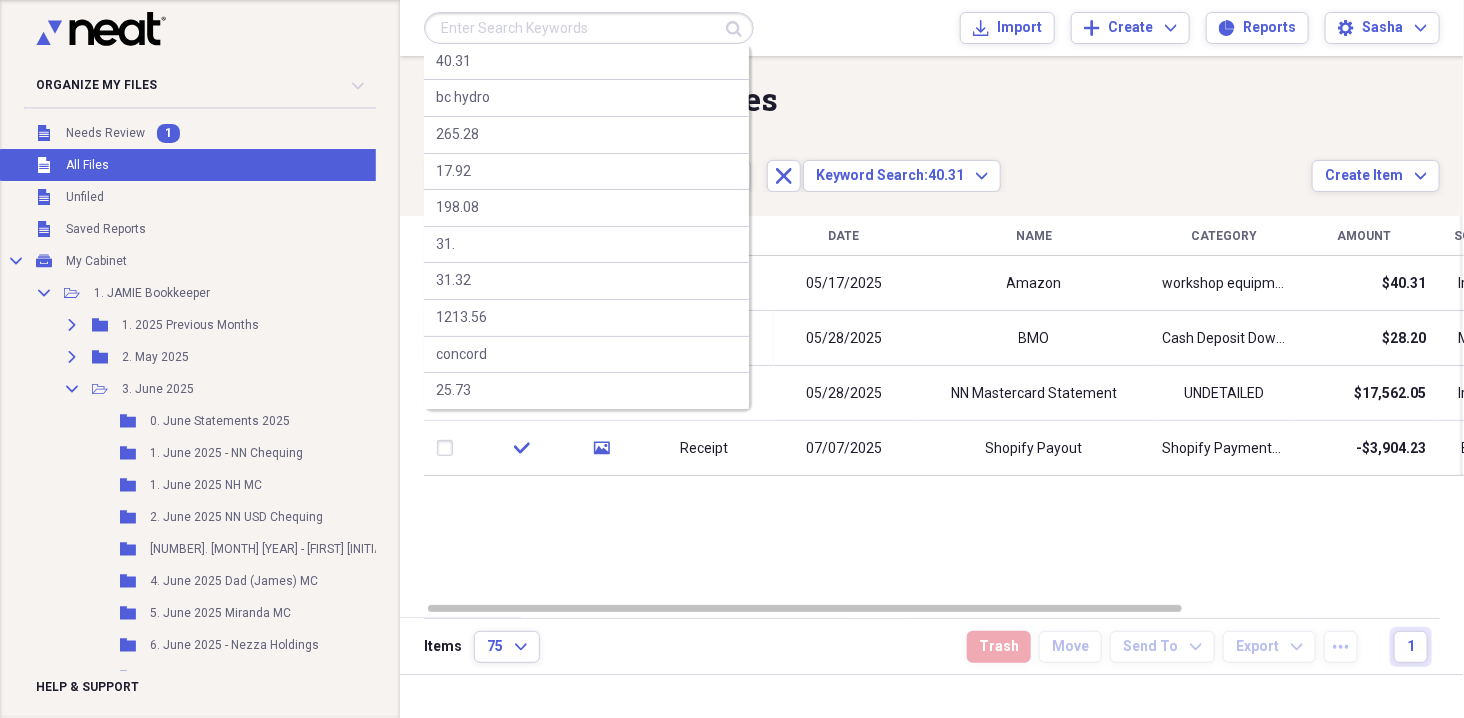 click at bounding box center (589, 28) 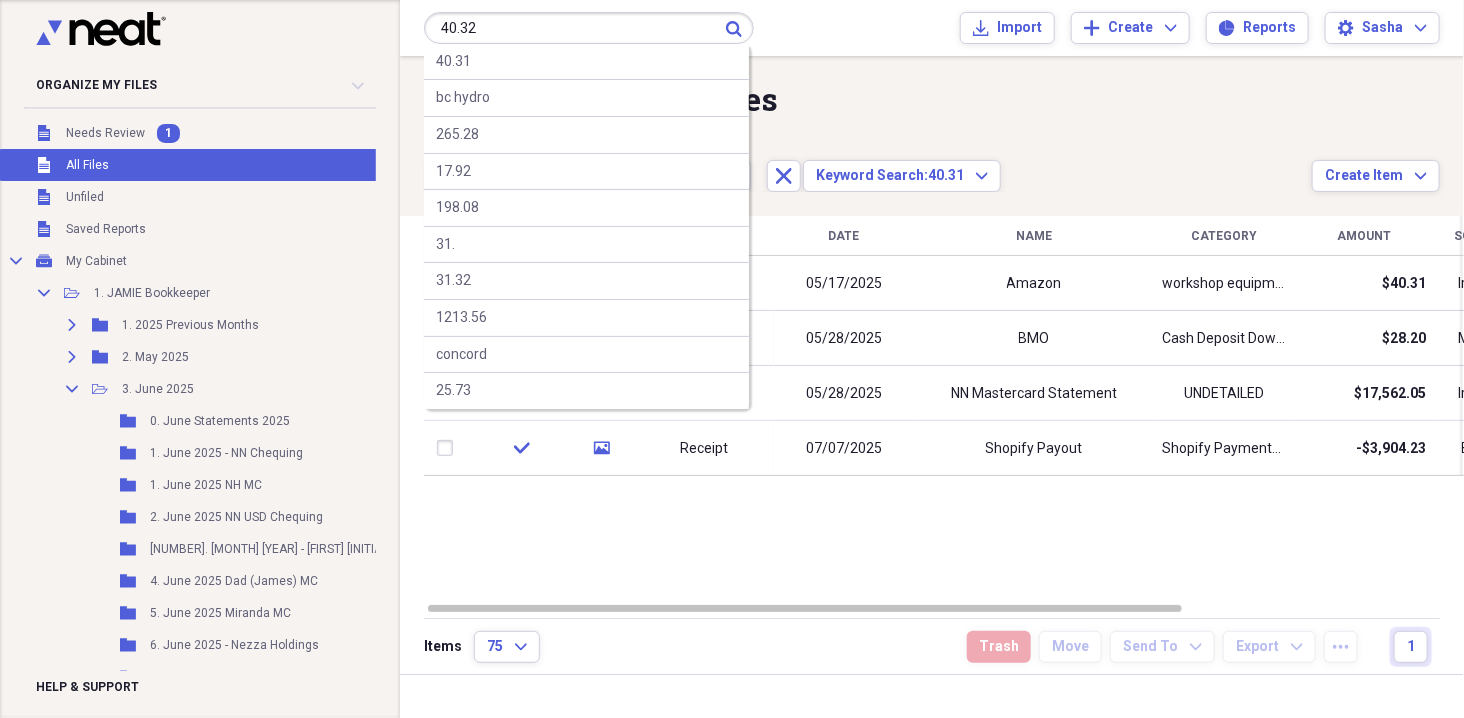 type on "40.32" 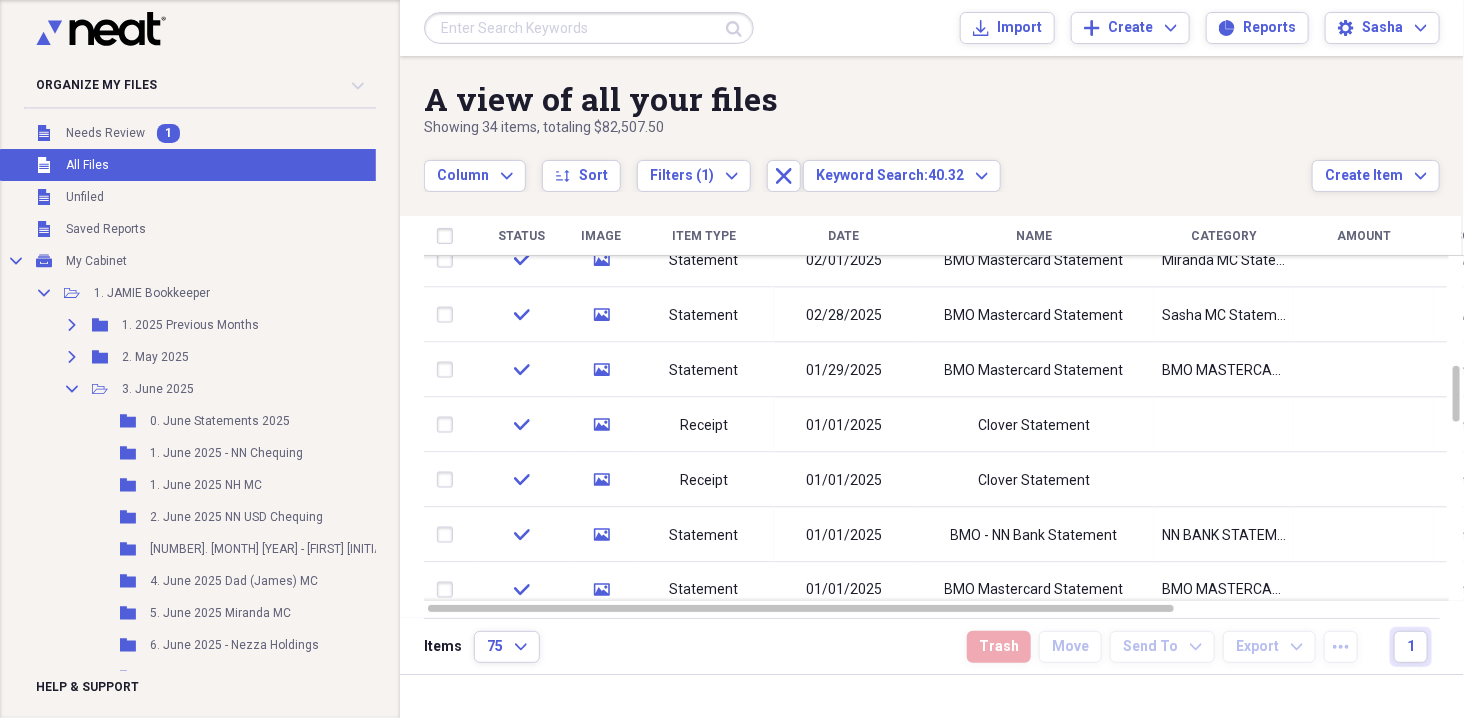 click at bounding box center [589, 28] 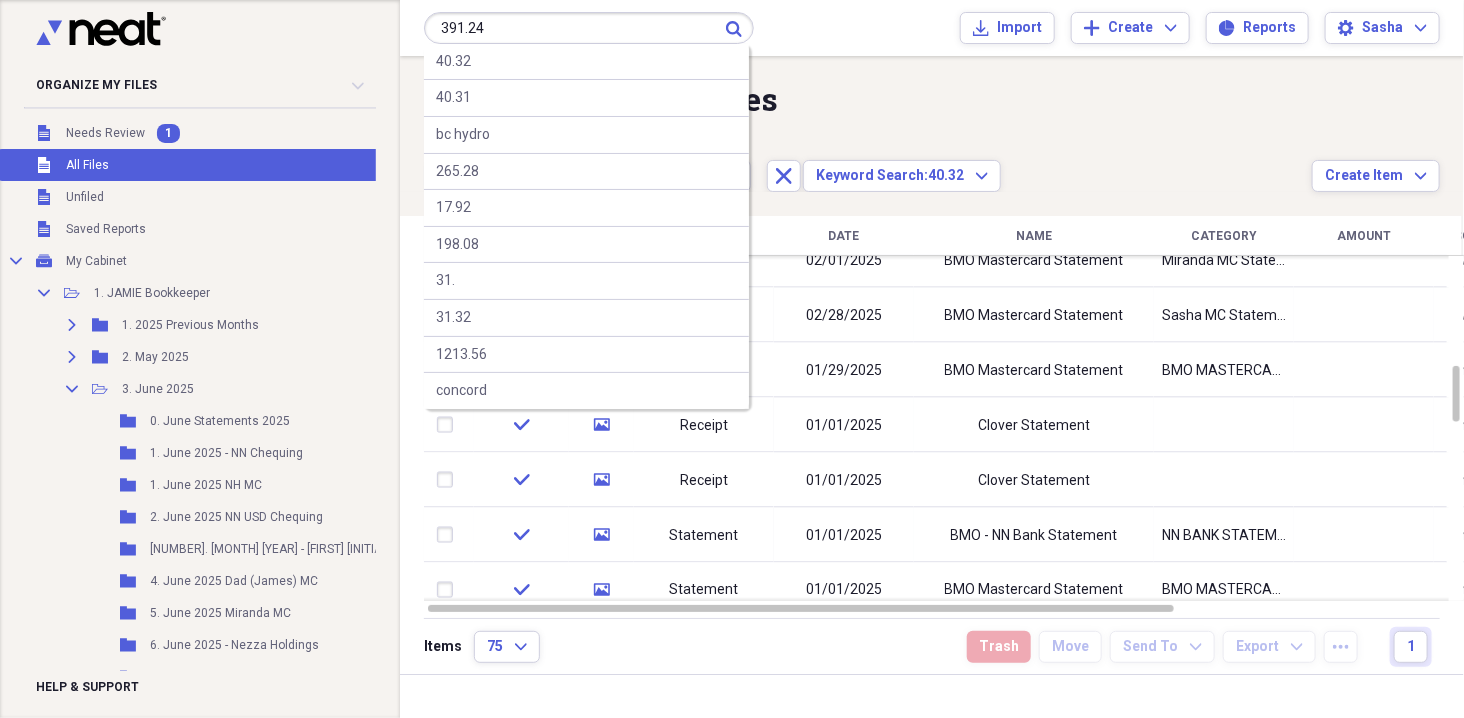 type on "391.24" 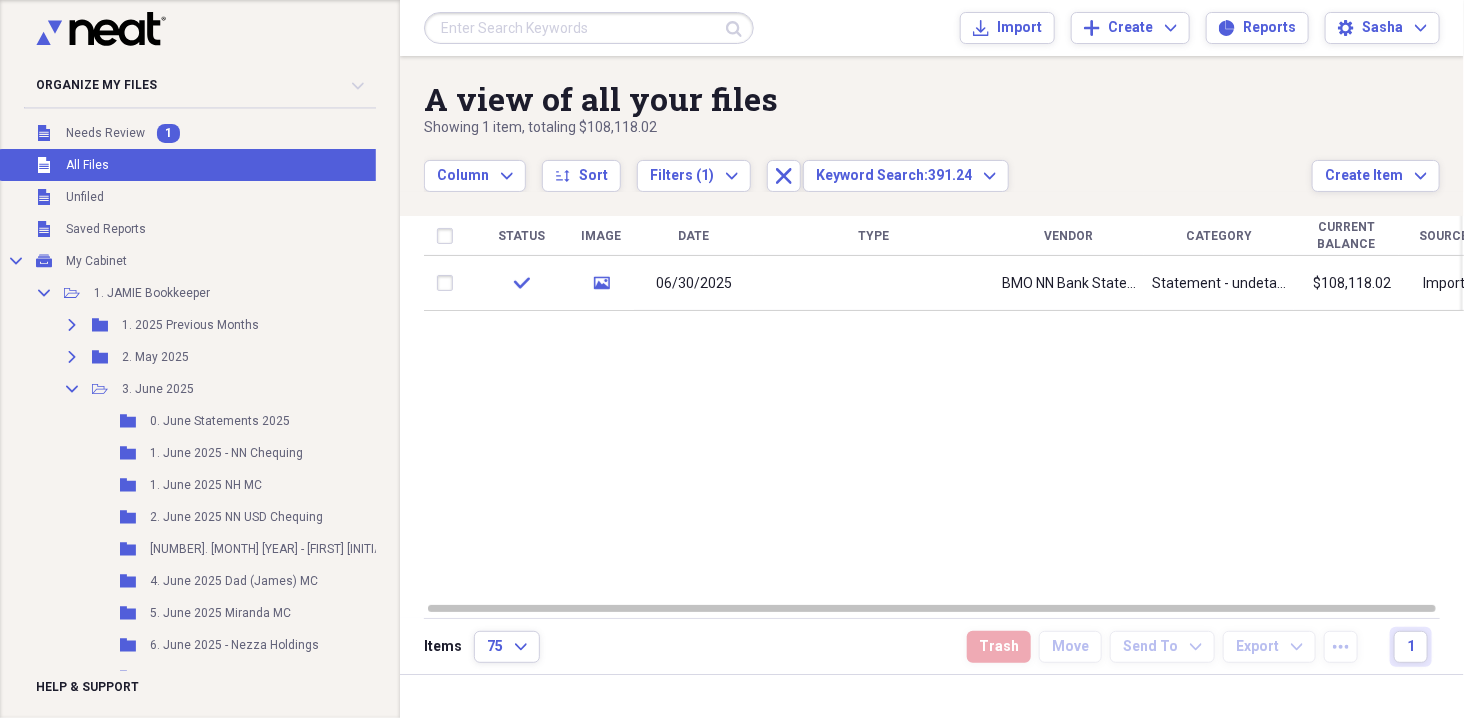 click on "Status Image Date Type Vendor Category Current Balance Source check media [DATE] [COMPANY] [COMPANY] Statement Statement - undetailed [CURRENCY] Import" at bounding box center [944, 408] 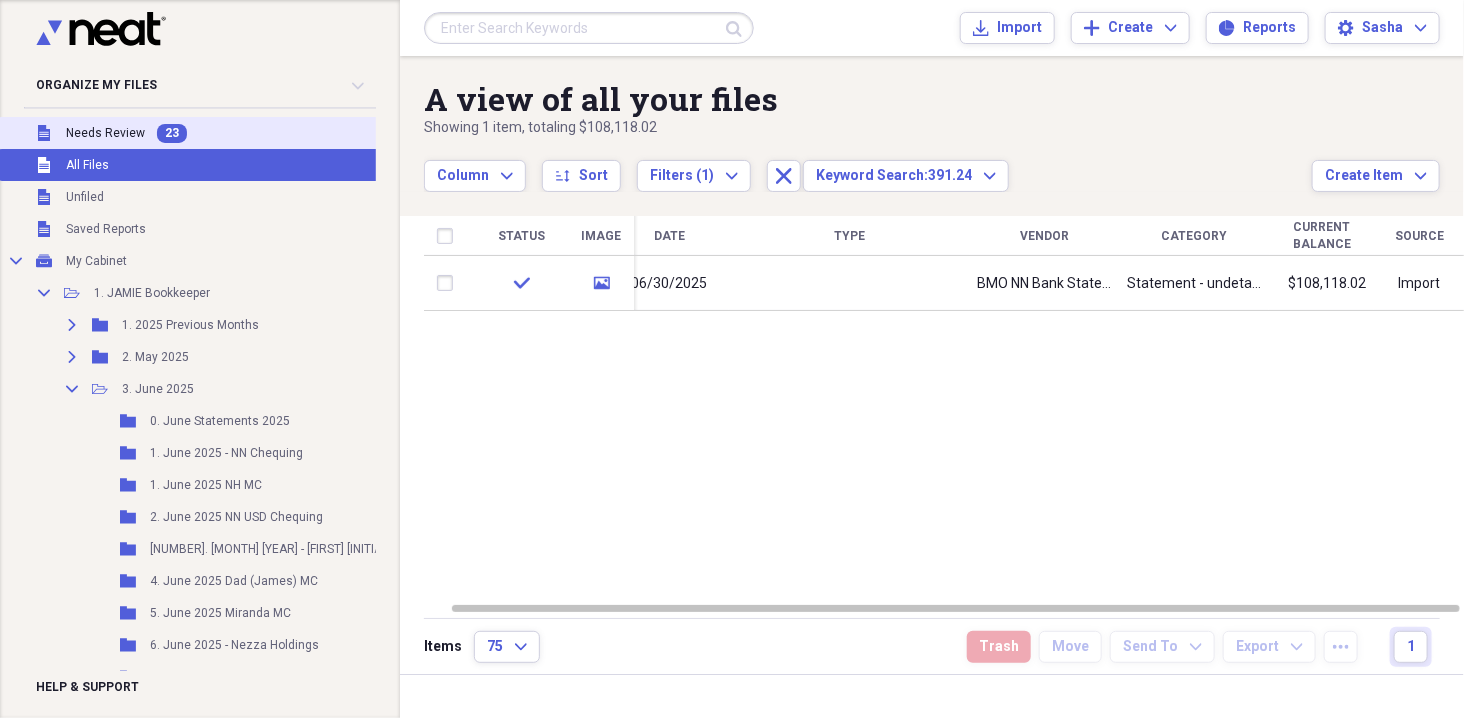 click on "Unfiled Needs Review 23" at bounding box center [245, 133] 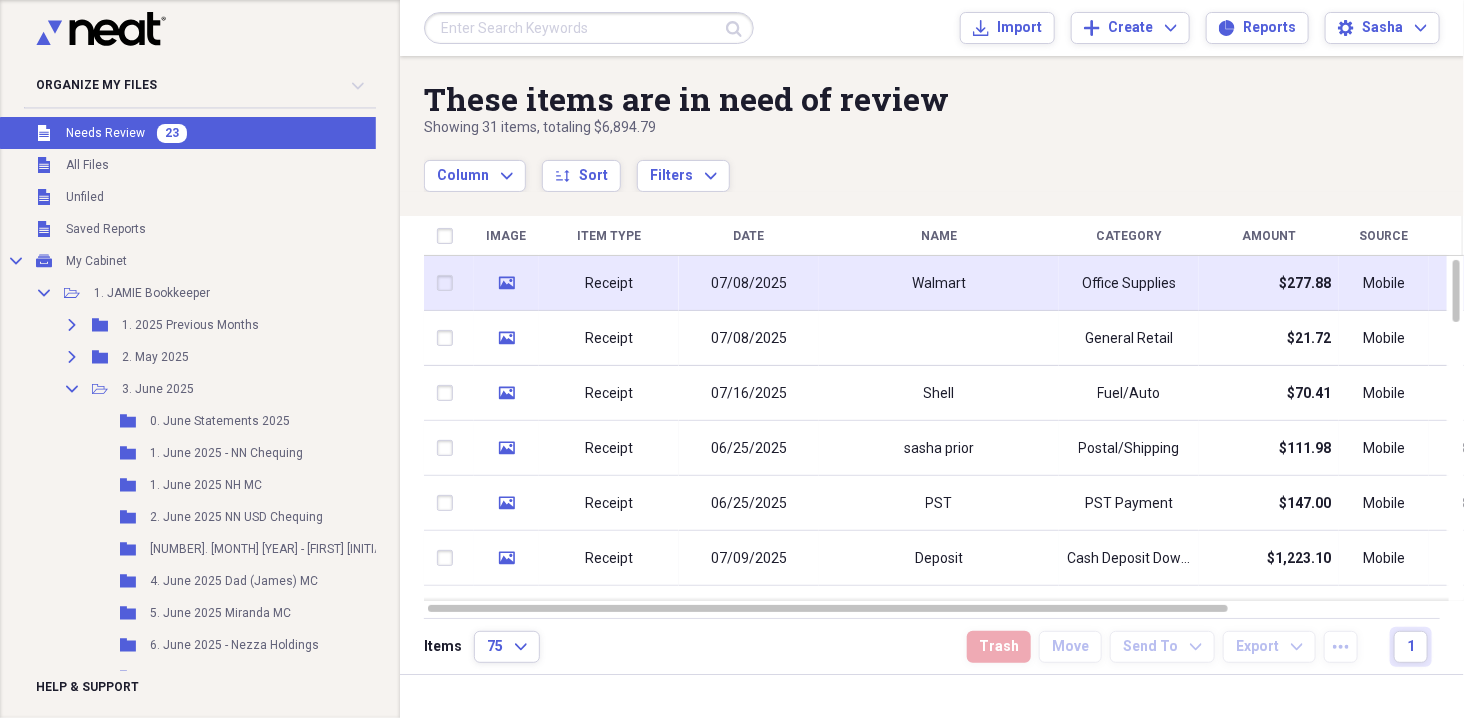 click on "07/08/2025" at bounding box center (749, 283) 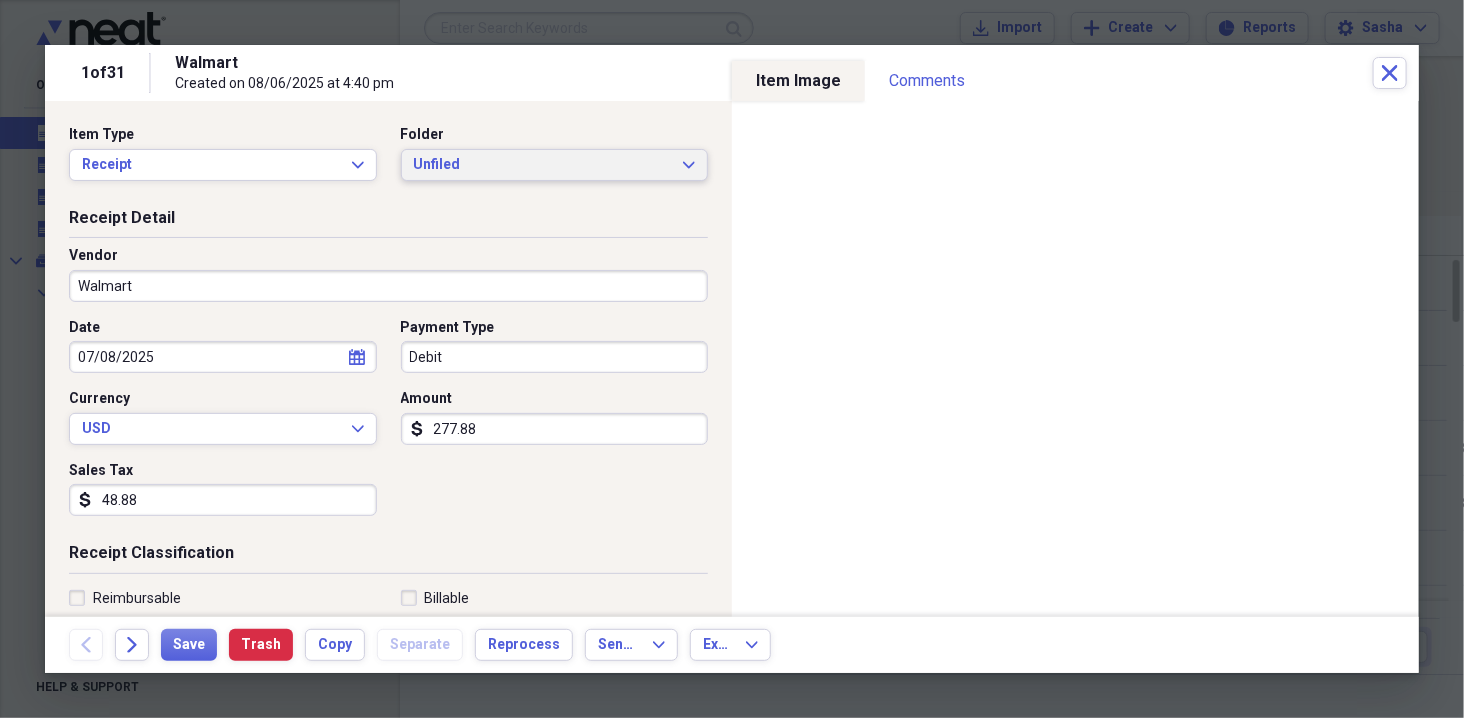 click on "Unfiled" at bounding box center (543, 165) 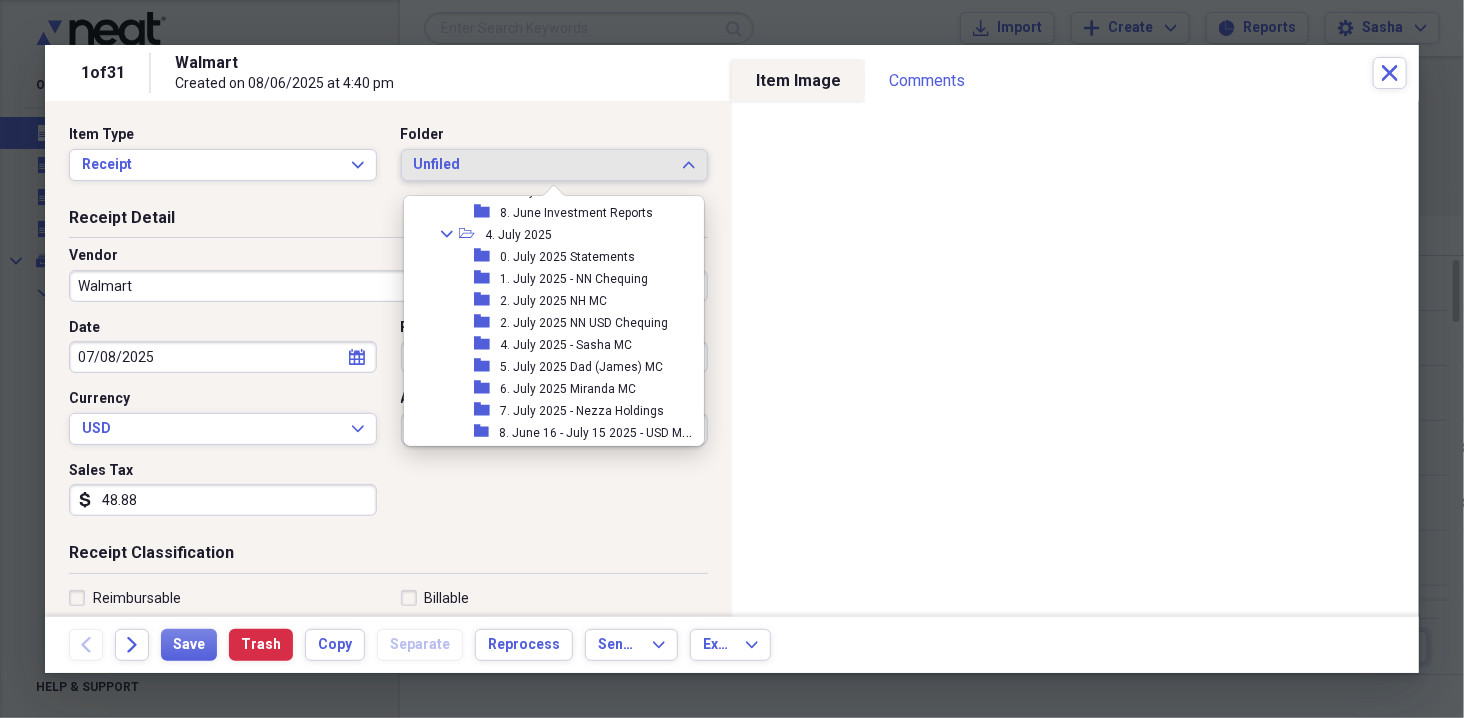 scroll, scrollTop: 861, scrollLeft: 0, axis: vertical 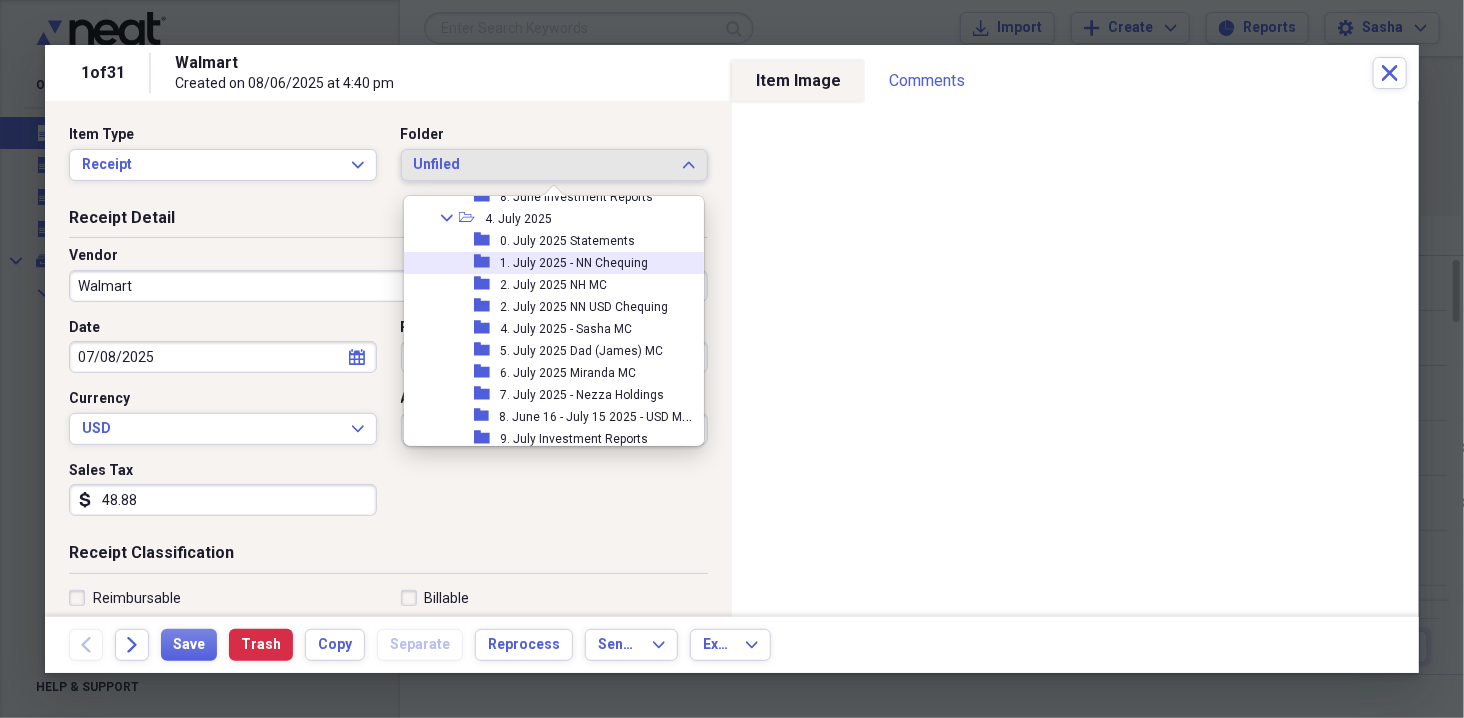click on "1. July 2025 - NN Chequing" at bounding box center (574, 263) 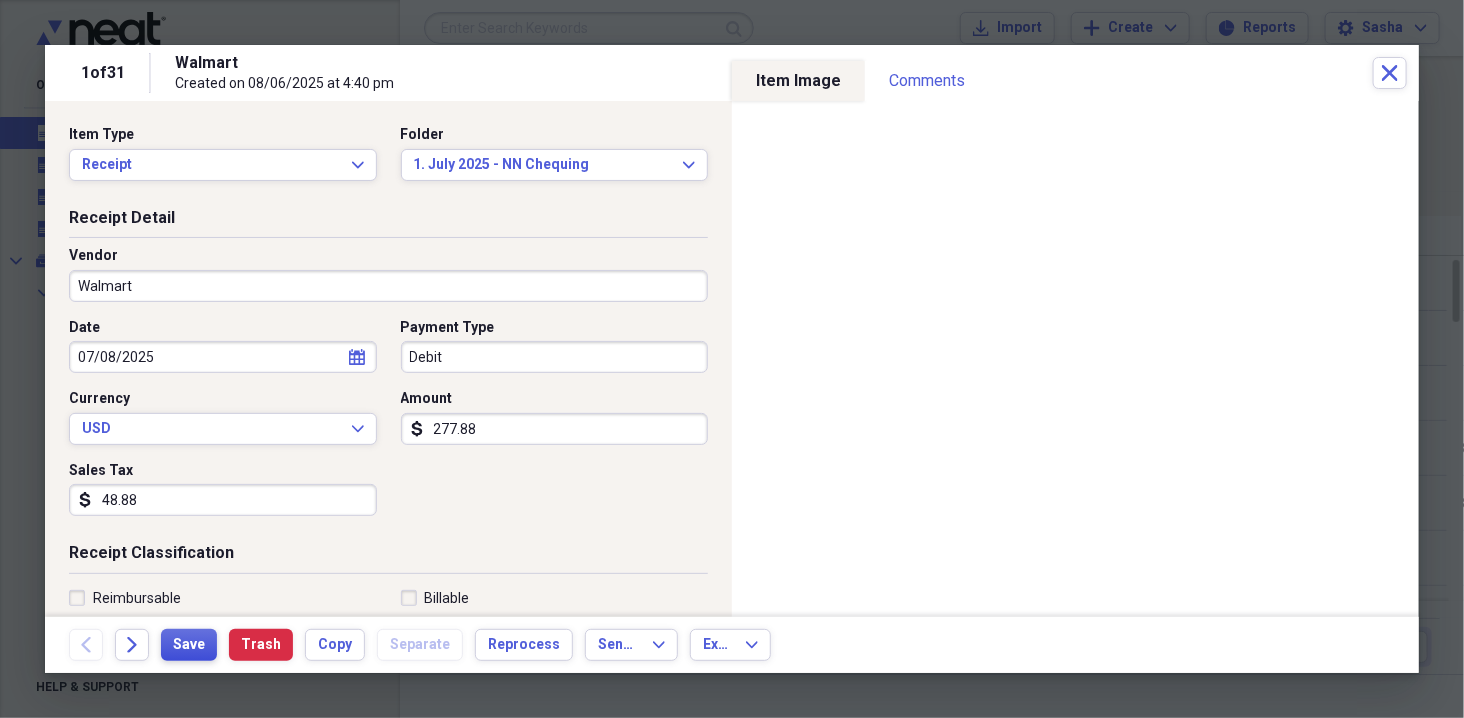 click on "Save" at bounding box center [189, 645] 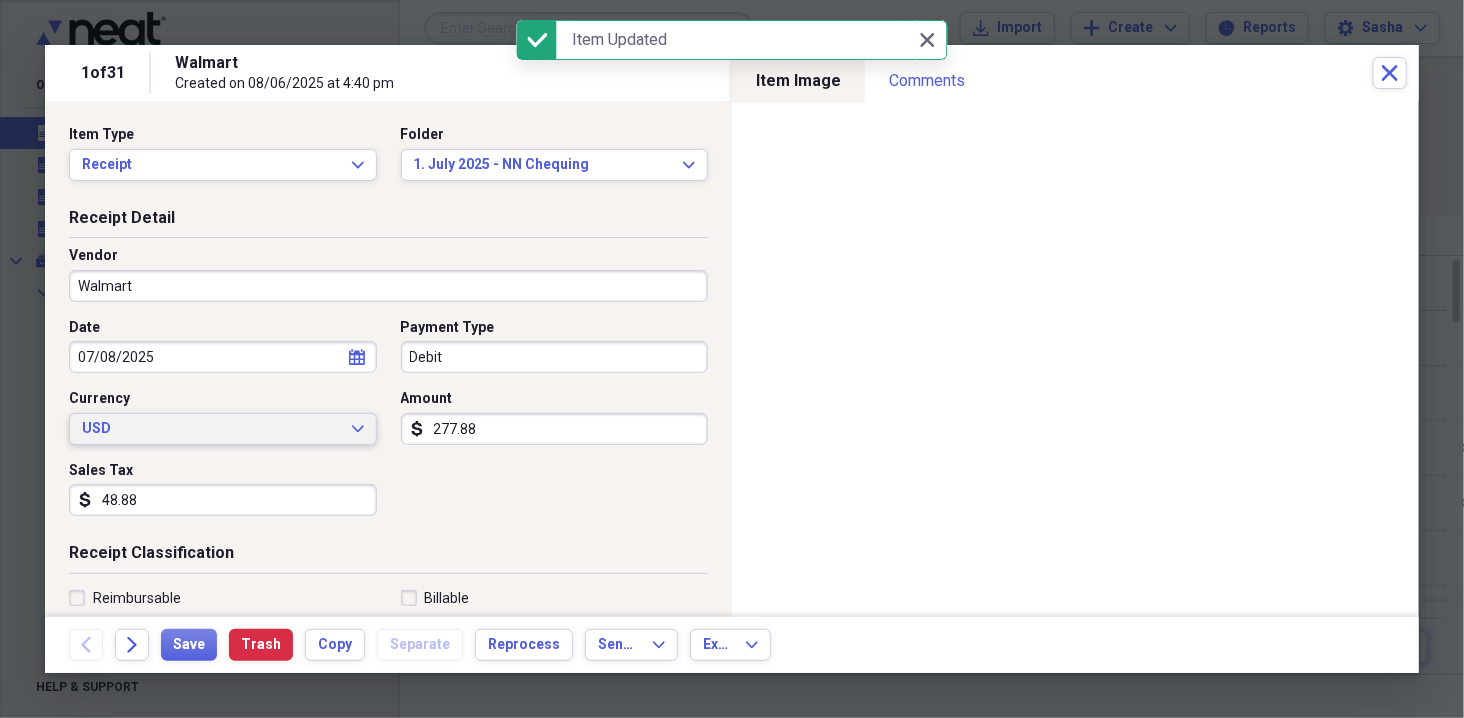 click on "USD" at bounding box center [211, 429] 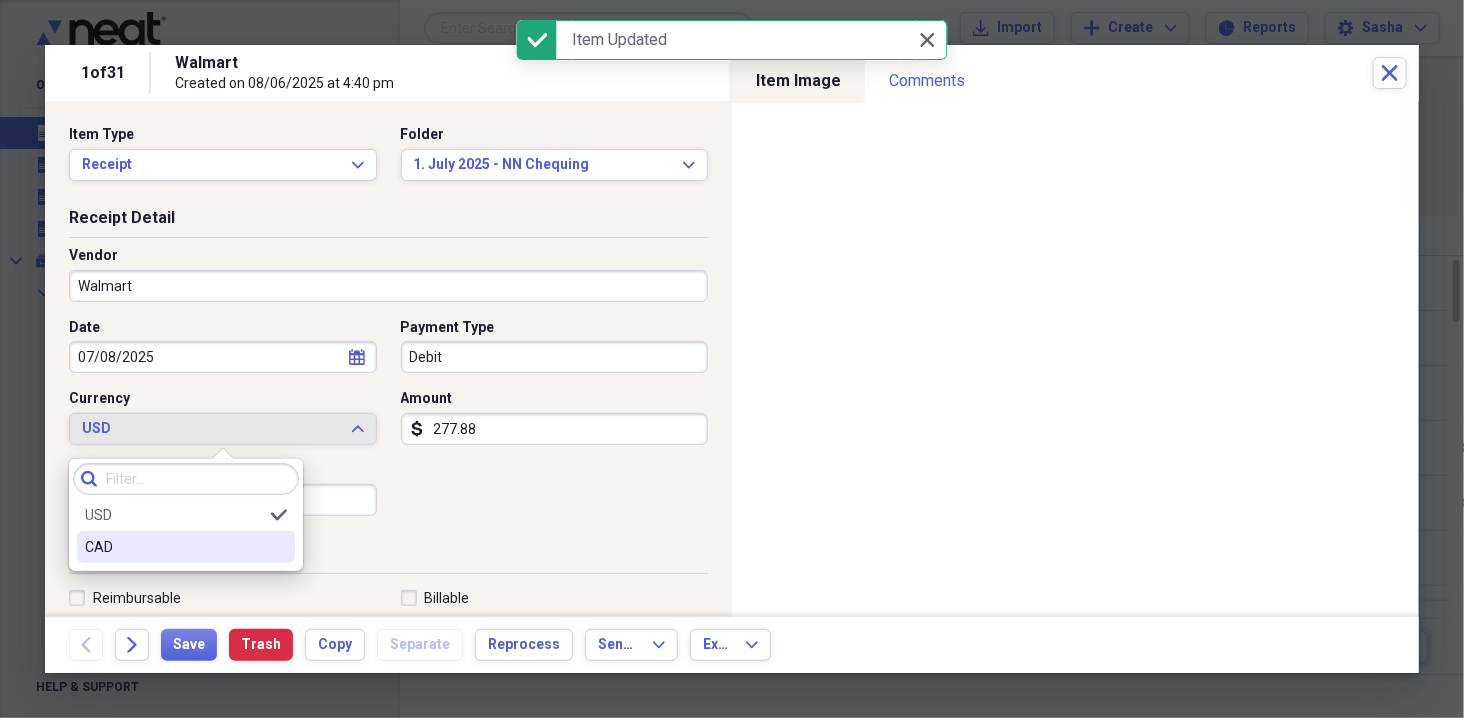 click on "CAD" at bounding box center (174, 547) 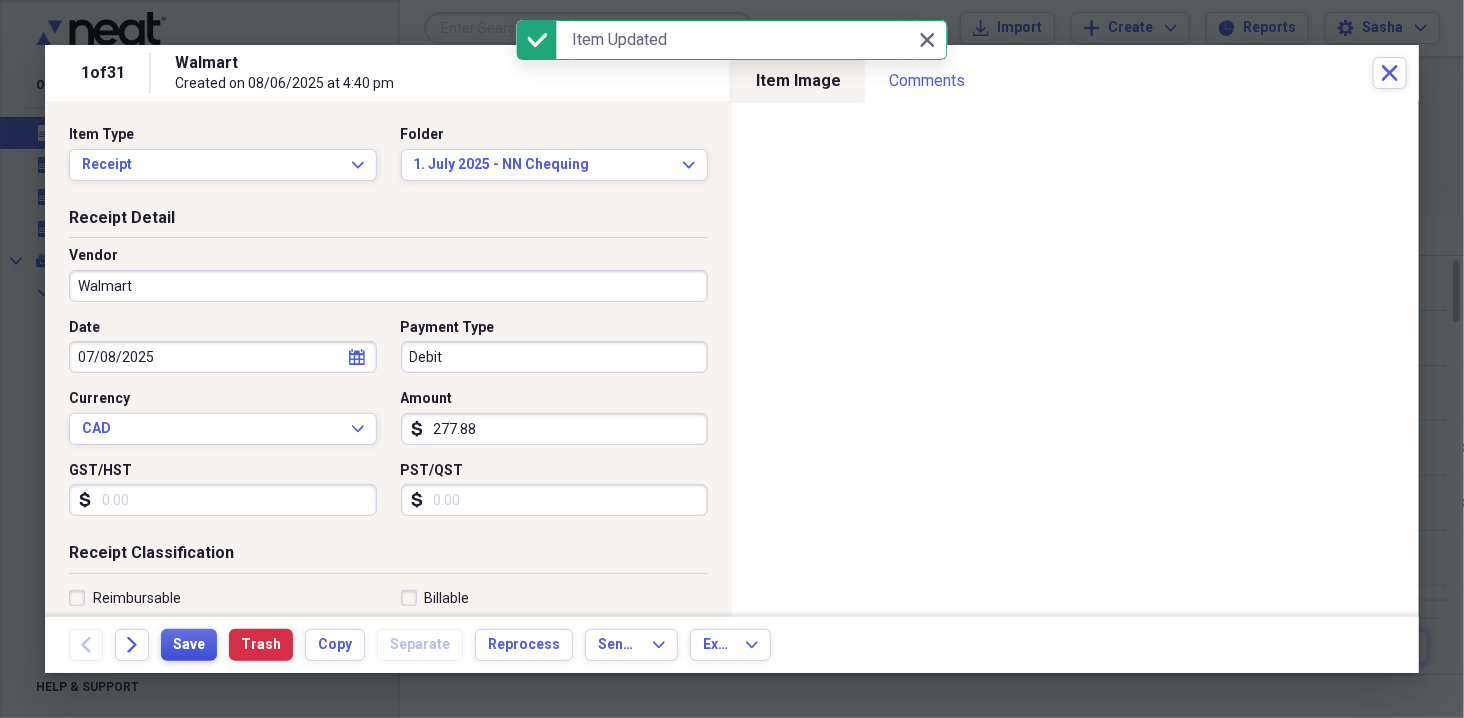 click on "Save" at bounding box center (189, 645) 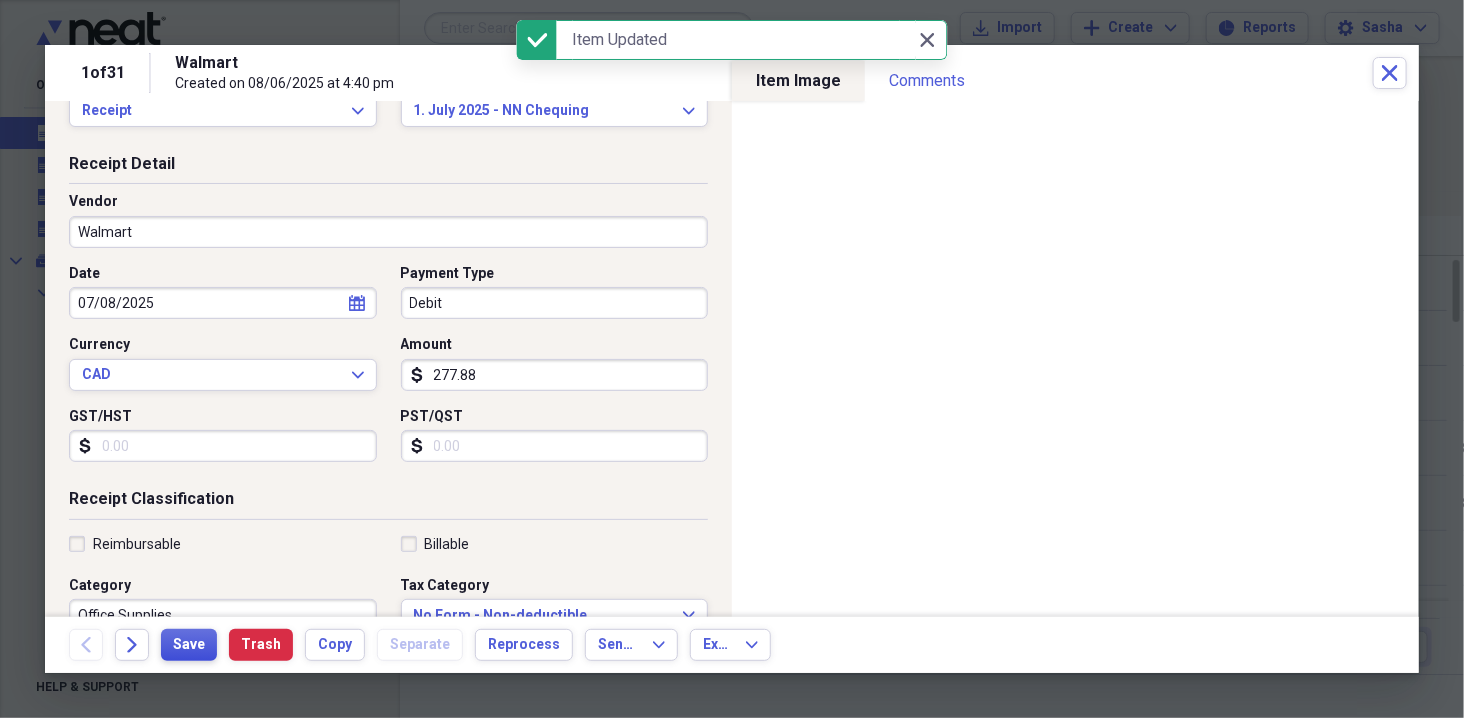 scroll, scrollTop: 21, scrollLeft: 0, axis: vertical 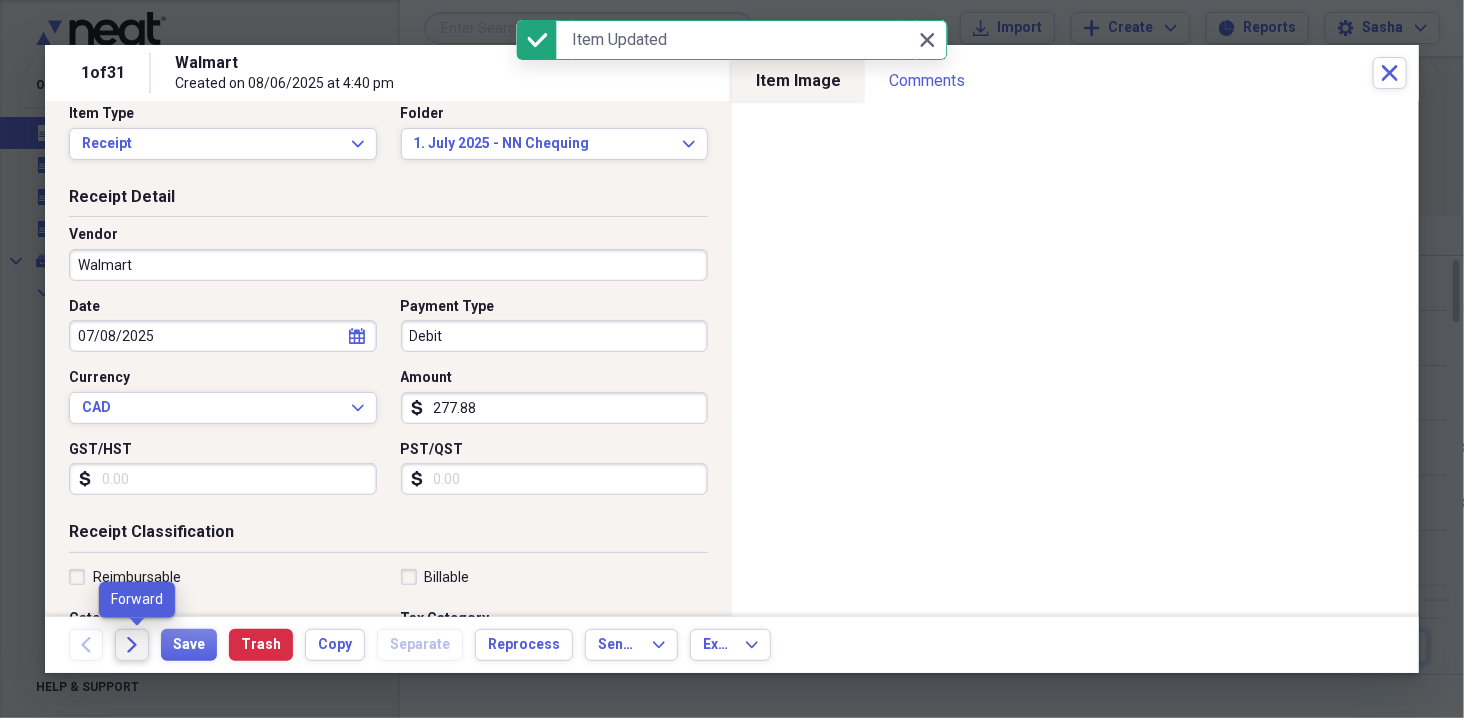 click on "Forward" at bounding box center [132, 645] 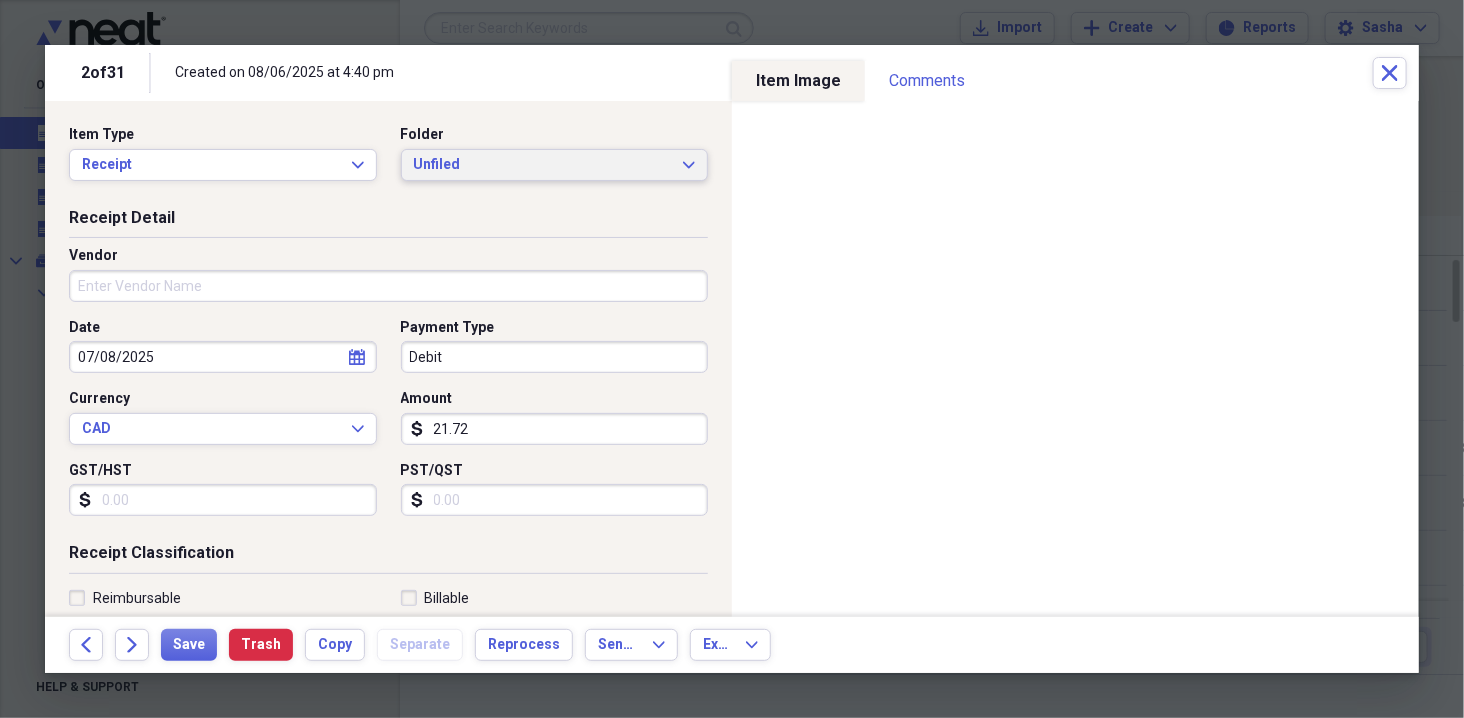 click on "Unfiled" at bounding box center [543, 165] 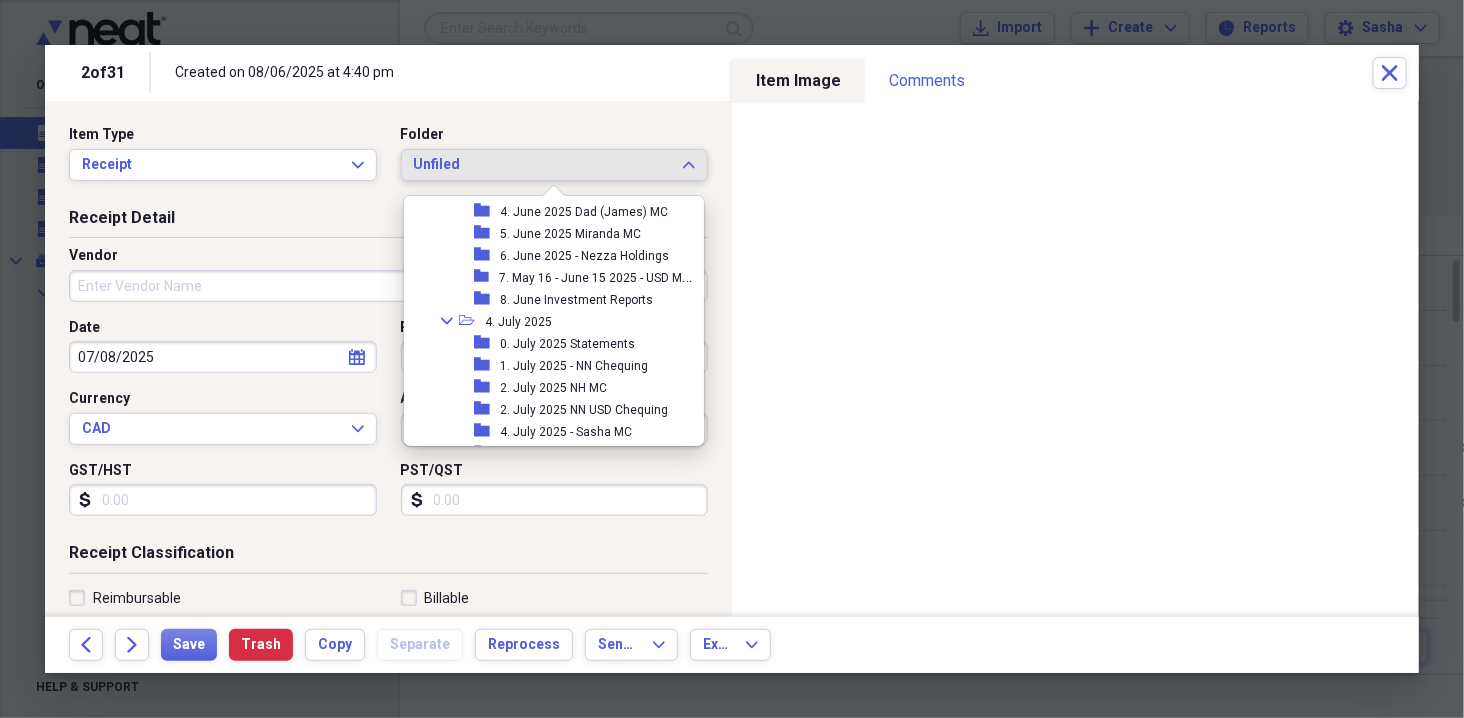 scroll, scrollTop: 810, scrollLeft: 0, axis: vertical 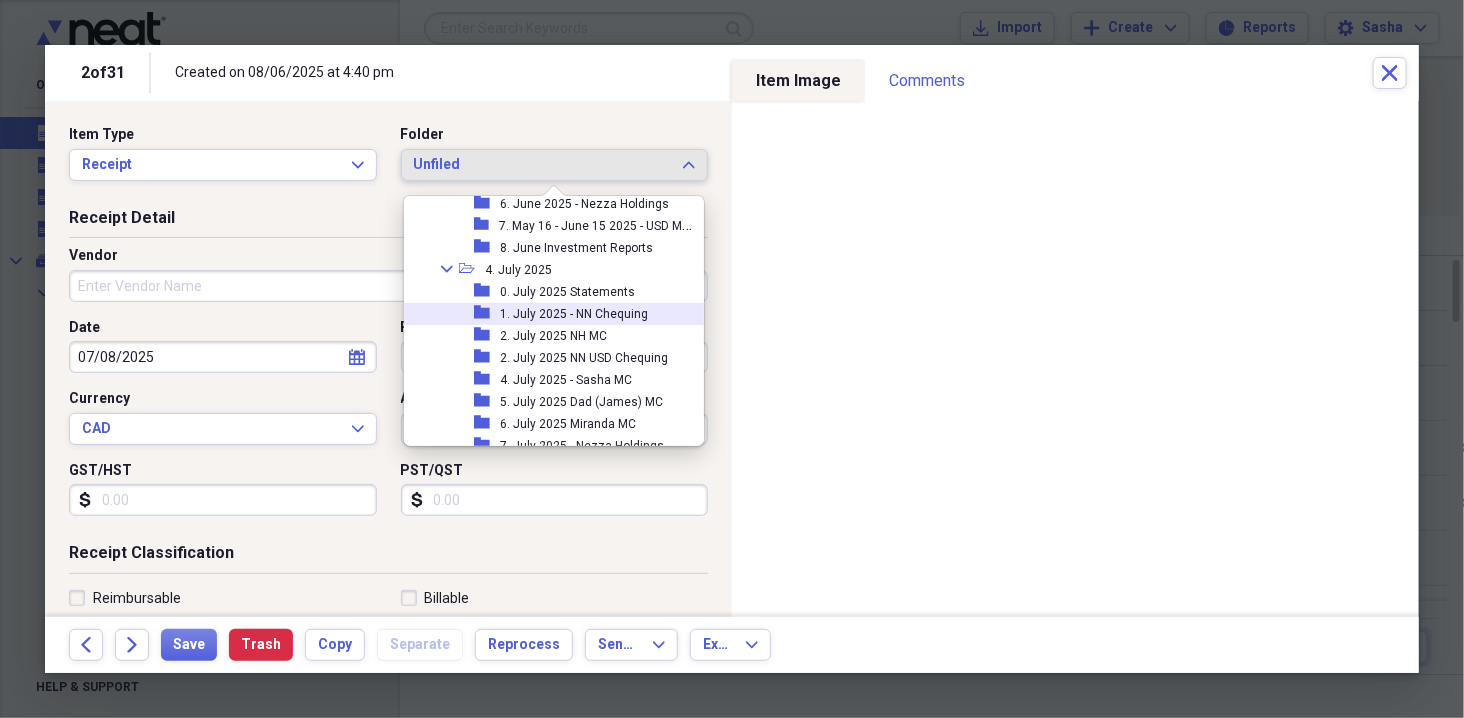 click on "1. July 2025 - NN Chequing" at bounding box center (574, 314) 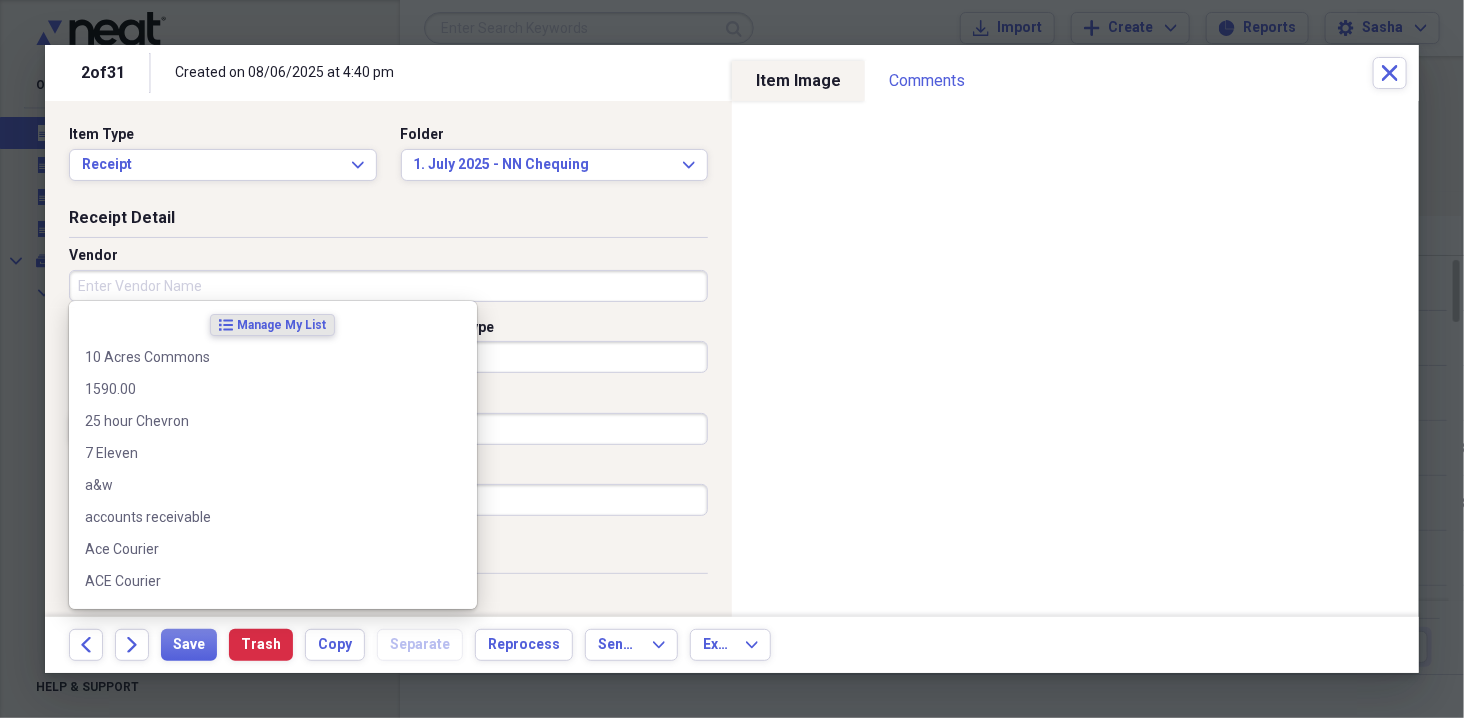 click on "Vendor" at bounding box center [388, 286] 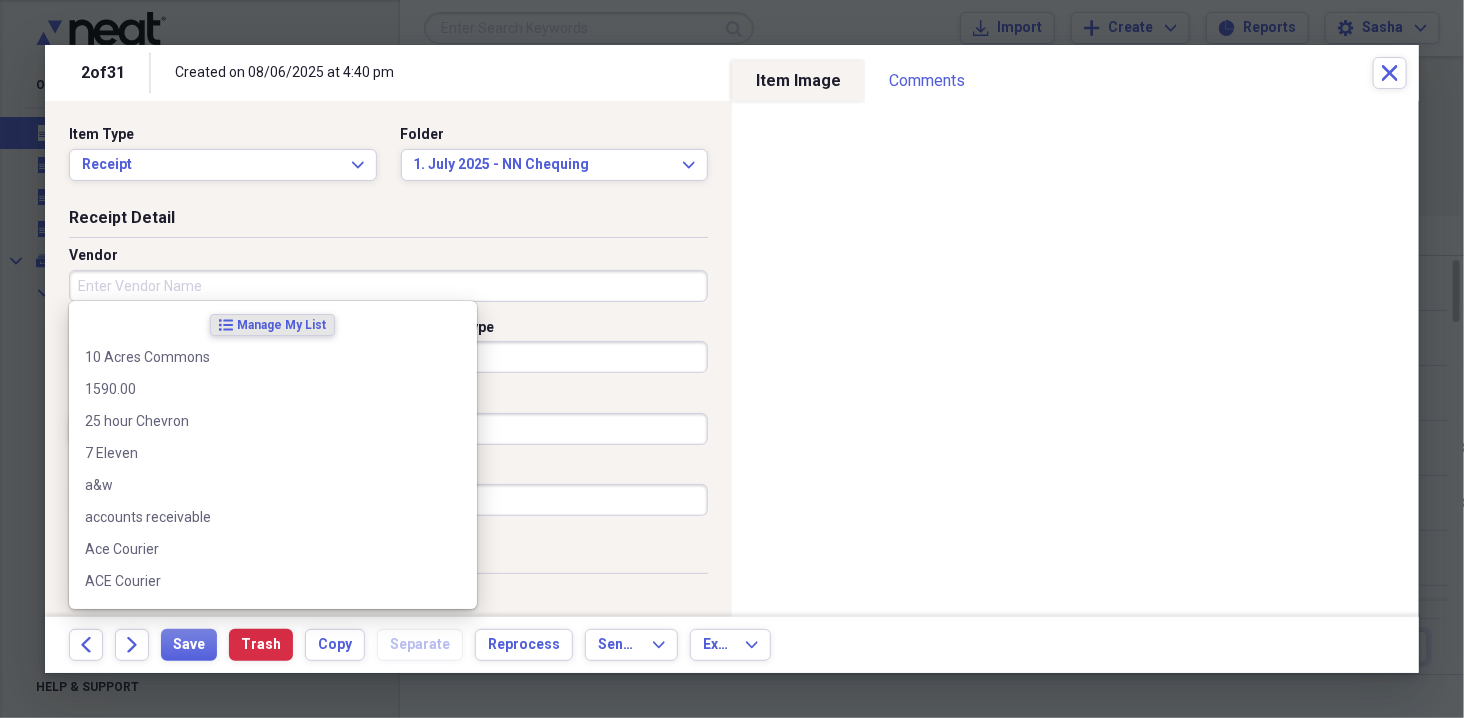 click on "Receipt Detail" at bounding box center (388, 222) 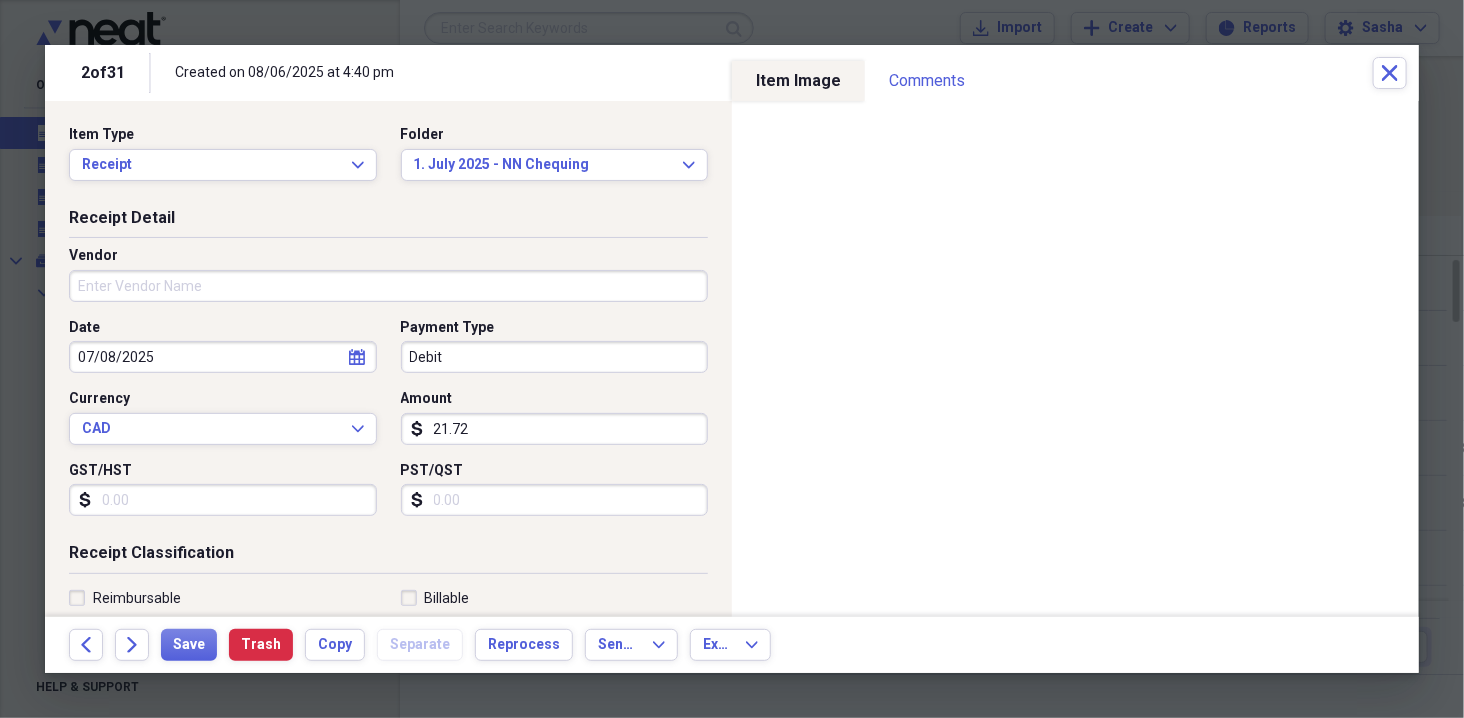 click on "Vendor" at bounding box center [388, 286] 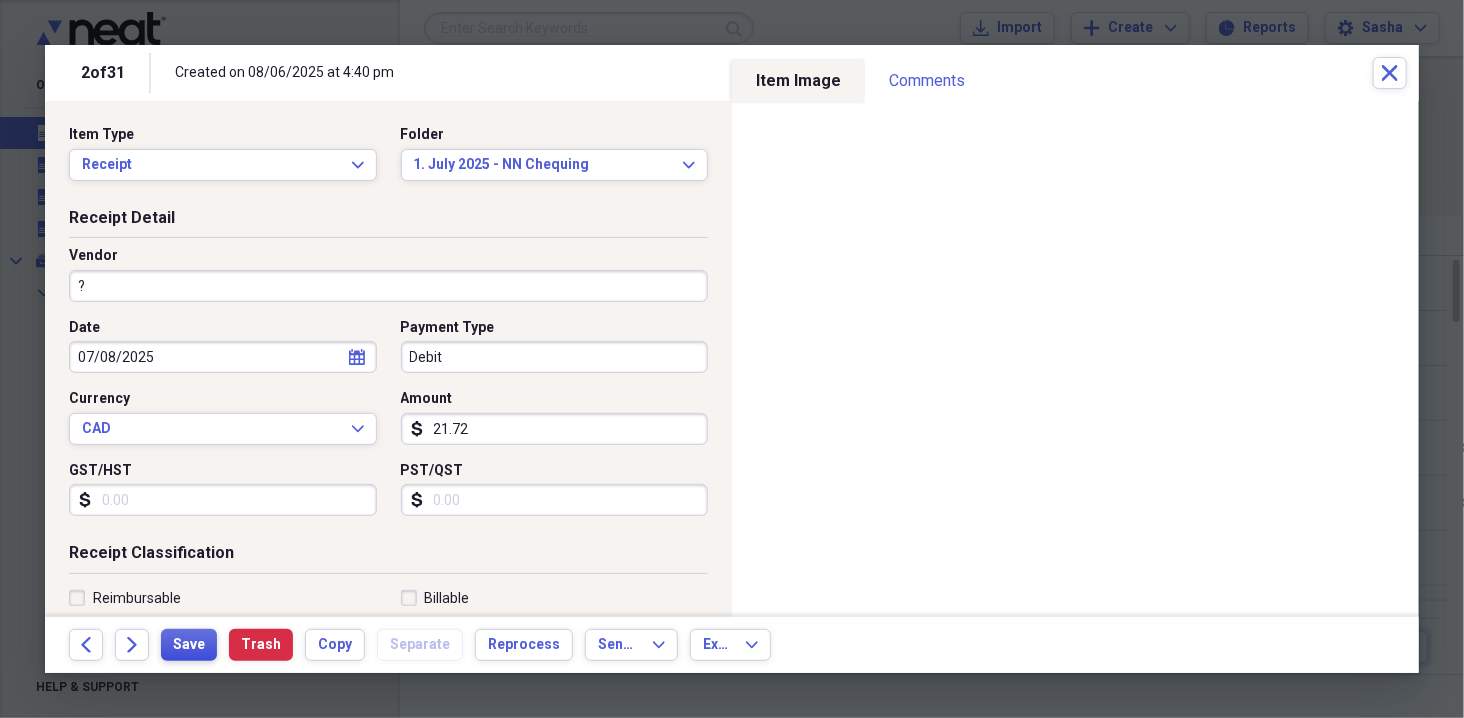 type on "?" 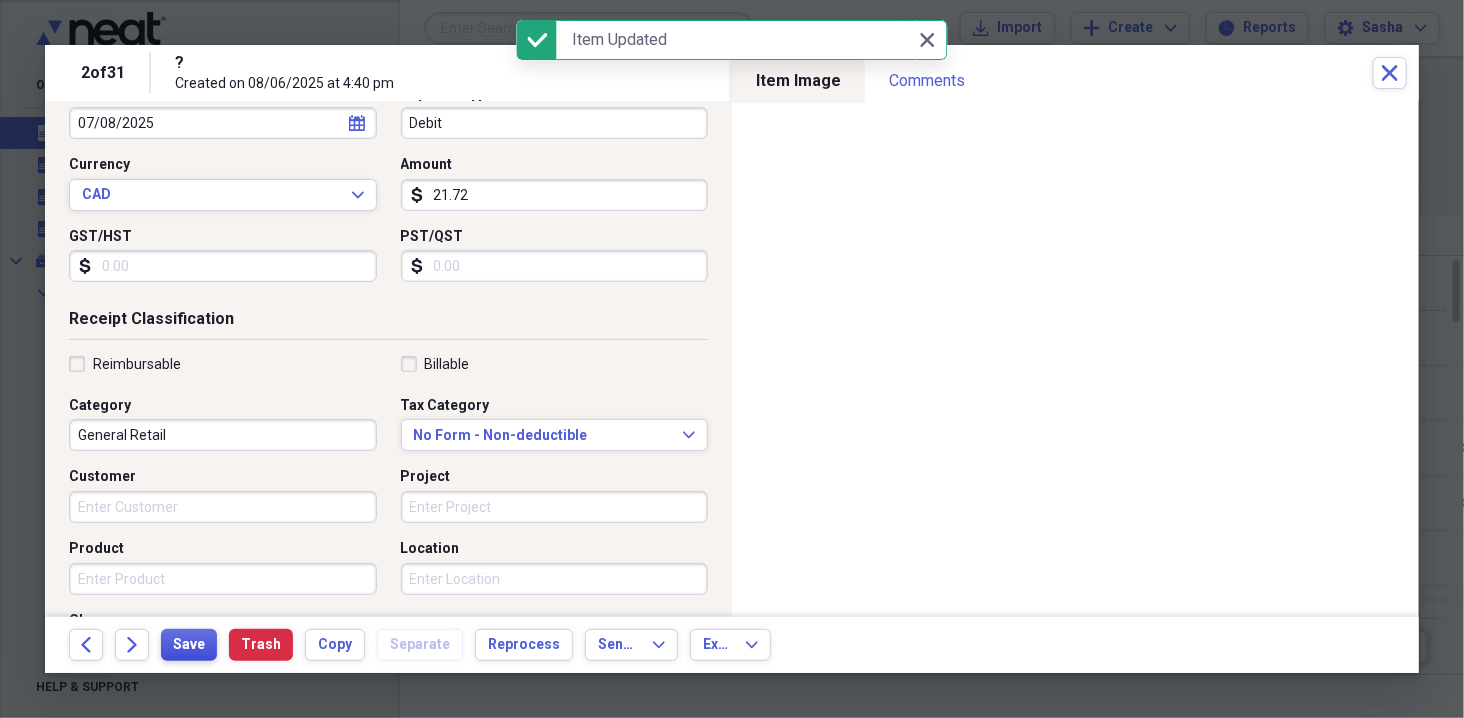 scroll, scrollTop: 237, scrollLeft: 0, axis: vertical 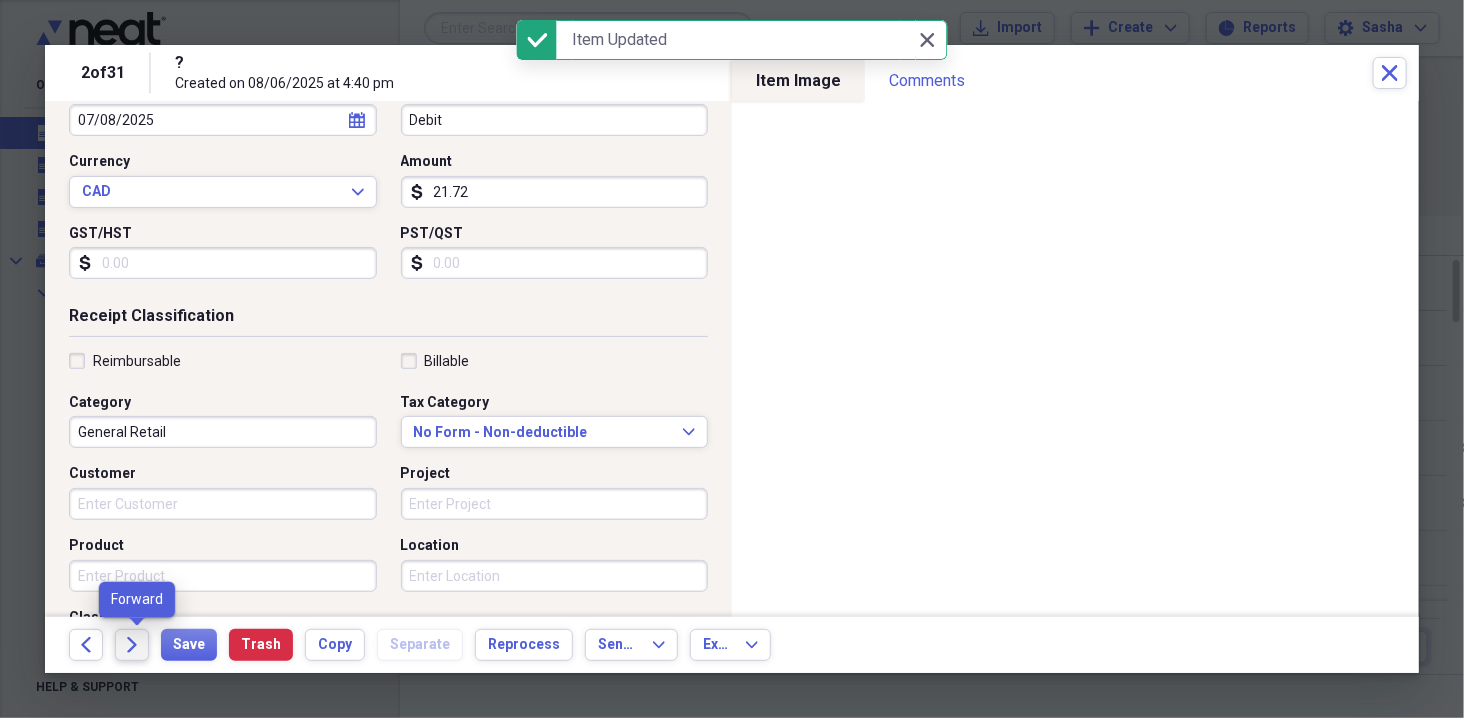 click on "Forward" at bounding box center [132, 645] 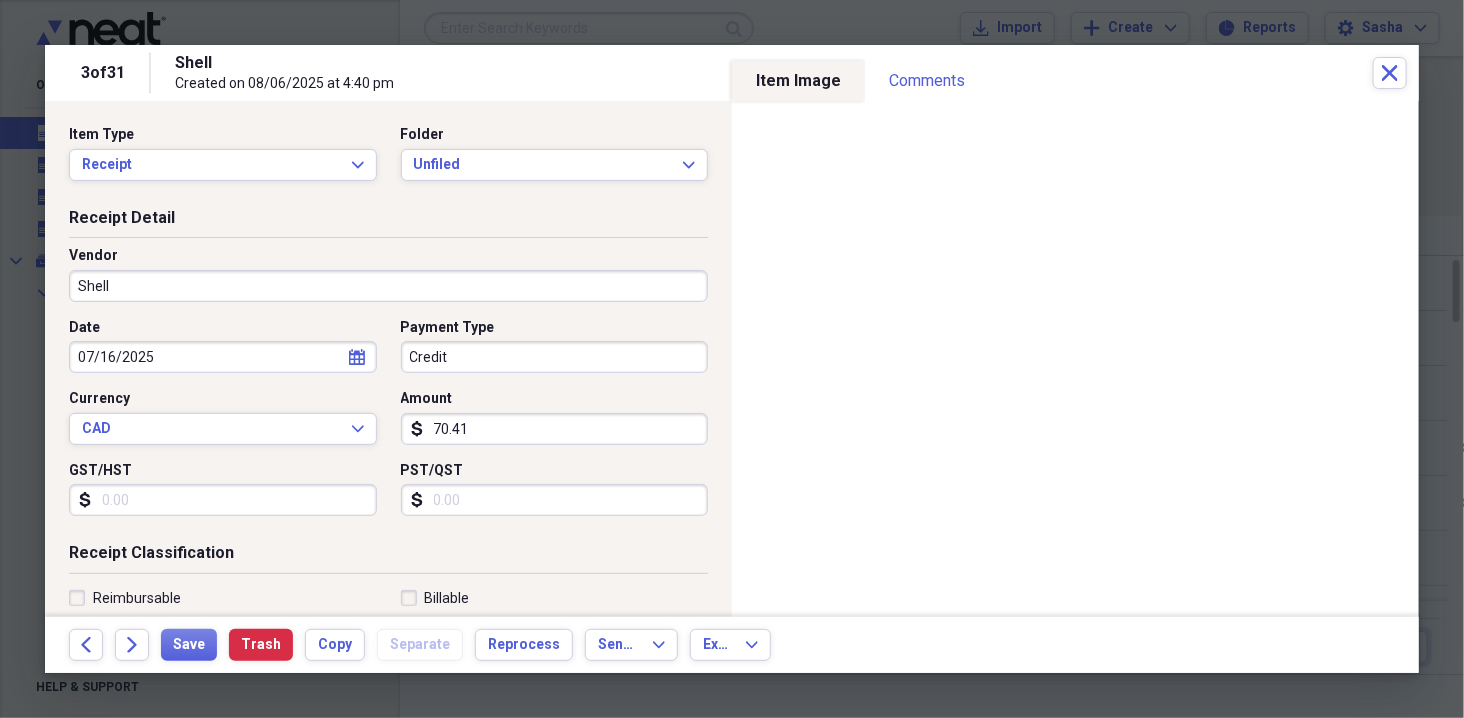 scroll, scrollTop: 3, scrollLeft: 0, axis: vertical 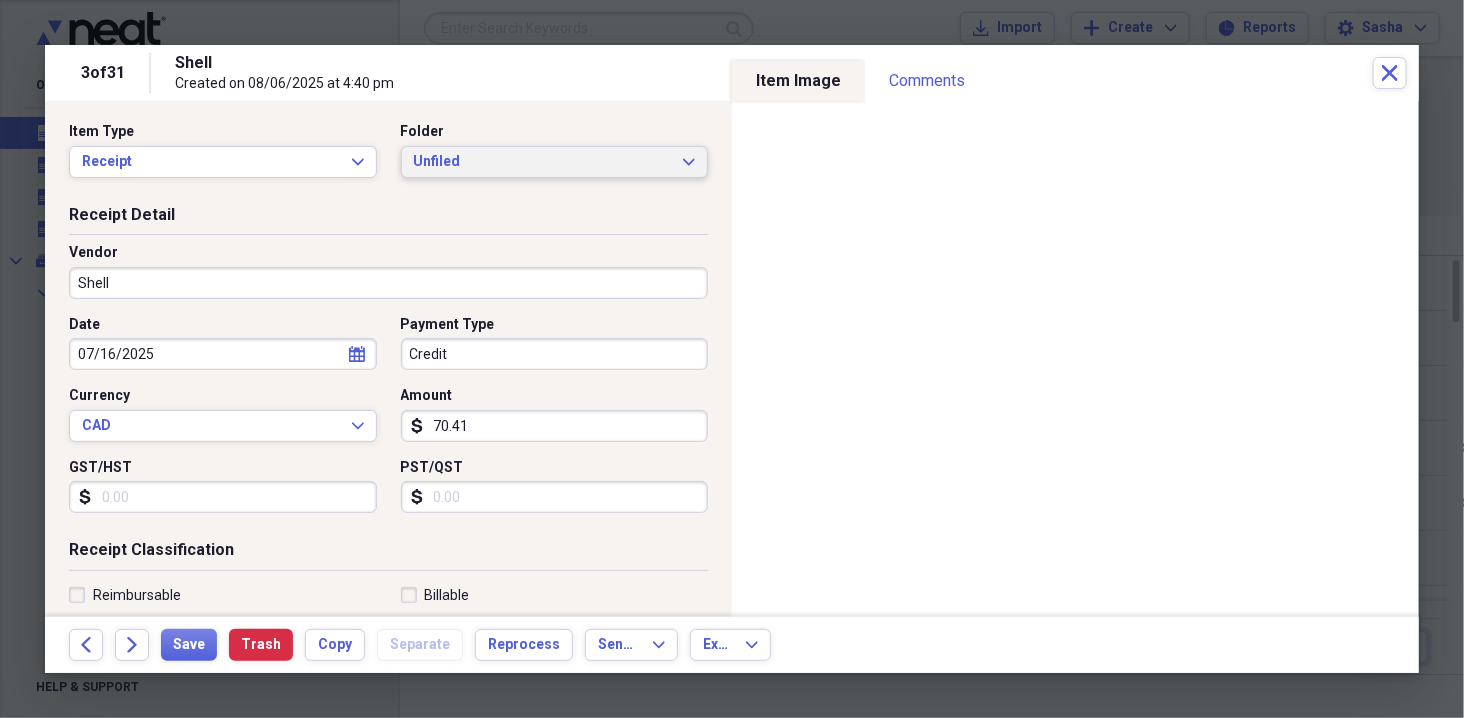 click on "Unfiled" at bounding box center [543, 162] 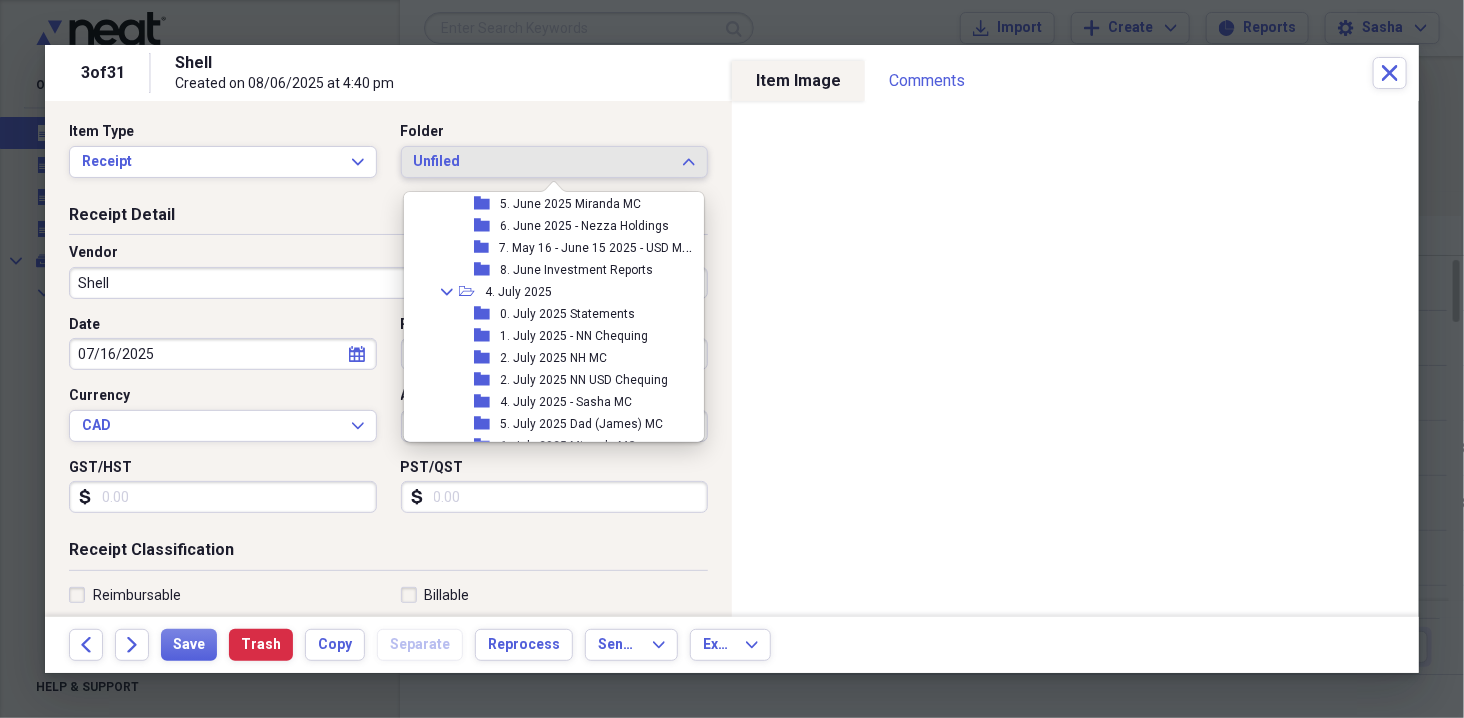 scroll, scrollTop: 792, scrollLeft: 0, axis: vertical 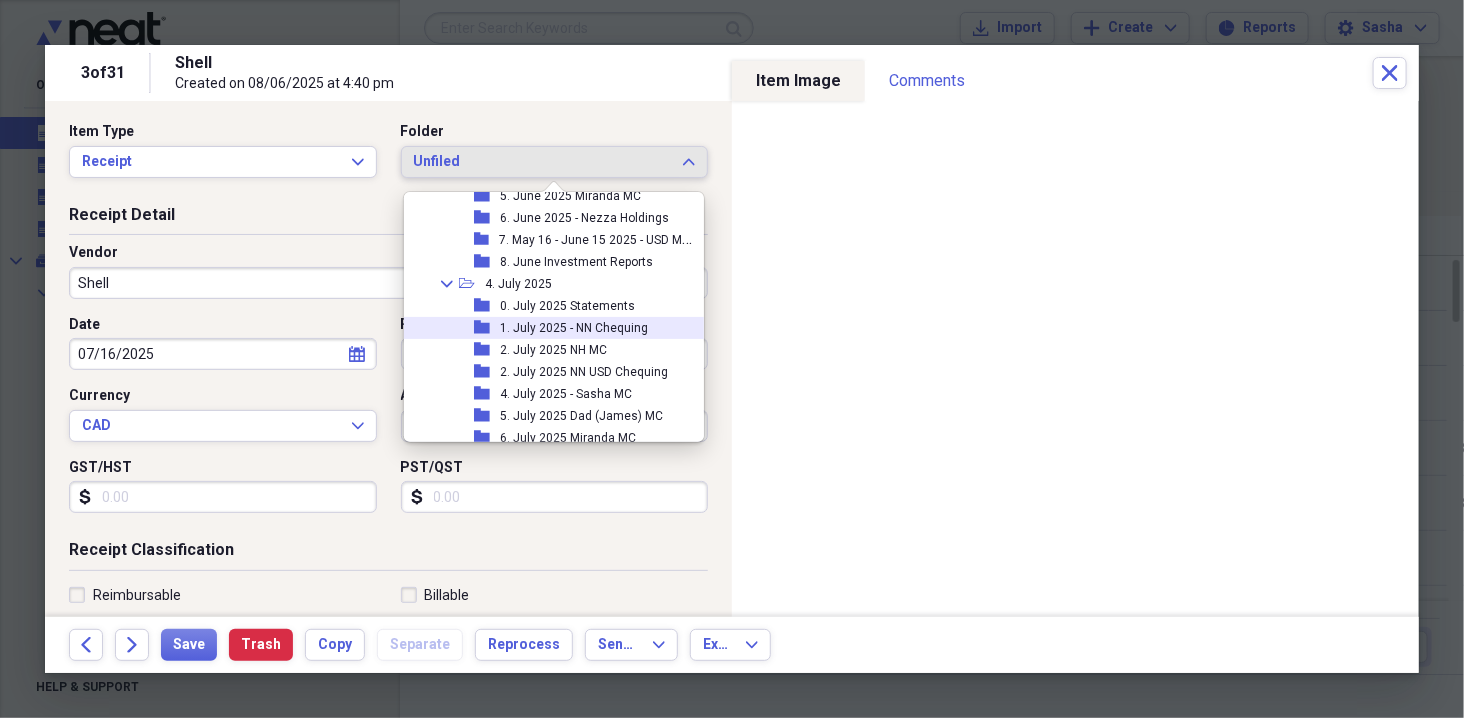 click on "1. July 2025 - NN Chequing" at bounding box center (574, 328) 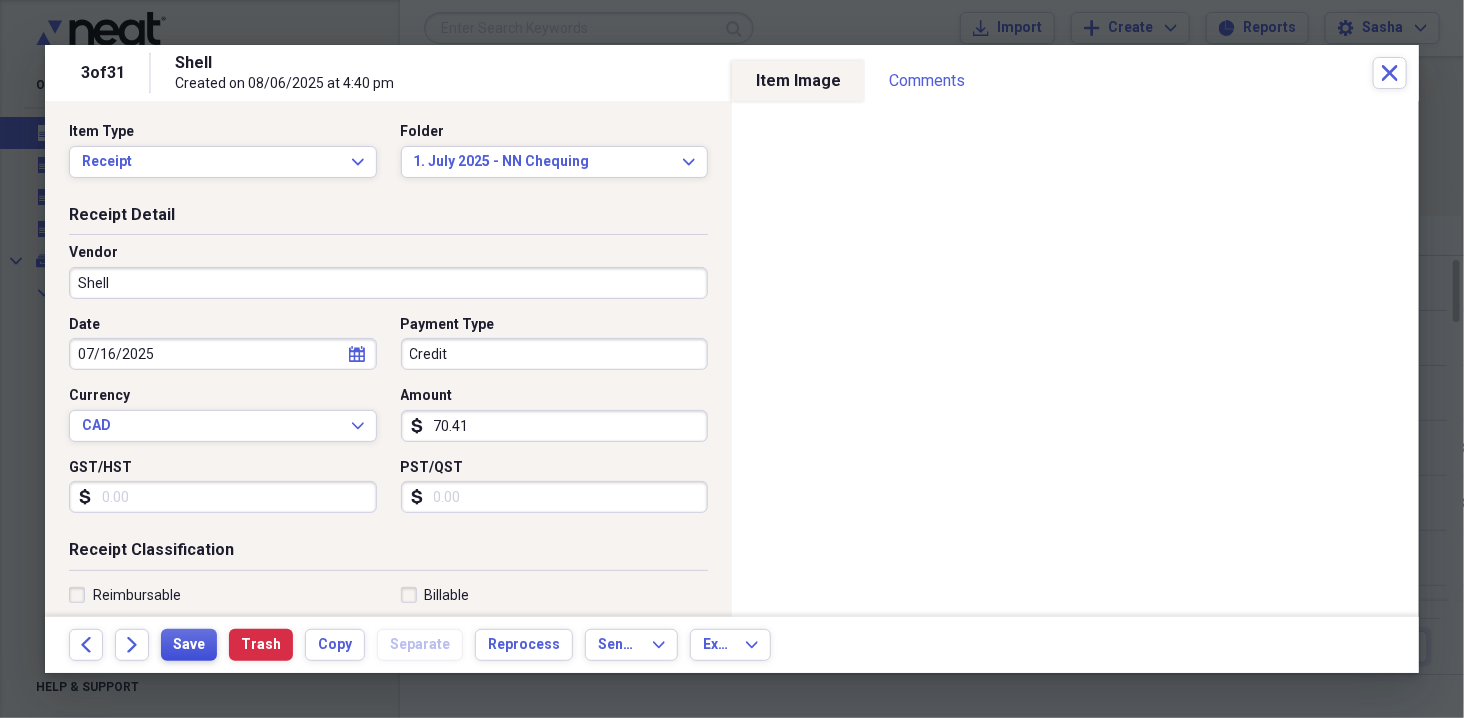 click on "Save" at bounding box center [189, 645] 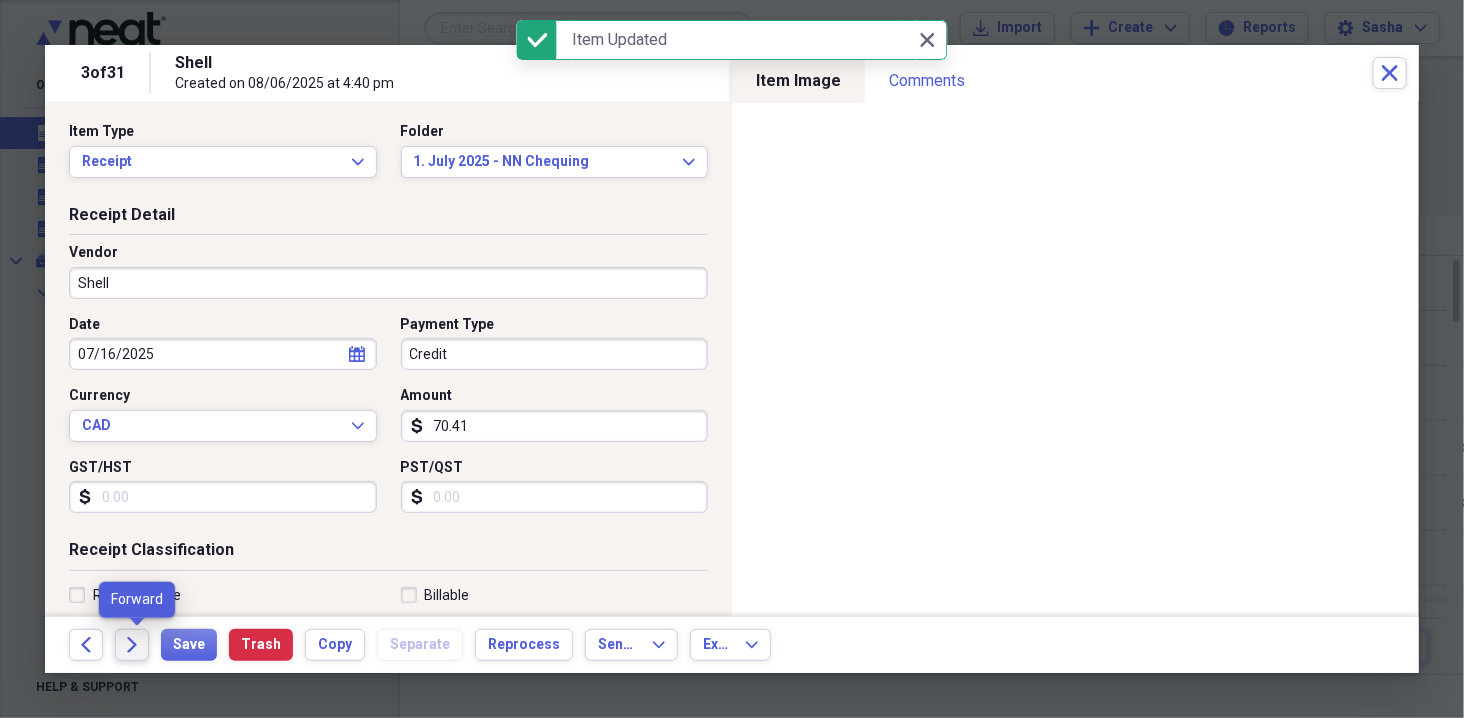 click on "Forward" 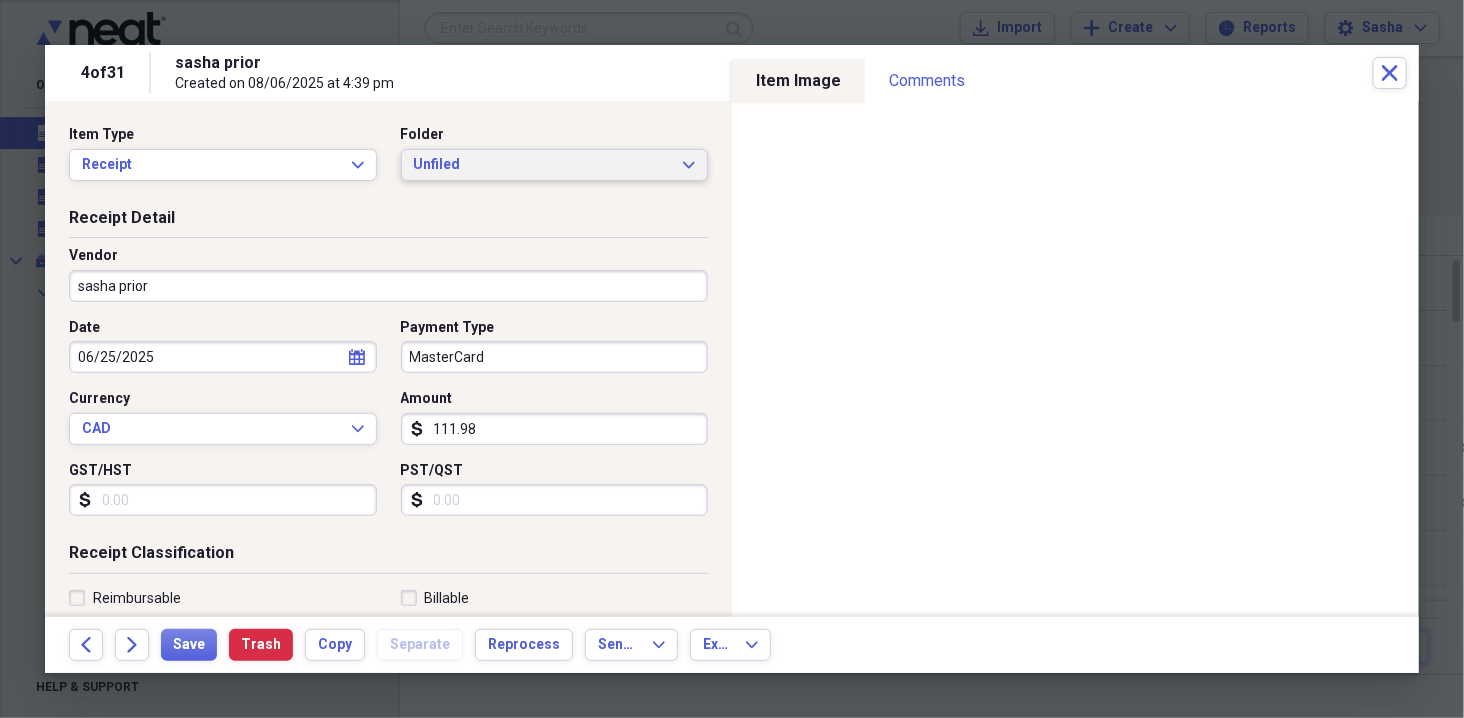 click on "Unfiled" at bounding box center [543, 165] 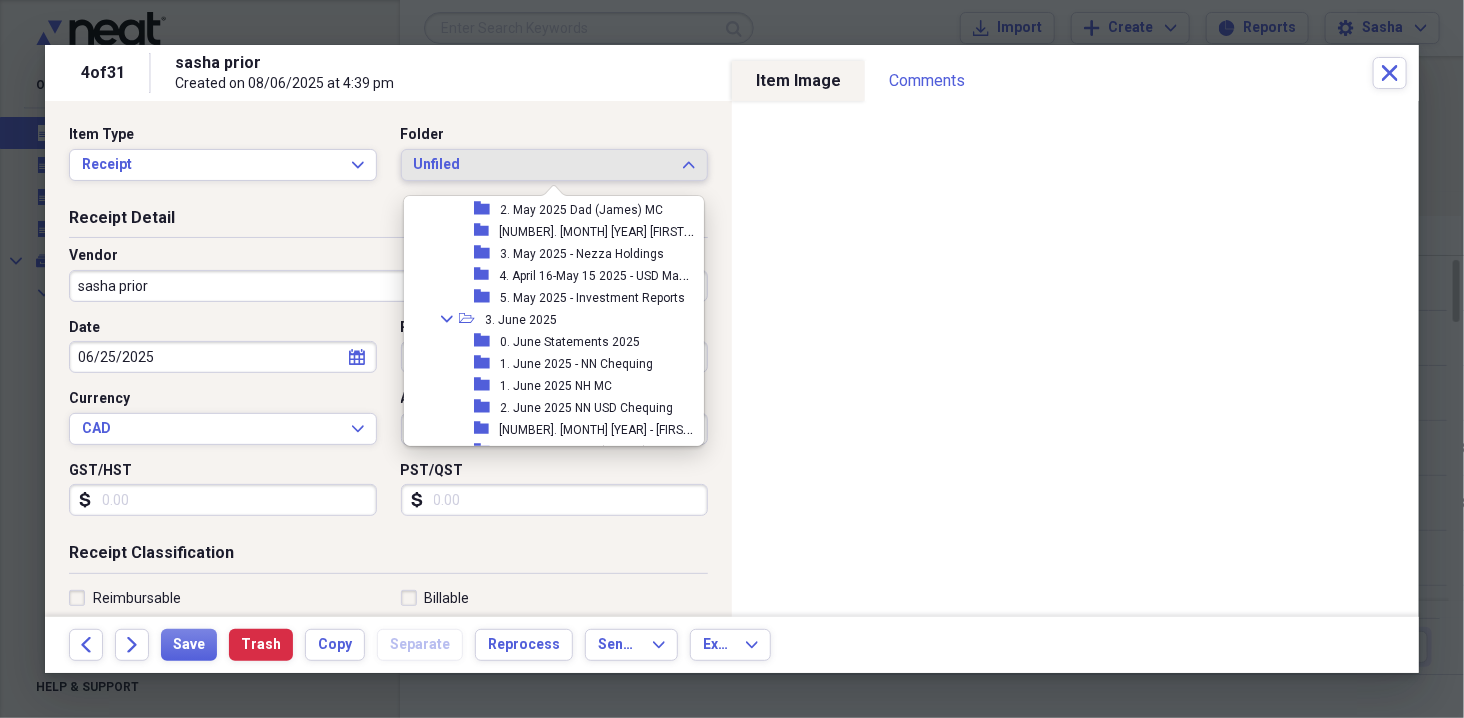 scroll, scrollTop: 608, scrollLeft: 0, axis: vertical 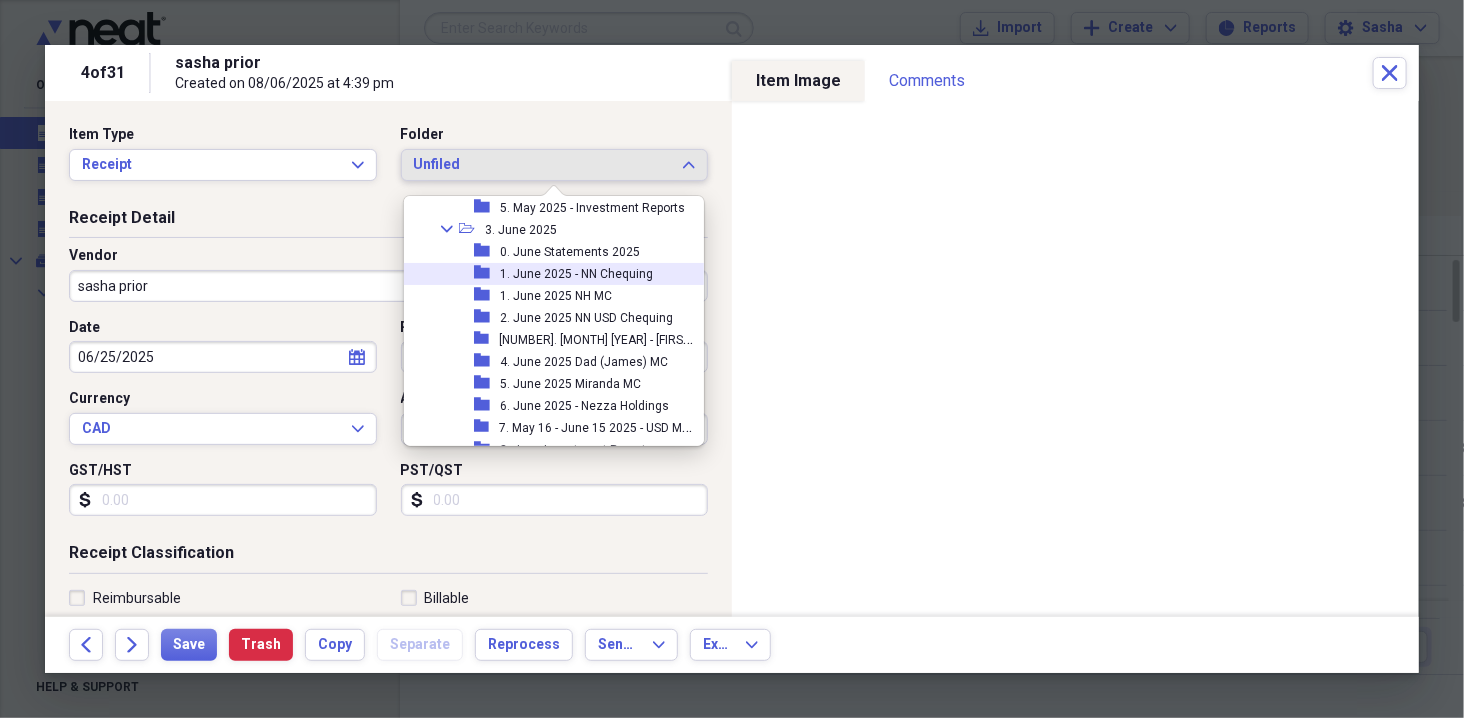 click on "1. June 2025 - NN Chequing" at bounding box center [576, 274] 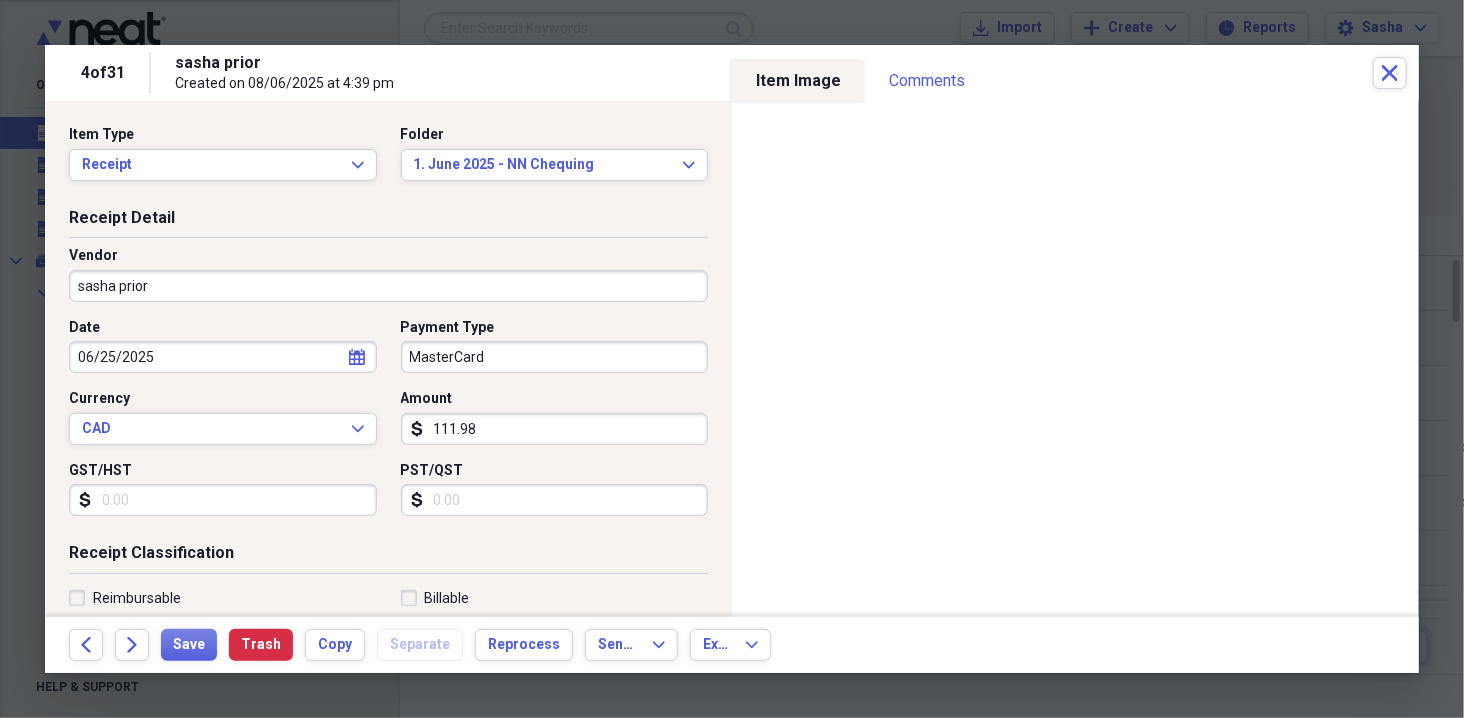 click on "sasha prior" at bounding box center [388, 286] 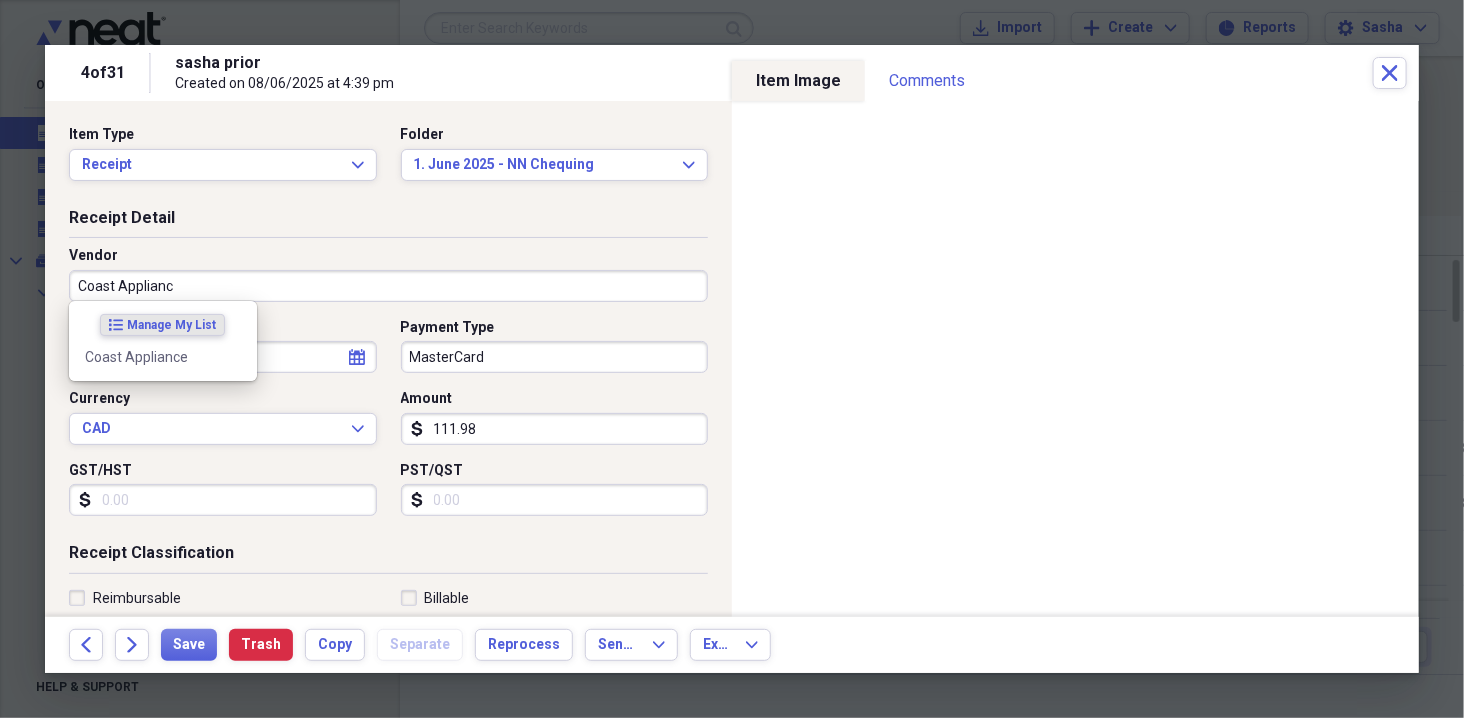 type on "Coast Appliance" 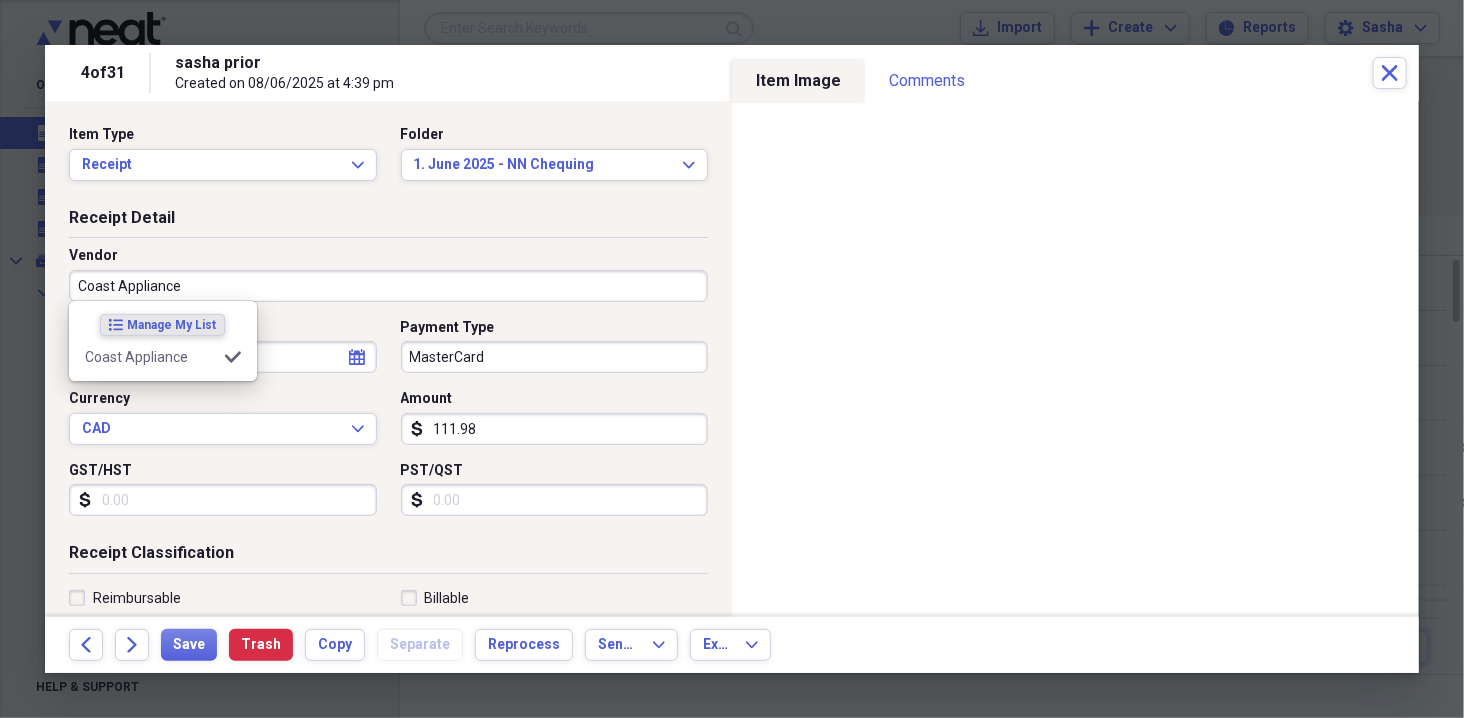 type on "Appliance Repair" 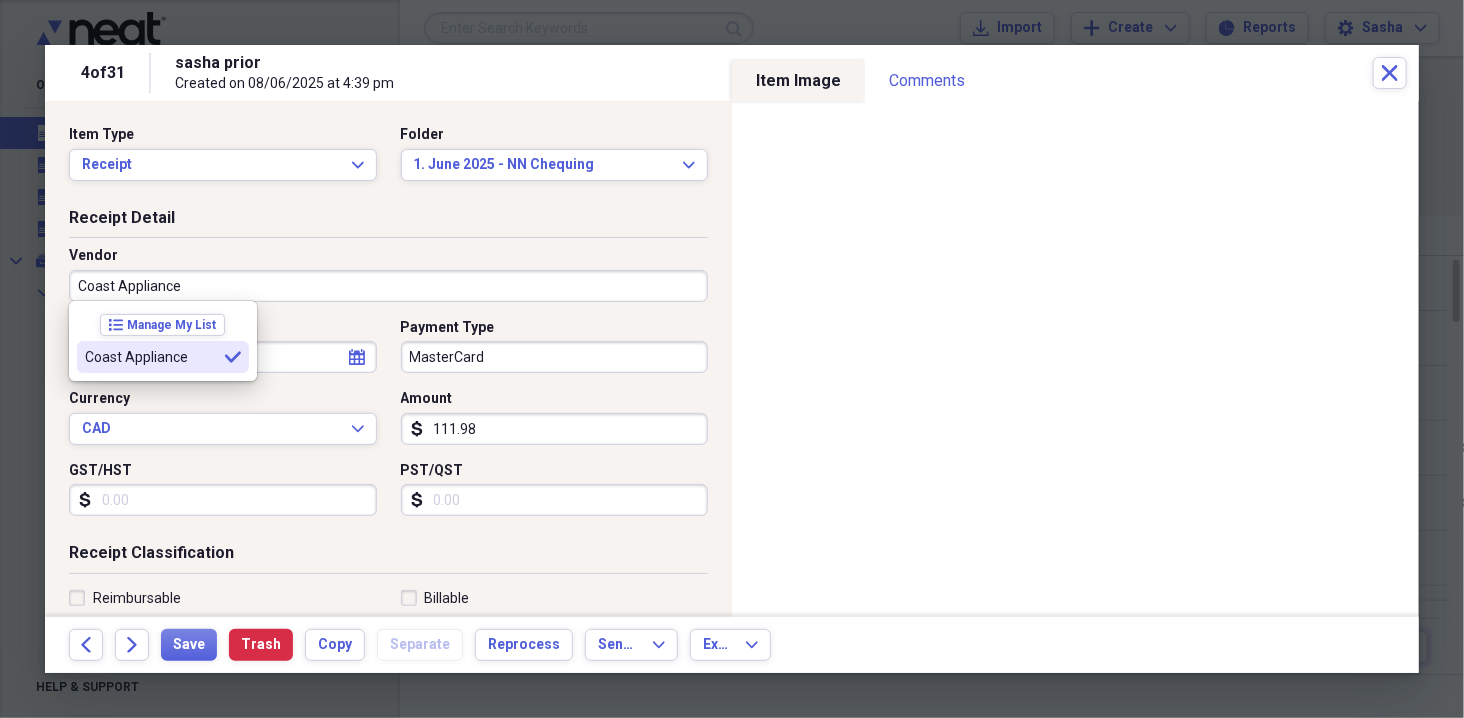 type on "Coast Appliance" 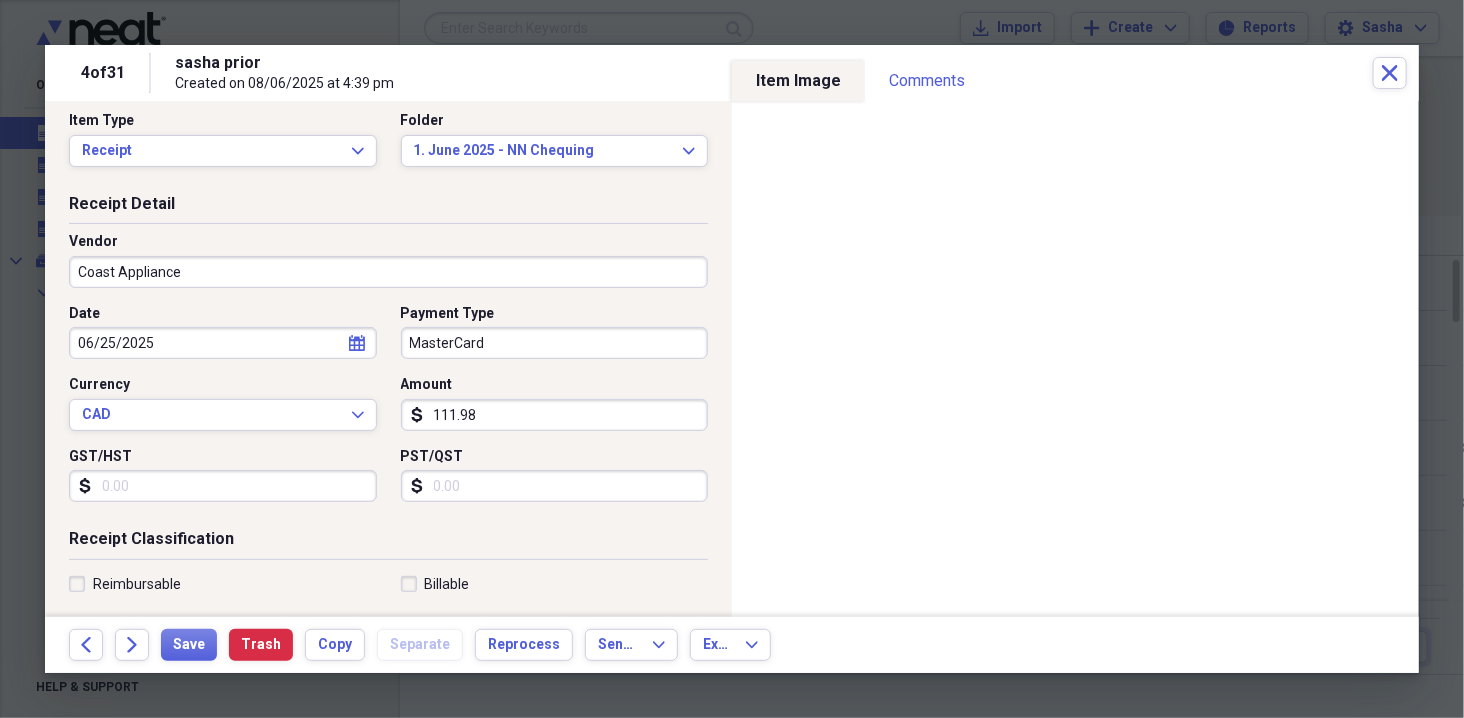 scroll, scrollTop: 0, scrollLeft: 0, axis: both 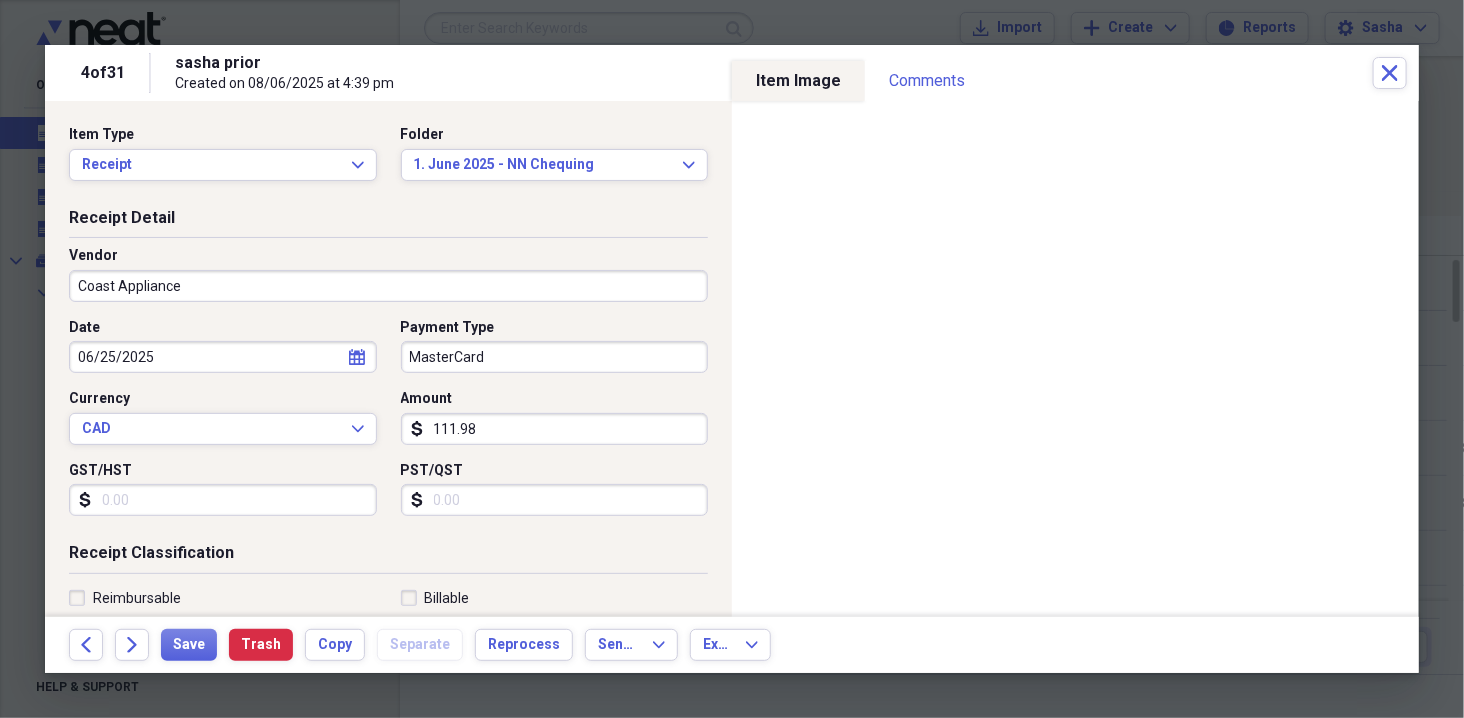 click on "MasterCard" at bounding box center (555, 357) 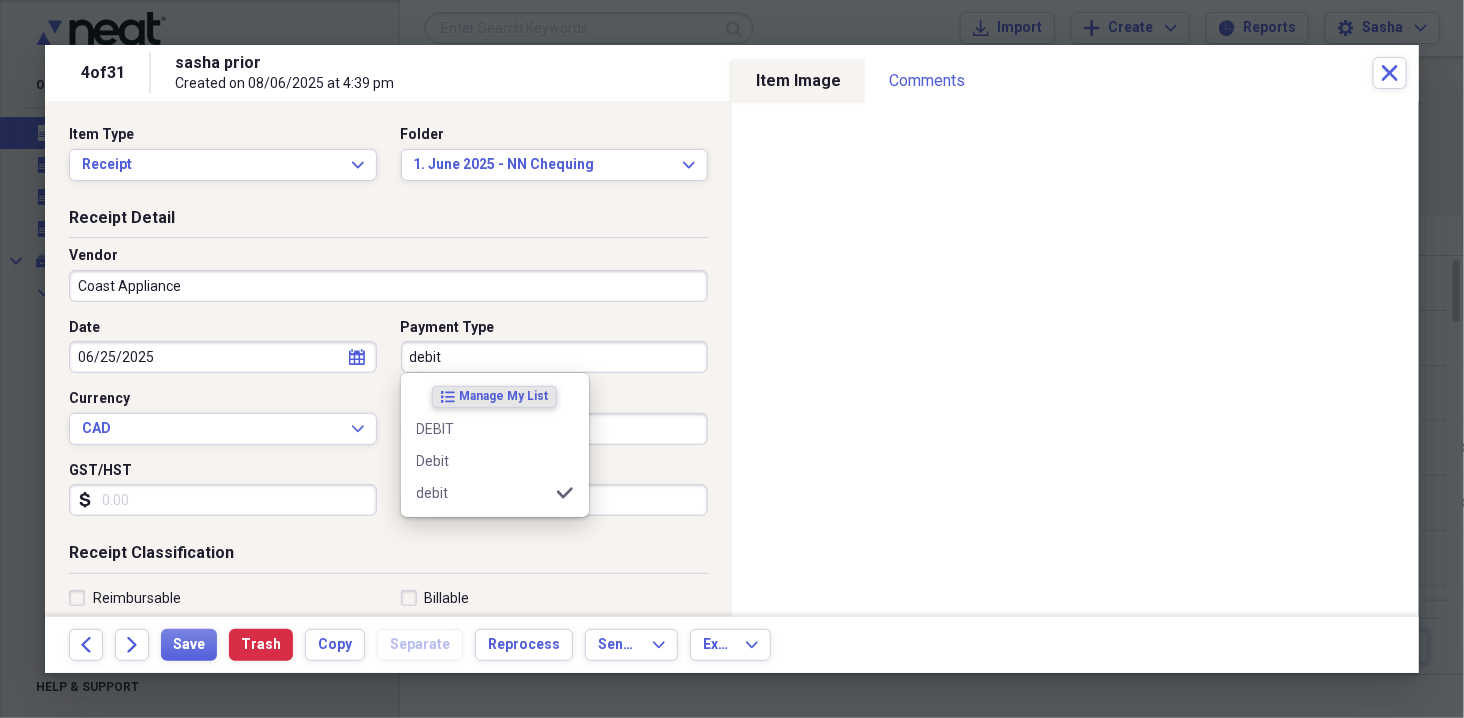 type on "debit" 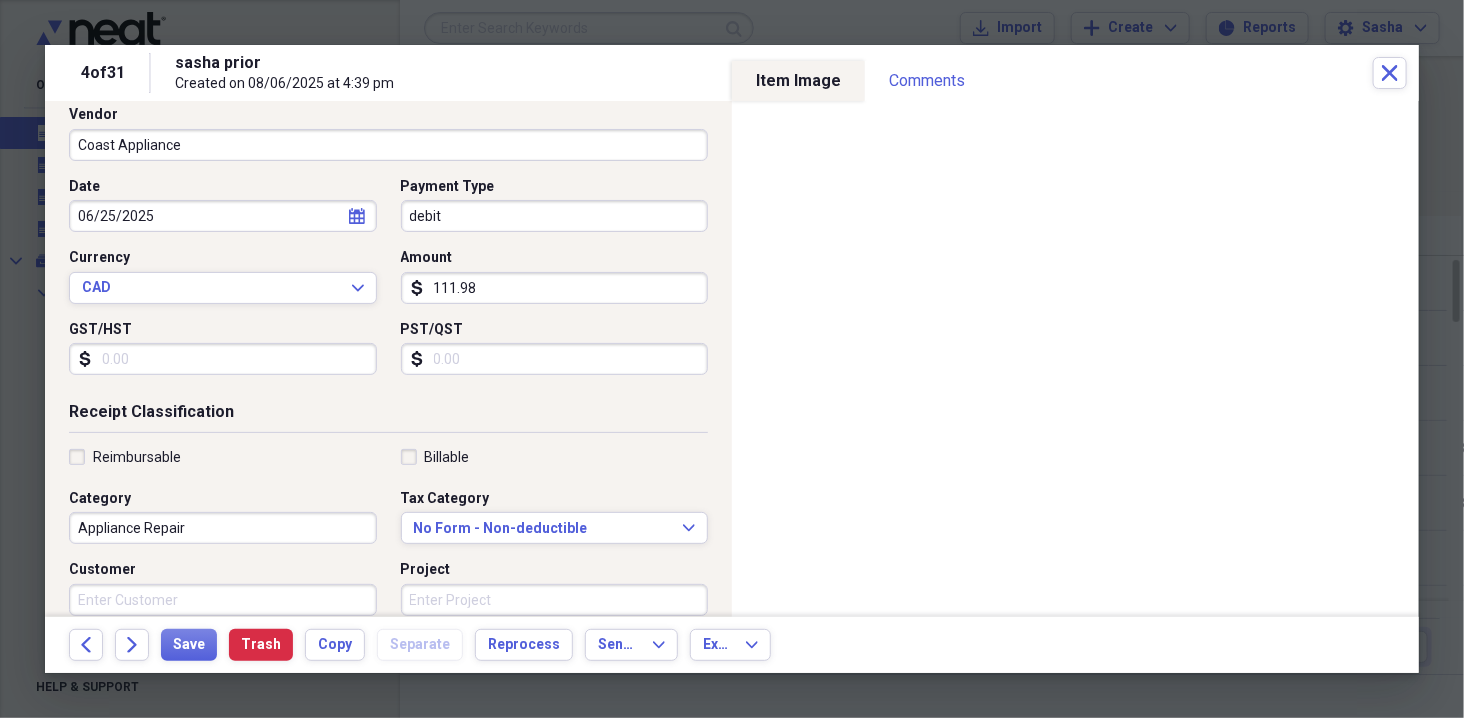 scroll, scrollTop: 125, scrollLeft: 0, axis: vertical 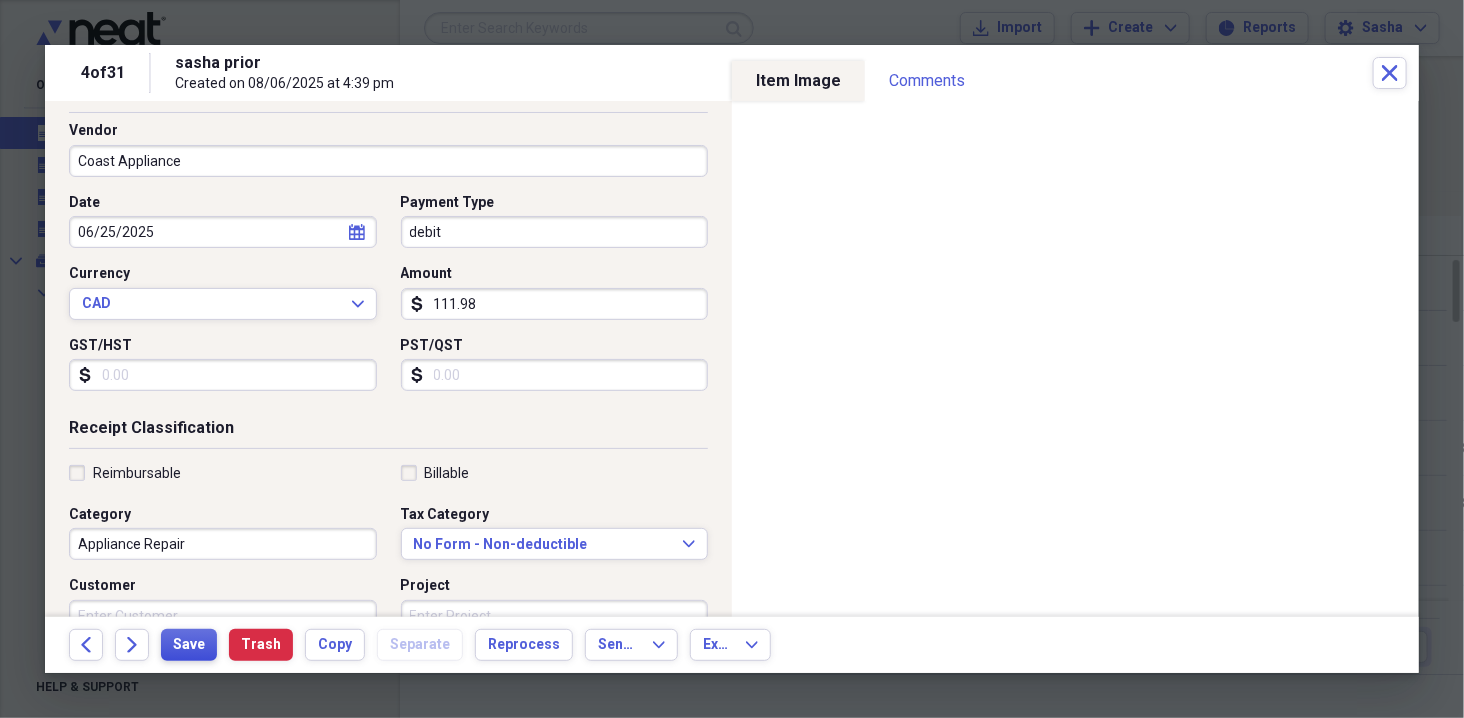 click on "Save" at bounding box center (189, 645) 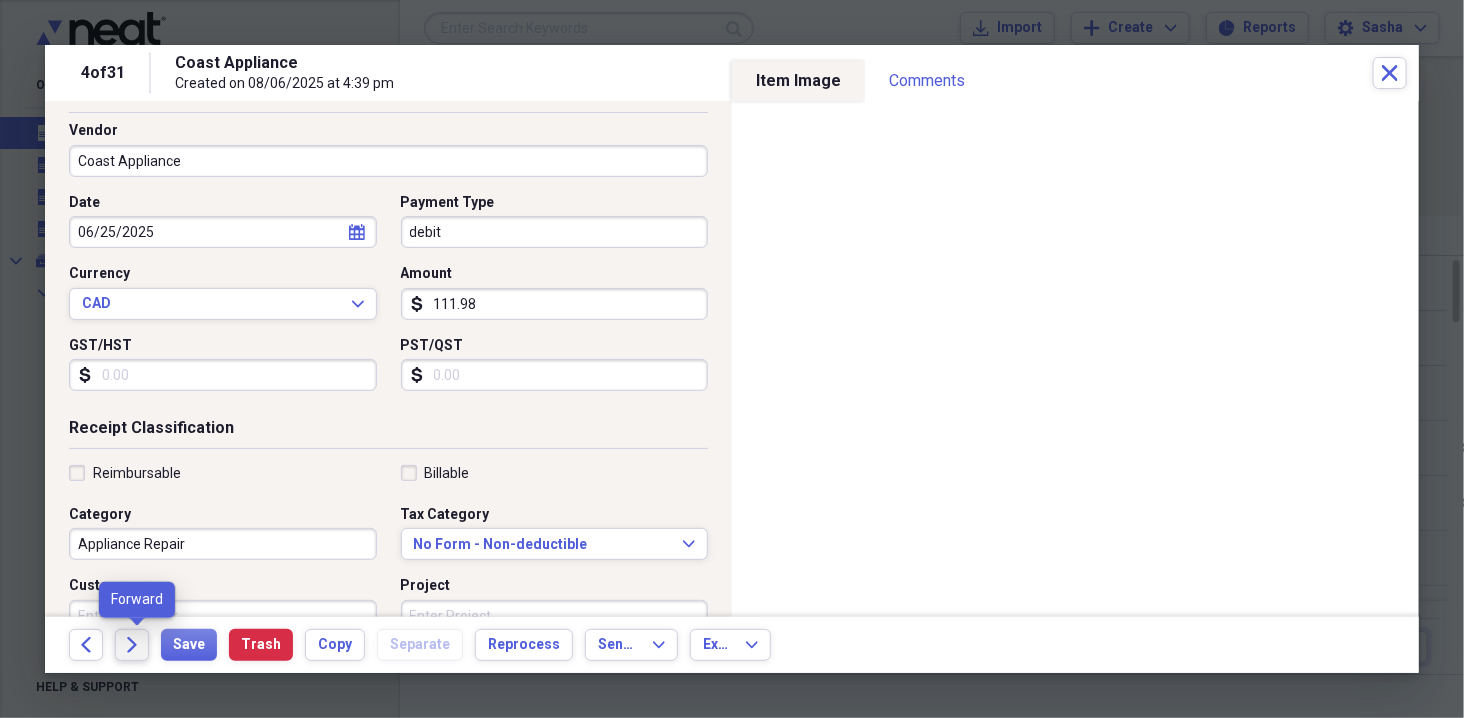 click on "Forward" 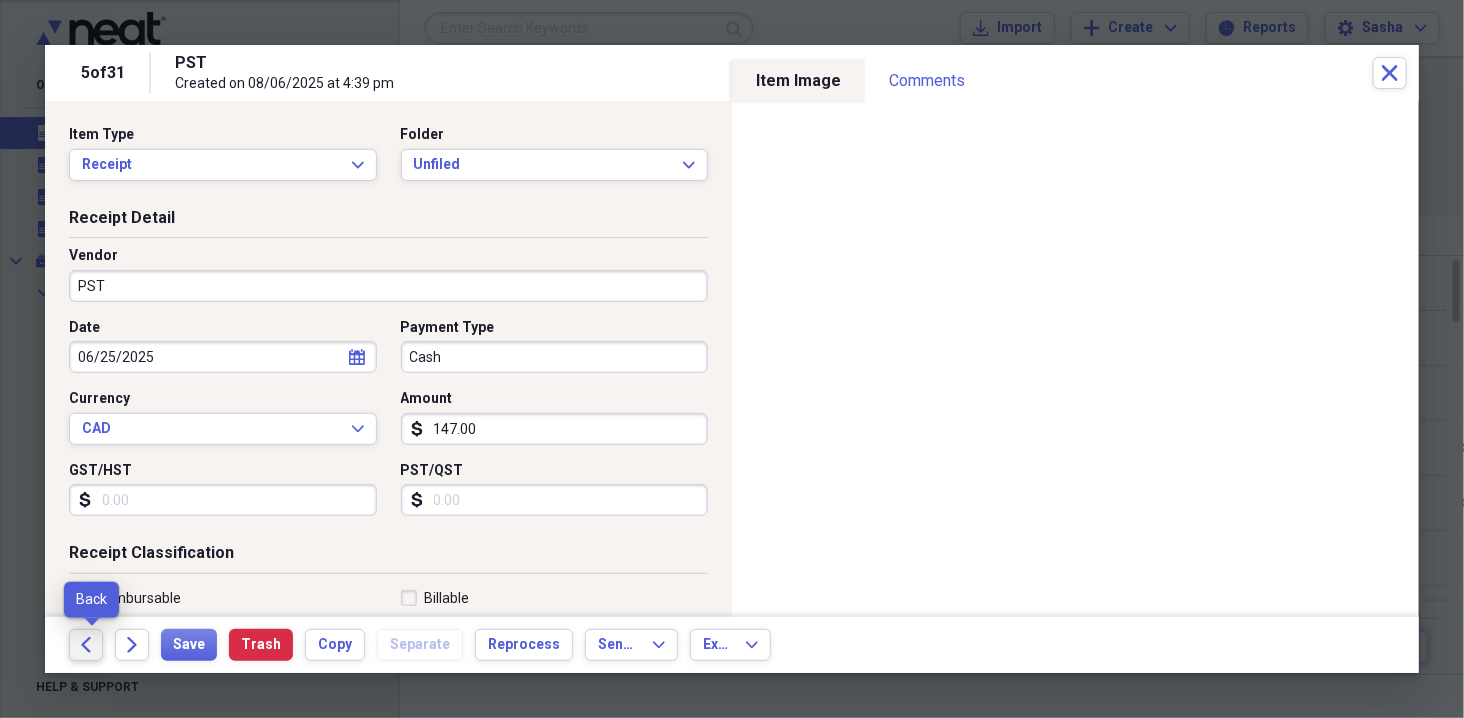 click on "Back" at bounding box center [86, 645] 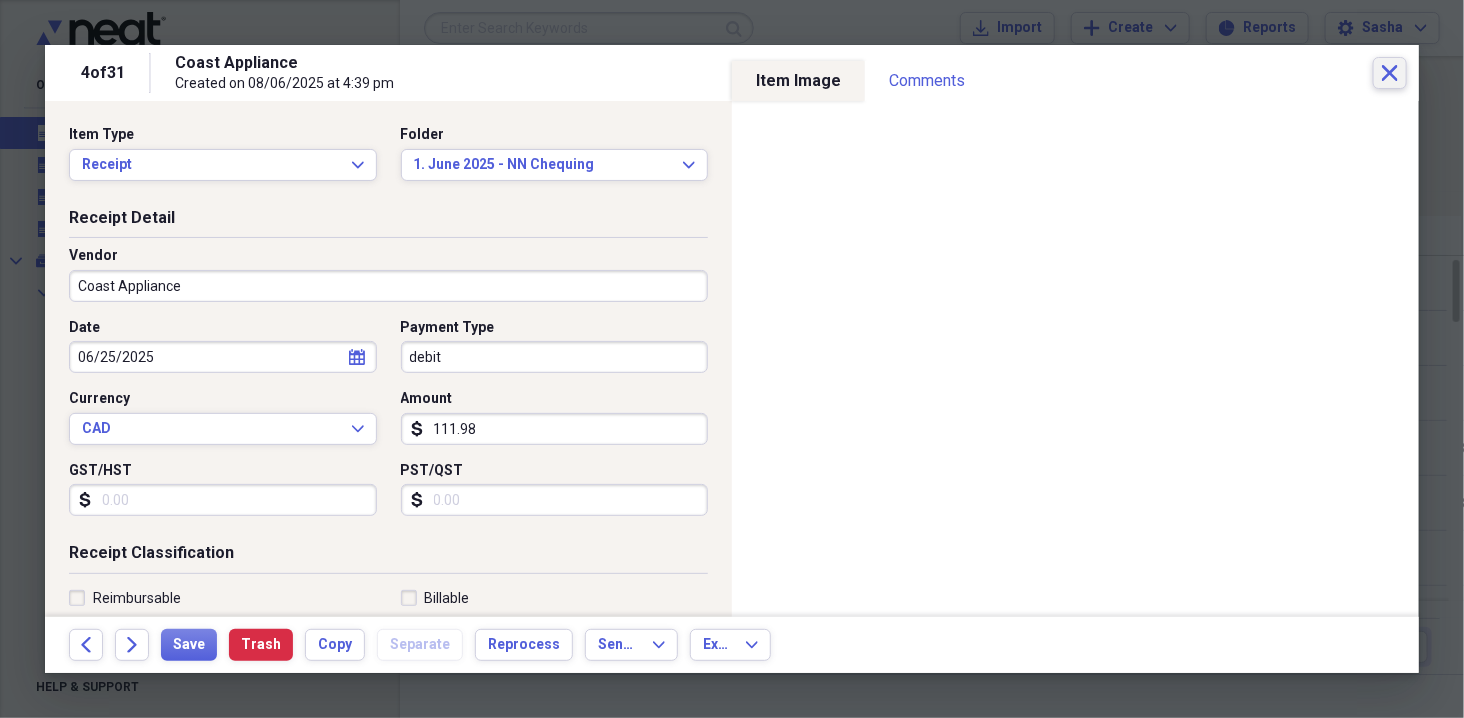 click on "Close" 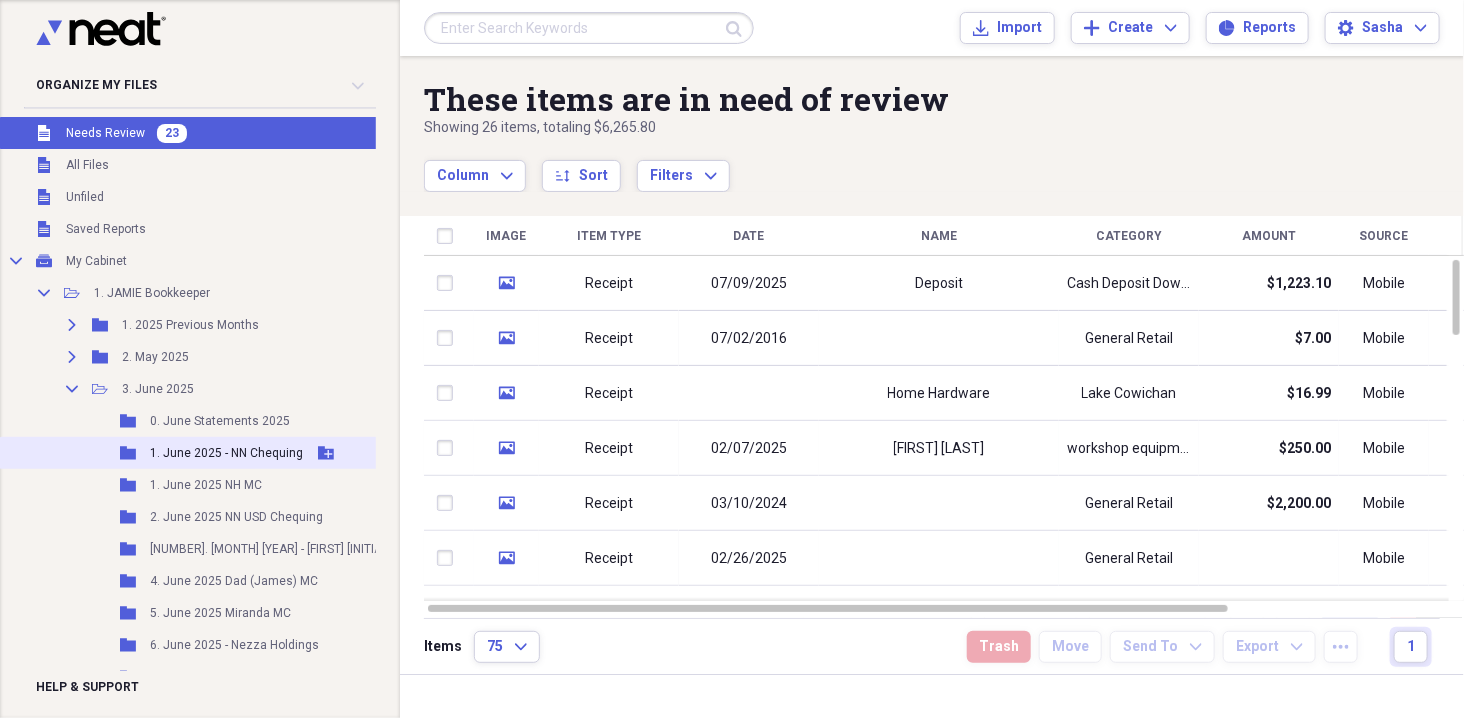 click on "Folder 1. June 2025 - NN Chequing Add Folder" at bounding box center [245, 453] 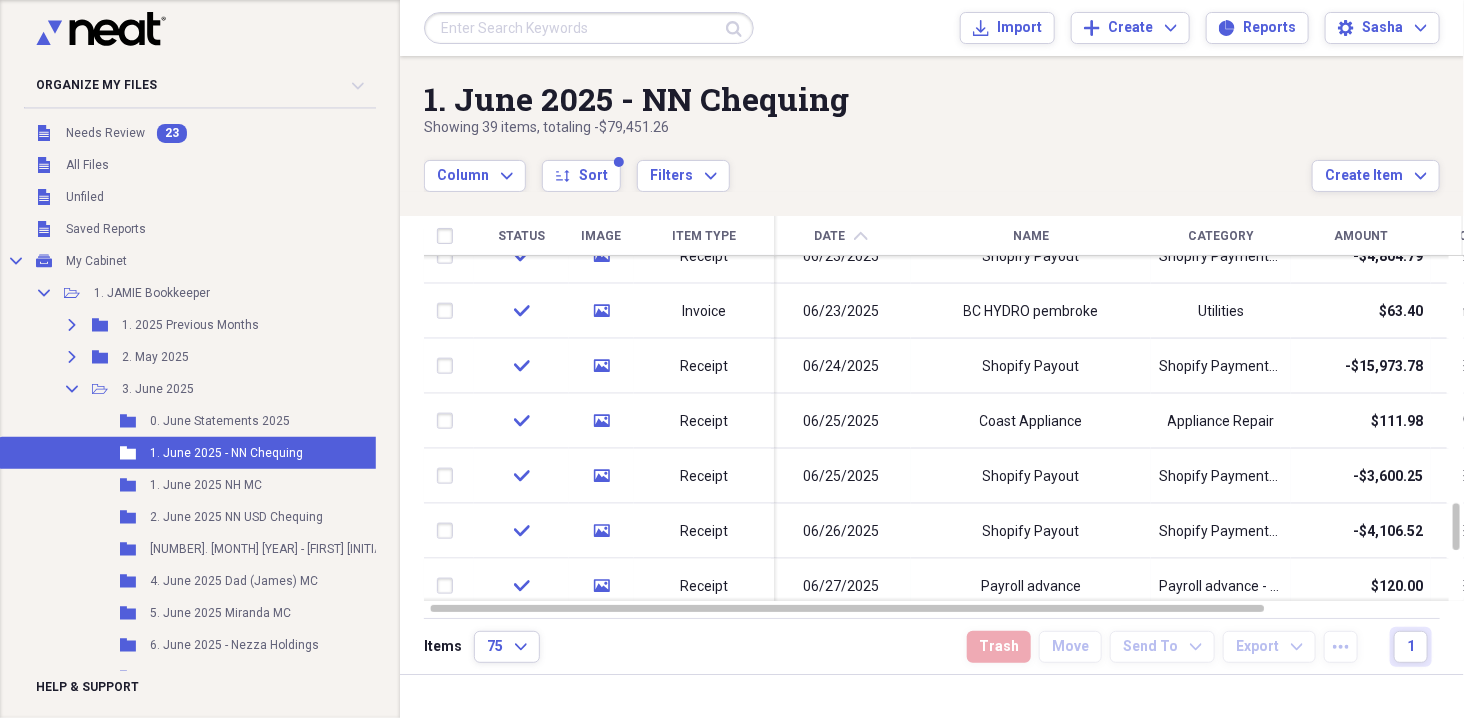 click at bounding box center (589, 28) 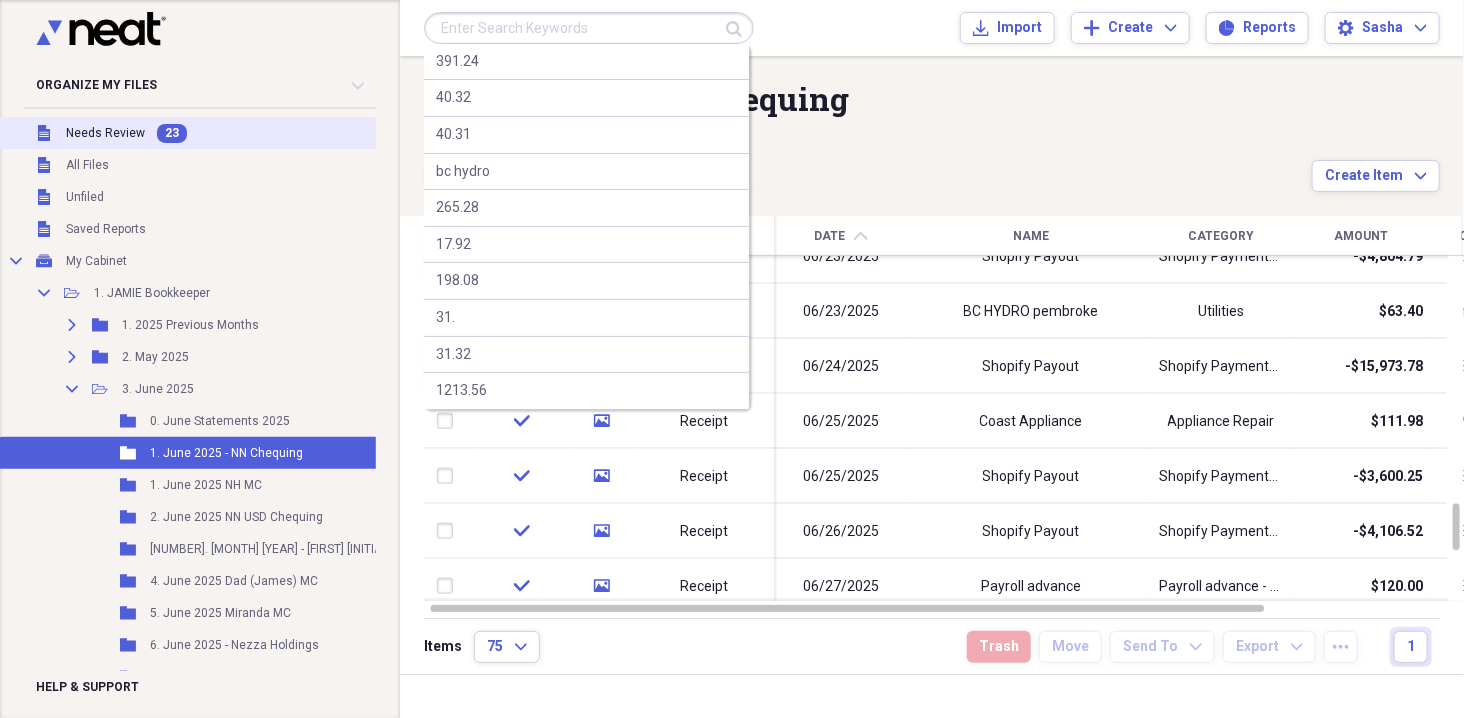 click on "Unfiled Needs Review 23" at bounding box center [245, 133] 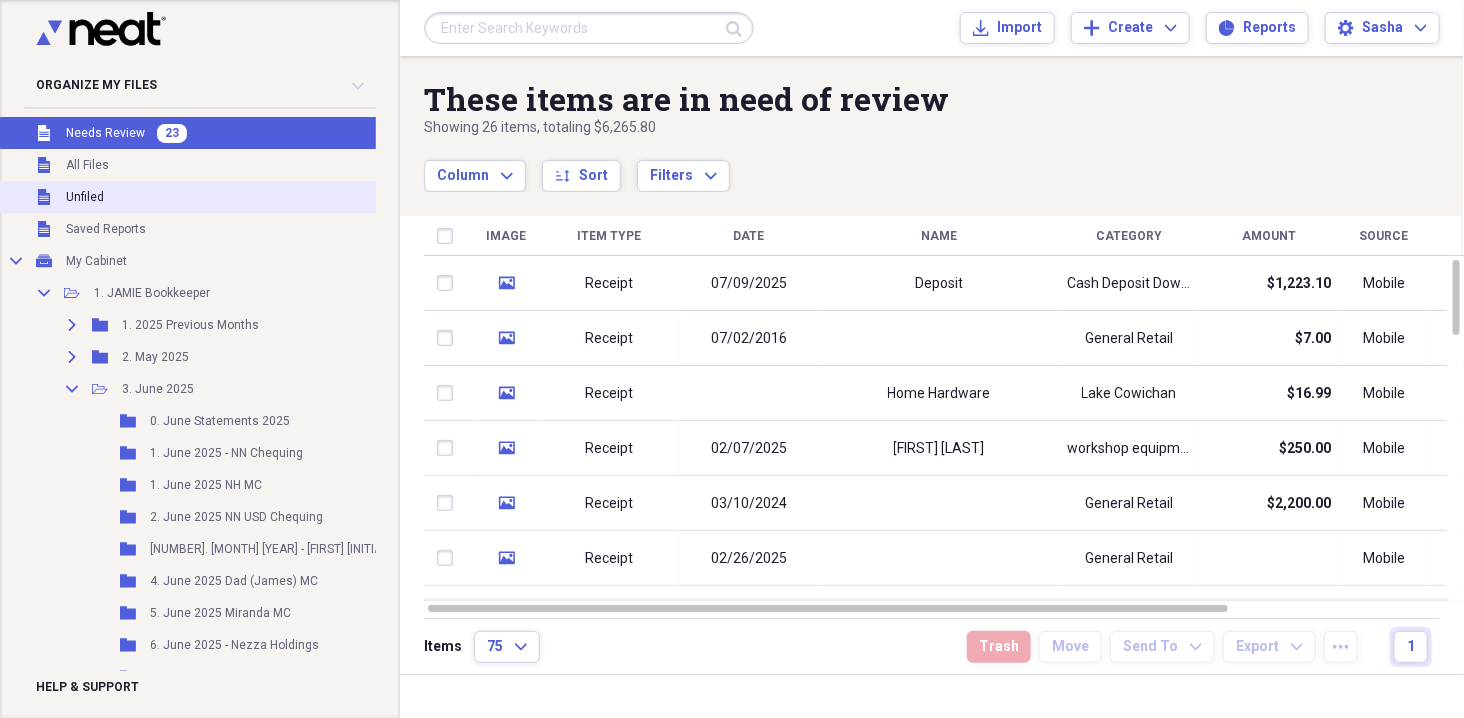click on "Unfiled Unfiled" at bounding box center (245, 197) 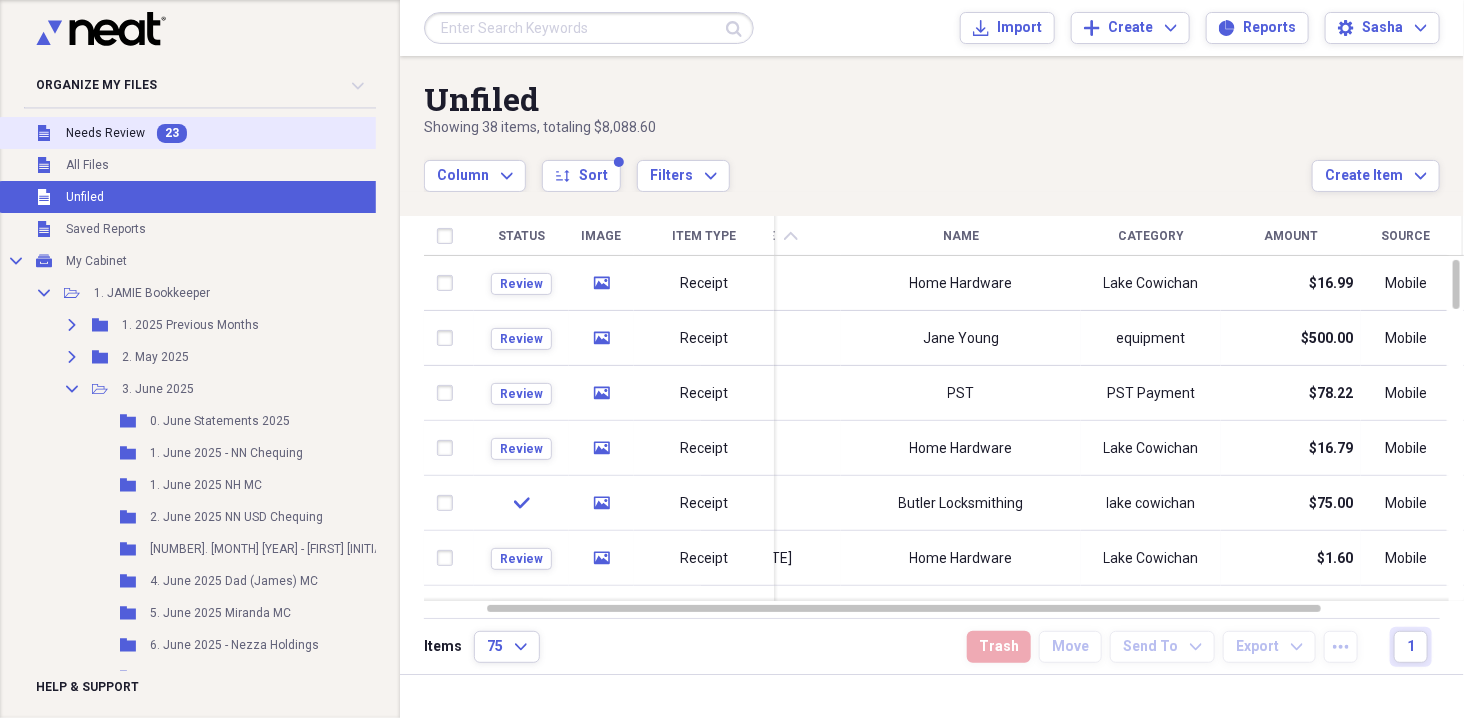 click on "Unfiled Needs Review 23" at bounding box center (245, 133) 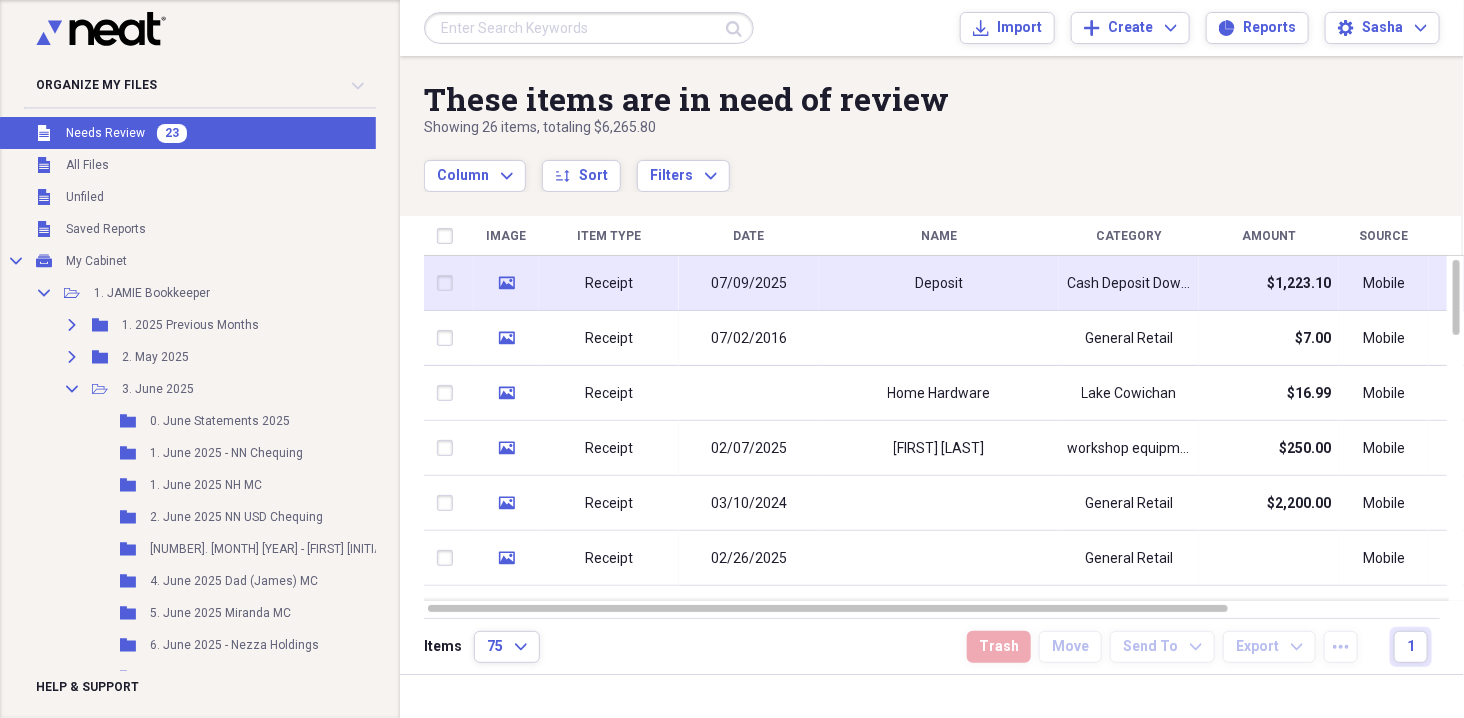 click on "07/09/2025" at bounding box center (749, 284) 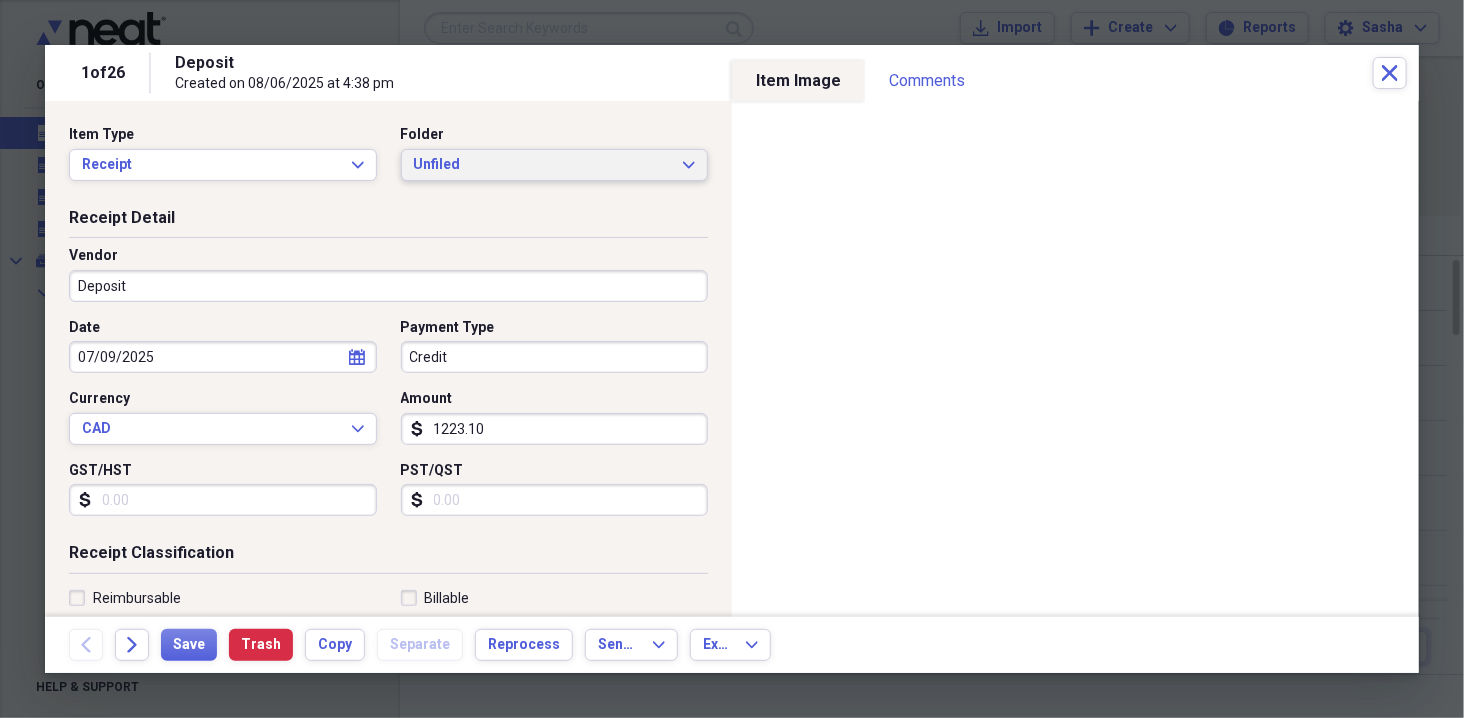 click on "Unfiled" at bounding box center (543, 165) 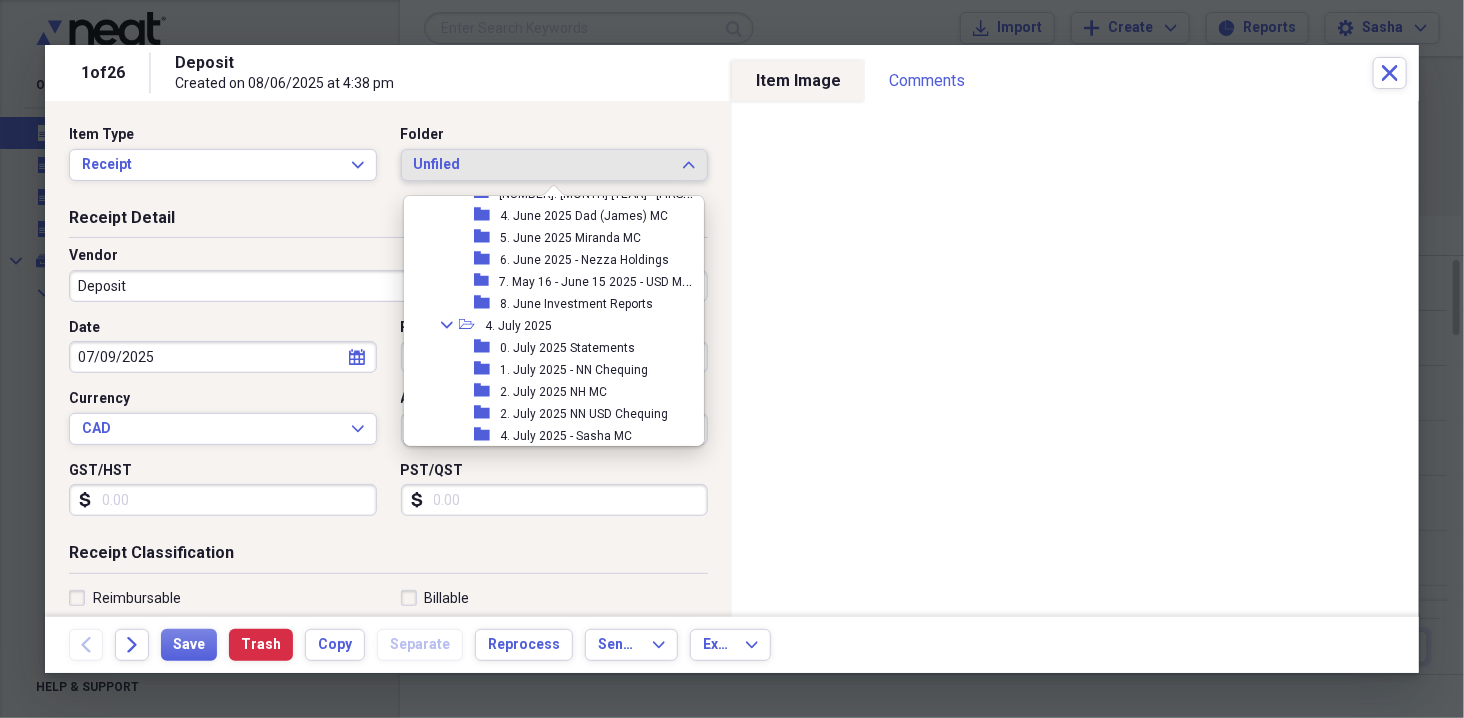 scroll, scrollTop: 765, scrollLeft: 0, axis: vertical 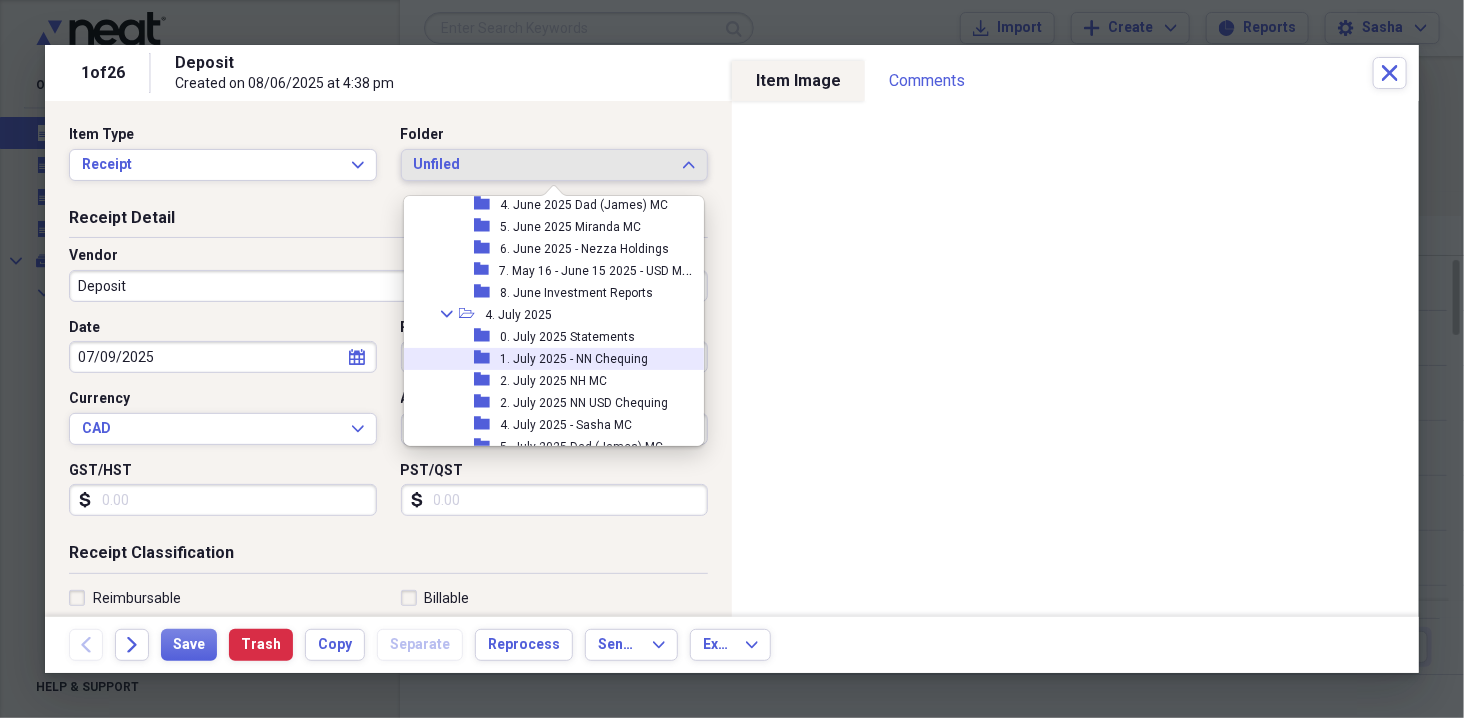 click on "1. July 2025 - NN Chequing" at bounding box center [574, 359] 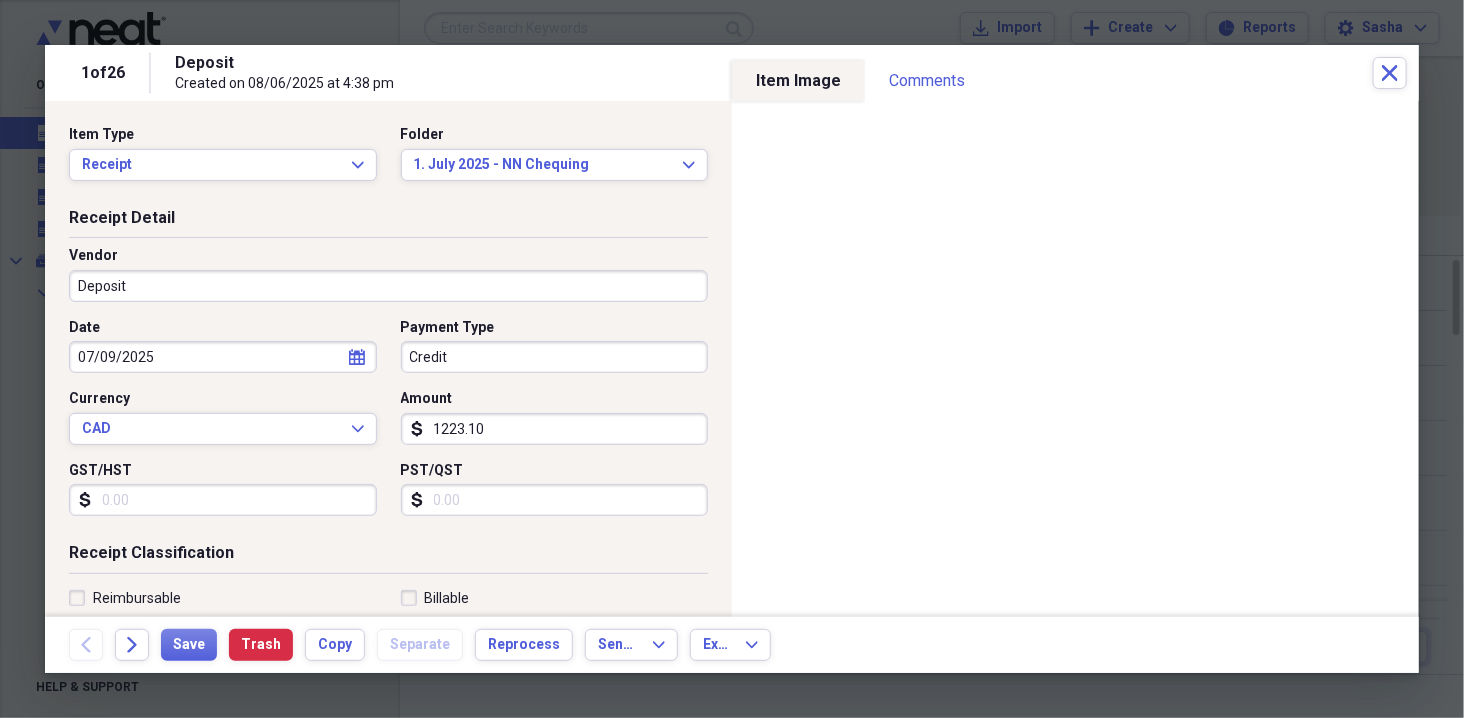 click on "Deposit" at bounding box center [388, 286] 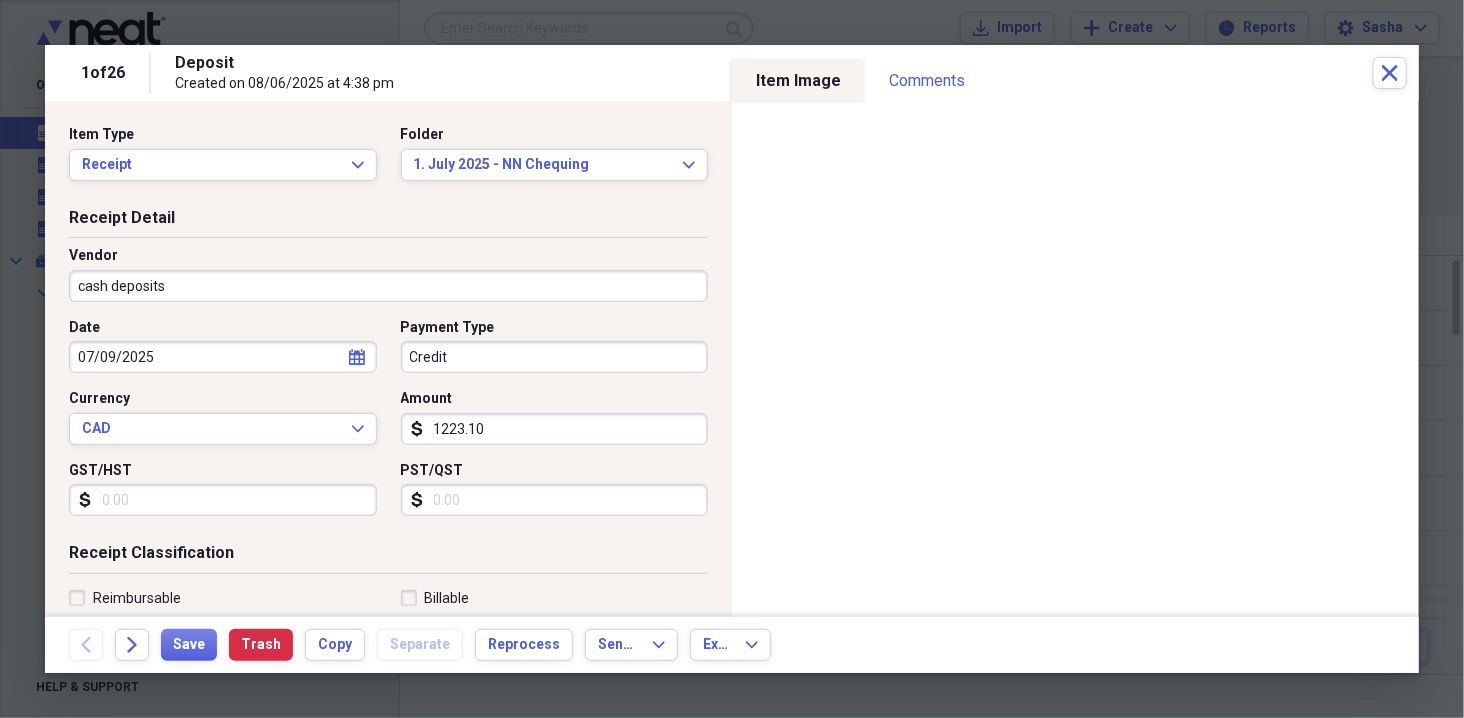 type on "cash deposits" 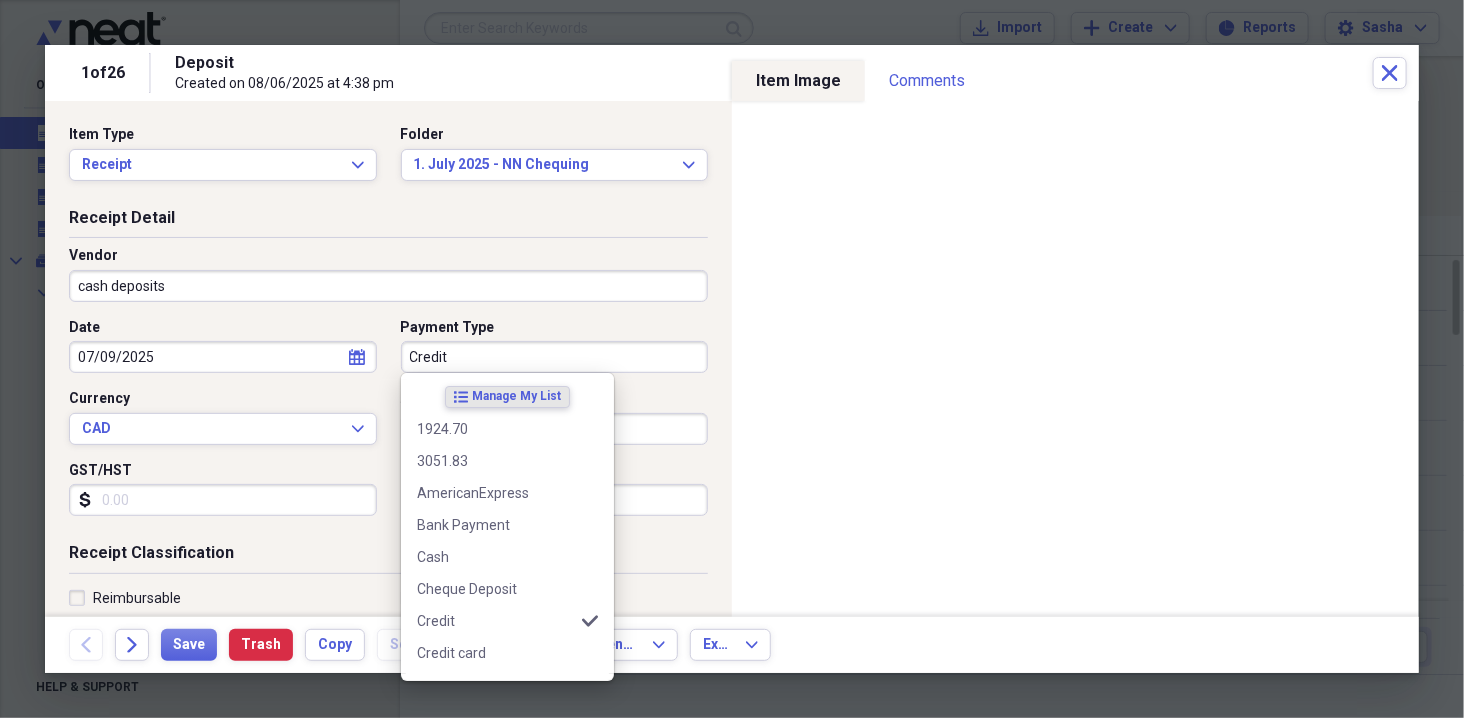 click on "Credit" at bounding box center (555, 357) 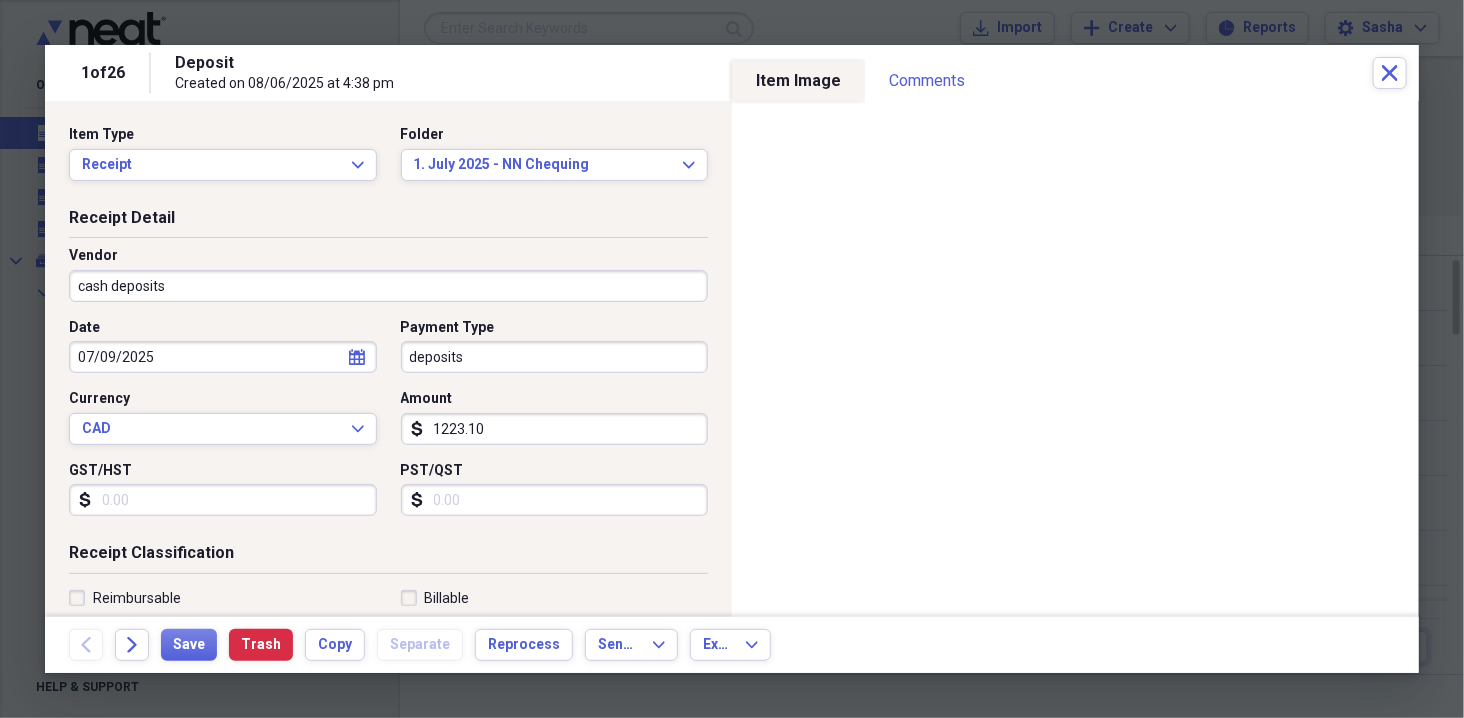type on "deposits" 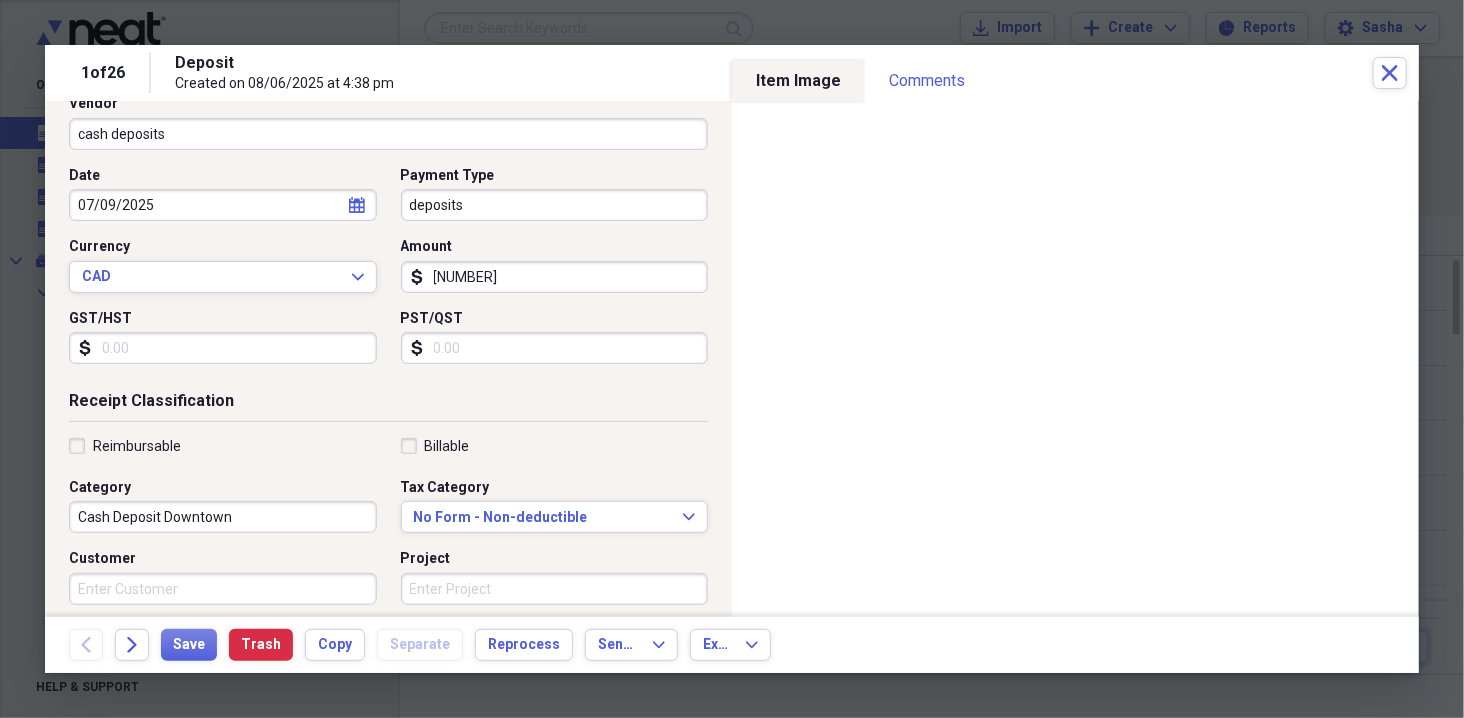 scroll, scrollTop: 156, scrollLeft: 0, axis: vertical 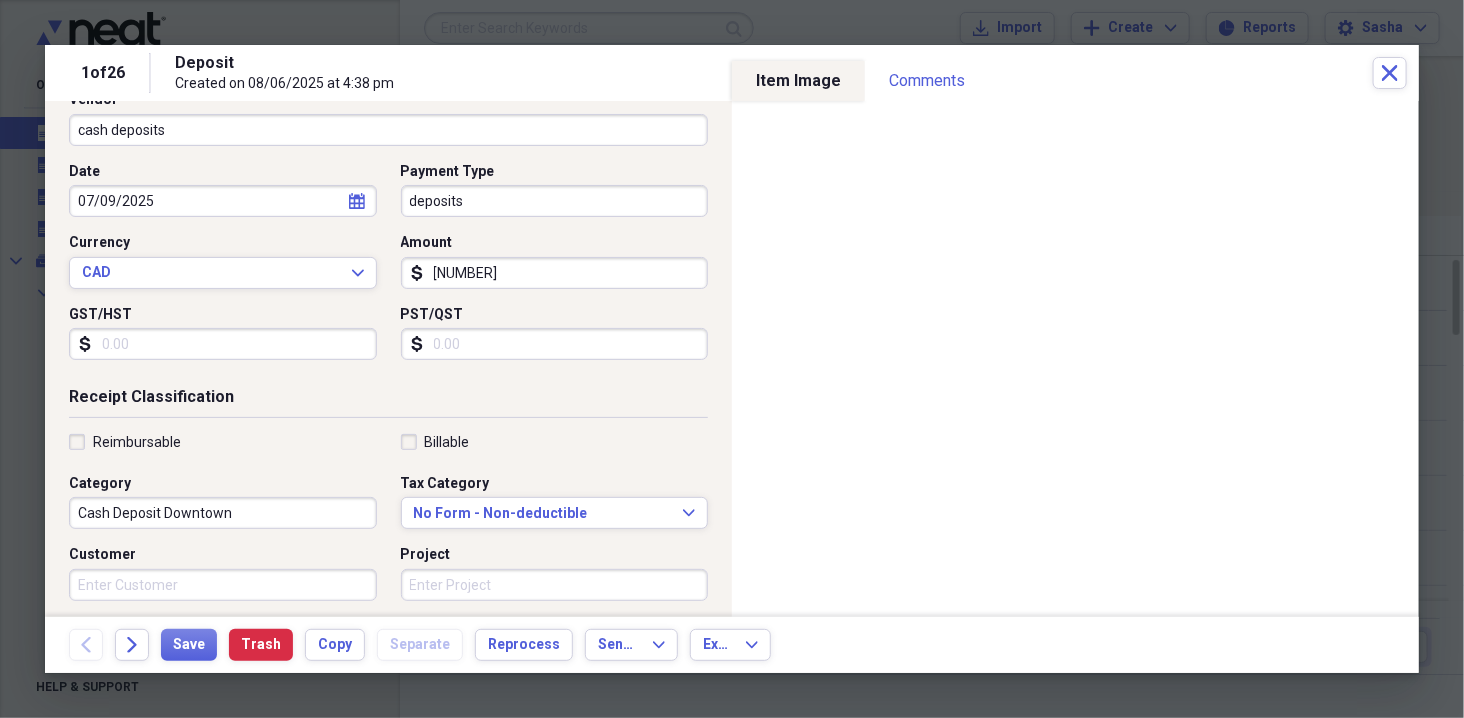 type on "[NUMBER]" 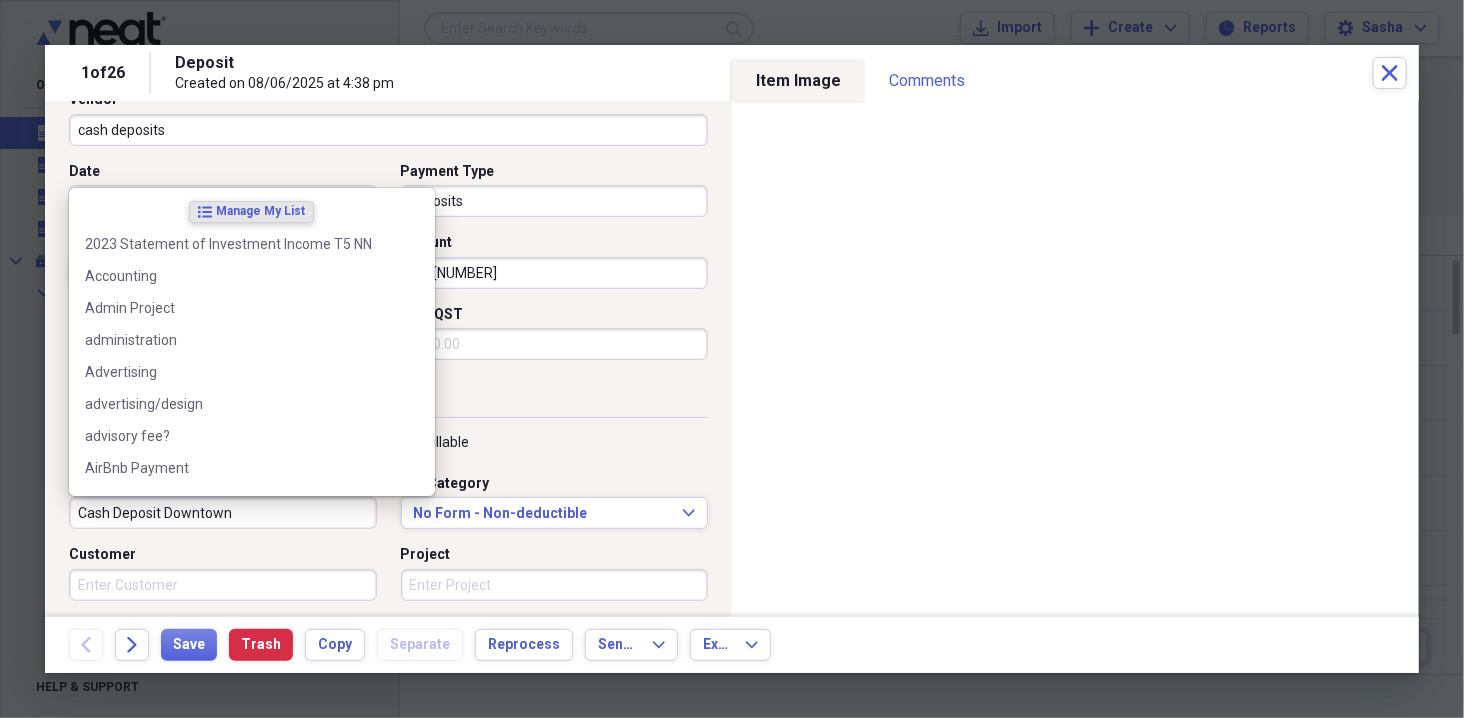 click on "Cash Deposit Downtown" at bounding box center (223, 513) 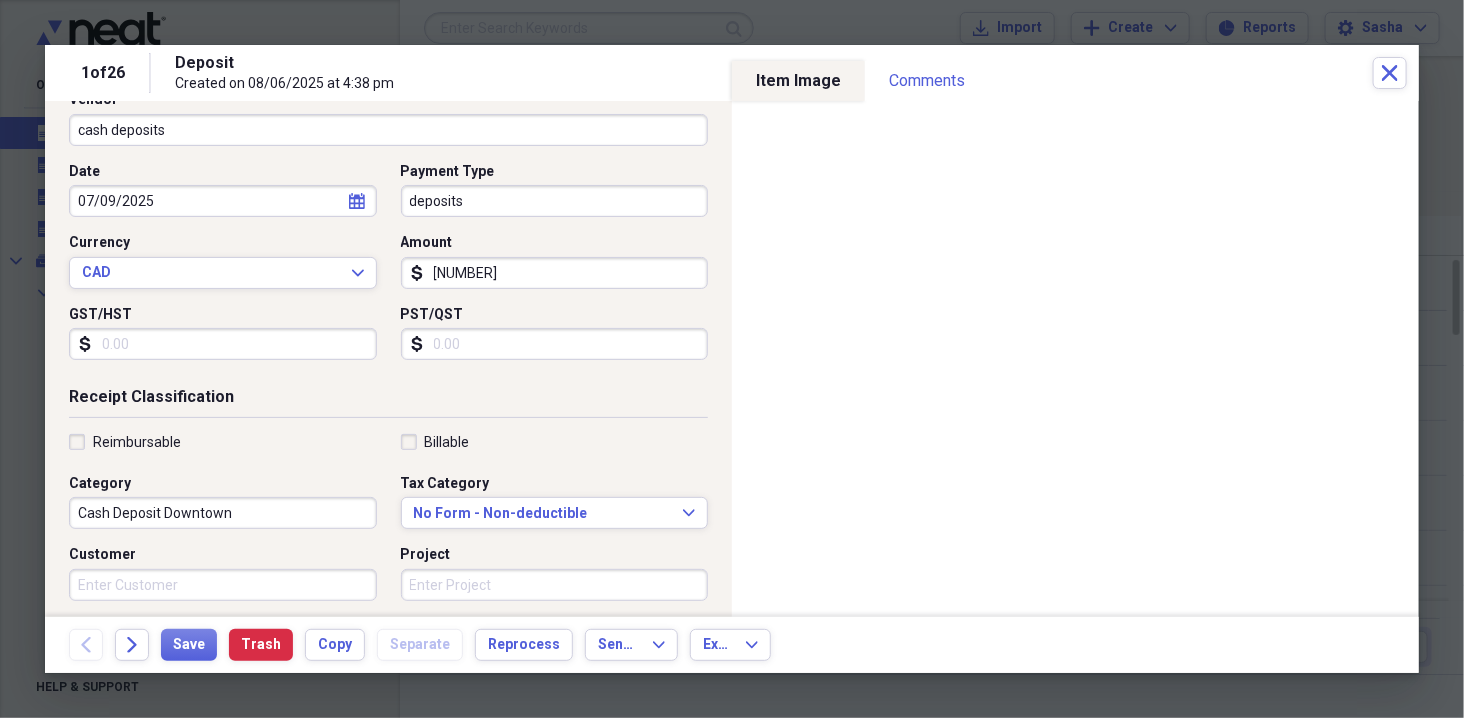 click on "Cash Deposit Downtown" at bounding box center (223, 513) 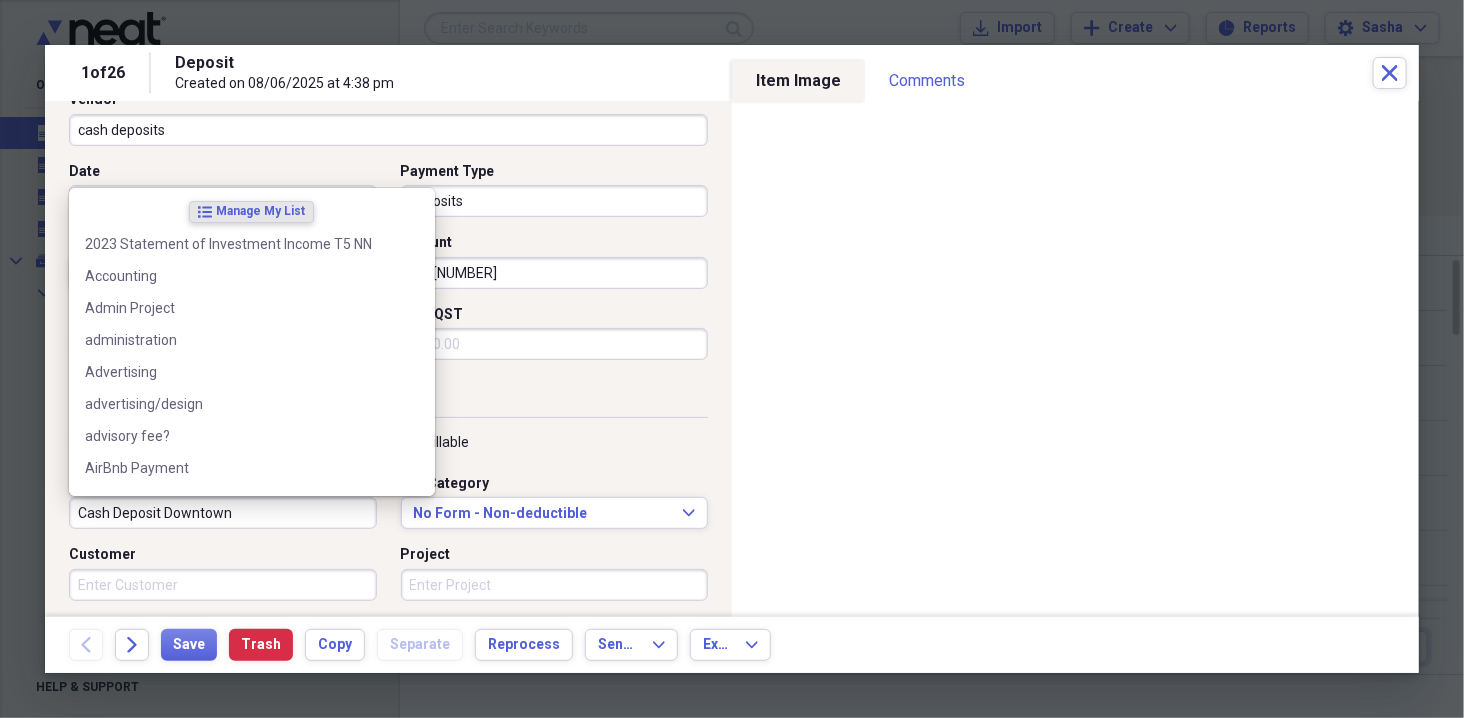 click on "Cash Deposit Downtown" at bounding box center (223, 513) 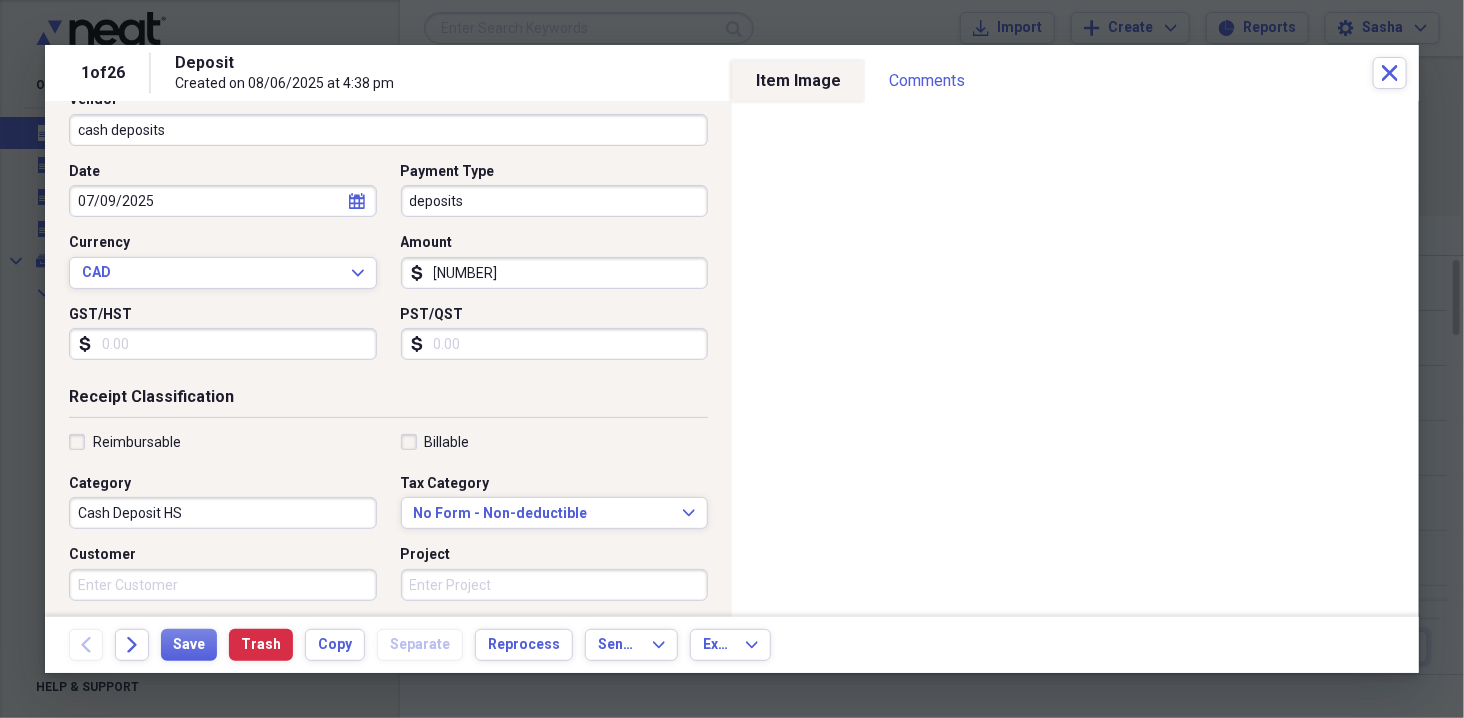 scroll, scrollTop: 0, scrollLeft: 0, axis: both 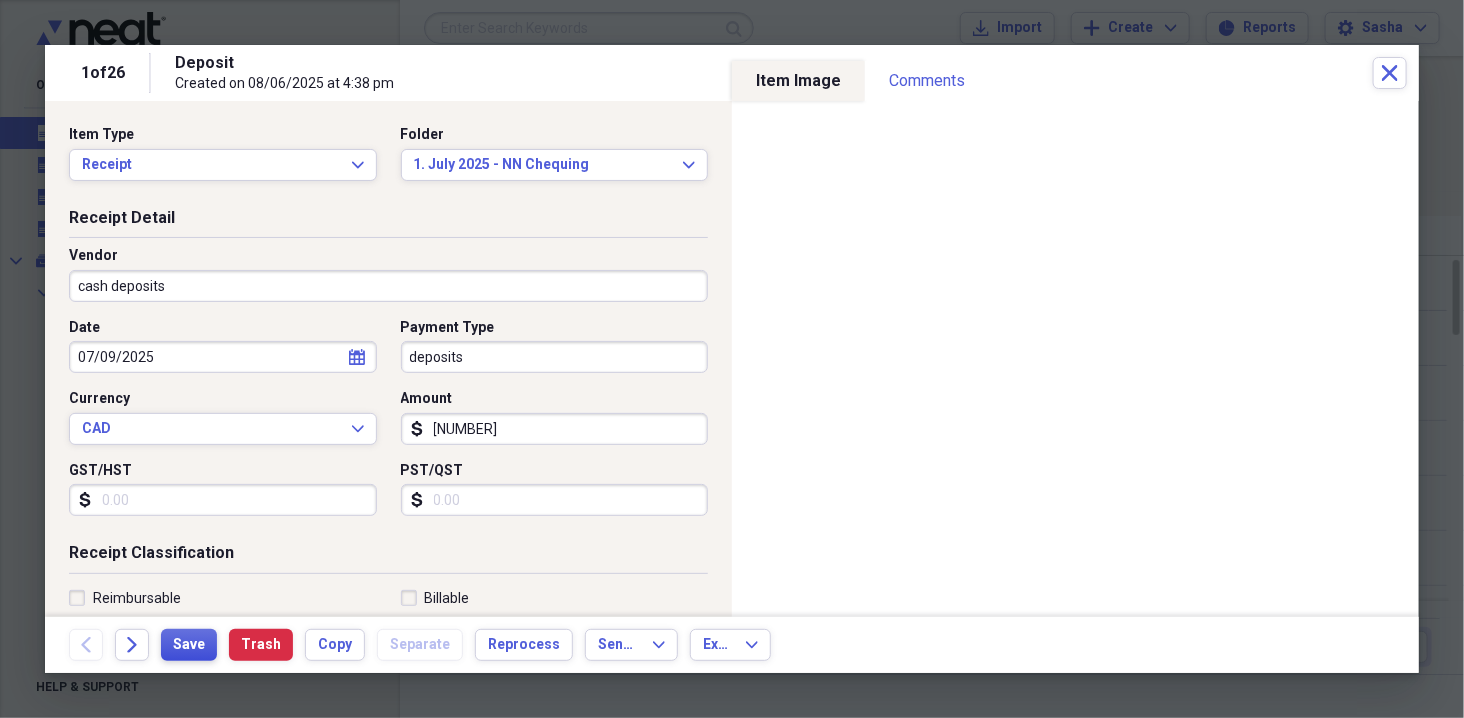 type on "Cash Deposit HS" 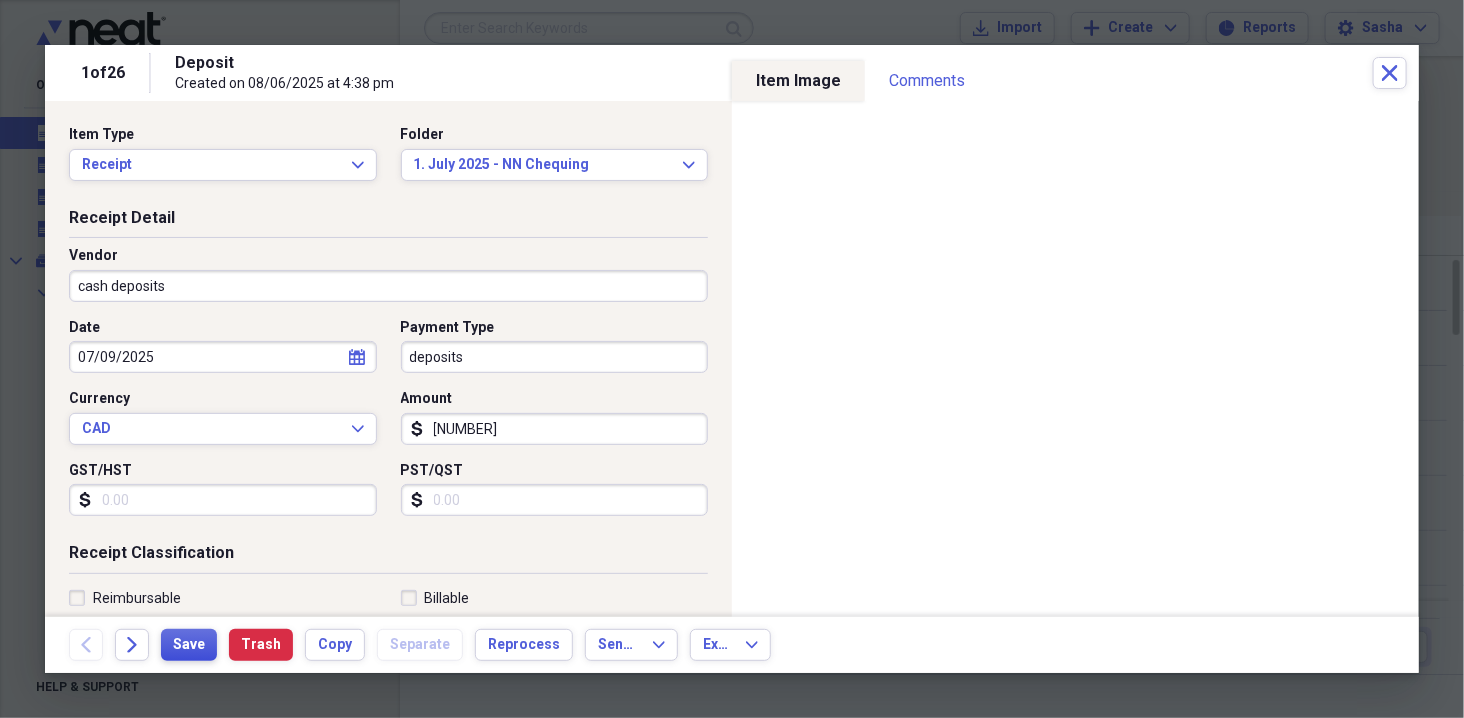 click on "Save" at bounding box center (189, 645) 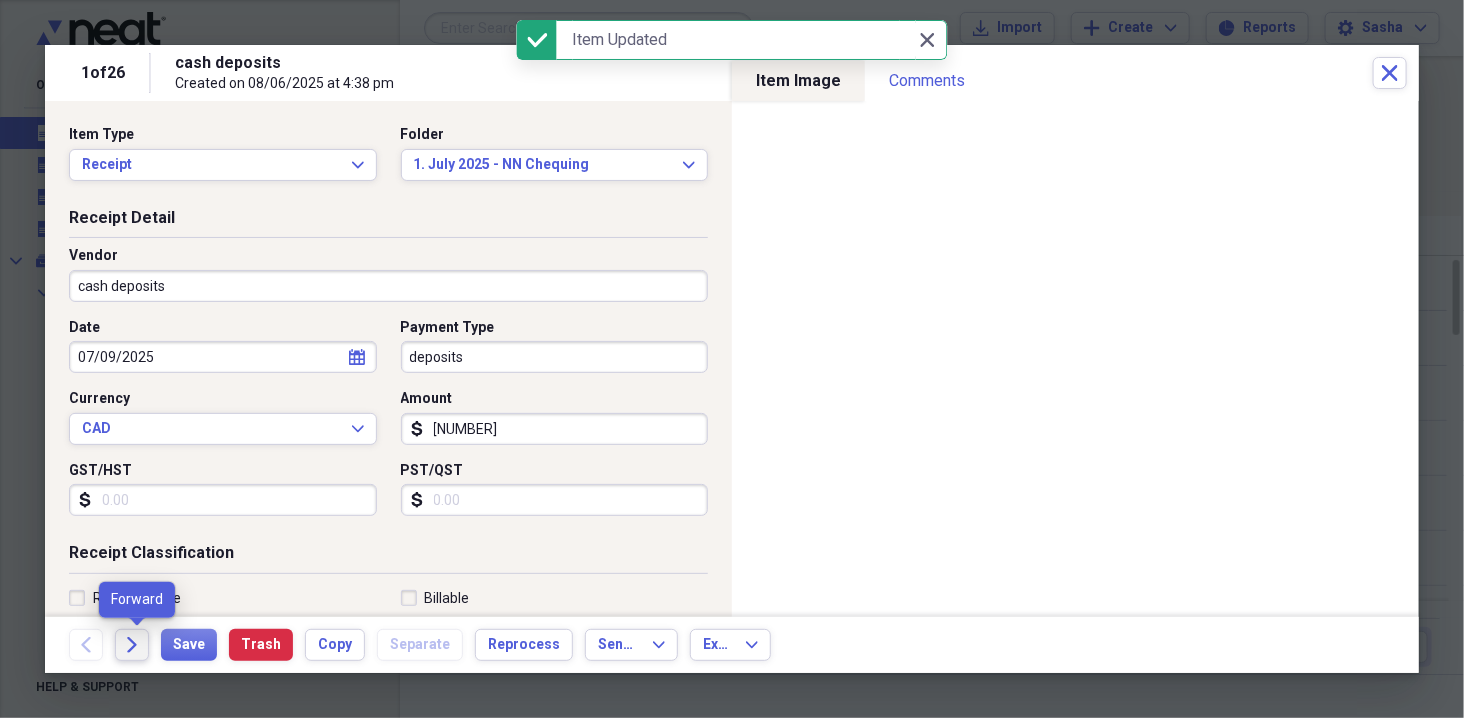 click on "Forward" at bounding box center (132, 645) 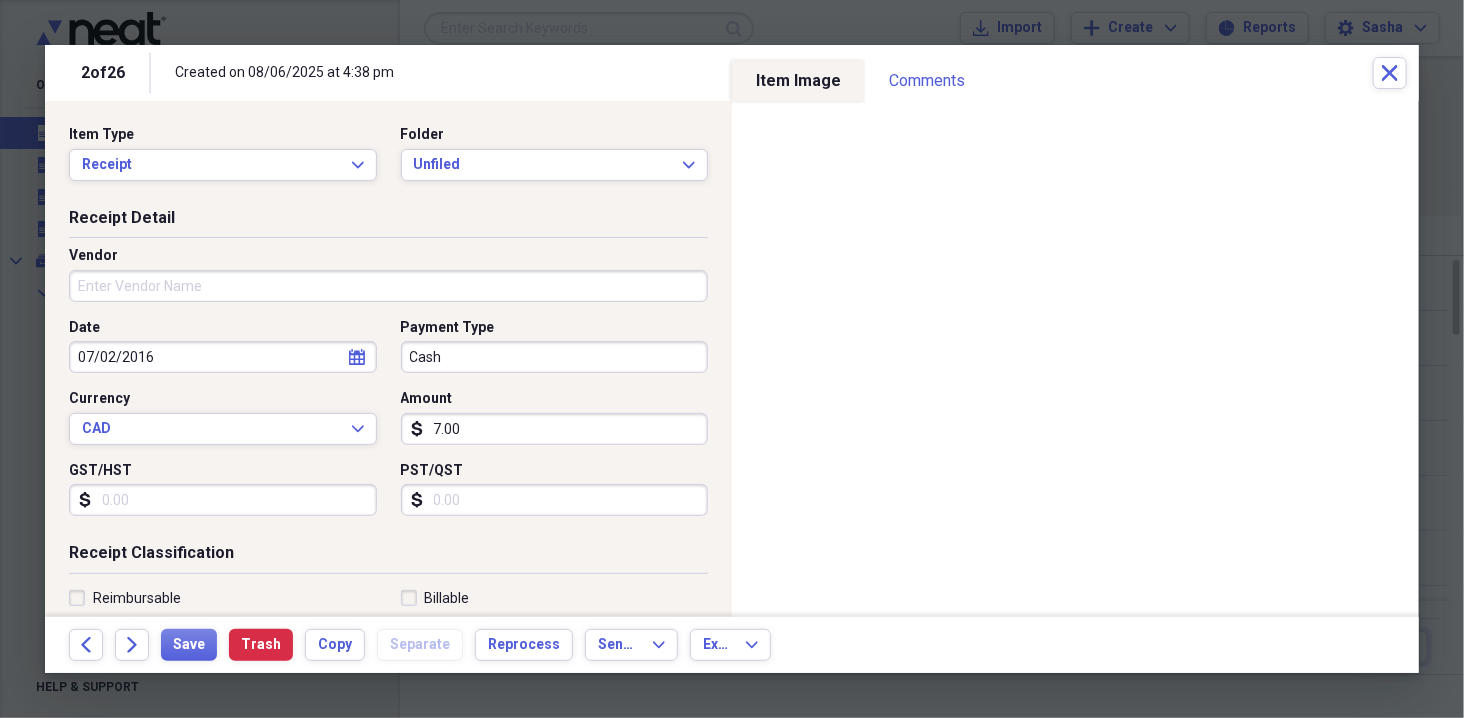 click on "Vendor" at bounding box center [388, 286] 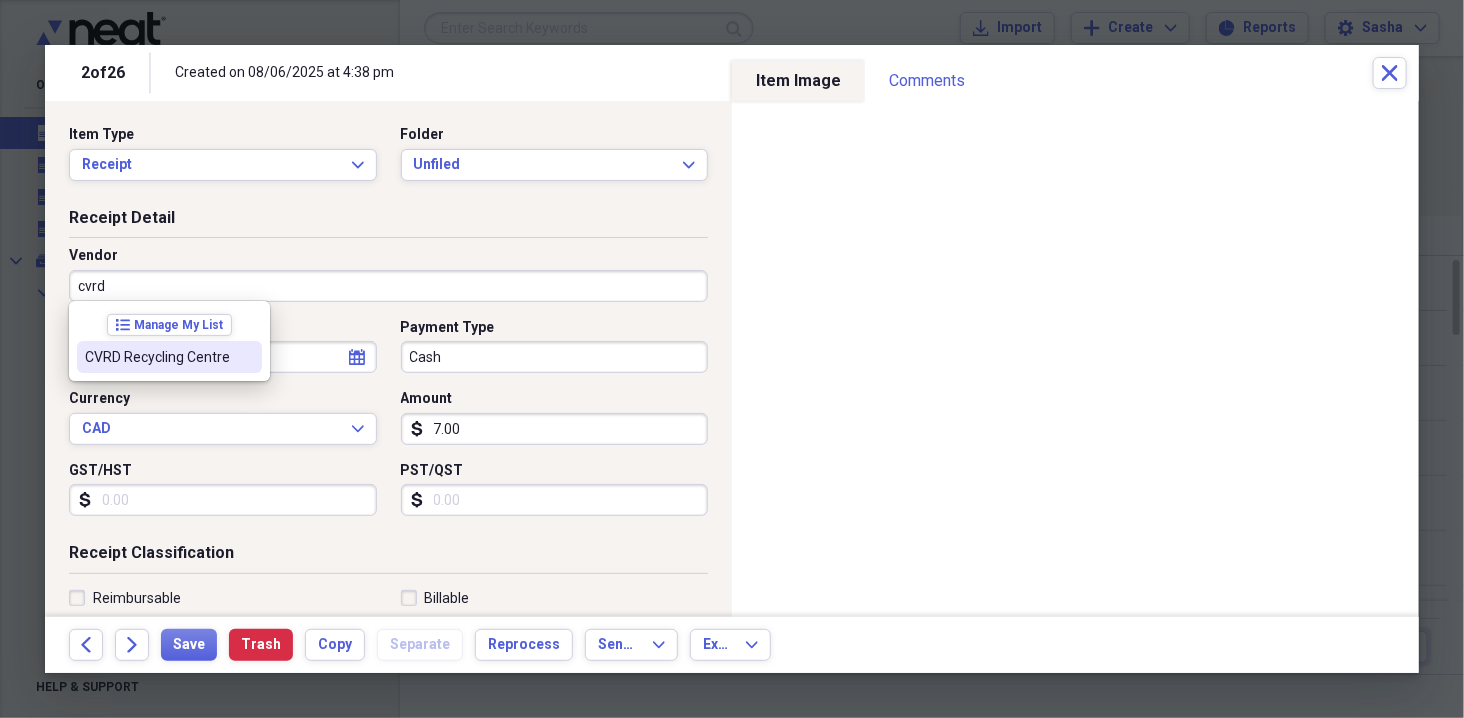 click at bounding box center [246, 357] 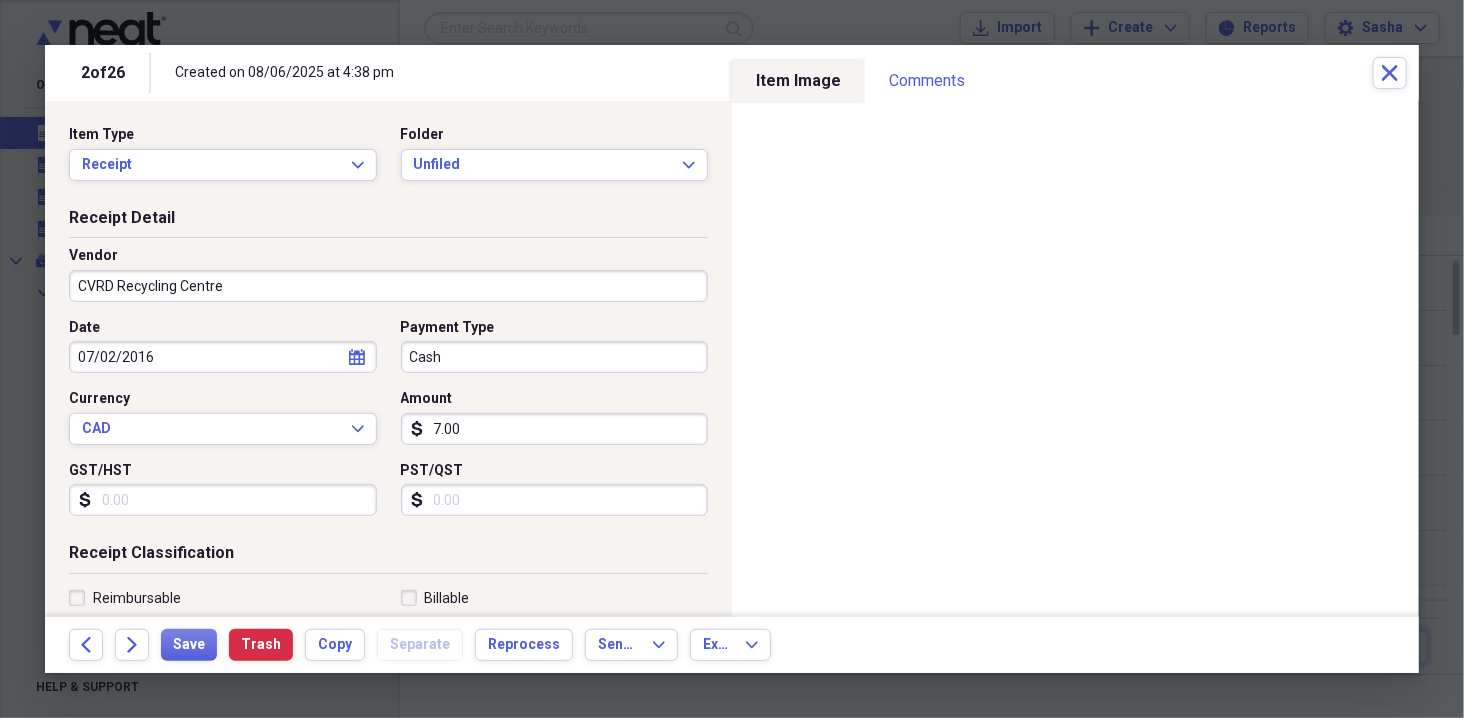 type on "Lake Cowichan" 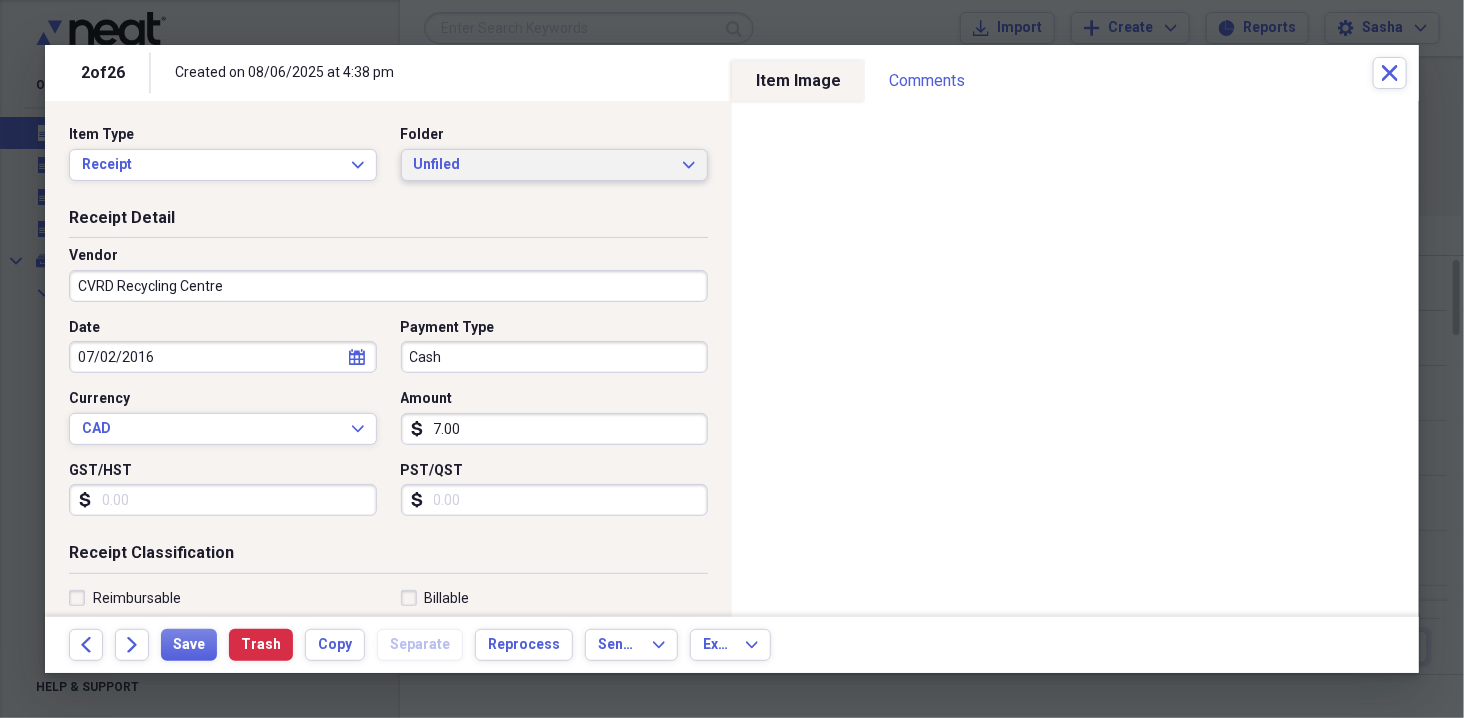 click on "Unfiled" at bounding box center (543, 165) 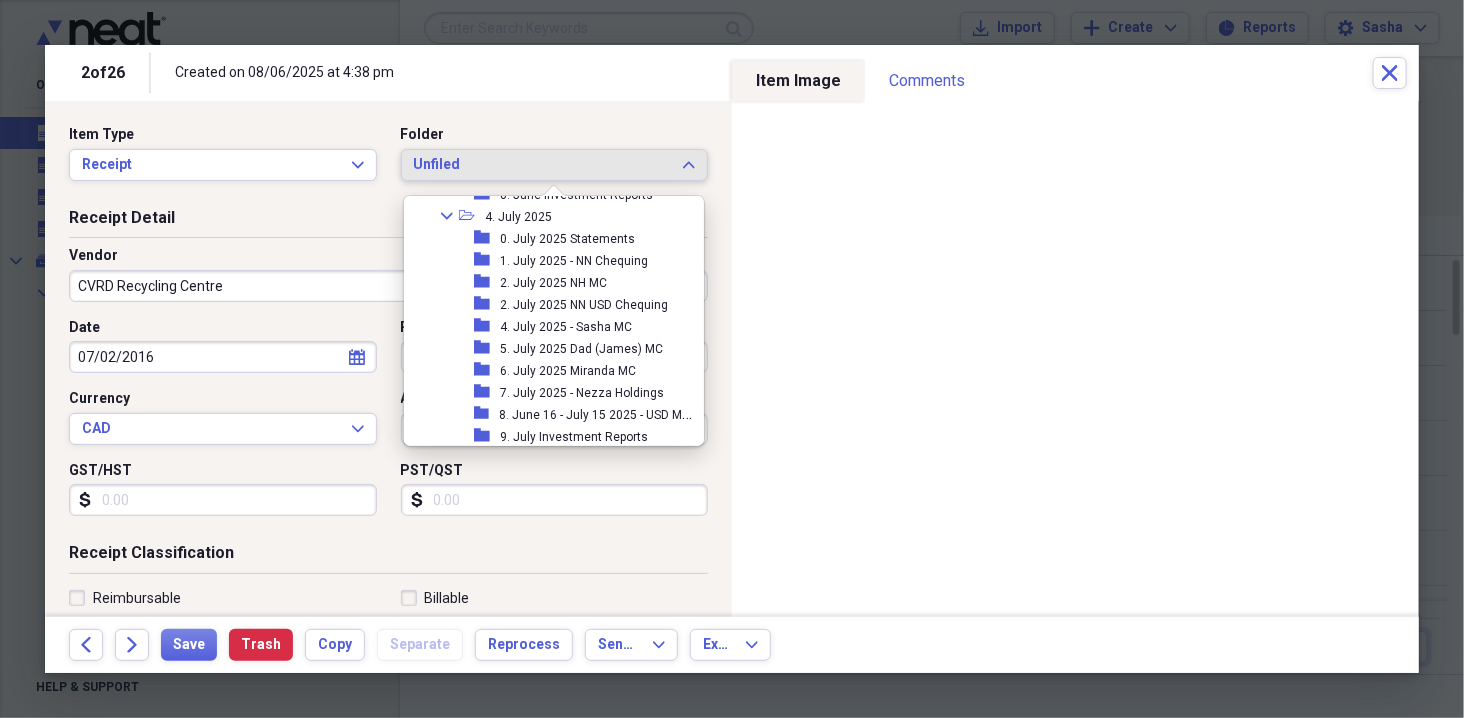 scroll, scrollTop: 864, scrollLeft: 0, axis: vertical 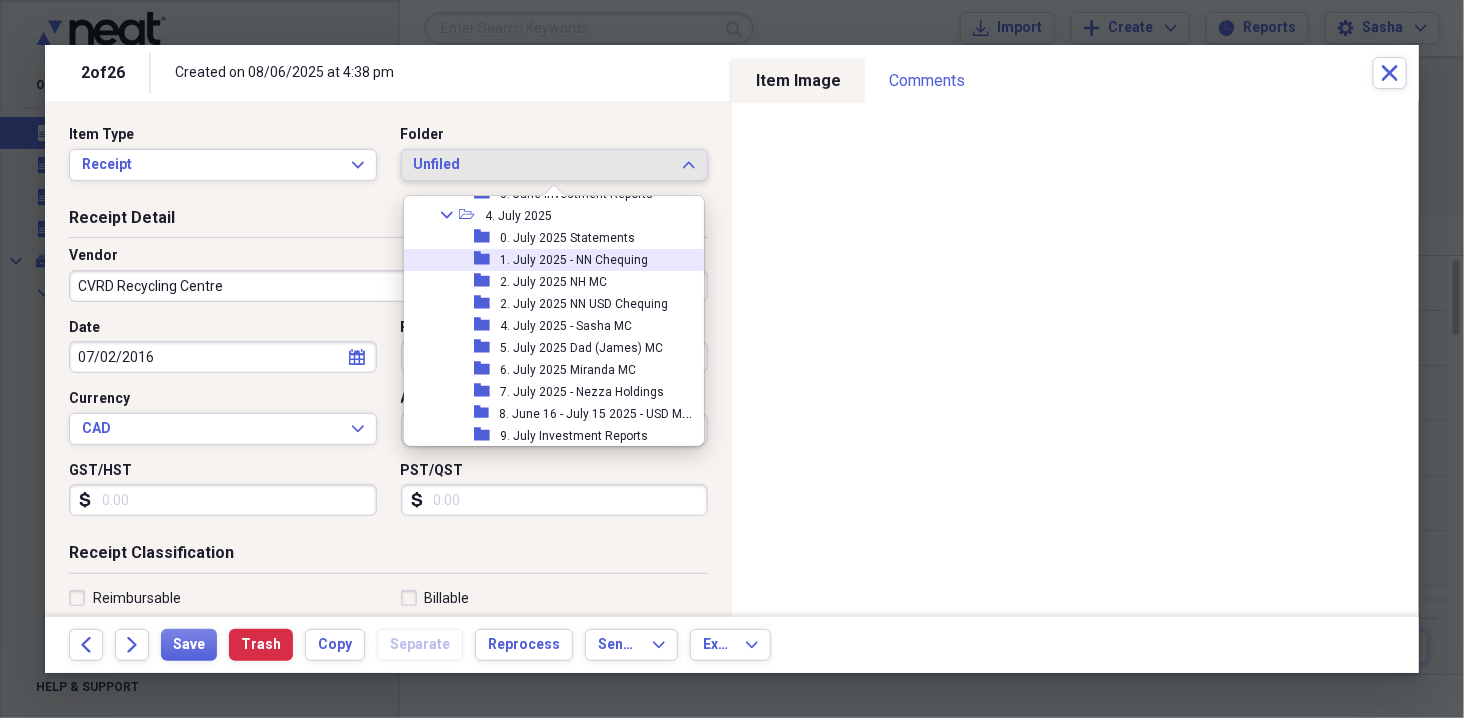 click on "1. July 2025 - NN Chequing" at bounding box center (574, 260) 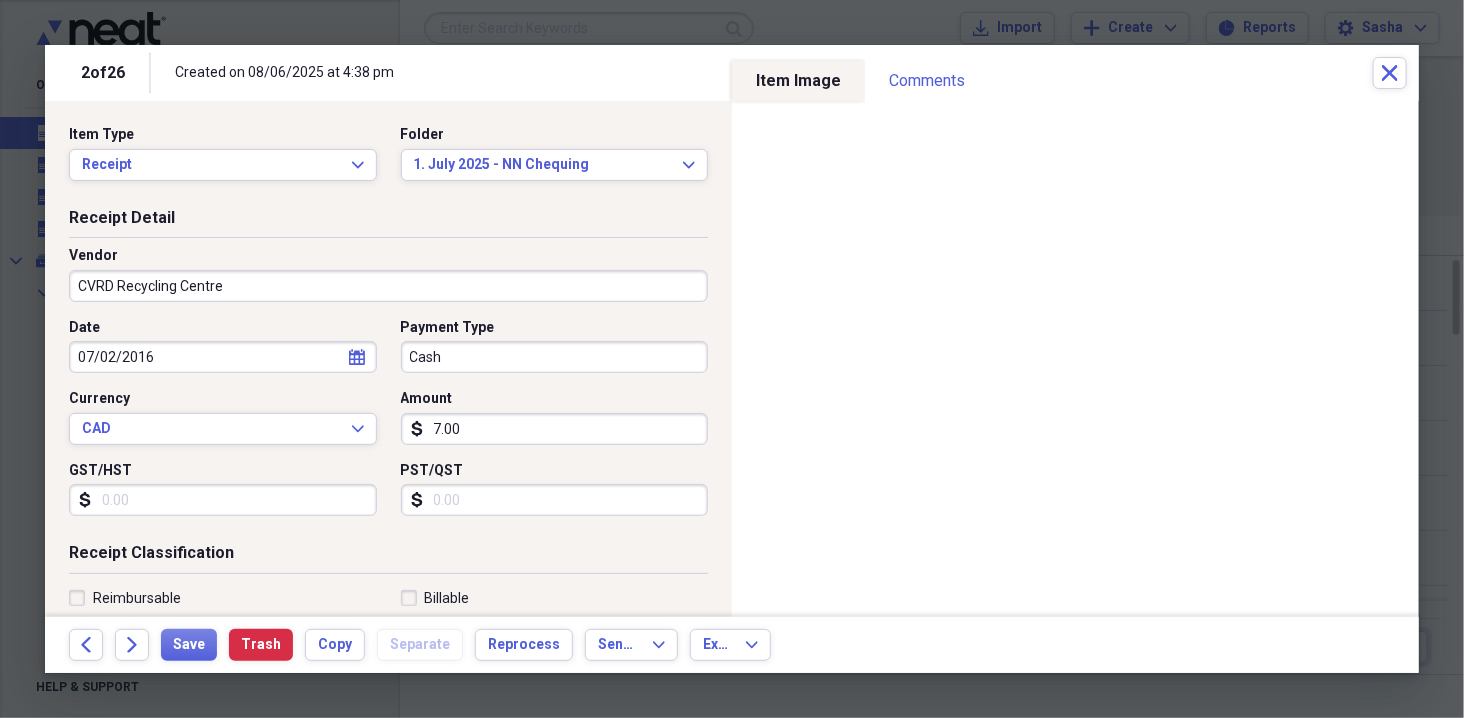 click on "07/02/2016" at bounding box center (223, 357) 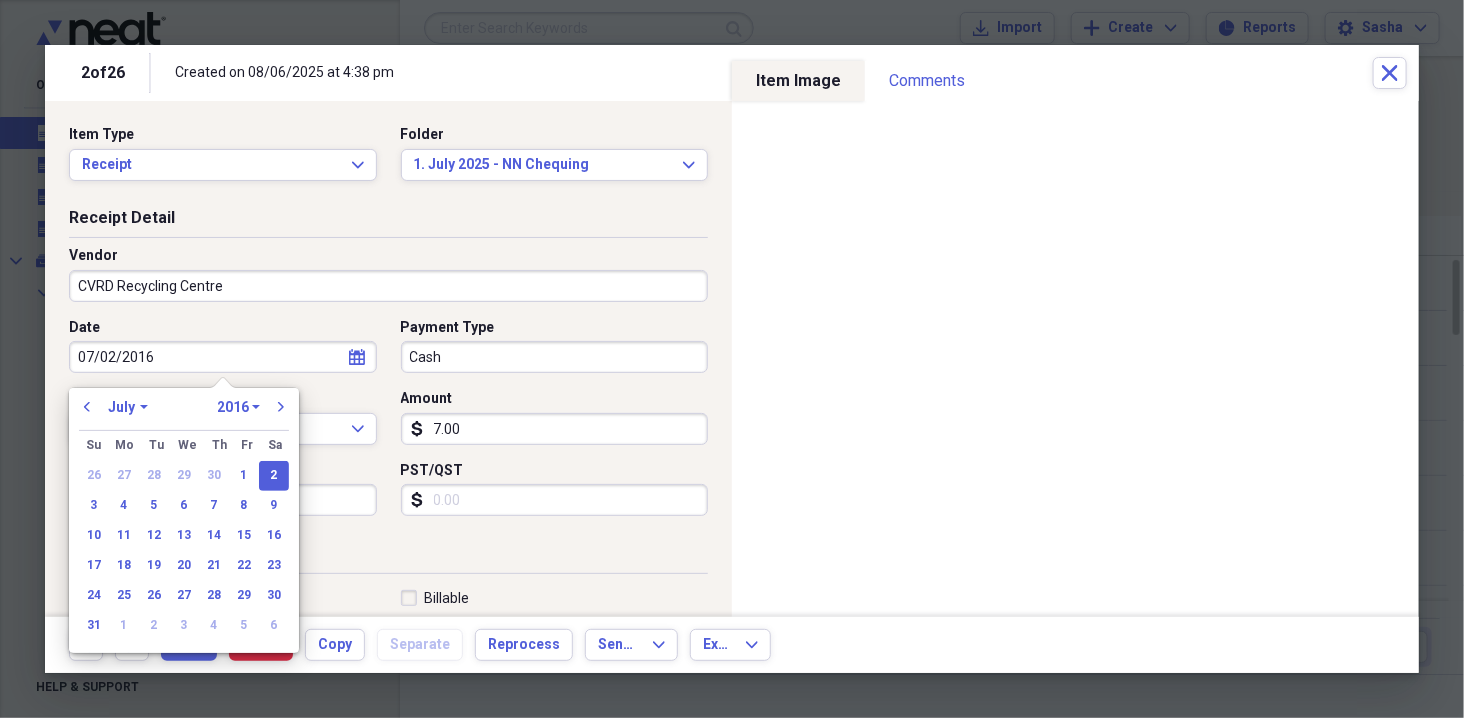 click on "1970 1971 1972 1973 1974 1975 1976 1977 1978 1979 1980 1981 1982 1983 1984 1985 1986 1987 1988 1989 1990 1991 1992 1993 1994 1995 1996 1997 1998 1999 2000 2001 2002 2003 2004 2005 2006 2007 2008 2009 2010 2011 2012 2013 2014 2015 2016 2017 2018 2019 2020 2021 2022 2023 2024 2025 2026 2027 2028 2029 2030 2031 2032 2033 2034 2035" at bounding box center [238, 407] 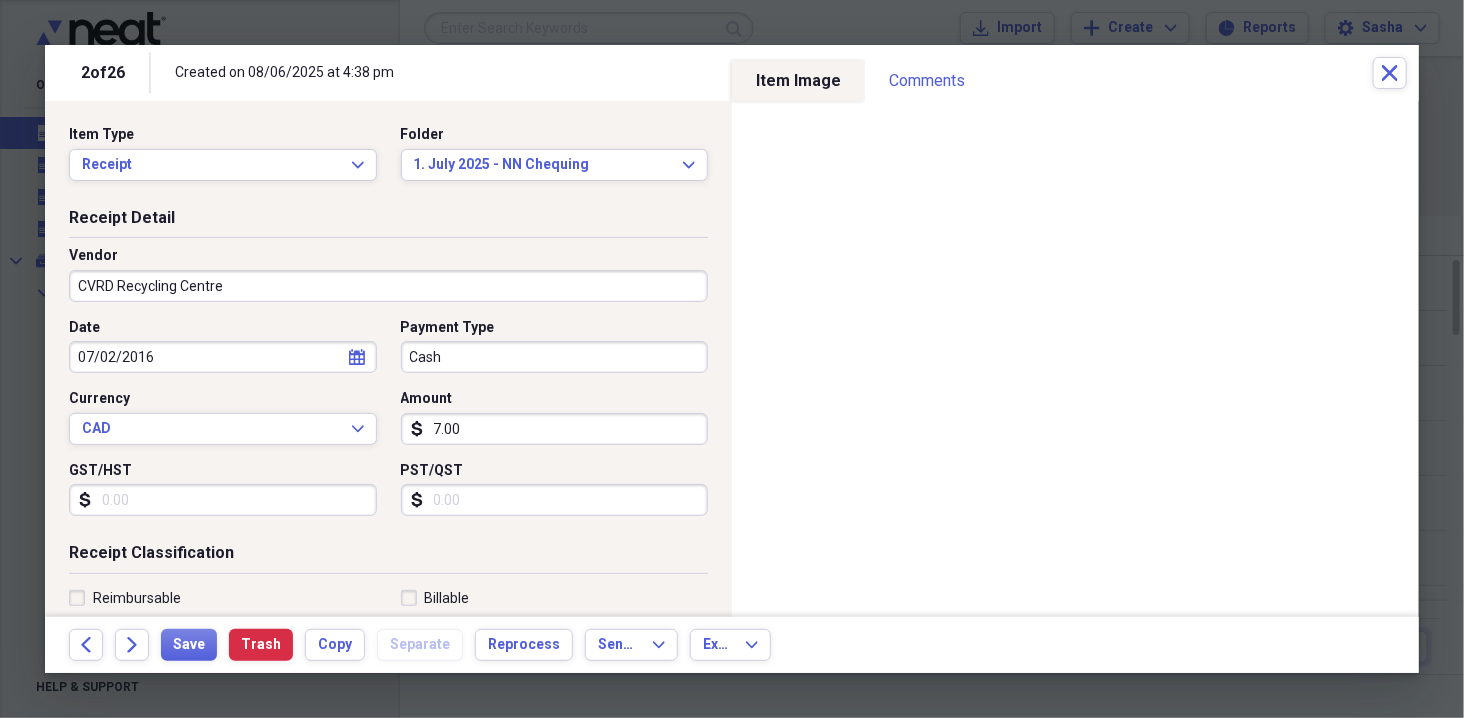 click on "Receipt Classification" at bounding box center (388, 557) 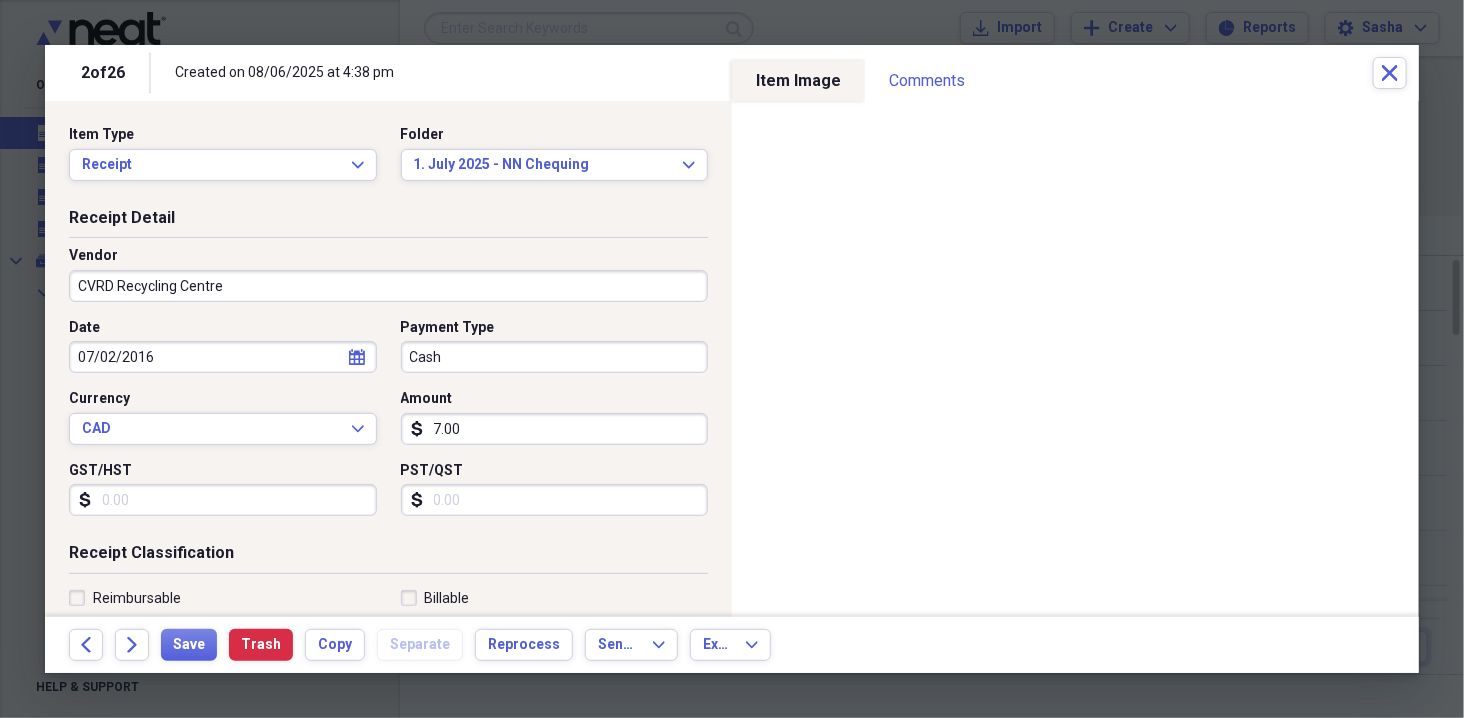 select on "6" 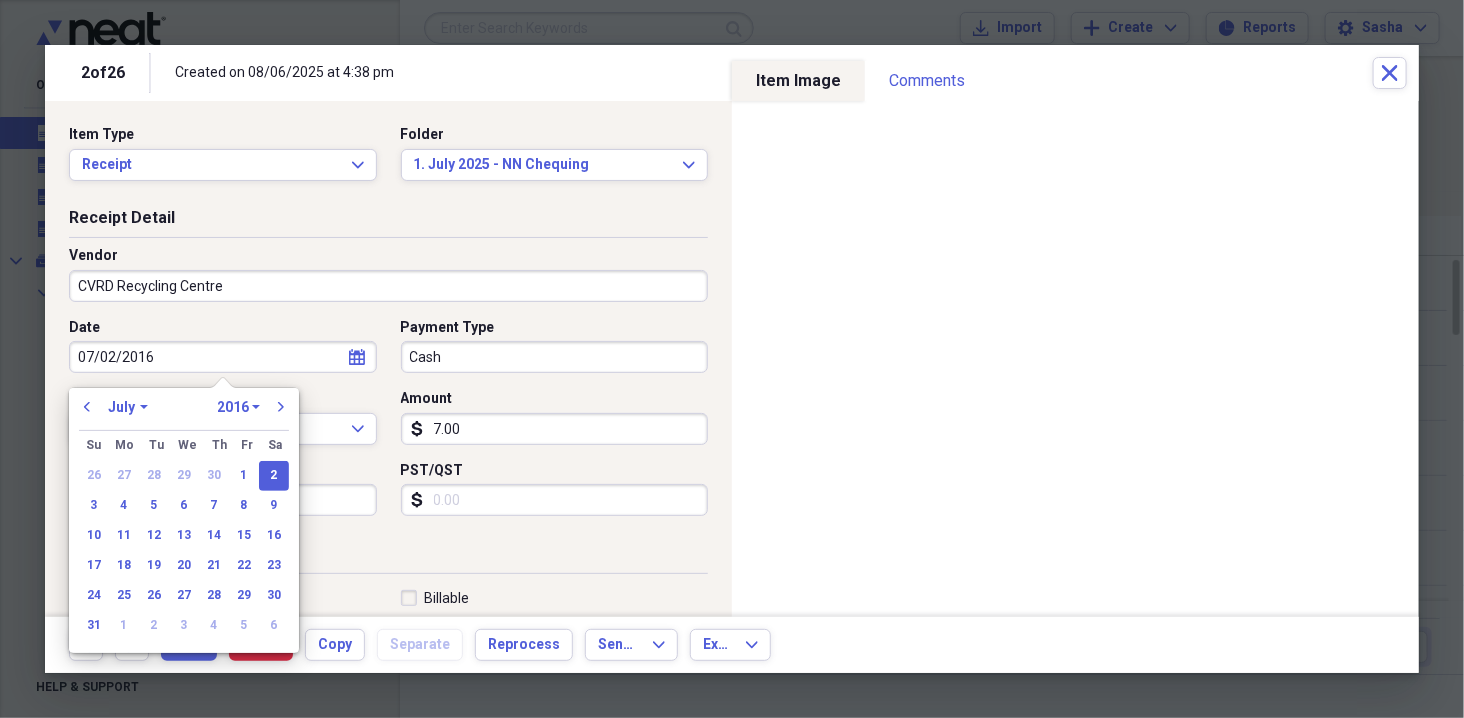 click on "07/02/2016" at bounding box center [223, 357] 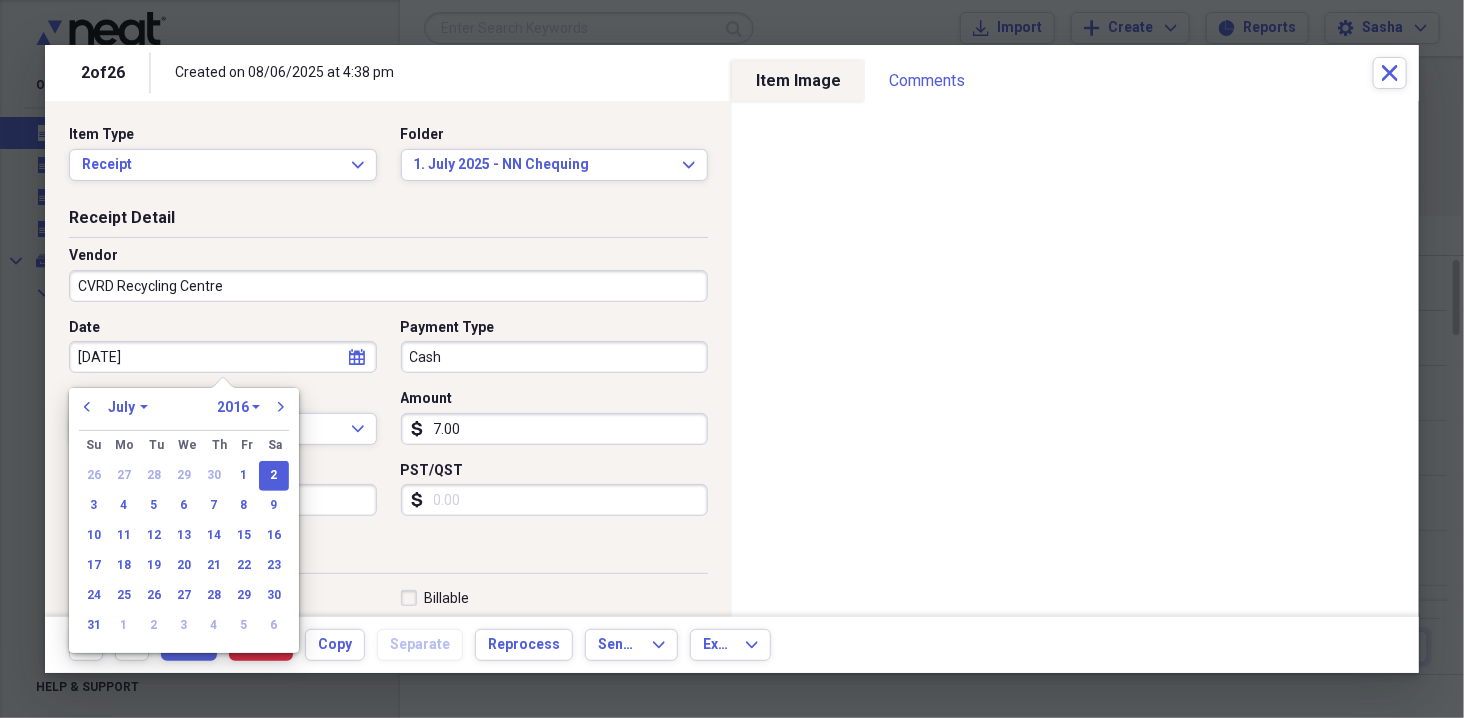 type on "07/02/20" 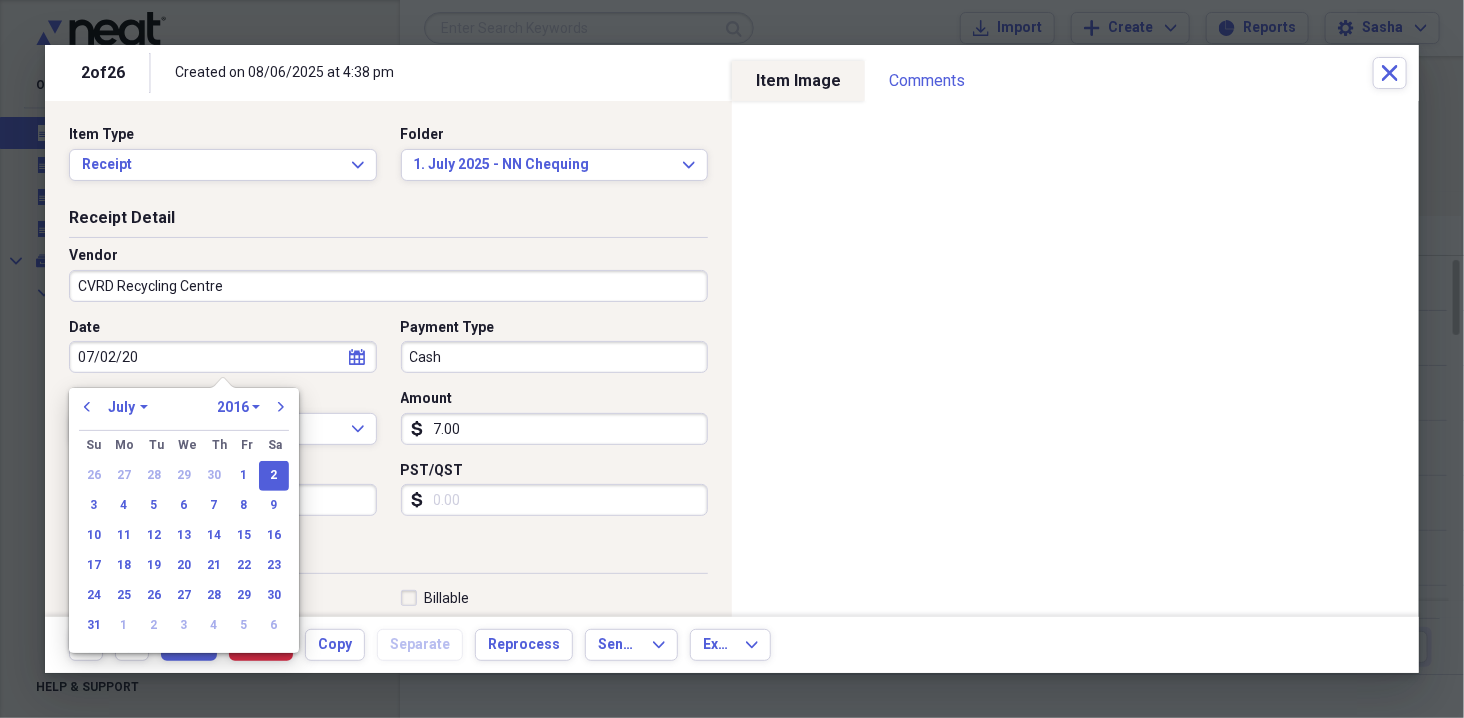 select on "2020" 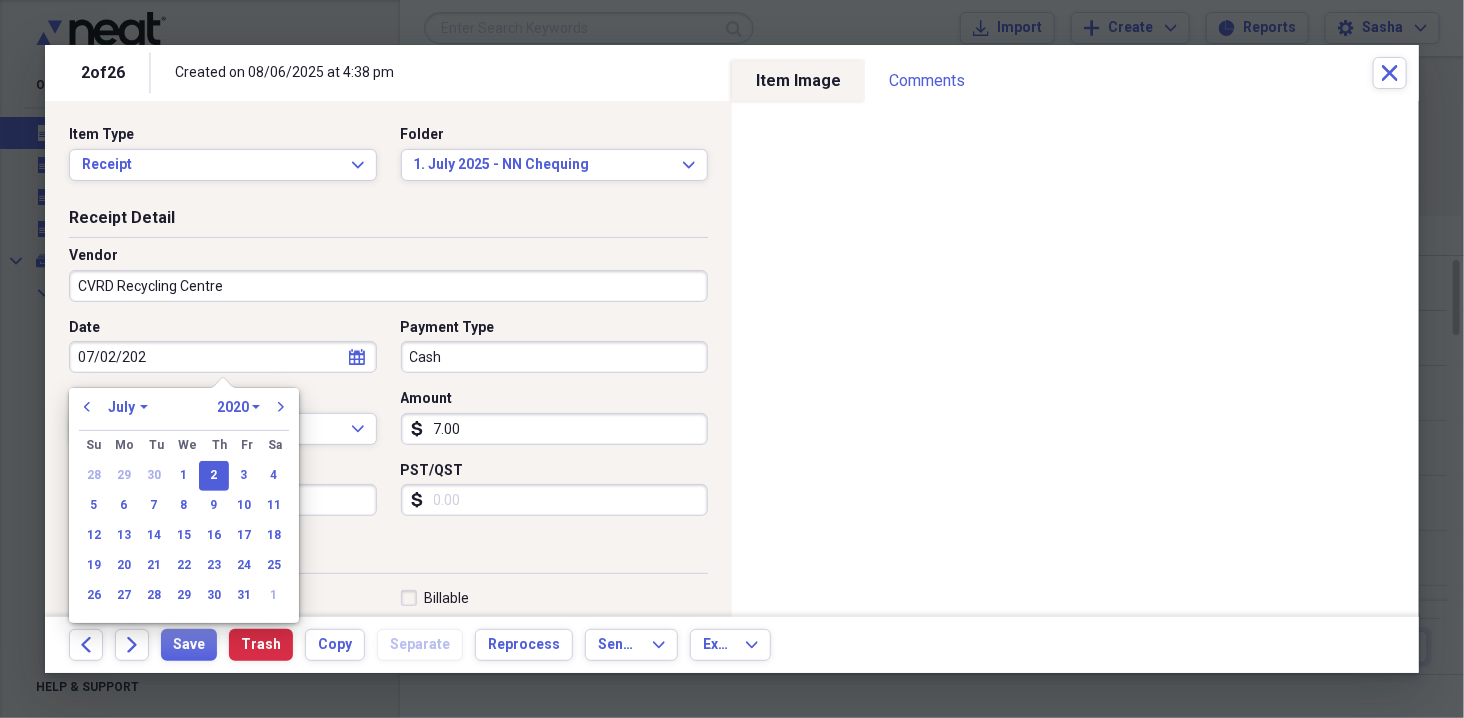 type on "07/02/2025" 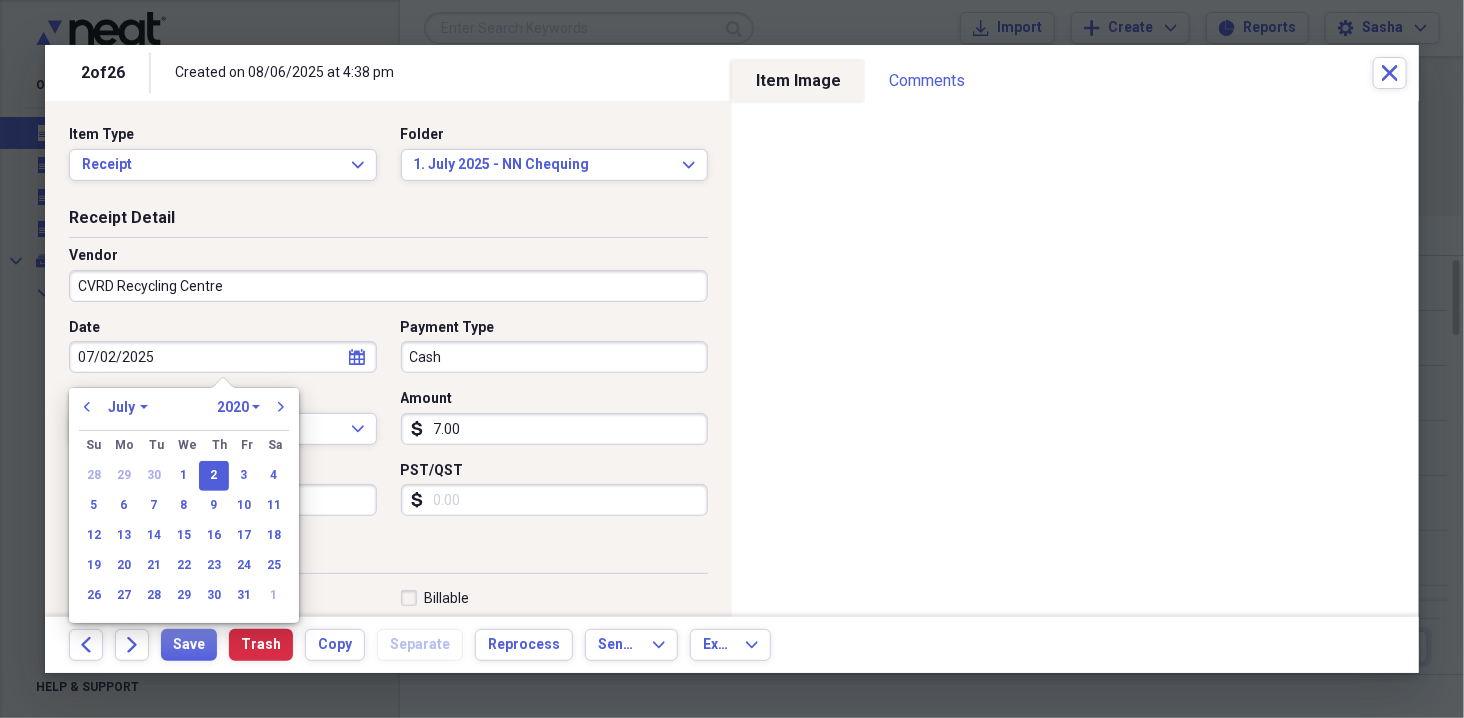 select on "2025" 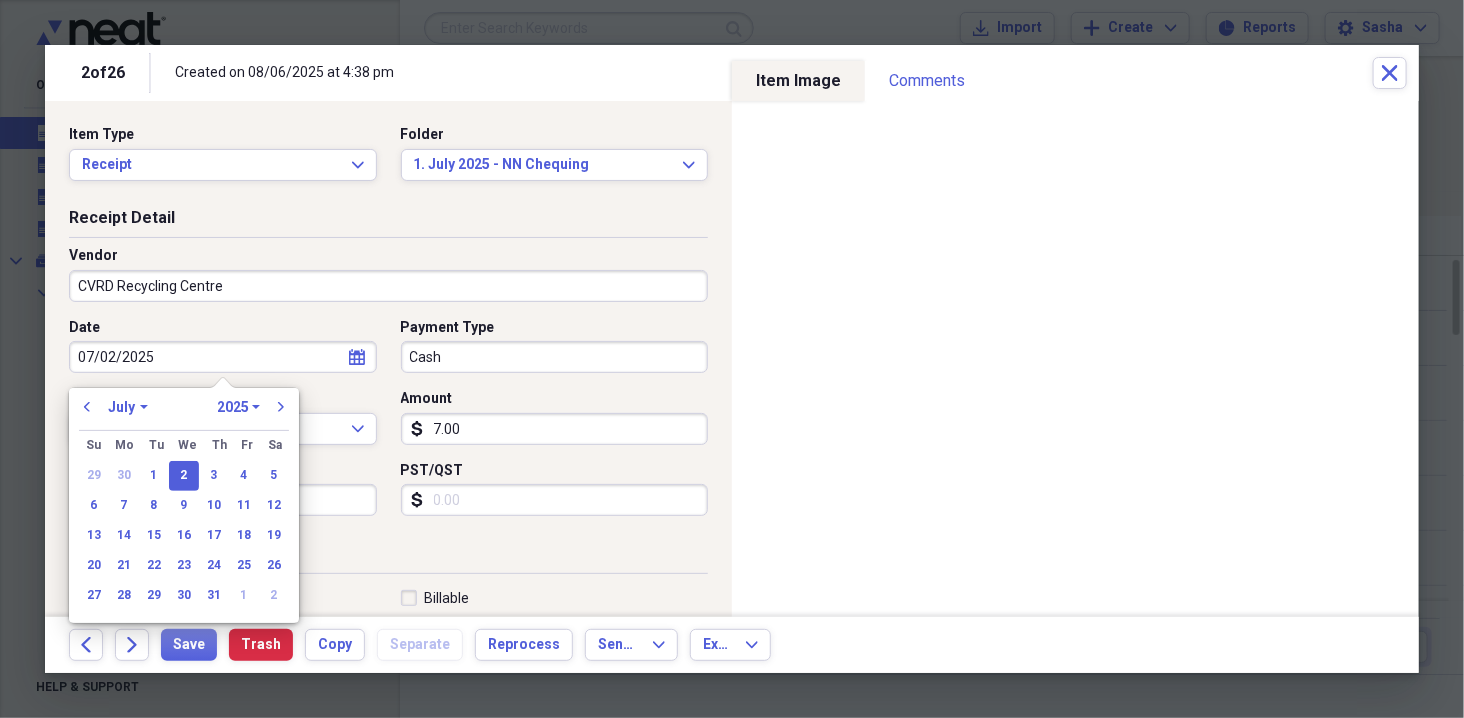 type on "07/02/2025" 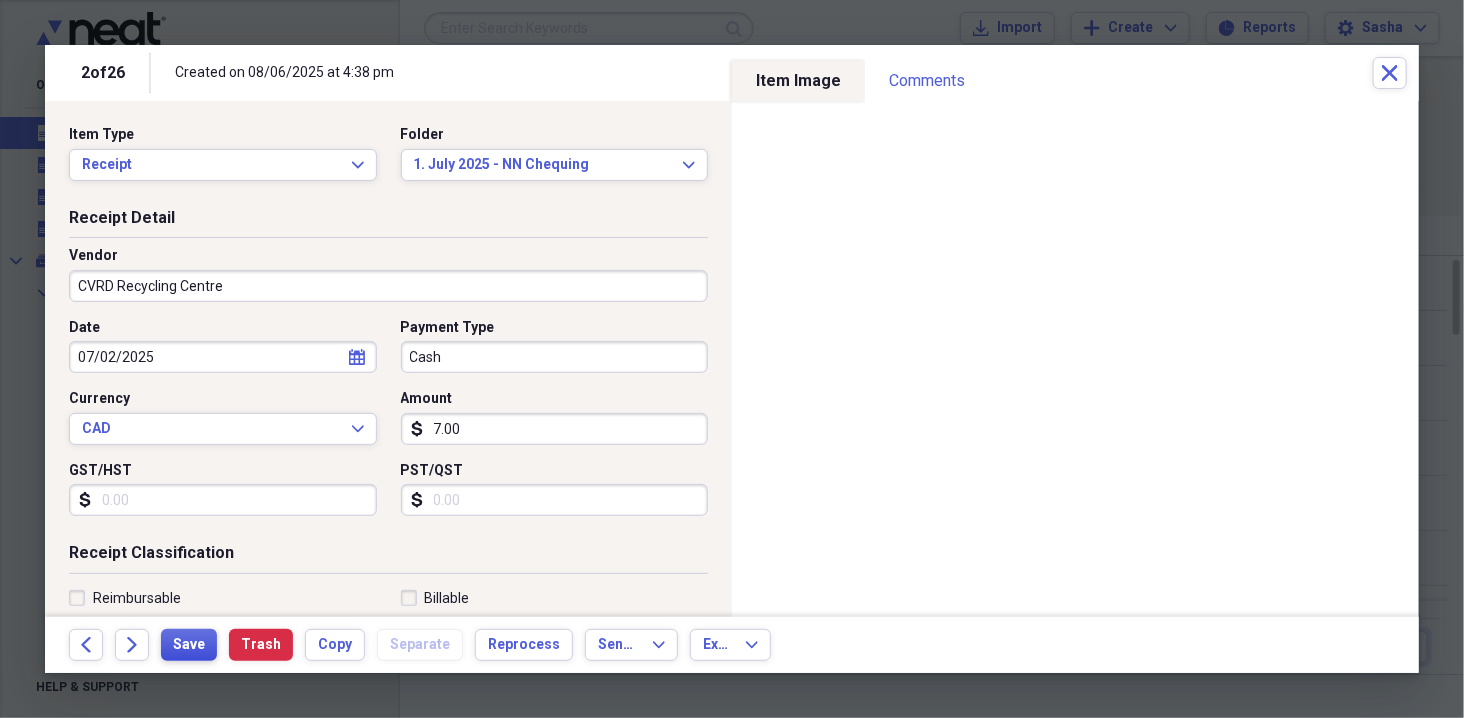 click on "Save" at bounding box center (189, 645) 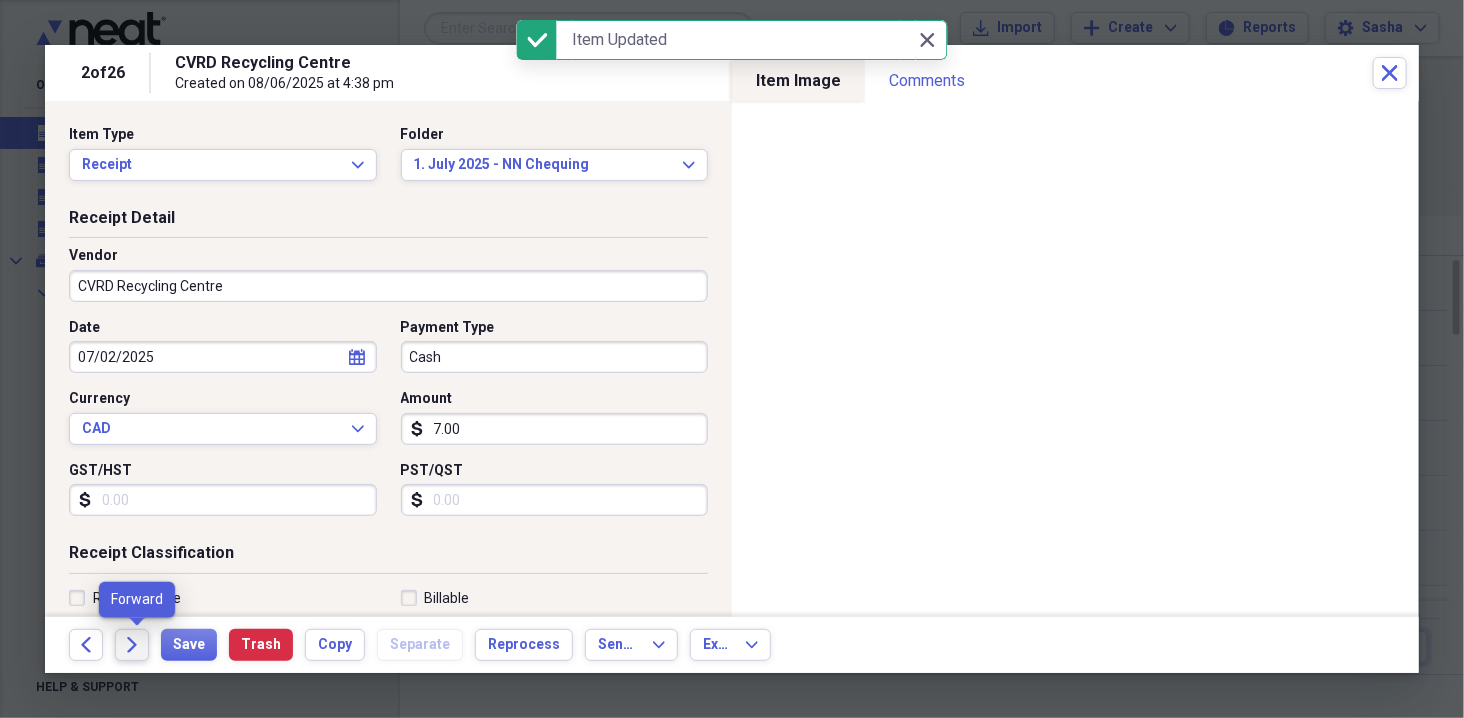 click on "Forward" 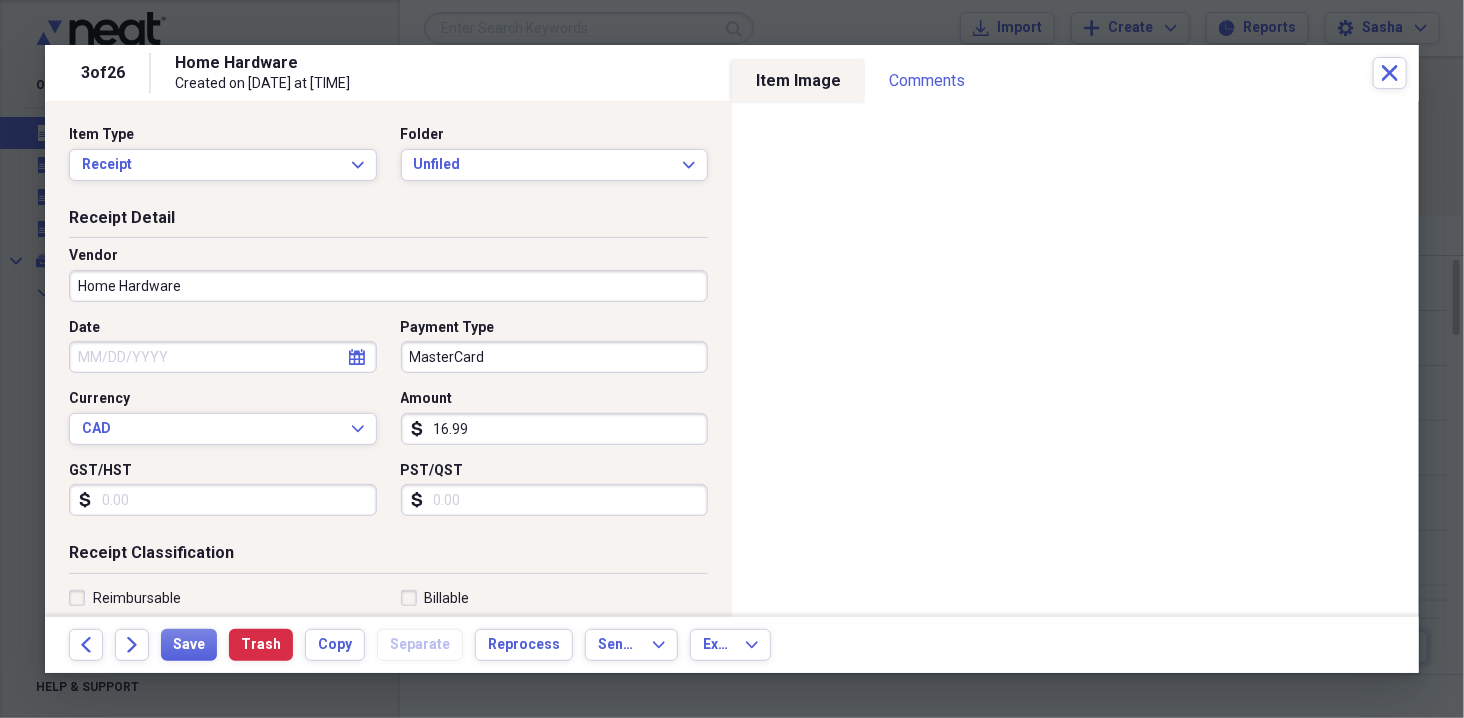 click on "16.99" at bounding box center (555, 429) 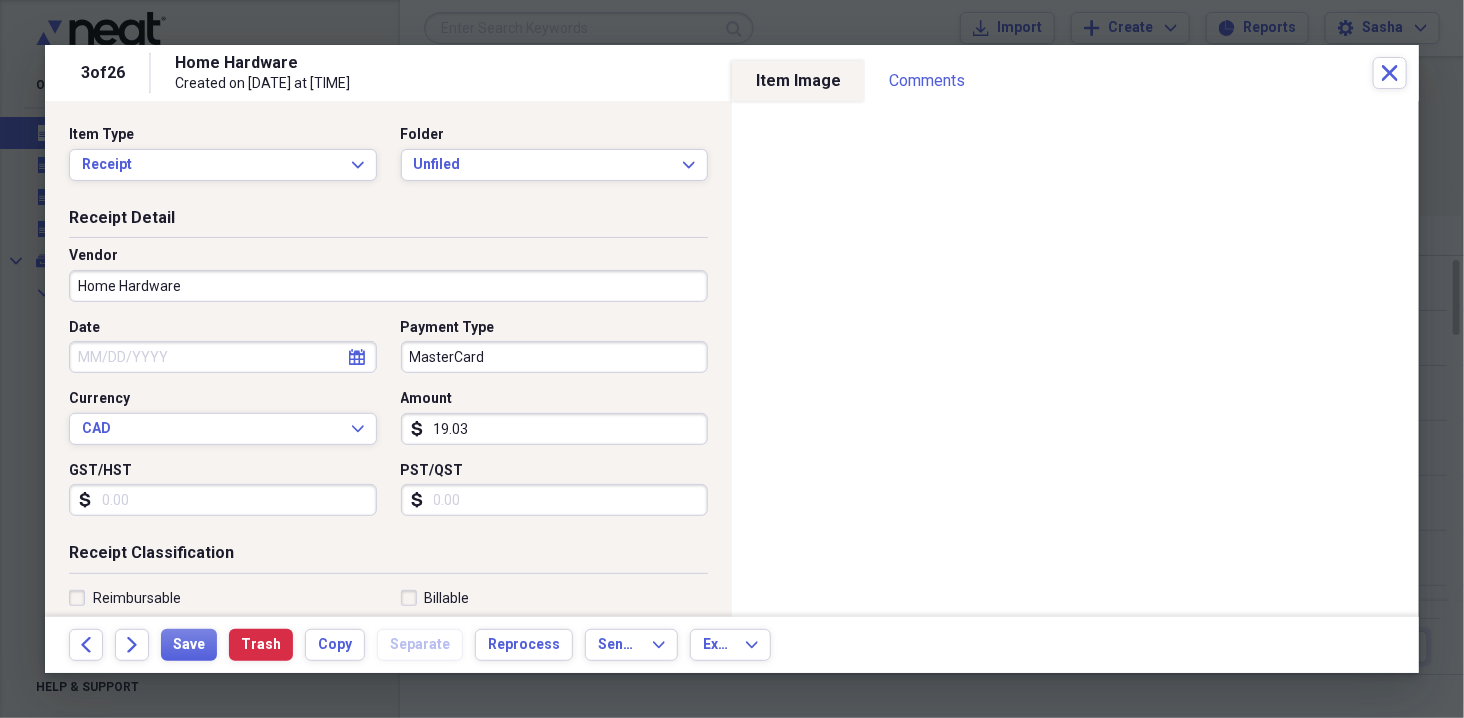 type on "19.03" 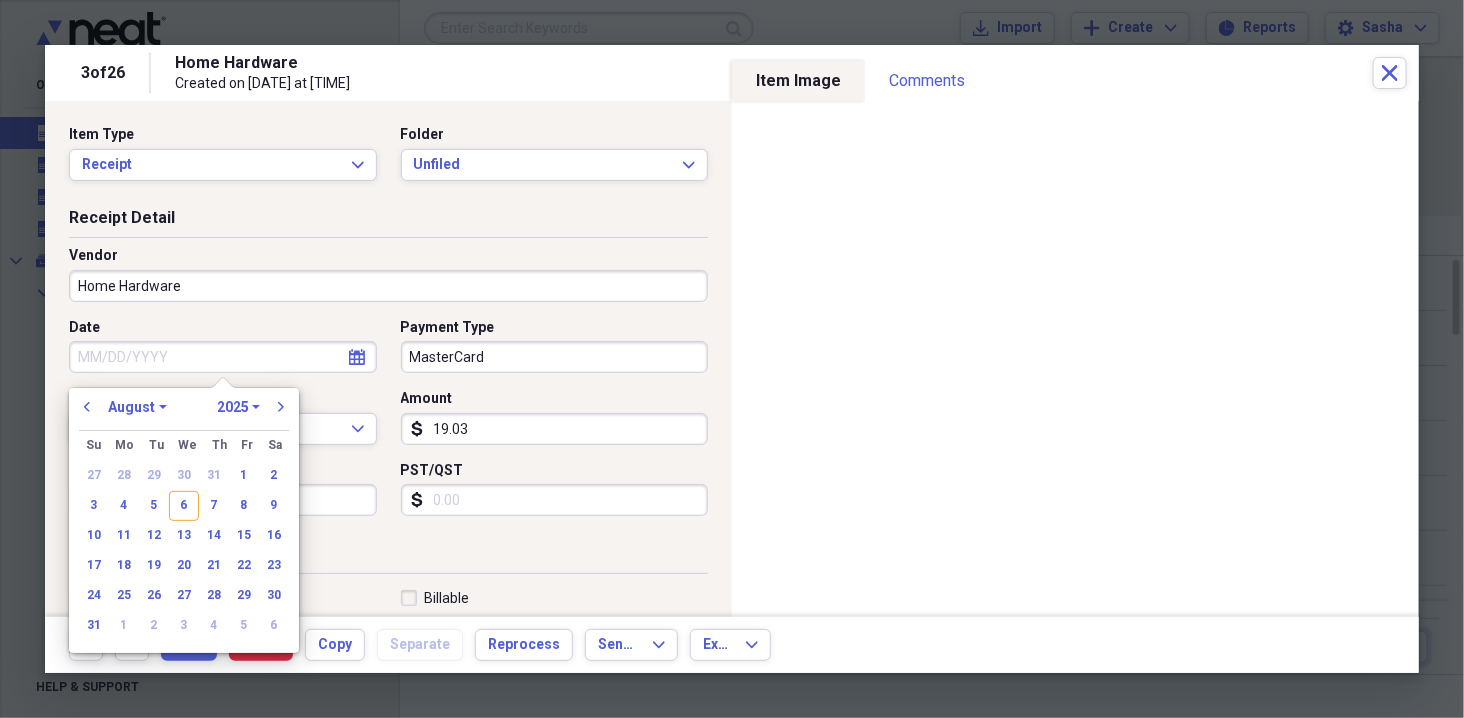 click on "Date" at bounding box center (223, 357) 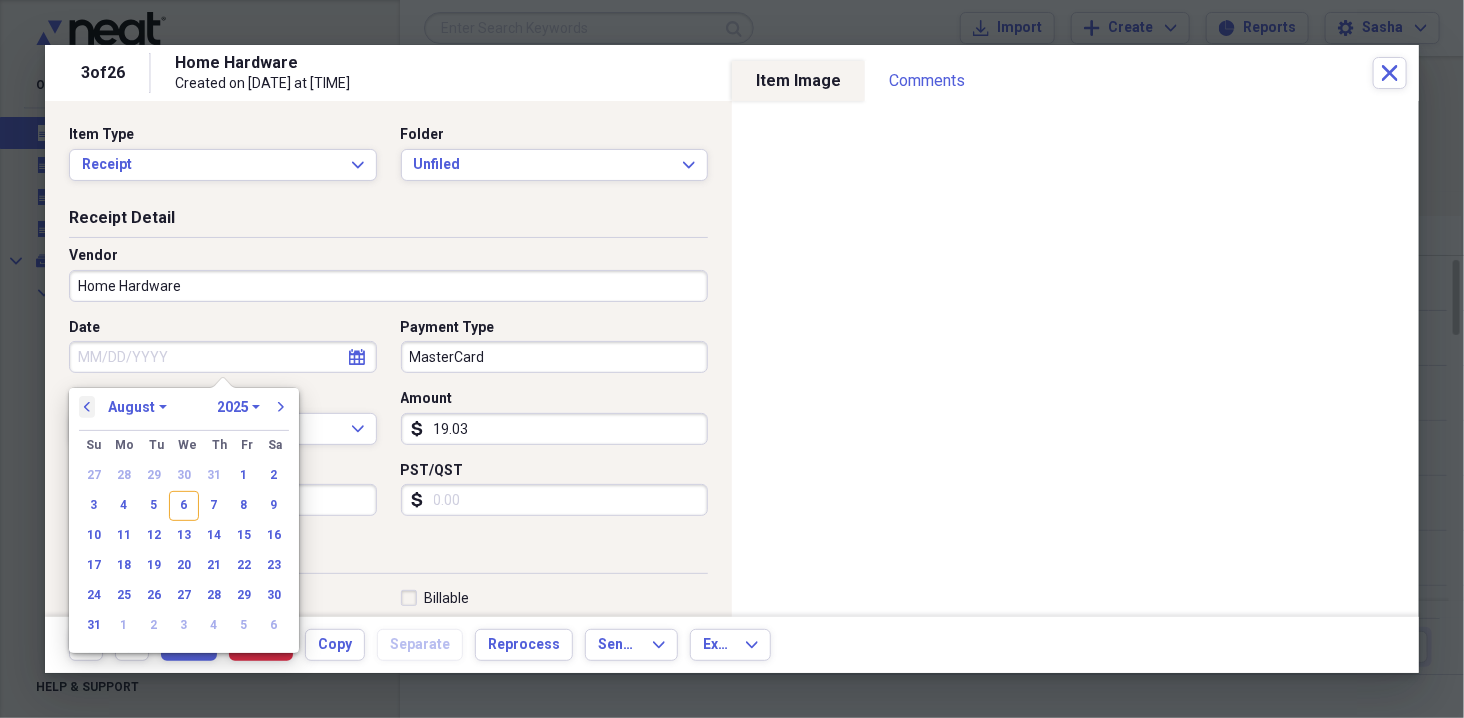click on "previous" at bounding box center [87, 407] 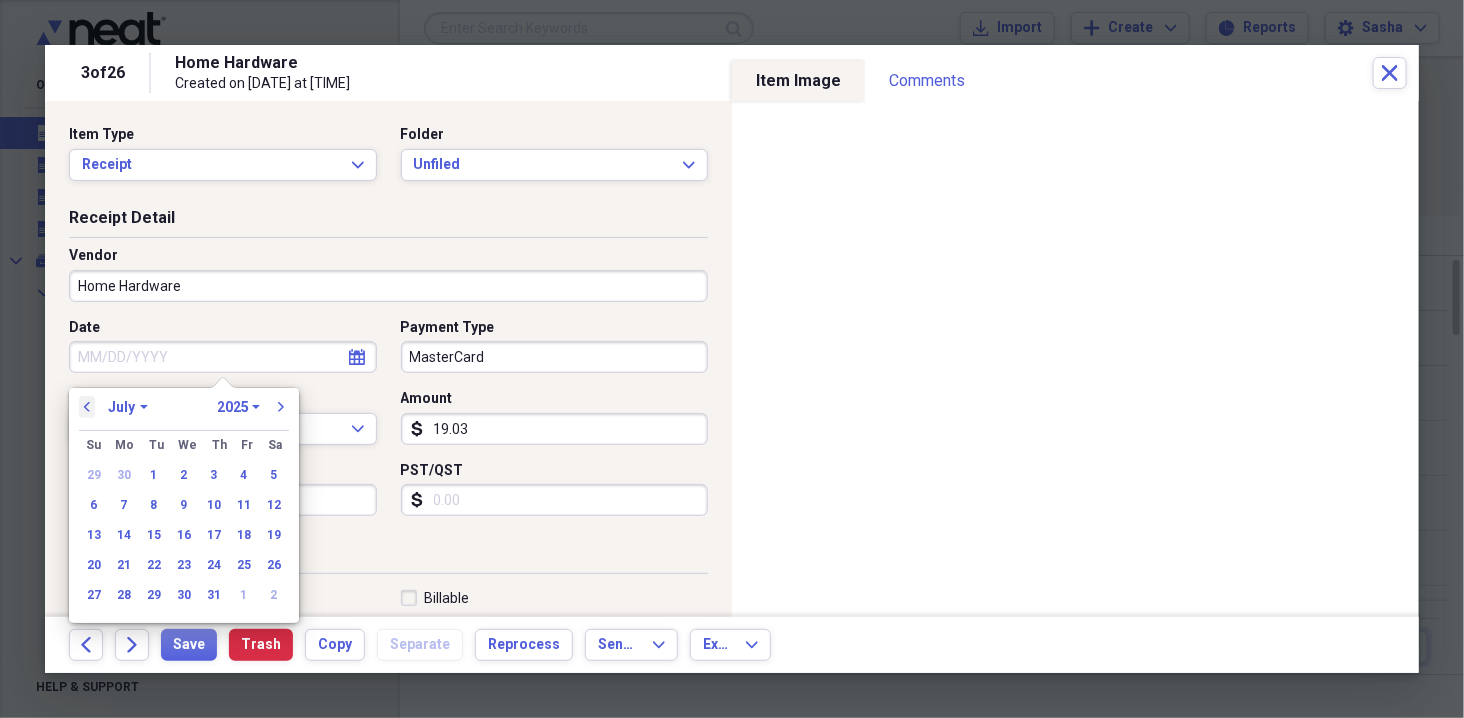 click on "previous" at bounding box center (87, 407) 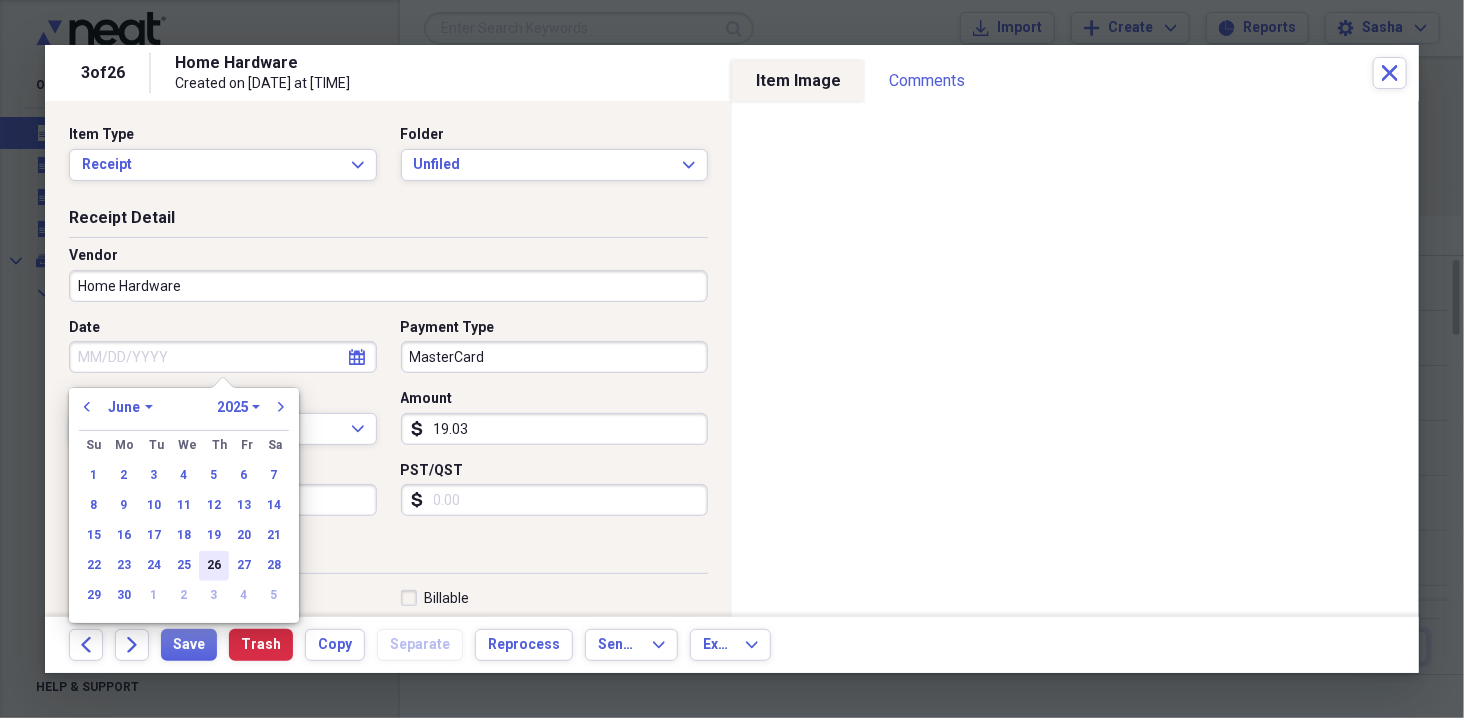 click on "26" at bounding box center [214, 566] 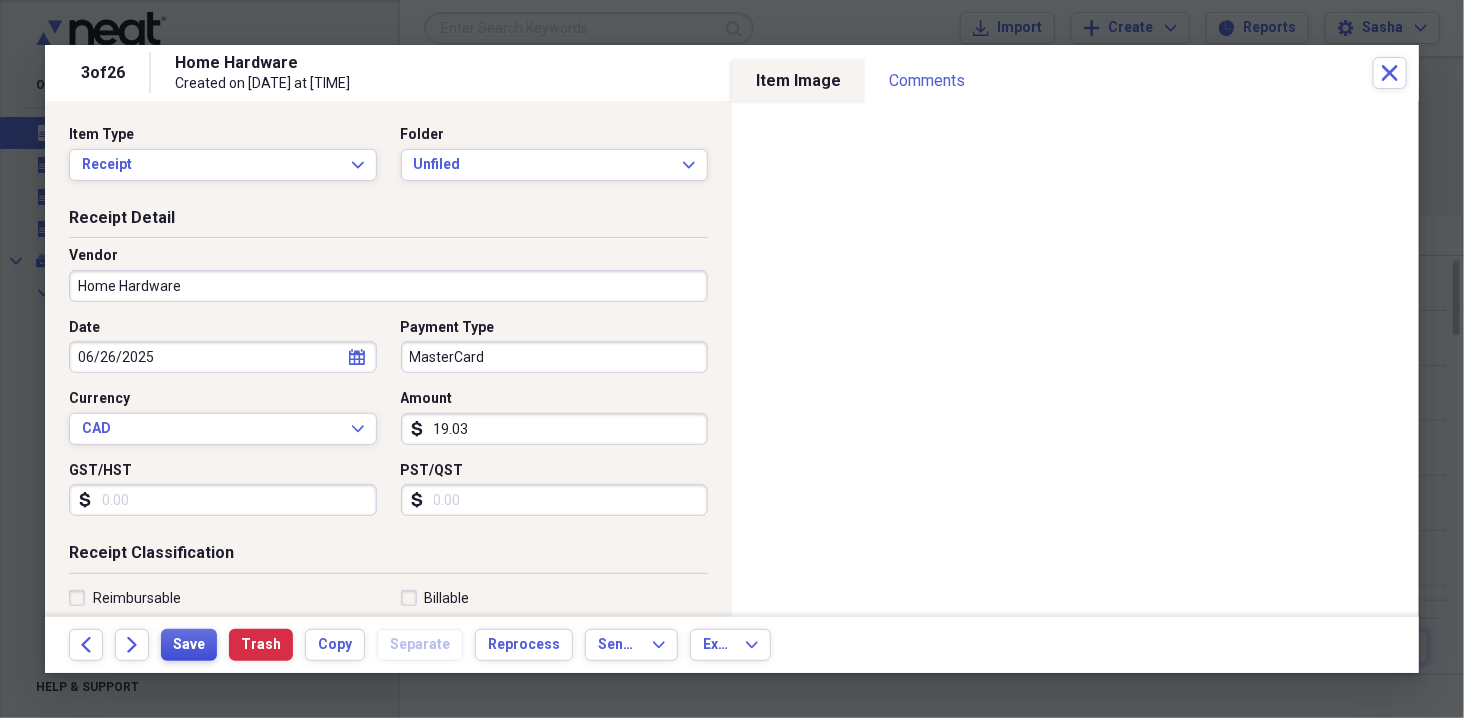 click on "Save" at bounding box center (189, 645) 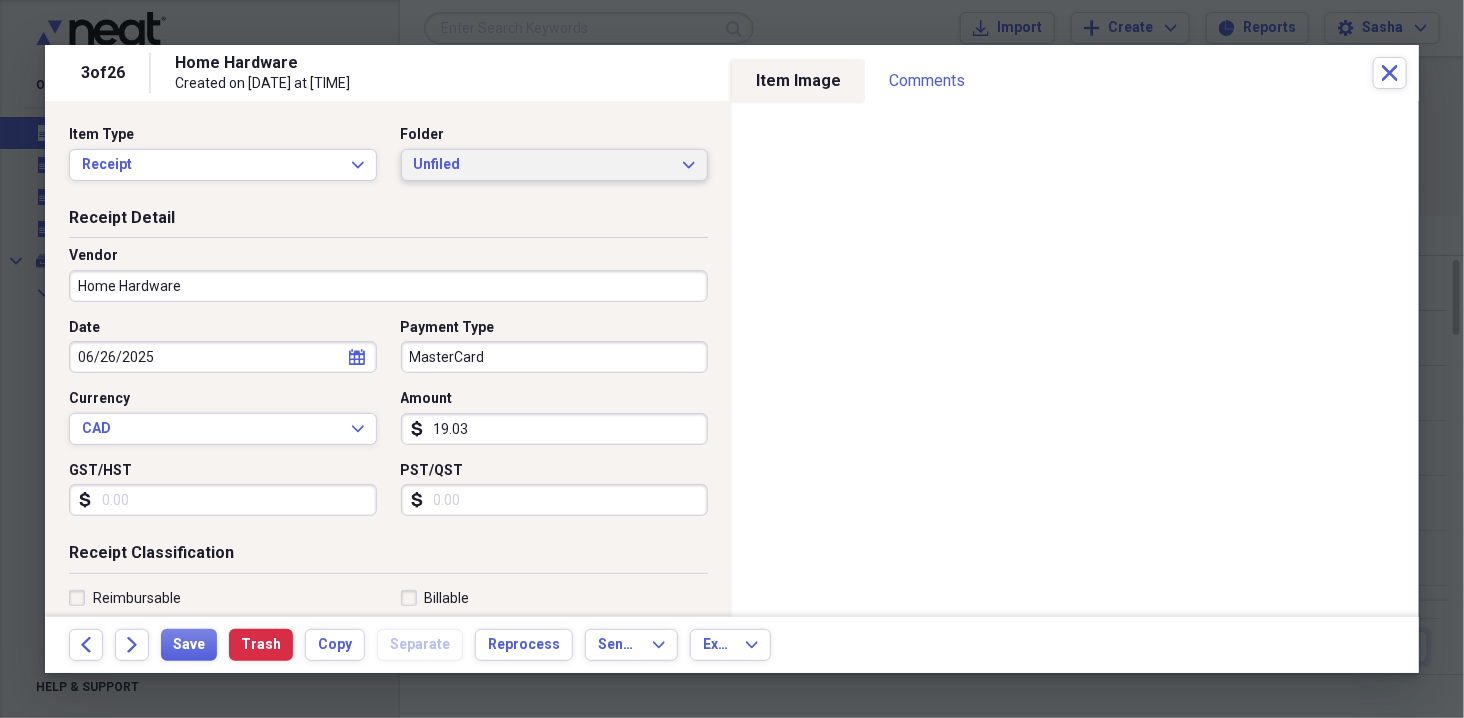 click on "Unfiled" at bounding box center (543, 165) 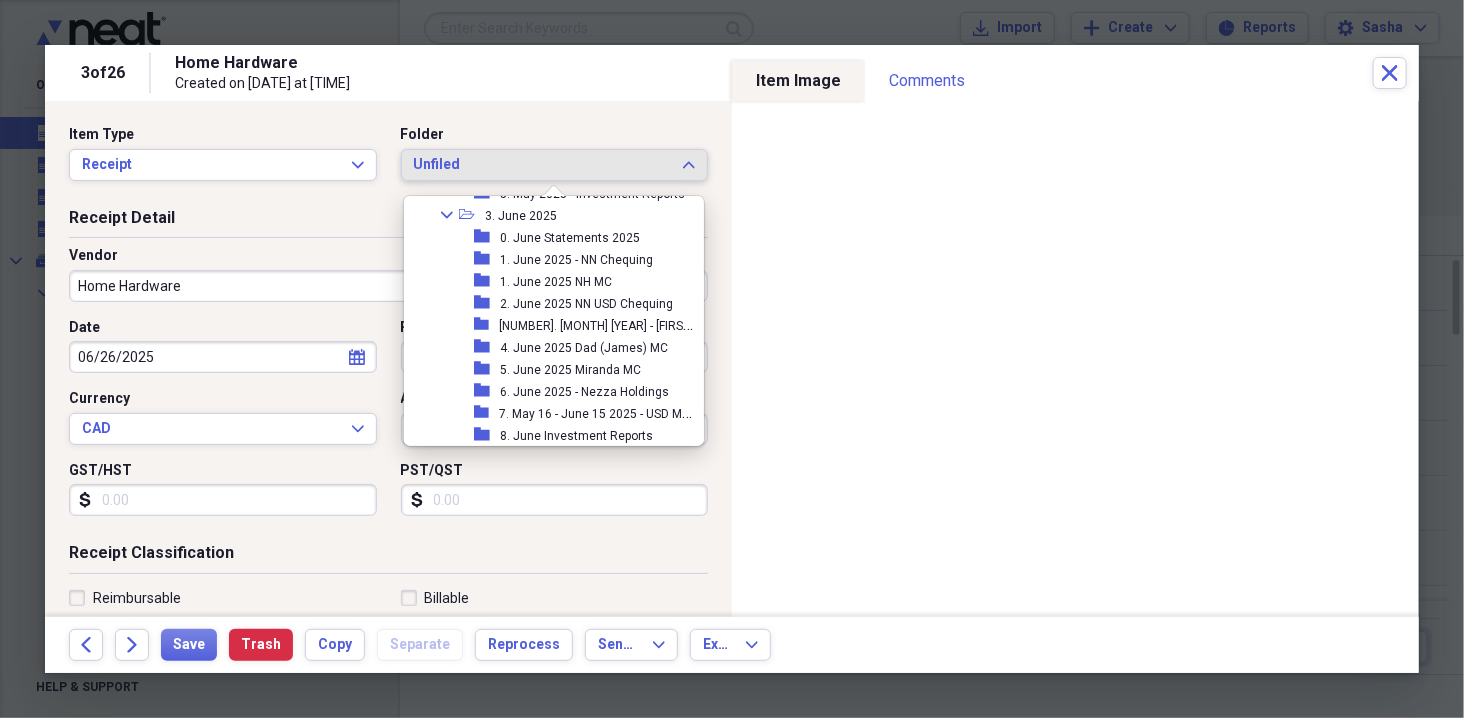 scroll, scrollTop: 626, scrollLeft: 0, axis: vertical 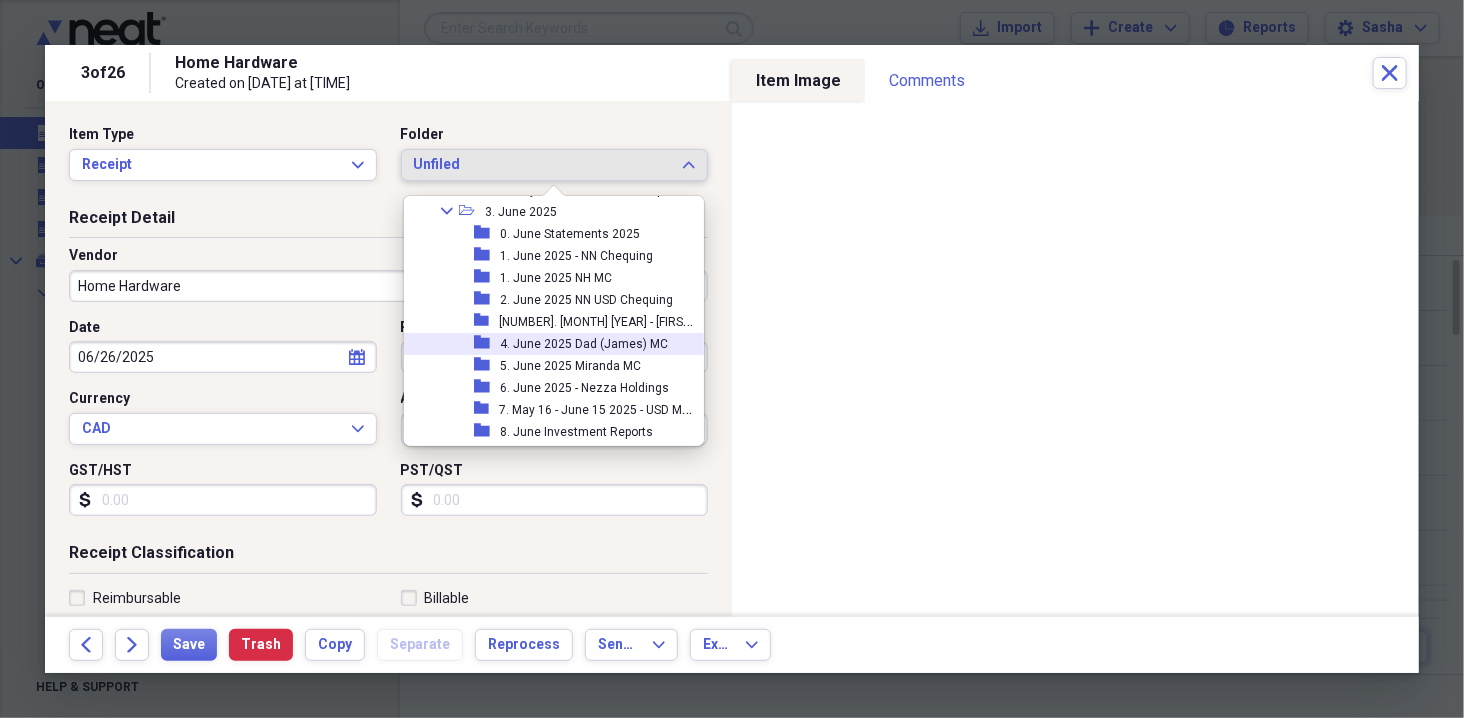 click on "4. June 2025 Dad (James) MC" at bounding box center (584, 344) 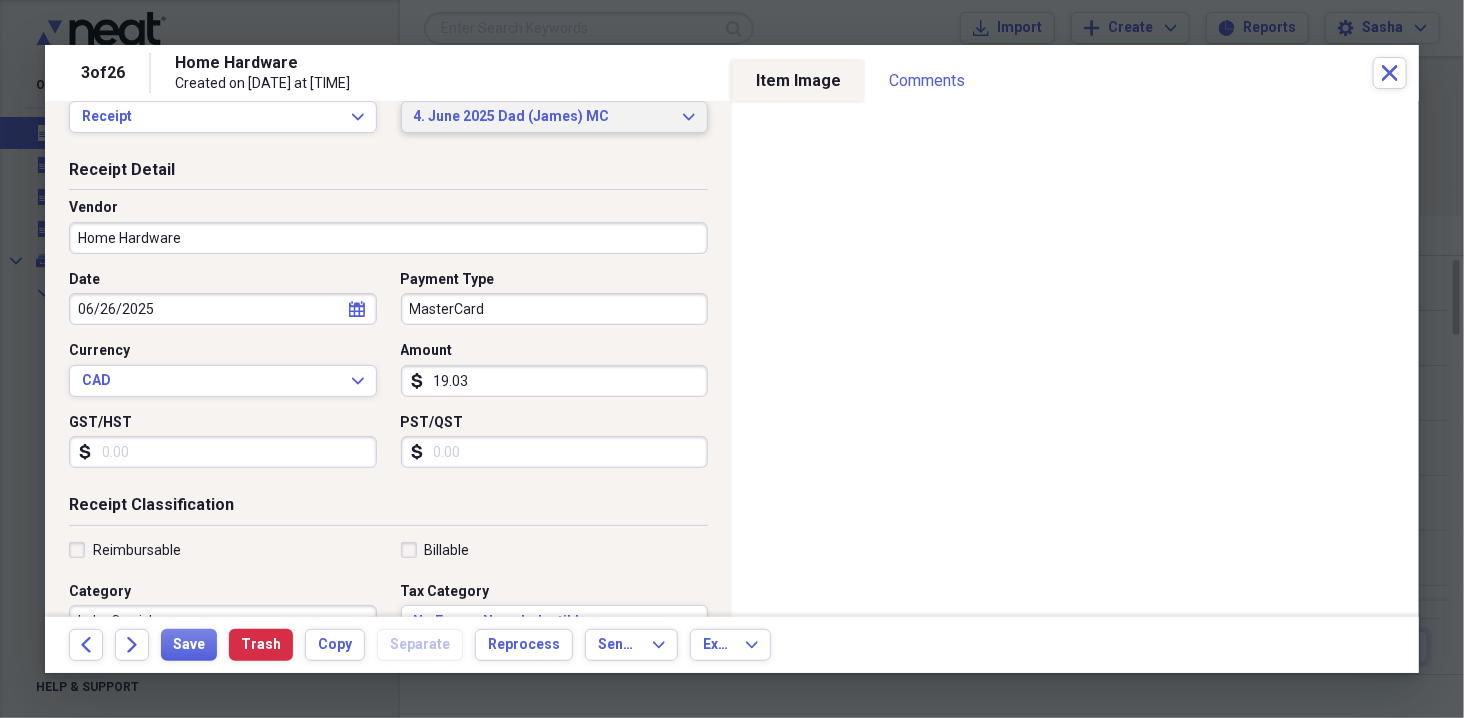 scroll, scrollTop: 73, scrollLeft: 0, axis: vertical 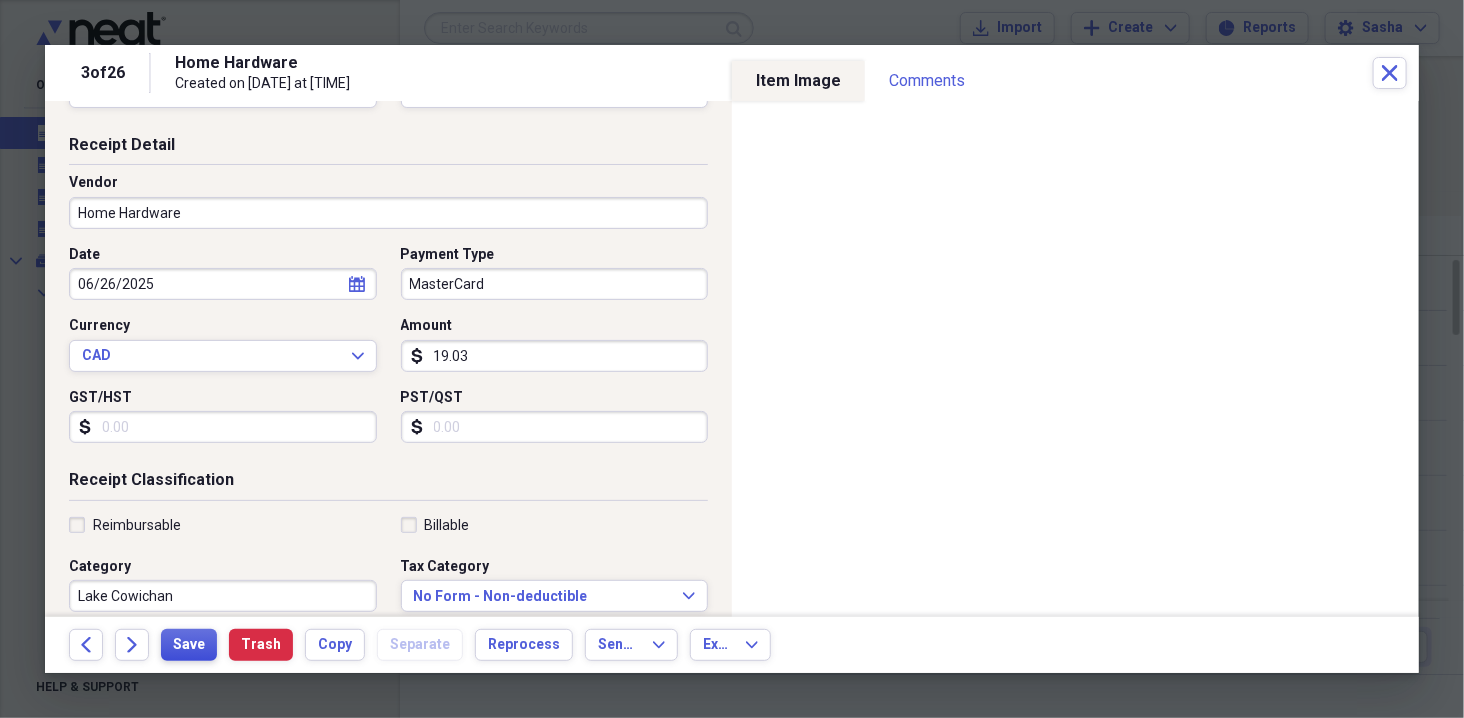 click on "Save" at bounding box center [189, 645] 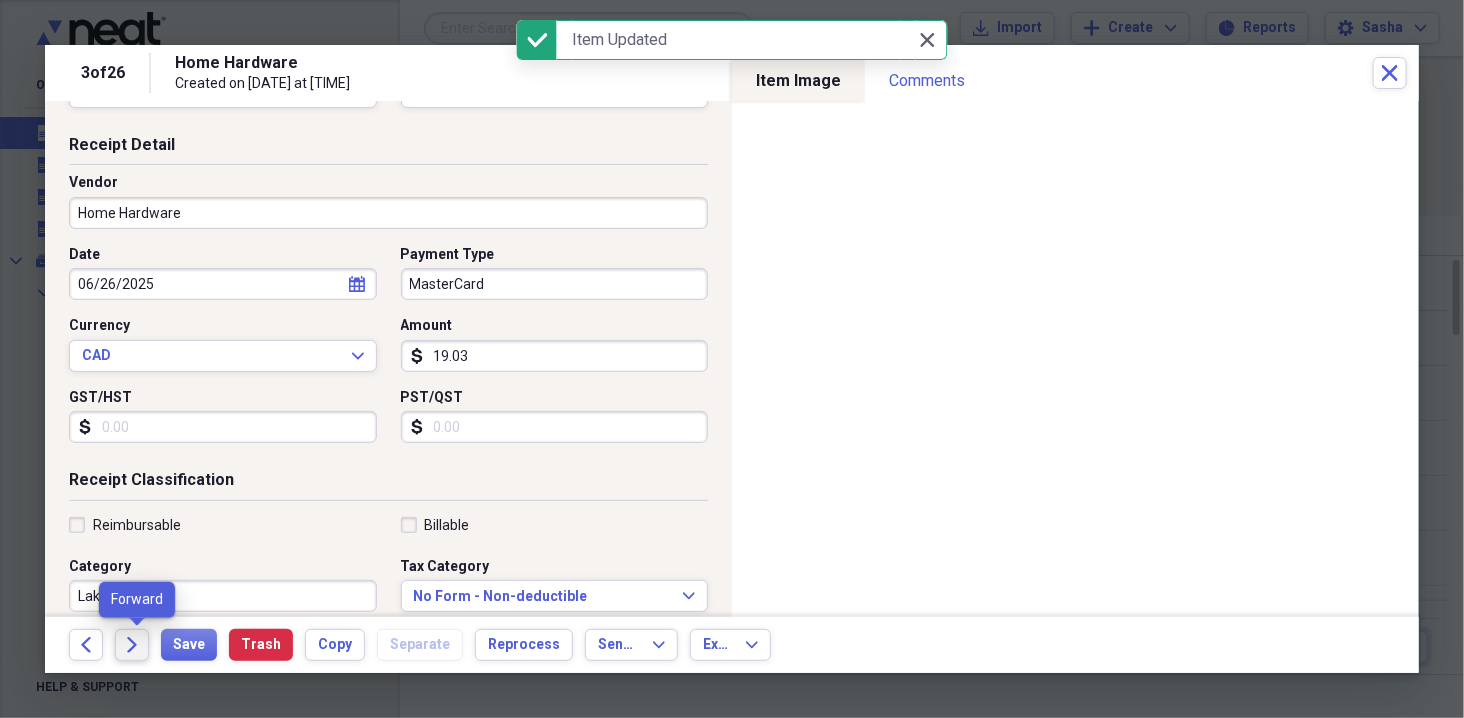 click on "Forward" at bounding box center [132, 645] 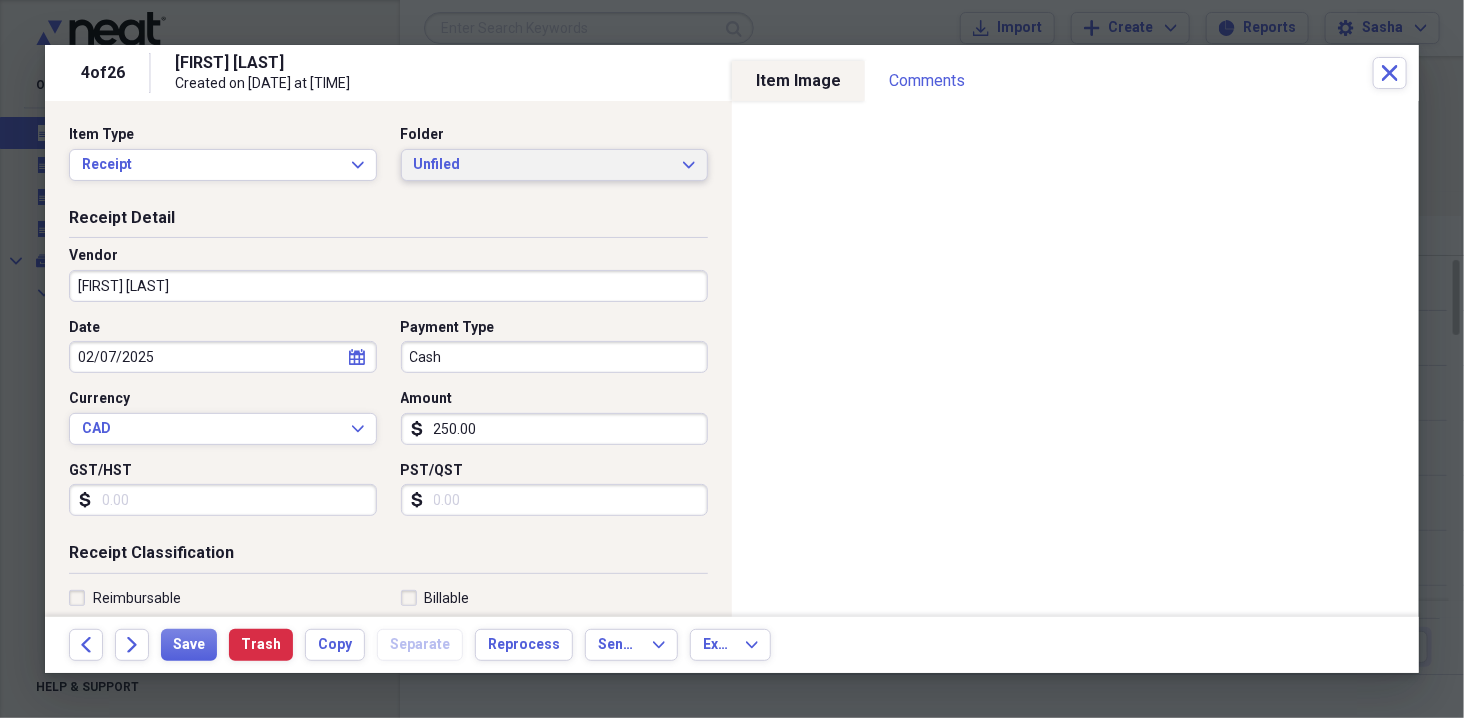 click on "Unfiled" at bounding box center [543, 165] 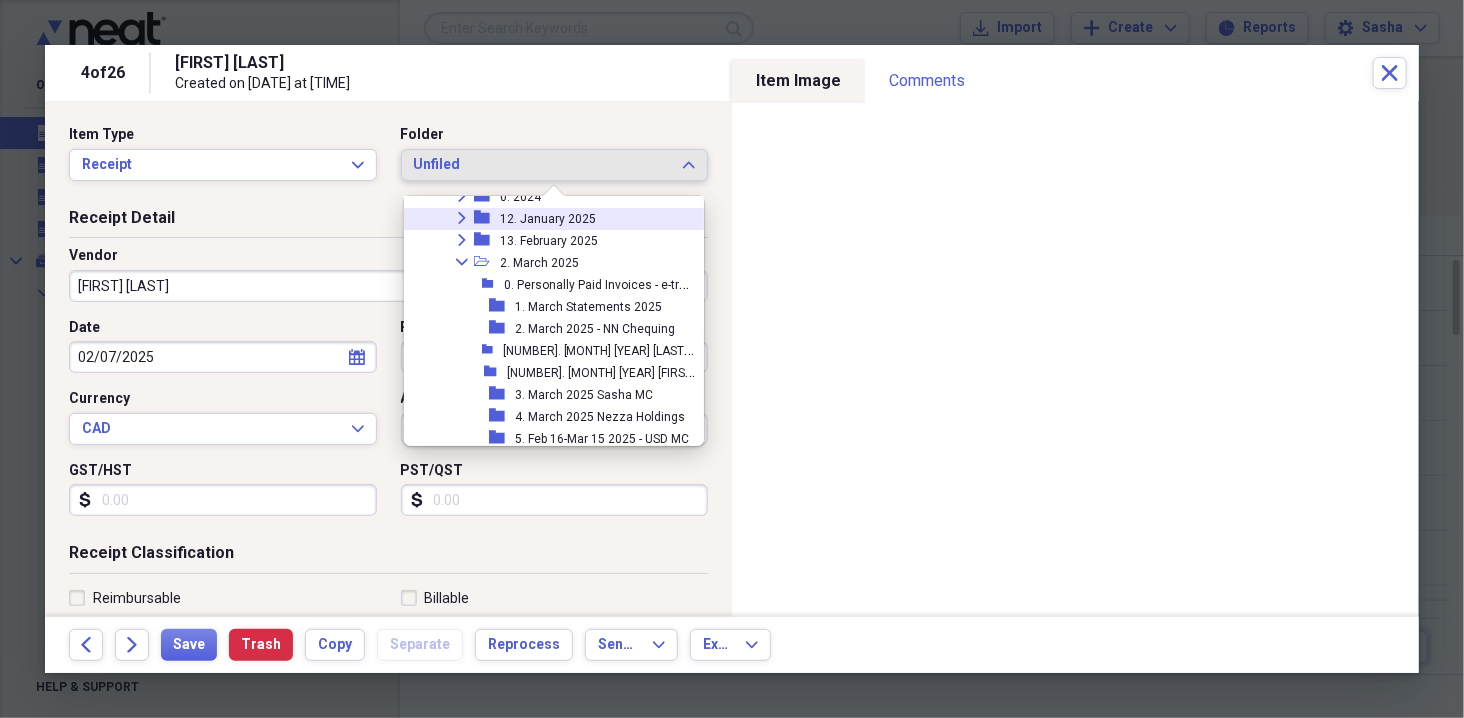 scroll, scrollTop: 128, scrollLeft: 0, axis: vertical 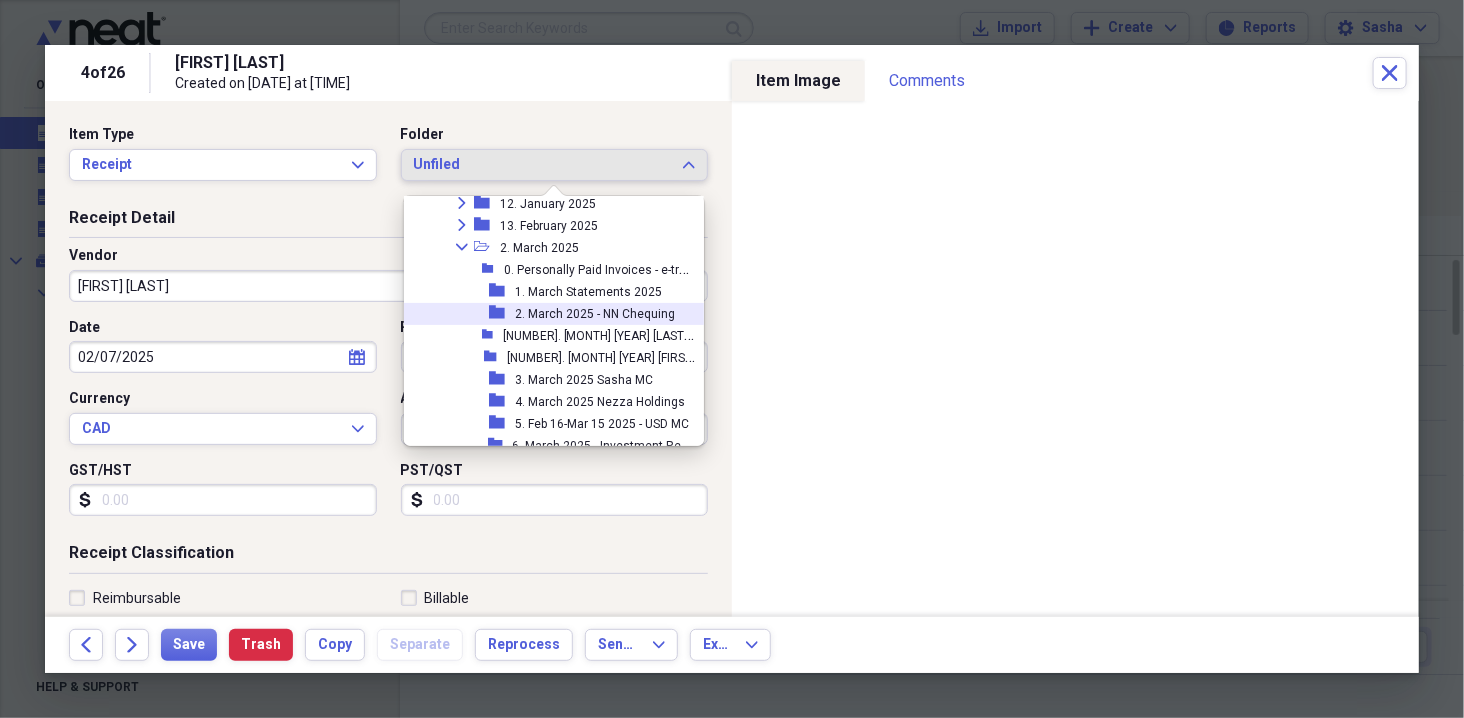 click on "2. March 2025 - NN Chequing" at bounding box center (595, 314) 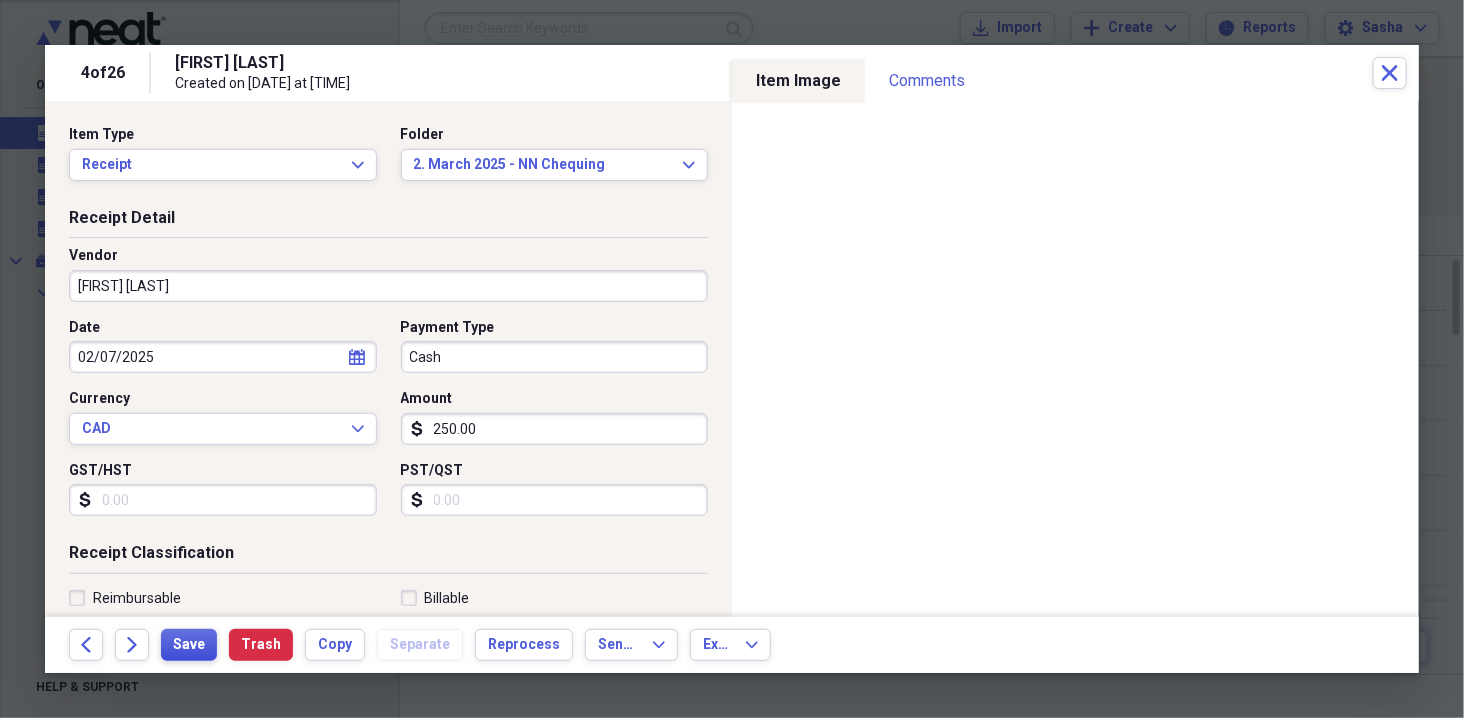 click on "Save" at bounding box center (189, 645) 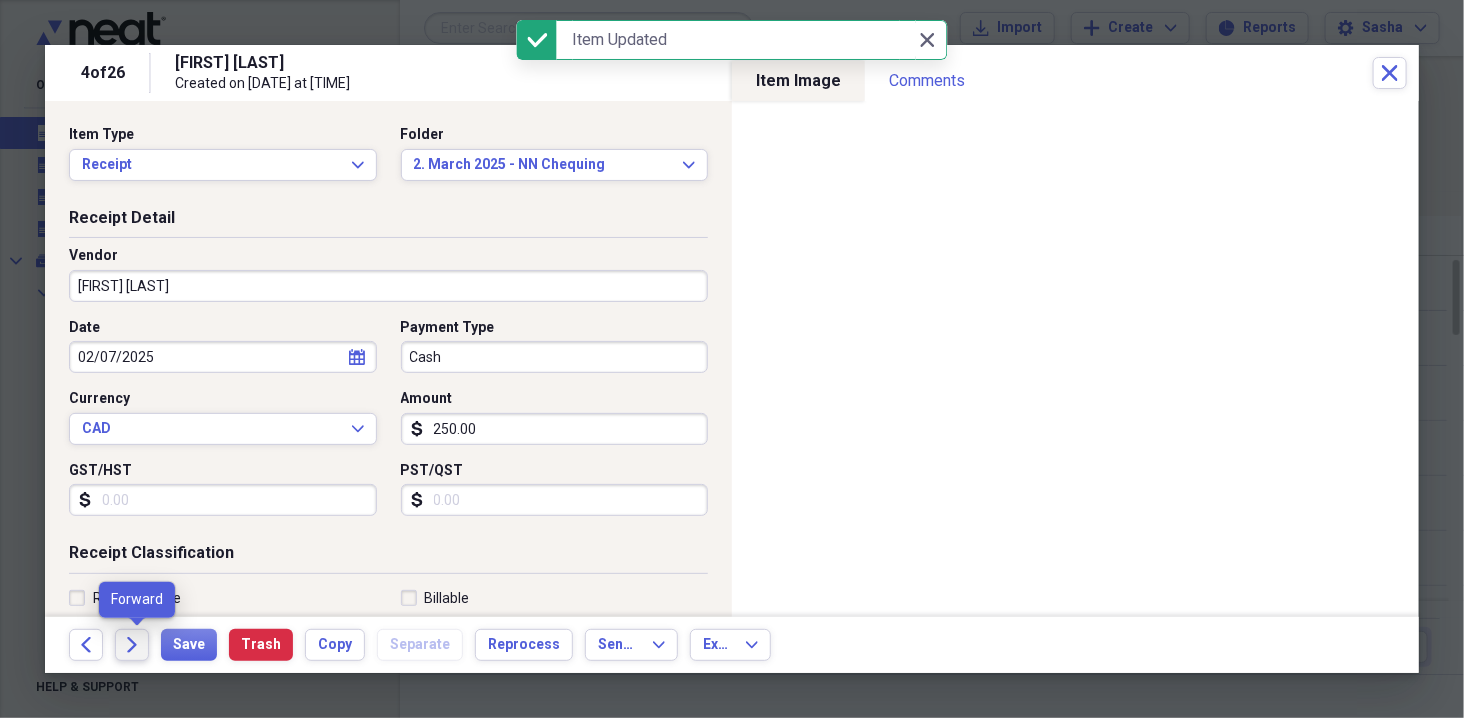 click 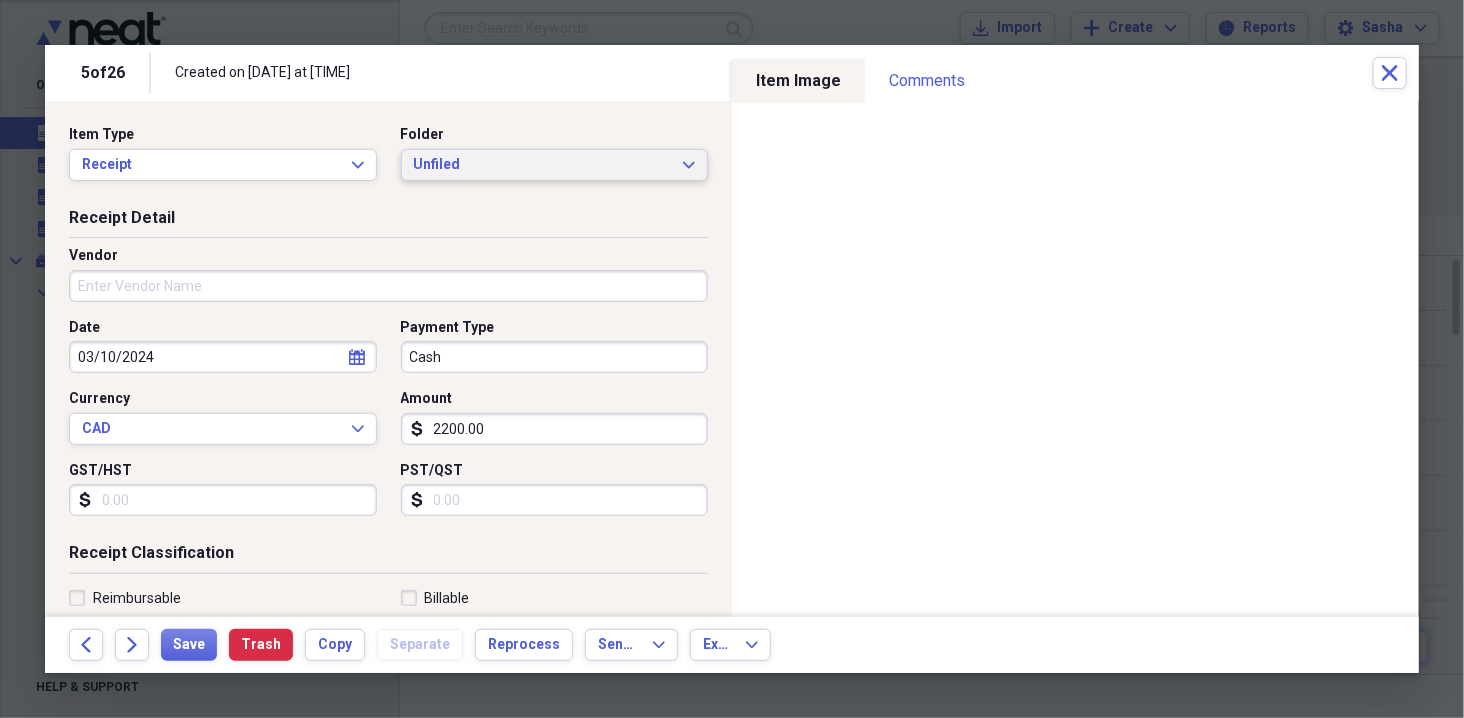 click on "Unfiled" at bounding box center (543, 165) 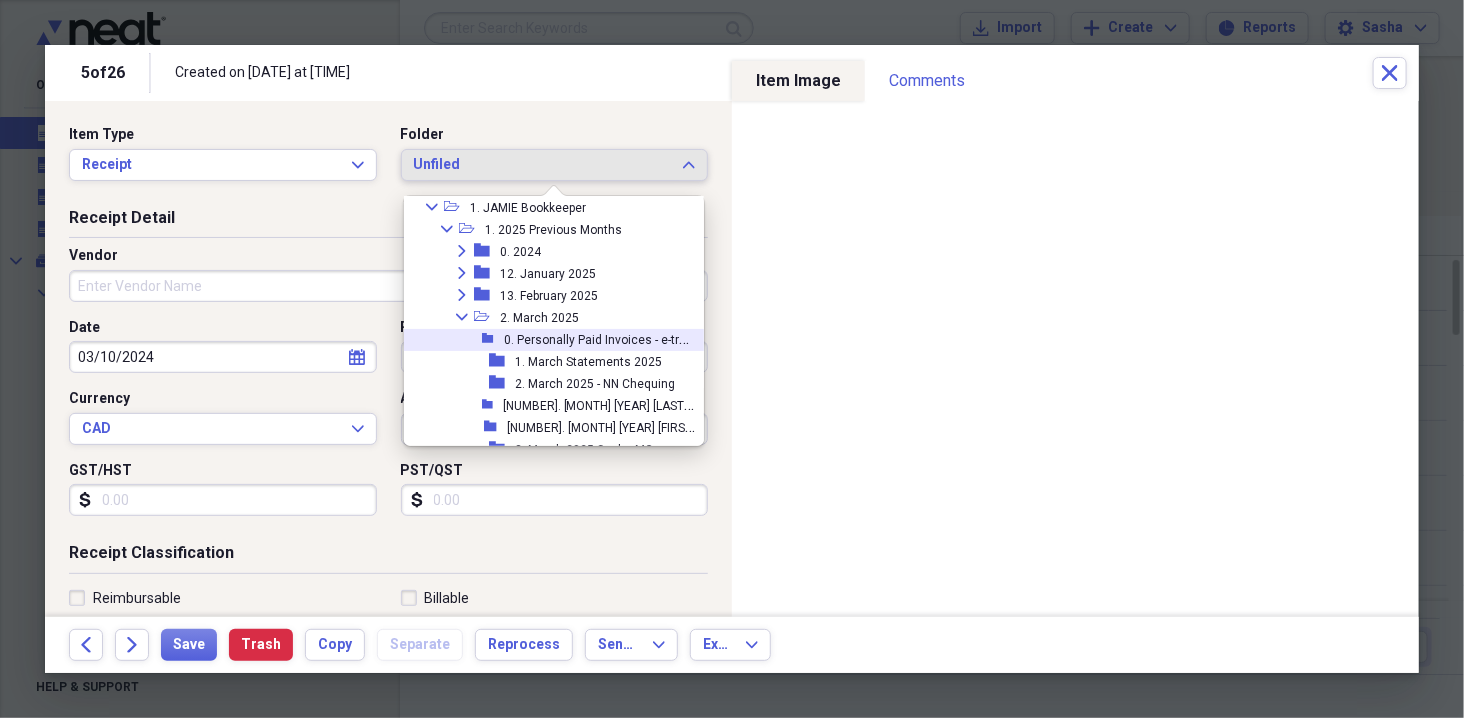 scroll, scrollTop: 61, scrollLeft: 0, axis: vertical 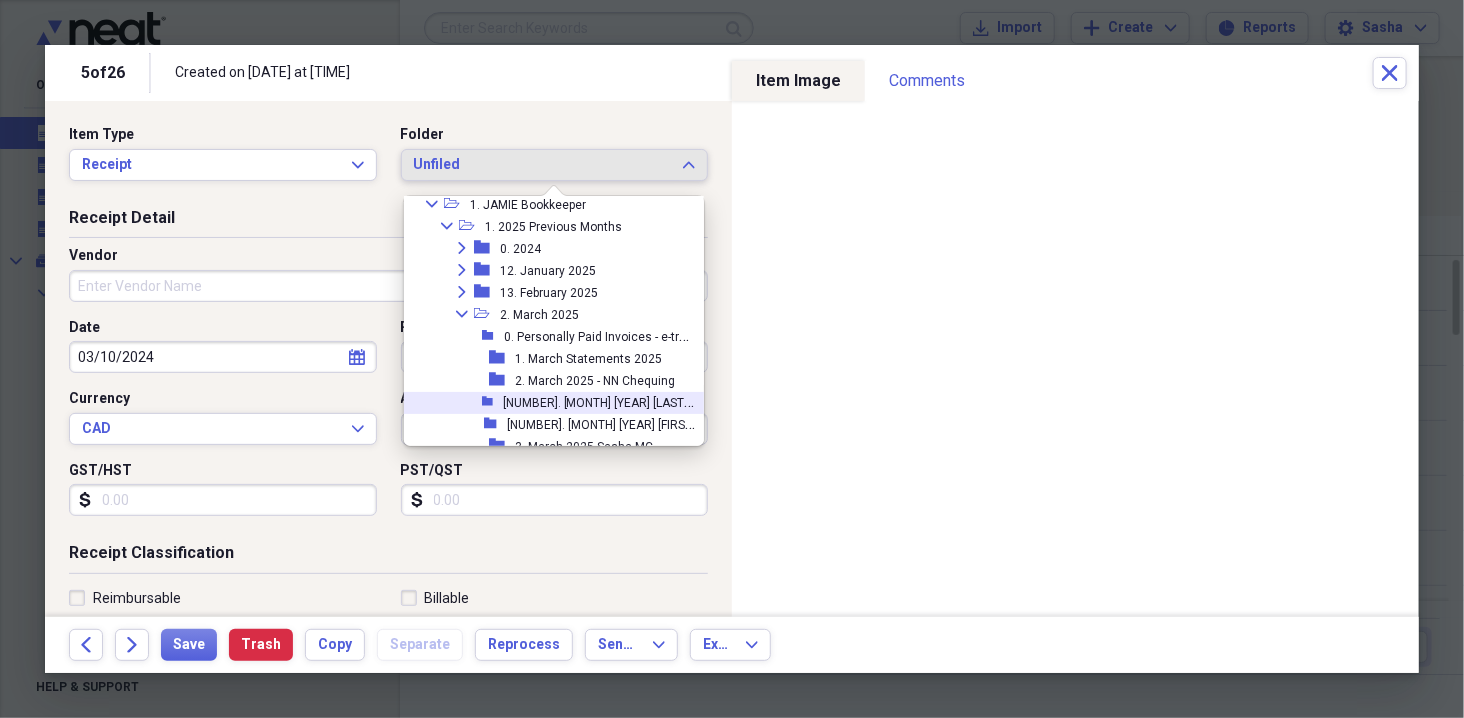 click on "2. March 2025 - NN Chequing" at bounding box center (595, 381) 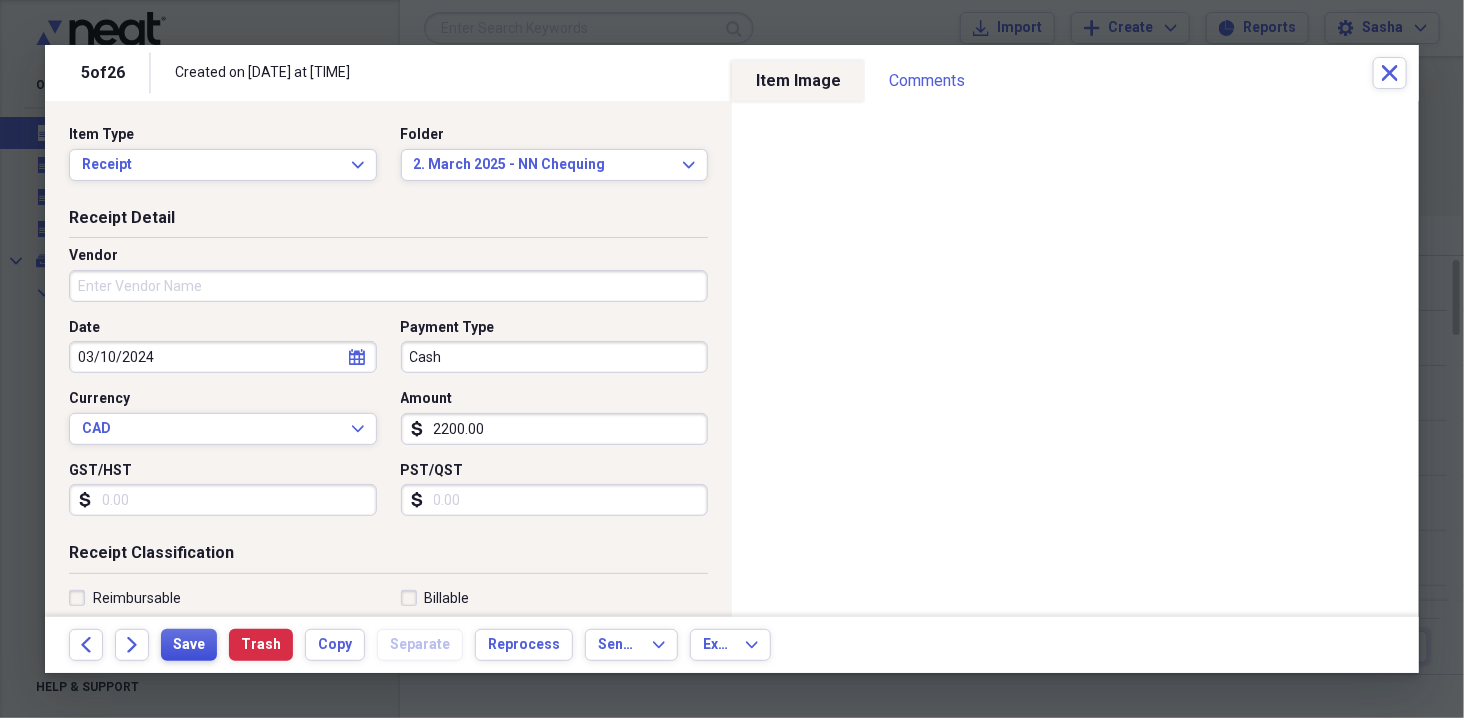 click on "Save" at bounding box center [189, 645] 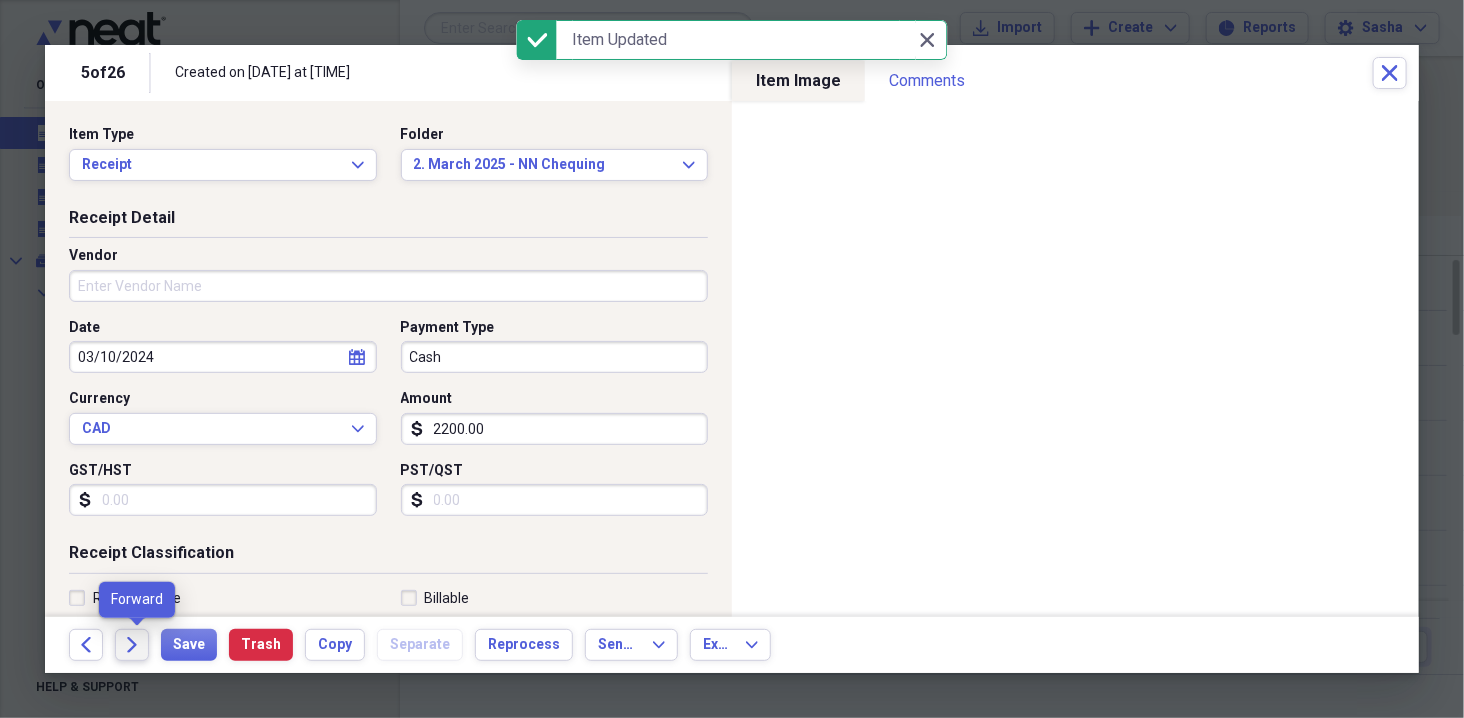 click on "Forward" 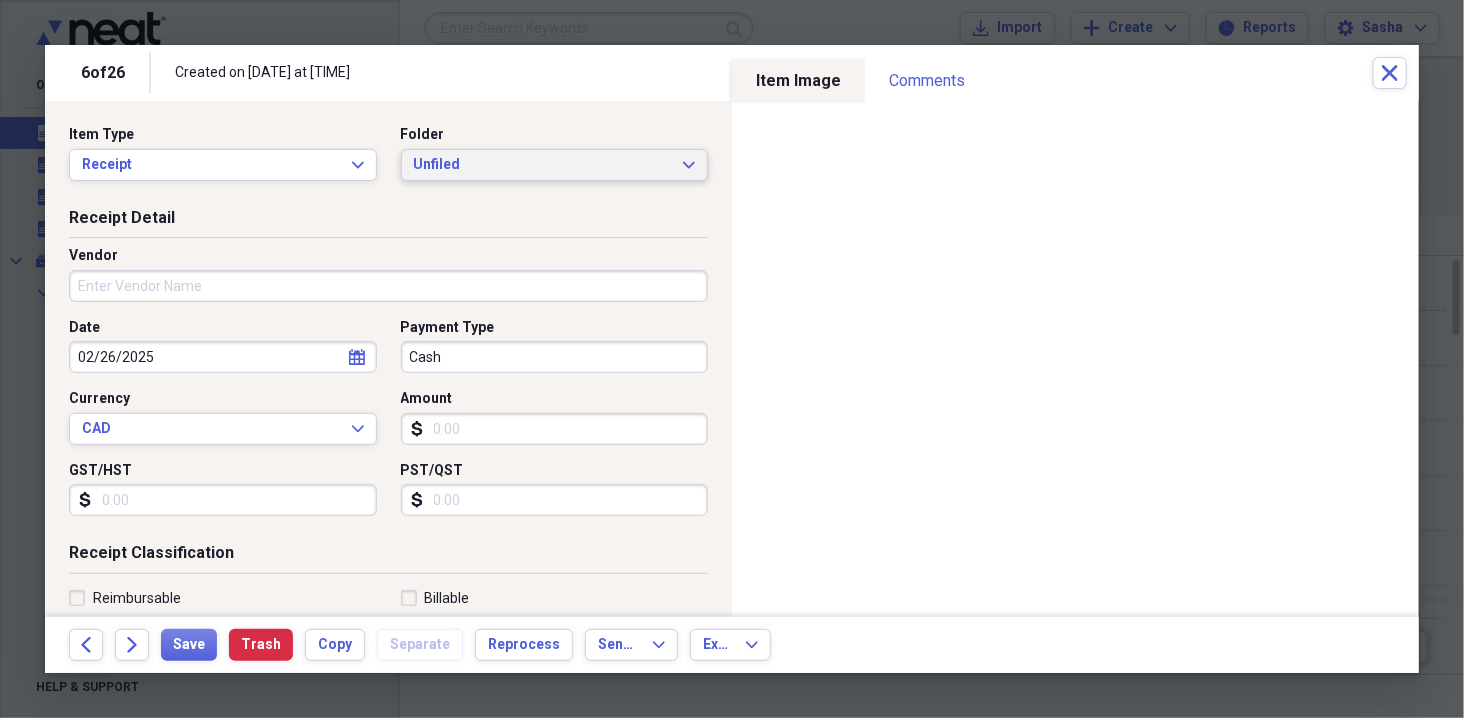 click on "Unfiled" at bounding box center (543, 165) 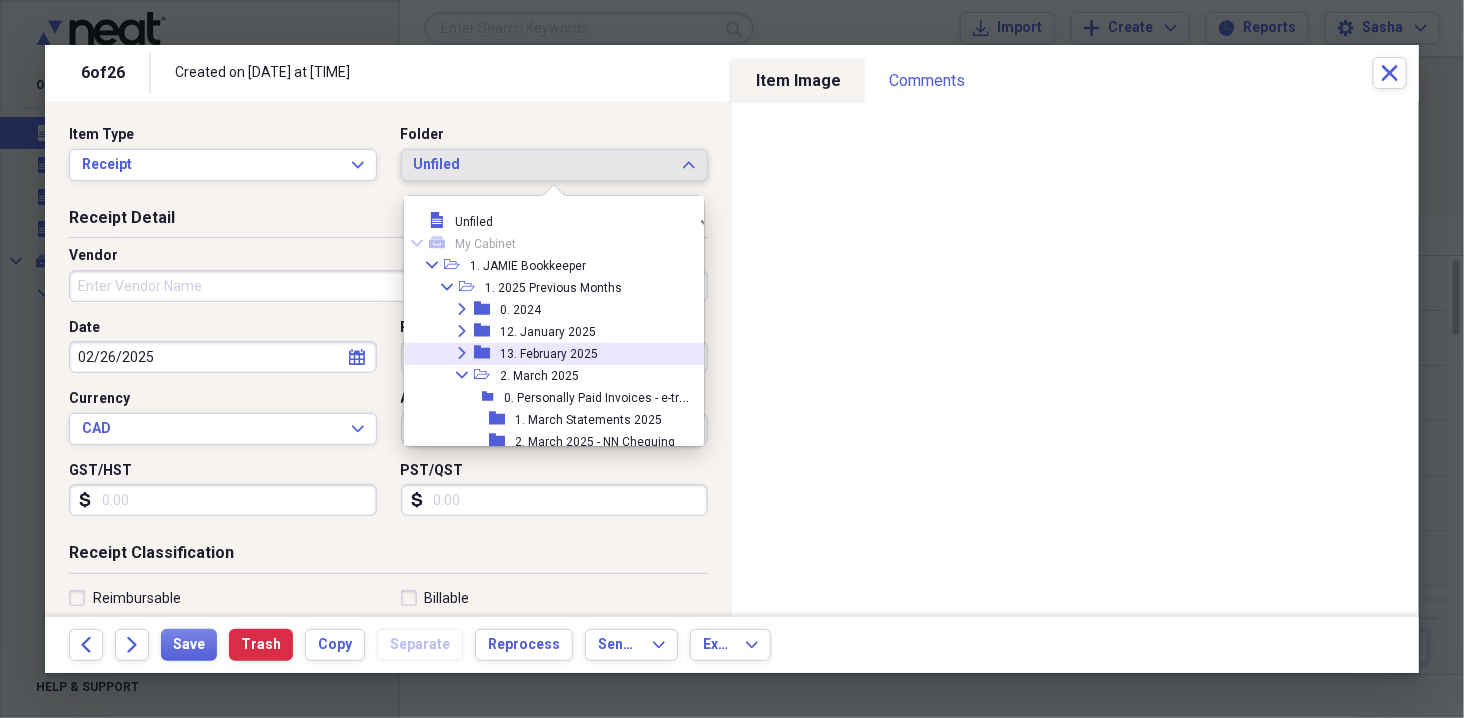 click 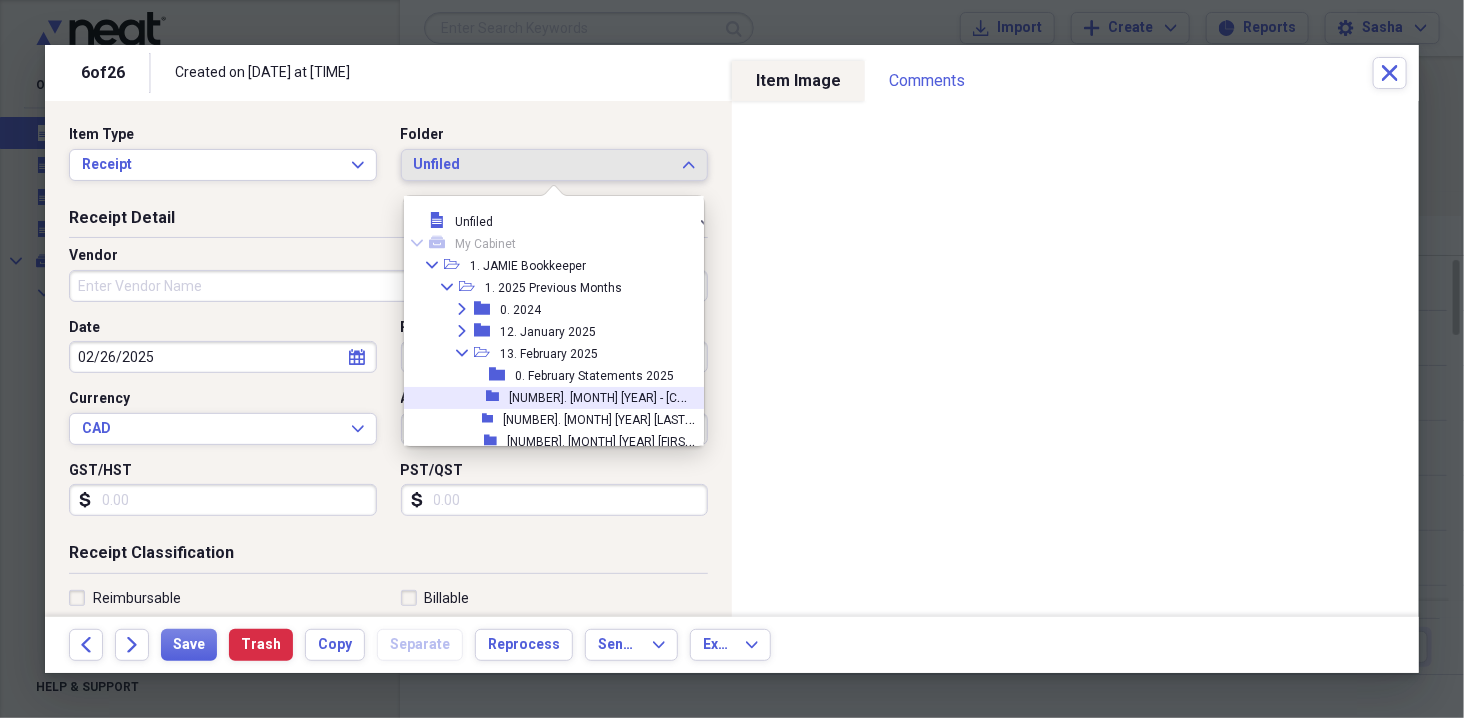click on "folder" at bounding box center [498, 397] 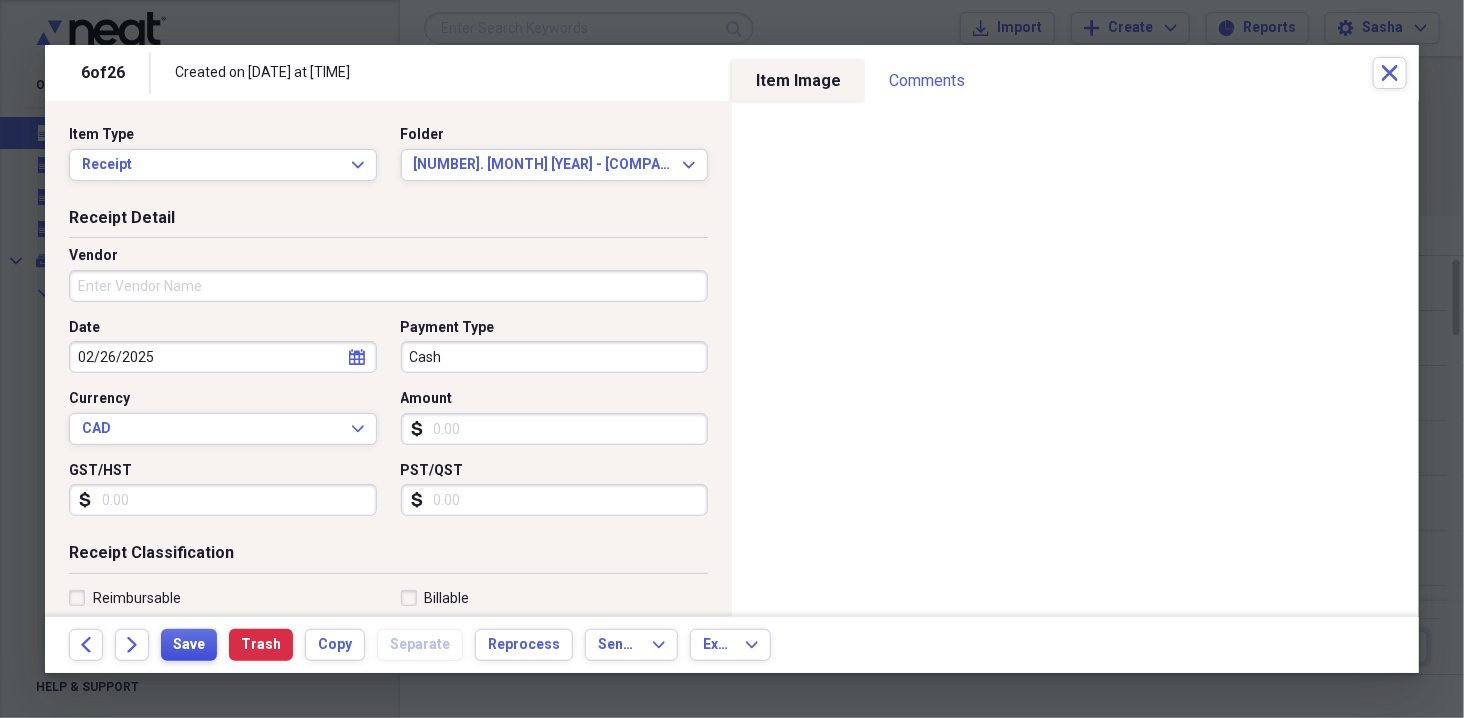 click on "Save" at bounding box center (189, 645) 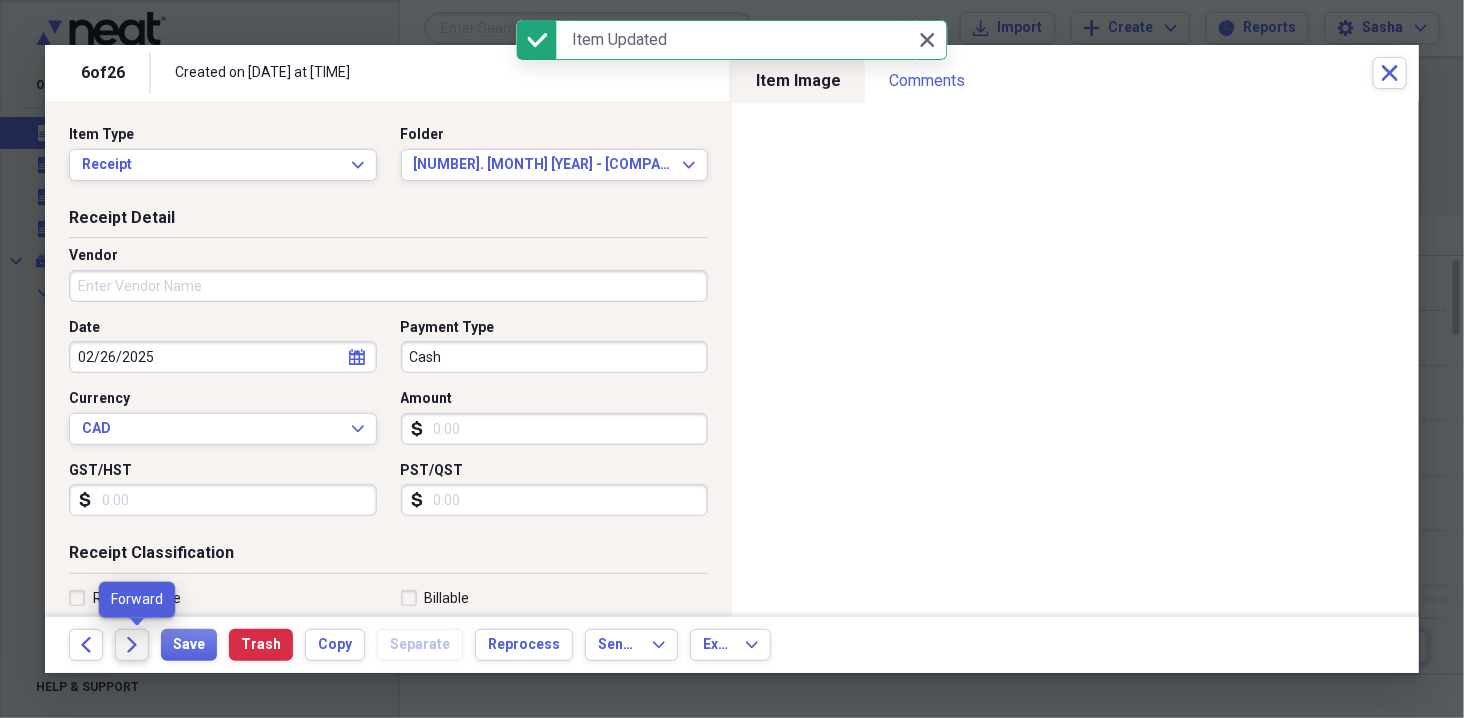 click on "Forward" 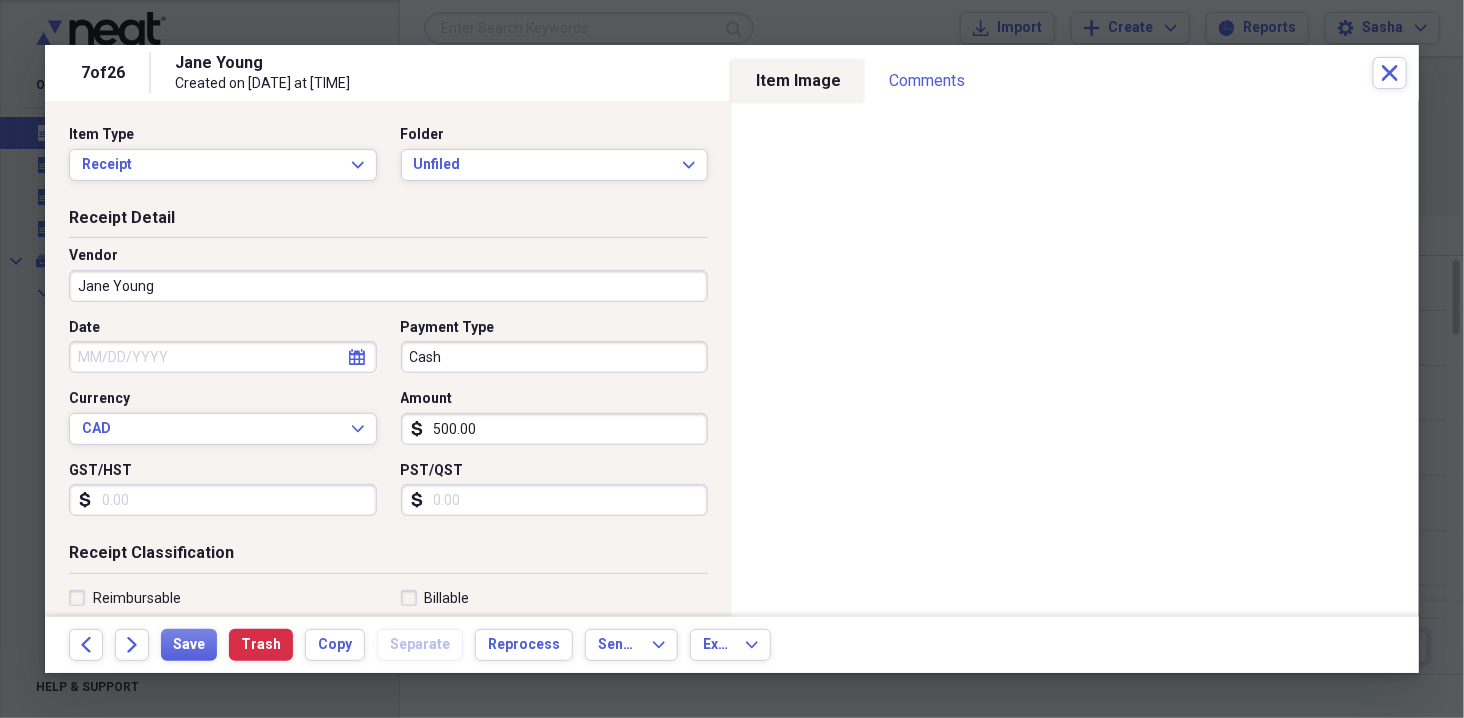 click on "Item Type Receipt Expand Folder Unfiled Expand" at bounding box center [388, 161] 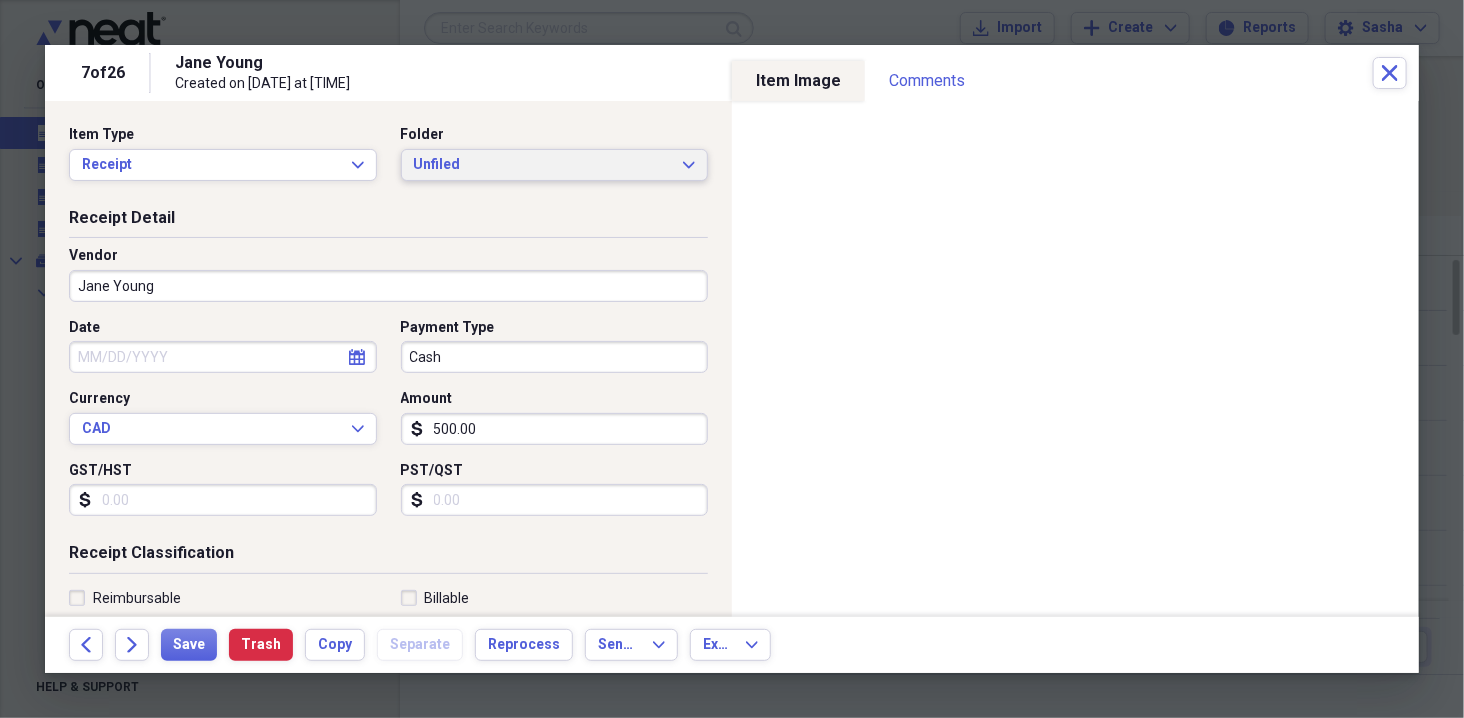 click on "Unfiled" at bounding box center [543, 165] 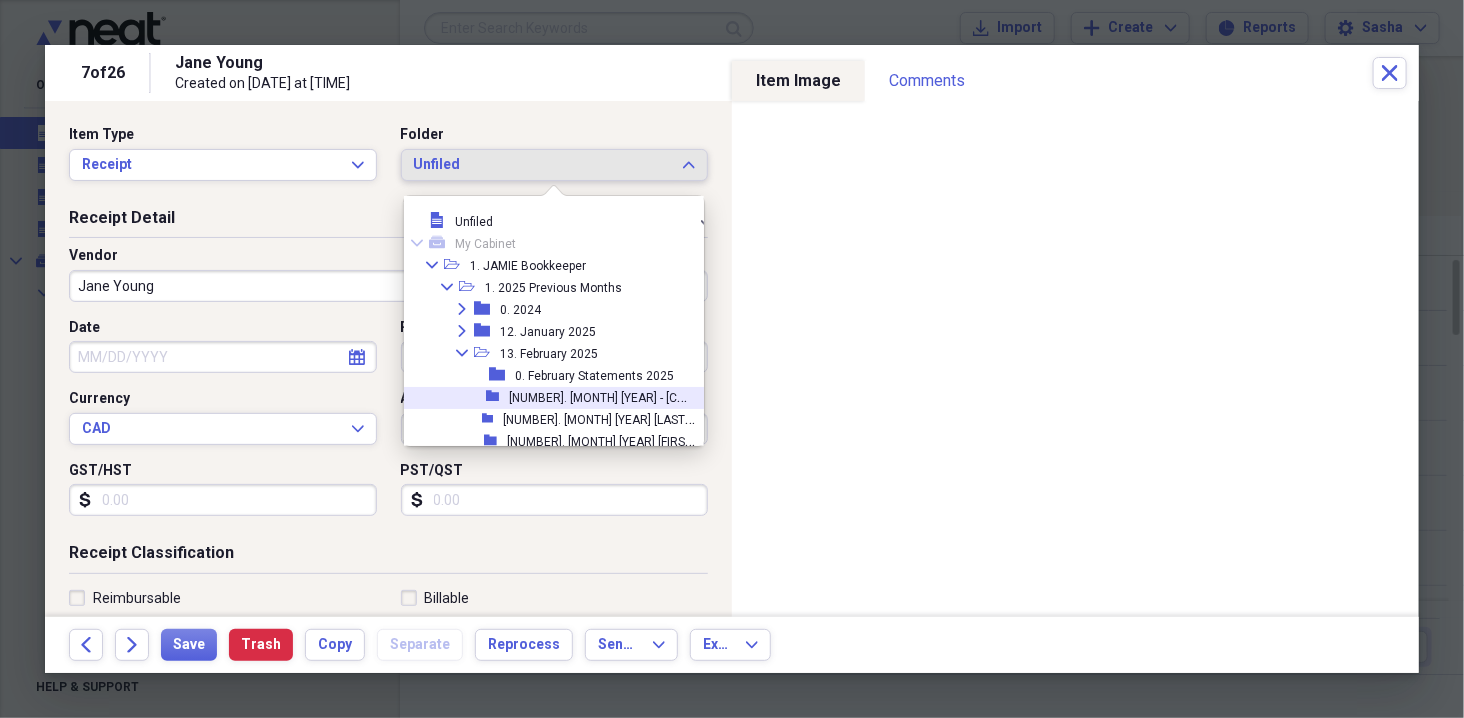 click on "[NUMBER]. [MONTH] [YEAR] - [COMPANY]" at bounding box center [618, 396] 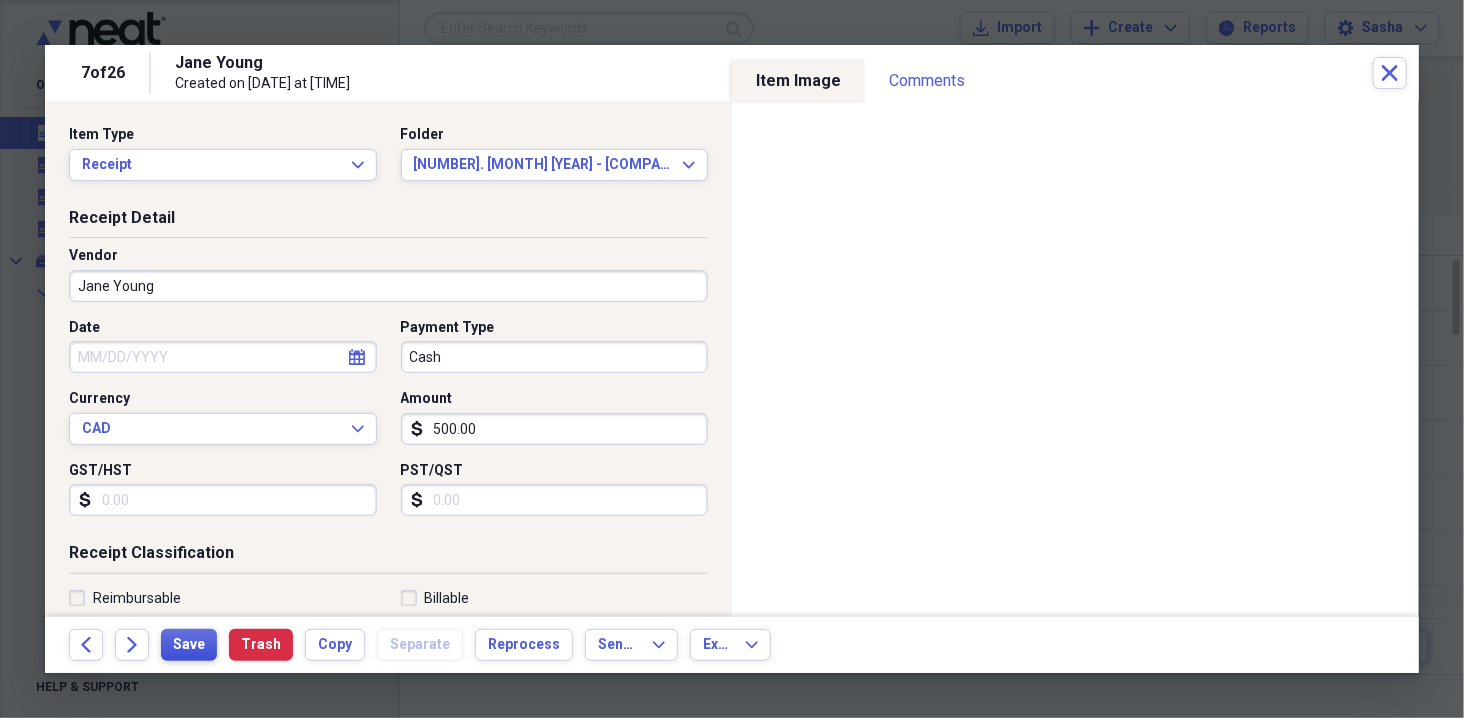 click on "Save" at bounding box center [189, 645] 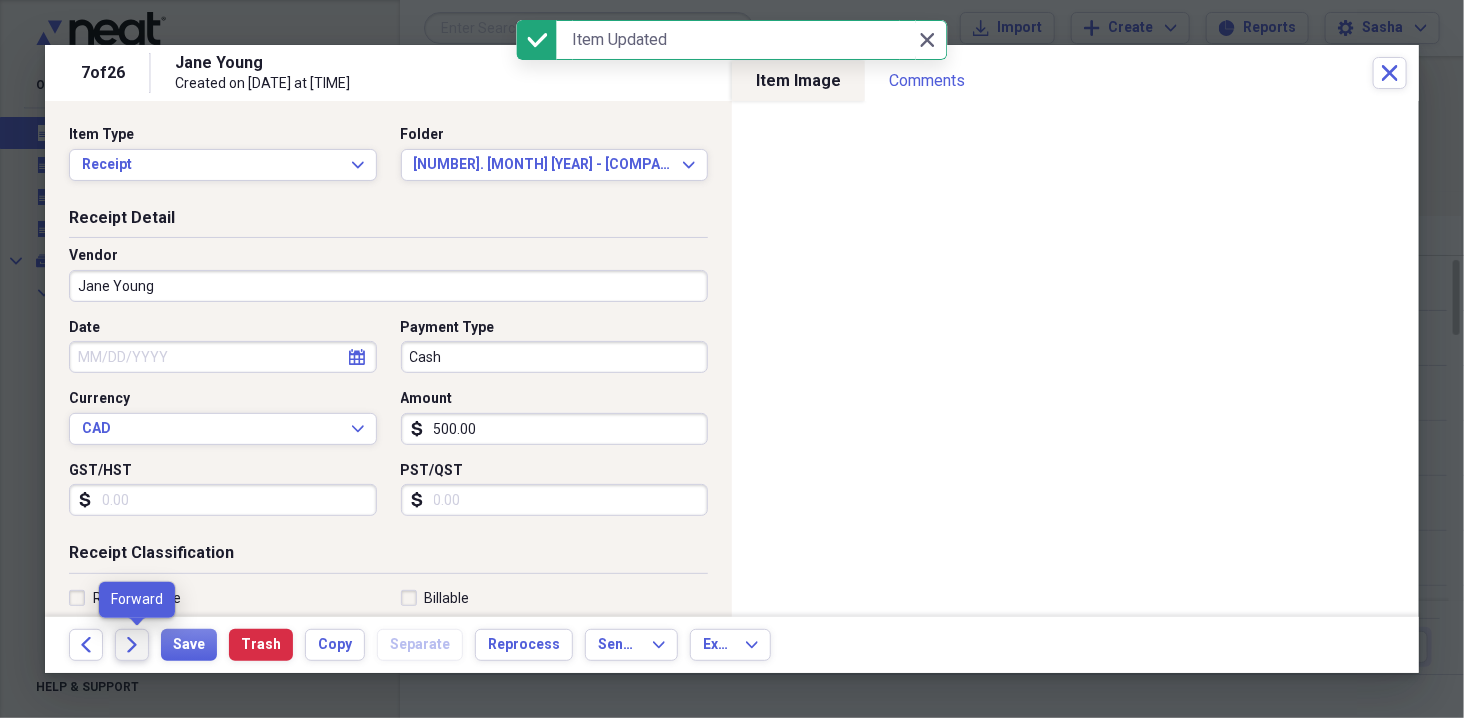 click on "Forward" 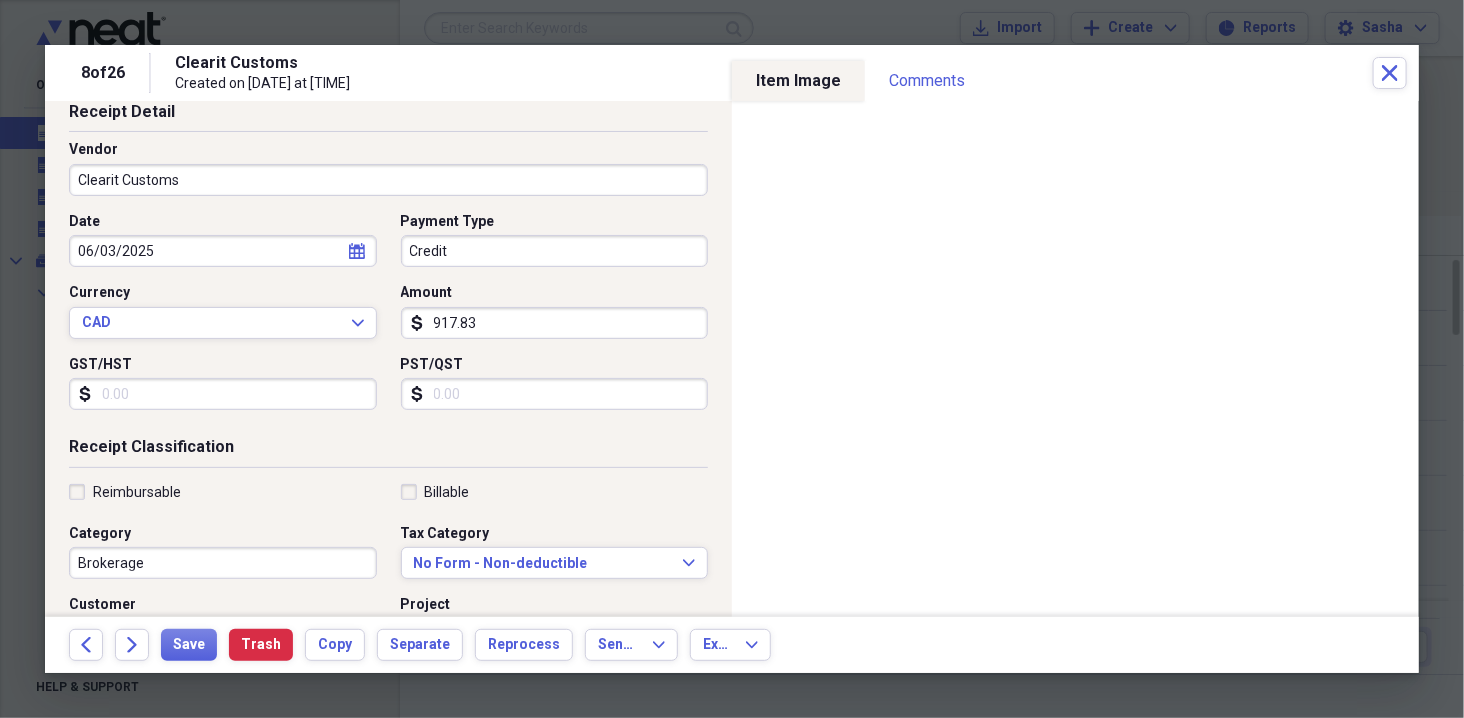 scroll, scrollTop: 113, scrollLeft: 0, axis: vertical 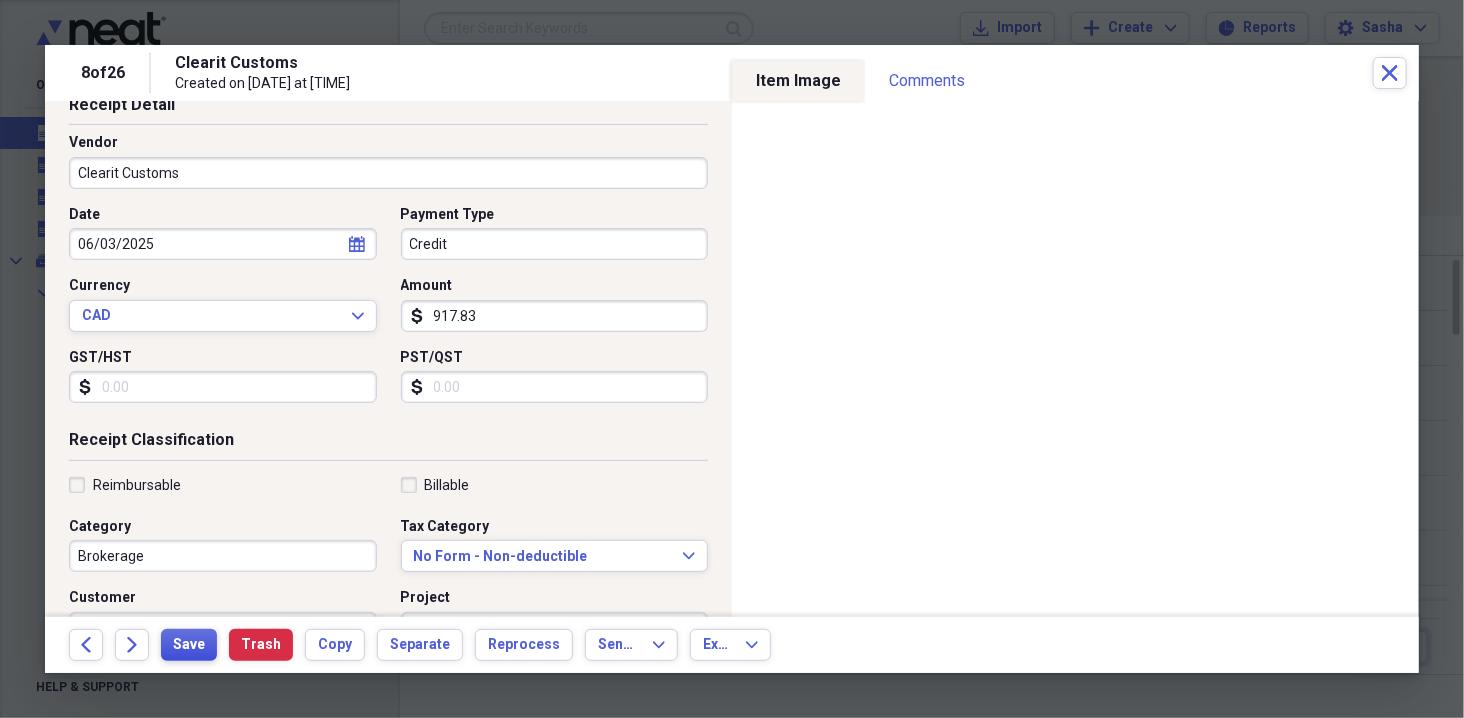 click on "Save" at bounding box center (189, 645) 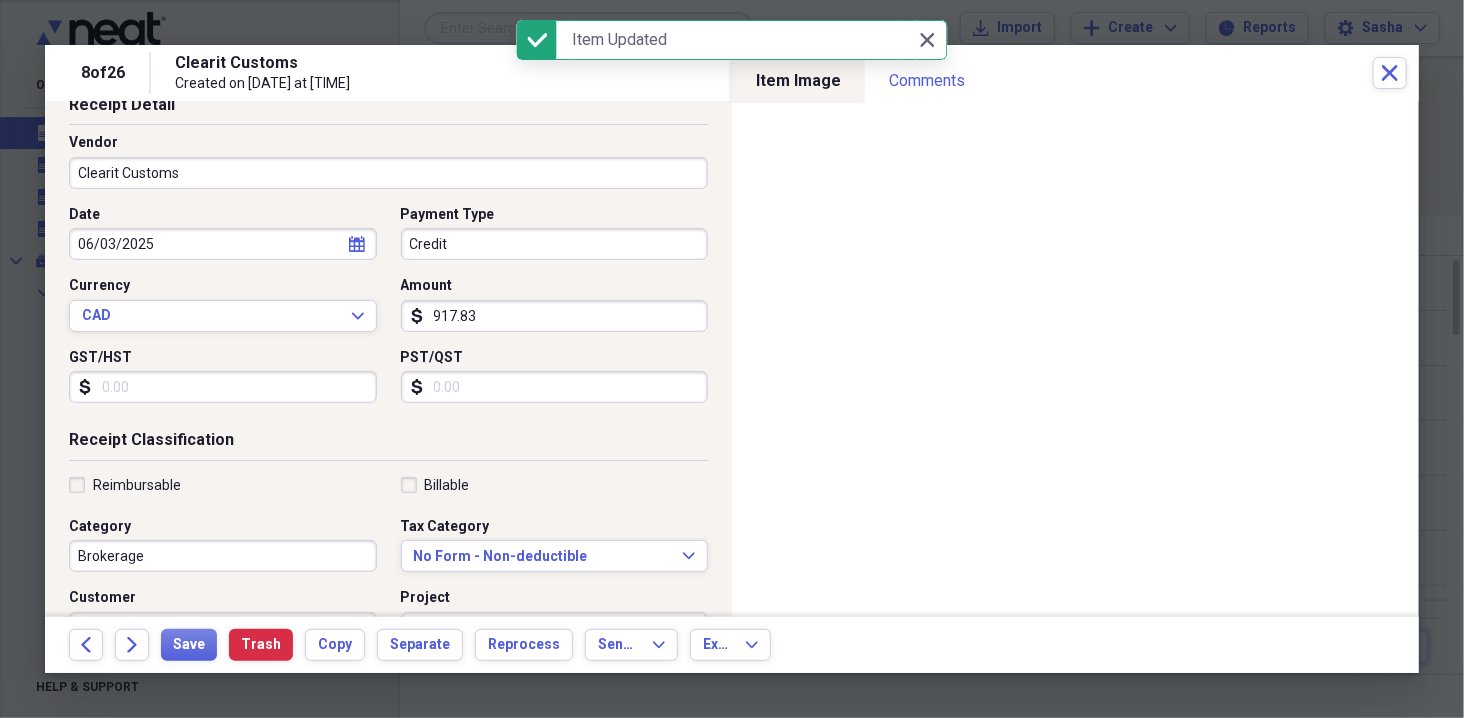 click on "GST/HST" at bounding box center [223, 387] 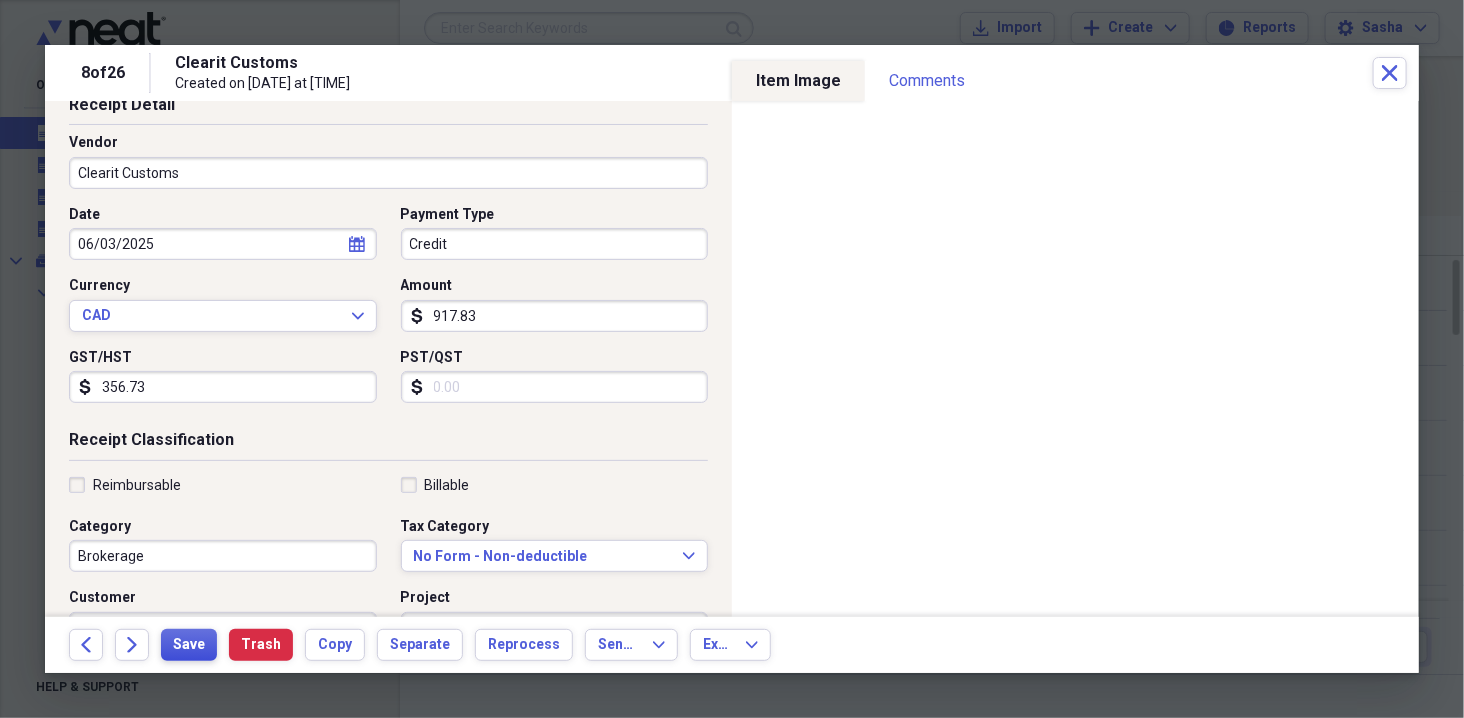 type on "356.73" 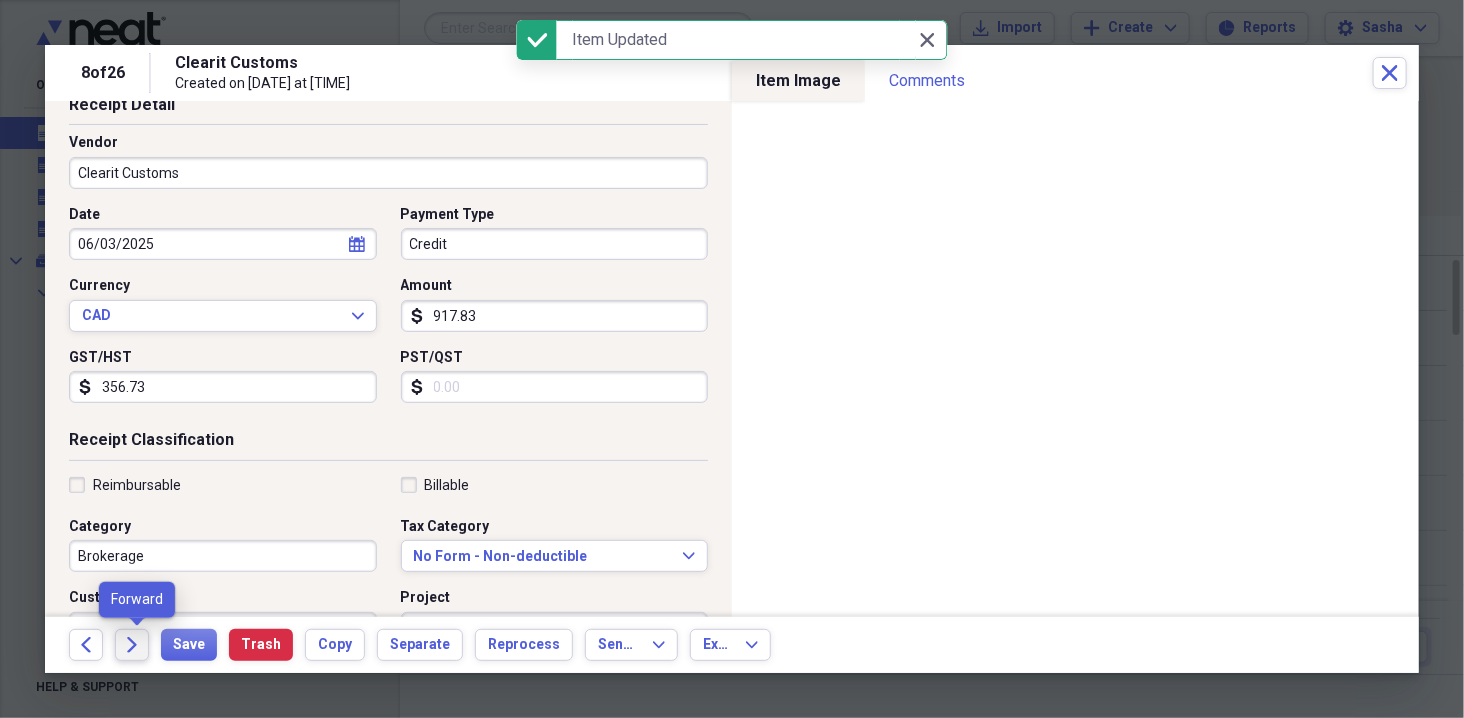 click on "Forward" at bounding box center (132, 645) 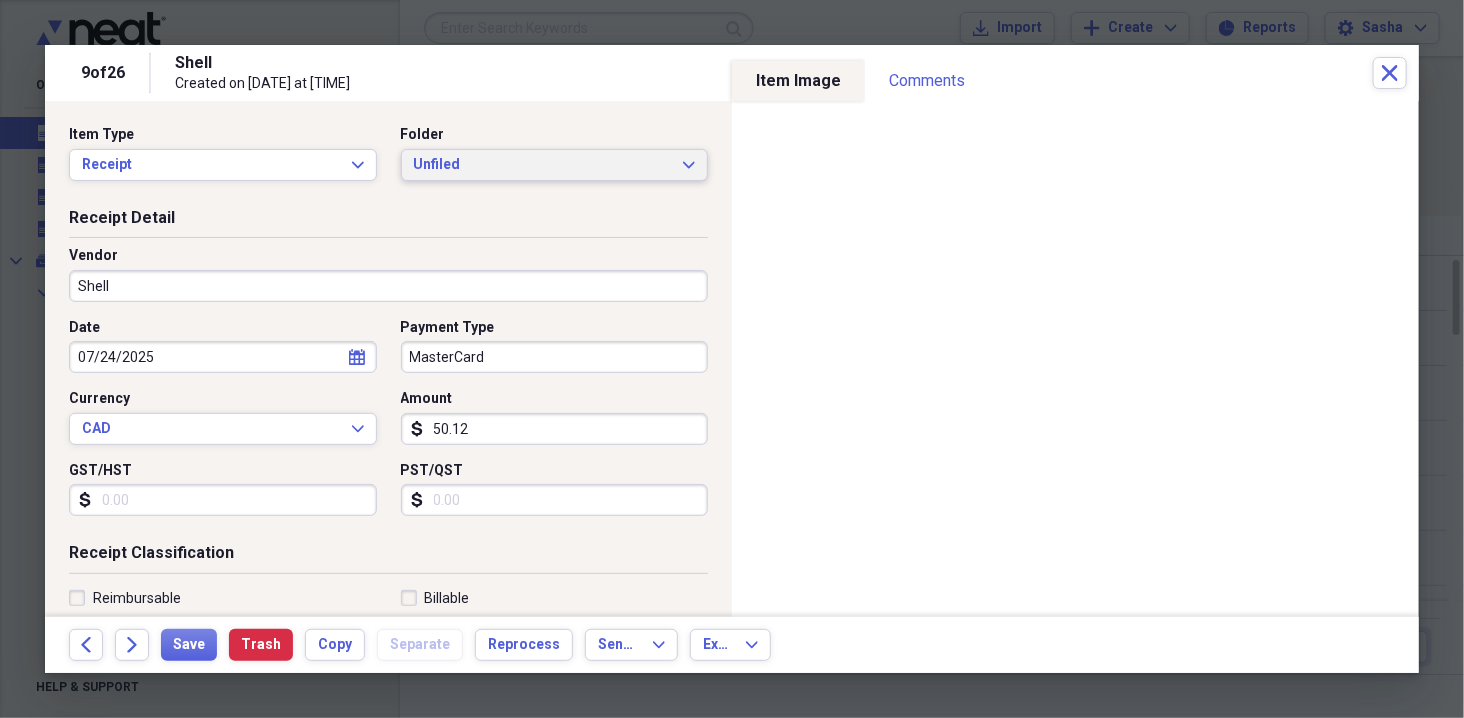 click on "Unfiled" at bounding box center (543, 165) 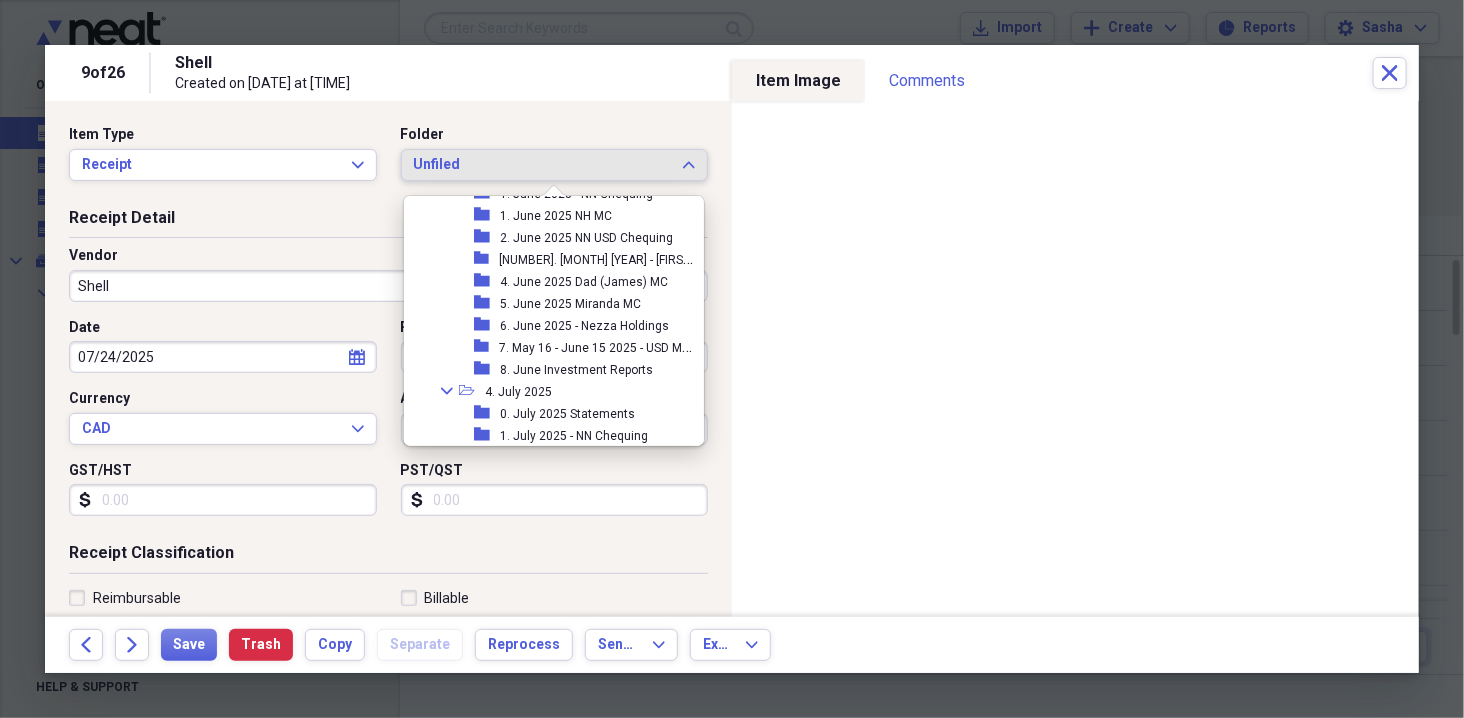 scroll, scrollTop: 946, scrollLeft: 0, axis: vertical 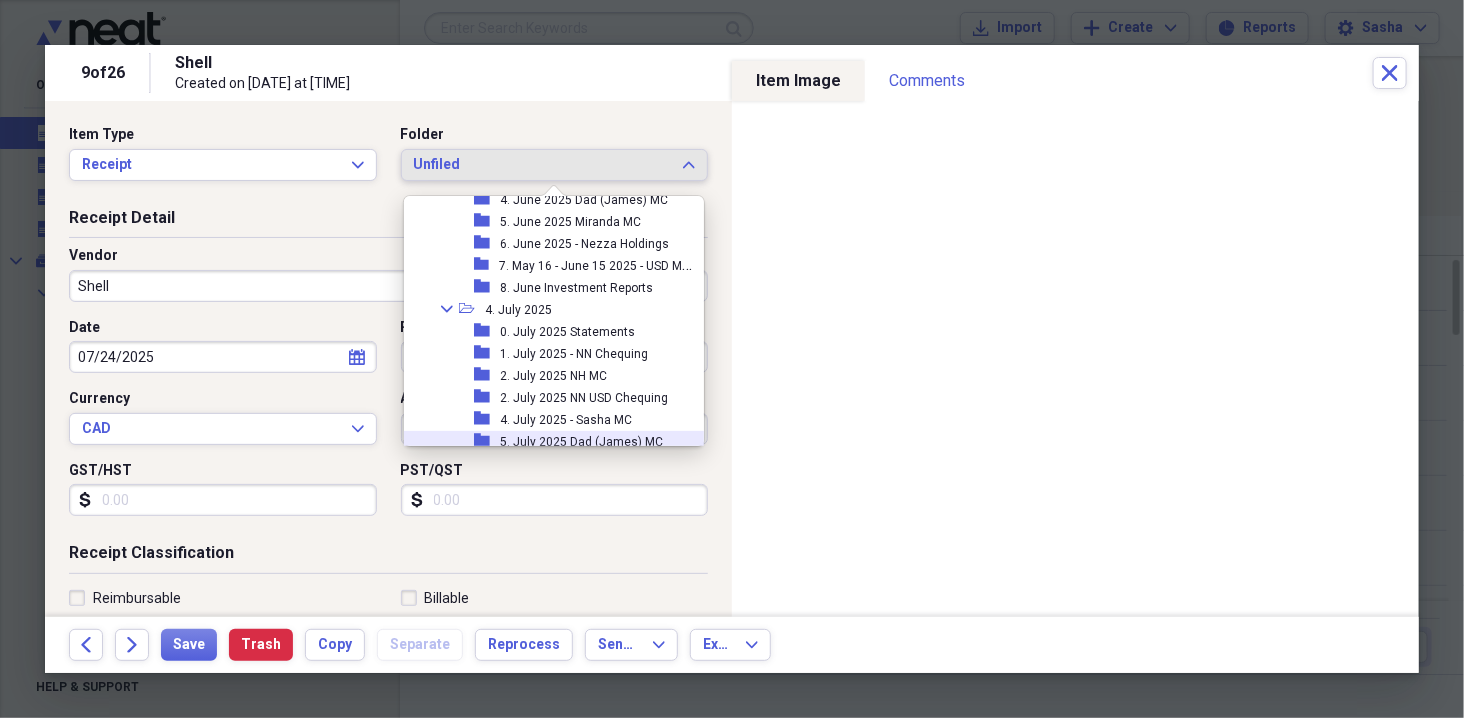 click on "5. July 2025 Dad (James) MC" at bounding box center [581, 442] 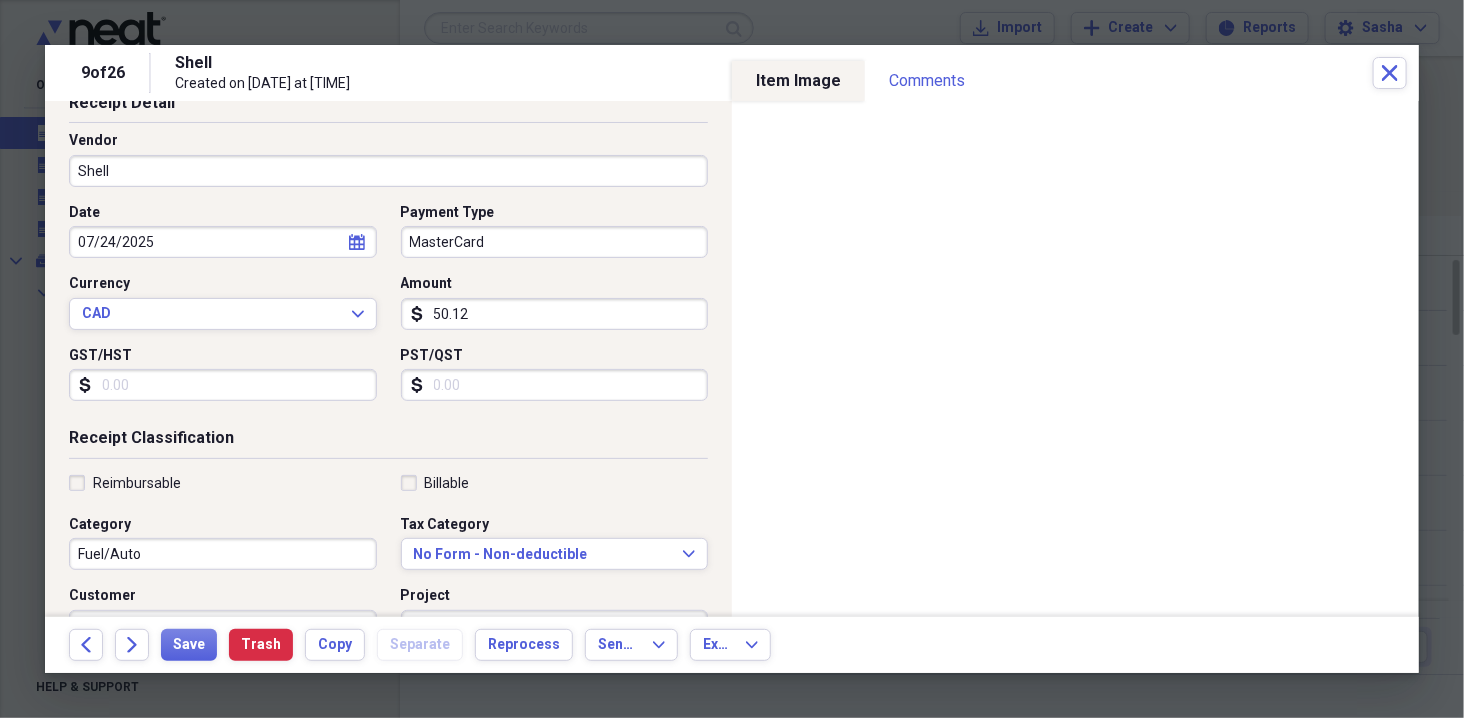 scroll, scrollTop: 0, scrollLeft: 0, axis: both 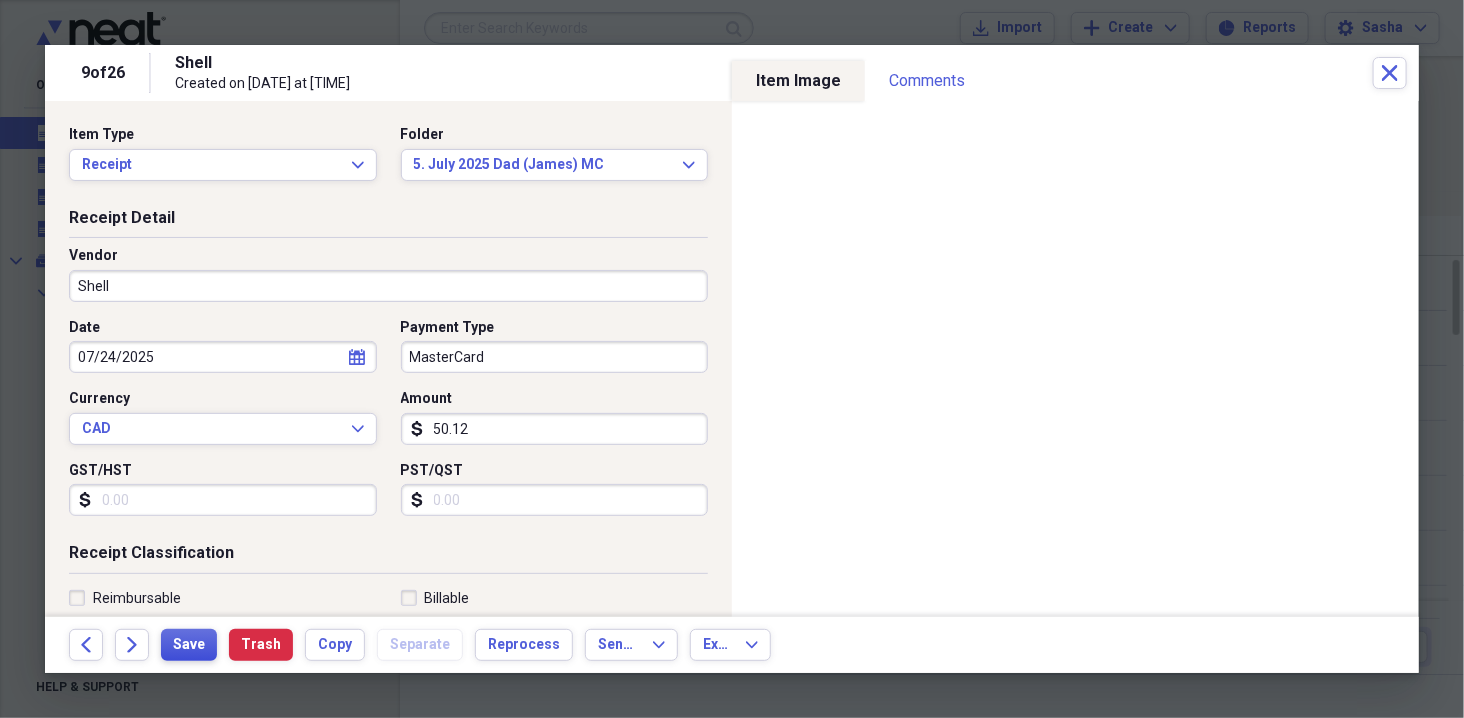 click on "Save" at bounding box center [189, 645] 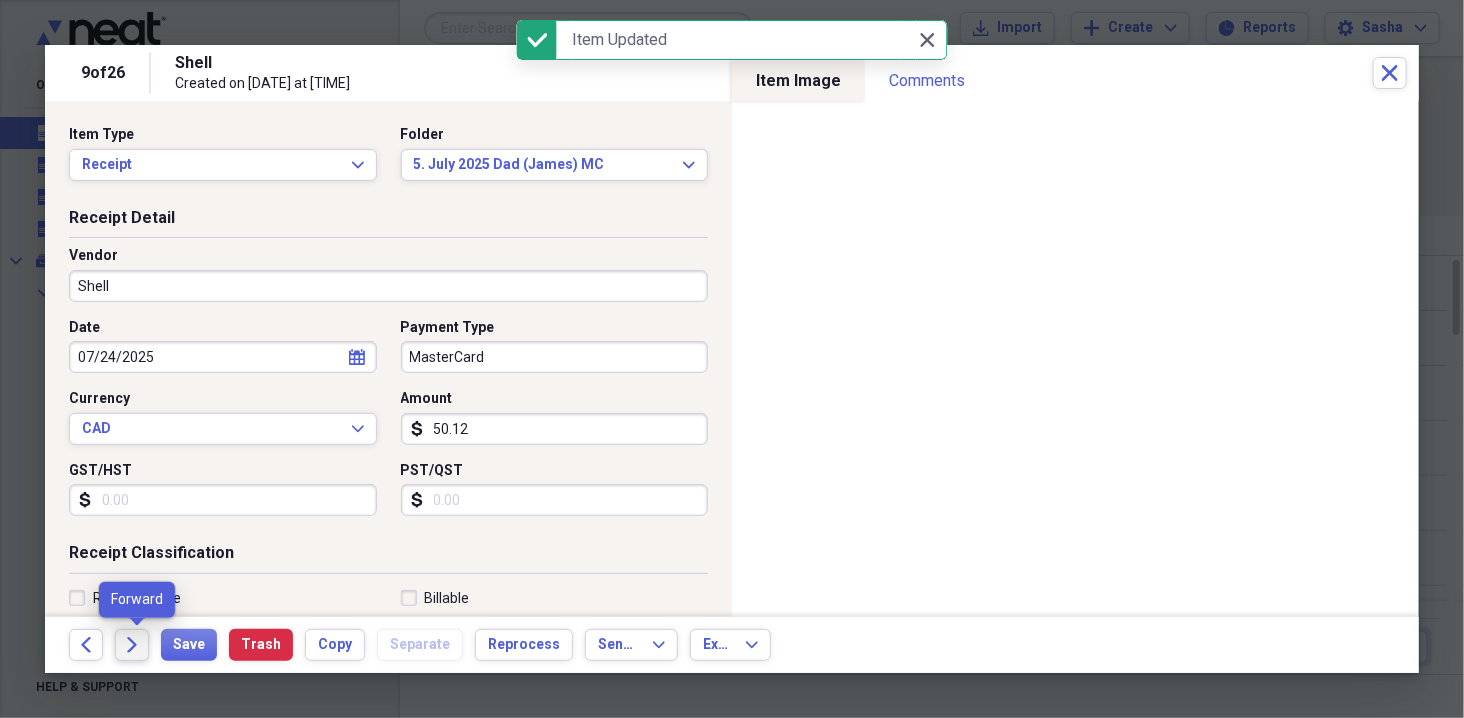 click 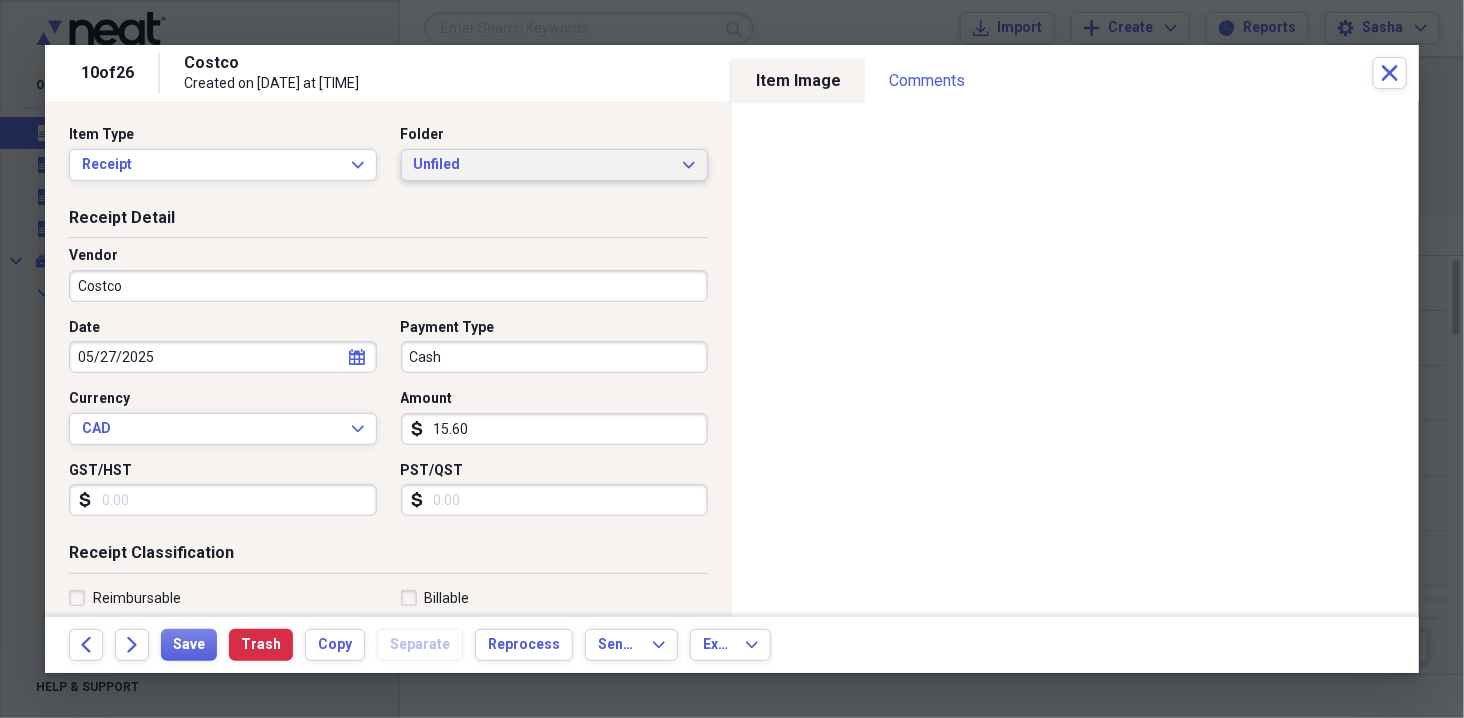 click on "Unfiled" at bounding box center [543, 165] 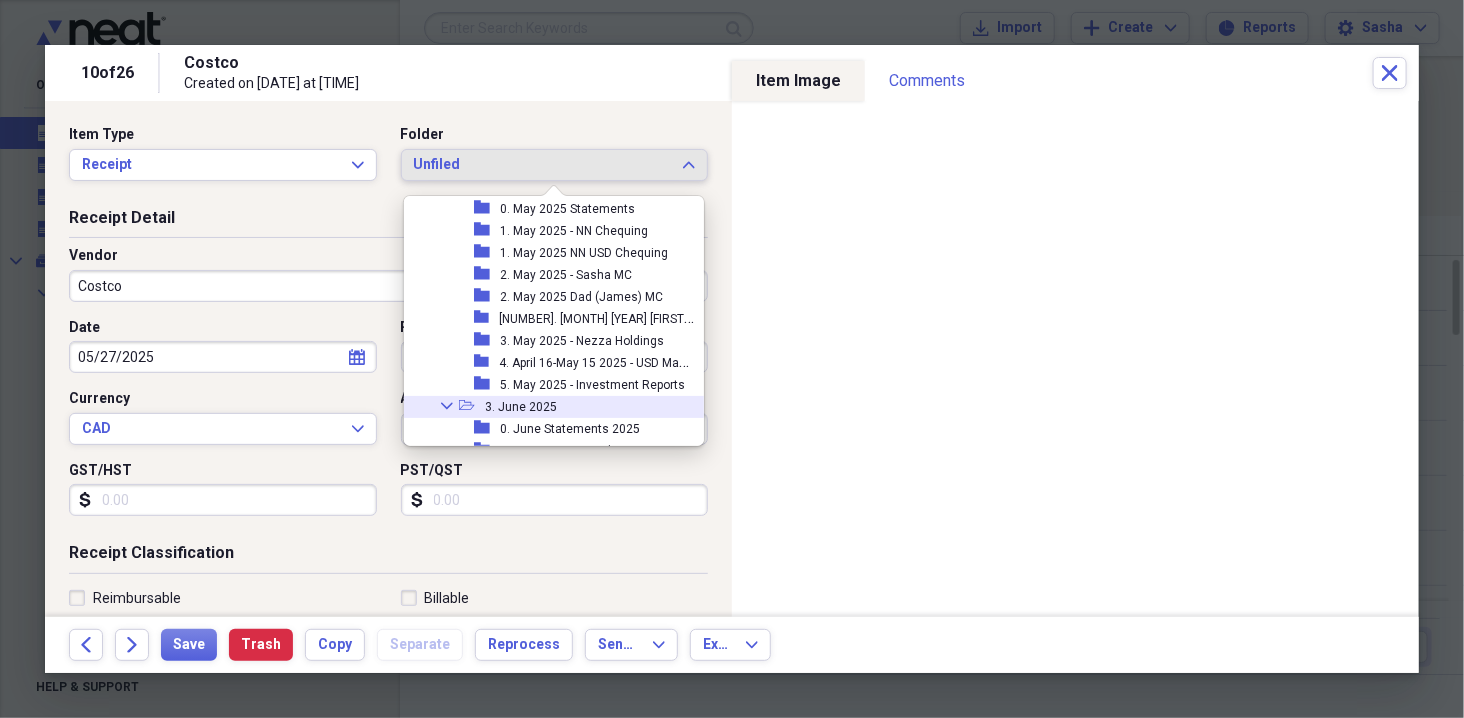 scroll, scrollTop: 610, scrollLeft: 0, axis: vertical 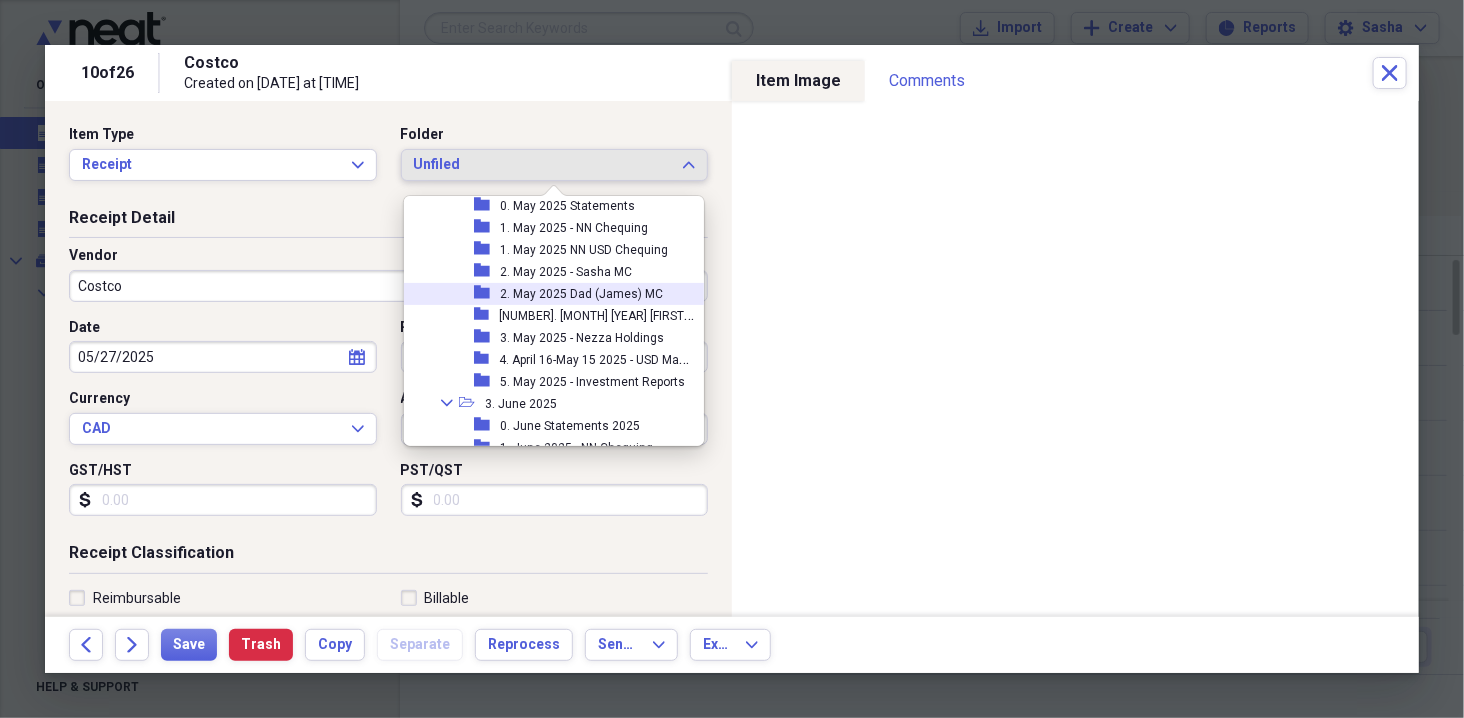 click on "2. May 2025 Dad (James) MC" at bounding box center (581, 294) 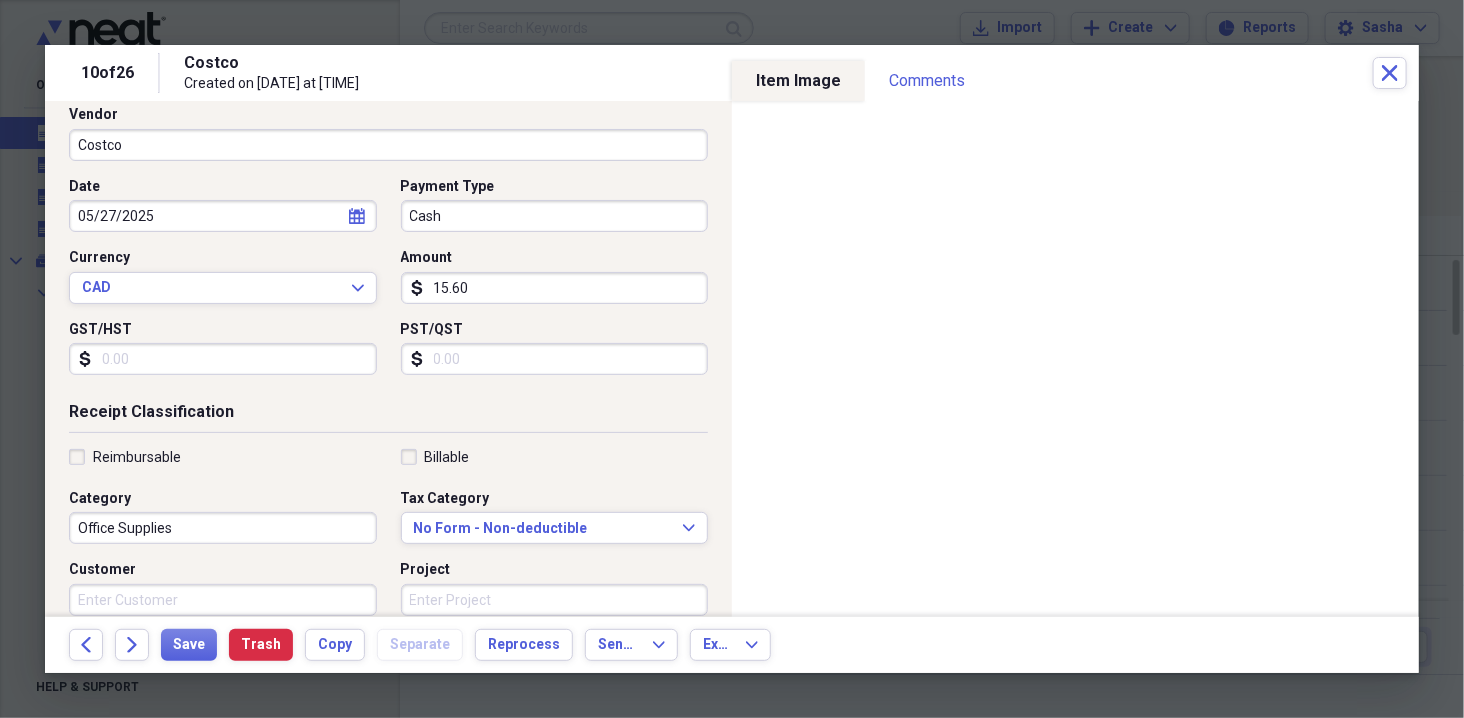 scroll, scrollTop: 156, scrollLeft: 0, axis: vertical 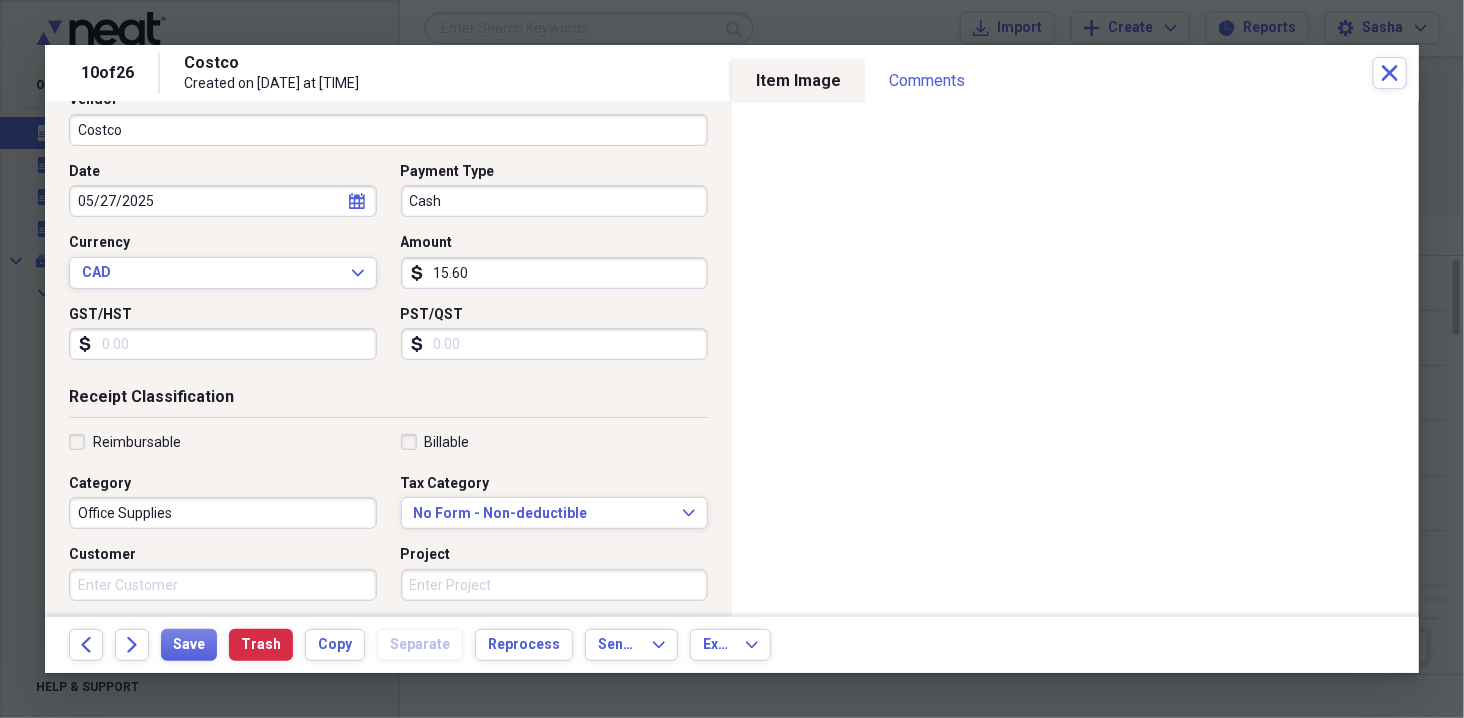 click on "Office Supplies" at bounding box center (223, 513) 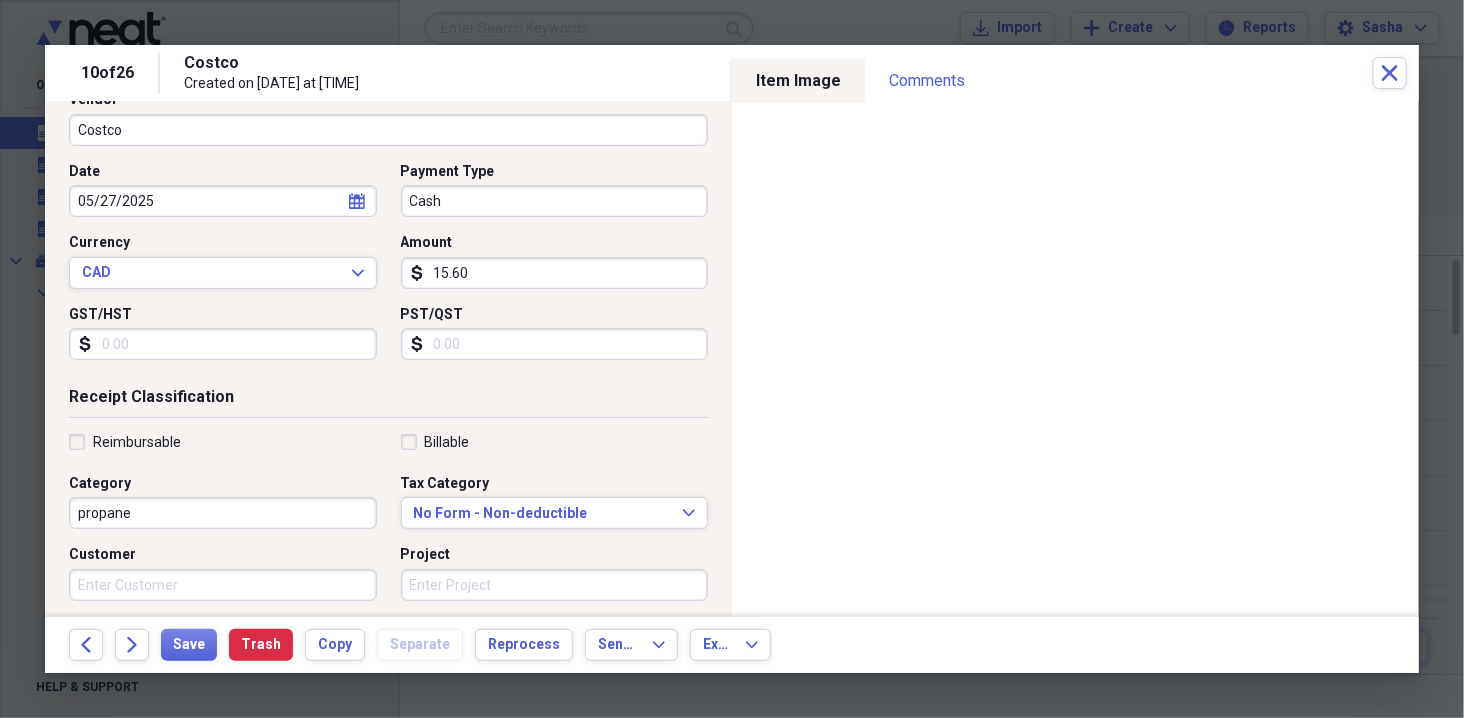 type on "propane" 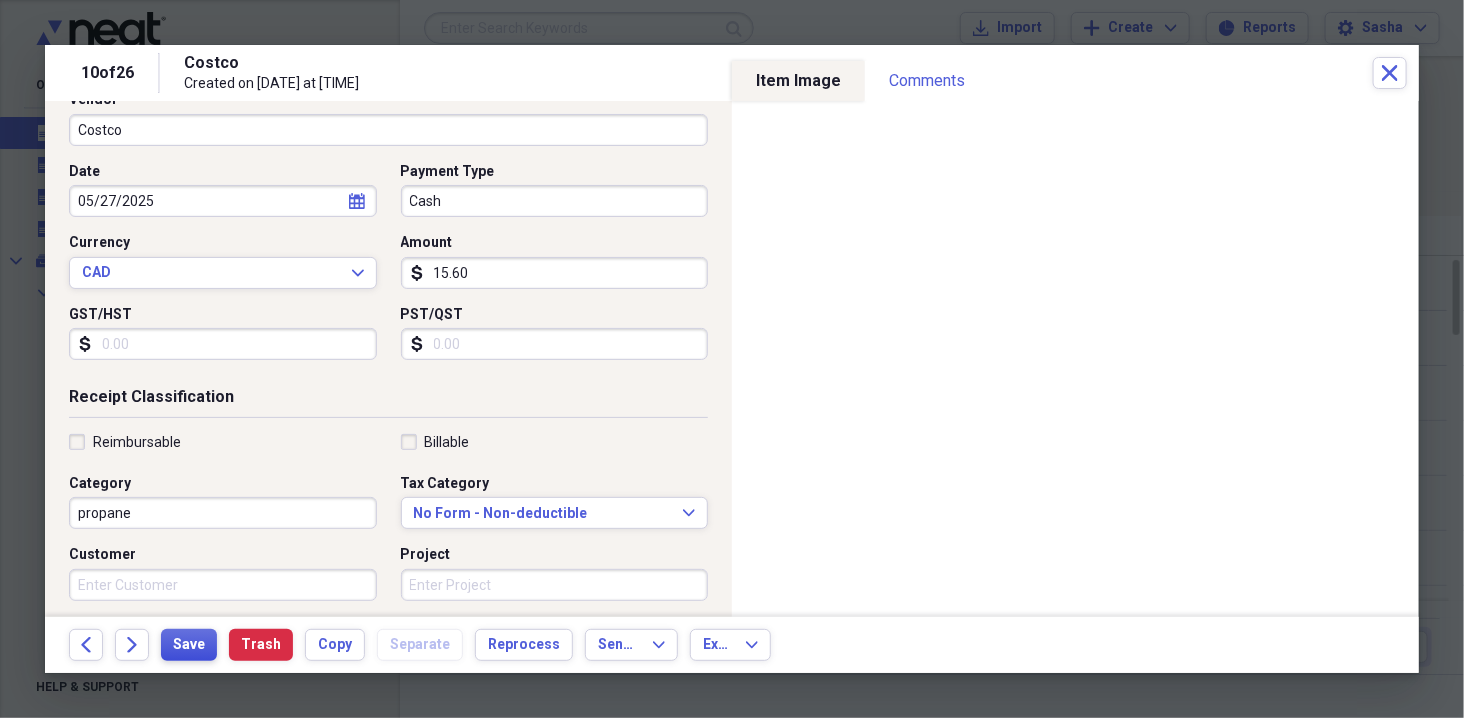 click on "Save" at bounding box center [189, 645] 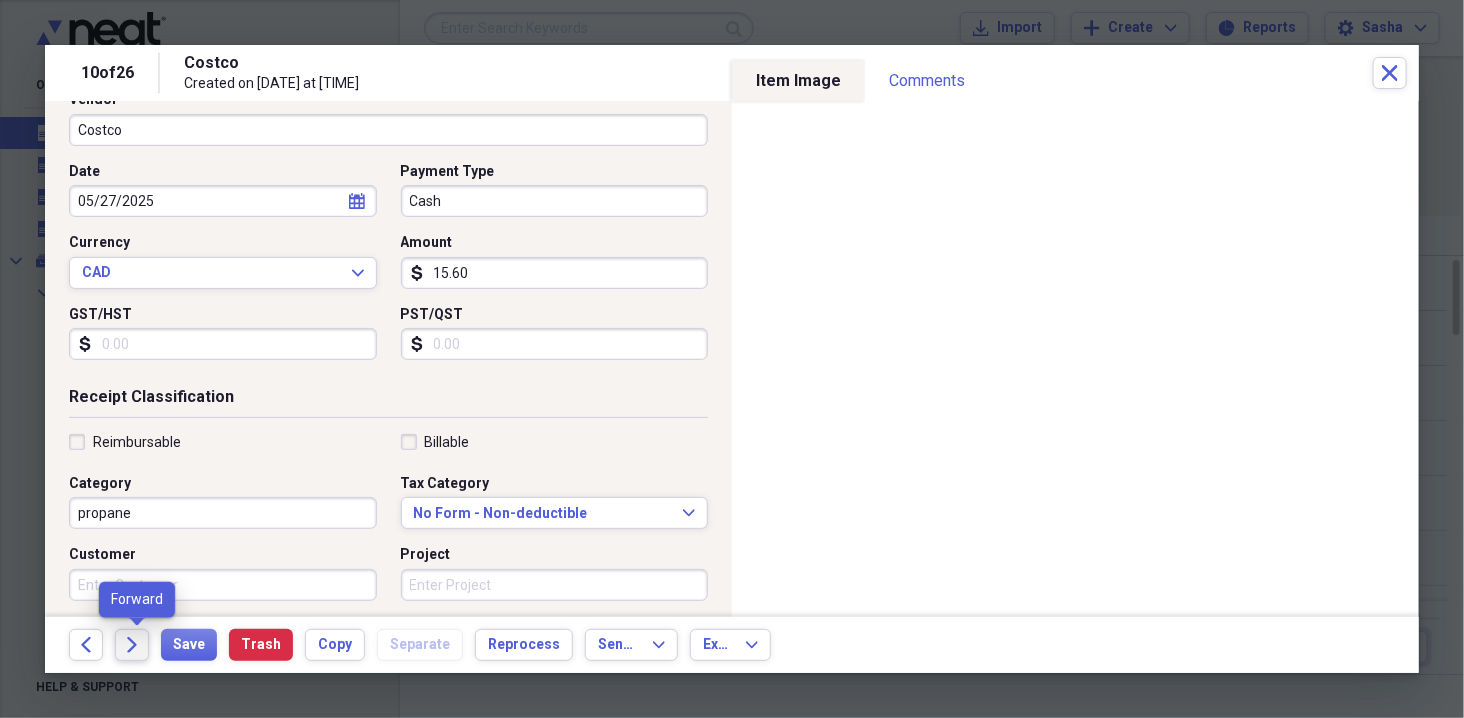 click on "Forward" at bounding box center (132, 645) 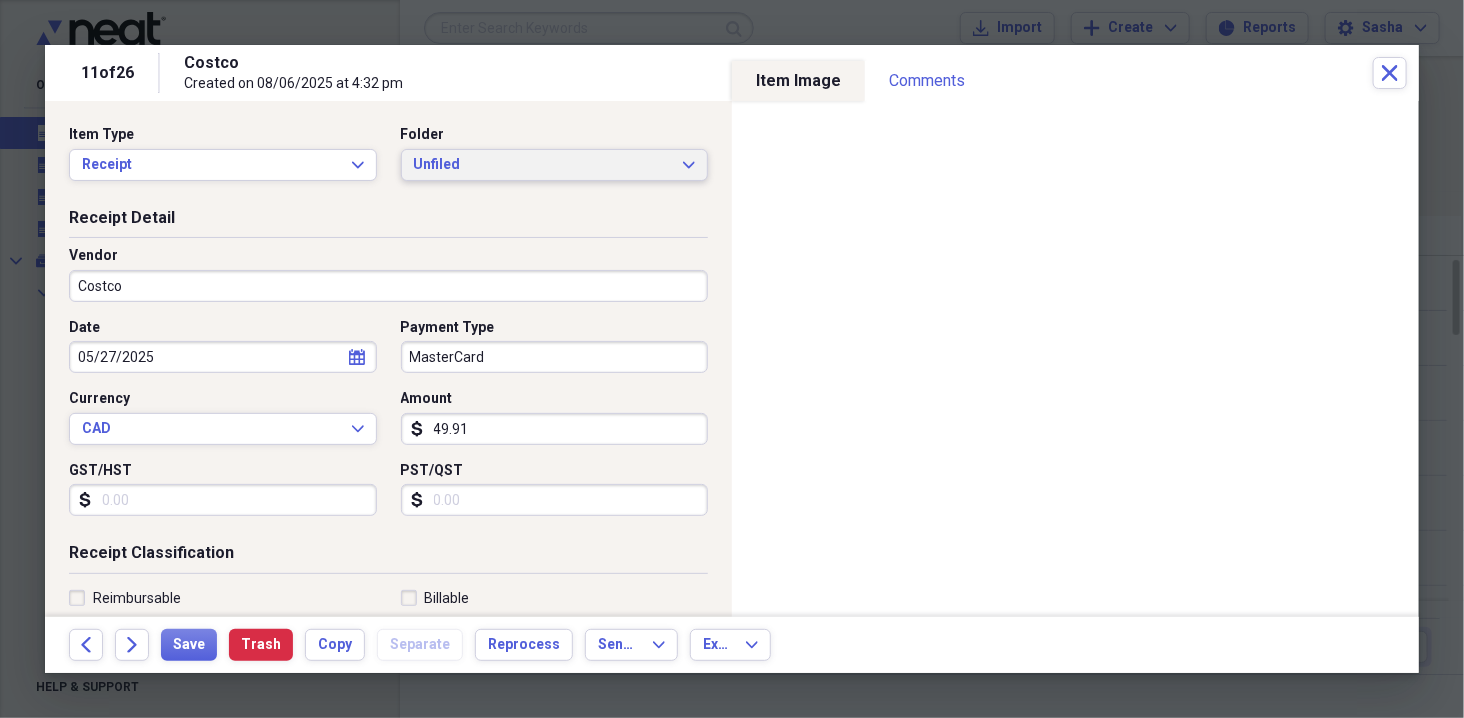 click on "Unfiled" at bounding box center [543, 165] 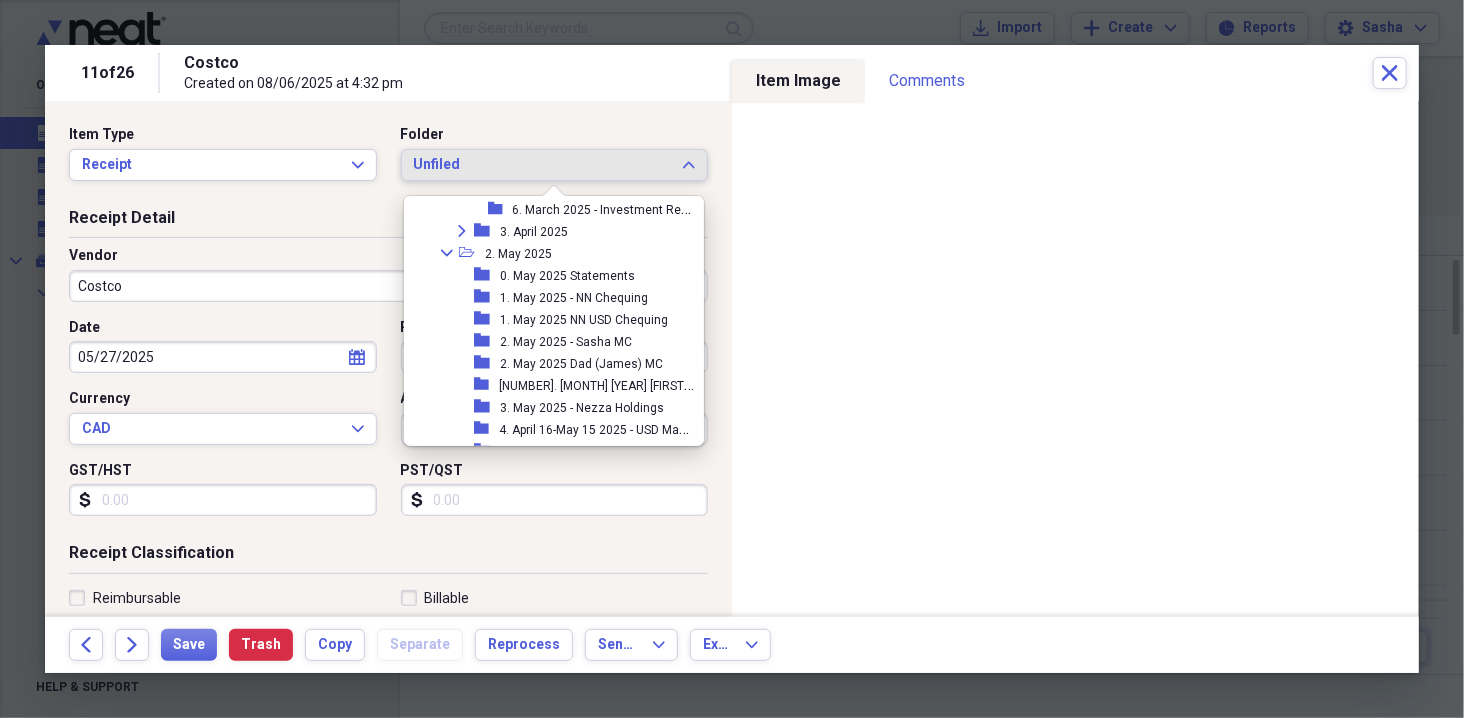 scroll, scrollTop: 542, scrollLeft: 0, axis: vertical 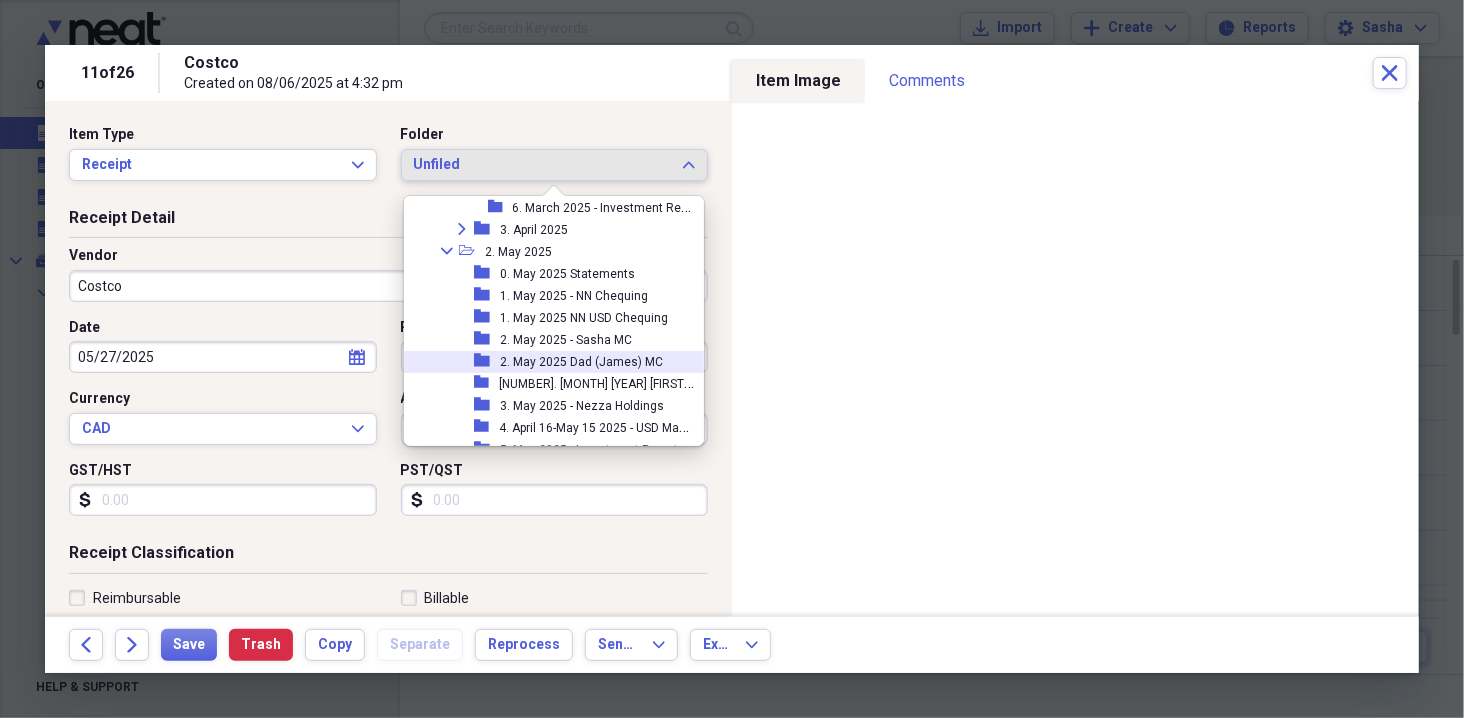 click on "2. May 2025 Dad (James) MC" at bounding box center [581, 362] 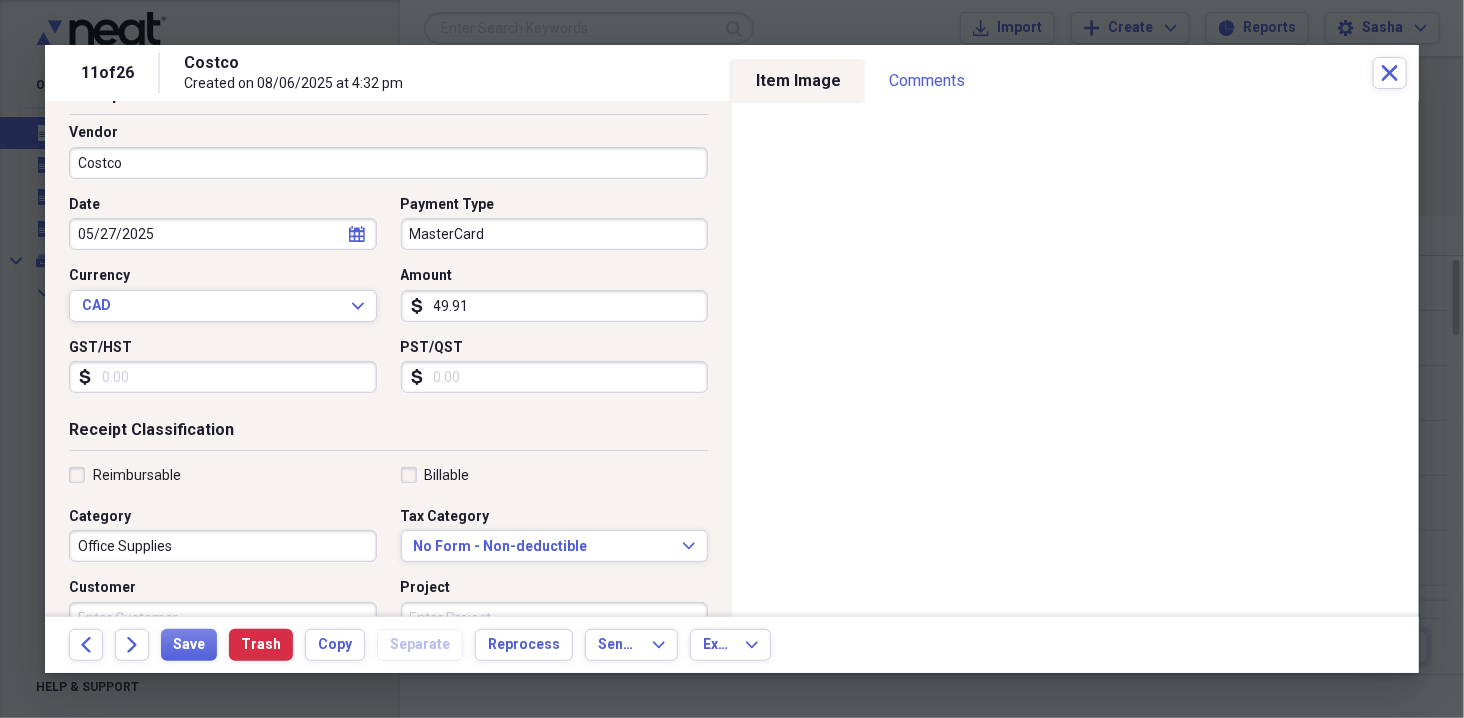 scroll, scrollTop: 288, scrollLeft: 0, axis: vertical 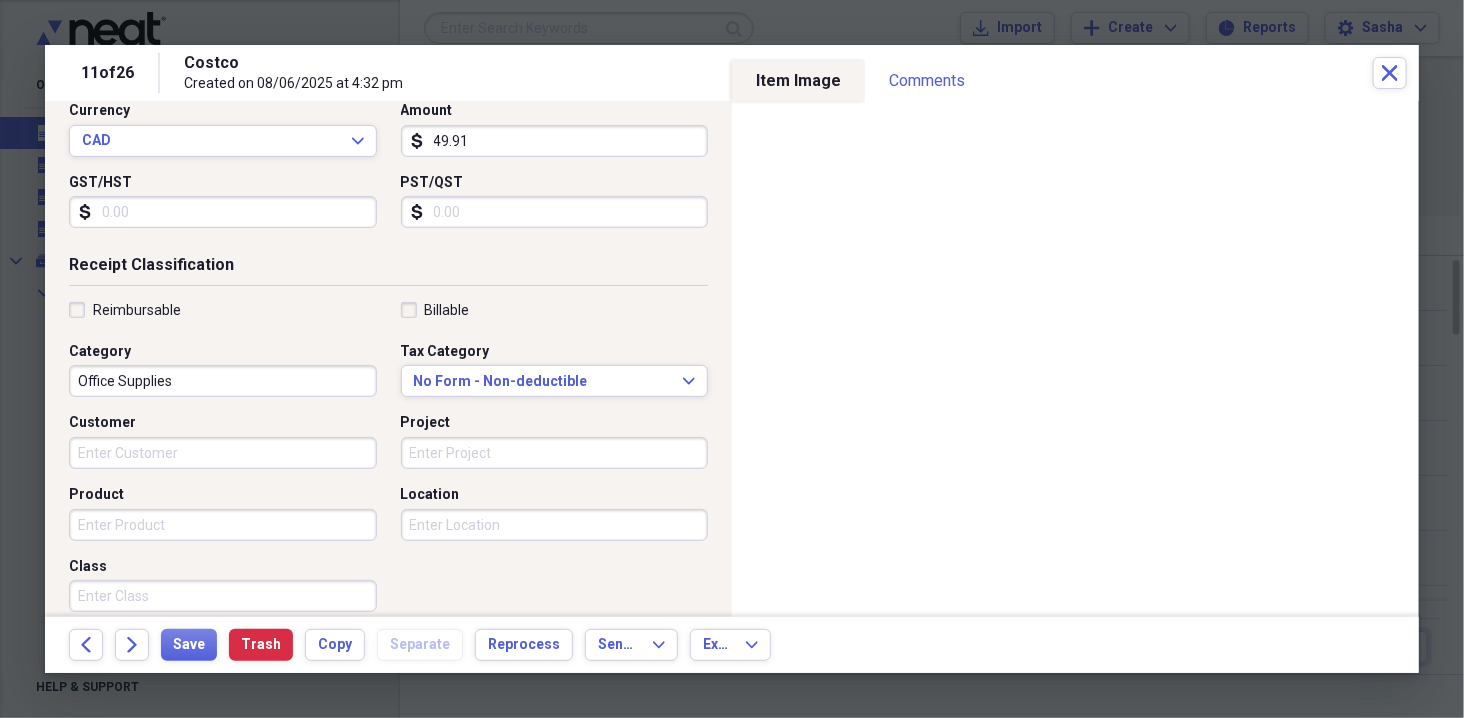 click on "Office Supplies" at bounding box center [223, 381] 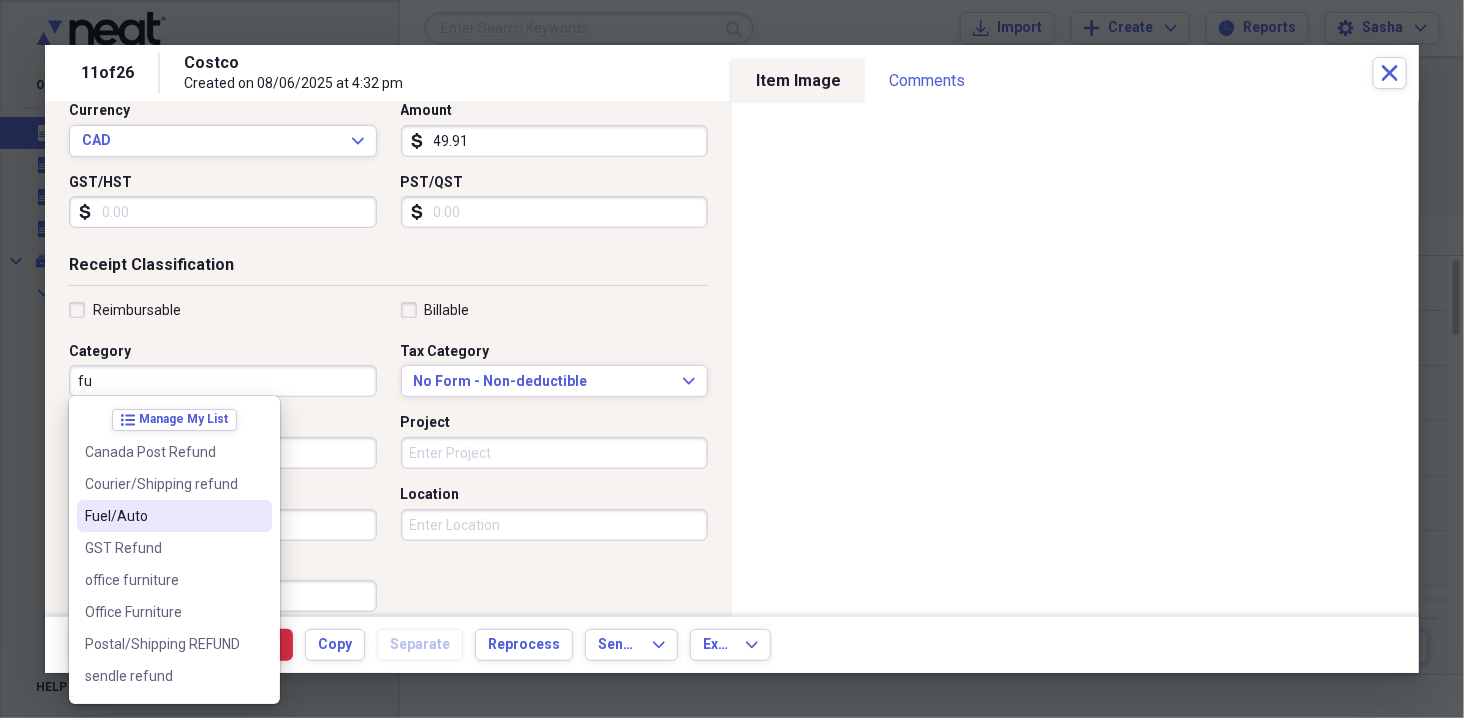 click on "Fuel/Auto" at bounding box center (162, 516) 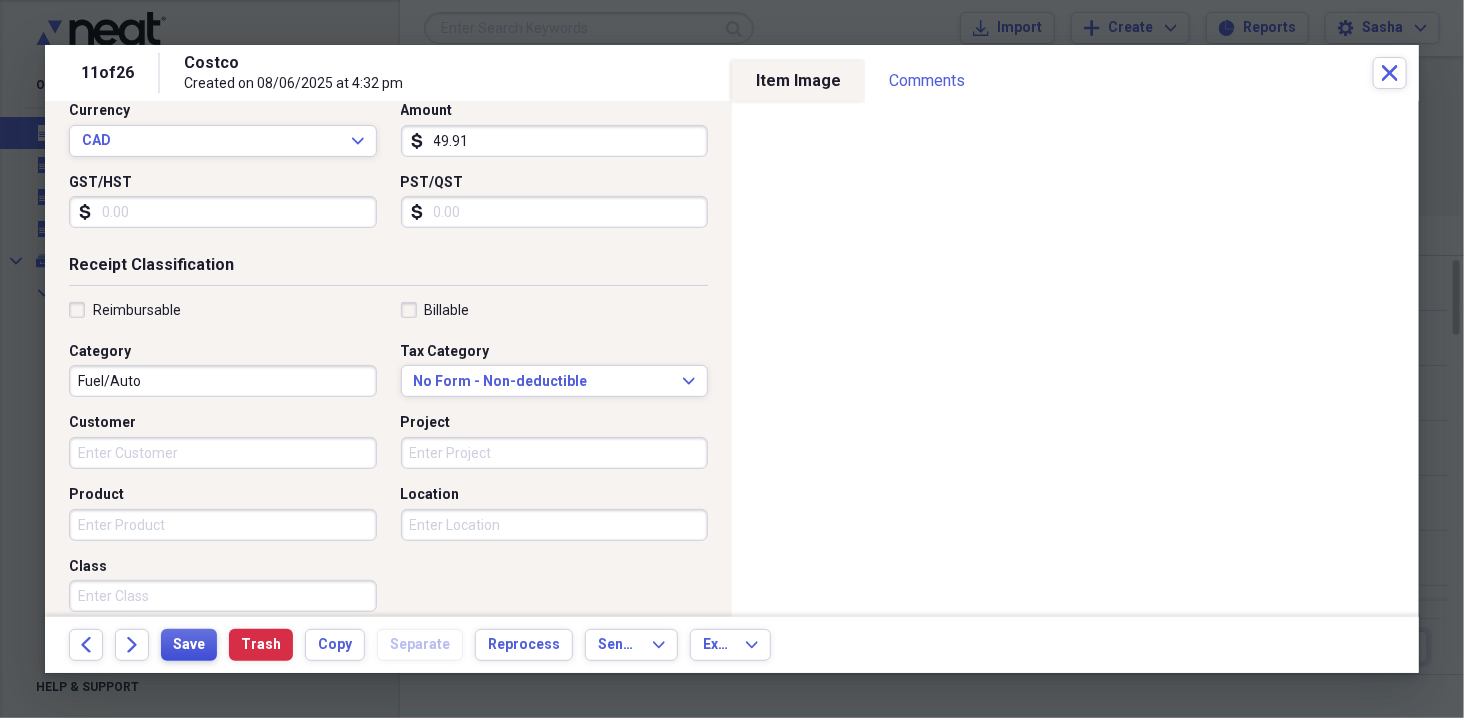 click on "Save" at bounding box center [189, 645] 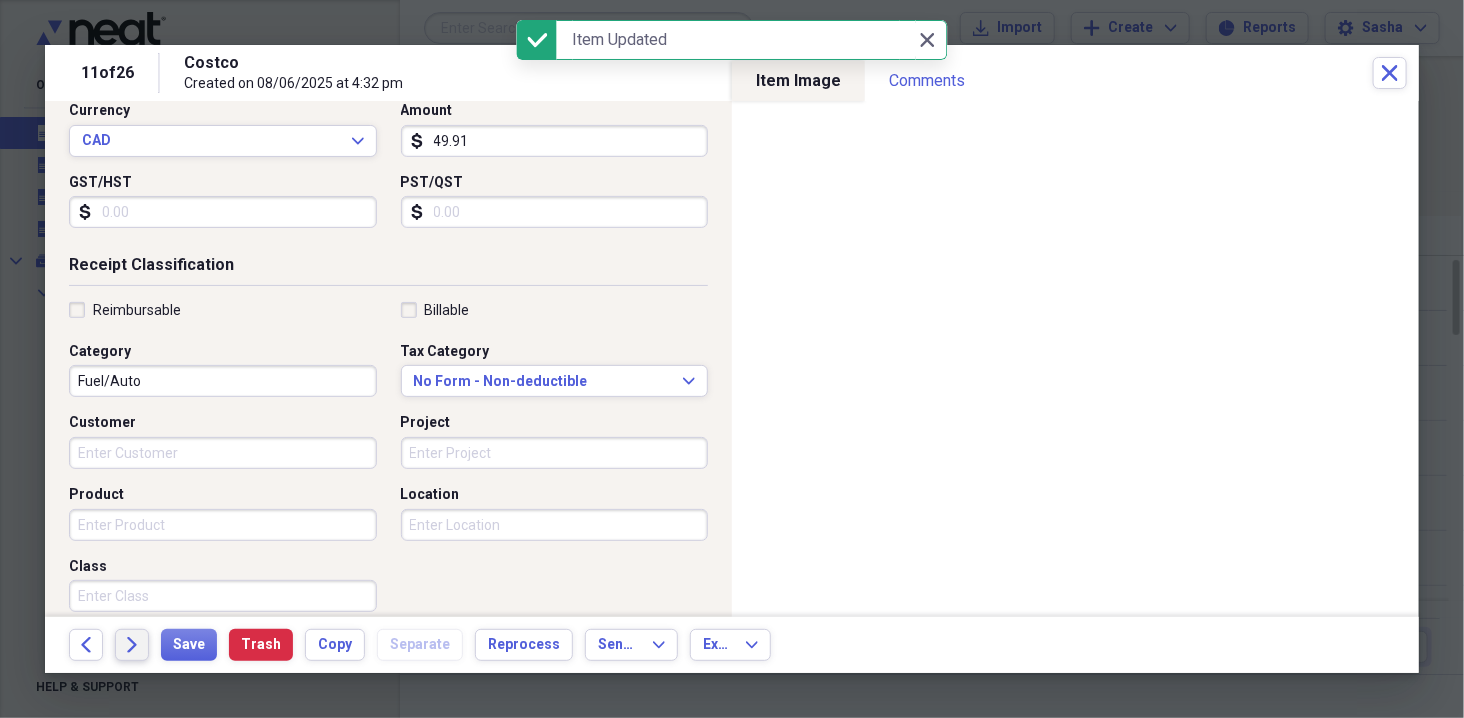 click on "Forward" at bounding box center (132, 645) 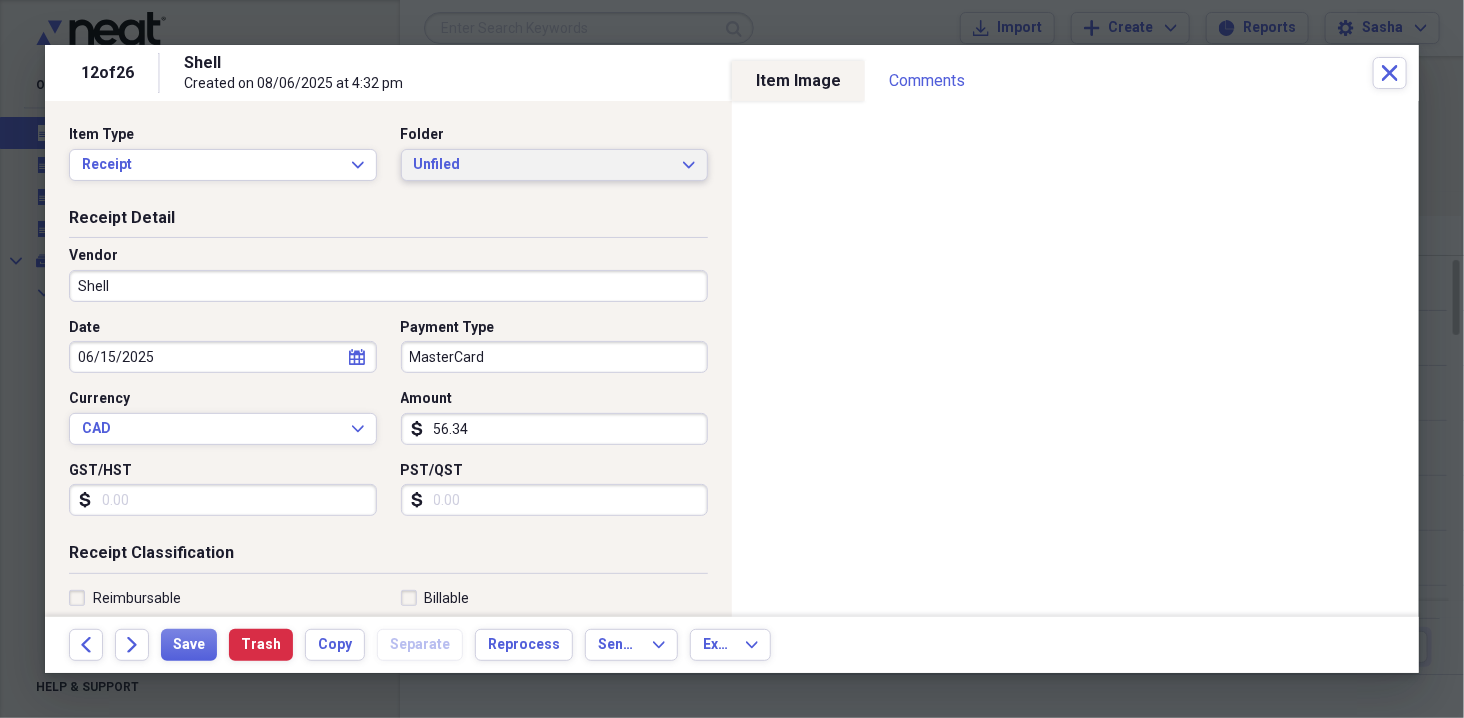 click on "Unfiled" at bounding box center [543, 165] 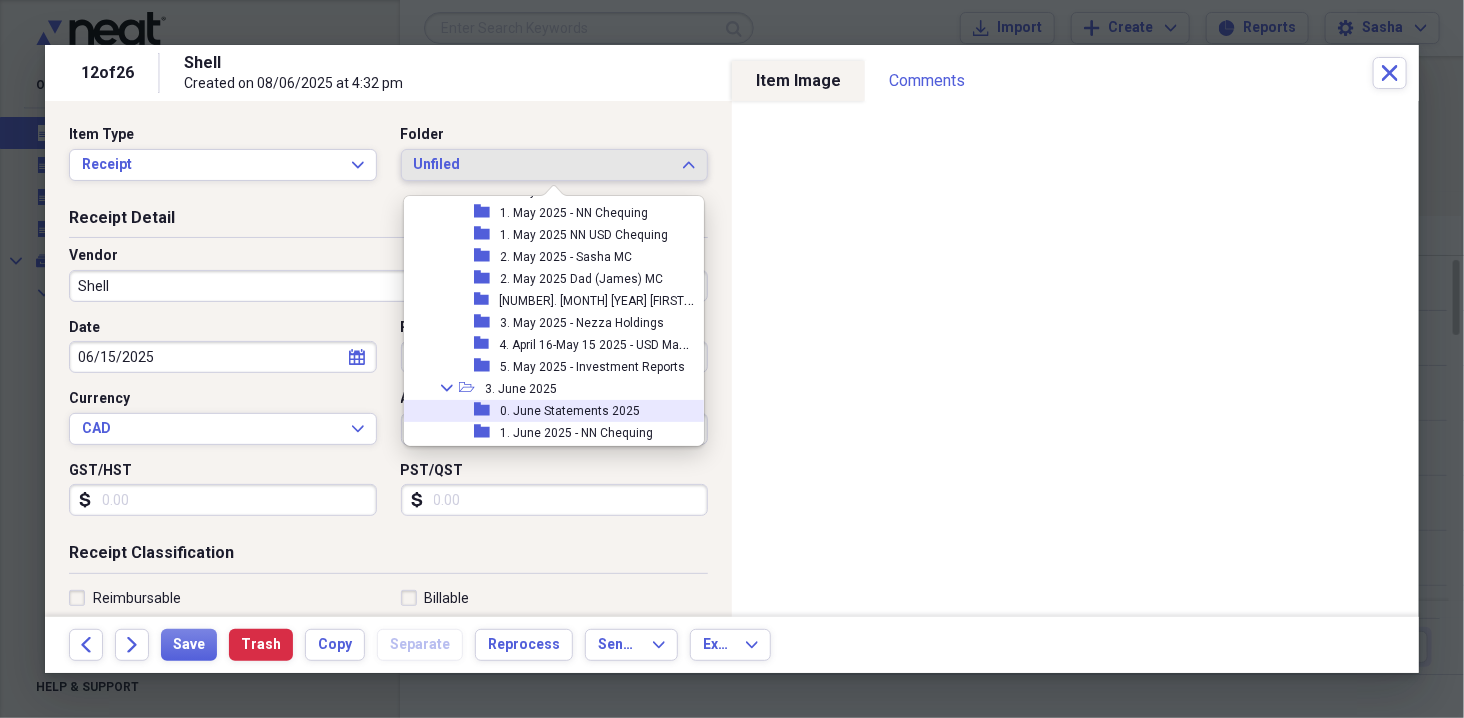 scroll, scrollTop: 722, scrollLeft: 0, axis: vertical 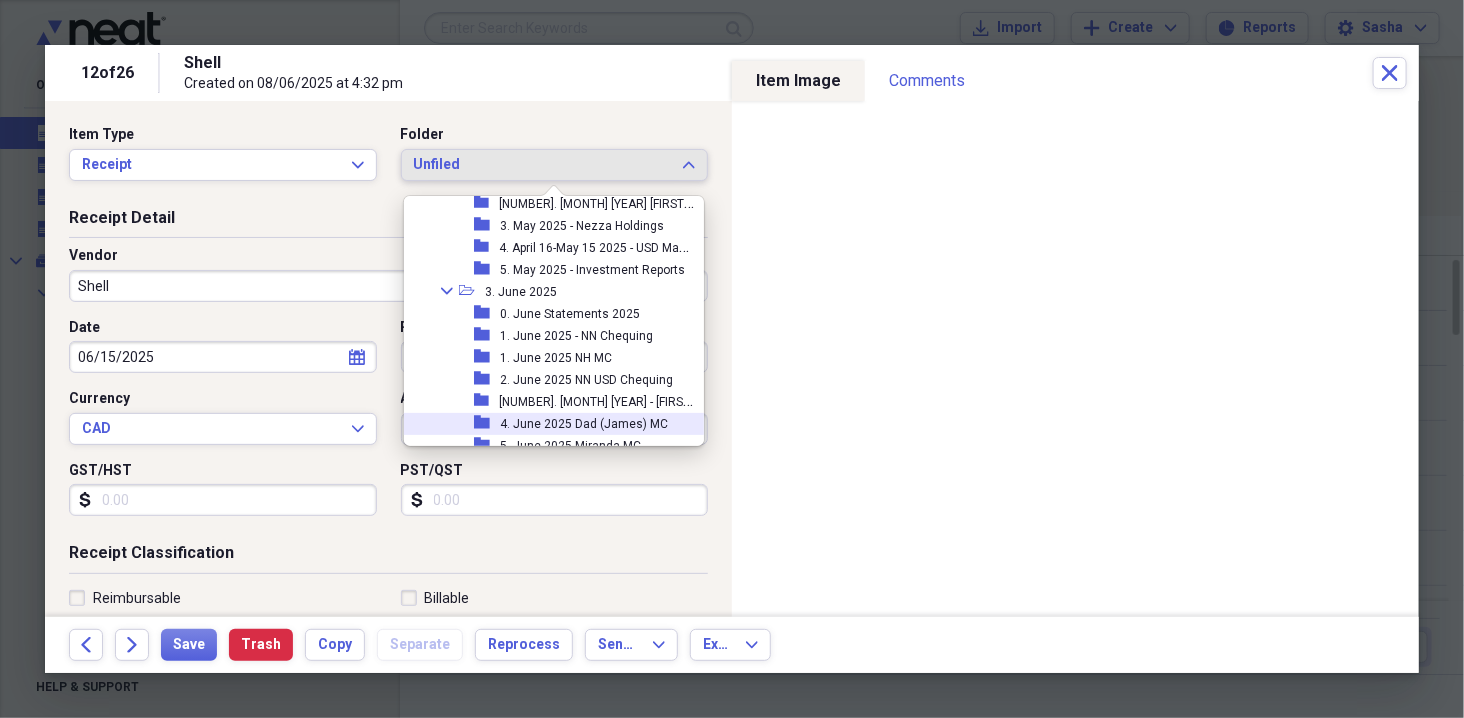 click on "4. June 2025 Dad (James) MC" at bounding box center (584, 424) 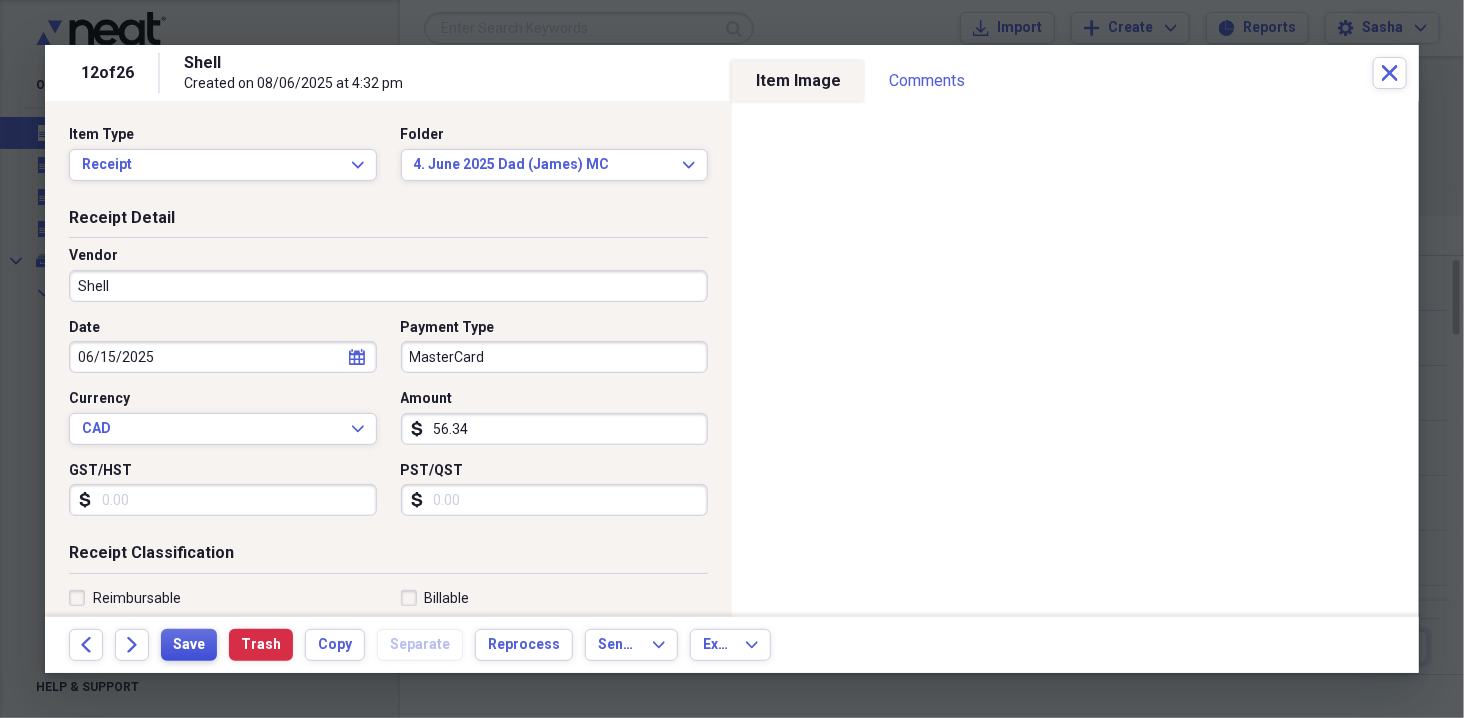 click on "Save" at bounding box center [189, 645] 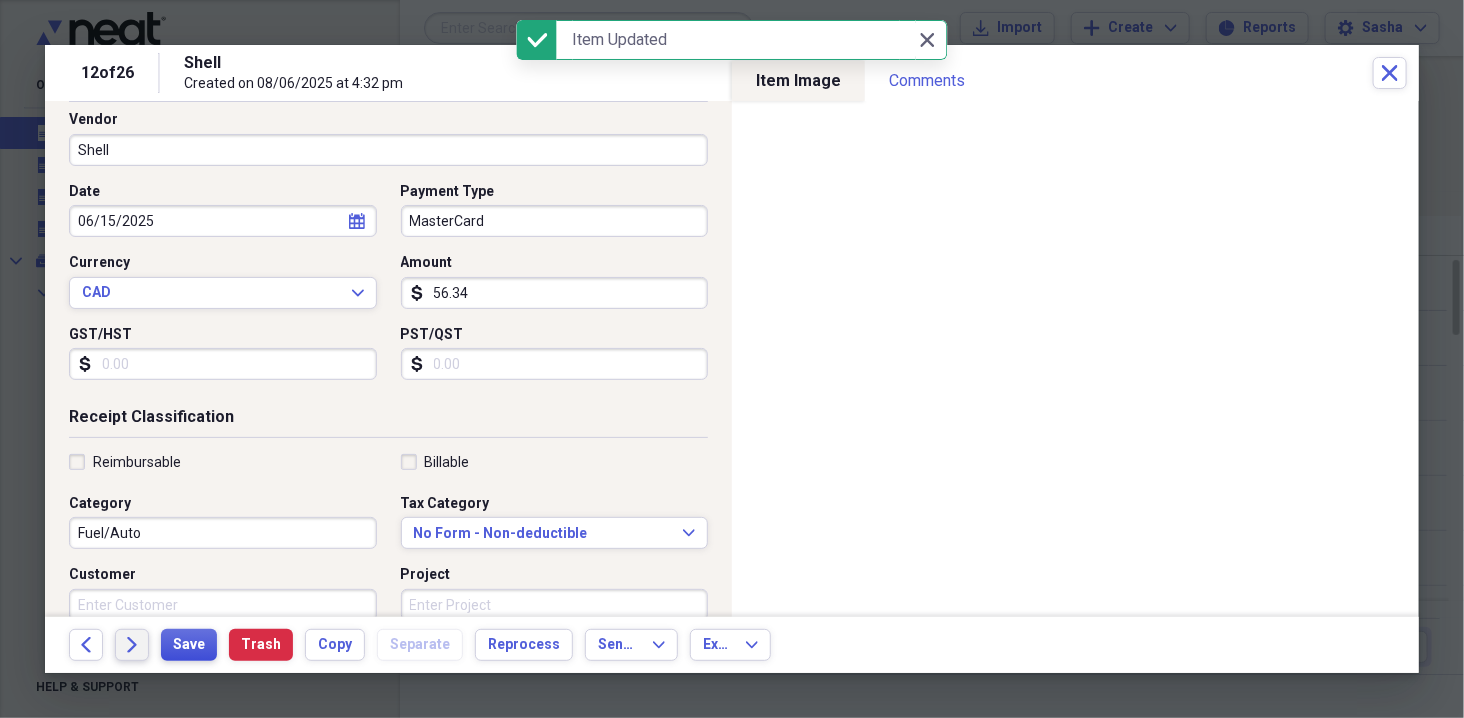 scroll, scrollTop: 160, scrollLeft: 0, axis: vertical 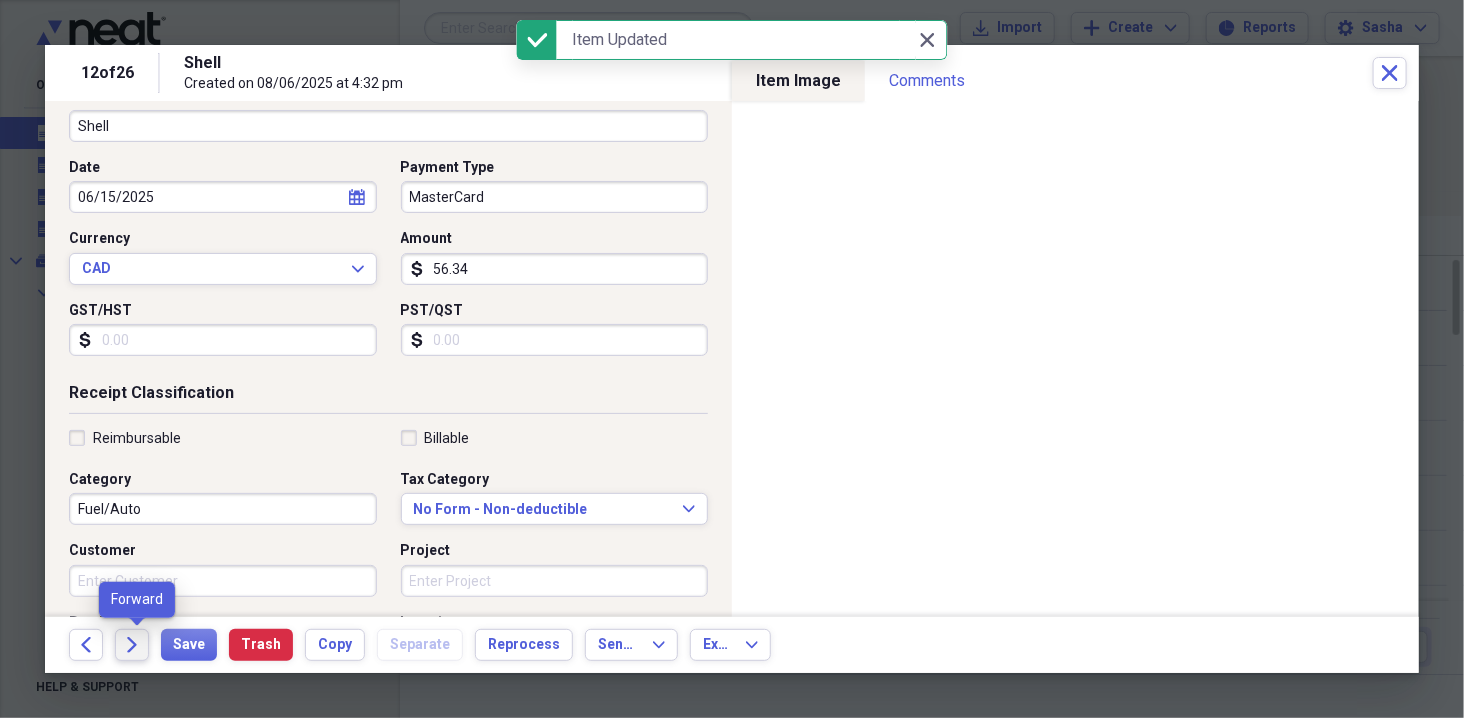 click on "Forward" 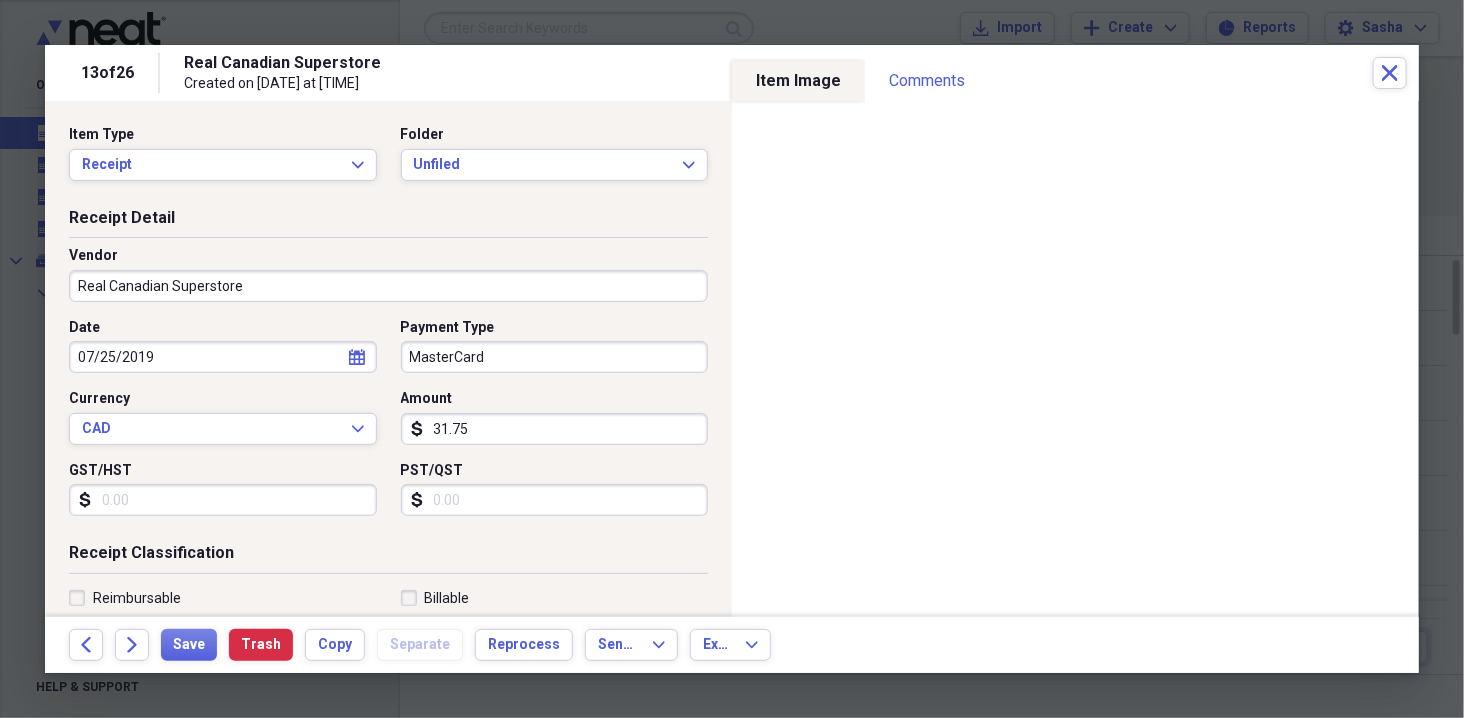 click on "Item Type Receipt Expand Folder Unfiled Expand" at bounding box center (388, 161) 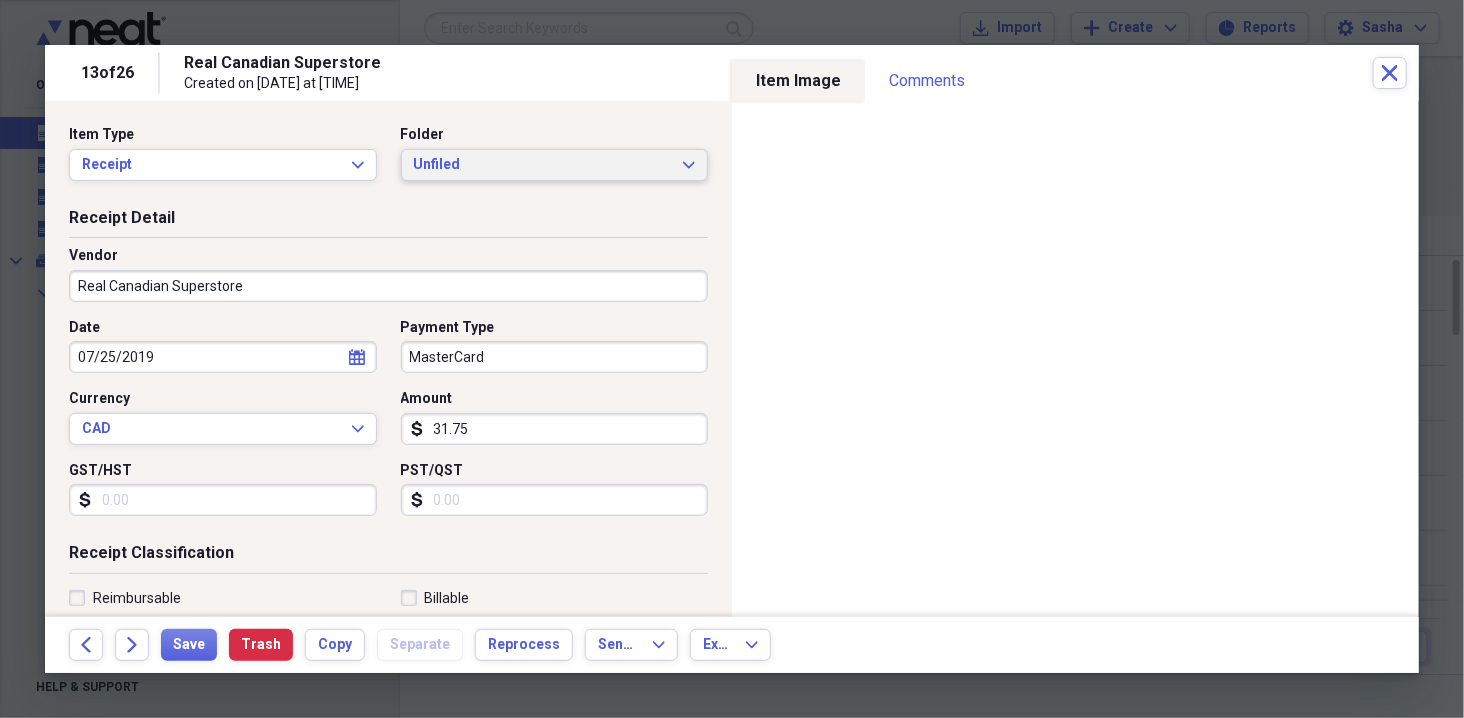 click on "Unfiled" at bounding box center [543, 165] 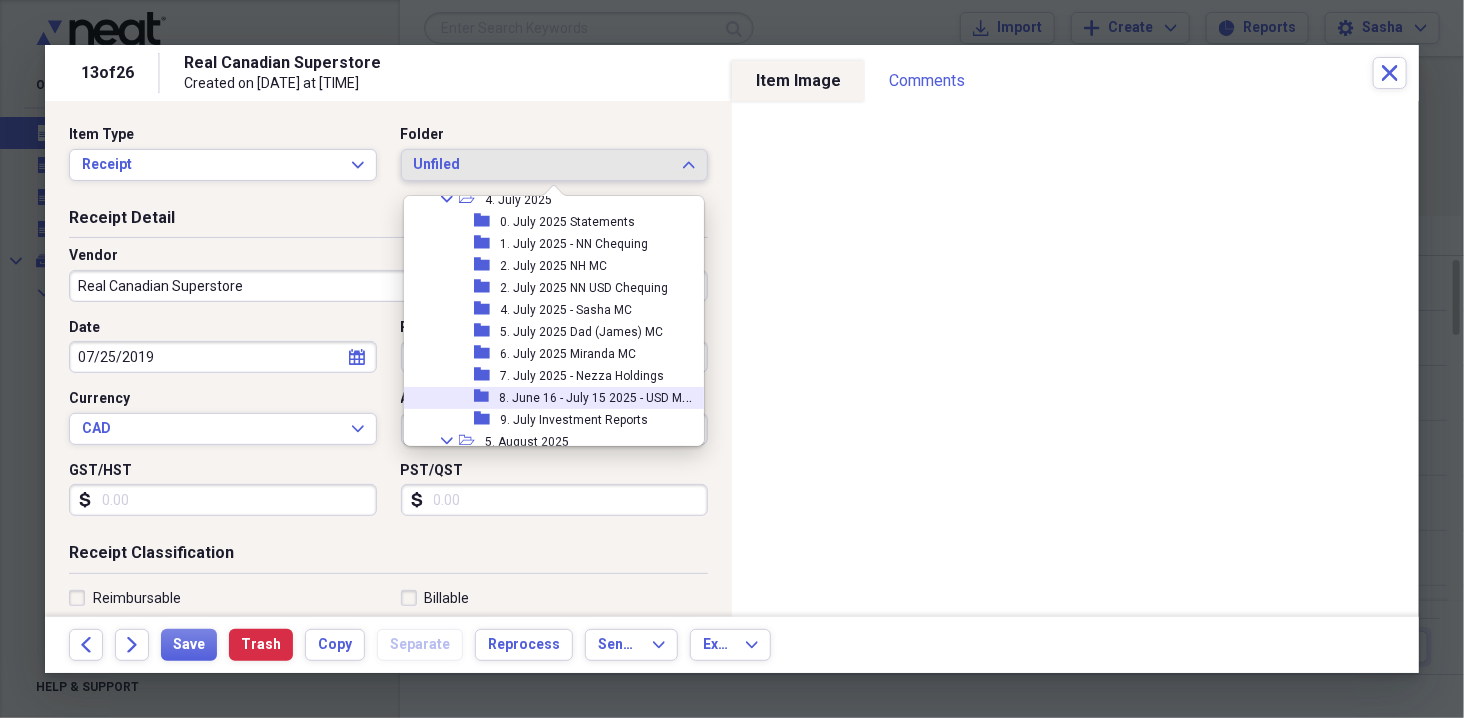 scroll, scrollTop: 1029, scrollLeft: 0, axis: vertical 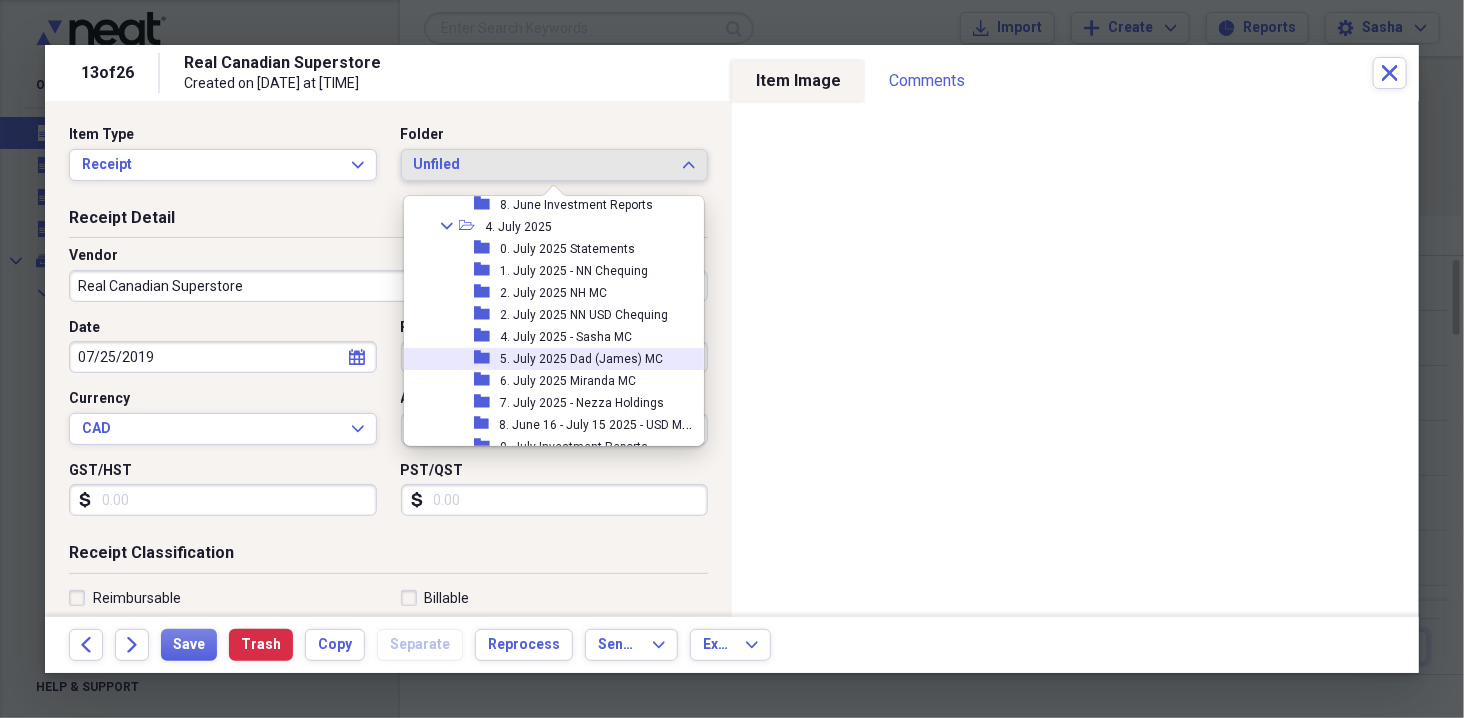 click on "5. July 2025 Dad (James) MC" at bounding box center (581, 359) 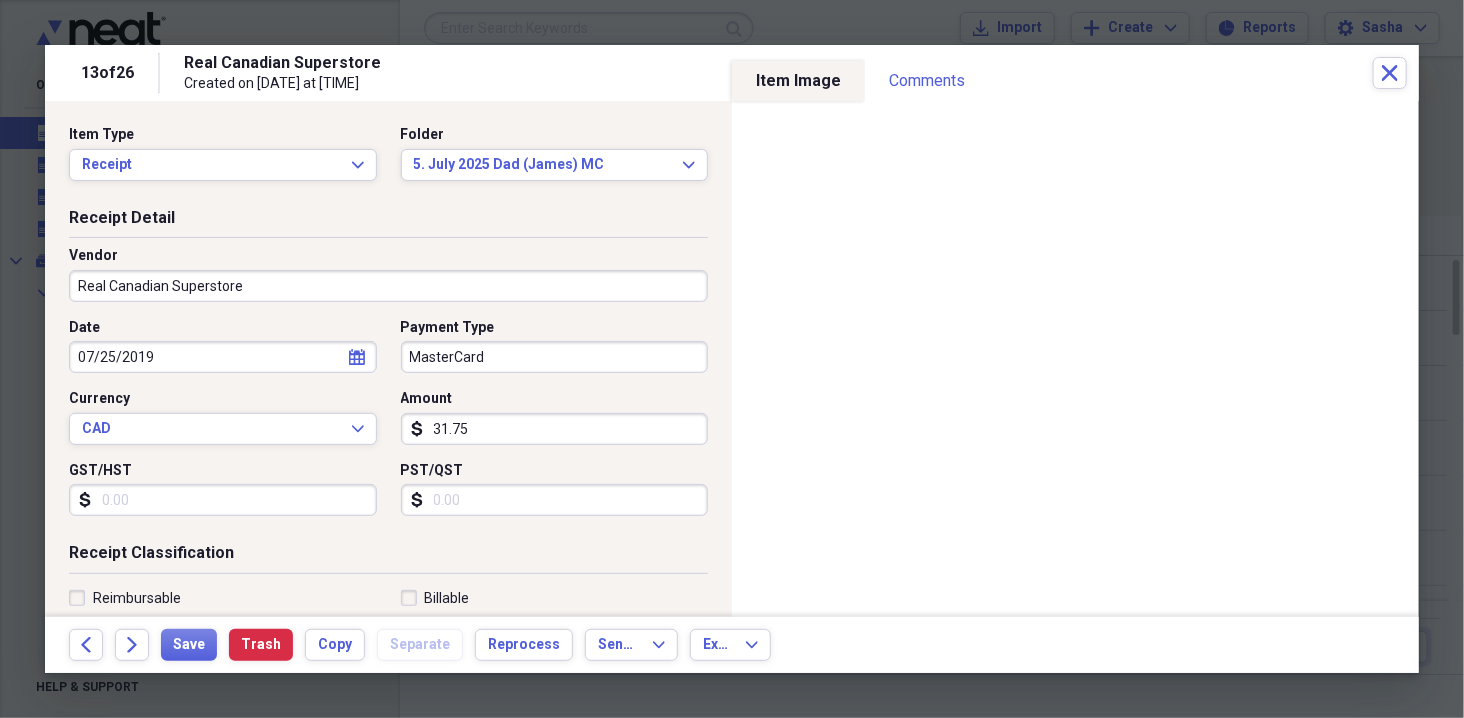 click on "07/25/2019" at bounding box center [223, 357] 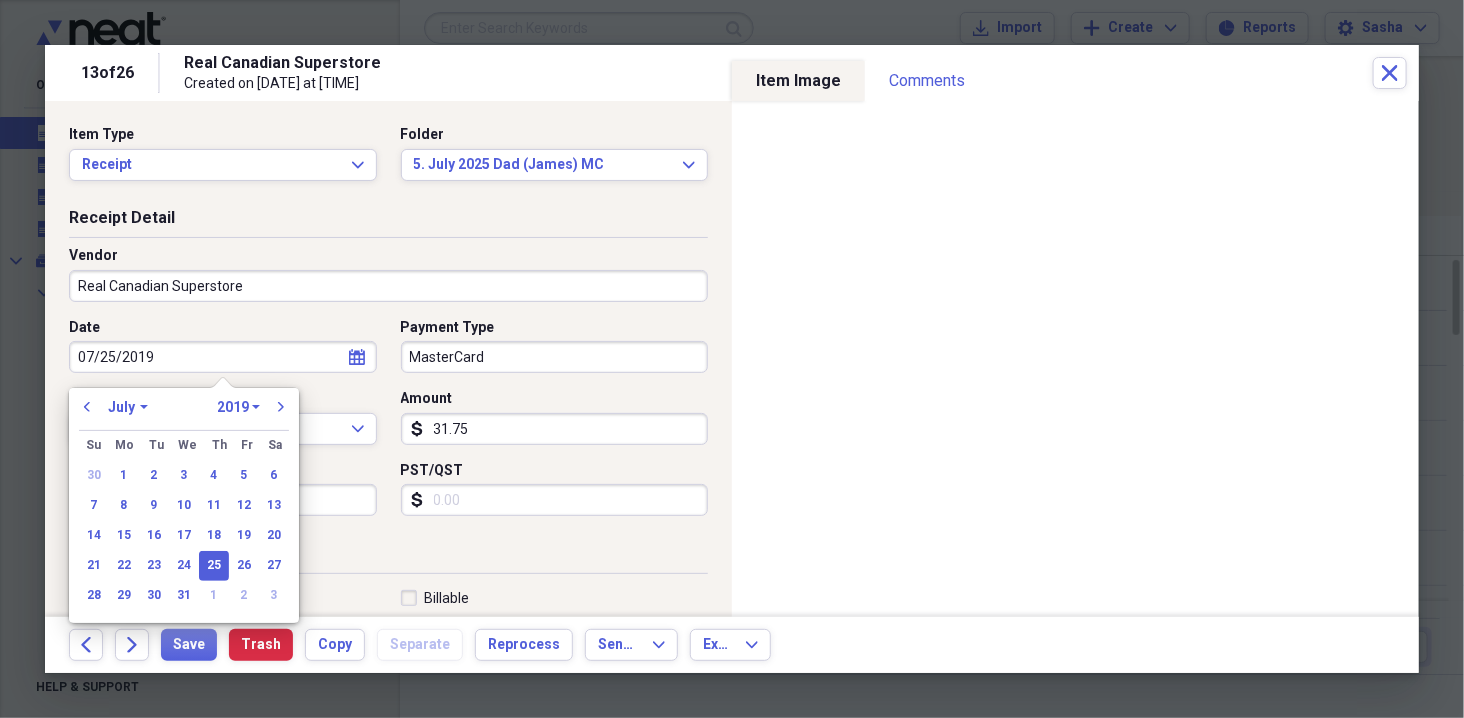 click on "1970 1971 1972 1973 1974 1975 1976 1977 1978 1979 1980 1981 1982 1983 1984 1985 1986 1987 1988 1989 1990 1991 1992 1993 1994 1995 1996 1997 1998 1999 2000 2001 2002 2003 2004 2005 2006 2007 2008 2009 2010 2011 2012 2013 2014 2015 2016 2017 2018 2019 2020 2021 2022 2023 2024 2025 2026 2027 2028 2029 2030 2031 2032 2033 2034 2035" at bounding box center [238, 407] 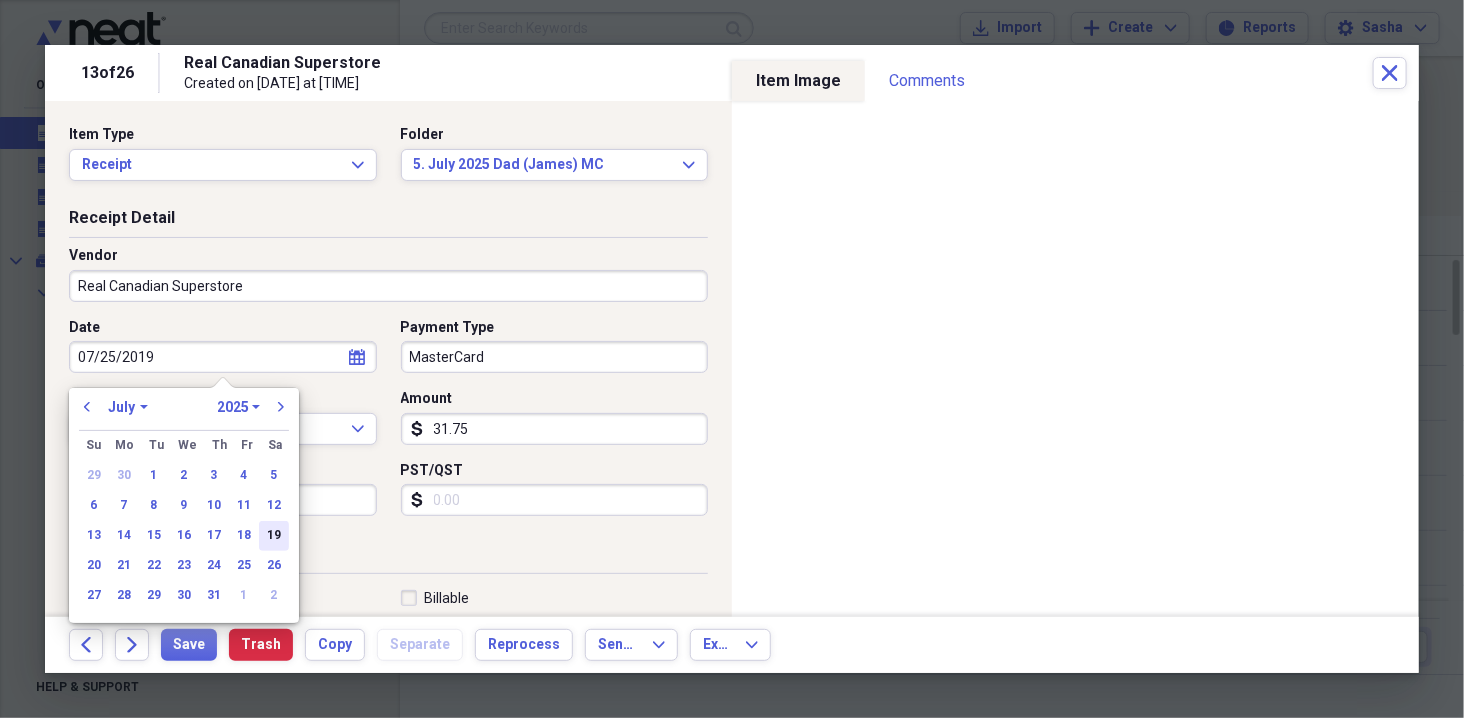 click on "19" at bounding box center (274, 536) 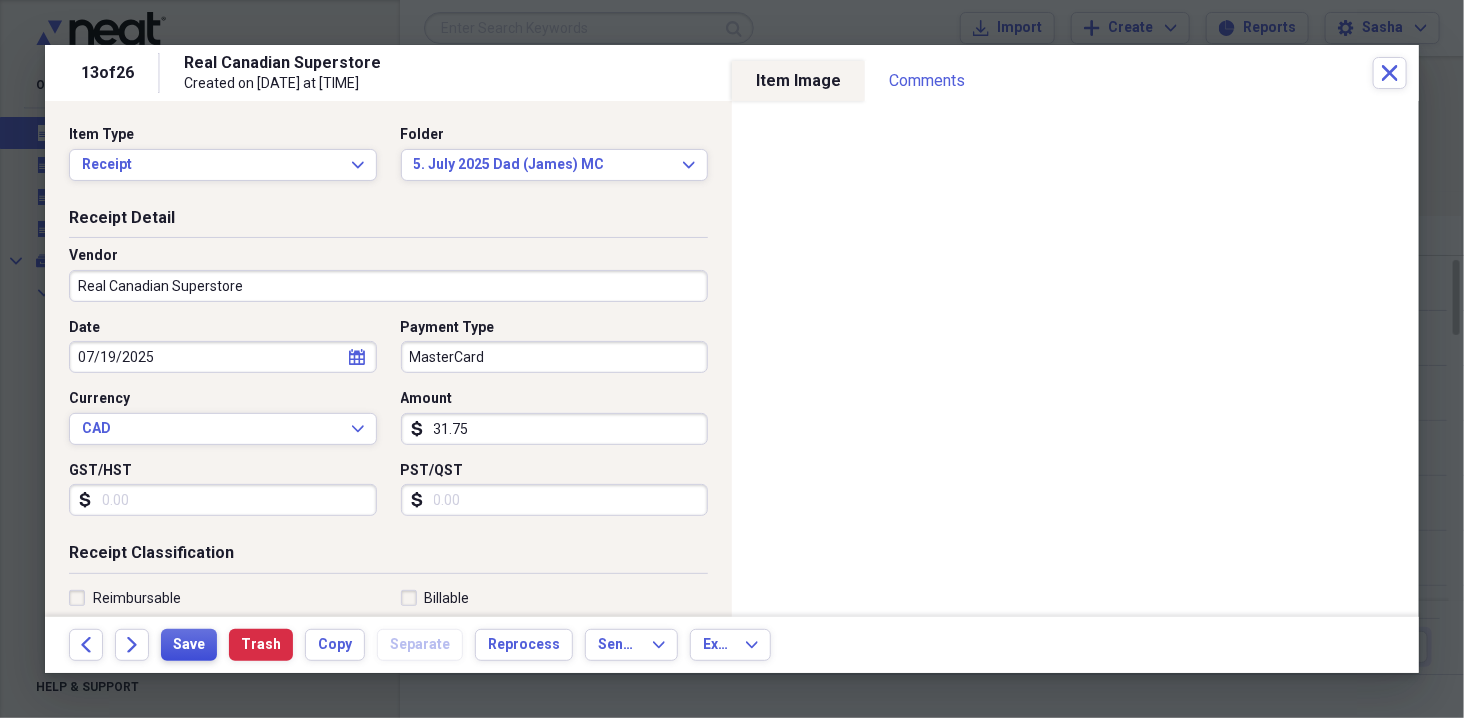 click on "Save" at bounding box center (189, 645) 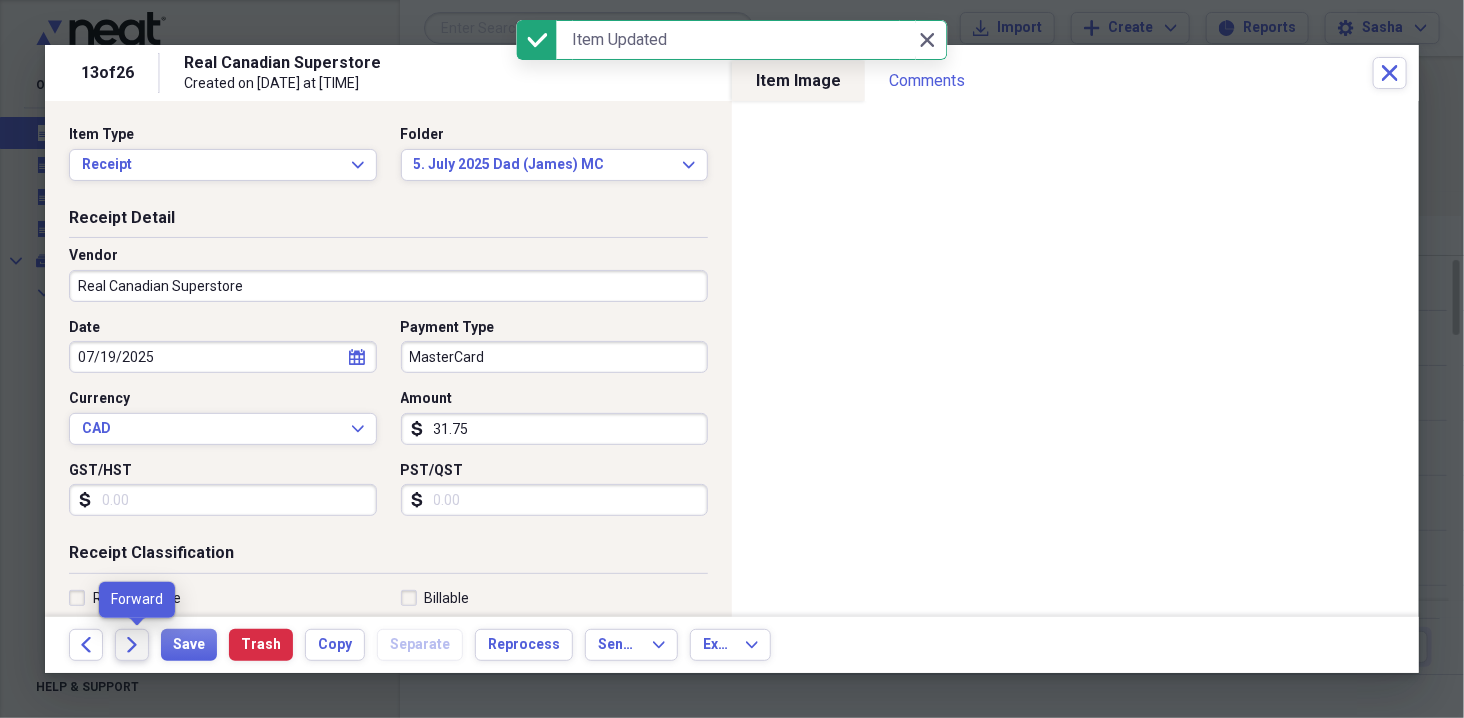 click on "Forward" at bounding box center (132, 645) 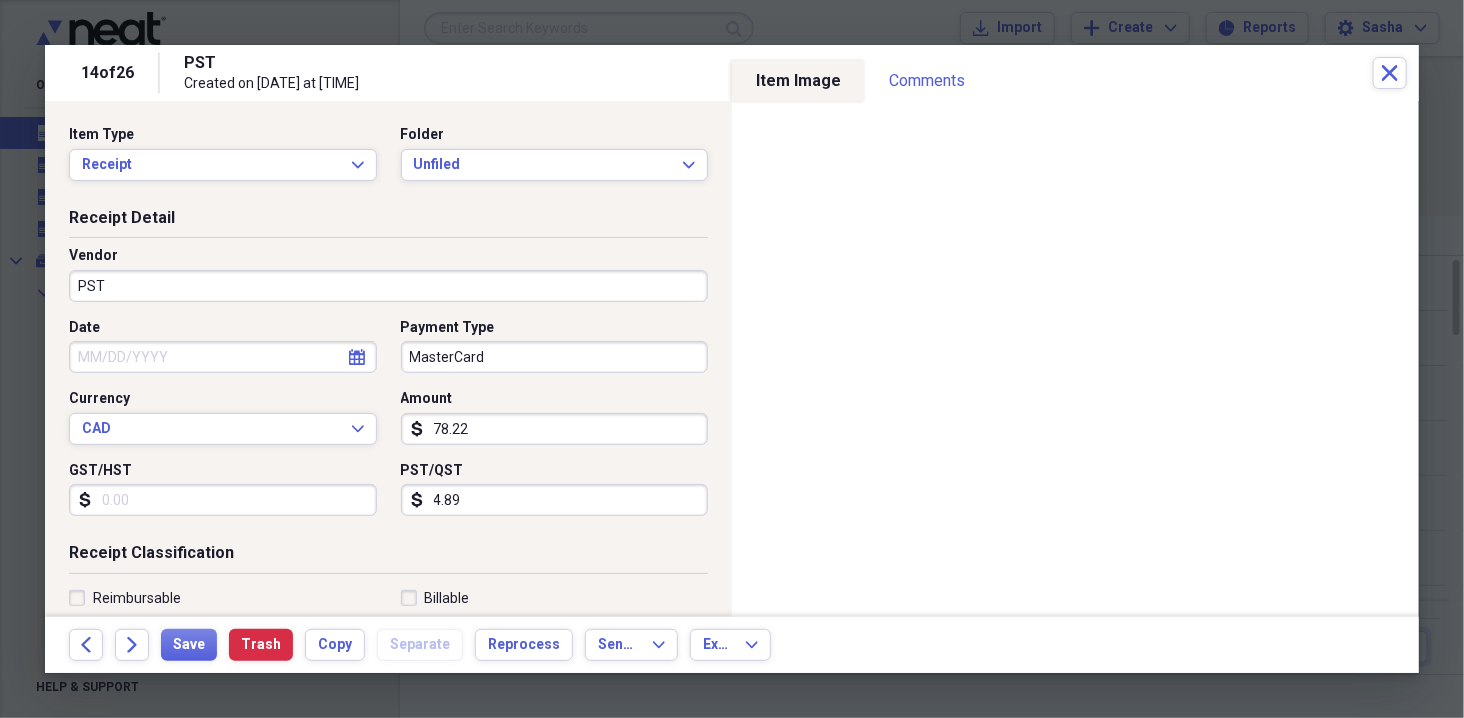 click on "PST" at bounding box center (388, 286) 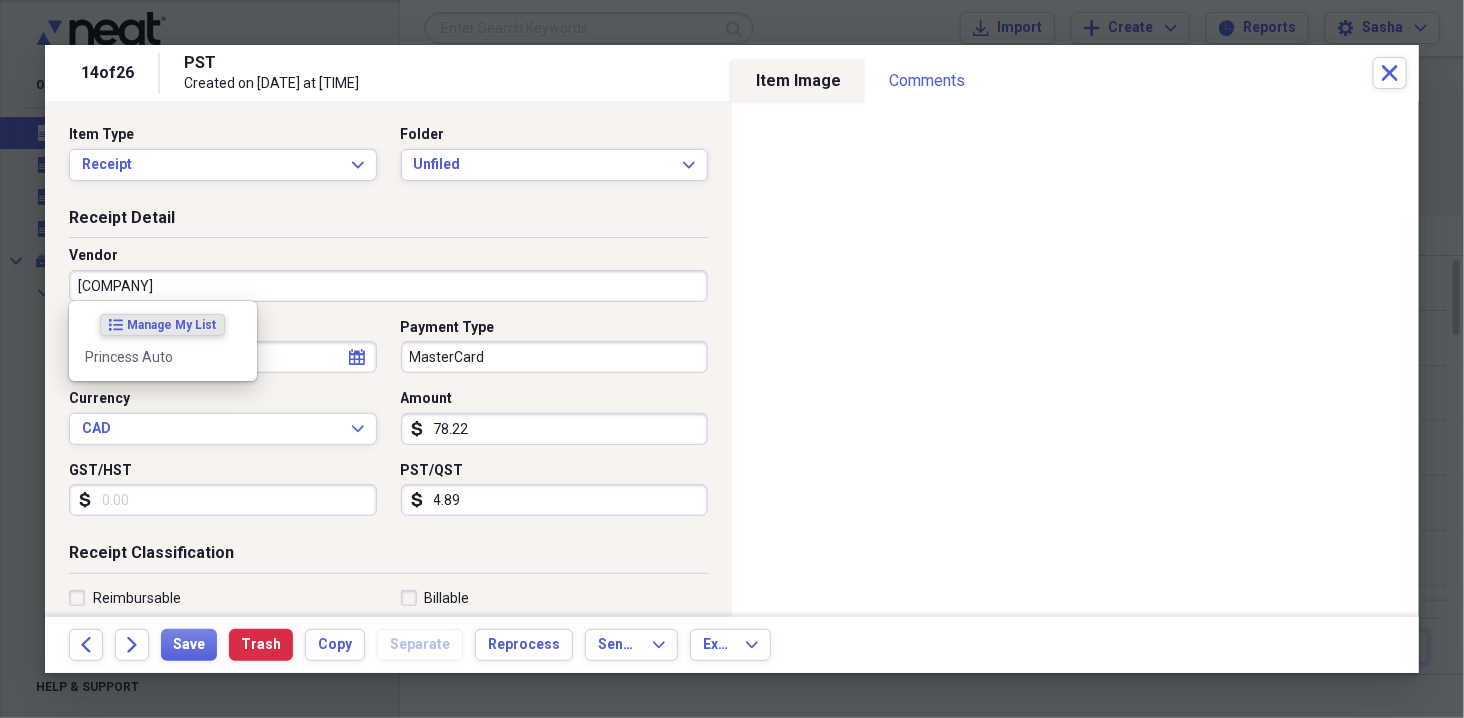 type on "Princess Auto" 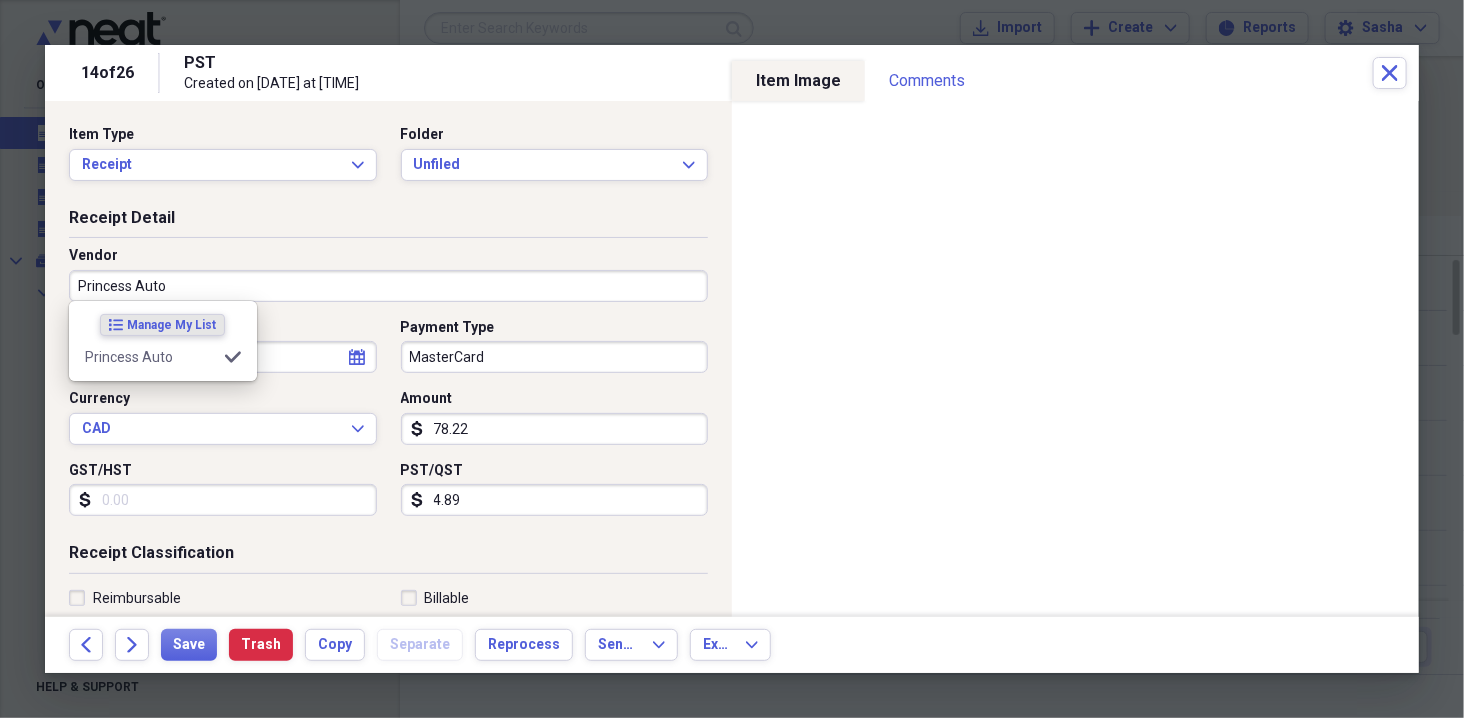 type on "workshop supplies" 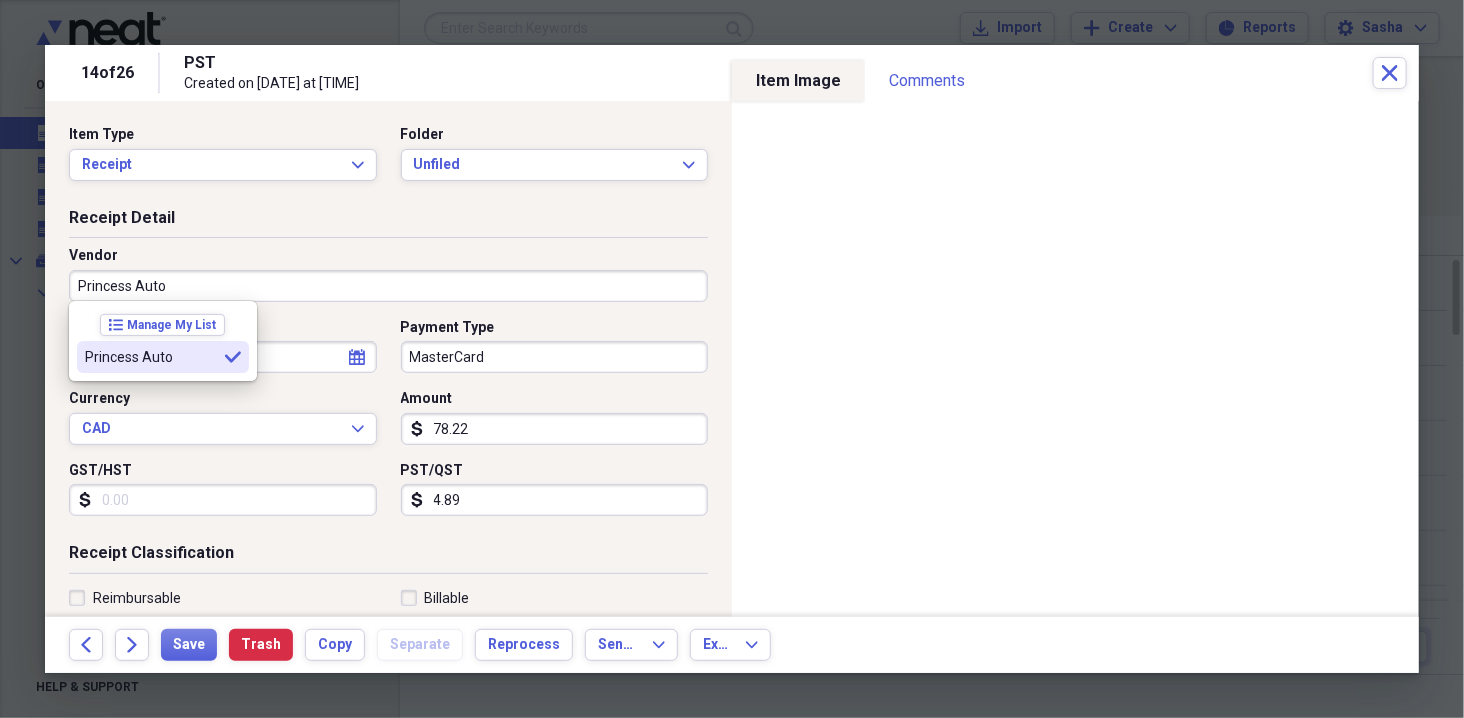 type on "Princess Auto" 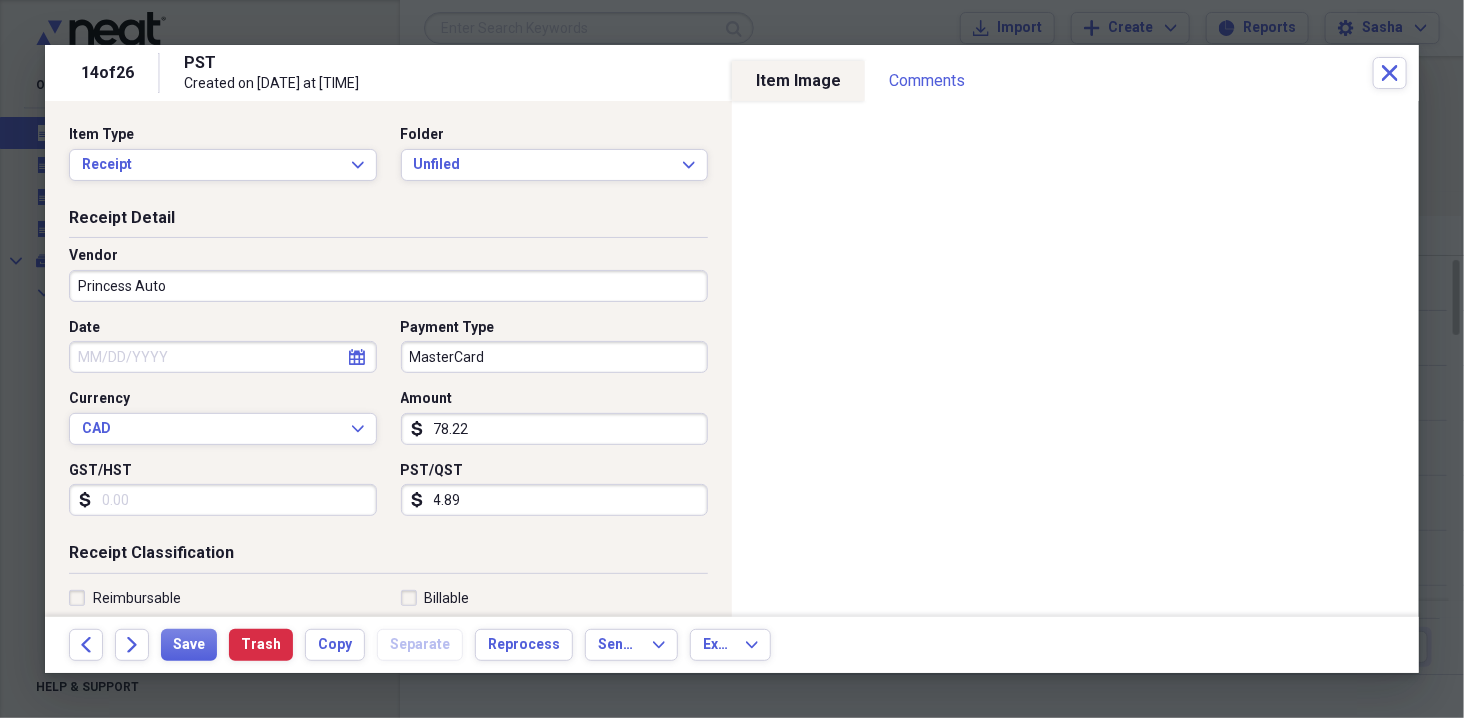 select on "7" 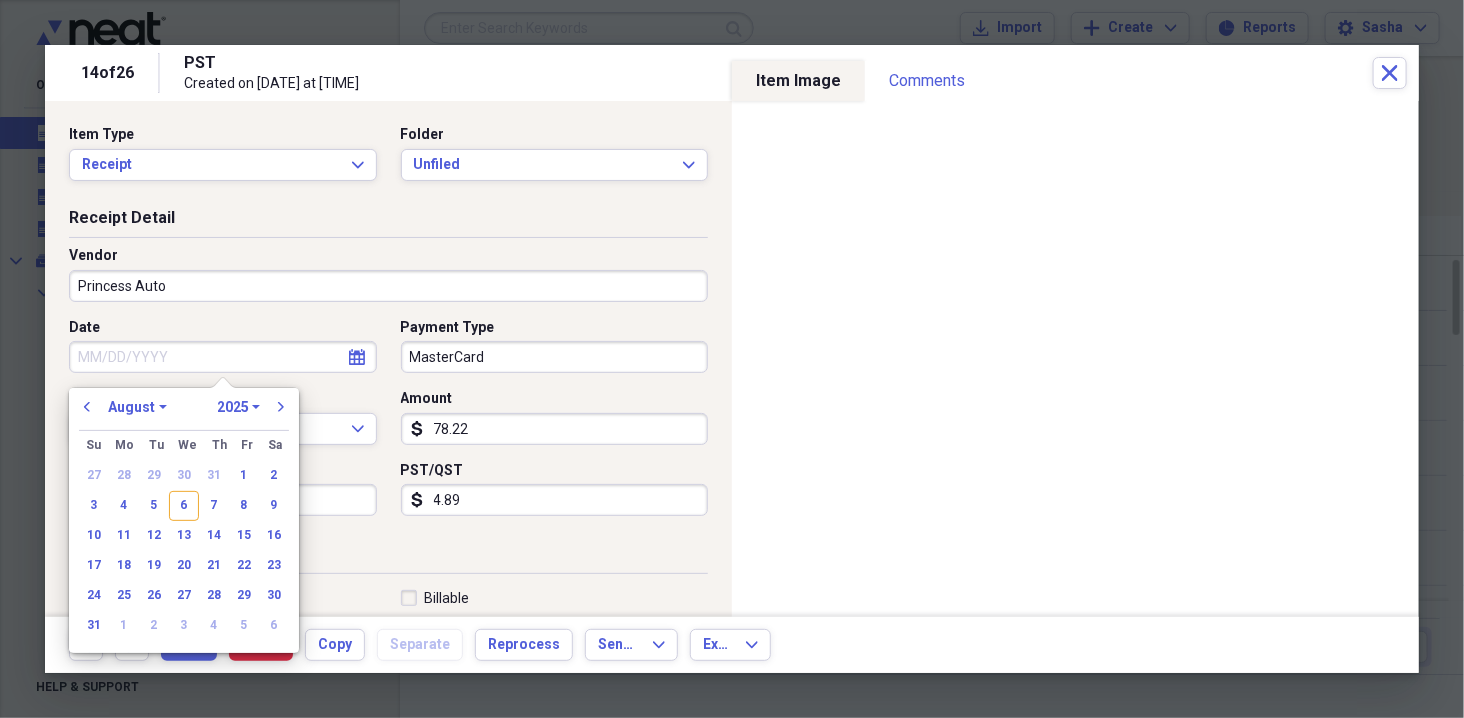 click on "Date" at bounding box center [223, 357] 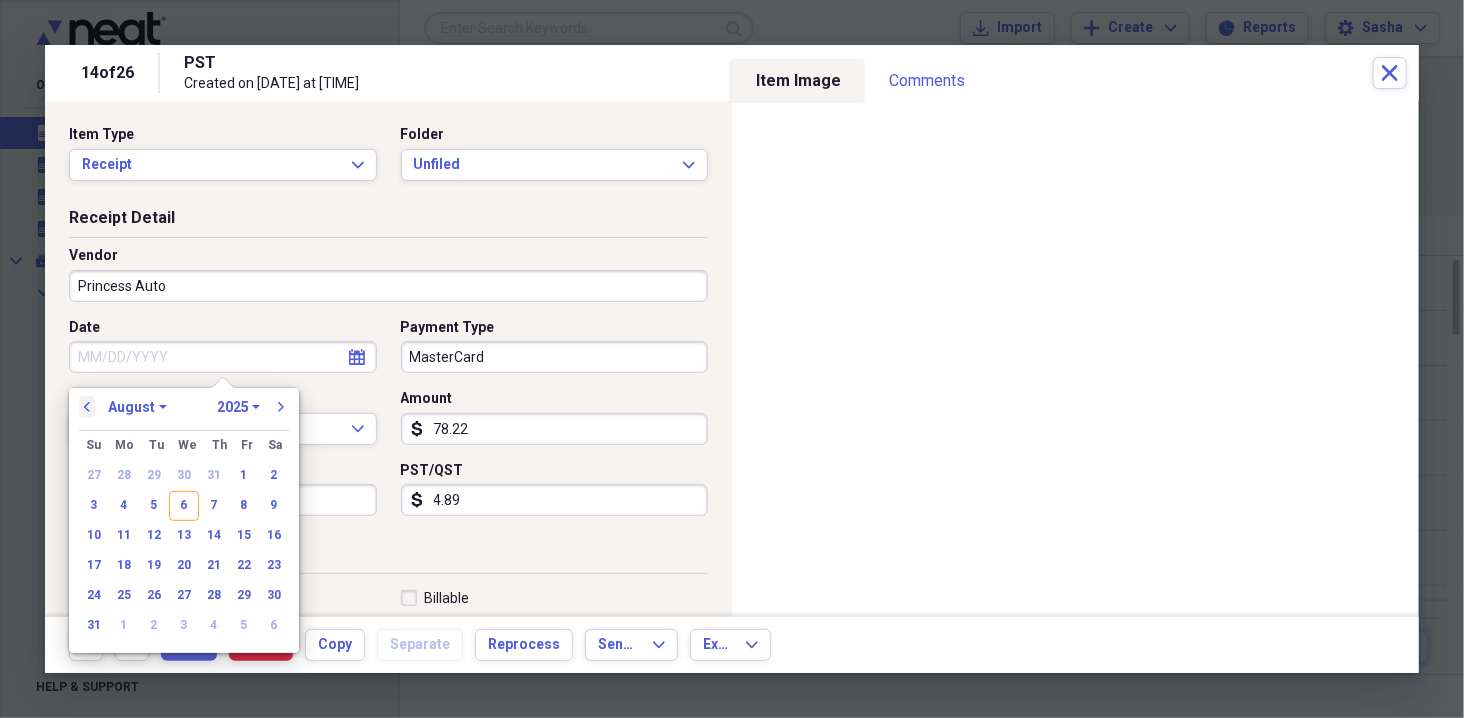 click on "previous" at bounding box center (87, 407) 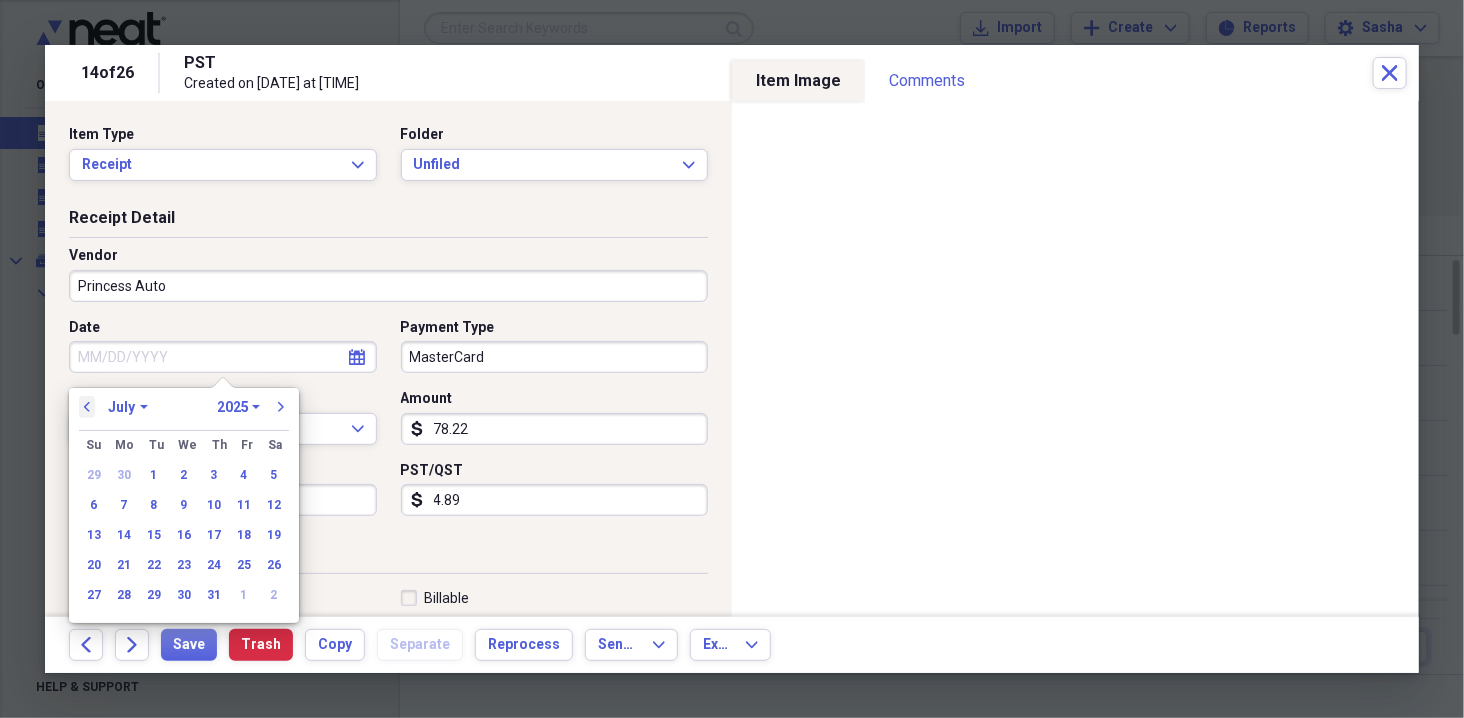 click on "previous" at bounding box center [87, 407] 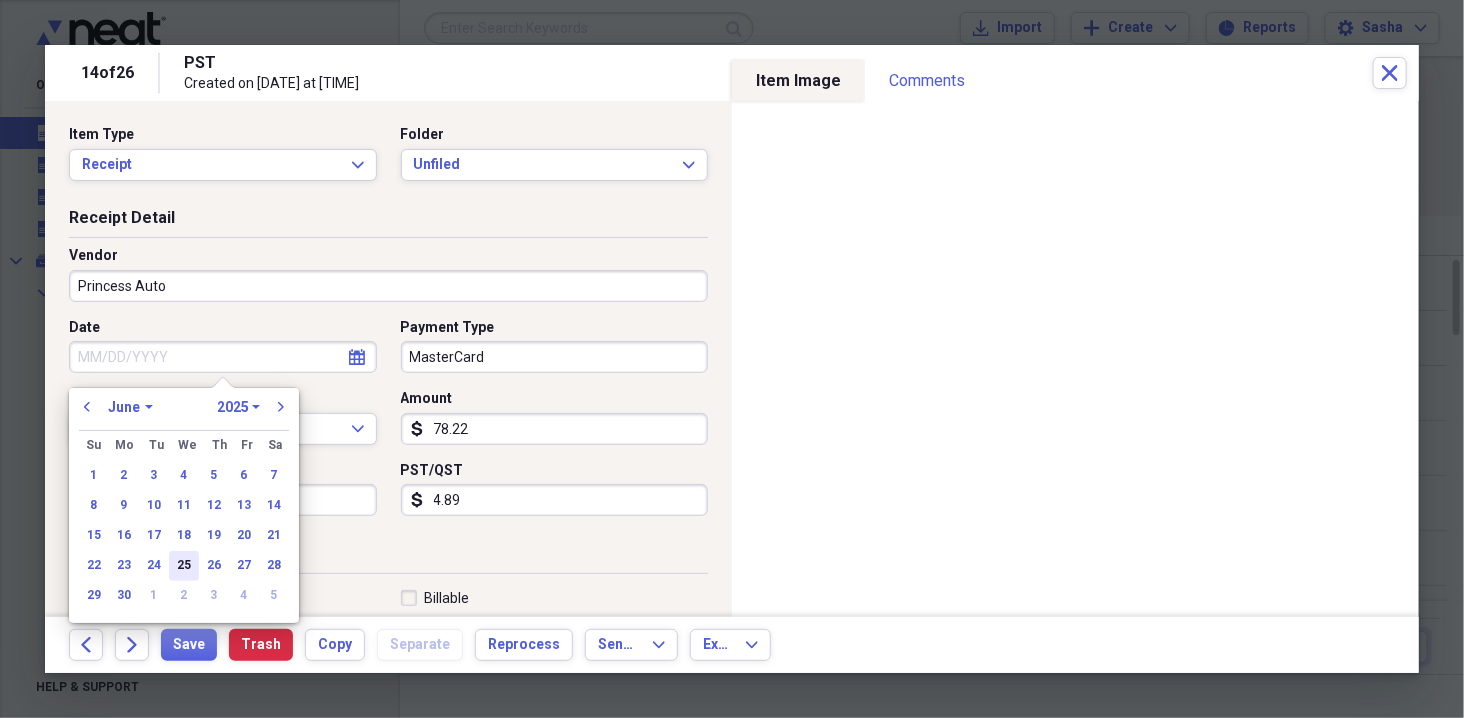 click on "25" at bounding box center (184, 566) 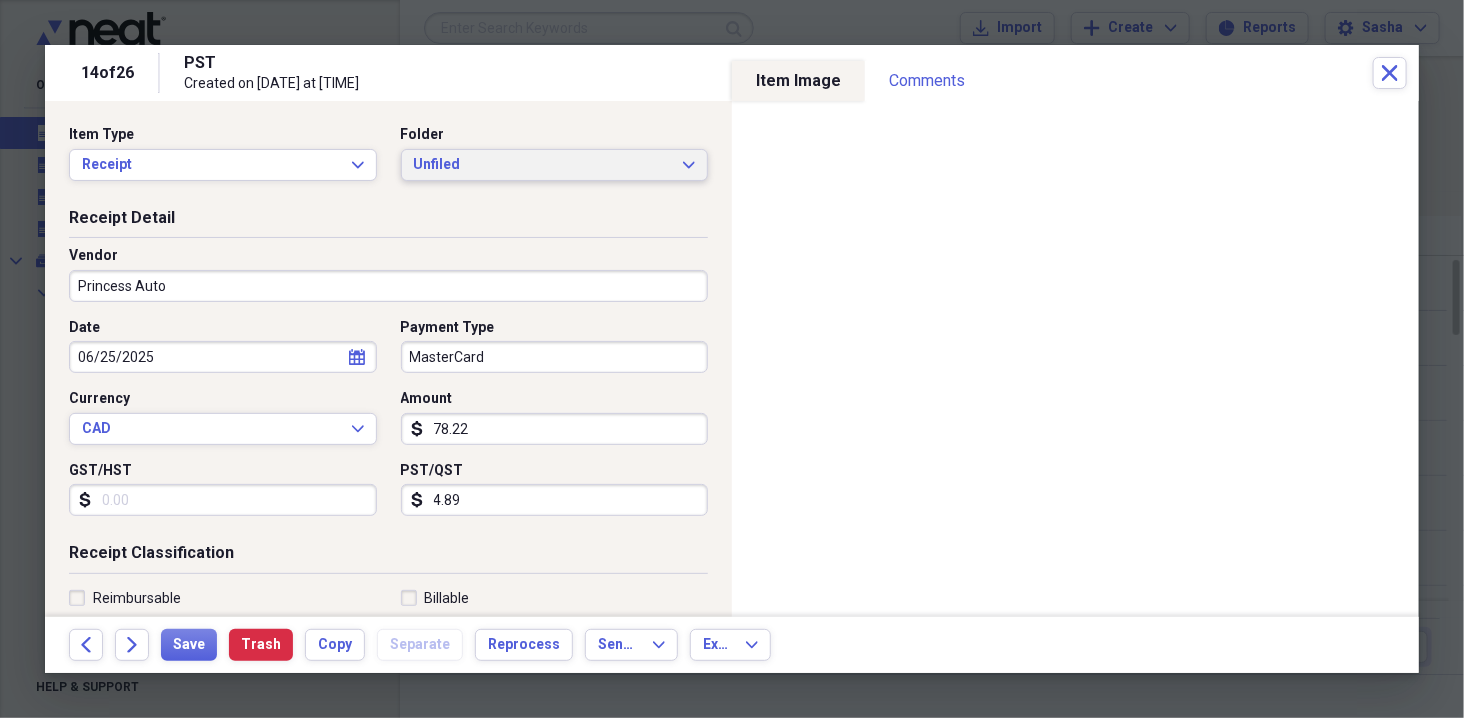 click on "Unfiled" at bounding box center [543, 165] 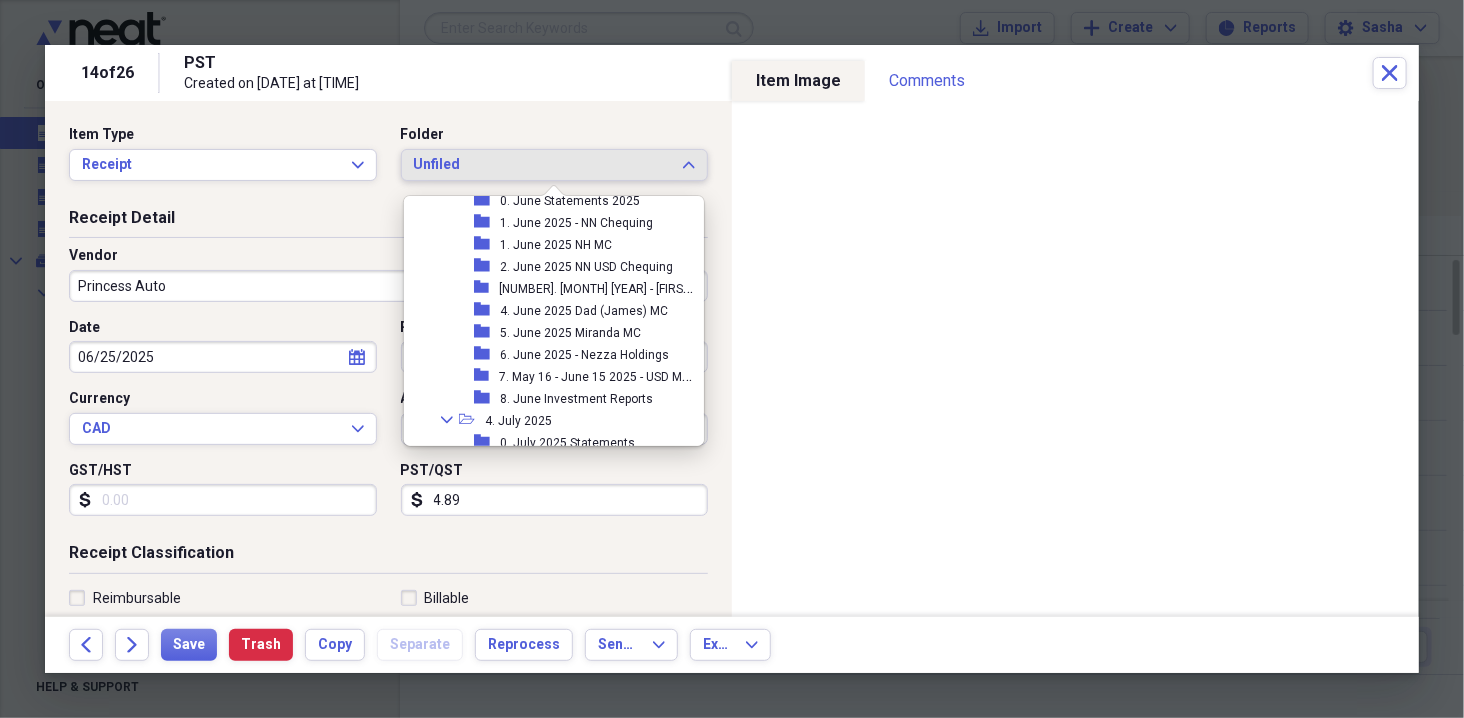 scroll, scrollTop: 833, scrollLeft: 0, axis: vertical 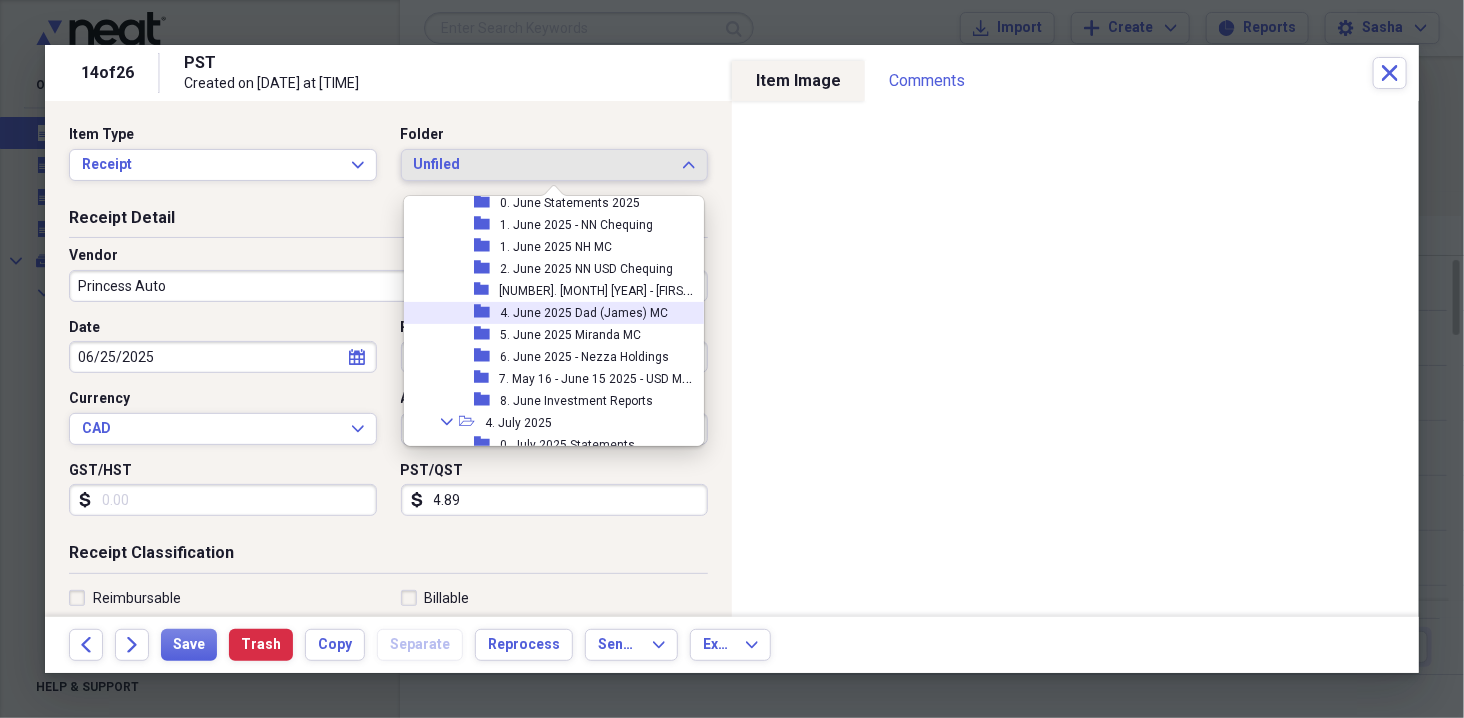 click on "4. June 2025 Dad (James) MC" at bounding box center (584, 313) 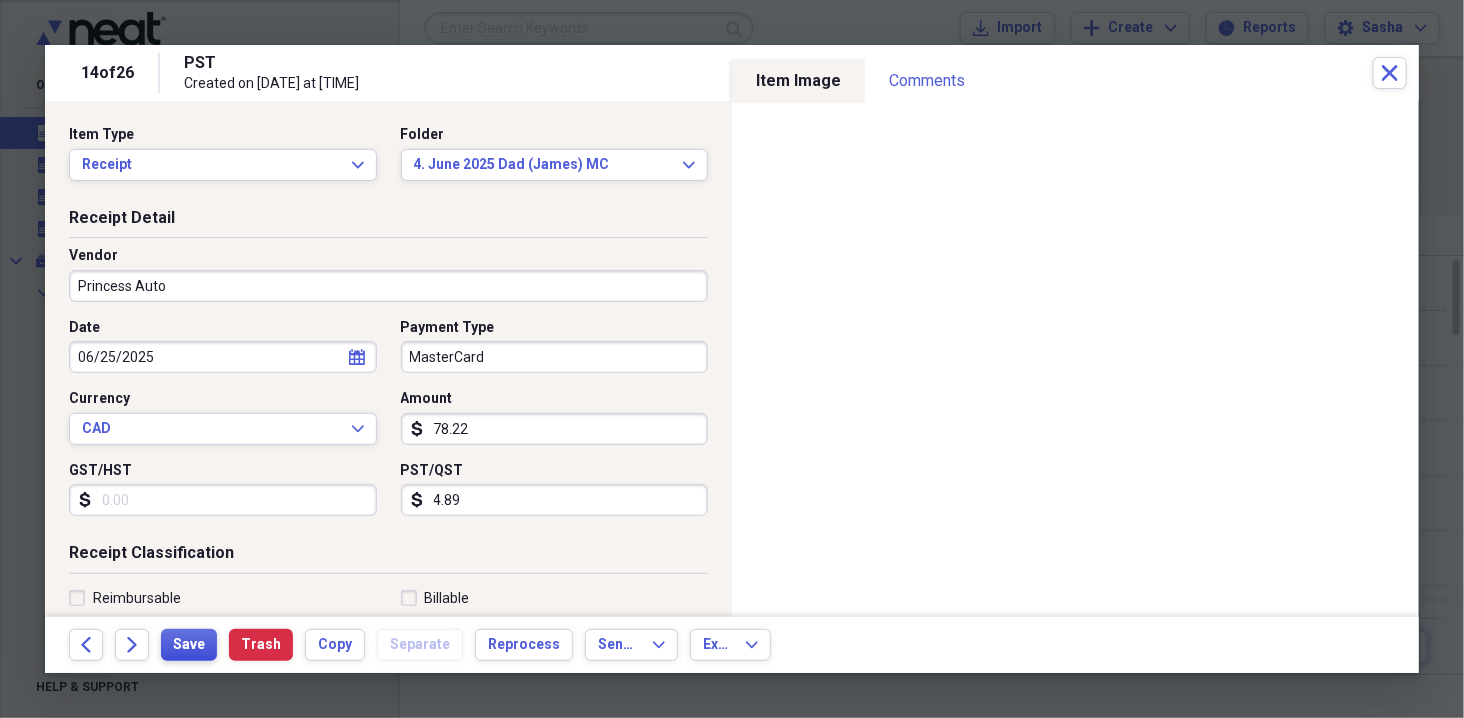 click on "Save" at bounding box center (189, 645) 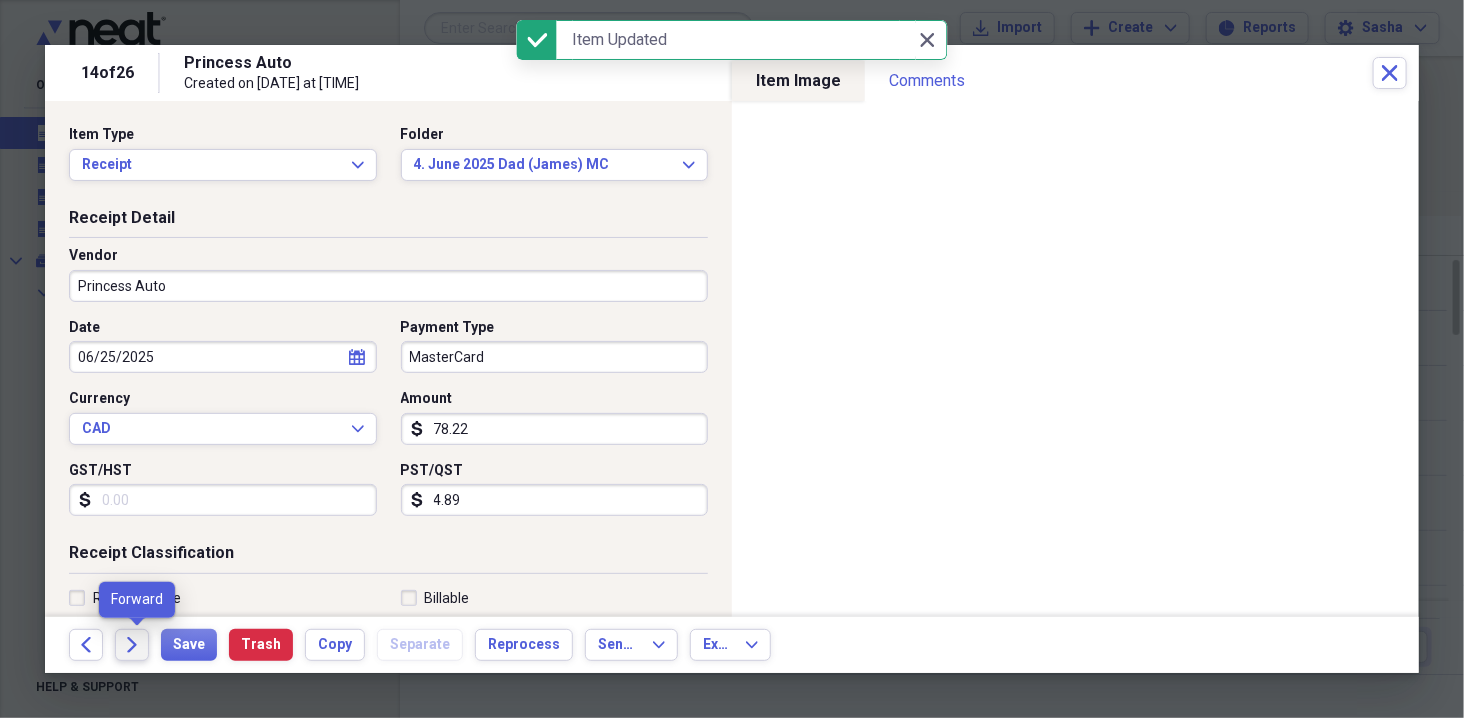 click on "Forward" 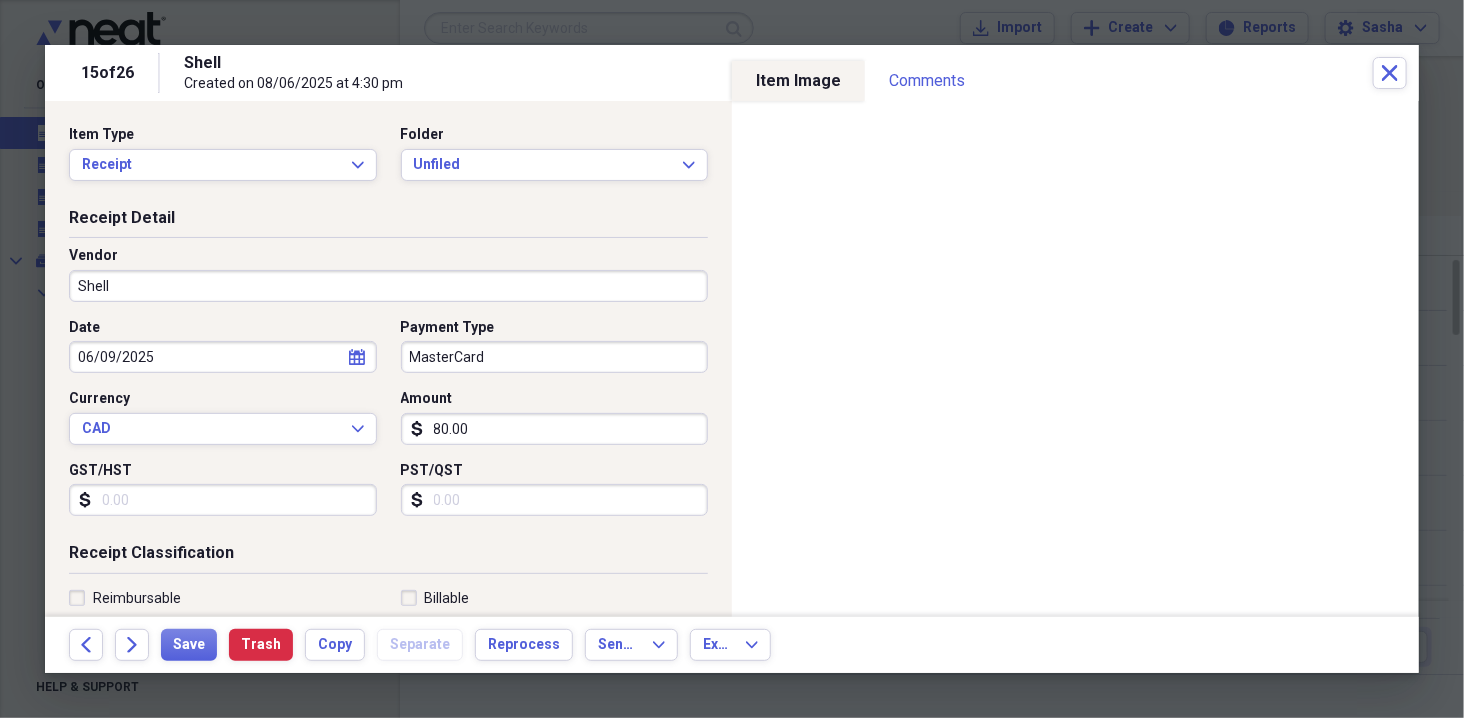 click on "80.00" at bounding box center (555, 429) 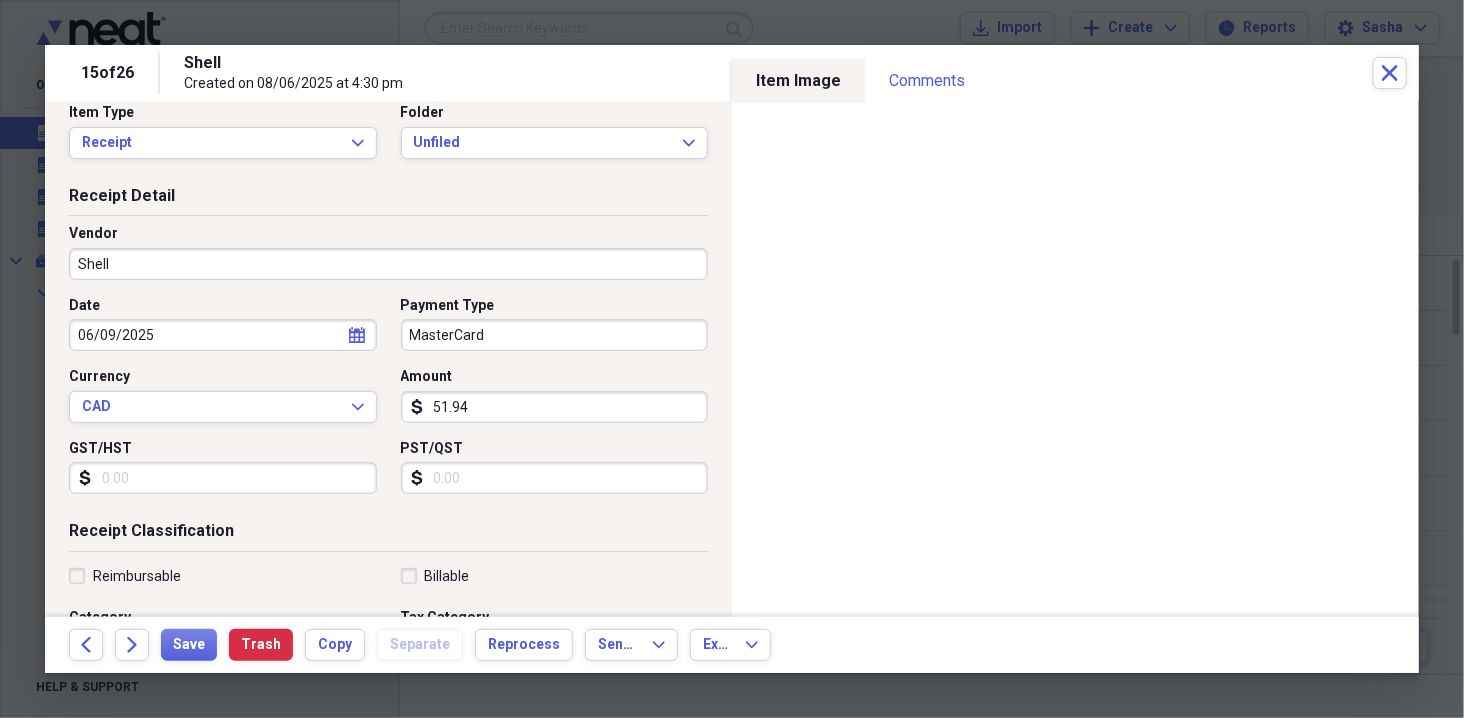 scroll, scrollTop: 0, scrollLeft: 0, axis: both 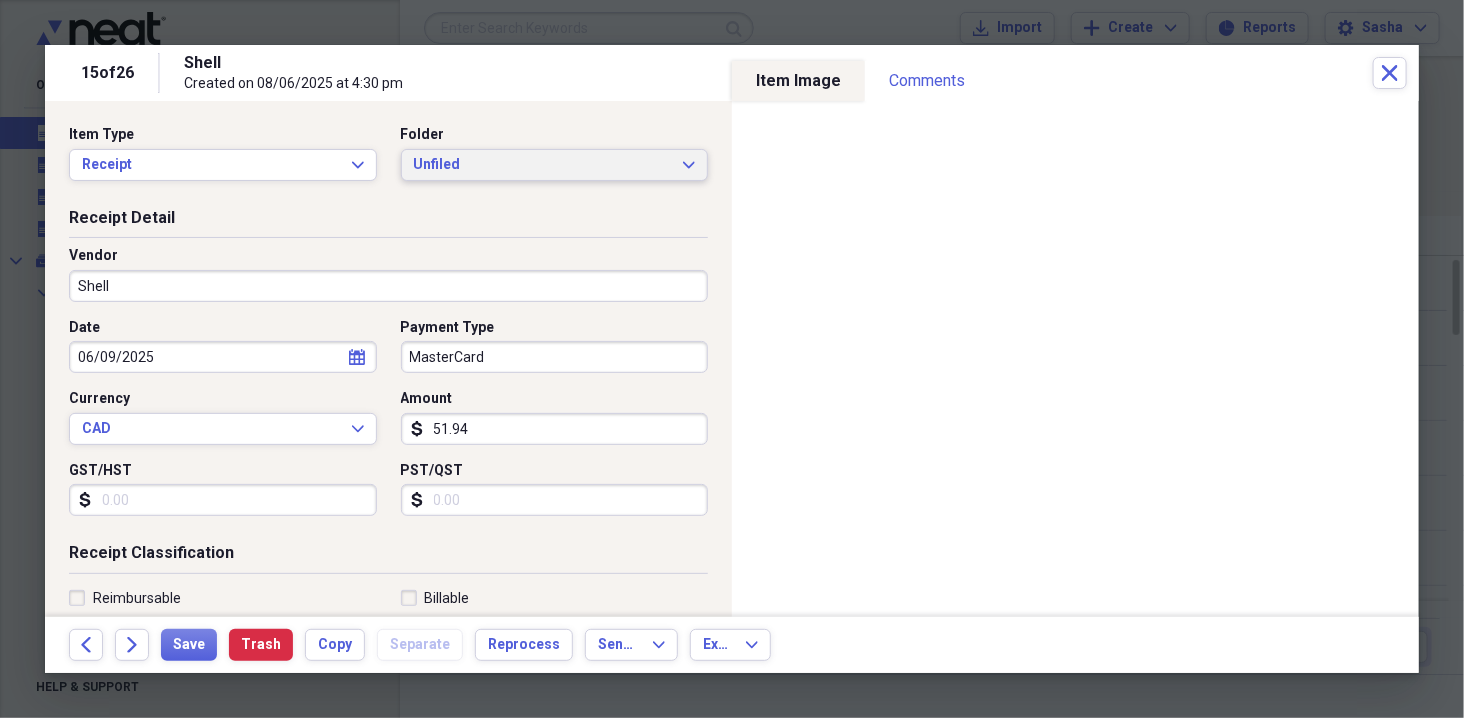 type on "51.94" 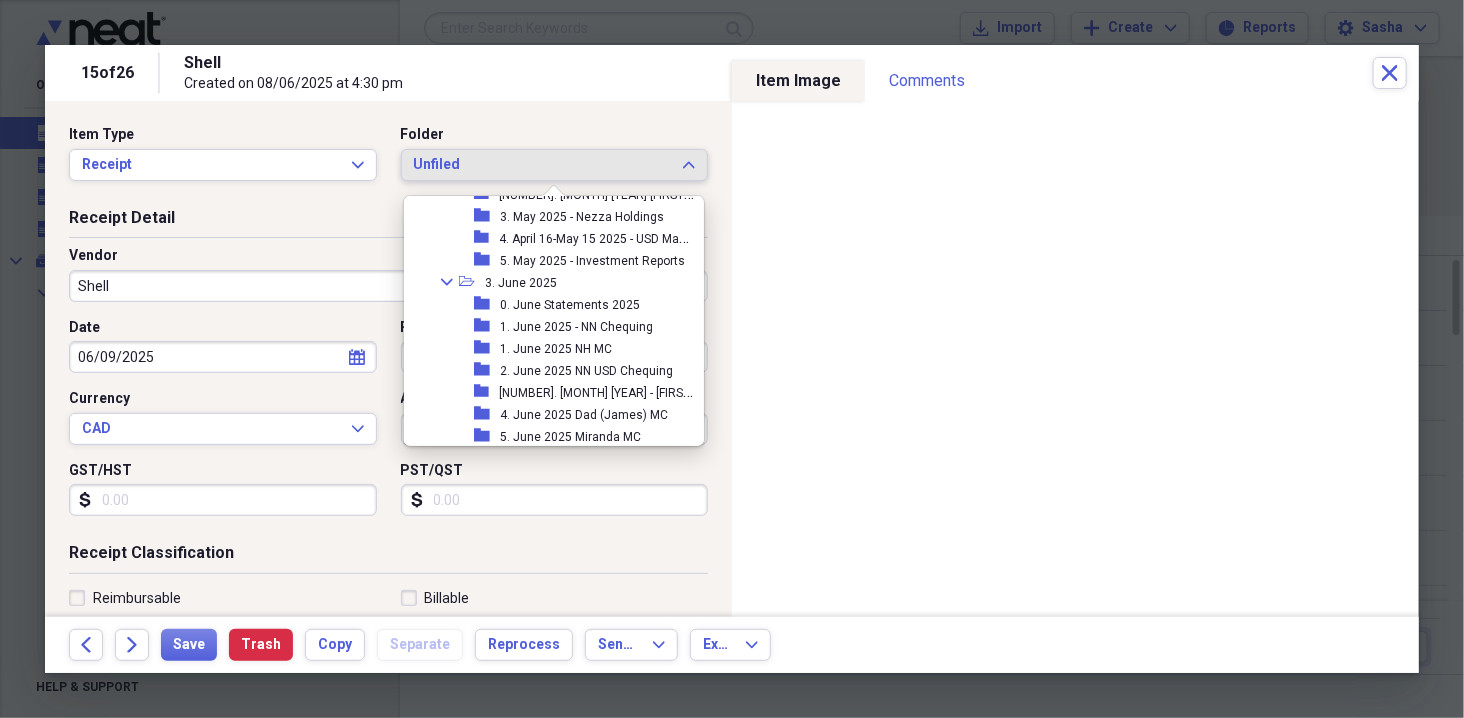 scroll, scrollTop: 733, scrollLeft: 0, axis: vertical 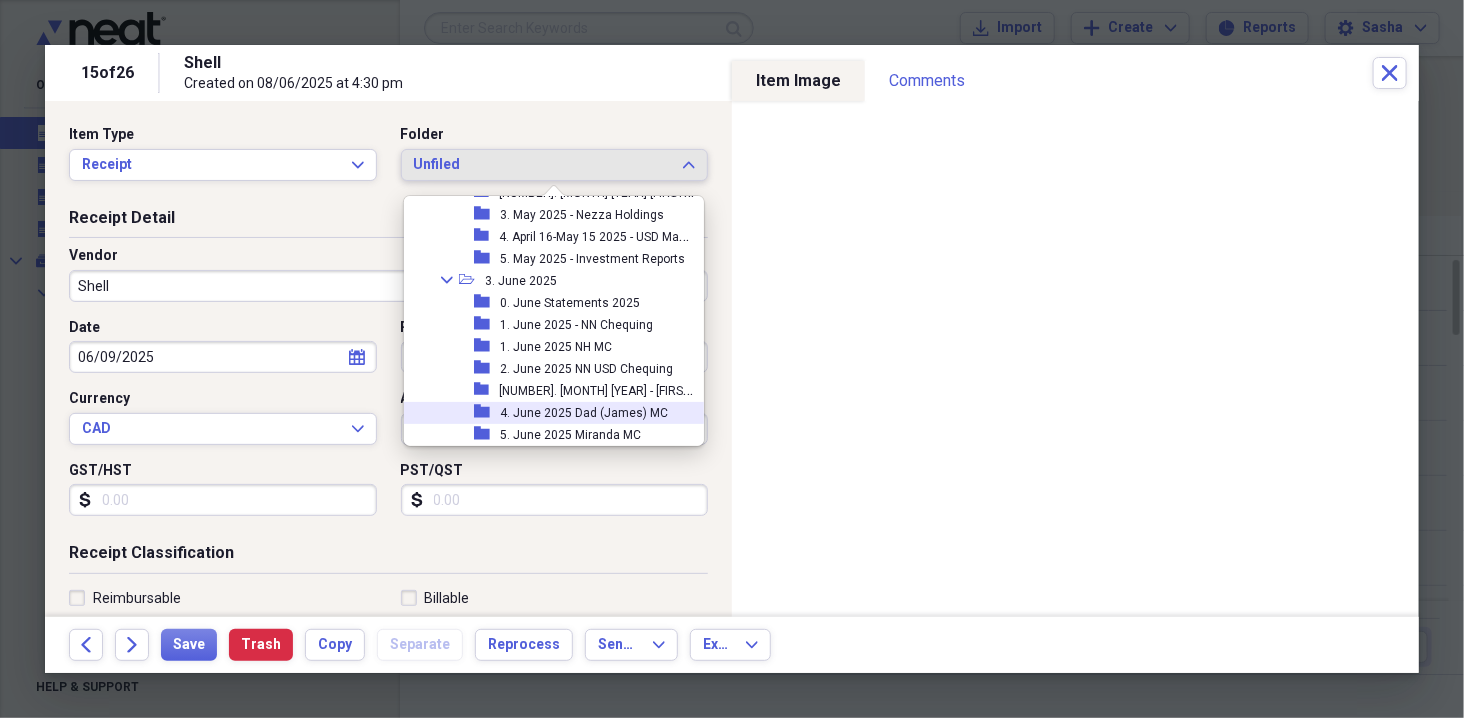 click on "4. June 2025 Dad (James) MC" at bounding box center [584, 413] 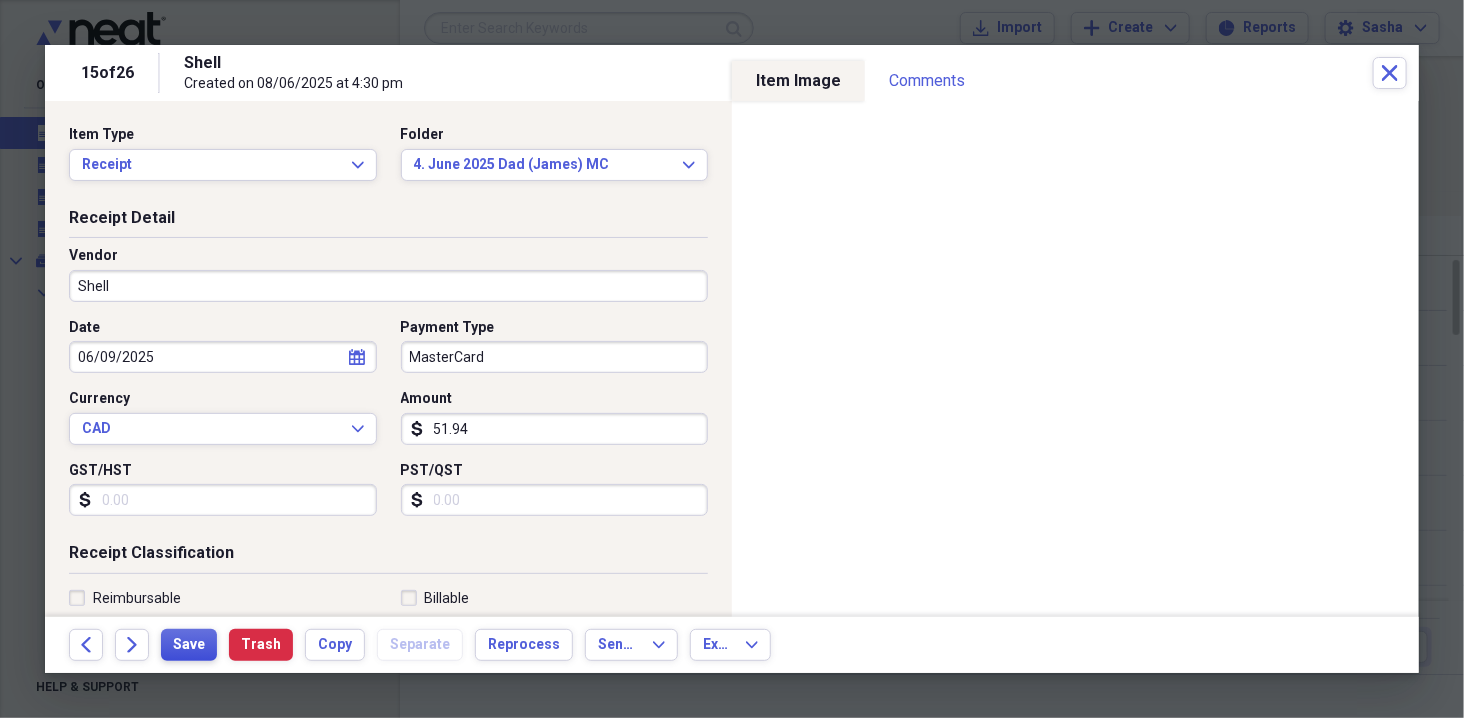 click on "Save" at bounding box center (189, 645) 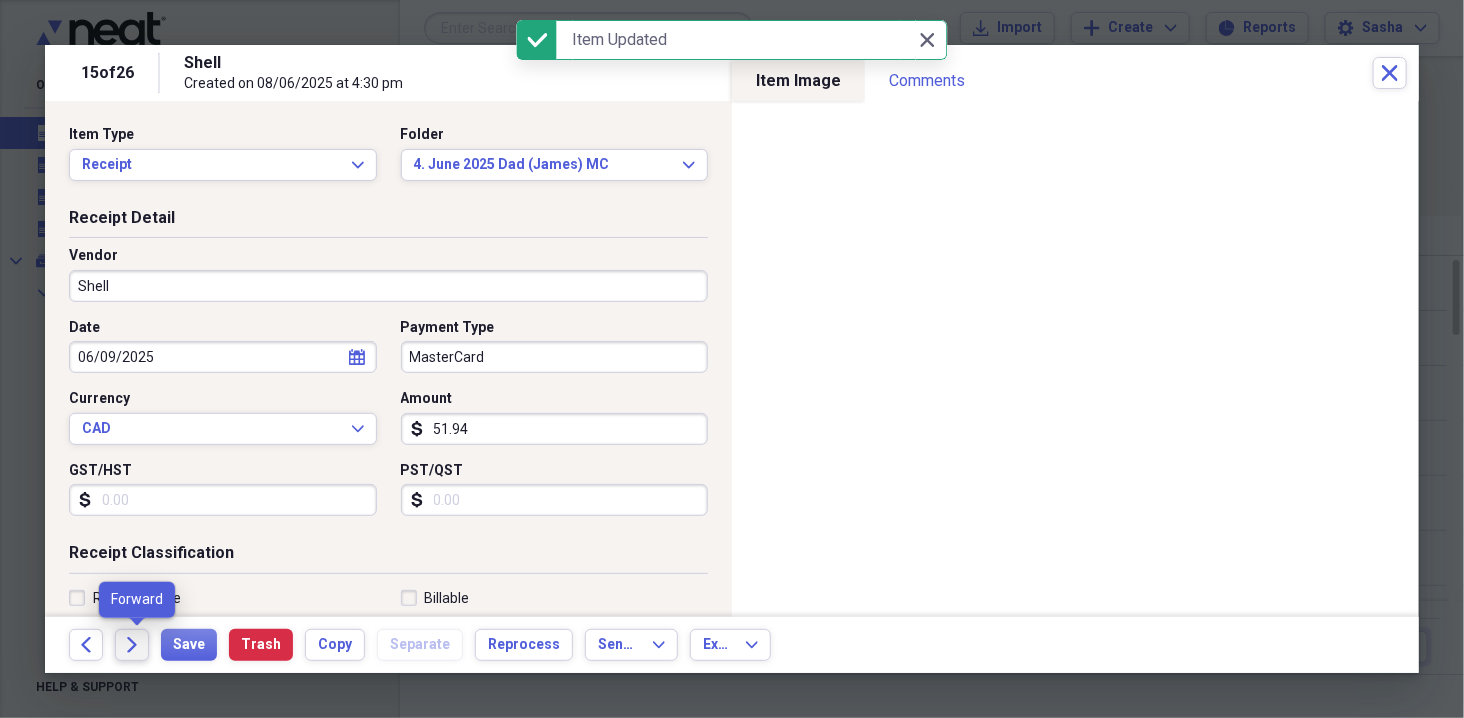 click on "Forward" 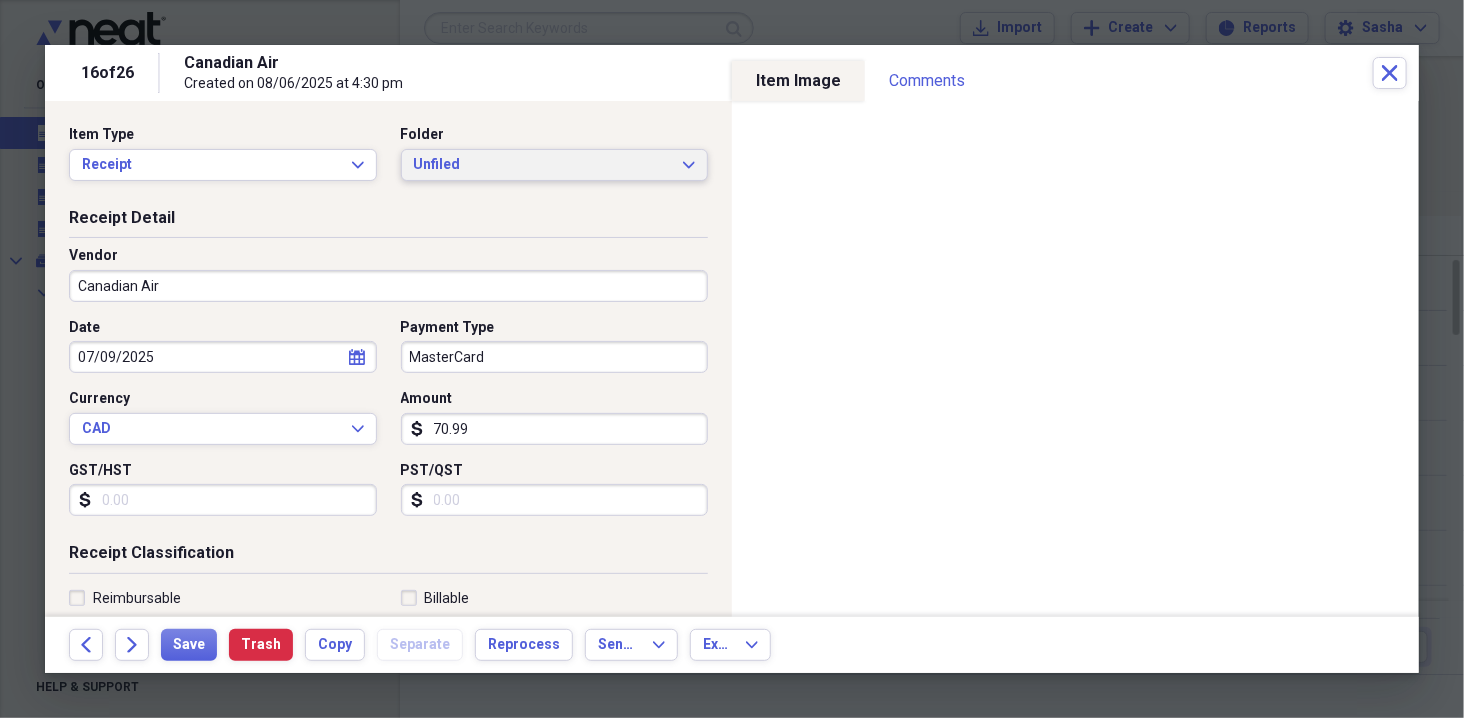click on "Unfiled" at bounding box center [543, 165] 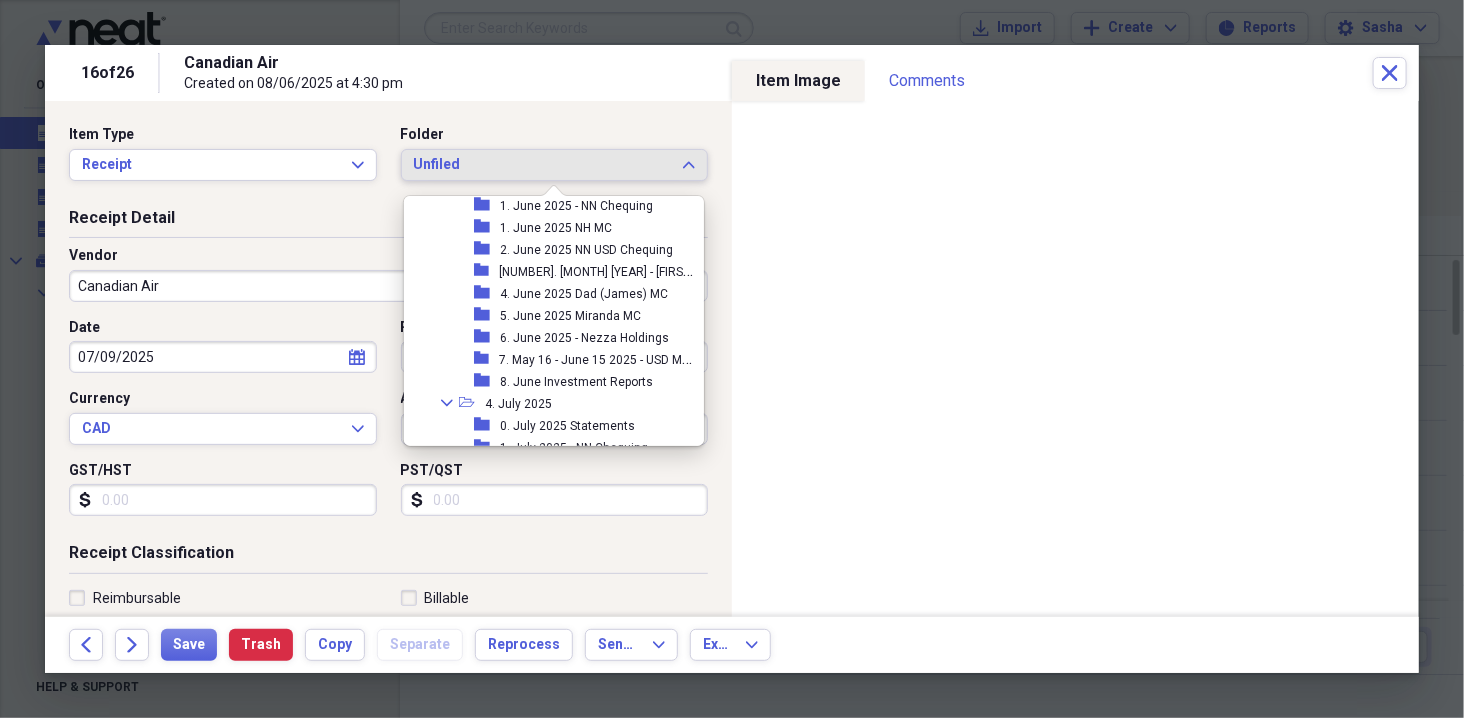 scroll, scrollTop: 977, scrollLeft: 0, axis: vertical 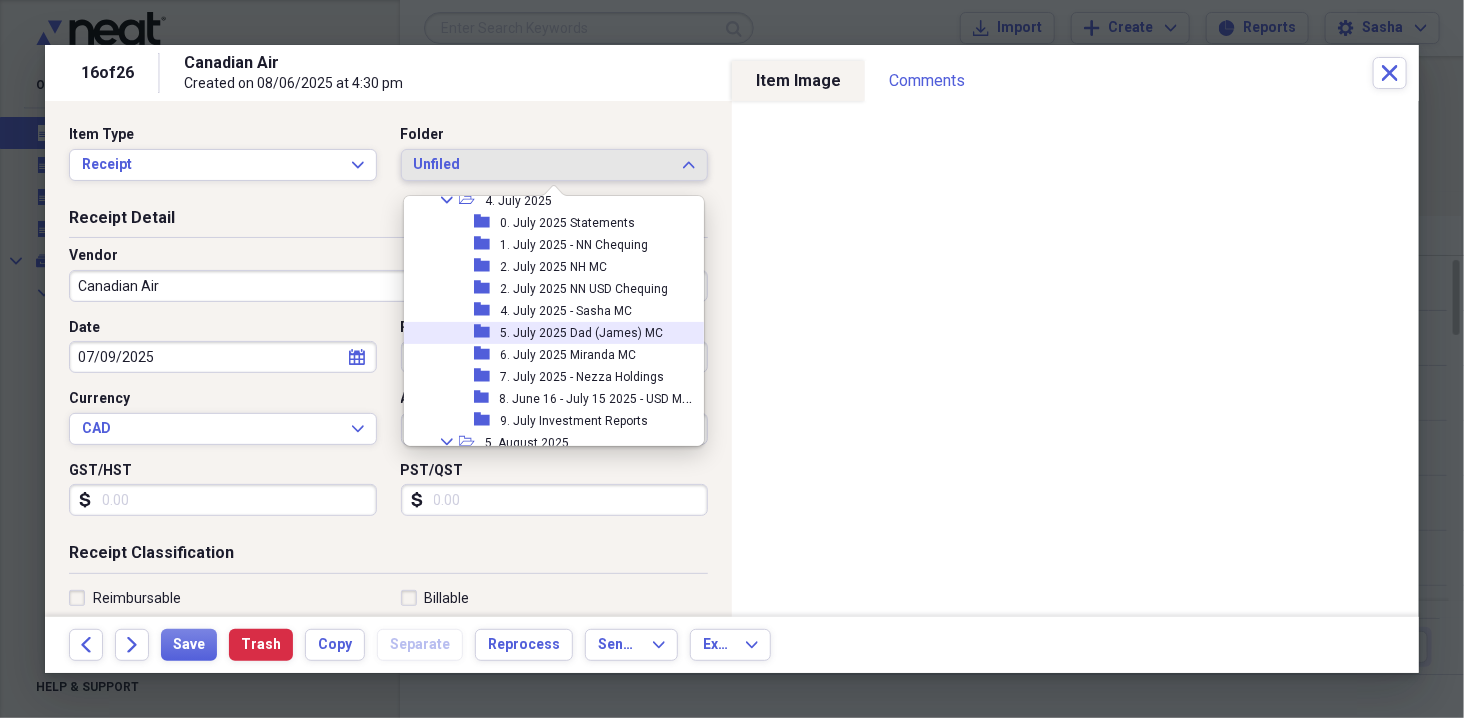 click on "5. July 2025 Dad (James) MC" at bounding box center [581, 333] 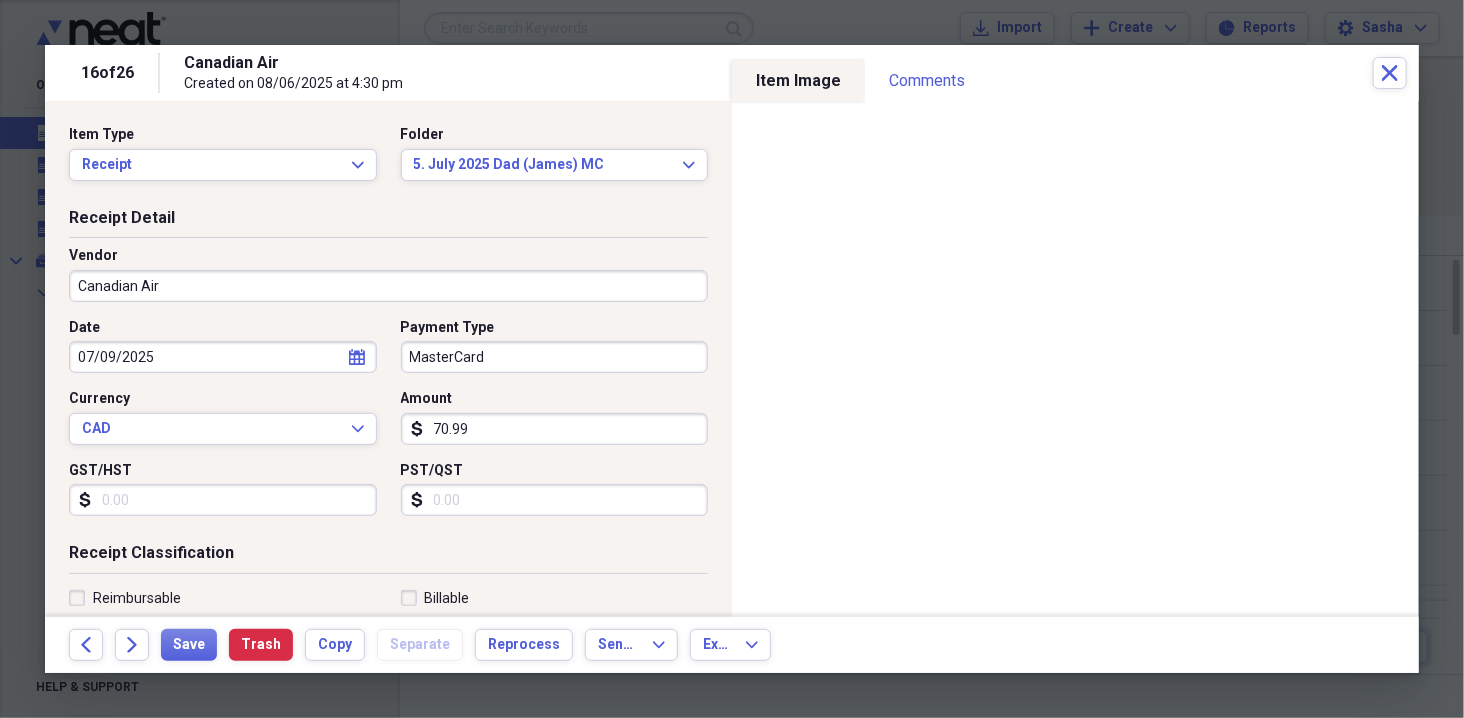 click on "Canadian Air" at bounding box center (388, 286) 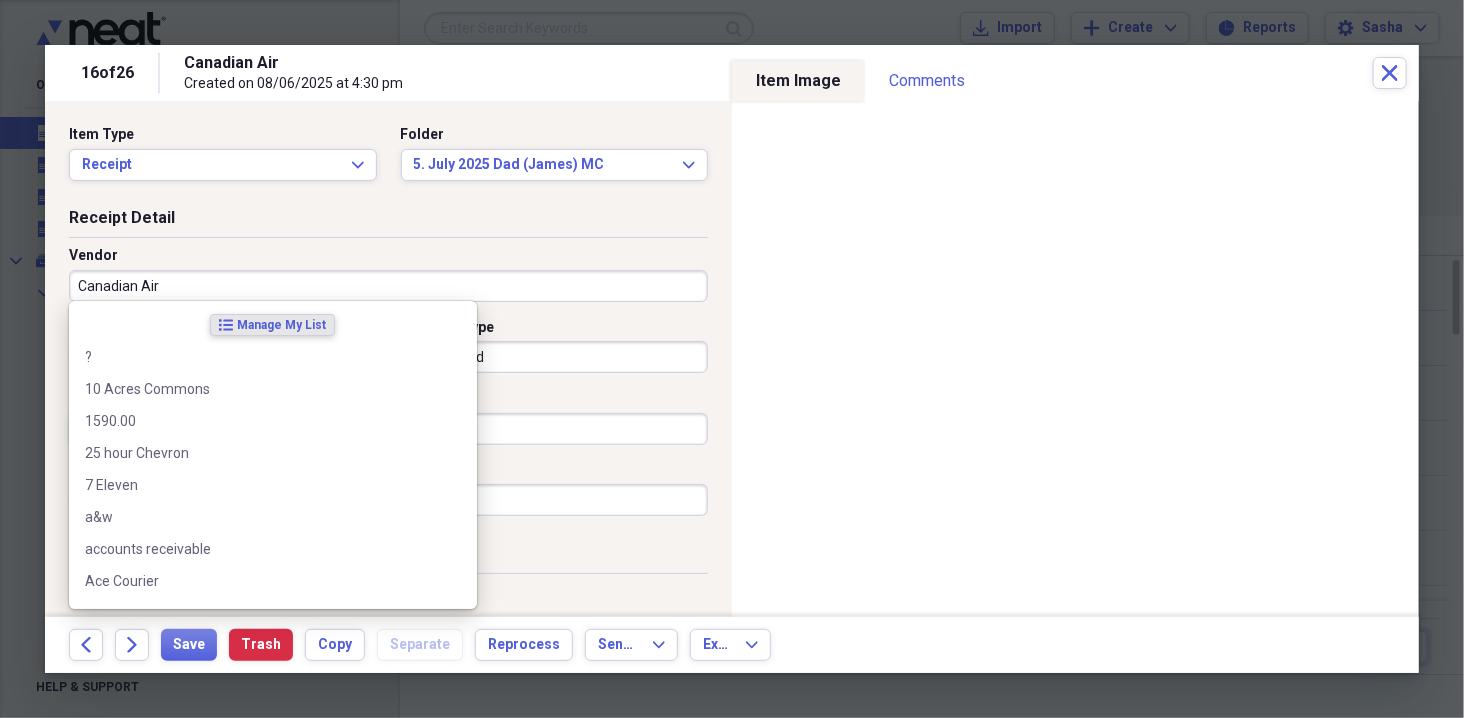click on "Canadian Air" at bounding box center [388, 286] 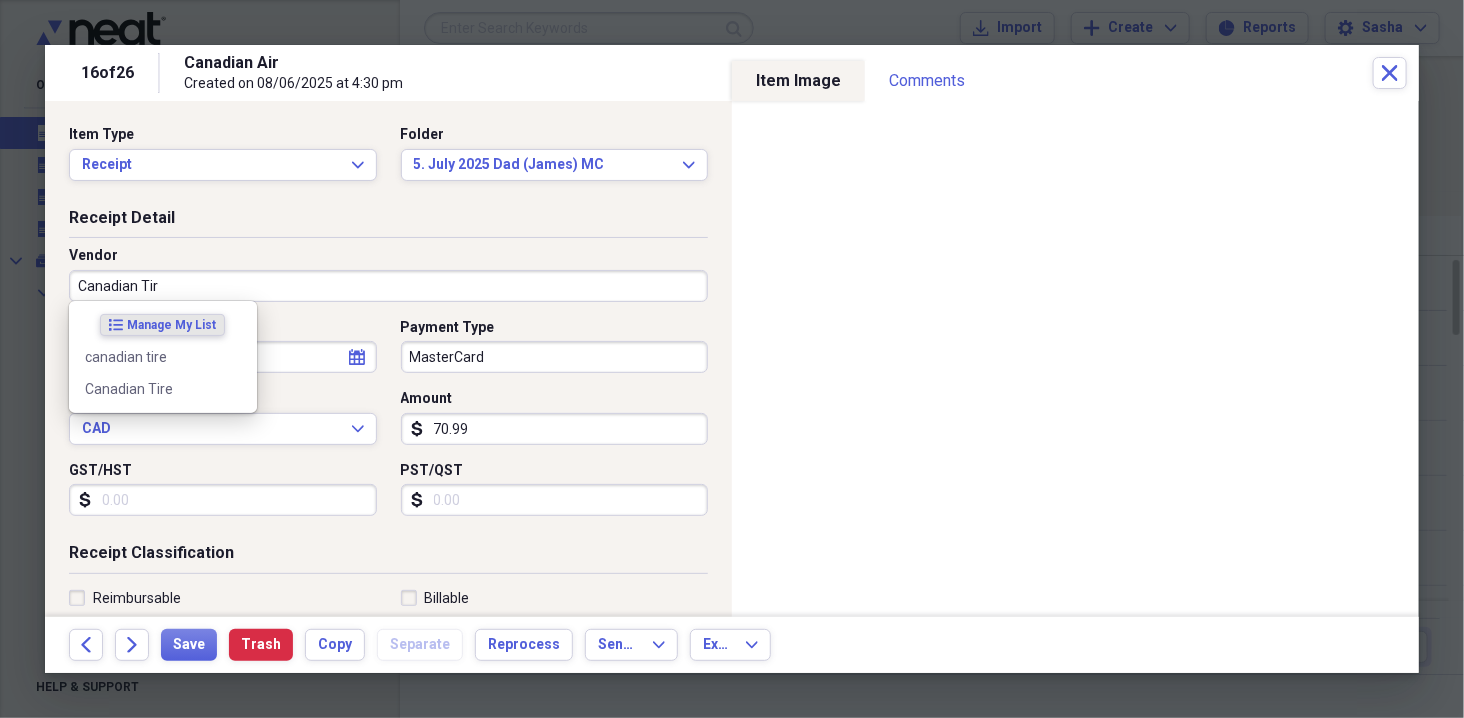 type on "Canadian Tire" 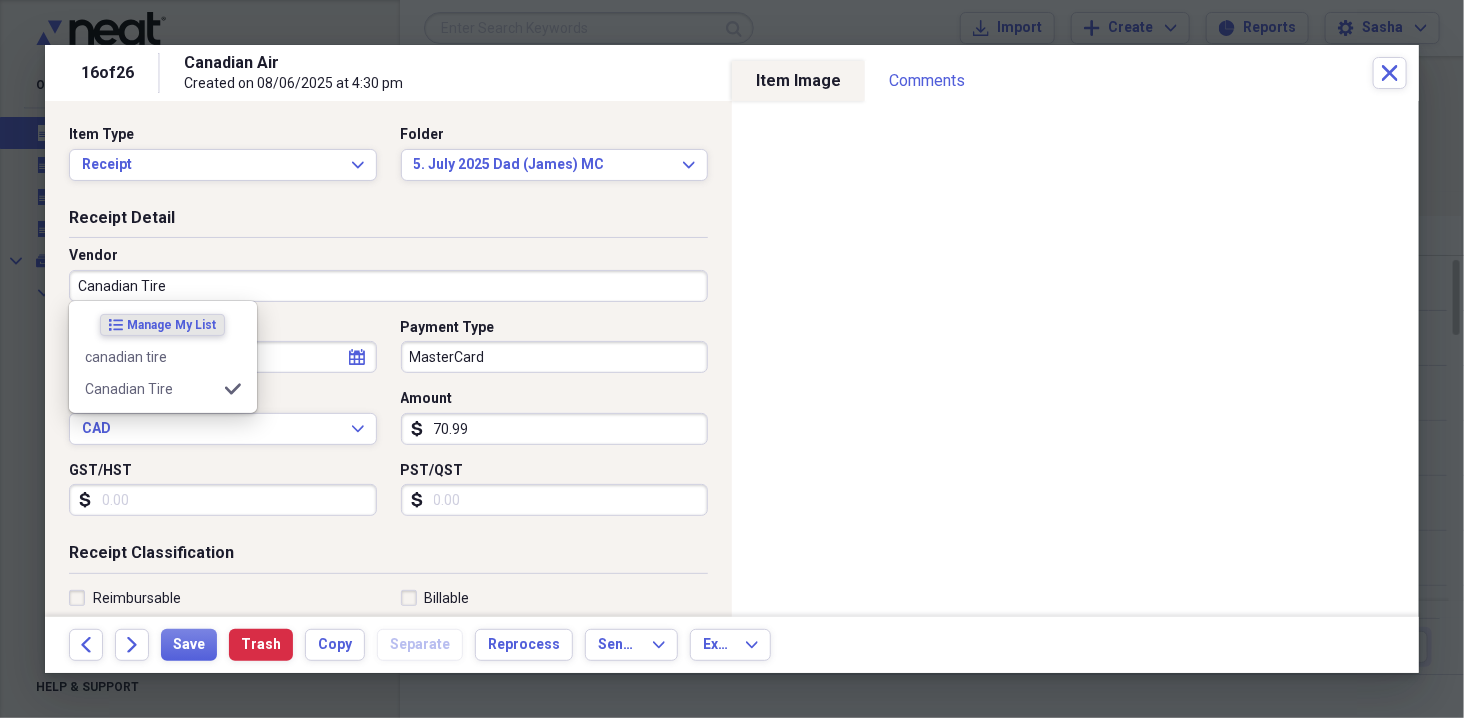 type on "Office Supplies" 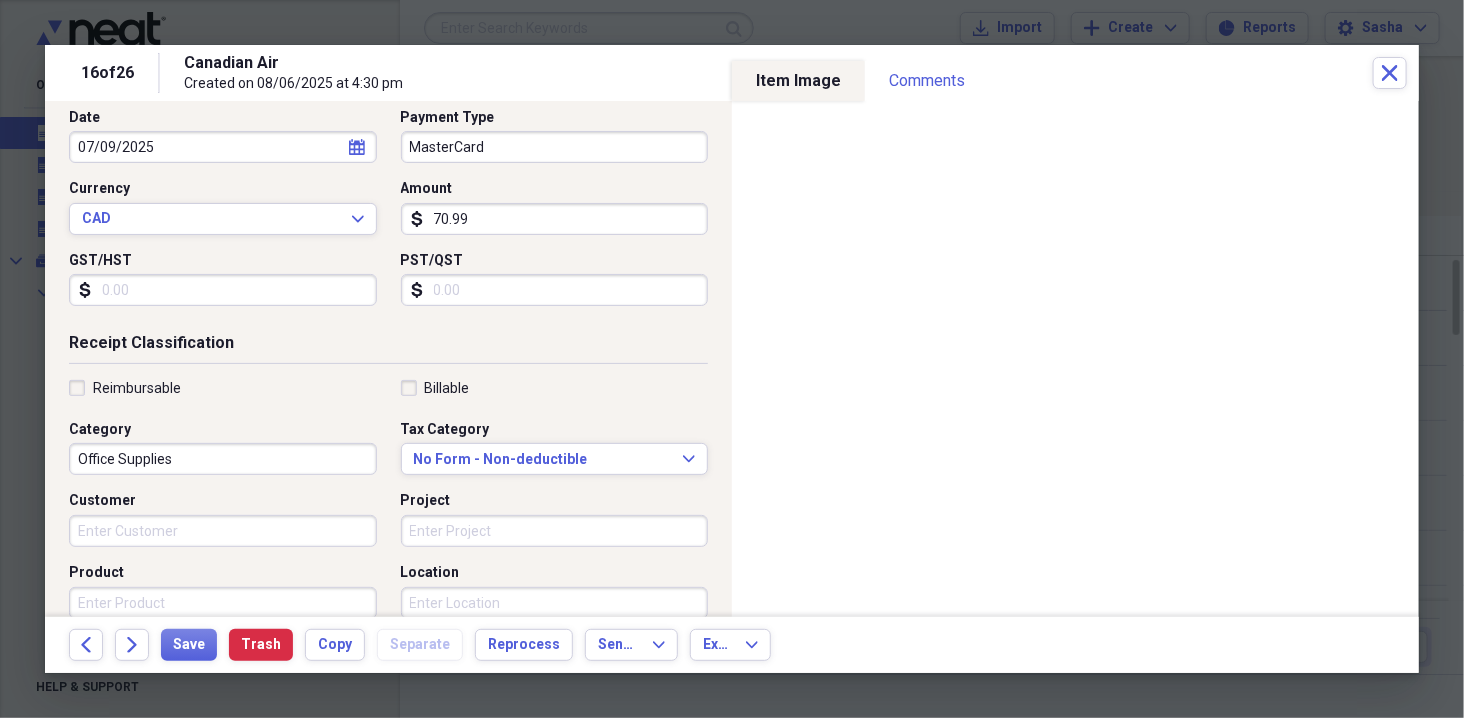 type on "Canadian Tire" 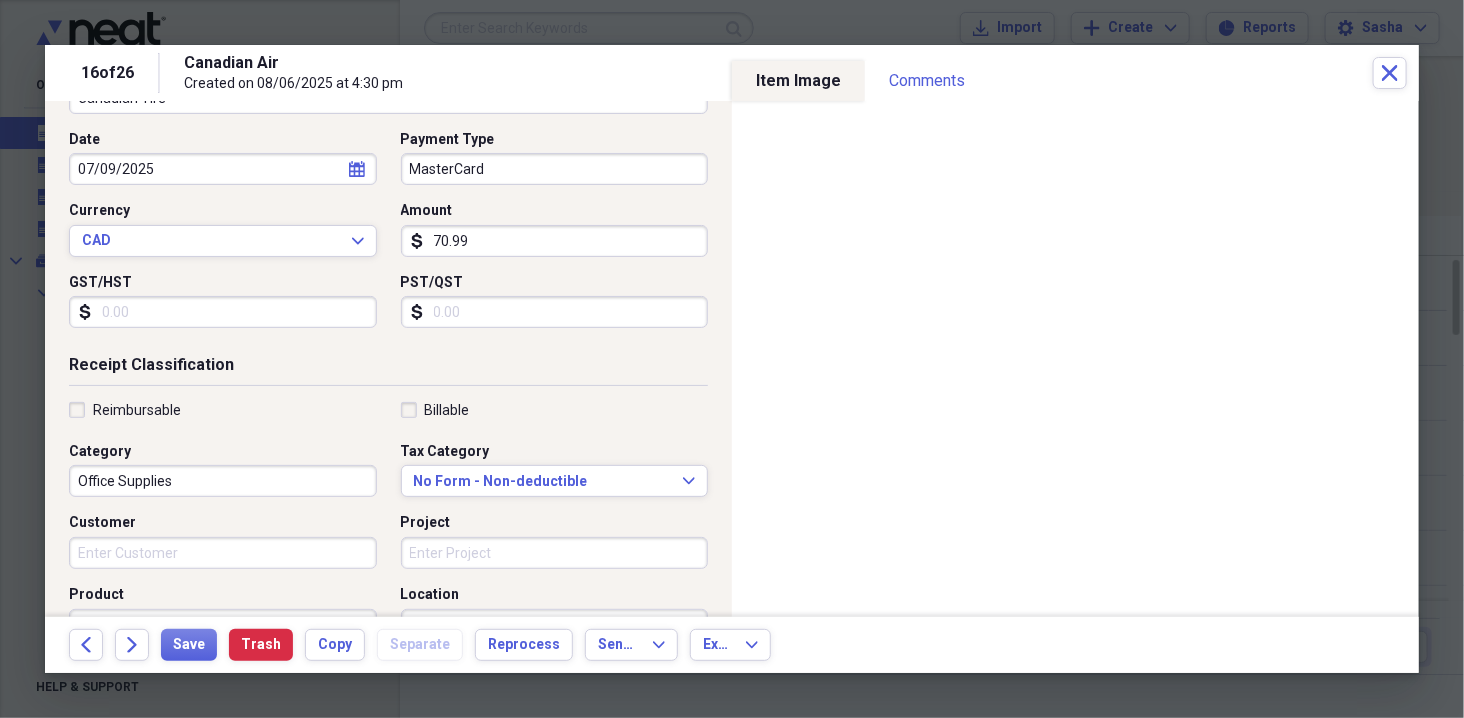 scroll, scrollTop: 0, scrollLeft: 0, axis: both 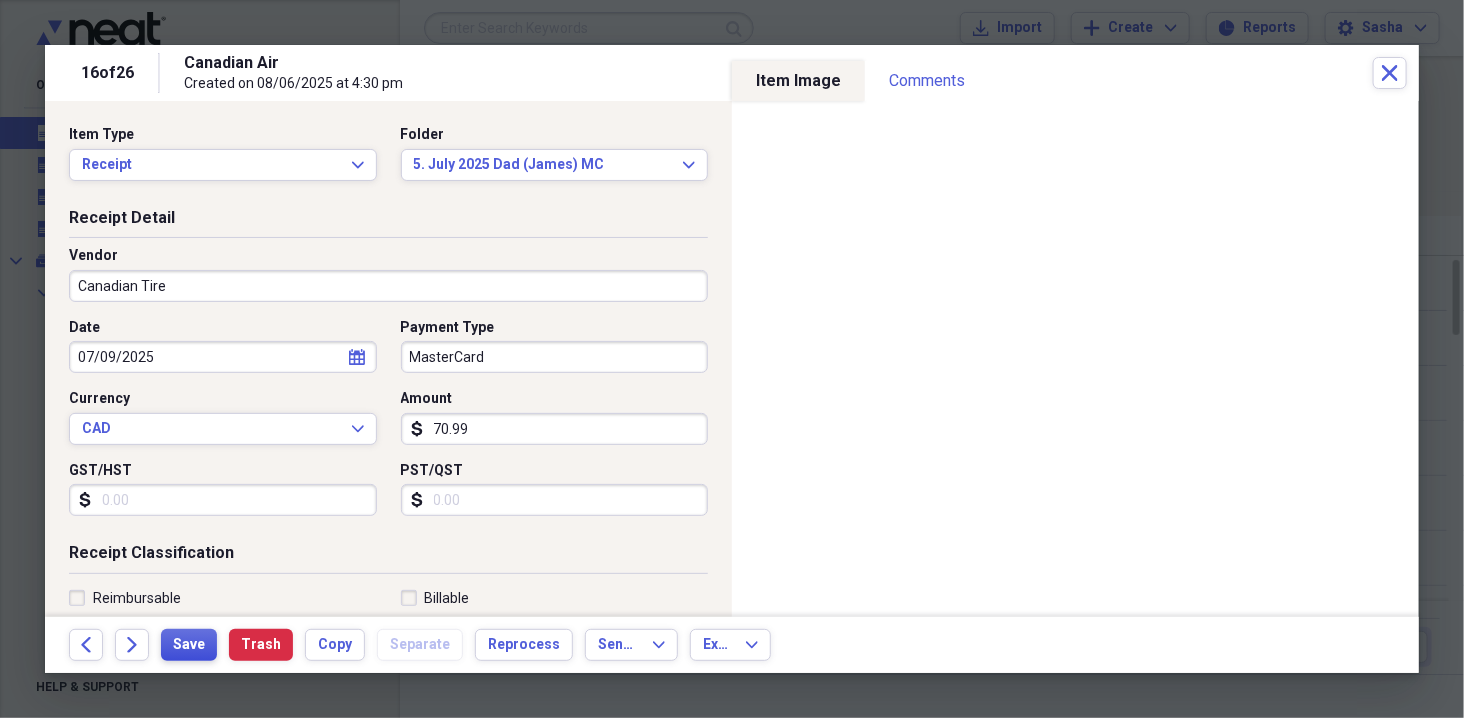 click on "Save" at bounding box center [189, 645] 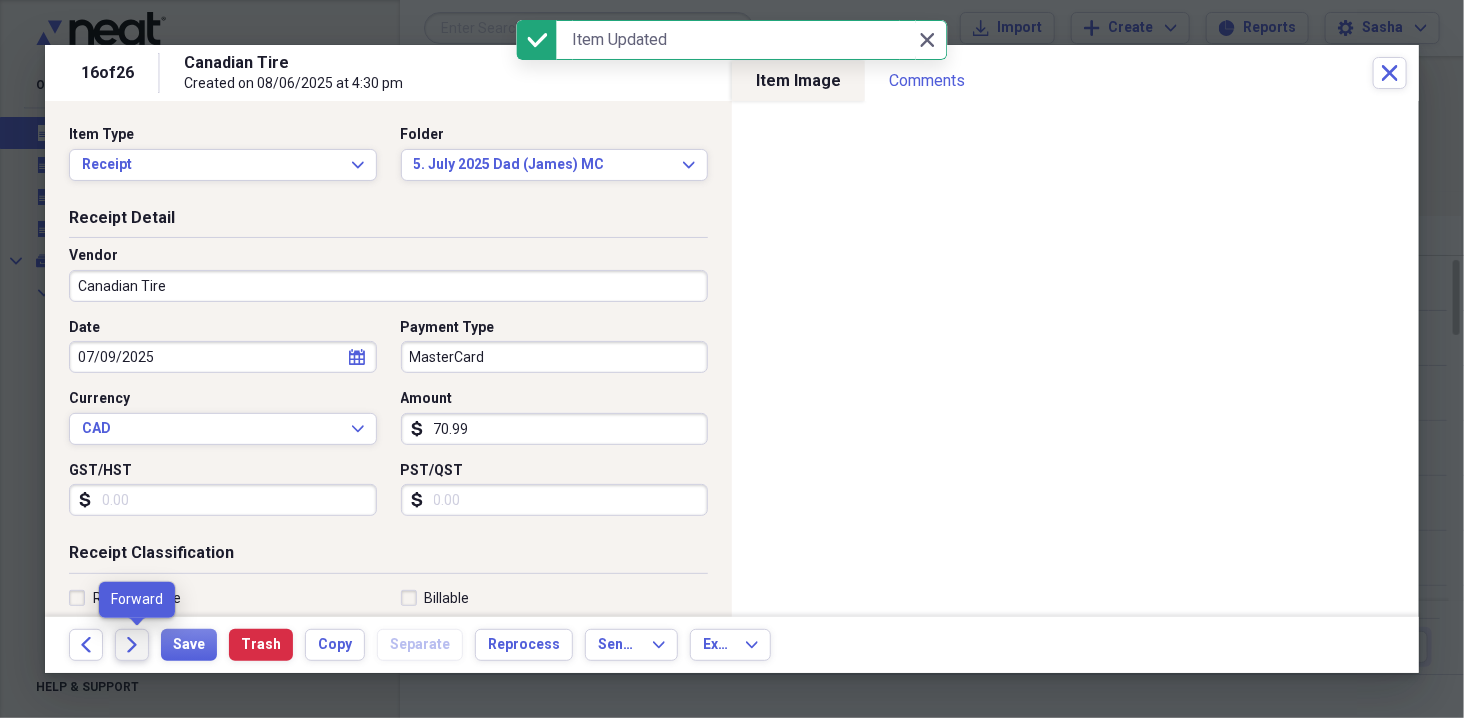 click on "Forward" 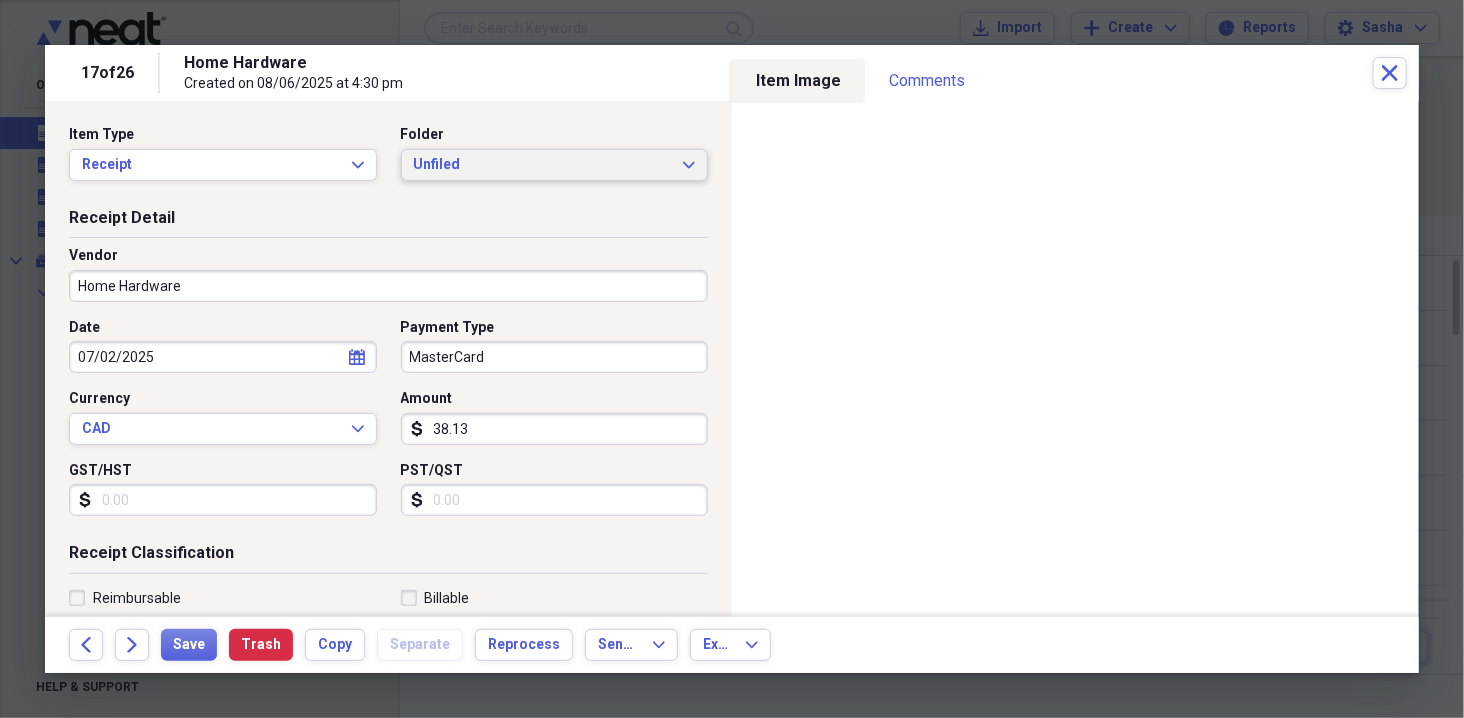 click on "Unfiled" at bounding box center (543, 165) 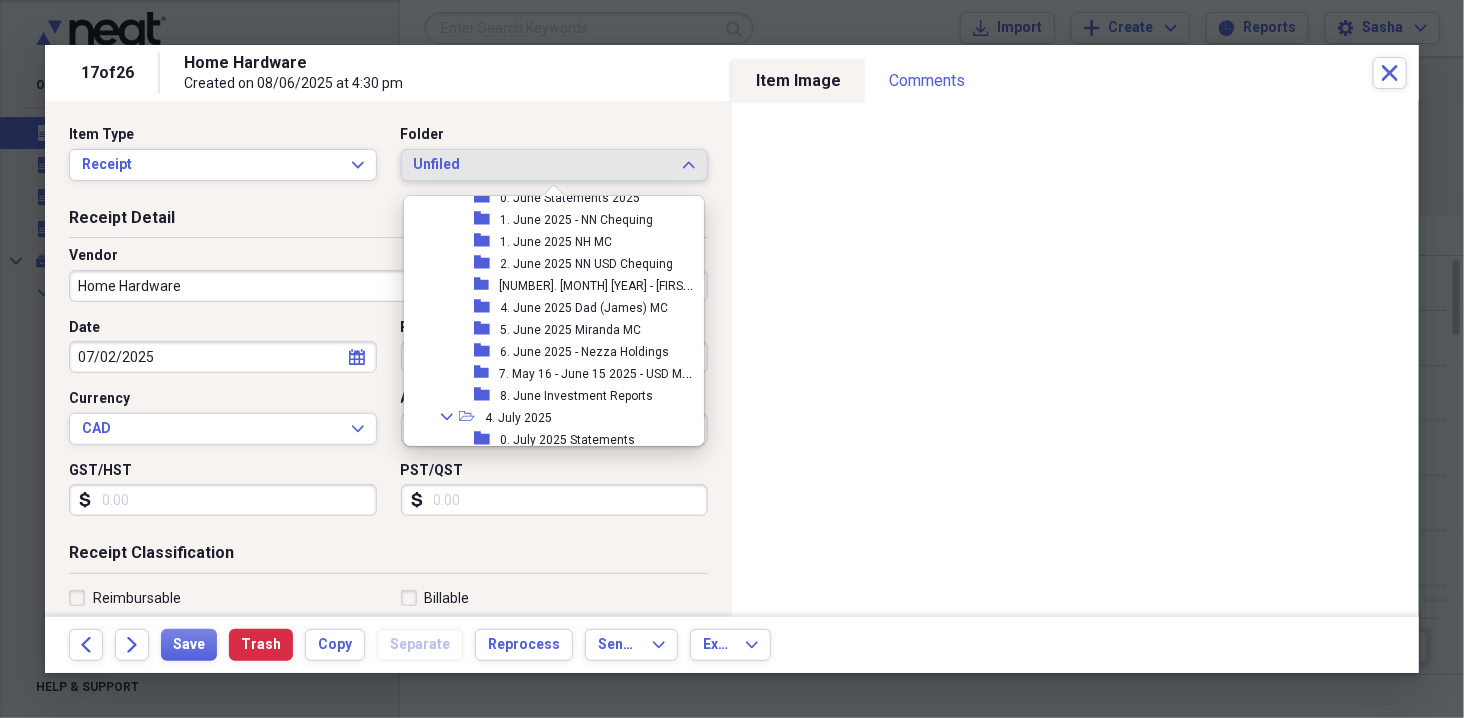 scroll, scrollTop: 848, scrollLeft: 0, axis: vertical 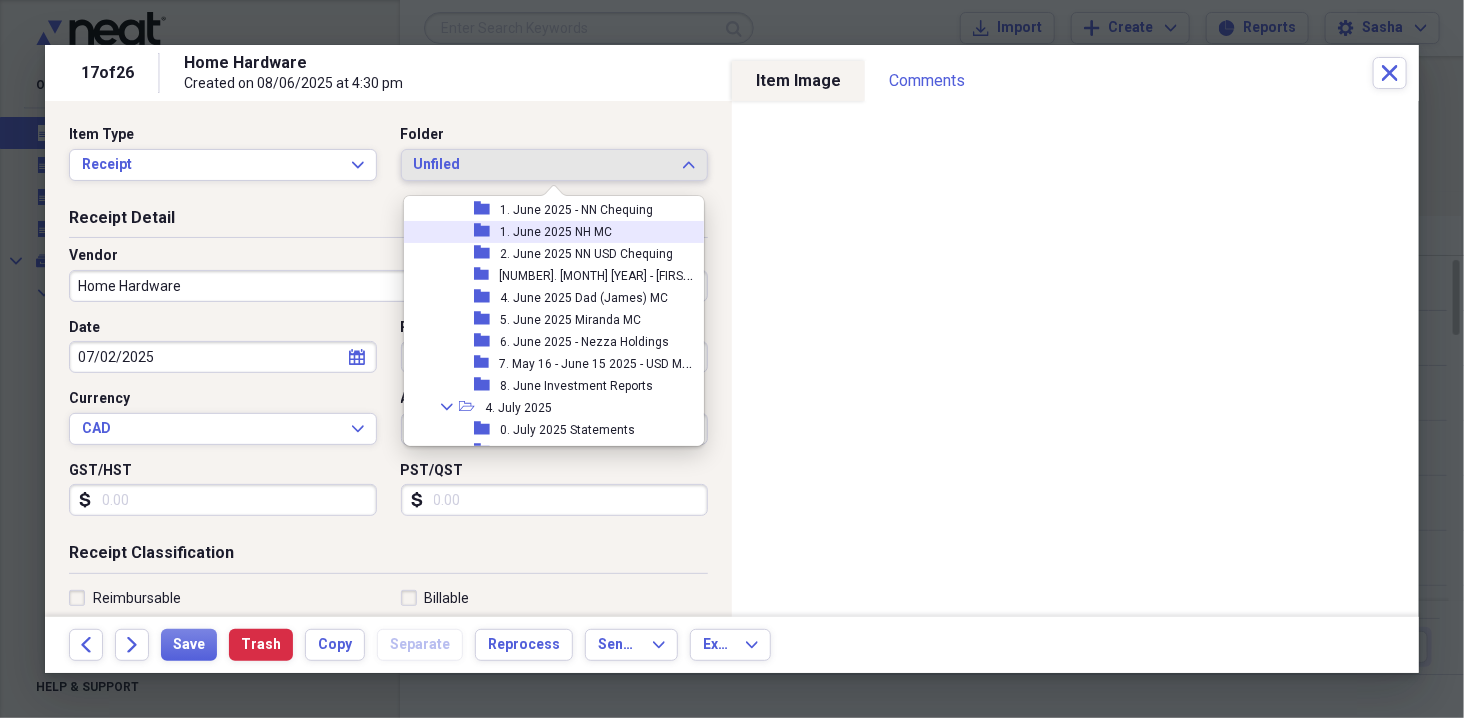 click on "1. June 2025 NH MC" at bounding box center (556, 232) 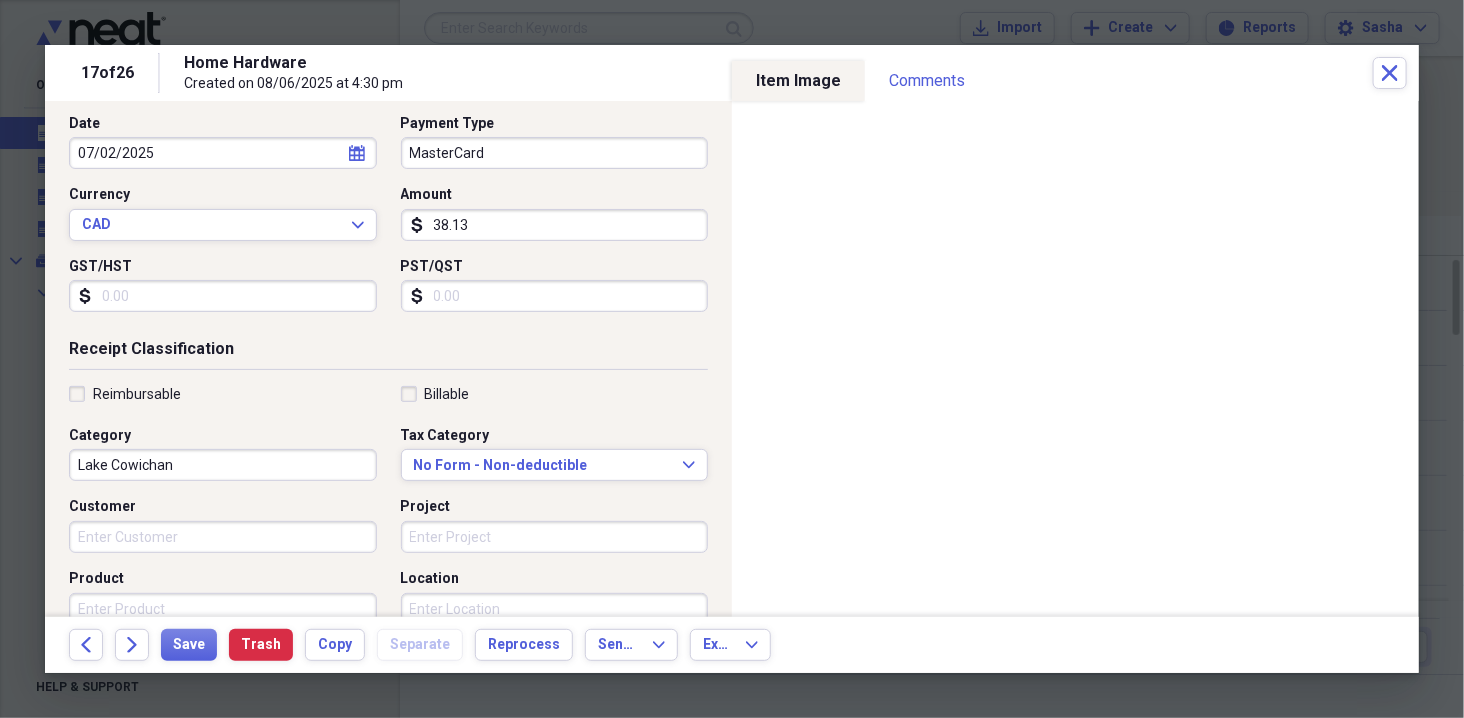 scroll, scrollTop: 255, scrollLeft: 0, axis: vertical 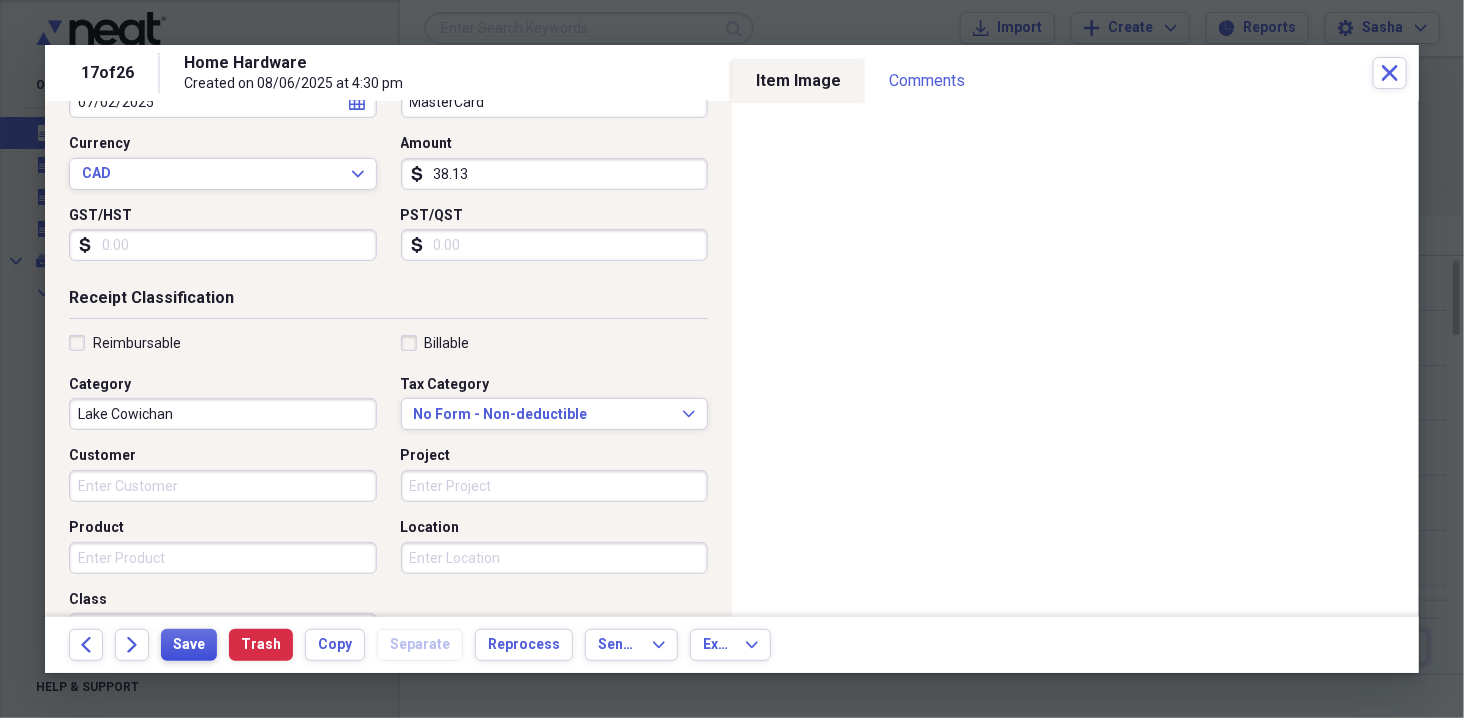 click on "Save" at bounding box center [189, 645] 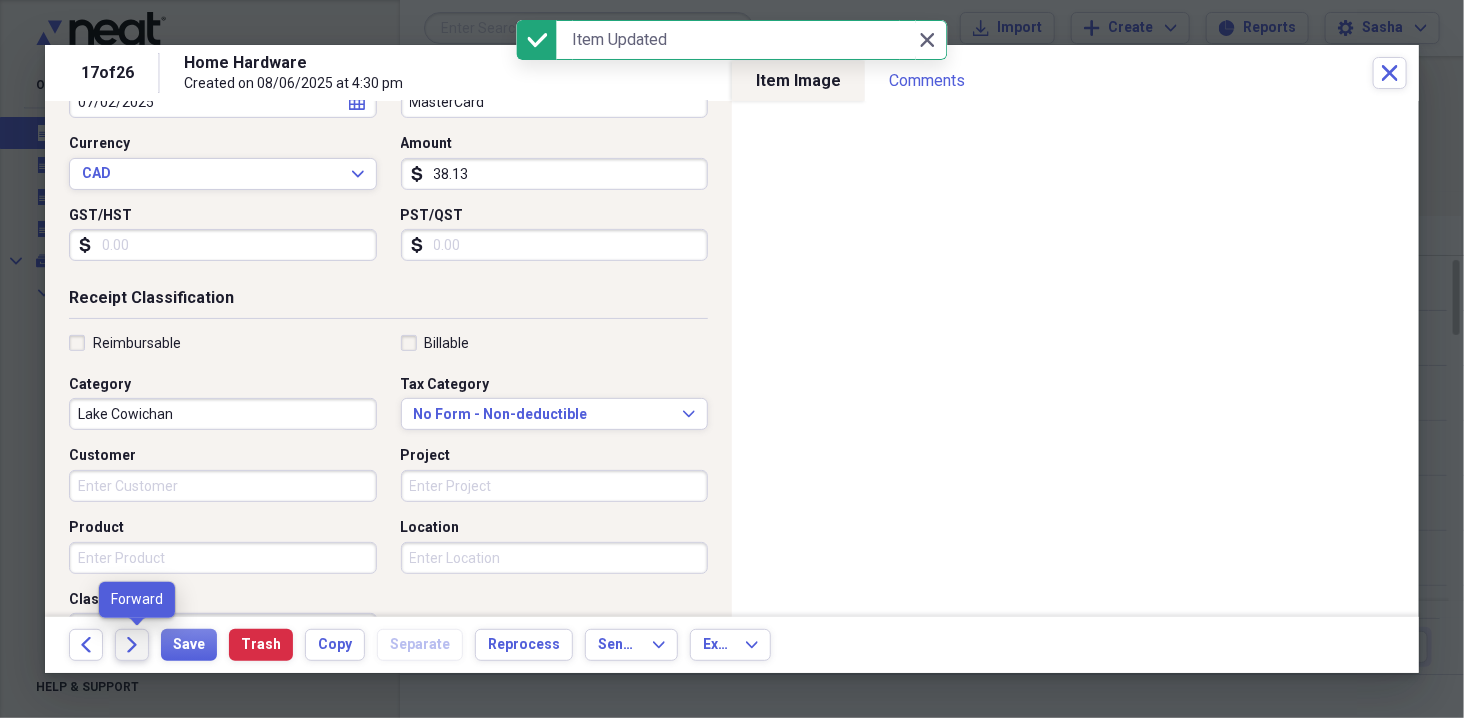 click on "Forward" 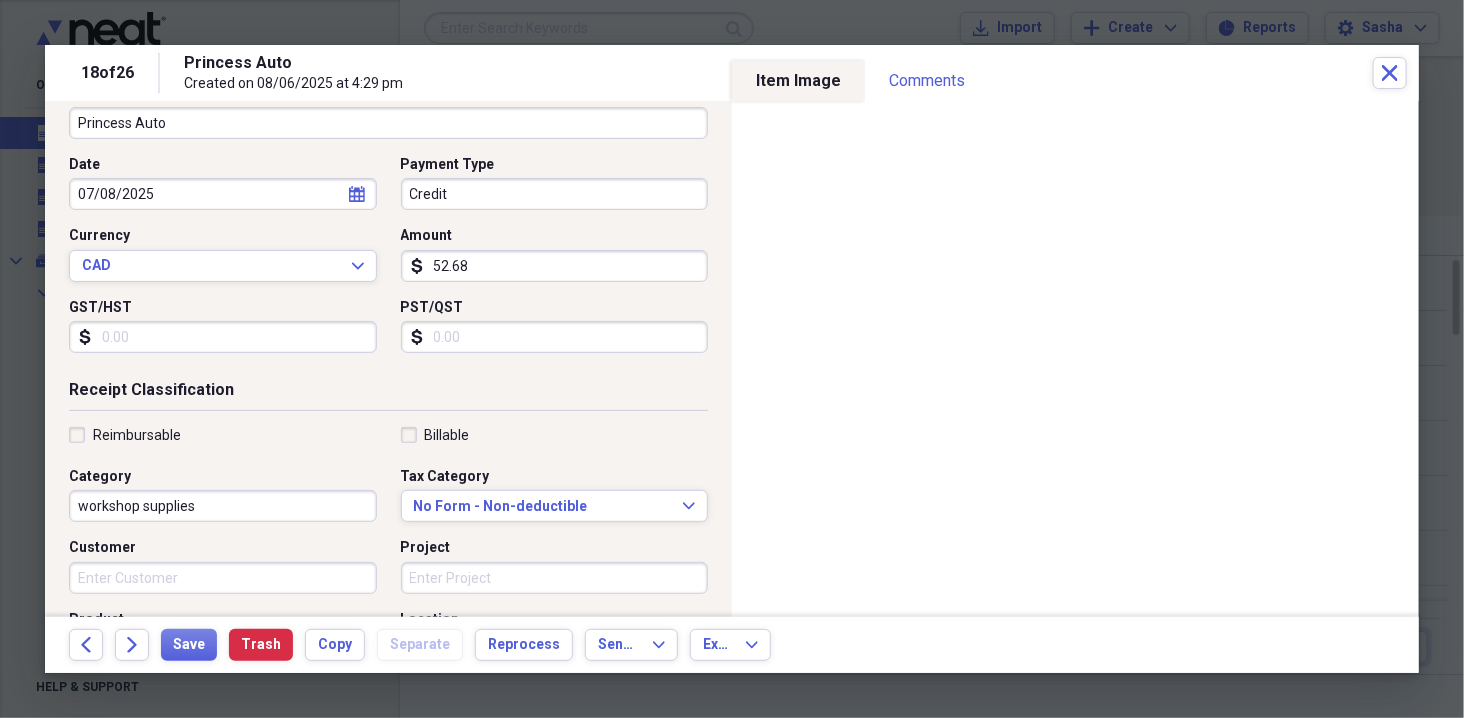 scroll, scrollTop: 0, scrollLeft: 0, axis: both 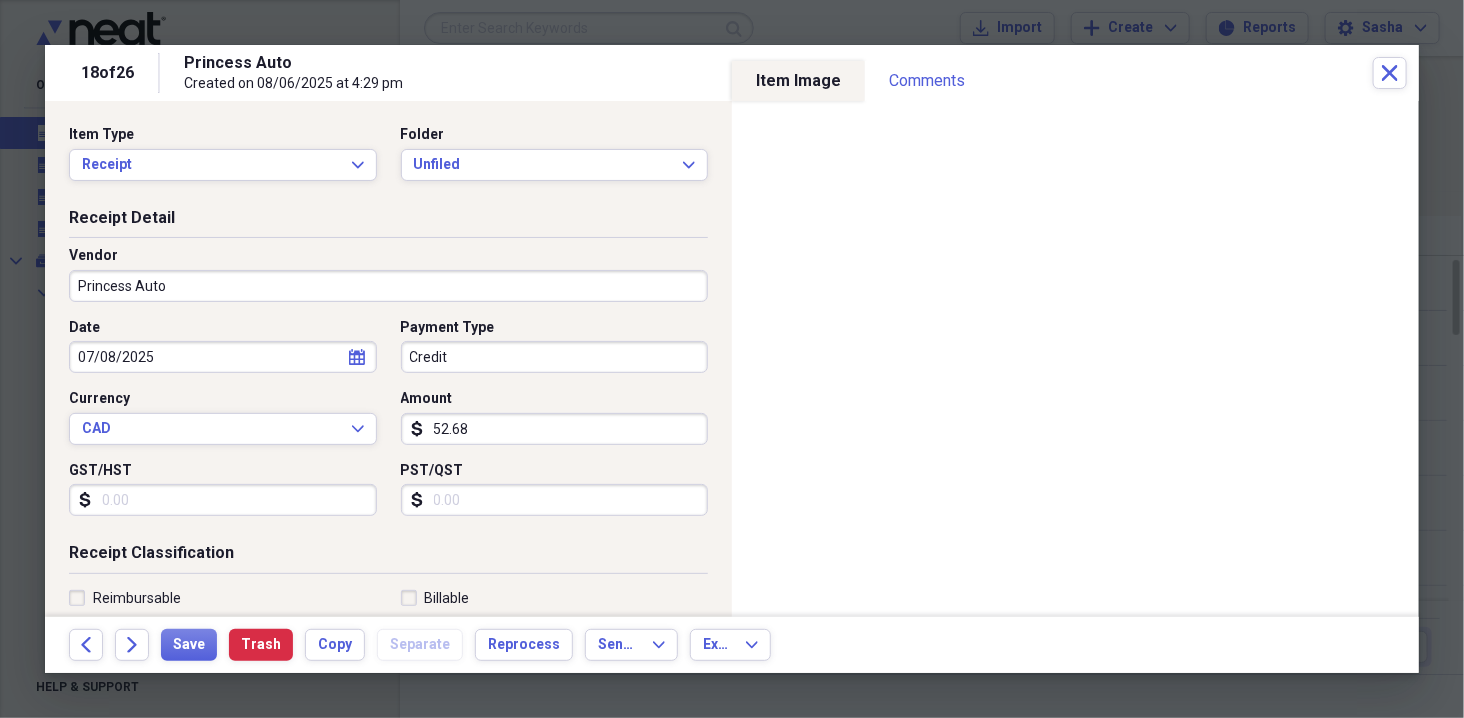 click on "Item Type Receipt Expand Folder Unfiled Expand" at bounding box center (388, 161) 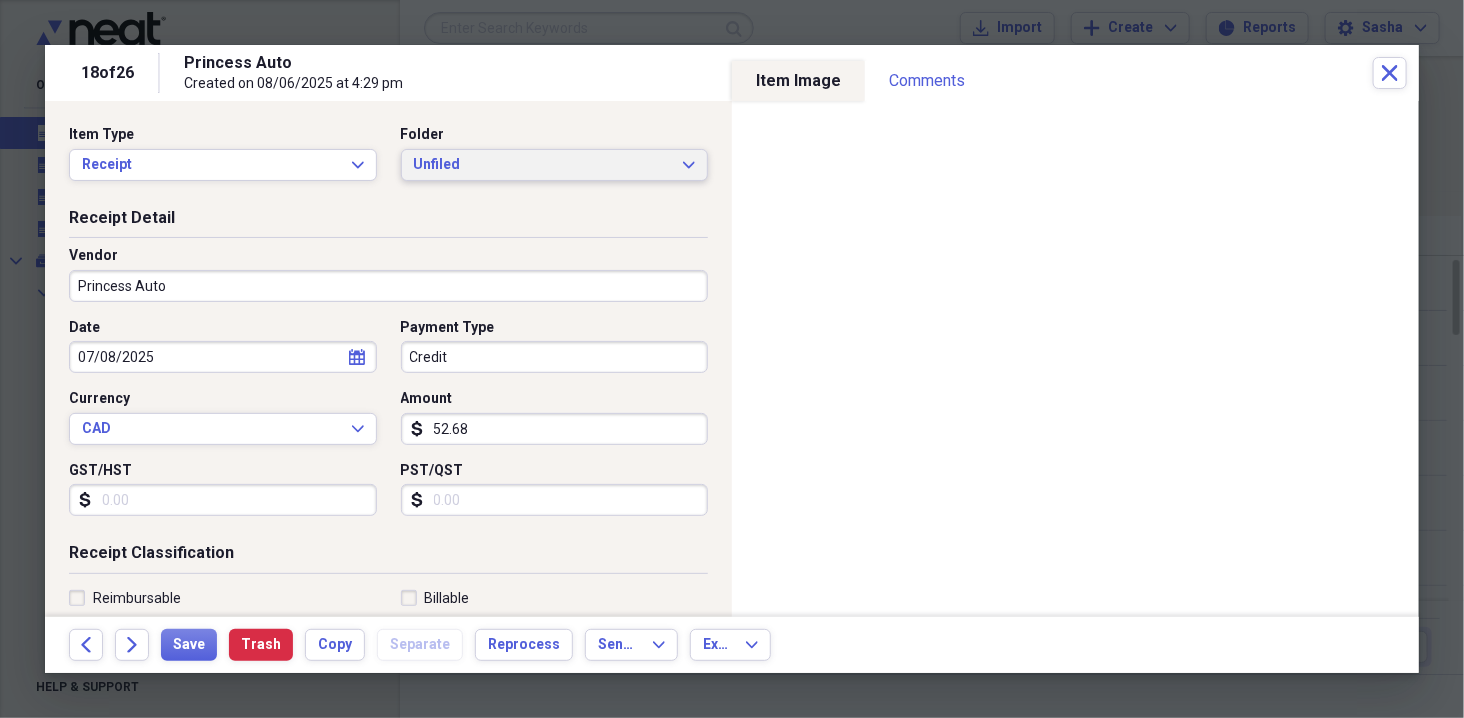 click on "Unfiled Expand" at bounding box center (555, 165) 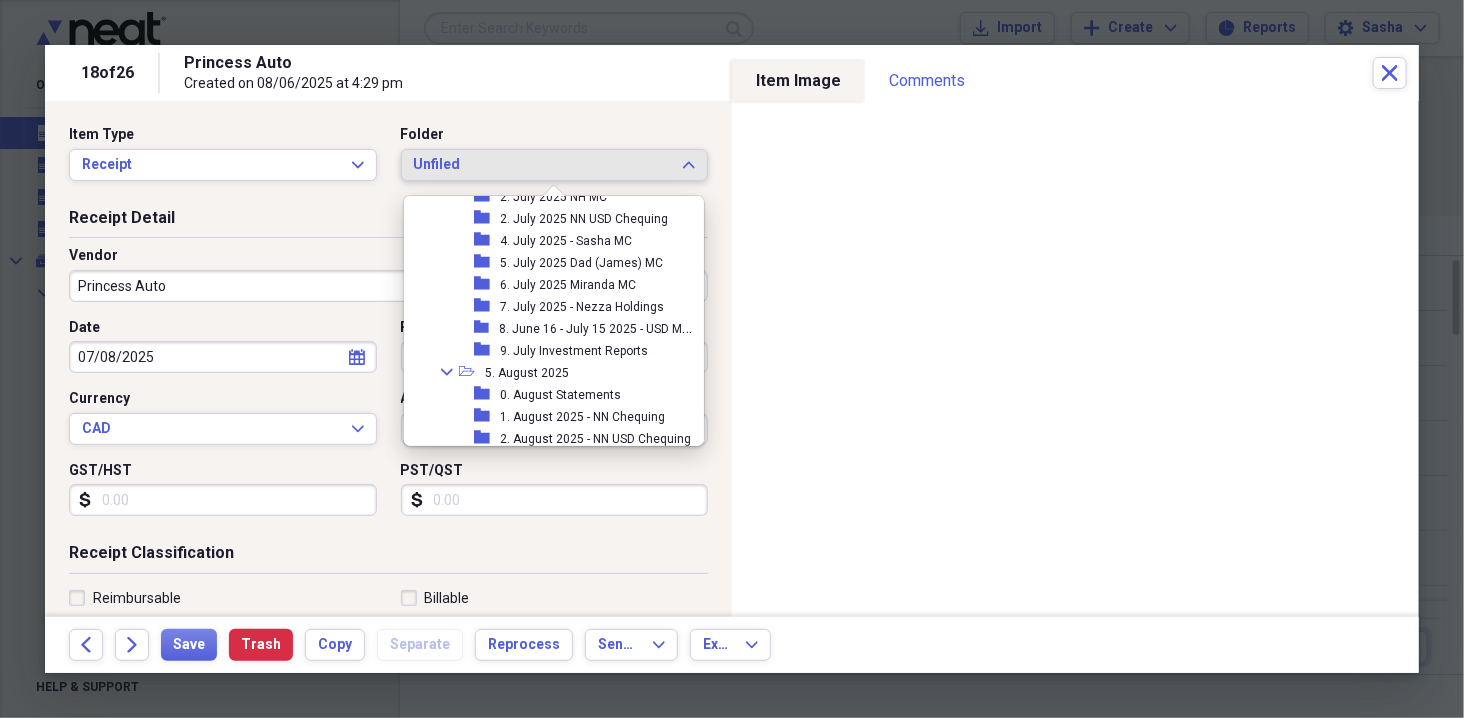 scroll, scrollTop: 1124, scrollLeft: 0, axis: vertical 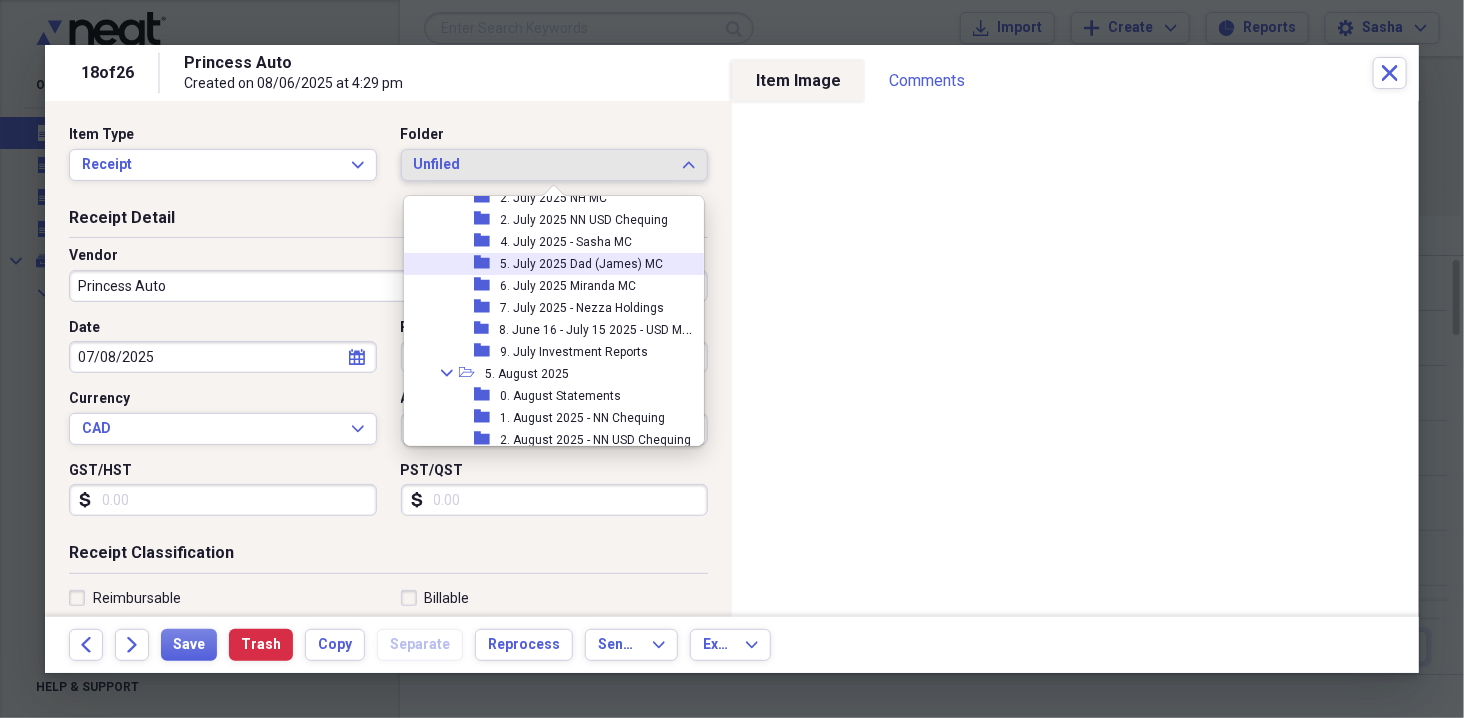 click on "5. July 2025 Dad (James) MC" at bounding box center (581, 264) 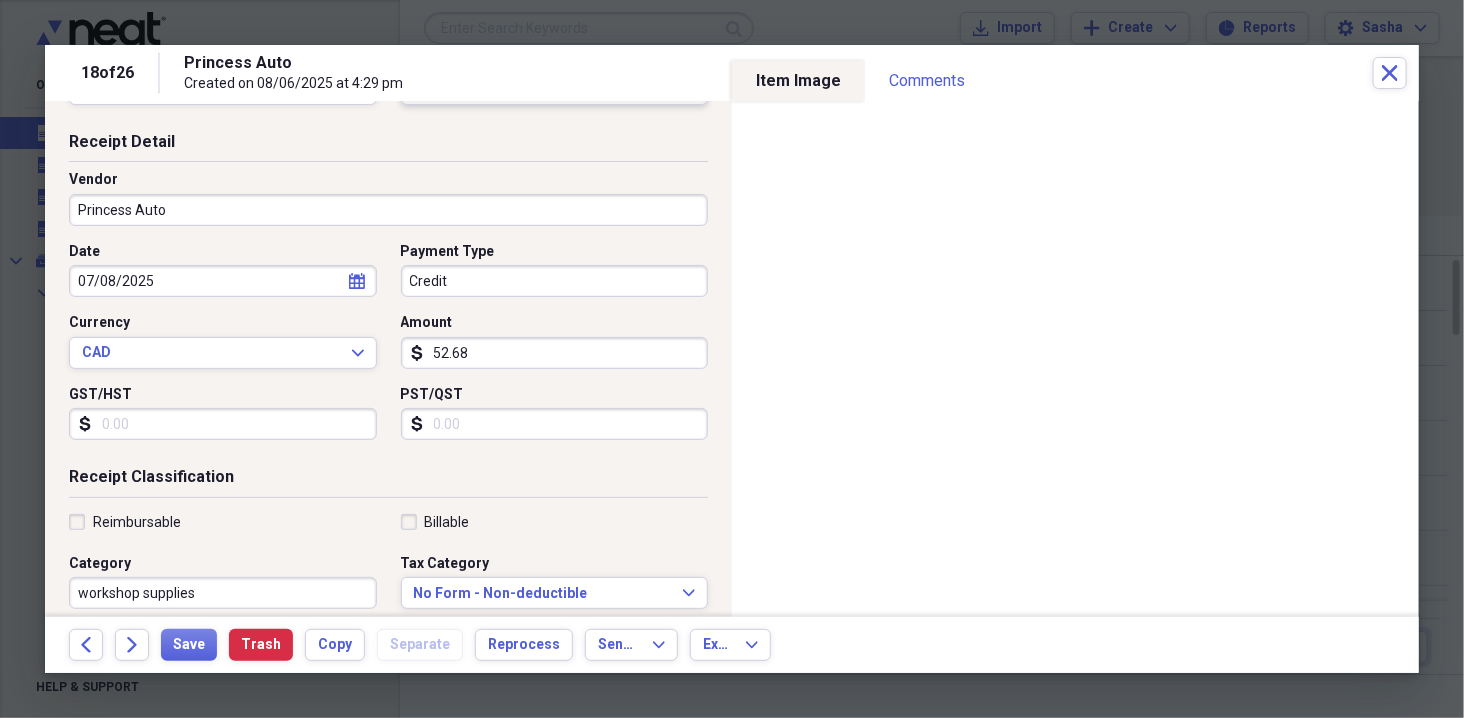 scroll, scrollTop: 81, scrollLeft: 0, axis: vertical 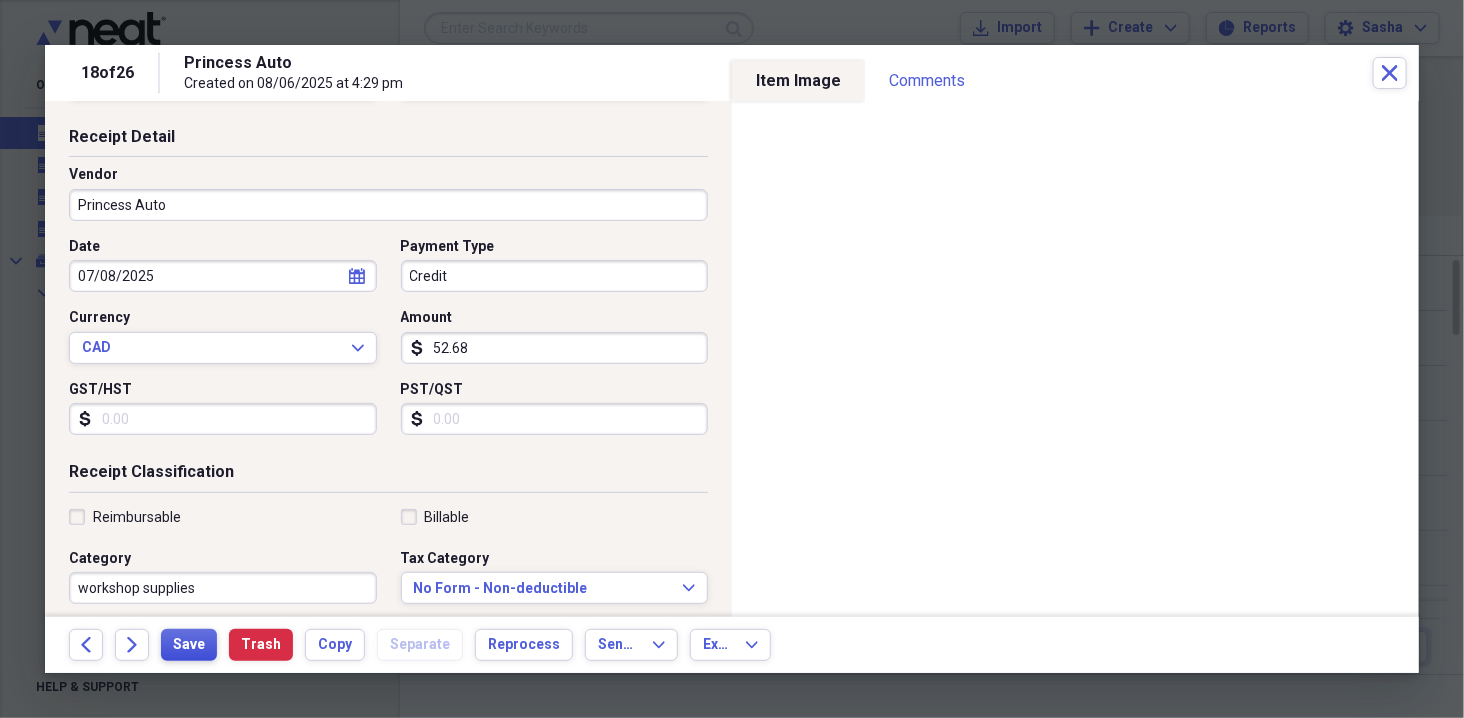 click on "Save" at bounding box center [189, 645] 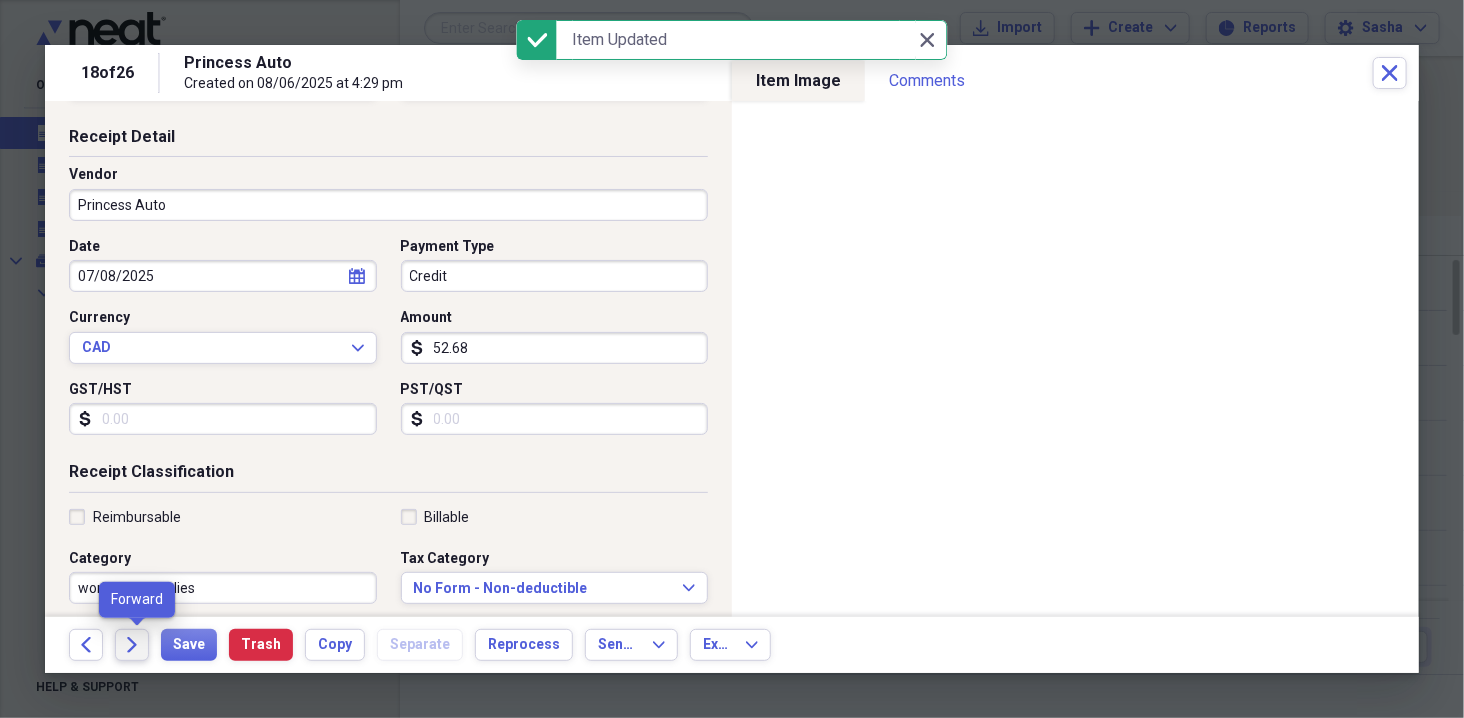 click on "Forward" 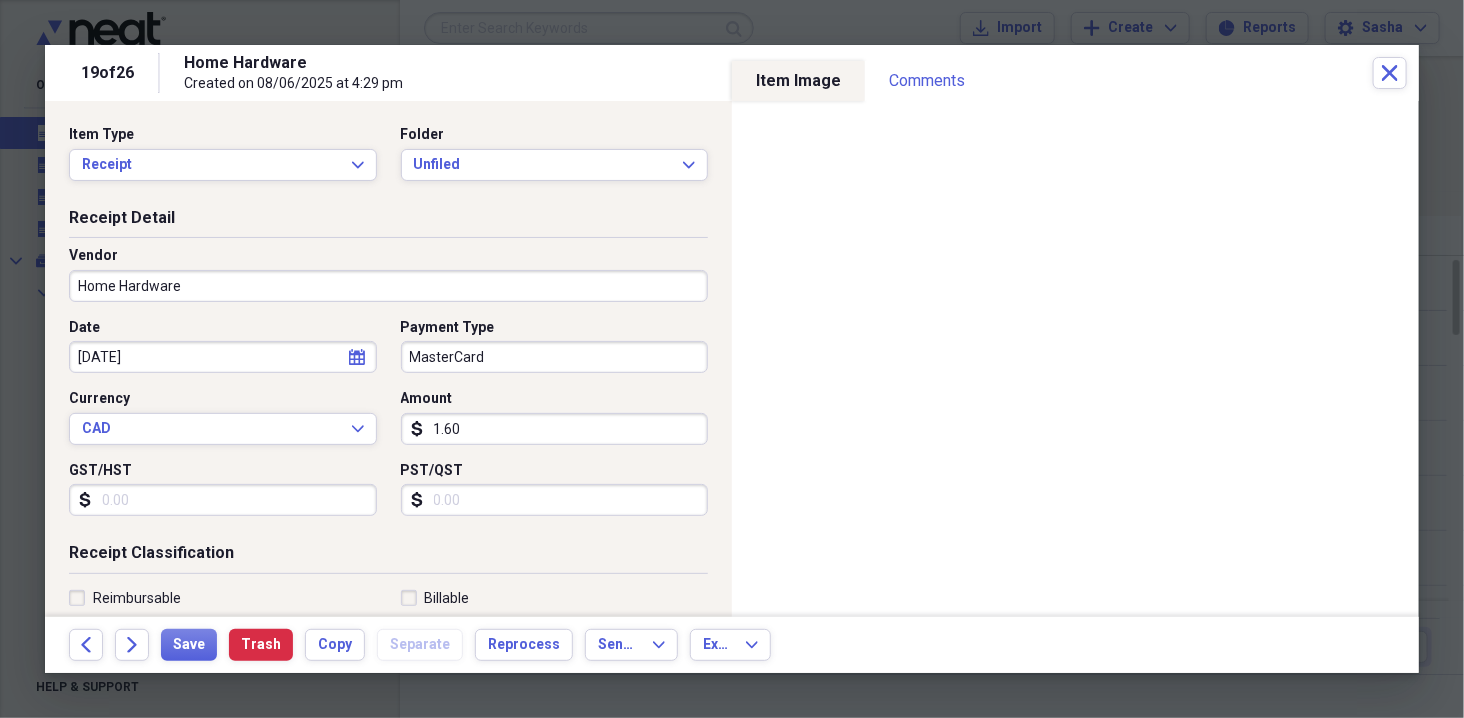 click on "1.60" at bounding box center (555, 429) 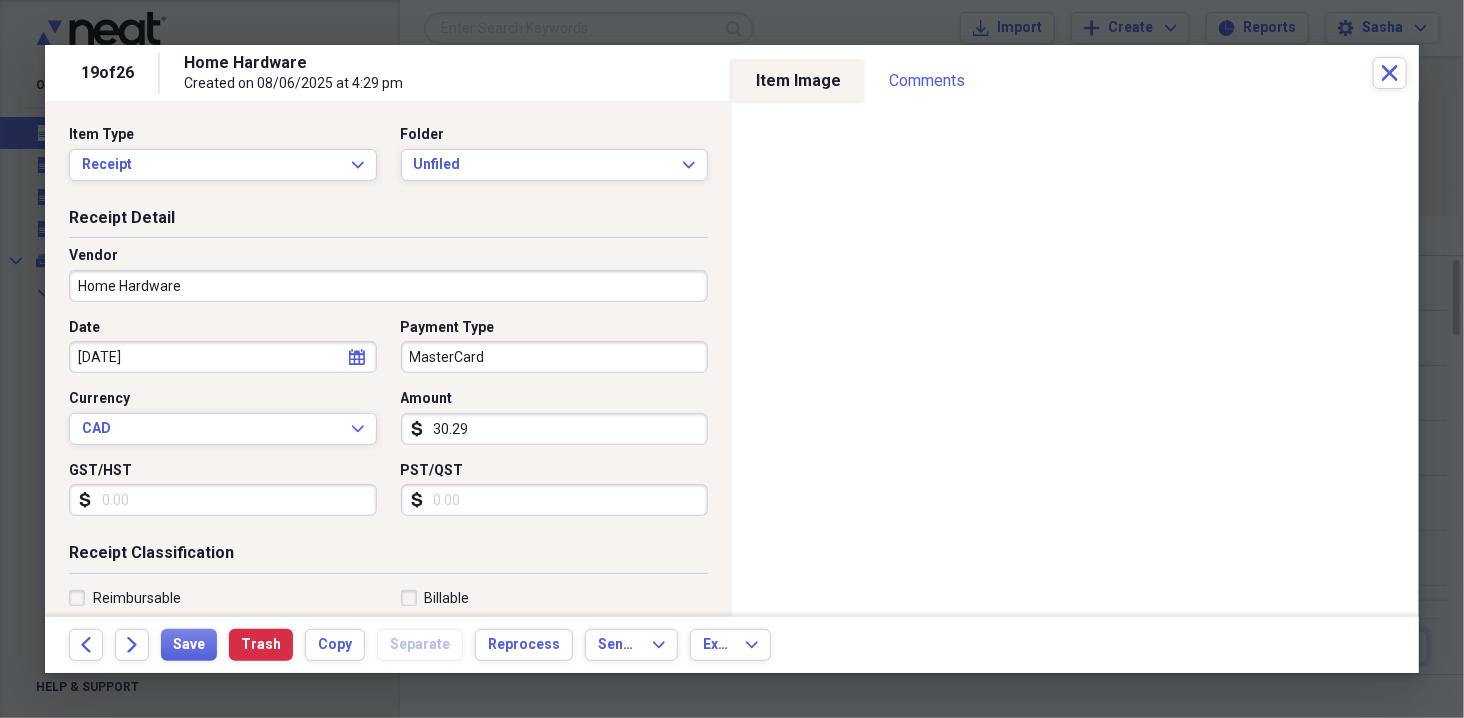 type on "30.29" 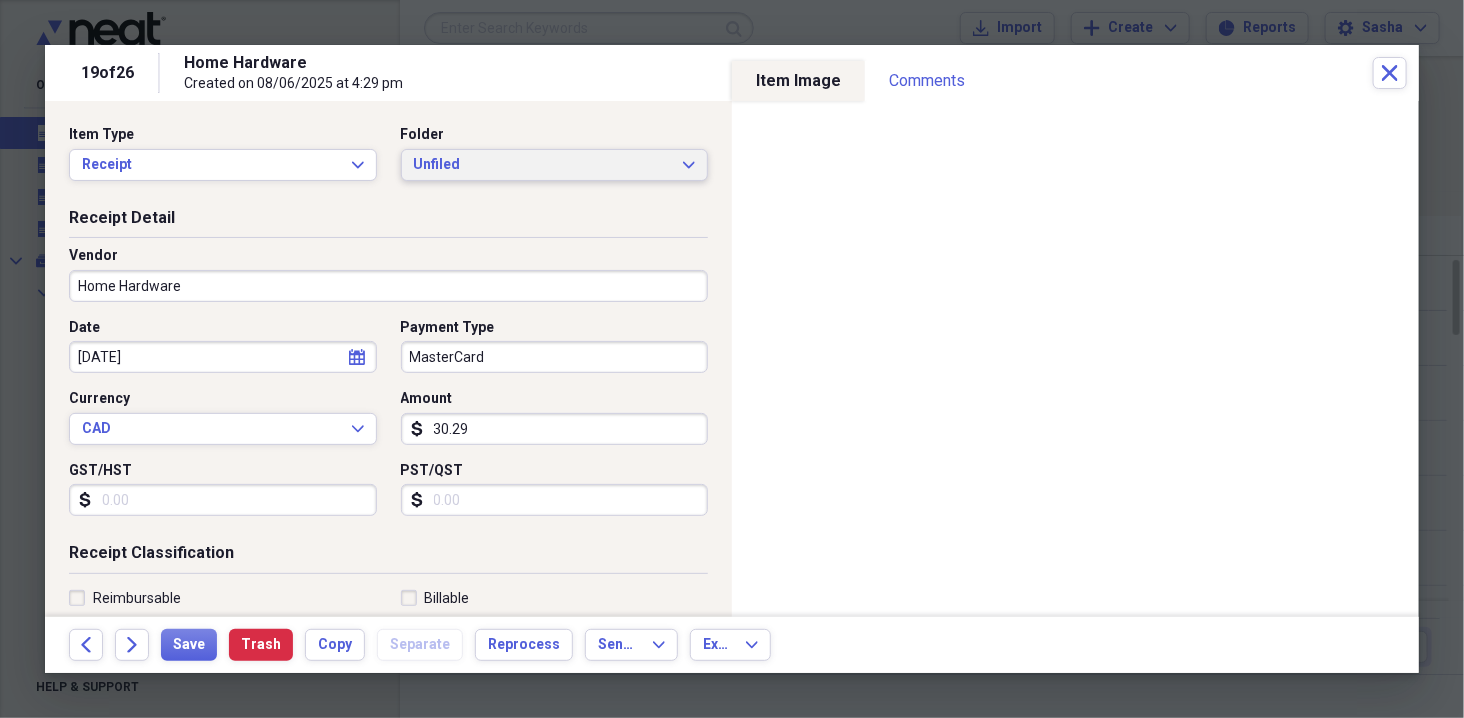 click on "Unfiled" at bounding box center (543, 165) 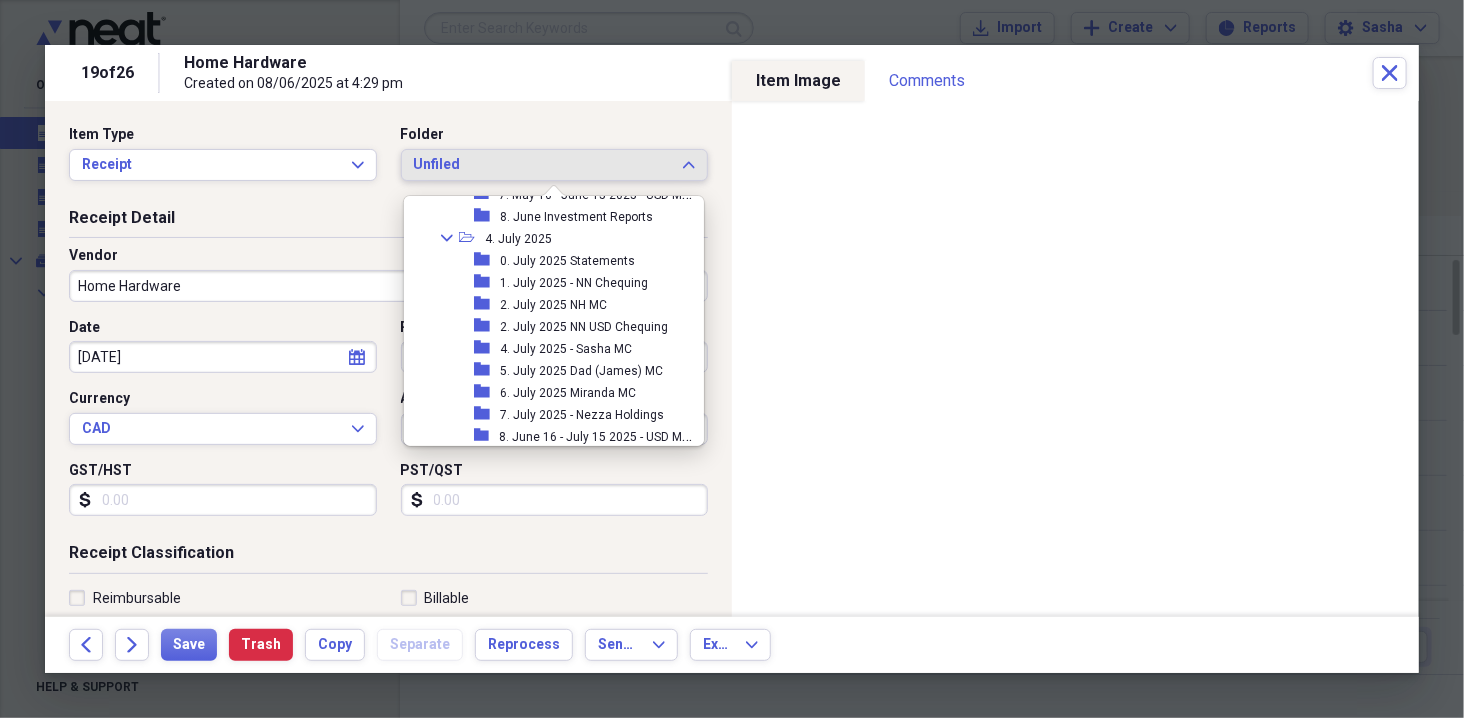 scroll, scrollTop: 1020, scrollLeft: 0, axis: vertical 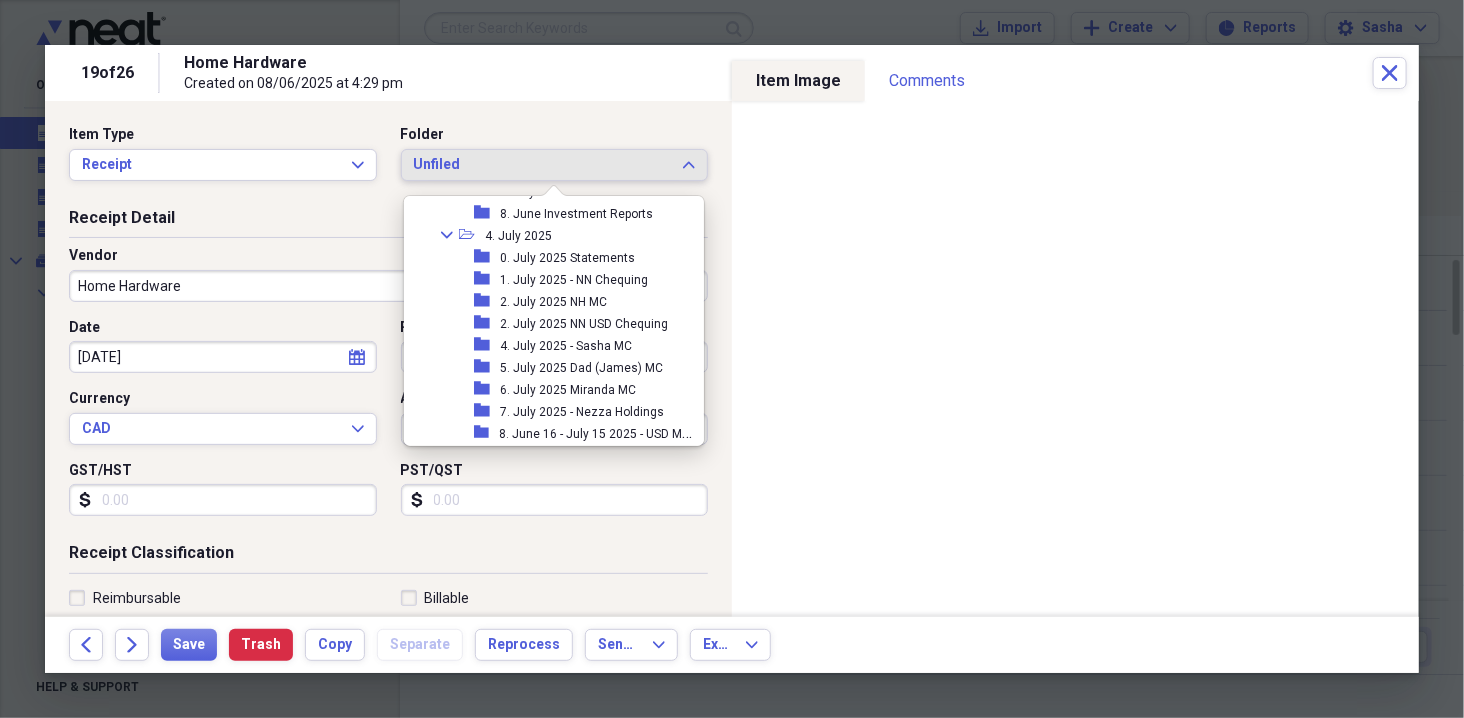 click on "5. July 2025 Dad (James) MC" at bounding box center [581, 368] 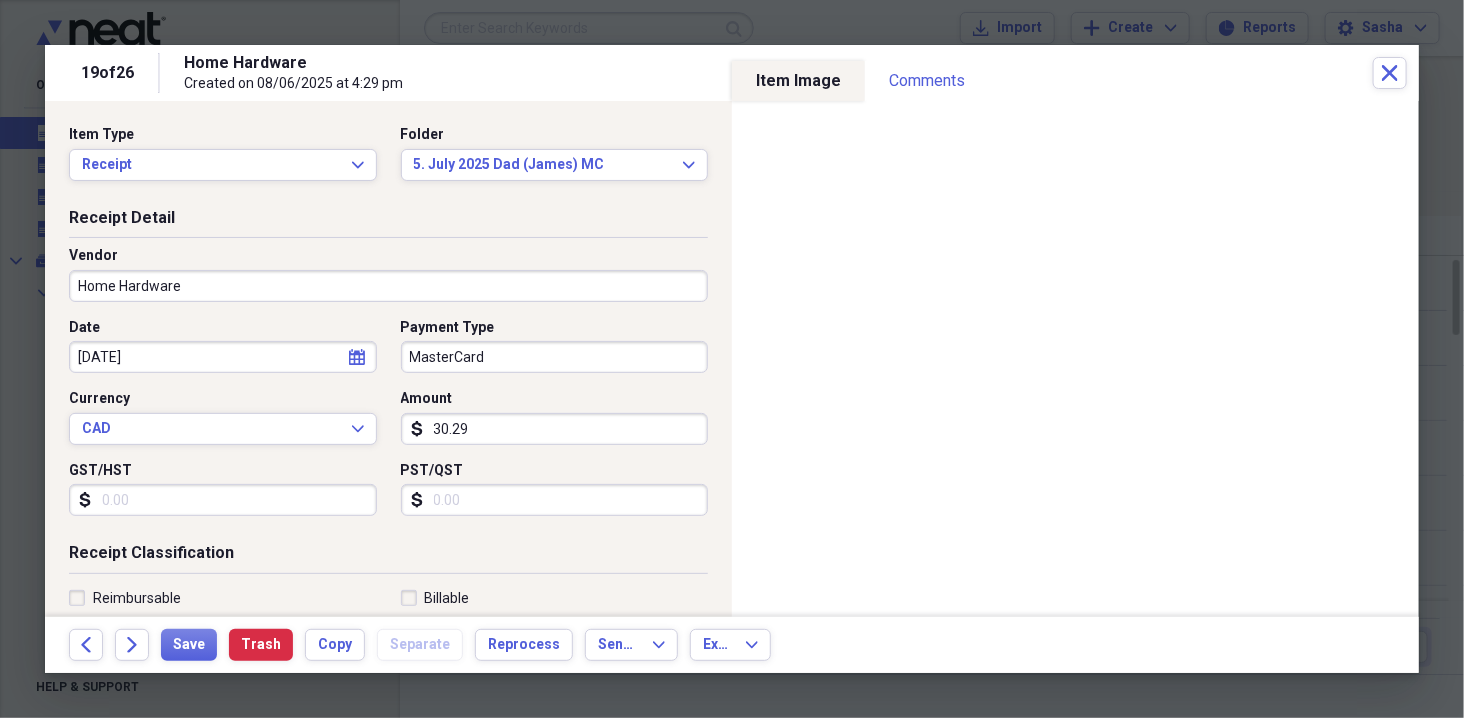 click on "01/13/2016" at bounding box center [223, 357] 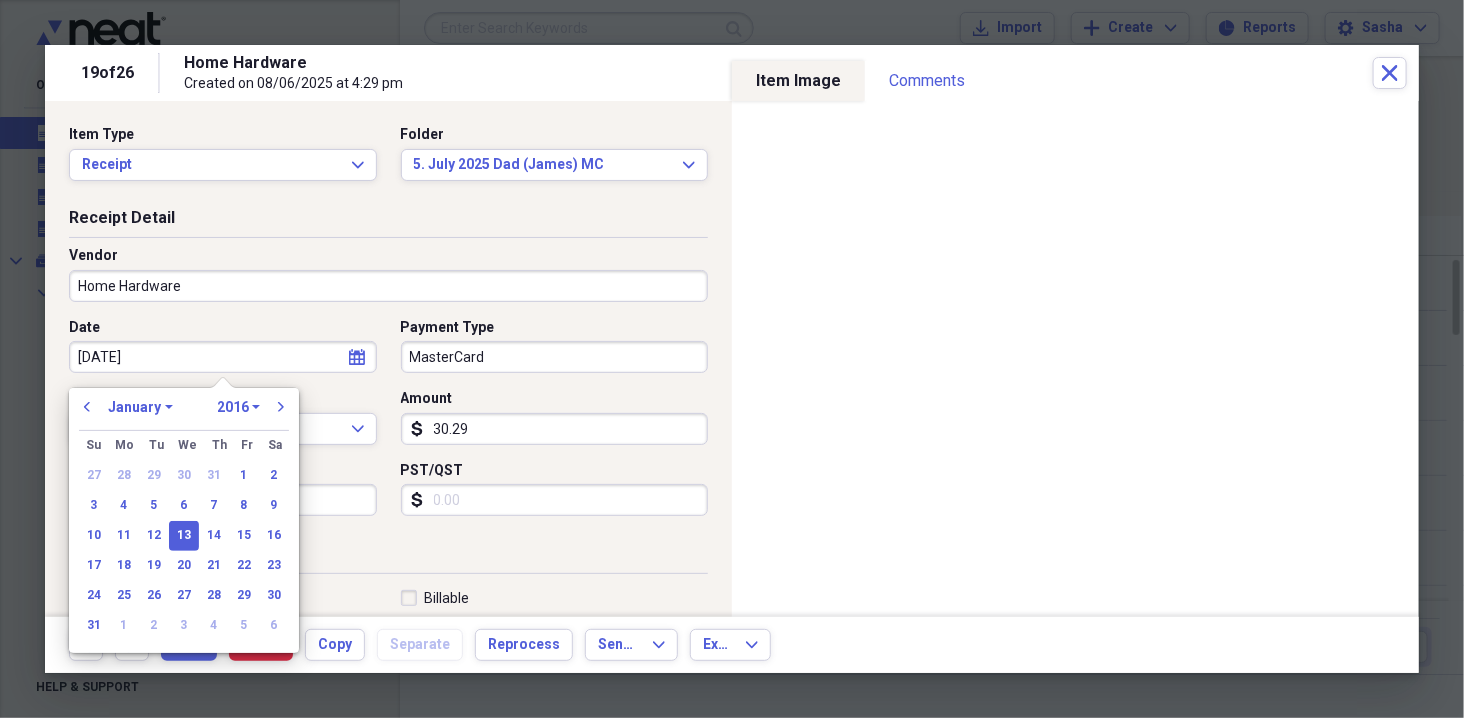 click on "1970 1971 1972 1973 1974 1975 1976 1977 1978 1979 1980 1981 1982 1983 1984 1985 1986 1987 1988 1989 1990 1991 1992 1993 1994 1995 1996 1997 1998 1999 2000 2001 2002 2003 2004 2005 2006 2007 2008 2009 2010 2011 2012 2013 2014 2015 2016 2017 2018 2019 2020 2021 2022 2023 2024 2025 2026 2027 2028 2029 2030 2031 2032 2033 2034 2035" at bounding box center [238, 407] 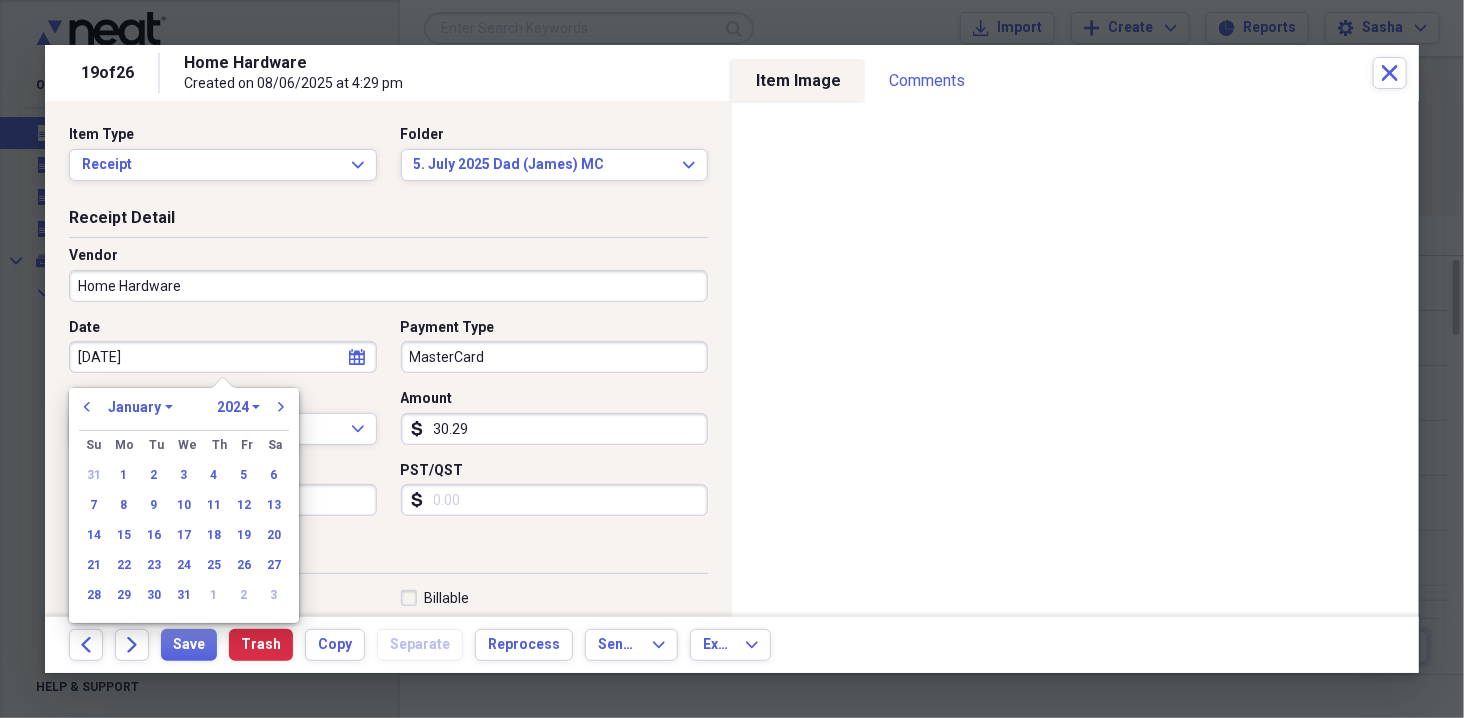 click 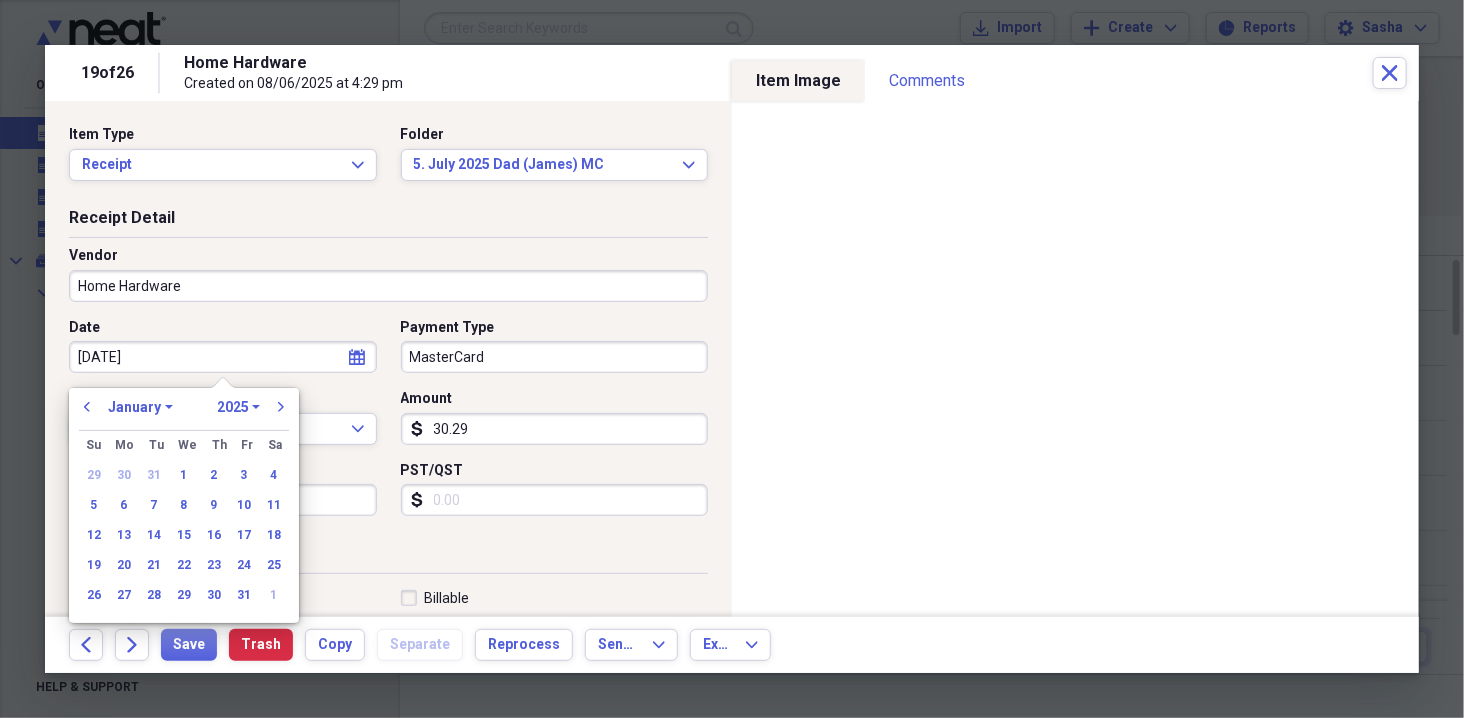 click on "January February March April May June July August September October November December" at bounding box center (140, 407) 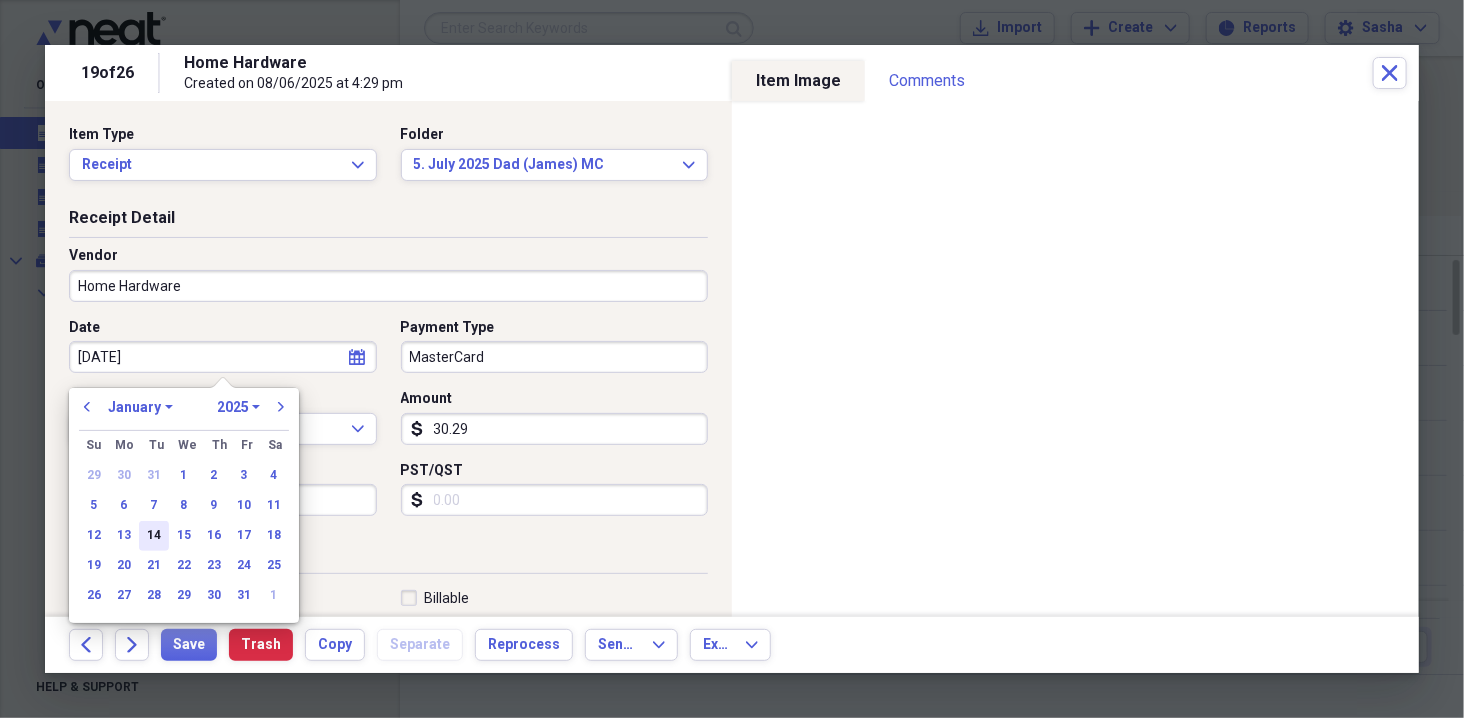select on "6" 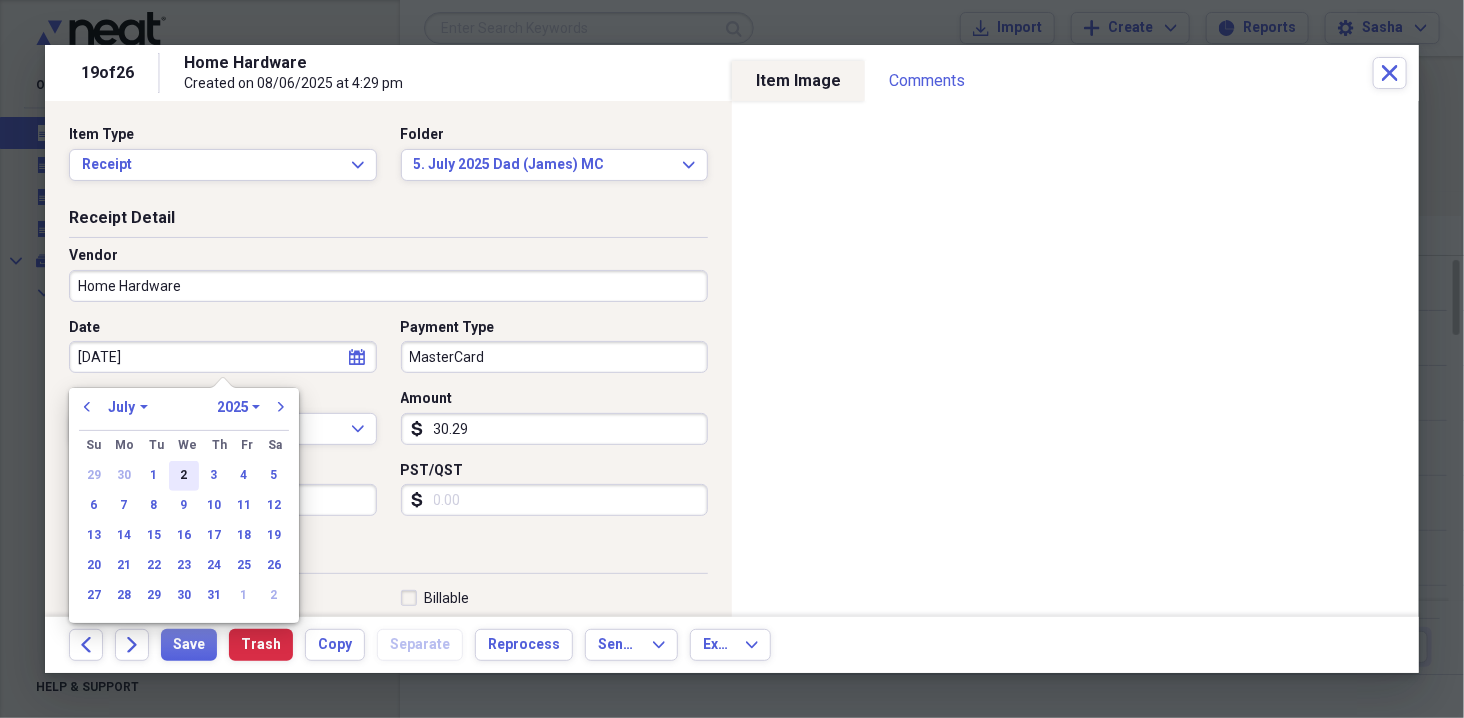 click on "2" at bounding box center [184, 476] 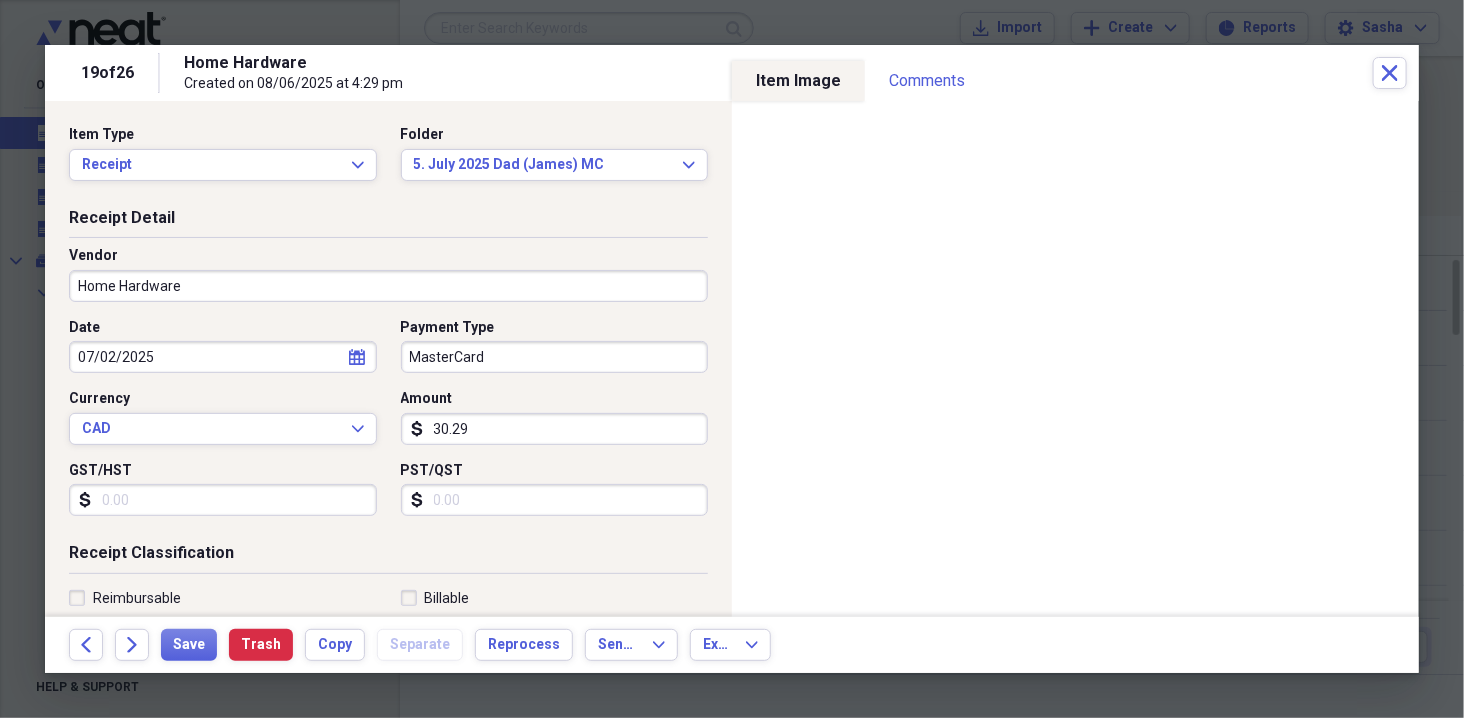 type on "07/02/2025" 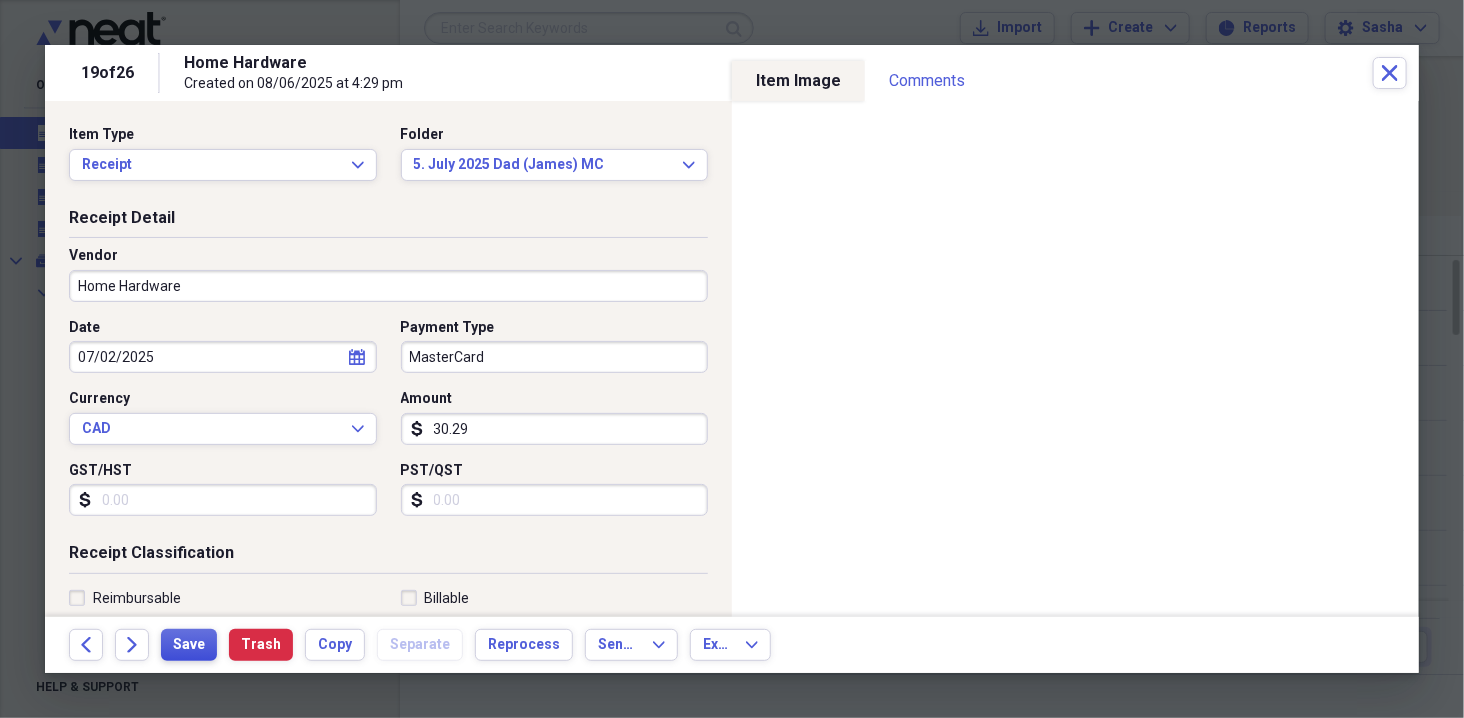 click on "Save" at bounding box center [189, 645] 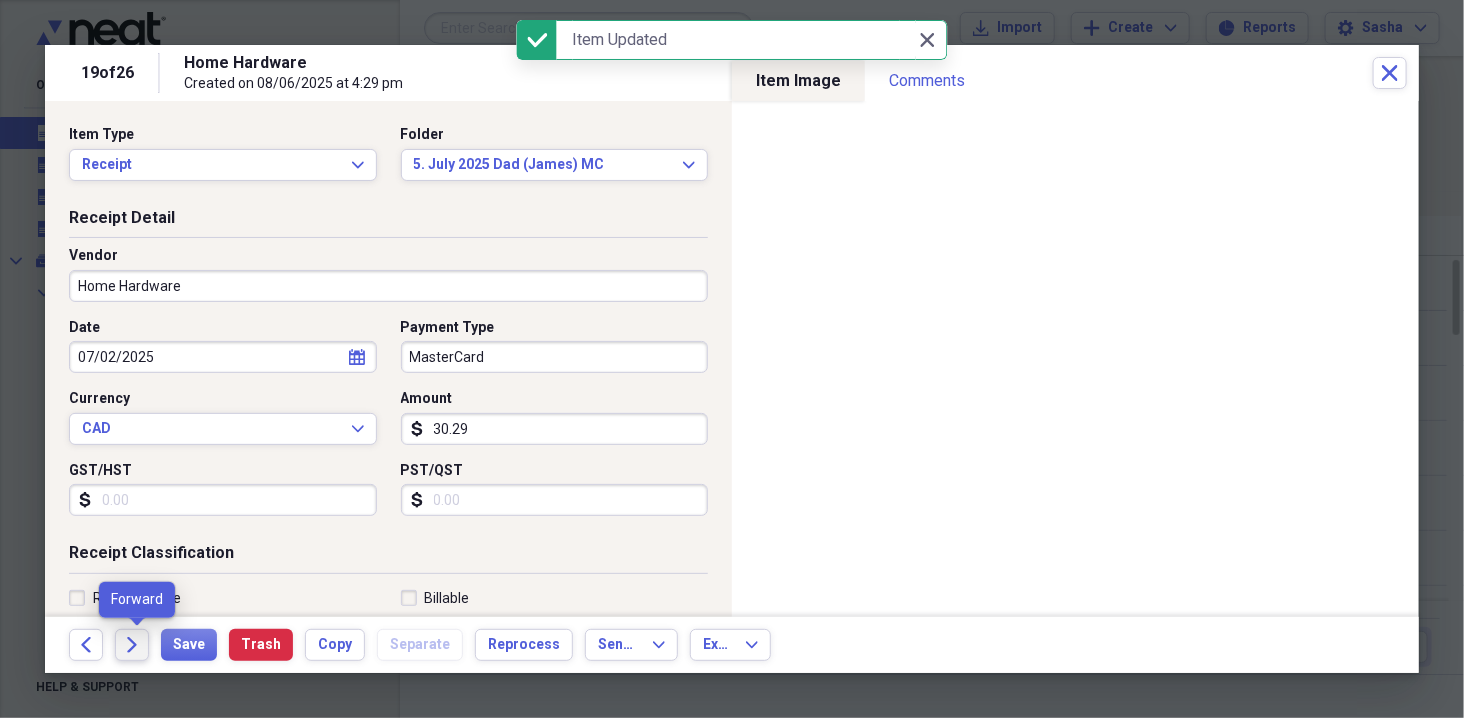 click on "Forward" 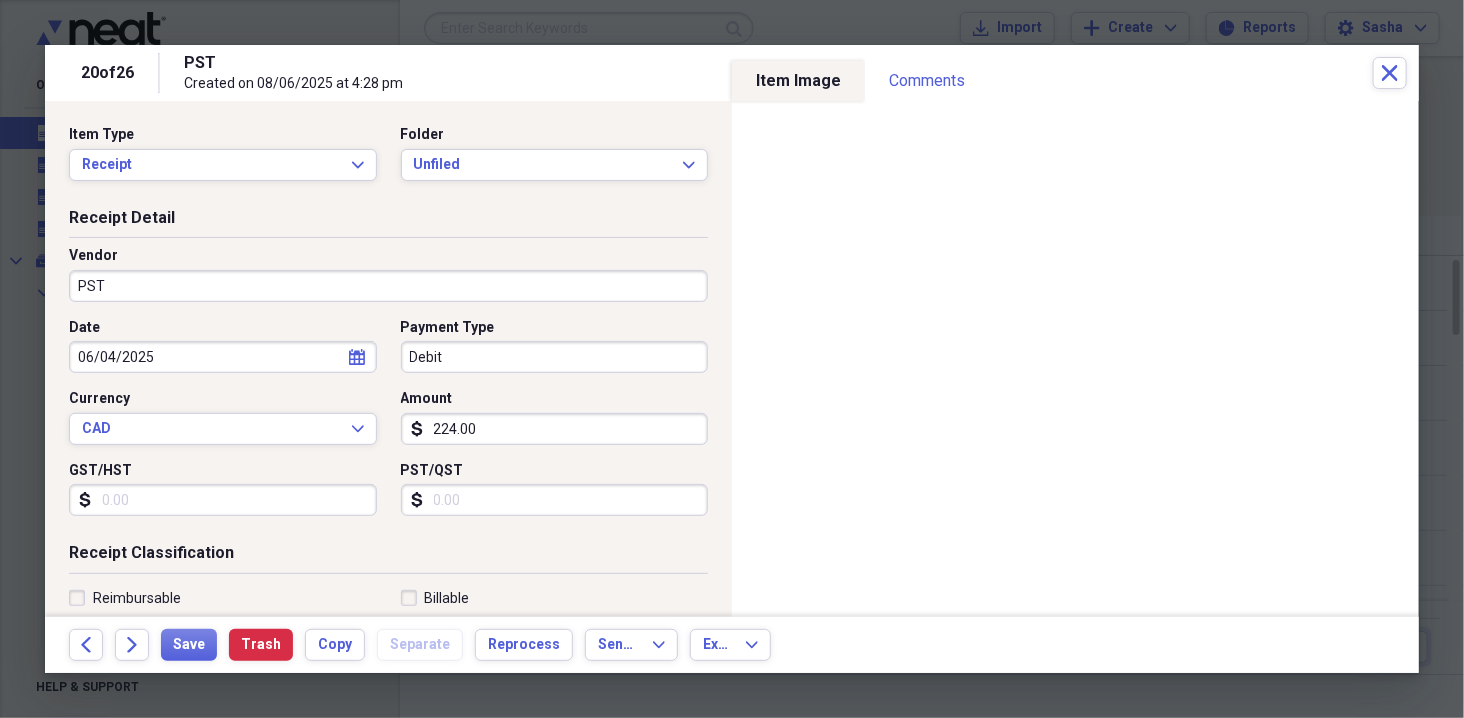 click on "PST" at bounding box center [388, 286] 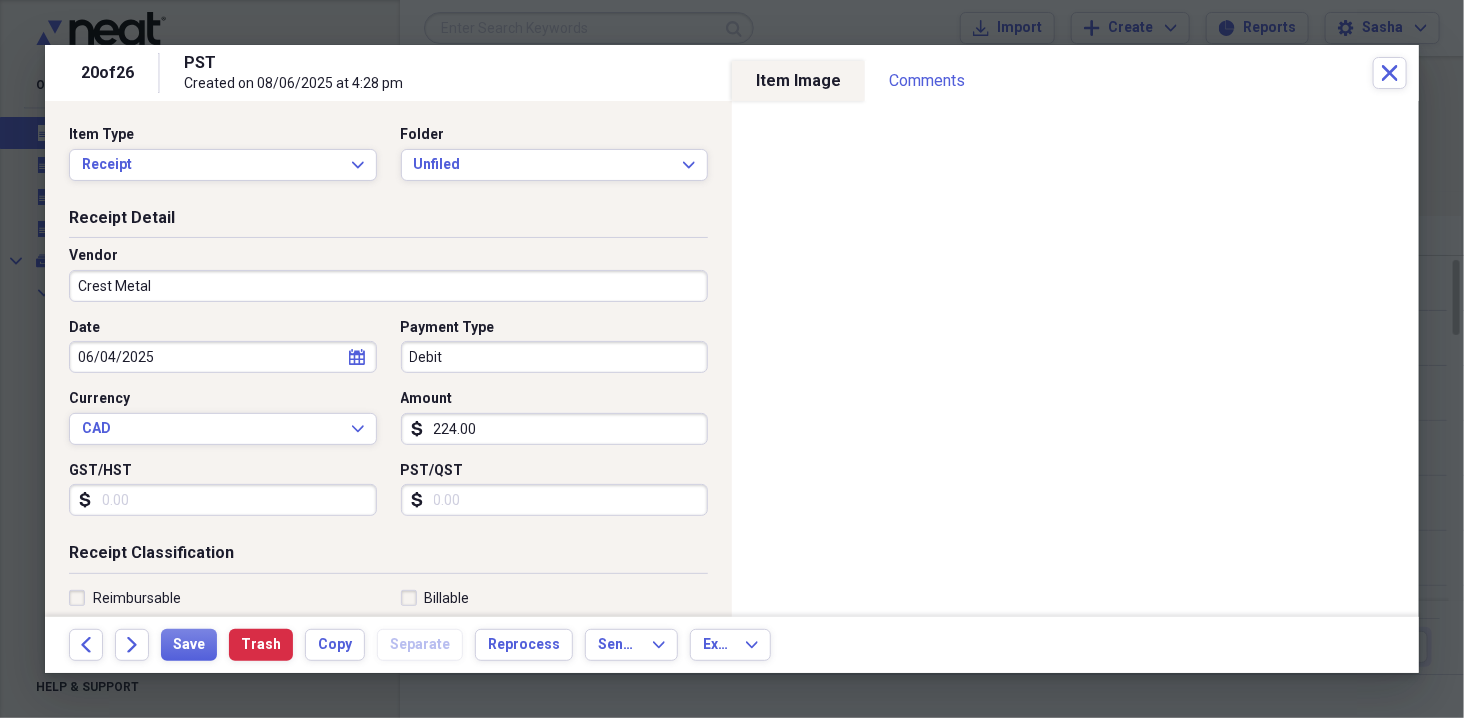 type on "Crest Metal" 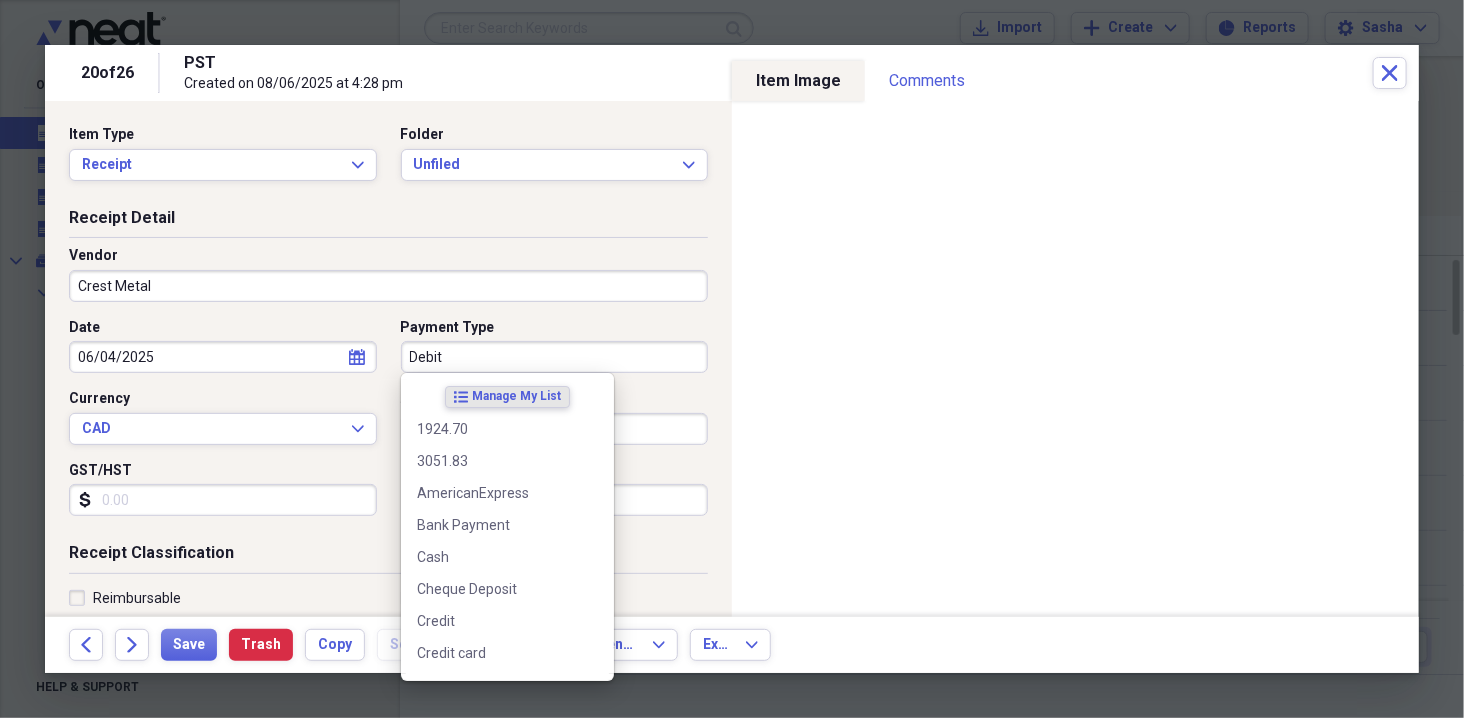 click on "Debit" at bounding box center (555, 357) 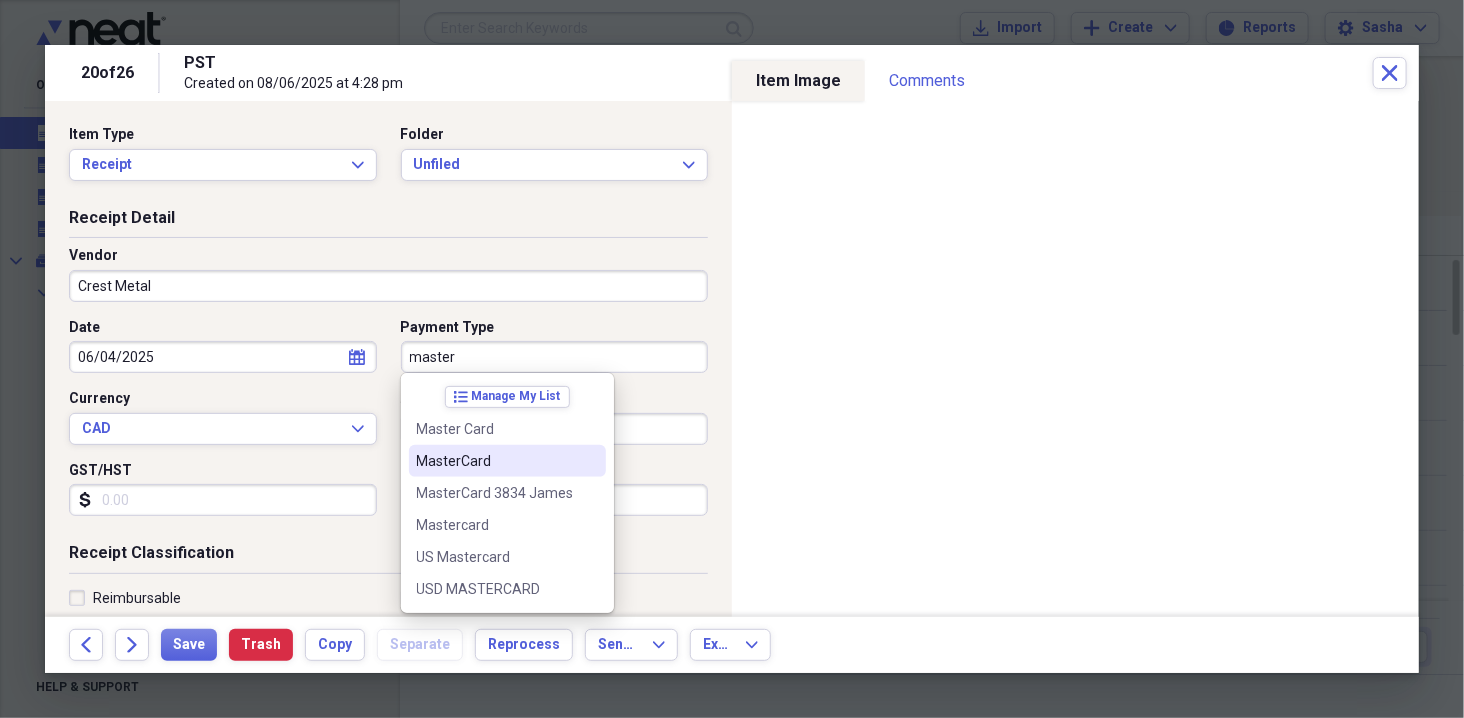 click on "MasterCard" at bounding box center (495, 461) 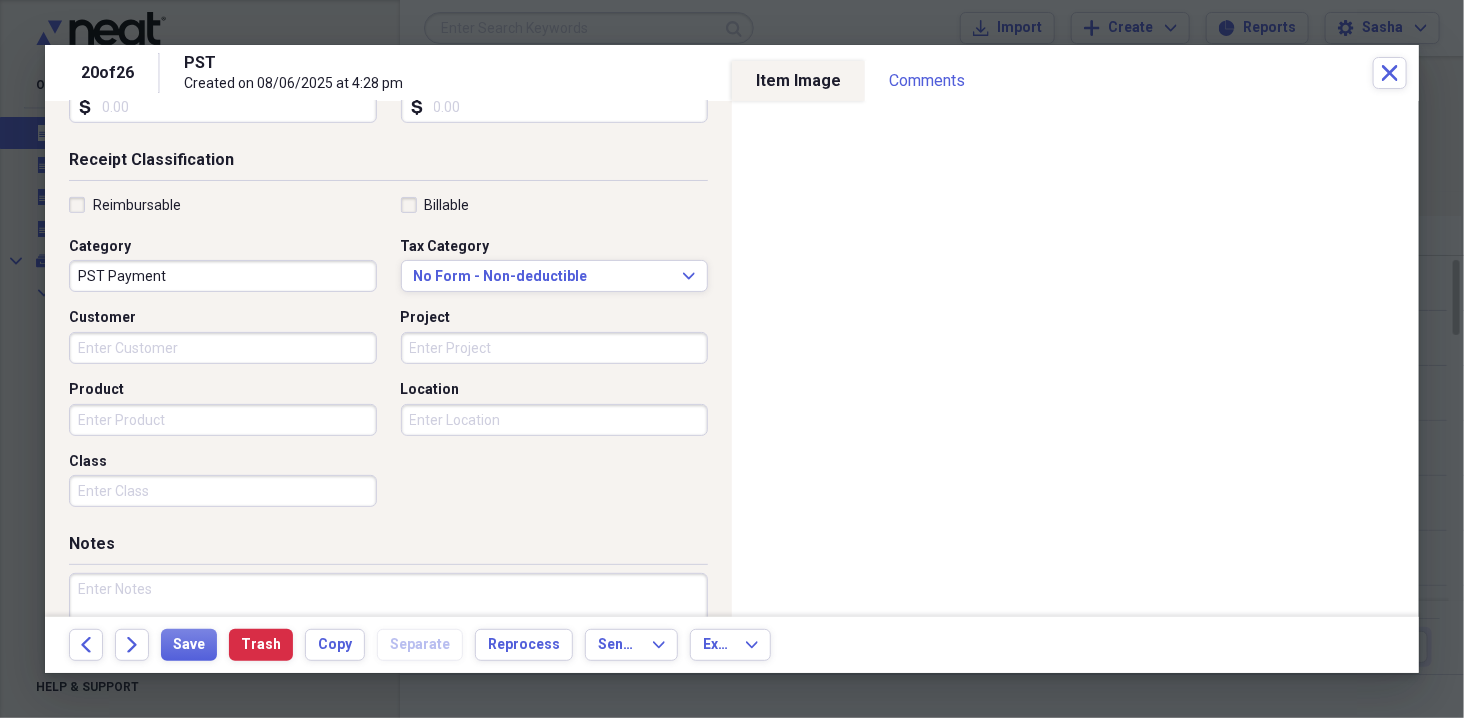 scroll, scrollTop: 0, scrollLeft: 0, axis: both 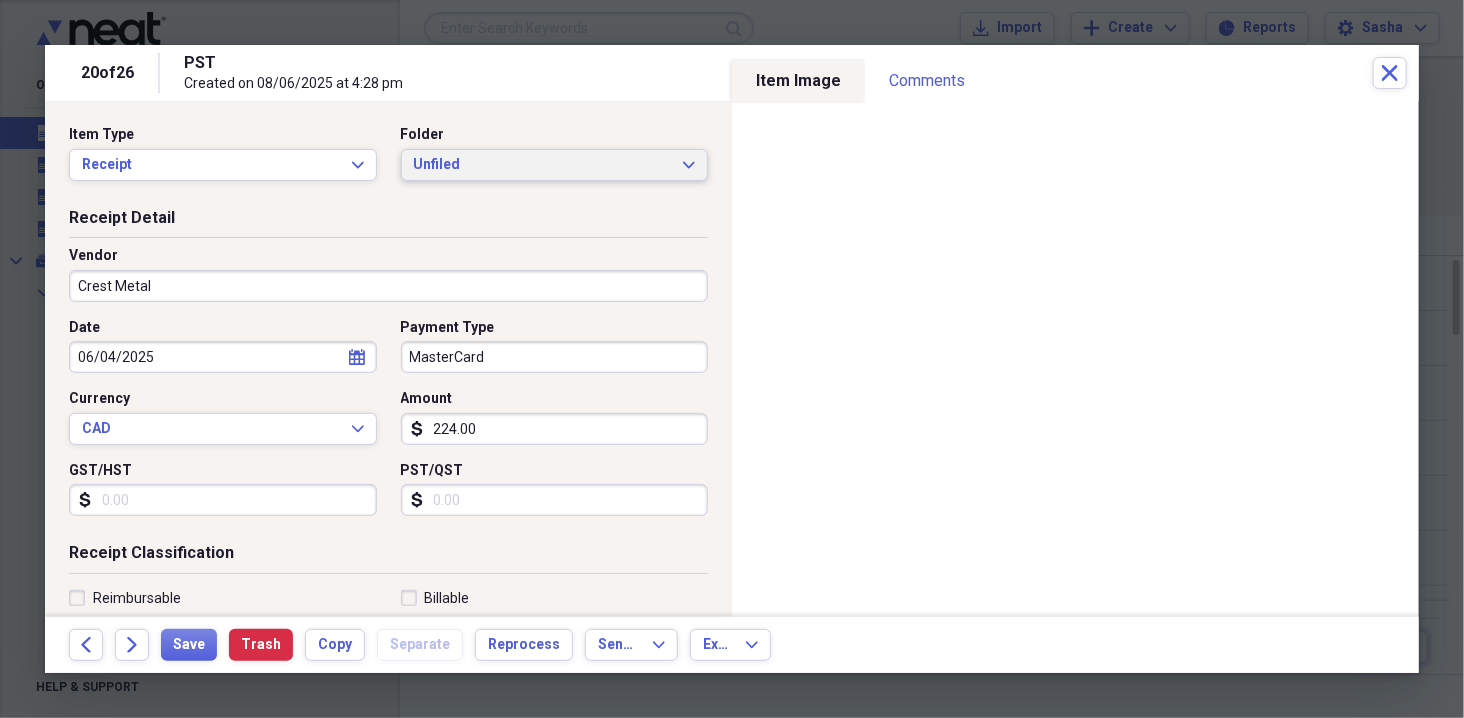 click on "Unfiled Expand" at bounding box center [555, 165] 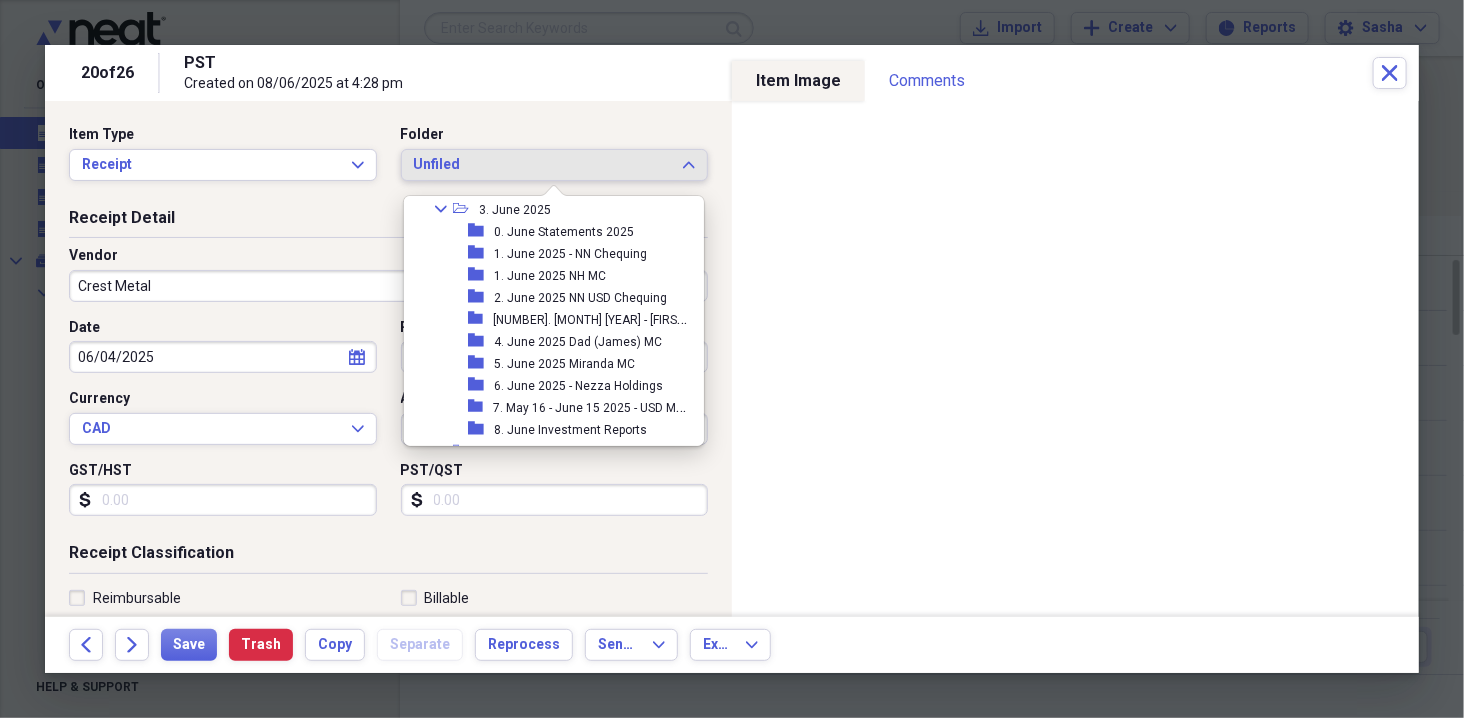 scroll, scrollTop: 823, scrollLeft: 6, axis: both 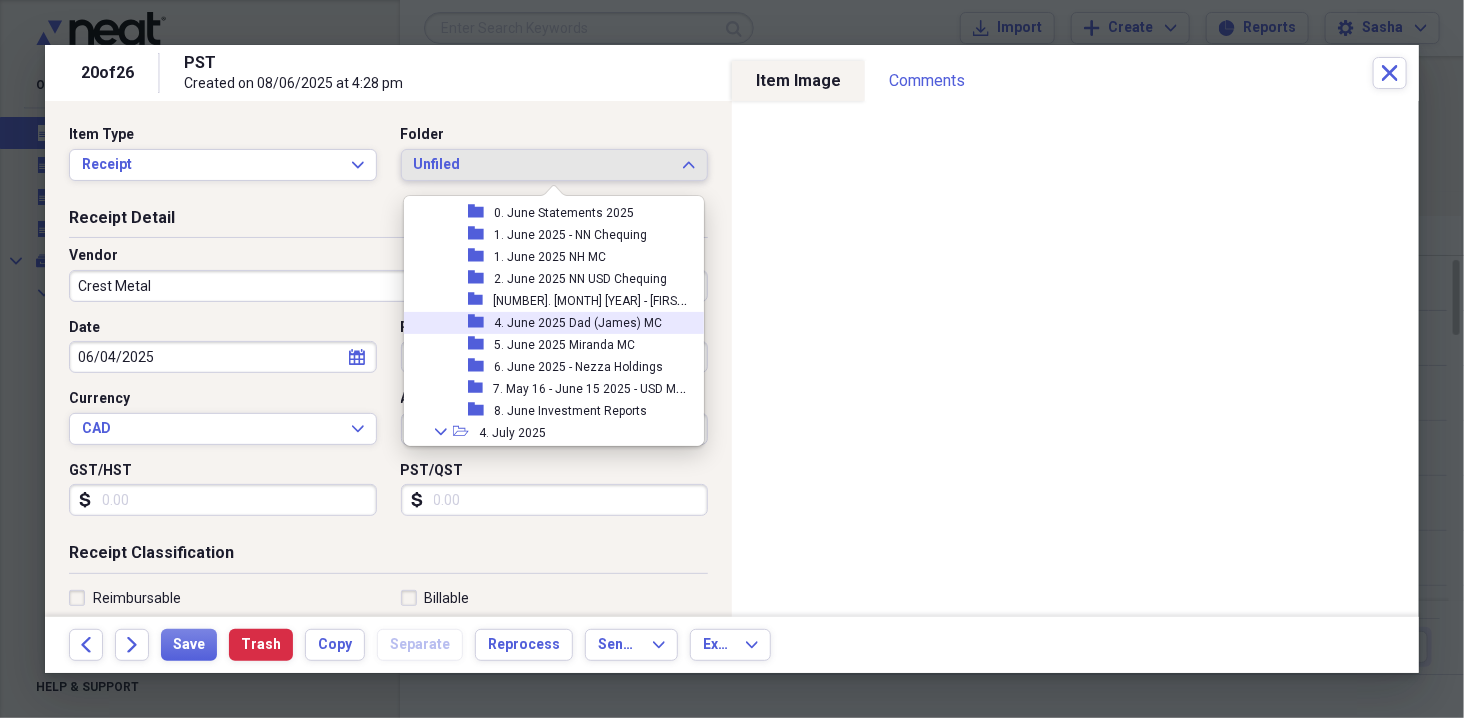 click on "4. June 2025 Dad (James) MC" at bounding box center [578, 323] 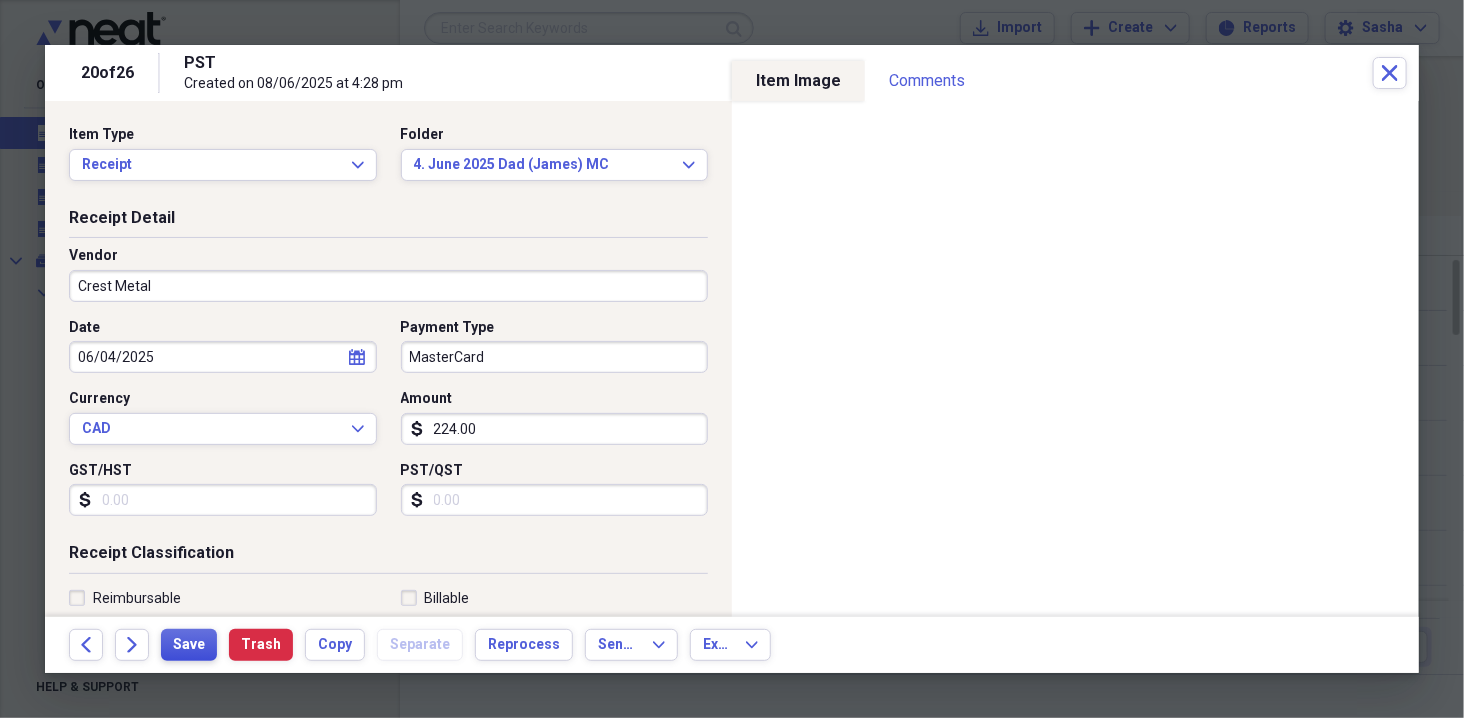 click on "Save" at bounding box center [189, 645] 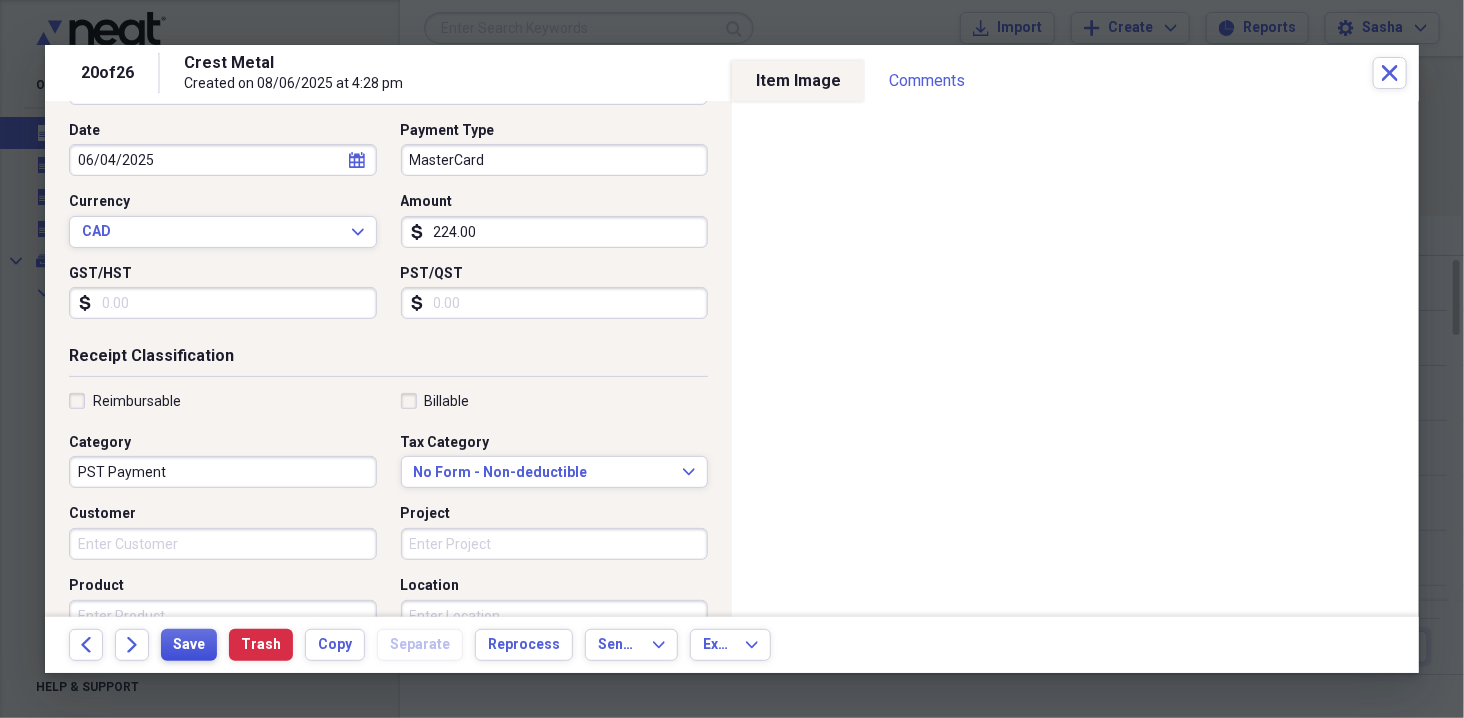 scroll, scrollTop: 178, scrollLeft: 0, axis: vertical 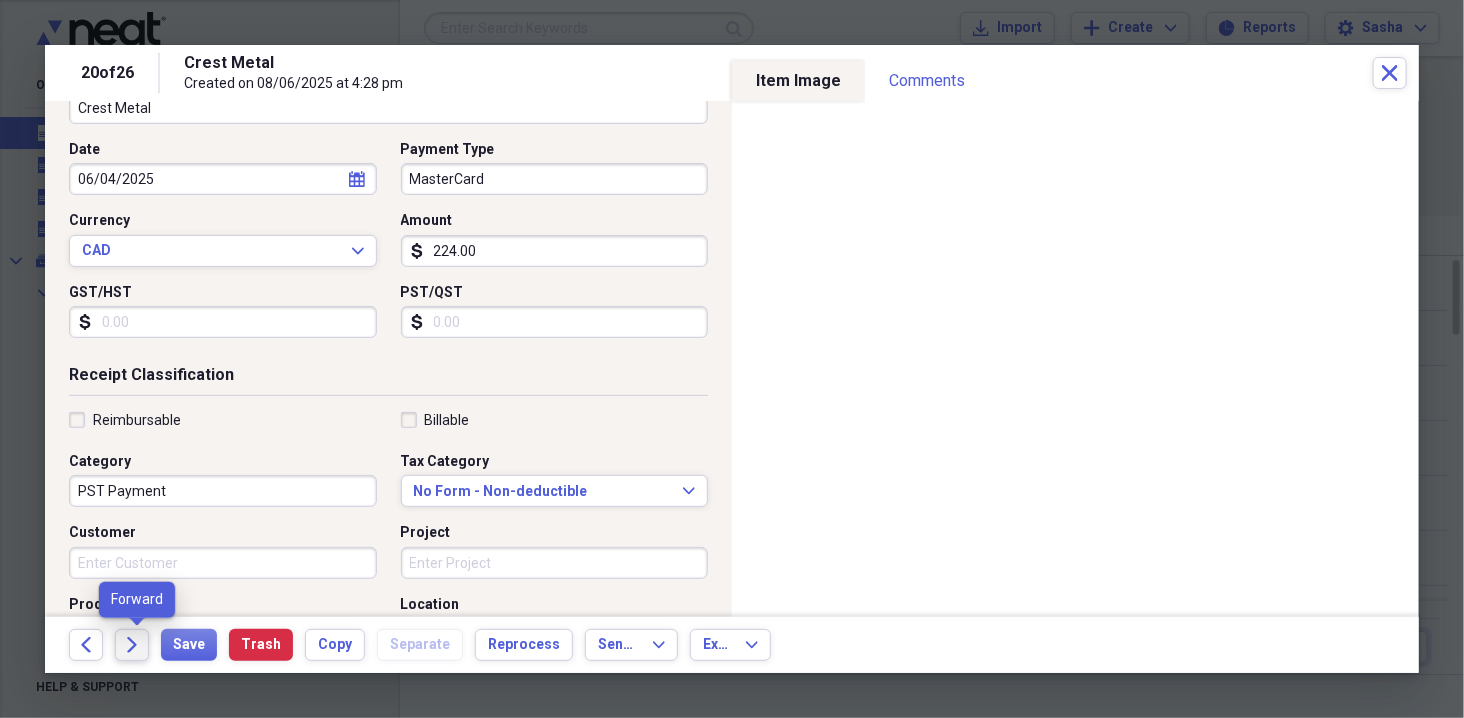 click on "Forward" 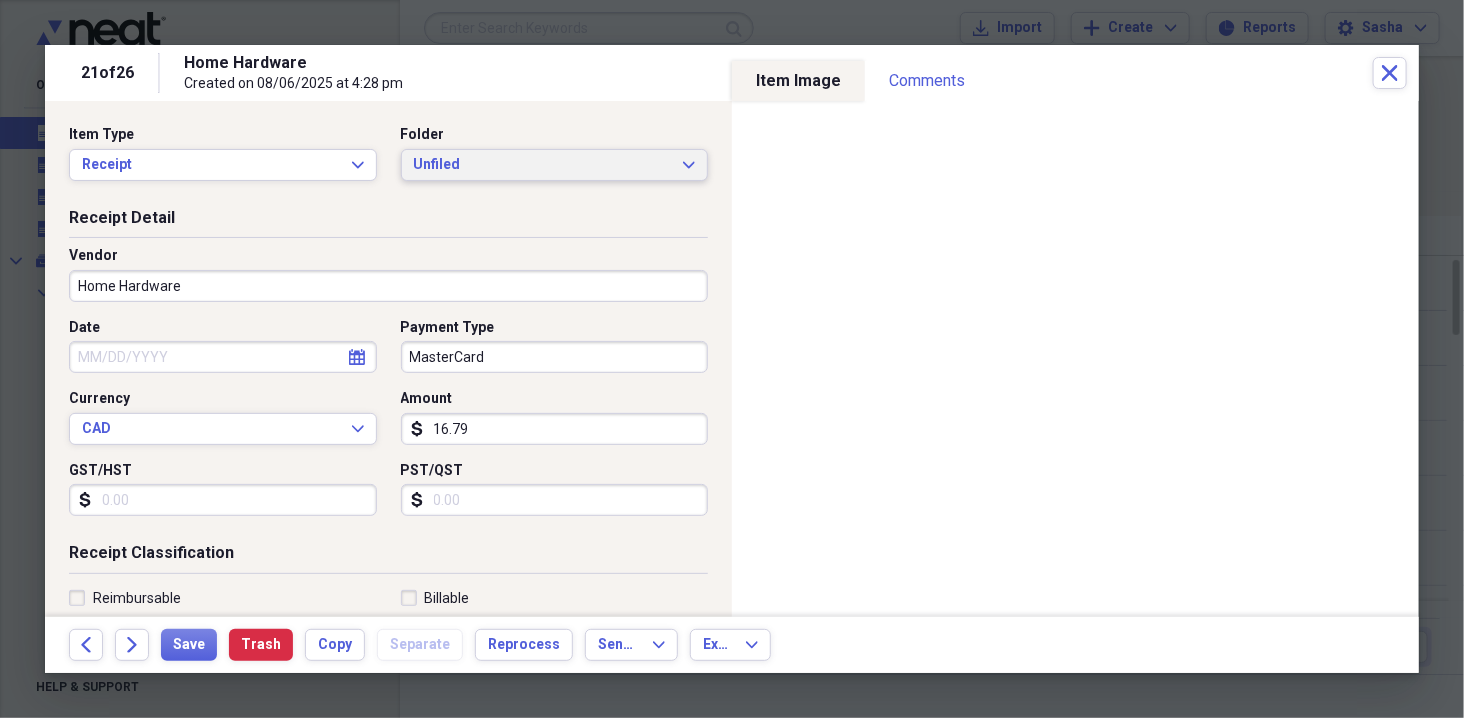 click on "Unfiled" at bounding box center [543, 165] 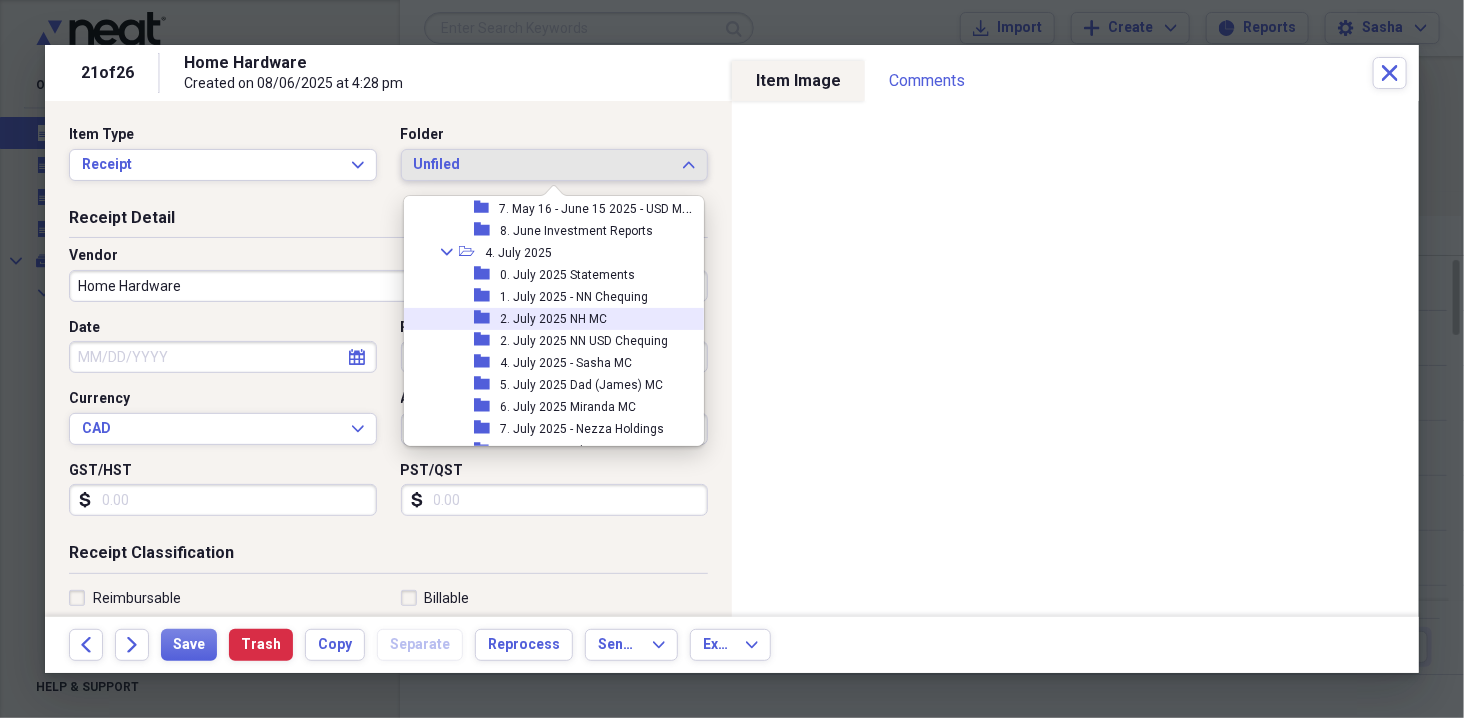 scroll, scrollTop: 1005, scrollLeft: 0, axis: vertical 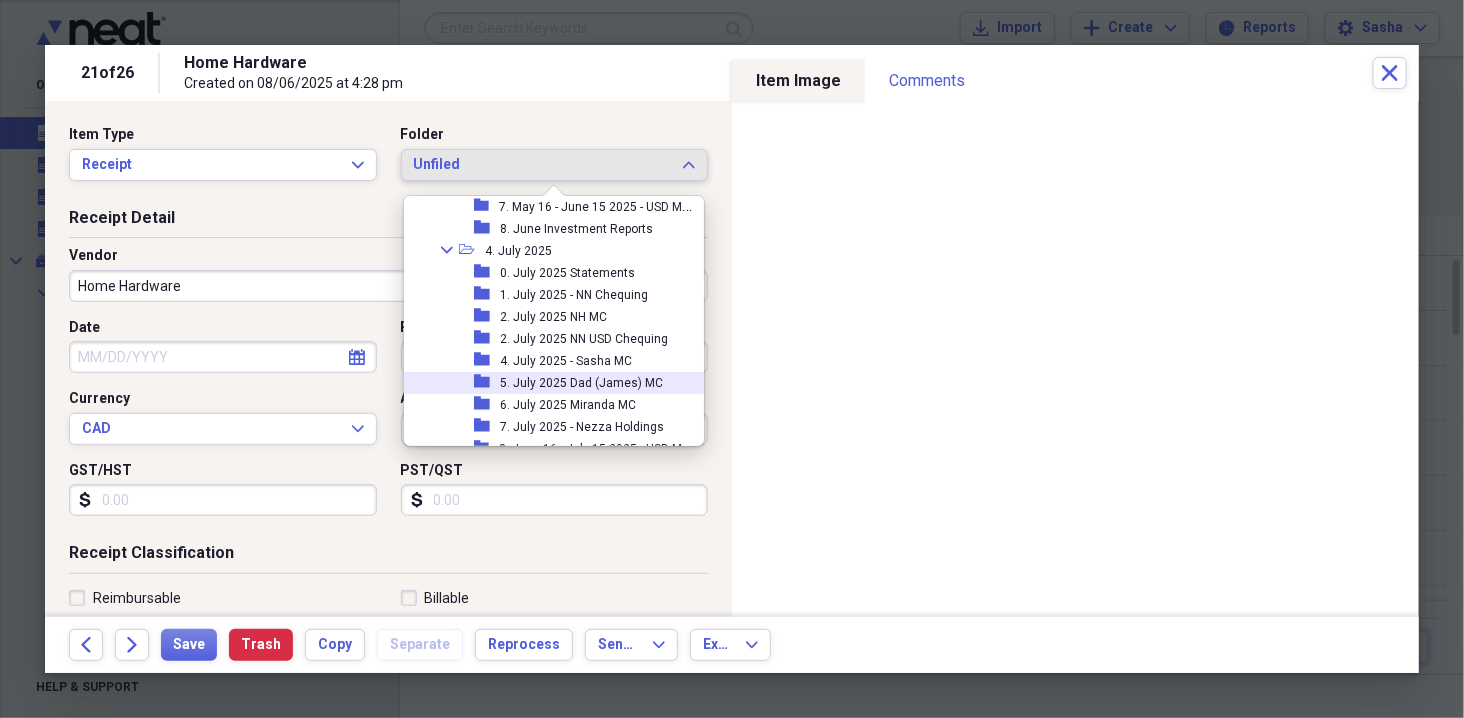 click on "5. July 2025 Dad (James) MC" at bounding box center (581, 383) 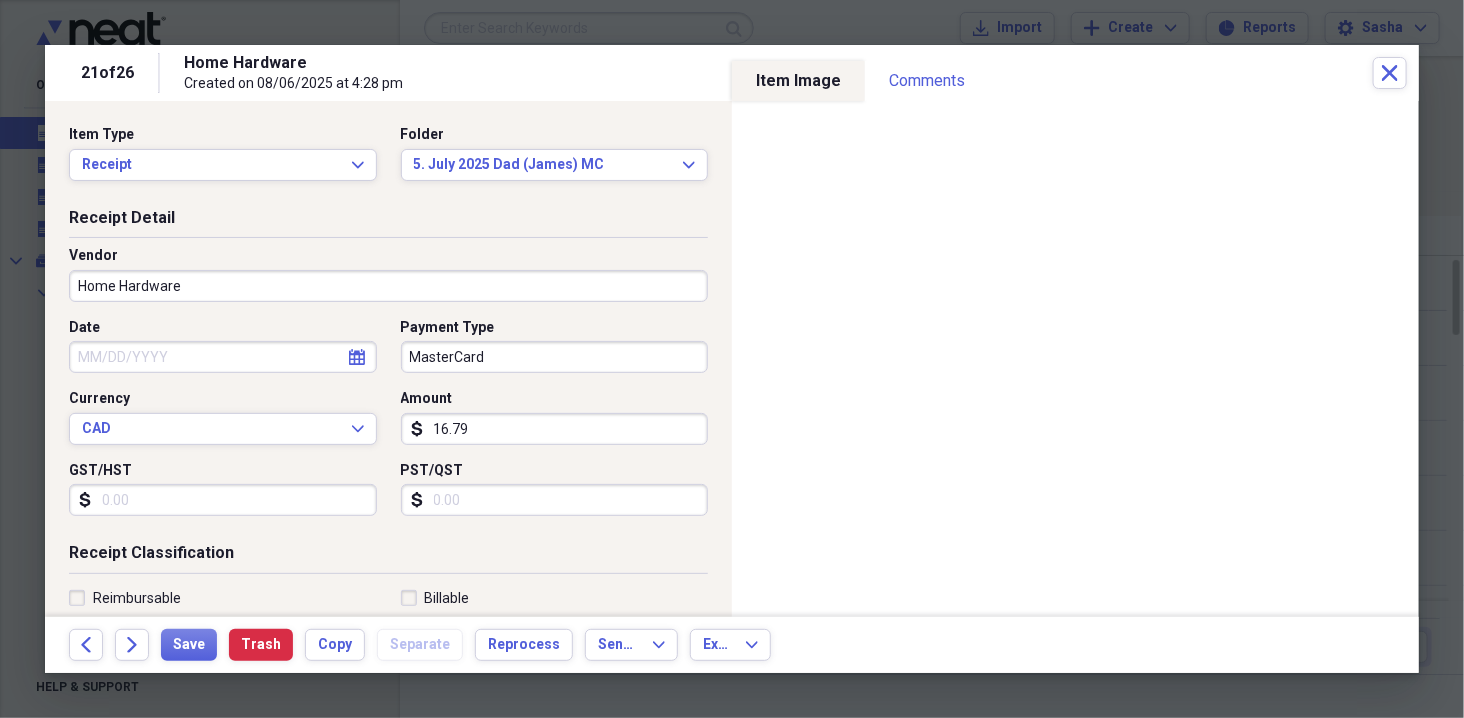 select on "7" 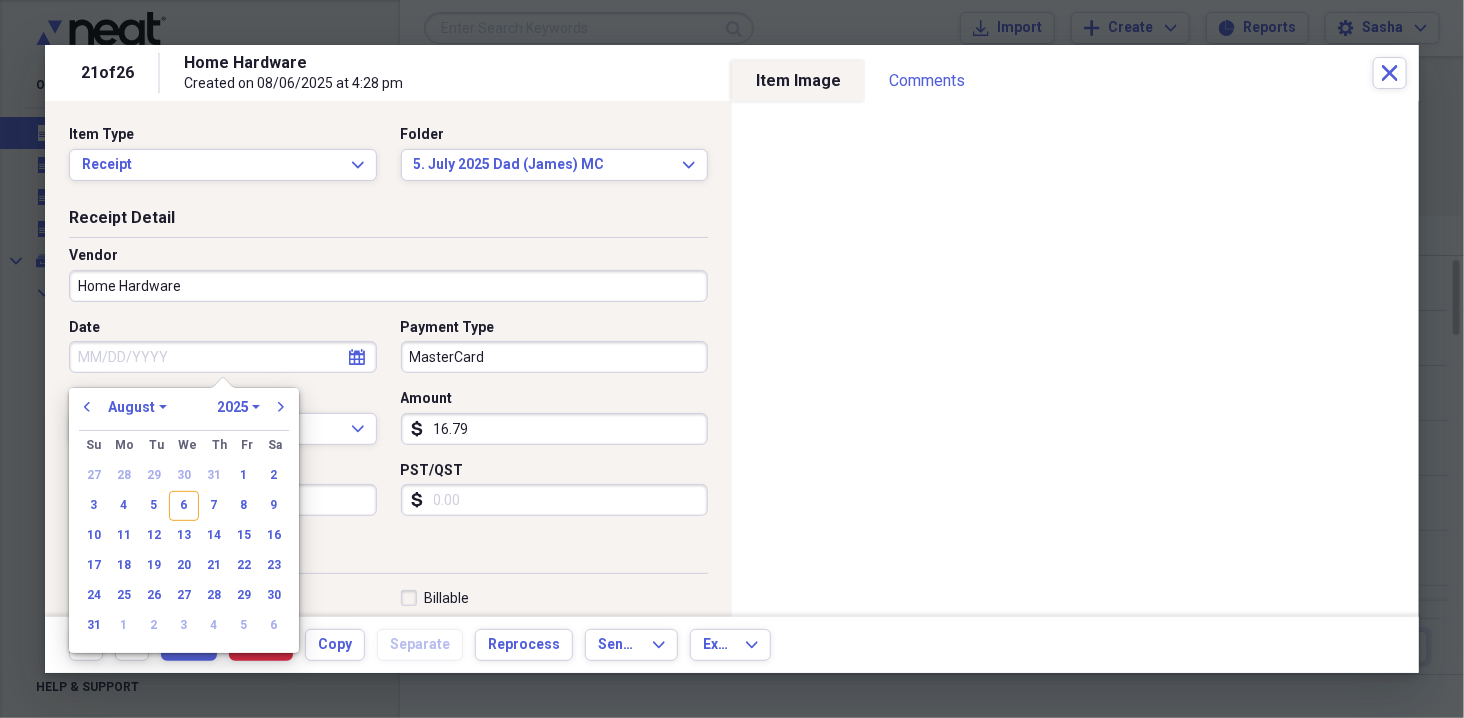 click on "Date" at bounding box center (223, 357) 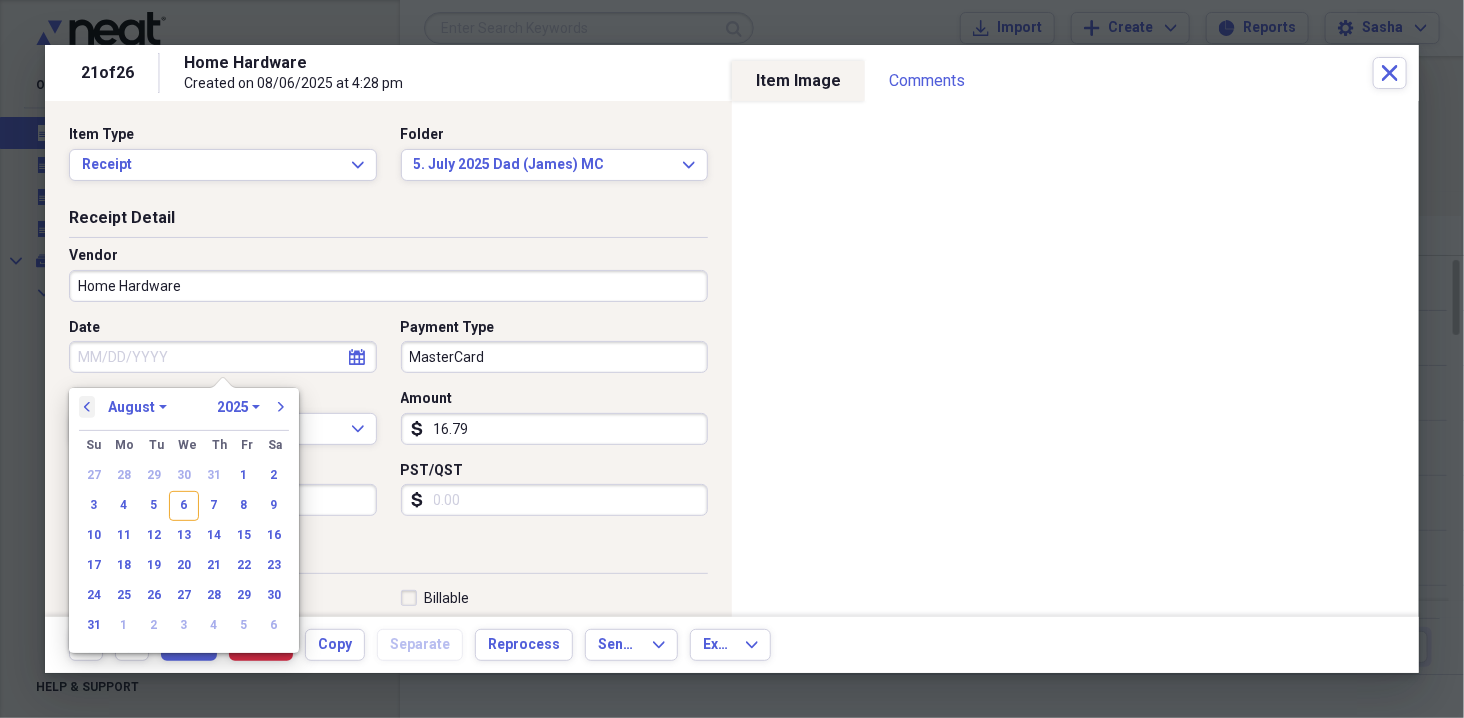 click on "previous" at bounding box center [87, 407] 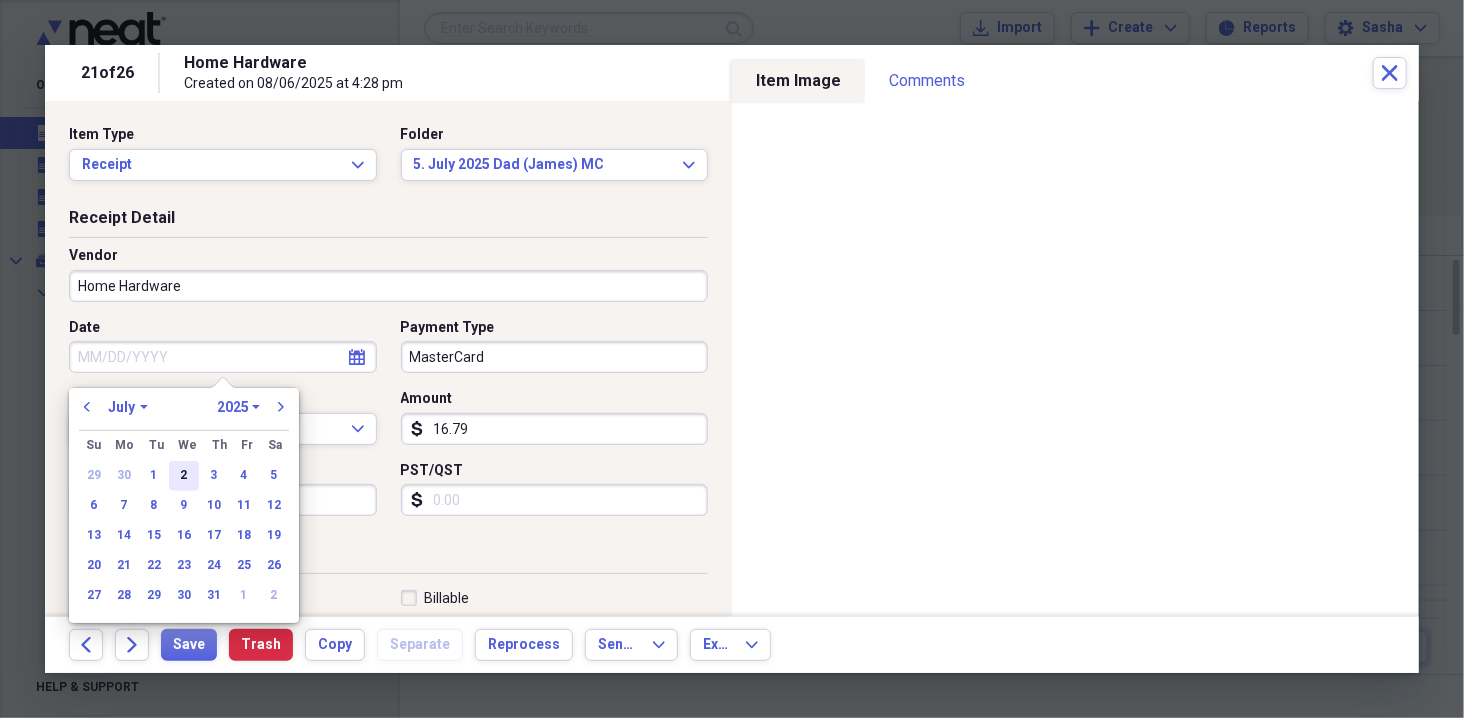 click on "2" at bounding box center (184, 476) 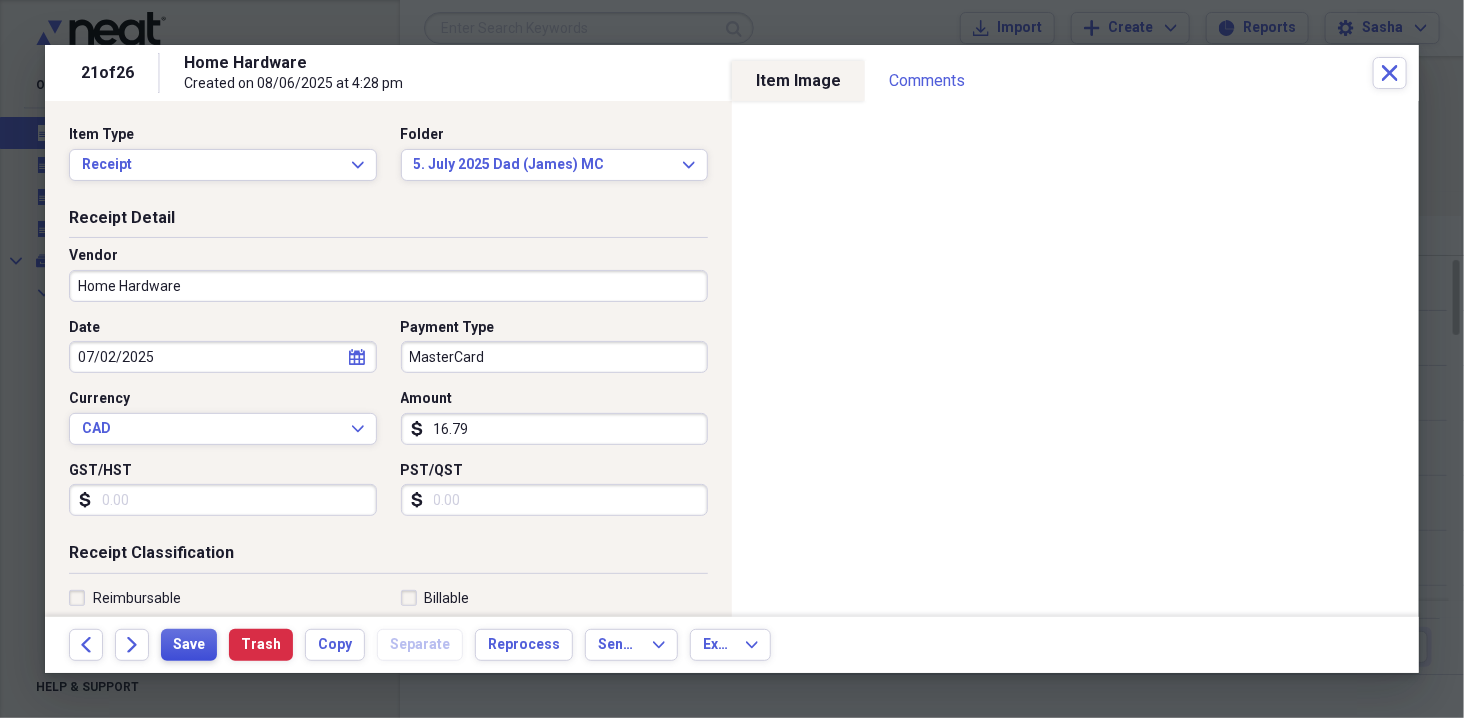 click on "Save" at bounding box center (189, 645) 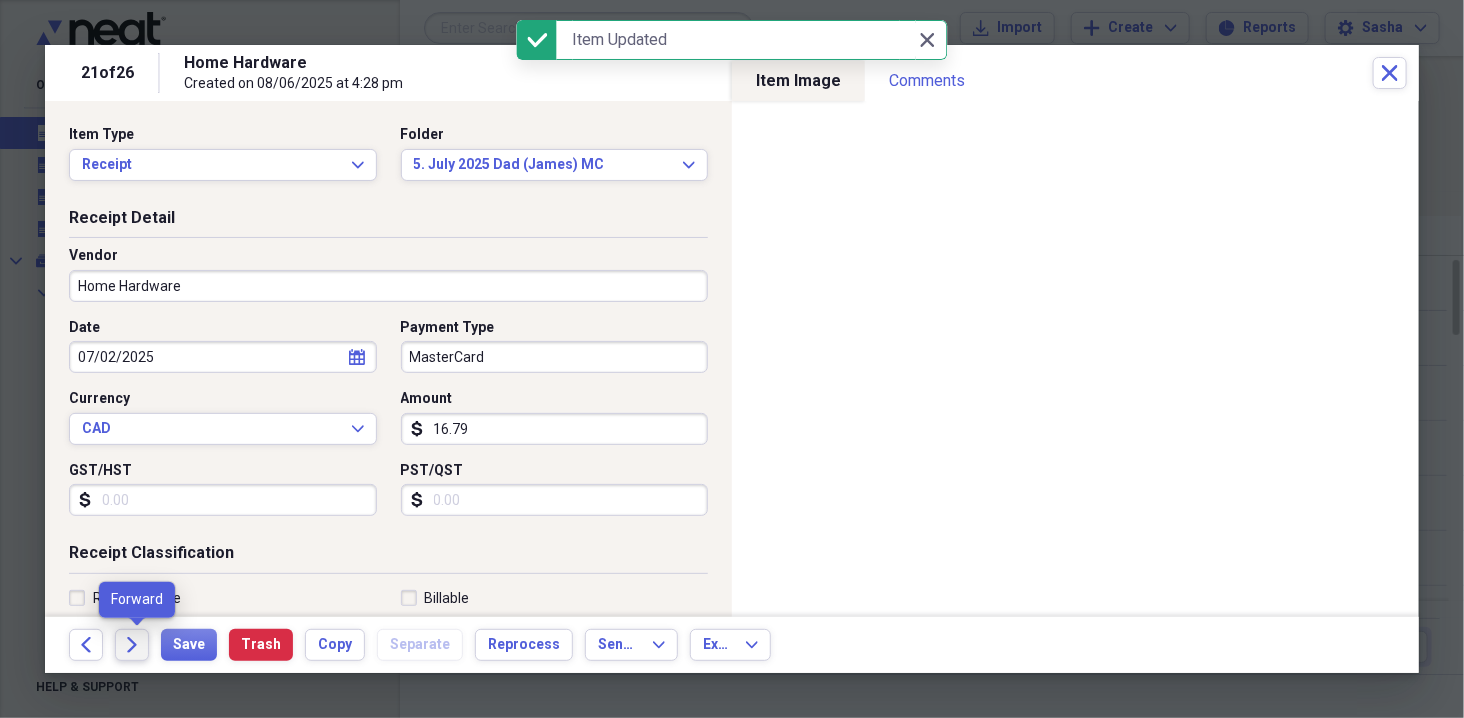 click on "Forward" 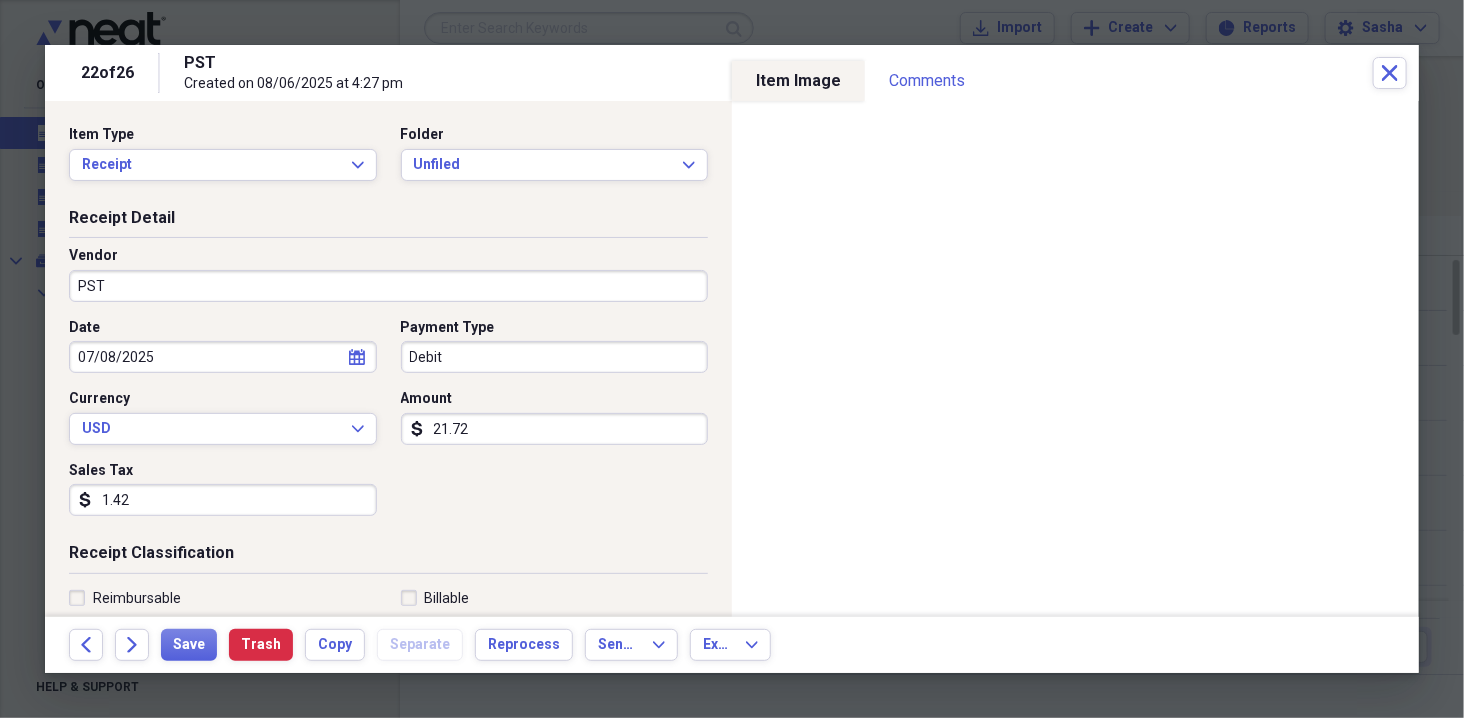 click on "PST" at bounding box center [388, 286] 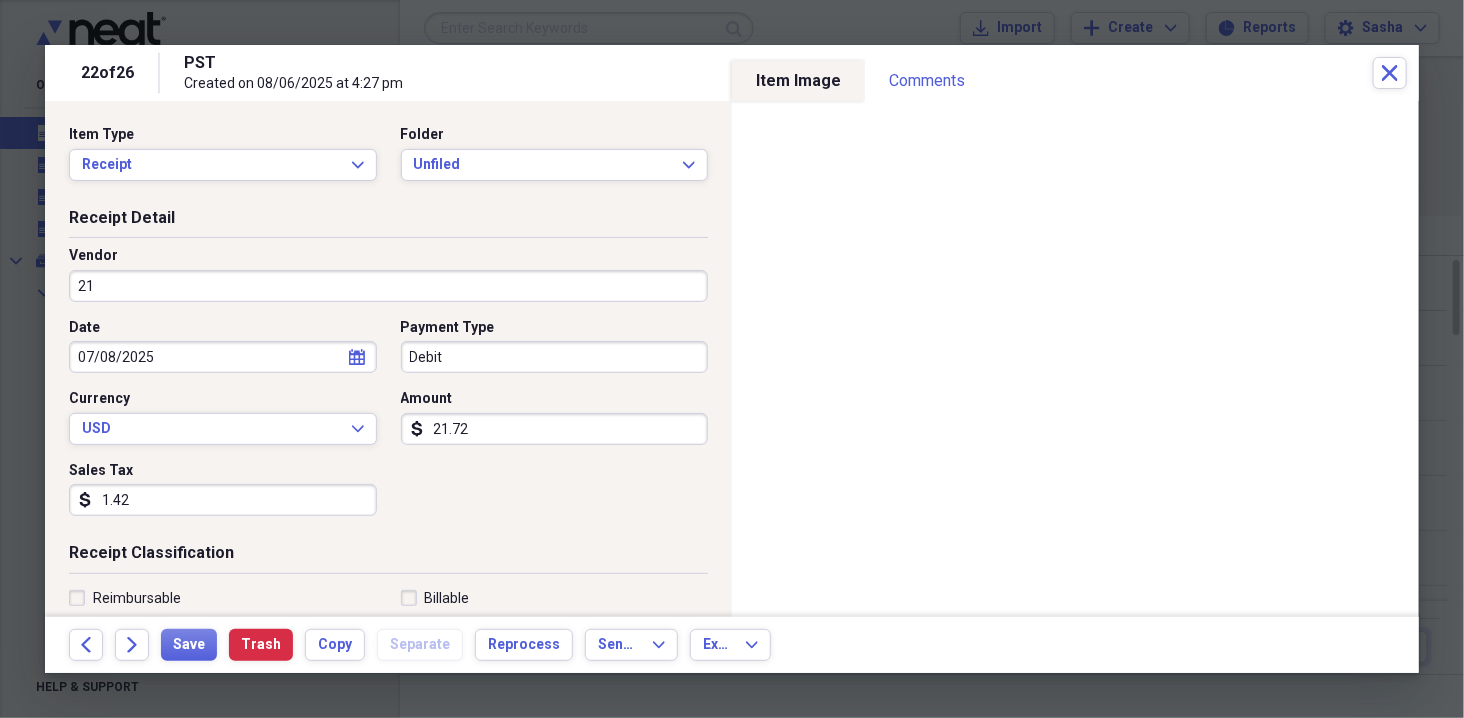 type on "2" 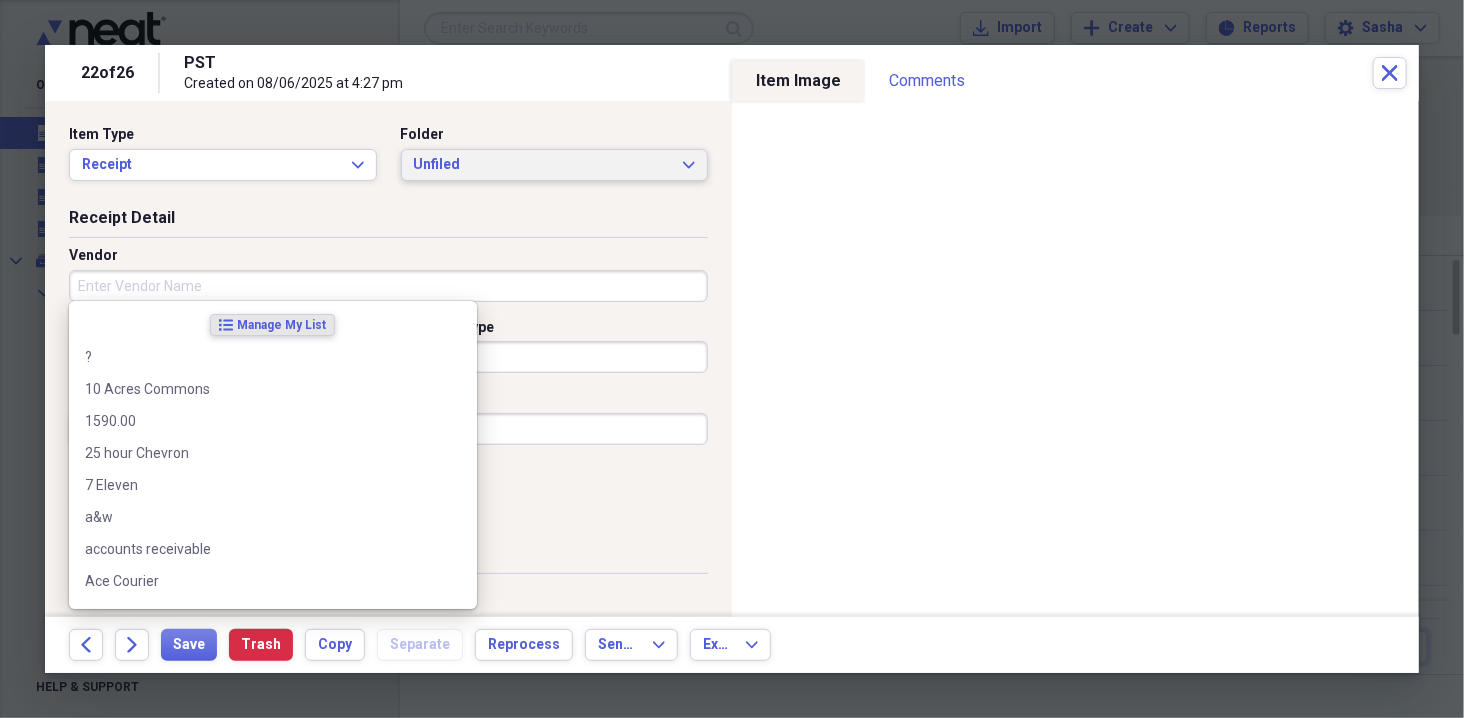 click on "Unfiled" at bounding box center (543, 165) 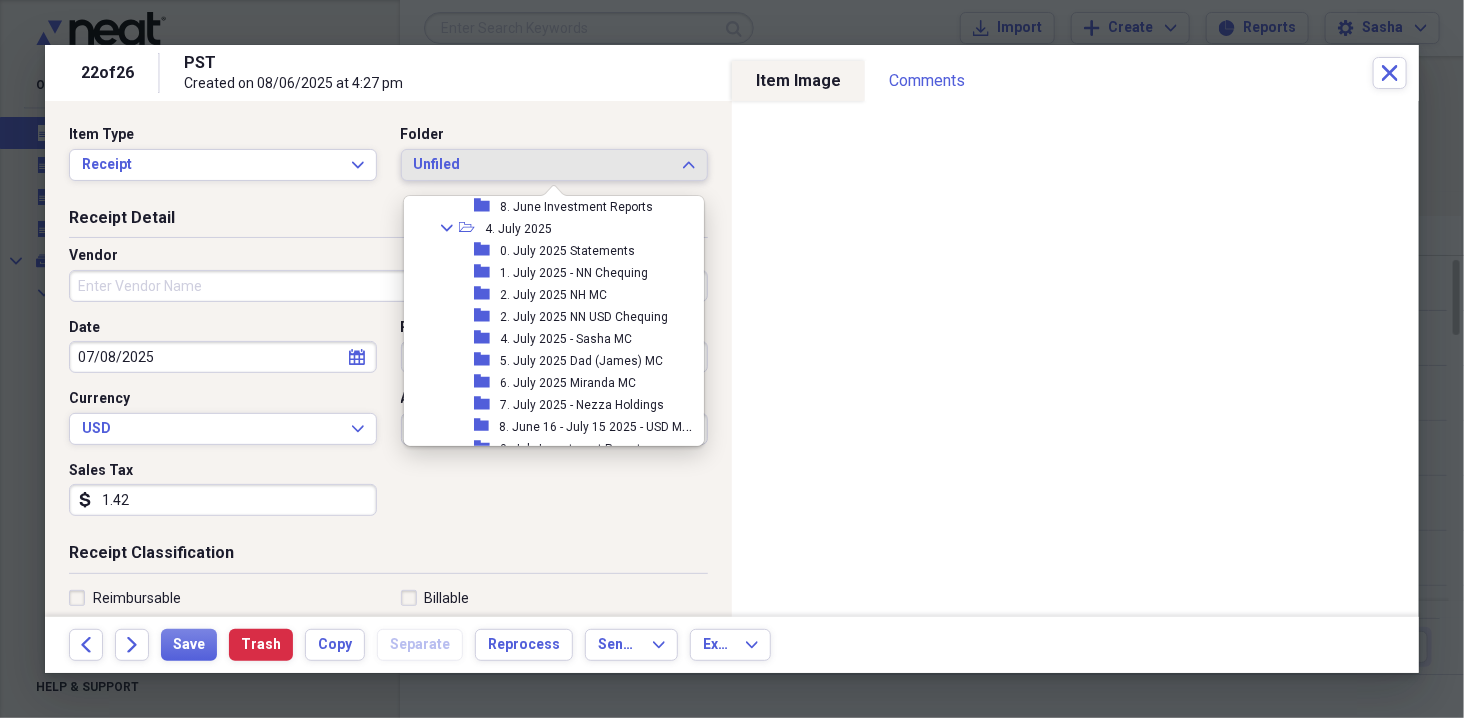 scroll, scrollTop: 1034, scrollLeft: 0, axis: vertical 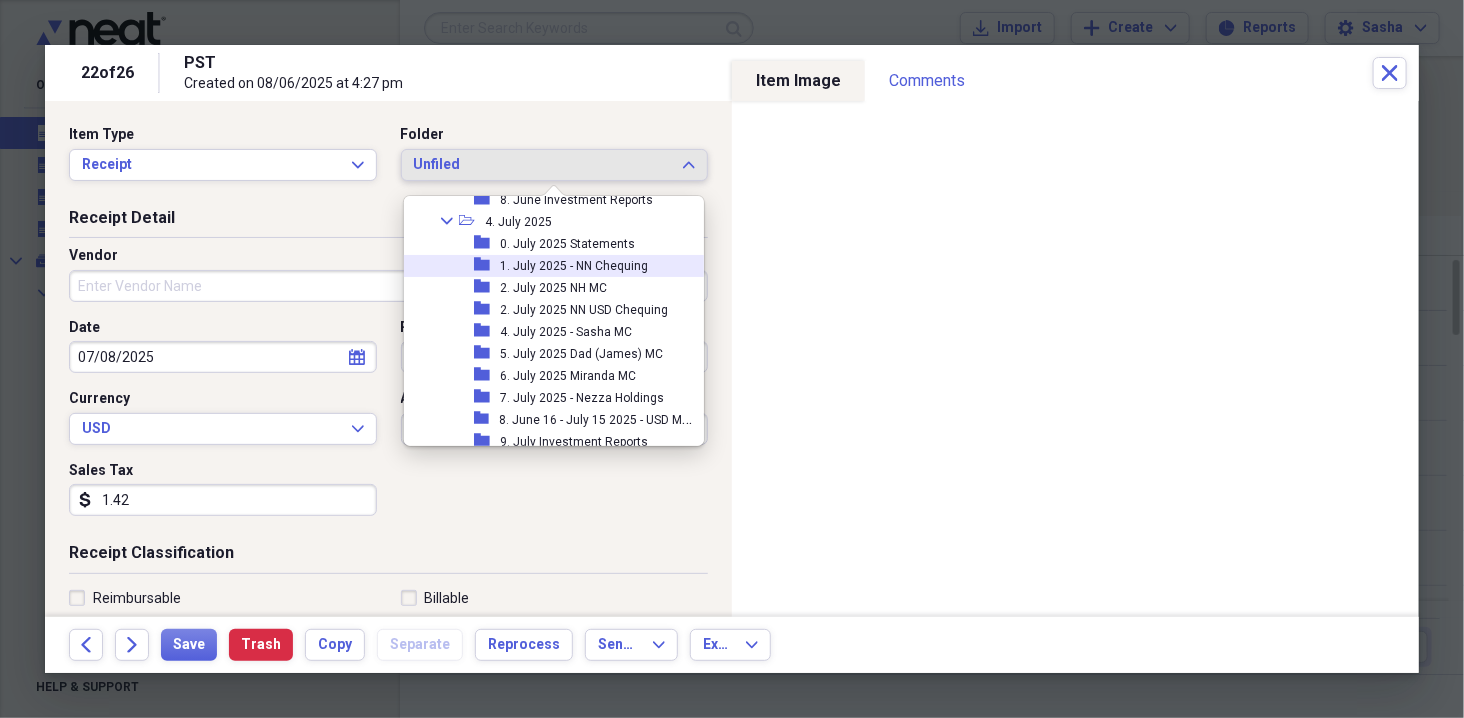 click on "1. July 2025 - NN Chequing" at bounding box center (574, 266) 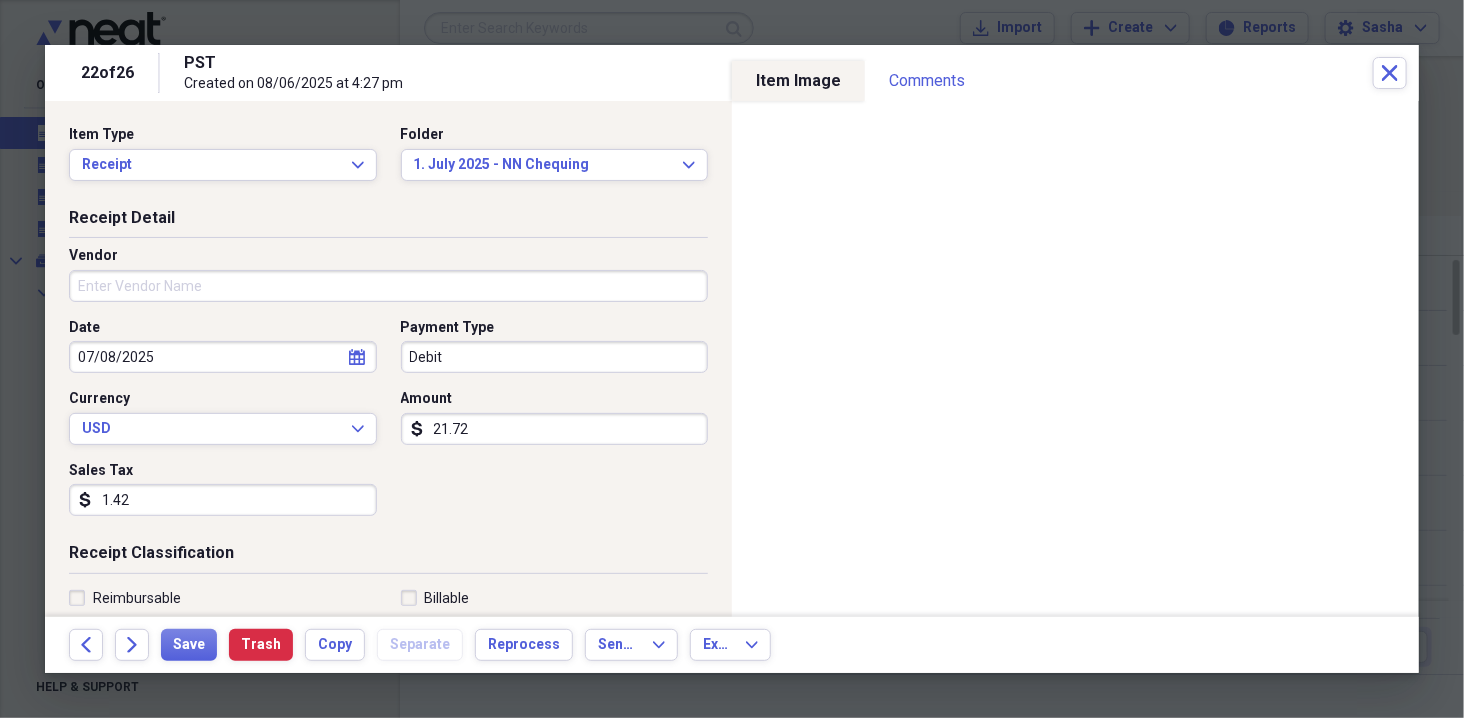 click on "Vendor" at bounding box center [388, 286] 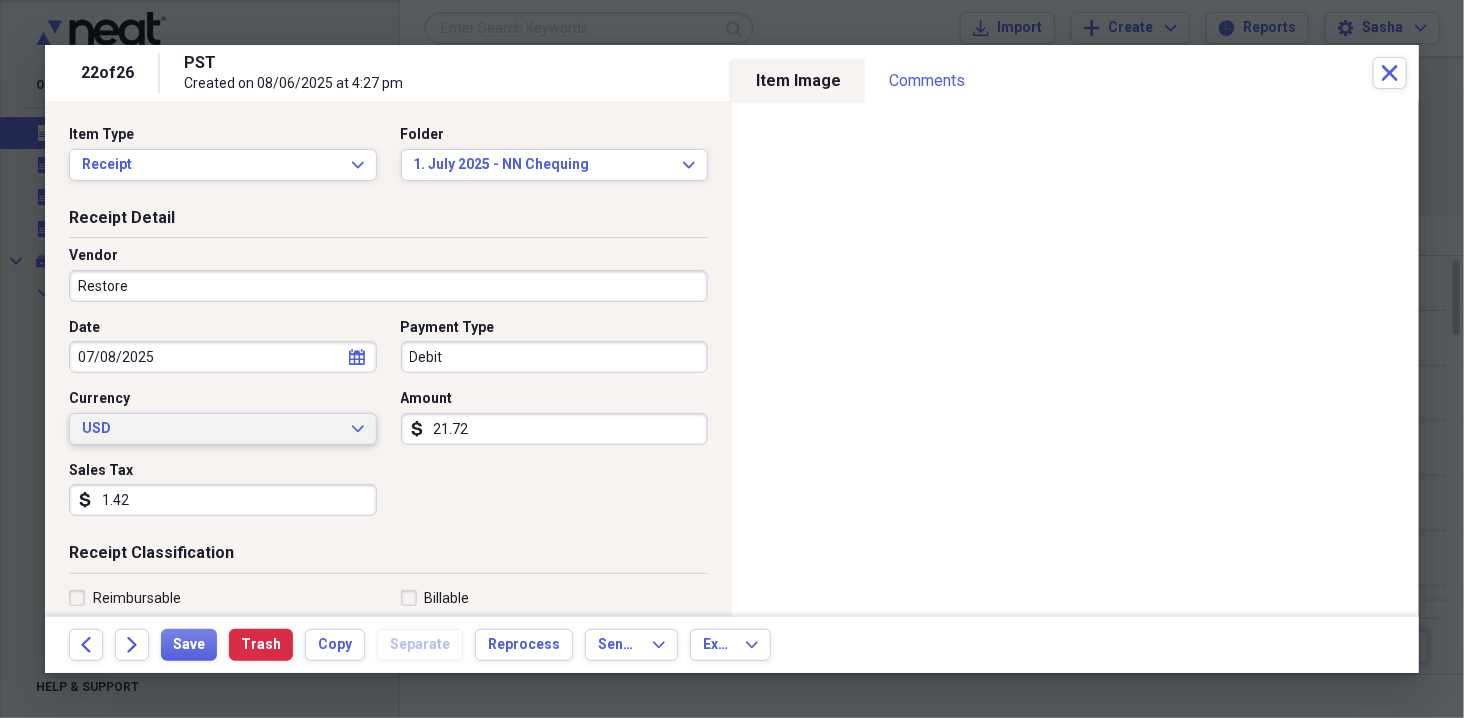 type on "Restore" 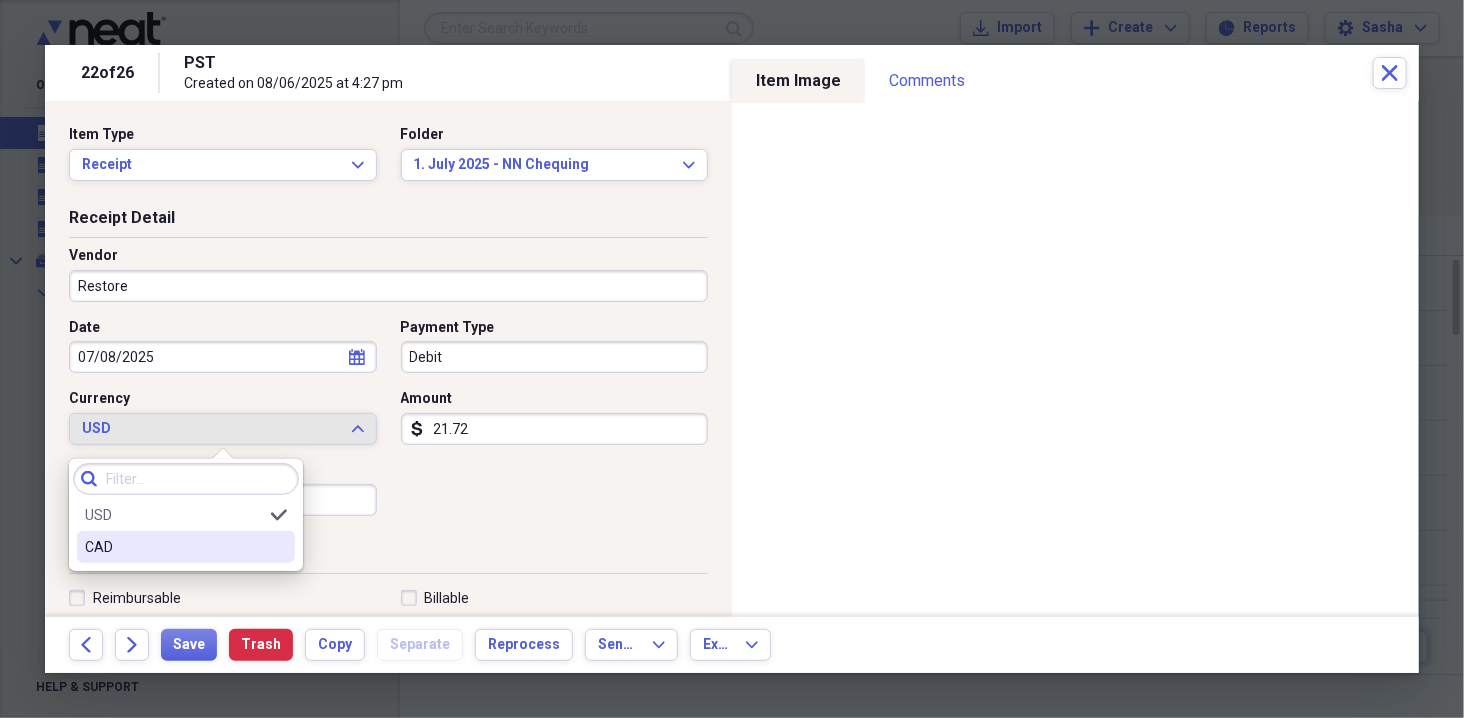 click on "CAD" at bounding box center [174, 547] 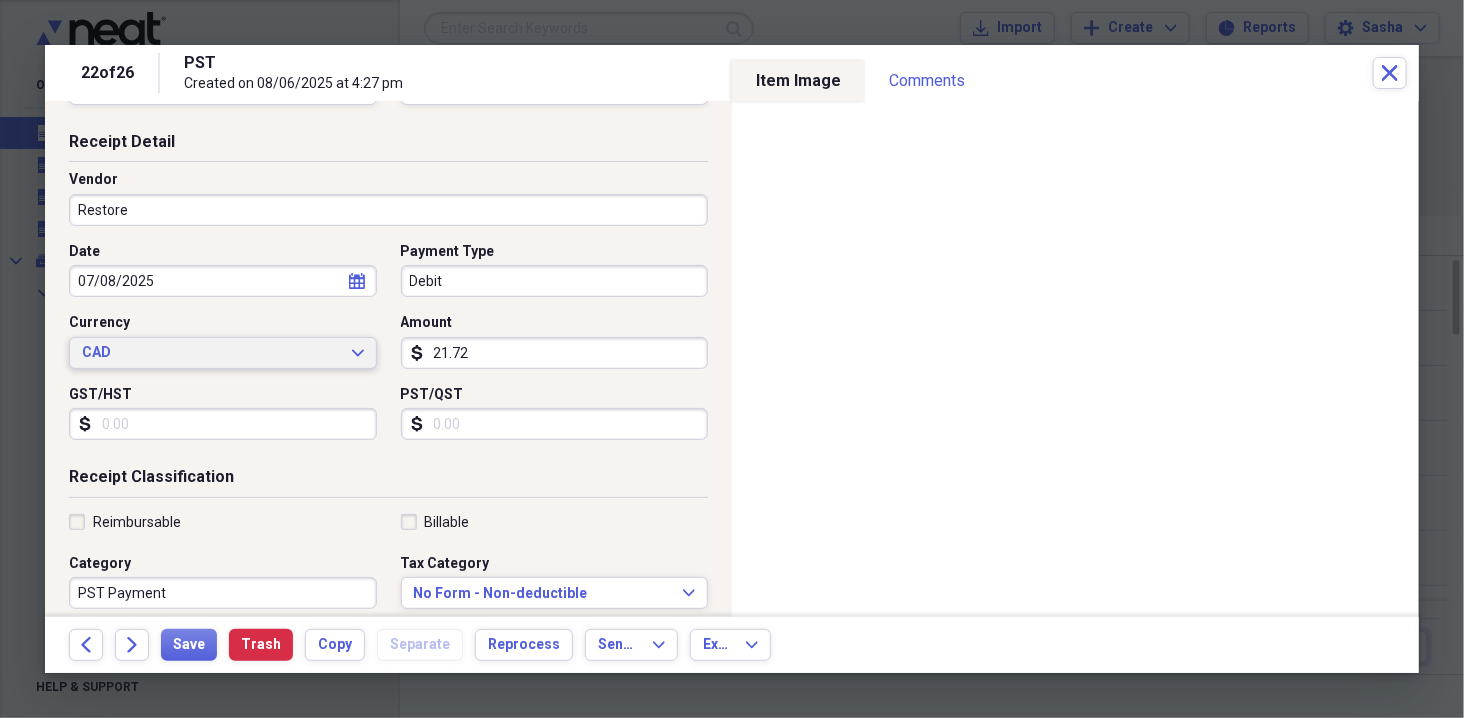 scroll, scrollTop: 146, scrollLeft: 0, axis: vertical 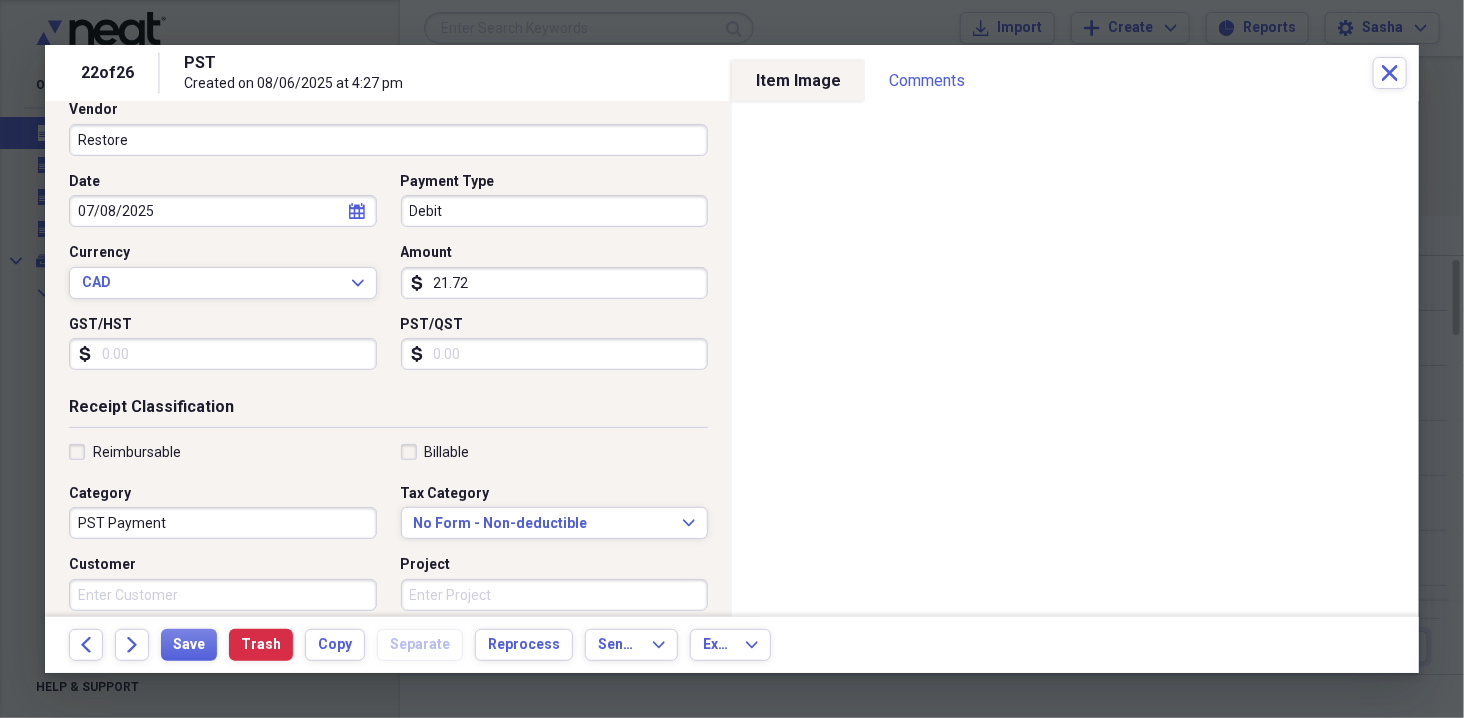 click on "PST Payment" at bounding box center (223, 523) 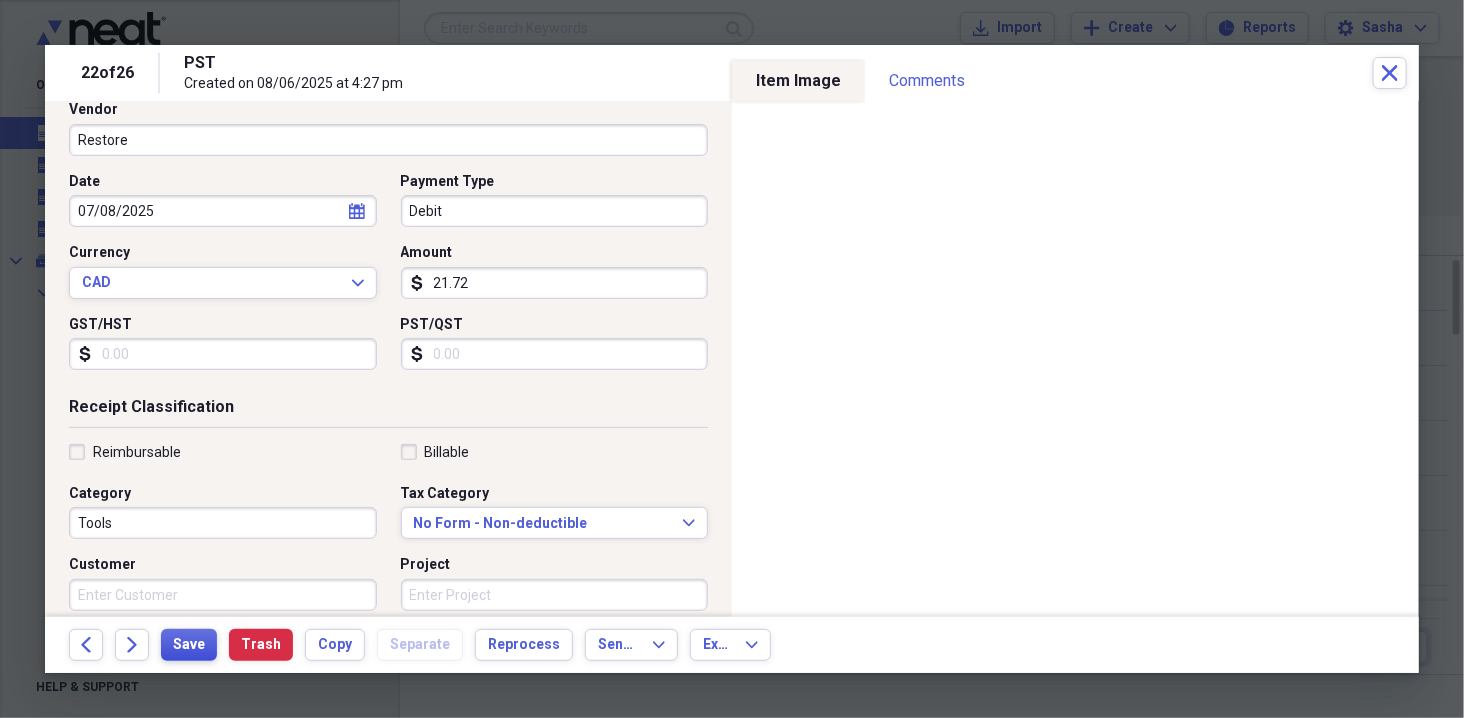 type on "Tools" 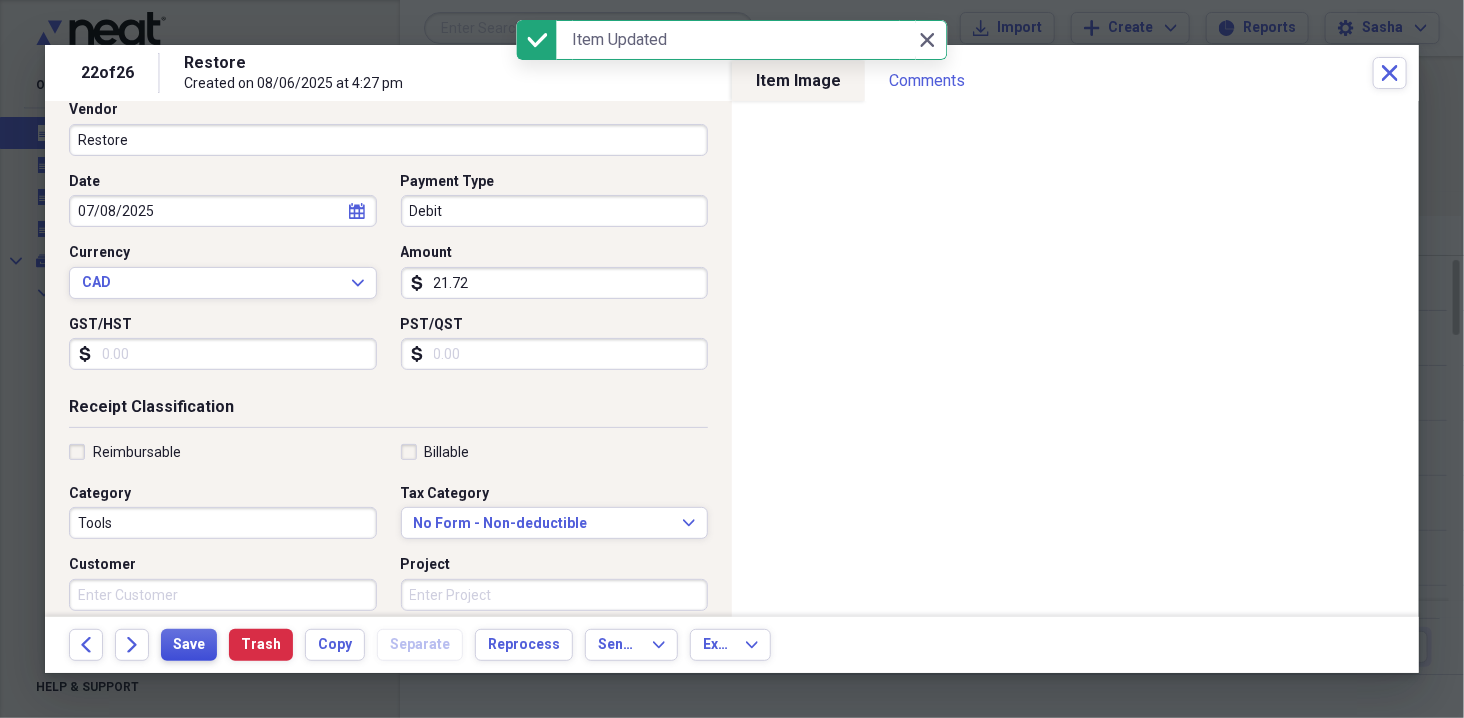 scroll, scrollTop: 0, scrollLeft: 0, axis: both 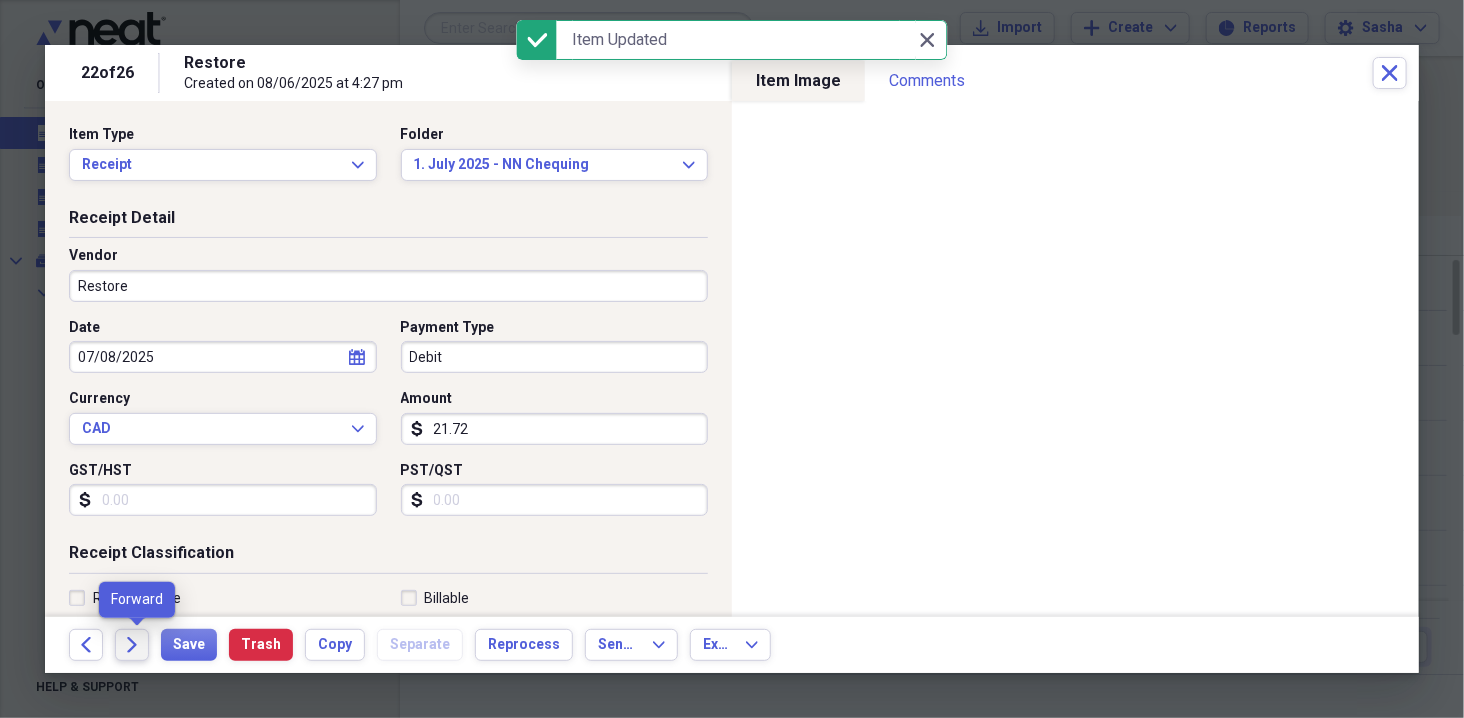 click on "Forward" at bounding box center (132, 645) 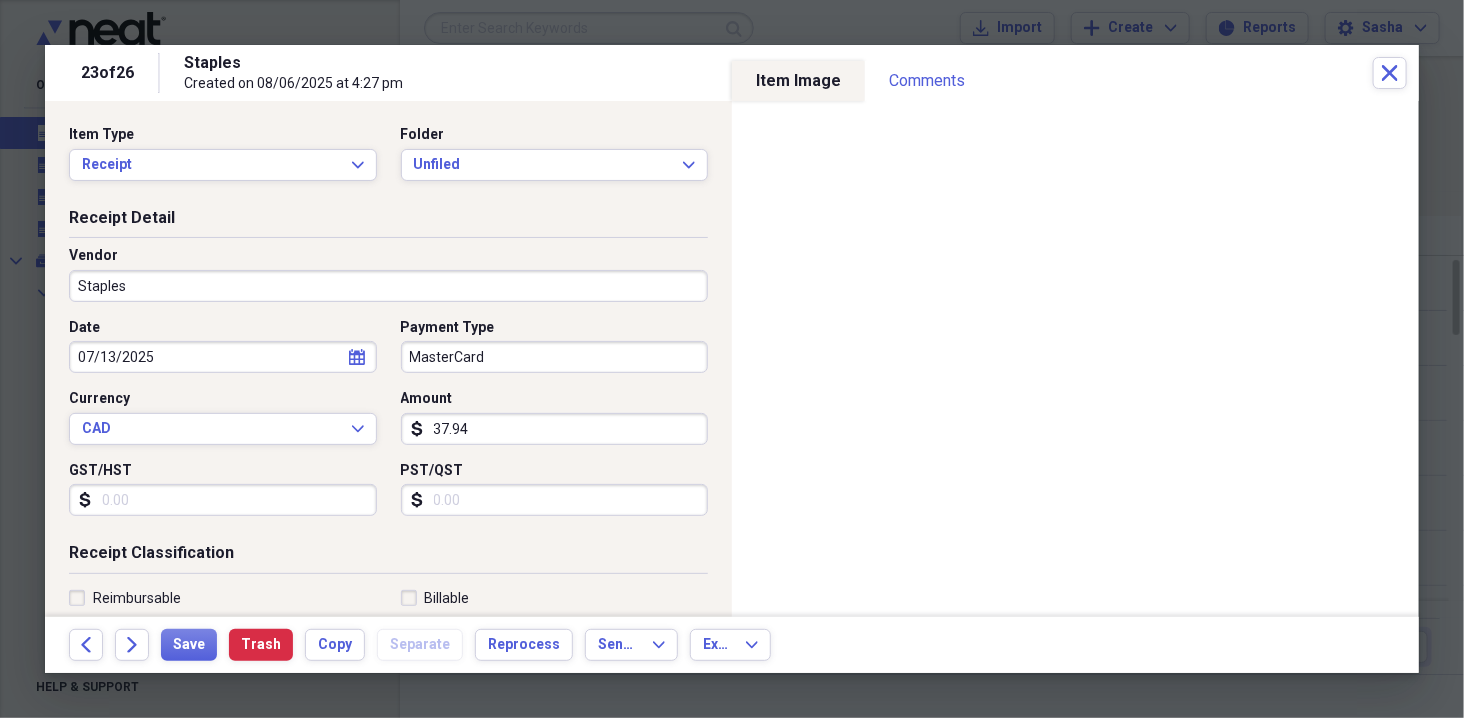 click on "37.94" at bounding box center [555, 429] 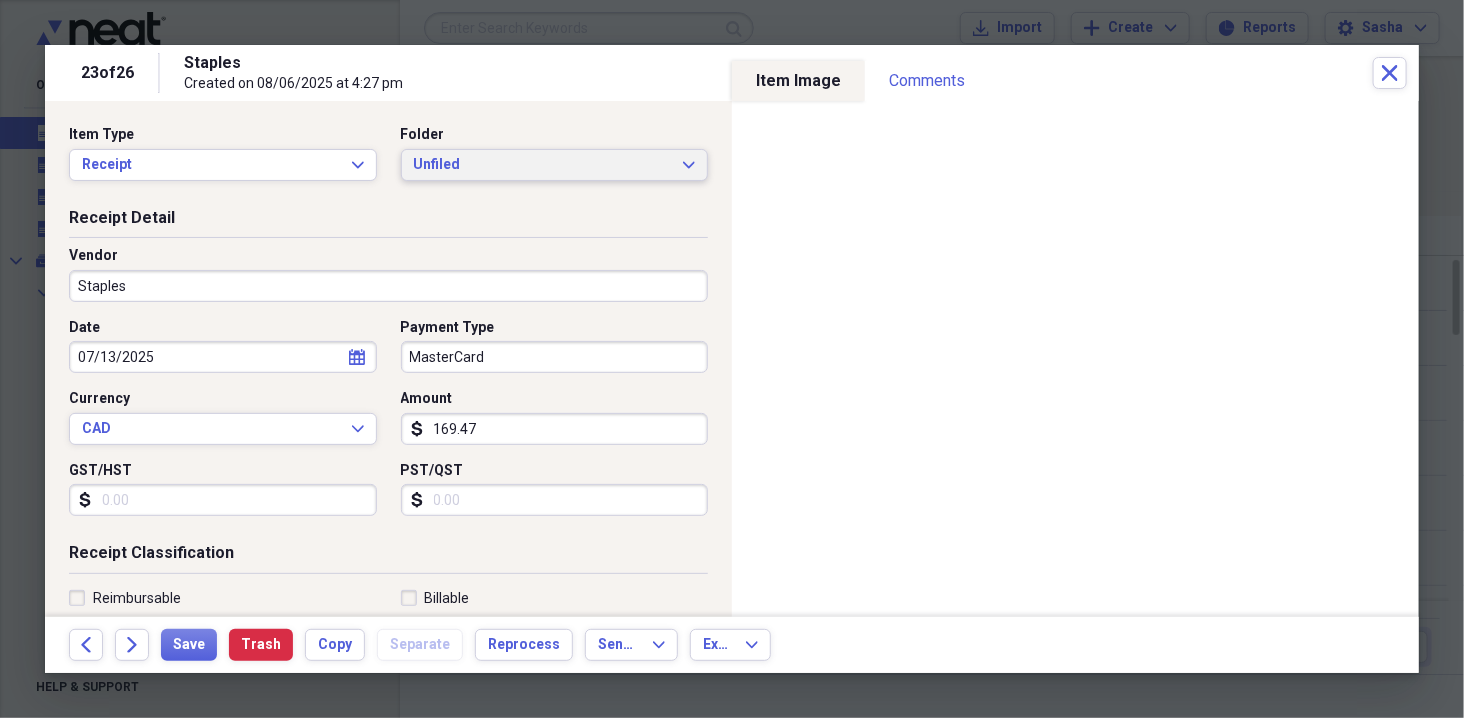 type on "169.47" 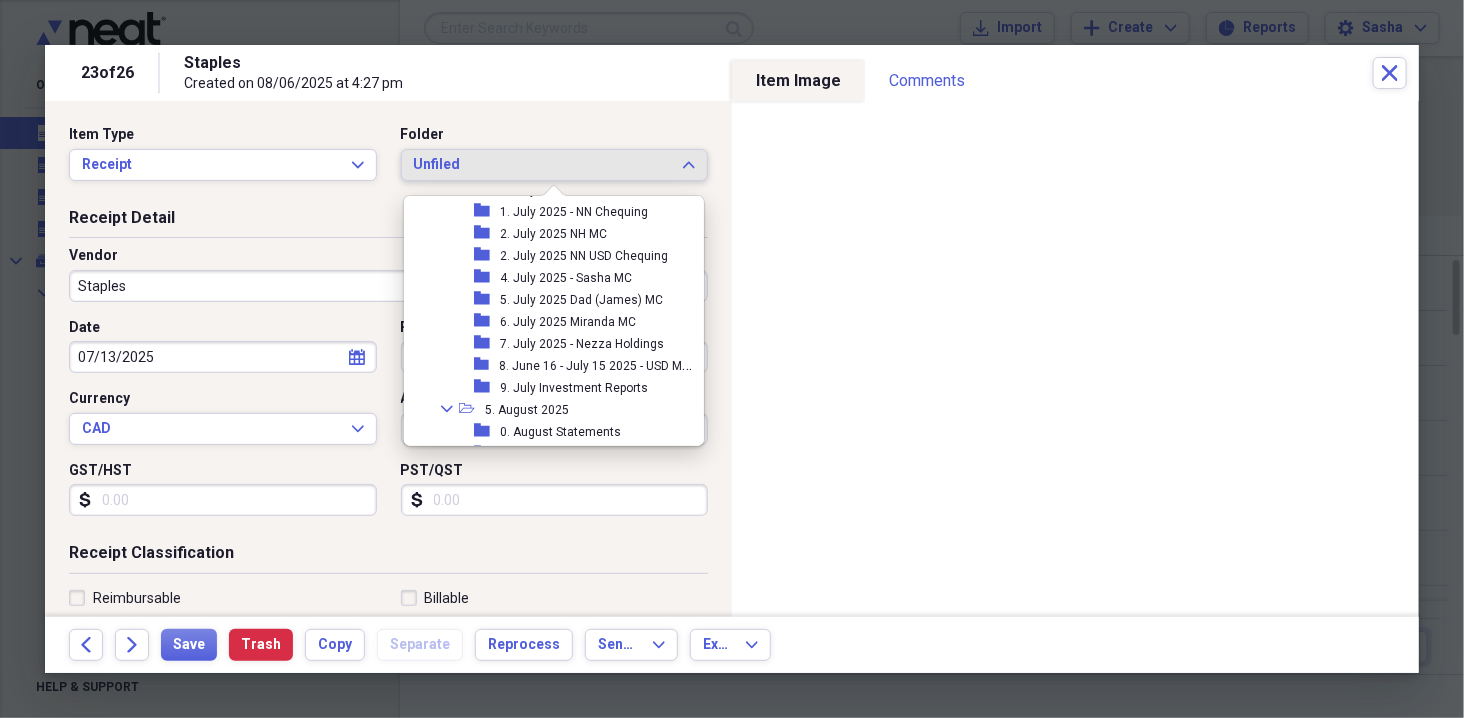 scroll, scrollTop: 1098, scrollLeft: 0, axis: vertical 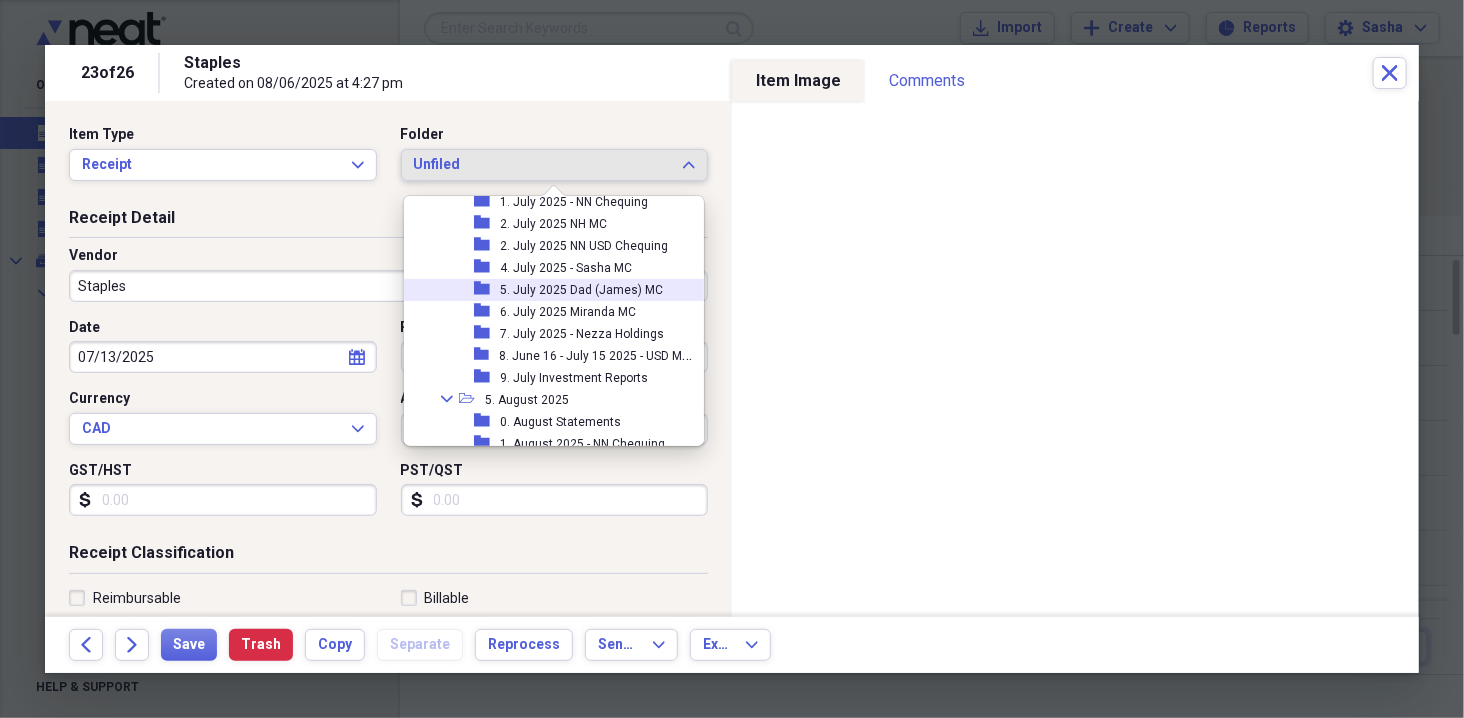 click on "5. July 2025 Dad (James) MC" at bounding box center (581, 290) 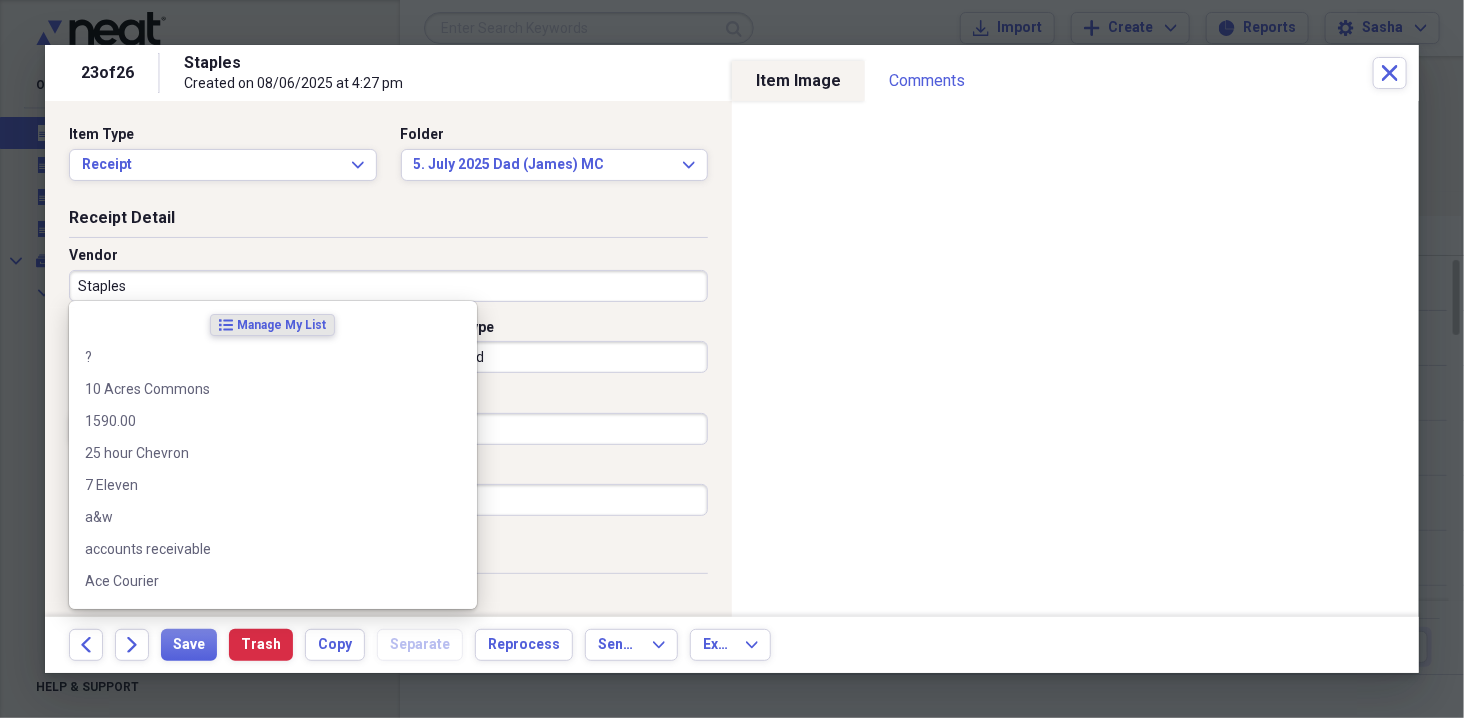 click on "Staples" at bounding box center [388, 286] 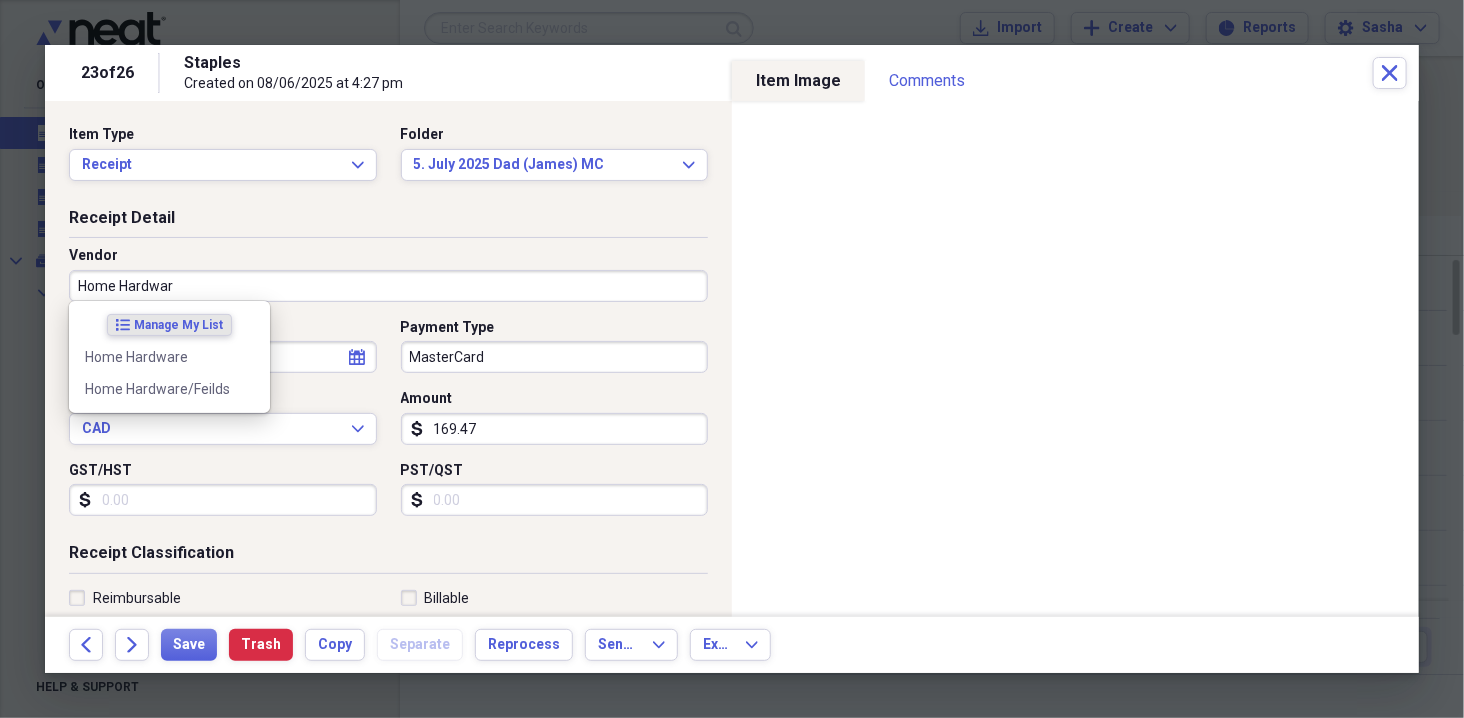type on "Home Hardware" 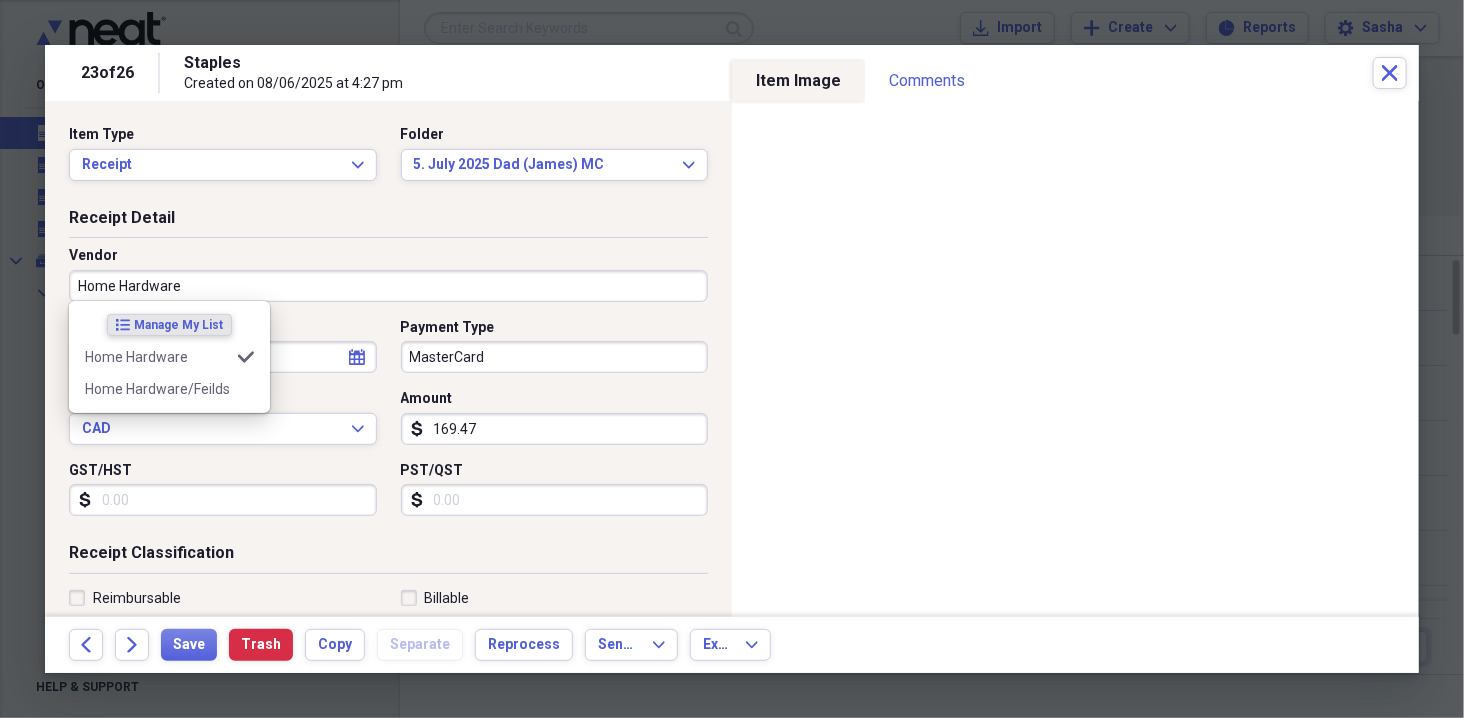 type on "Lake Cowichan" 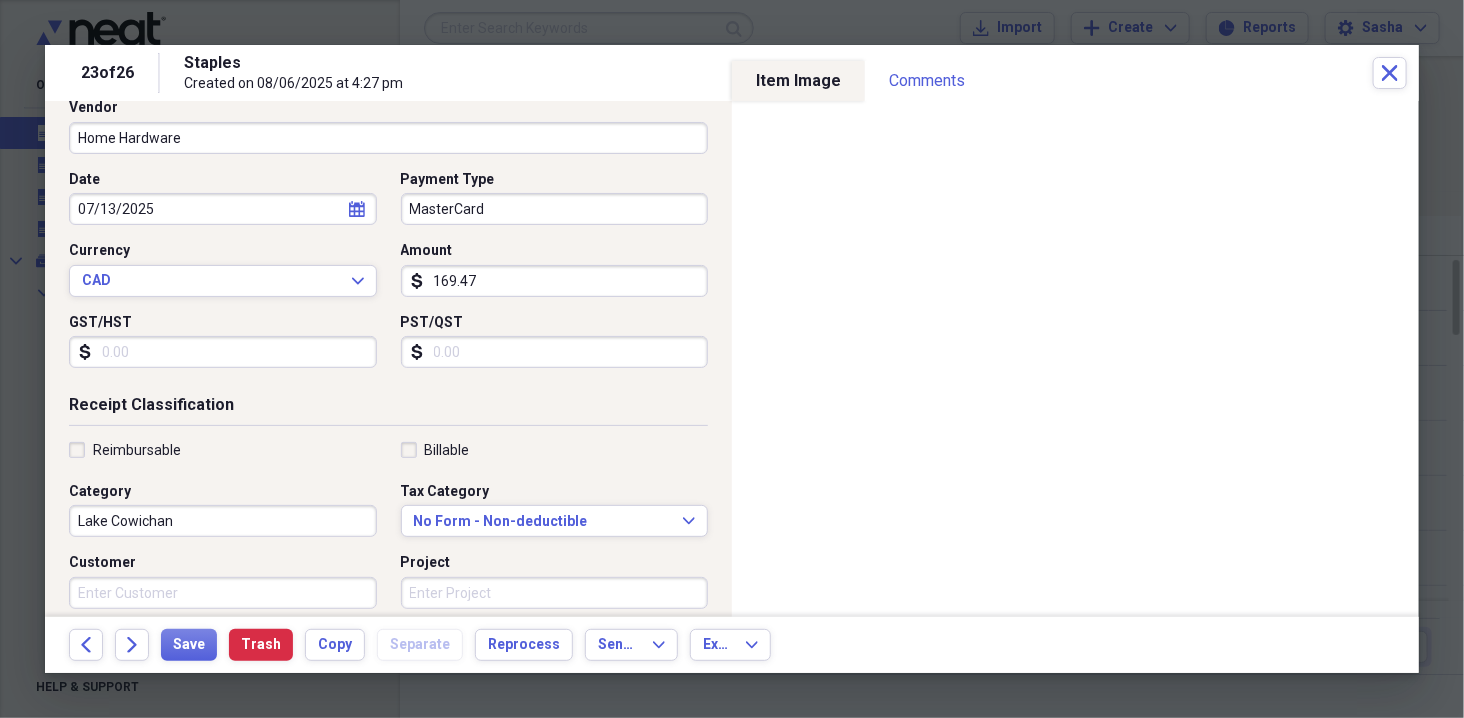 scroll, scrollTop: 163, scrollLeft: 0, axis: vertical 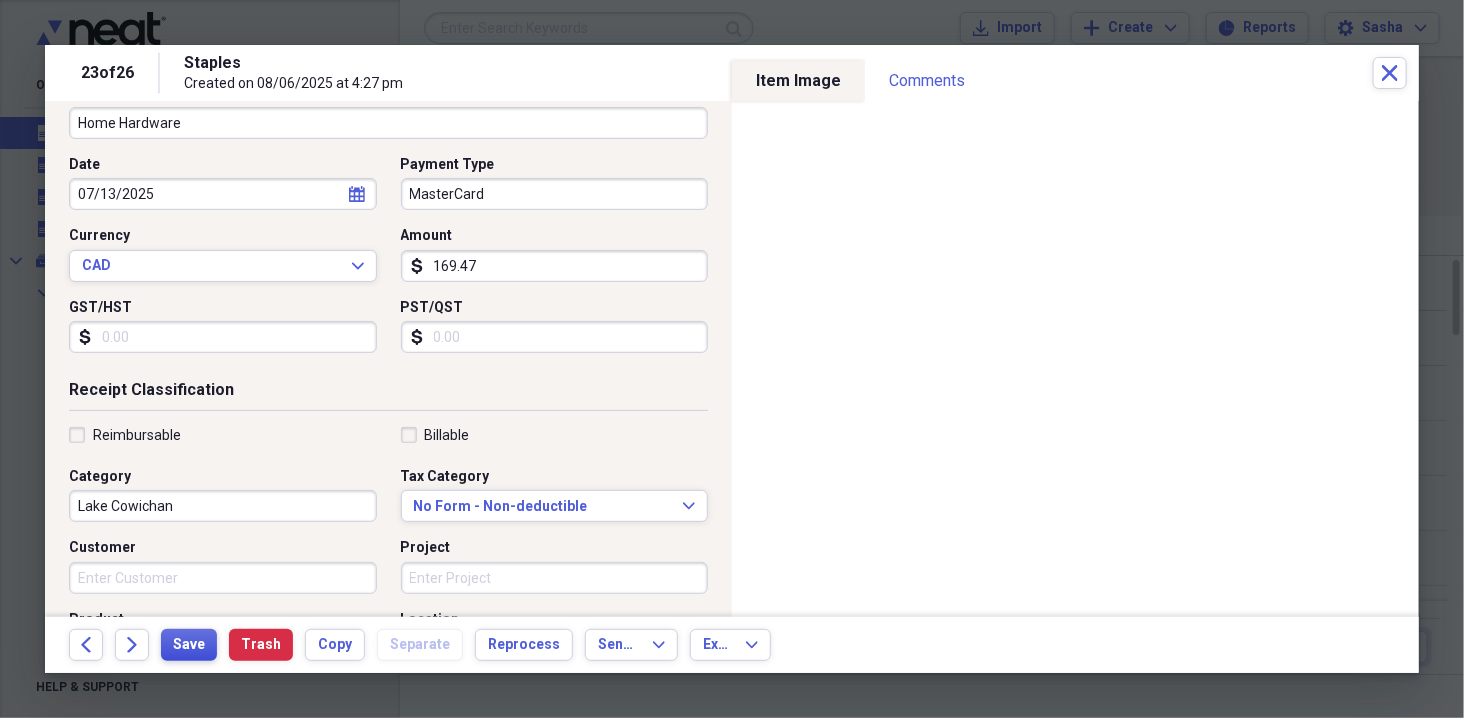 click on "Save" at bounding box center (189, 645) 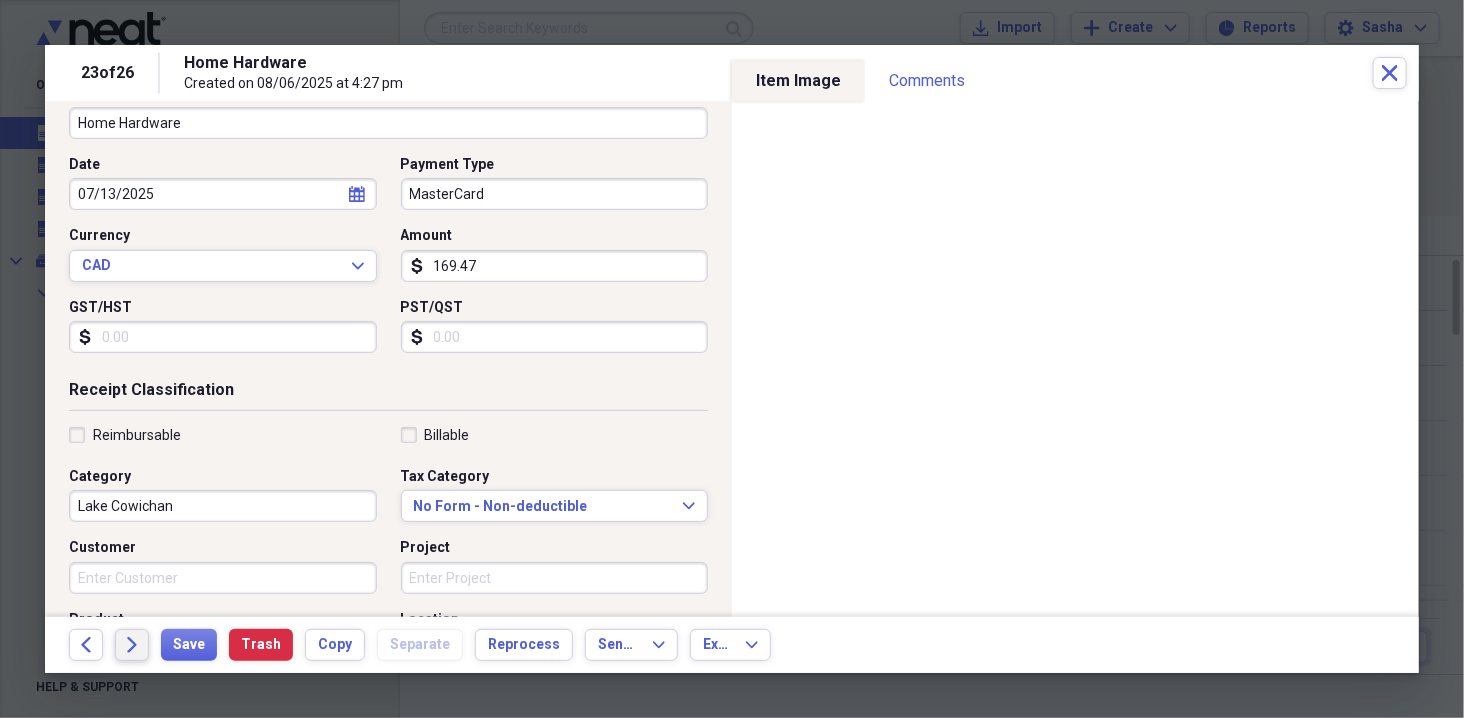 click on "Forward" 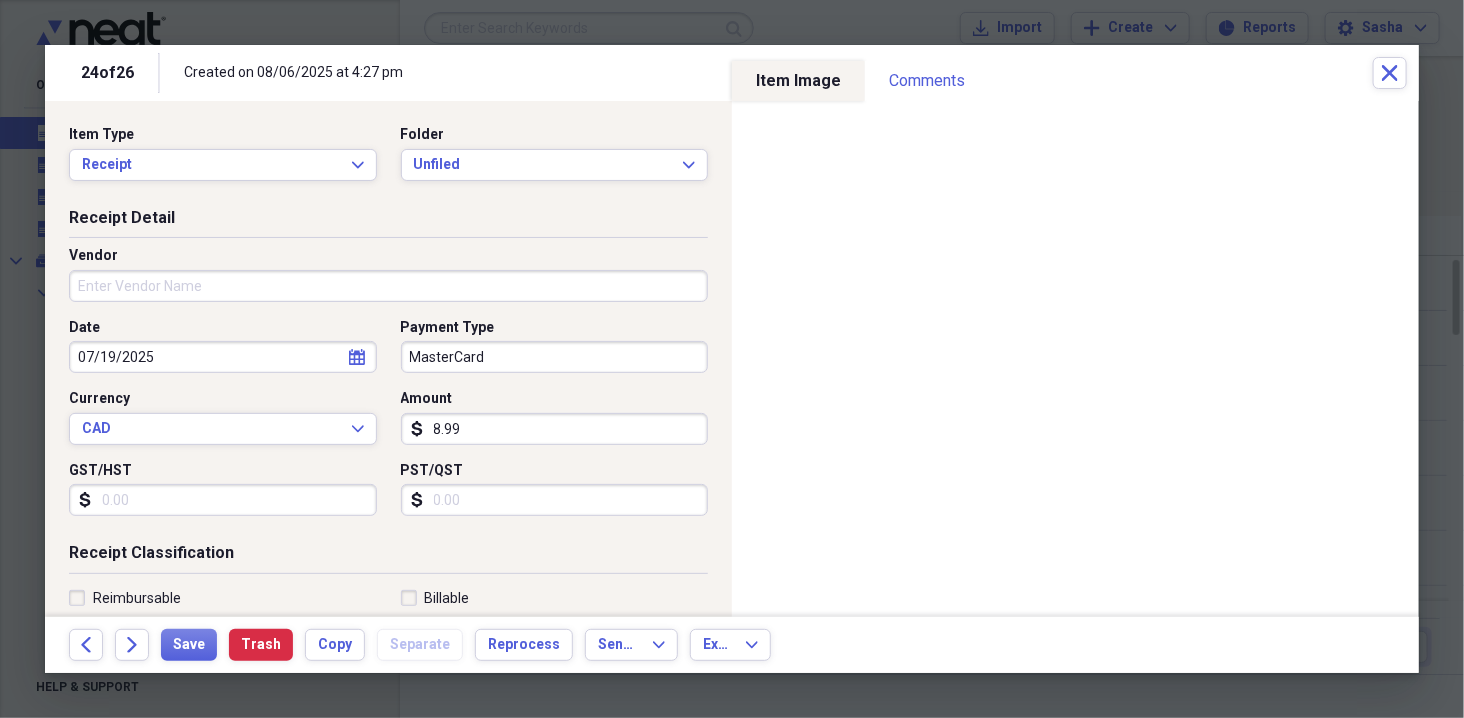 click on "Vendor" at bounding box center (388, 286) 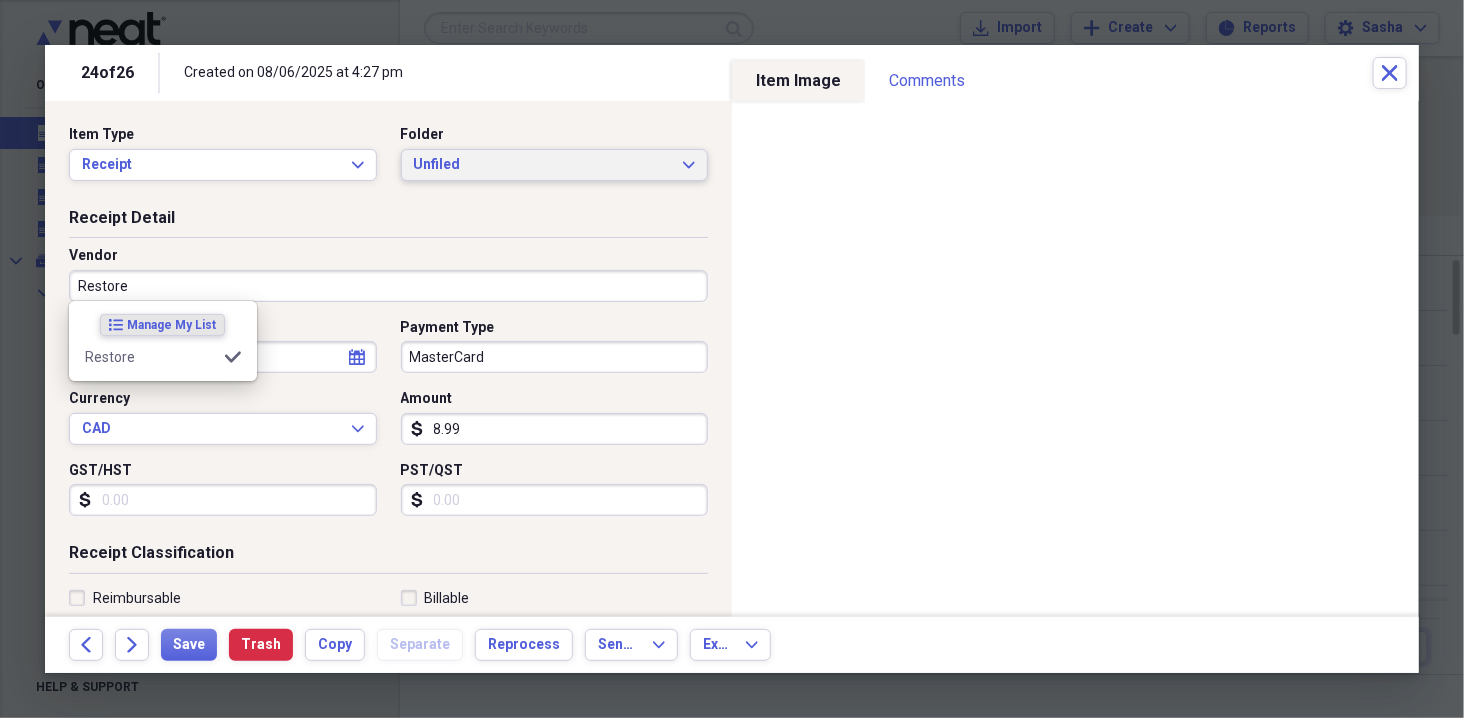 type on "Restore" 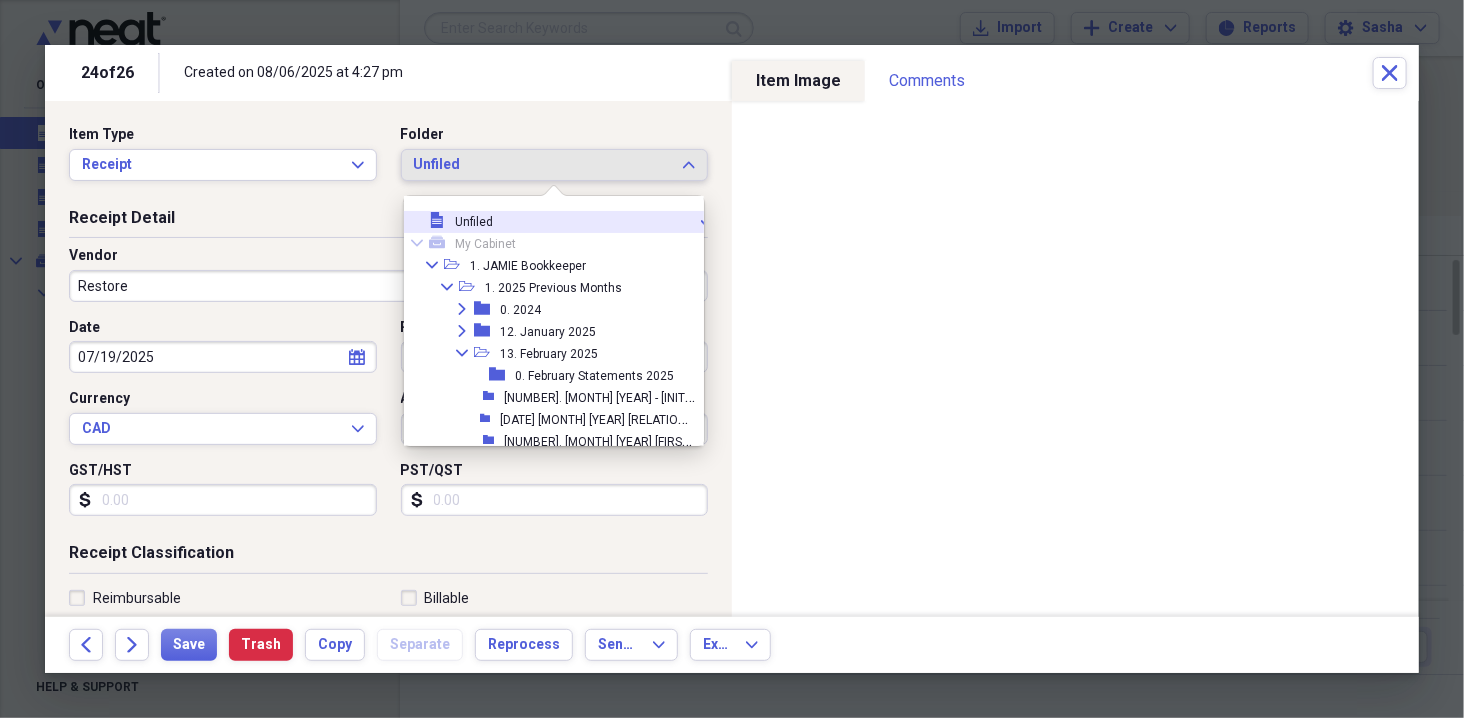 type on "Tools" 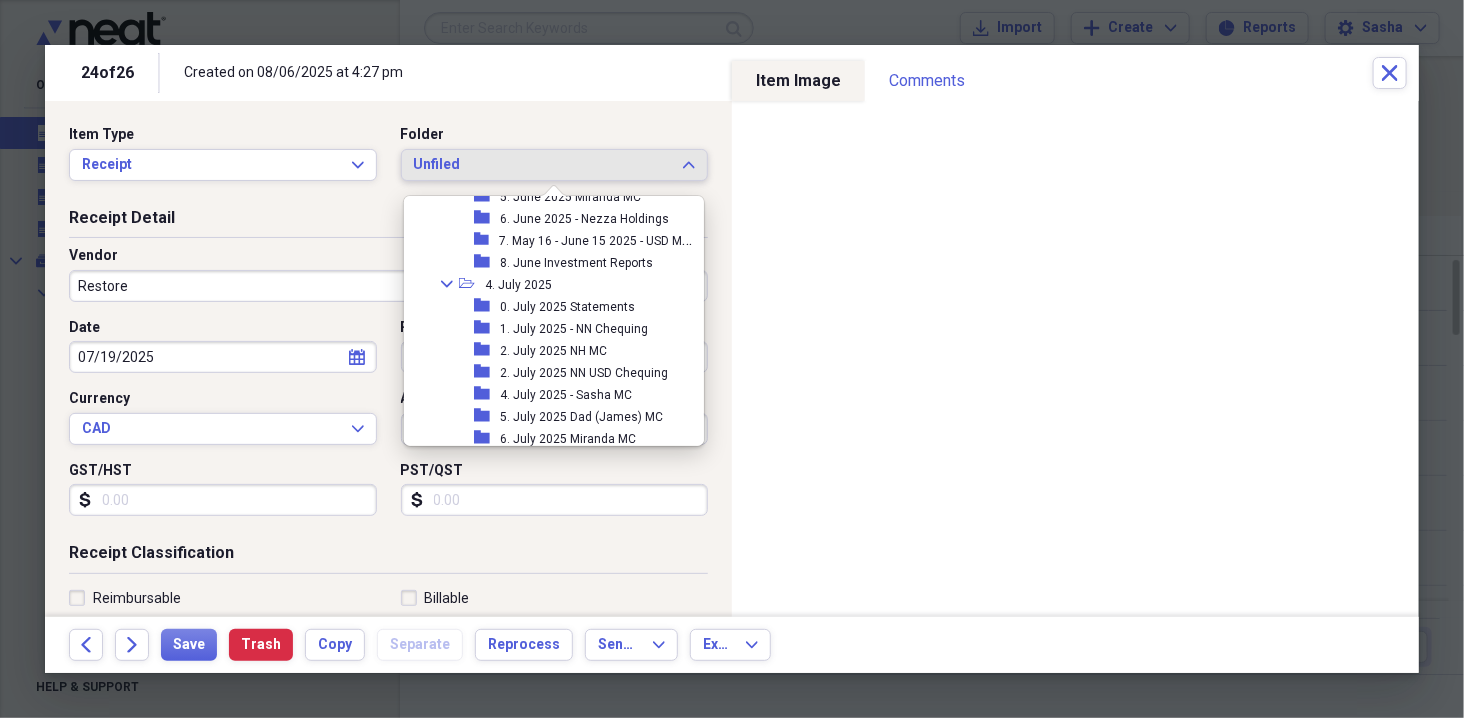 scroll, scrollTop: 978, scrollLeft: 0, axis: vertical 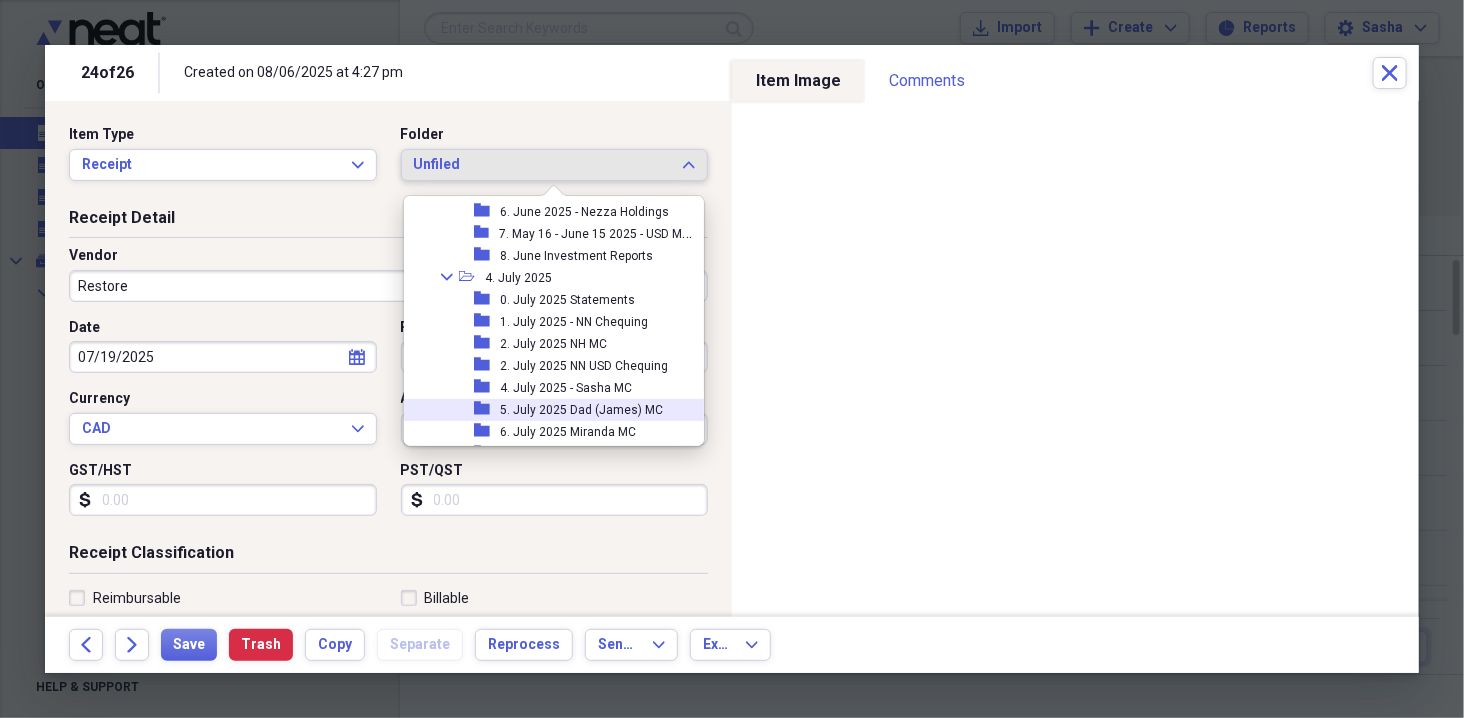 click on "5. July 2025 Dad (James) MC" at bounding box center [581, 410] 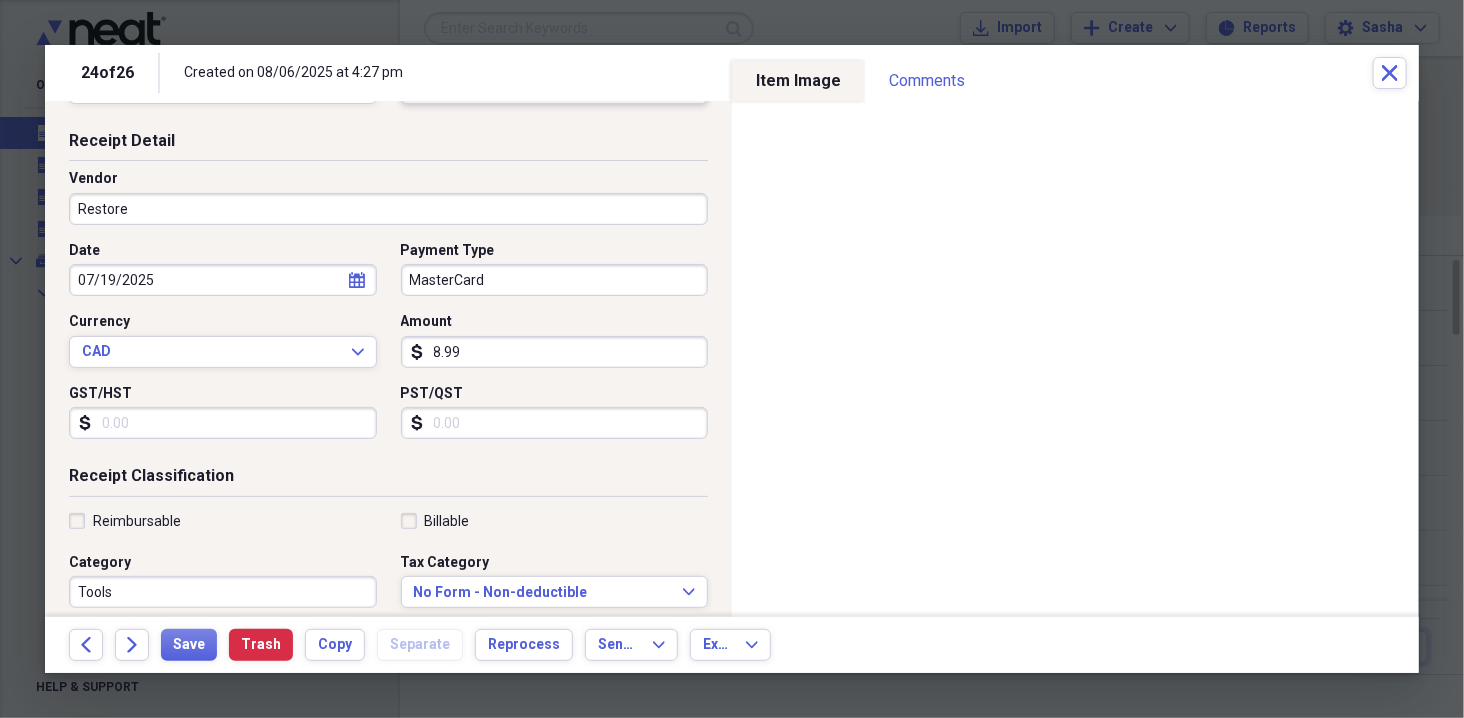 scroll, scrollTop: 121, scrollLeft: 0, axis: vertical 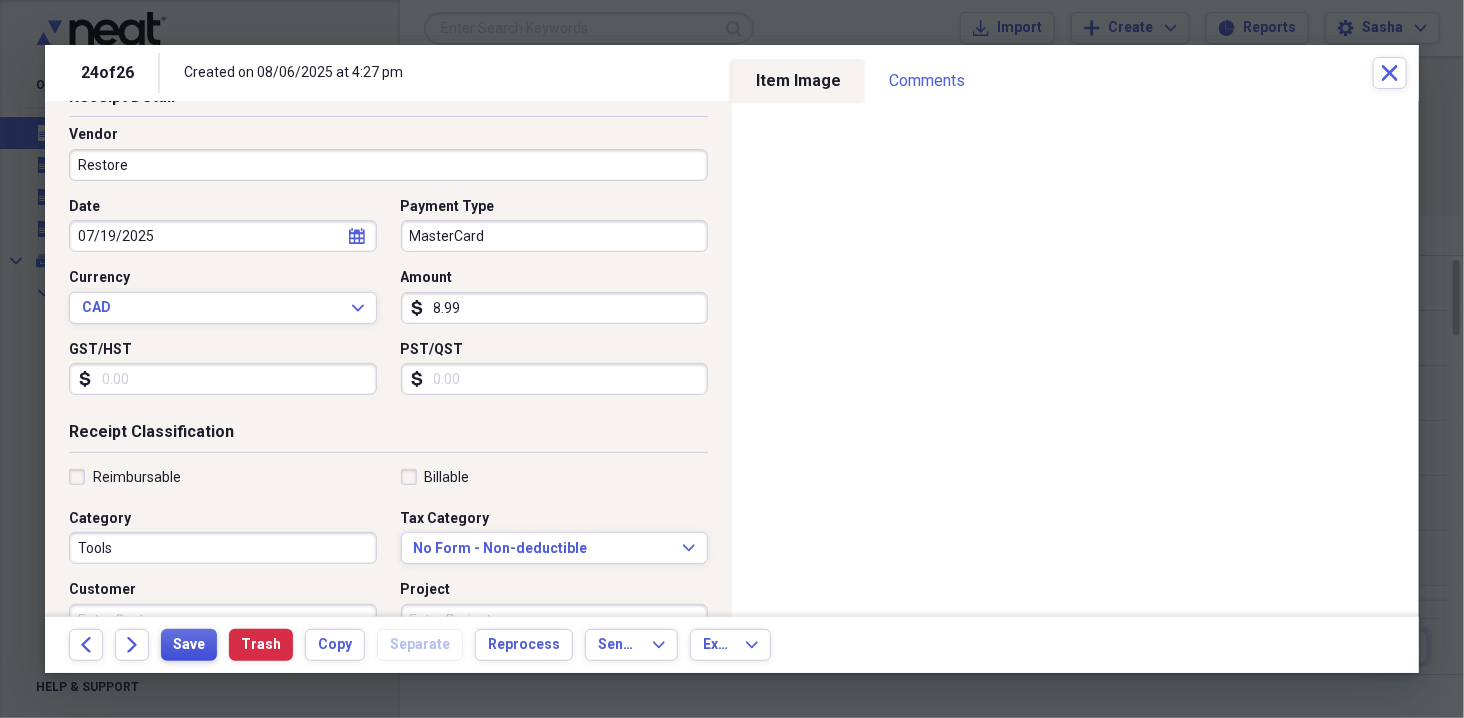 click on "Save" at bounding box center (189, 645) 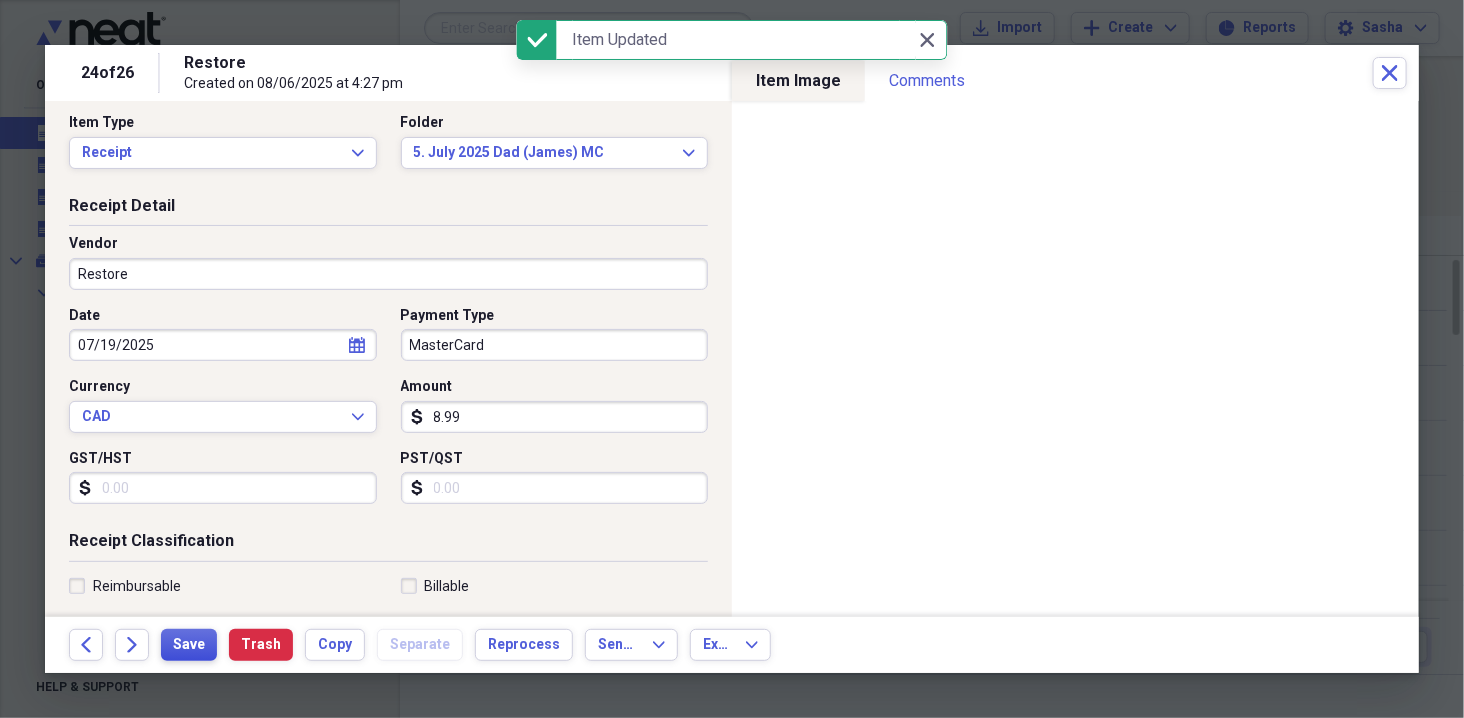 scroll, scrollTop: 10, scrollLeft: 0, axis: vertical 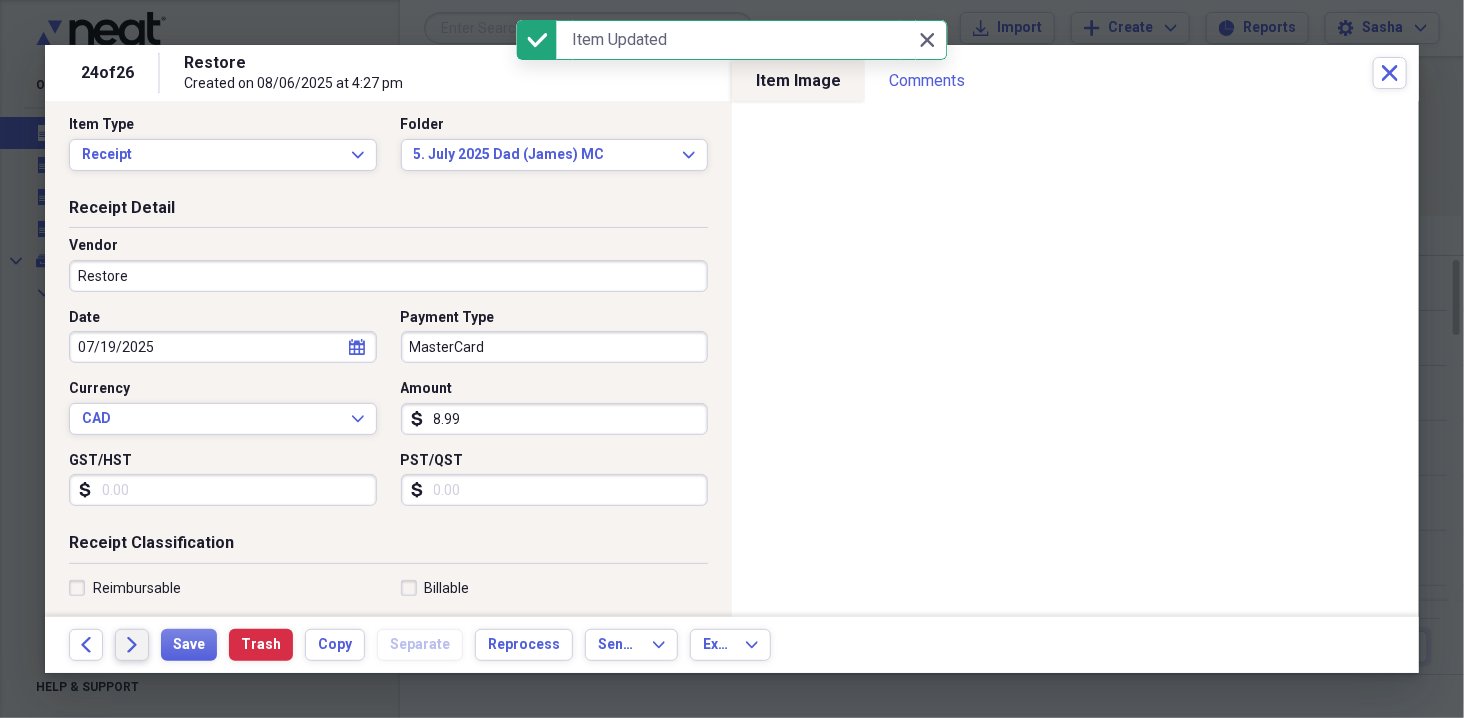 click 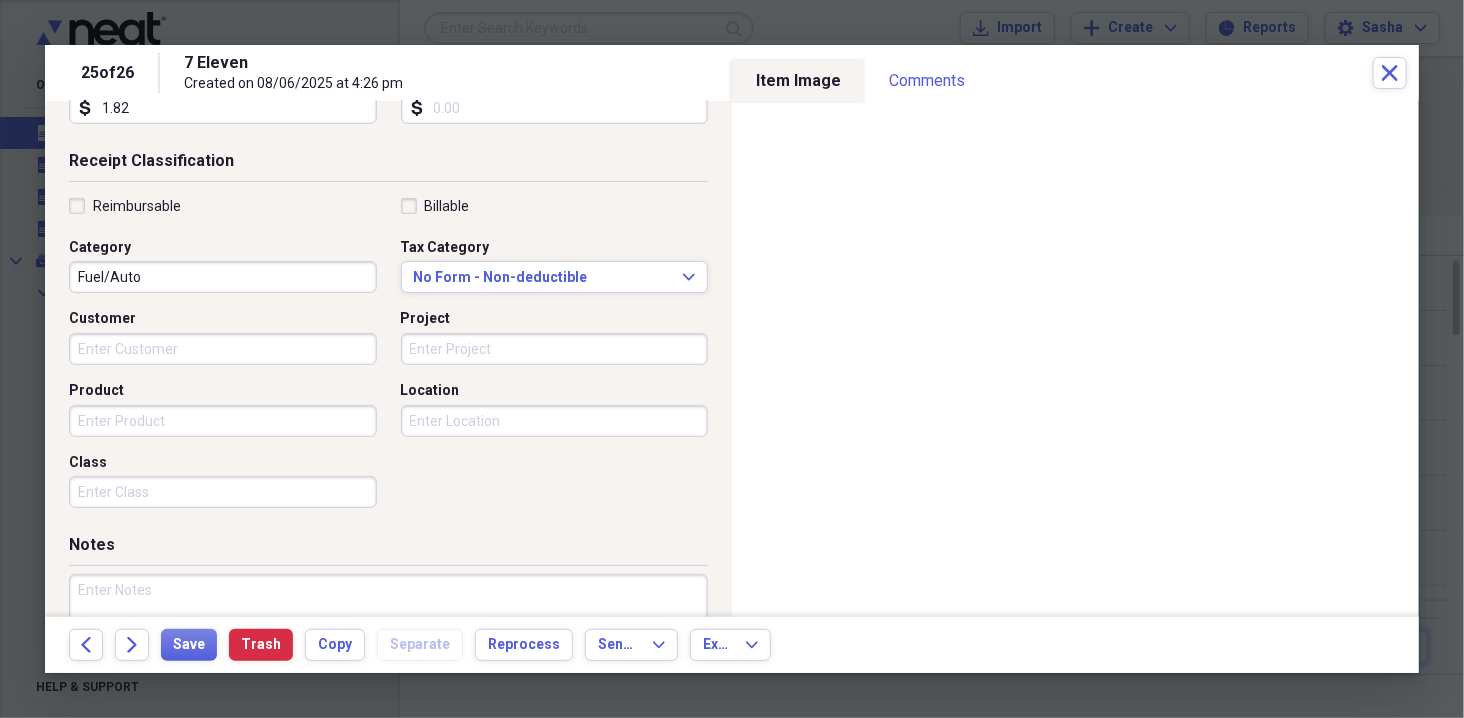scroll, scrollTop: 455, scrollLeft: 0, axis: vertical 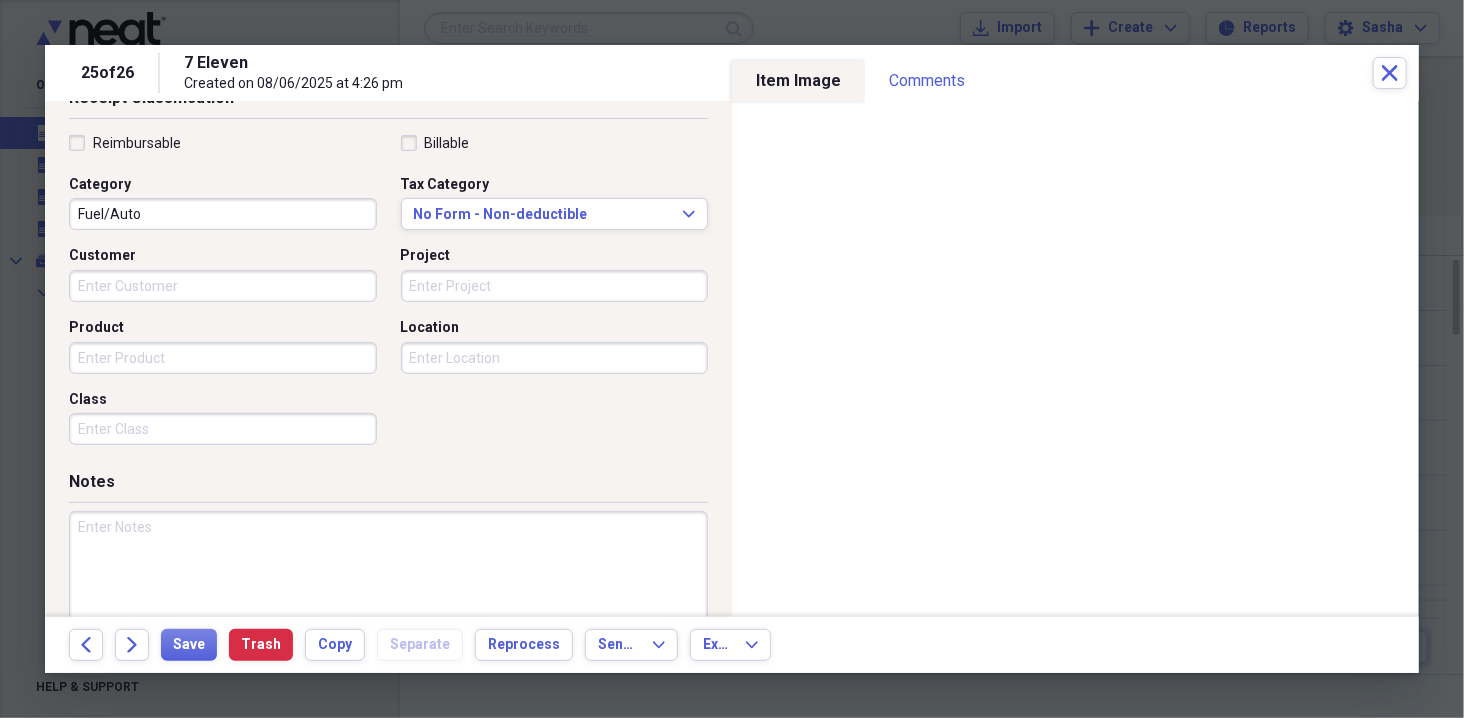 click on "Back Forward Save Trash Copy Separate Reprocess Send To Expand Export Expand" at bounding box center [732, 645] 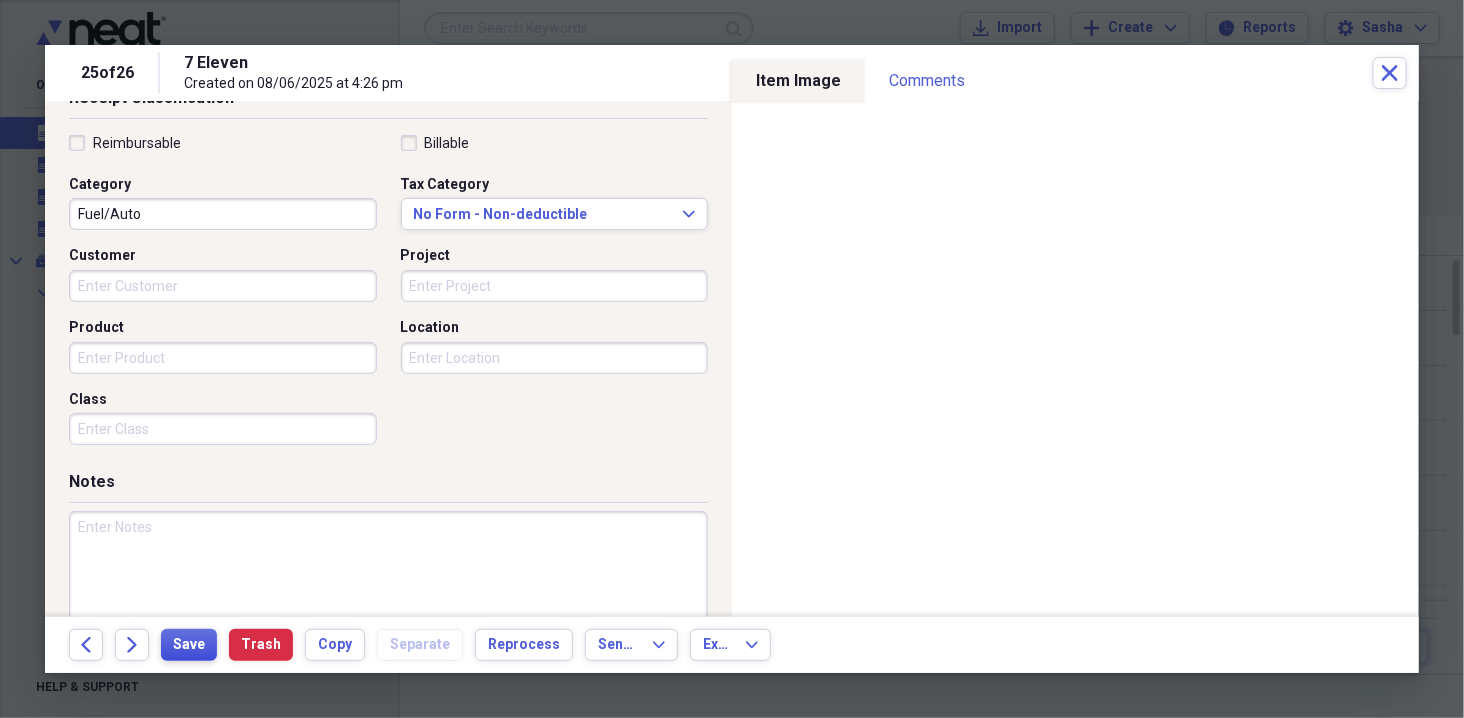 click on "Save" at bounding box center [189, 645] 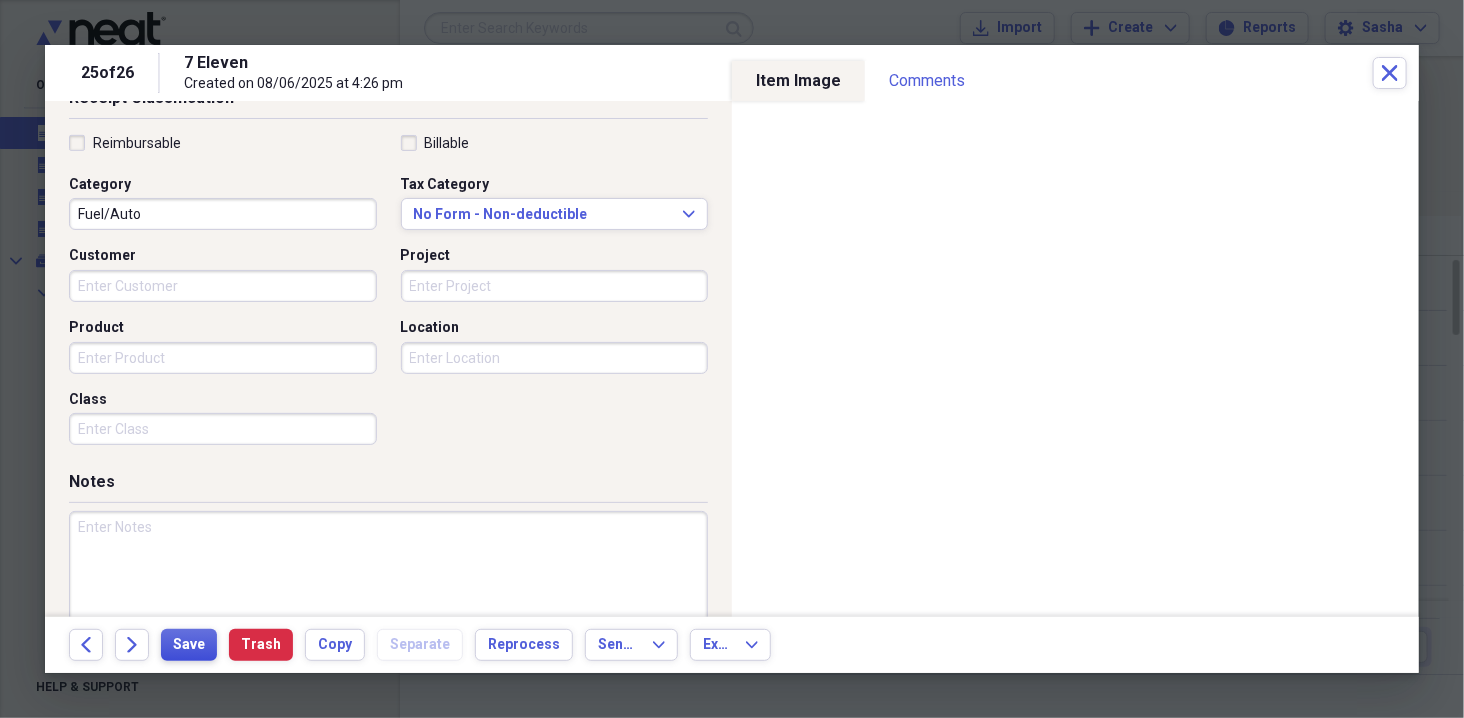 click on "Save" at bounding box center (189, 645) 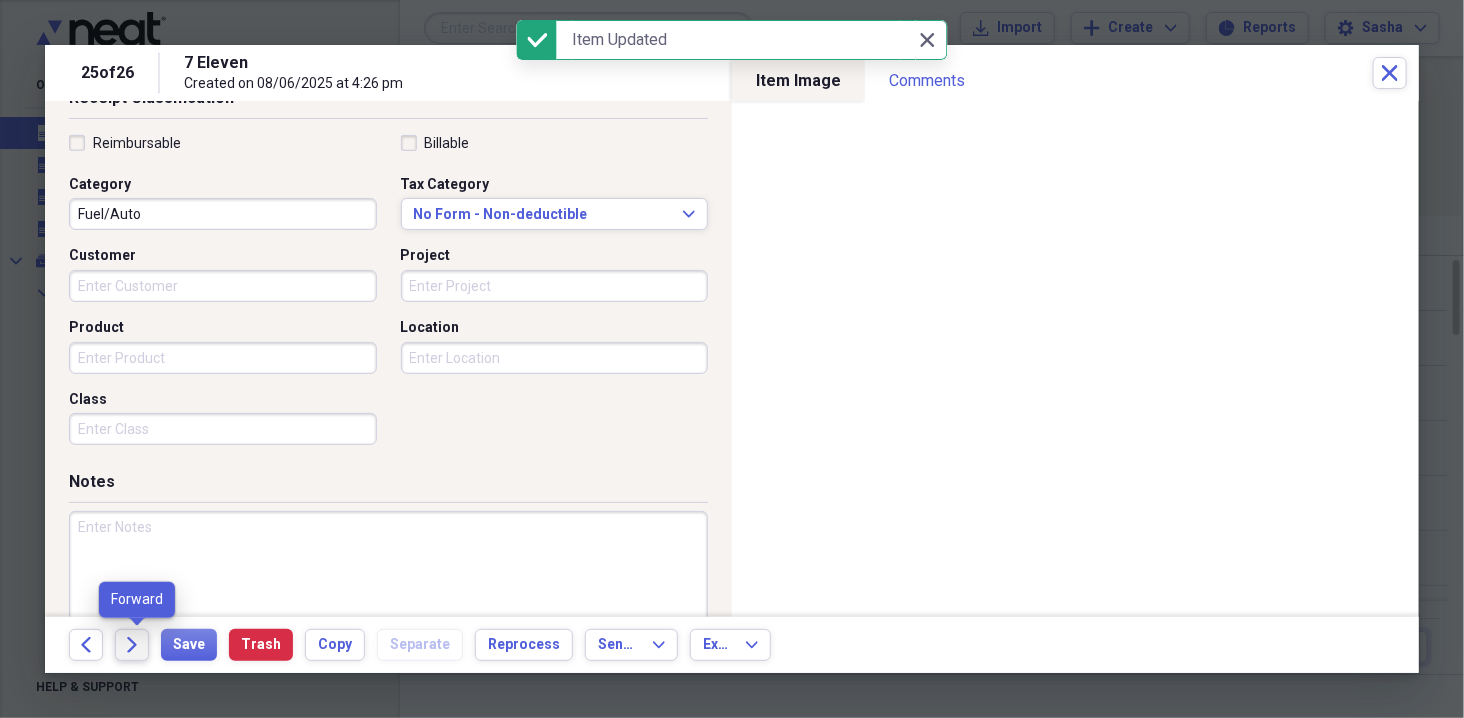 click on "Forward" 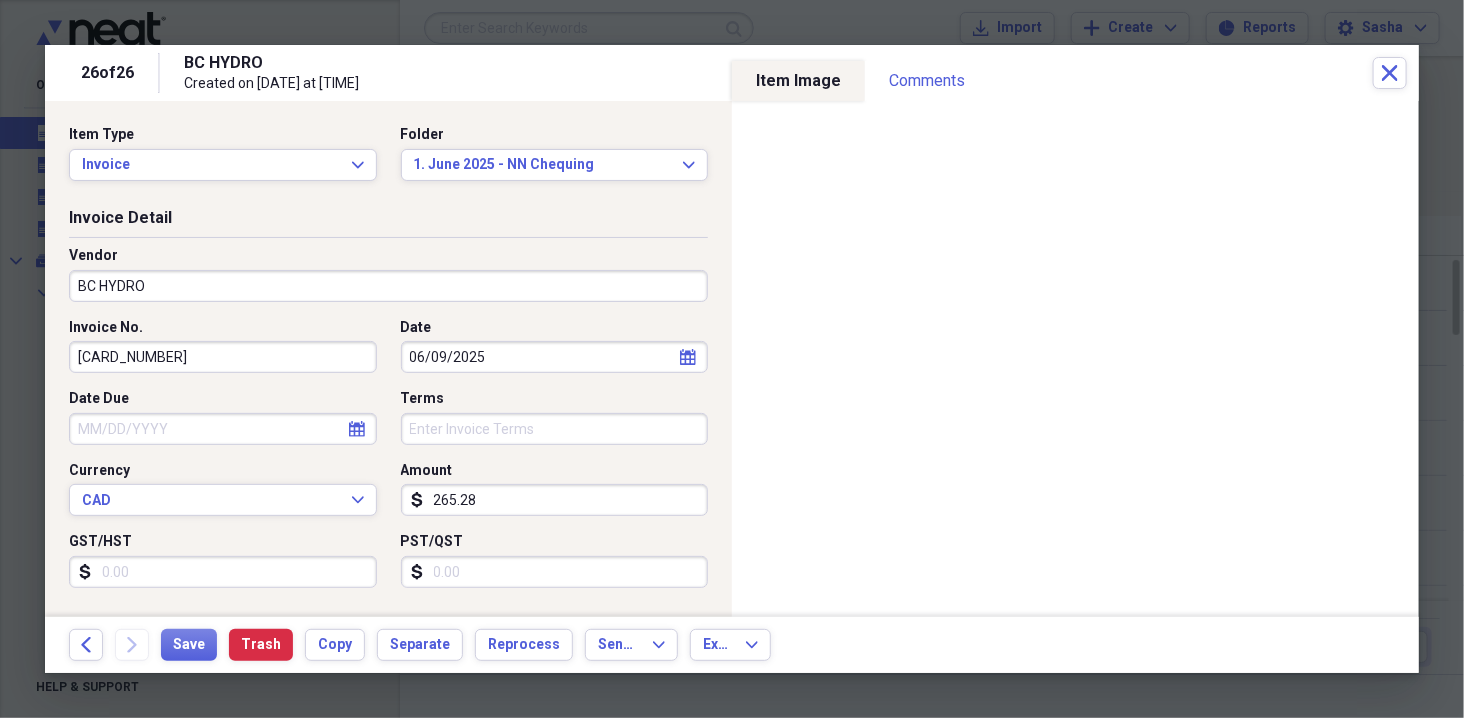 scroll, scrollTop: 2, scrollLeft: 0, axis: vertical 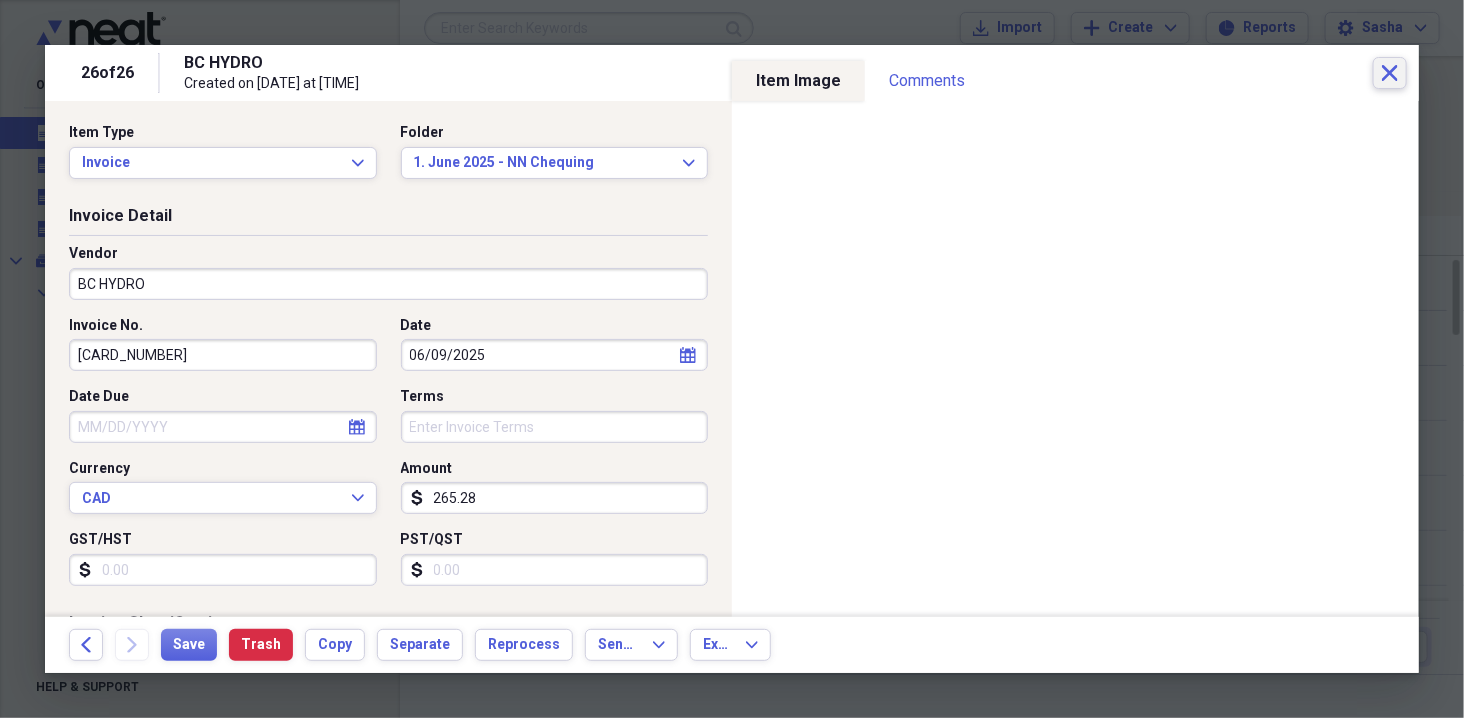 click on "Close" at bounding box center [1390, 73] 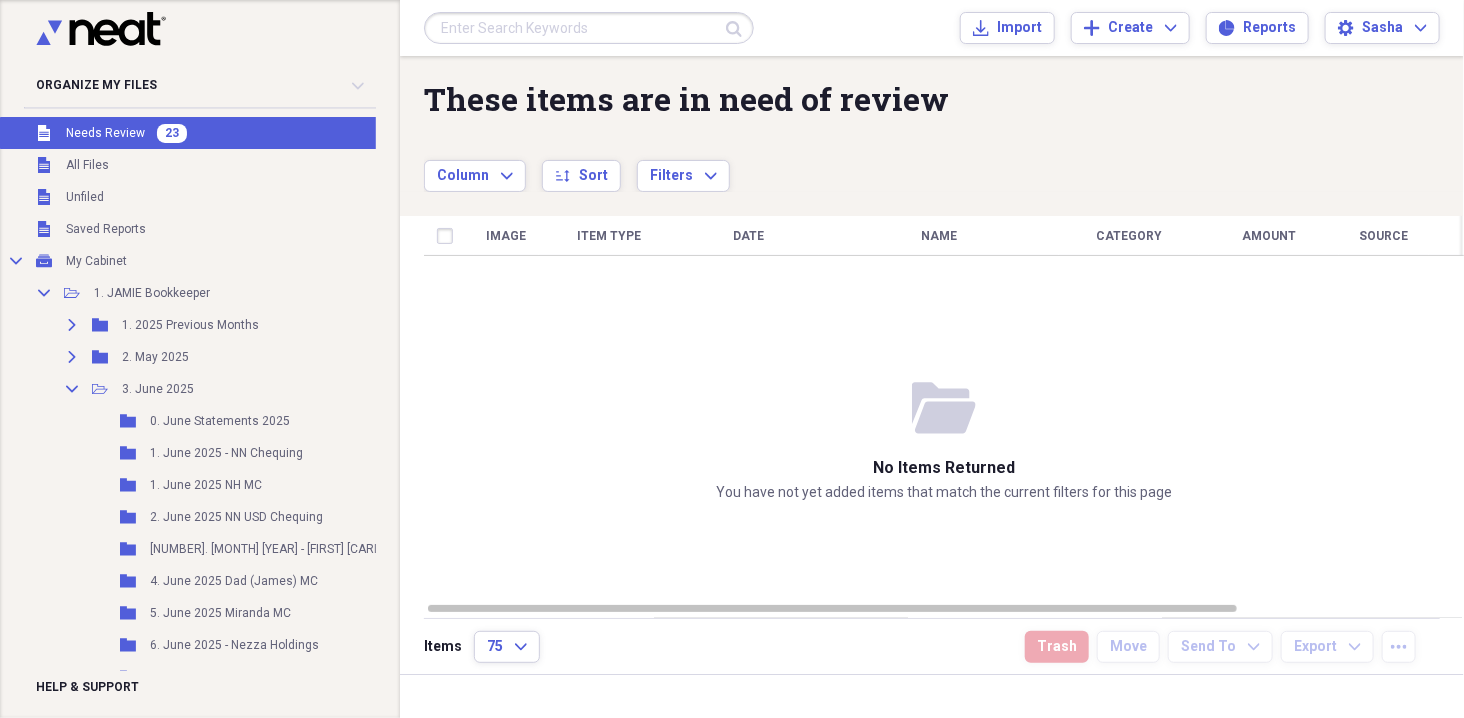 click on "Unfiled Needs Review 23" at bounding box center [272, 133] 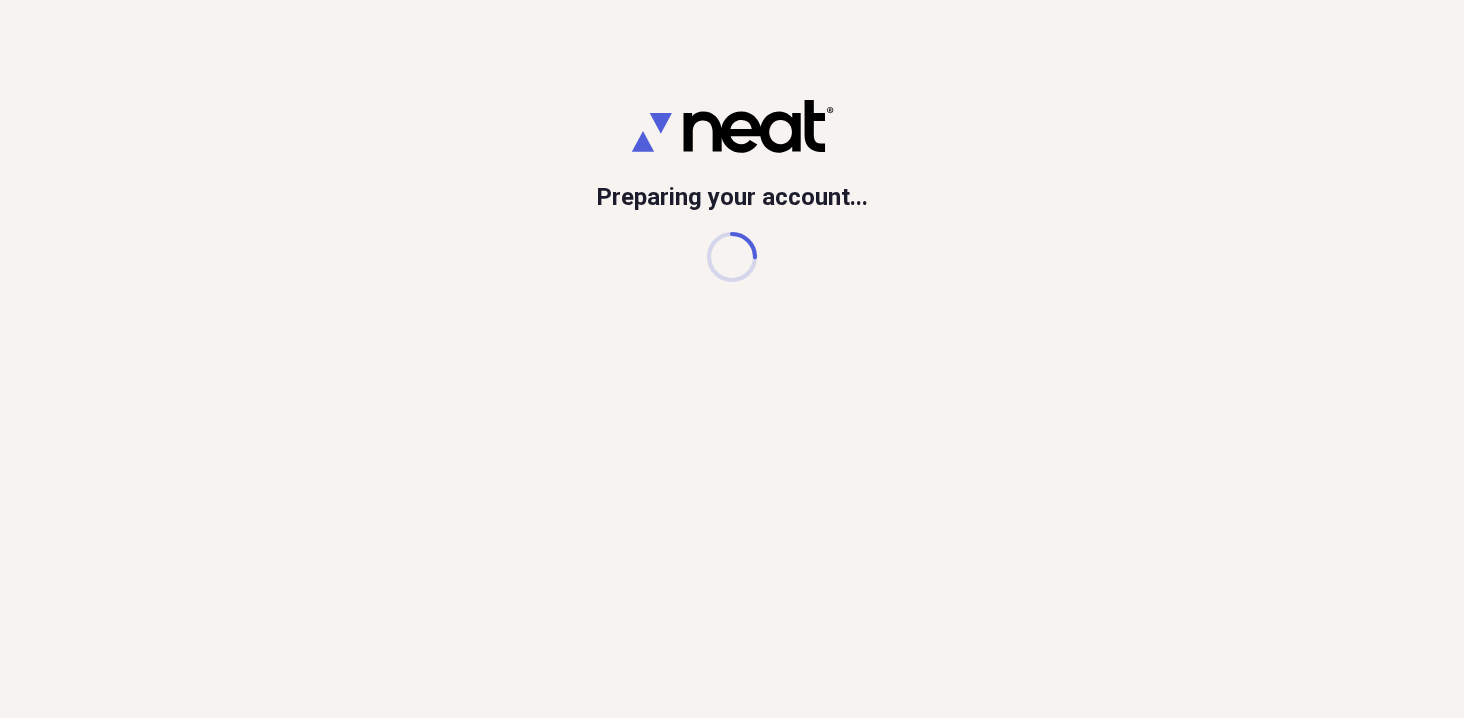 scroll, scrollTop: 0, scrollLeft: 0, axis: both 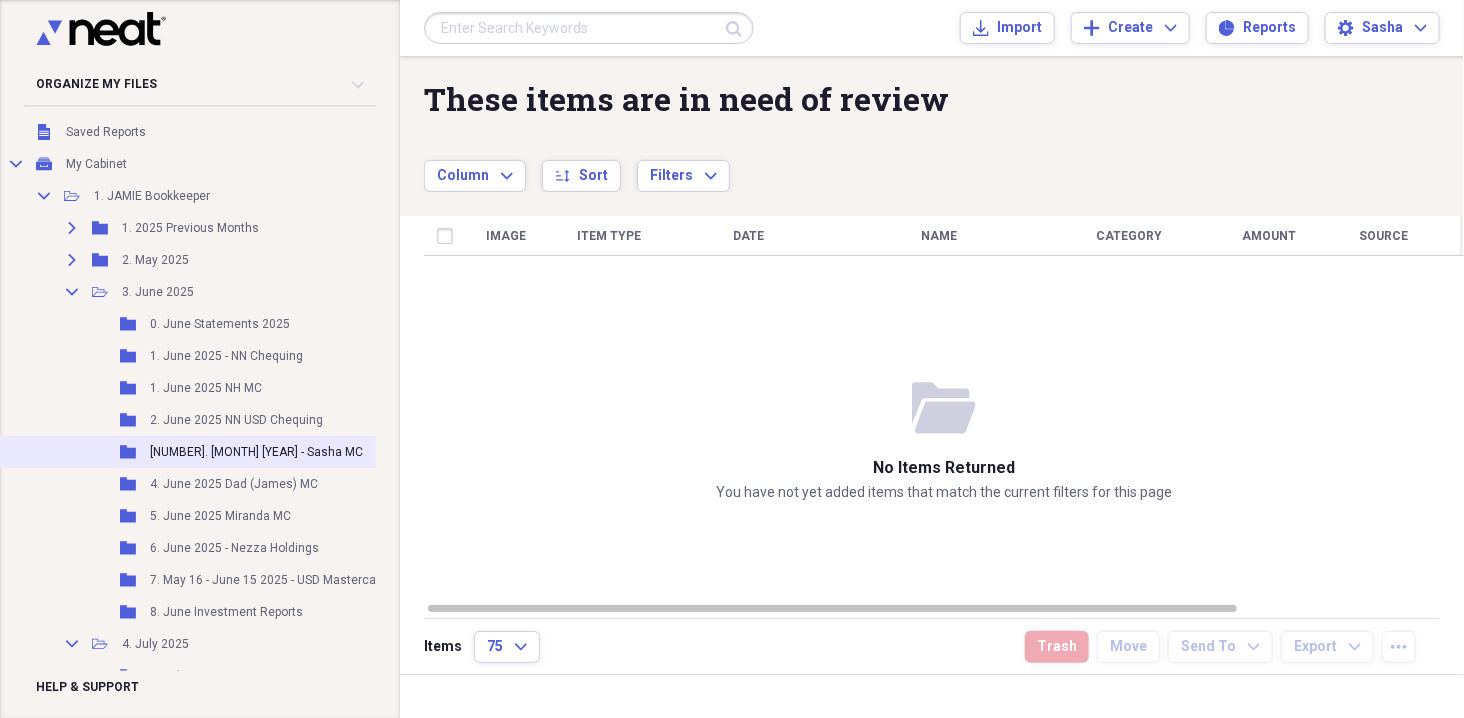 click on "[NUMBER]. [MONTH] [YEAR] - Sasha MC" at bounding box center [256, 452] 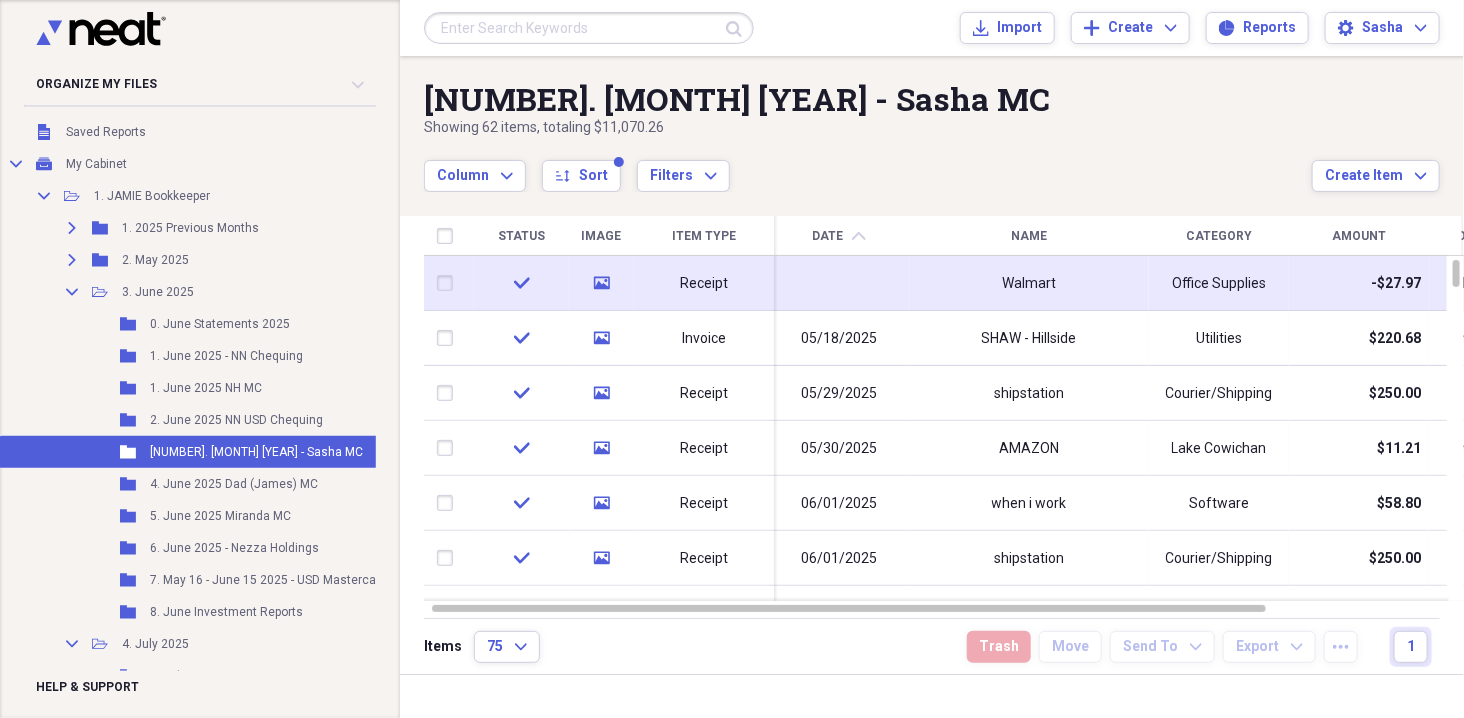 click on "Receipt" at bounding box center (704, 283) 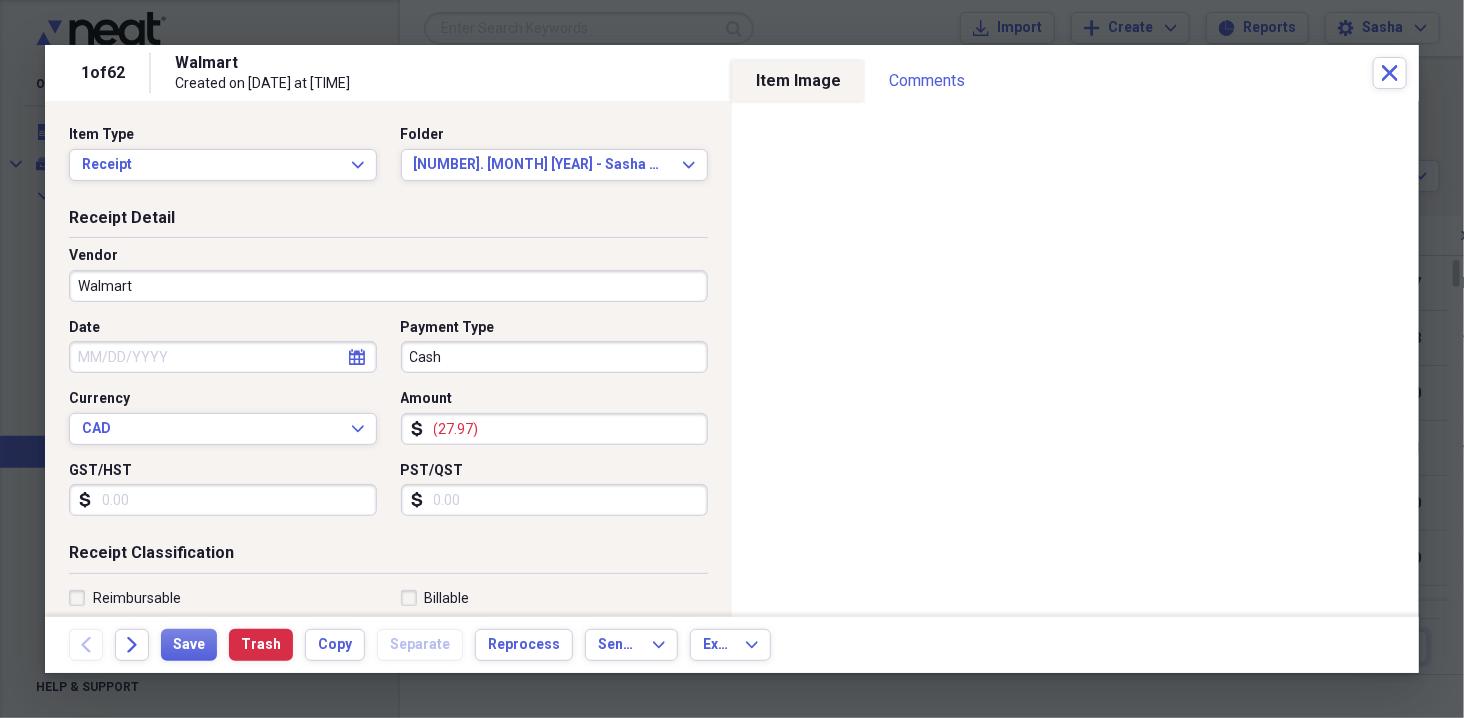 click on "Date" at bounding box center [223, 357] 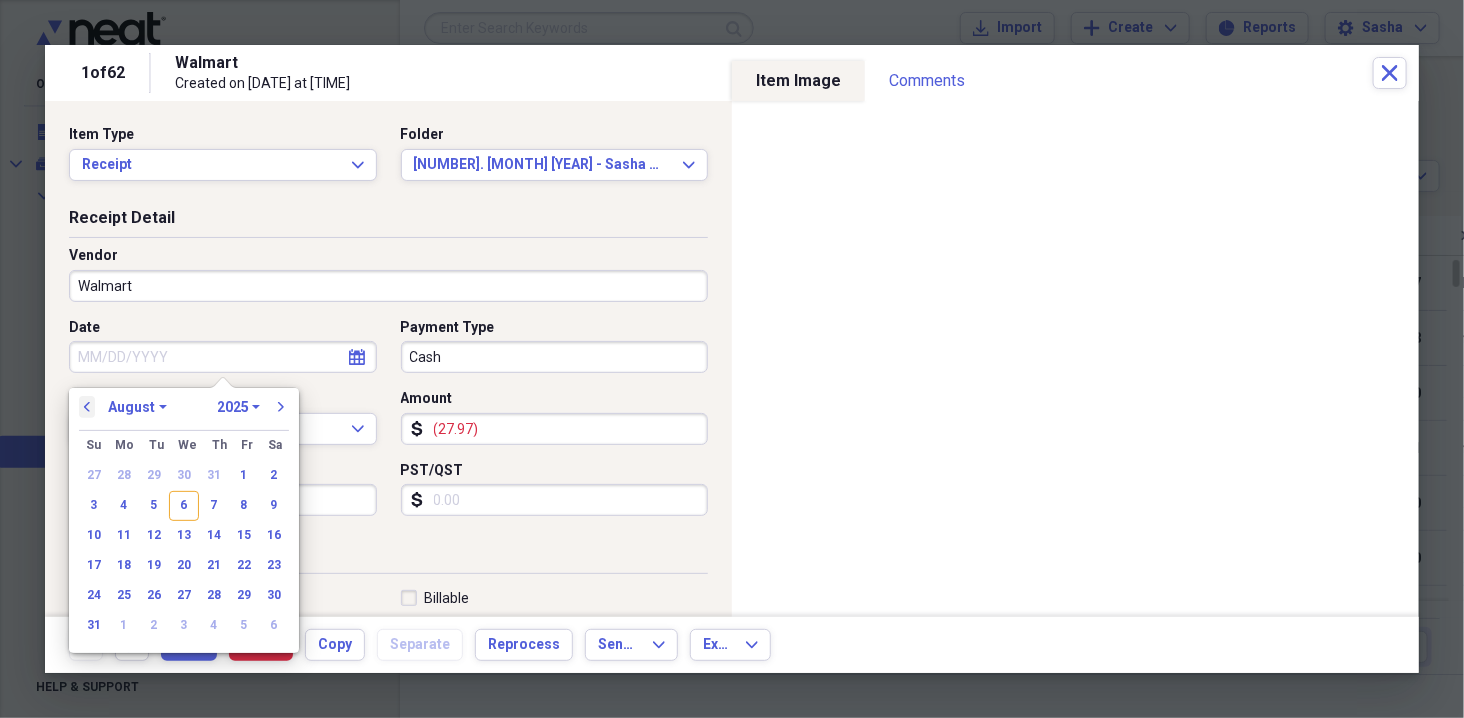 click on "previous" at bounding box center [87, 407] 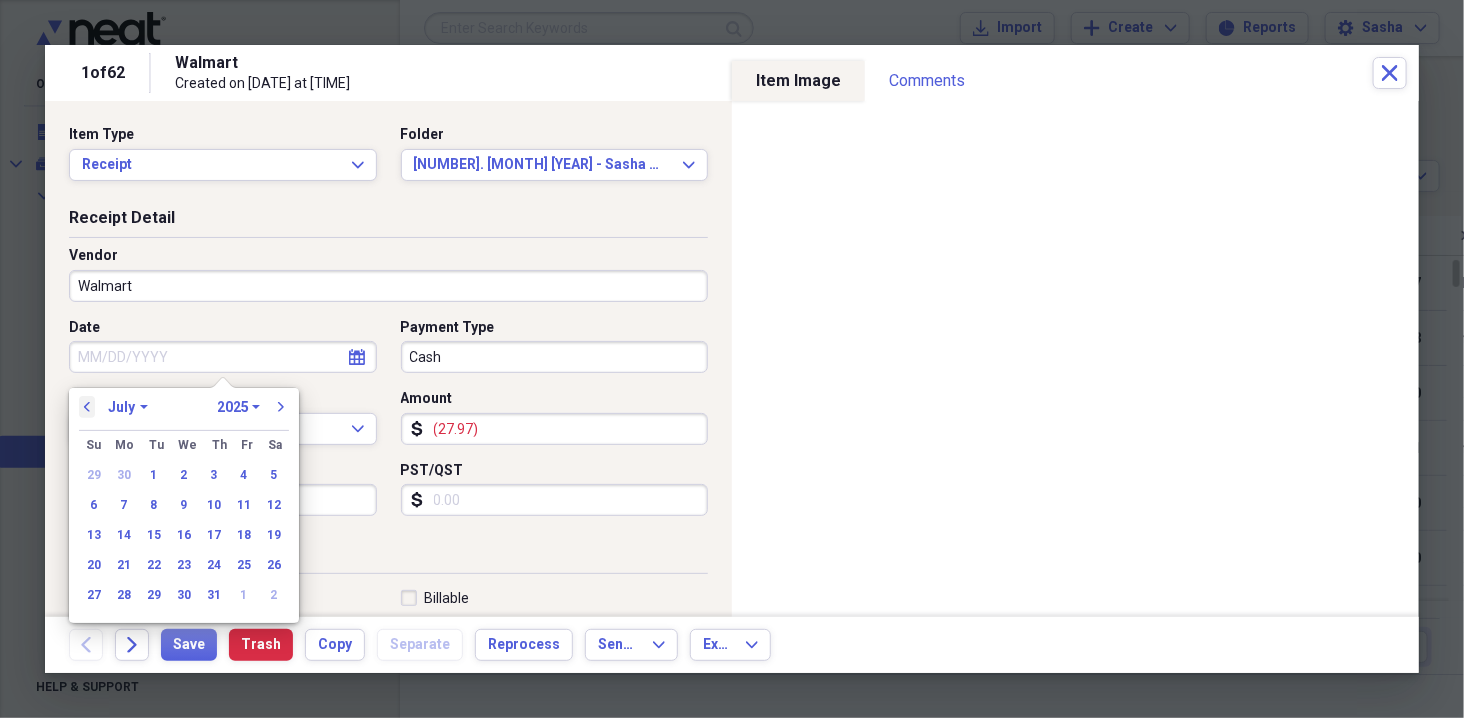 click on "previous" at bounding box center [87, 407] 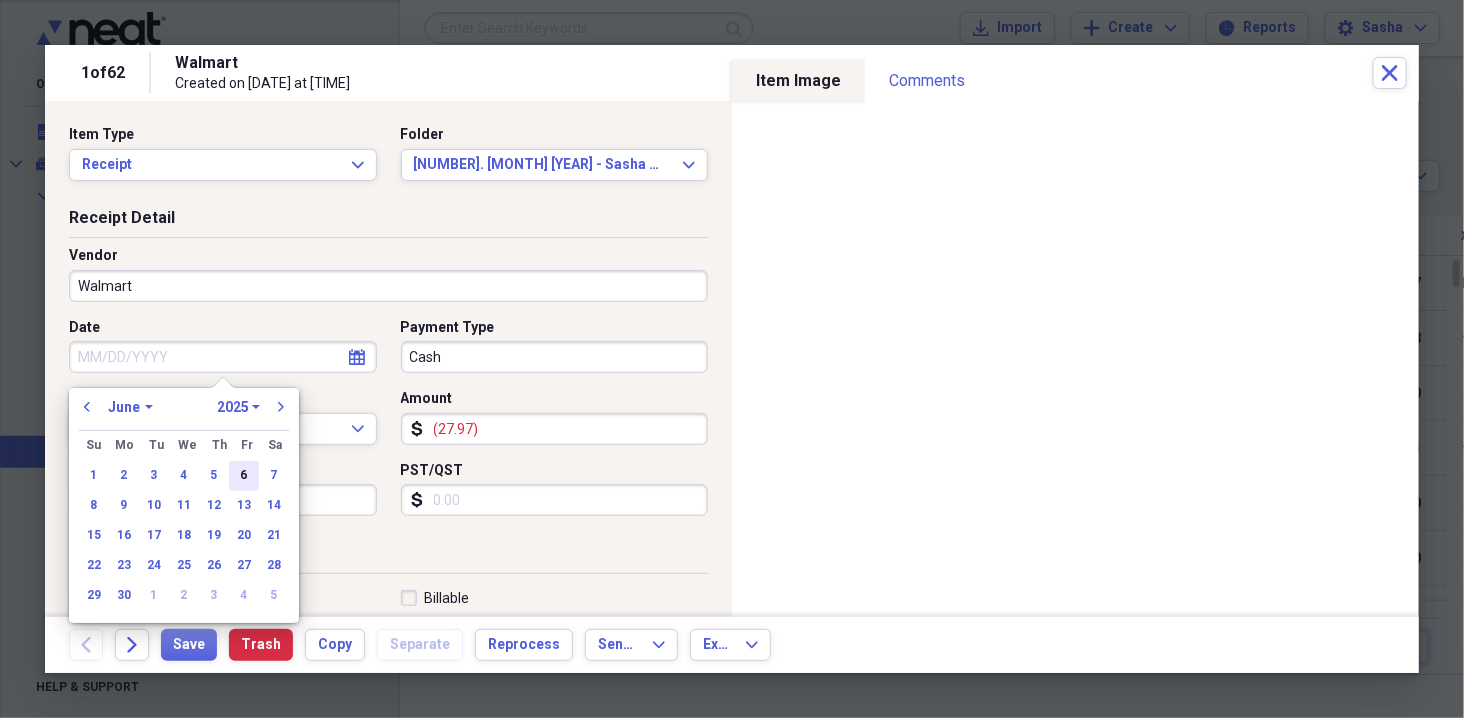 click on "6" at bounding box center [244, 476] 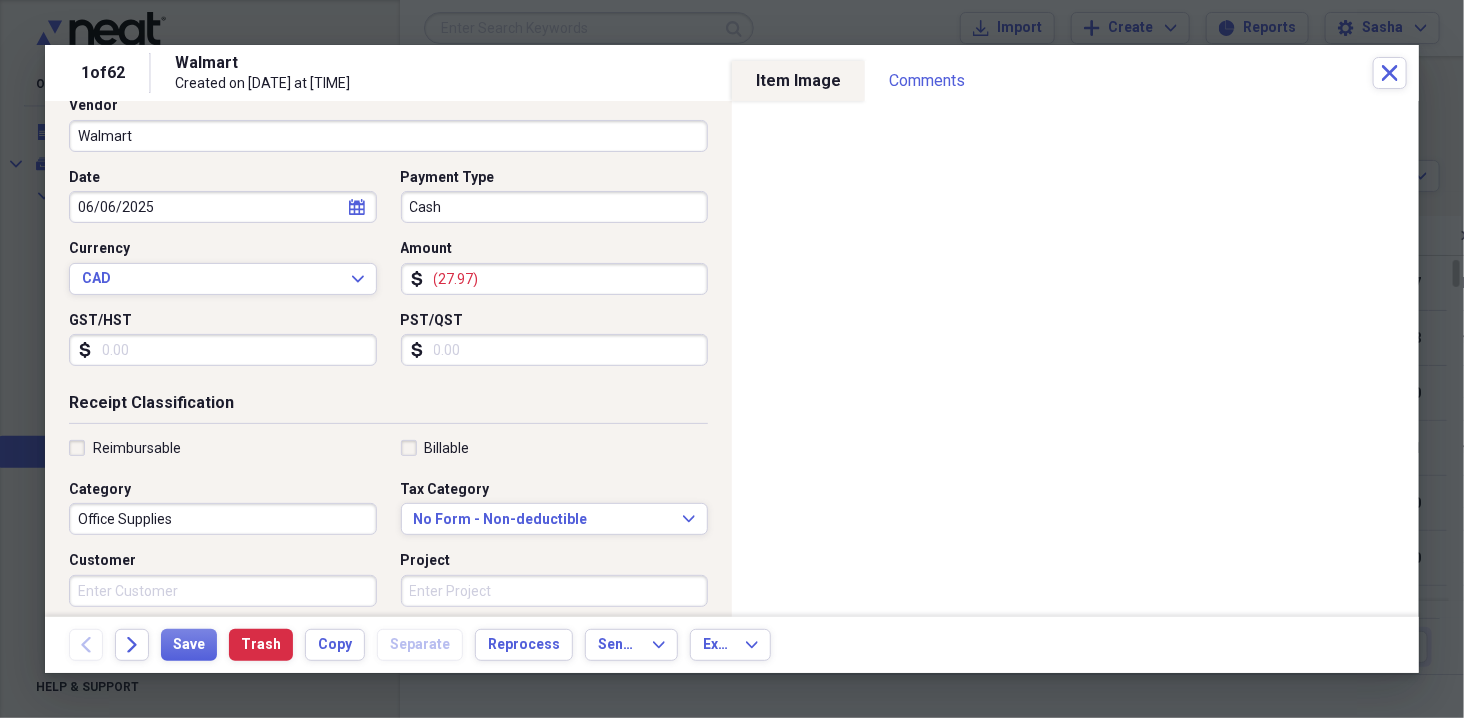scroll, scrollTop: 0, scrollLeft: 0, axis: both 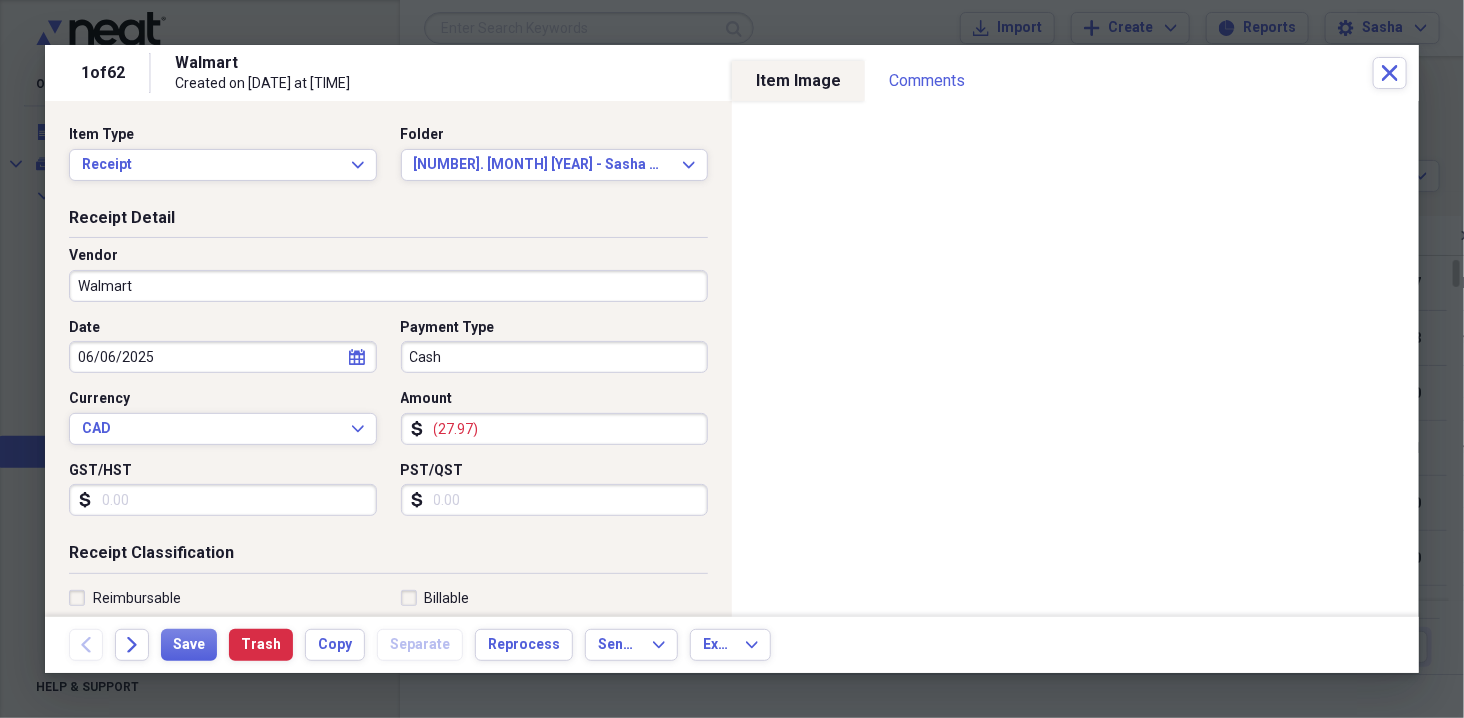 click on "06/06/2025" at bounding box center (223, 357) 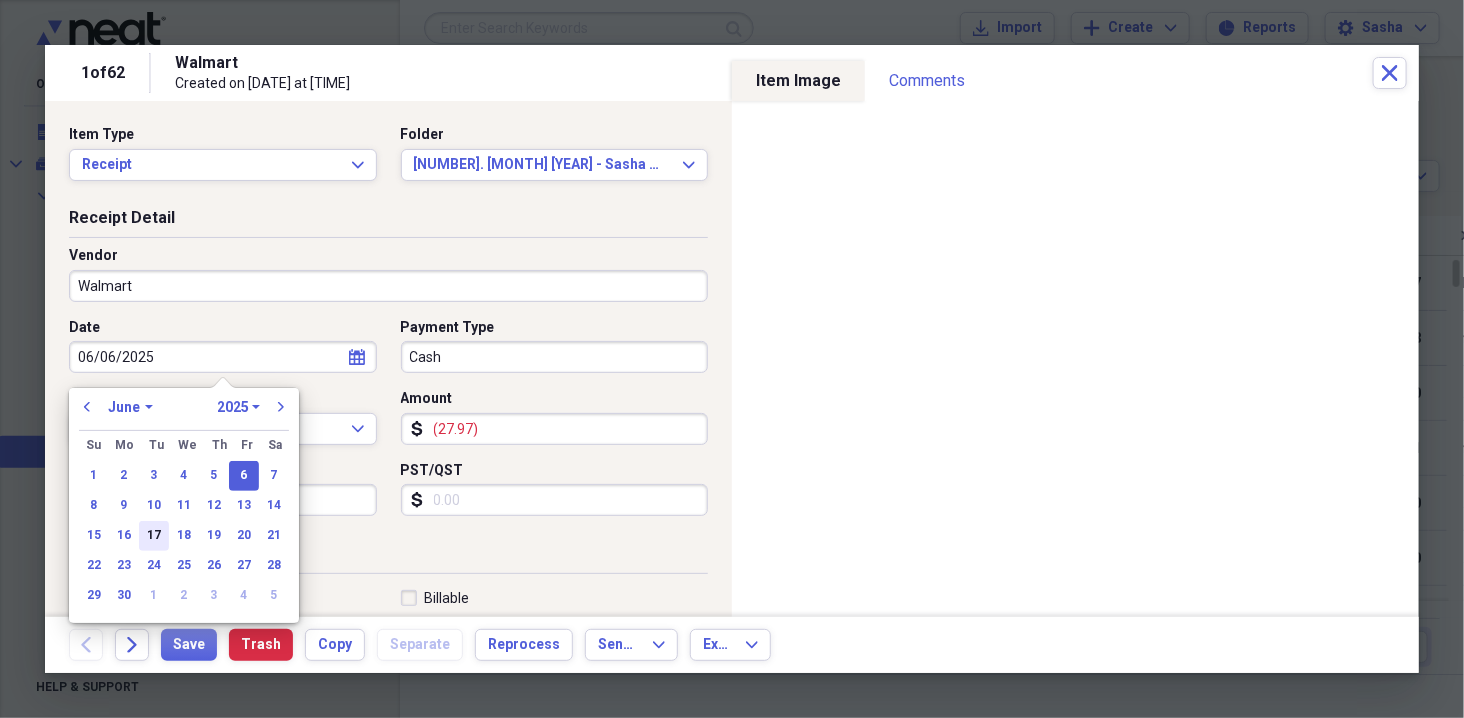 click on "17" at bounding box center [154, 536] 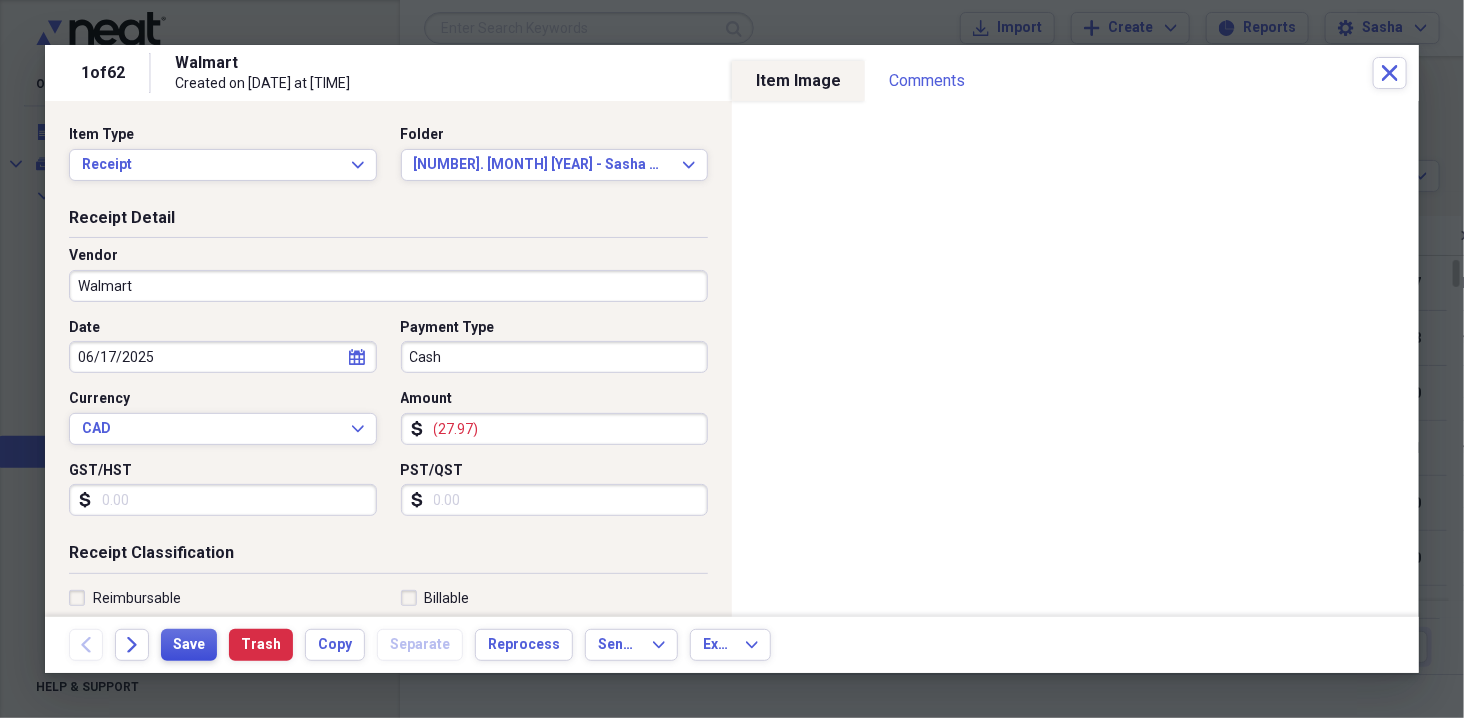 click on "Save" at bounding box center [189, 645] 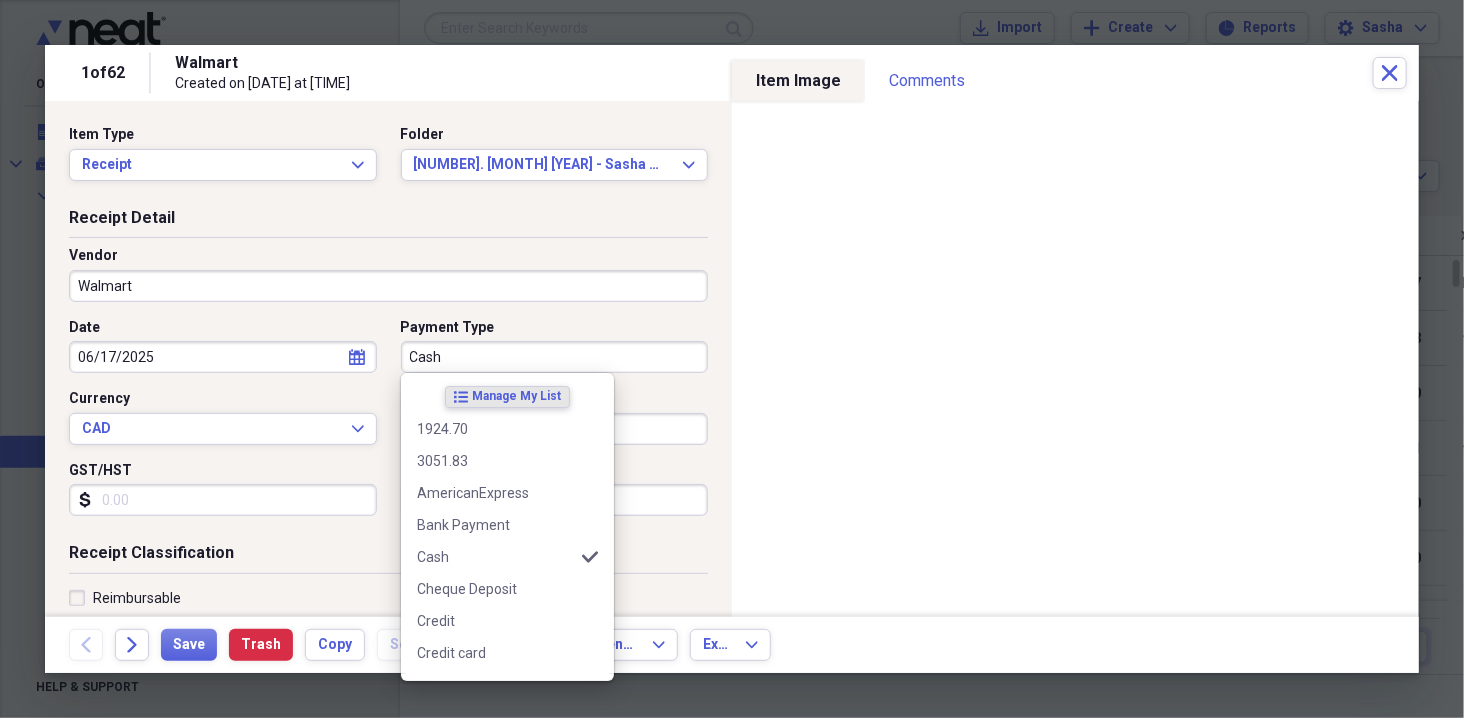 click on "Cash" at bounding box center [555, 357] 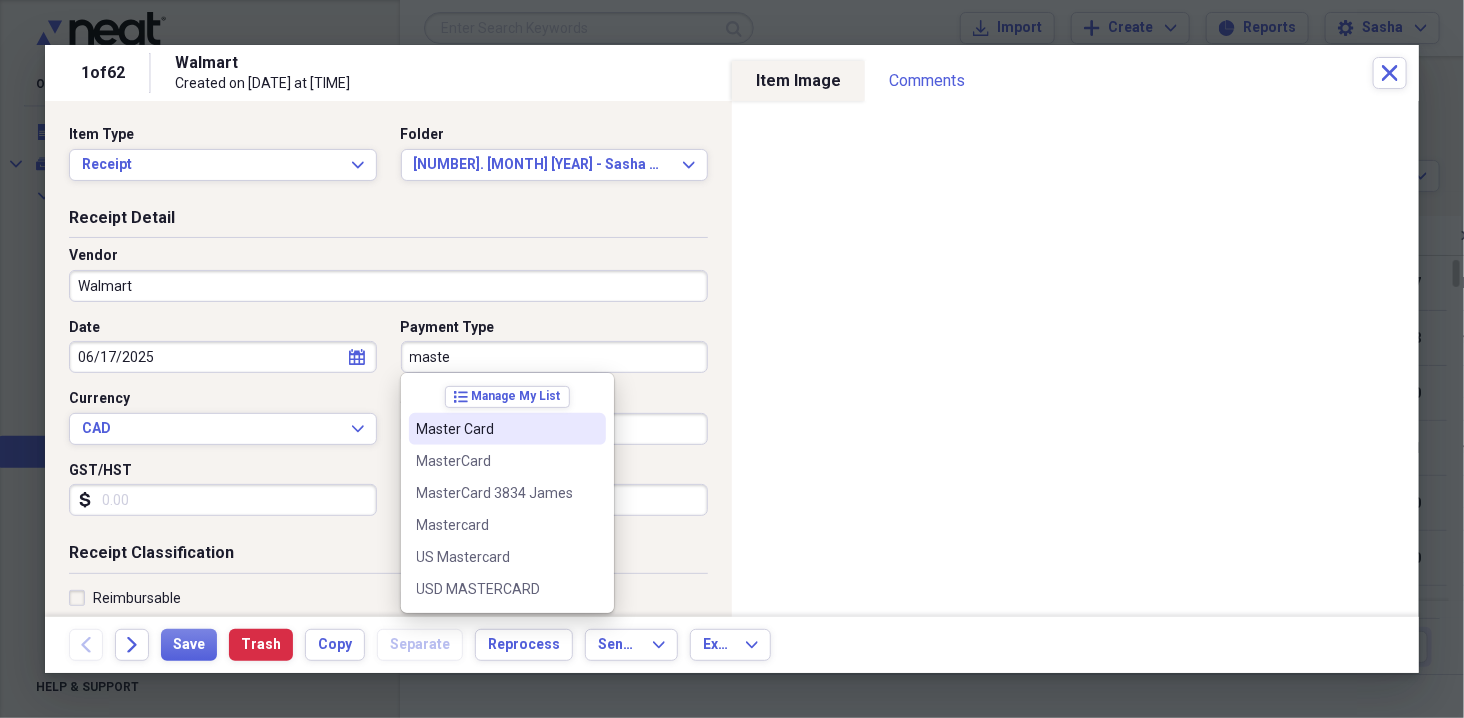 click on "Master Card" at bounding box center (495, 429) 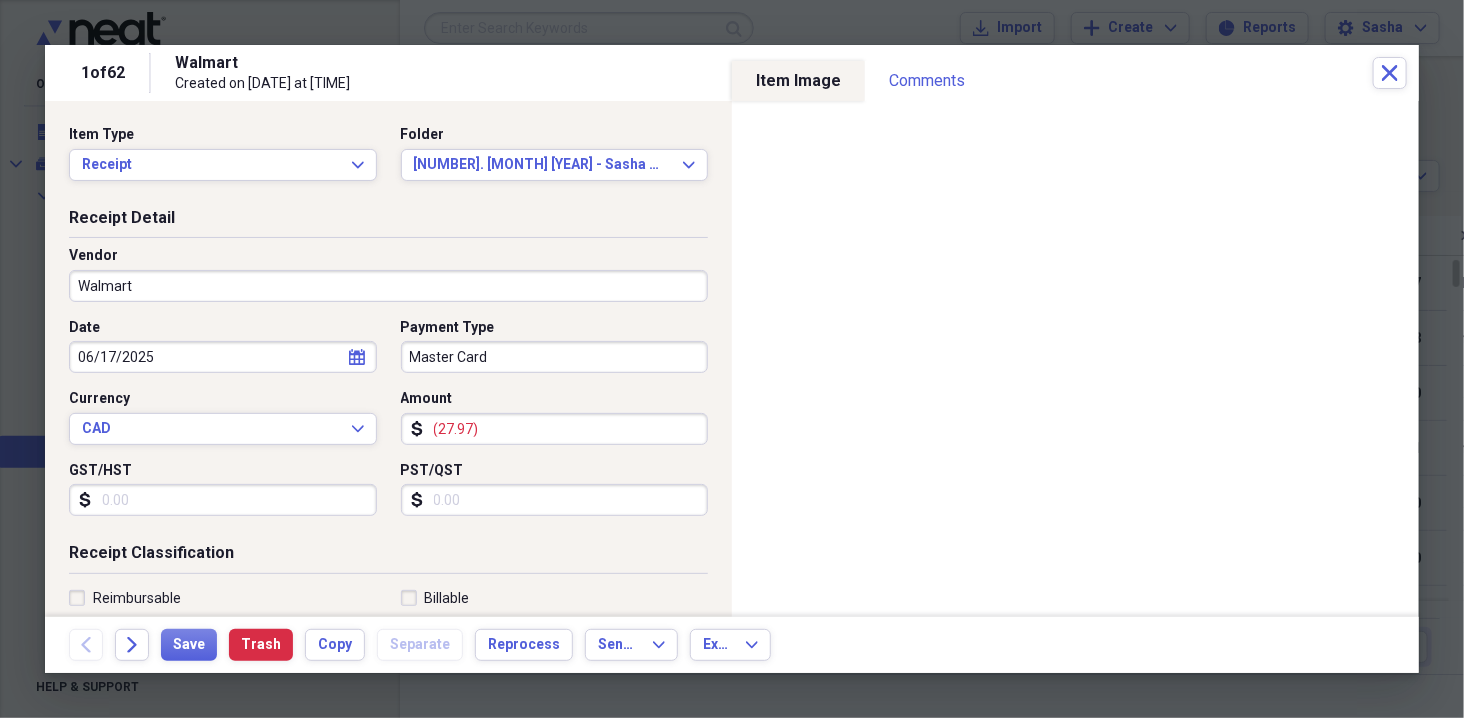 click on "Walmart" at bounding box center (388, 286) 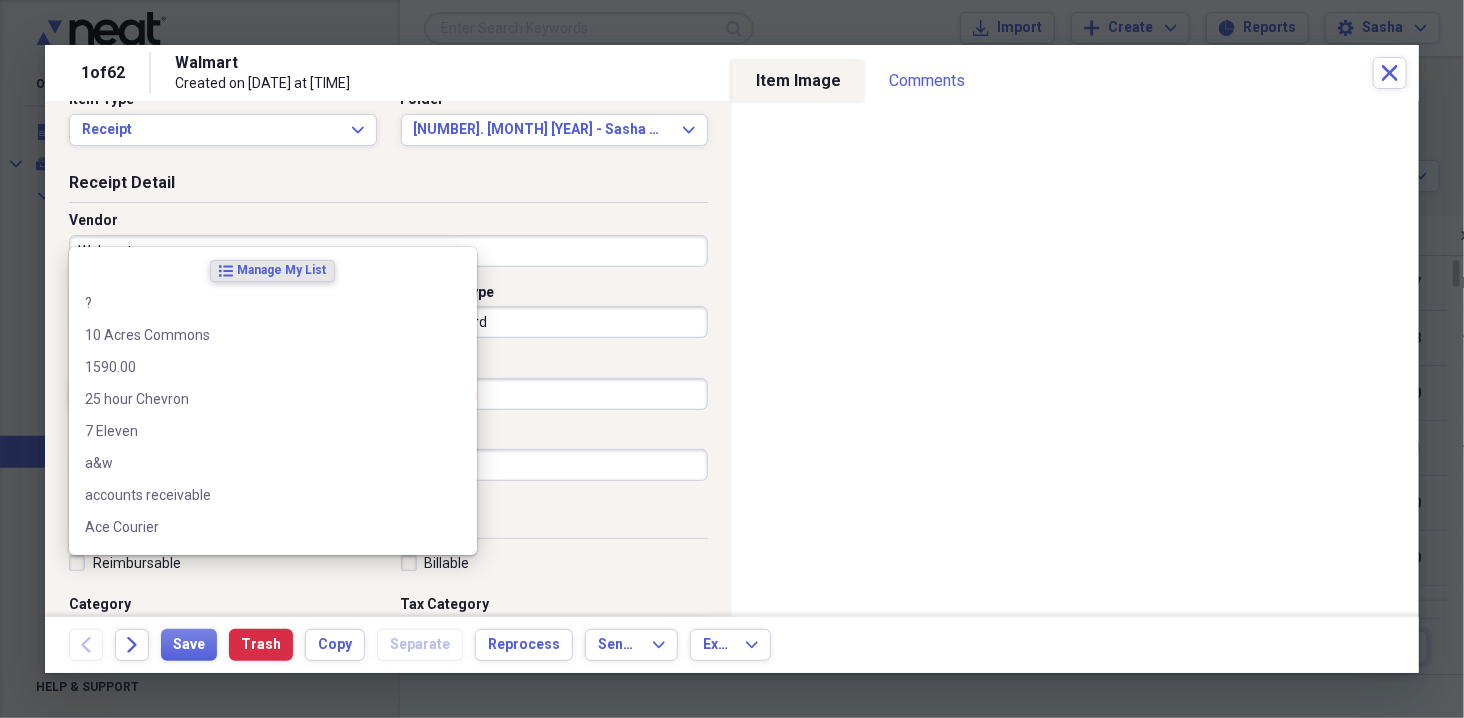 scroll, scrollTop: 56, scrollLeft: 0, axis: vertical 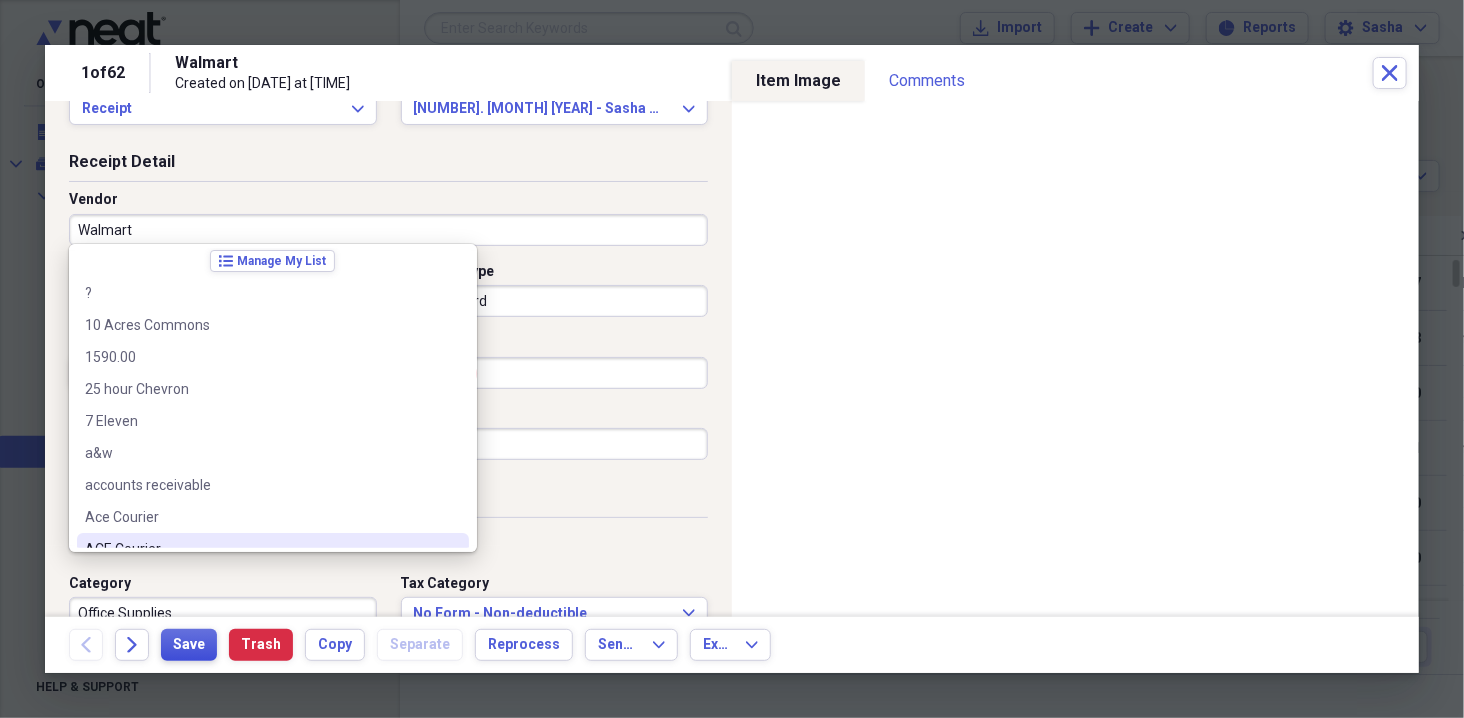 click on "Save" at bounding box center [189, 645] 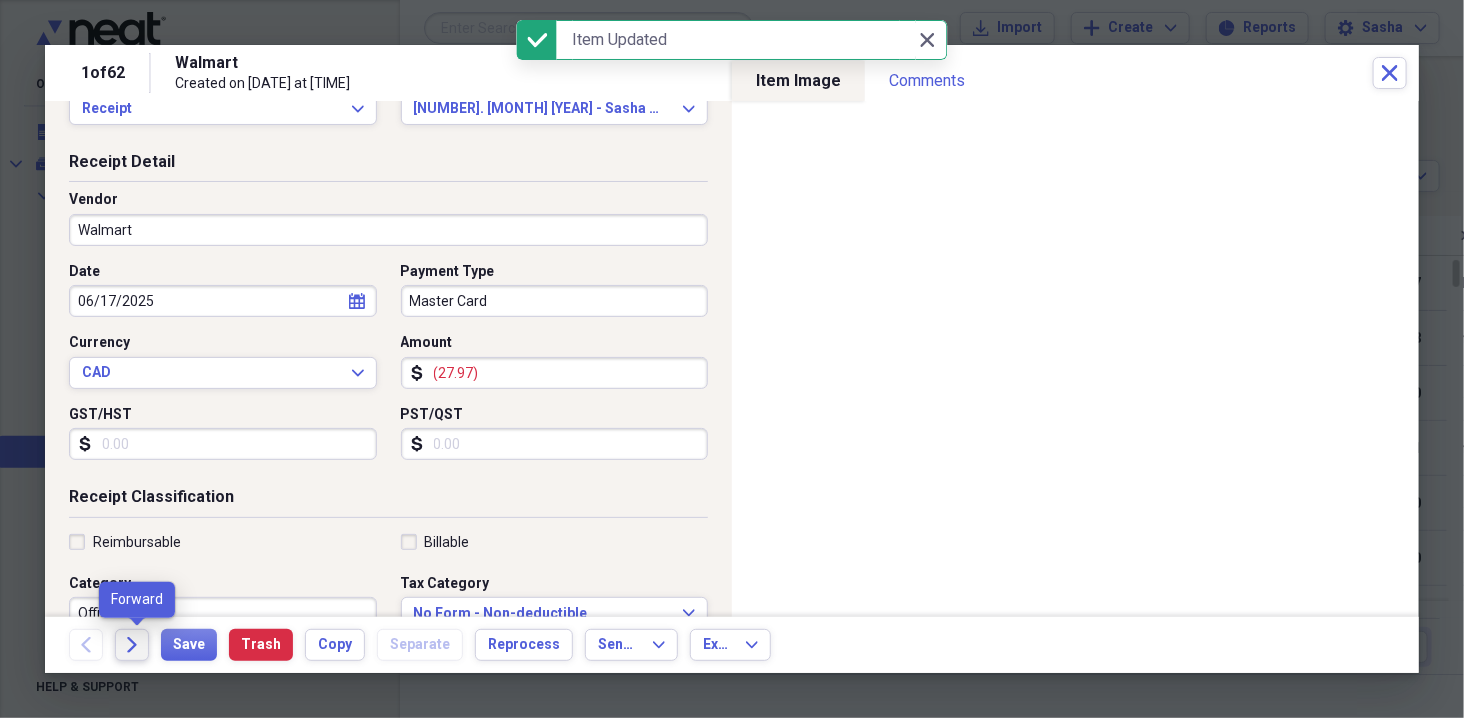 click on "Forward" 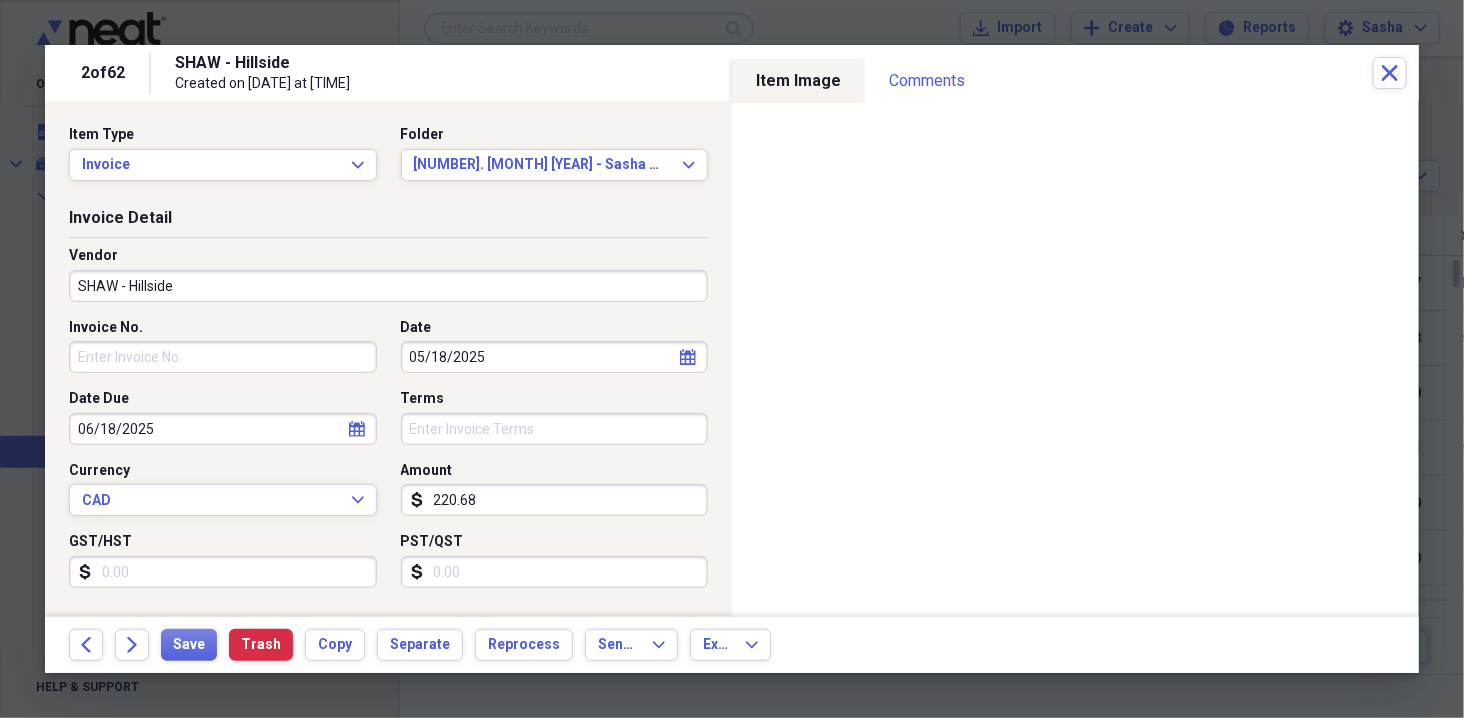 click on "05/18/2025" at bounding box center [555, 357] 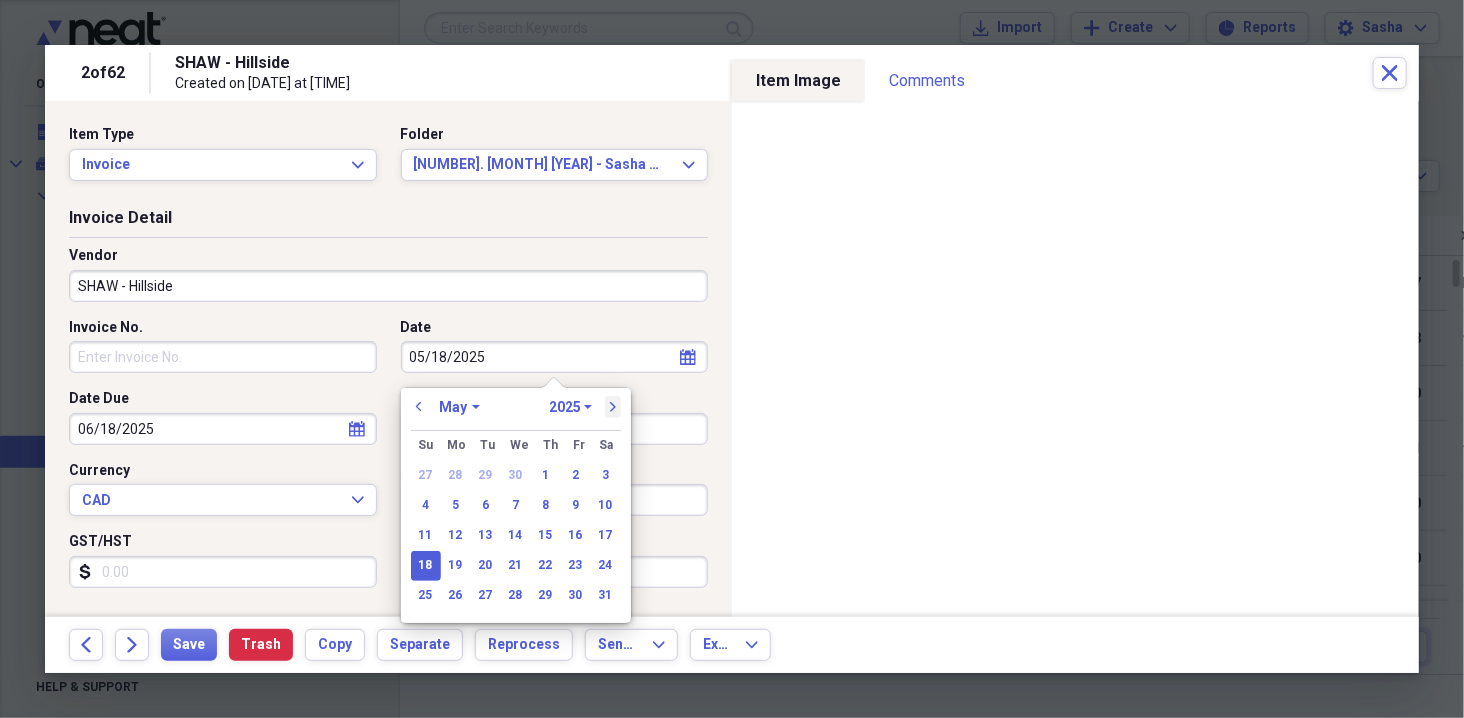 click on "next" at bounding box center (613, 407) 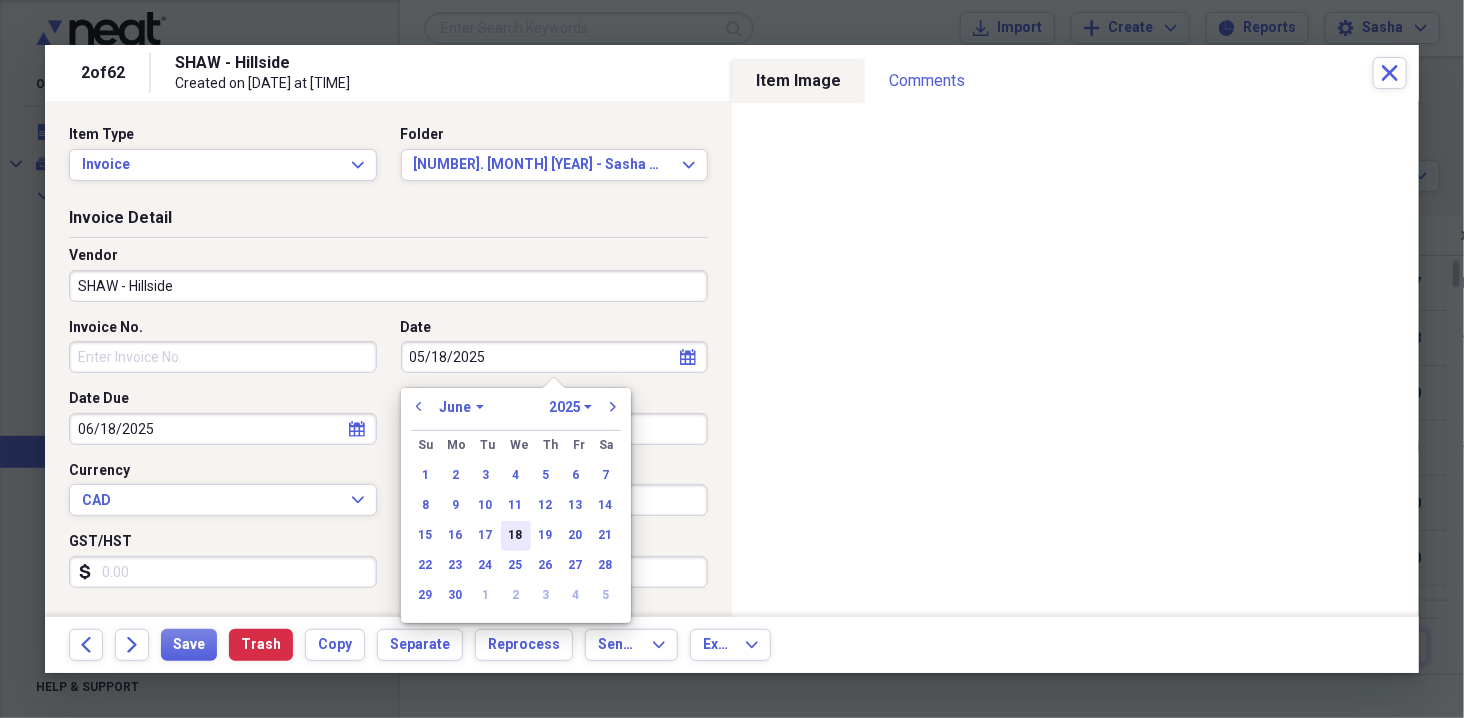 click on "18" at bounding box center (516, 536) 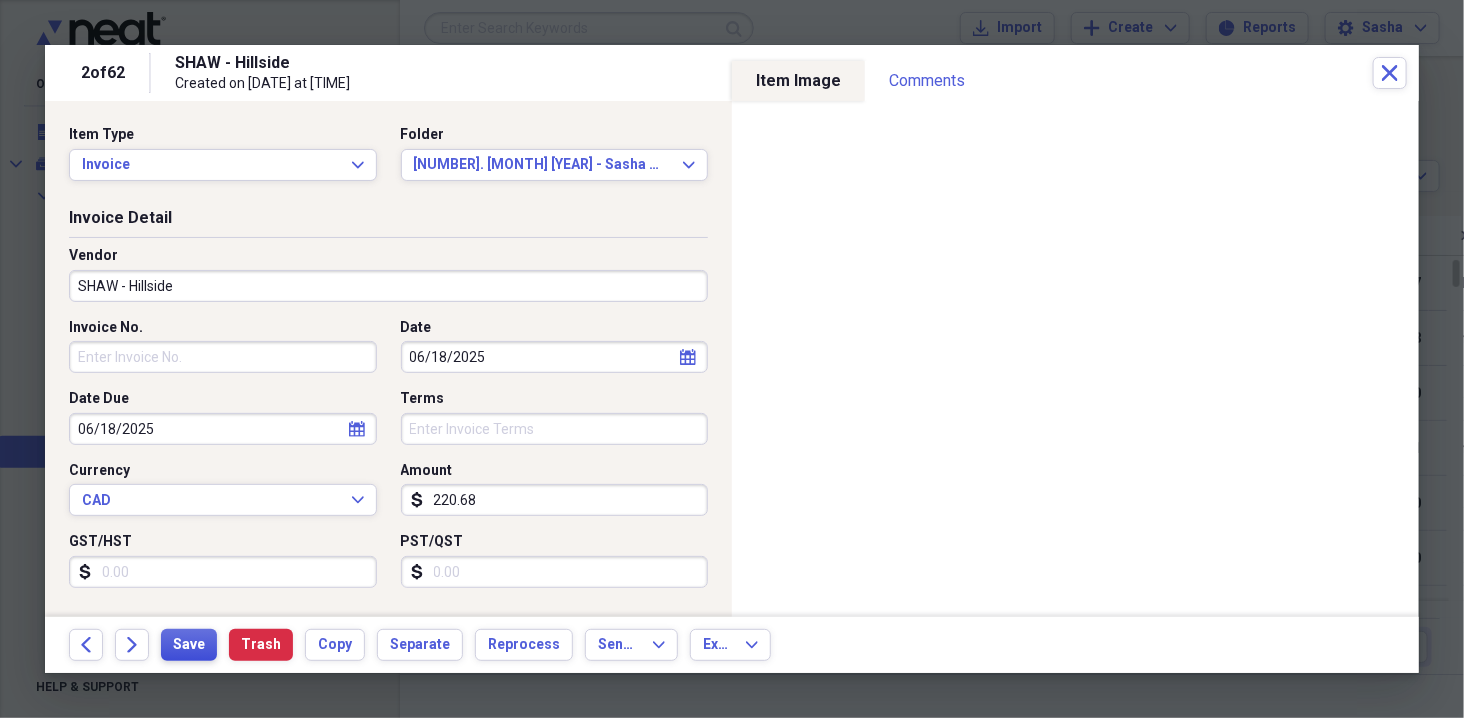 click on "Save" at bounding box center (189, 645) 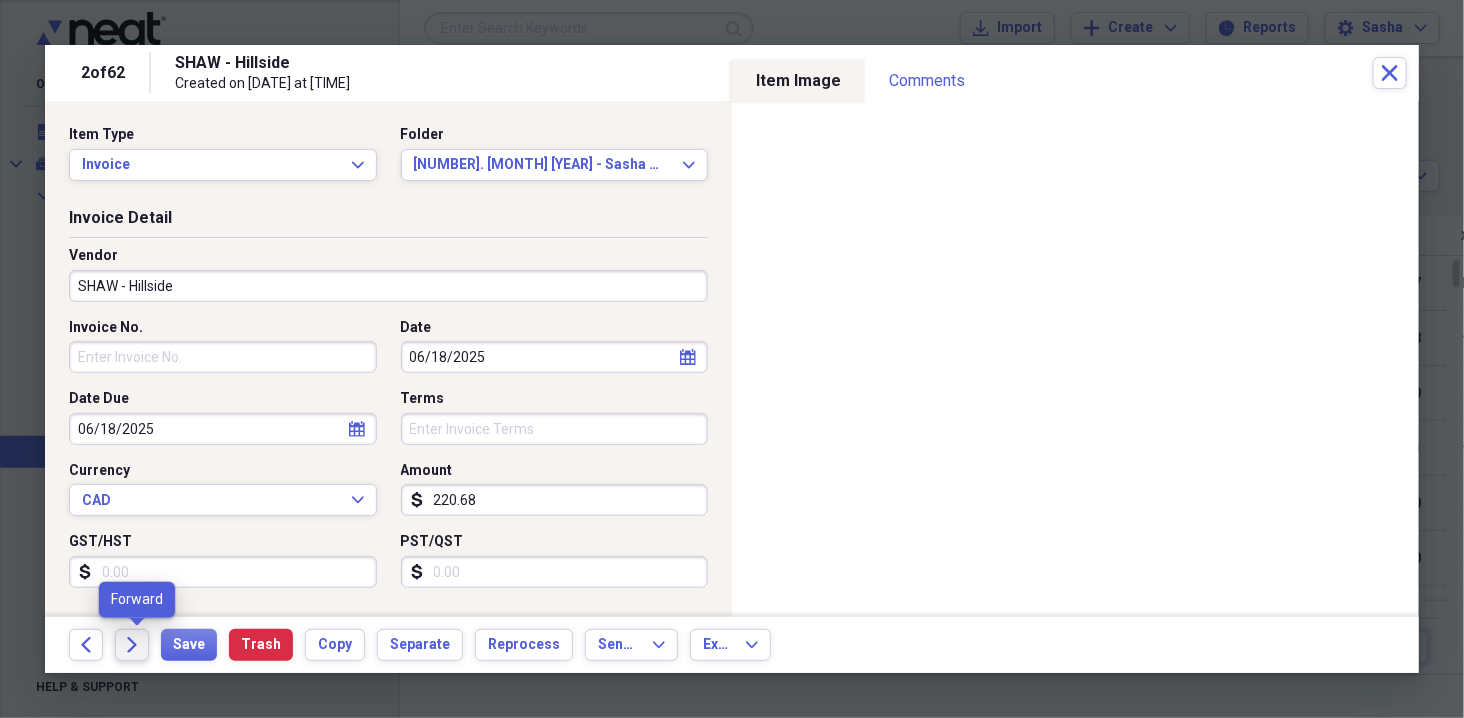 click on "Forward" 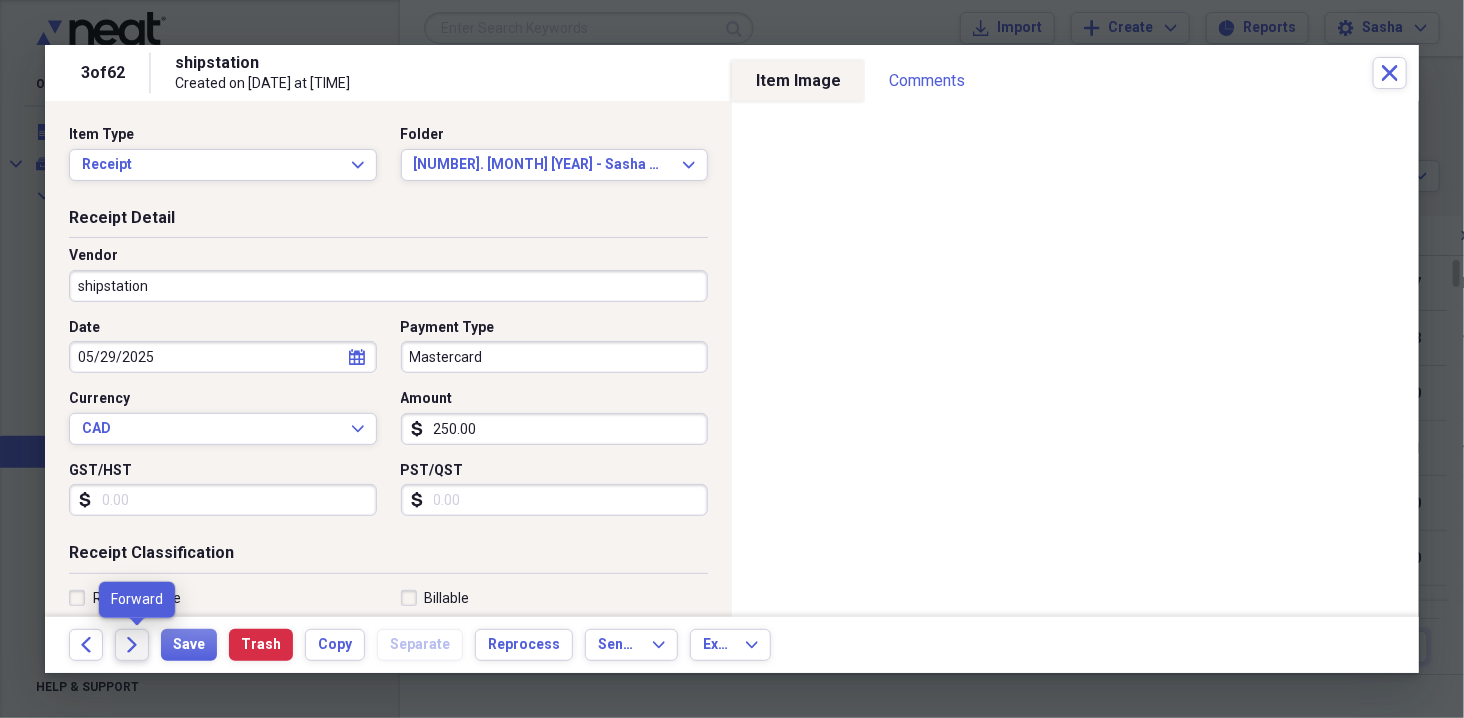 click on "Forward" 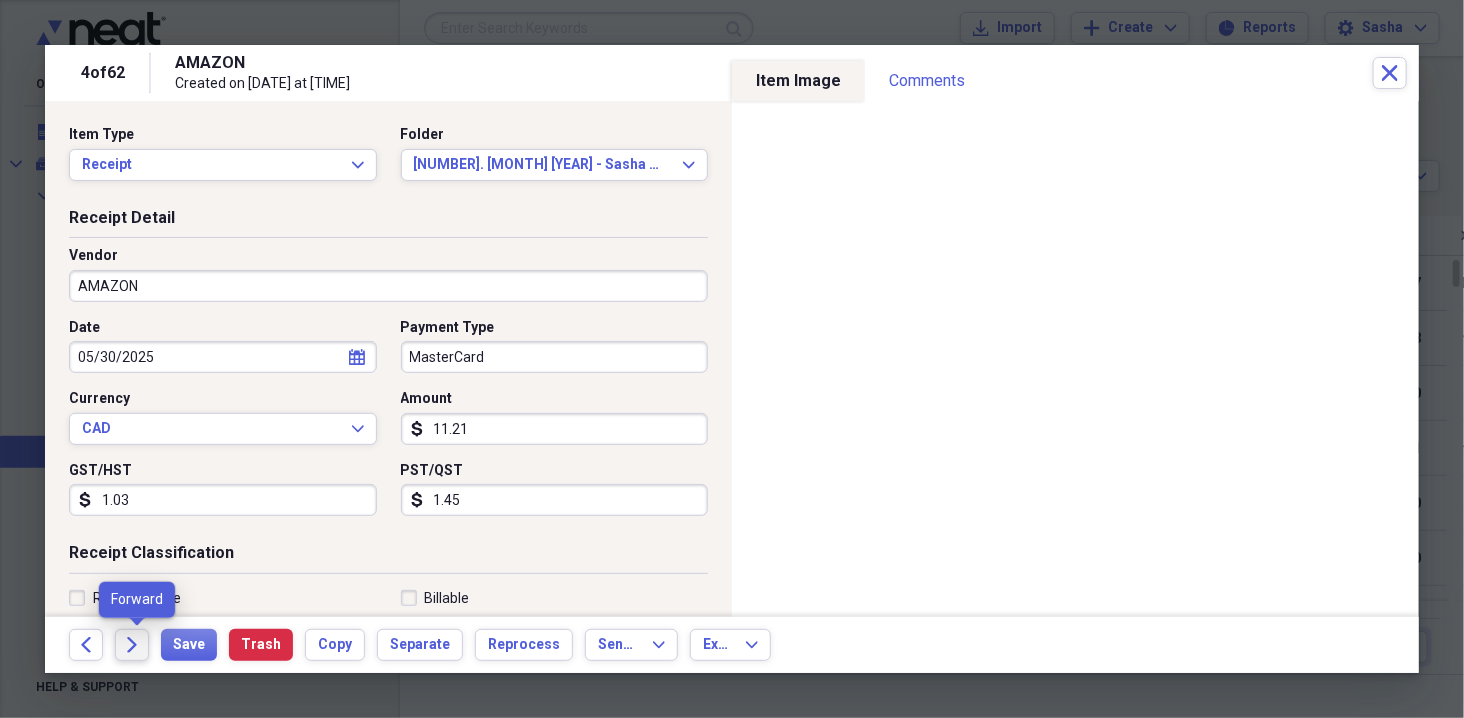 click on "Forward" at bounding box center [132, 645] 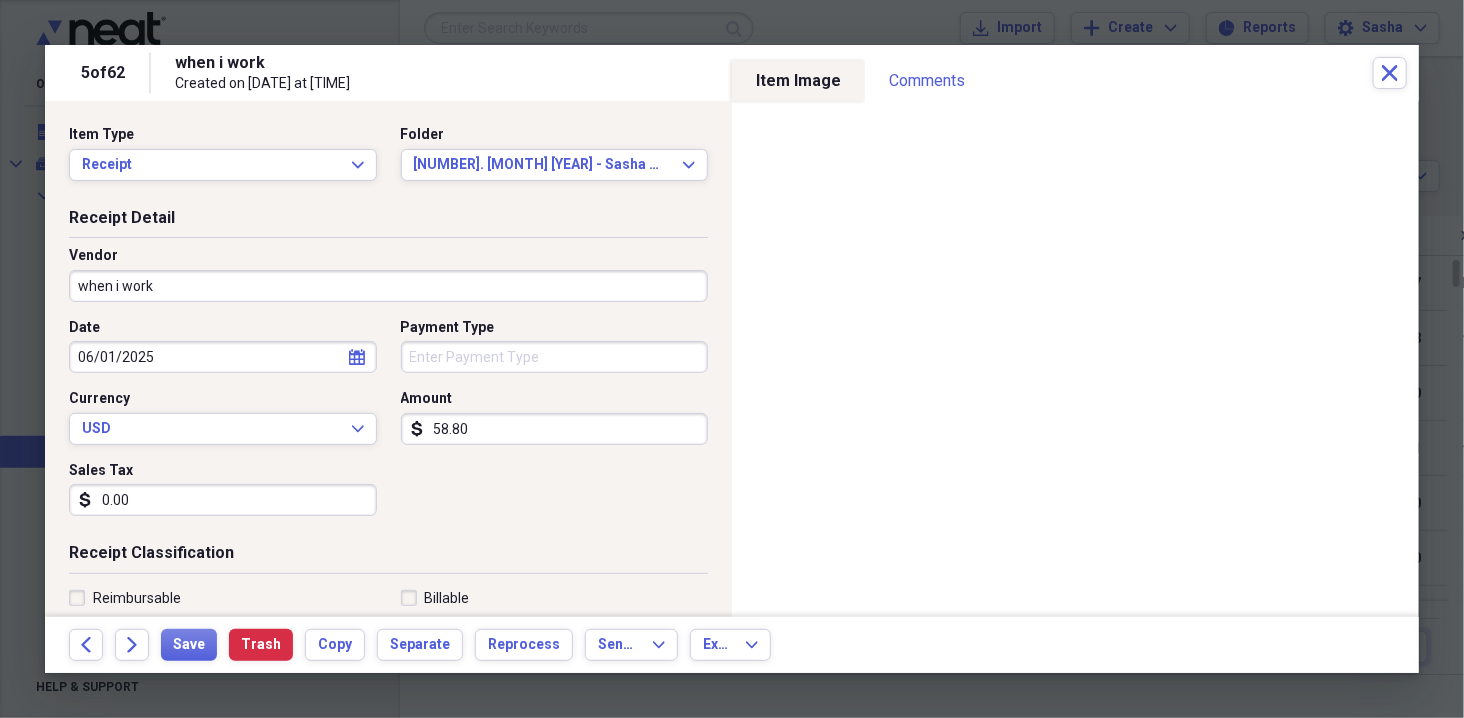 click on "58.80" at bounding box center (555, 429) 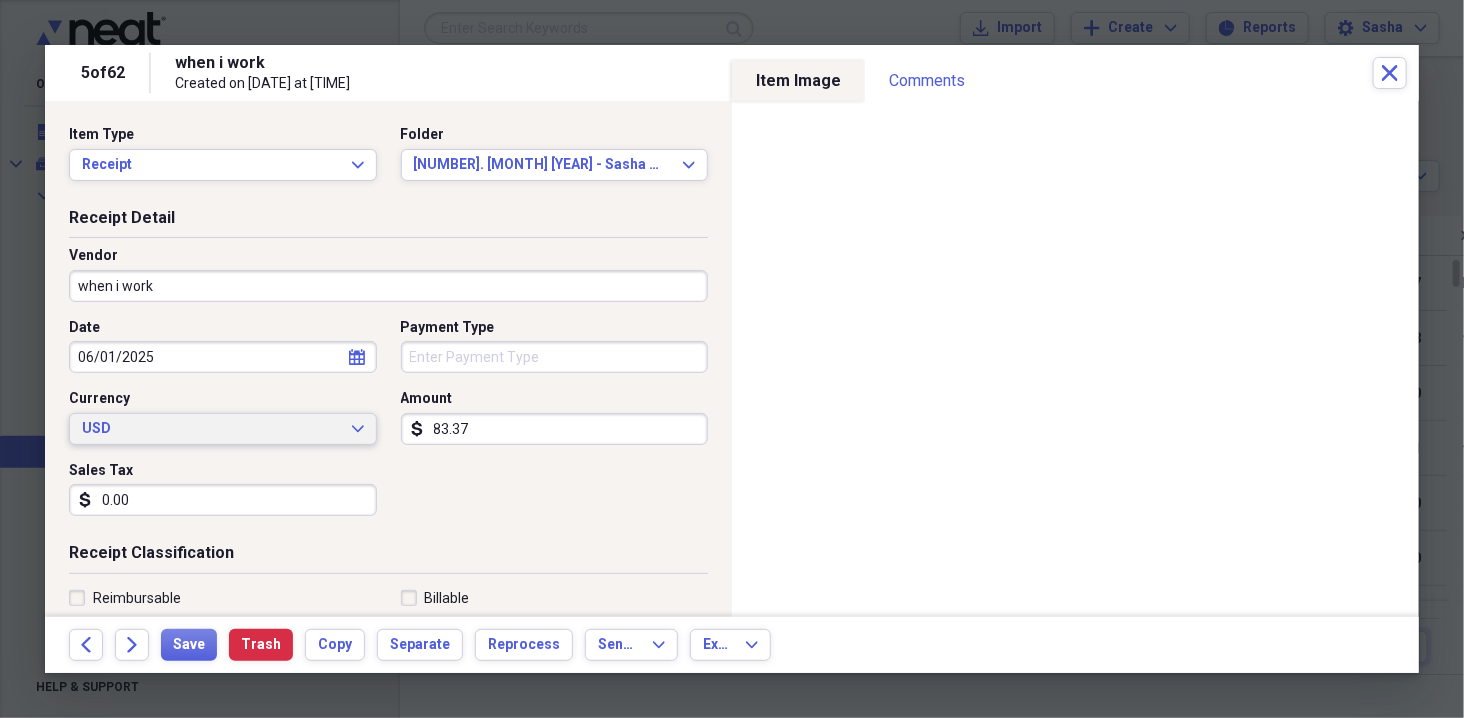type on "83.37" 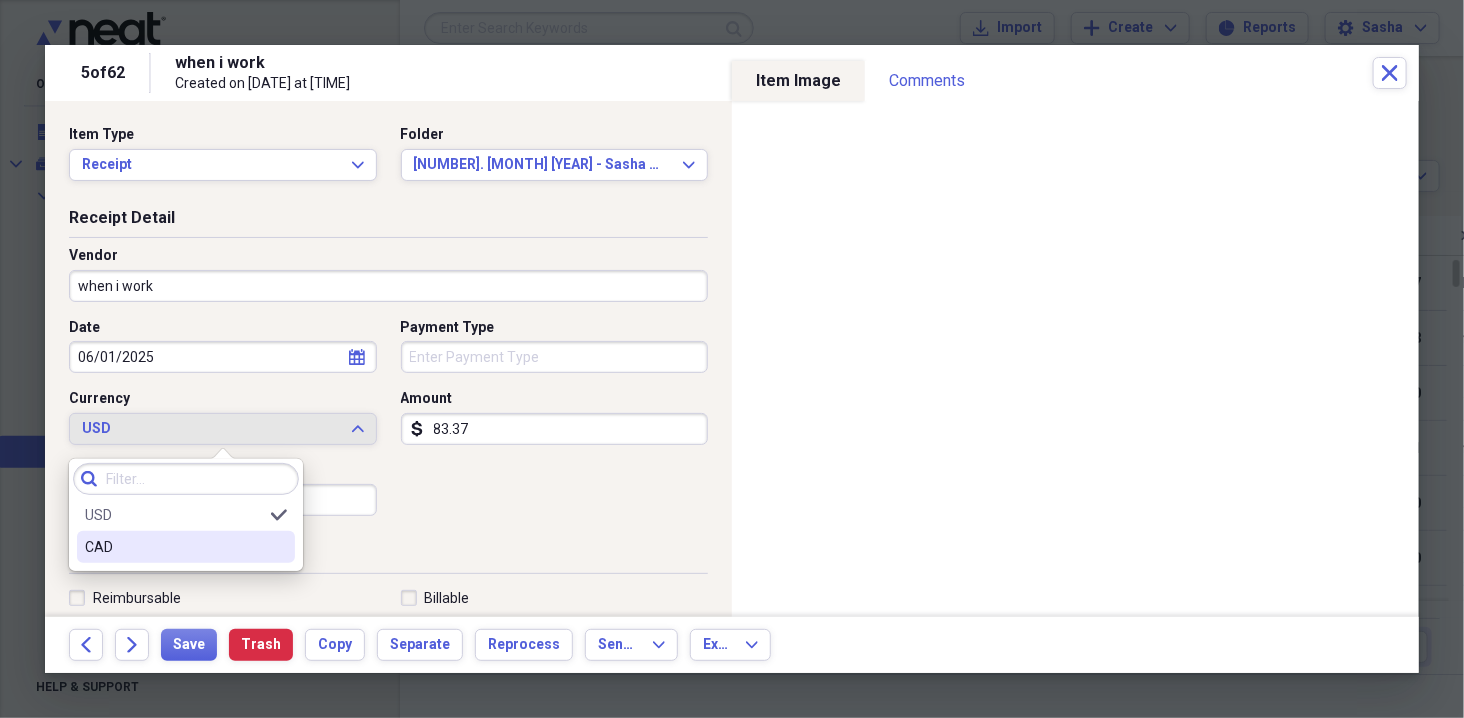 click on "CAD" at bounding box center (174, 547) 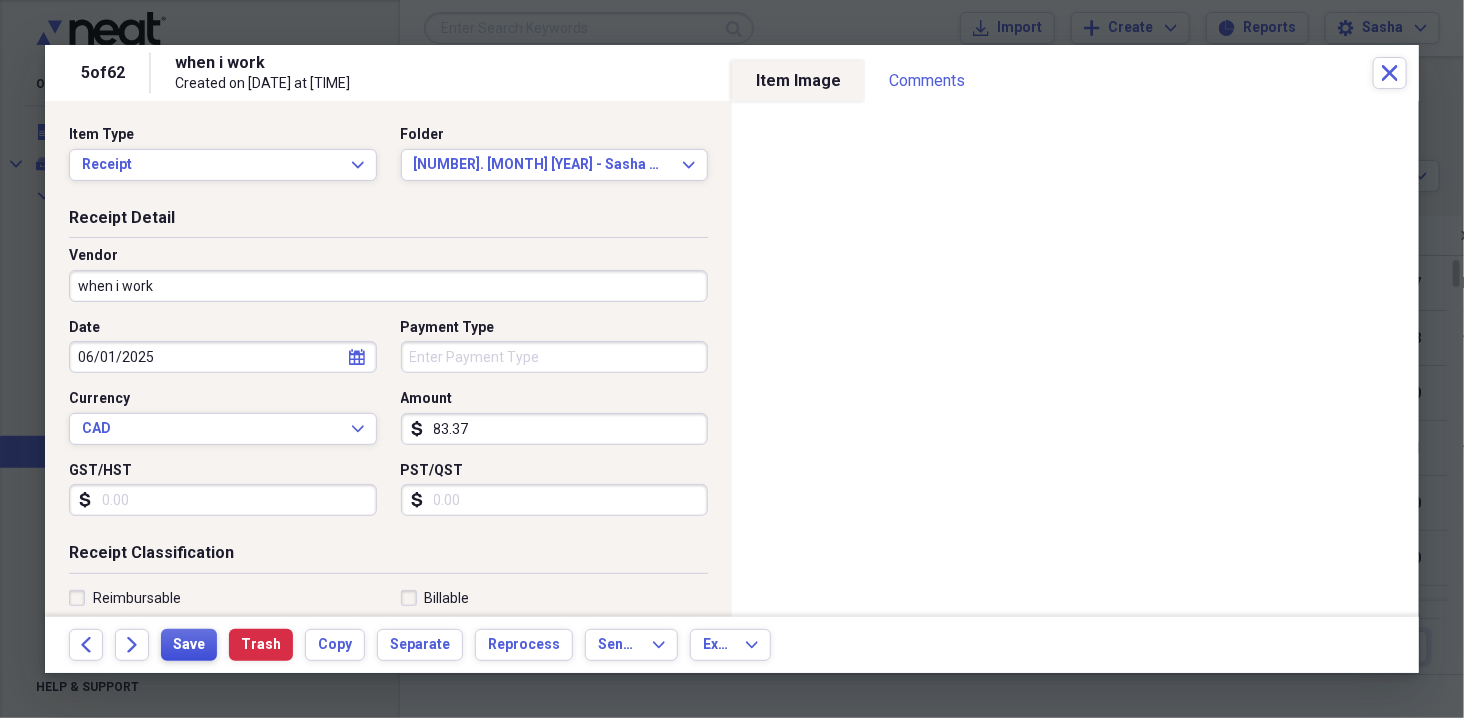 click on "Save" at bounding box center (189, 645) 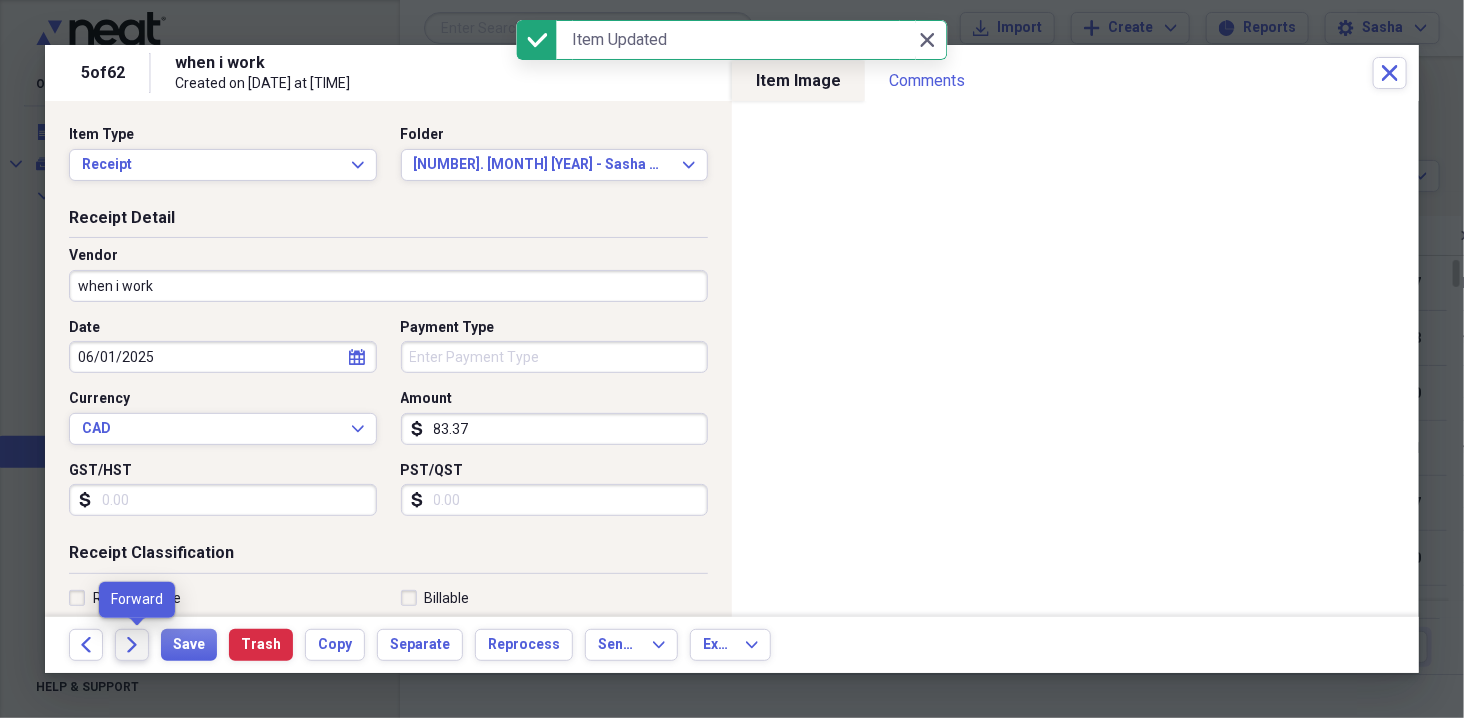 click 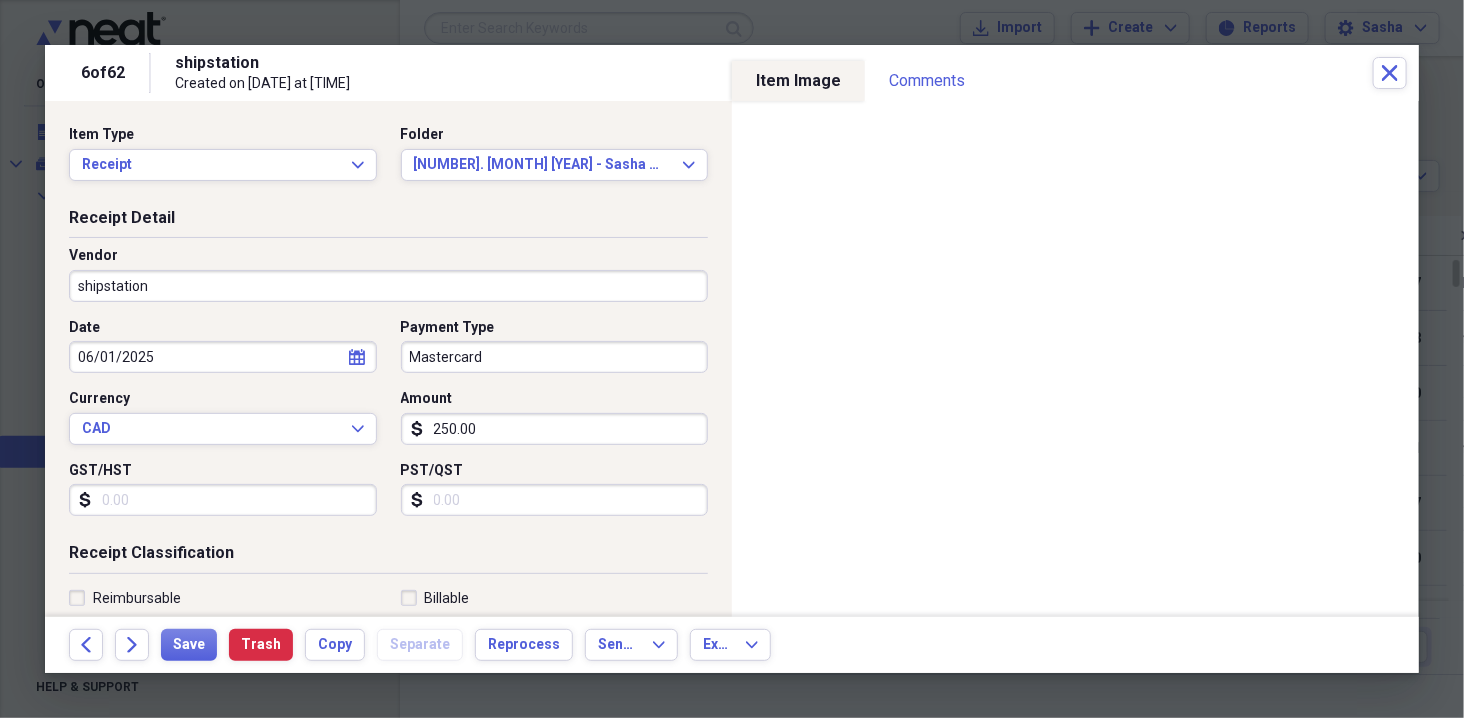 click on "06/01/2025" at bounding box center (223, 357) 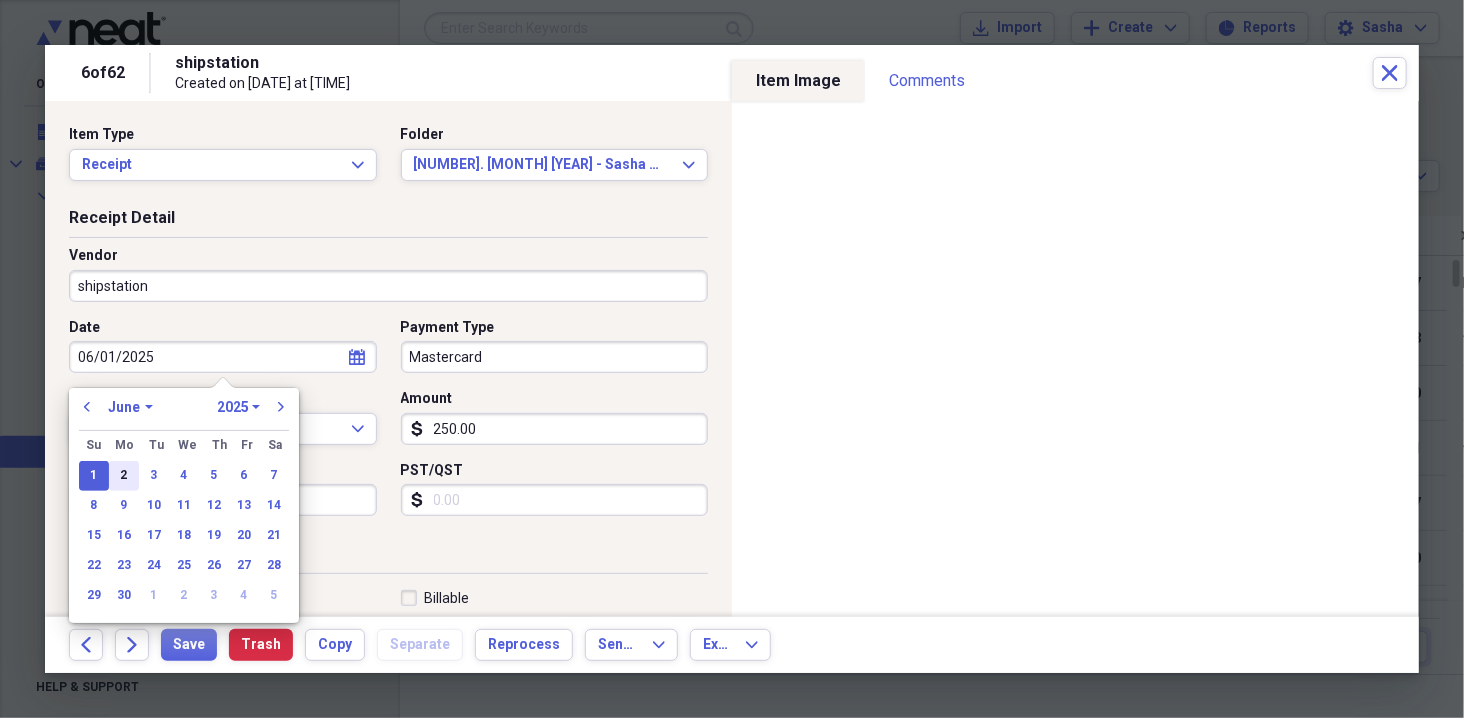 click on "2" at bounding box center [124, 476] 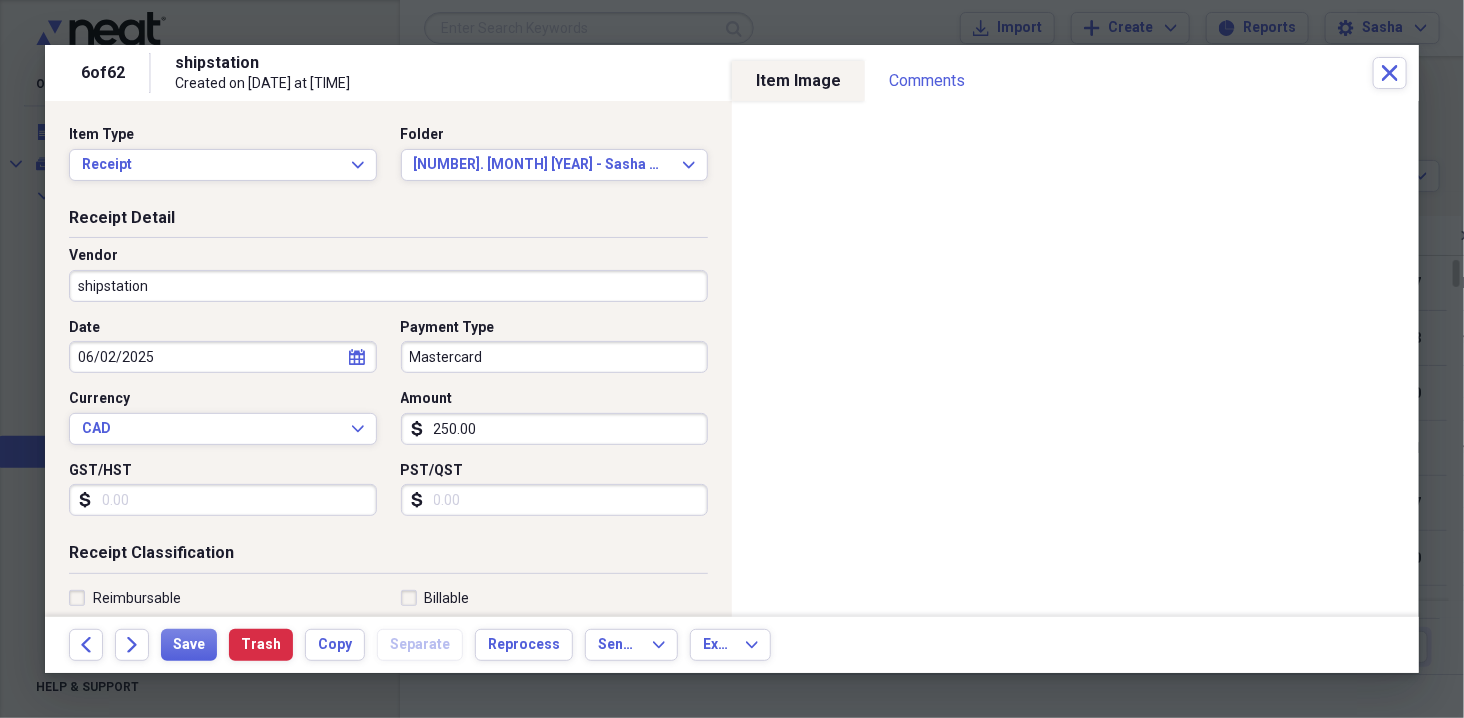 type on "06/02/2025" 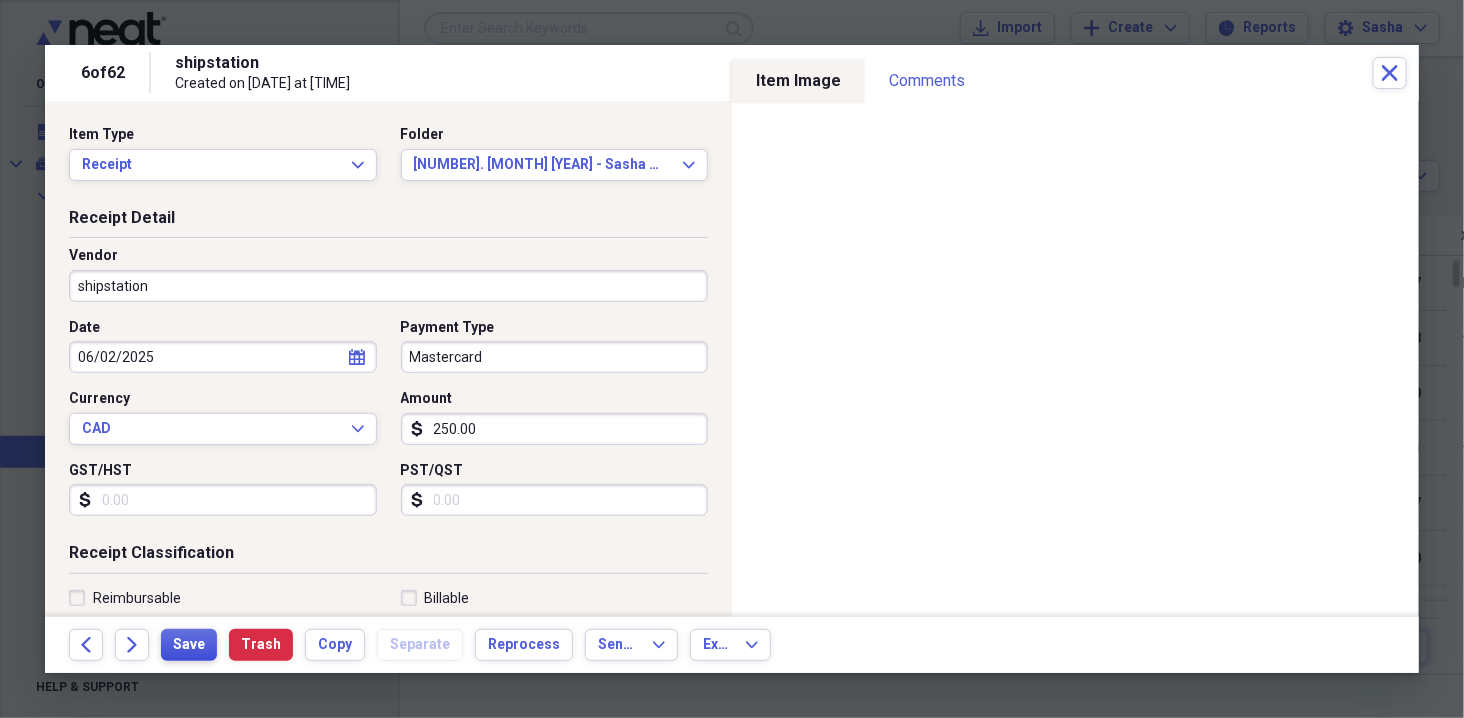 click on "Save" at bounding box center [189, 645] 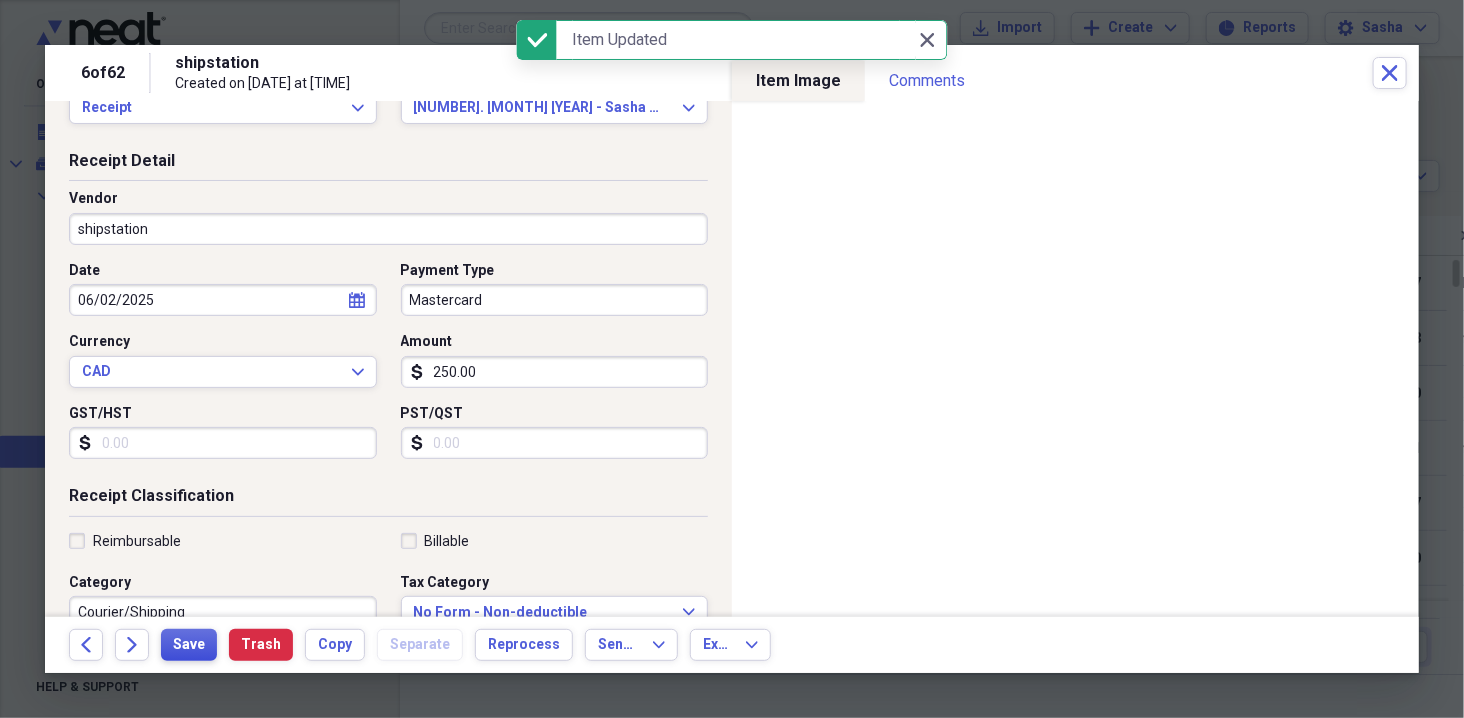 scroll, scrollTop: 88, scrollLeft: 0, axis: vertical 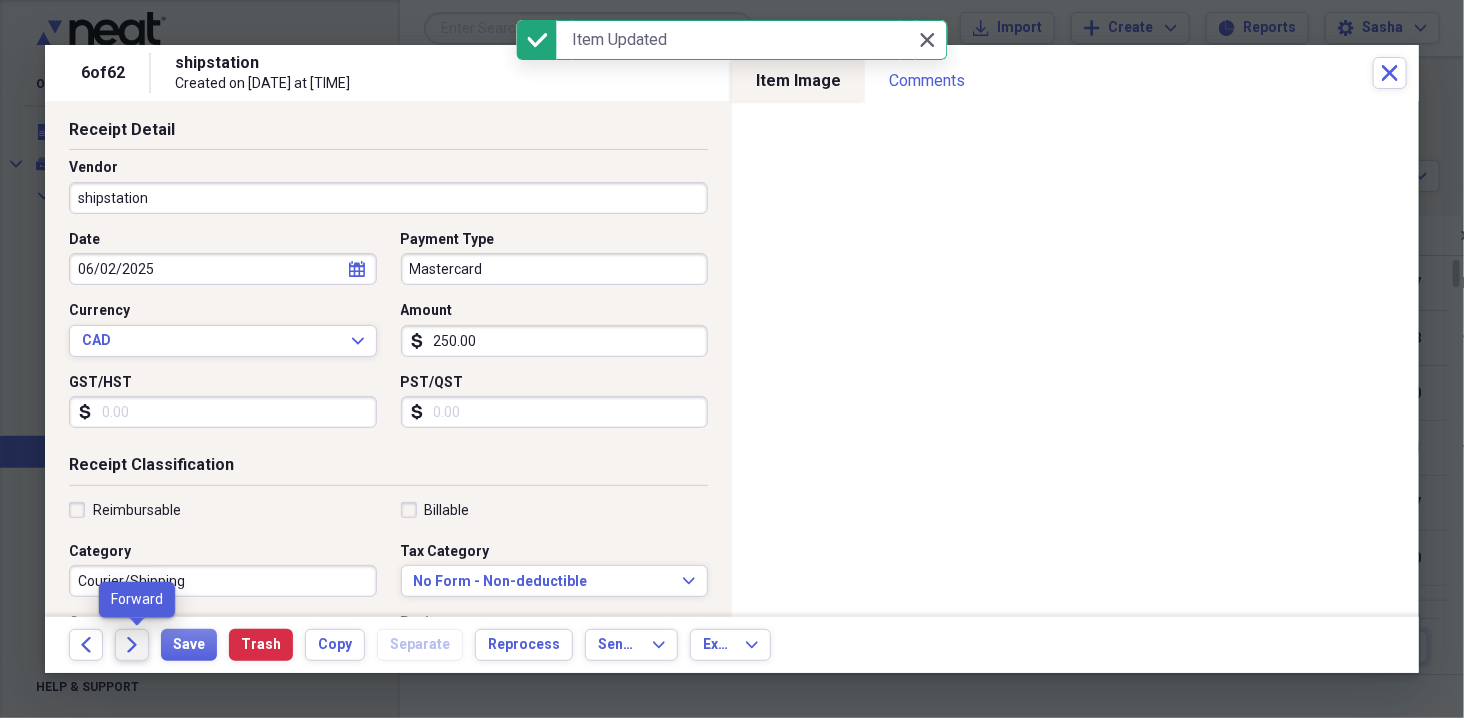 click on "Forward" 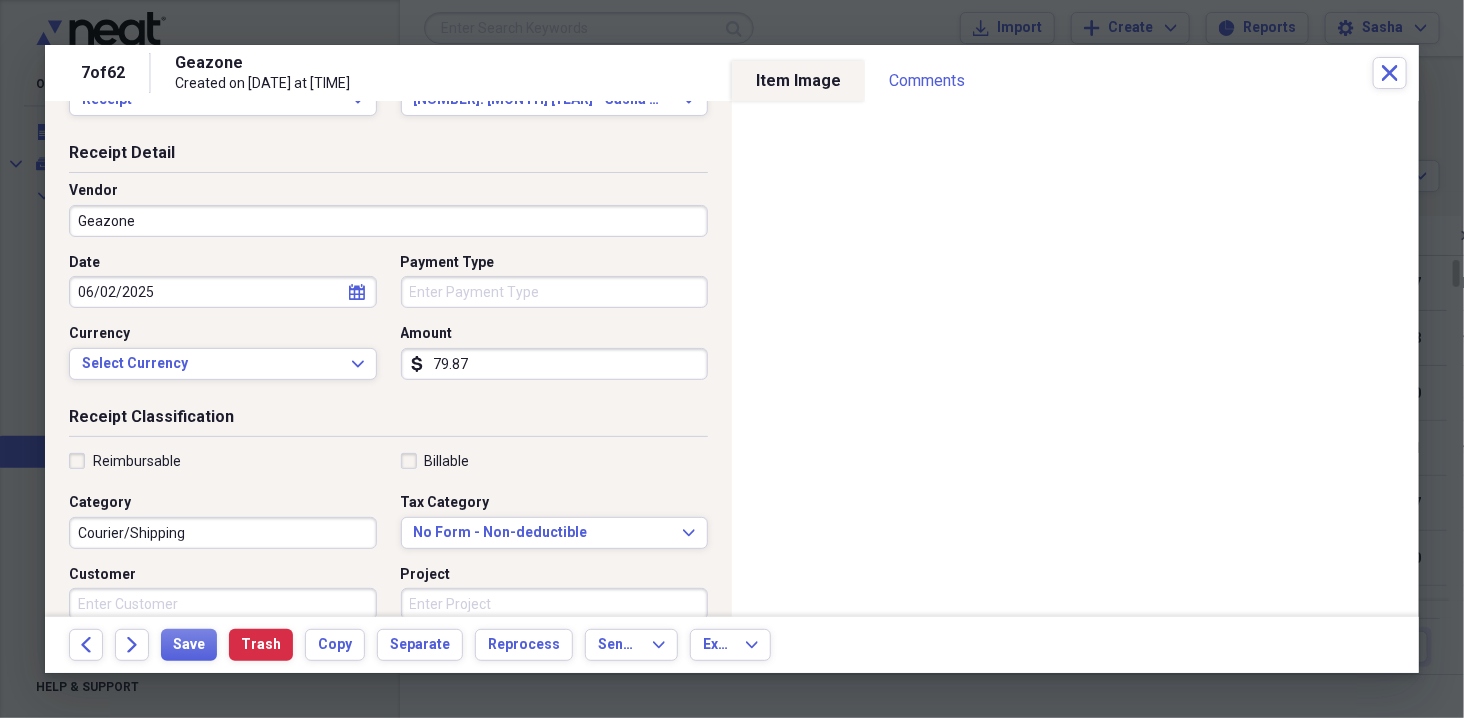 scroll, scrollTop: 0, scrollLeft: 0, axis: both 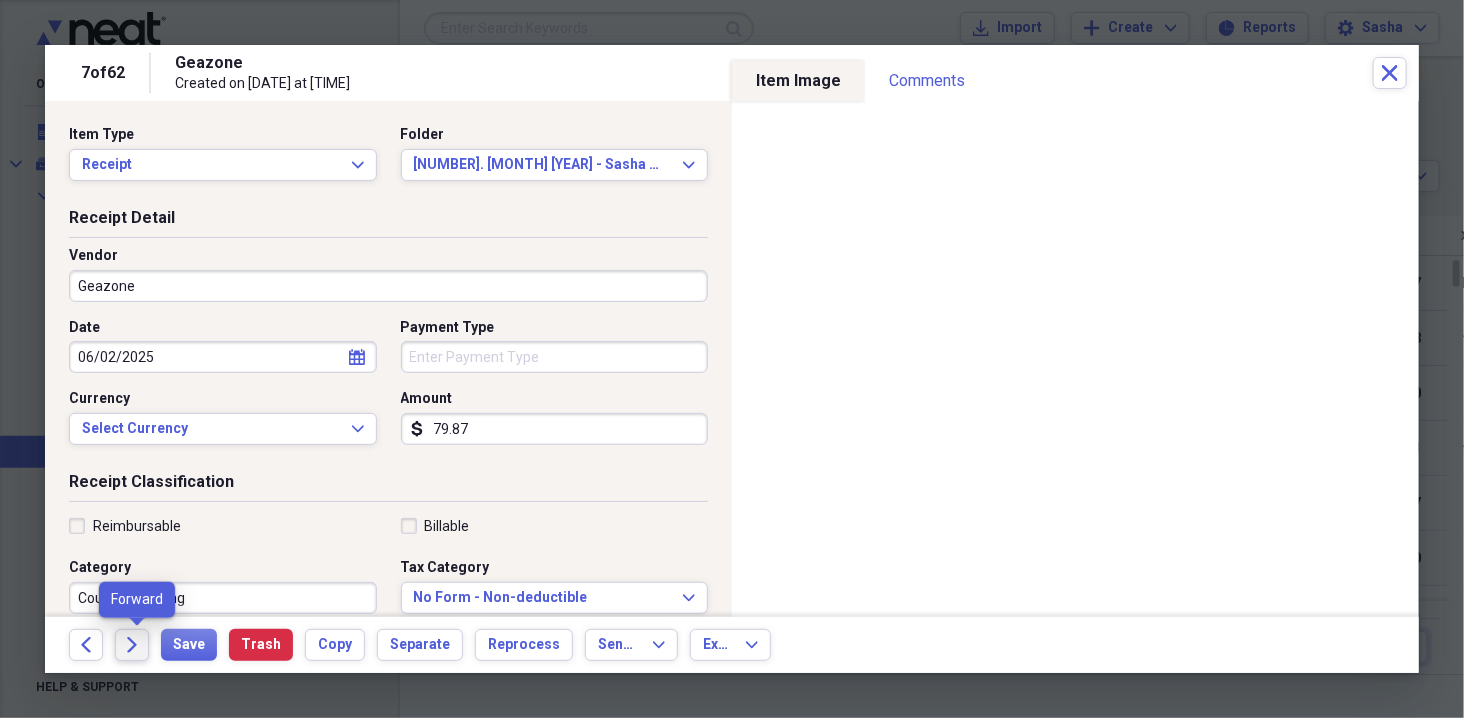 click on "Forward" at bounding box center [132, 645] 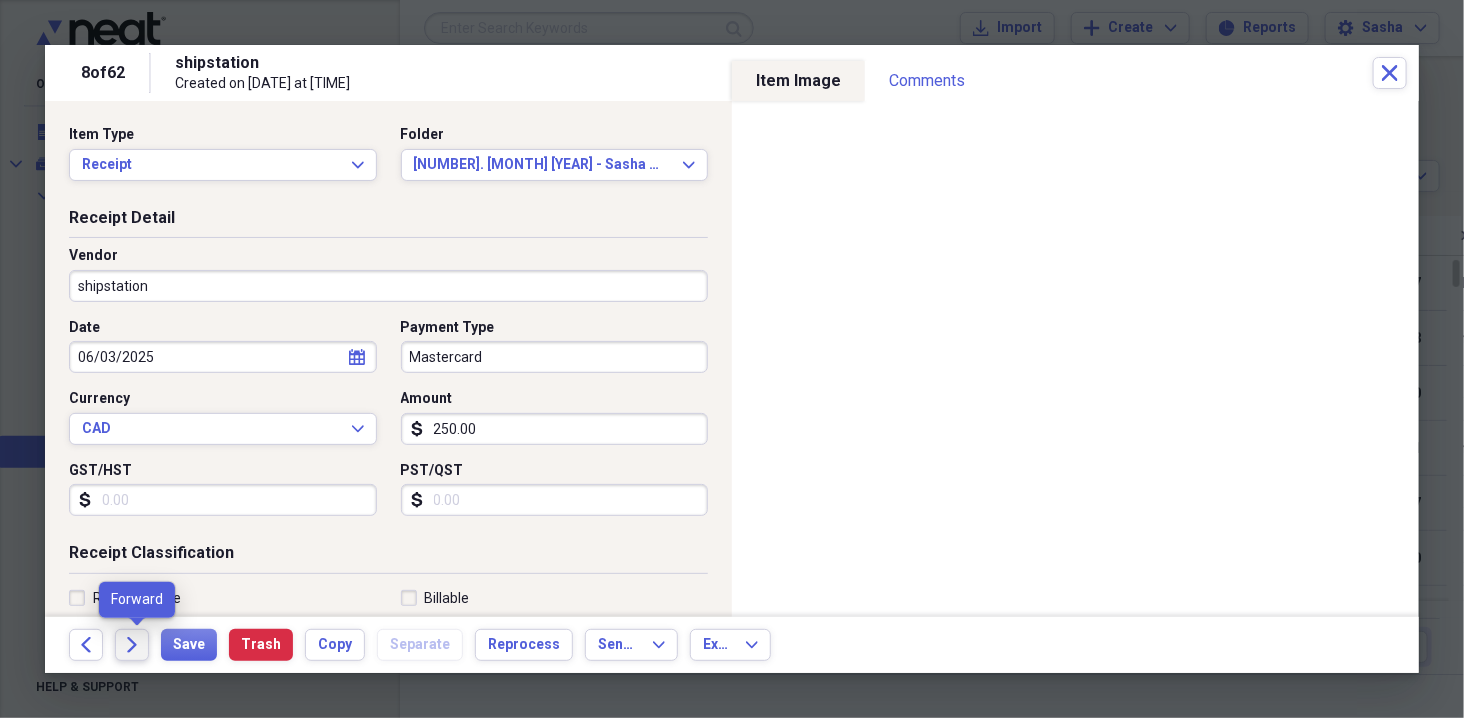 click on "Forward" 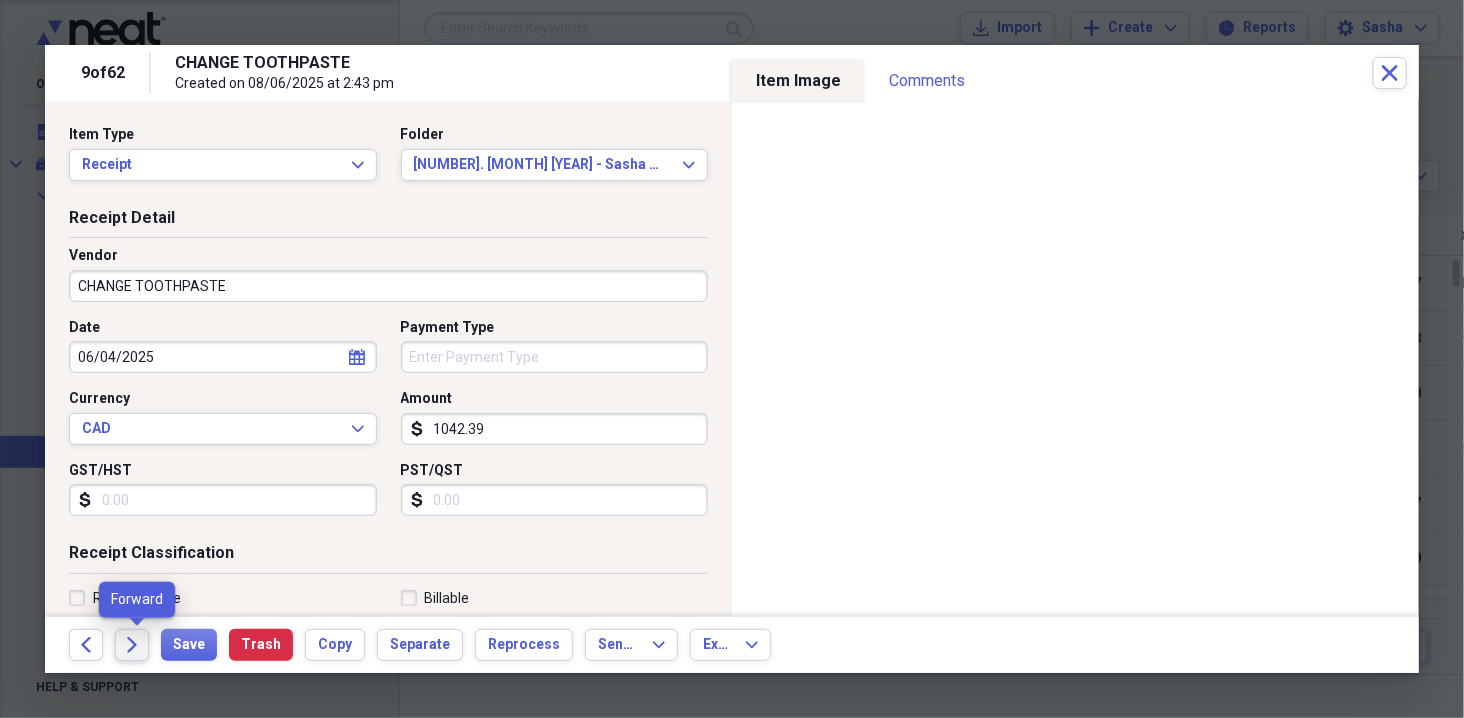 click on "Forward" 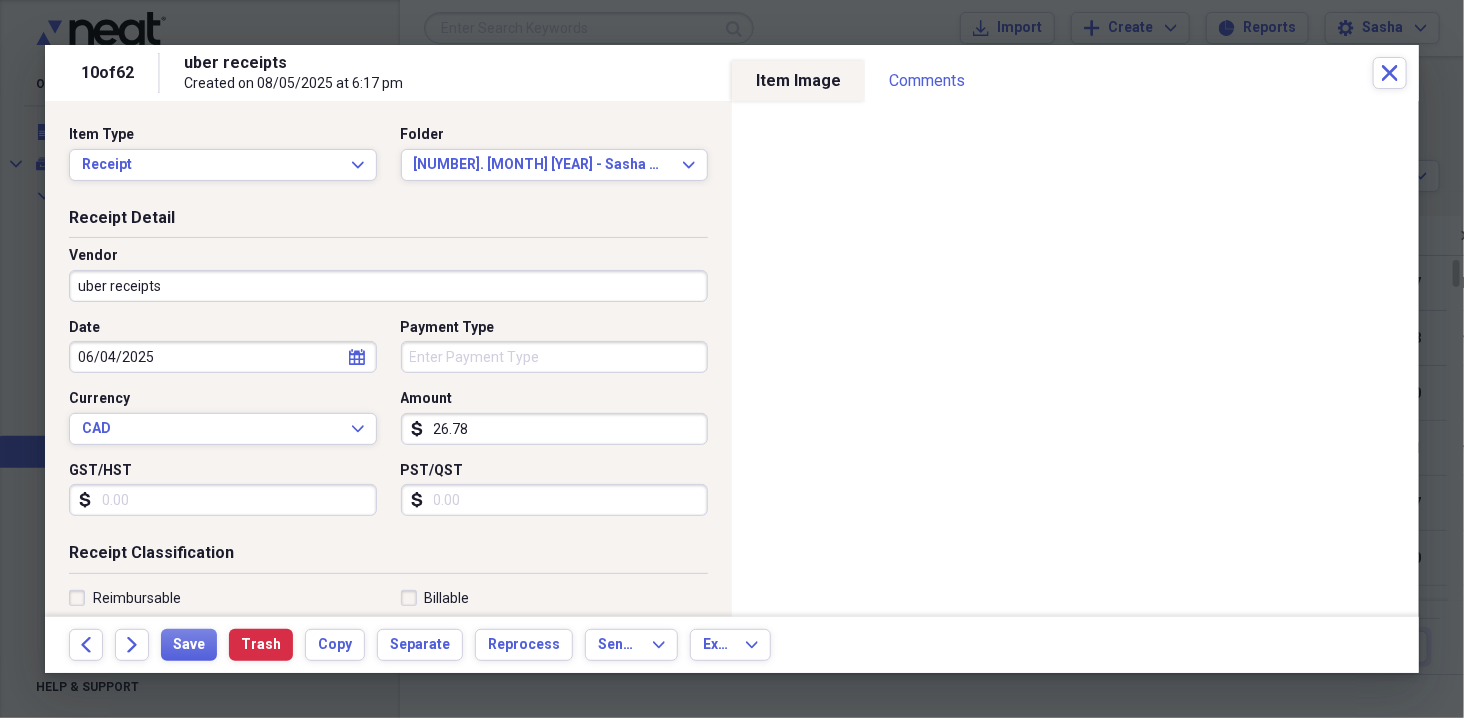 click on "Back Forward Save Trash Copy Separate Reprocess Send To Expand Export Expand" at bounding box center (732, 645) 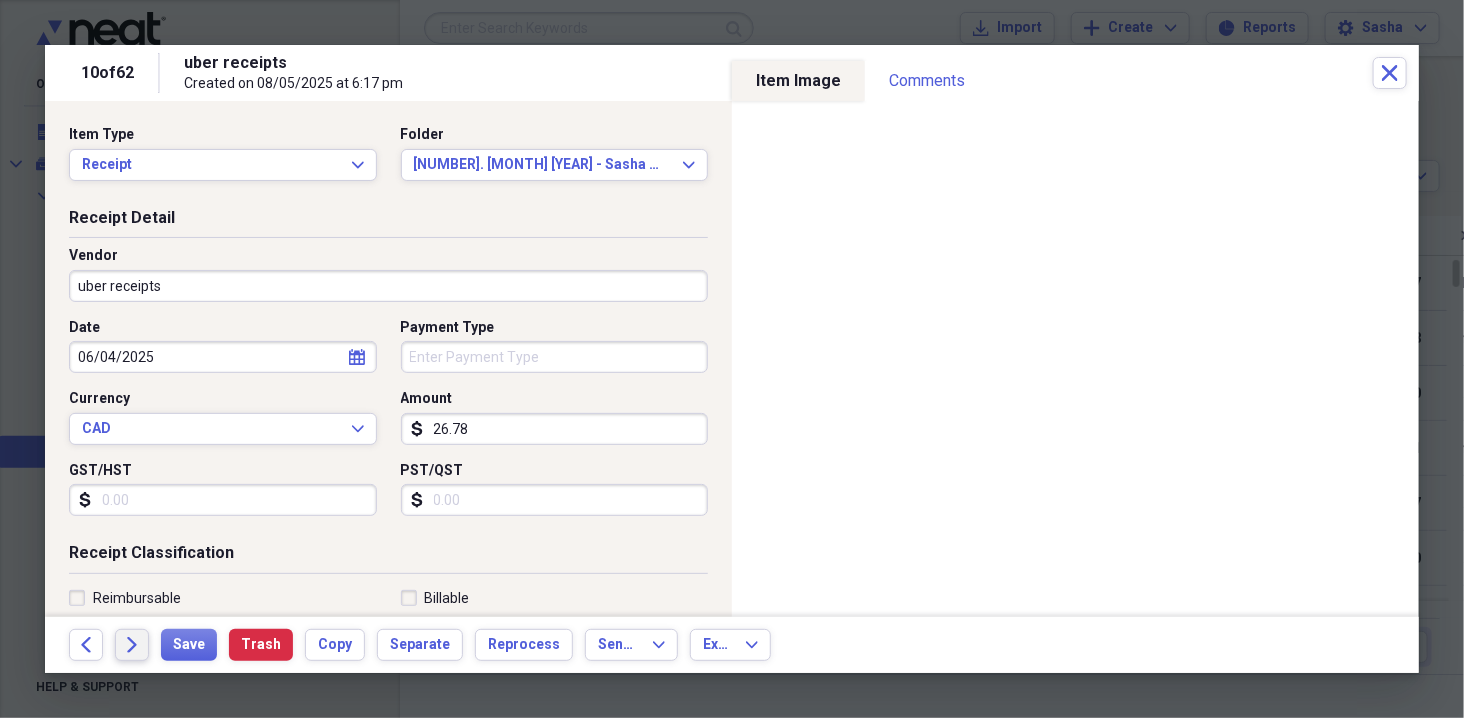 click on "Forward" 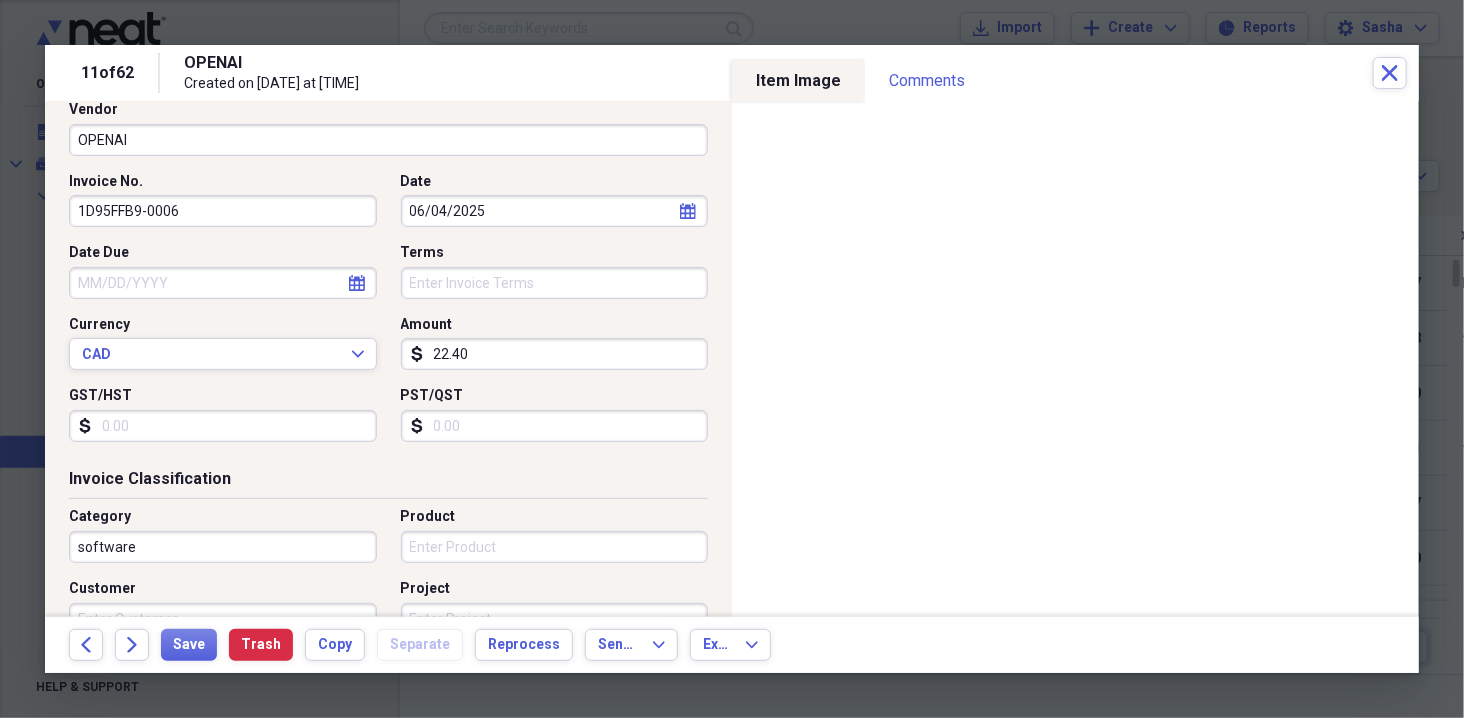 scroll, scrollTop: 147, scrollLeft: 0, axis: vertical 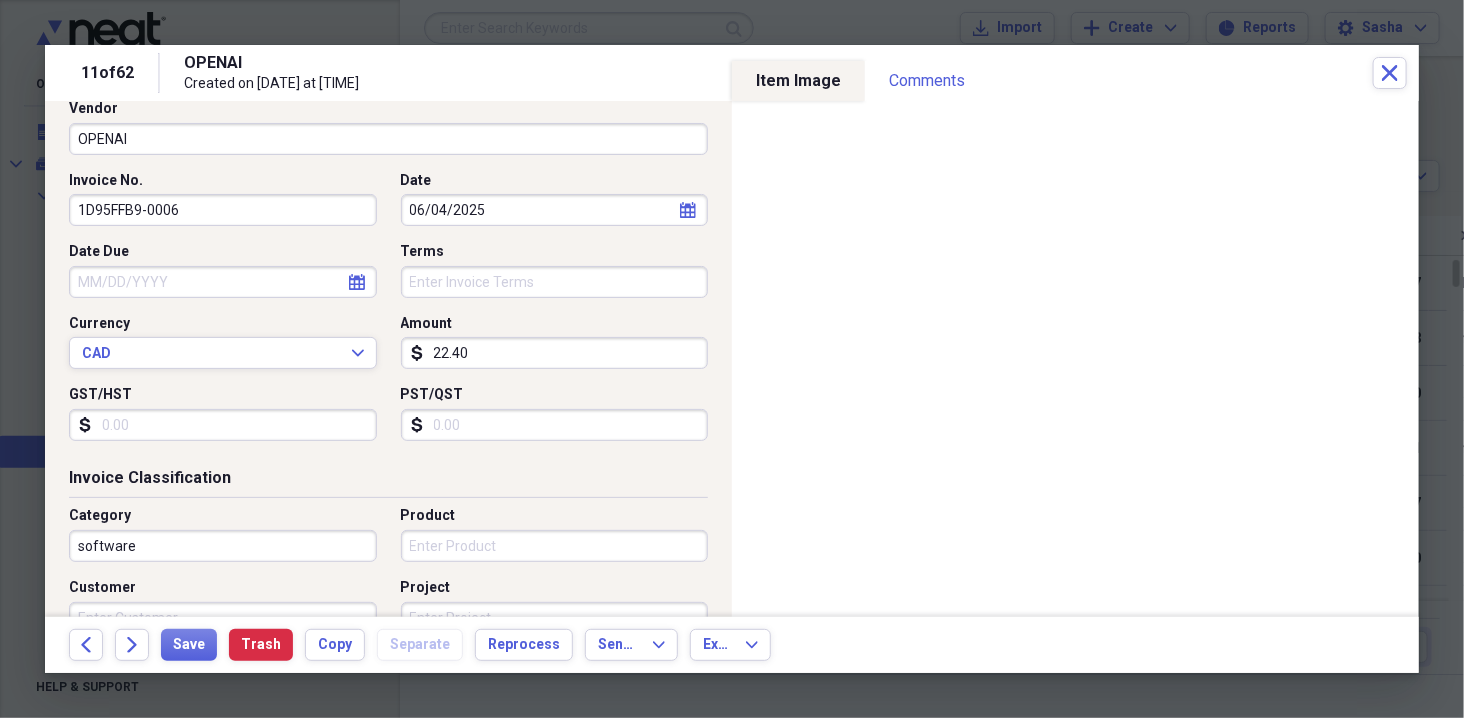 click on "22.40" at bounding box center (555, 353) 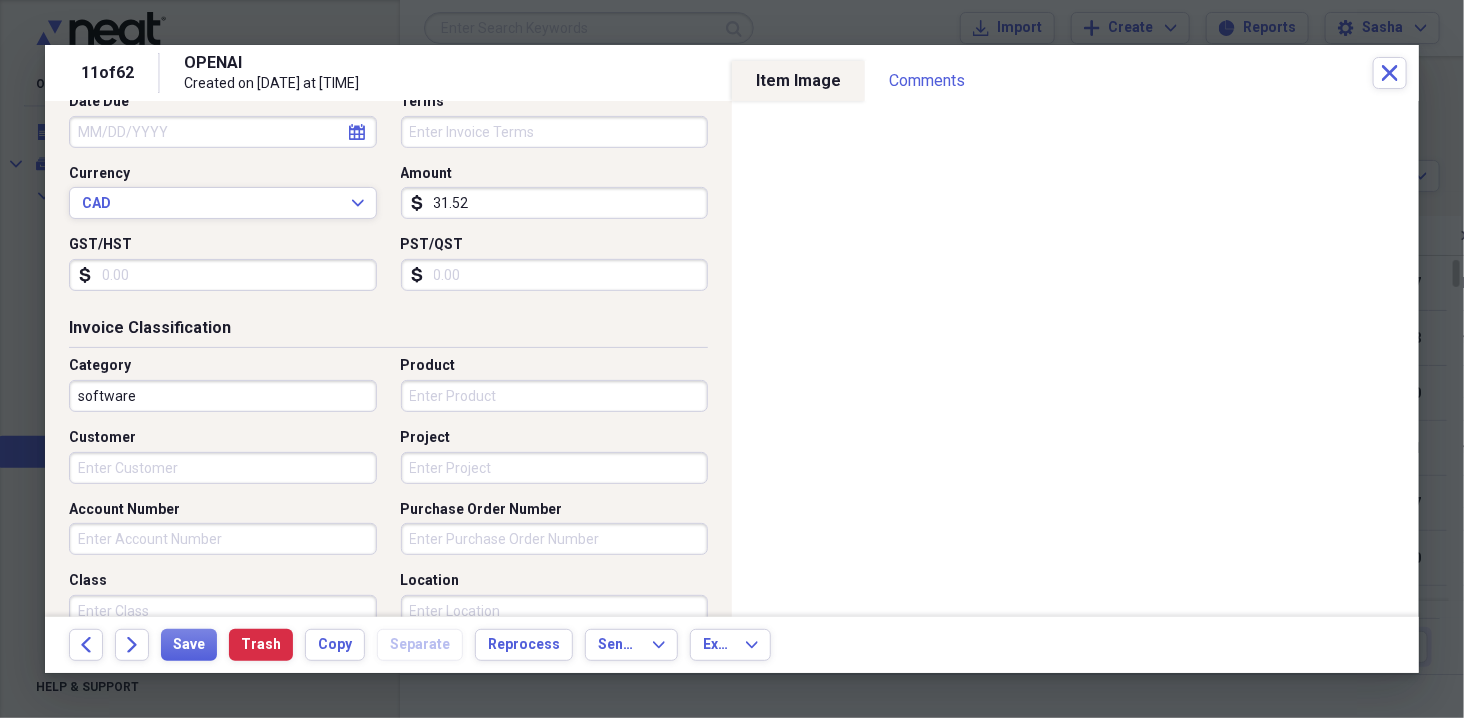 scroll, scrollTop: 334, scrollLeft: 0, axis: vertical 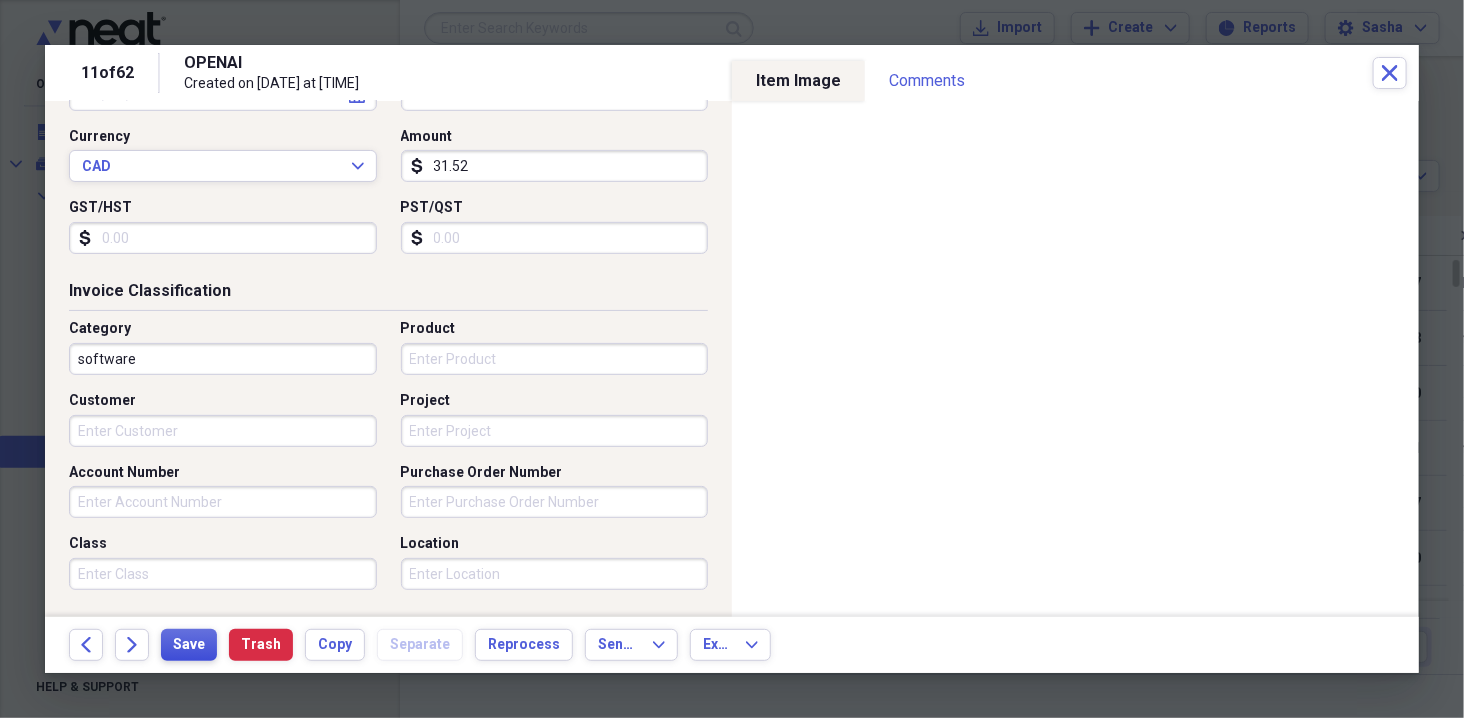 type on "31.52" 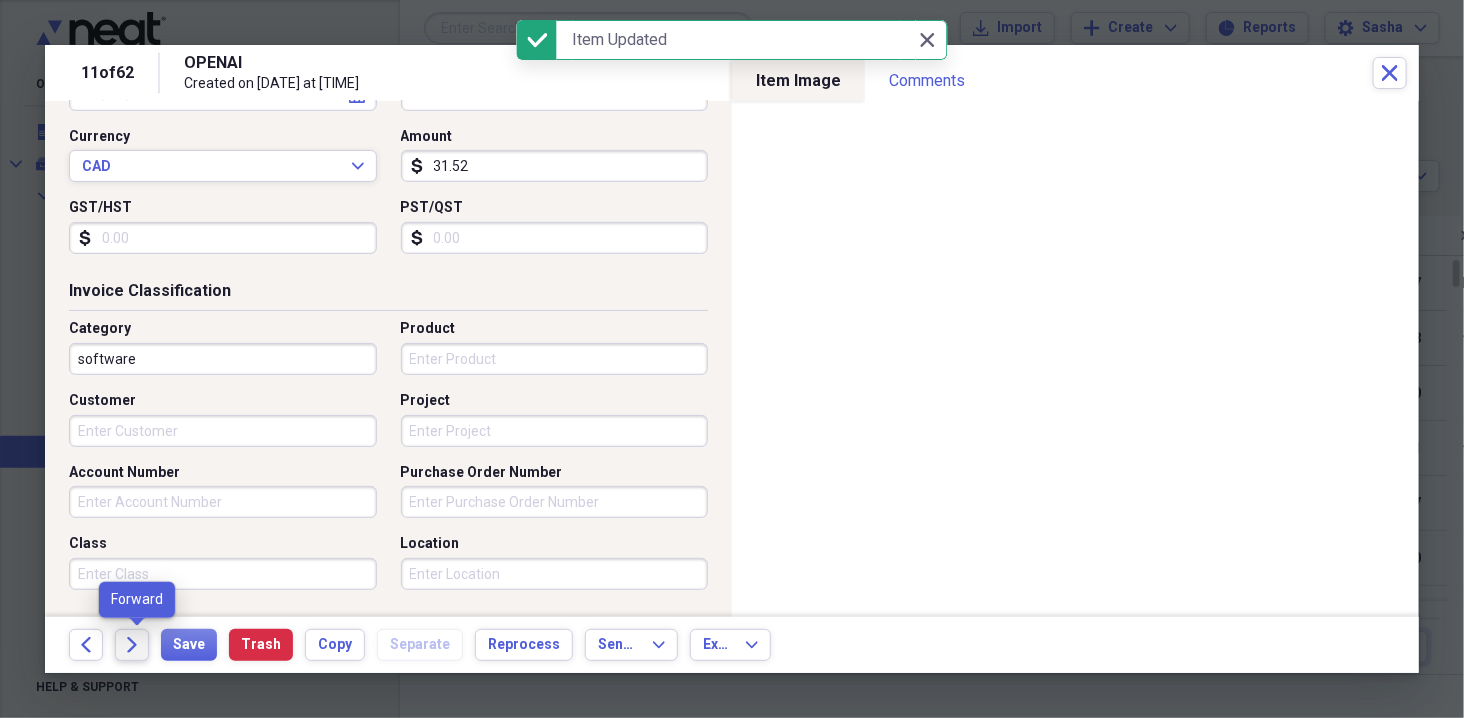 click on "Forward" 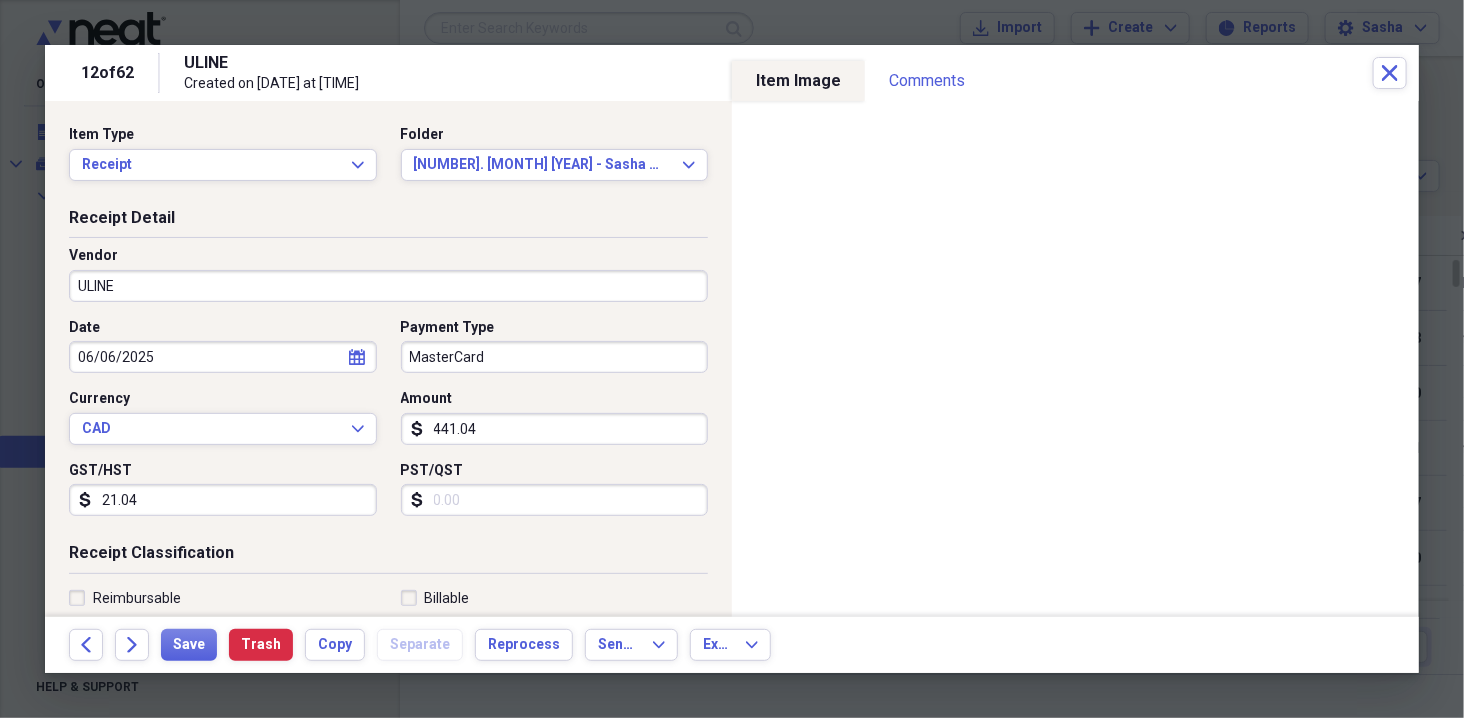 click on "06/06/2025" at bounding box center [223, 357] 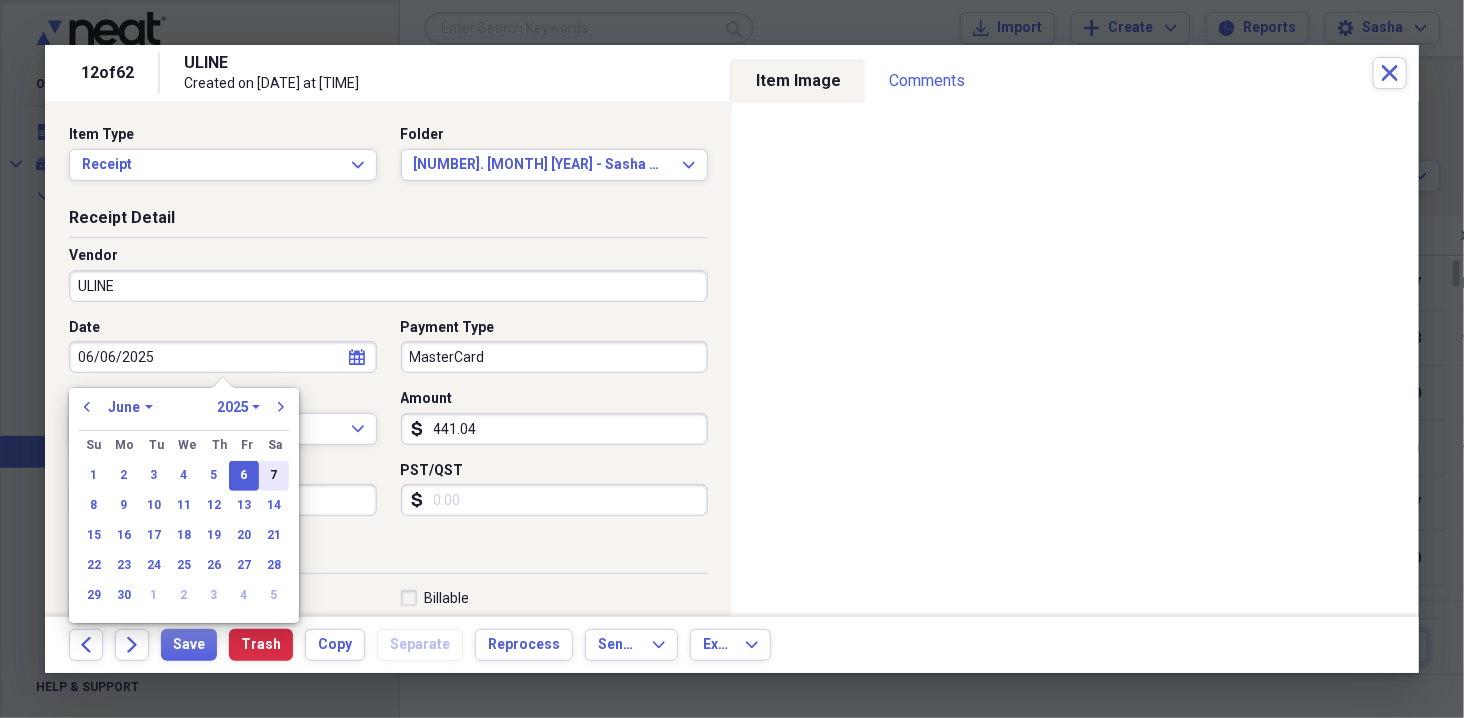 click on "7" at bounding box center [274, 476] 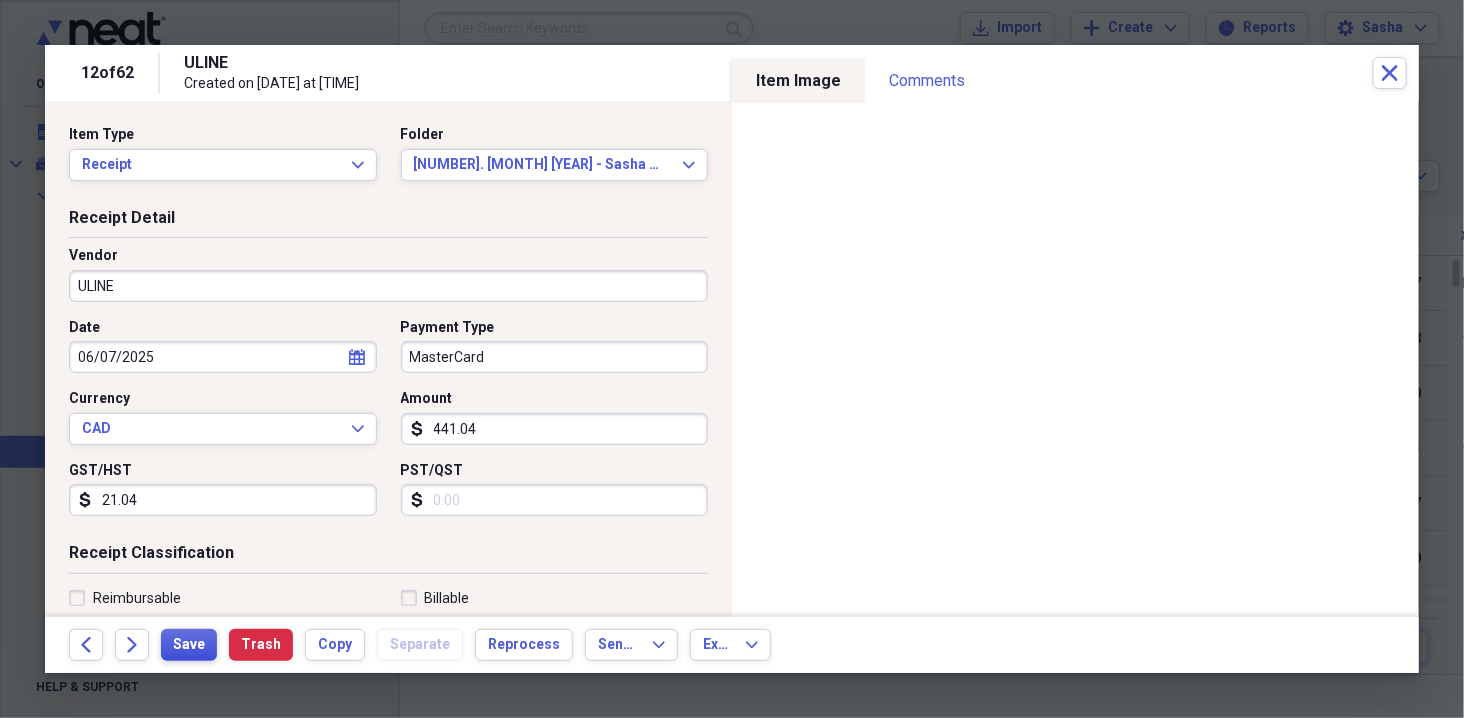 click on "Save" at bounding box center [189, 645] 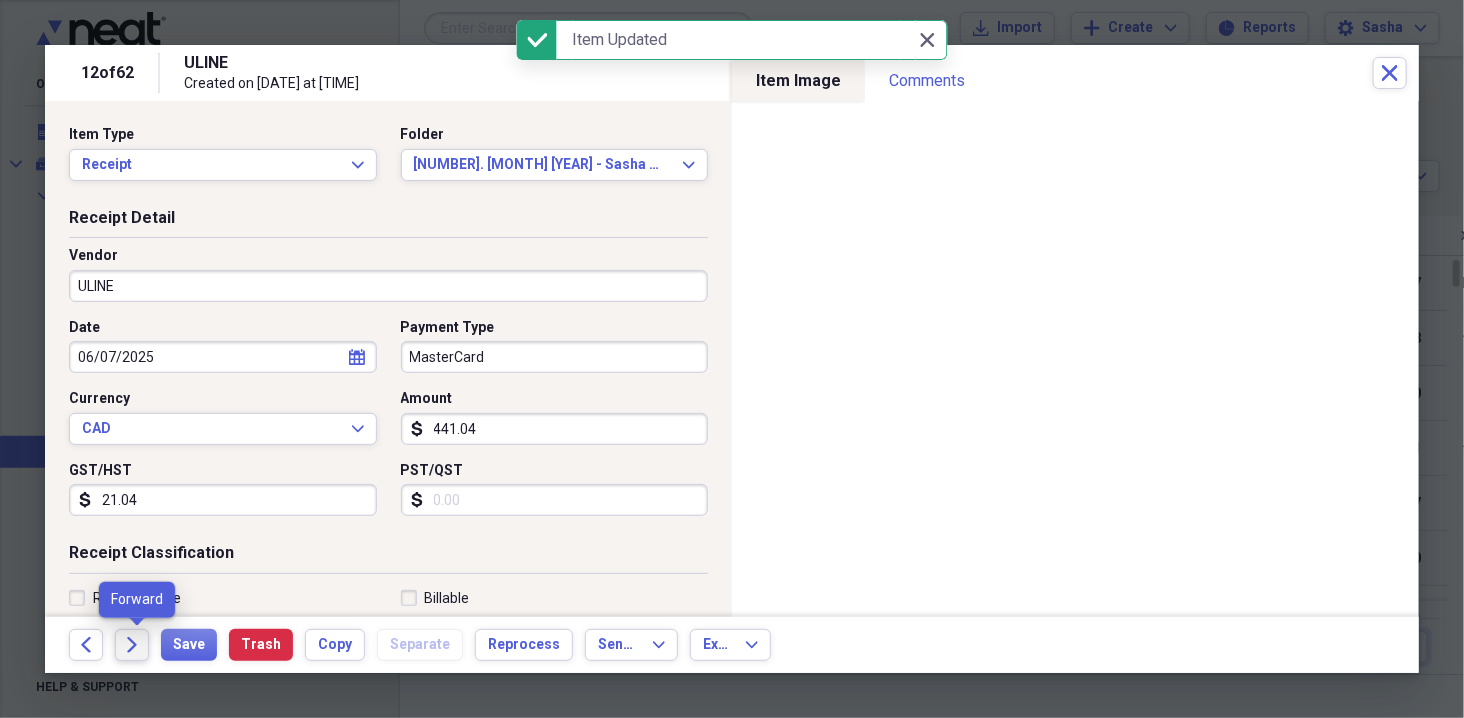 click on "Forward" 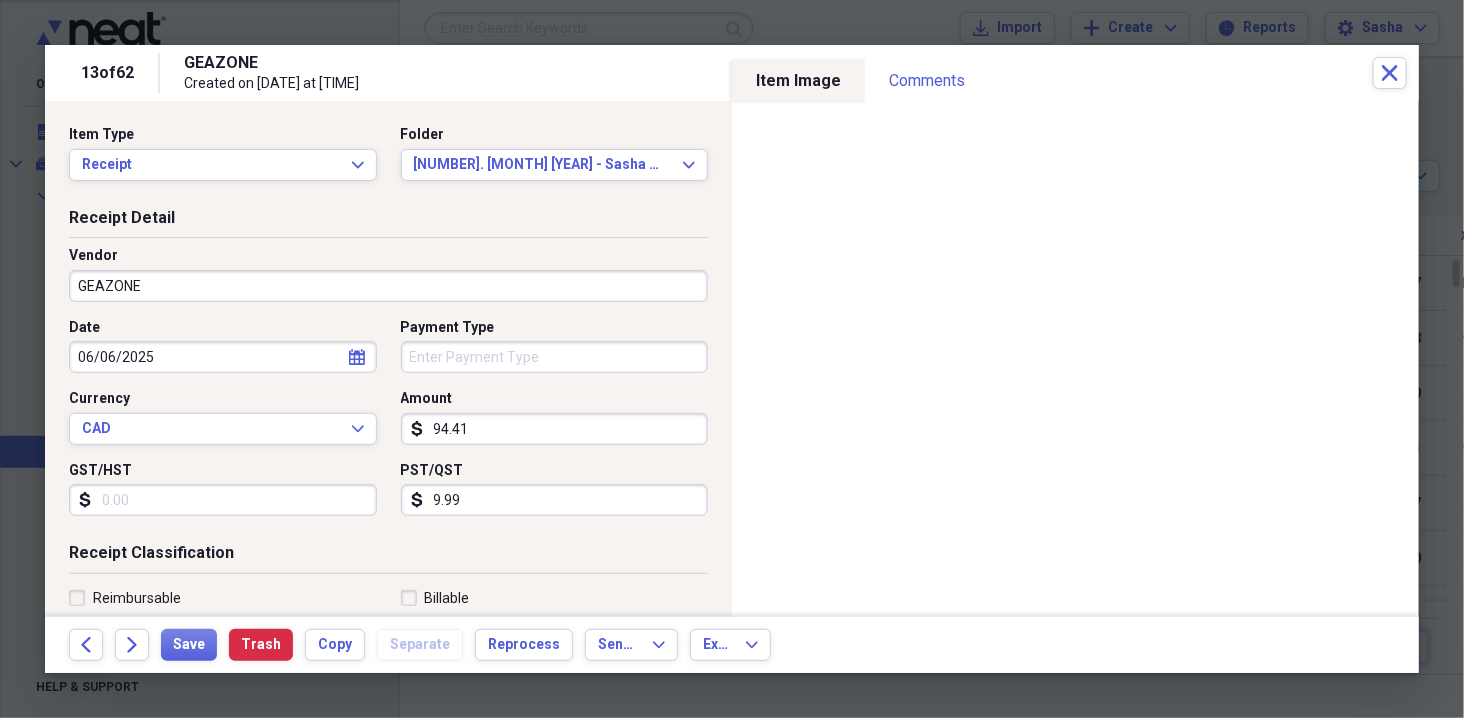 click on "Date 06/06/2025 calendar Calendar Payment Type Currency CAD Expand Amount dollar-sign 94.41 GST/HST dollar-sign PST/QST dollar-sign 9.99" at bounding box center (388, 425) 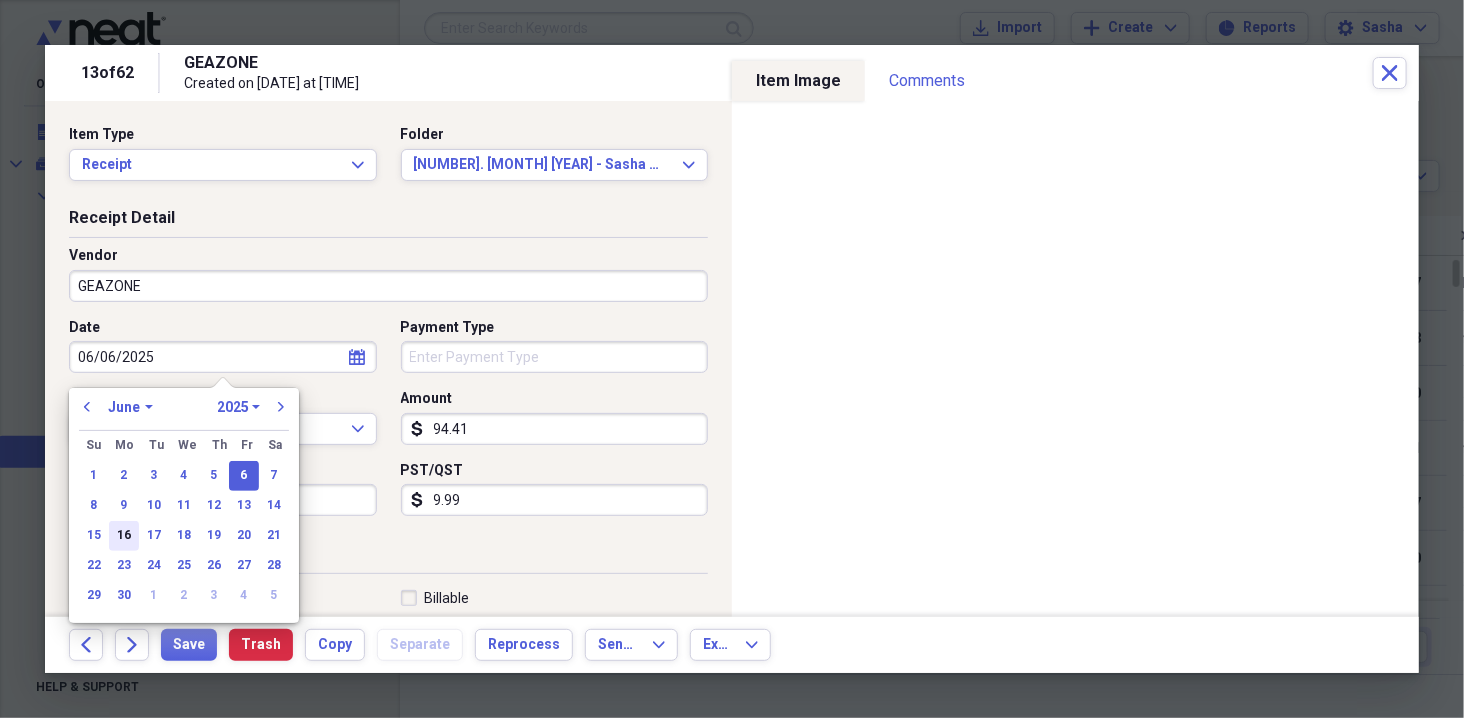 click on "16" at bounding box center [124, 536] 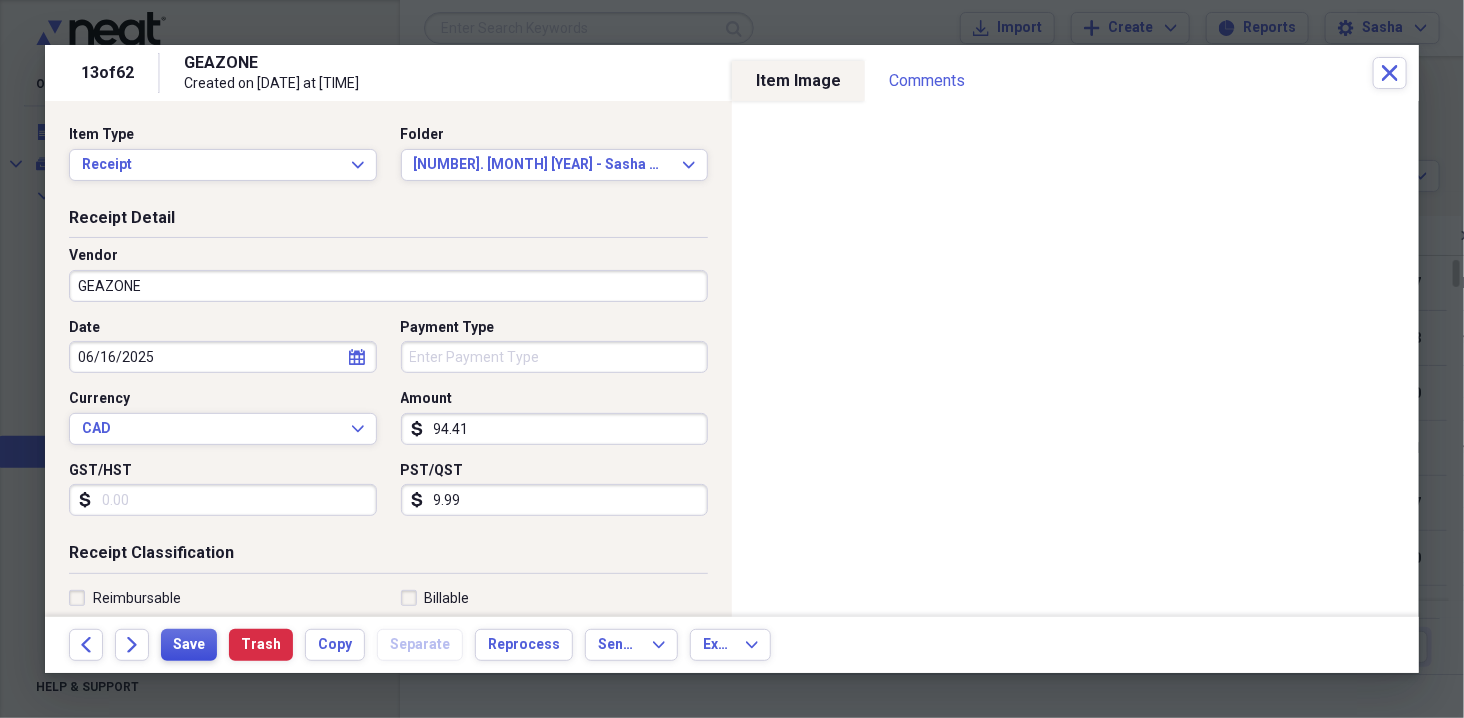 click on "Save" at bounding box center [189, 645] 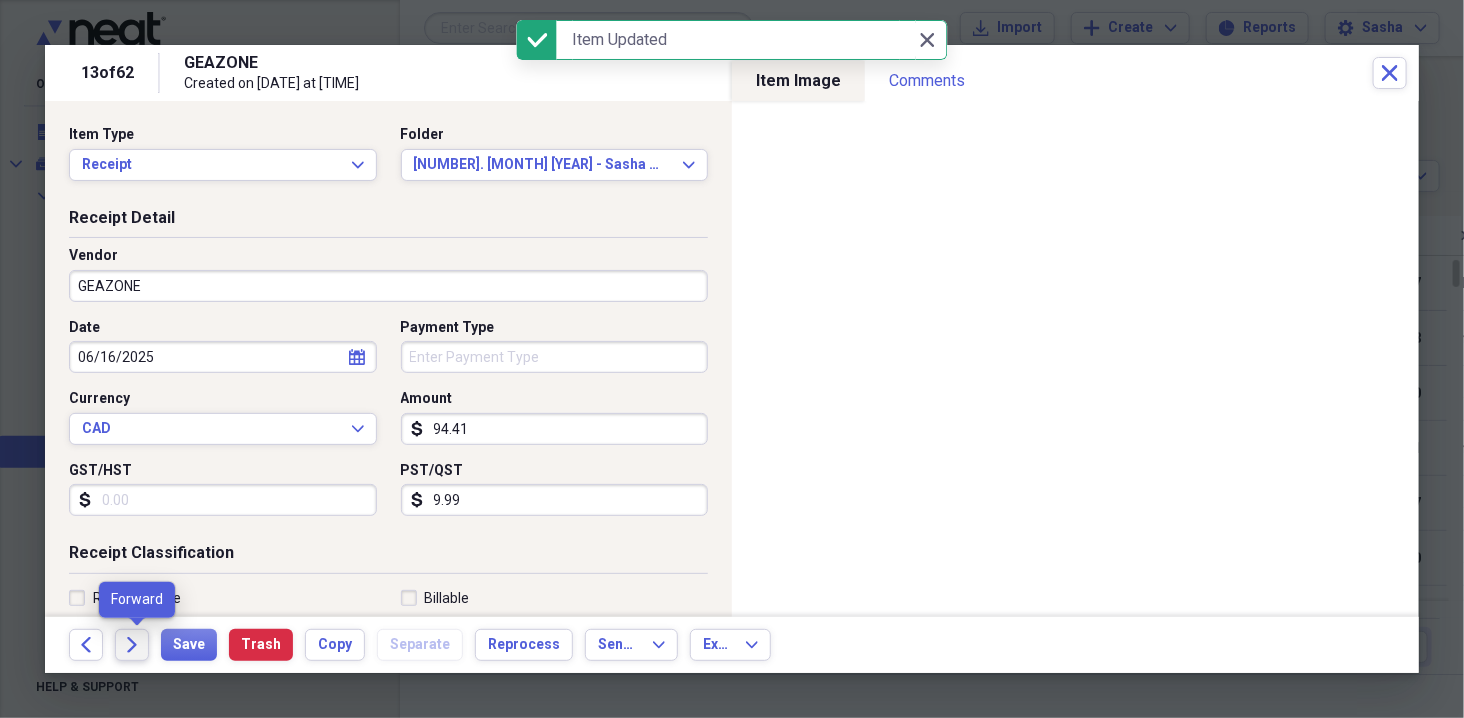 click on "Forward" at bounding box center [132, 645] 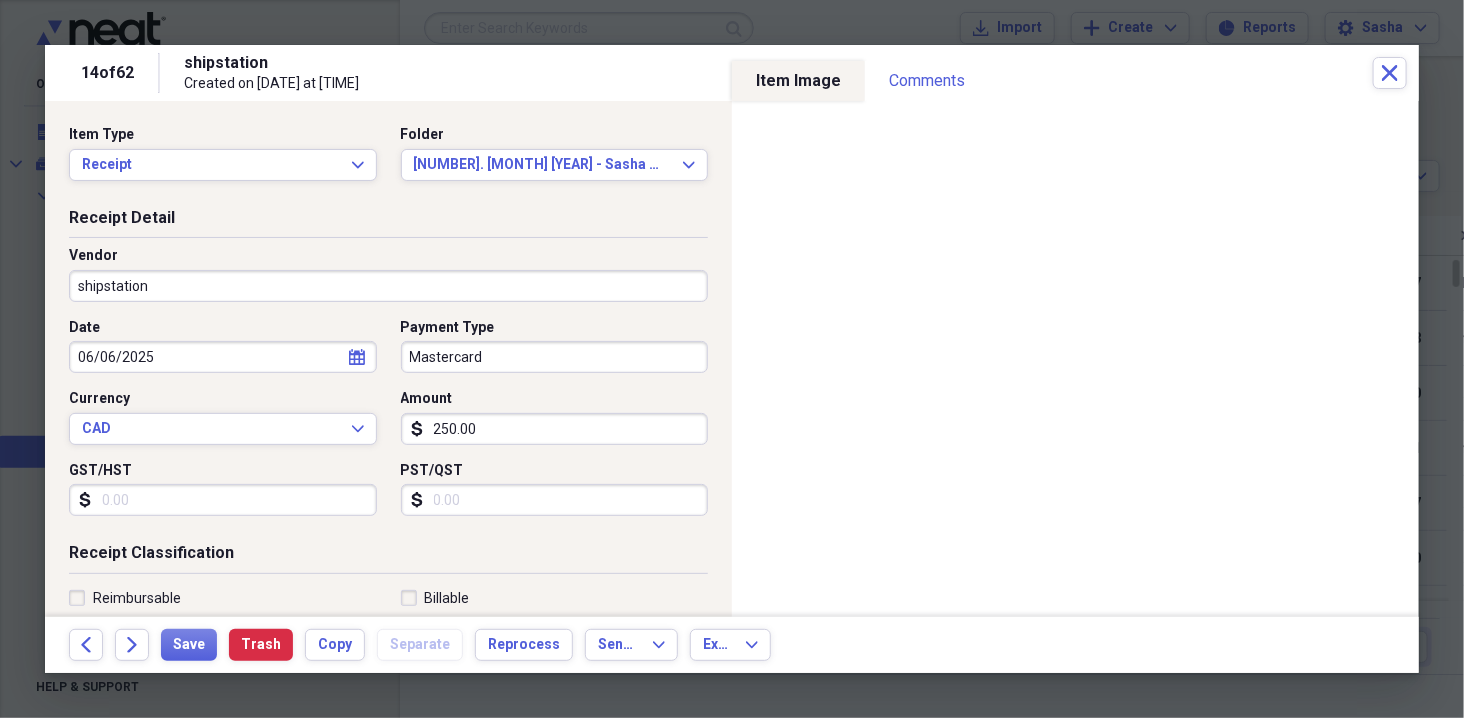 click on "Date 06/06/2025 calendar Calendar" at bounding box center [229, 346] 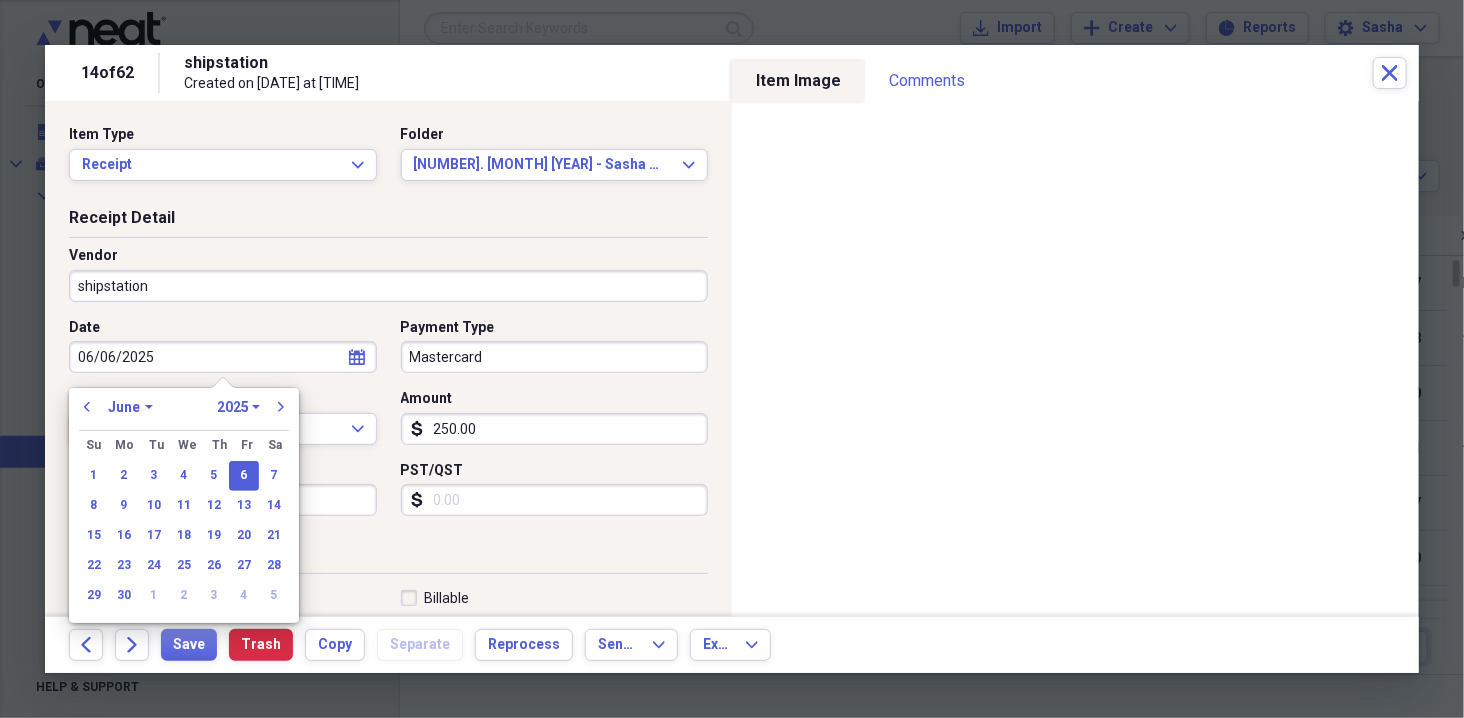 click on "06/06/2025" at bounding box center [223, 357] 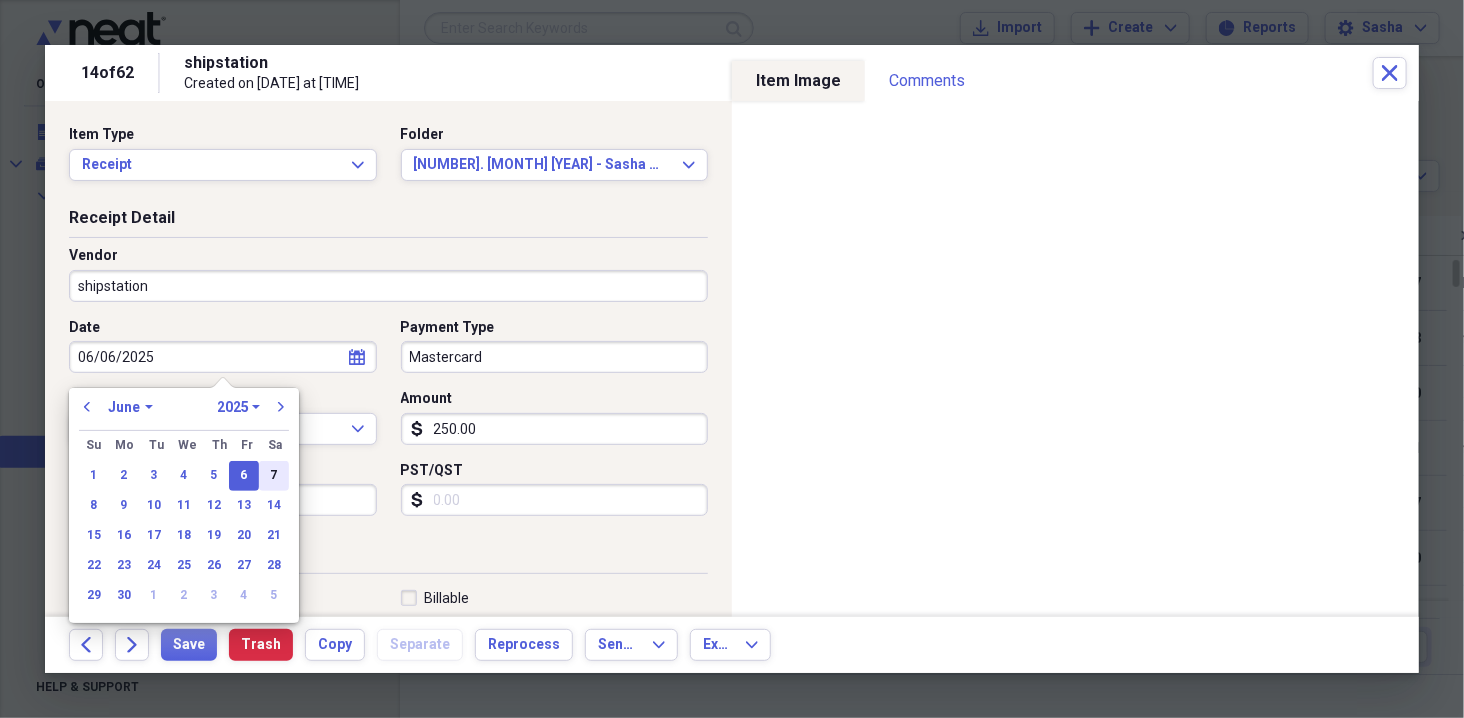 click on "7" at bounding box center (274, 476) 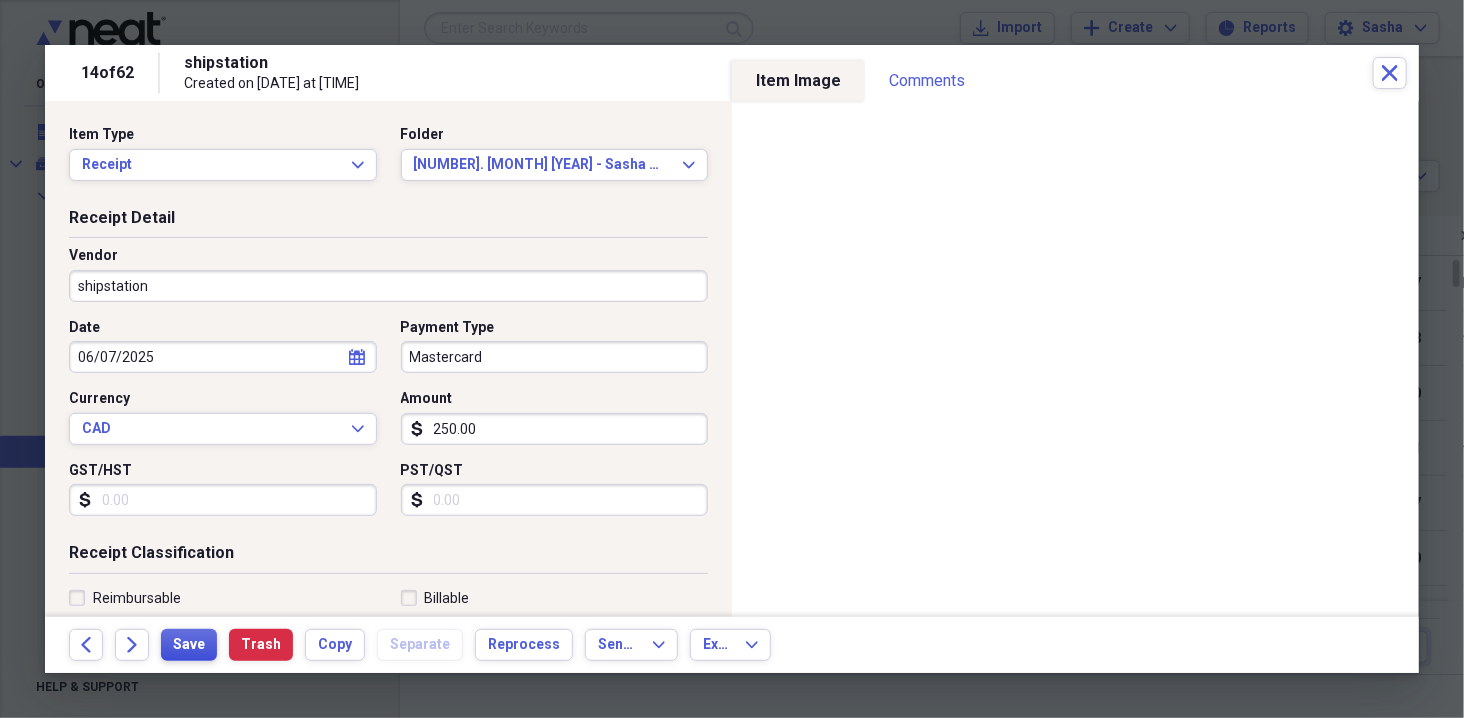 click on "Save" at bounding box center (189, 645) 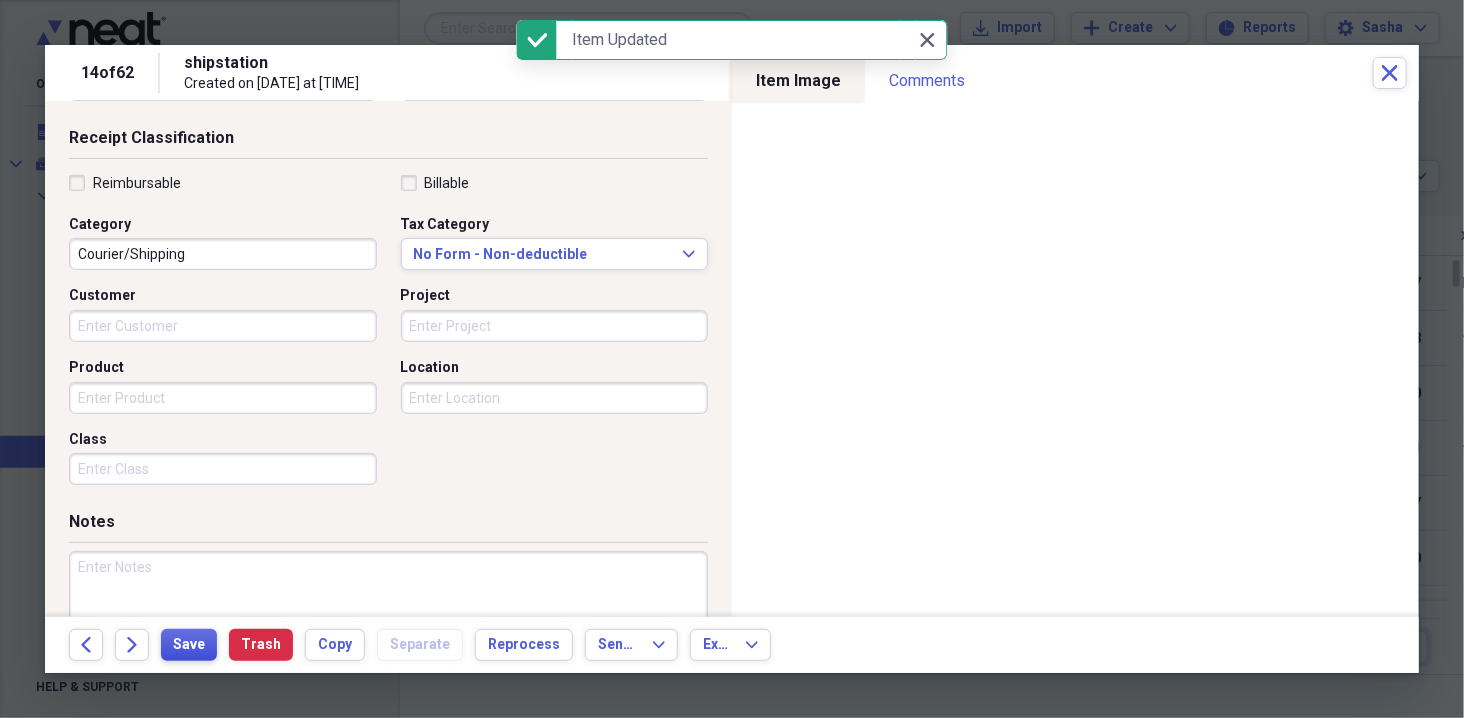 scroll, scrollTop: 457, scrollLeft: 0, axis: vertical 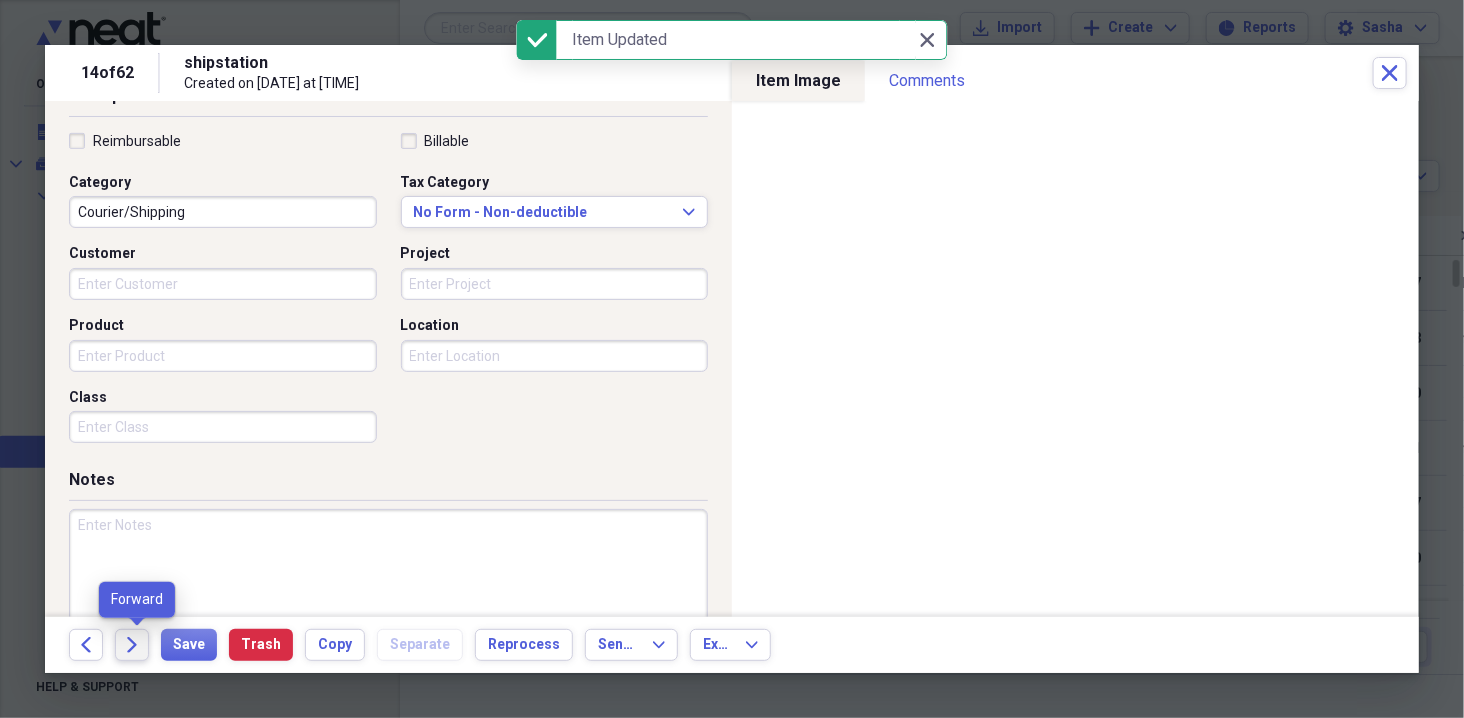 click on "Forward" at bounding box center (132, 645) 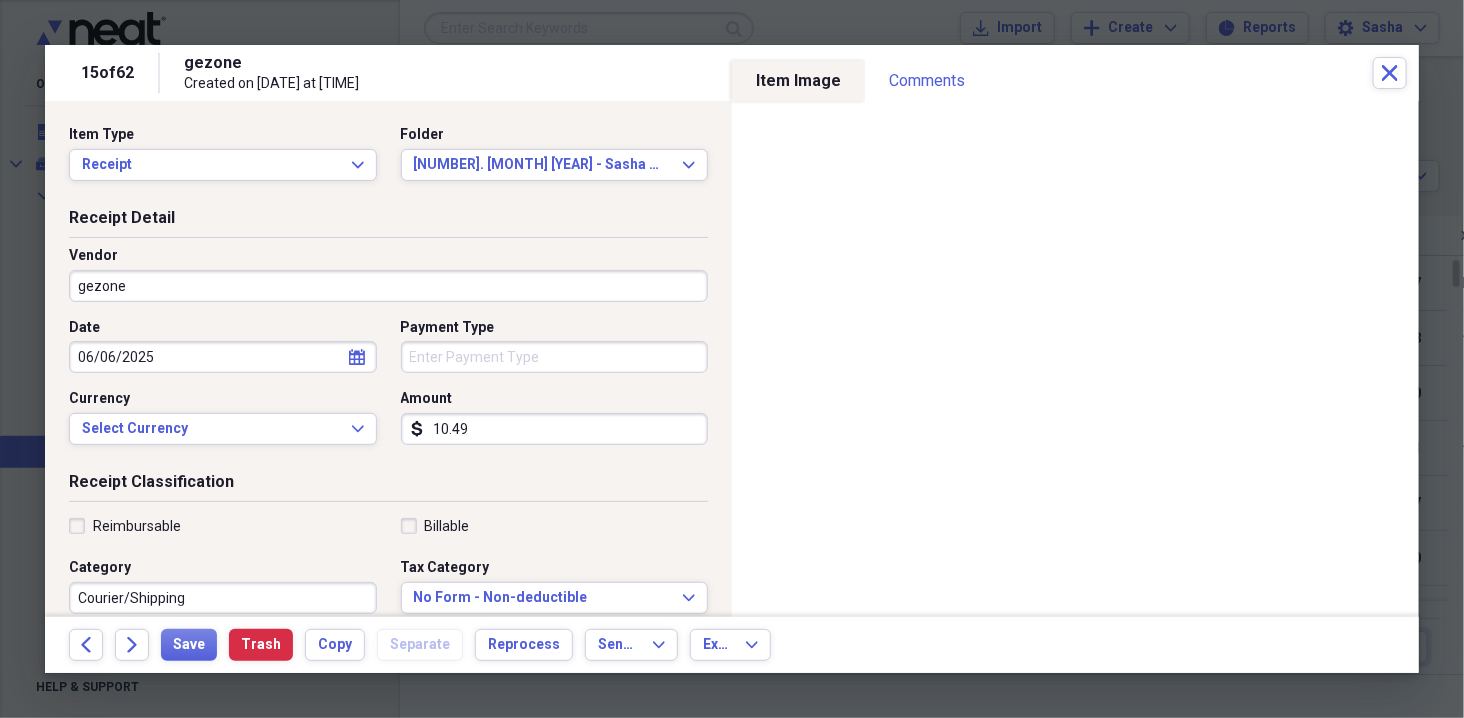 click on "06/06/2025" at bounding box center [223, 357] 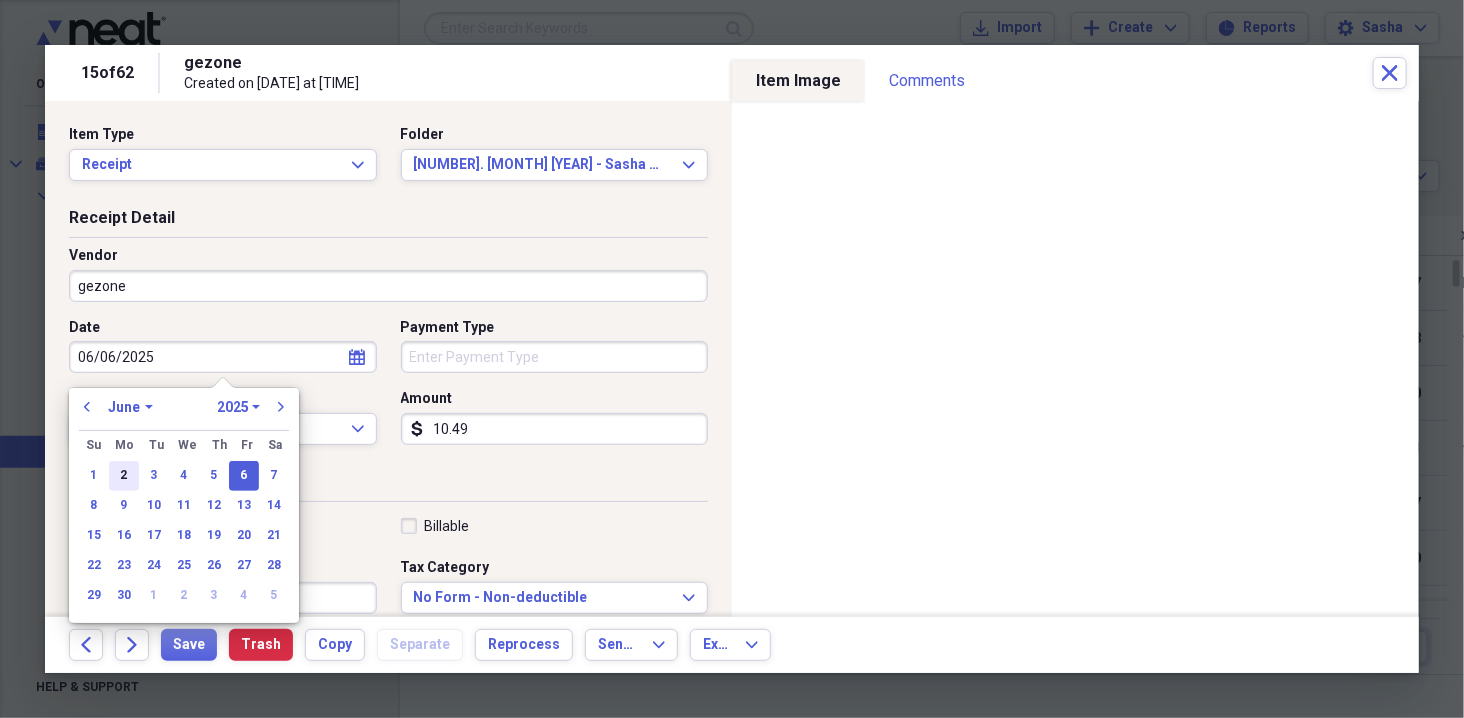 click on "2" at bounding box center [124, 476] 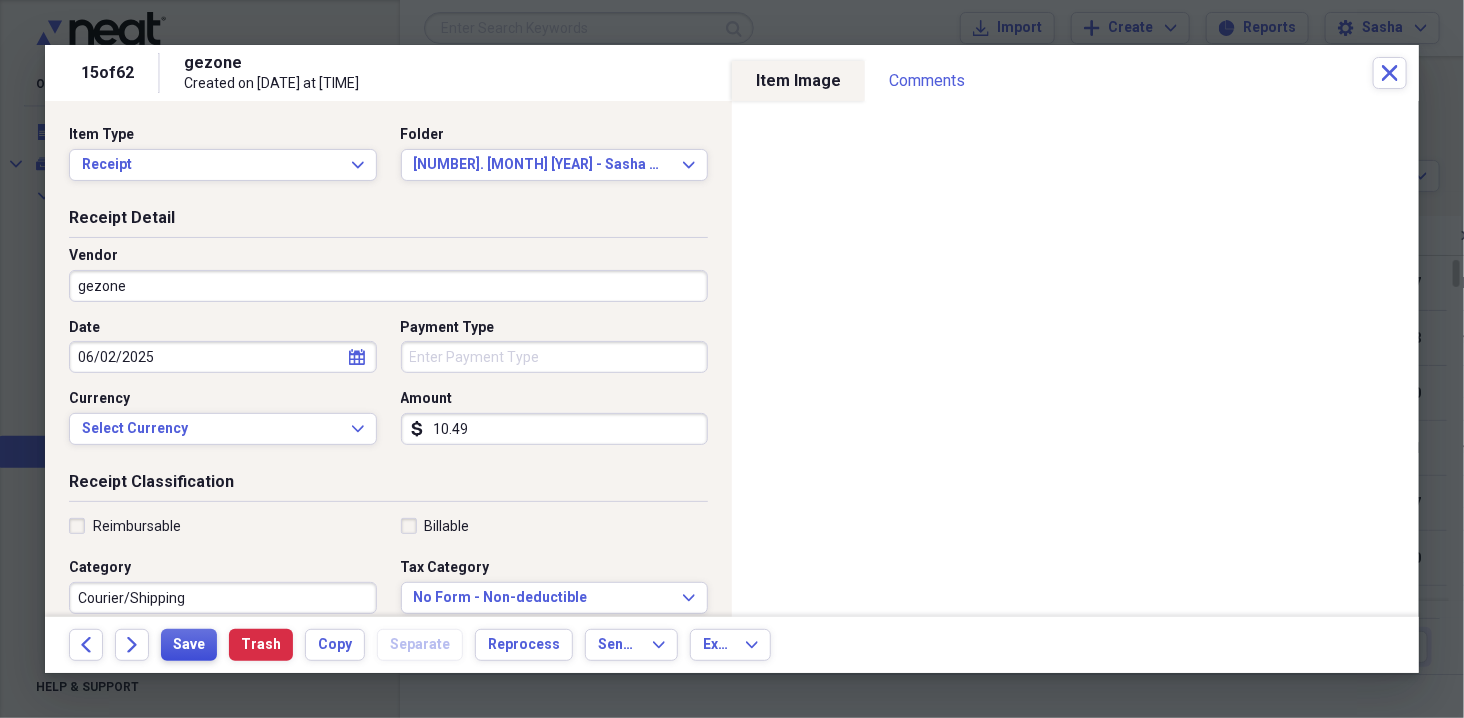 click on "Save" at bounding box center [189, 645] 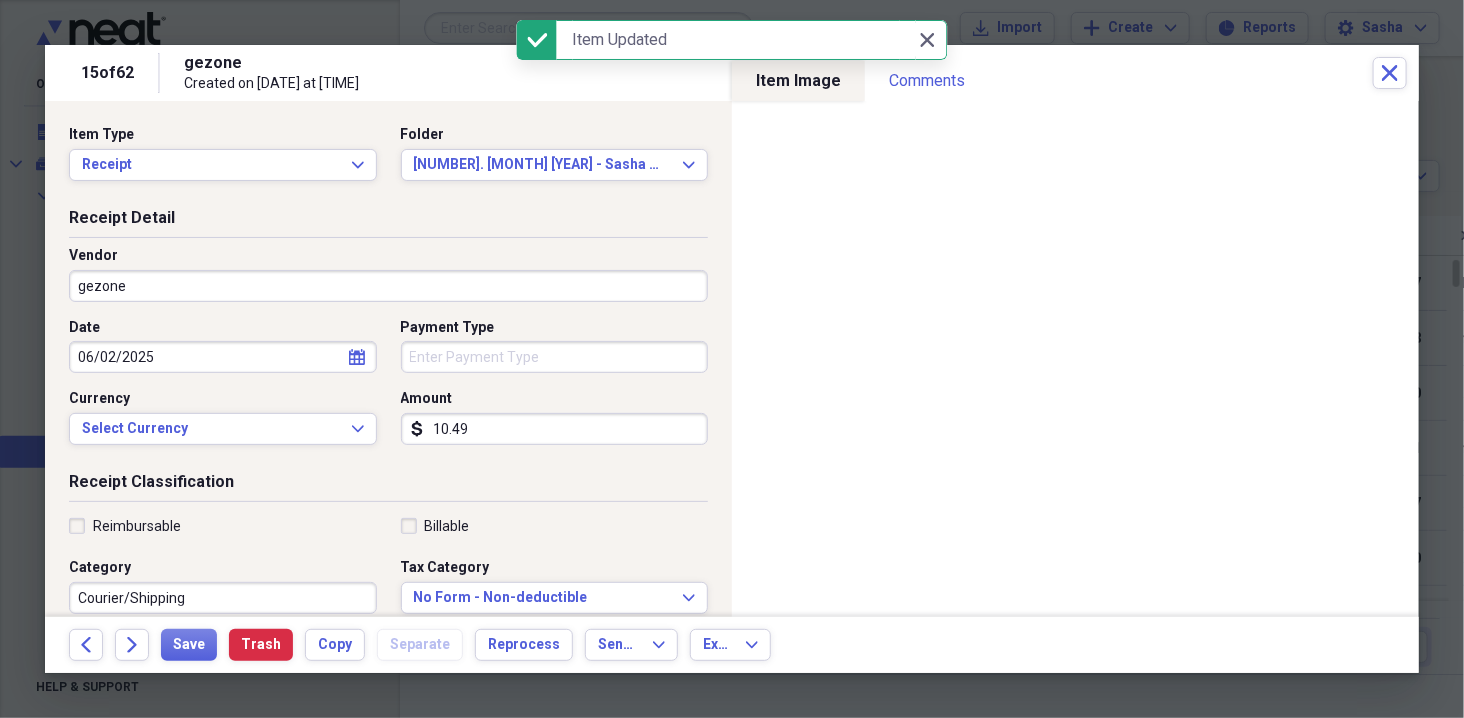 click on "gezone" at bounding box center (388, 286) 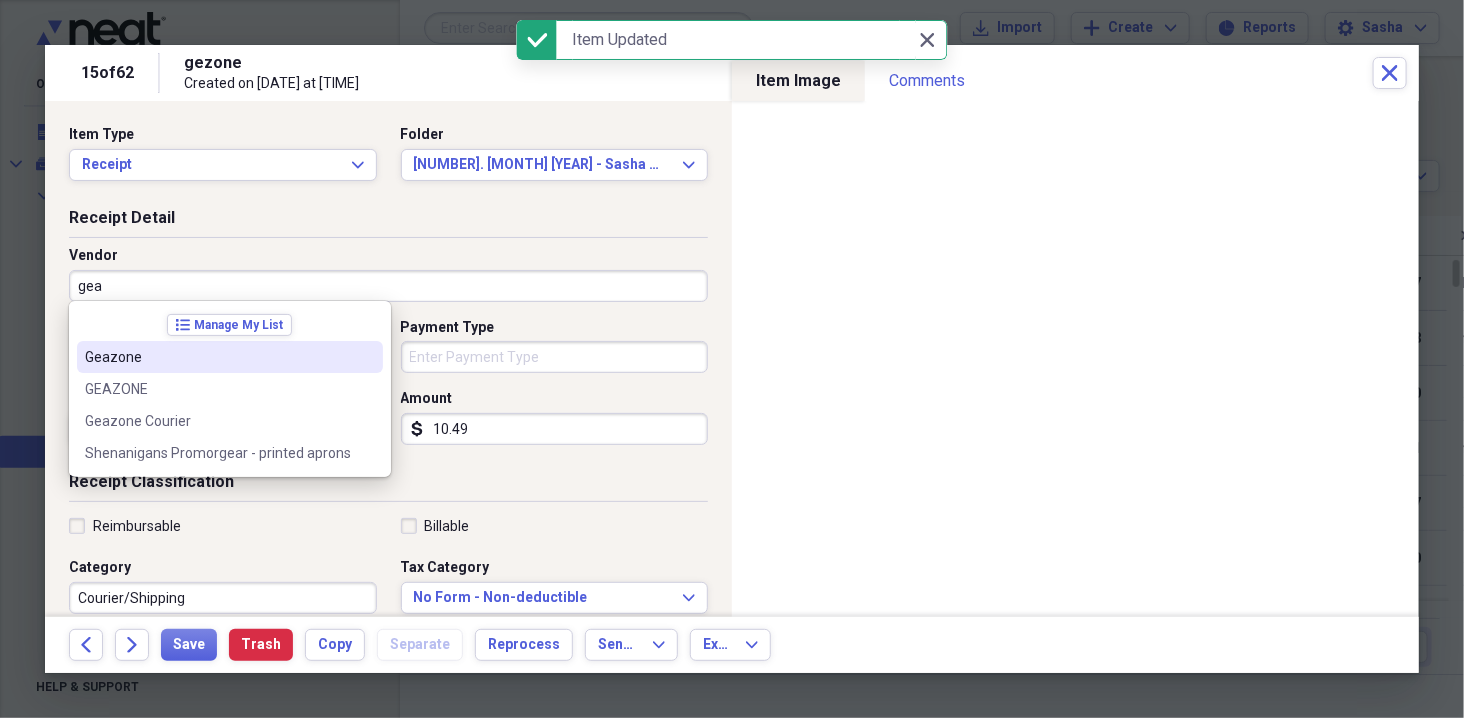 click on "Geazone" at bounding box center [218, 357] 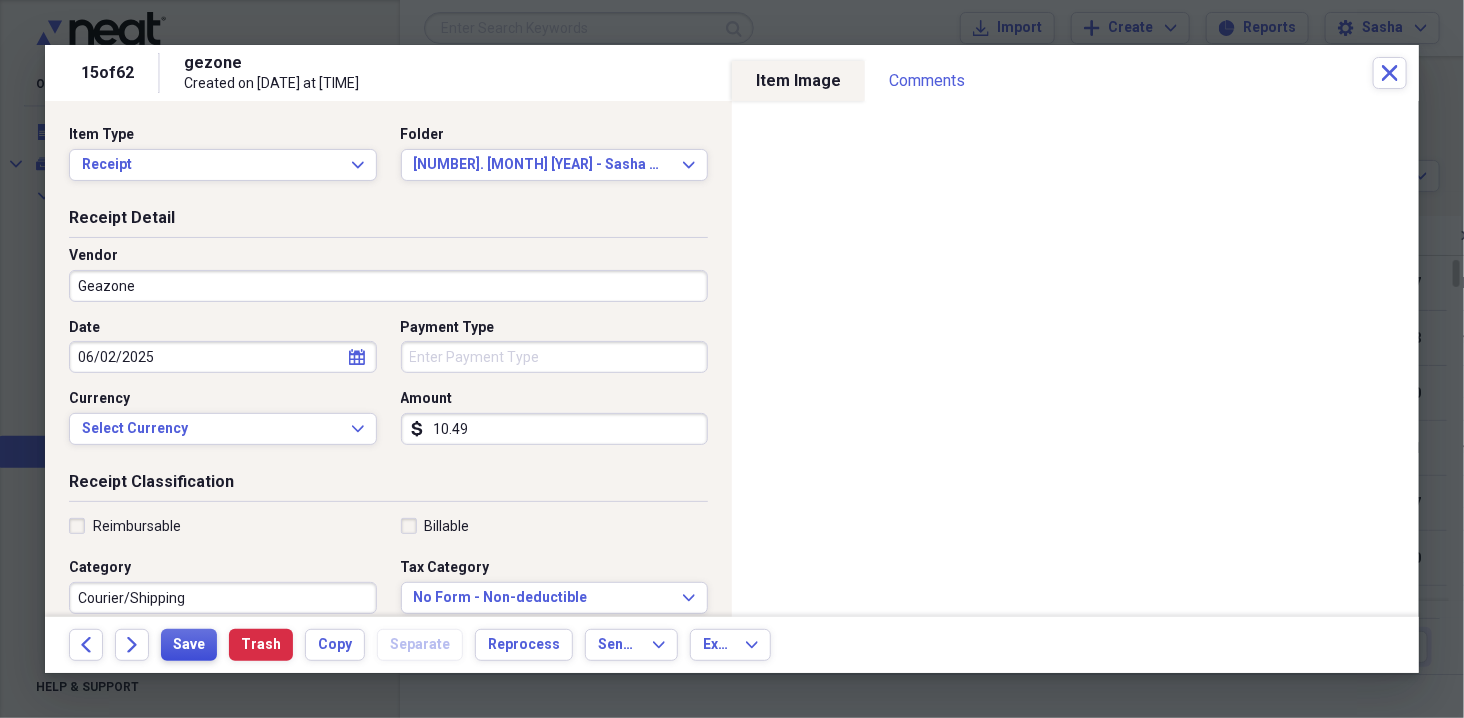 click on "Save" at bounding box center (189, 645) 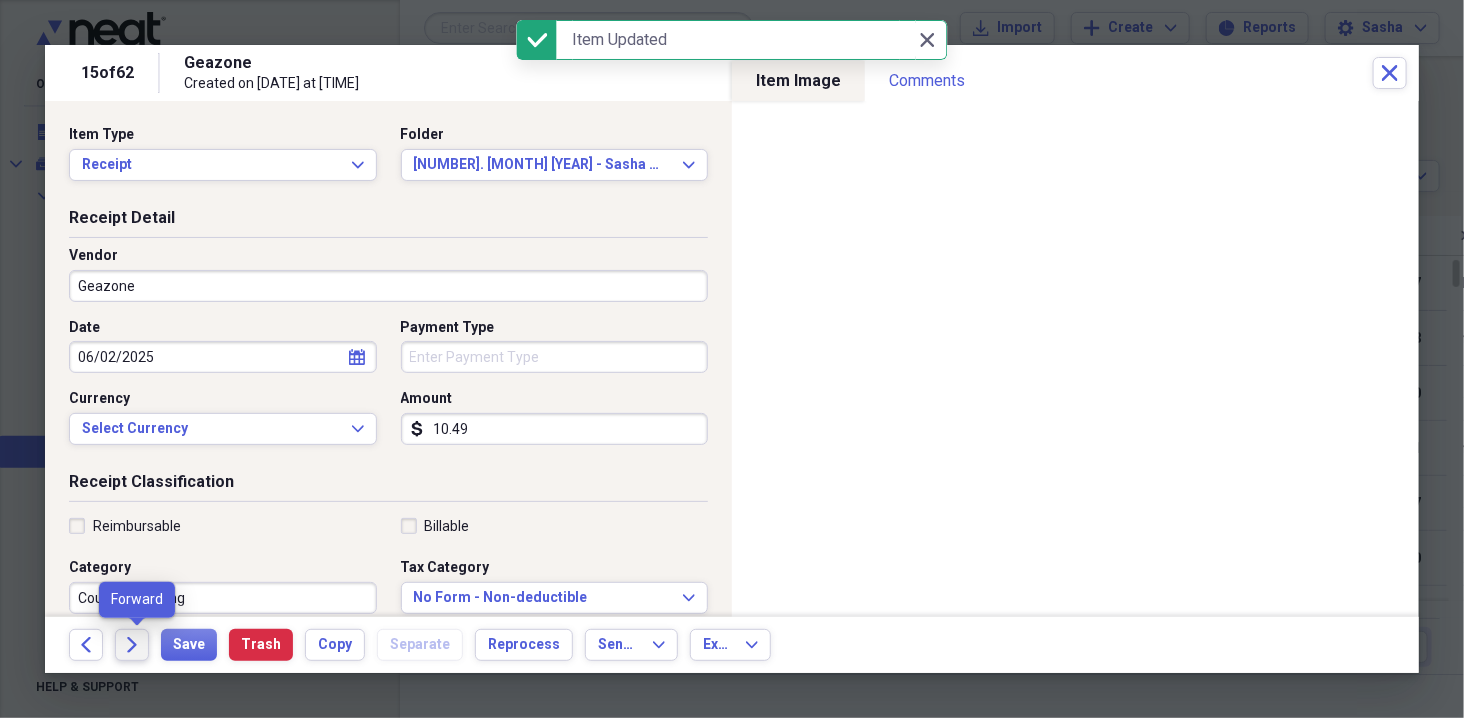 click on "Forward" 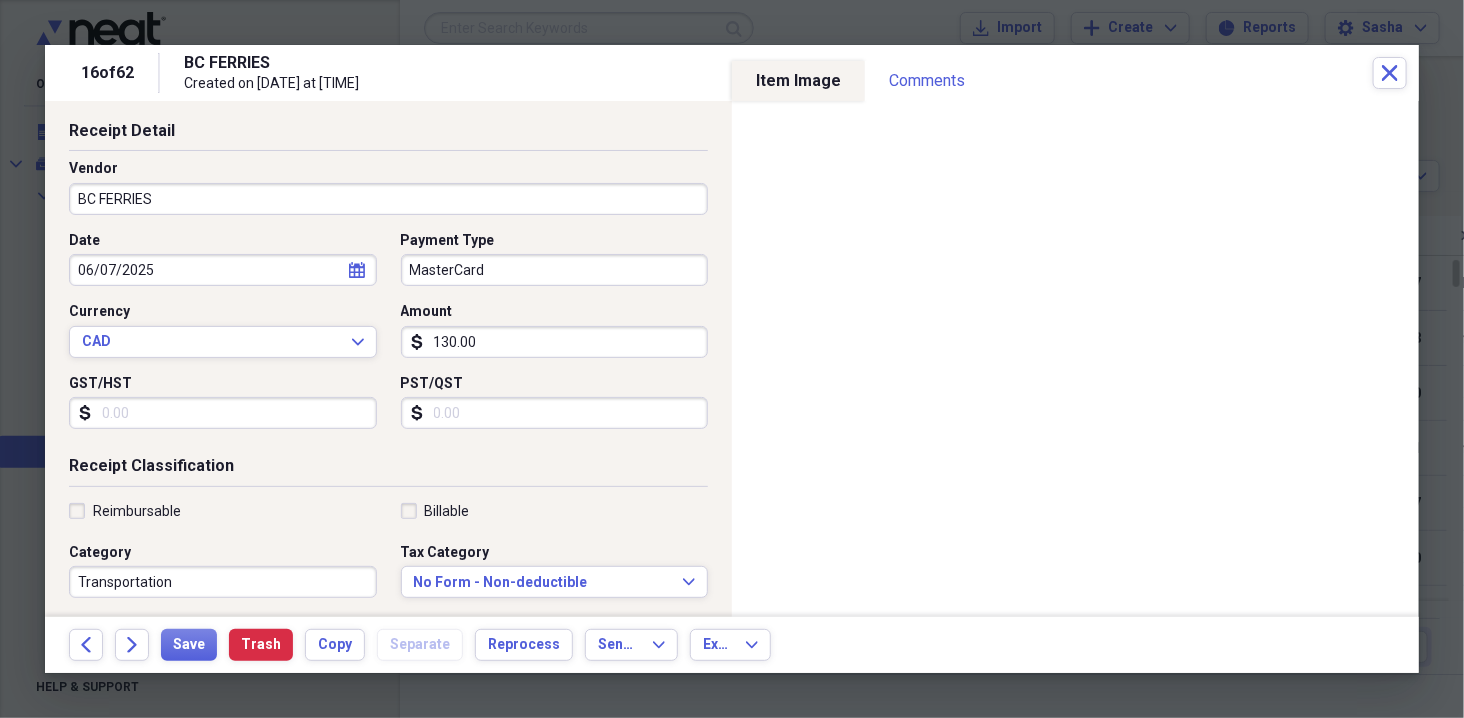 scroll, scrollTop: 103, scrollLeft: 0, axis: vertical 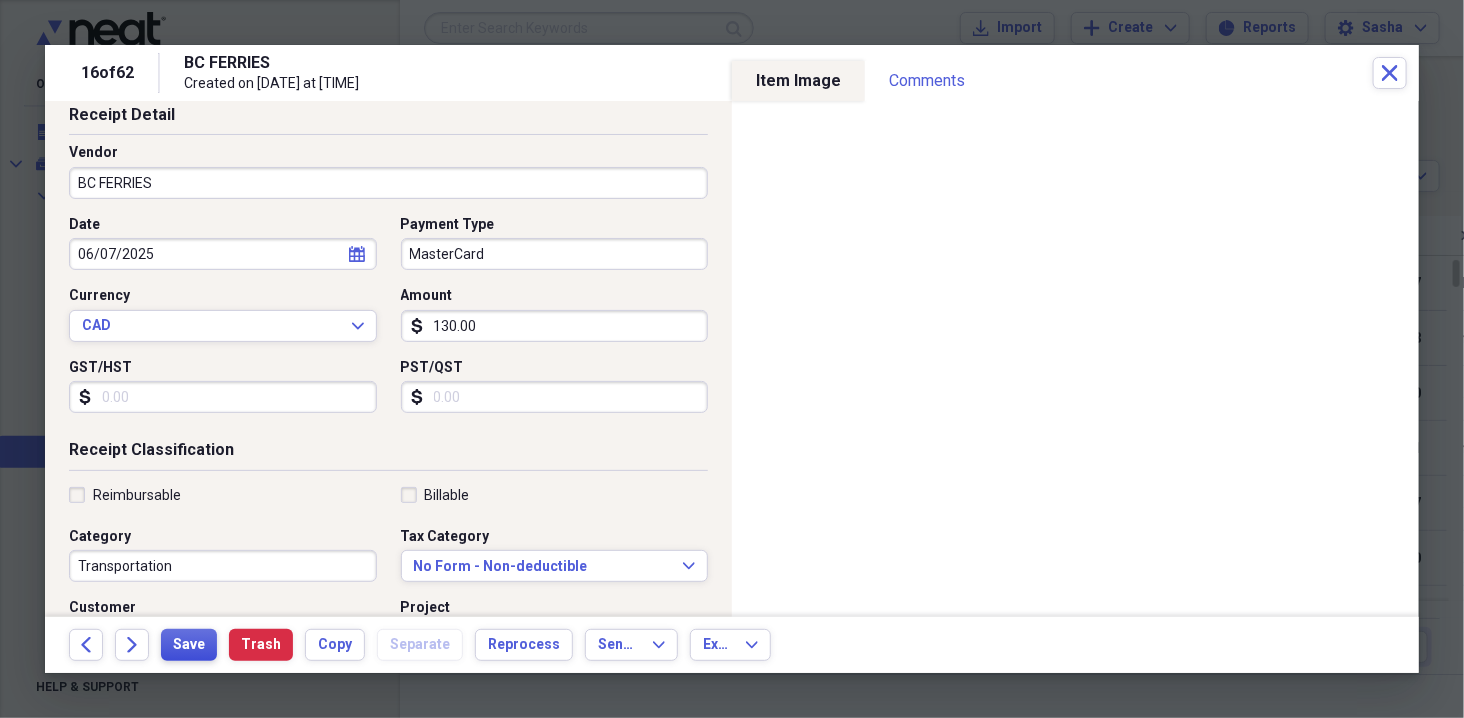 click on "Save" at bounding box center (189, 645) 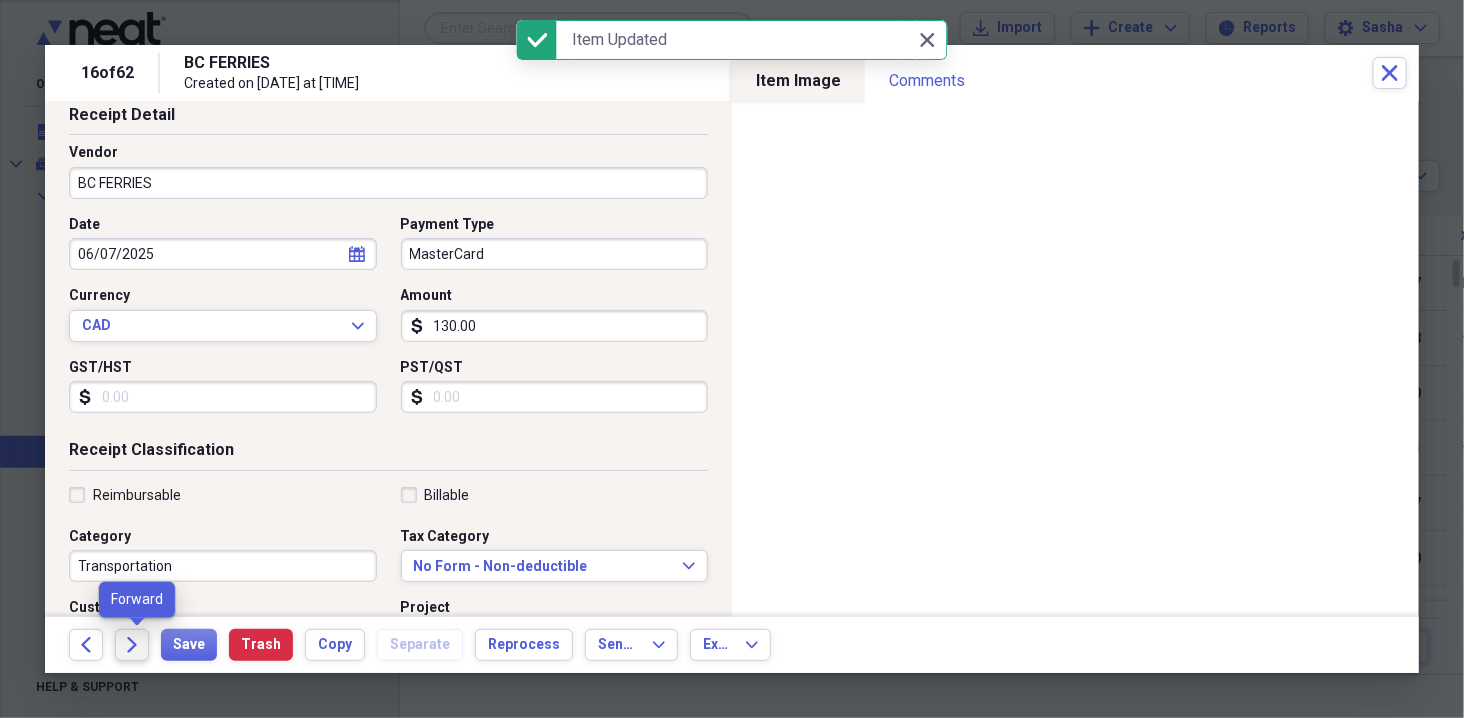 click on "Forward" 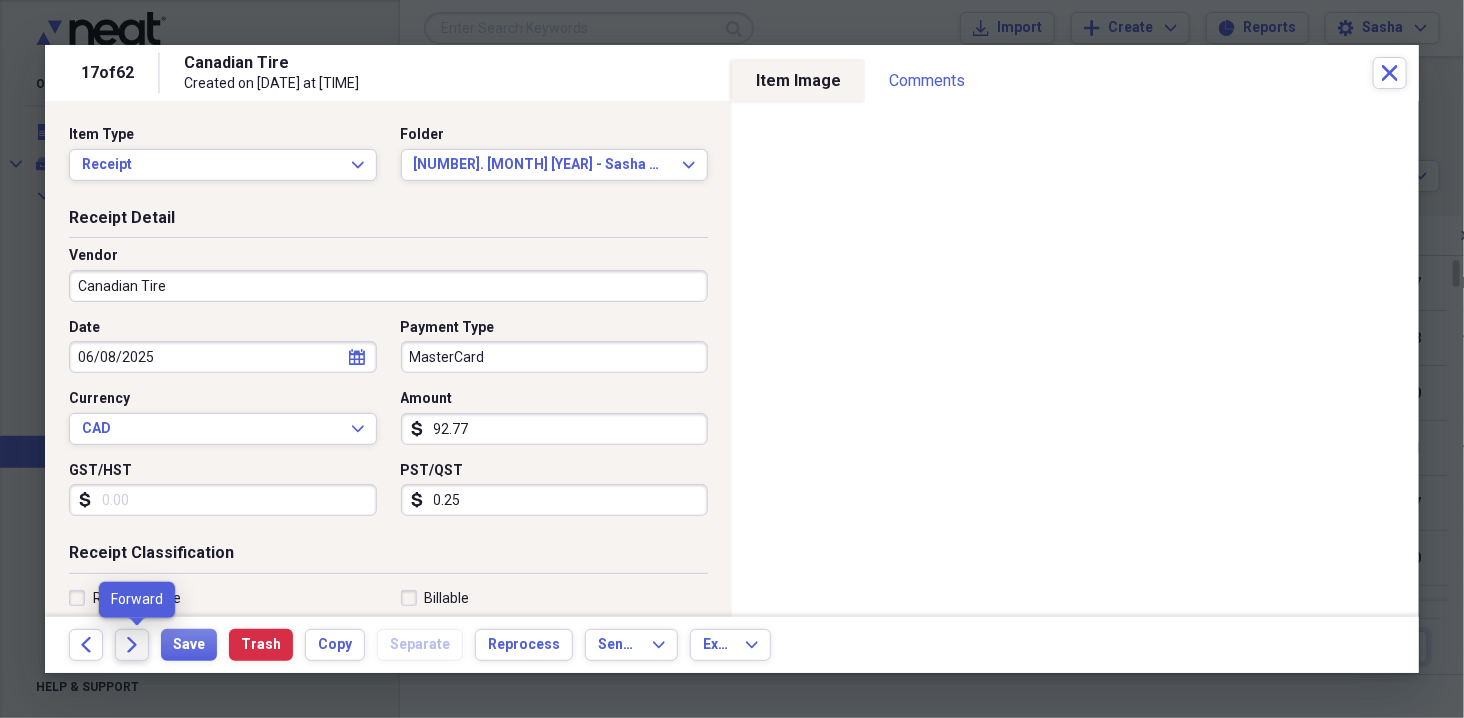 click on "Forward" 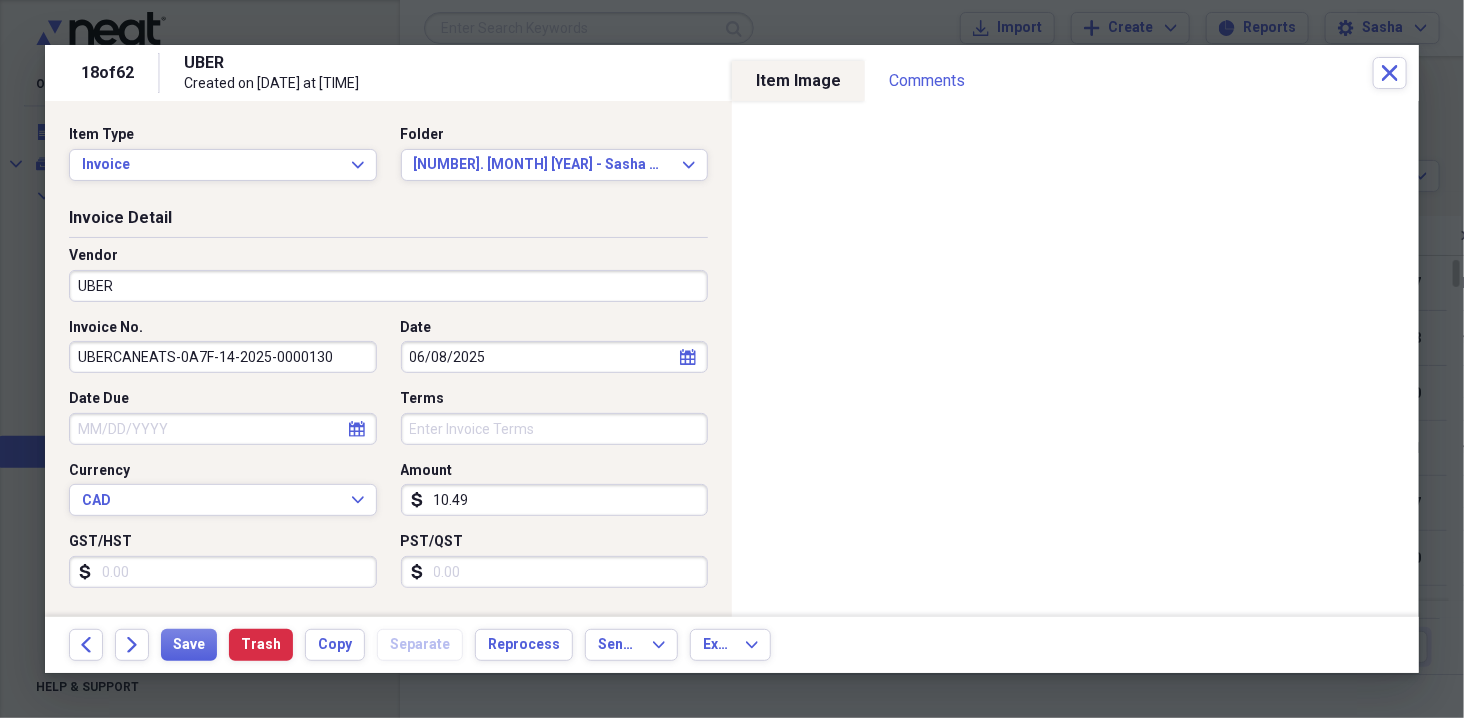 click on "Date Due" at bounding box center [223, 429] 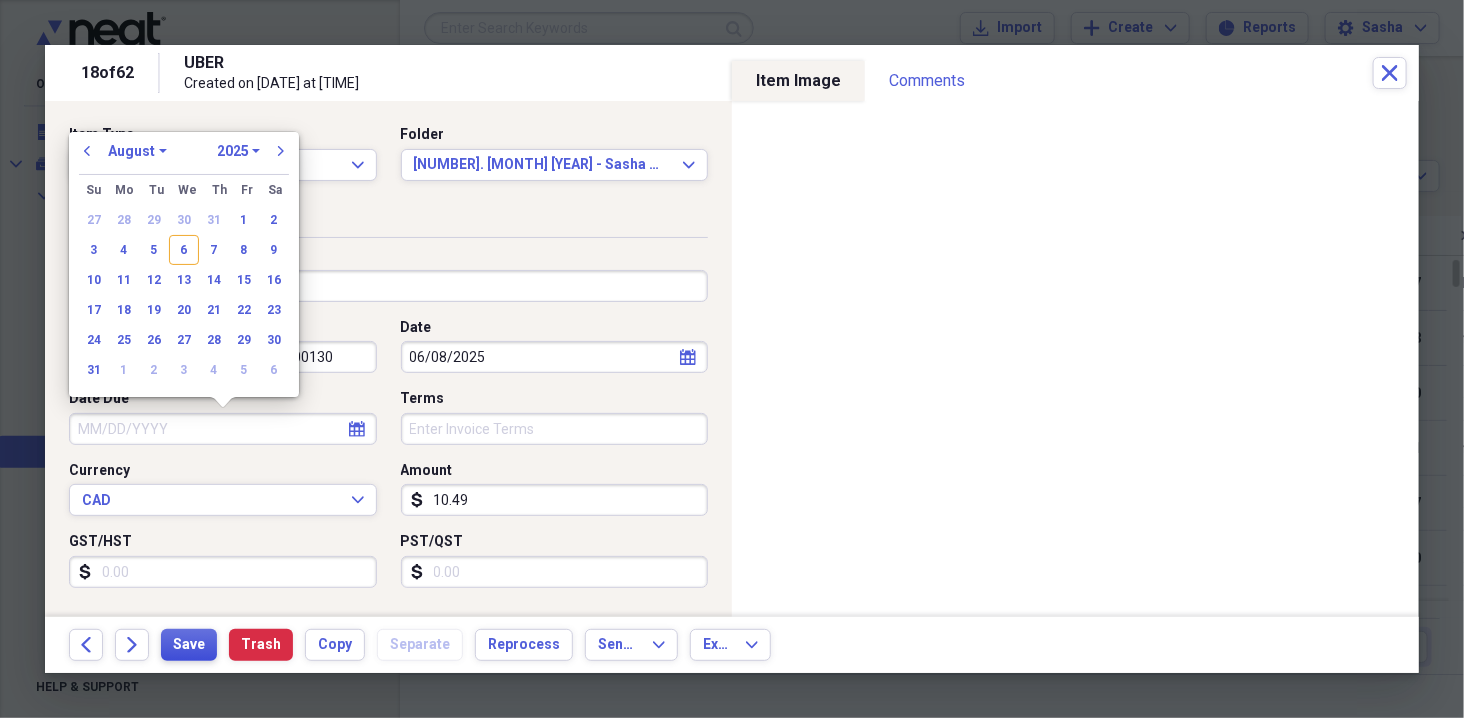 click on "Save" at bounding box center [189, 645] 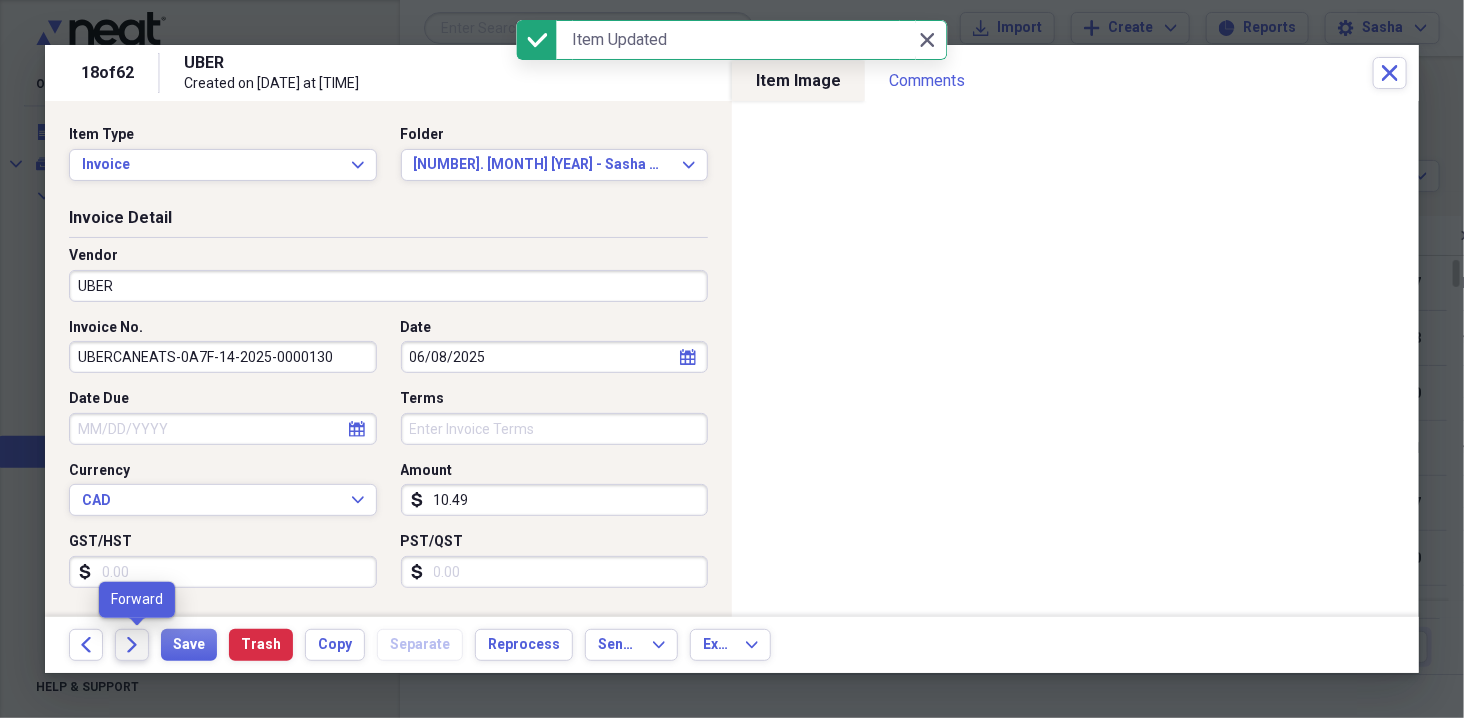 click on "Forward" 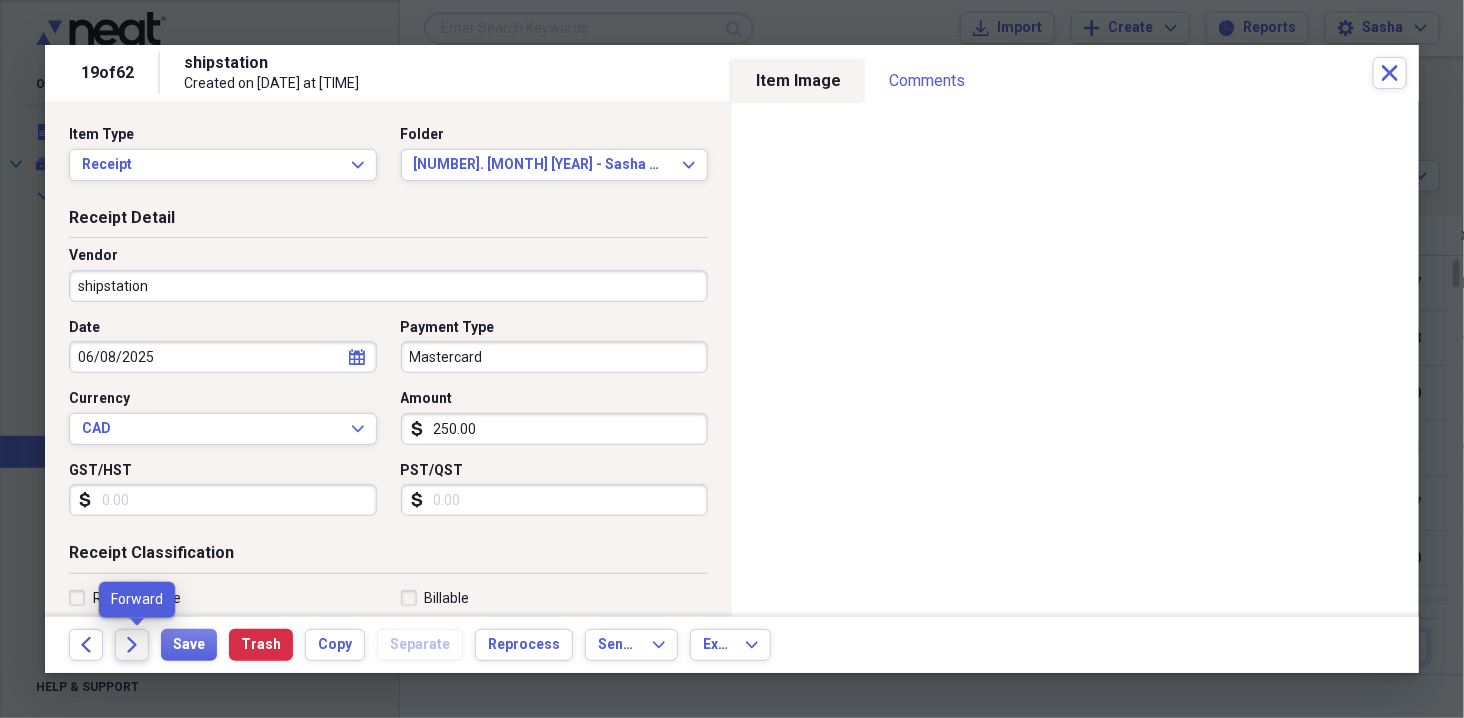 click on "Forward" 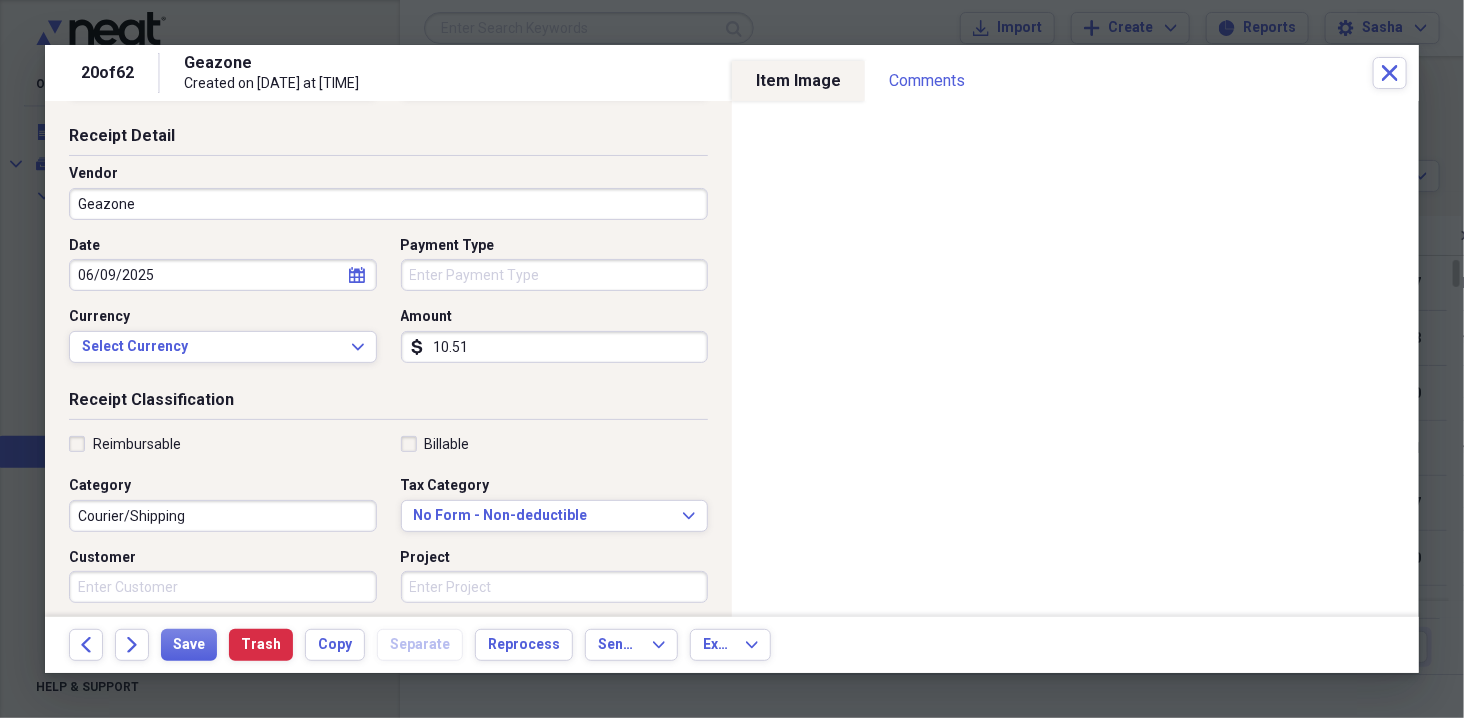 scroll, scrollTop: 80, scrollLeft: 0, axis: vertical 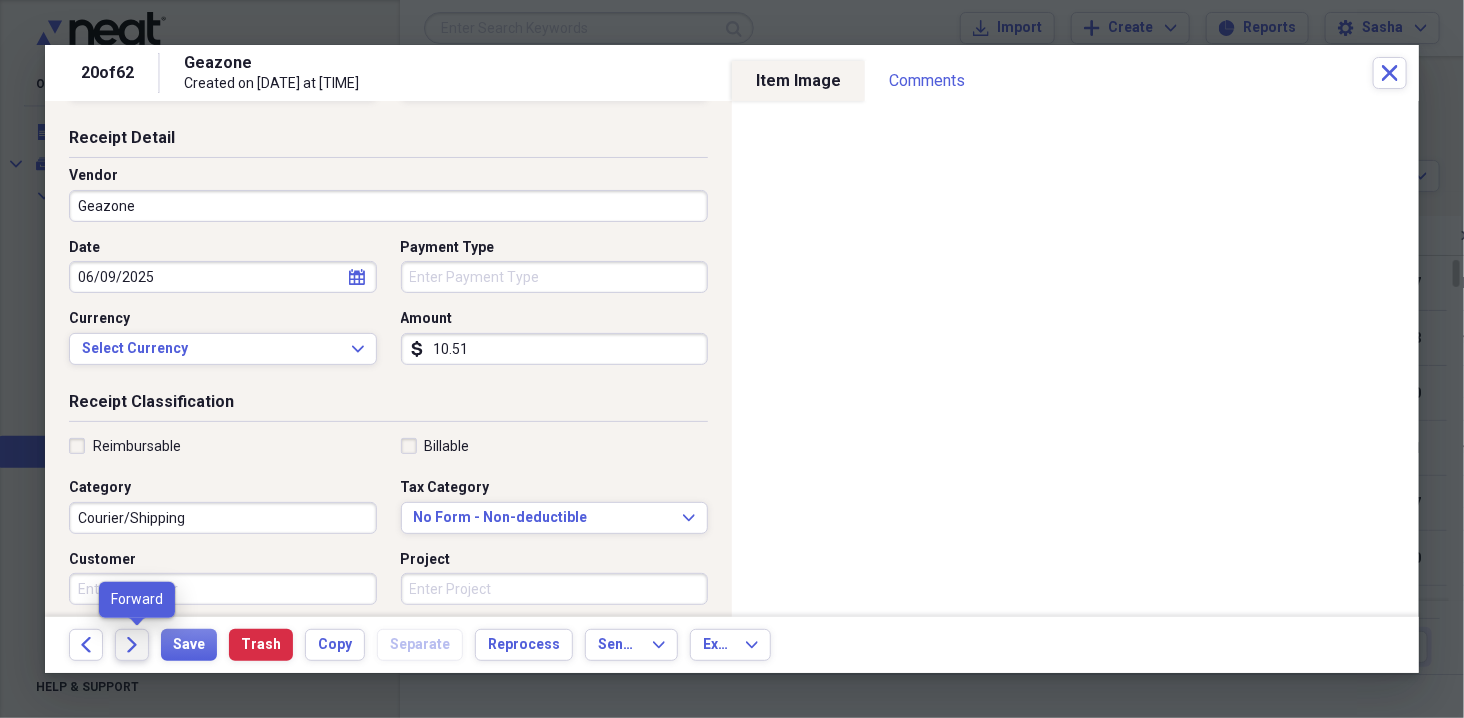 click on "Forward" 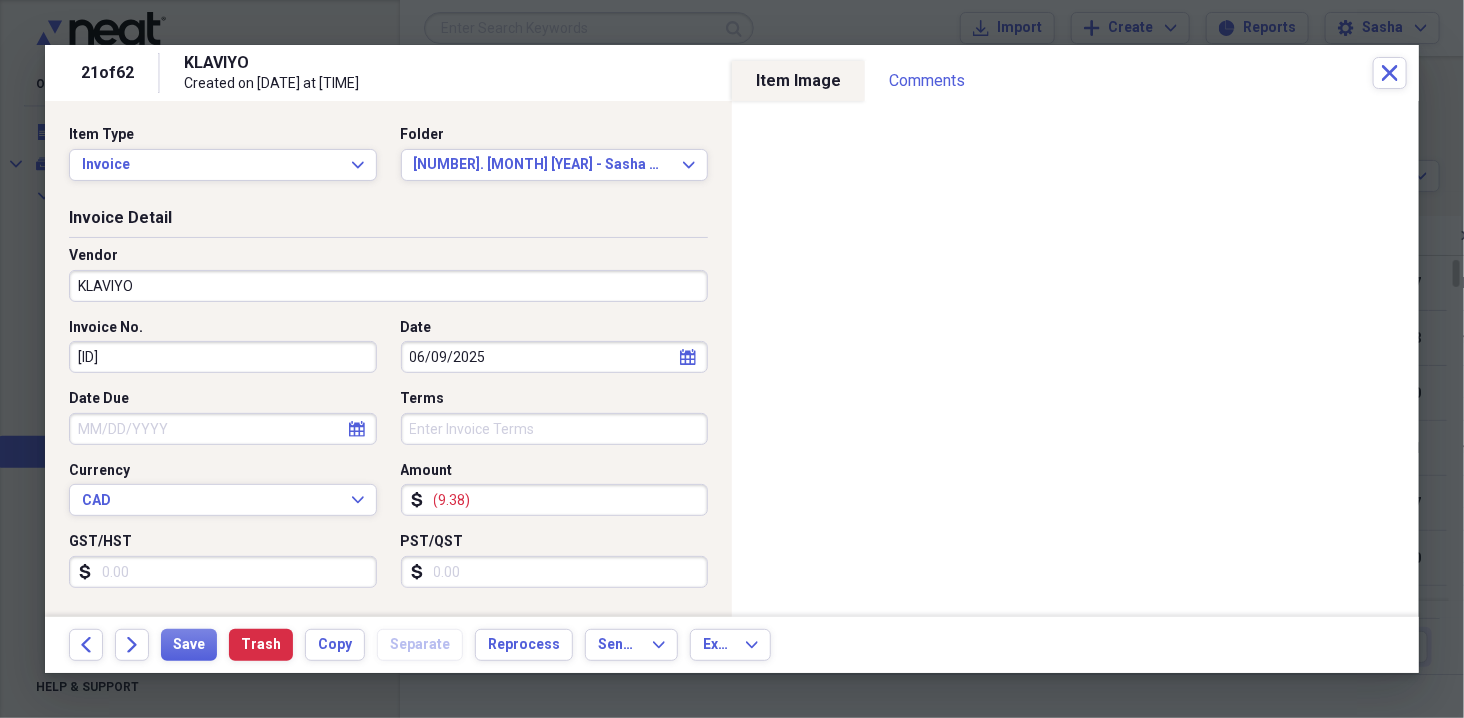click on "(9.38)" at bounding box center (555, 500) 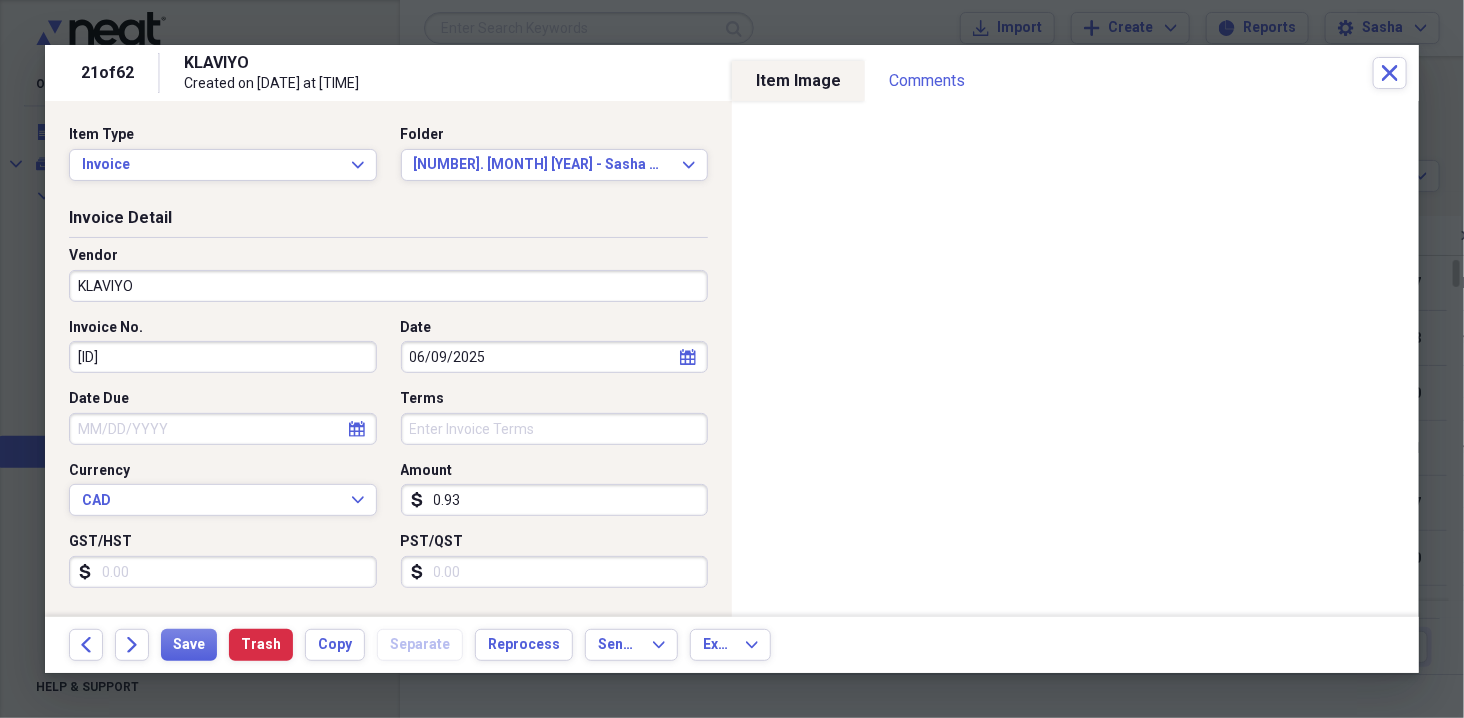 type on "0.09" 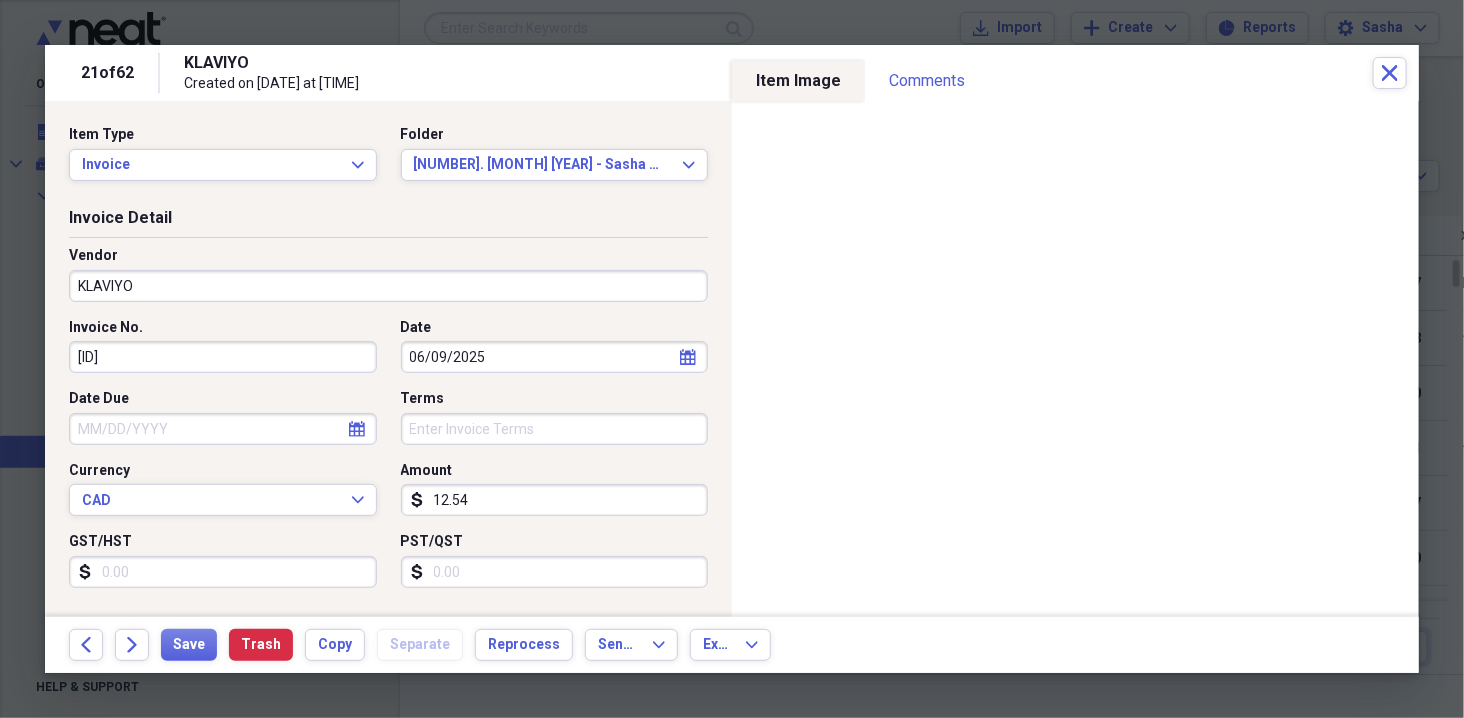 click on "12.54" at bounding box center (555, 500) 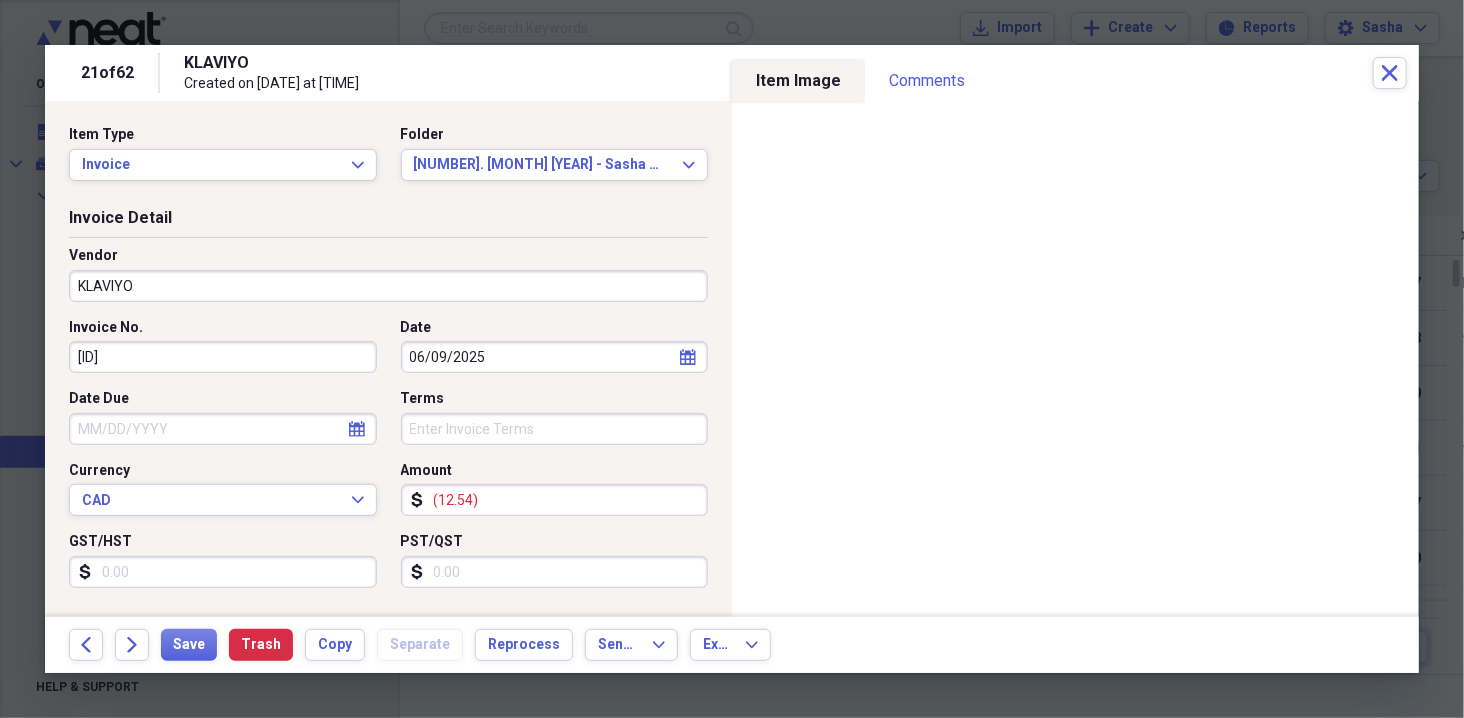 scroll, scrollTop: 140, scrollLeft: 0, axis: vertical 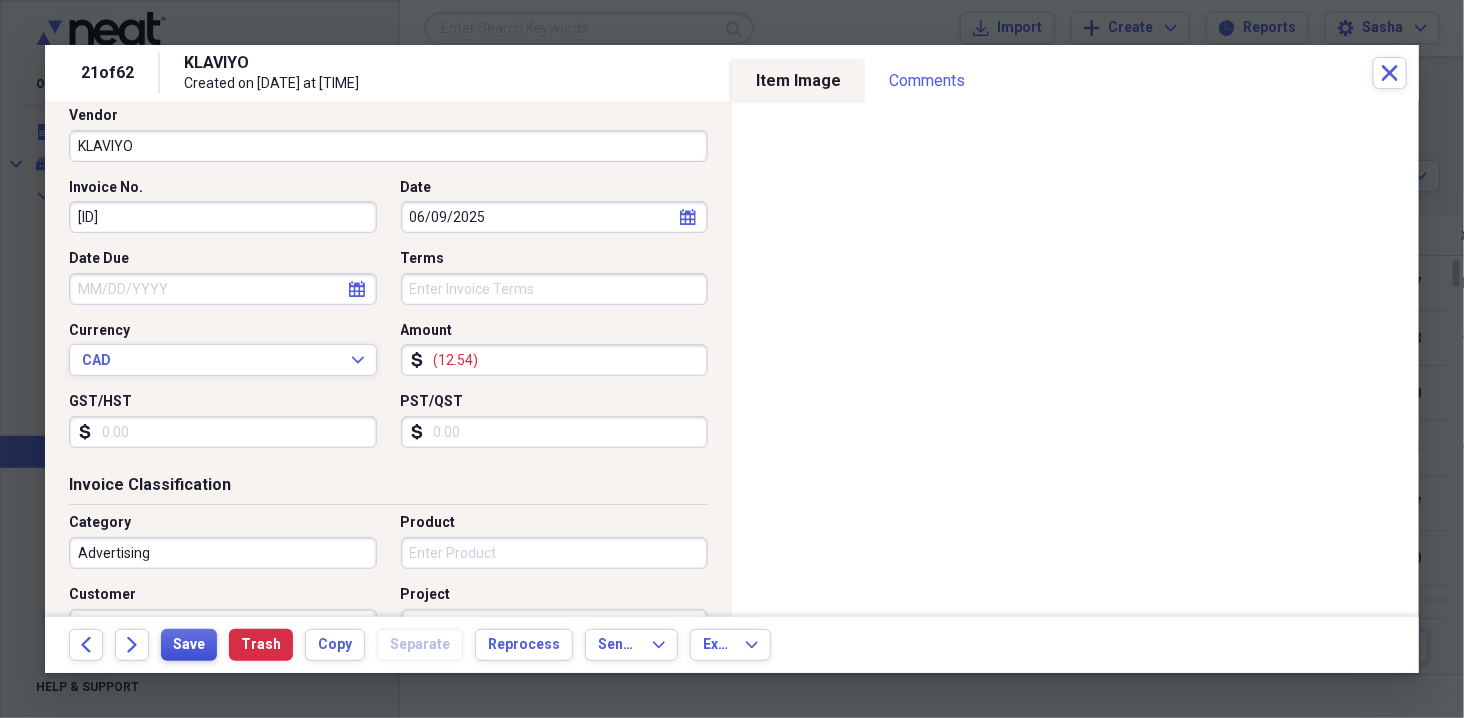 type on "(12.54)" 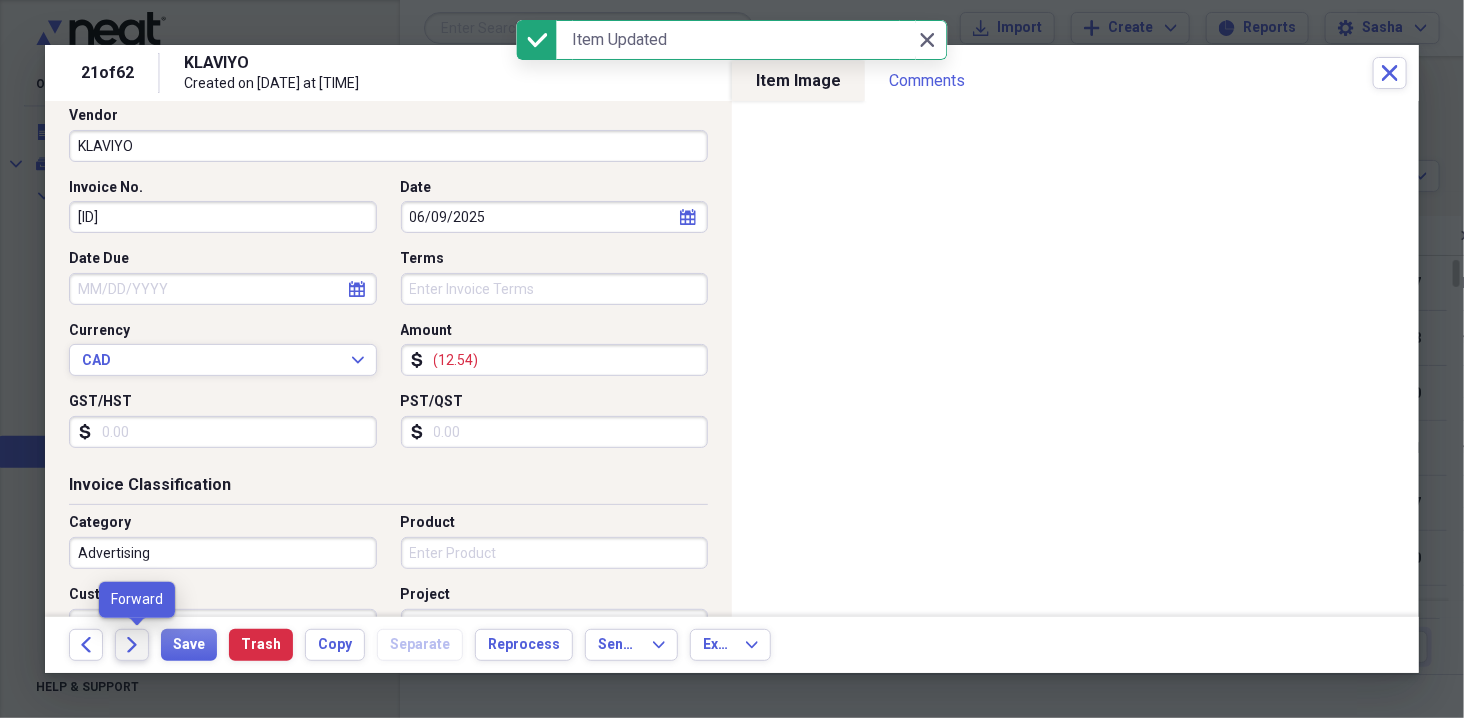 click on "Forward" 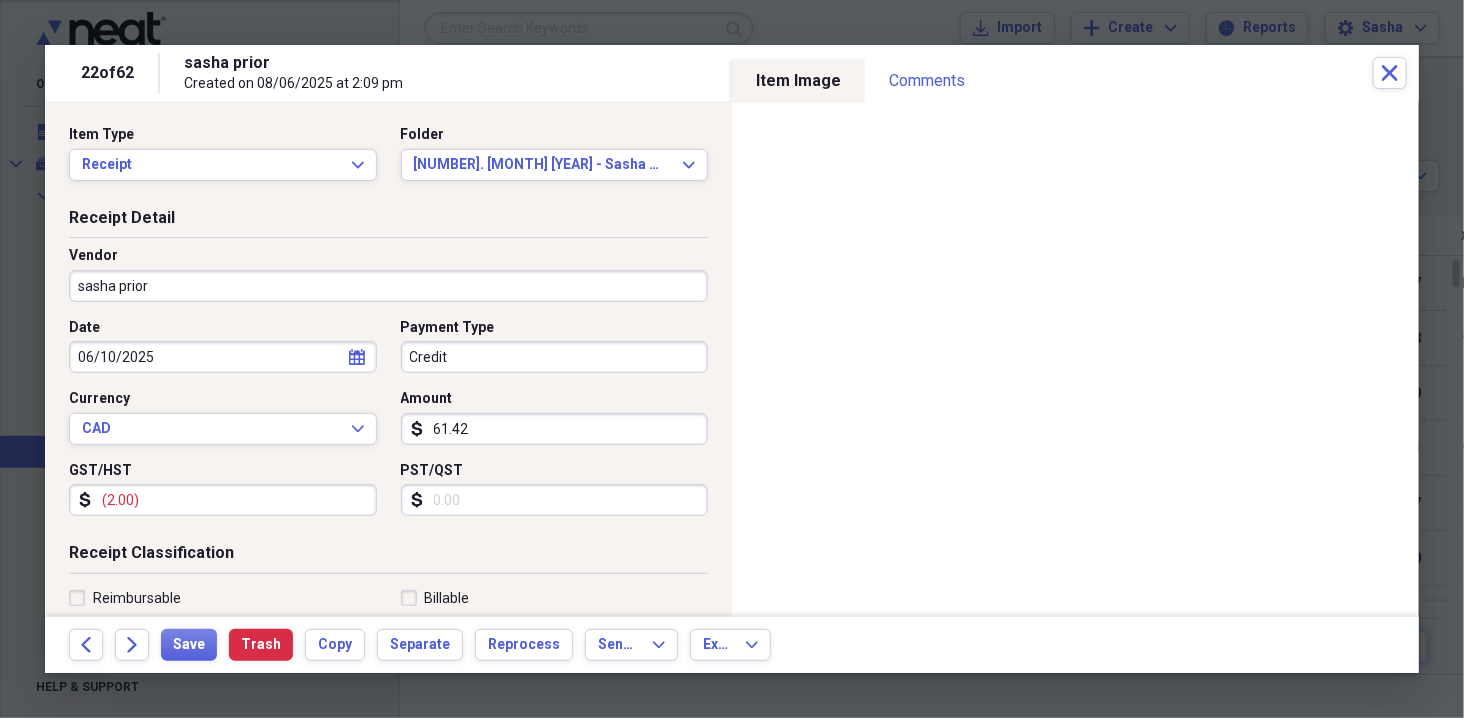 click on "sasha prior" at bounding box center [388, 286] 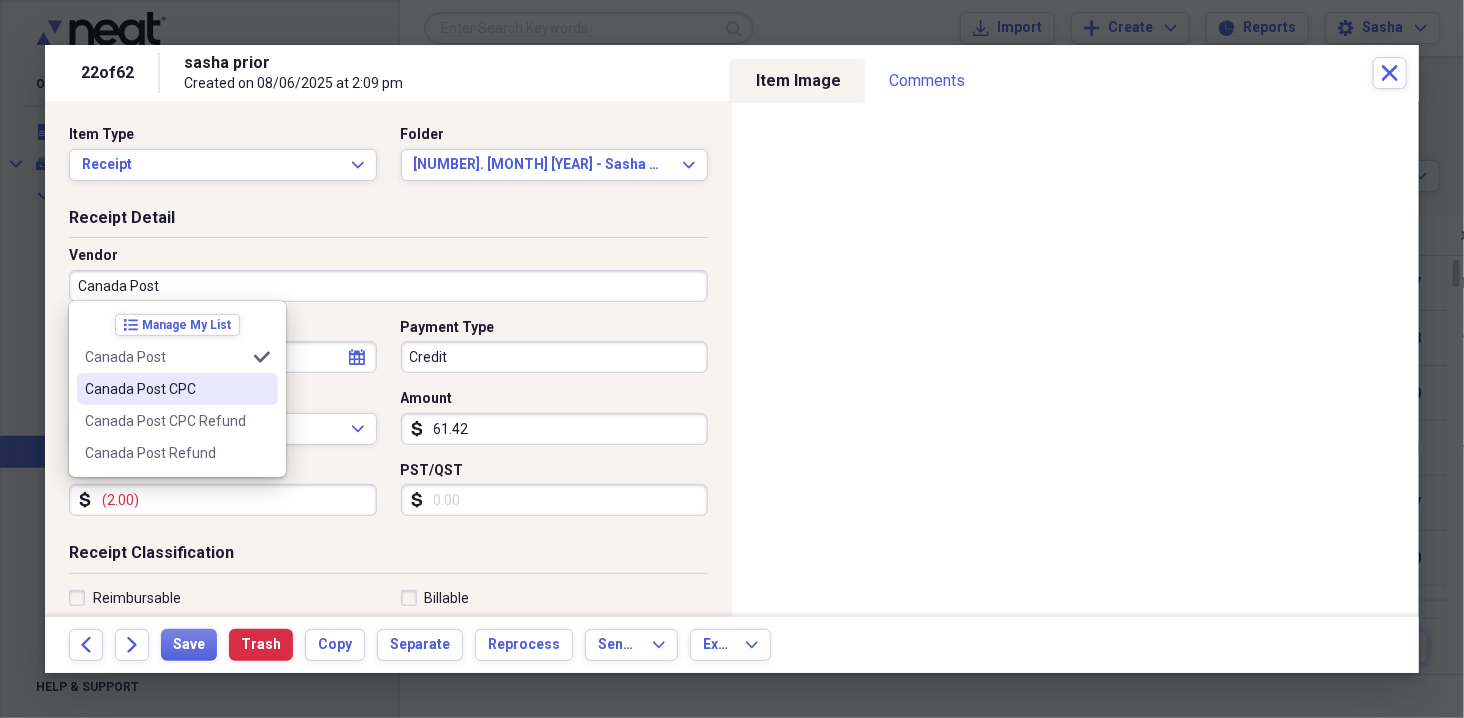 click on "Canada Post CPC" at bounding box center (165, 389) 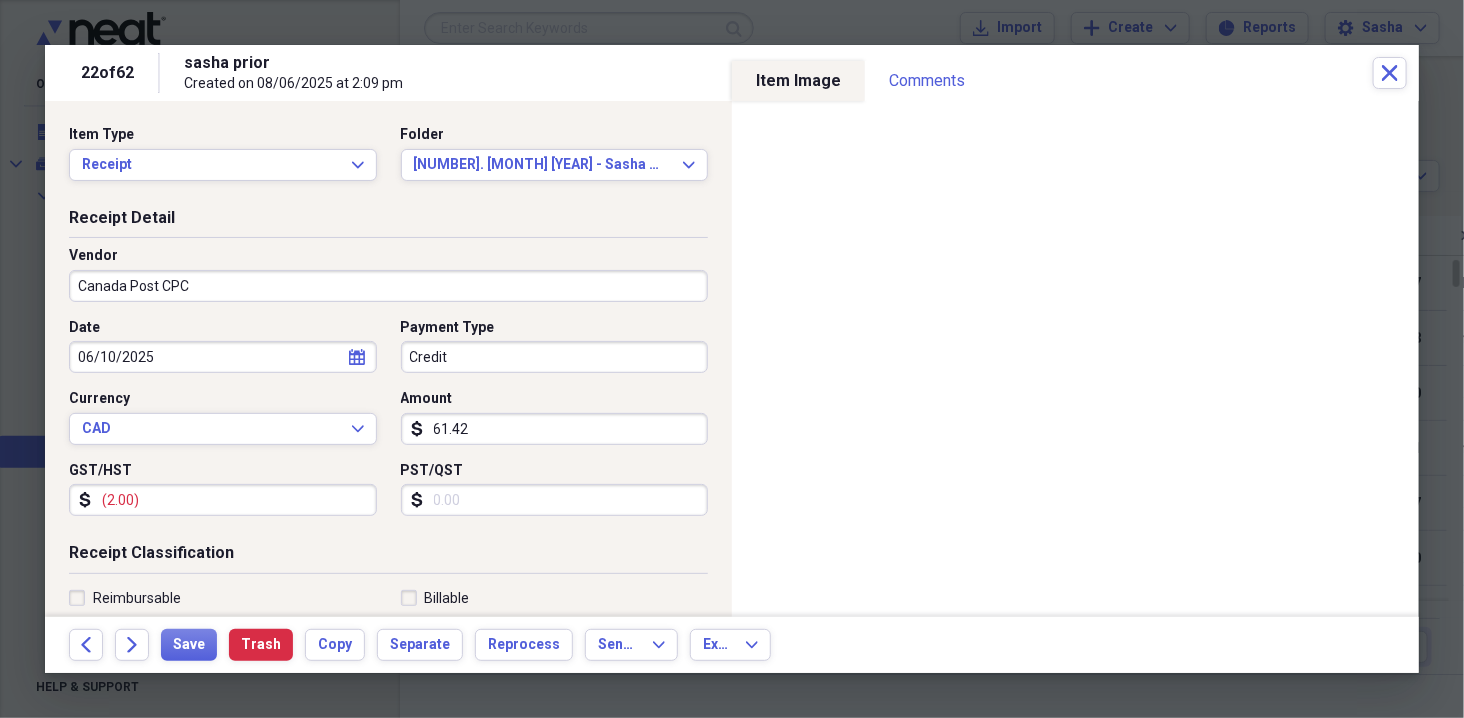 click on "Back Forward Save Trash Copy Separate Reprocess Send To Expand Export Expand" at bounding box center [732, 645] 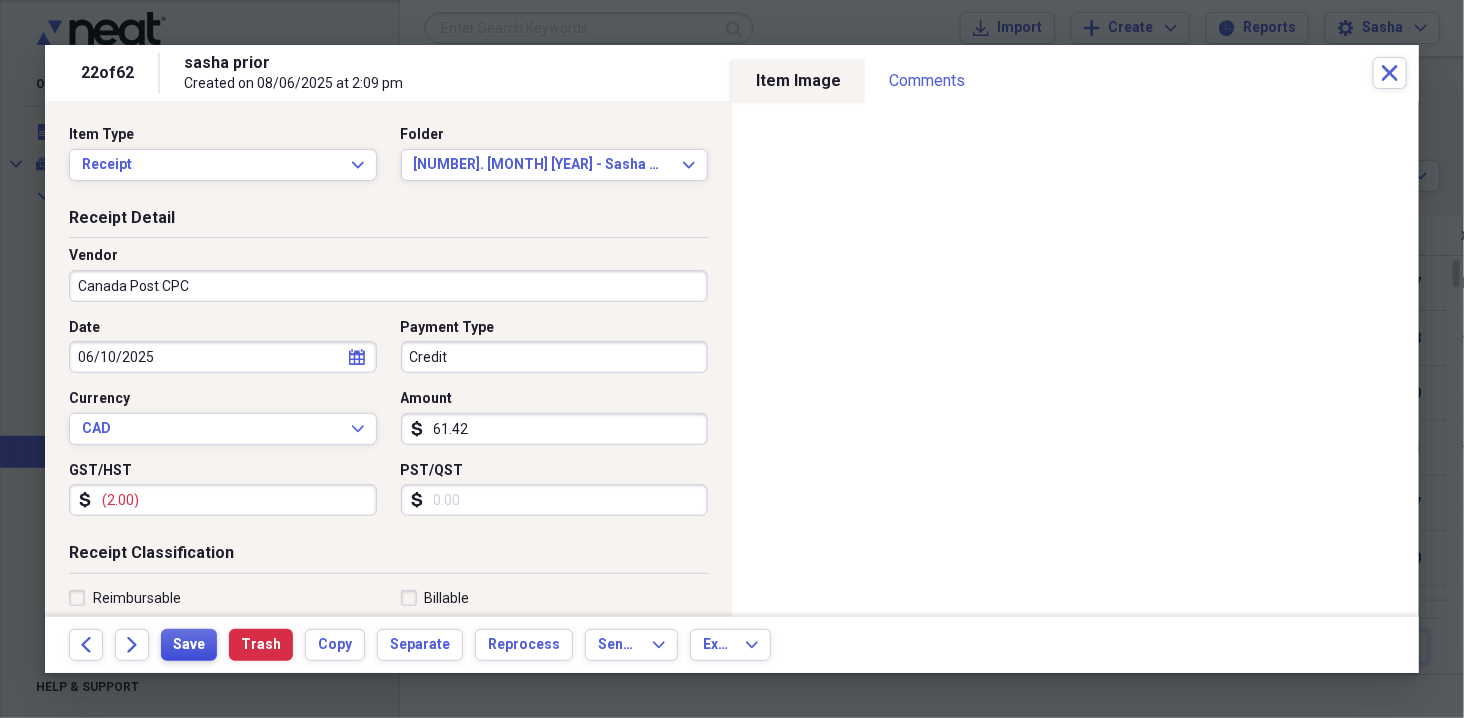 click on "Save" at bounding box center (189, 645) 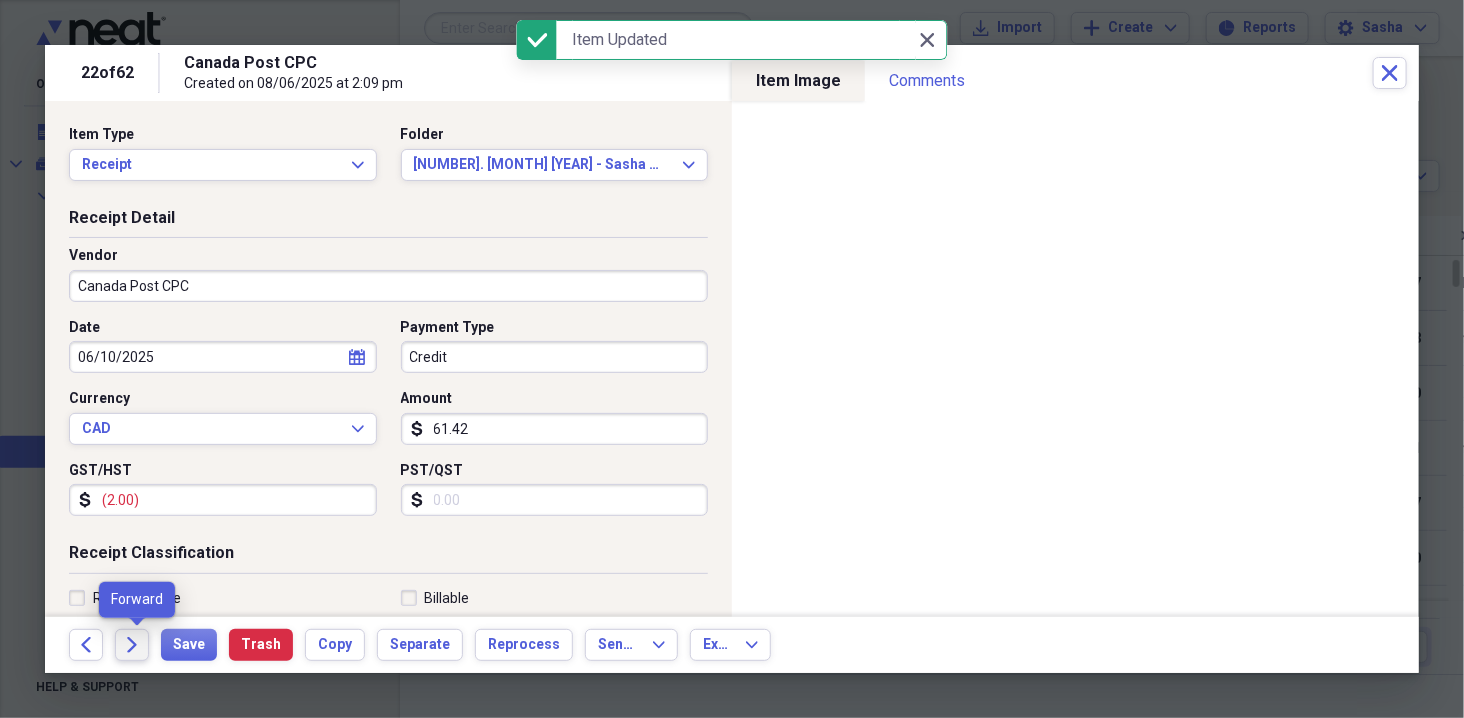 click 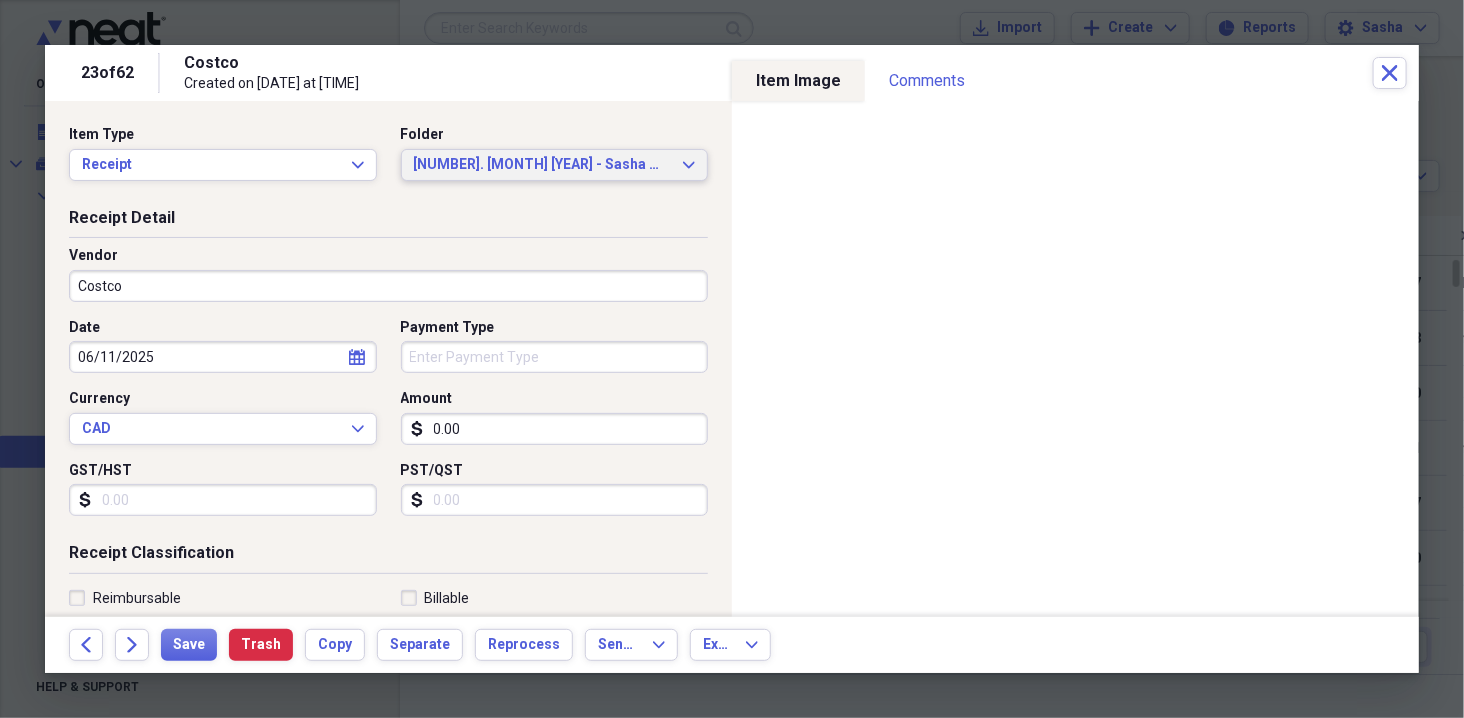 click on "[DAY] [MONTH] [YEAR] - [FIRST] [LAST]" at bounding box center [543, 165] 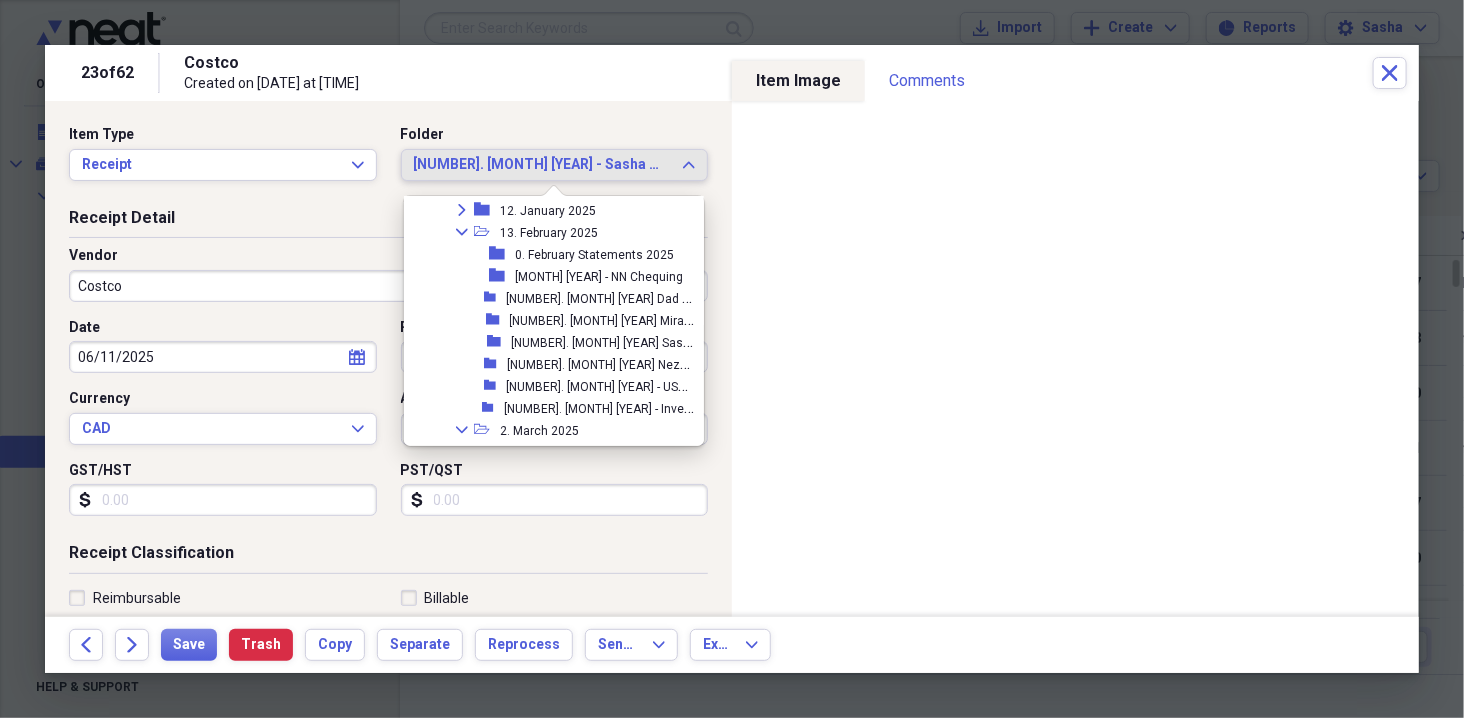 scroll, scrollTop: 0, scrollLeft: 0, axis: both 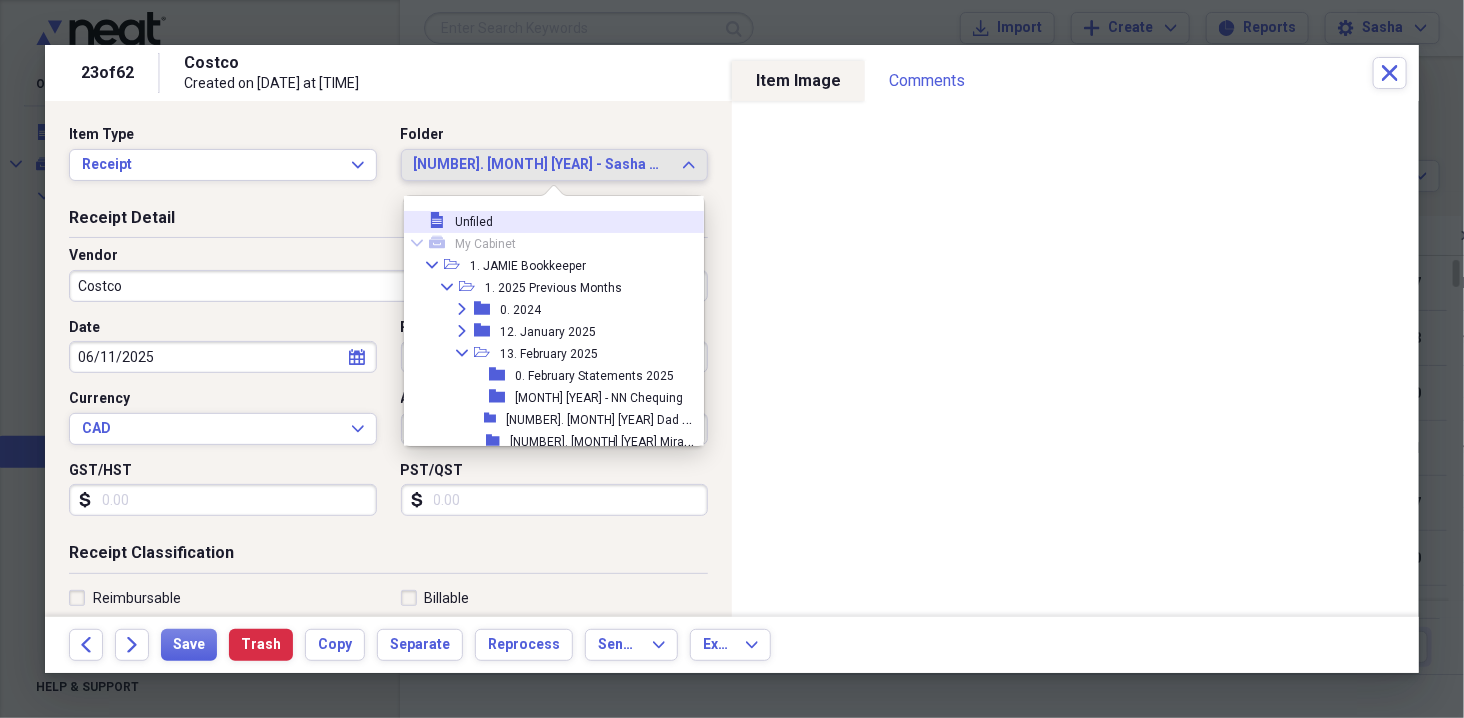 click on "file Unfiled" at bounding box center [553, 222] 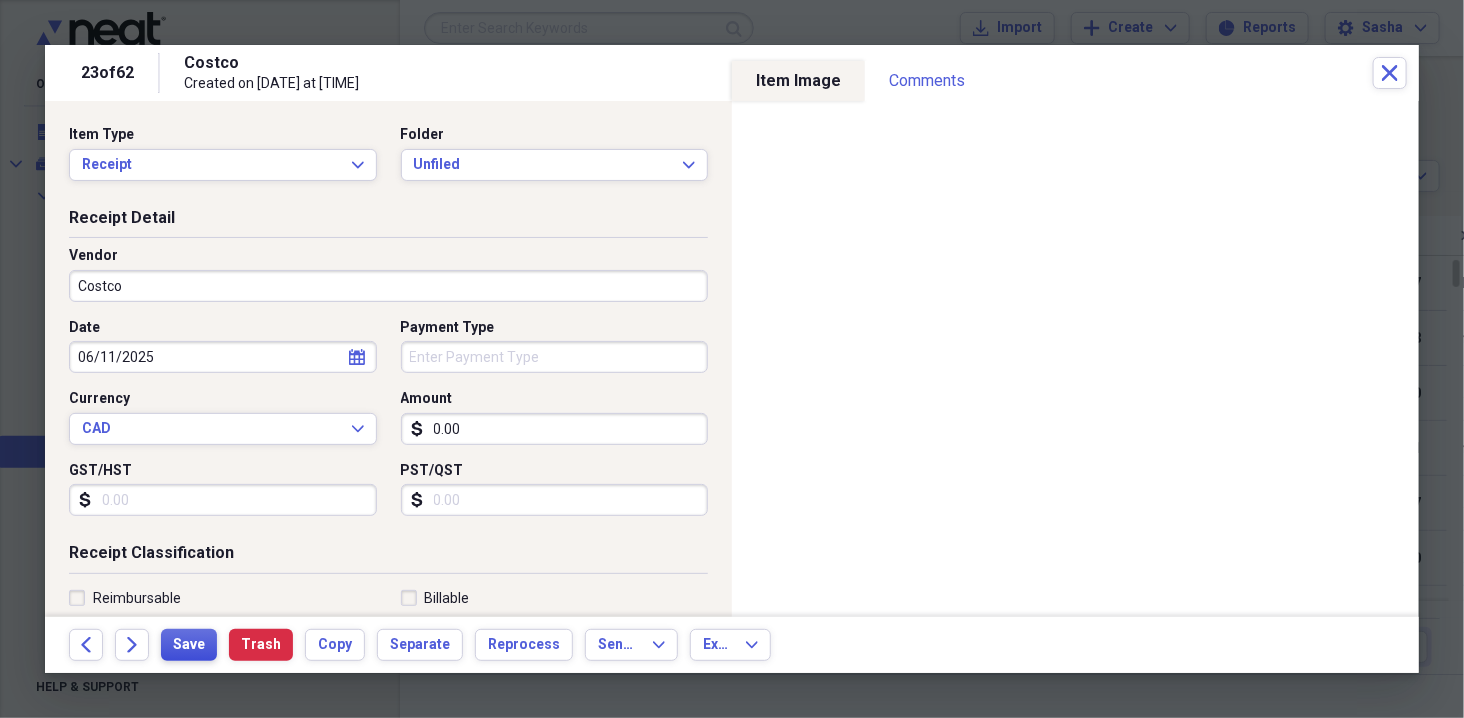 click on "Save" at bounding box center [189, 645] 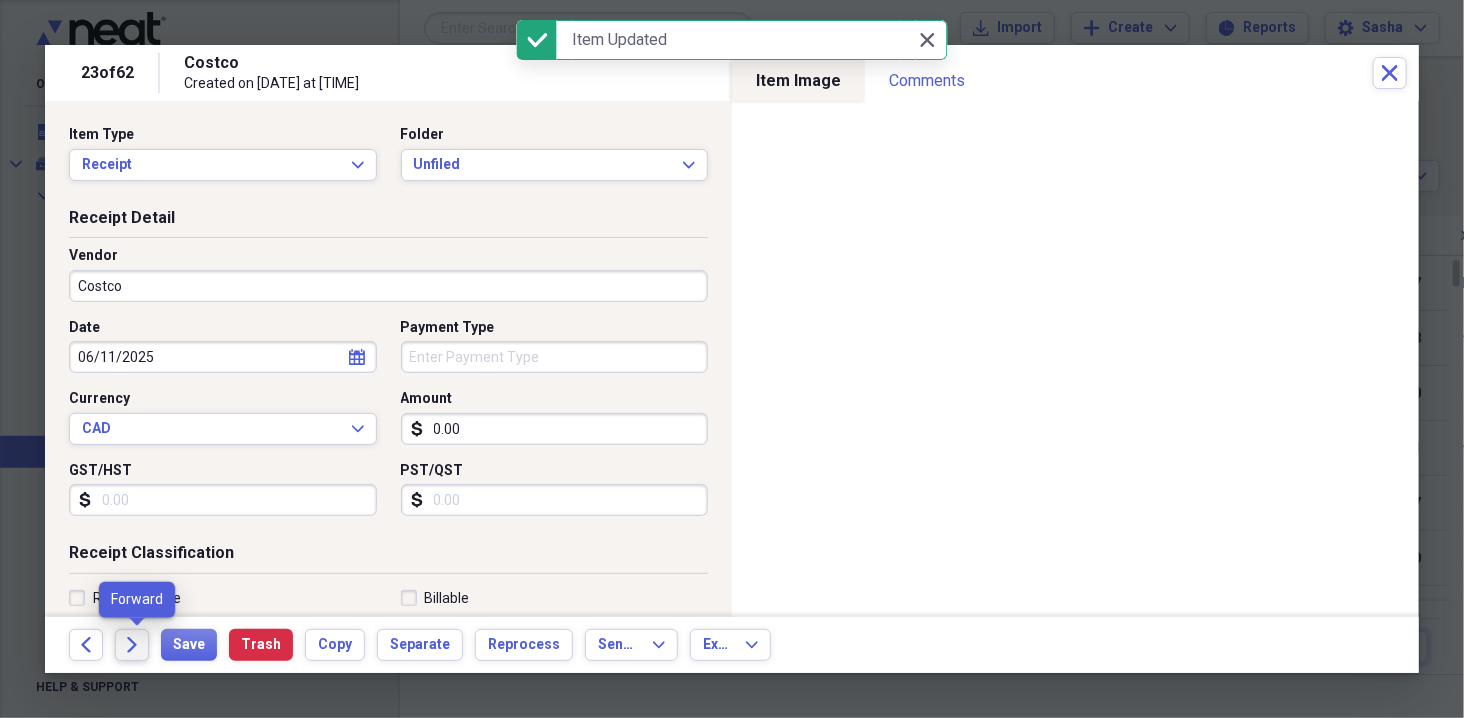 click on "Forward" at bounding box center (132, 645) 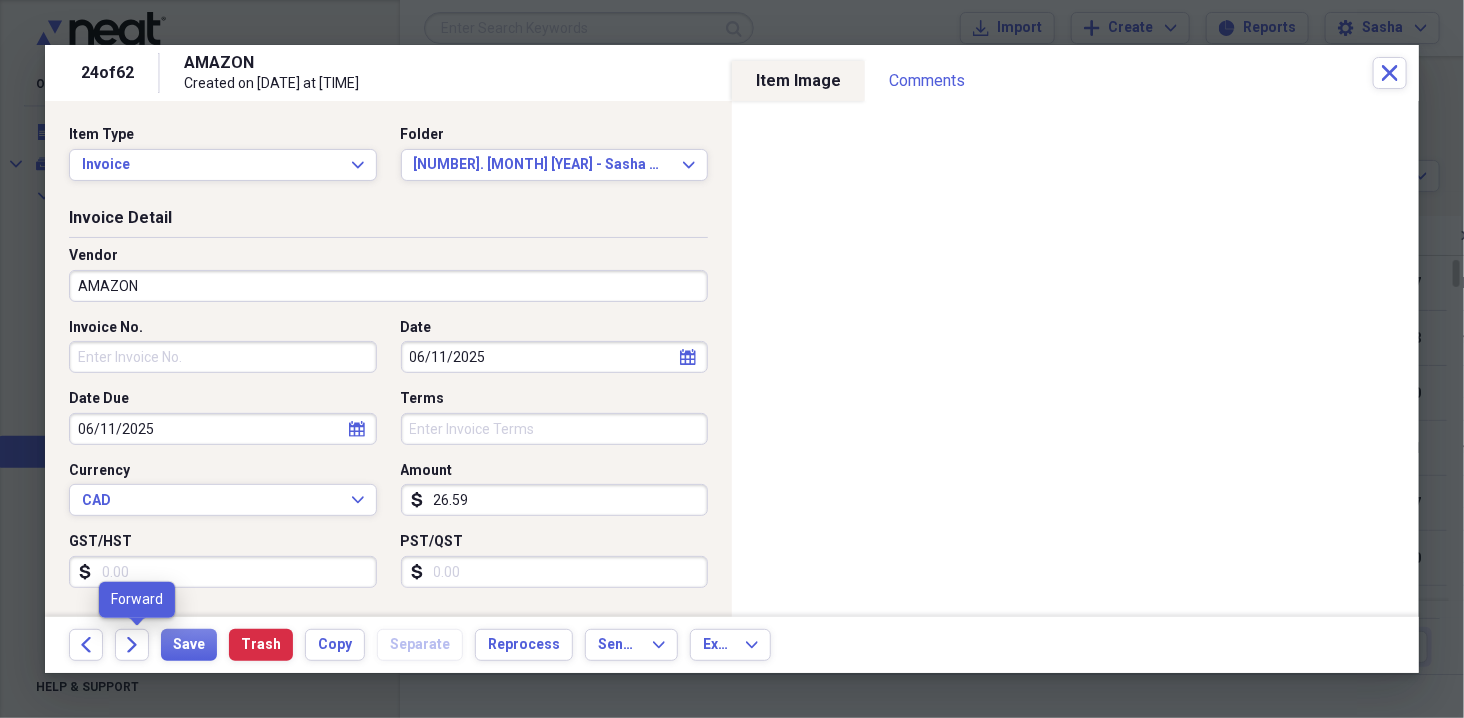 click on "Forward" at bounding box center (138, 645) 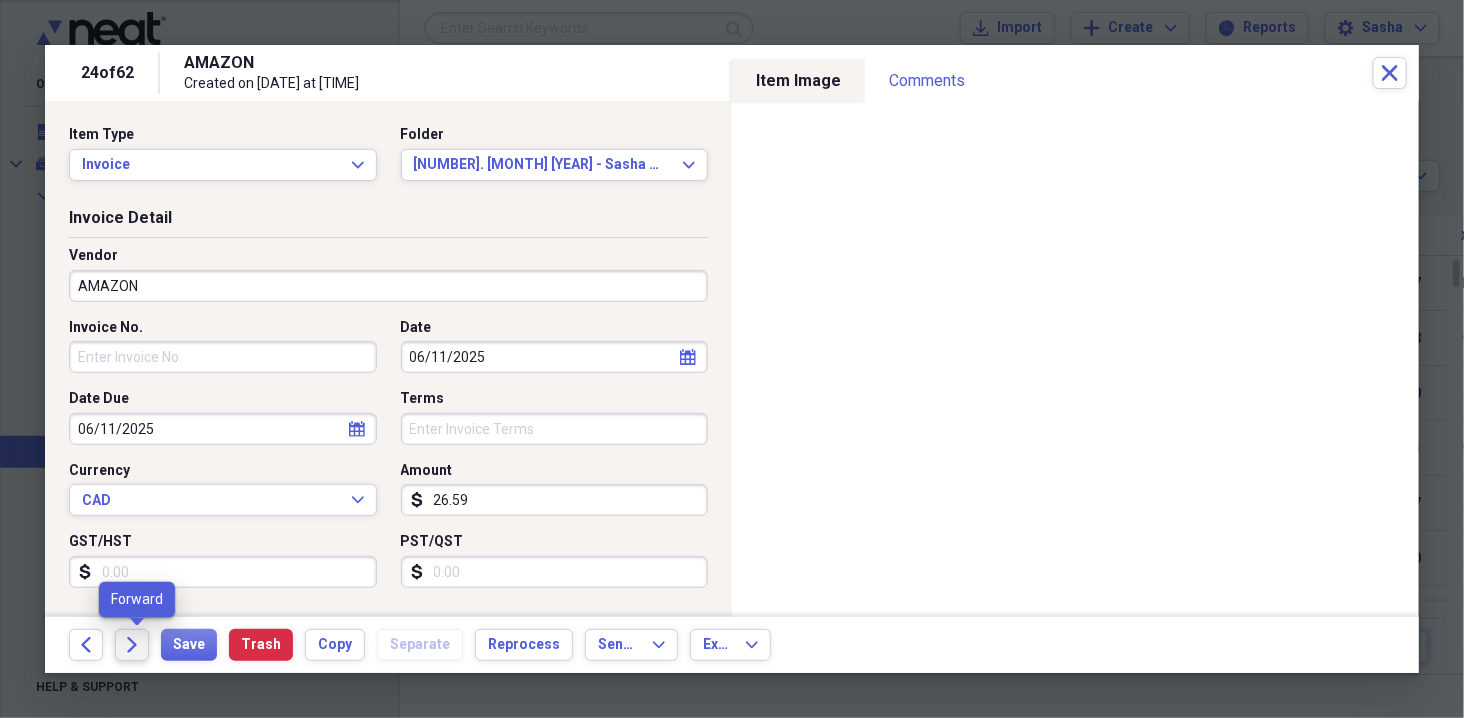 click on "Forward" 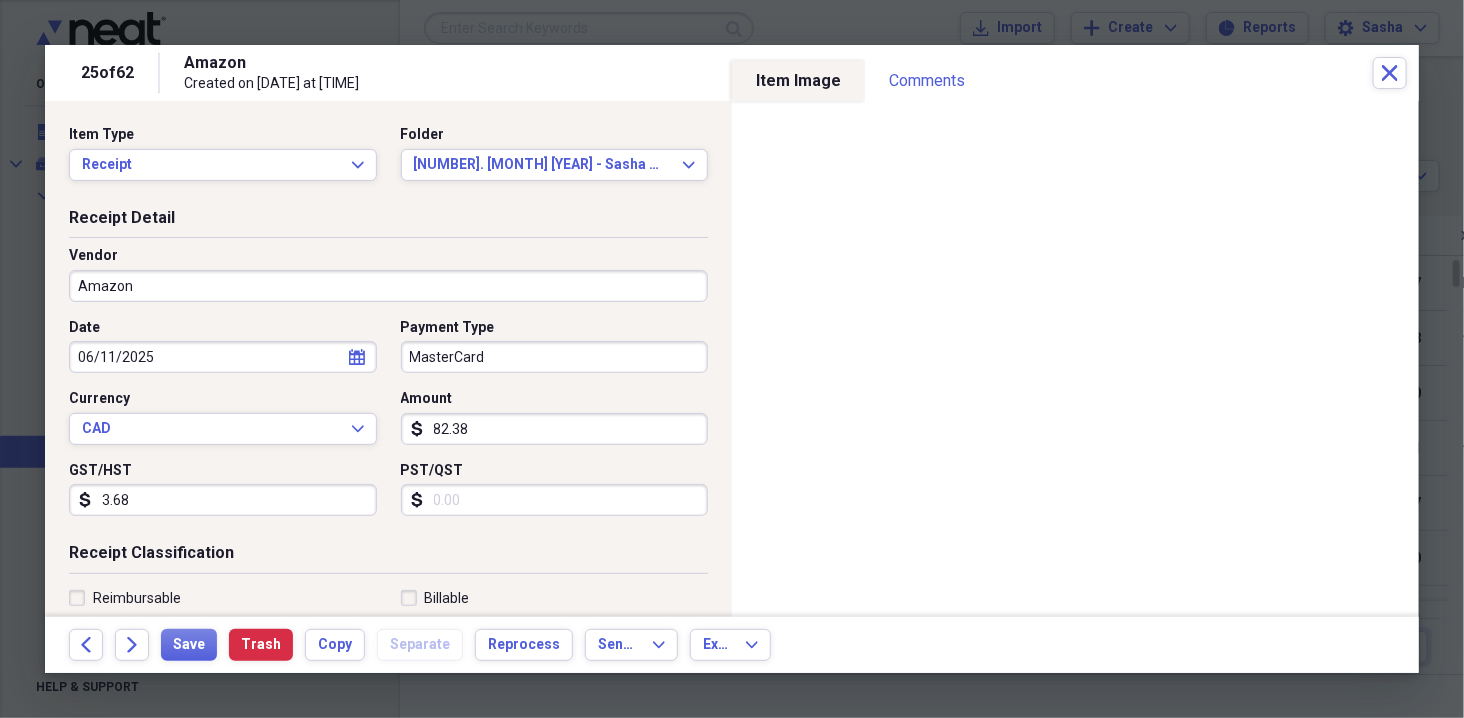 click on "Folder 3. June 2025 - Sasha MC Expand" at bounding box center (549, 153) 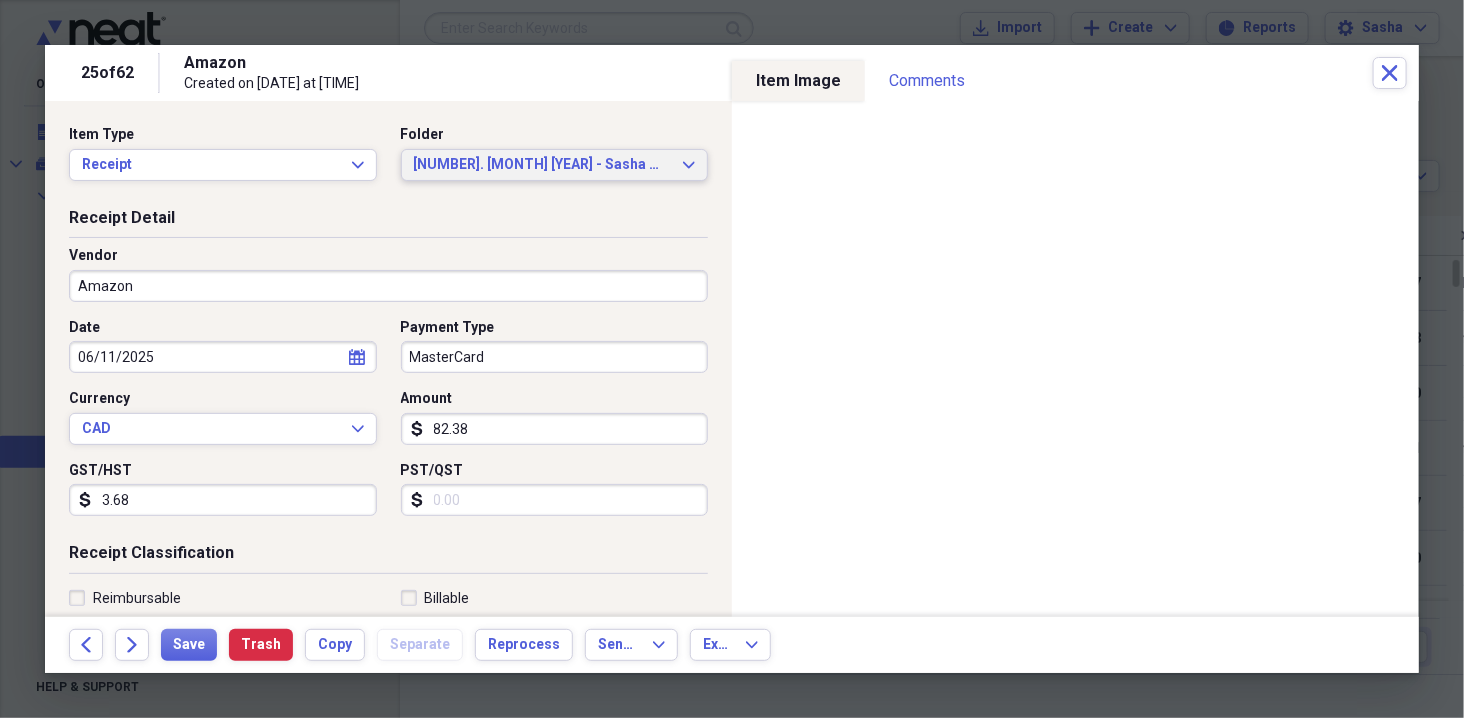 click on "[DAY] [MONTH] [YEAR] - [FIRST] [LAST]" at bounding box center [543, 165] 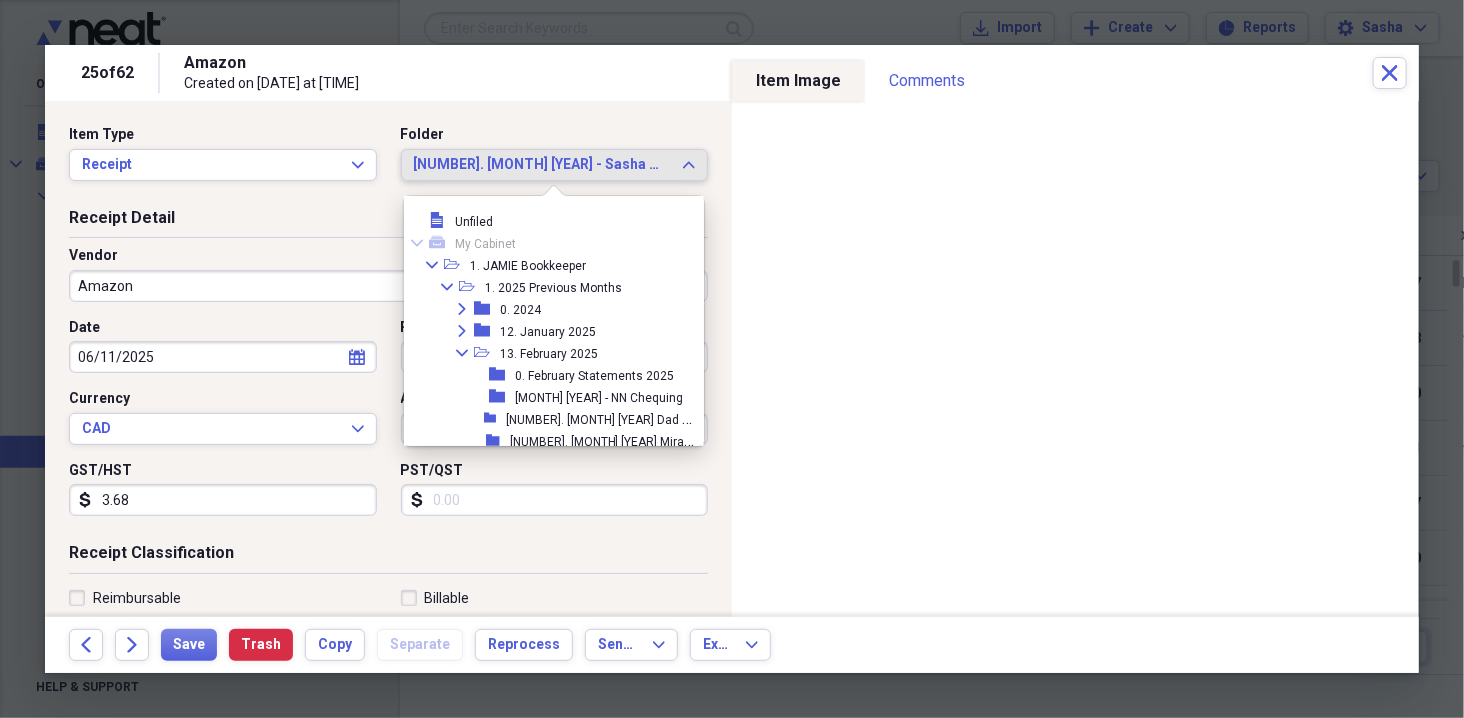 scroll, scrollTop: 802, scrollLeft: 0, axis: vertical 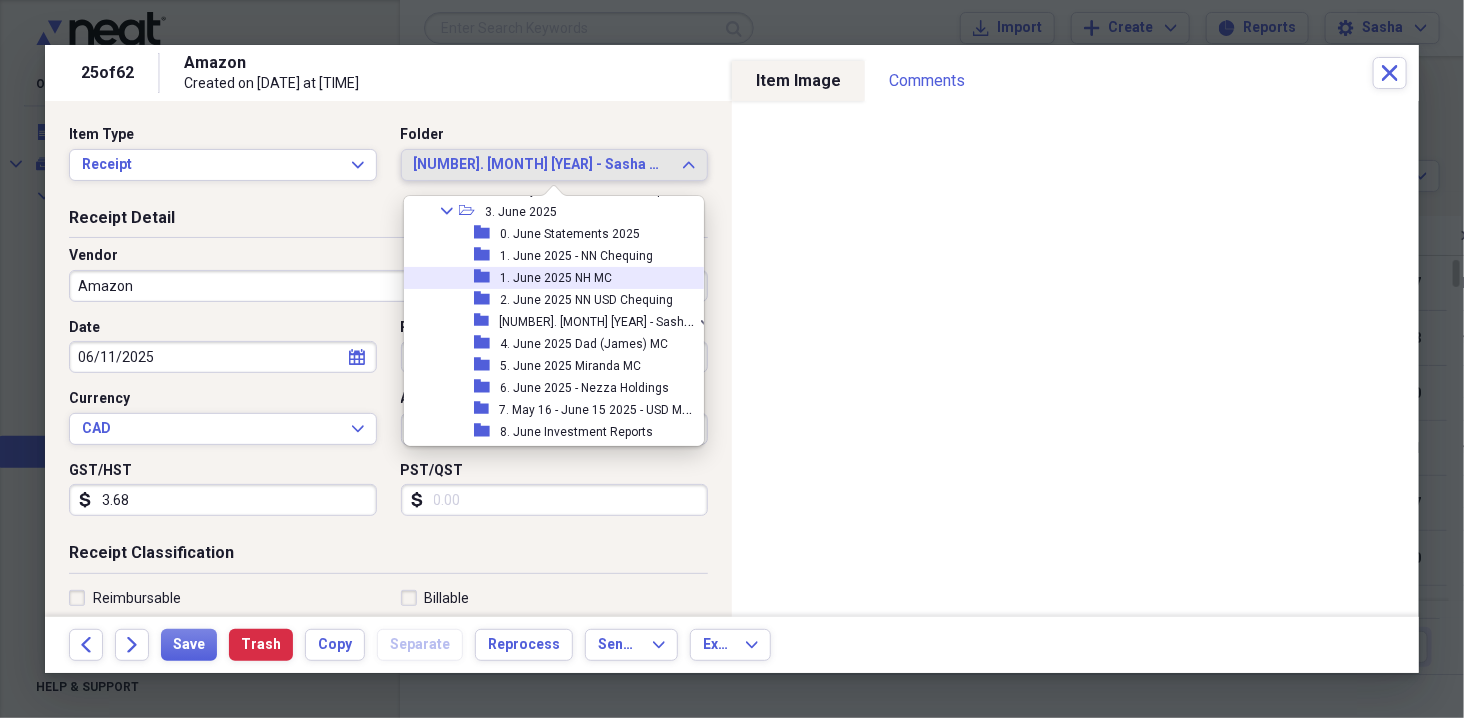 click on "1. June 2025 NH MC" at bounding box center (556, 278) 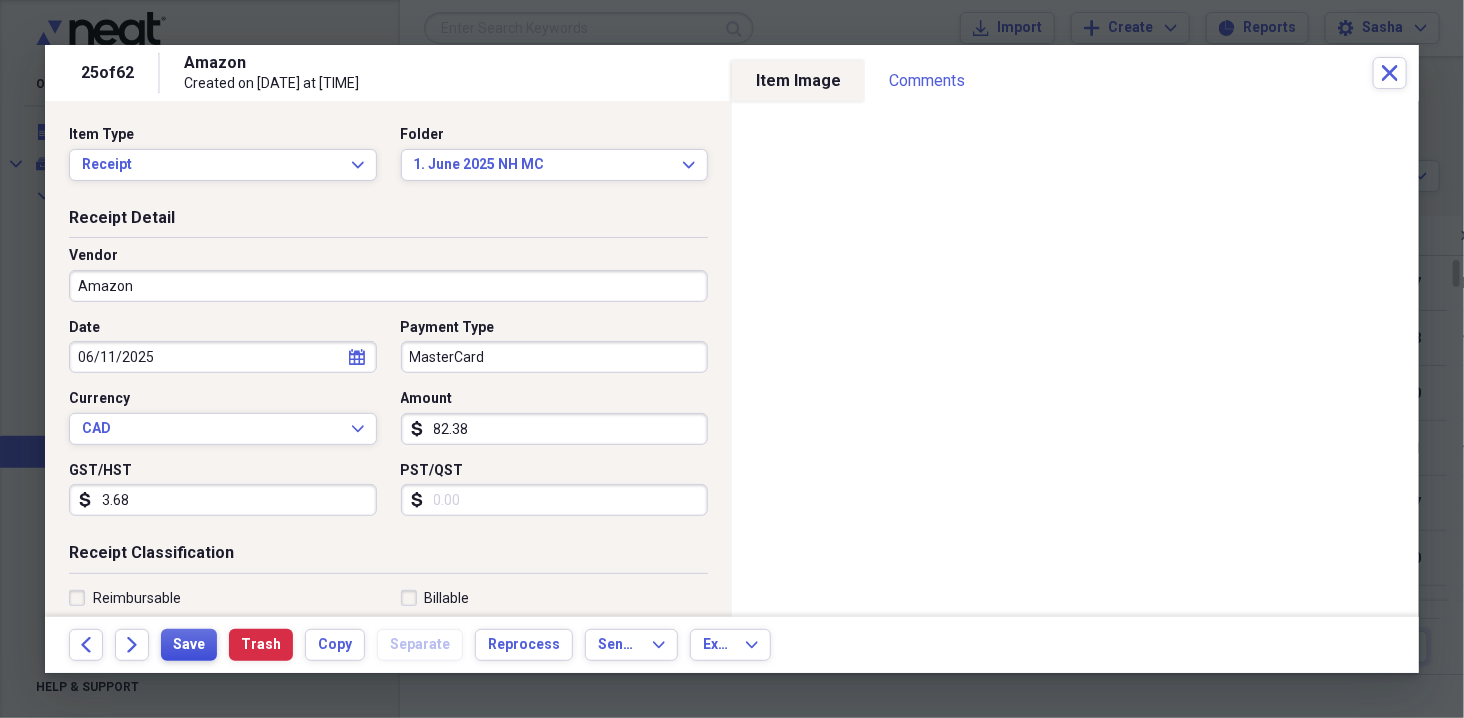 click on "Save" at bounding box center (189, 645) 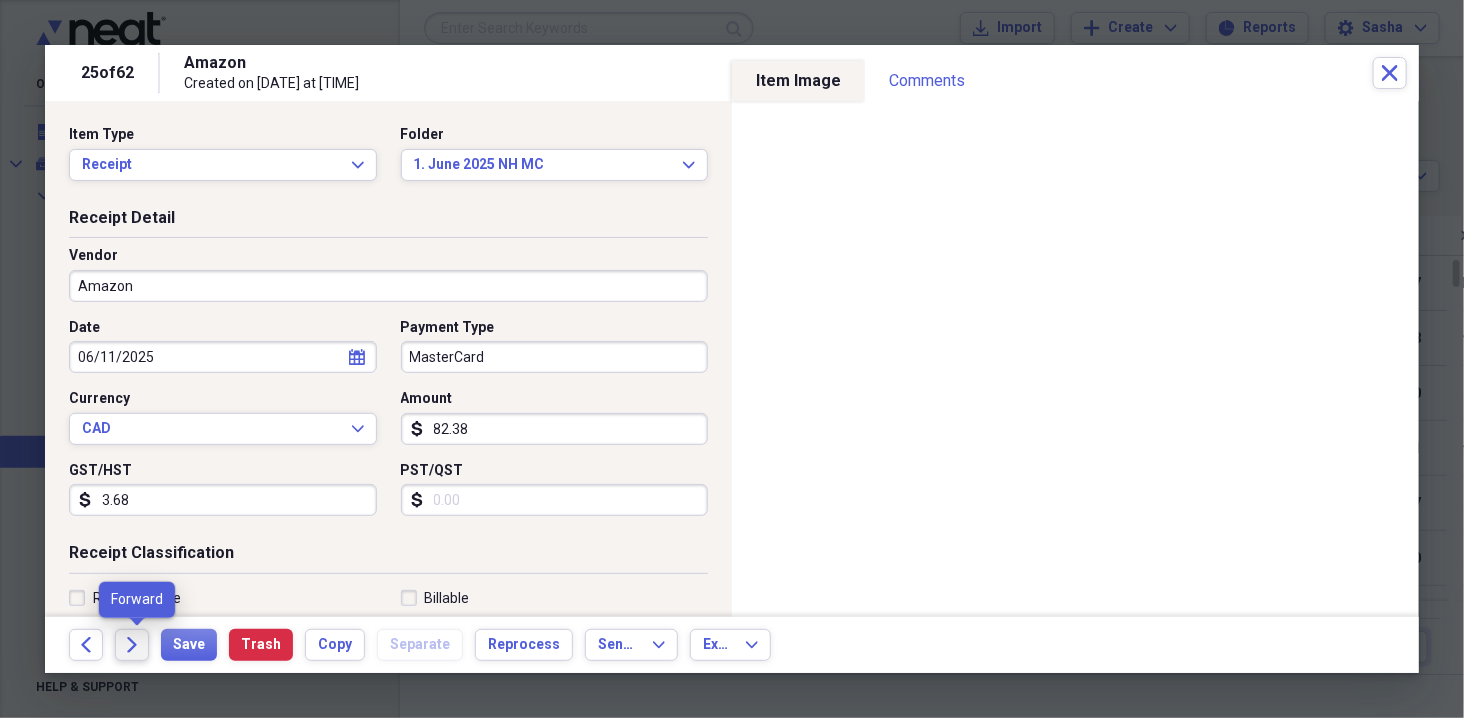 click on "Forward" 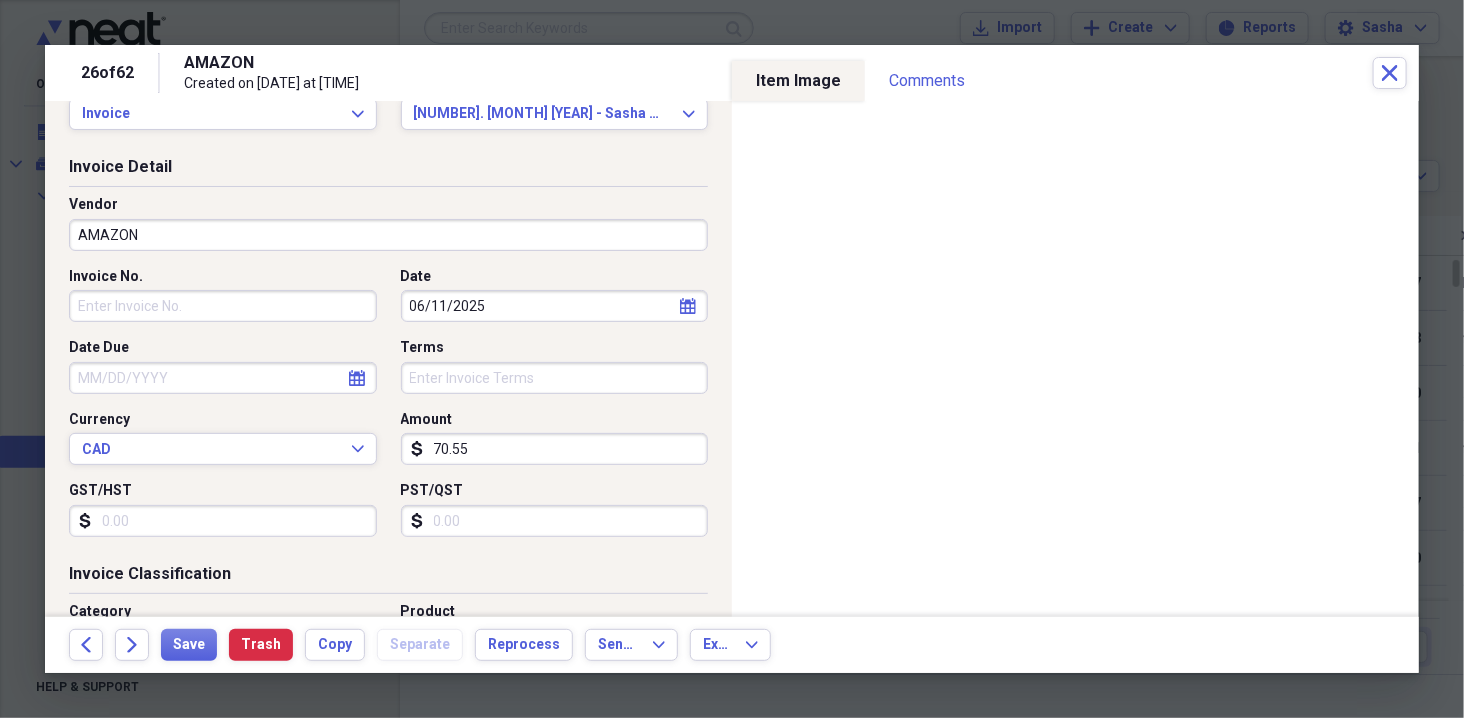 scroll, scrollTop: 46, scrollLeft: 0, axis: vertical 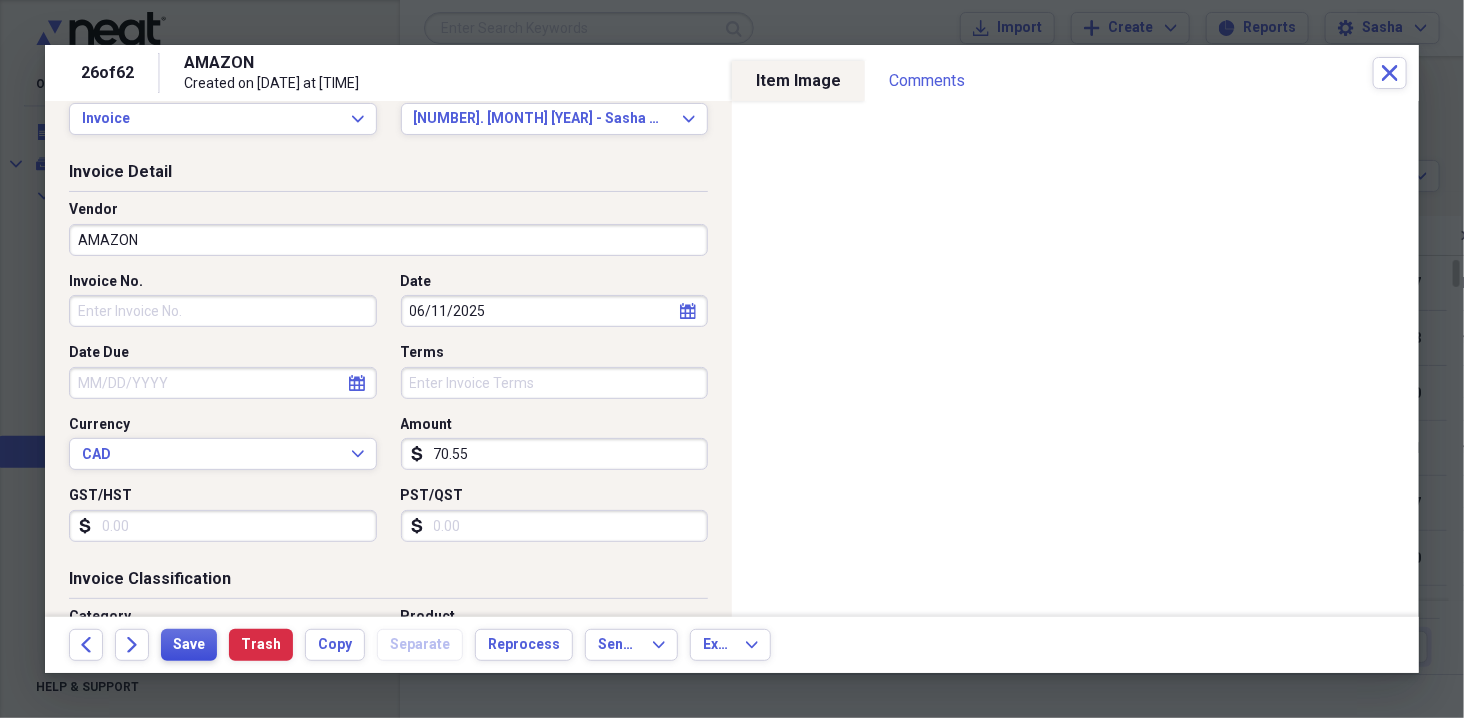 click on "Save" at bounding box center [189, 645] 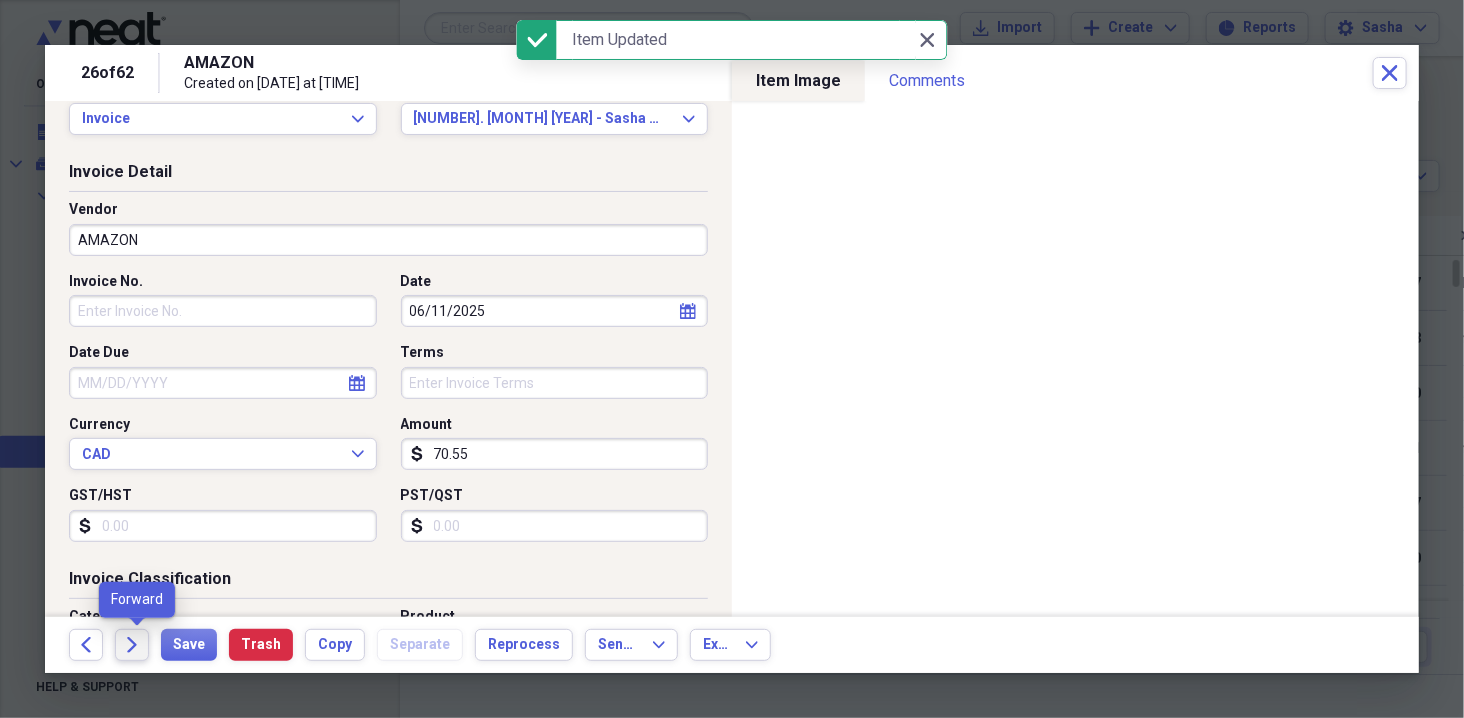 click on "Forward" 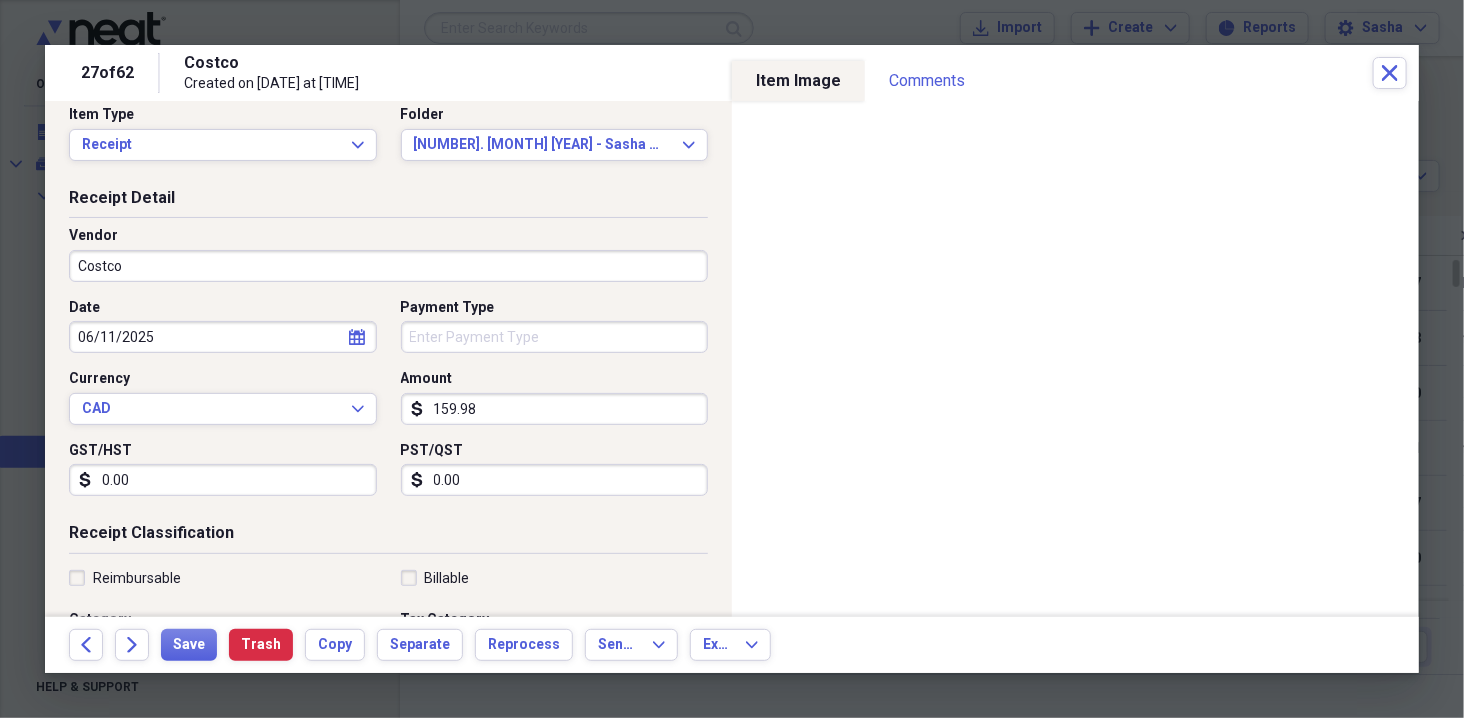scroll, scrollTop: 0, scrollLeft: 0, axis: both 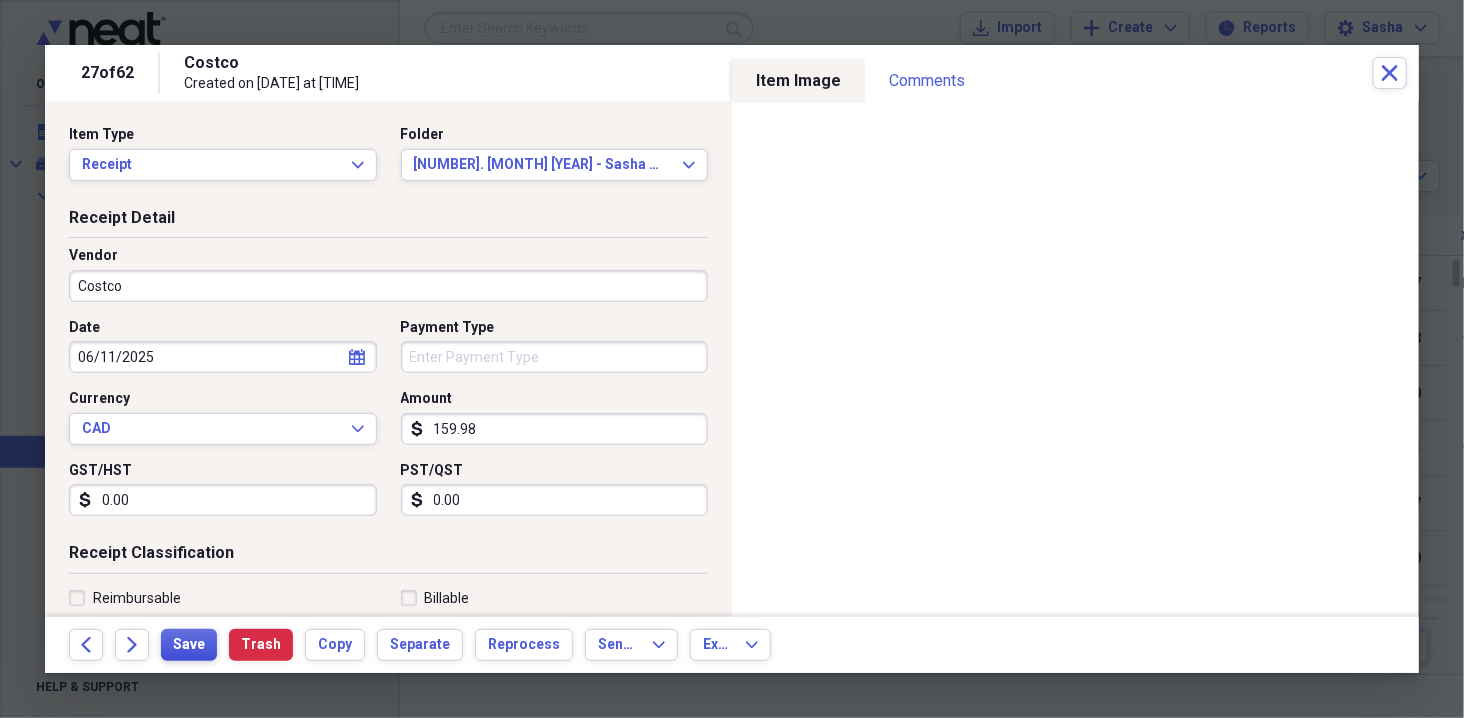 click on "Save" at bounding box center (189, 645) 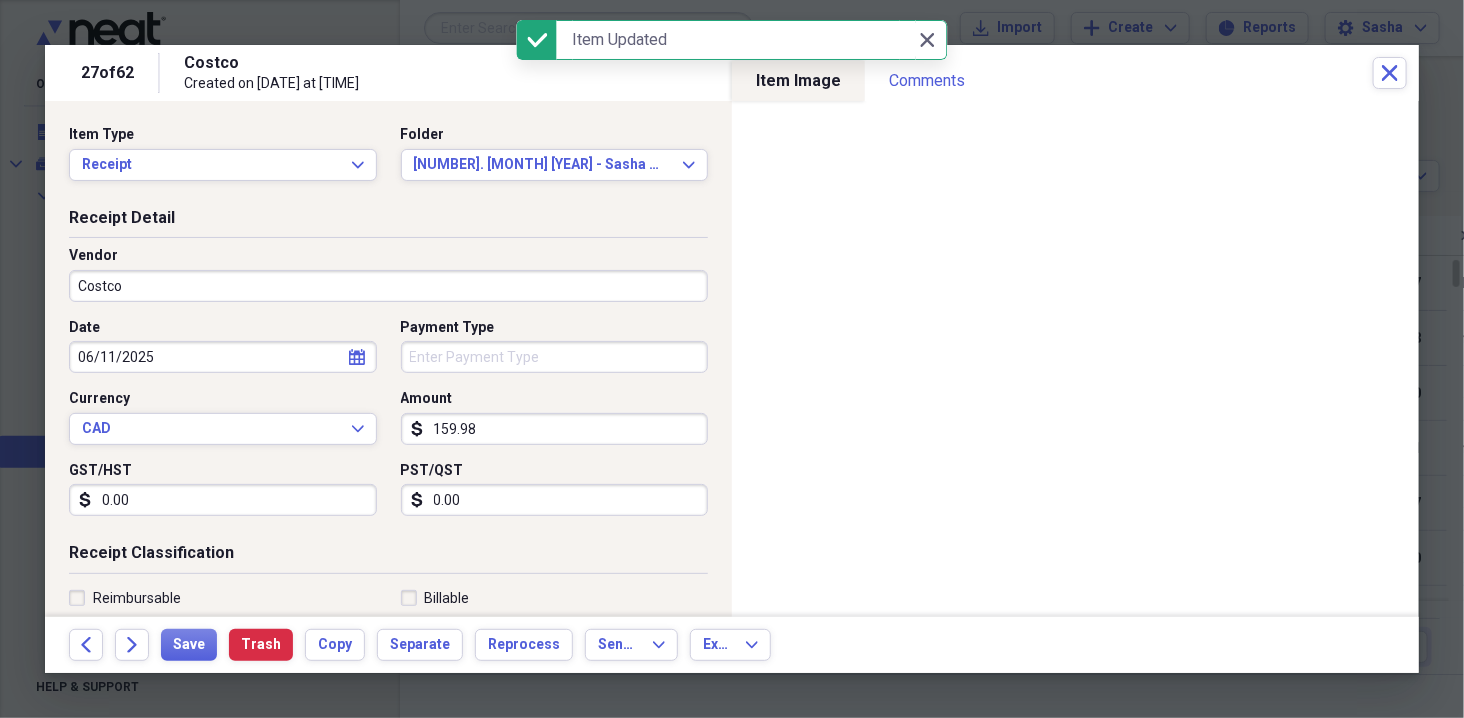 click on "06/11/2025" at bounding box center [223, 357] 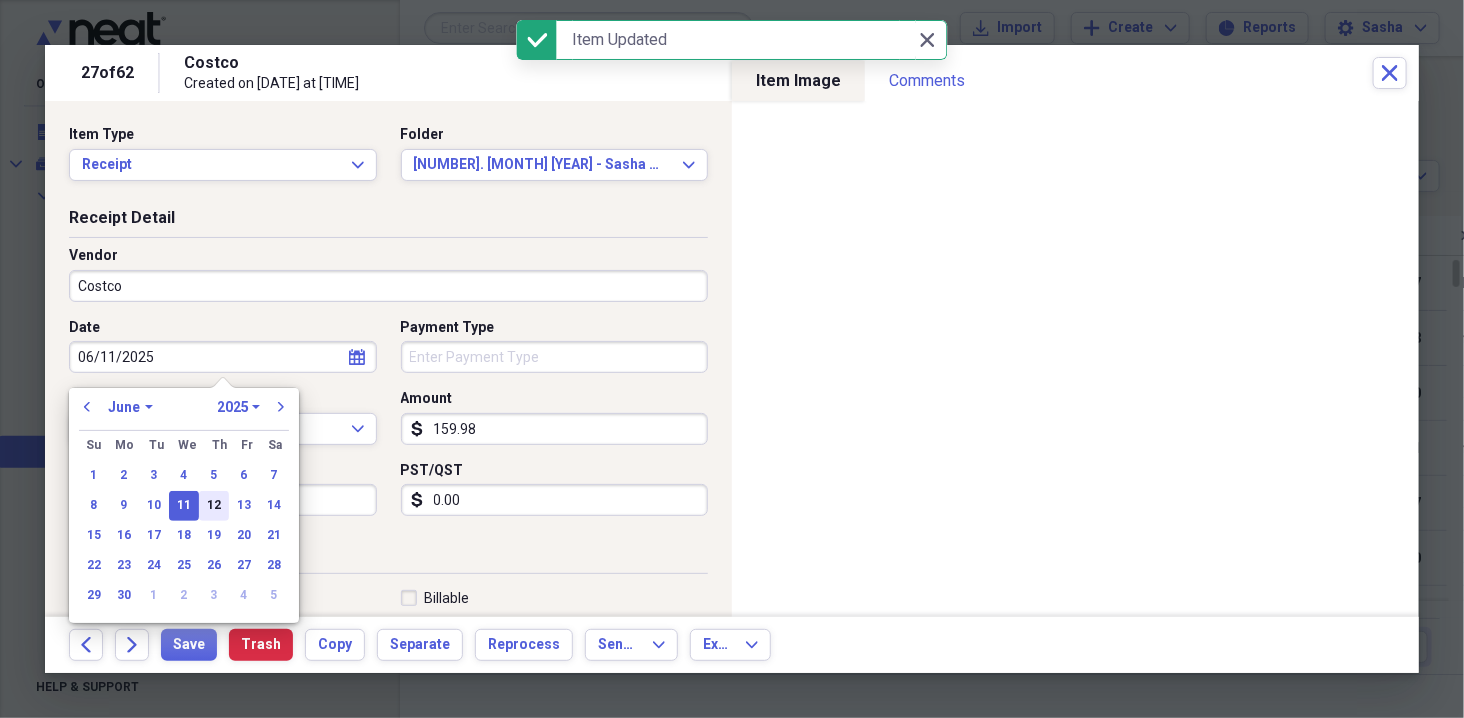 click on "12" at bounding box center [214, 506] 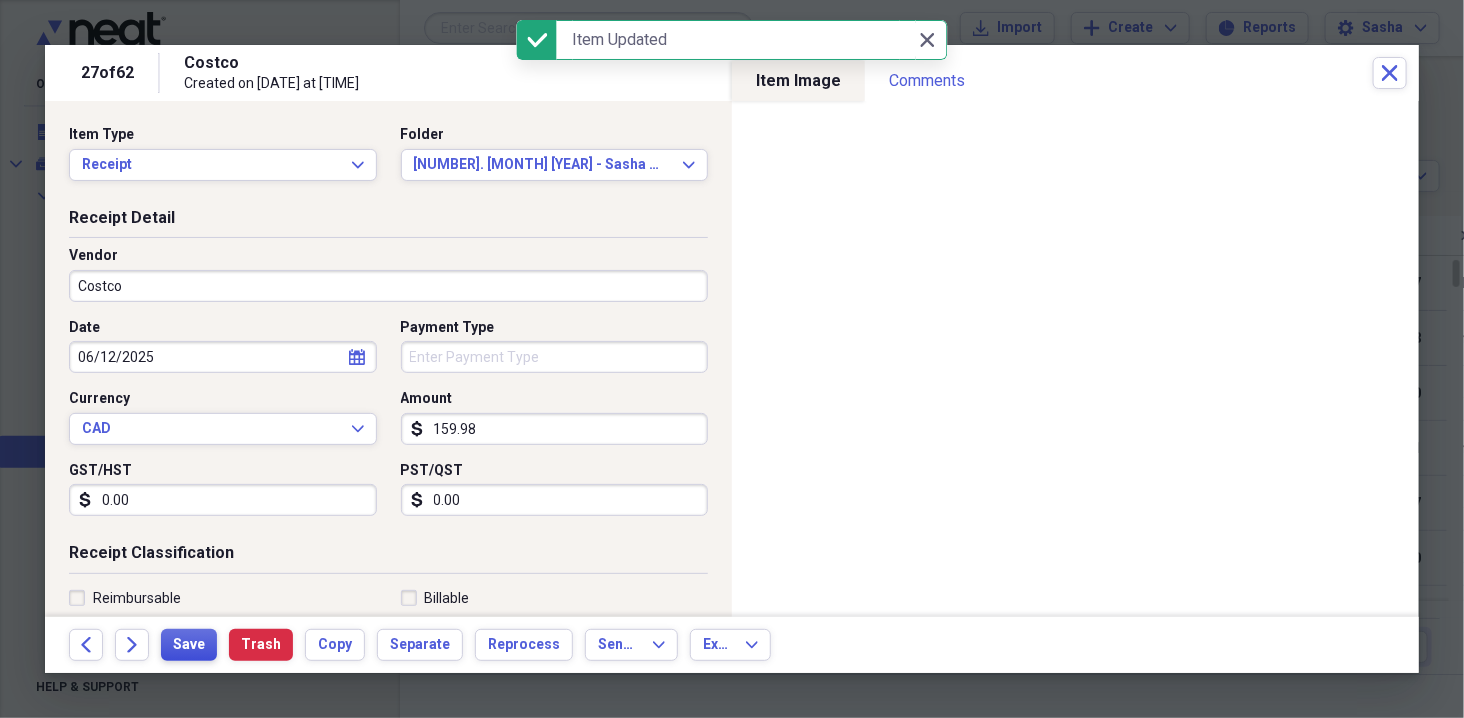 click on "Save" at bounding box center [189, 645] 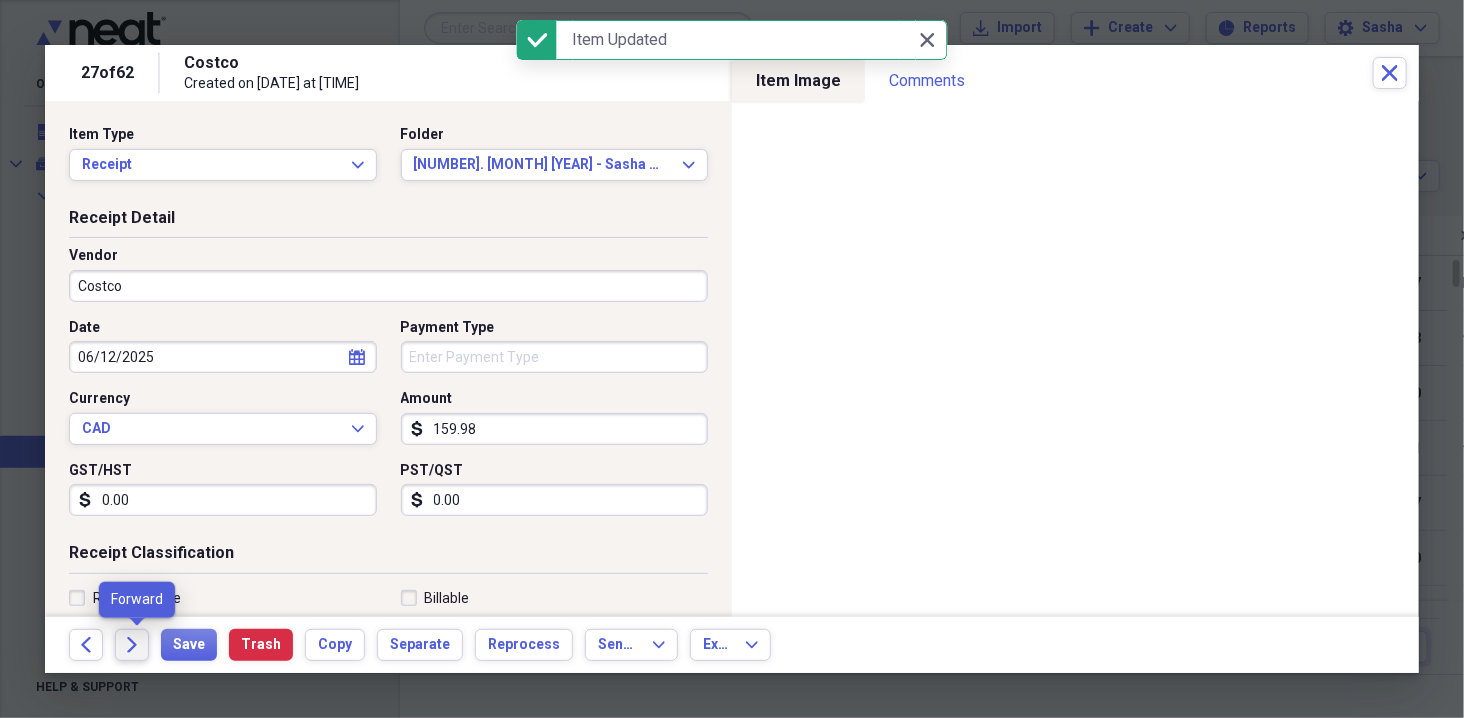 click on "Forward" 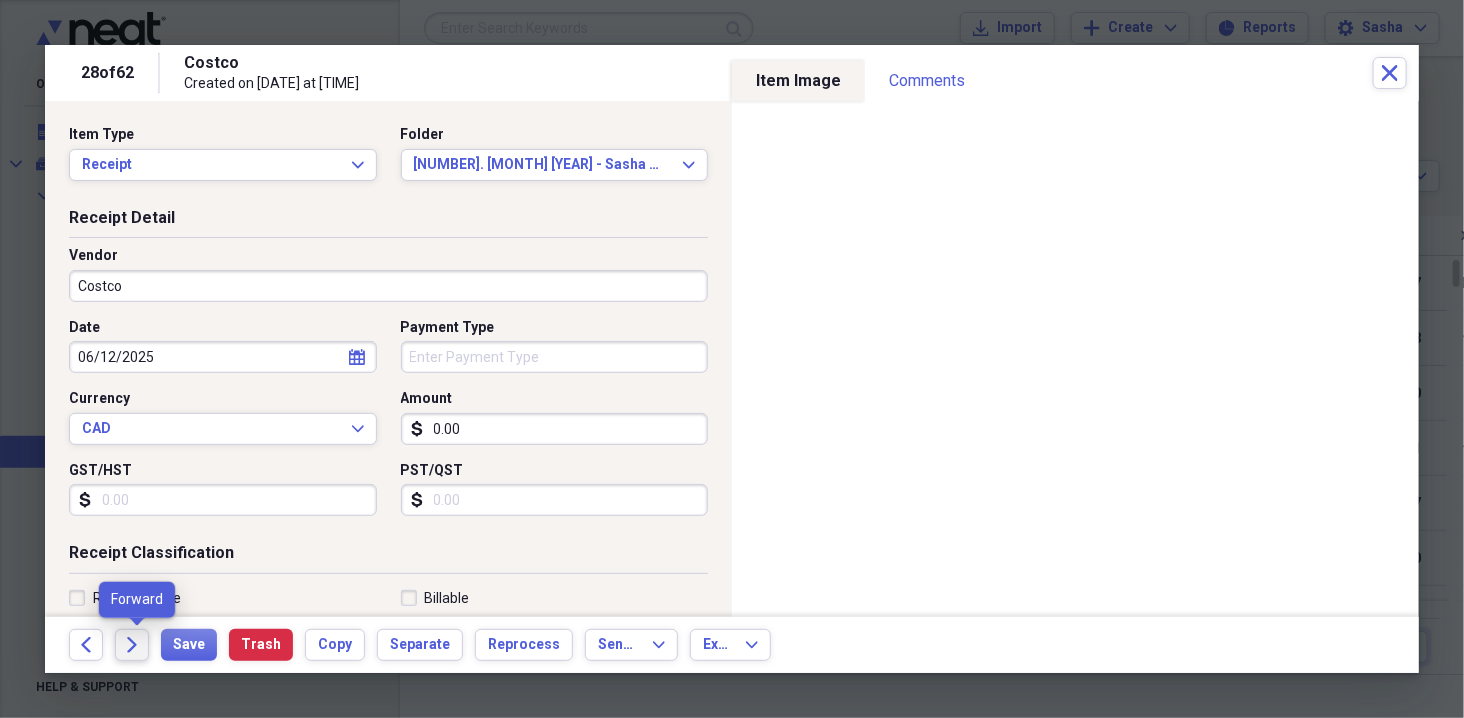click on "Forward" at bounding box center [132, 645] 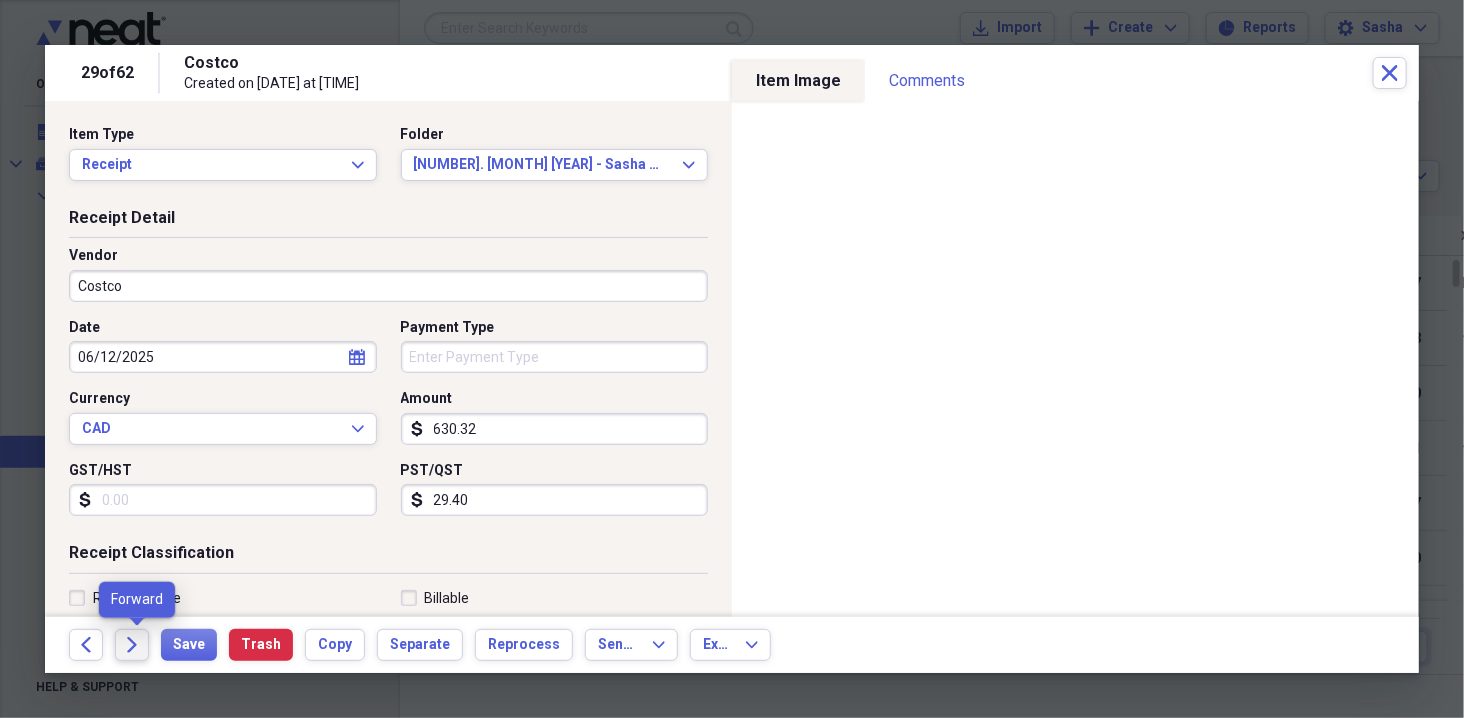 click 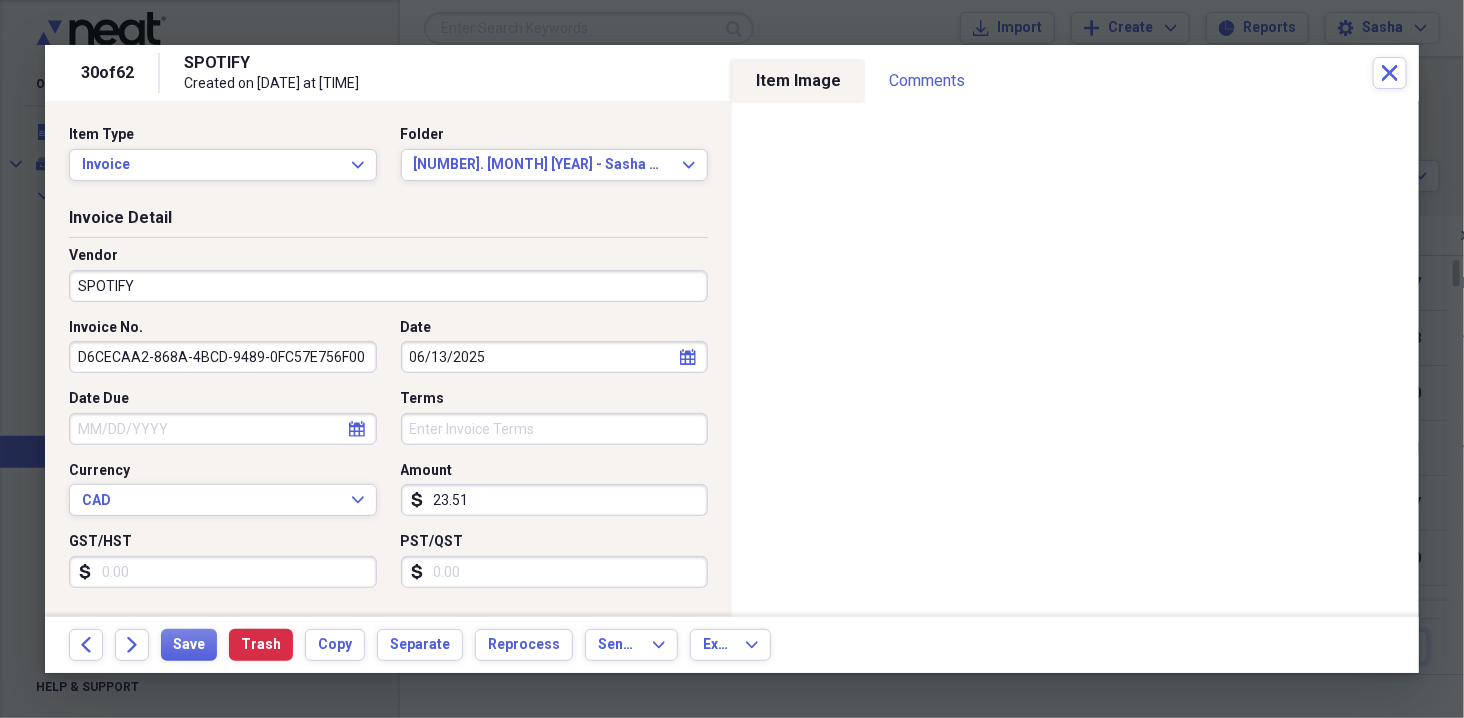 select on "5" 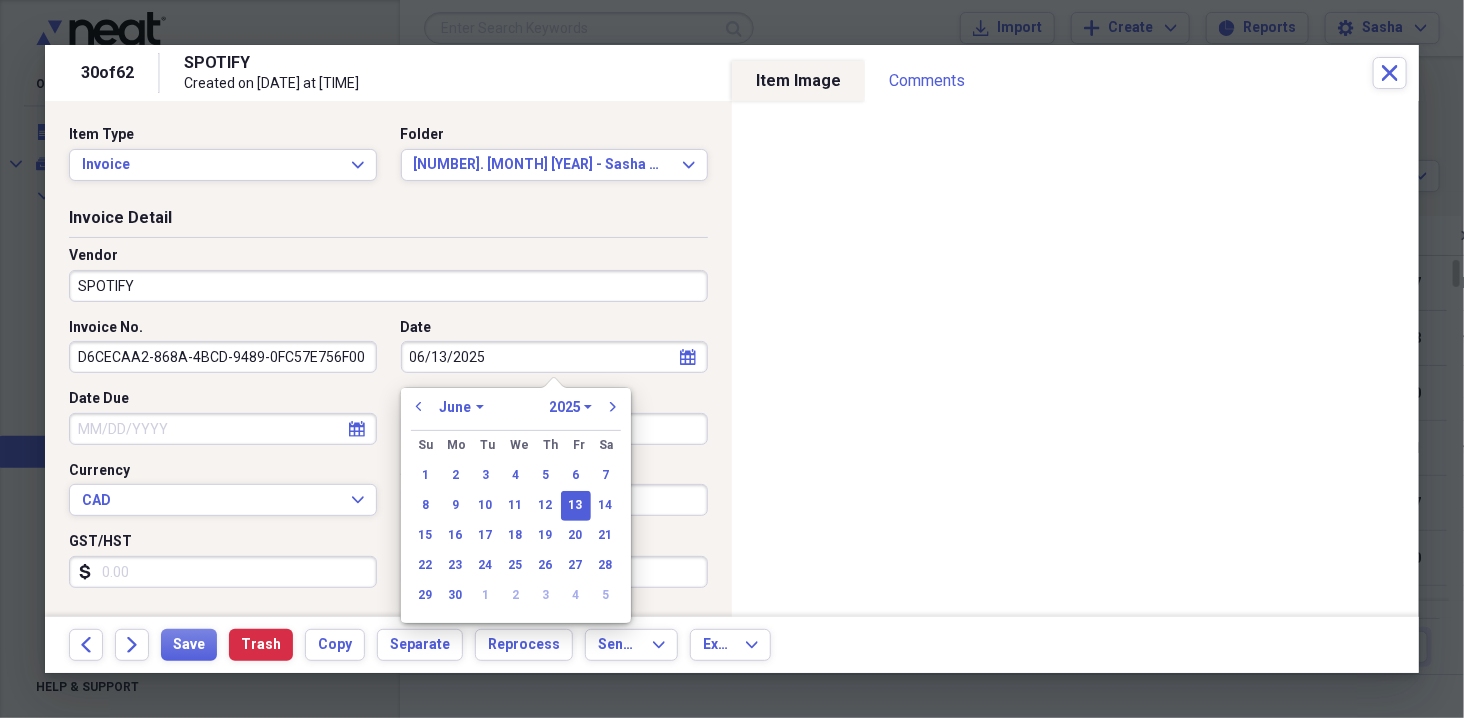 click on "06/13/2025" at bounding box center [555, 357] 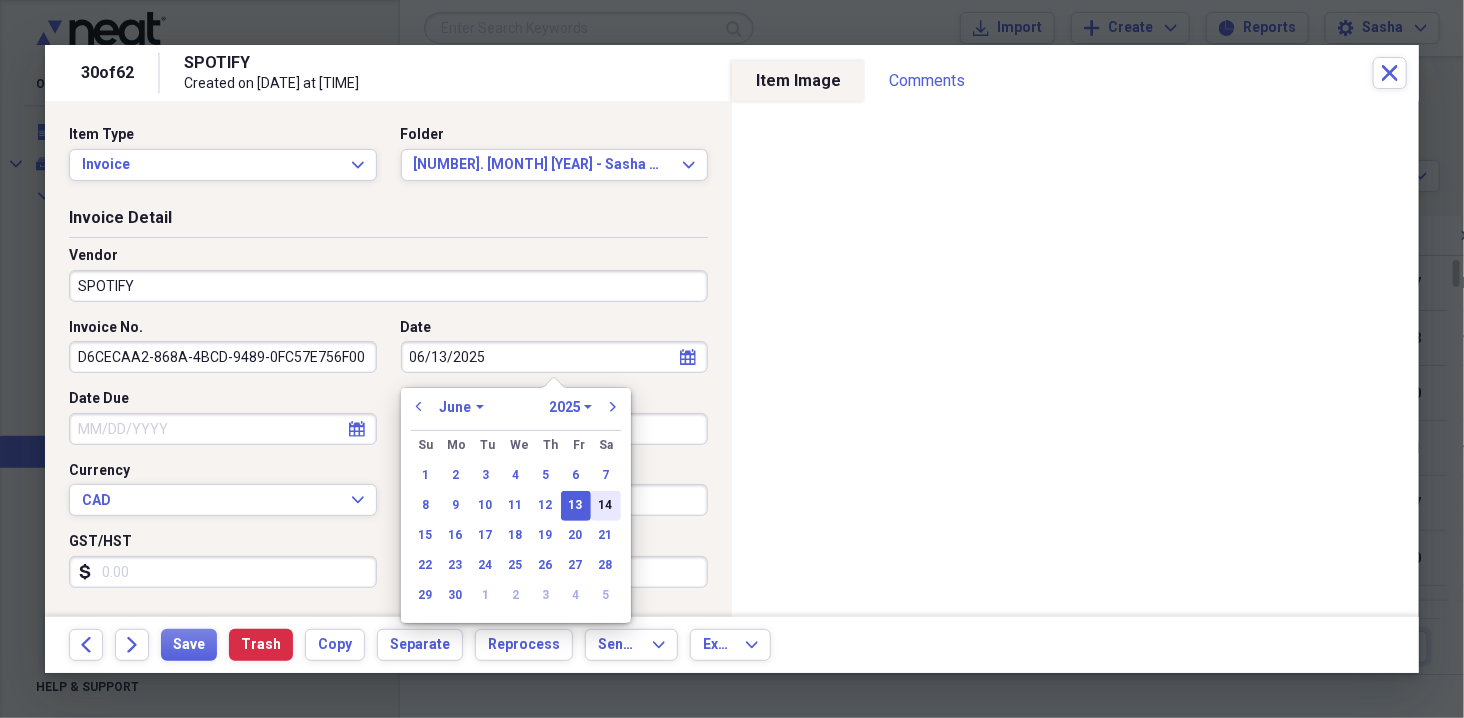 click on "14" at bounding box center (606, 506) 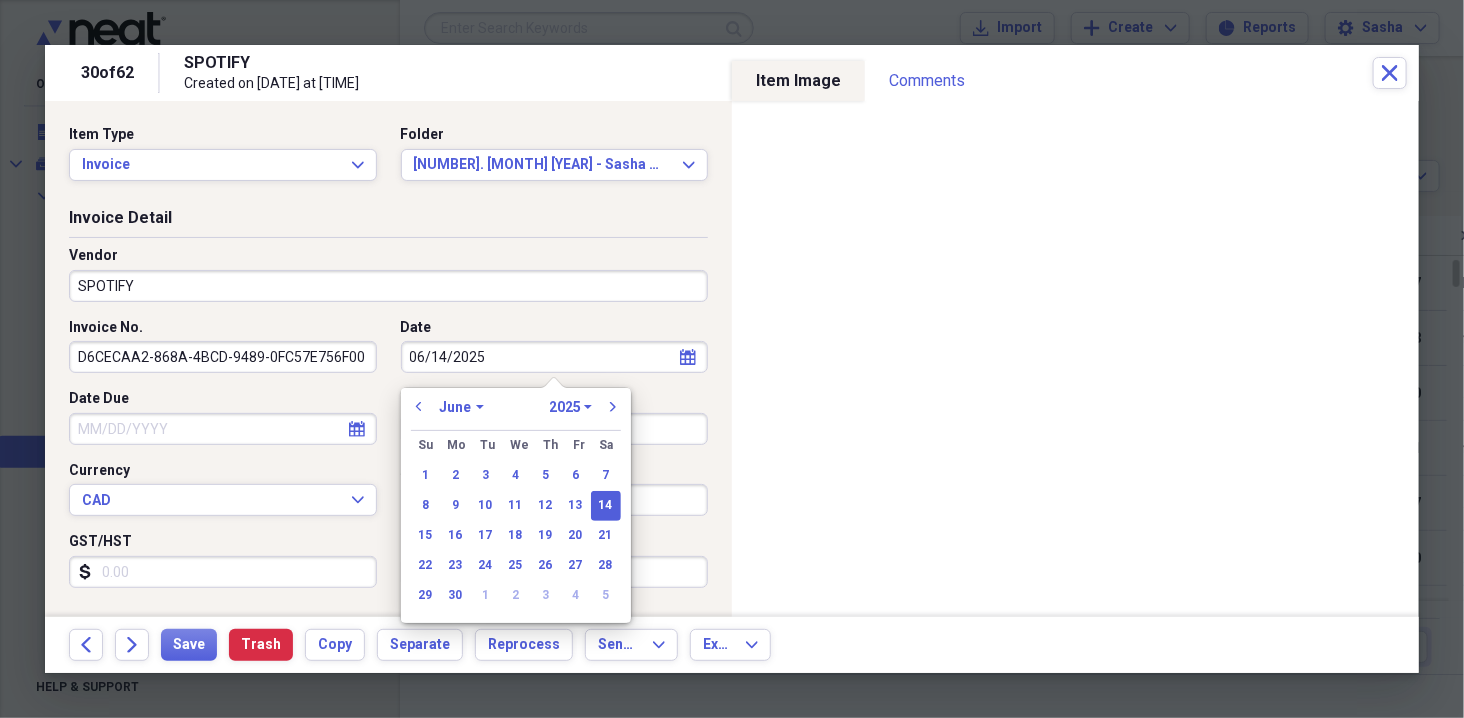 type on "06/14/2025" 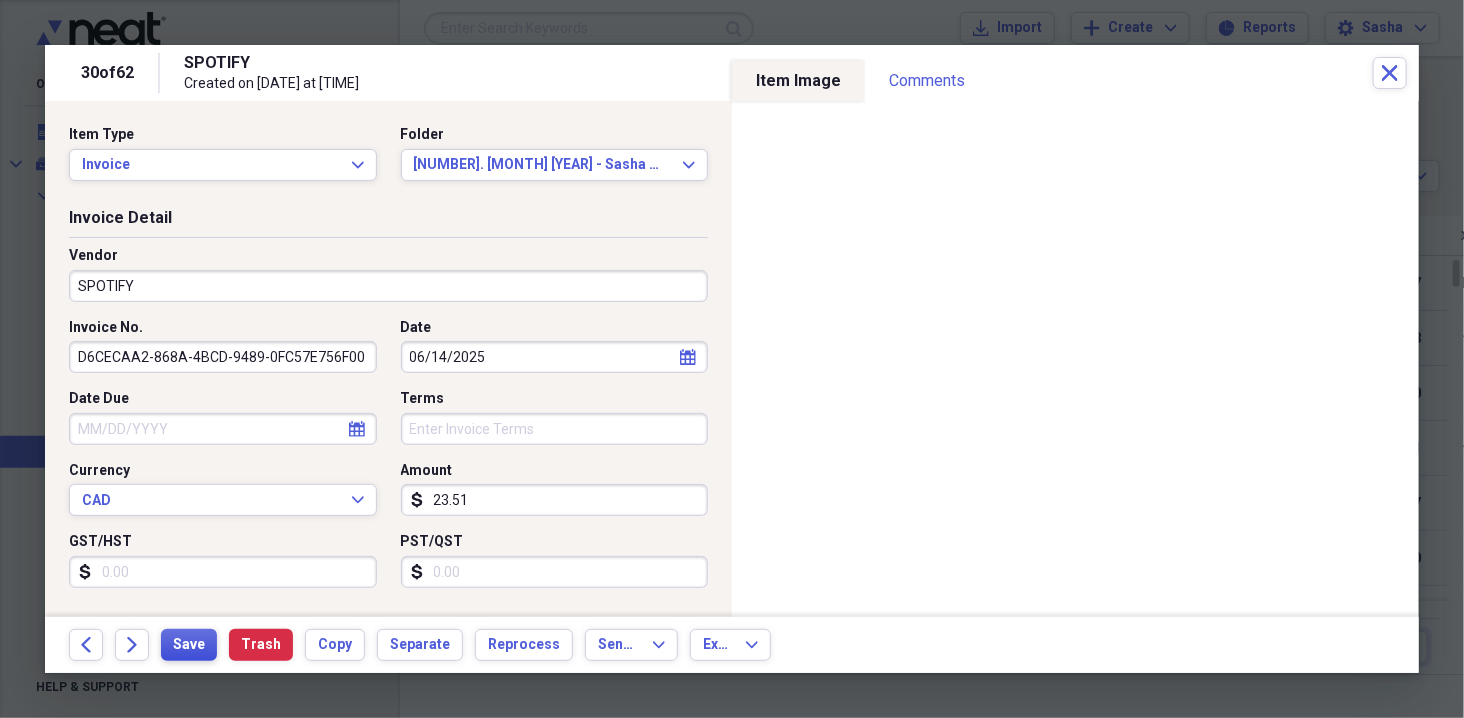 click on "Save" at bounding box center (189, 645) 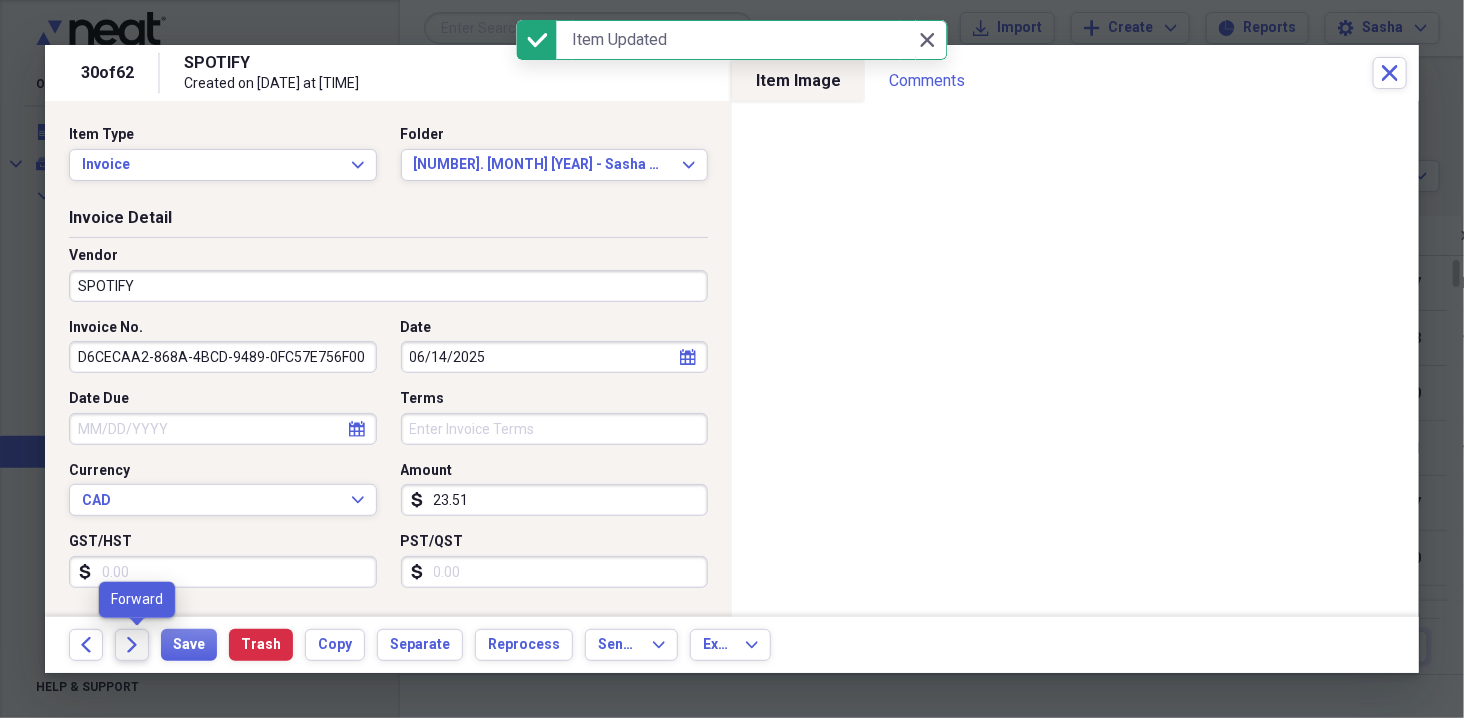 click on "Forward" at bounding box center [132, 645] 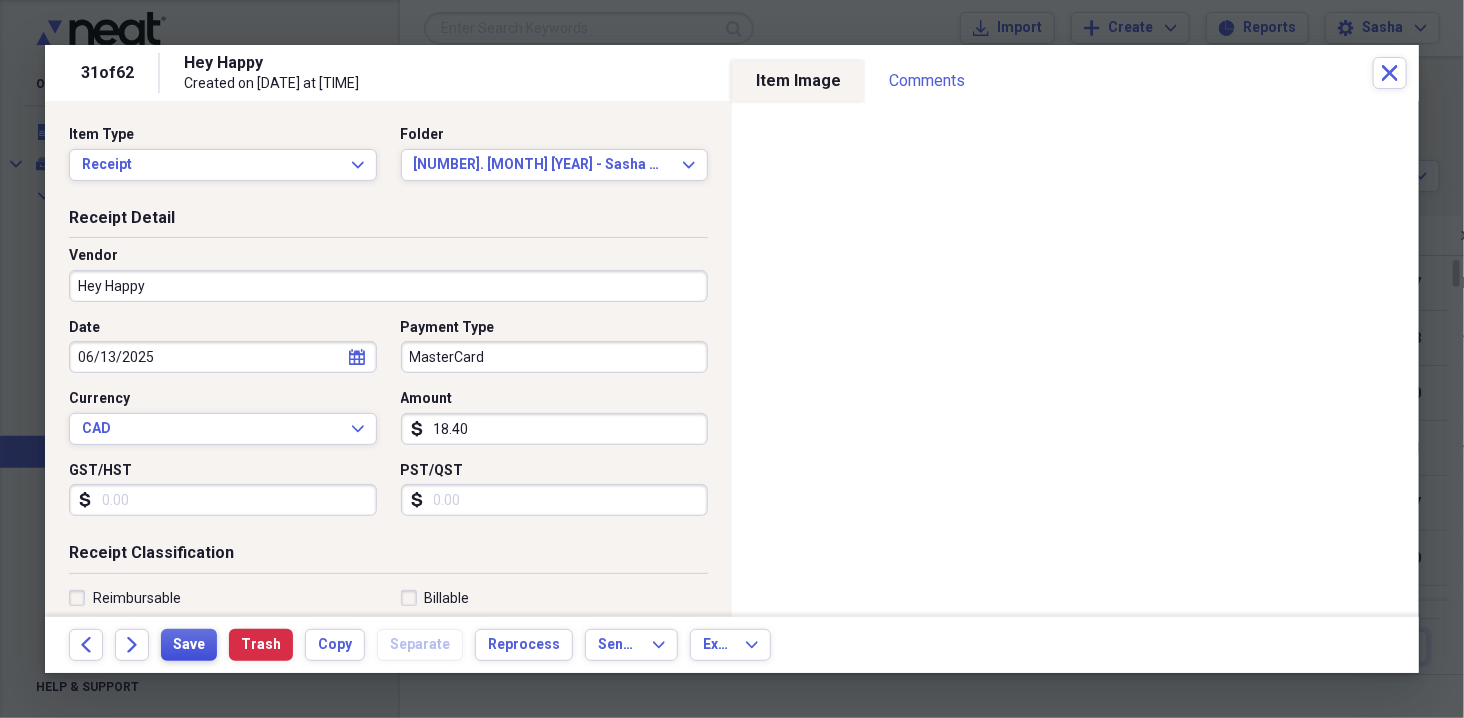 click on "Save" at bounding box center (189, 645) 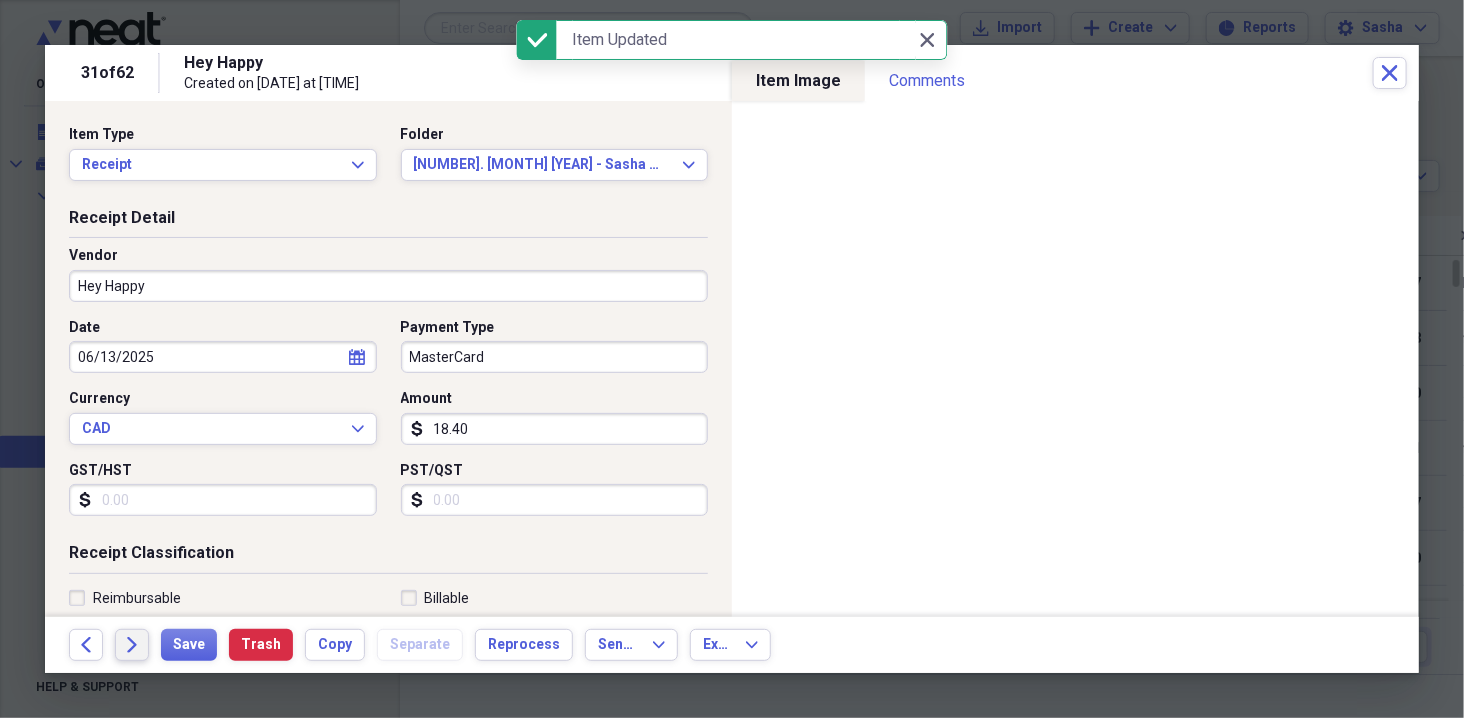 click on "Forward" 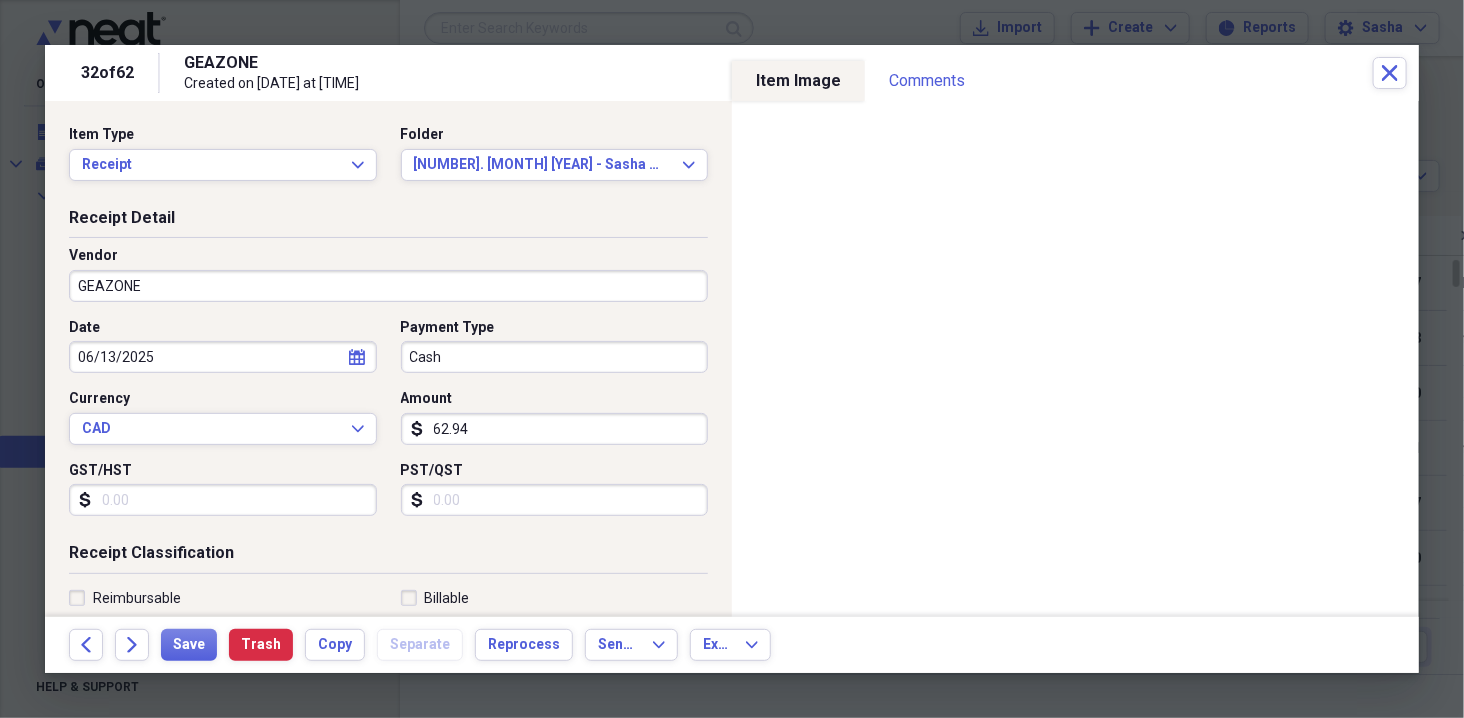 select on "5" 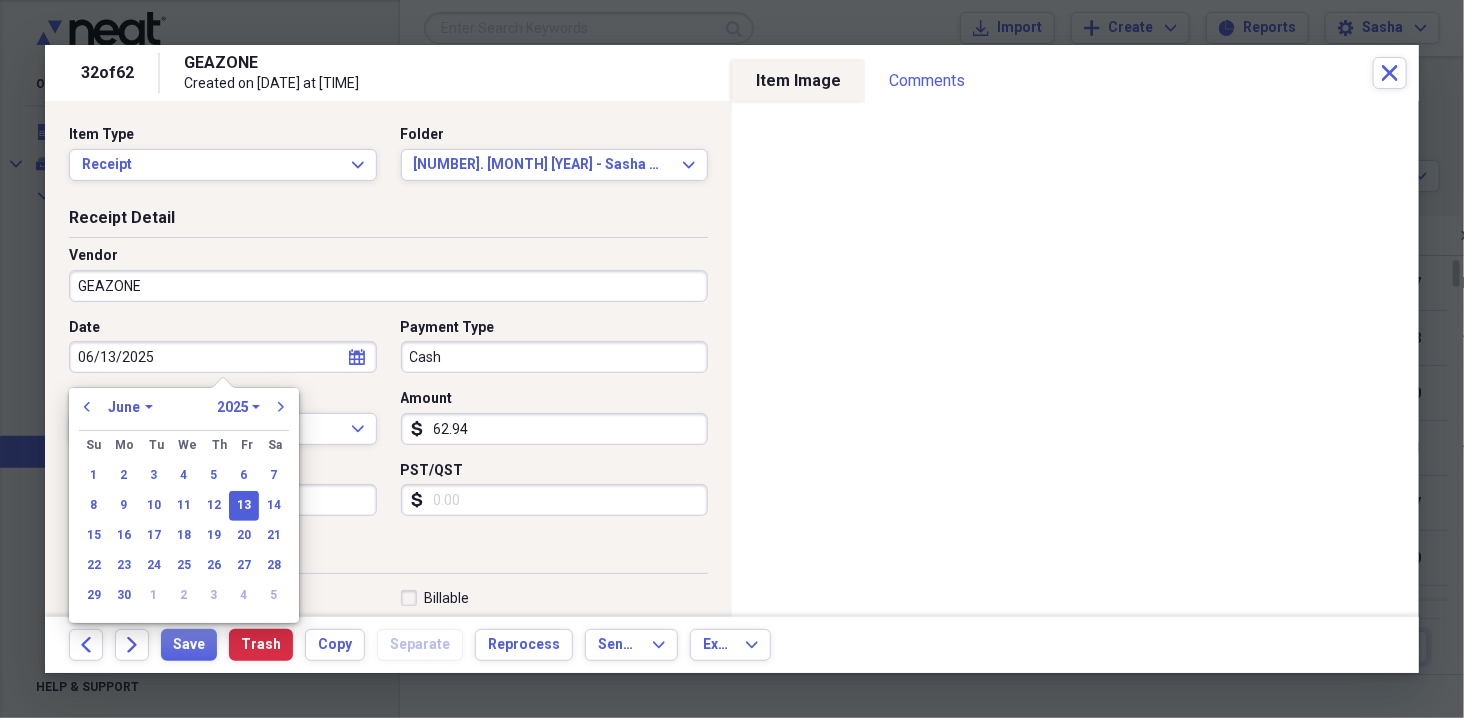click on "06/13/2025" at bounding box center [223, 357] 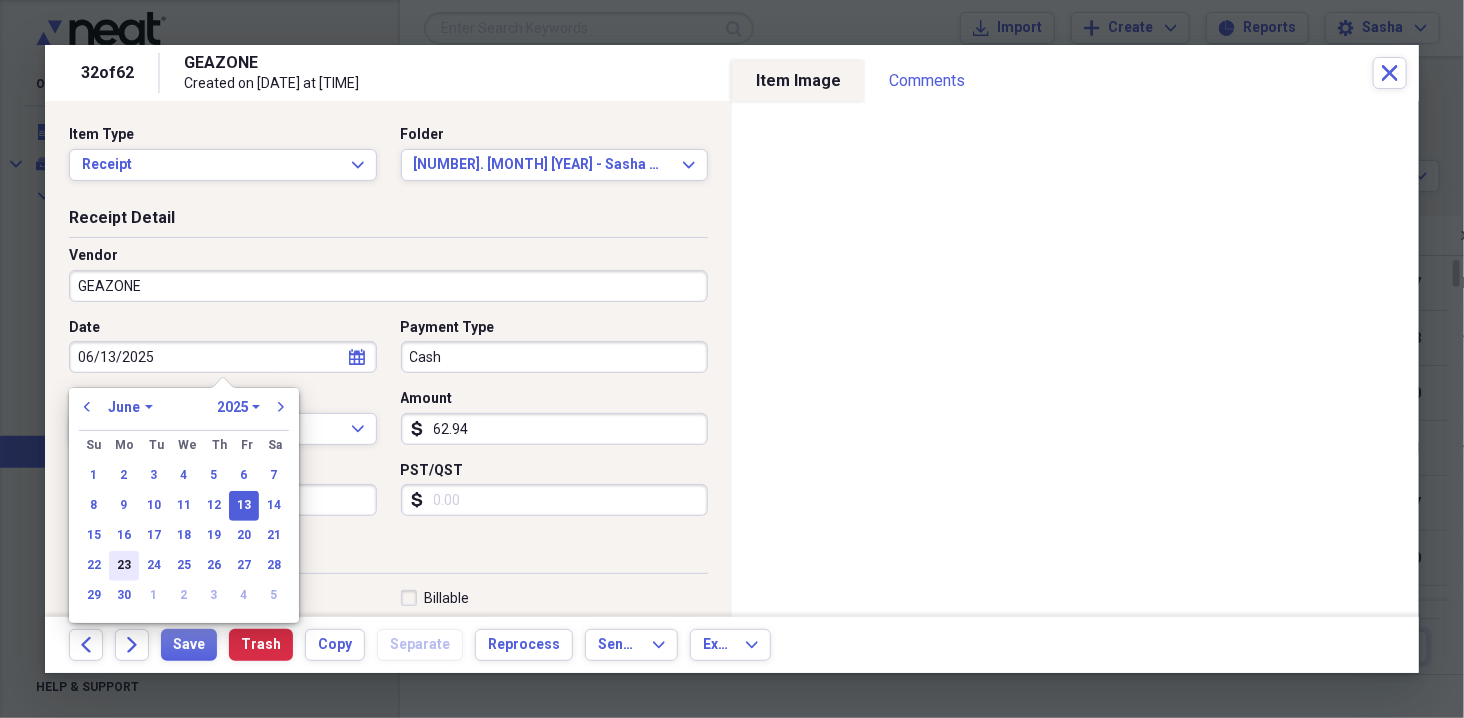click on "23" at bounding box center [124, 566] 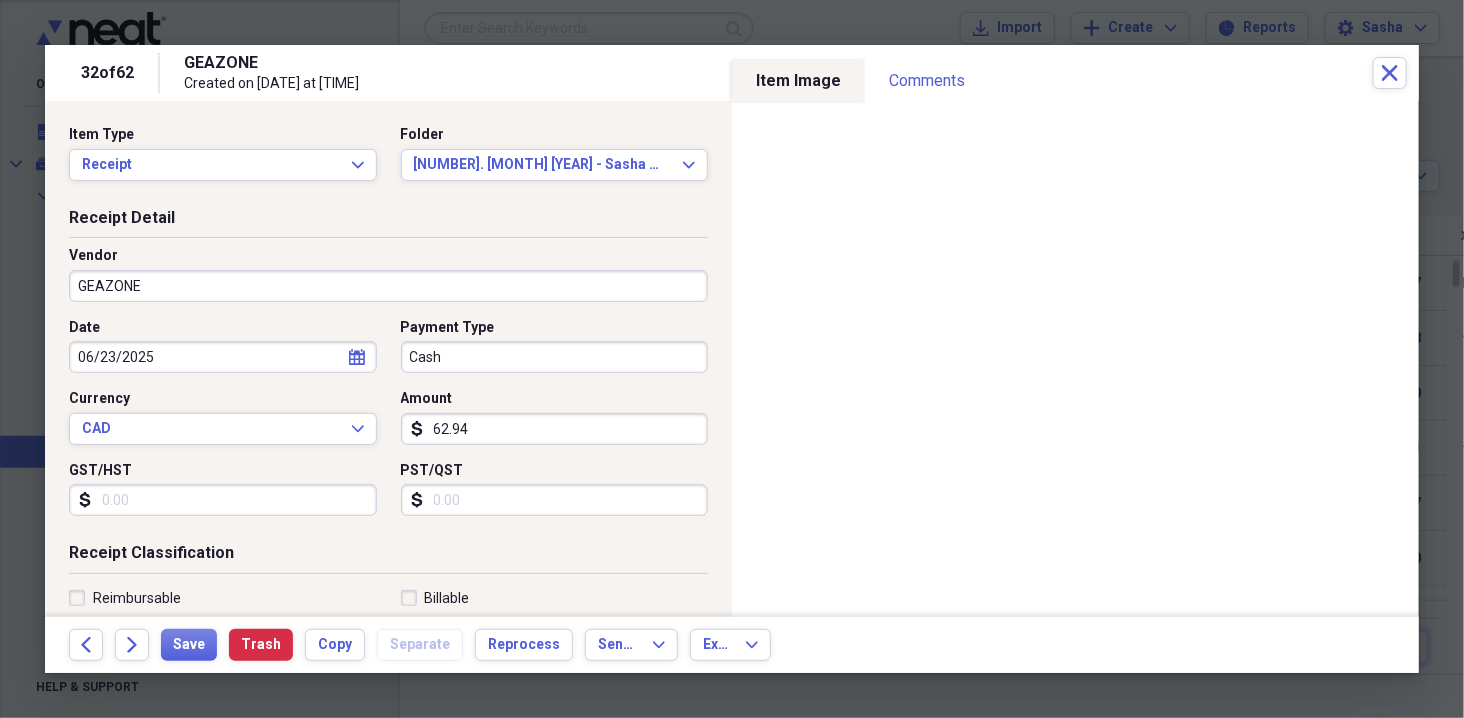 type on "06/23/2025" 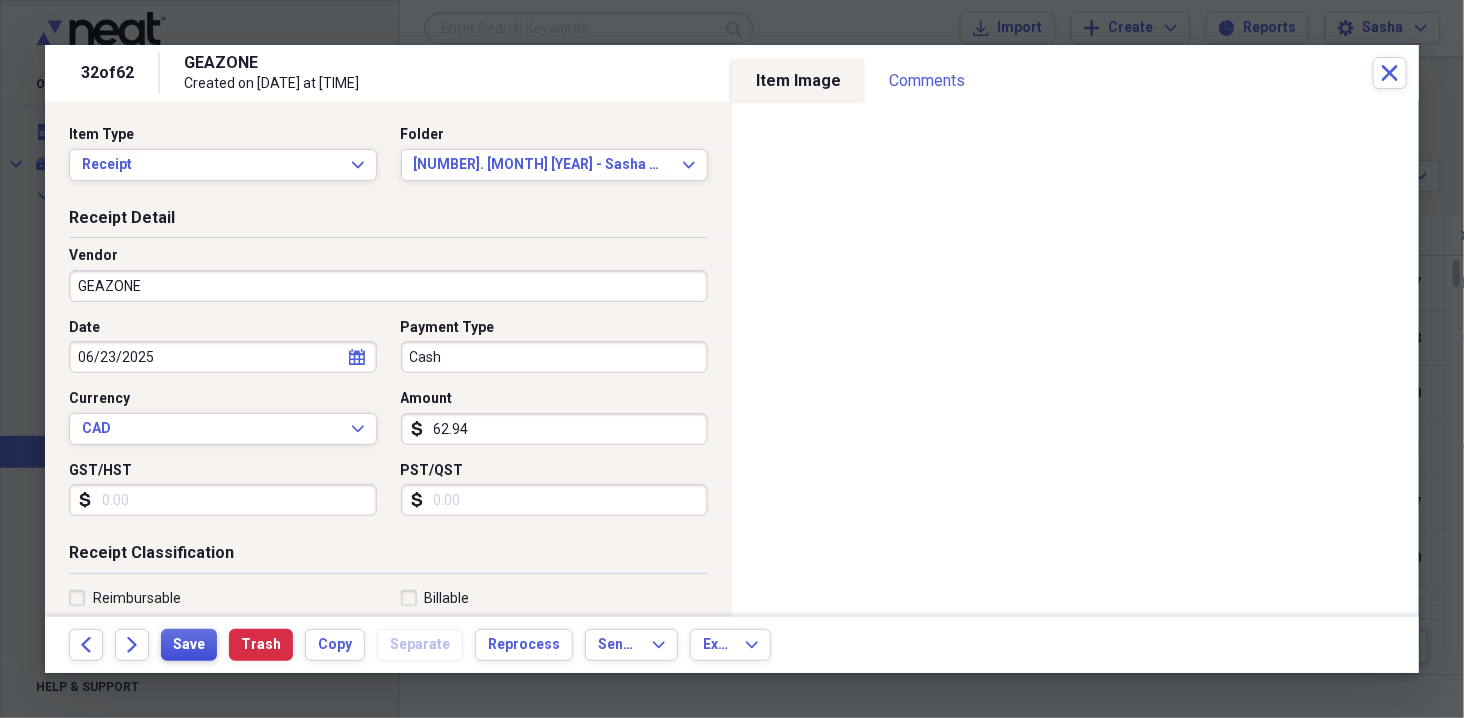 click on "Save" at bounding box center (189, 645) 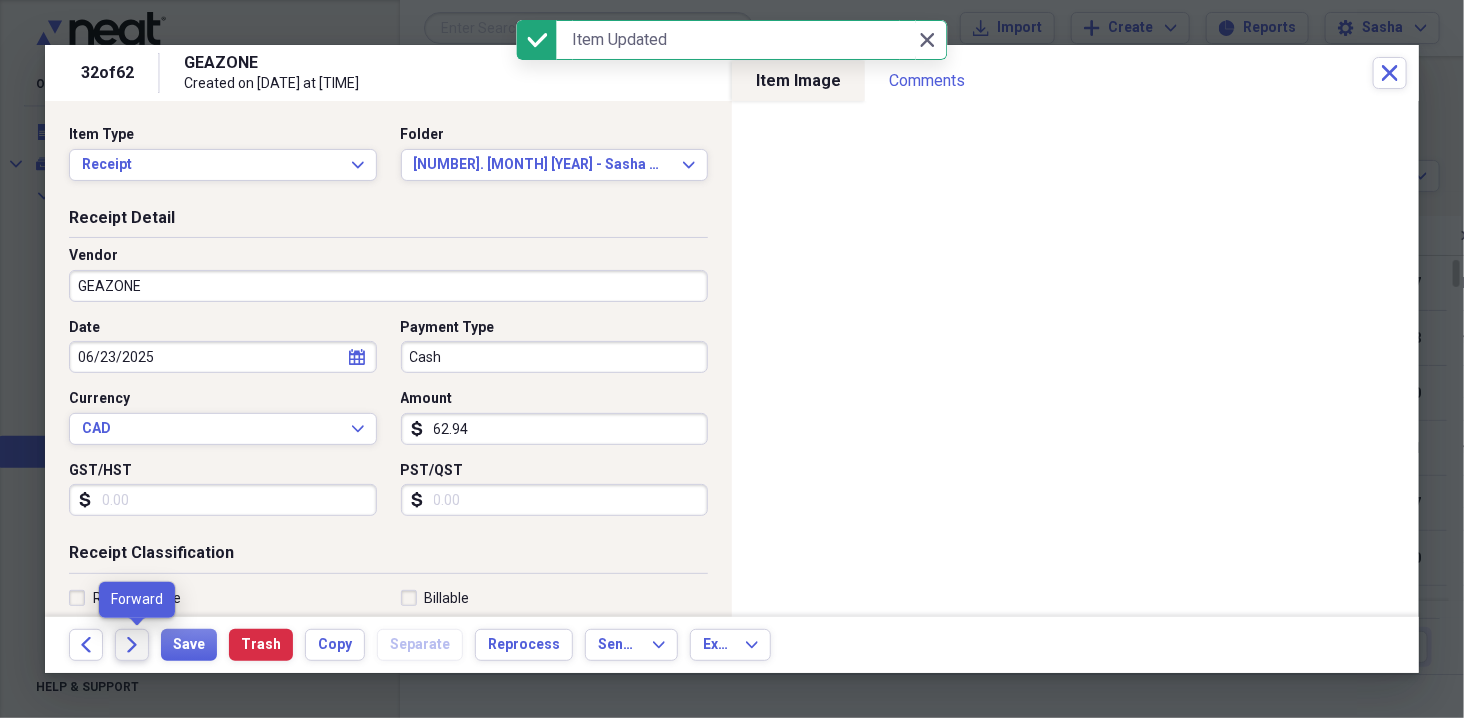 click on "Forward" 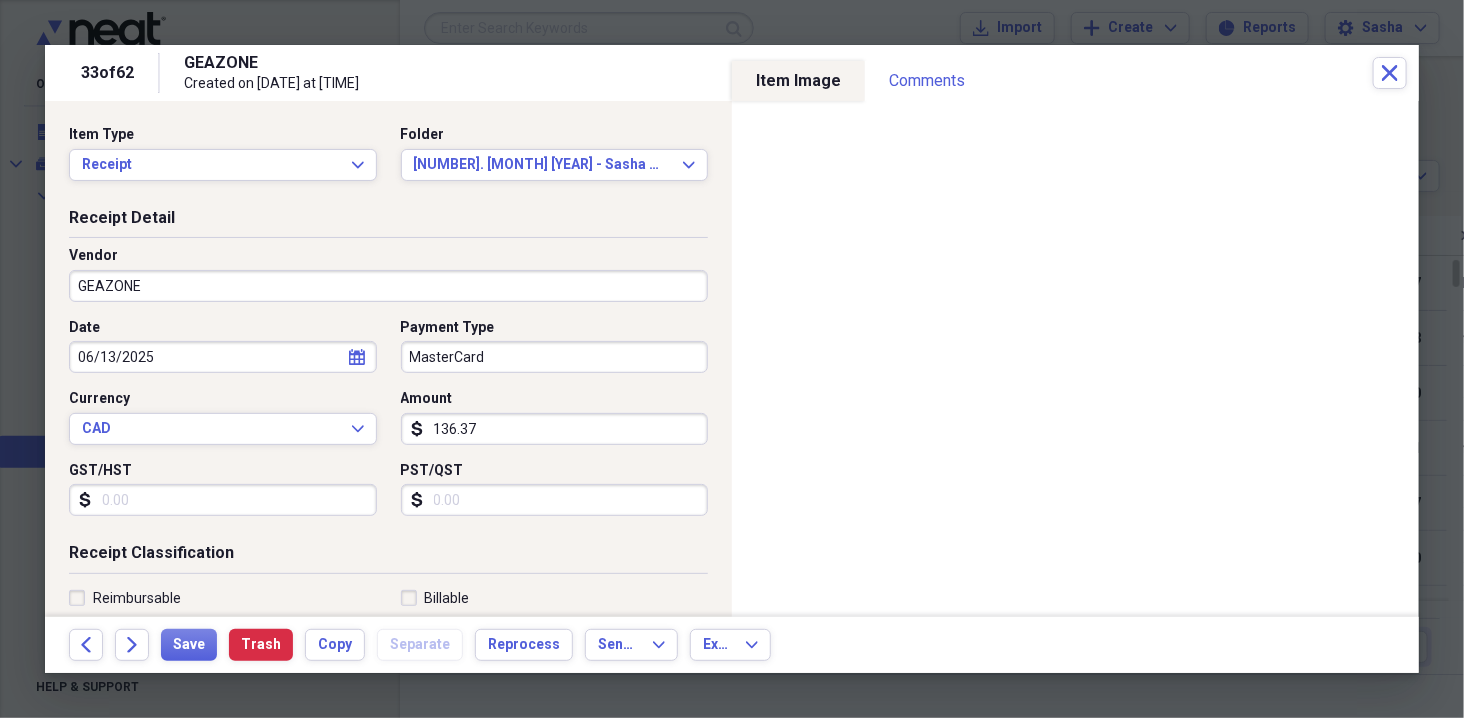 click on "06/13/2025" at bounding box center [223, 357] 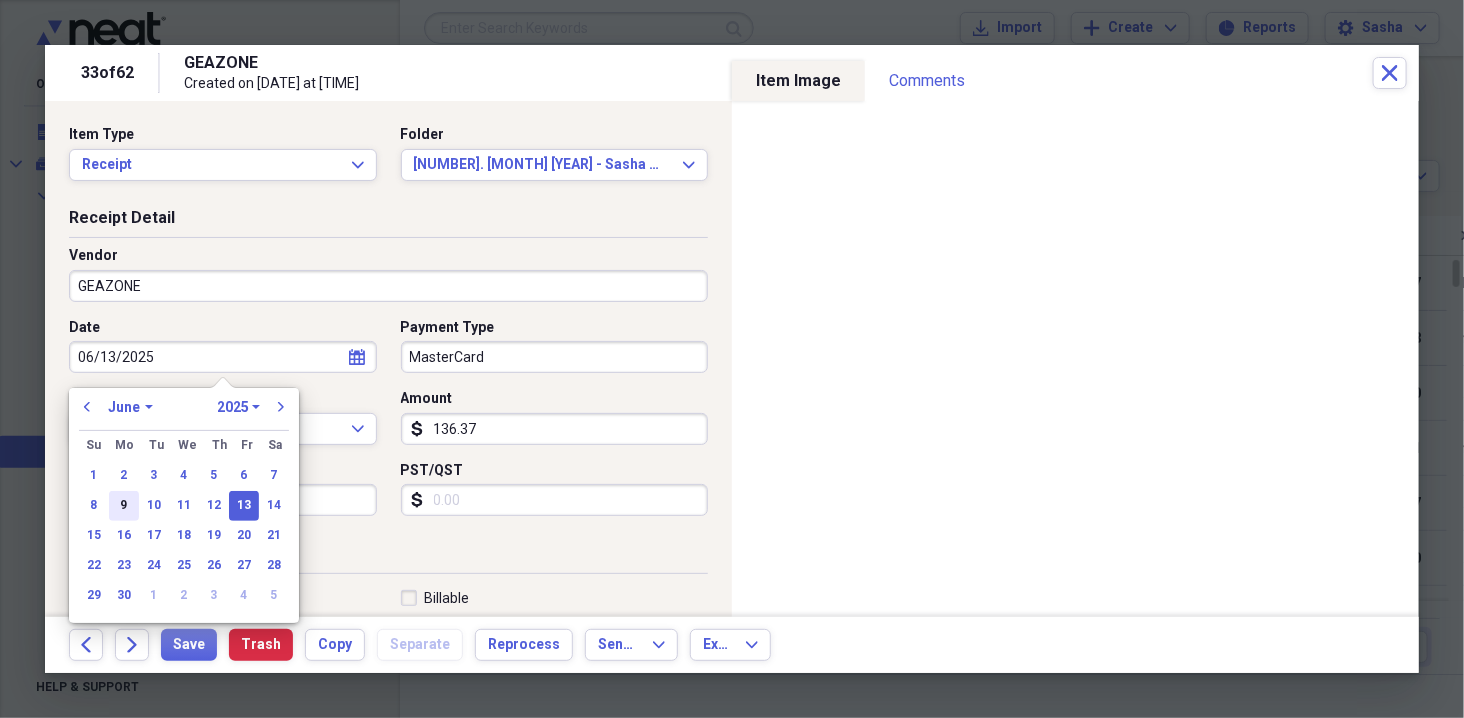 click on "9" at bounding box center (124, 506) 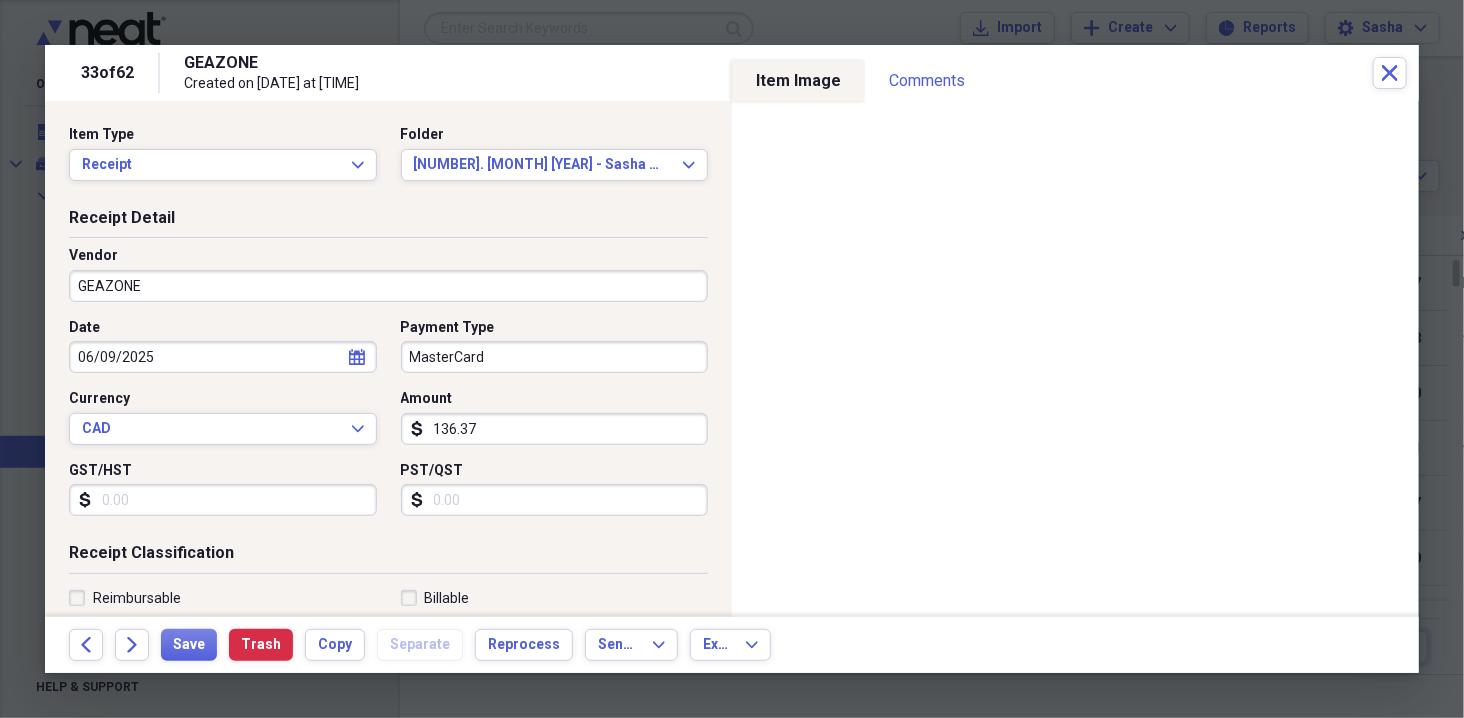 type on "06/09/2025" 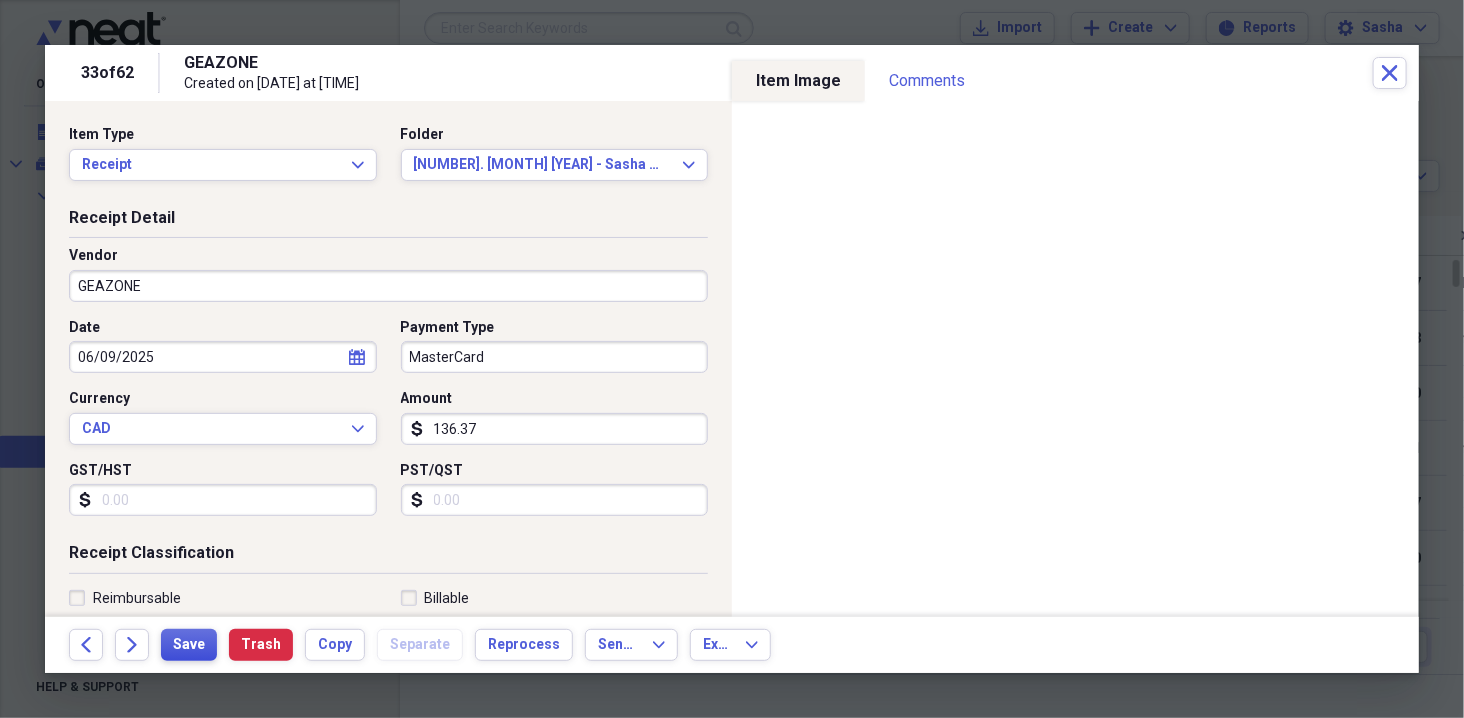 click on "Save" at bounding box center [189, 645] 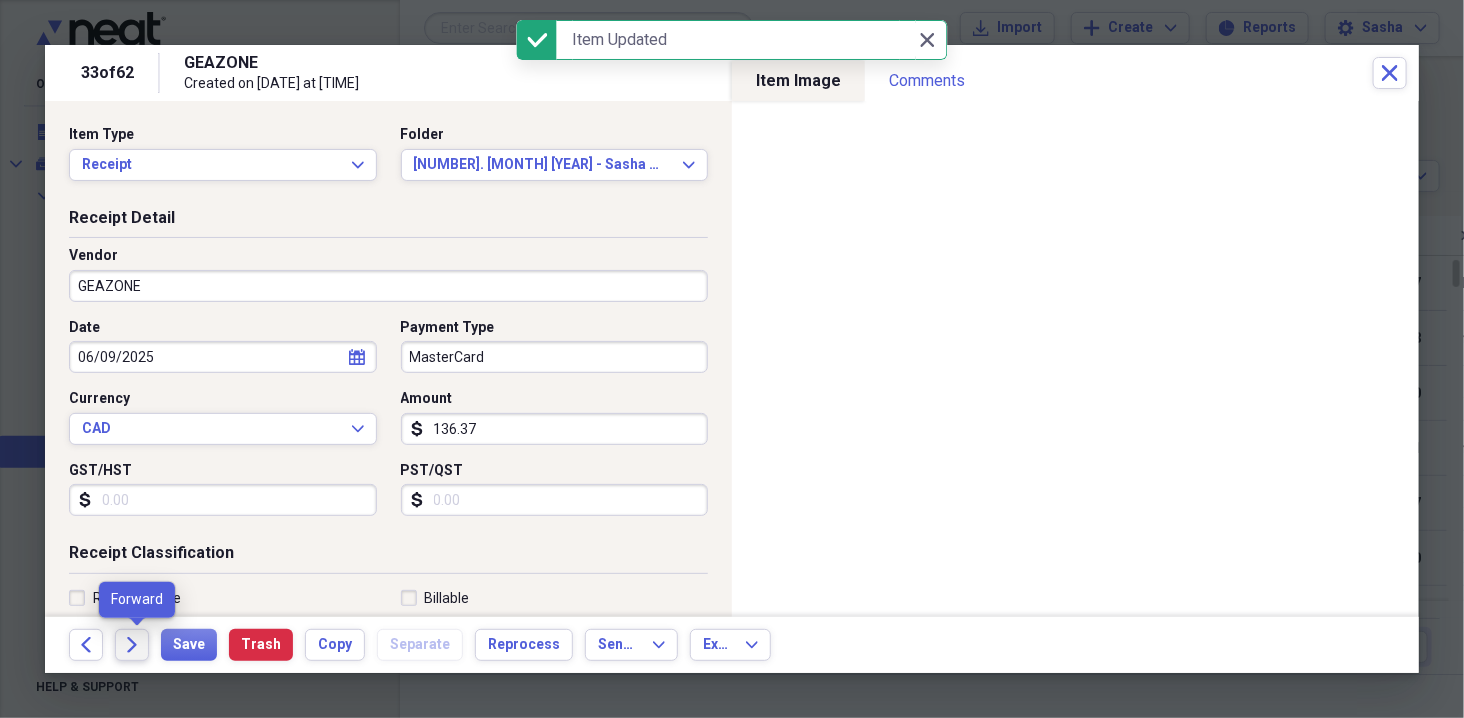 click on "Forward" 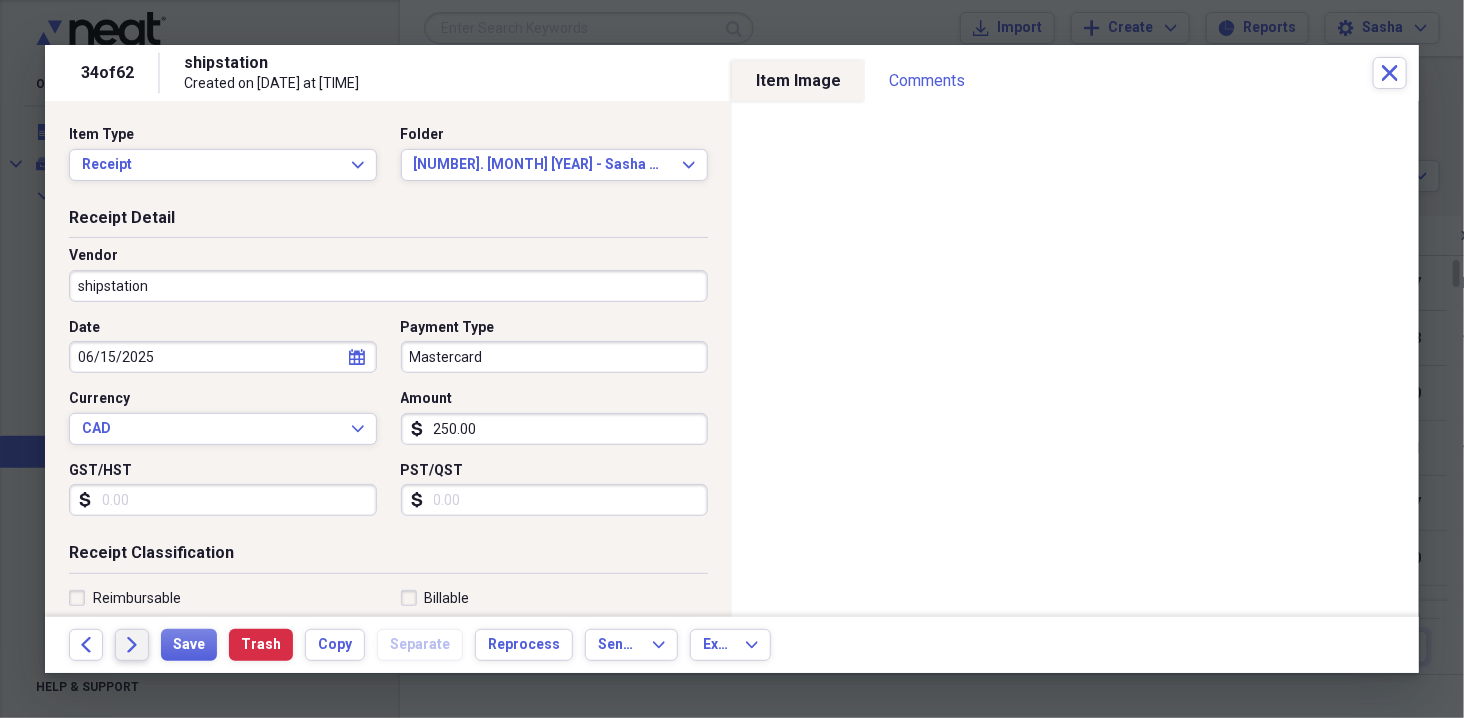 click on "Forward" 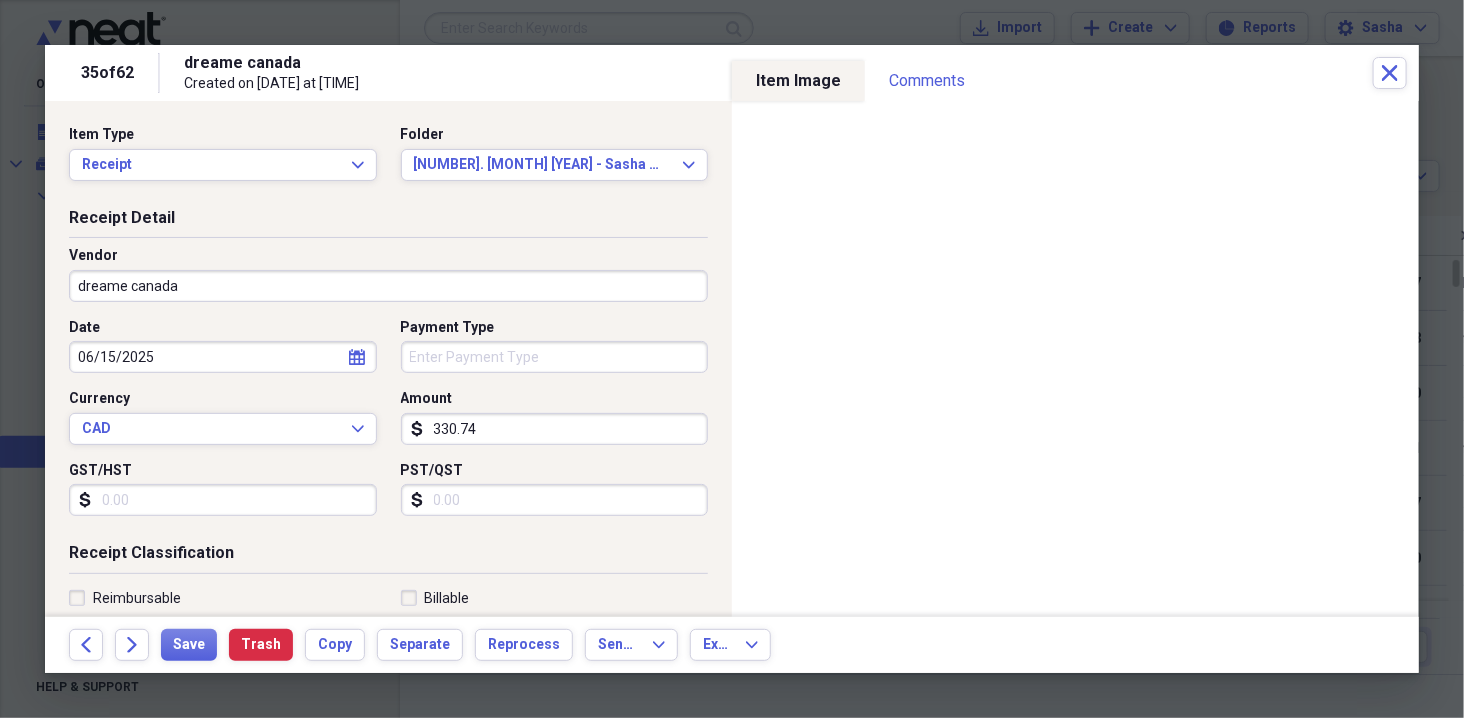 select on "5" 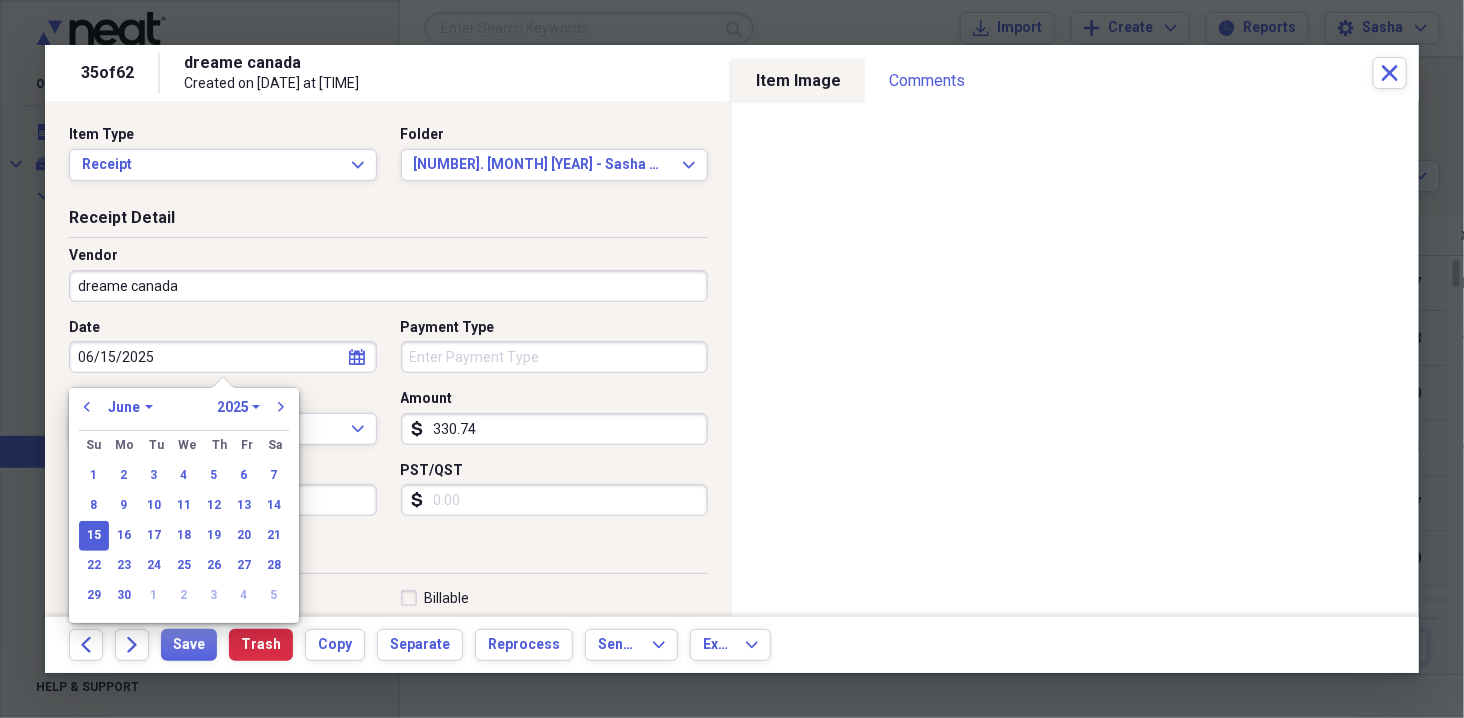 click on "06/15/2025" at bounding box center [223, 357] 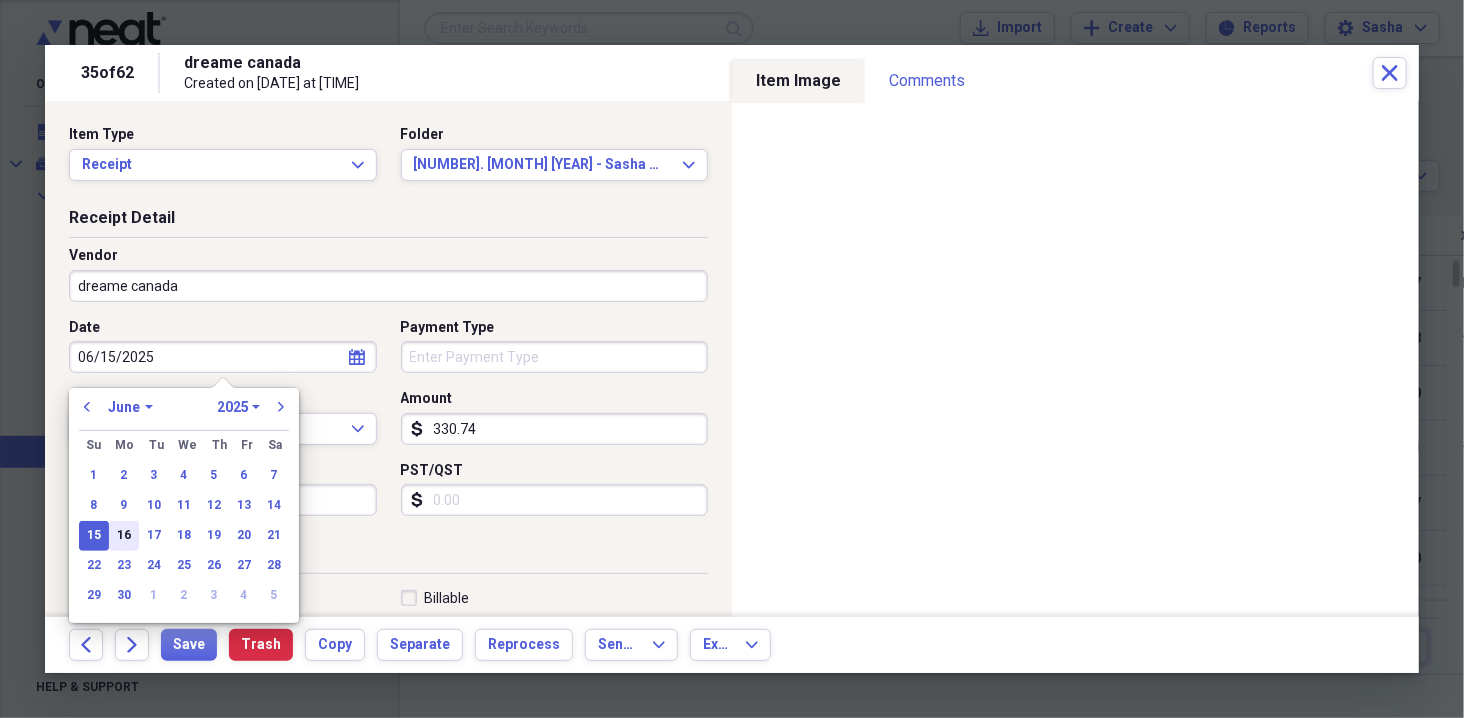 click on "16" at bounding box center [124, 536] 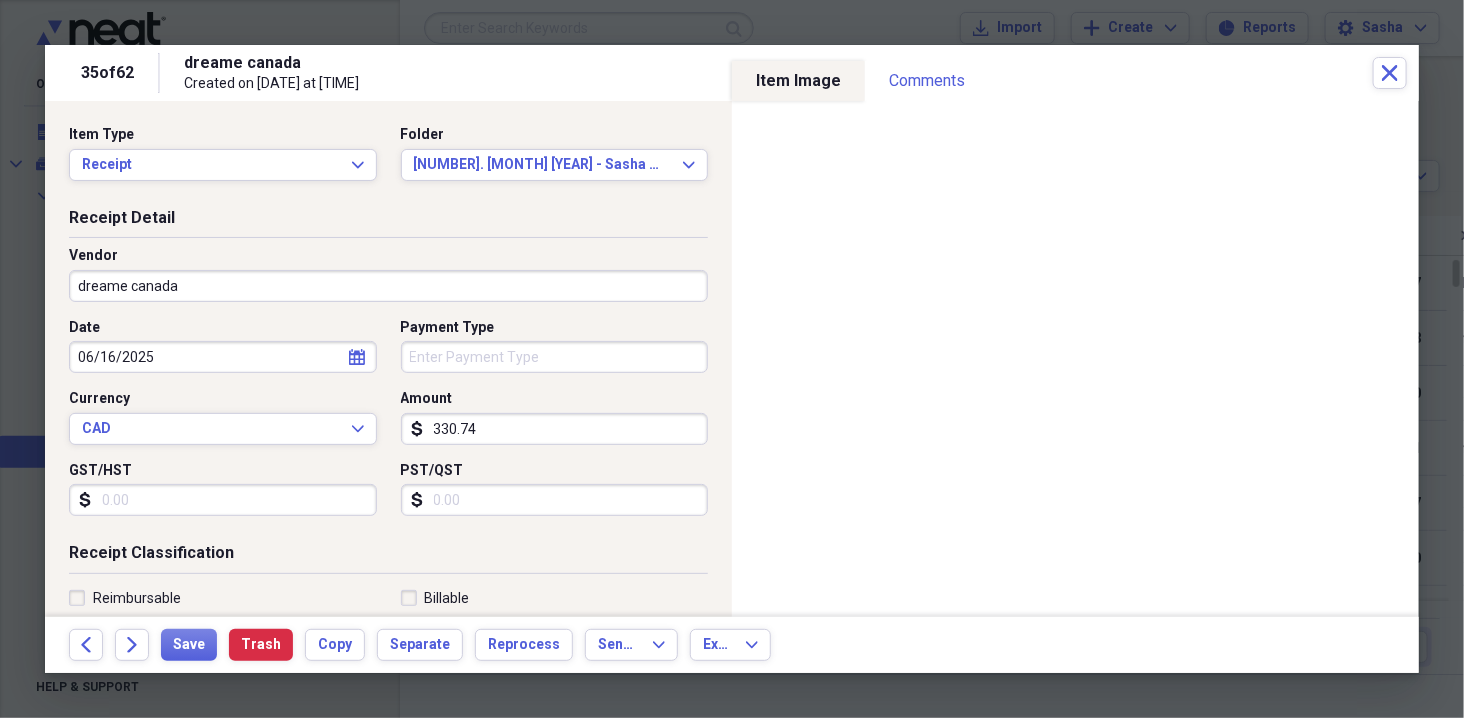 type on "06/16/2025" 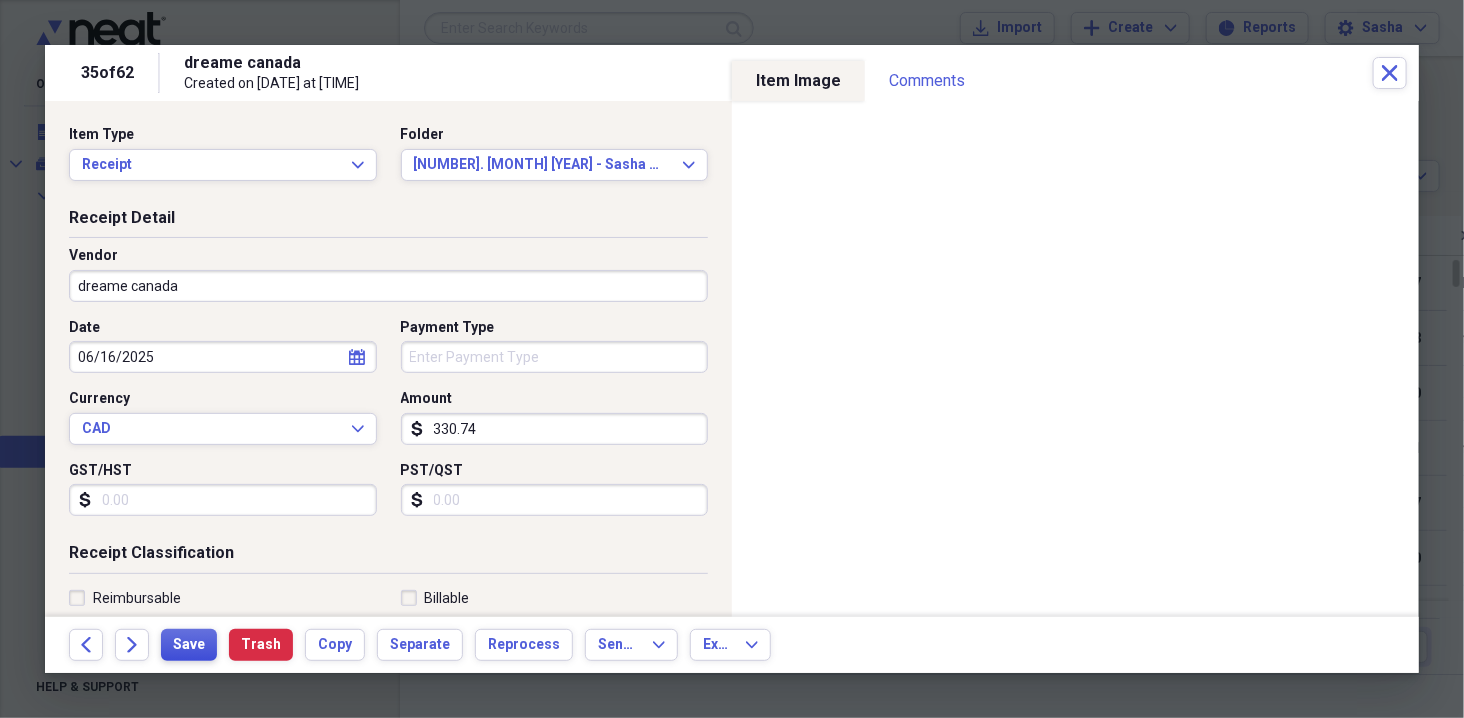 click on "Save" at bounding box center (189, 645) 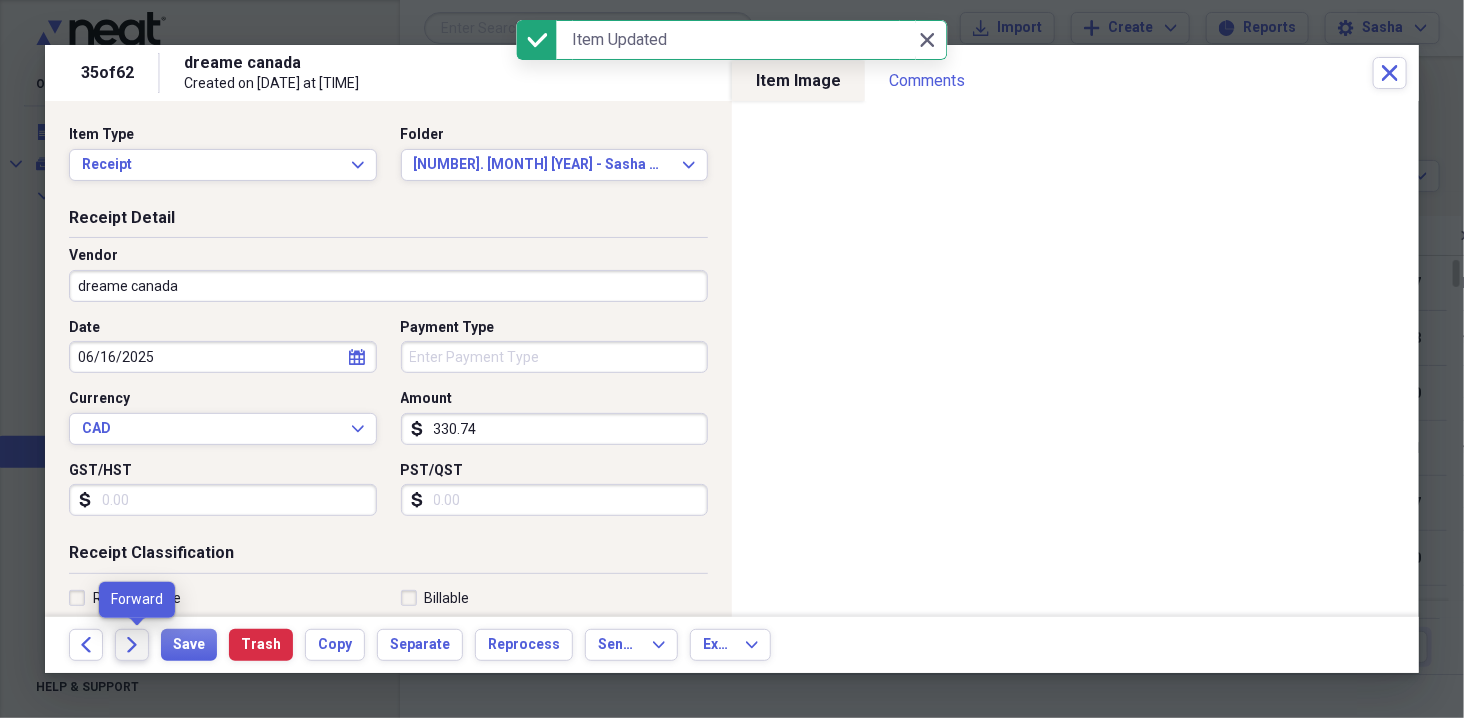 click on "Forward" 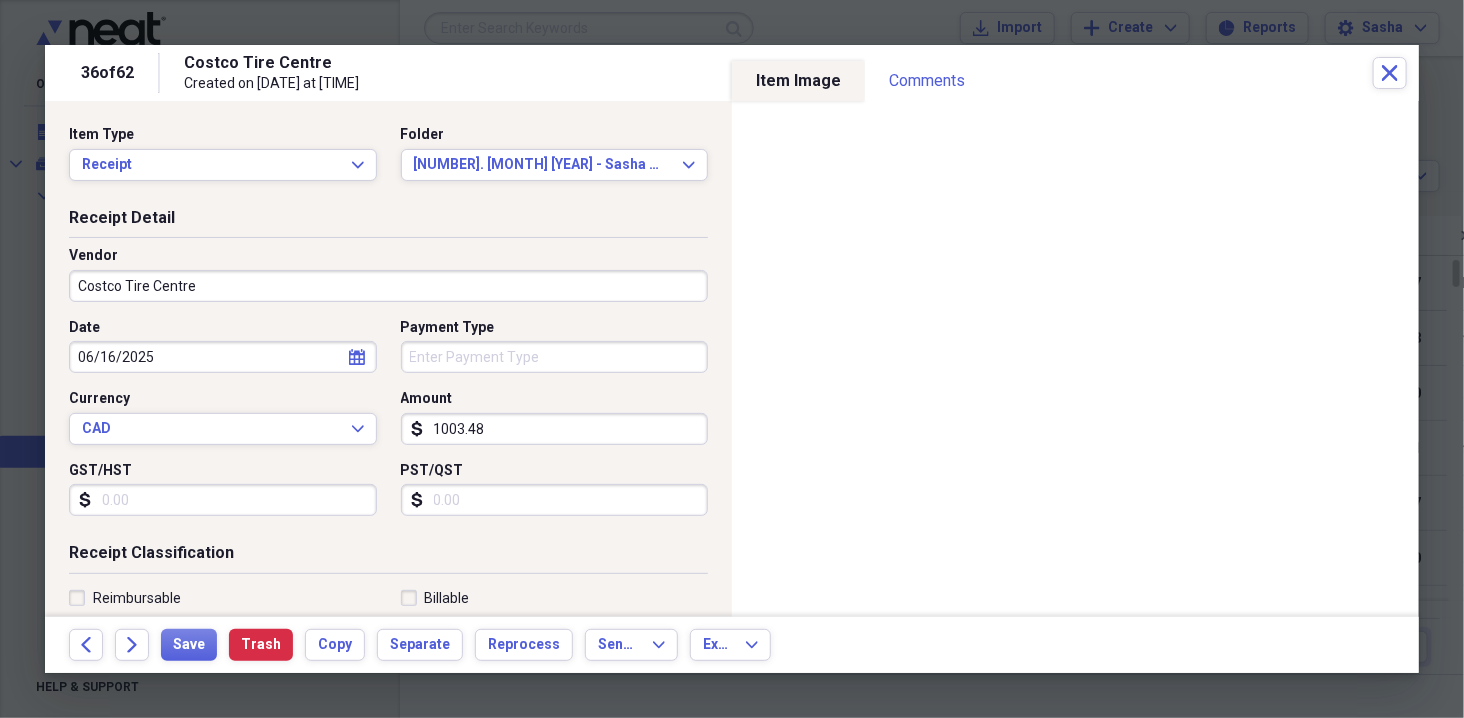 click on "06/16/2025" at bounding box center [223, 357] 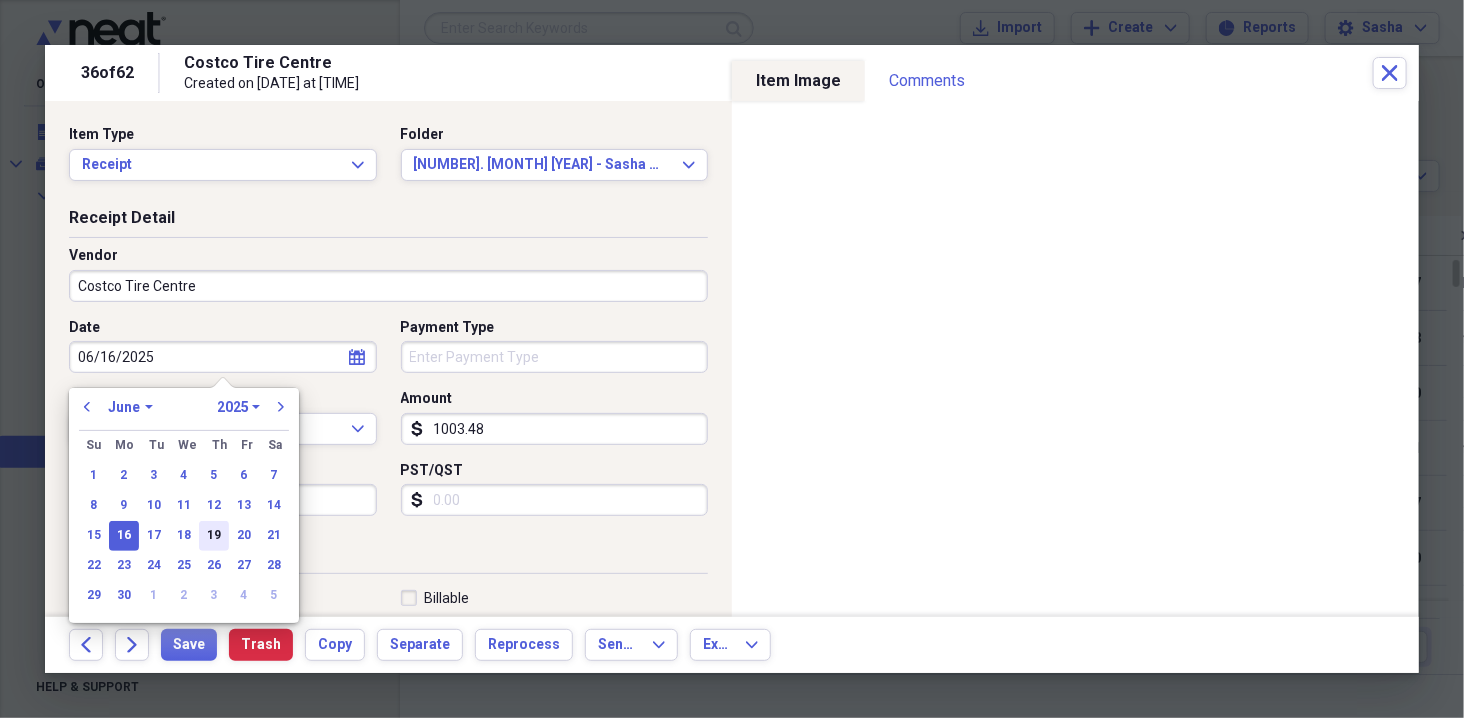 click on "19" at bounding box center (214, 536) 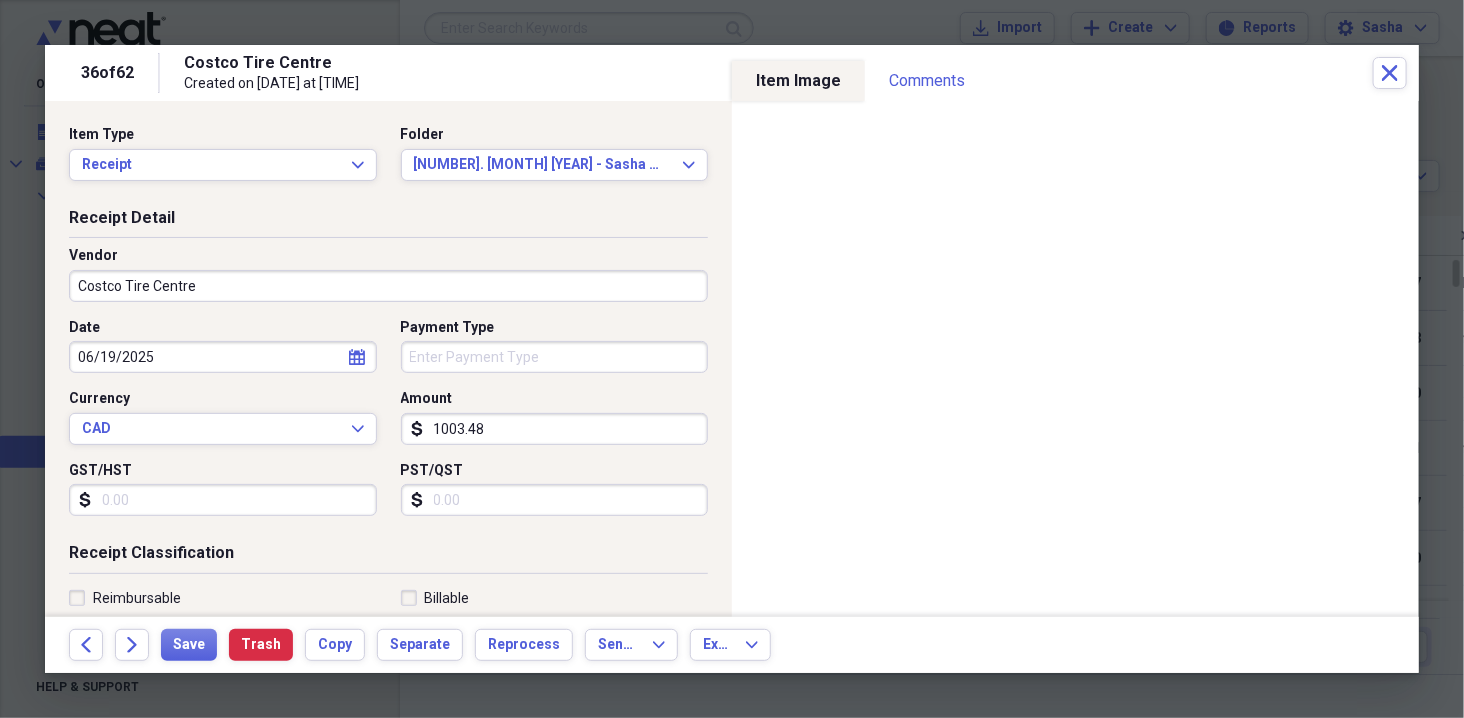 type on "06/19/2025" 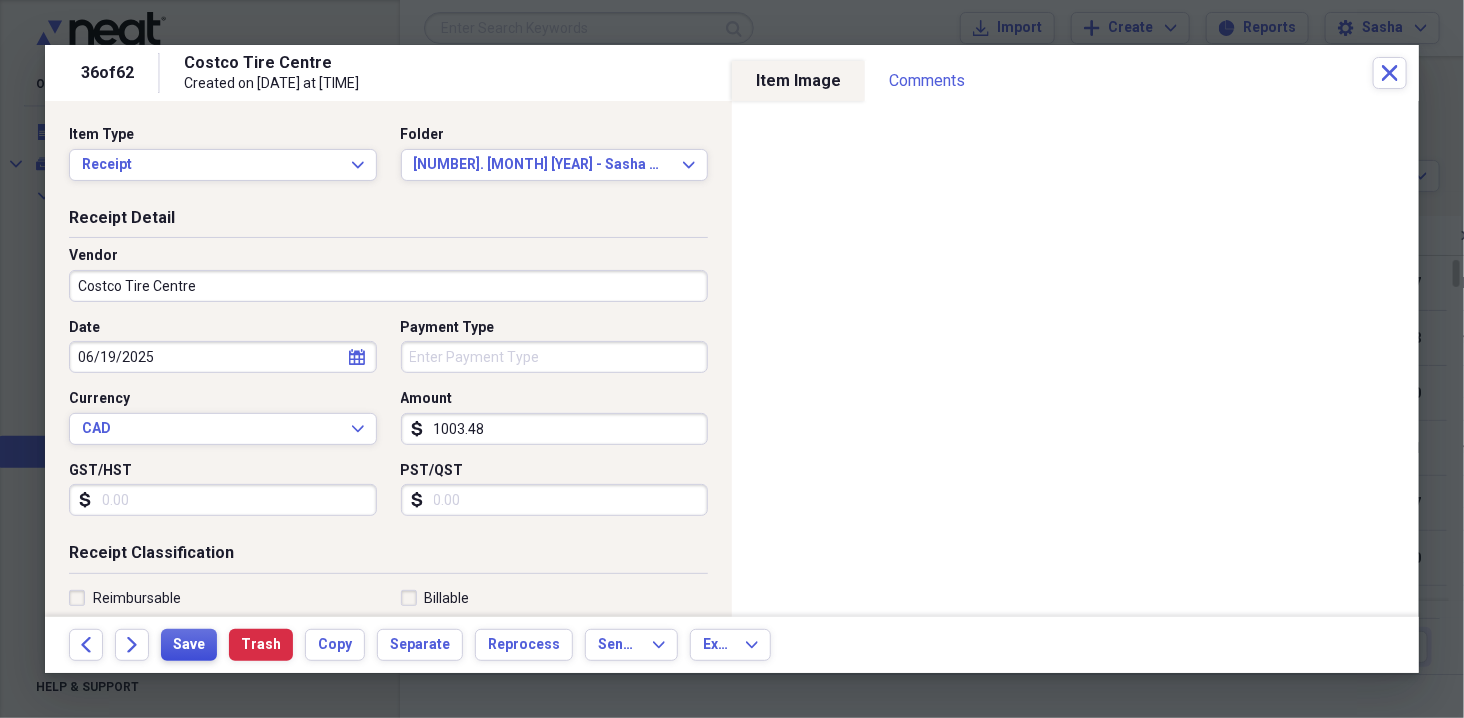 click on "Save" at bounding box center [189, 645] 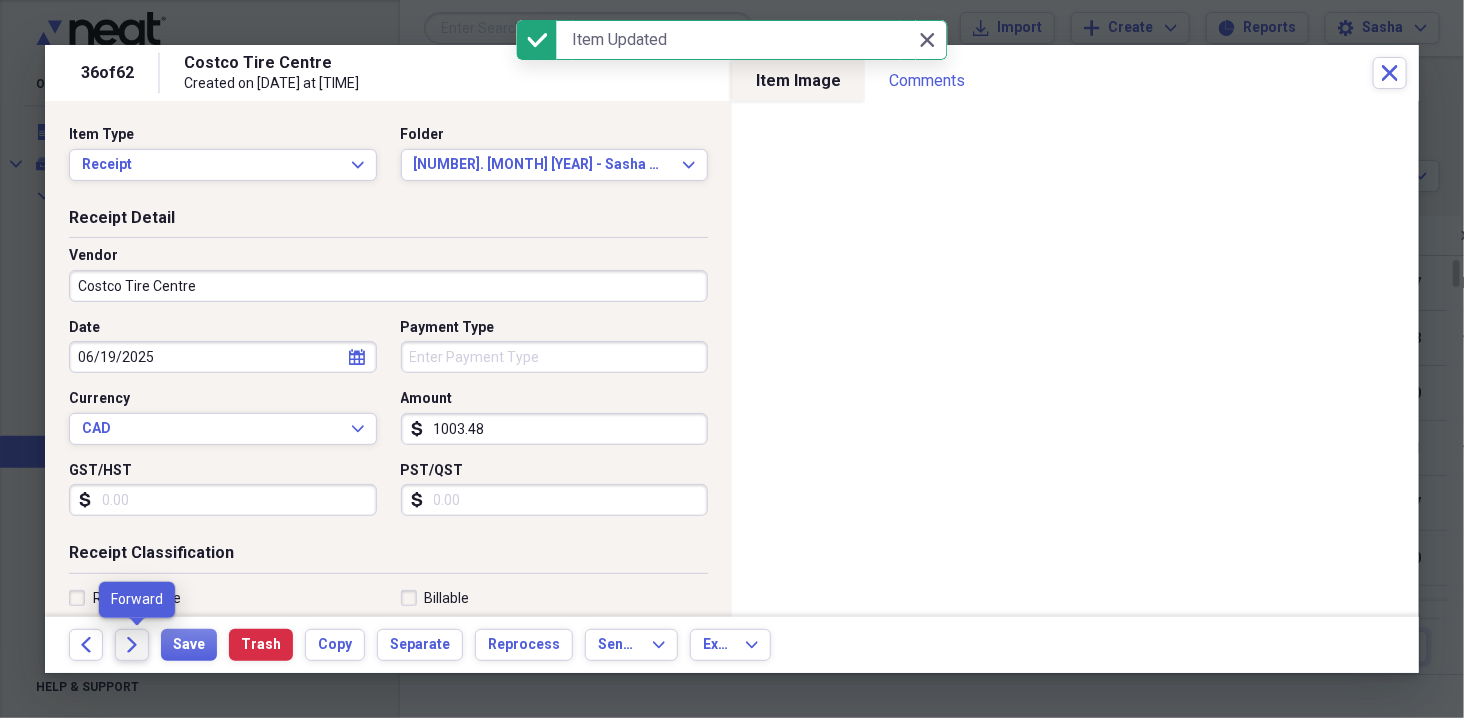 click 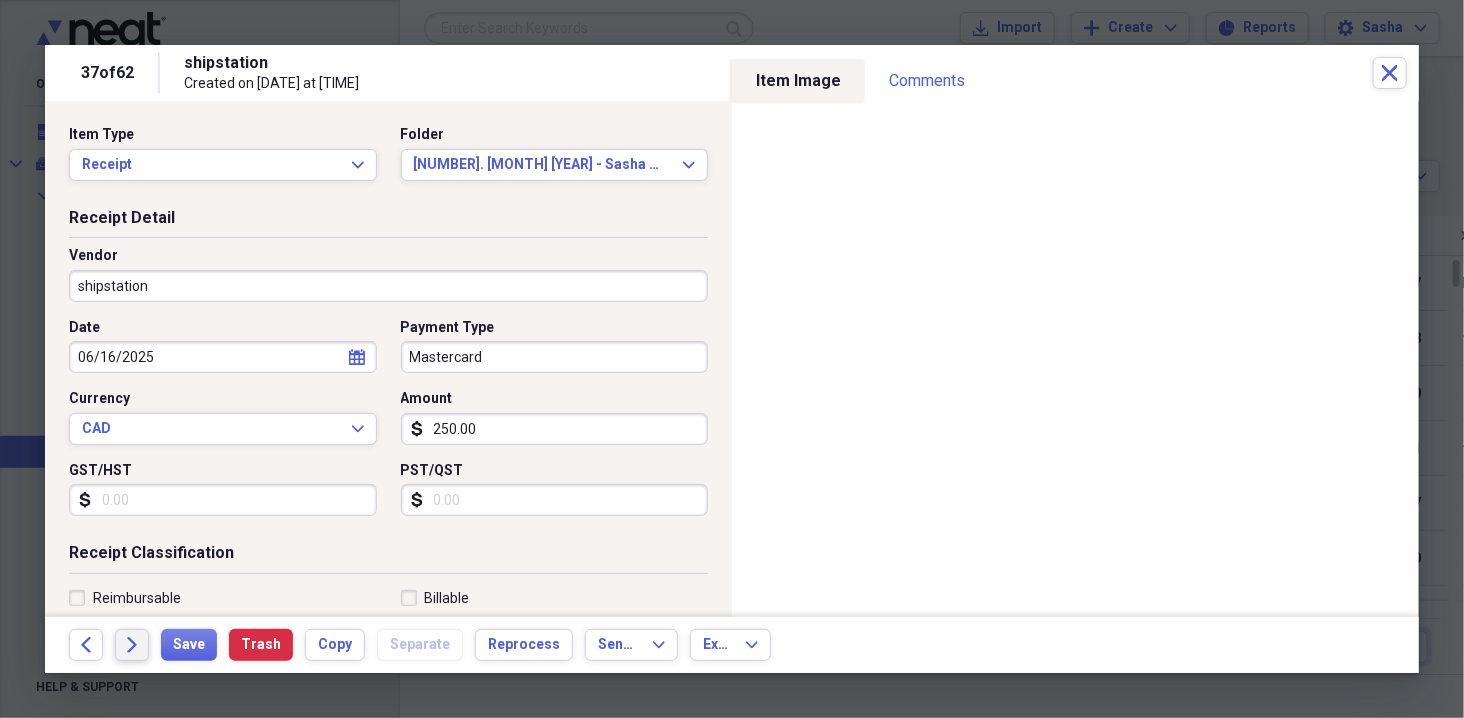 click on "Forward" 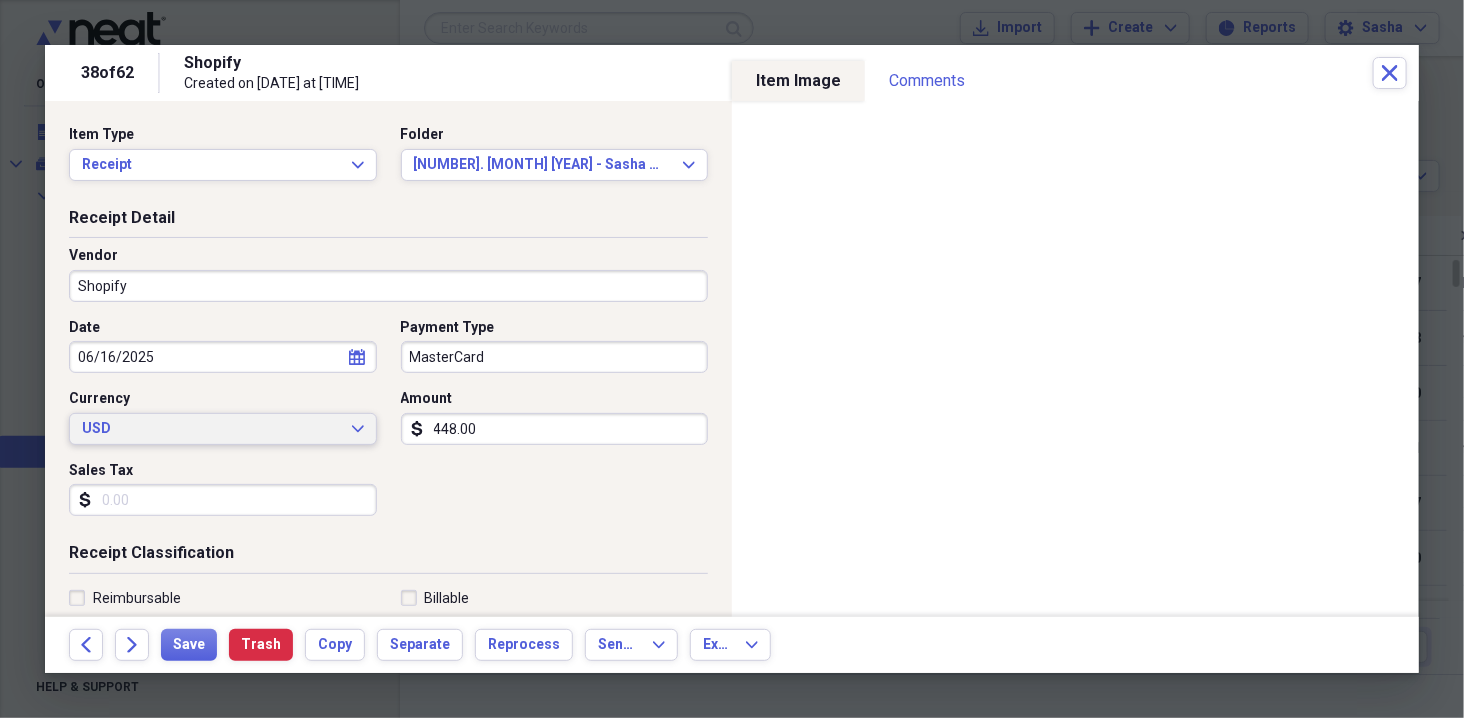 click on "USD" at bounding box center [211, 429] 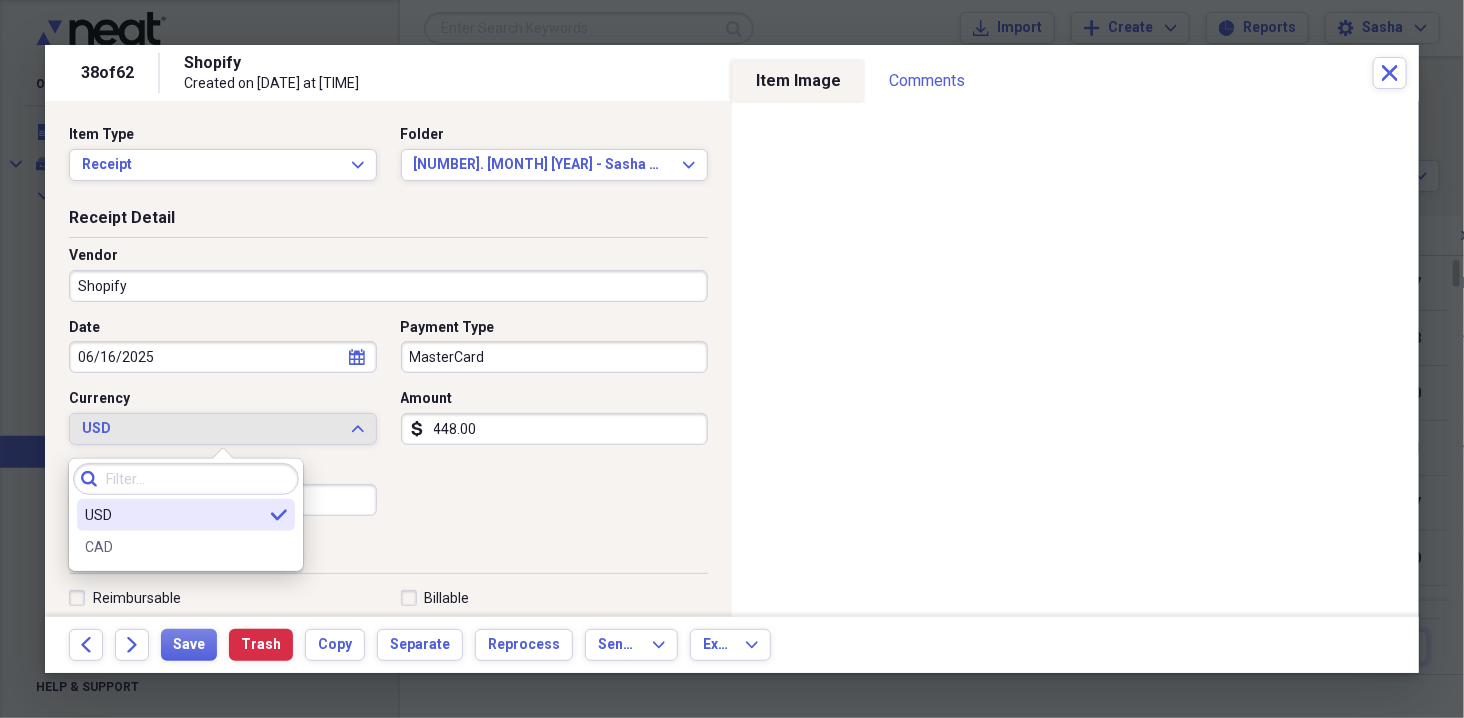 click on "CAD" at bounding box center [186, 547] 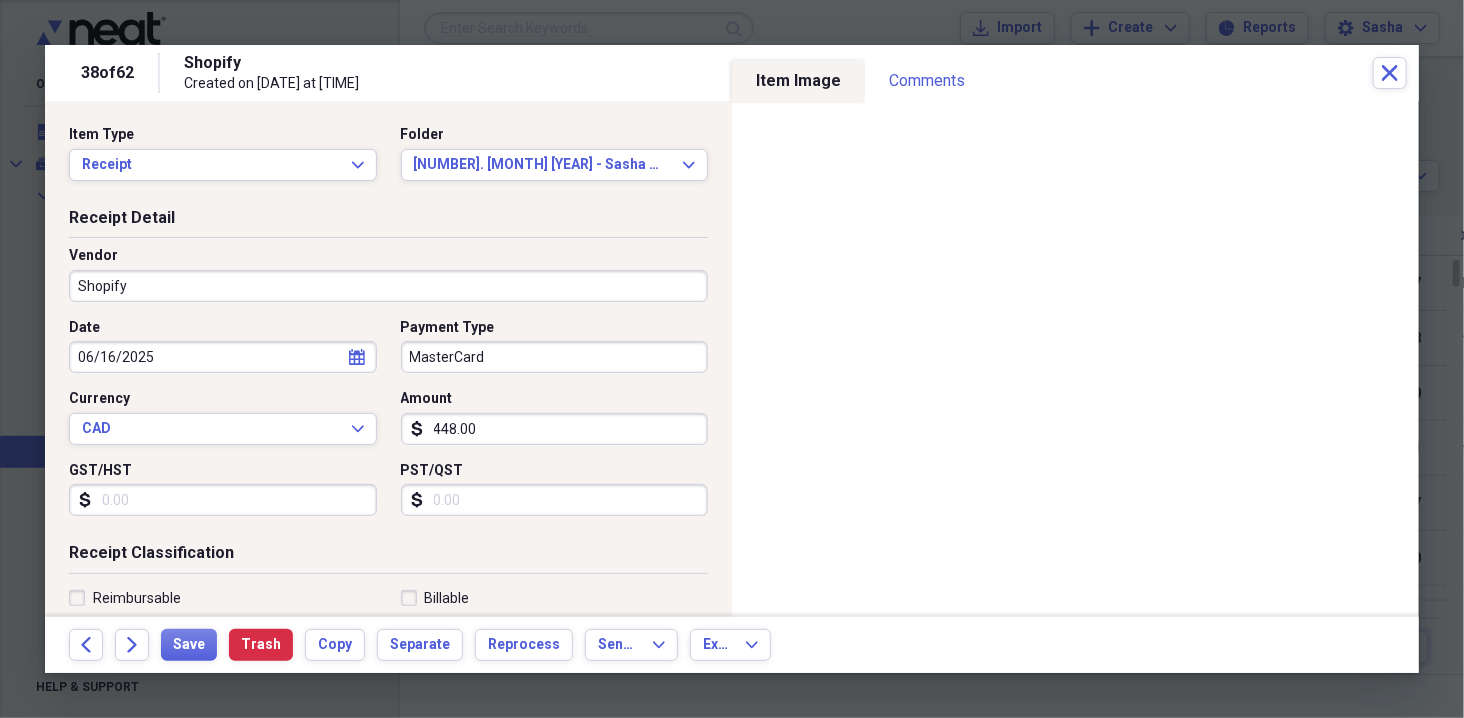 click on "448.00" at bounding box center [555, 429] 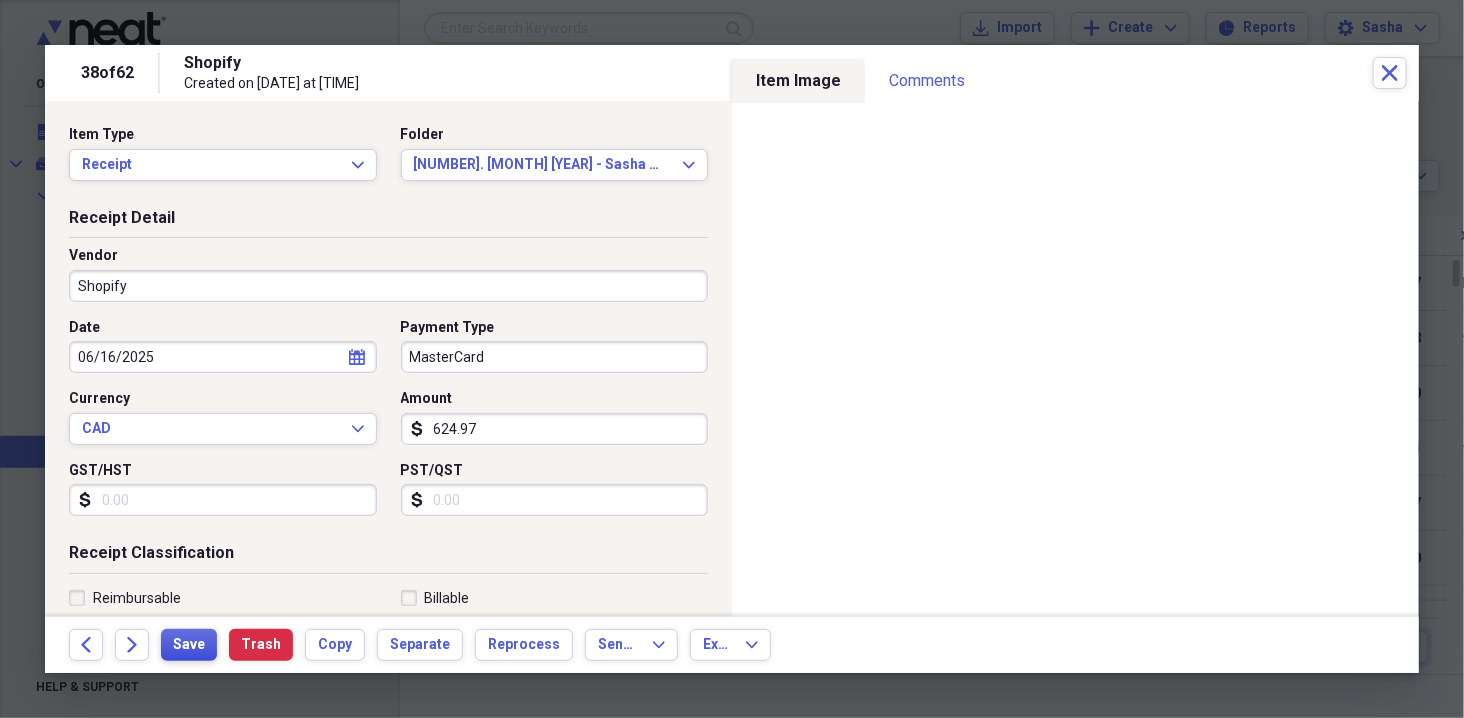 type on "624.97" 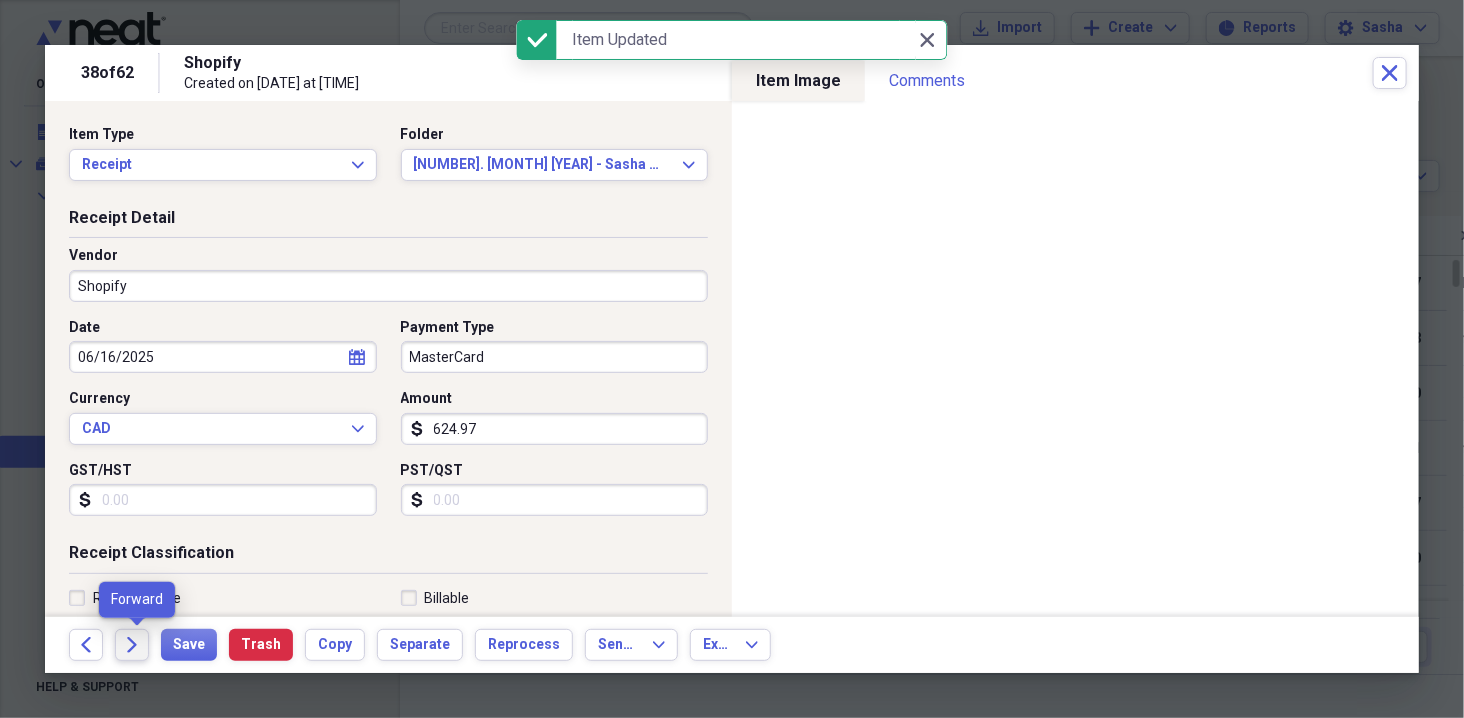 click on "Forward" at bounding box center [132, 645] 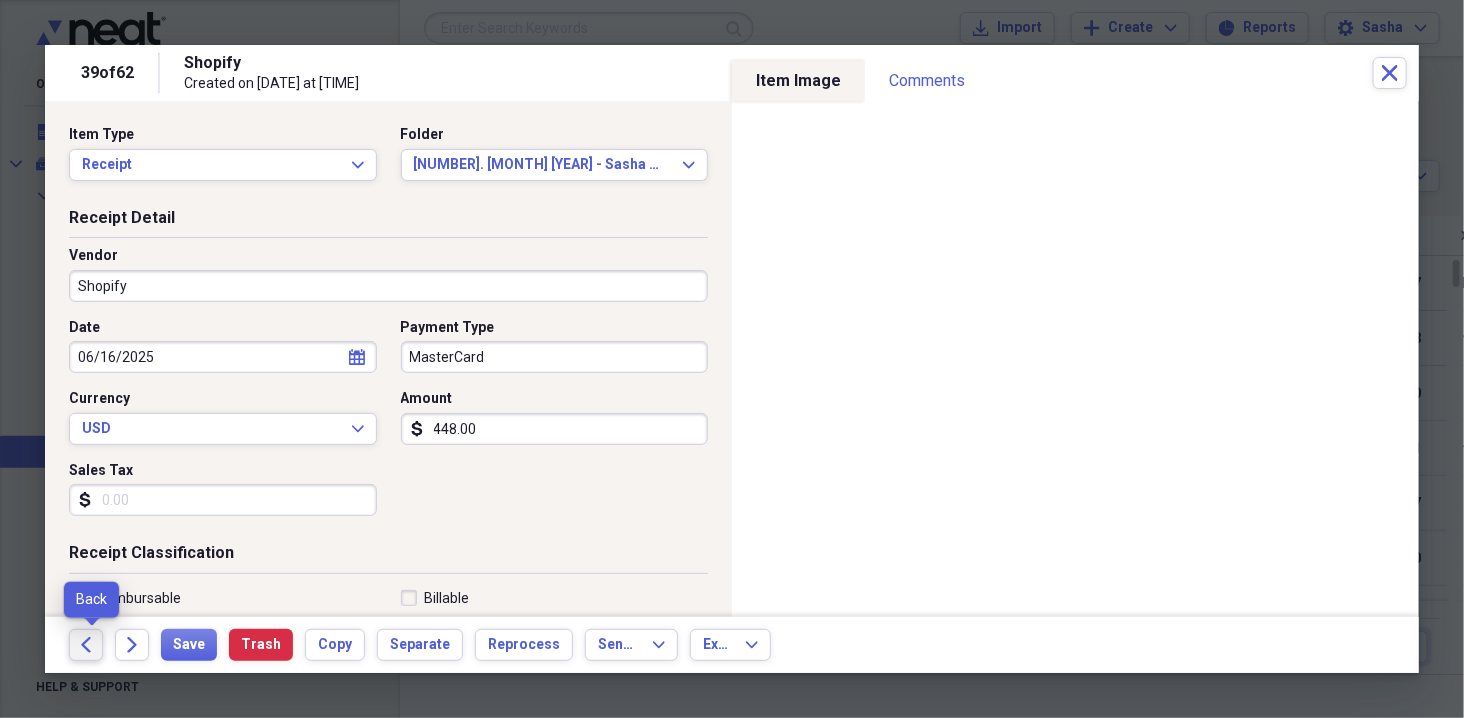 click on "Back" at bounding box center [86, 645] 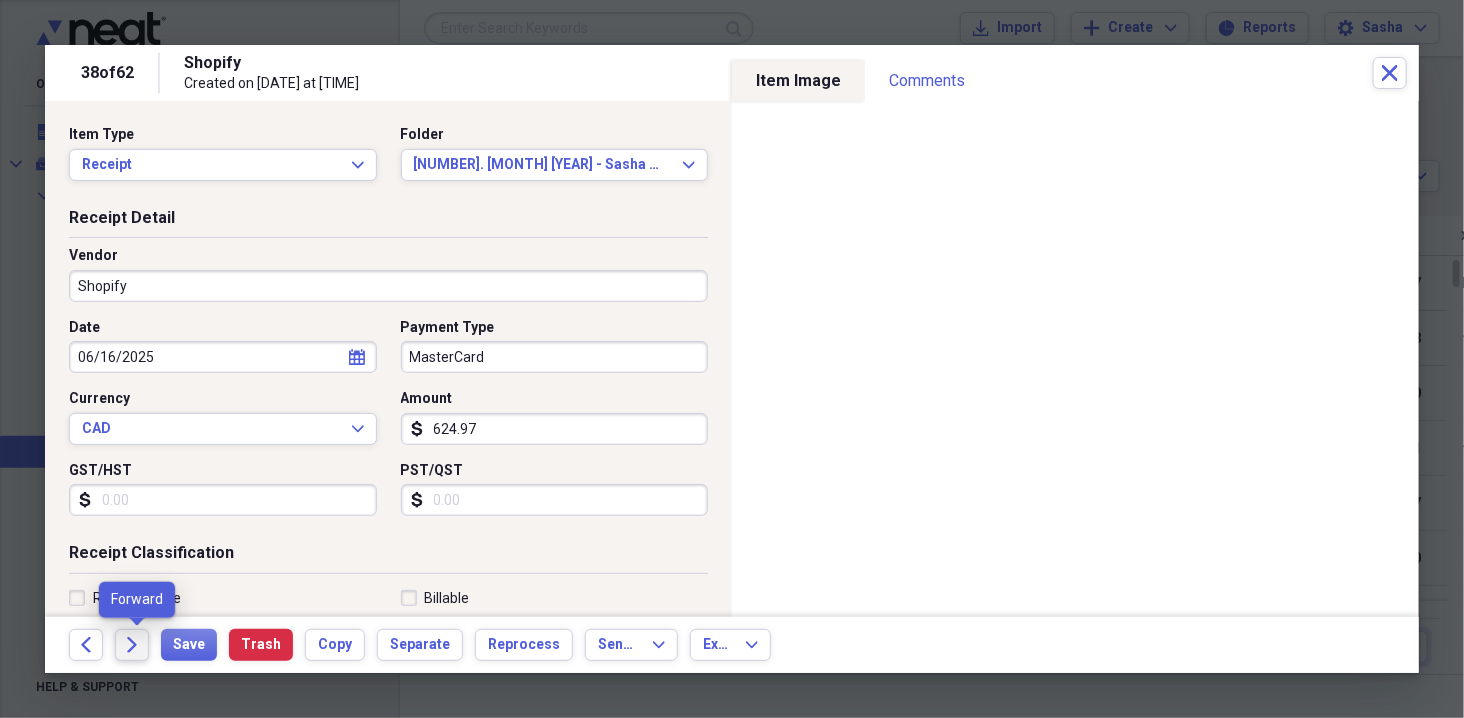 click on "Forward" 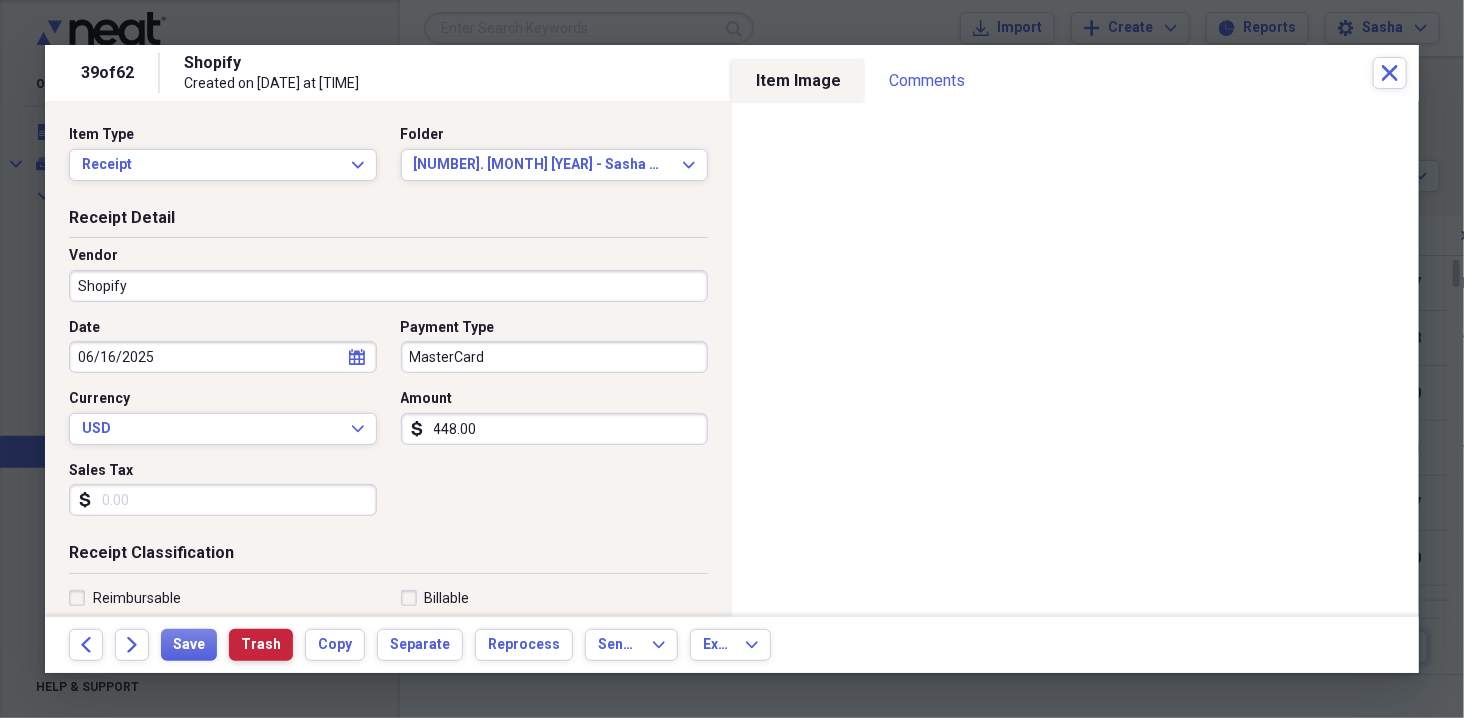 click on "Trash" at bounding box center (261, 645) 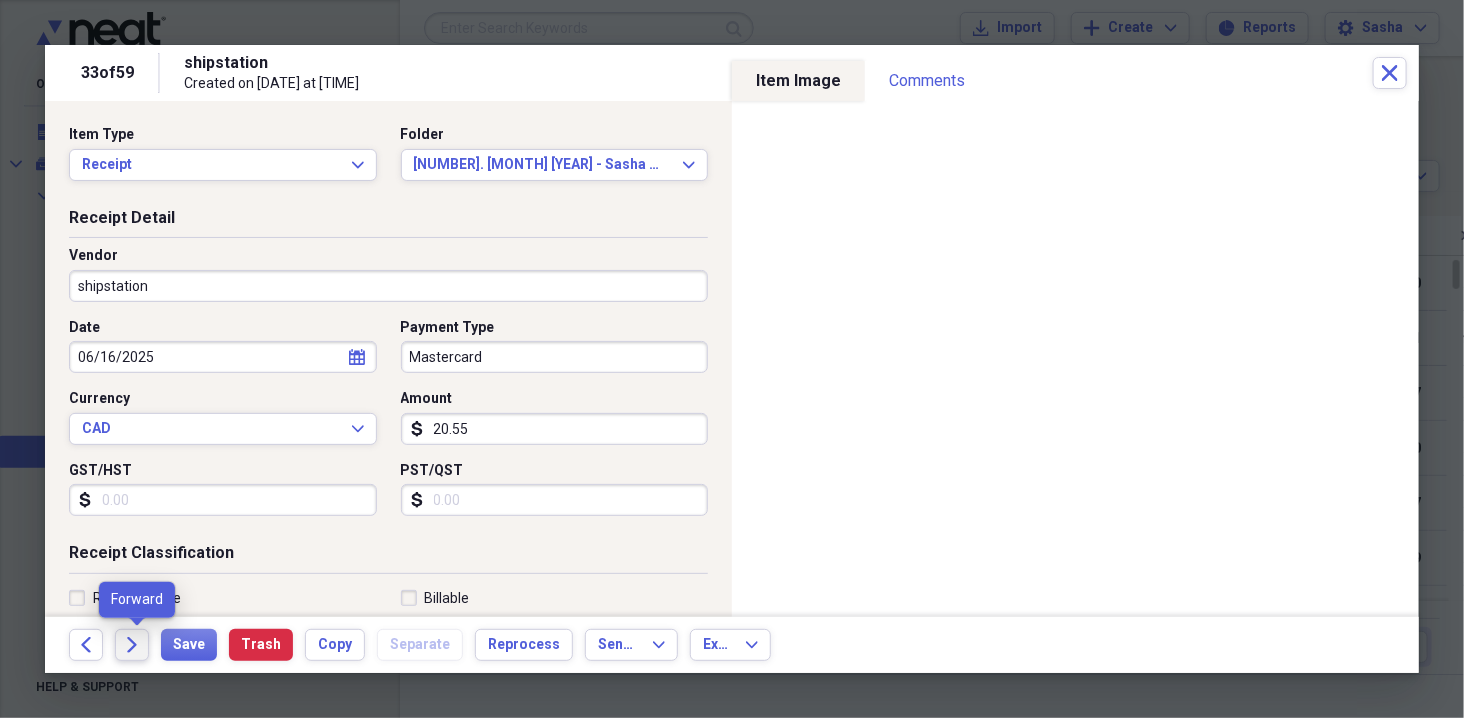 click on "Forward" 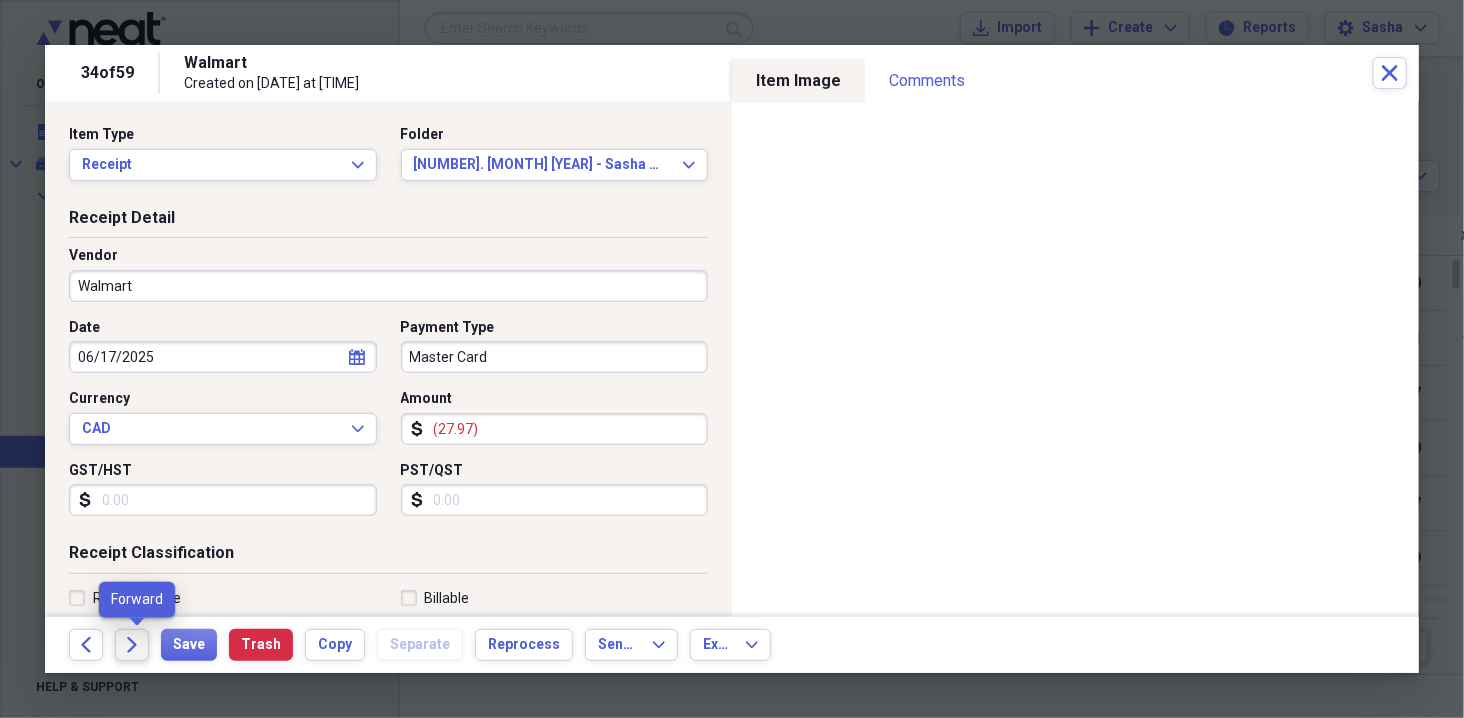 click on "Forward" at bounding box center (132, 645) 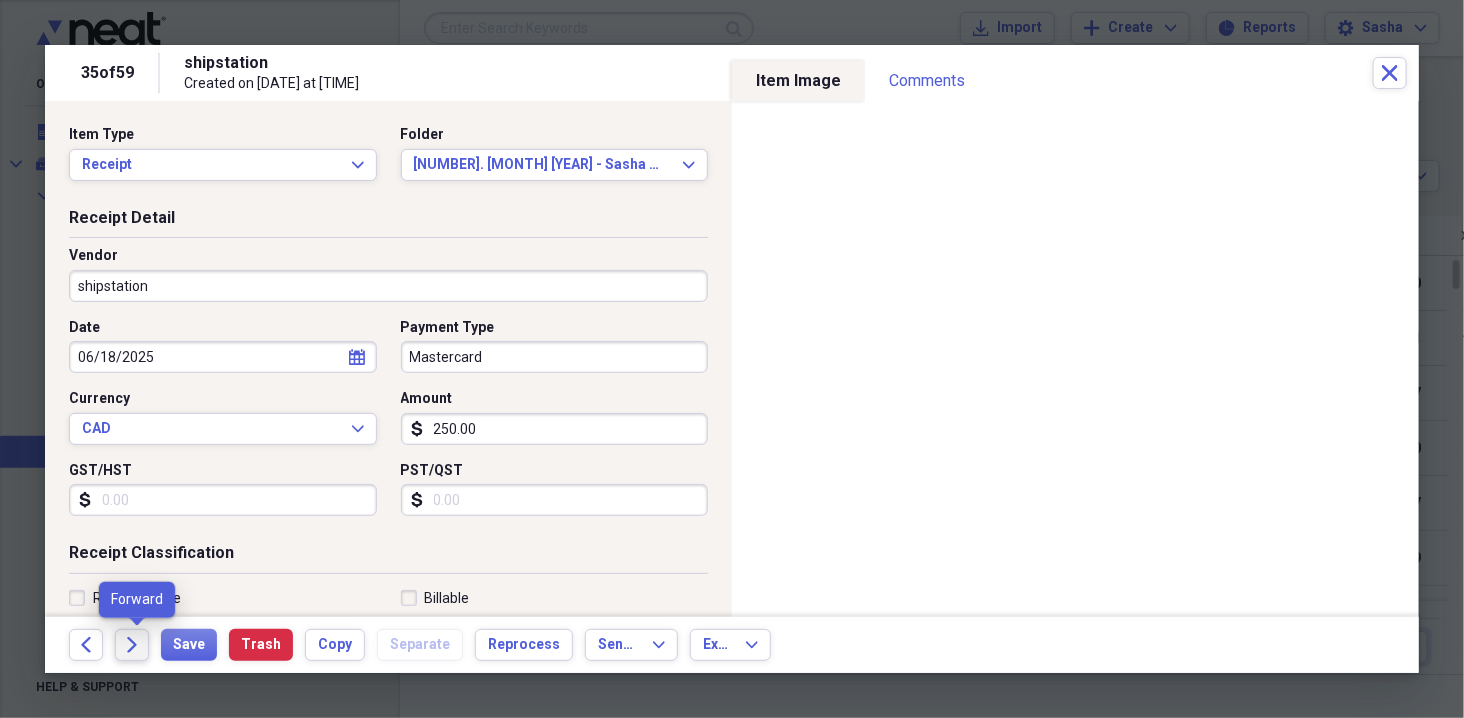 click on "Forward" at bounding box center [132, 645] 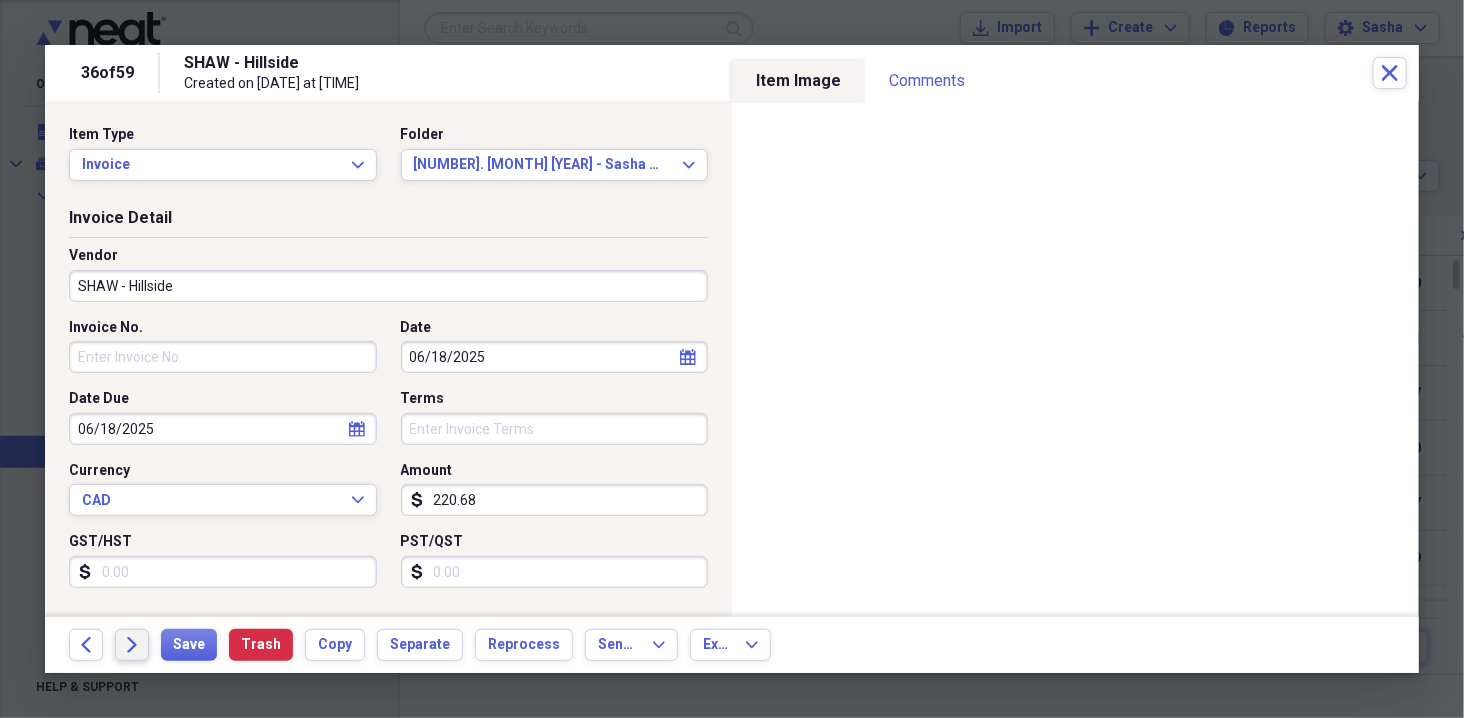 click on "Forward" 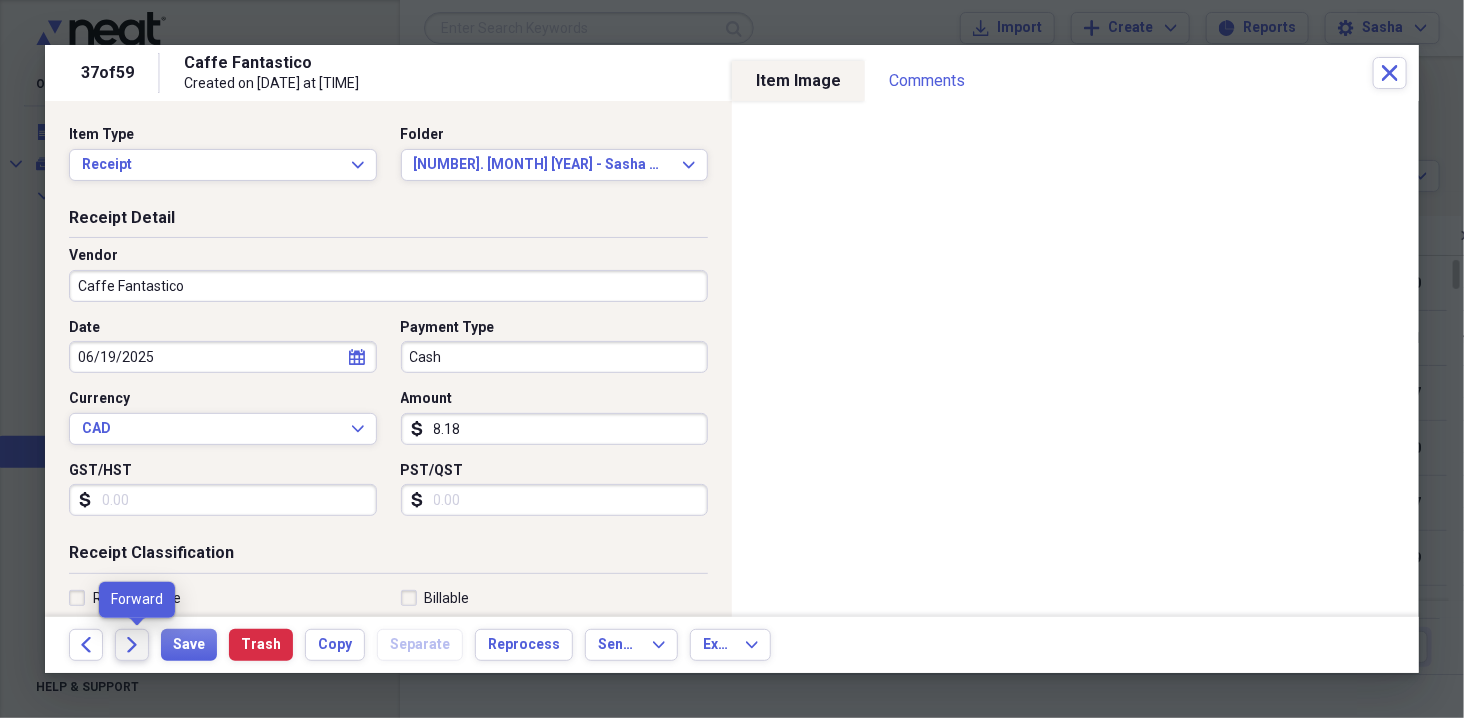 click on "Forward" at bounding box center (132, 645) 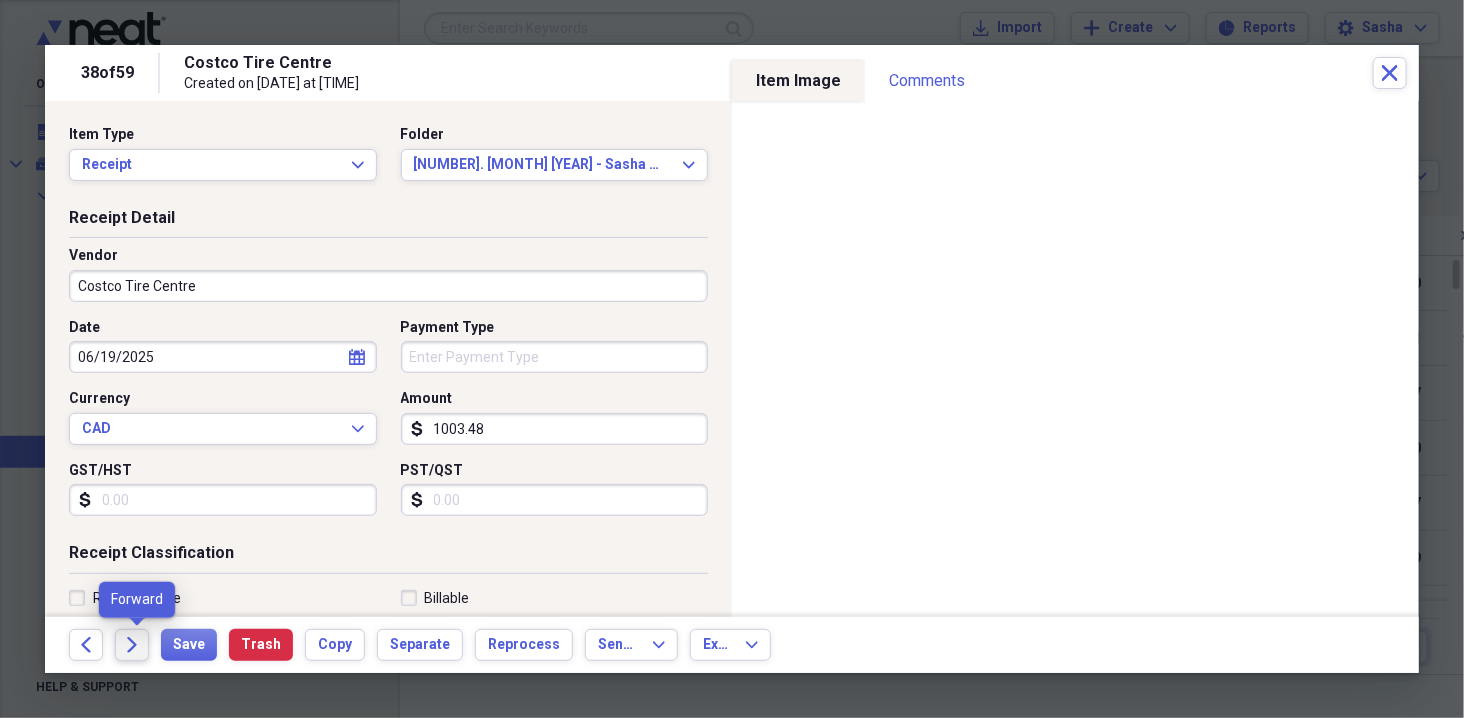 click on "Forward" 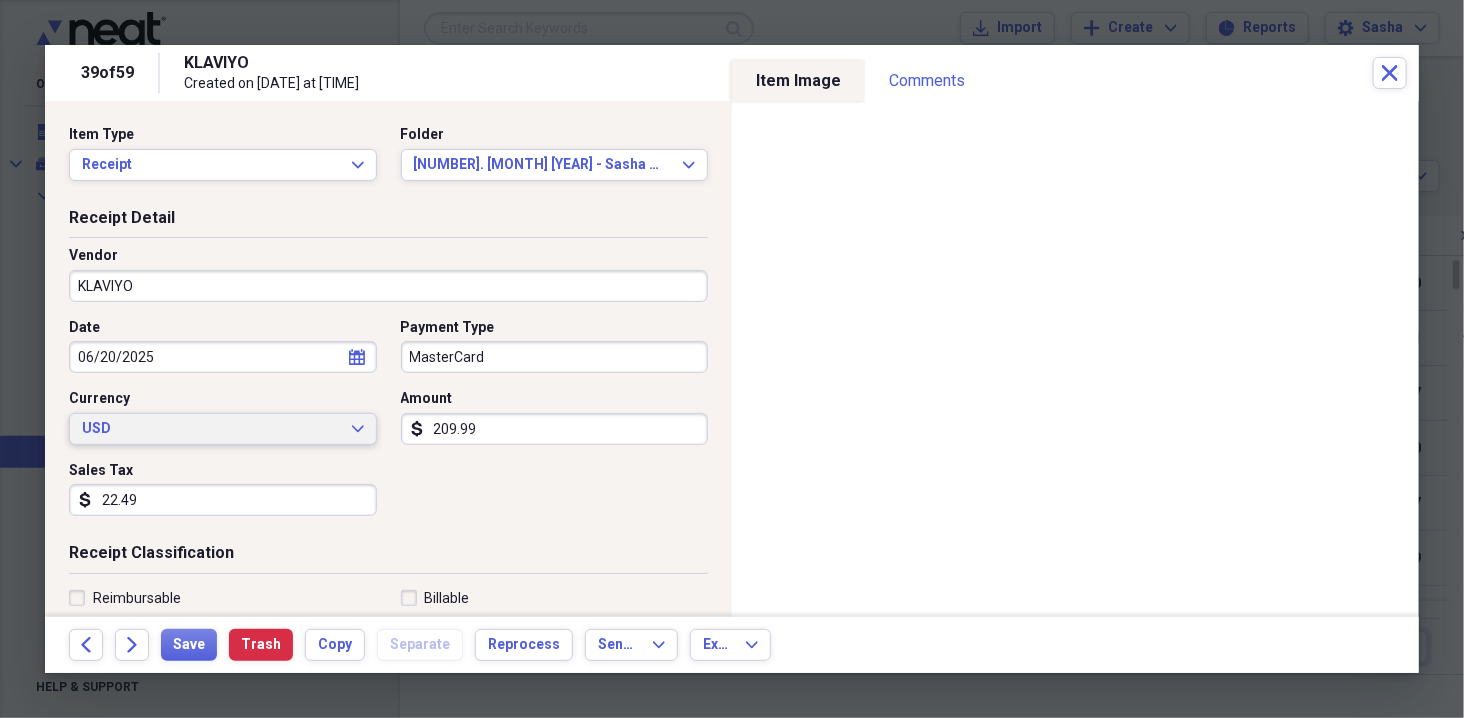 click on "USD" at bounding box center (211, 429) 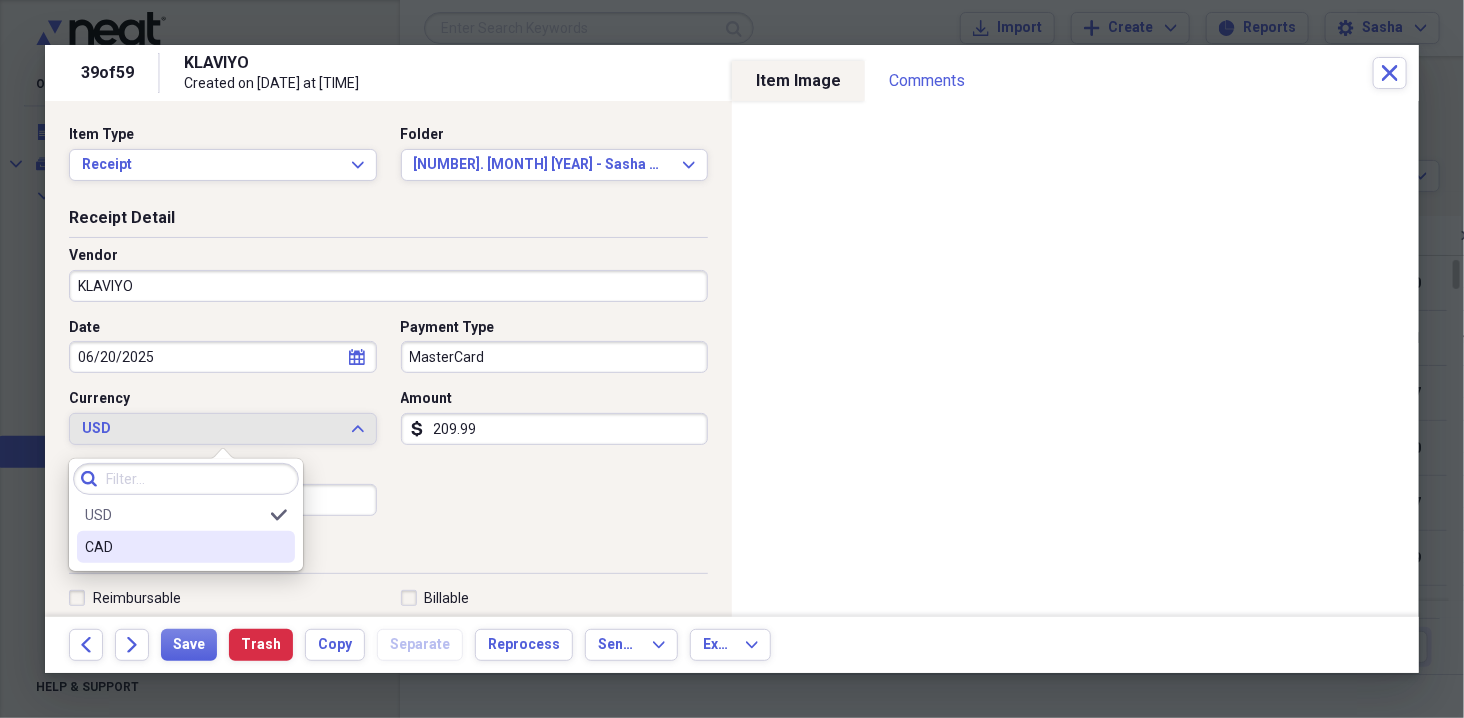 click on "CAD" at bounding box center [174, 547] 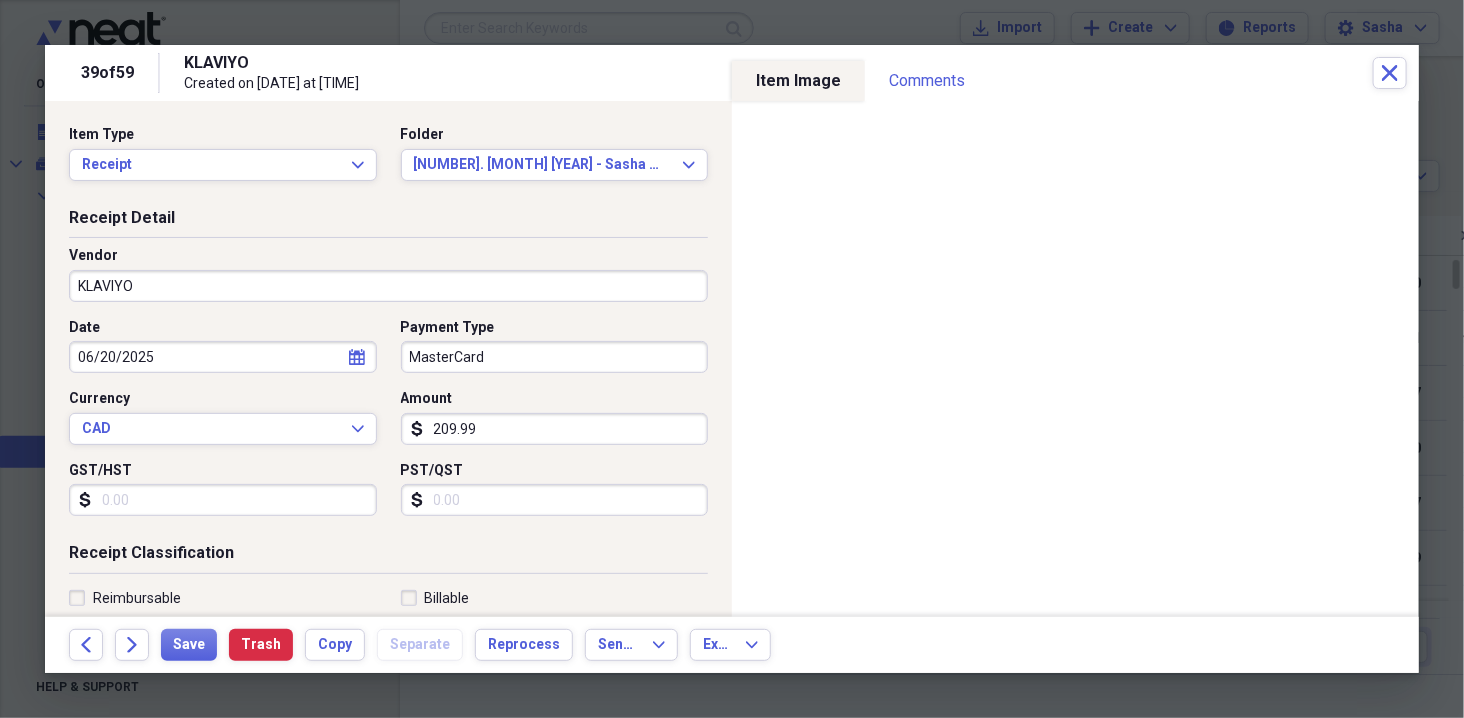 click on "209.99" at bounding box center (555, 429) 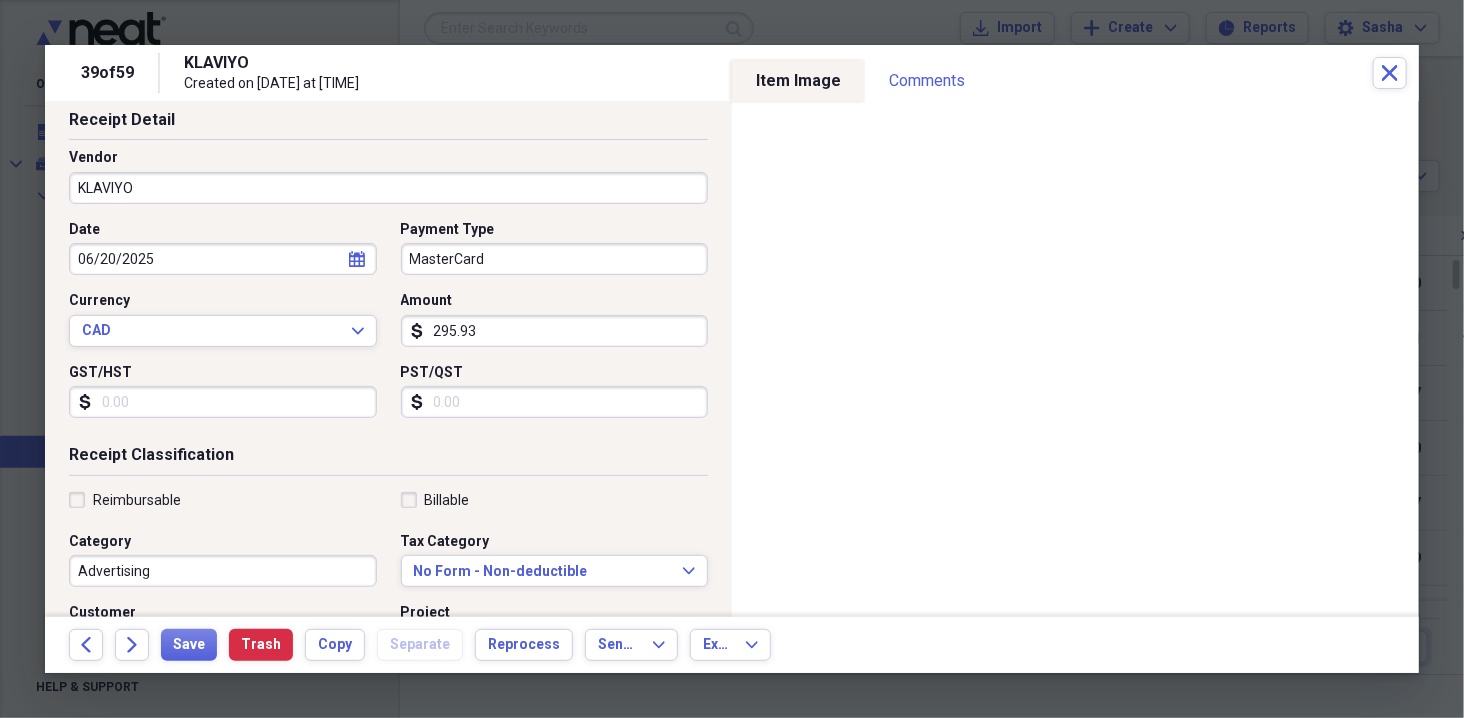 scroll, scrollTop: 151, scrollLeft: 0, axis: vertical 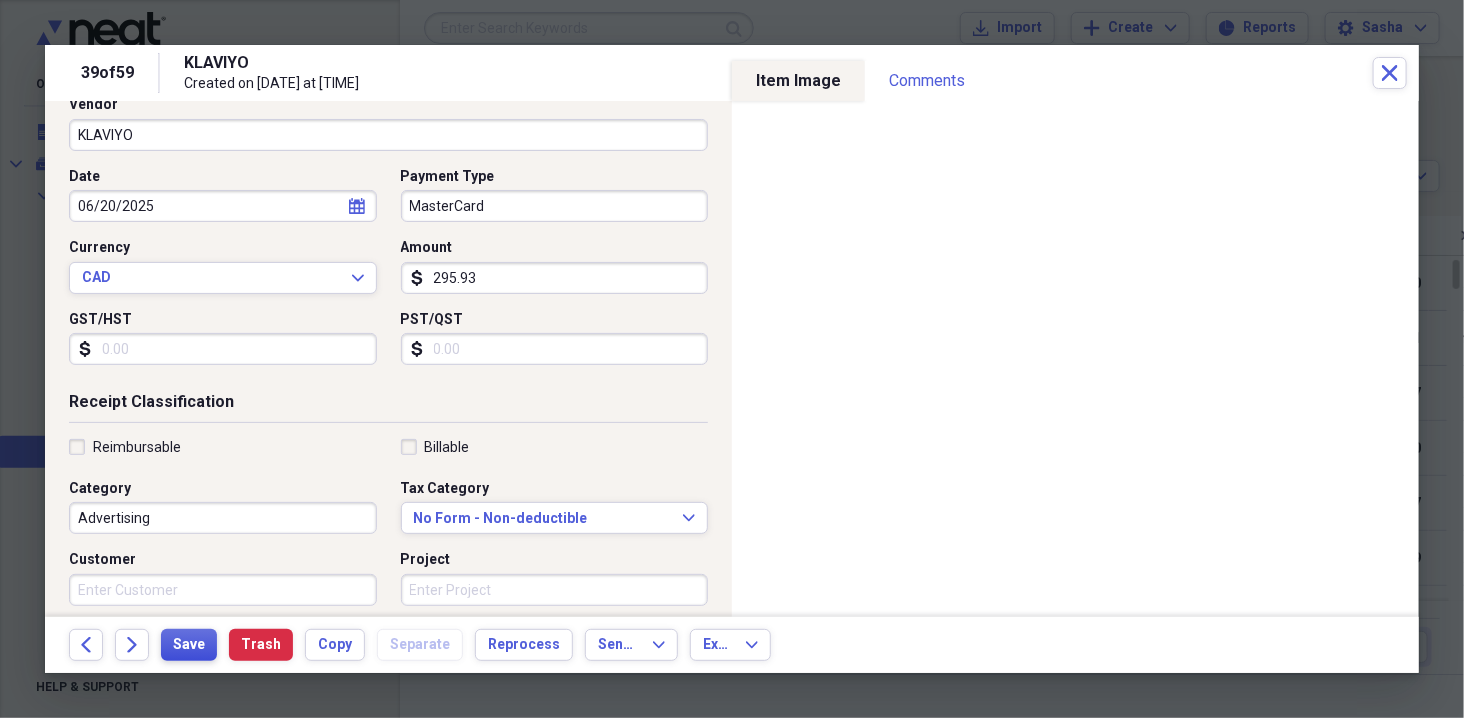 type on "295.93" 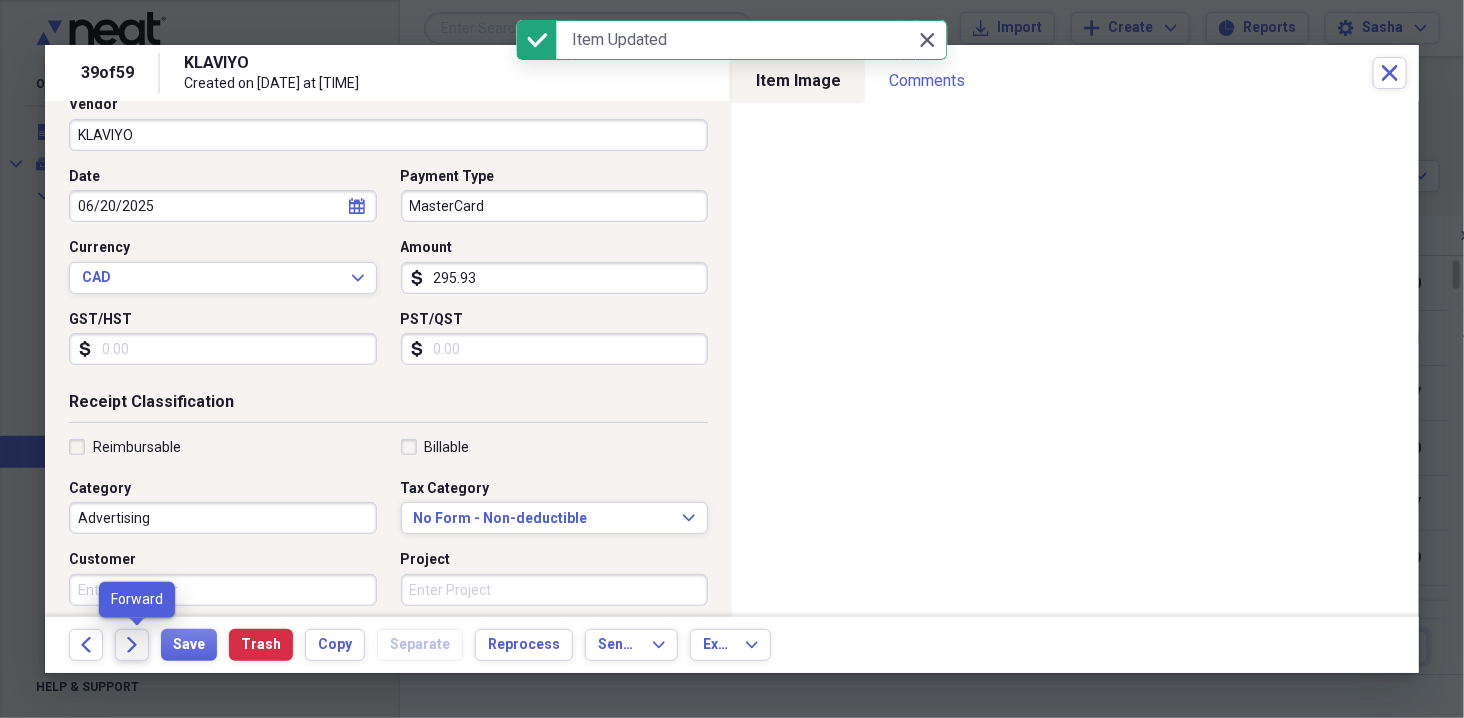 click on "Forward" at bounding box center [132, 645] 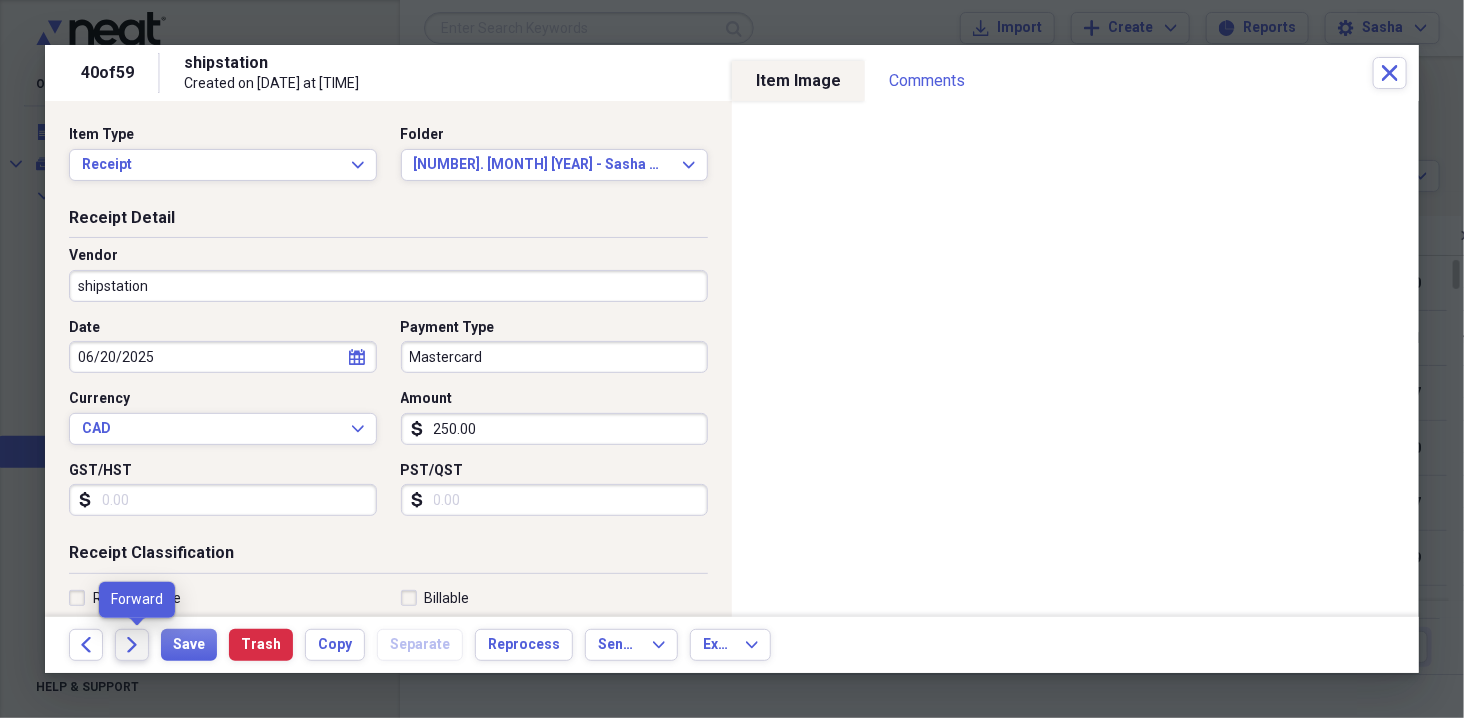 click on "Forward" at bounding box center [132, 645] 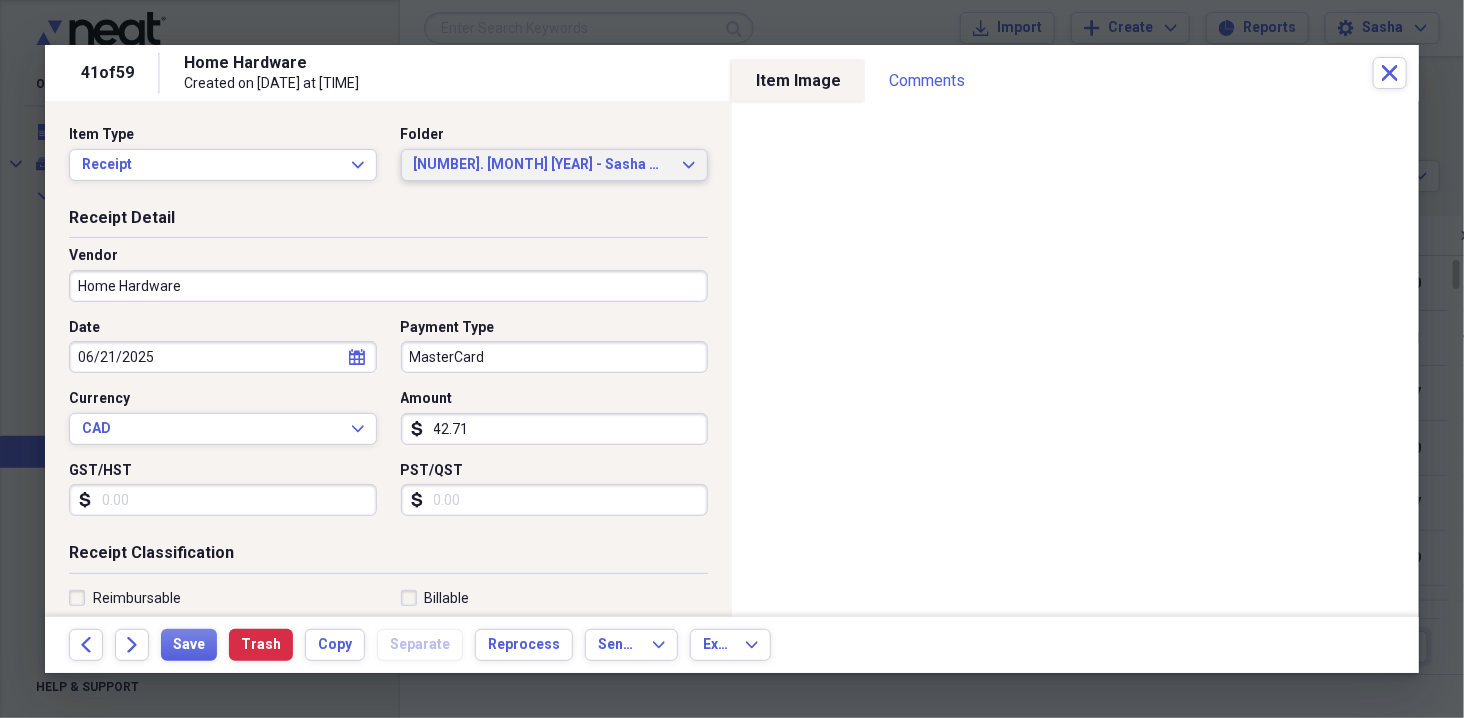 click on "[DAY] [MONTH] [YEAR] - [FIRST] [LAST]" at bounding box center (543, 165) 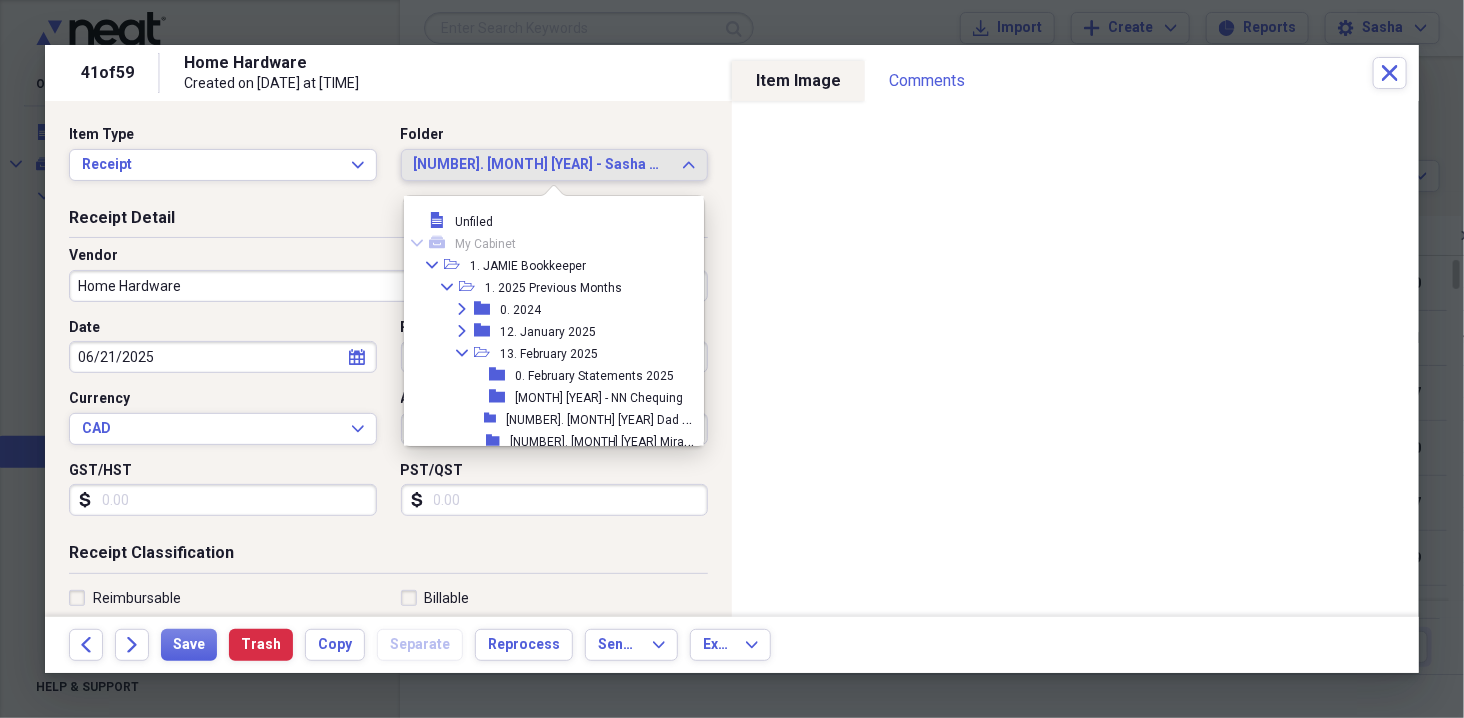 scroll, scrollTop: 802, scrollLeft: 0, axis: vertical 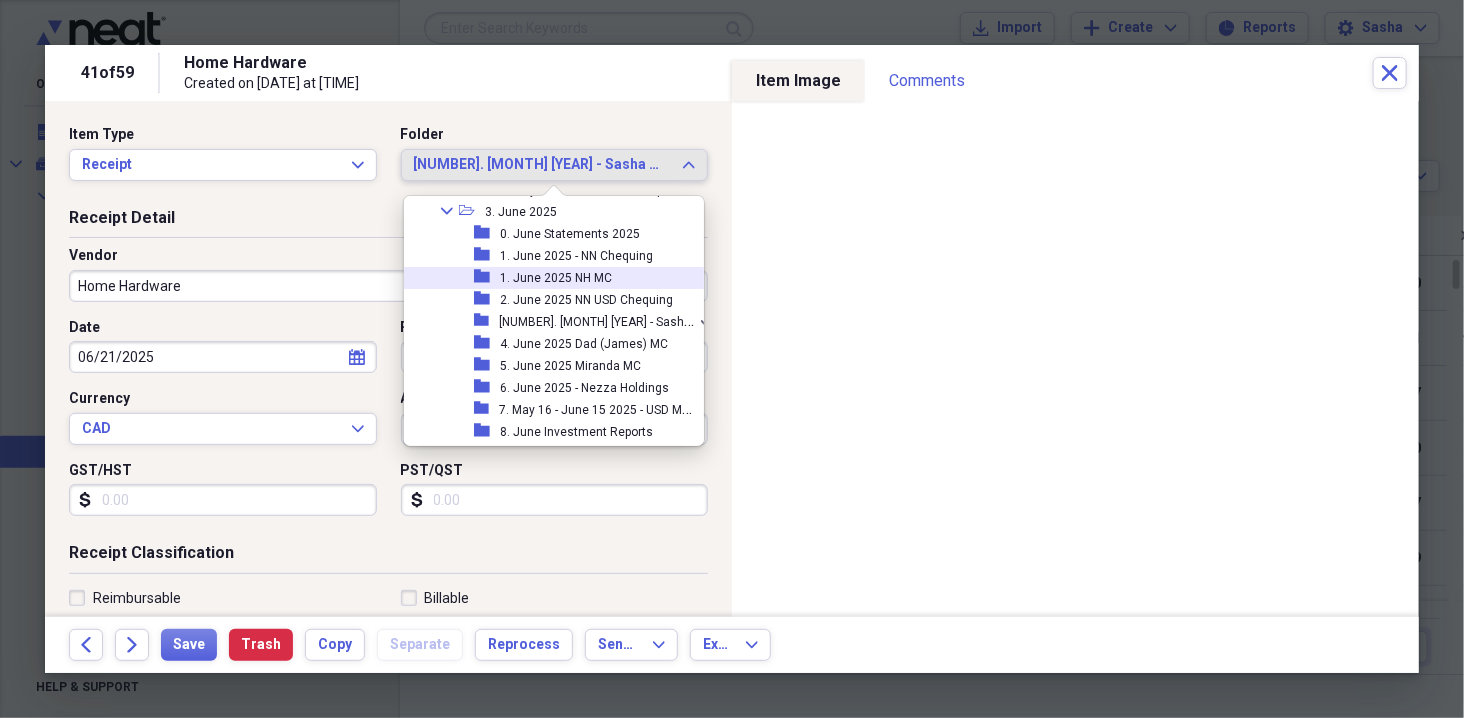 click on "1. June 2025 NH MC" at bounding box center (556, 278) 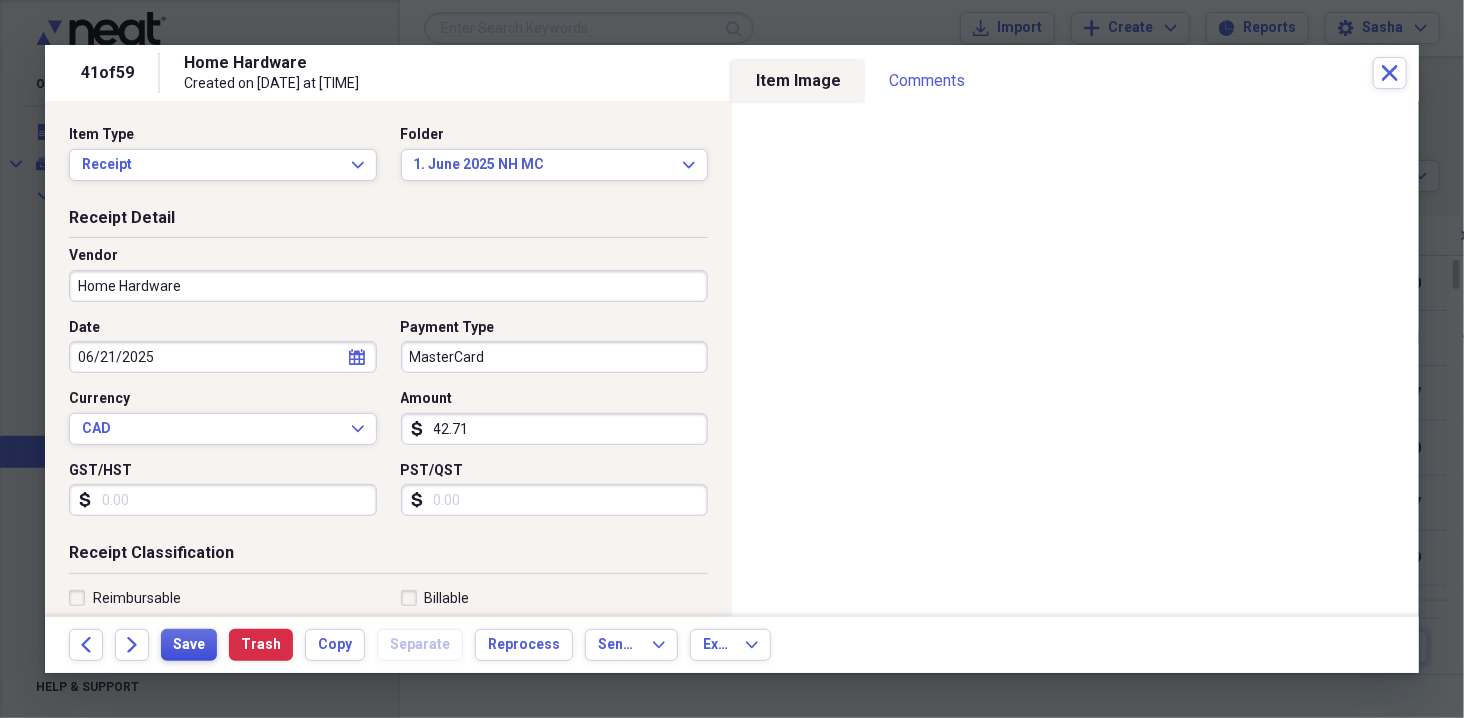 click on "Save" at bounding box center (189, 645) 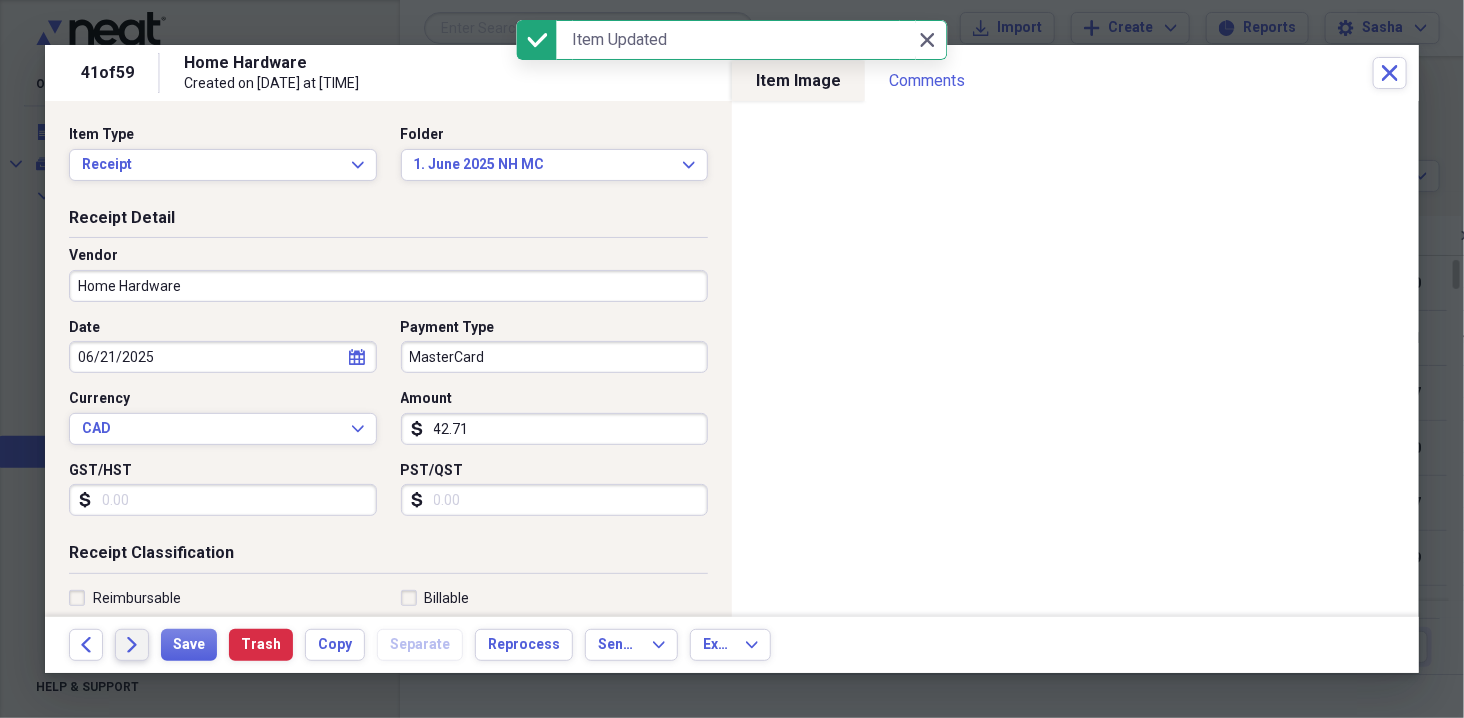 click on "Forward" 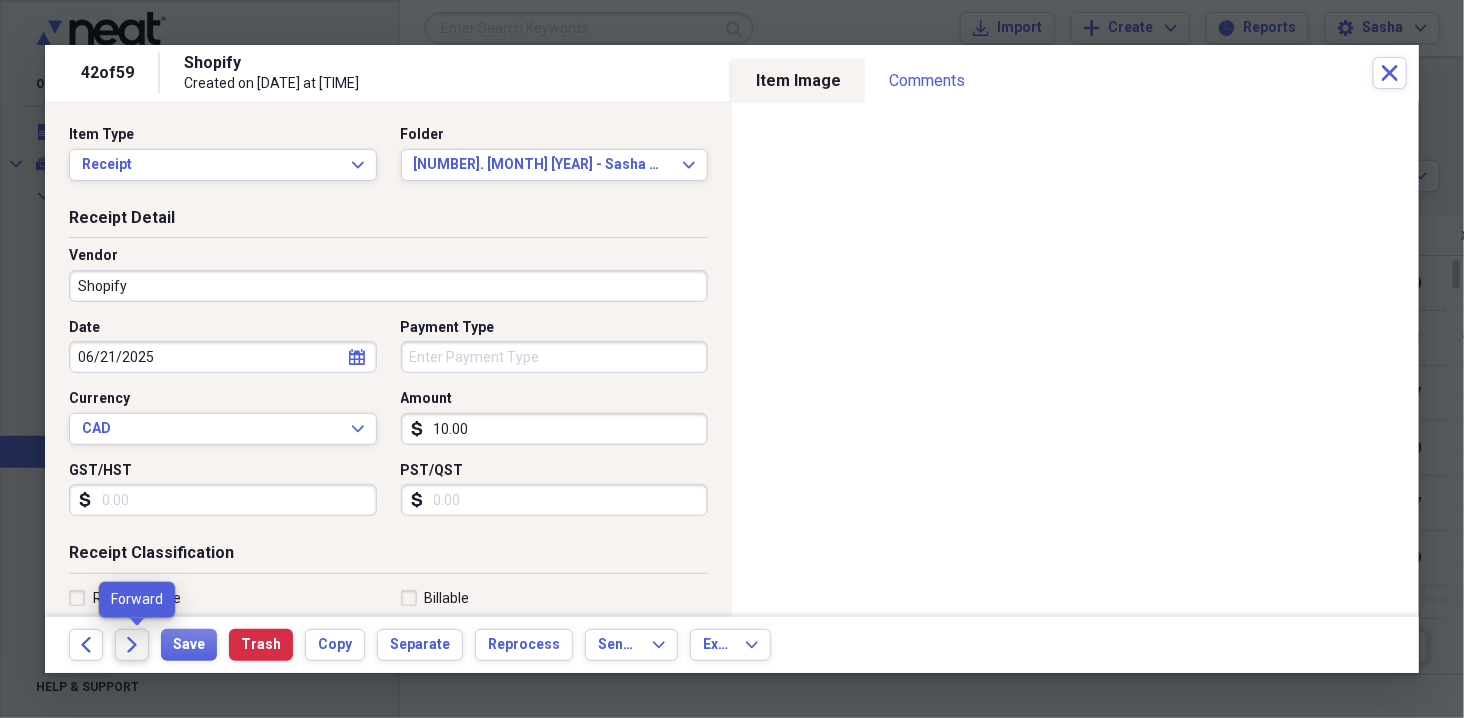 click 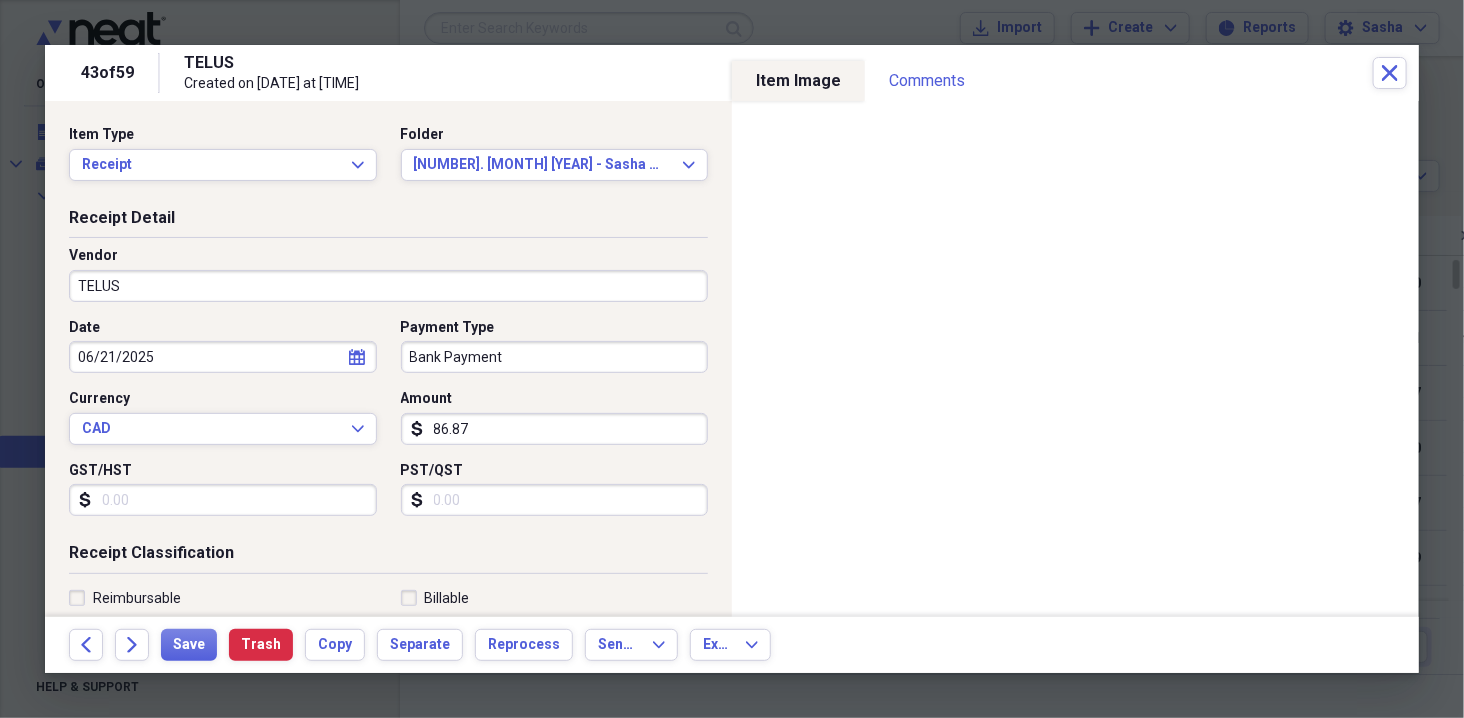 click on "06/21/2025" at bounding box center [223, 357] 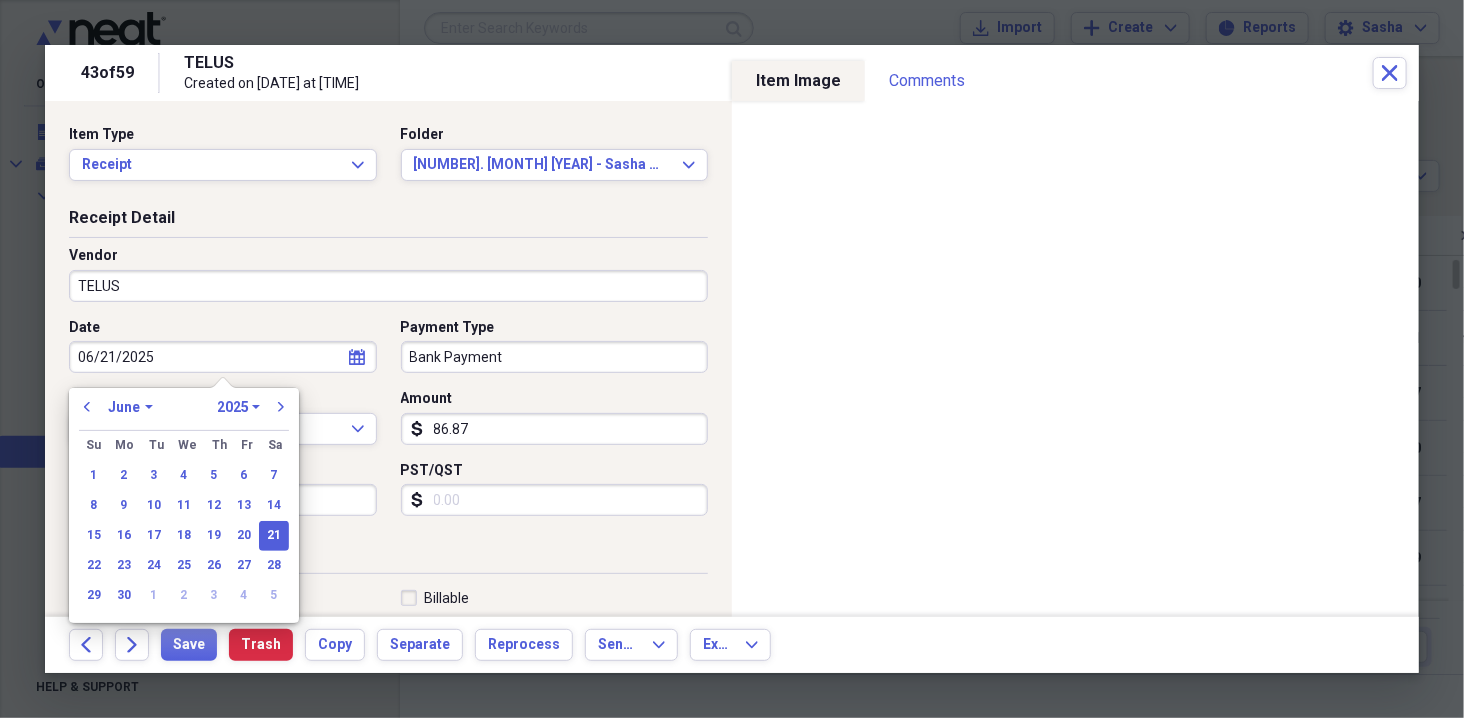 click on "Receipt Classification" at bounding box center (388, 557) 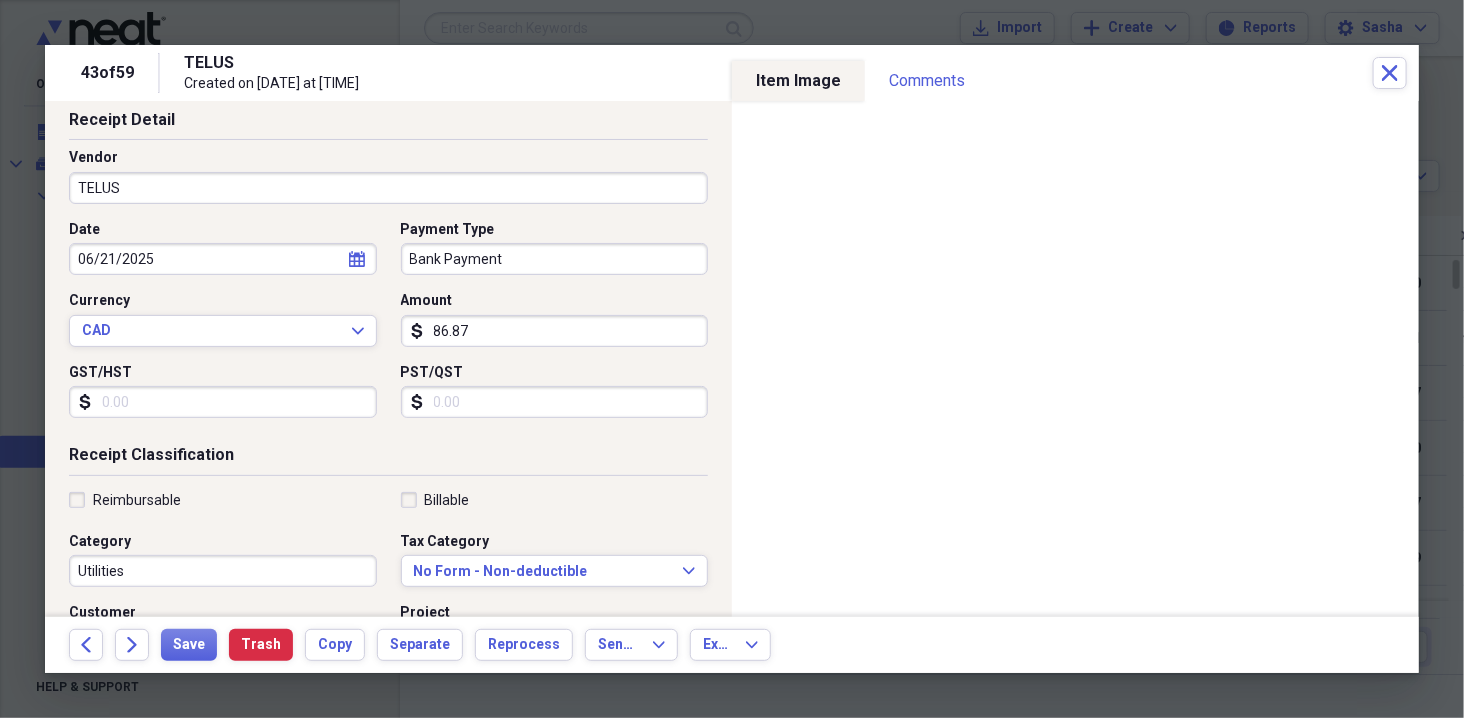 scroll, scrollTop: 105, scrollLeft: 0, axis: vertical 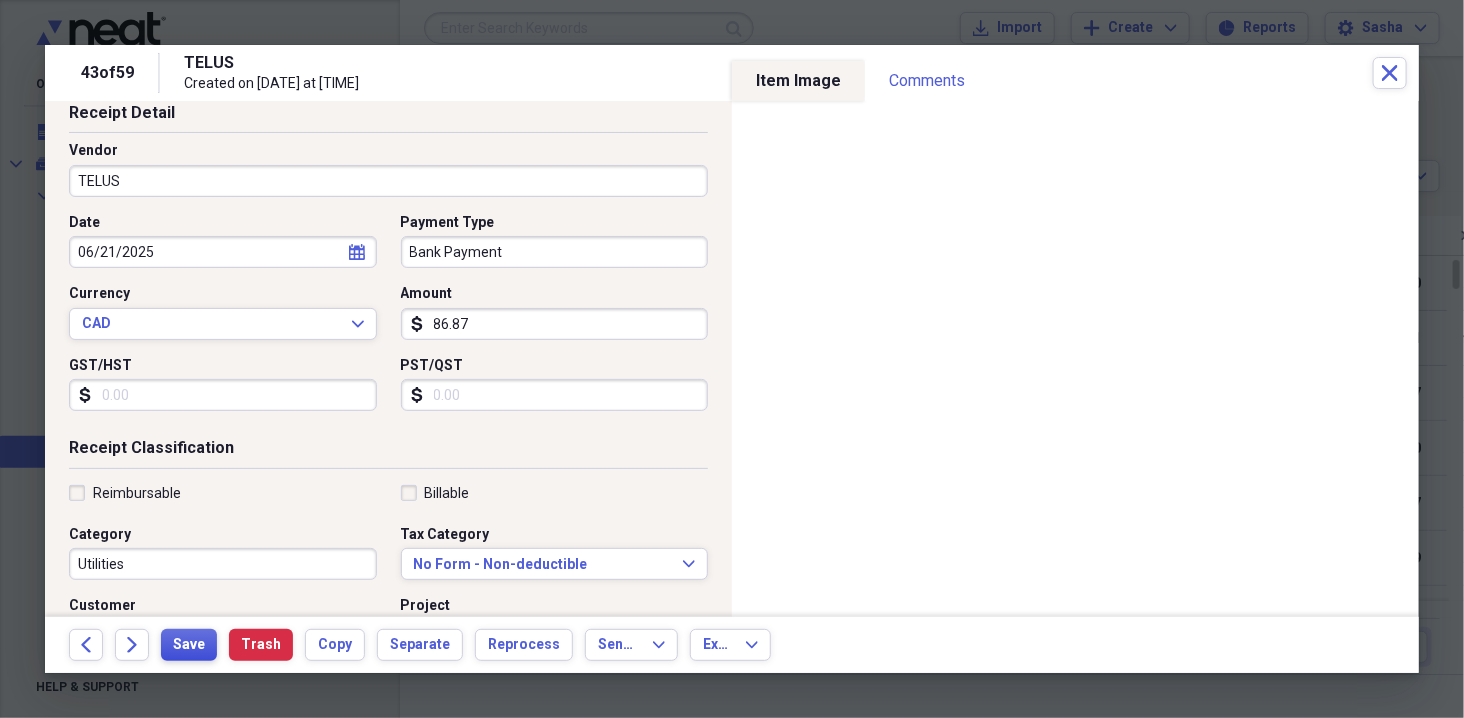click on "Save" at bounding box center (189, 645) 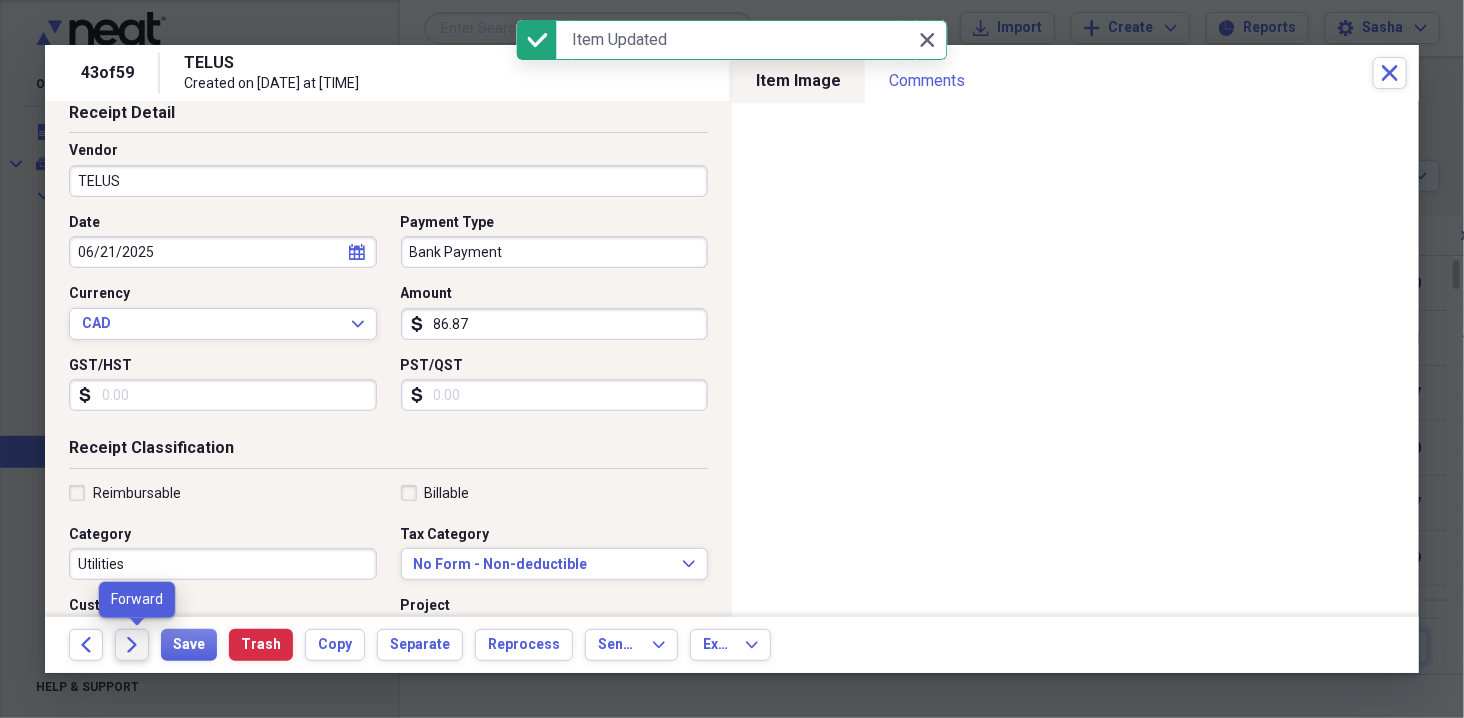 click on "Forward" at bounding box center (132, 645) 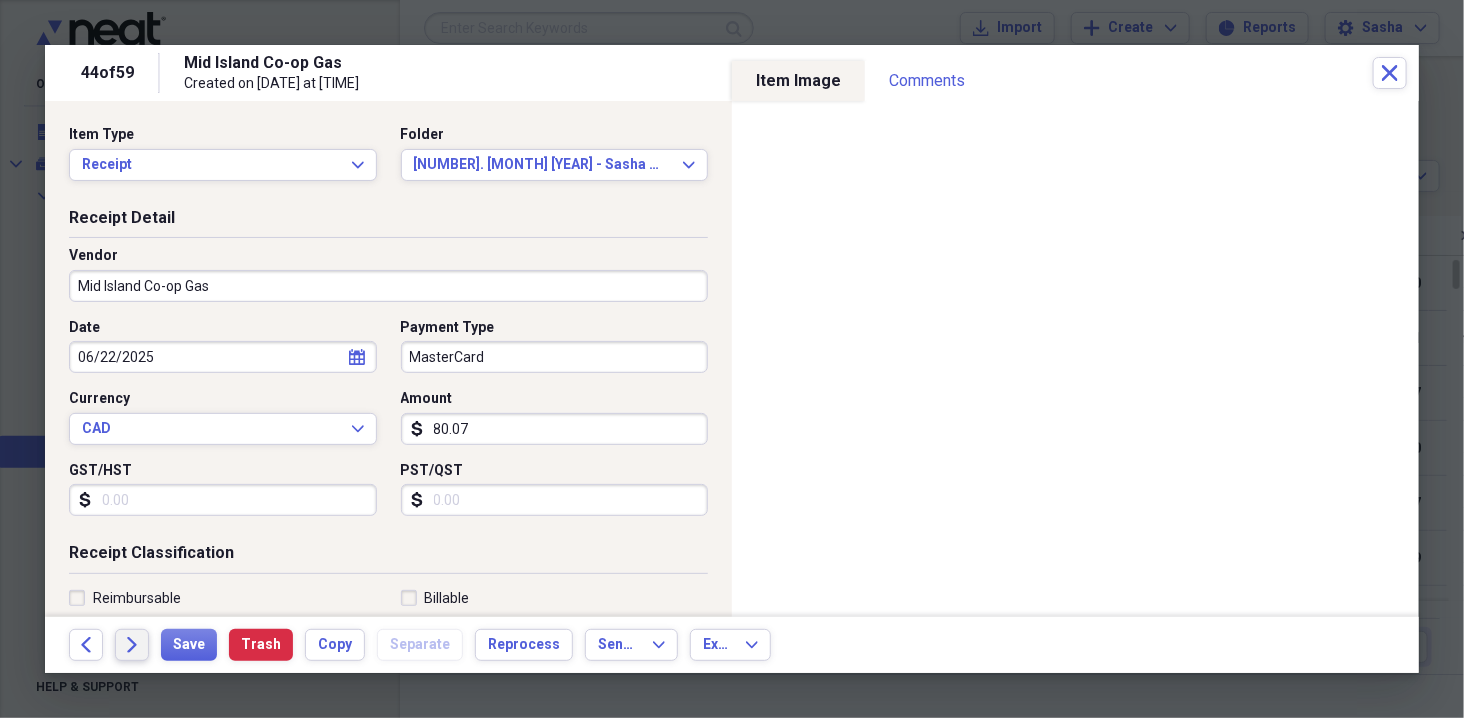 click on "Forward" at bounding box center (132, 645) 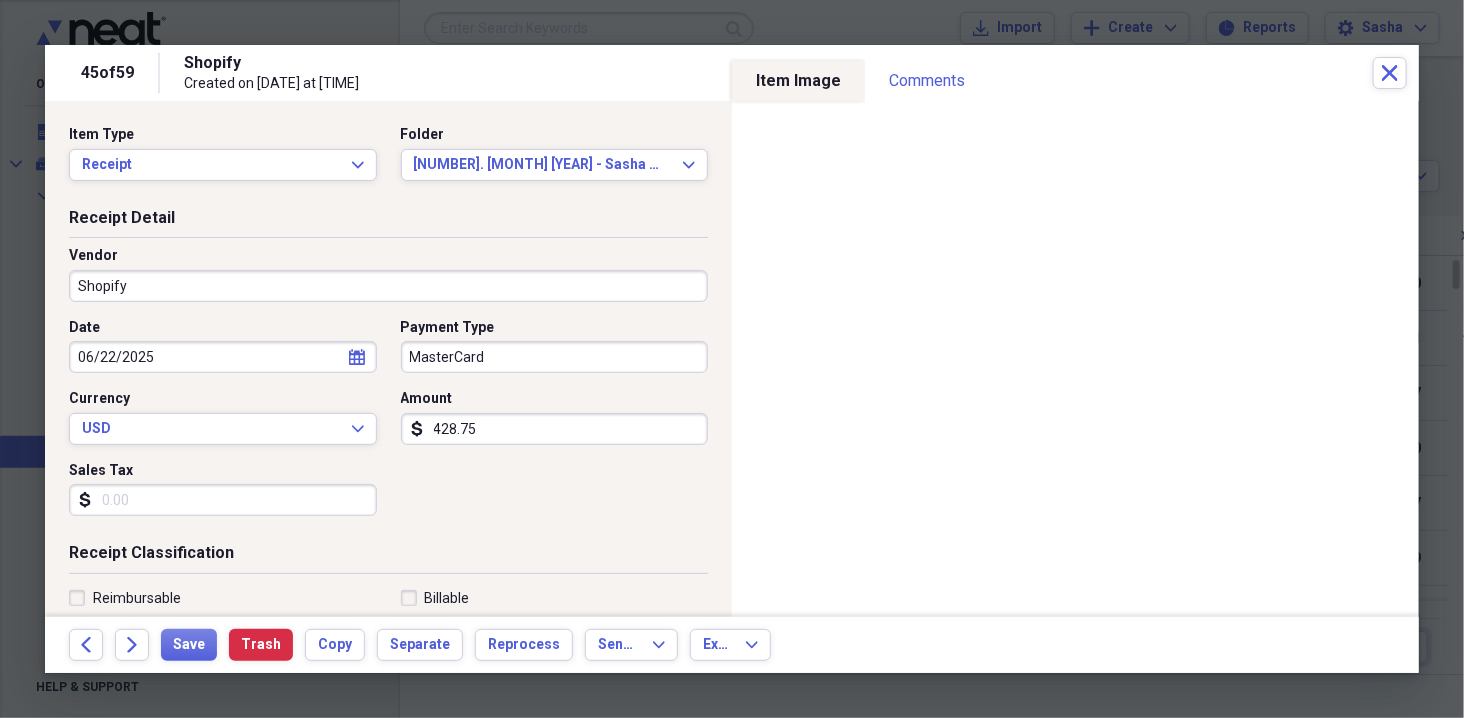click on "428.75" at bounding box center [555, 429] 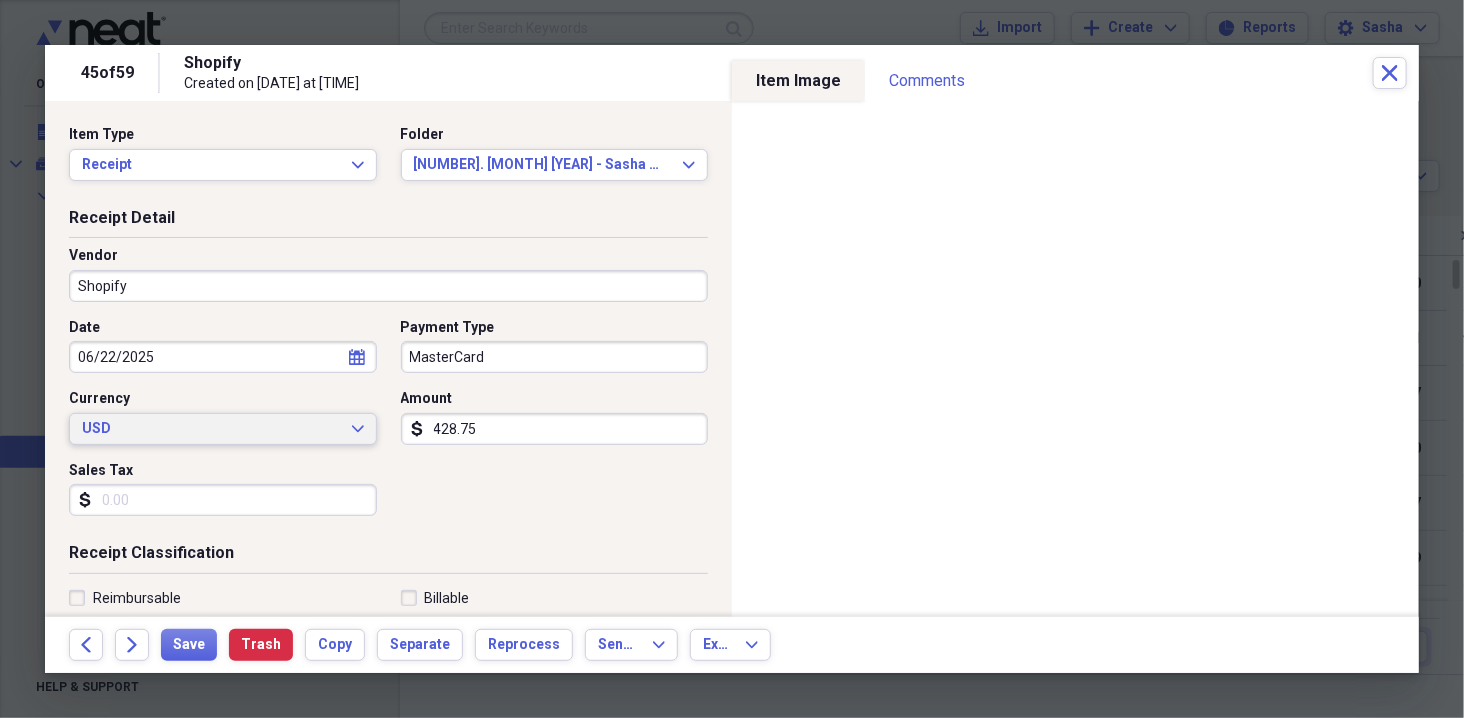 click on "USD" at bounding box center (211, 429) 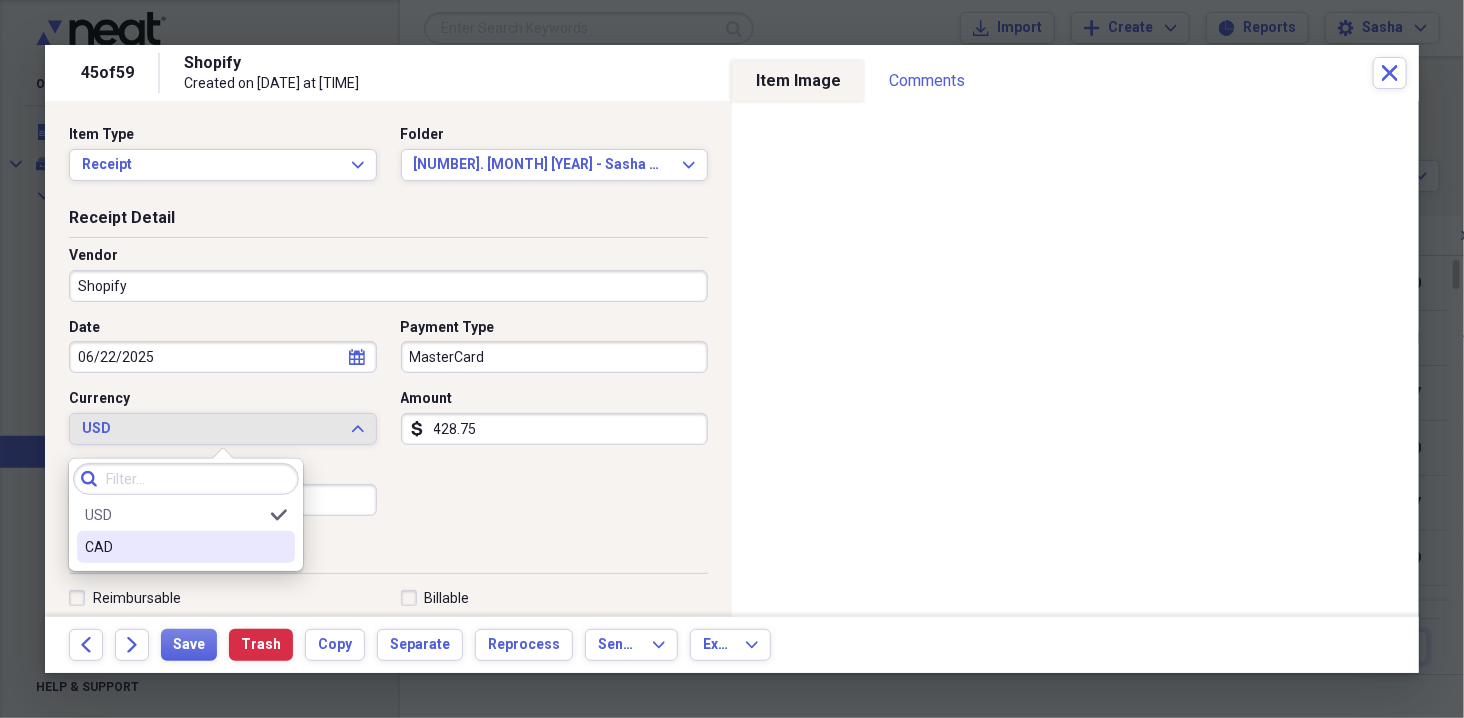 click on "CAD" at bounding box center [174, 547] 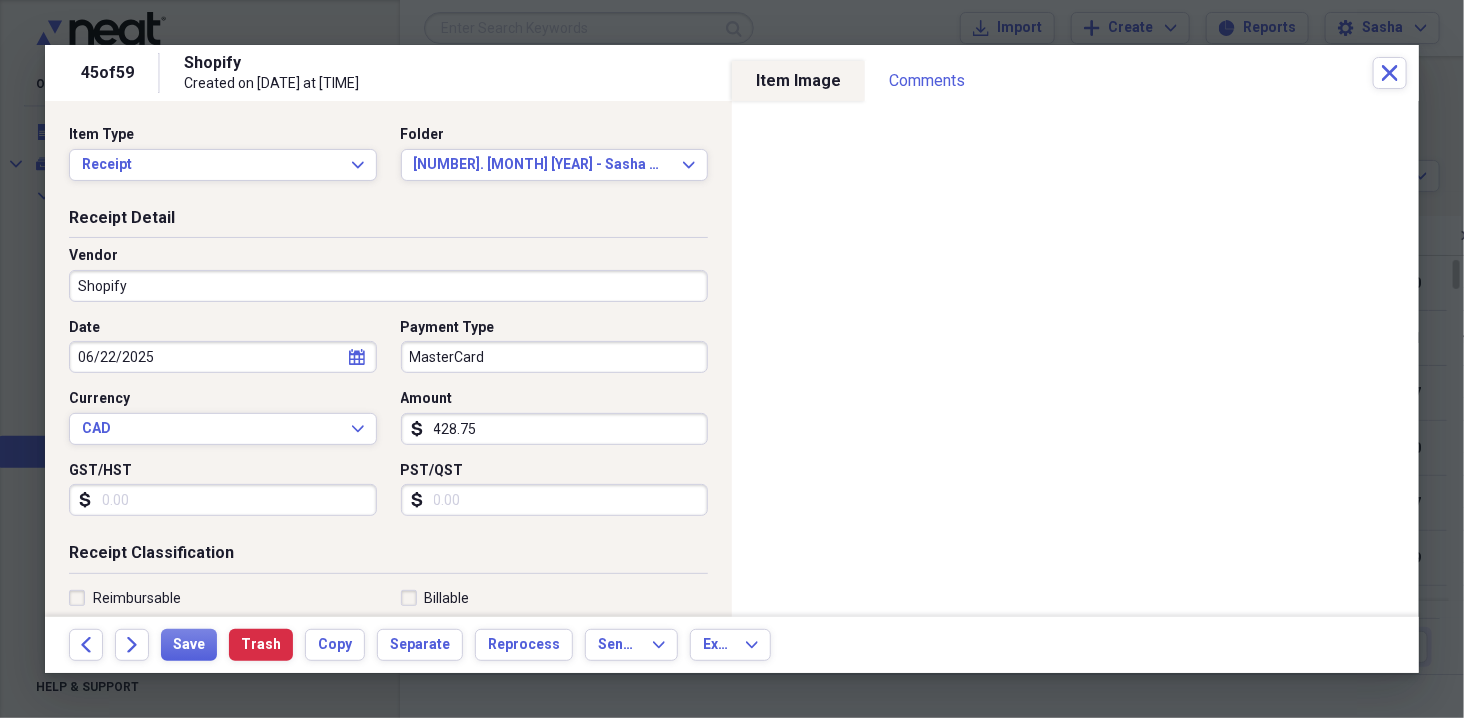click on "428.75" at bounding box center (555, 429) 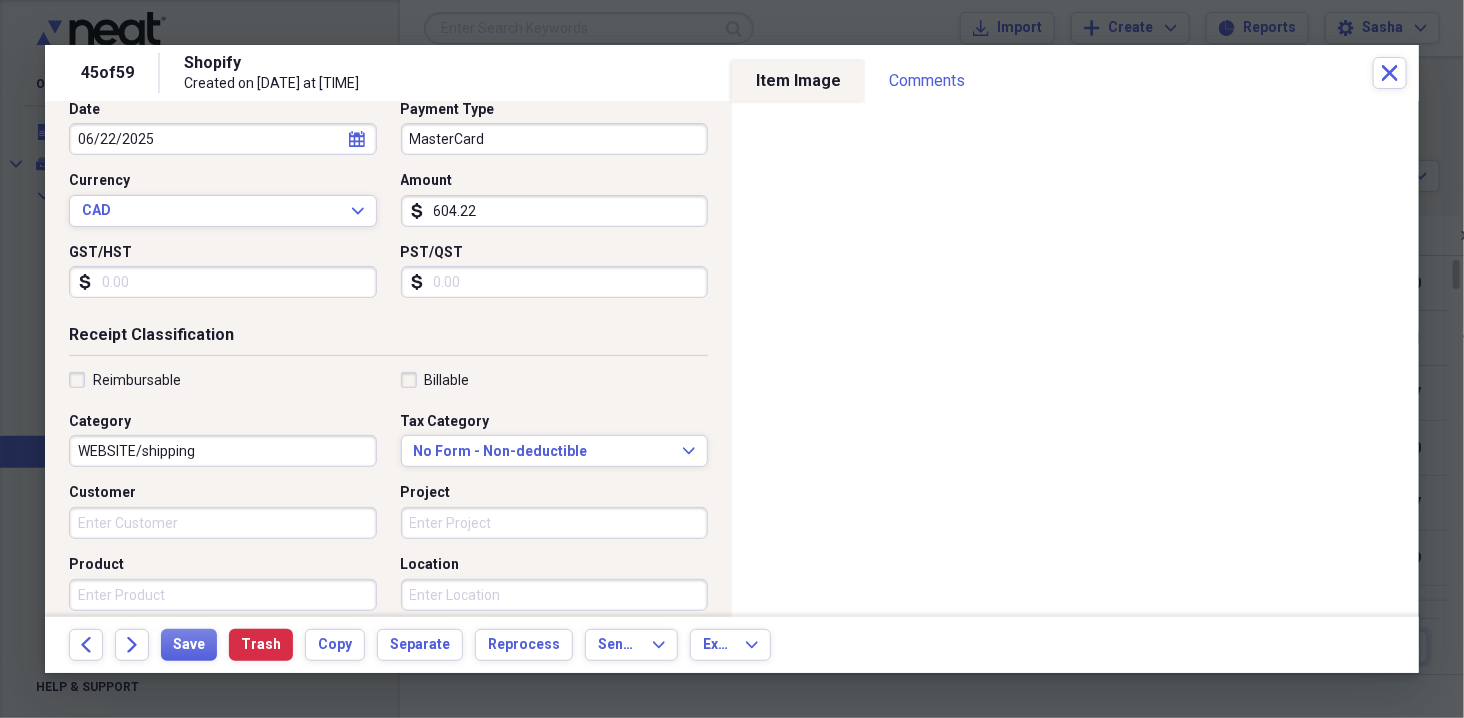 scroll, scrollTop: 263, scrollLeft: 0, axis: vertical 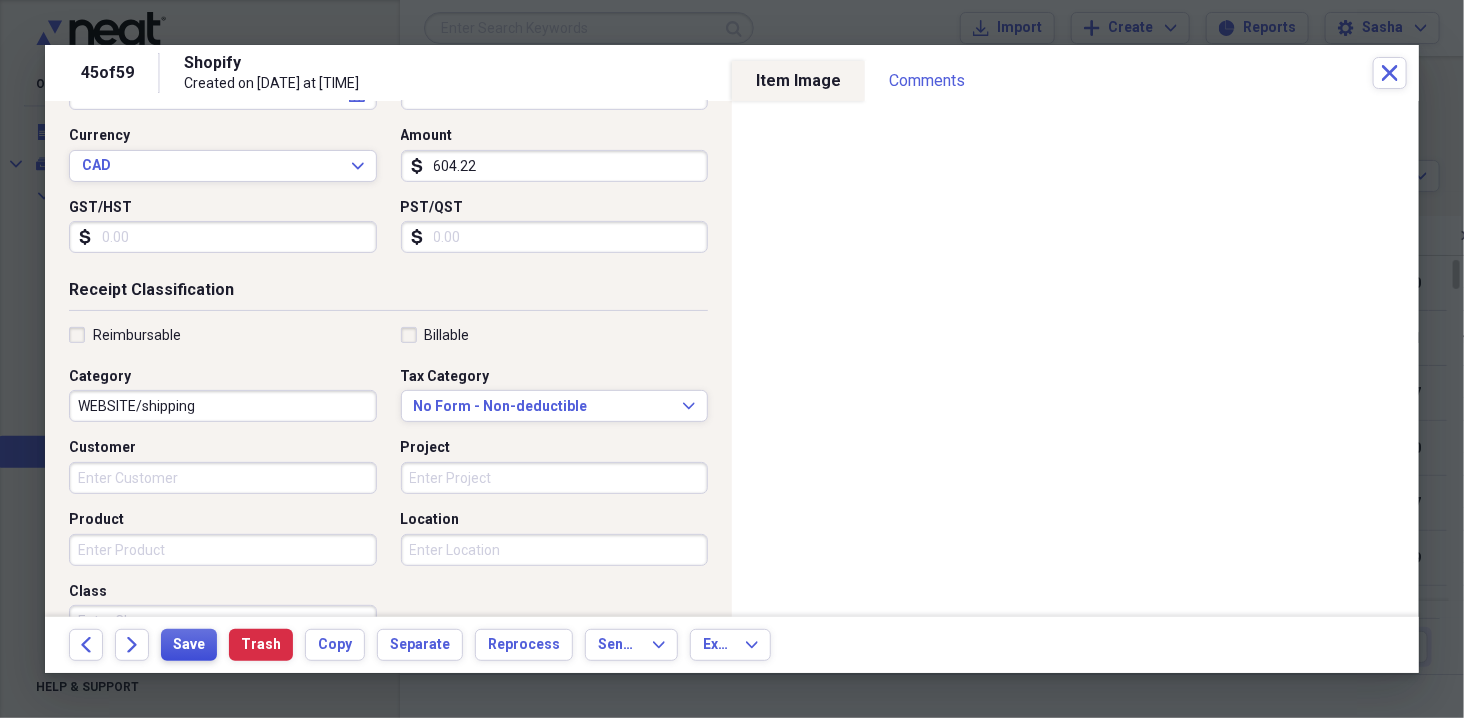 type on "604.22" 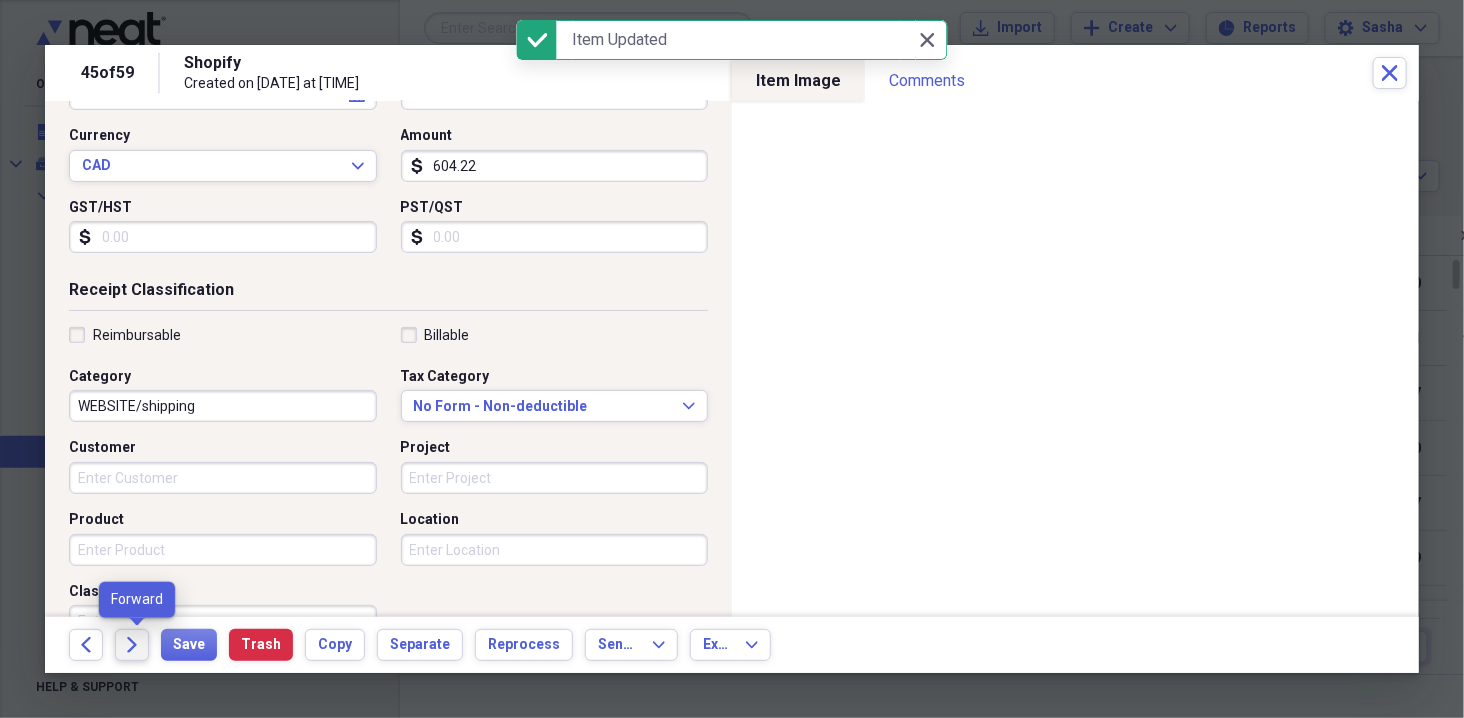 click on "Forward" at bounding box center [132, 645] 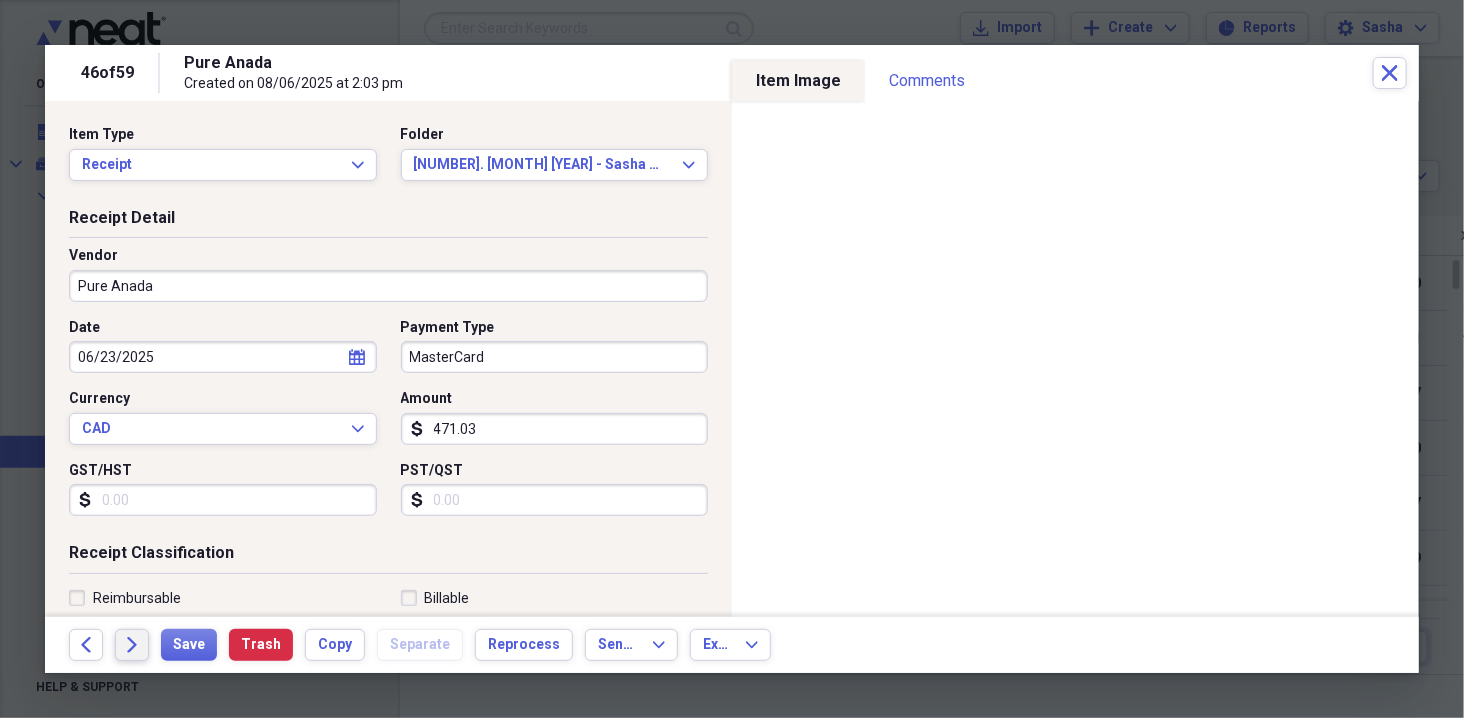 click on "Forward" 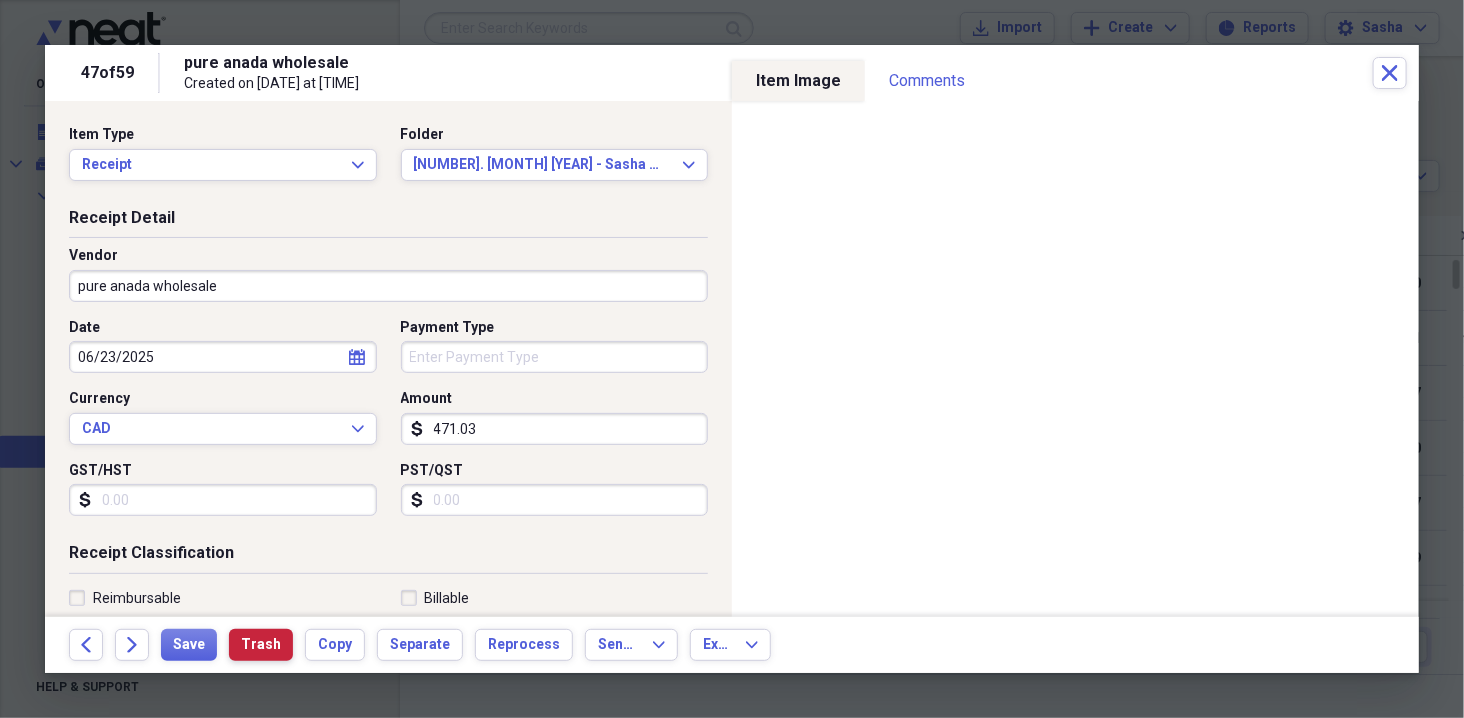 click on "Trash" at bounding box center [261, 645] 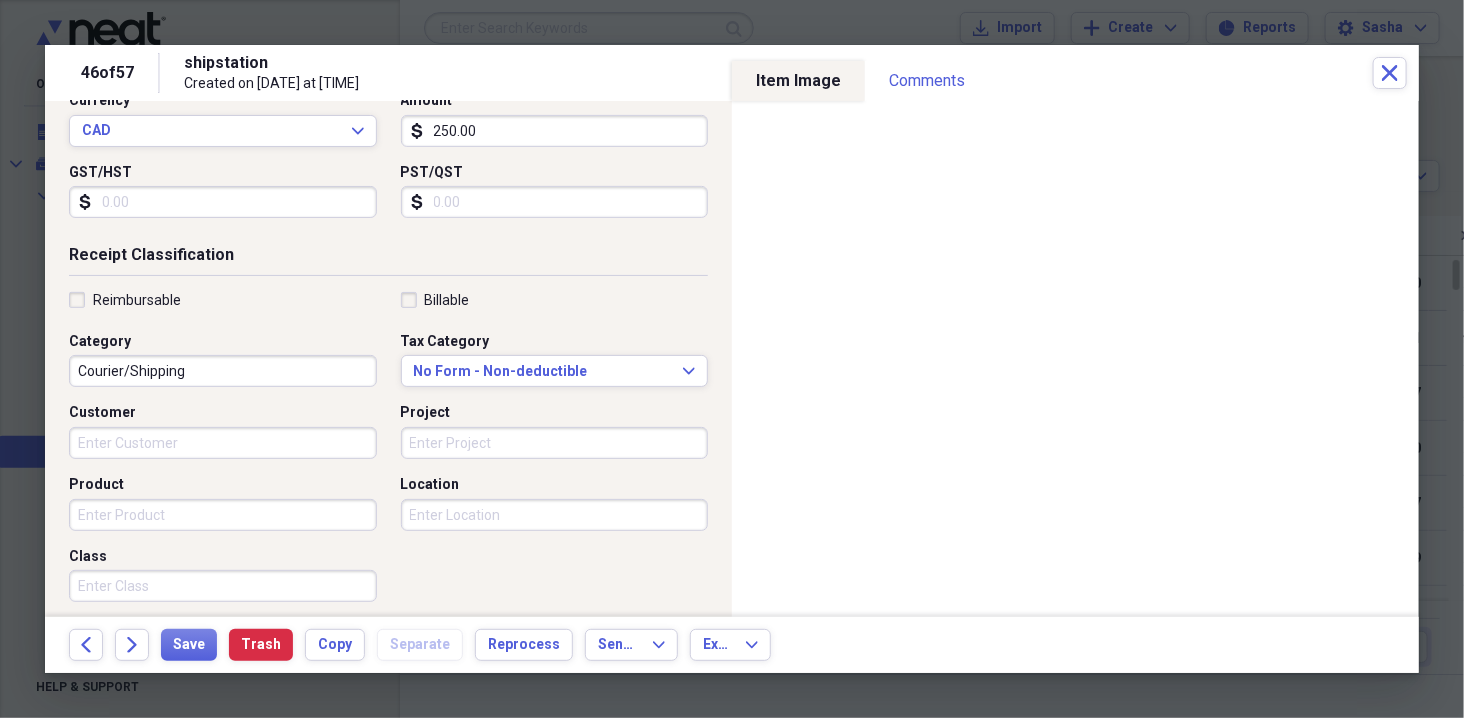 scroll, scrollTop: 341, scrollLeft: 0, axis: vertical 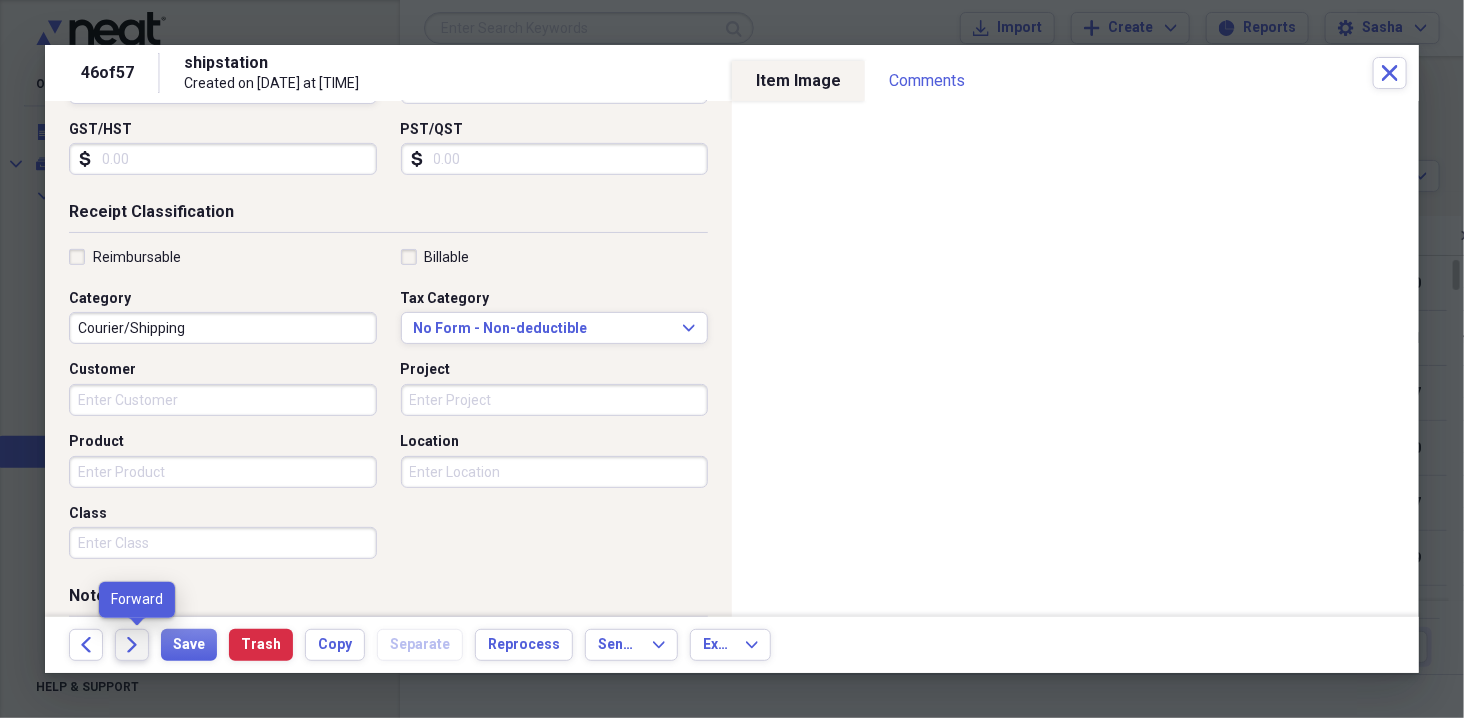 click on "Forward" 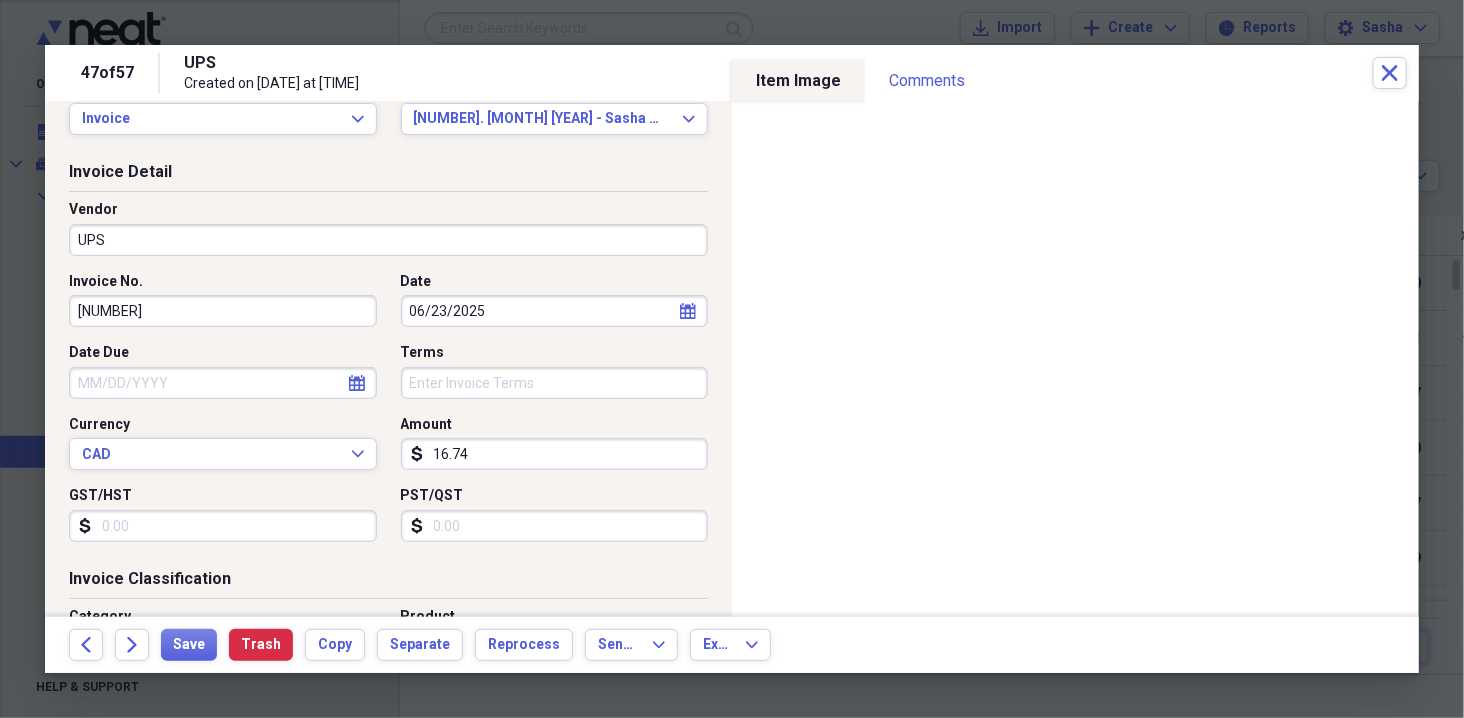 scroll, scrollTop: 95, scrollLeft: 0, axis: vertical 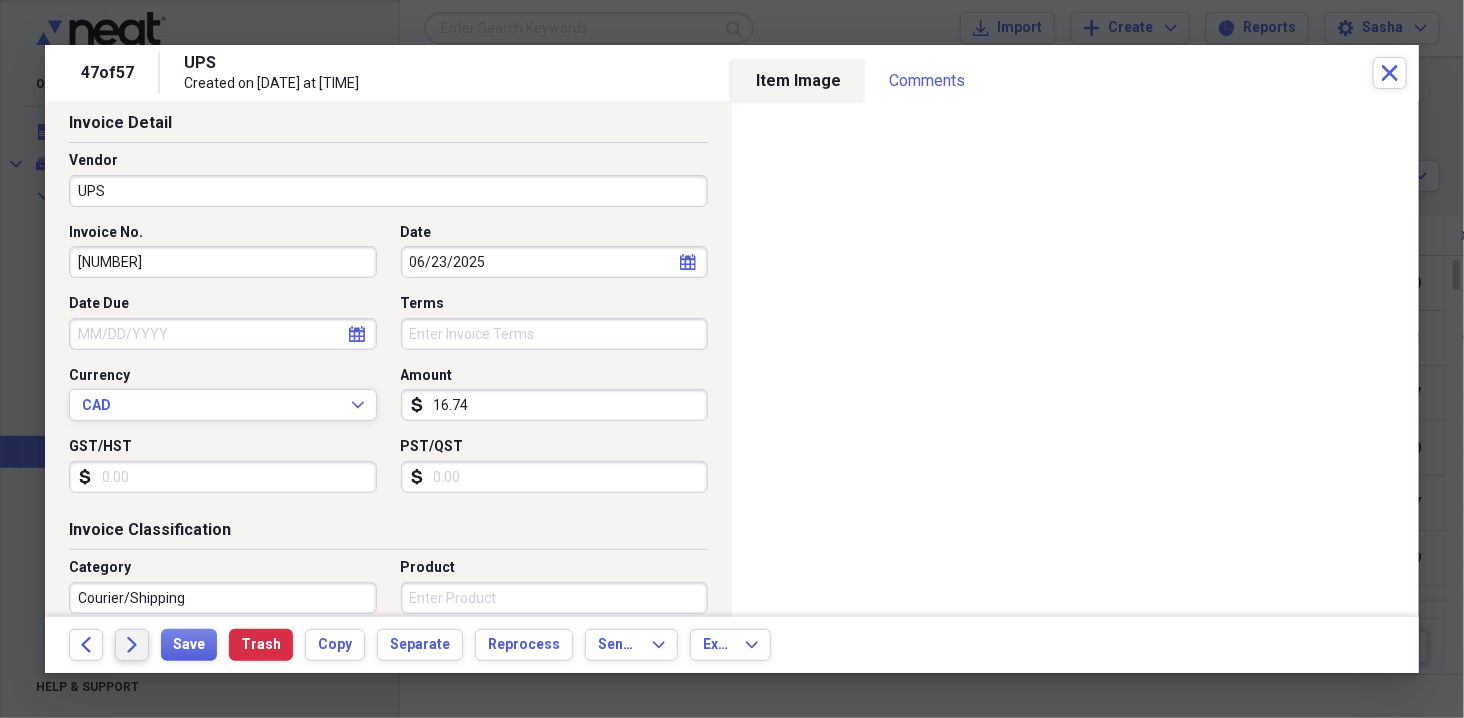 click on "Forward" at bounding box center (132, 645) 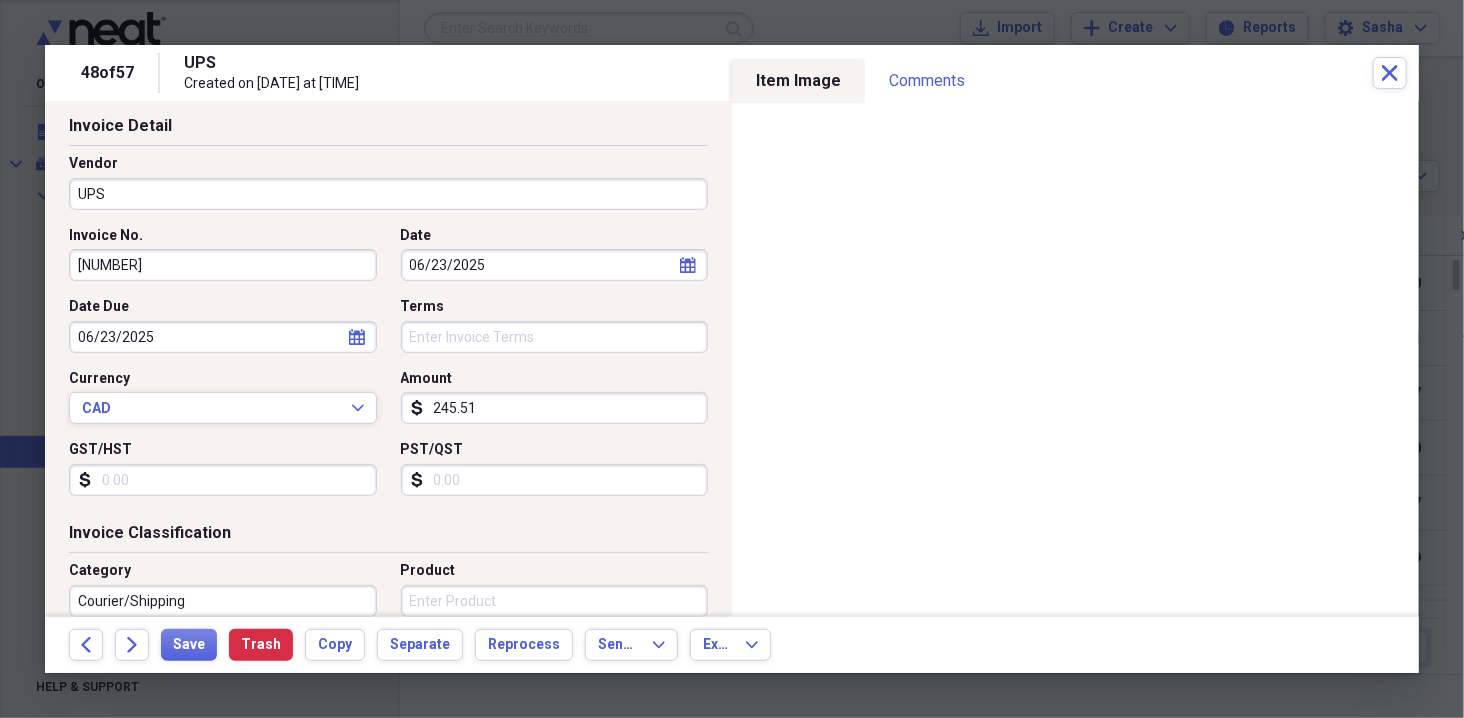 scroll, scrollTop: 0, scrollLeft: 0, axis: both 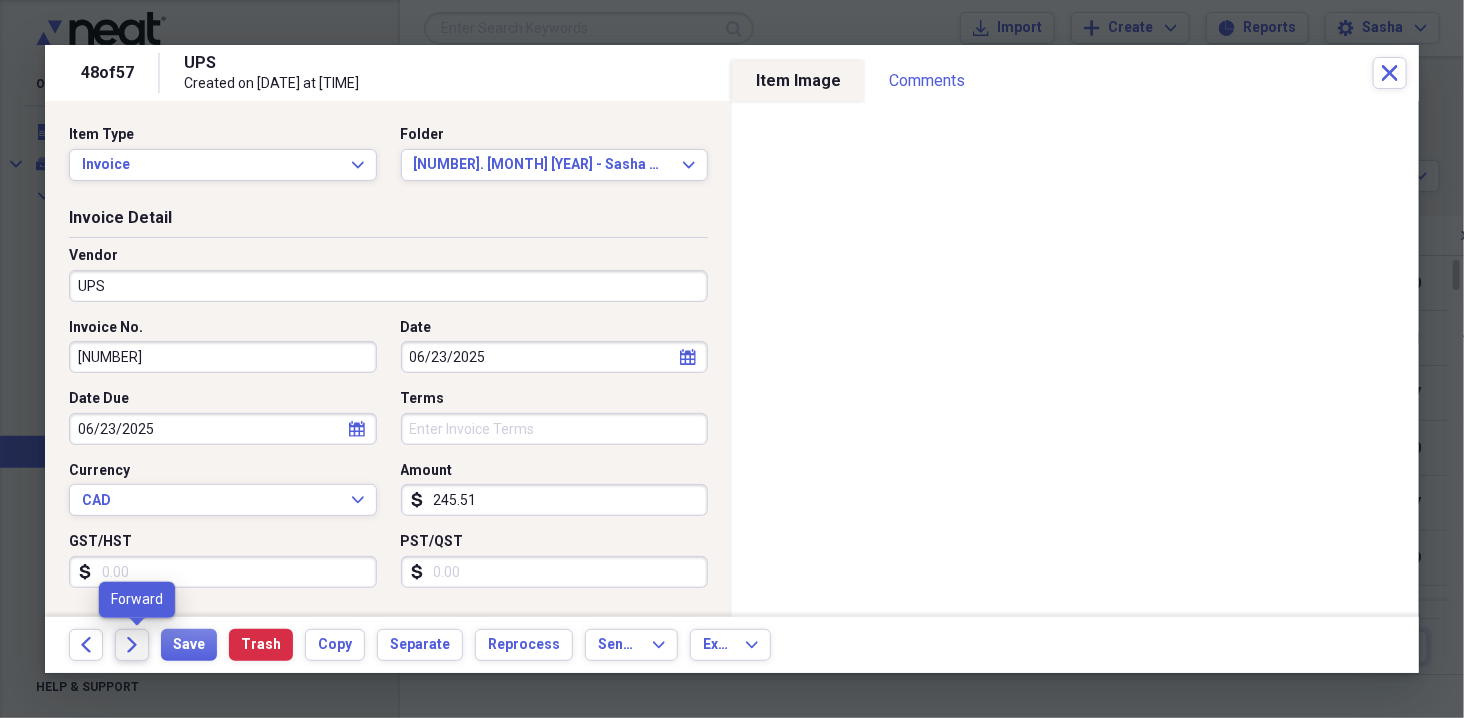 click on "Forward" at bounding box center [132, 645] 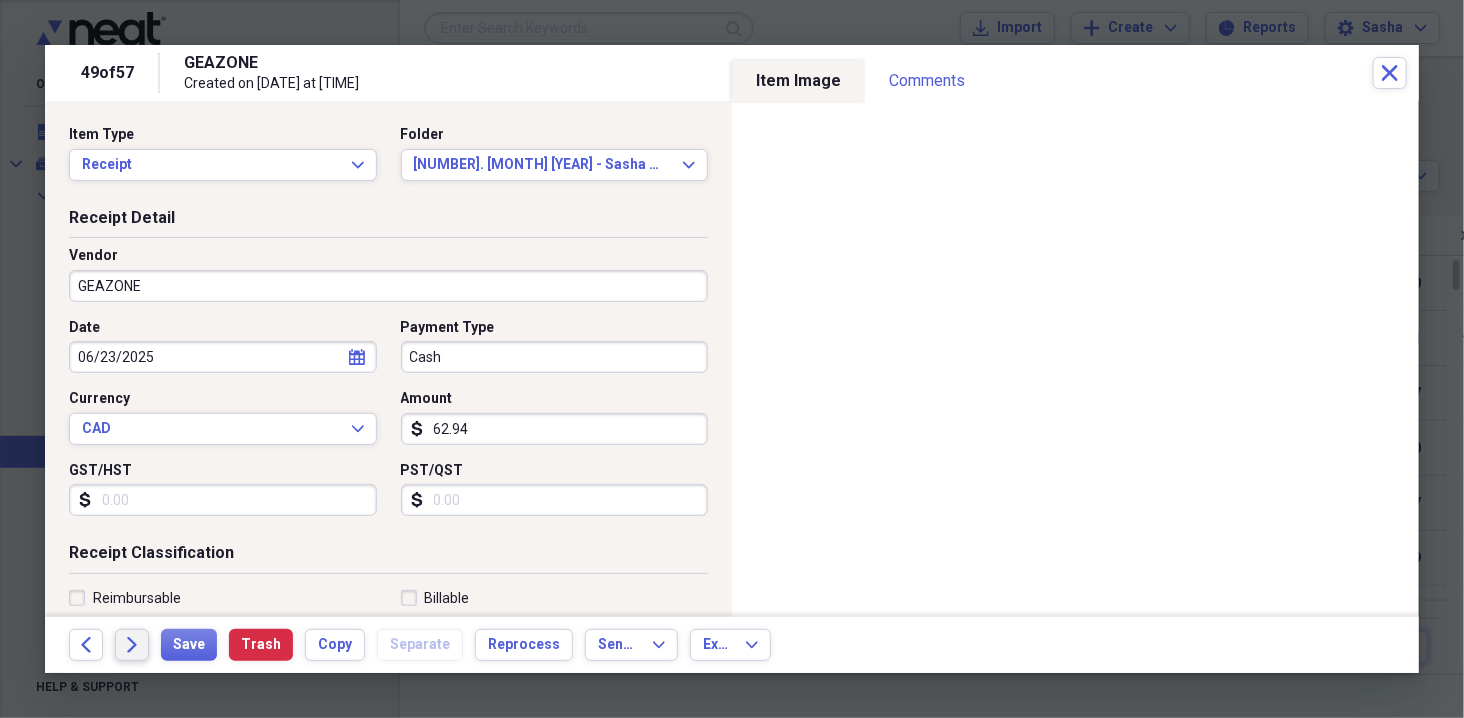click on "Forward" 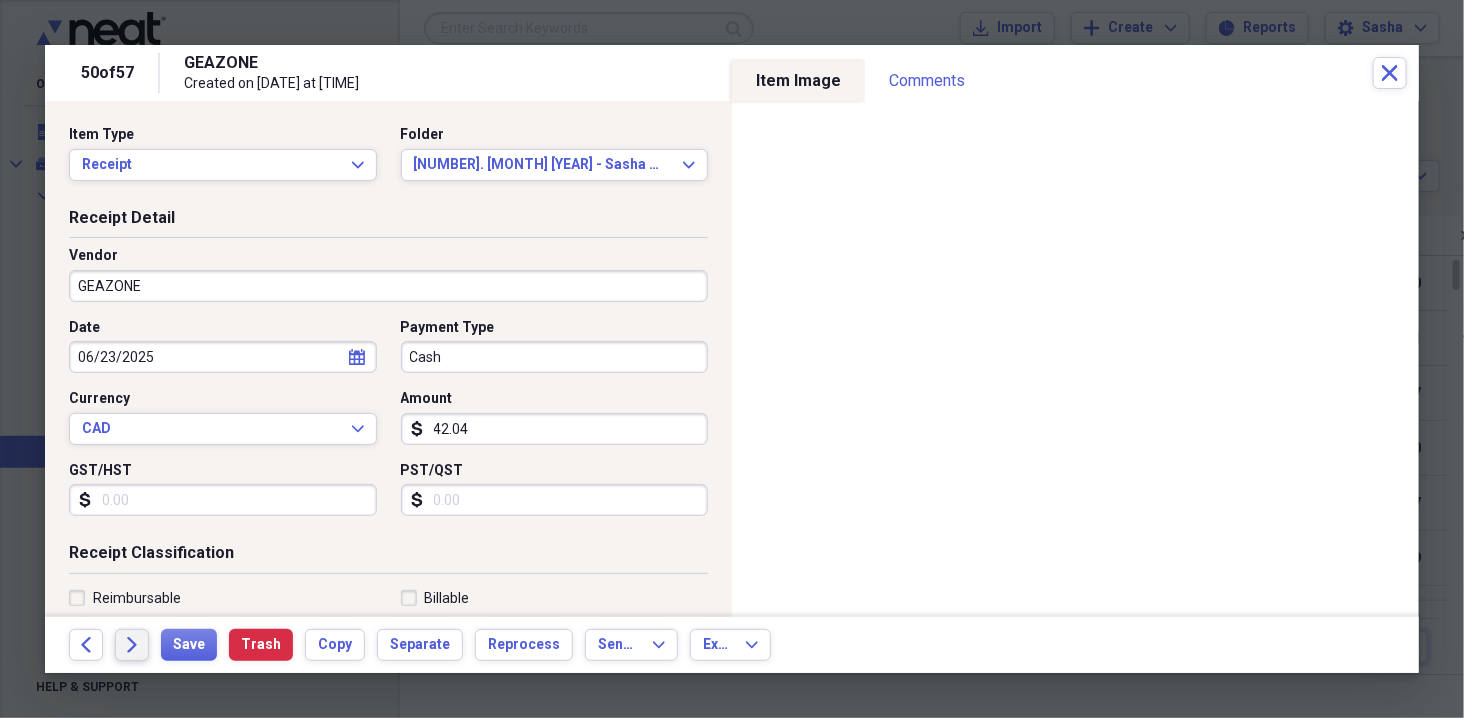 click 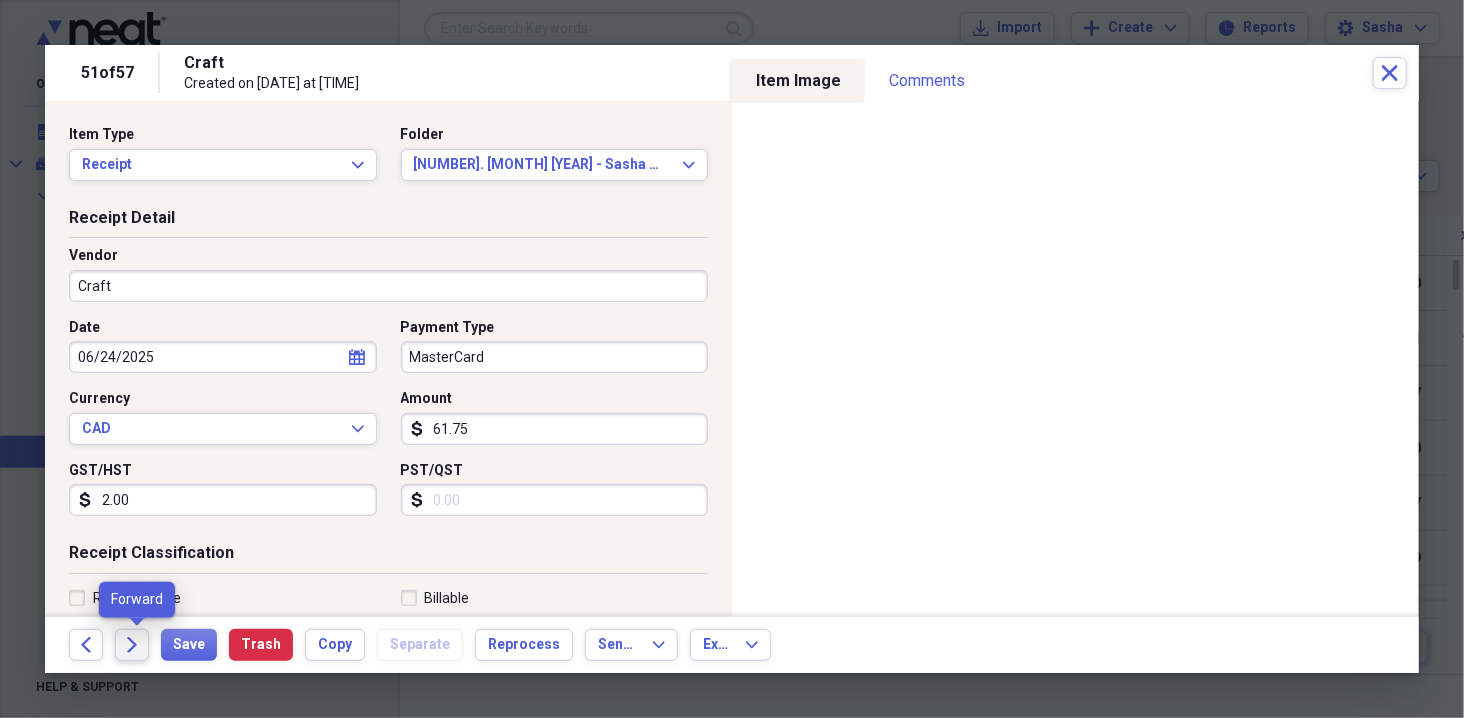 click on "Forward" at bounding box center (132, 645) 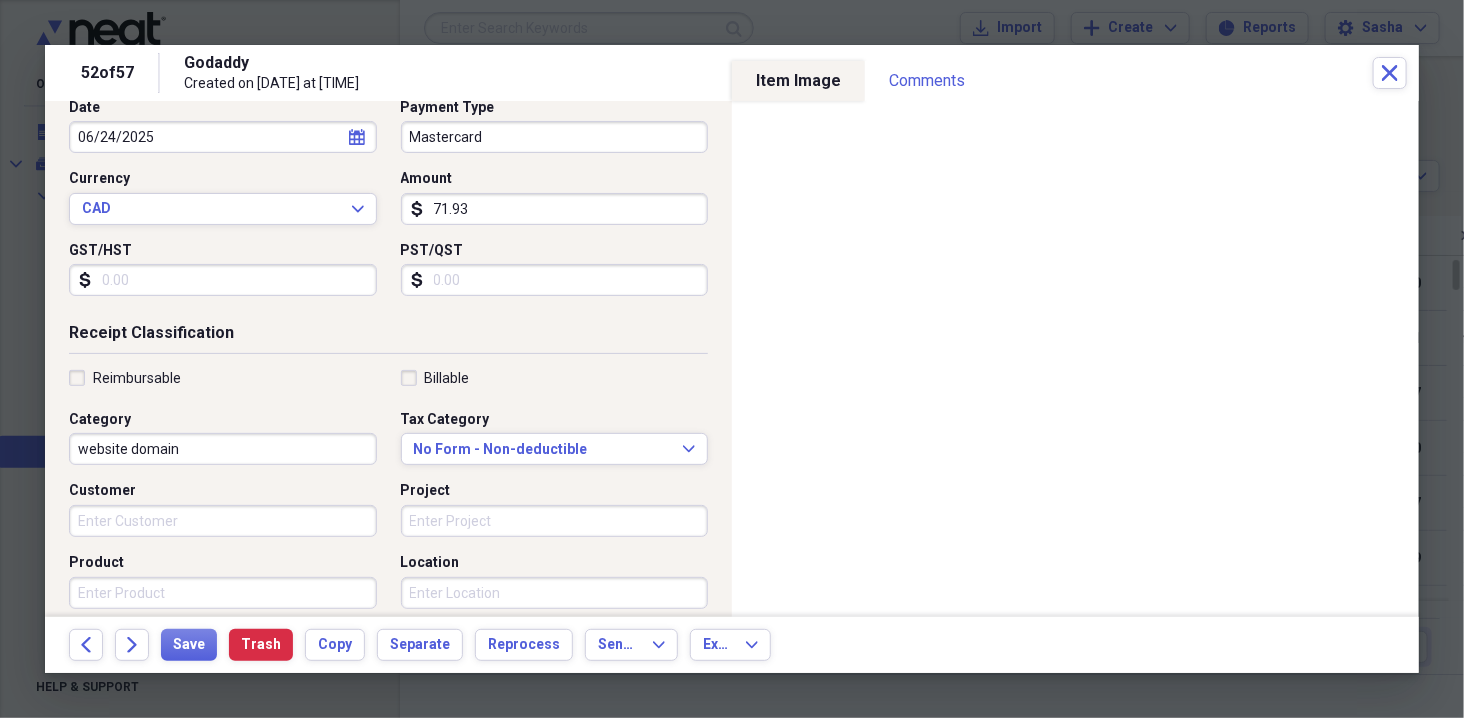 scroll, scrollTop: 233, scrollLeft: 0, axis: vertical 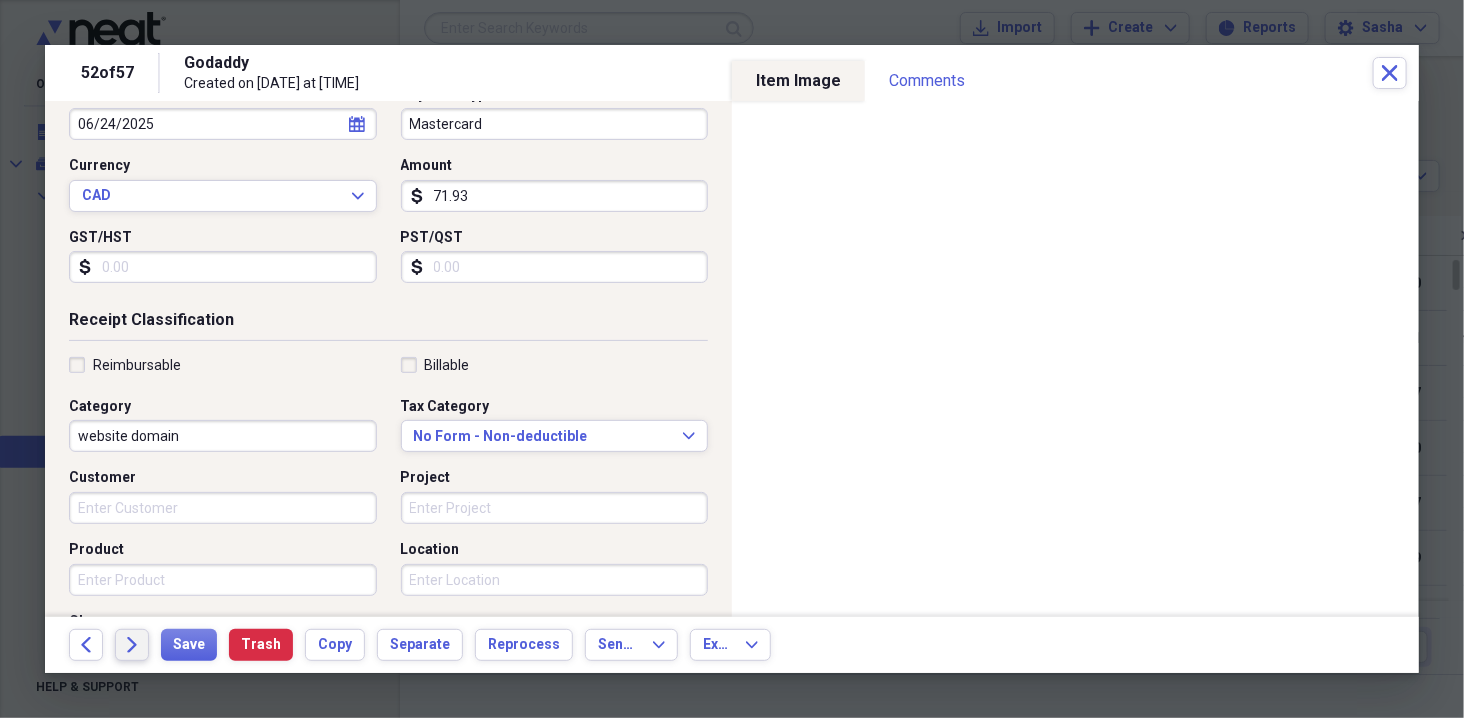 click on "Forward" 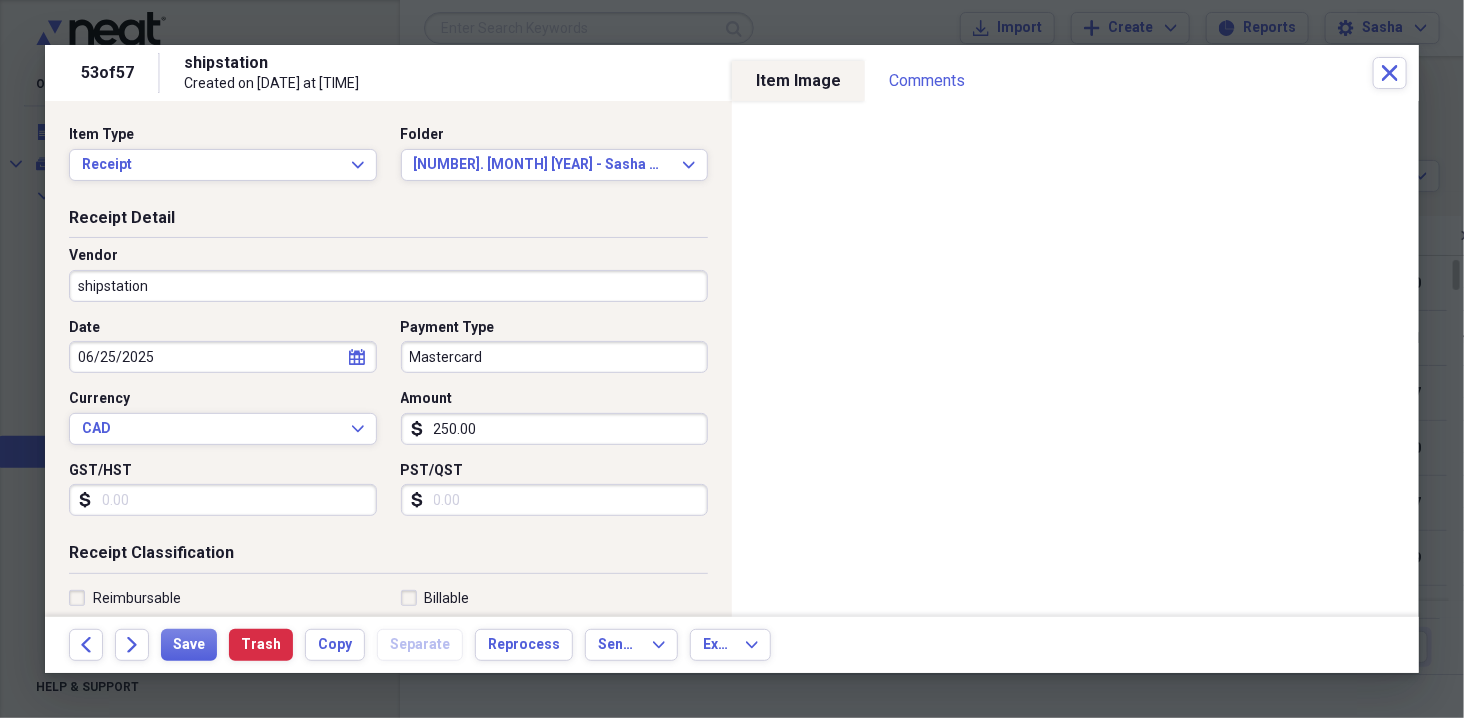 click on "06/25/2025" at bounding box center [223, 357] 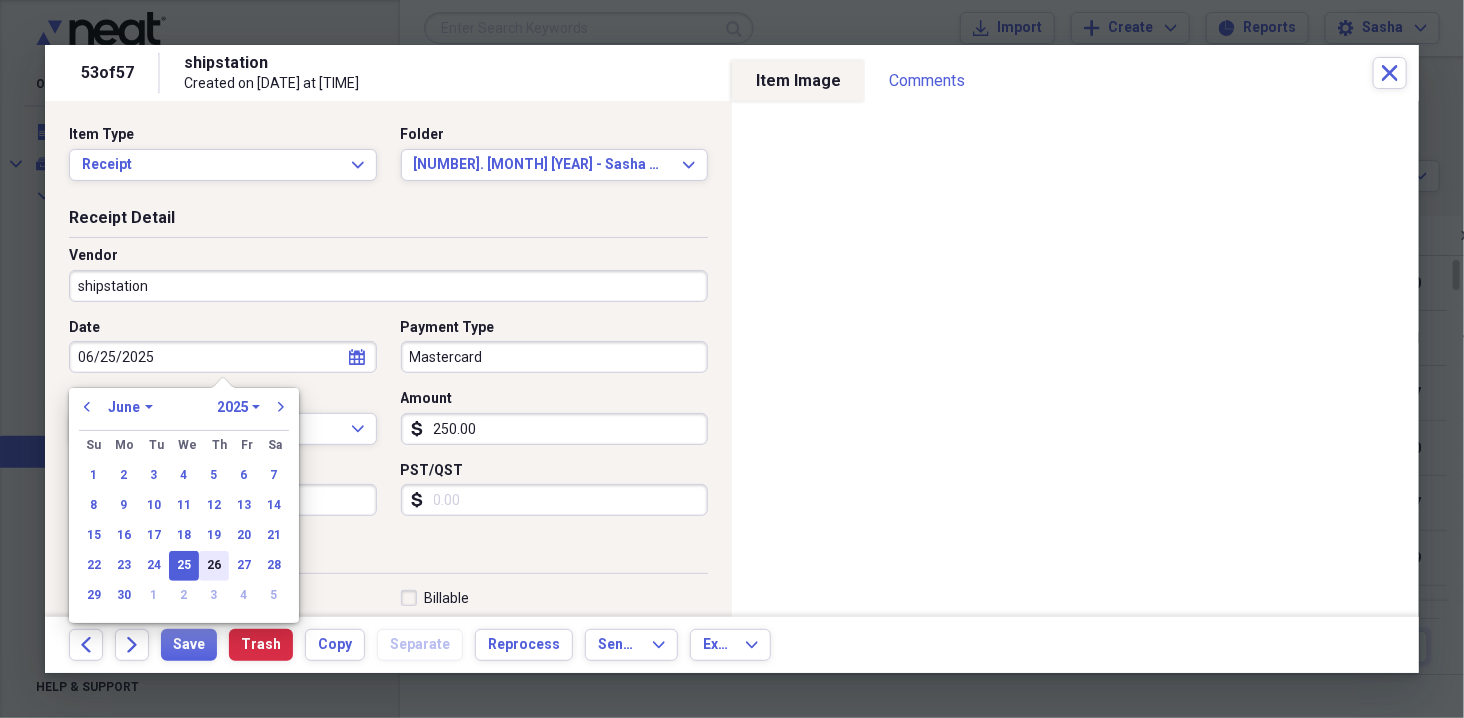 click on "26" at bounding box center (214, 566) 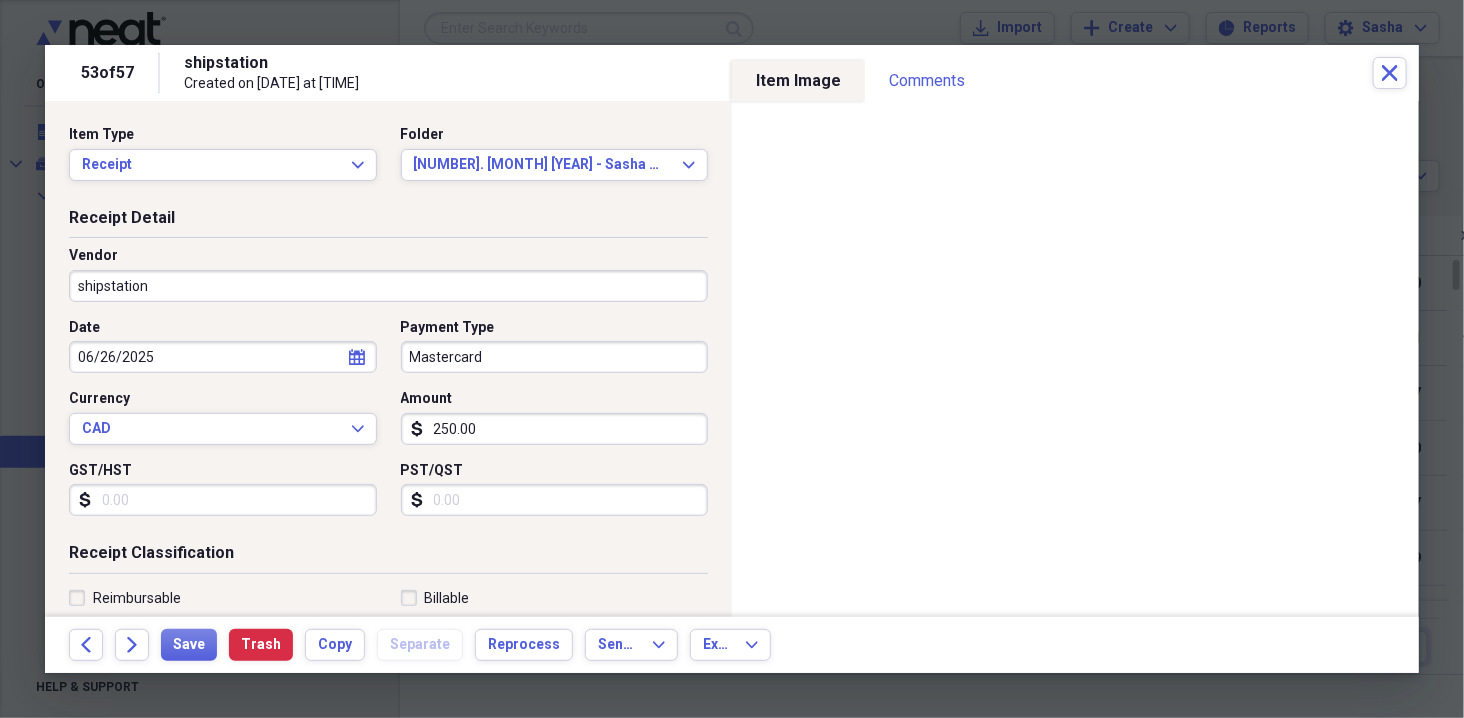 type on "06/26/2025" 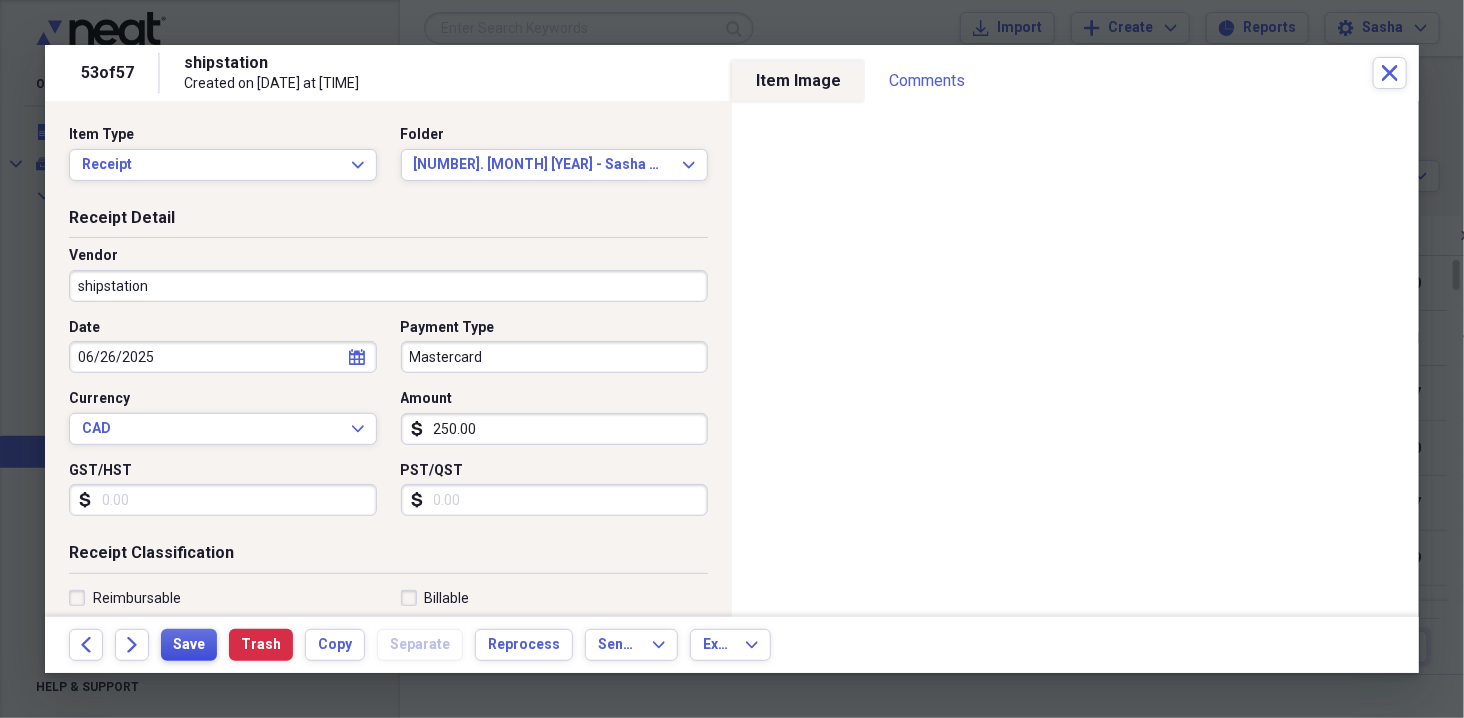 click on "Save" at bounding box center (189, 645) 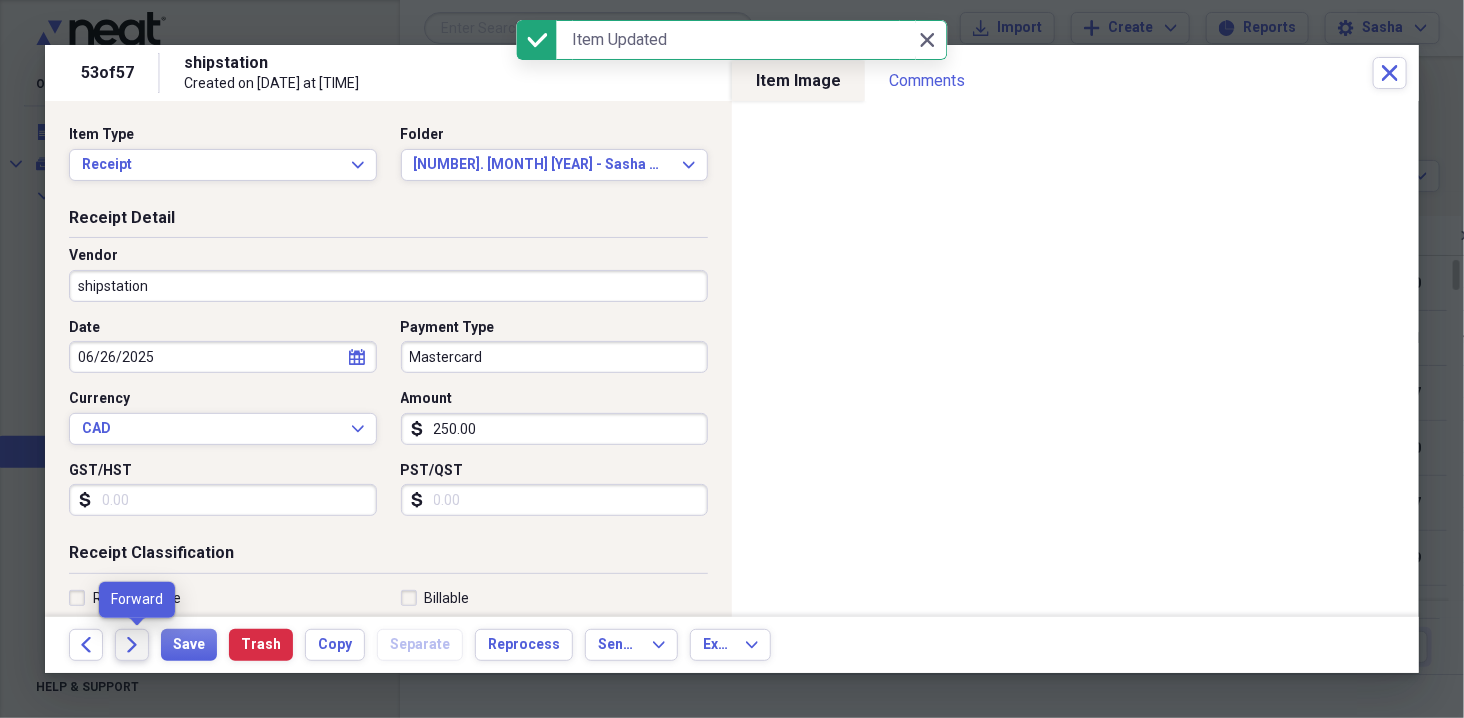 click on "Forward" 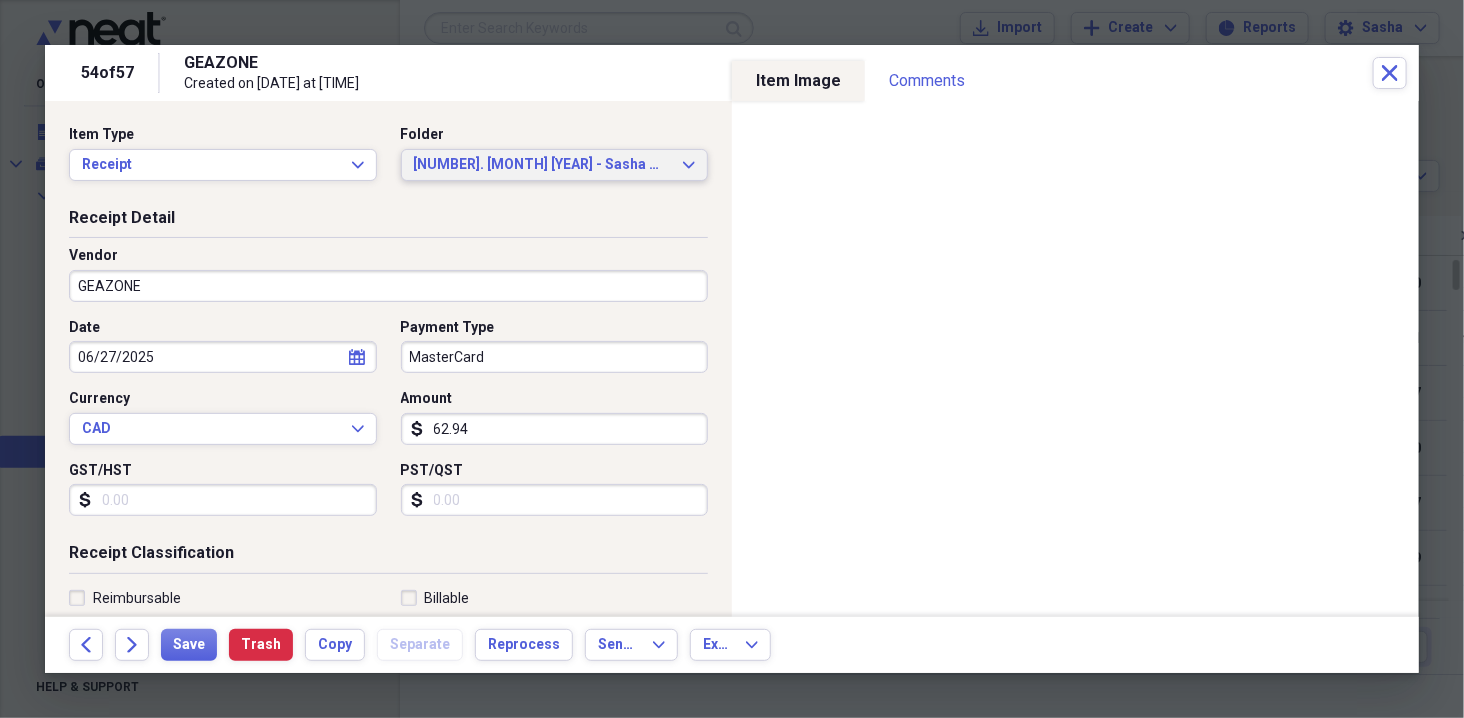 click on "3. June 2025 - Sasha MC Expand" at bounding box center [555, 165] 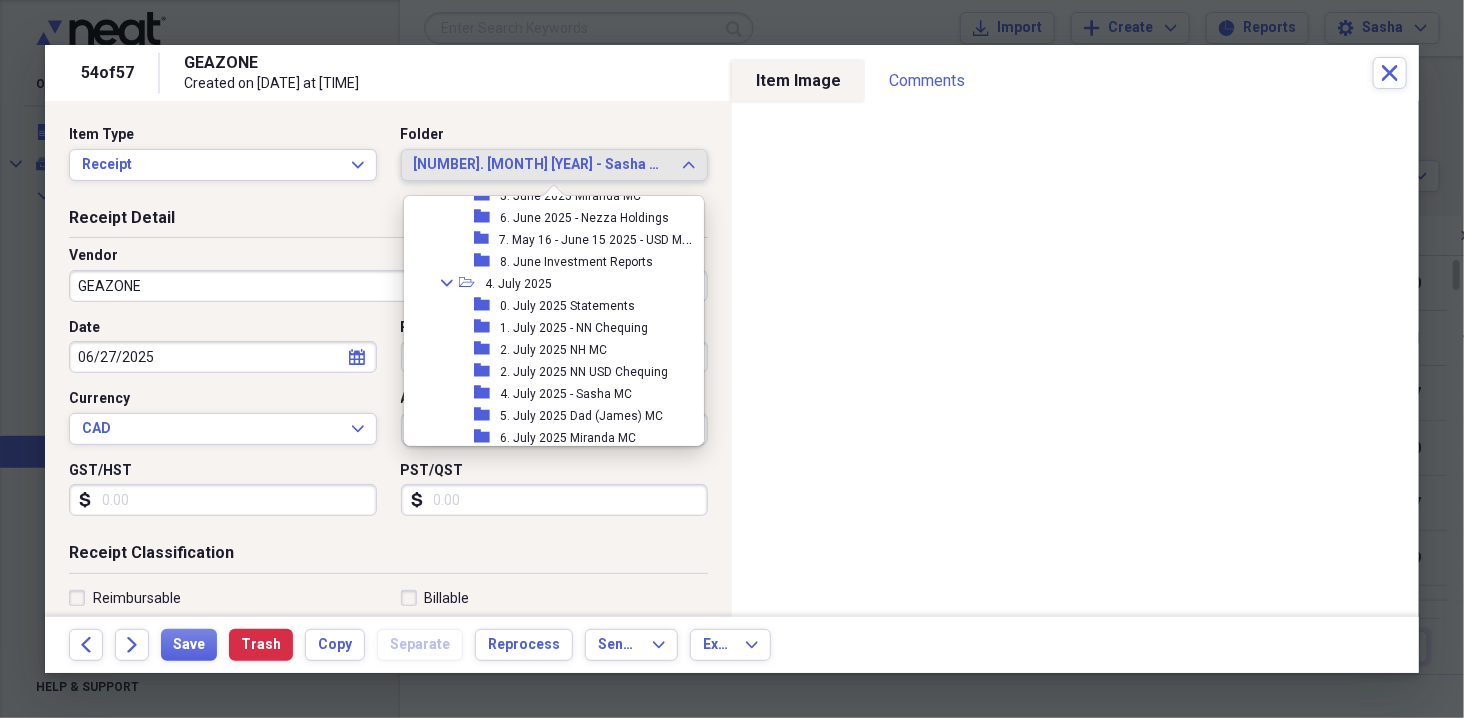 scroll, scrollTop: 973, scrollLeft: 0, axis: vertical 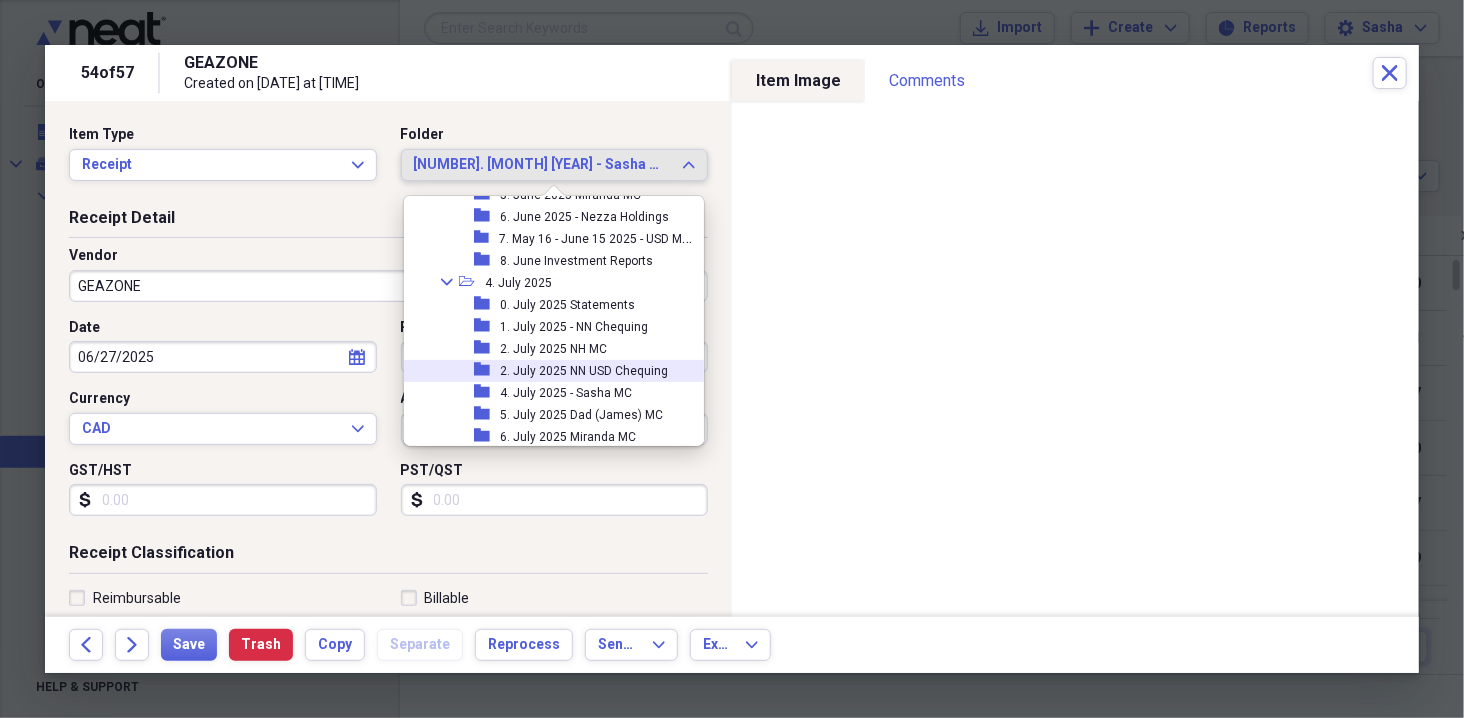 click on "4. July 2025 - Sasha MC" at bounding box center [566, 393] 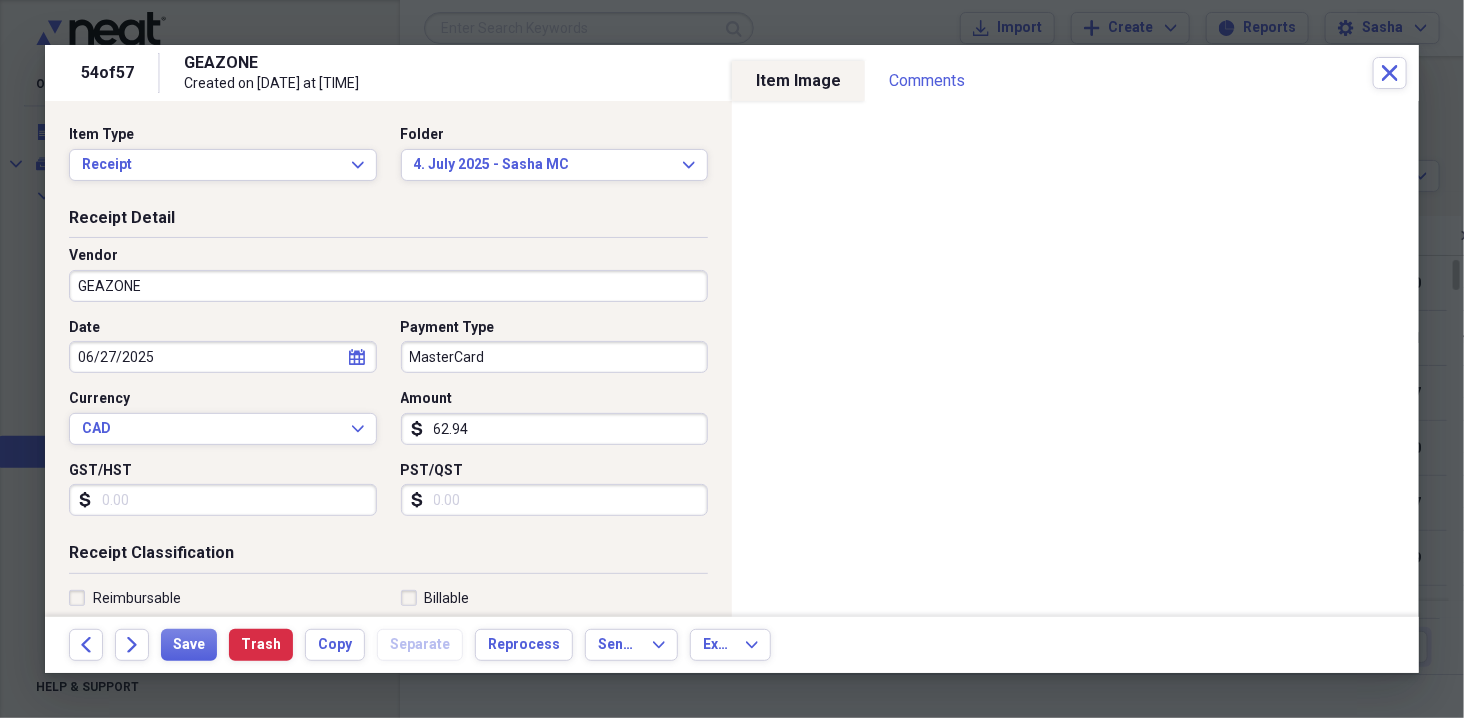 click on "06/27/2025" at bounding box center (223, 357) 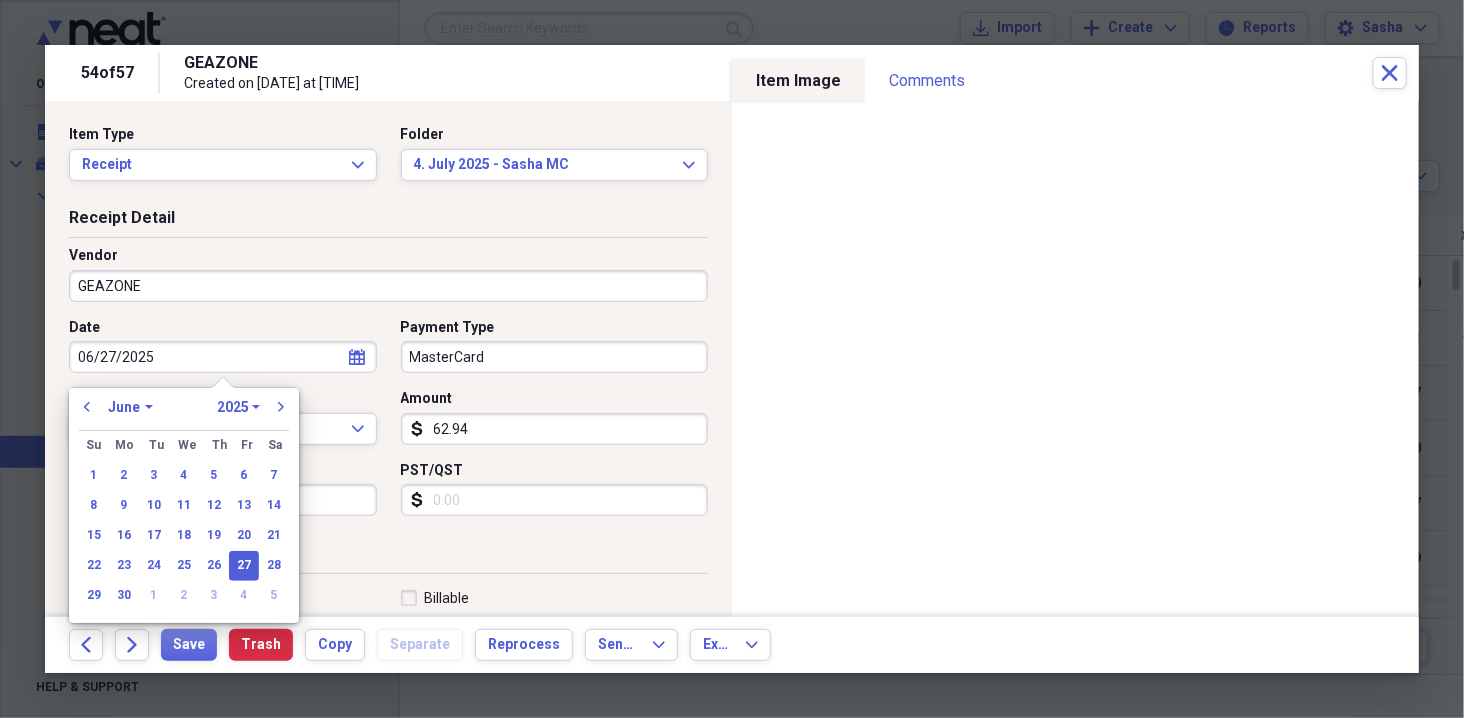 click on "Vendor GEAZONE" at bounding box center [388, 282] 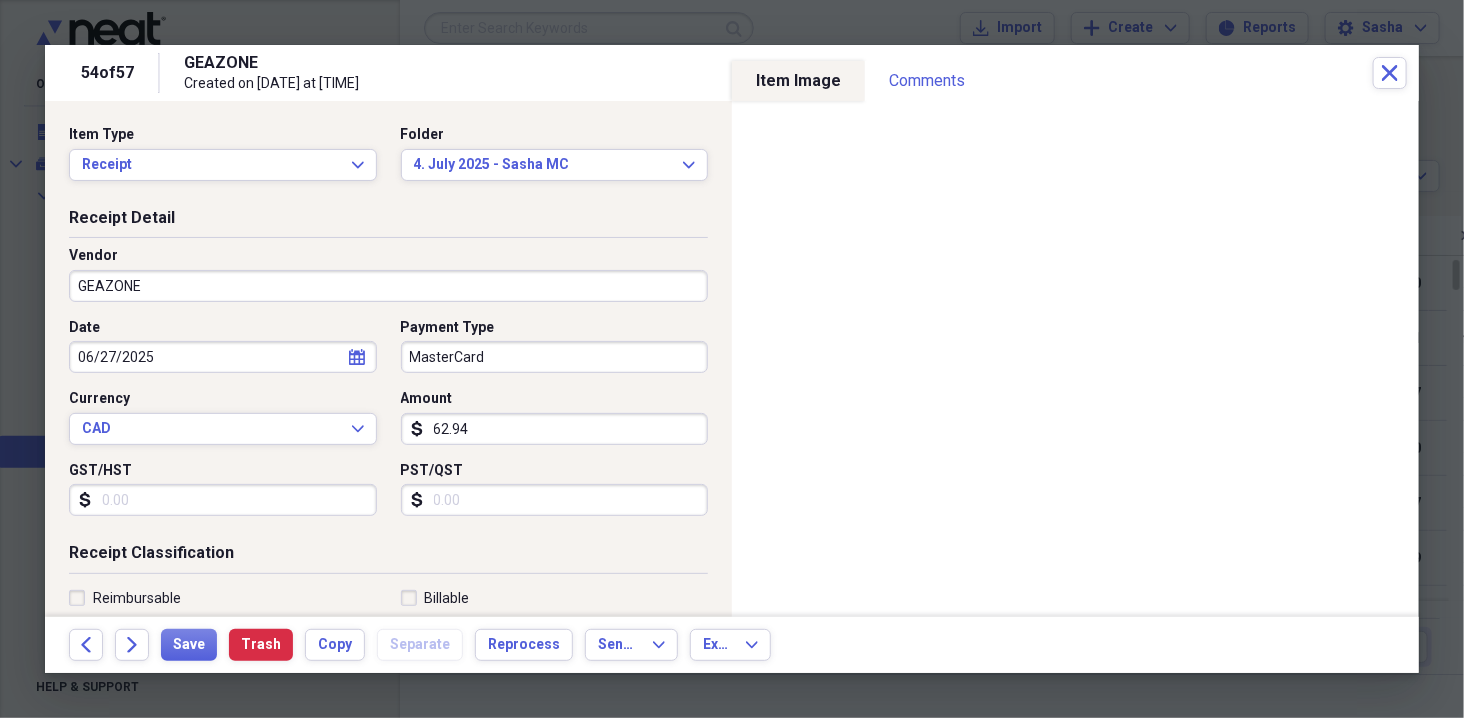 click on "06/27/2025" at bounding box center (223, 357) 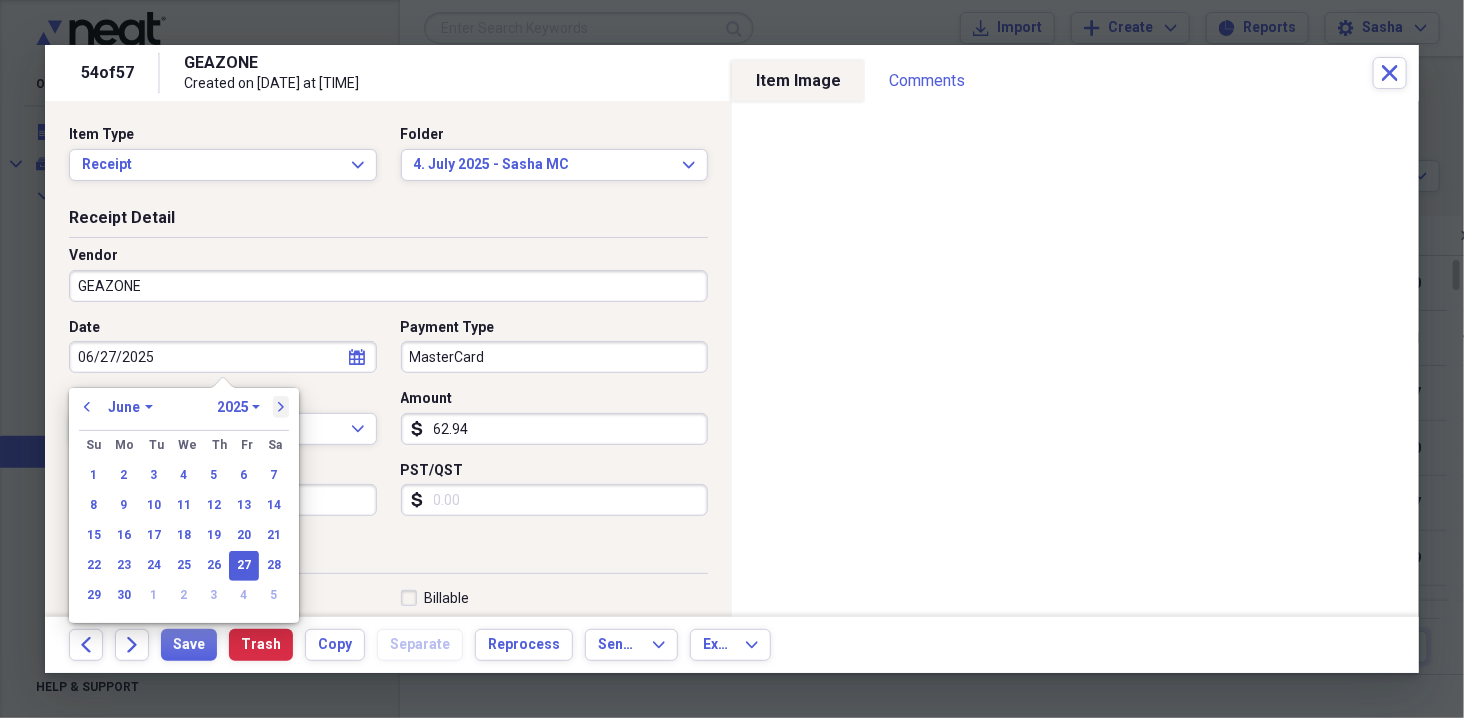click on "next" at bounding box center (281, 407) 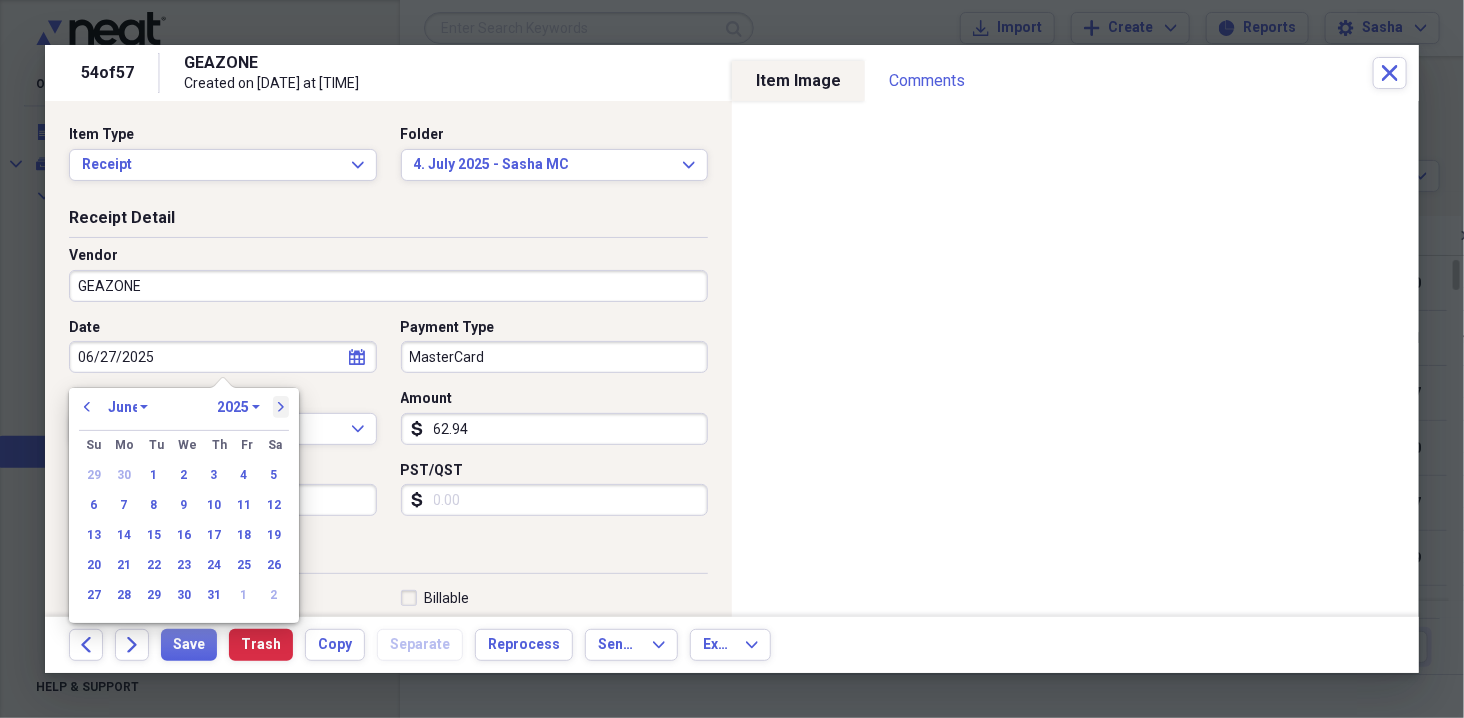 select on "6" 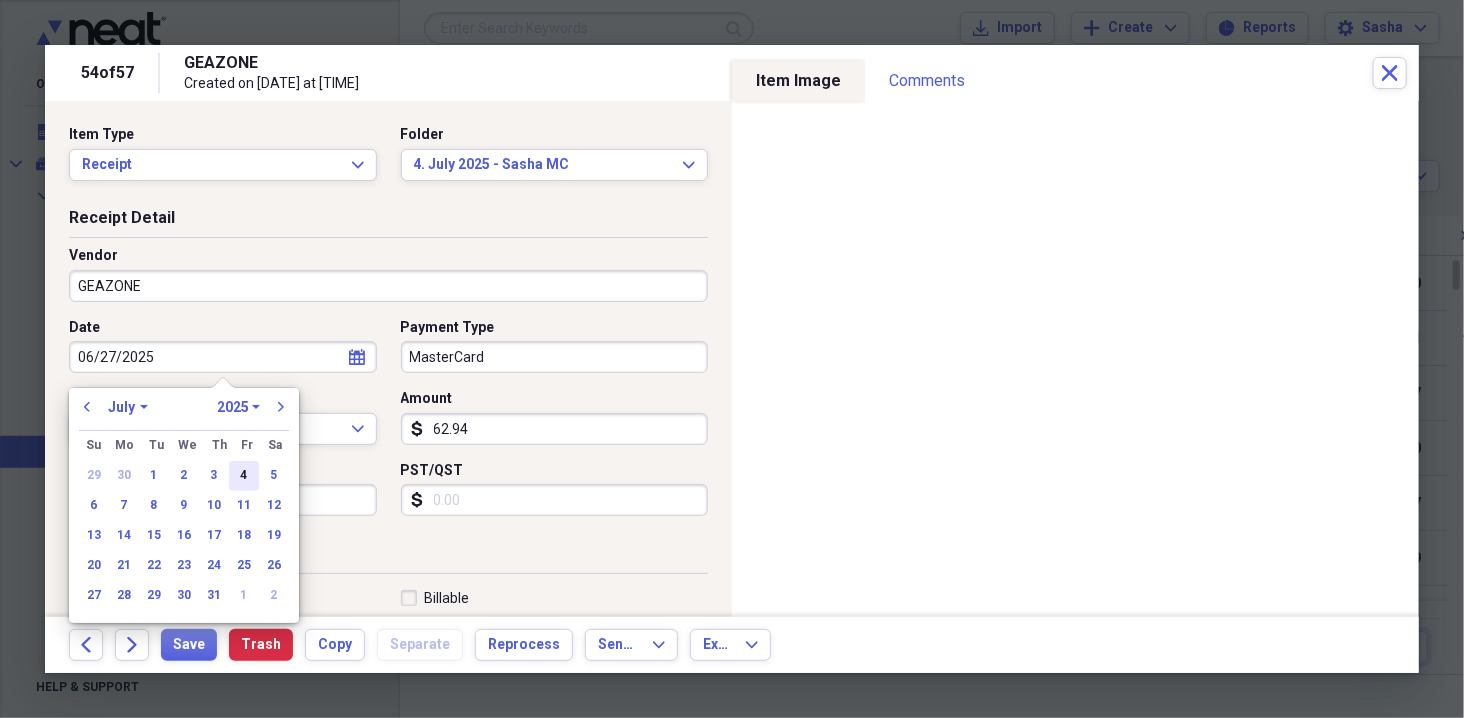 click on "4" at bounding box center [244, 476] 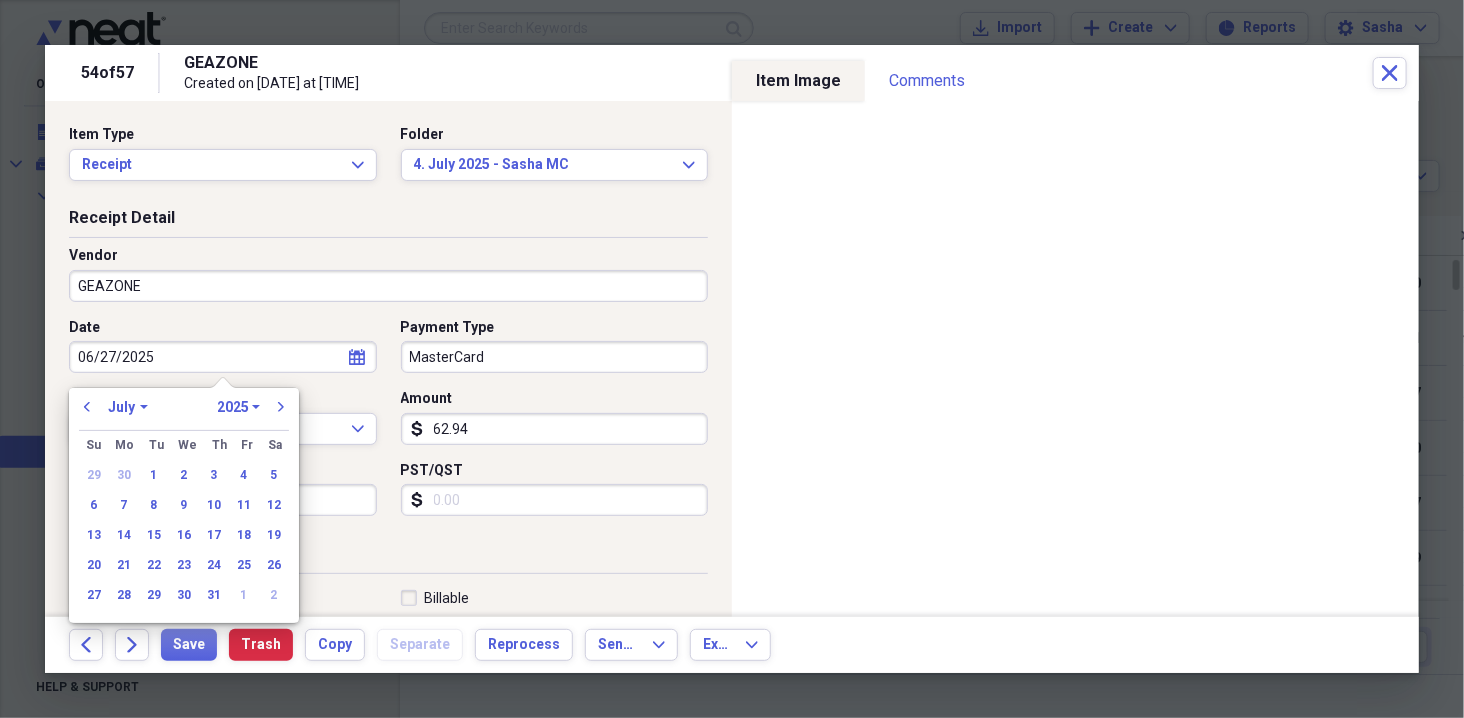 type on "07/04/2025" 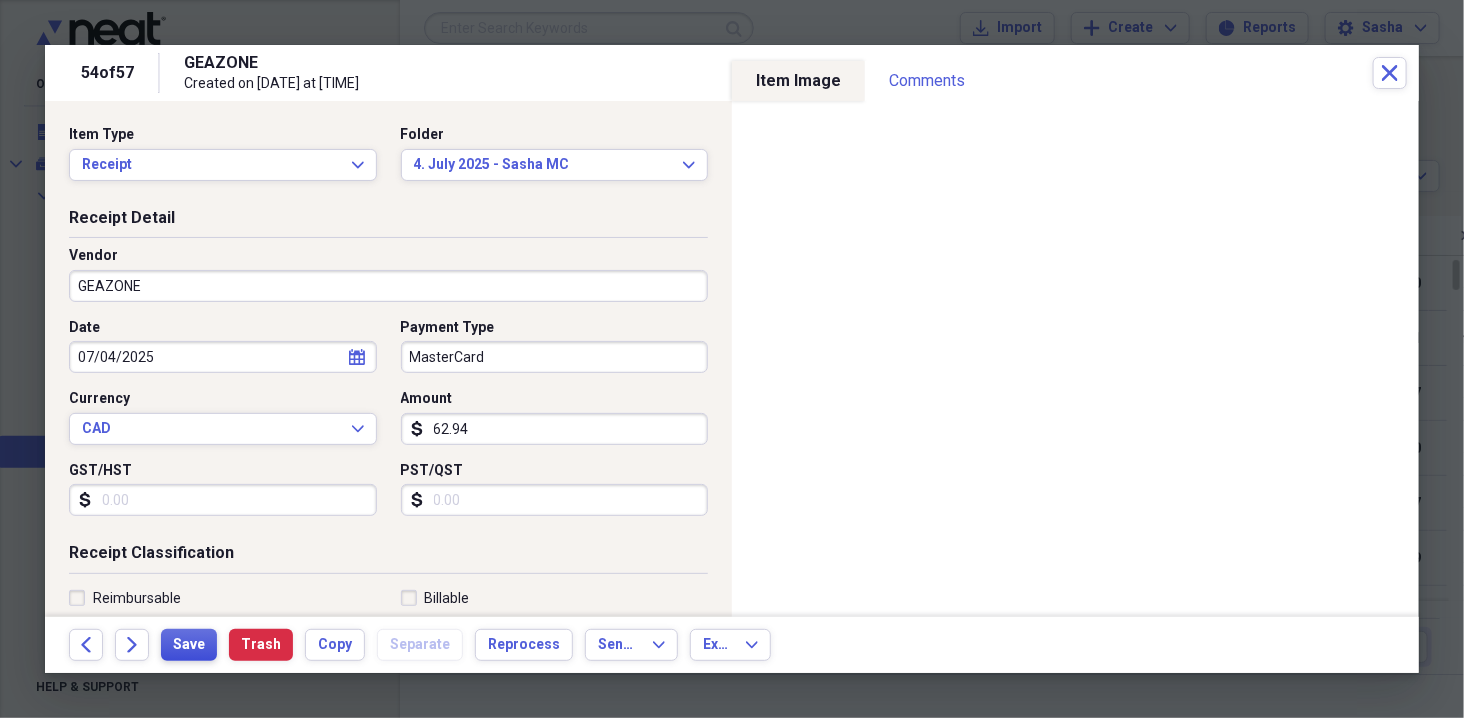 click on "Save" at bounding box center (189, 645) 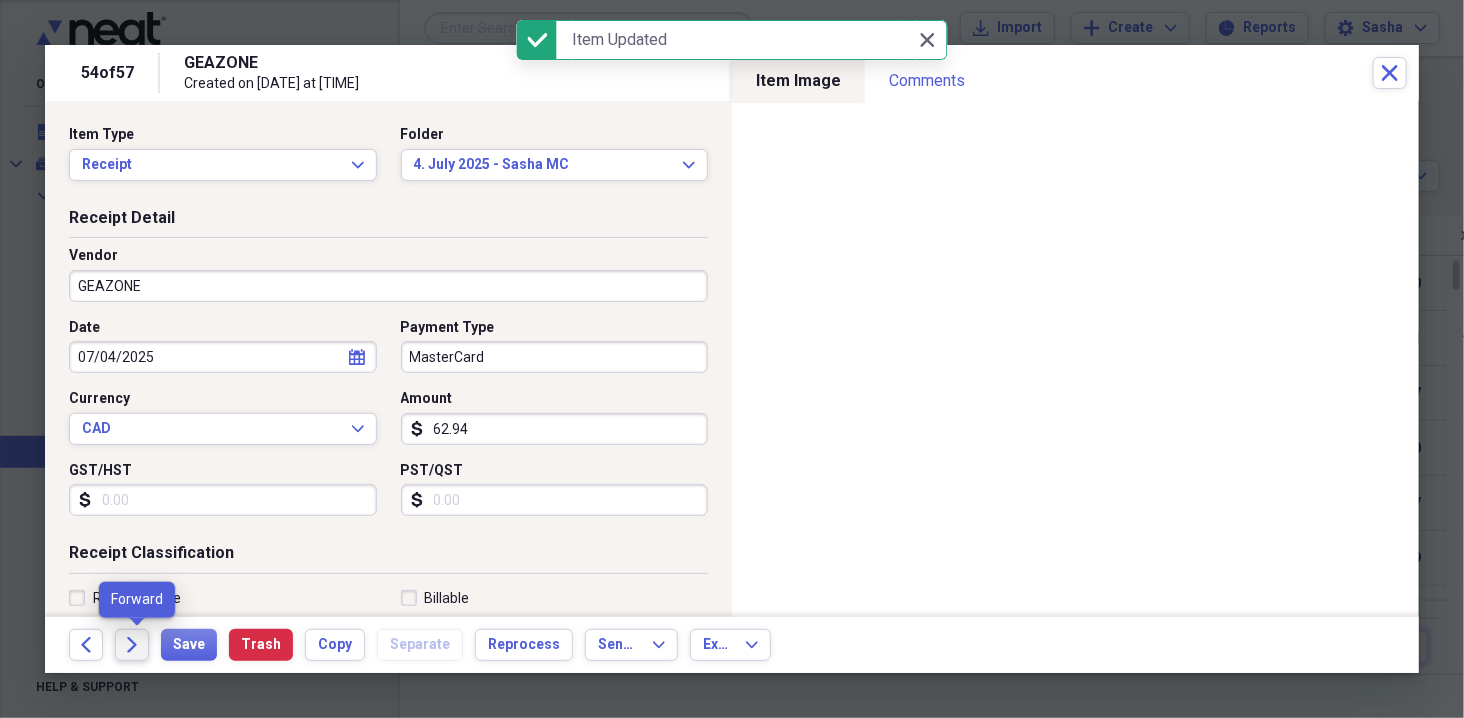 click on "Forward" 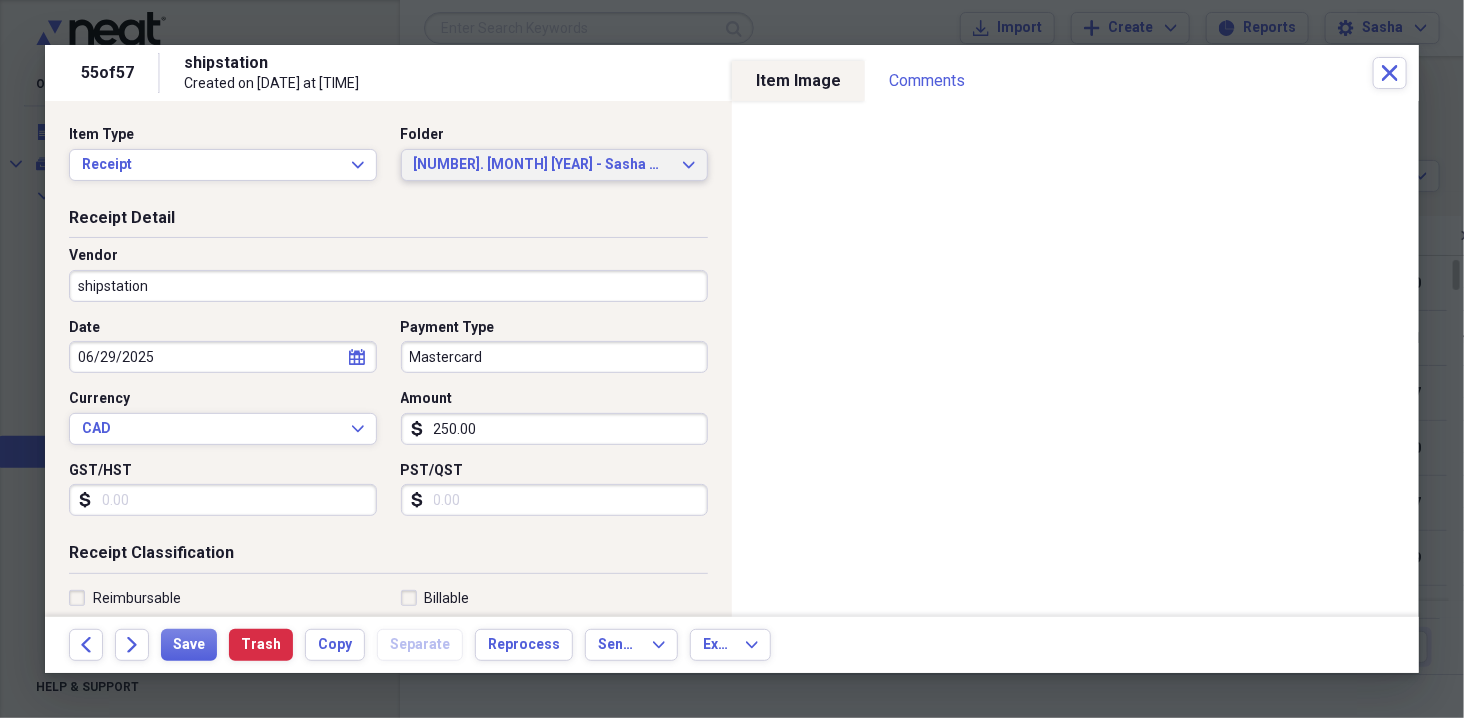 click on "[DAY] [MONTH] [YEAR] - [FIRST] [LAST]" at bounding box center (543, 165) 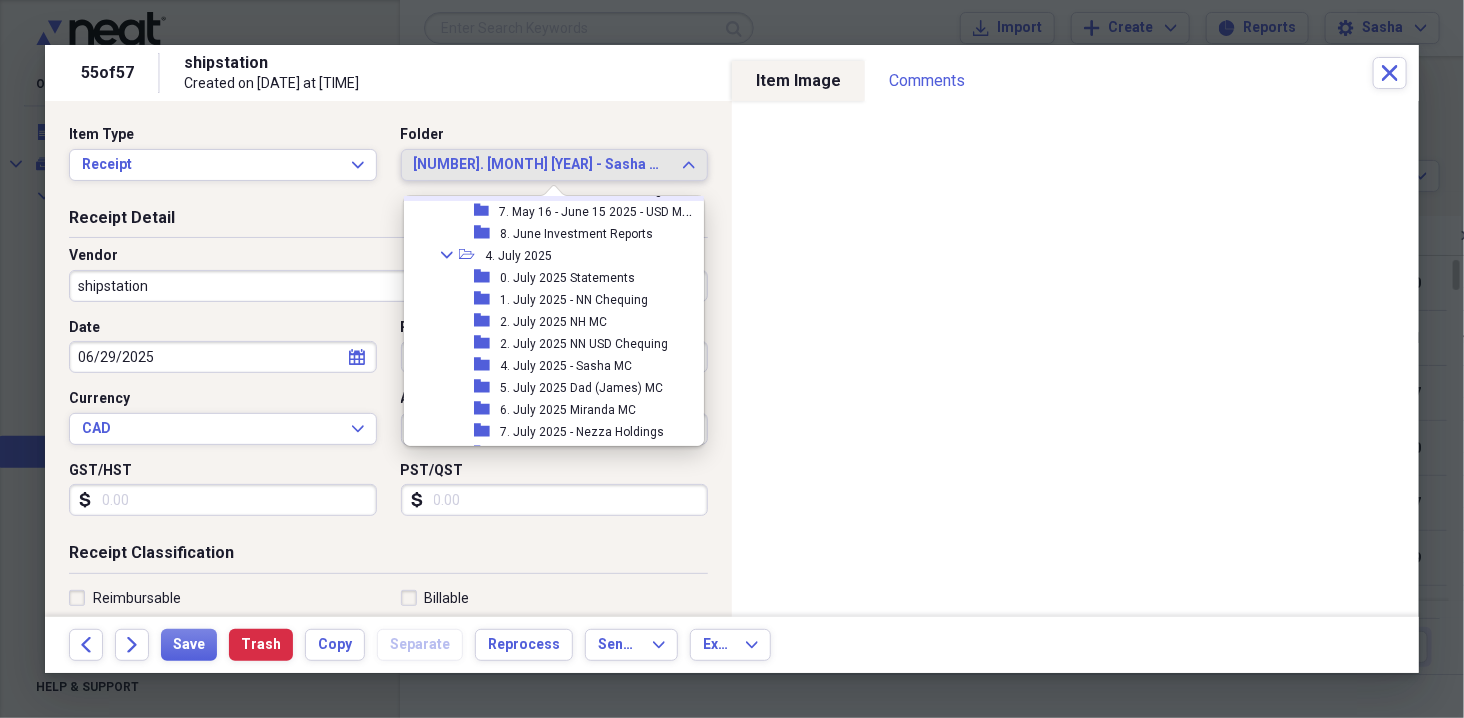 scroll, scrollTop: 1006, scrollLeft: 0, axis: vertical 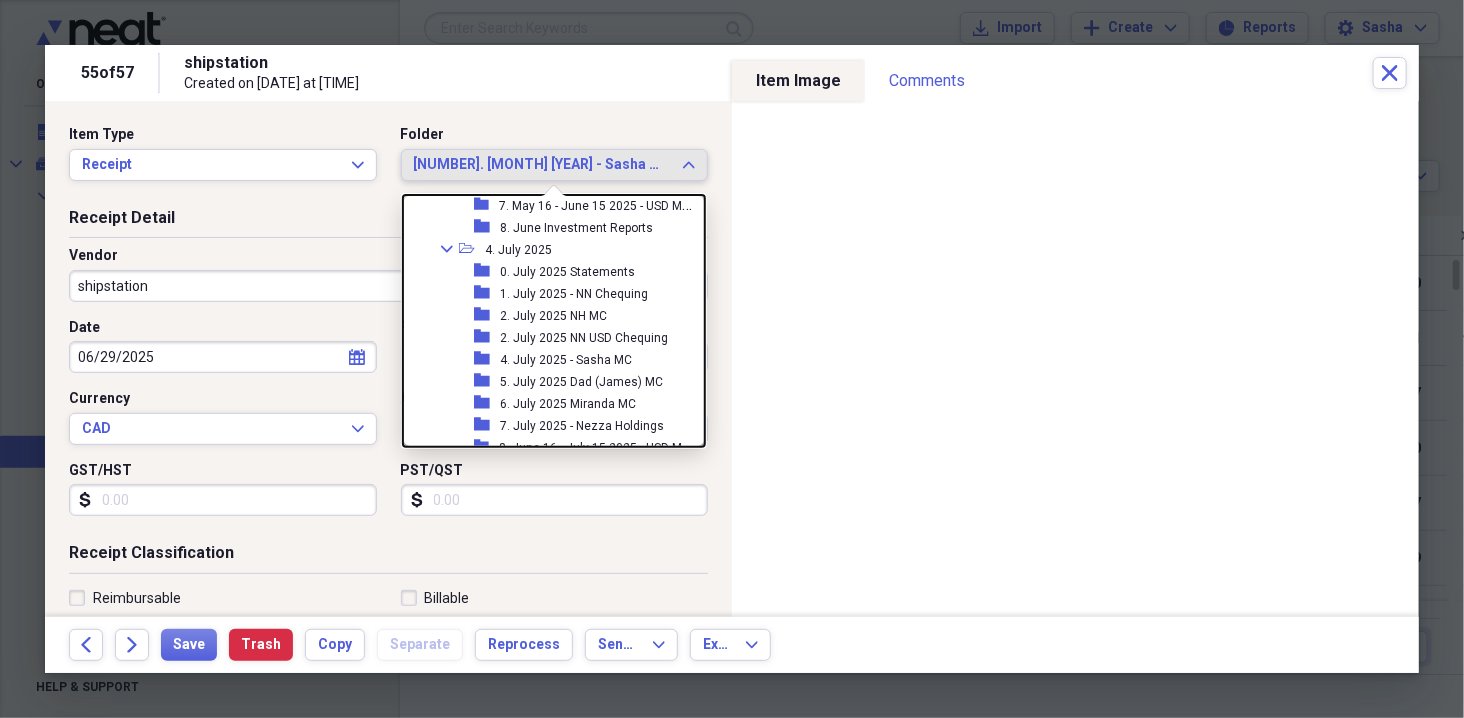 click on "4. July 2025 - Sasha MC" at bounding box center [566, 360] 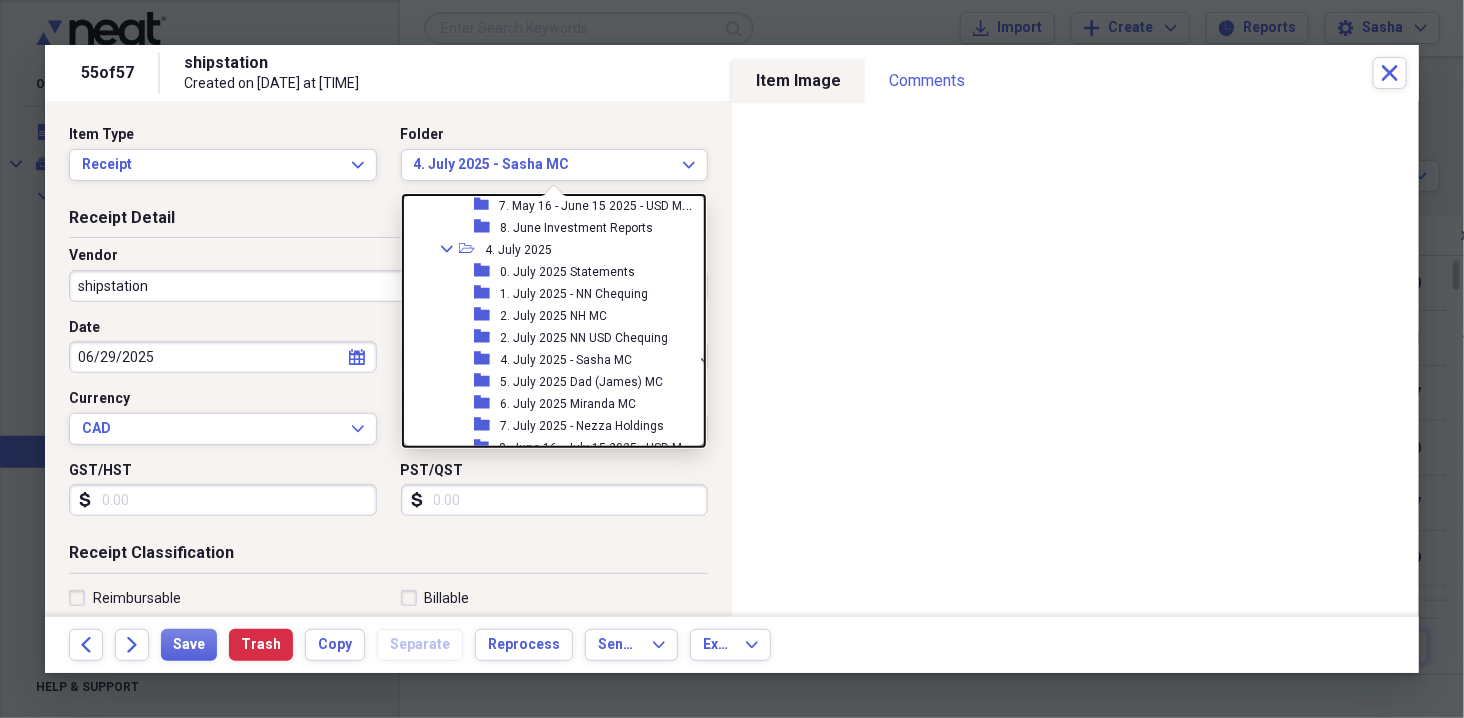 click on "4. July 2025 - Sasha MC" at bounding box center (566, 360) 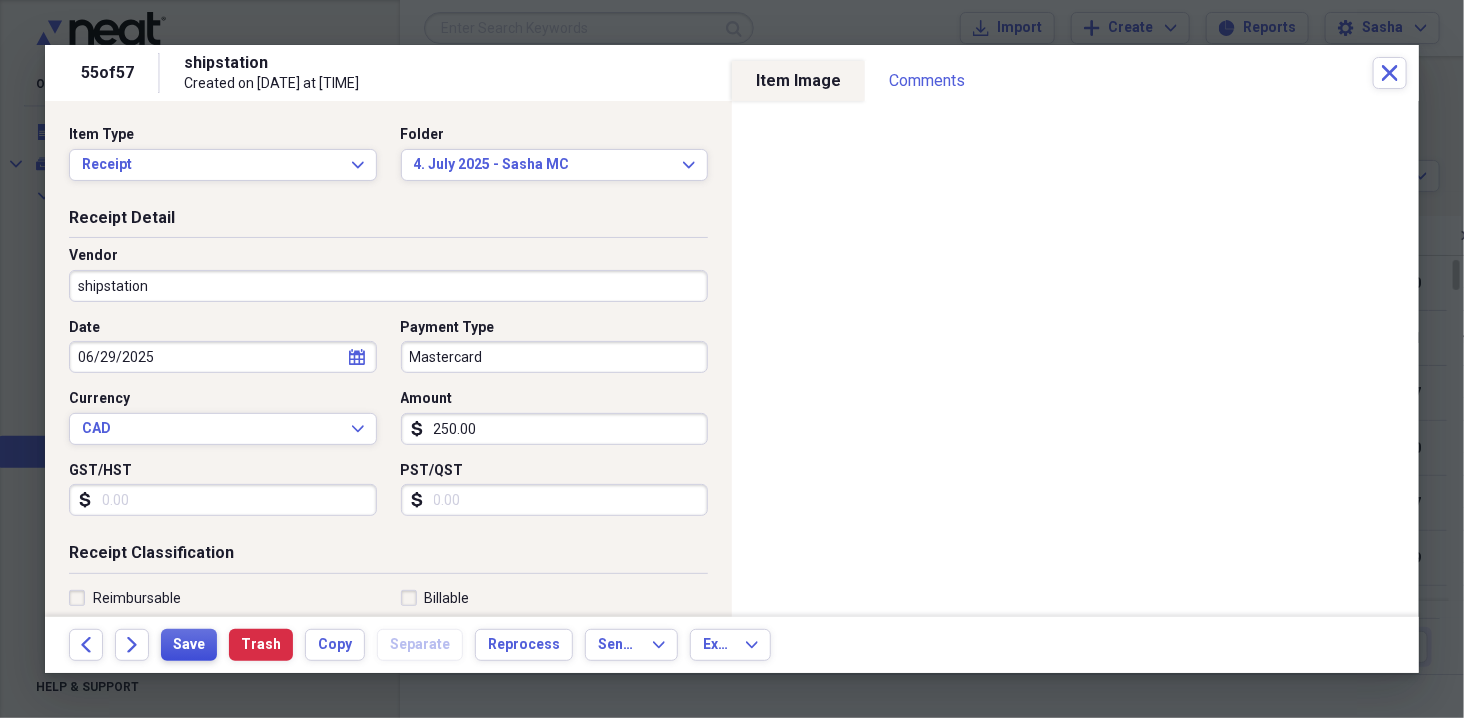 click on "Save" at bounding box center (189, 645) 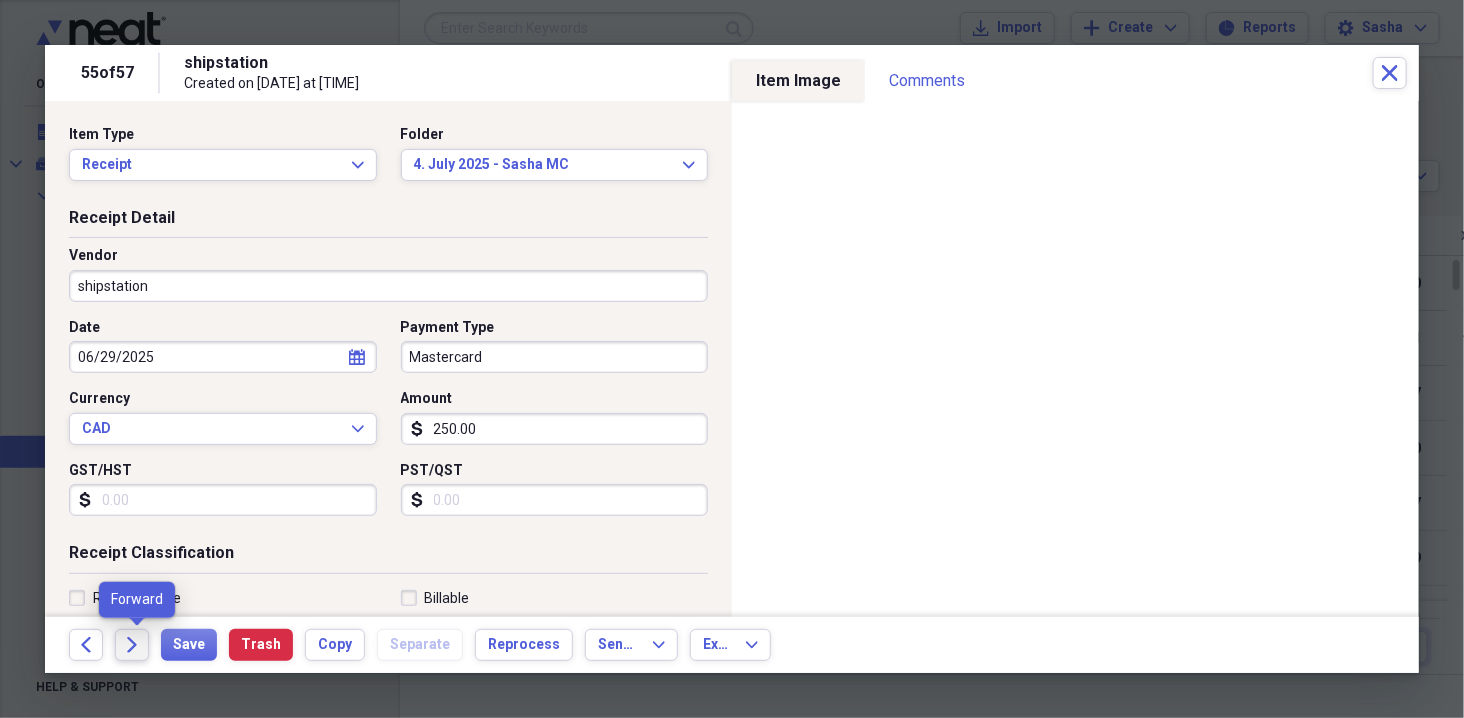 click on "Forward" 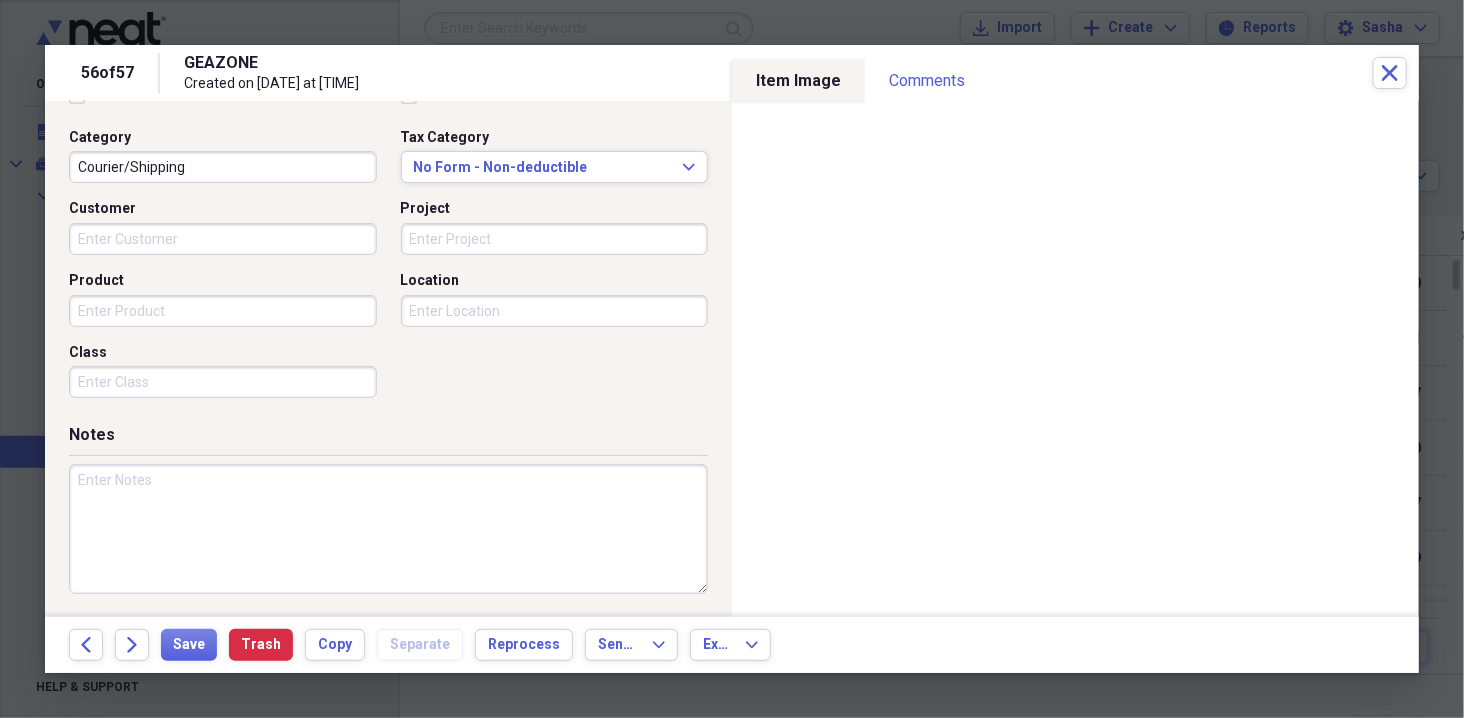 scroll, scrollTop: 0, scrollLeft: 0, axis: both 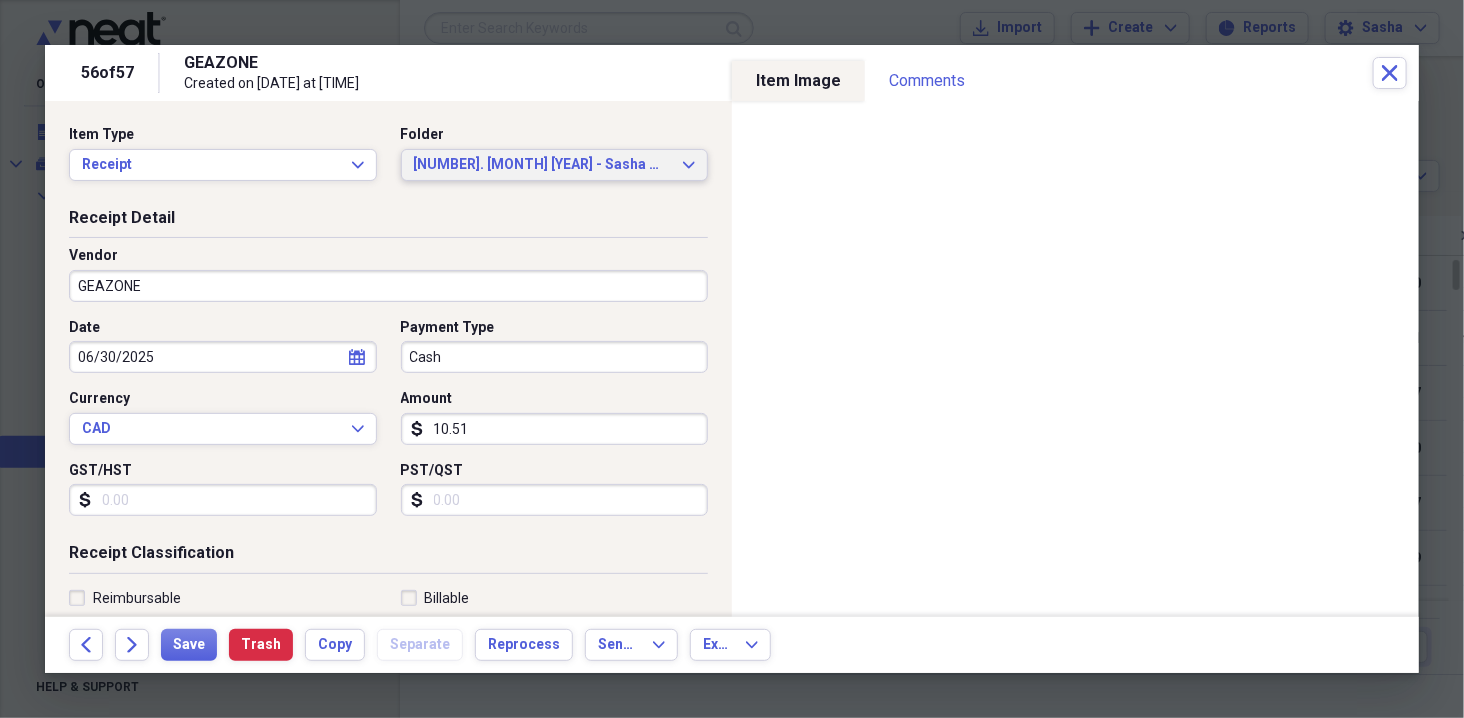 click on "[DAY] [MONTH] [YEAR] - [FIRST] [LAST]" at bounding box center (543, 165) 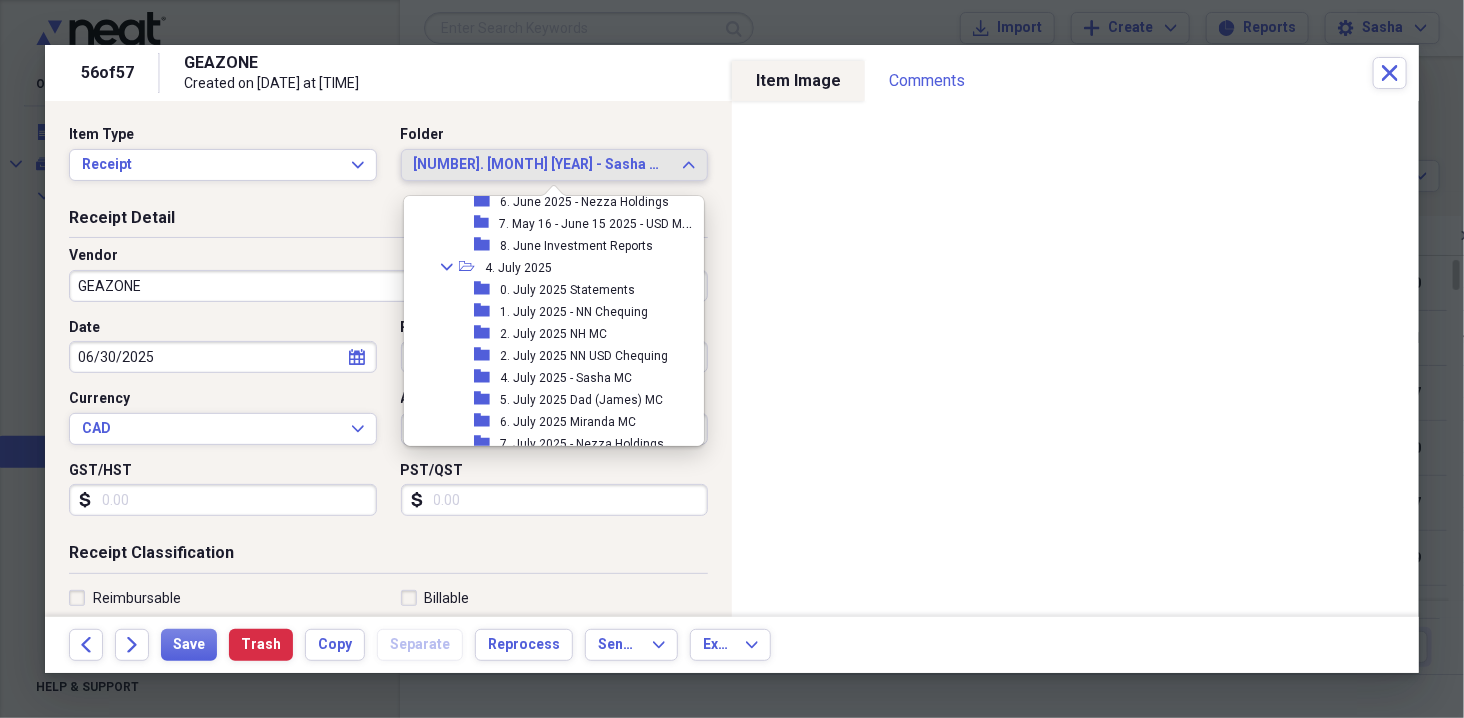 scroll, scrollTop: 991, scrollLeft: 0, axis: vertical 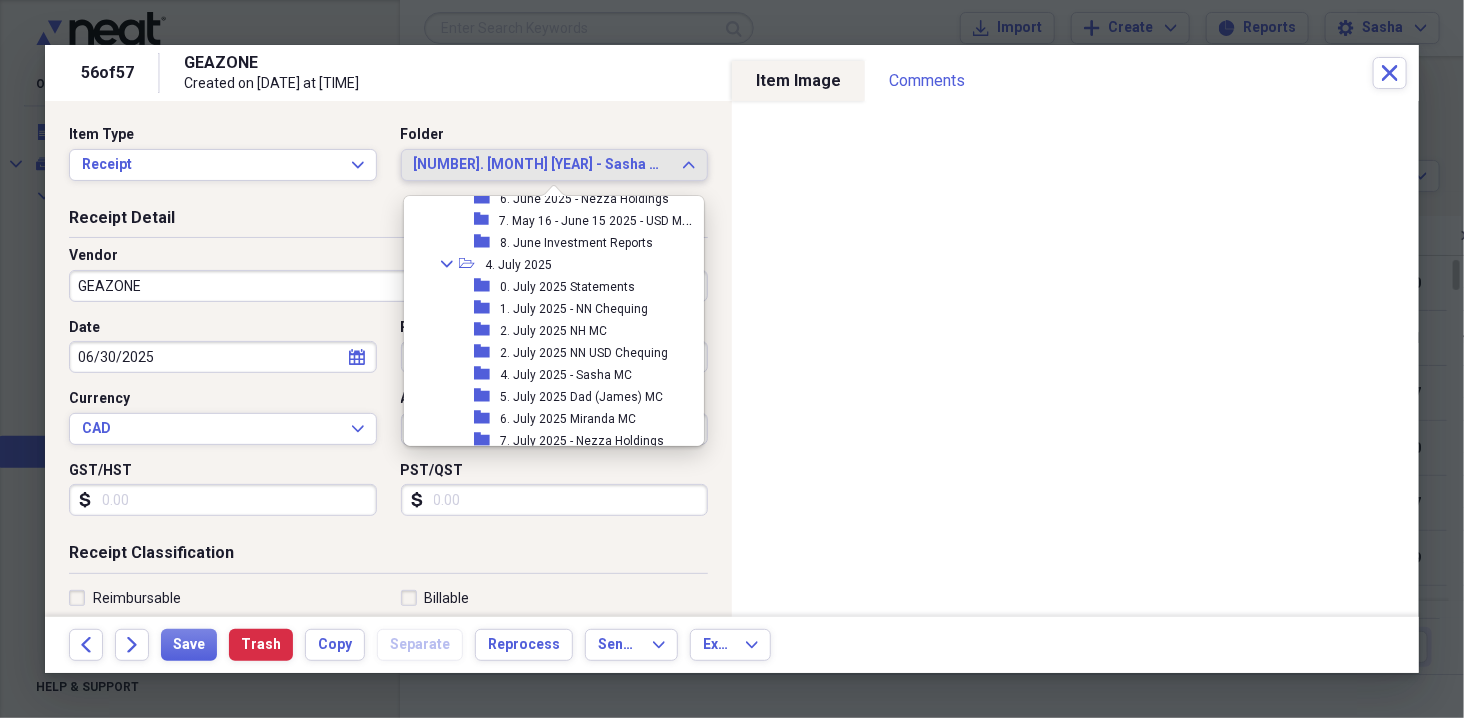 click on "4. July 2025 - Sasha MC" at bounding box center [566, 375] 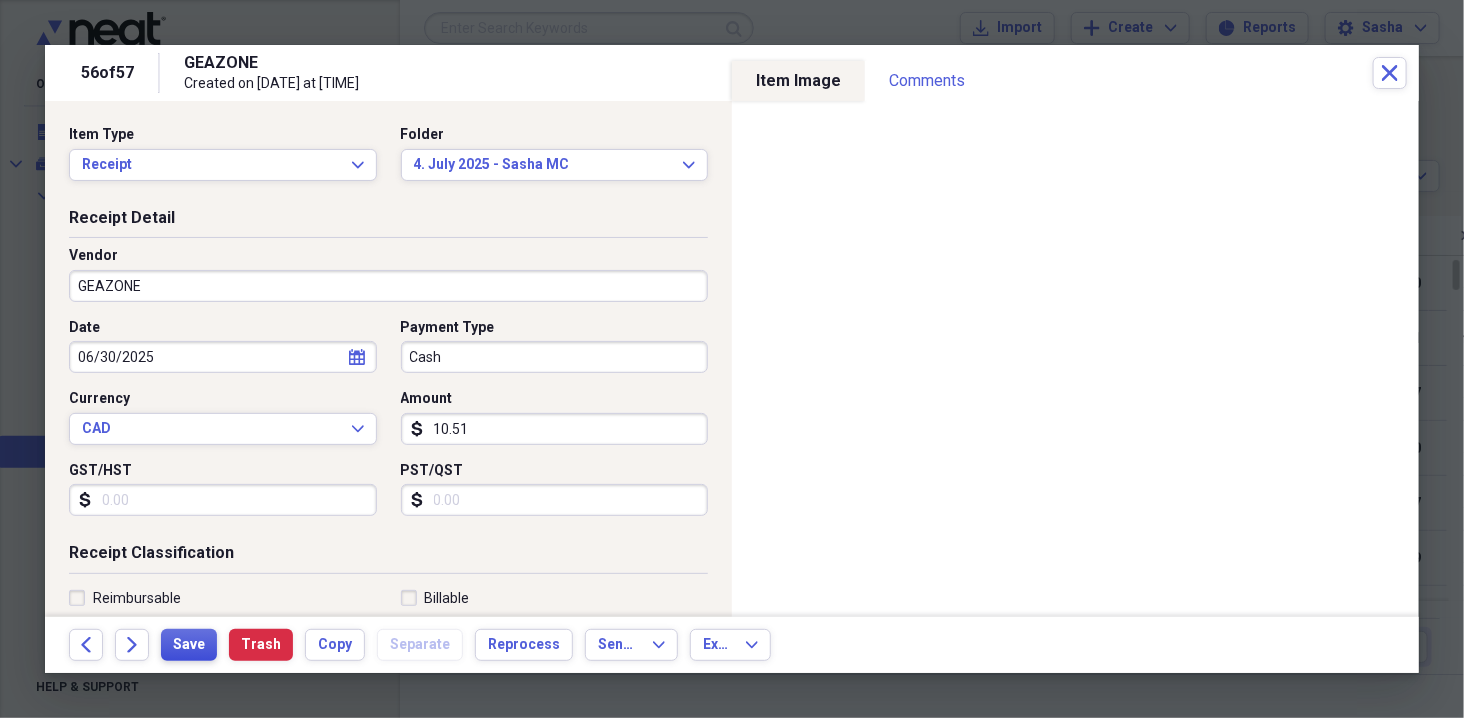 click on "Save" at bounding box center [189, 645] 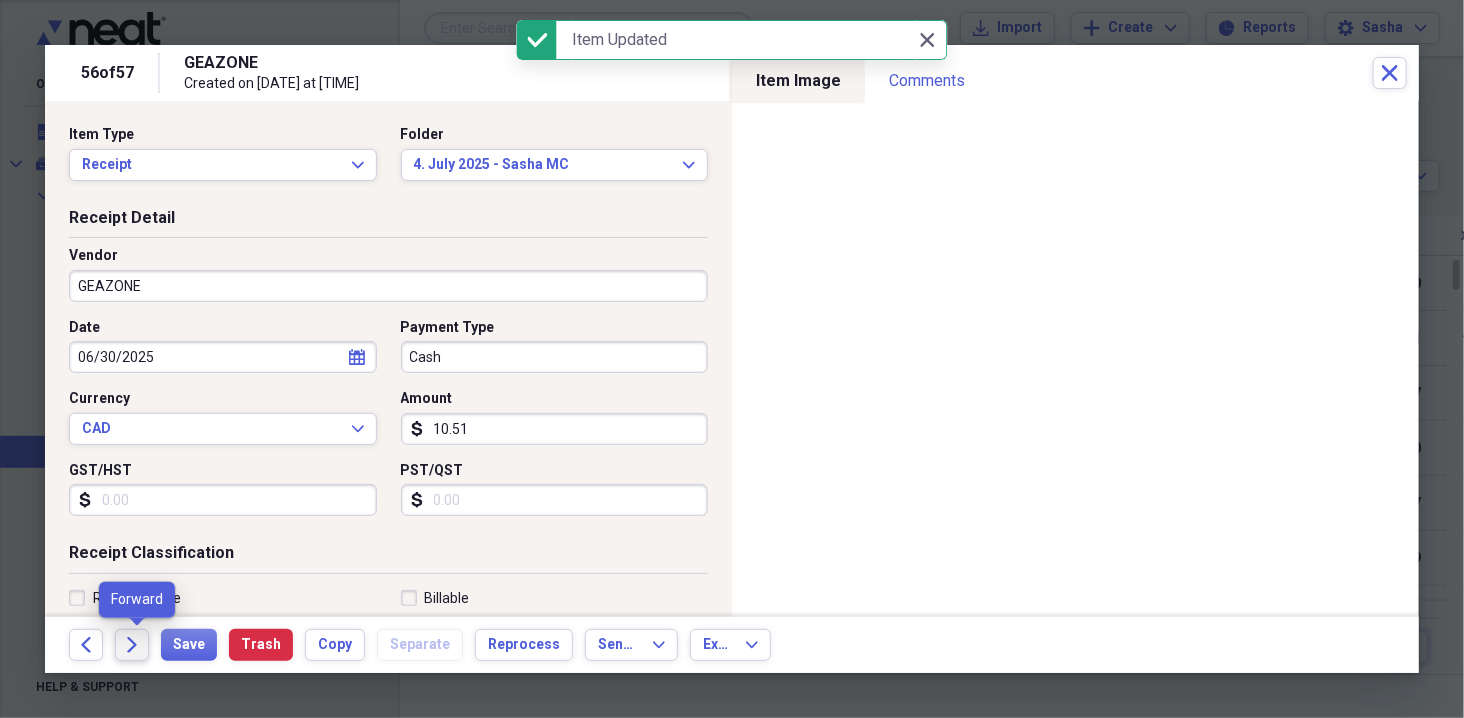 click on "Forward" 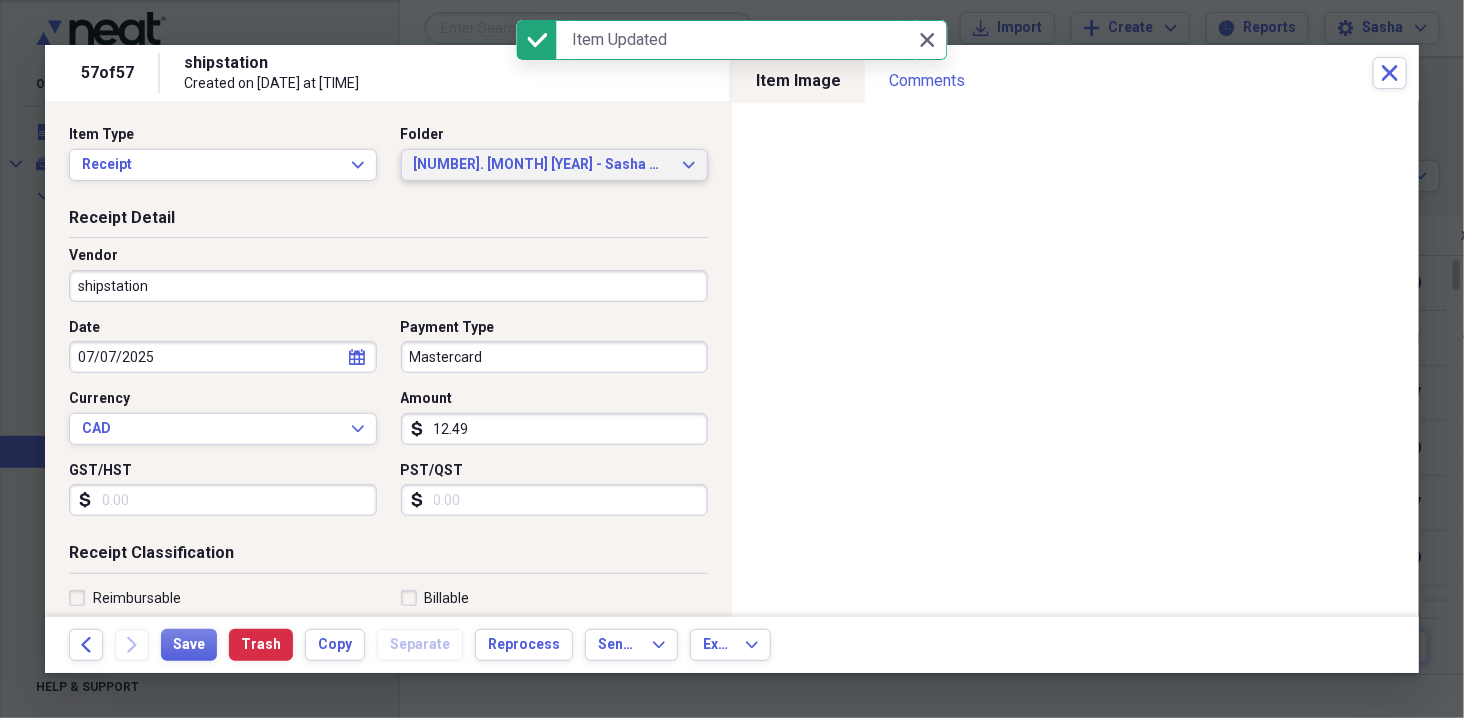 click on "[DAY] [MONTH] [YEAR] - [FIRST] [LAST]" at bounding box center [543, 165] 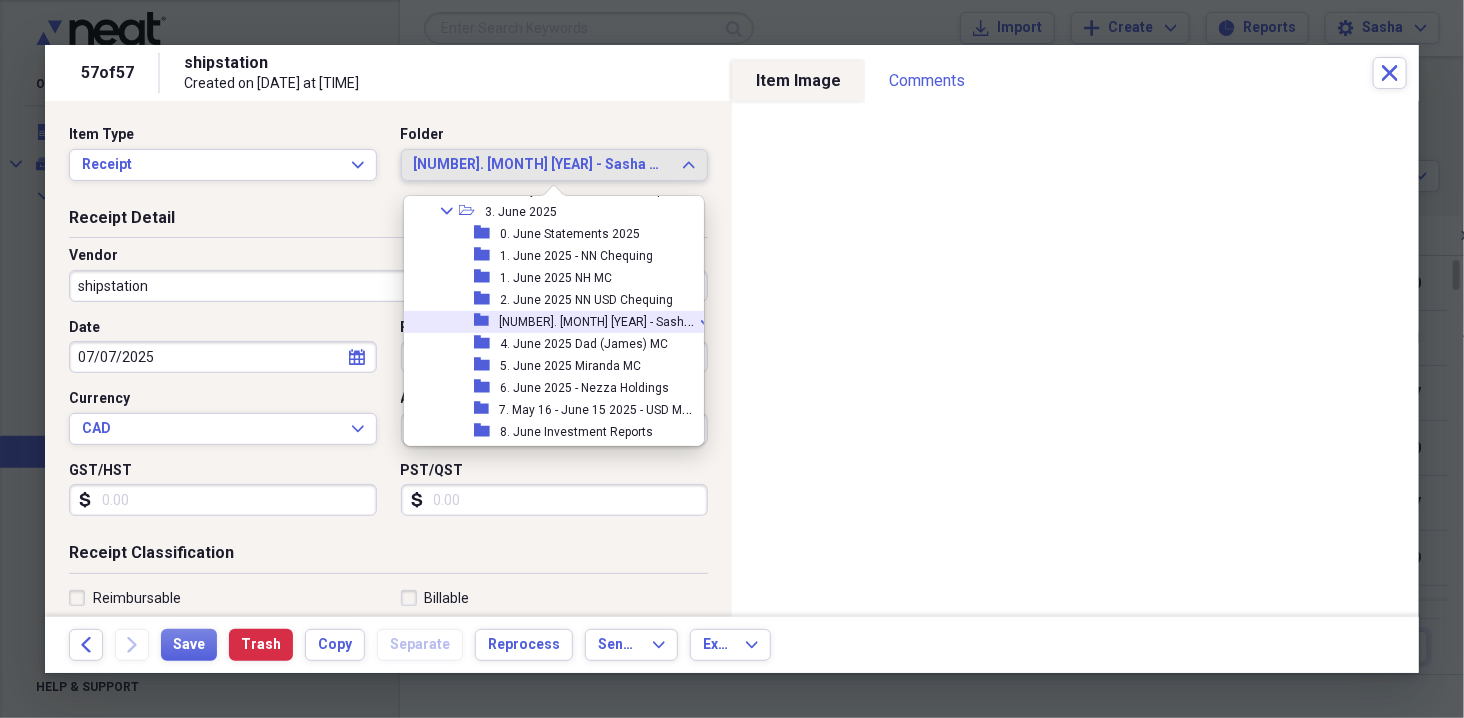 scroll, scrollTop: 895, scrollLeft: 0, axis: vertical 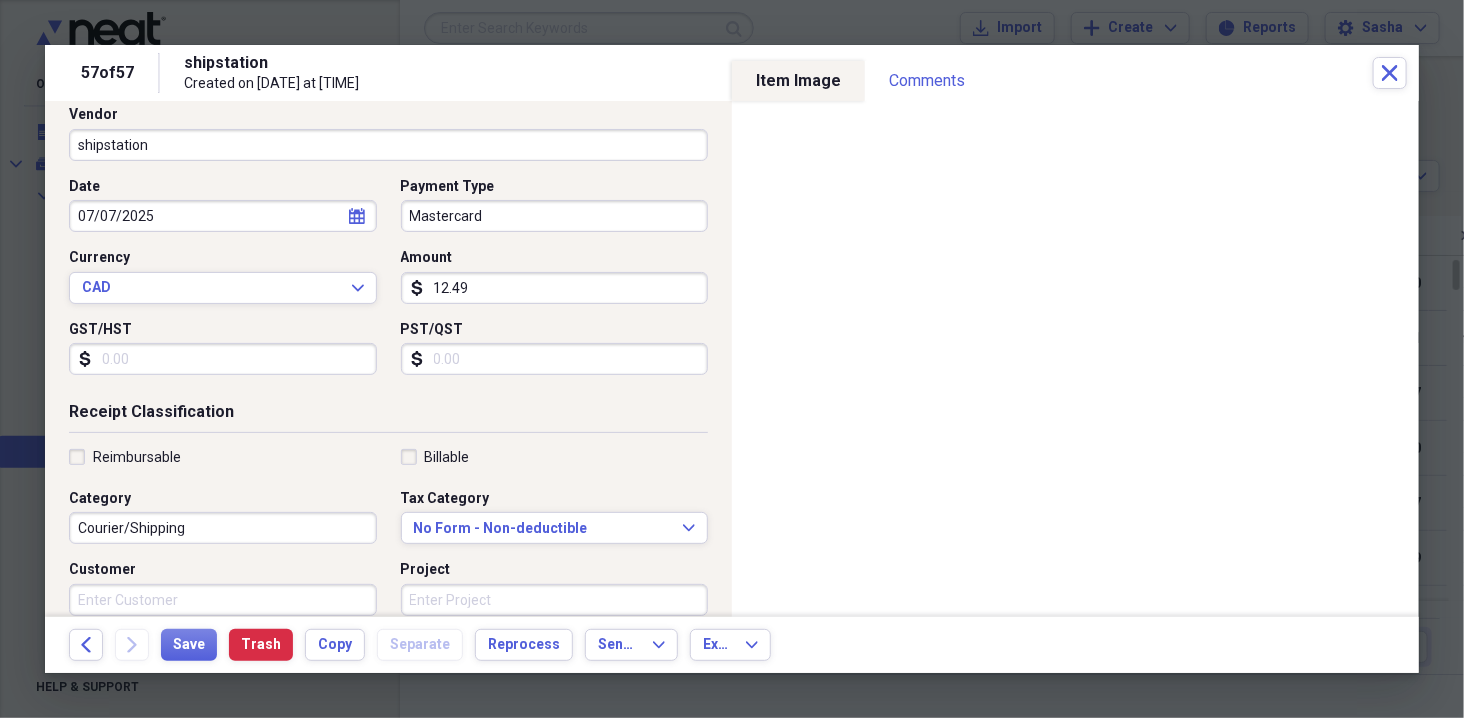 click on "07/07/2025" at bounding box center (223, 216) 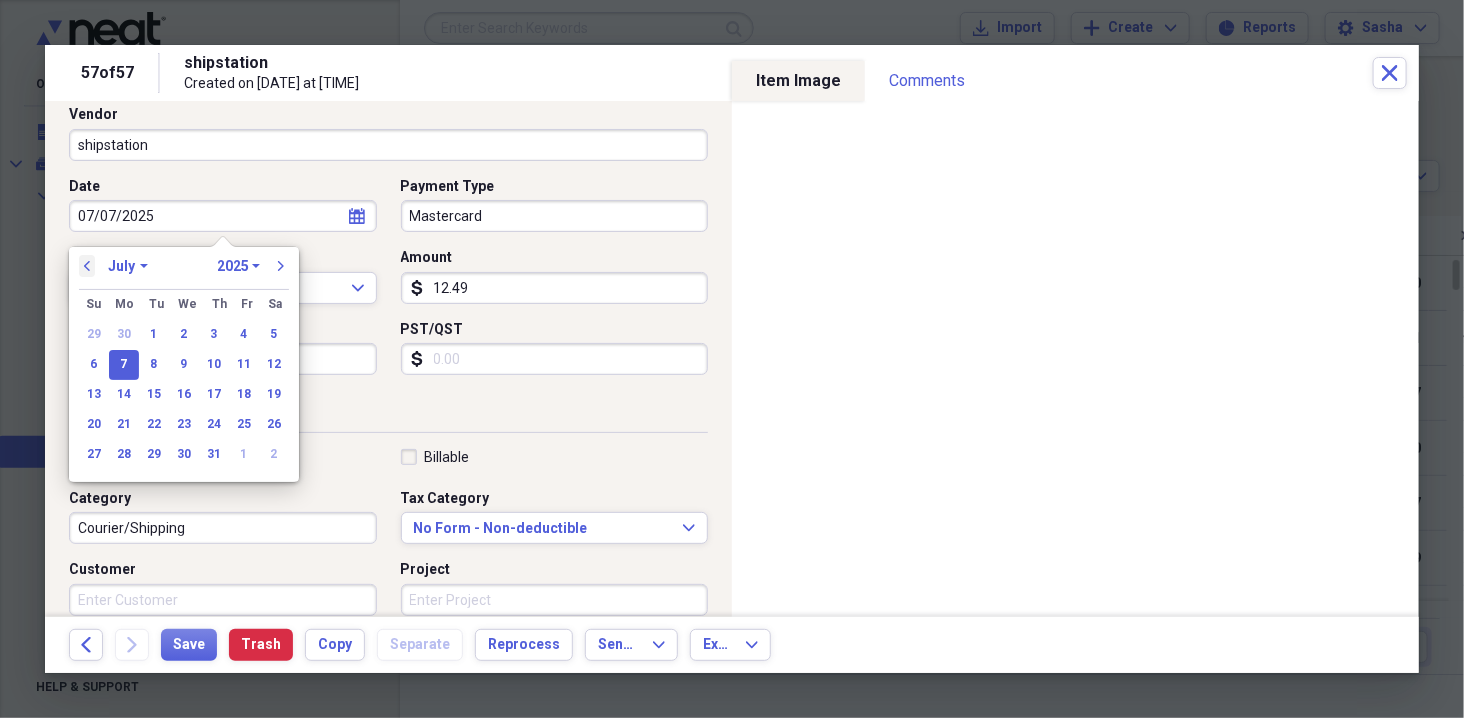 click on "previous" at bounding box center (87, 266) 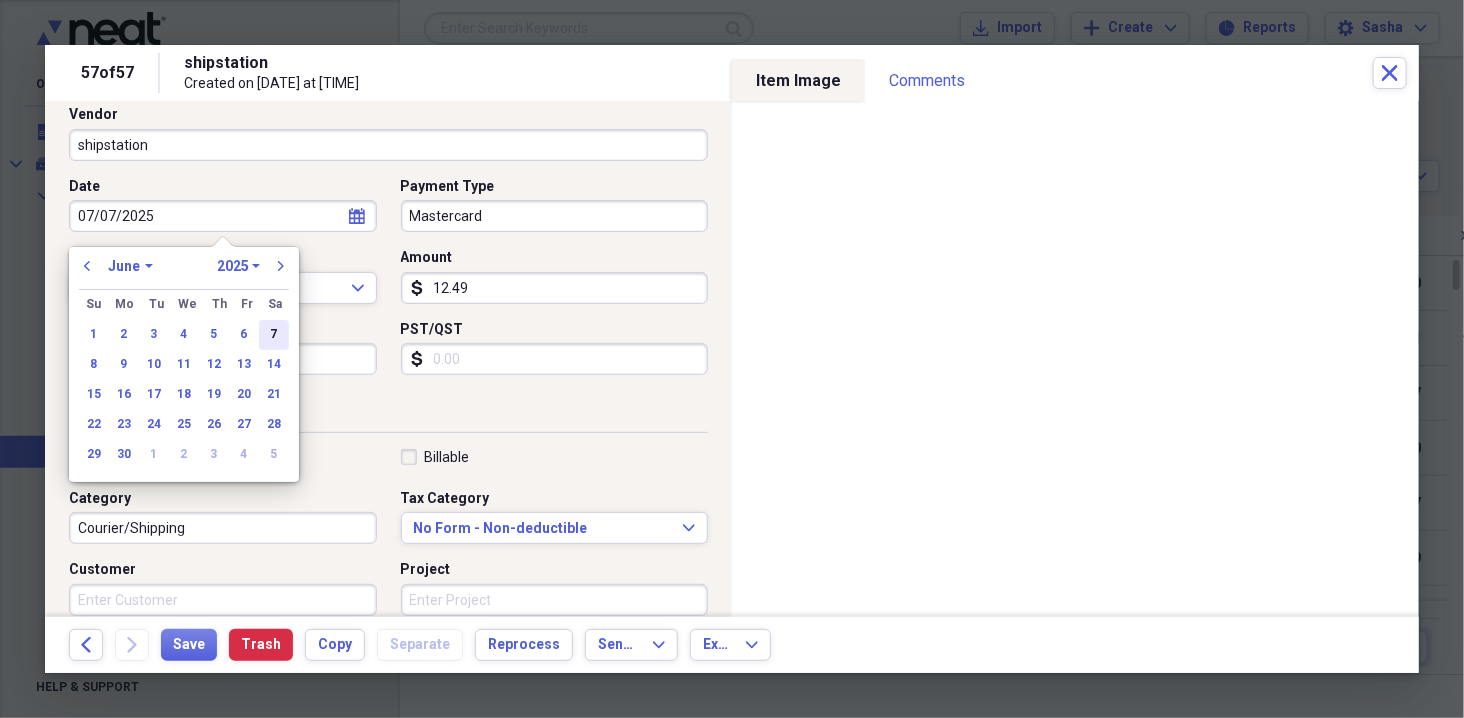 click on "7" at bounding box center (274, 335) 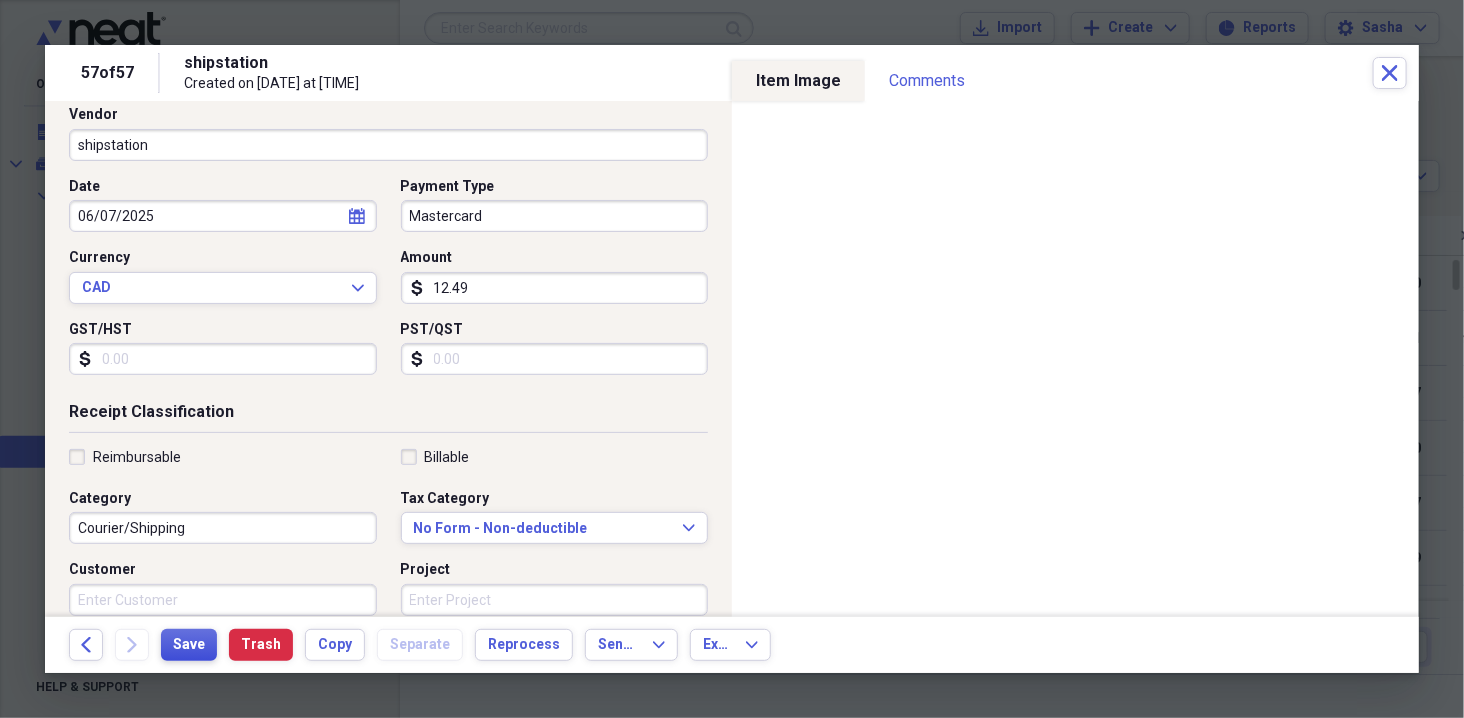 click on "Save" at bounding box center (189, 645) 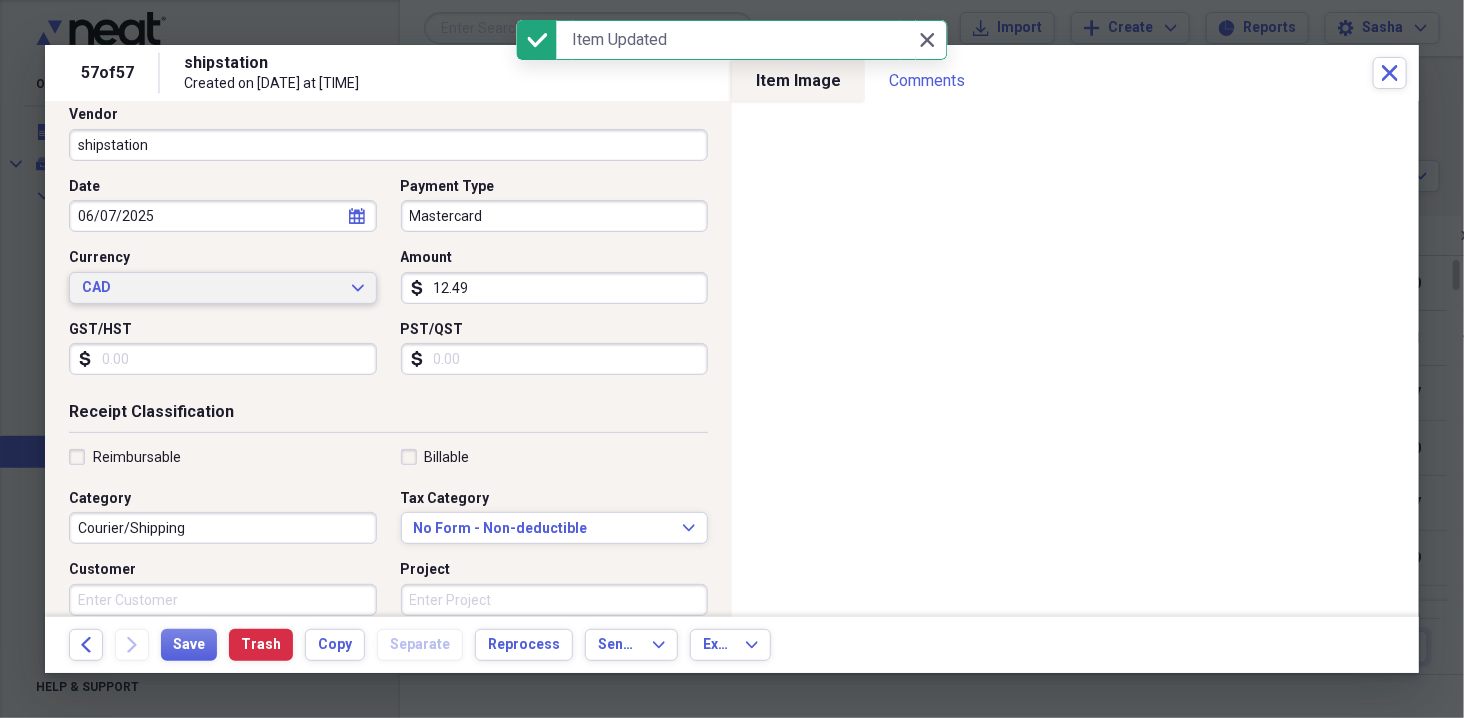 click on "CAD" at bounding box center [211, 288] 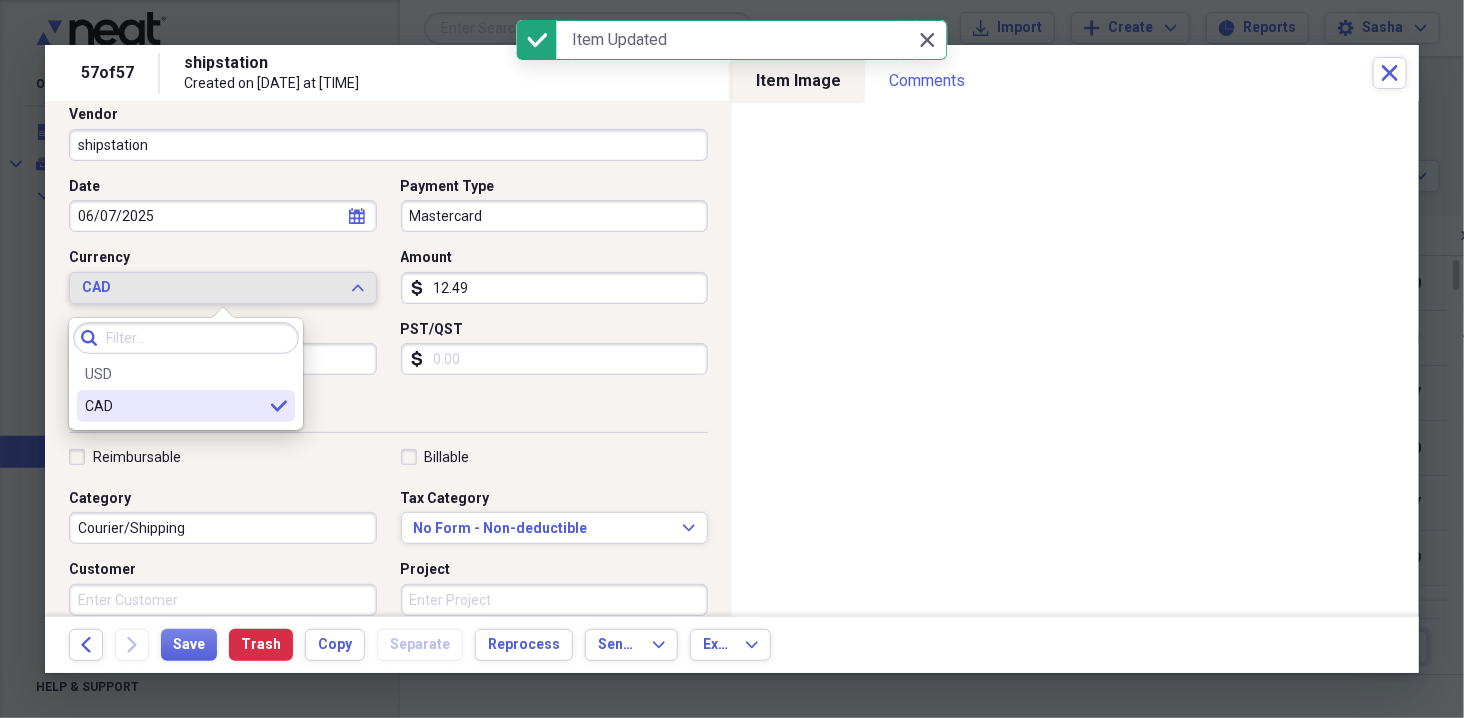 click on "CAD" at bounding box center (211, 288) 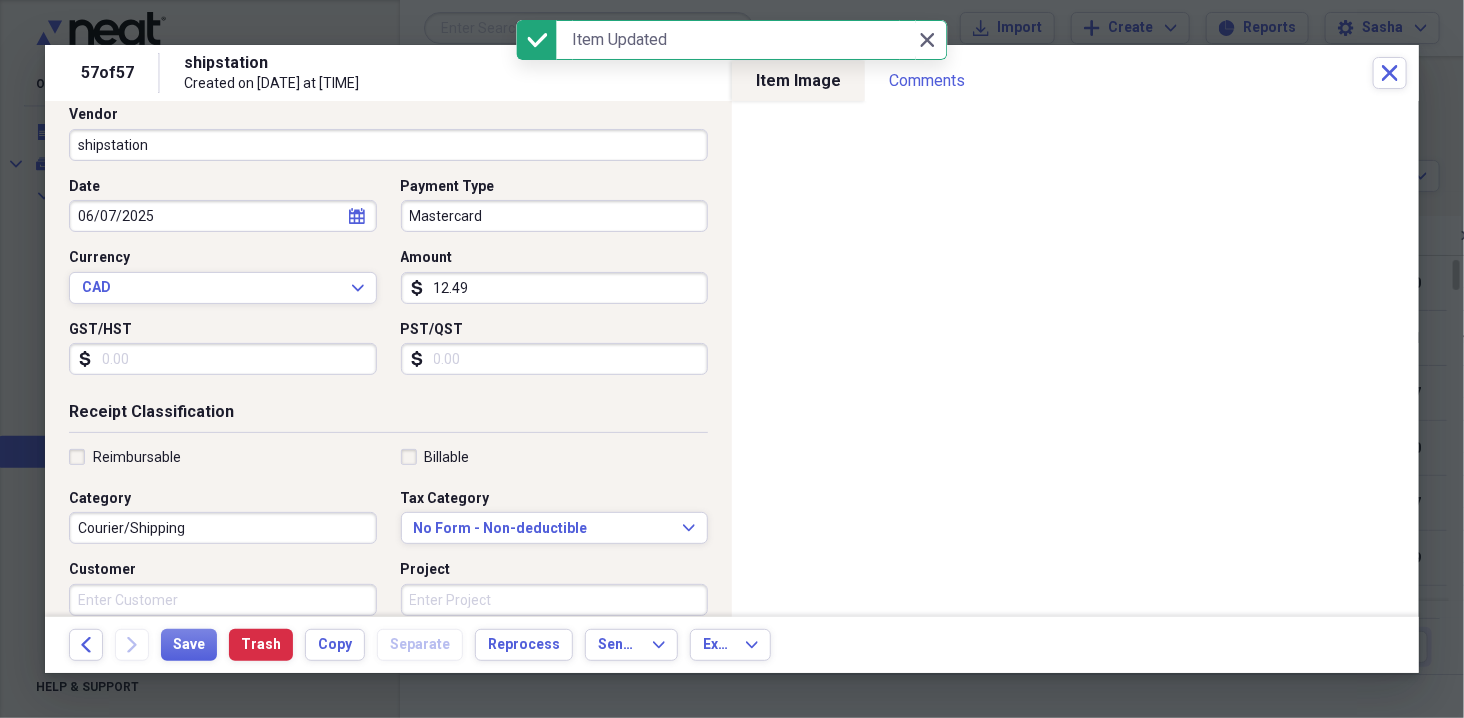 click on "12.49" at bounding box center (555, 288) 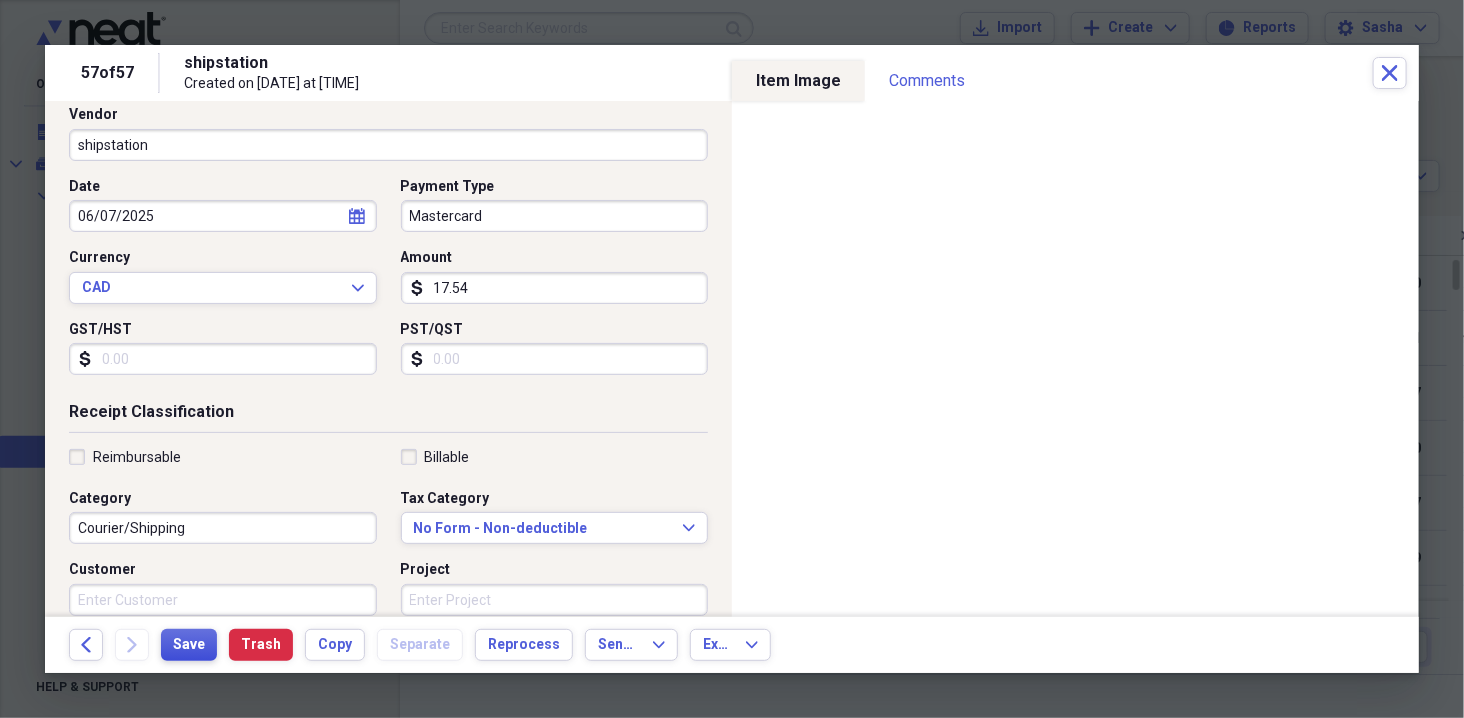 type on "17.54" 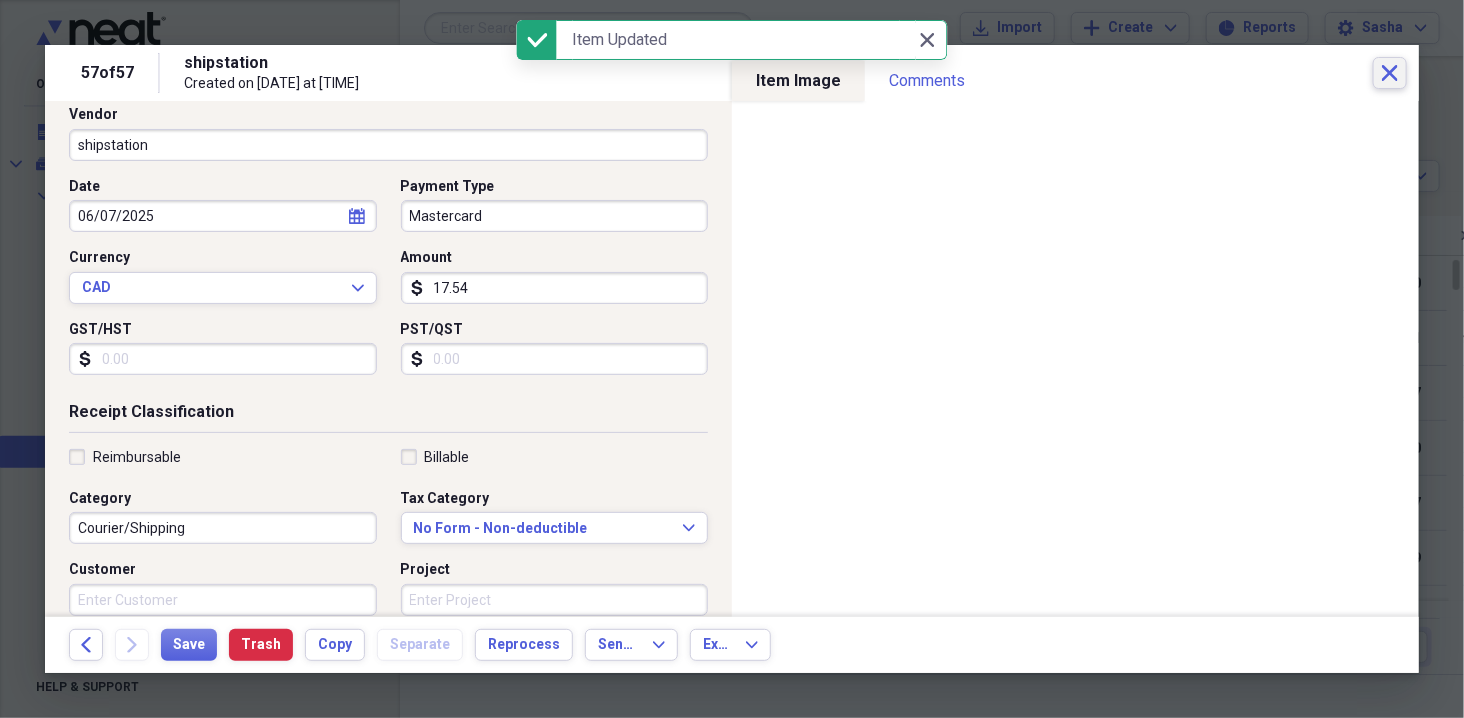 click on "Close" 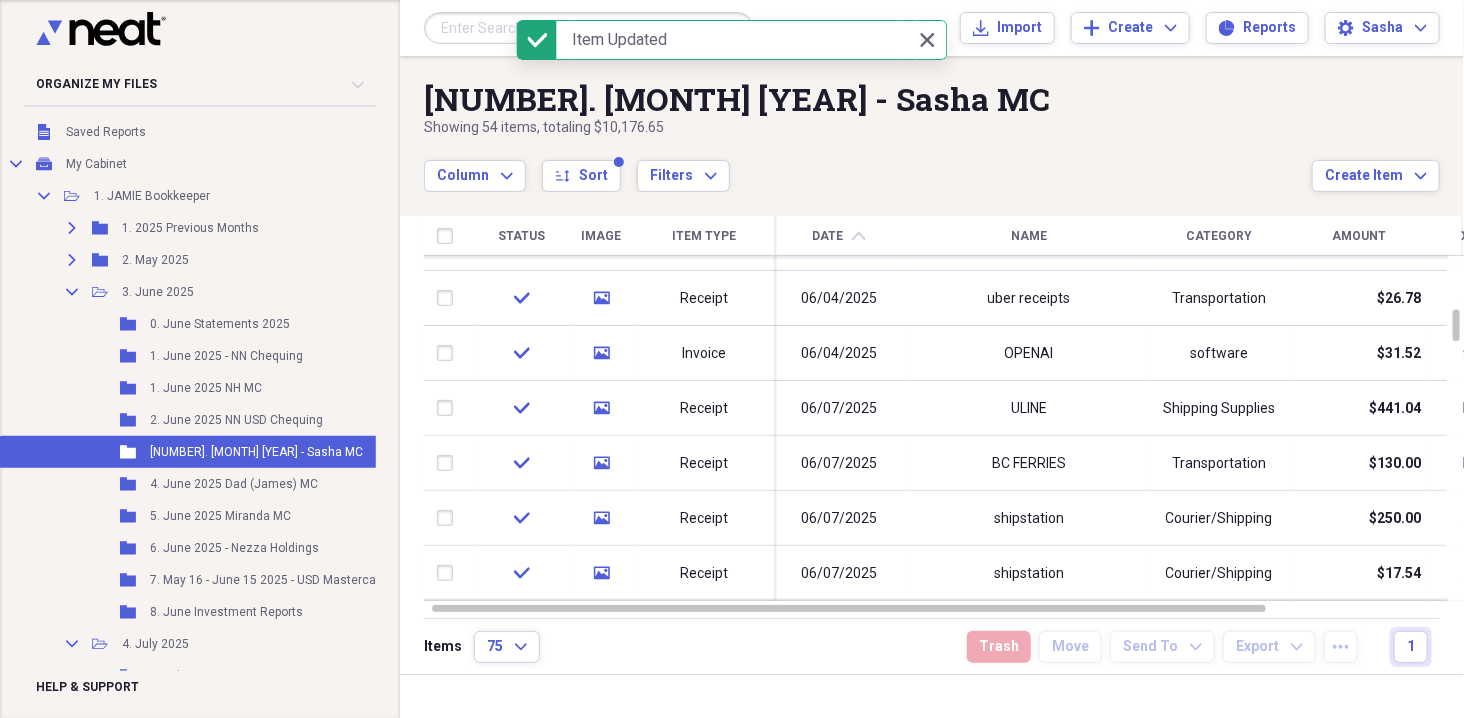 click at bounding box center (589, 28) 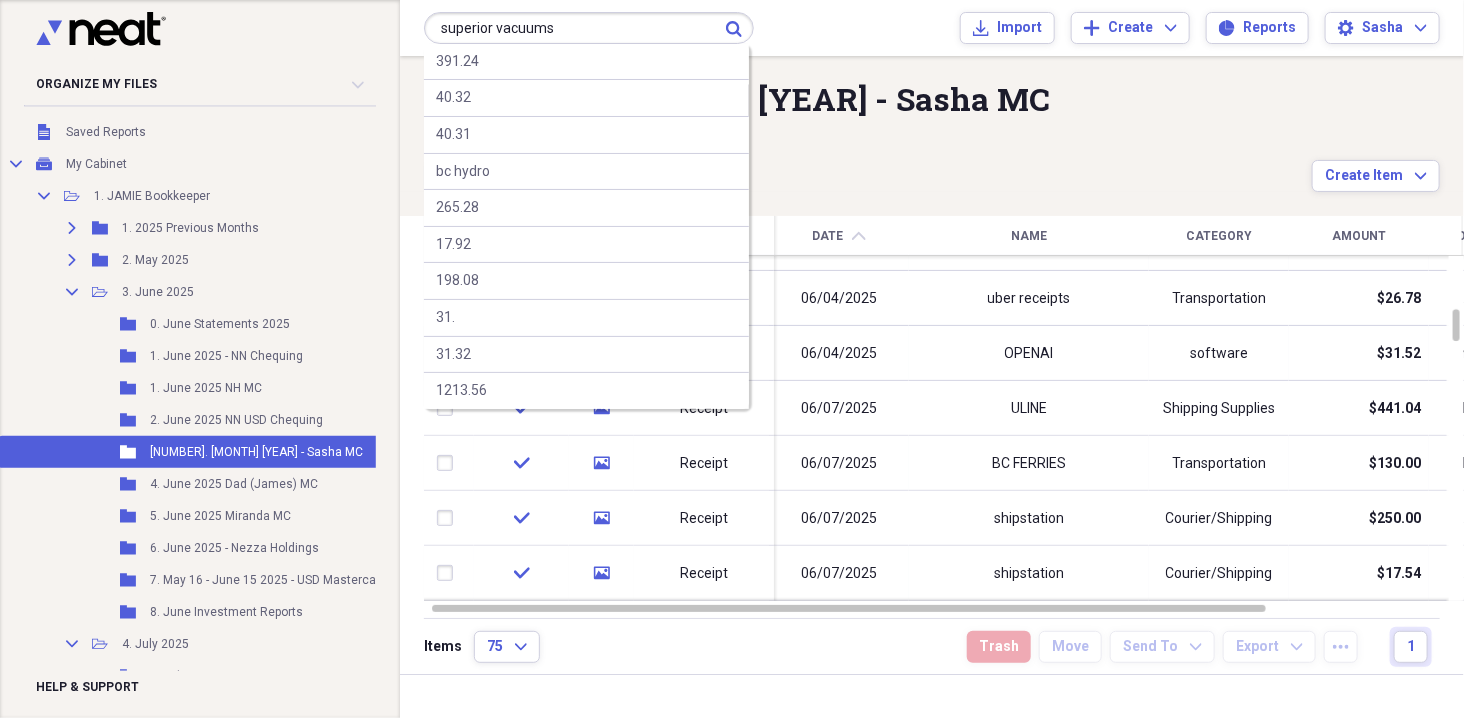 type on "superior vacuums" 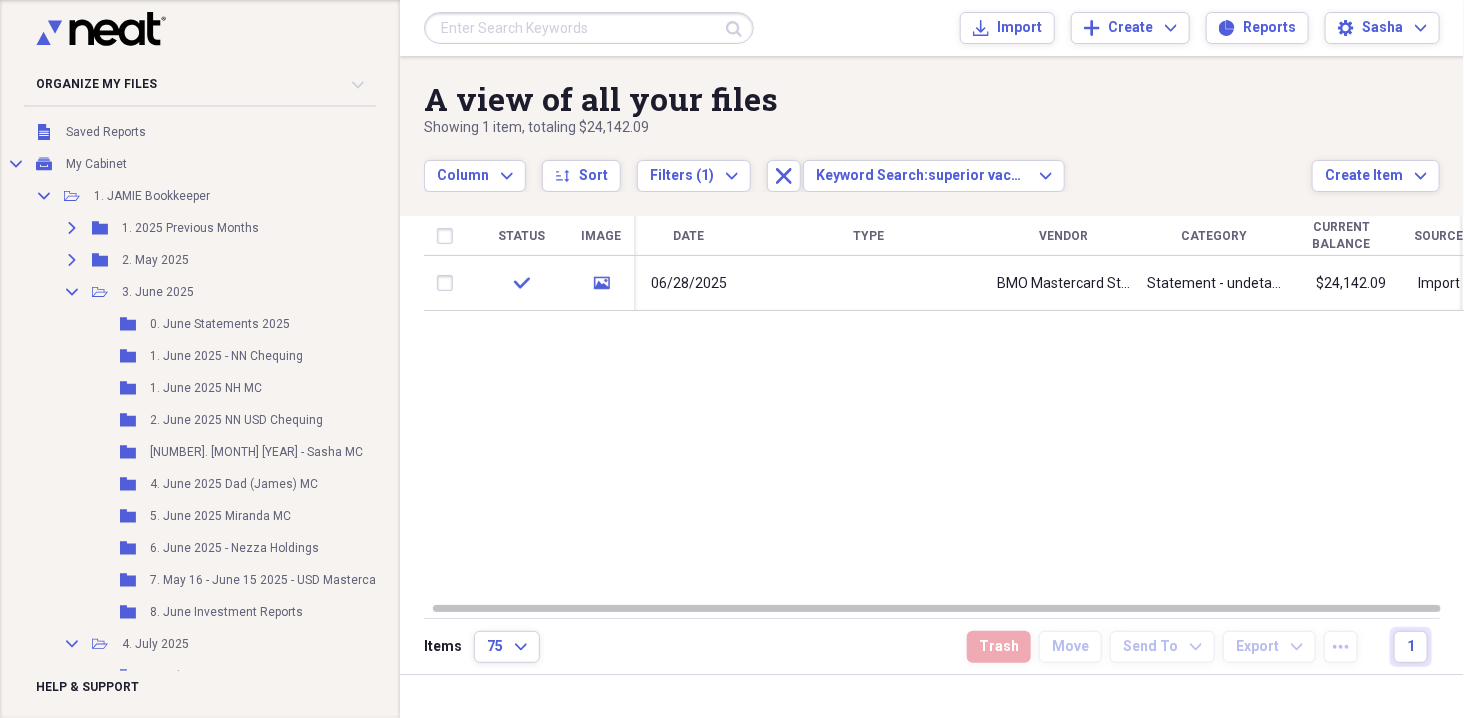 click at bounding box center [589, 28] 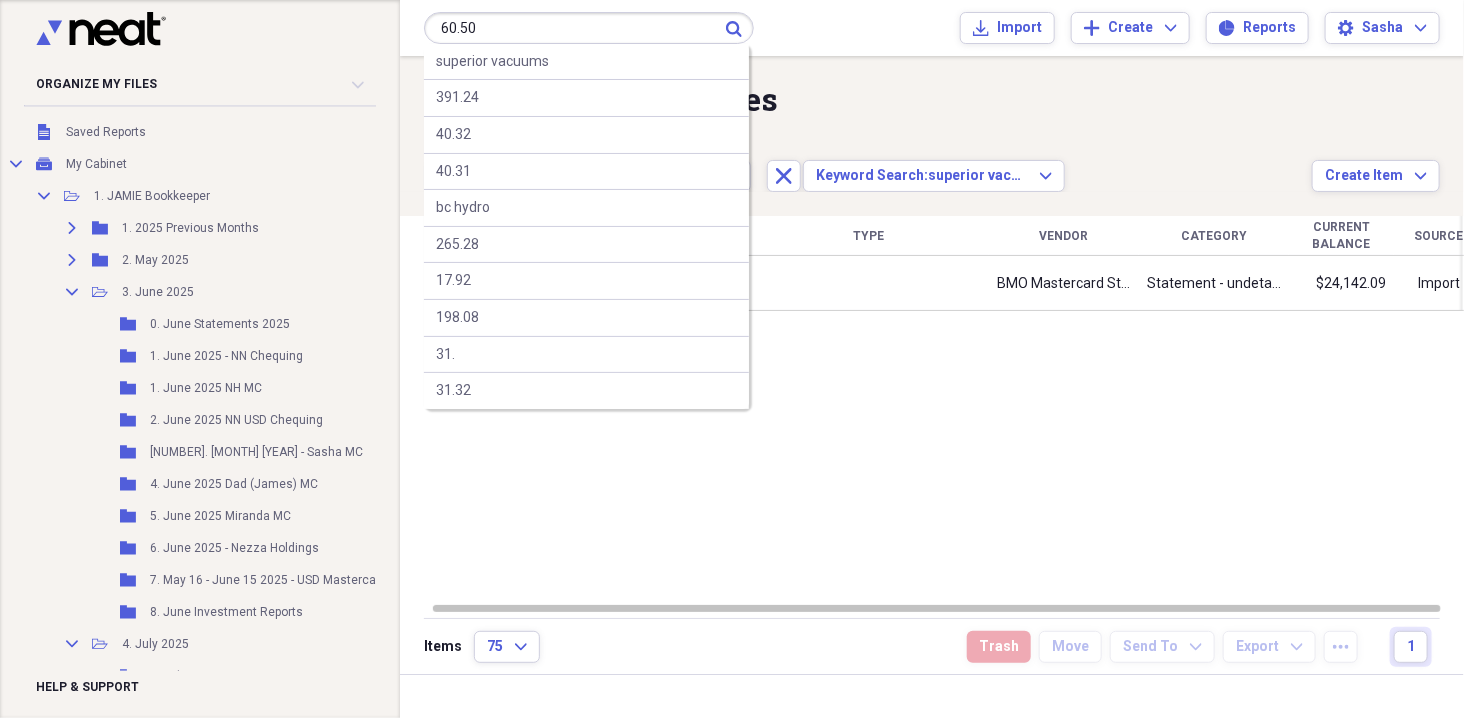 type on "60.50" 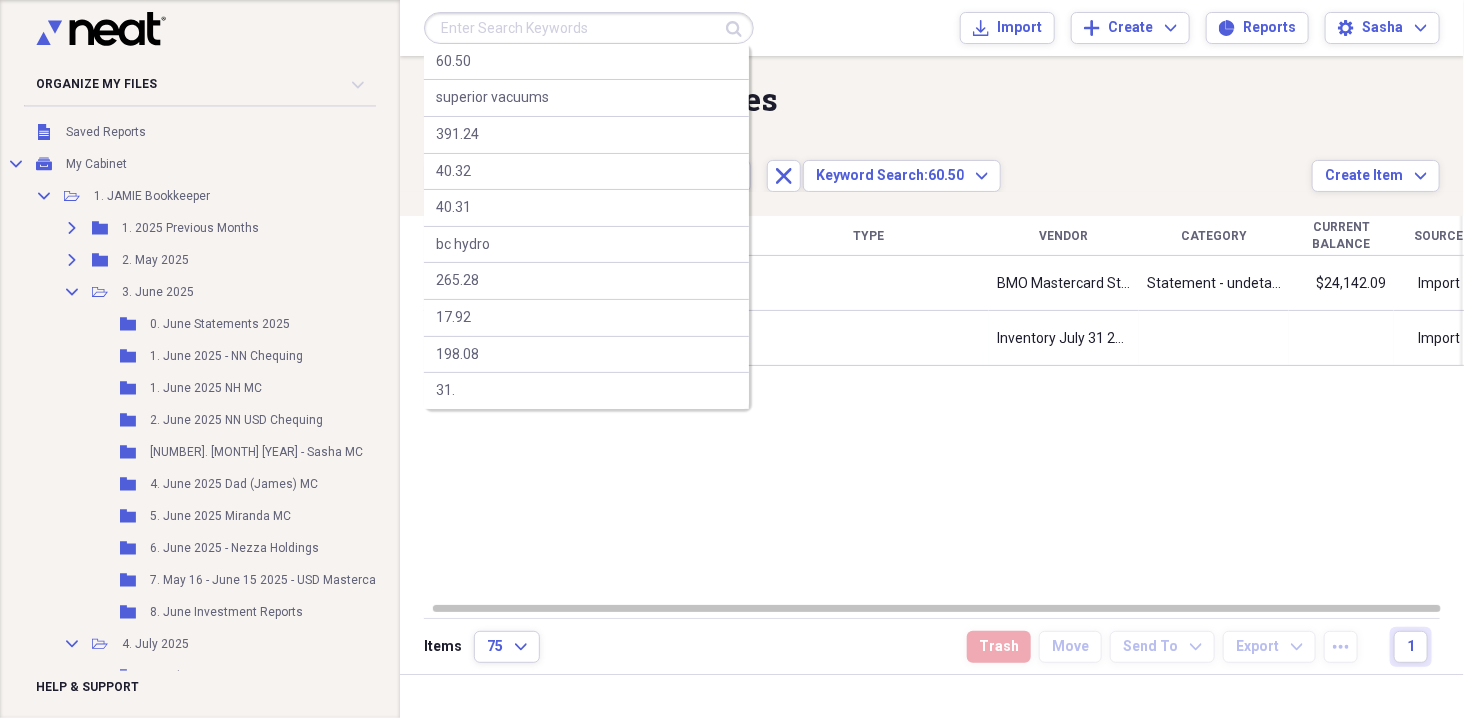 click at bounding box center [589, 28] 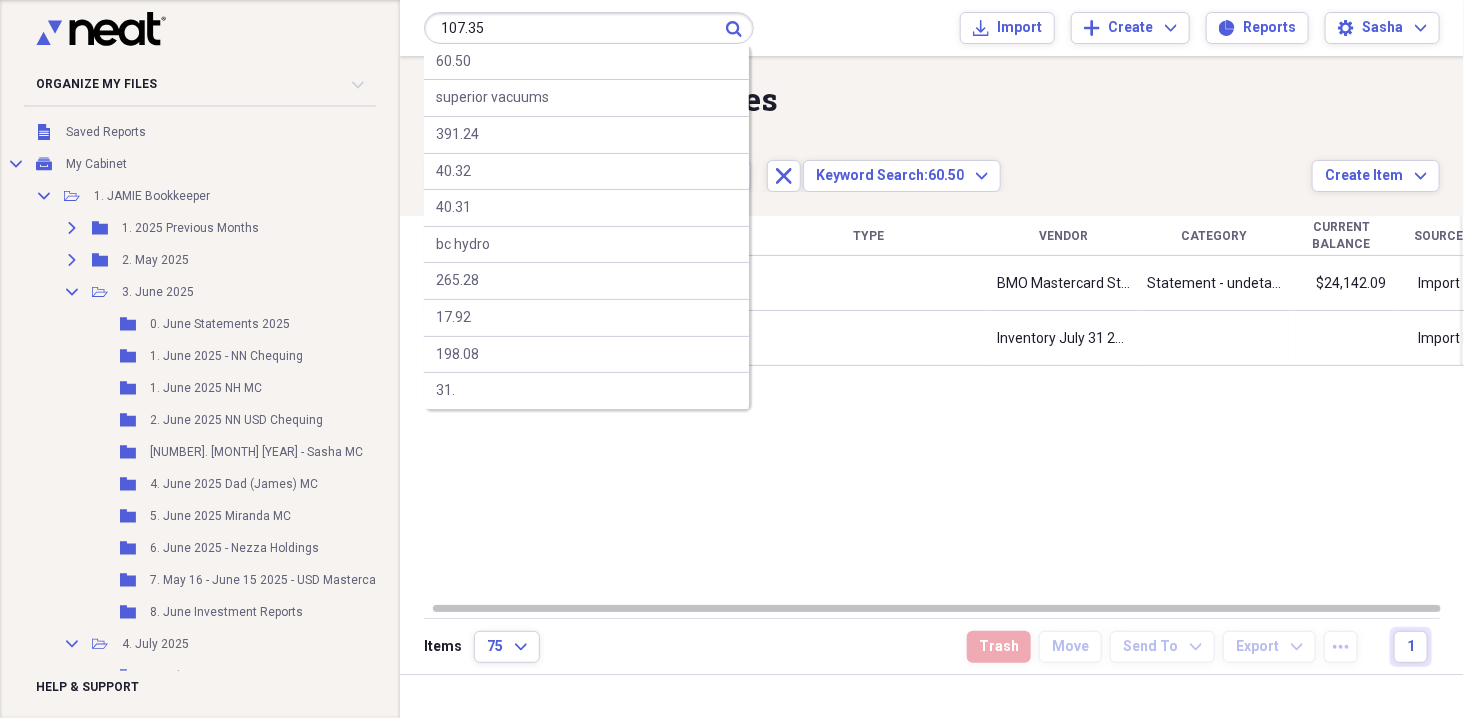 type on "107.35" 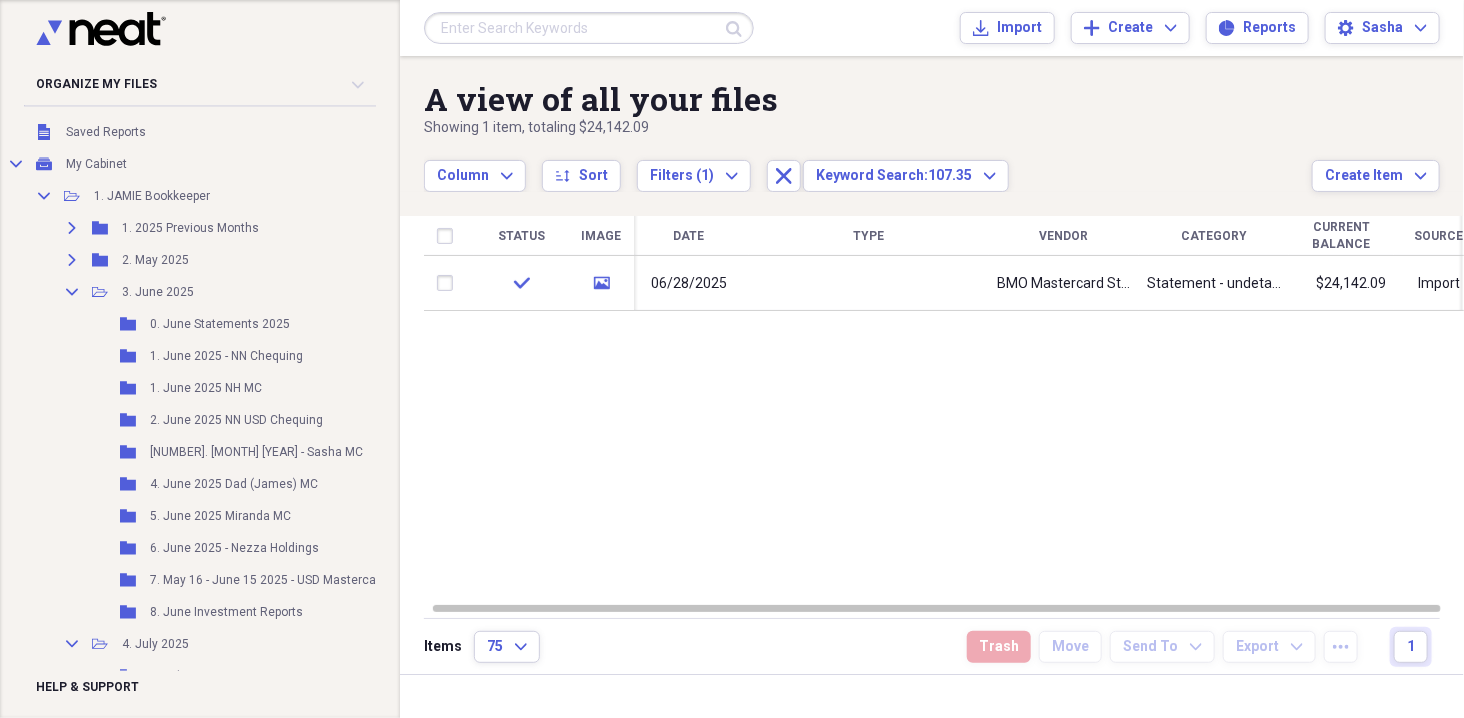 click at bounding box center [589, 28] 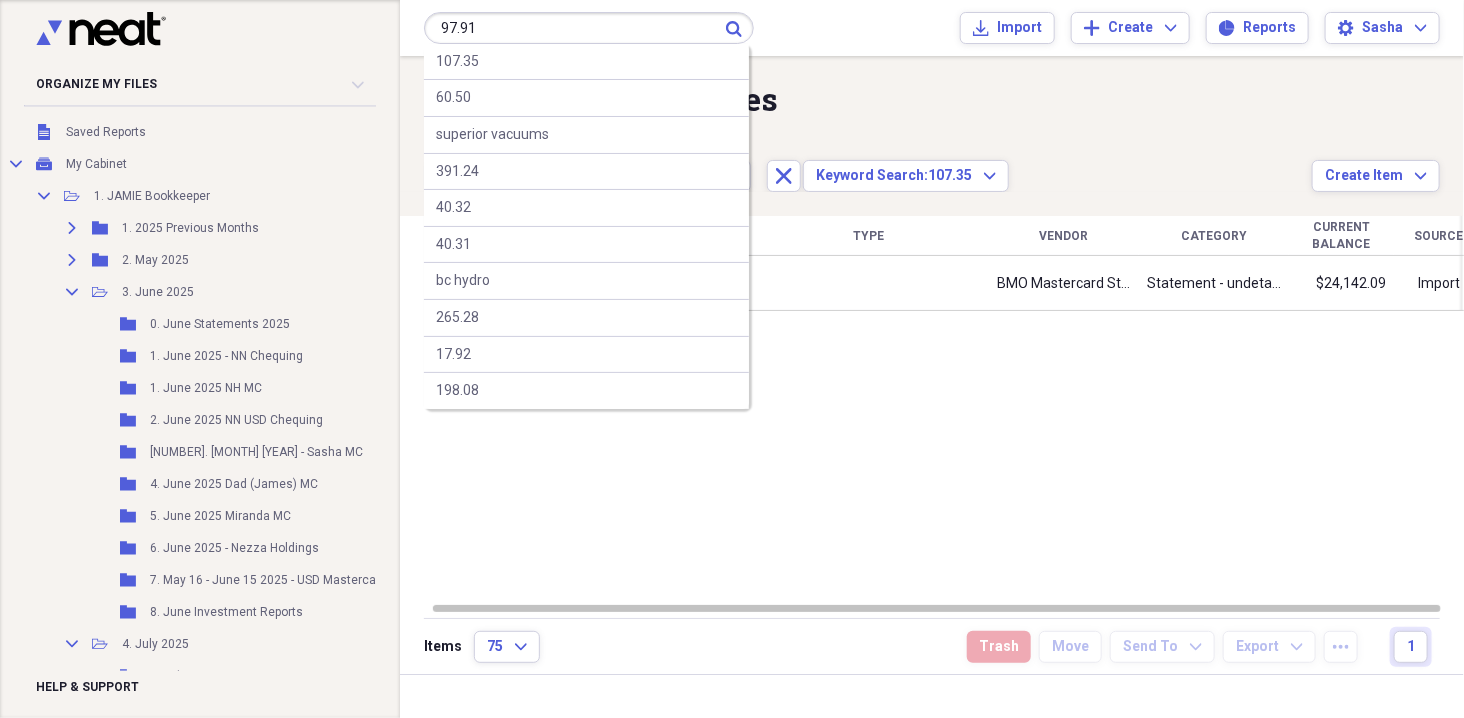 type on "97.91" 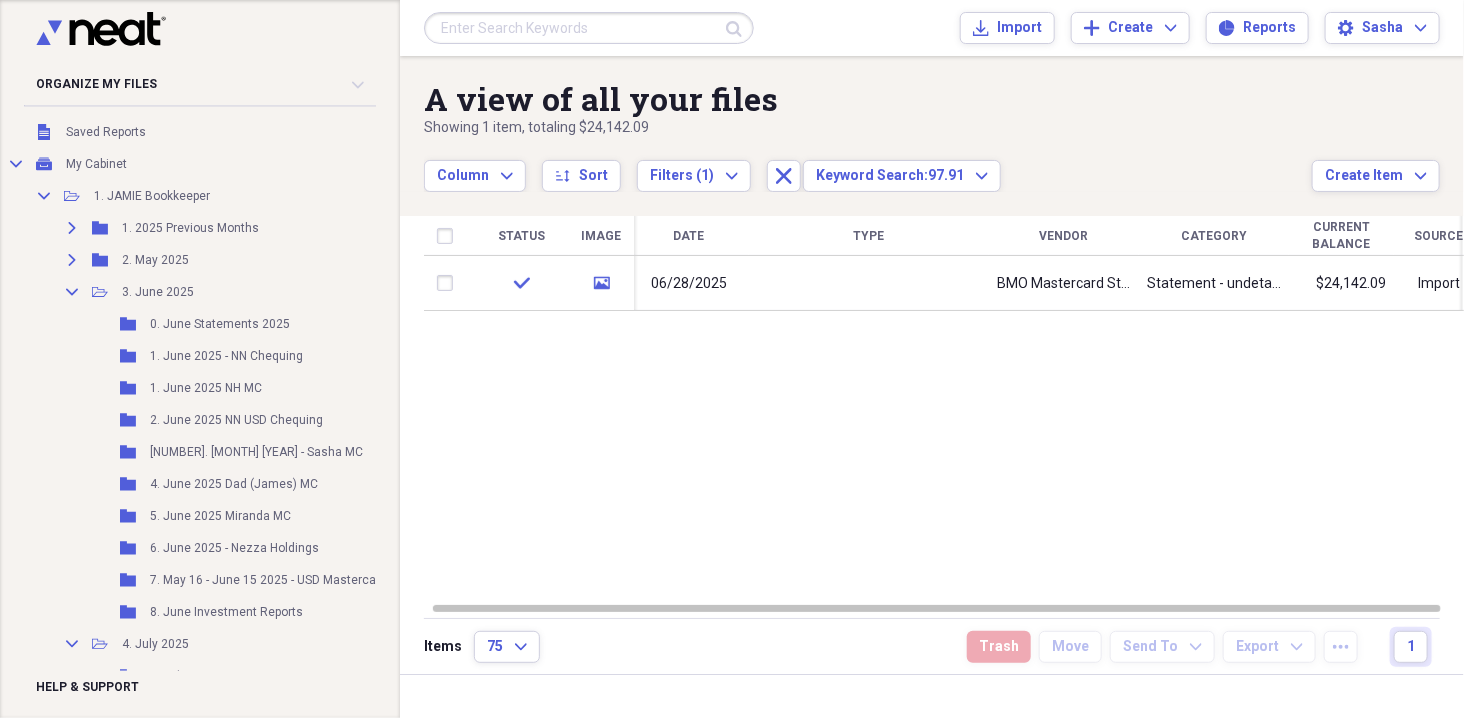 click at bounding box center (589, 28) 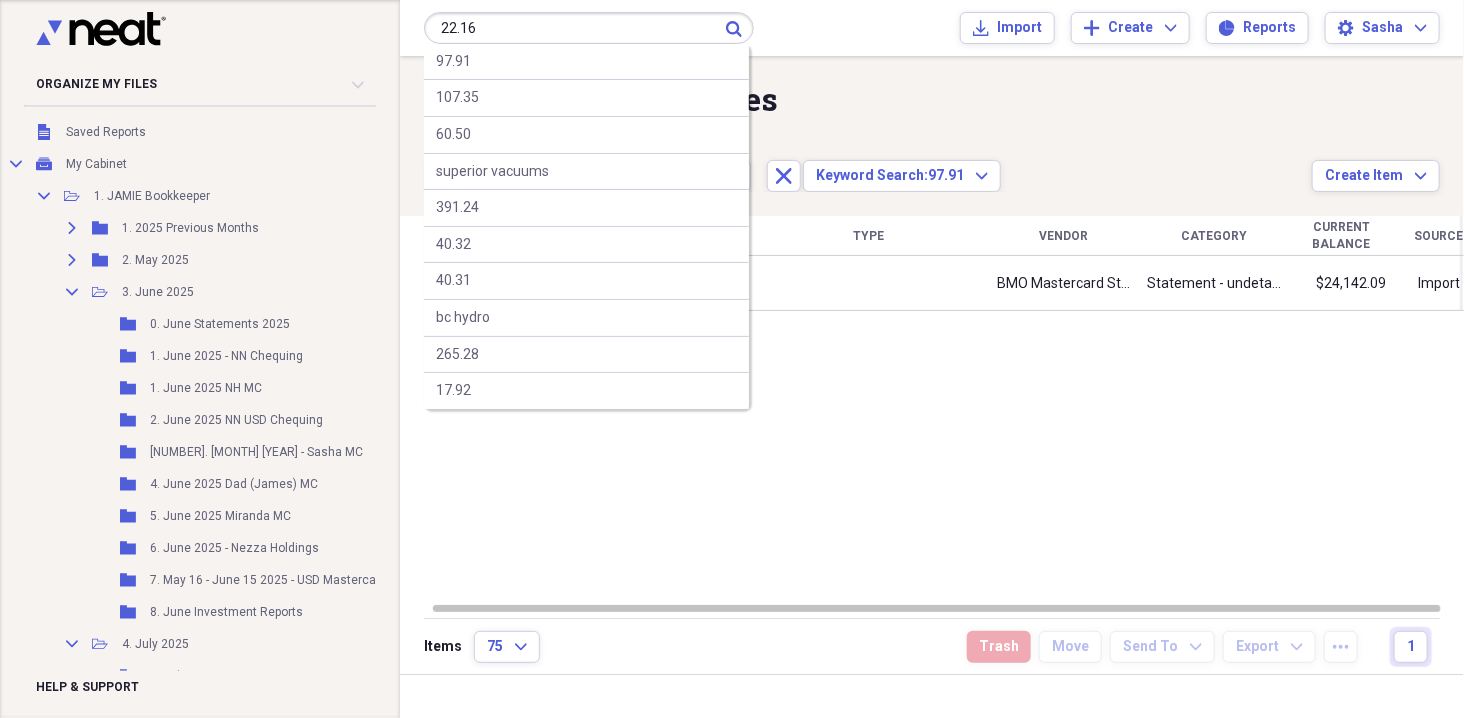 type on "22.16" 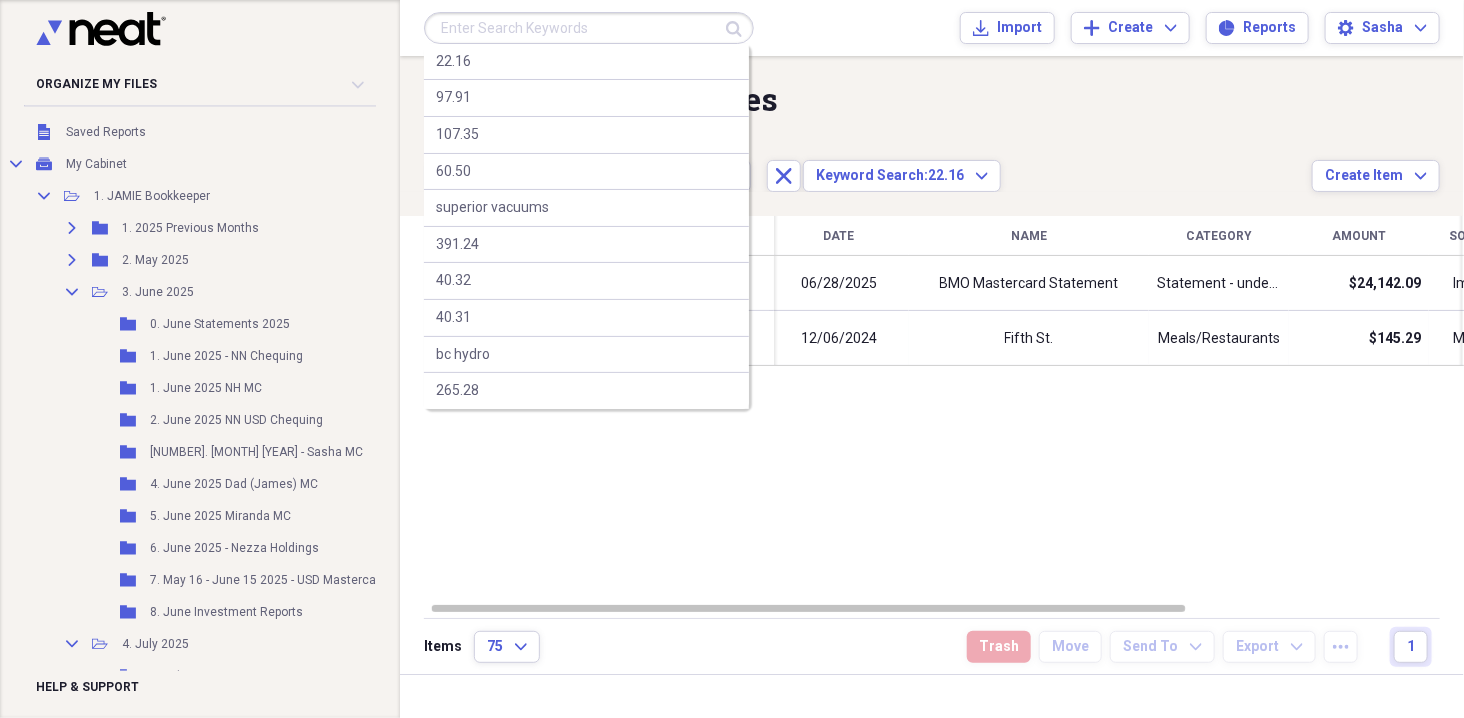 click at bounding box center [589, 28] 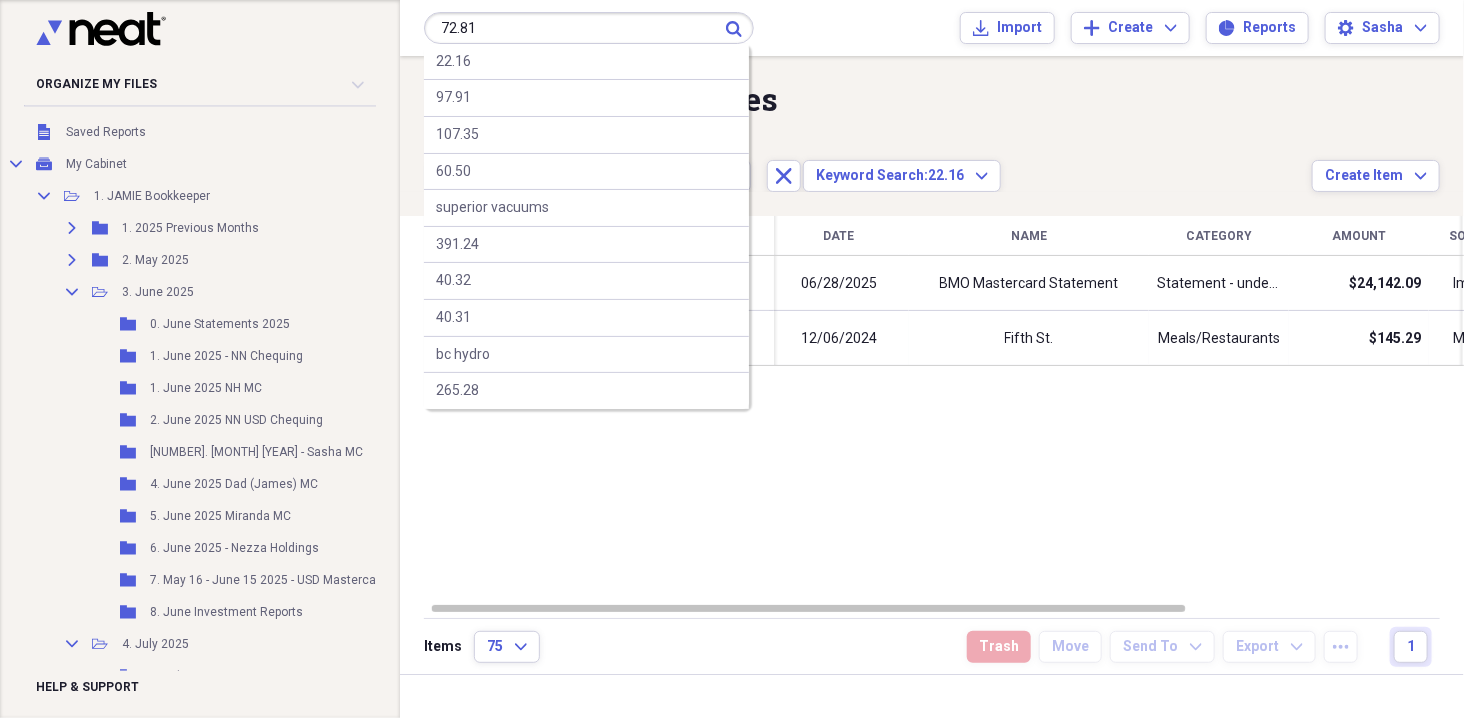 type on "72.81" 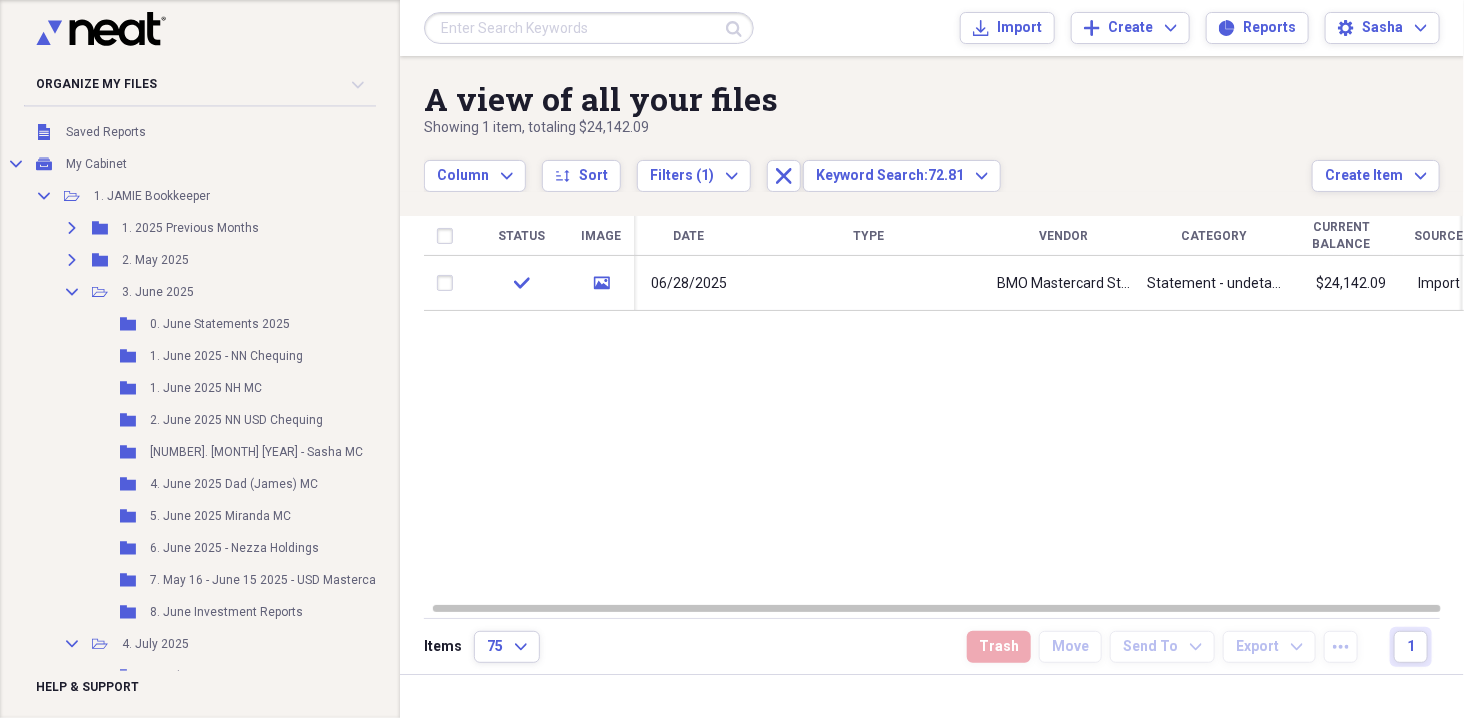 click at bounding box center [589, 28] 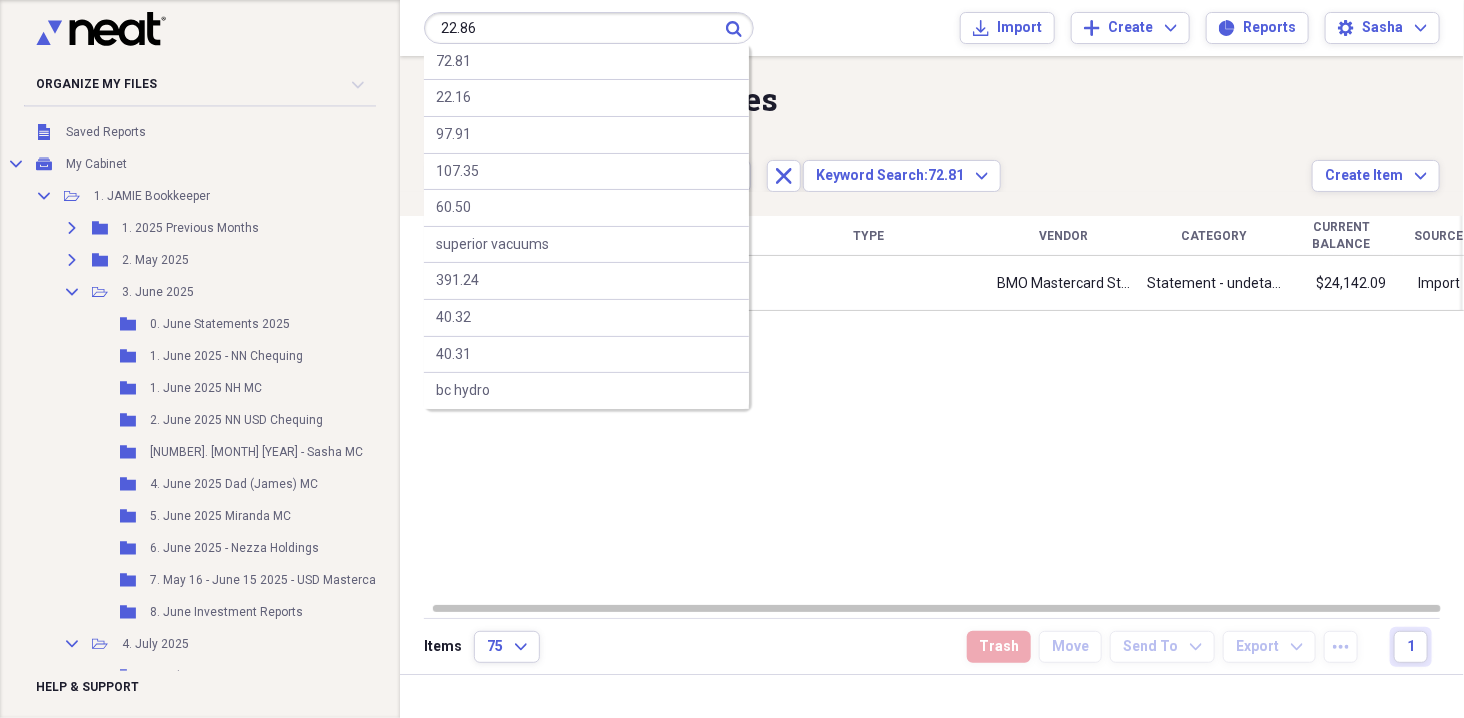 type on "22.86" 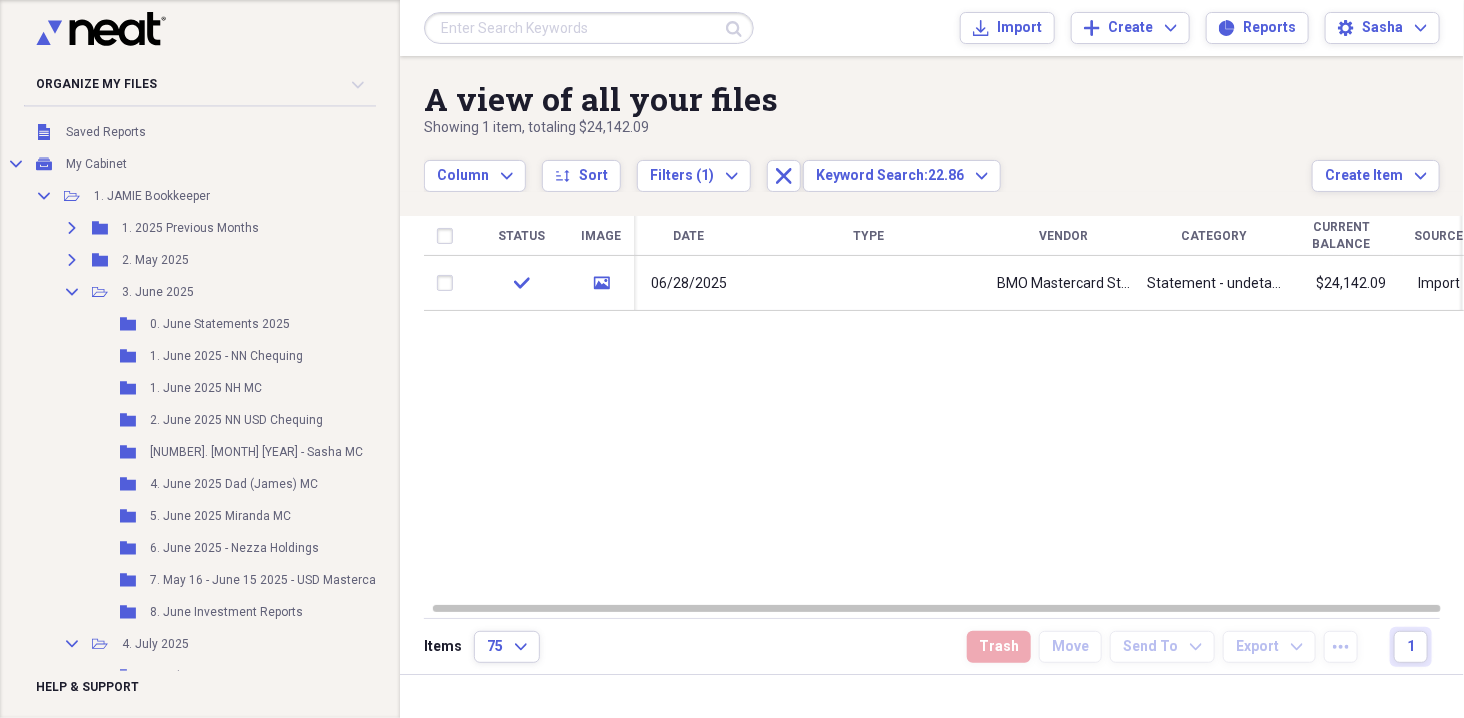 click at bounding box center [589, 28] 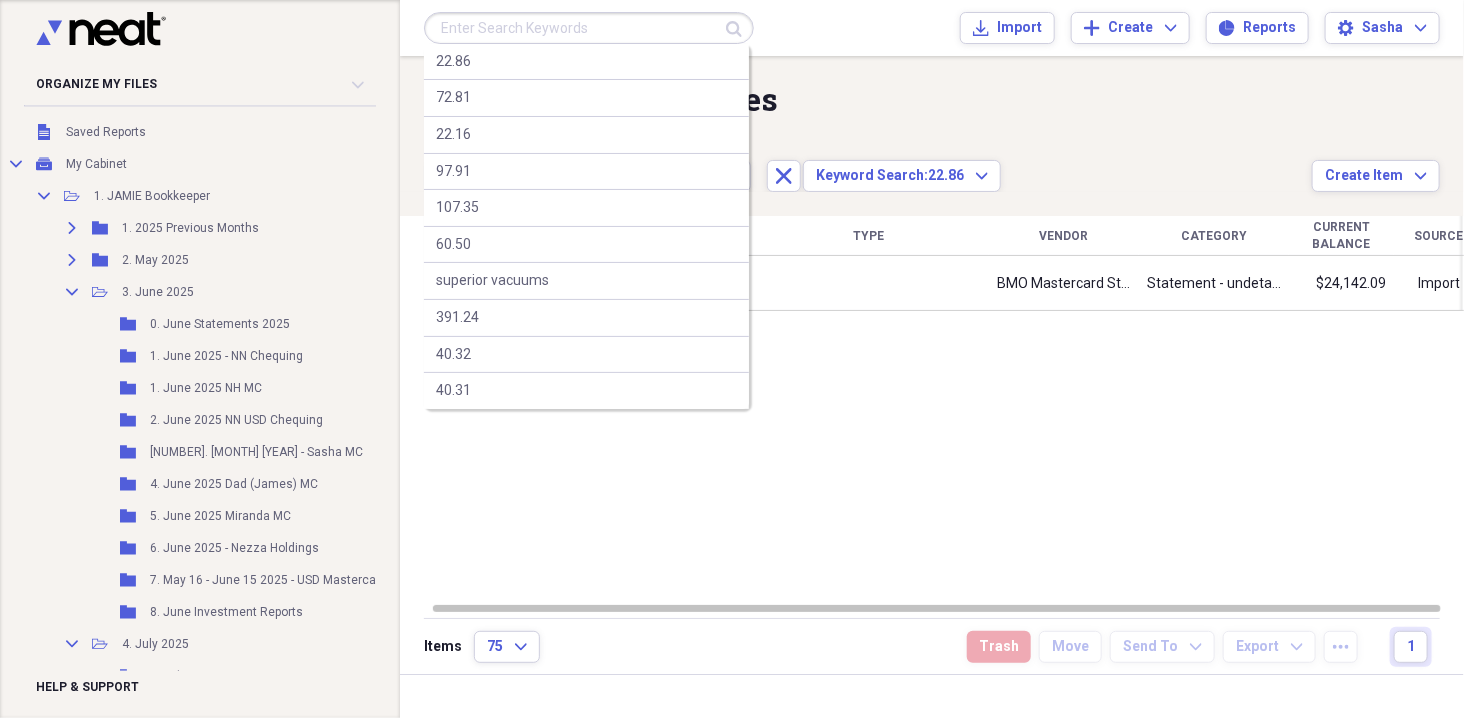 type on "c" 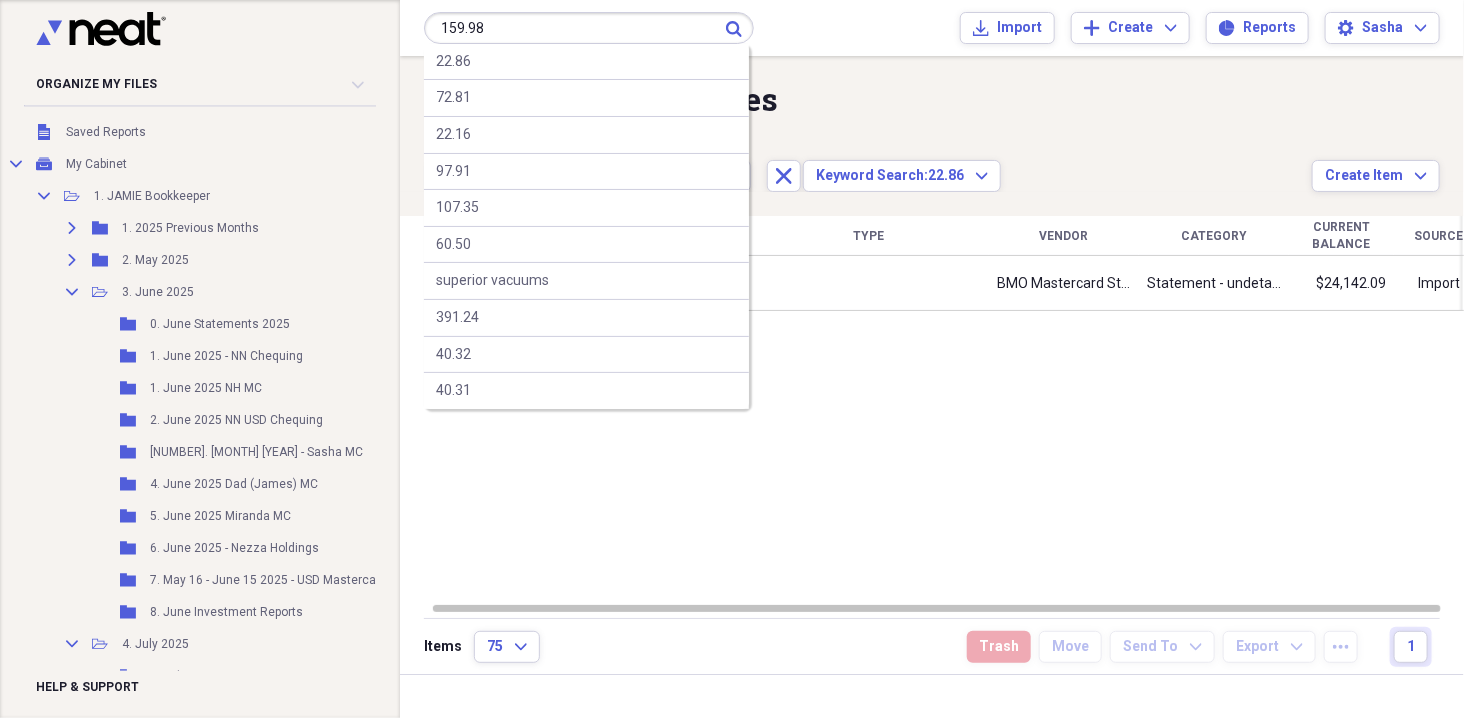 type on "159.98" 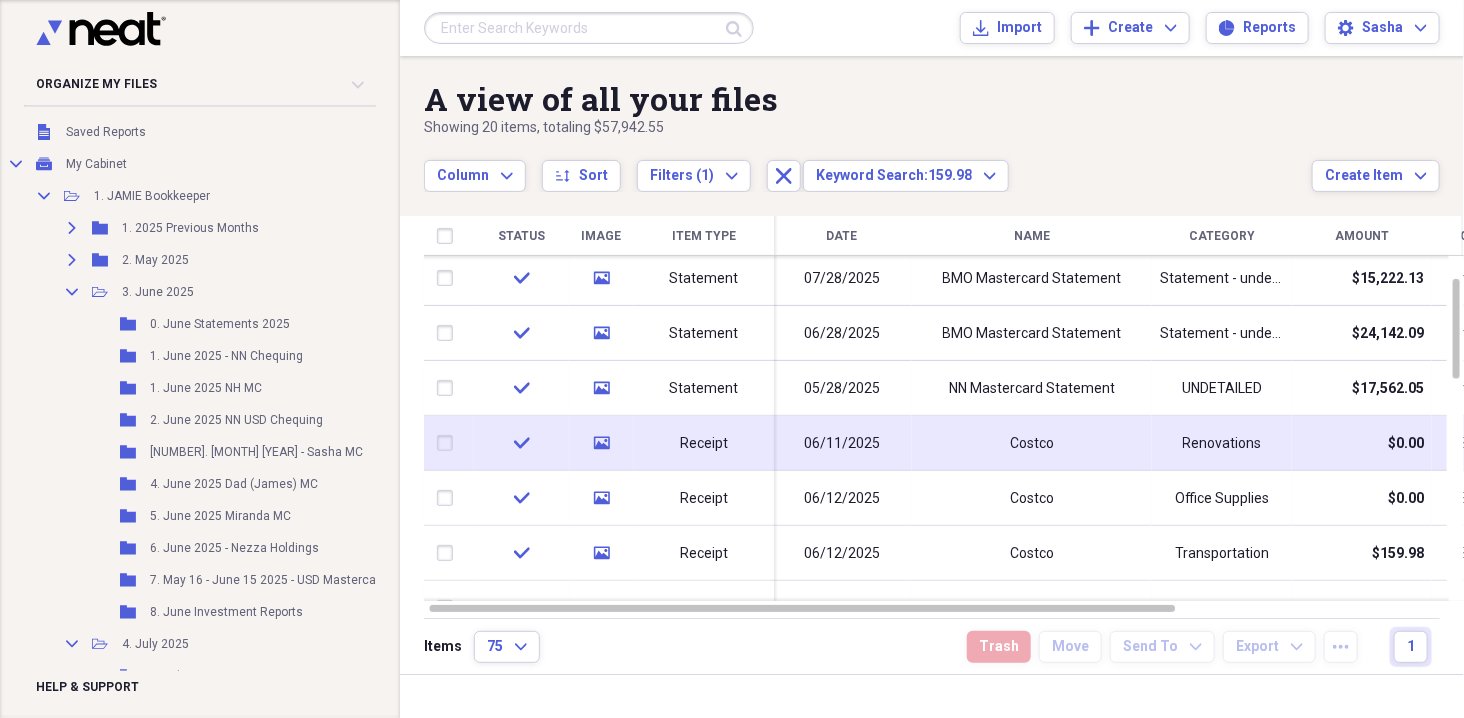 click on "06/11/2025" at bounding box center [842, 443] 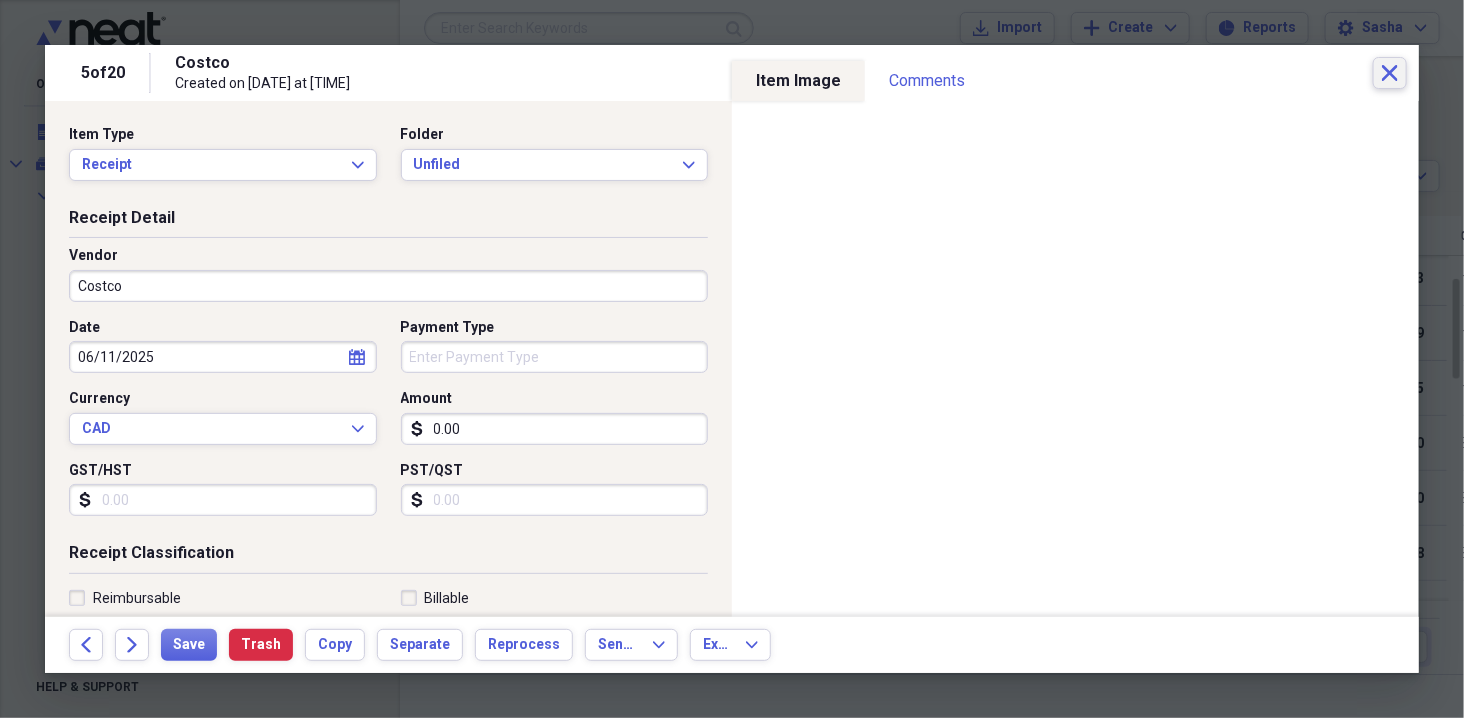 click on "Close" 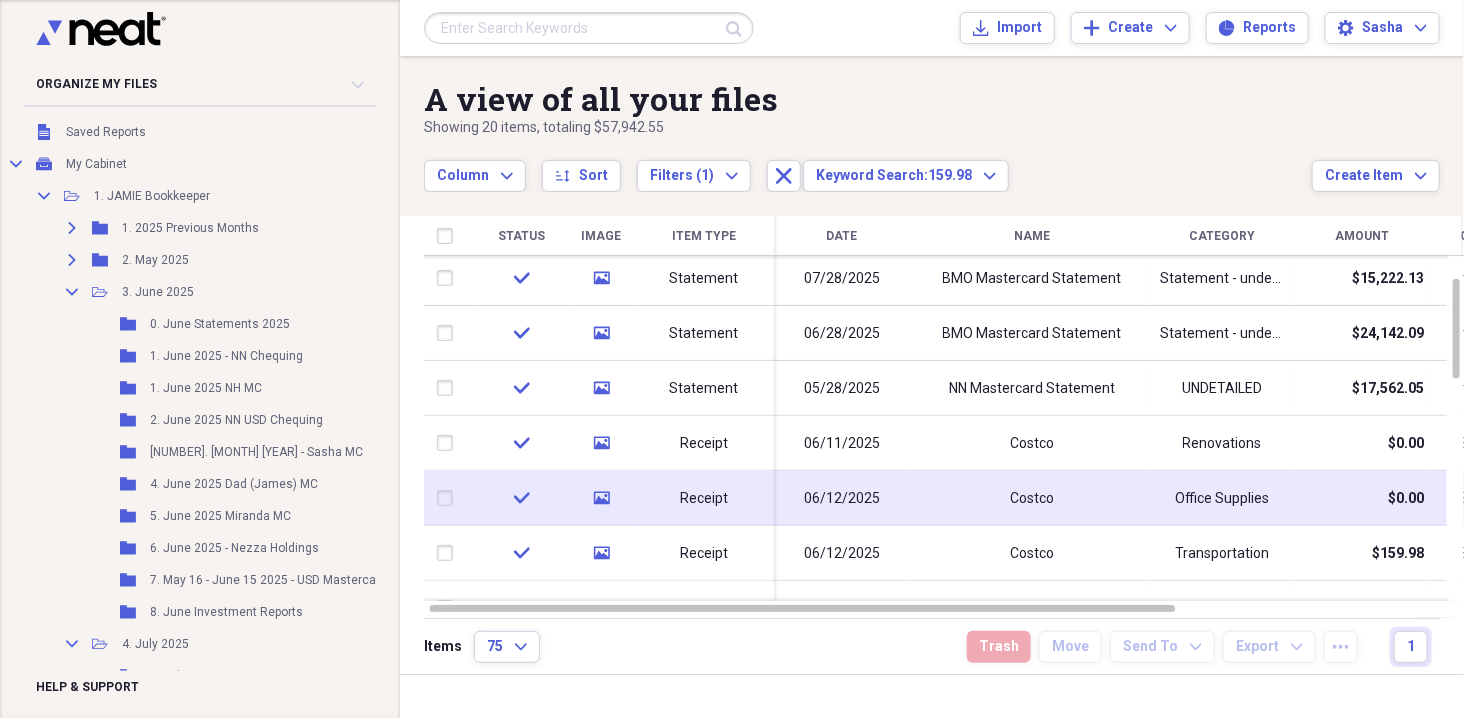 click on "Costco" at bounding box center (1032, 498) 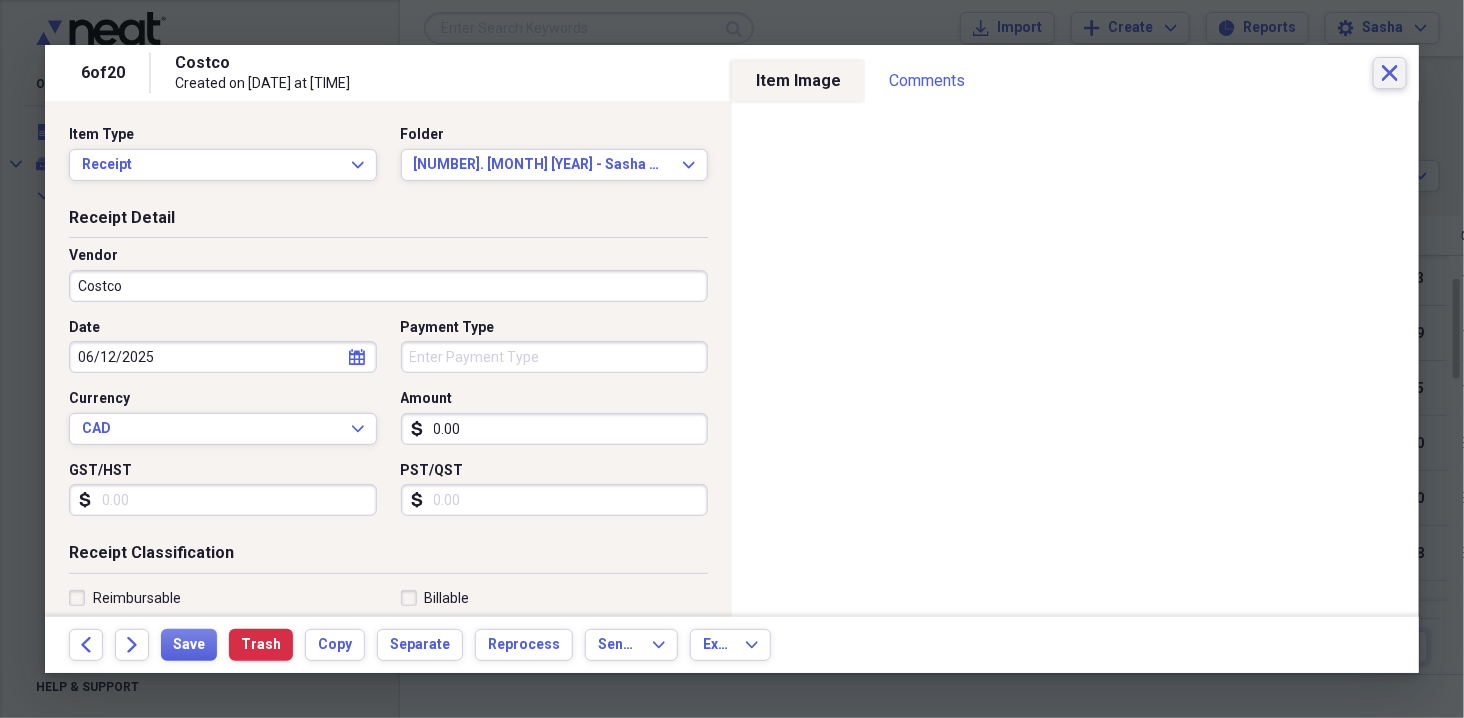 click 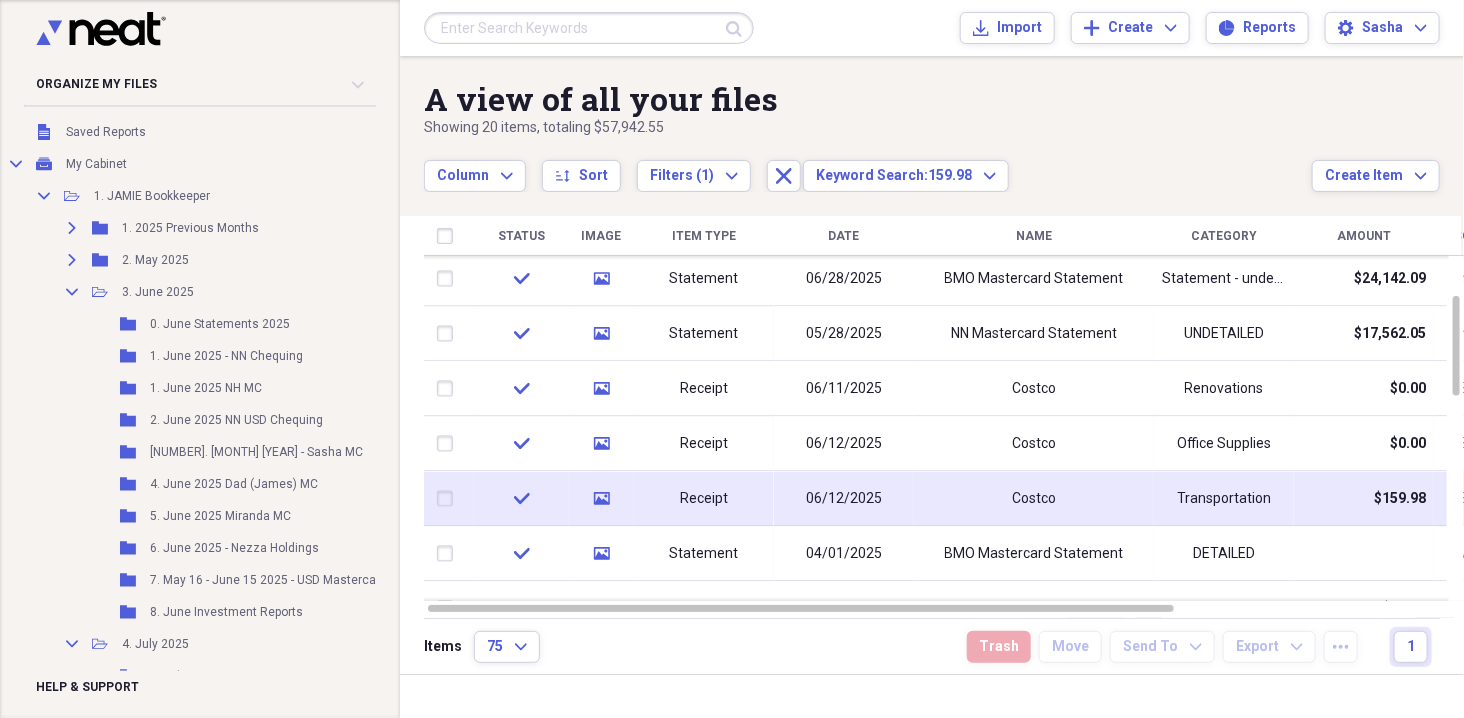 click on "Costco" at bounding box center (1034, 499) 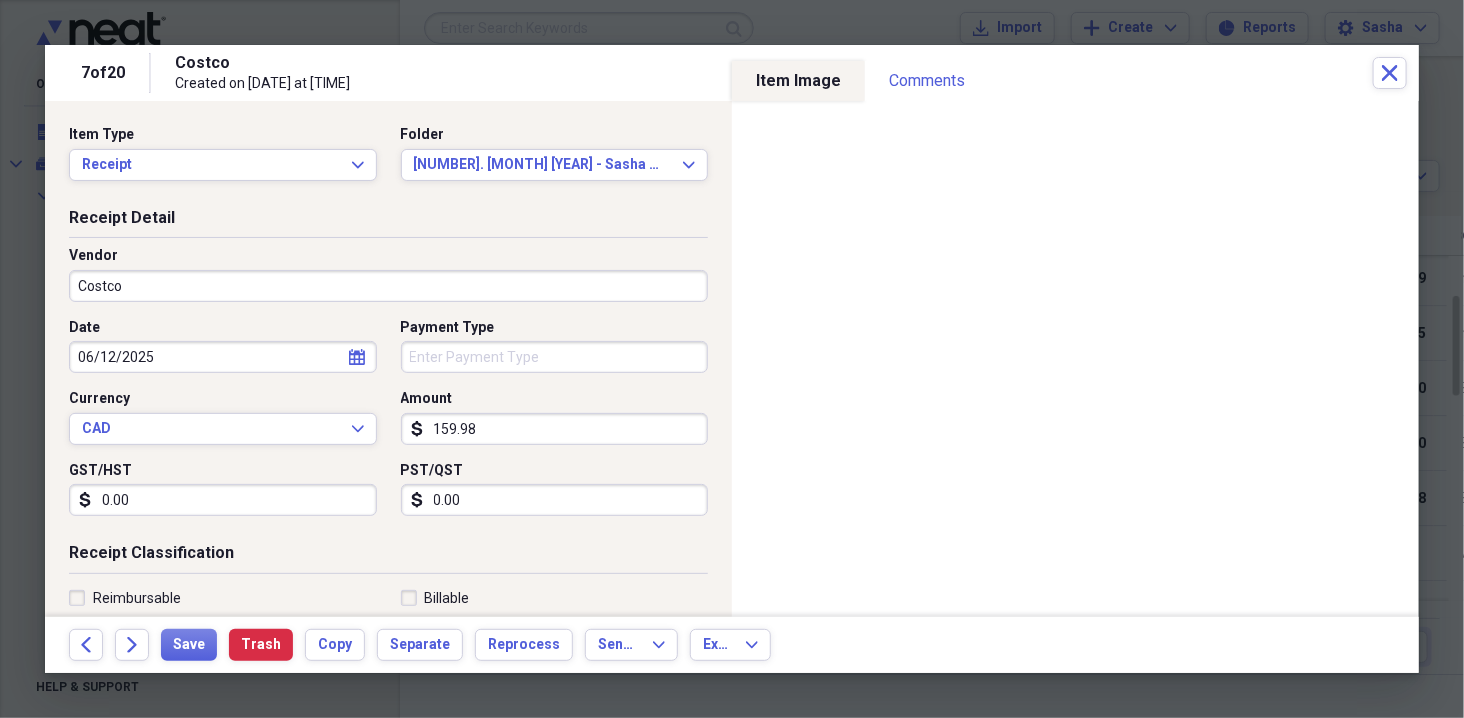 click on "06/12/2025" at bounding box center (223, 357) 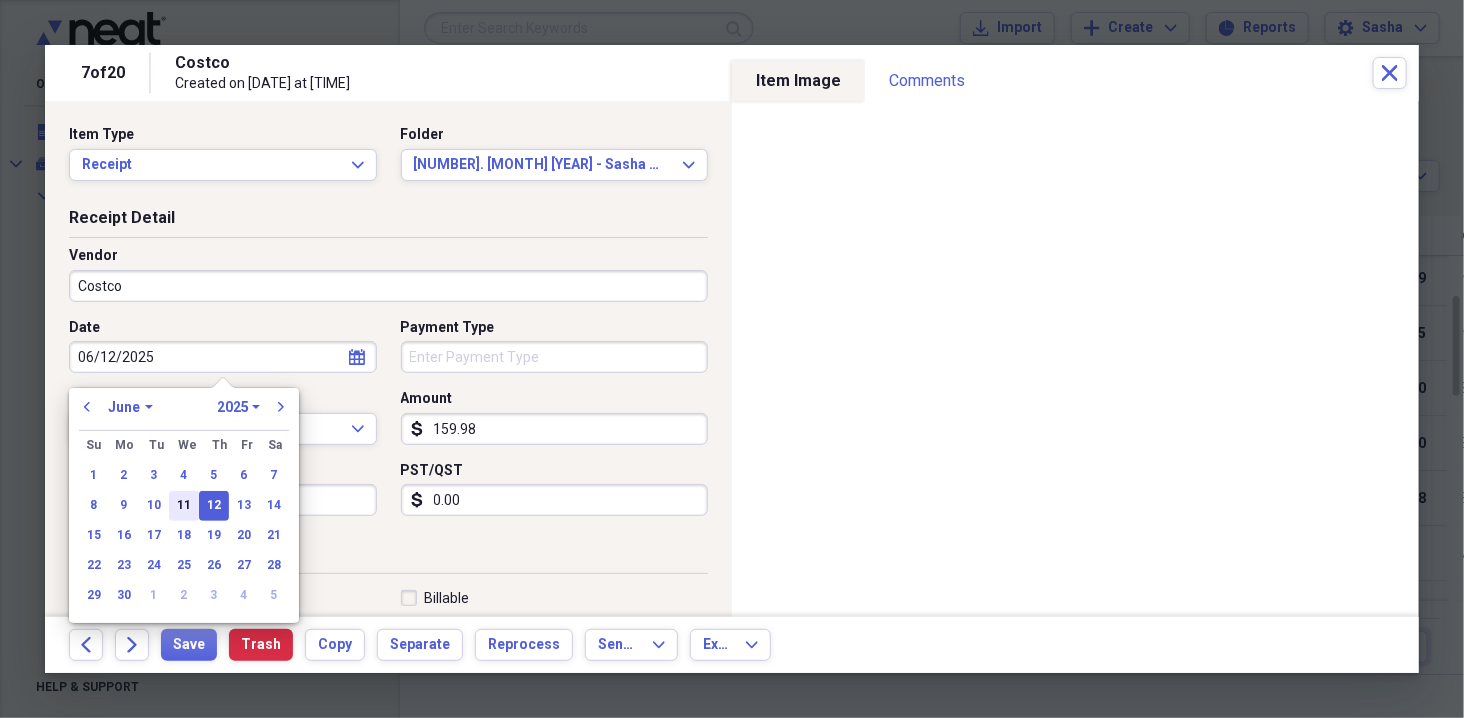 click on "11" at bounding box center (184, 506) 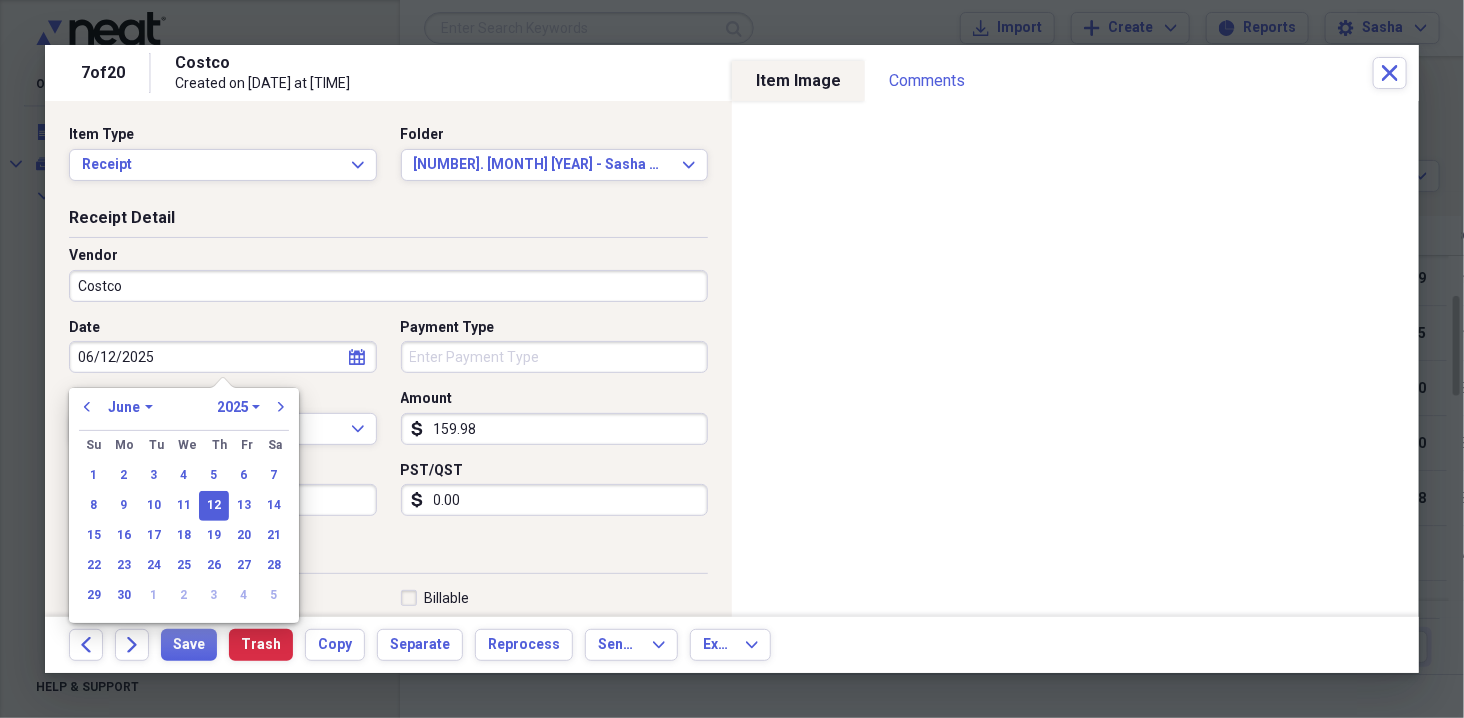 type on "06/11/2025" 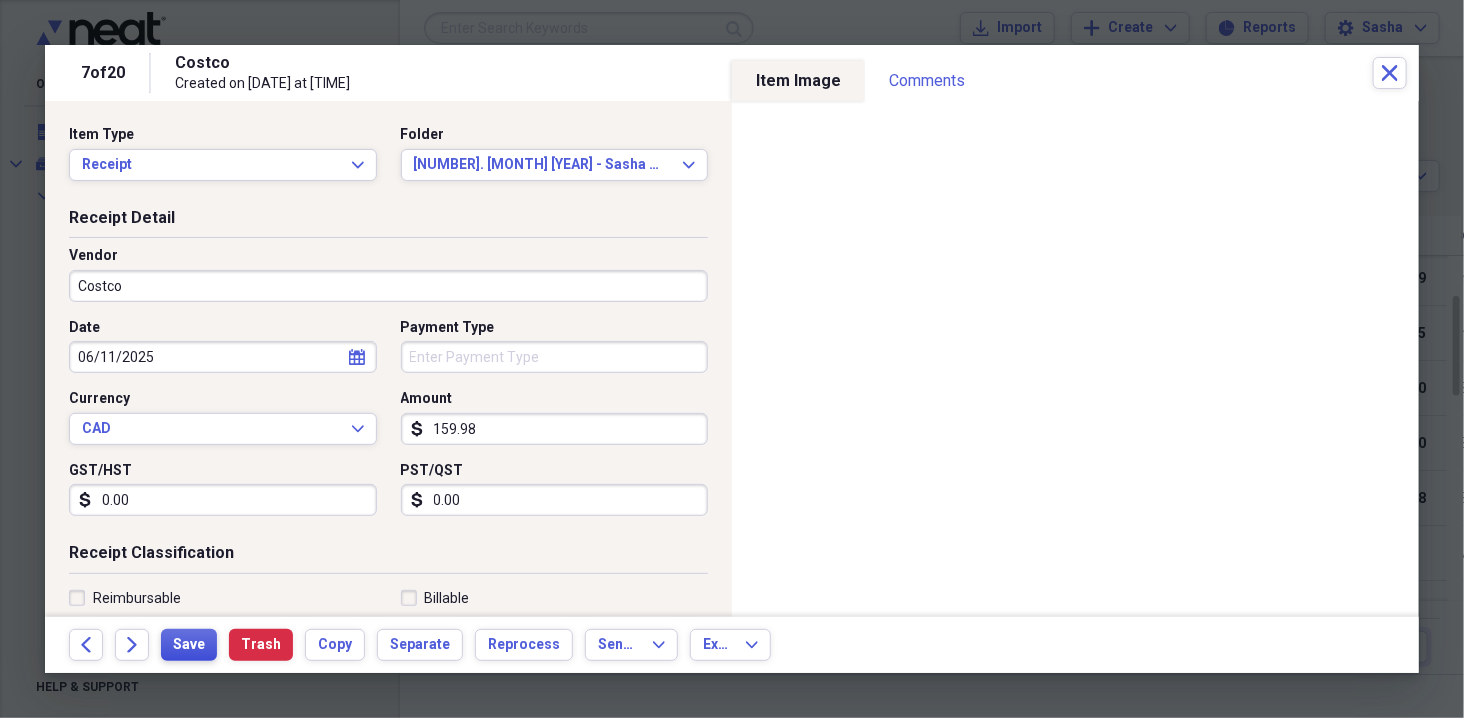 click on "Save" at bounding box center (189, 645) 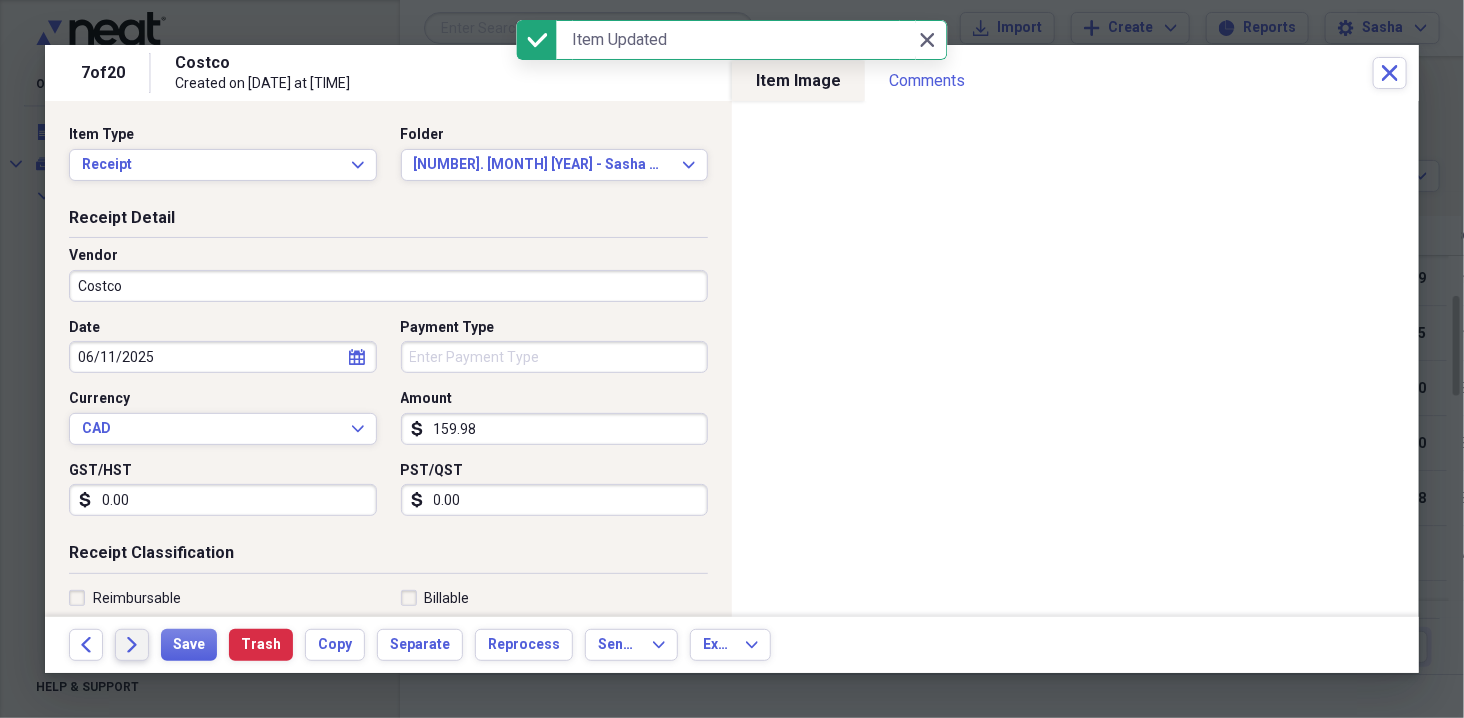 click on "Forward" 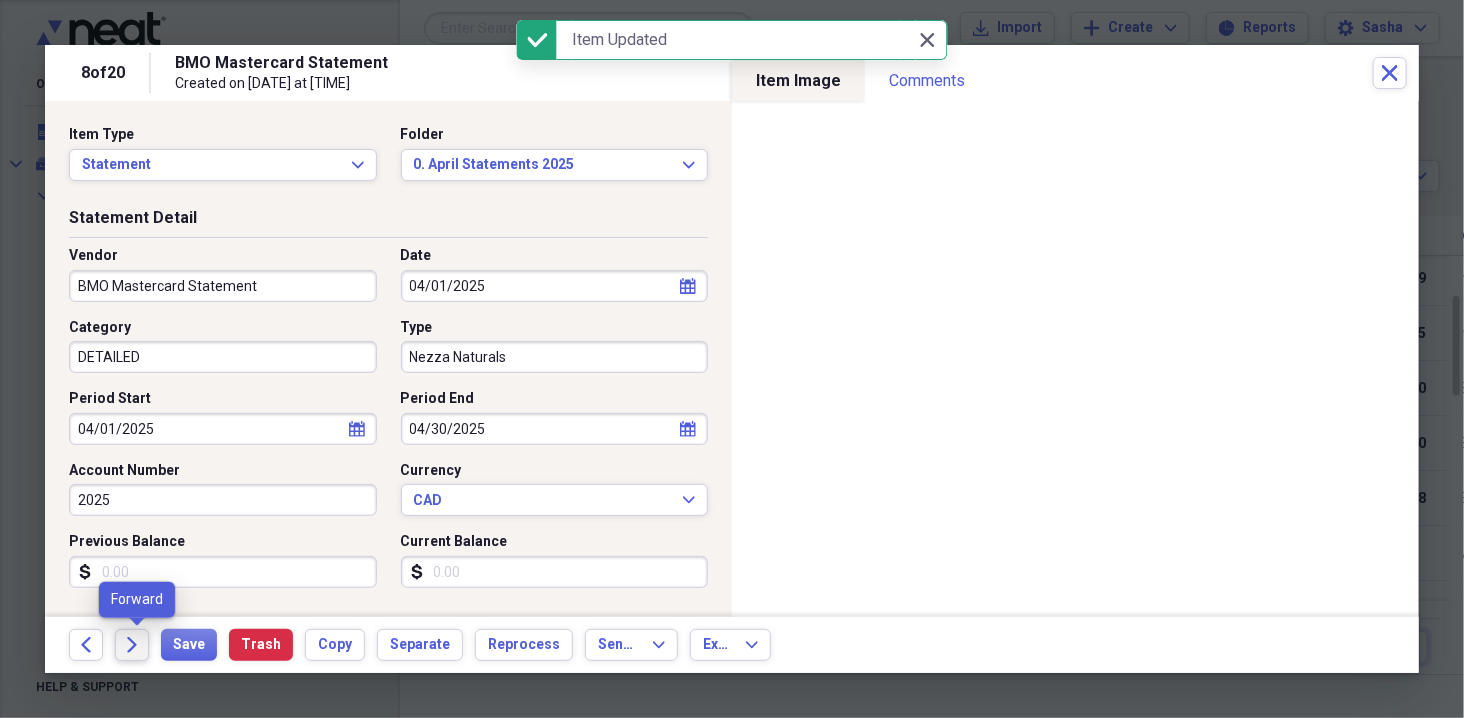 click on "Forward" 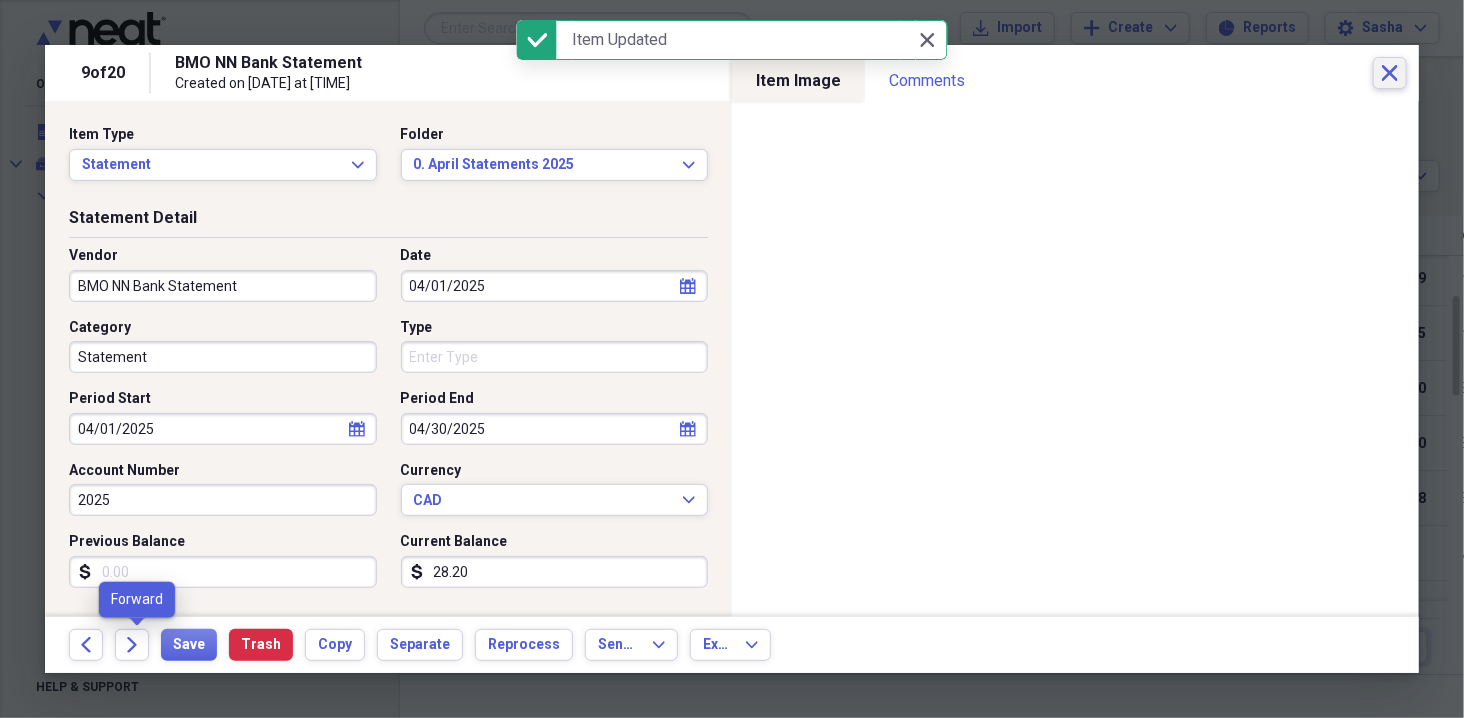 click on "Close" at bounding box center [1390, 73] 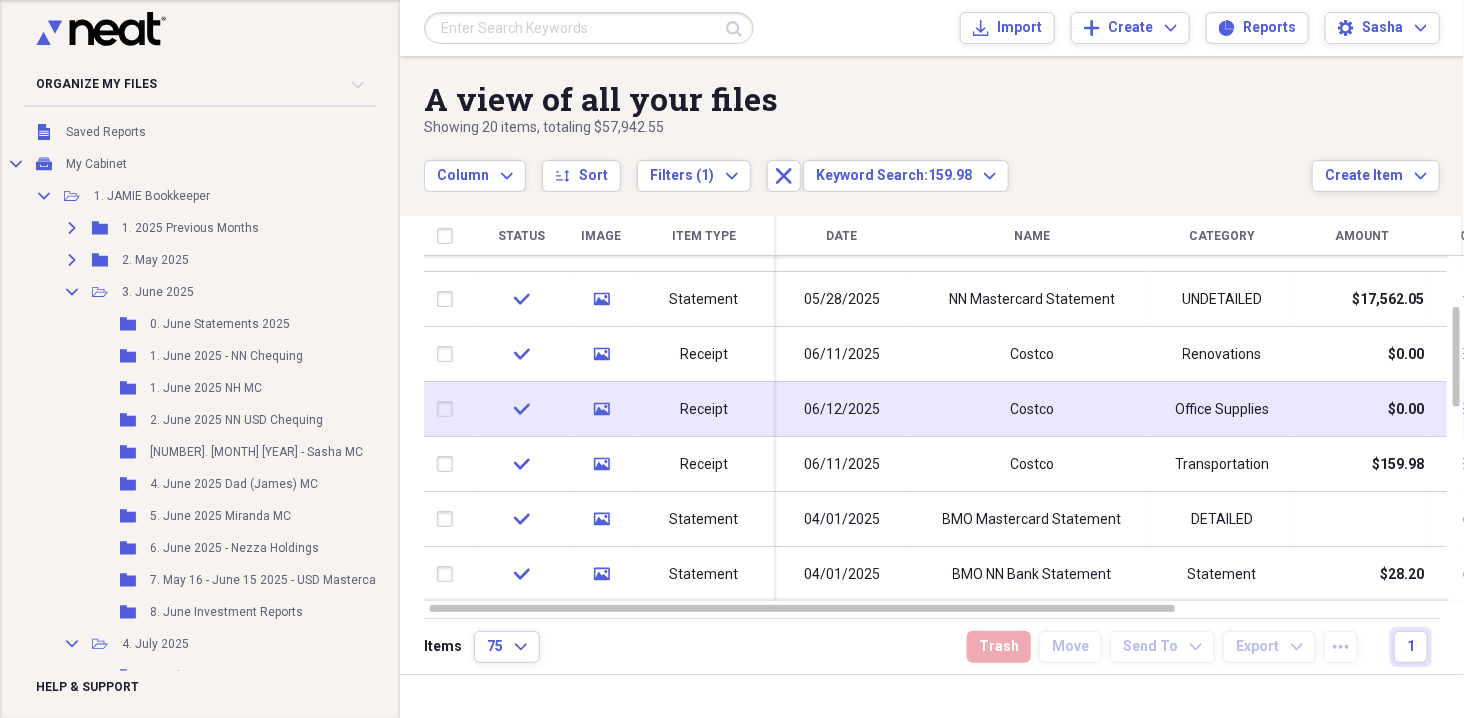 click on "Costco" at bounding box center (1032, 409) 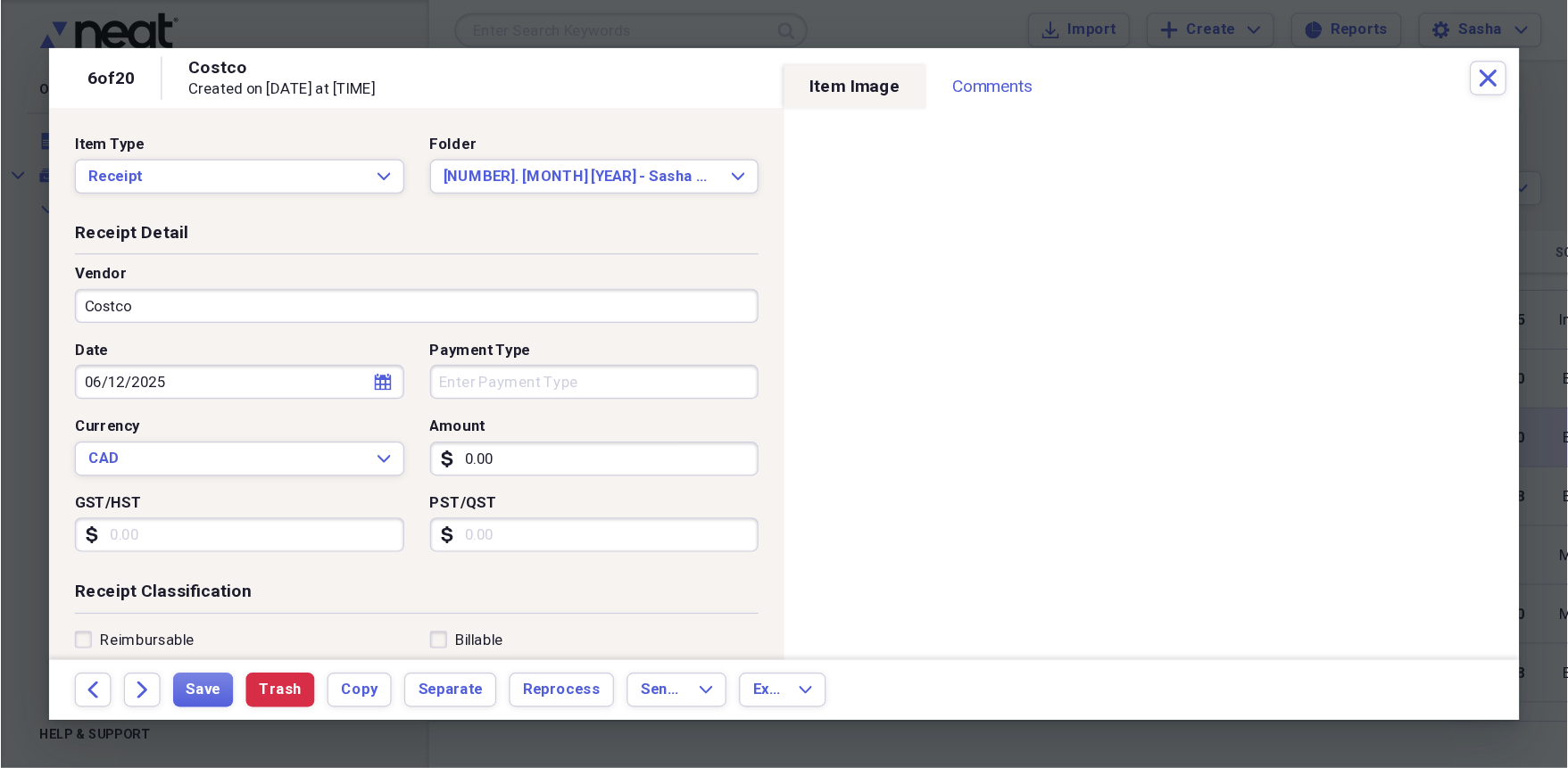 scroll, scrollTop: 85, scrollLeft: 0, axis: vertical 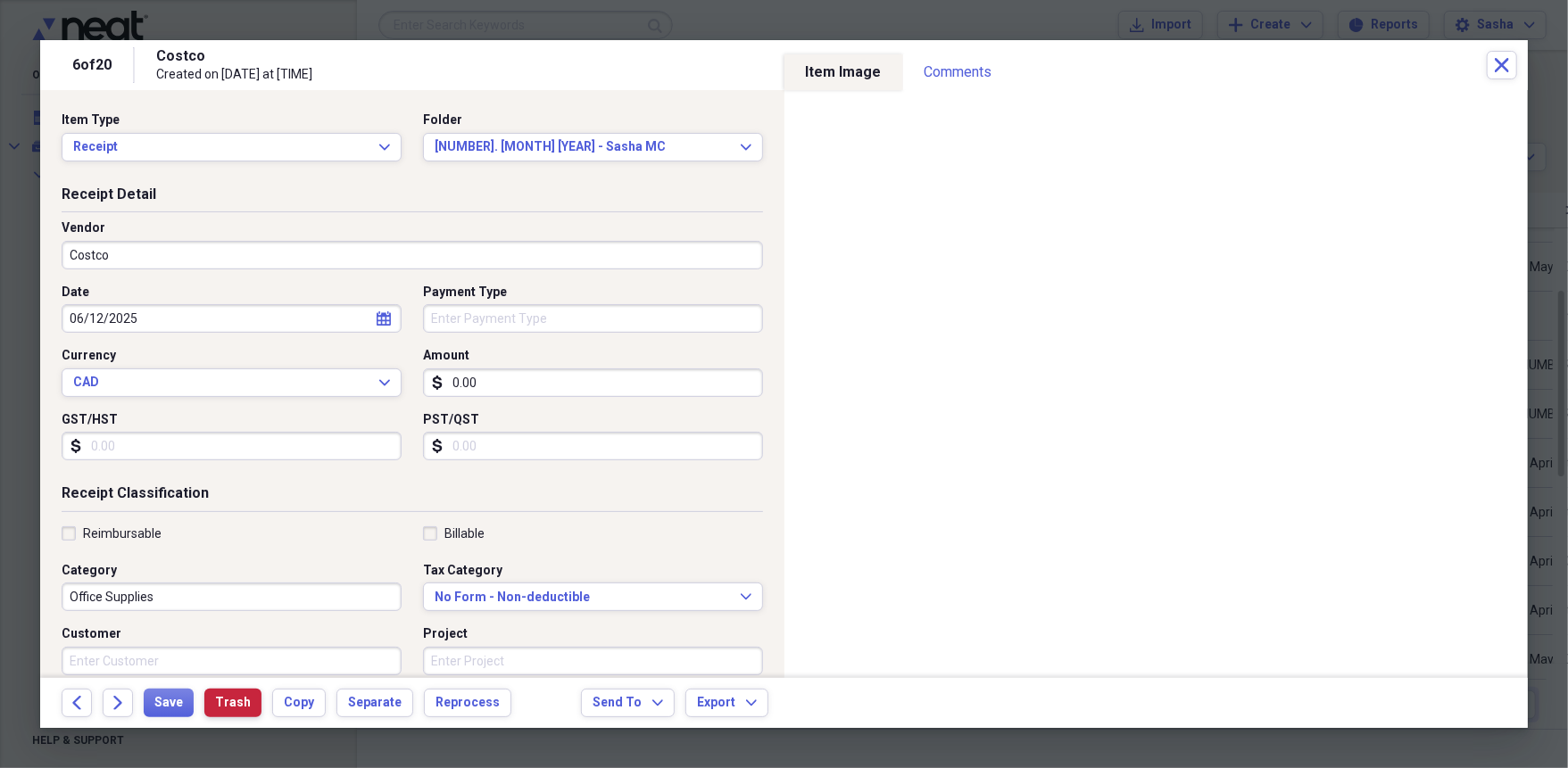 click on "Trash" at bounding box center [233, 703] 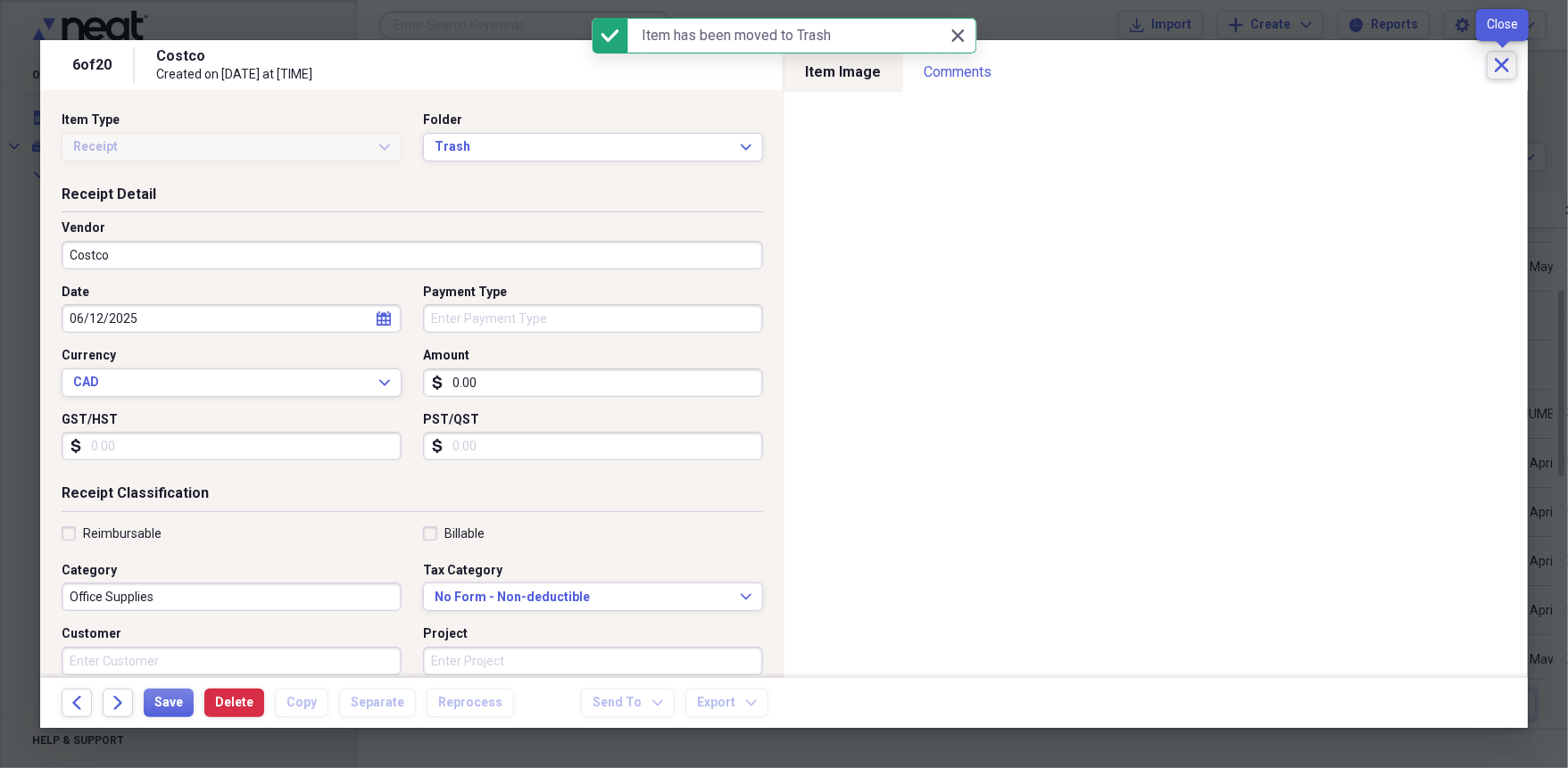 click on "Close" at bounding box center [1502, 65] 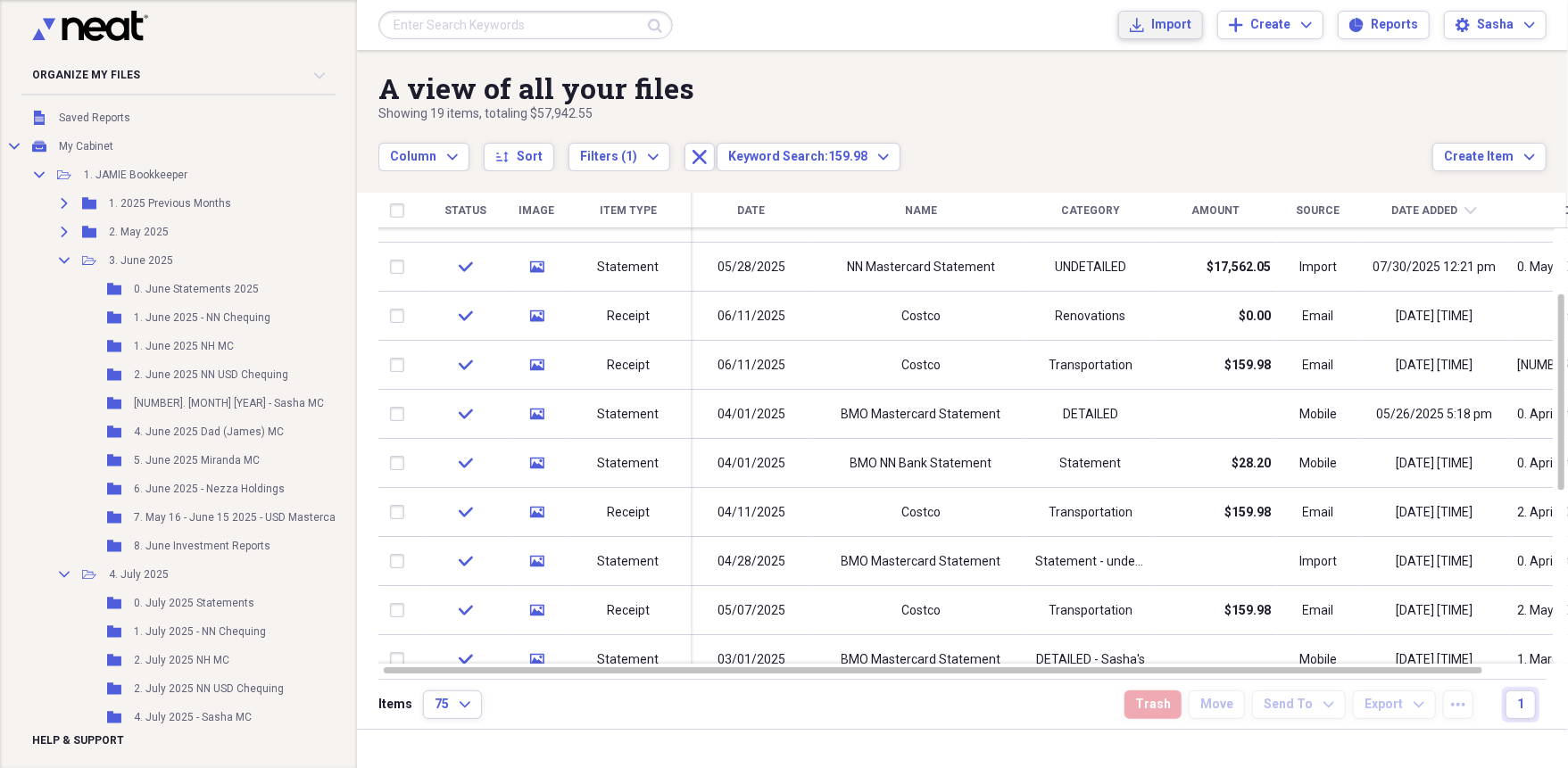 click on "Import" at bounding box center [1171, 25] 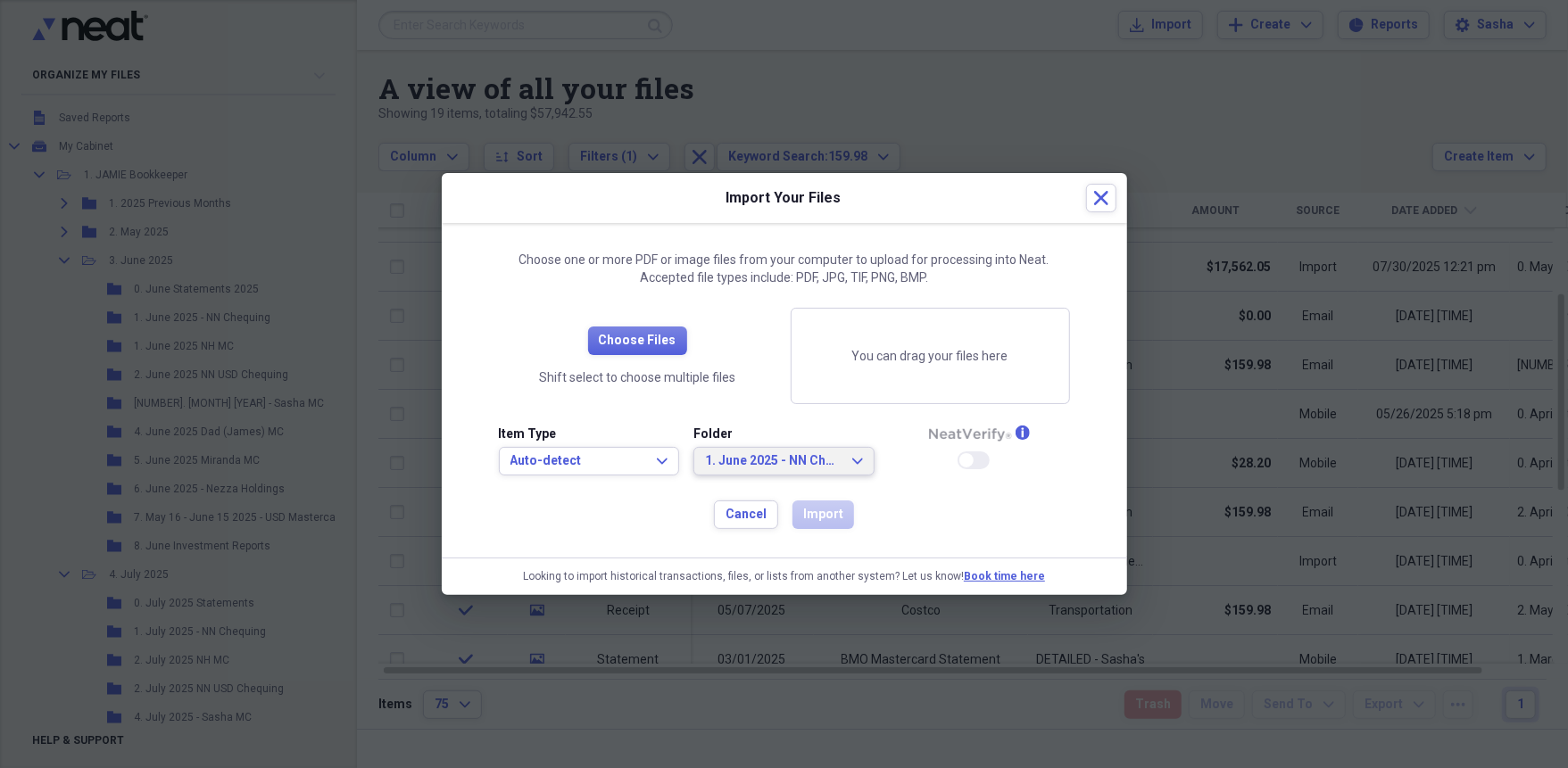 click on "1. June 2025 - NN Chequing" at bounding box center [773, 461] 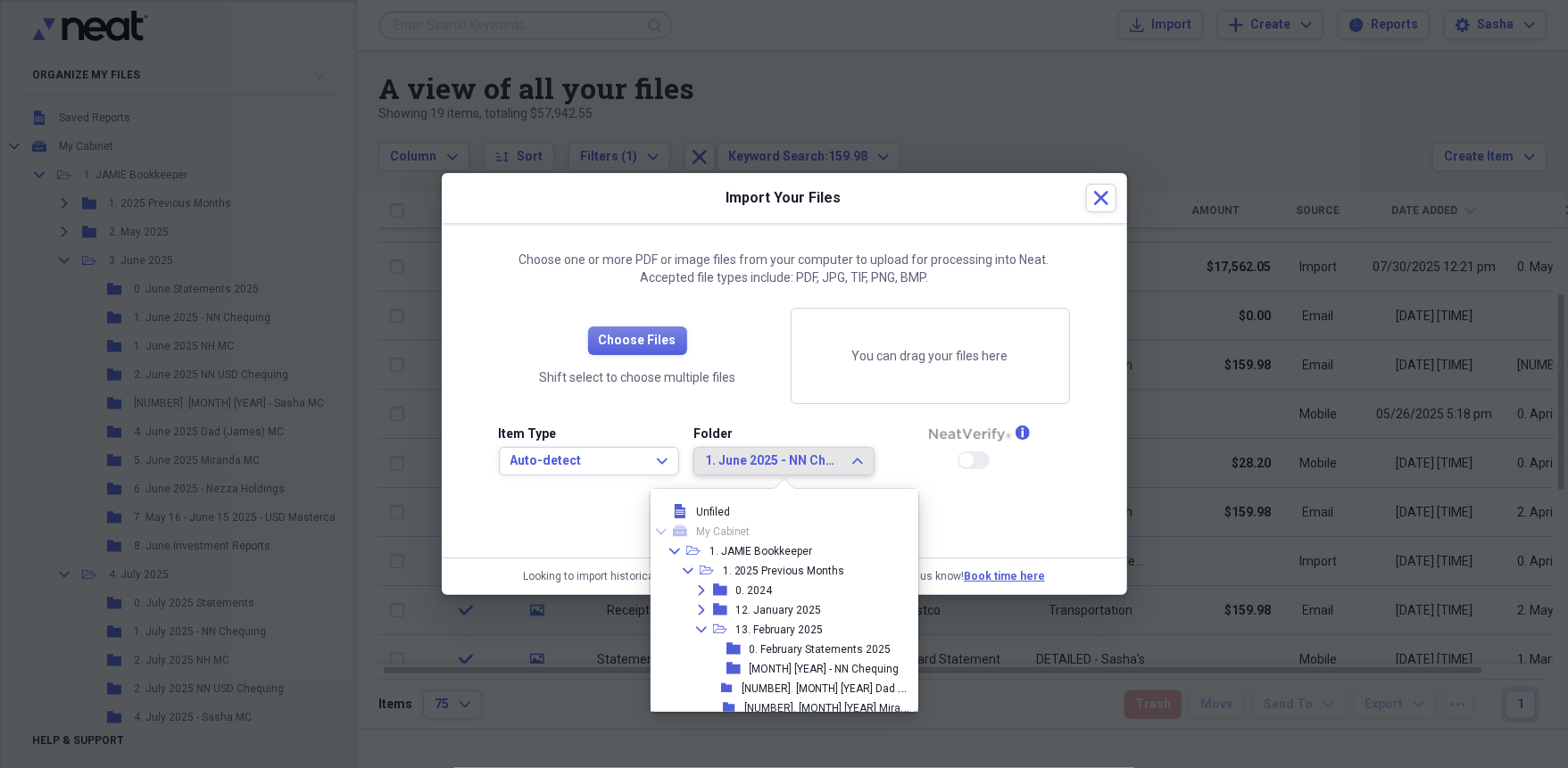 scroll, scrollTop: 854, scrollLeft: 0, axis: vertical 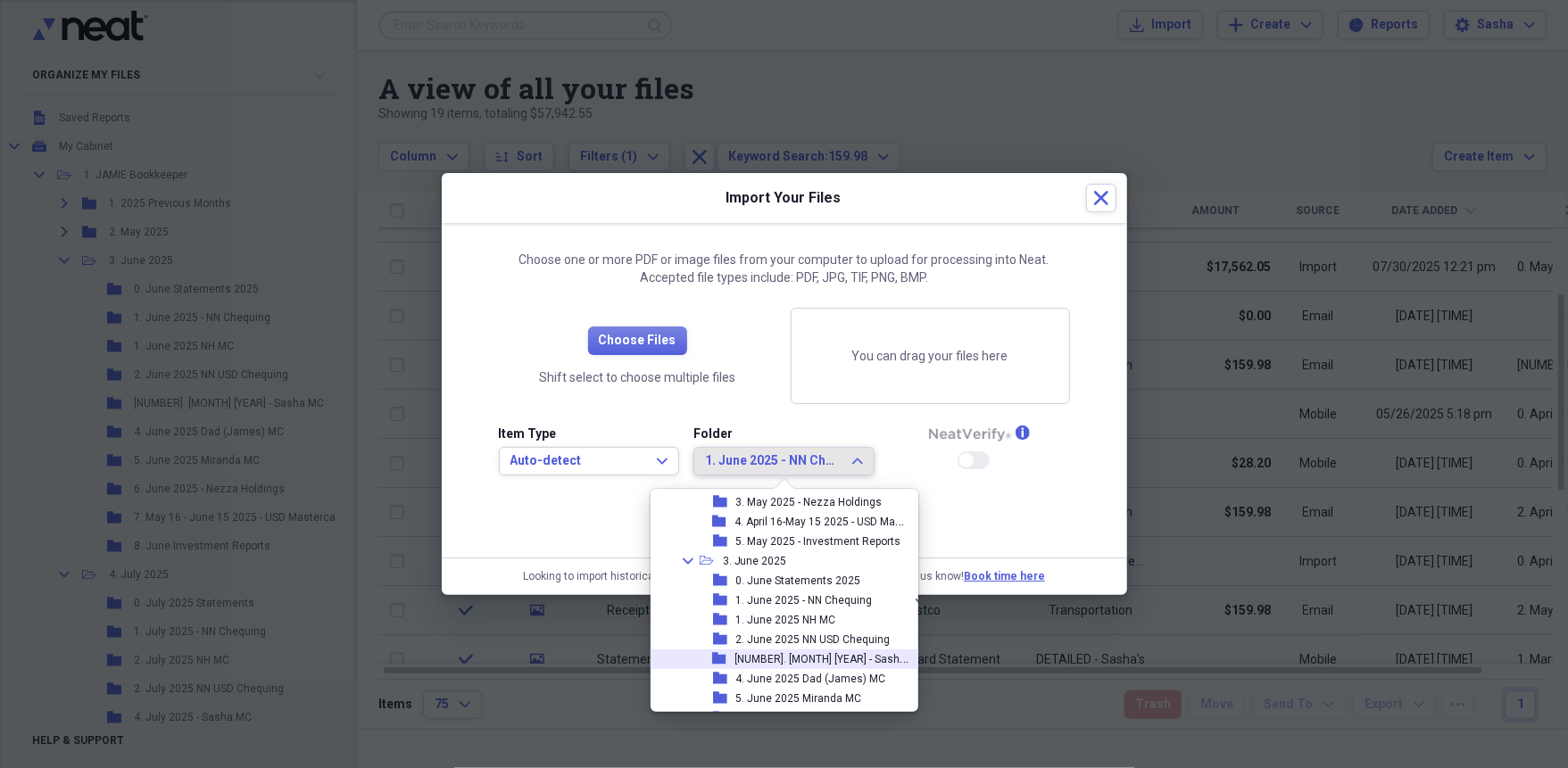 click on "[DAY] [MONTH] [YEAR] - [FIRST] [LAST]" at bounding box center (830, 657) 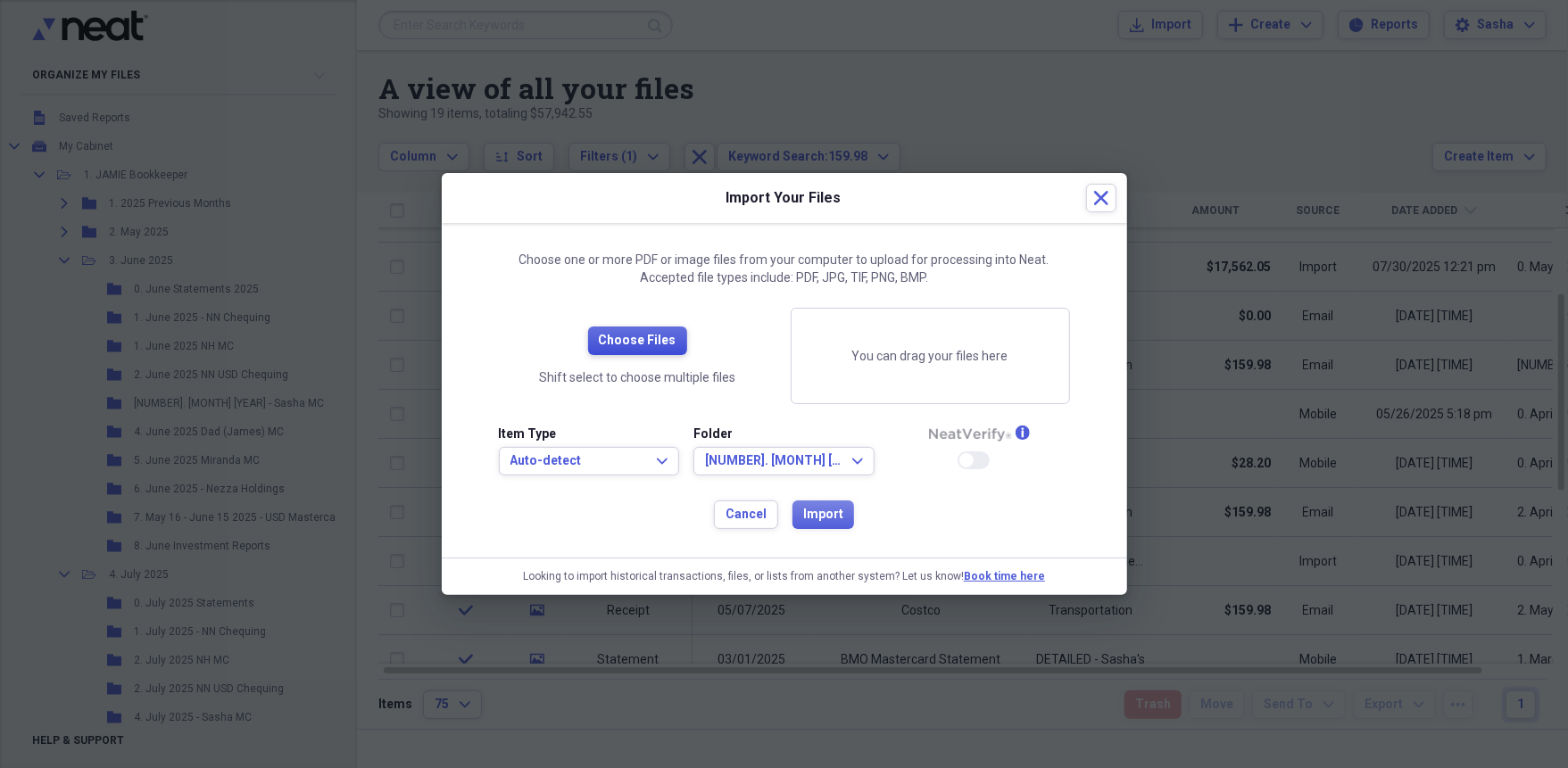 click on "Choose Files" at bounding box center [637, 341] 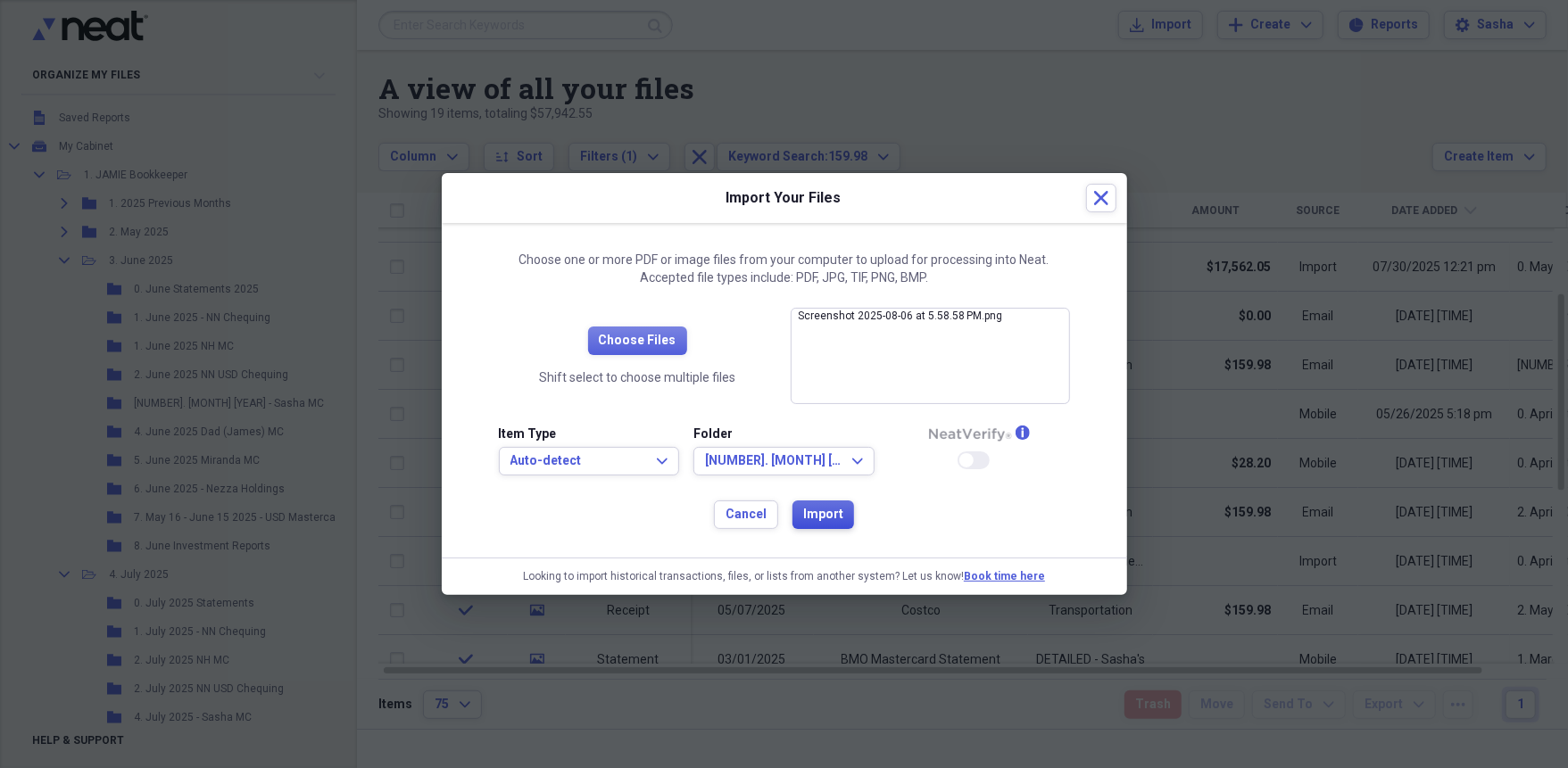 click on "Import" at bounding box center (823, 515) 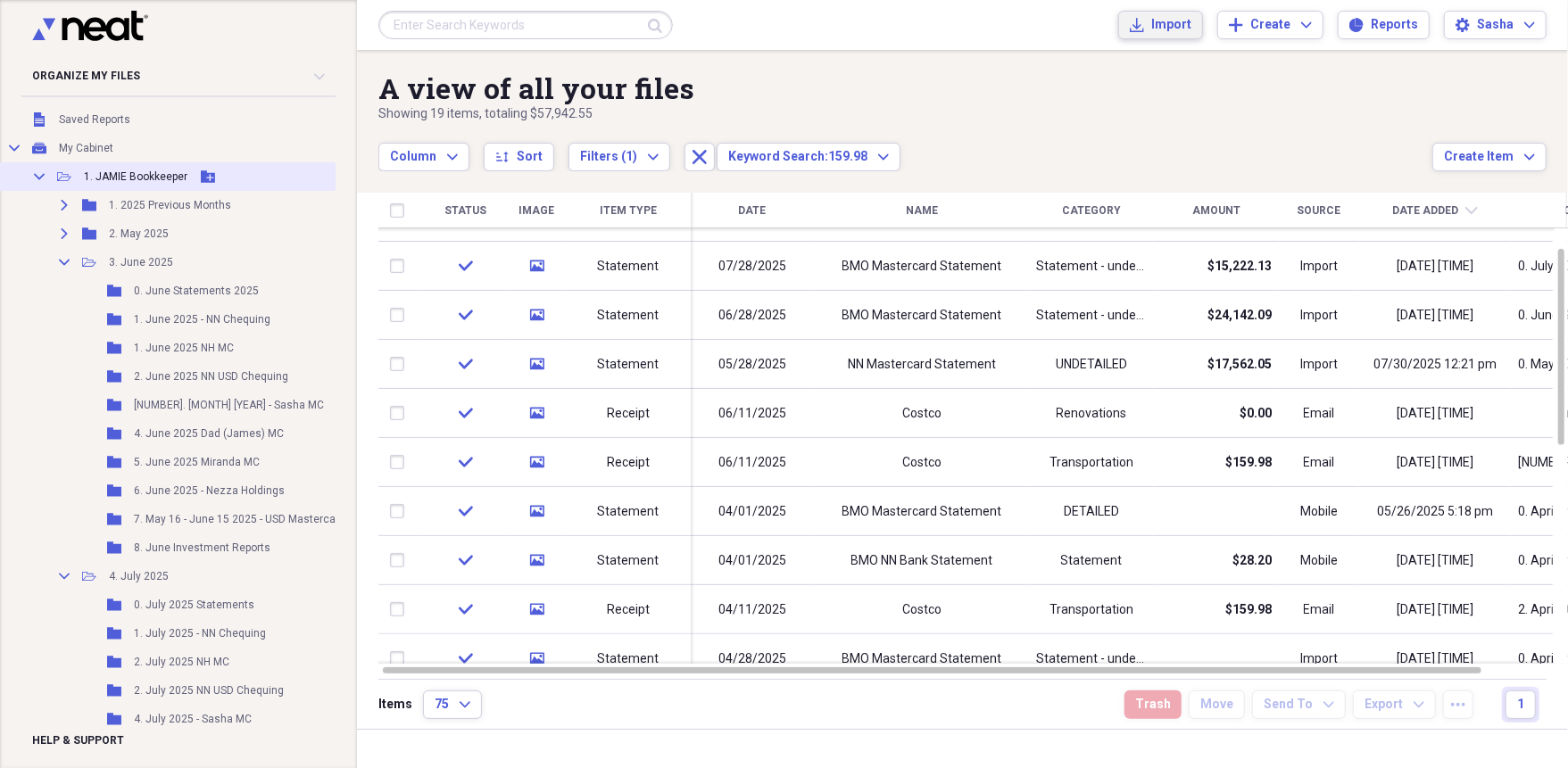 scroll, scrollTop: 0, scrollLeft: 0, axis: both 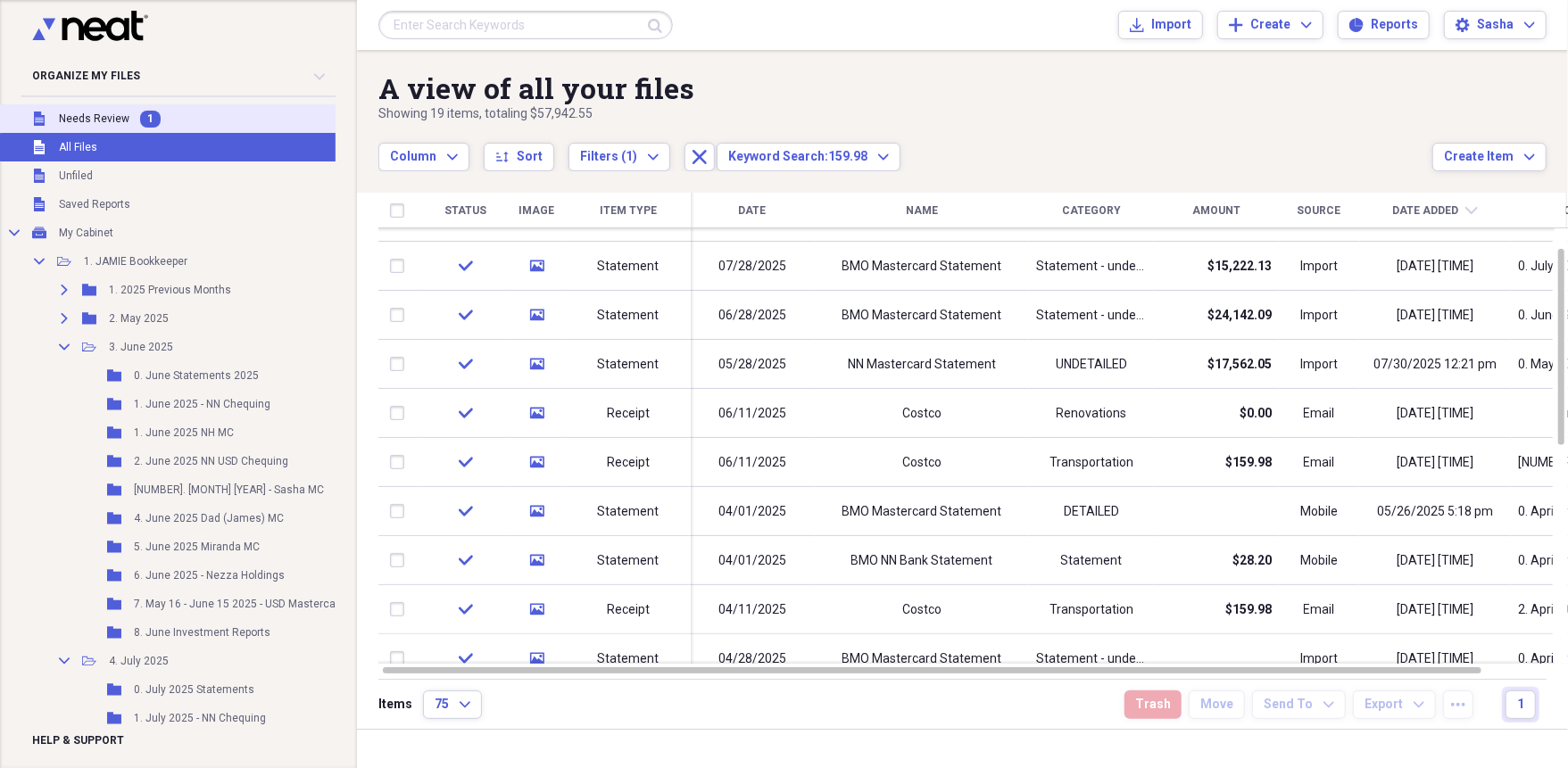 click on "Unfiled Needs Review 1" at bounding box center [212, 119] 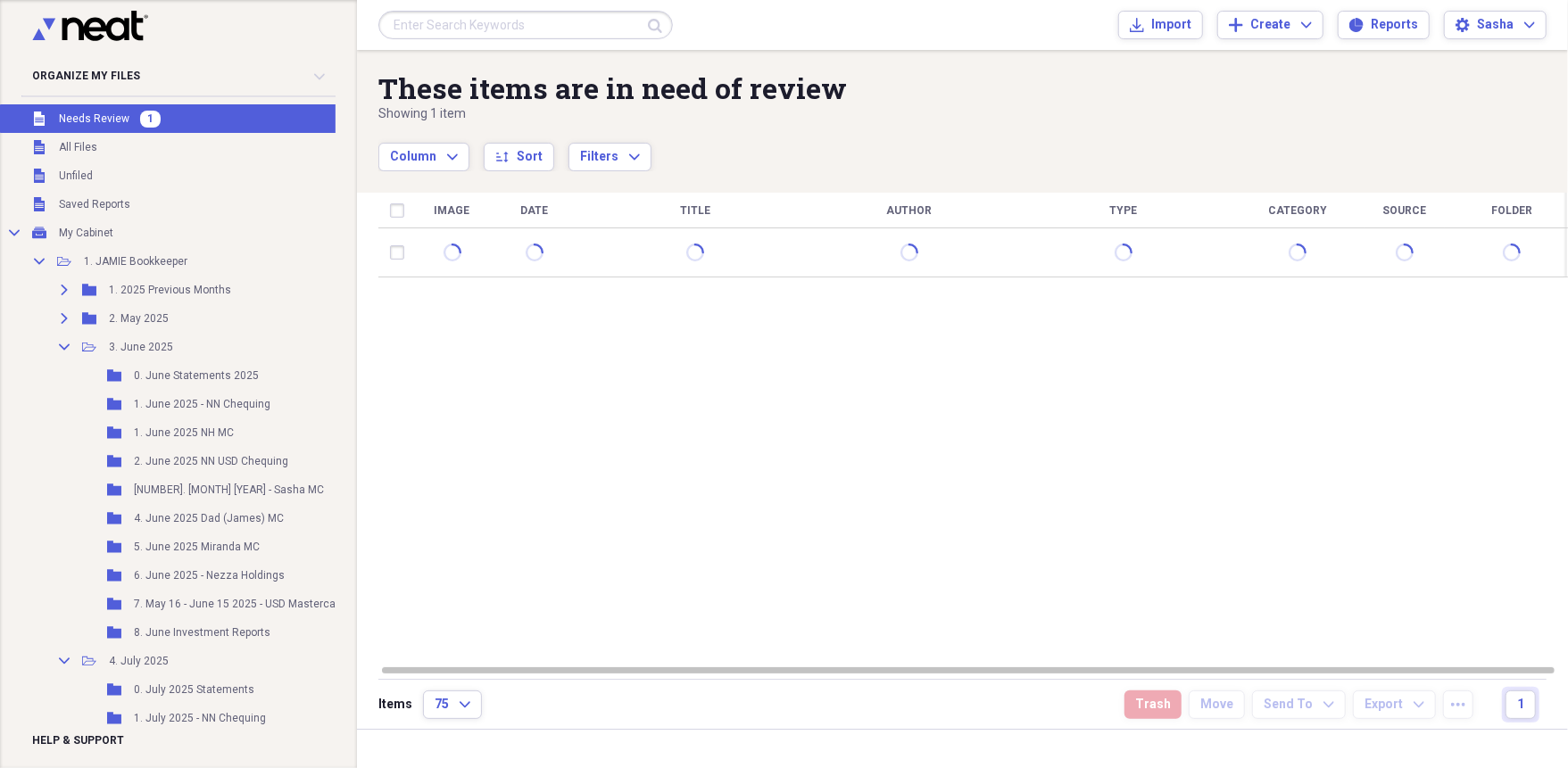 click at bounding box center (526, 25) 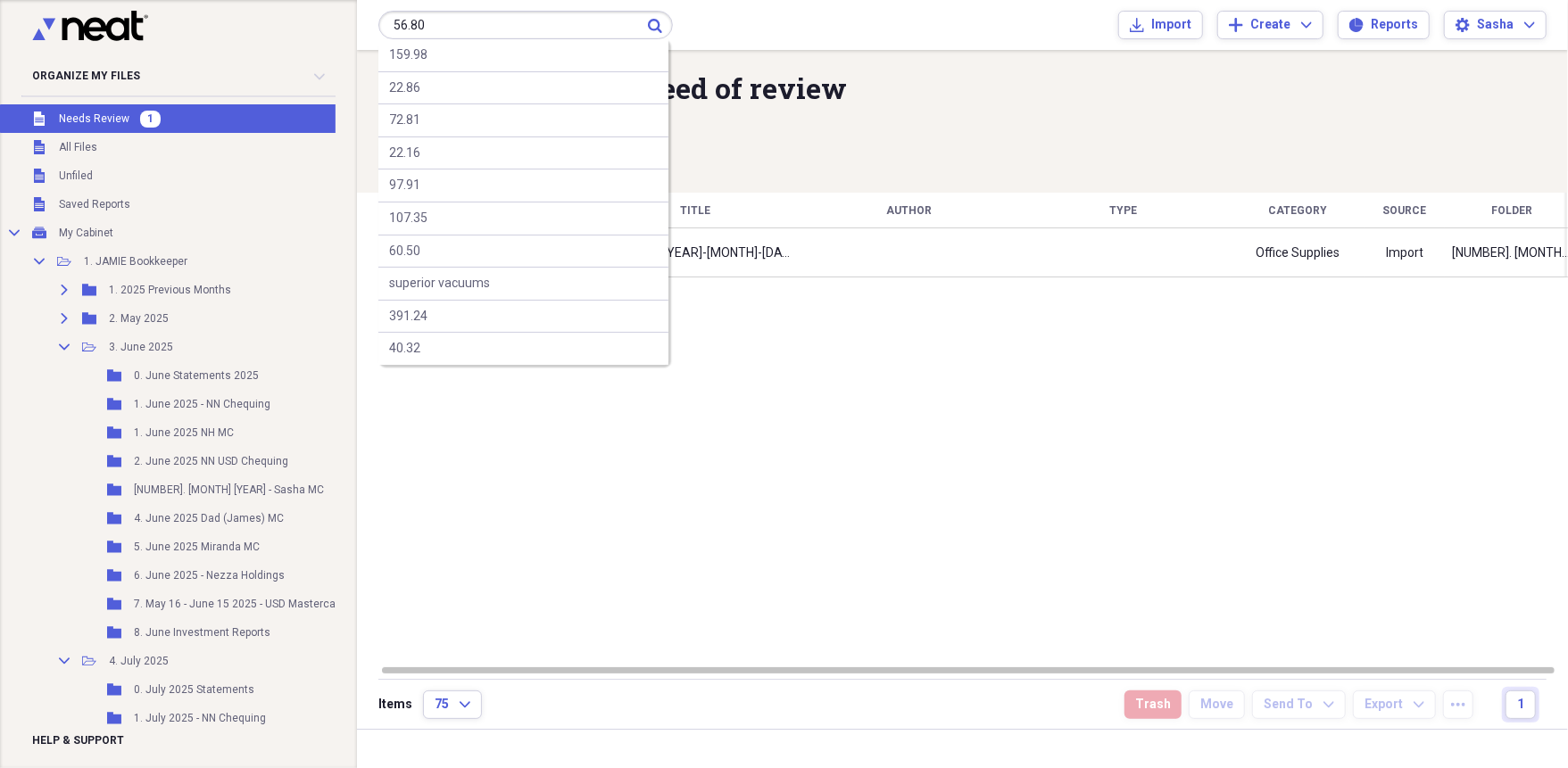 type on "56.80" 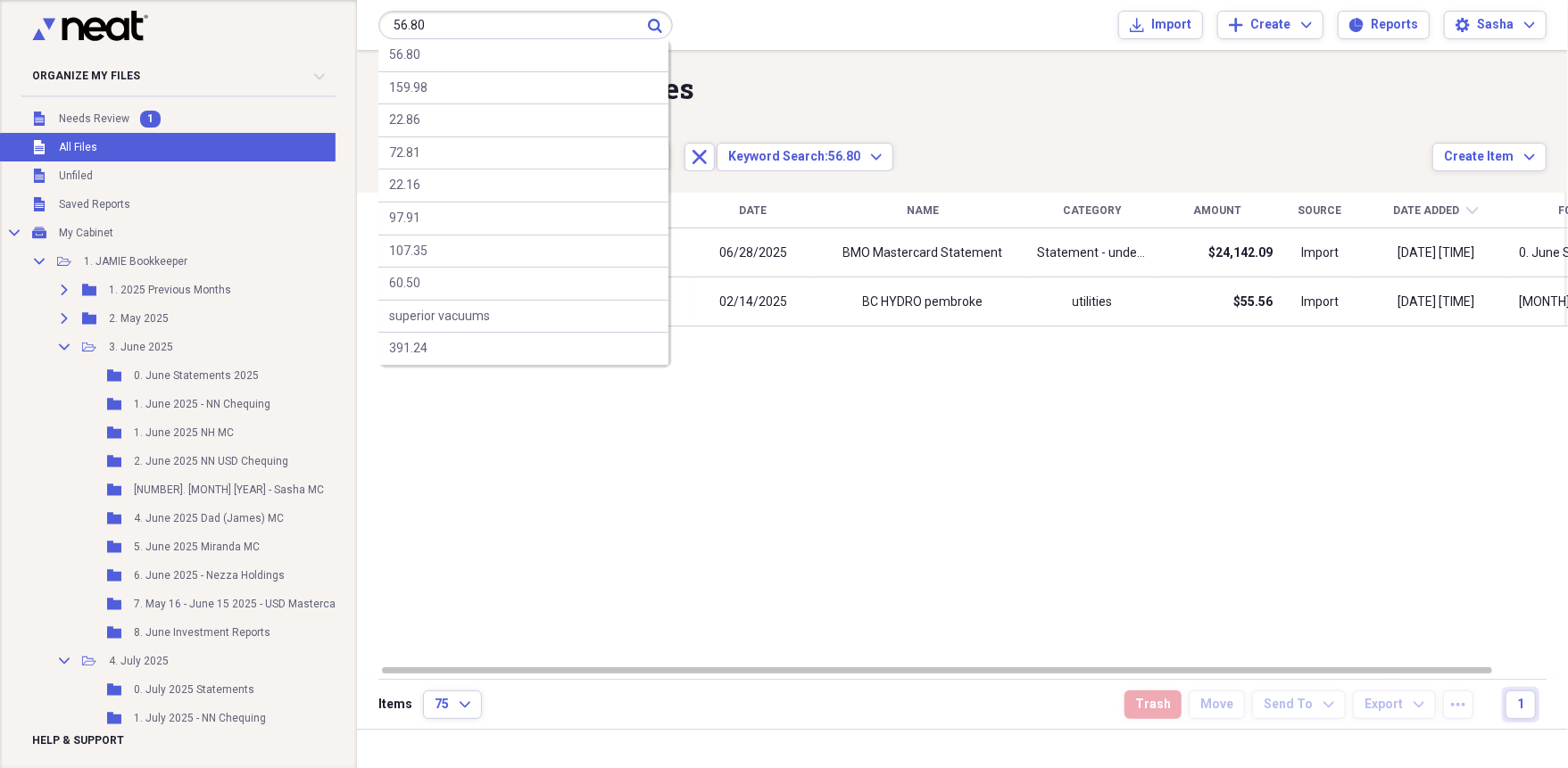 type on "56.80" 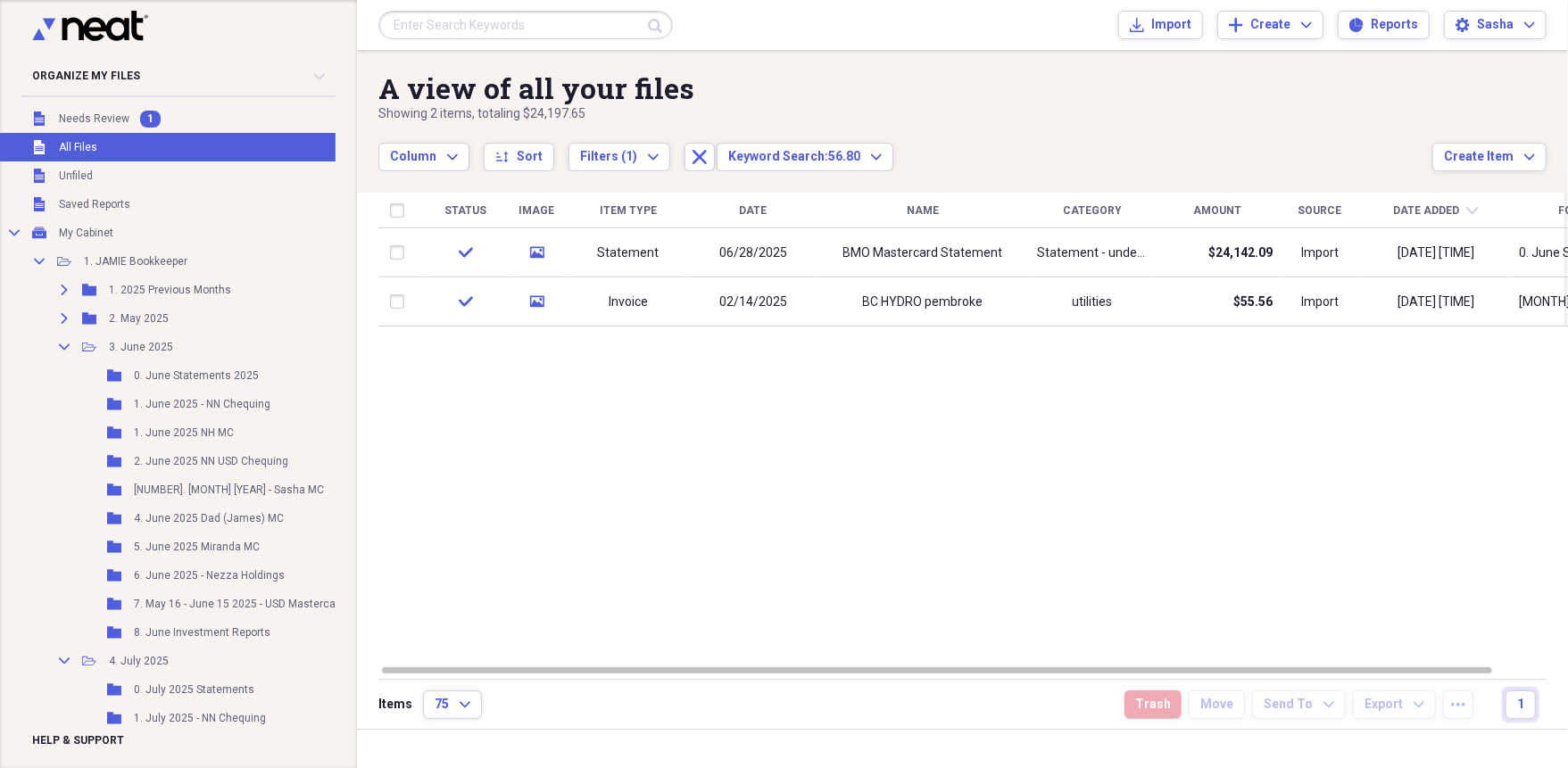 click on "Status Image Item Type Date Name Category Amount Source Date Added chevron-down Folder check media Statement 06/28/2025 BMO Mastercard Statement Statement - undetailed $24,142.09 Import 07/30/2025 12:22 pm 0. June Statements 2025 check media Invoice 02/14/2025 BC HYDRO pembroke utilities $55.56 Import 02/19/2025 10:23 am 1. February 2025 - NN Chequing" at bounding box center [973, 428] 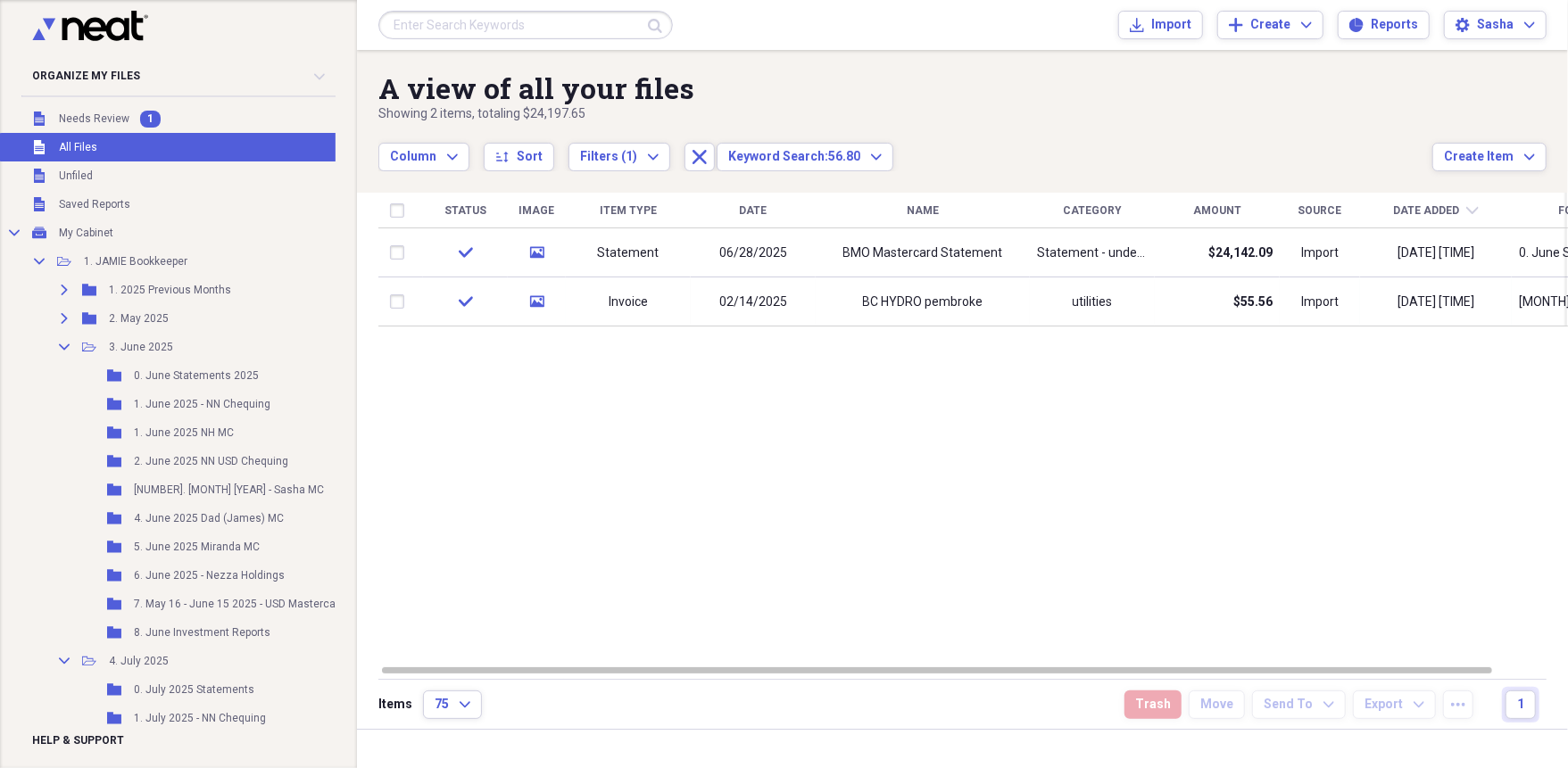 click at bounding box center [526, 25] 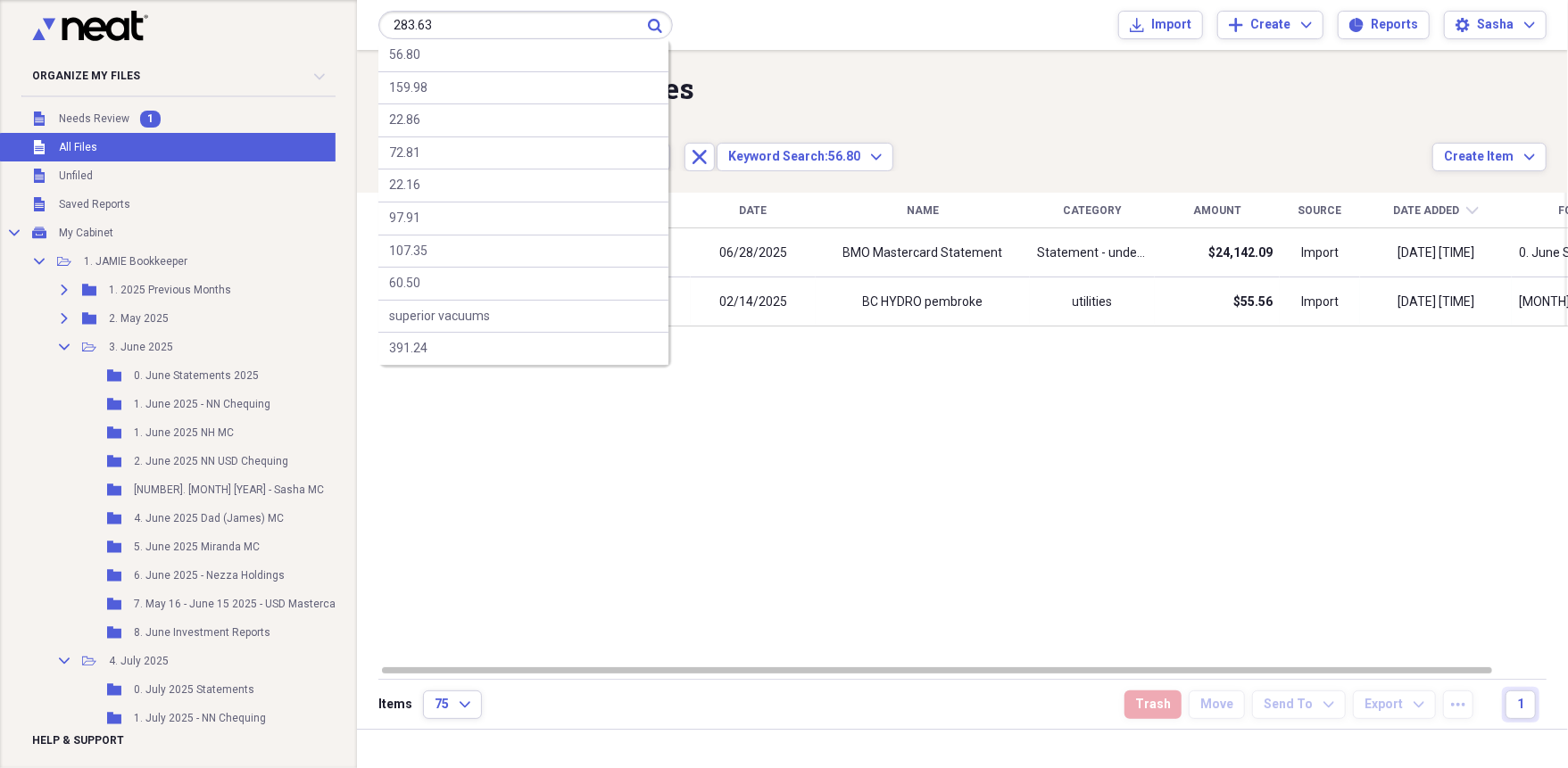 type on "283.63" 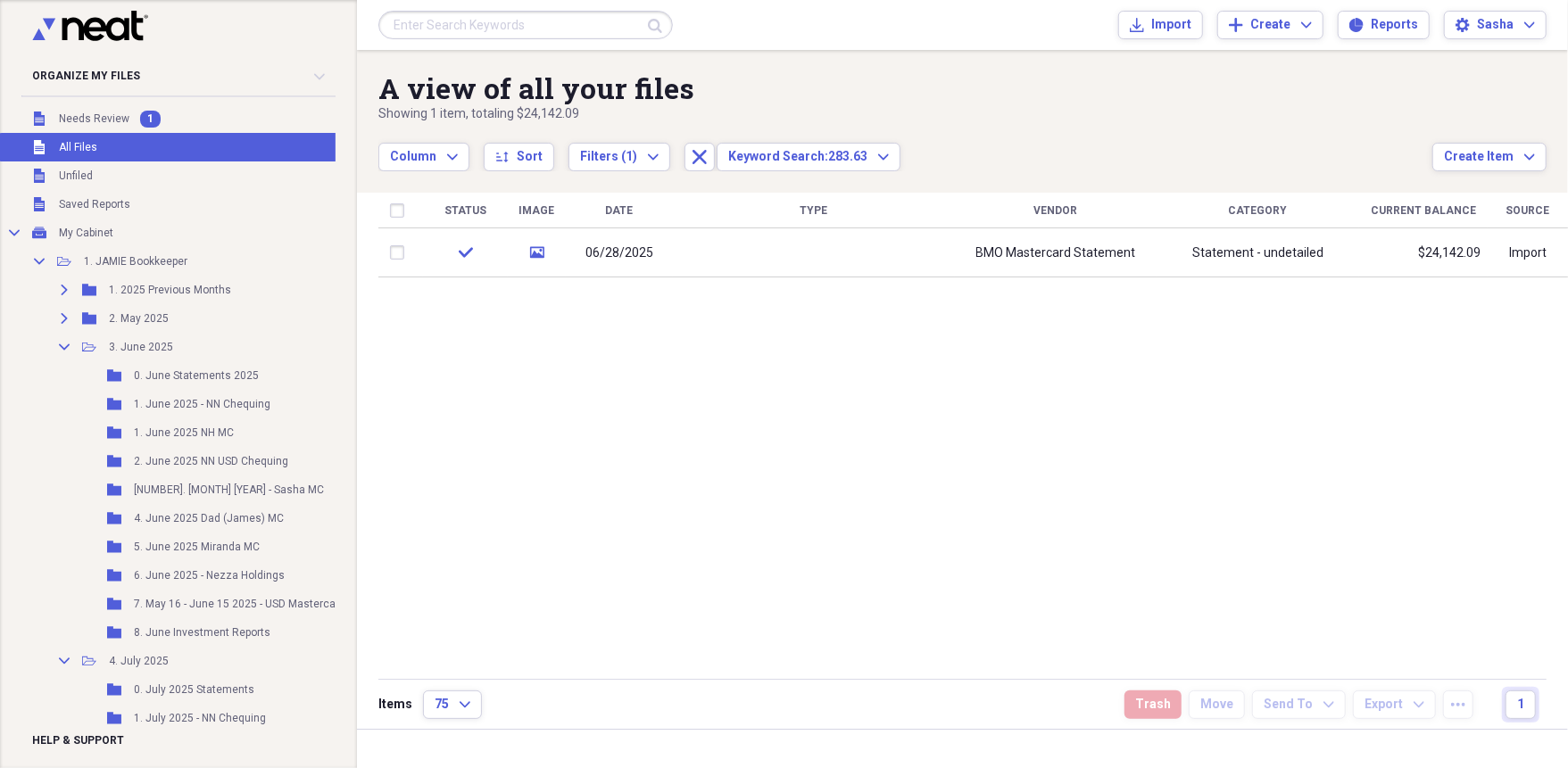 click on "Status Image Date Type Vendor Category Current Balance Source check media 06/28/2025 BMO Mastercard Statement Statement - undetailed $24,142.09 Import" at bounding box center [973, 434] 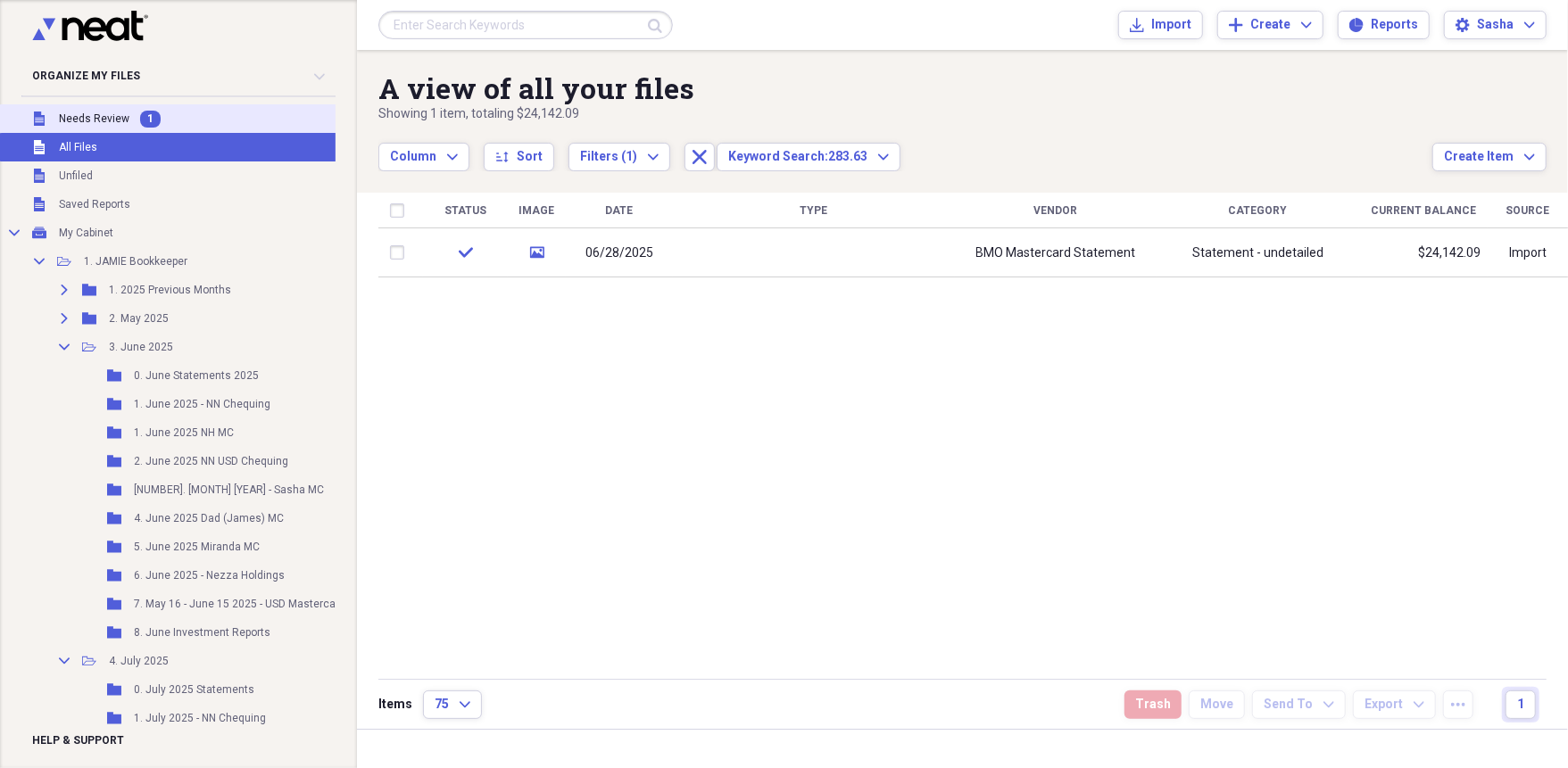 click on "Unfiled Needs Review 1" at bounding box center (212, 119) 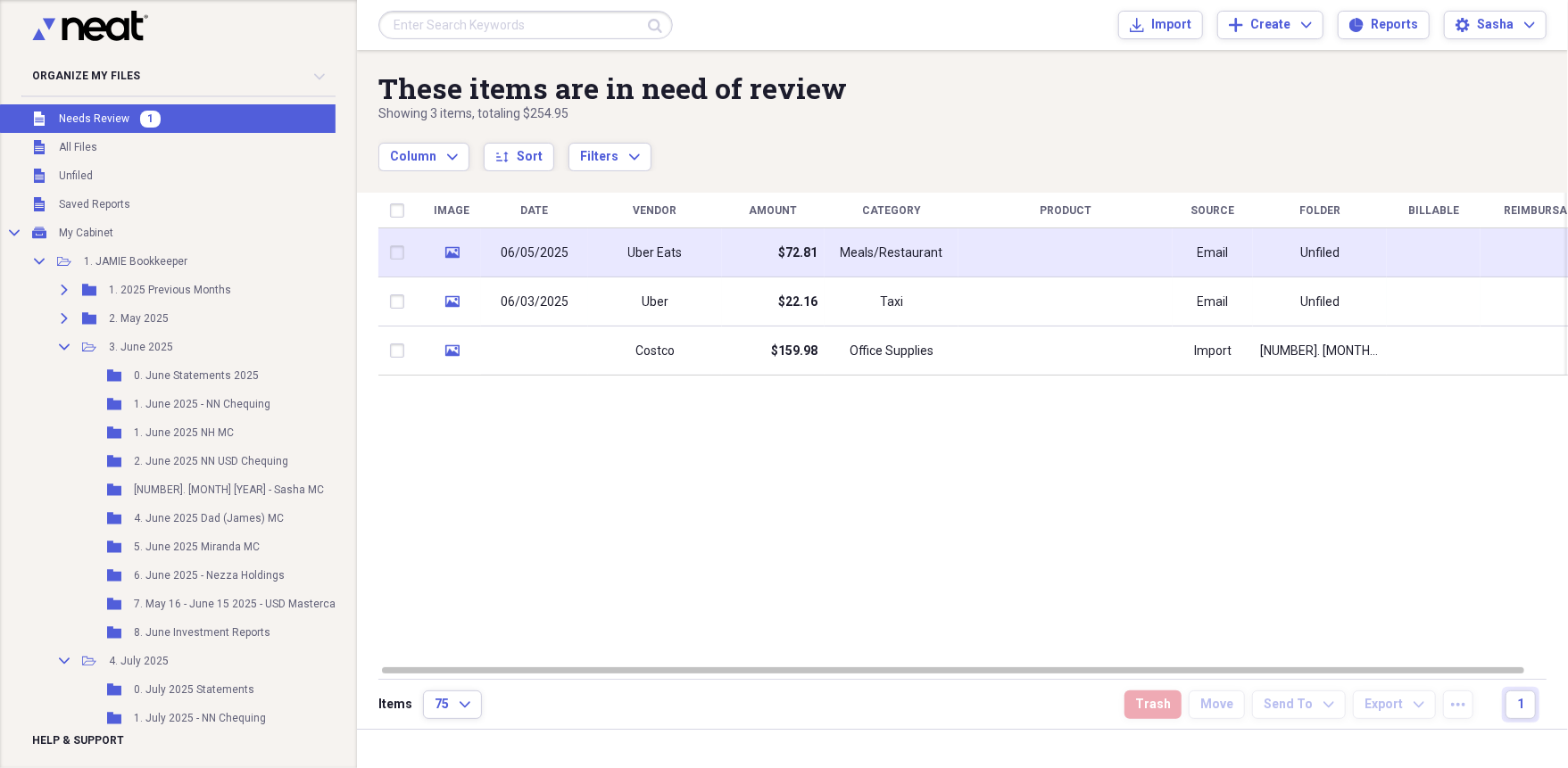 click on "Uber Eats" at bounding box center [655, 252] 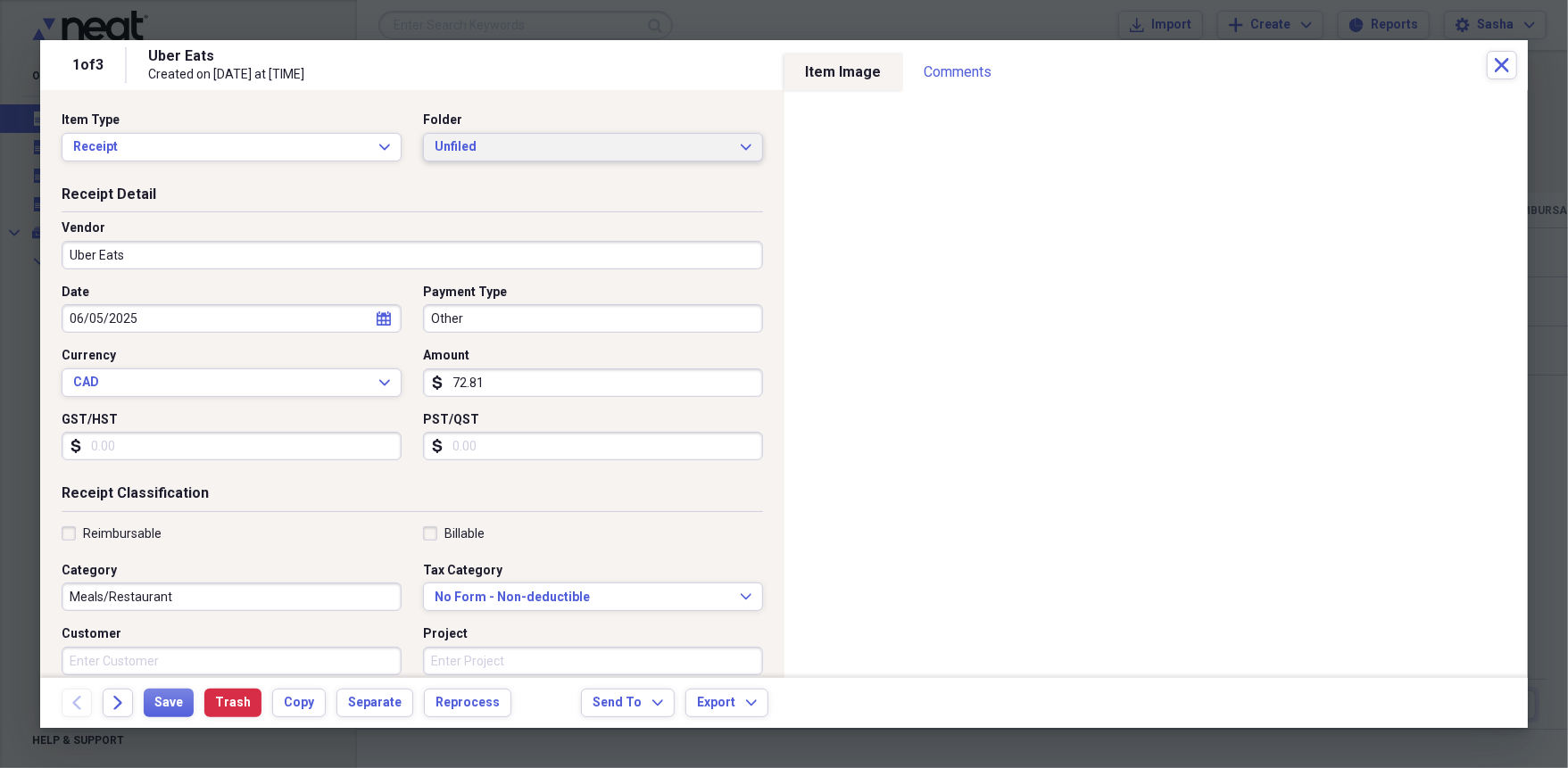 click on "Unfiled" at bounding box center (582, 147) 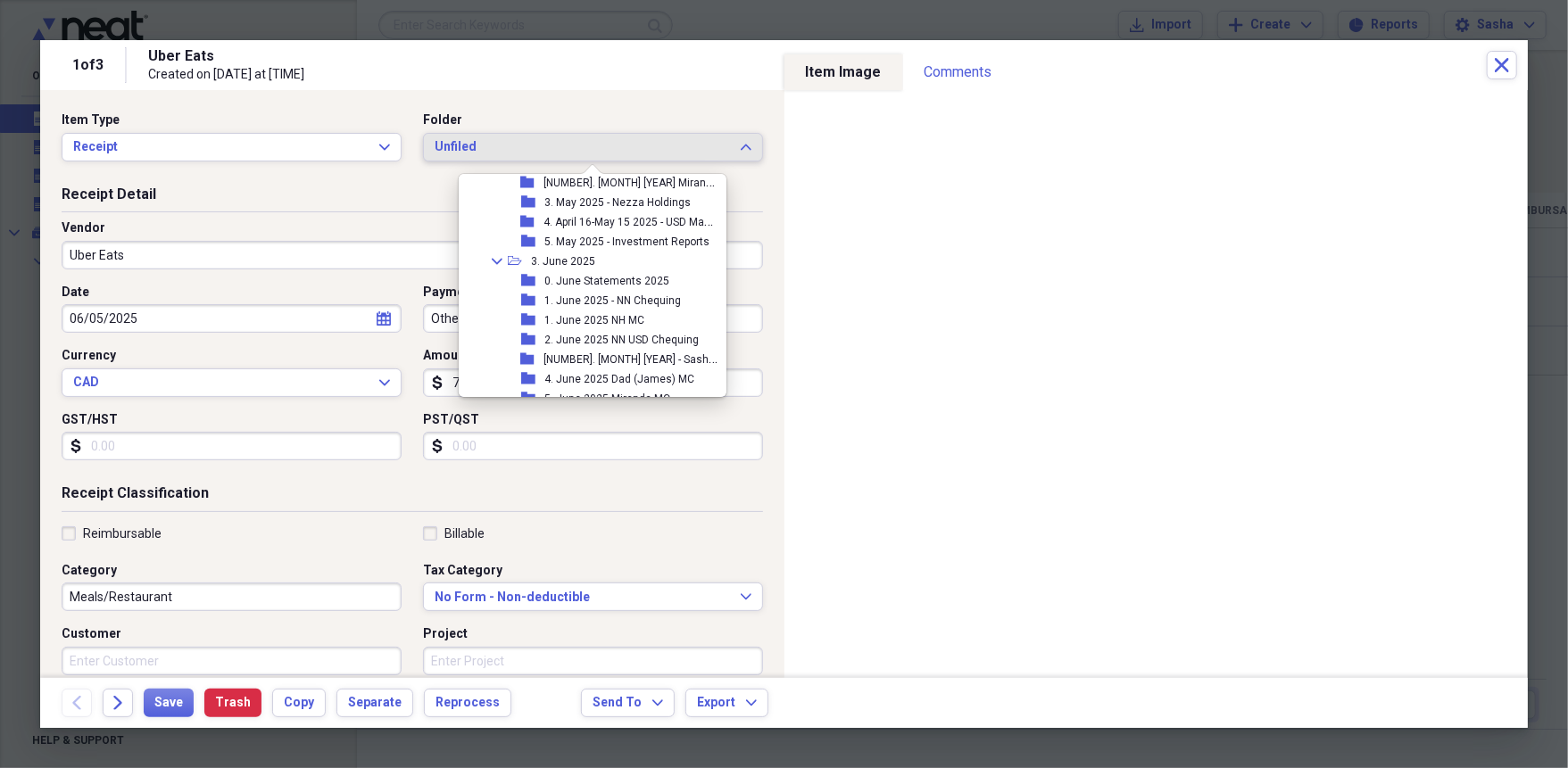 scroll, scrollTop: 844, scrollLeft: 0, axis: vertical 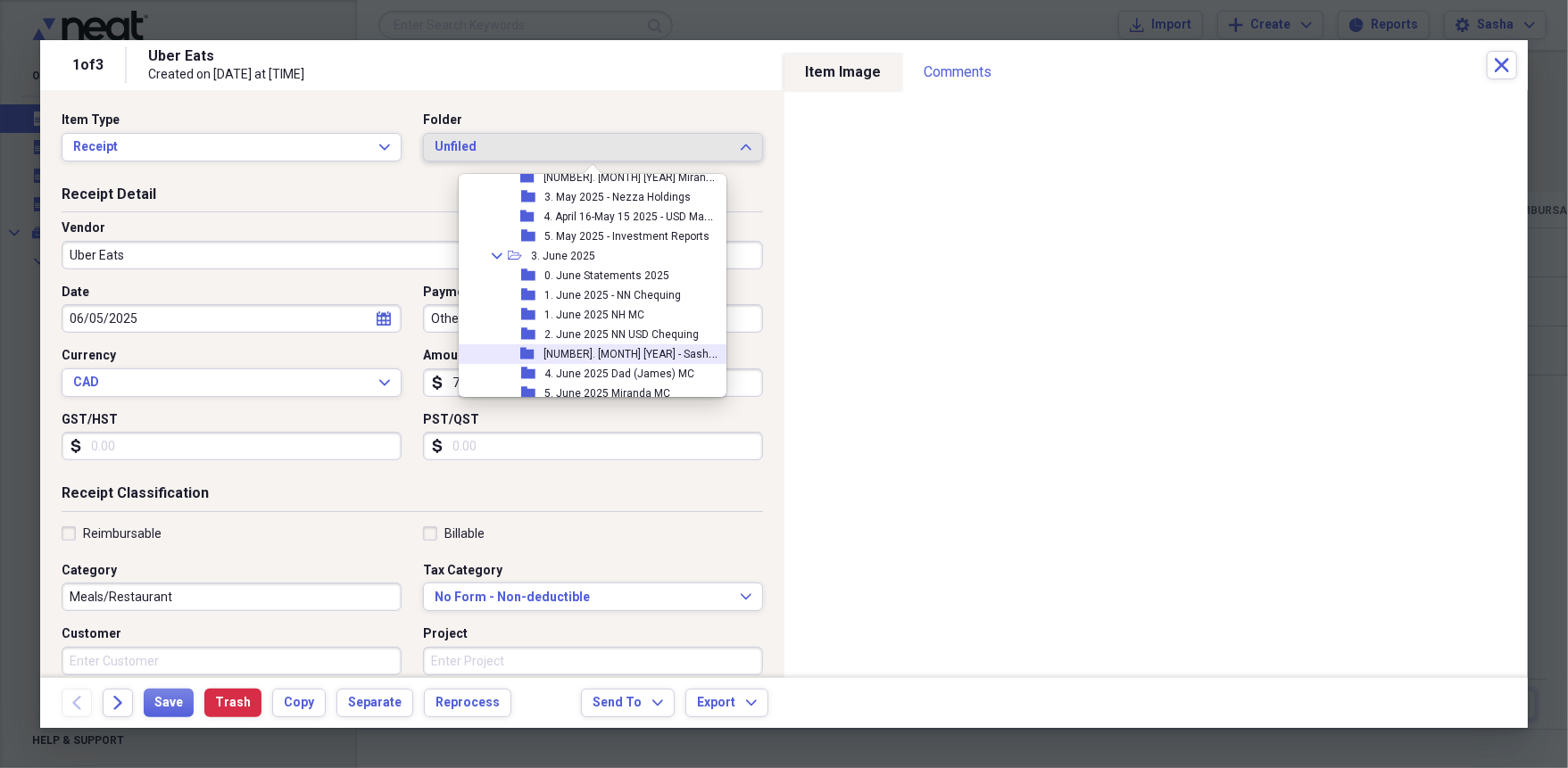 click on "[DAY] [MONTH] [YEAR] - [FIRST] [LAST]" at bounding box center [638, 352] 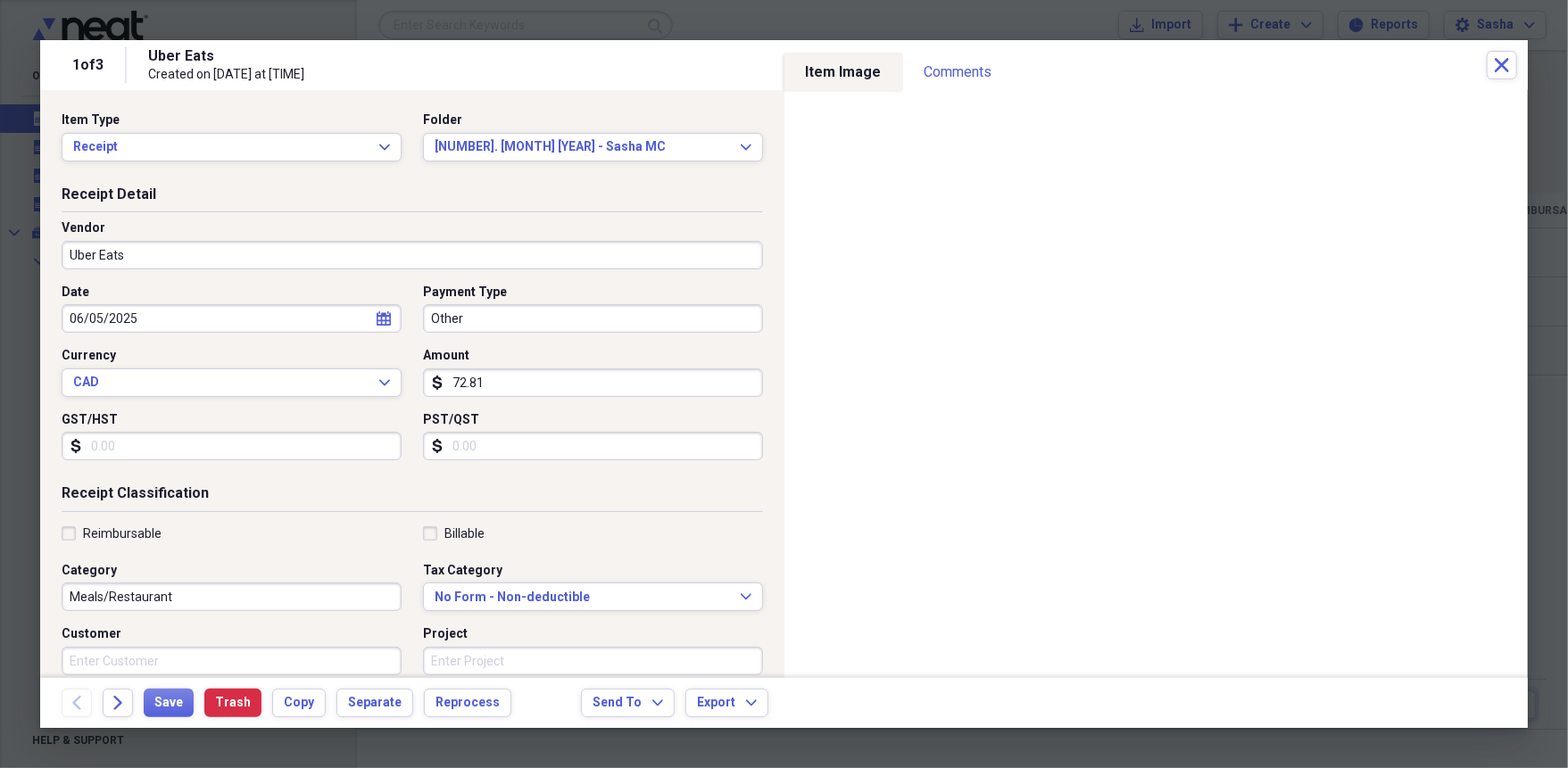 click on "06/05/2025" at bounding box center (231, 318) 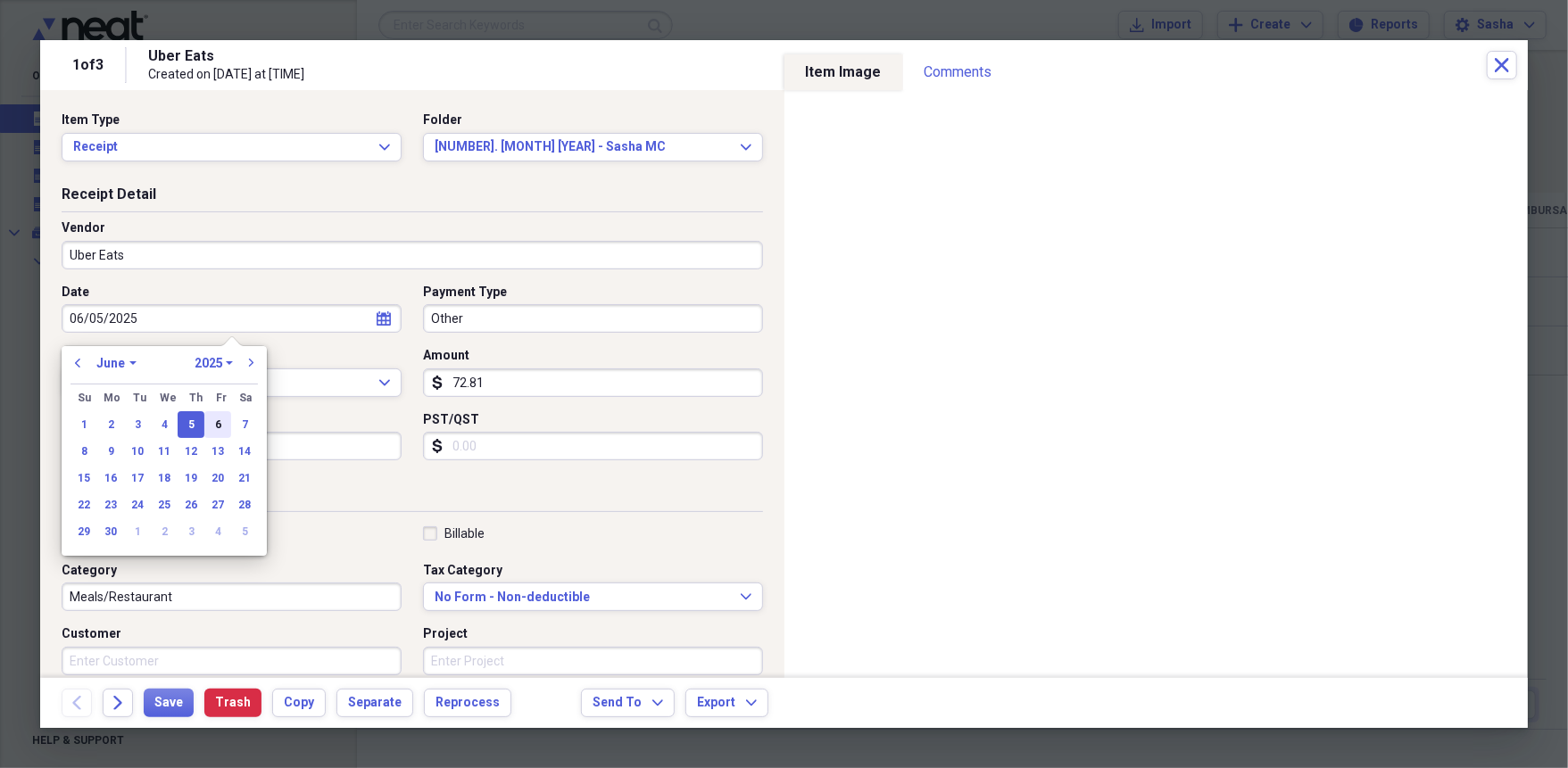 click on "6" at bounding box center [218, 425] 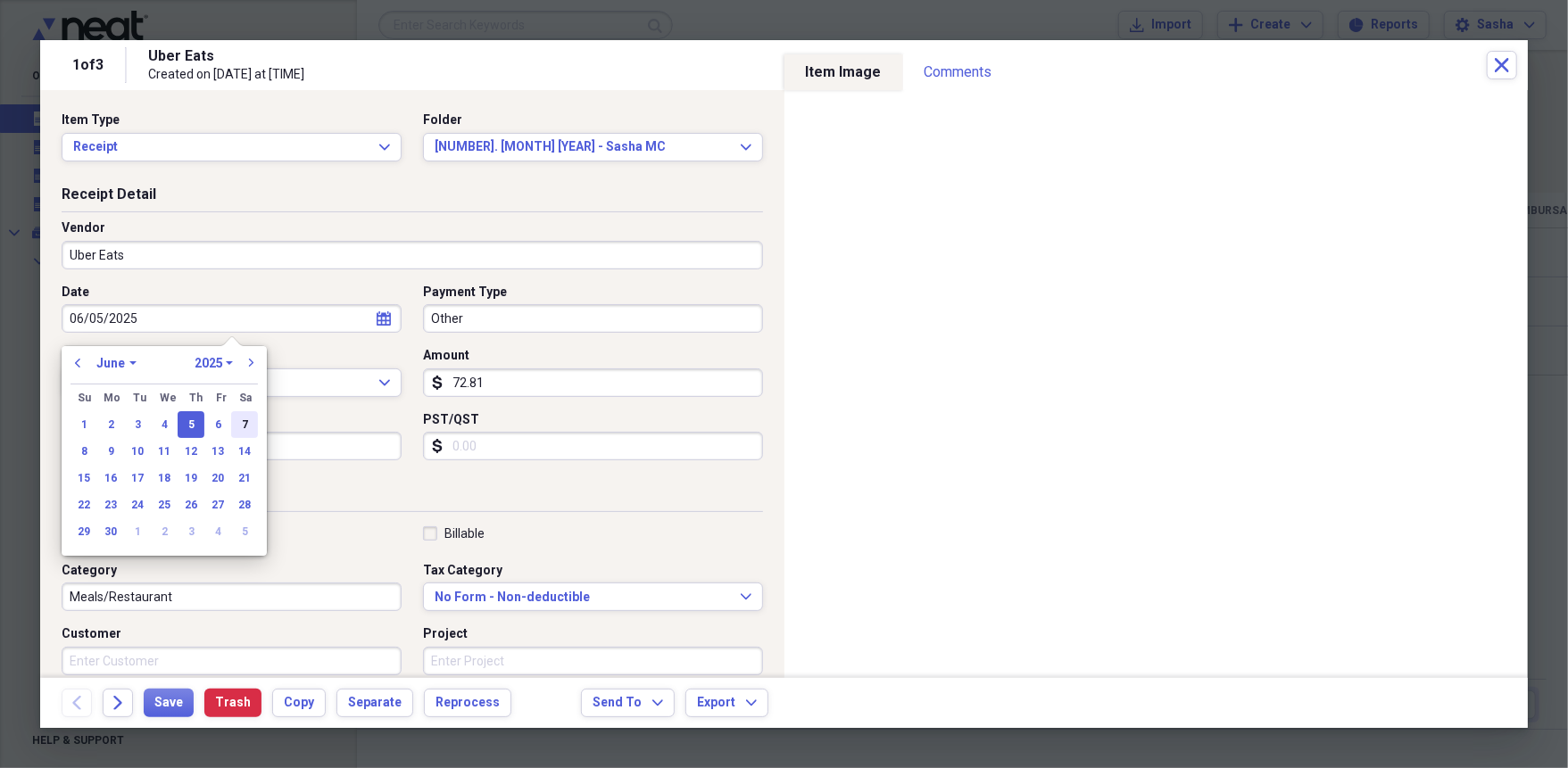 type on "06/06/2025" 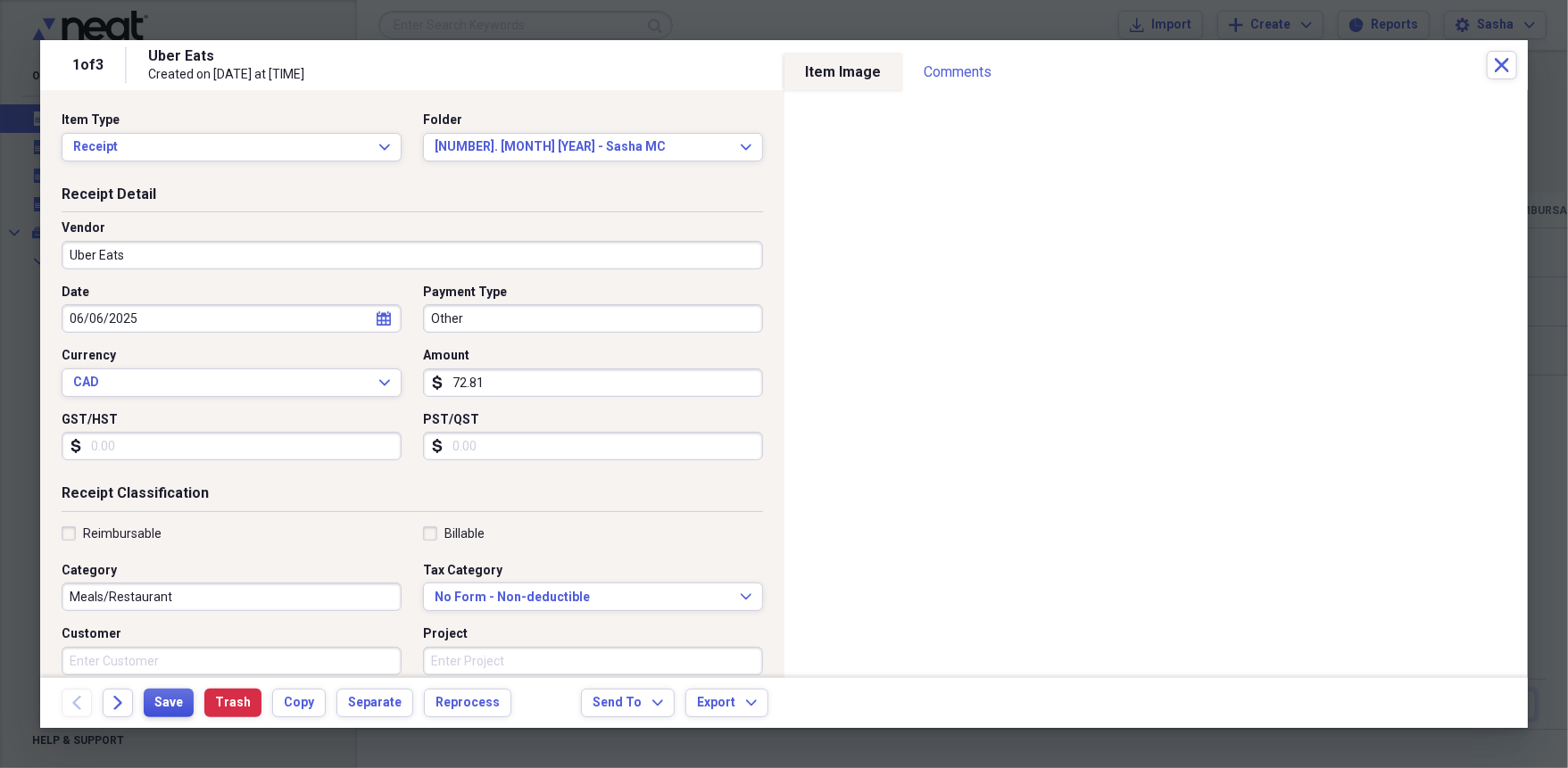 click on "Save" at bounding box center (169, 703) 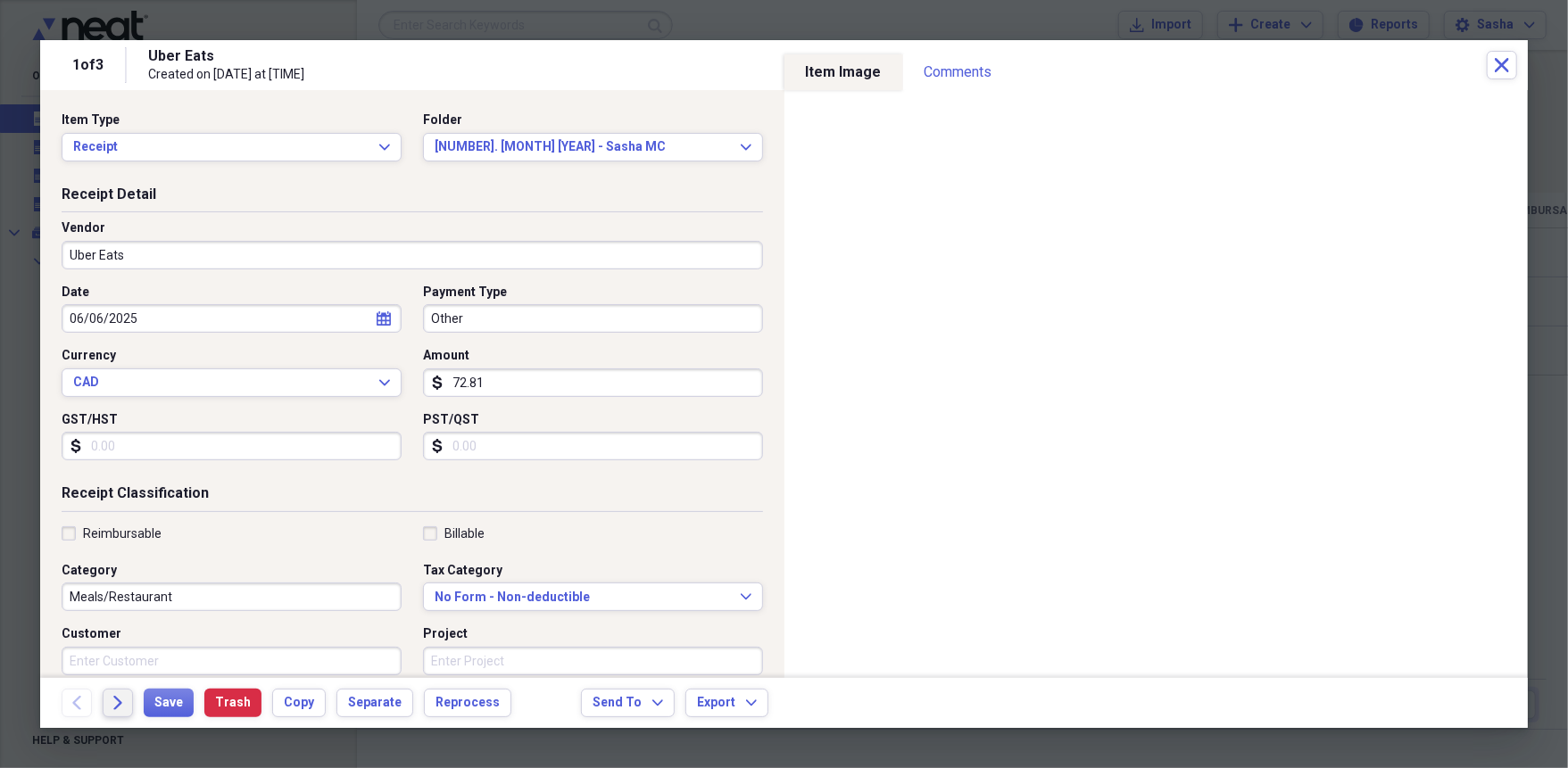 click on "Forward" 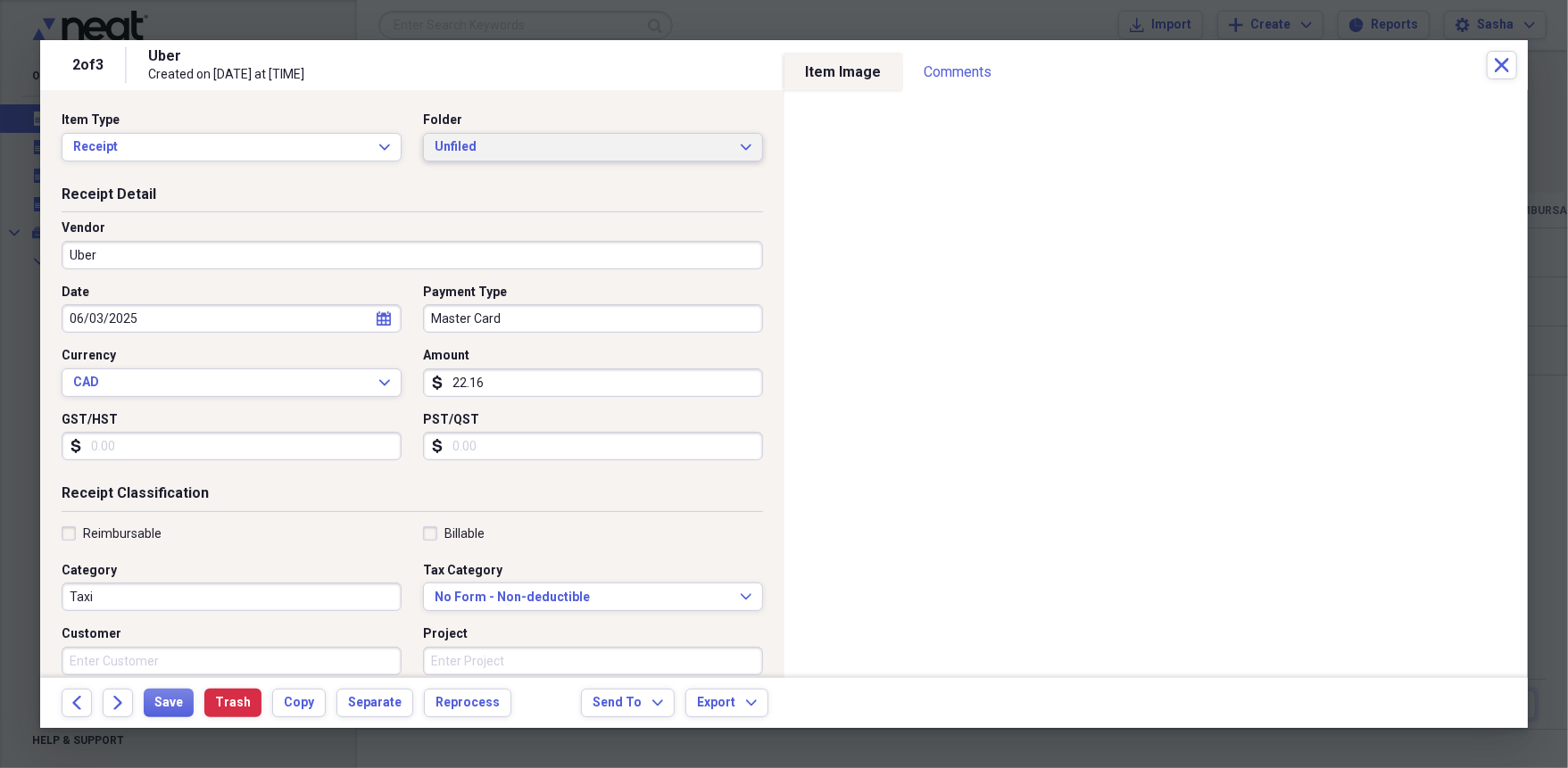 click on "Unfiled" at bounding box center [582, 147] 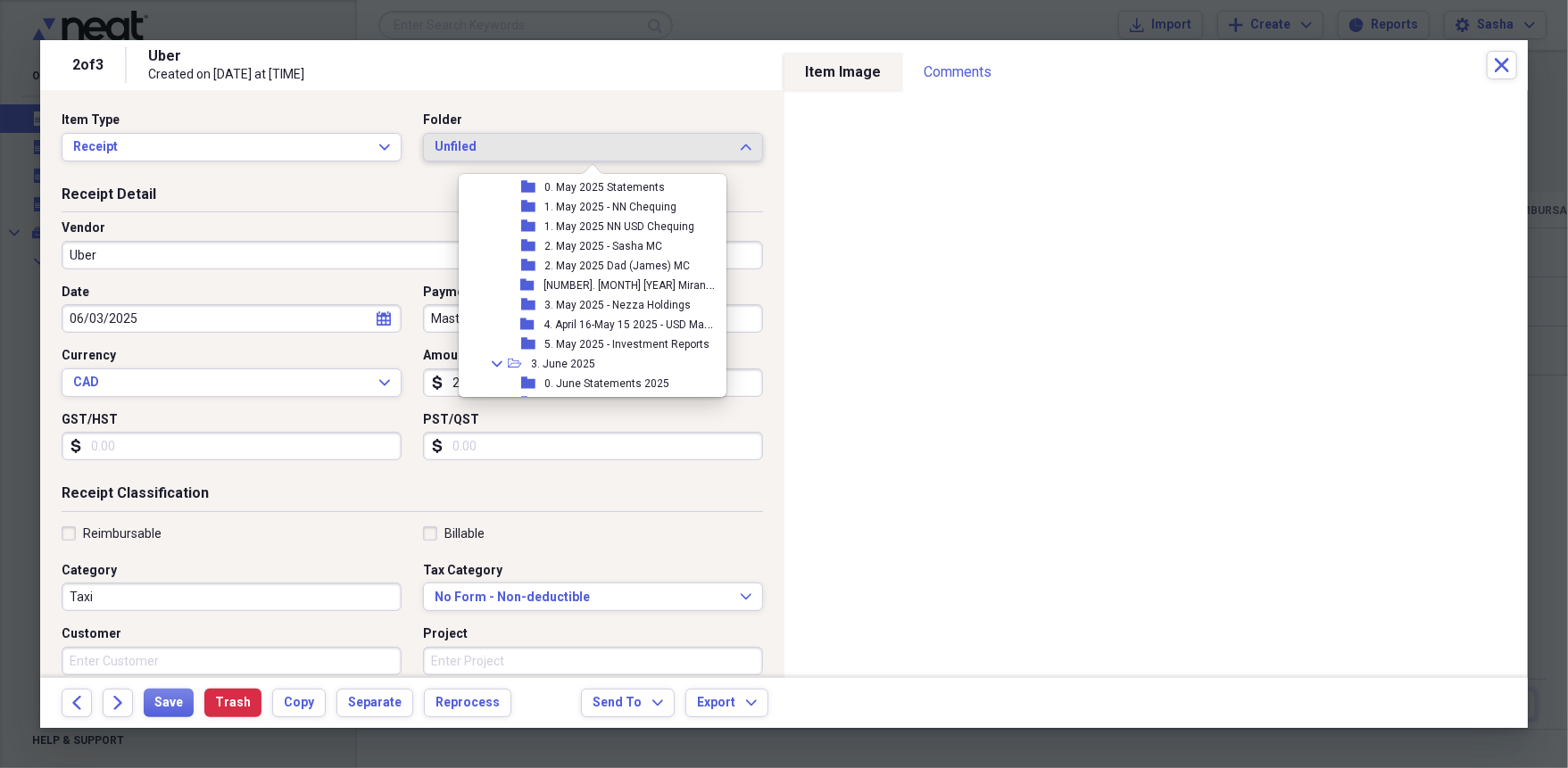 scroll, scrollTop: 862, scrollLeft: 0, axis: vertical 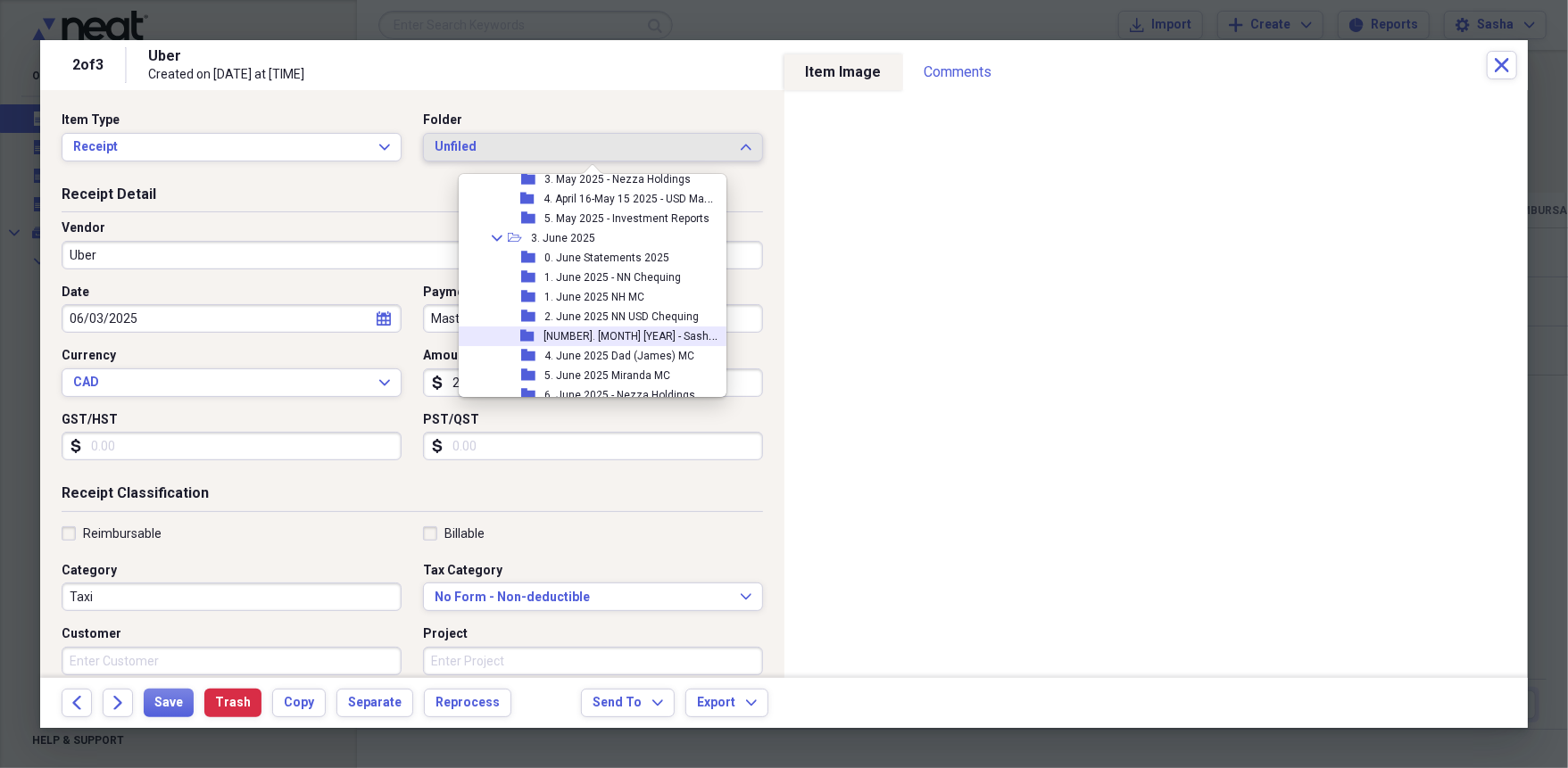 click on "[DAY] [MONTH] [YEAR] - [FIRST] [LAST]" at bounding box center (638, 334) 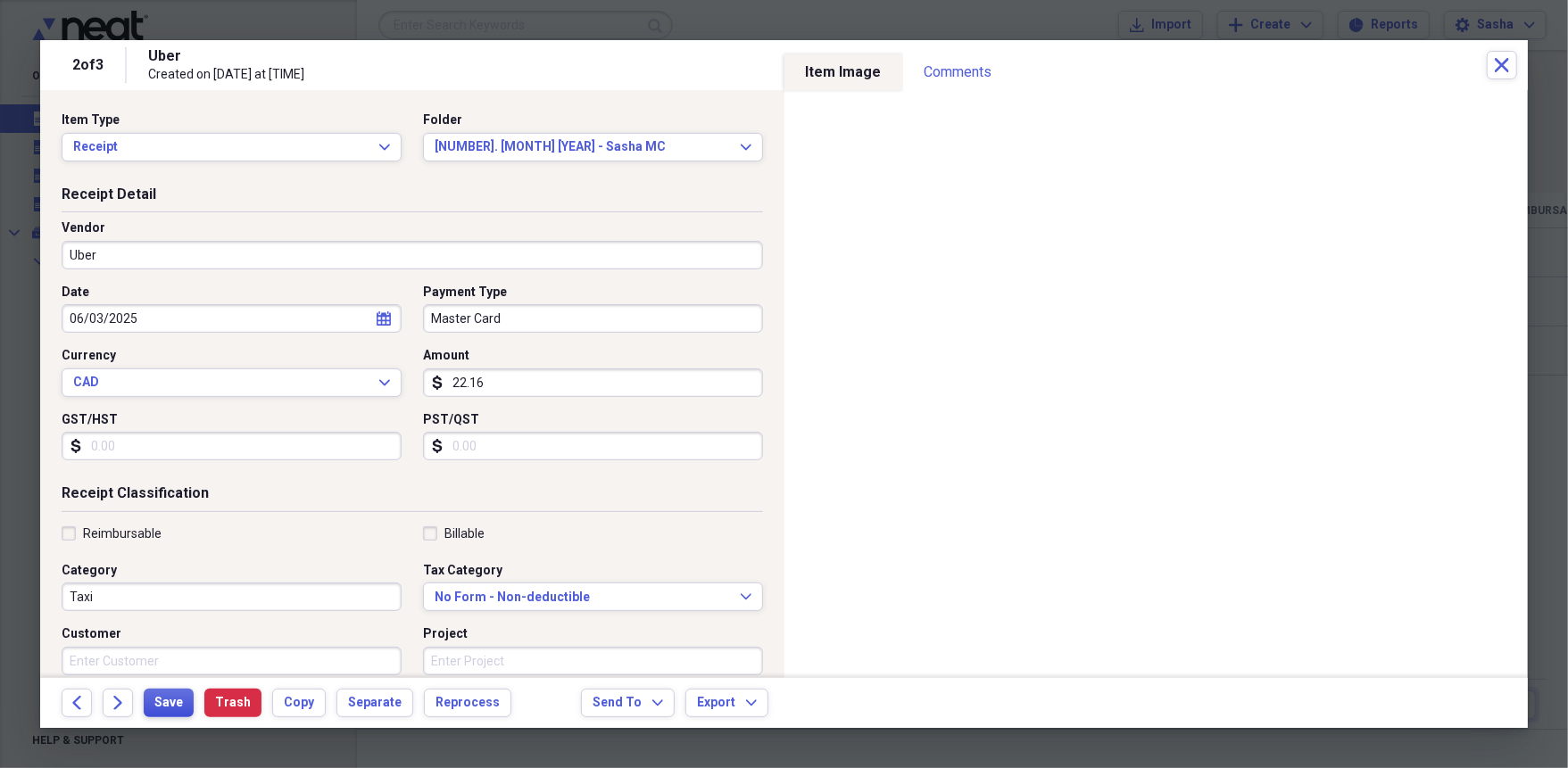 click on "Save" at bounding box center [169, 703] 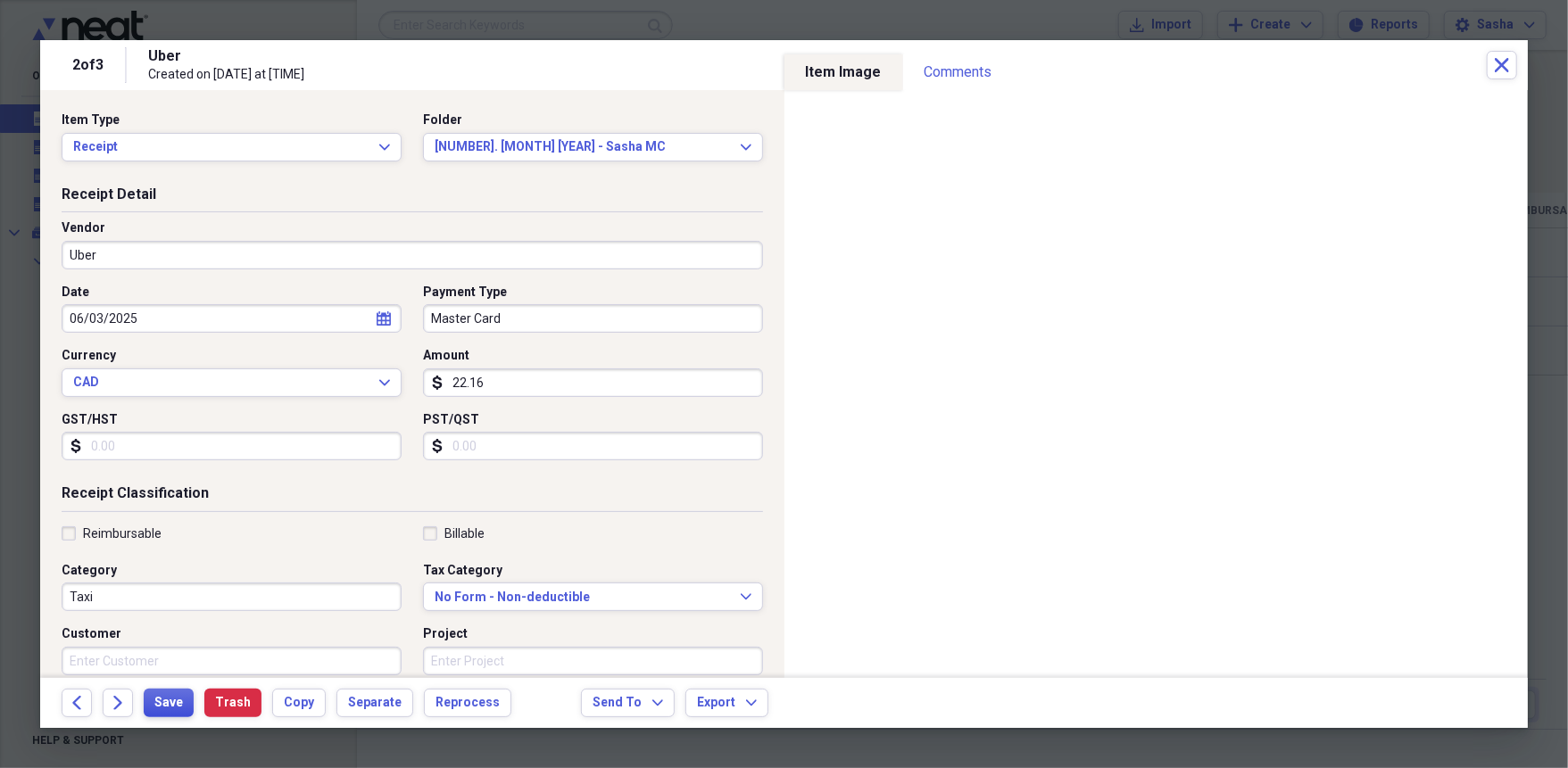 click on "Save" at bounding box center (169, 703) 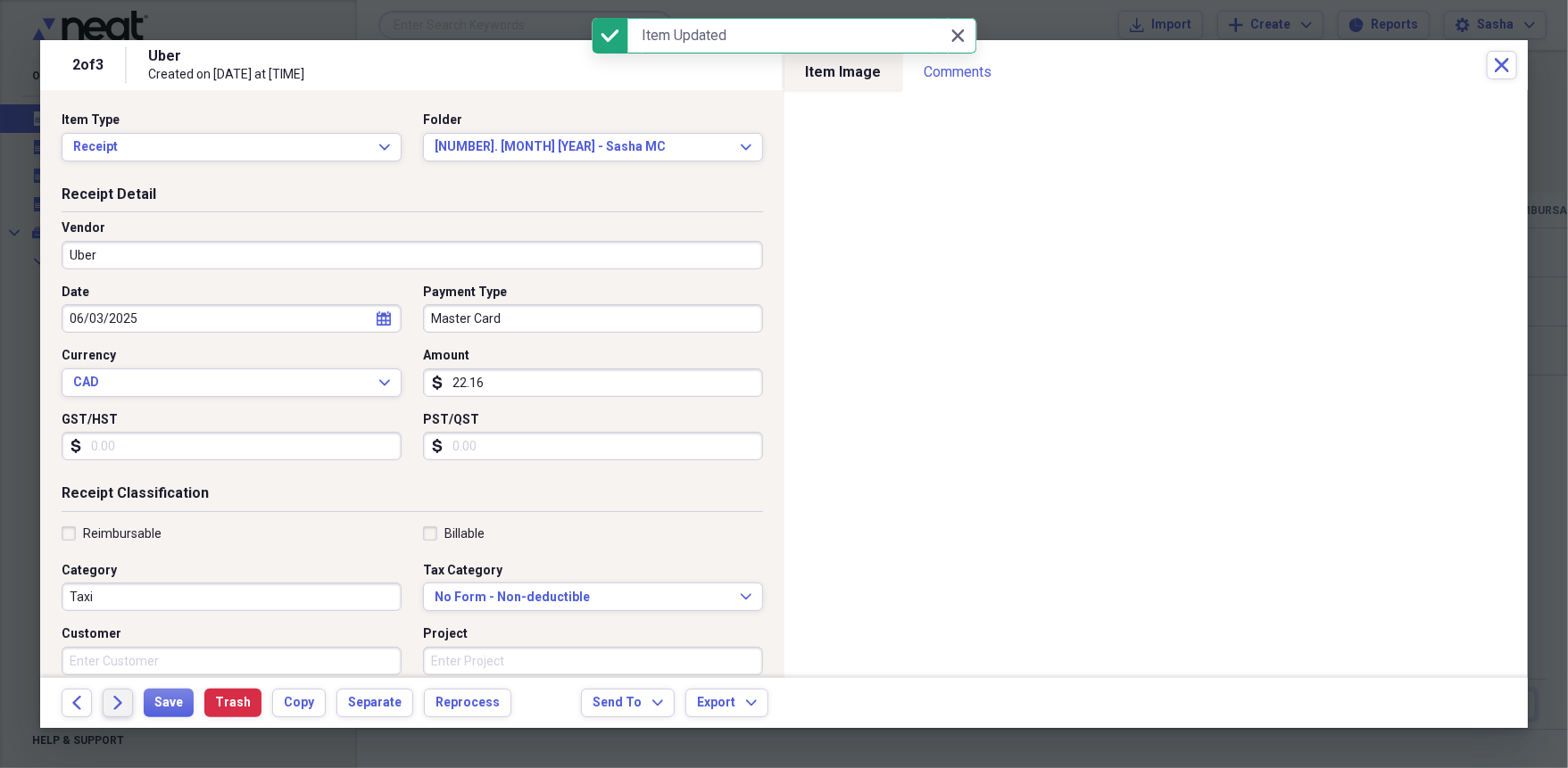 click 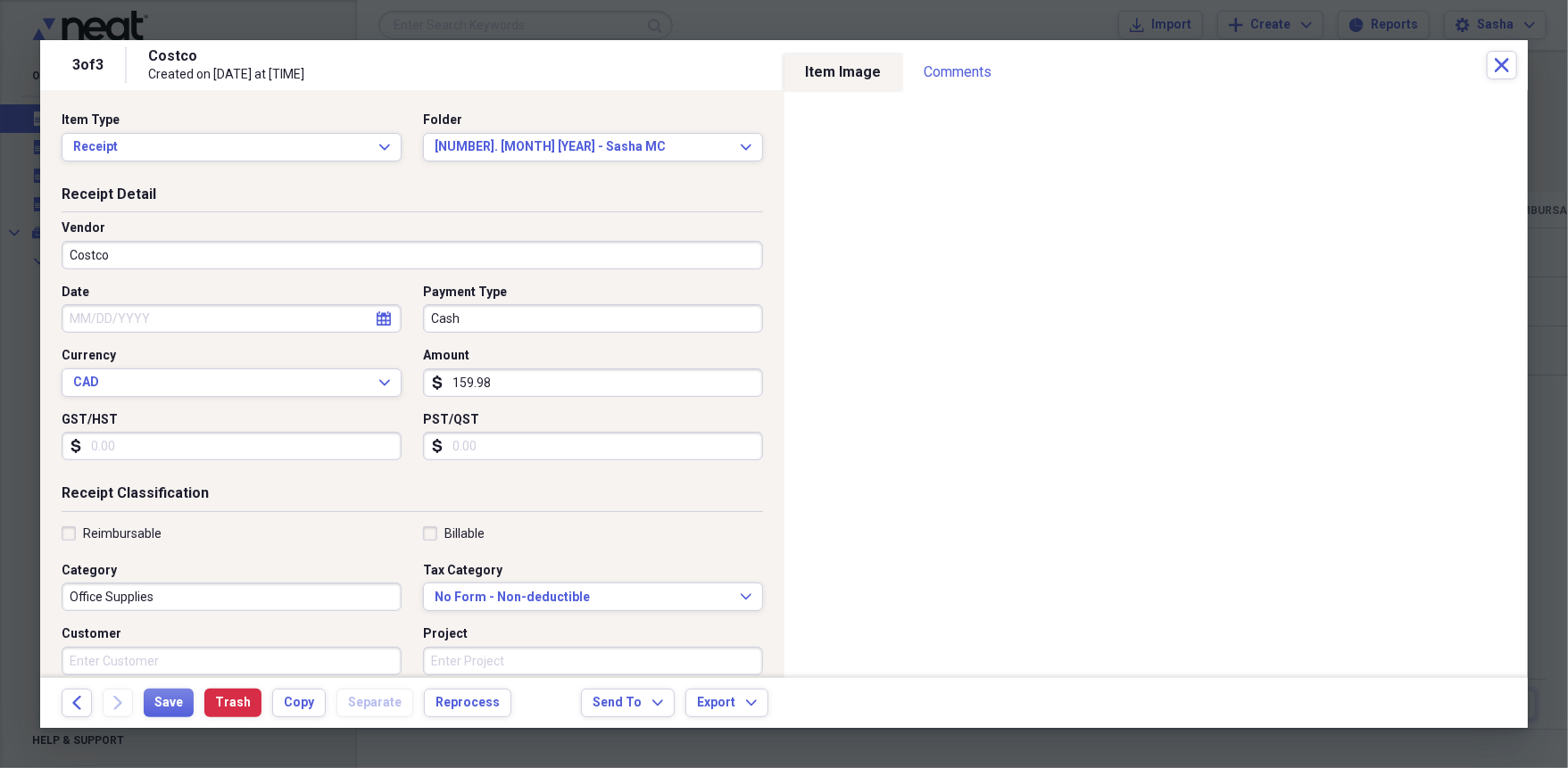 click on "Date" at bounding box center (231, 318) 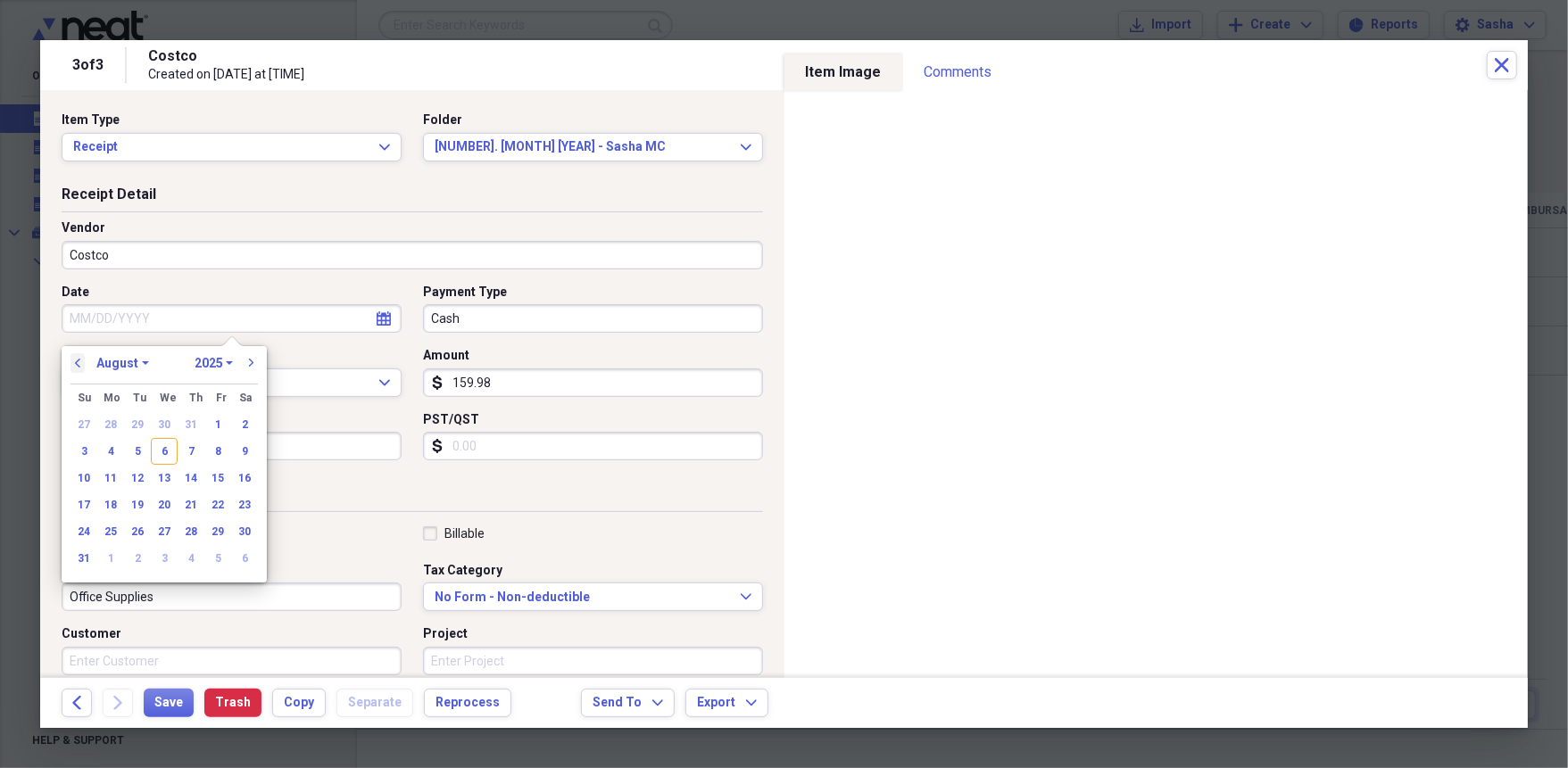 click on "previous" at bounding box center [78, 363] 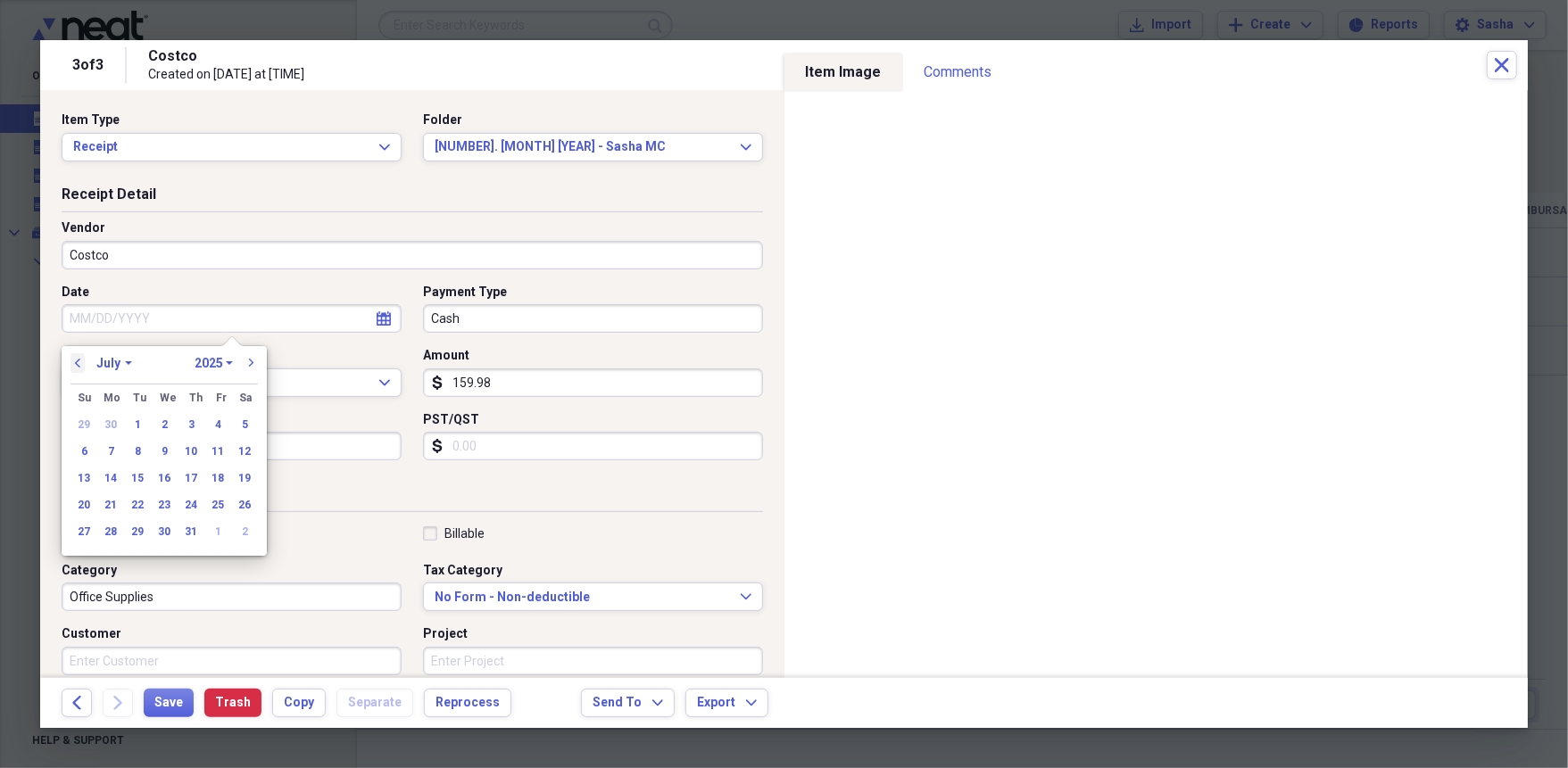click on "previous" at bounding box center [78, 363] 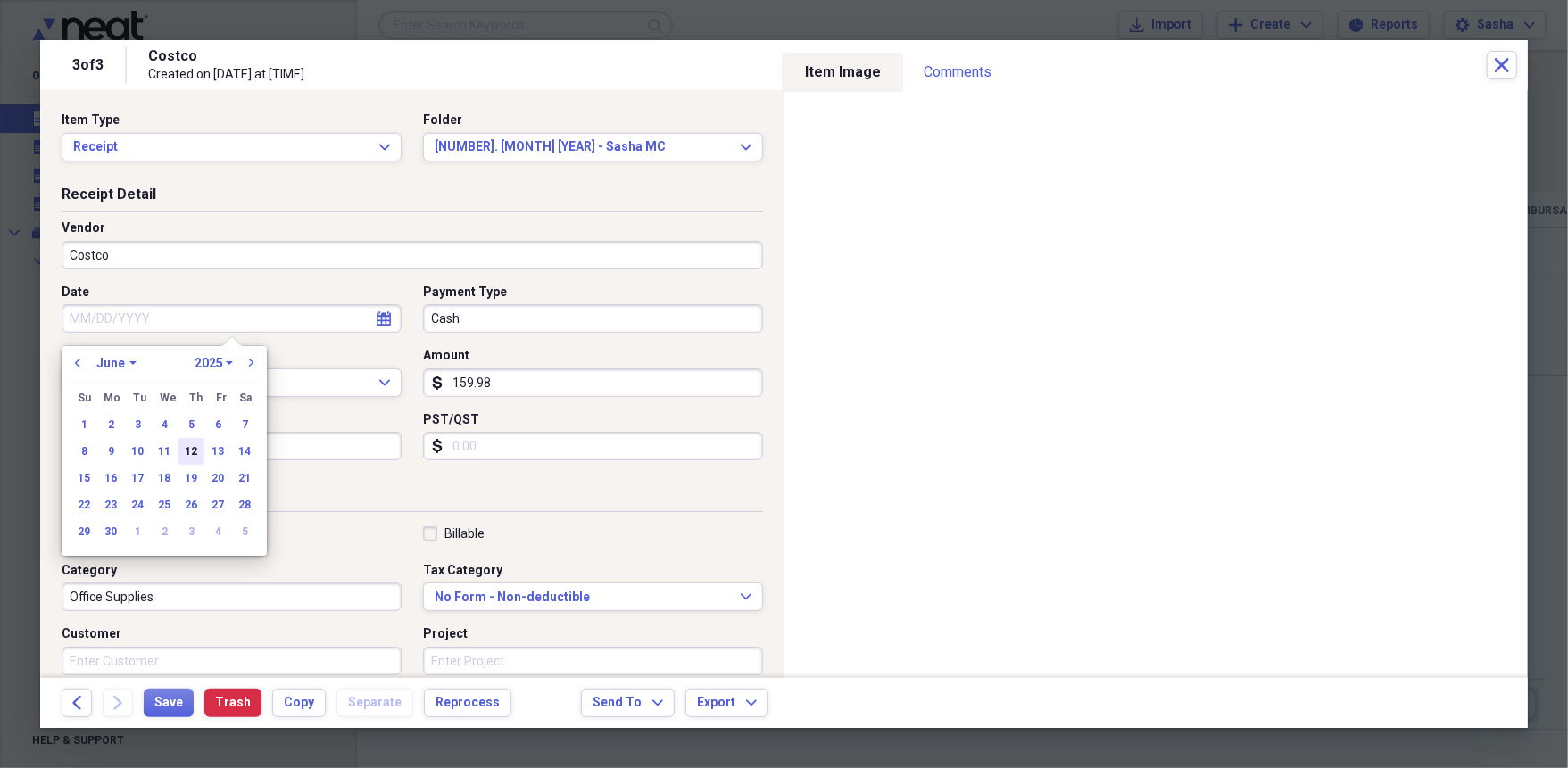 click on "12" at bounding box center (191, 451) 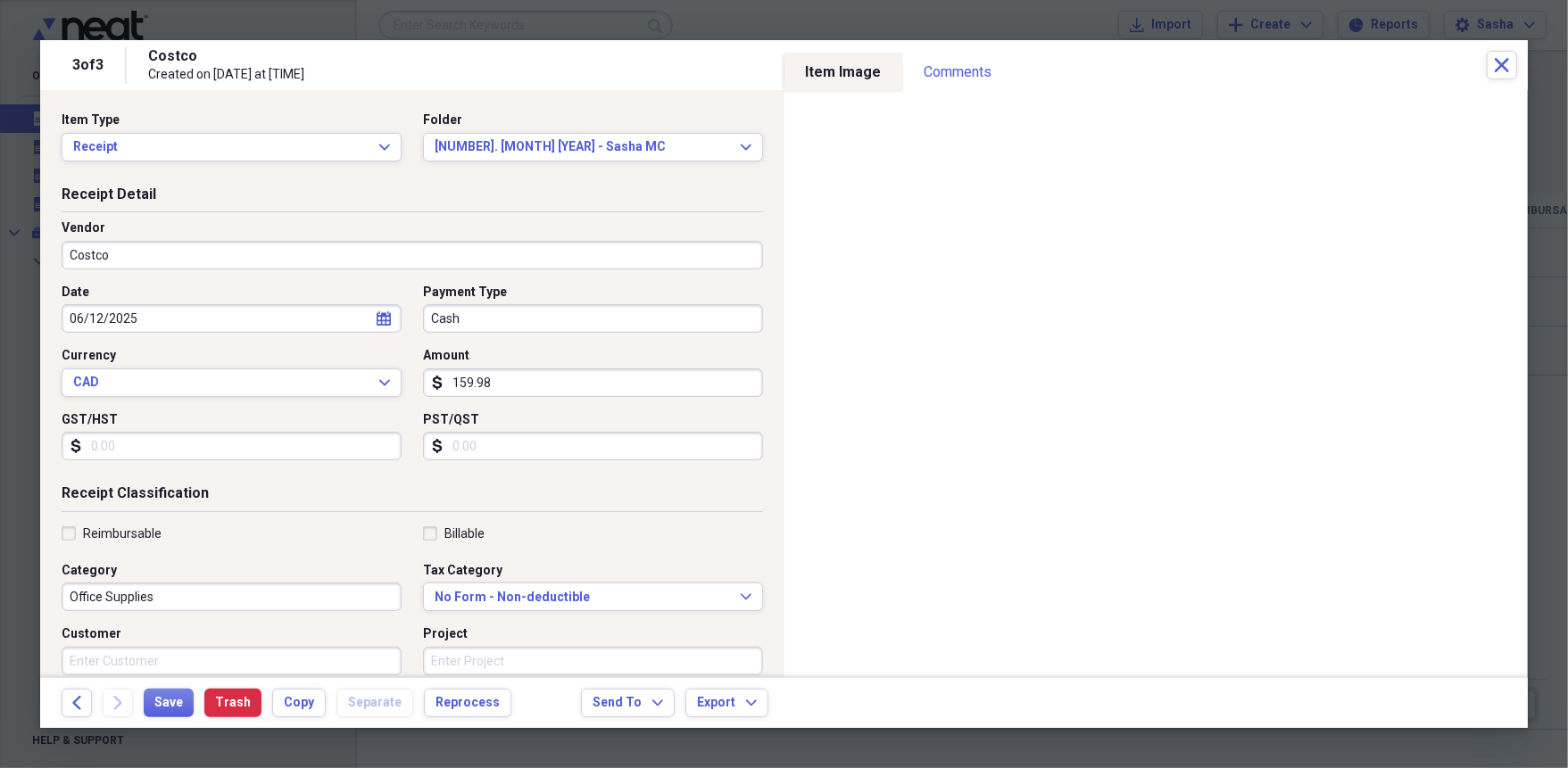 click on "Cash" at bounding box center [593, 318] 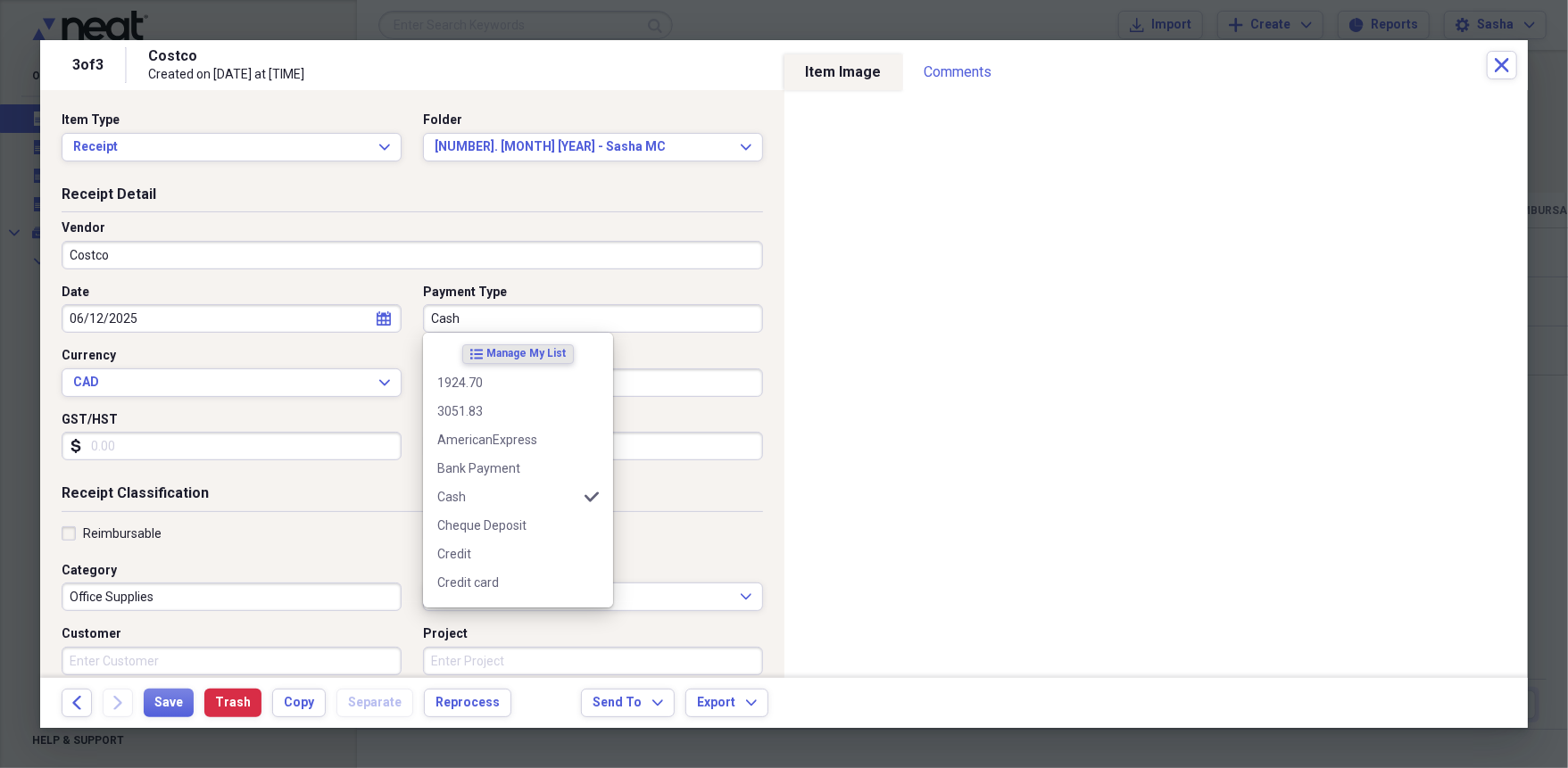 type on "," 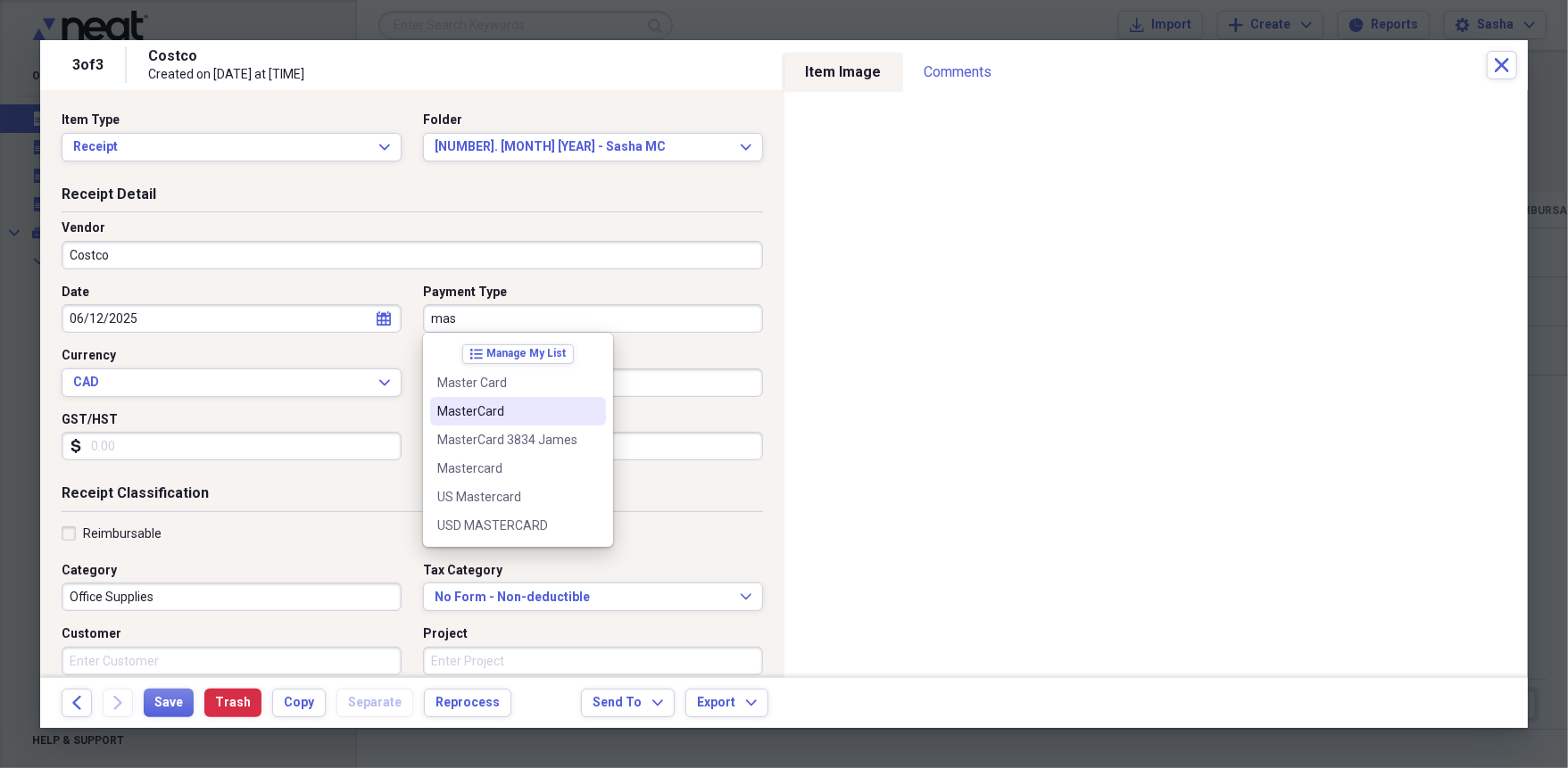 click on "MasterCard" at bounding box center (507, 411) 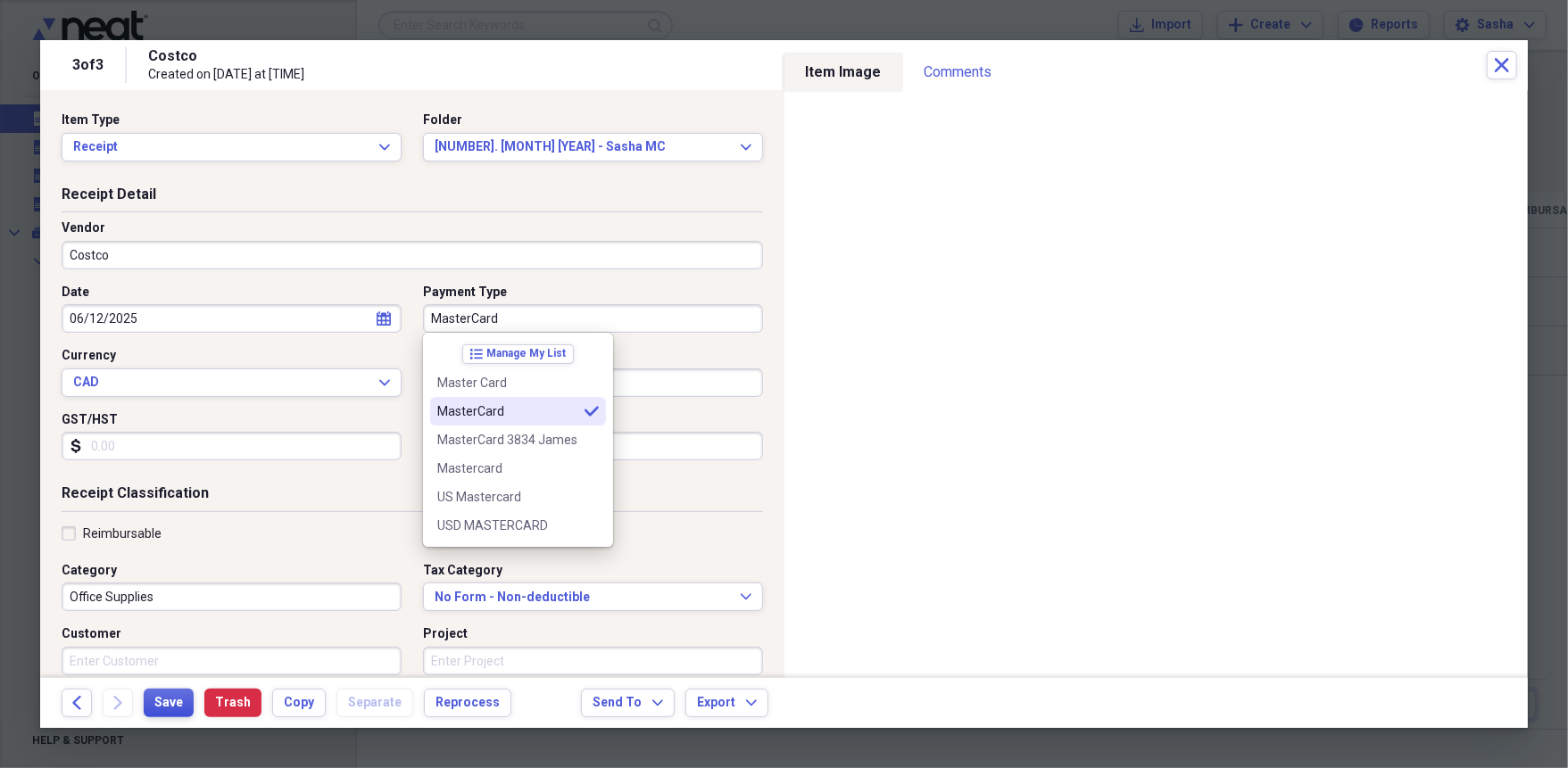 click on "Save" at bounding box center [169, 703] 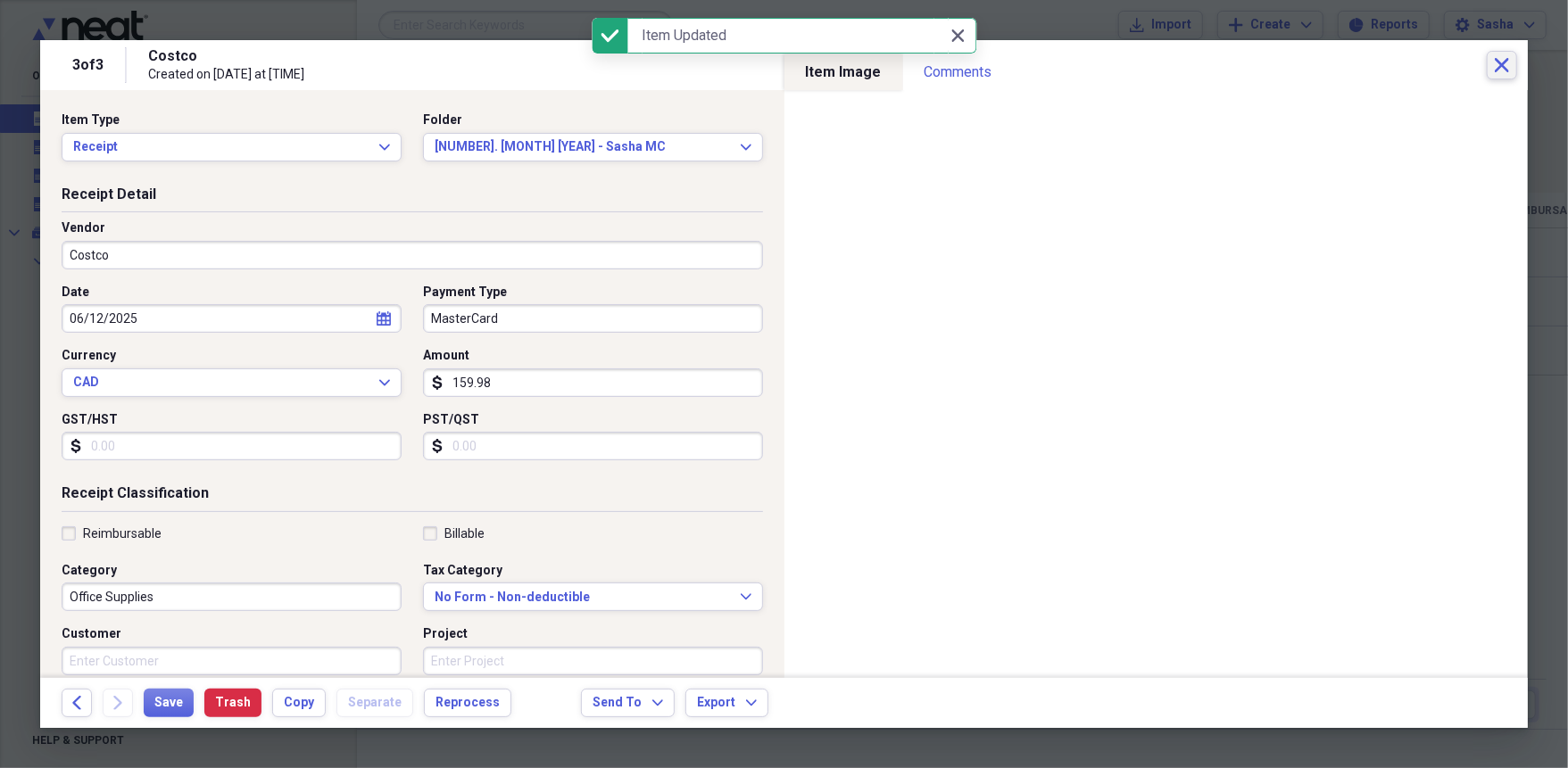 click 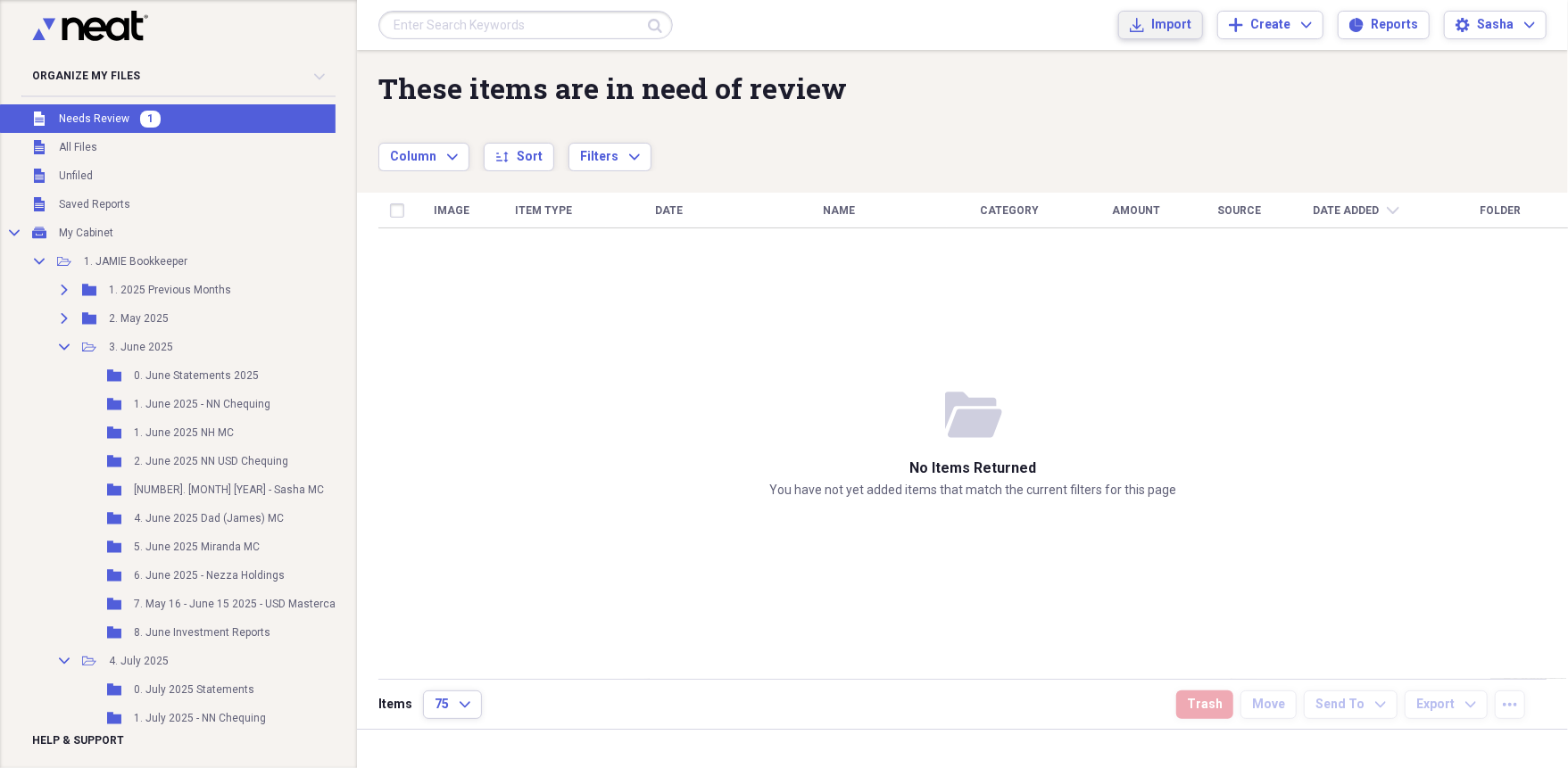 click on "Import Import" at bounding box center [1160, 25] 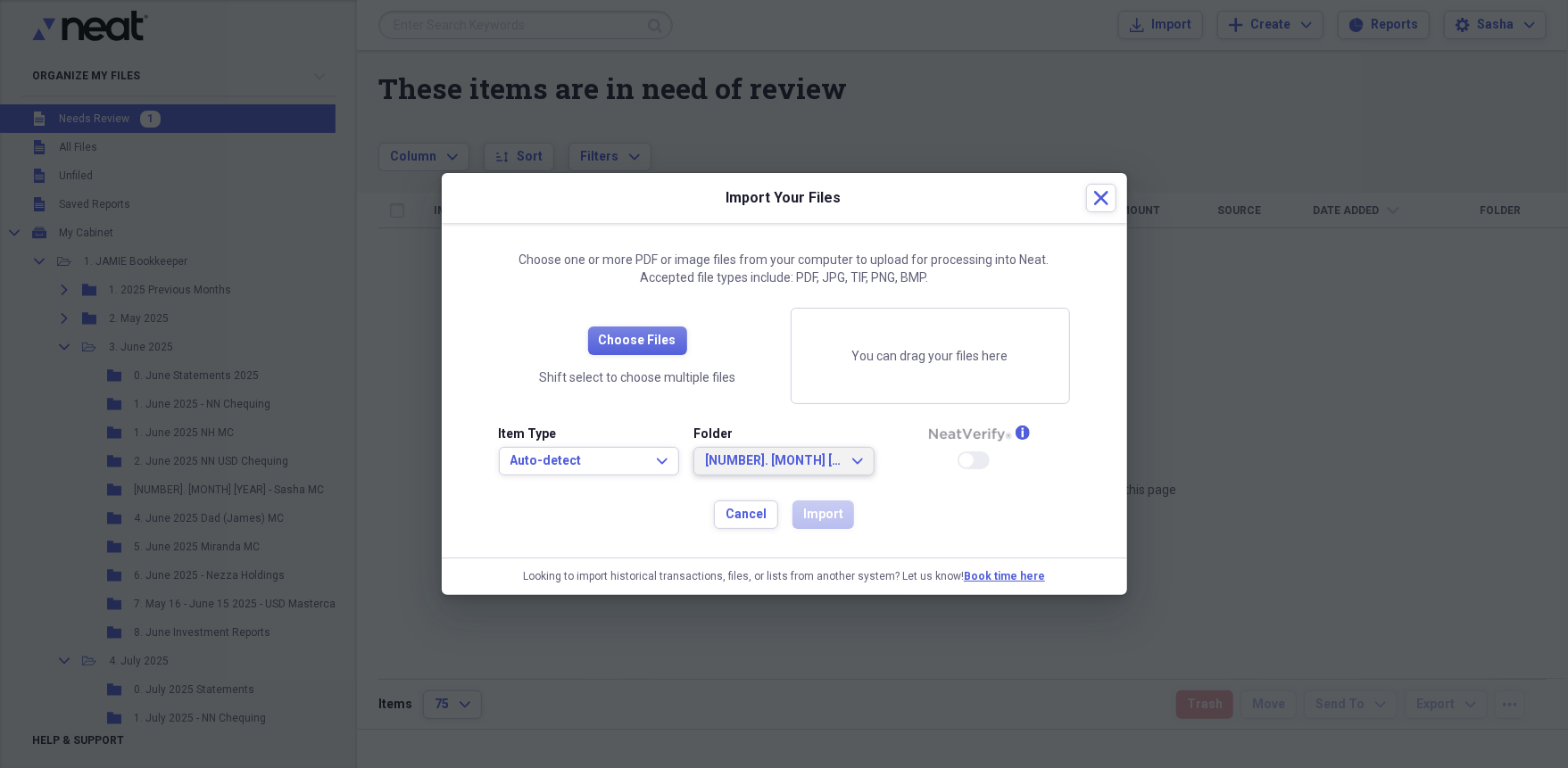 click on "[DAY] [MONTH] [YEAR] - [FIRST] [LAST]" at bounding box center [773, 461] 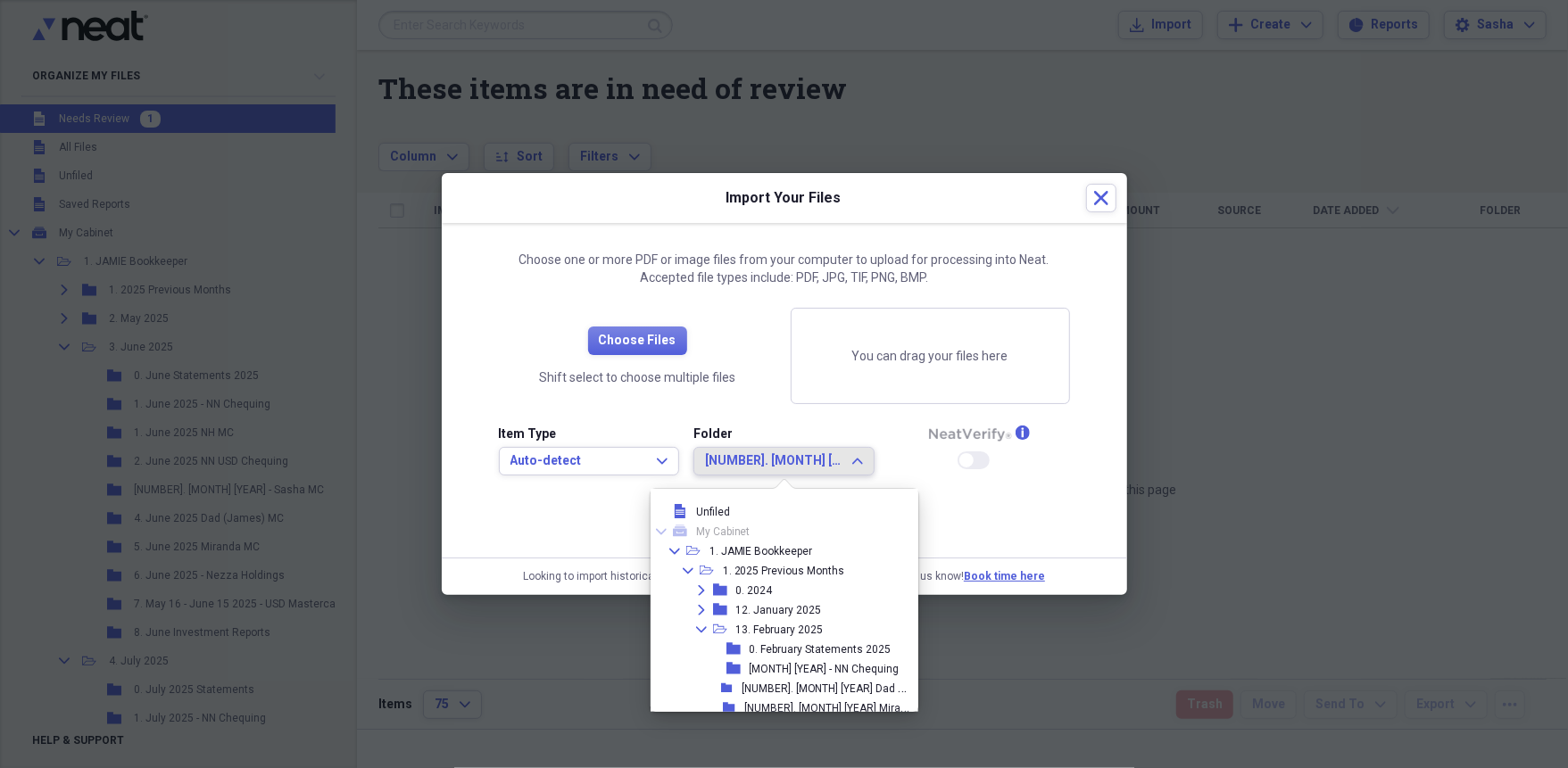 scroll, scrollTop: 913, scrollLeft: 0, axis: vertical 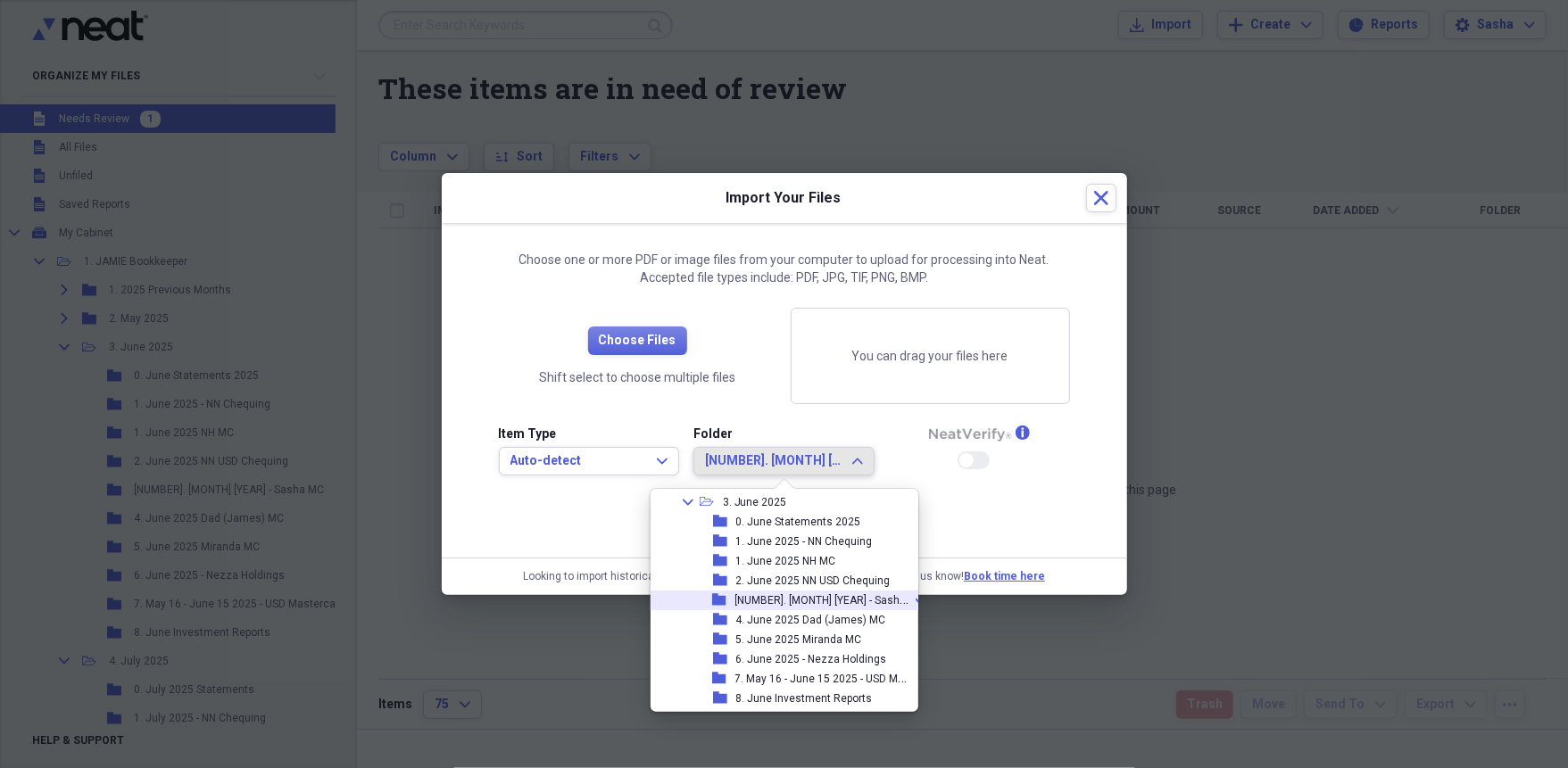 click on "[DAY] [MONTH] [YEAR] - [FIRST] [LAST]" at bounding box center [830, 599] 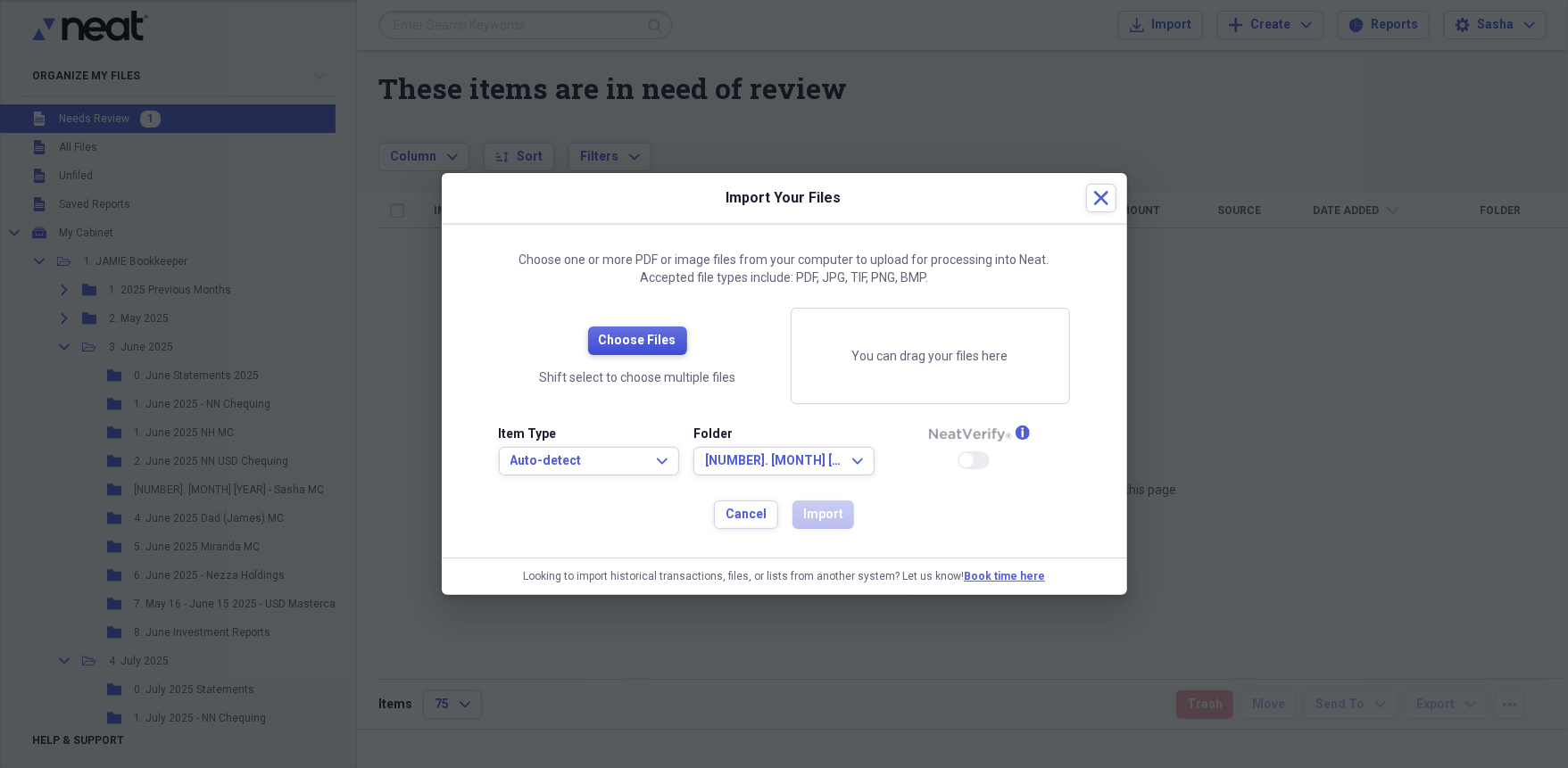 click on "Choose Files" at bounding box center [637, 341] 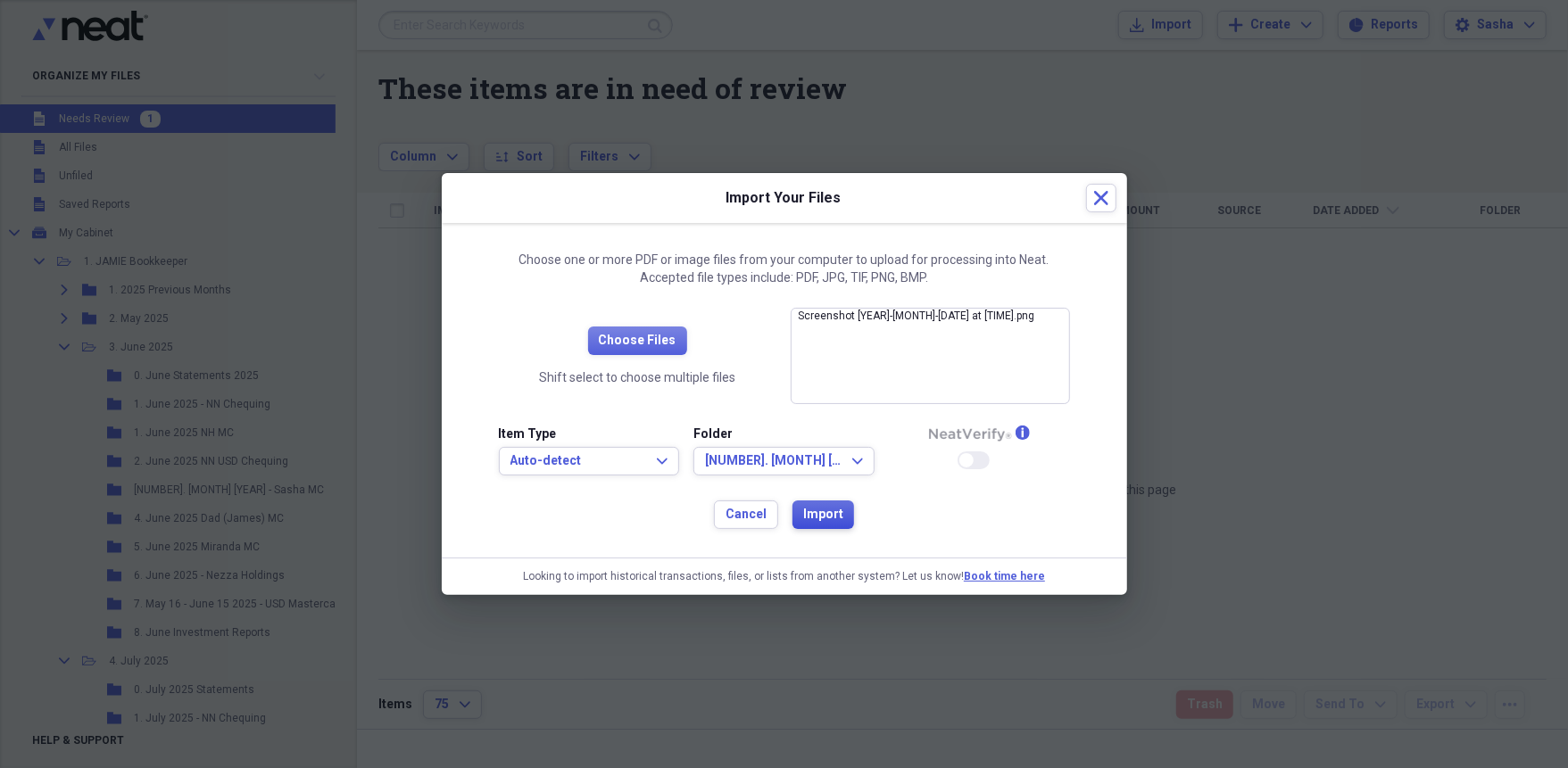 click on "Import" at bounding box center (823, 515) 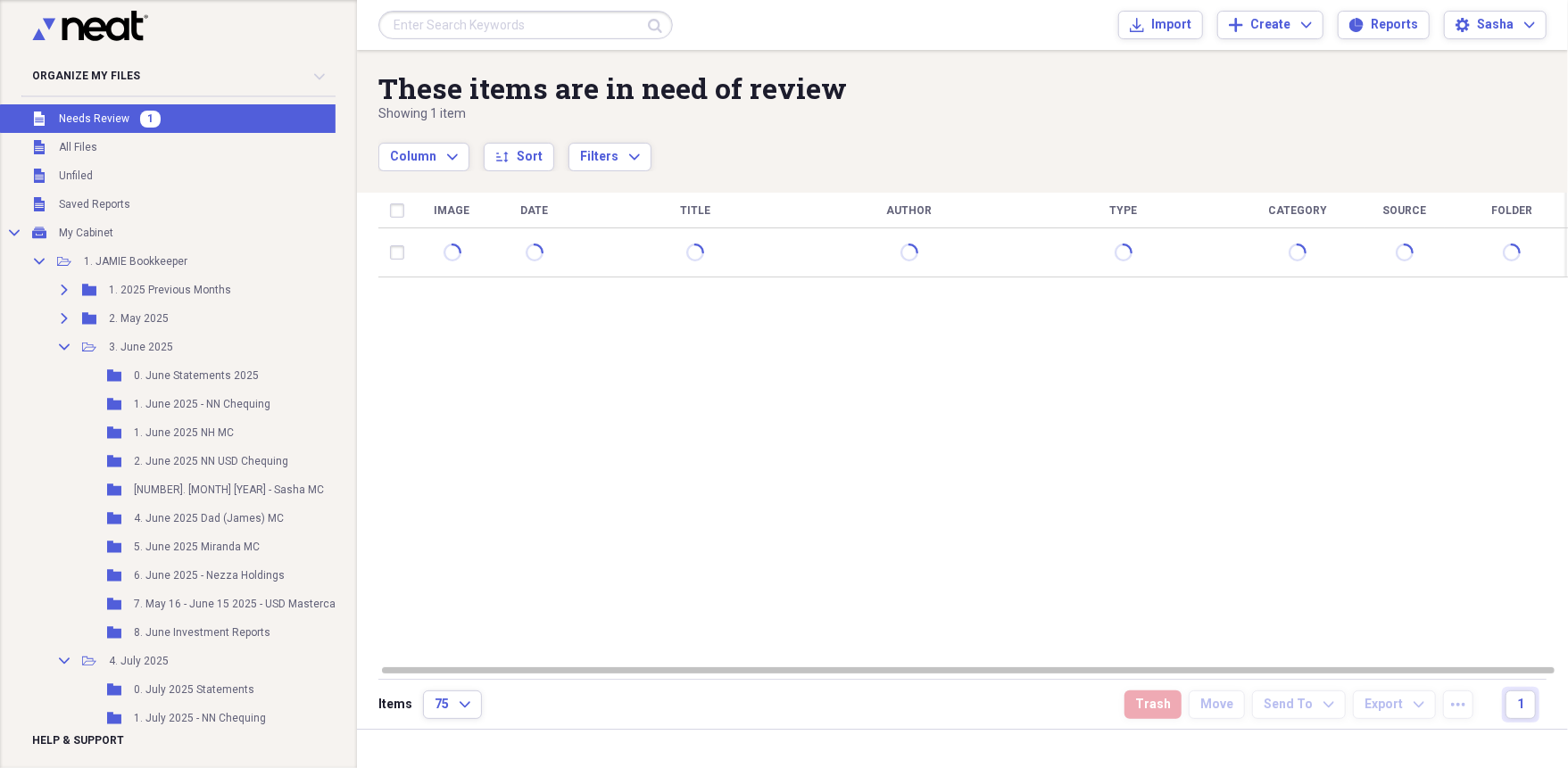 click on "Submit Import Import Add Create Expand Reports Reports Settings Sasha Expand" at bounding box center [962, 25] 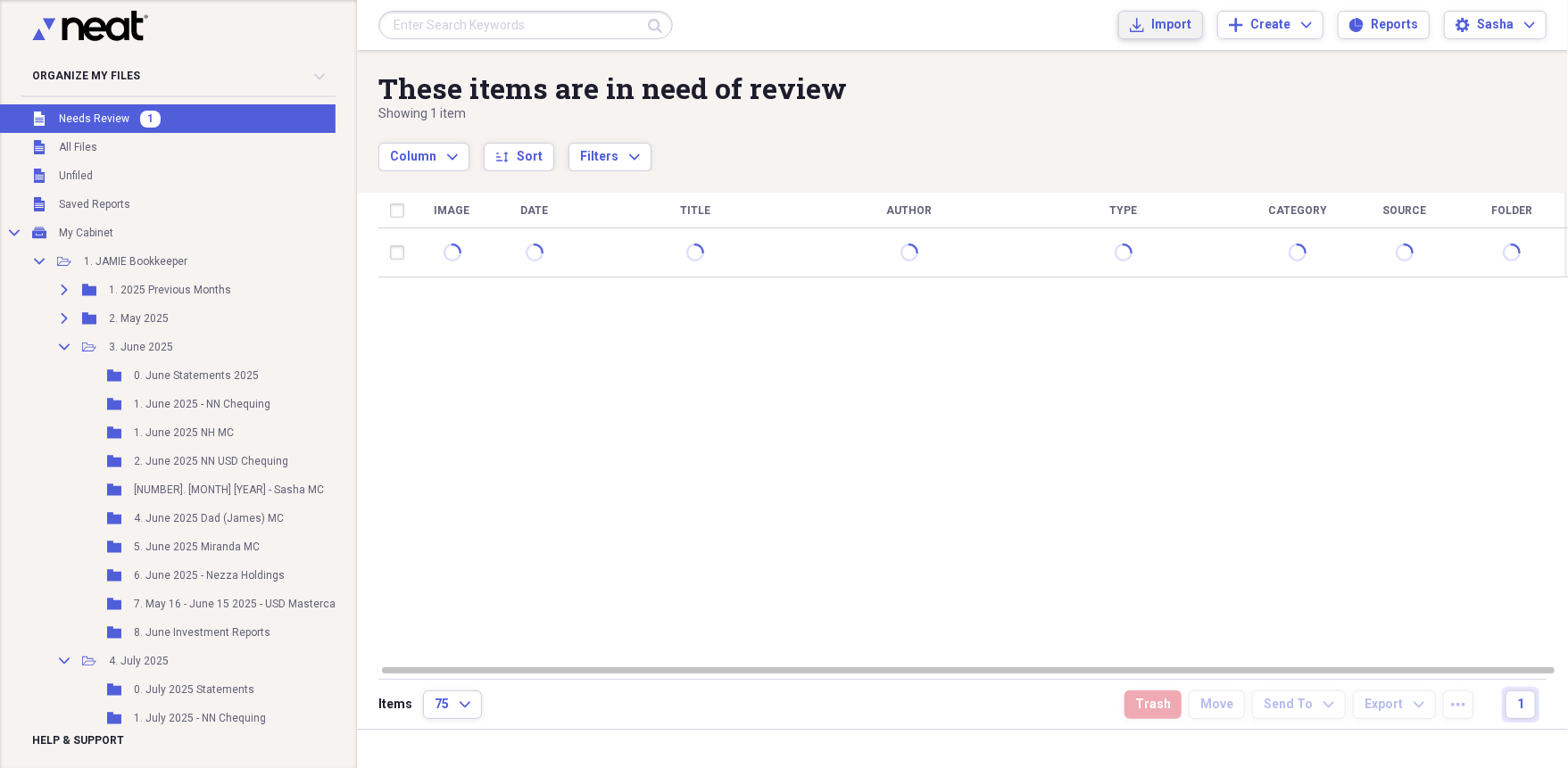 click on "Import" at bounding box center (1171, 25) 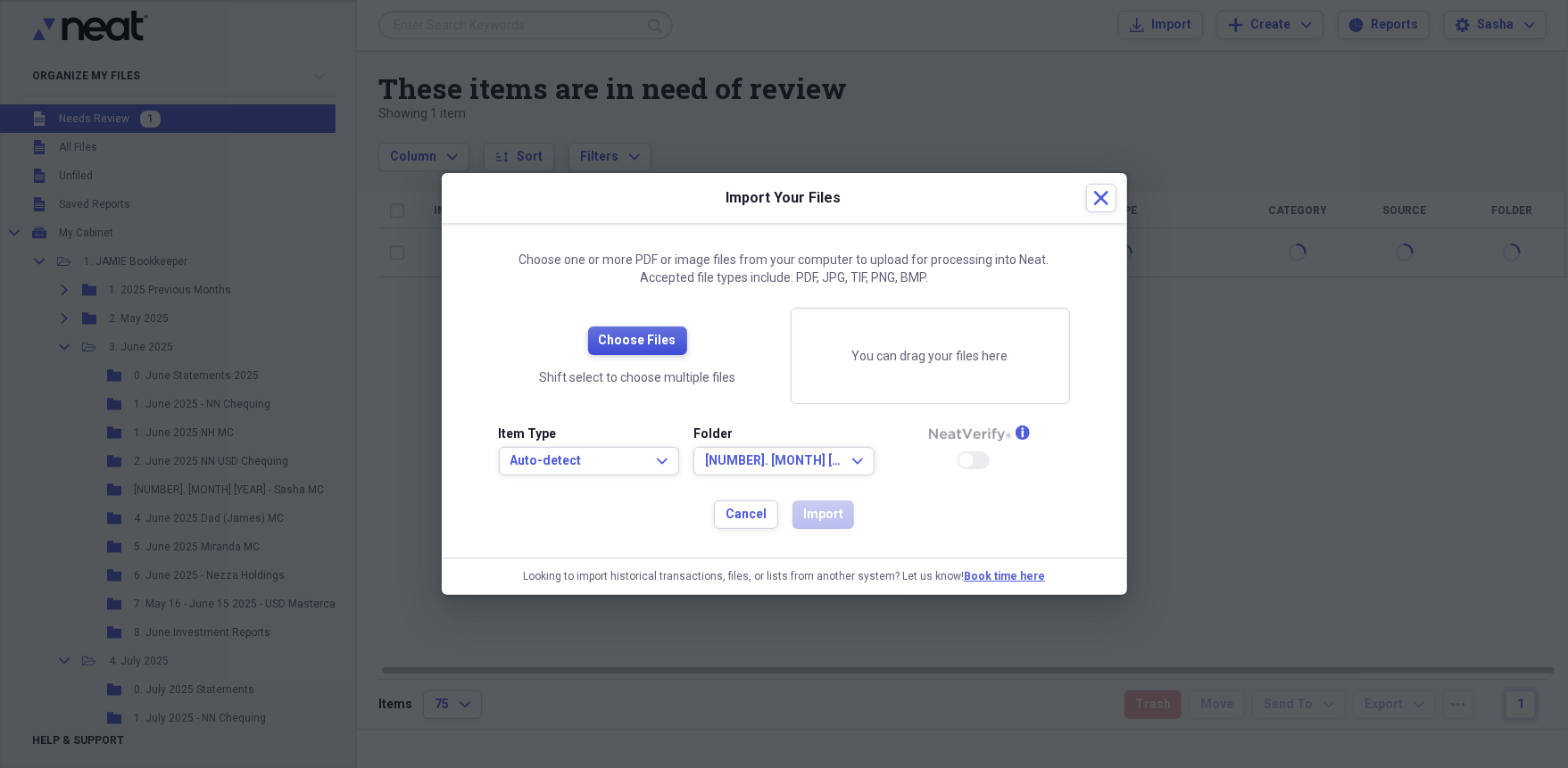 click on "Choose Files" at bounding box center (637, 341) 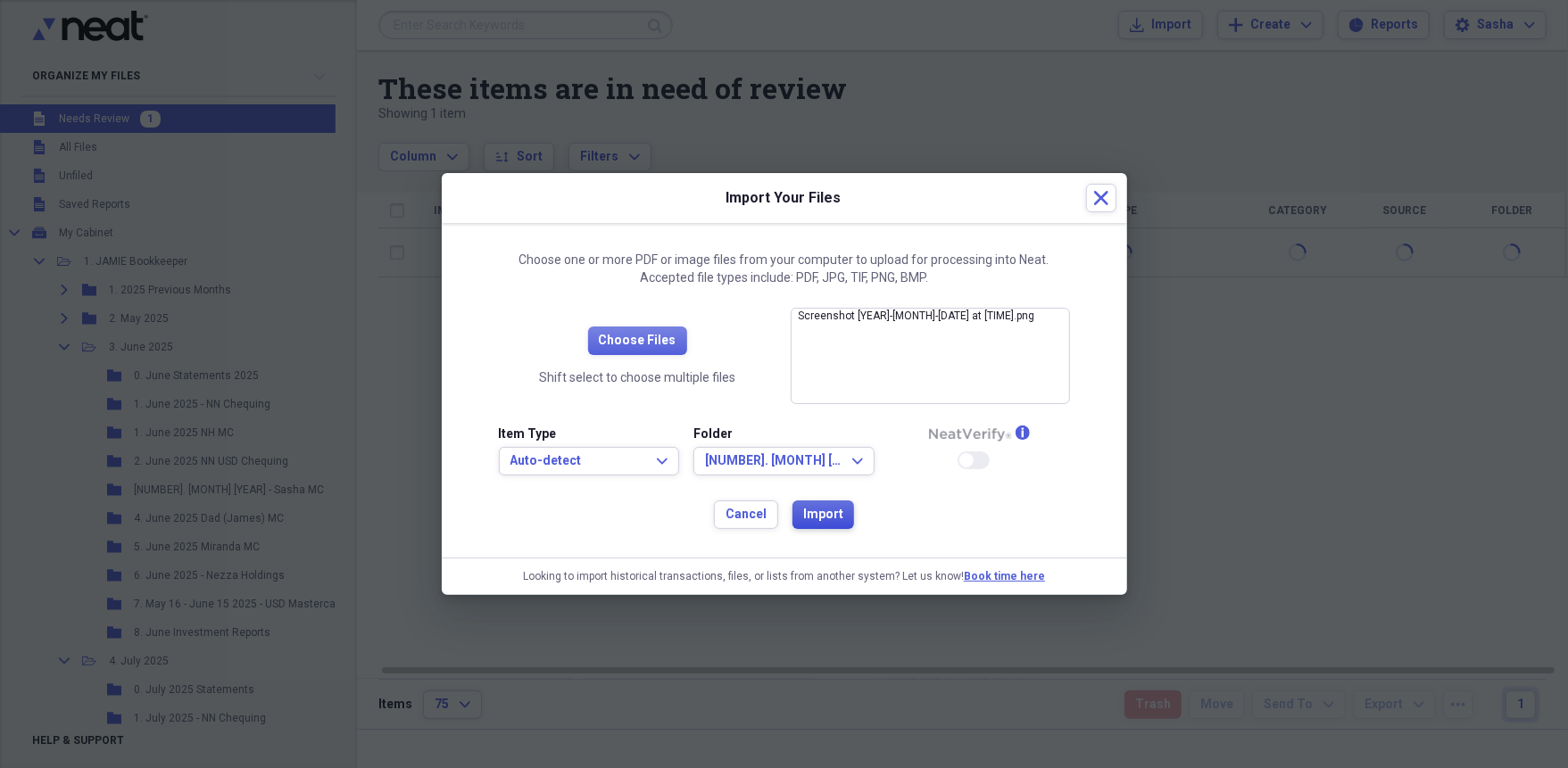 click on "Import" at bounding box center (823, 515) 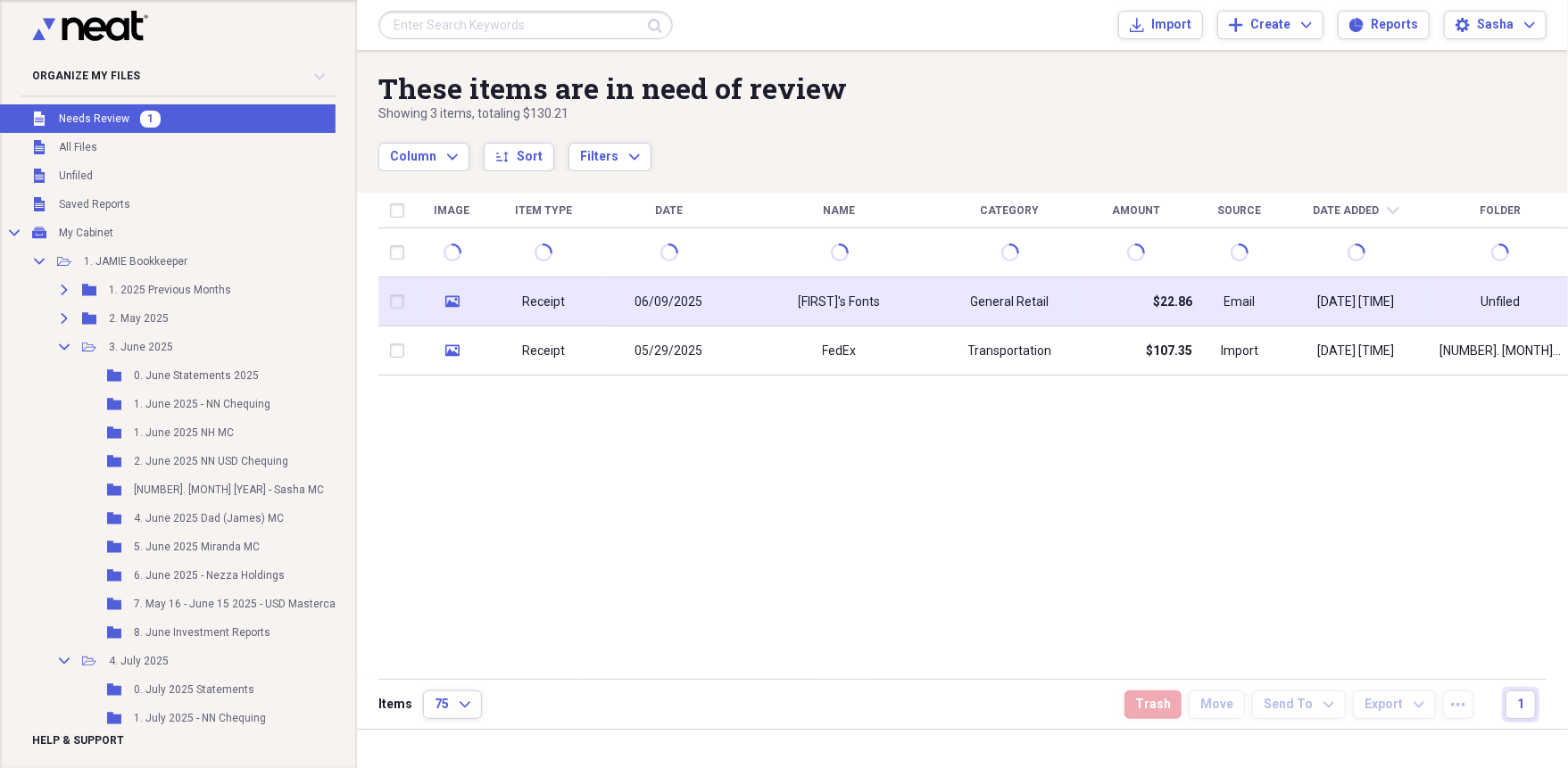 click on "[FIRST]'s Fonts" at bounding box center [840, 302] 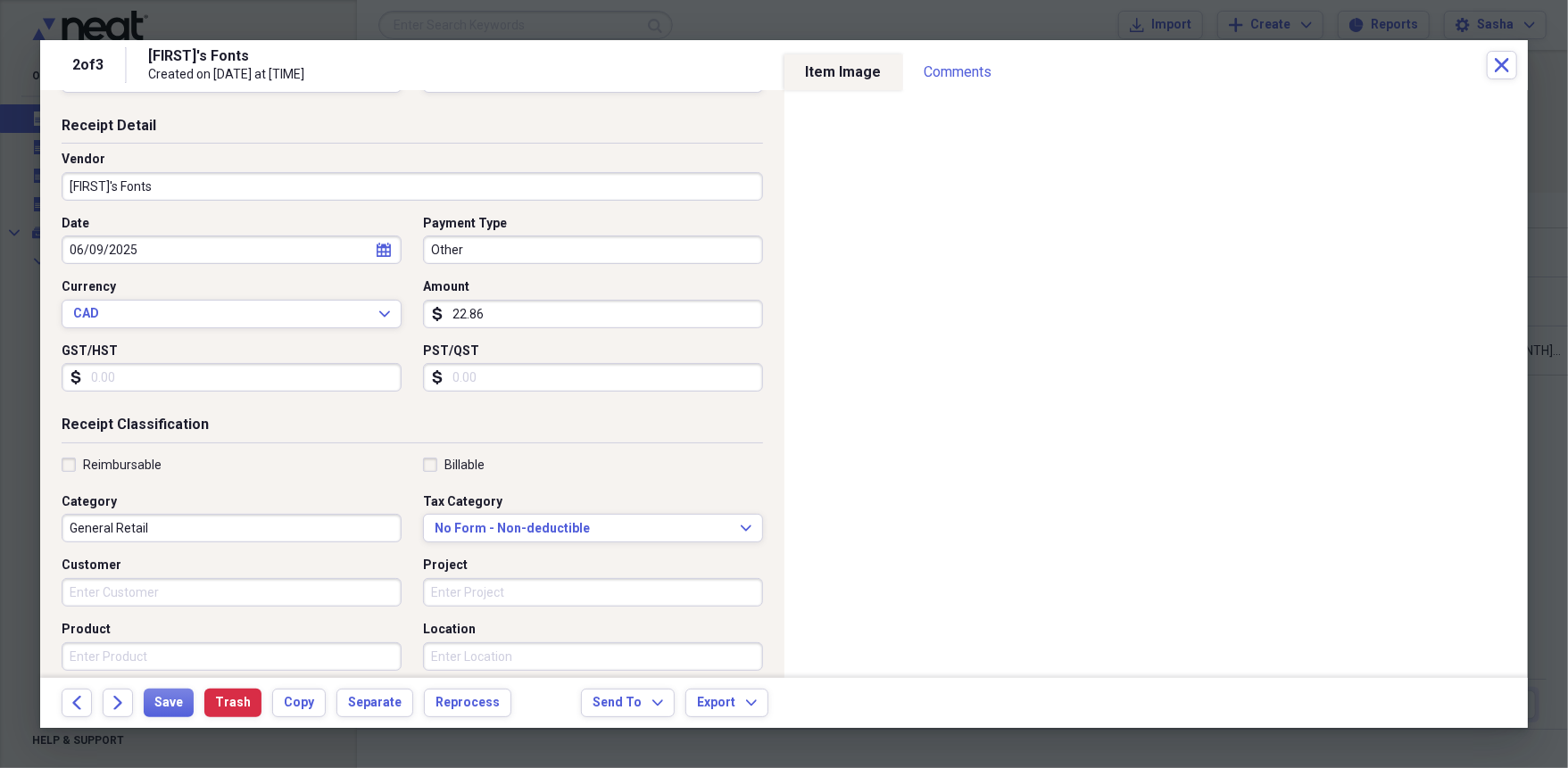 scroll, scrollTop: 229, scrollLeft: 0, axis: vertical 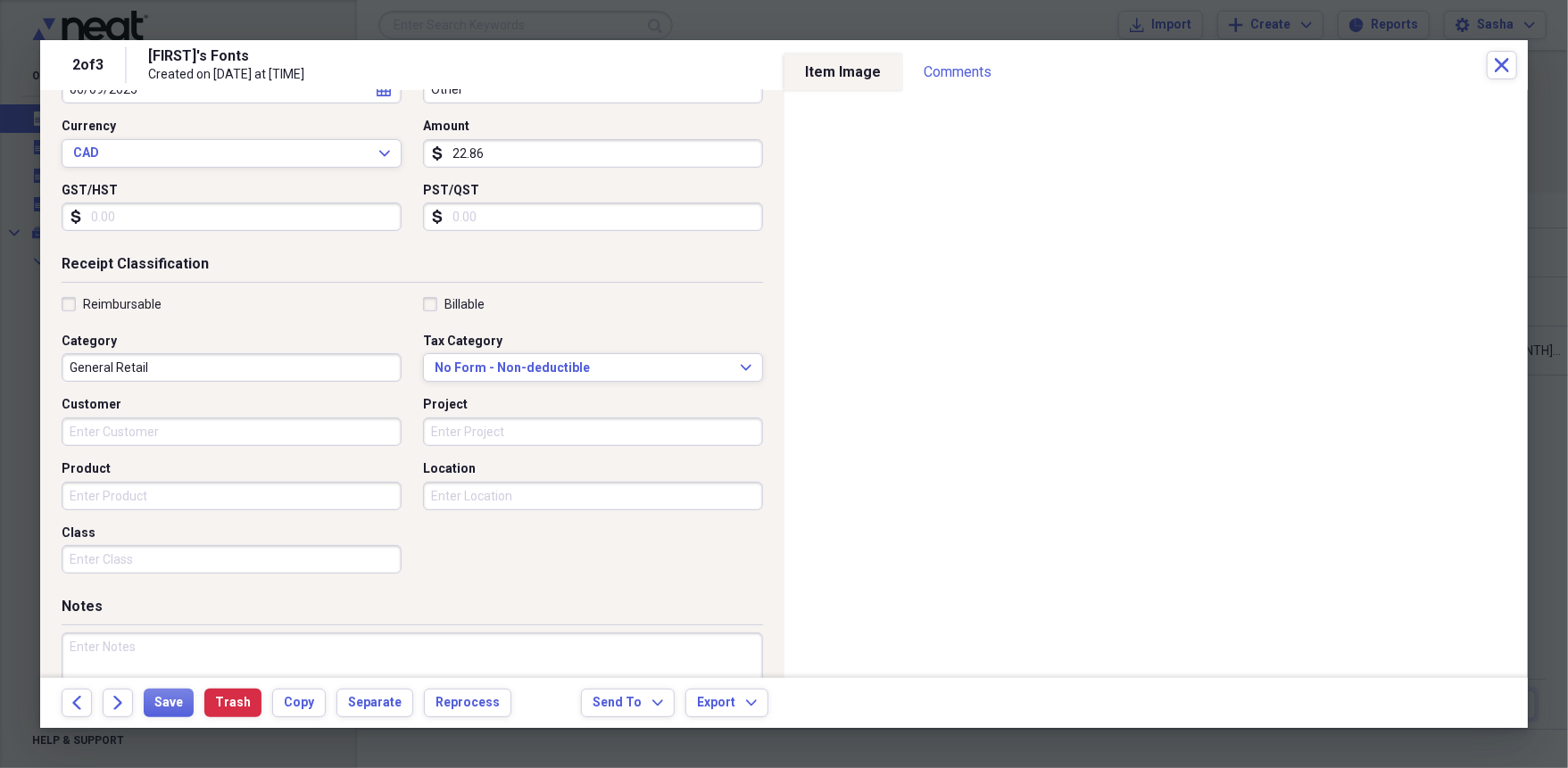 click on "General Retail" at bounding box center (231, 367) 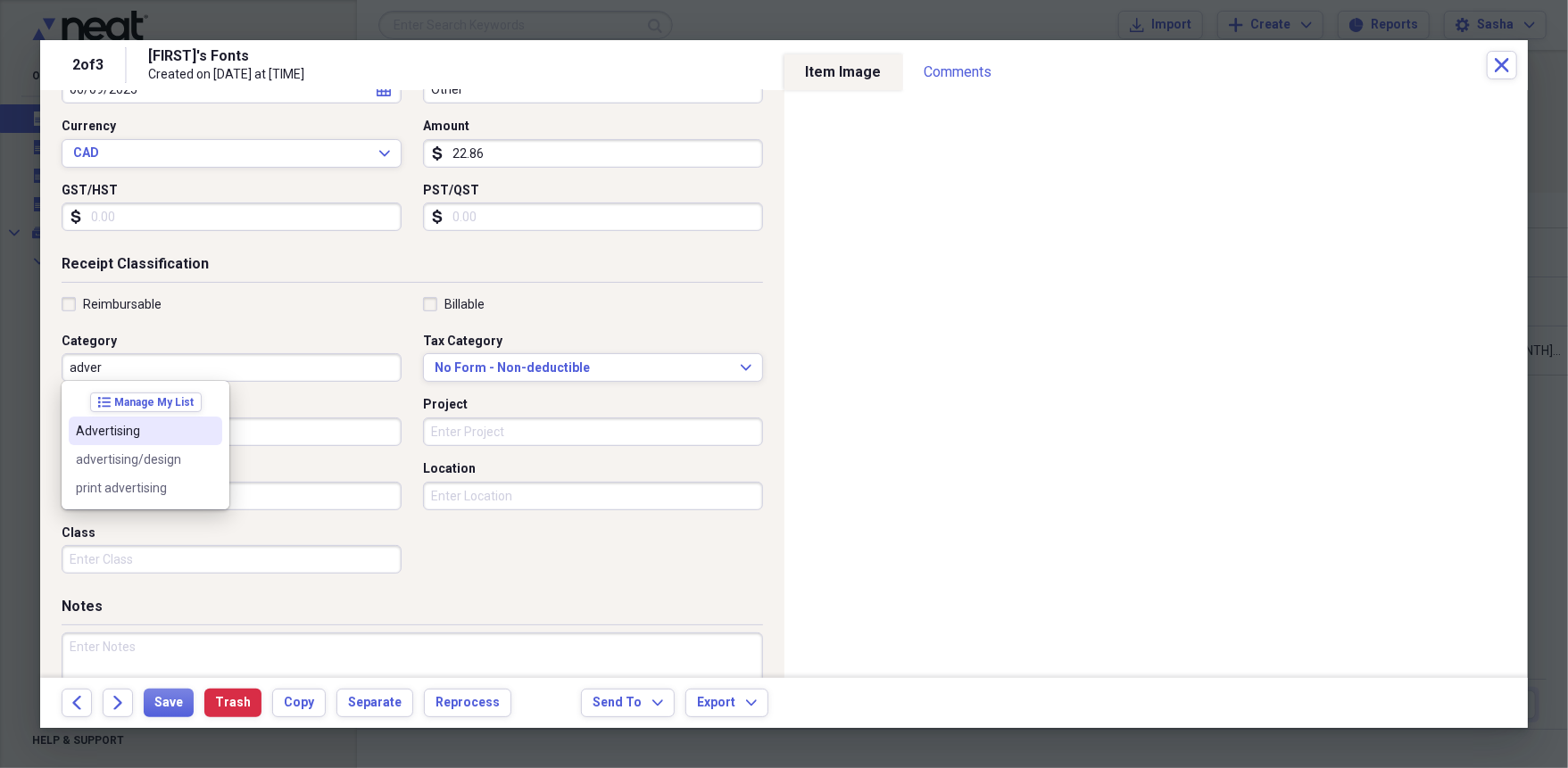 click on "advertising/design" at bounding box center (135, 459) 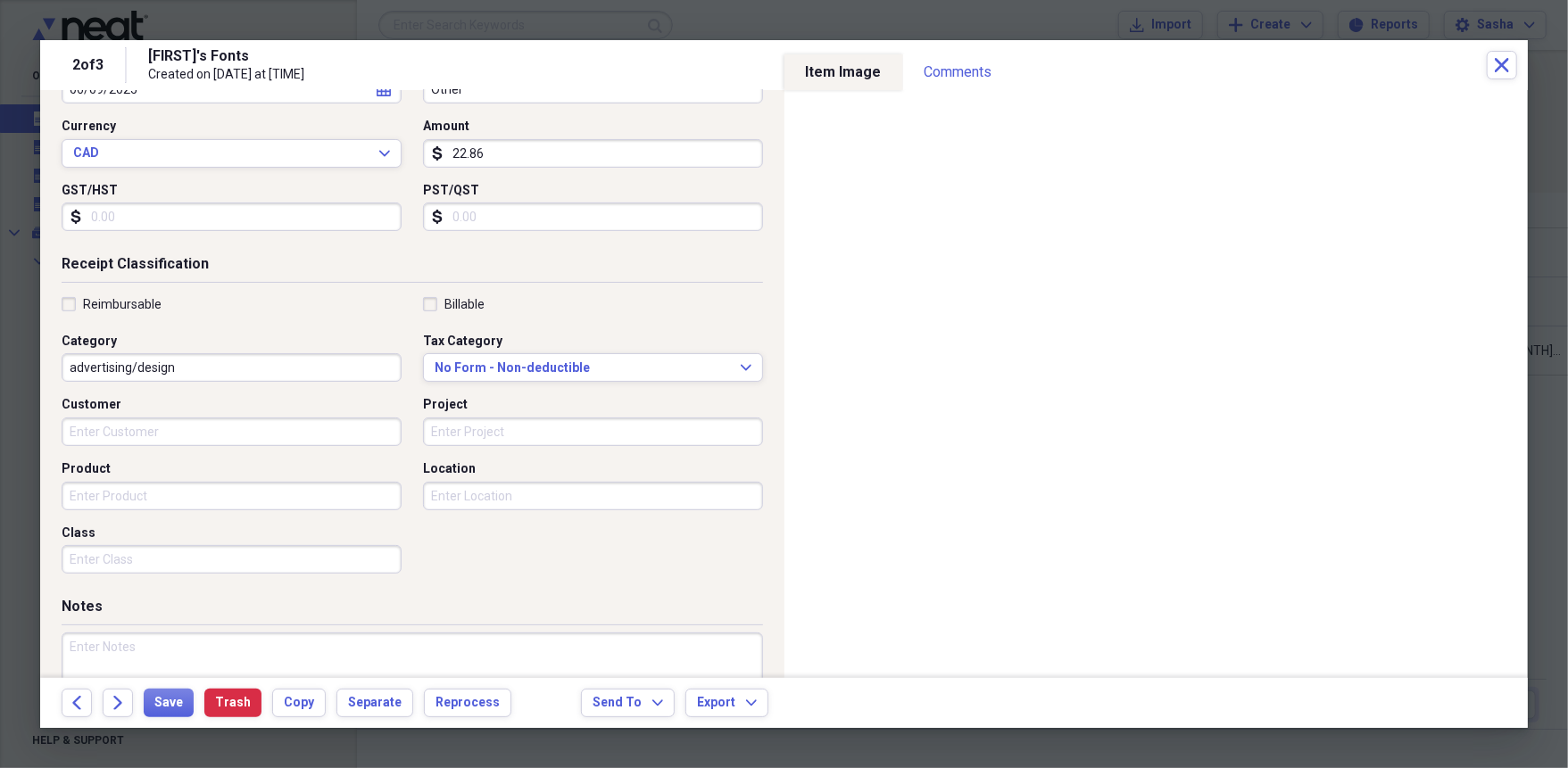 scroll, scrollTop: 0, scrollLeft: 0, axis: both 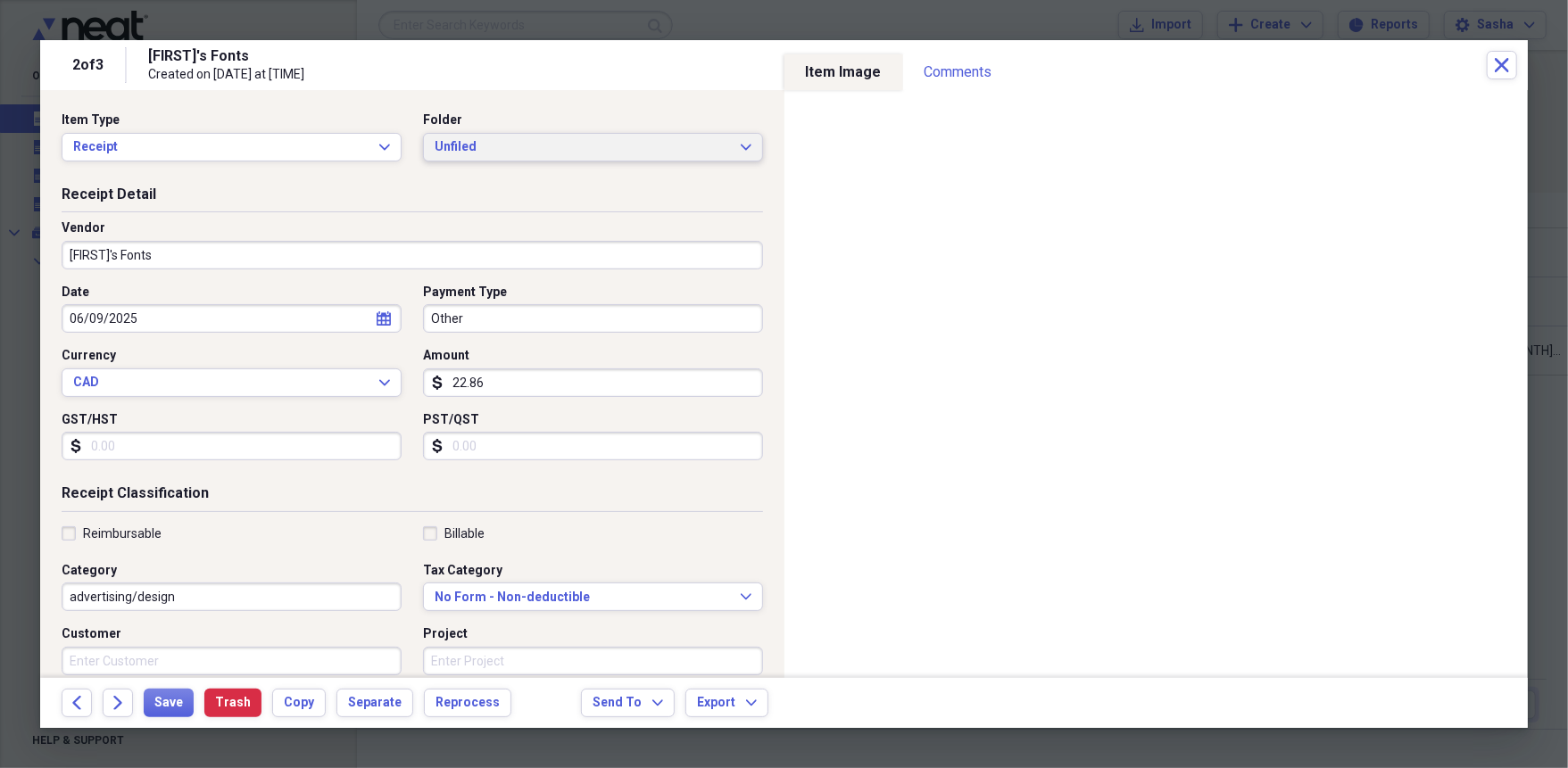 drag, startPoint x: 520, startPoint y: 138, endPoint x: 538, endPoint y: 163, distance: 30.8058 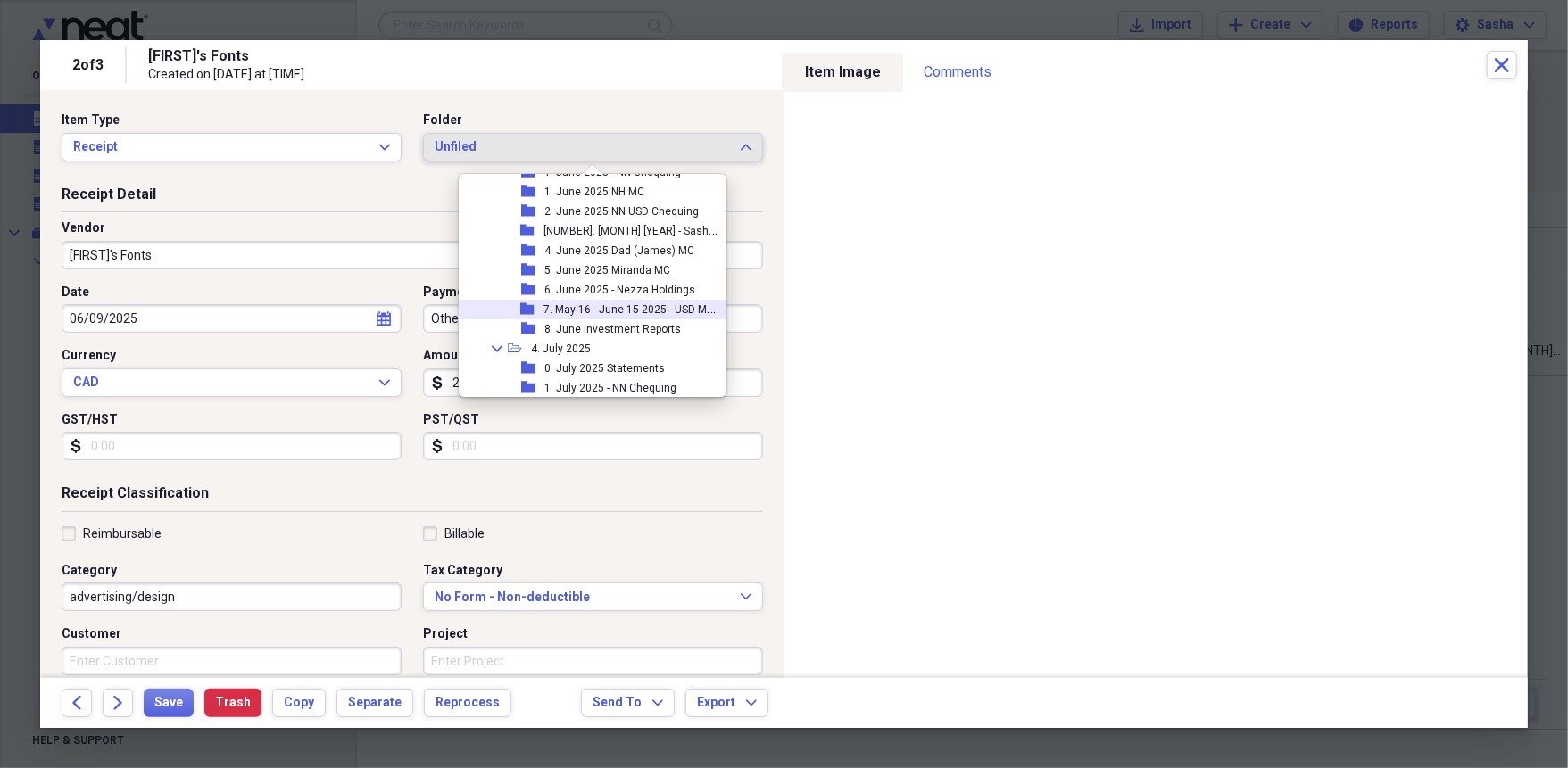 scroll, scrollTop: 967, scrollLeft: 1, axis: both 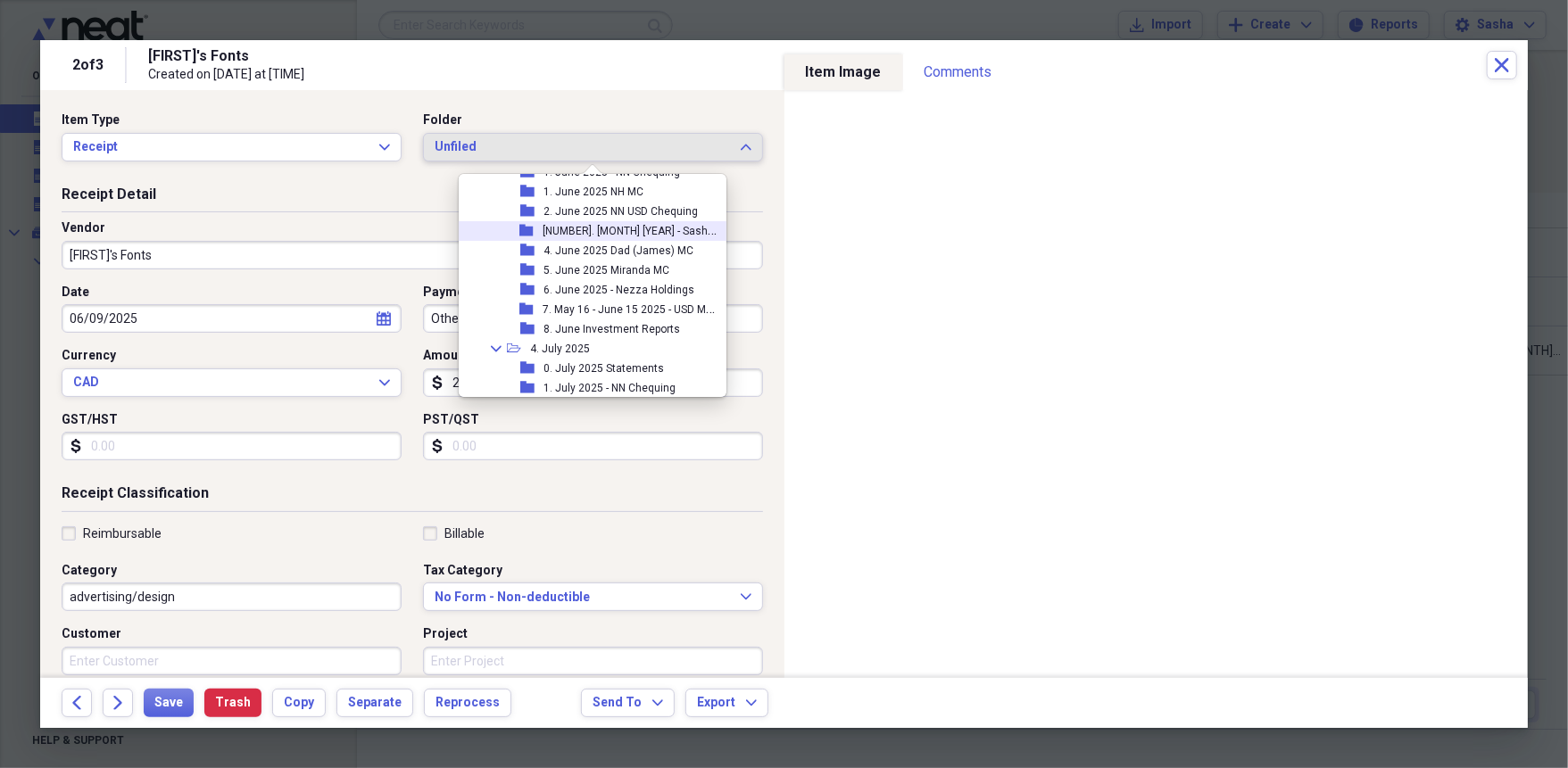 click on "[DAY] [MONTH] [YEAR] - [FIRST] [LAST]" at bounding box center (637, 229) 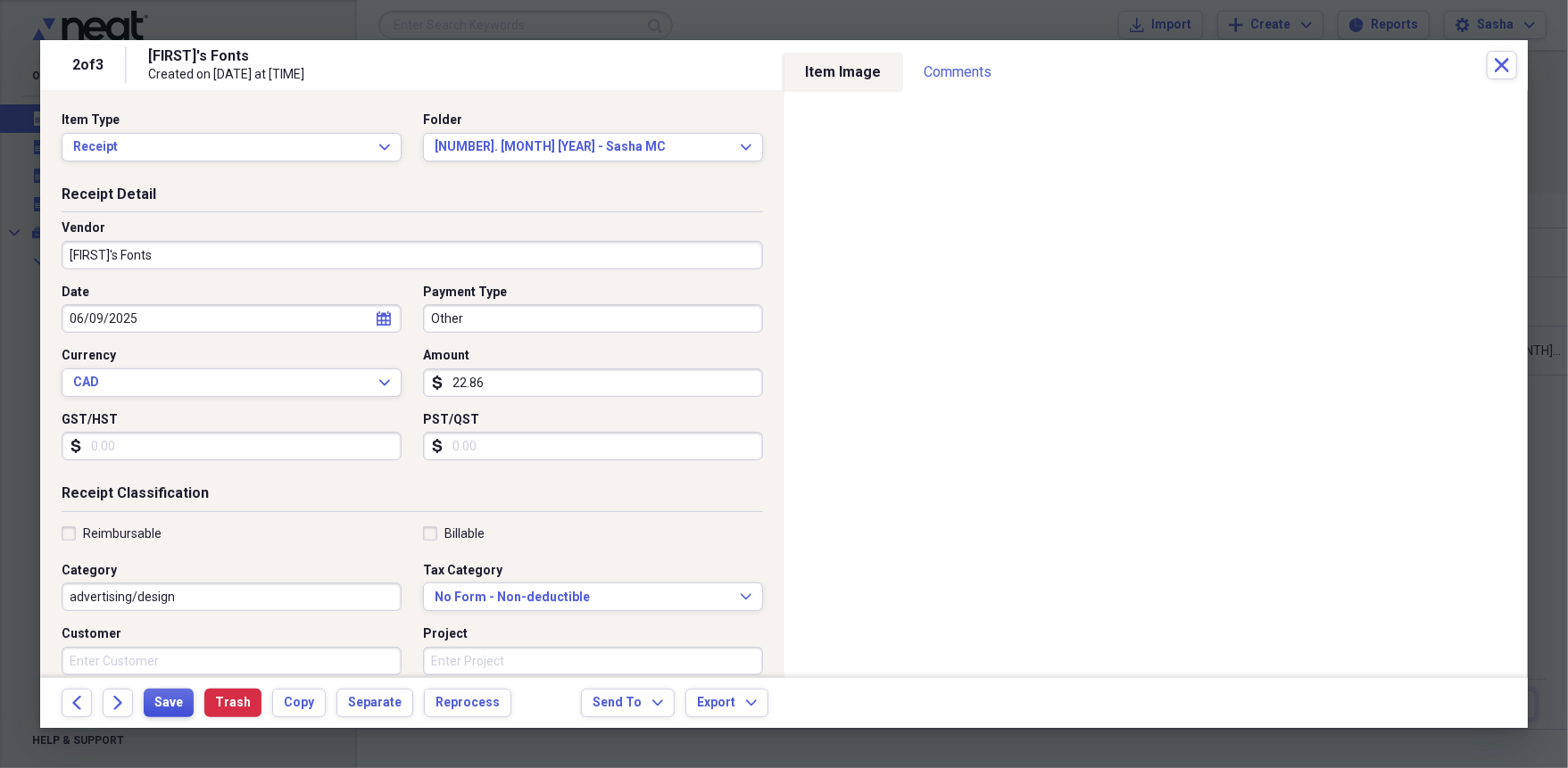 click on "Save" at bounding box center (169, 703) 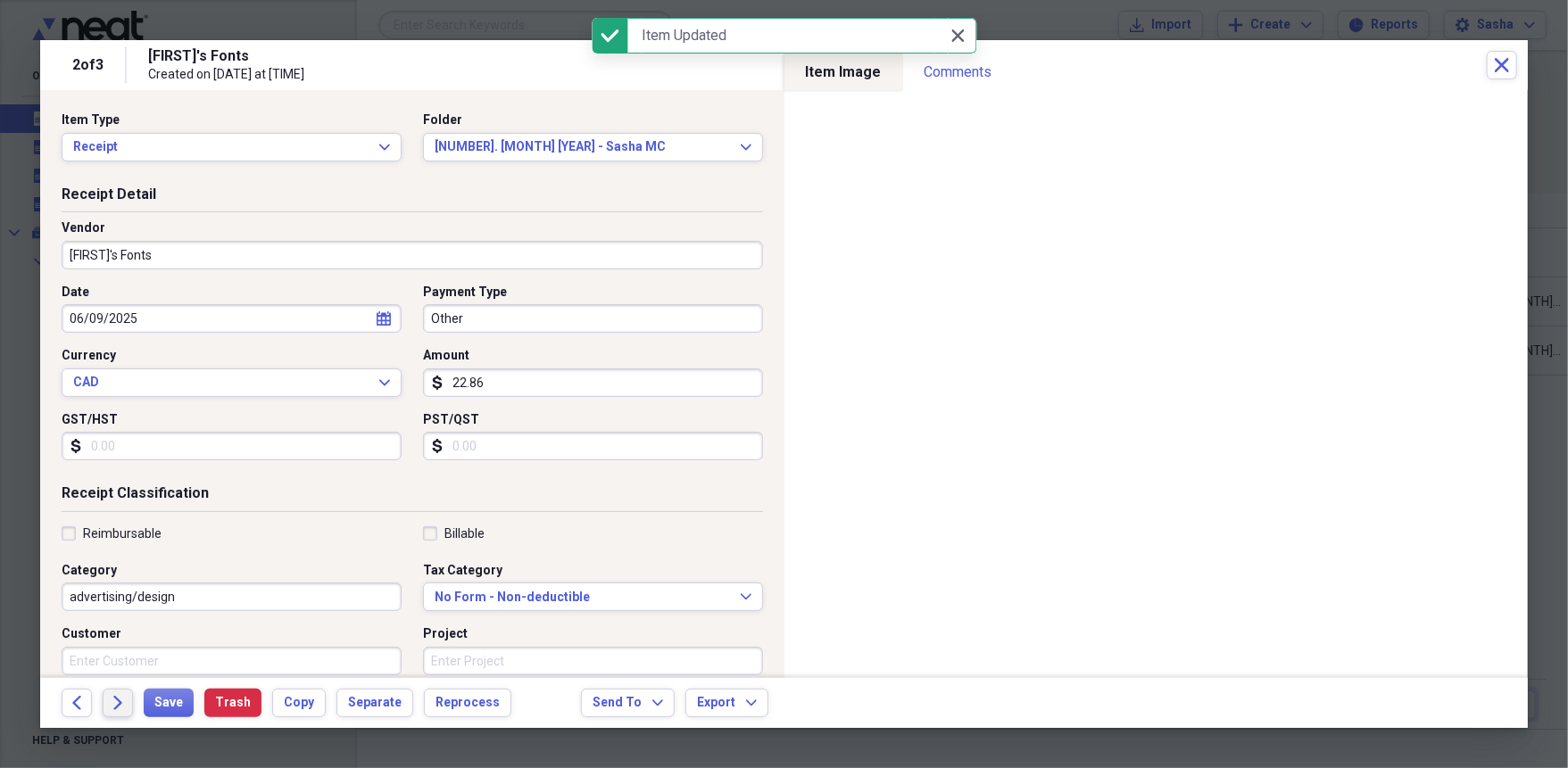 click on "Forward" at bounding box center [118, 703] 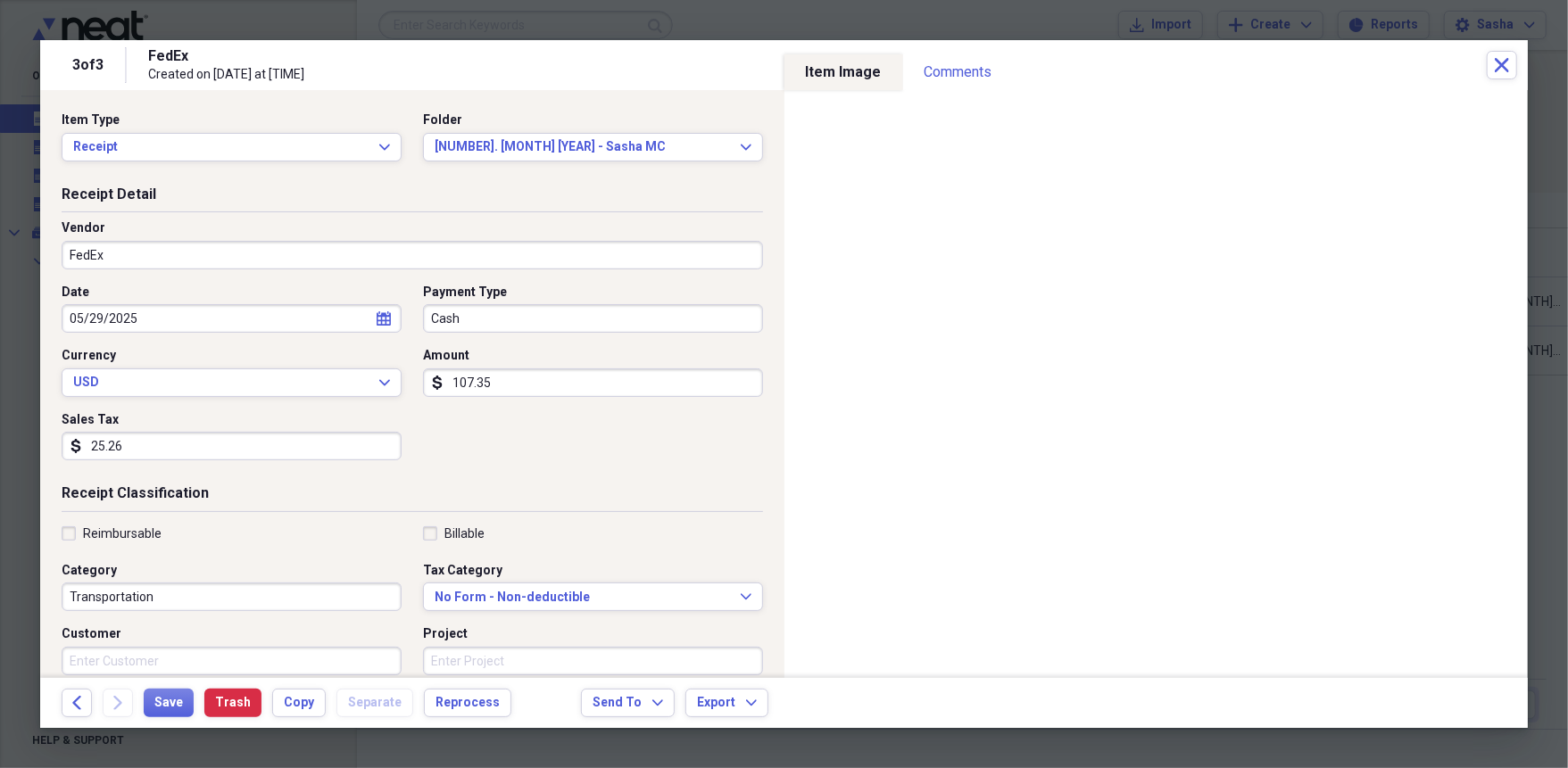 click on "FedEx" at bounding box center [412, 255] 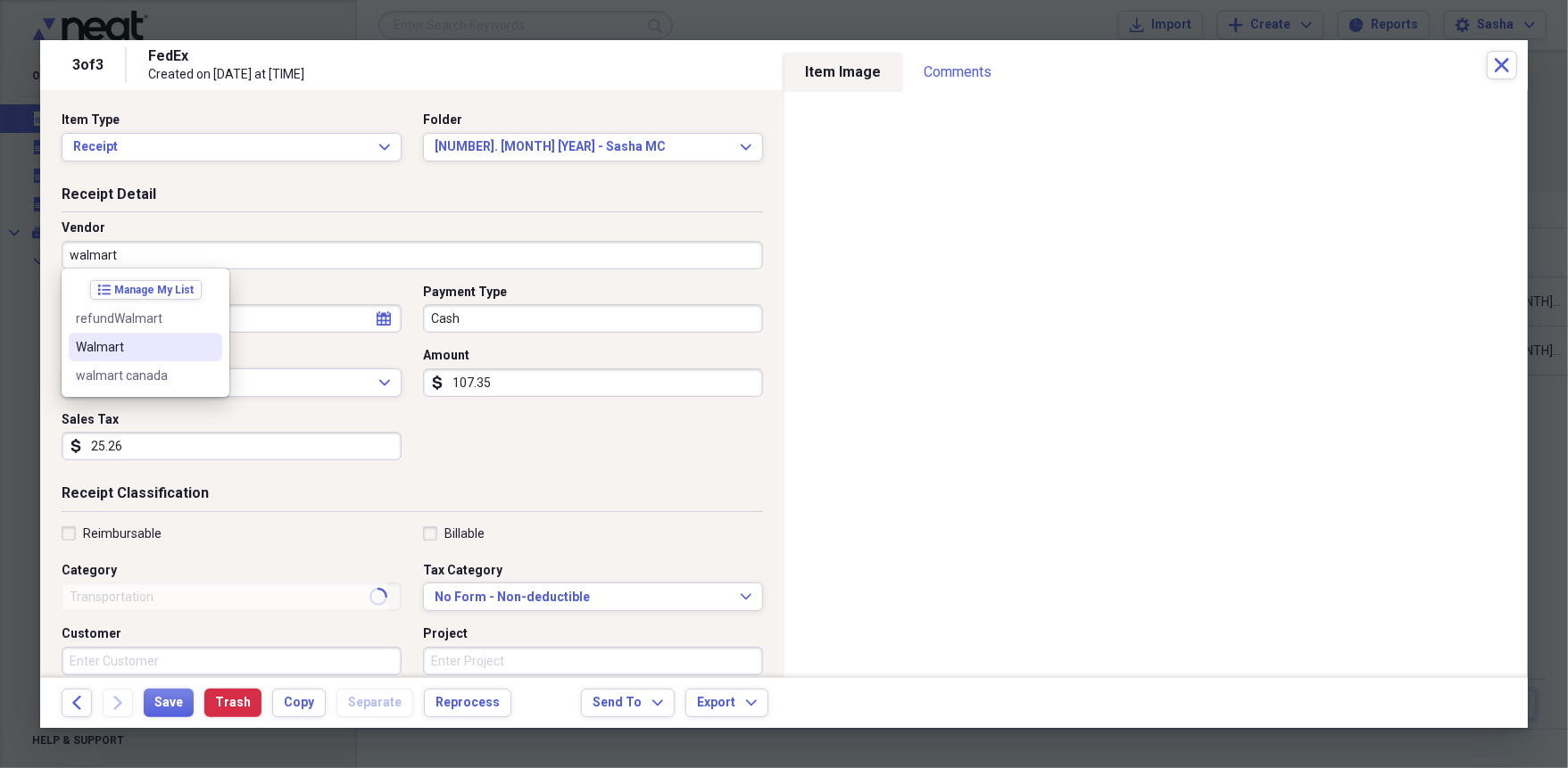click on "Walmart" at bounding box center [145, 347] 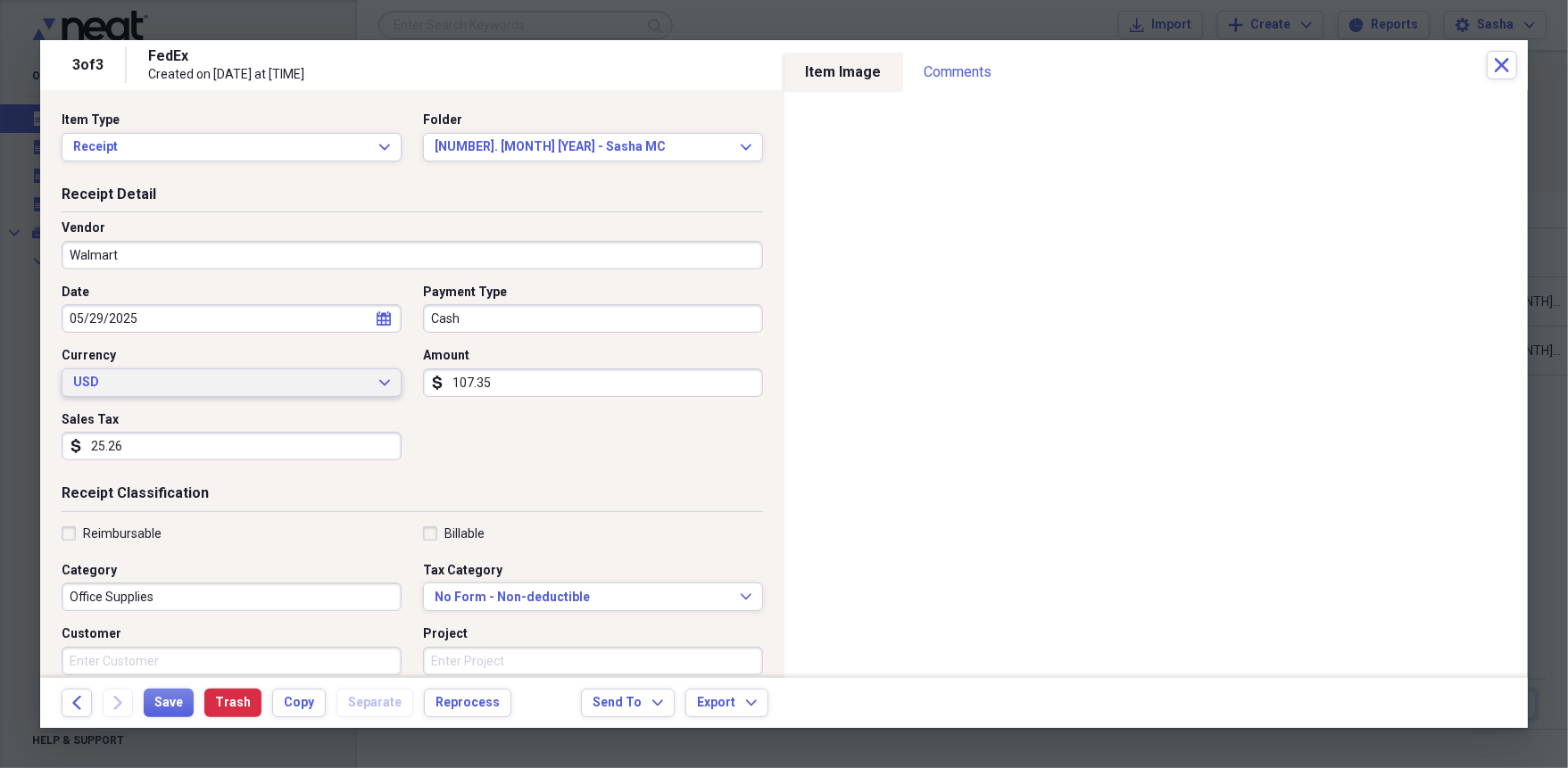 type on "Office Supplies" 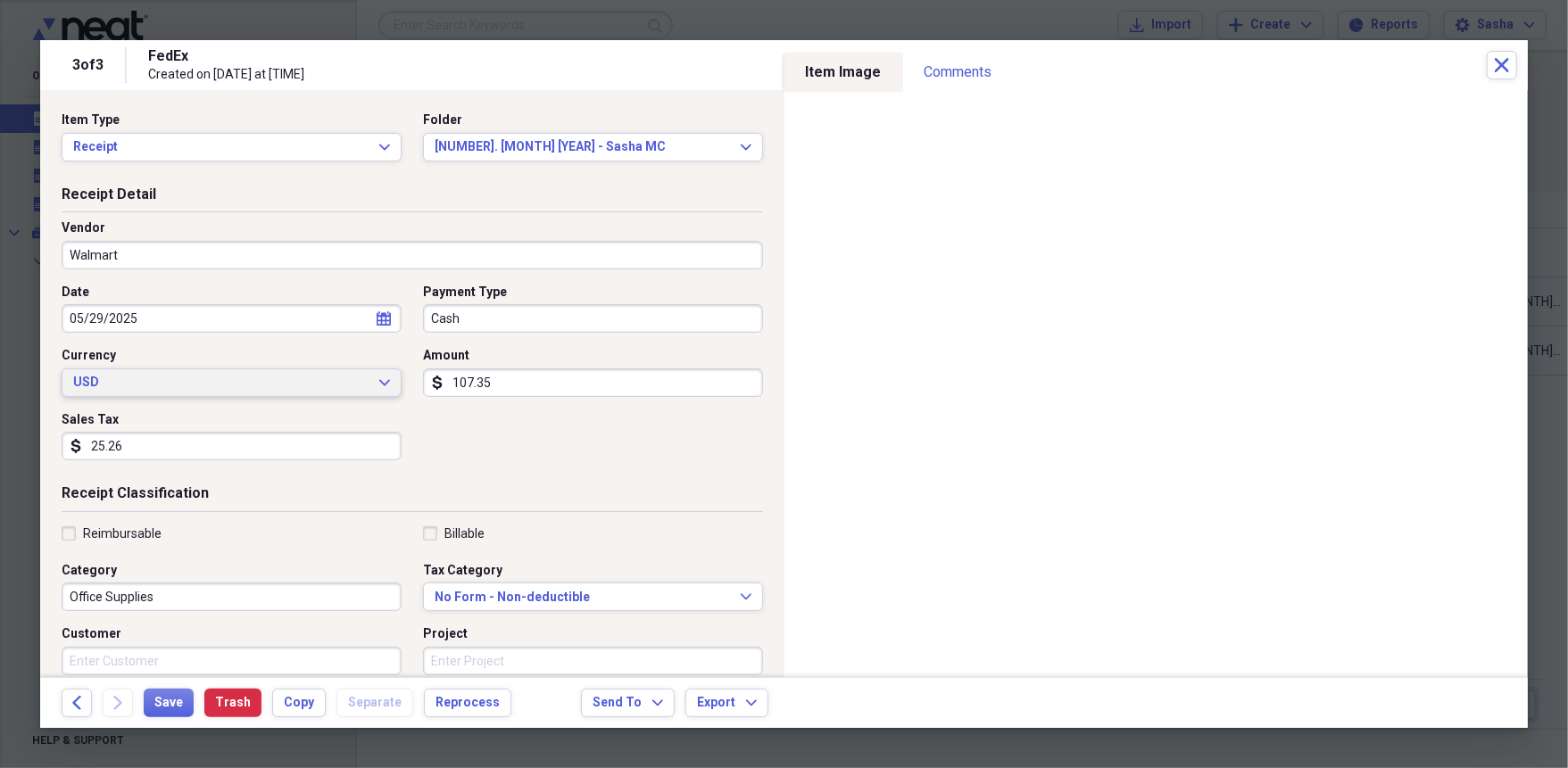 click on "USD" at bounding box center [220, 383] 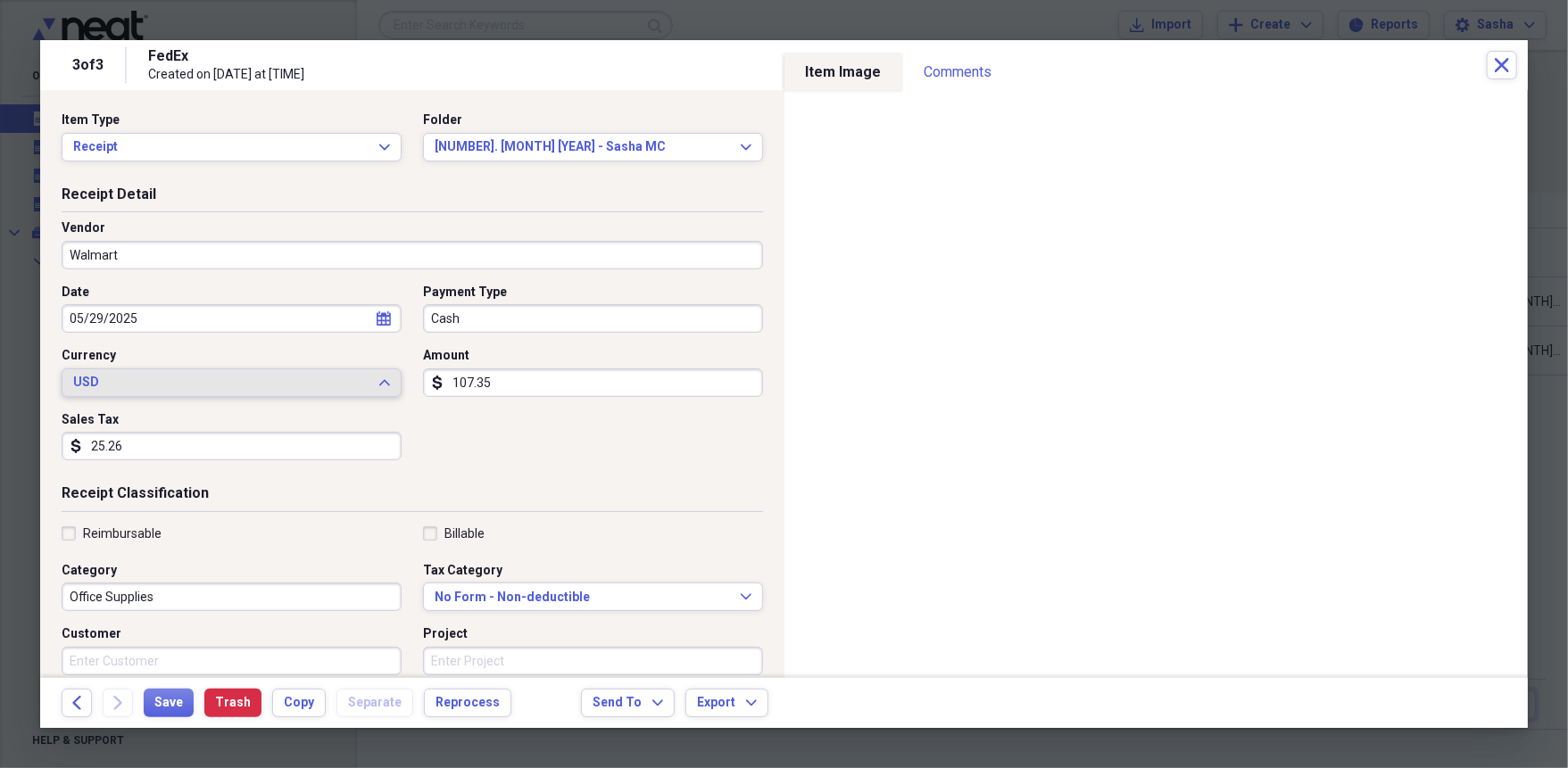 click on "USD" at bounding box center (220, 383) 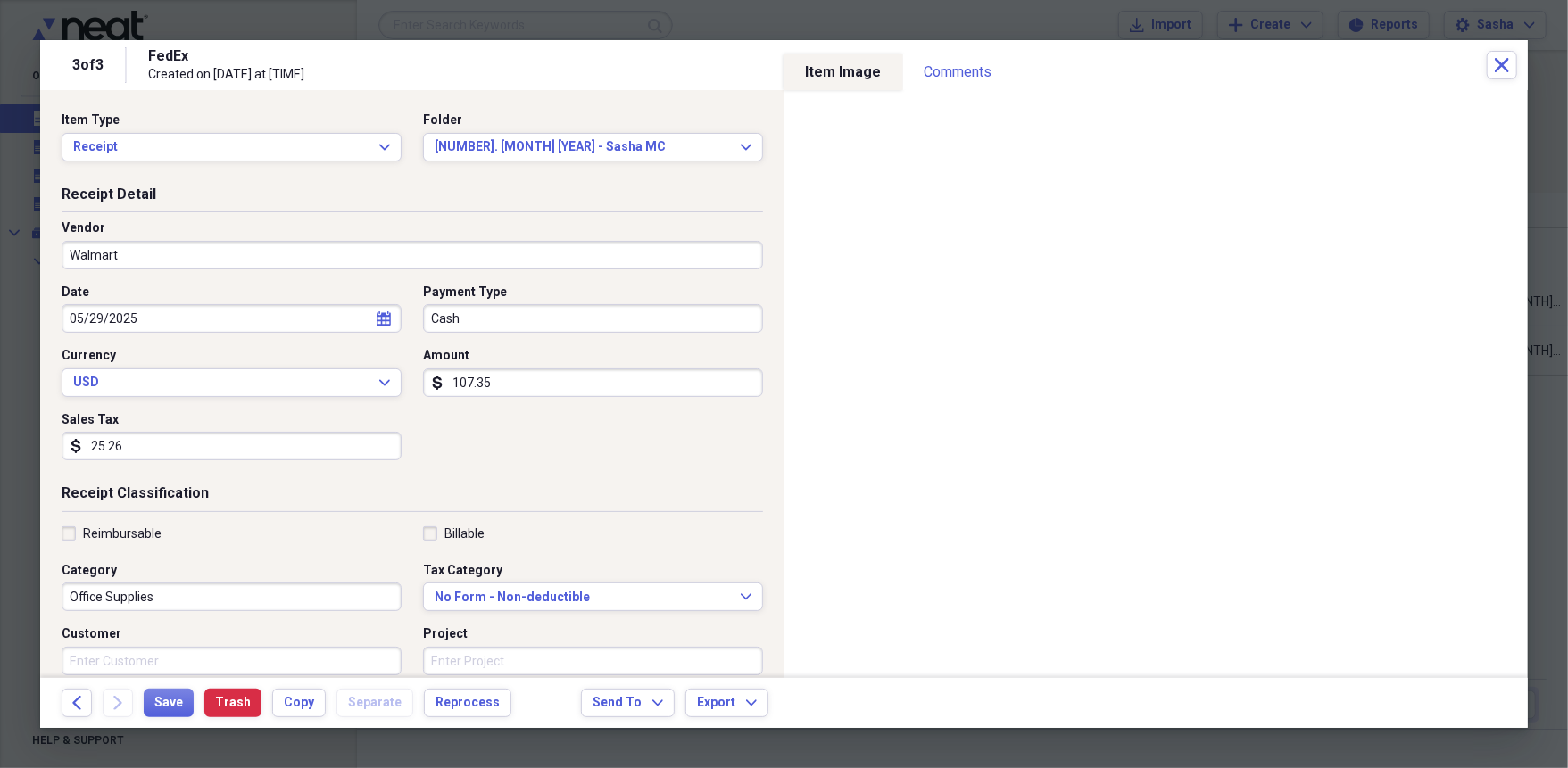 click on "Receipt Classification" at bounding box center [412, 497] 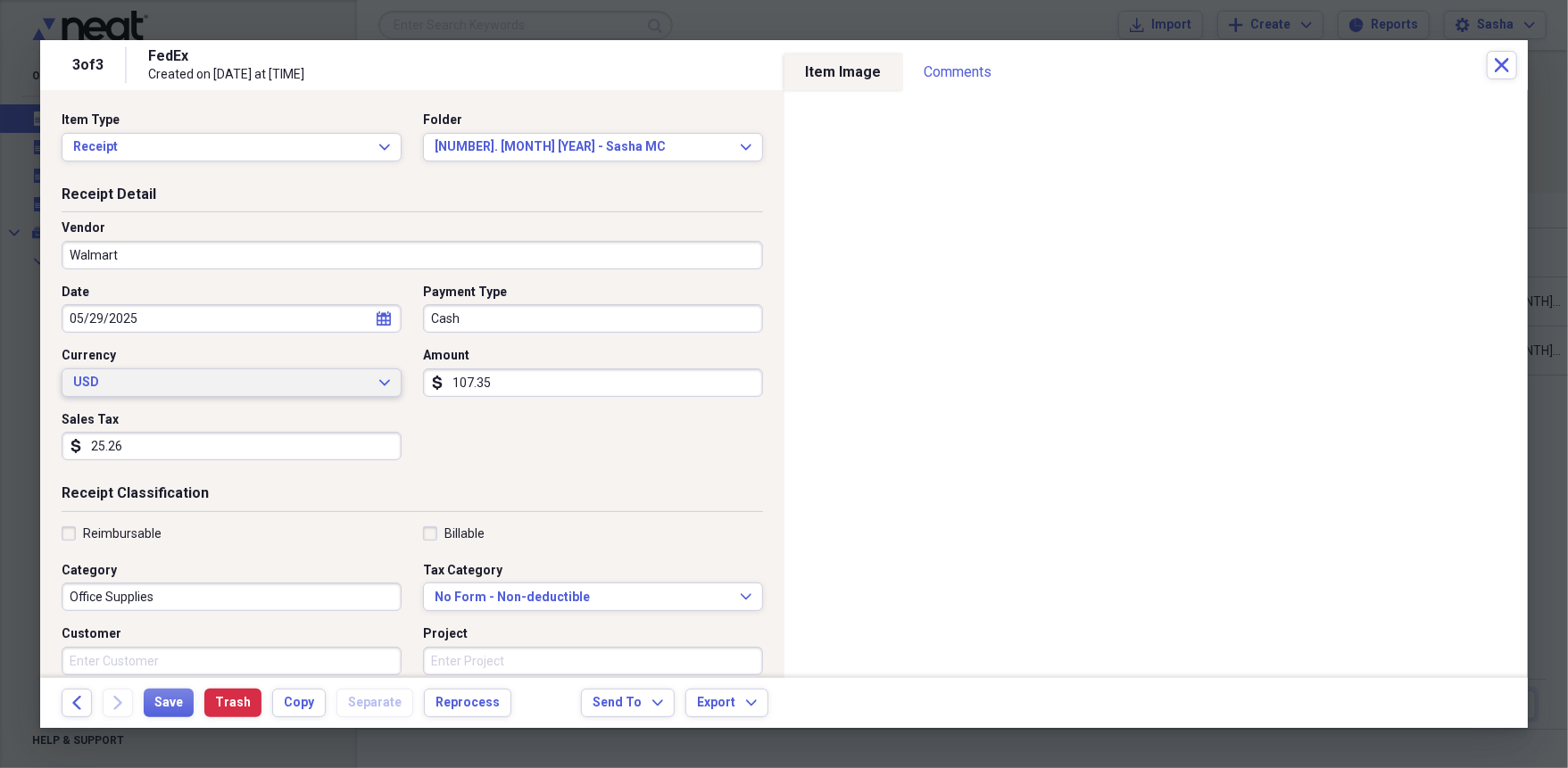 click on "USD" at bounding box center [220, 383] 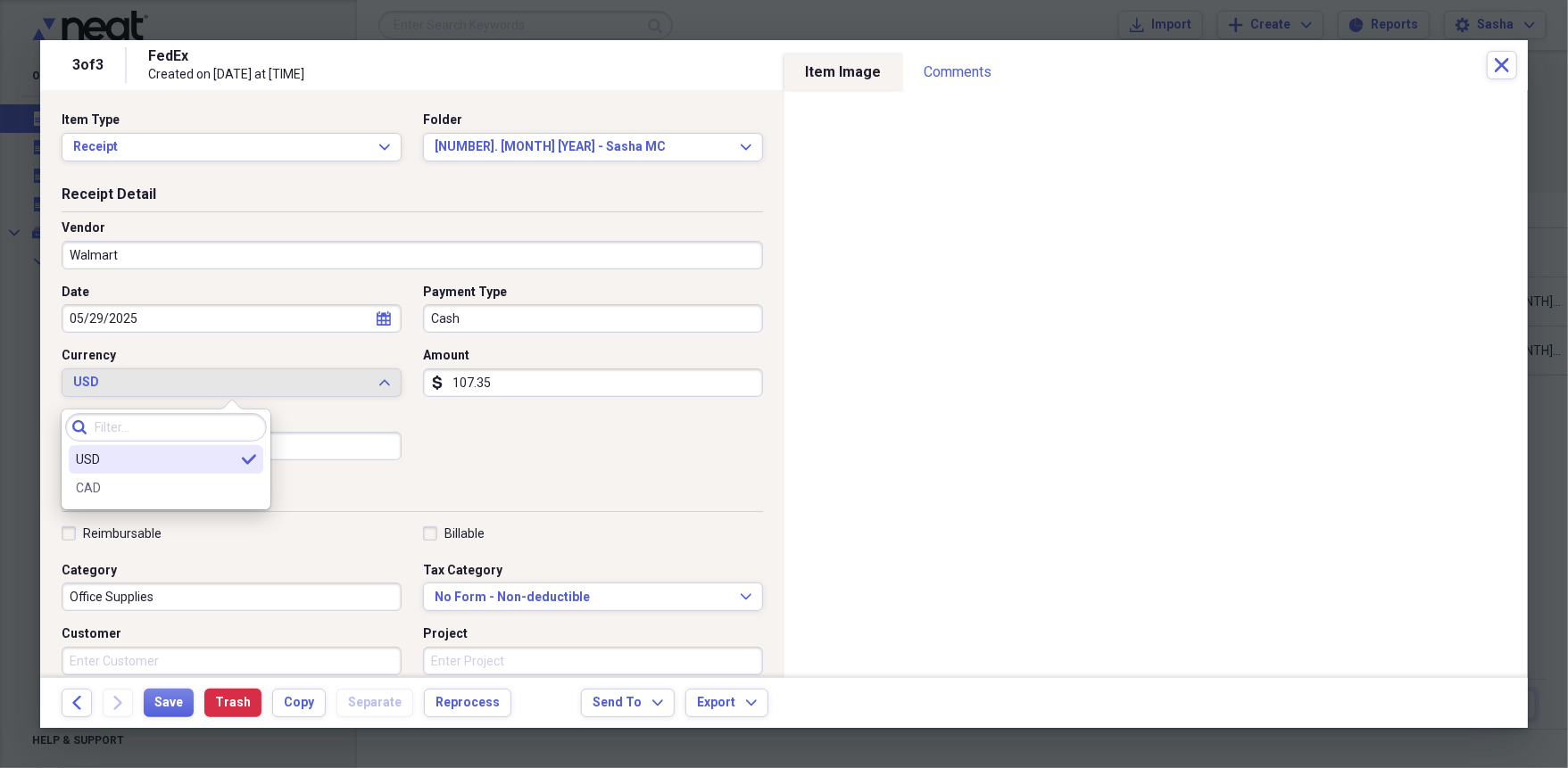 click on "CAD" at bounding box center (166, 488) 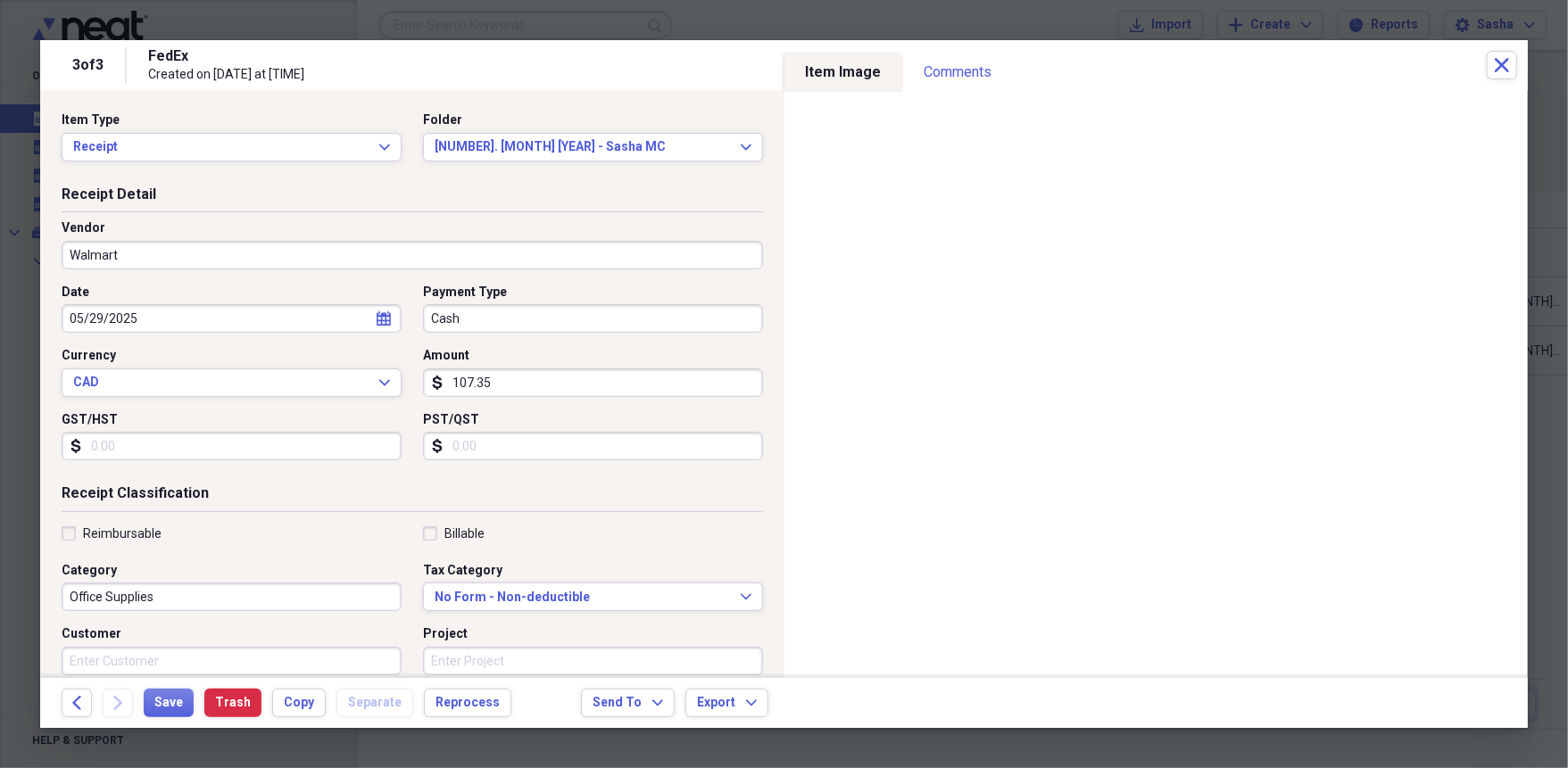 click on "05/29/2025" at bounding box center (231, 318) 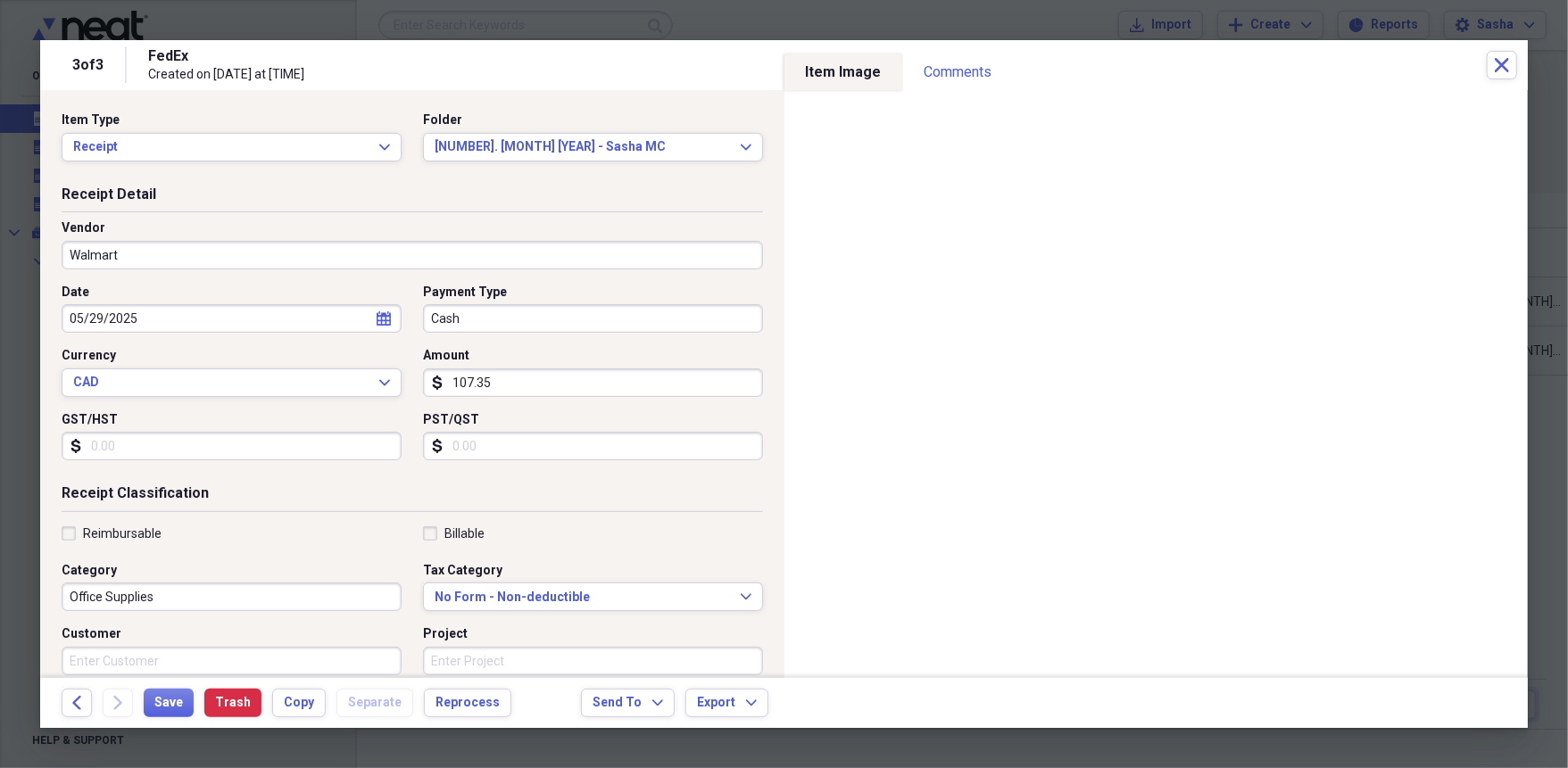 select on "4" 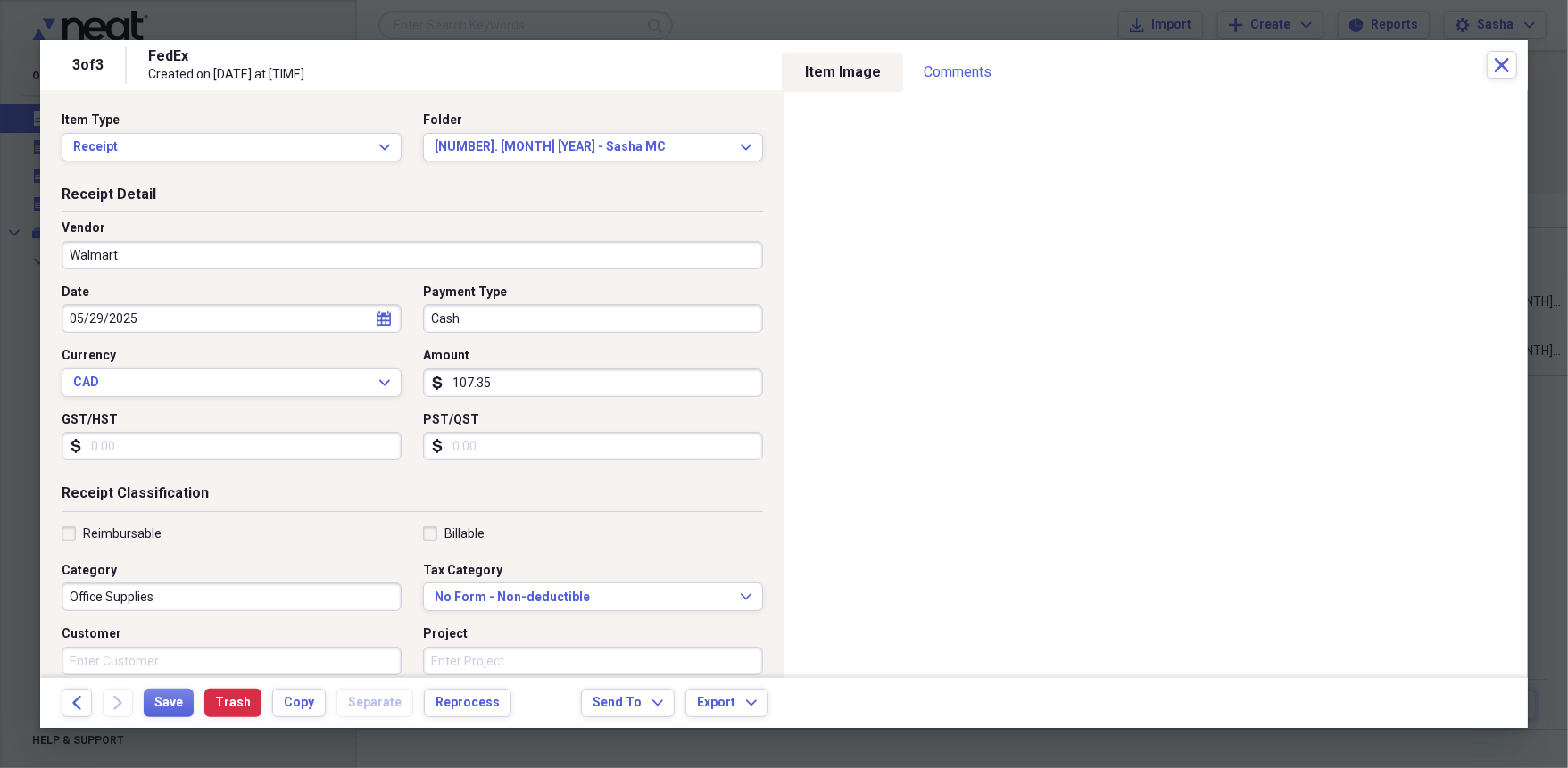 select on "2025" 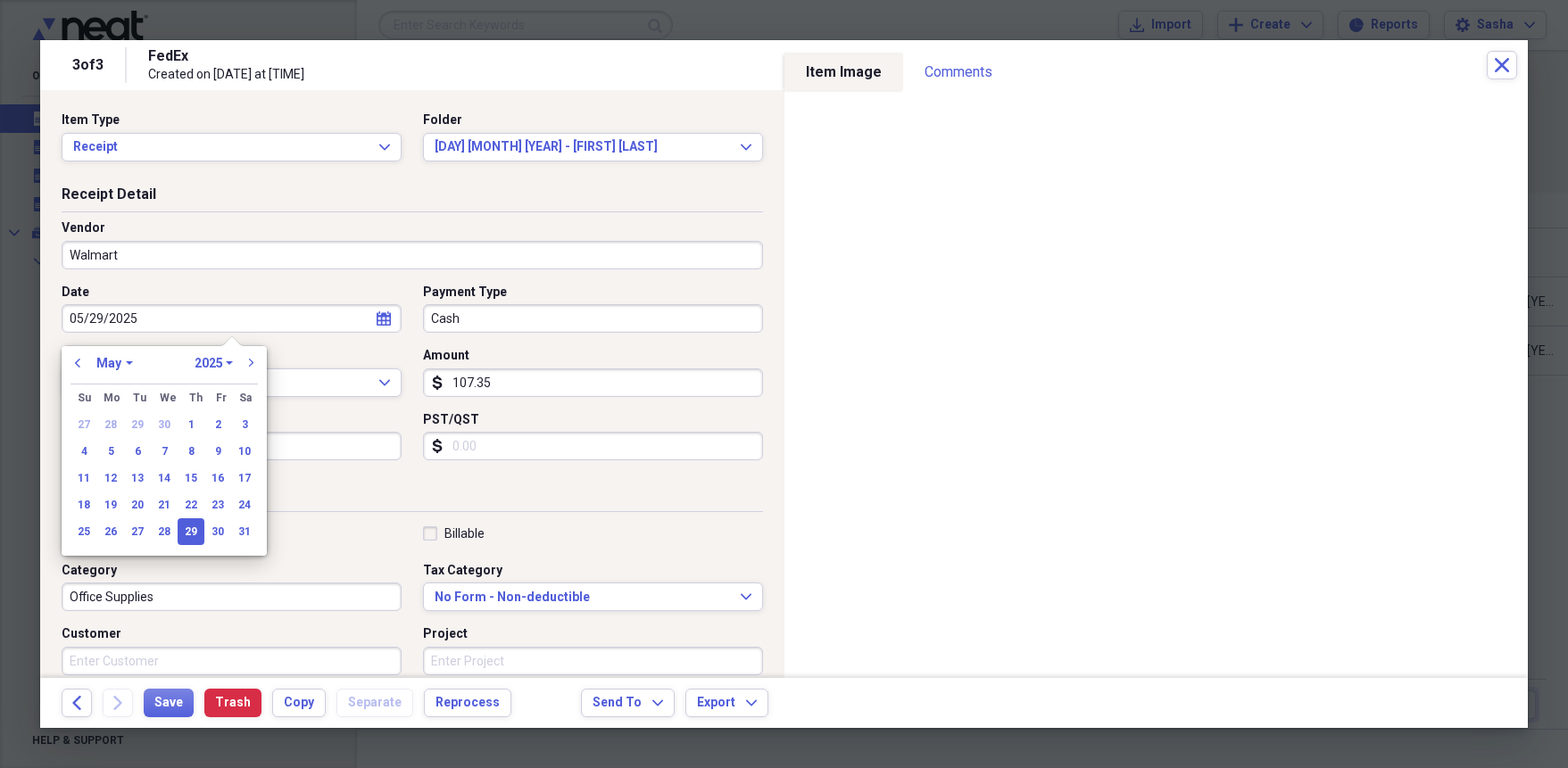 select on "4" 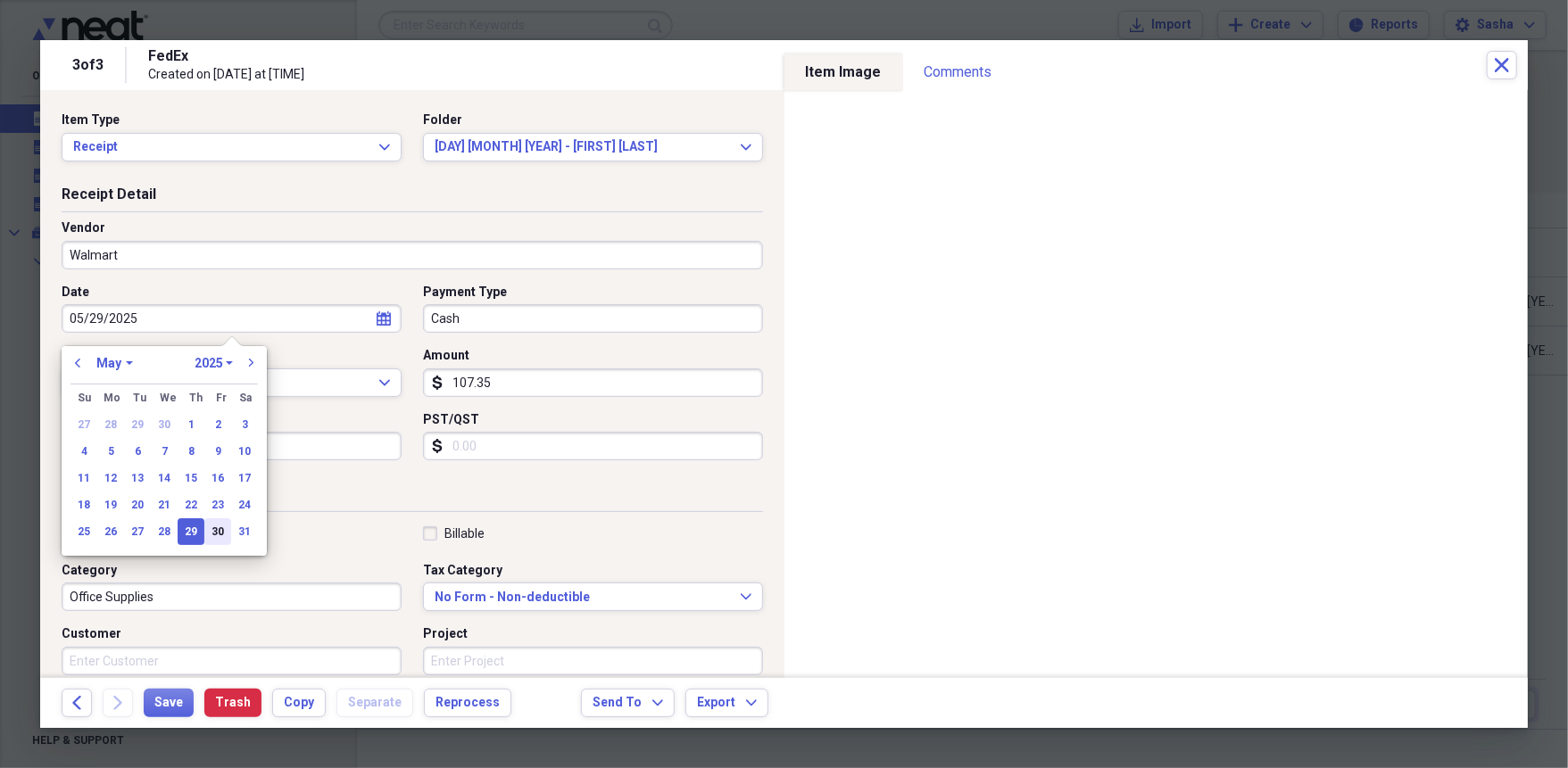 click on "30" at bounding box center [218, 532] 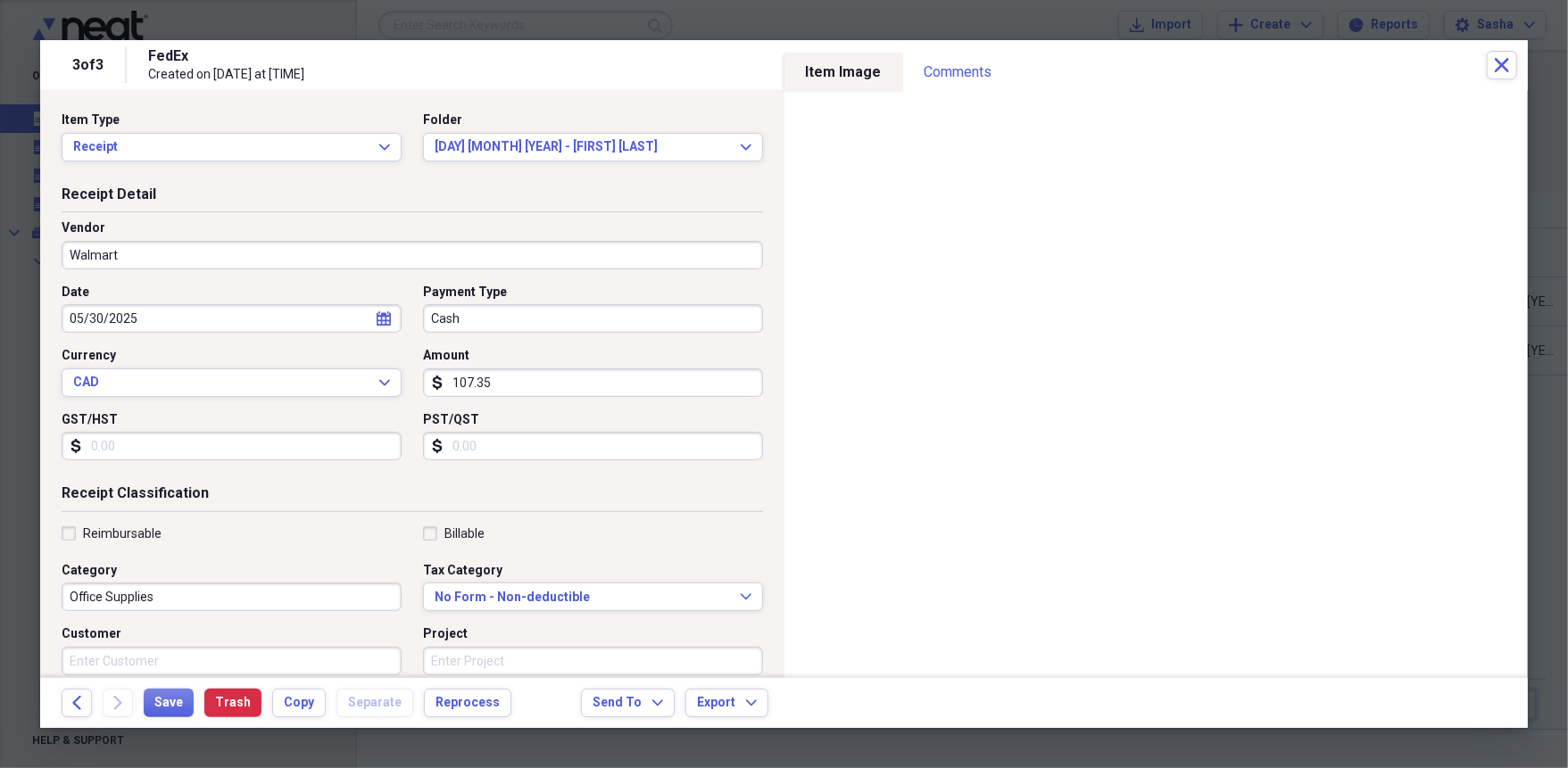 type on "05/30/2025" 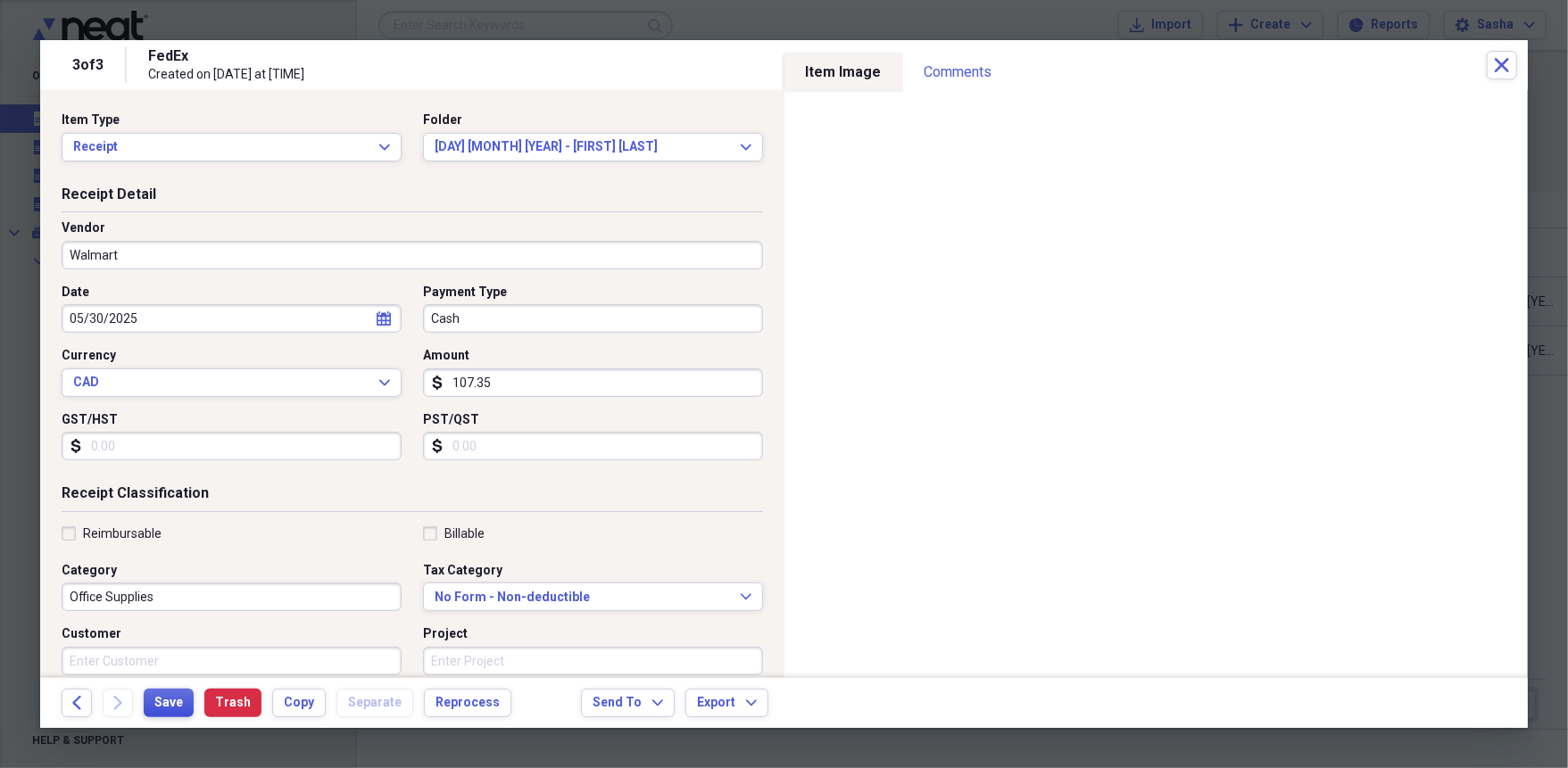 click on "Save" at bounding box center (169, 703) 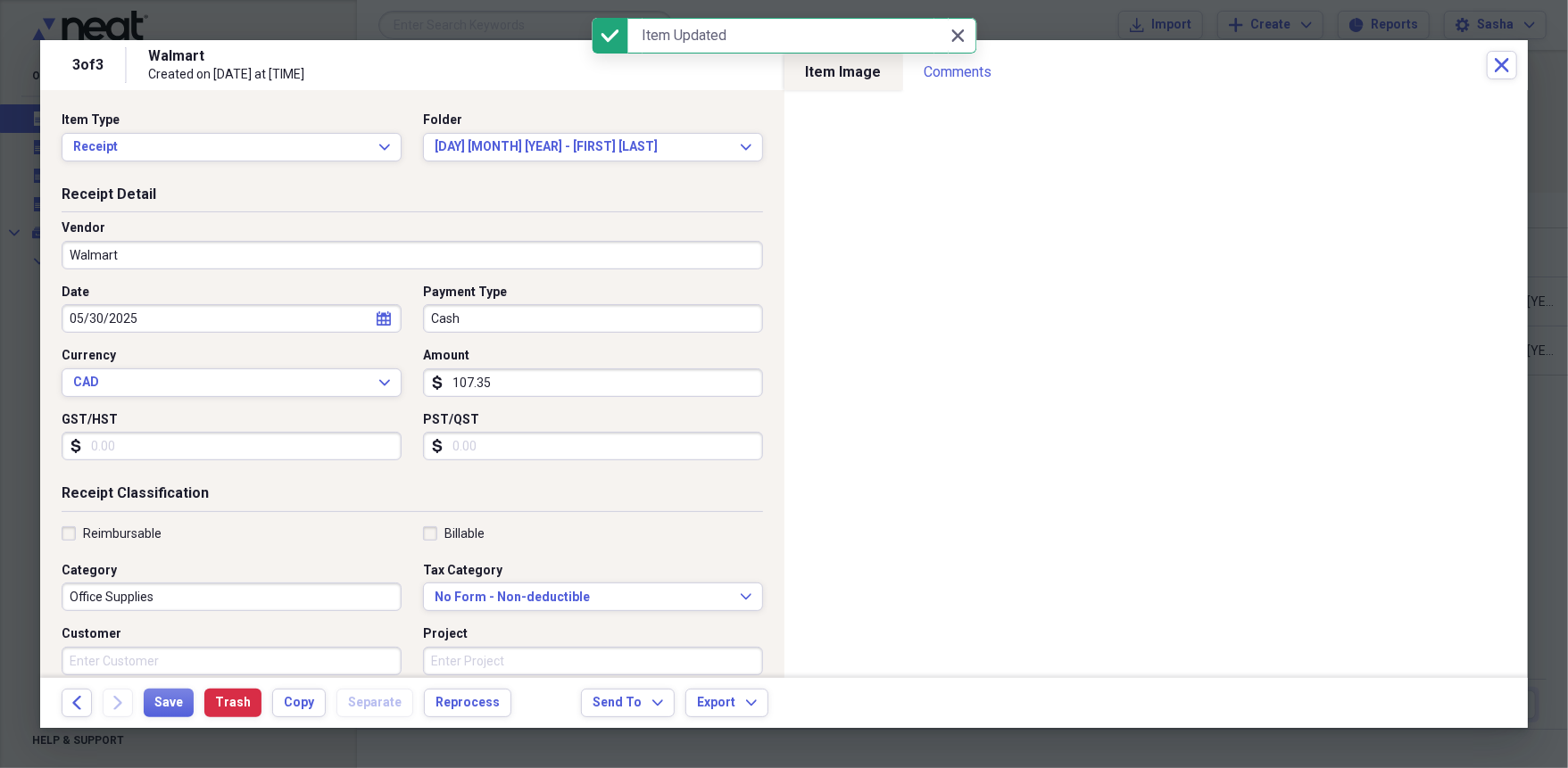 click on "Office Supplies" at bounding box center [231, 597] 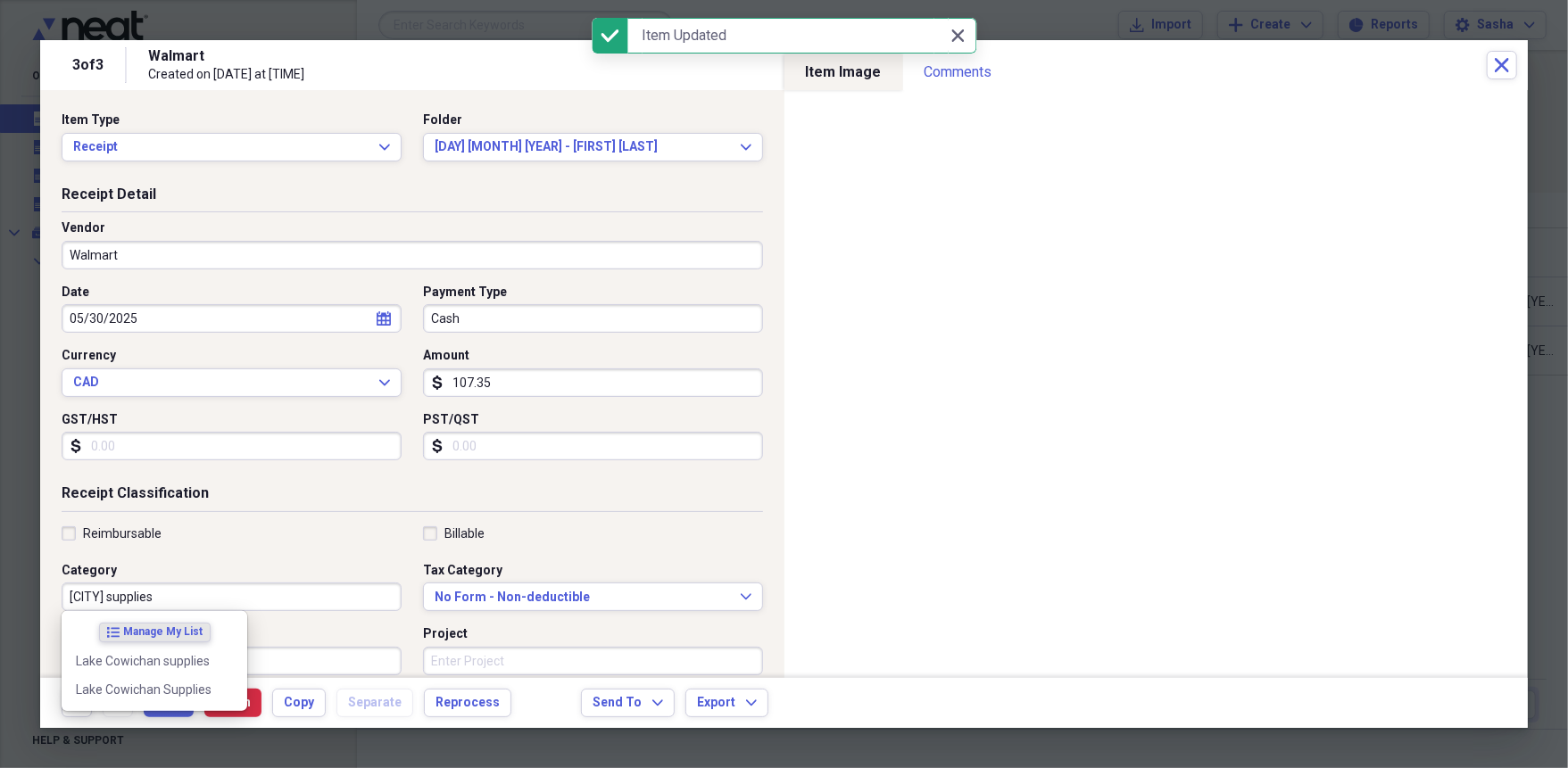 click on "Lake Cowichan supplies" at bounding box center (144, 661) 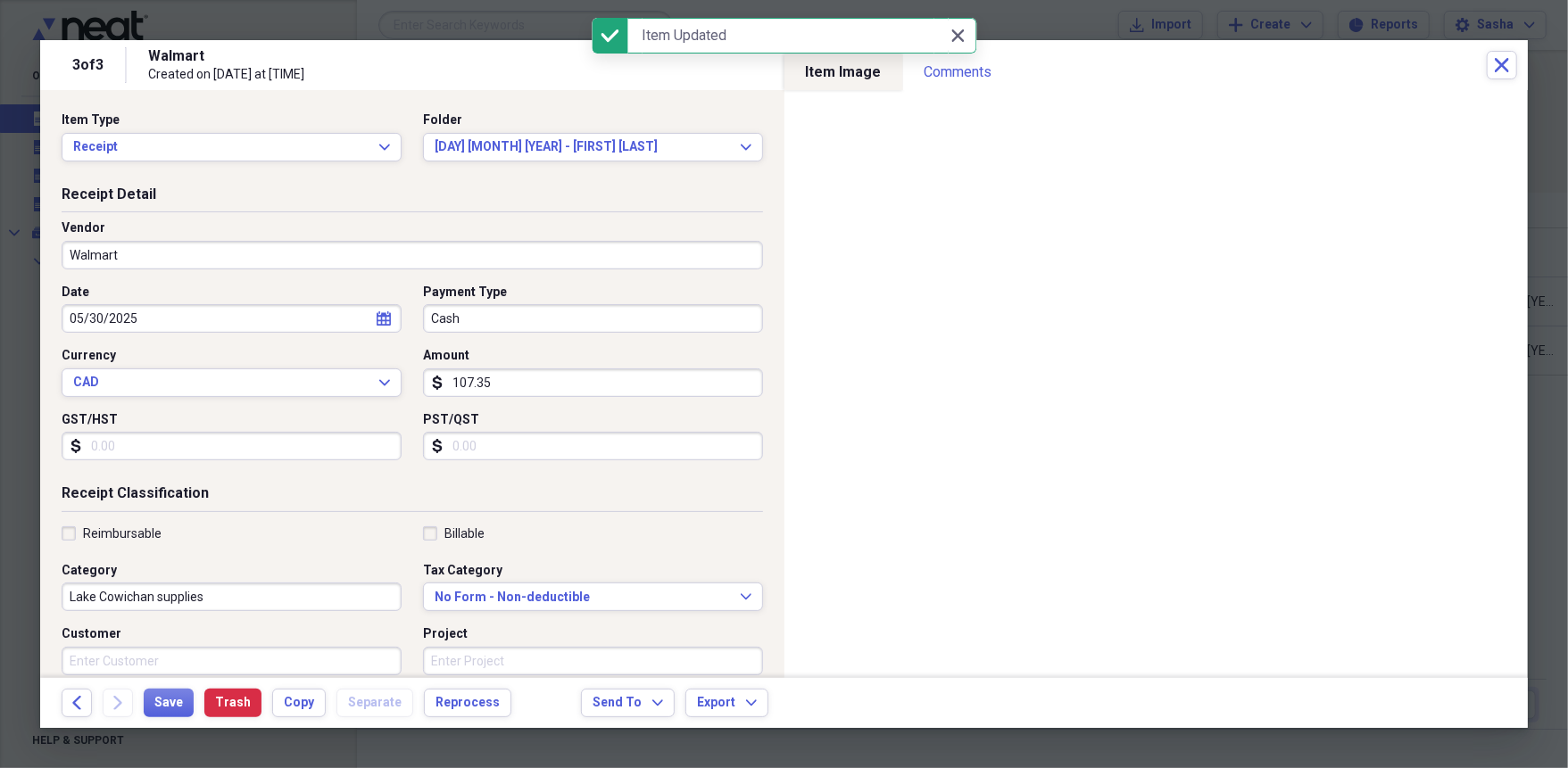 click on "Receipt Classification" at bounding box center [412, 497] 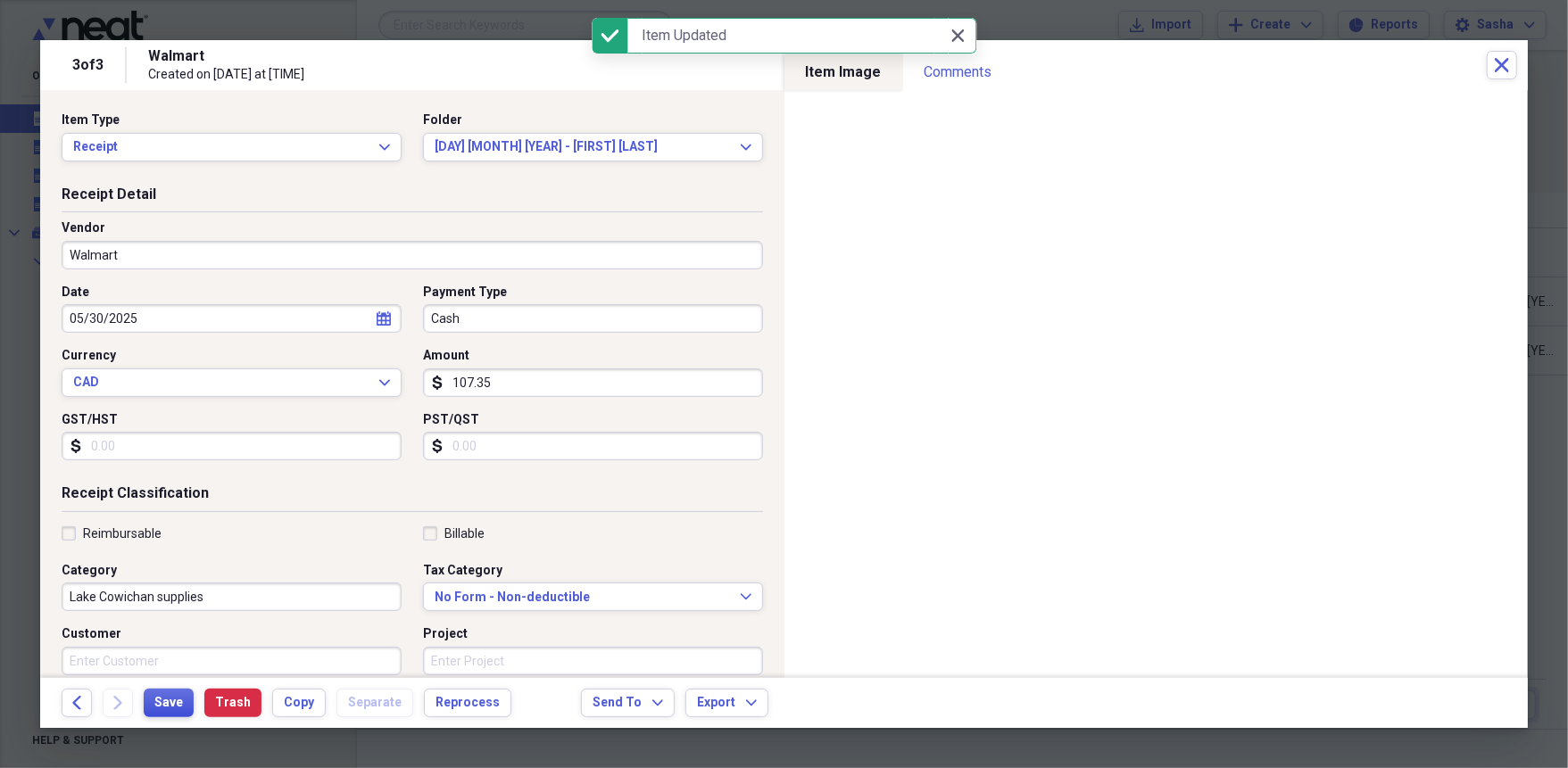 click on "Save" at bounding box center (169, 703) 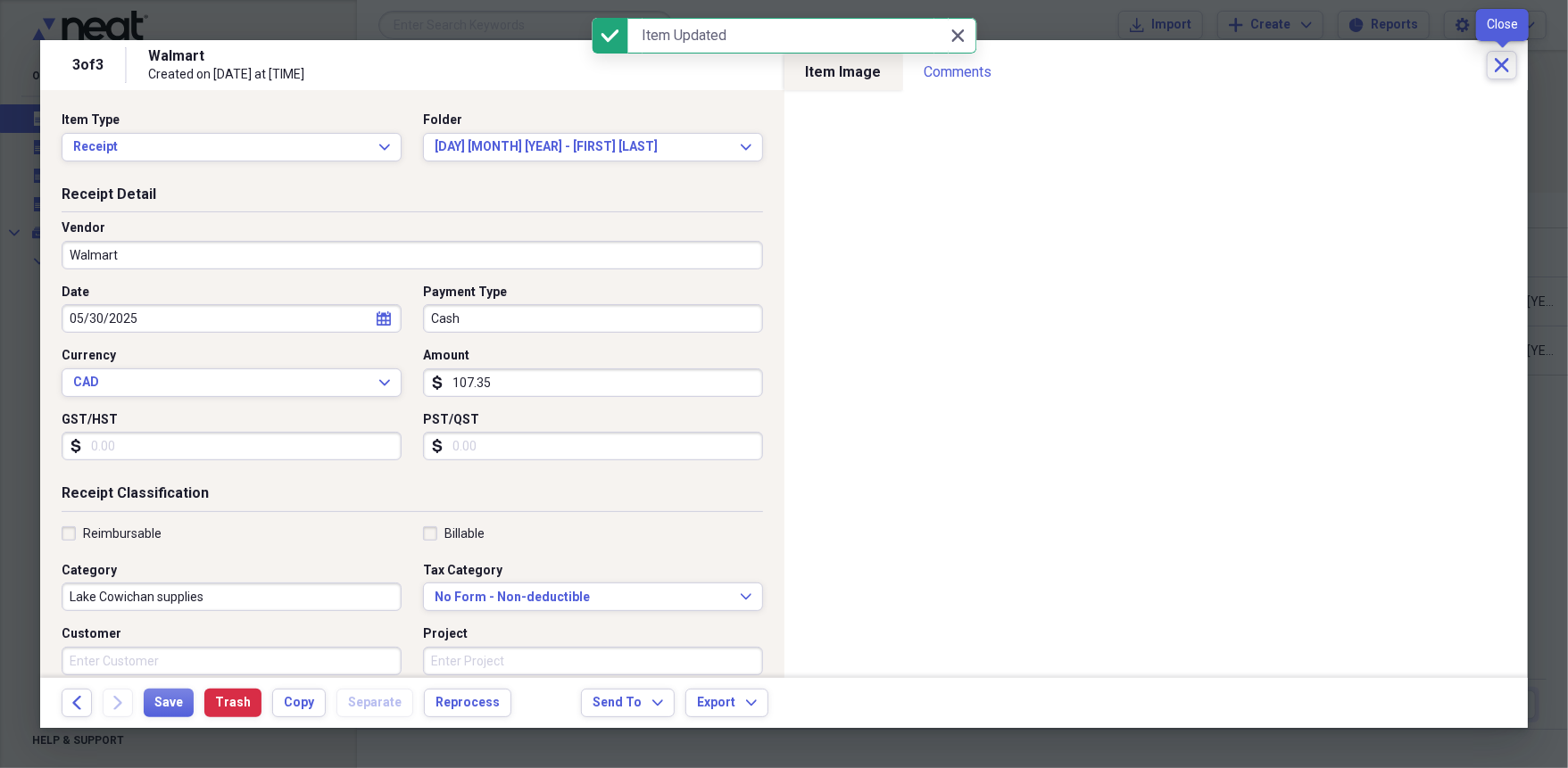 click on "Close" at bounding box center (1502, 65) 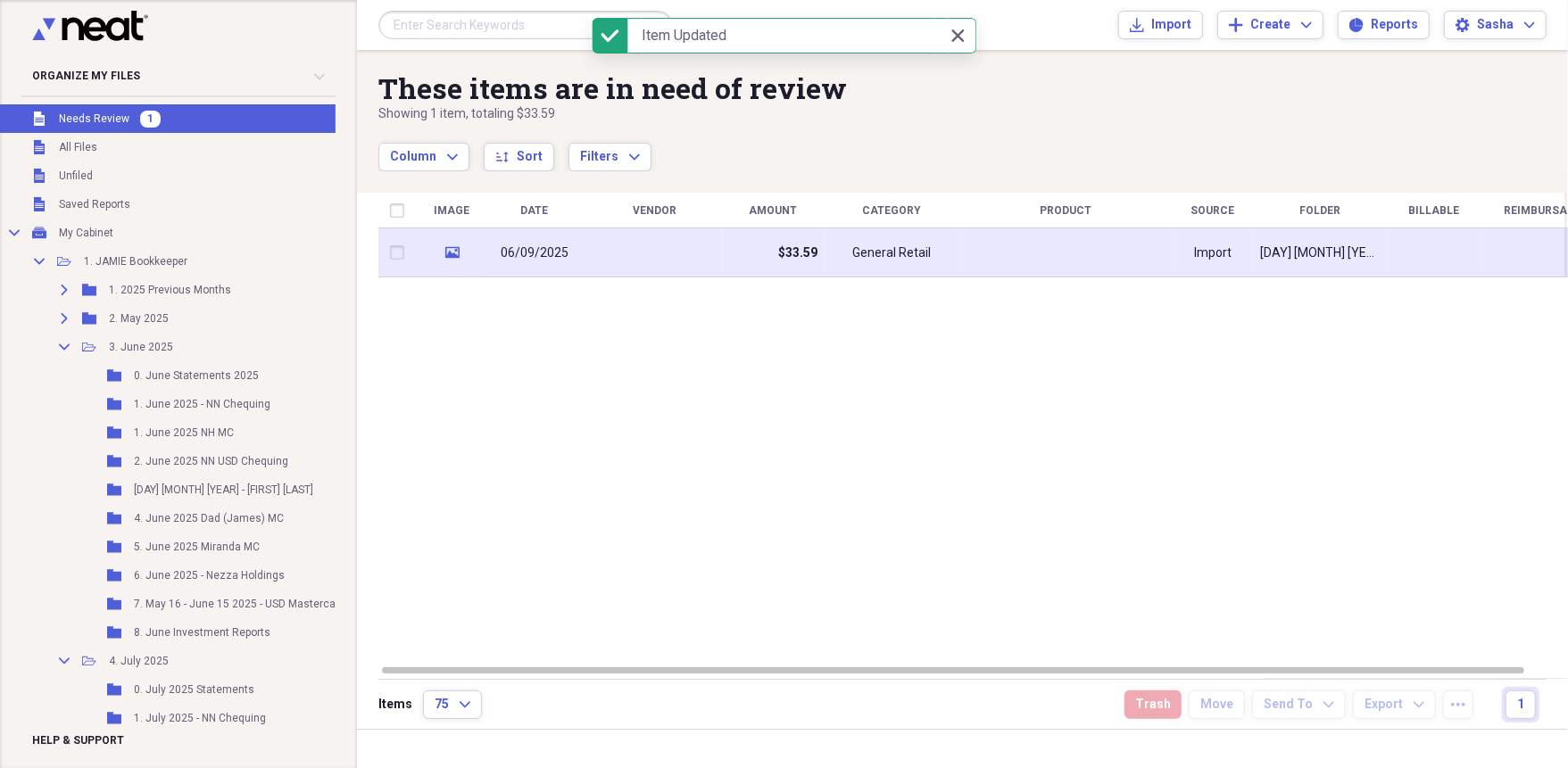 click on "General Retail" at bounding box center [892, 252] 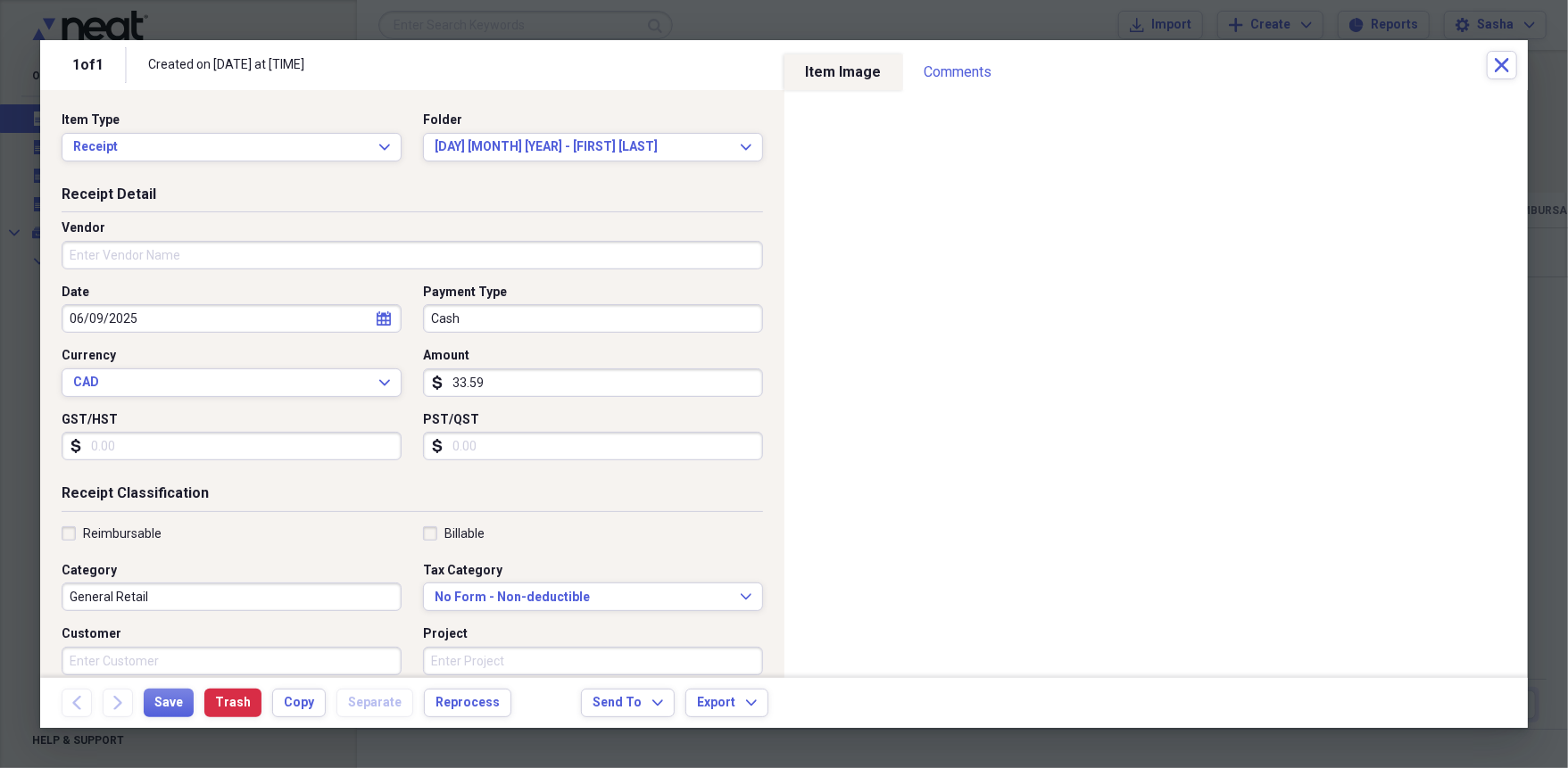 click on "Vendor" at bounding box center (412, 255) 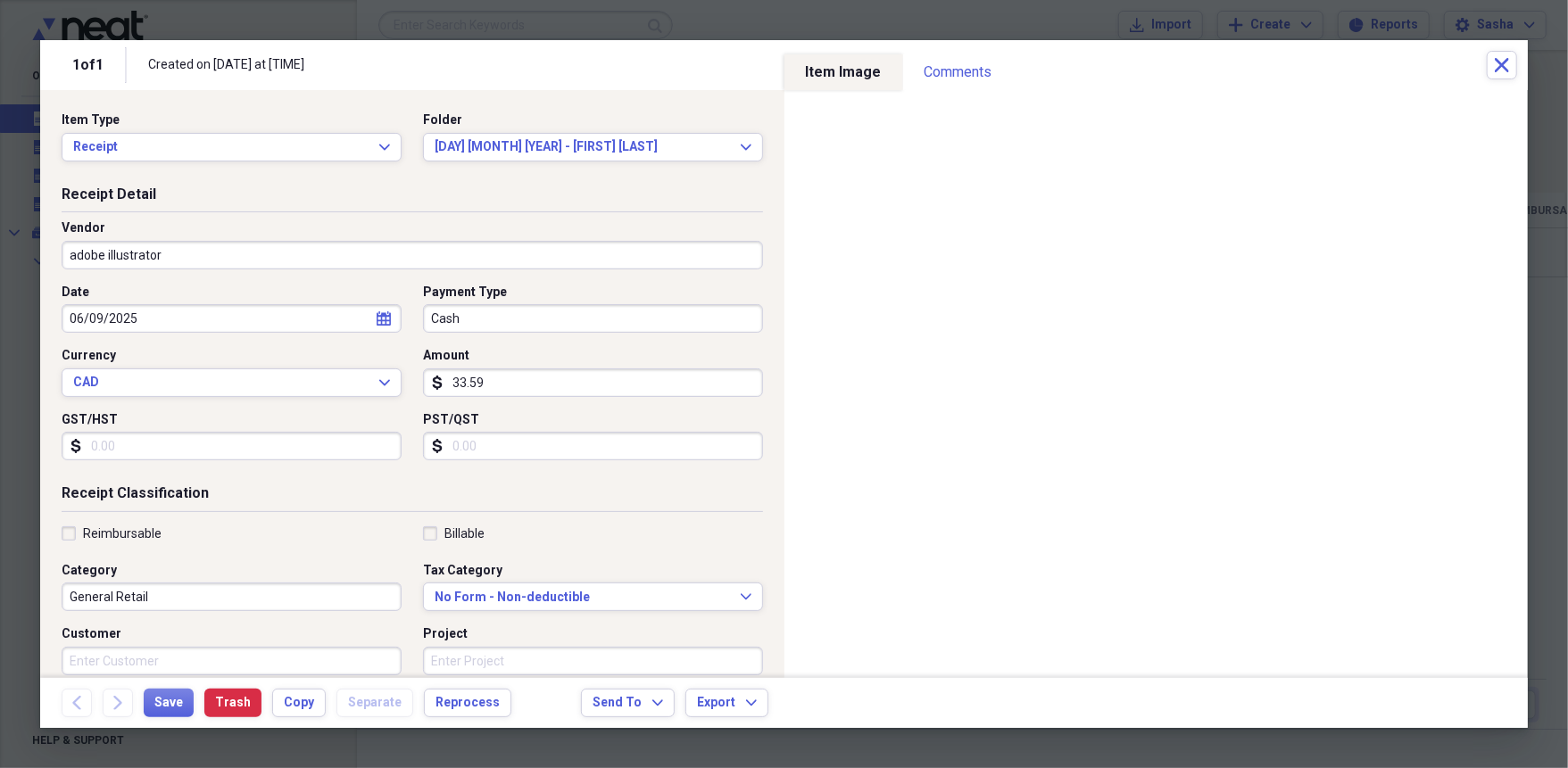 type on "adobe illustrator" 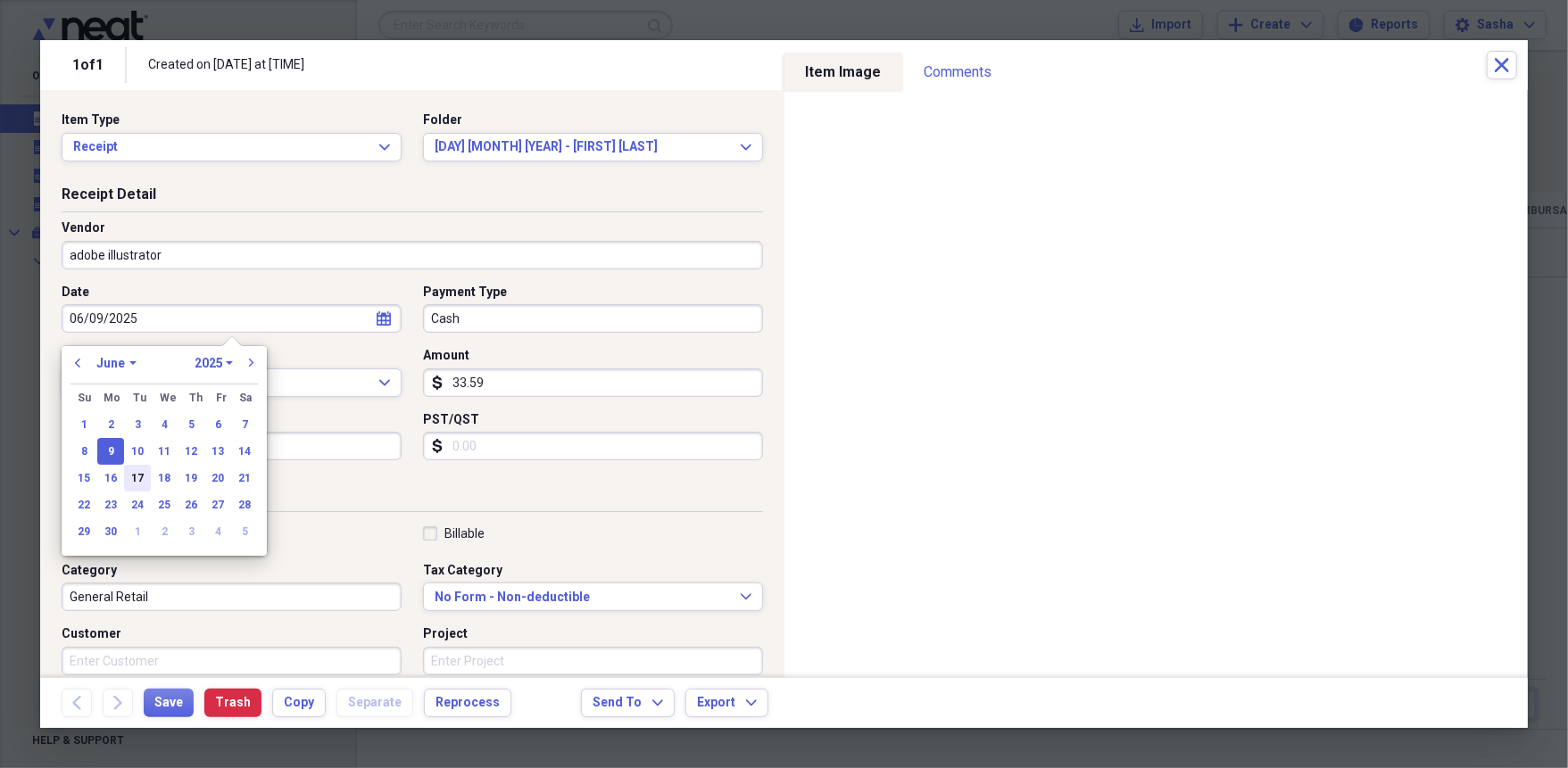 click on "17" at bounding box center (137, 478) 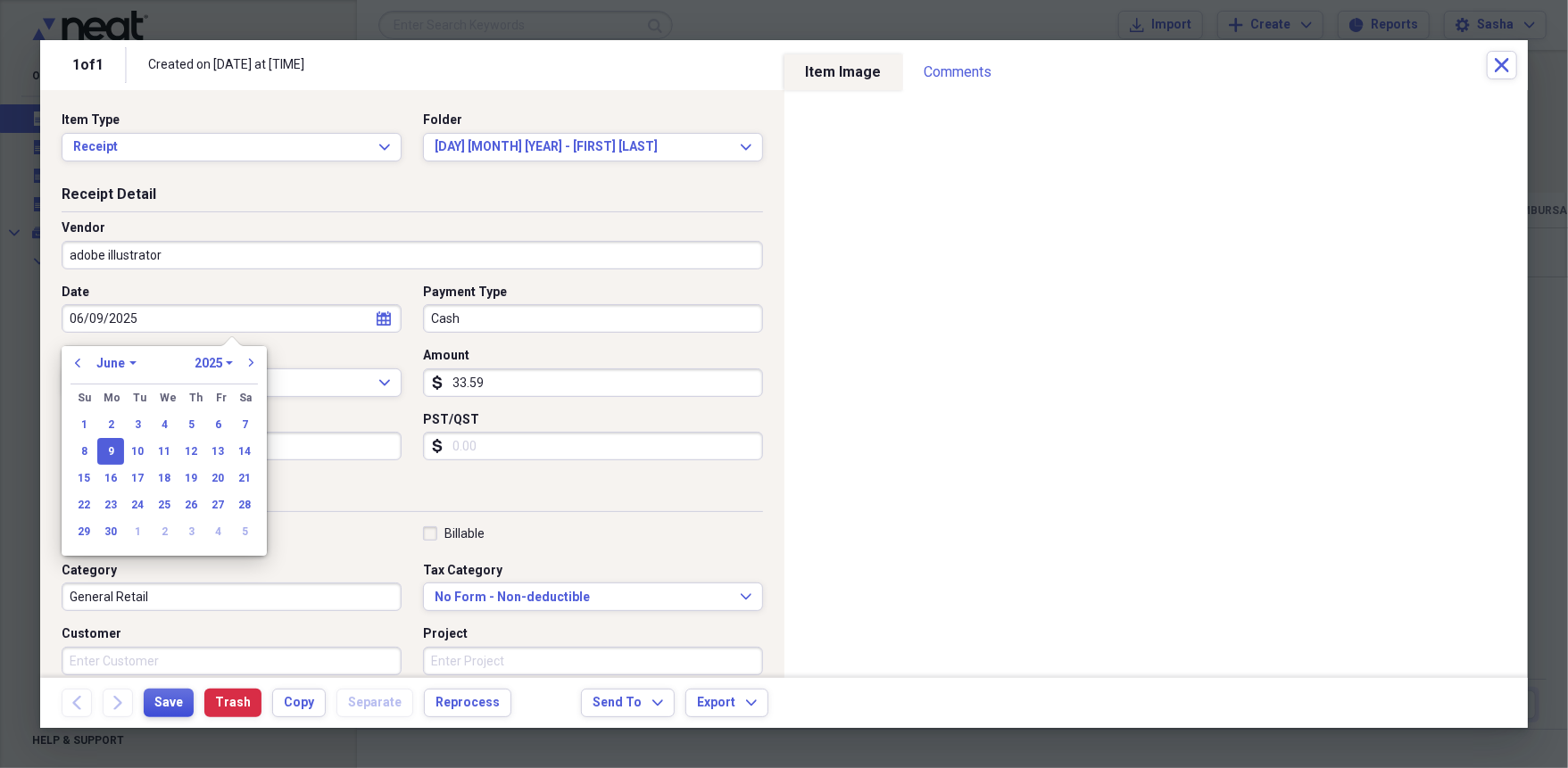 click on "Save" at bounding box center (169, 703) 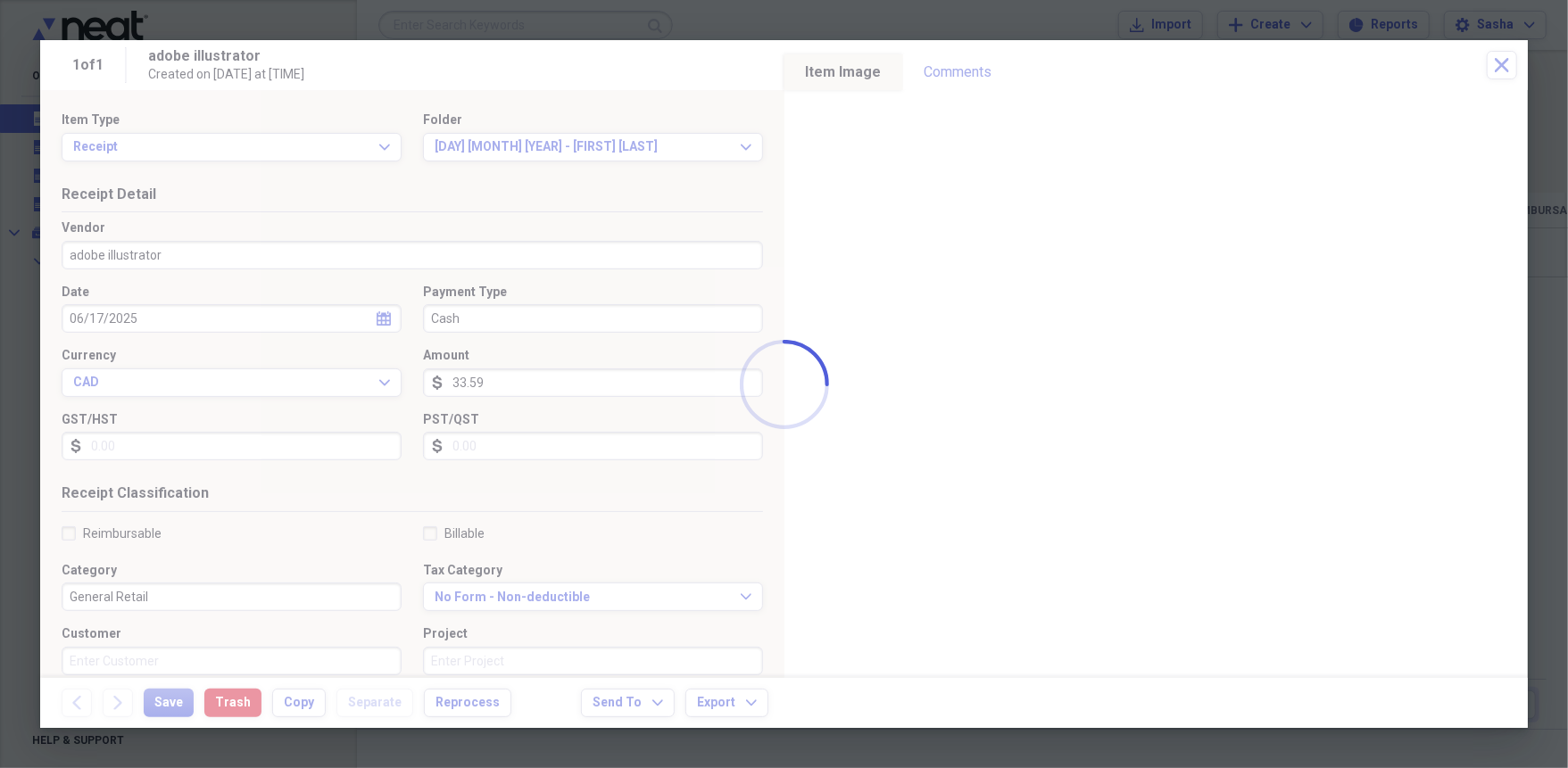 type on "06/17/2025" 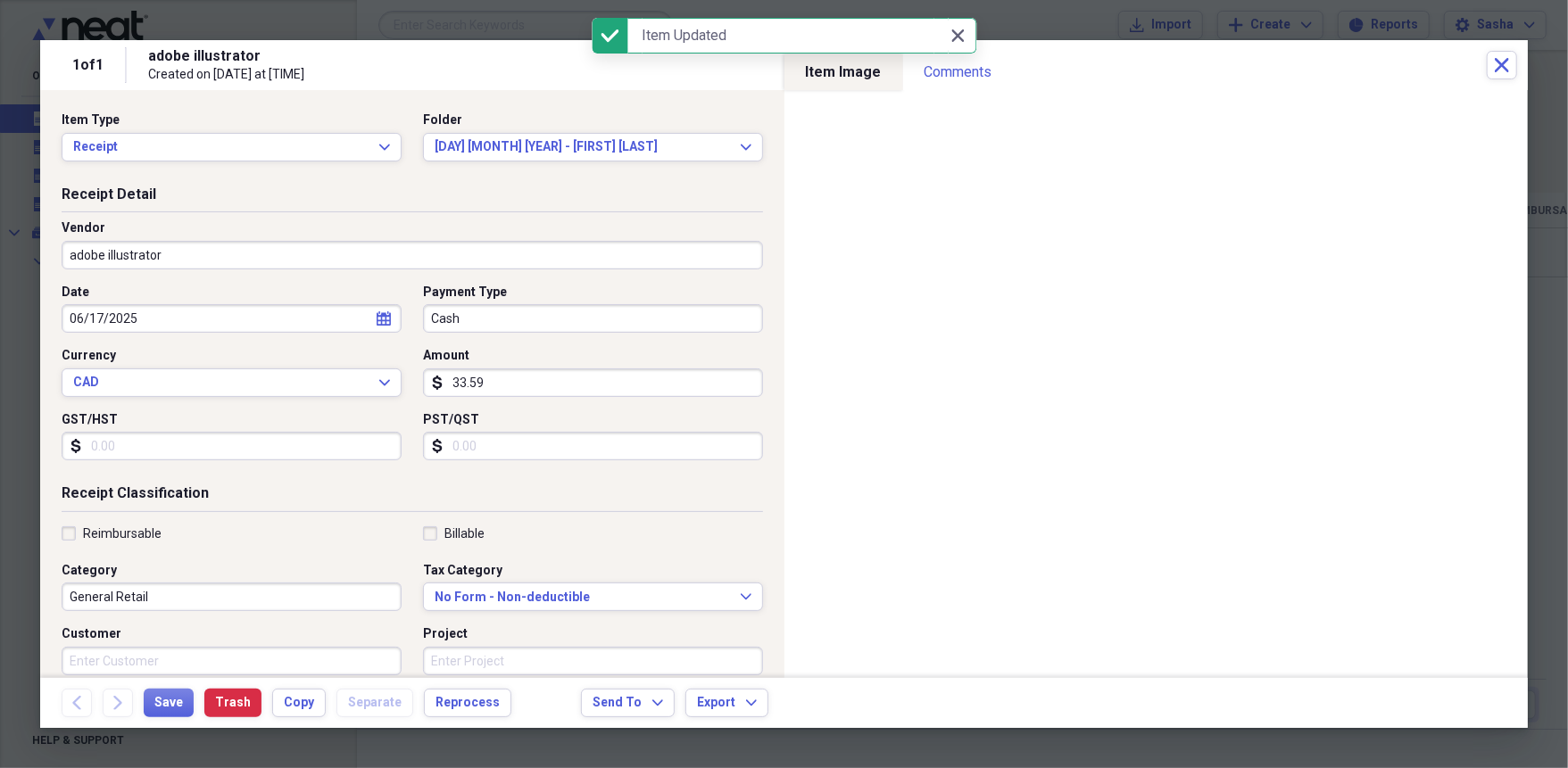 click on "General Retail" at bounding box center (231, 597) 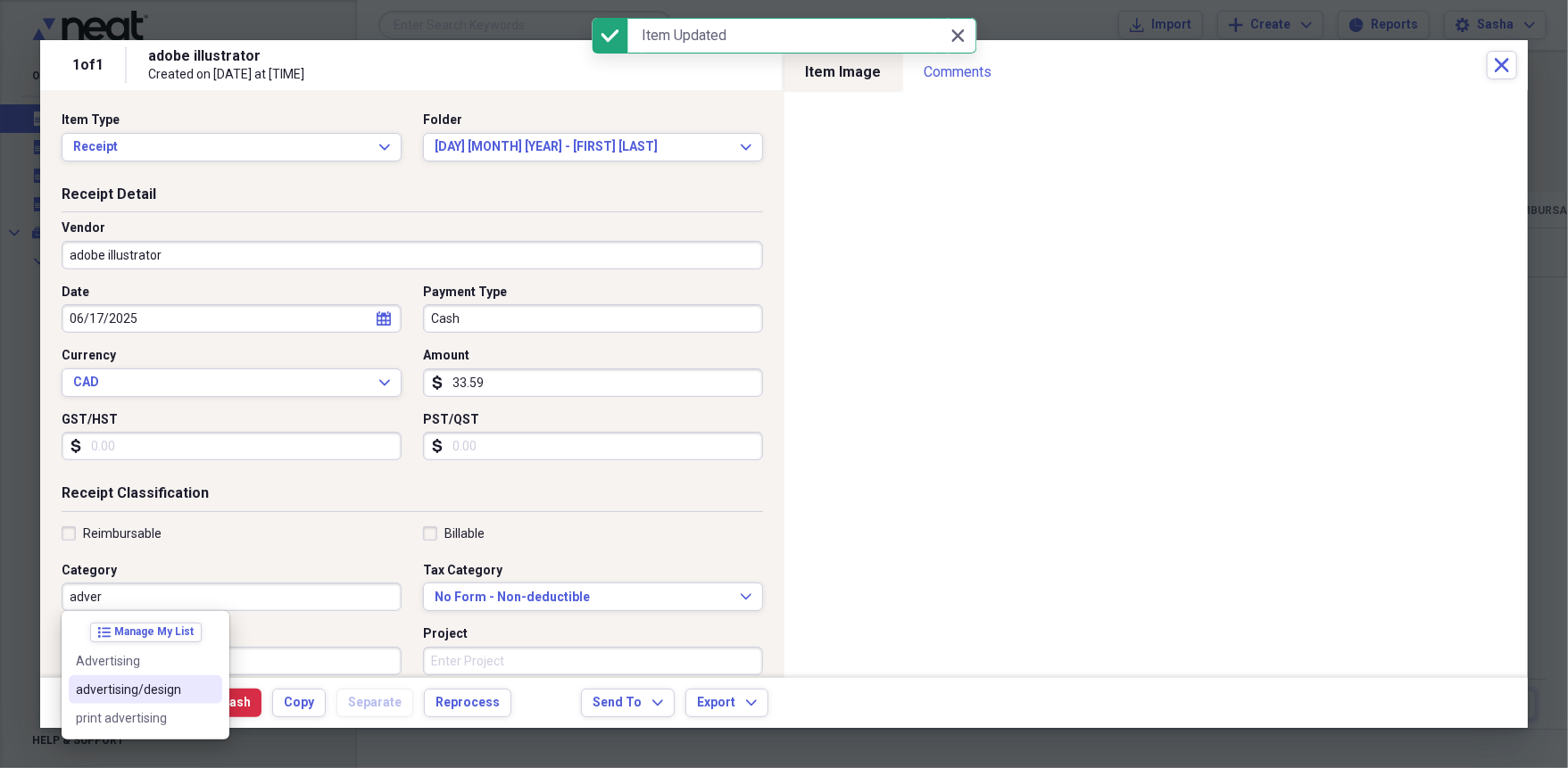 click on "advertising/design" at bounding box center (135, 690) 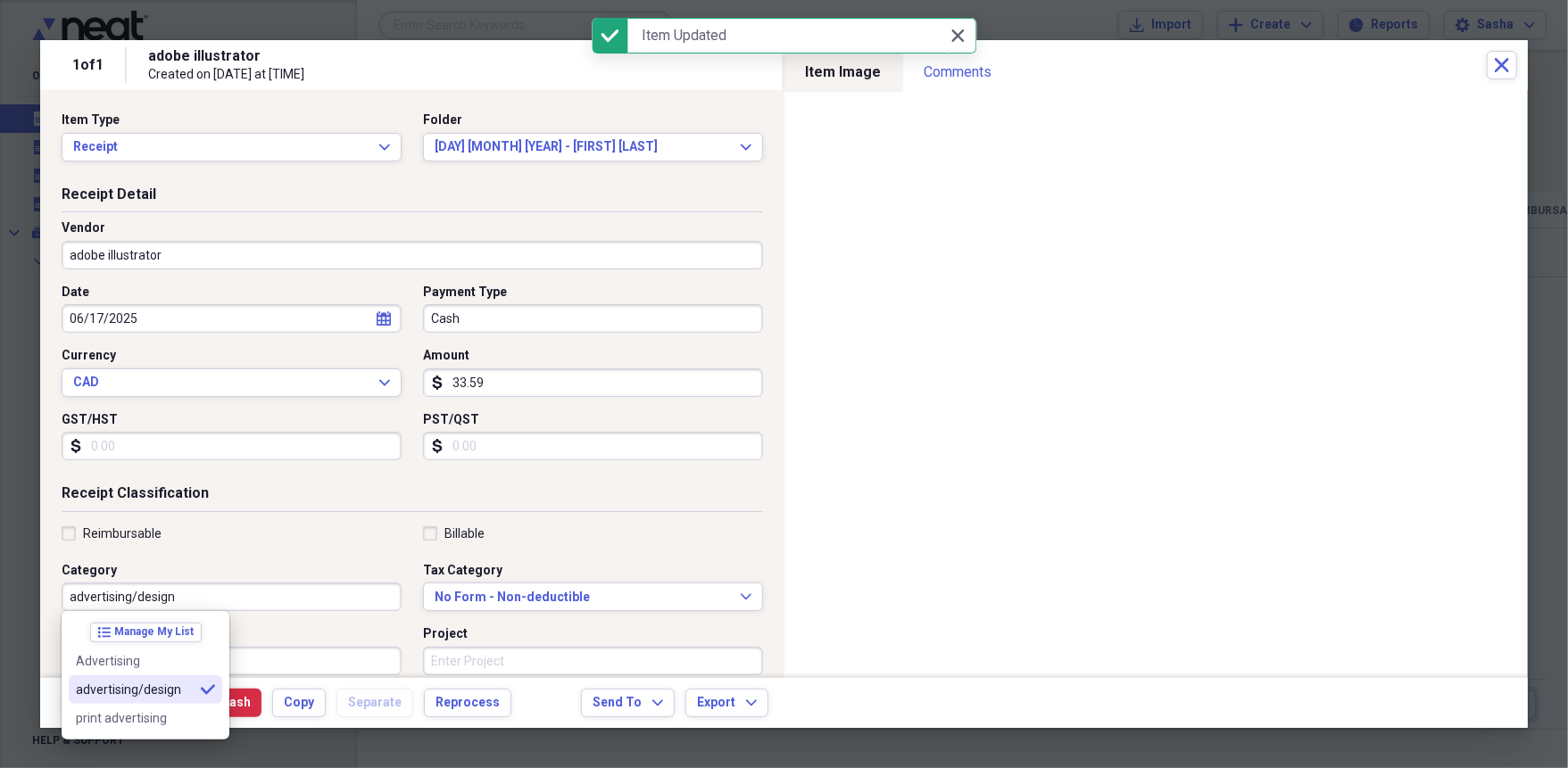 click on "Customer" at bounding box center [231, 634] 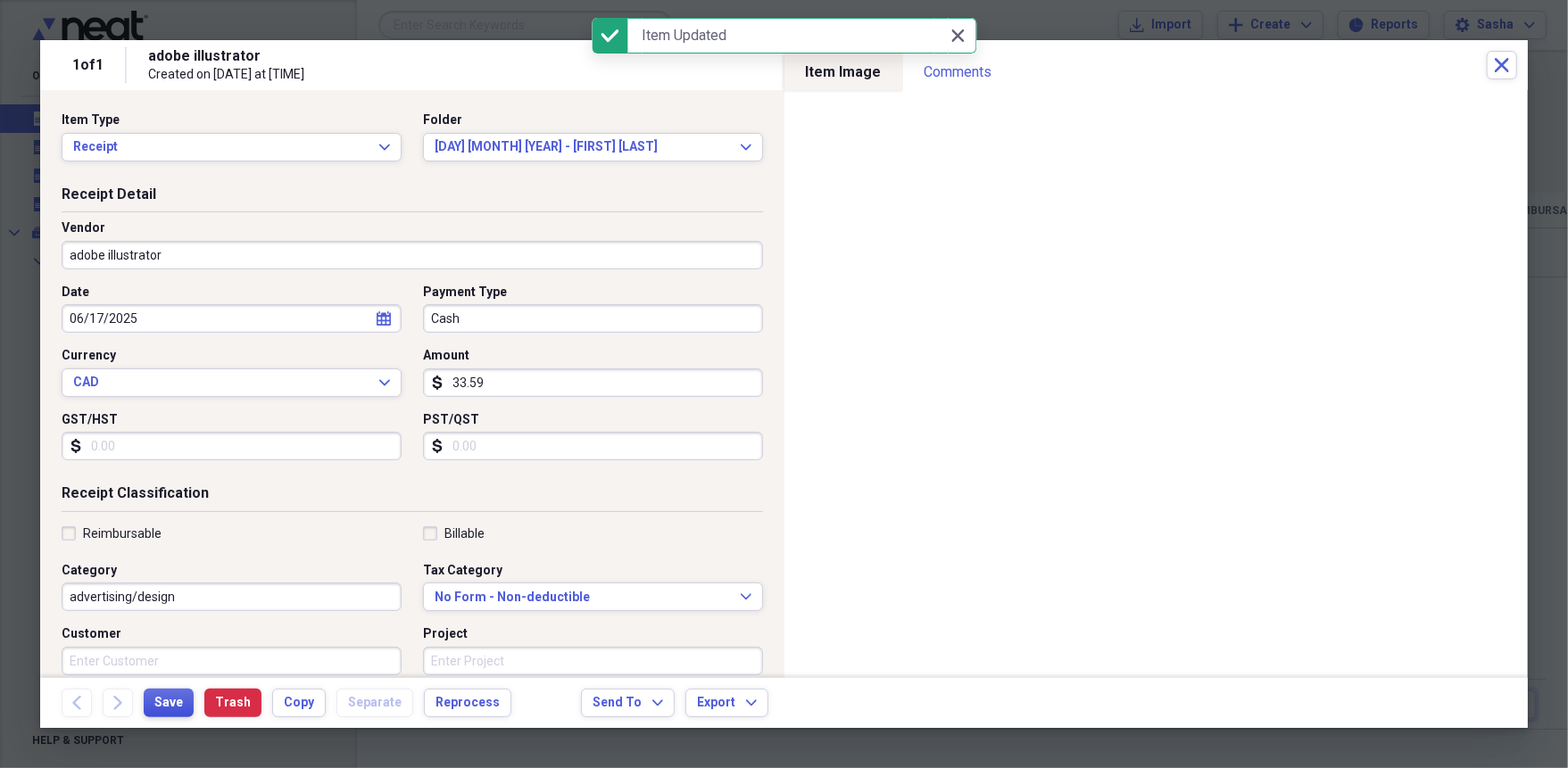 click on "Save" at bounding box center (169, 703) 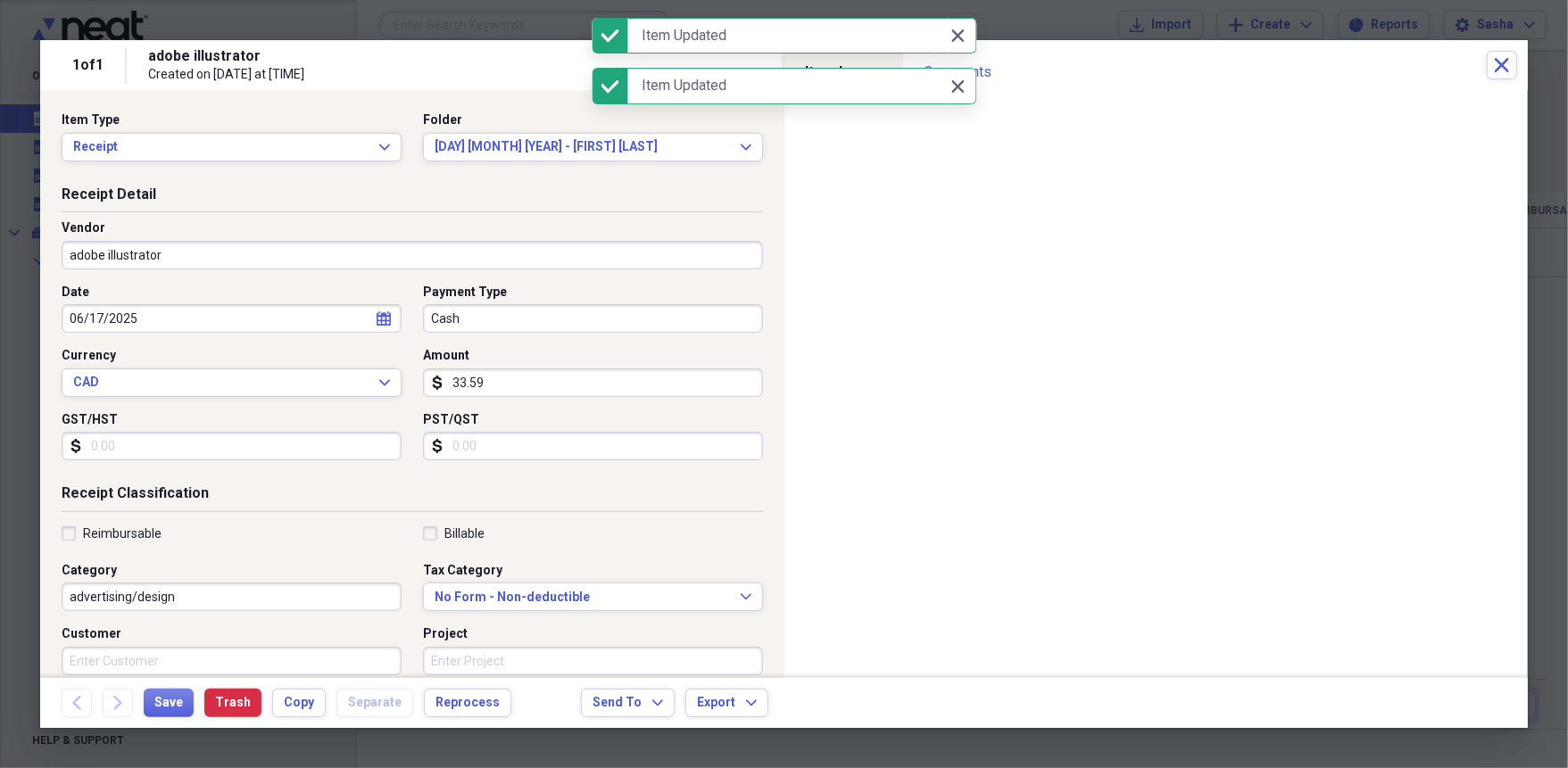 click on "Cash" at bounding box center [593, 318] 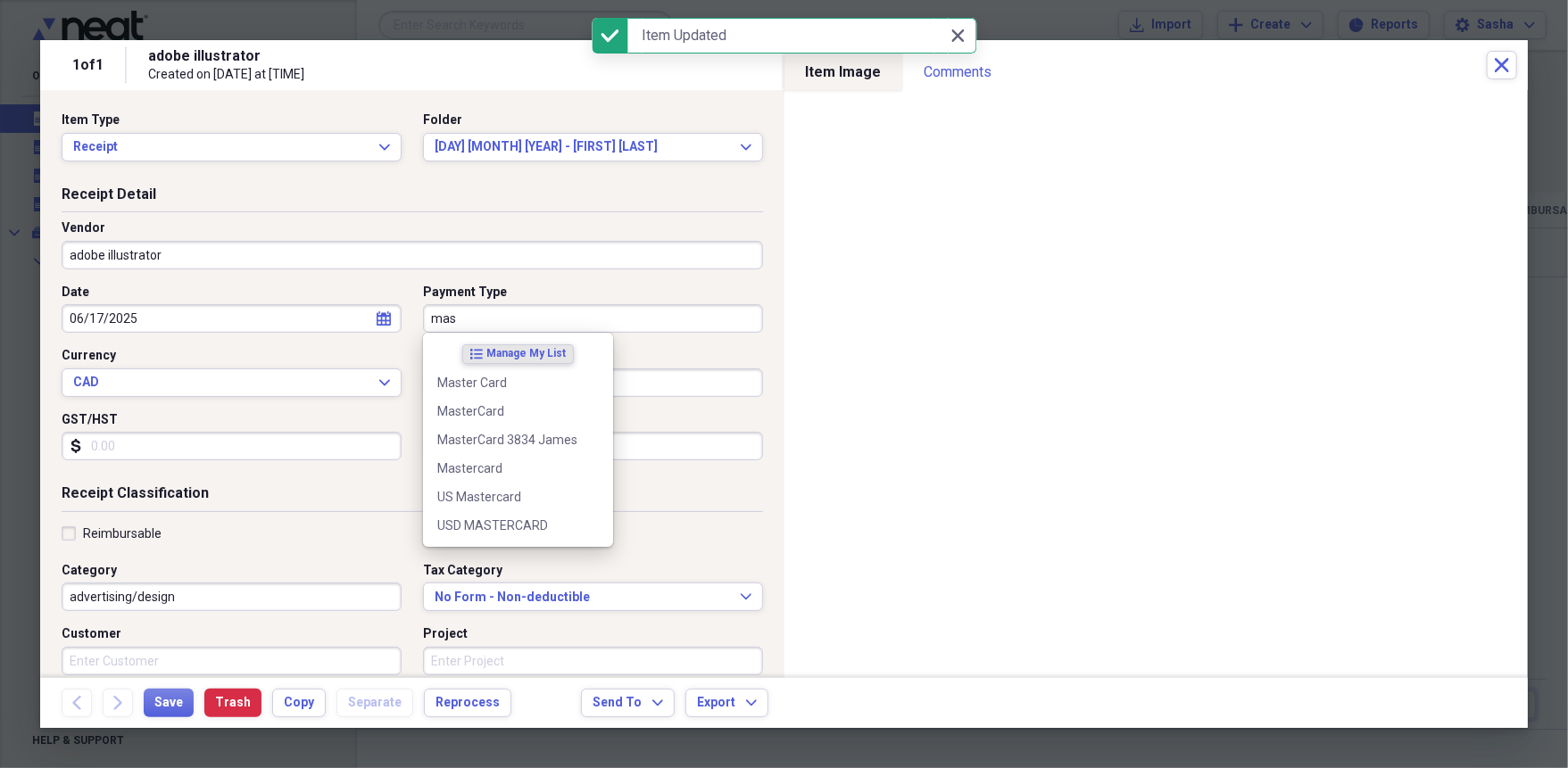 click on "MasterCard" at bounding box center (518, 411) 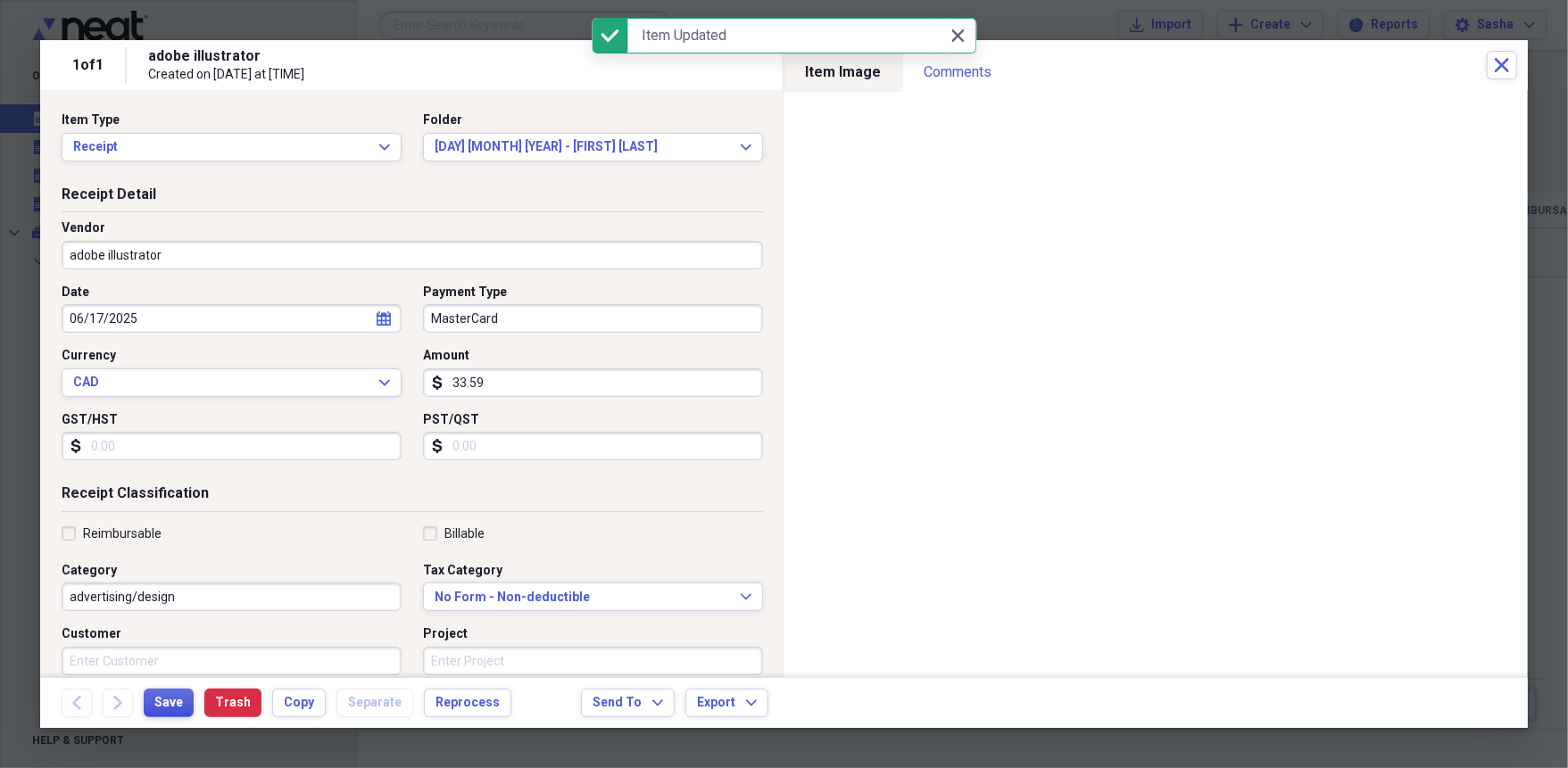 click on "Save" at bounding box center [169, 703] 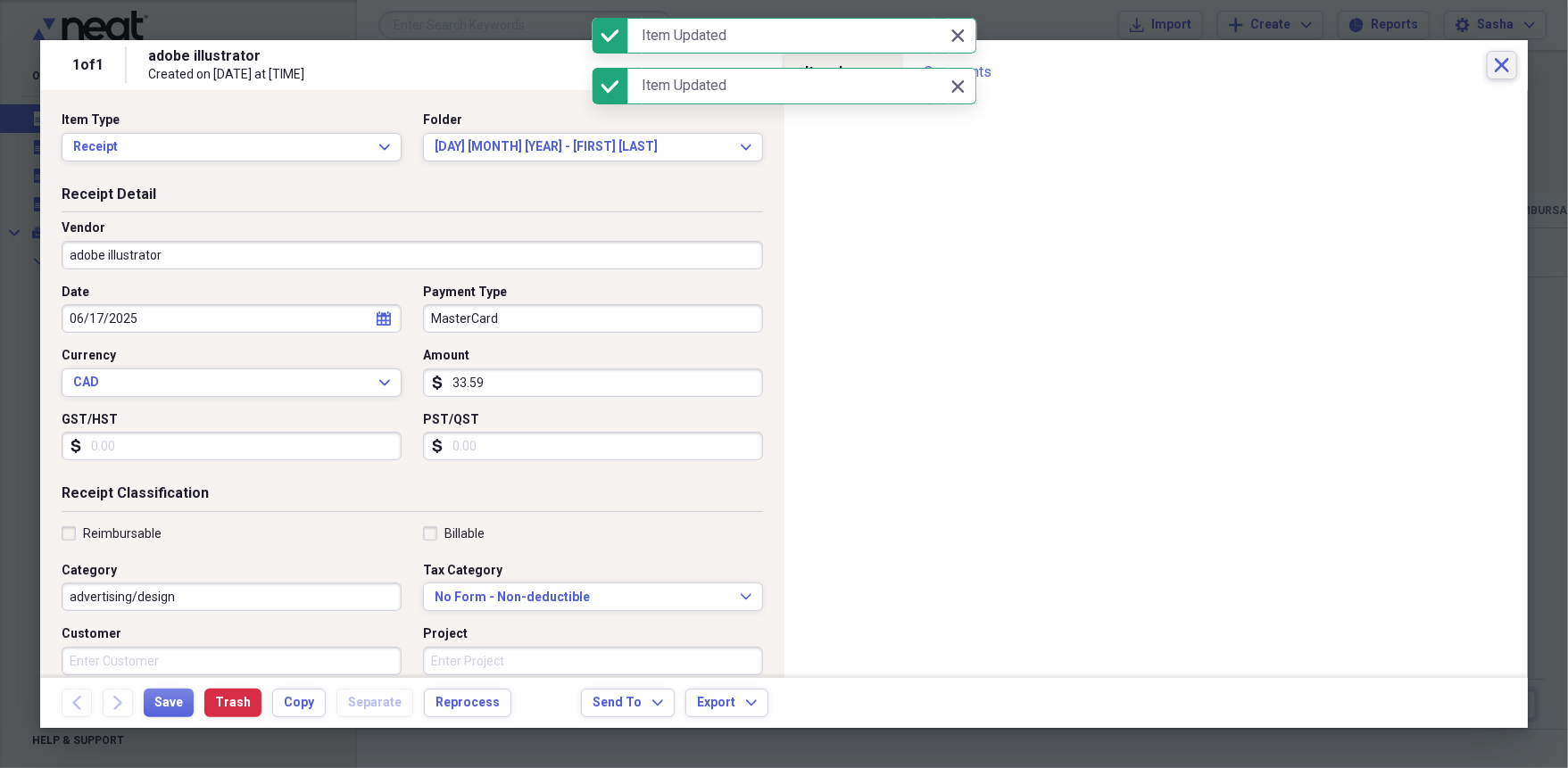 click on "Close" at bounding box center (1502, 65) 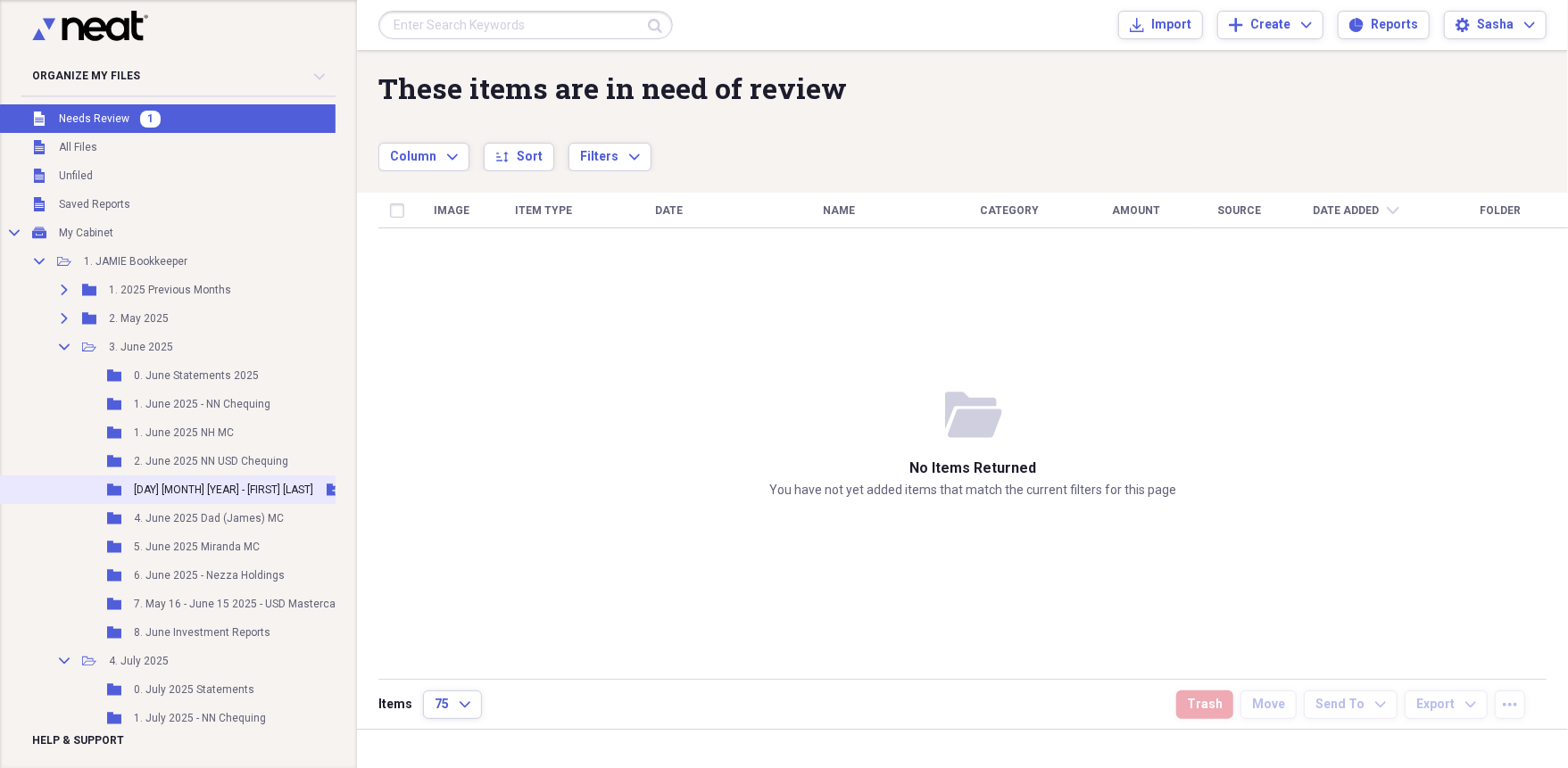click on "[DAY] [MONTH] [YEAR] - [FIRST] [LAST]" at bounding box center [223, 490] 